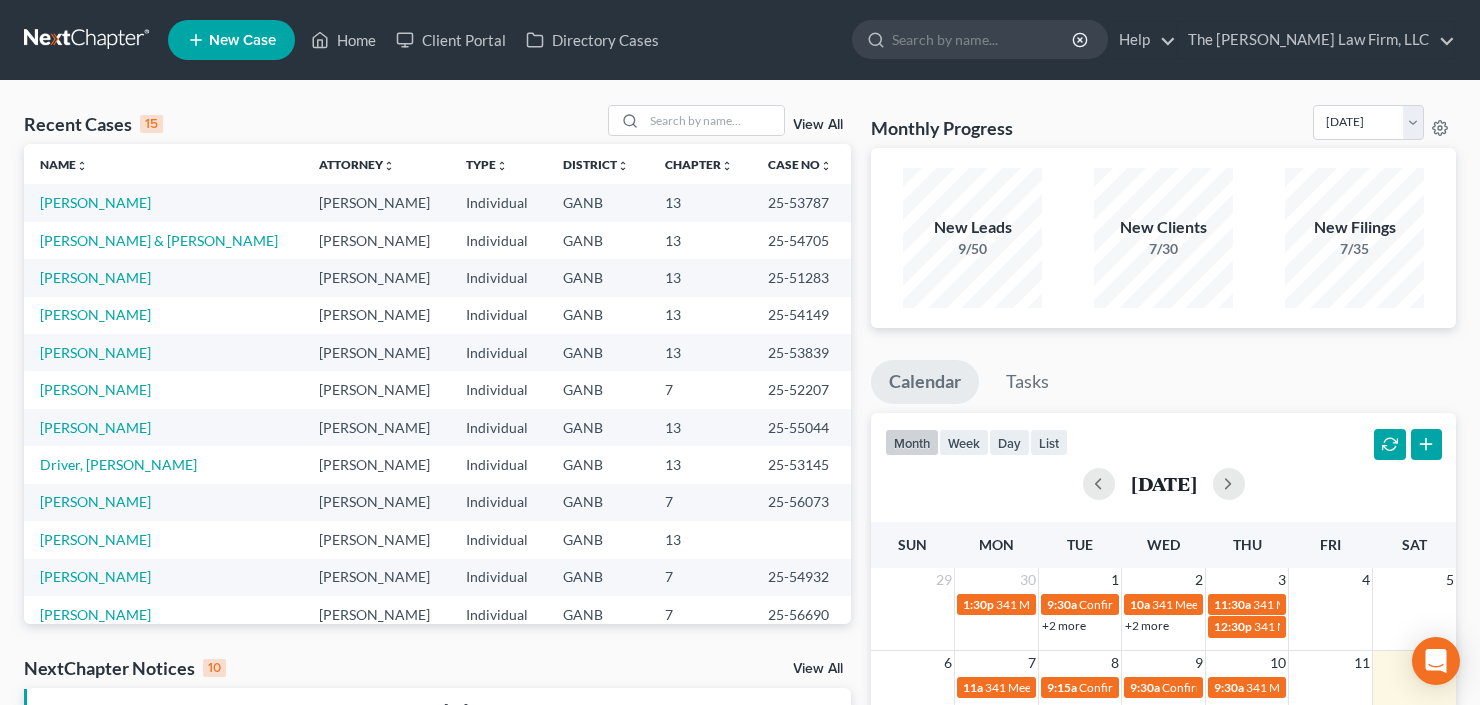 scroll, scrollTop: 0, scrollLeft: 0, axis: both 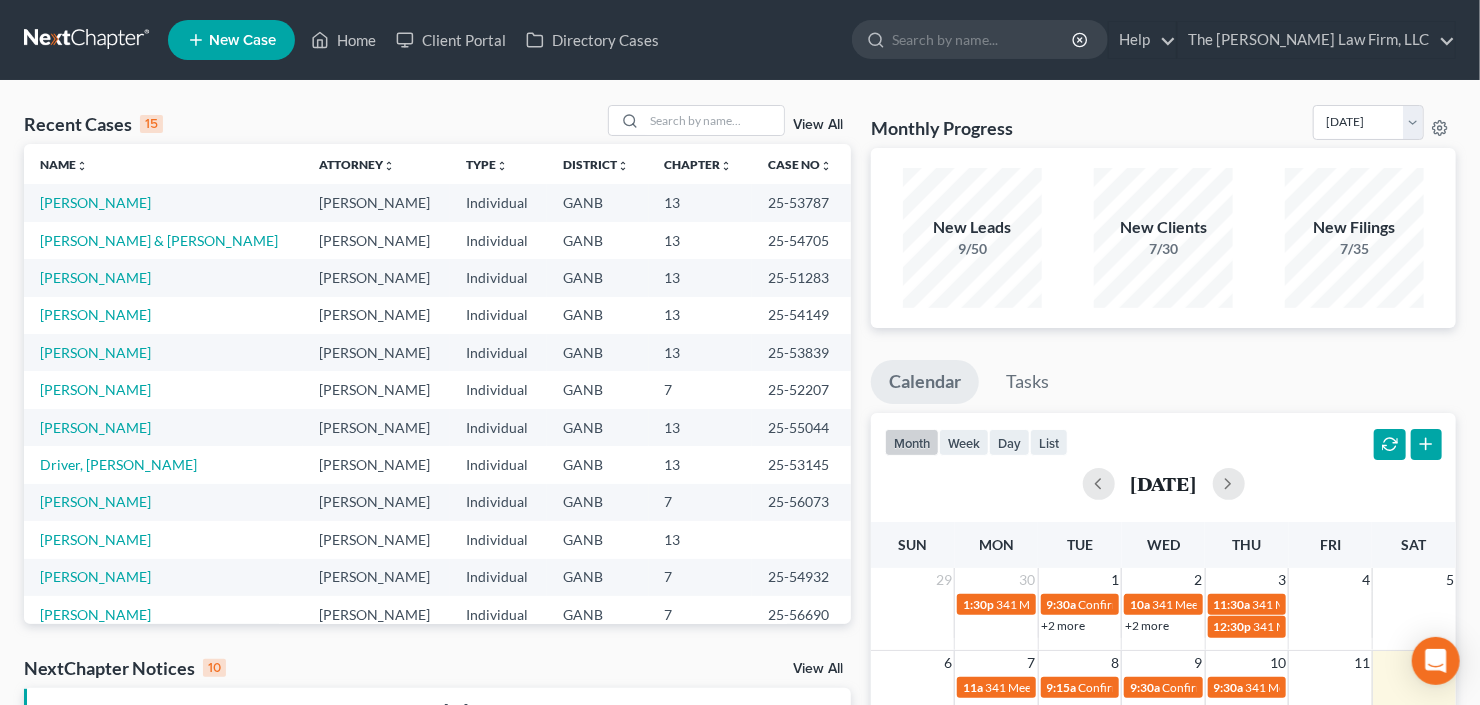 click on "New Case" at bounding box center [242, 40] 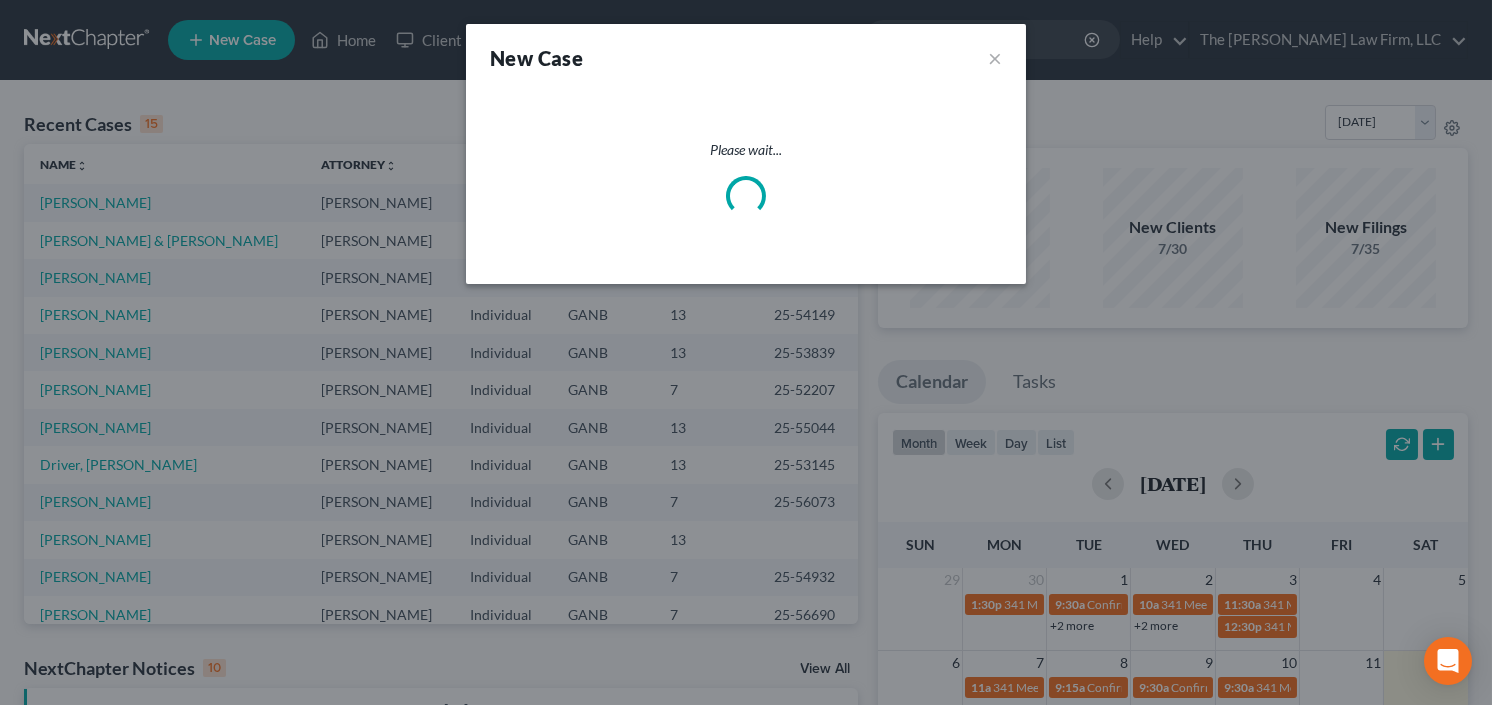 select on "19" 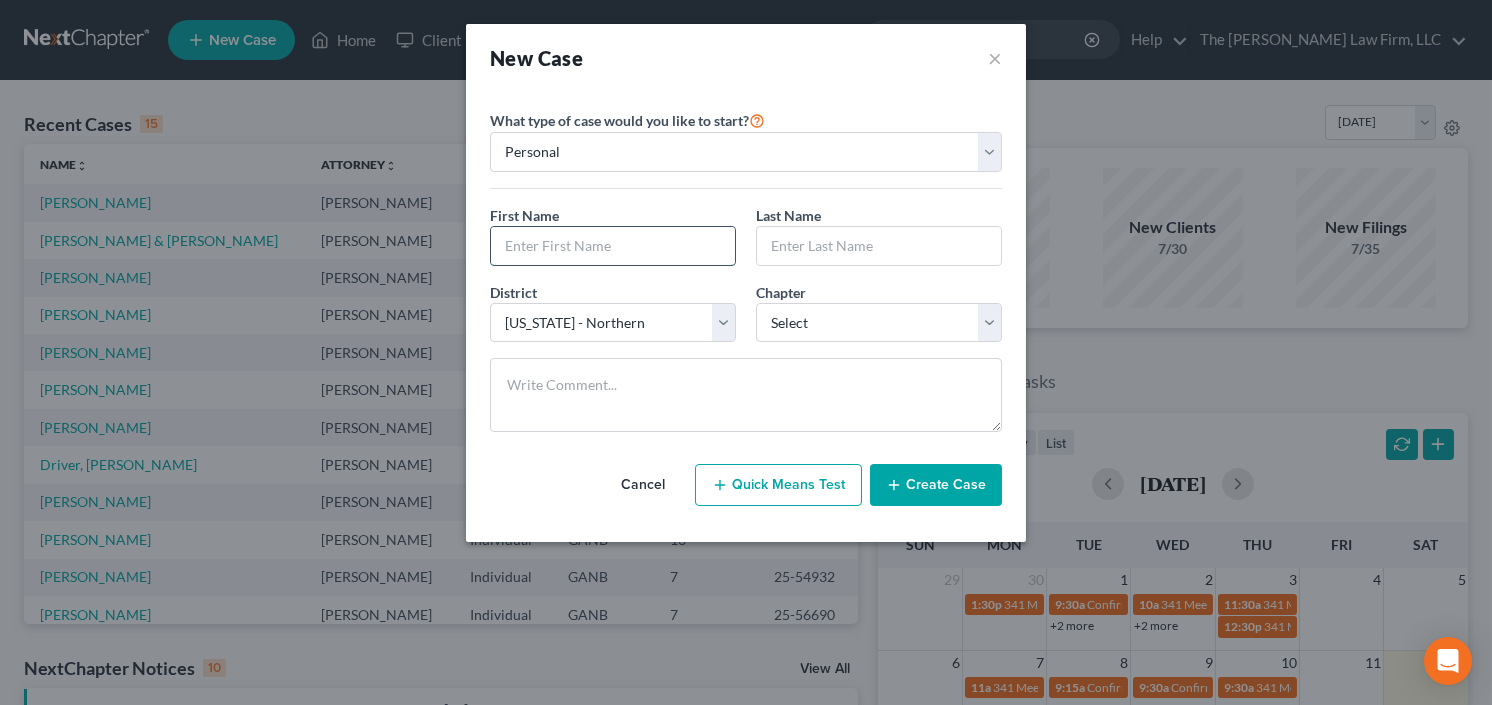 click at bounding box center [613, 246] 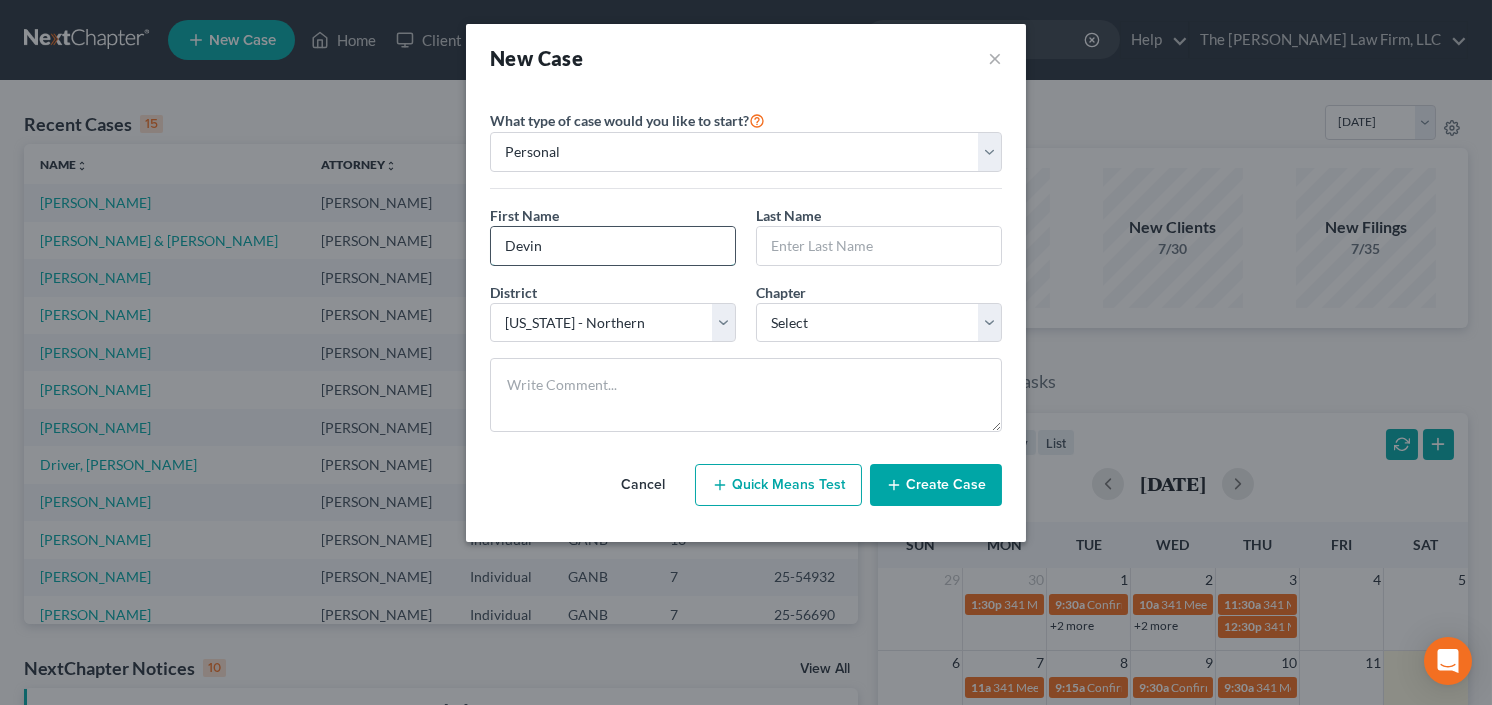 type on "Devin" 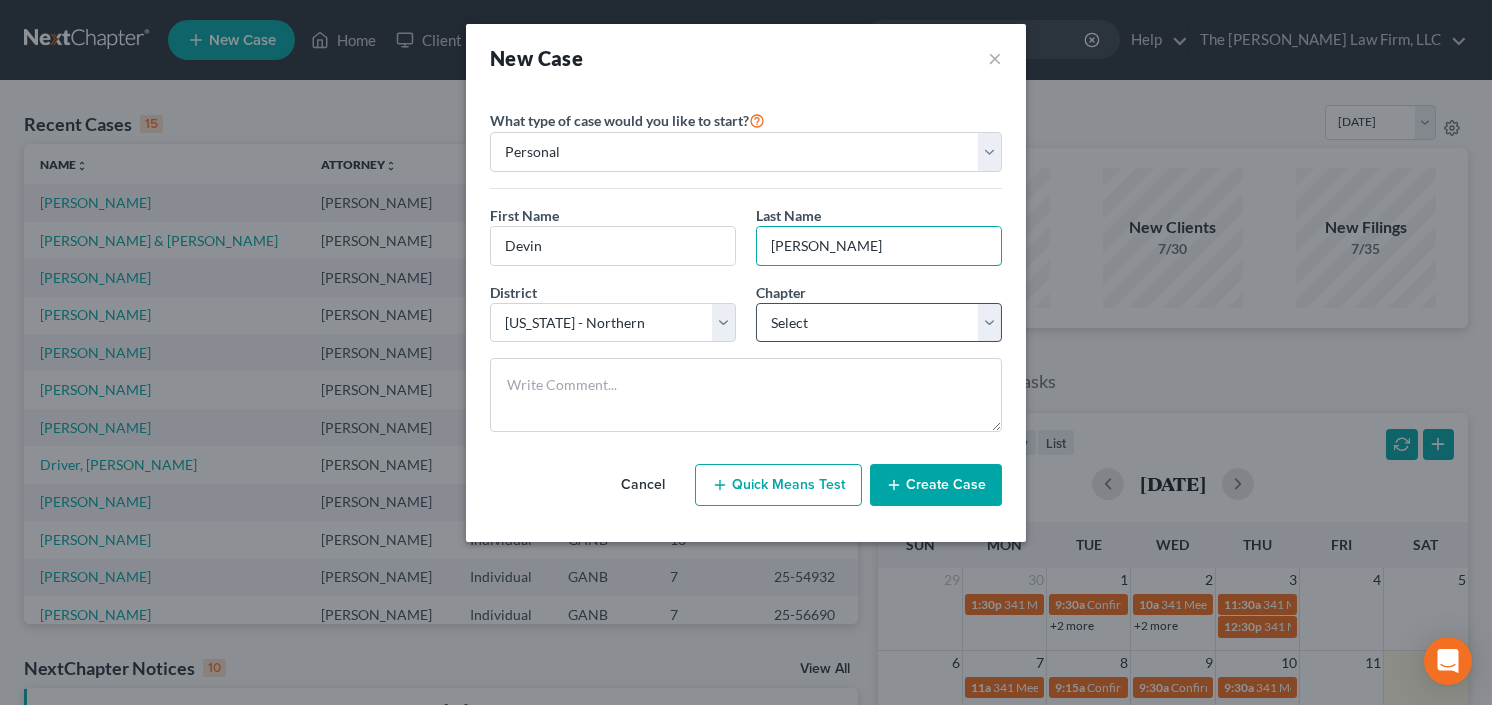 type on "Burke" 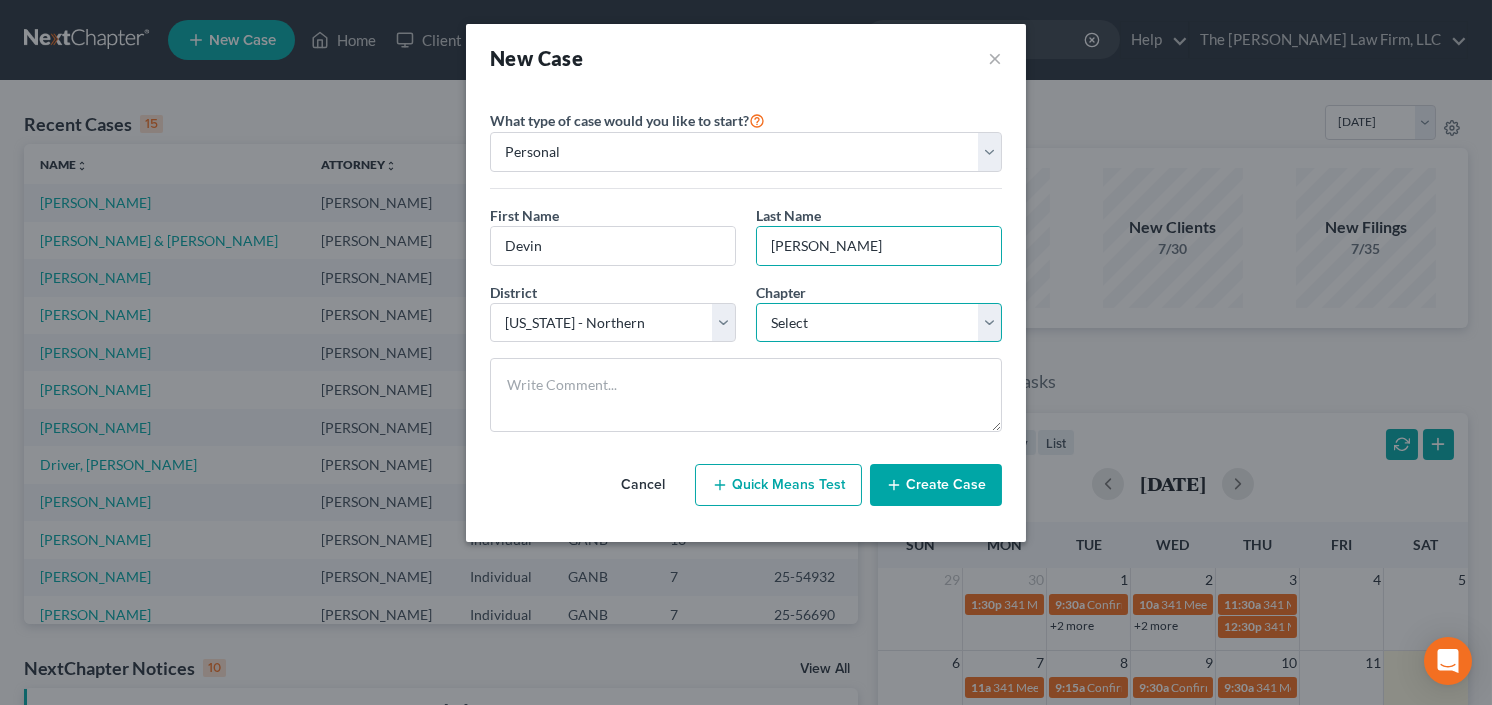 click on "Select 7 11 12 13" at bounding box center [879, 323] 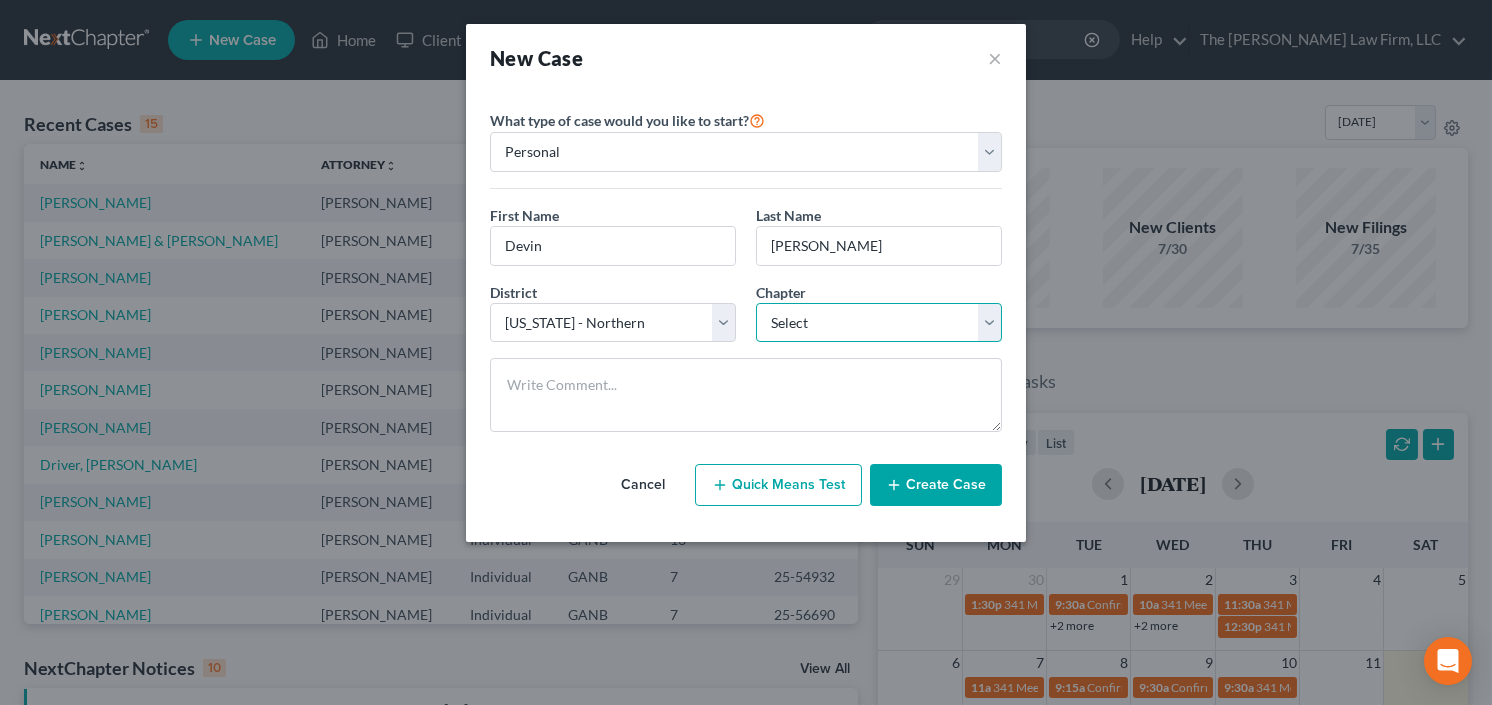 select on "3" 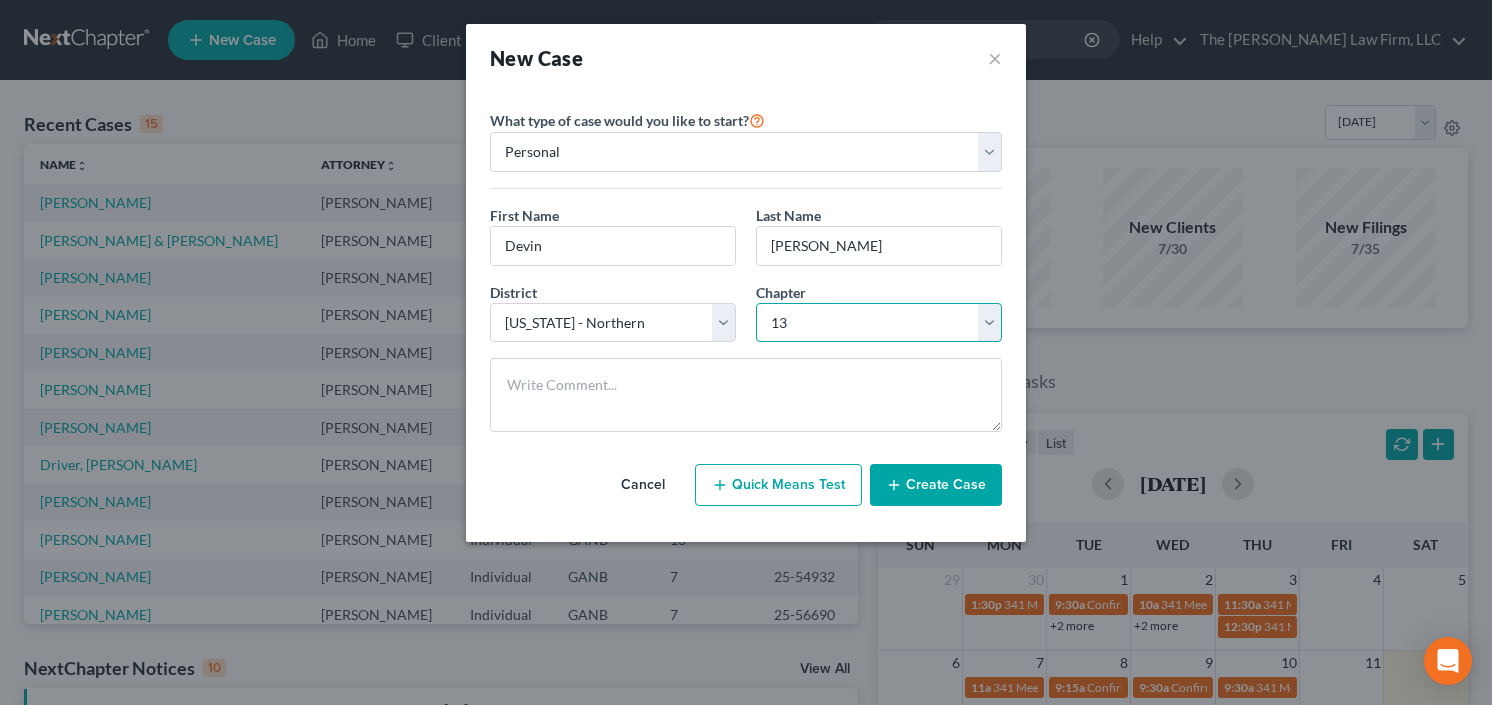 click on "Select 7 11 12 13" at bounding box center [879, 323] 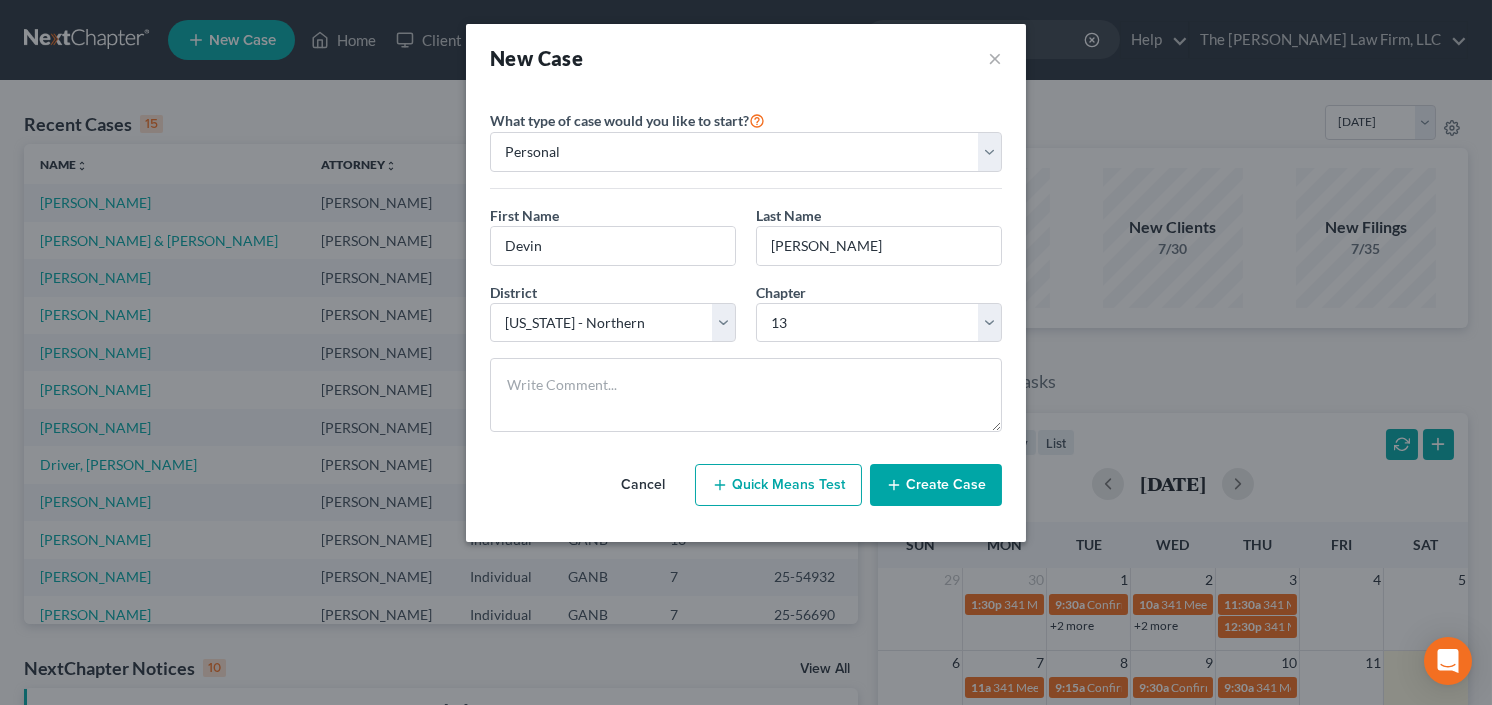click 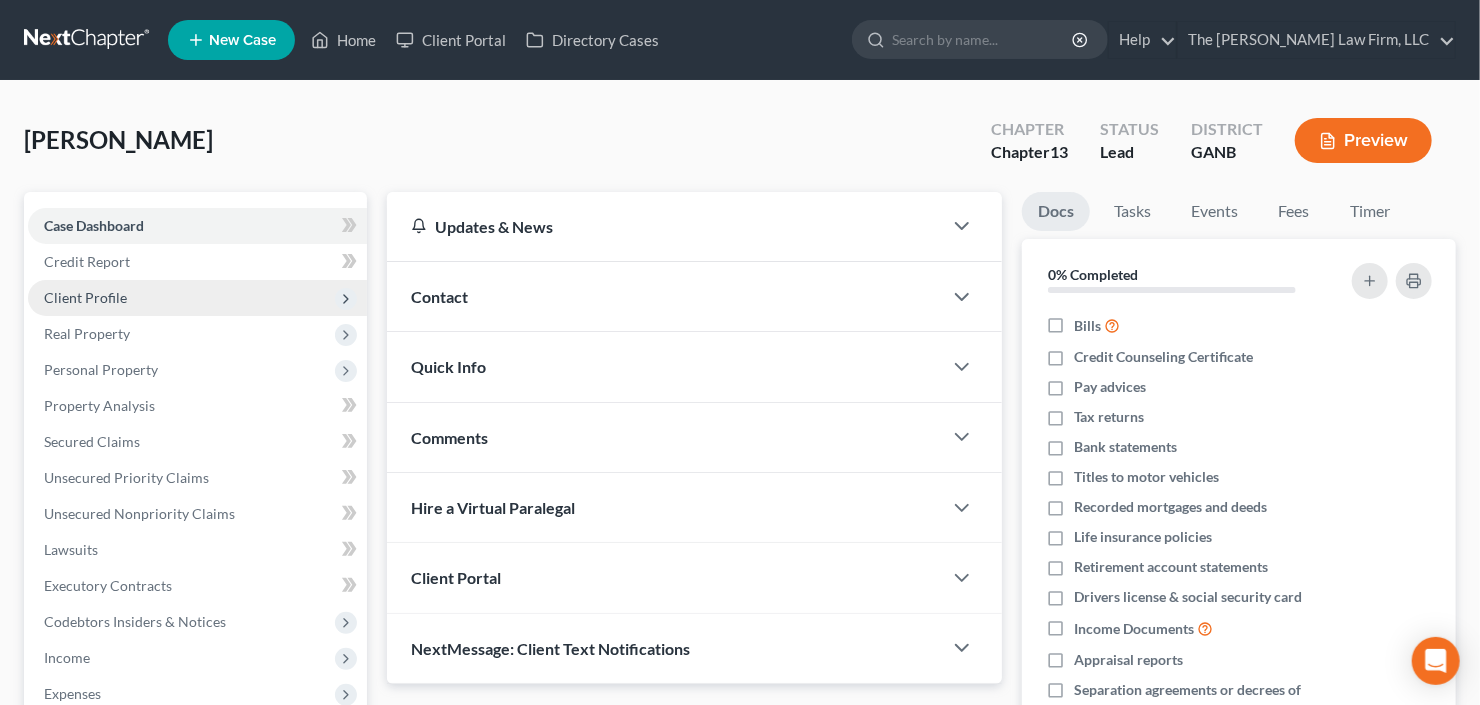 click on "Client Profile" at bounding box center (85, 297) 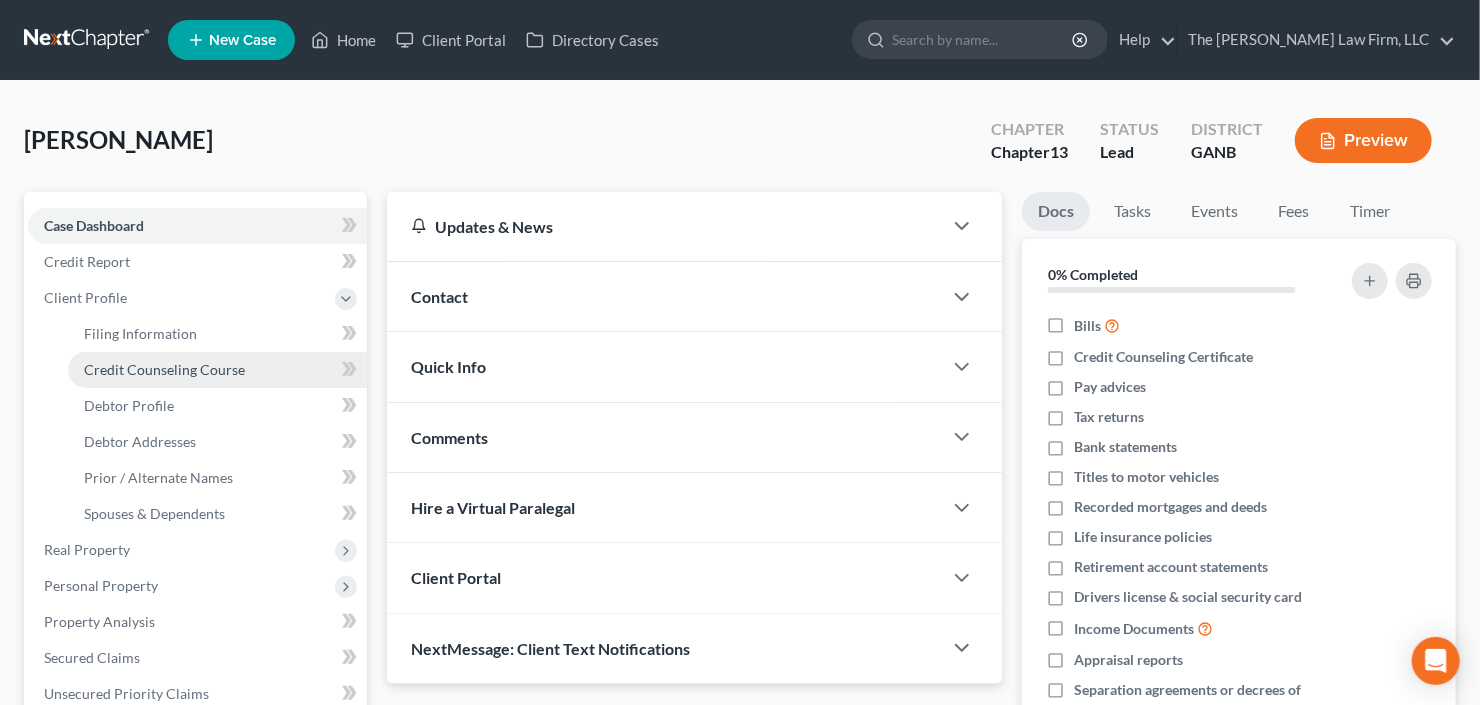 click on "Credit Counseling Course" at bounding box center [164, 369] 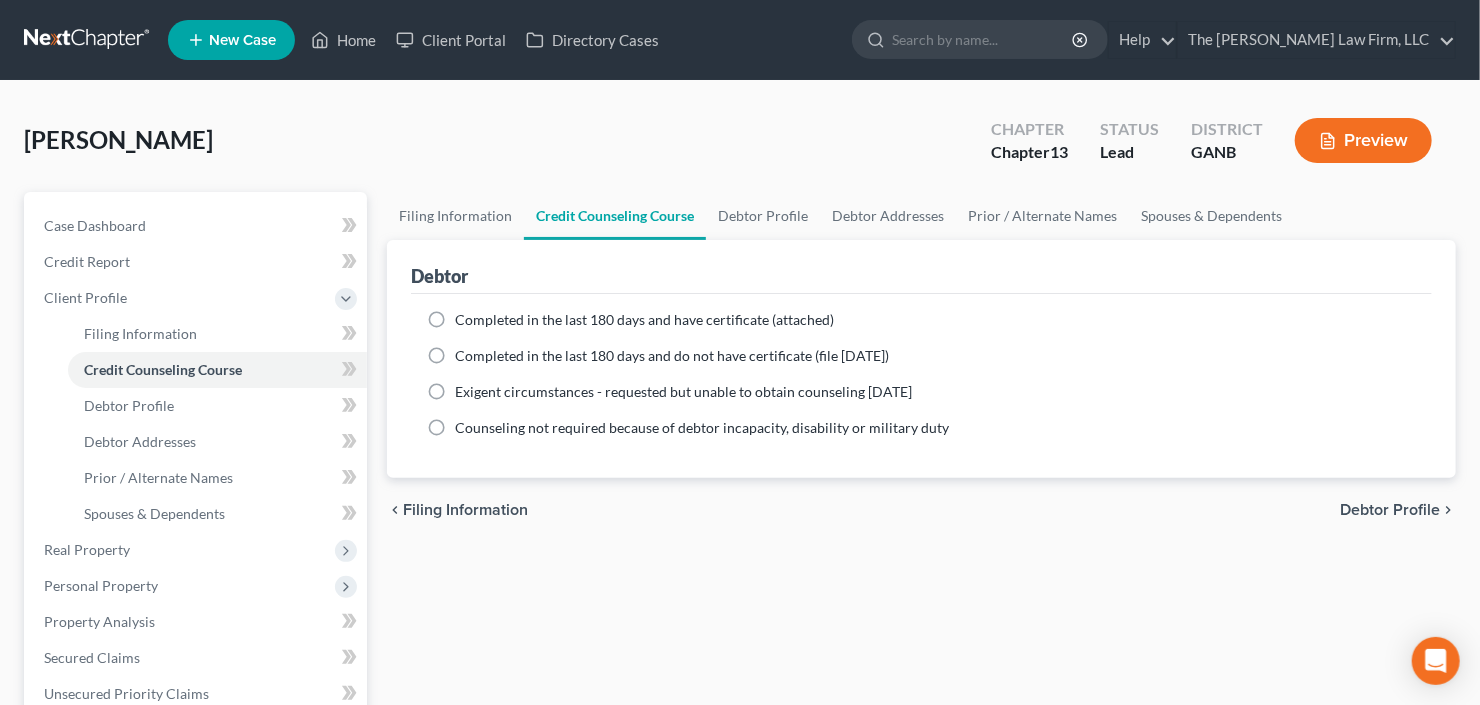 drag, startPoint x: 573, startPoint y: 319, endPoint x: 125, endPoint y: 390, distance: 453.59122 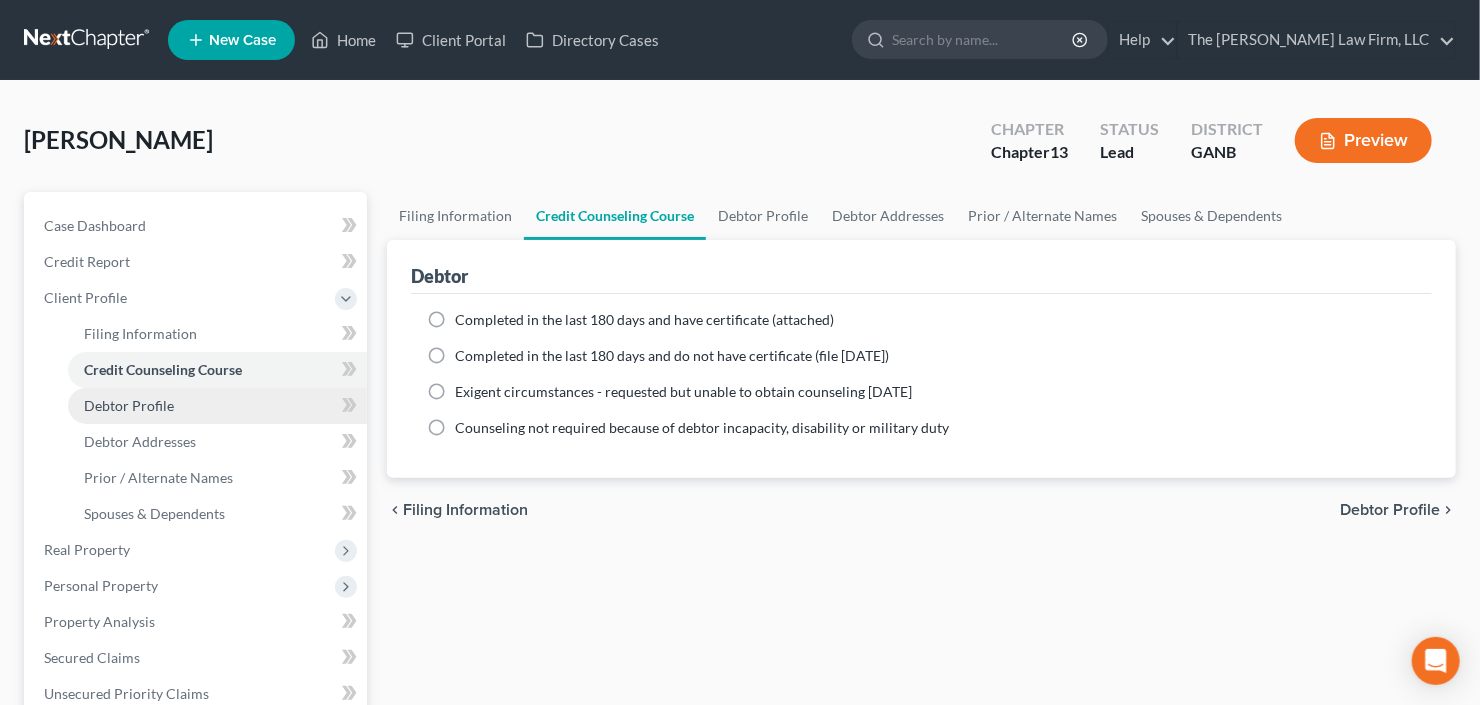 click on "Completed in the last 180 days and have certificate (attached)" at bounding box center [644, 319] 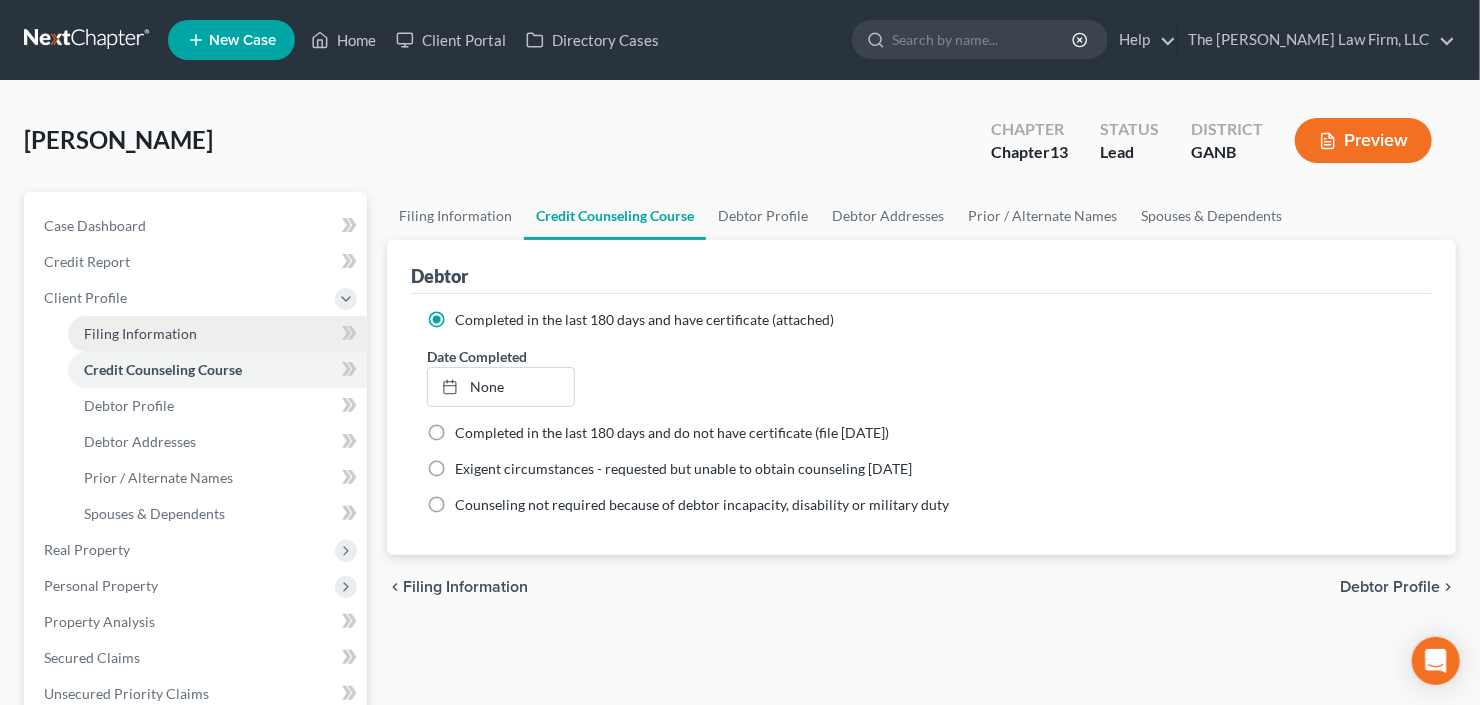click on "Filing Information" at bounding box center (140, 333) 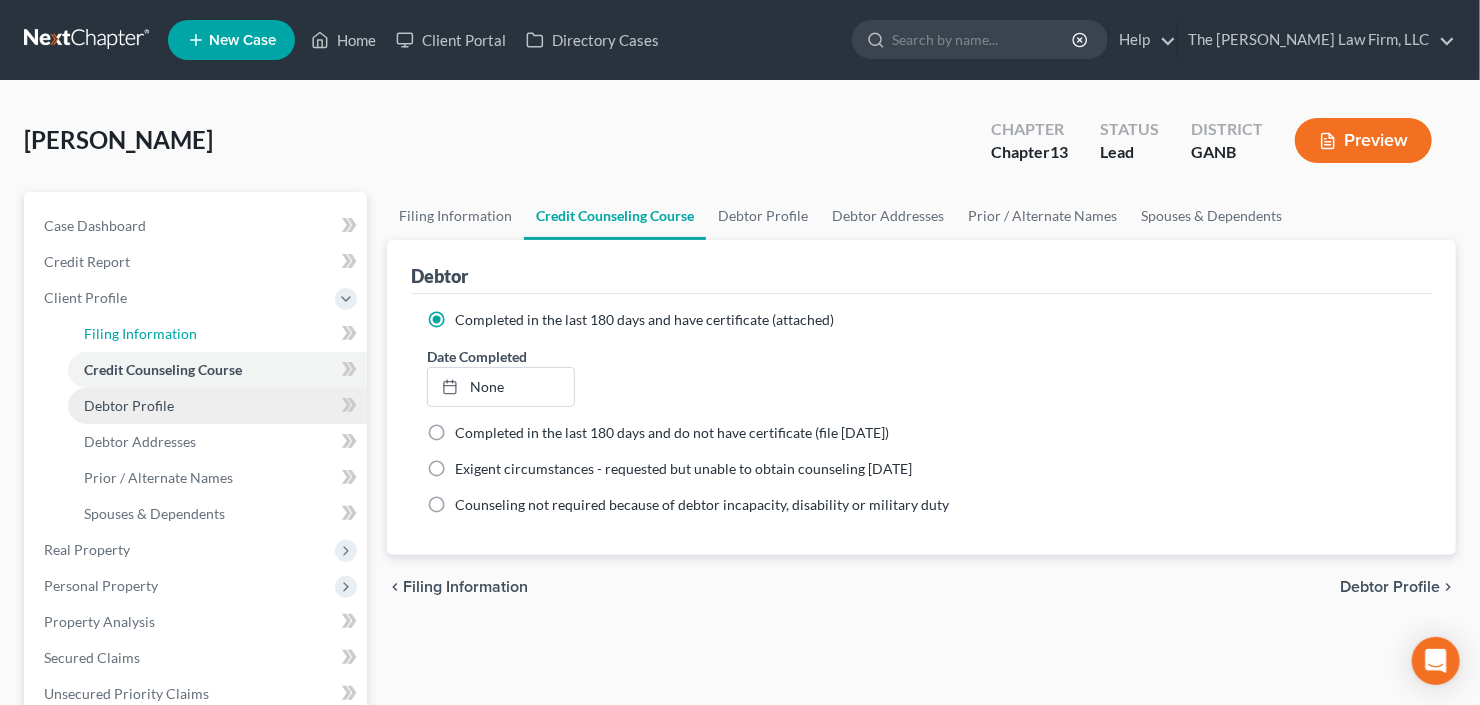 select on "1" 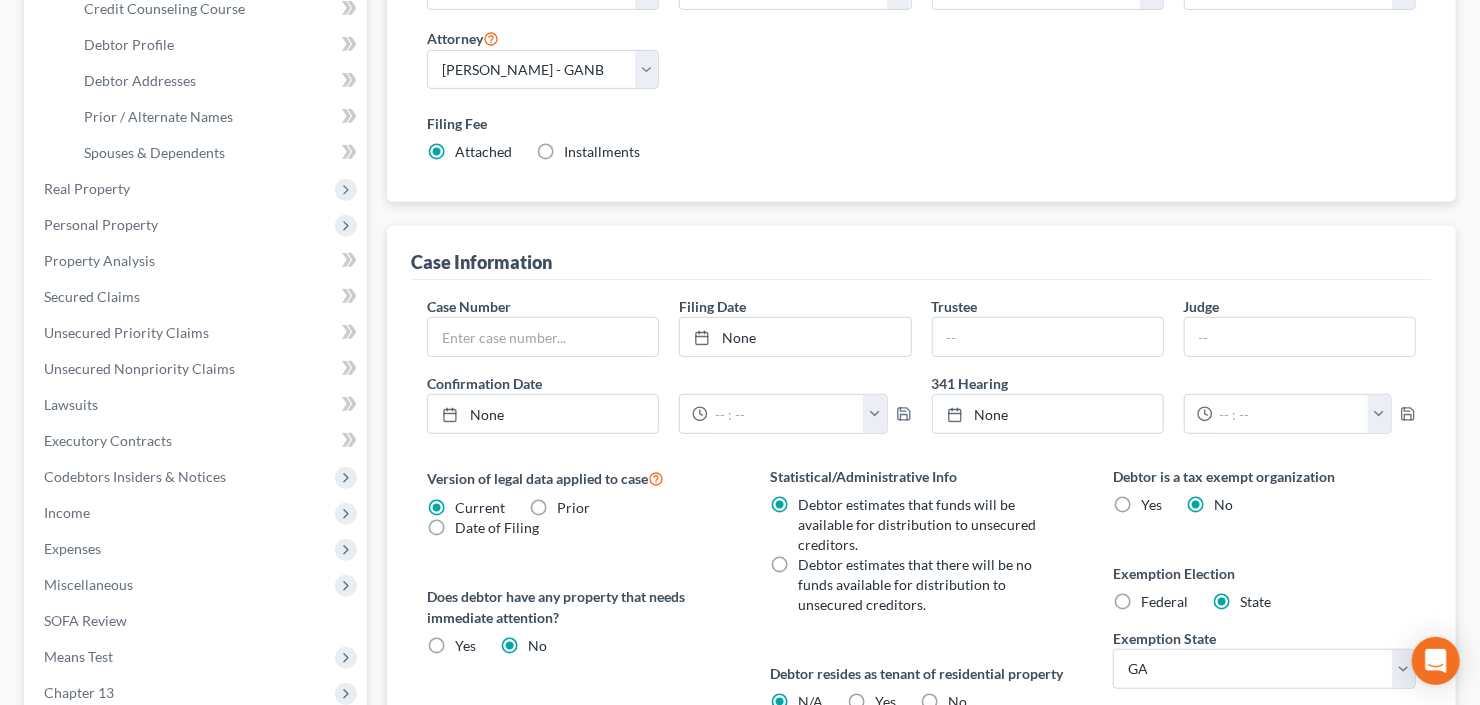 scroll, scrollTop: 400, scrollLeft: 0, axis: vertical 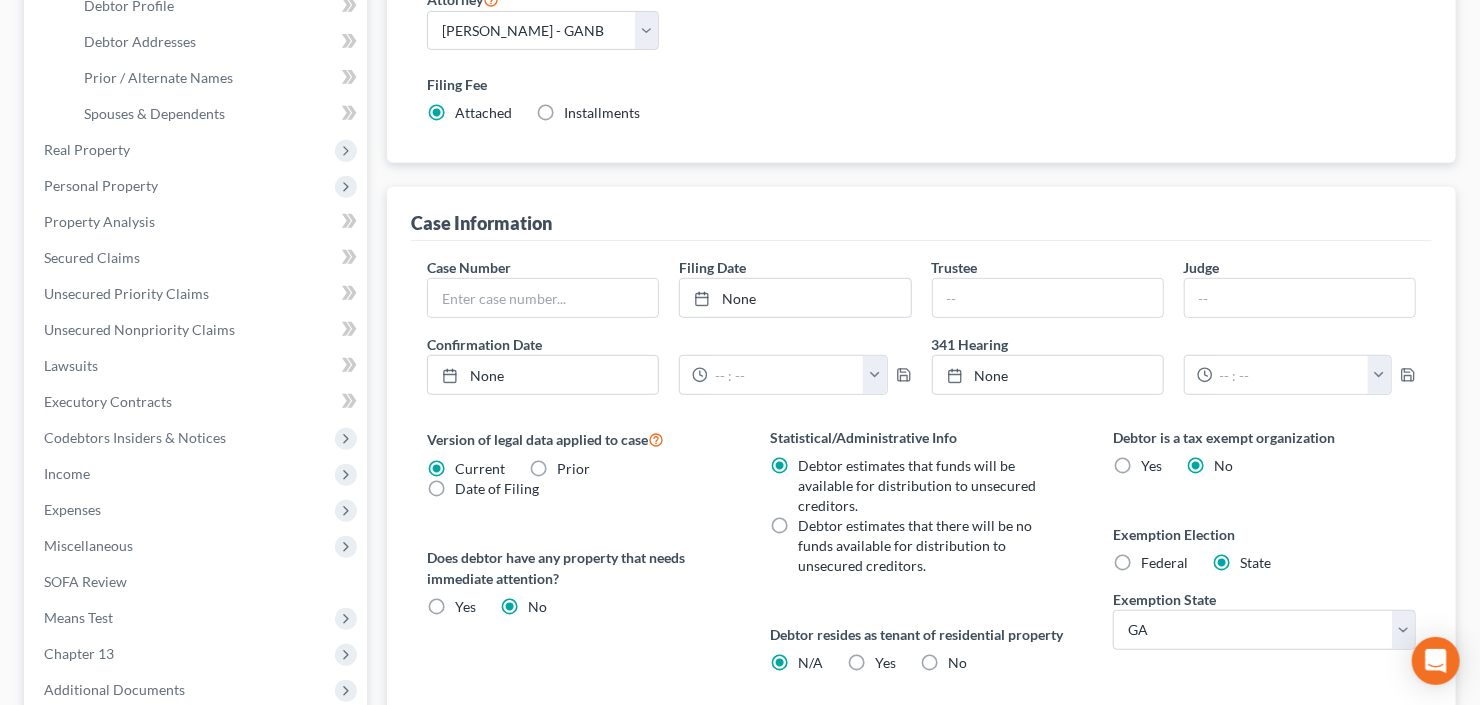 click on "Yes Yes" at bounding box center [885, 663] 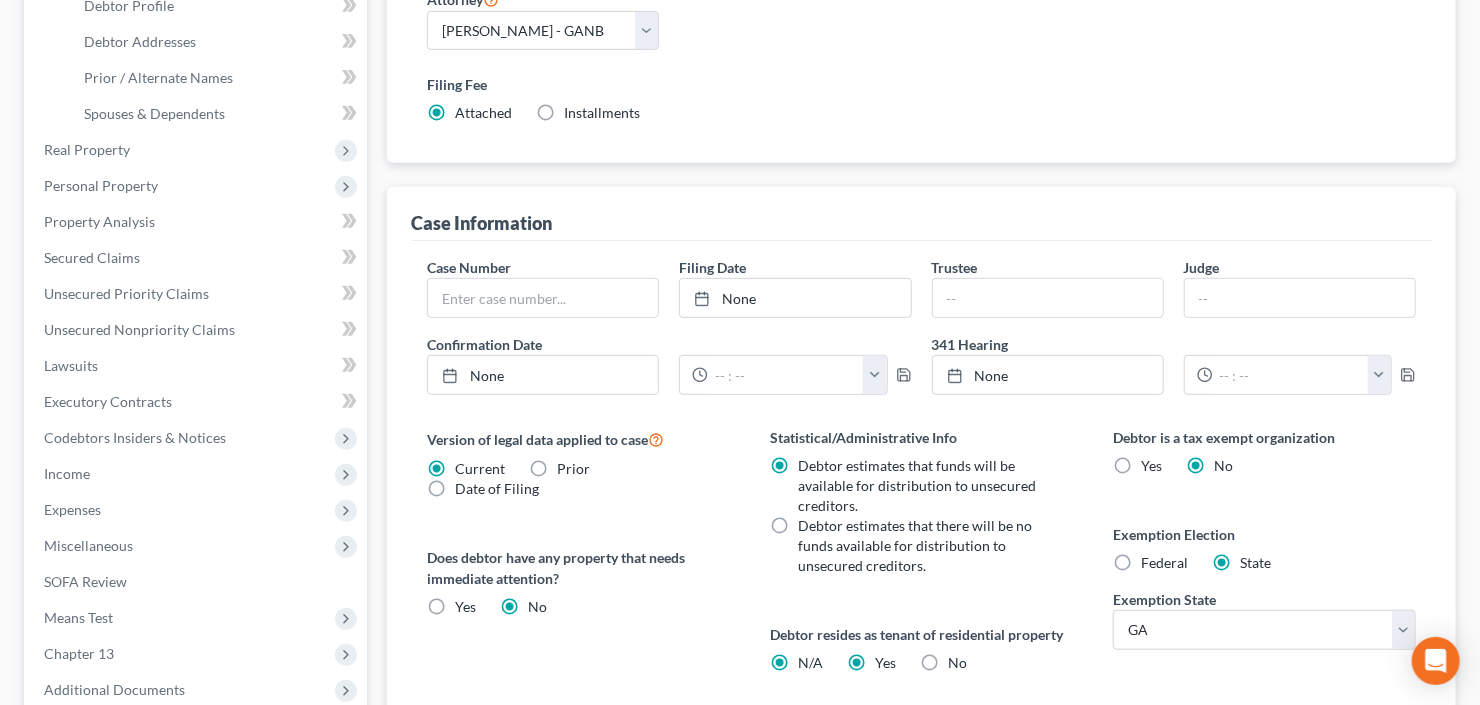 radio on "false" 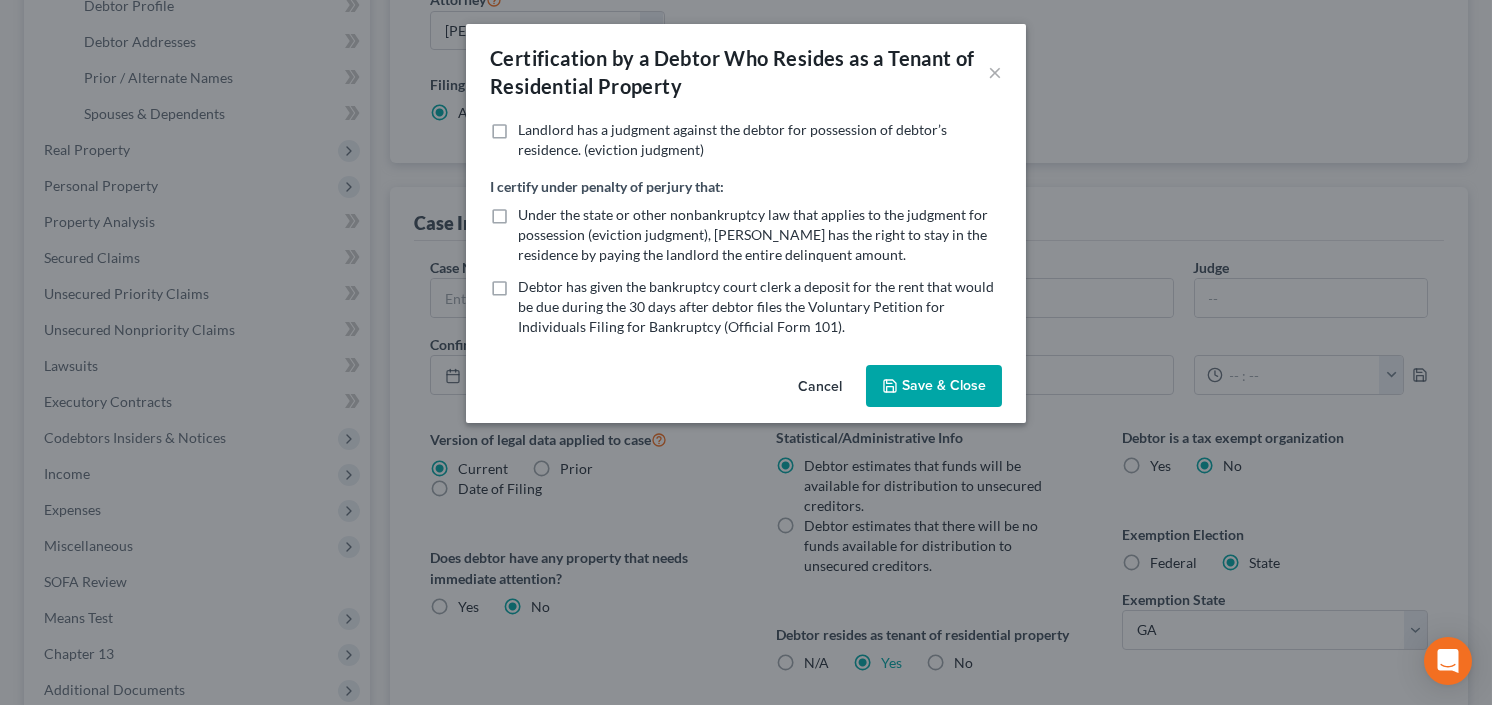 click on "Certification by a Debtor Who Resides as a Tenant of Residential Property × Landlord has a judgment against the debtor for possession of debtor’s residence. (eviction judgment) I certify under penalty of perjury that: Under the state or other nonbankruptcy law that applies to the judgment for possession (eviction judgment), Debtor has the right to stay in the residence by paying the landlord the entire delinquent amount. Debtor has given the bankruptcy court clerk a deposit for the rent that would be due during the 30 days after debtor files the Voluntary Petition for Individuals Filing for Bankruptcy (Official Form 101). Cancel Save & Close" at bounding box center [746, 352] 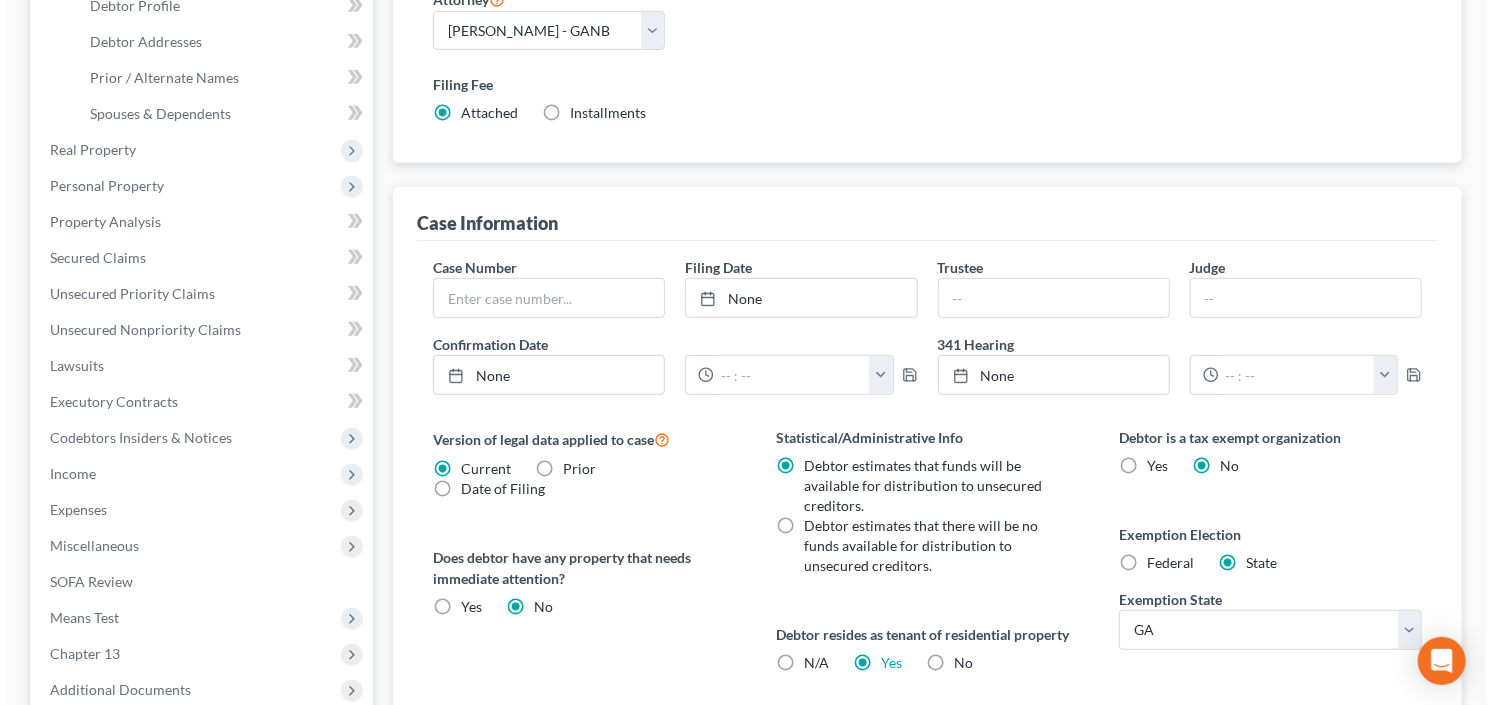 scroll, scrollTop: 0, scrollLeft: 0, axis: both 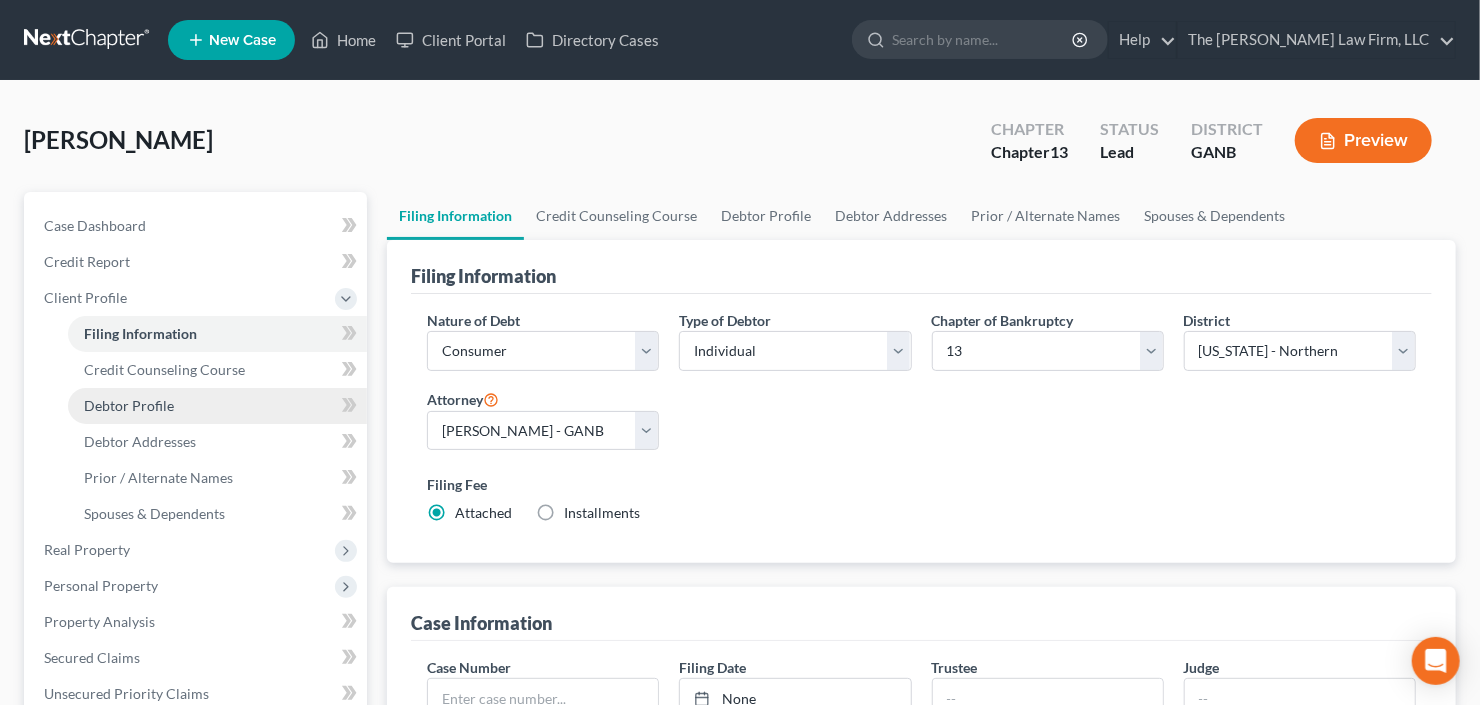 click on "Debtor Profile" at bounding box center [129, 405] 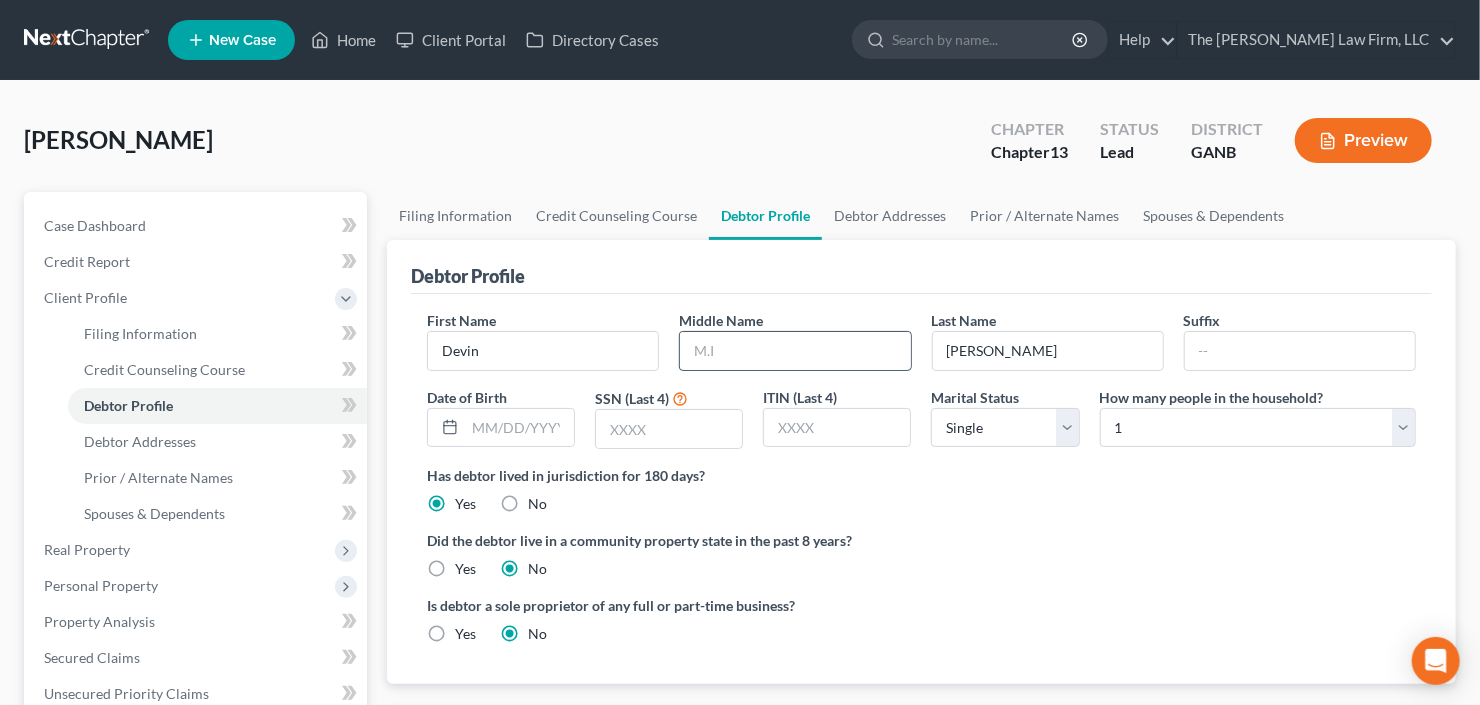 click at bounding box center (795, 351) 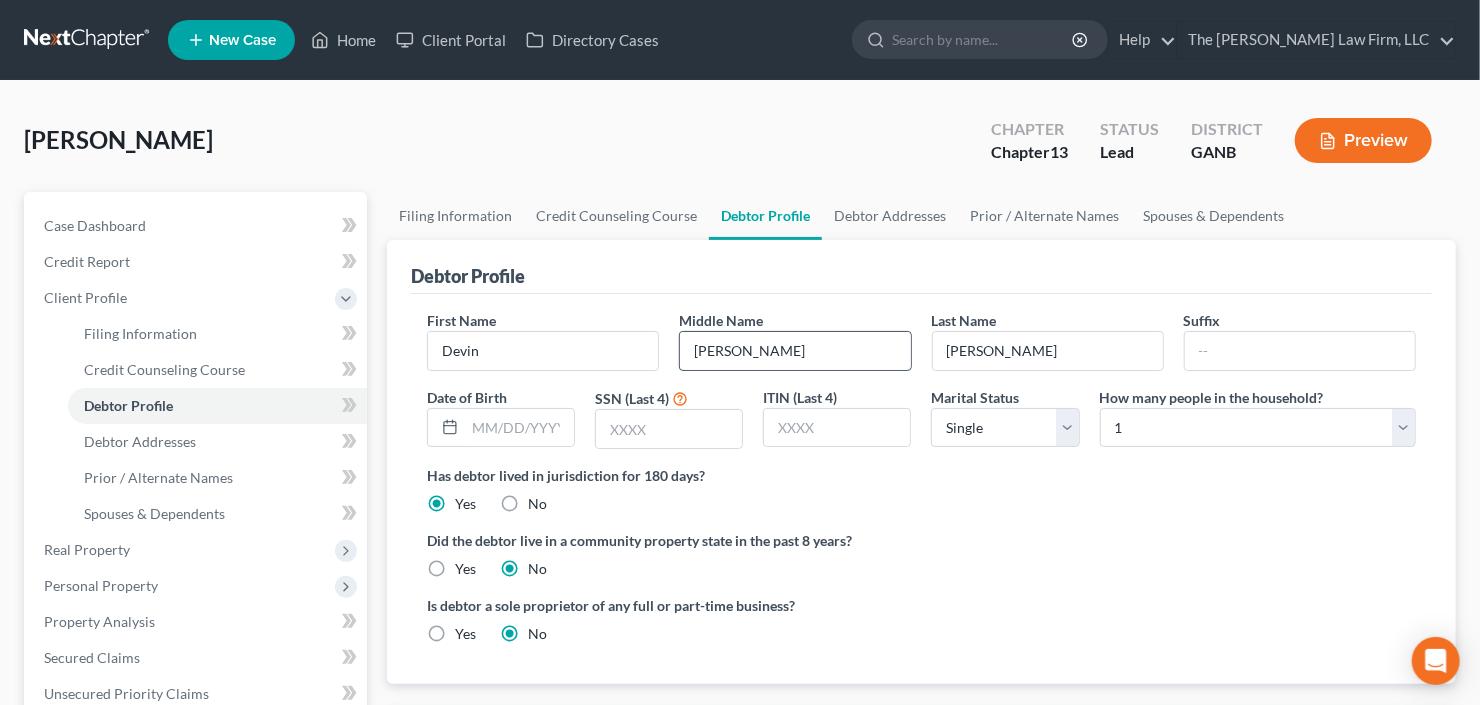 type on "Nikole" 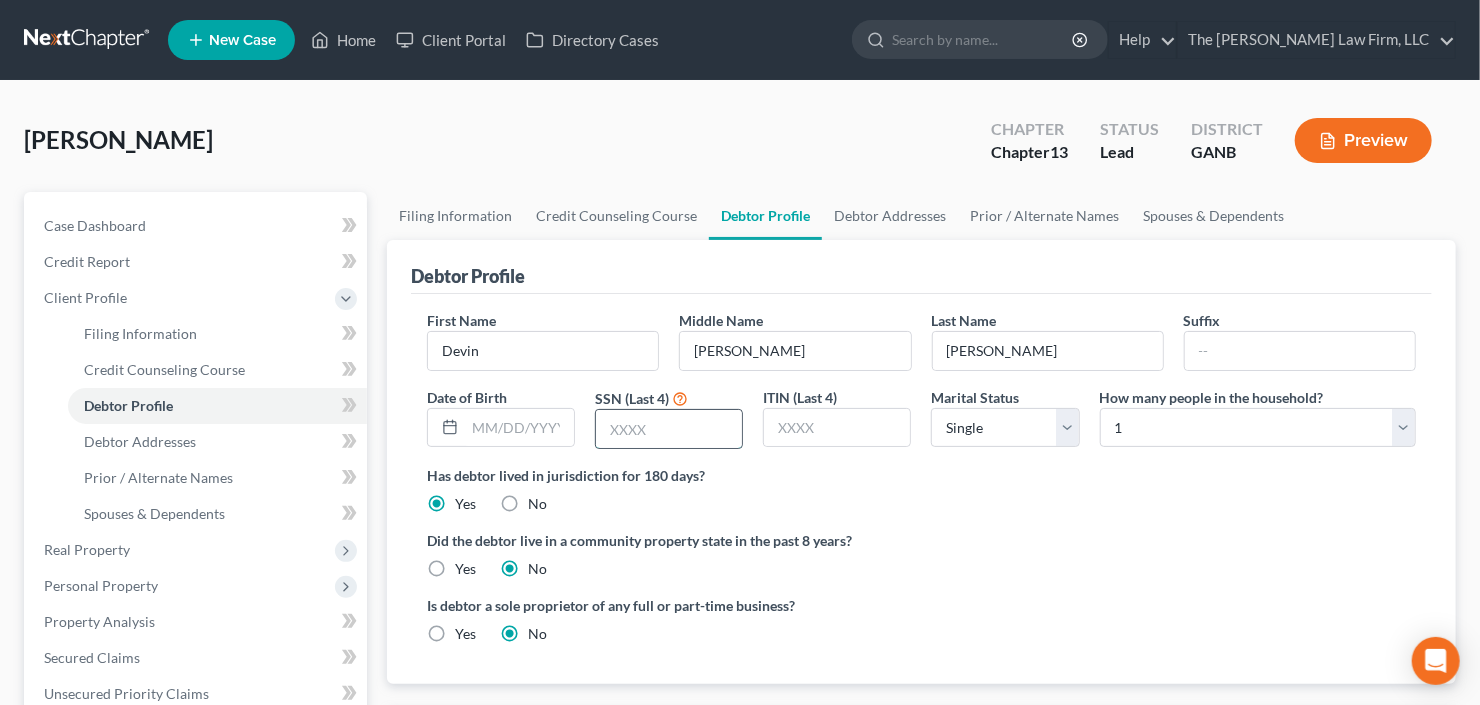 click at bounding box center [669, 429] 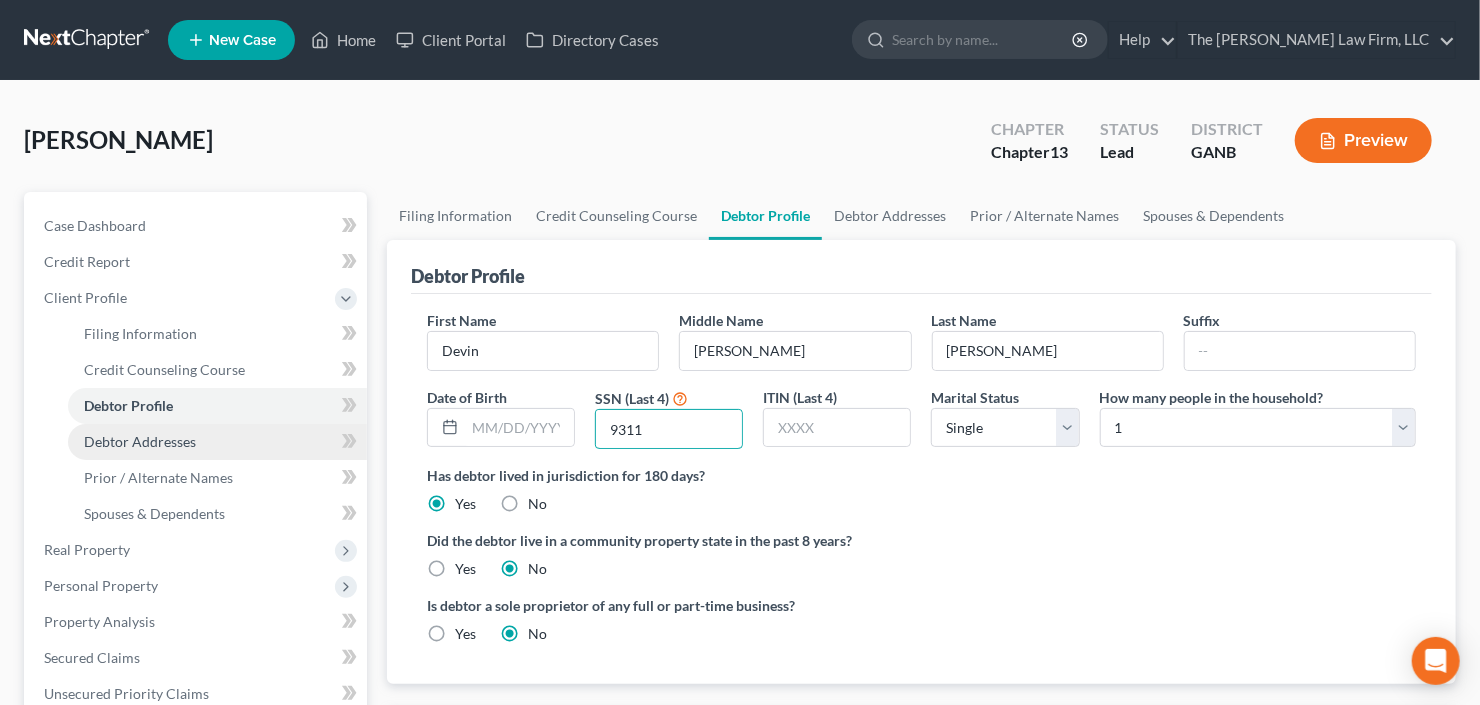 type on "9311" 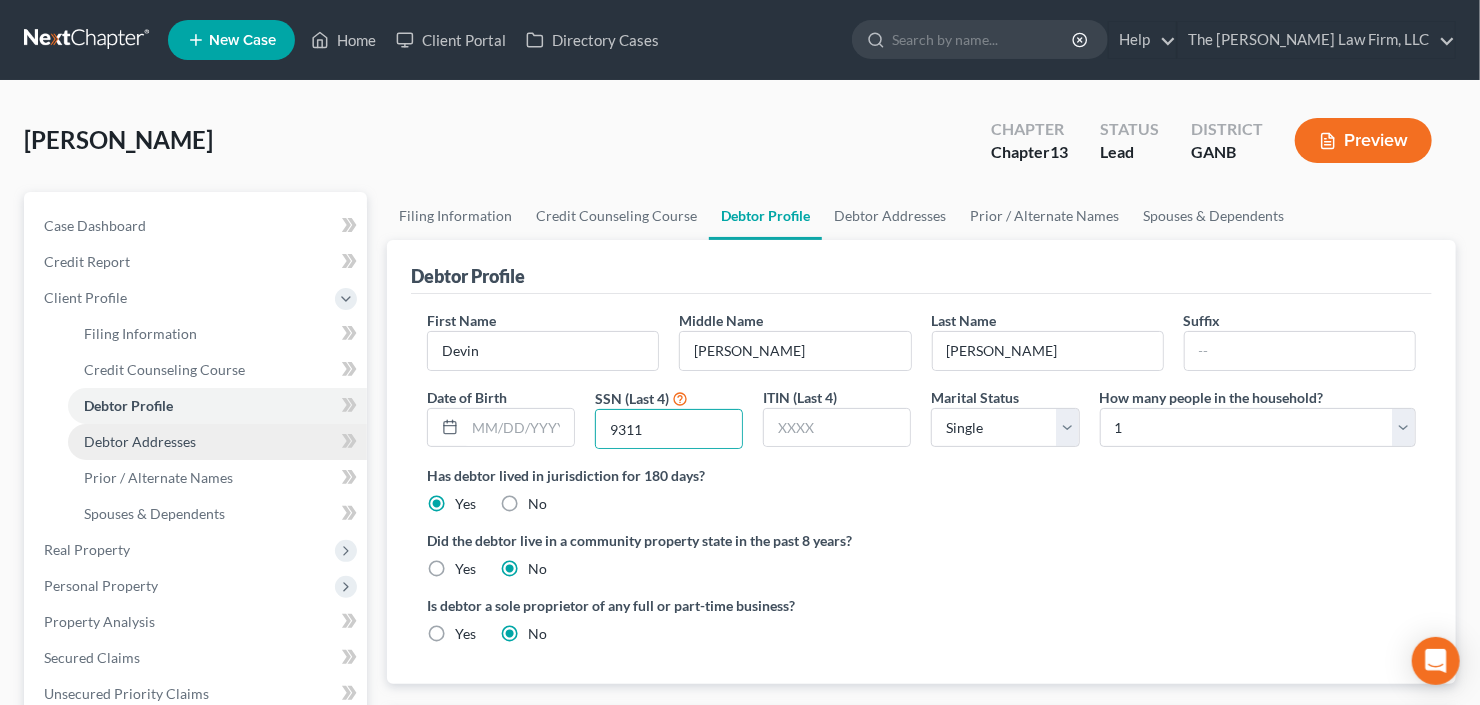 click on "Debtor Addresses" at bounding box center (140, 441) 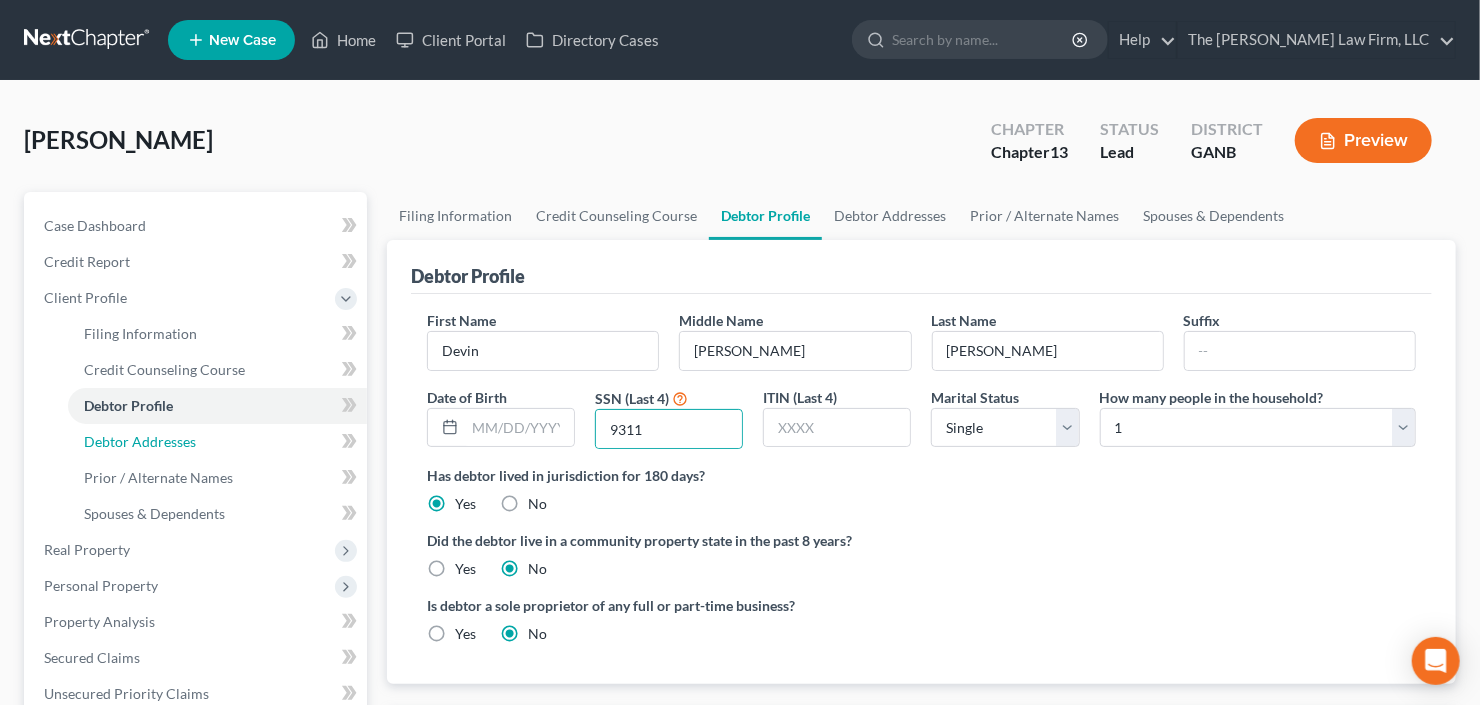 select on "0" 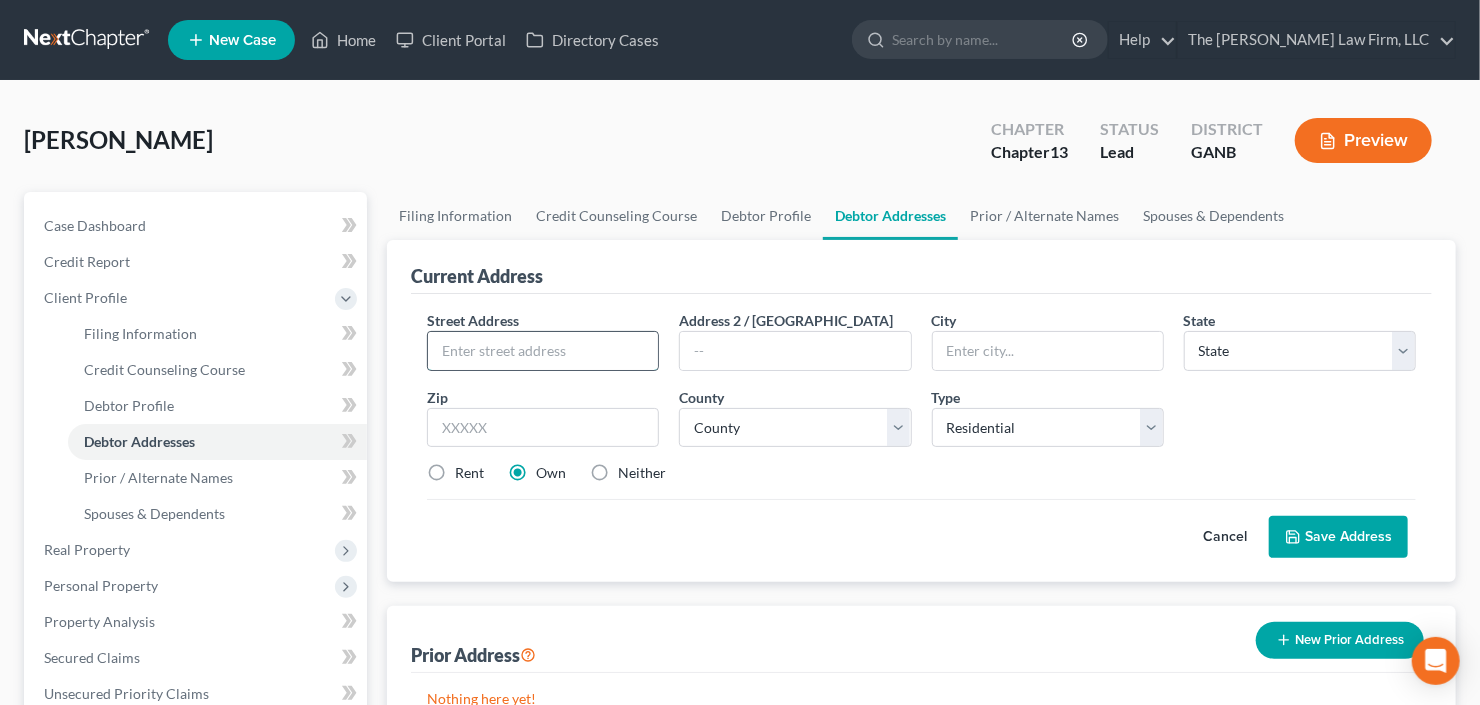 click at bounding box center [543, 351] 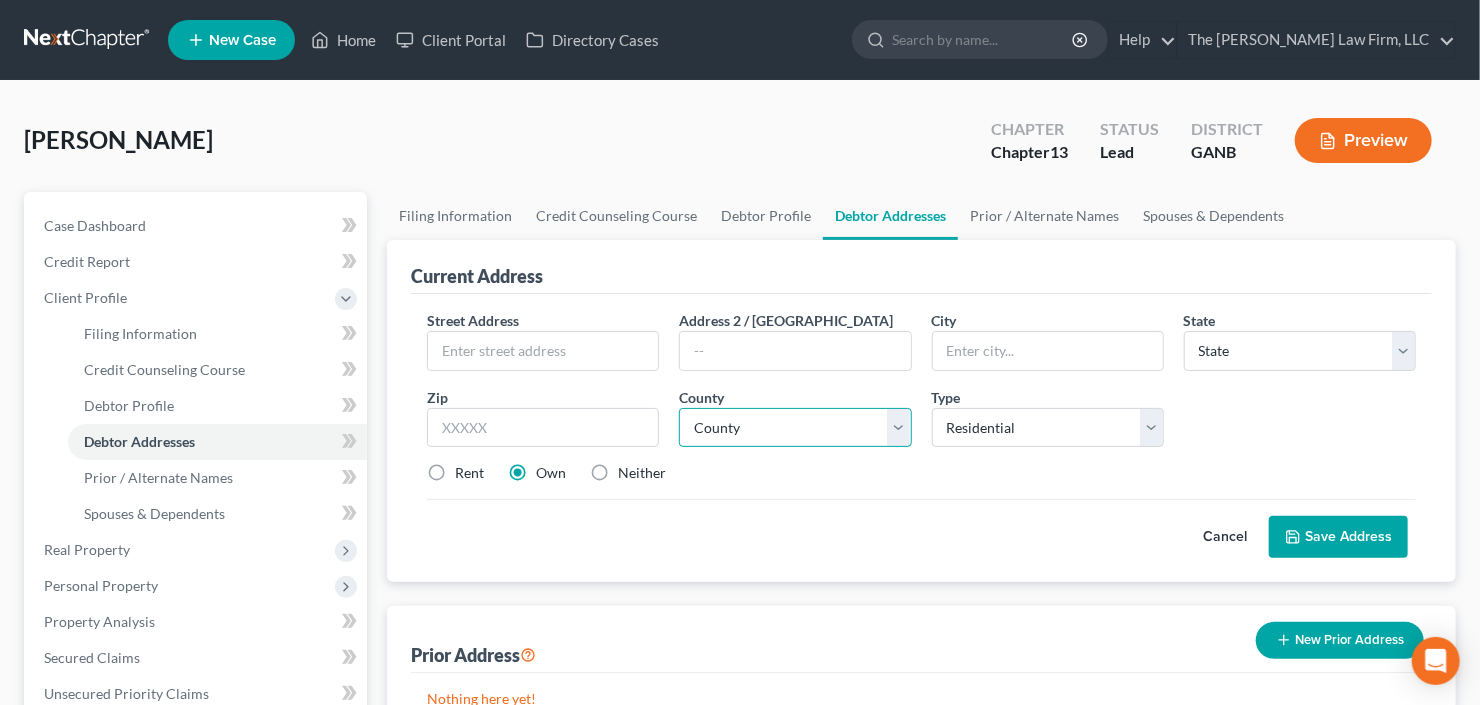 click on "County" at bounding box center (795, 428) 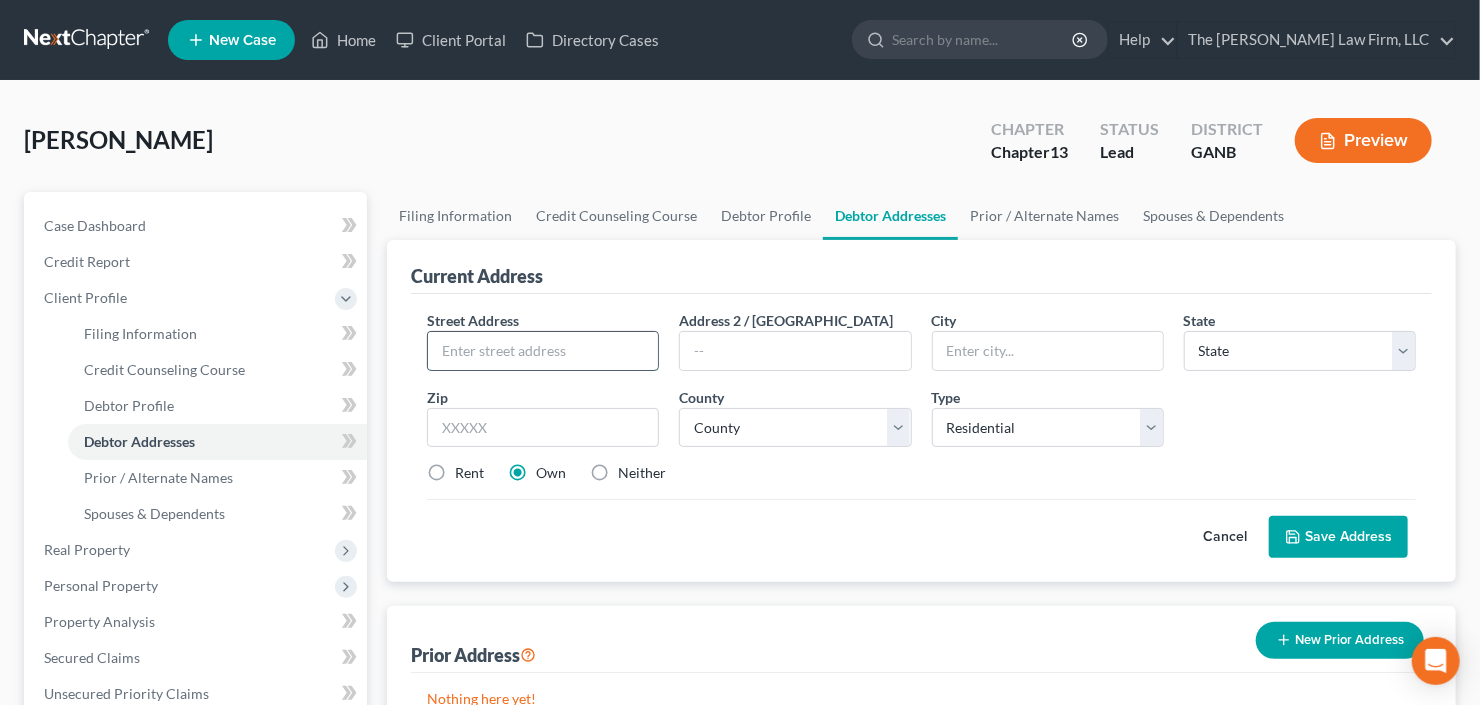 click at bounding box center [543, 351] 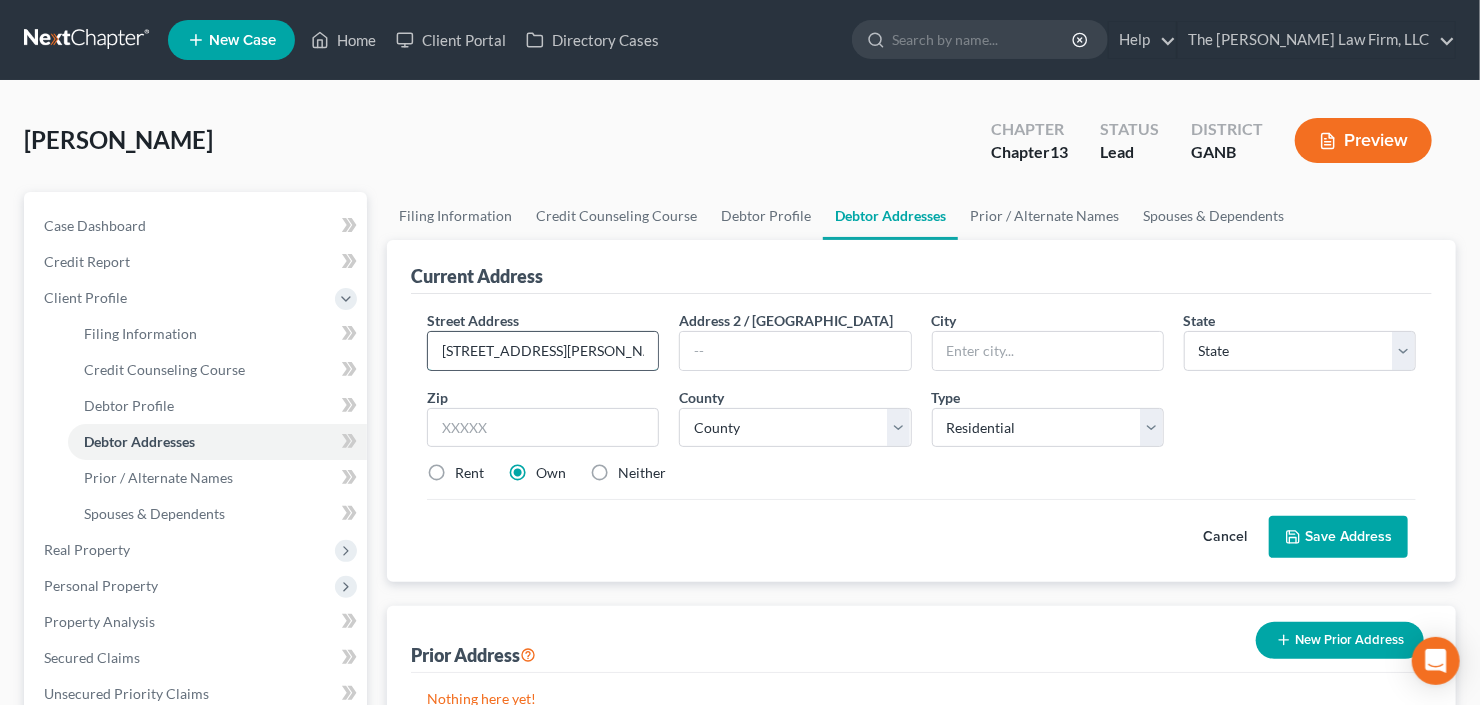 type on "[STREET_ADDRESS][PERSON_NAME]" 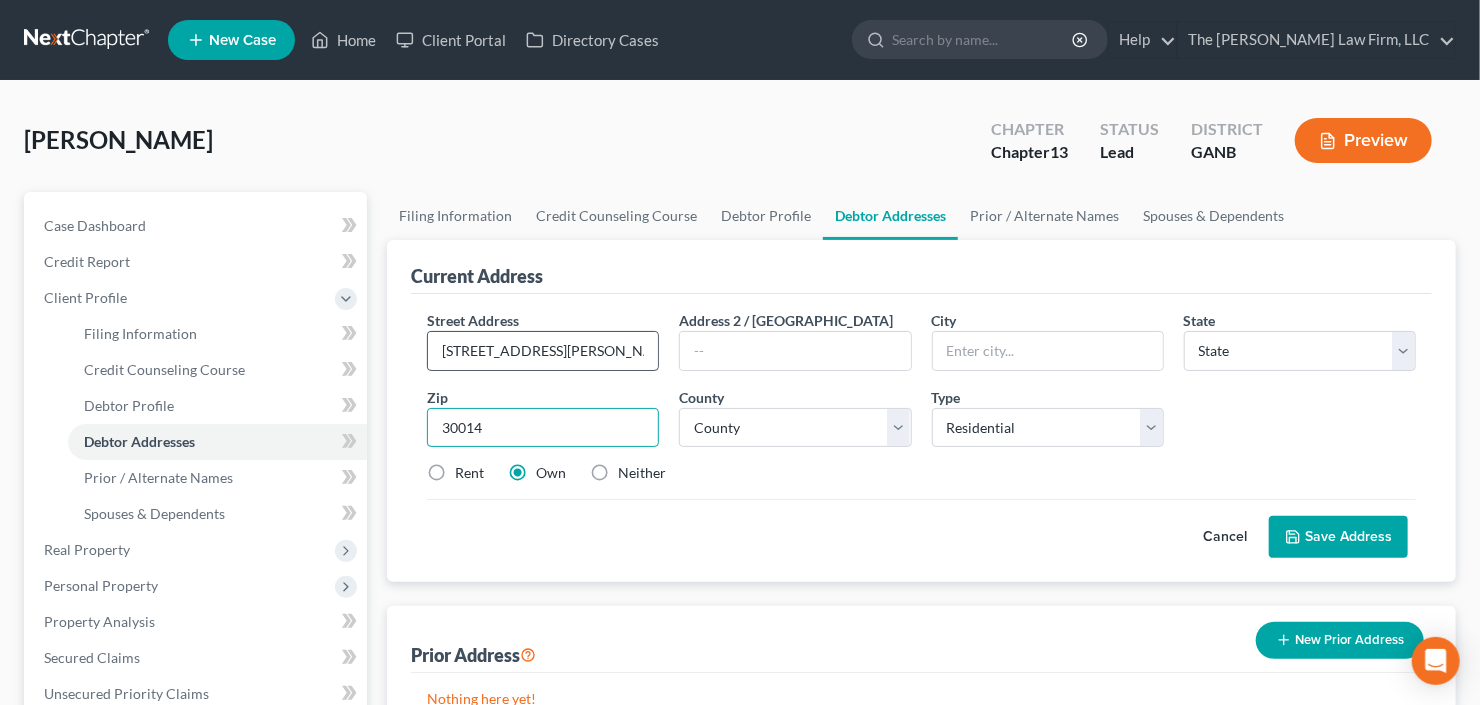 type on "30014" 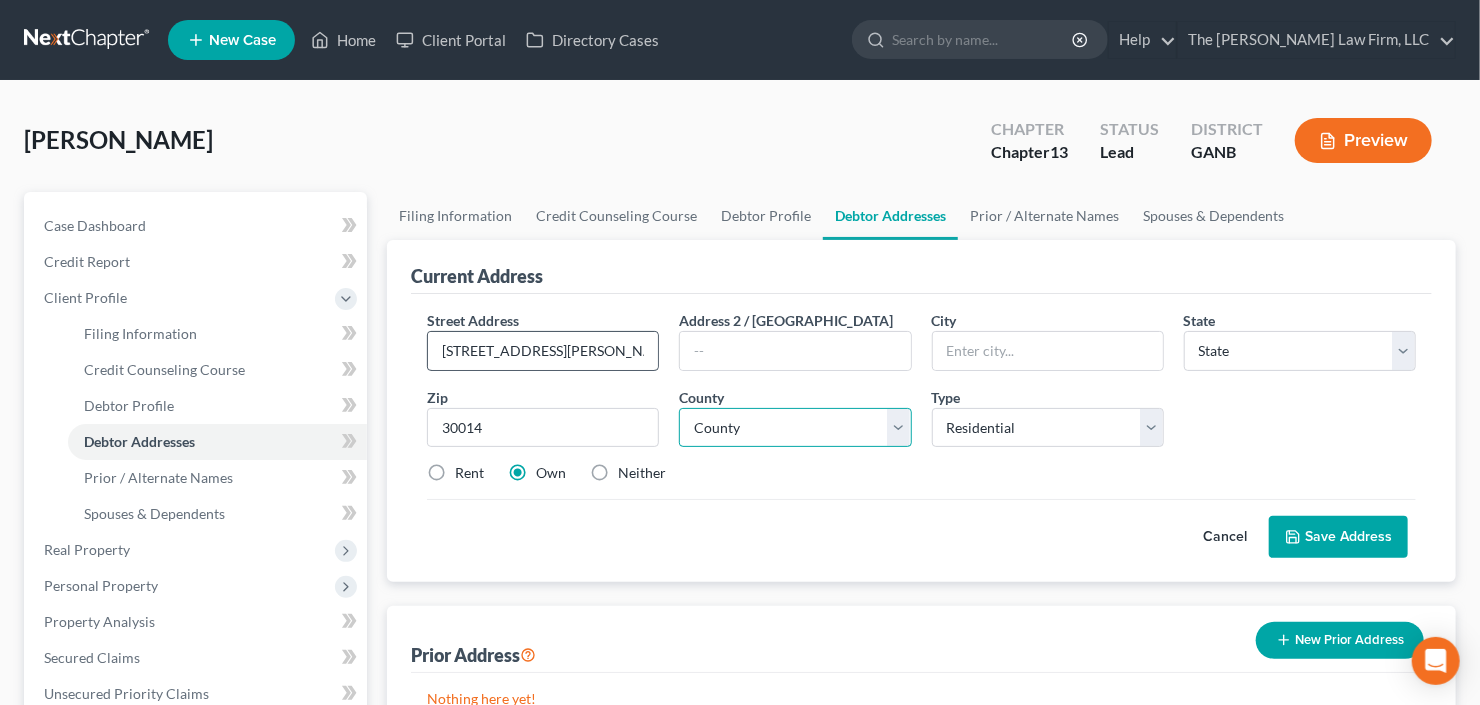 type on "[PERSON_NAME]" 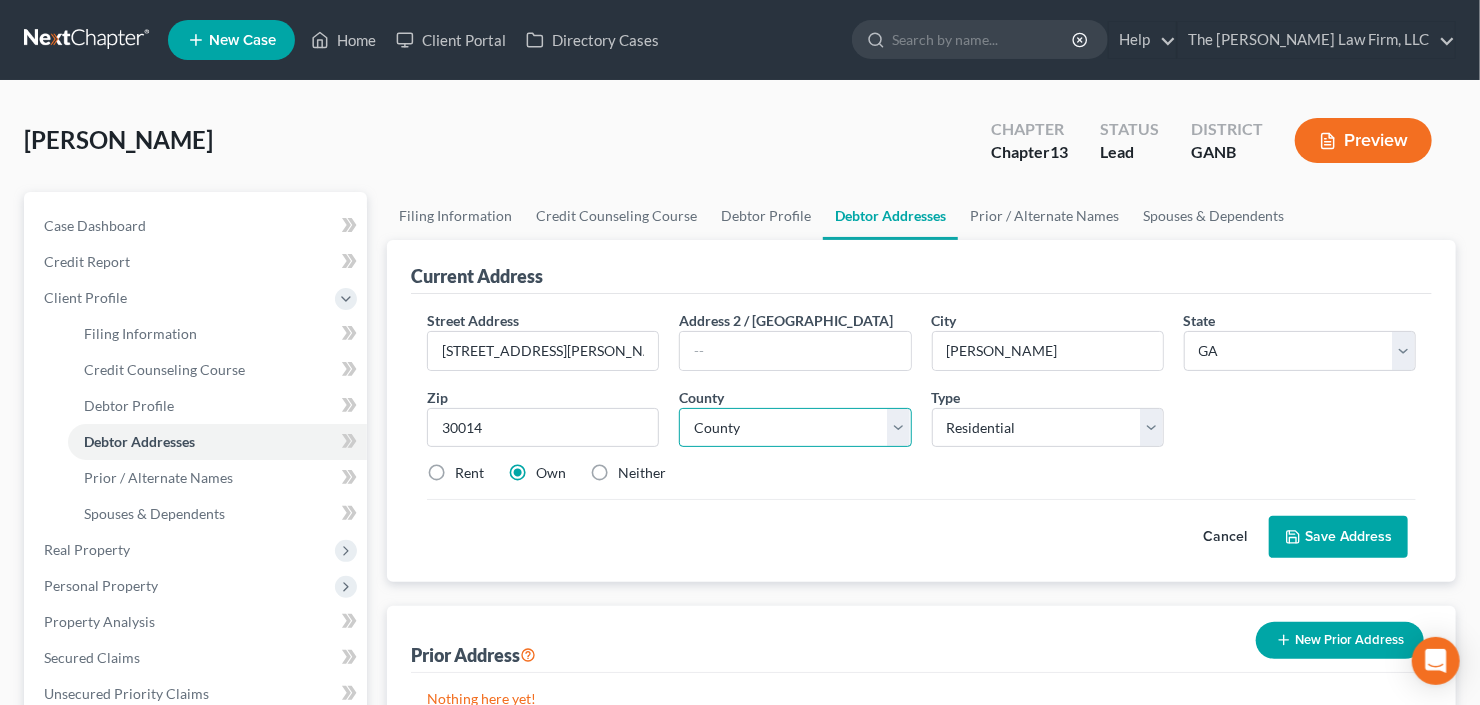 click on "County" at bounding box center [795, 428] 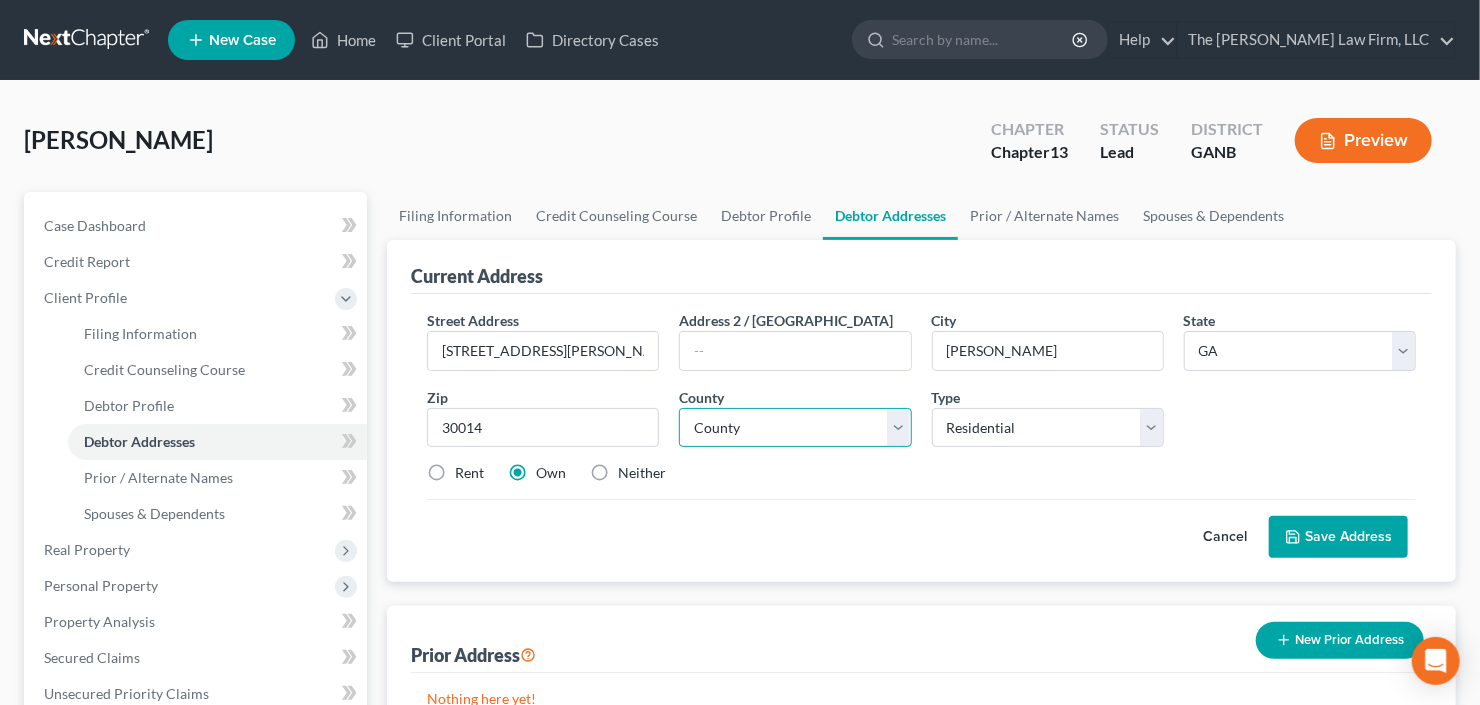select on "106" 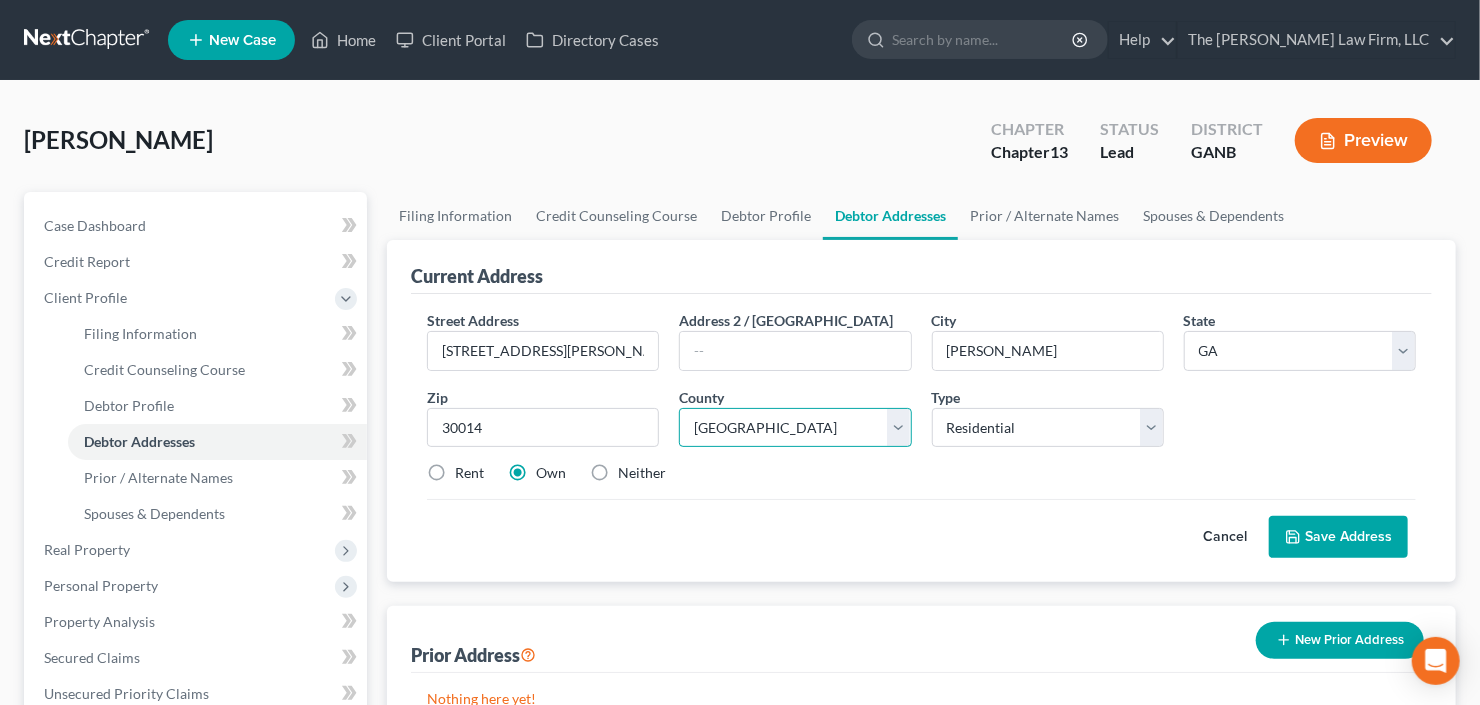 click on "County Appling County Atkinson County Bacon County Baker County Baldwin County Banks County Barrow County Bartow County Ben Hill County Berrien County Bibb County Bleckley County Brantley County Brooks County Bryan County Bulloch County Burke County Butts County Calhoun County Camden County Candler County Carroll County Catoosa County Charlton County Chatham County Chattahoochee County Chattooga County Cherokee County Clarke County Clay County Clayton County Clinch County Cobb County Coffee County Colquitt County Columbia County Cook County Coweta County Crawford County Crisp County Dade County Dawson County DeKalb County Decatur County Dodge County Dooly County Dougherty County Douglas County Early County Echols County Effingham County Elbert County Emanuel County Evans County Fannin County Fayette County Floyd County Forsyth County Franklin County Fulton County Gilmer County Glascock County Glynn County Gordon County Grady County Greene County Gwinnett County Habersham County Hall County Hancock County" at bounding box center [795, 428] 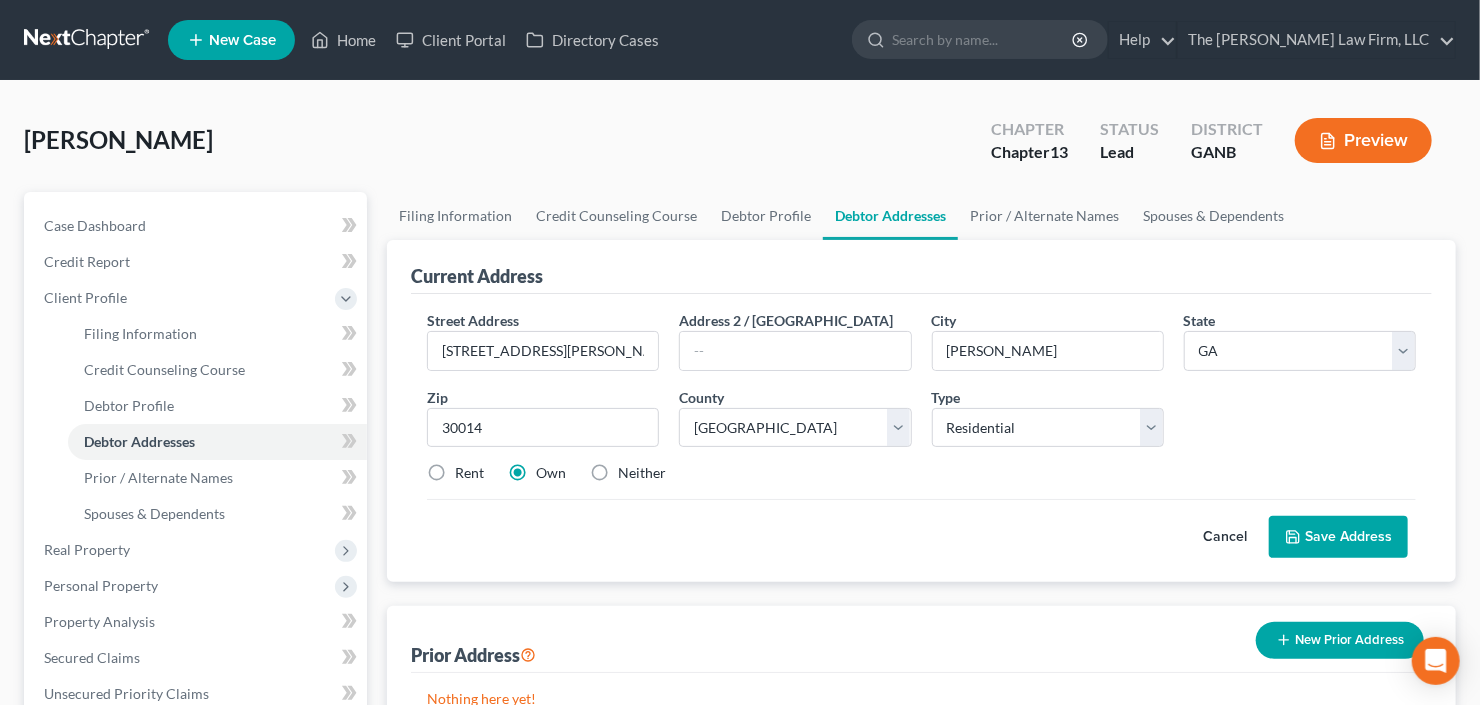 click on "Save Address" at bounding box center (1338, 537) 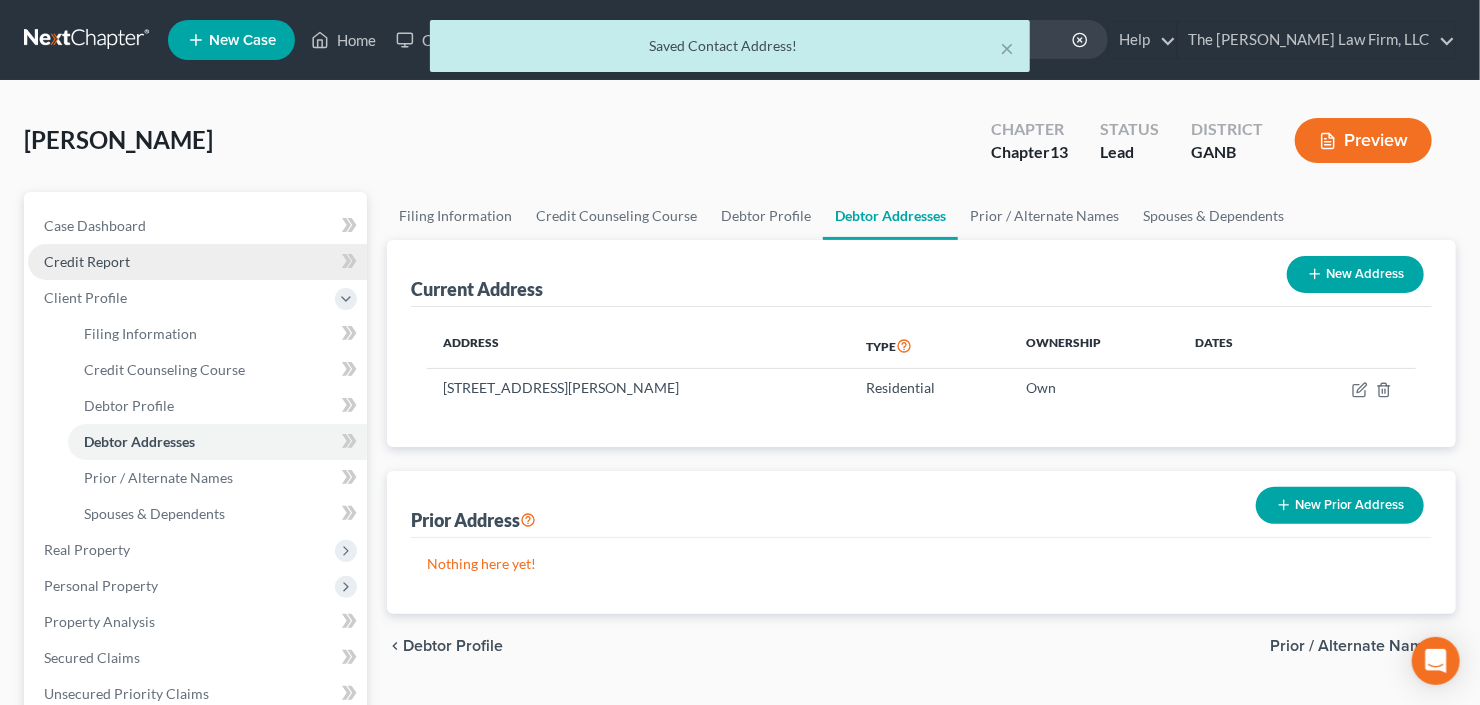 click on "Credit Report" at bounding box center (87, 261) 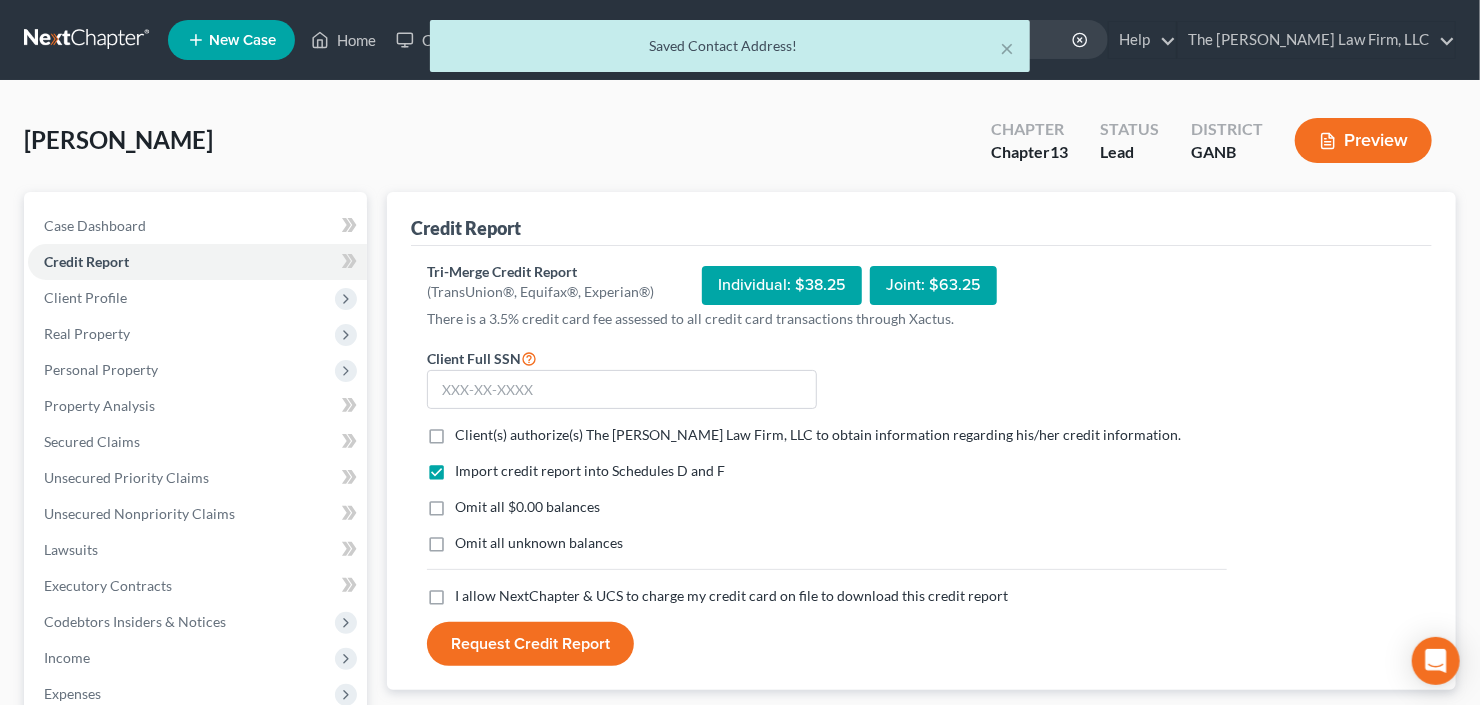 click on "Client(s) authorize(s) The Craig Black Law Firm, LLC to obtain information regarding his/her credit information.
*" at bounding box center [818, 435] 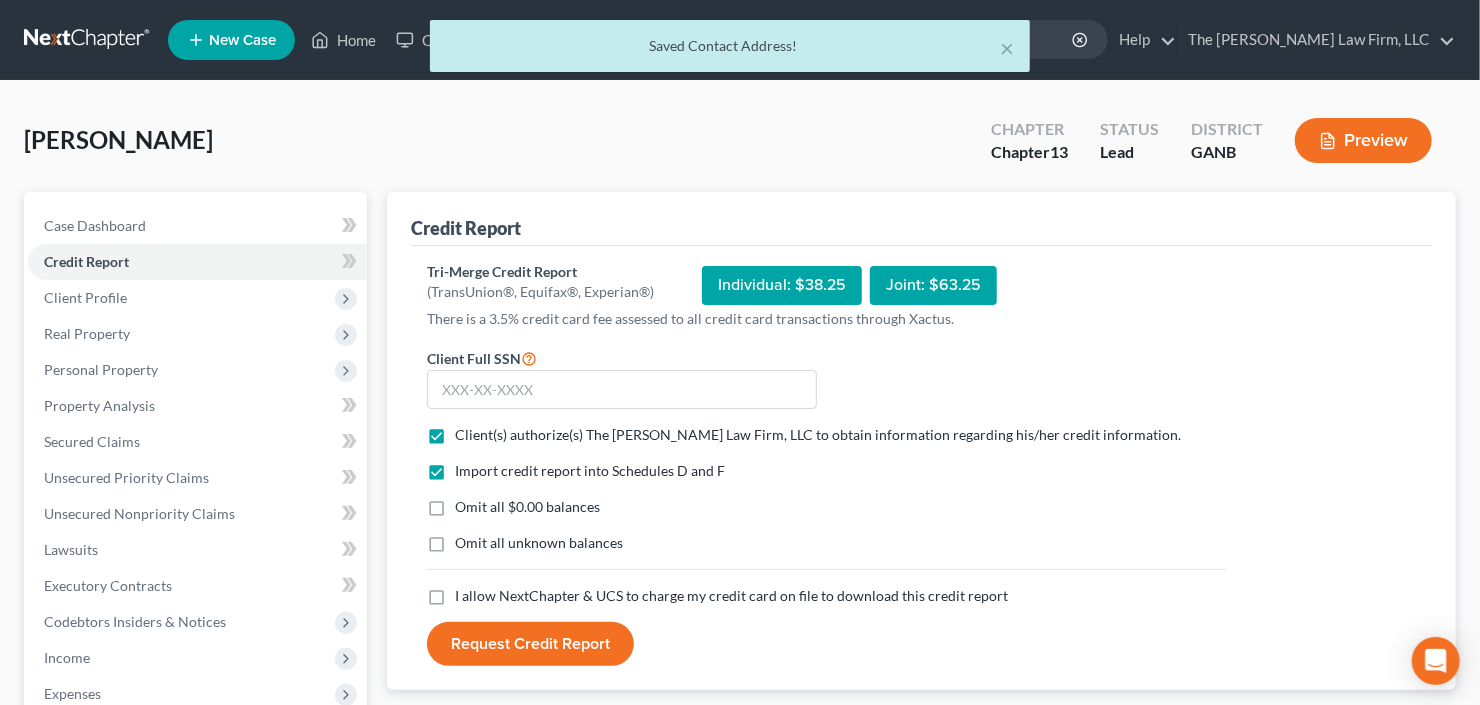 click on "I allow NextChapter & UCS to charge my credit card on file to download this credit report
*" at bounding box center [827, 596] 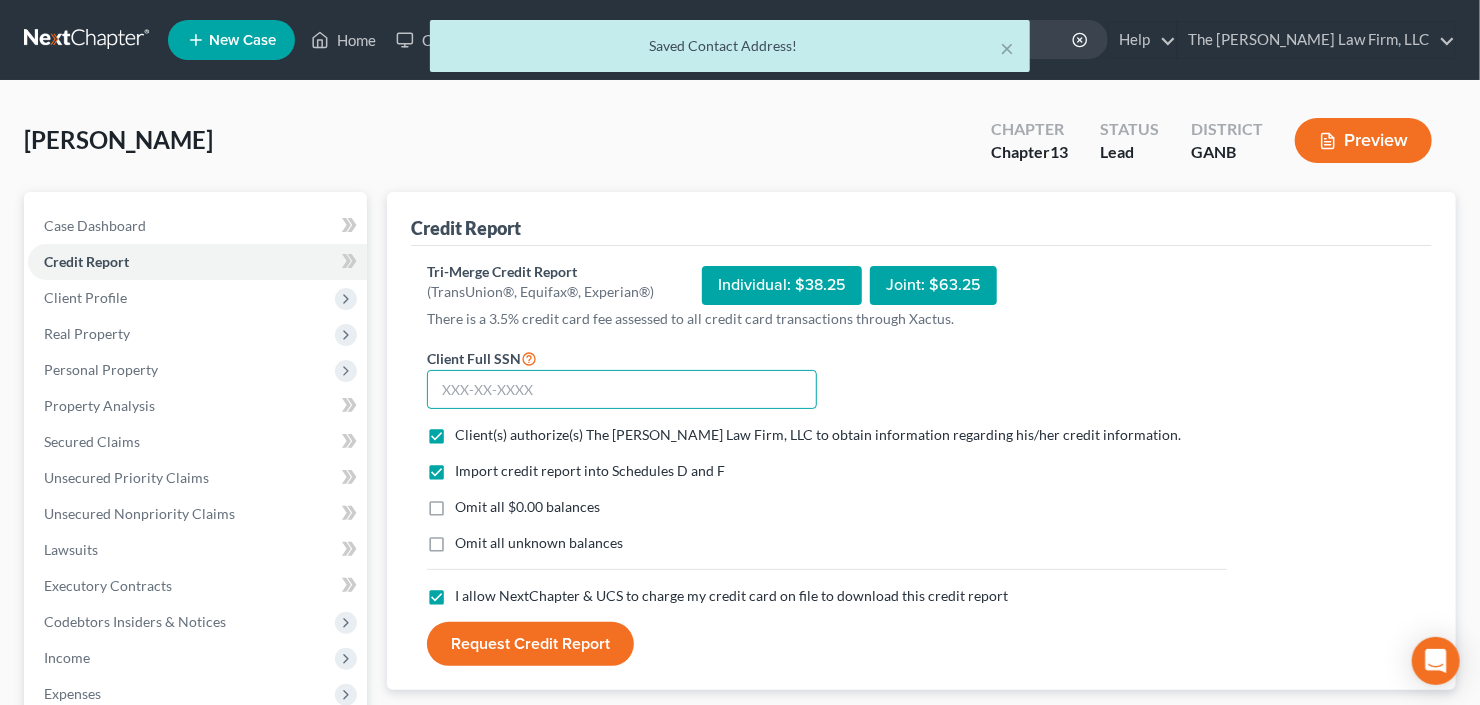 click at bounding box center (622, 390) 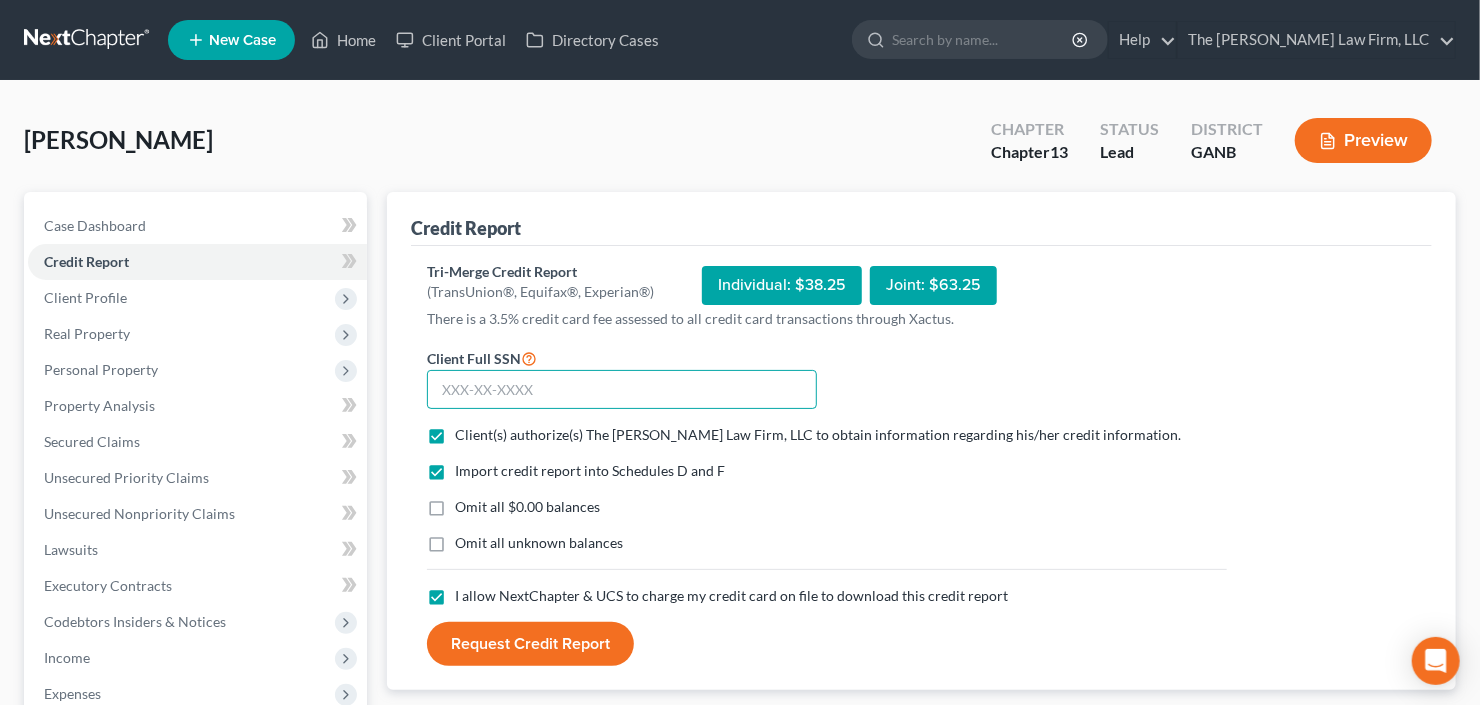 click at bounding box center (622, 390) 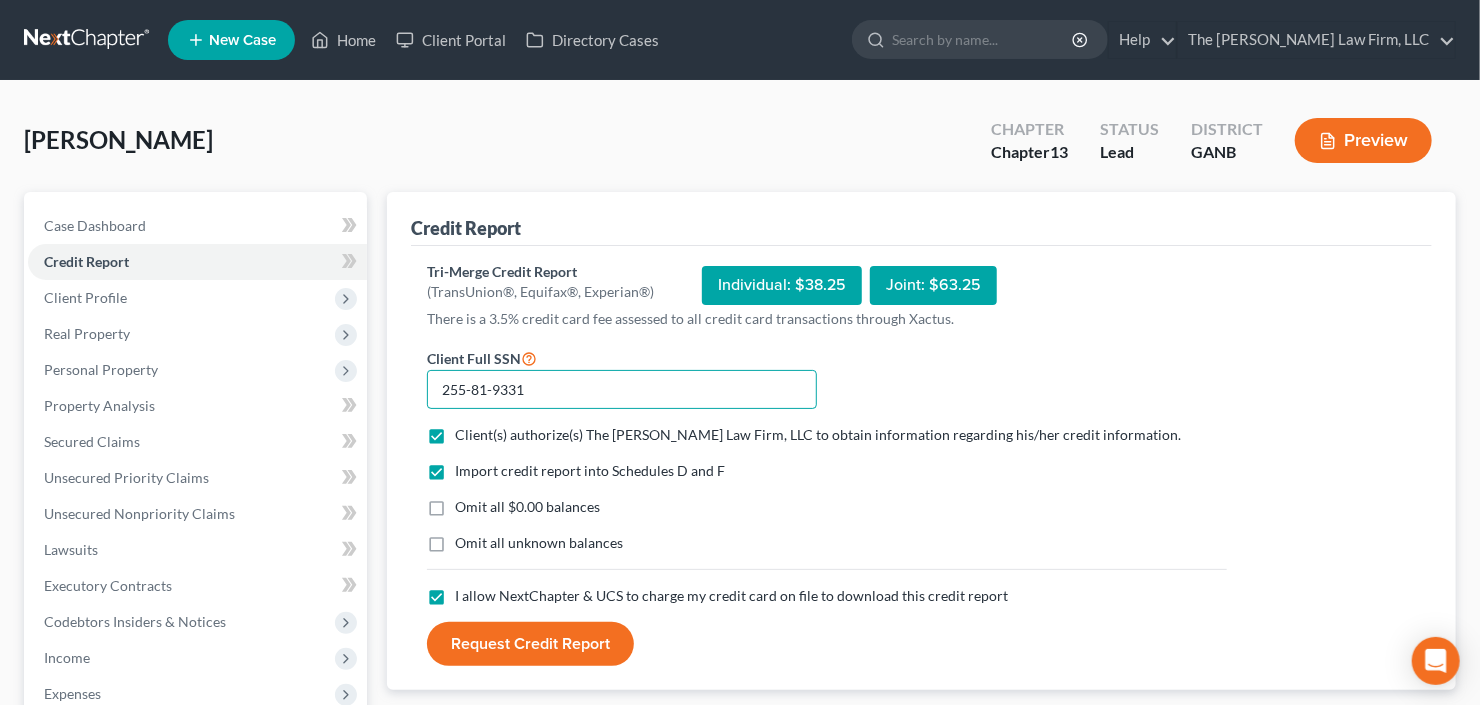 type on "255-81-9331" 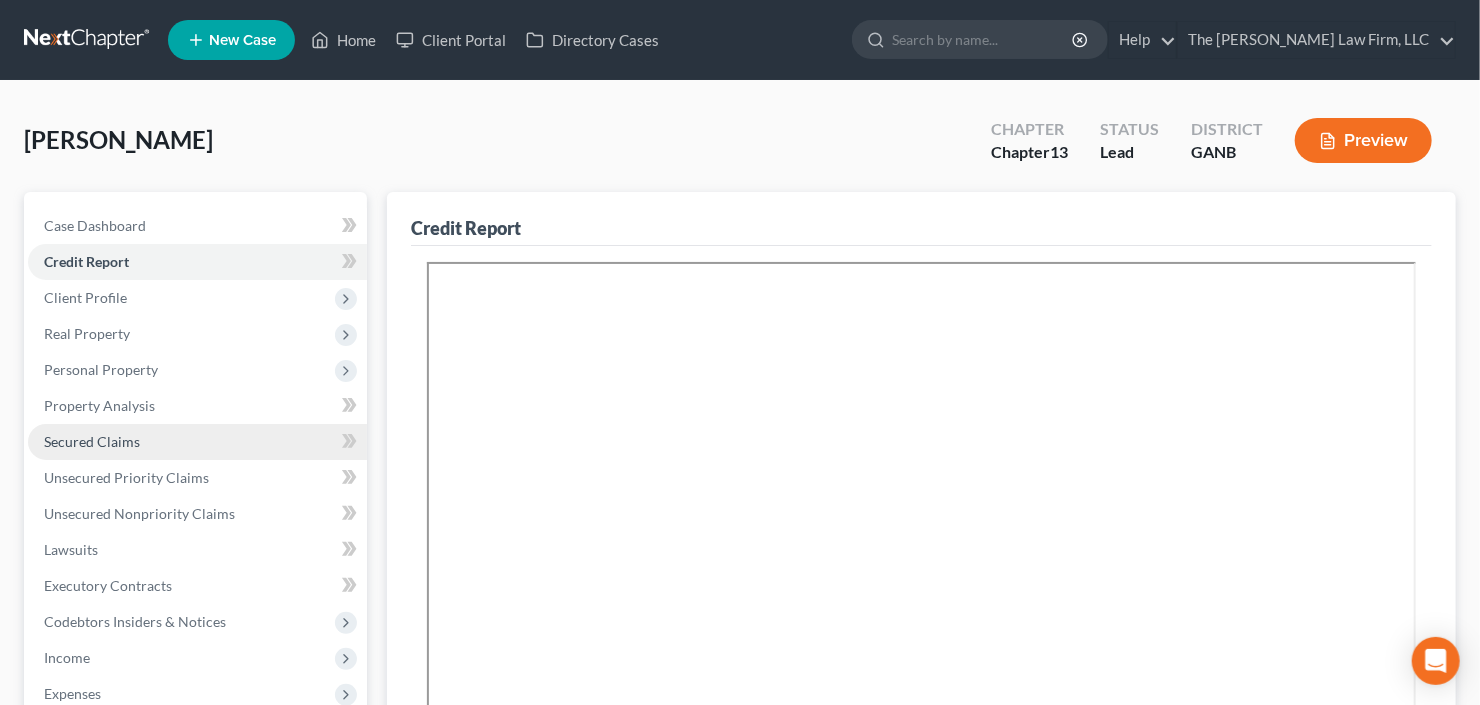 click on "Secured Claims" at bounding box center (197, 442) 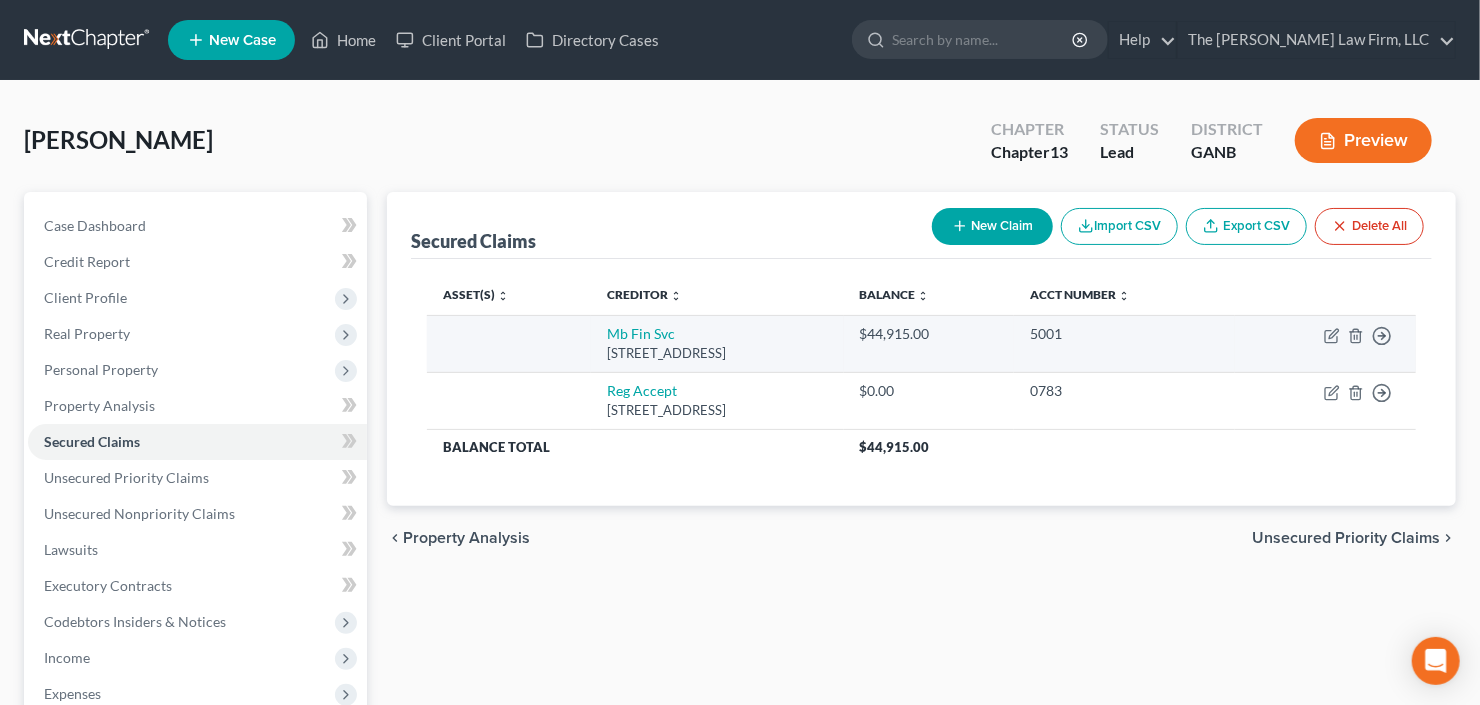 click on "Move to E Move to F Move to G Move to Notice Only" at bounding box center (1325, 343) 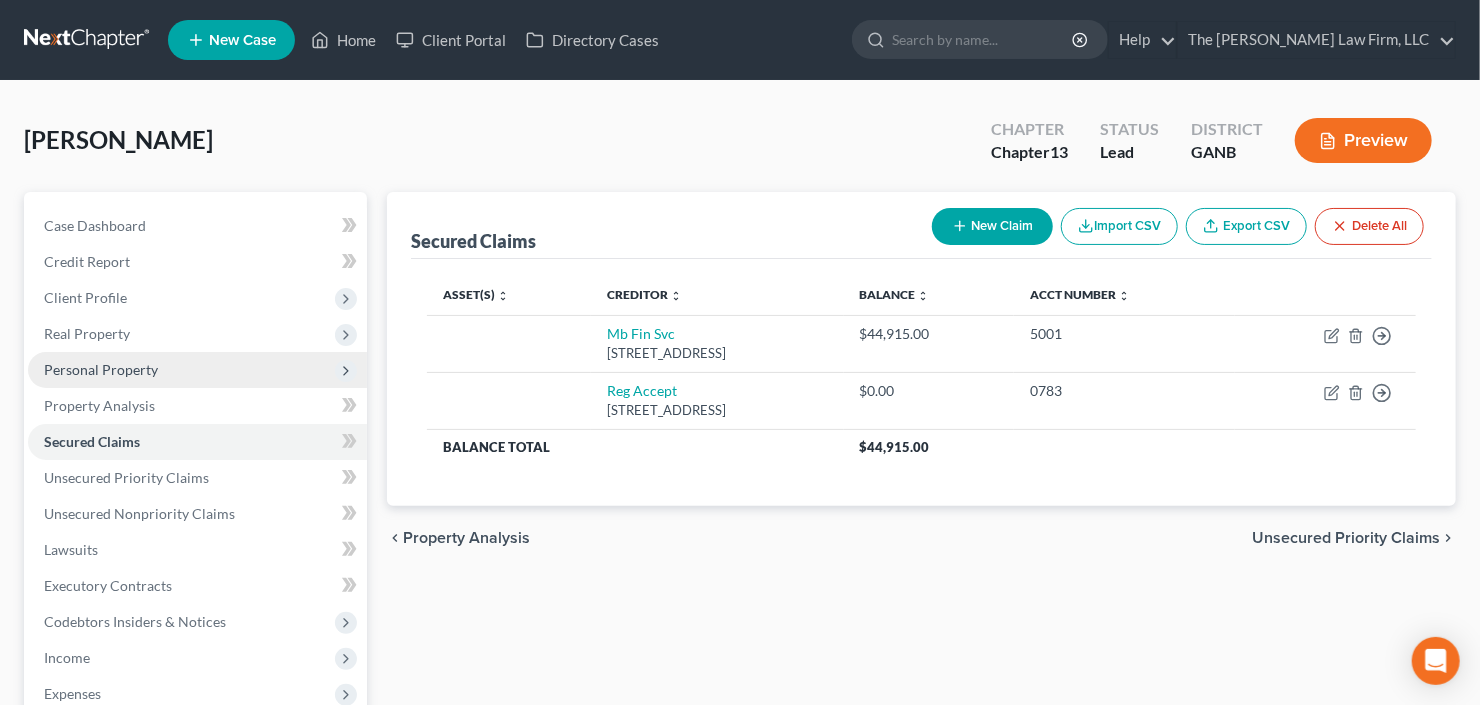 click on "Personal Property" at bounding box center (101, 369) 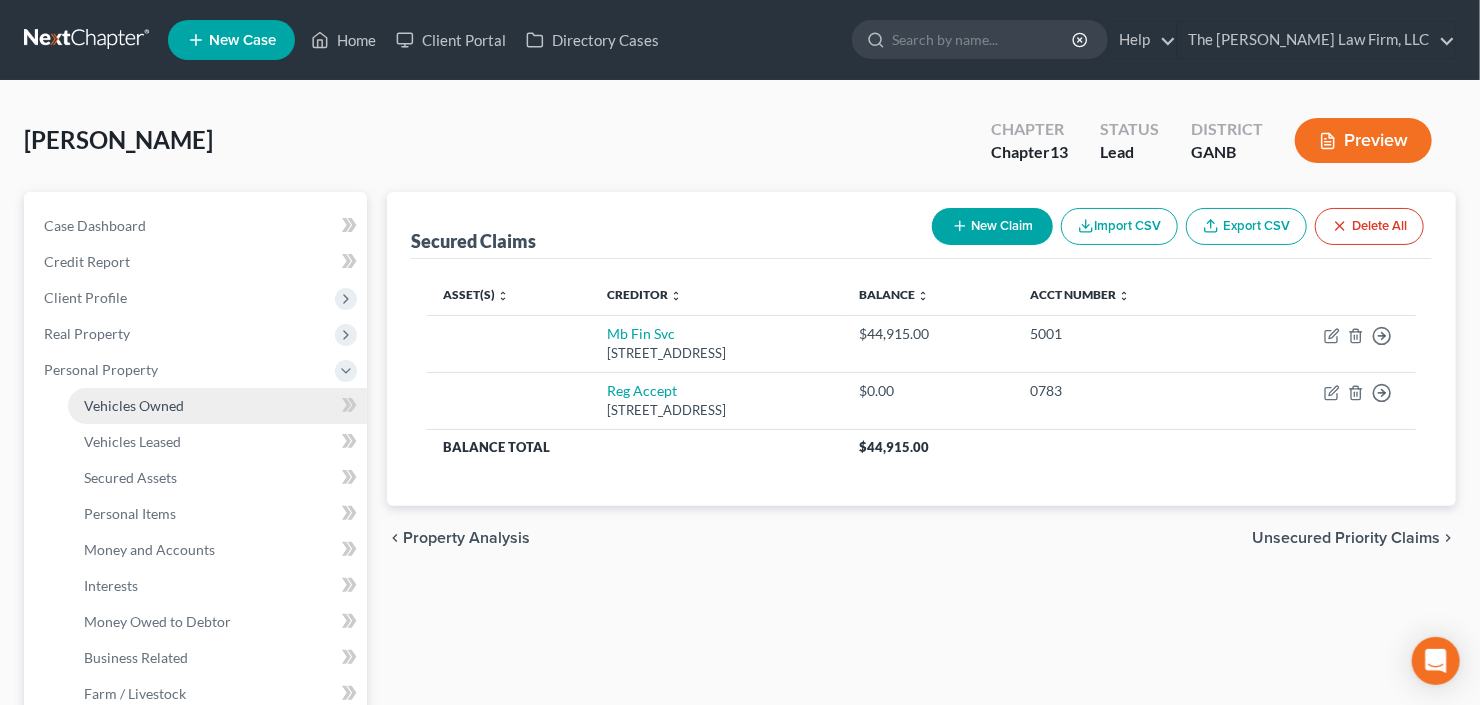 click on "Vehicles Owned" at bounding box center [134, 405] 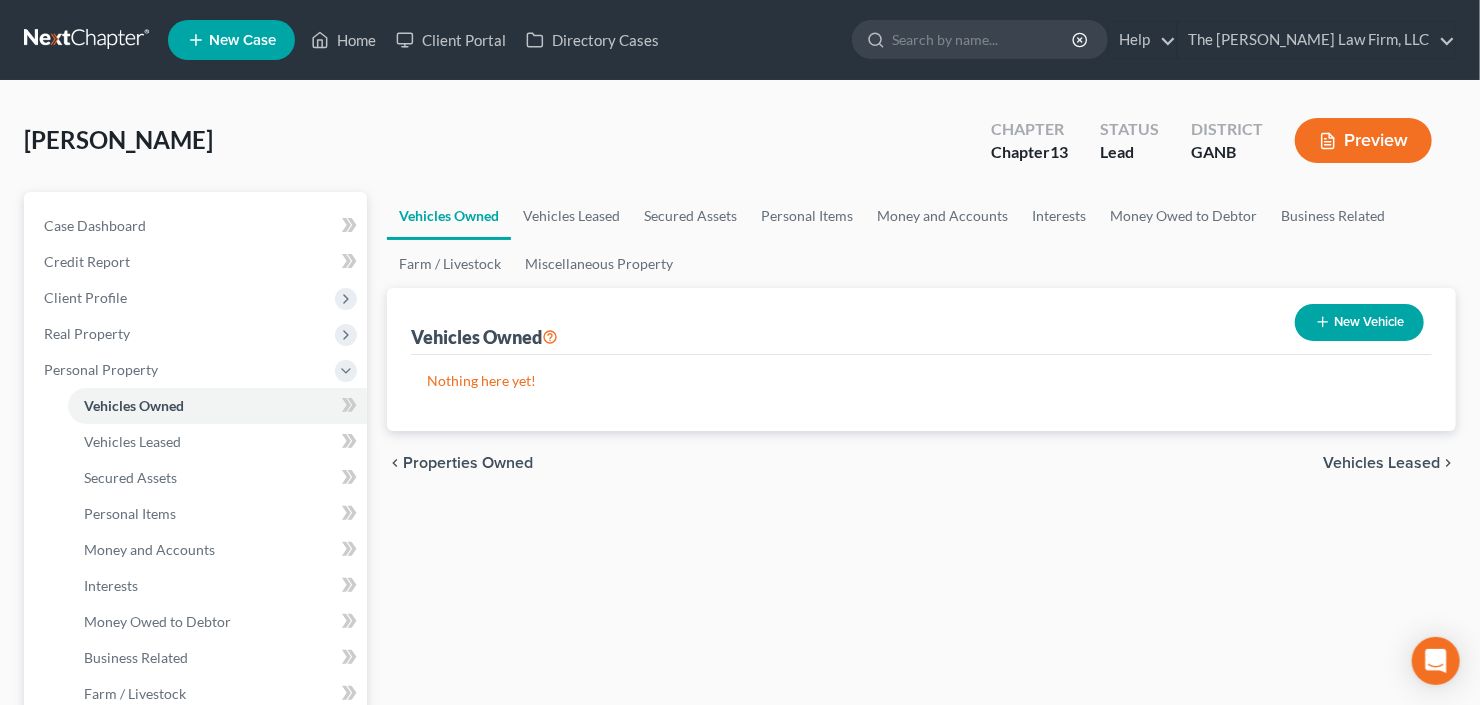 click on "New Vehicle" at bounding box center (1359, 322) 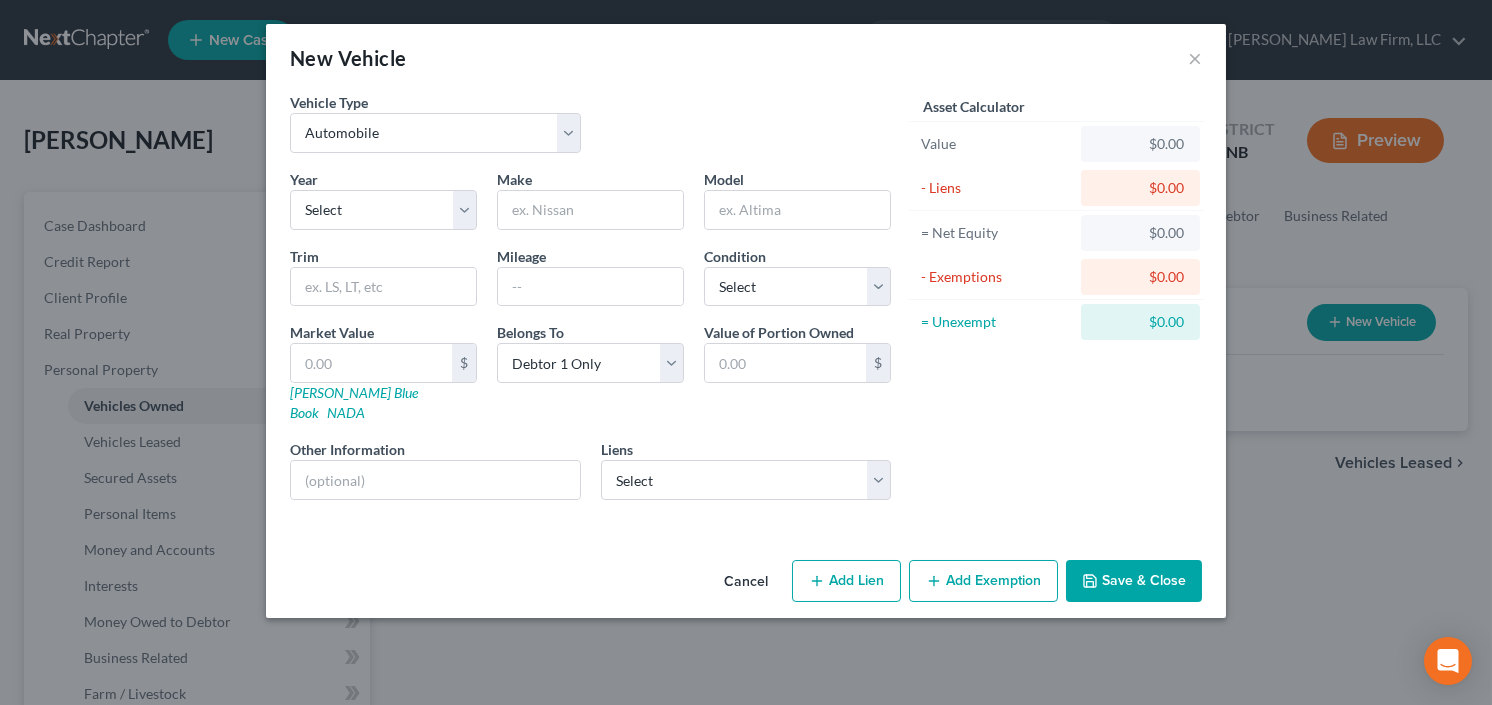 click on "Year Select 2026 2025 2024 2023 2022 2021 2020 2019 2018 2017 2016 2015 2014 2013 2012 2011 2010 2009 2008 2007 2006 2005 2004 2003 2002 2001 2000 1999 1998 1997 1996 1995 1994 1993 1992 1991 1990 1989 1988 1987 1986 1985 1984 1983 1982 1981 1980 1979 1978 1977 1976 1975 1974 1973 1972 1971 1970 1969 1968 1967 1966 1965 1964 1963 1962 1961 1960 1959 1958 1957 1956 1955 1954 1953 1952 1951 1950 1949 1948 1947 1946 1945 1944 1943 1942 1941 1940 1939 1938 1937 1936 1935 1934 1933 1932 1931 1930 1929 1928 1927 1926 1925 1924 1923 1922 1921 1920 1919 1918 1917 1916 1915 1914 1913 1912 1911 1910 1909 1908 1907 1906 1905 1904 1903 1902 1901" at bounding box center [383, 199] 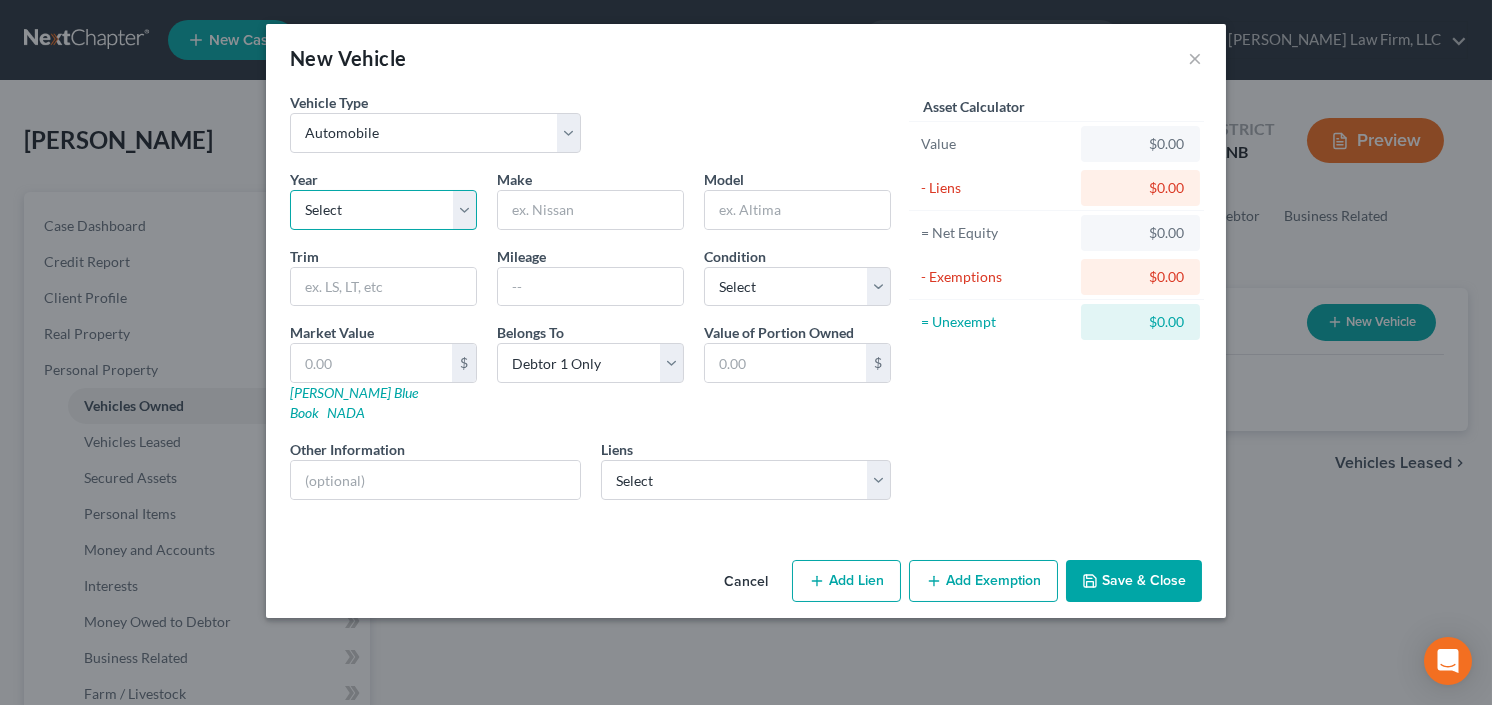 click on "Select 2026 2025 2024 2023 2022 2021 2020 2019 2018 2017 2016 2015 2014 2013 2012 2011 2010 2009 2008 2007 2006 2005 2004 2003 2002 2001 2000 1999 1998 1997 1996 1995 1994 1993 1992 1991 1990 1989 1988 1987 1986 1985 1984 1983 1982 1981 1980 1979 1978 1977 1976 1975 1974 1973 1972 1971 1970 1969 1968 1967 1966 1965 1964 1963 1962 1961 1960 1959 1958 1957 1956 1955 1954 1953 1952 1951 1950 1949 1948 1947 1946 1945 1944 1943 1942 1941 1940 1939 1938 1937 1936 1935 1934 1933 1932 1931 1930 1929 1928 1927 1926 1925 1924 1923 1922 1921 1920 1919 1918 1917 1916 1915 1914 1913 1912 1911 1910 1909 1908 1907 1906 1905 1904 1903 1902 1901" at bounding box center [383, 210] 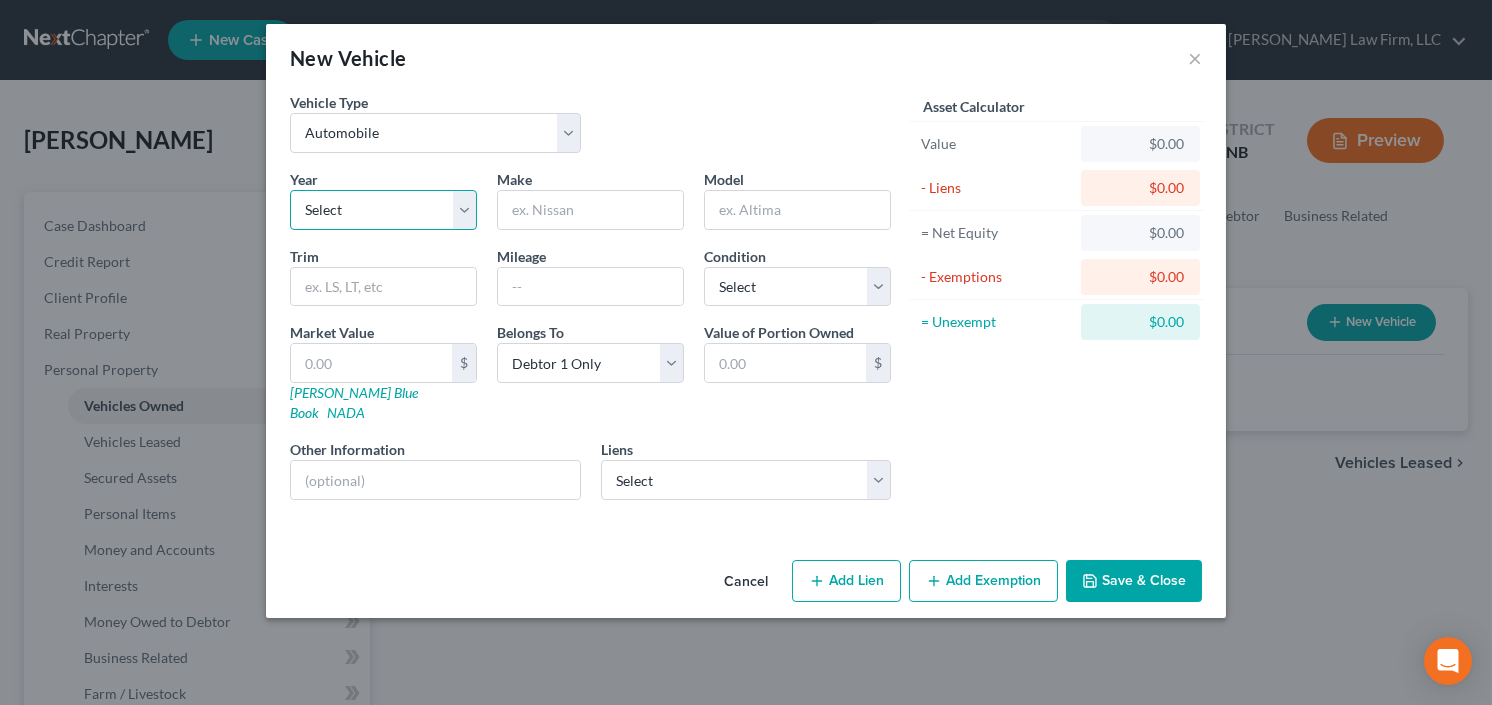 select on "7" 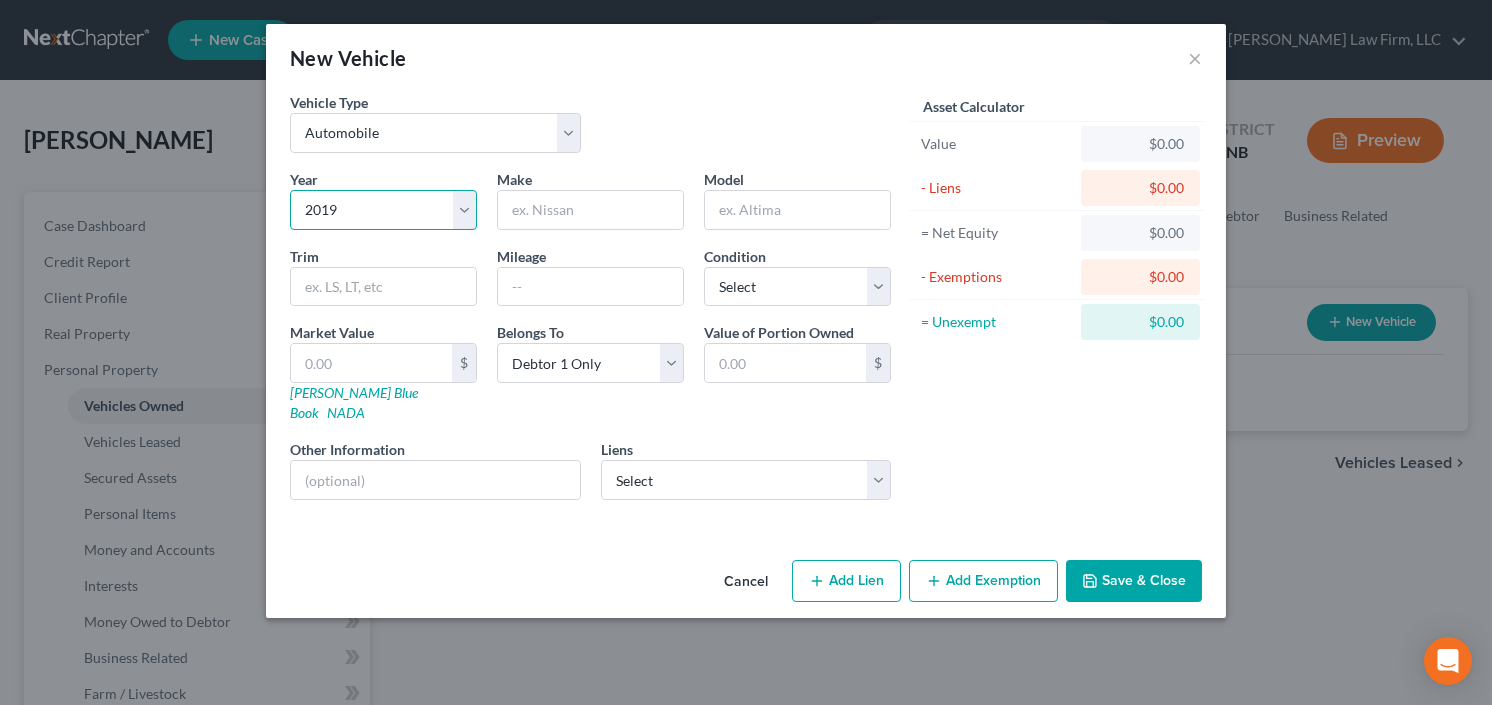 click on "Select 2026 2025 2024 2023 2022 2021 2020 2019 2018 2017 2016 2015 2014 2013 2012 2011 2010 2009 2008 2007 2006 2005 2004 2003 2002 2001 2000 1999 1998 1997 1996 1995 1994 1993 1992 1991 1990 1989 1988 1987 1986 1985 1984 1983 1982 1981 1980 1979 1978 1977 1976 1975 1974 1973 1972 1971 1970 1969 1968 1967 1966 1965 1964 1963 1962 1961 1960 1959 1958 1957 1956 1955 1954 1953 1952 1951 1950 1949 1948 1947 1946 1945 1944 1943 1942 1941 1940 1939 1938 1937 1936 1935 1934 1933 1932 1931 1930 1929 1928 1927 1926 1925 1924 1923 1922 1921 1920 1919 1918 1917 1916 1915 1914 1913 1912 1911 1910 1909 1908 1907 1906 1905 1904 1903 1902 1901" at bounding box center (383, 210) 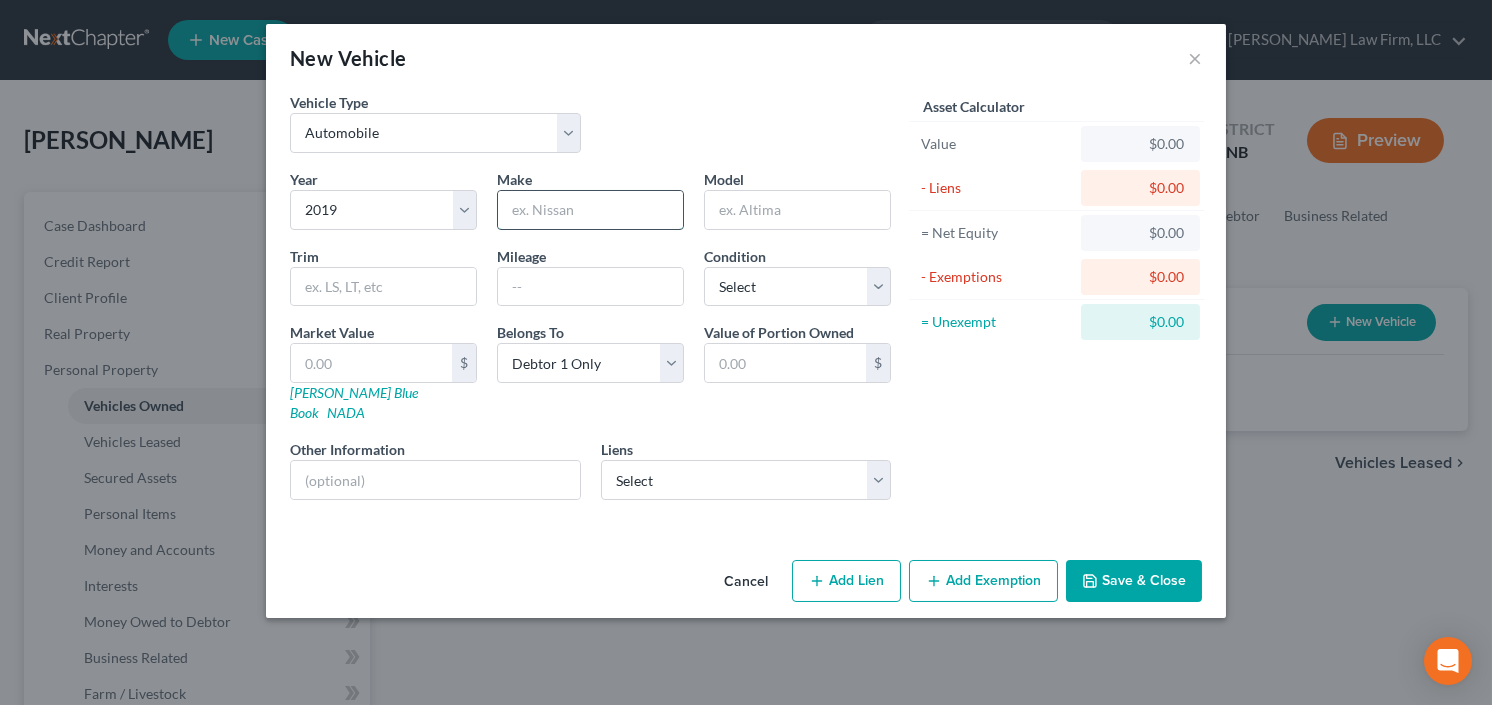 click at bounding box center (590, 210) 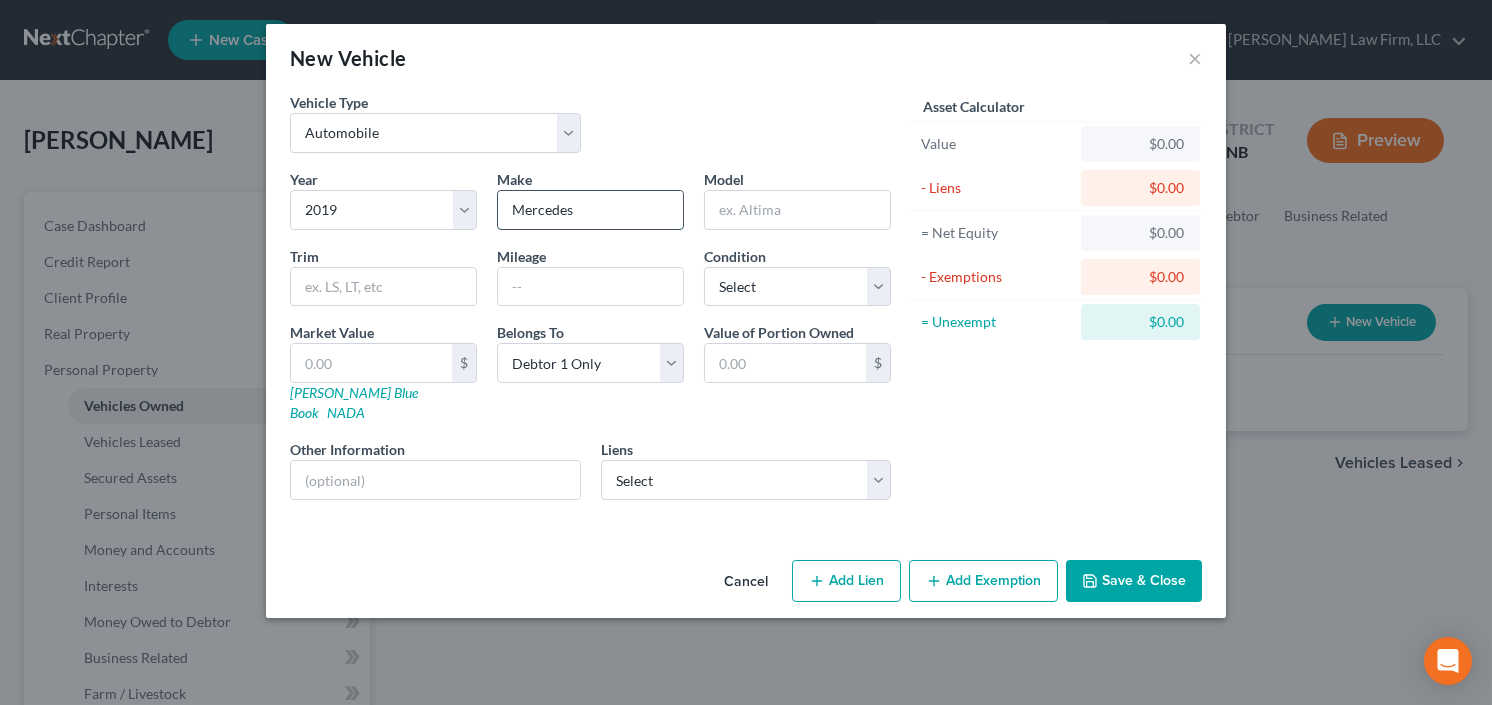 type on "Mercedes" 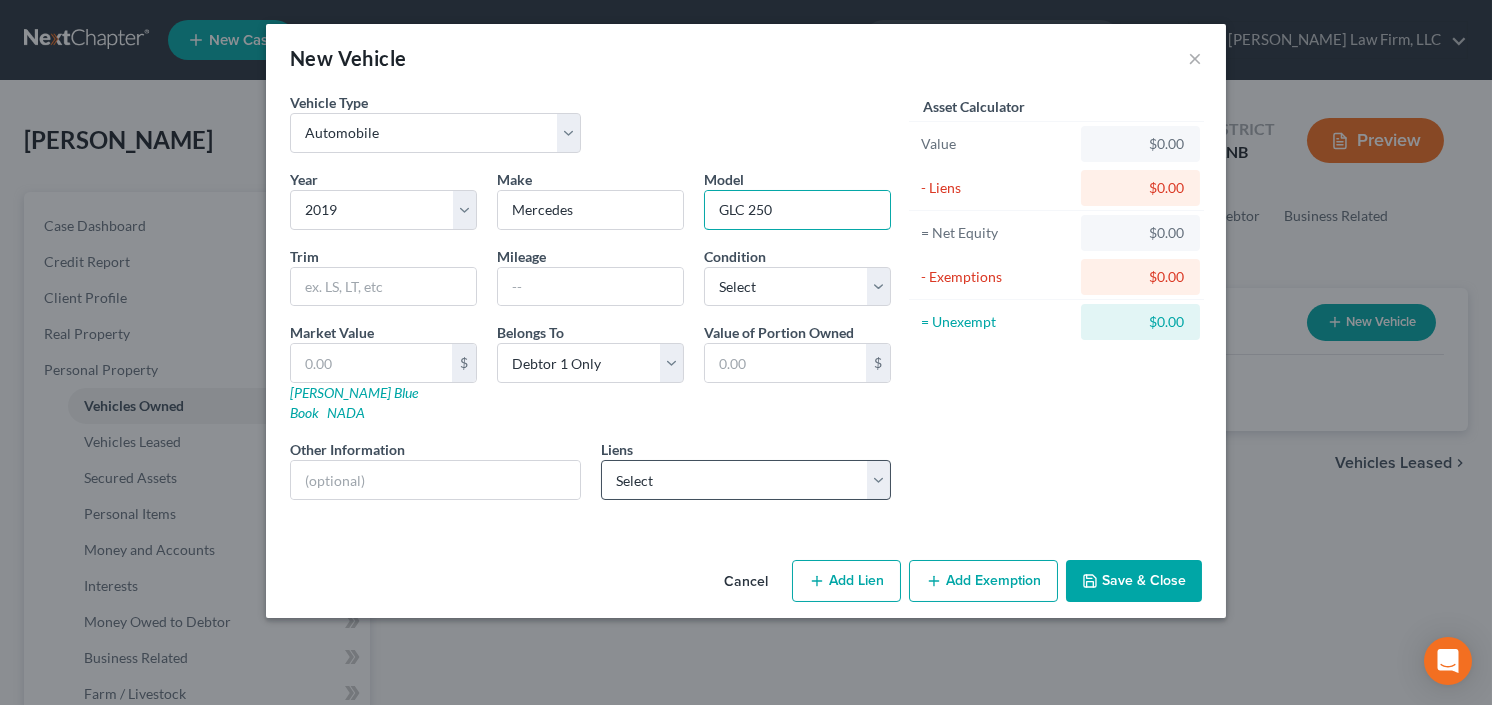 type on "GLC 250" 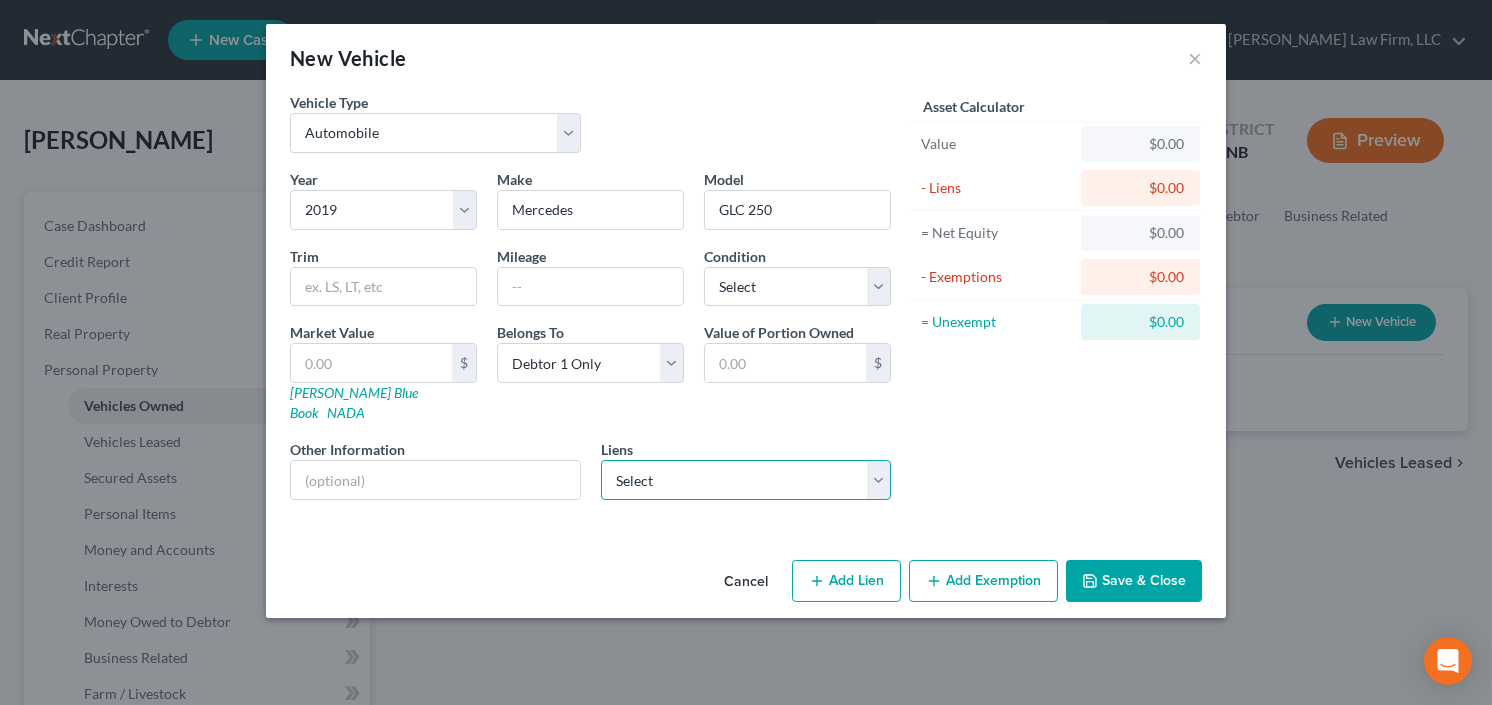 click on "Select Mb Fin Svc - $44,915.00 Reg Accept - $0.00" at bounding box center (746, 480) 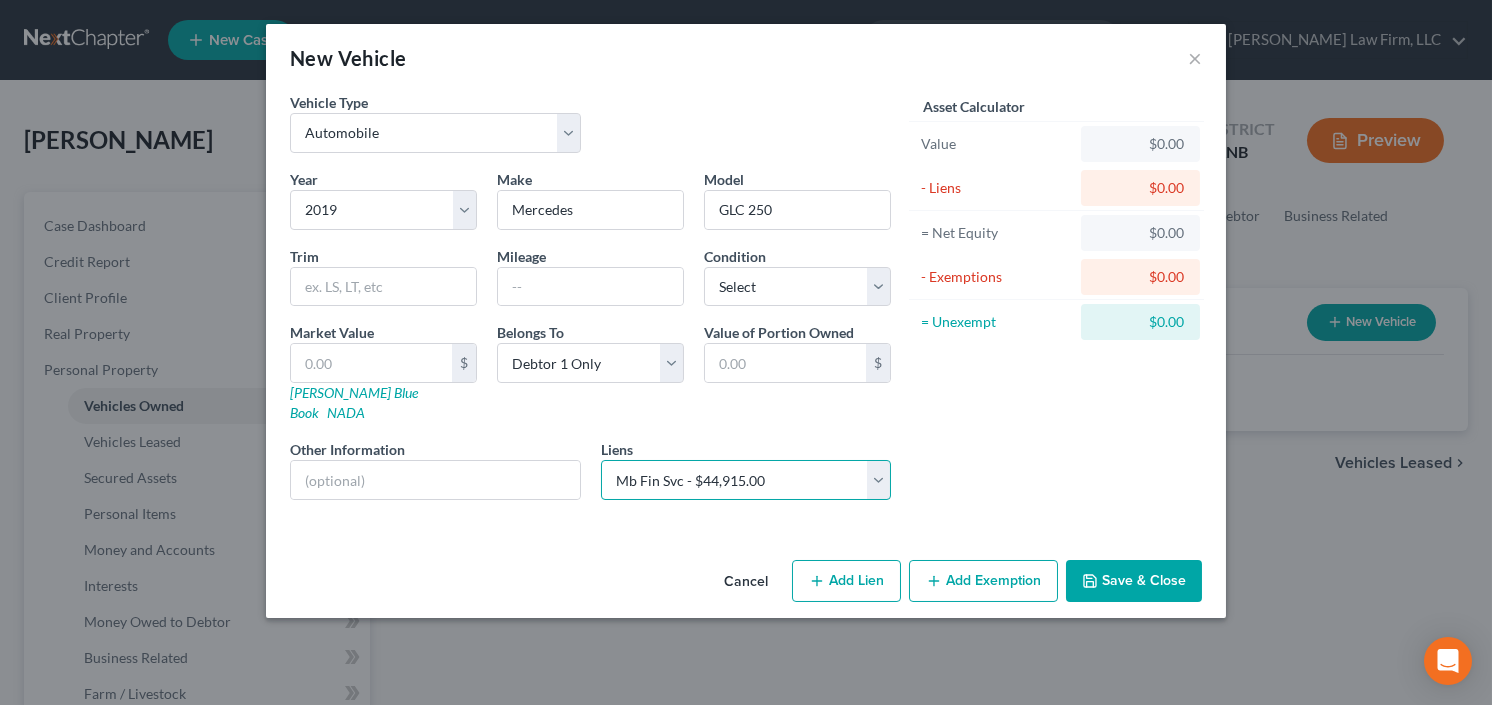 click on "Select Mb Fin Svc - $44,915.00 Reg Accept - $0.00" at bounding box center (746, 480) 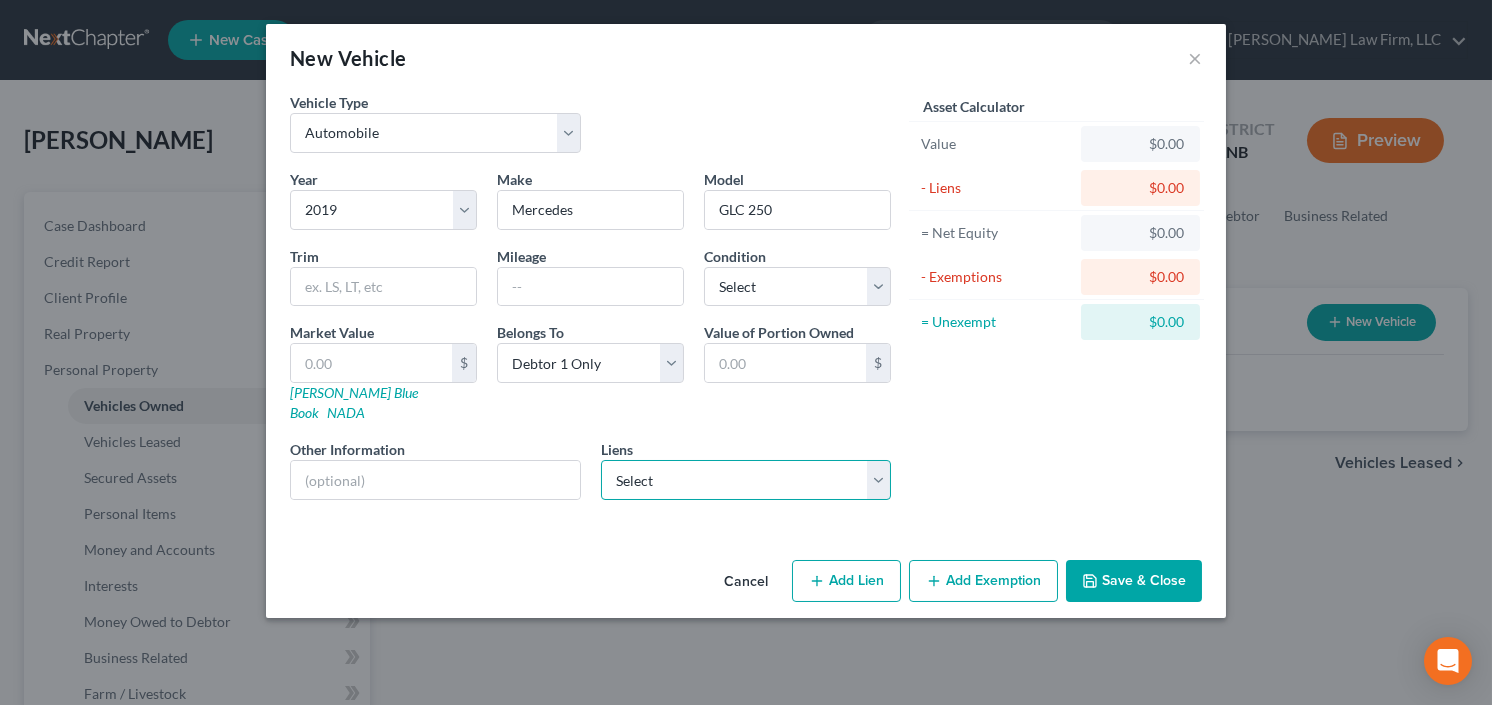 select on "14" 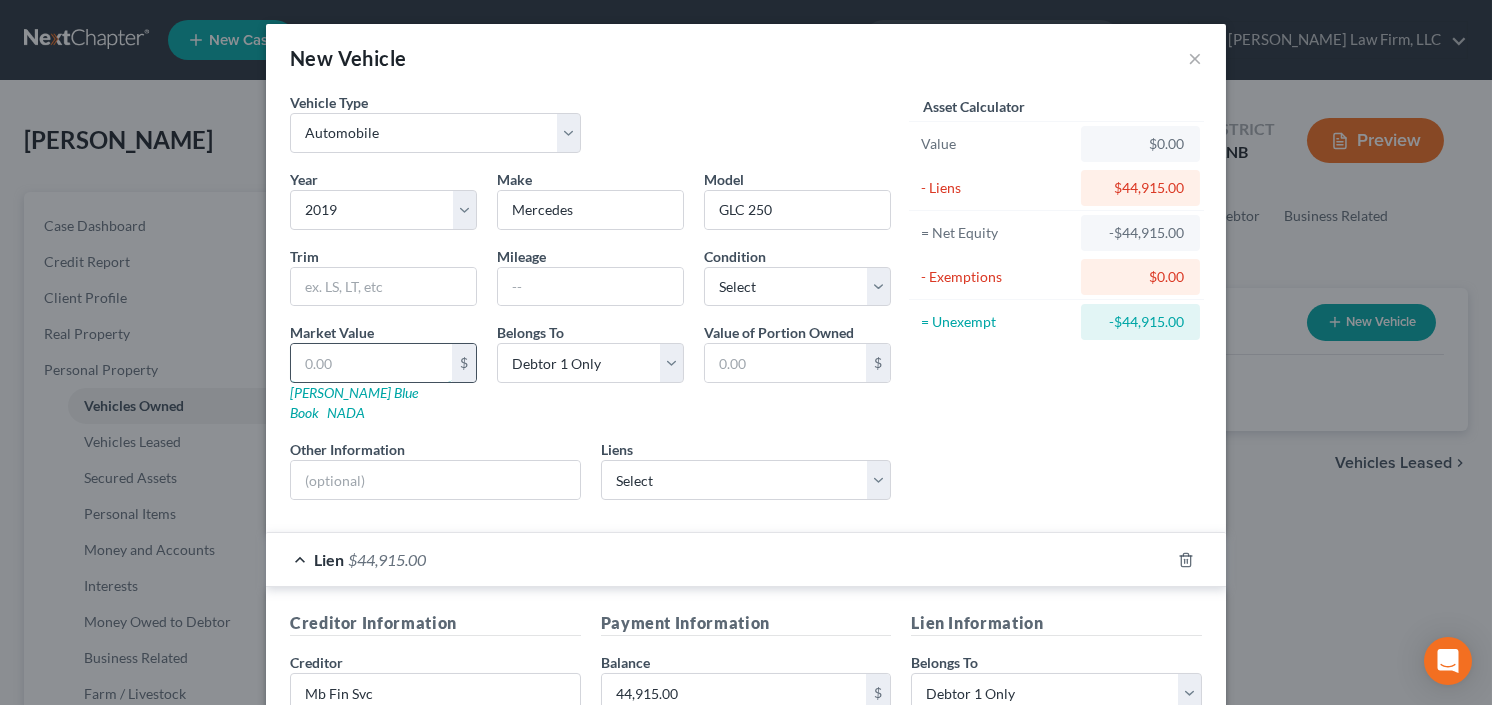 click at bounding box center [371, 363] 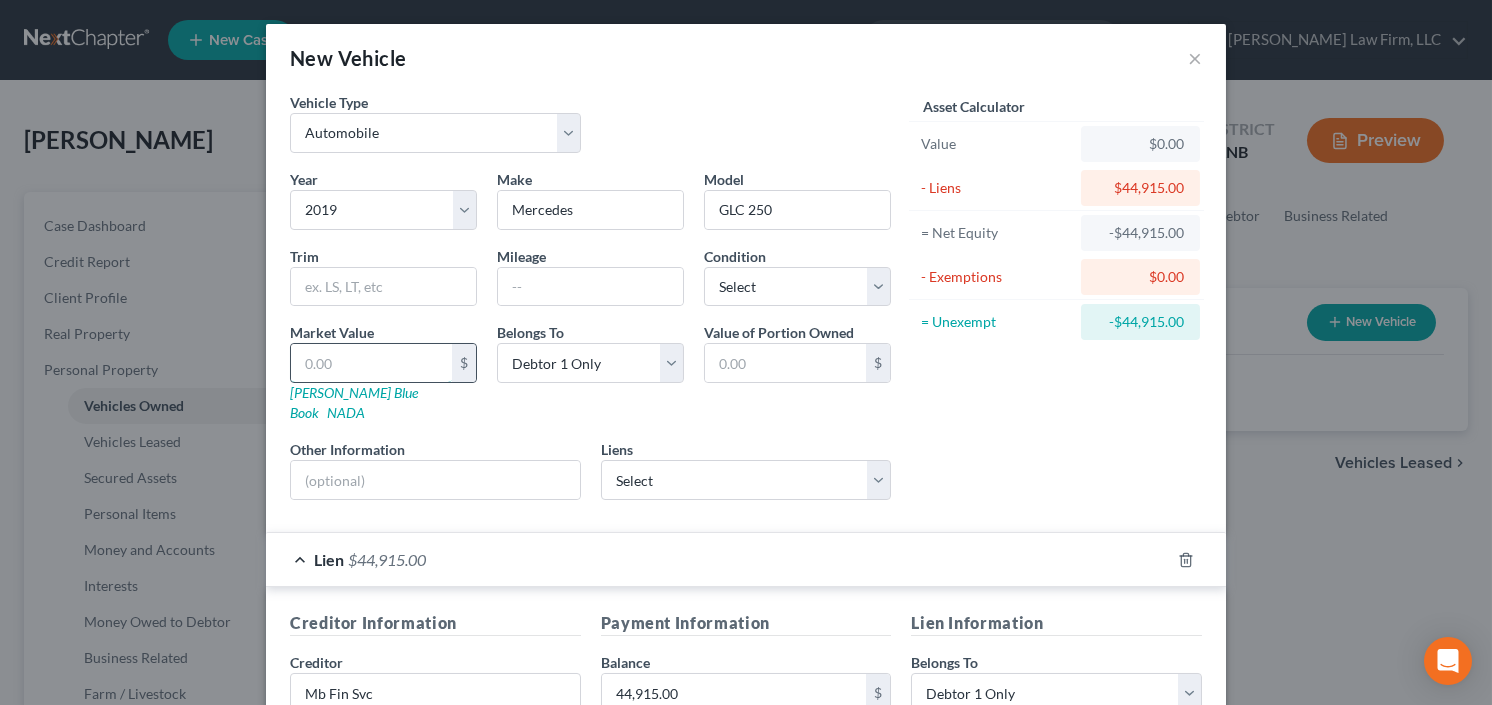 click at bounding box center (371, 363) 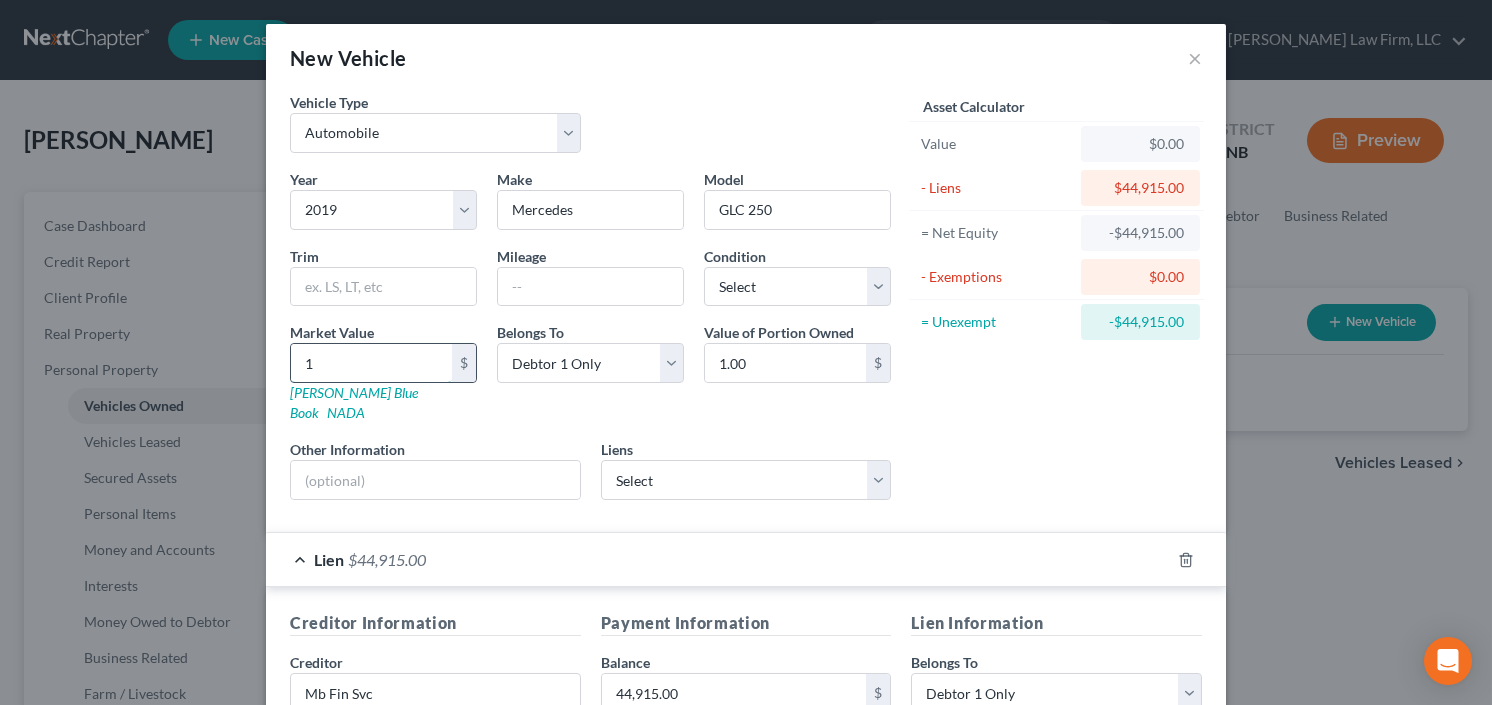 type on "15" 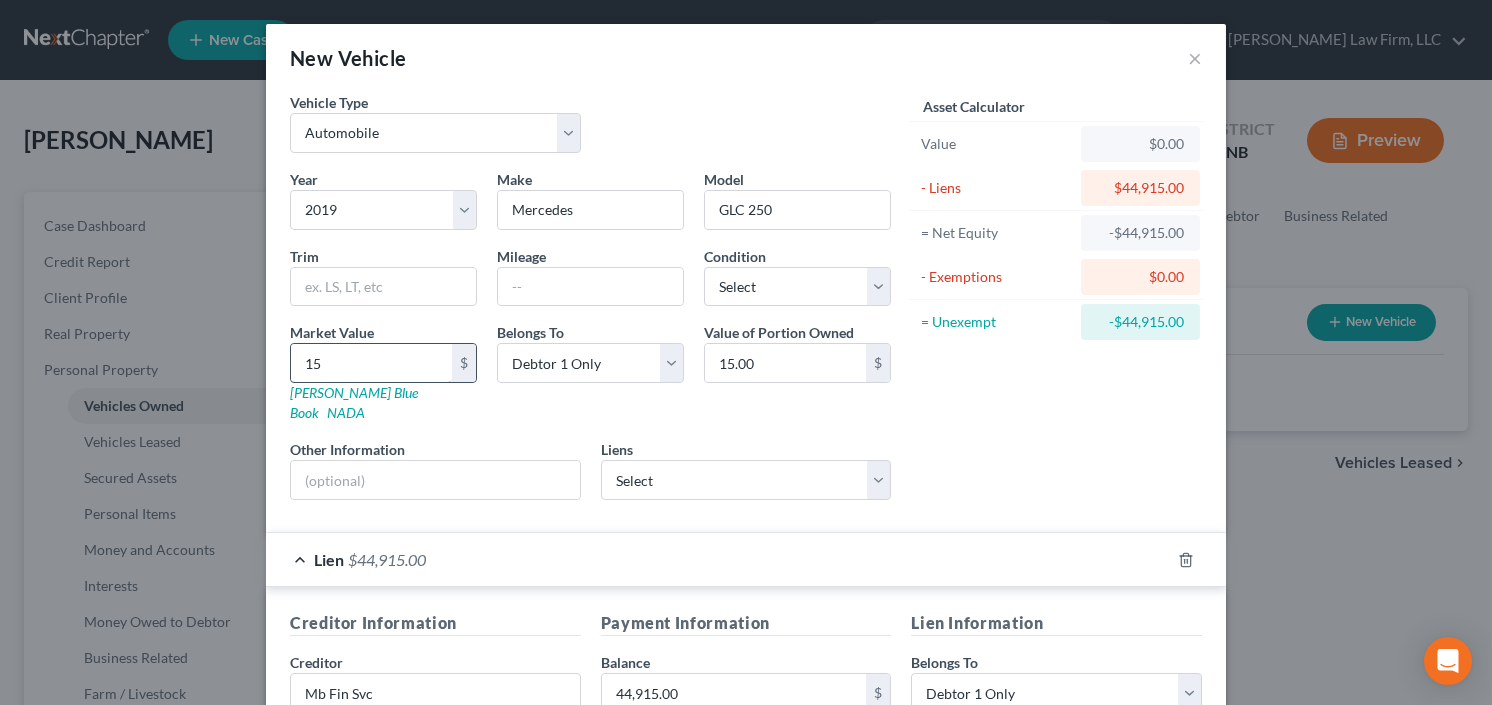 type on "150" 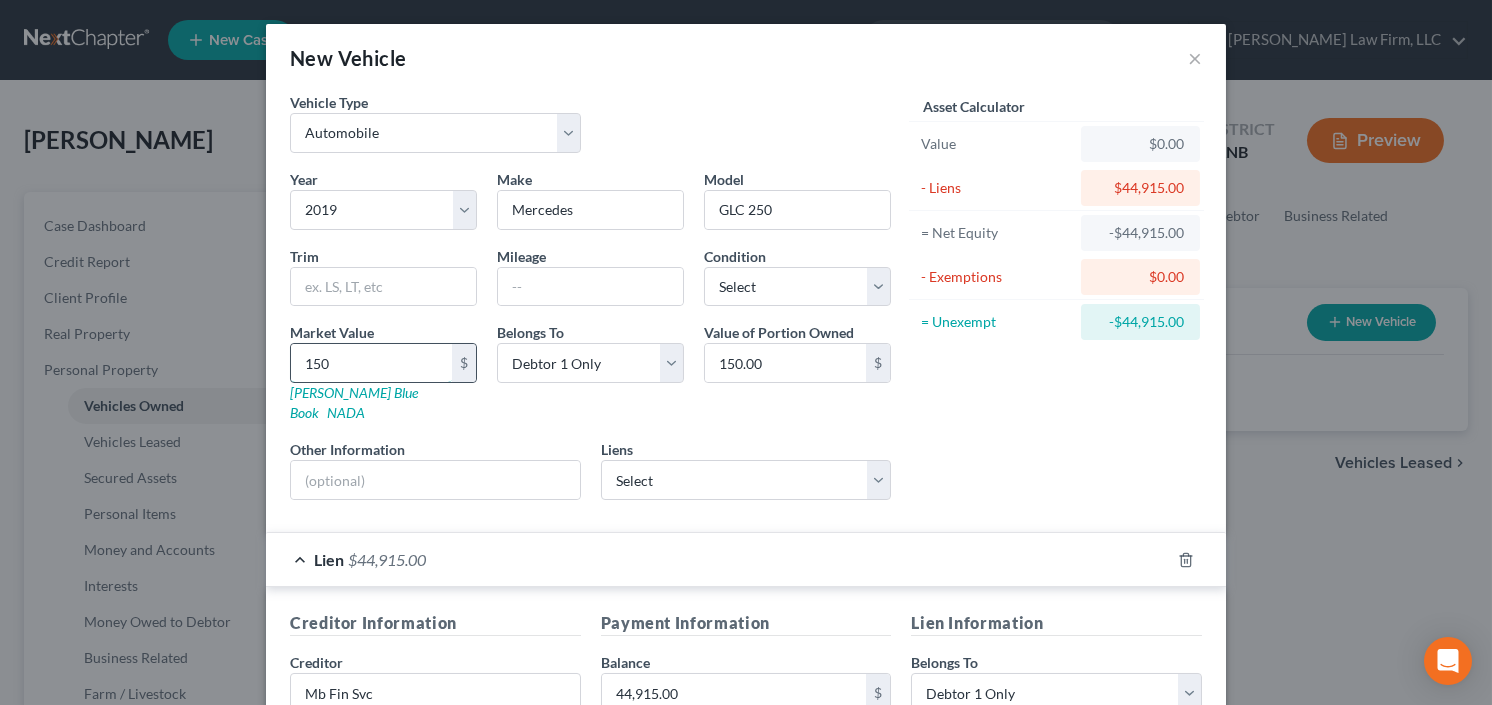 type on "1500" 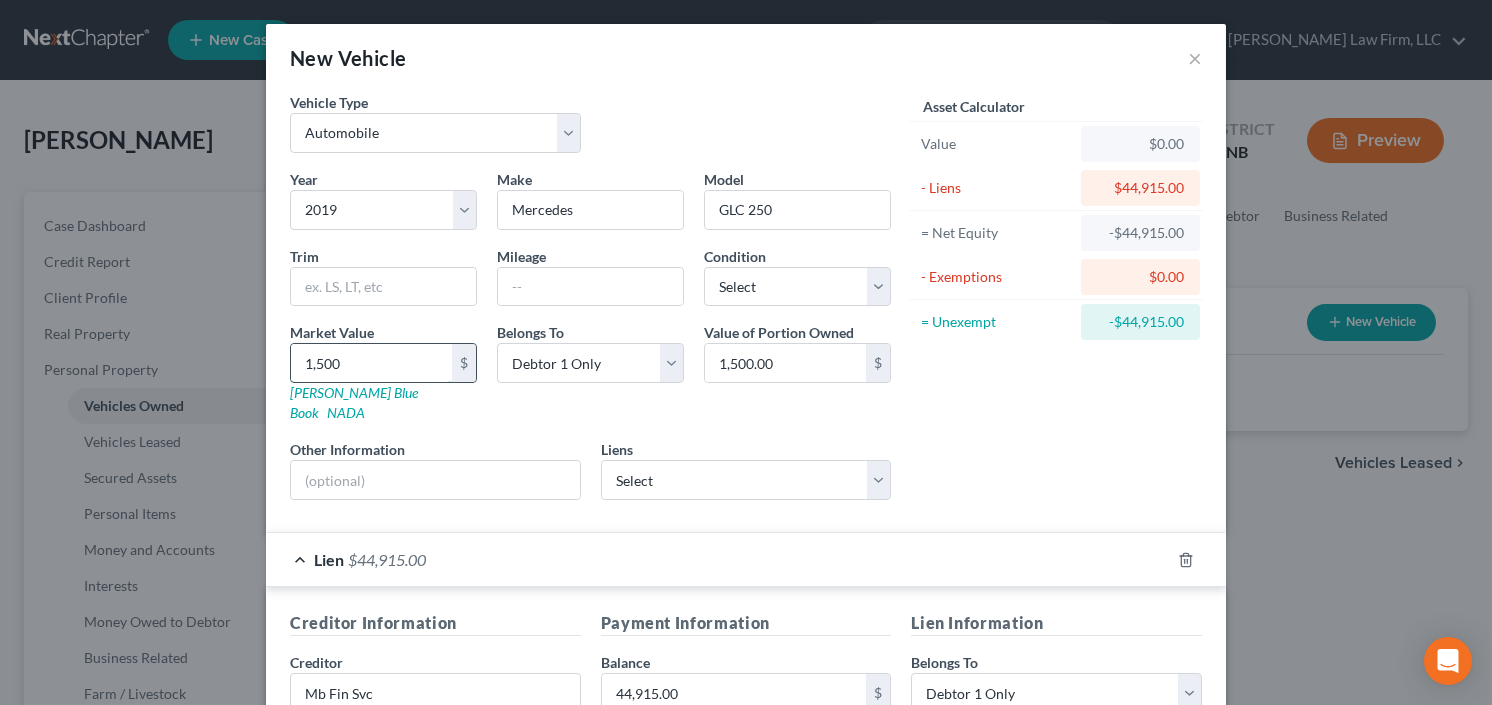 type on "1,5000" 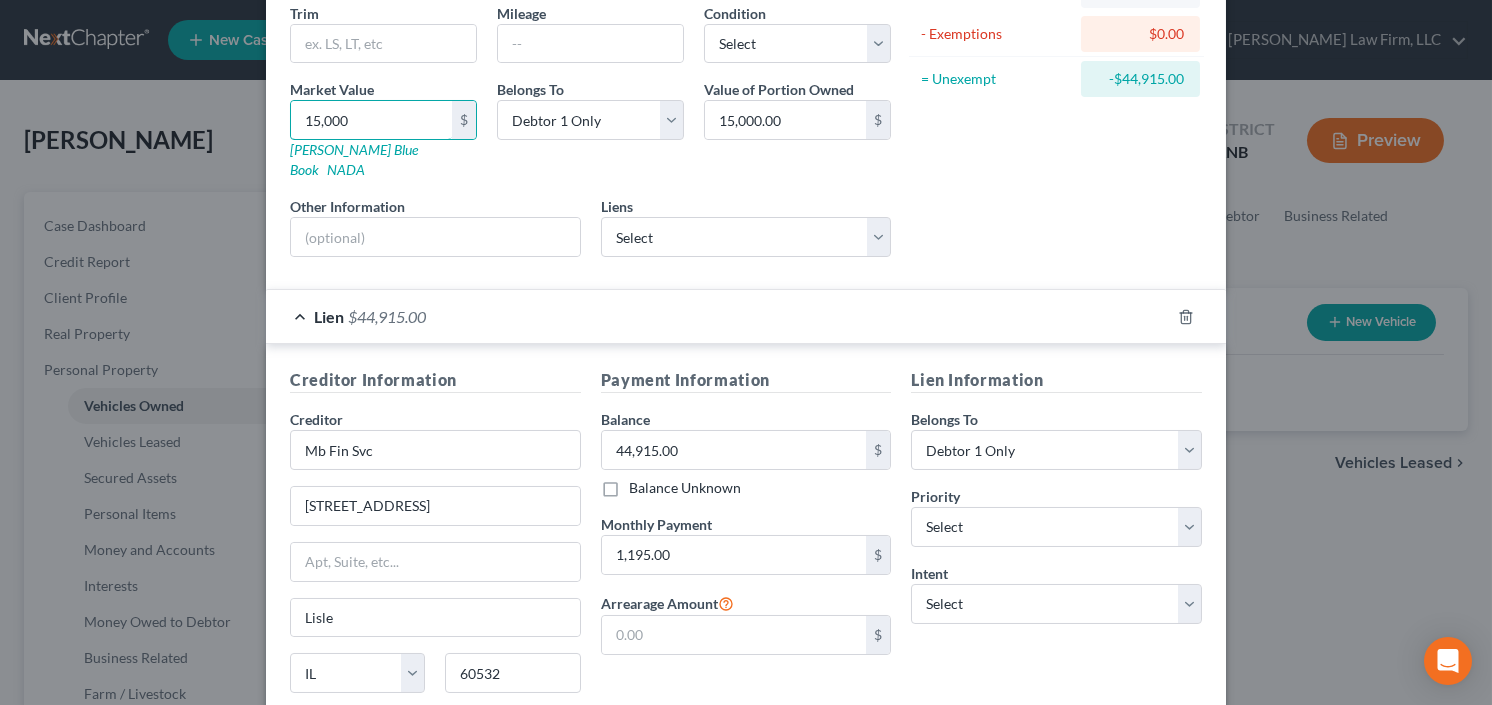 scroll, scrollTop: 383, scrollLeft: 0, axis: vertical 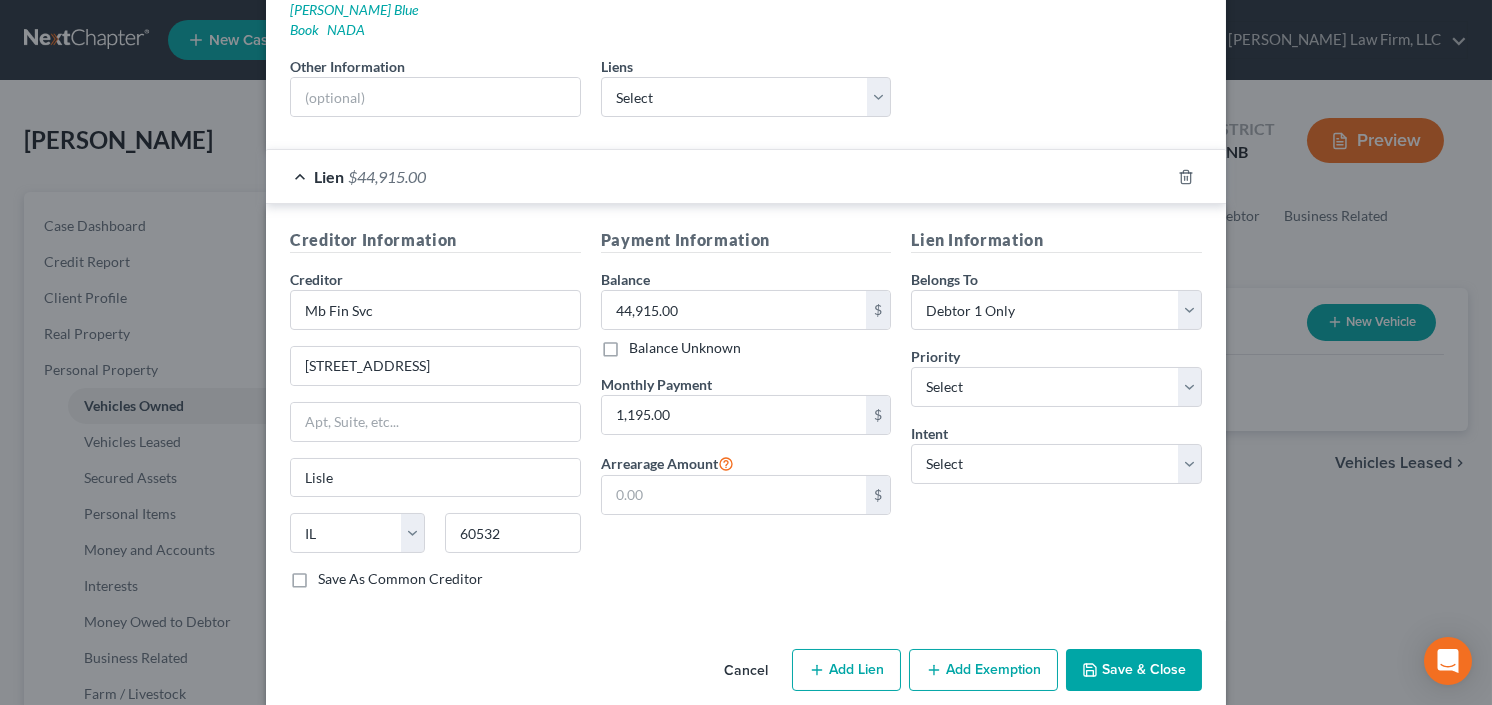 type on "15,000" 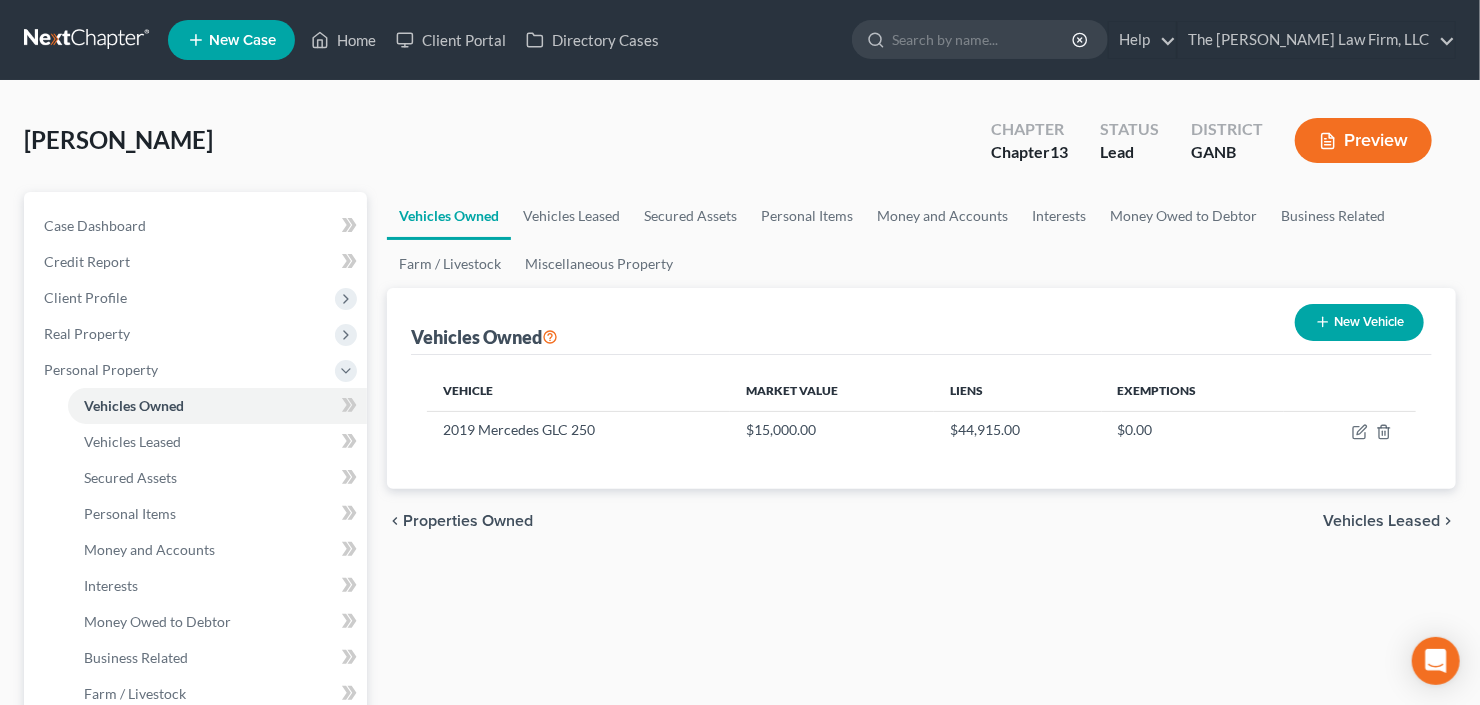 click on "New Vehicle" at bounding box center (1359, 322) 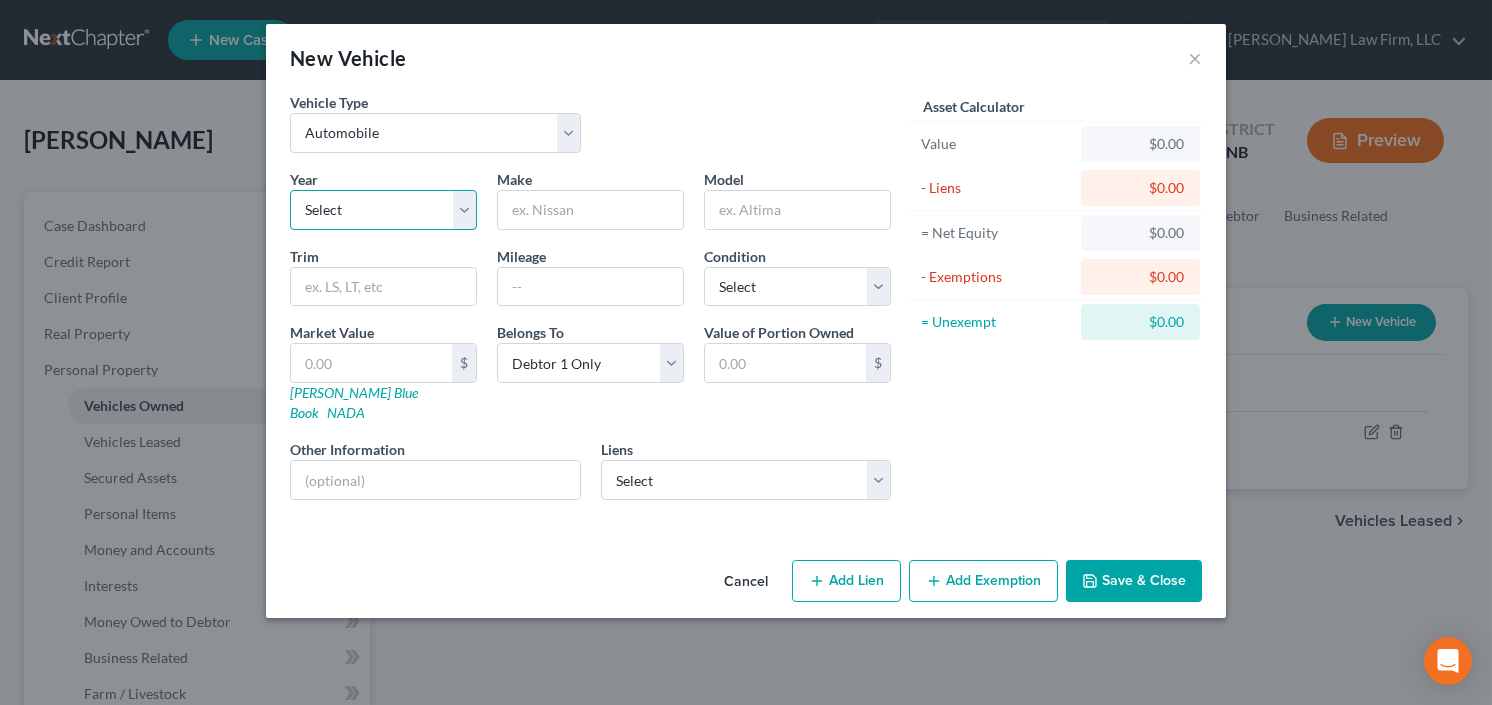 click on "Select 2026 2025 2024 2023 2022 2021 2020 2019 2018 2017 2016 2015 2014 2013 2012 2011 2010 2009 2008 2007 2006 2005 2004 2003 2002 2001 2000 1999 1998 1997 1996 1995 1994 1993 1992 1991 1990 1989 1988 1987 1986 1985 1984 1983 1982 1981 1980 1979 1978 1977 1976 1975 1974 1973 1972 1971 1970 1969 1968 1967 1966 1965 1964 1963 1962 1961 1960 1959 1958 1957 1956 1955 1954 1953 1952 1951 1950 1949 1948 1947 1946 1945 1944 1943 1942 1941 1940 1939 1938 1937 1936 1935 1934 1933 1932 1931 1930 1929 1928 1927 1926 1925 1924 1923 1922 1921 1920 1919 1918 1917 1916 1915 1914 1913 1912 1911 1910 1909 1908 1907 1906 1905 1904 1903 1902 1901" at bounding box center [383, 210] 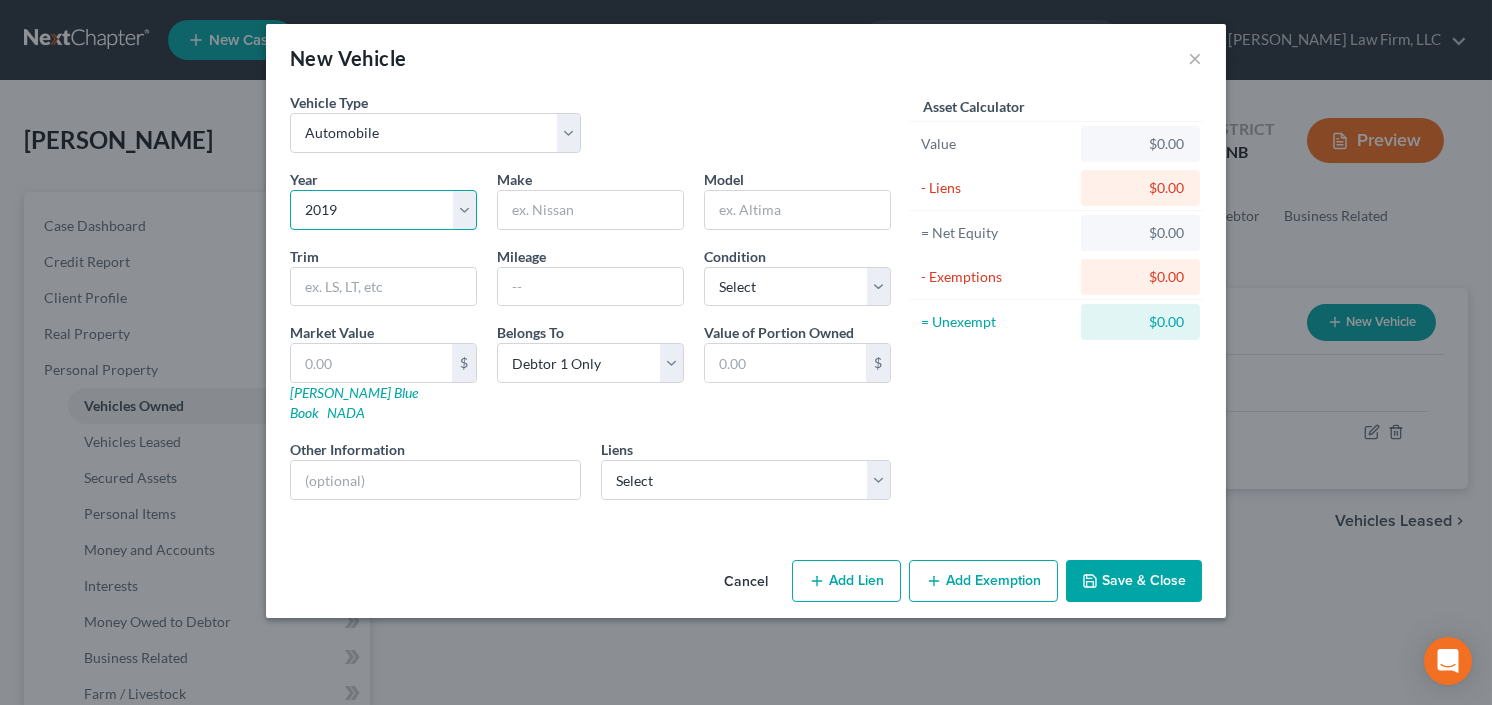 click on "Select 2026 2025 2024 2023 2022 2021 2020 2019 2018 2017 2016 2015 2014 2013 2012 2011 2010 2009 2008 2007 2006 2005 2004 2003 2002 2001 2000 1999 1998 1997 1996 1995 1994 1993 1992 1991 1990 1989 1988 1987 1986 1985 1984 1983 1982 1981 1980 1979 1978 1977 1976 1975 1974 1973 1972 1971 1970 1969 1968 1967 1966 1965 1964 1963 1962 1961 1960 1959 1958 1957 1956 1955 1954 1953 1952 1951 1950 1949 1948 1947 1946 1945 1944 1943 1942 1941 1940 1939 1938 1937 1936 1935 1934 1933 1932 1931 1930 1929 1928 1927 1926 1925 1924 1923 1922 1921 1920 1919 1918 1917 1916 1915 1914 1913 1912 1911 1910 1909 1908 1907 1906 1905 1904 1903 1902 1901" at bounding box center [383, 210] 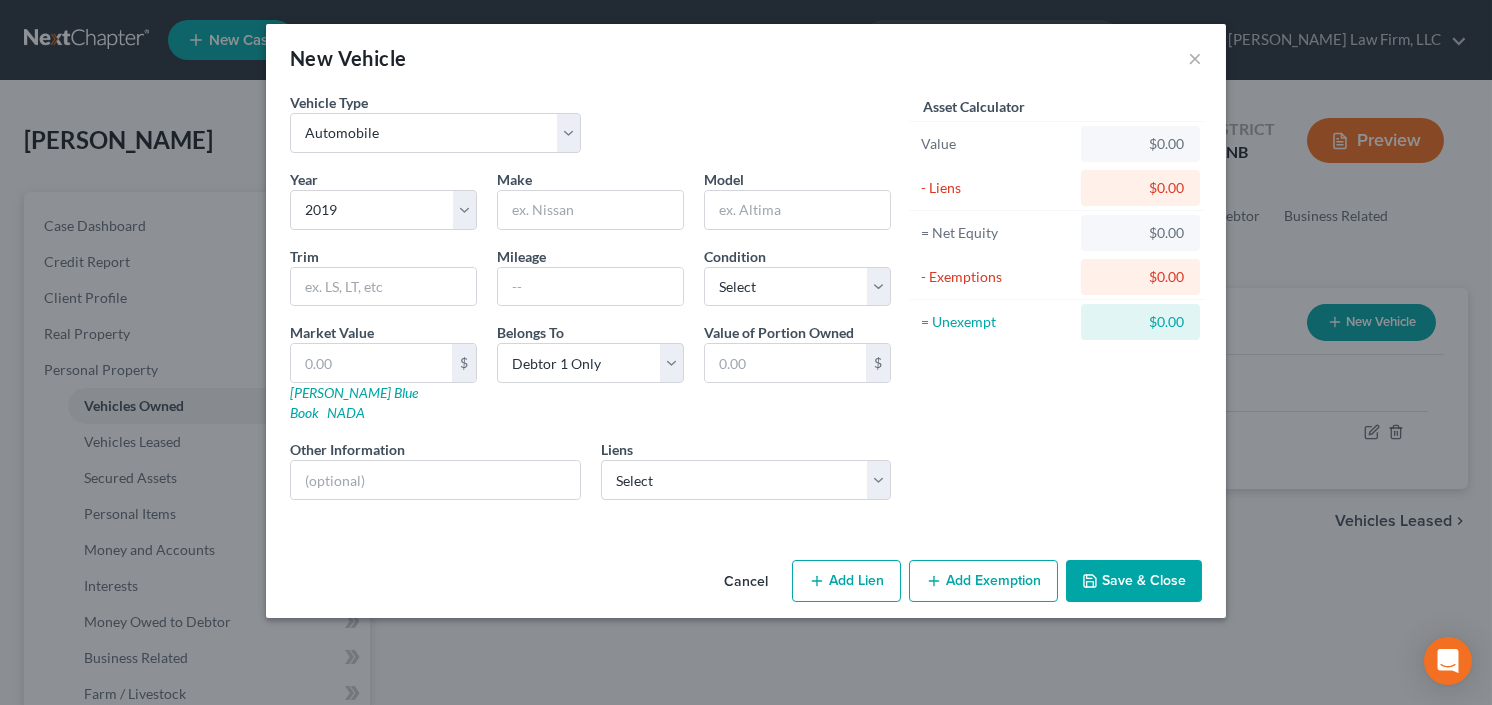 click on "Other Information" at bounding box center (347, 449) 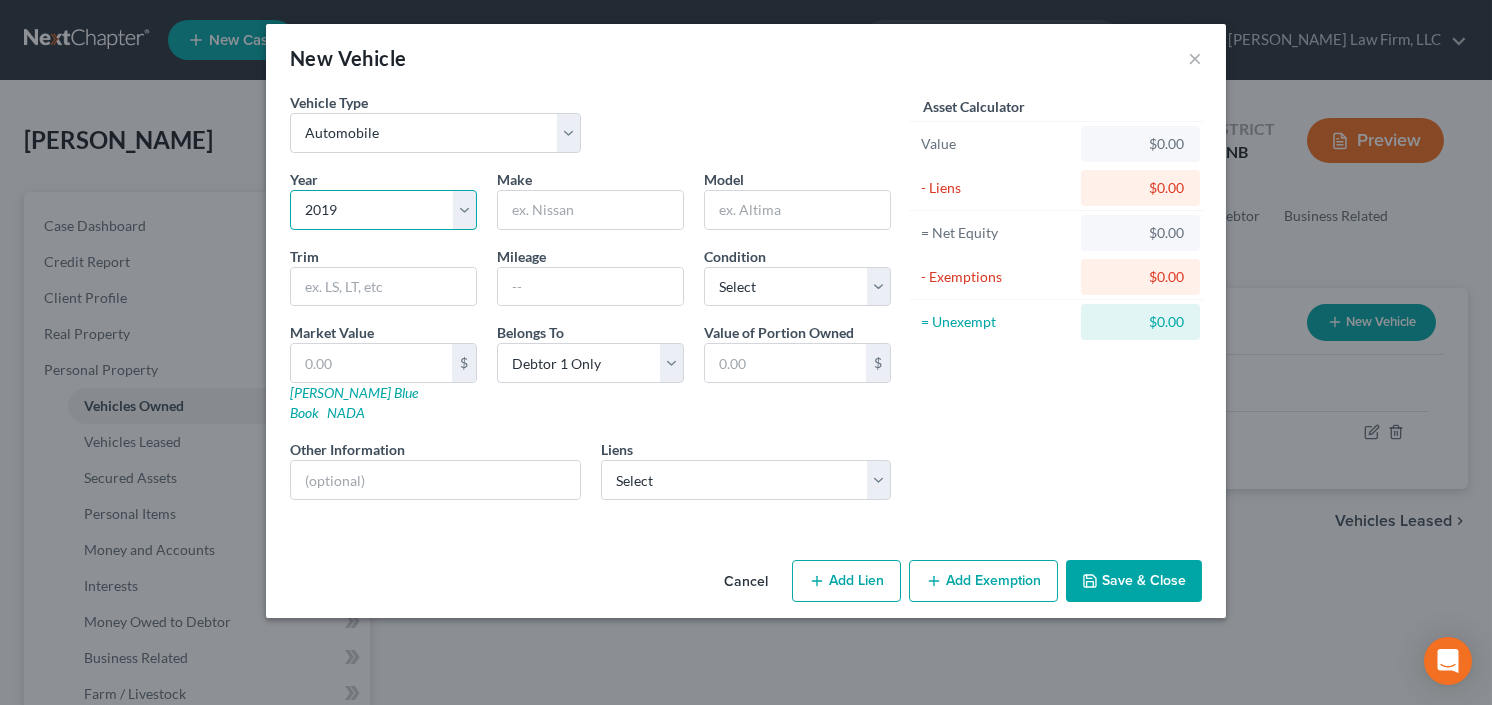 click on "Select 2026 2025 2024 2023 2022 2021 2020 2019 2018 2017 2016 2015 2014 2013 2012 2011 2010 2009 2008 2007 2006 2005 2004 2003 2002 2001 2000 1999 1998 1997 1996 1995 1994 1993 1992 1991 1990 1989 1988 1987 1986 1985 1984 1983 1982 1981 1980 1979 1978 1977 1976 1975 1974 1973 1972 1971 1970 1969 1968 1967 1966 1965 1964 1963 1962 1961 1960 1959 1958 1957 1956 1955 1954 1953 1952 1951 1950 1949 1948 1947 1946 1945 1944 1943 1942 1941 1940 1939 1938 1937 1936 1935 1934 1933 1932 1931 1930 1929 1928 1927 1926 1925 1924 1923 1922 1921 1920 1919 1918 1917 1916 1915 1914 1913 1912 1911 1910 1909 1908 1907 1906 1905 1904 1903 1902 1901" at bounding box center (383, 210) 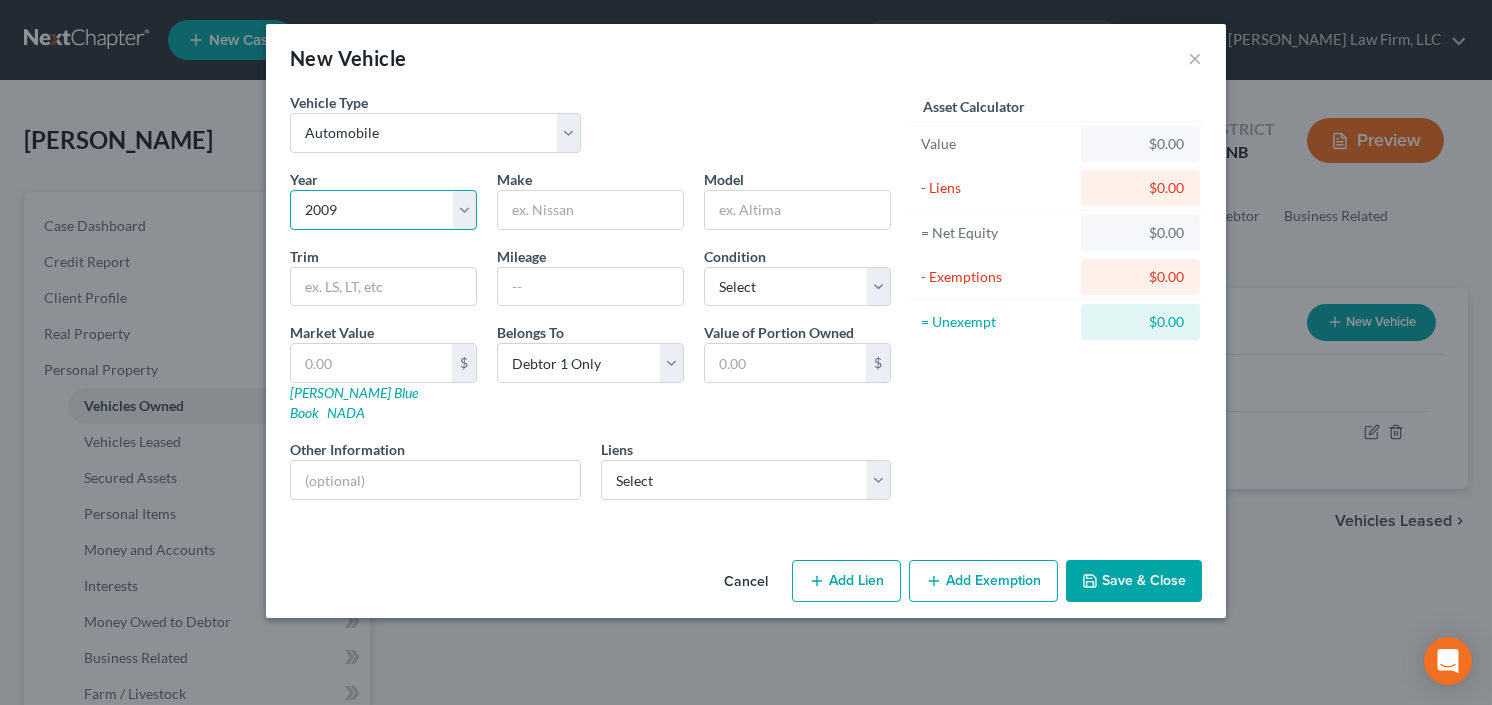 click on "Select 2026 2025 2024 2023 2022 2021 2020 2019 2018 2017 2016 2015 2014 2013 2012 2011 2010 2009 2008 2007 2006 2005 2004 2003 2002 2001 2000 1999 1998 1997 1996 1995 1994 1993 1992 1991 1990 1989 1988 1987 1986 1985 1984 1983 1982 1981 1980 1979 1978 1977 1976 1975 1974 1973 1972 1971 1970 1969 1968 1967 1966 1965 1964 1963 1962 1961 1960 1959 1958 1957 1956 1955 1954 1953 1952 1951 1950 1949 1948 1947 1946 1945 1944 1943 1942 1941 1940 1939 1938 1937 1936 1935 1934 1933 1932 1931 1930 1929 1928 1927 1926 1925 1924 1923 1922 1921 1920 1919 1918 1917 1916 1915 1914 1913 1912 1911 1910 1909 1908 1907 1906 1905 1904 1903 1902 1901" at bounding box center (383, 210) 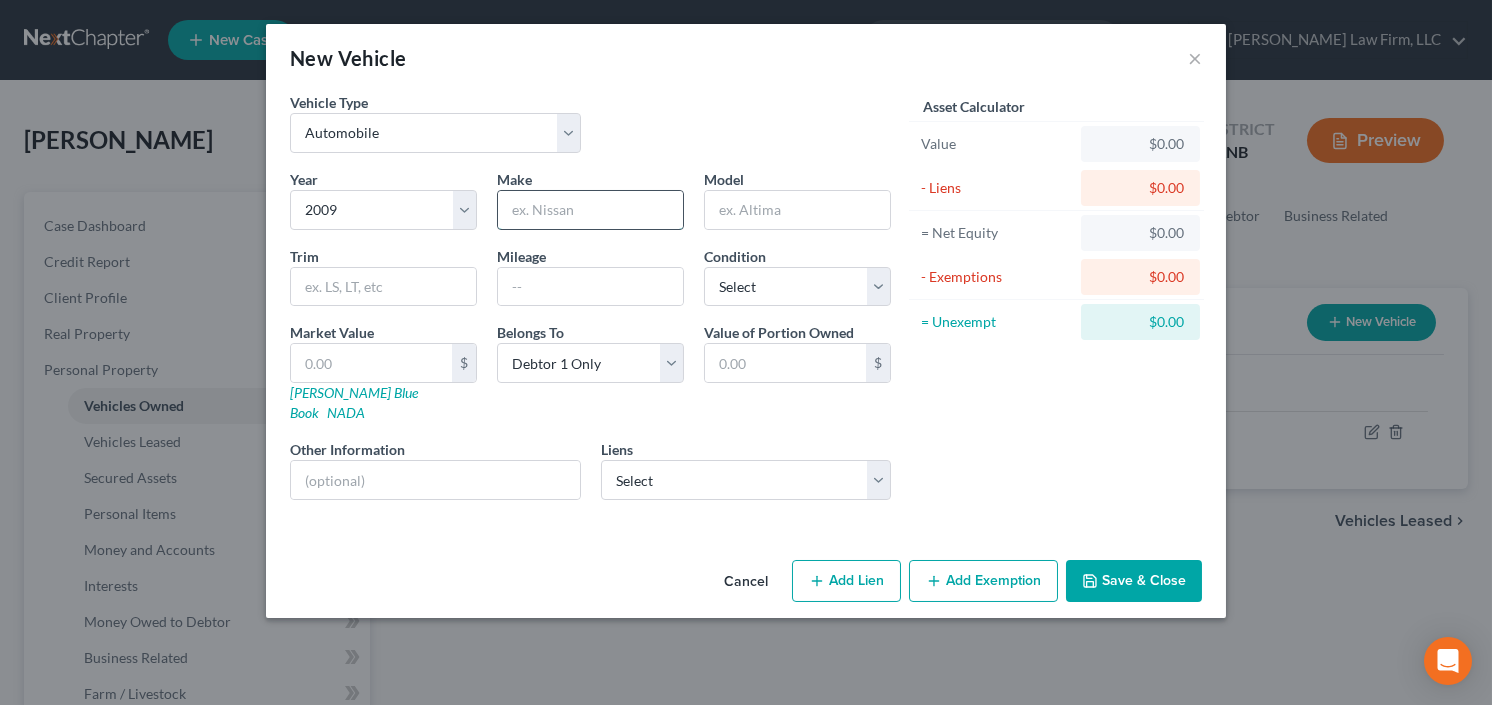click at bounding box center (590, 210) 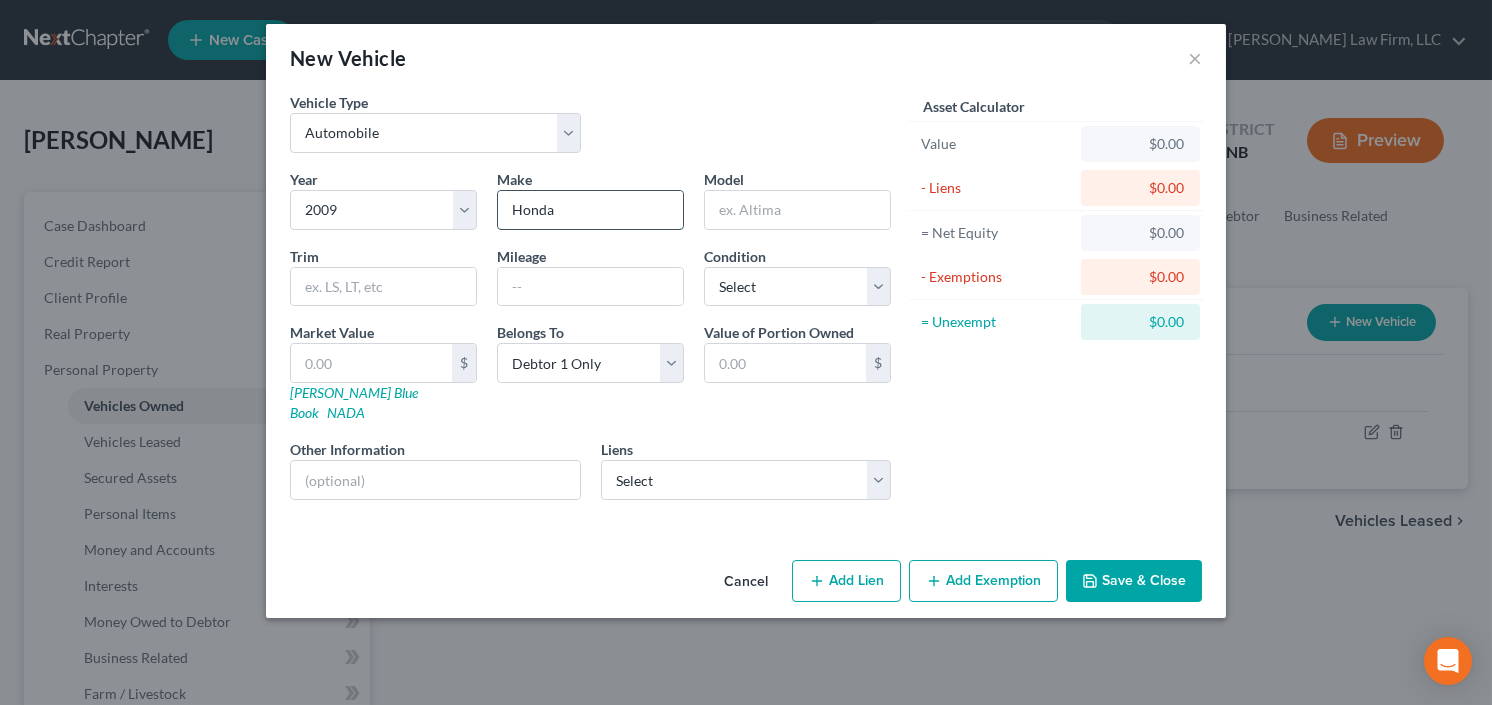 type on "Honda" 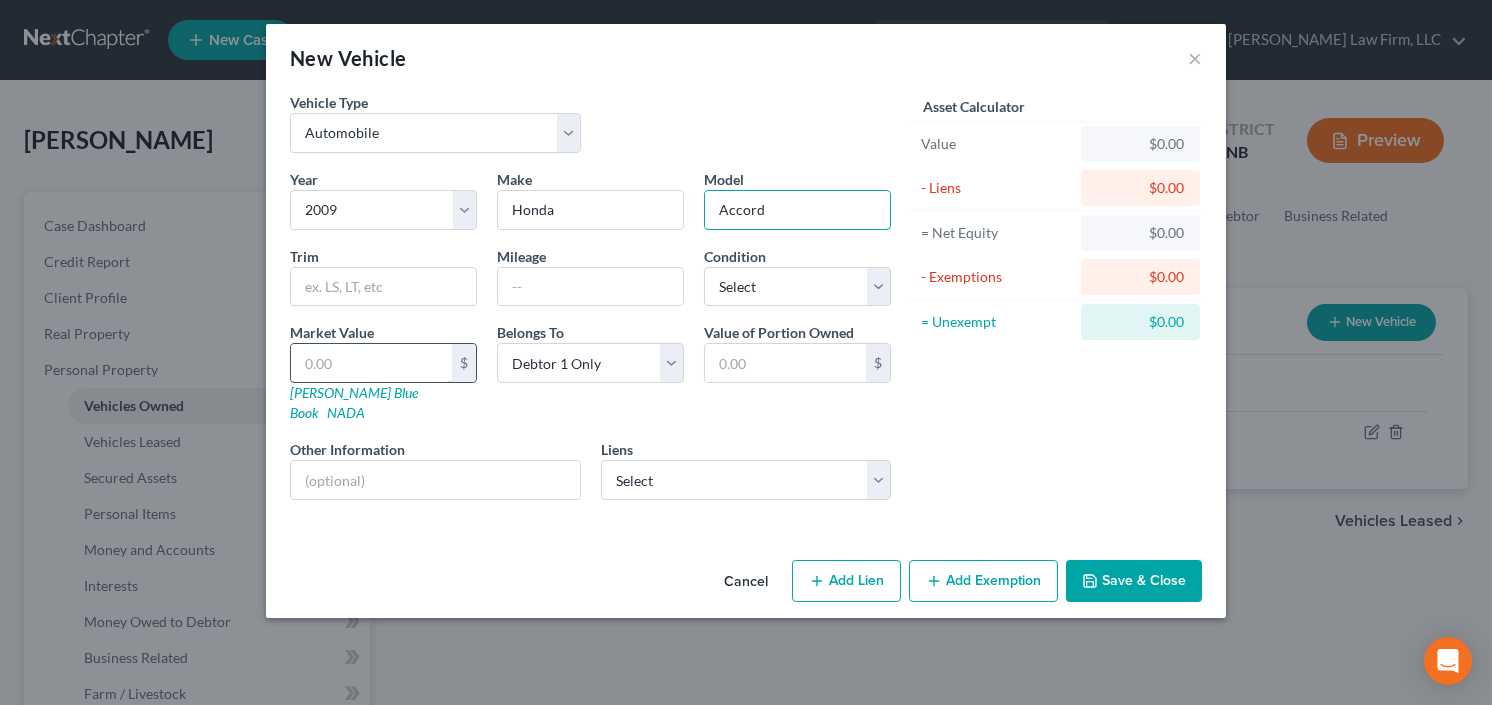 type on "Accord" 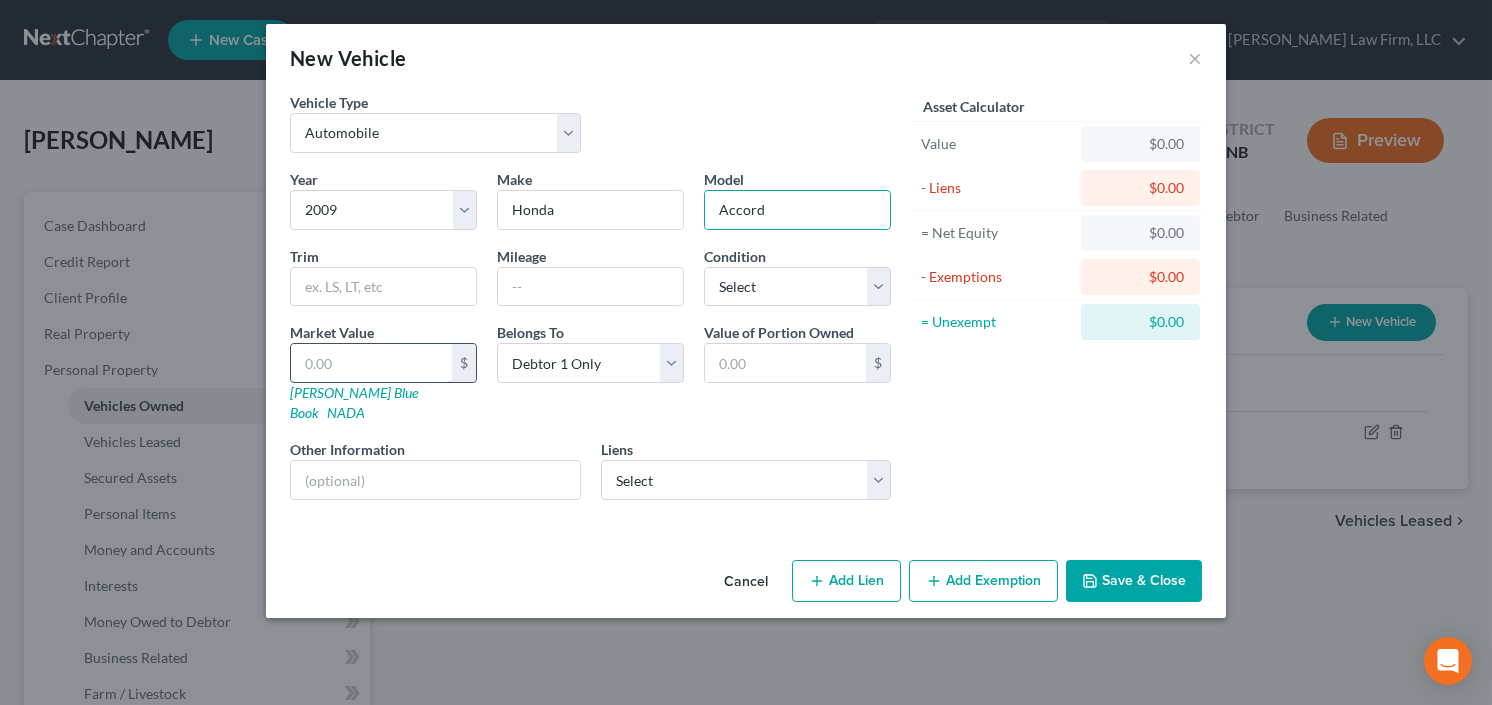 click at bounding box center [371, 363] 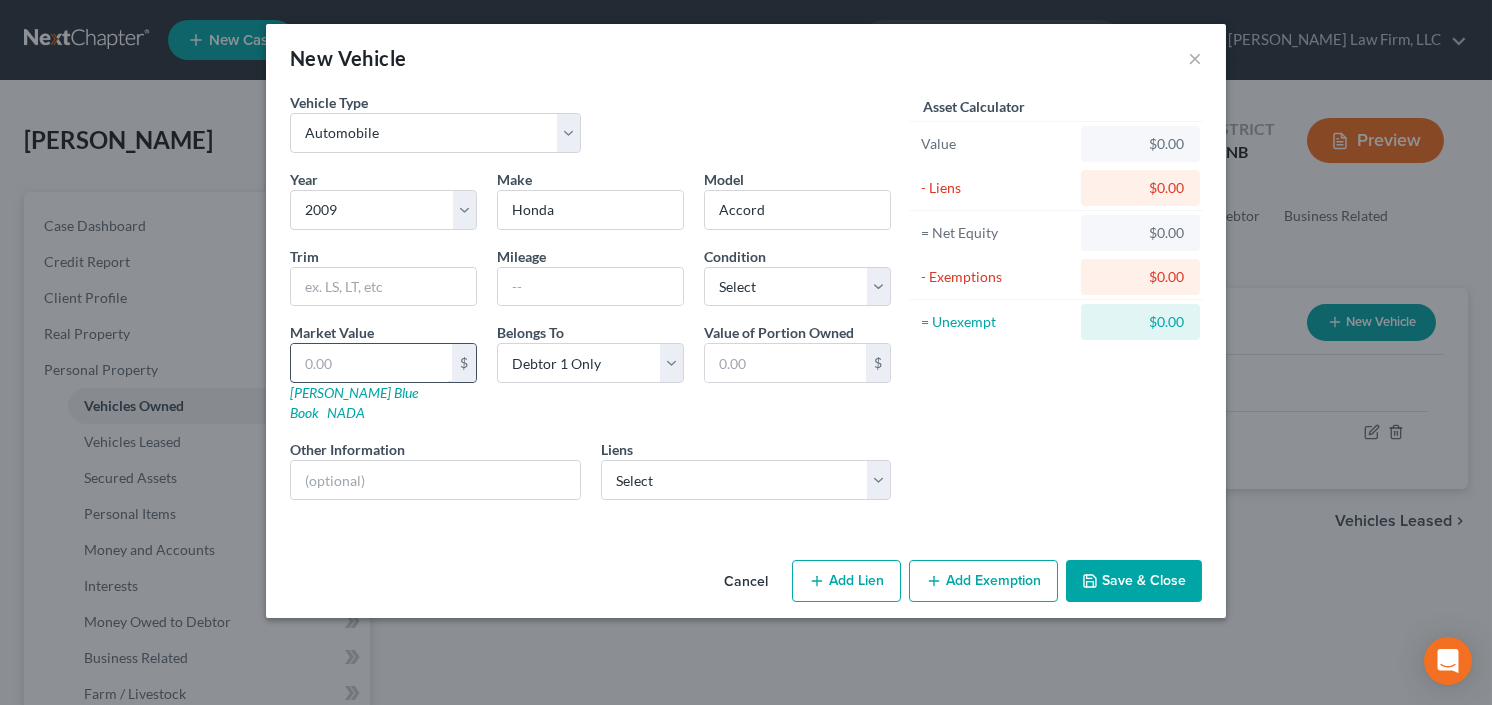 type on "5" 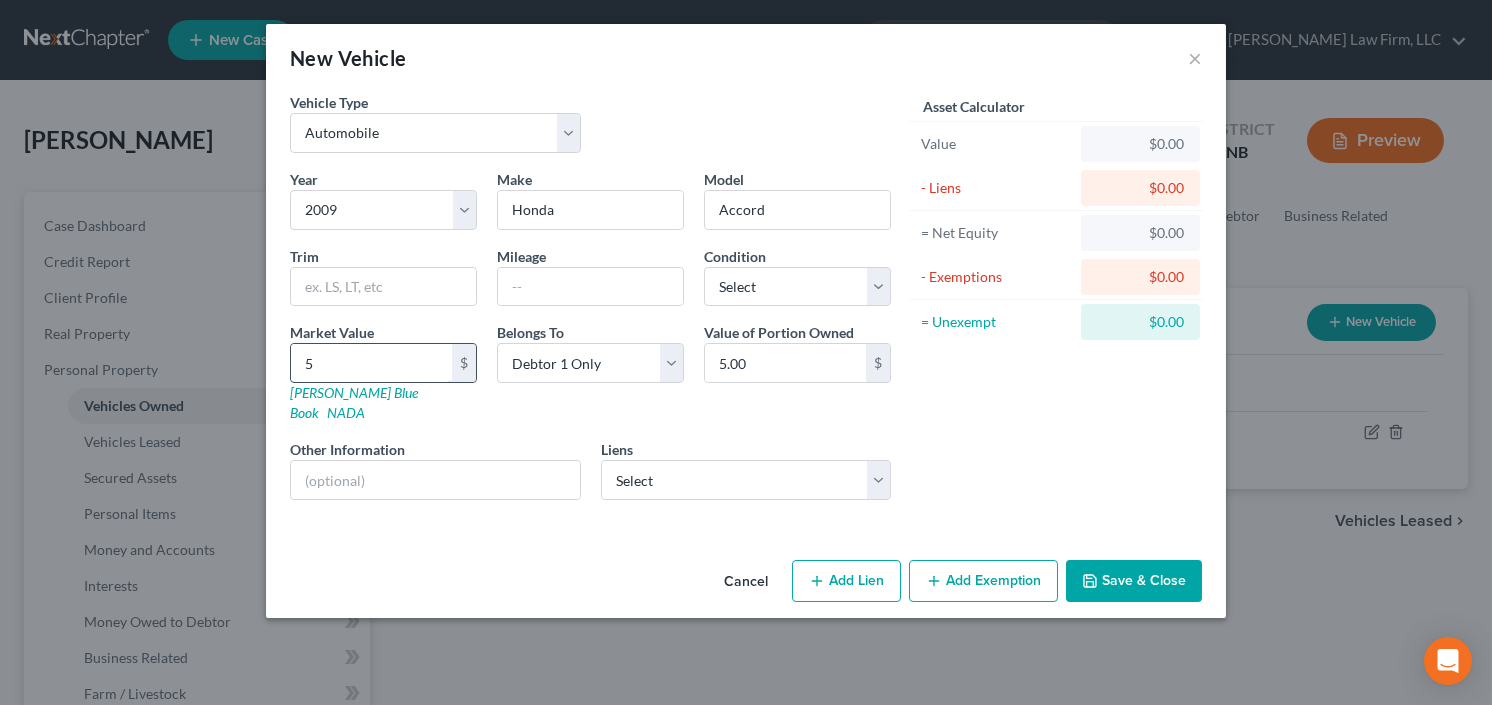 type on "50" 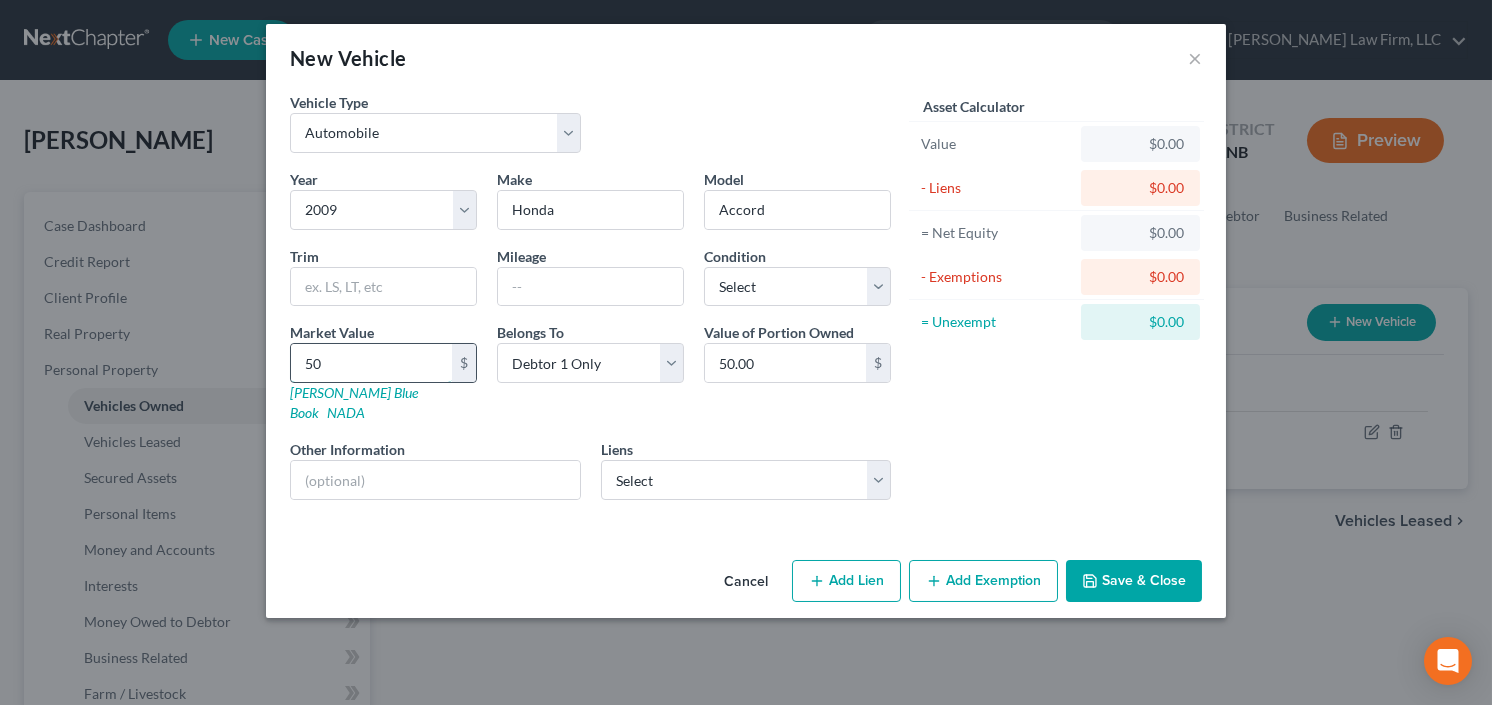 type on "500" 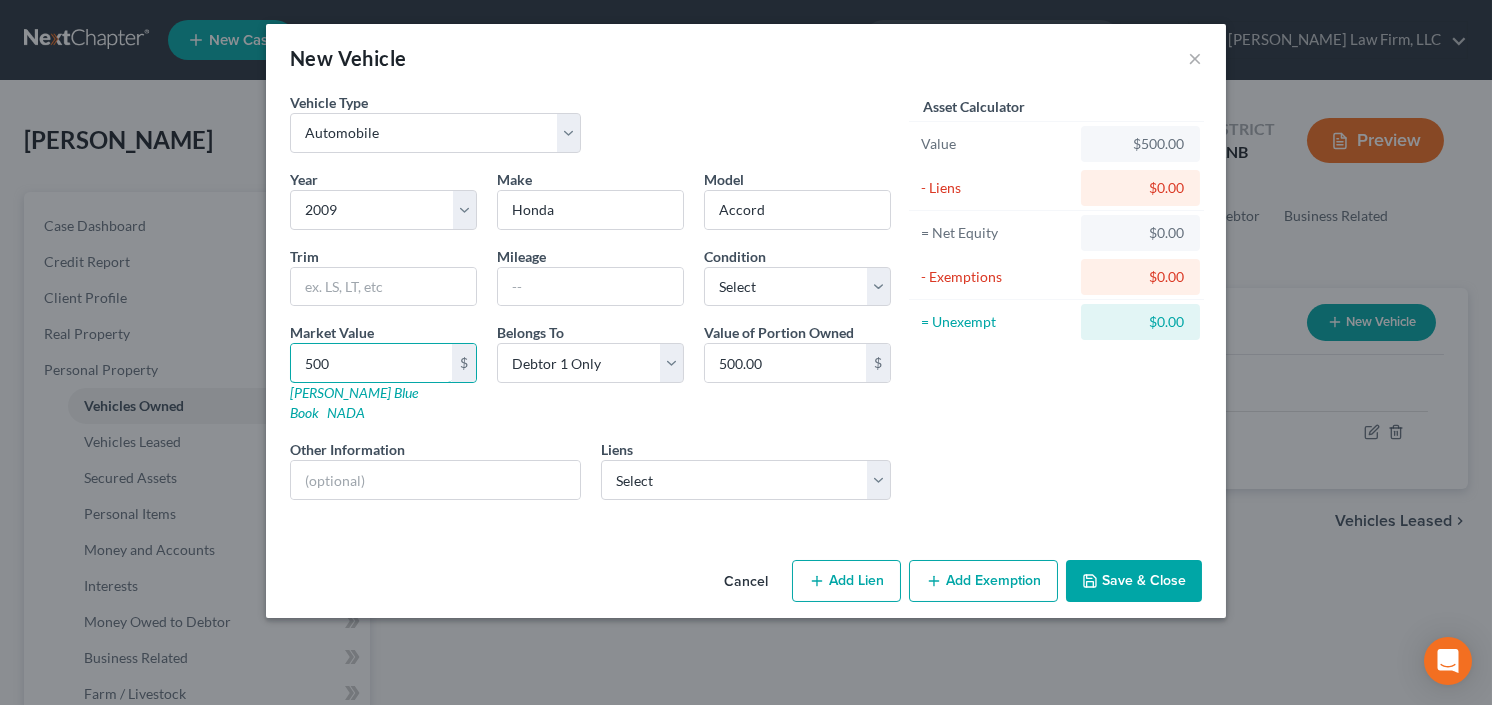 type on "500" 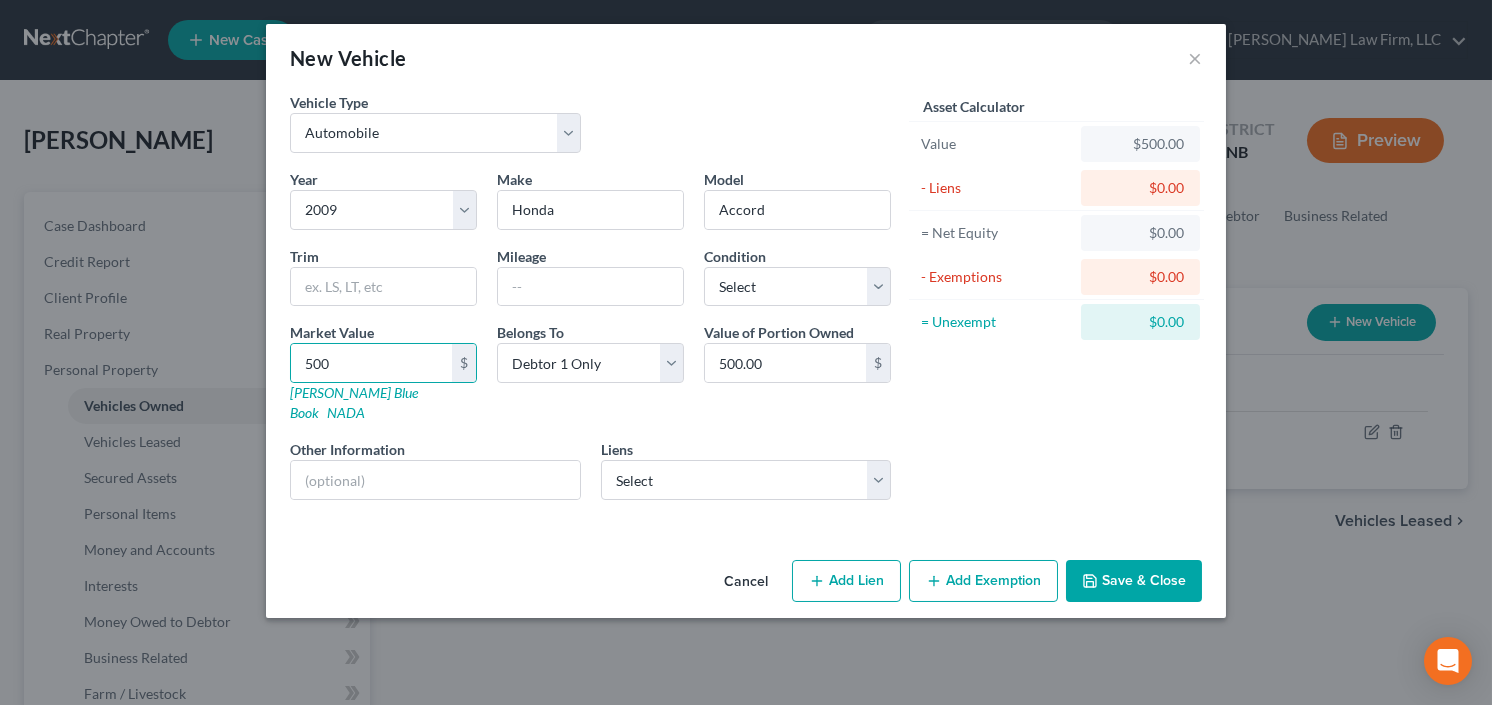 click on "Save & Close" at bounding box center (1134, 581) 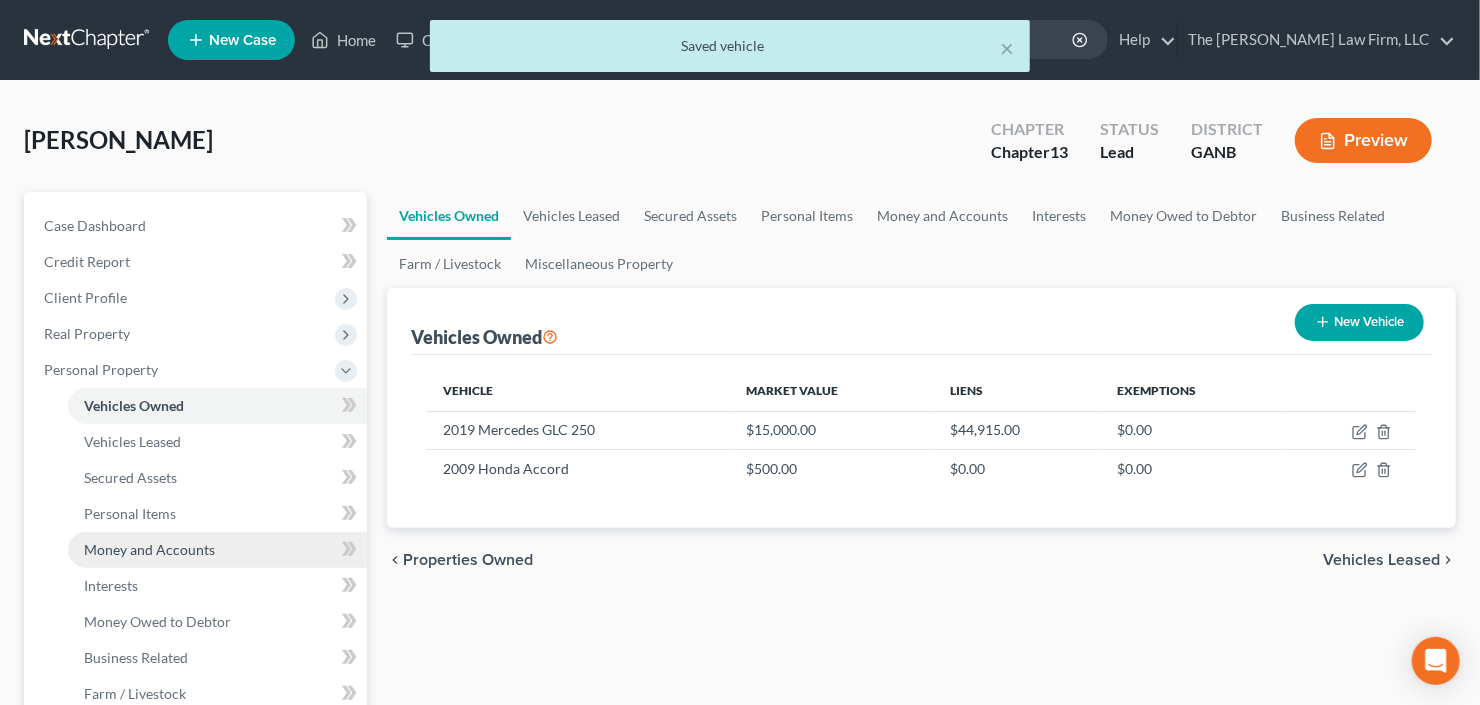 click on "Money and Accounts" at bounding box center [149, 549] 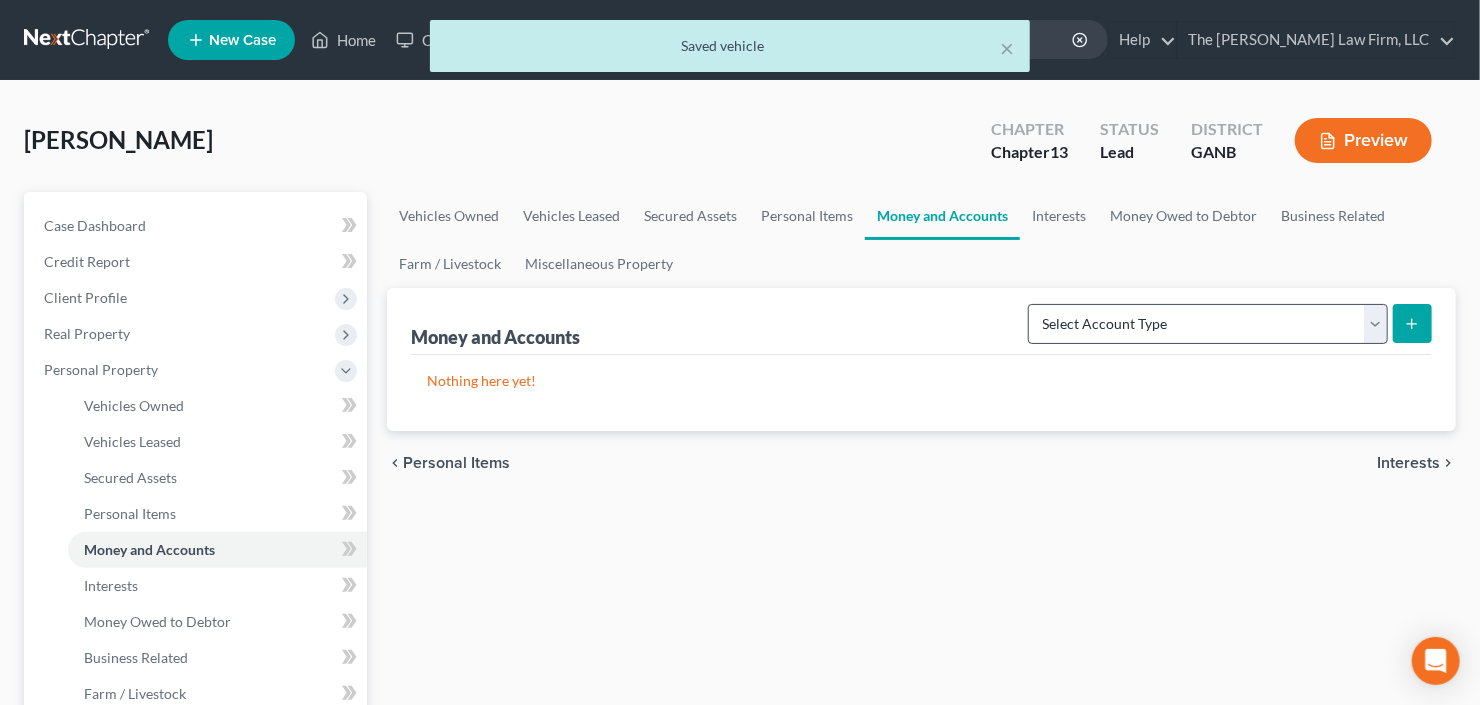 drag, startPoint x: 1363, startPoint y: 298, endPoint x: 1349, endPoint y: 304, distance: 15.231546 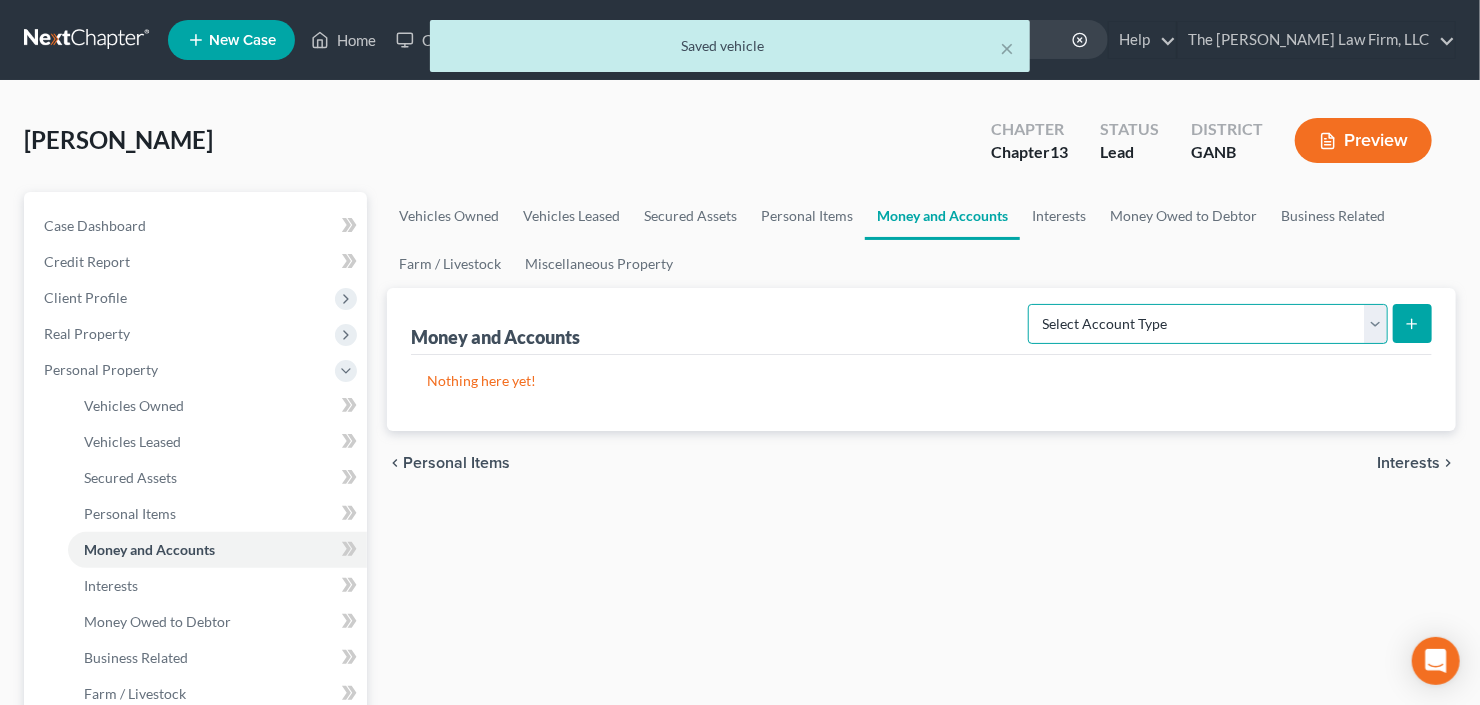 click on "Select Account Type Brokerage Cash on Hand Certificates of Deposit Checking Account Money Market Other (Credit Union, Health Savings Account, etc) Safe Deposit Box Savings Account Security Deposits or Prepayments" at bounding box center (1208, 324) 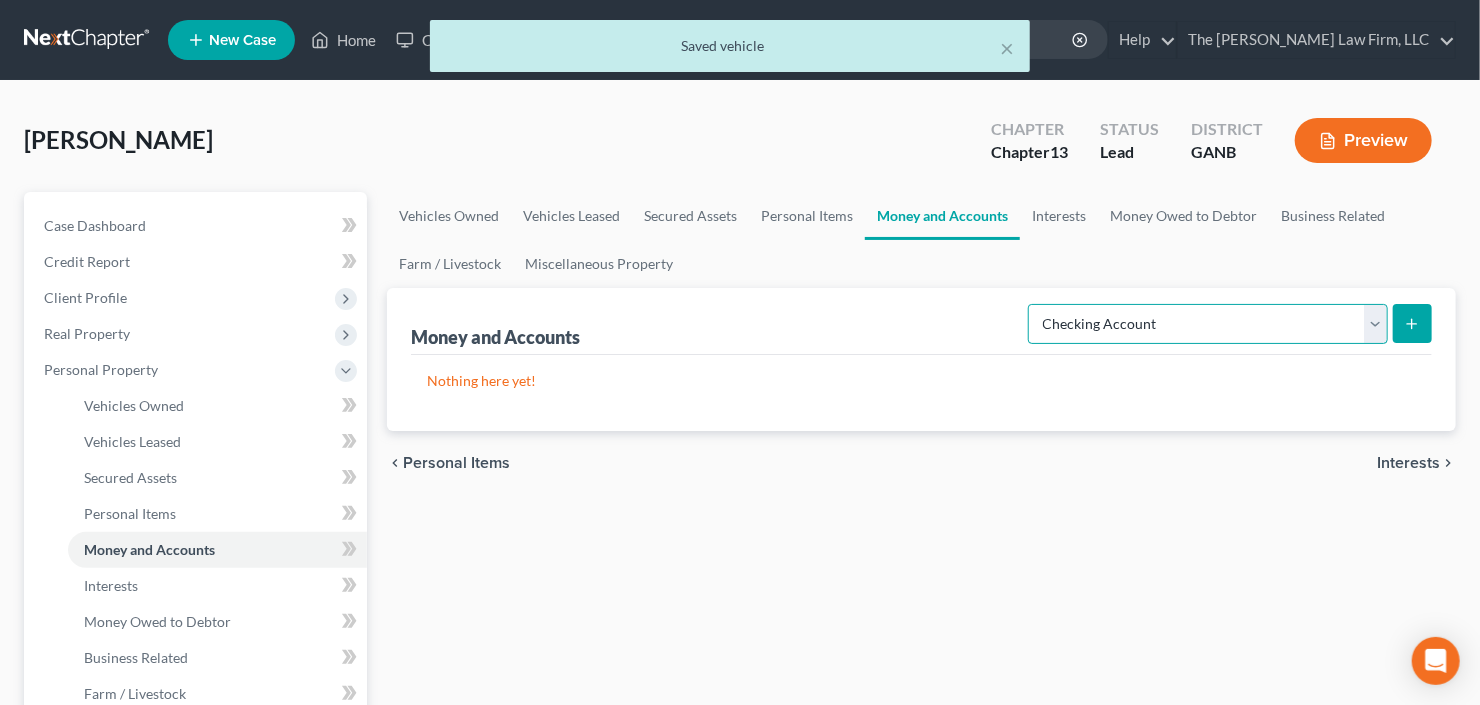 click on "Select Account Type Brokerage Cash on Hand Certificates of Deposit Checking Account Money Market Other (Credit Union, Health Savings Account, etc) Safe Deposit Box Savings Account Security Deposits or Prepayments" at bounding box center [1208, 324] 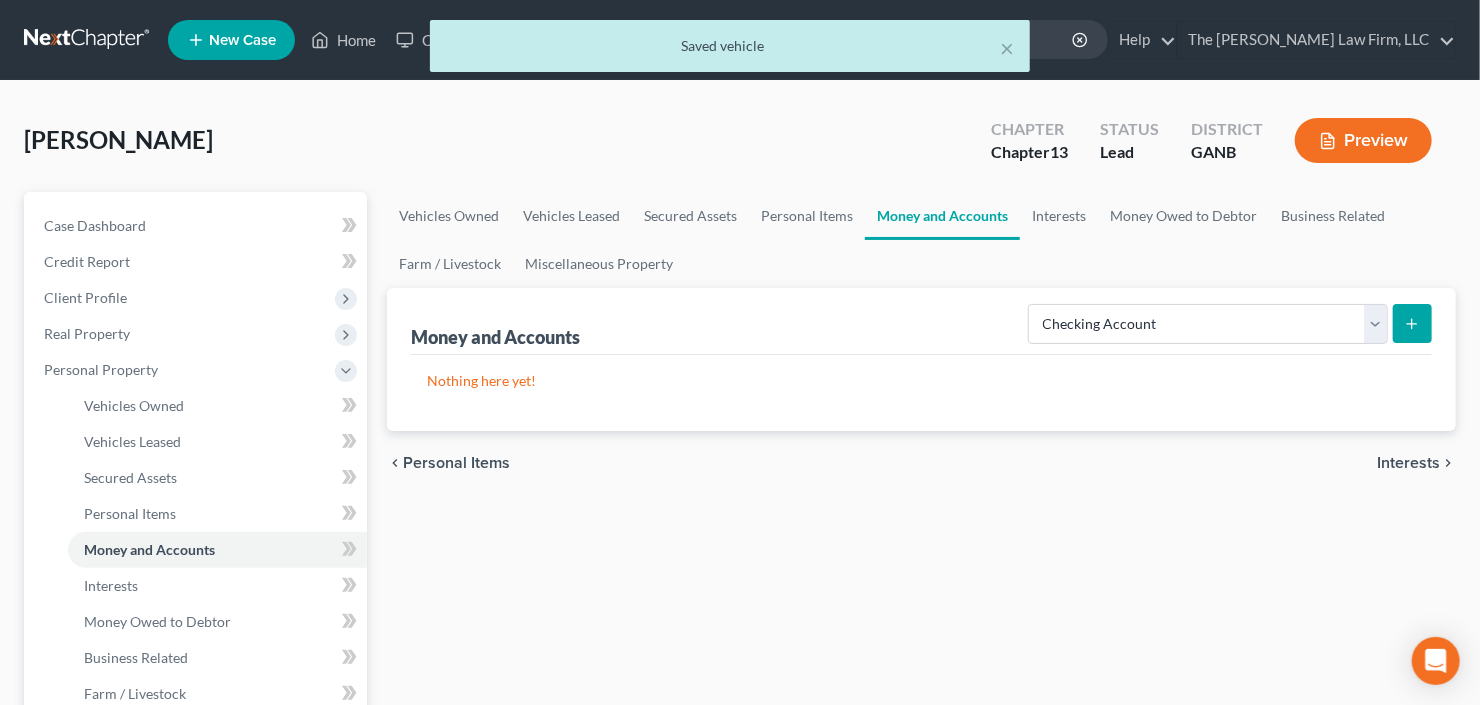 click at bounding box center (1412, 323) 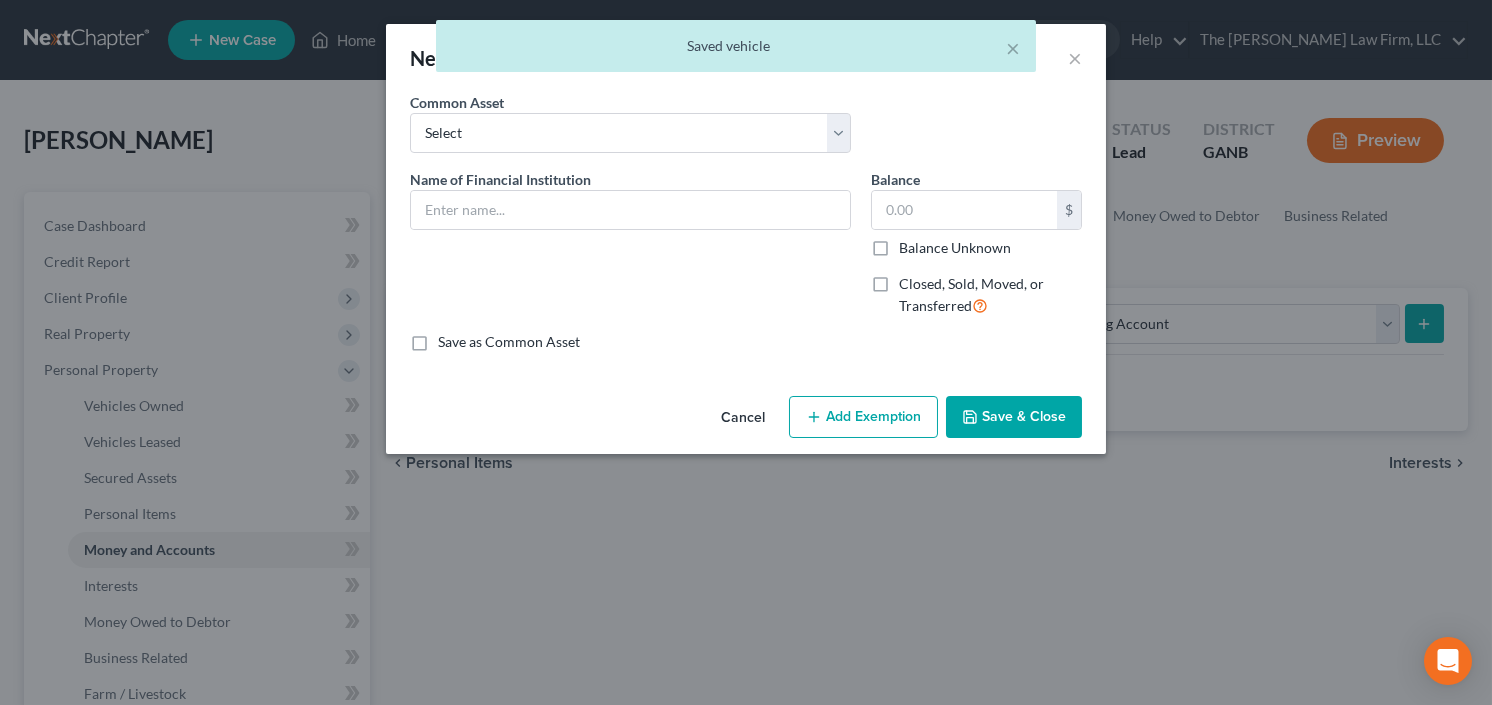 click on "Common Asset Select PNC Credit Union of Georgia Discover Bank Atlanta Postal Credit Union Ameris Bank Regions Bank Navy Federal Credit Union Georgia United Credit Union Truist United Community Bank Synovous Bank Synovus Bank Synovus Bank Delta Community Credit Union Wells Fargo Navy Federal Credit Union Bank of America Georgia's Own Credit Union Chime Capital One USAA Chase Bank of America Associated Credit Union Fifth Third Bank Truist Philadelphia Credit Union Corp American Credit Union" at bounding box center (630, 122) 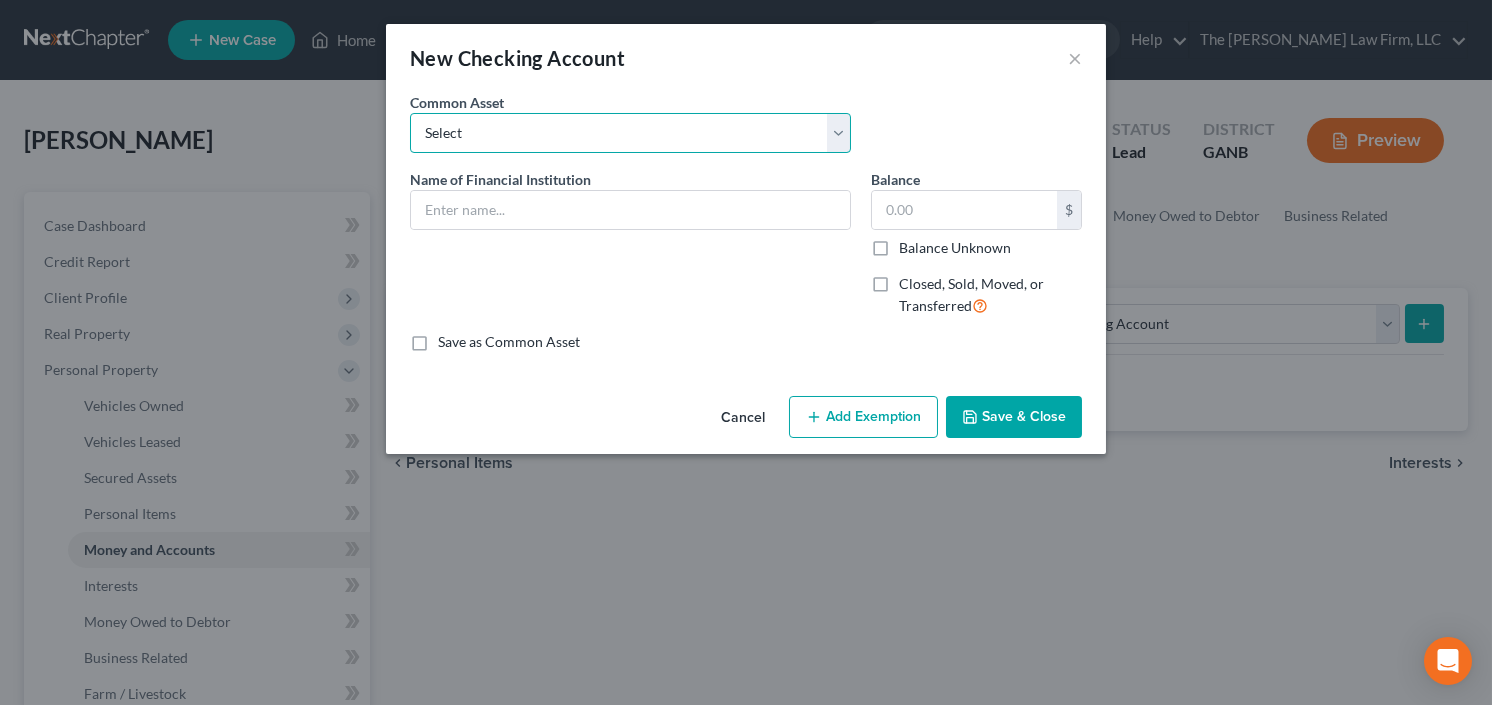 click on "Select PNC Credit Union of Georgia Discover Bank Atlanta Postal Credit Union Ameris Bank Regions Bank Navy Federal Credit Union Georgia United Credit Union Truist United Community Bank Synovous Bank Synovus Bank Synovus Bank Delta Community Credit Union Wells Fargo Navy Federal Credit Union Bank of America Georgia's Own Credit Union Chime Capital One USAA Chase Bank of America Associated Credit Union Fifth Third Bank Truist Philadelphia Credit Union Corp American Credit Union" at bounding box center (630, 133) 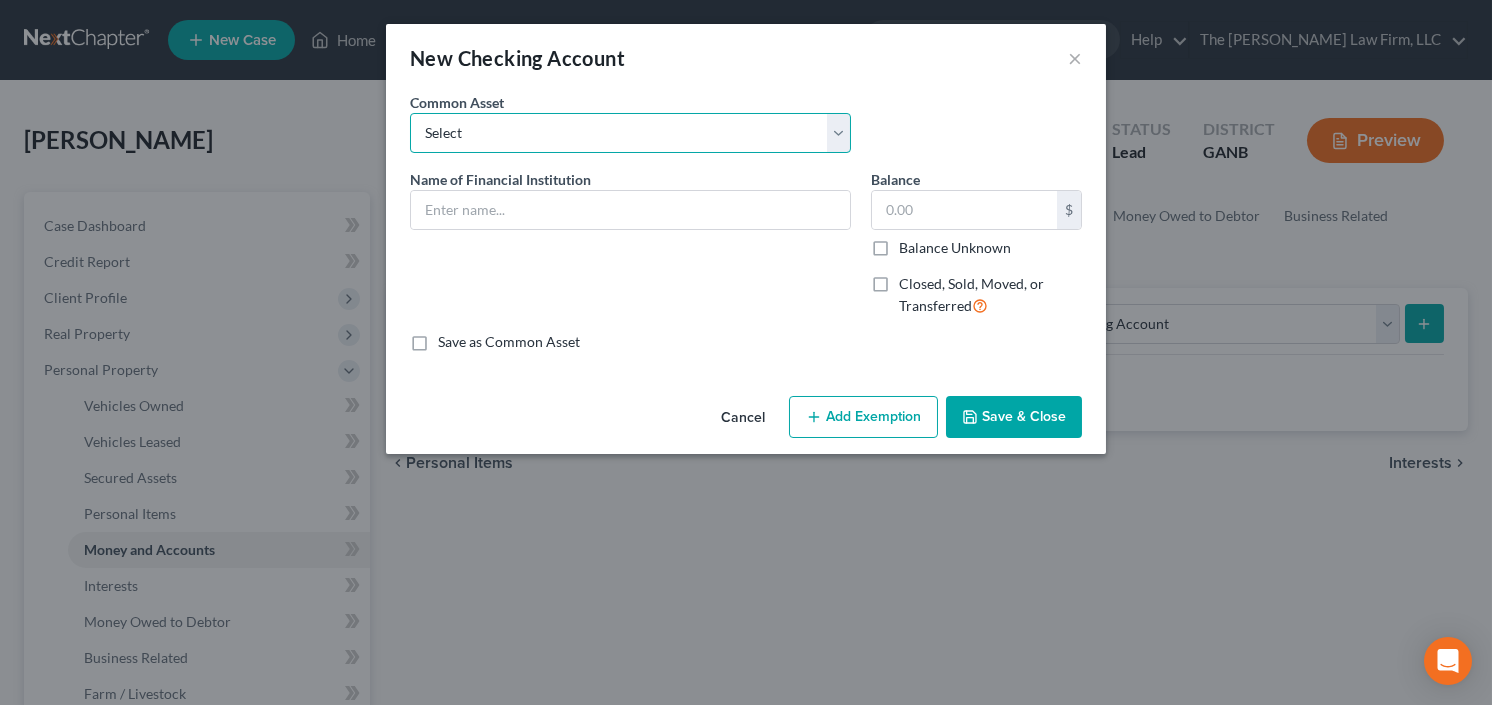 select on "16" 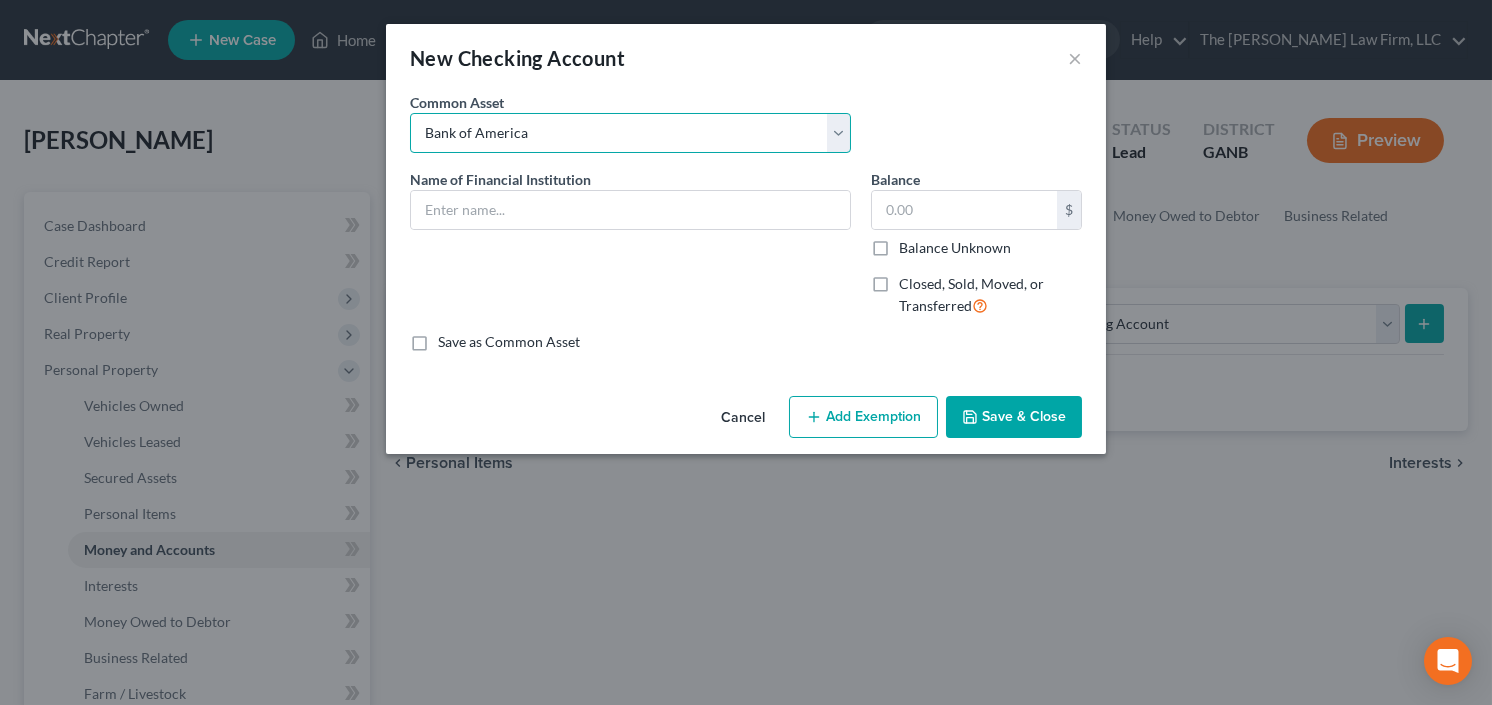 click on "Select PNC Credit Union of Georgia Discover Bank Atlanta Postal Credit Union Ameris Bank Regions Bank Navy Federal Credit Union Georgia United Credit Union Truist United Community Bank Synovous Bank Synovus Bank Synovus Bank Delta Community Credit Union Wells Fargo Navy Federal Credit Union Bank of America Georgia's Own Credit Union Chime Capital One USAA Chase Bank of America Associated Credit Union Fifth Third Bank Truist Philadelphia Credit Union Corp American Credit Union" at bounding box center (630, 133) 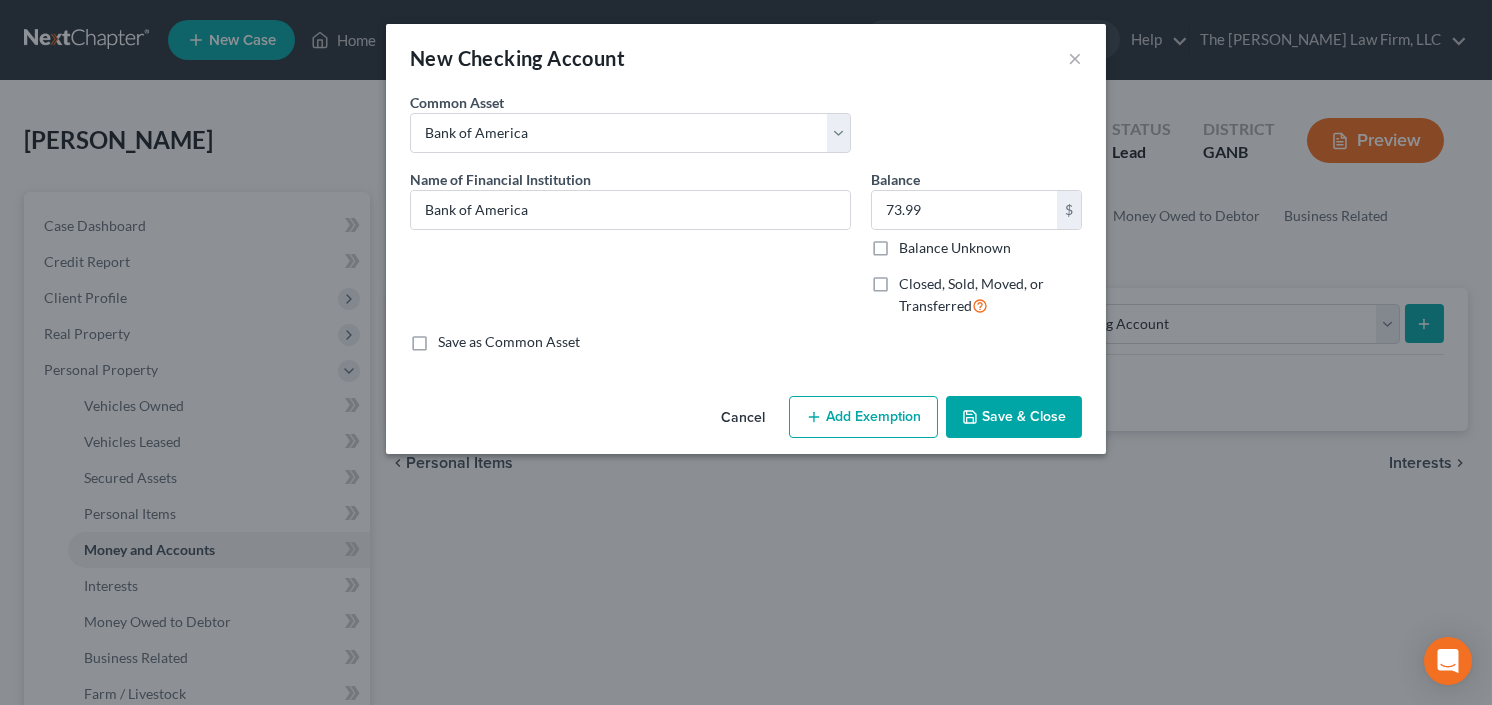 click on "Save & Close" at bounding box center (1014, 417) 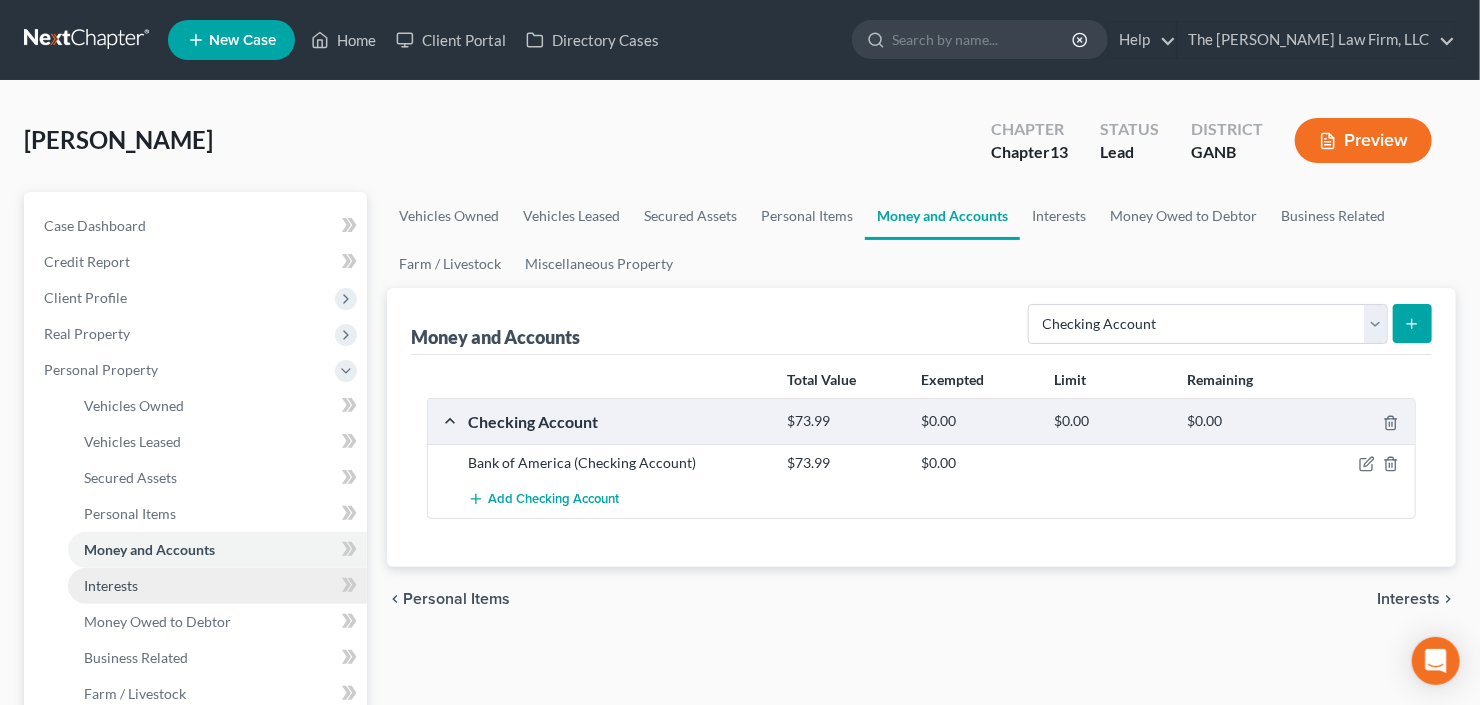 click on "Interests" at bounding box center [111, 585] 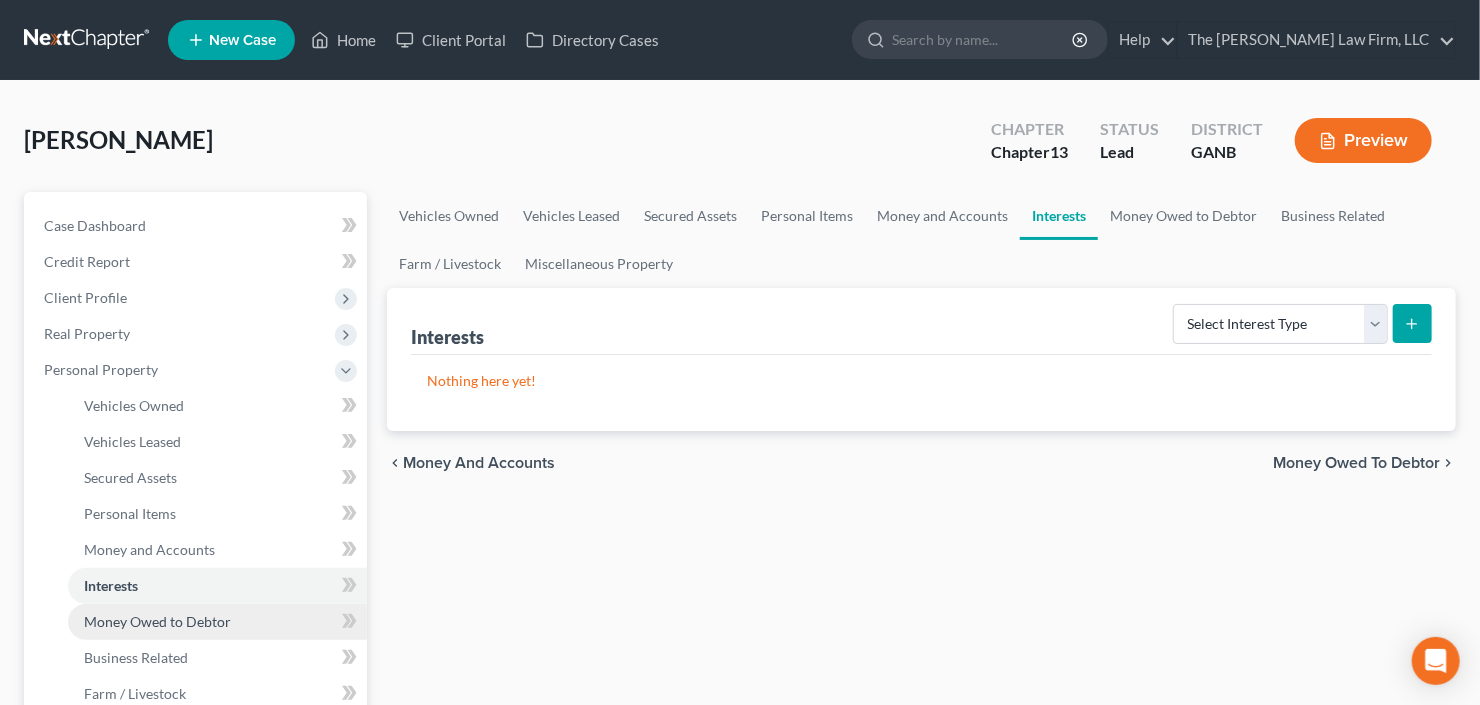 click on "Money Owed to Debtor" at bounding box center [157, 621] 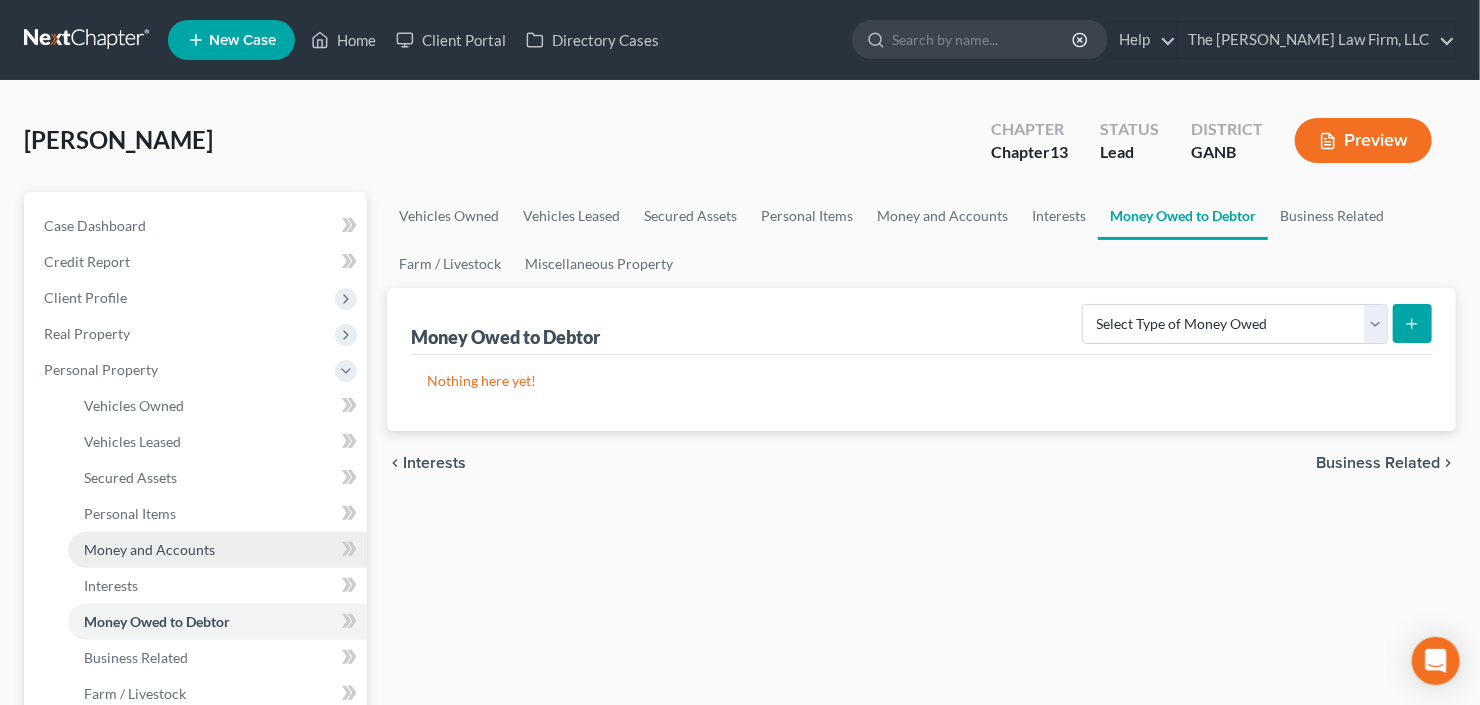 click on "Money and Accounts" at bounding box center (217, 550) 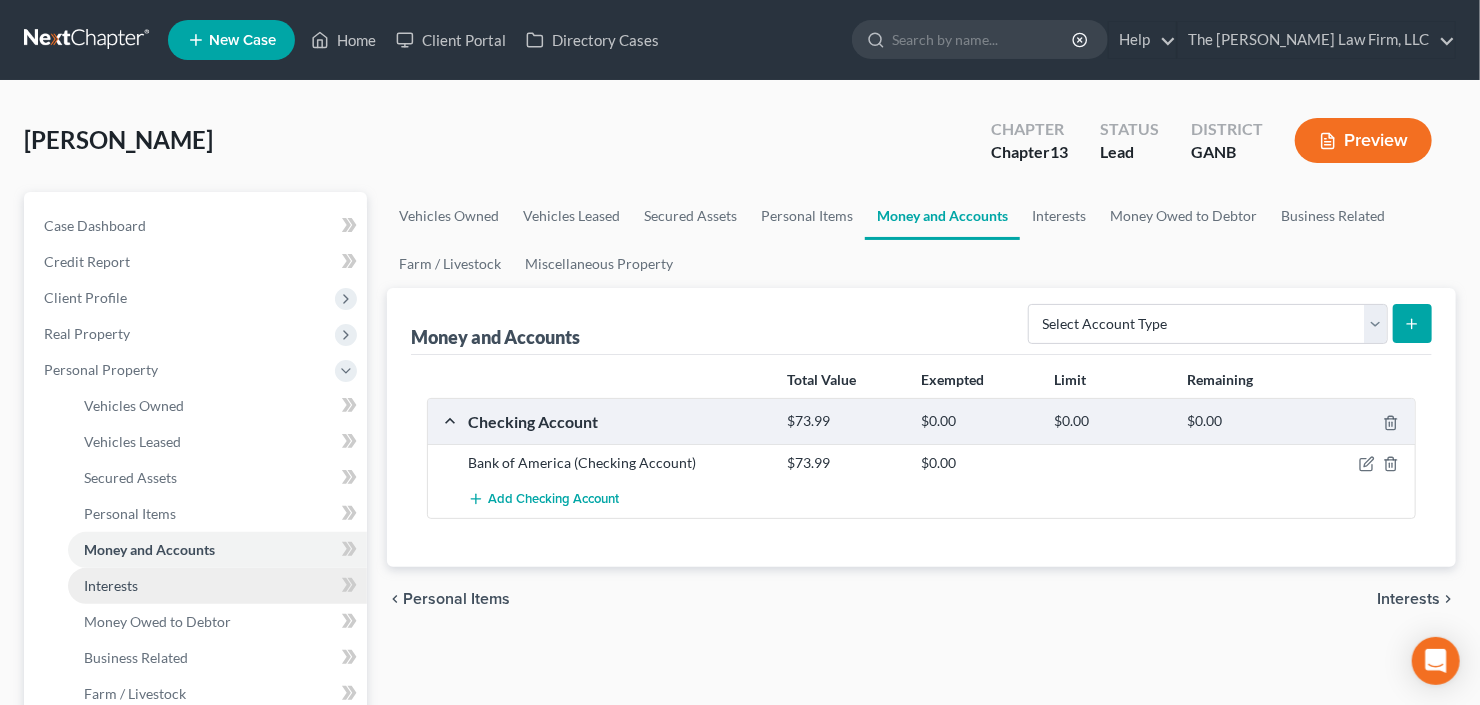 click on "Interests" at bounding box center [217, 586] 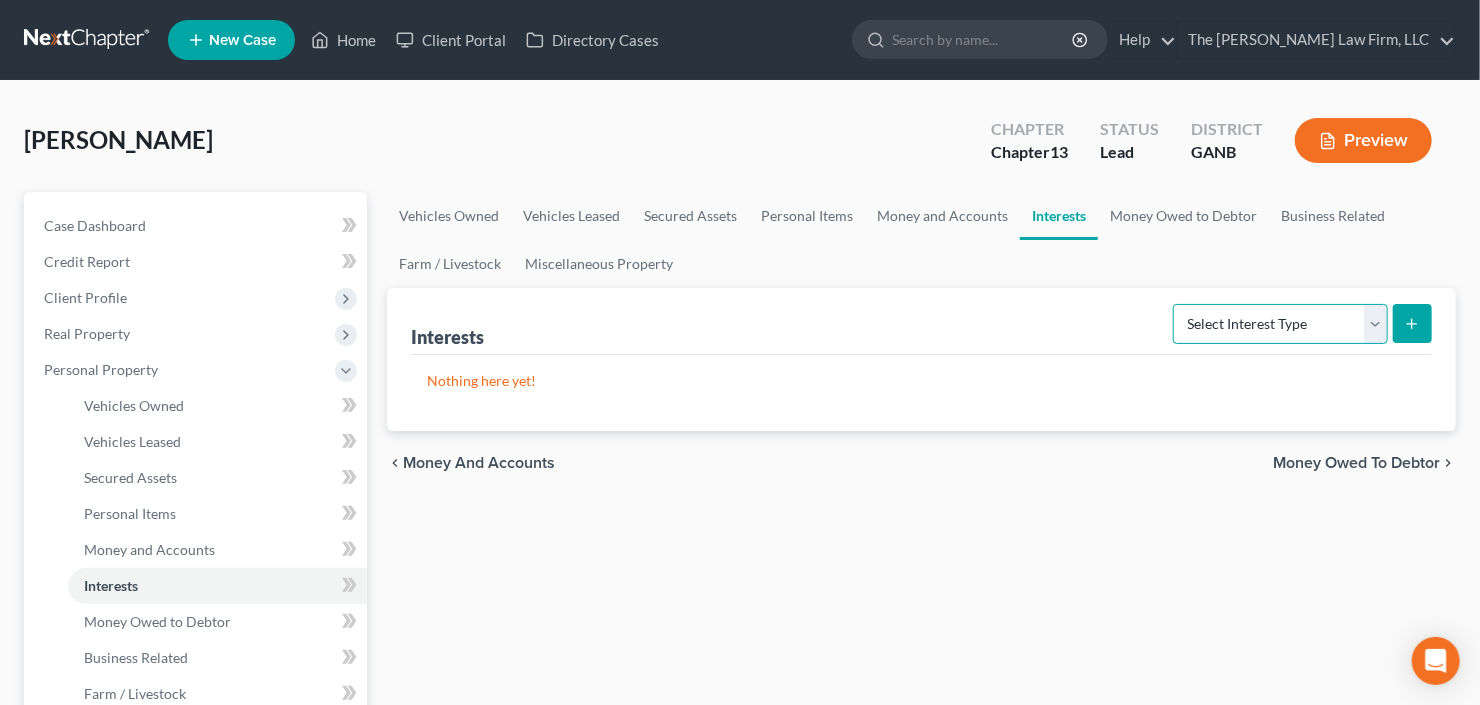 drag, startPoint x: 1238, startPoint y: 333, endPoint x: 1240, endPoint y: 310, distance: 23.086792 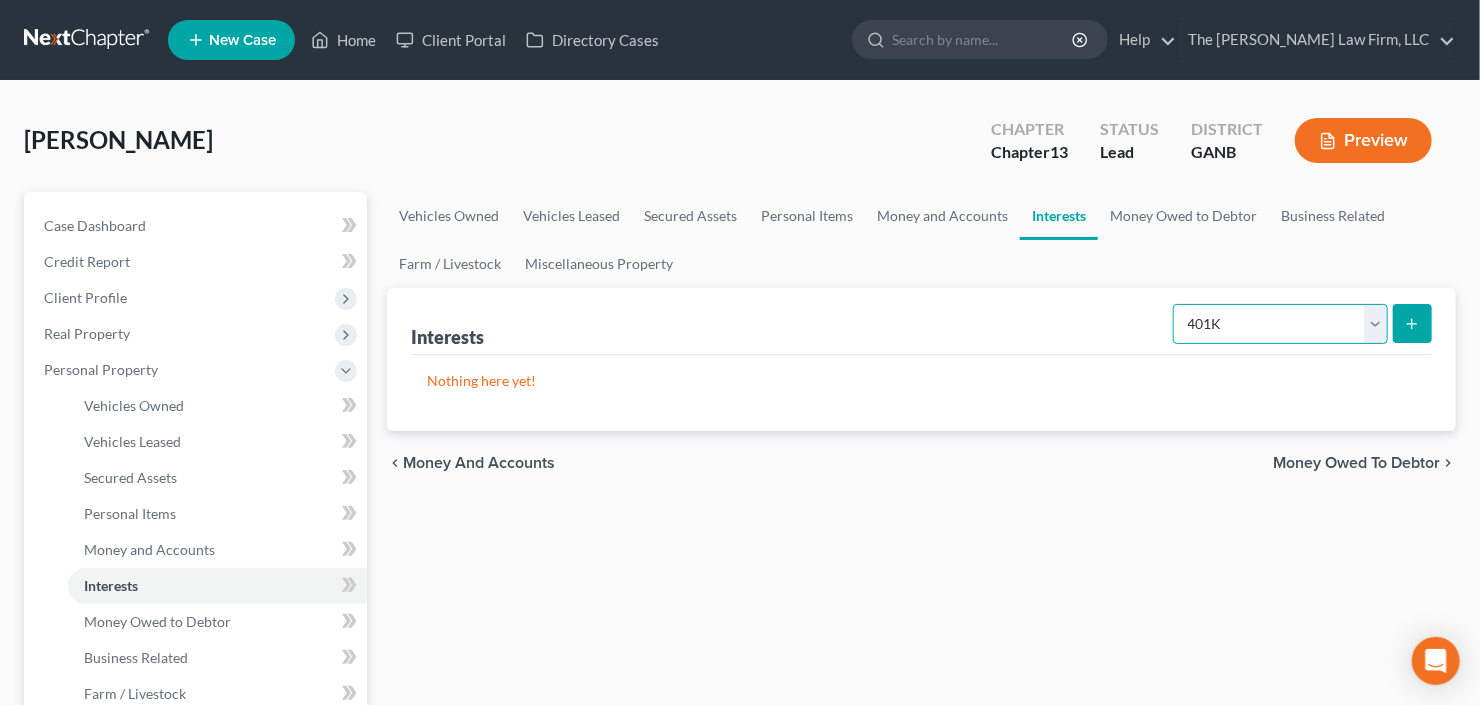 click on "Select Interest Type 401K Annuity Bond Education IRA Government Bond Government Pension Plan Incorporated Business IRA Joint Venture (Active) Joint Venture (Inactive) Keogh Mutual Fund Other Retirement Plan Partnership (Active) Partnership (Inactive) Pension Plan Stock Term Life Insurance Unincorporated Business Whole Life Insurance" at bounding box center (1280, 324) 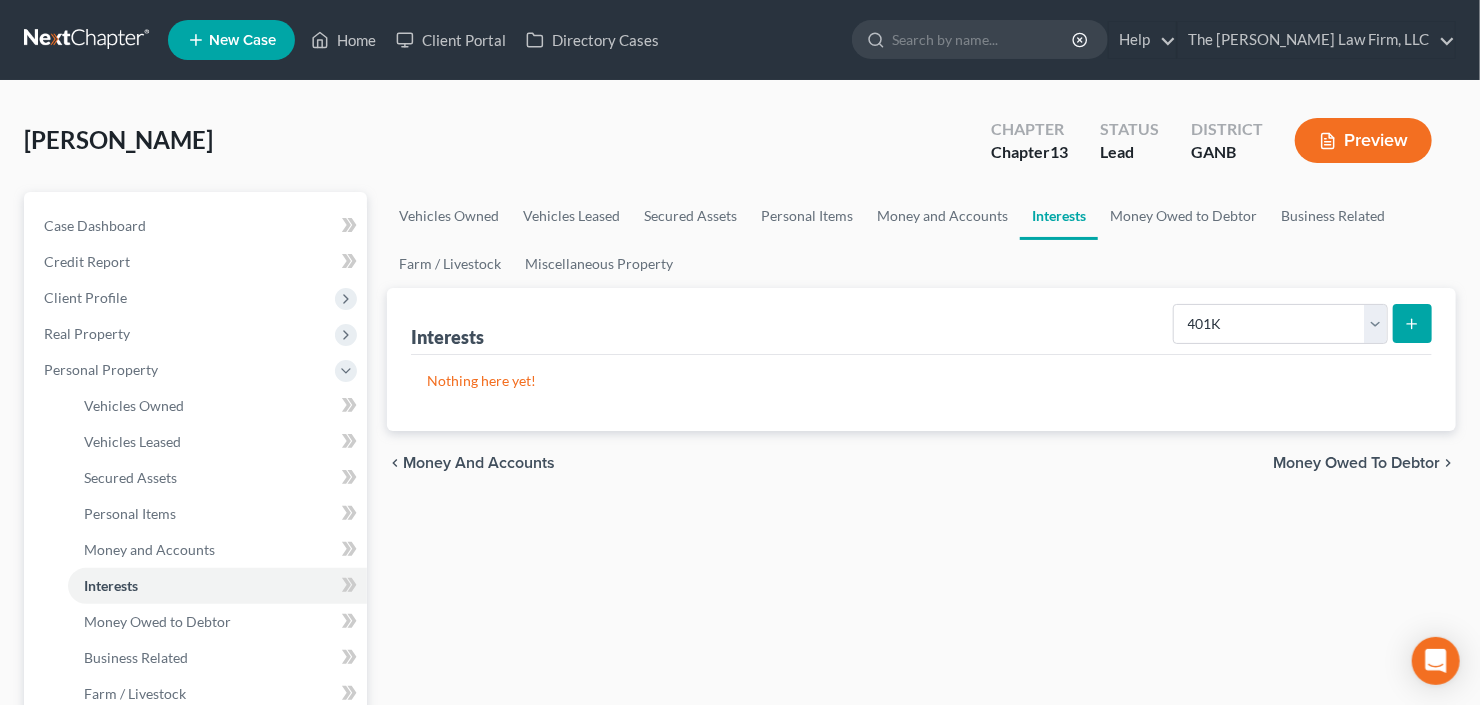 click 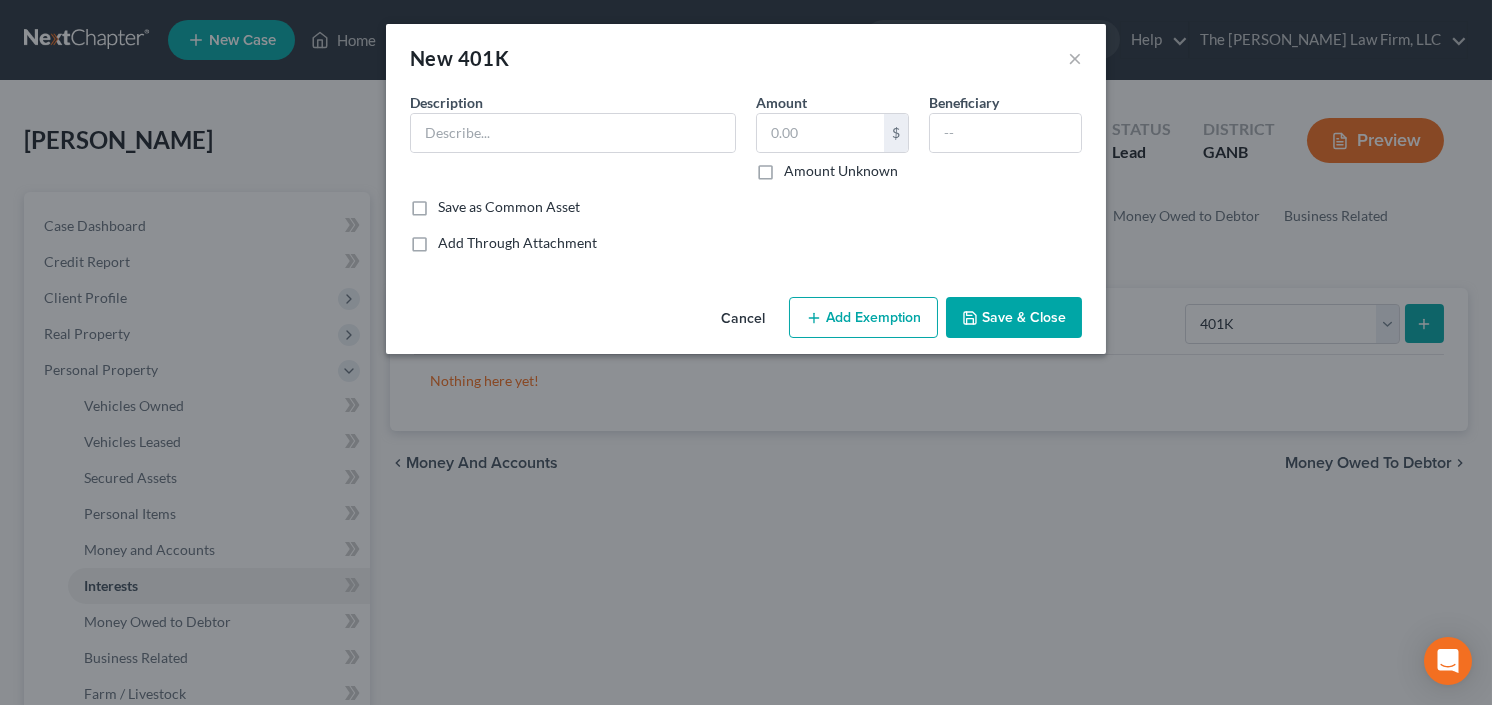 click on "Description
*" at bounding box center [573, 136] 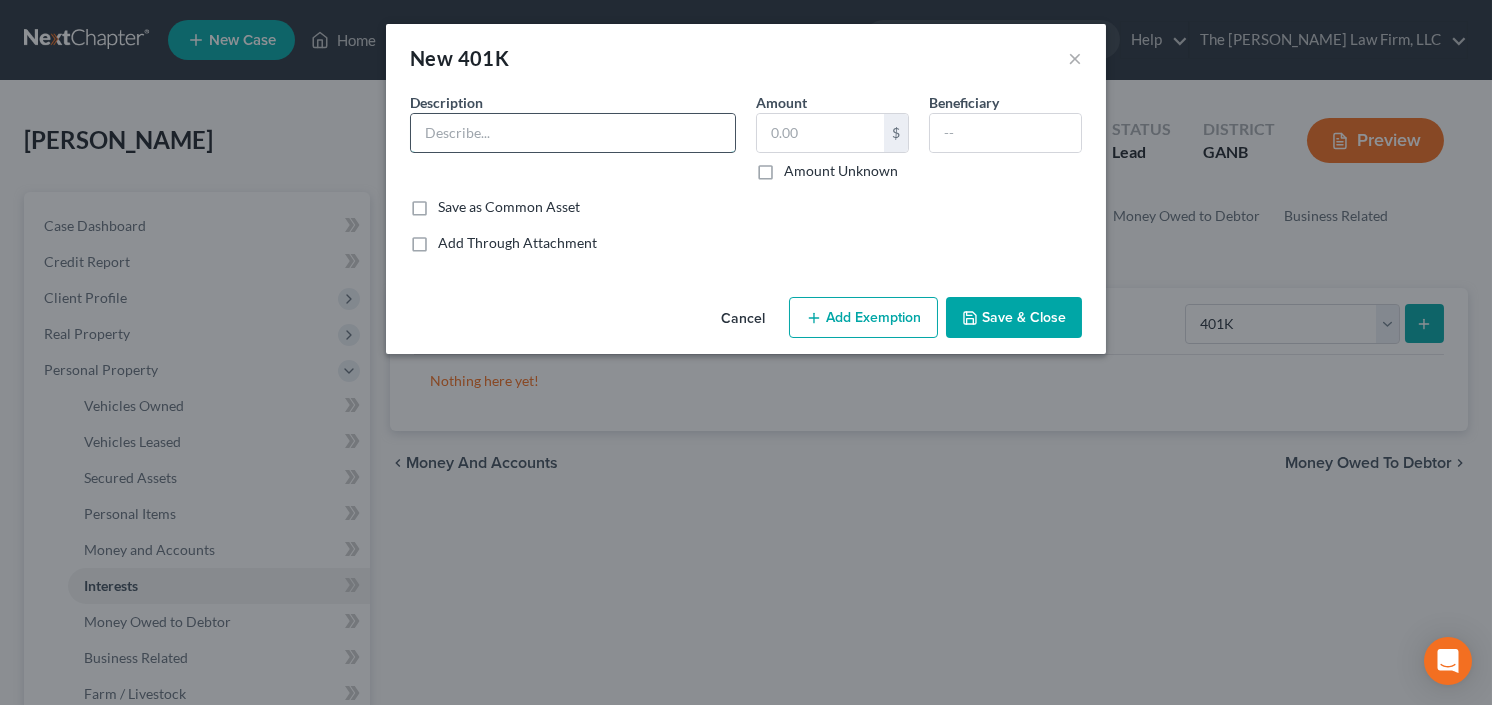 click at bounding box center (573, 133) 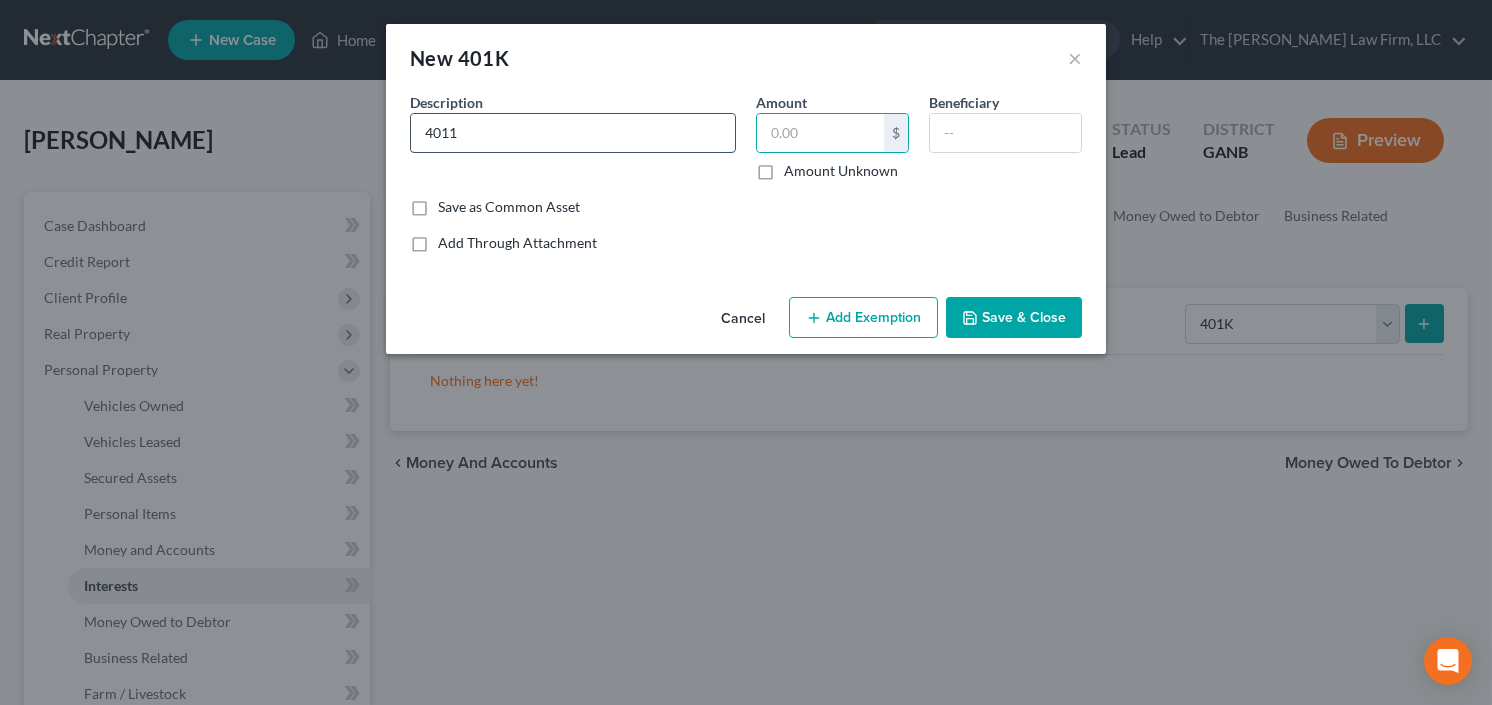 click on "4011" at bounding box center (573, 133) 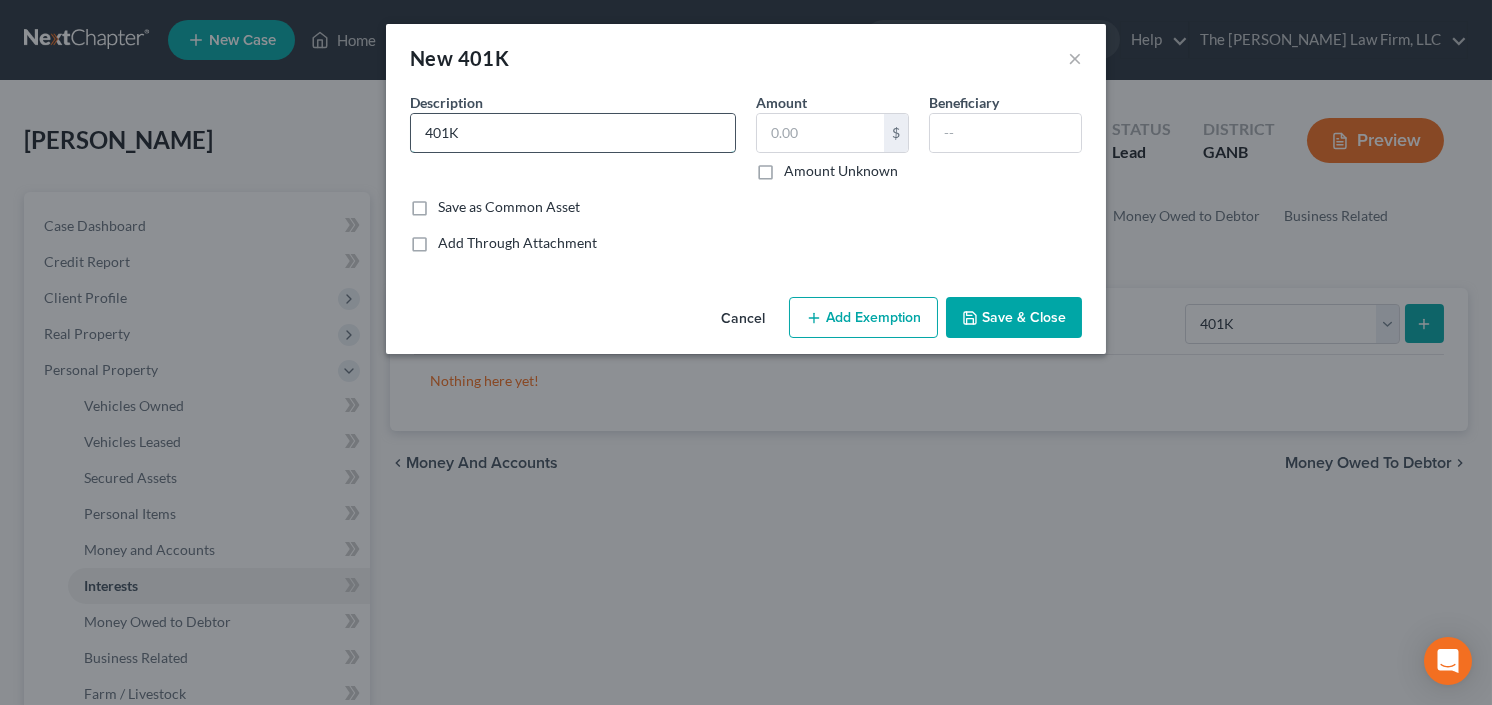 type on "401K" 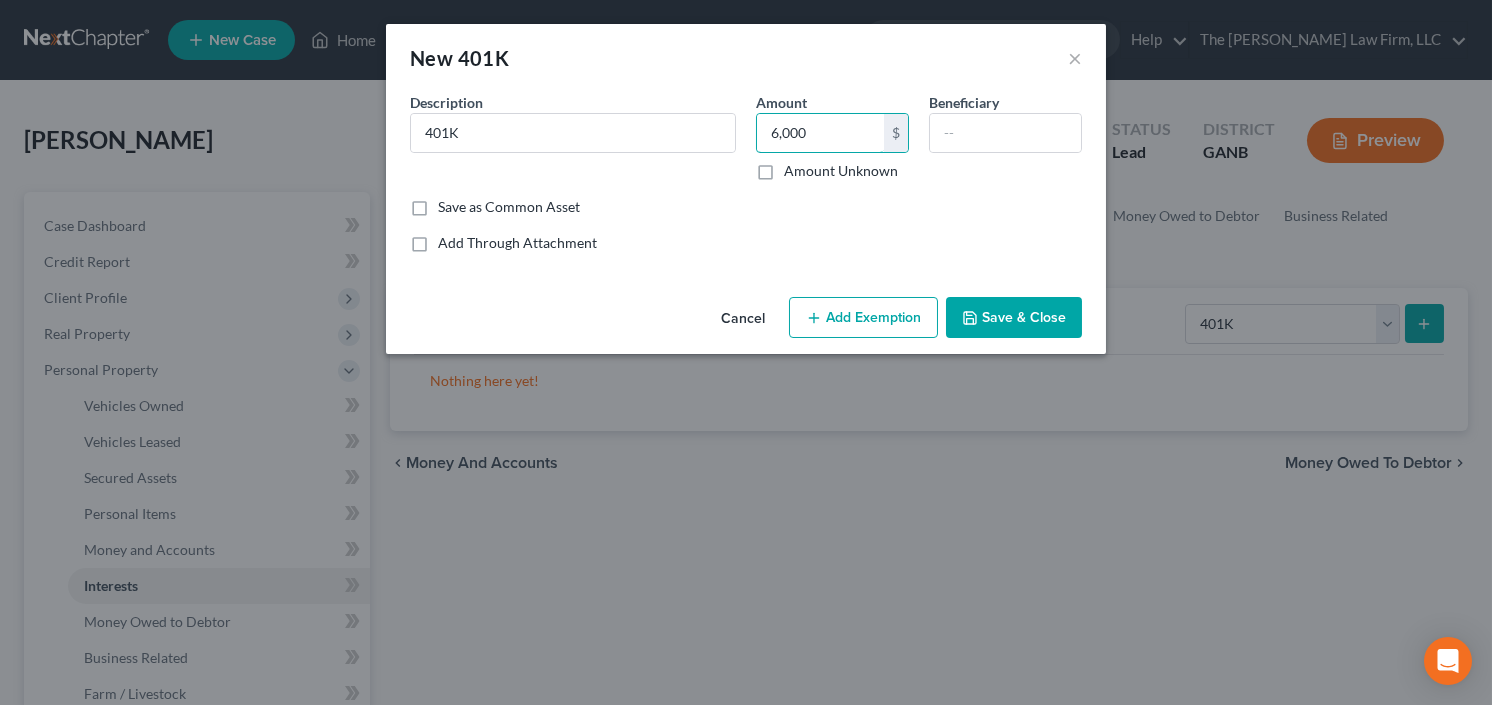 type on "6,000" 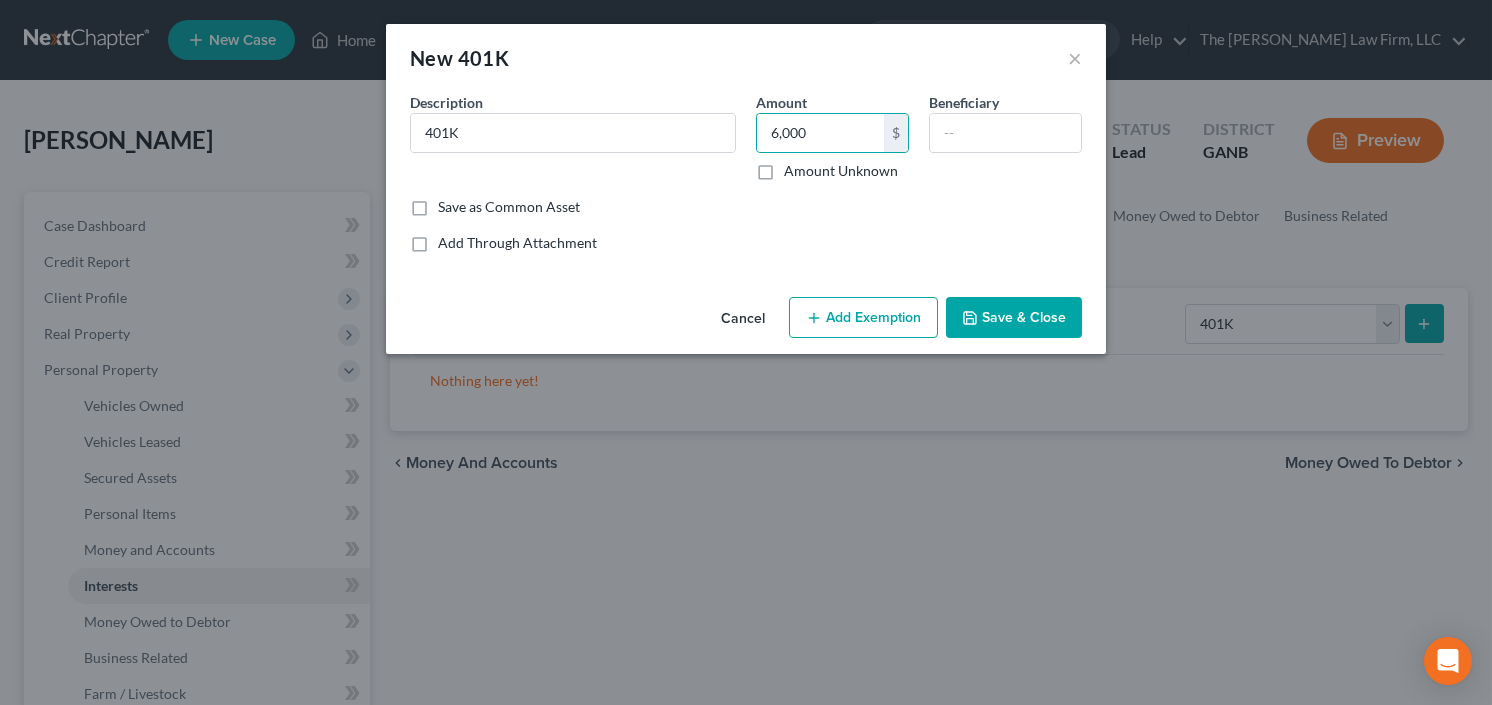 click on "Add Exemption" at bounding box center (863, 318) 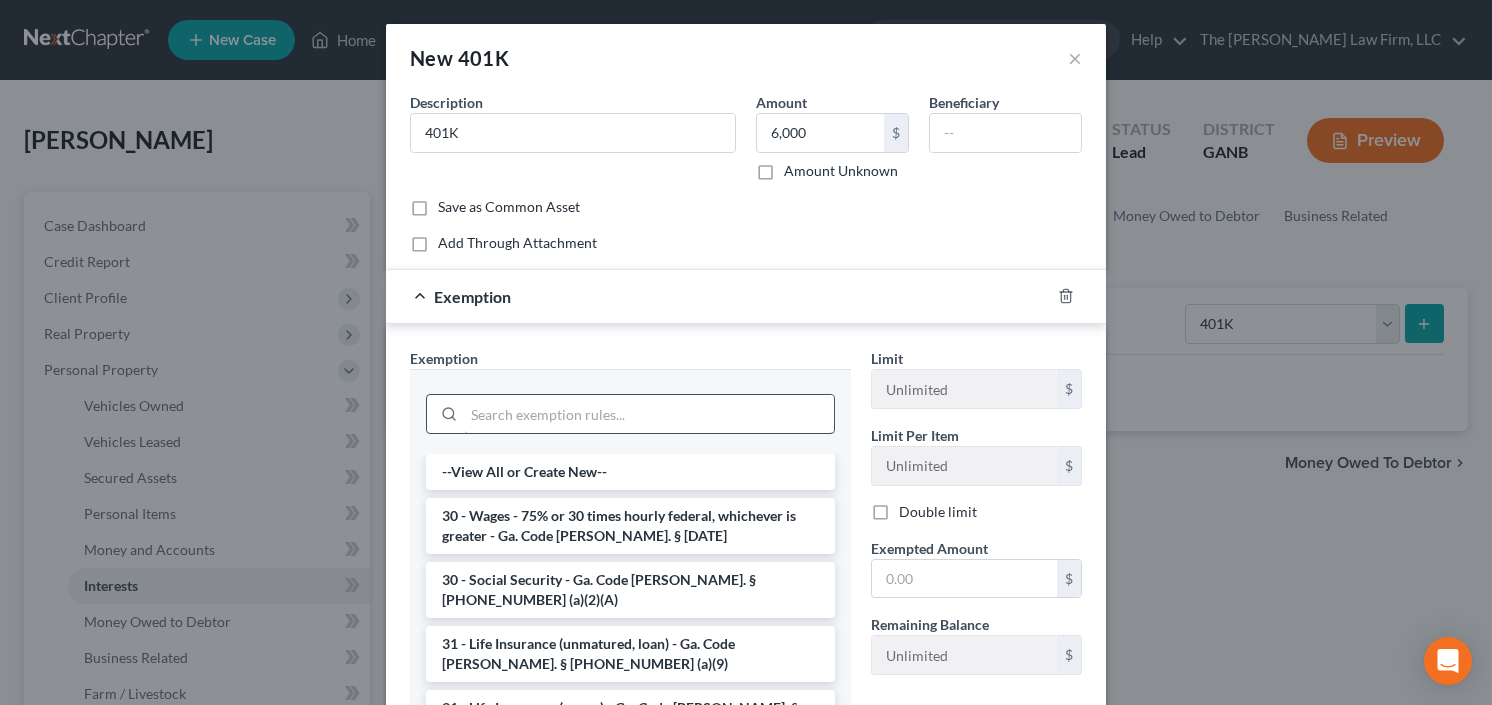 click at bounding box center [649, 414] 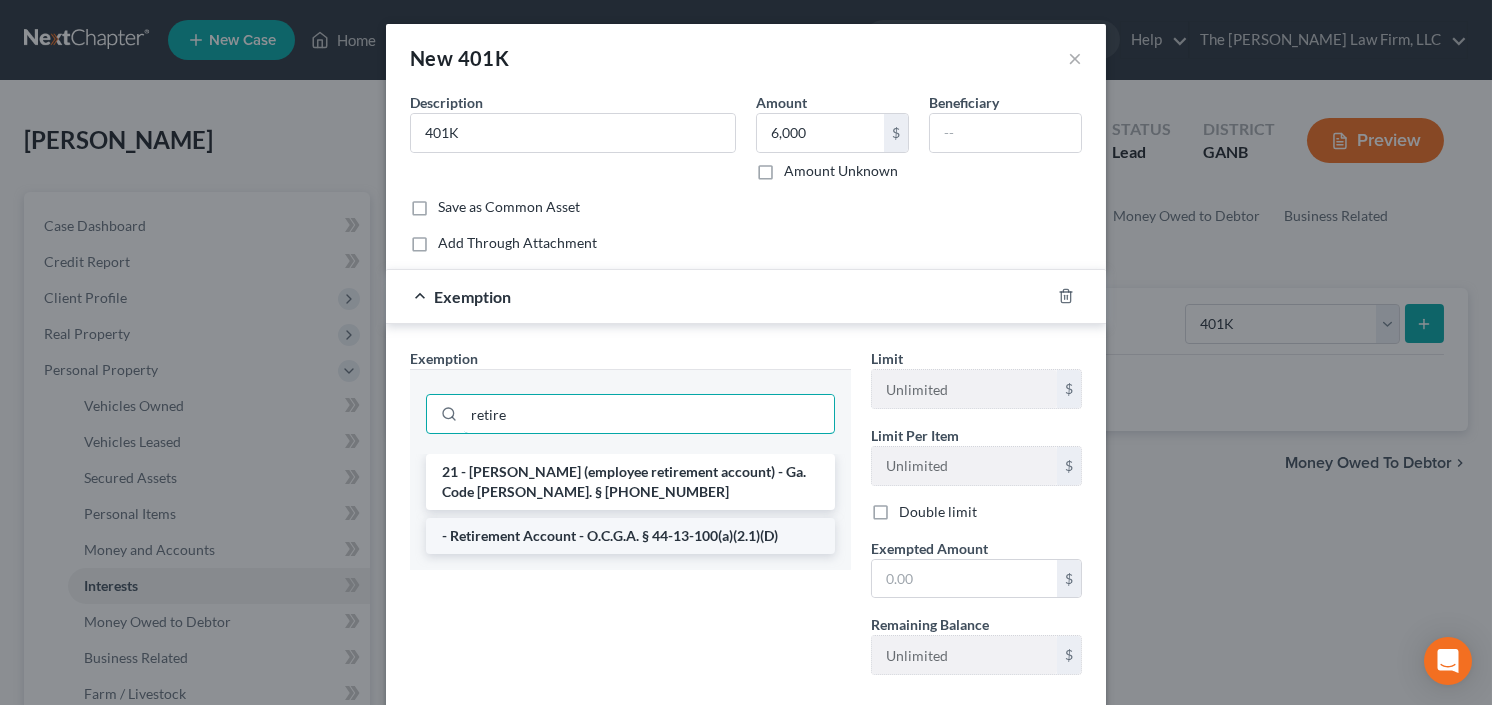 type on "retire" 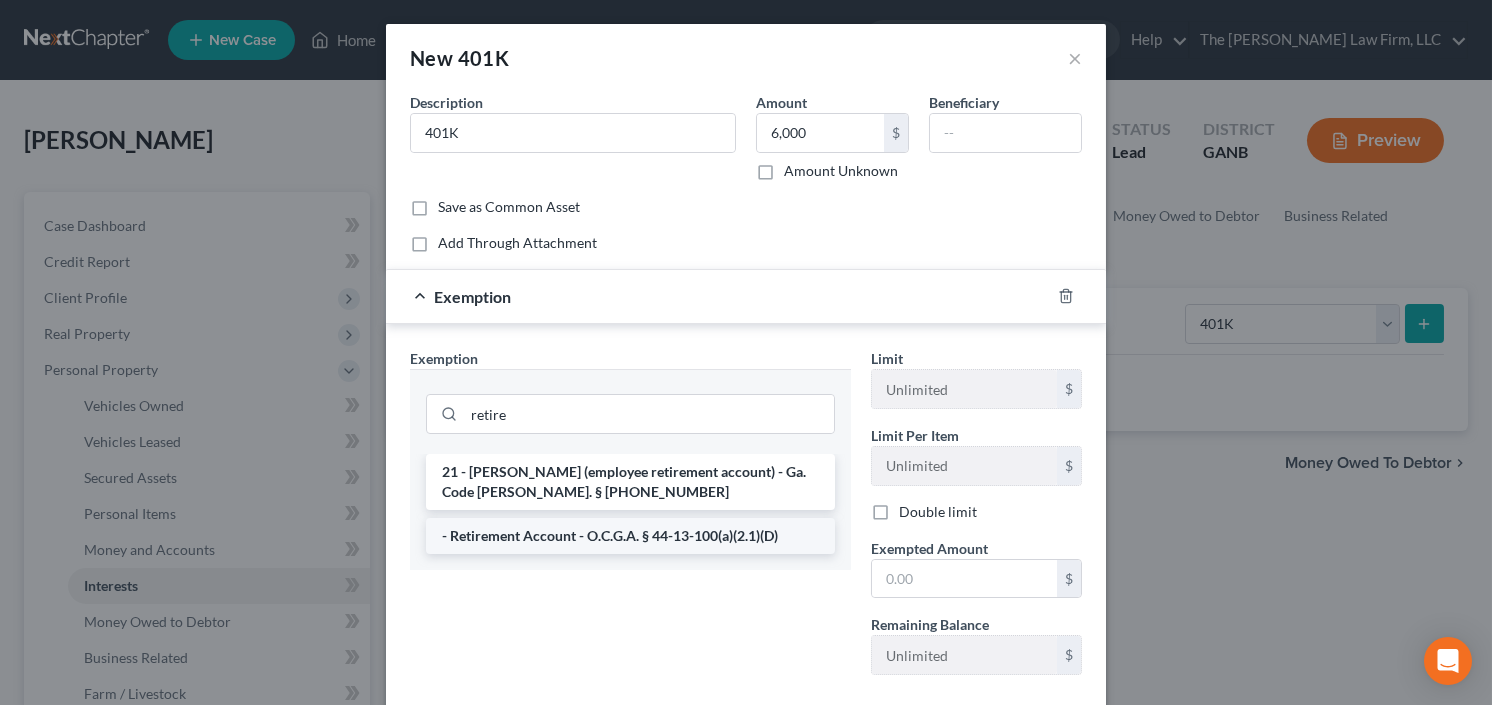 click on "- Retirement Account - O.C.G.A. § 44-13-100(a)(2.1)(D)" at bounding box center [630, 536] 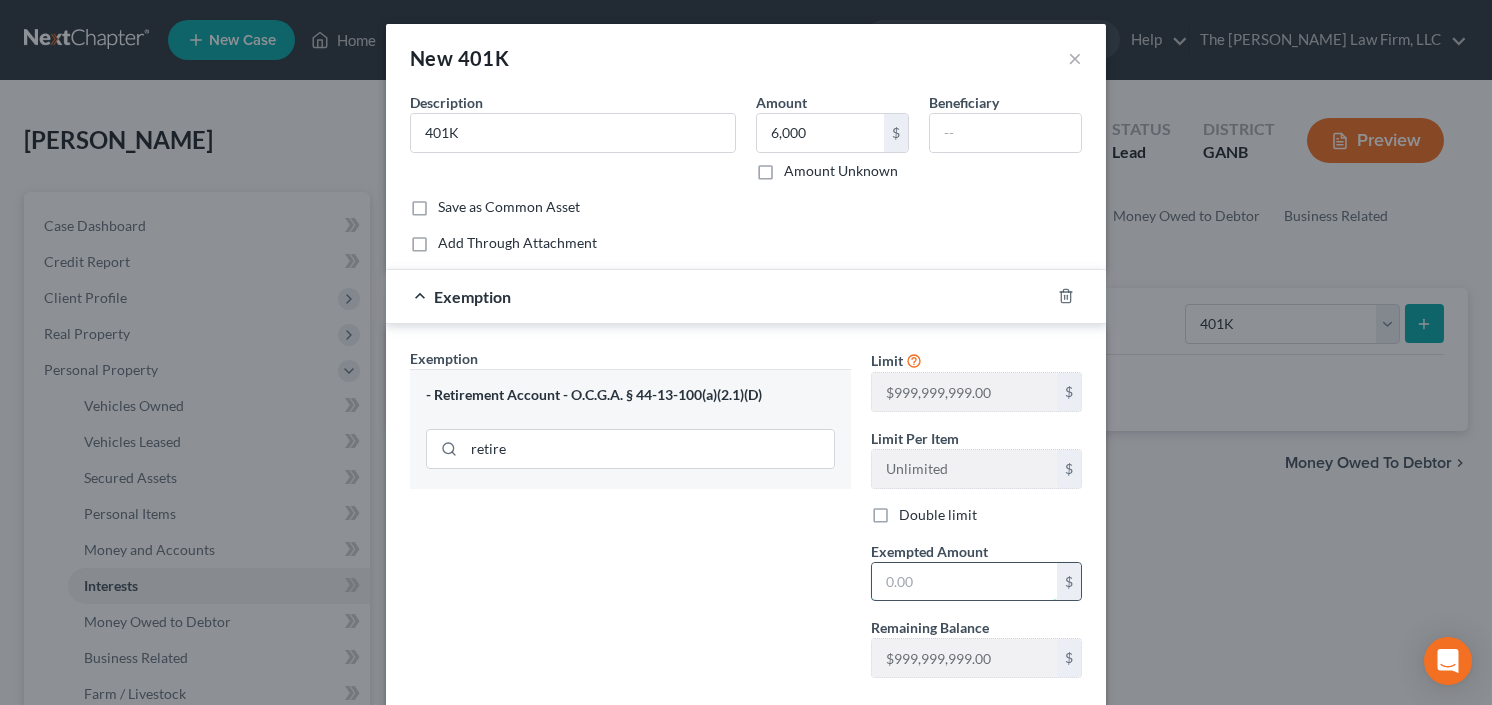 click at bounding box center (964, 582) 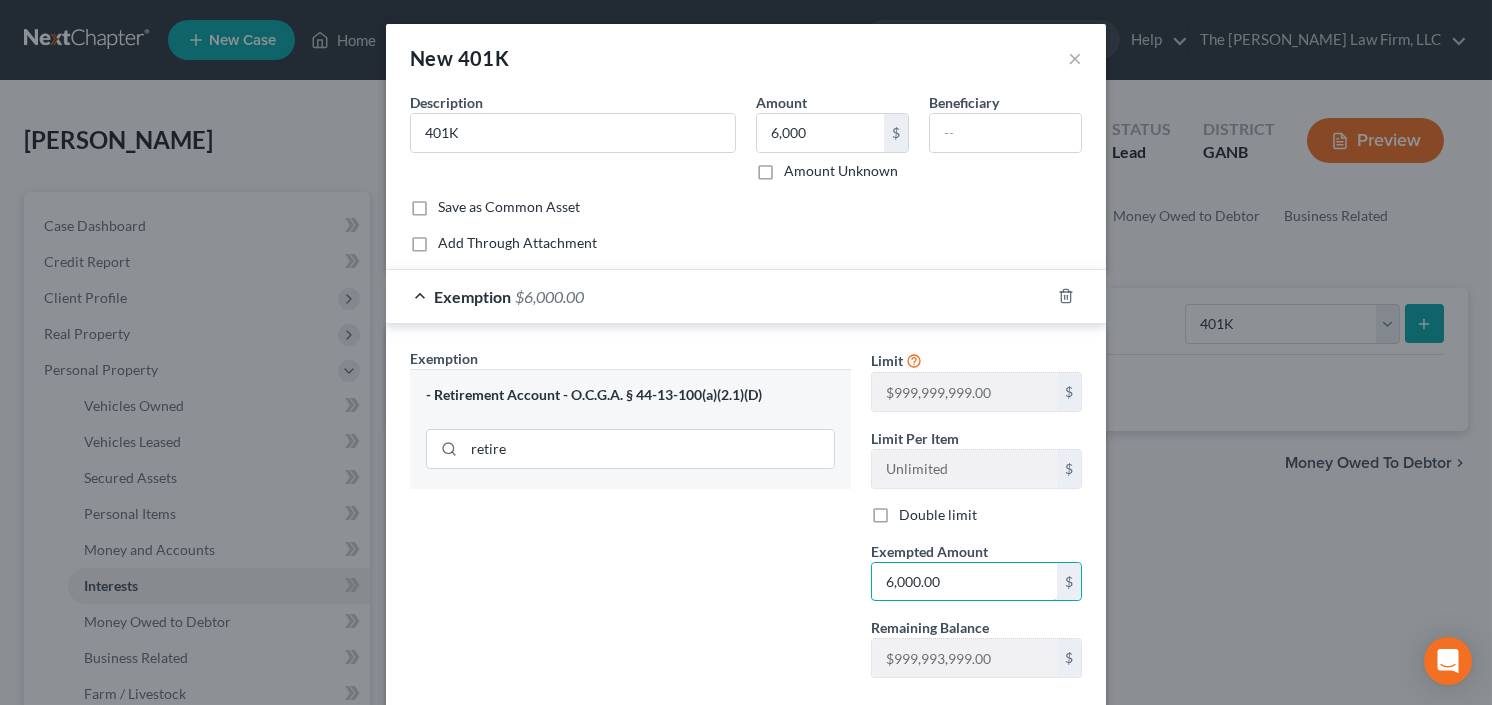 scroll, scrollTop: 112, scrollLeft: 0, axis: vertical 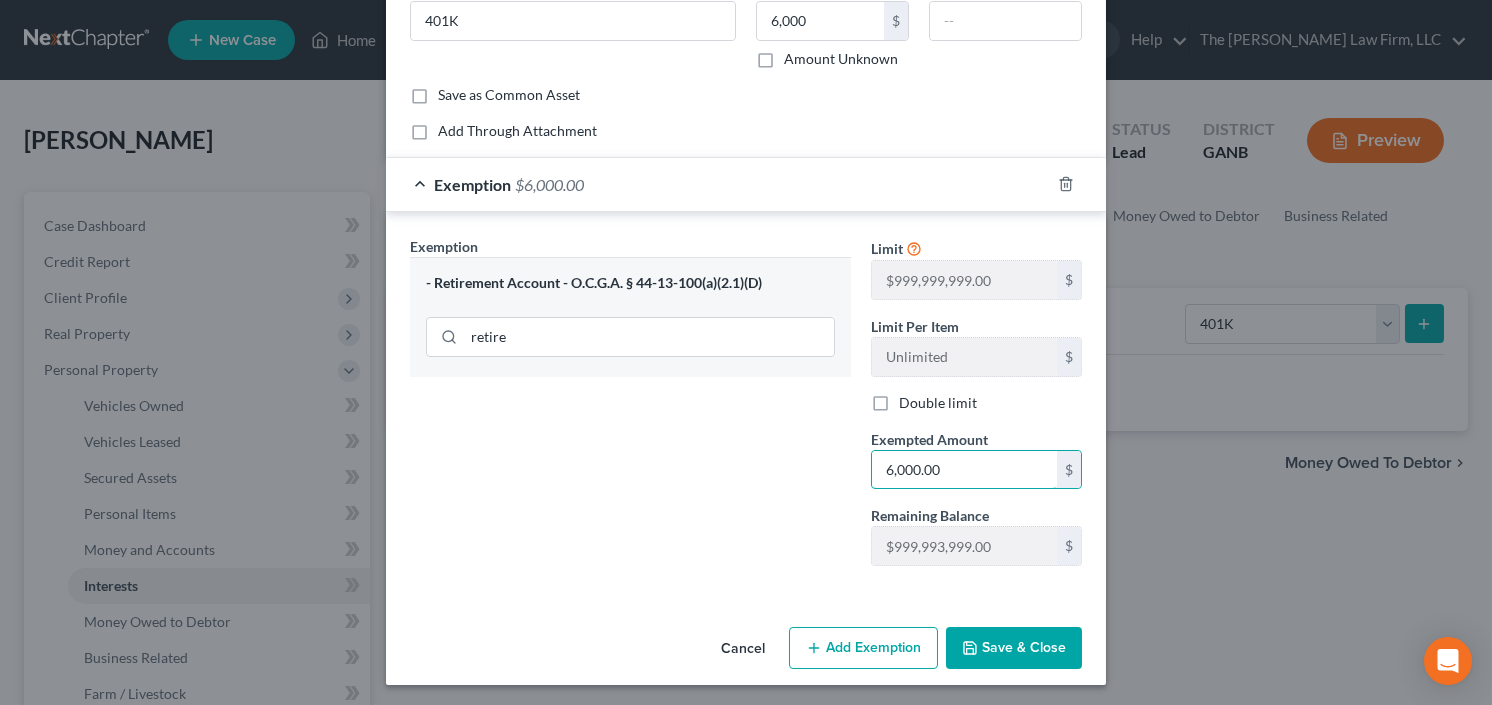 type on "6,000.00" 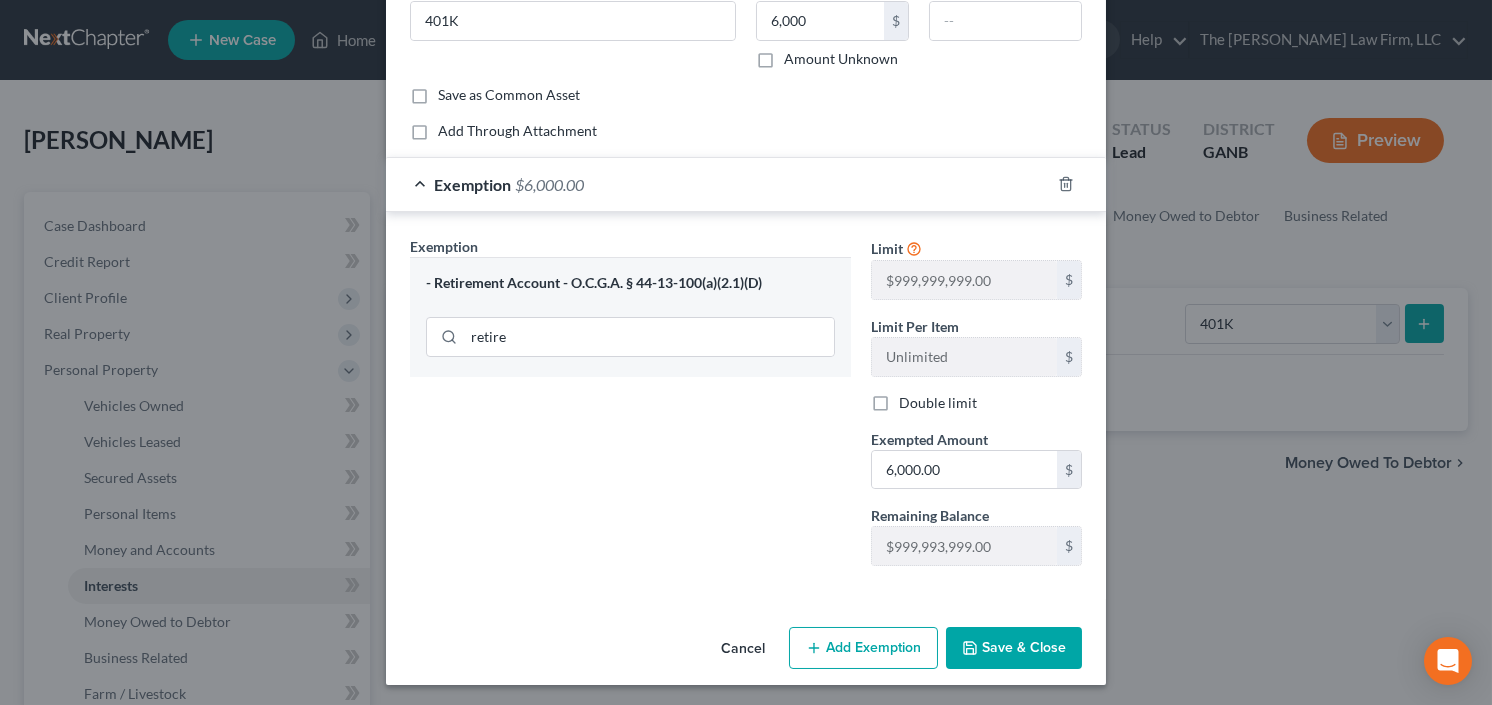 click on "Save & Close" at bounding box center (1014, 648) 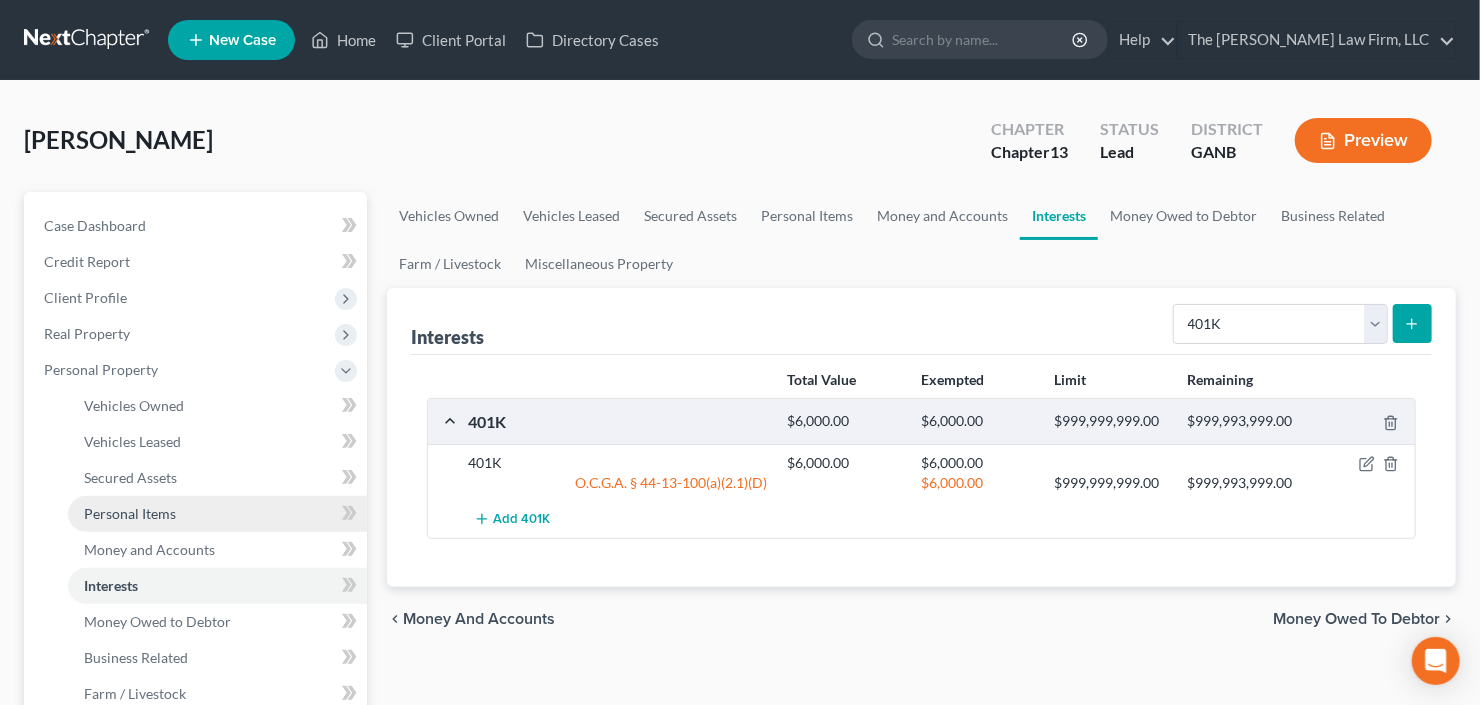click on "Personal Items" at bounding box center (130, 513) 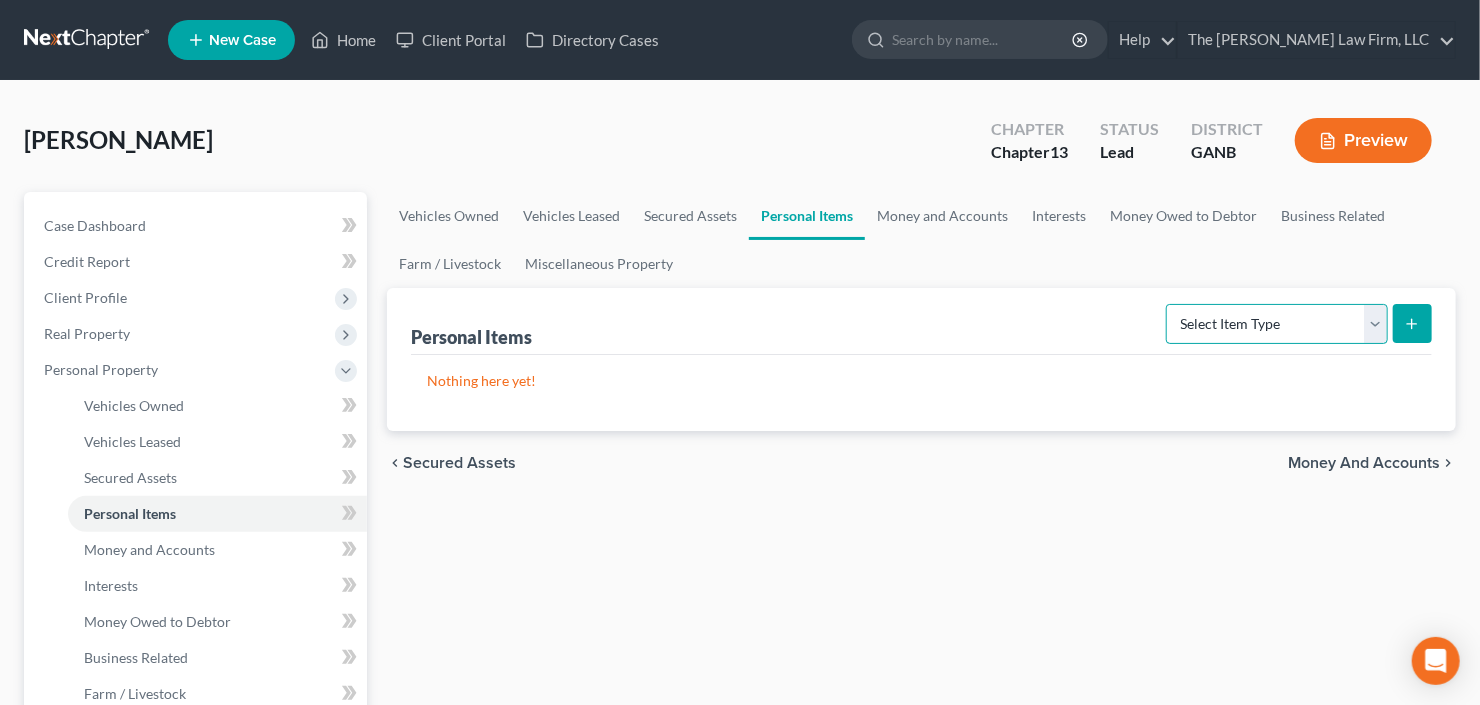 click on "Select Item Type Clothing Collectibles Of Value Electronics Firearms Household Goods Jewelry Other Pet(s) Sports & Hobby Equipment" at bounding box center (1277, 324) 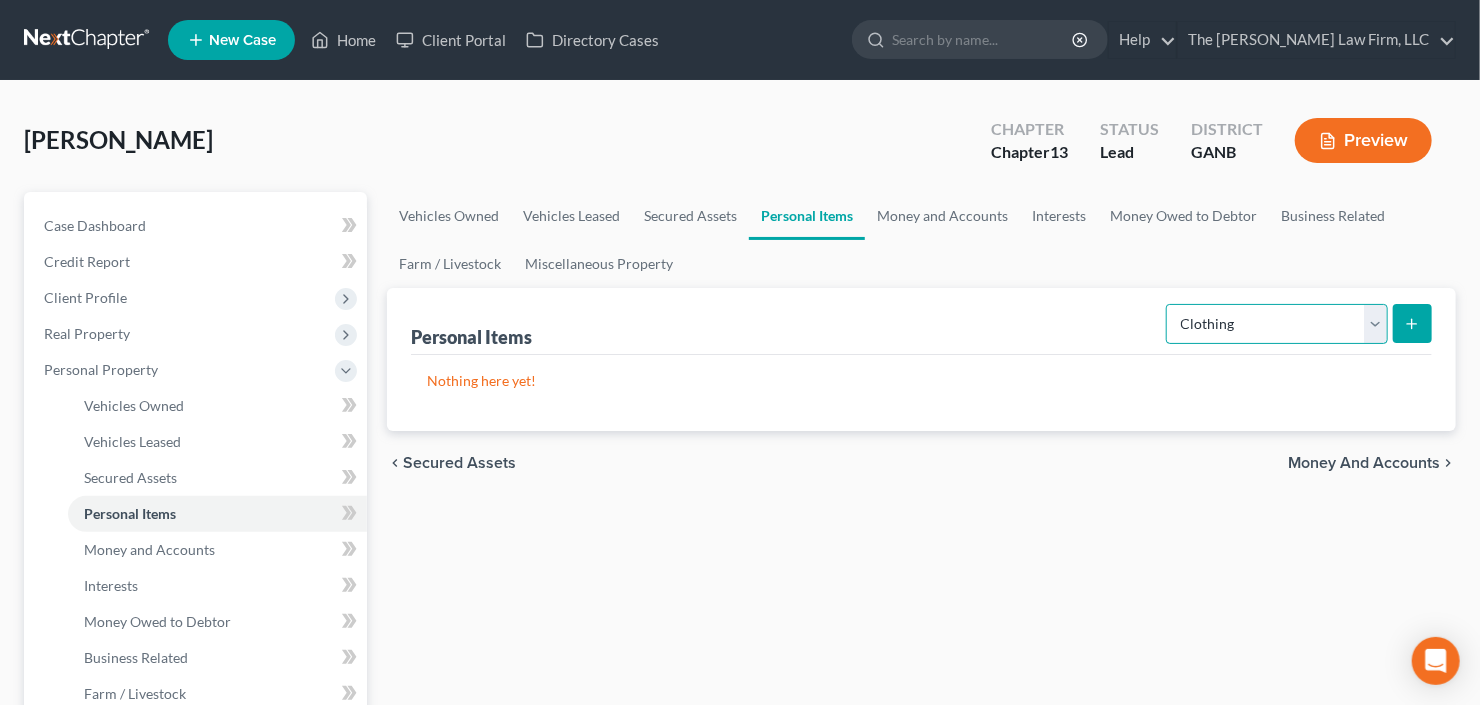 click on "Select Item Type Clothing Collectibles Of Value Electronics Firearms Household Goods Jewelry Other Pet(s) Sports & Hobby Equipment" at bounding box center [1277, 324] 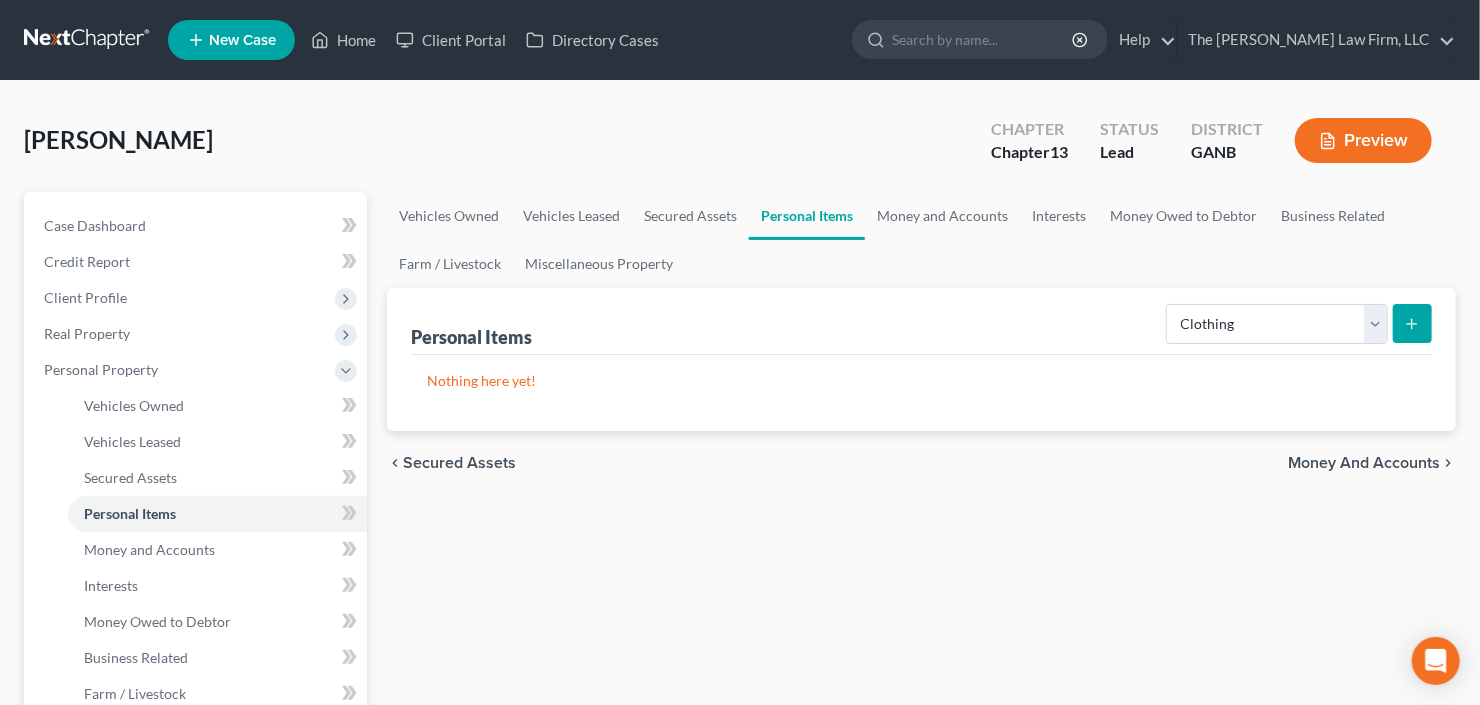 click 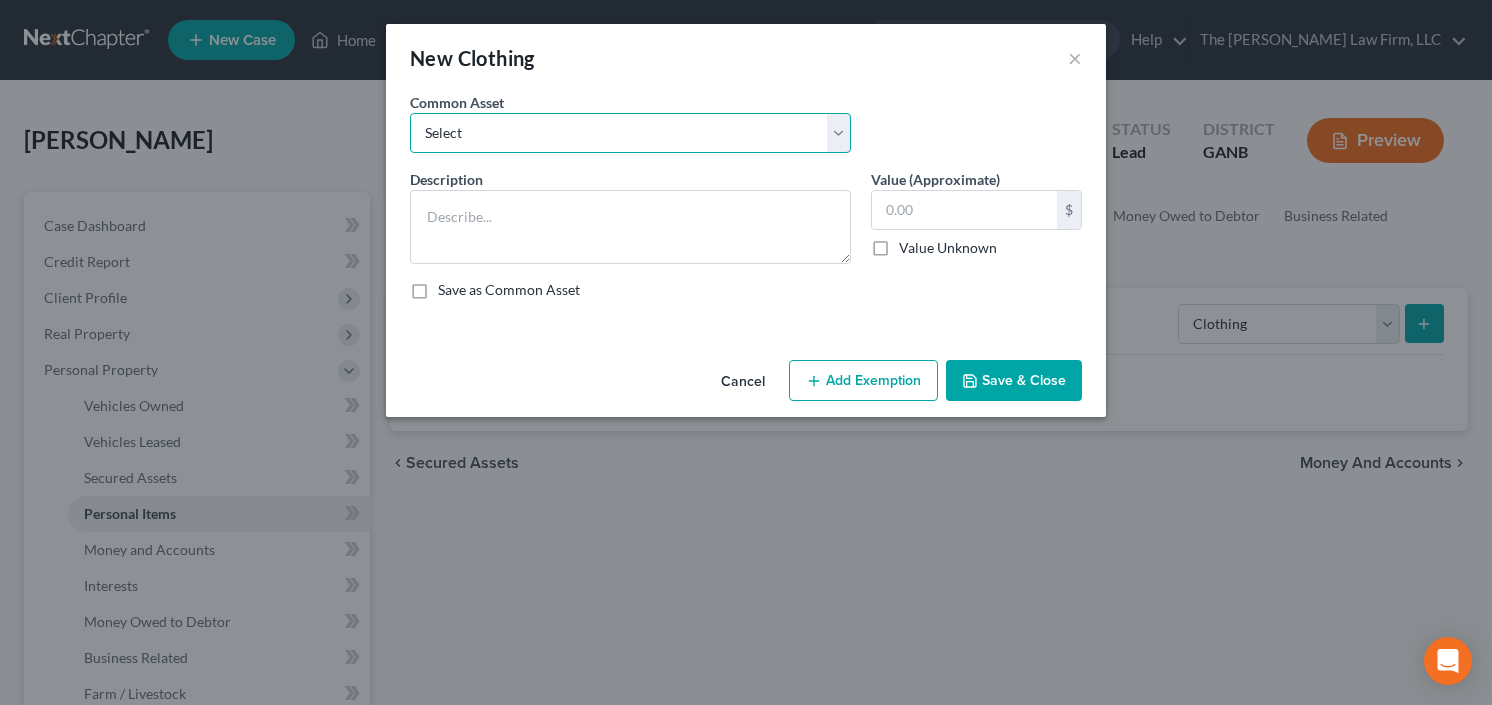 click on "Select All clothing and shoes All clothing and shoes All clothing and shoes" at bounding box center [630, 133] 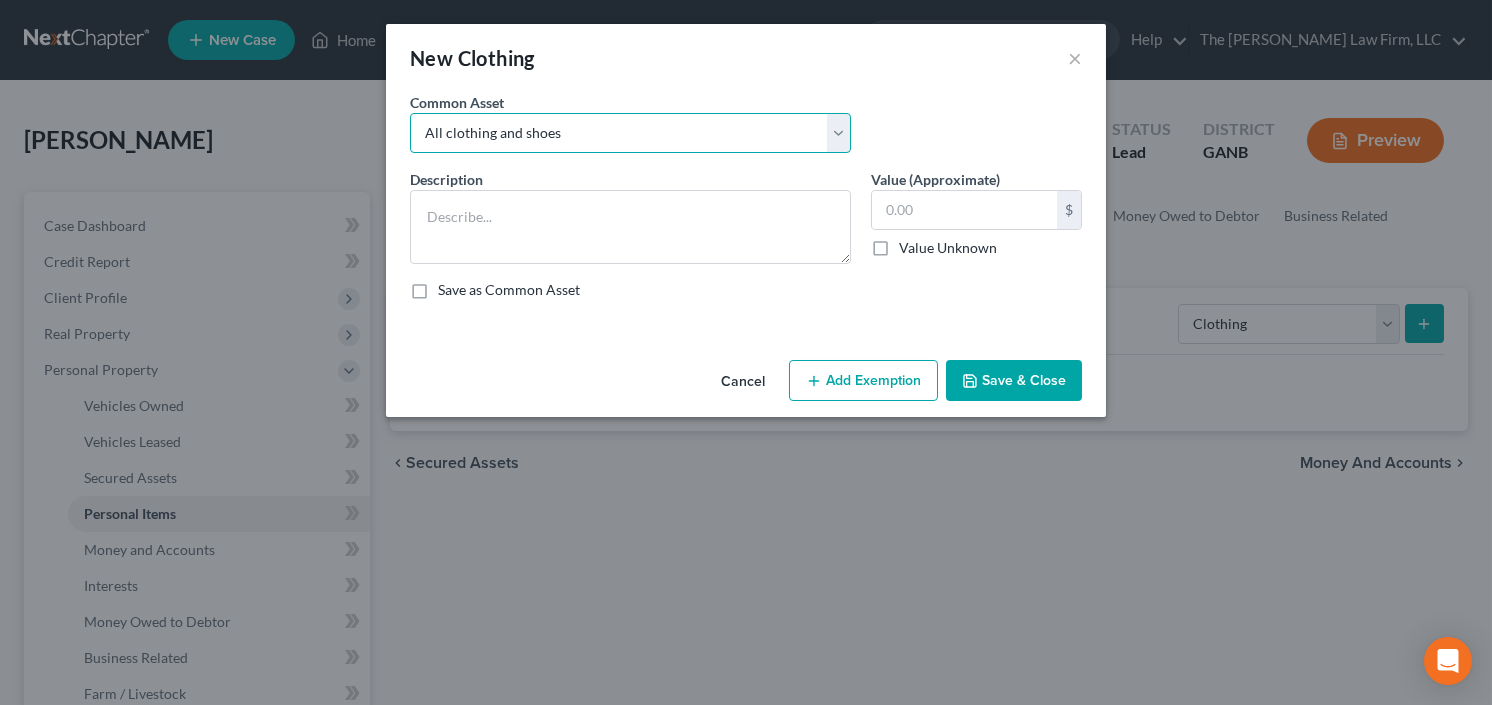 click on "Select All clothing and shoes All clothing and shoes All clothing and shoes" at bounding box center [630, 133] 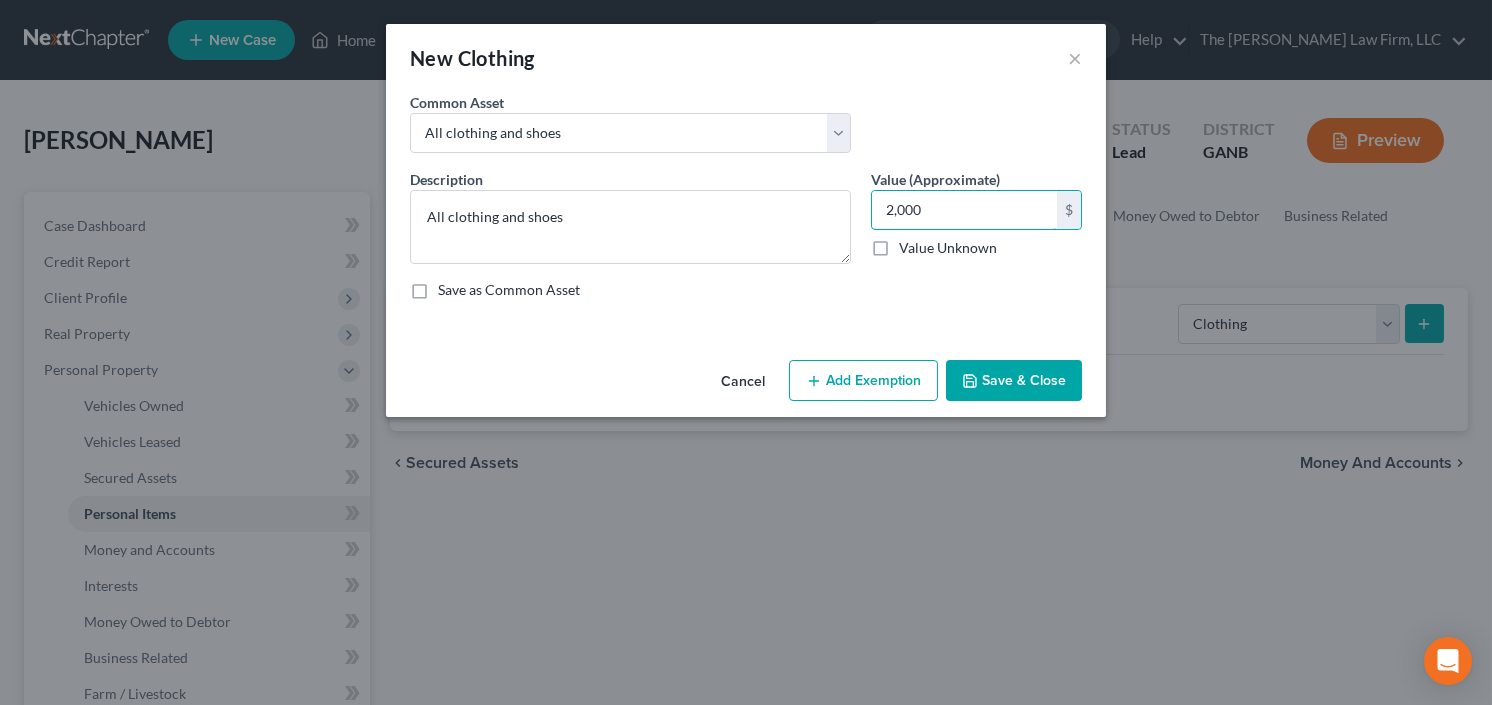 type on "2,000" 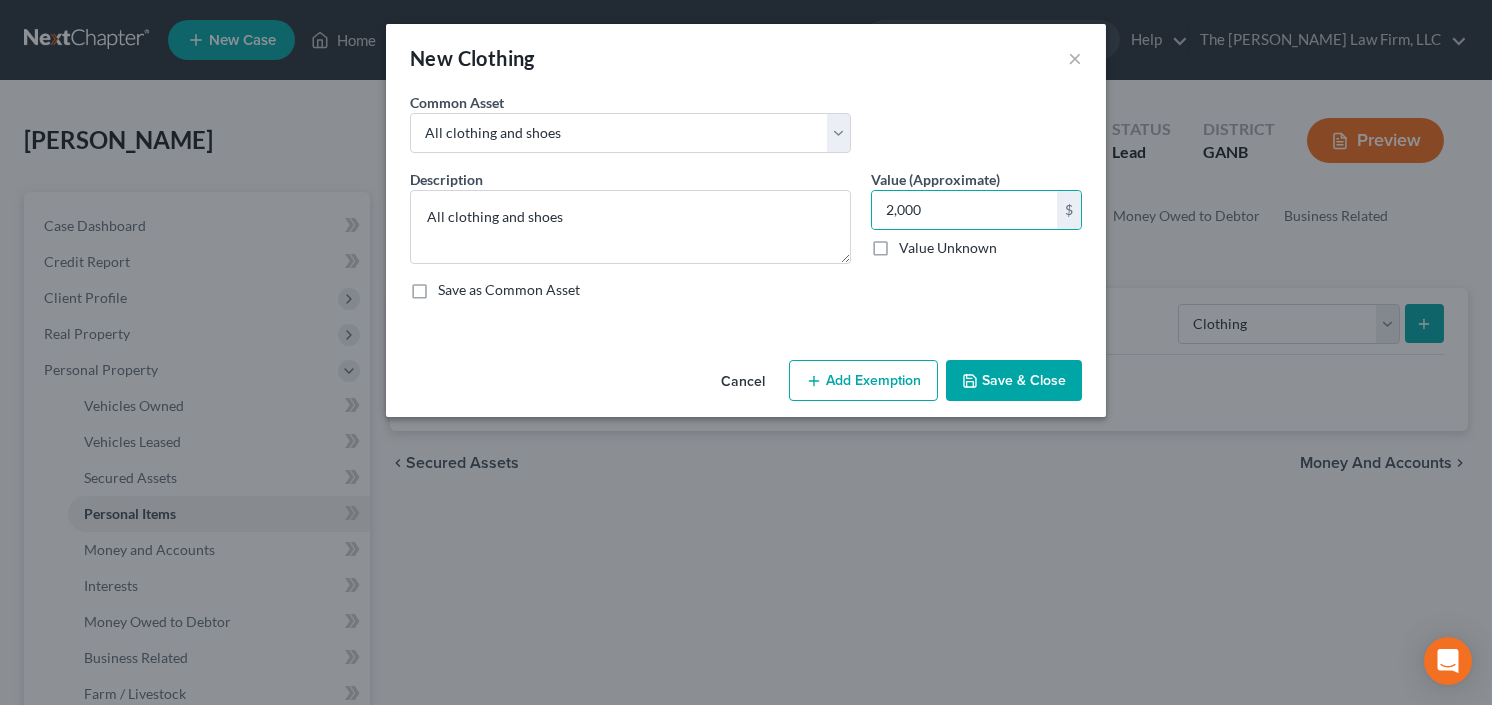 click on "Add Exemption" at bounding box center [863, 381] 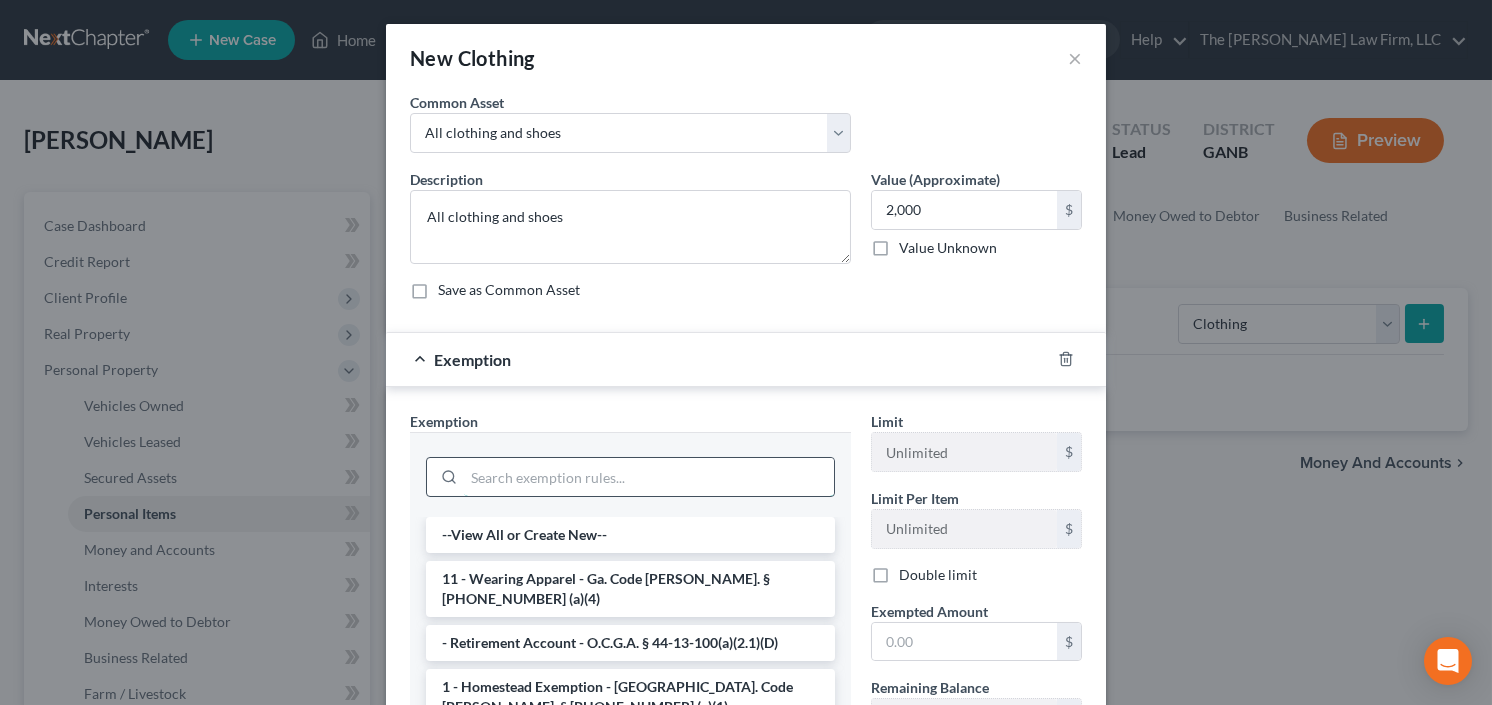click at bounding box center (649, 477) 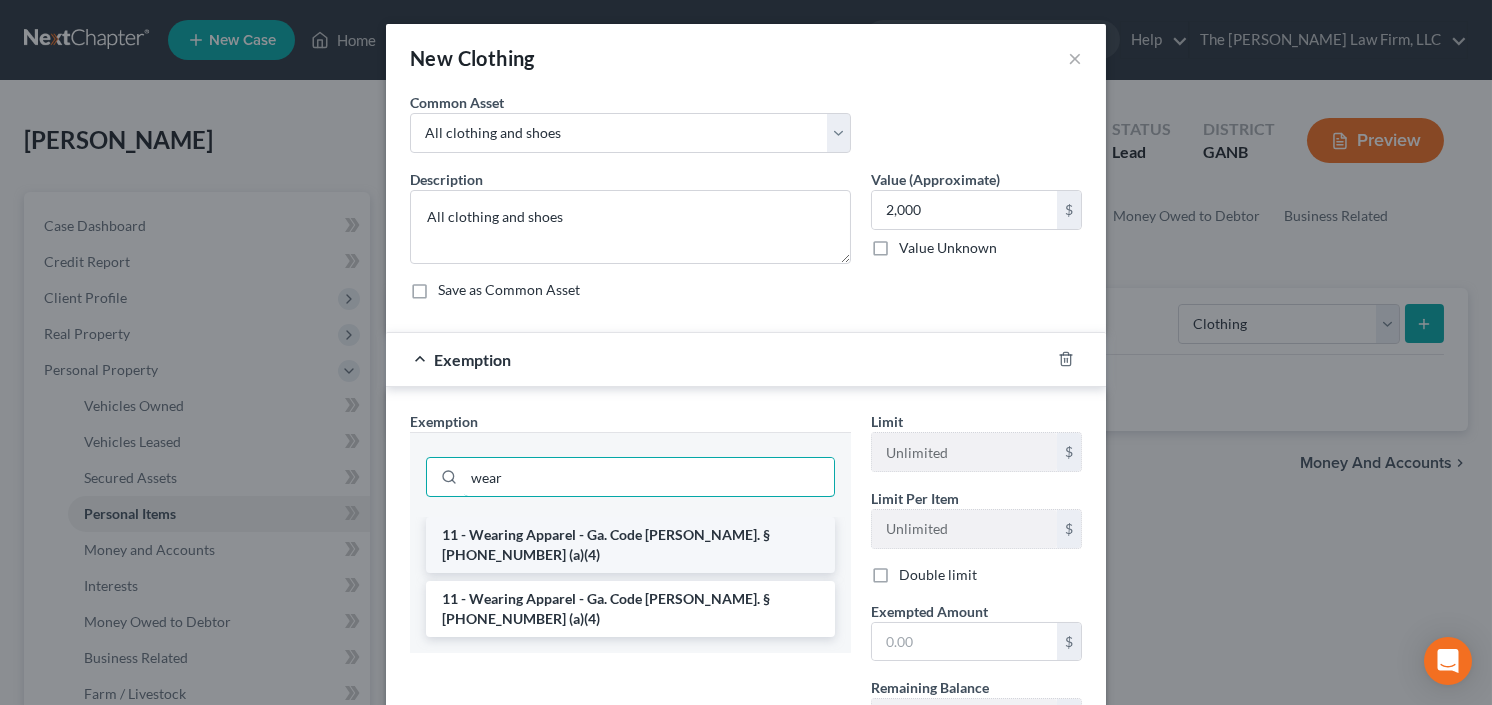 type on "wear" 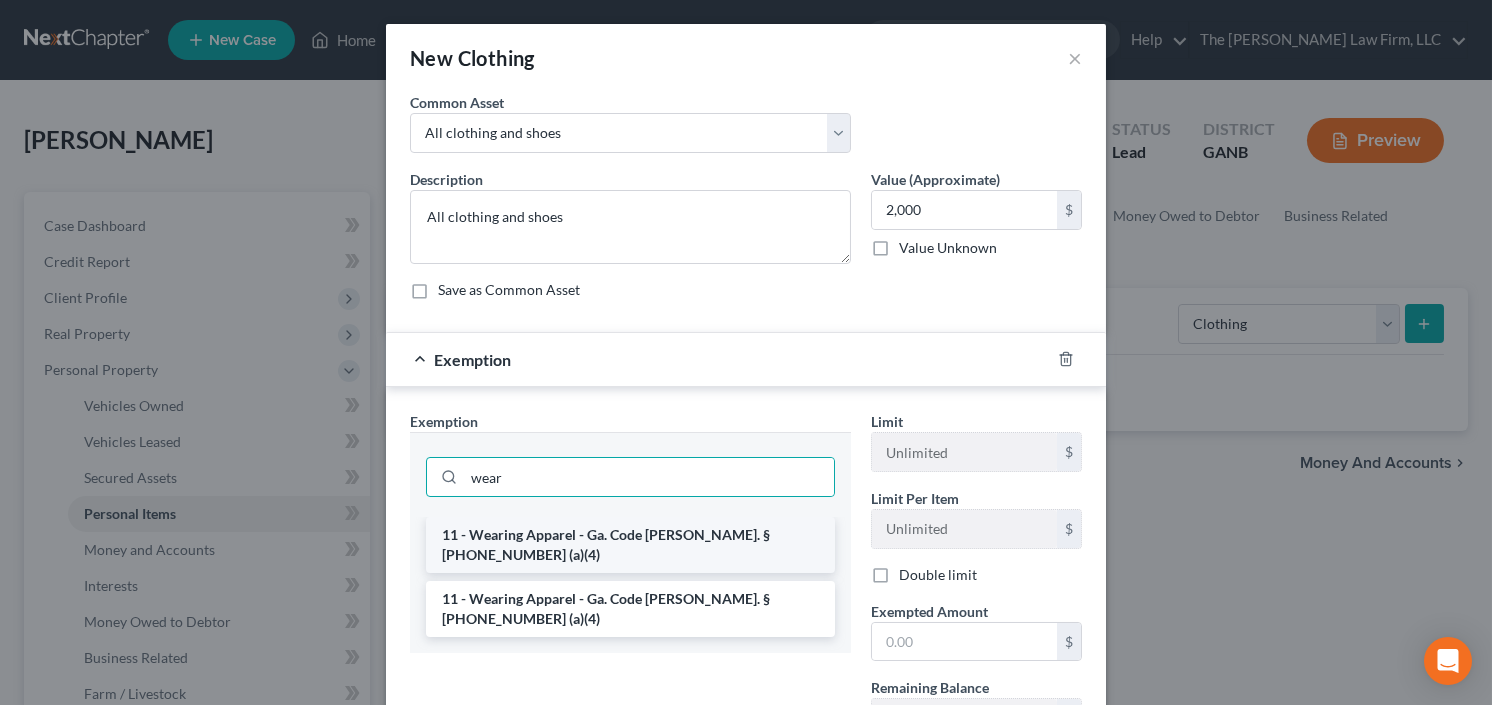 click on "11 - Wearing Apparel - Ga. Code Ann. § 44-13-100 (a)(4)" at bounding box center (630, 545) 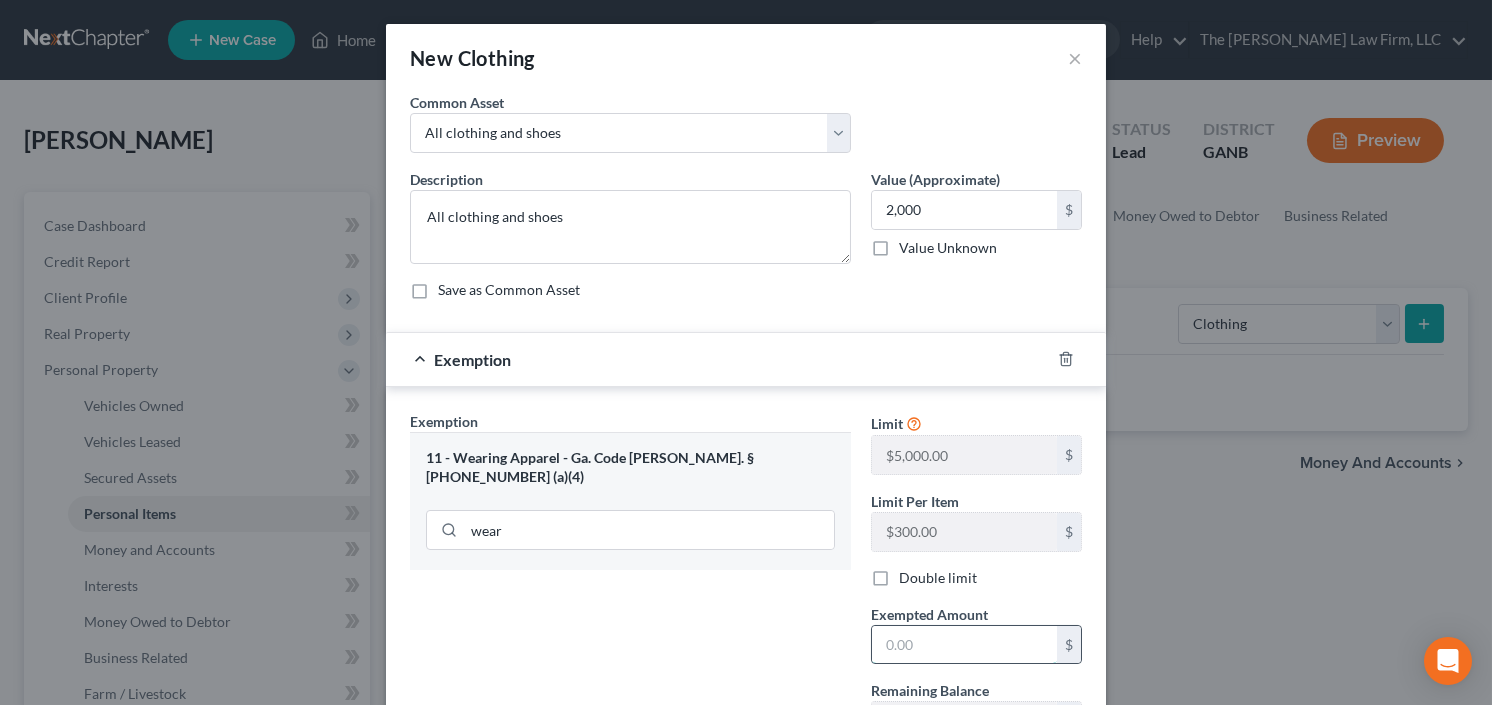 drag, startPoint x: 919, startPoint y: 643, endPoint x: 918, endPoint y: 624, distance: 19.026299 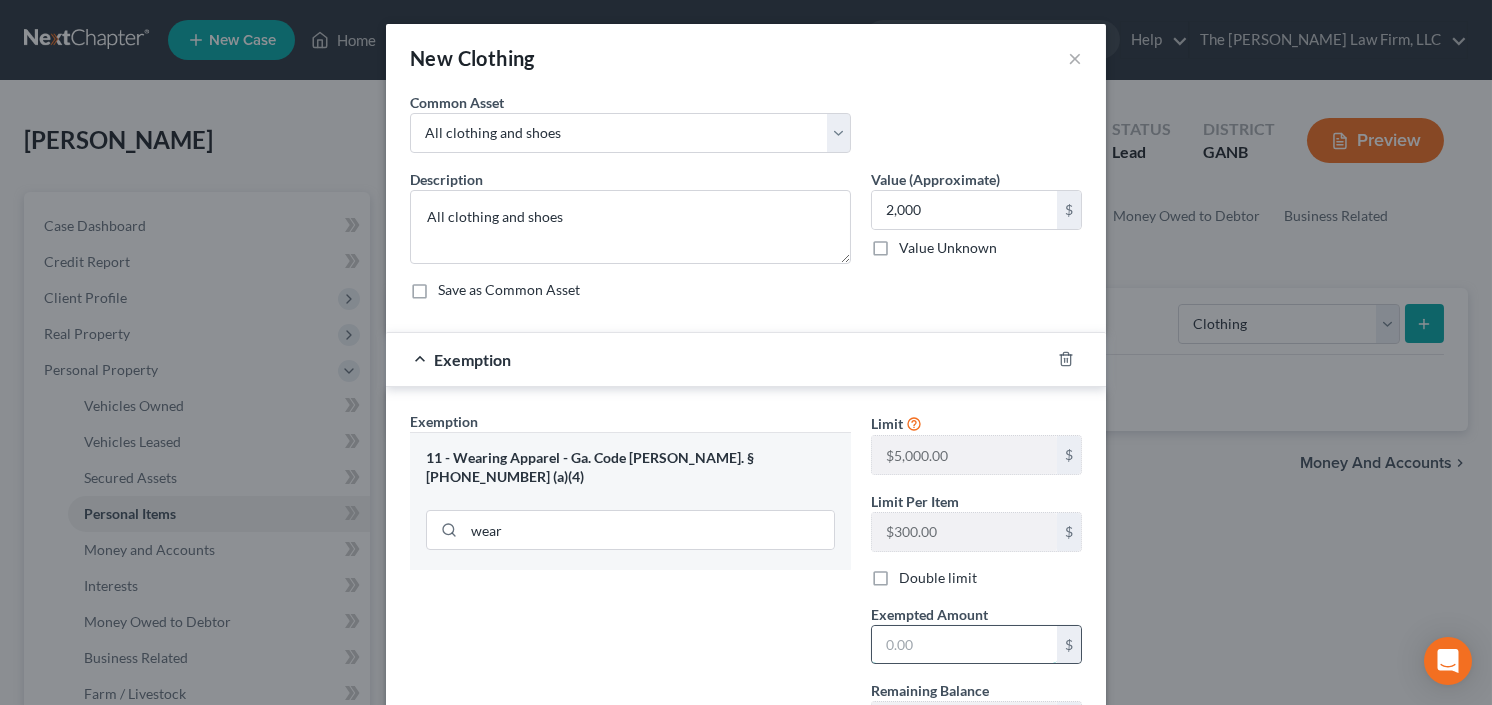 click at bounding box center (964, 645) 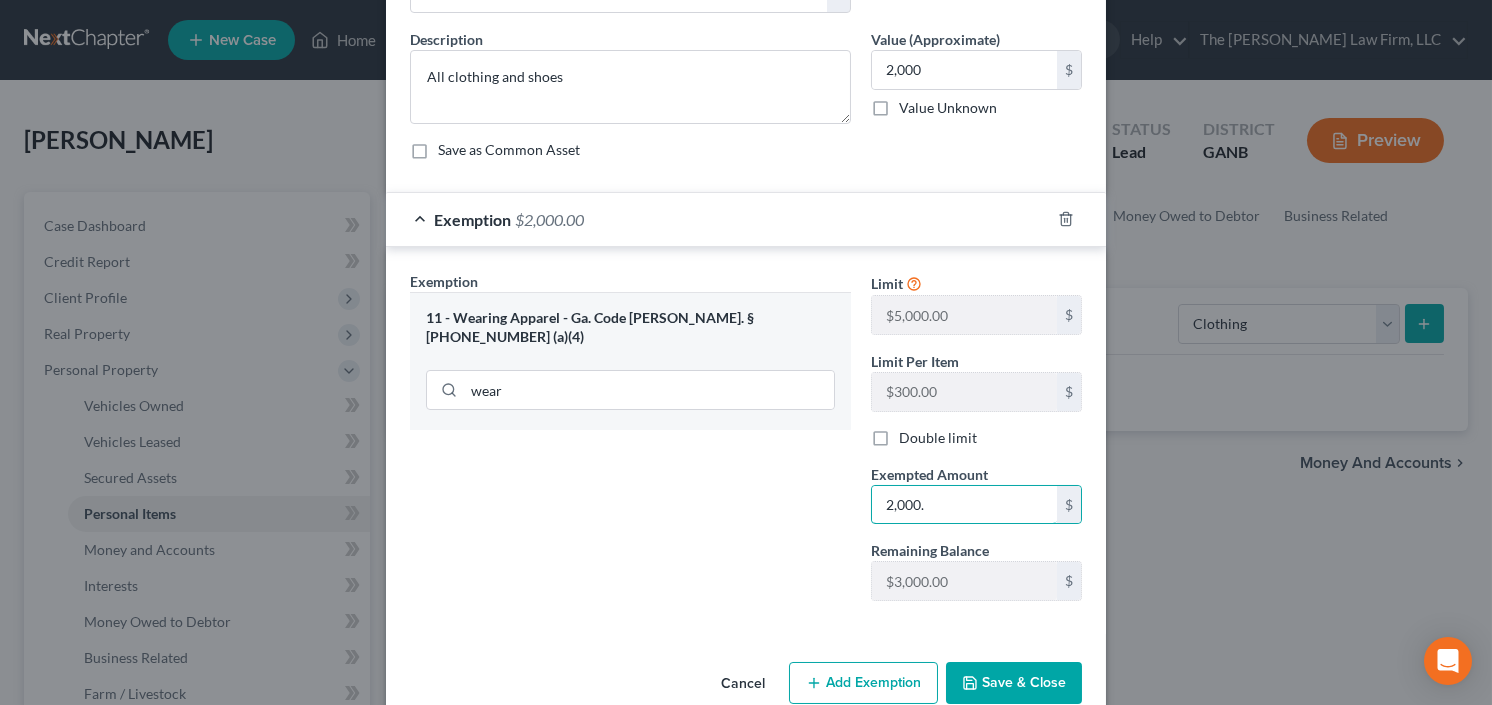 scroll, scrollTop: 175, scrollLeft: 0, axis: vertical 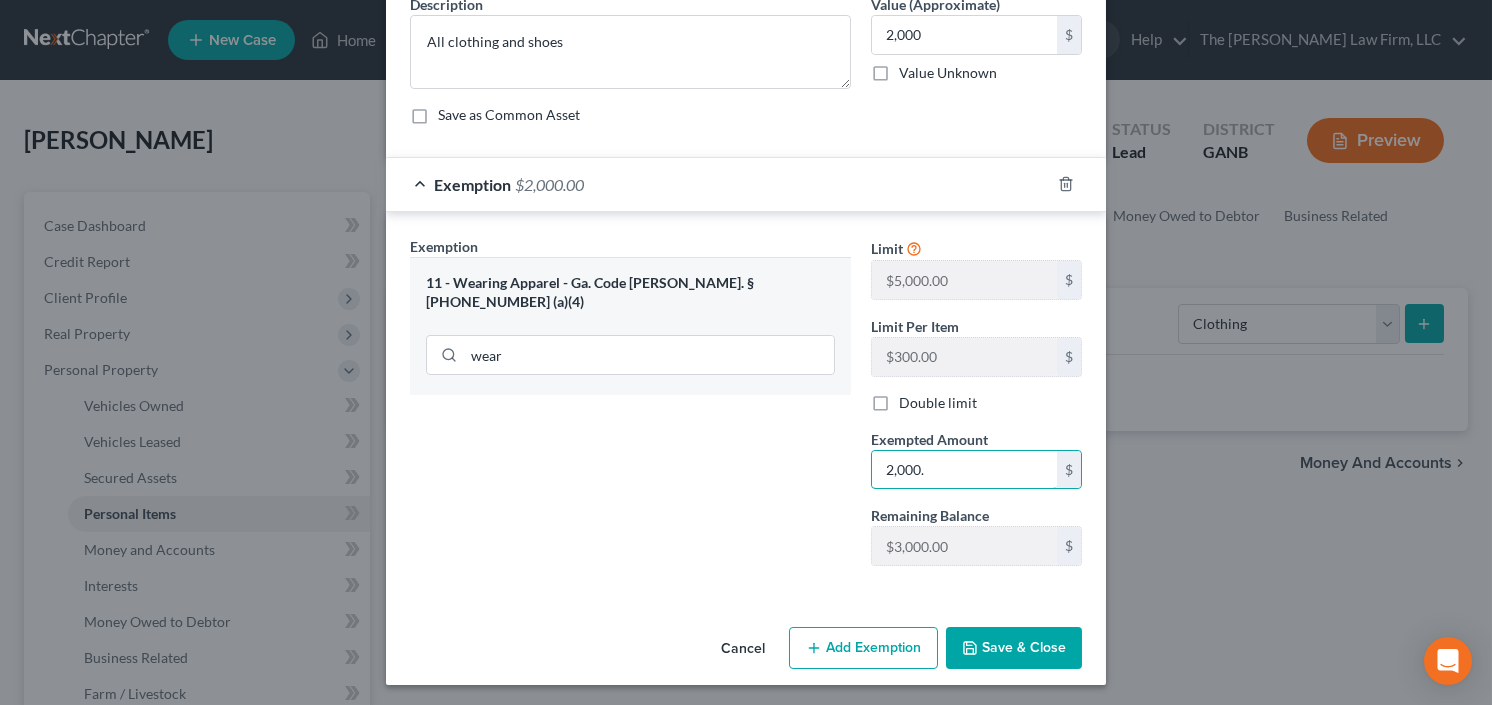 type on "2,000." 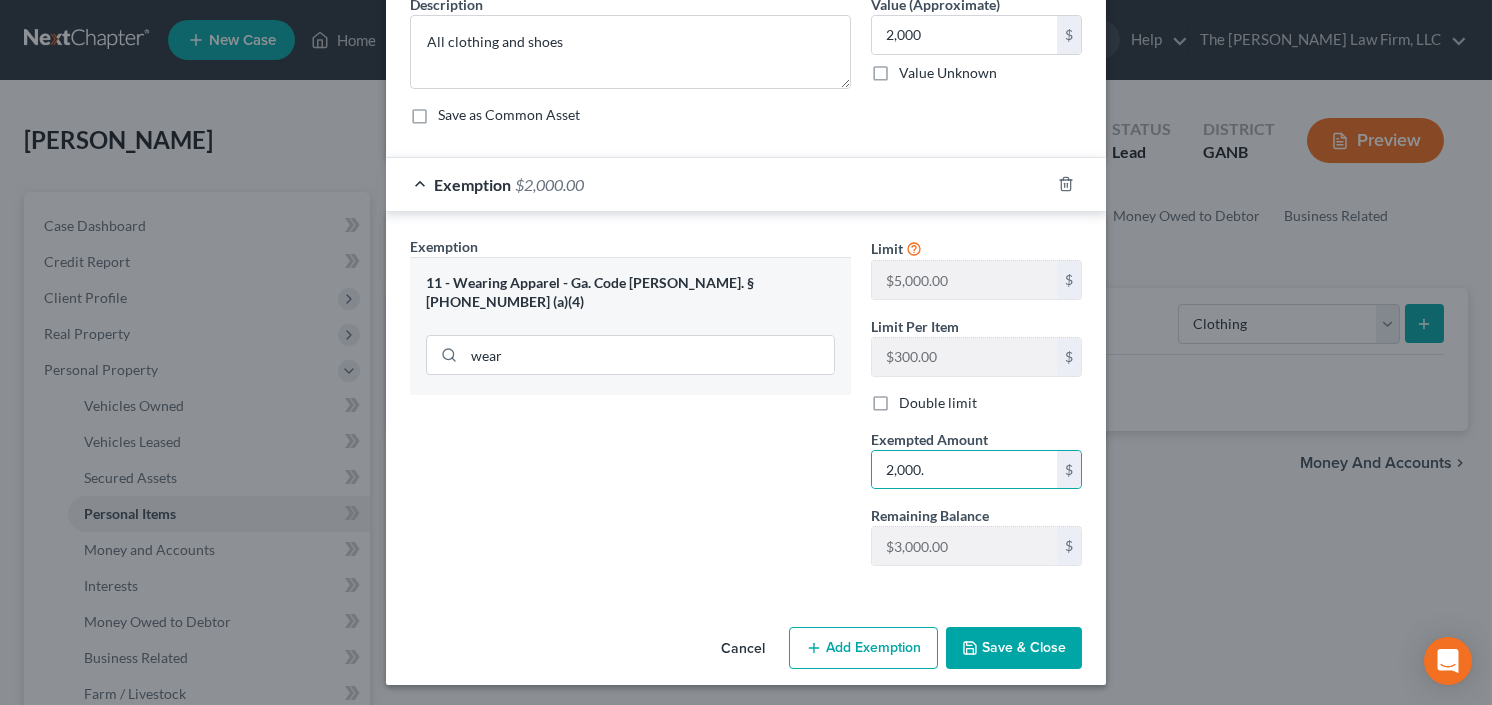 click on "Save & Close" at bounding box center (1014, 648) 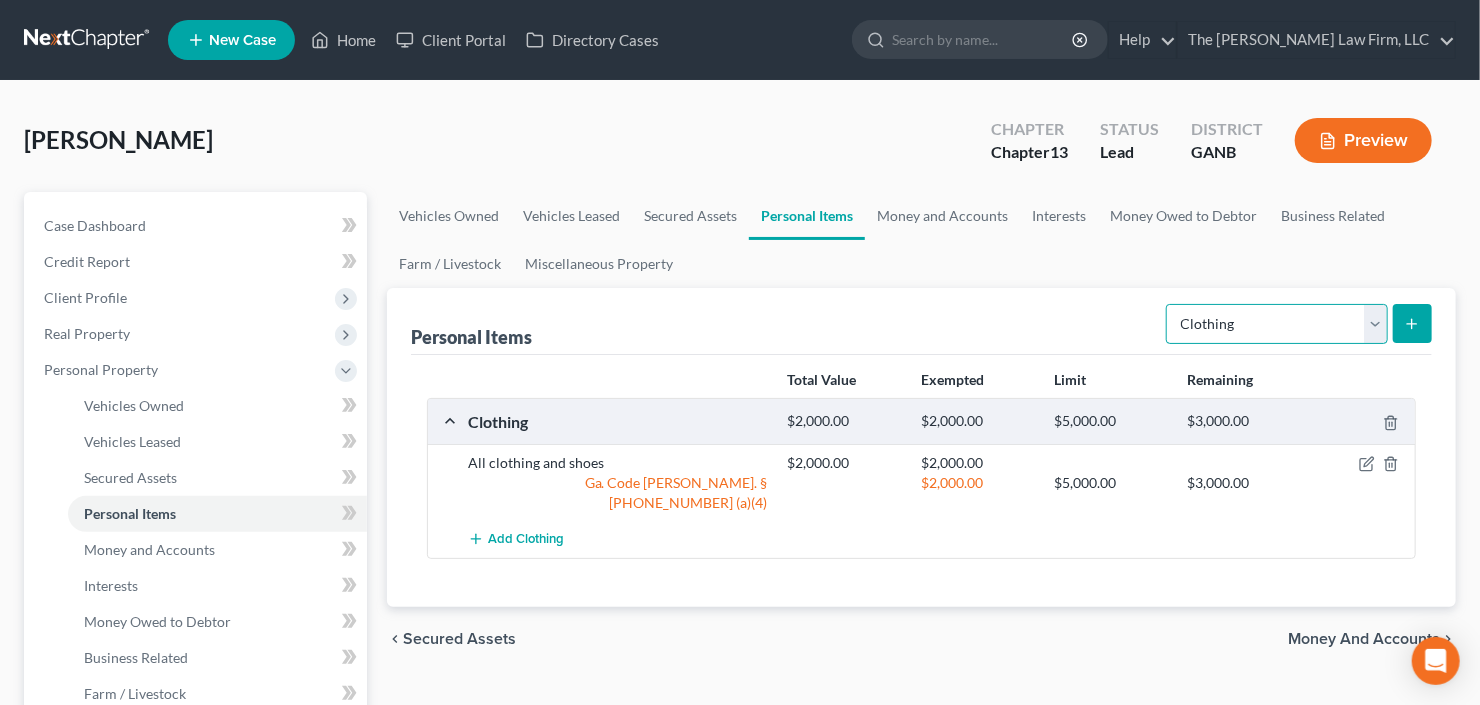 drag, startPoint x: 1304, startPoint y: 330, endPoint x: 1274, endPoint y: 330, distance: 30 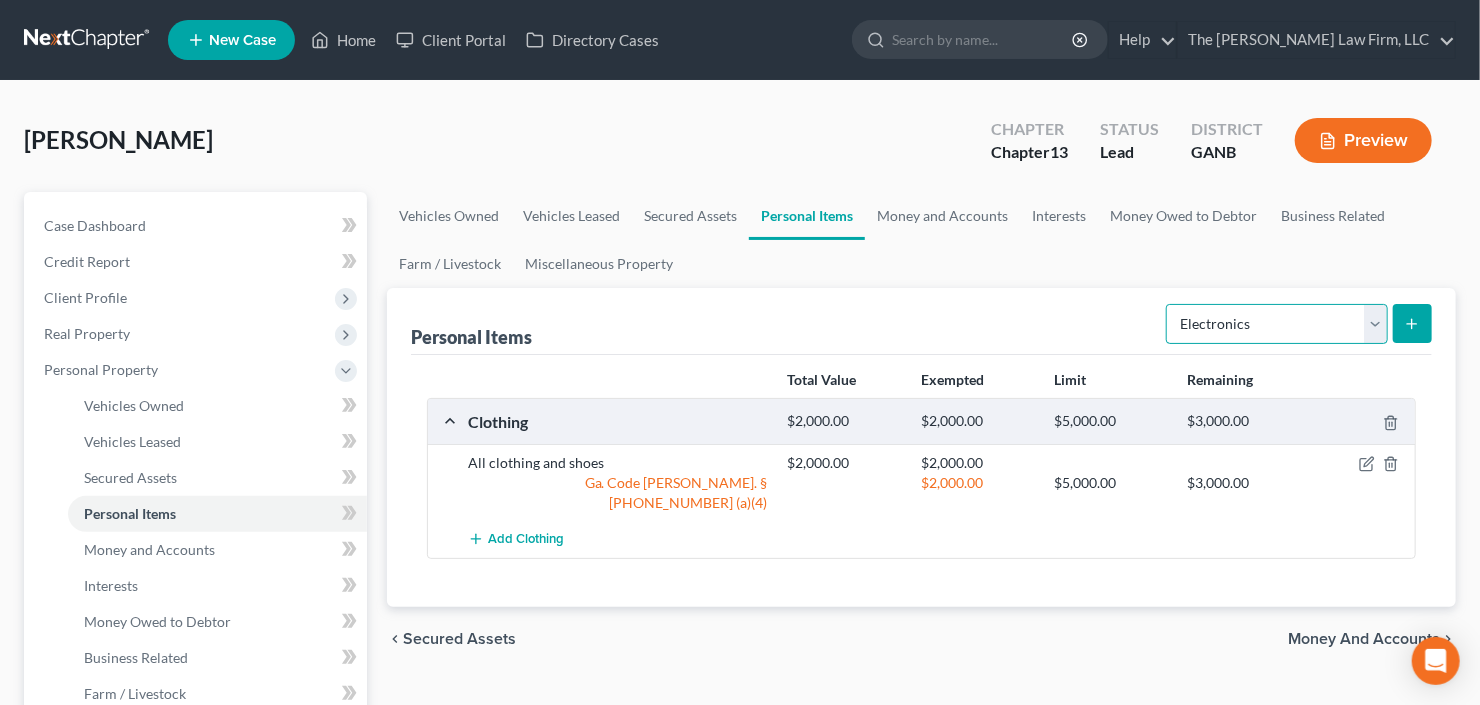 click on "Select Item Type Clothing Collectibles Of Value Electronics Firearms Household Goods Jewelry Other Pet(s) Sports & Hobby Equipment" at bounding box center [1277, 324] 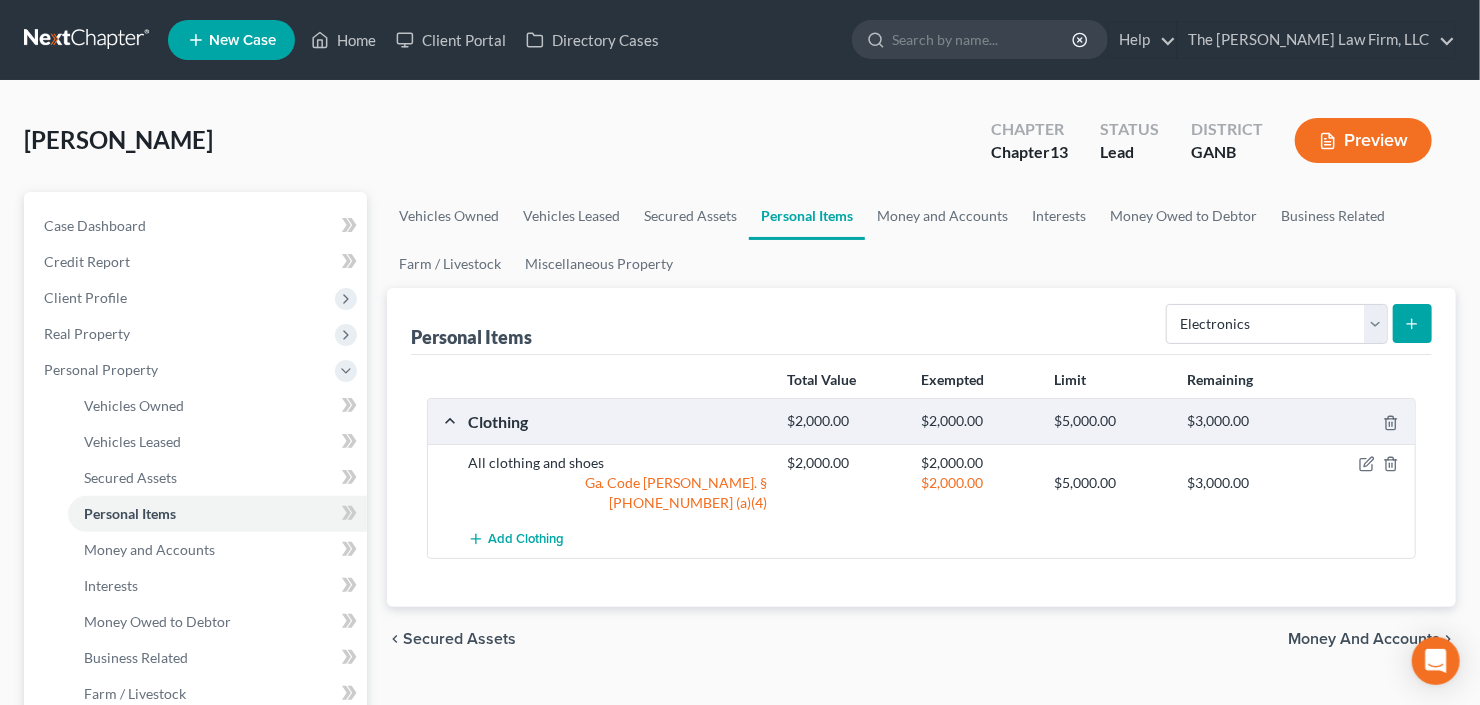 click 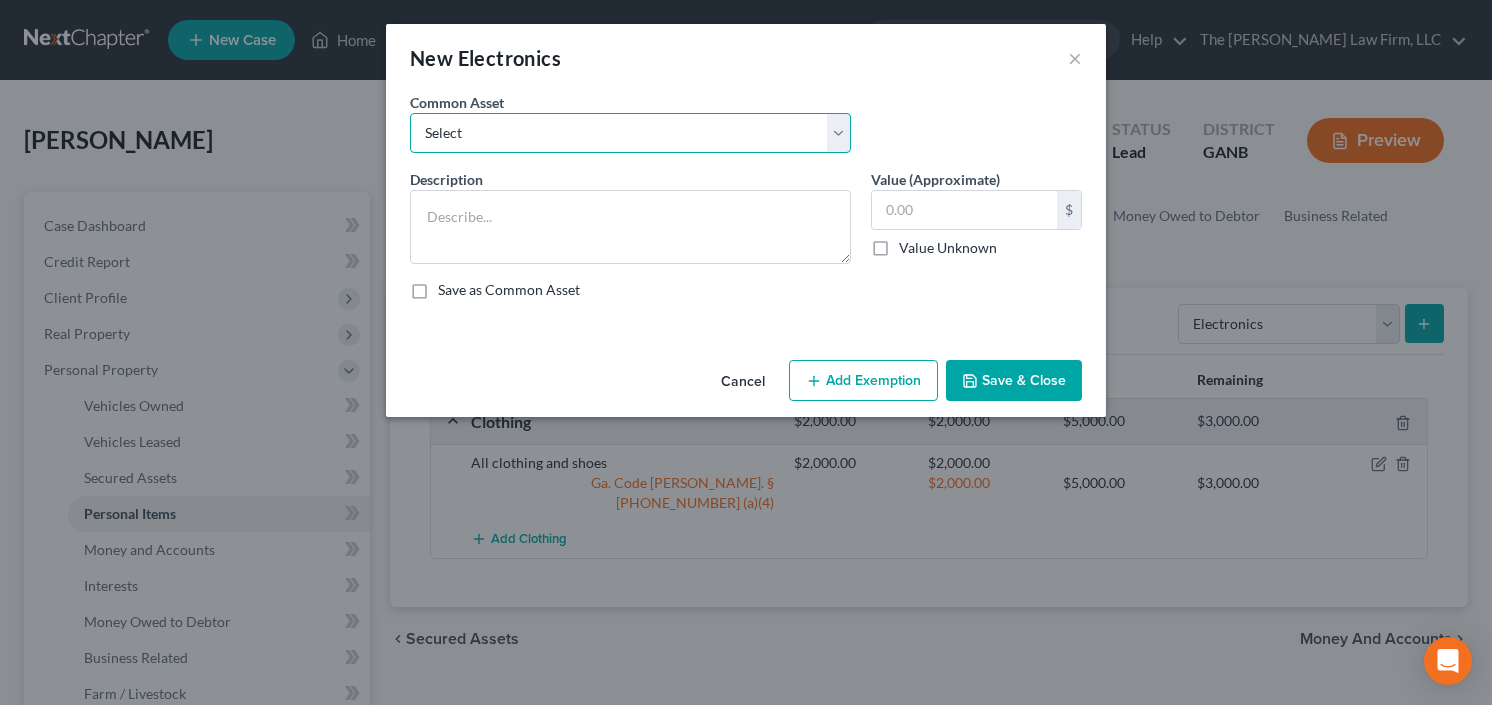 click on "Select All Electronics" at bounding box center [630, 133] 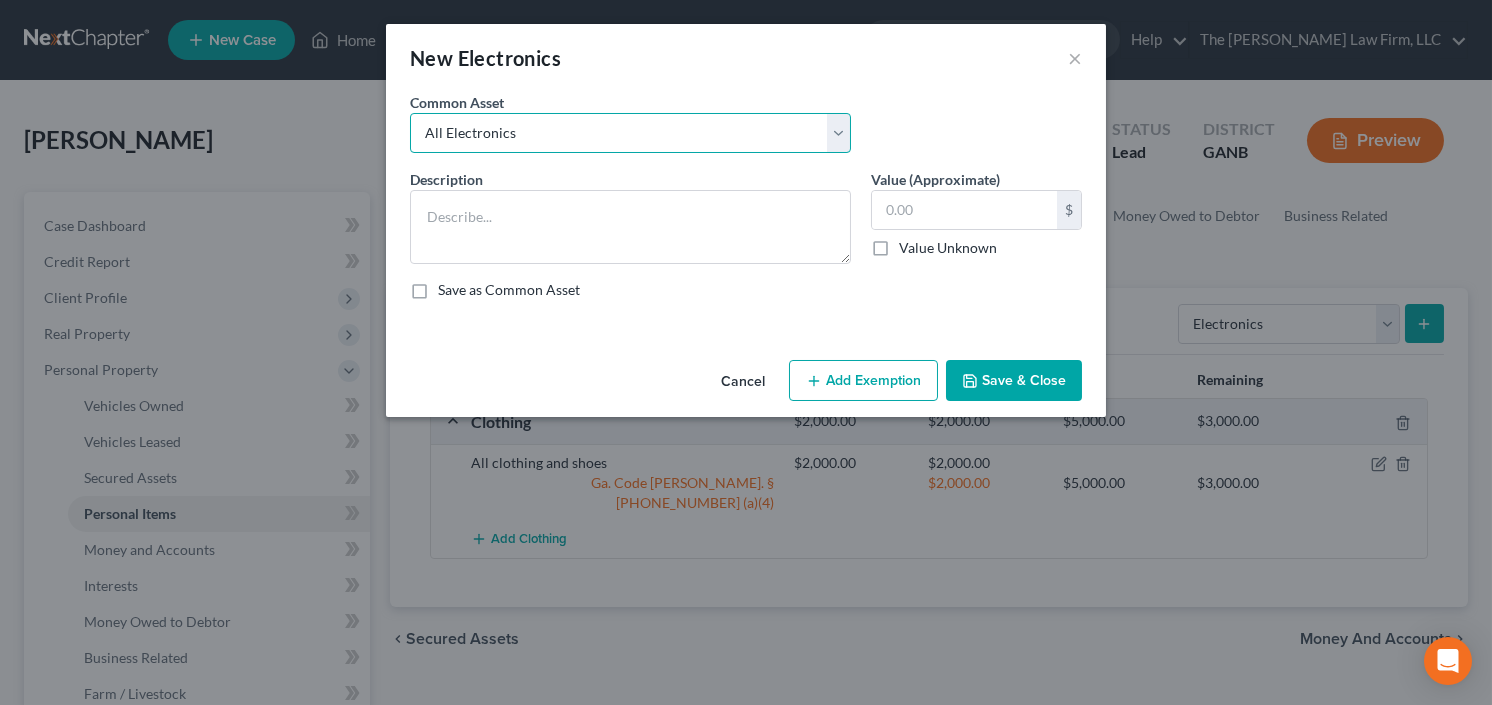 click on "Select All Electronics" at bounding box center (630, 133) 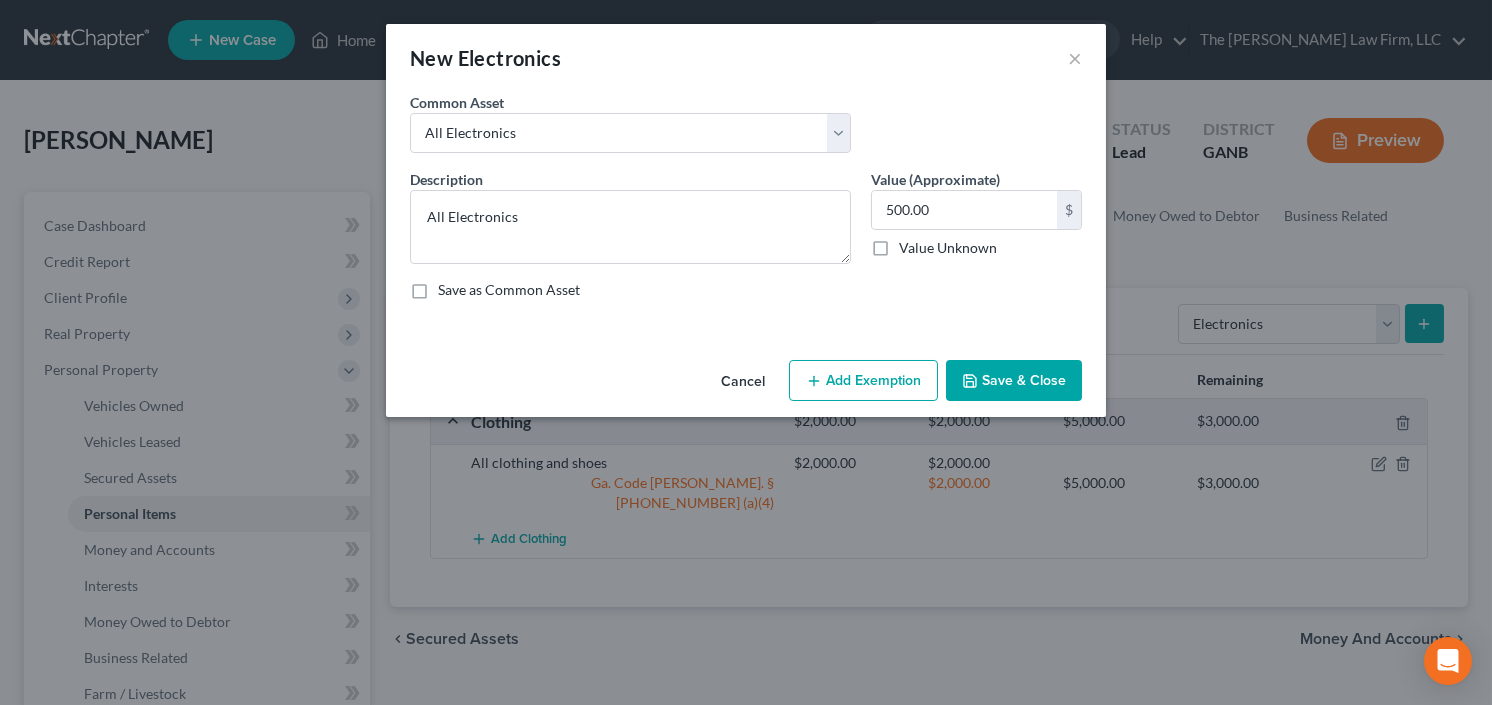 click on "Cancel Add Exemption Save & Close" at bounding box center (746, 385) 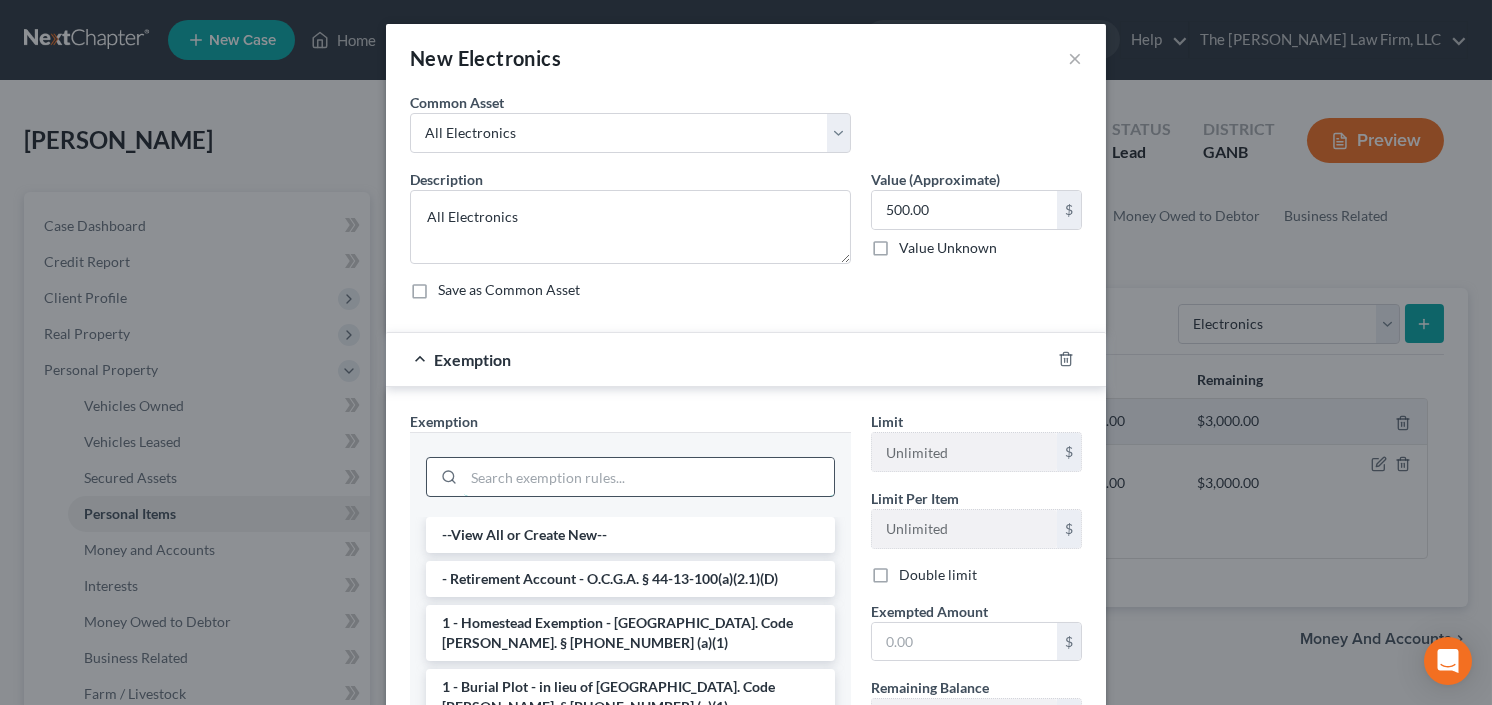 click at bounding box center [649, 477] 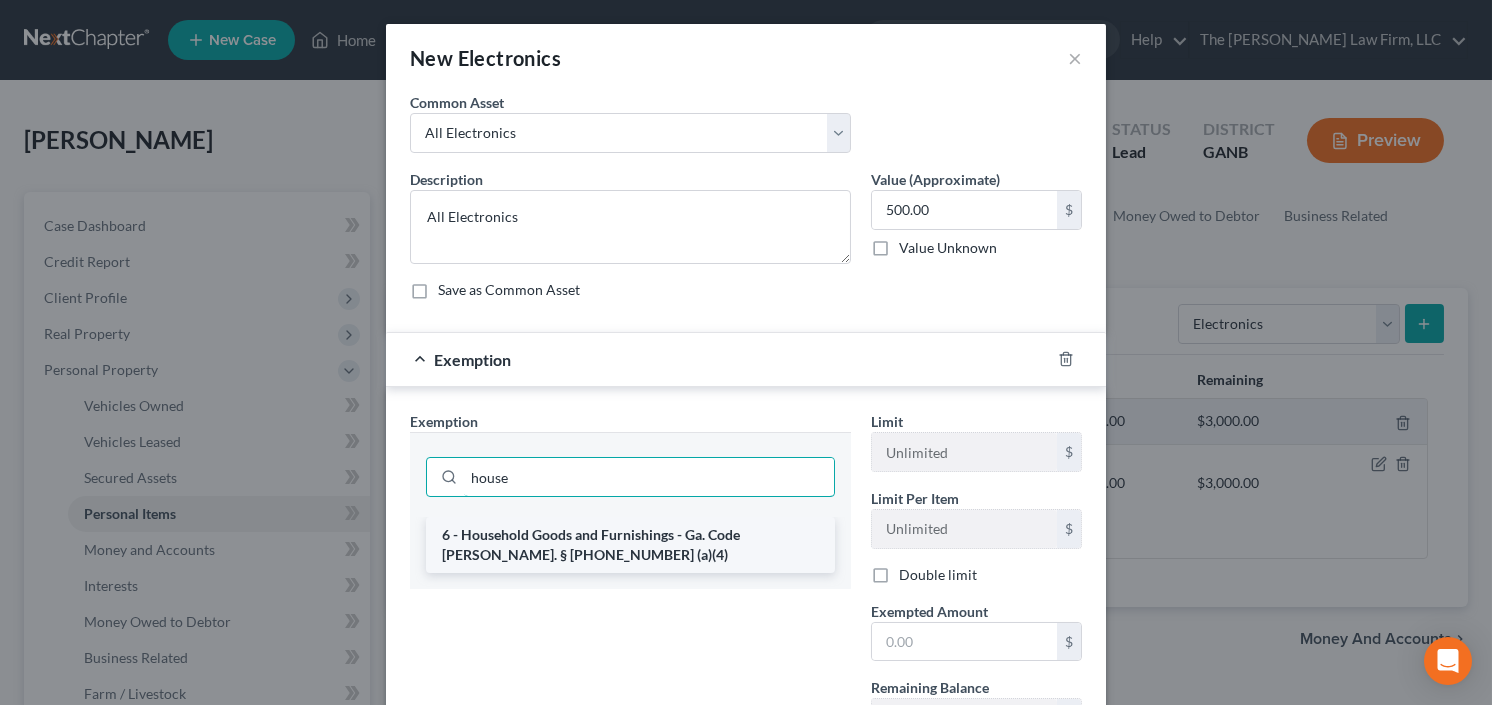 type on "house" 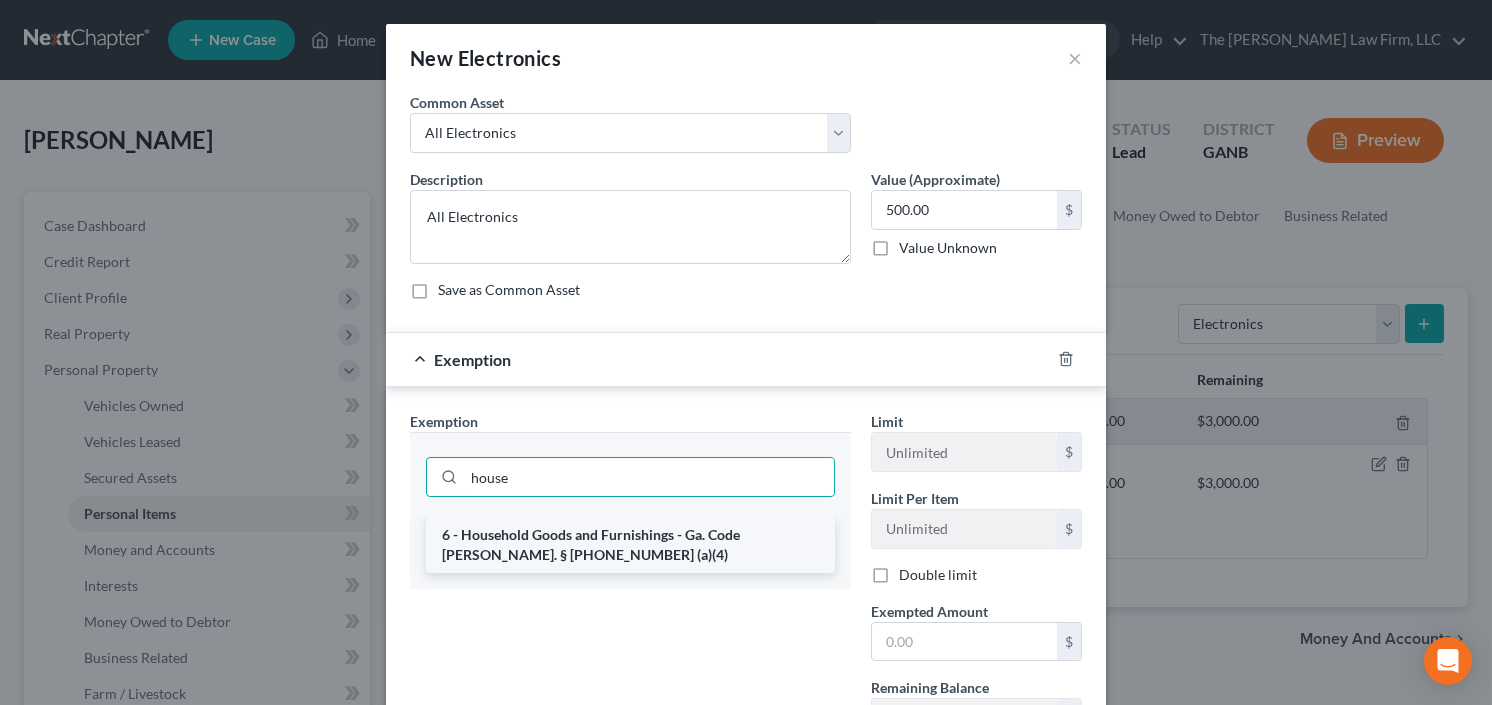 click on "6 - Household Goods and Furnishings - Ga. Code Ann. § 44-13-100 (a)(4)" at bounding box center [630, 545] 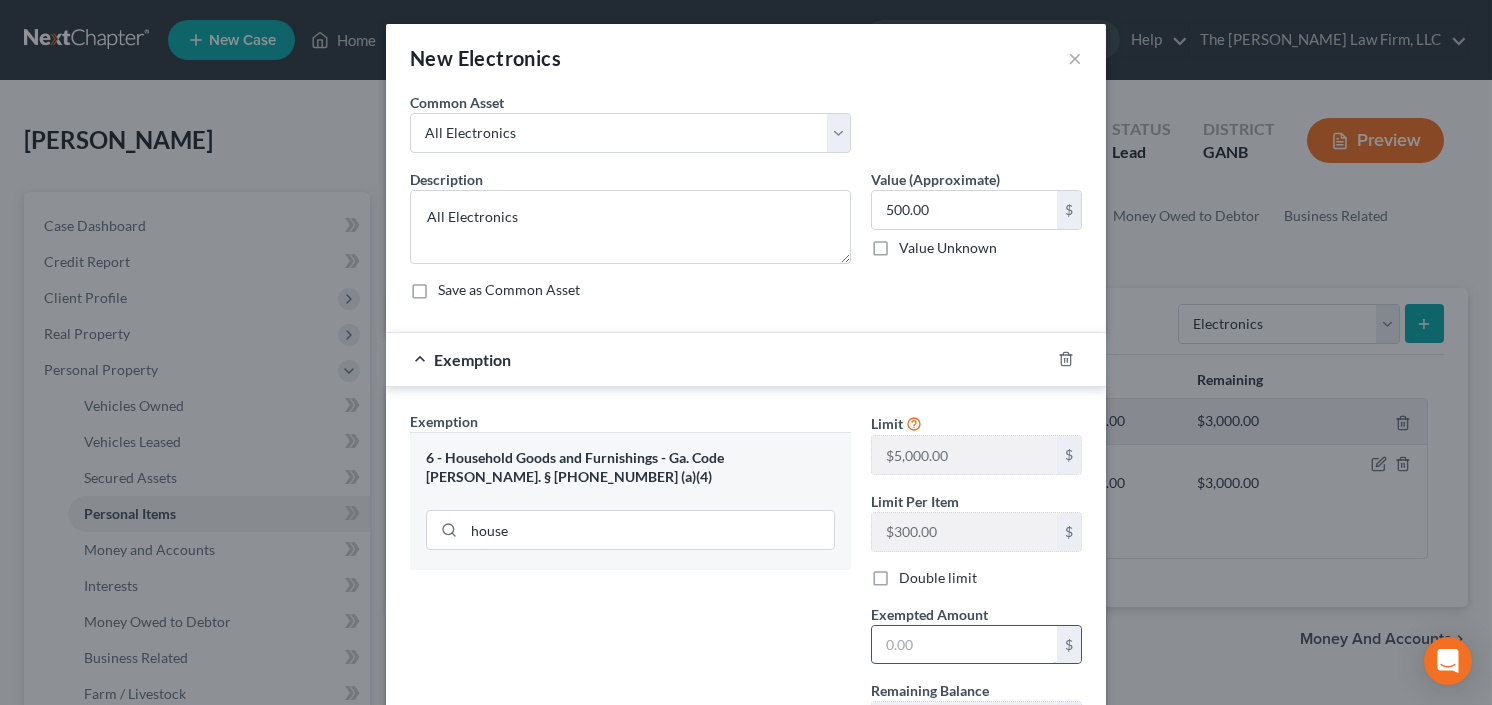 click at bounding box center (964, 645) 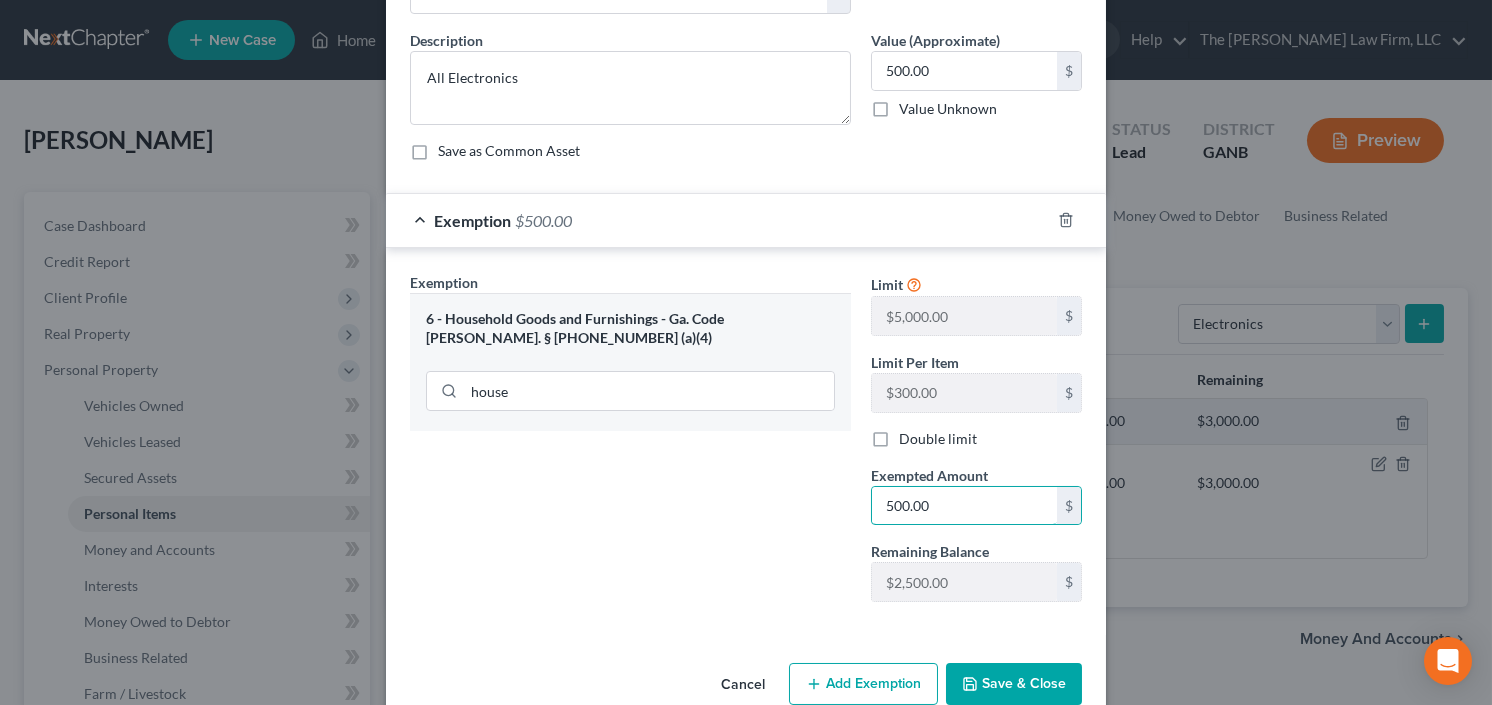 scroll, scrollTop: 175, scrollLeft: 0, axis: vertical 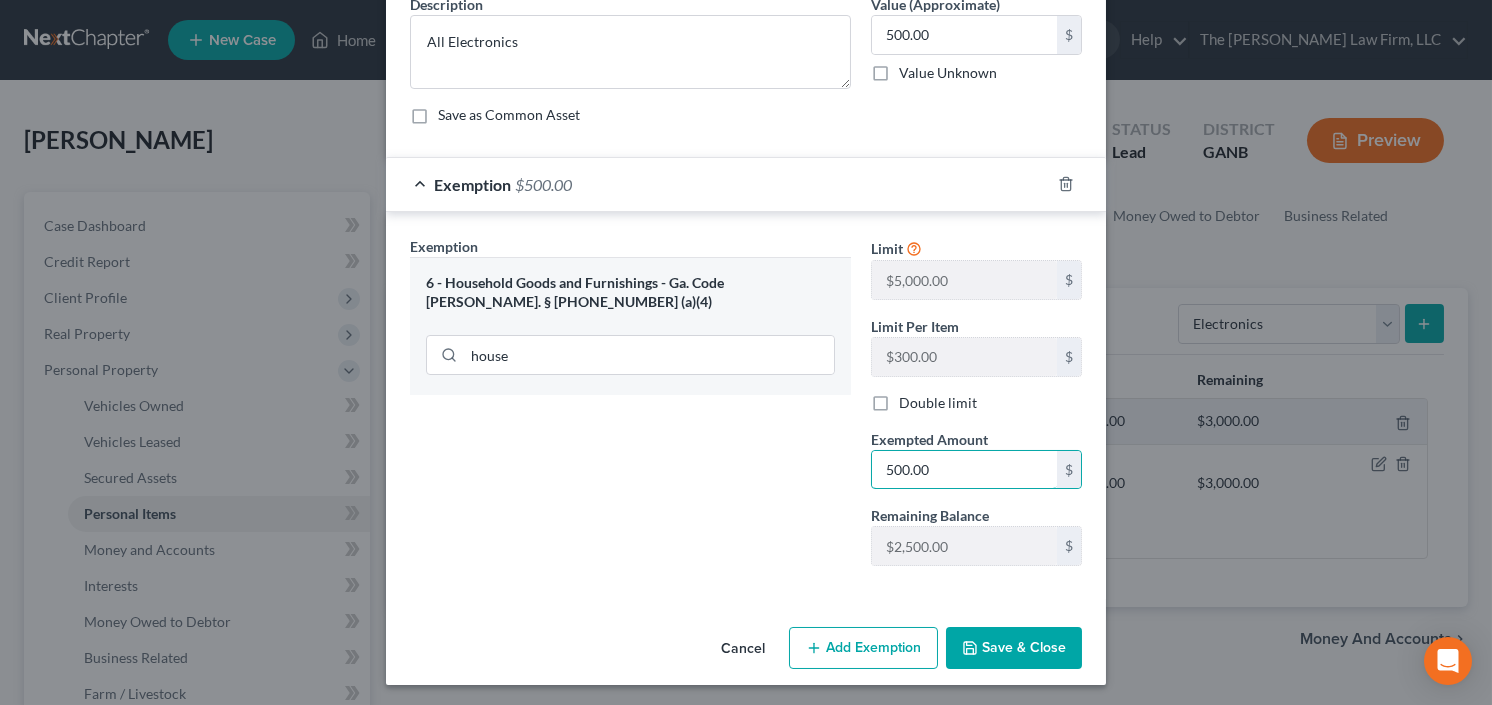 type on "500.00" 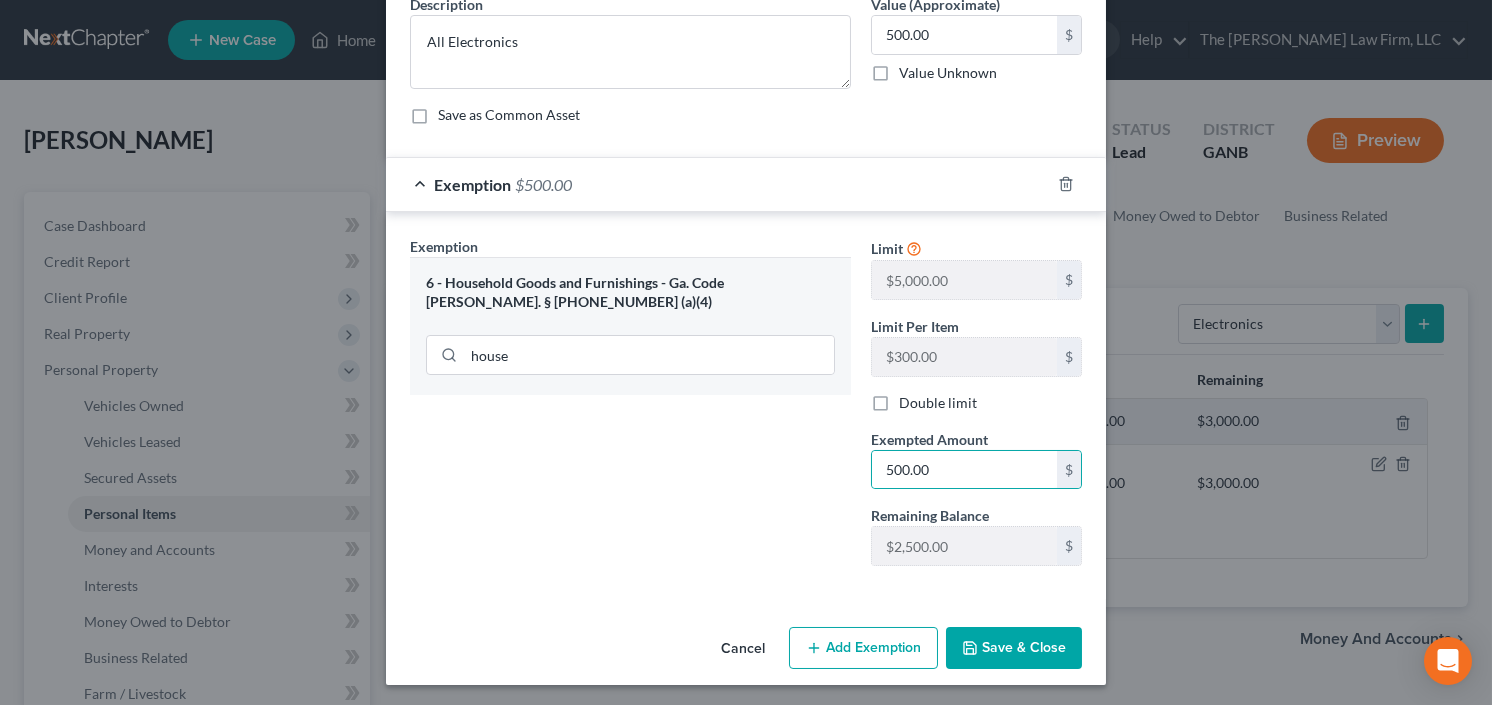 click on "Save & Close" at bounding box center [1014, 648] 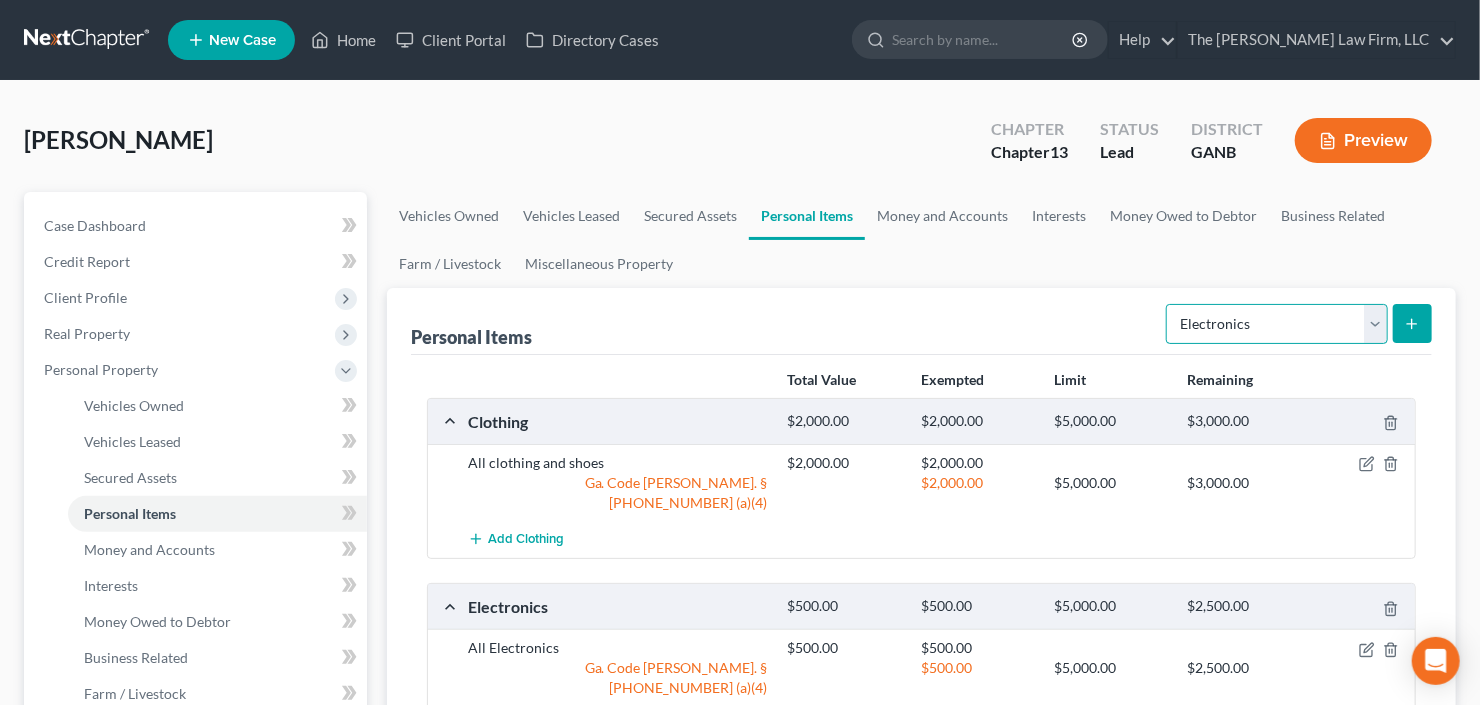 click on "Select Item Type Clothing Collectibles Of Value Electronics Firearms Household Goods Jewelry Other Pet(s) Sports & Hobby Equipment" at bounding box center (1277, 324) 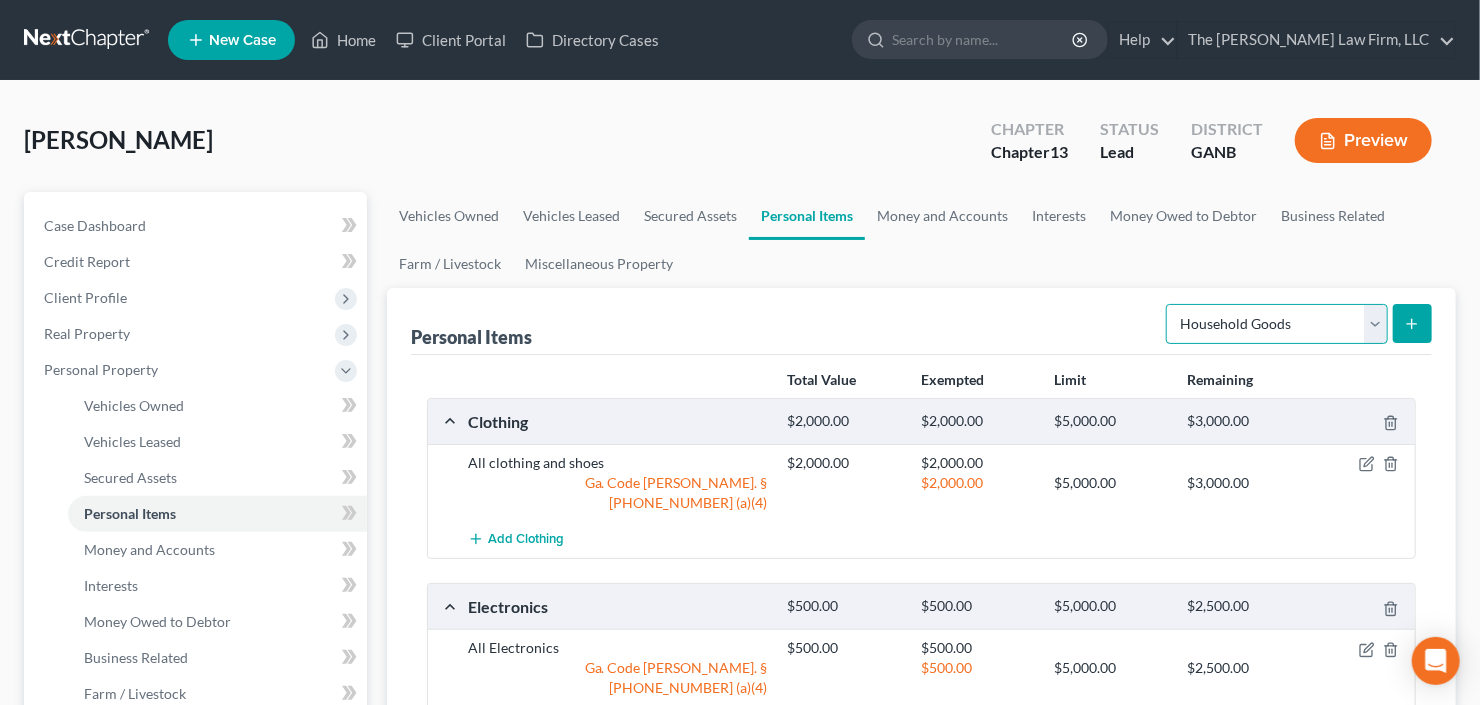 click on "Select Item Type Clothing Collectibles Of Value Electronics Firearms Household Goods Jewelry Other Pet(s) Sports & Hobby Equipment" at bounding box center (1277, 324) 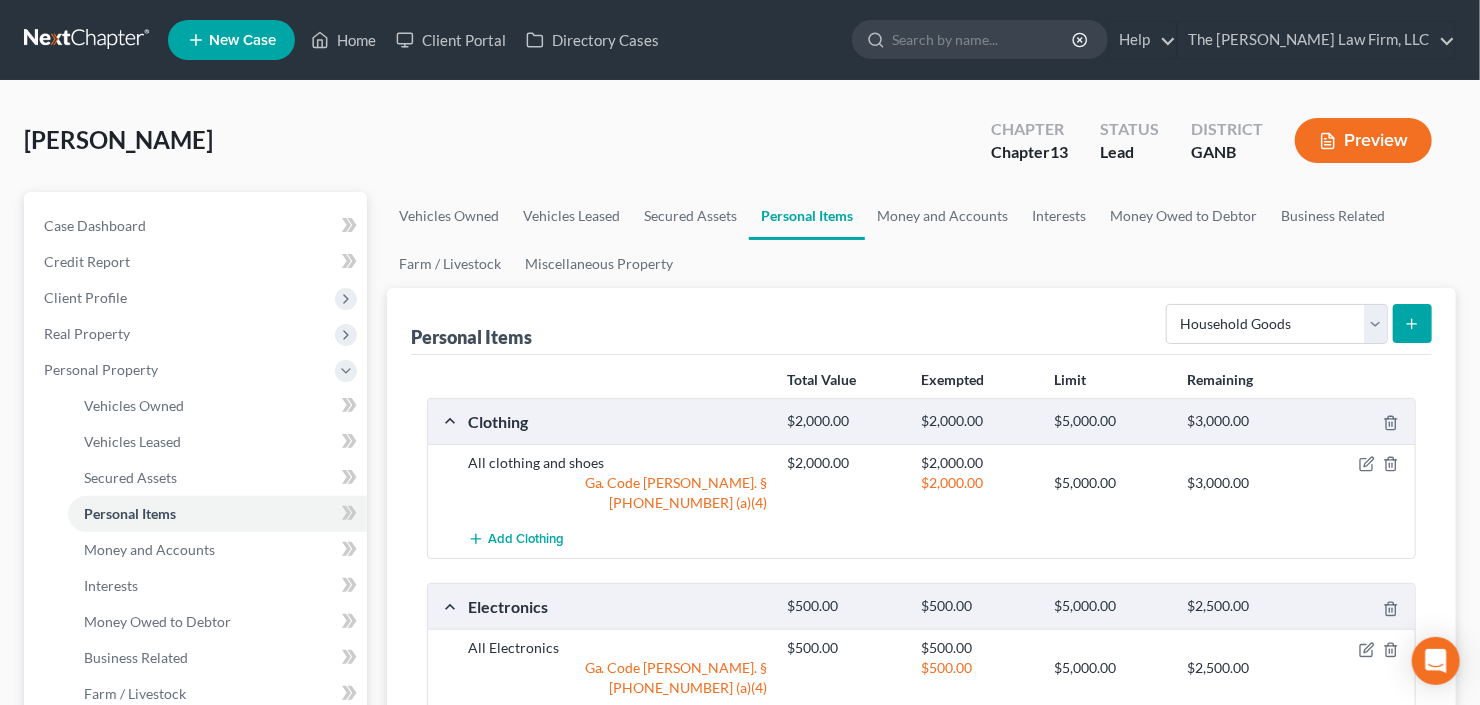 click at bounding box center (1412, 323) 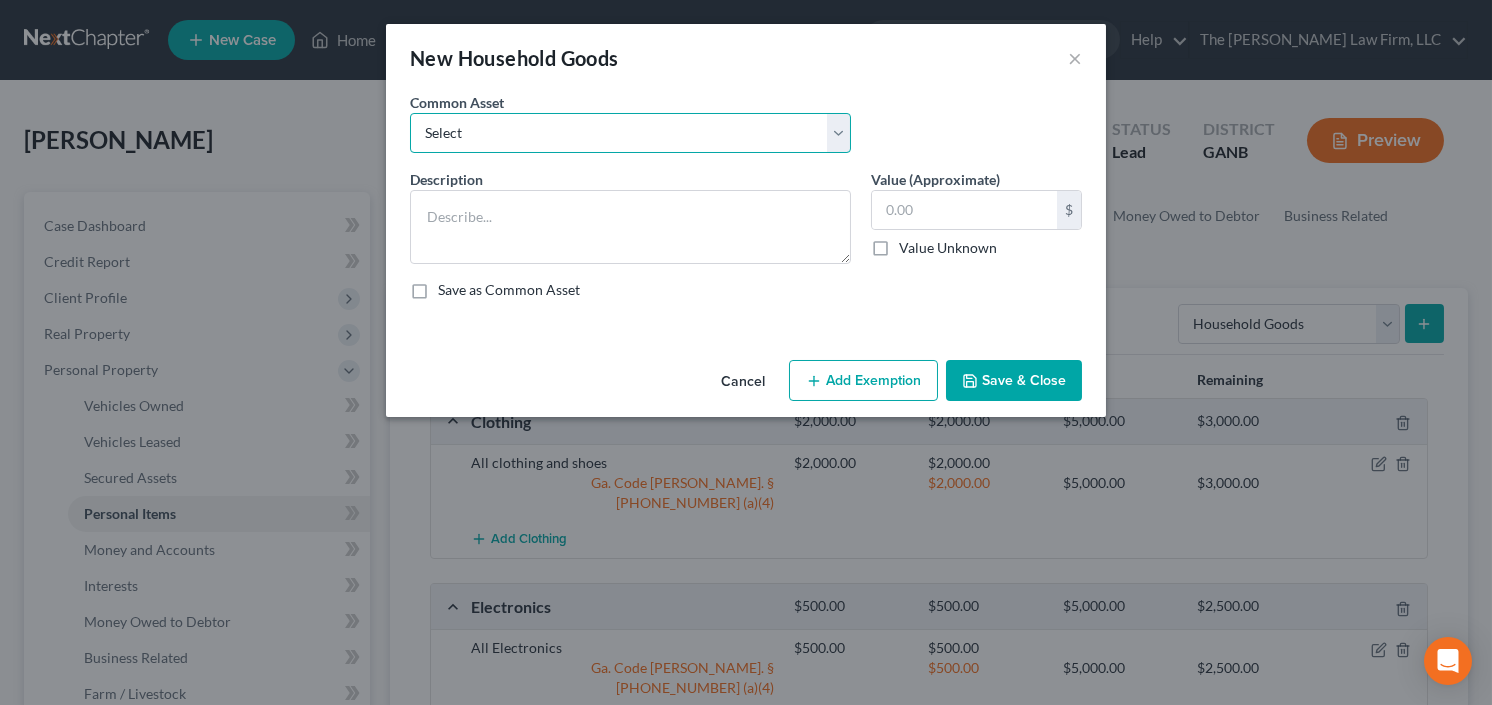 drag, startPoint x: 671, startPoint y: 136, endPoint x: 655, endPoint y: 149, distance: 20.615528 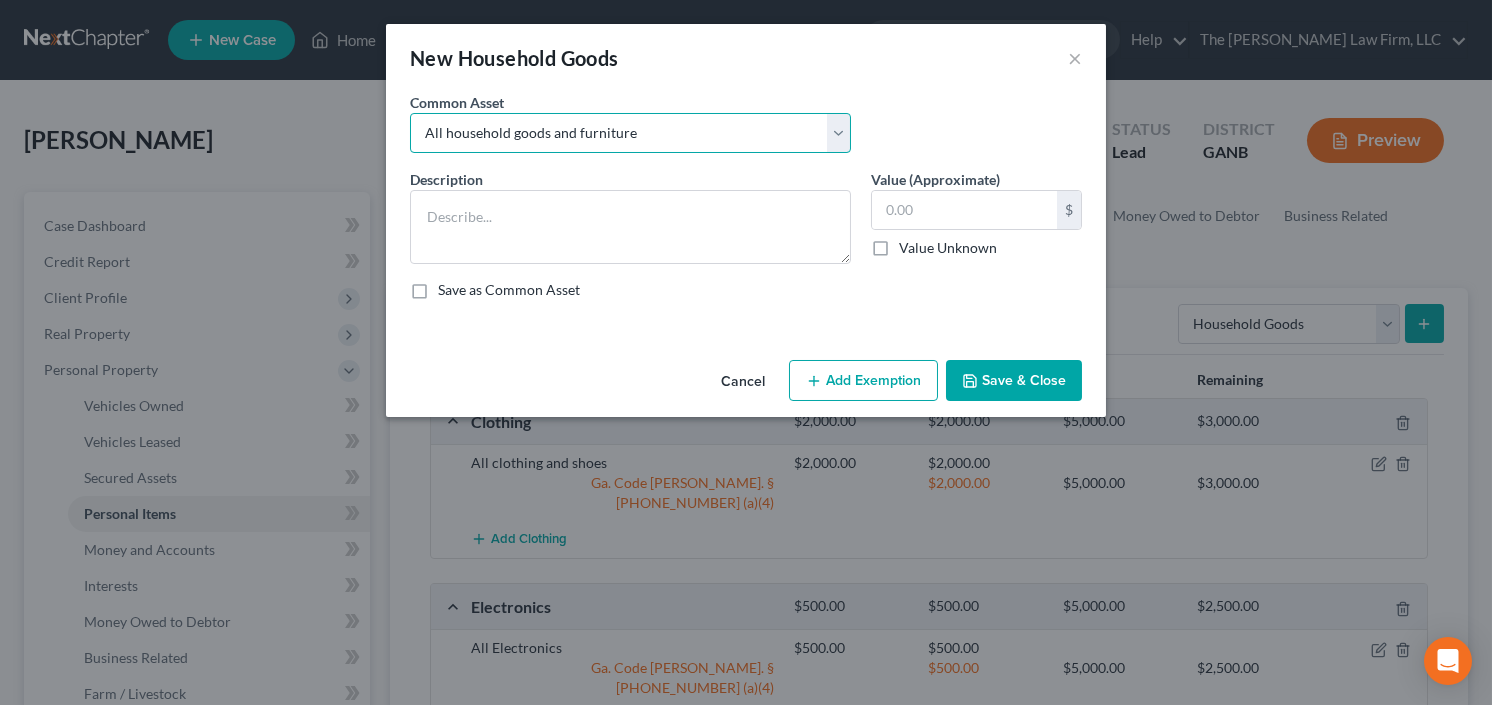 click on "Select All household goods and furniture All household goods and furniture All household goods and furniture All household goods and furniture All household goods and furniture and electronics" at bounding box center (630, 133) 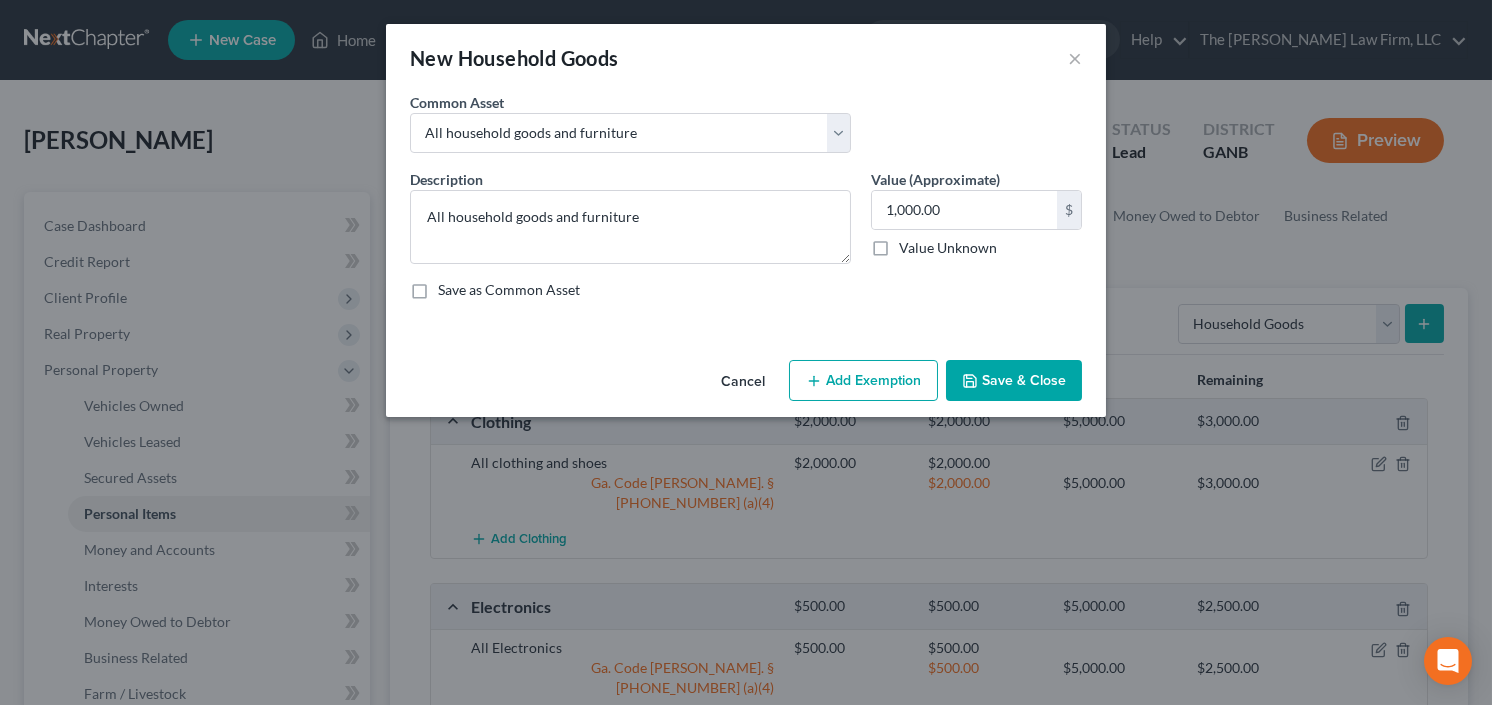 click on "Add Exemption" at bounding box center (863, 381) 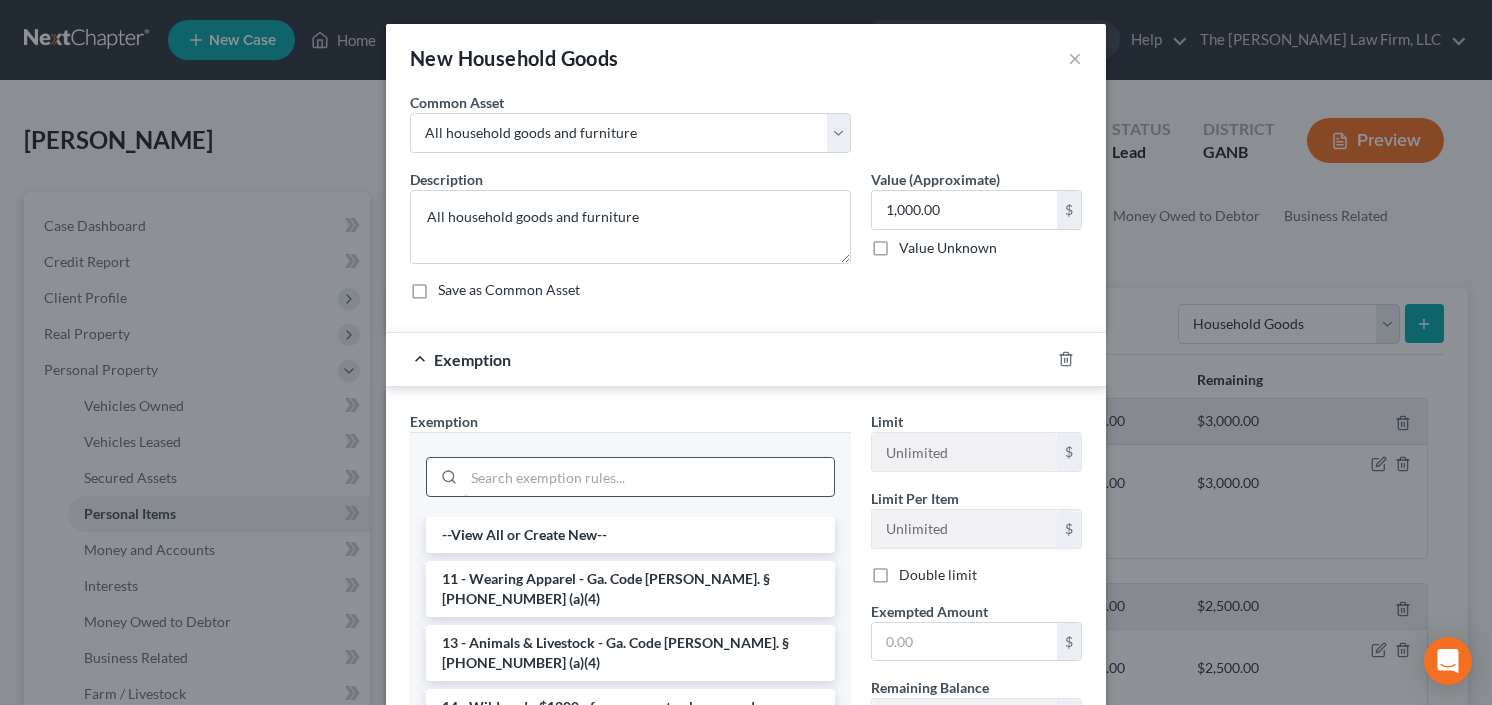 click at bounding box center [649, 477] 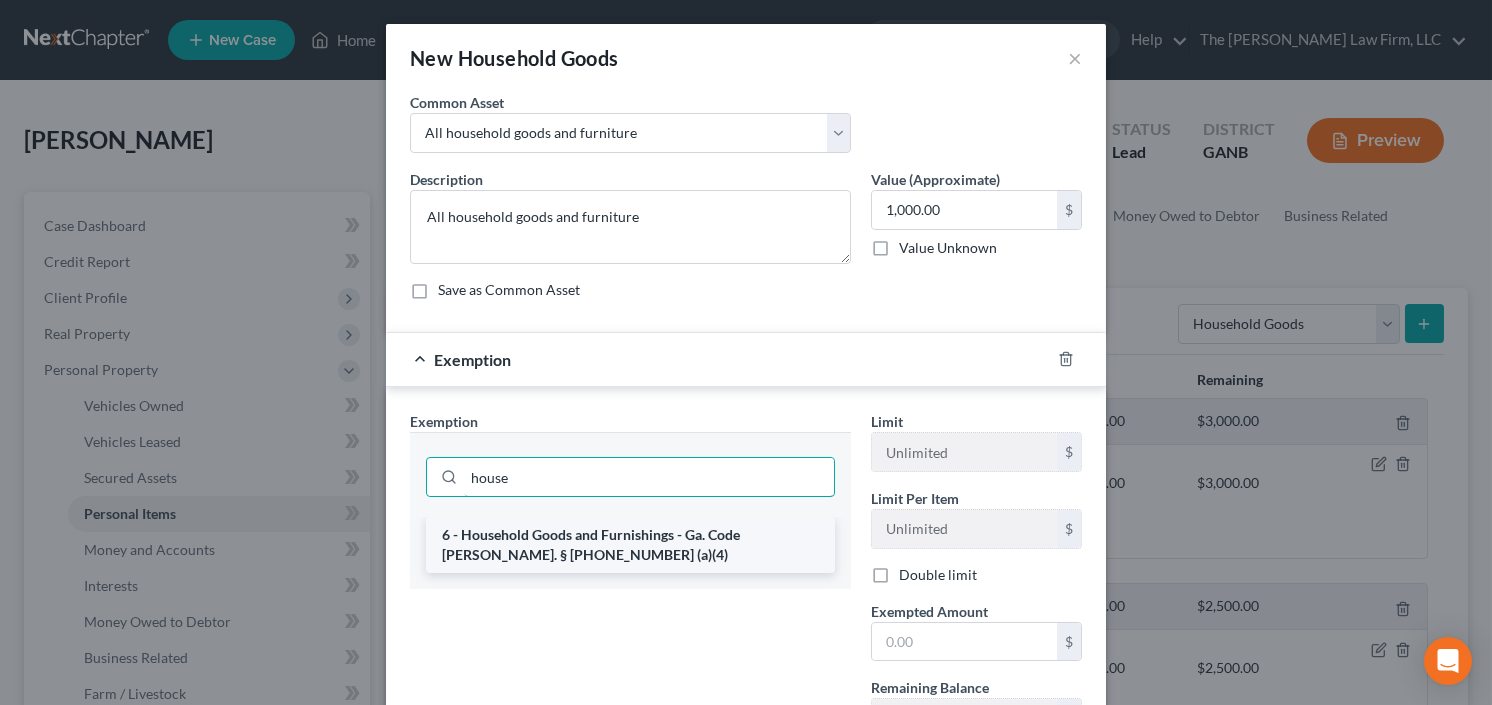 type on "house" 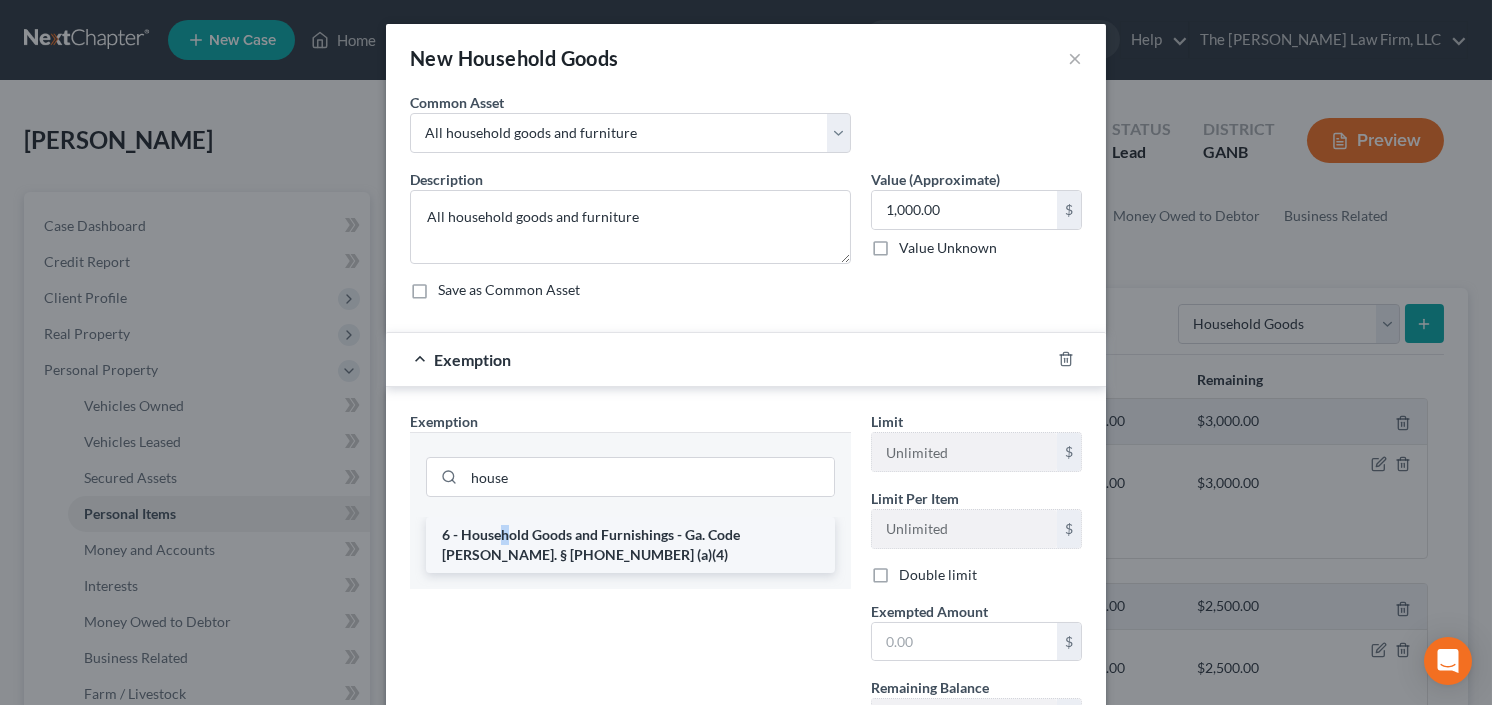 click on "6 - Household Goods and Furnishings - Ga. Code Ann. § 44-13-100 (a)(4)" at bounding box center (630, 545) 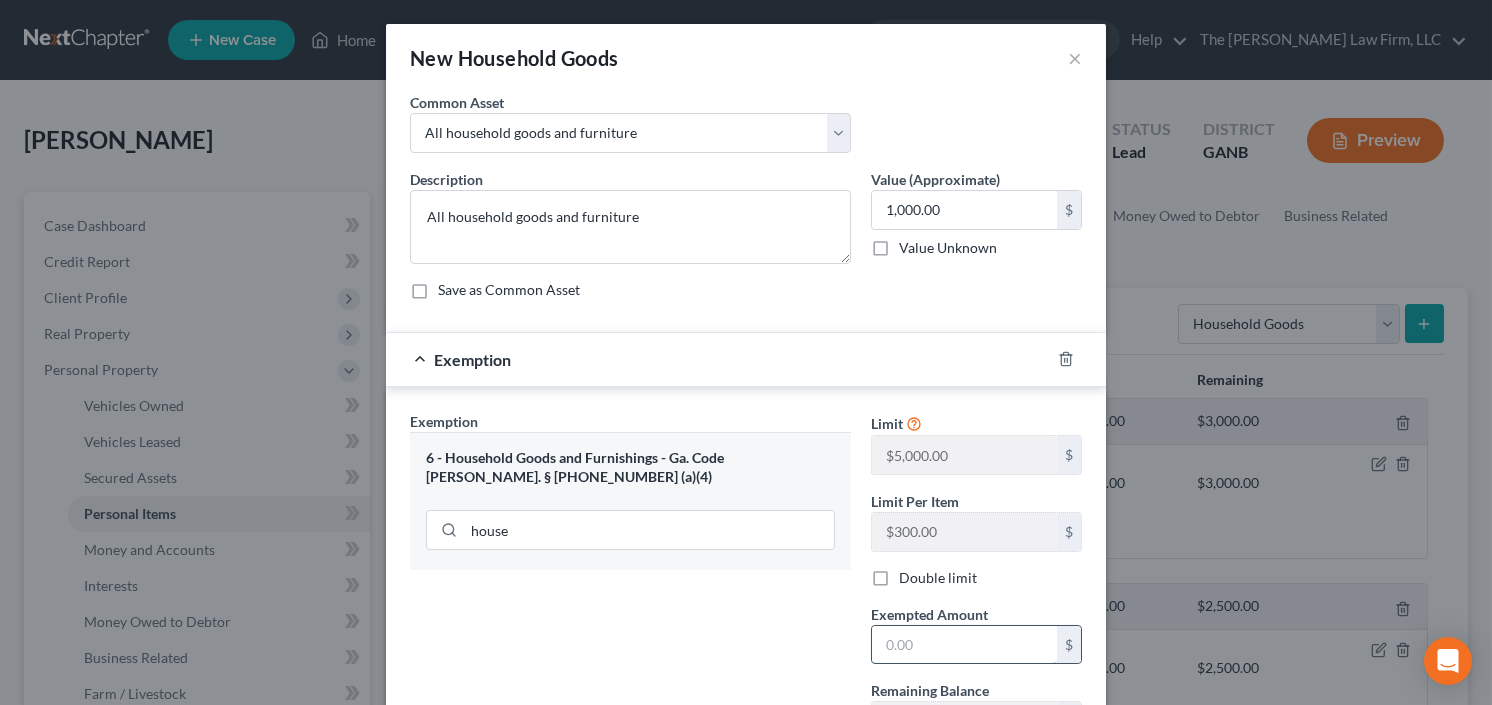 click at bounding box center (964, 645) 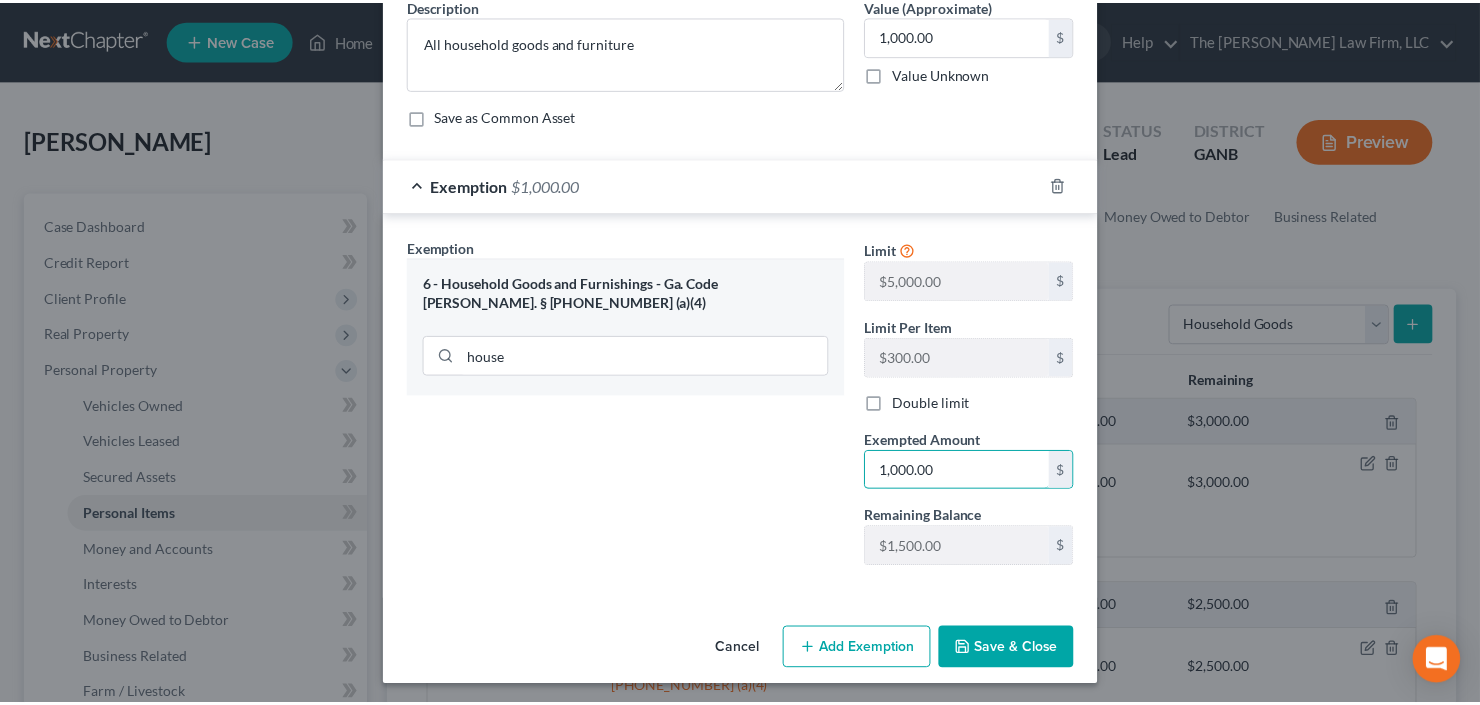 scroll, scrollTop: 175, scrollLeft: 0, axis: vertical 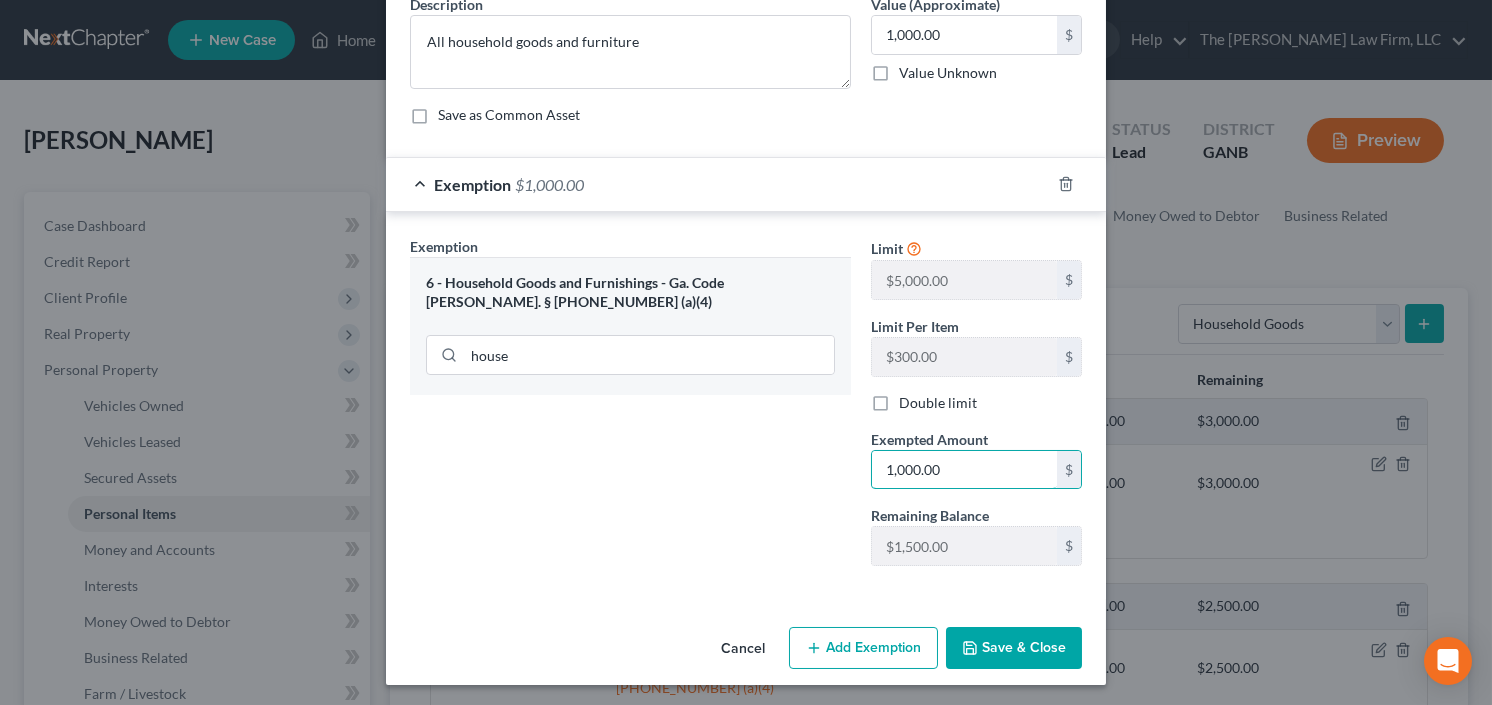 type on "1,000.00" 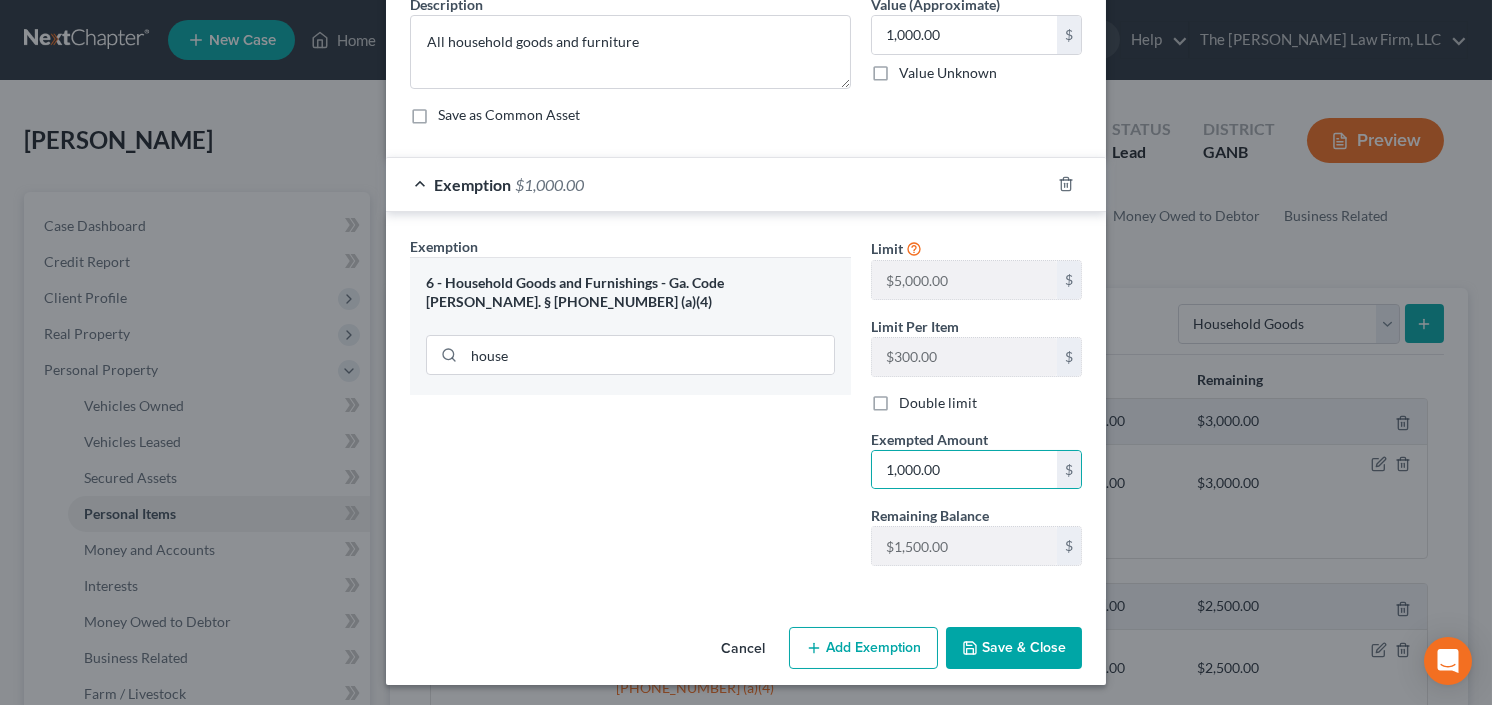 click on "Save & Close" at bounding box center [1014, 648] 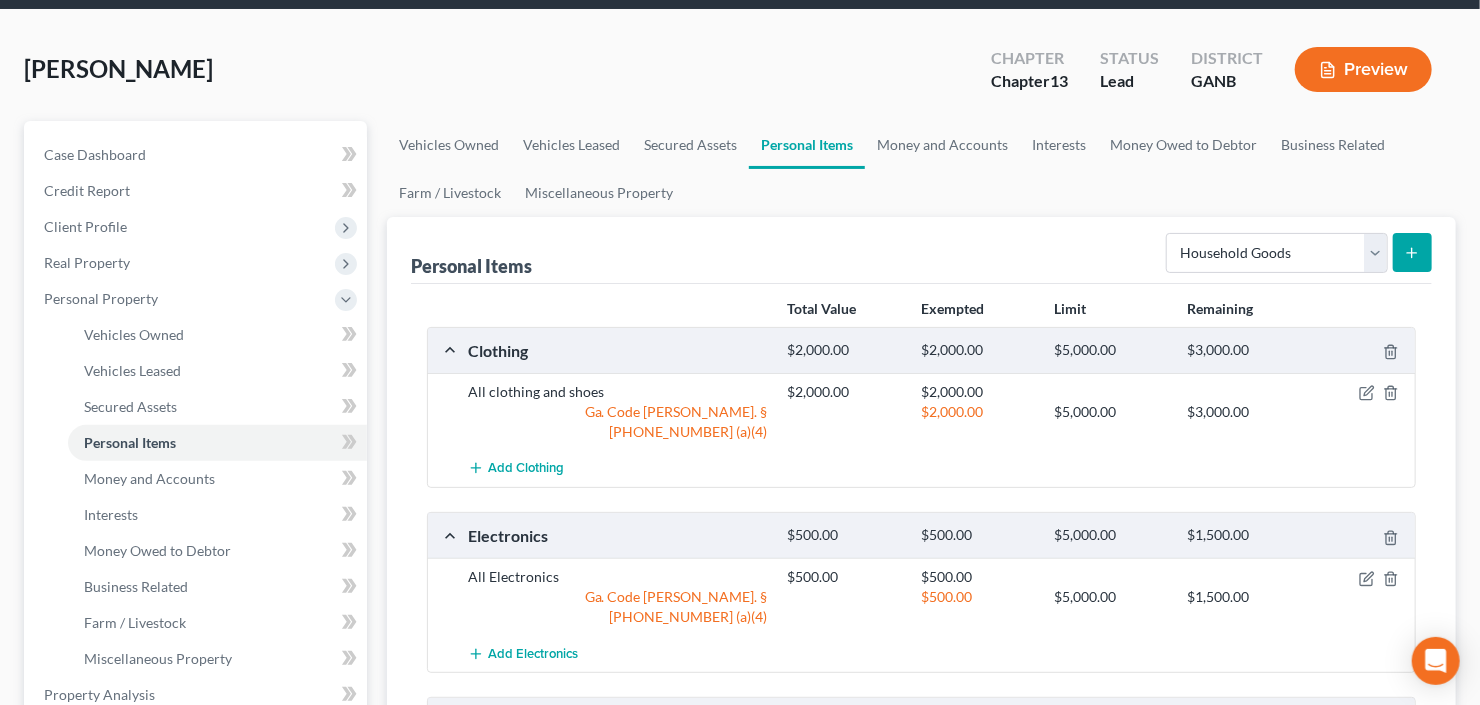 scroll, scrollTop: 160, scrollLeft: 0, axis: vertical 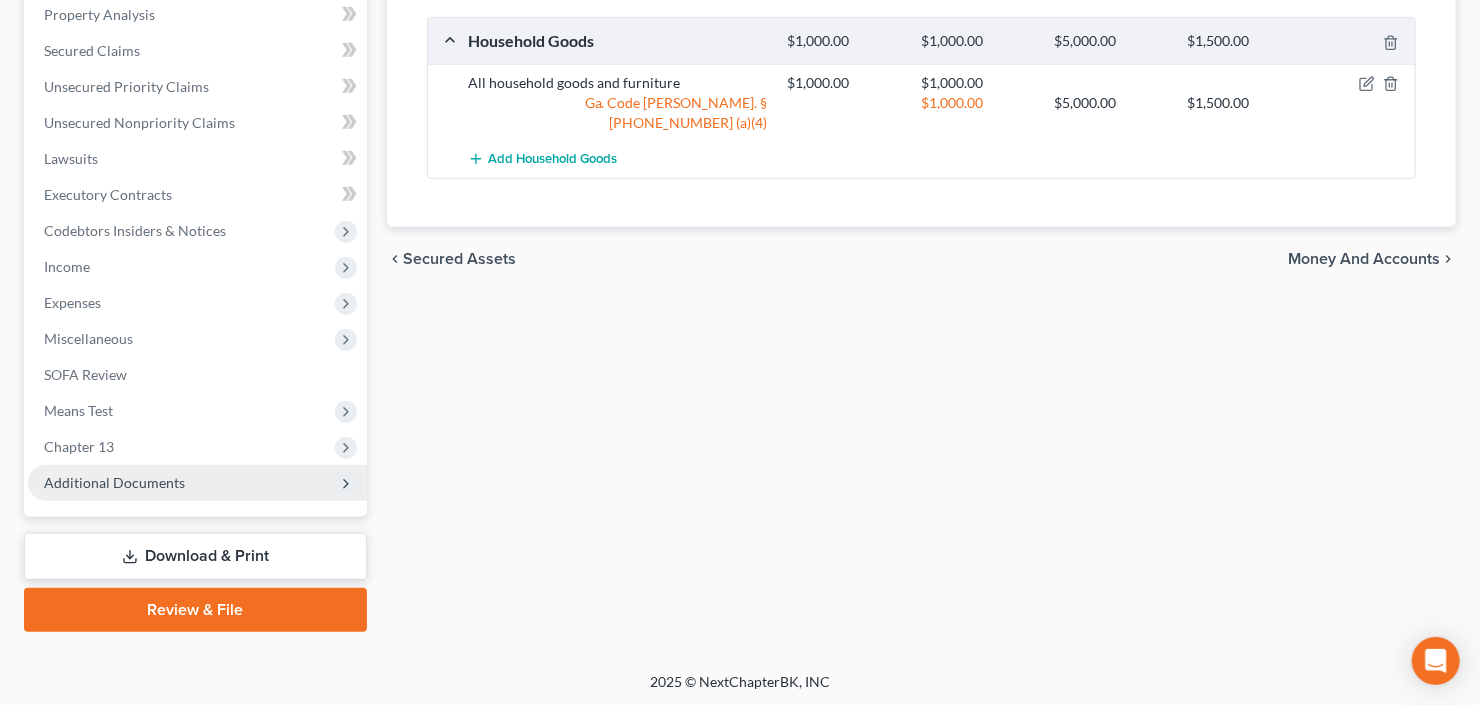 click on "Additional Documents" at bounding box center [114, 482] 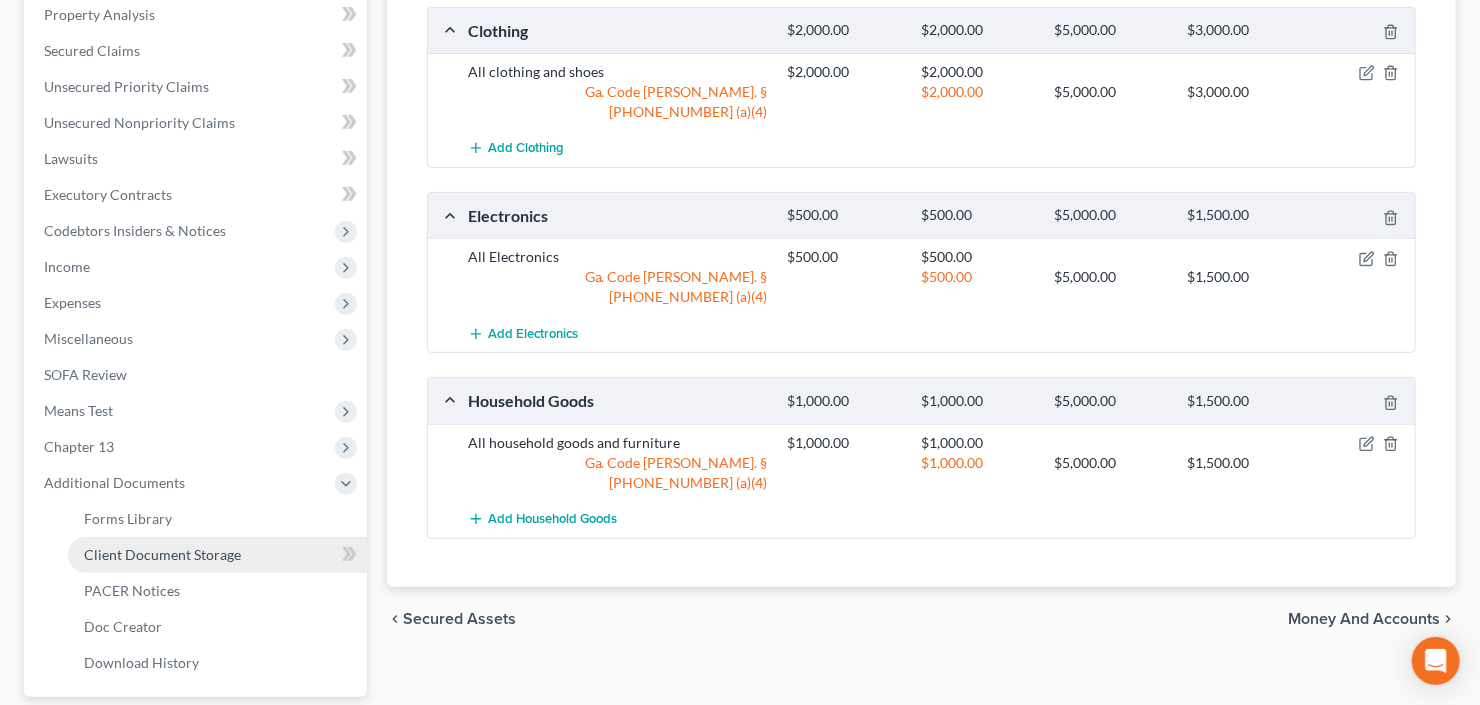 click on "Client Document Storage" at bounding box center [162, 554] 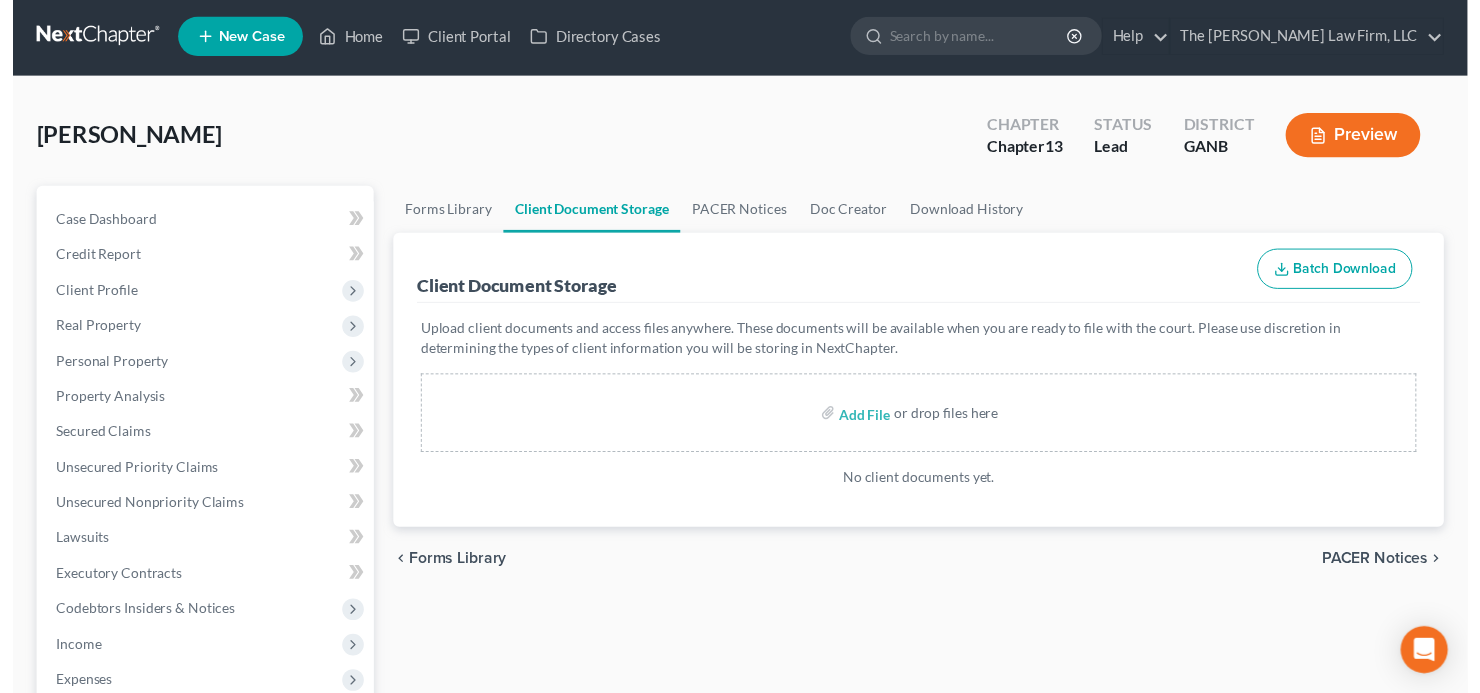 scroll, scrollTop: 0, scrollLeft: 0, axis: both 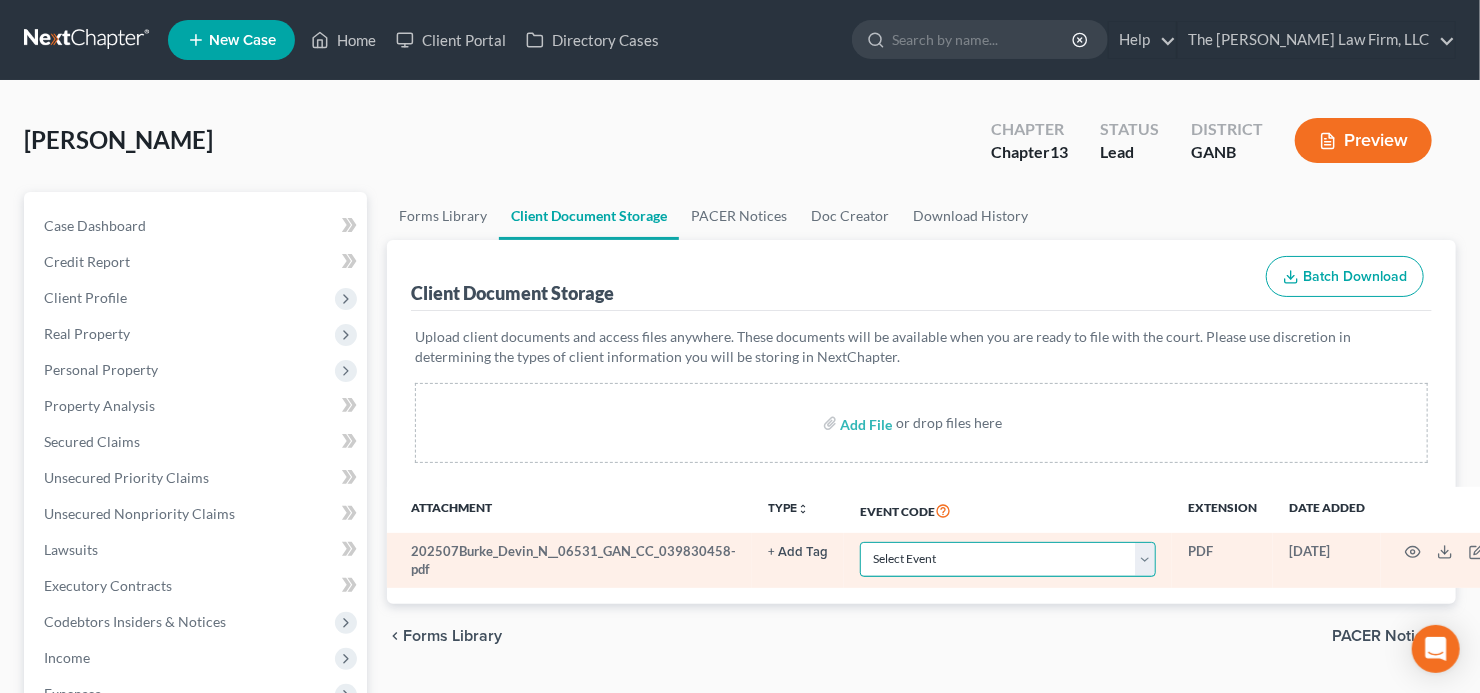 click on "Select Event 01 - Chapter 13 Plan - Initial Plan 02-Application to Pay Filing Fee in Installments Application for Waiver of Chapter 7 Filing Fee (103B) Certification of Financial Management Course for Debtor Corporate Ownership Statement Credit Counseling Service Certificate Exhibits Federal Tax Return Operating Report P-Amended List of Creditors (FEE) P-Amendment to Schedules D, E, F and/or E/F (FEE) P-Amendment to Voluntary Petition P-Attorney Disclosure Statement P-Chapter 11 Statement of Monthly Income (Form 122B) P-Chapter 13 Monthly Income Statement/Calculation of Disposable Income Document(s) - (122C-1/122C-2) P-Chapter 7 Statement of Monthly Income/Means Test Document(s) - (Forms 122A-1, 122A-1Supp, 122A-2) P-Corporate Resolution P-Declaration of Debtor P-Equity Security Holders P-Initial Statement About an Eviction Judgment Against You--Form 101A P-Schedule A/B P-Schedule C P-Schedule D P-Schedule E/F P-Schedule G P-Schedule H P-Schedule I P-Schedule J P-Statement of Financial Affairs Payment Advices" at bounding box center [1008, 559] 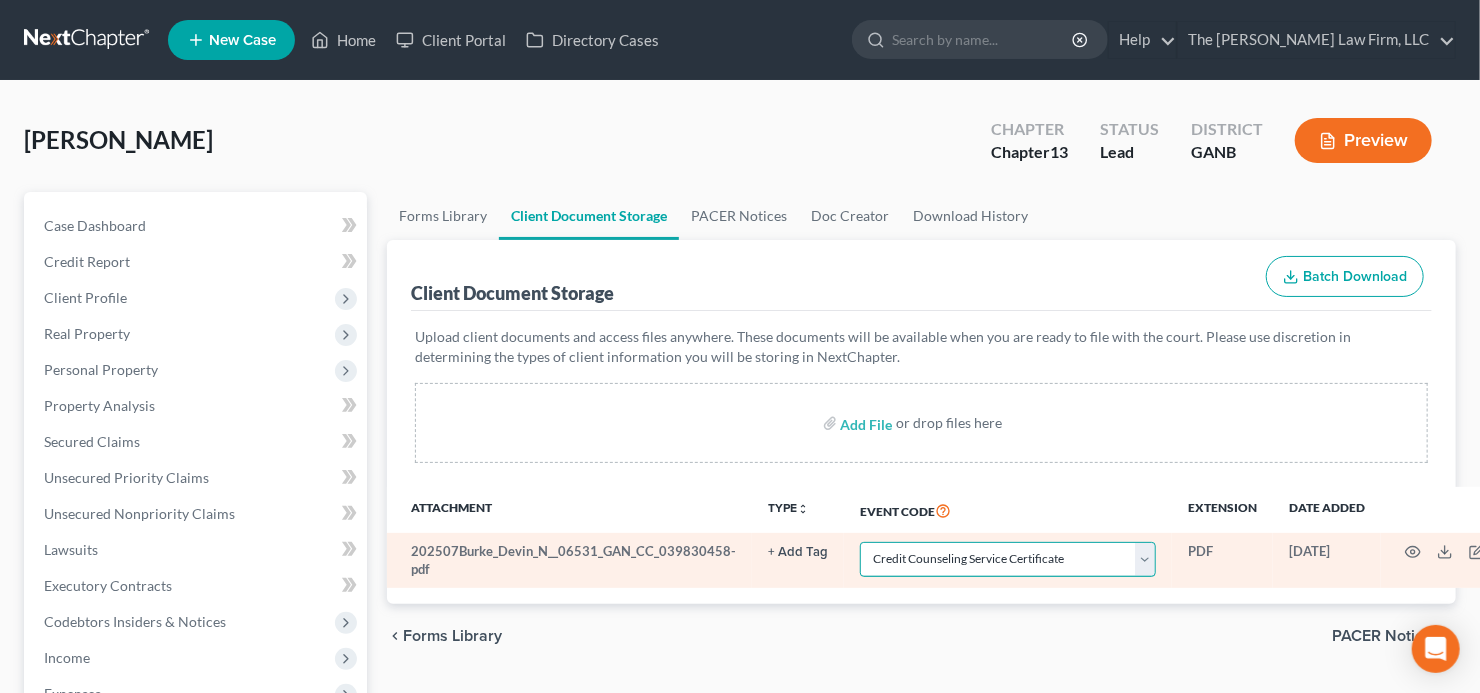 click on "Select Event 01 - Chapter 13 Plan - Initial Plan 02-Application to Pay Filing Fee in Installments Application for Waiver of Chapter 7 Filing Fee (103B) Certification of Financial Management Course for Debtor Corporate Ownership Statement Credit Counseling Service Certificate Exhibits Federal Tax Return Operating Report P-Amended List of Creditors (FEE) P-Amendment to Schedules D, E, F and/or E/F (FEE) P-Amendment to Voluntary Petition P-Attorney Disclosure Statement P-Chapter 11 Statement of Monthly Income (Form 122B) P-Chapter 13 Monthly Income Statement/Calculation of Disposable Income Document(s) - (122C-1/122C-2) P-Chapter 7 Statement of Monthly Income/Means Test Document(s) - (Forms 122A-1, 122A-1Supp, 122A-2) P-Corporate Resolution P-Declaration of Debtor P-Equity Security Holders P-Initial Statement About an Eviction Judgment Against You--Form 101A P-Schedule A/B P-Schedule C P-Schedule D P-Schedule E/F P-Schedule G P-Schedule H P-Schedule I P-Schedule J P-Statement of Financial Affairs Payment Advices" at bounding box center (1008, 559) 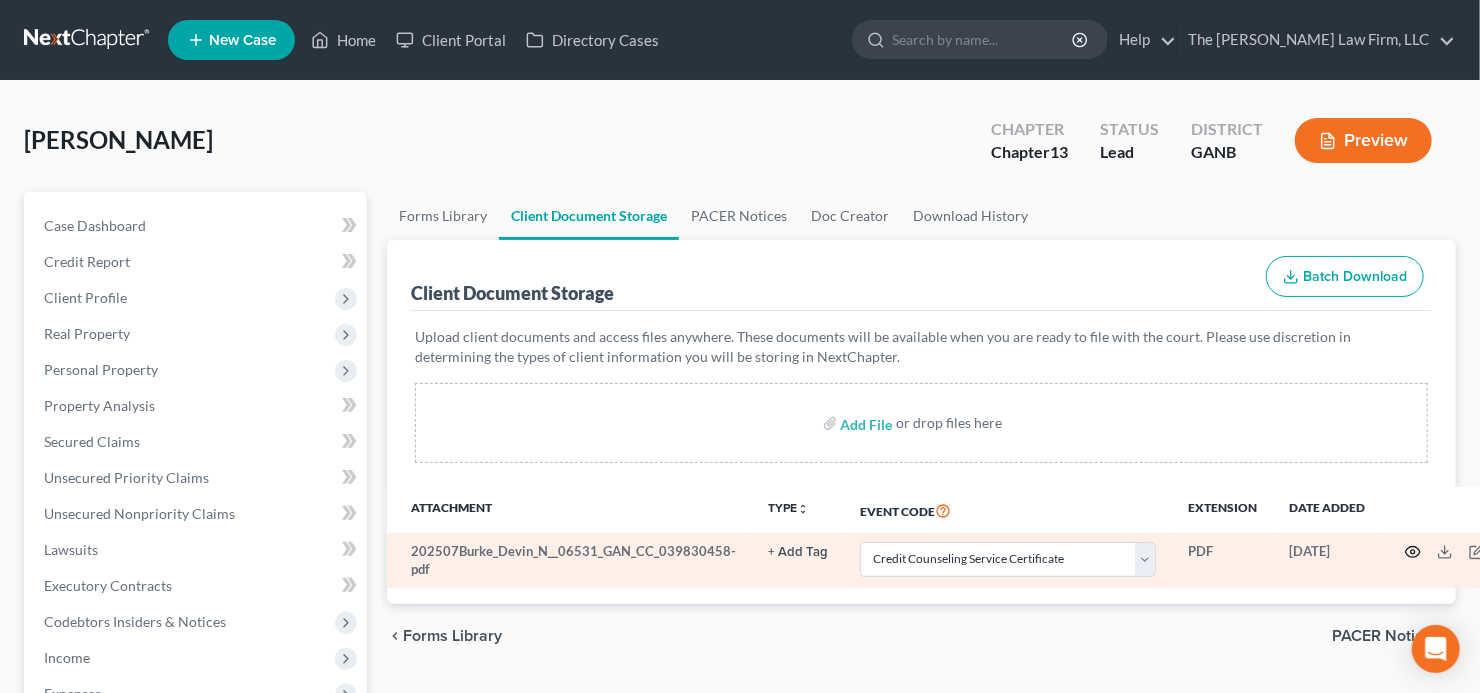 click 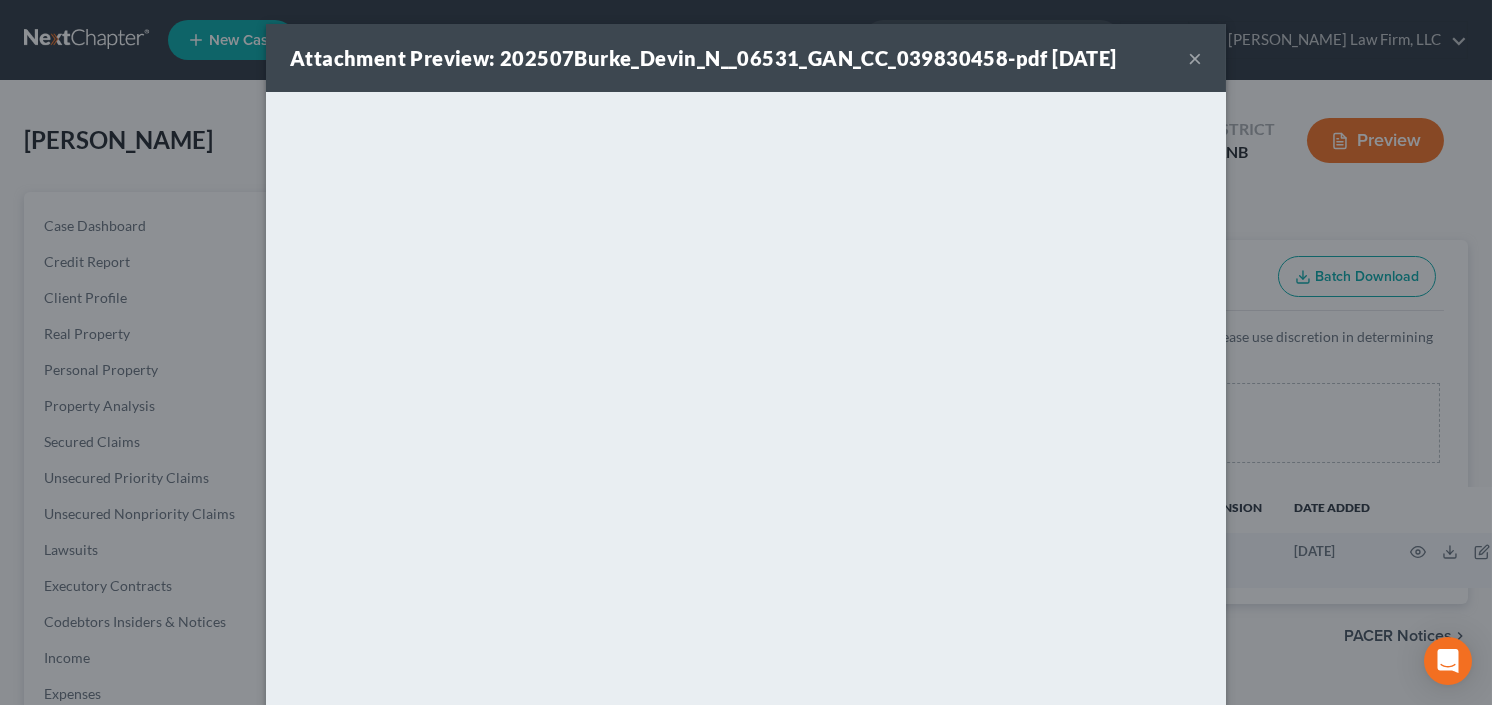 click on "×" at bounding box center (1195, 58) 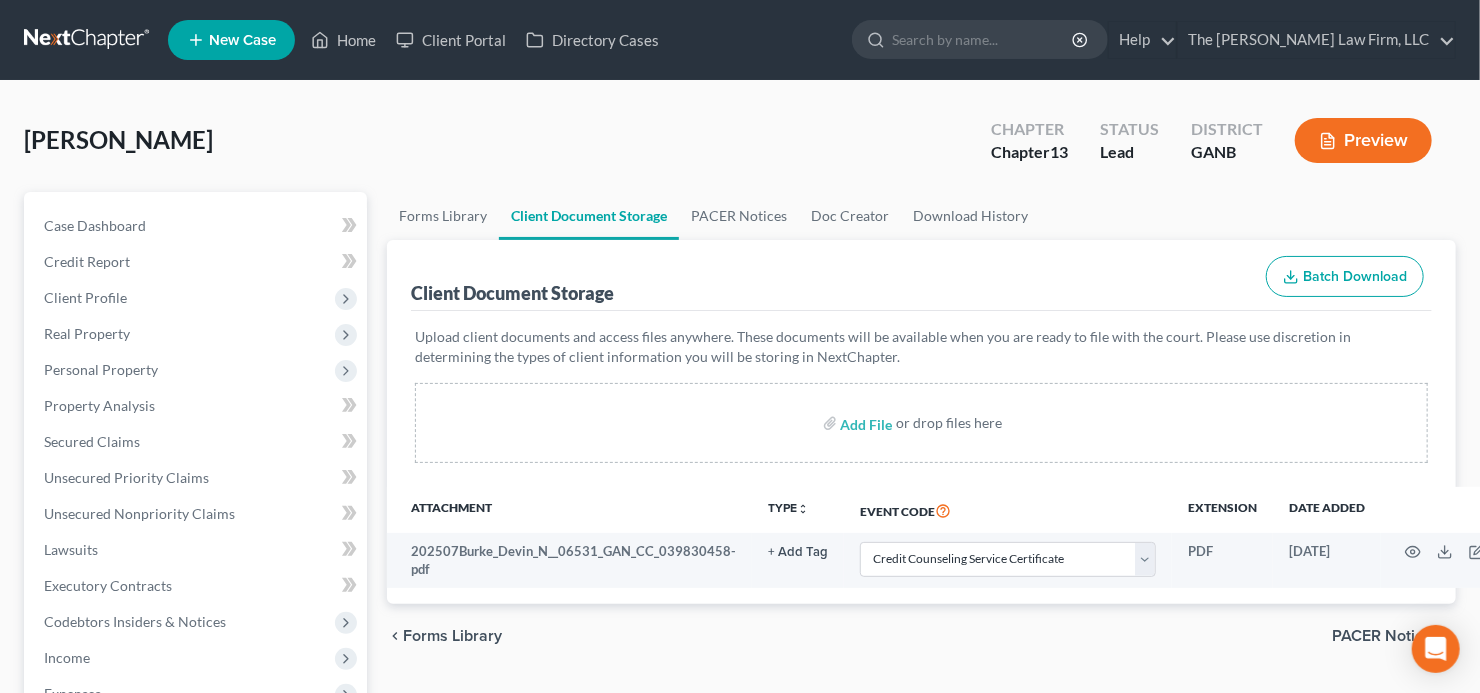 click on "Add File
or drop files here" at bounding box center (921, 423) 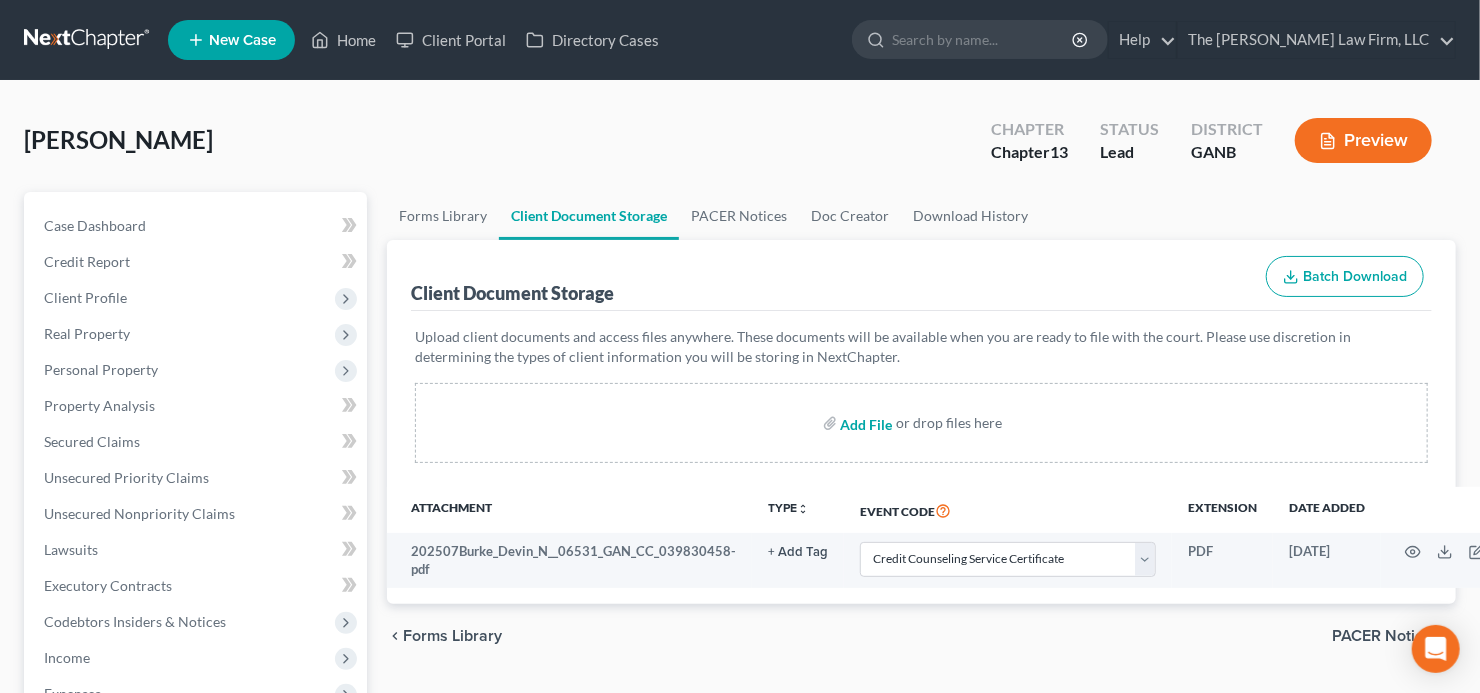 click at bounding box center [865, 423] 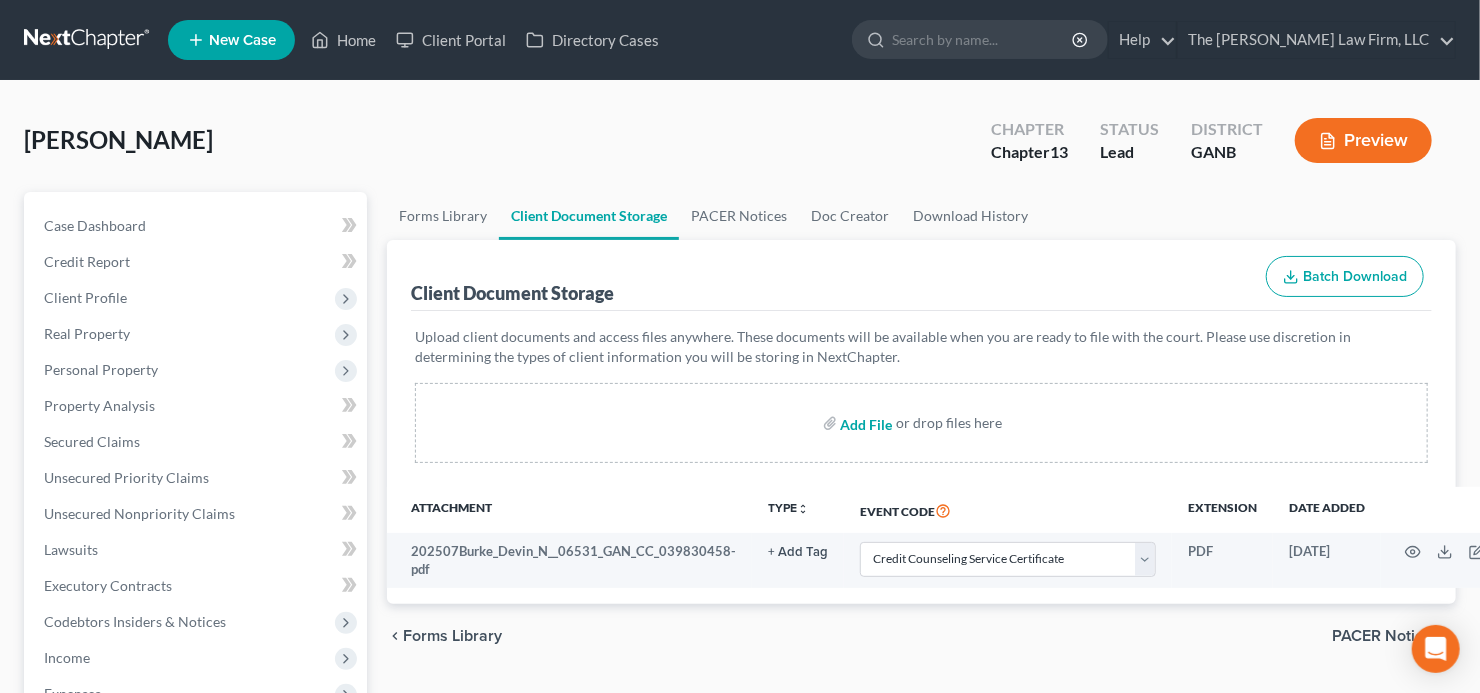 type on "C:\fakepath\Devin Burke 60 days ok.pdf" 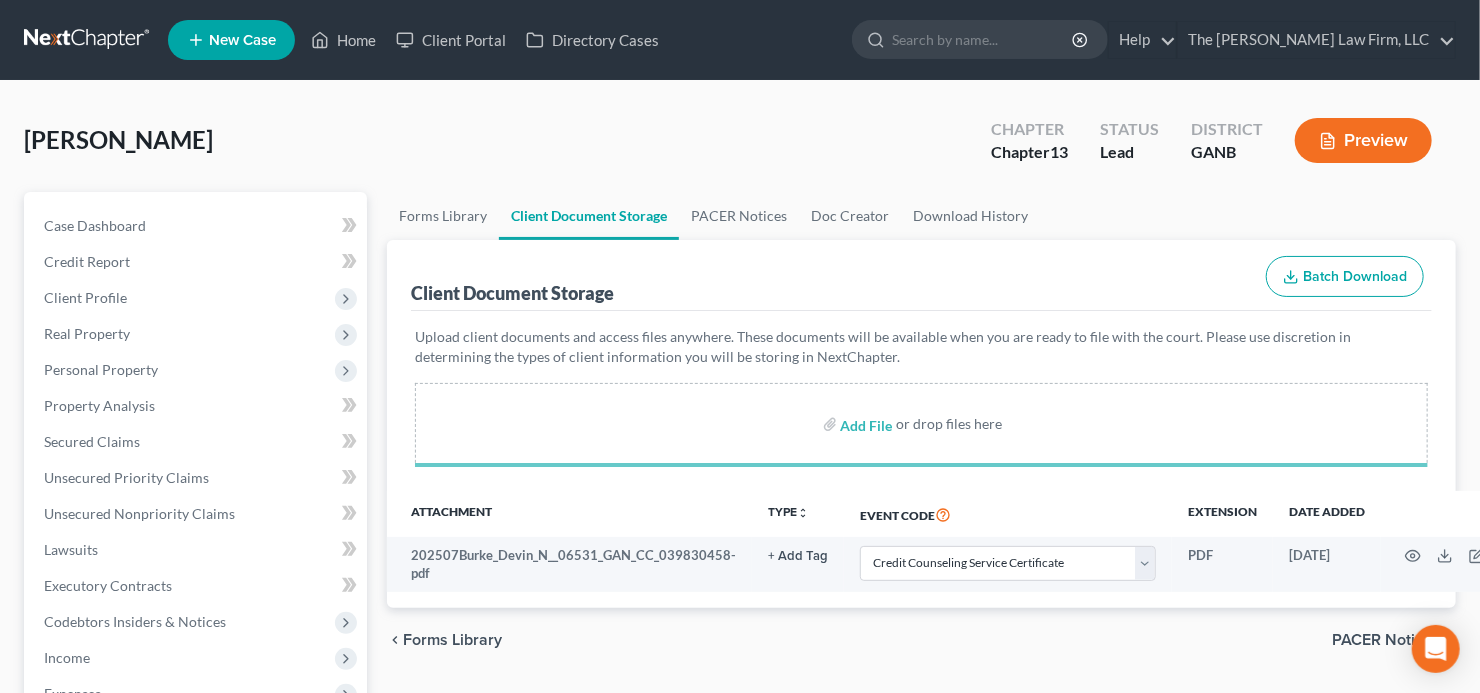 select on "5" 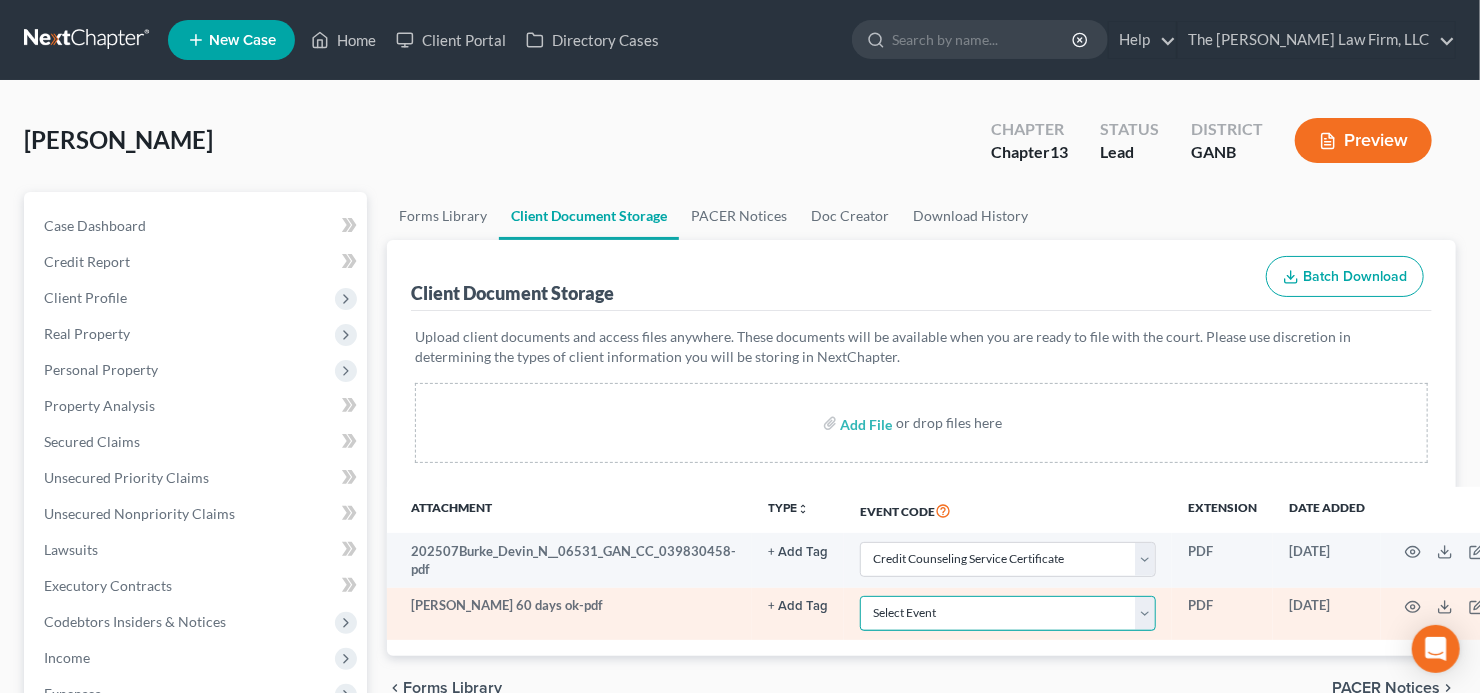 click on "Select Event 01 - Chapter 13 Plan - Initial Plan 02-Application to Pay Filing Fee in Installments Application for Waiver of Chapter 7 Filing Fee (103B) Certification of Financial Management Course for Debtor Corporate Ownership Statement Credit Counseling Service Certificate Exhibits Federal Tax Return Operating Report P-Amended List of Creditors (FEE) P-Amendment to Schedules D, E, F and/or E/F (FEE) P-Amendment to Voluntary Petition P-Attorney Disclosure Statement P-Chapter 11 Statement of Monthly Income (Form 122B) P-Chapter 13 Monthly Income Statement/Calculation of Disposable Income Document(s) - (122C-1/122C-2) P-Chapter 7 Statement of Monthly Income/Means Test Document(s) - (Forms 122A-1, 122A-1Supp, 122A-2) P-Corporate Resolution P-Declaration of Debtor P-Equity Security Holders P-Initial Statement About an Eviction Judgment Against You--Form 101A P-Schedule A/B P-Schedule C P-Schedule D P-Schedule E/F P-Schedule G P-Schedule H P-Schedule I P-Schedule J P-Statement of Financial Affairs Payment Advices" at bounding box center (1008, 613) 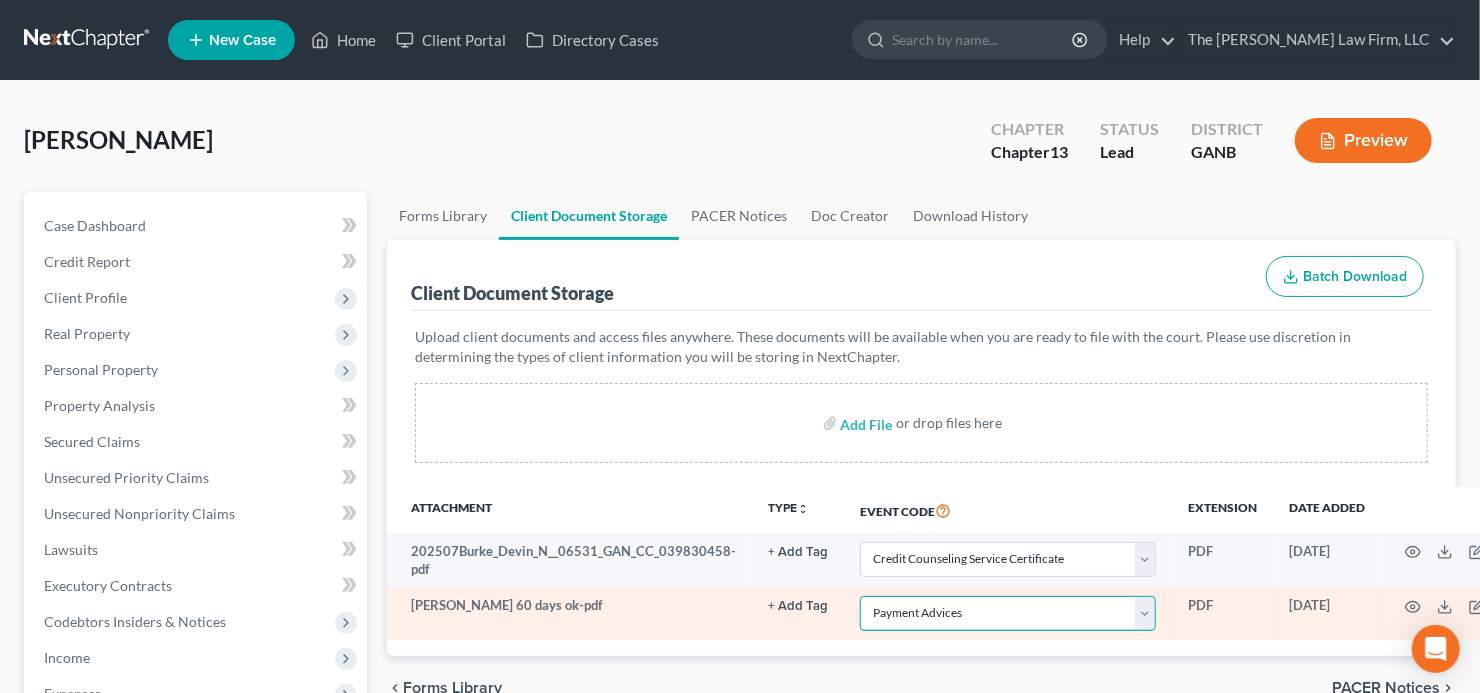 click on "Select Event 01 - Chapter 13 Plan - Initial Plan 02-Application to Pay Filing Fee in Installments Application for Waiver of Chapter 7 Filing Fee (103B) Certification of Financial Management Course for Debtor Corporate Ownership Statement Credit Counseling Service Certificate Exhibits Federal Tax Return Operating Report P-Amended List of Creditors (FEE) P-Amendment to Schedules D, E, F and/or E/F (FEE) P-Amendment to Voluntary Petition P-Attorney Disclosure Statement P-Chapter 11 Statement of Monthly Income (Form 122B) P-Chapter 13 Monthly Income Statement/Calculation of Disposable Income Document(s) - (122C-1/122C-2) P-Chapter 7 Statement of Monthly Income/Means Test Document(s) - (Forms 122A-1, 122A-1Supp, 122A-2) P-Corporate Resolution P-Declaration of Debtor P-Equity Security Holders P-Initial Statement About an Eviction Judgment Against You--Form 101A P-Schedule A/B P-Schedule C P-Schedule D P-Schedule E/F P-Schedule G P-Schedule H P-Schedule I P-Schedule J P-Statement of Financial Affairs Payment Advices" at bounding box center (1008, 613) 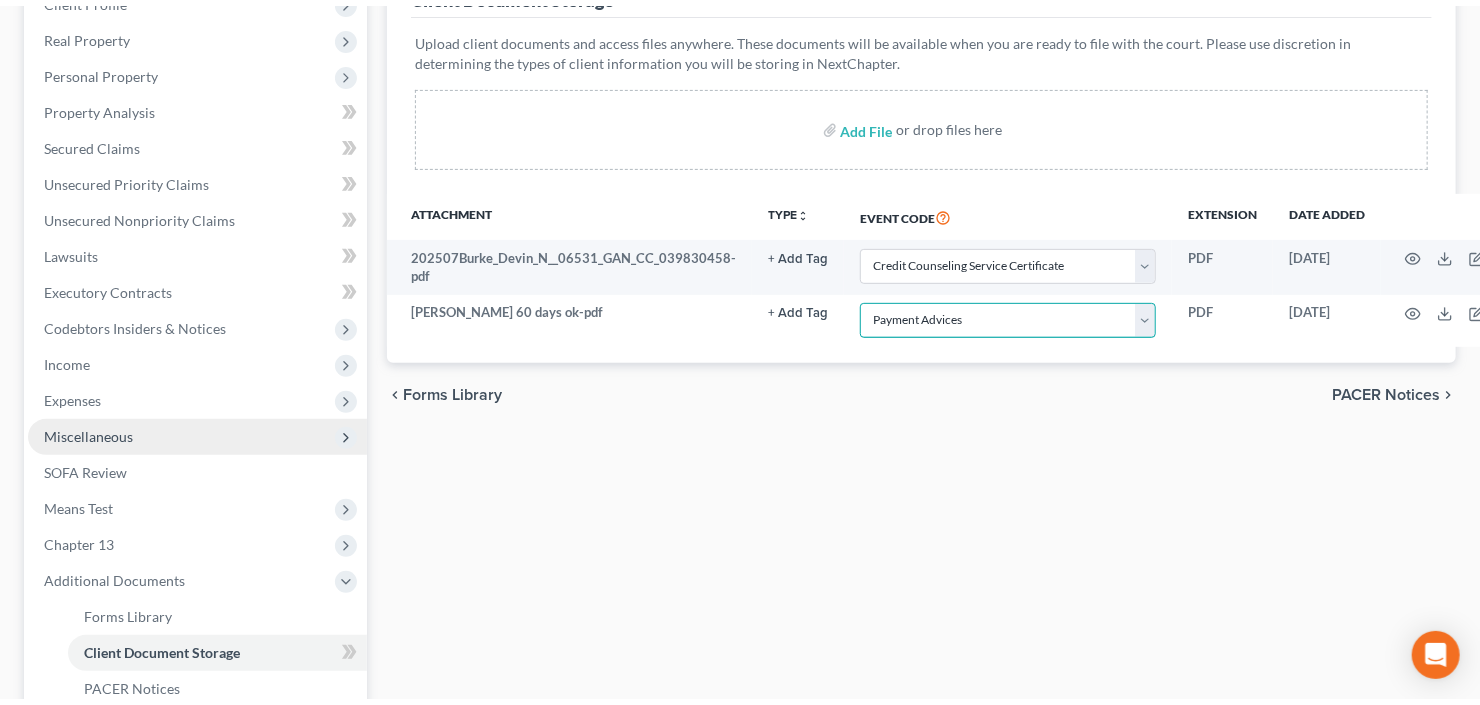 scroll, scrollTop: 400, scrollLeft: 0, axis: vertical 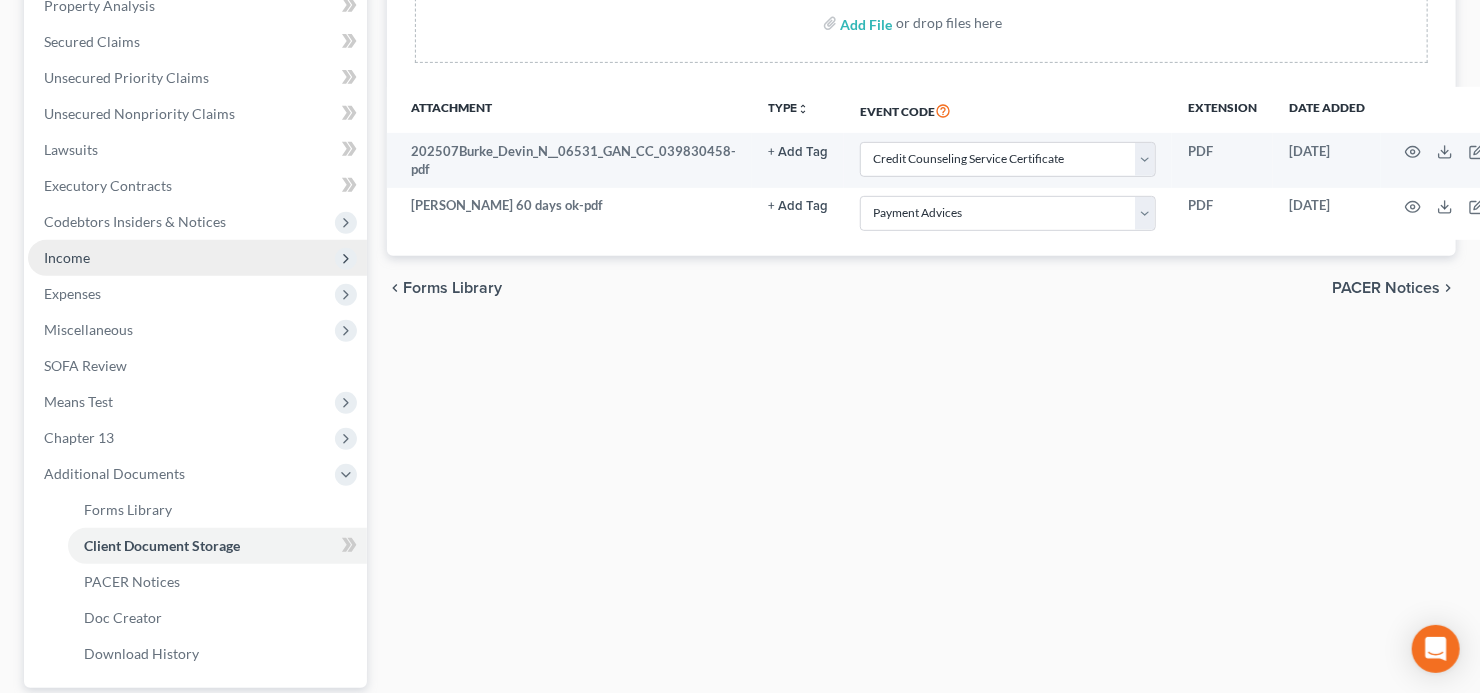 click on "Income" at bounding box center (197, 258) 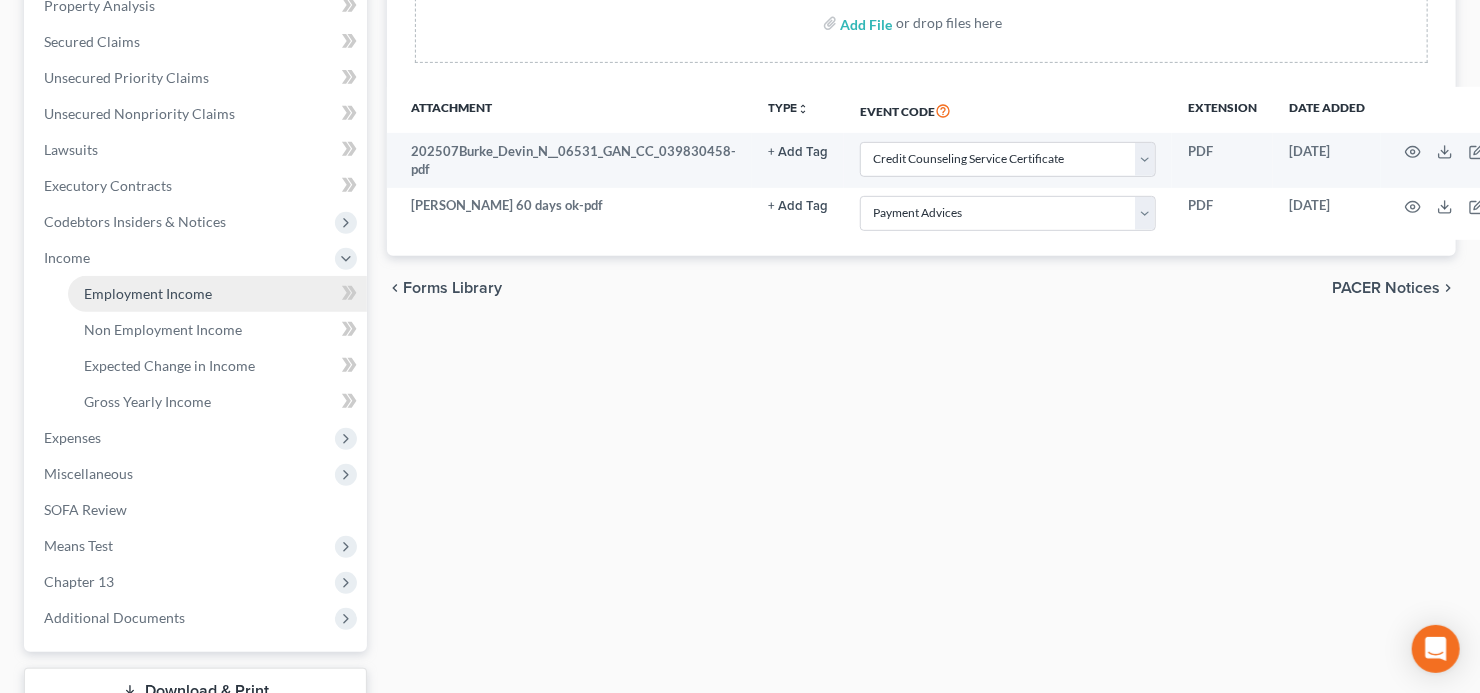 click on "Employment Income" at bounding box center (217, 294) 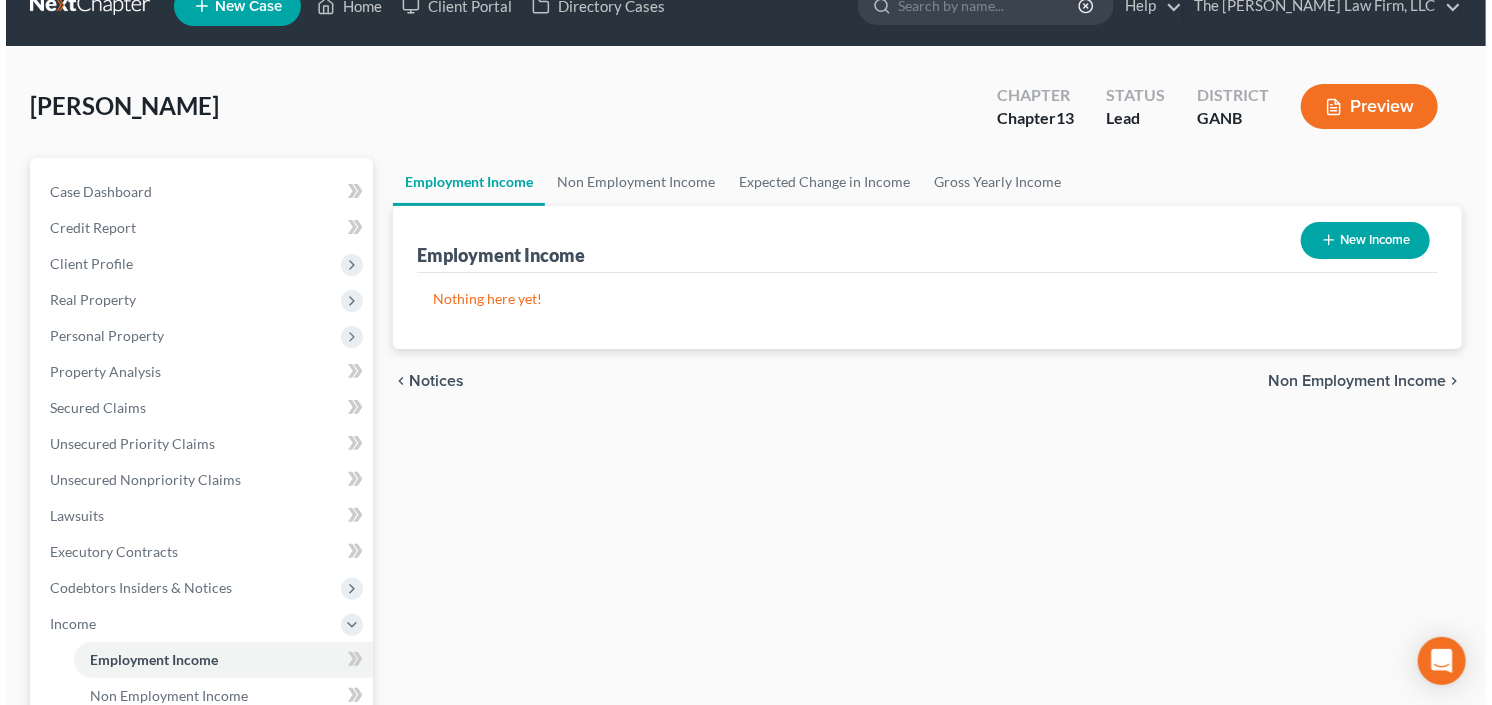 scroll, scrollTop: 0, scrollLeft: 0, axis: both 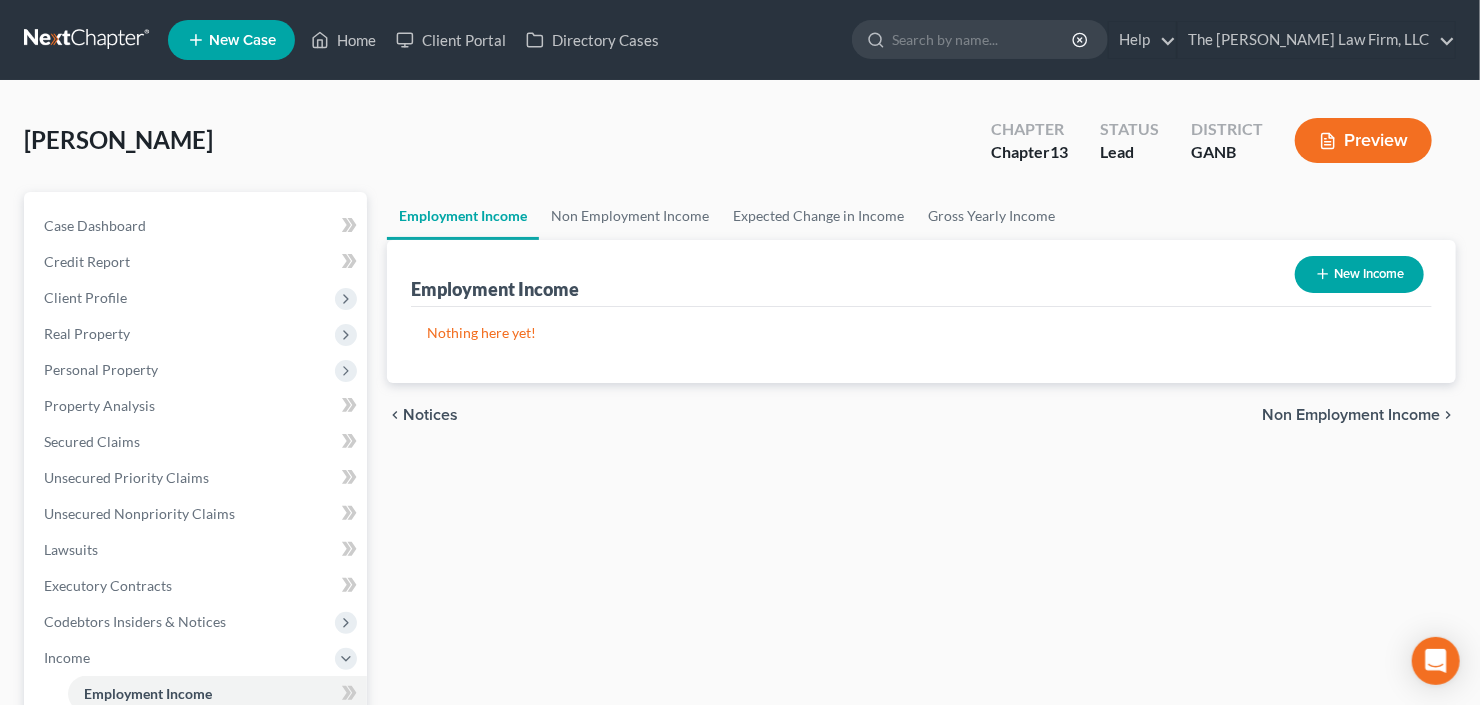 click on "New Income" at bounding box center (1359, 274) 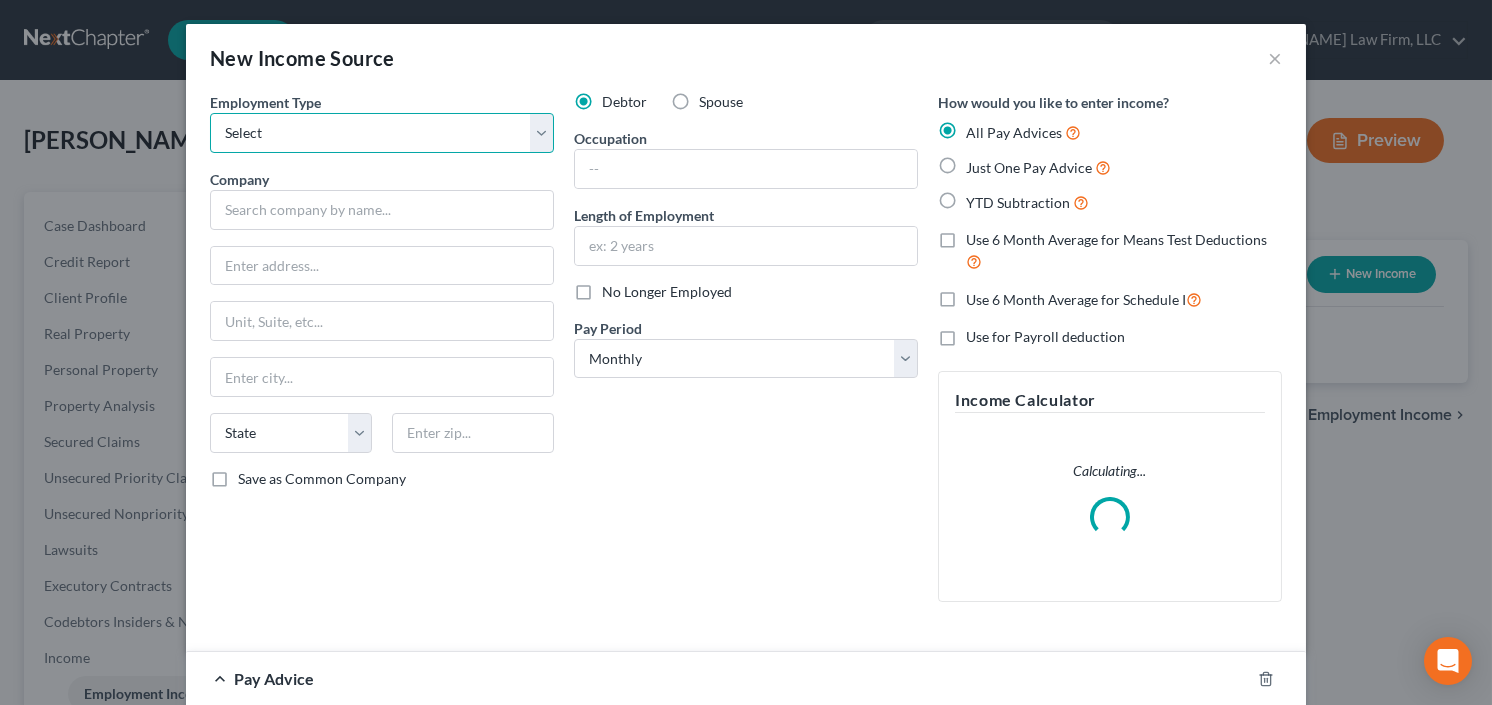 click on "Select Full or Part Time Employment Self Employment" at bounding box center [382, 133] 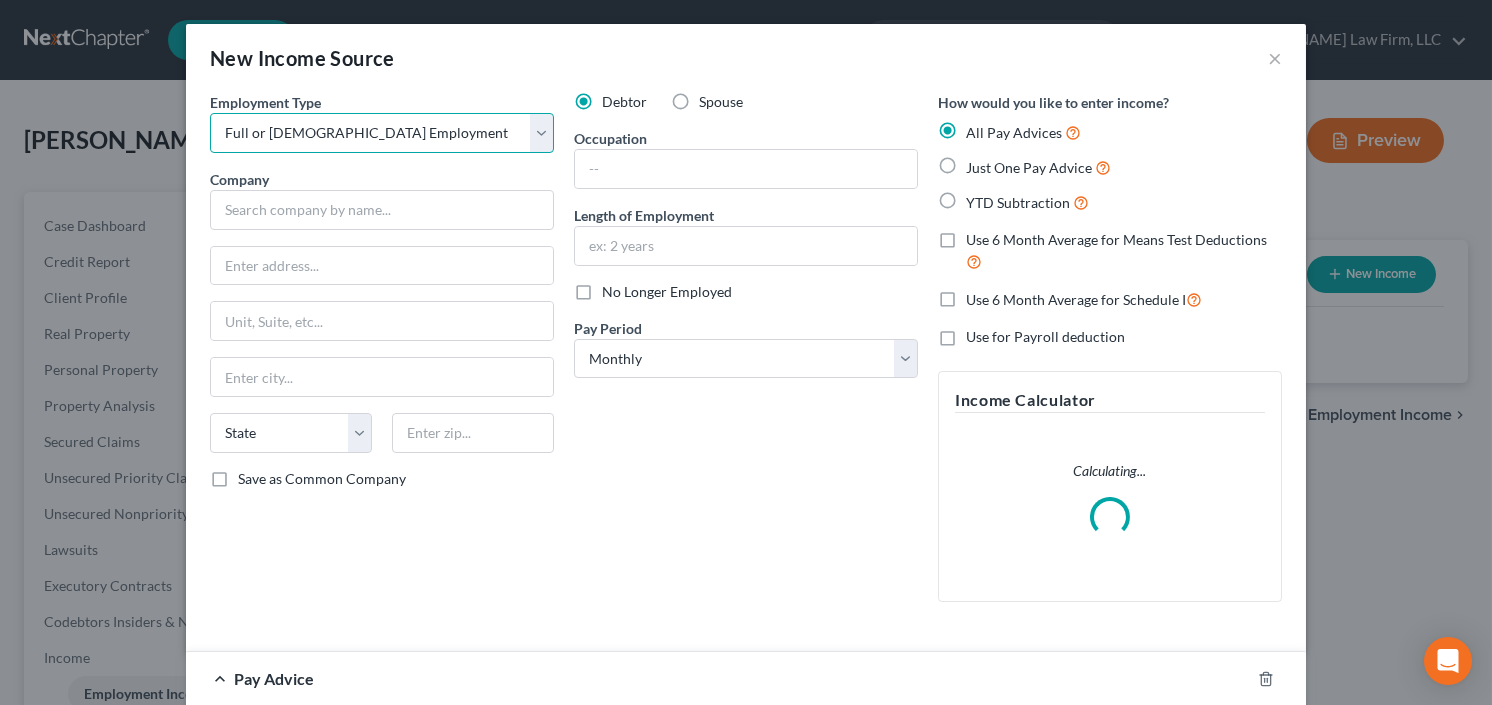 click on "Select Full or Part Time Employment Self Employment" at bounding box center [382, 133] 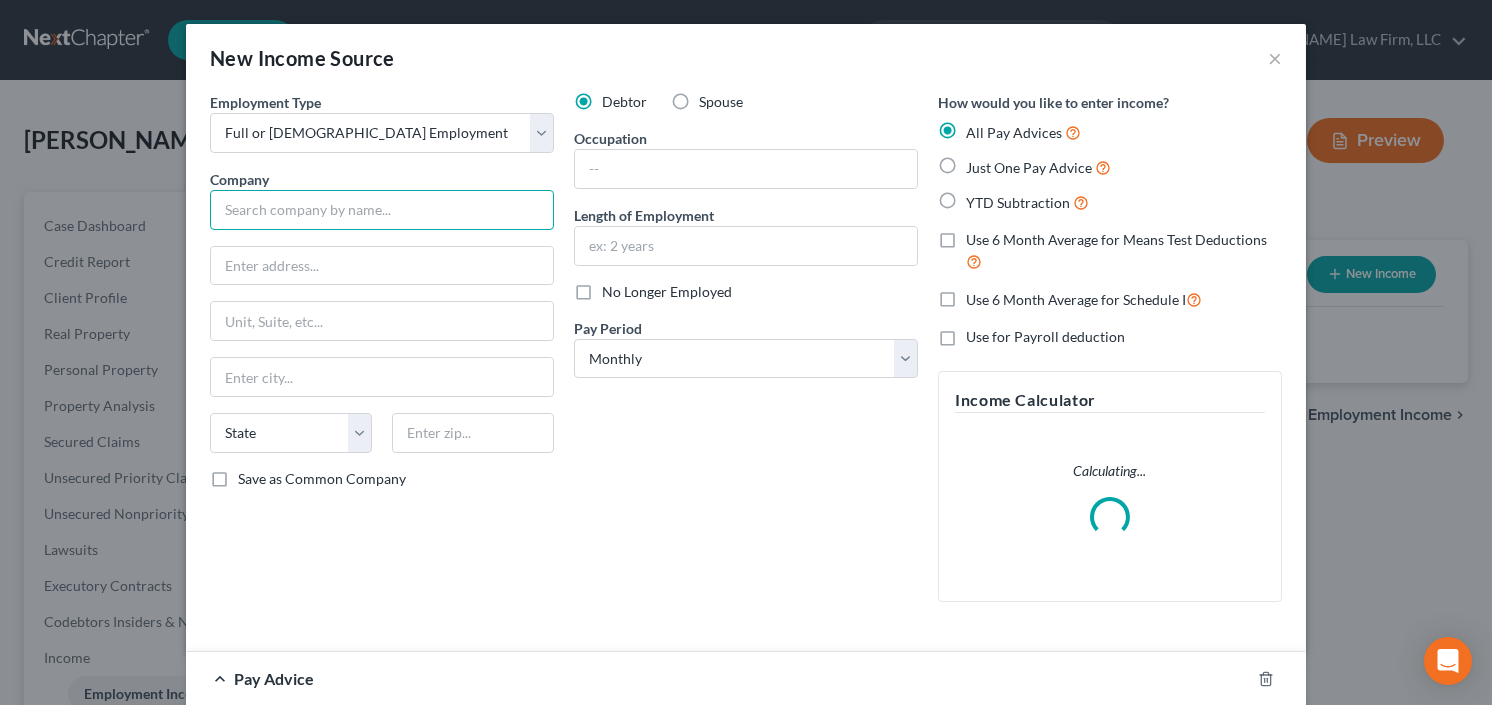 click at bounding box center [382, 210] 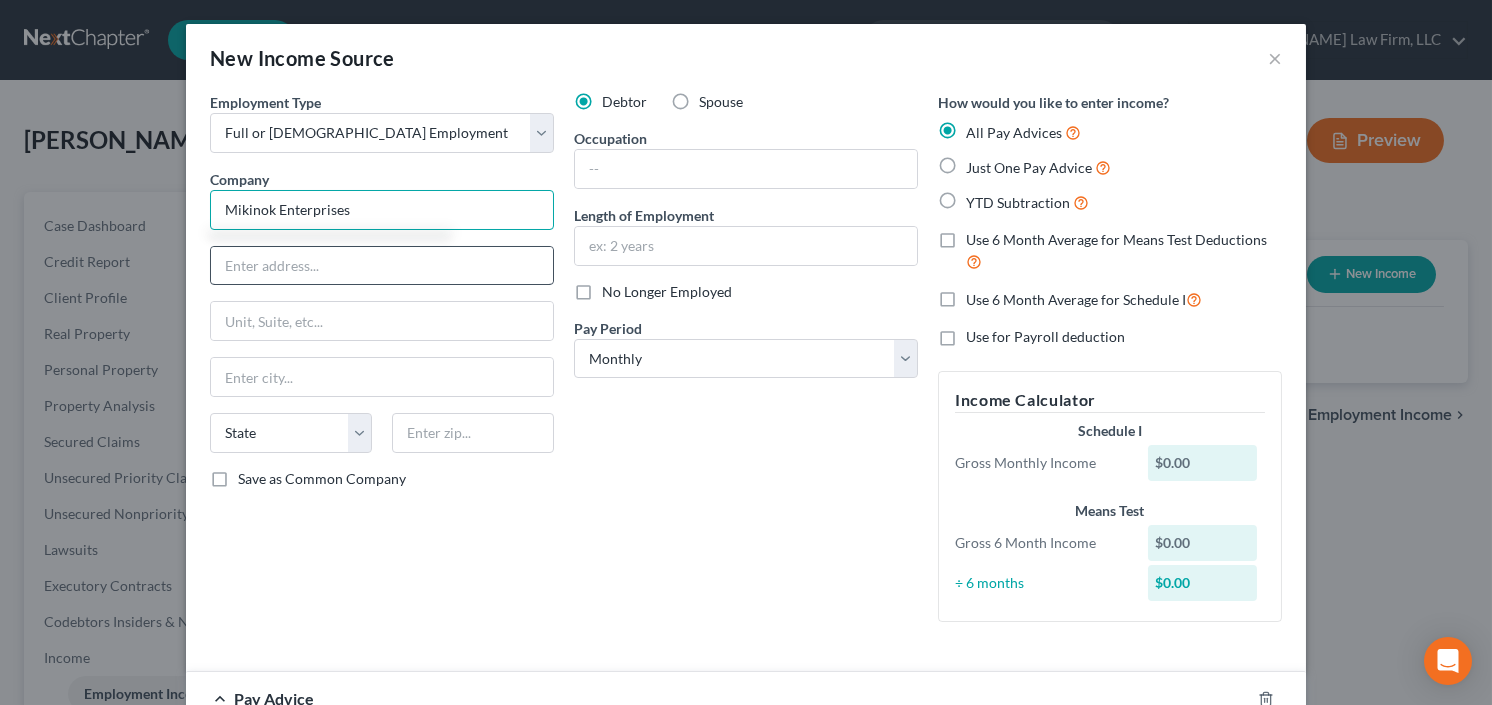 type on "Mikinok Enterprises" 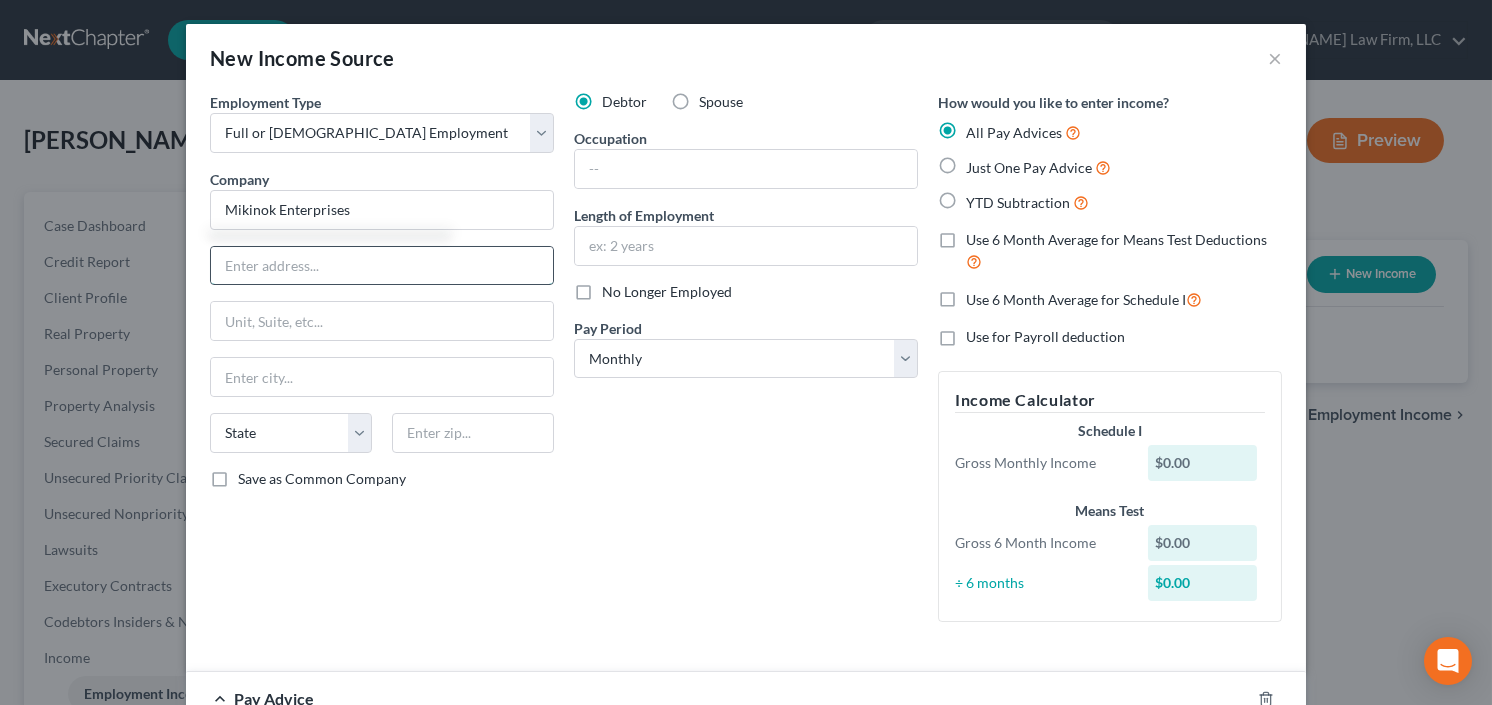 click at bounding box center (382, 266) 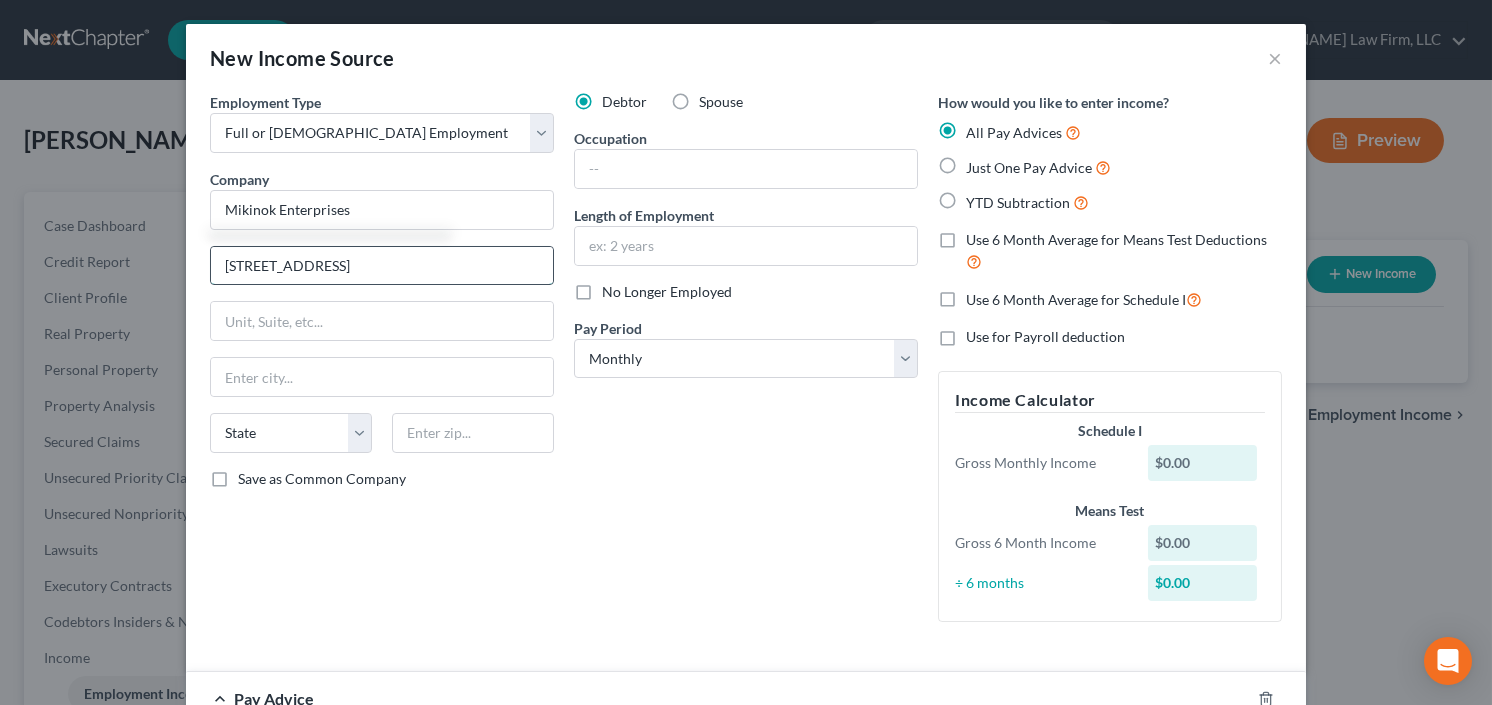 type on "1110 Hospital RD" 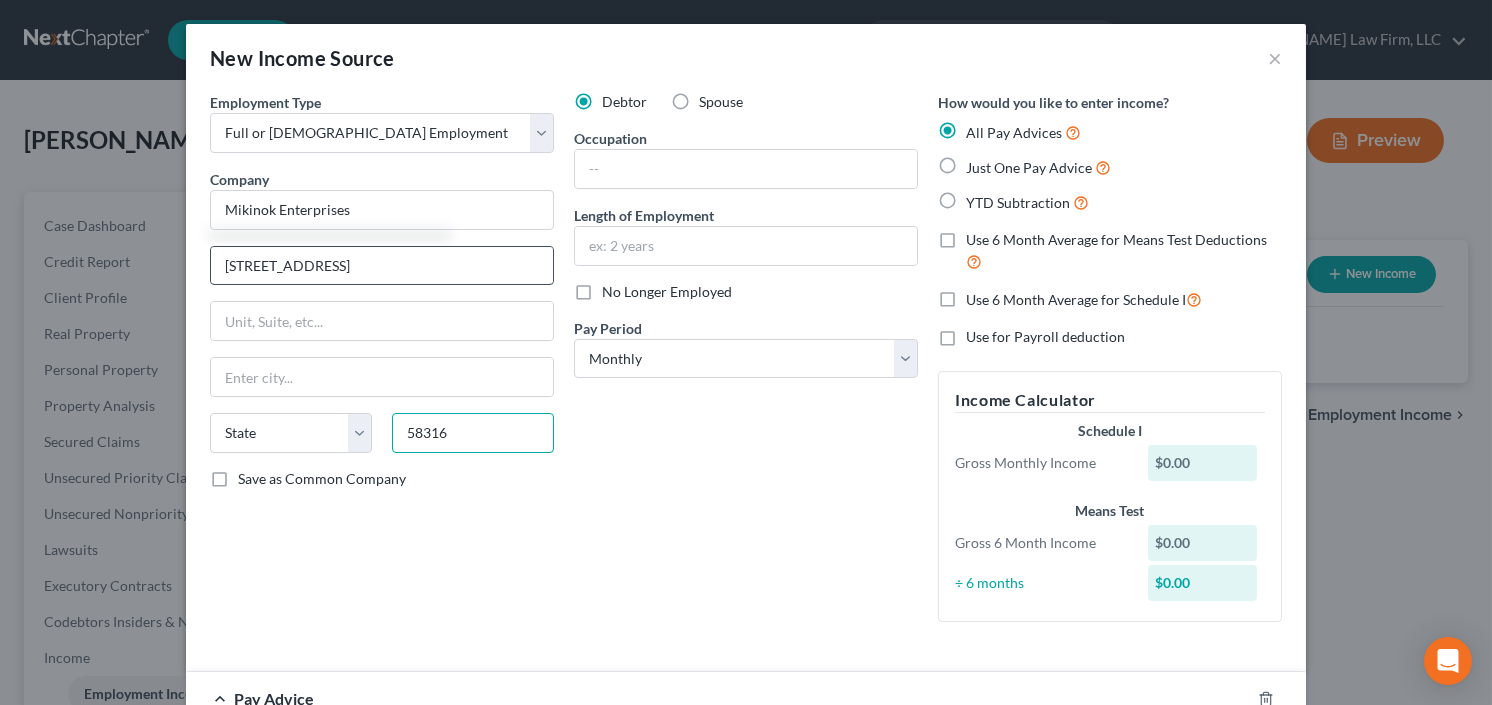 type on "58316" 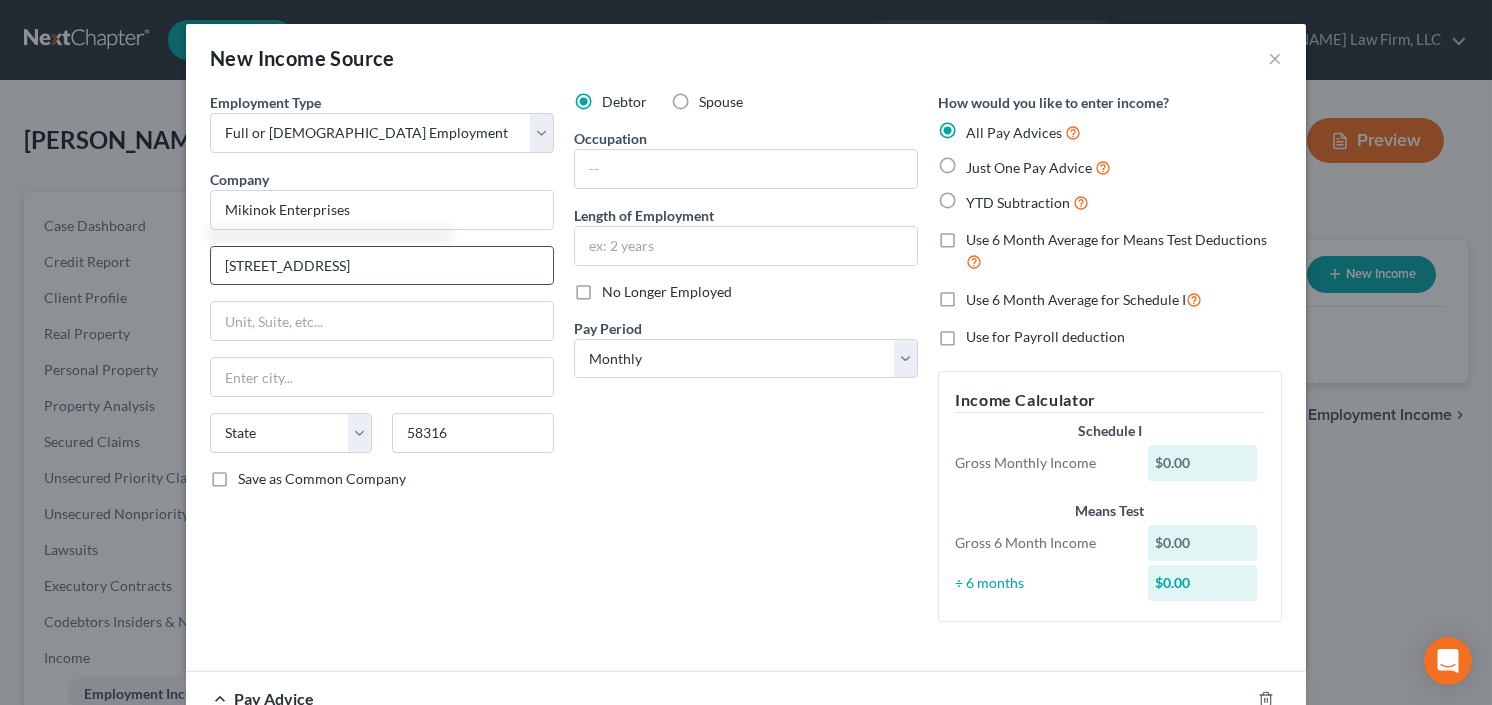 type on "Belcourt" 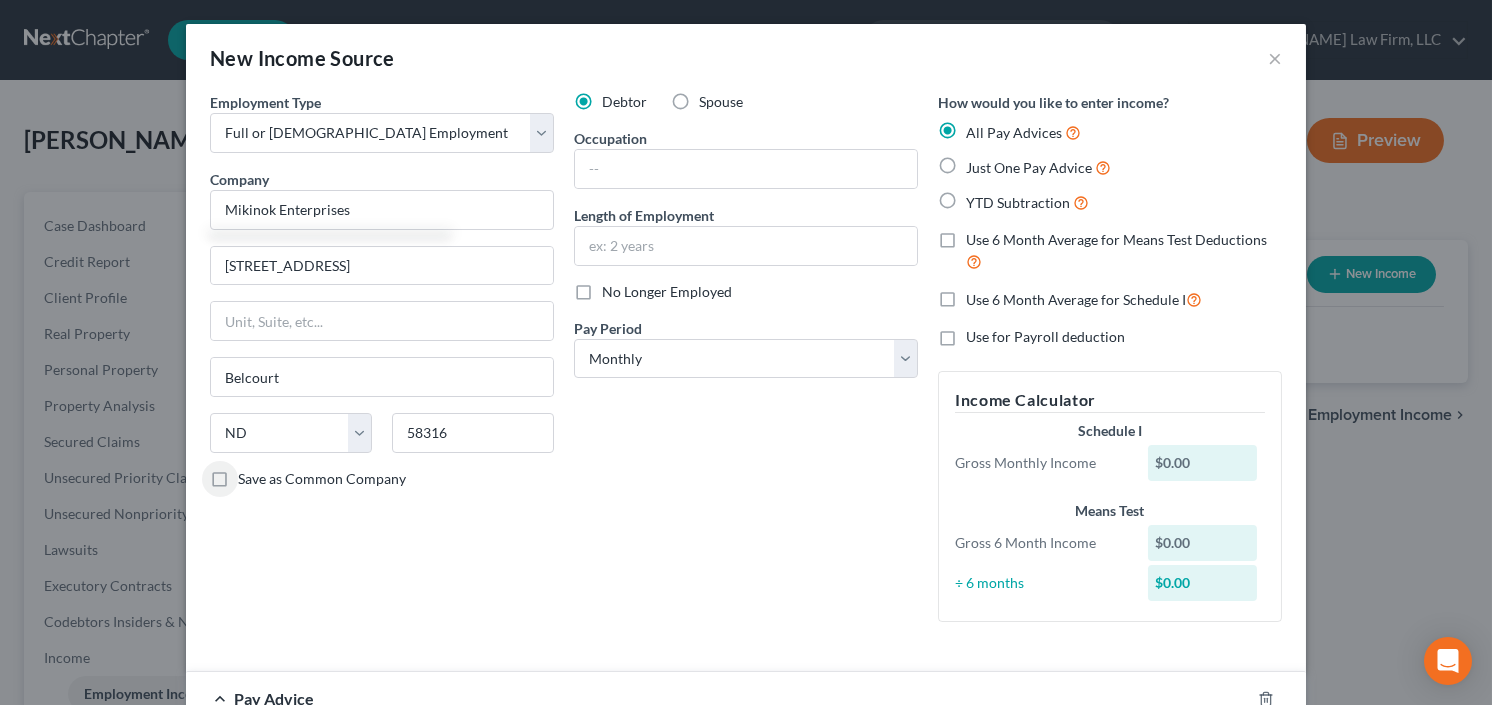 click on "YTD Subtraction" at bounding box center [1027, 202] 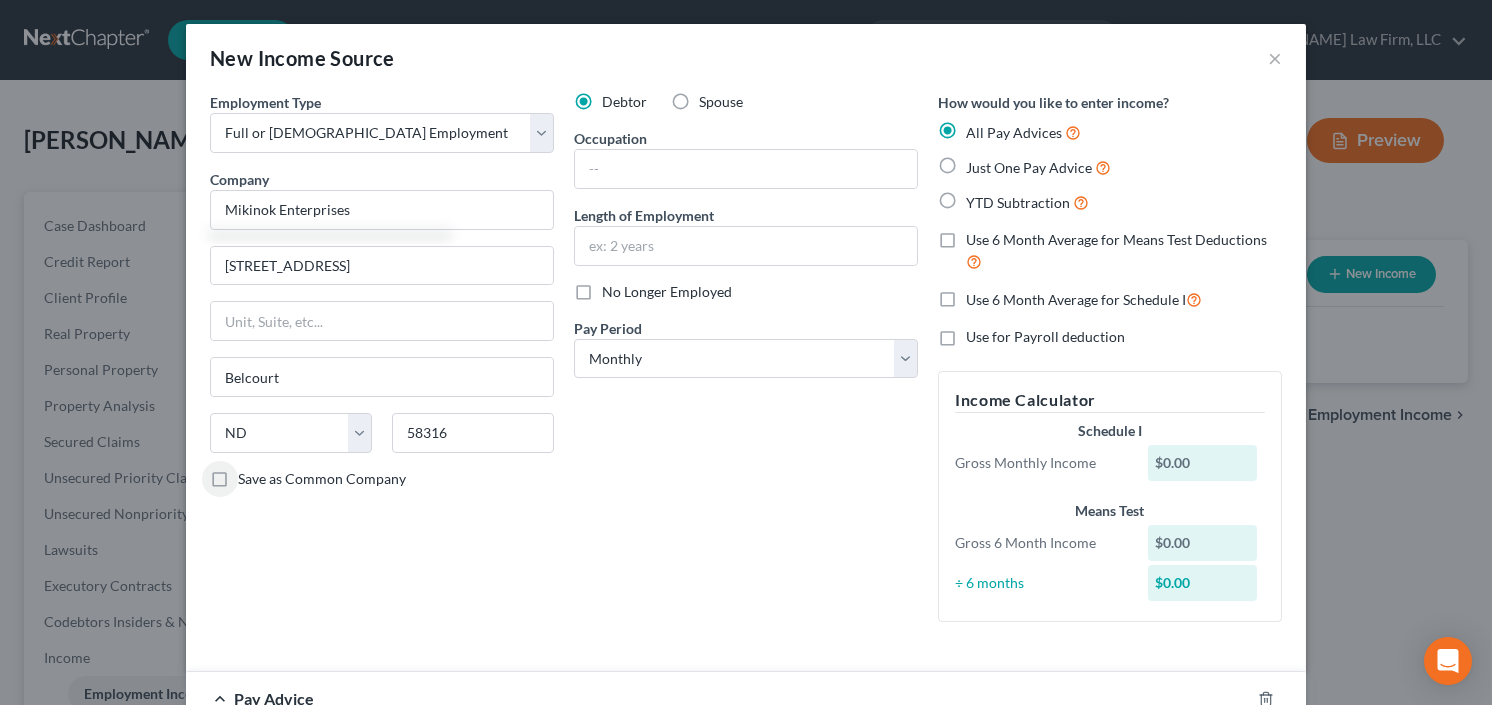 click on "YTD Subtraction" at bounding box center (980, 197) 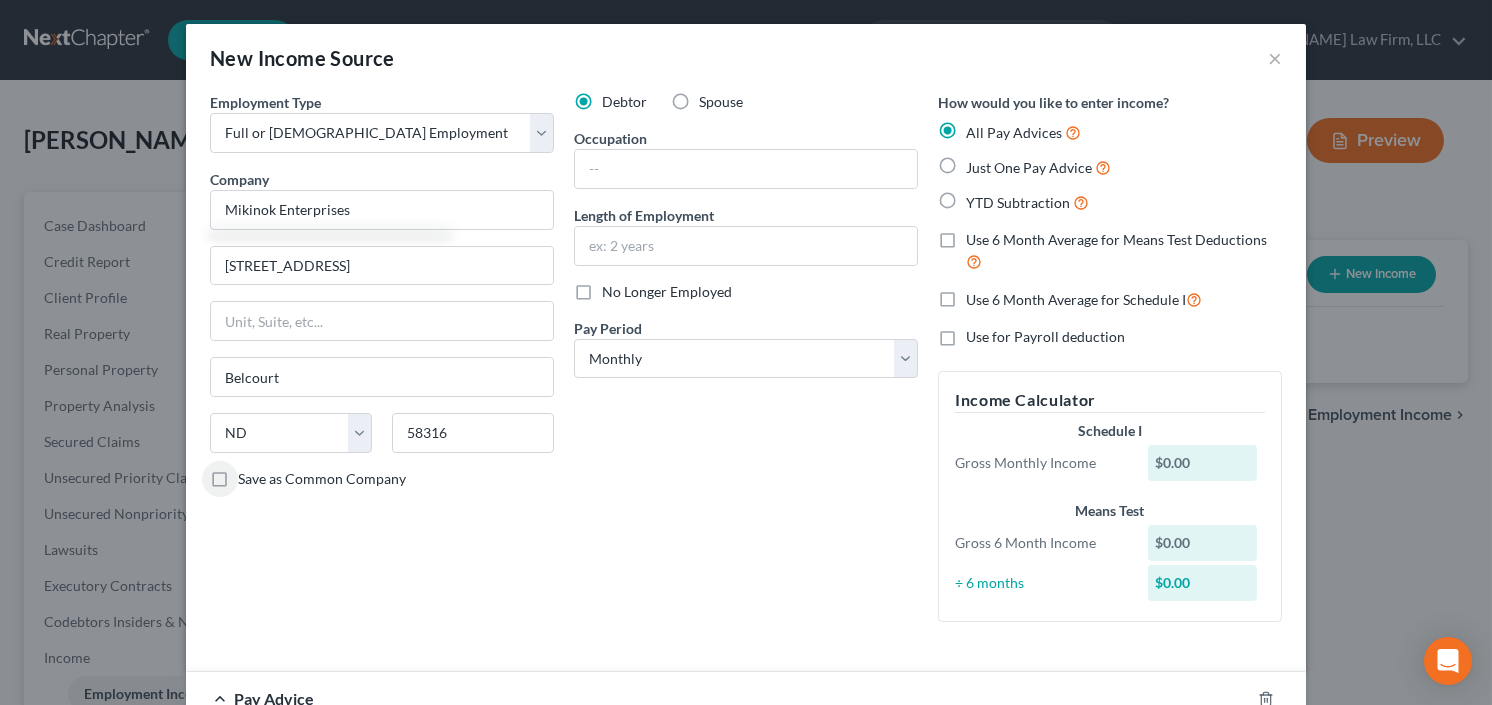 radio on "true" 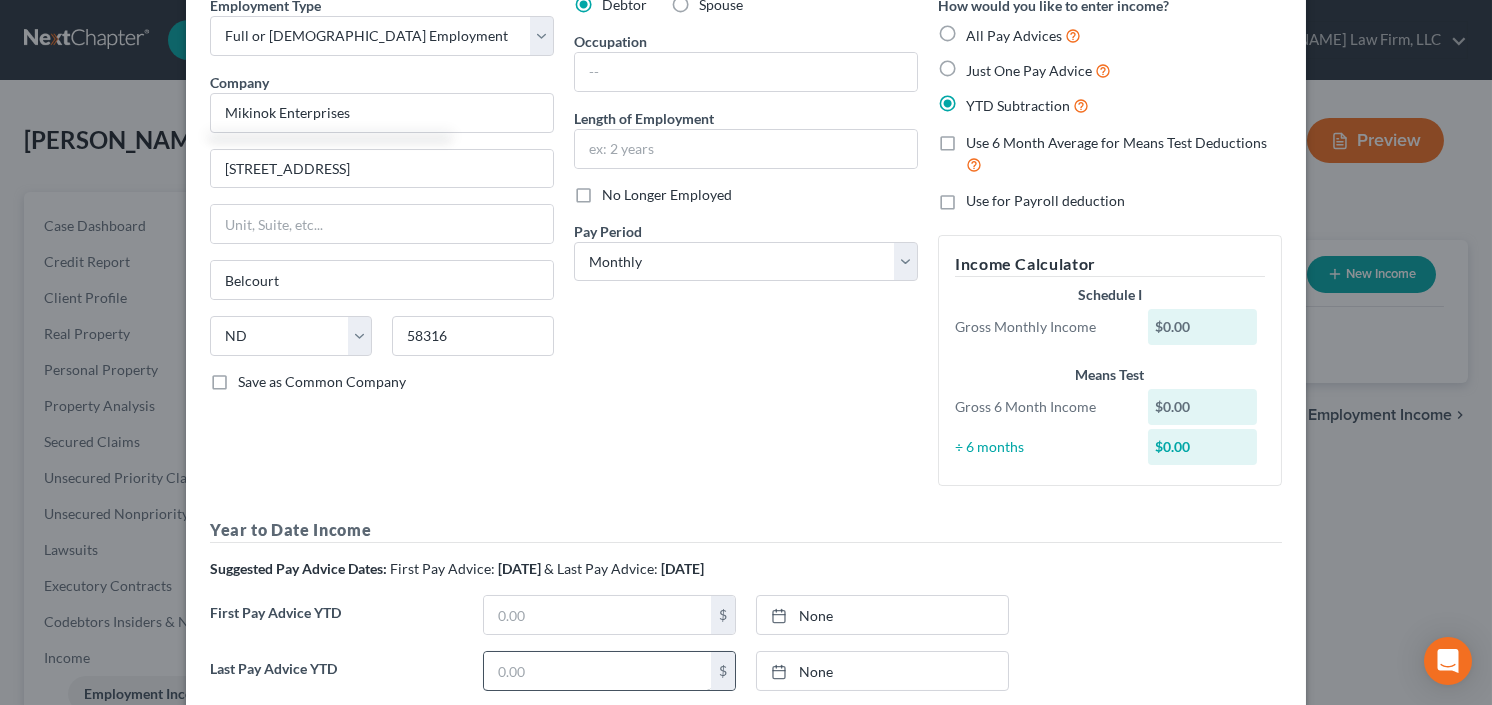 scroll, scrollTop: 240, scrollLeft: 0, axis: vertical 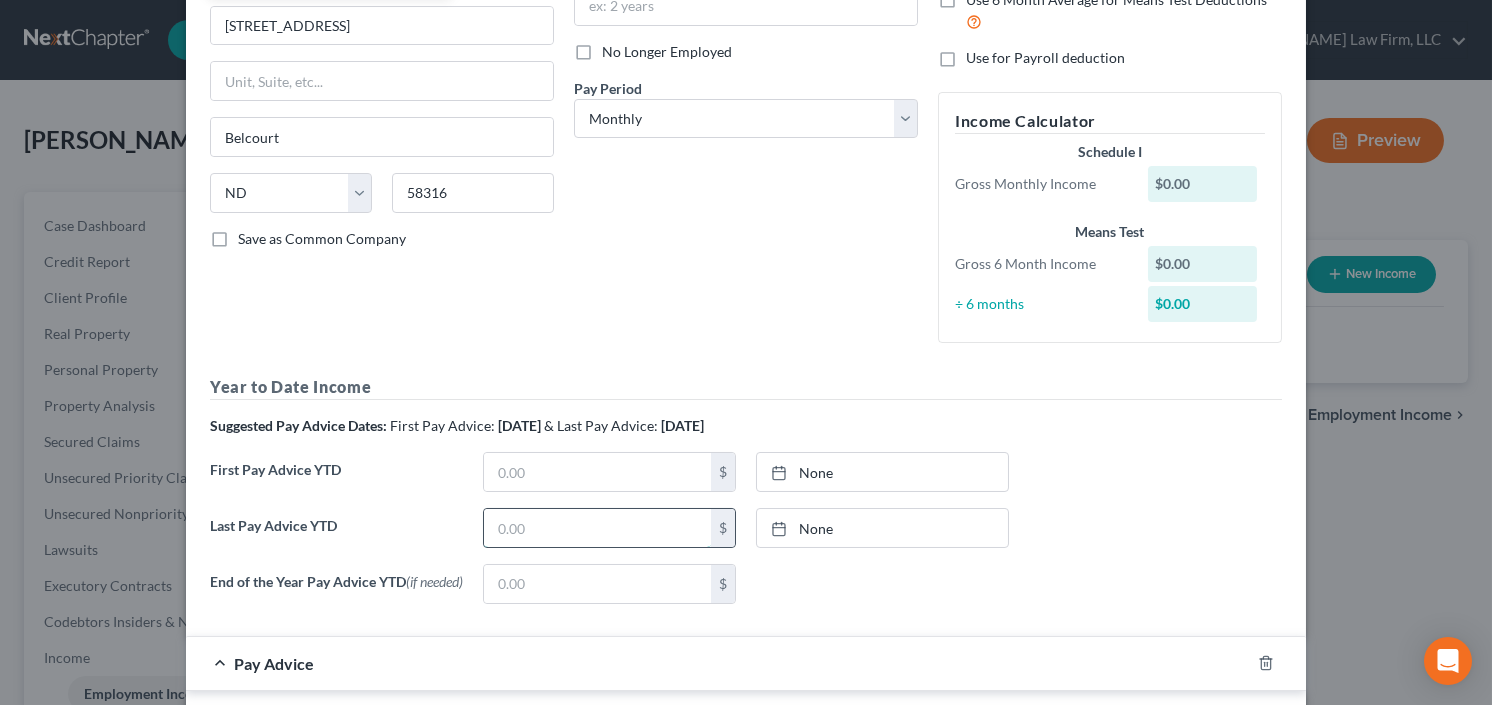 click at bounding box center (597, 528) 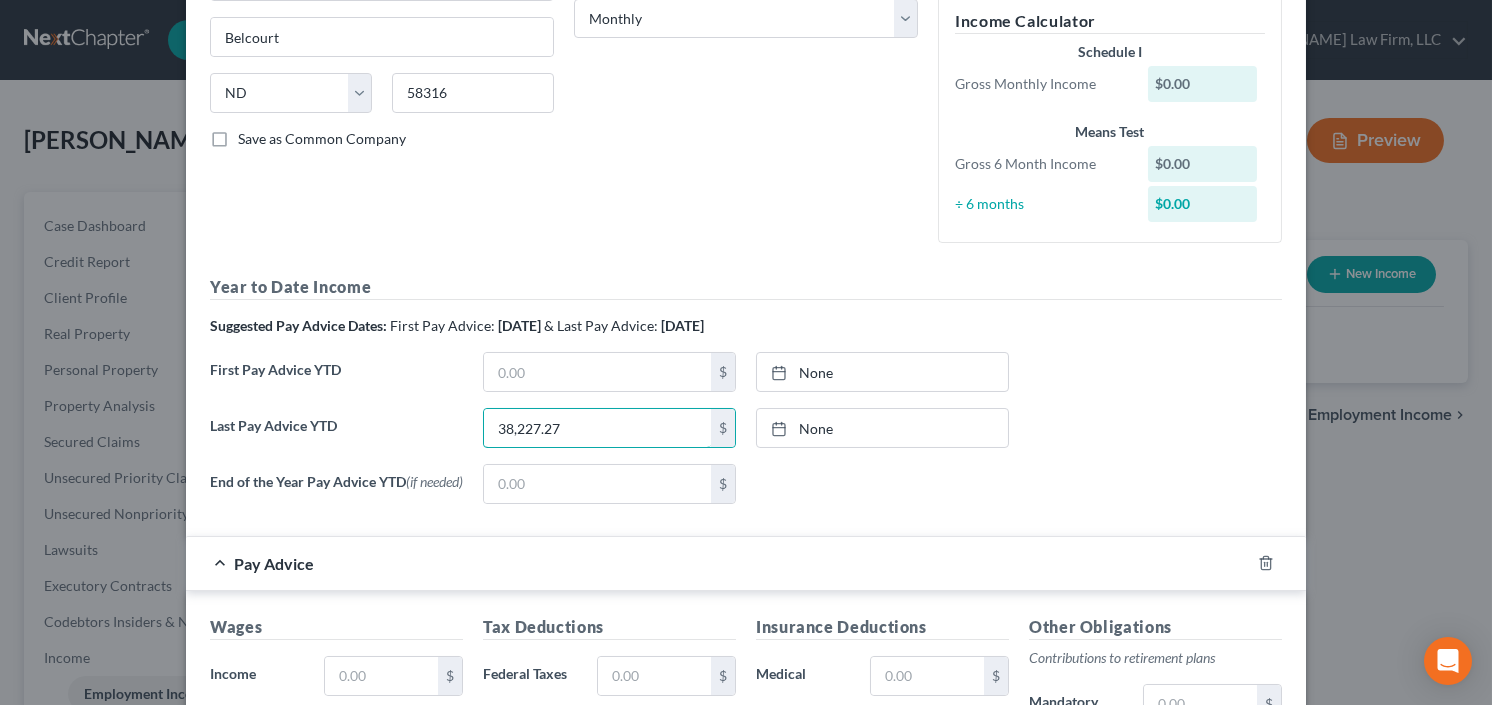 scroll, scrollTop: 400, scrollLeft: 0, axis: vertical 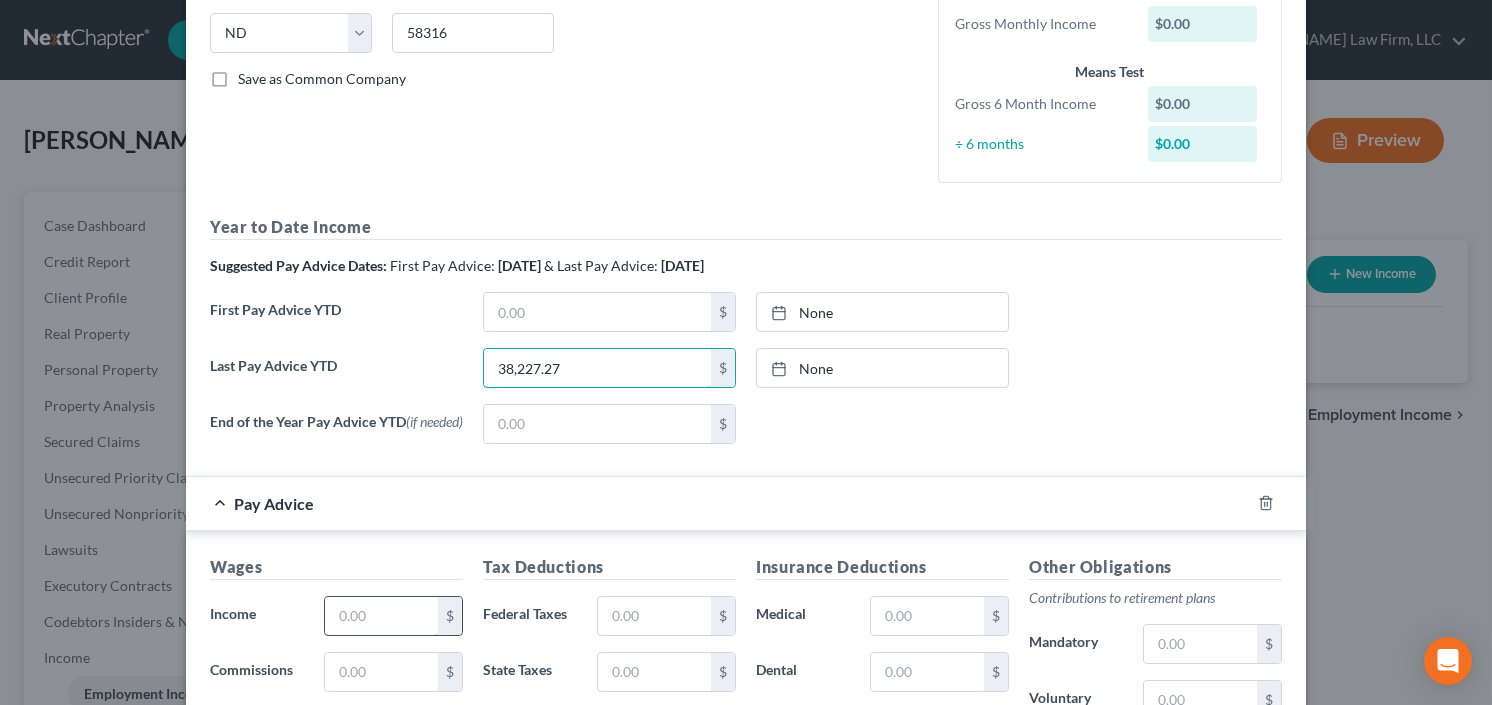 type on "38,227.27" 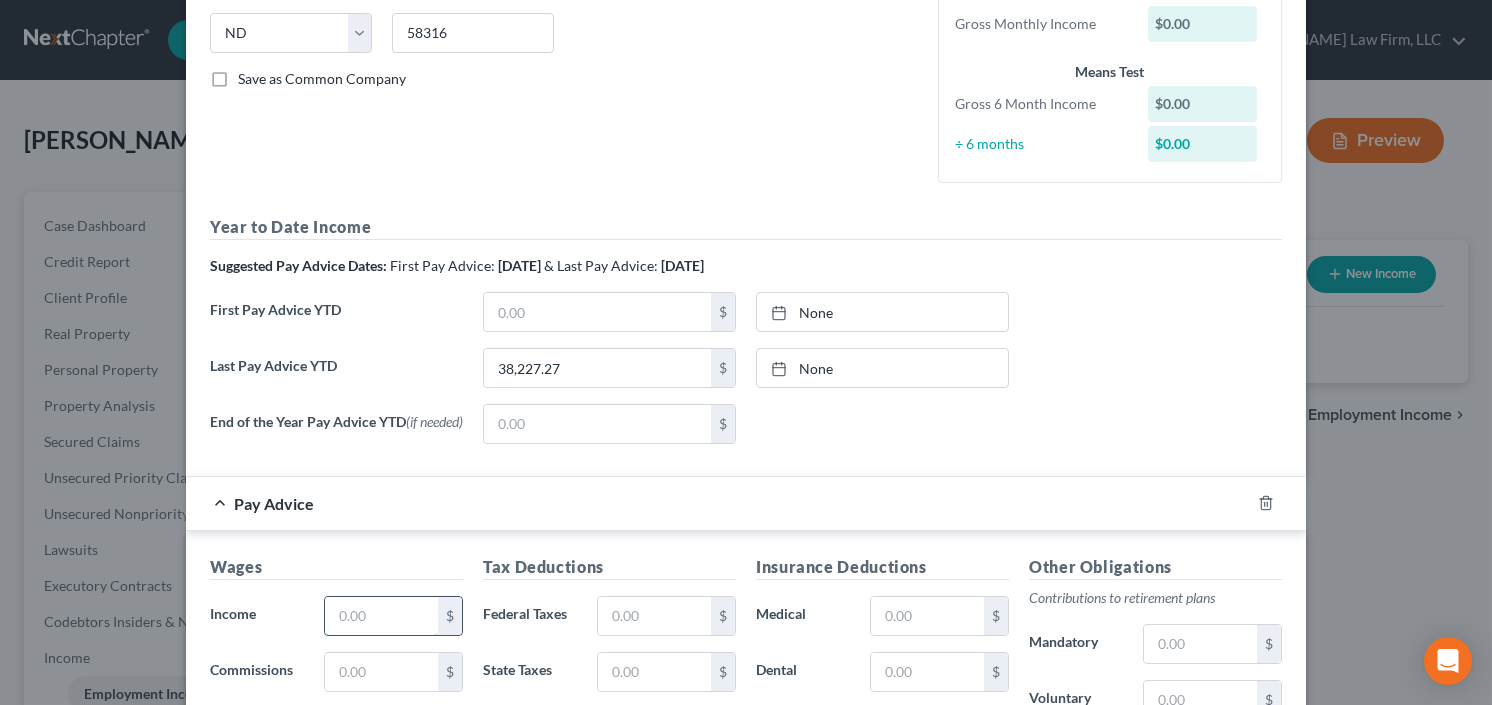 click at bounding box center [381, 616] 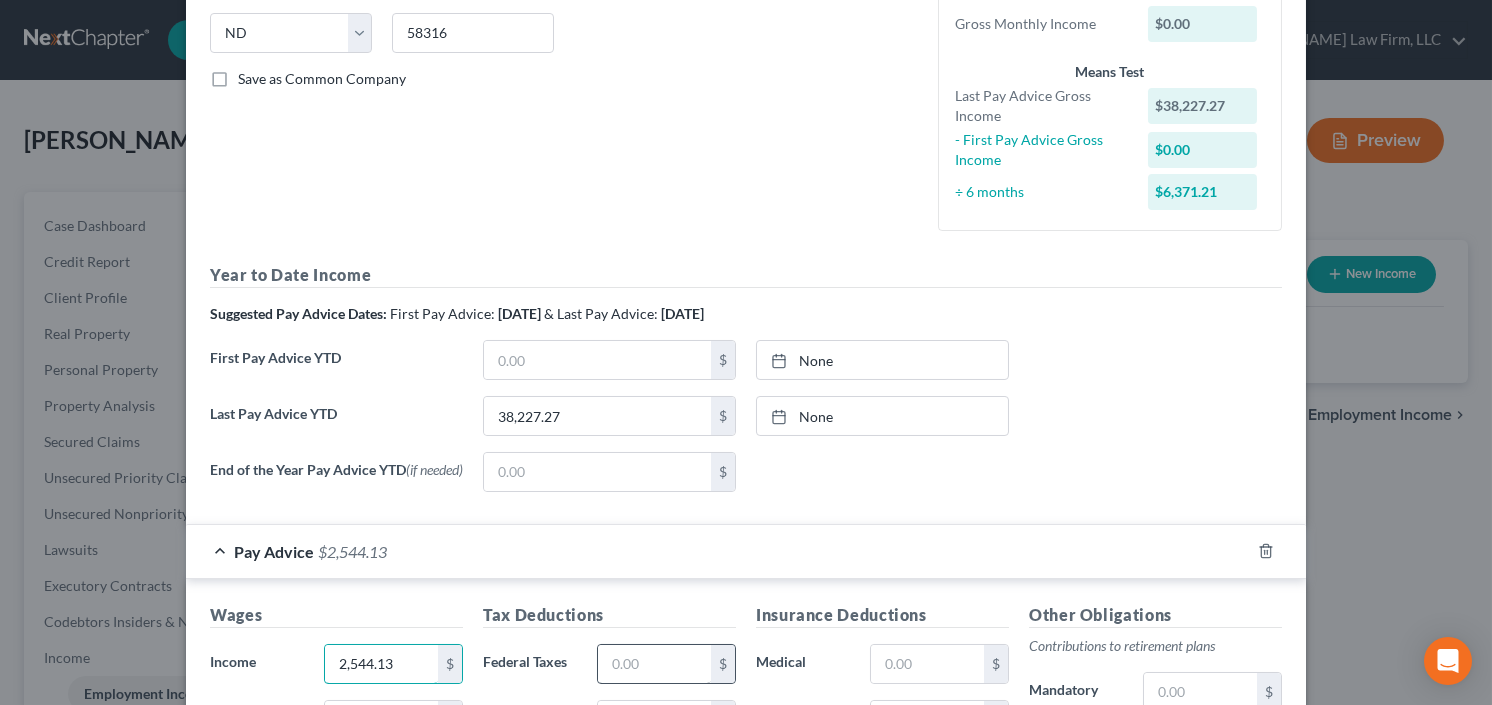 type on "2,544.13" 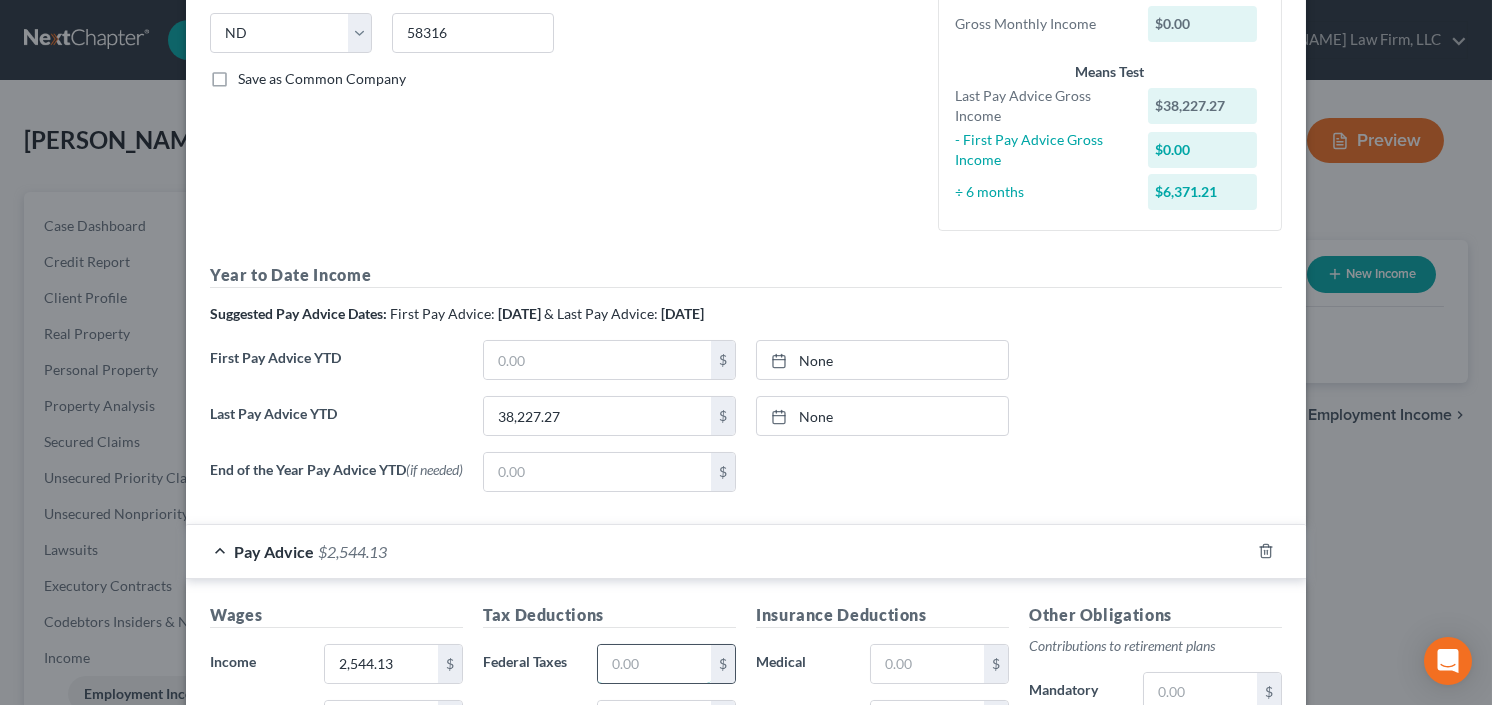 click at bounding box center [654, 664] 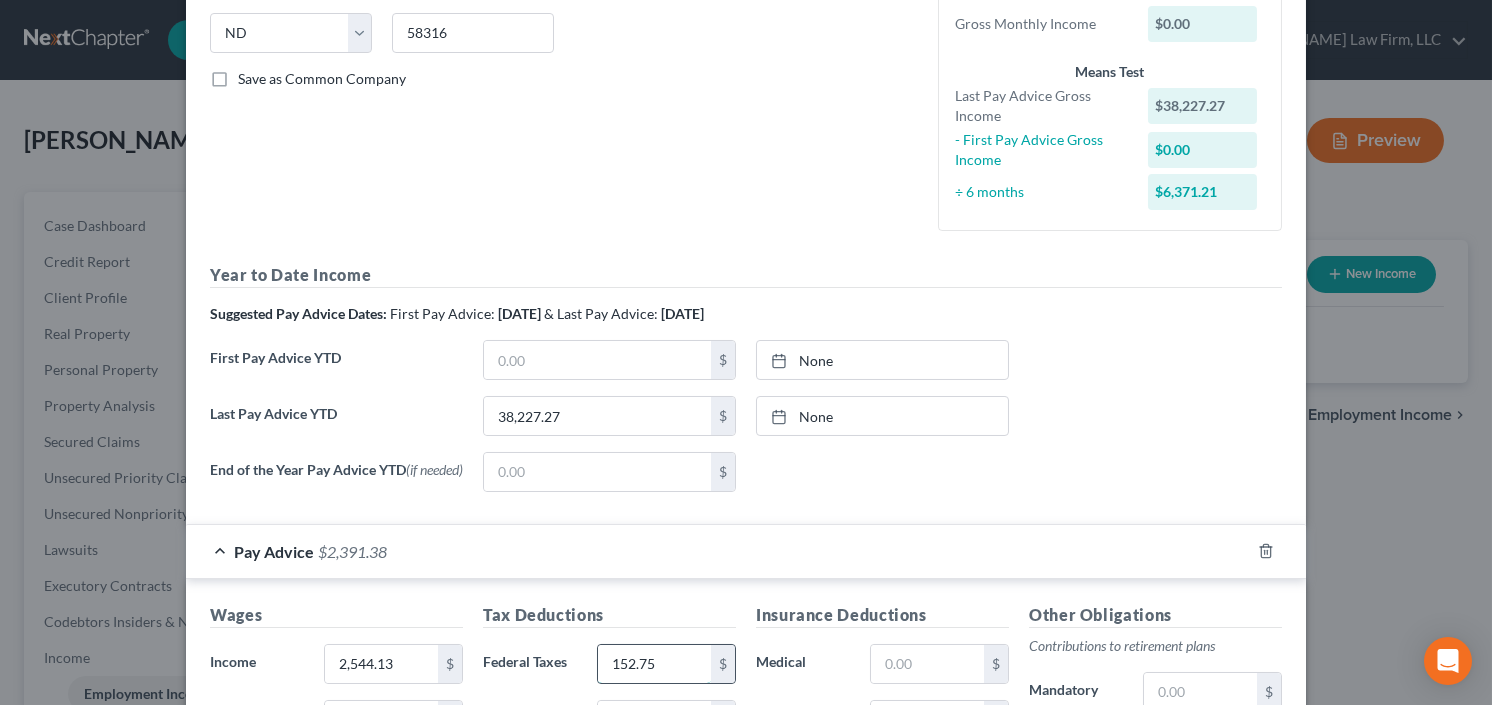 type on "152.75" 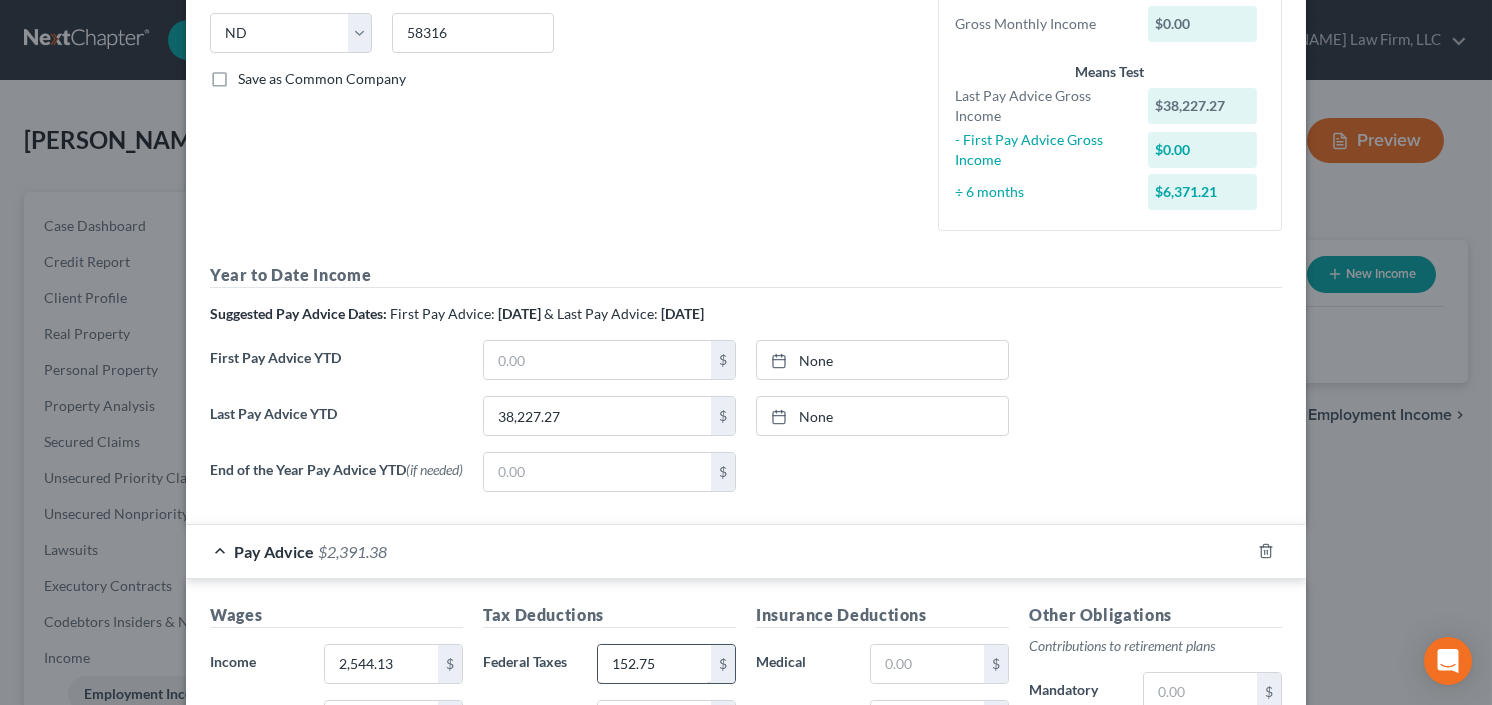 scroll, scrollTop: 434, scrollLeft: 0, axis: vertical 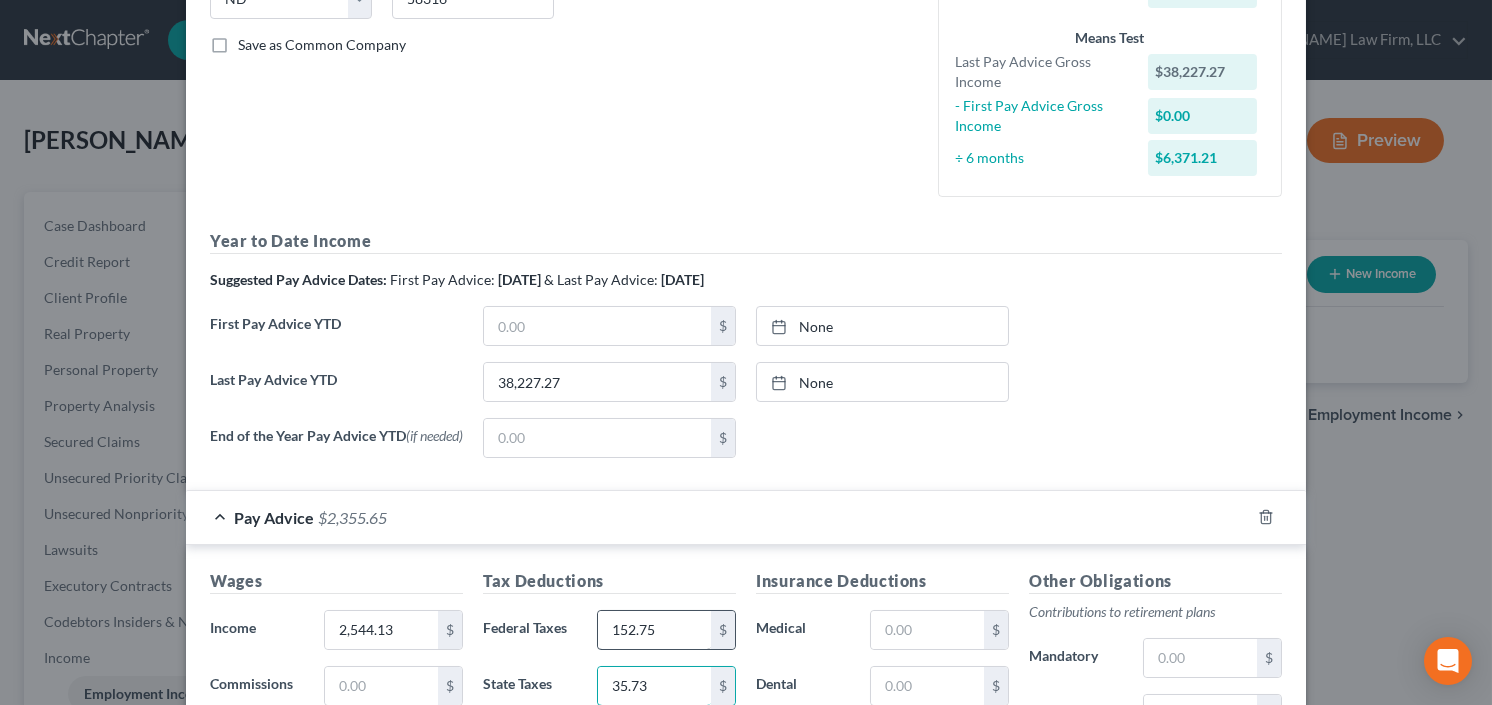 type on "35.73" 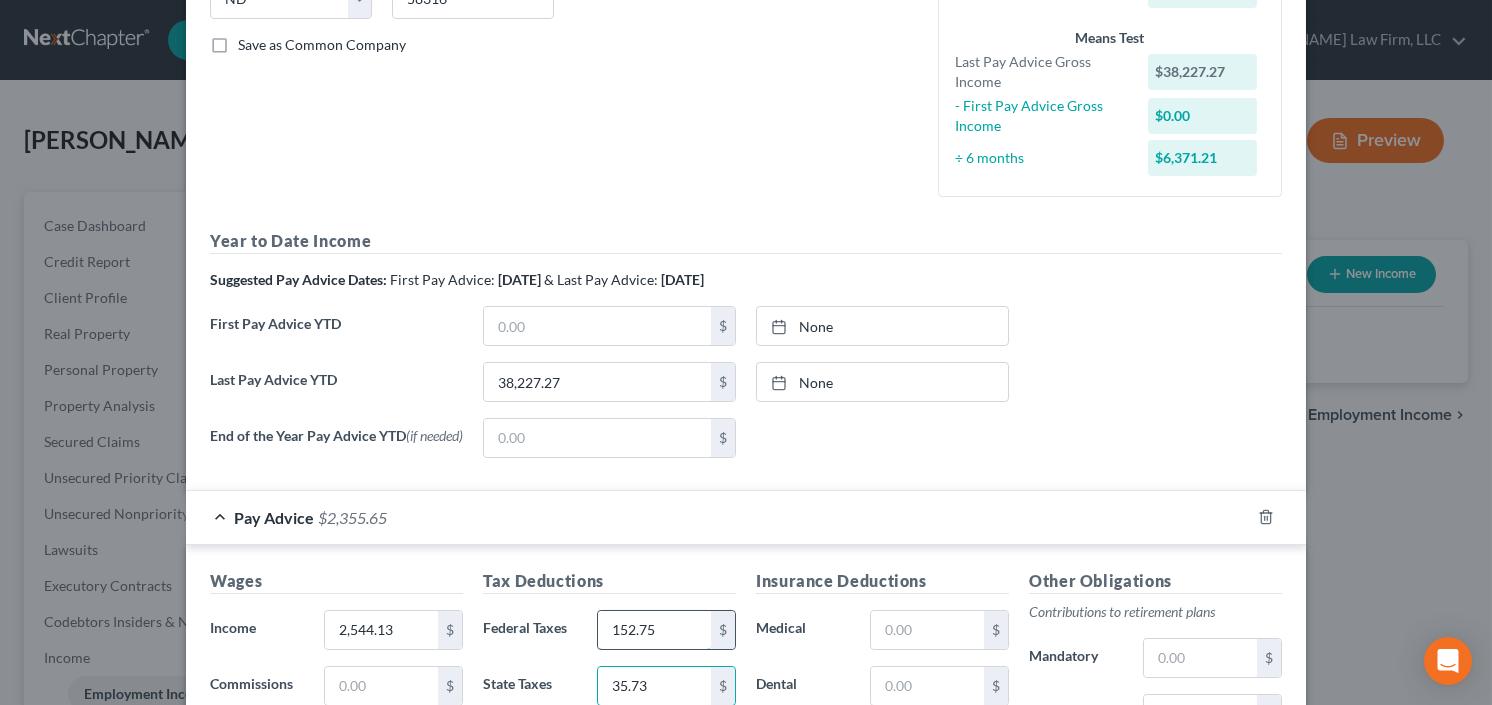 scroll, scrollTop: 823, scrollLeft: 0, axis: vertical 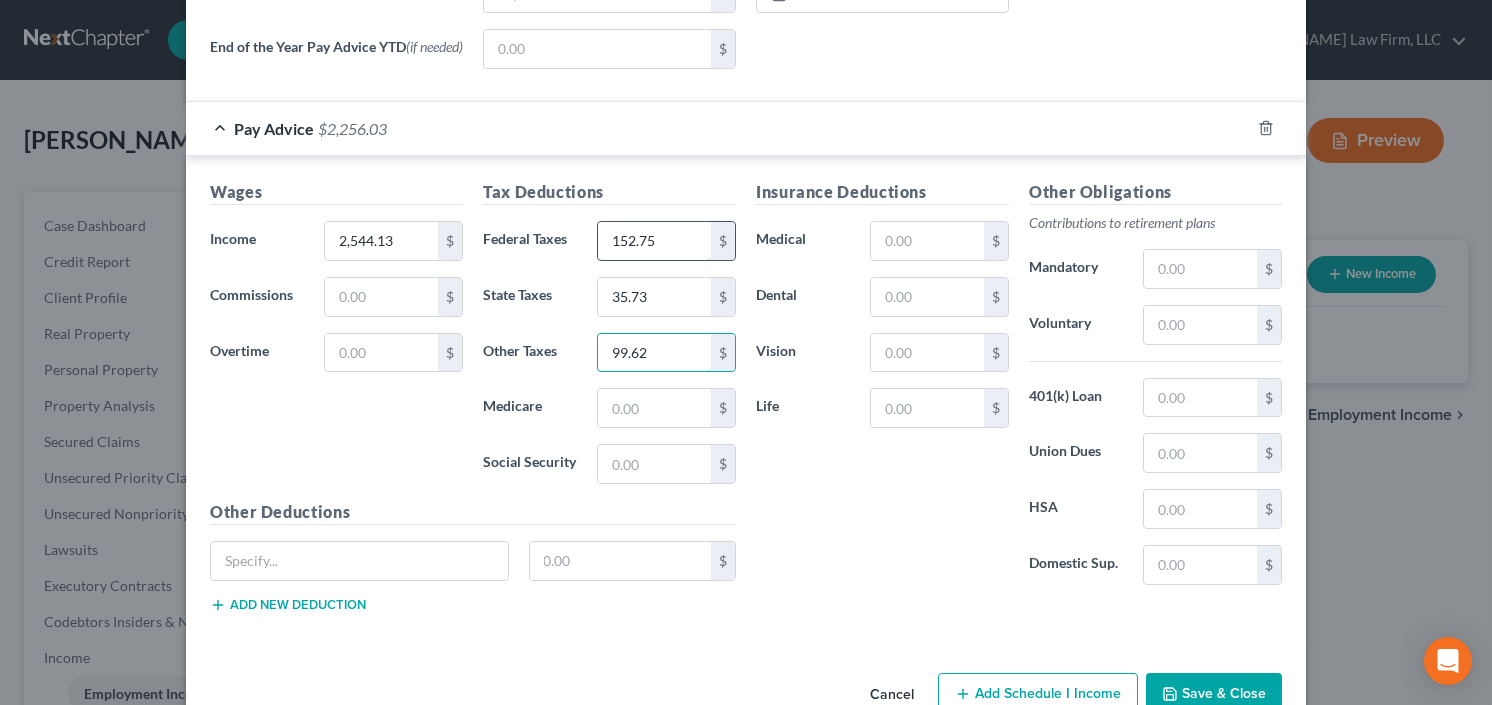 type on "99.62" 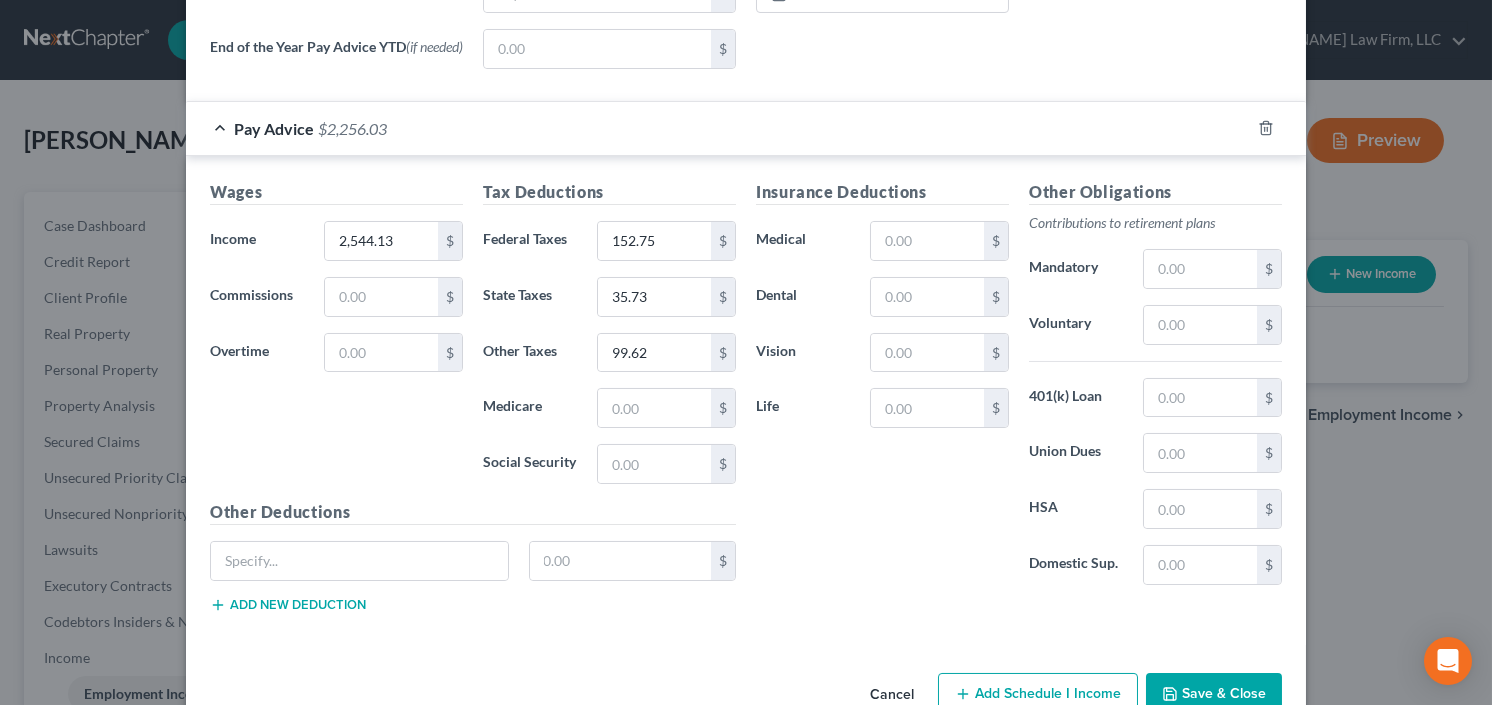 click on "Insurance Deductions Medical $ Dental $ Vision $ Life $" at bounding box center [882, 390] 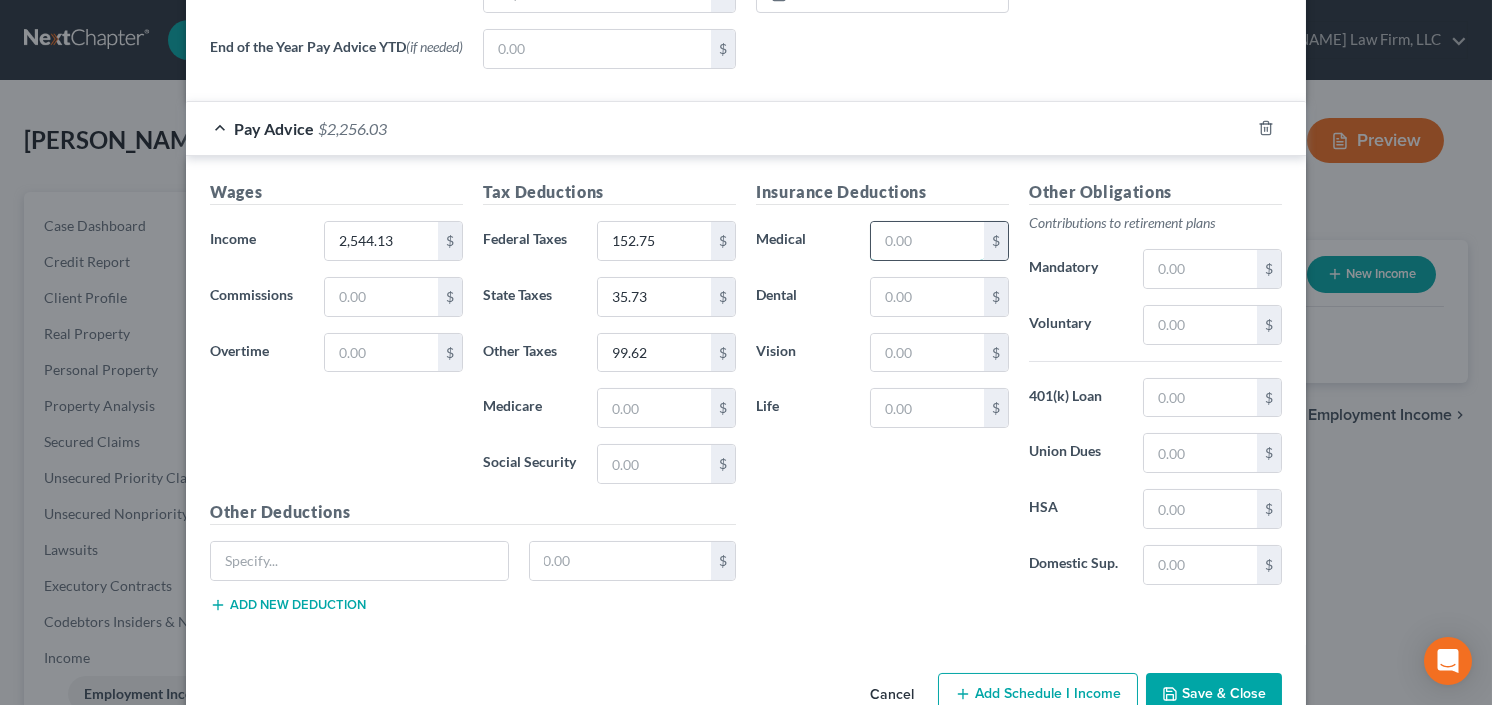 click at bounding box center [927, 241] 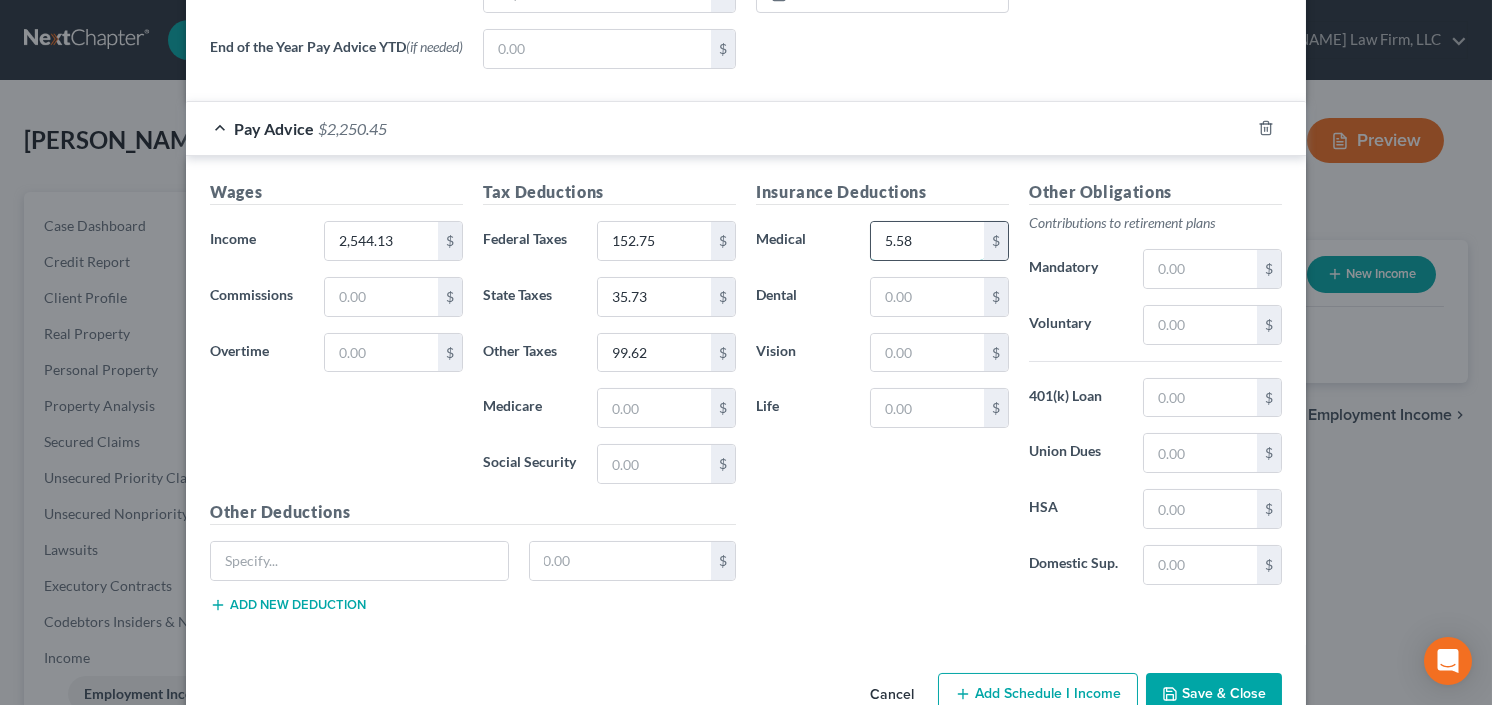 type on "5.58" 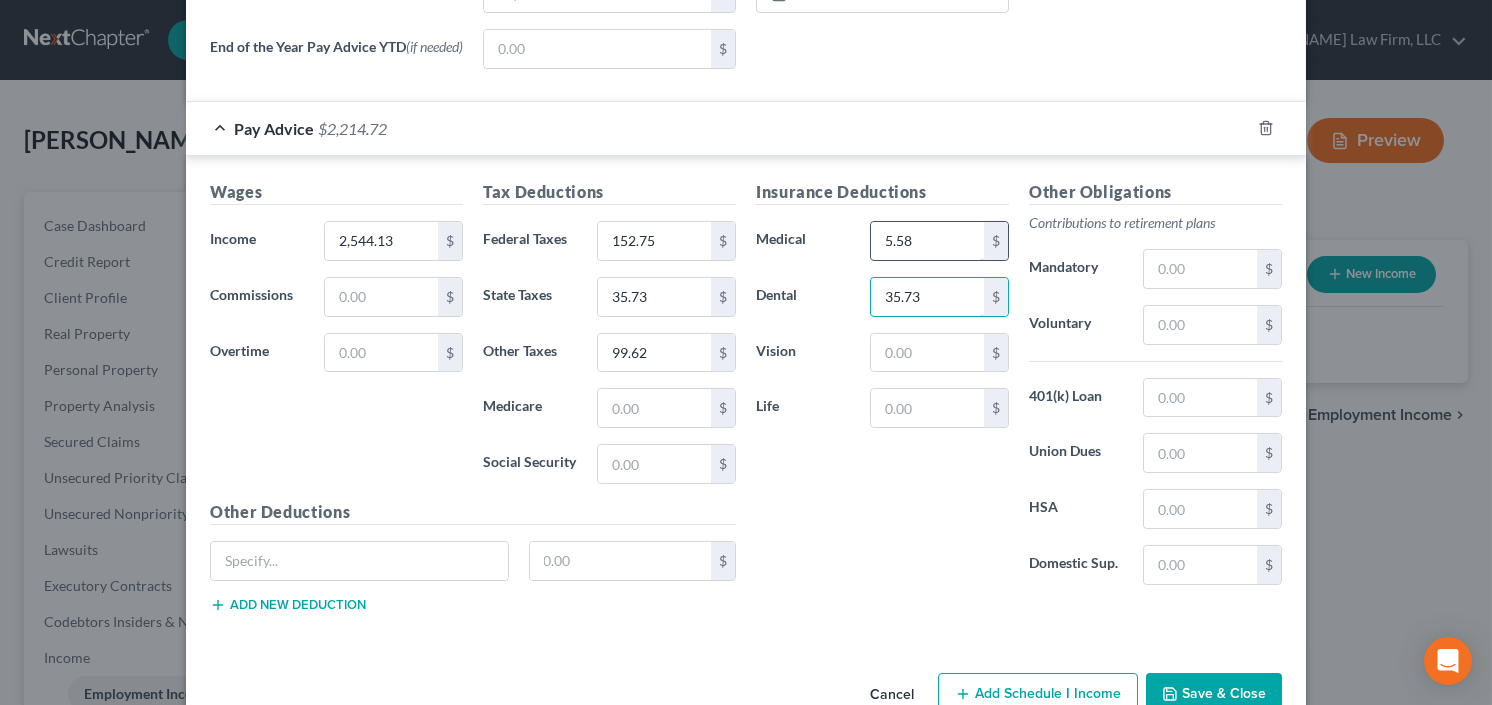 type on "35.73" 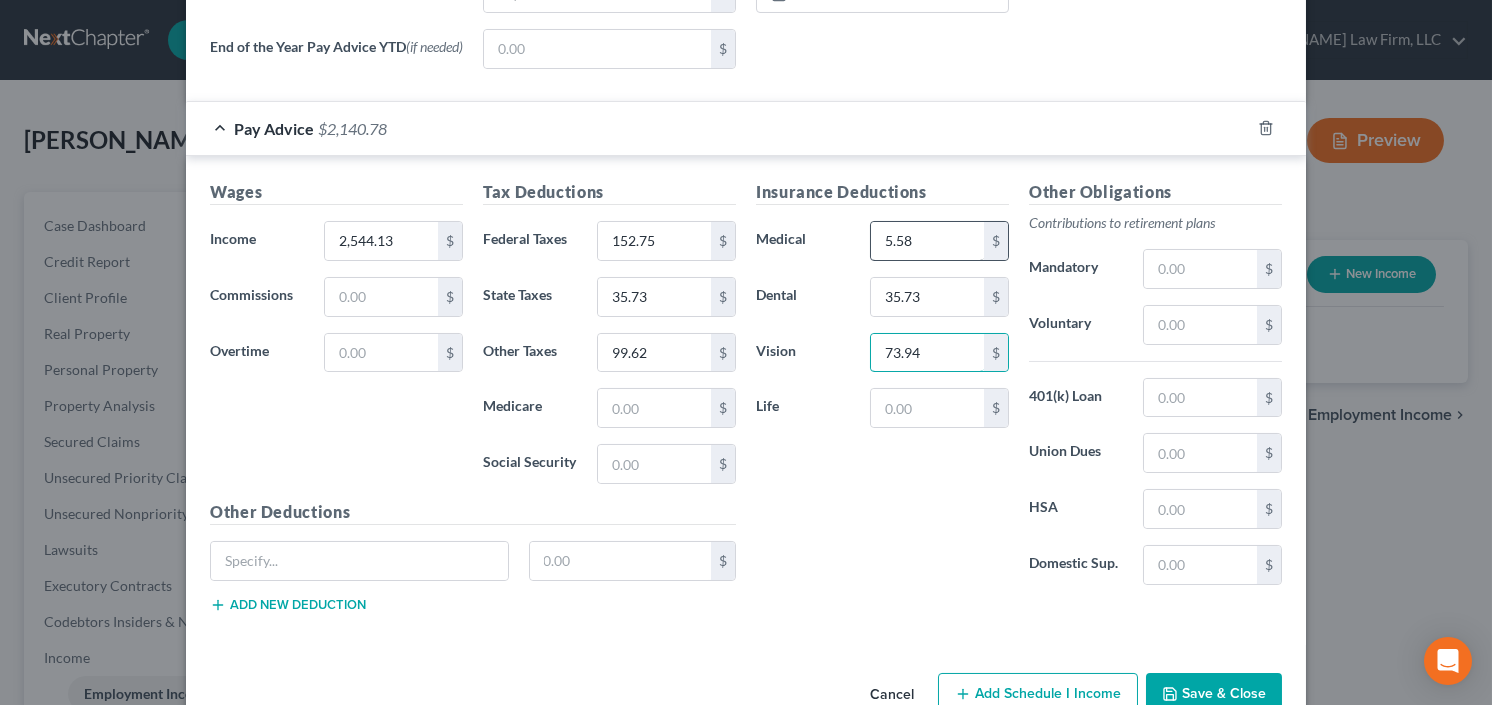 type on "73.94" 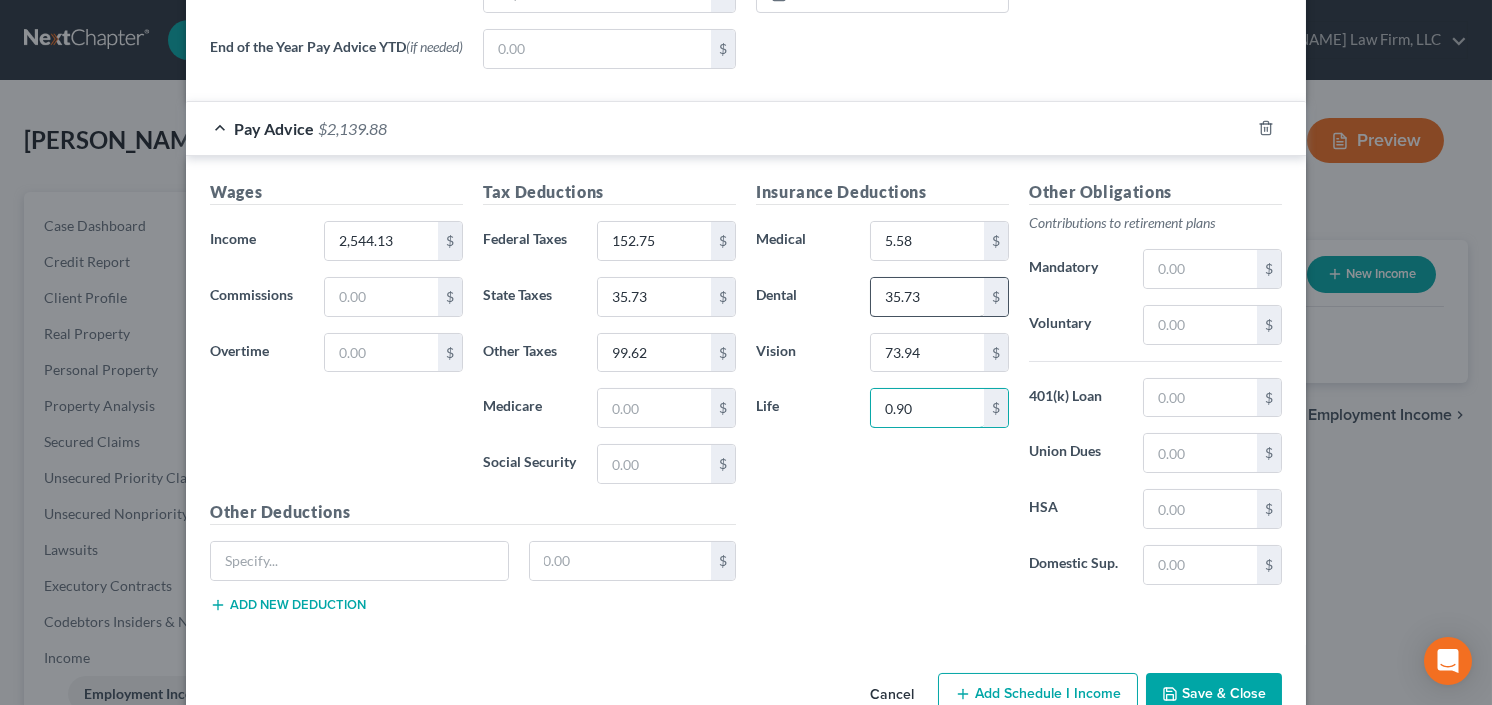 type on "0.90" 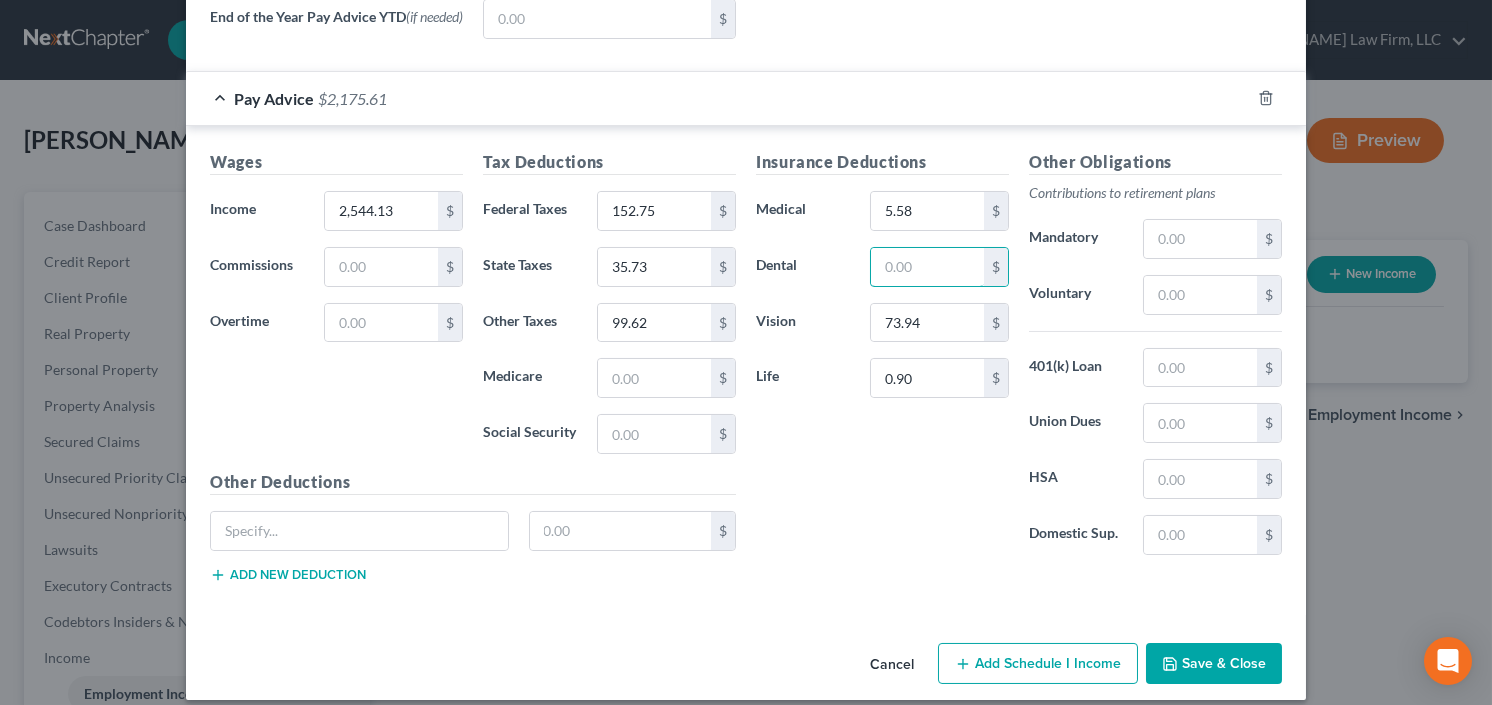 scroll, scrollTop: 870, scrollLeft: 0, axis: vertical 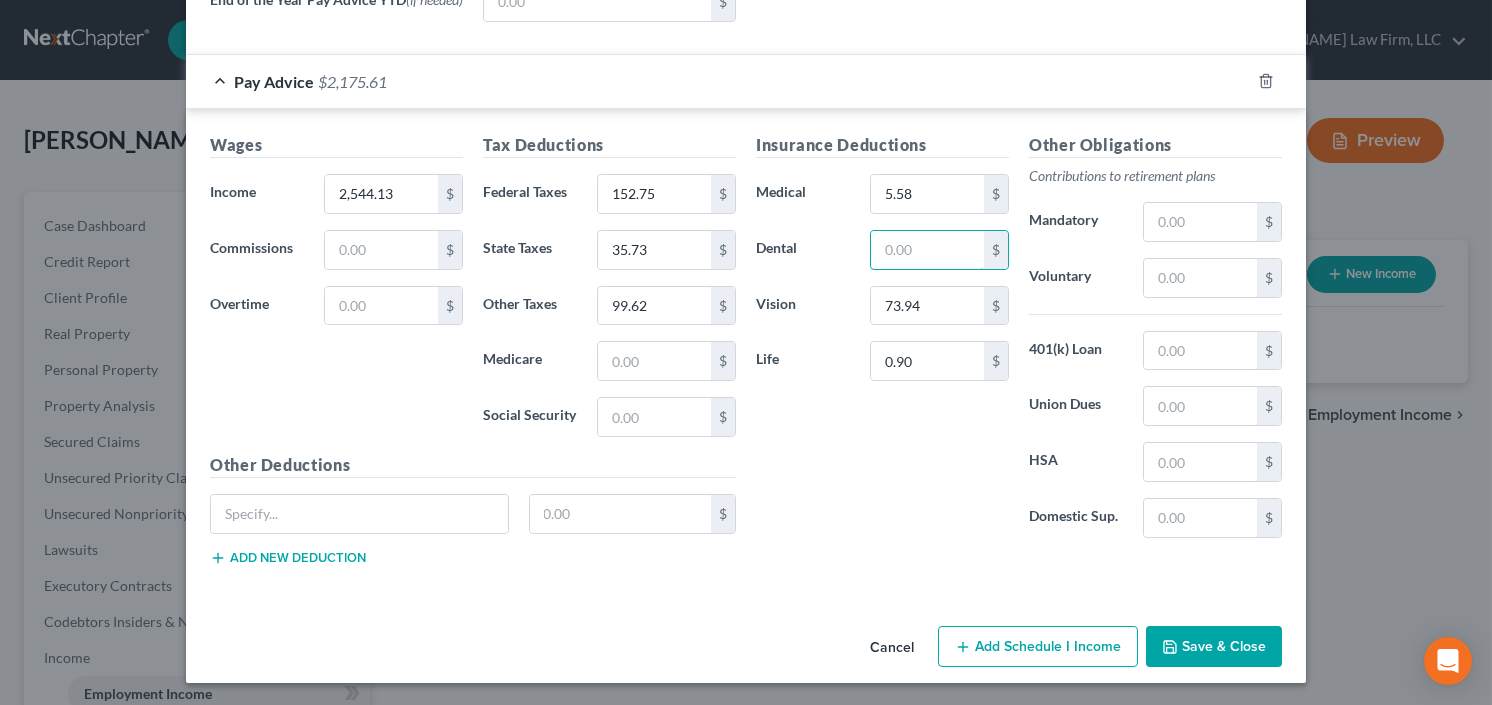 type 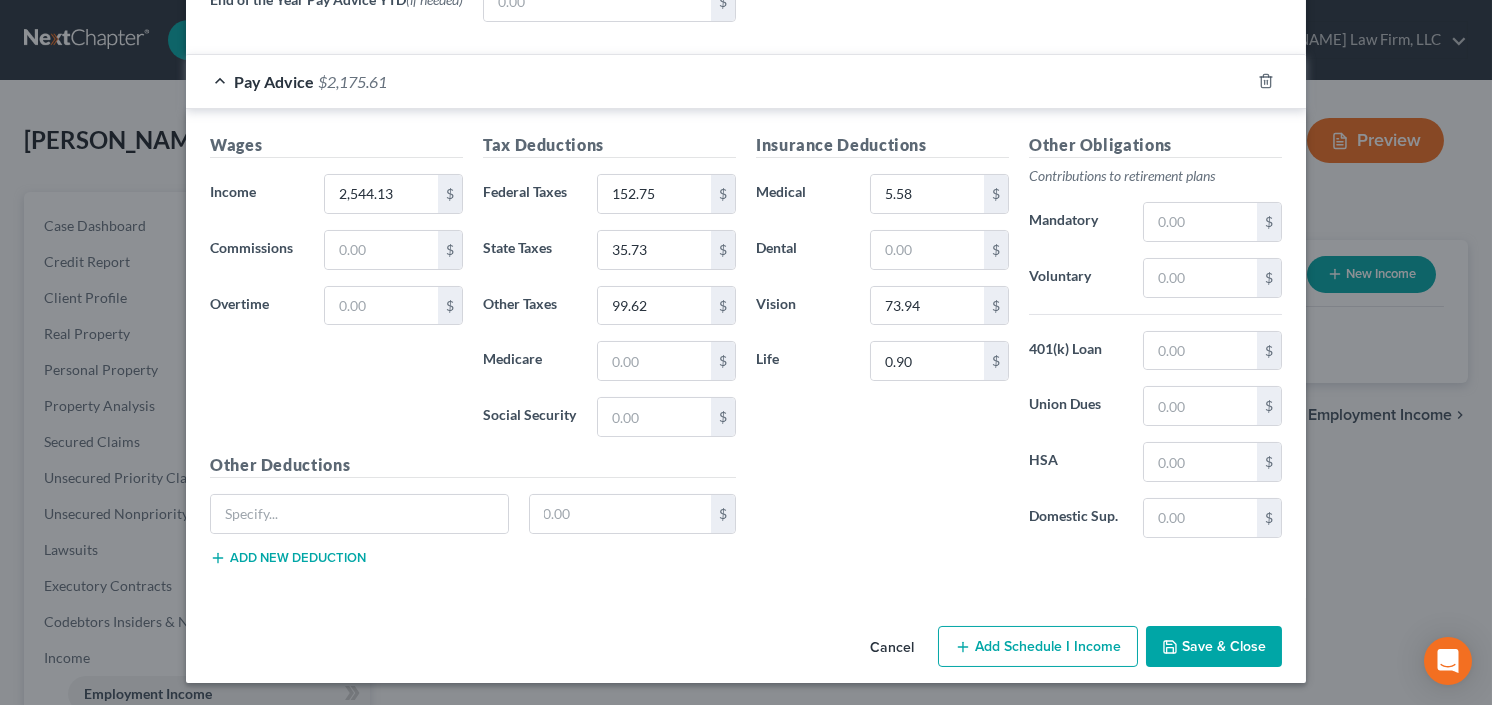 click on "Save & Close" at bounding box center [1214, 647] 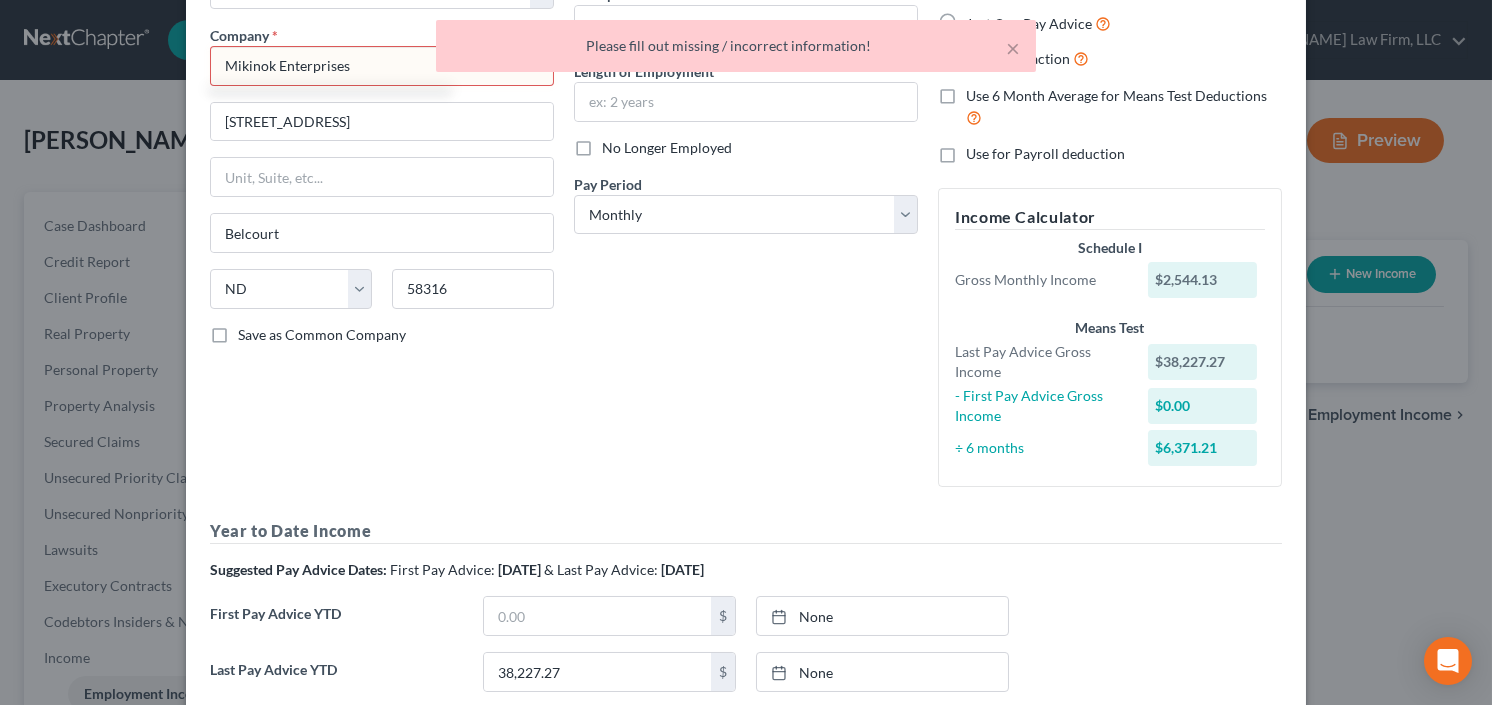 scroll, scrollTop: 0, scrollLeft: 0, axis: both 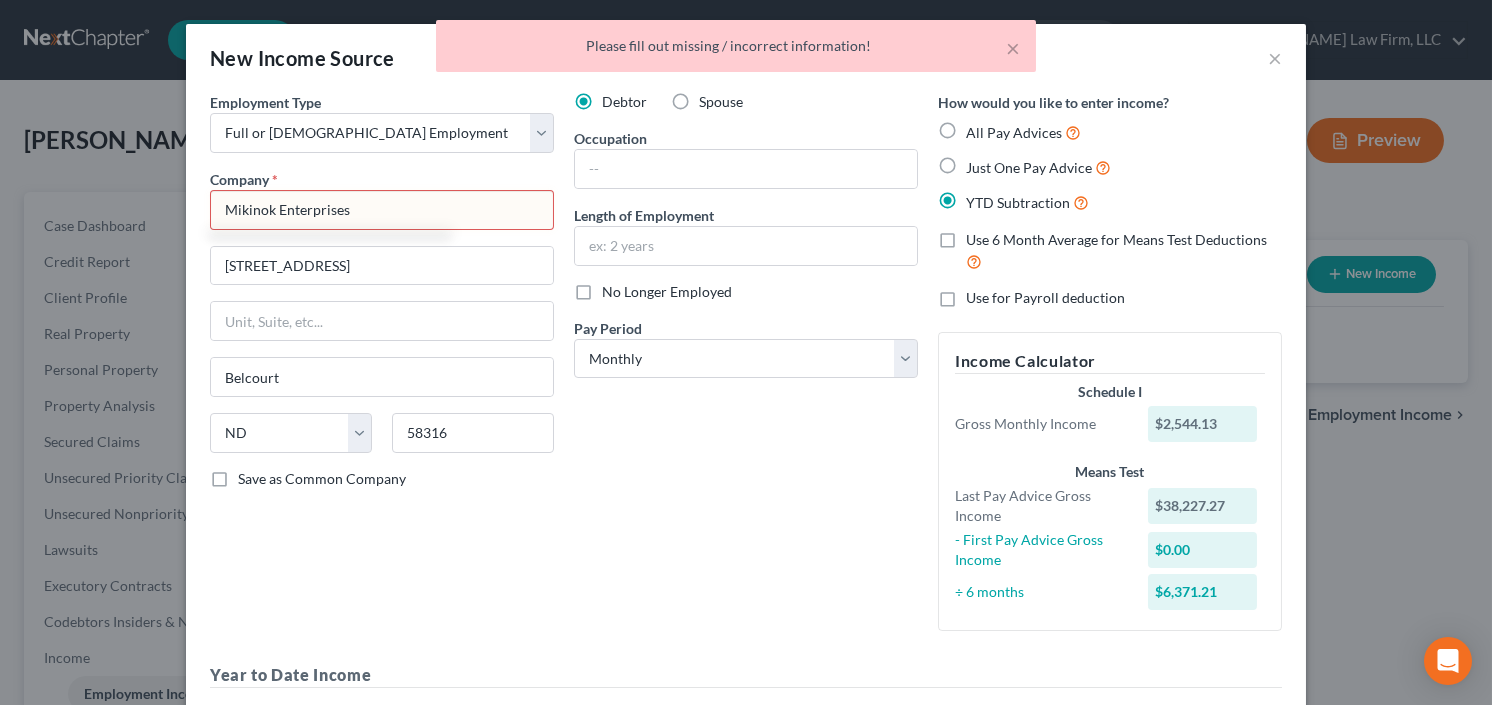 click on "Mikinok Enterprises" at bounding box center (382, 210) 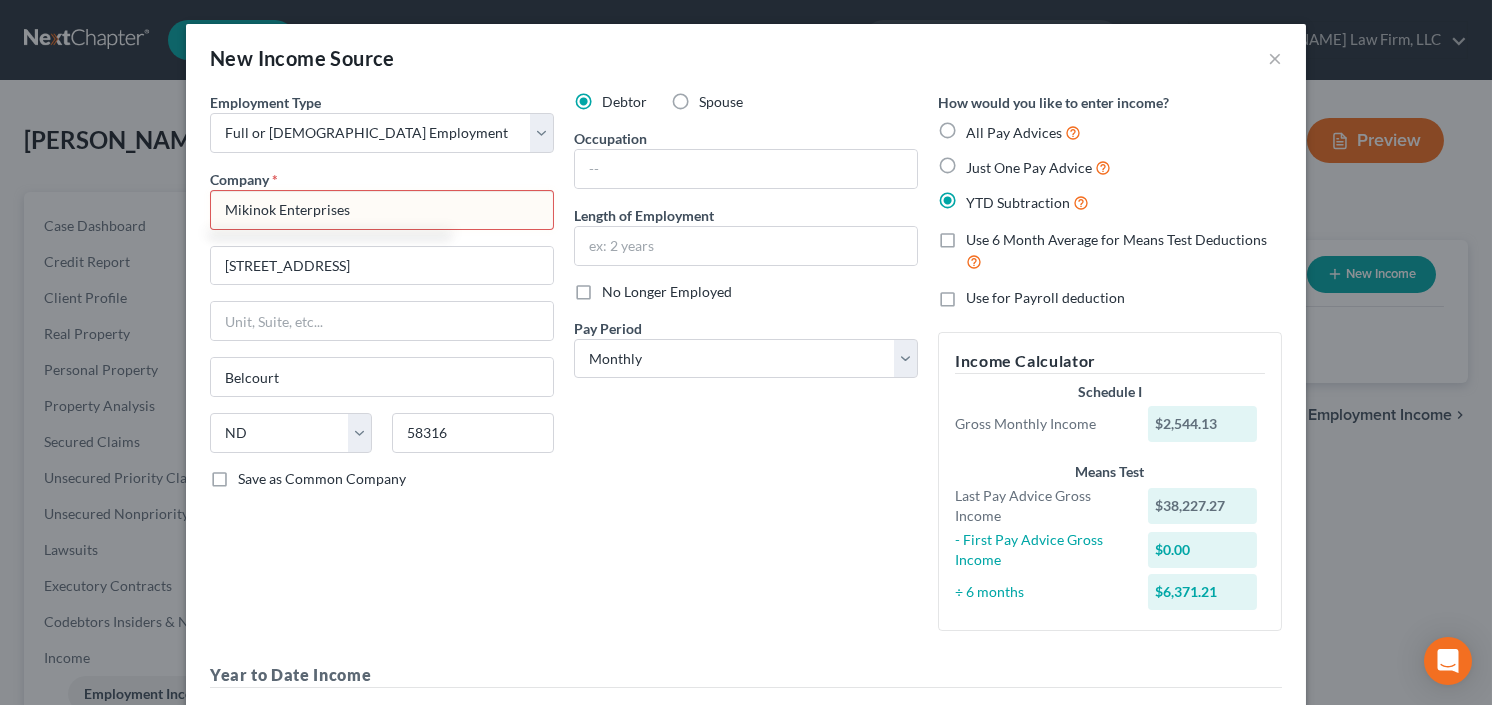click on "Mikinok Enterprises" at bounding box center [382, 210] 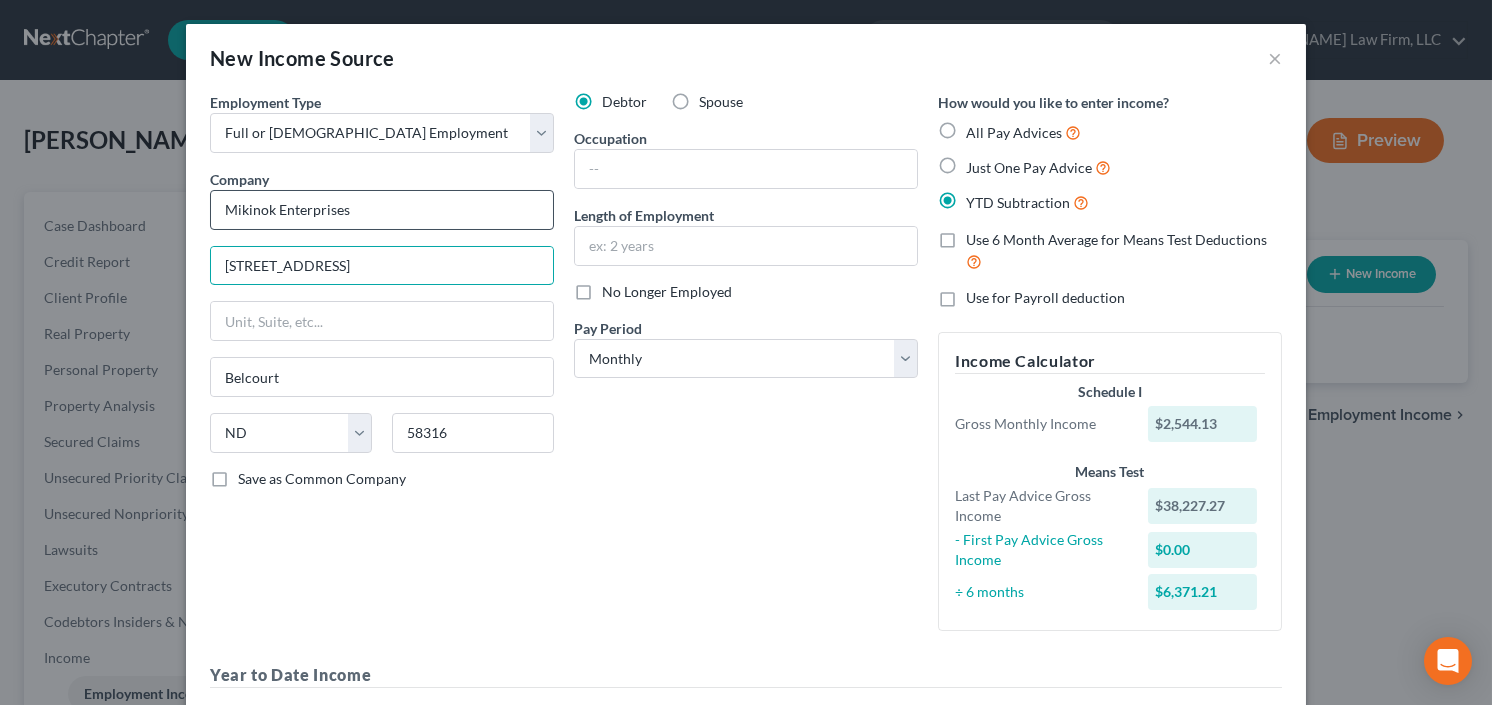 type on "Mikinok Enterprises" 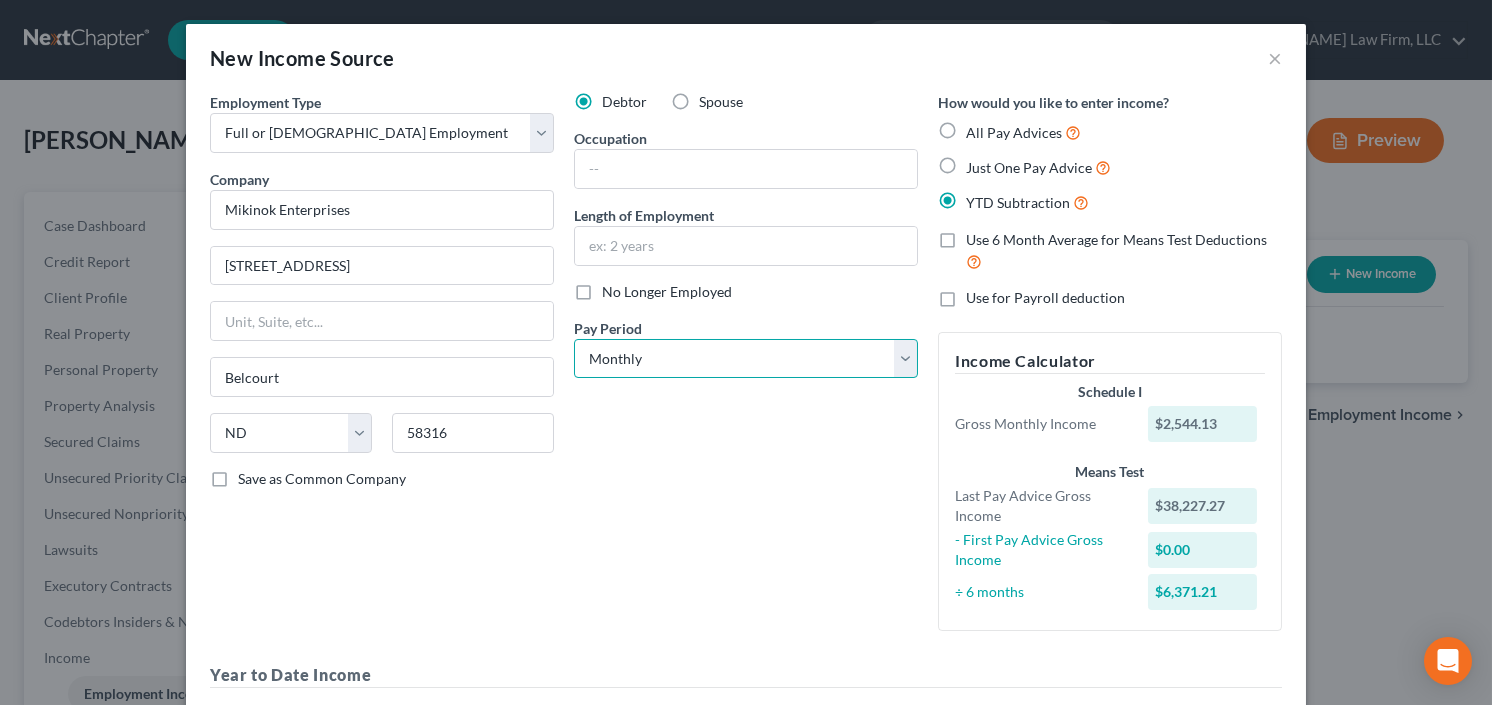click on "Select Monthly Twice Monthly Every Other Week Weekly" at bounding box center (746, 359) 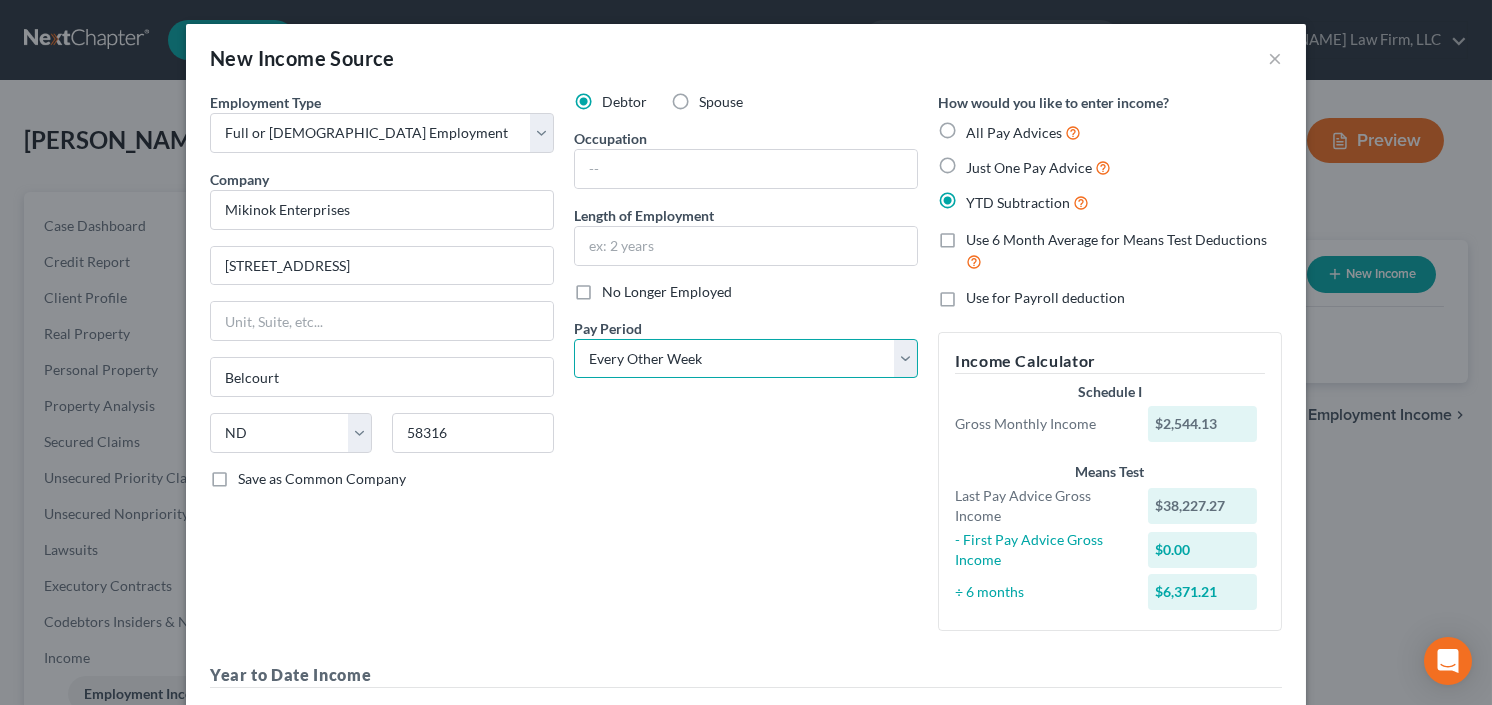 click on "Select Monthly Twice Monthly Every Other Week Weekly" at bounding box center [746, 359] 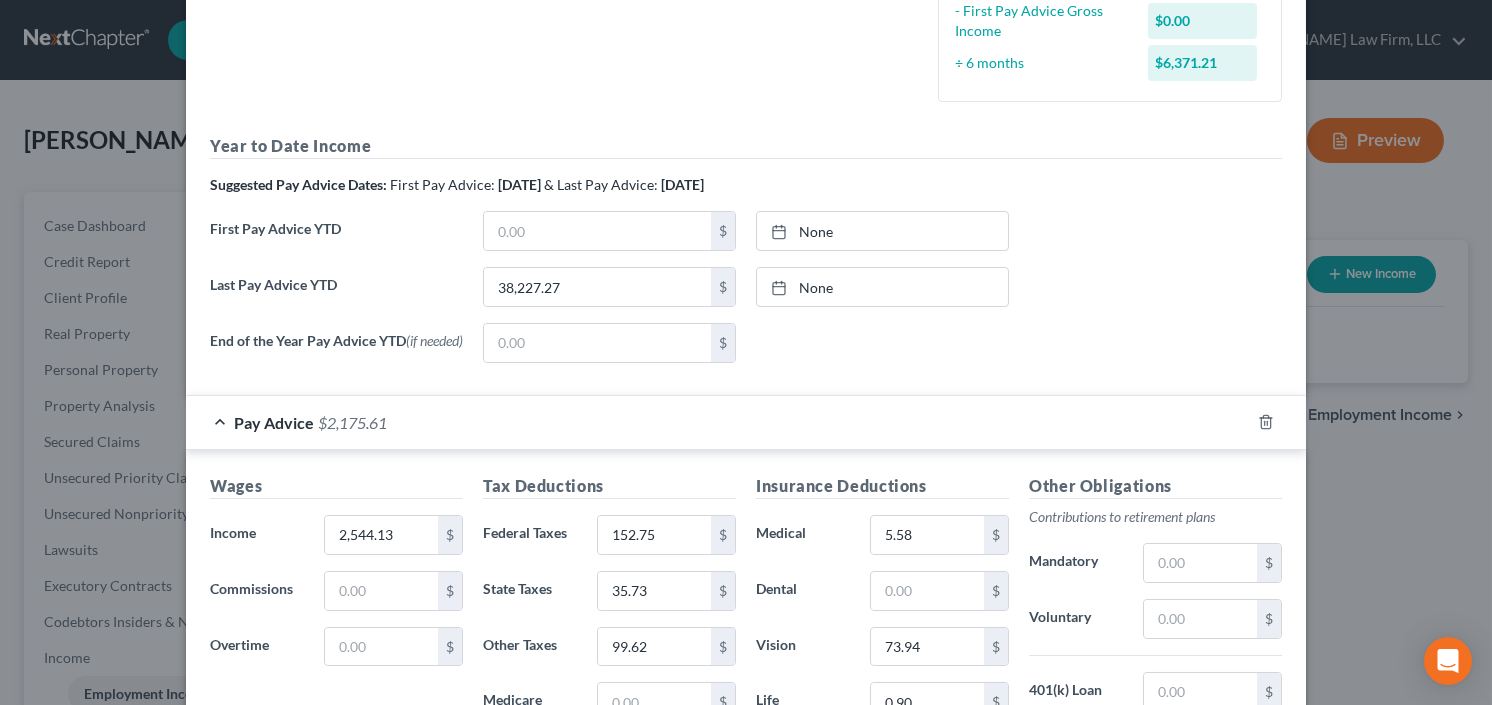 scroll, scrollTop: 870, scrollLeft: 0, axis: vertical 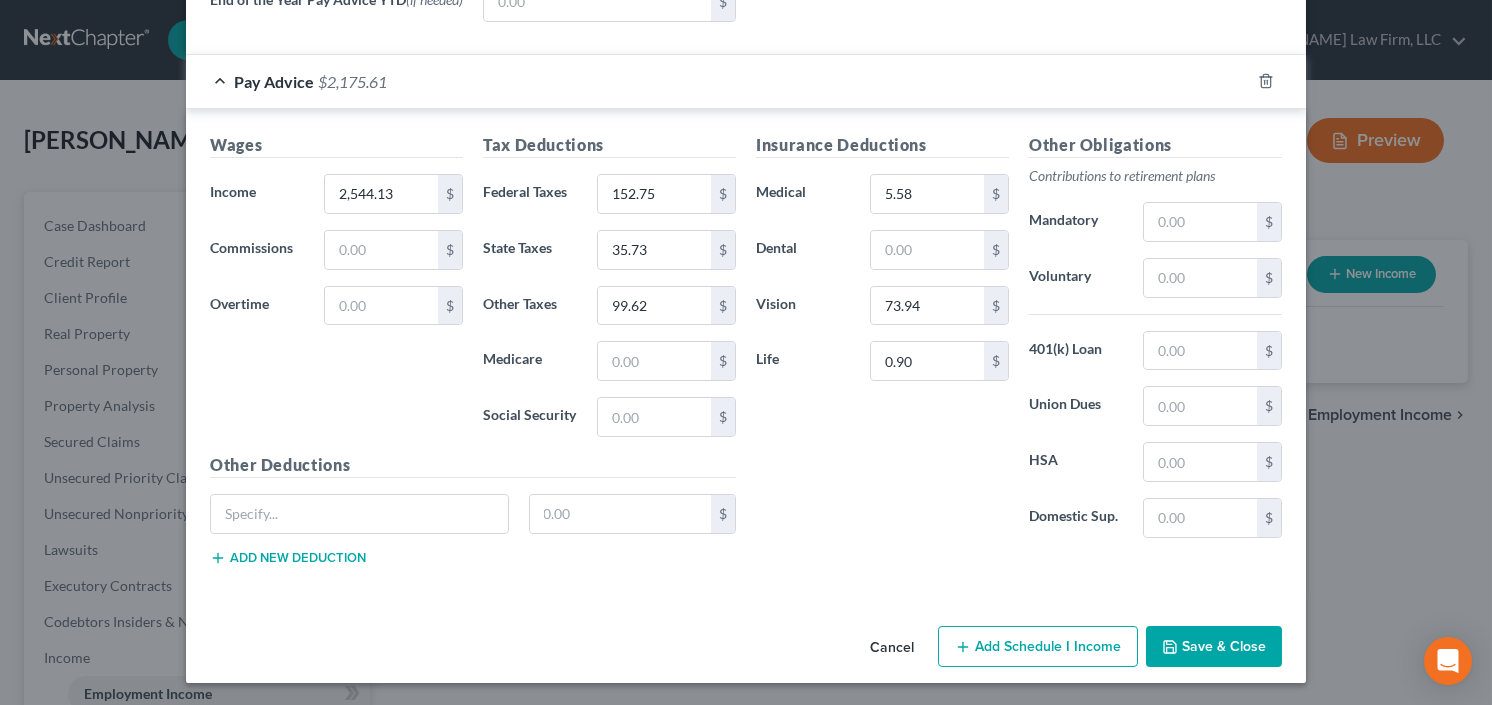 click on "Save & Close" at bounding box center [1214, 647] 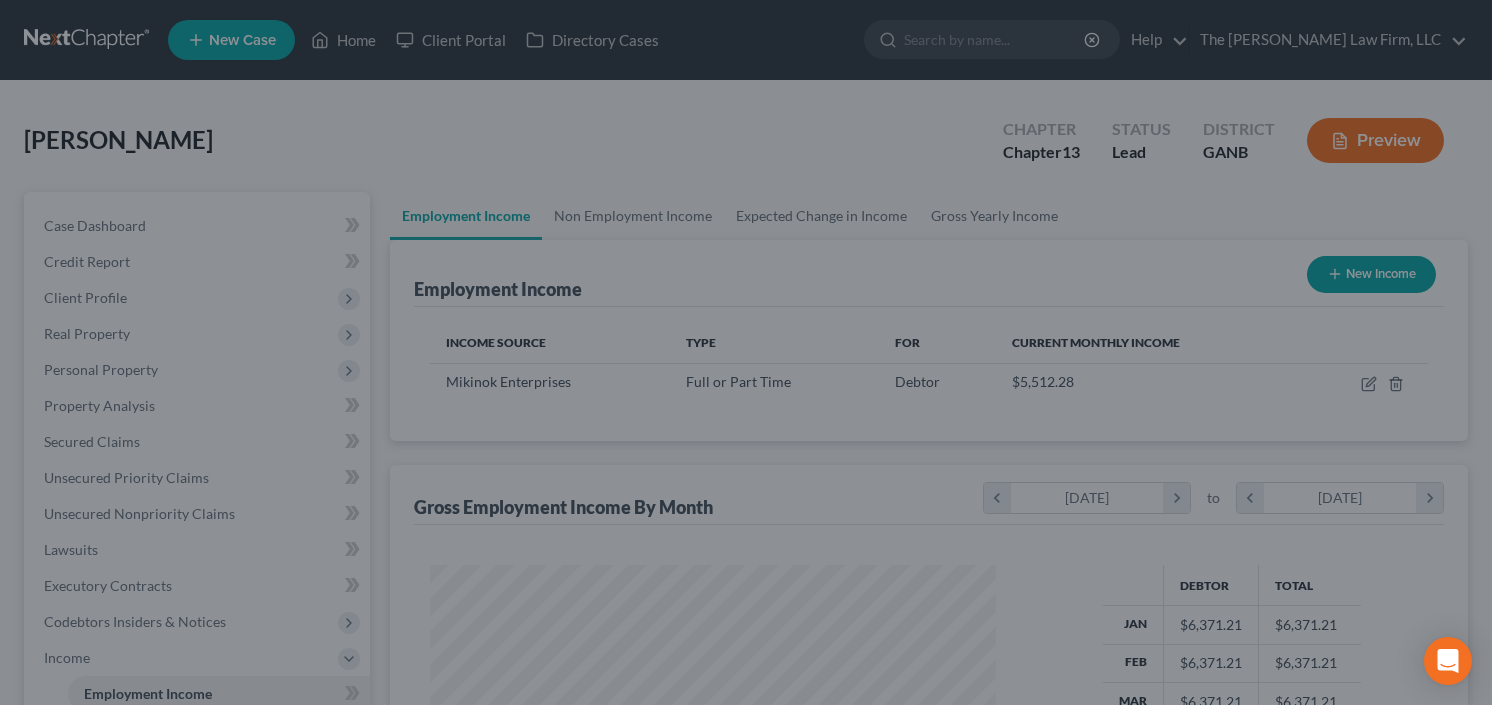 scroll, scrollTop: 999643, scrollLeft: 999399, axis: both 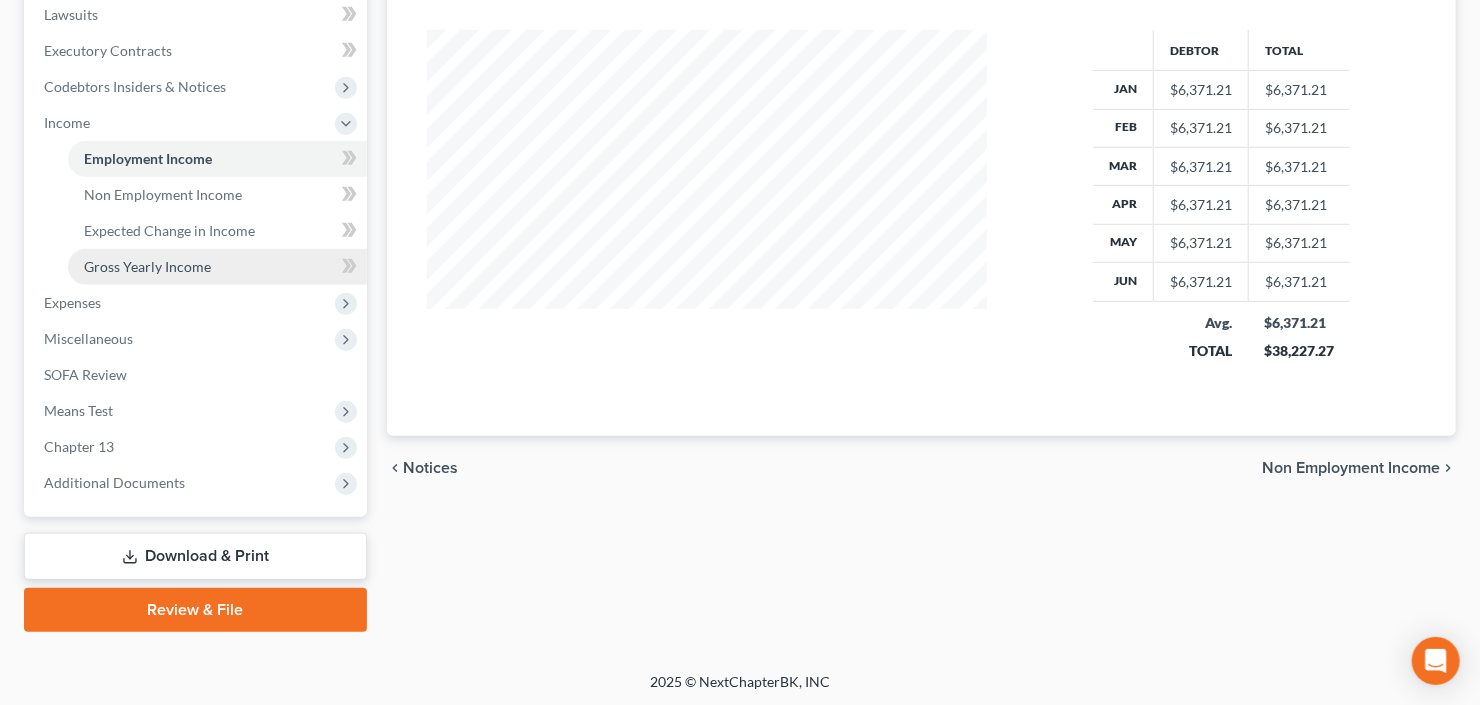 click on "Gross Yearly Income" at bounding box center (147, 266) 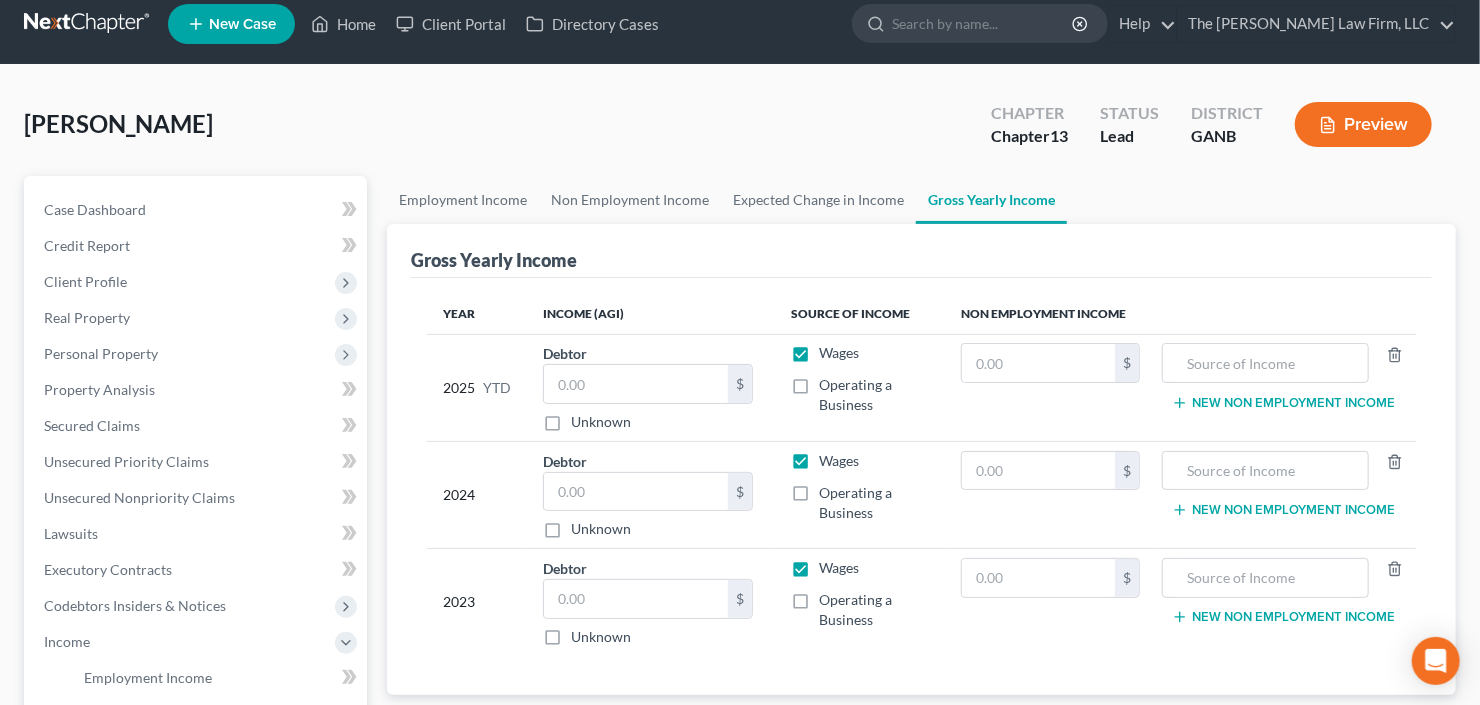 scroll, scrollTop: 0, scrollLeft: 0, axis: both 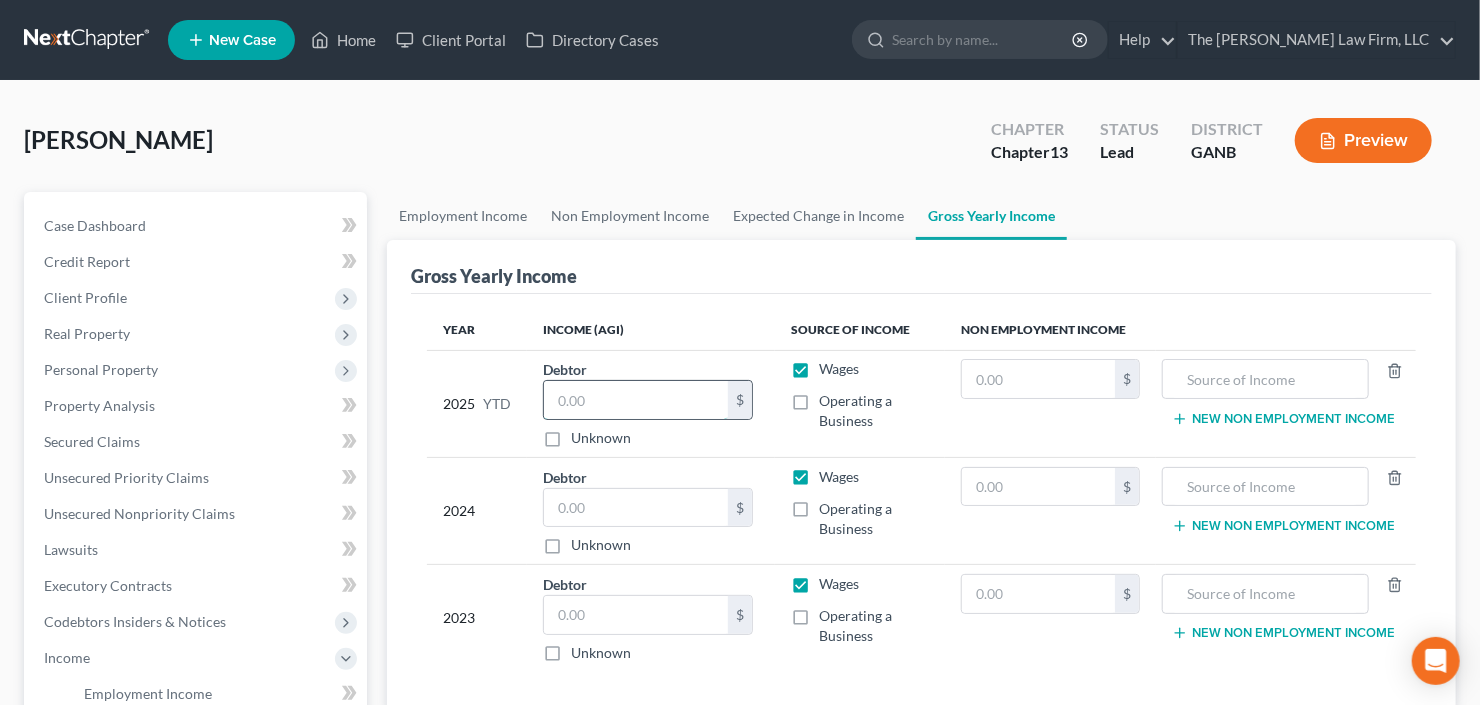 click at bounding box center (636, 400) 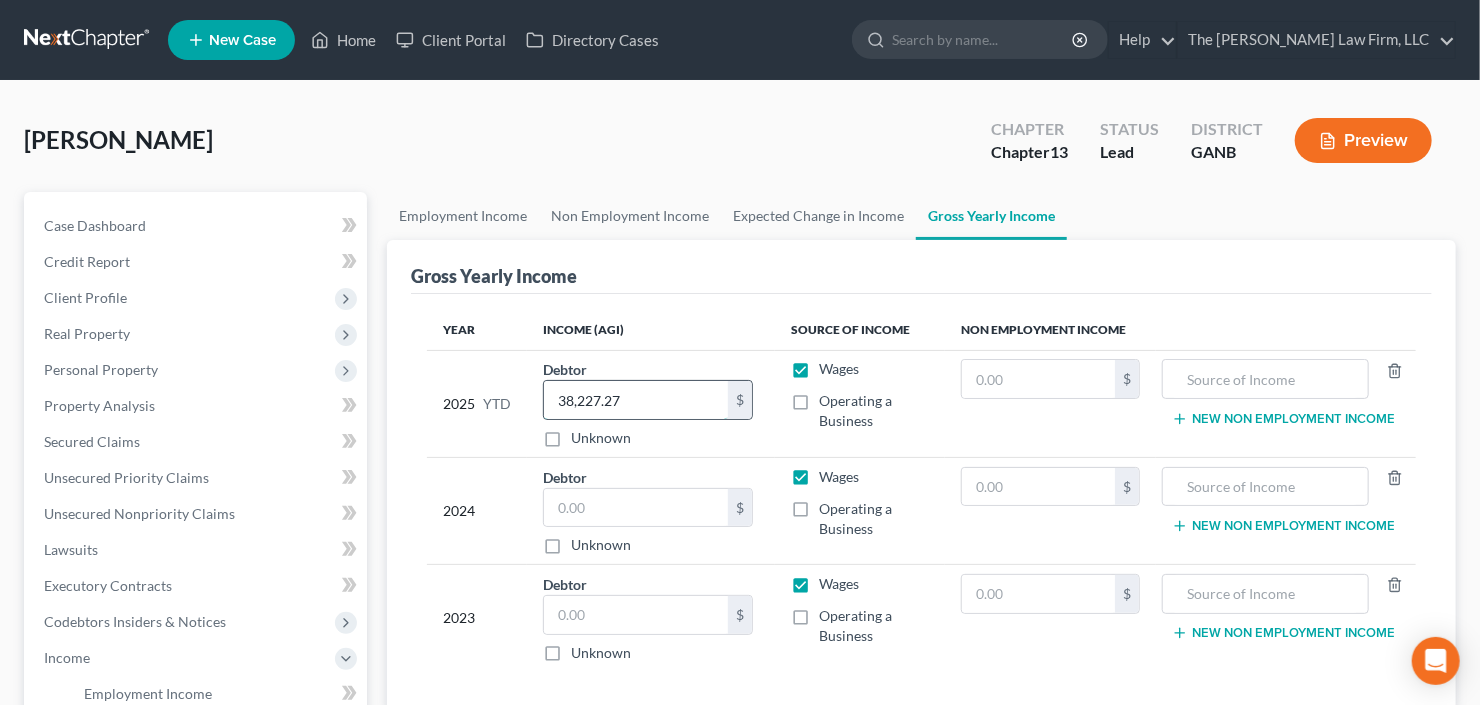 type on "38,227.27" 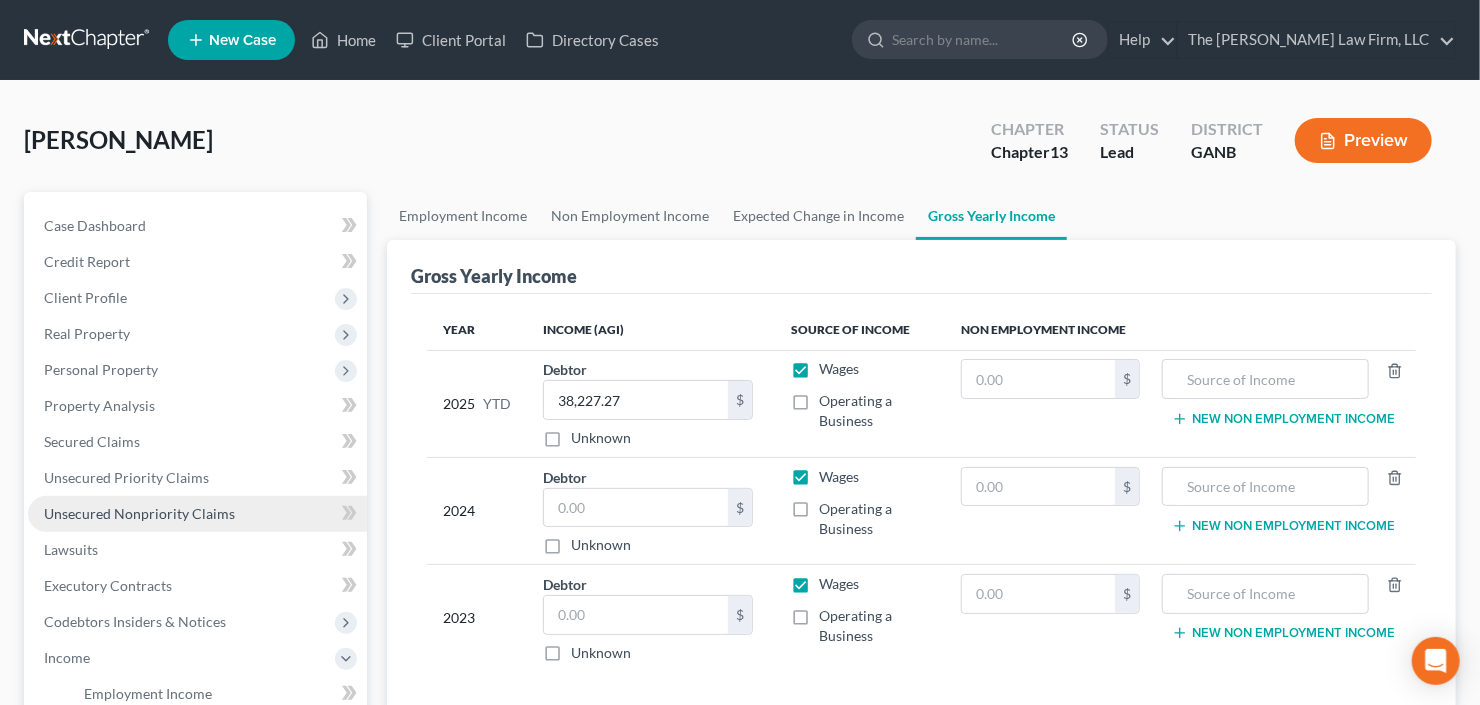 click on "Unsecured Nonpriority Claims" at bounding box center [139, 513] 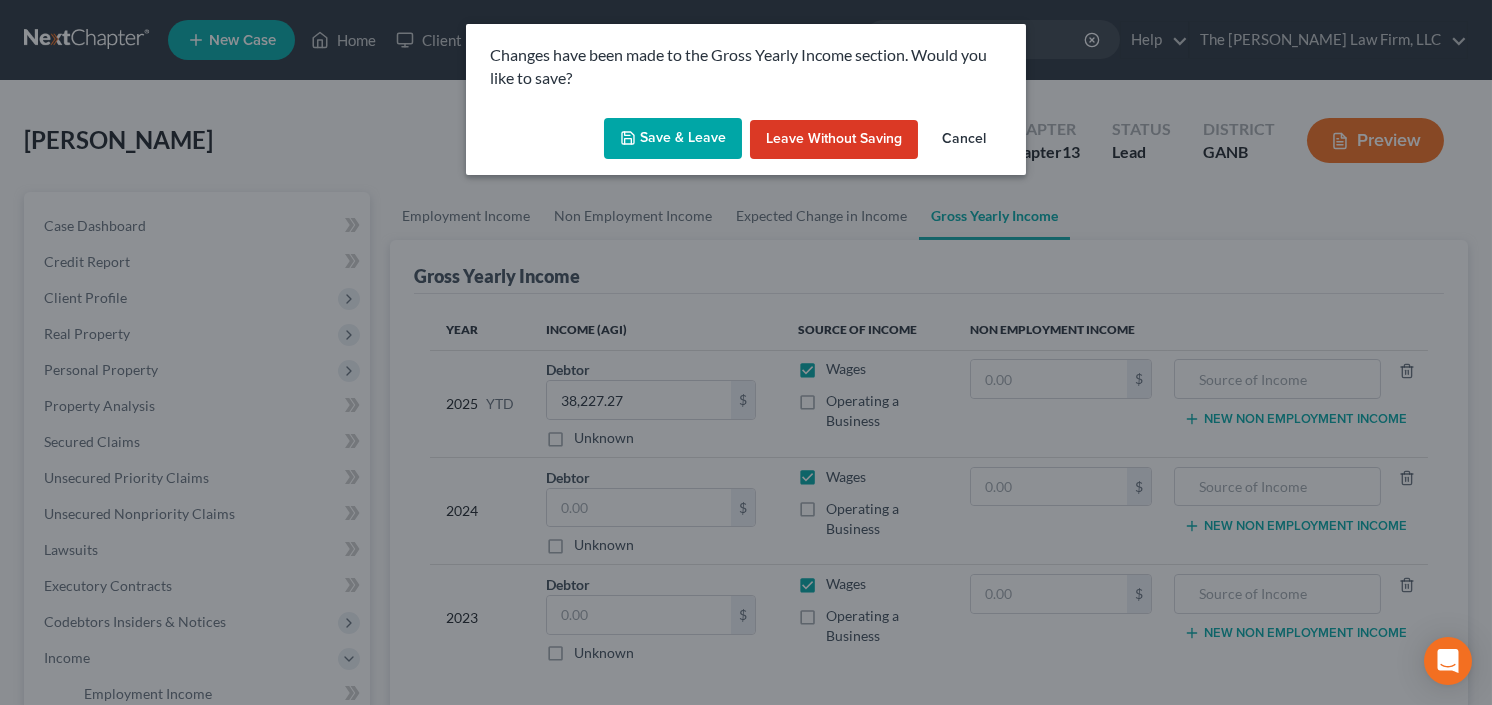 click on "Save & Leave" at bounding box center (673, 139) 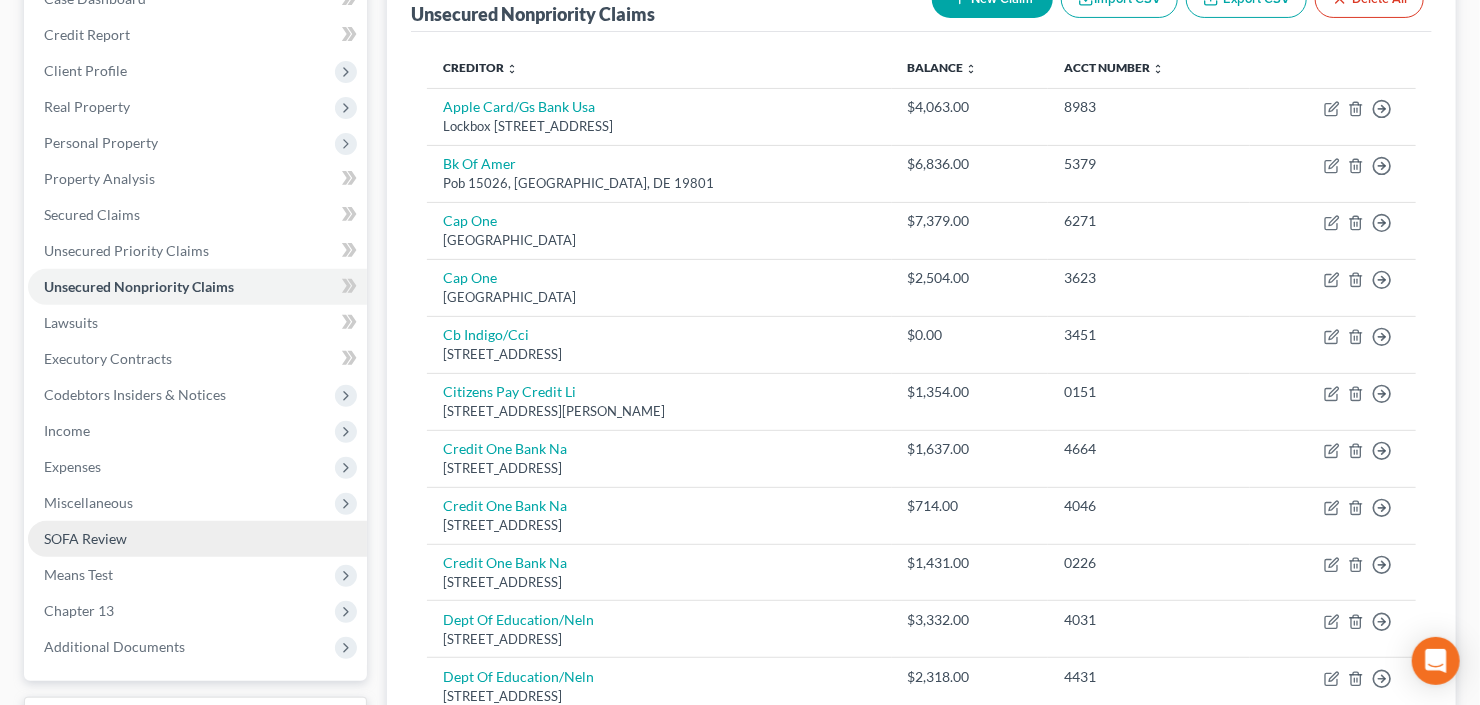 scroll, scrollTop: 316, scrollLeft: 0, axis: vertical 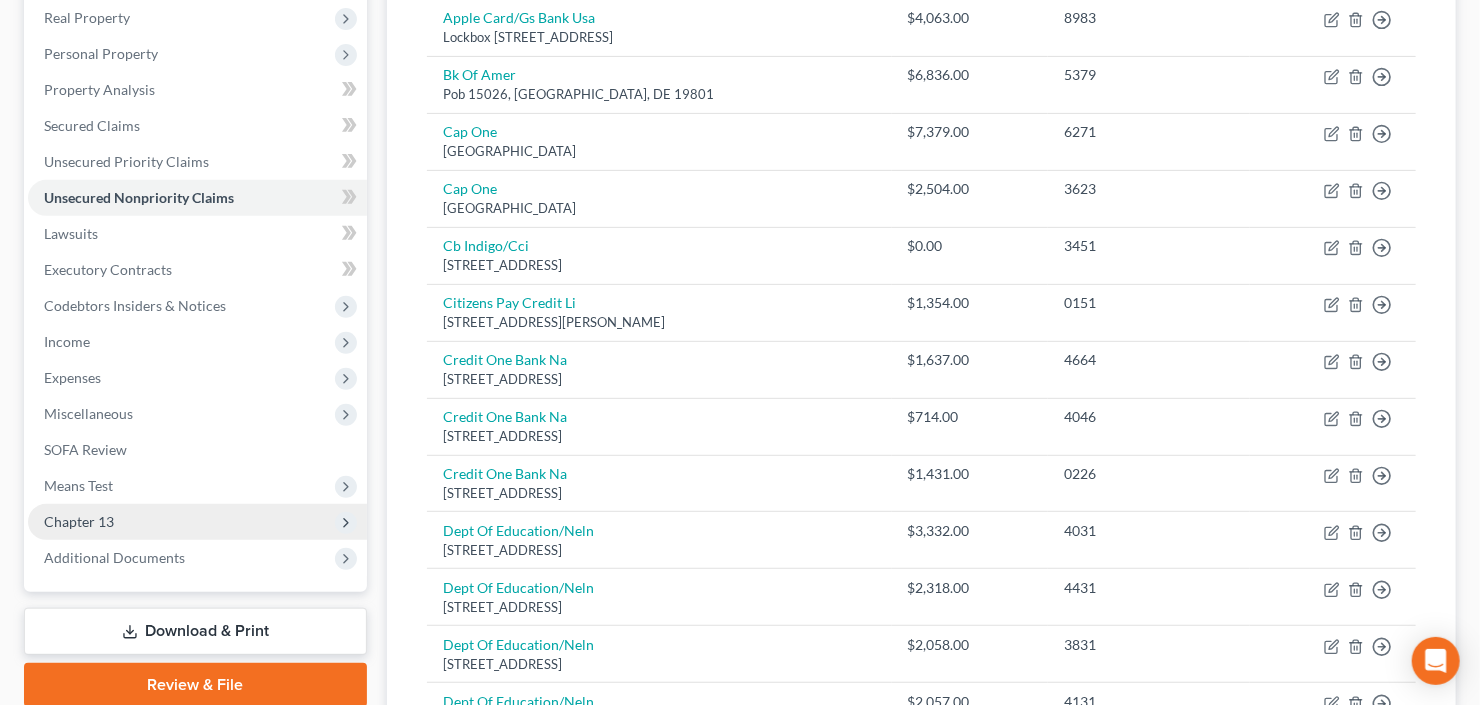 click on "Chapter 13" at bounding box center (197, 522) 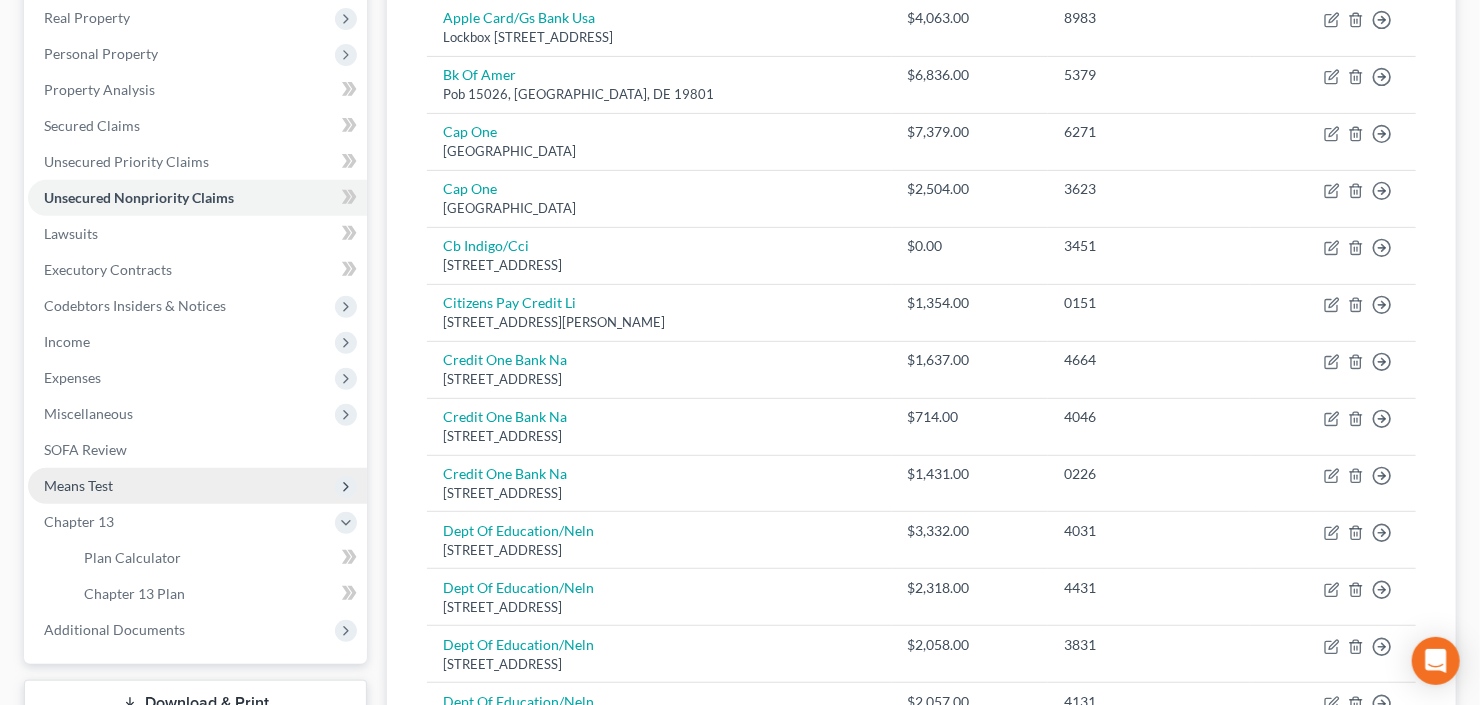 click on "Means Test" at bounding box center [197, 486] 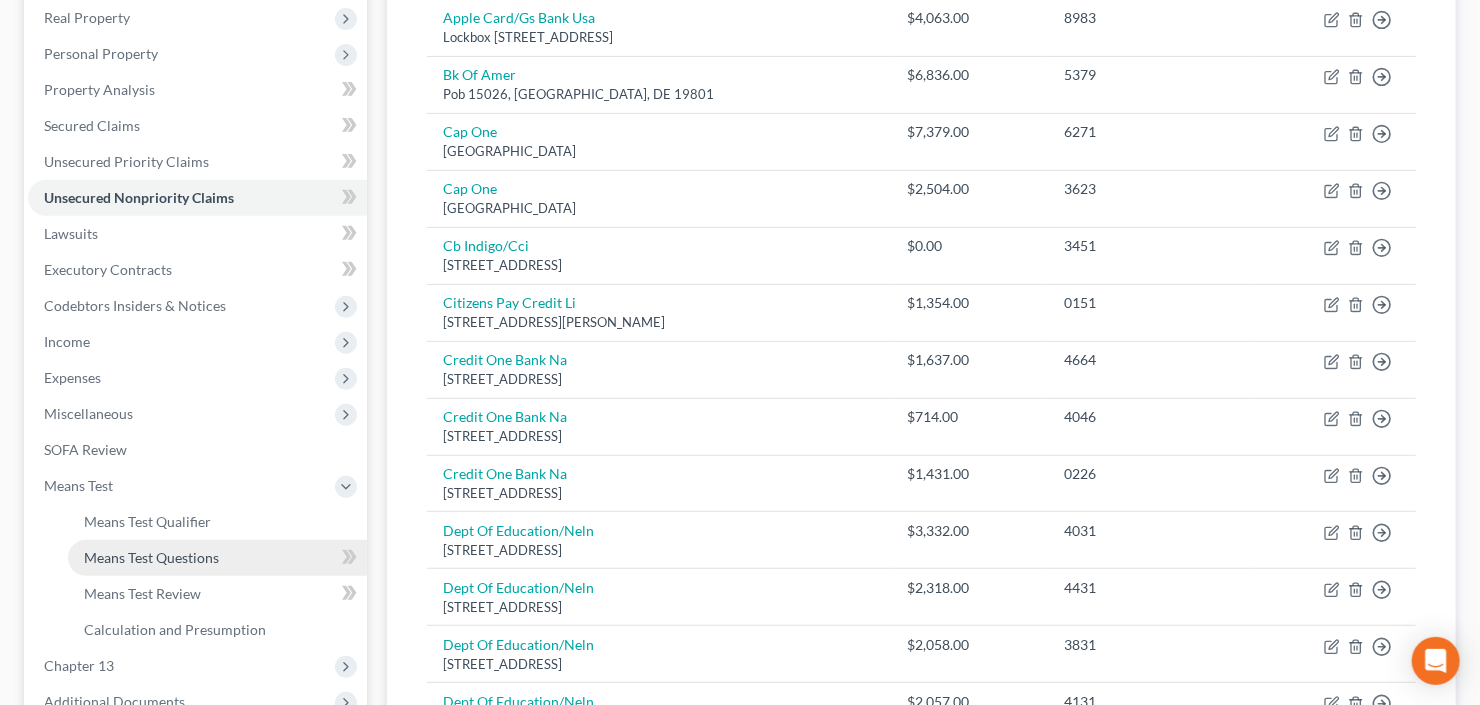 click on "Means Test Questions" at bounding box center [151, 557] 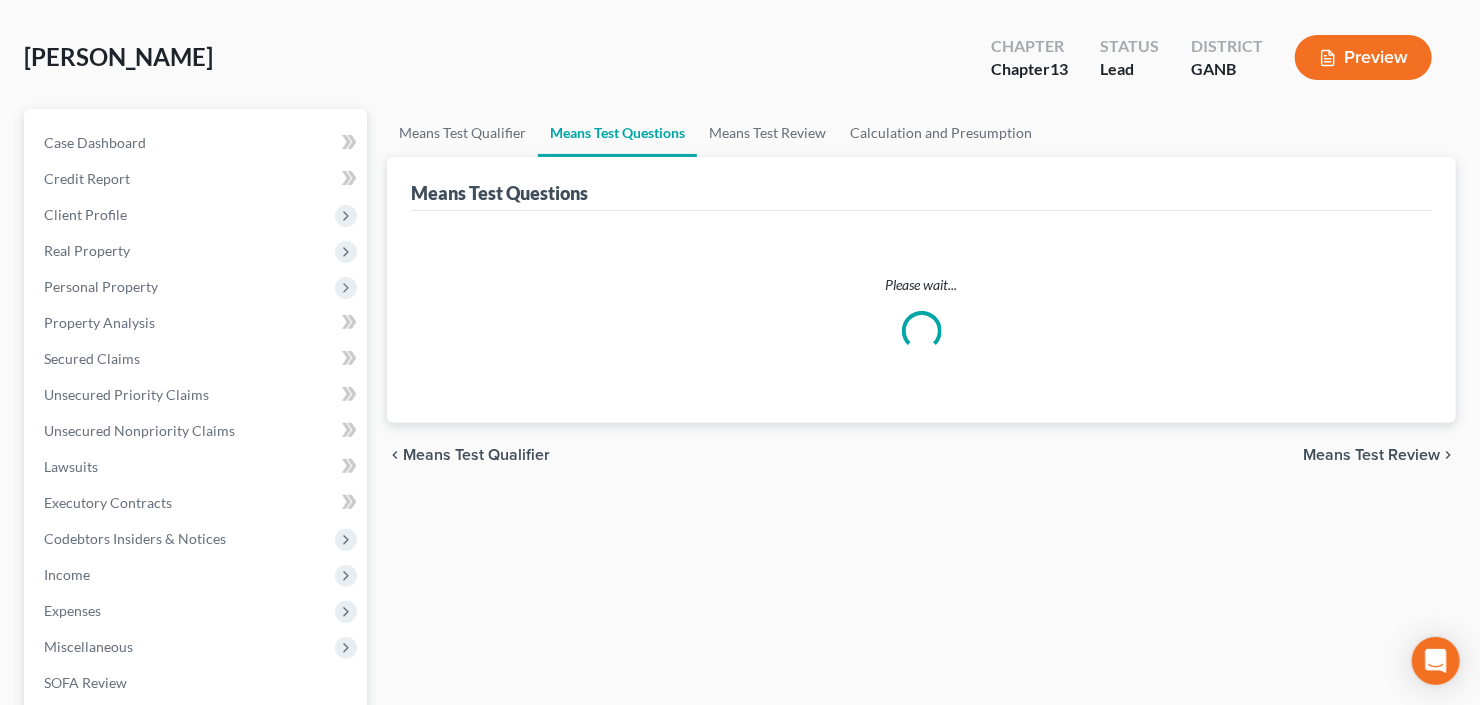 scroll, scrollTop: 0, scrollLeft: 0, axis: both 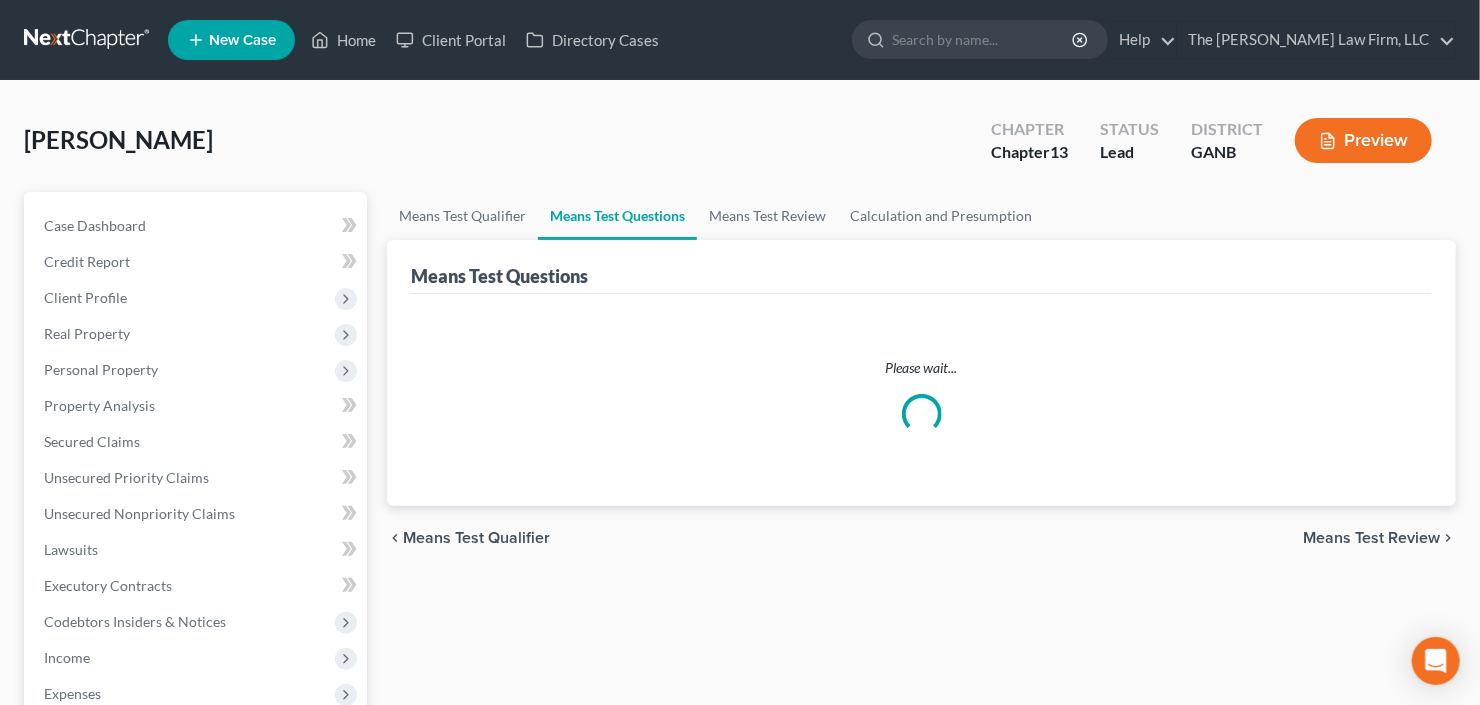 select on "1" 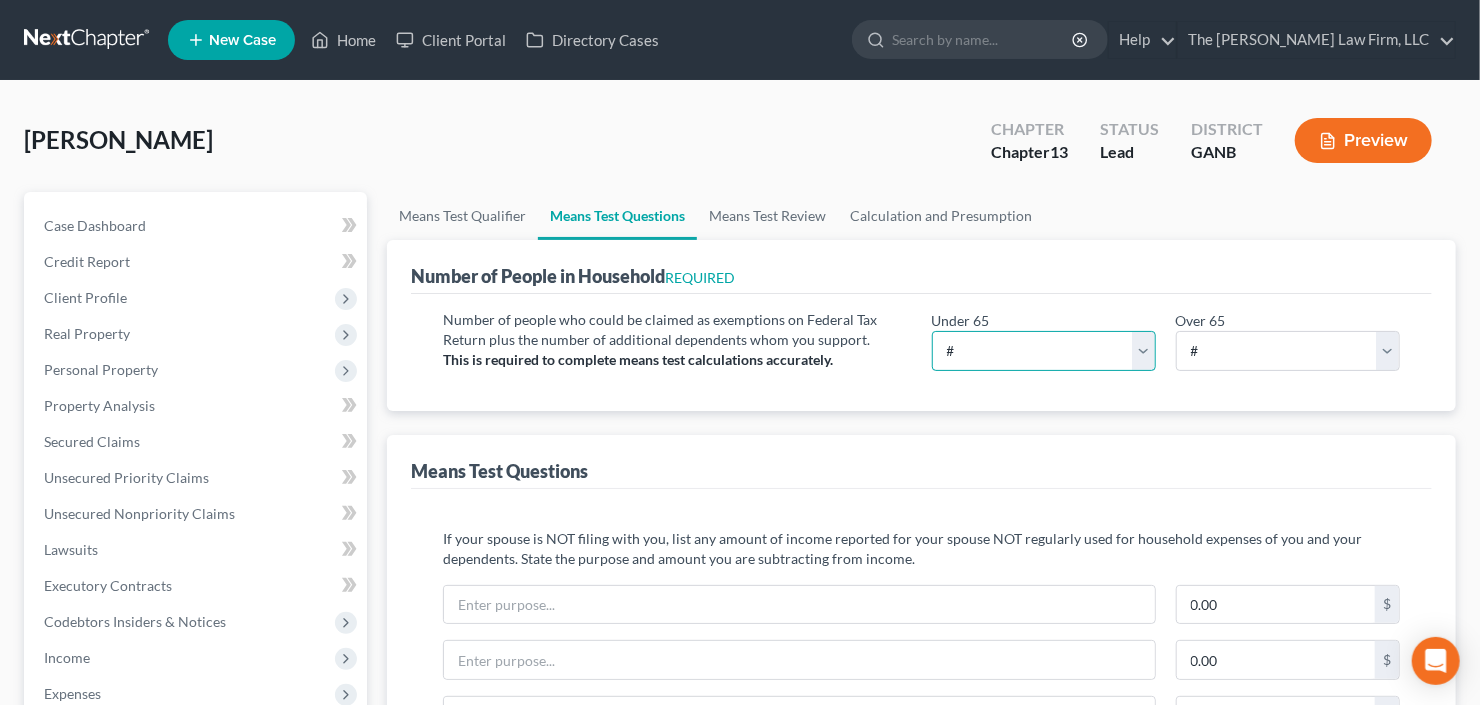 click on "# 0 1 2 3 4 5 6 7 8 9 10" at bounding box center (1044, 351) 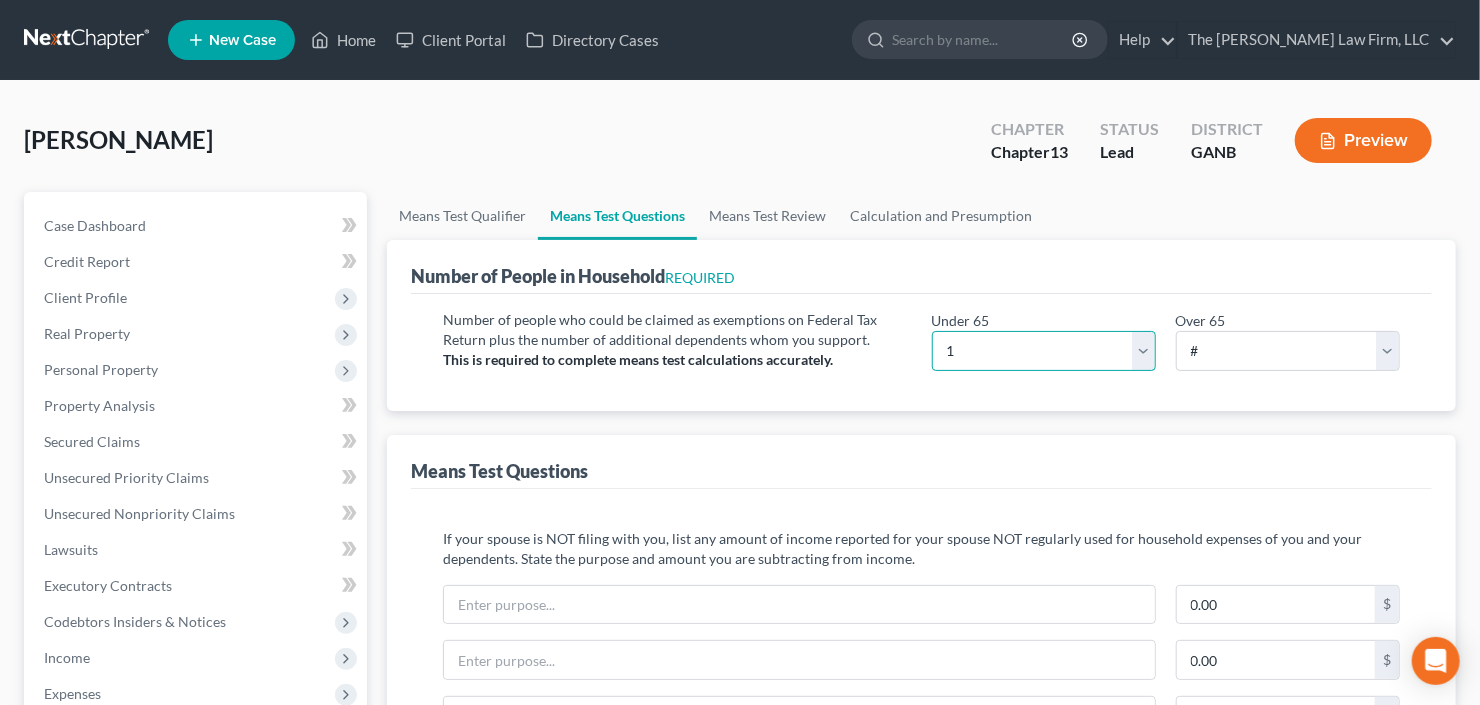 click on "# 0 1 2 3 4 5 6 7 8 9 10" at bounding box center (1044, 351) 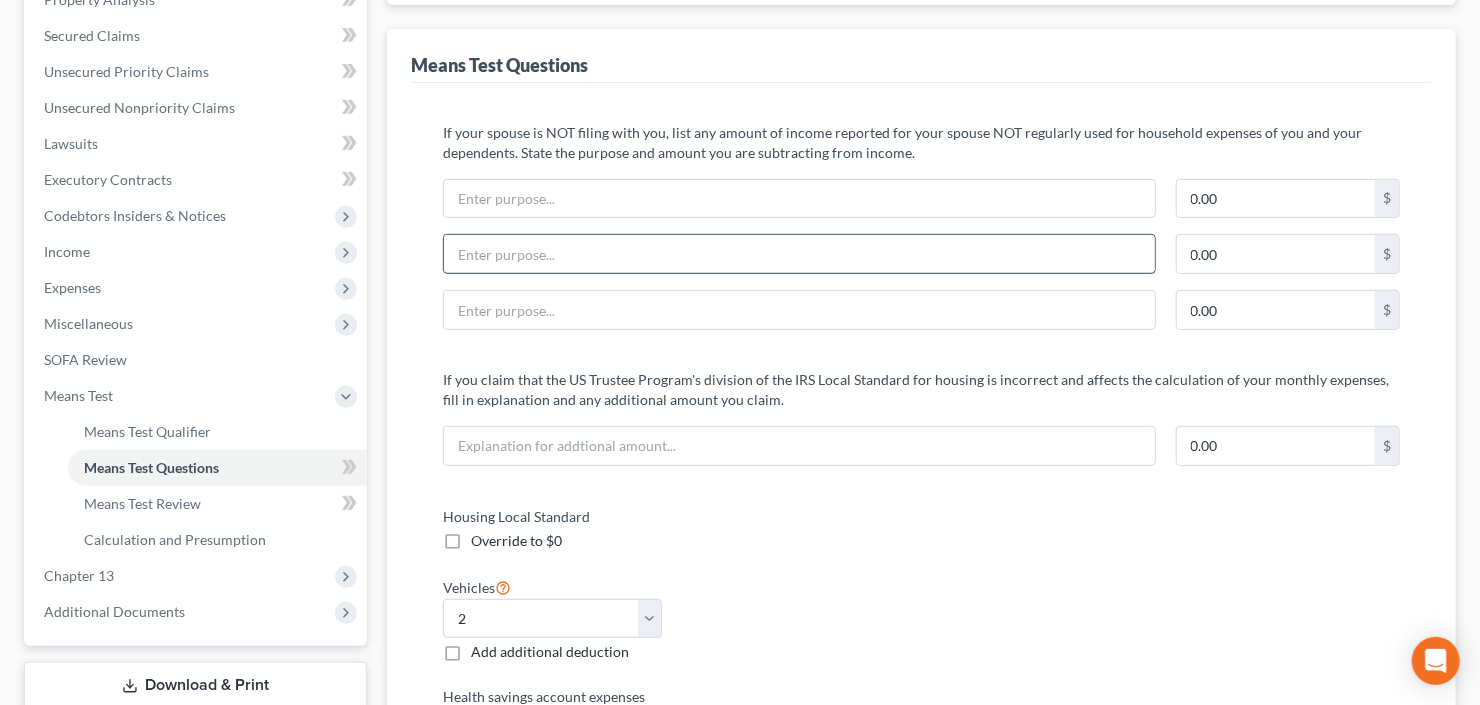 scroll, scrollTop: 560, scrollLeft: 0, axis: vertical 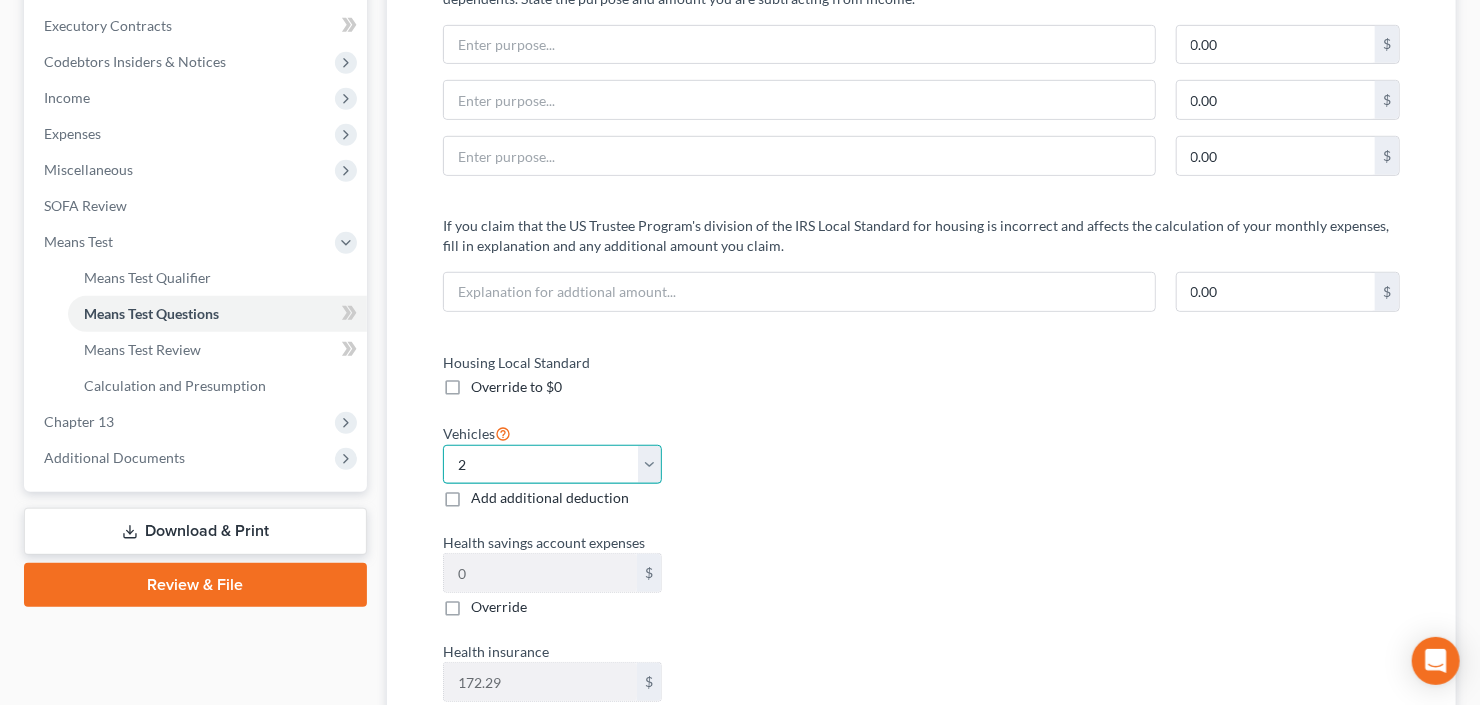 click on "Select 0 1 2 3 4 5" at bounding box center [552, 465] 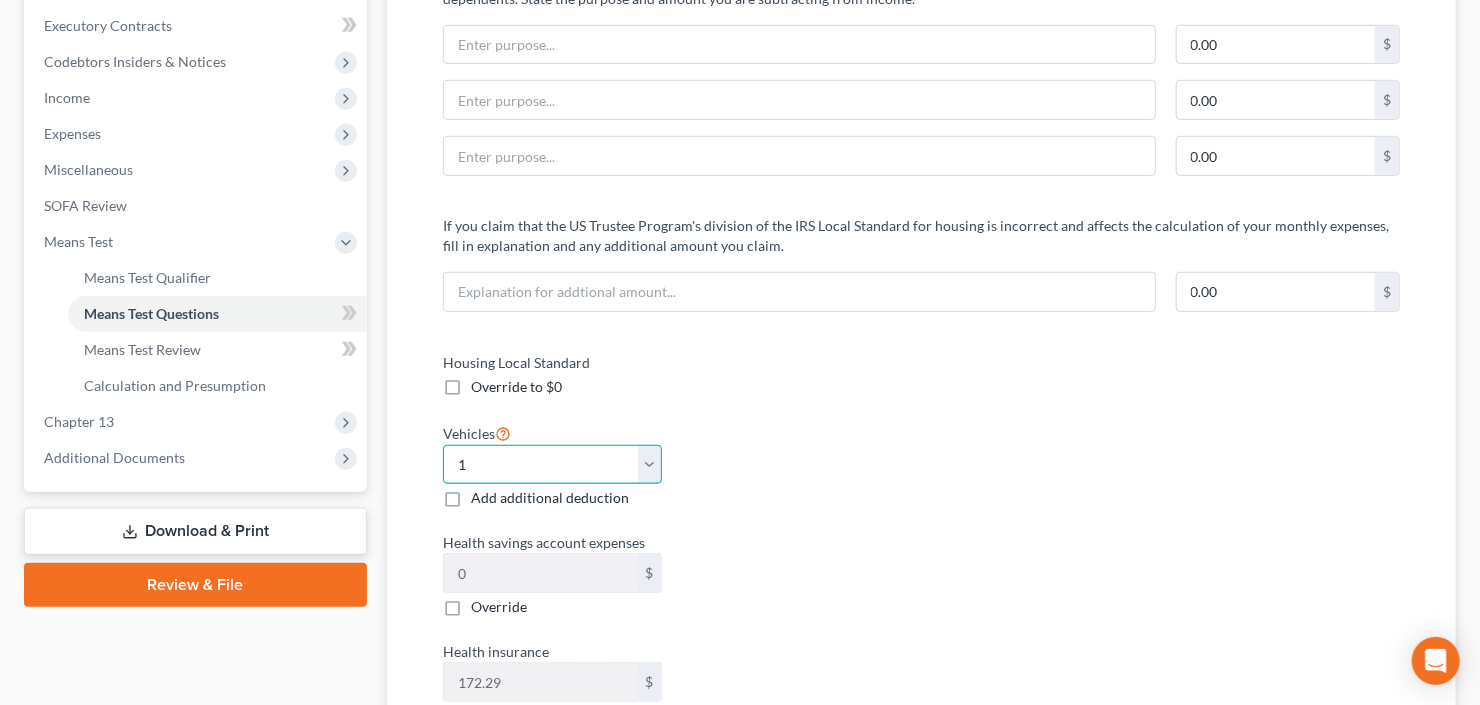 click on "Select 0 1 2 3 4 5" at bounding box center [552, 465] 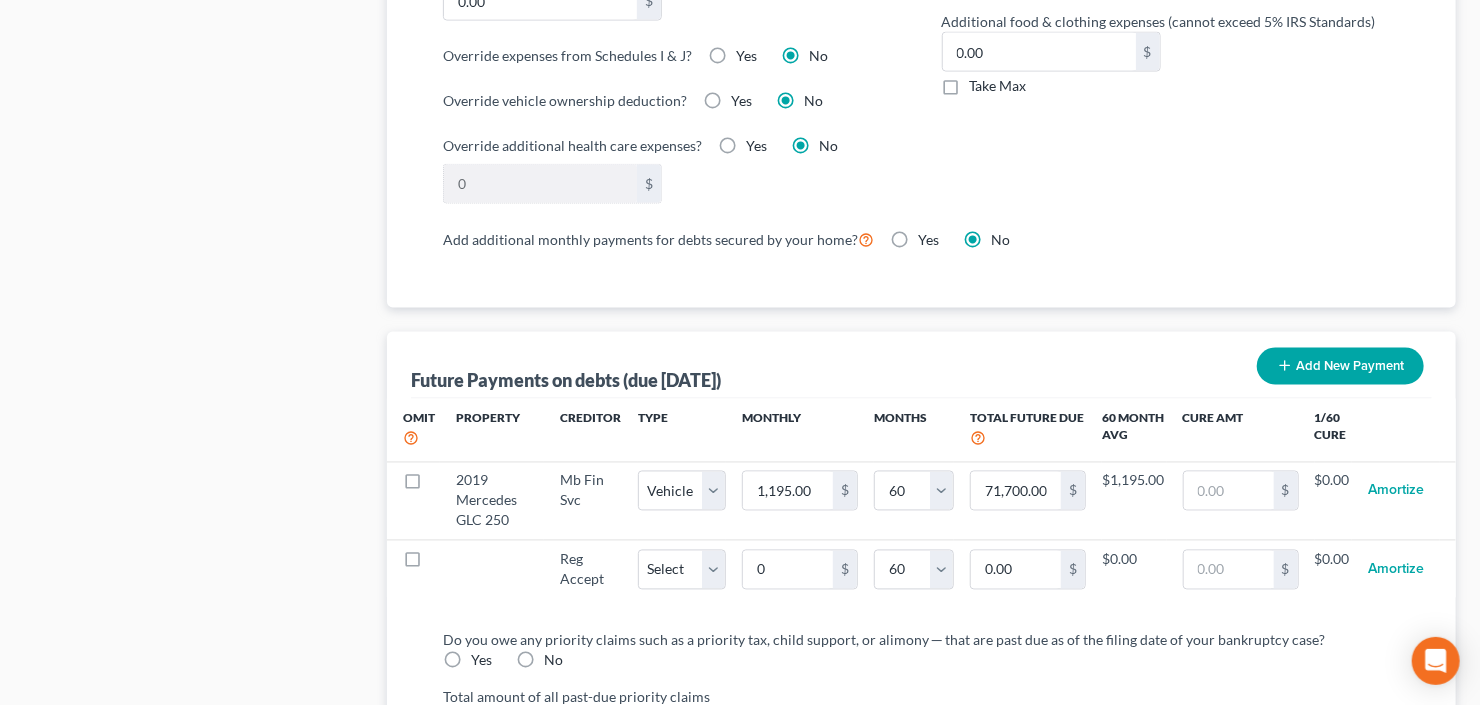 scroll, scrollTop: 1840, scrollLeft: 0, axis: vertical 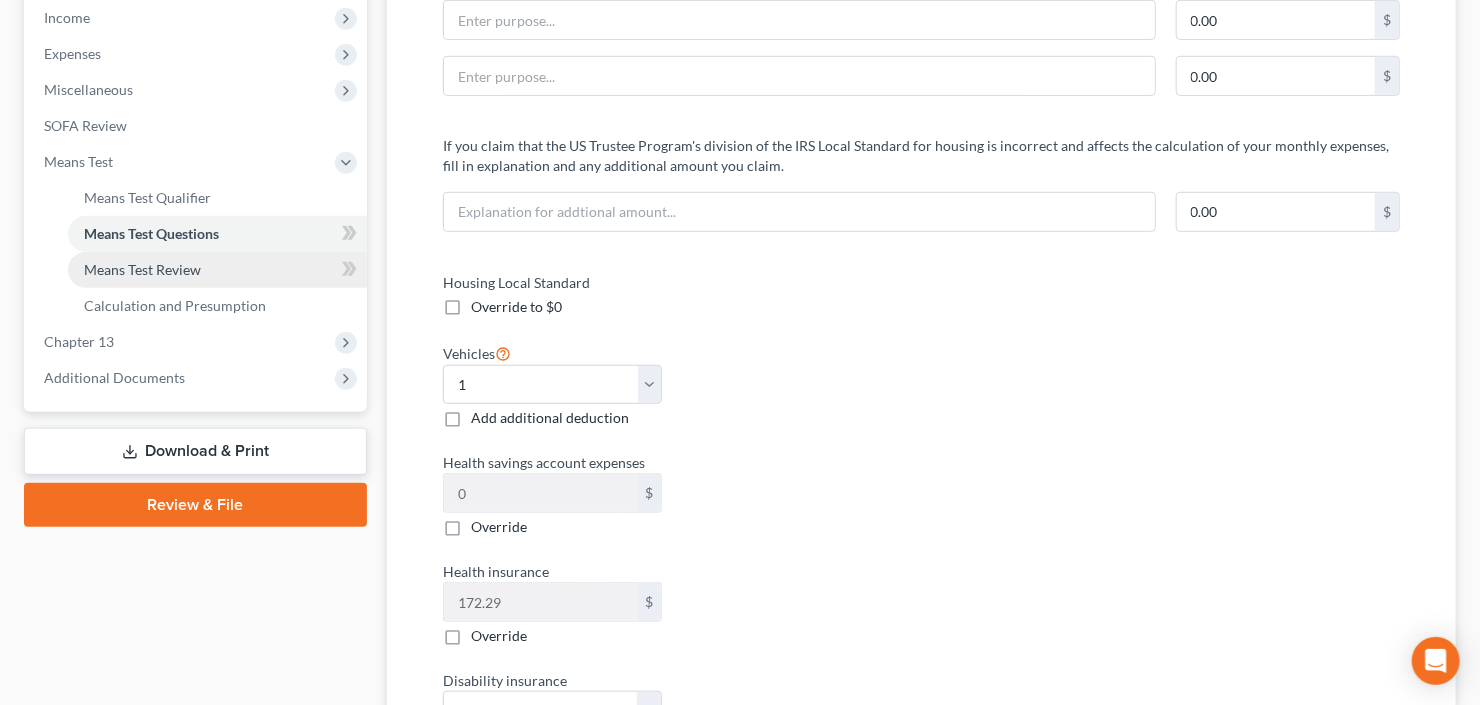 click on "Means Test Review" at bounding box center (142, 269) 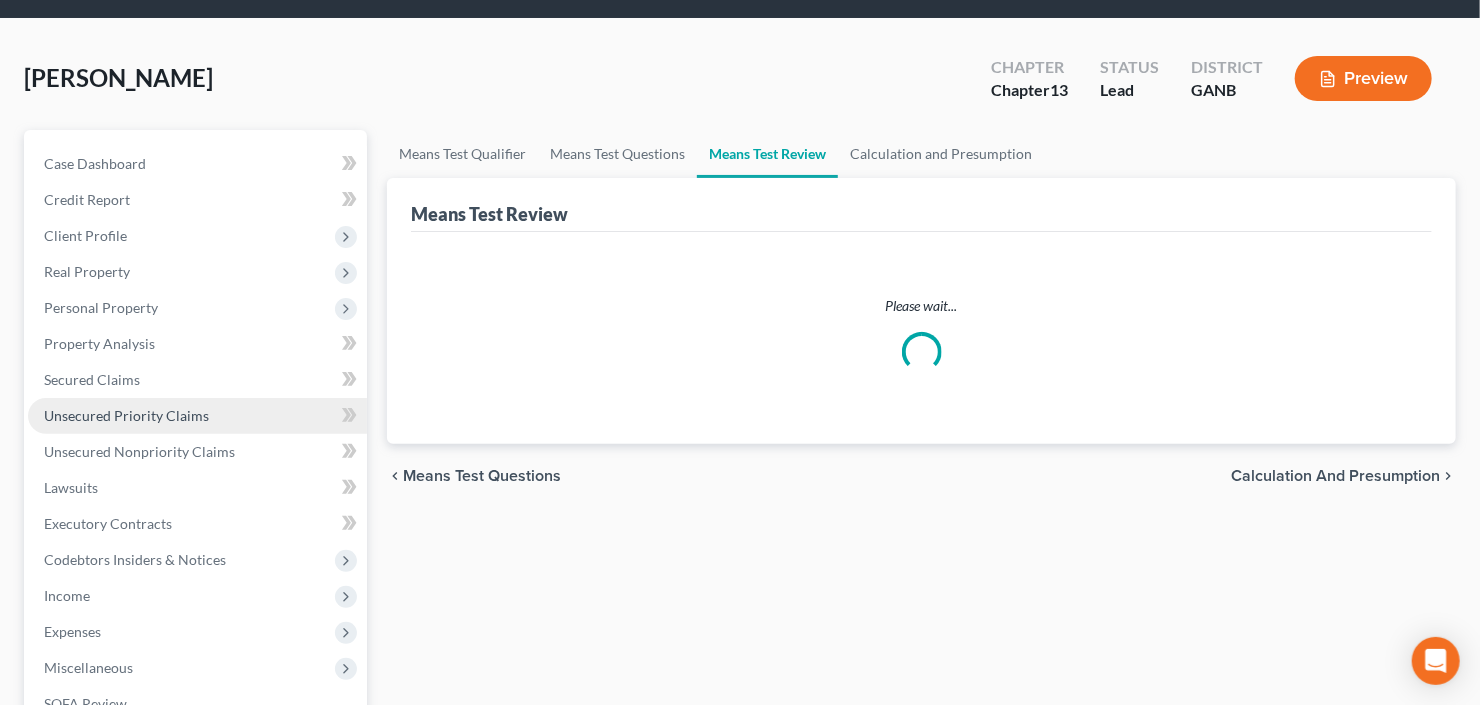 scroll, scrollTop: 0, scrollLeft: 0, axis: both 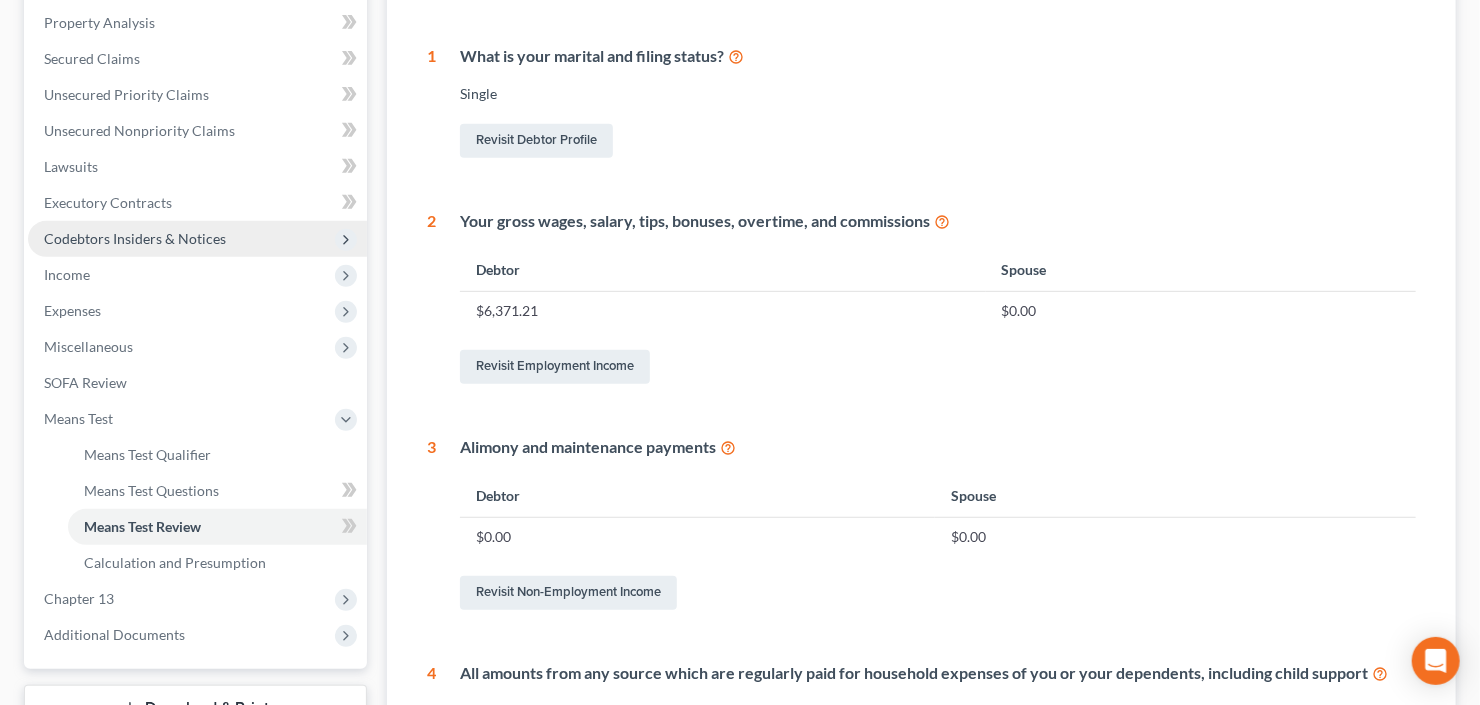 click on "Codebtors Insiders & Notices" at bounding box center [135, 238] 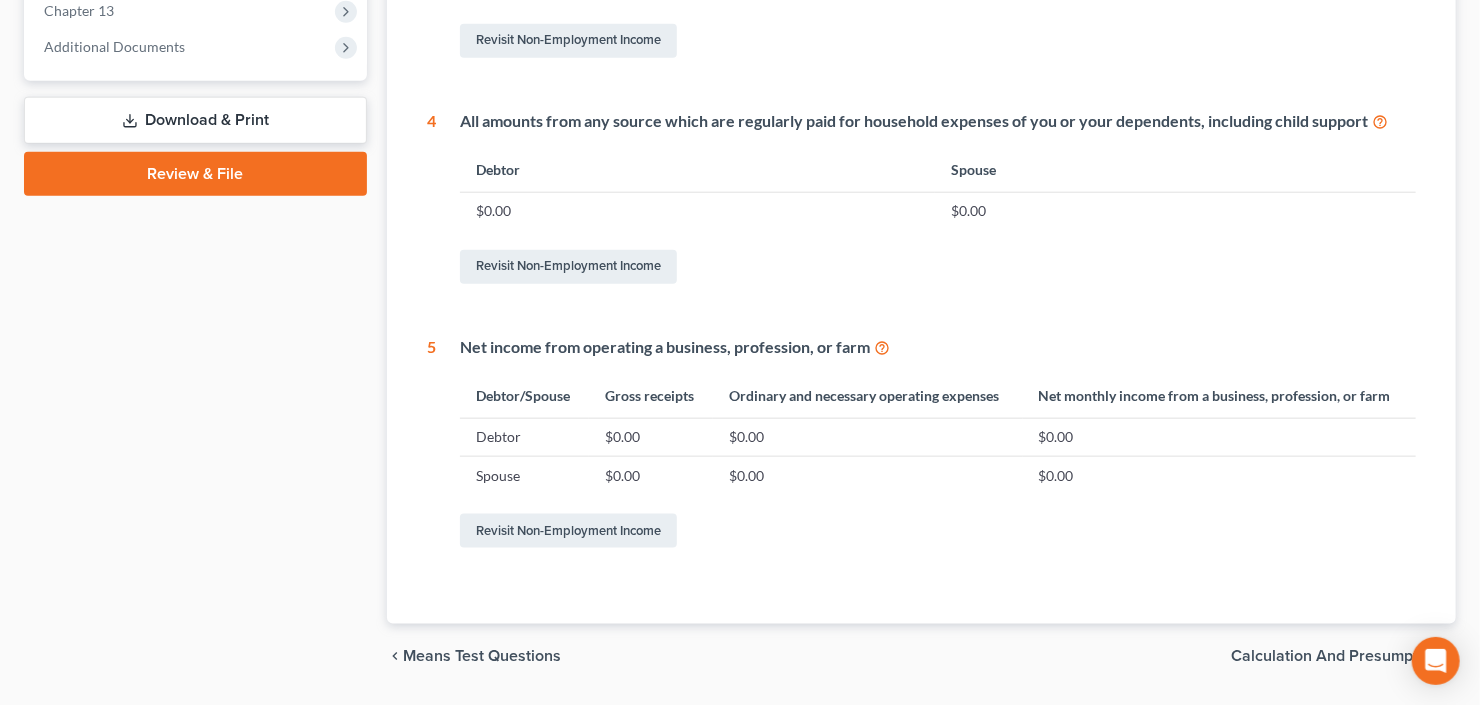 scroll, scrollTop: 455, scrollLeft: 0, axis: vertical 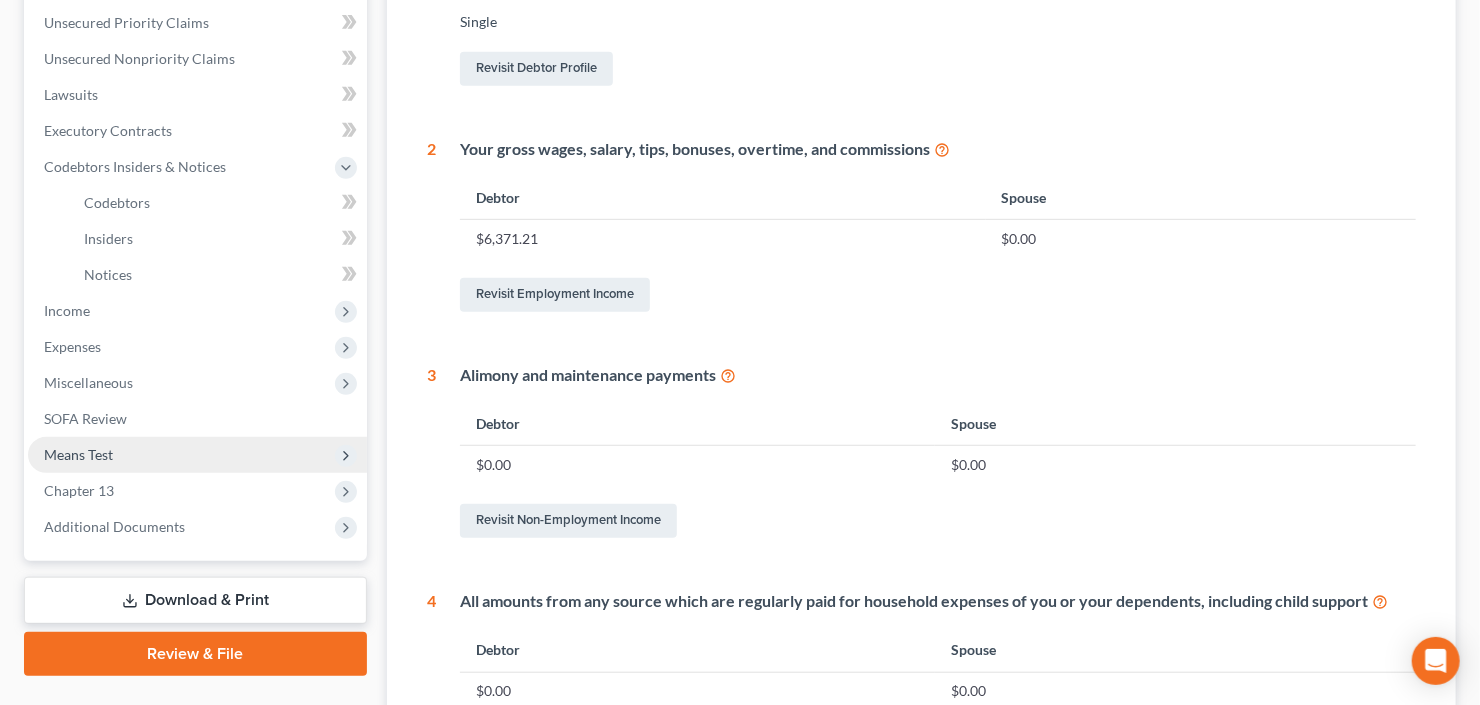click on "Means Test" at bounding box center (197, 455) 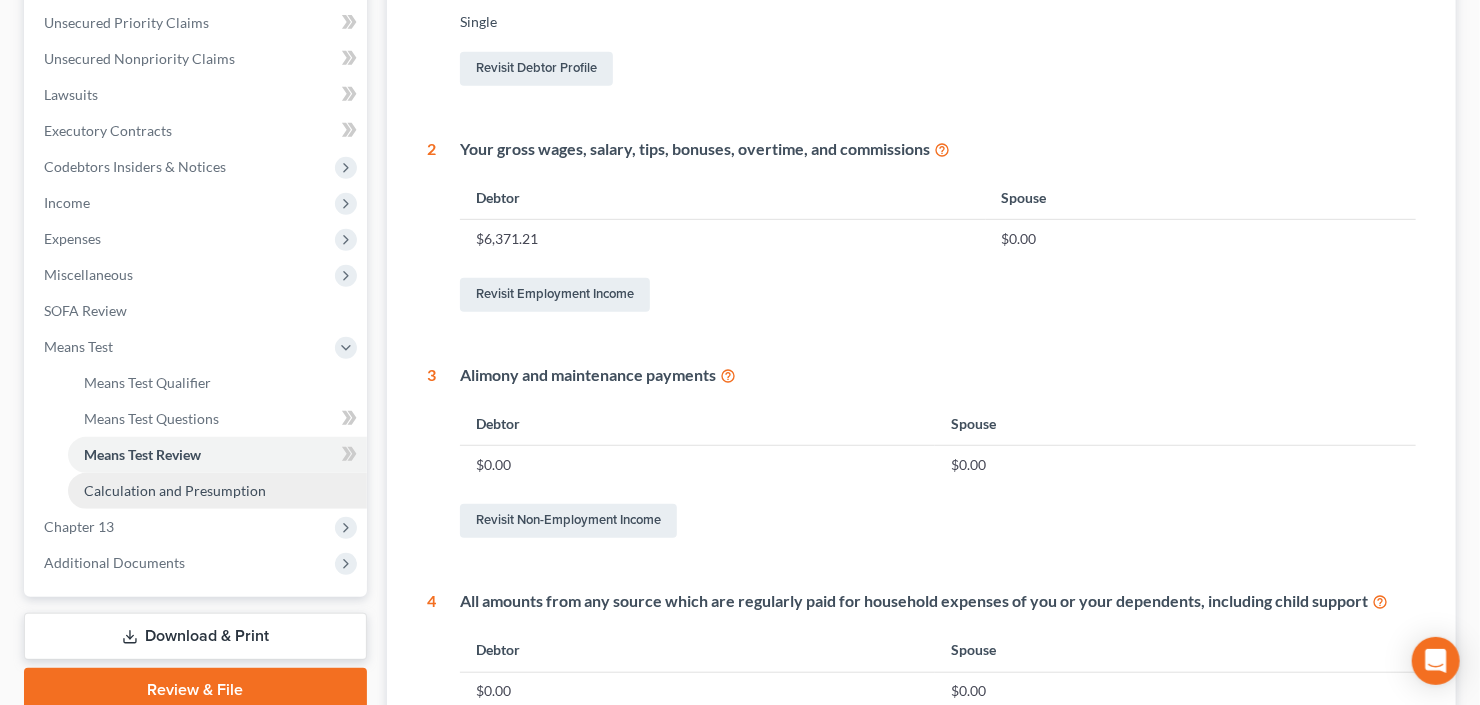 click on "Calculation and Presumption" at bounding box center (217, 491) 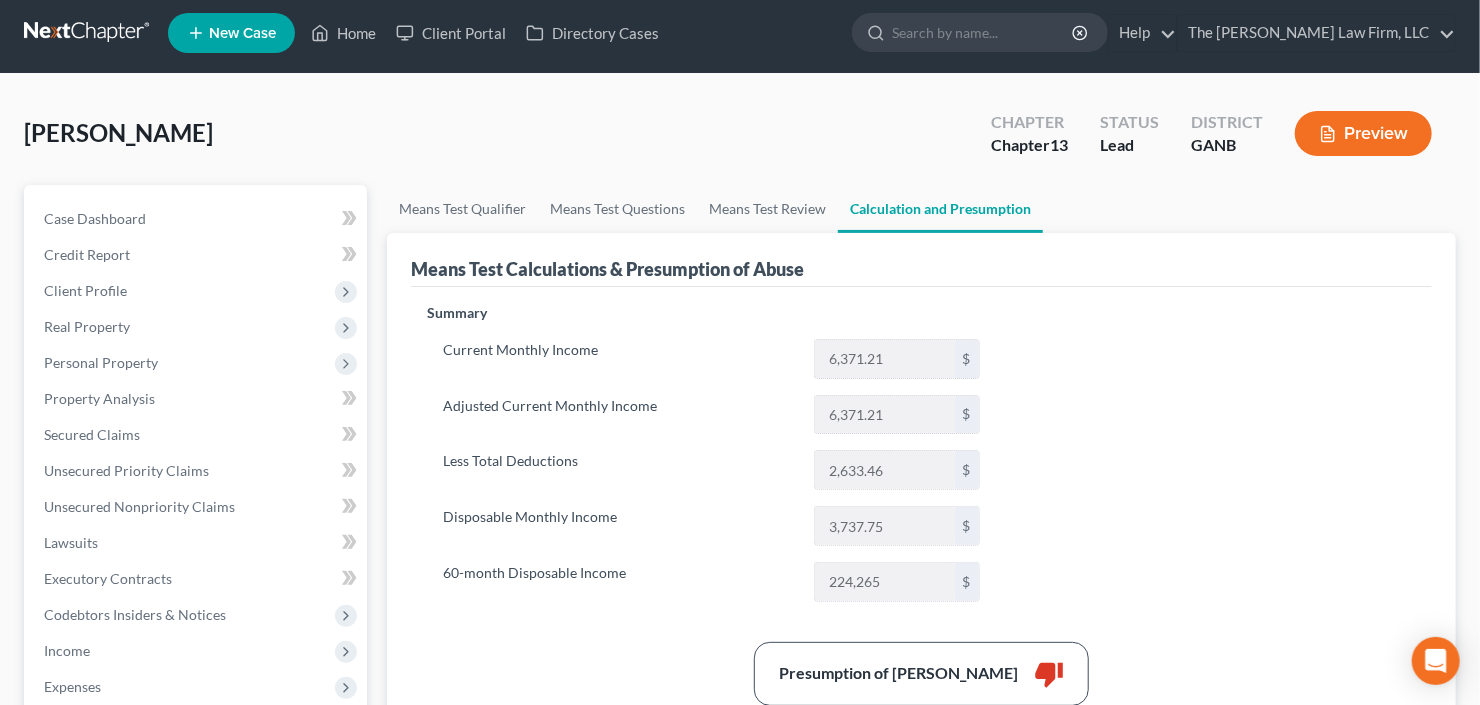 scroll, scrollTop: 0, scrollLeft: 0, axis: both 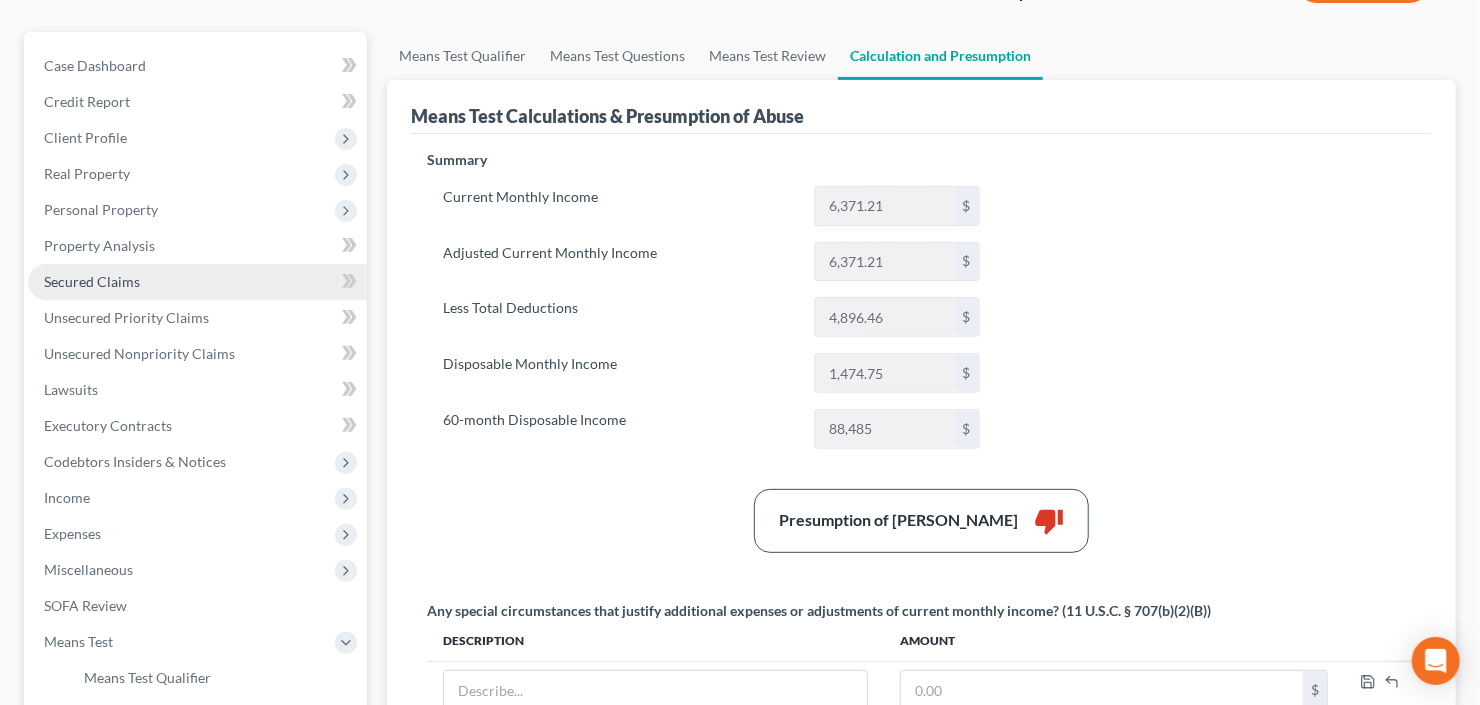 click on "Secured Claims" at bounding box center (197, 282) 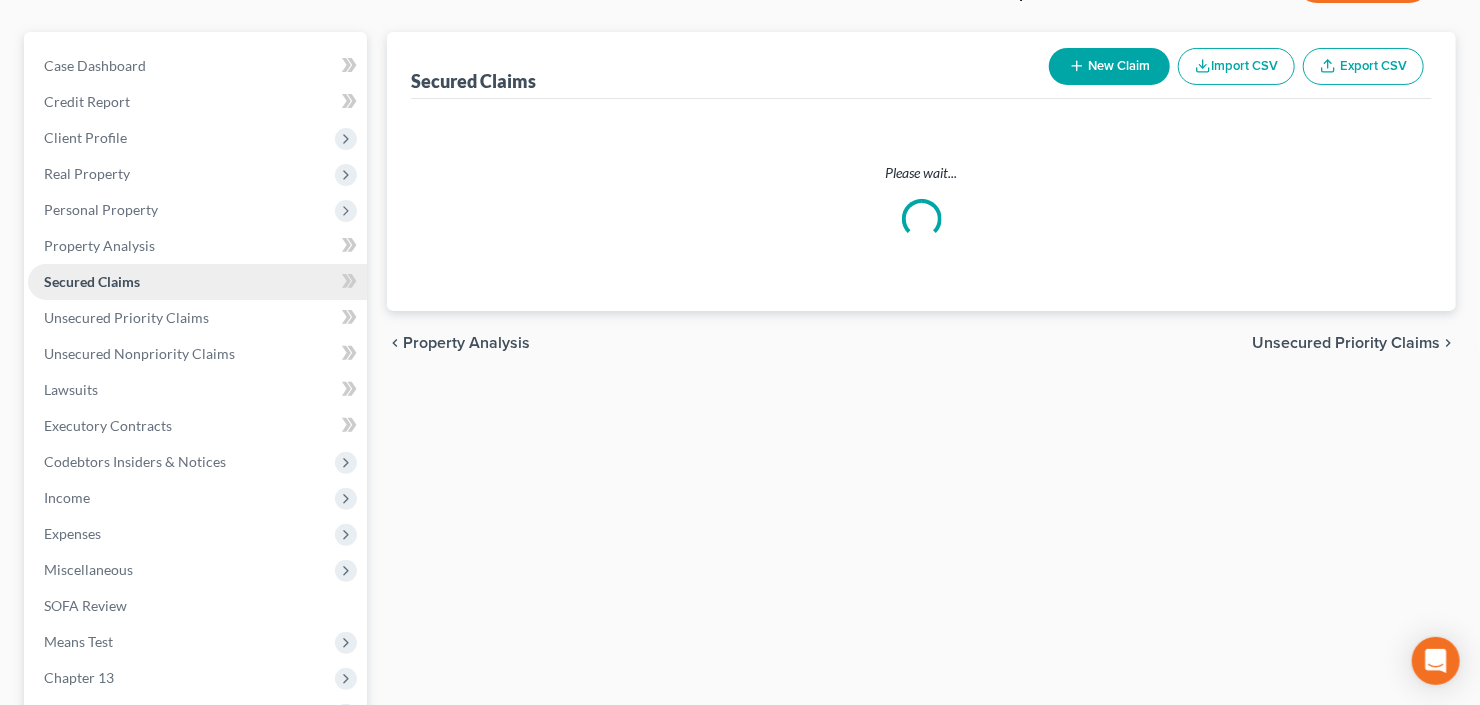 scroll, scrollTop: 0, scrollLeft: 0, axis: both 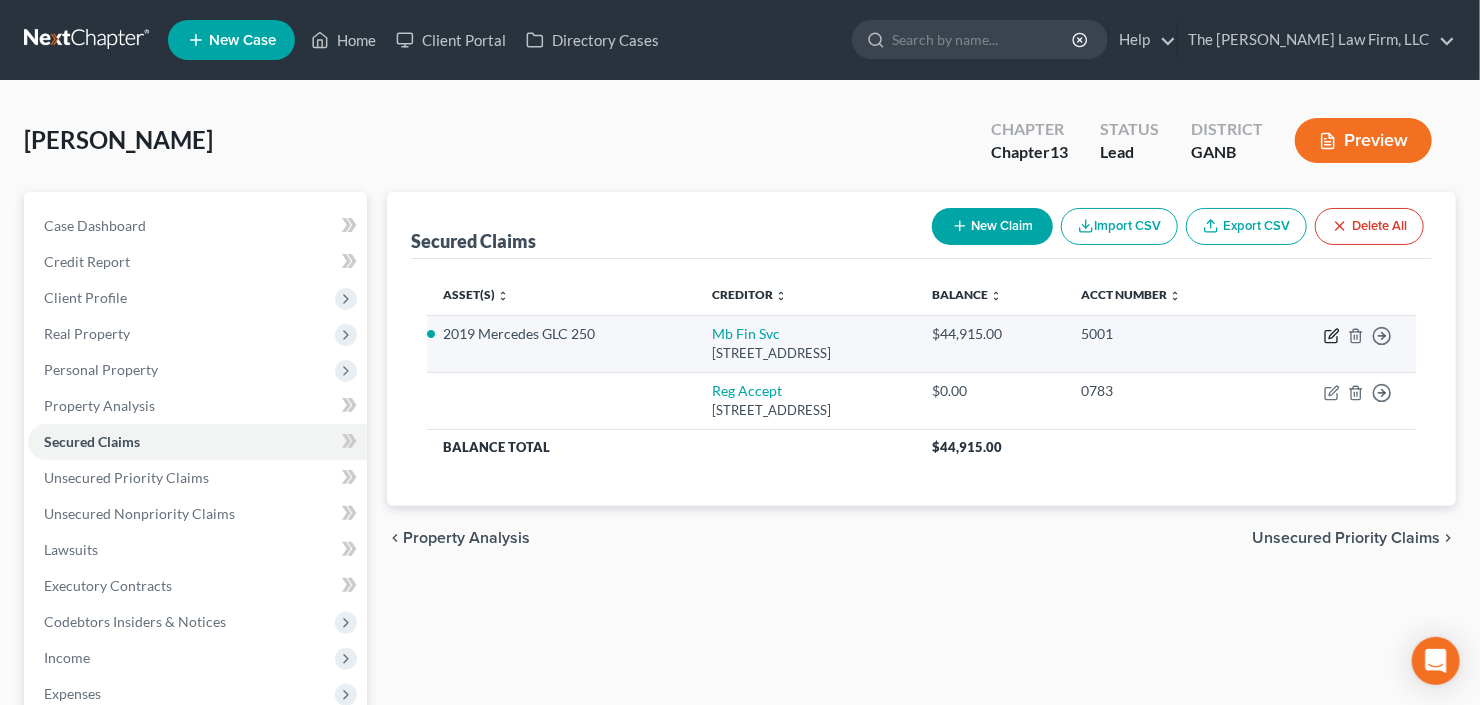 click 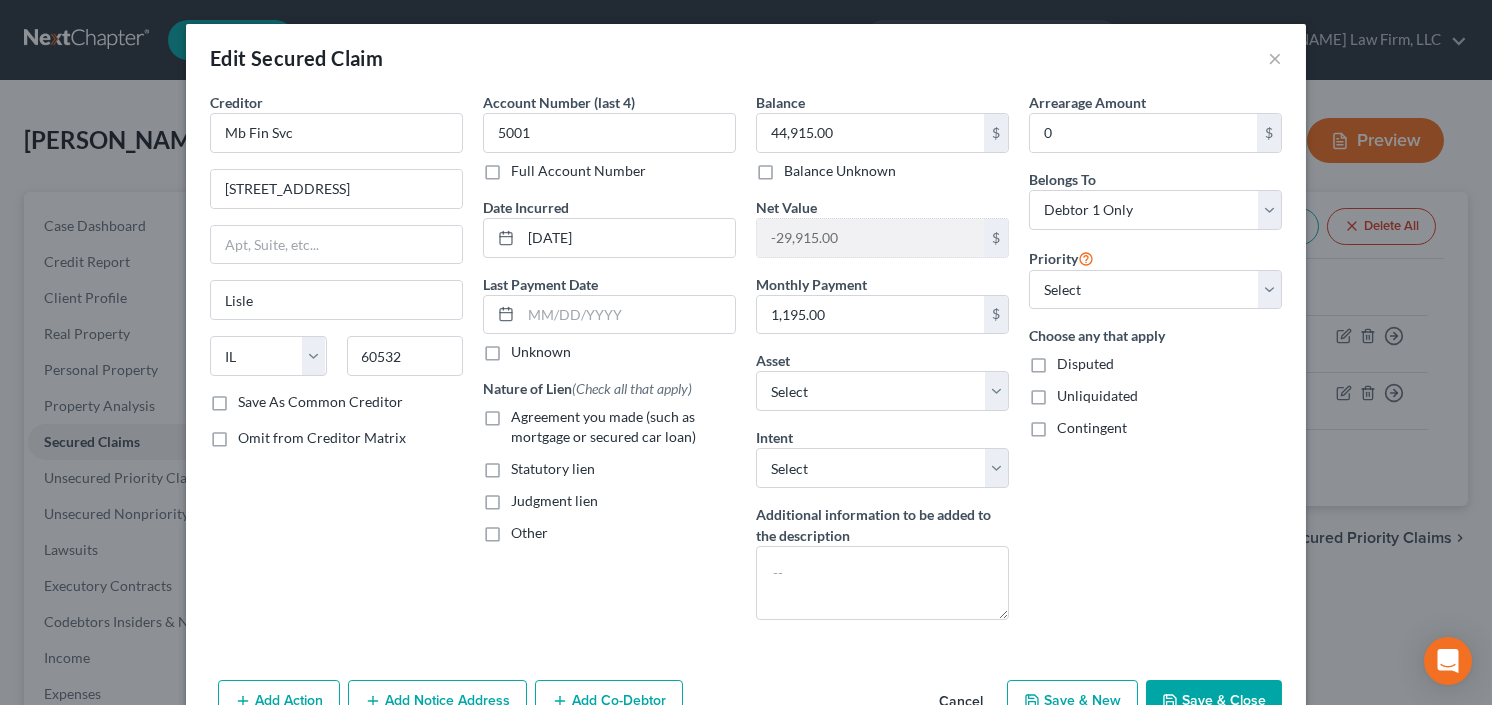 click on "Agreement you made (such as mortgage or secured car loan)" at bounding box center [623, 427] 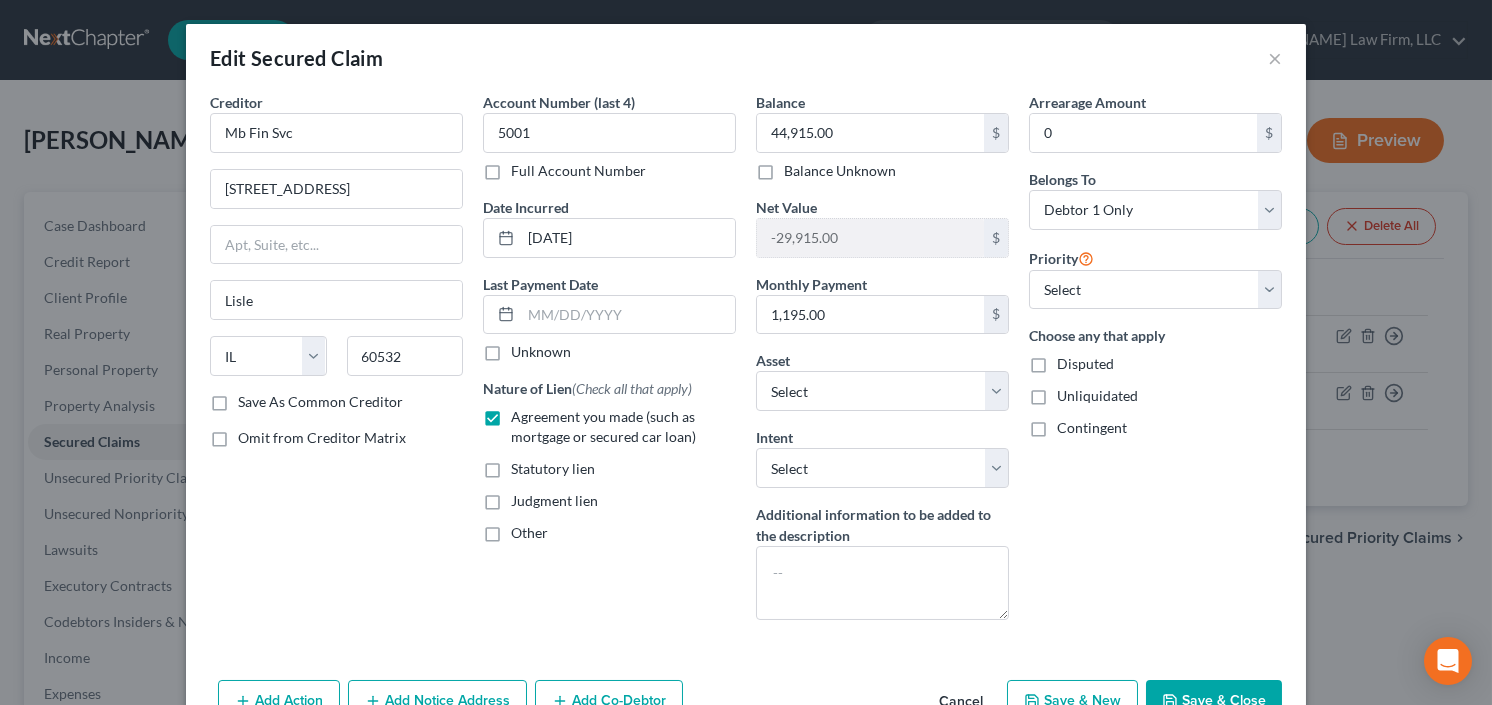 click on "Save & Close" at bounding box center (1214, 701) 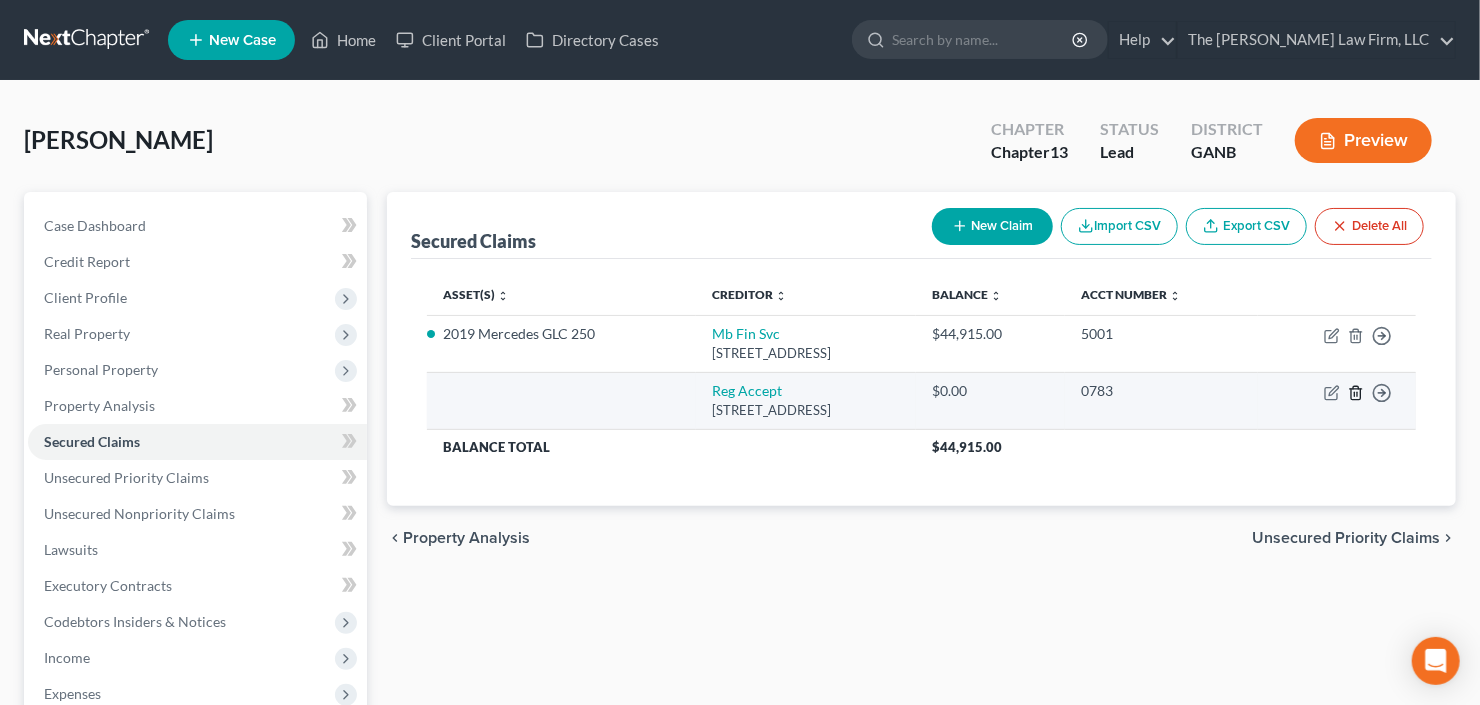 click 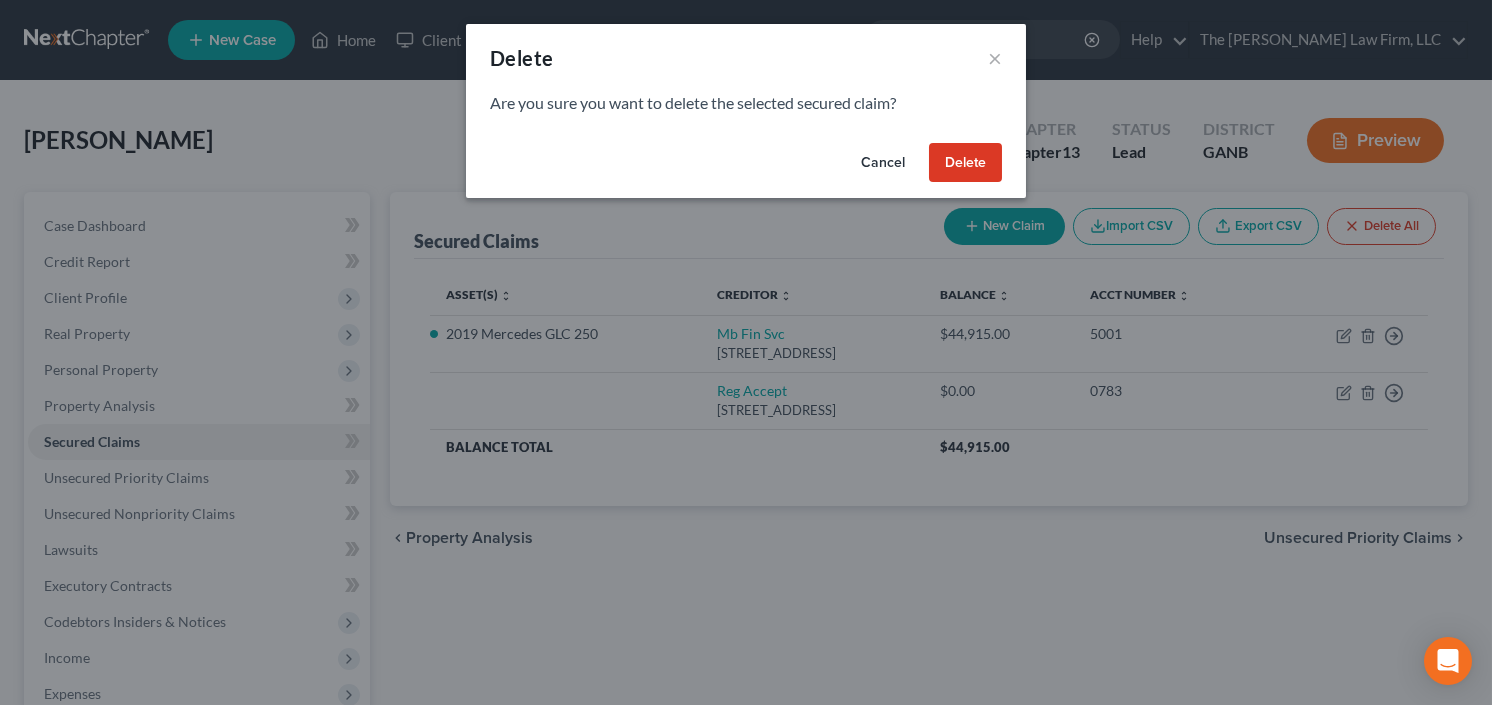 click on "Delete" at bounding box center [965, 163] 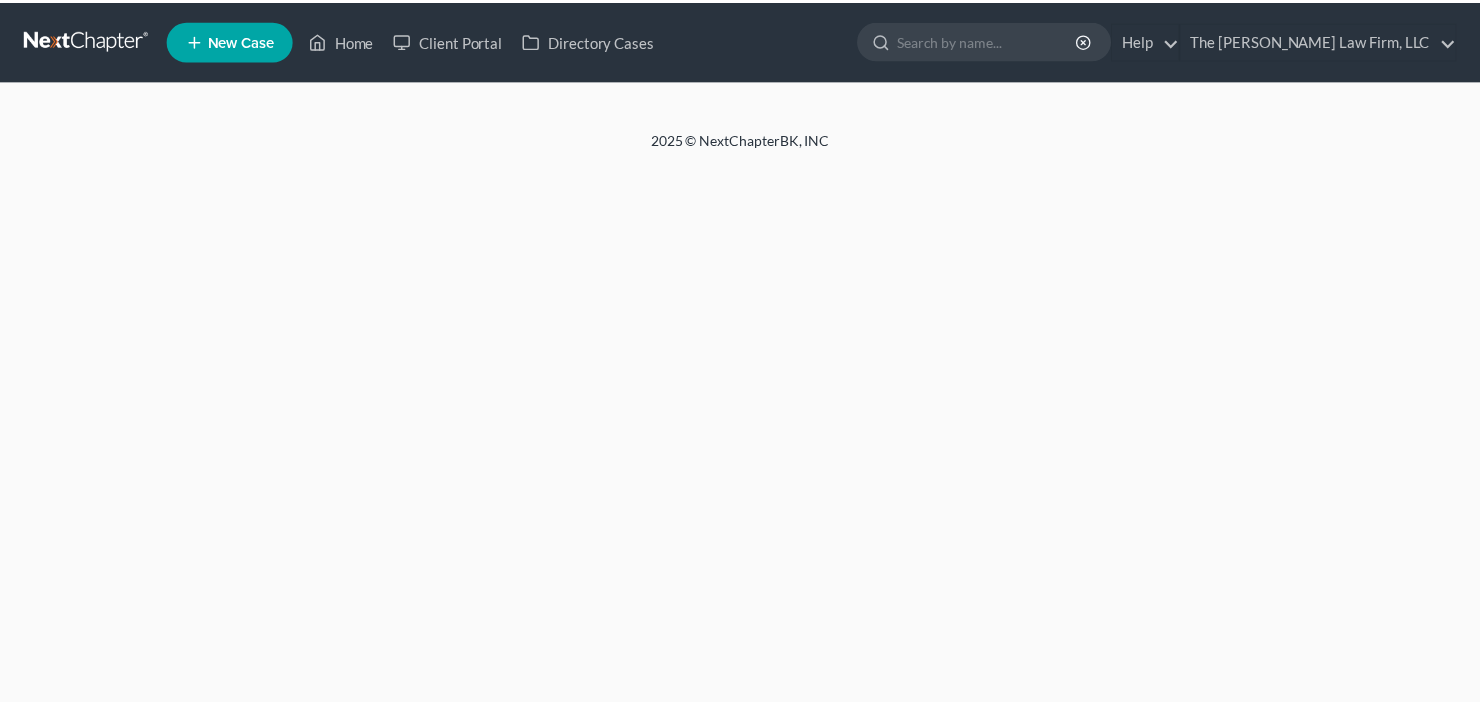 scroll, scrollTop: 0, scrollLeft: 0, axis: both 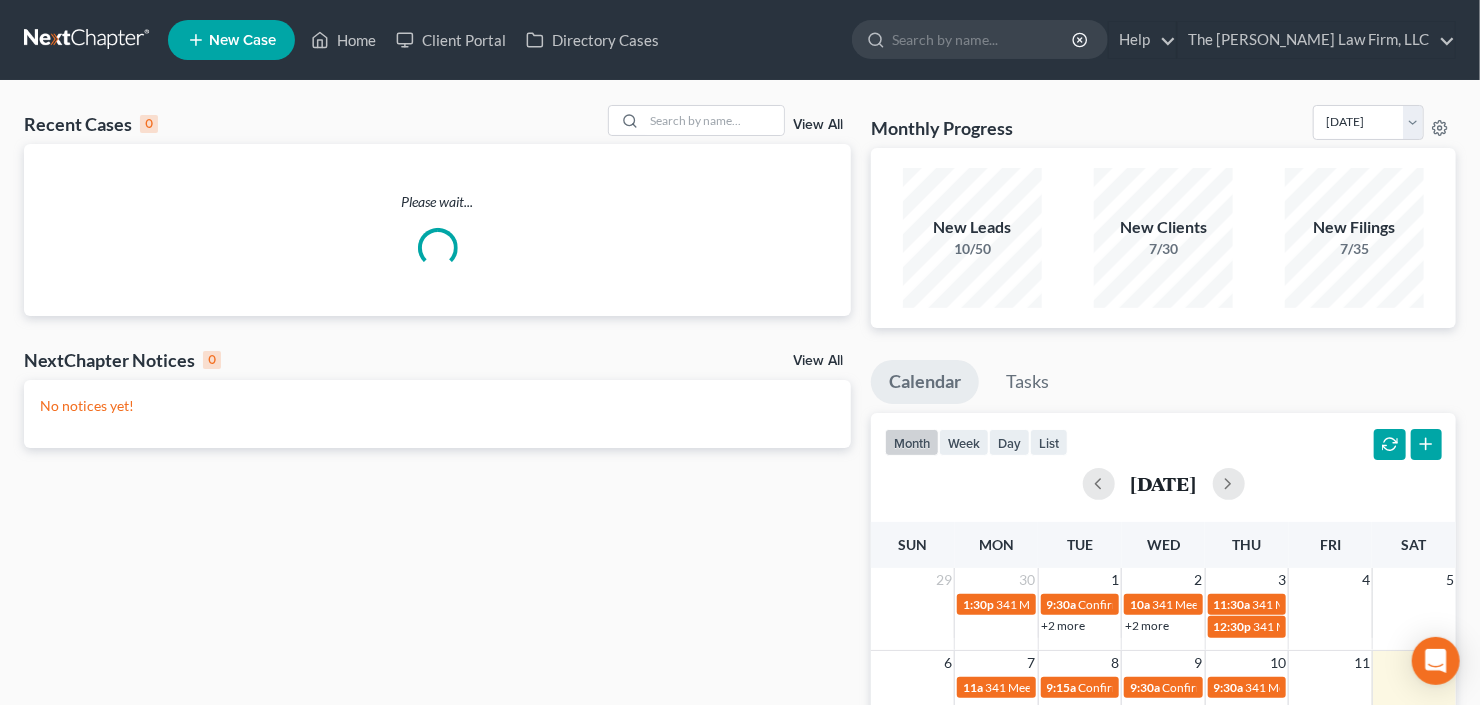 click 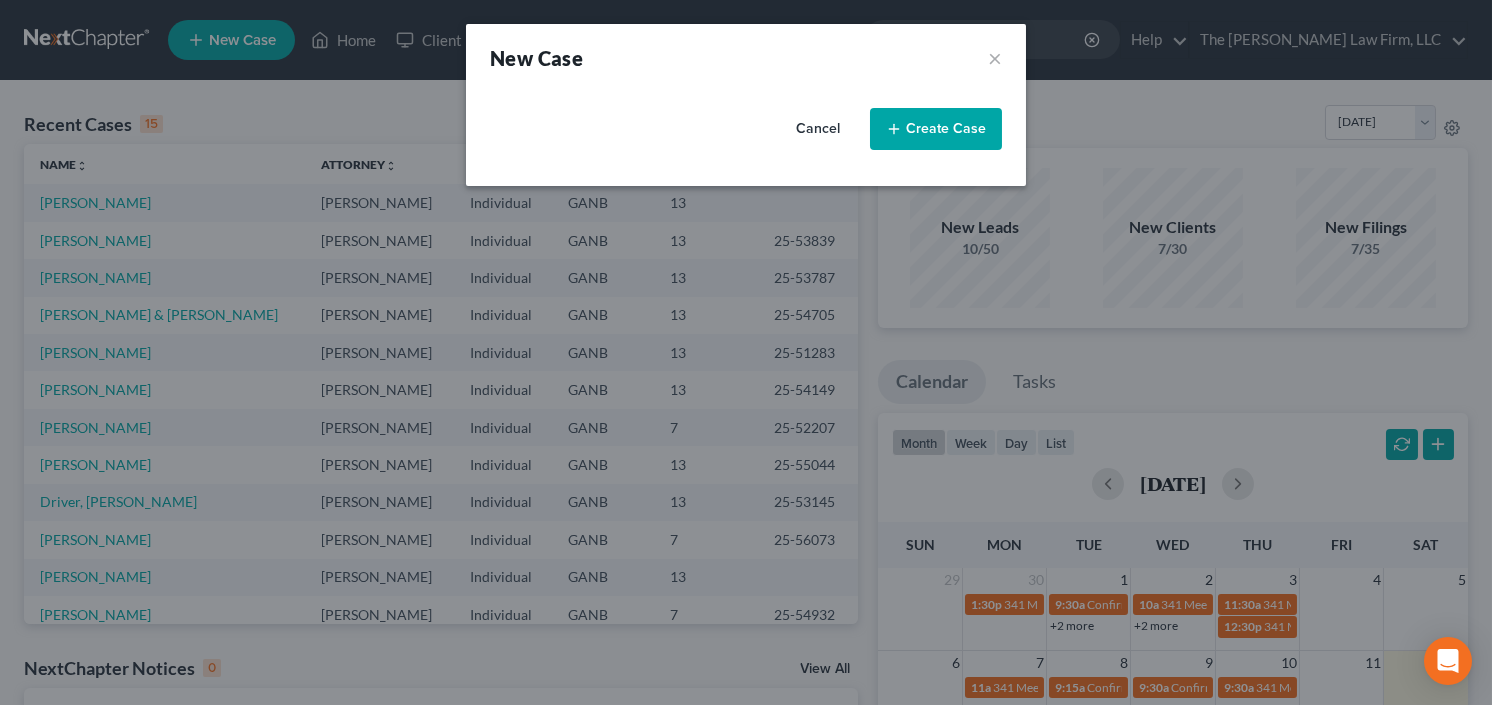 select on "19" 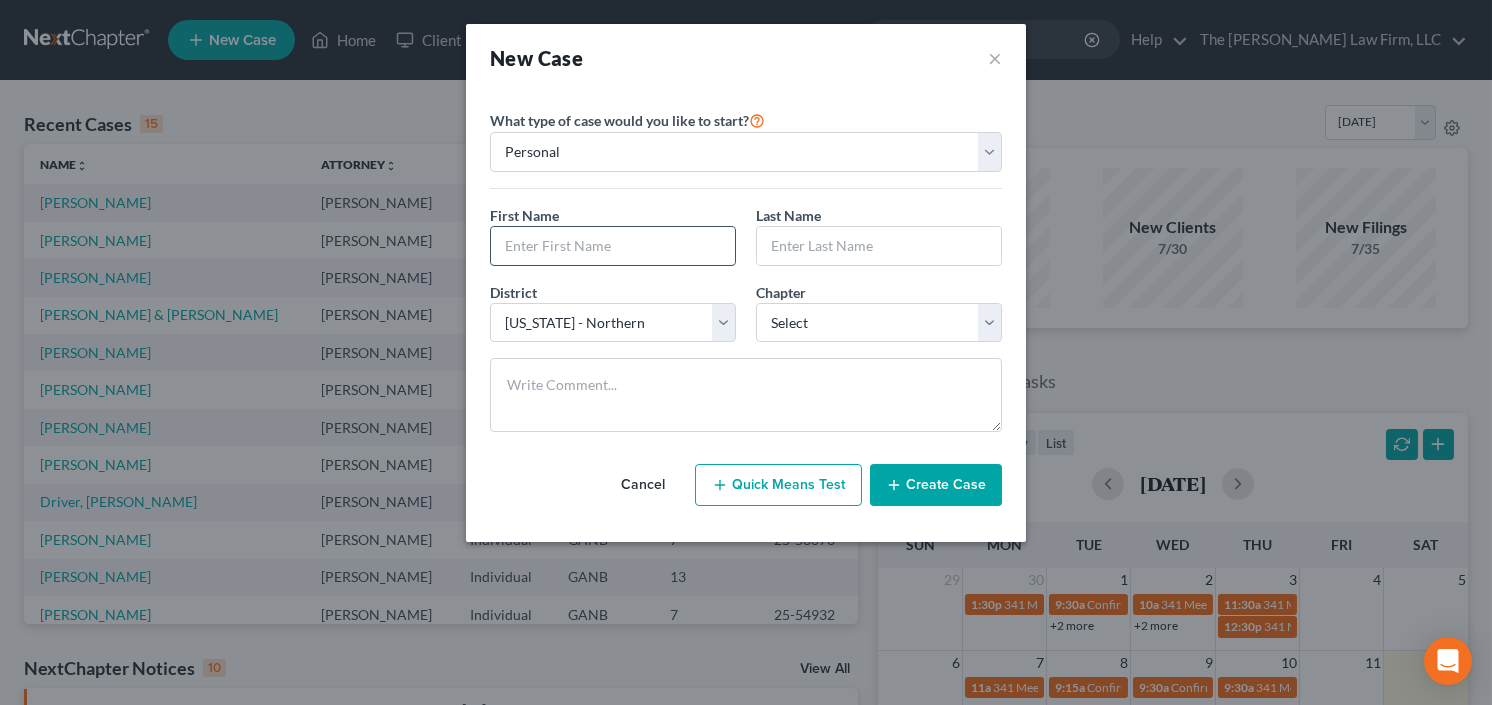 click at bounding box center [613, 246] 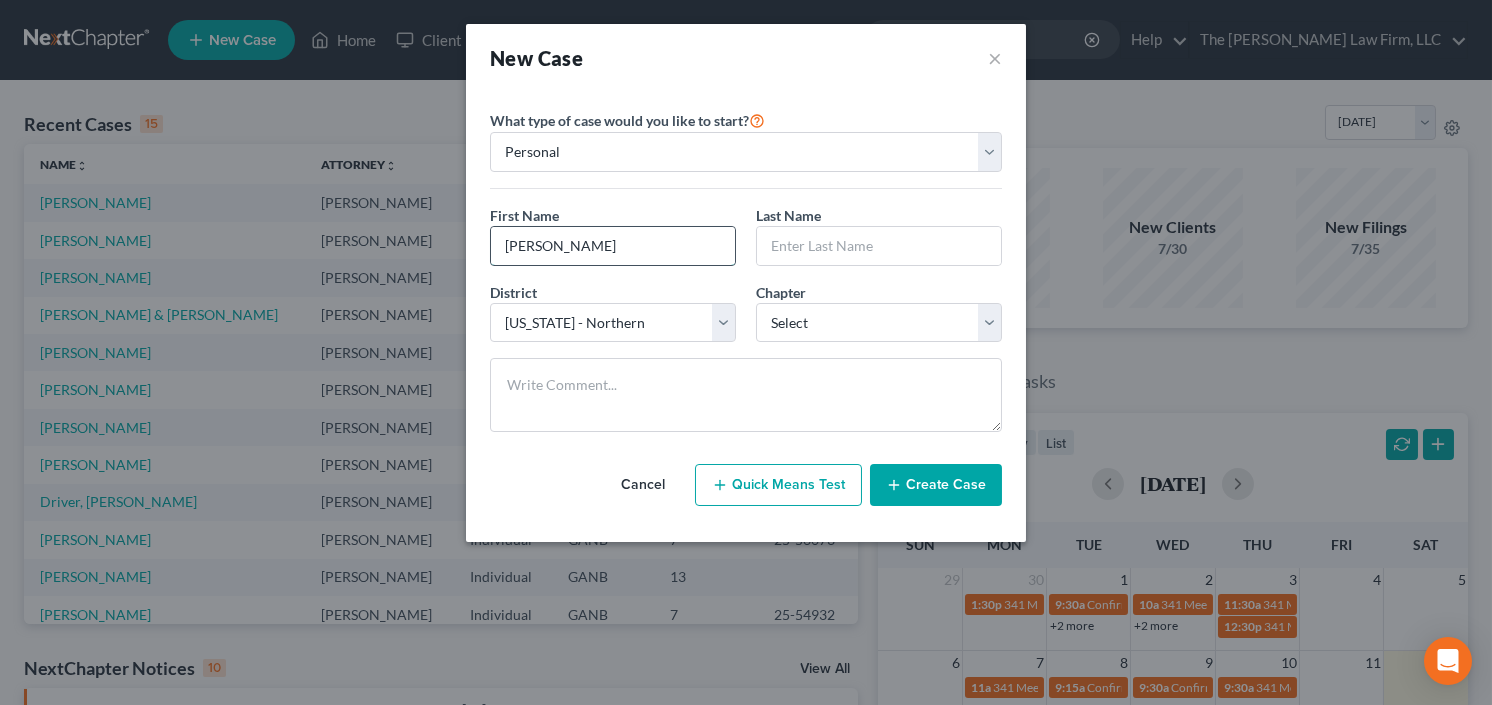 type on "Kandice" 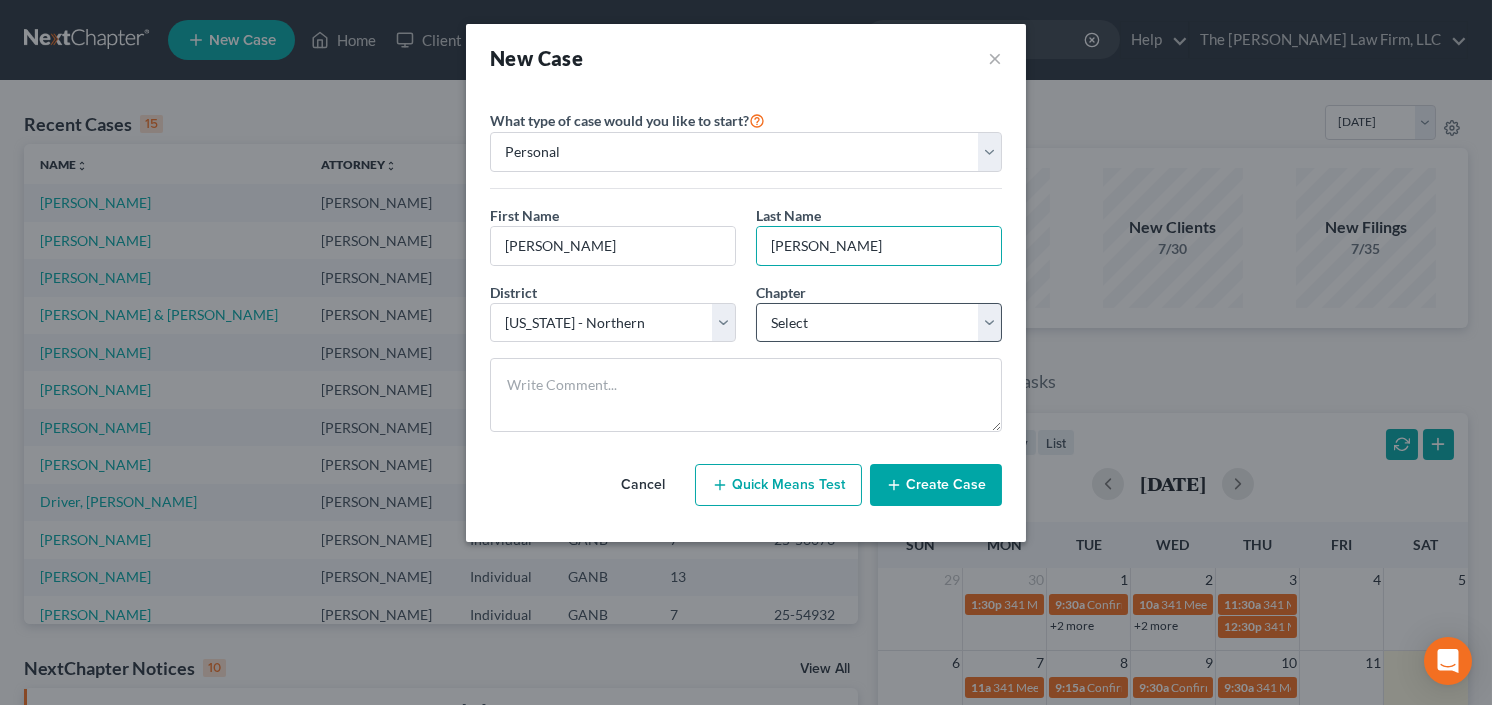 type on "Turner" 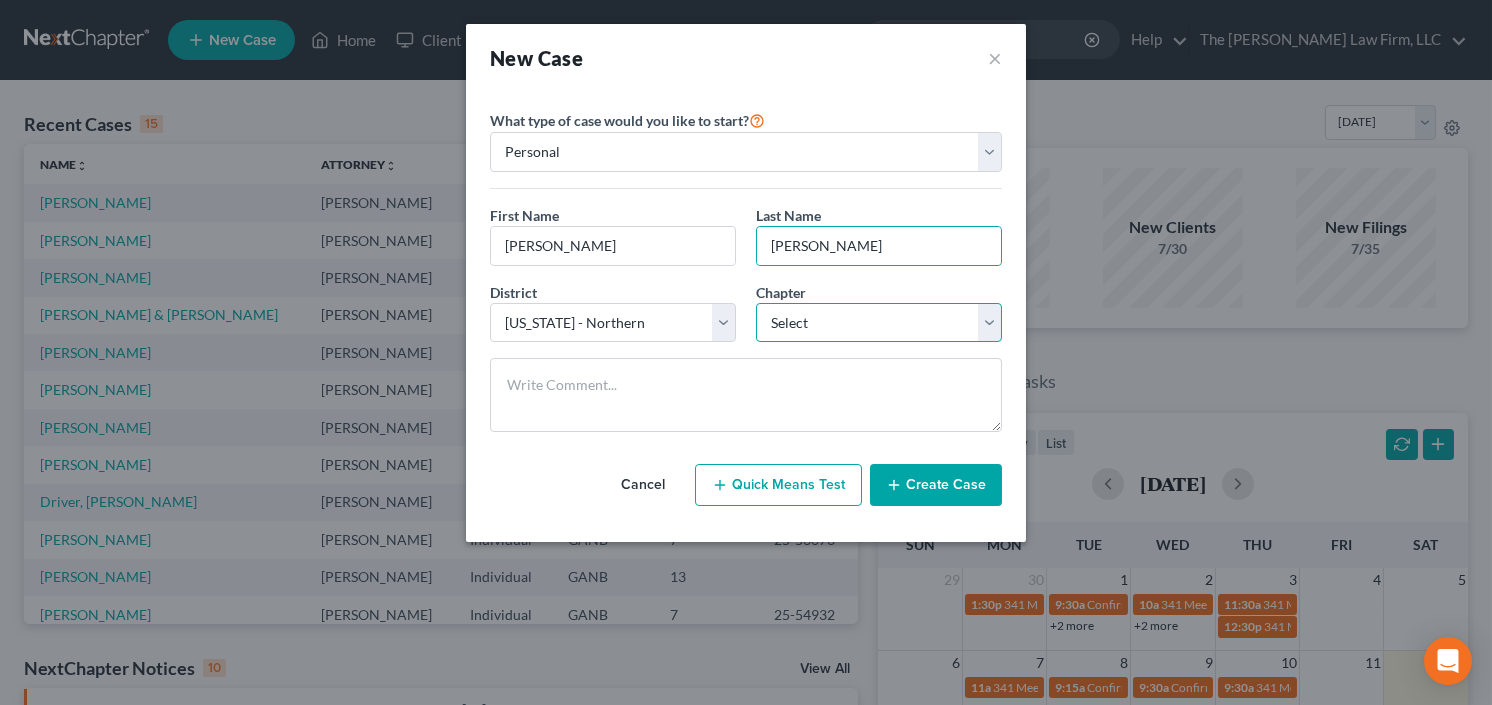 click on "Select 7 11 12 13" at bounding box center [879, 323] 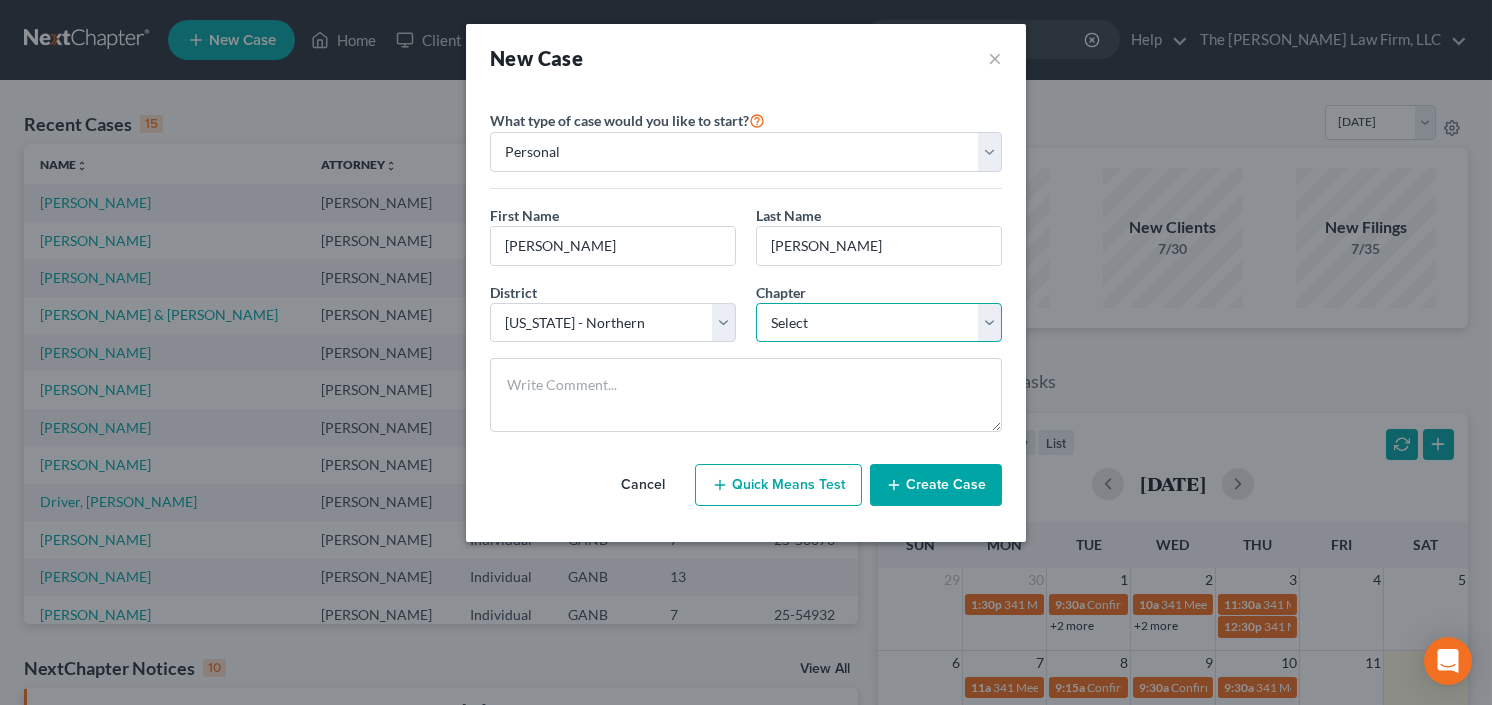 select on "0" 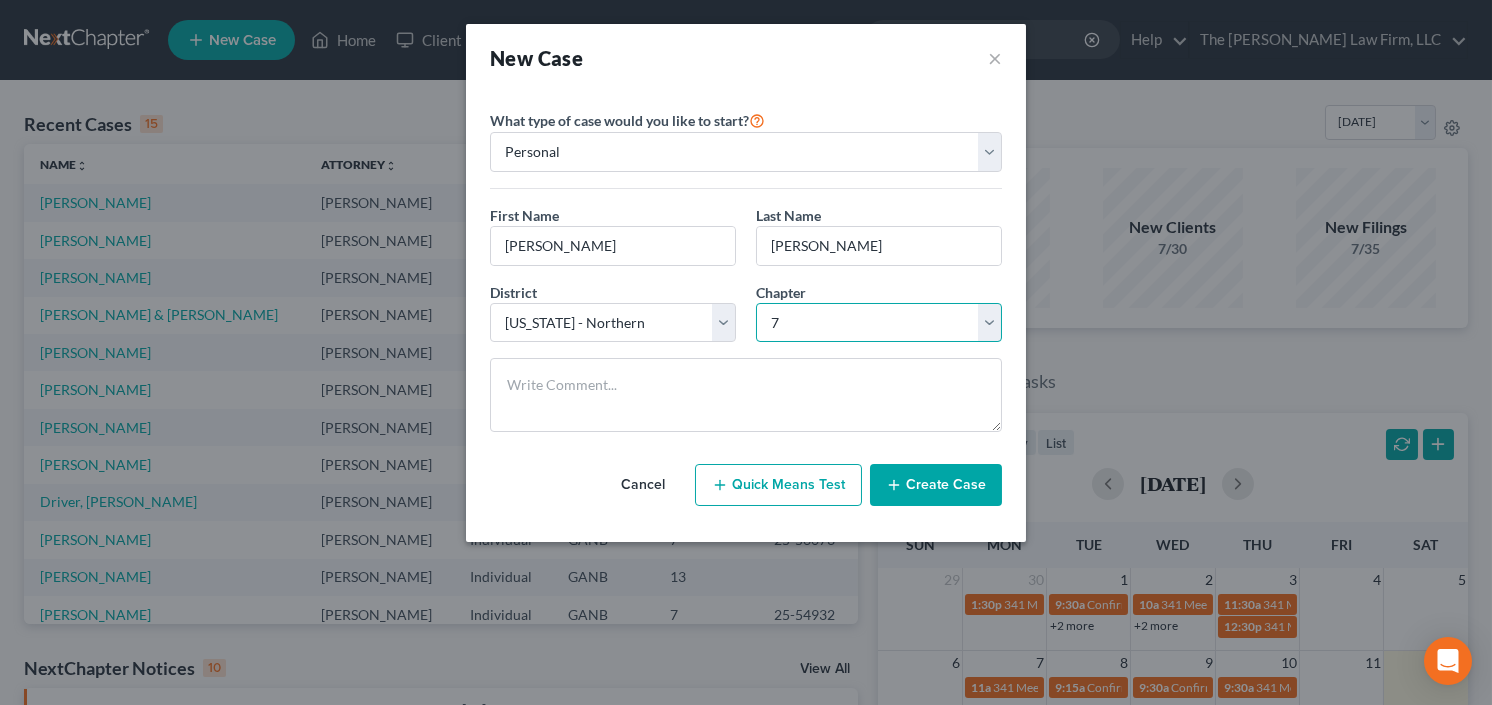 click on "Select 7 11 12 13" at bounding box center [879, 323] 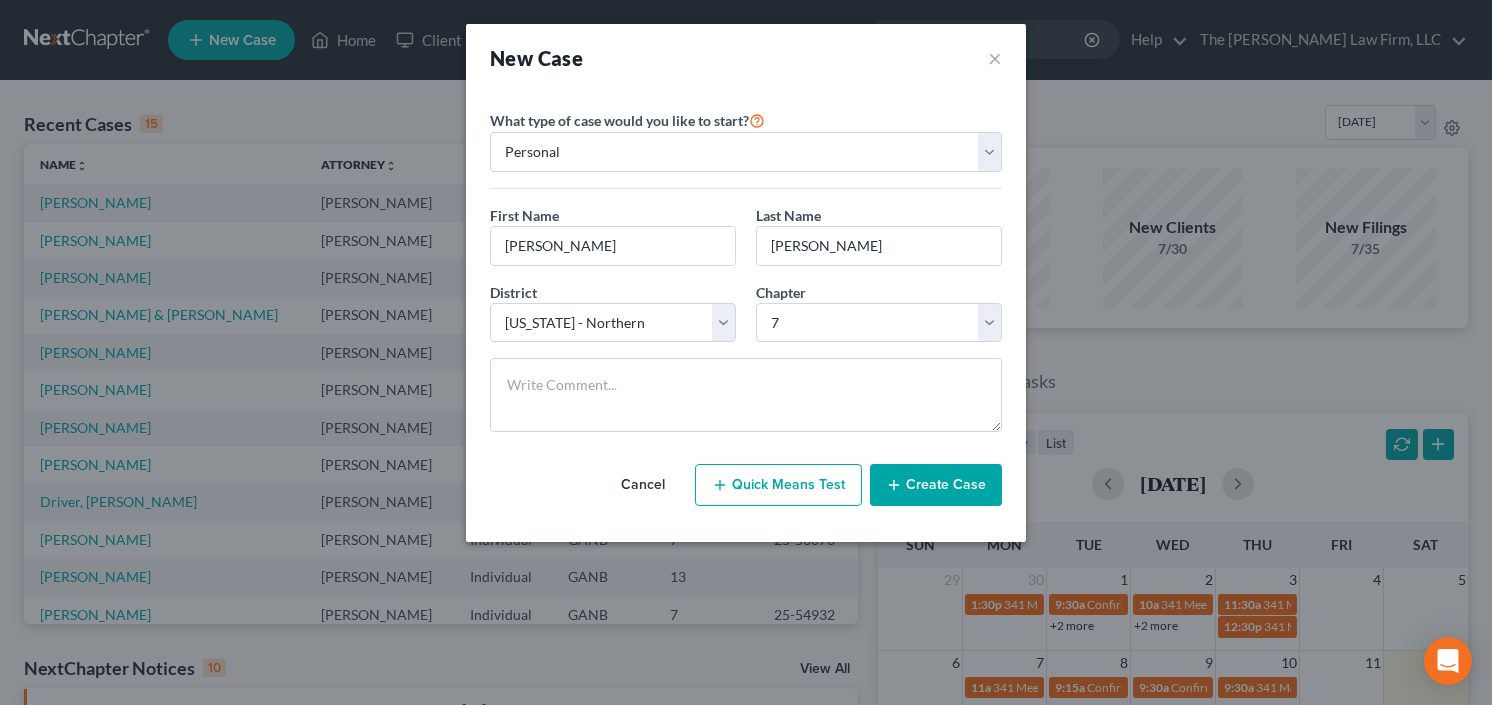 click on "Cancel Quick Means Test Create Case" at bounding box center (746, 485) 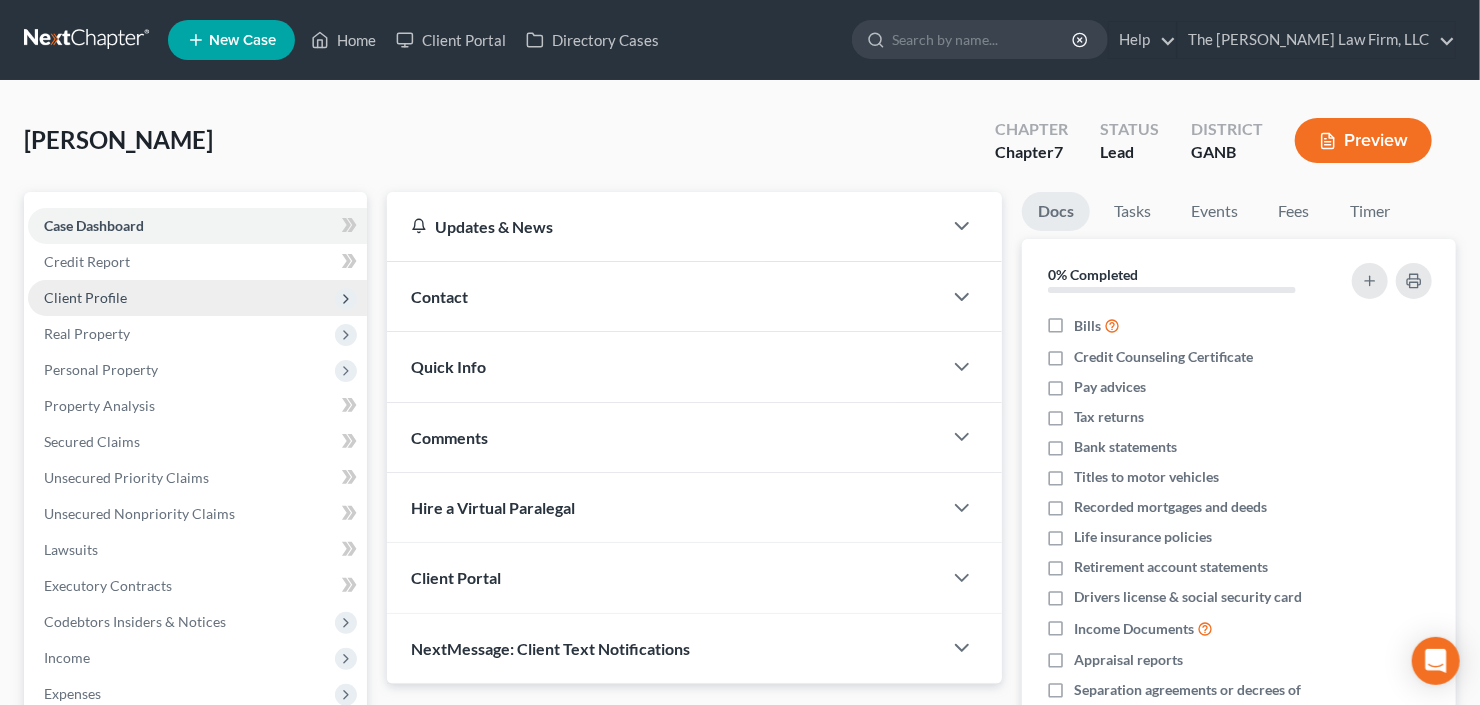 click on "Client Profile" at bounding box center [197, 298] 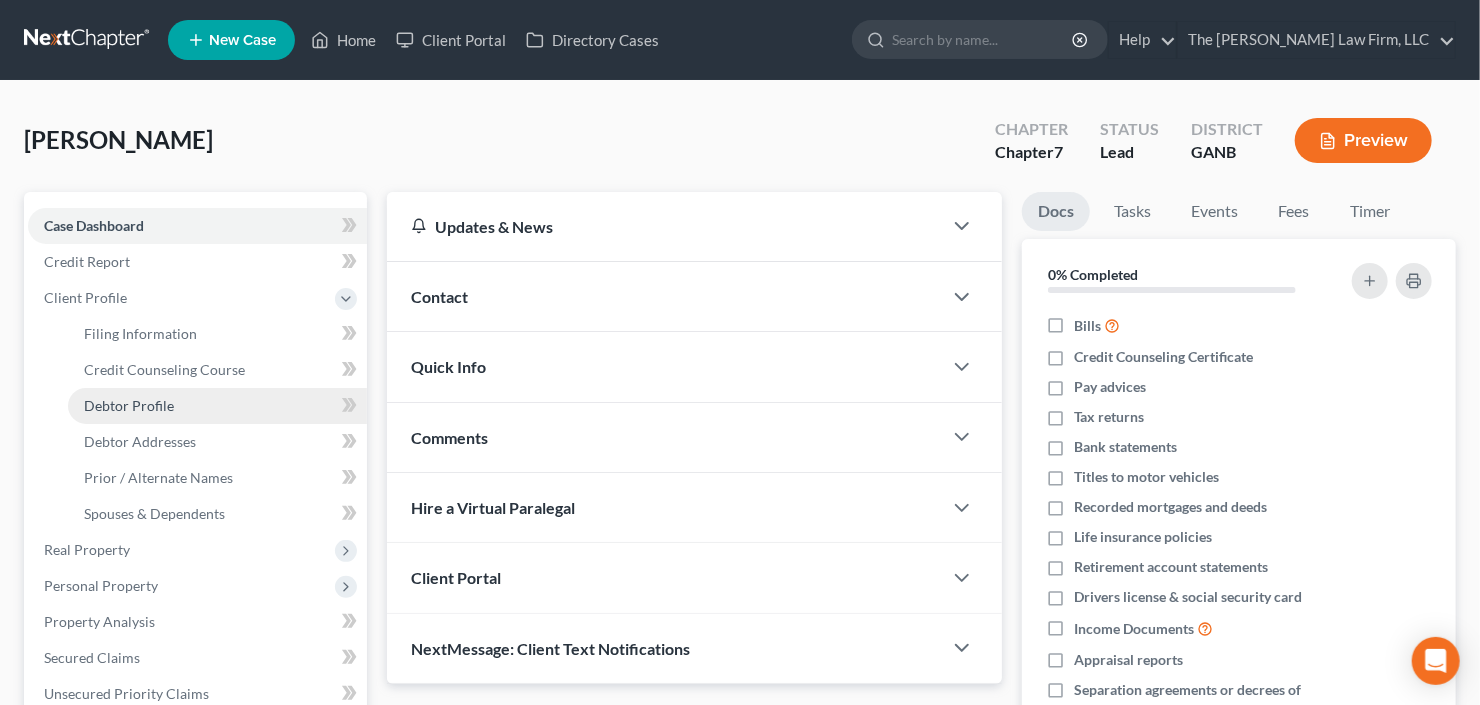 drag, startPoint x: 143, startPoint y: 397, endPoint x: 294, endPoint y: 387, distance: 151.33076 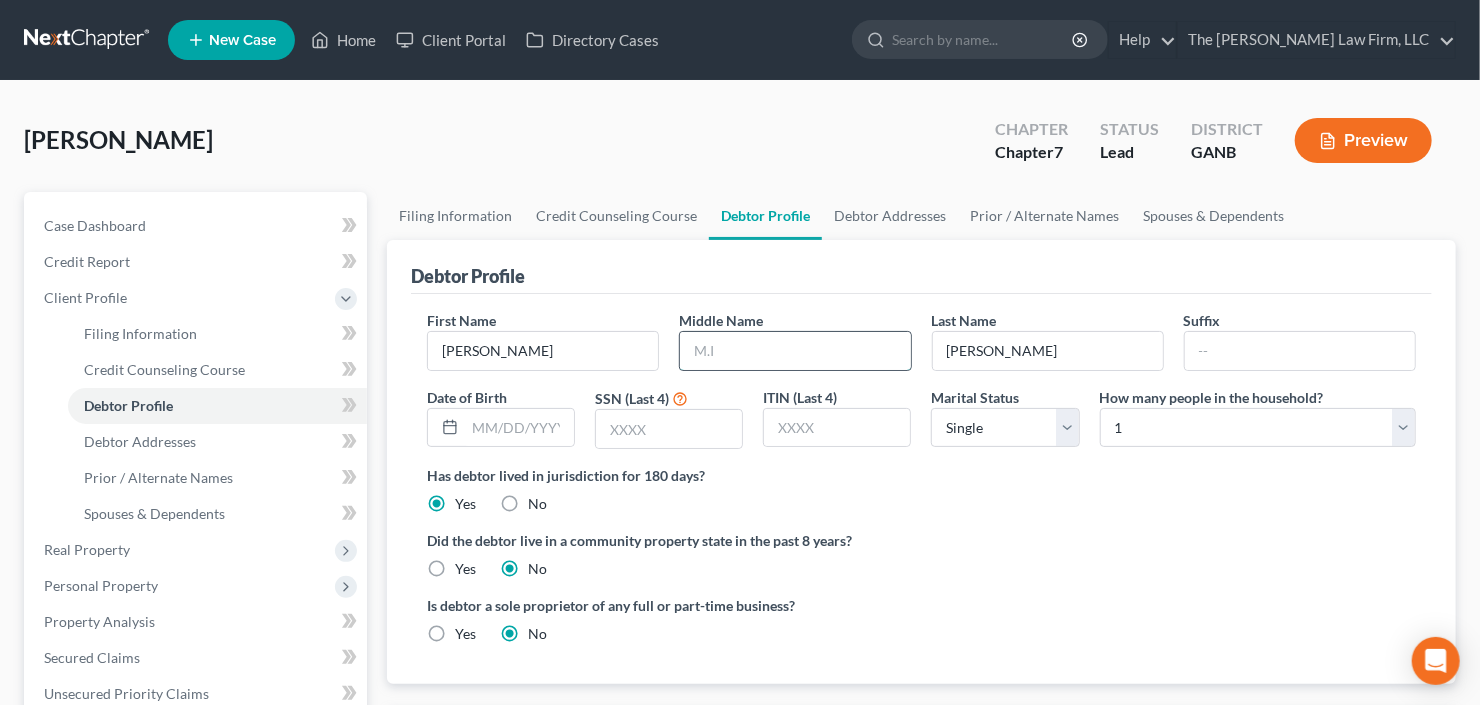 click at bounding box center [795, 351] 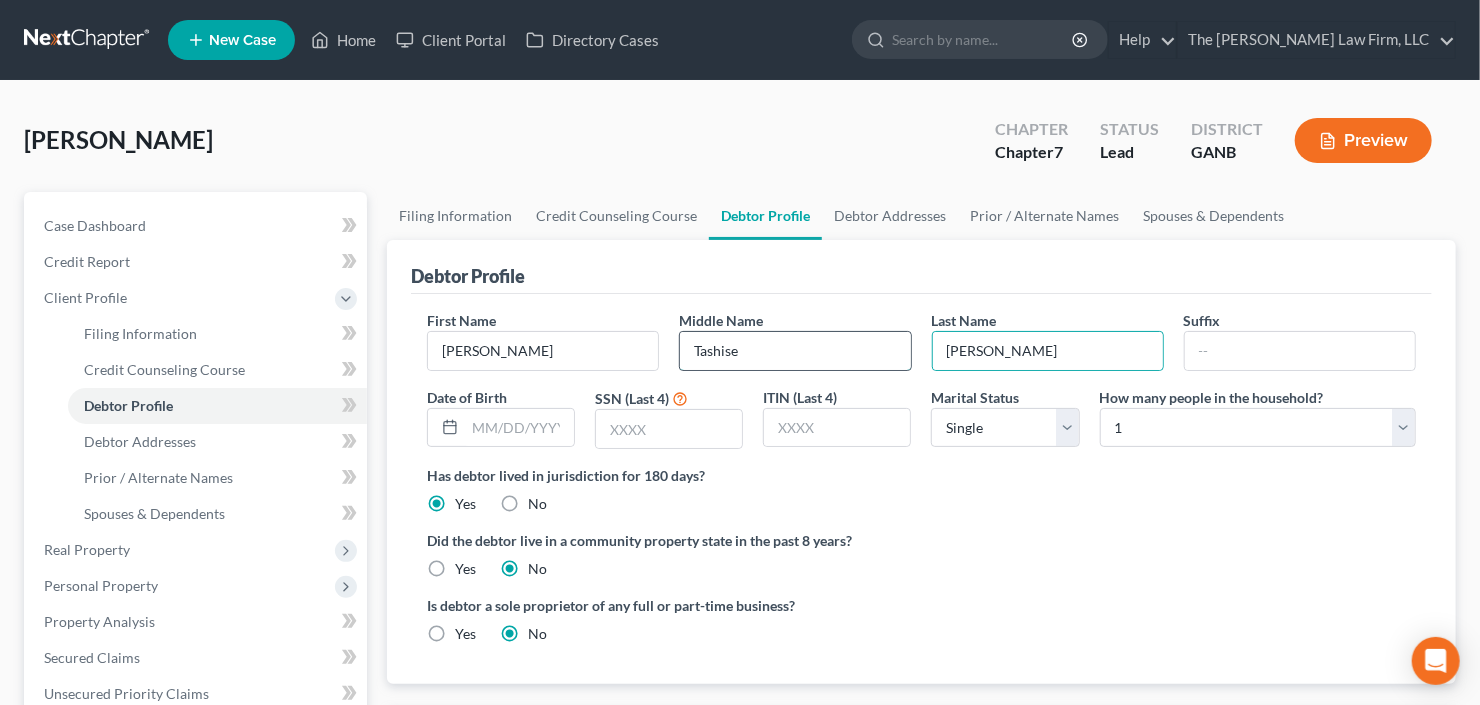 click on "Tashise" at bounding box center (795, 351) 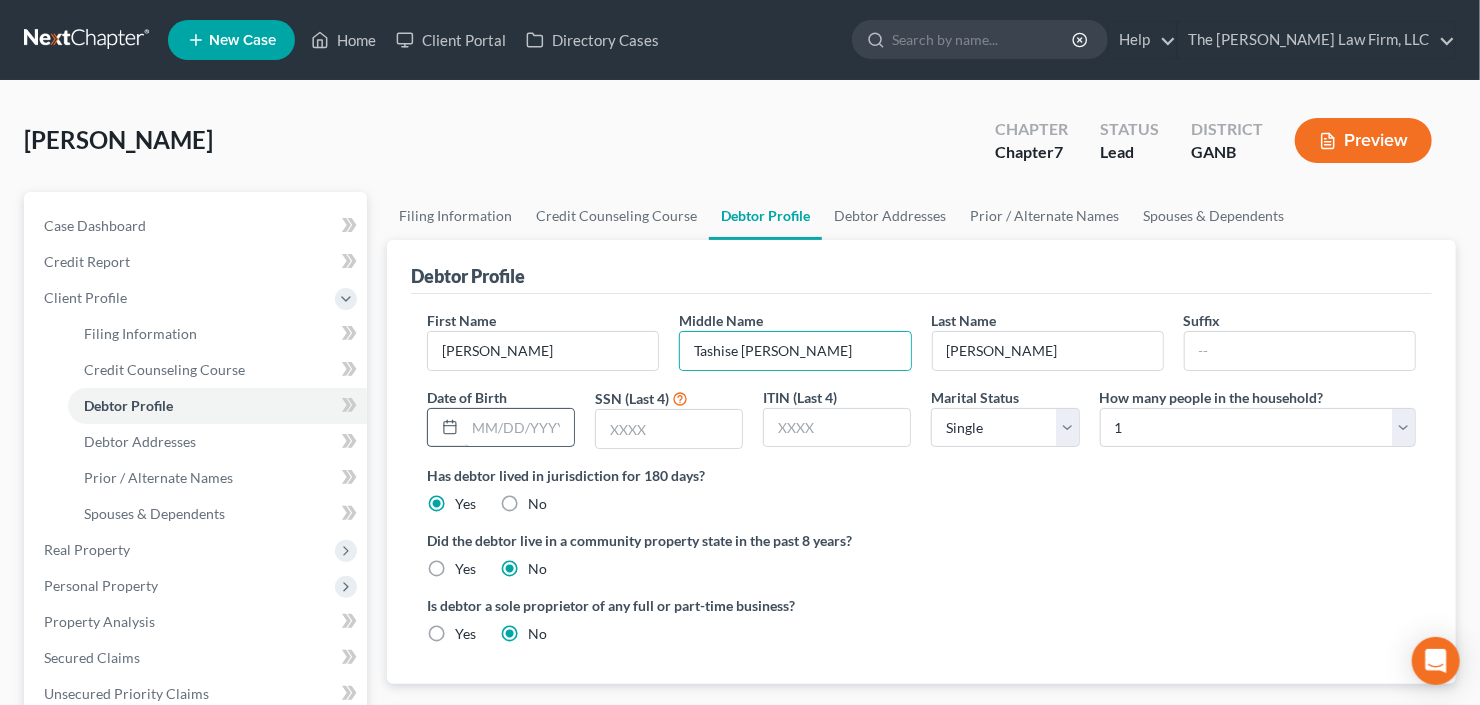 click at bounding box center (519, 428) 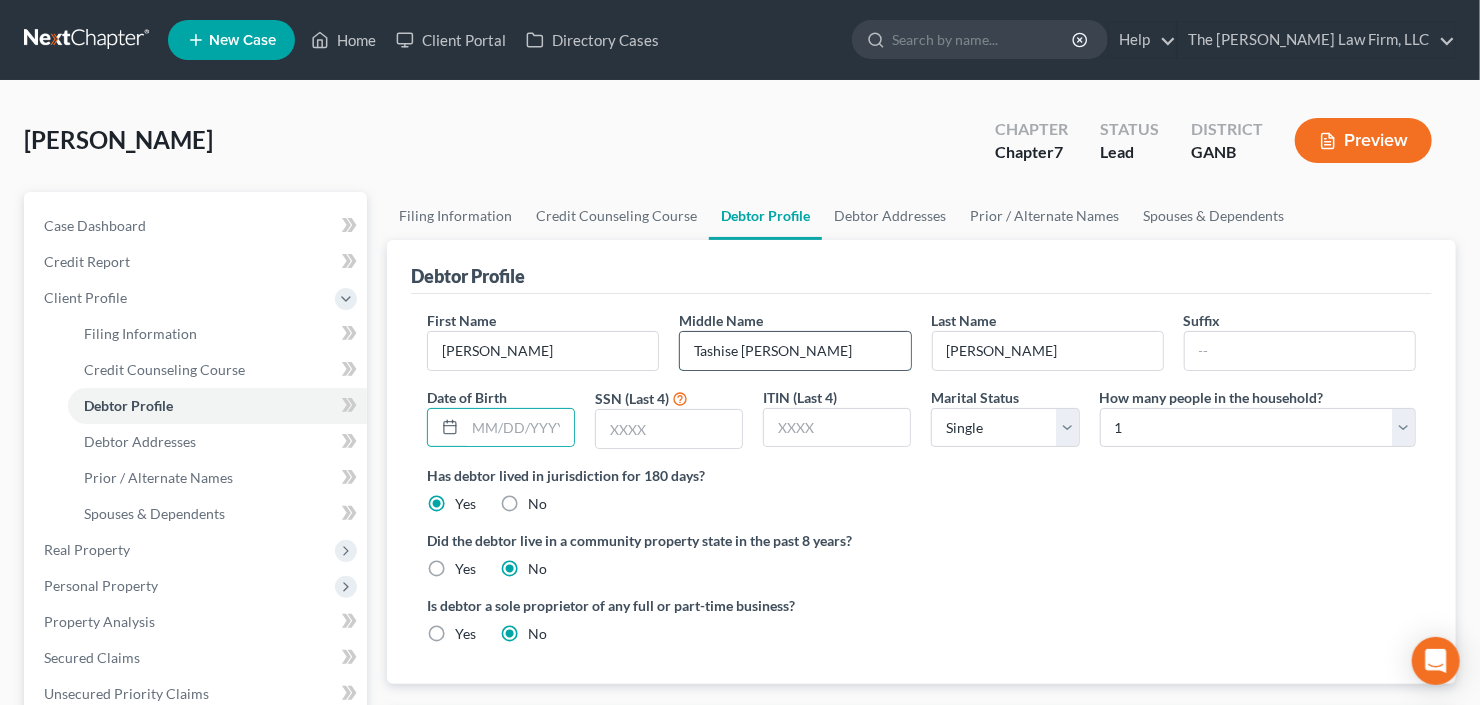 click on "Tashise Collen" at bounding box center (795, 351) 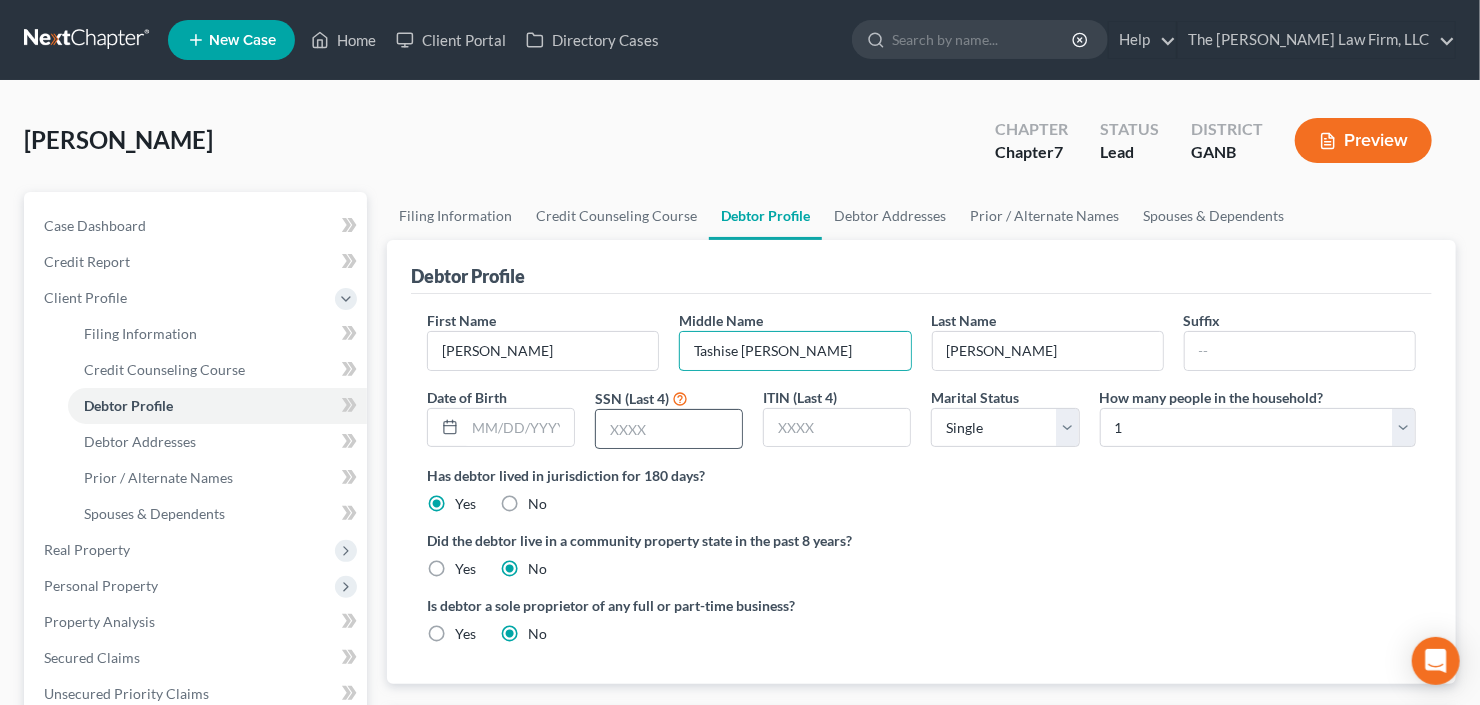 type on "Tashise Colleen" 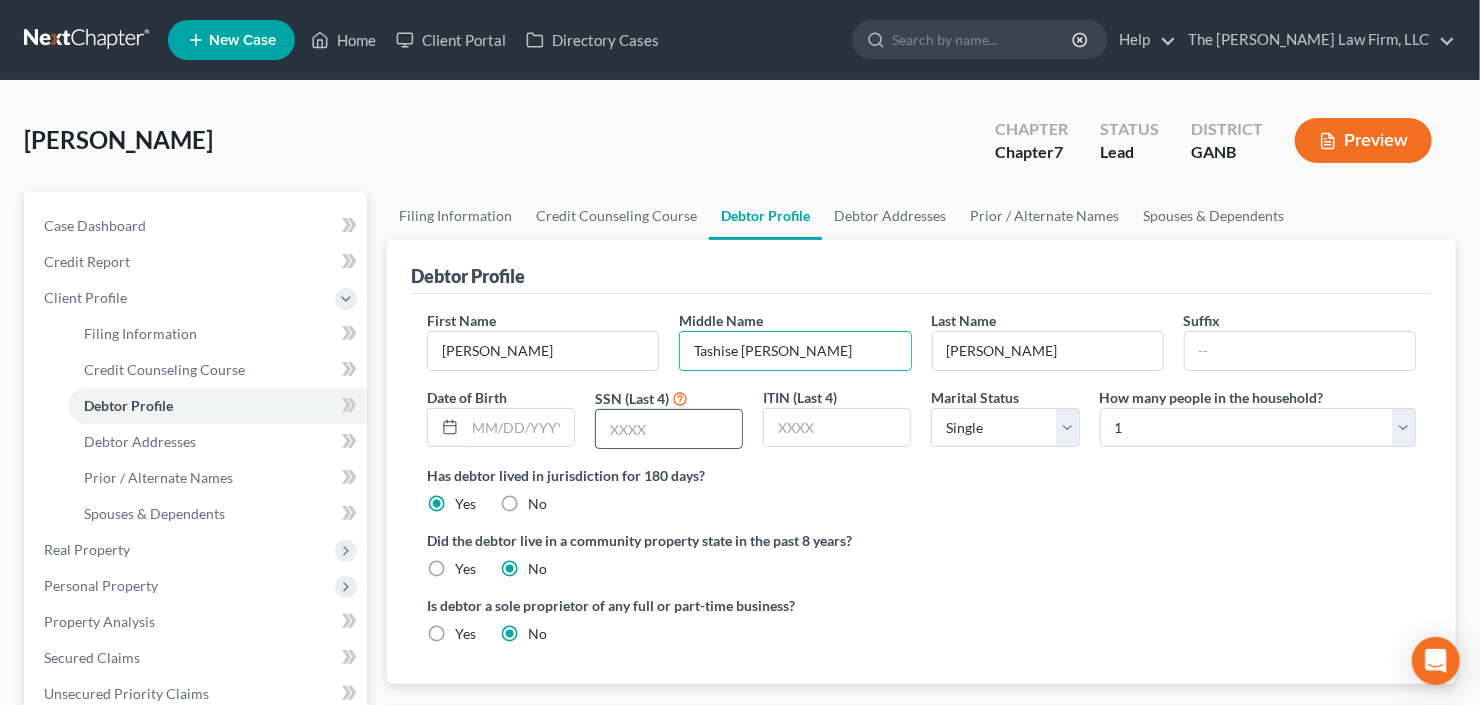 click at bounding box center (669, 429) 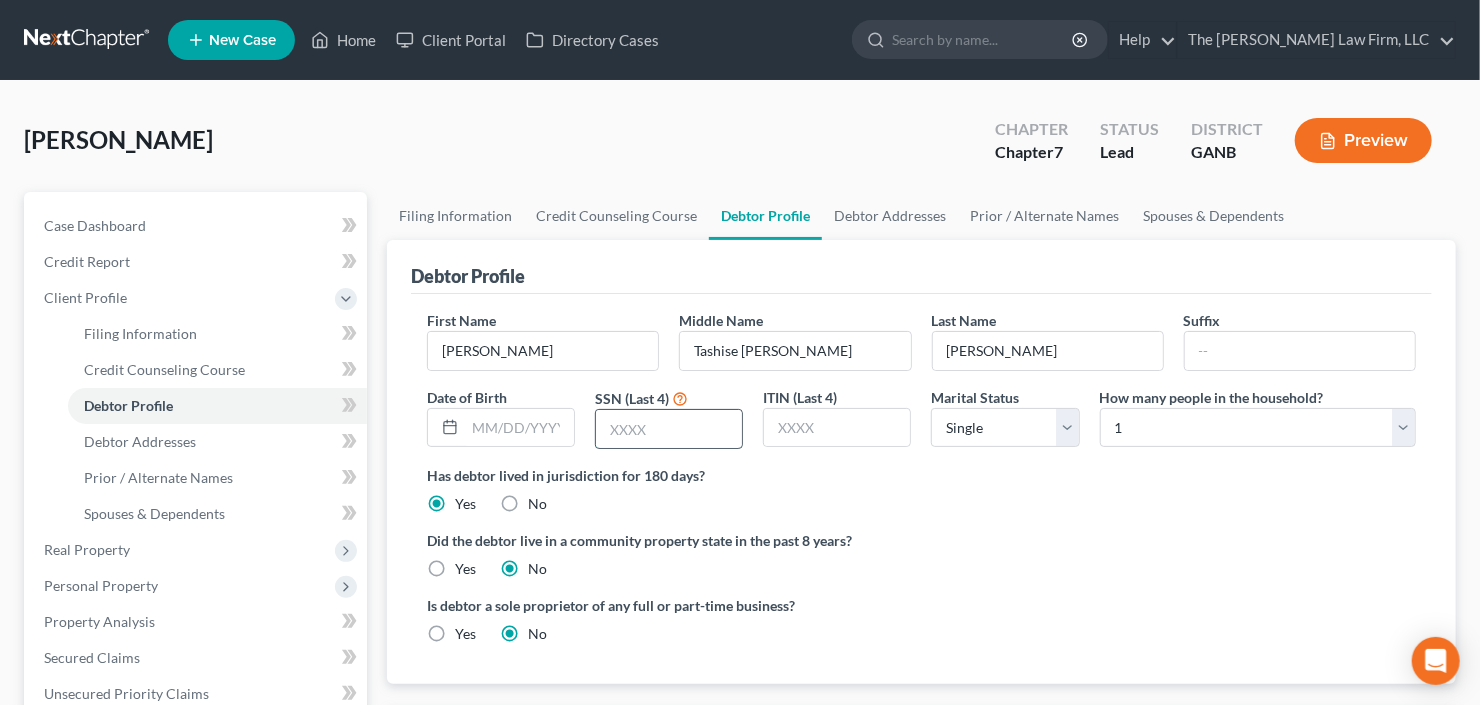 click at bounding box center [669, 429] 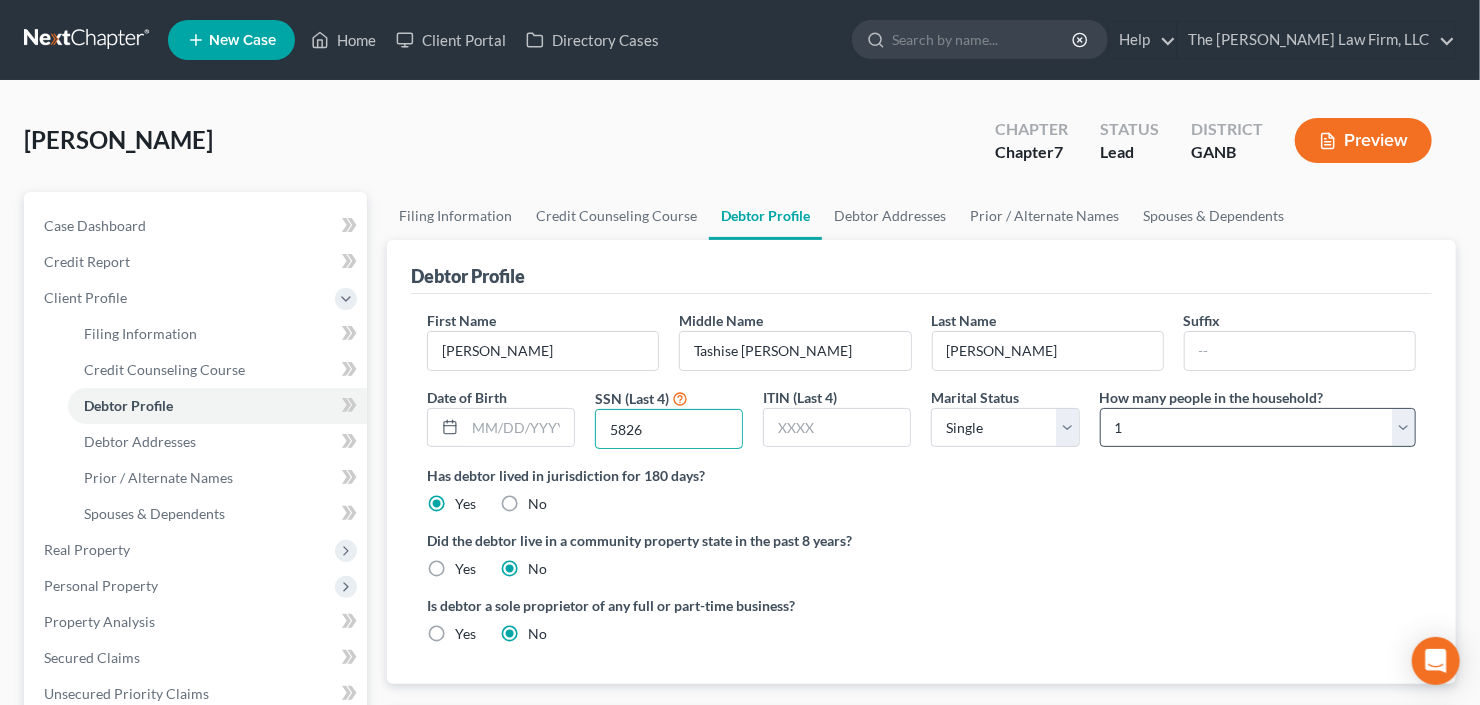 type on "5826" 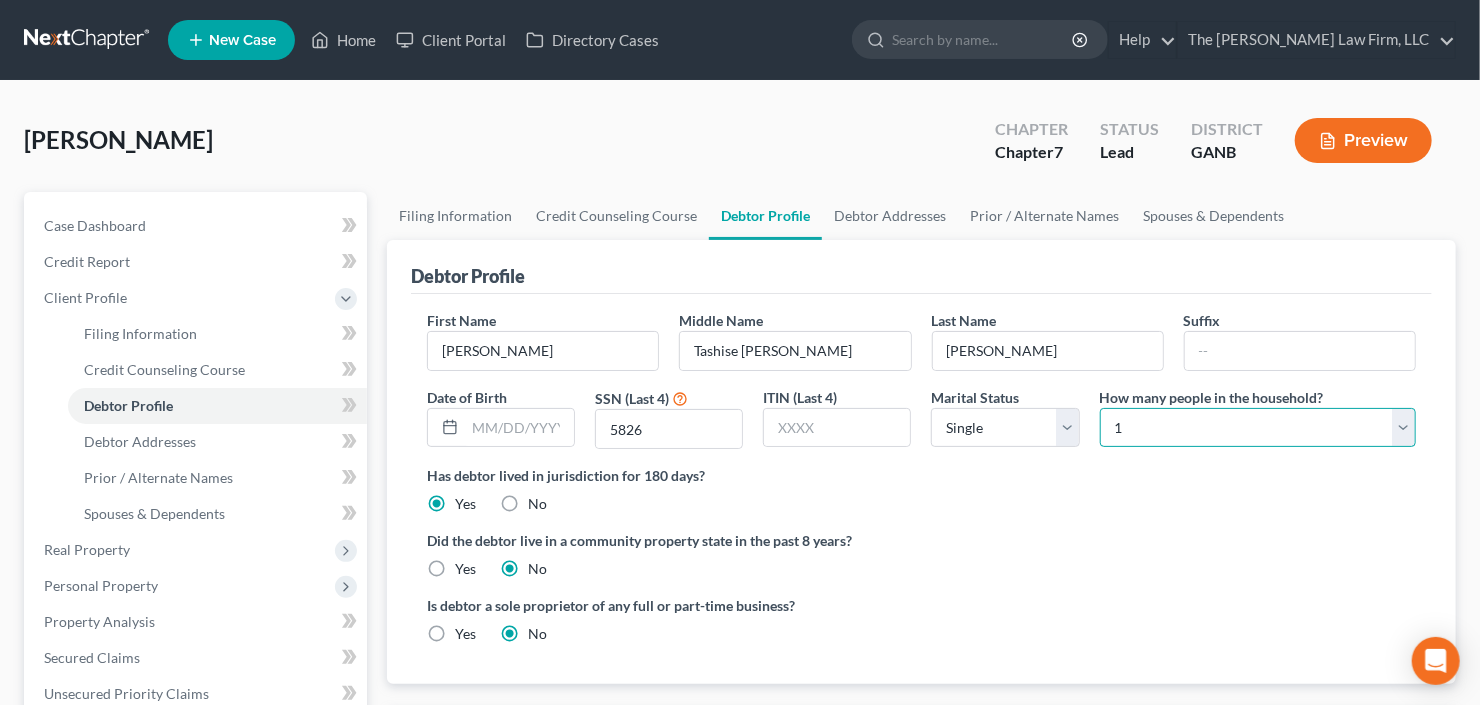 click on "Select 1 2 3 4 5 6 7 8 9 10 11 12 13 14 15 16 17 18 19 20" at bounding box center (1258, 428) 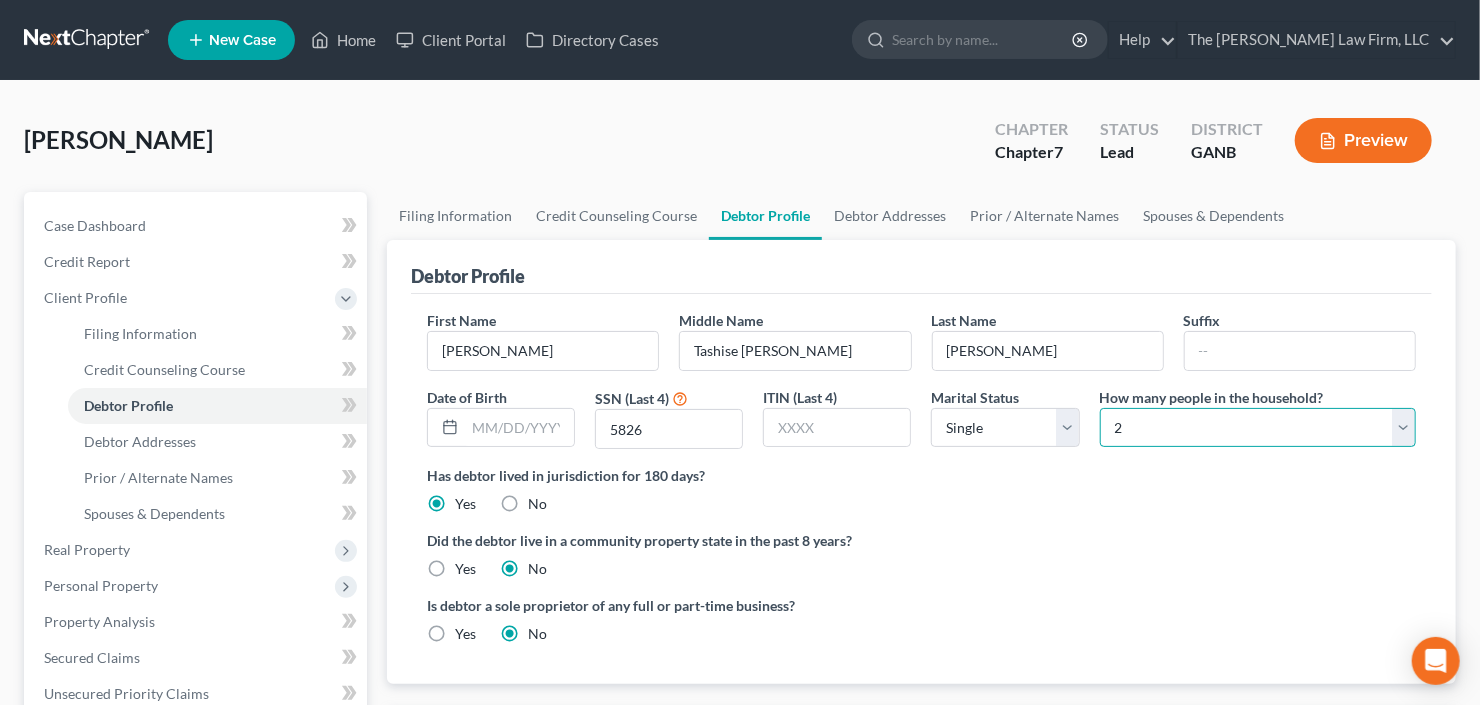 click on "Select 1 2 3 4 5 6 7 8 9 10 11 12 13 14 15 16 17 18 19 20" at bounding box center (1258, 428) 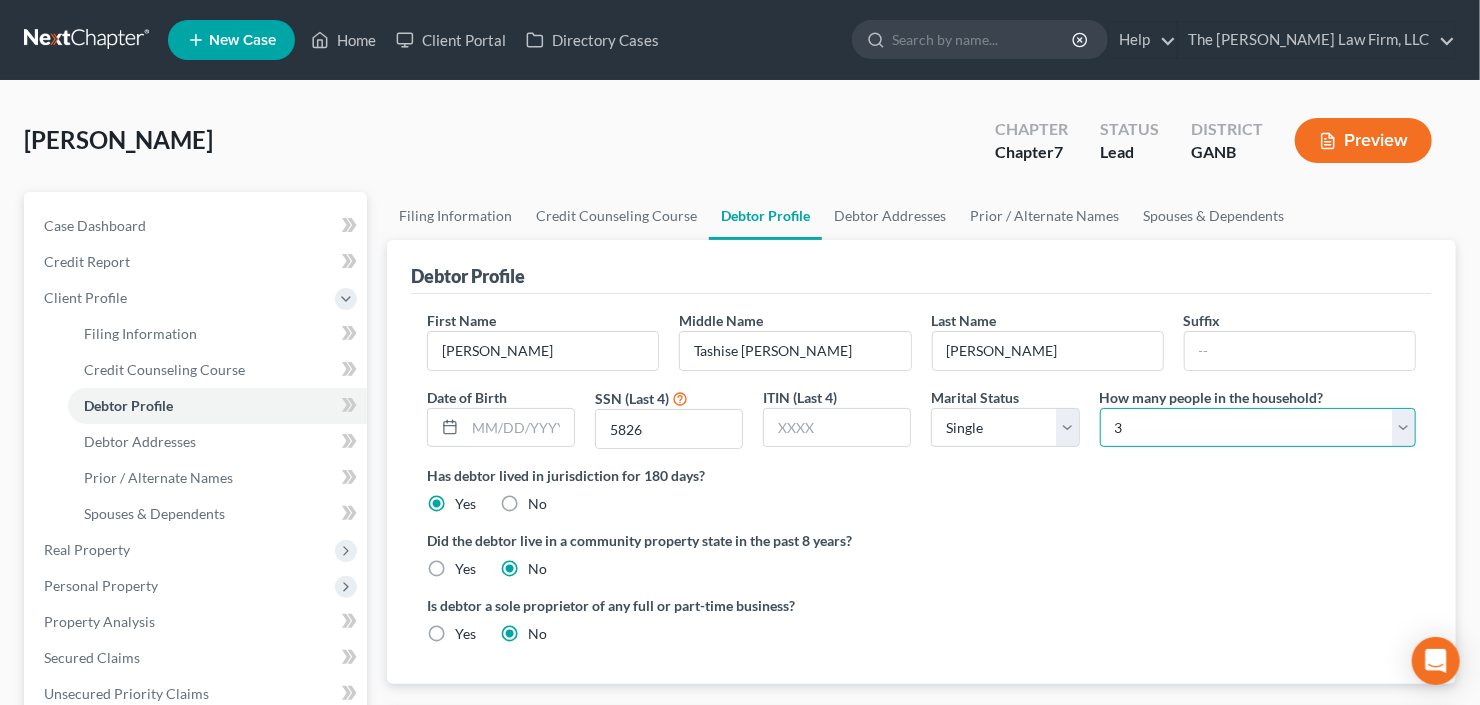 click on "Select 1 2 3 4 5 6 7 8 9 10 11 12 13 14 15 16 17 18 19 20" at bounding box center (1258, 428) 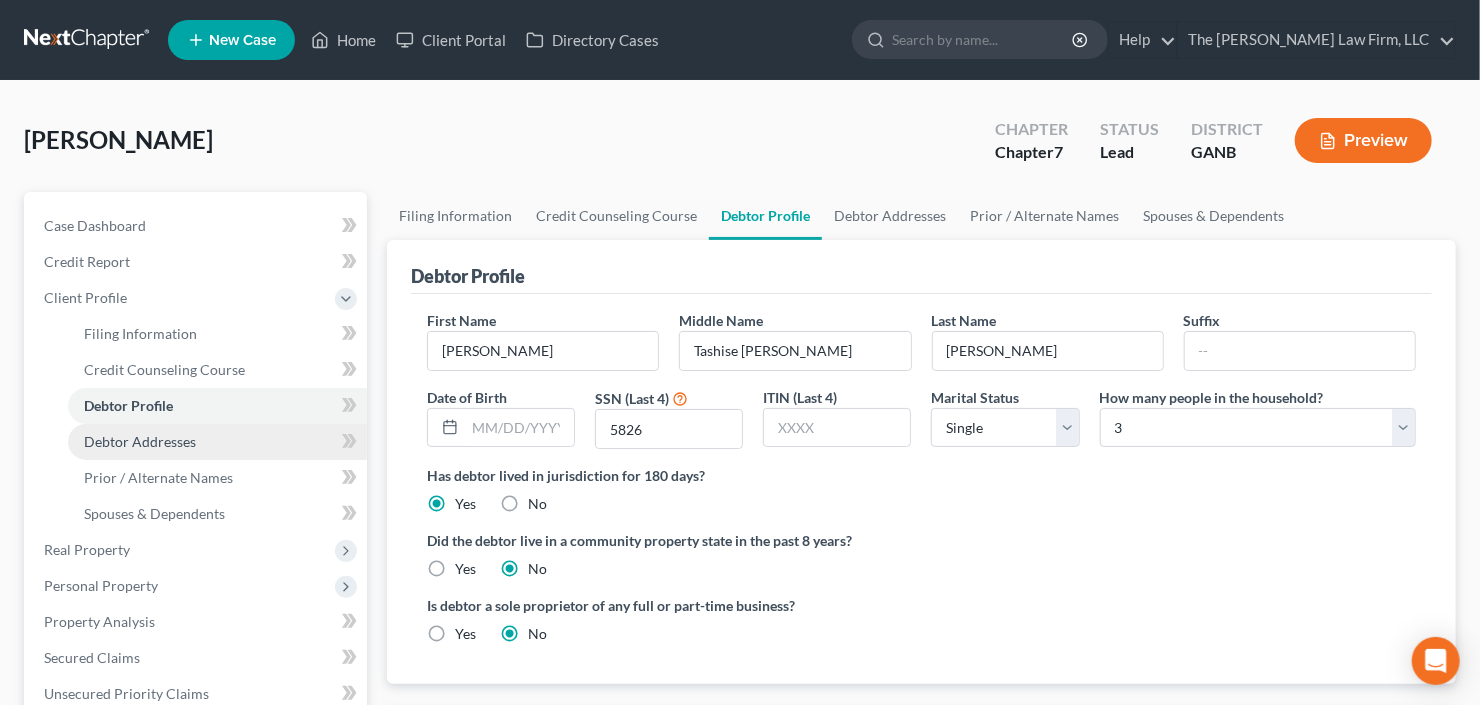 click on "Debtor Addresses" at bounding box center [140, 441] 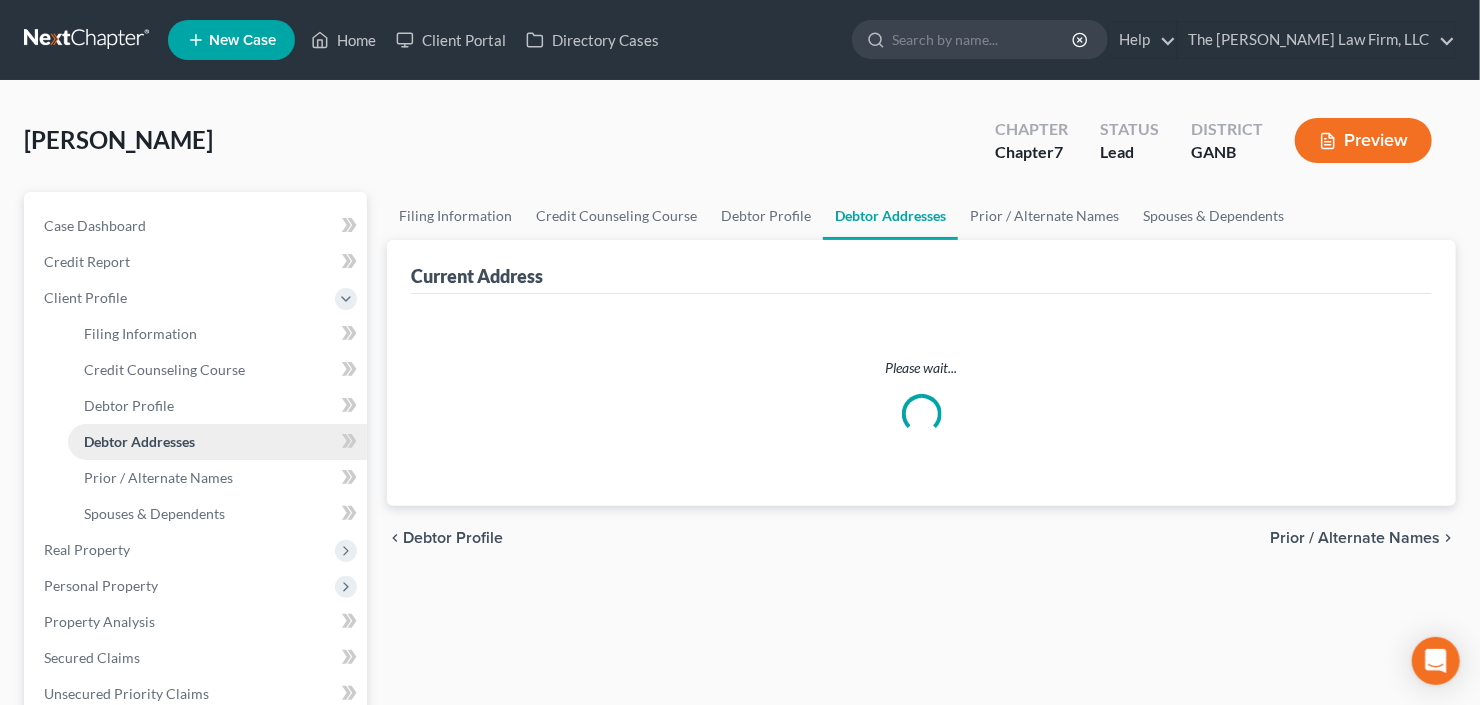 select on "0" 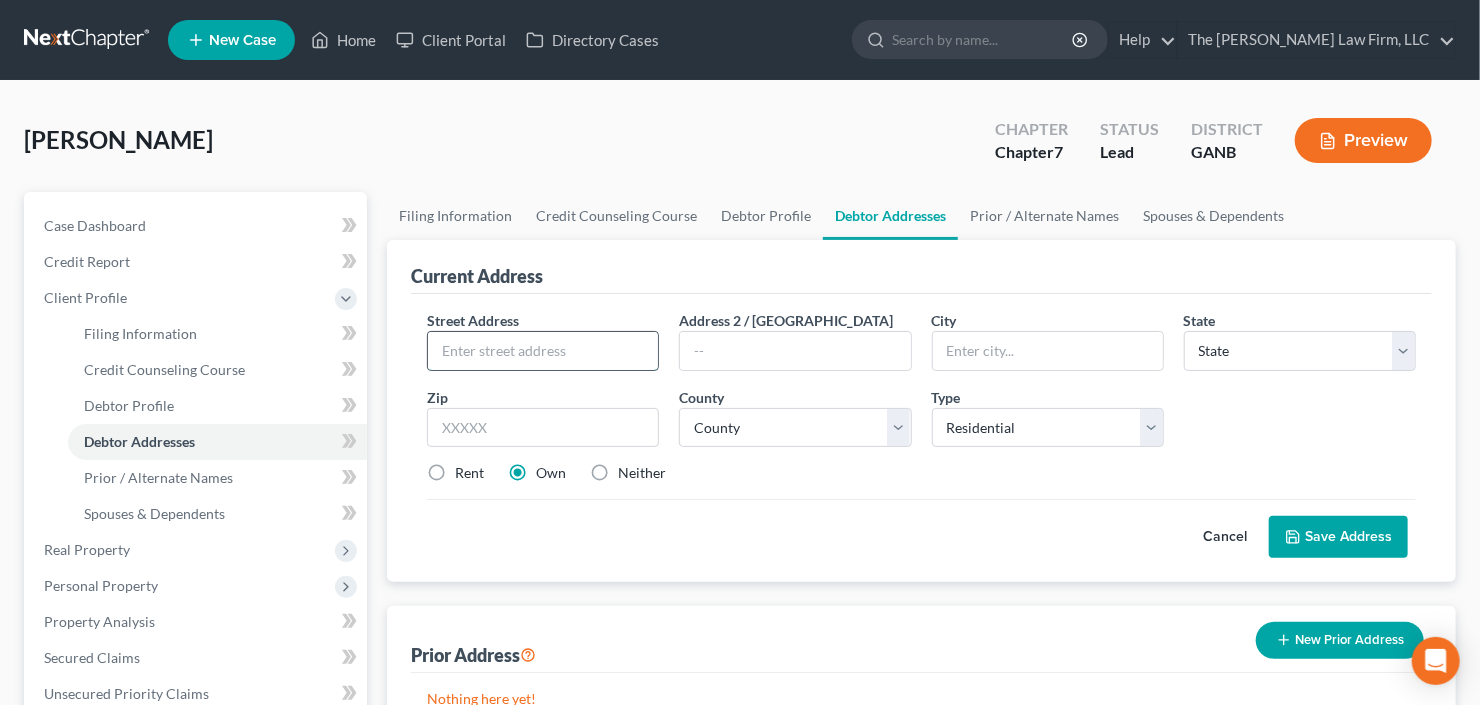 click at bounding box center [543, 351] 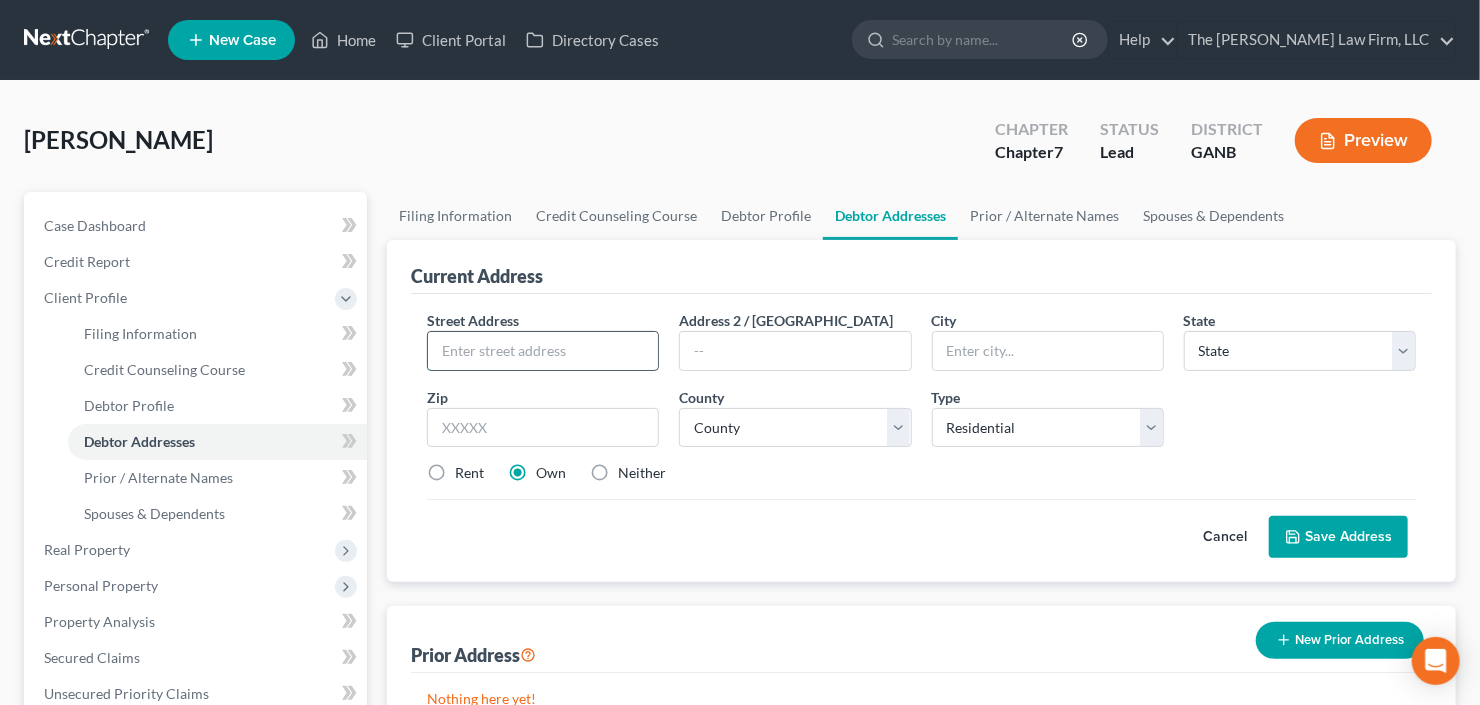 click at bounding box center (543, 351) 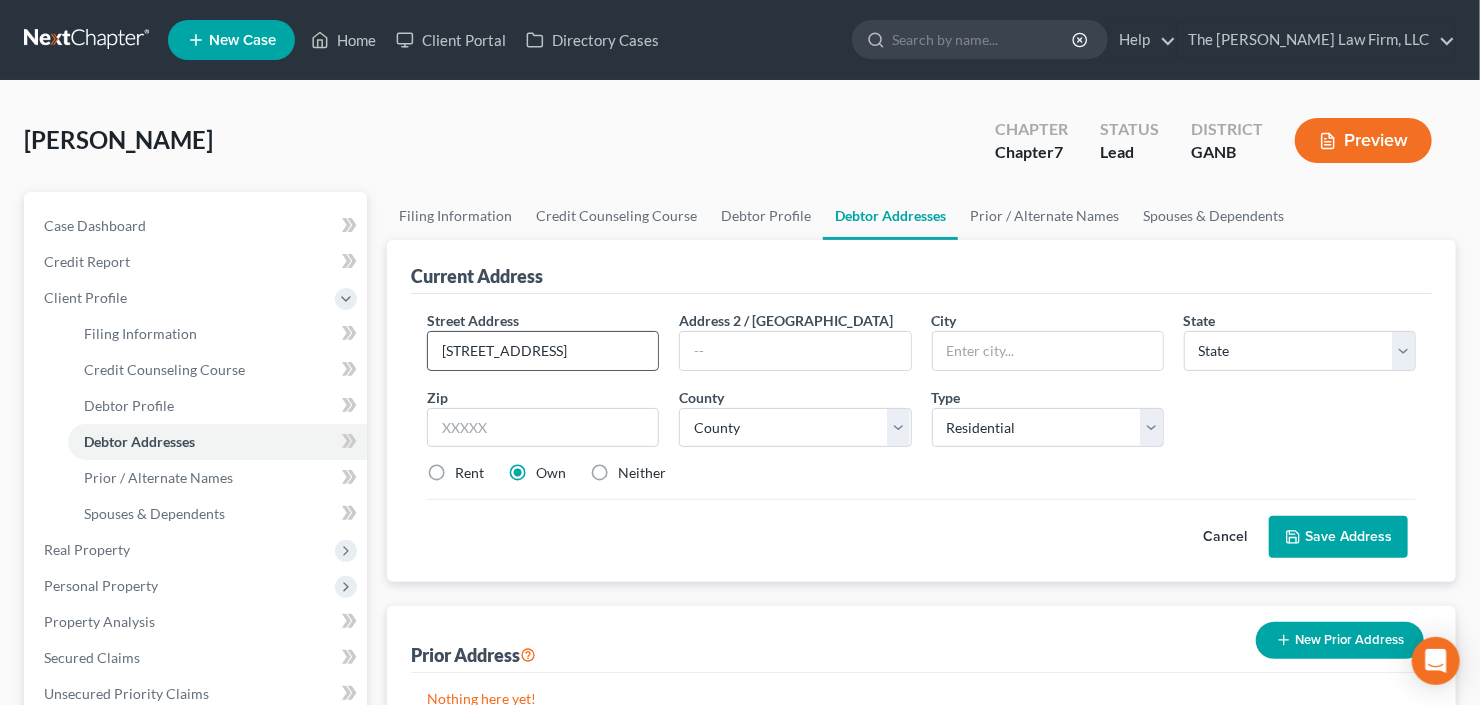 type on "906 Corners Mill Dr" 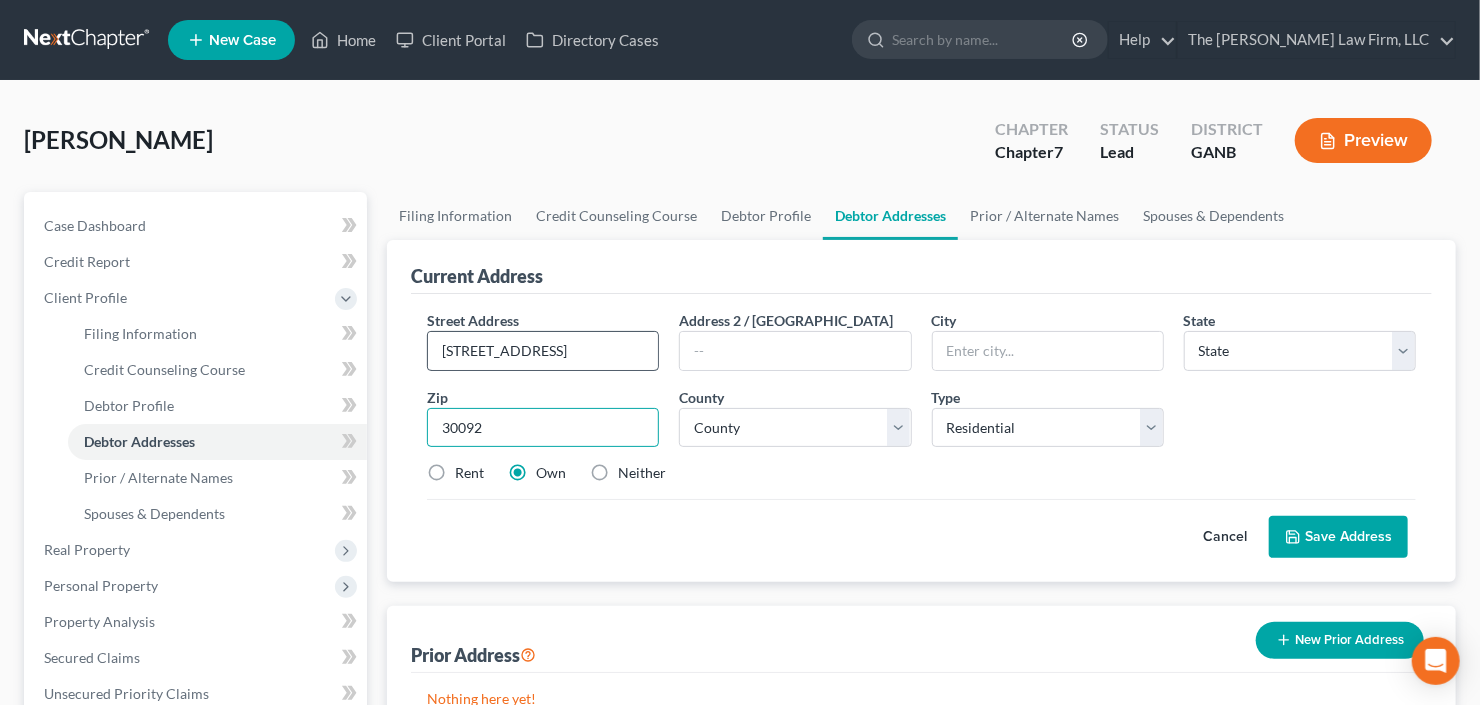 type on "30092" 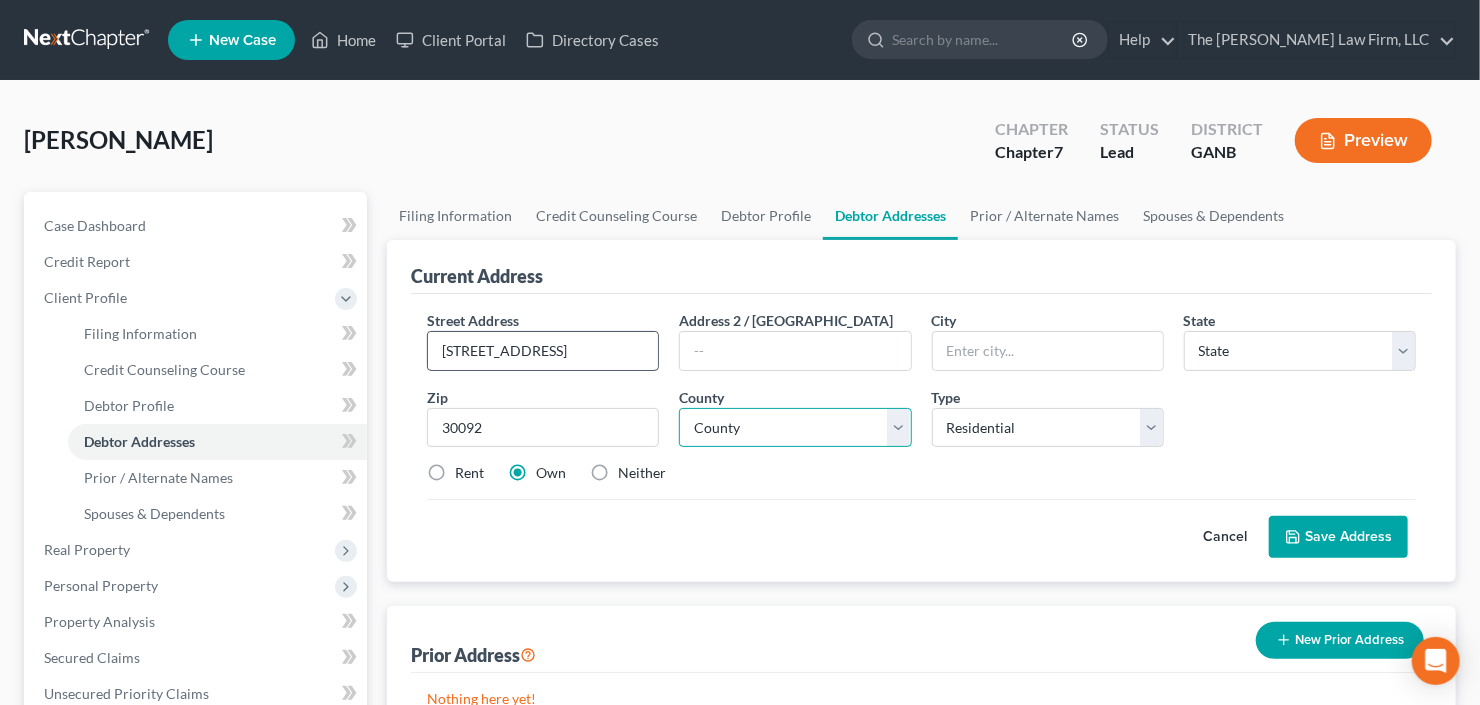 type on "Norcross" 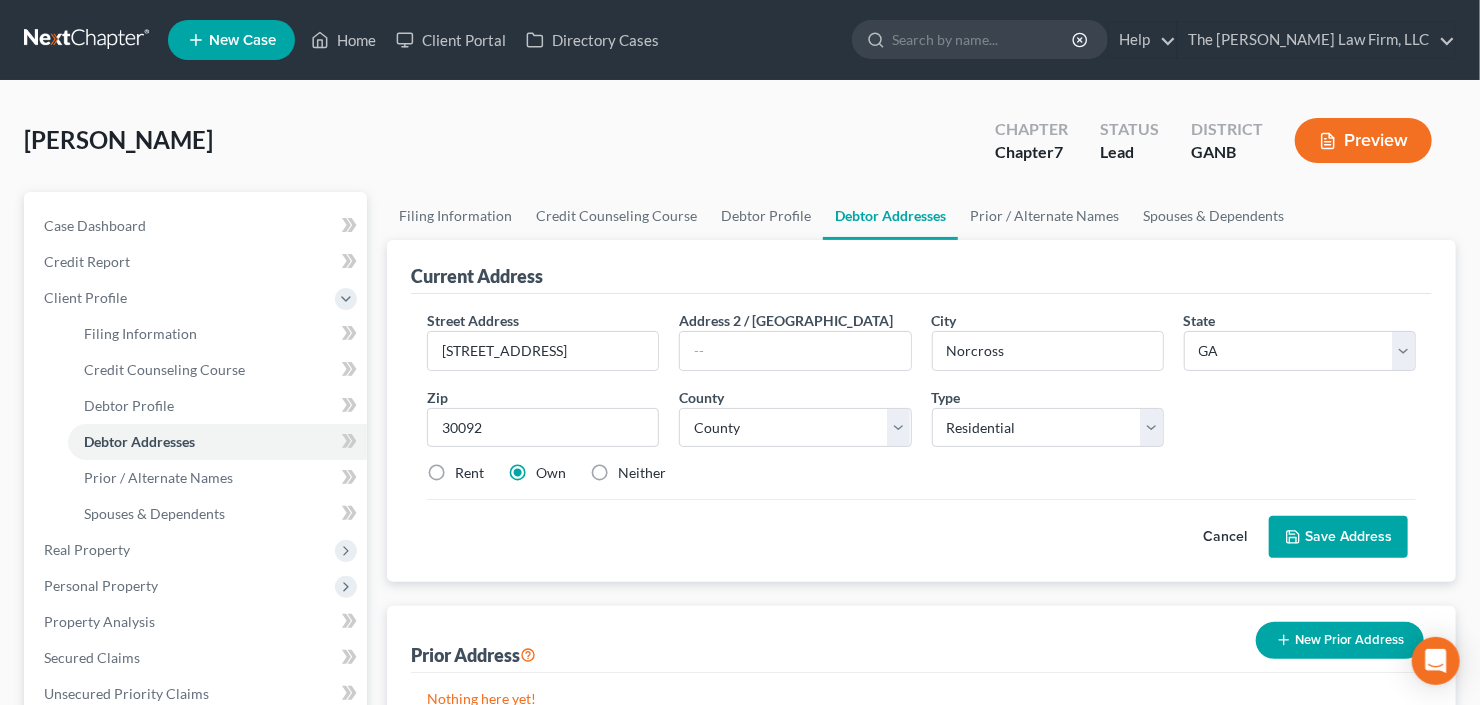 click on "Rent" at bounding box center [469, 473] 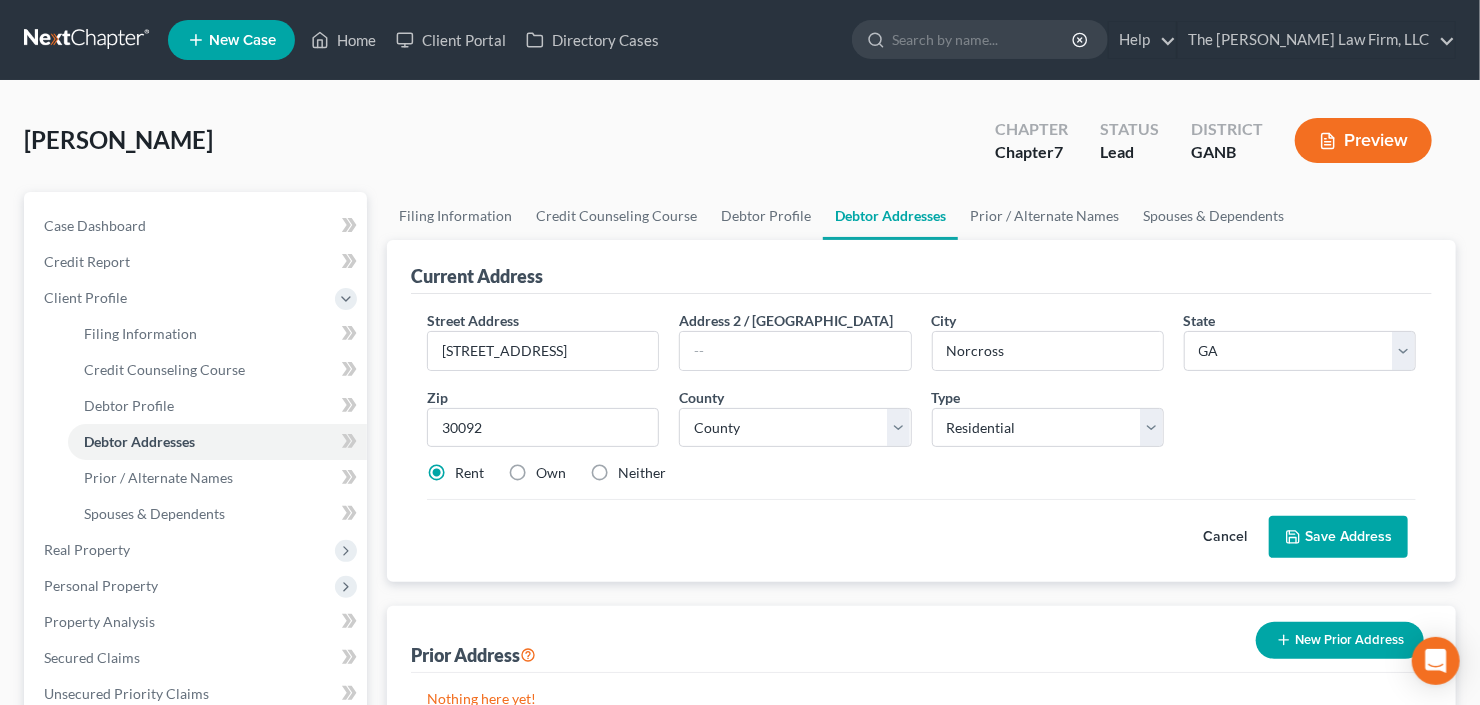 click on "Save Address" at bounding box center [1338, 537] 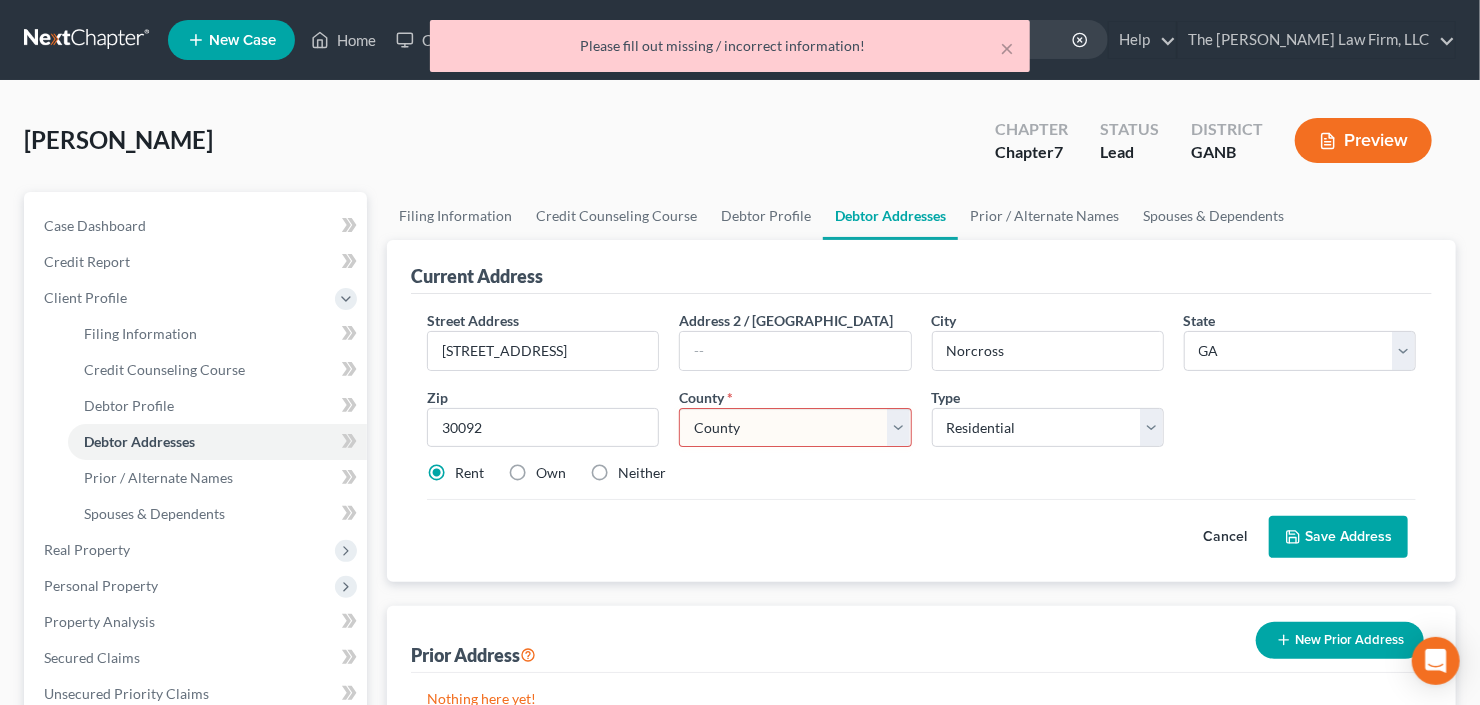click on "County Appling County Atkinson County Bacon County Baker County Baldwin County Banks County Barrow County Bartow County Ben Hill County Berrien County Bibb County Bleckley County Brantley County Brooks County Bryan County Bulloch County Burke County Butts County Calhoun County Camden County Candler County Carroll County Catoosa County Charlton County Chatham County Chattahoochee County Chattooga County Cherokee County Clarke County Clay County Clayton County Clinch County Cobb County Coffee County Colquitt County Columbia County Cook County Coweta County Crawford County Crisp County Dade County Dawson County DeKalb County Decatur County Dodge County Dooly County Dougherty County Douglas County Early County Echols County Effingham County Elbert County Emanuel County Evans County Fannin County Fayette County Floyd County Forsyth County Franklin County Fulton County Gilmer County Glascock County Glynn County Gordon County Grady County Greene County Gwinnett County Habersham County Hall County Hancock County" at bounding box center (795, 428) 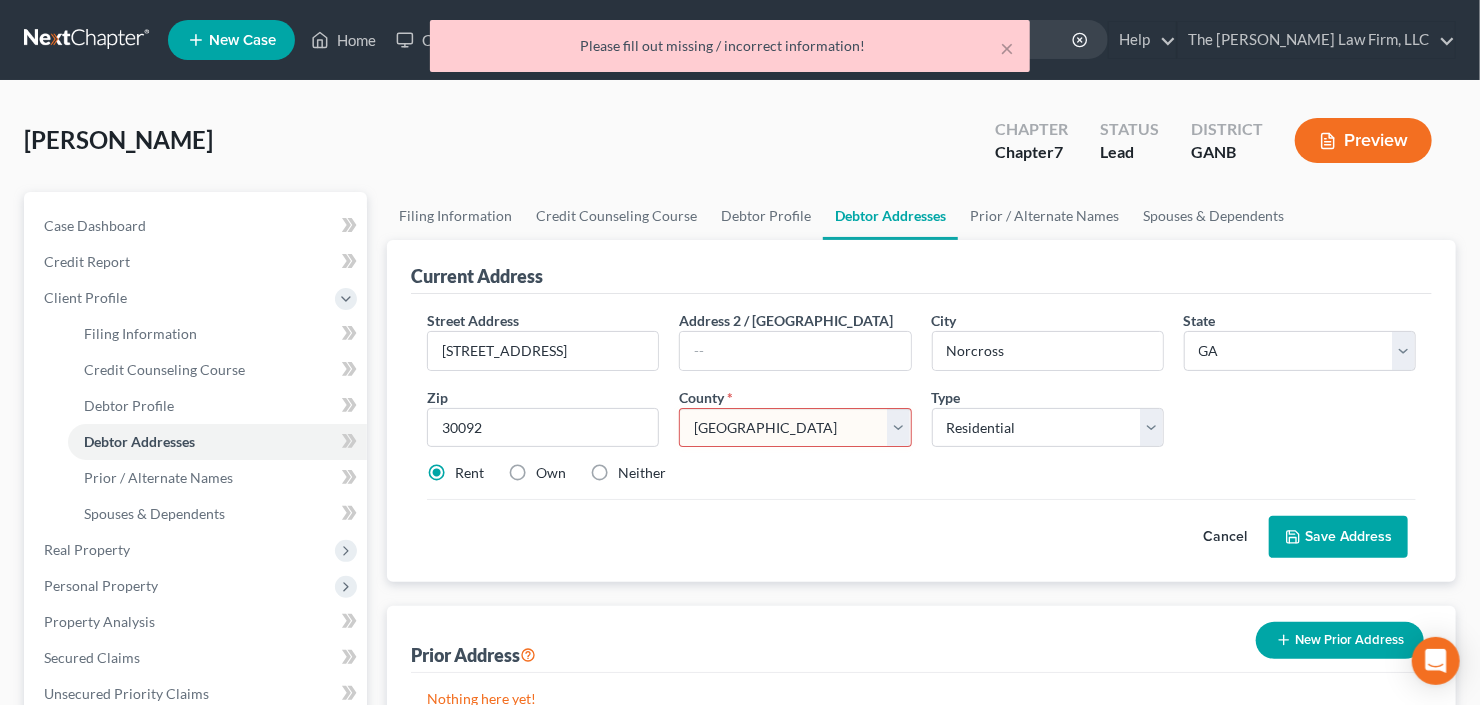 click on "County Appling County Atkinson County Bacon County Baker County Baldwin County Banks County Barrow County Bartow County Ben Hill County Berrien County Bibb County Bleckley County Brantley County Brooks County Bryan County Bulloch County Burke County Butts County Calhoun County Camden County Candler County Carroll County Catoosa County Charlton County Chatham County Chattahoochee County Chattooga County Cherokee County Clarke County Clay County Clayton County Clinch County Cobb County Coffee County Colquitt County Columbia County Cook County Coweta County Crawford County Crisp County Dade County Dawson County DeKalb County Decatur County Dodge County Dooly County Dougherty County Douglas County Early County Echols County Effingham County Elbert County Emanuel County Evans County Fannin County Fayette County Floyd County Forsyth County Franklin County Fulton County Gilmer County Glascock County Glynn County Gordon County Grady County Greene County Gwinnett County Habersham County Hall County Hancock County" at bounding box center [795, 428] 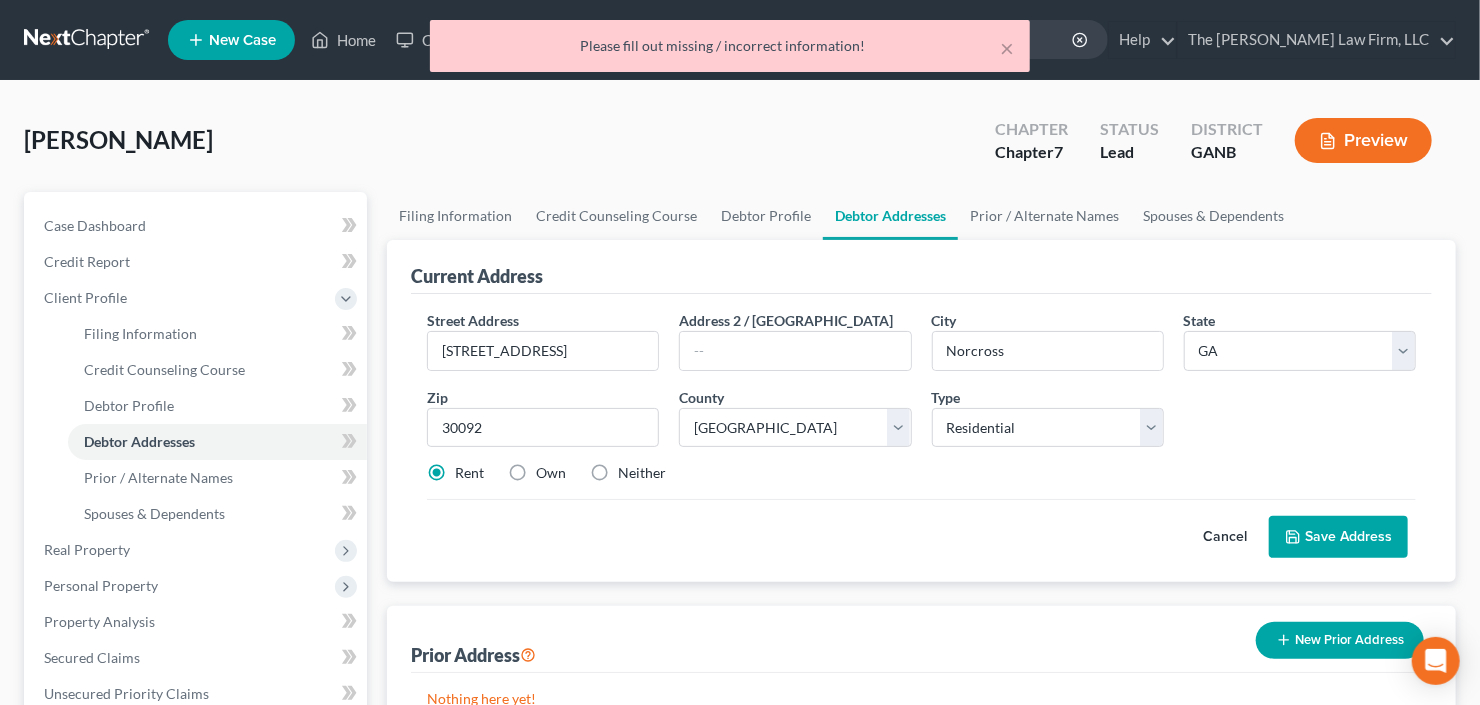 click on "Save Address" at bounding box center (1338, 537) 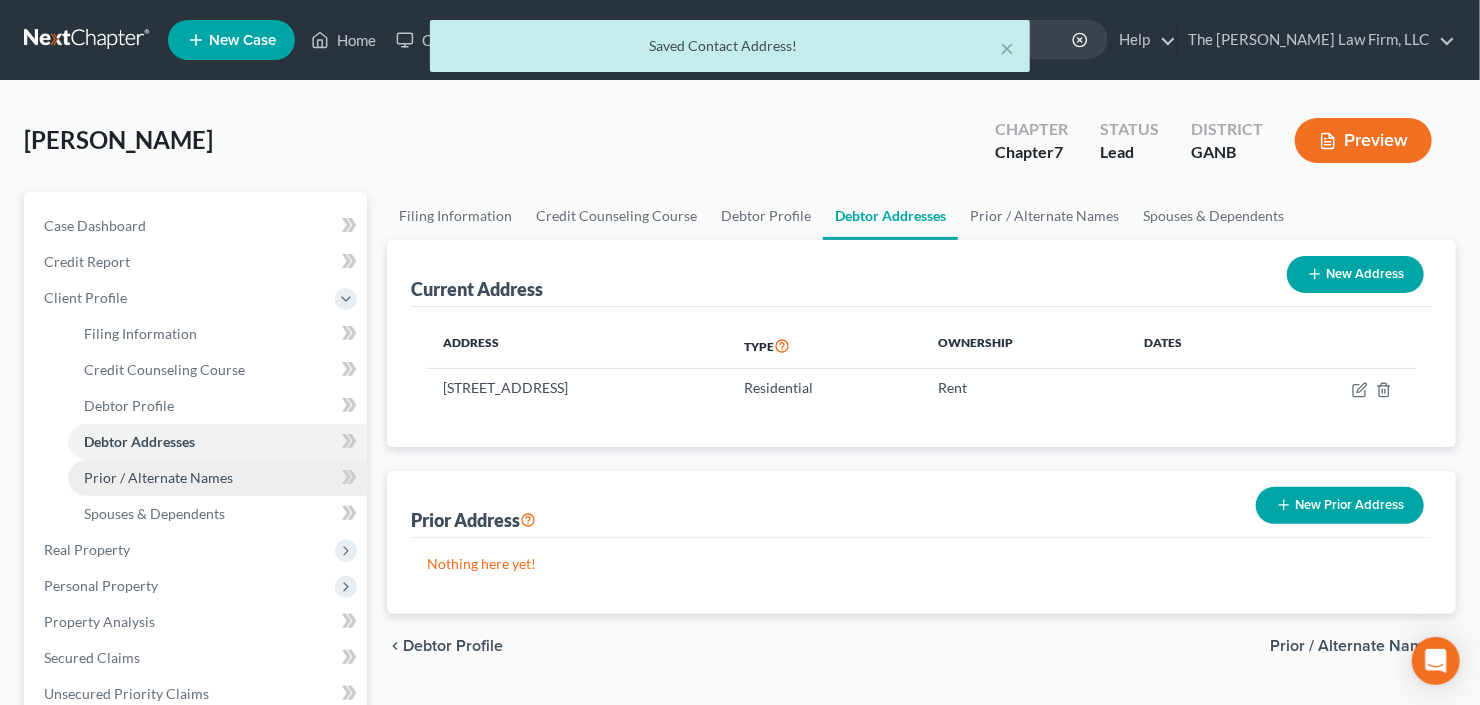 click on "Prior / Alternate Names" at bounding box center [158, 477] 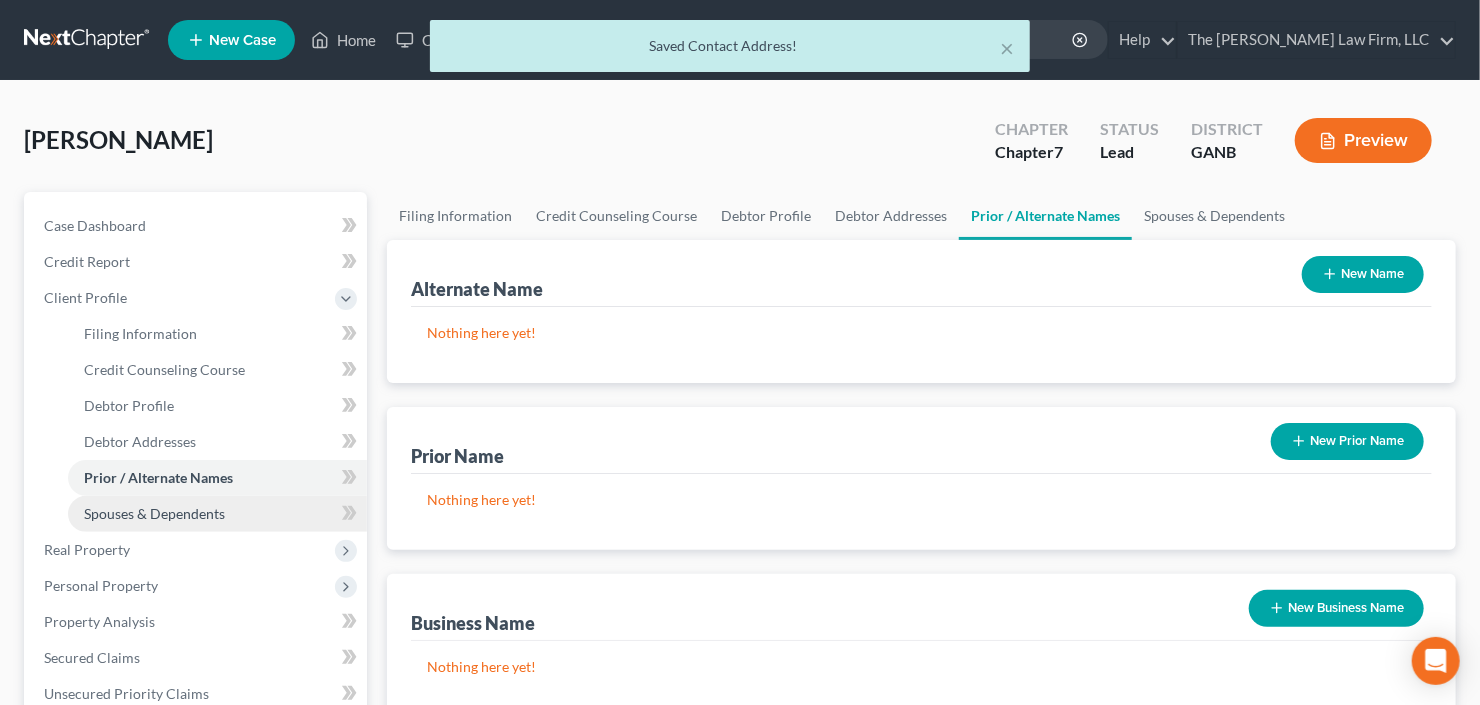 click on "Spouses & Dependents" at bounding box center (154, 513) 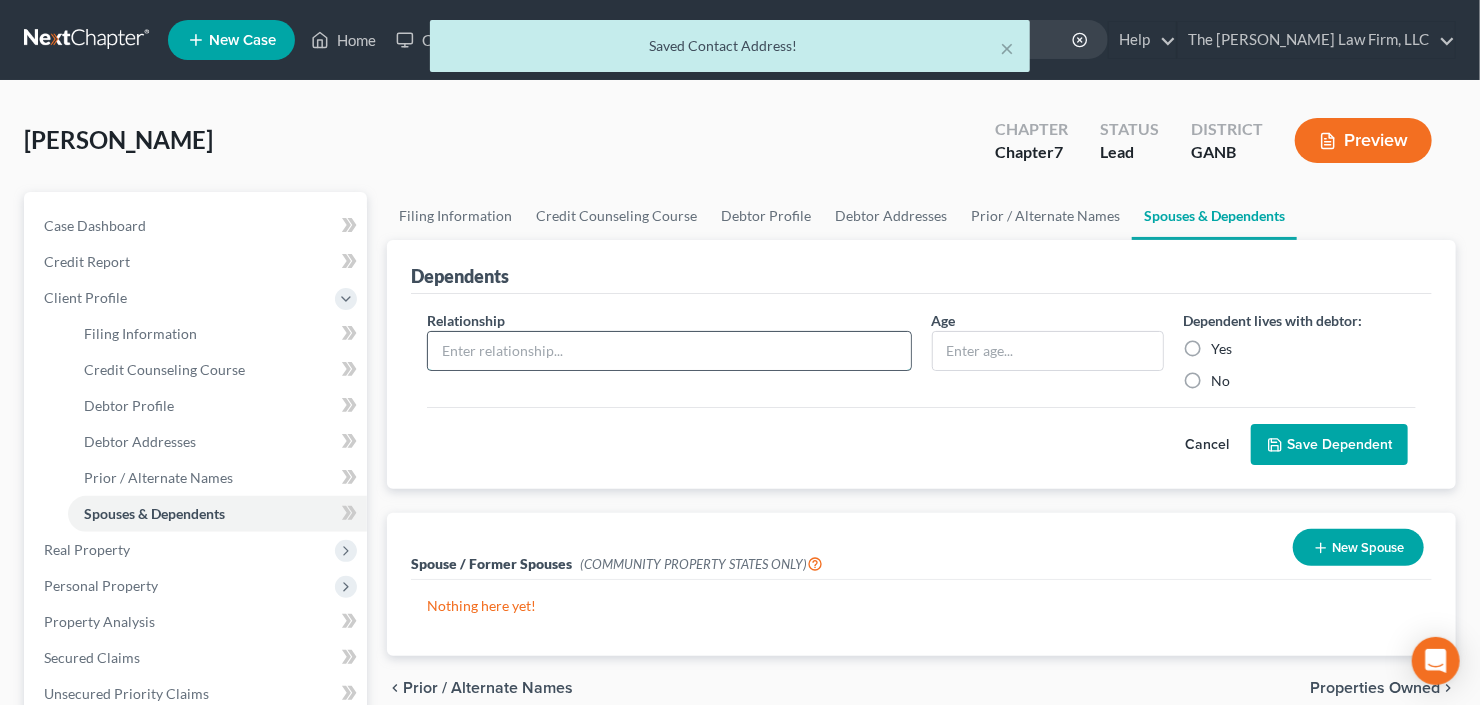 click at bounding box center (669, 351) 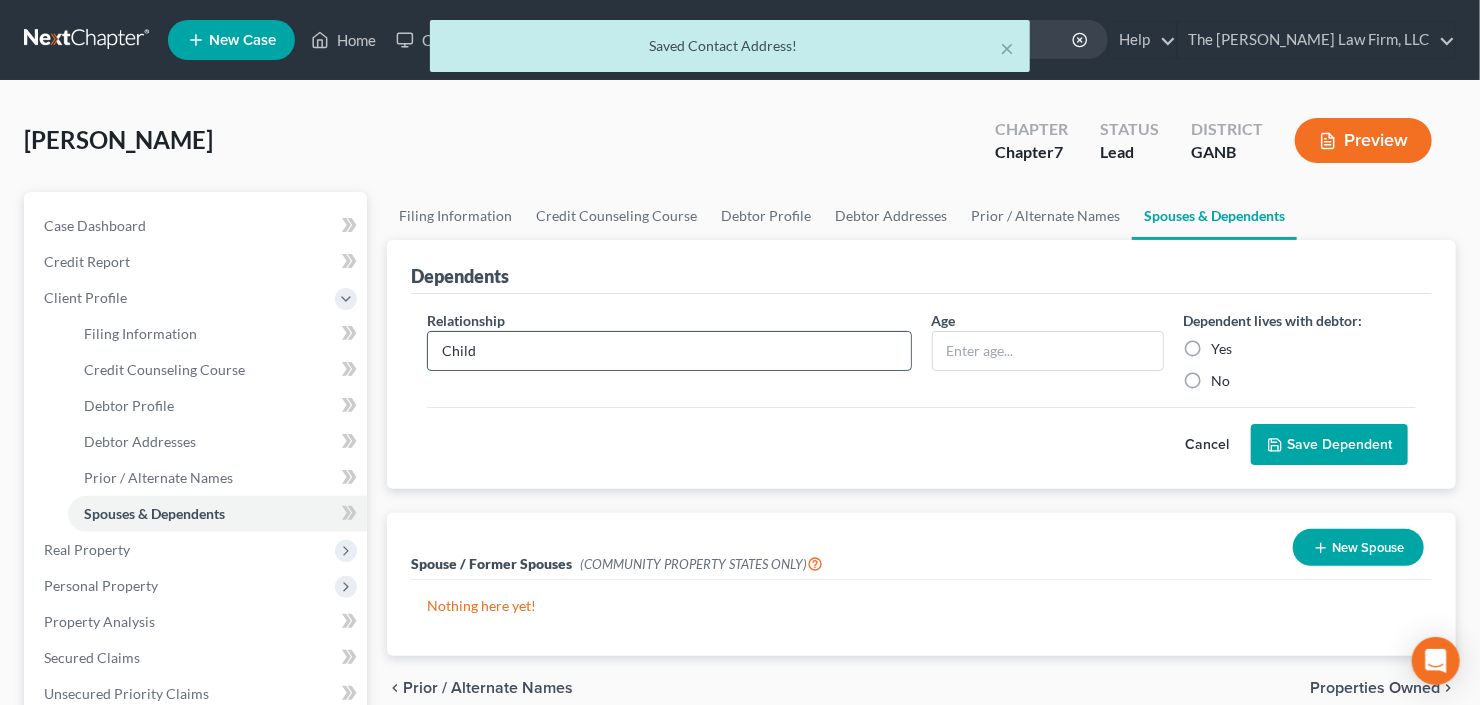type on "Child" 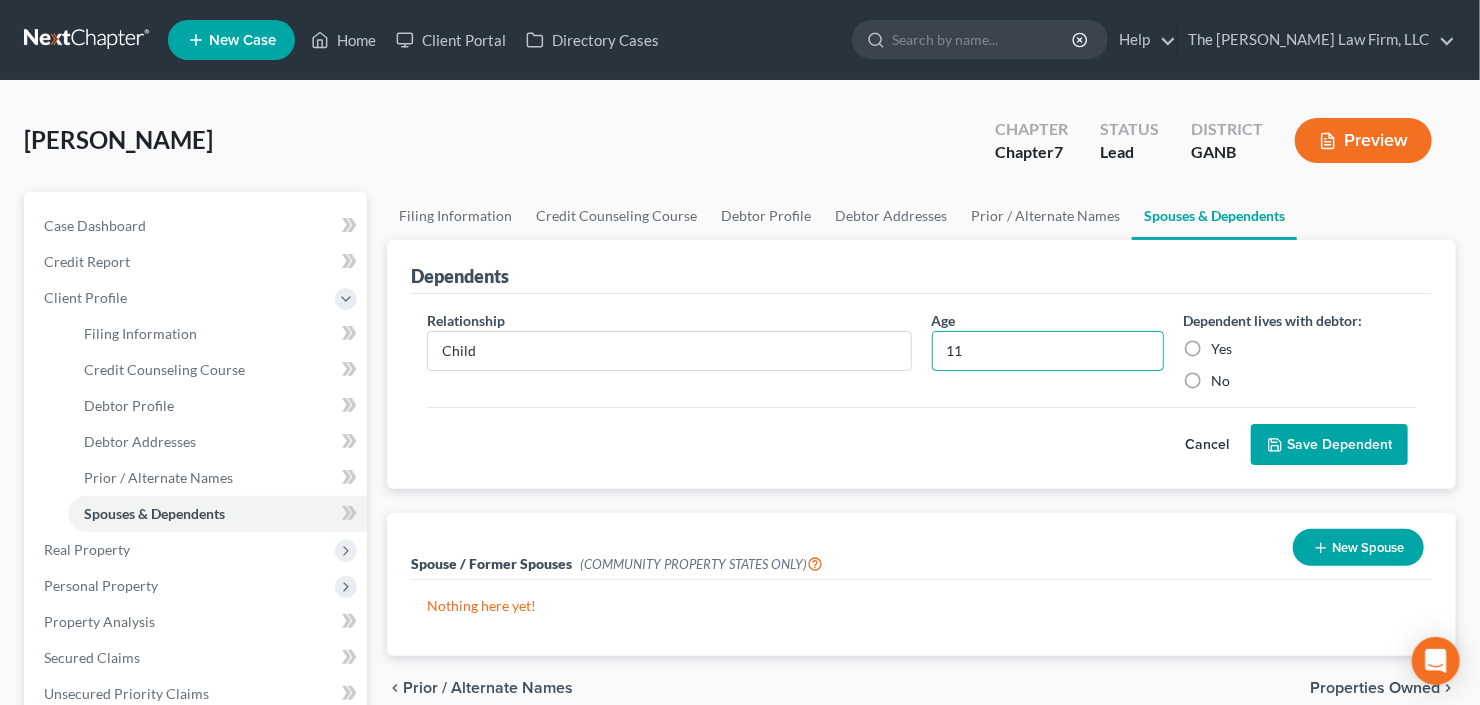 type on "11" 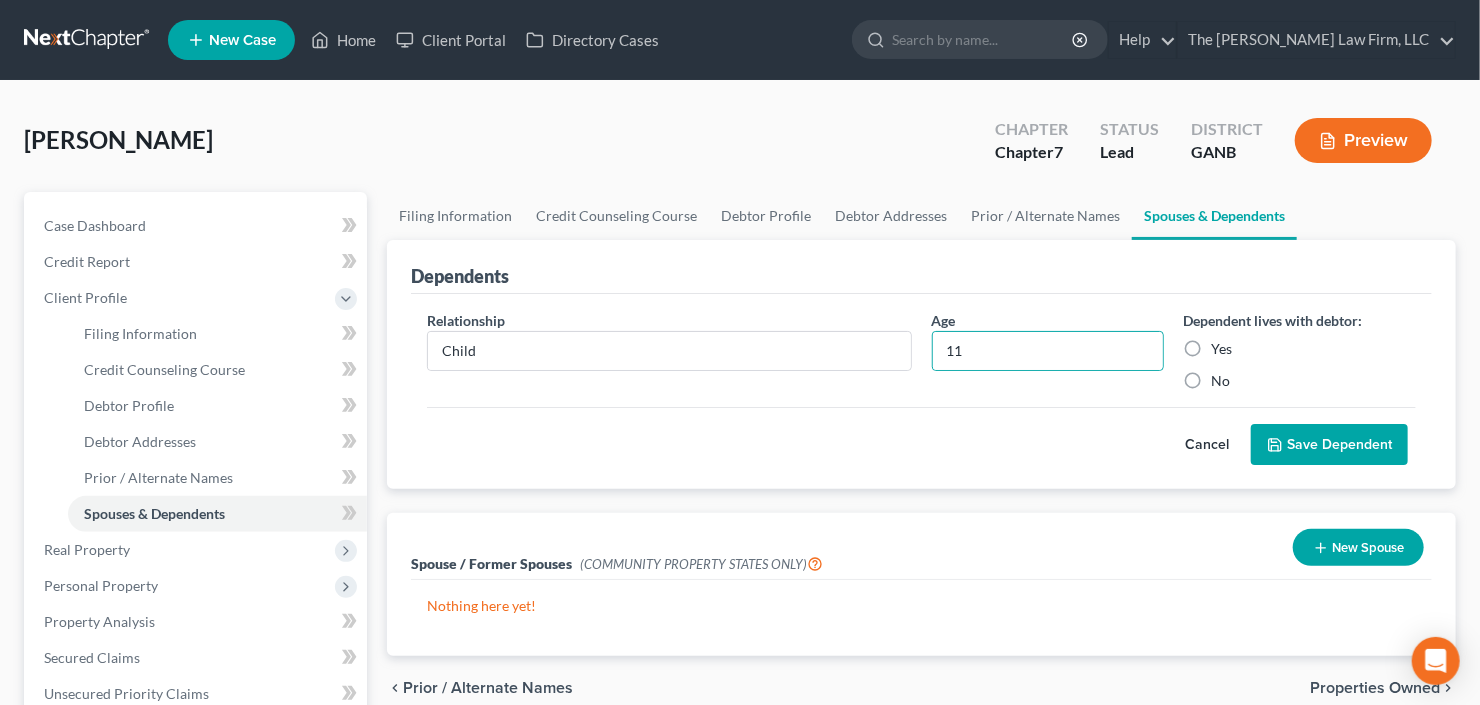 click on "Yes" at bounding box center [1222, 349] 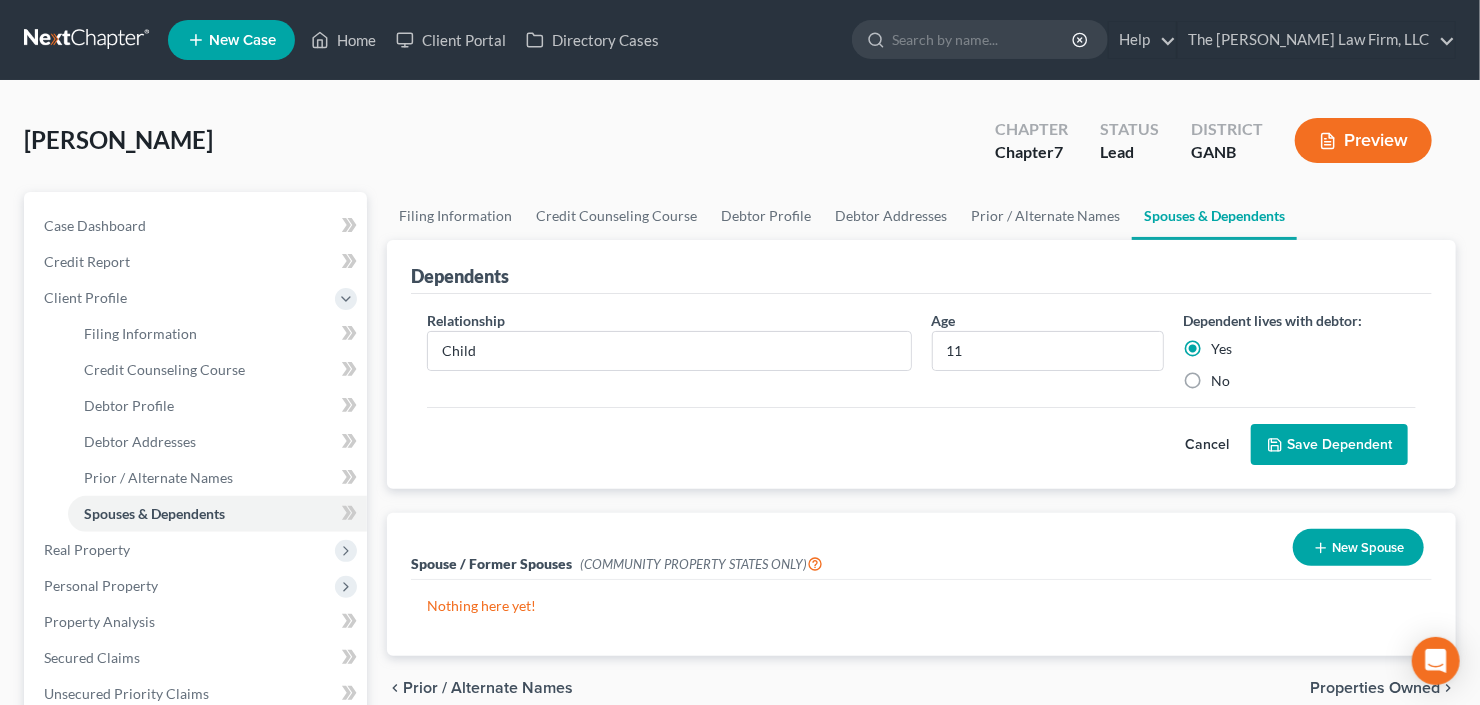 click on "Save Dependent" at bounding box center (1329, 445) 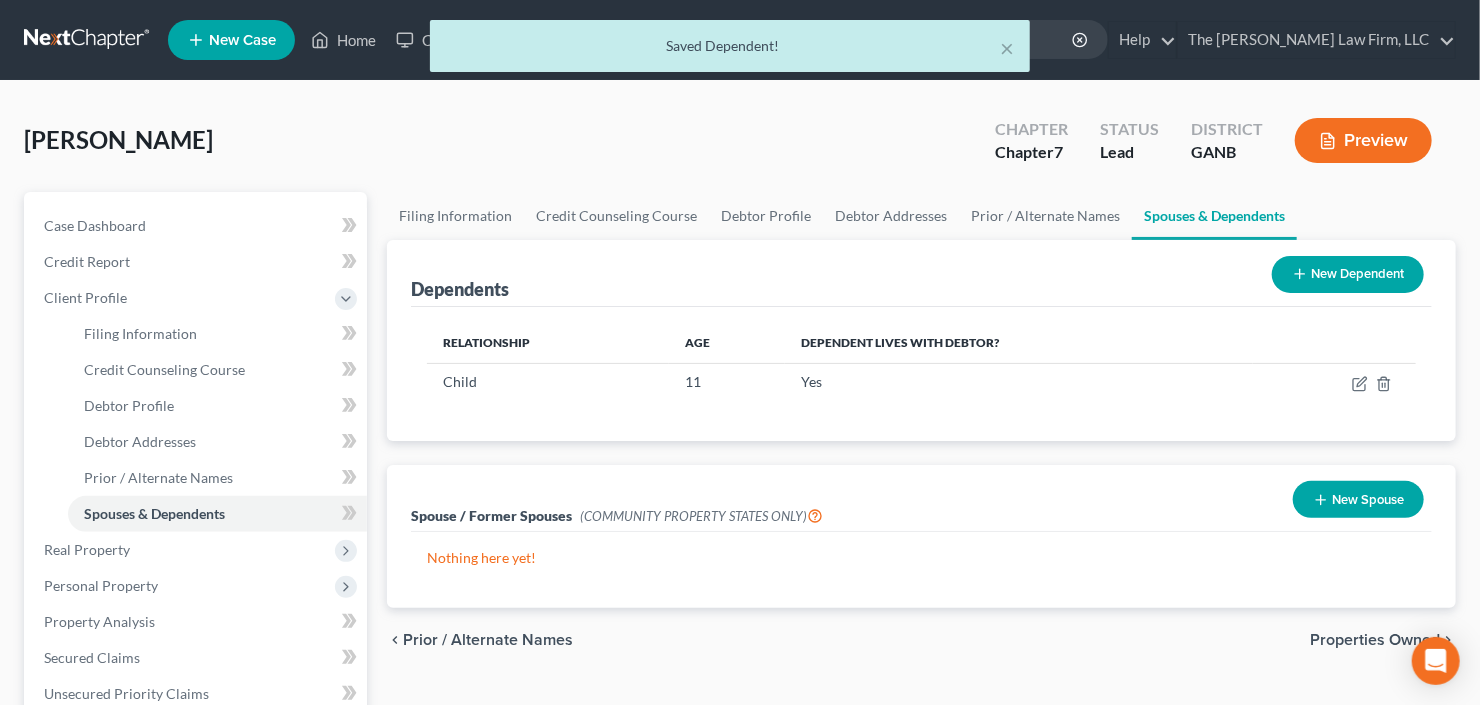 click on "New Dependent" at bounding box center [1348, 274] 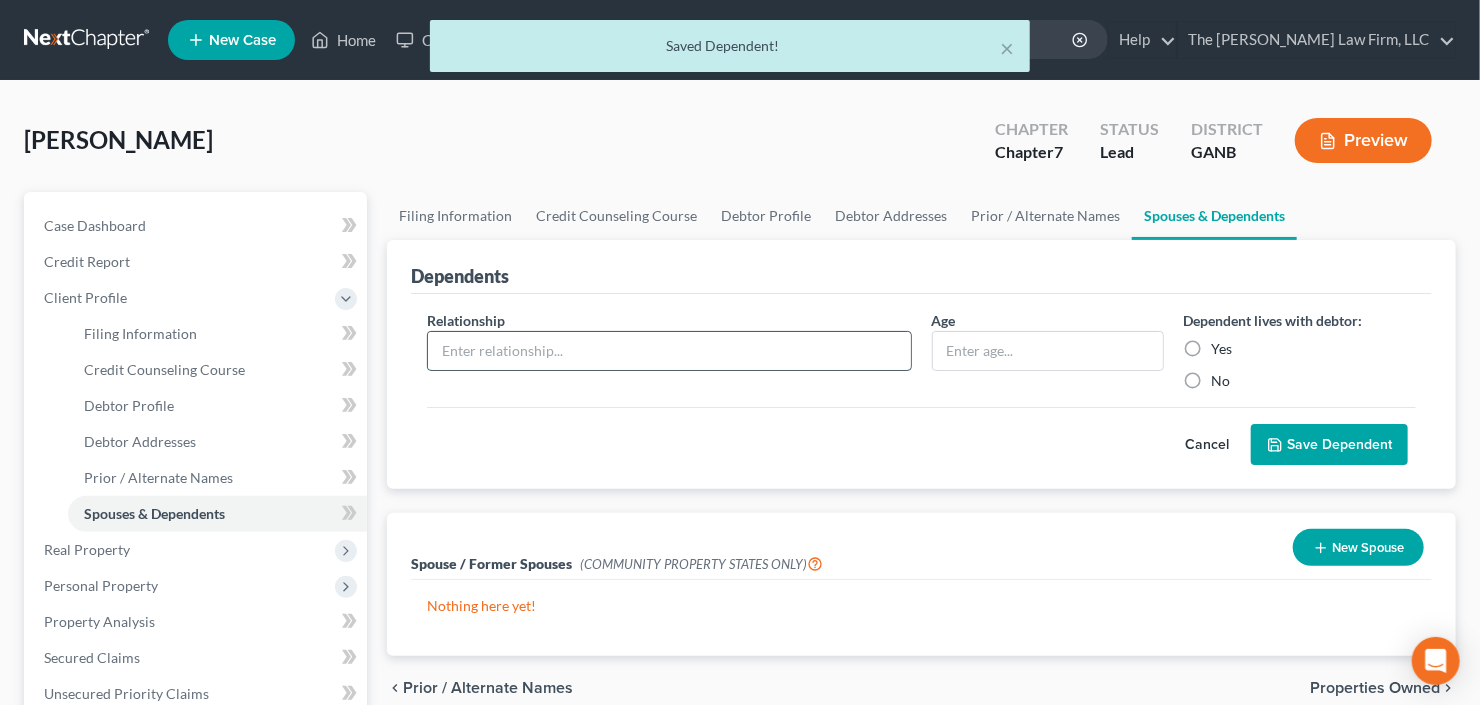 click at bounding box center [669, 351] 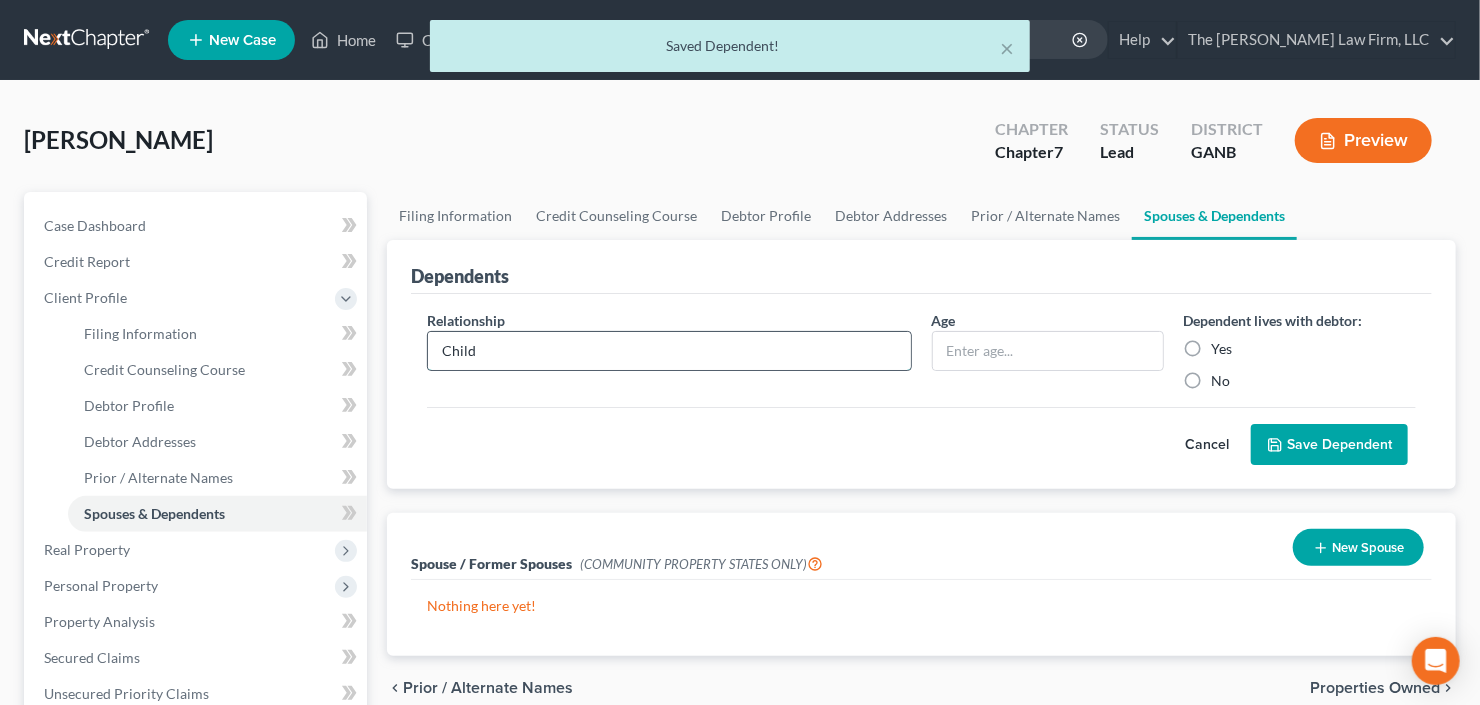 type on "Child" 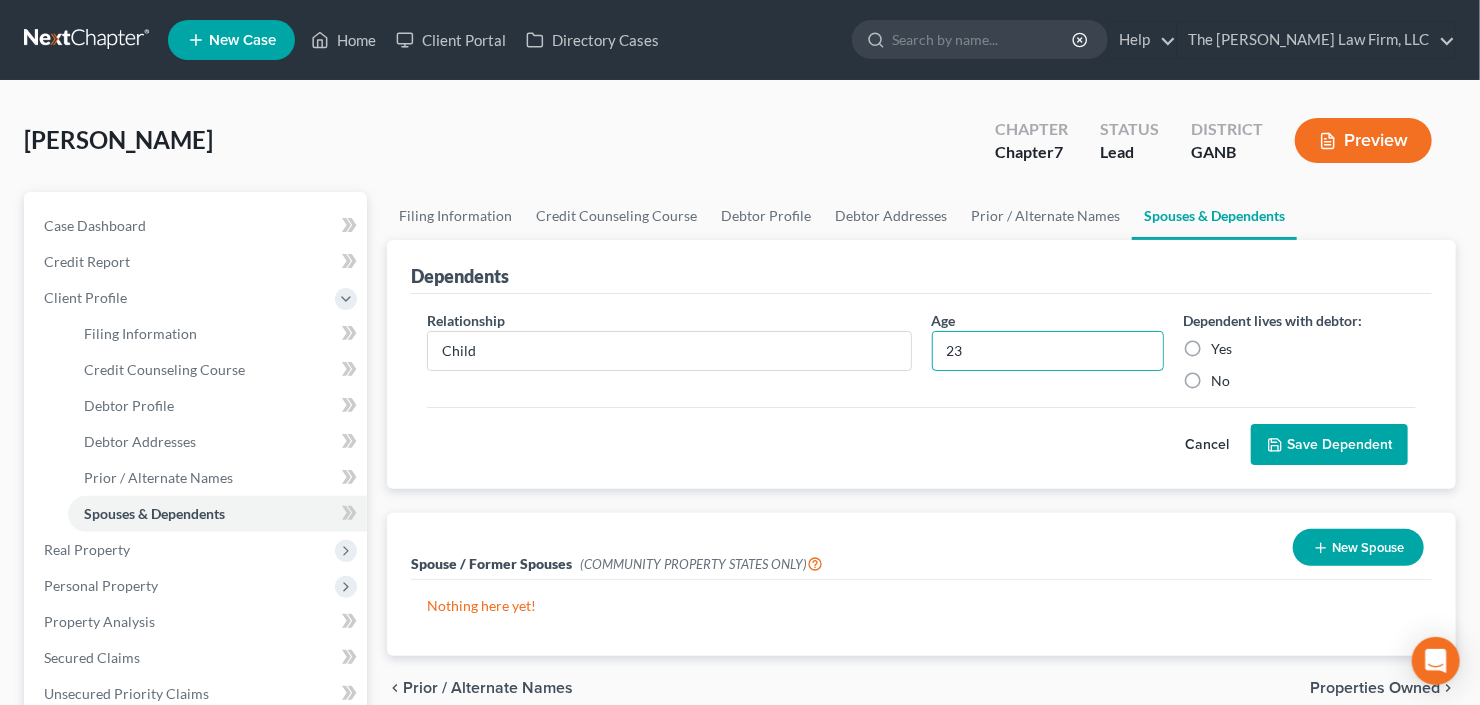 type on "23" 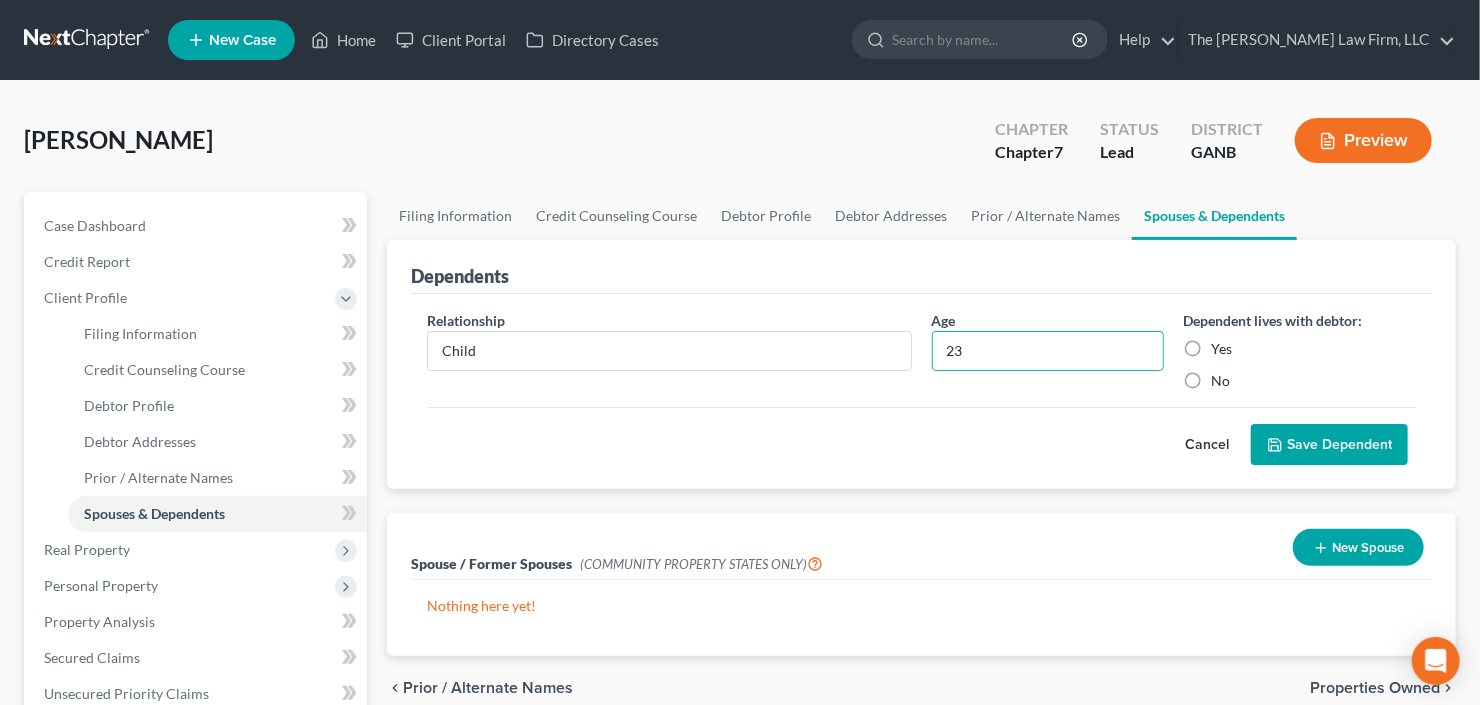 click on "Yes" at bounding box center (1222, 349) 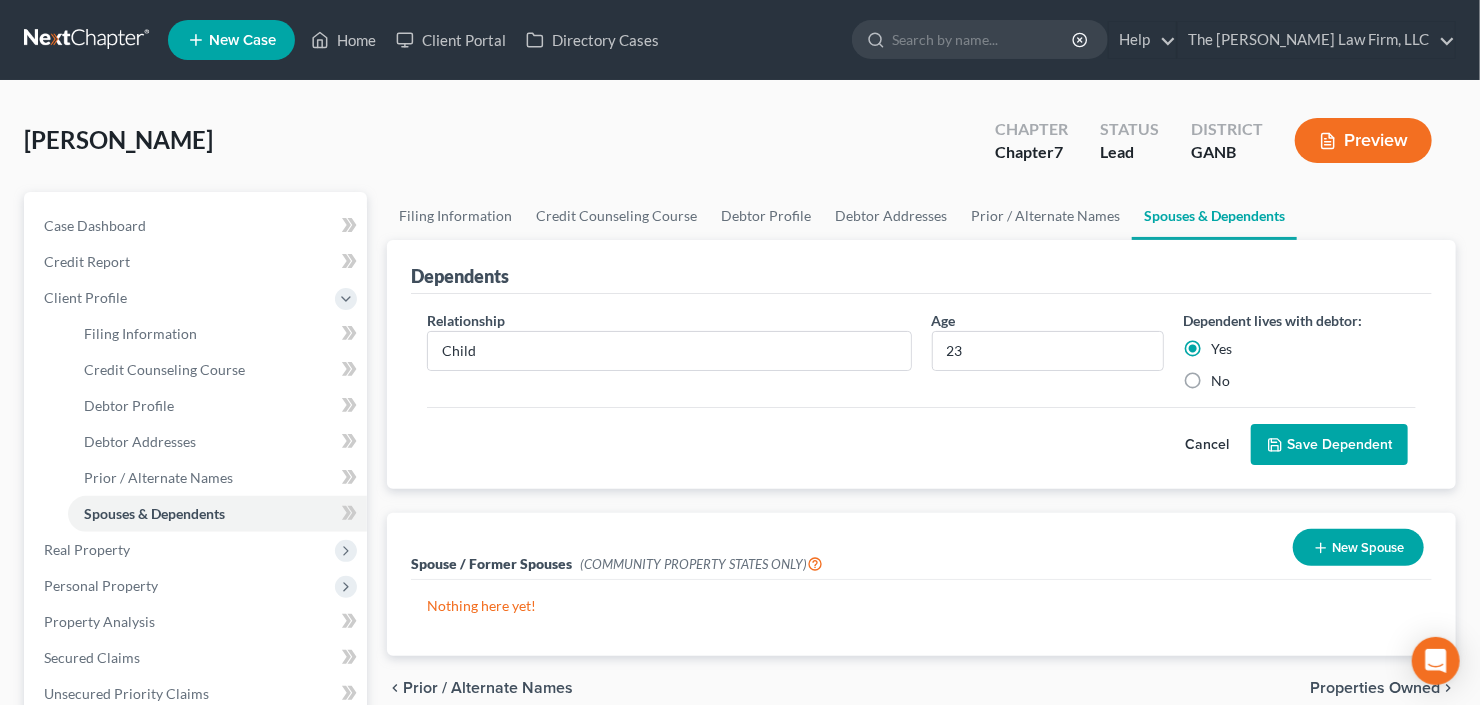 click on "Save Dependent" at bounding box center [1329, 445] 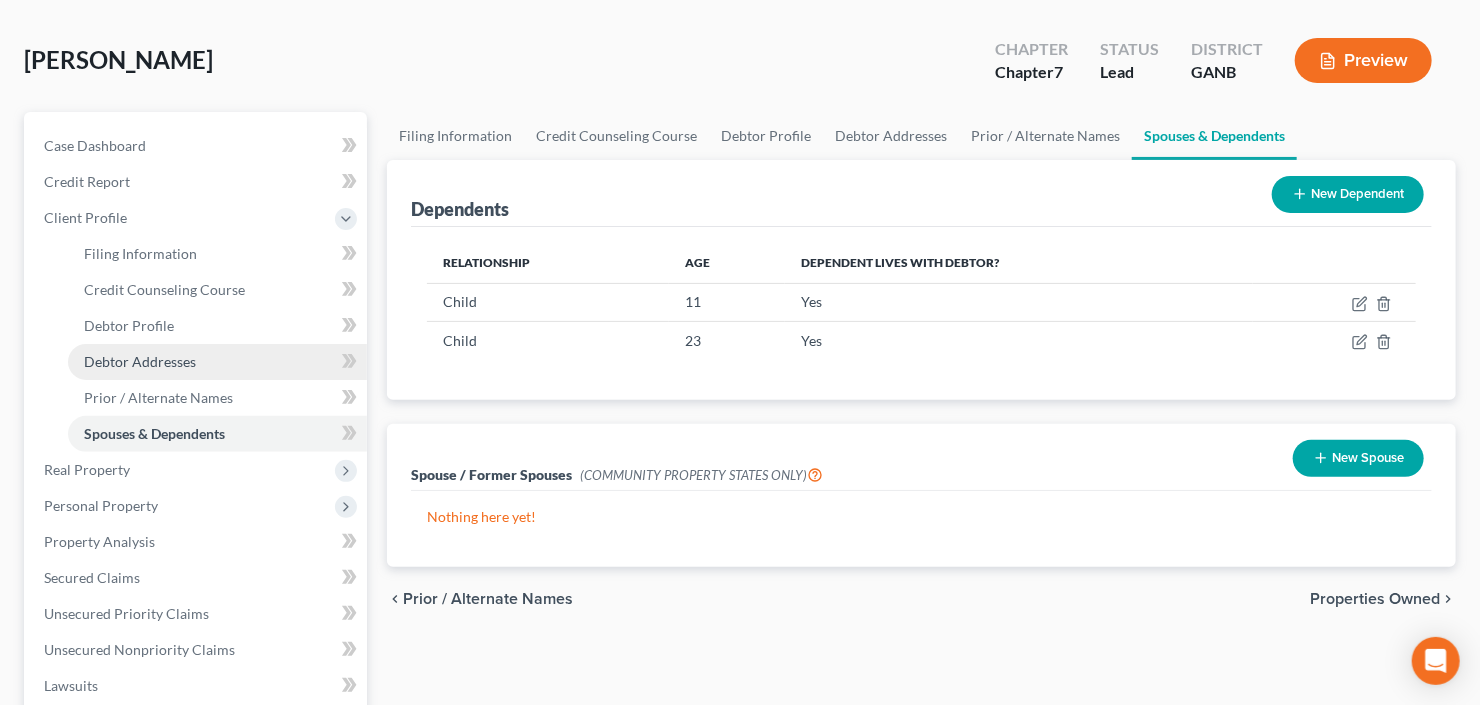 scroll, scrollTop: 240, scrollLeft: 0, axis: vertical 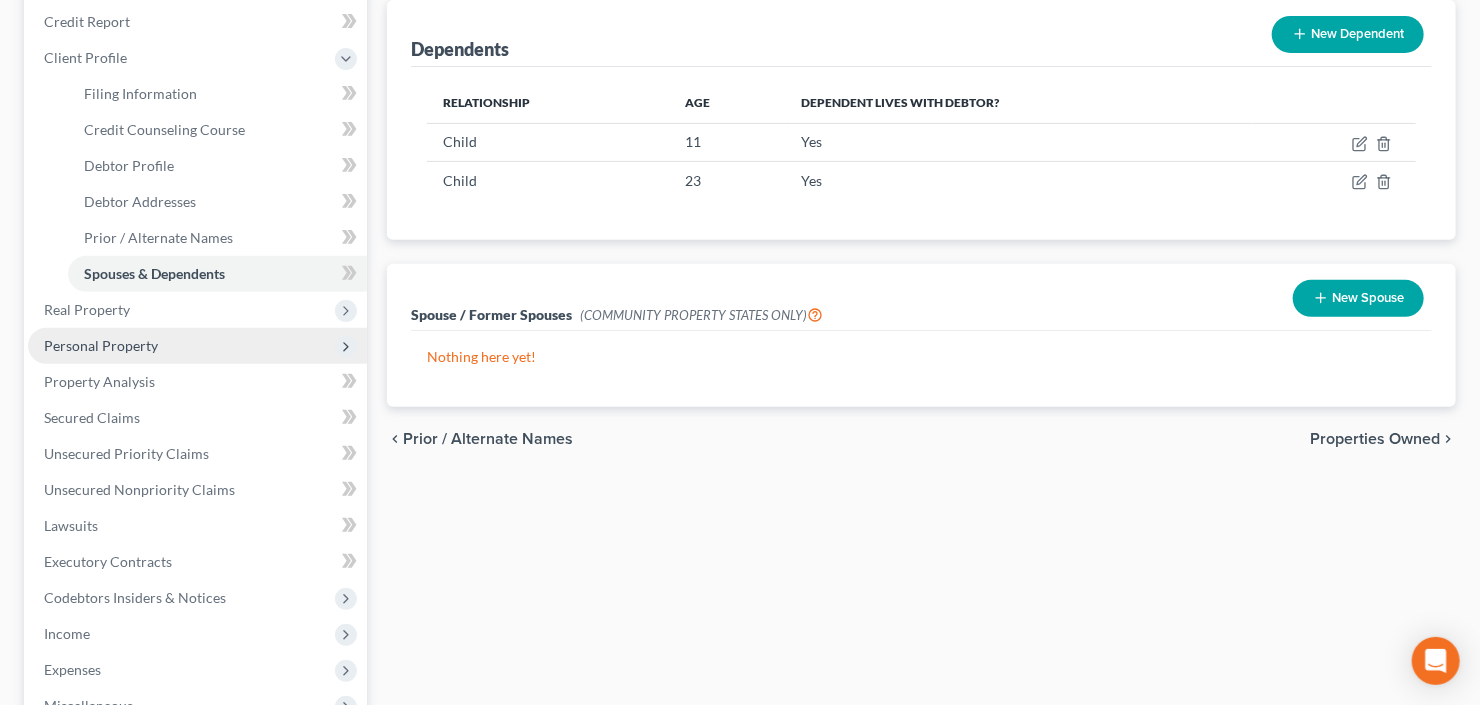 click on "Personal Property" at bounding box center [101, 345] 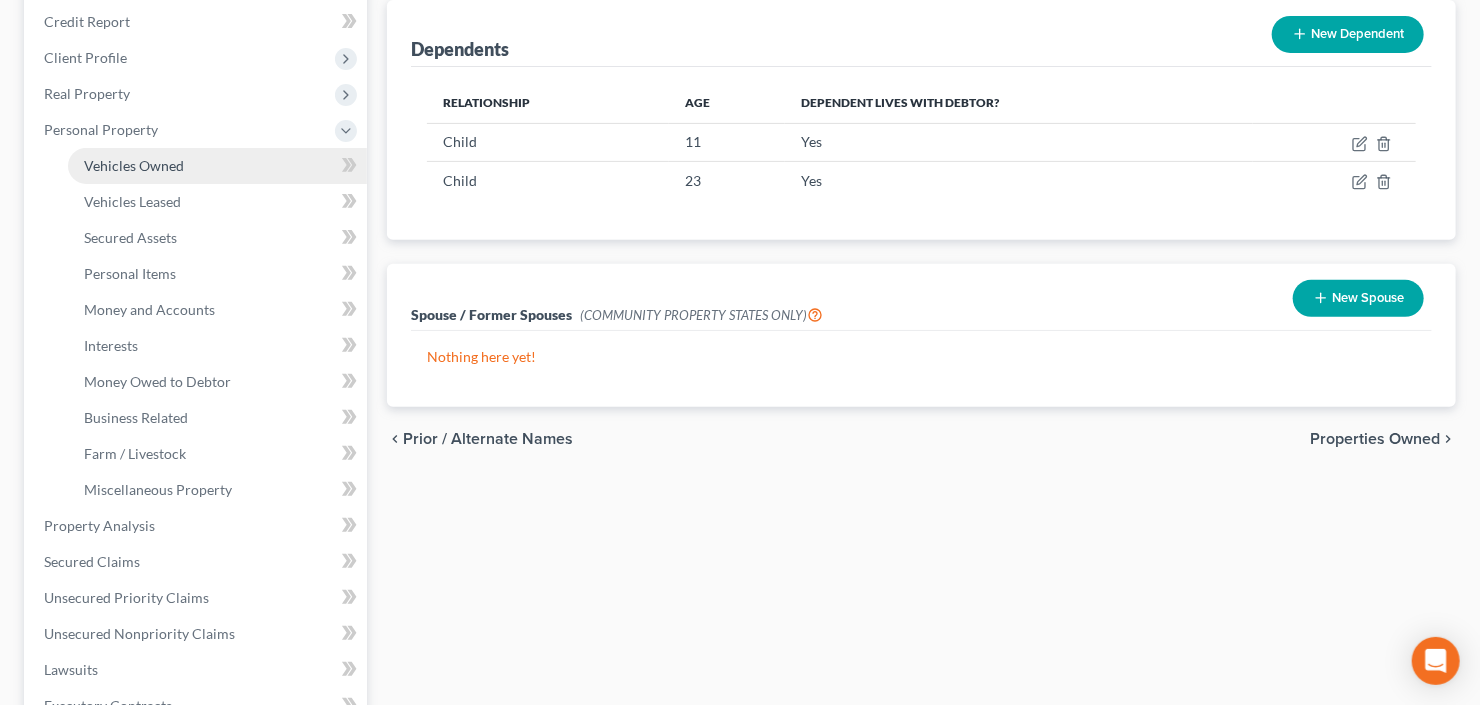 click on "Vehicles Owned" at bounding box center (217, 166) 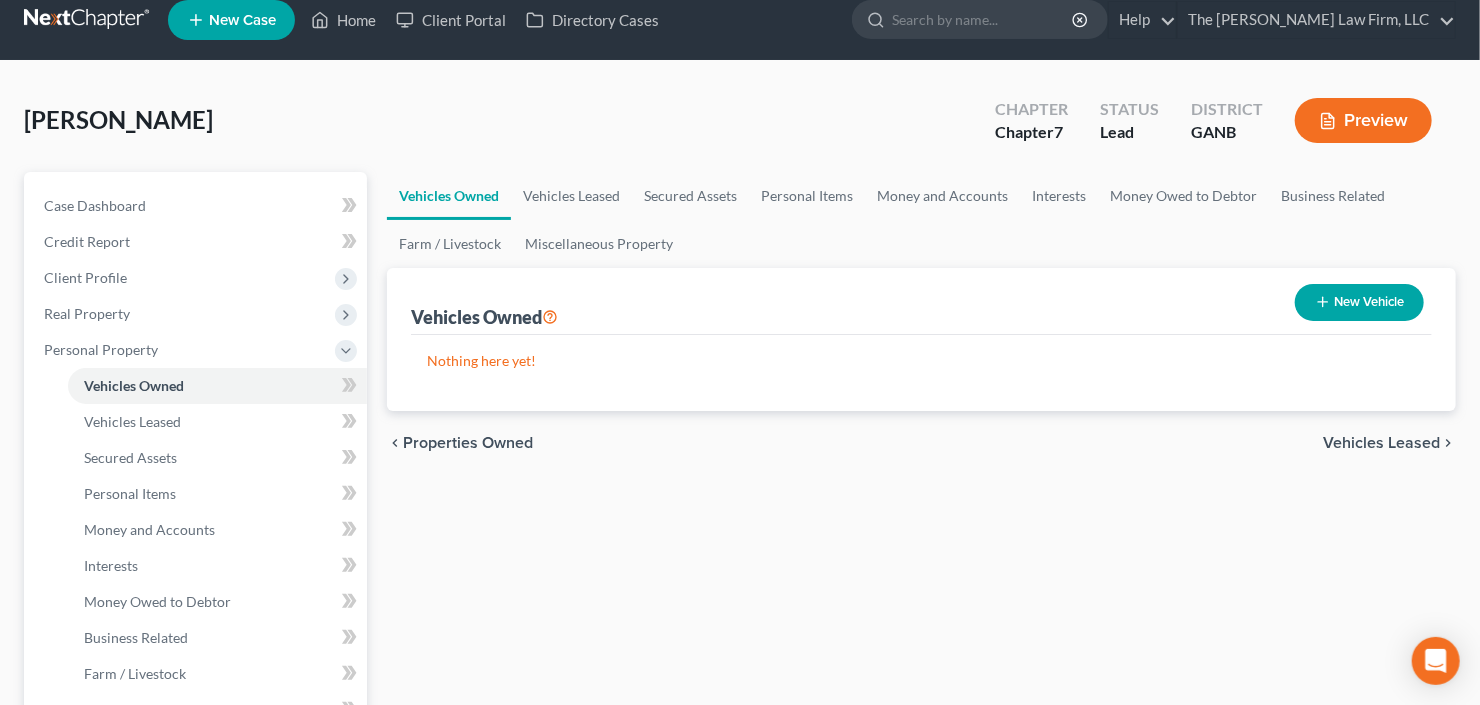 scroll, scrollTop: 0, scrollLeft: 0, axis: both 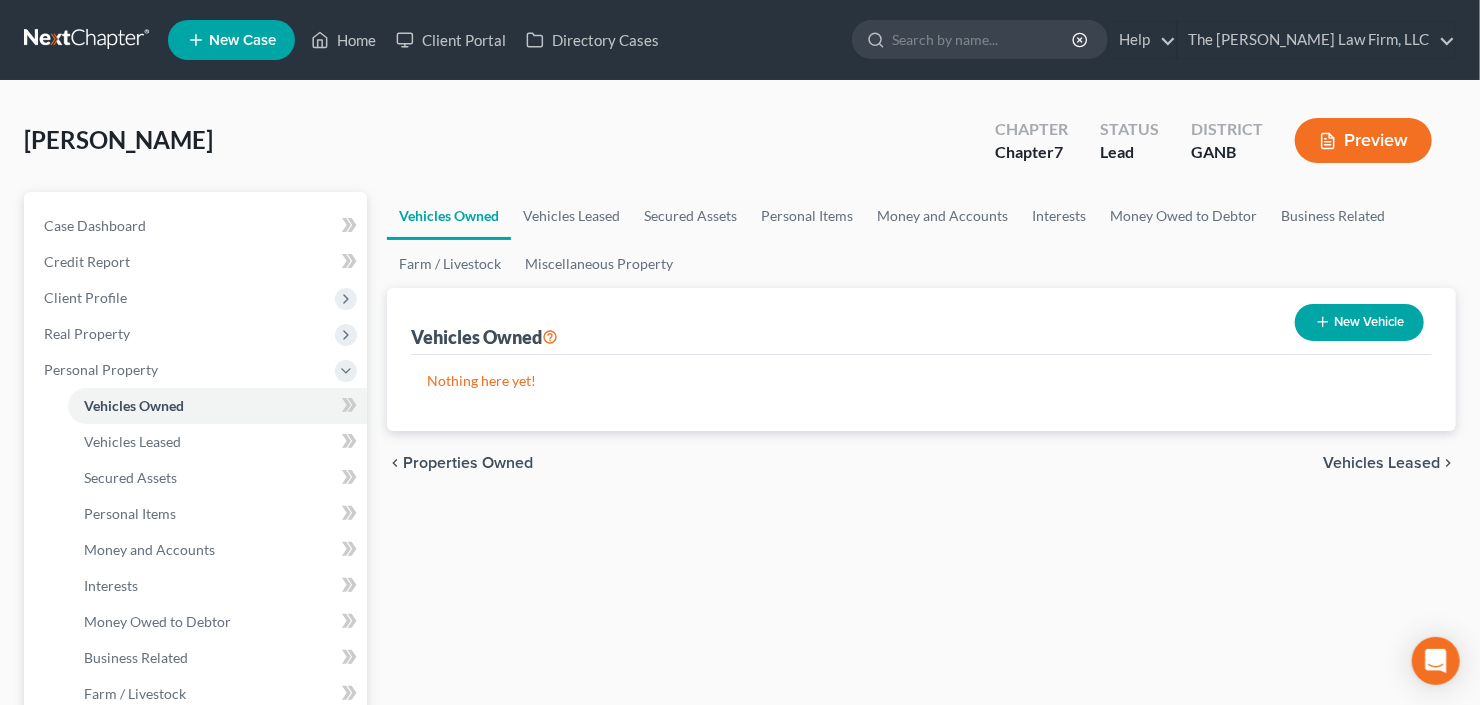 click on "New Vehicle" at bounding box center (1359, 322) 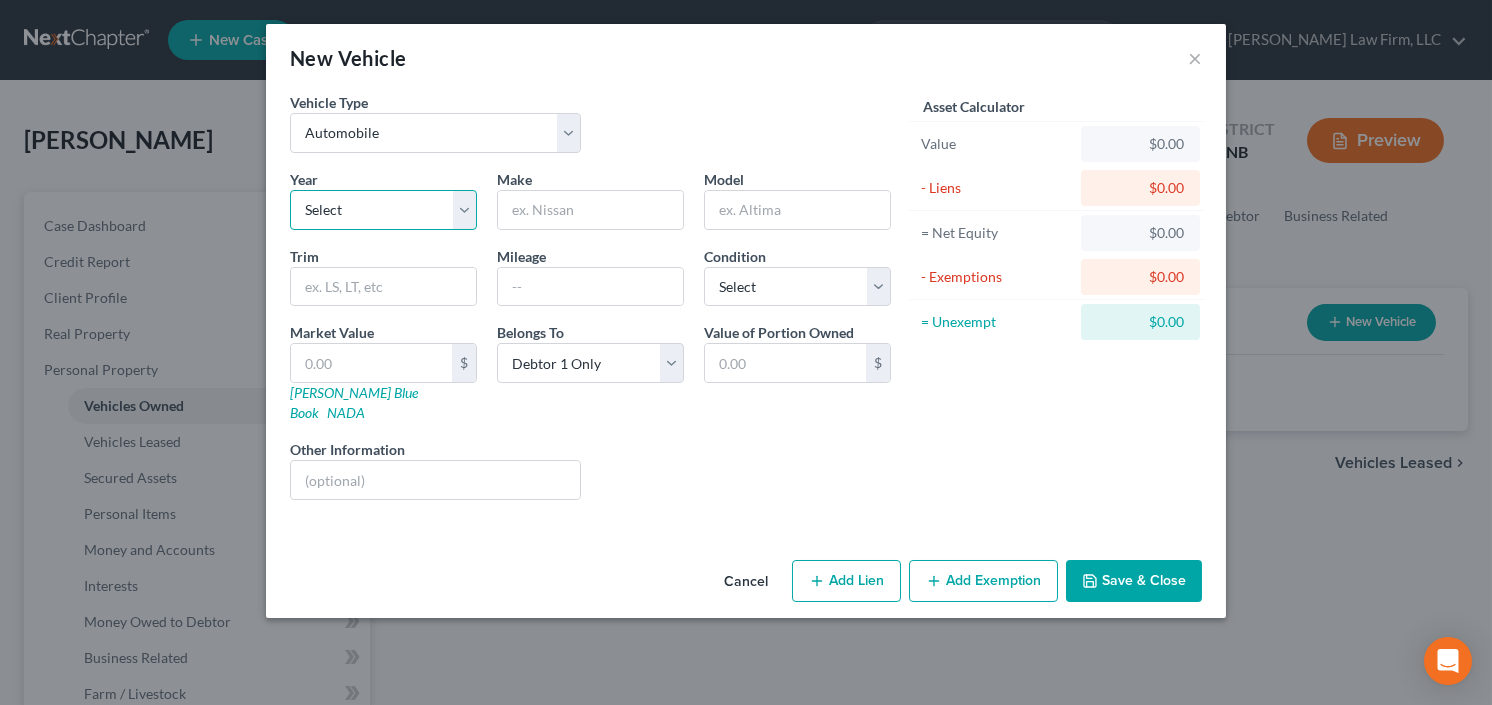 click on "Select 2026 2025 2024 2023 2022 2021 2020 2019 2018 2017 2016 2015 2014 2013 2012 2011 2010 2009 2008 2007 2006 2005 2004 2003 2002 2001 2000 1999 1998 1997 1996 1995 1994 1993 1992 1991 1990 1989 1988 1987 1986 1985 1984 1983 1982 1981 1980 1979 1978 1977 1976 1975 1974 1973 1972 1971 1970 1969 1968 1967 1966 1965 1964 1963 1962 1961 1960 1959 1958 1957 1956 1955 1954 1953 1952 1951 1950 1949 1948 1947 1946 1945 1944 1943 1942 1941 1940 1939 1938 1937 1936 1935 1934 1933 1932 1931 1930 1929 1928 1927 1926 1925 1924 1923 1922 1921 1920 1919 1918 1917 1916 1915 1914 1913 1912 1911 1910 1909 1908 1907 1906 1905 1904 1903 1902 1901" at bounding box center [383, 210] 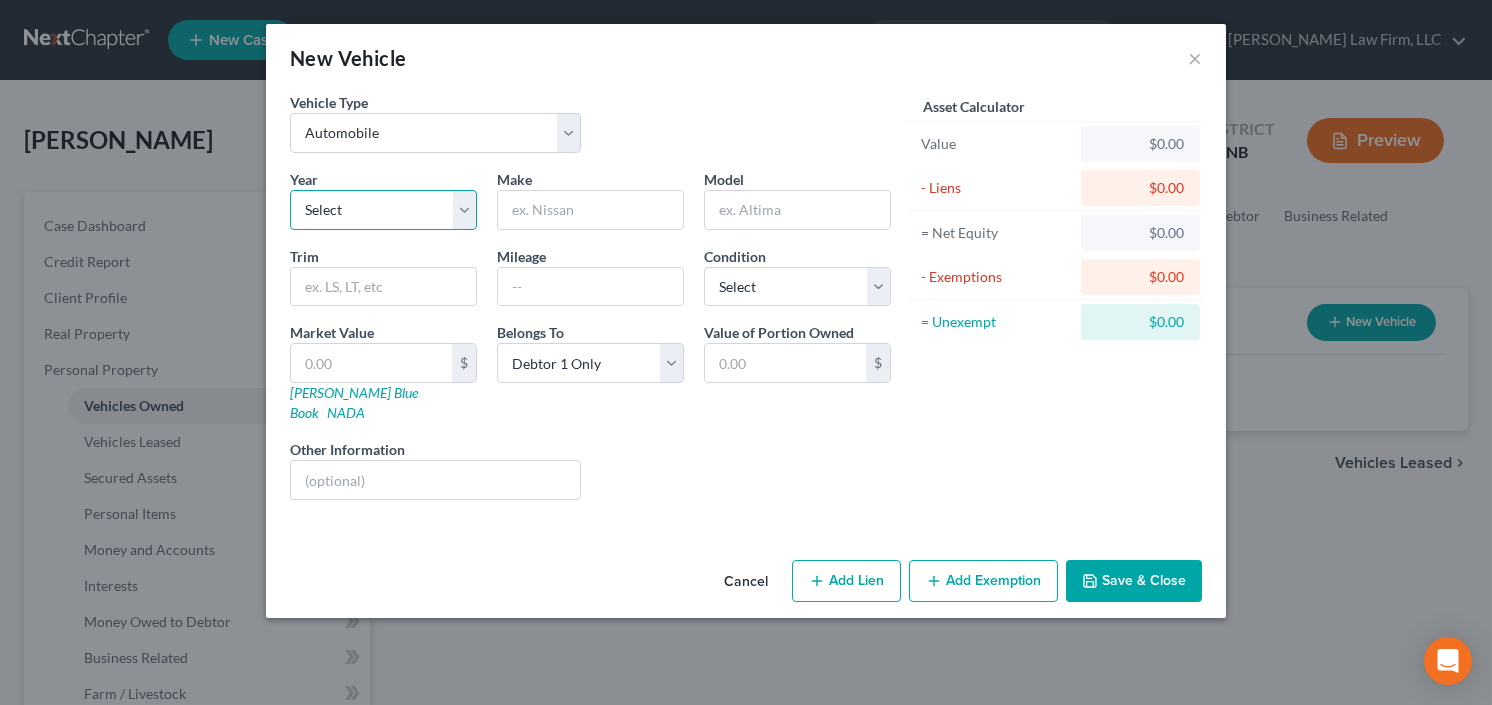 select on "9" 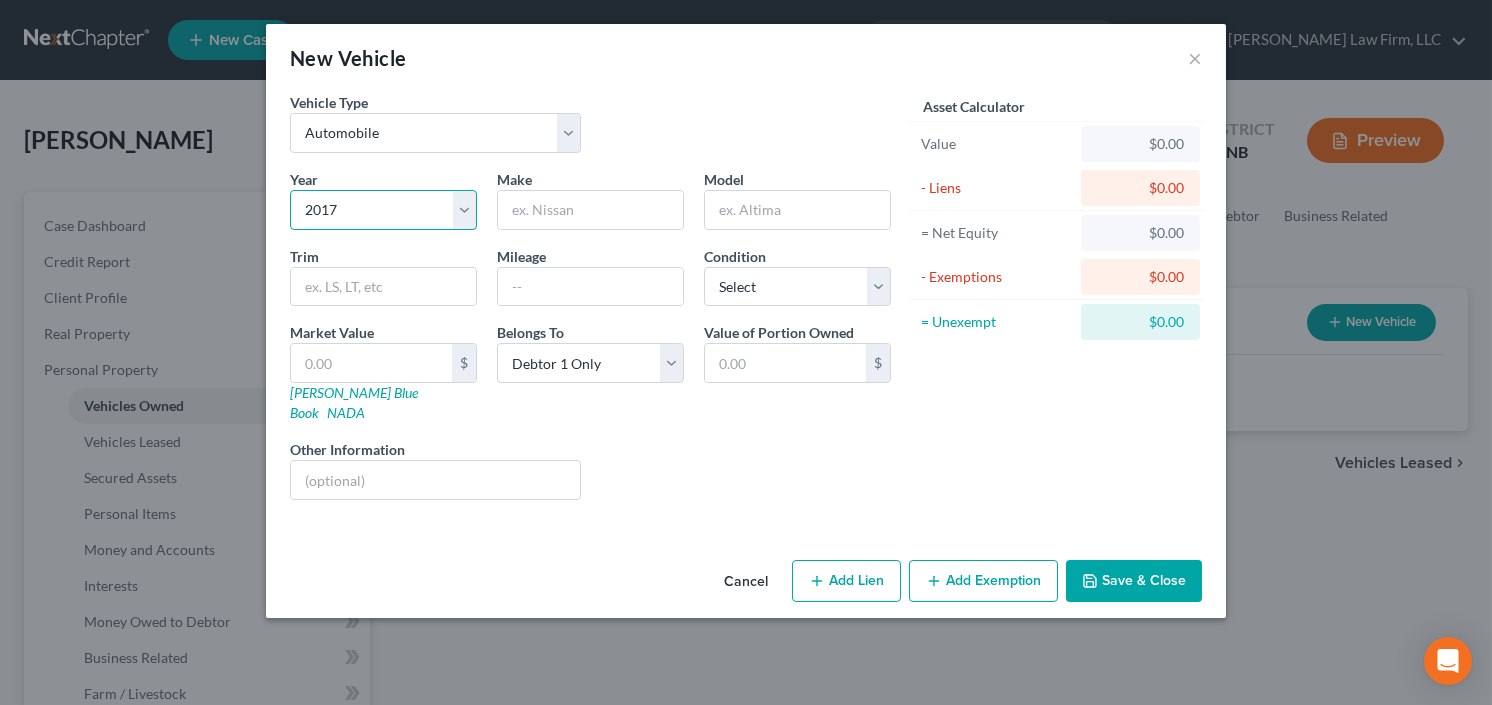 click on "Select 2026 2025 2024 2023 2022 2021 2020 2019 2018 2017 2016 2015 2014 2013 2012 2011 2010 2009 2008 2007 2006 2005 2004 2003 2002 2001 2000 1999 1998 1997 1996 1995 1994 1993 1992 1991 1990 1989 1988 1987 1986 1985 1984 1983 1982 1981 1980 1979 1978 1977 1976 1975 1974 1973 1972 1971 1970 1969 1968 1967 1966 1965 1964 1963 1962 1961 1960 1959 1958 1957 1956 1955 1954 1953 1952 1951 1950 1949 1948 1947 1946 1945 1944 1943 1942 1941 1940 1939 1938 1937 1936 1935 1934 1933 1932 1931 1930 1929 1928 1927 1926 1925 1924 1923 1922 1921 1920 1919 1918 1917 1916 1915 1914 1913 1912 1911 1910 1909 1908 1907 1906 1905 1904 1903 1902 1901" at bounding box center [383, 210] 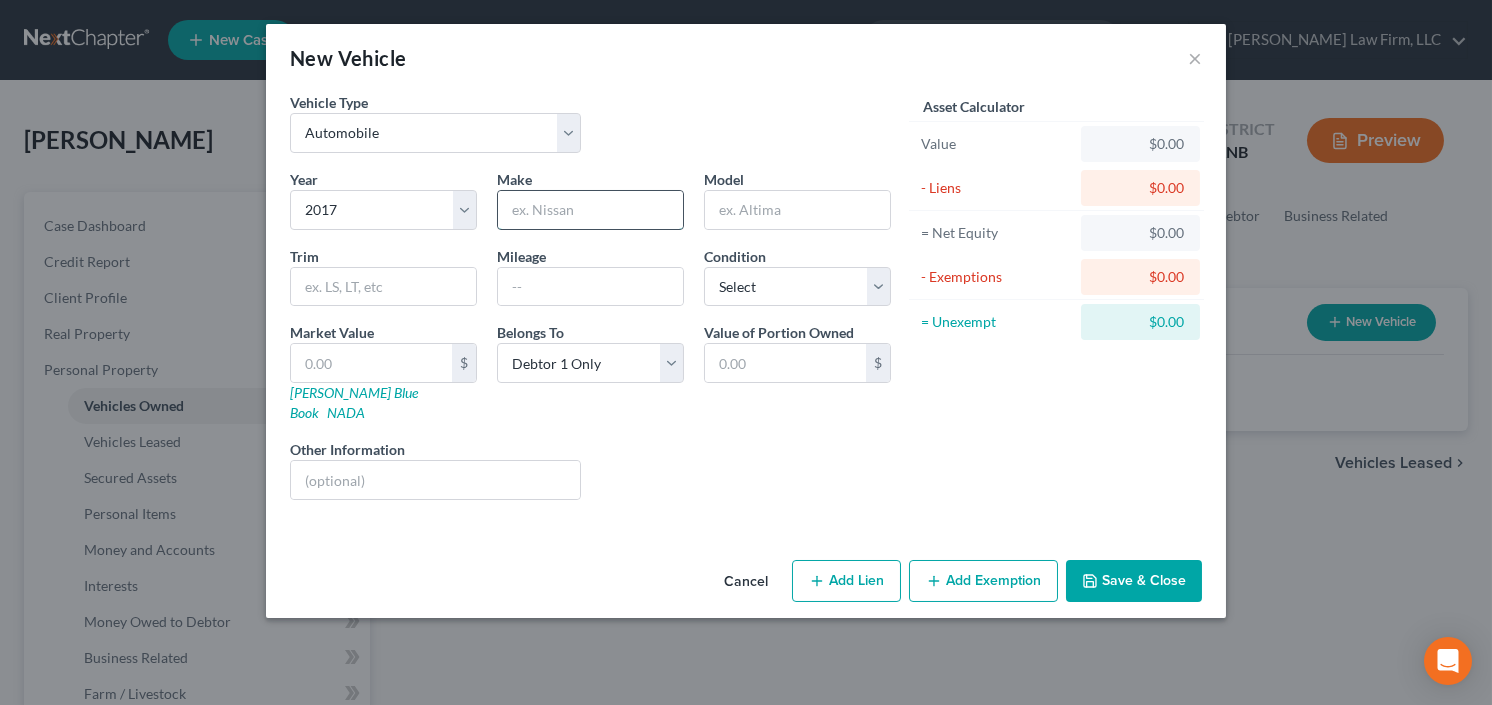 click at bounding box center [590, 210] 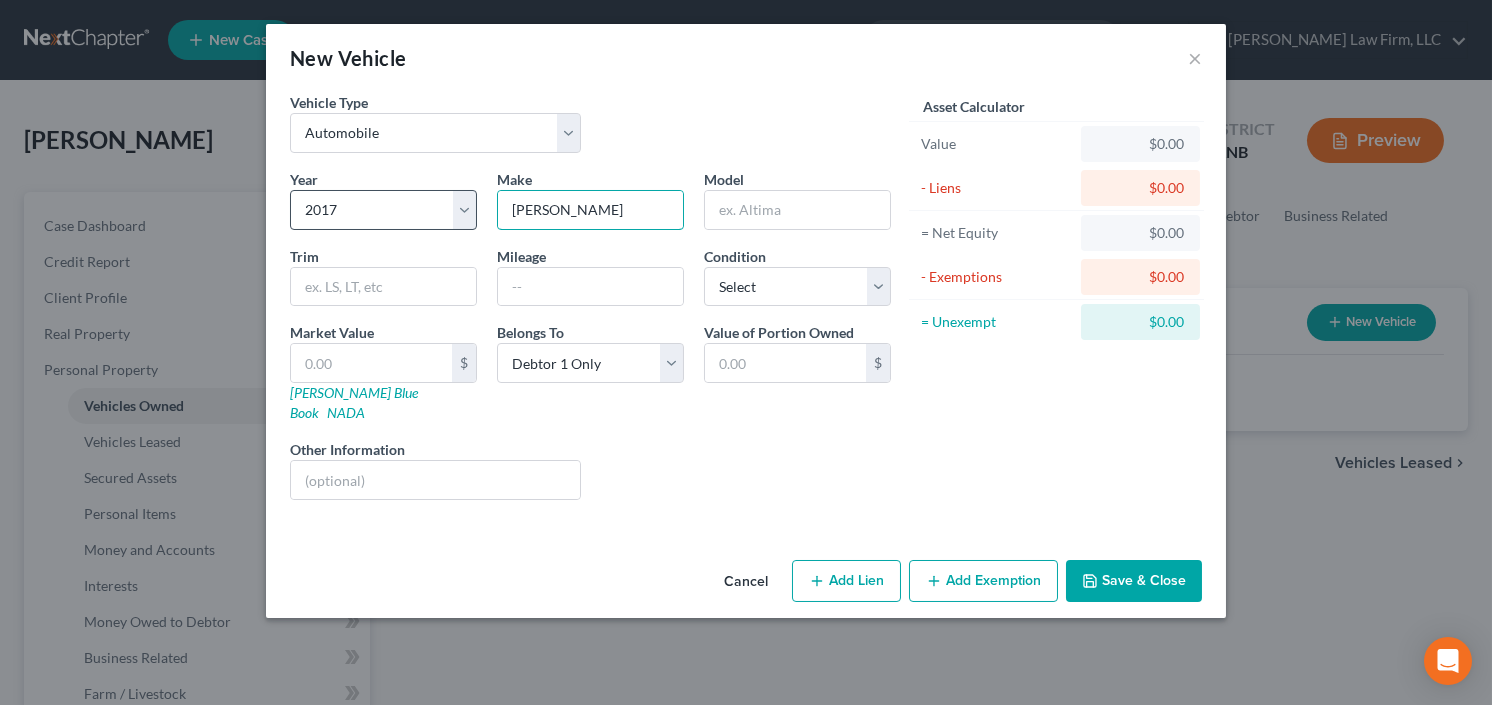drag, startPoint x: 610, startPoint y: 211, endPoint x: 475, endPoint y: 216, distance: 135.09256 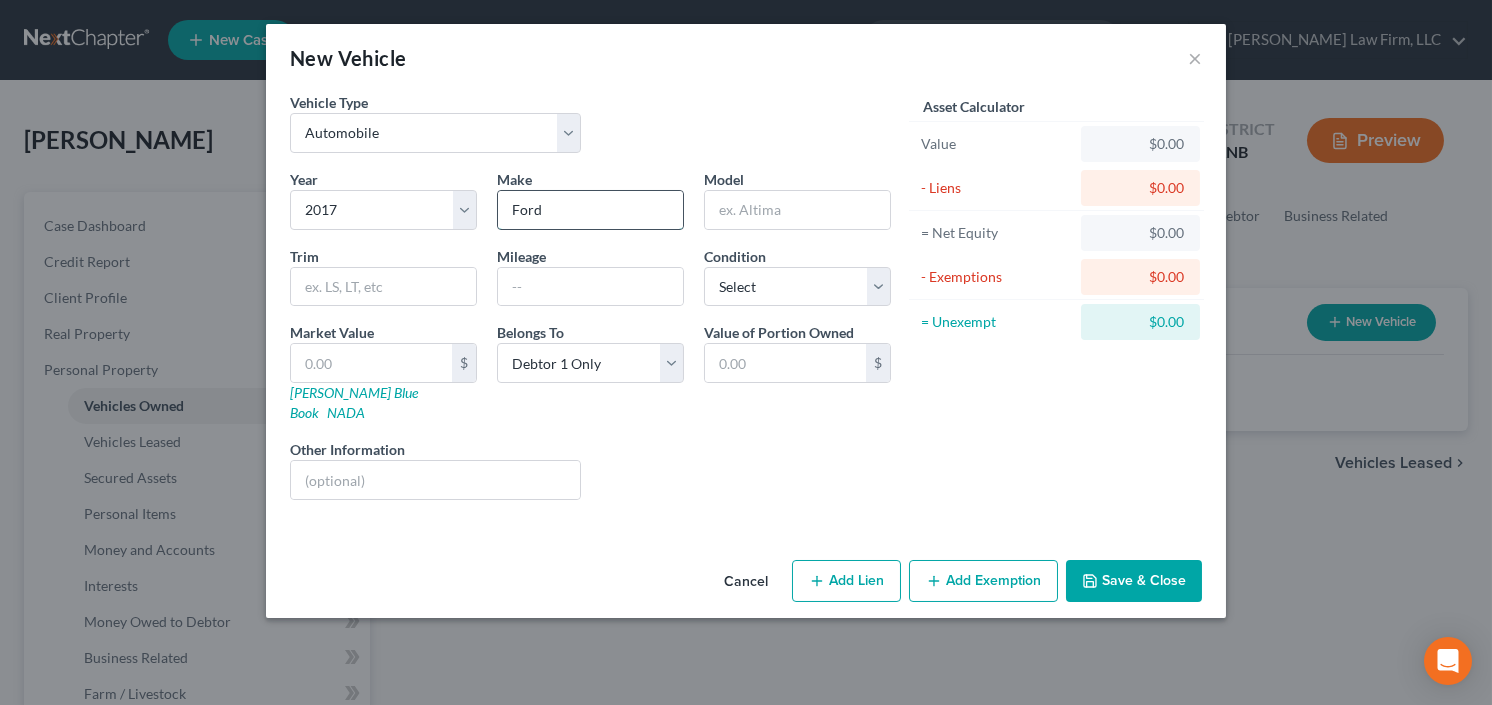 type on "Ford" 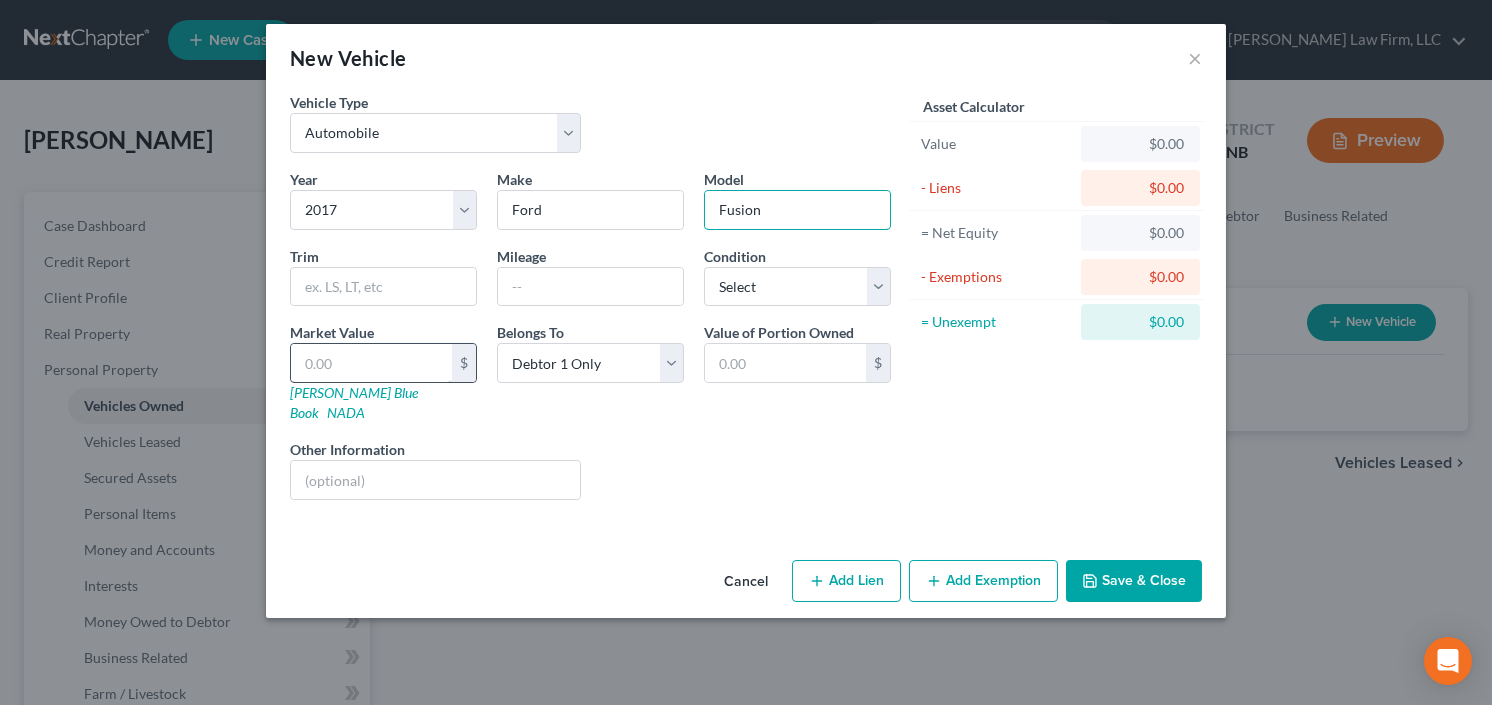type on "Fusion" 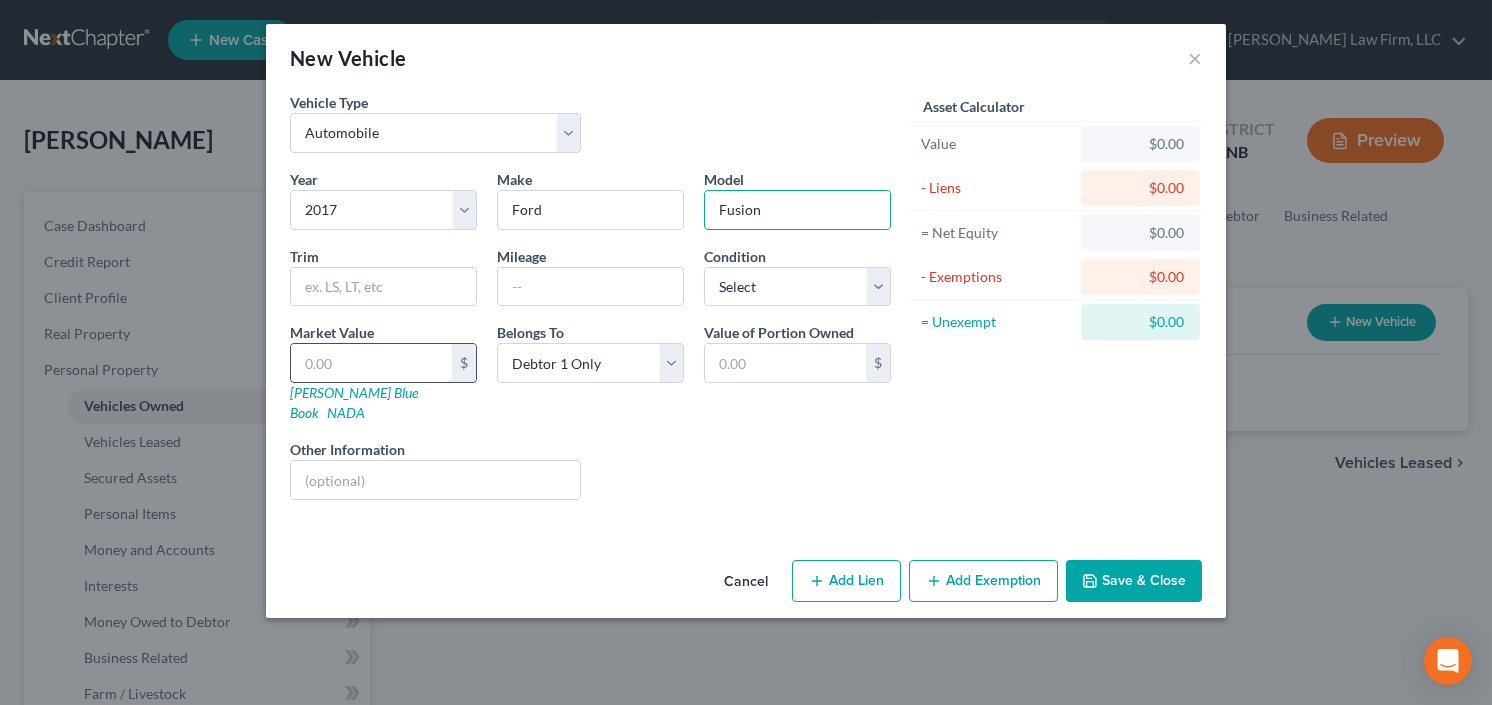click at bounding box center (371, 363) 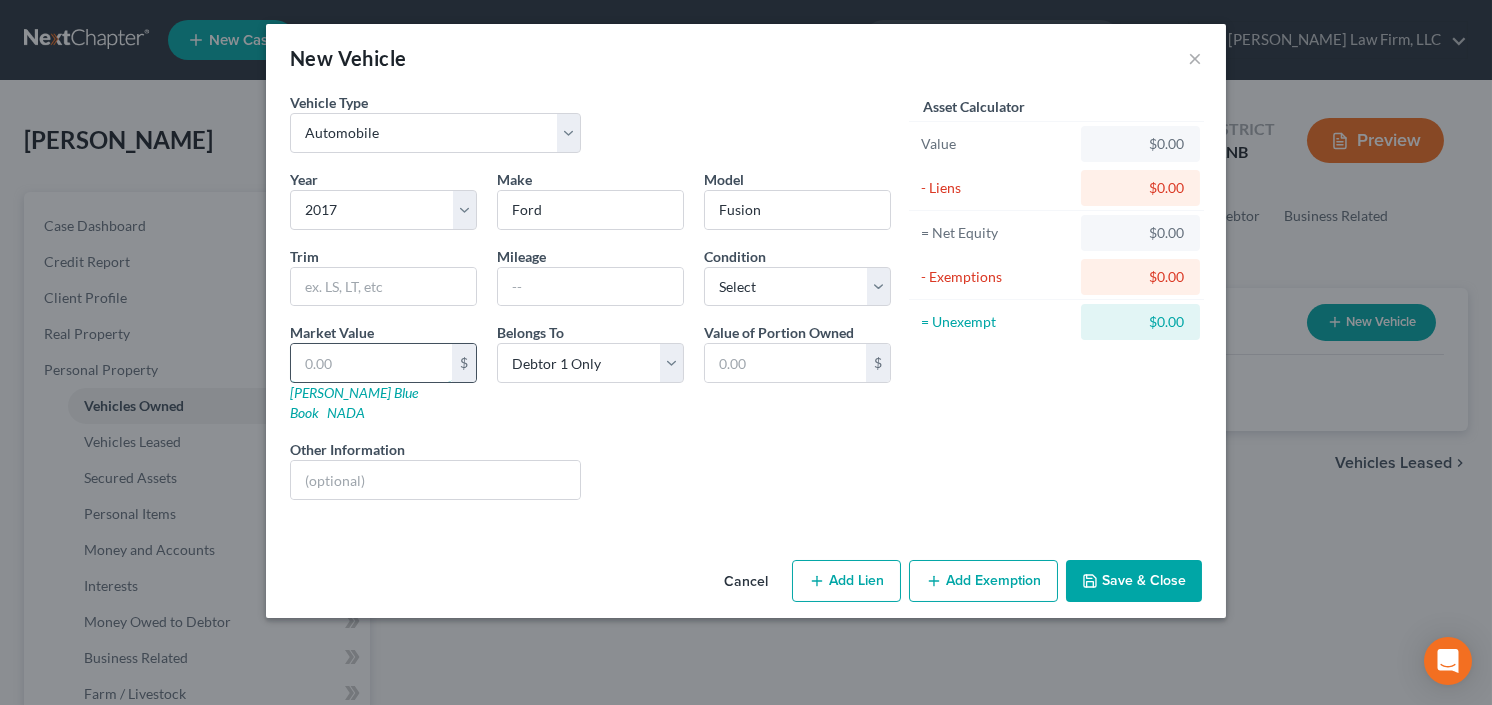 type on "1" 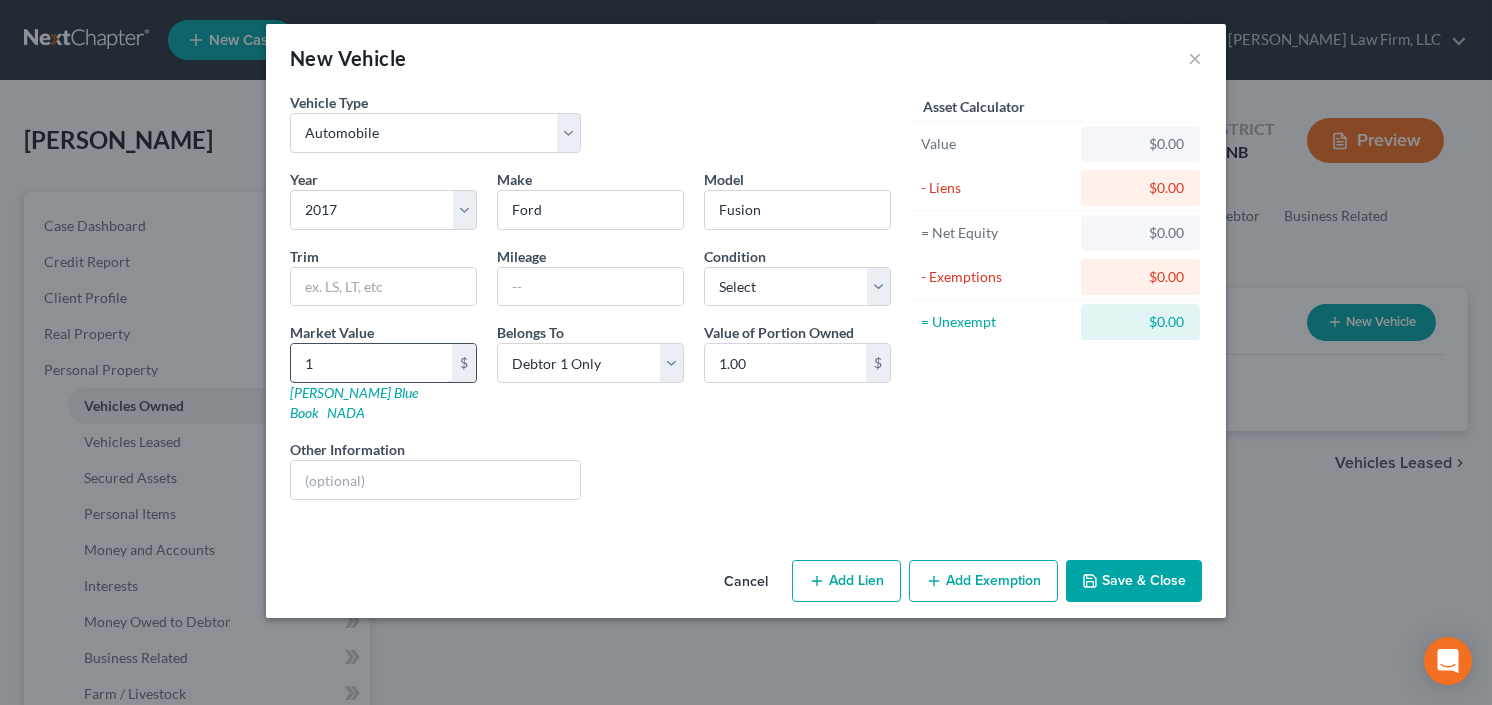 type on "15" 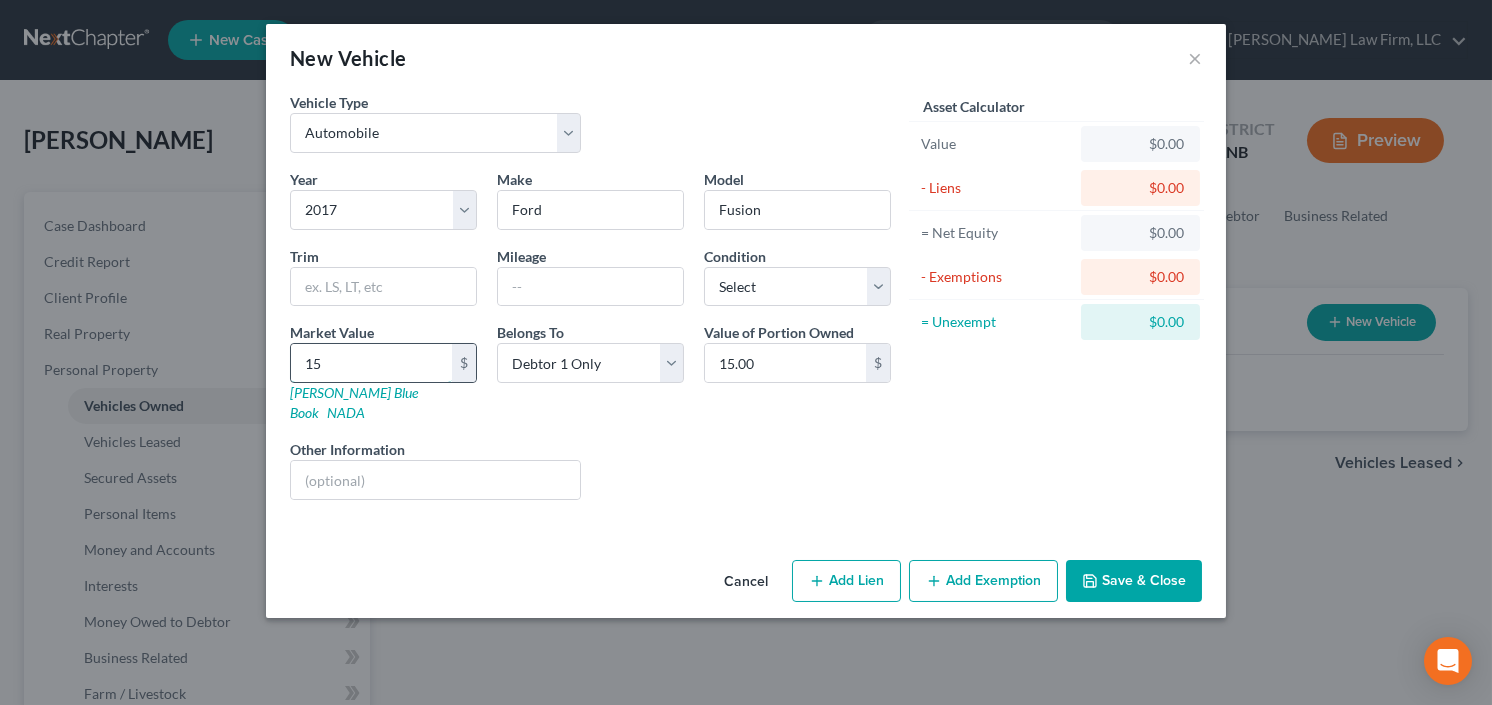 type on "150" 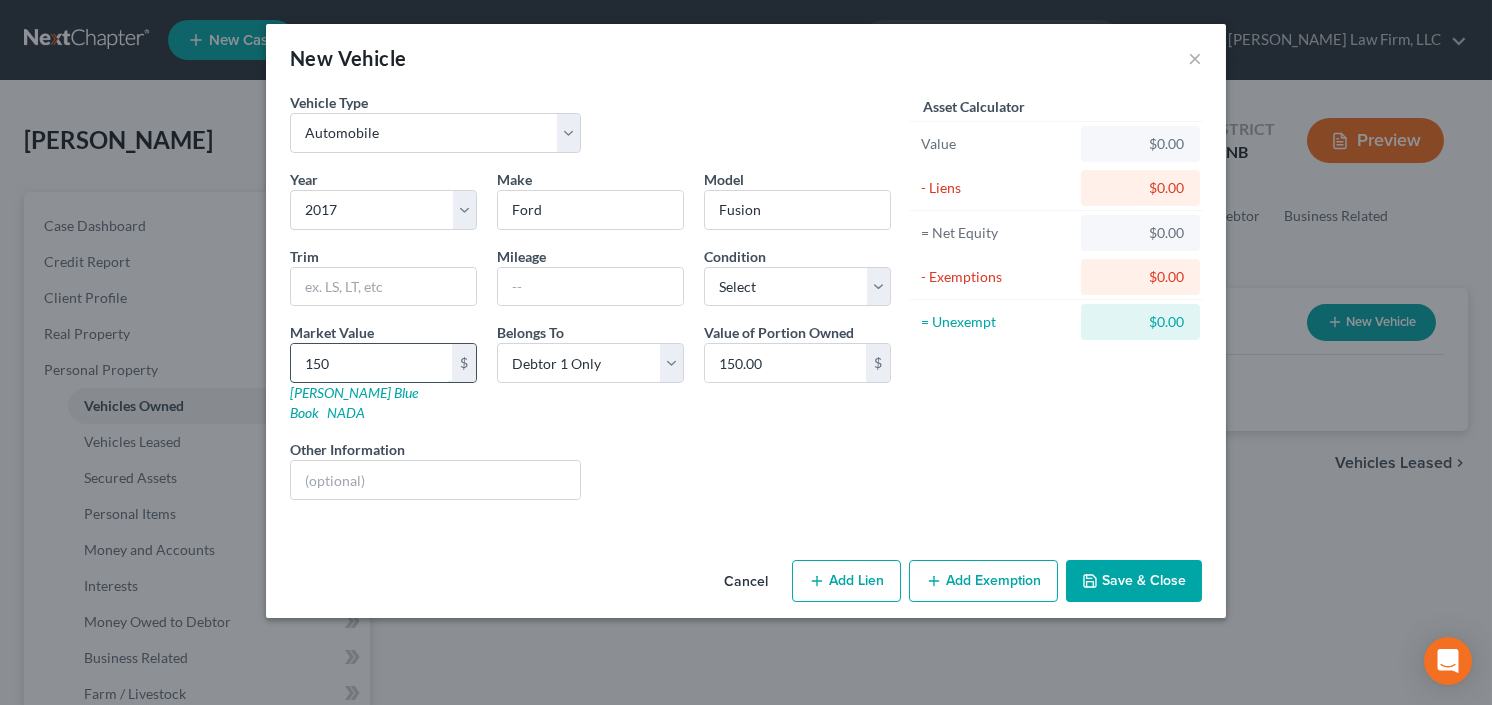 type on "1500" 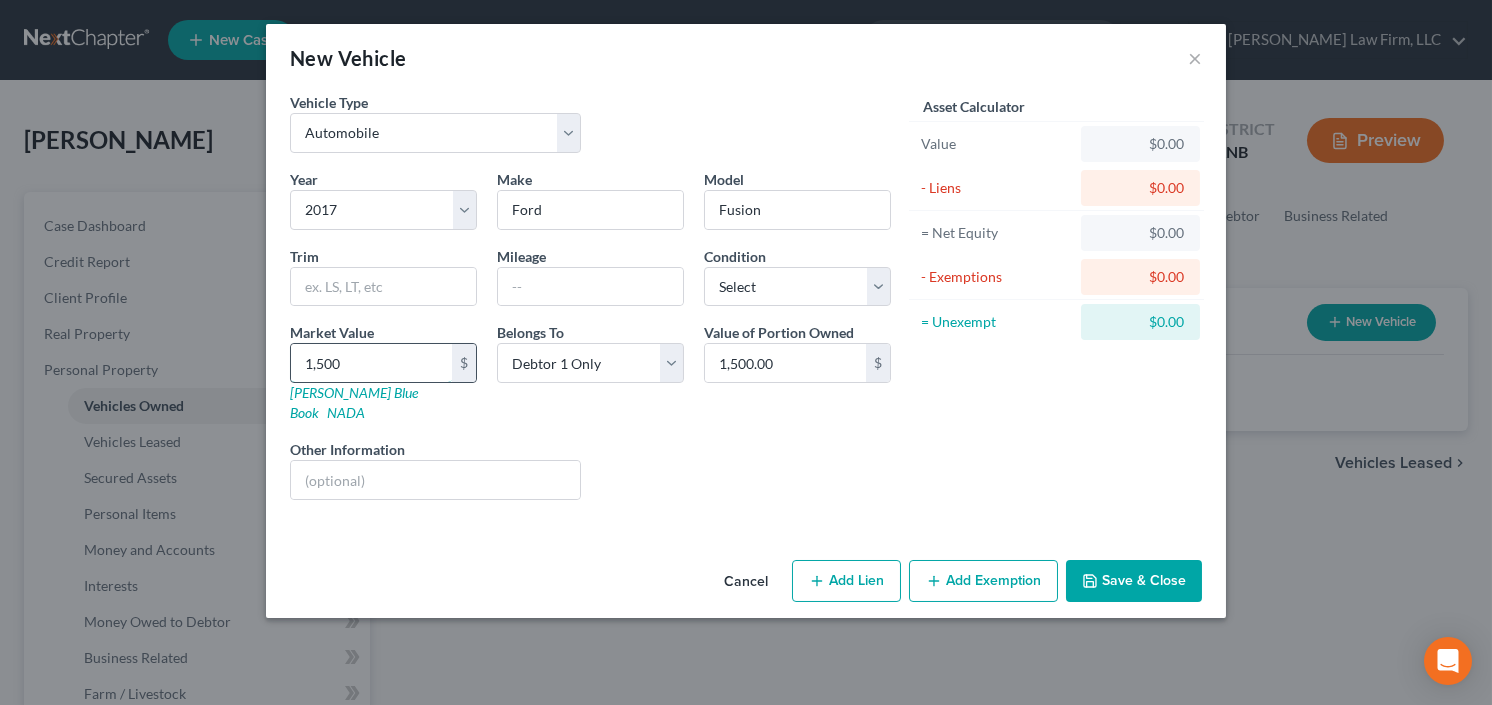 type on "1,5000" 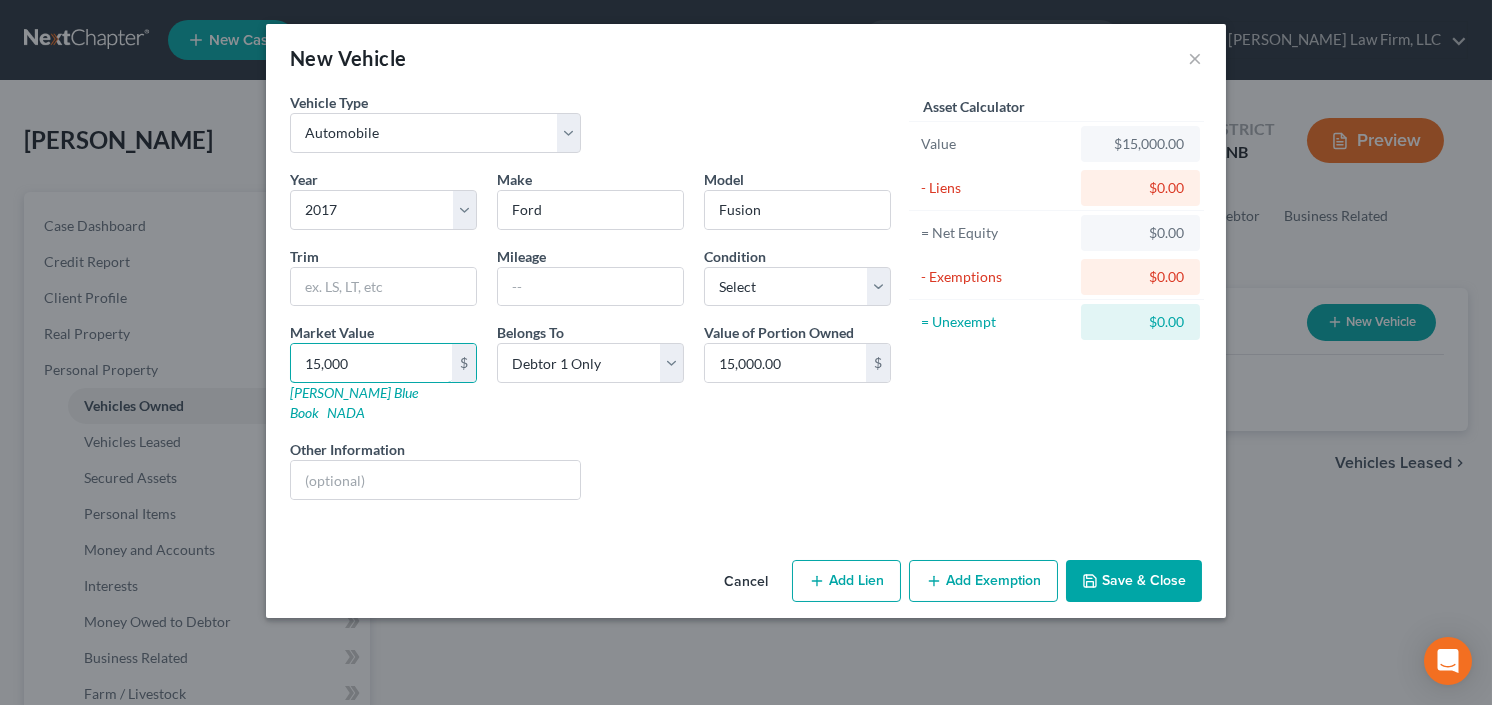 type on "15,000" 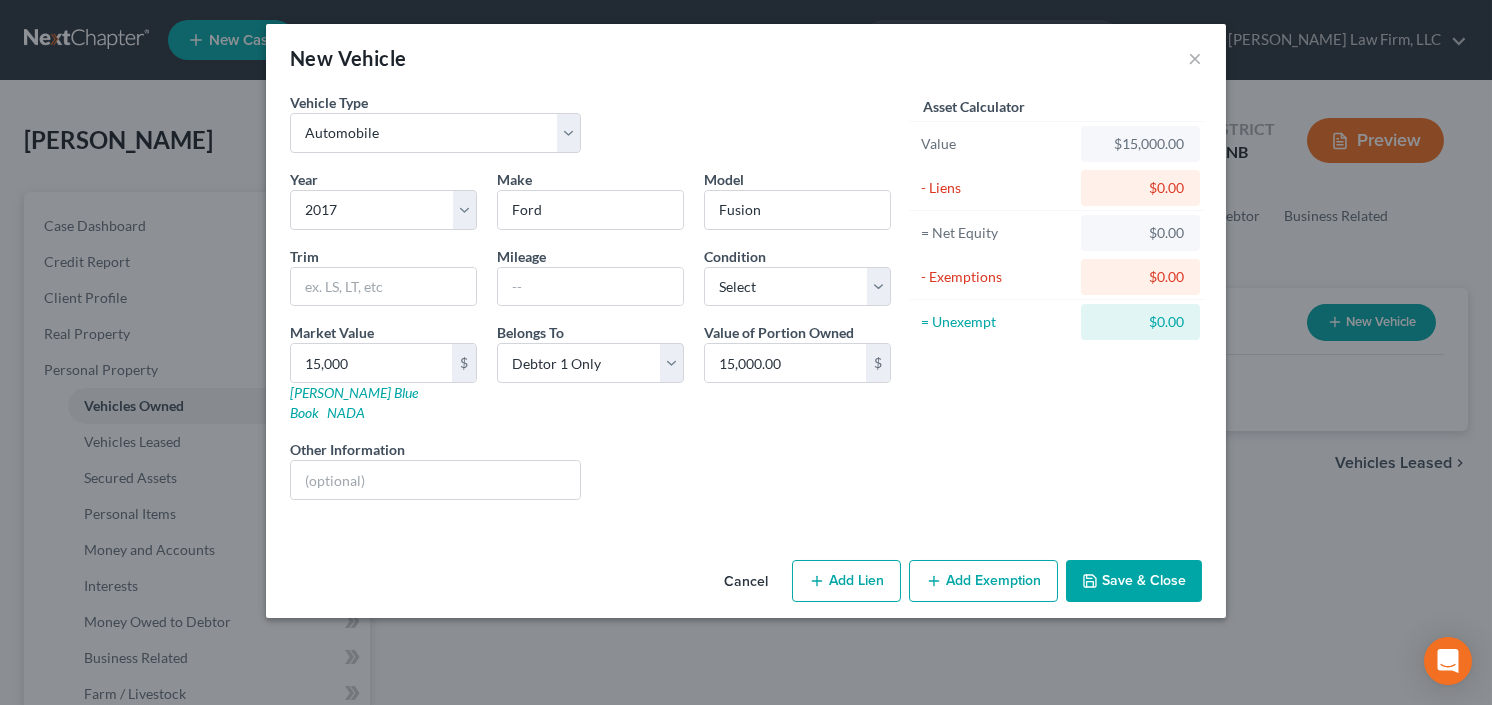 click on "Save & Close" at bounding box center [1134, 581] 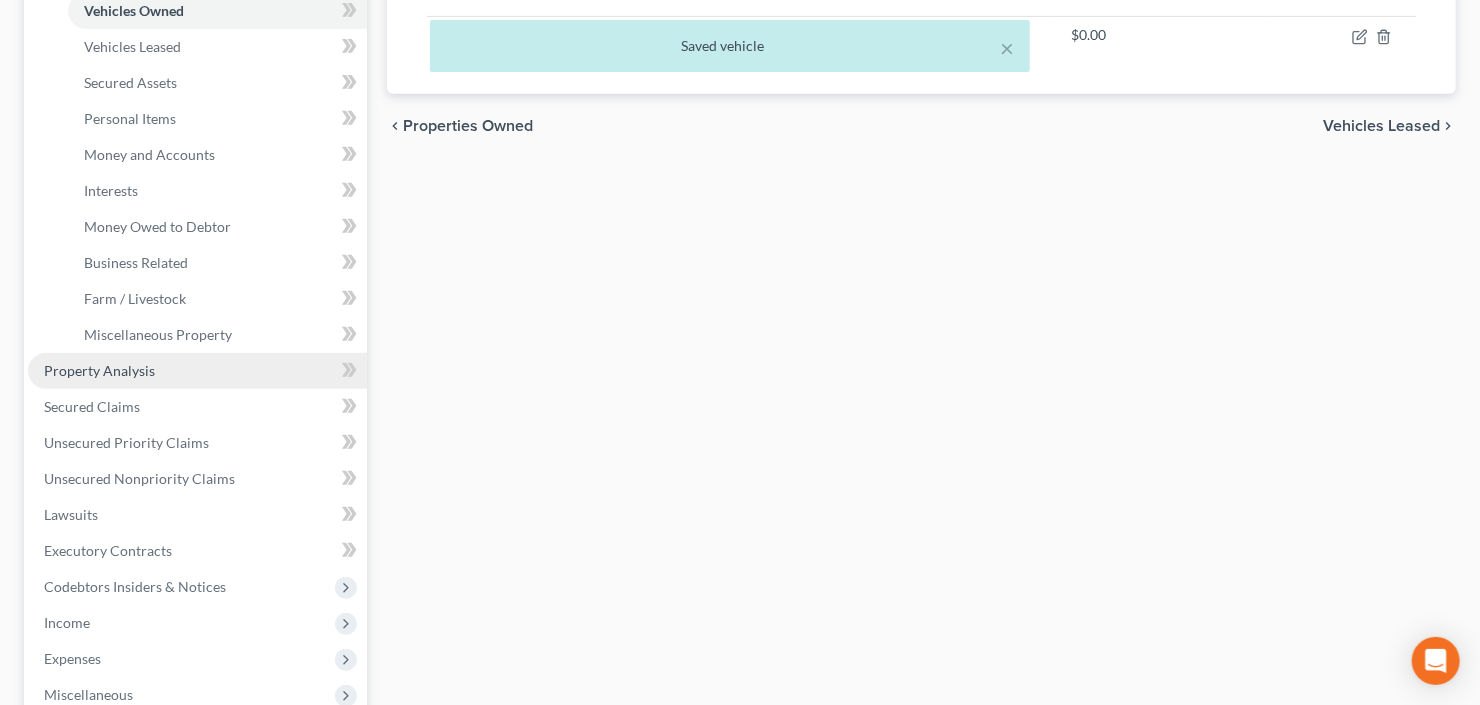 scroll, scrollTop: 235, scrollLeft: 0, axis: vertical 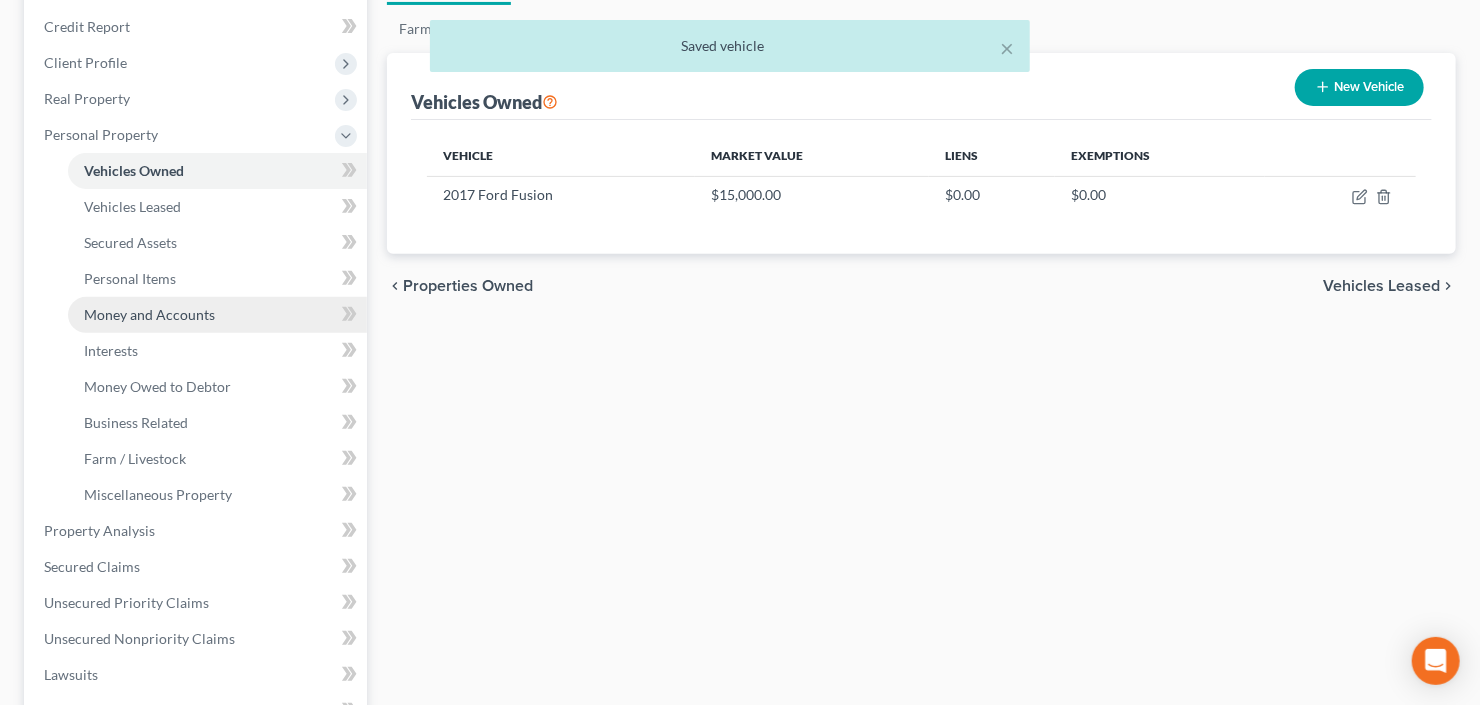 click on "Money and Accounts" at bounding box center (149, 314) 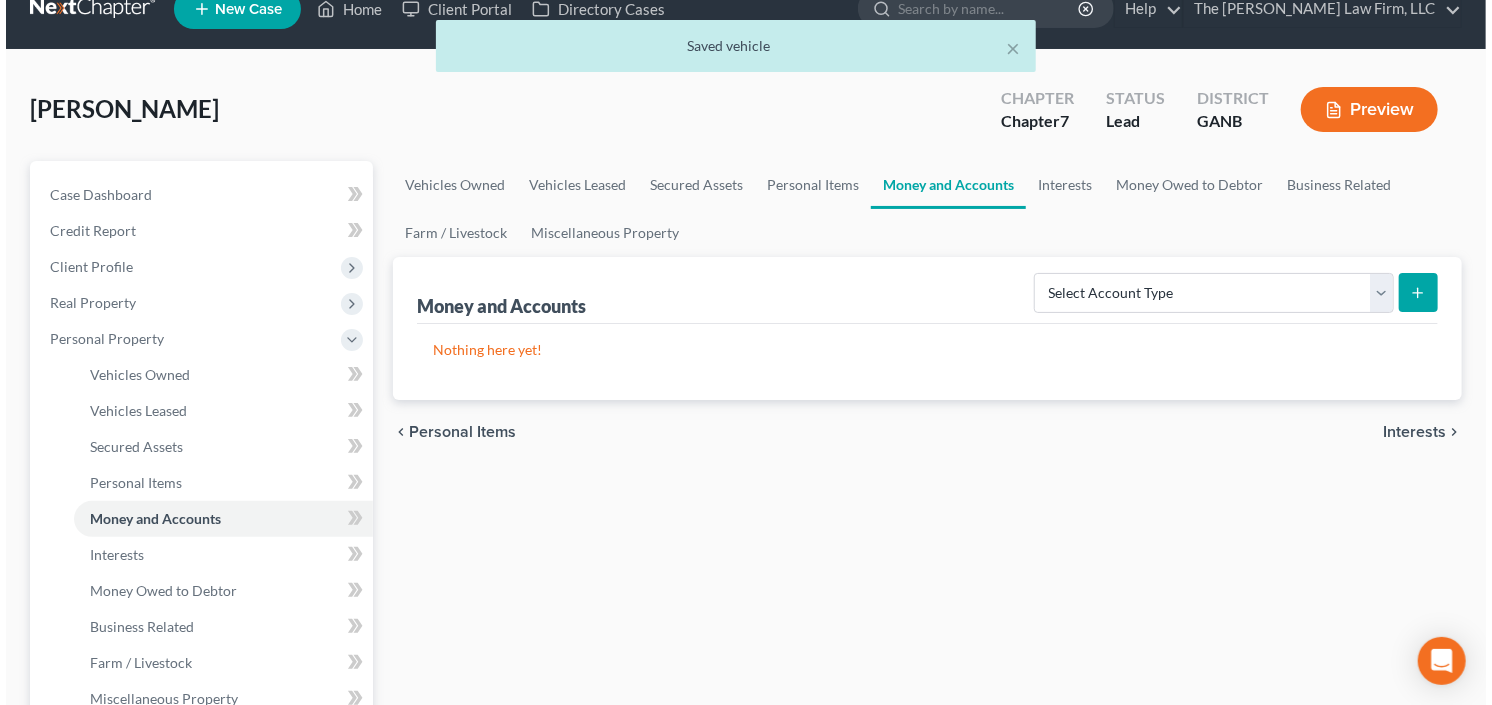 scroll, scrollTop: 0, scrollLeft: 0, axis: both 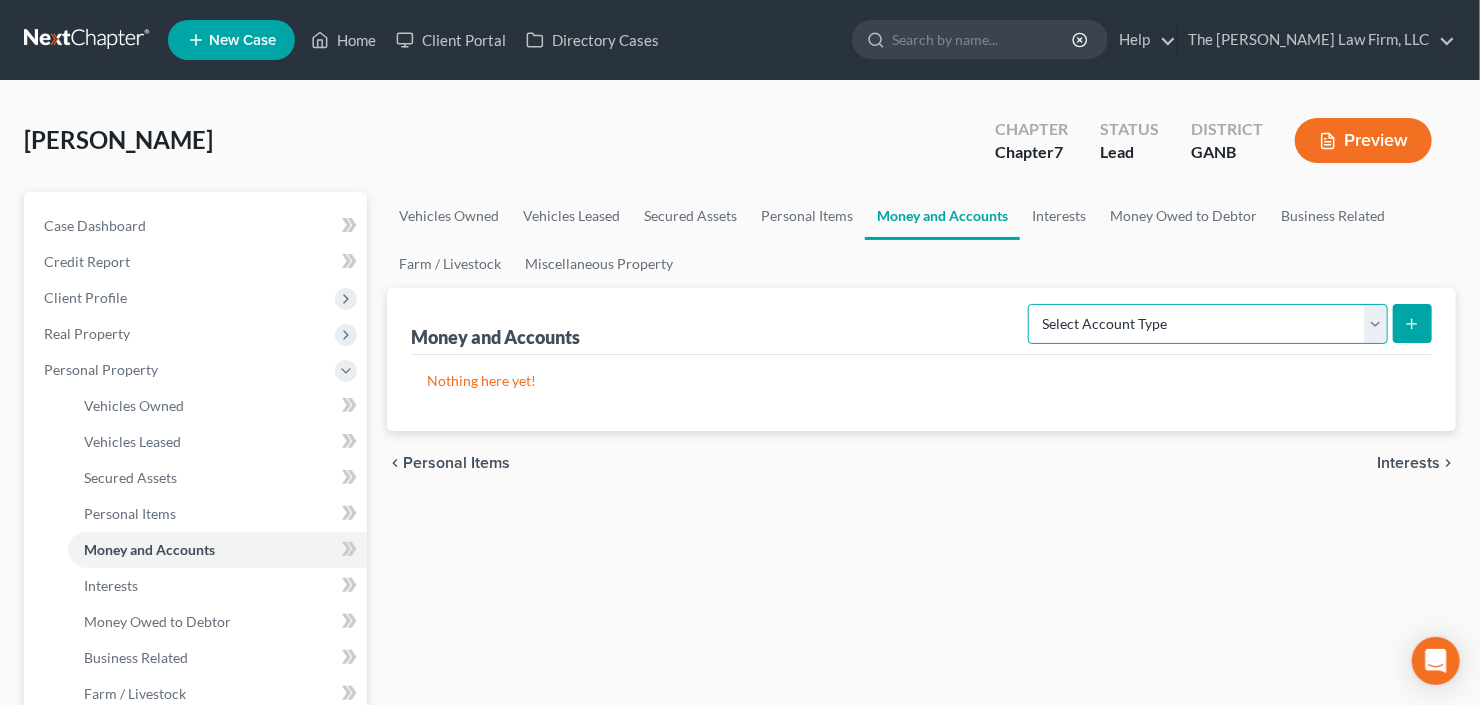 click on "Select Account Type Brokerage Cash on Hand Certificates of Deposit Checking Account Money Market Other (Credit Union, Health Savings Account, etc) Safe Deposit Box Savings Account Security Deposits or Prepayments" at bounding box center (1208, 324) 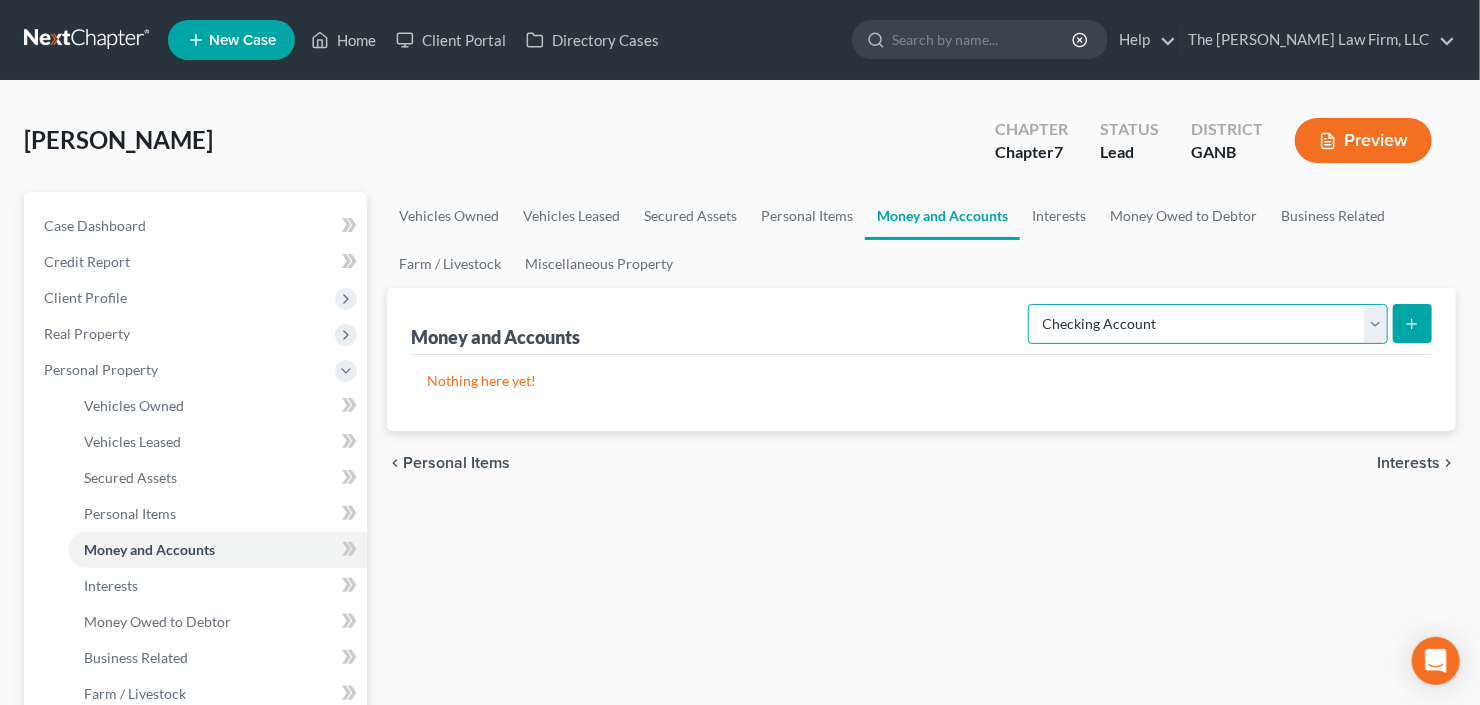 click on "Select Account Type Brokerage Cash on Hand Certificates of Deposit Checking Account Money Market Other (Credit Union, Health Savings Account, etc) Safe Deposit Box Savings Account Security Deposits or Prepayments" at bounding box center (1208, 324) 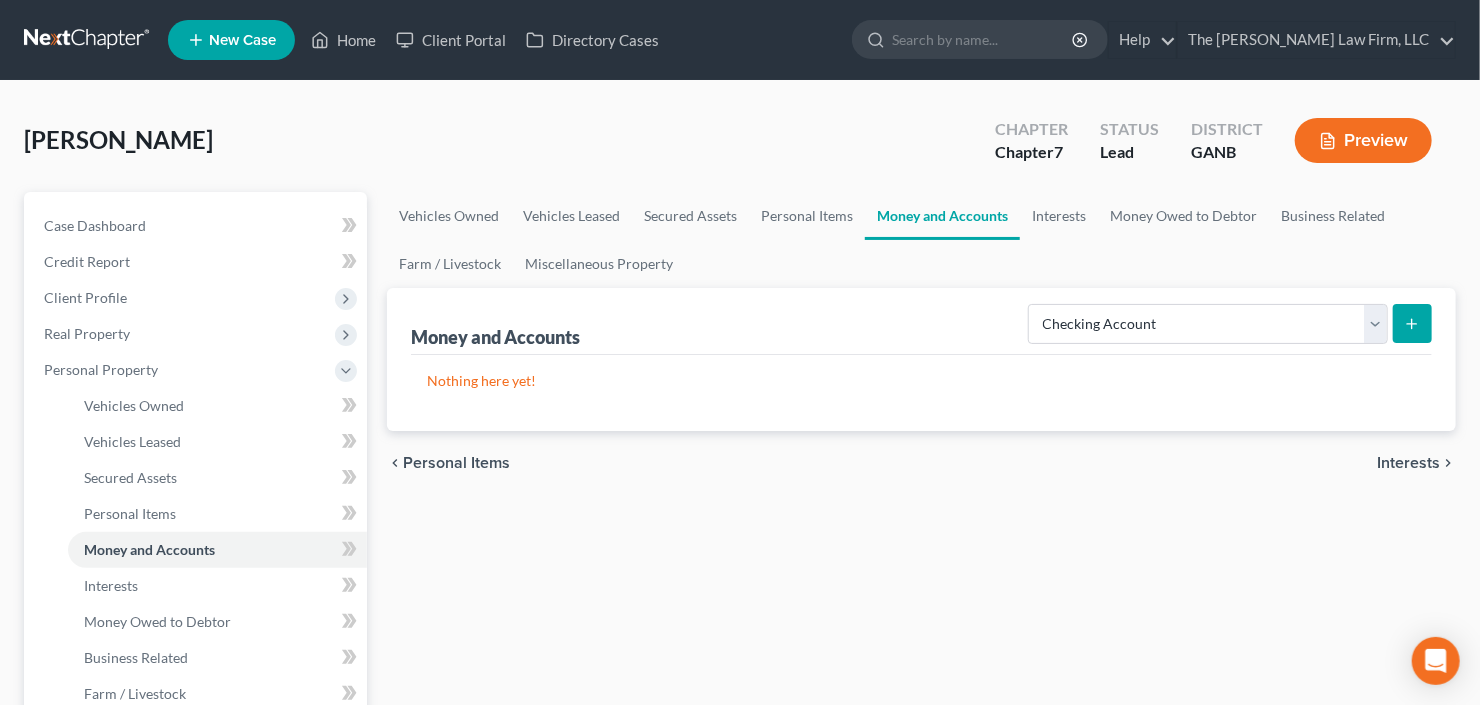 click 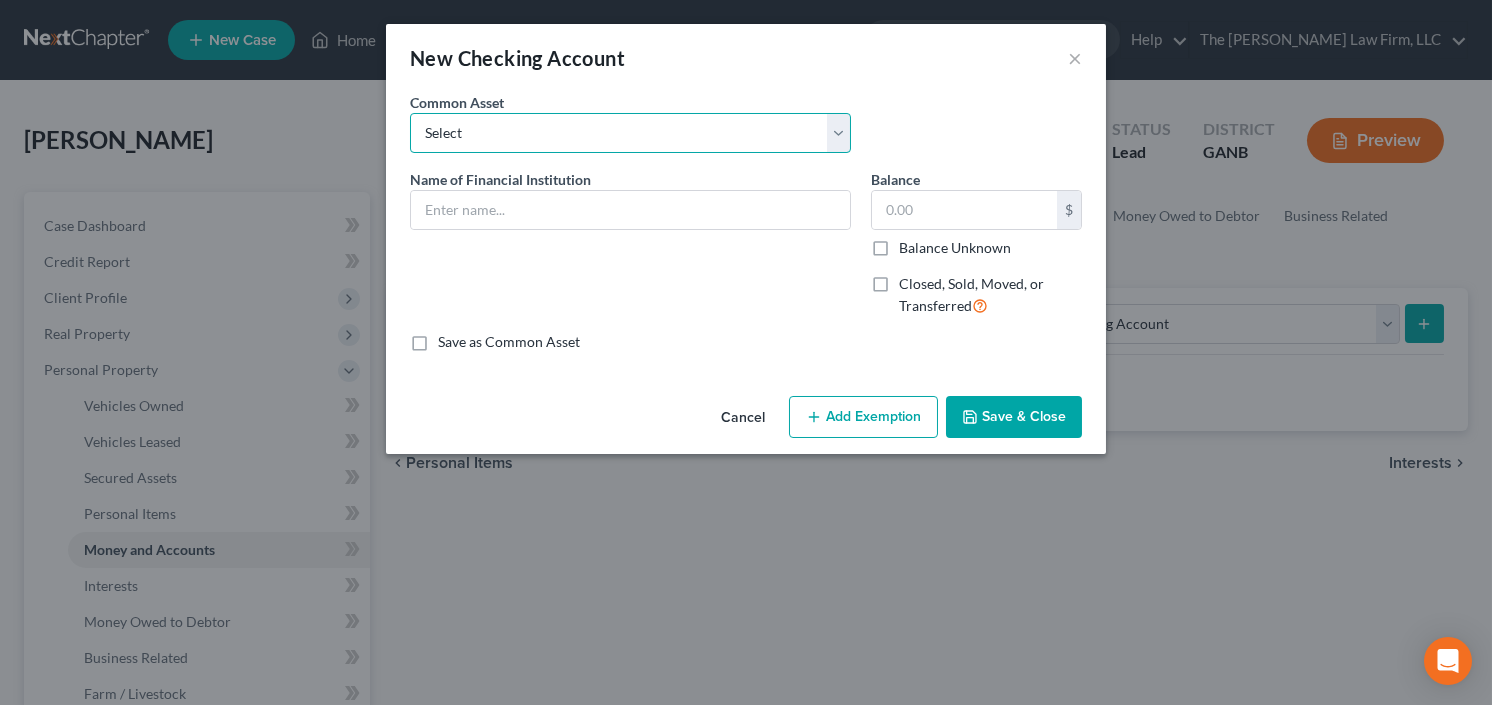click on "Select PNC Credit Union of Georgia Discover Bank Atlanta Postal Credit Union Ameris Bank Regions Bank Navy Federal Credit Union Georgia United Credit Union Truist United Community Bank Synovous Bank Synovus Bank Synovus Bank Delta Community Credit Union Wells Fargo Navy Federal Credit Union Bank of America Georgia's Own Credit Union Chime Capital One USAA Chase Bank of America Associated Credit Union Fifth Third Bank Truist Philadelphia Credit Union Corp American Credit Union" at bounding box center (630, 133) 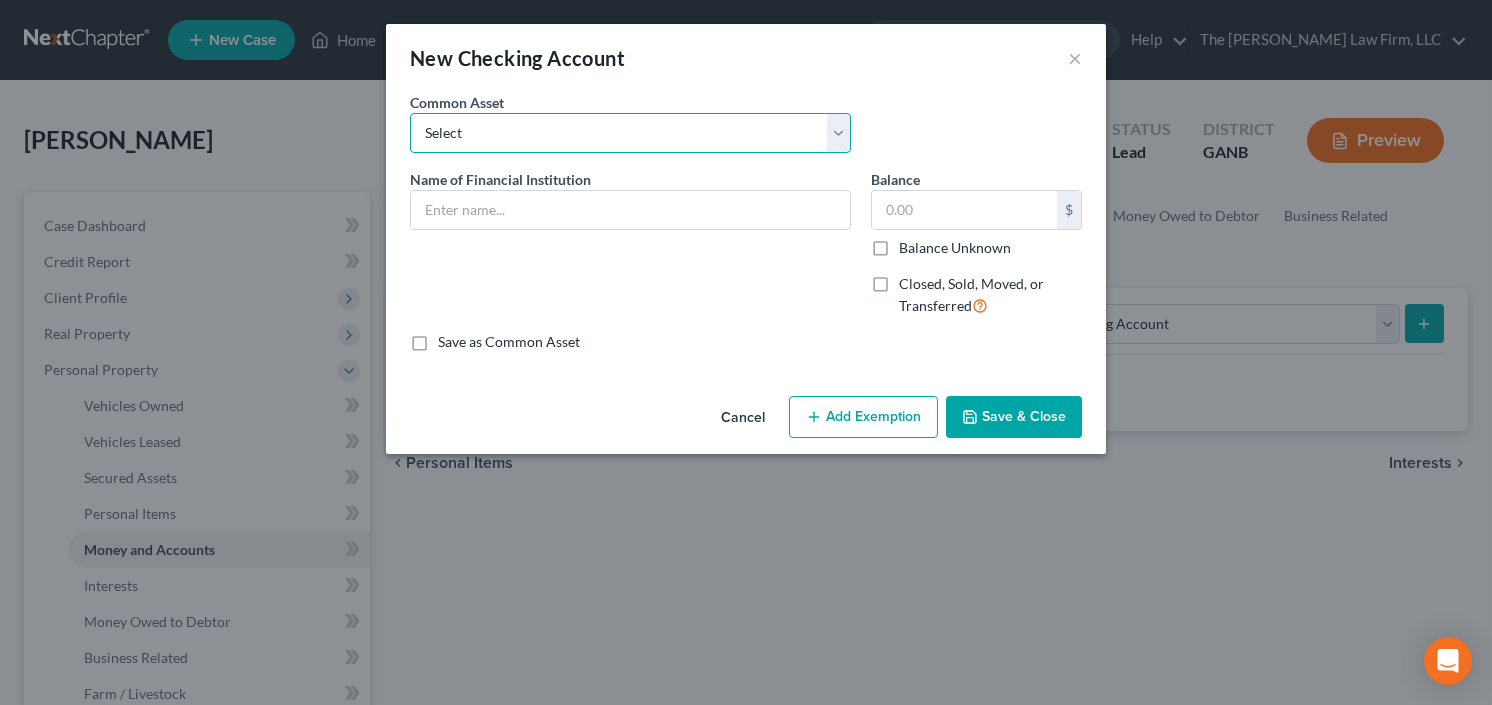select on "10" 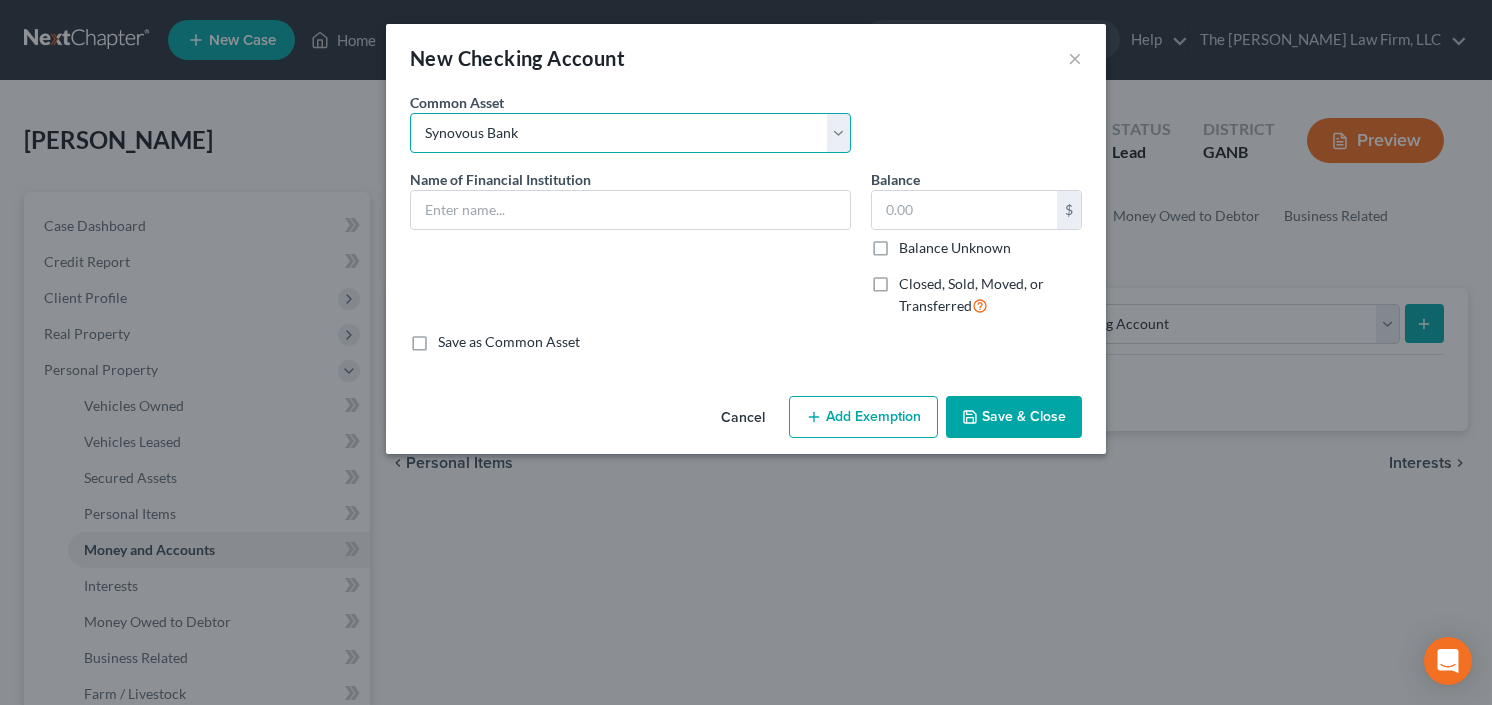 click on "Select PNC Credit Union of Georgia Discover Bank Atlanta Postal Credit Union Ameris Bank Regions Bank Navy Federal Credit Union Georgia United Credit Union Truist United Community Bank Synovous Bank Synovus Bank Synovus Bank Delta Community Credit Union Wells Fargo Navy Federal Credit Union Bank of America Georgia's Own Credit Union Chime Capital One USAA Chase Bank of America Associated Credit Union Fifth Third Bank Truist Philadelphia Credit Union Corp American Credit Union" at bounding box center (630, 133) 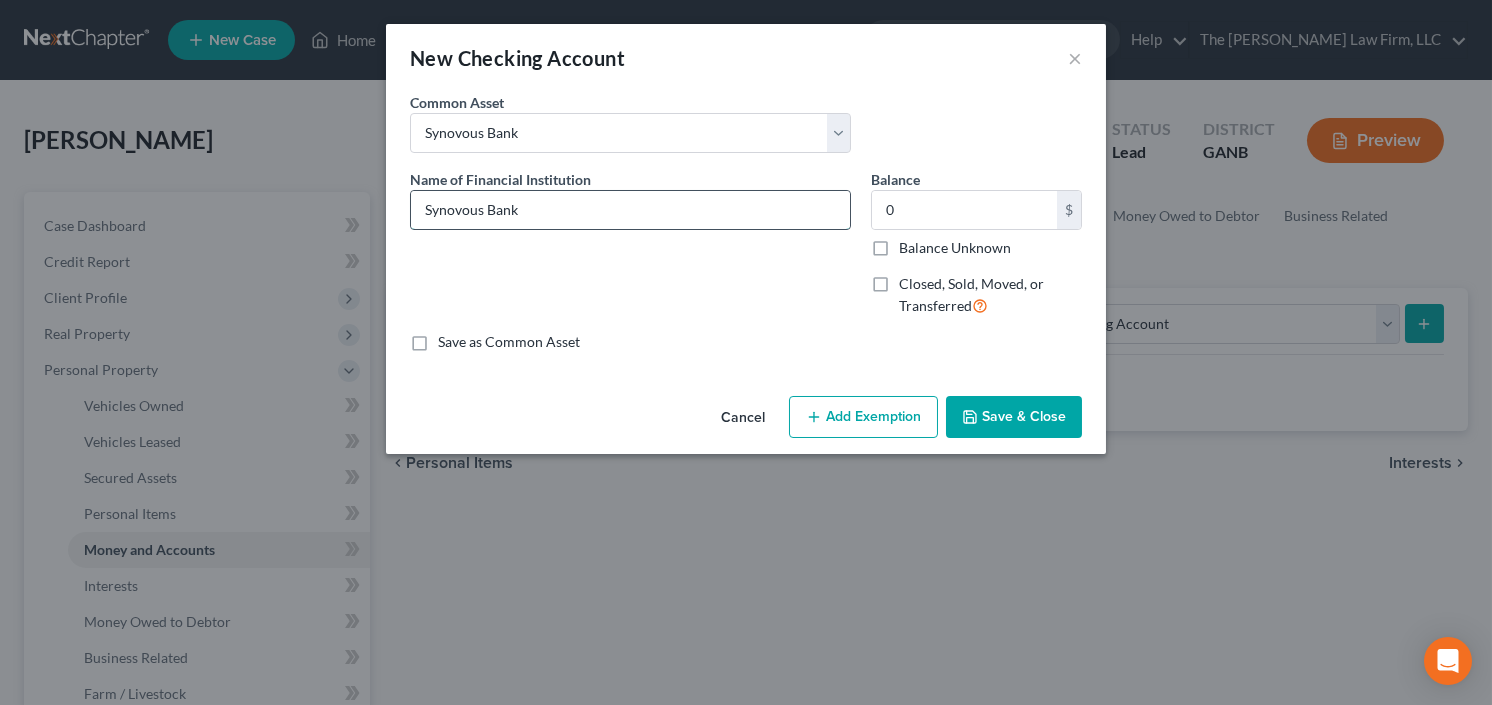 click on "Synovous Bank" at bounding box center (630, 210) 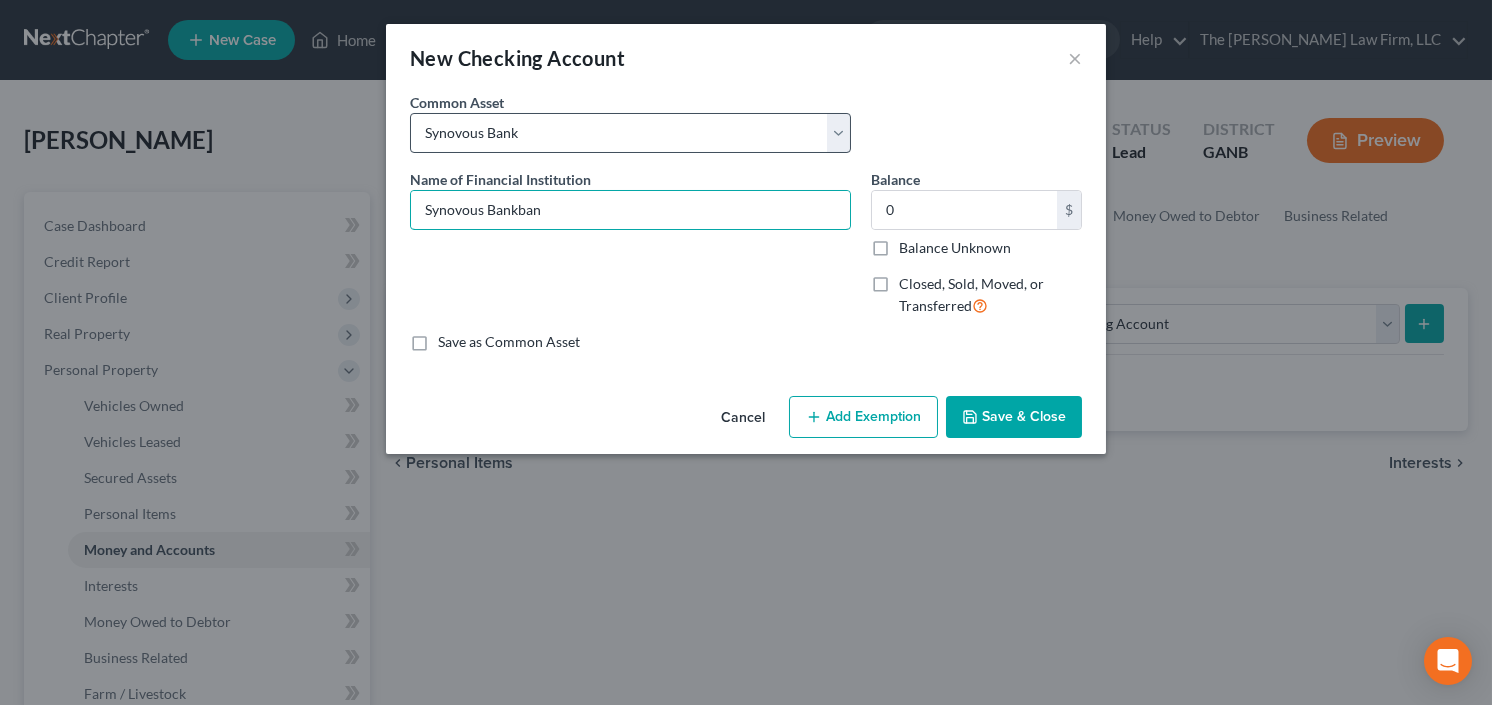 type on "Synovous Bankban" 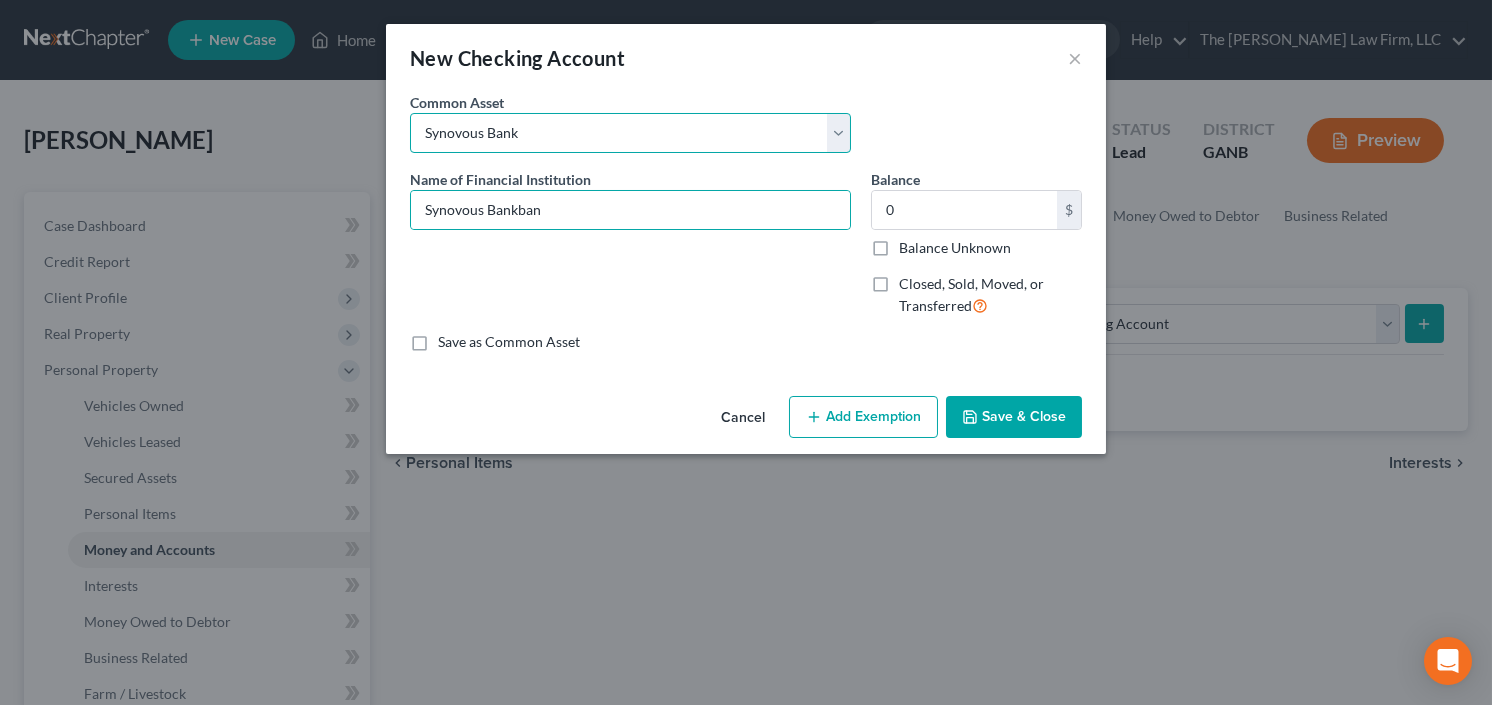 click on "Select PNC Credit Union of Georgia Discover Bank Atlanta Postal Credit Union Ameris Bank Regions Bank Navy Federal Credit Union Georgia United Credit Union Truist United Community Bank Synovous Bank Synovus Bank Synovus Bank Delta Community Credit Union Wells Fargo Navy Federal Credit Union Bank of America Georgia's Own Credit Union Chime Capital One USAA Chase Bank of America Associated Credit Union Fifth Third Bank Truist Philadelphia Credit Union Corp American Credit Union" at bounding box center [630, 133] 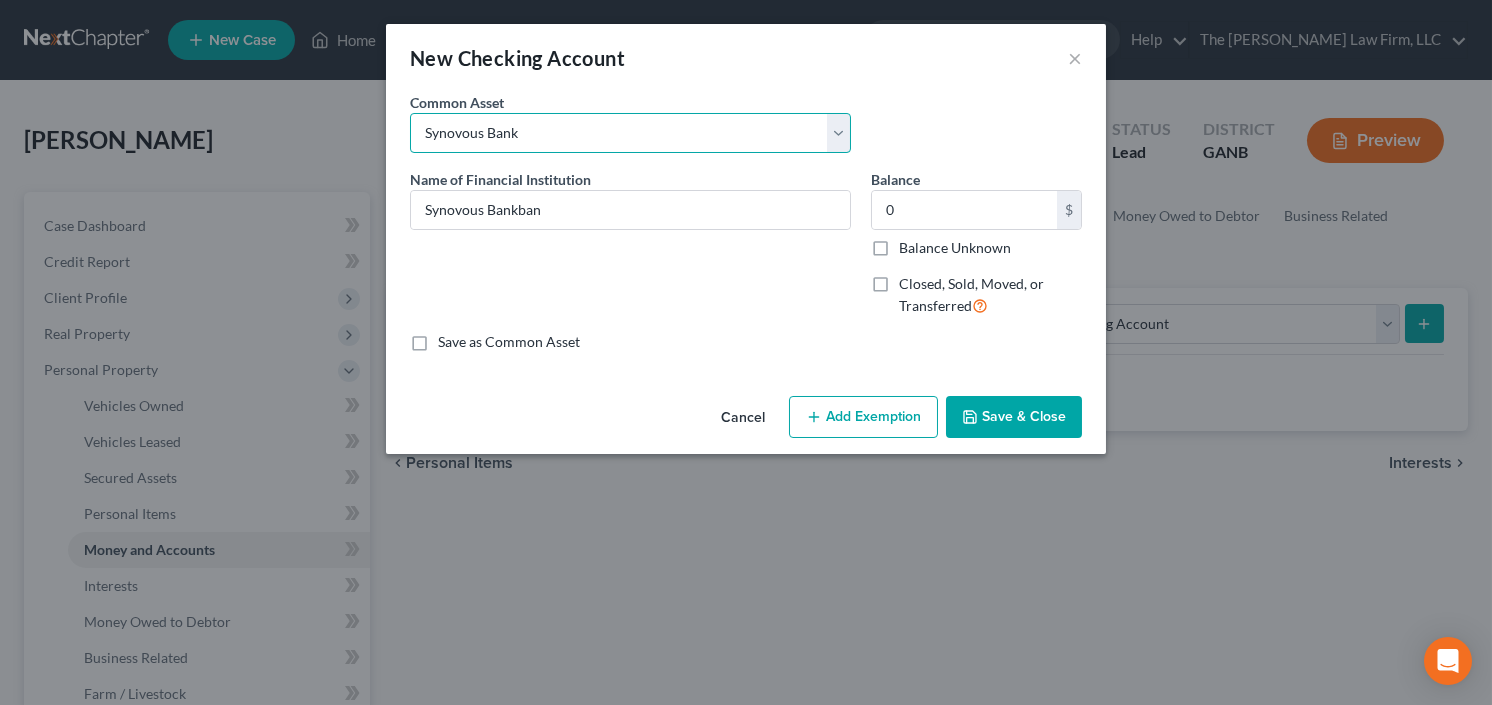 select on "16" 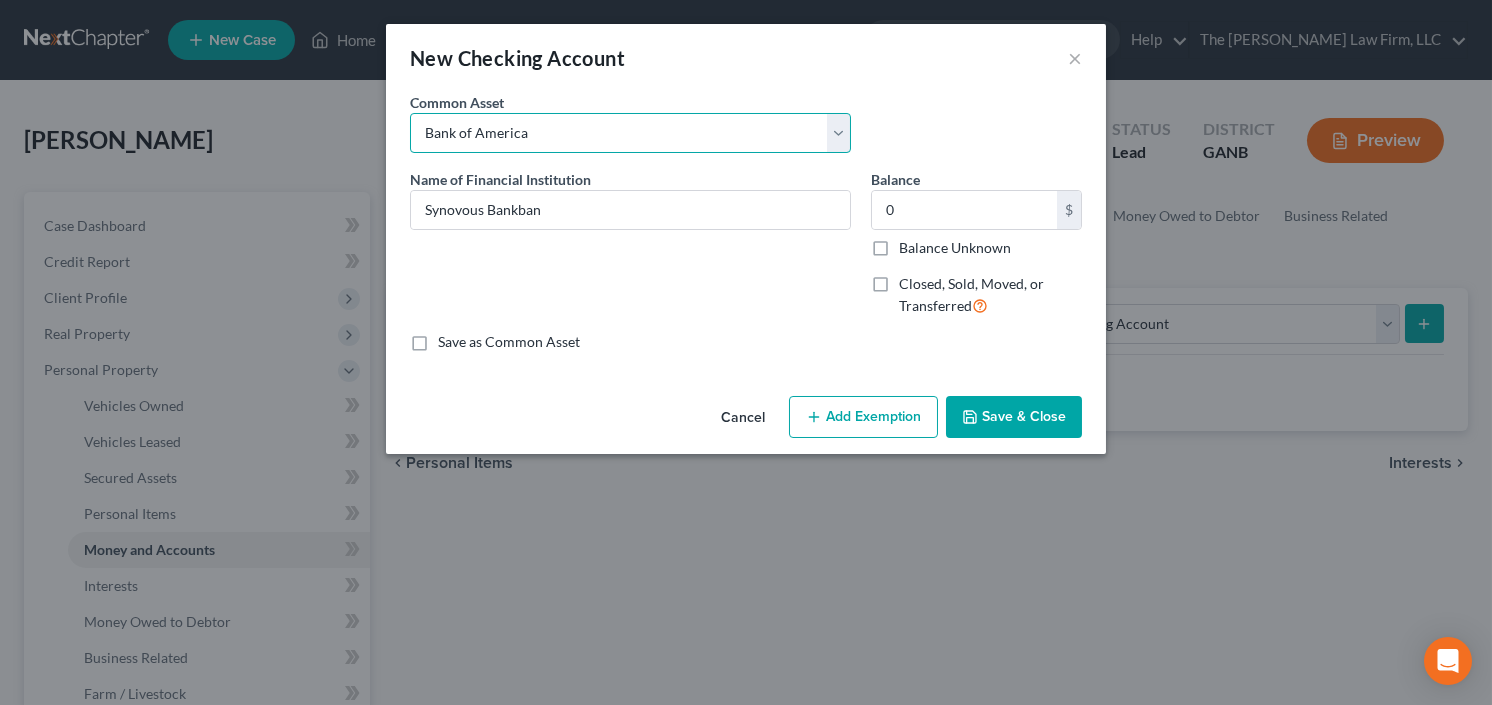 click on "Select PNC Credit Union of Georgia Discover Bank Atlanta Postal Credit Union Ameris Bank Regions Bank Navy Federal Credit Union Georgia United Credit Union Truist United Community Bank Synovous Bank Synovus Bank Synovus Bank Delta Community Credit Union Wells Fargo Navy Federal Credit Union Bank of America Georgia's Own Credit Union Chime Capital One USAA Chase Bank of America Associated Credit Union Fifth Third Bank Truist Philadelphia Credit Union Corp American Credit Union" at bounding box center (630, 133) 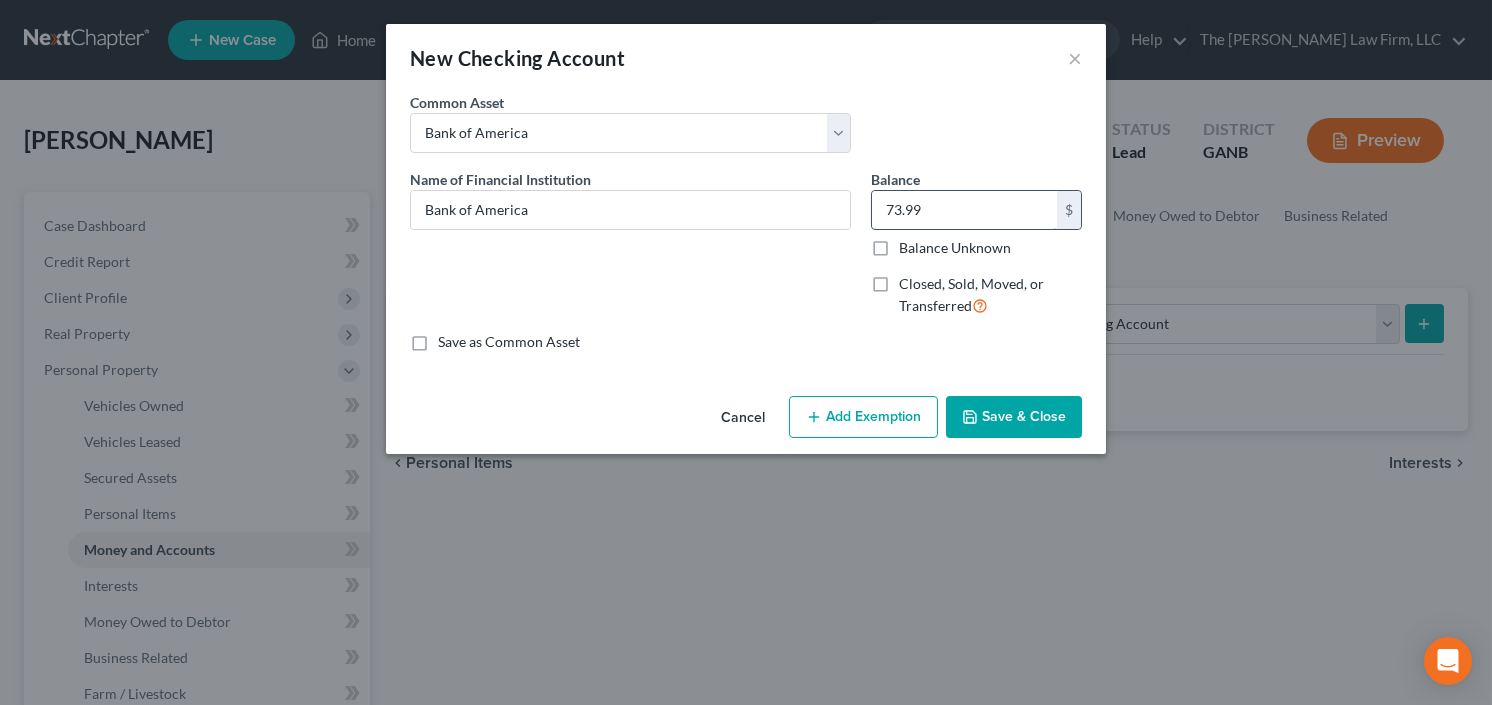 click on "73.99" at bounding box center (964, 210) 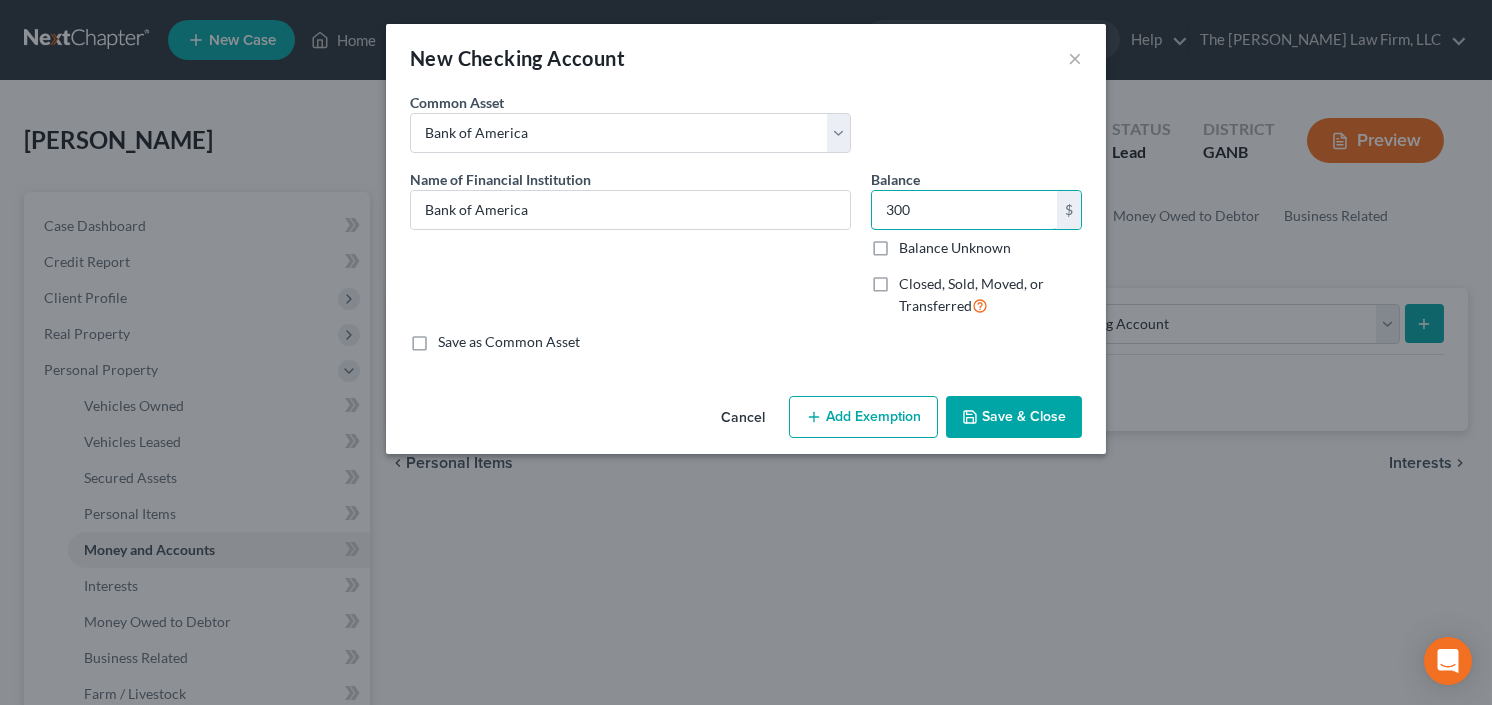 type on "300" 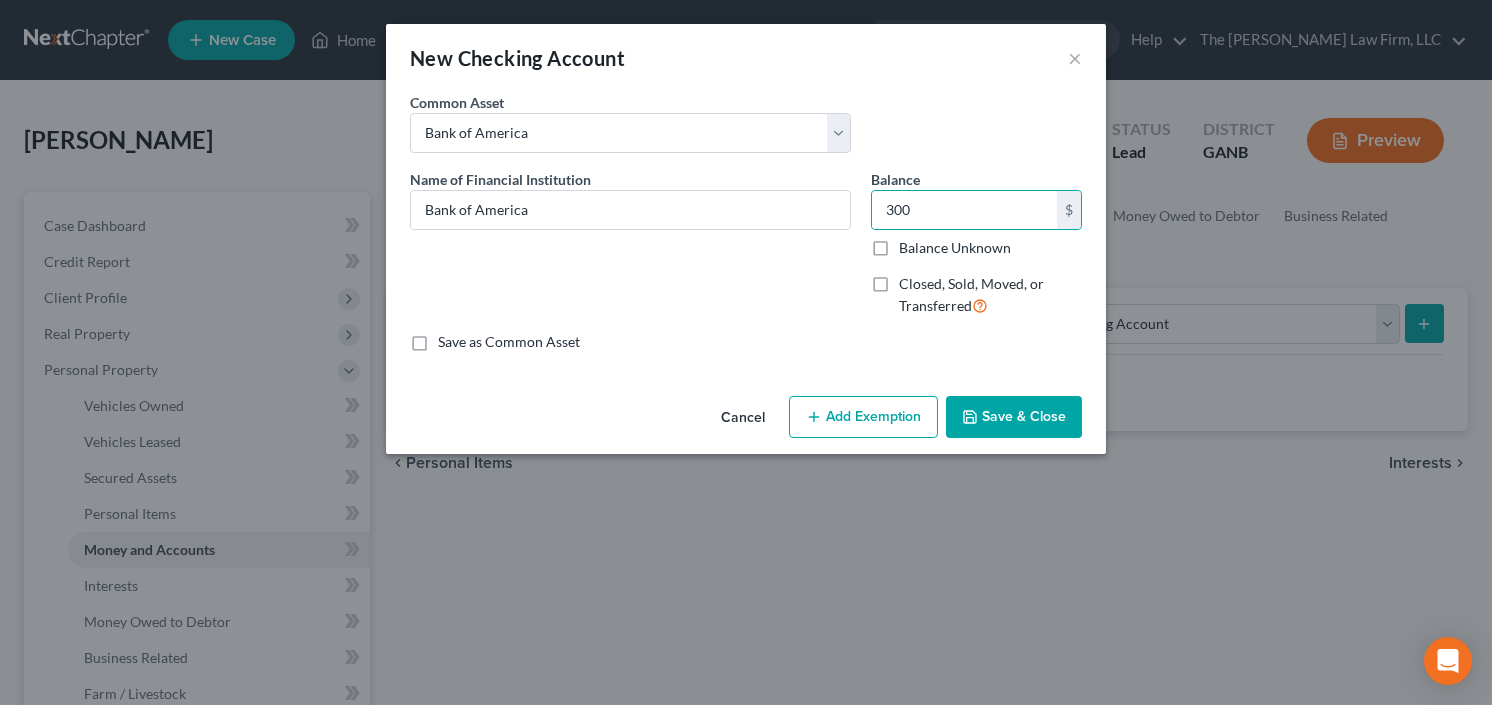 click on "Add Exemption" at bounding box center (863, 417) 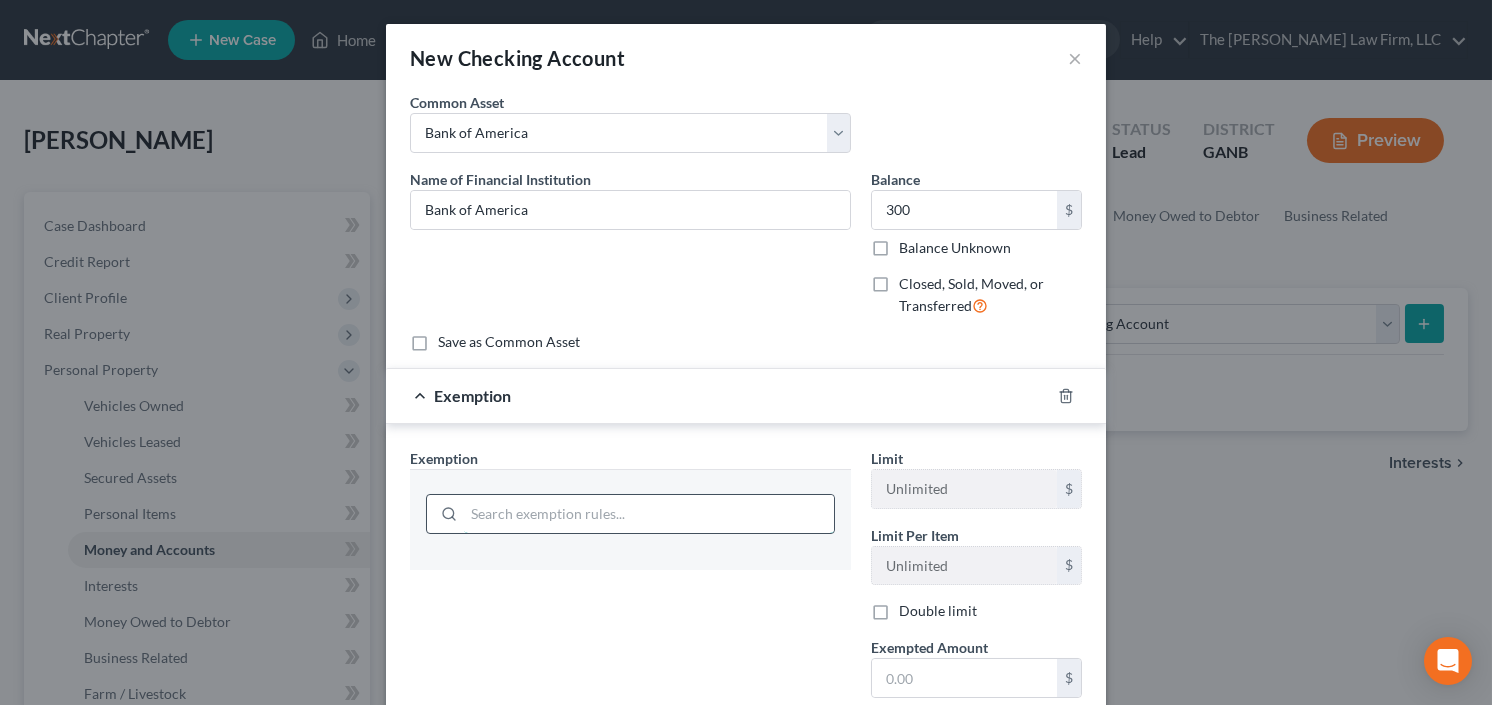 click at bounding box center [649, 514] 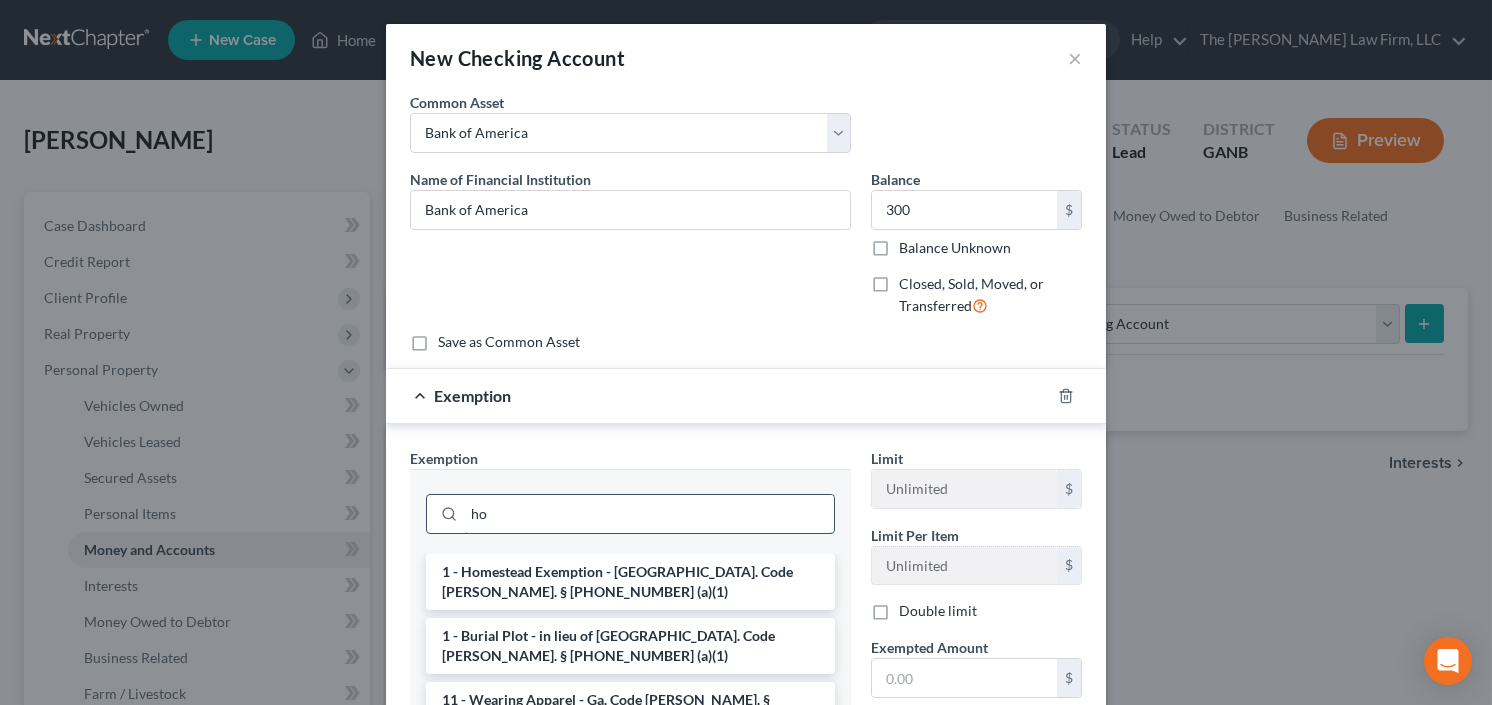 type on "h" 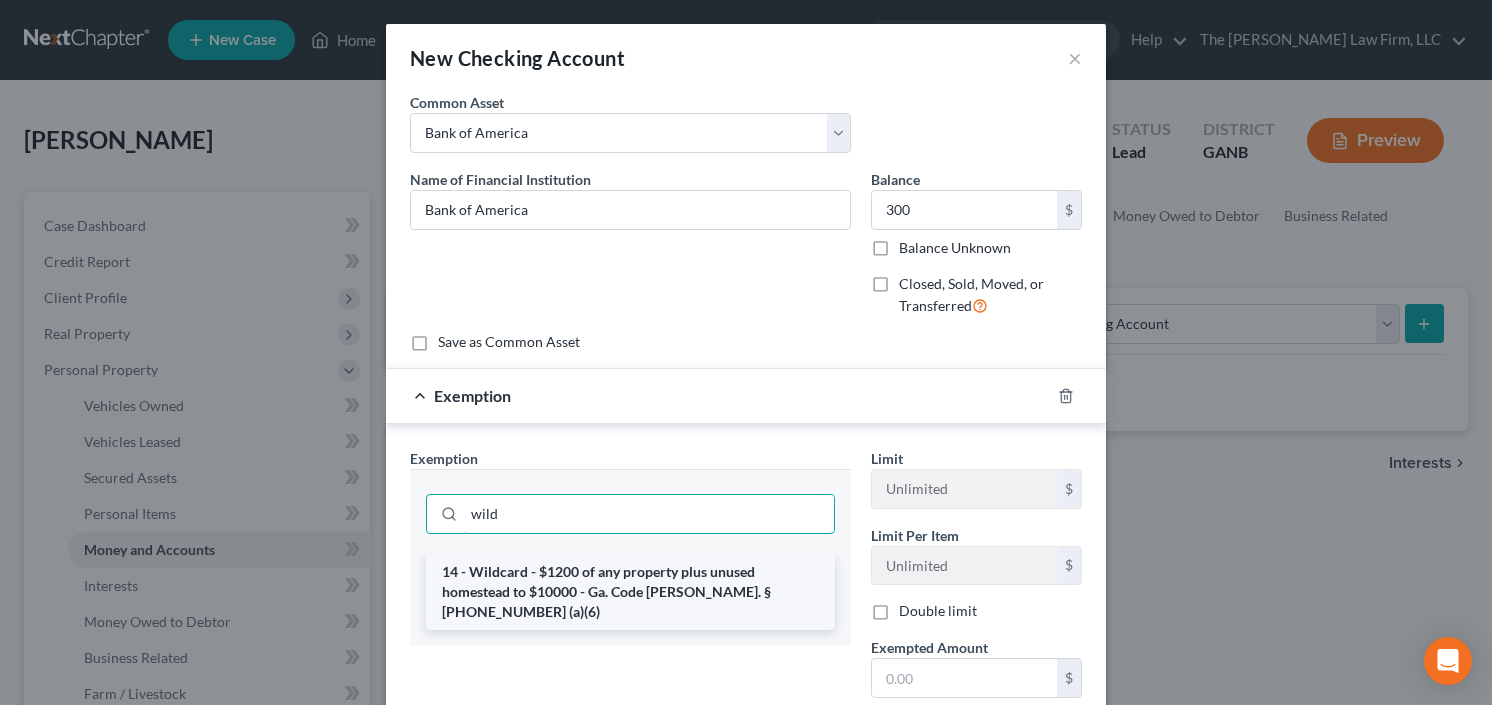 type on "wild" 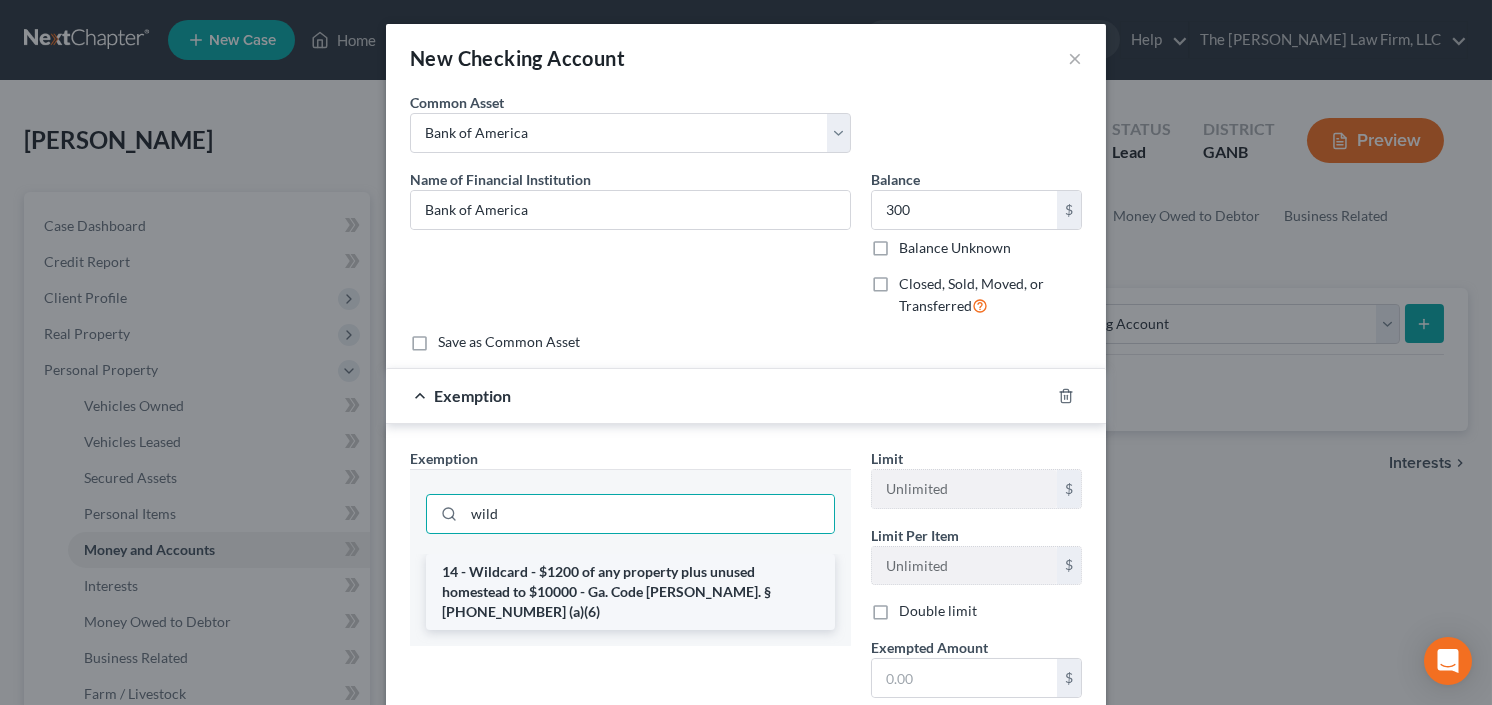 click on "14 - Wildcard -  $1200 of any property plus unused homestead to $10000 - Ga. Code Ann. § 44-13-100 (a)(6)" at bounding box center (630, 592) 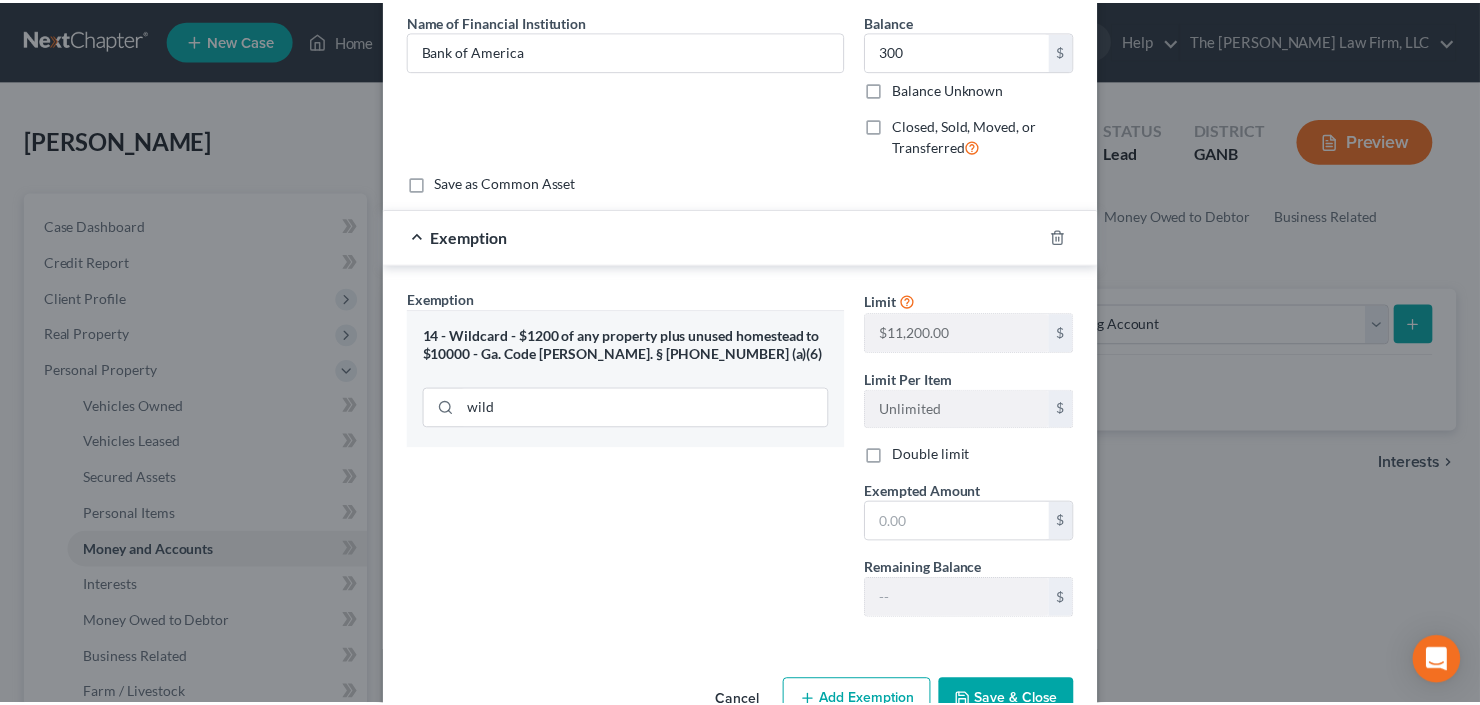 scroll, scrollTop: 160, scrollLeft: 0, axis: vertical 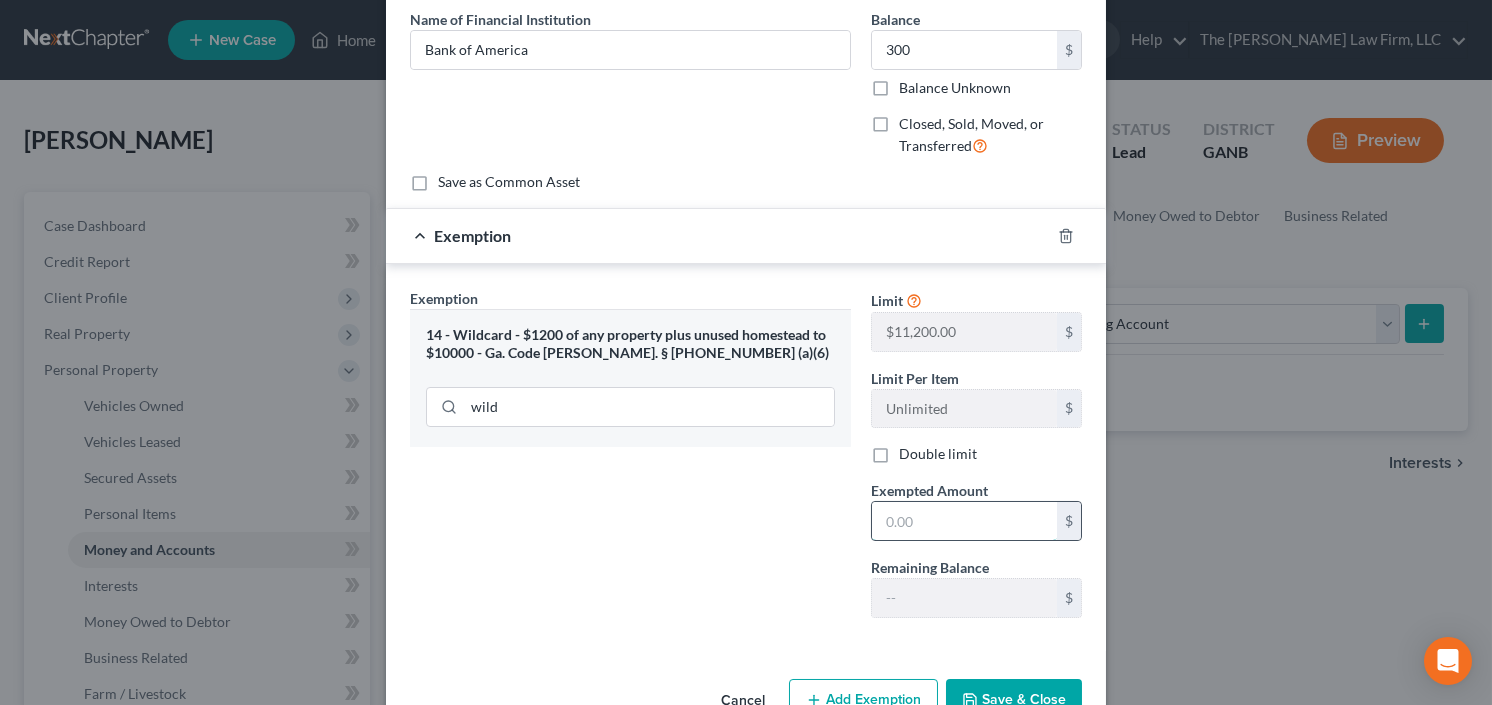 click at bounding box center (964, 521) 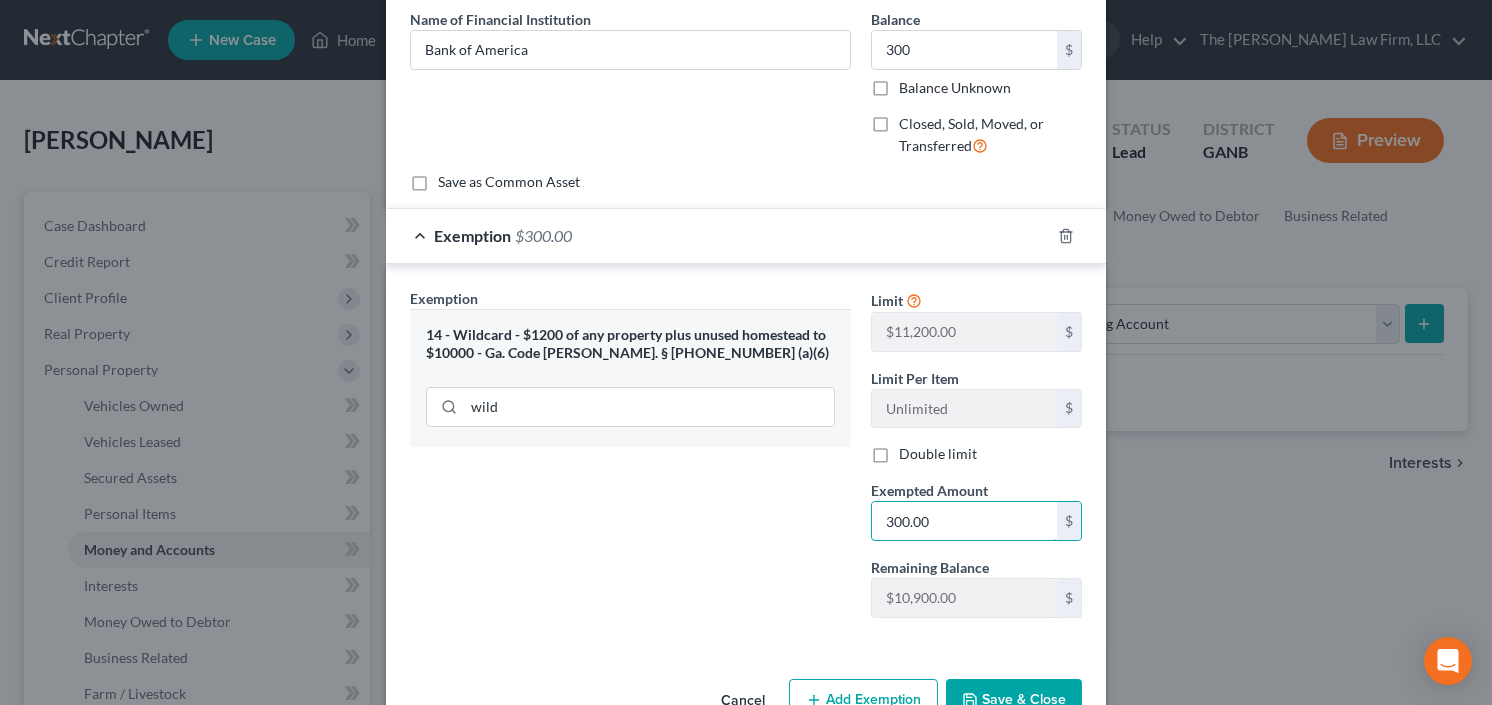 type on "300.00" 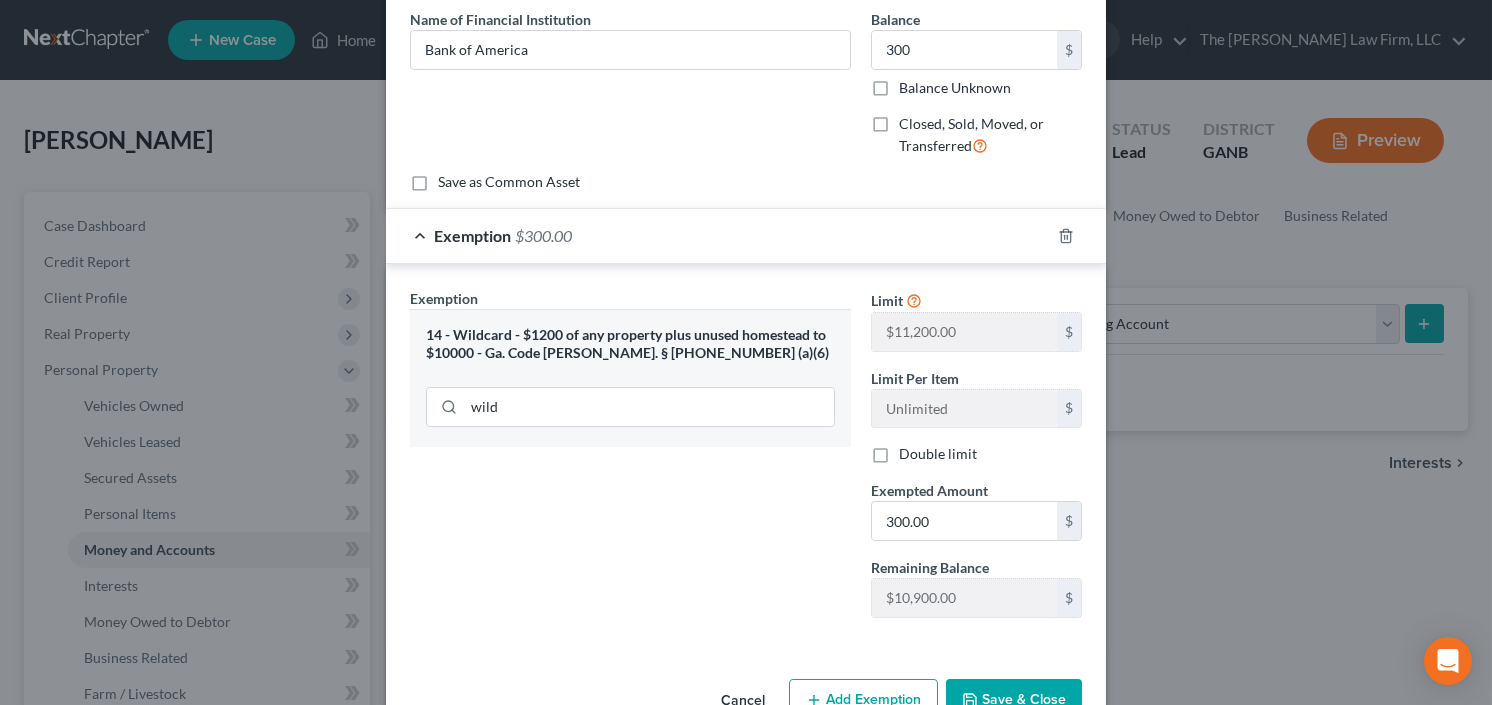 click on "Save & Close" at bounding box center [1014, 700] 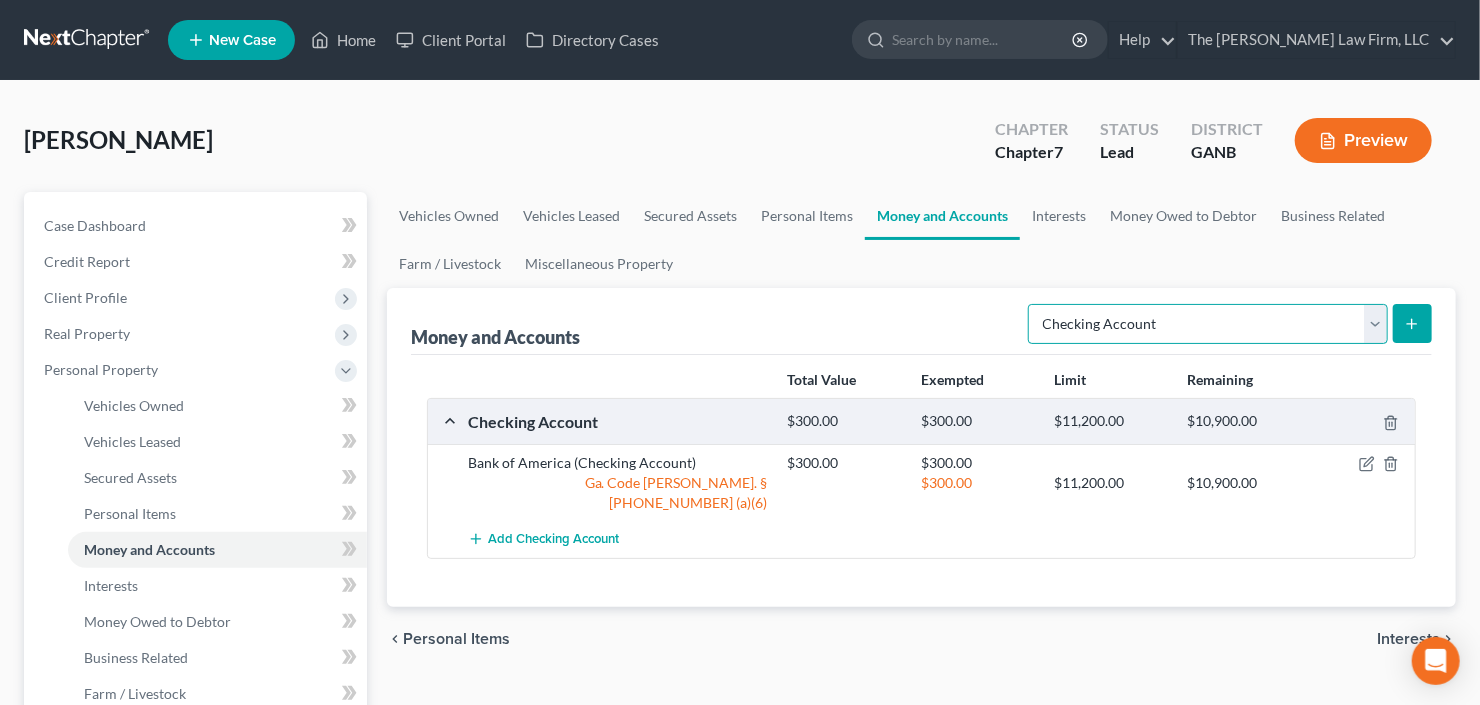 click on "Select Account Type Brokerage Cash on Hand Certificates of Deposit Checking Account Money Market Other (Credit Union, Health Savings Account, etc) Safe Deposit Box Savings Account Security Deposits or Prepayments" at bounding box center [1208, 324] 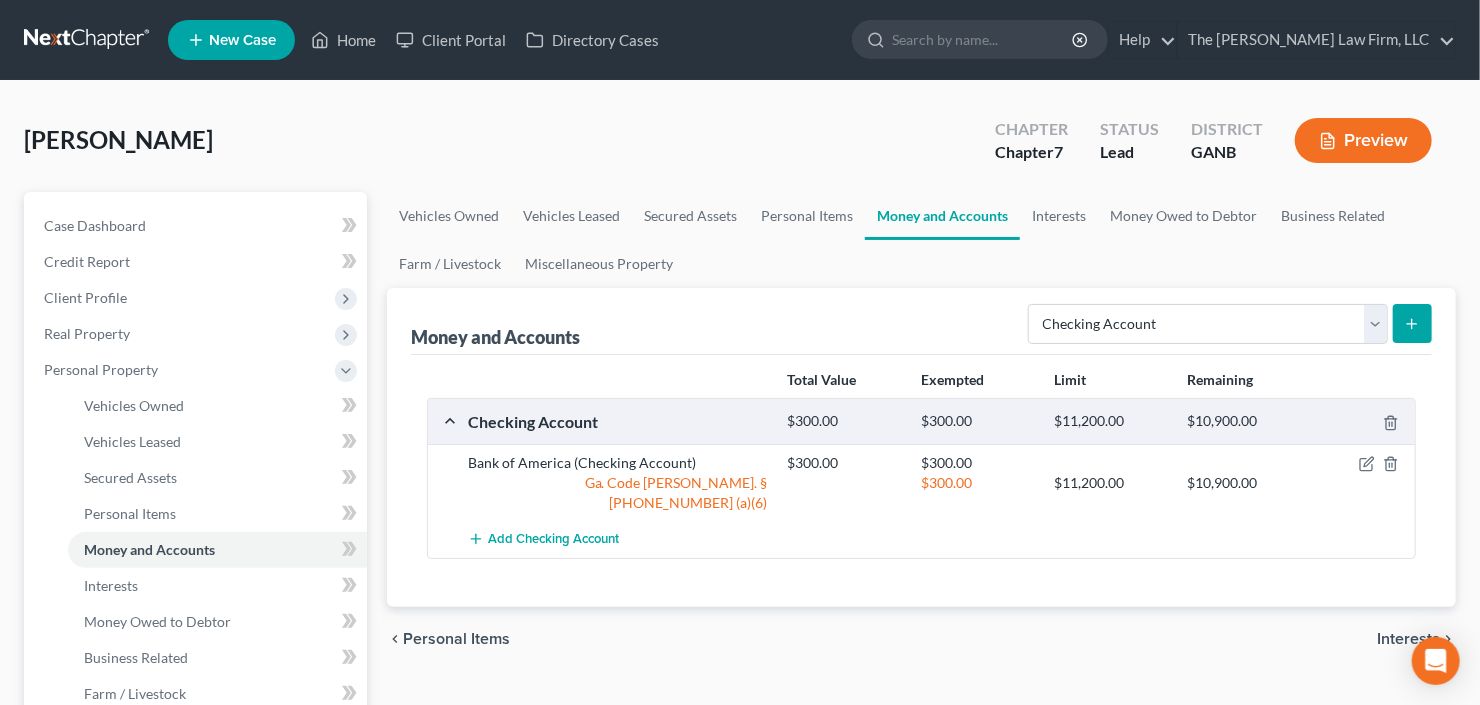 click at bounding box center (1412, 323) 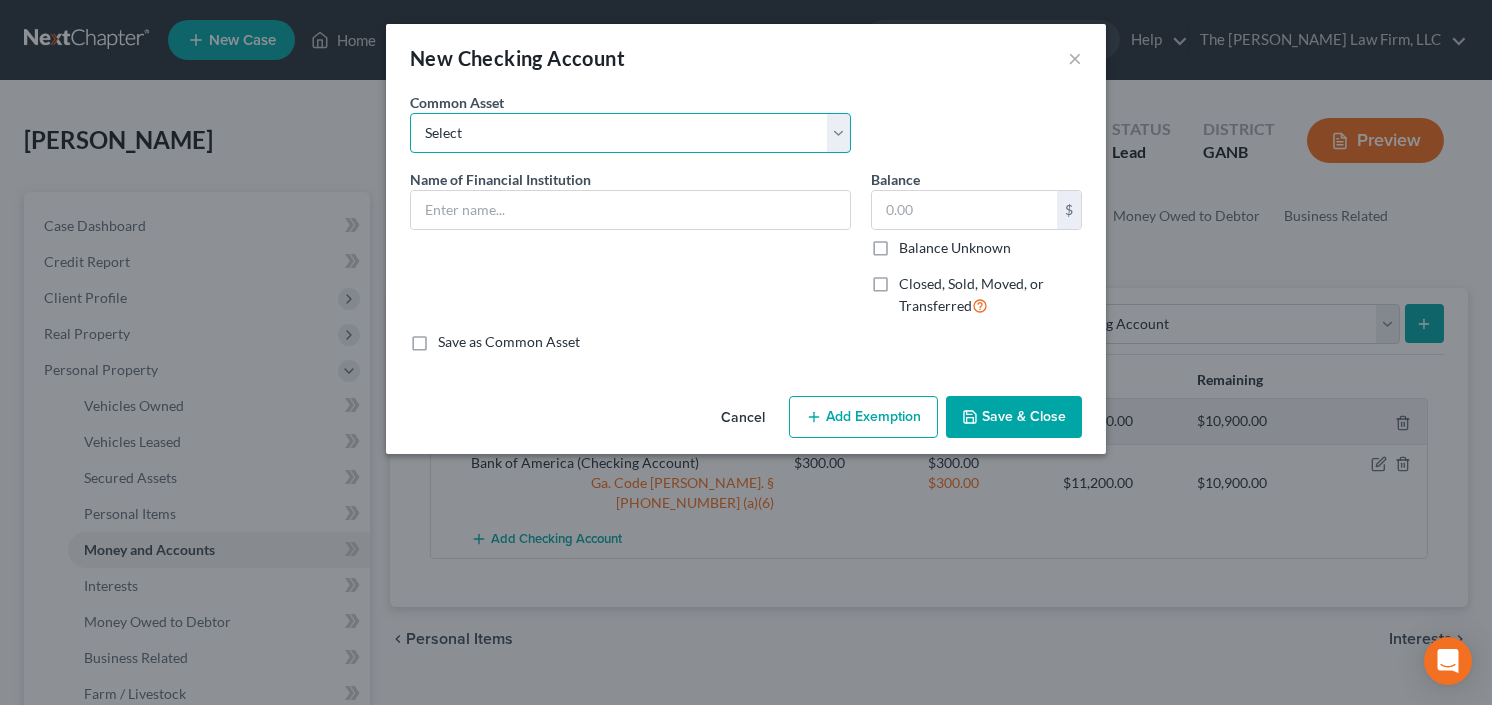 click on "Select PNC Credit Union of Georgia Discover Bank Atlanta Postal Credit Union Ameris Bank Regions Bank Navy Federal Credit Union Georgia United Credit Union Truist United Community Bank Synovous Bank Synovus Bank Synovus Bank Delta Community Credit Union Wells Fargo Navy Federal Credit Union Bank of America Georgia's Own Credit Union Chime Capital One USAA Chase Bank of America Associated Credit Union Fifth Third Bank Truist Philadelphia Credit Union Corp American Credit Union" at bounding box center (630, 133) 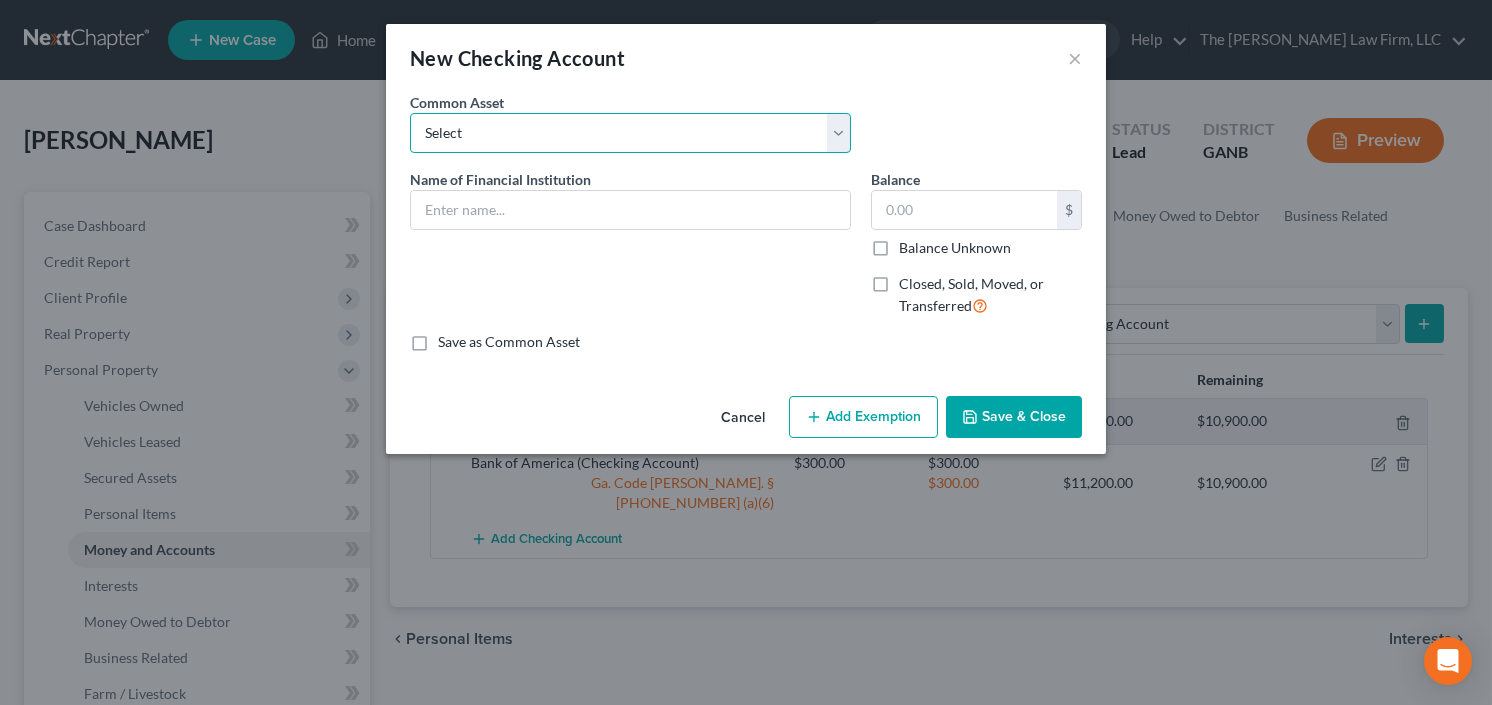 select on "0" 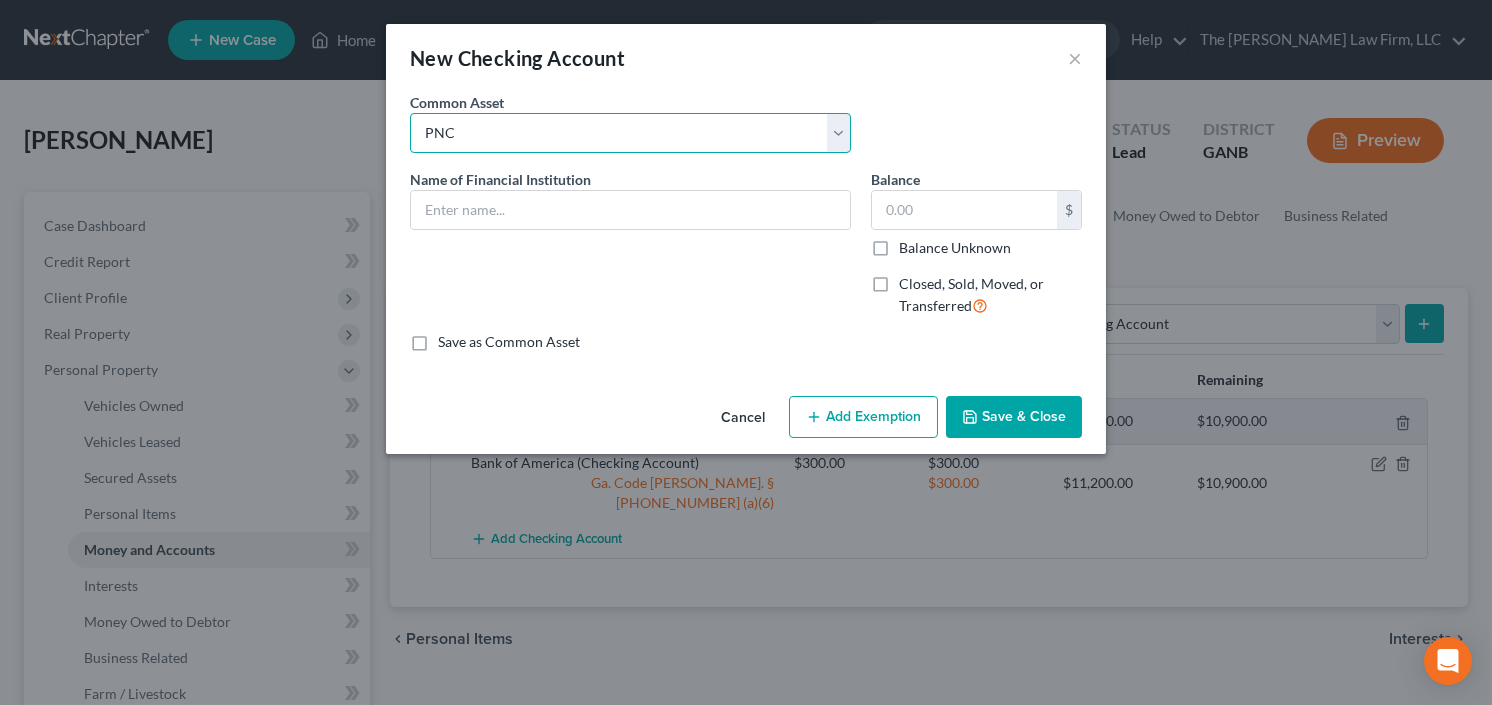 click on "Select PNC Credit Union of Georgia Discover Bank Atlanta Postal Credit Union Ameris Bank Regions Bank Navy Federal Credit Union Georgia United Credit Union Truist United Community Bank Synovous Bank Synovus Bank Synovus Bank Delta Community Credit Union Wells Fargo Navy Federal Credit Union Bank of America Georgia's Own Credit Union Chime Capital One USAA Chase Bank of America Associated Credit Union Fifth Third Bank Truist Philadelphia Credit Union Corp American Credit Union" at bounding box center [630, 133] 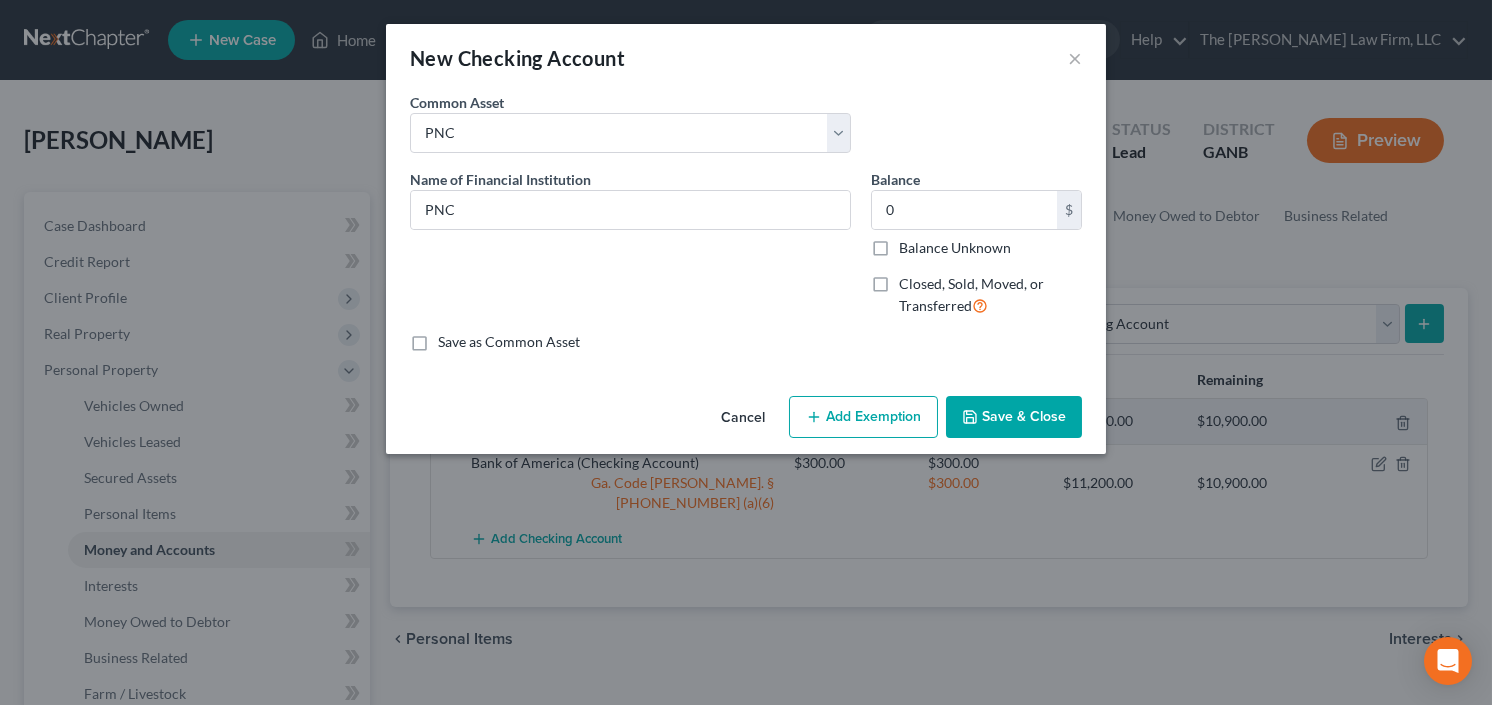 click on "Save & Close" at bounding box center (1014, 417) 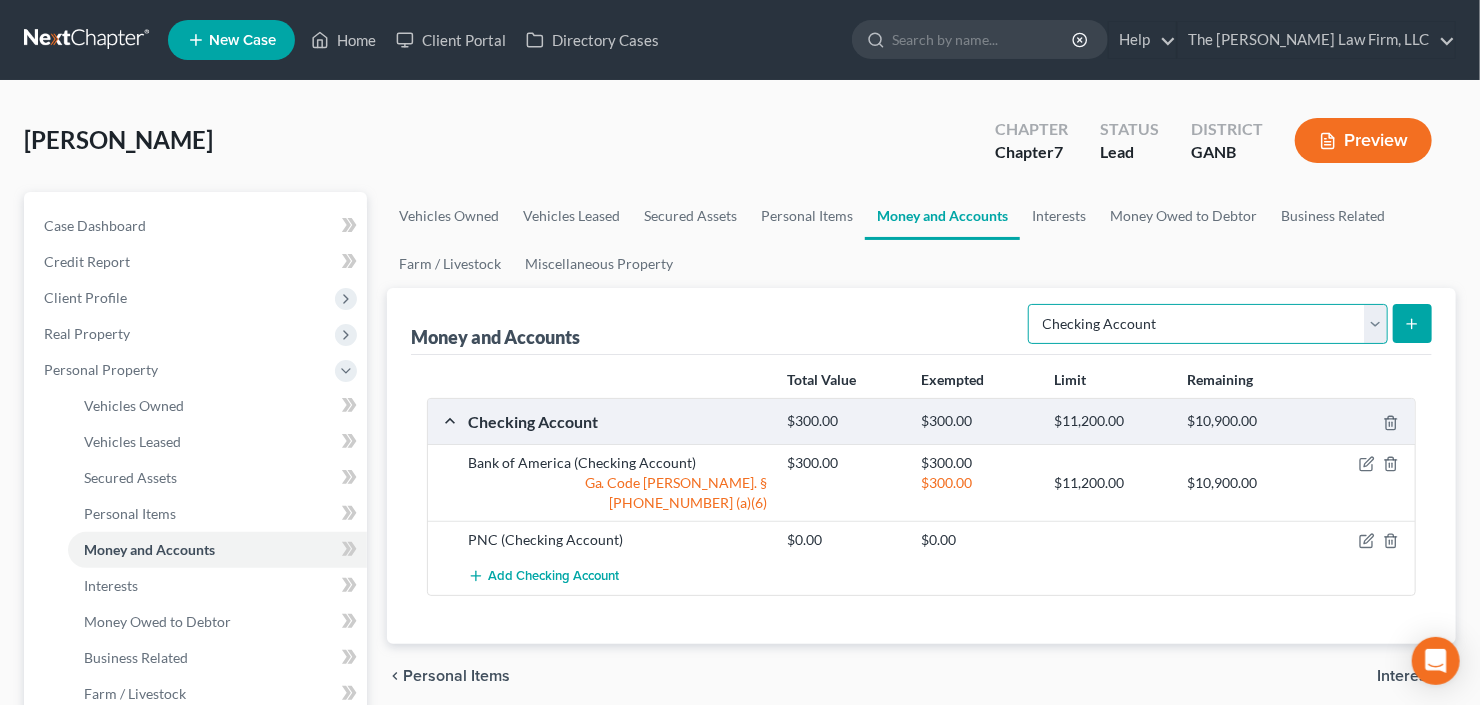click on "Select Account Type Brokerage Cash on Hand Certificates of Deposit Checking Account Money Market Other (Credit Union, Health Savings Account, etc) Safe Deposit Box Savings Account Security Deposits or Prepayments" at bounding box center (1208, 324) 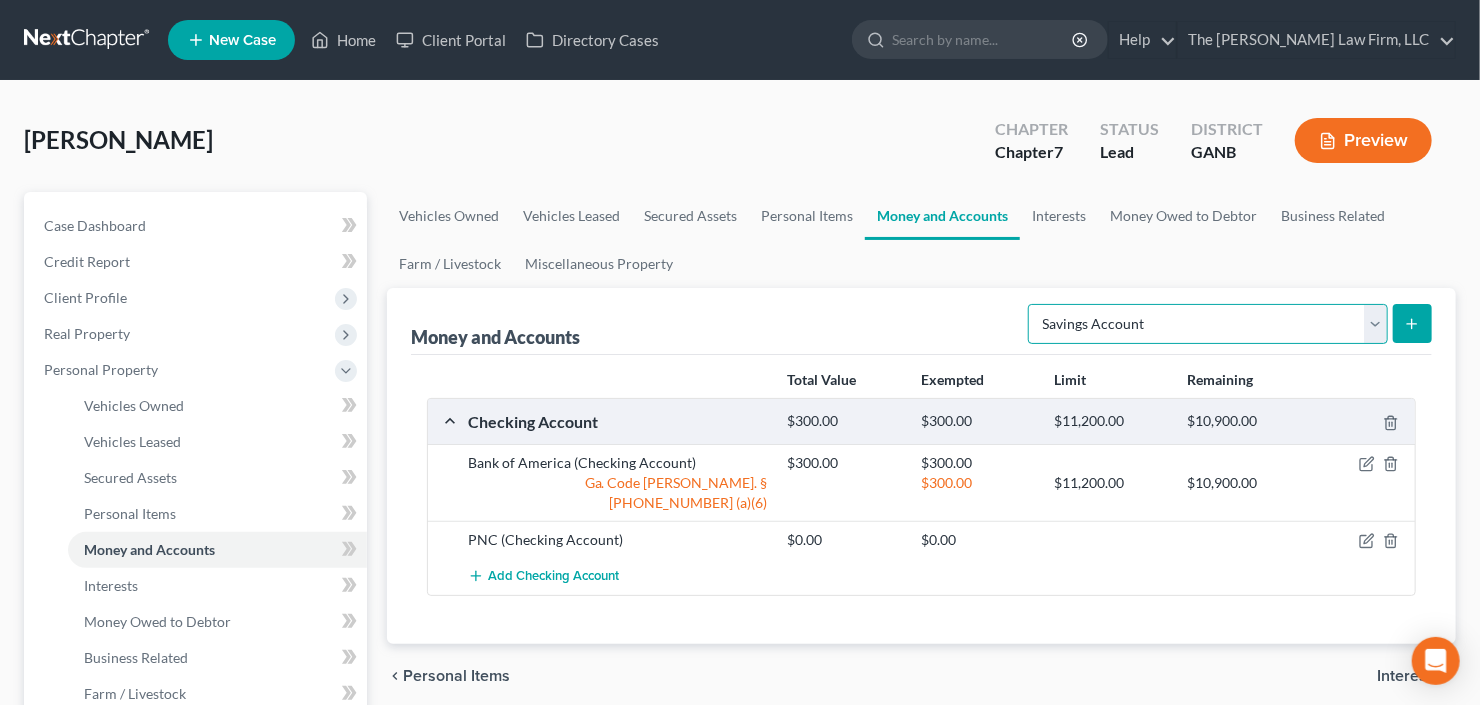 click on "Select Account Type Brokerage Cash on Hand Certificates of Deposit Checking Account Money Market Other (Credit Union, Health Savings Account, etc) Safe Deposit Box Savings Account Security Deposits or Prepayments" at bounding box center [1208, 324] 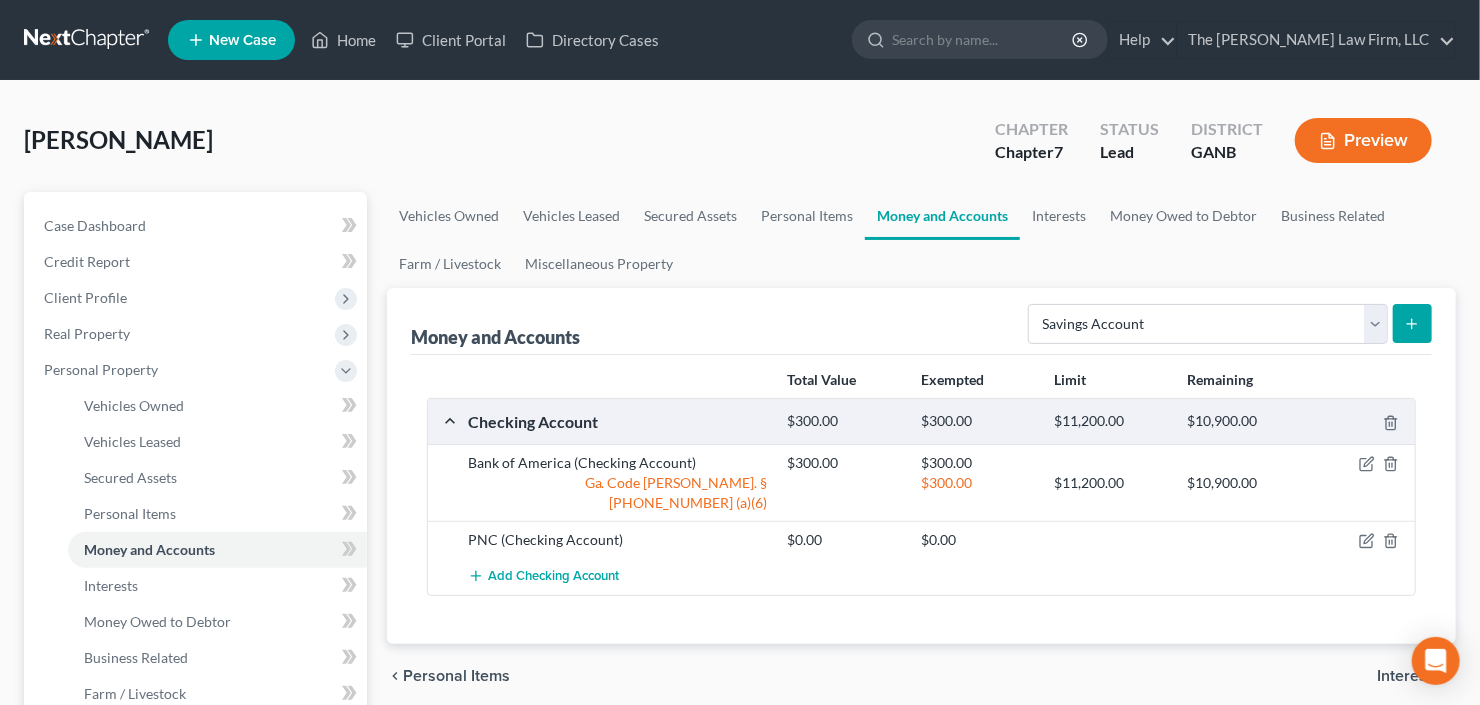 click at bounding box center (1412, 323) 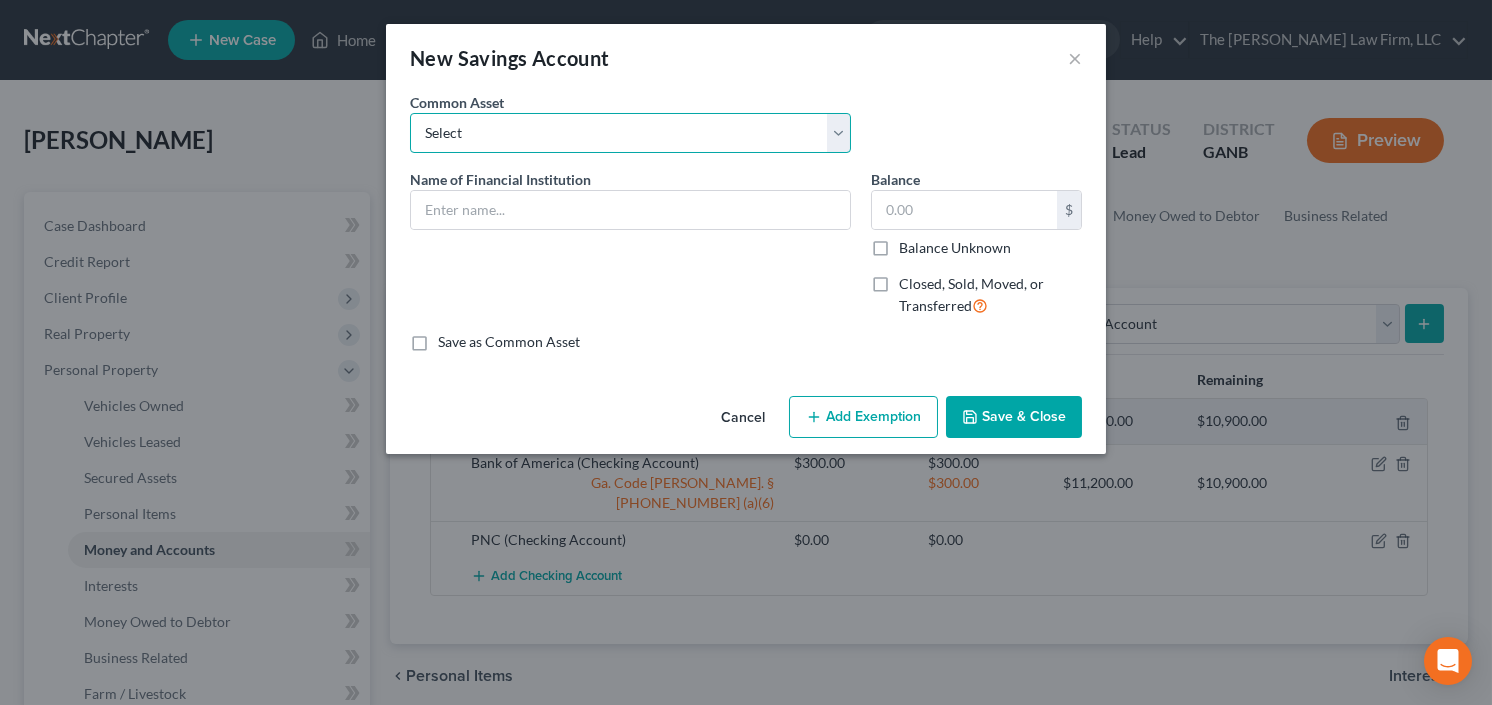 click on "Select Wells Fargo Discover Bank Truist Chase Huntington National Bank Fidelity Investments Delta Community Credit Union Assonated Credit Union Capital One Associated Credit Union Randolph Brooks Federal Credit Union Navy Federal Credit Union Bank of America Atlanta Postal Credit Union USAA Chime Regions Bank Georgia United Credit Union Philadelphia Credit Union Corp American Credit Union Georgia's Own Credit Union" at bounding box center (630, 133) 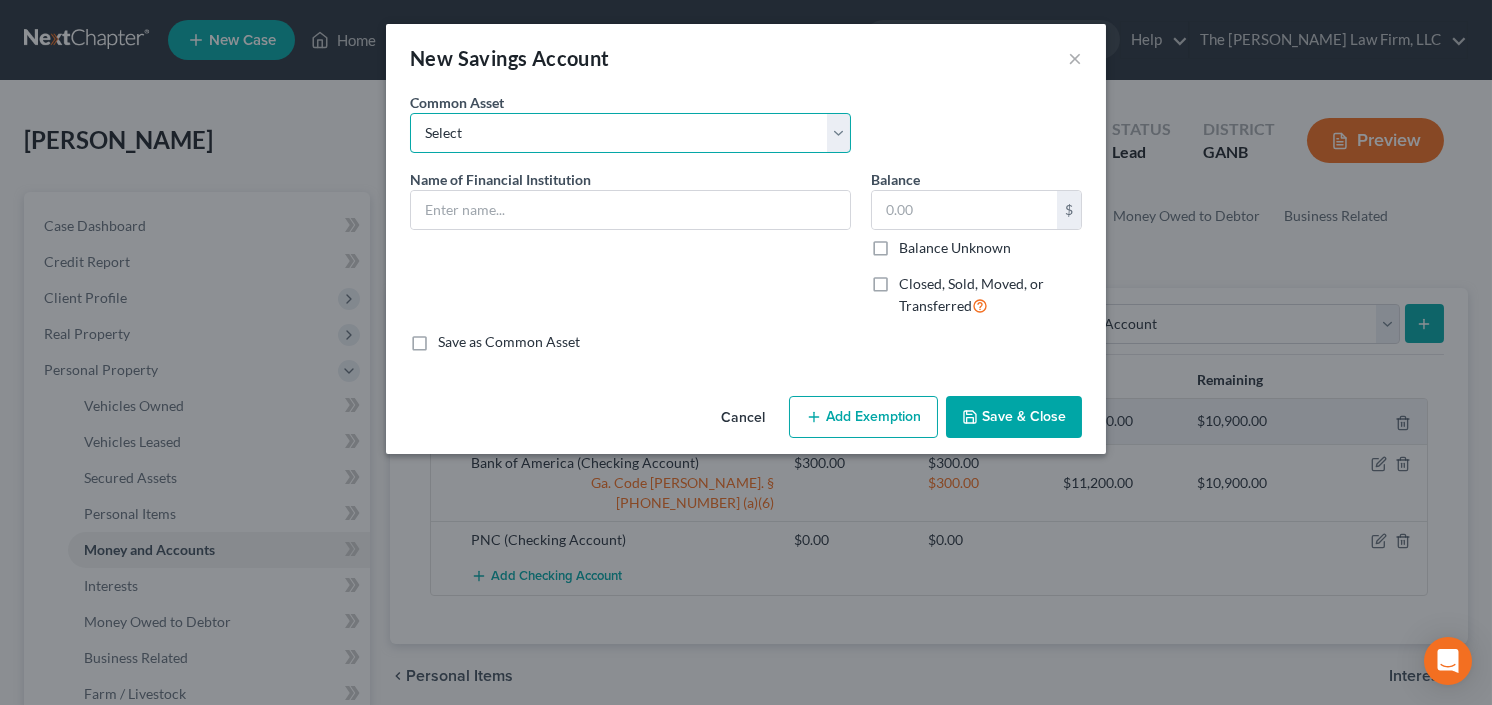 select on "18" 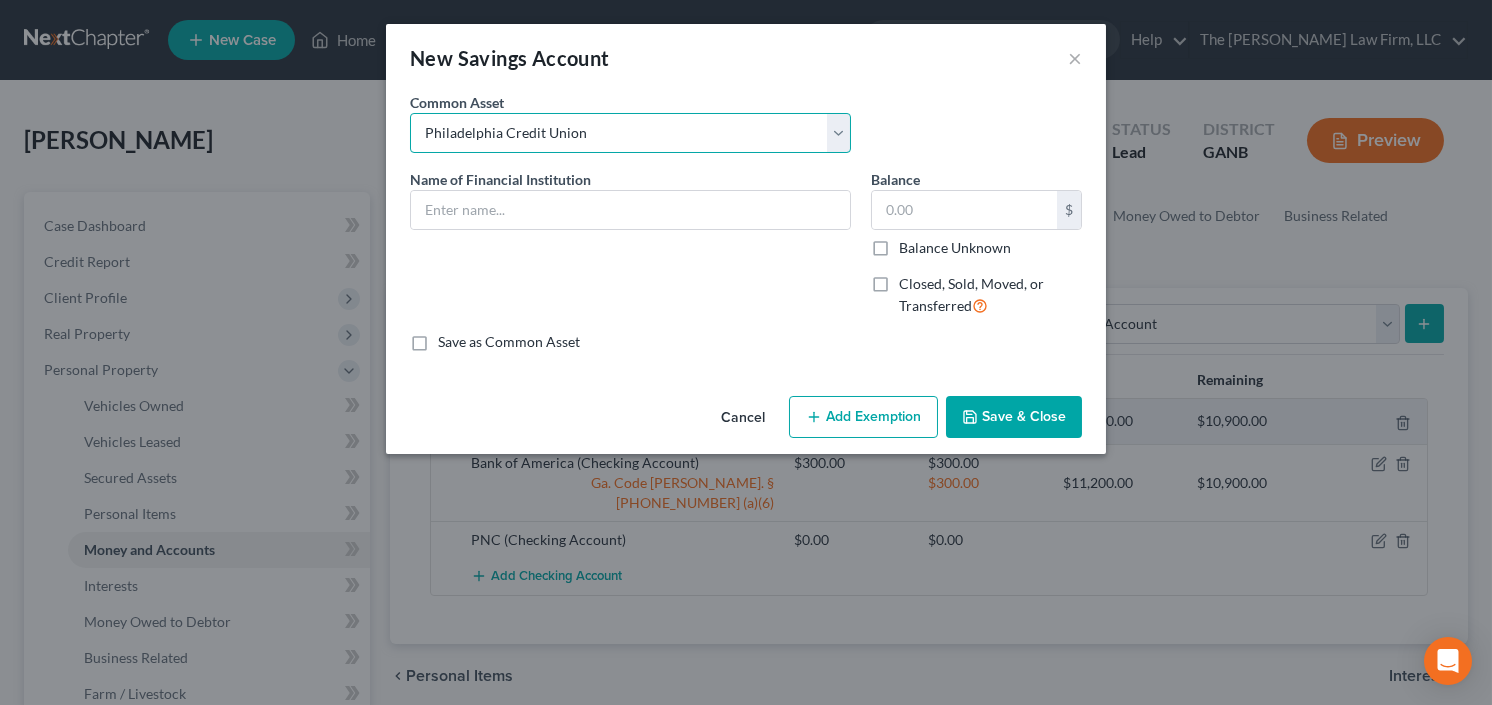 click on "Select Wells Fargo Discover Bank Truist Chase Huntington National Bank Fidelity Investments Delta Community Credit Union Assonated Credit Union Capital One Associated Credit Union Randolph Brooks Federal Credit Union Navy Federal Credit Union Bank of America Atlanta Postal Credit Union USAA Chime Regions Bank Georgia United Credit Union Philadelphia Credit Union Corp American Credit Union Georgia's Own Credit Union" at bounding box center (630, 133) 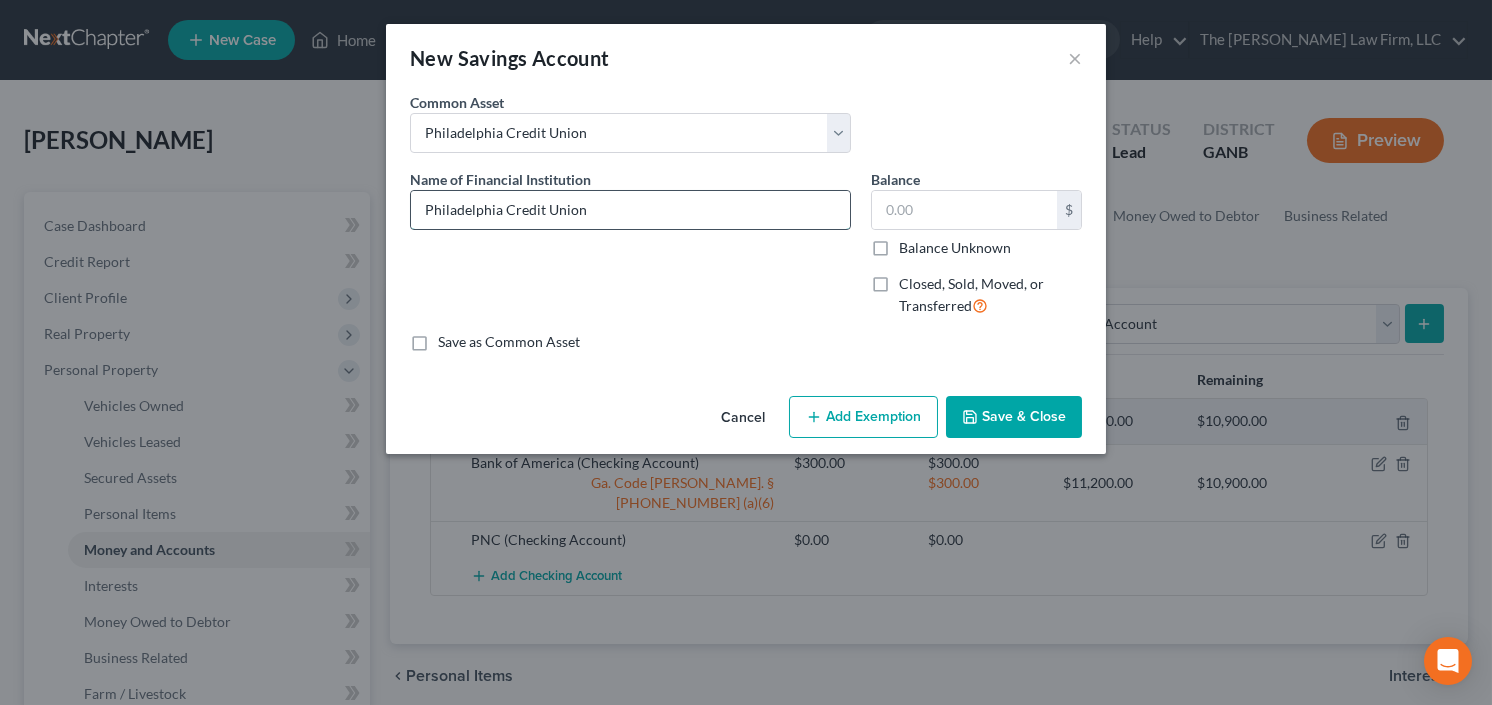 click on "Philadelphia Credit Union" at bounding box center [630, 210] 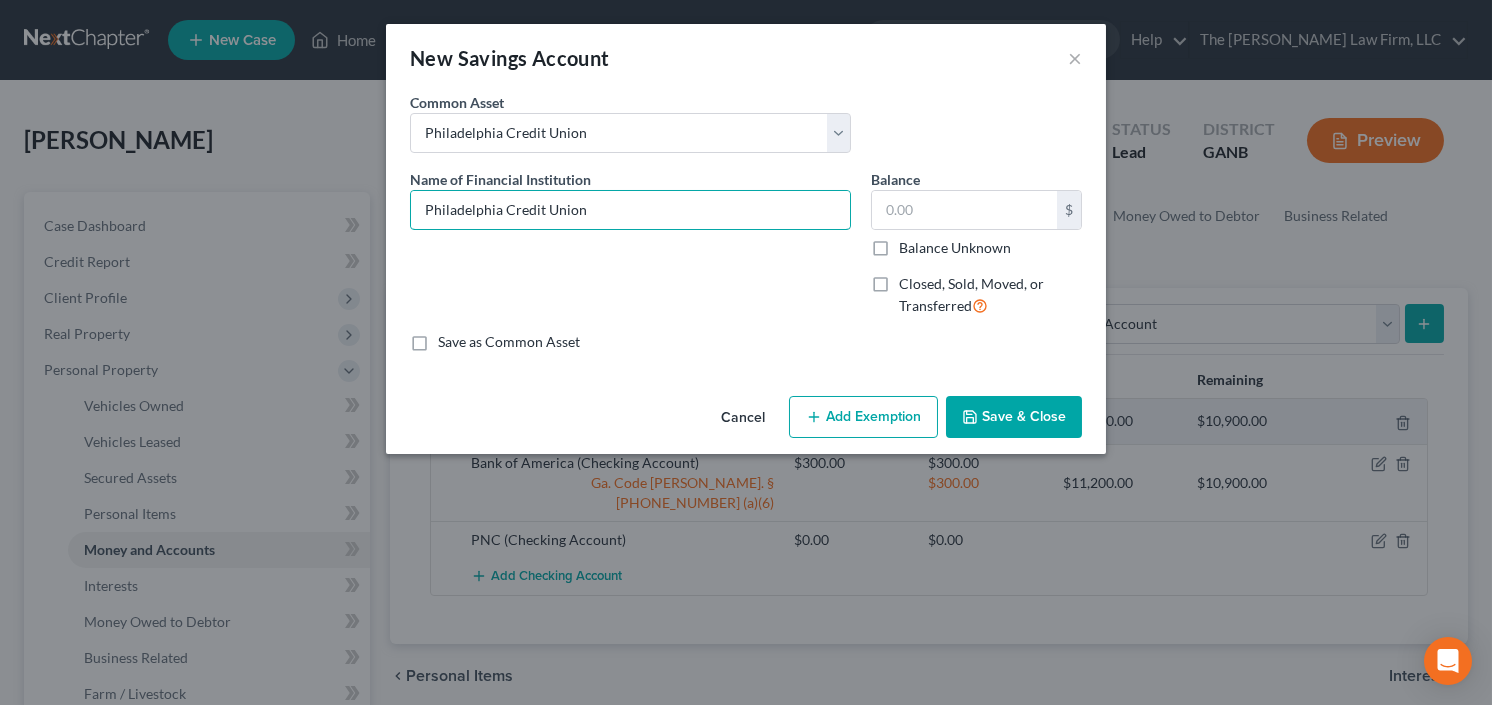 drag, startPoint x: 645, startPoint y: 213, endPoint x: 330, endPoint y: 244, distance: 316.52173 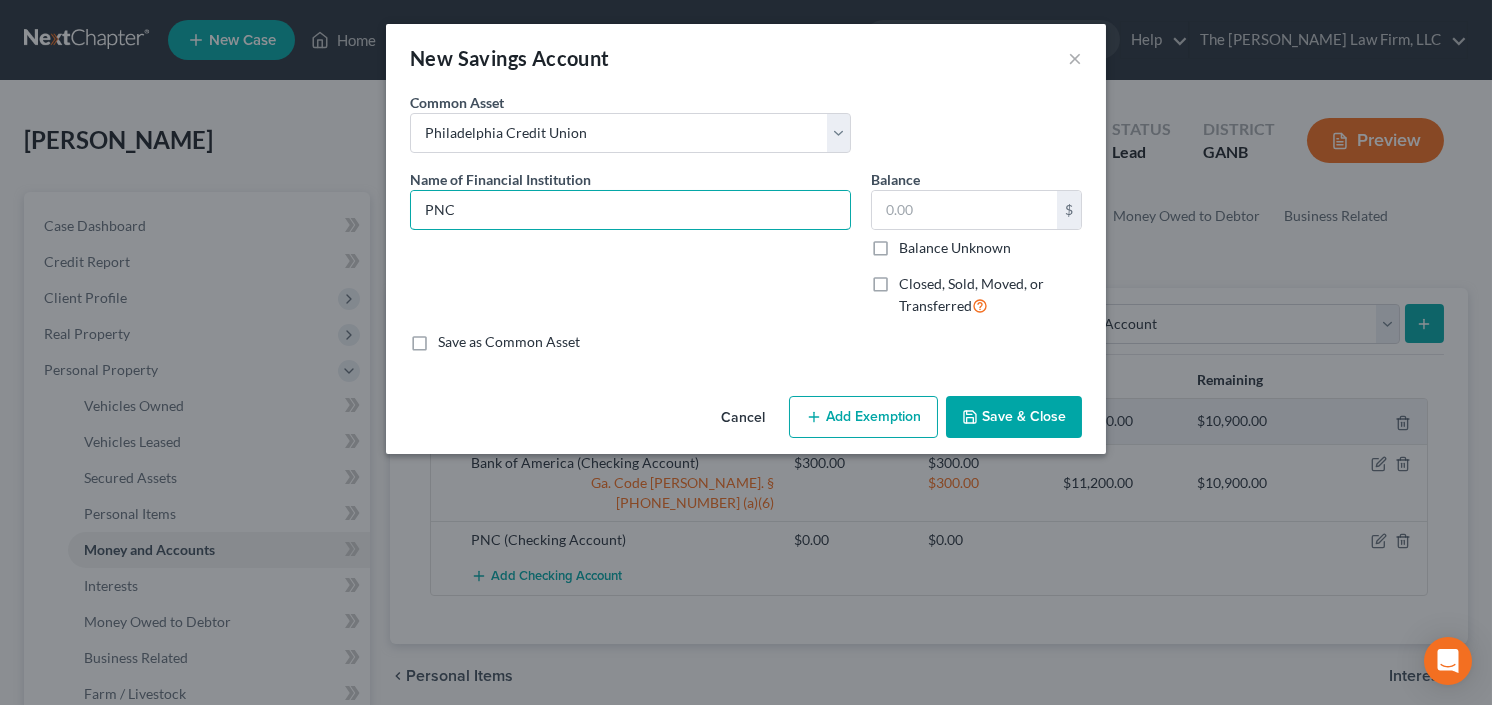 type on "PNC" 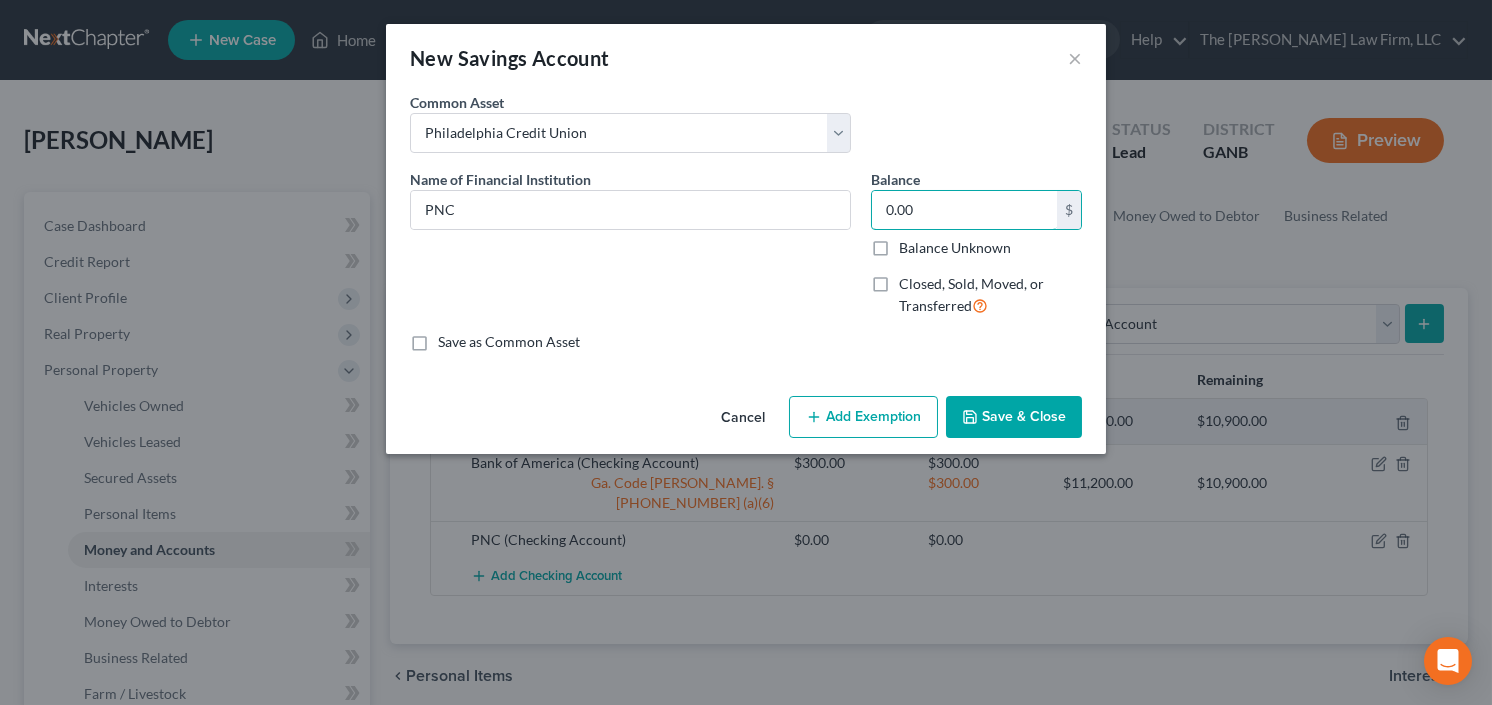 type on "0.00" 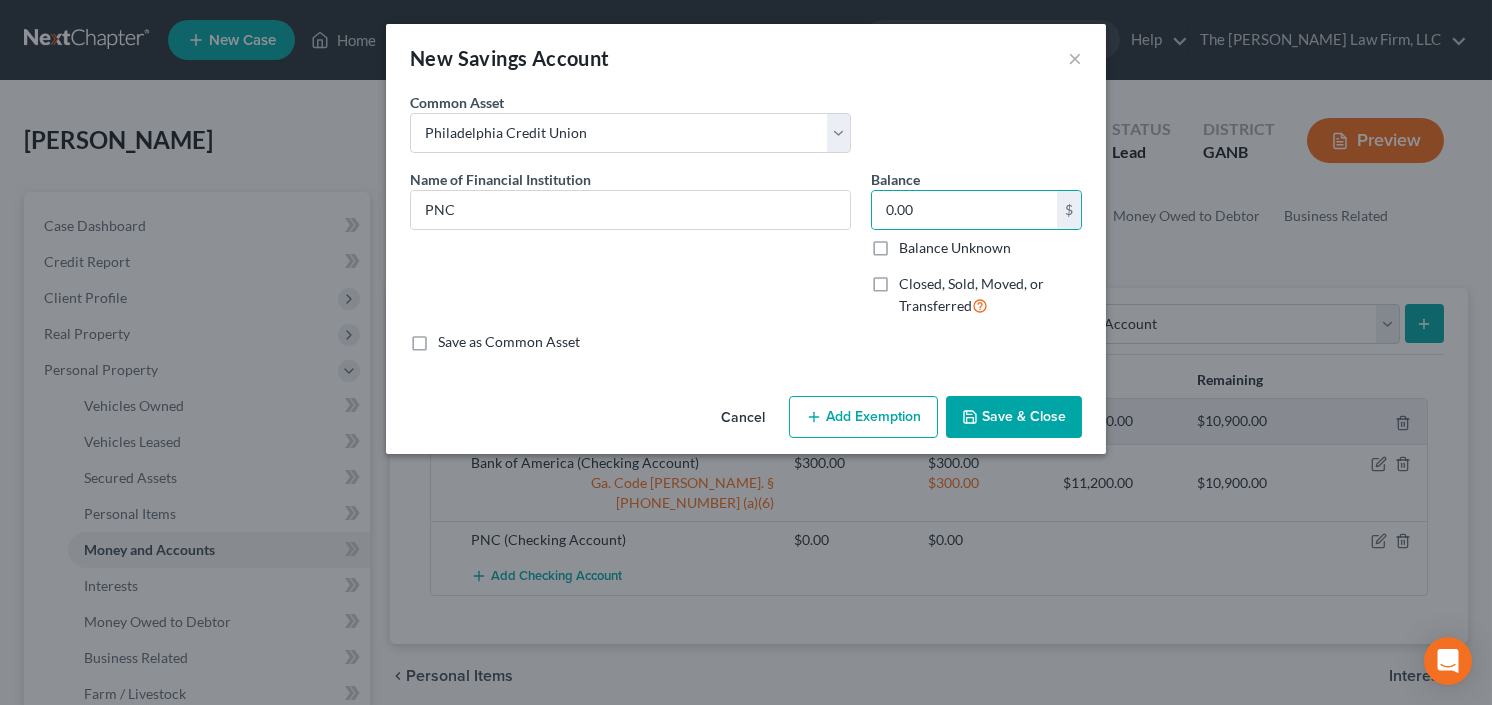 click on "Cancel Add Exemption Save & Close" at bounding box center [746, 421] 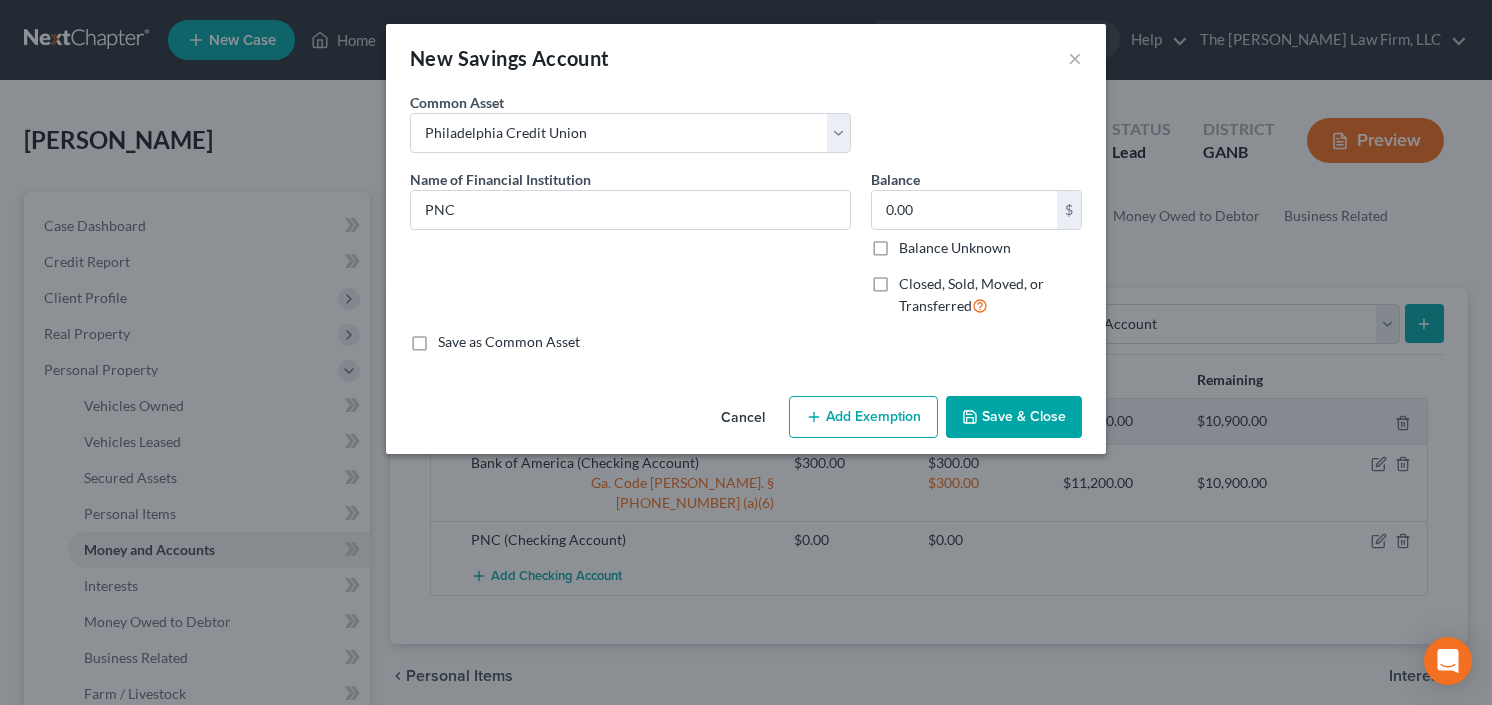 click on "Save & Close" at bounding box center [1014, 417] 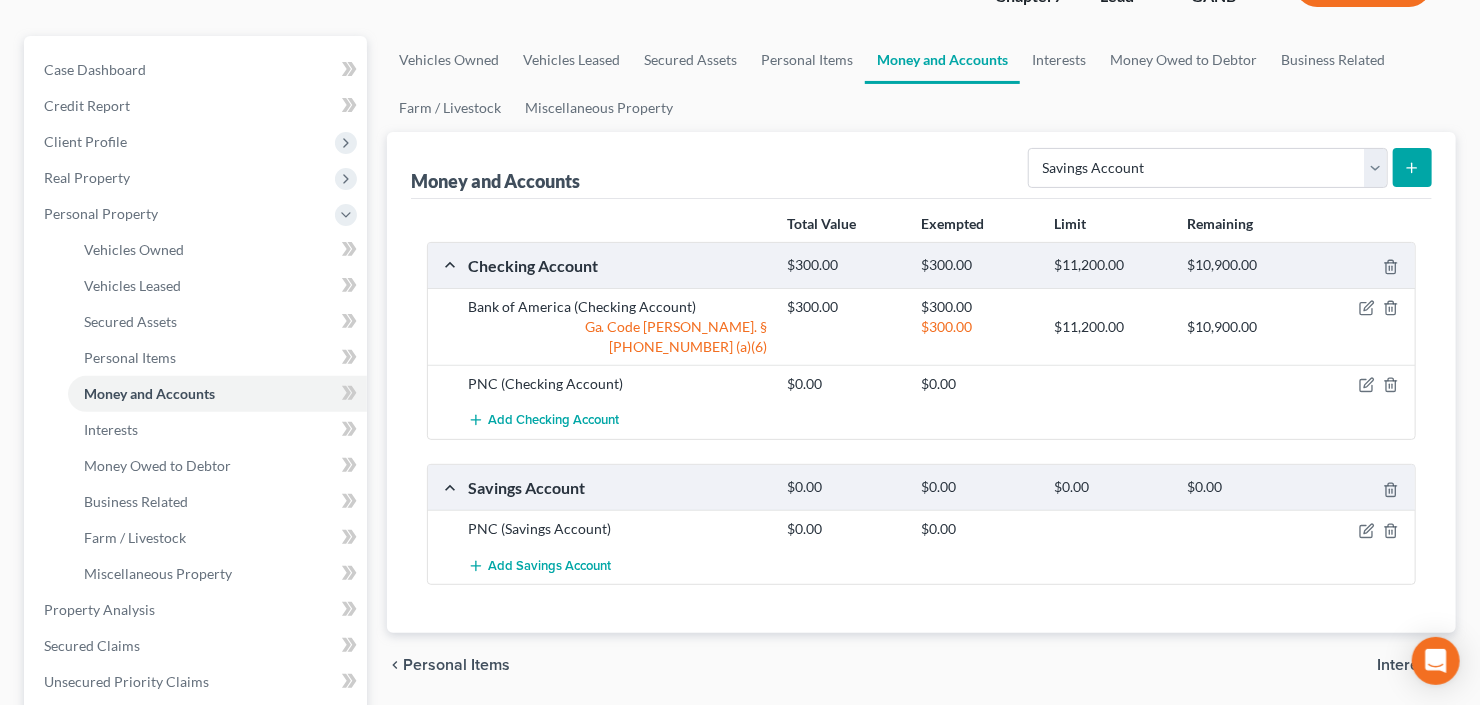 scroll, scrollTop: 160, scrollLeft: 0, axis: vertical 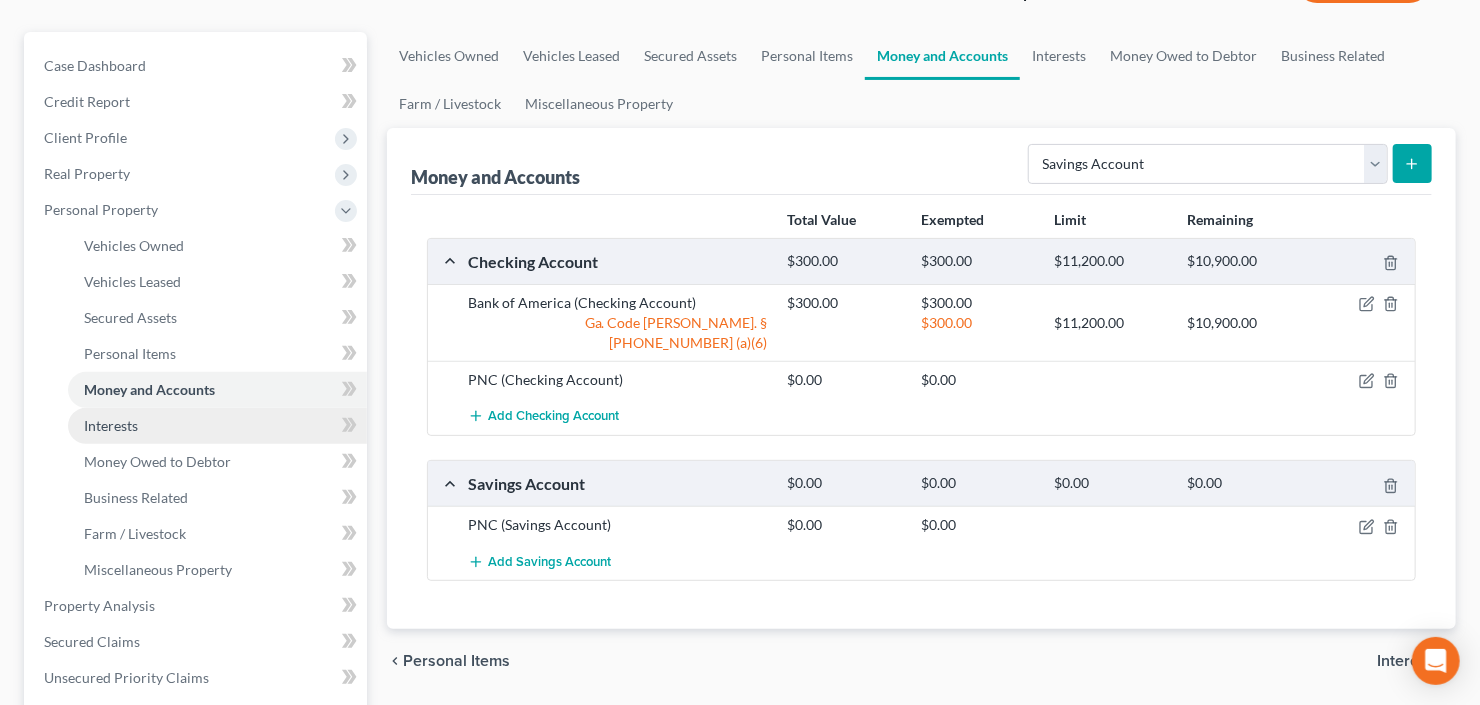 click on "Interests" at bounding box center (217, 426) 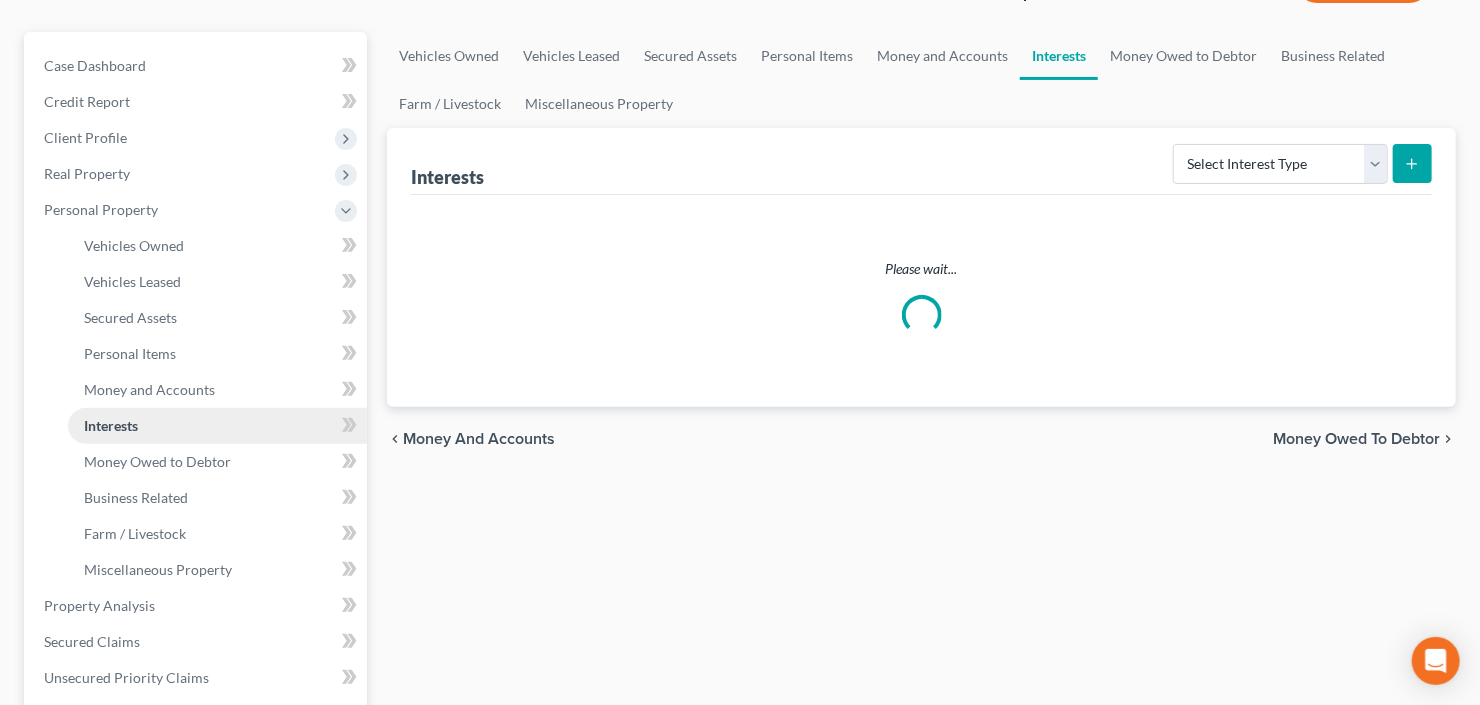 scroll, scrollTop: 0, scrollLeft: 0, axis: both 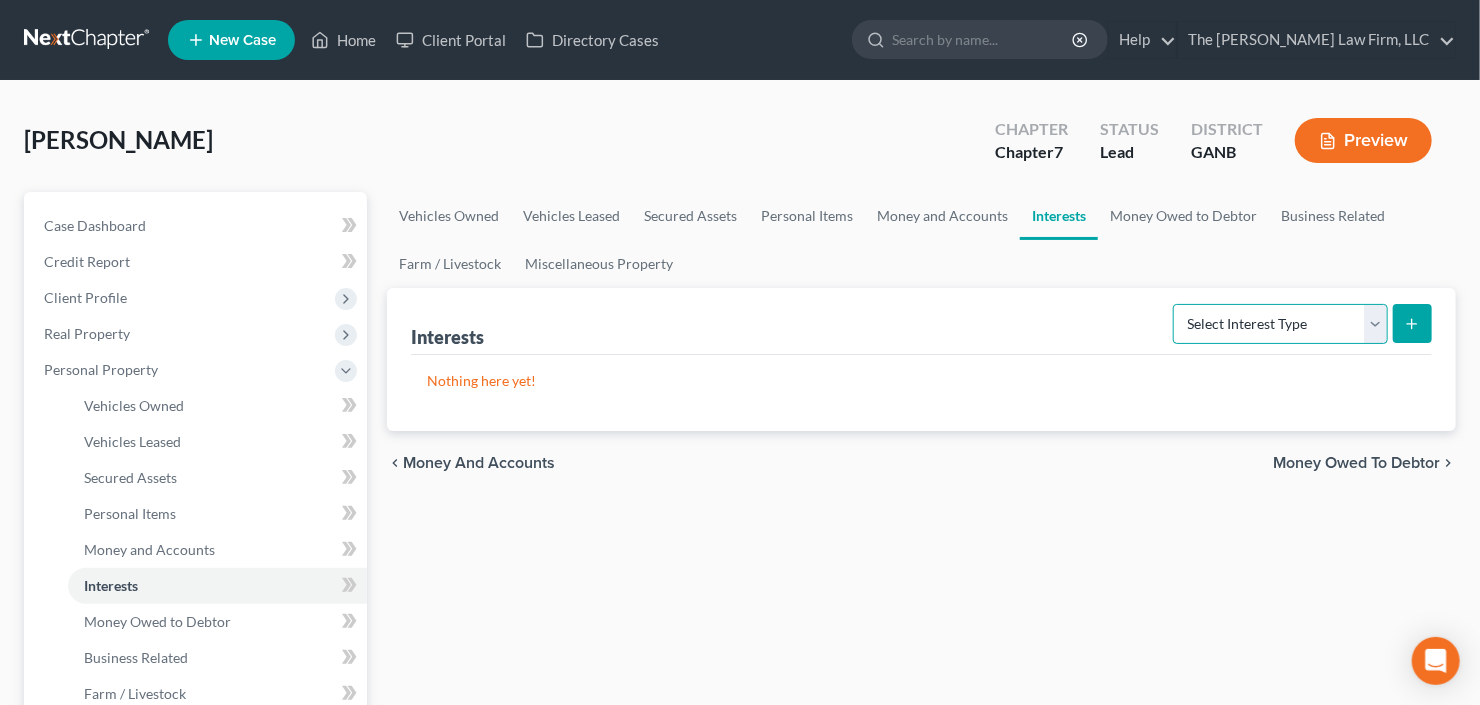 click on "Select Interest Type 401K Annuity Bond Education IRA Government Bond Government Pension Plan Incorporated Business IRA Joint Venture (Active) Joint Venture (Inactive) Keogh Mutual Fund Other Retirement Plan Partnership (Active) Partnership (Inactive) Pension Plan Stock Term Life Insurance Unincorporated Business Whole Life Insurance" at bounding box center (1280, 324) 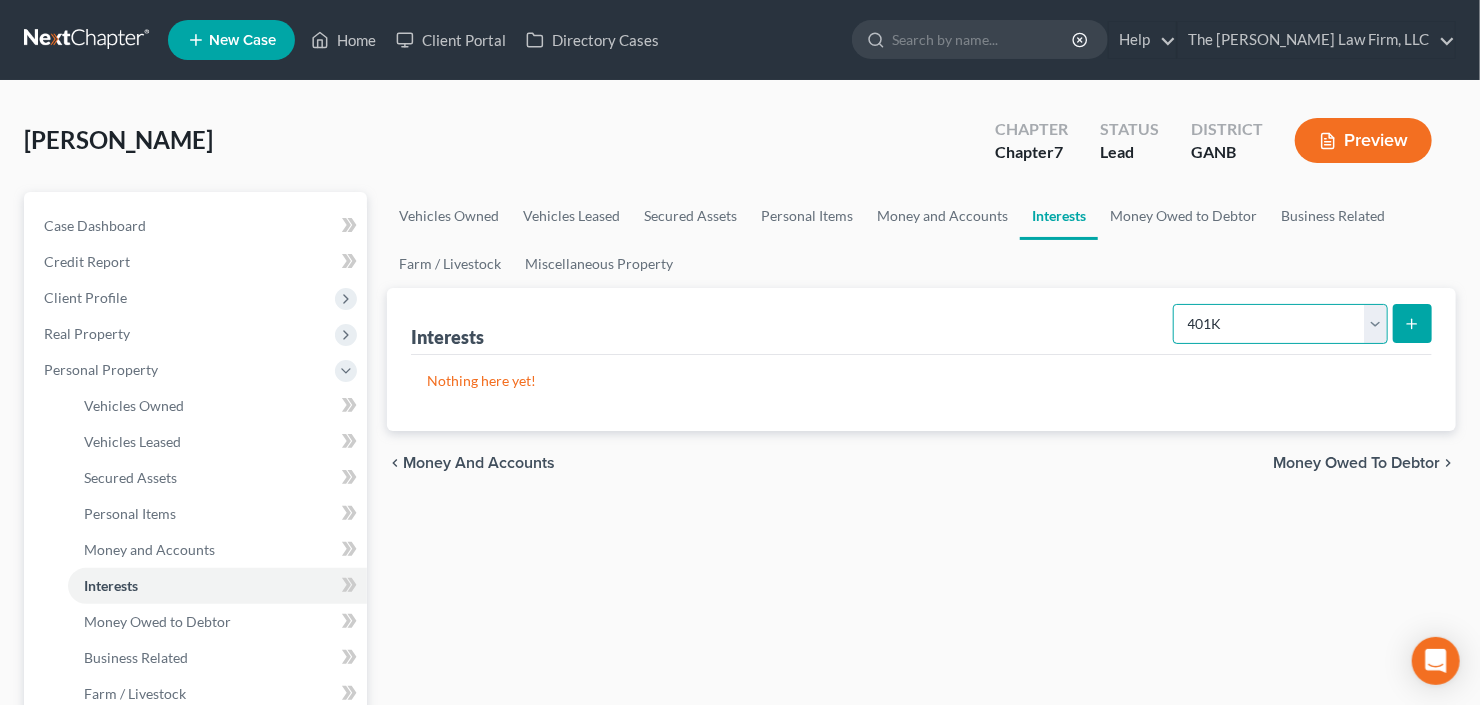 click on "Select Interest Type 401K Annuity Bond Education IRA Government Bond Government Pension Plan Incorporated Business IRA Joint Venture (Active) Joint Venture (Inactive) Keogh Mutual Fund Other Retirement Plan Partnership (Active) Partnership (Inactive) Pension Plan Stock Term Life Insurance Unincorporated Business Whole Life Insurance" at bounding box center (1280, 324) 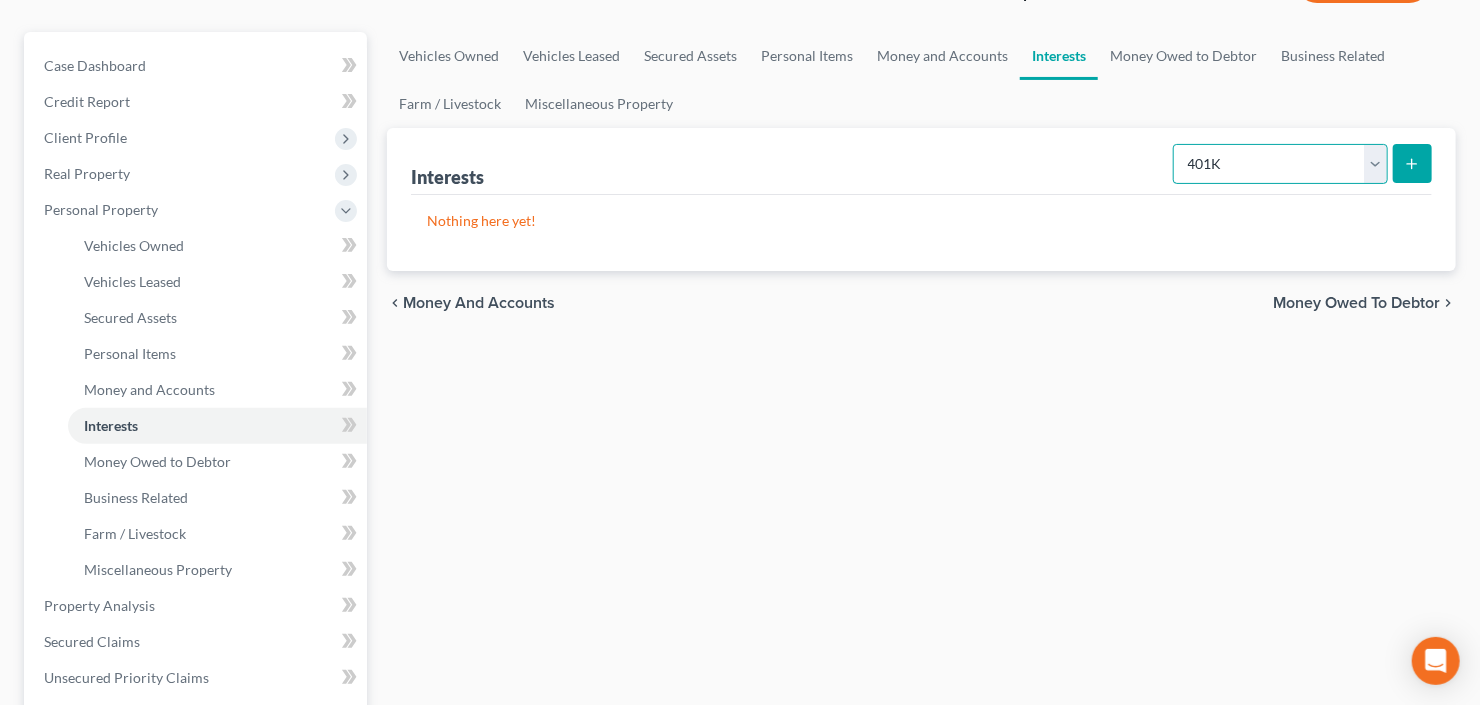 click on "Select Interest Type 401K Annuity Bond Education IRA Government Bond Government Pension Plan Incorporated Business IRA Joint Venture (Active) Joint Venture (Inactive) Keogh Mutual Fund Other Retirement Plan Partnership (Active) Partnership (Inactive) Pension Plan Stock Term Life Insurance Unincorporated Business Whole Life Insurance" at bounding box center [1280, 164] 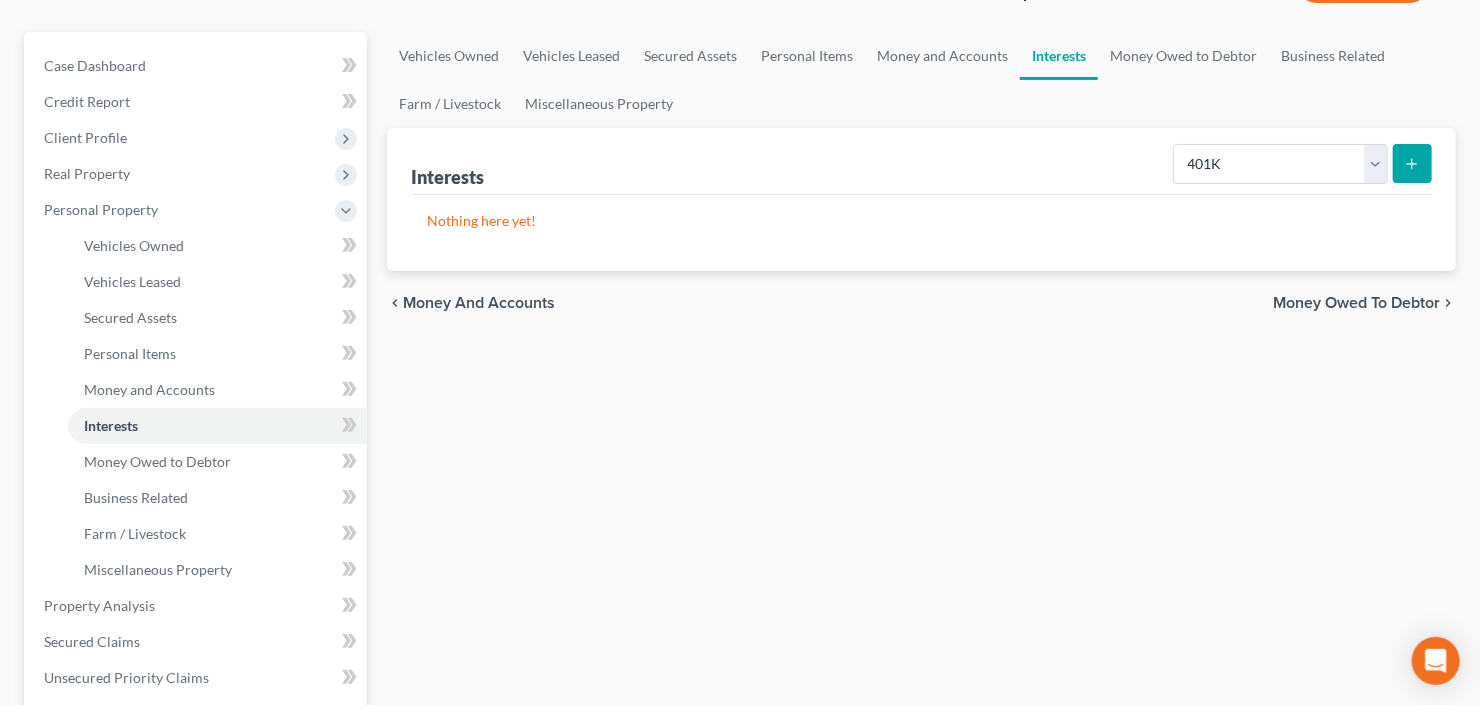 click at bounding box center [1412, 163] 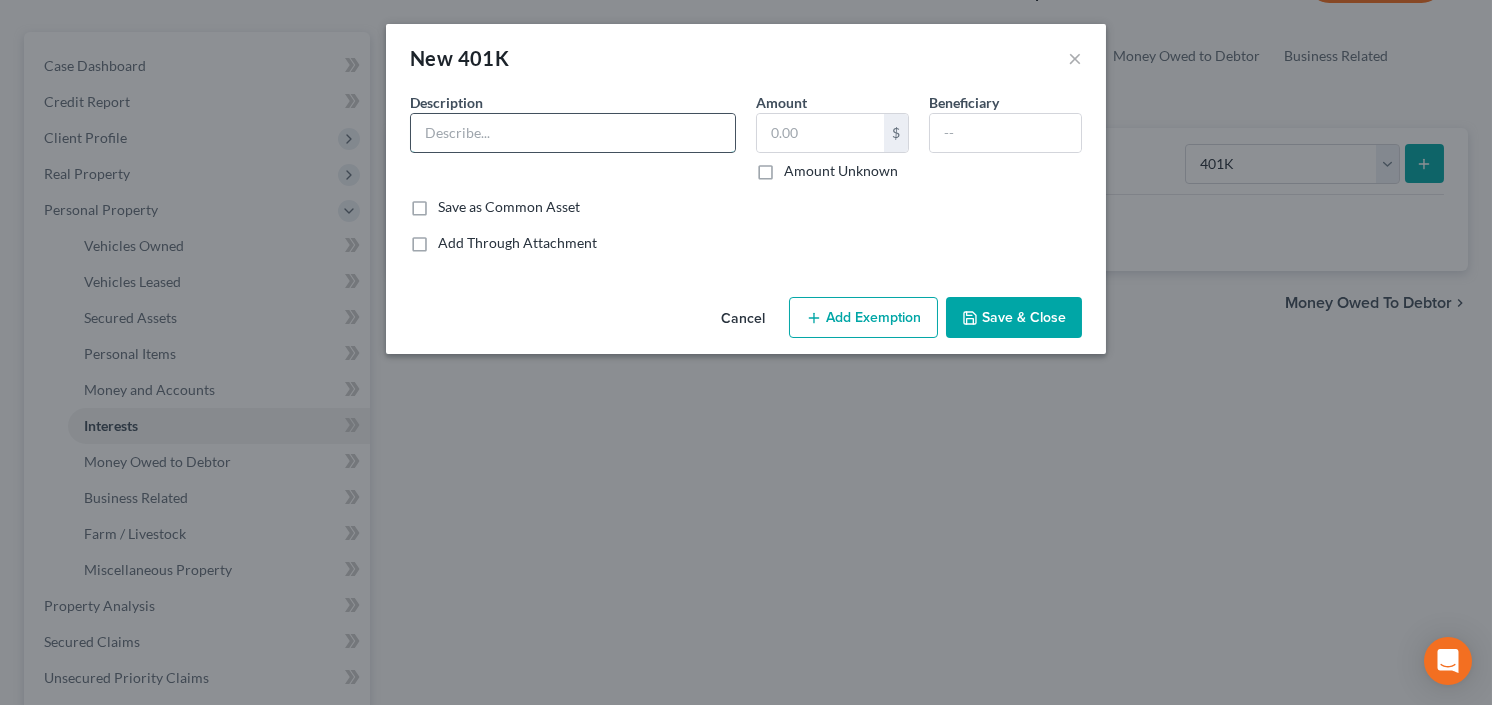 click at bounding box center [573, 133] 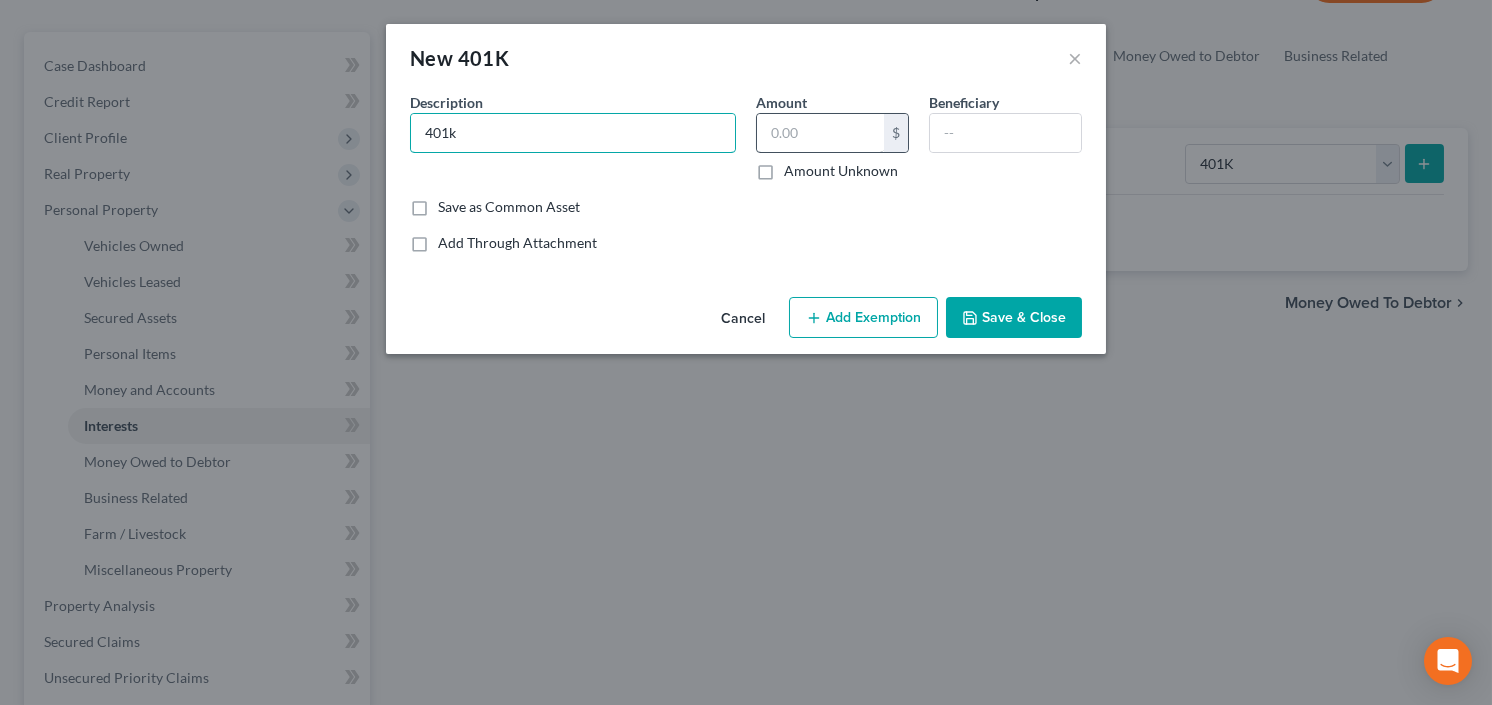 type on "401k" 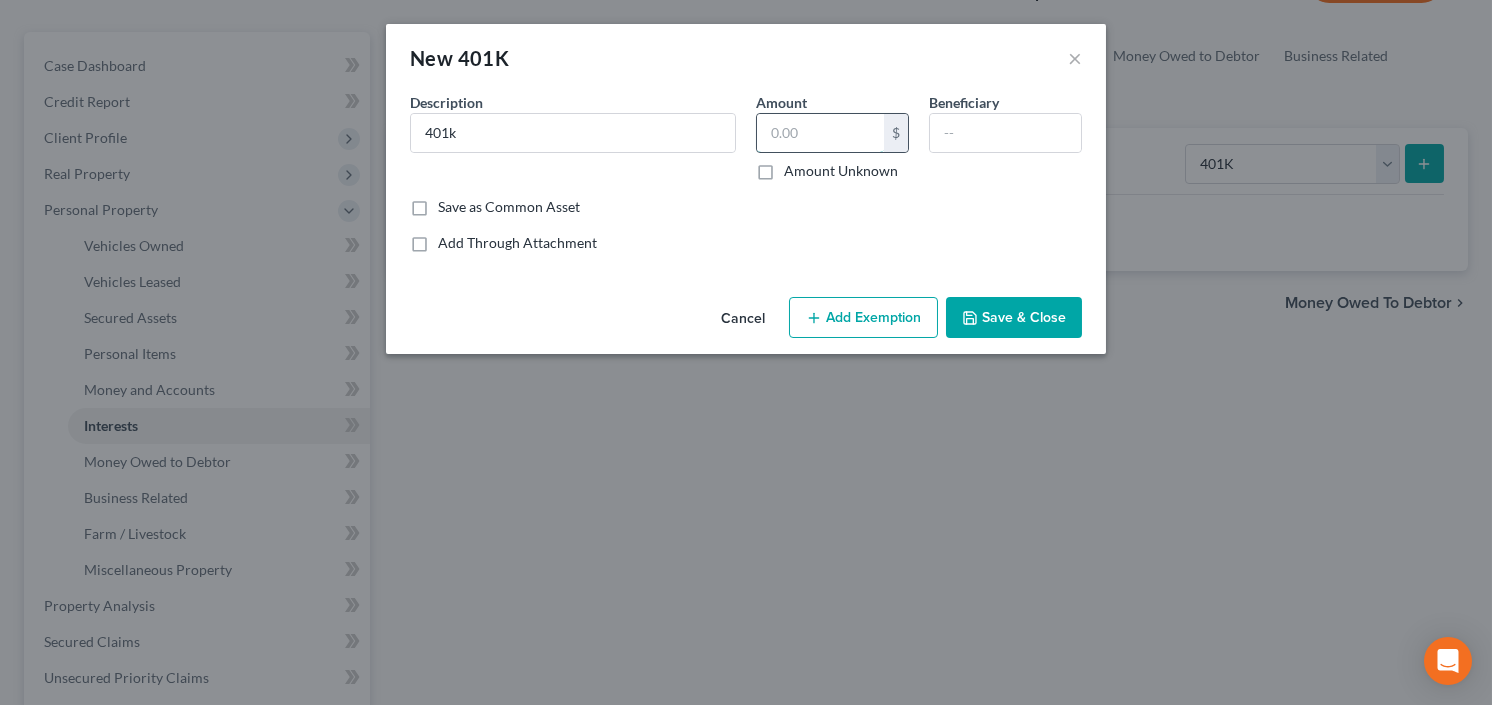 click at bounding box center (820, 133) 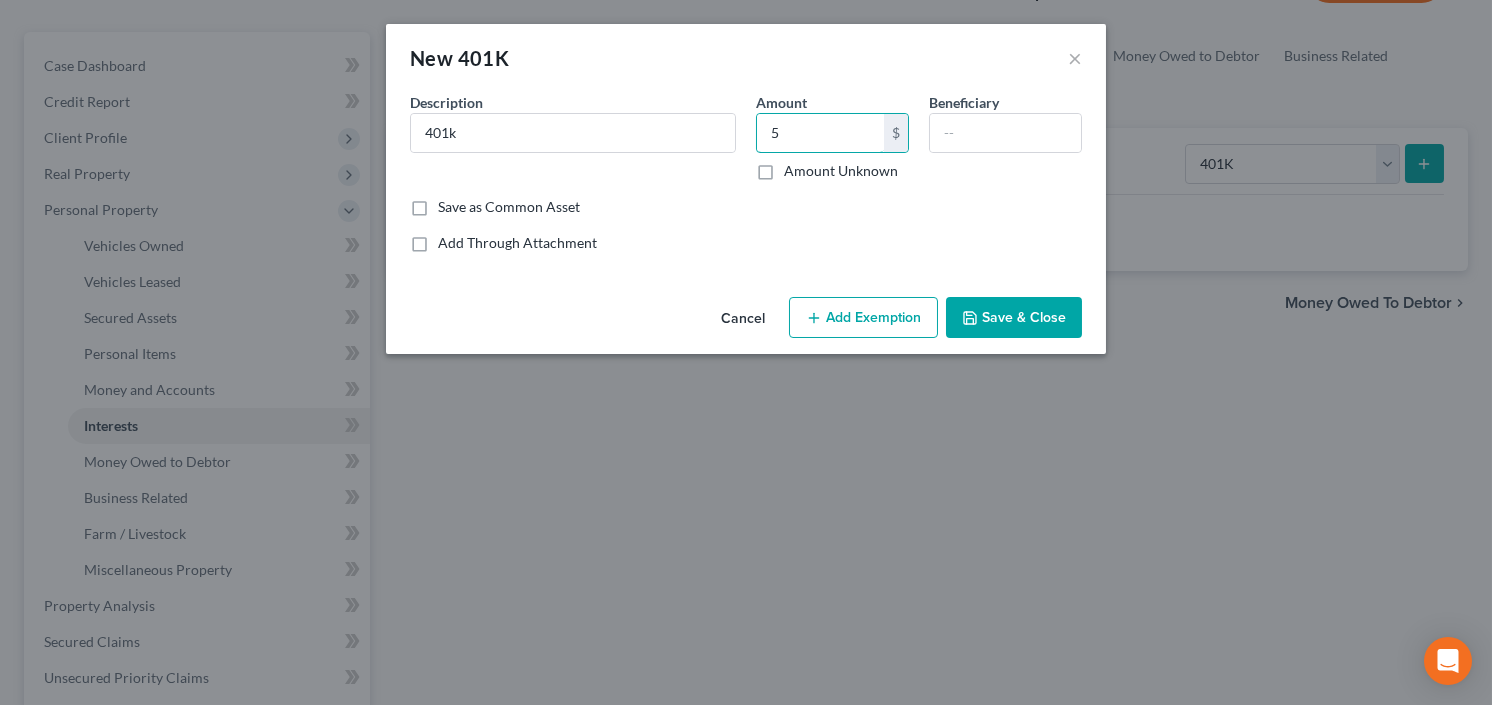 type on "5" 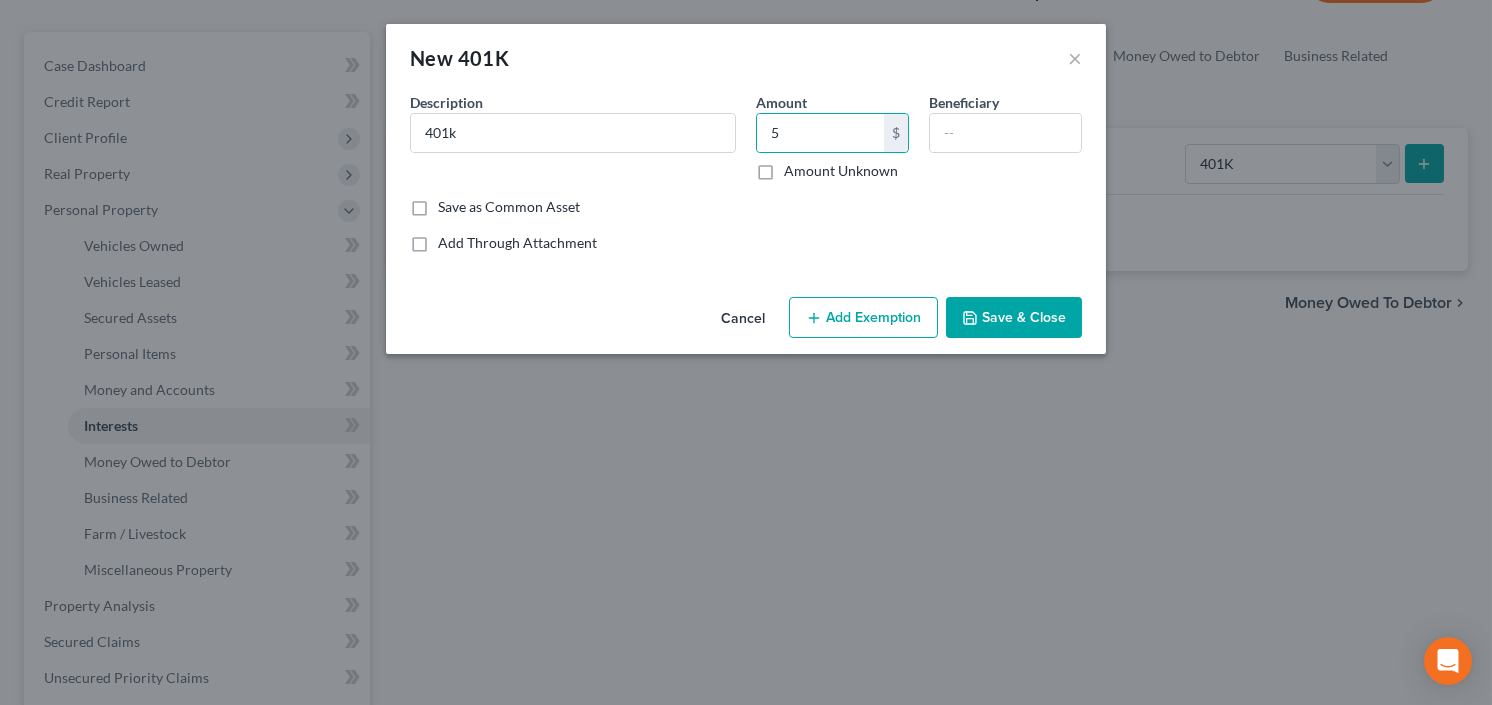 click on "Save & Close" at bounding box center (1014, 318) 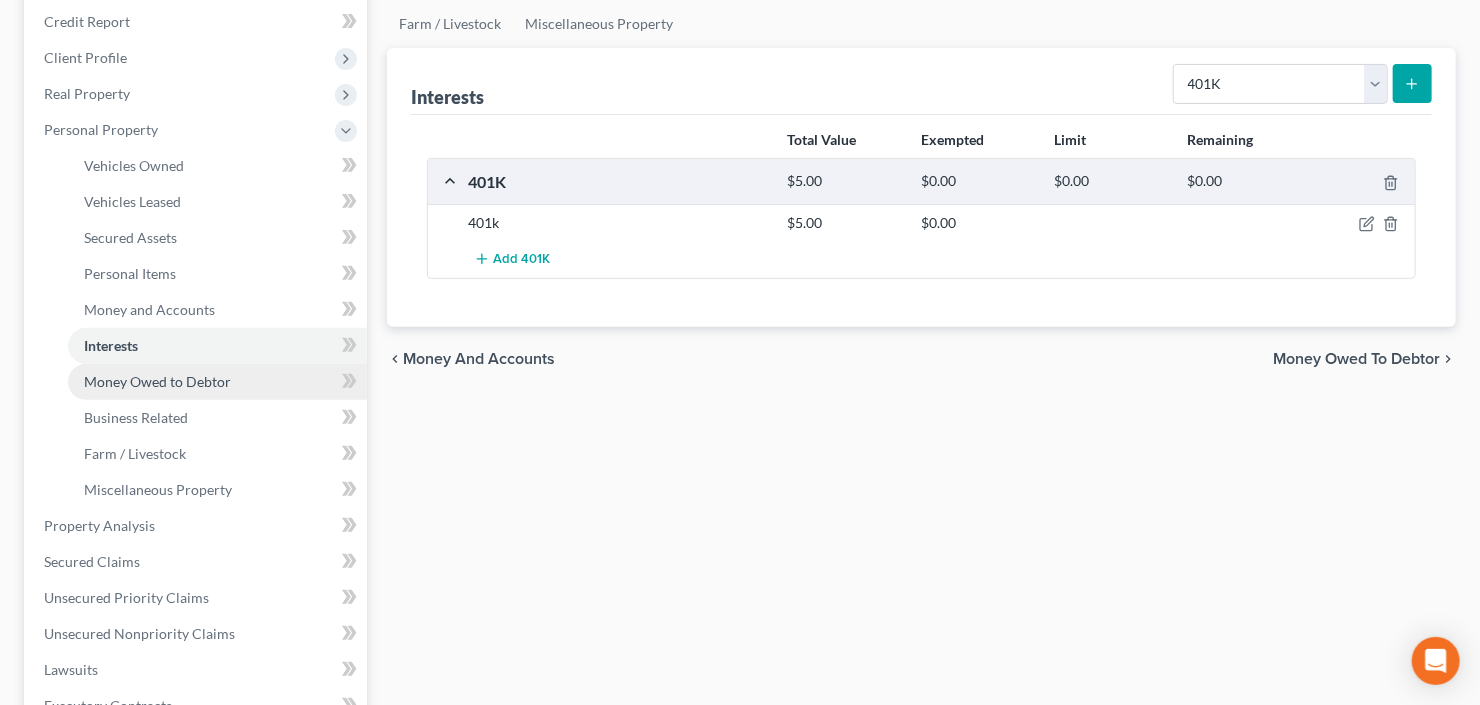 click on "Money Owed to Debtor" at bounding box center (157, 381) 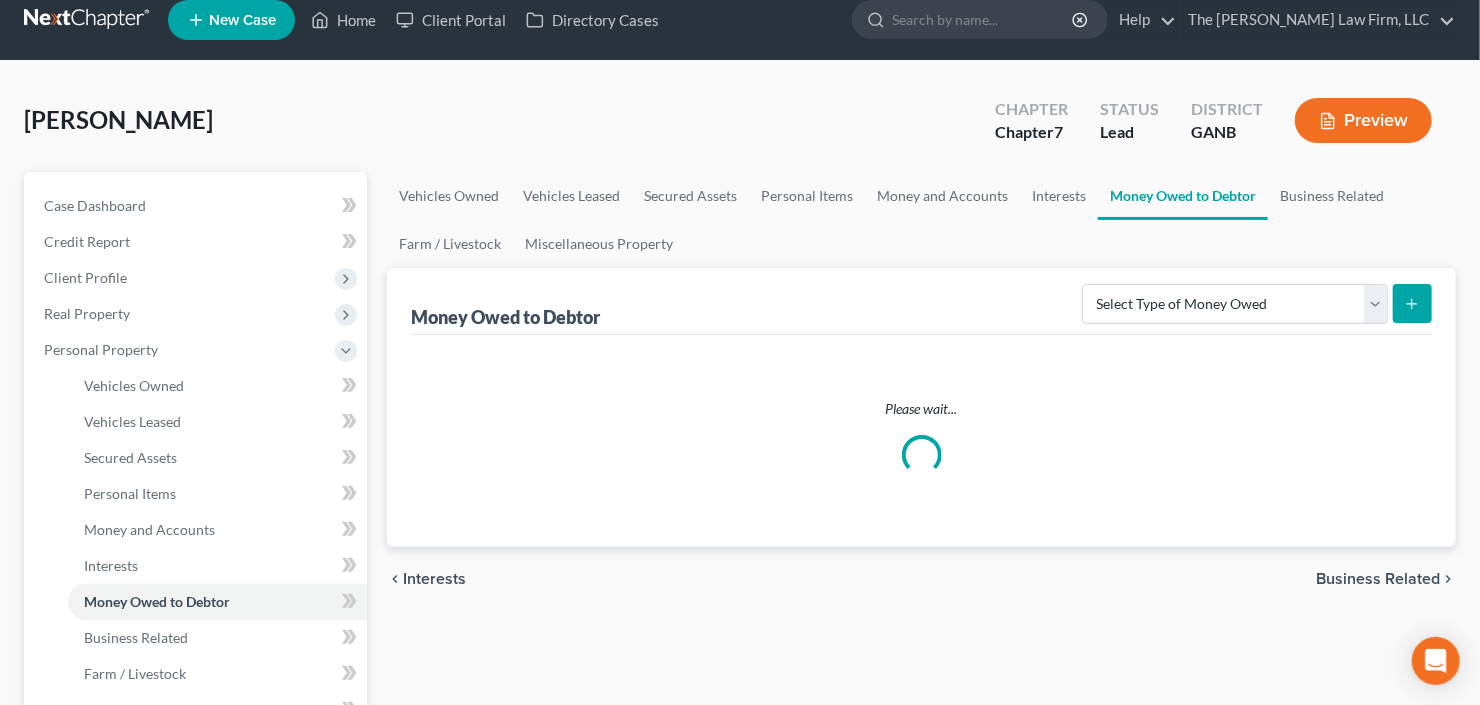 scroll, scrollTop: 0, scrollLeft: 0, axis: both 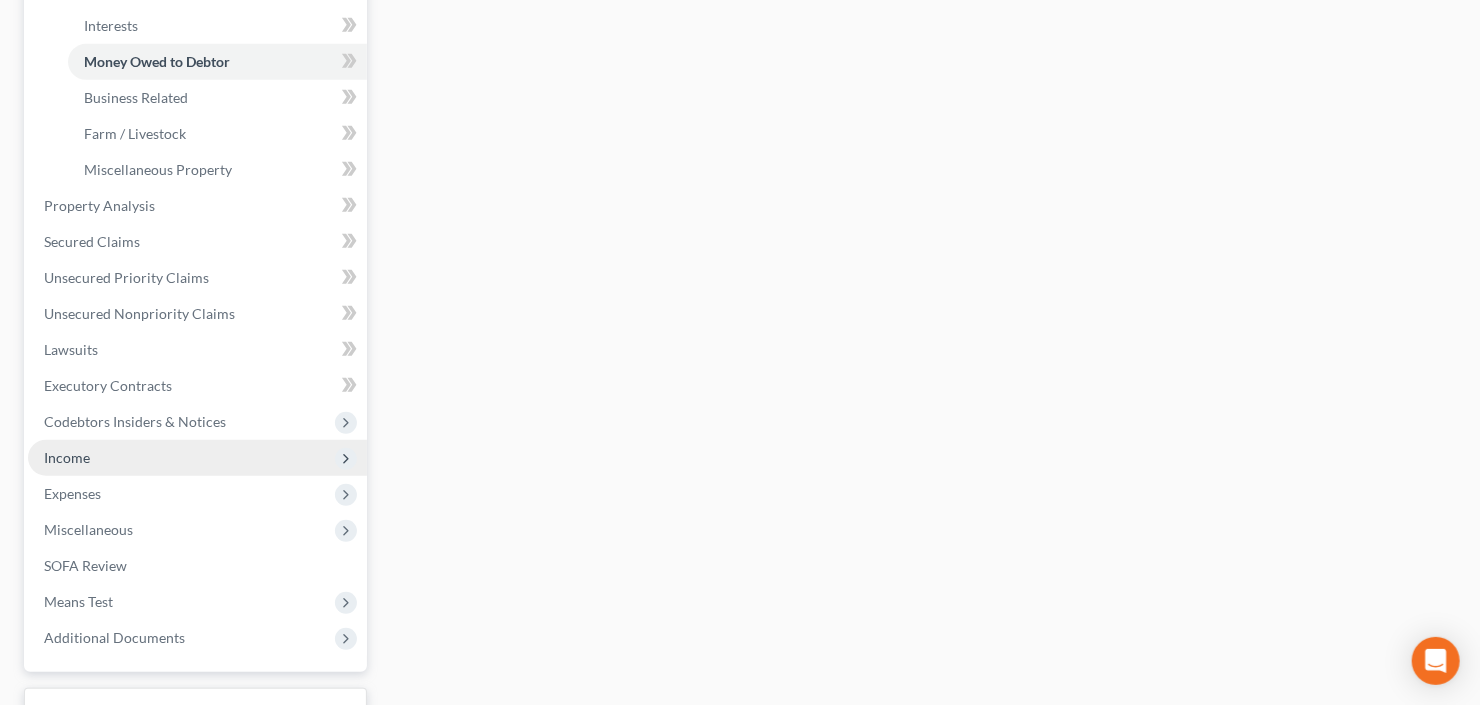click on "Income" at bounding box center [197, 458] 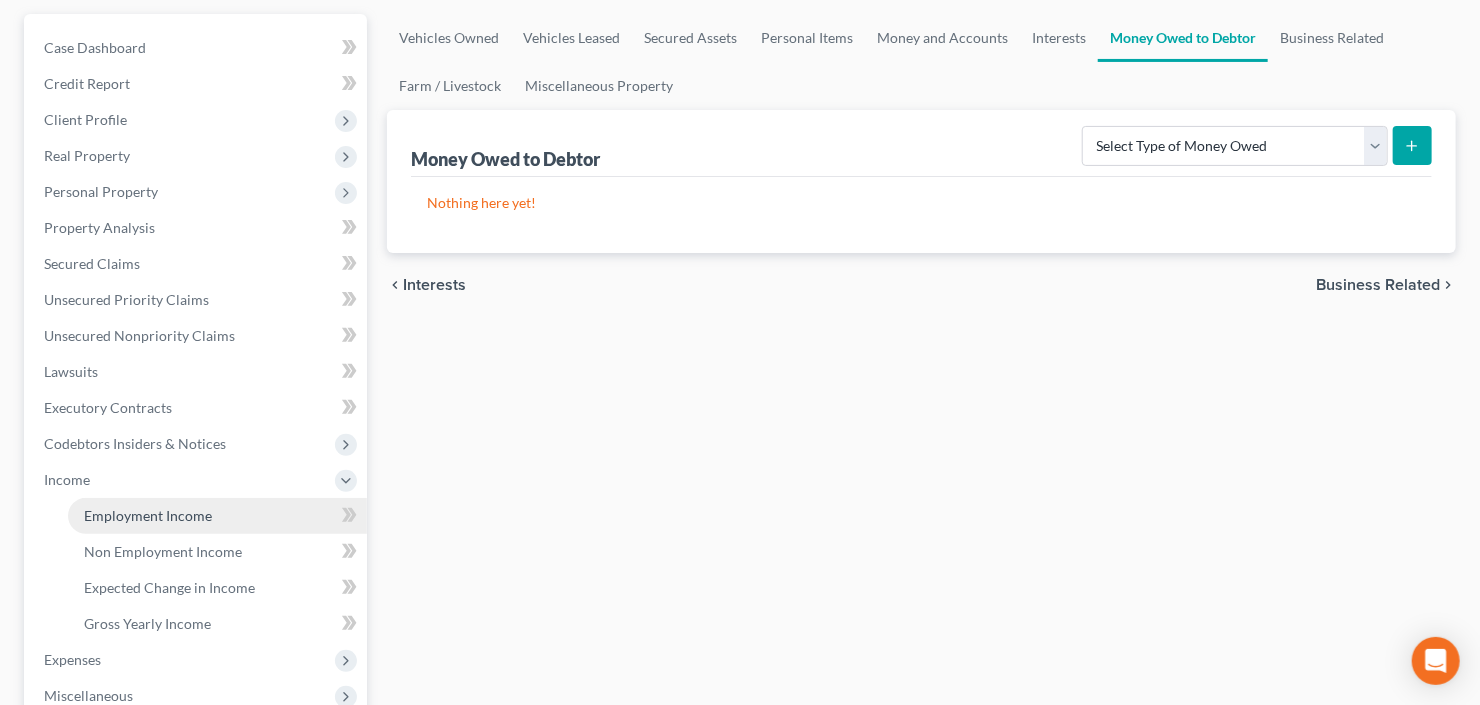 click on "Employment Income" at bounding box center [148, 515] 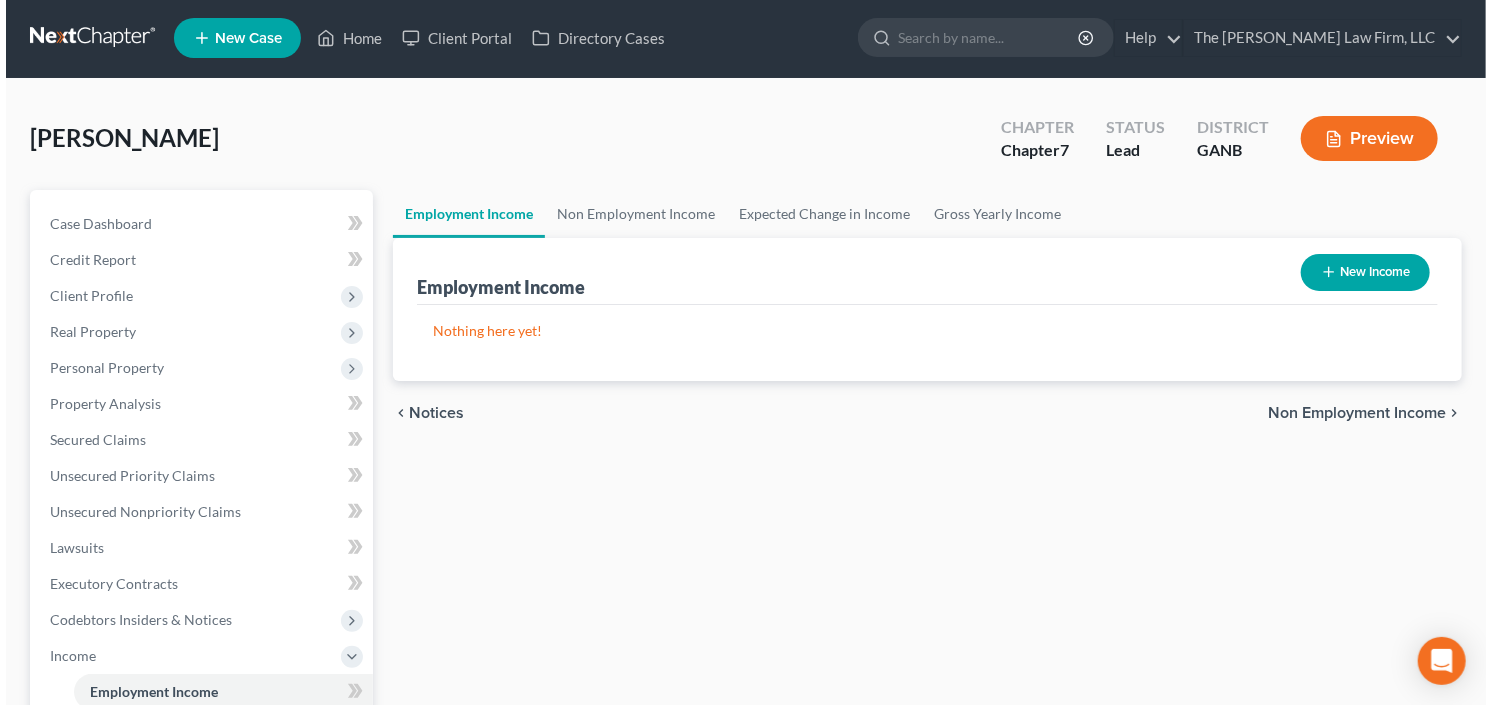 scroll, scrollTop: 0, scrollLeft: 0, axis: both 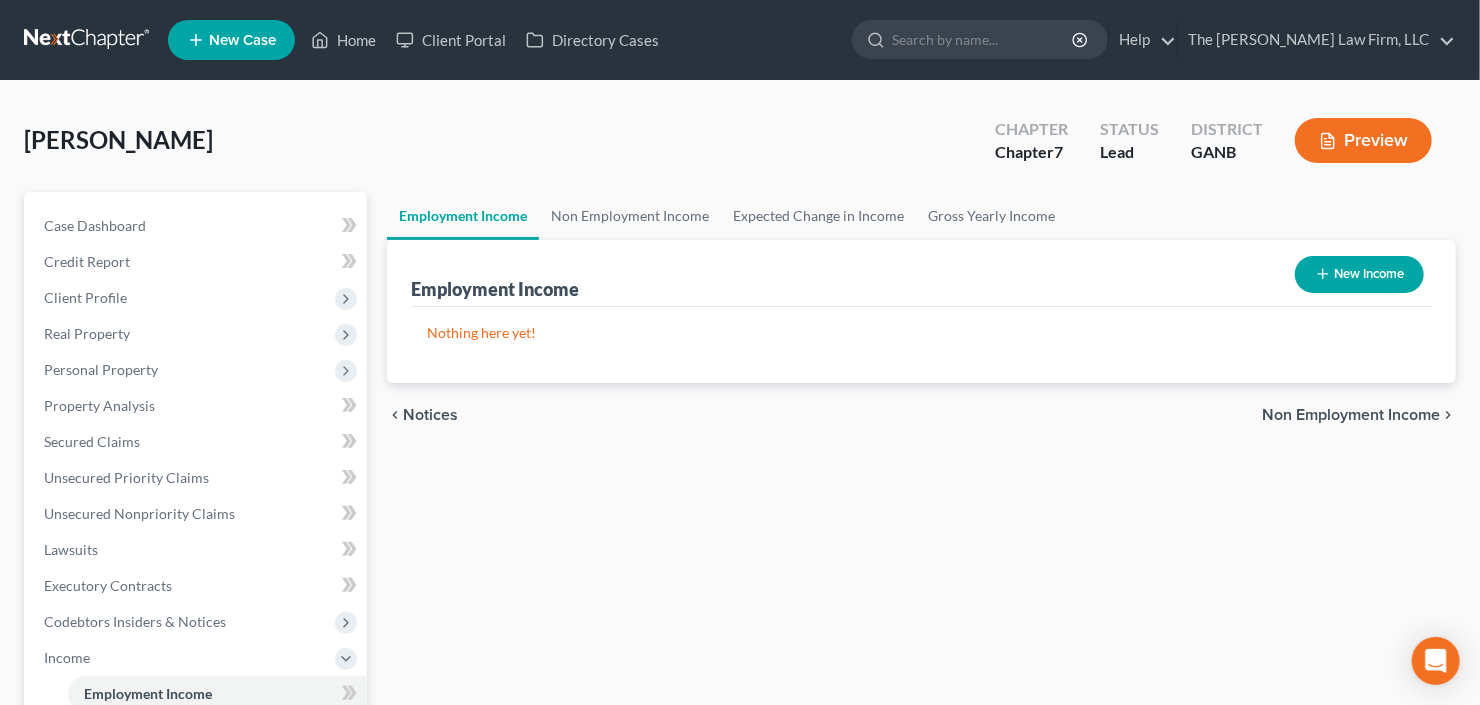 click on "New Income" at bounding box center (1359, 274) 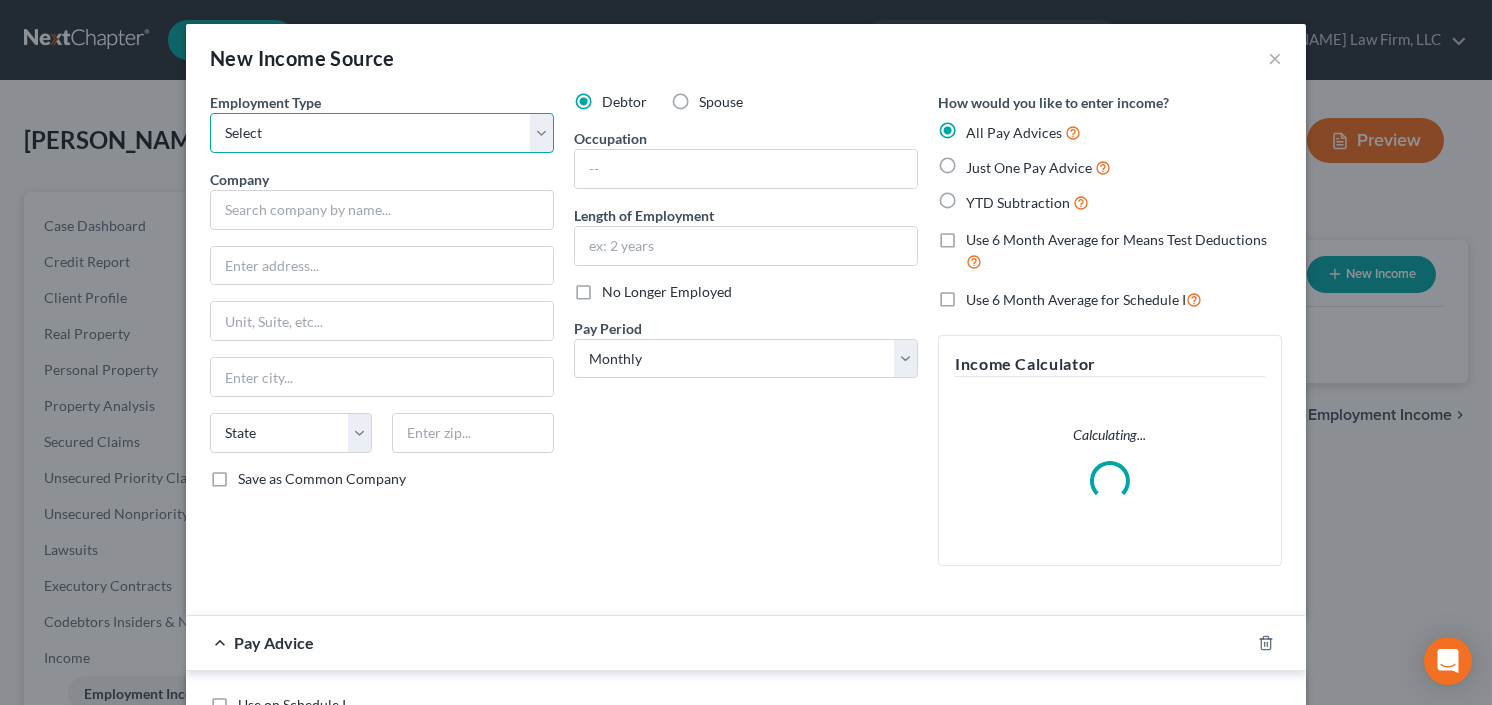 click on "Select Full or Part Time Employment Self Employment" at bounding box center (382, 133) 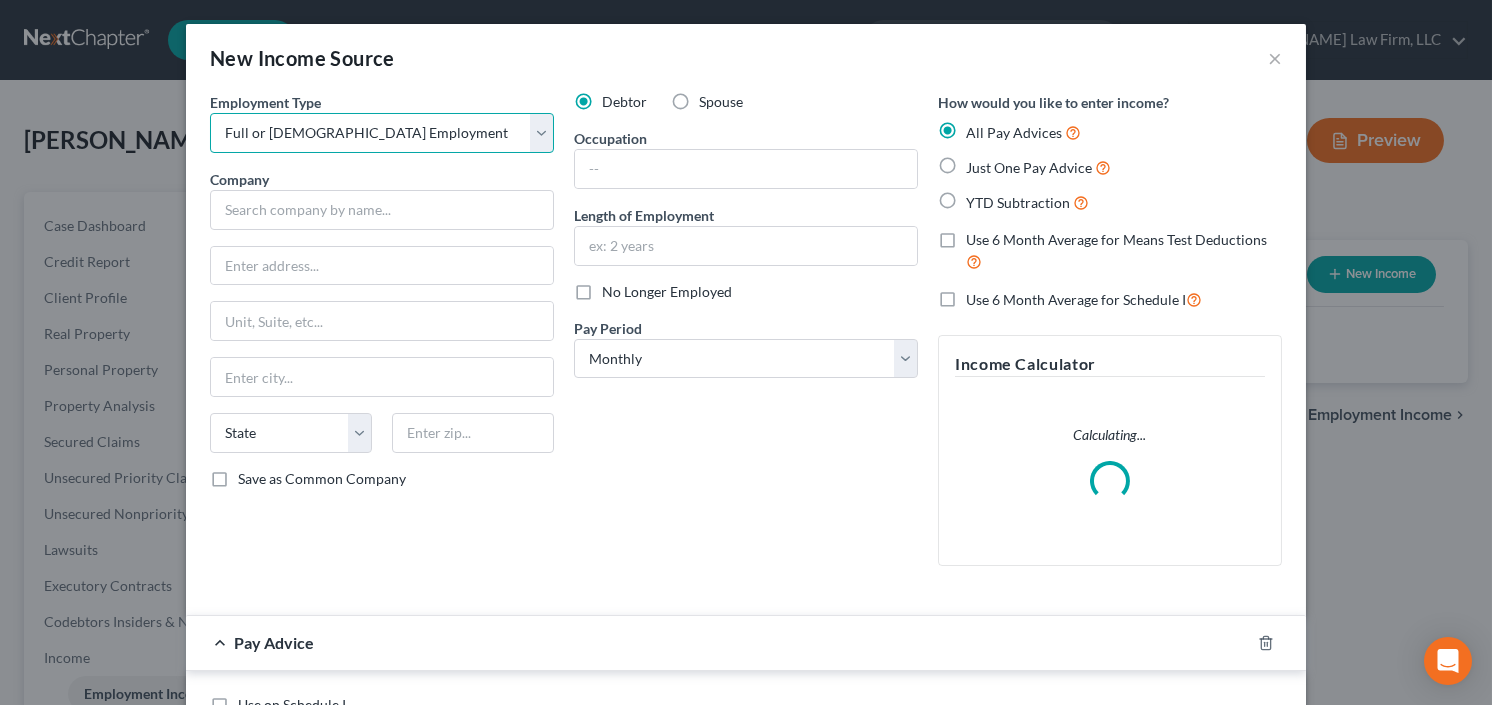 click on "Select Full or Part Time Employment Self Employment" at bounding box center [382, 133] 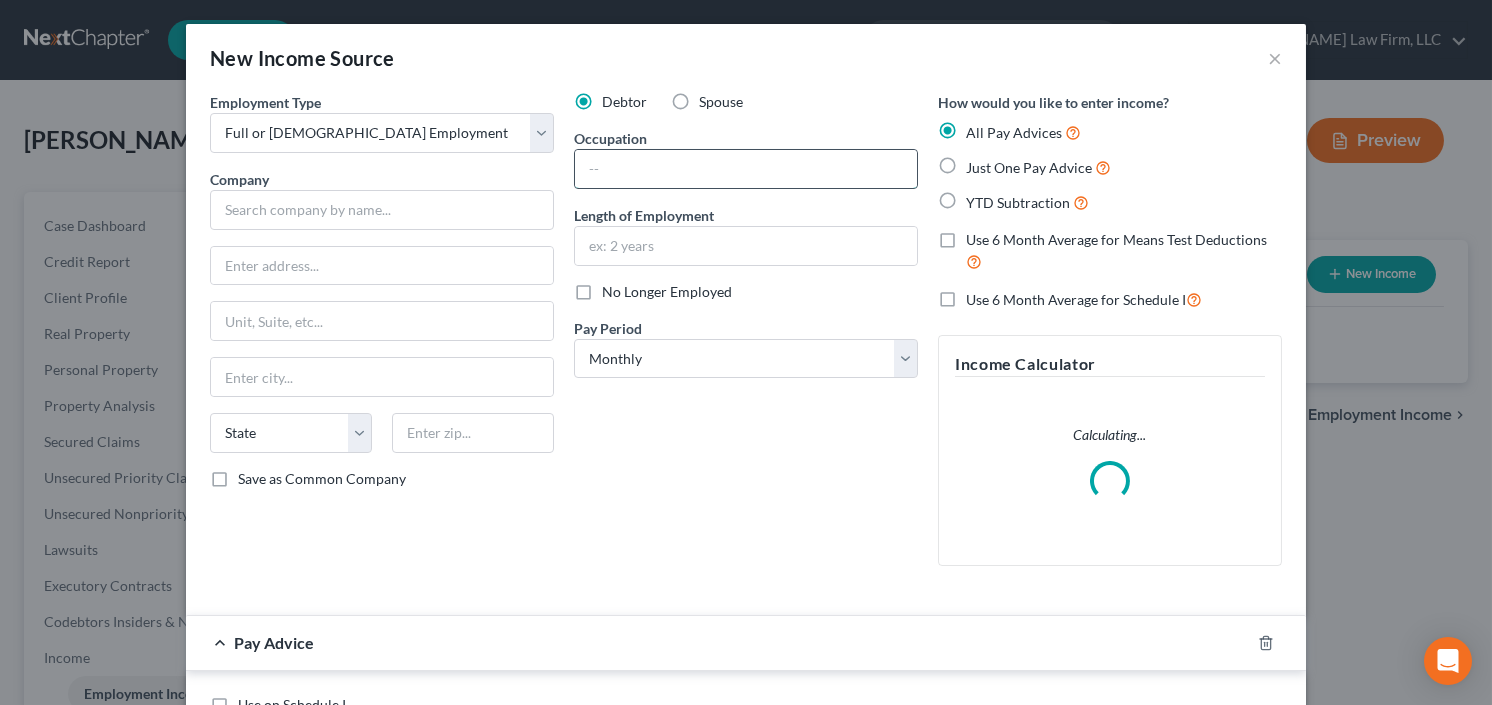 click at bounding box center [746, 169] 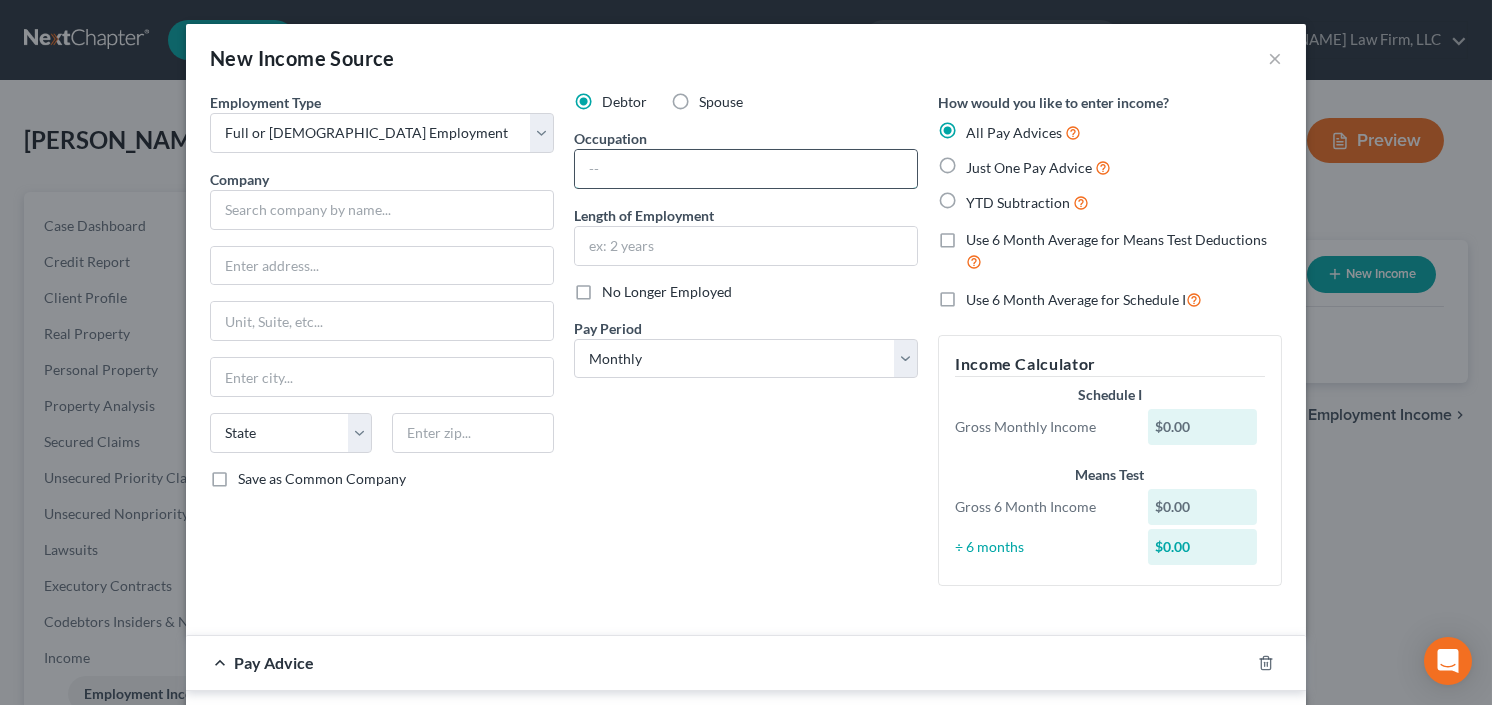 click at bounding box center (746, 169) 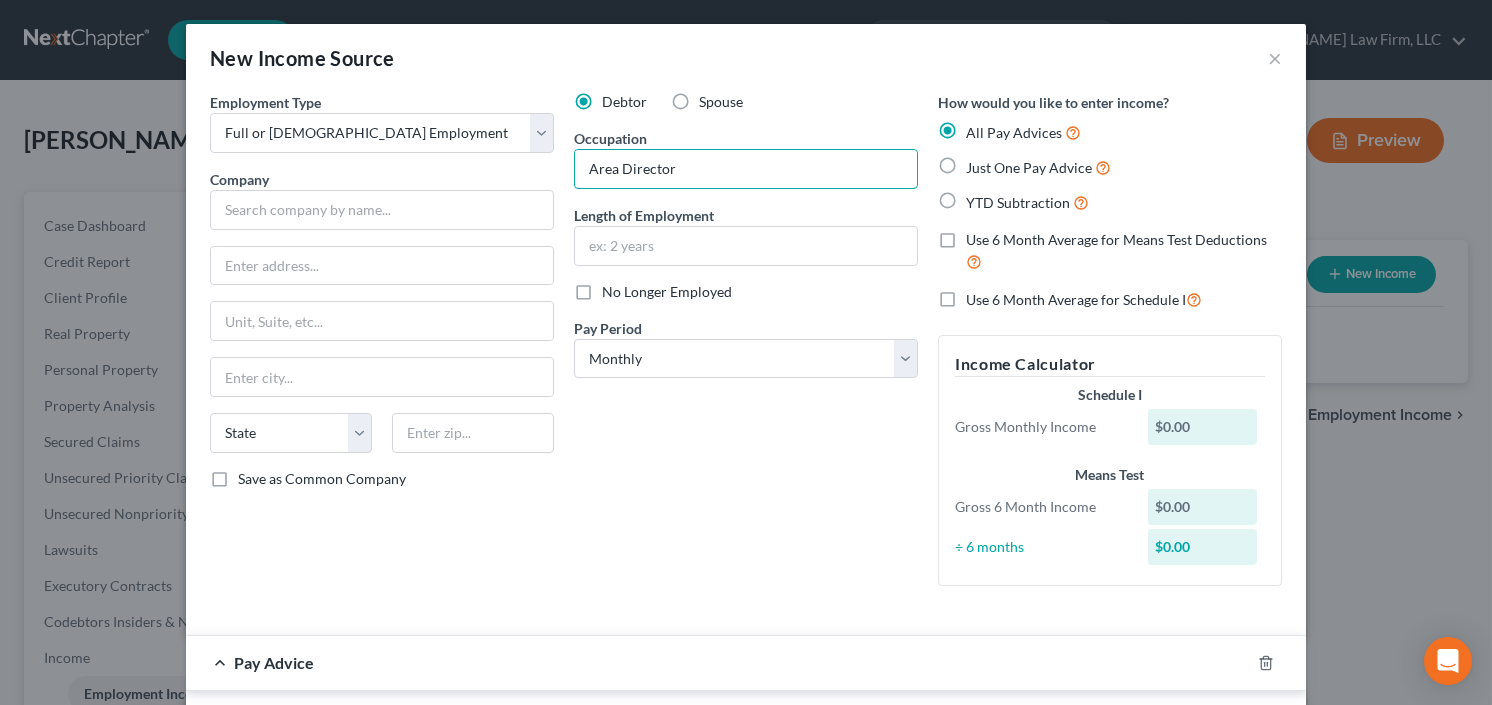 type on "Area Director" 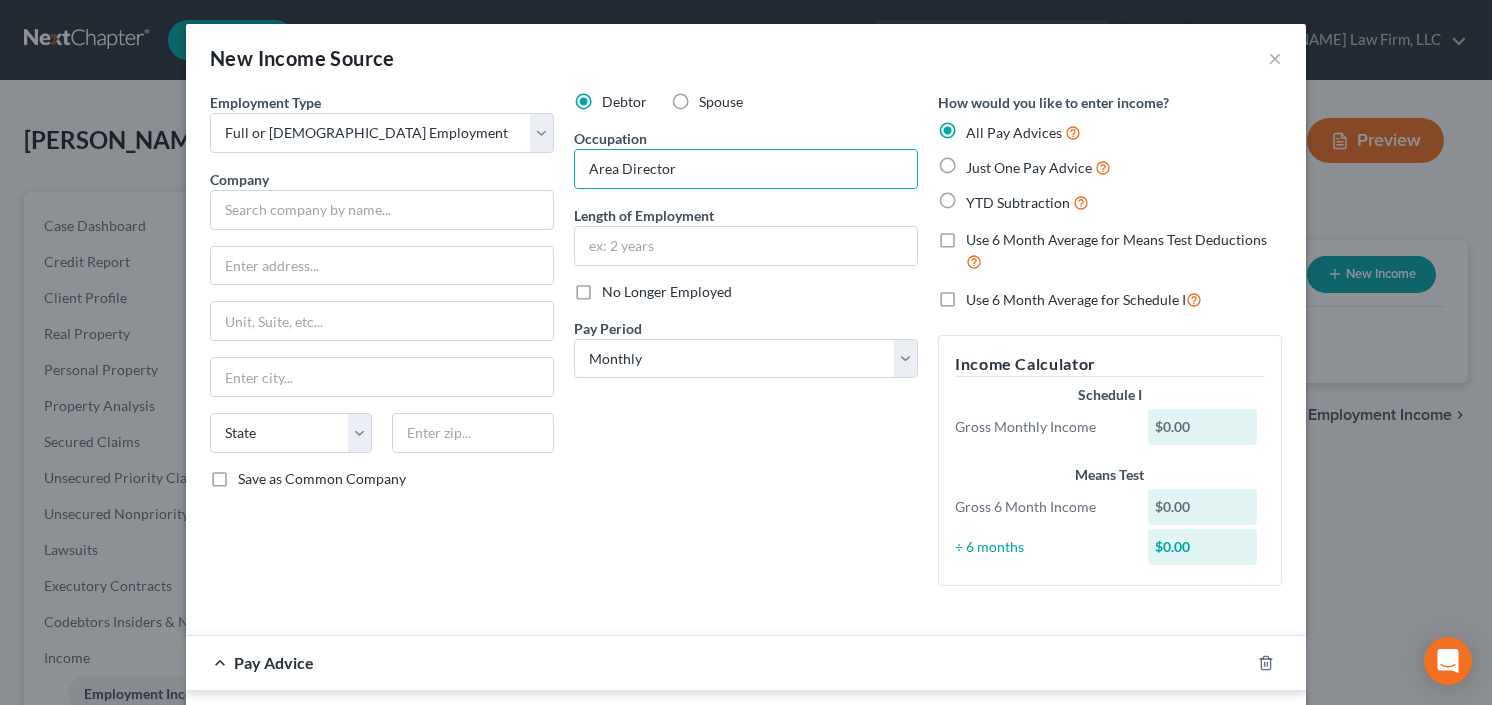 click on "YTD Subtraction" at bounding box center (1027, 202) 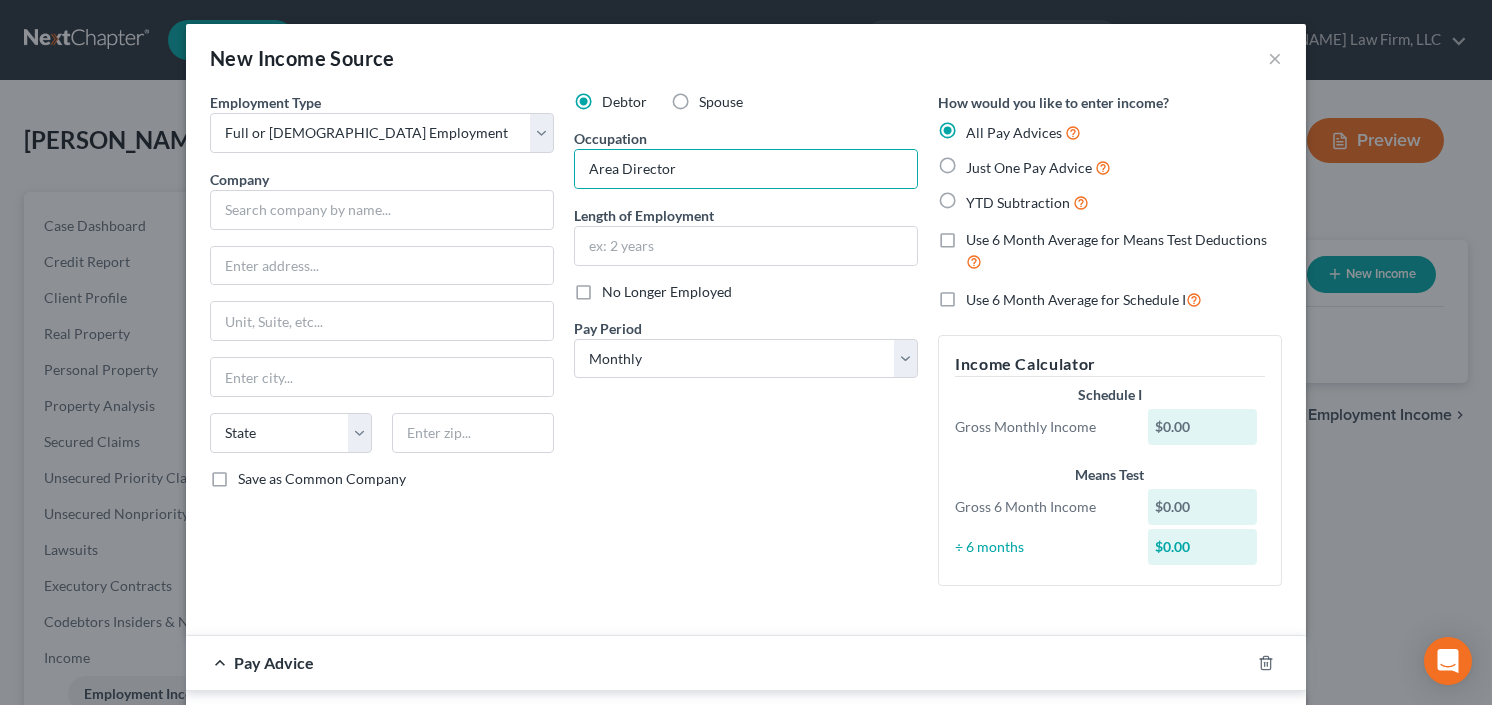 click on "YTD Subtraction" at bounding box center [980, 197] 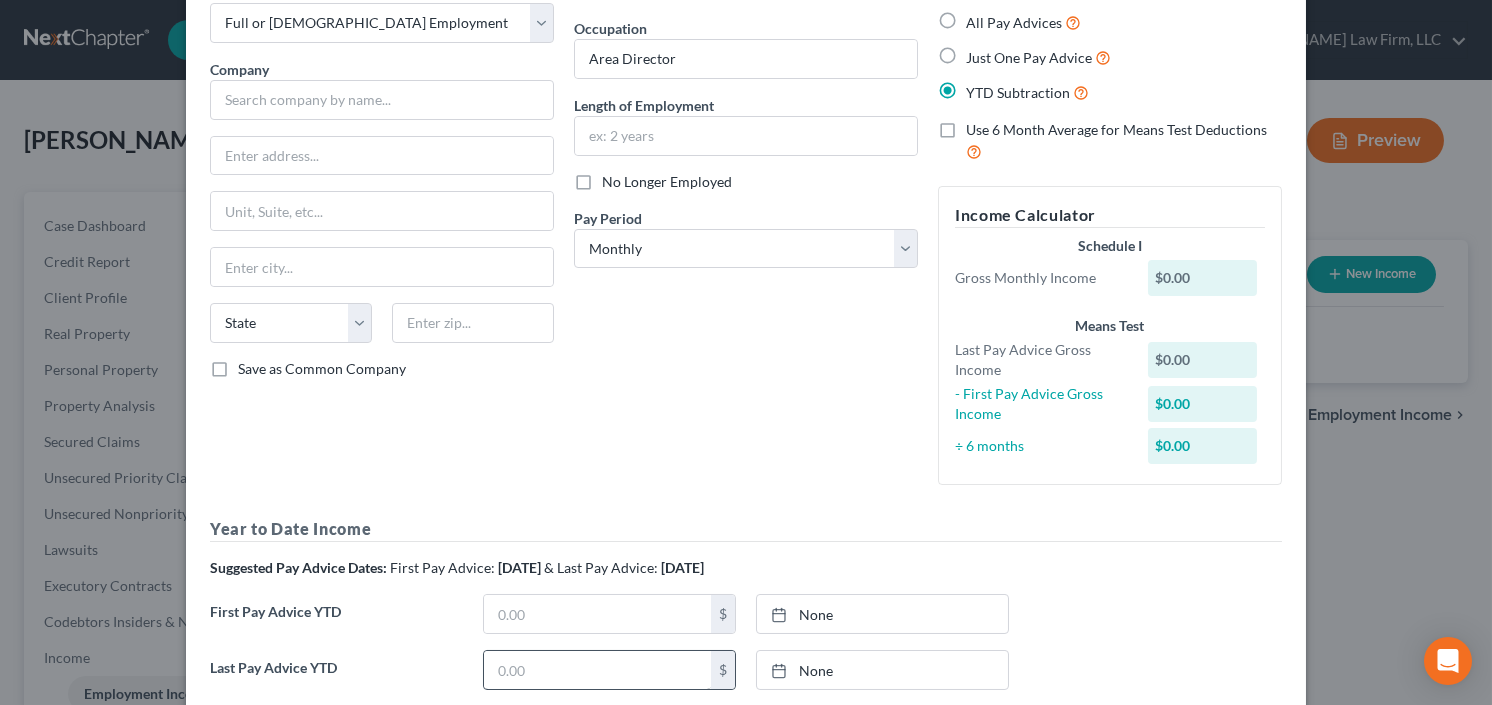 scroll, scrollTop: 240, scrollLeft: 0, axis: vertical 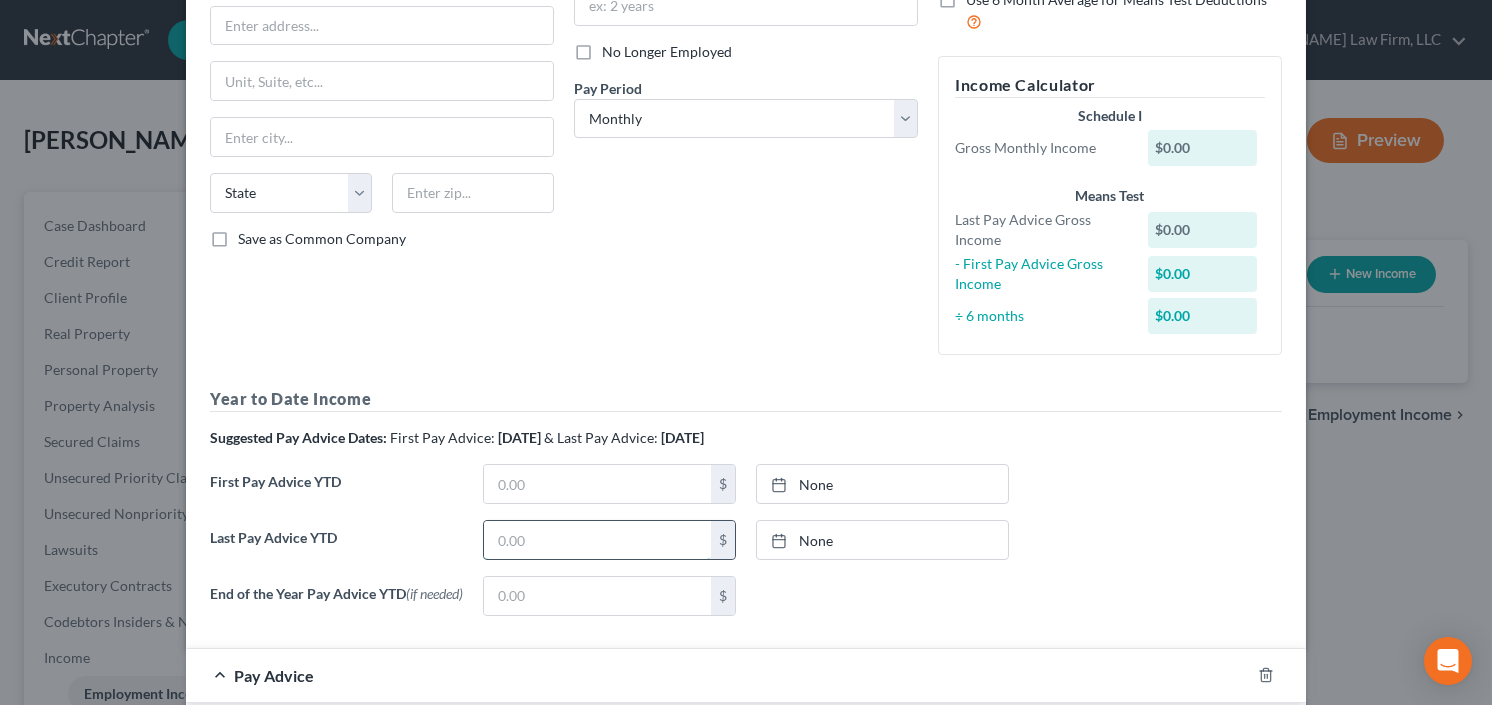 click at bounding box center (597, 540) 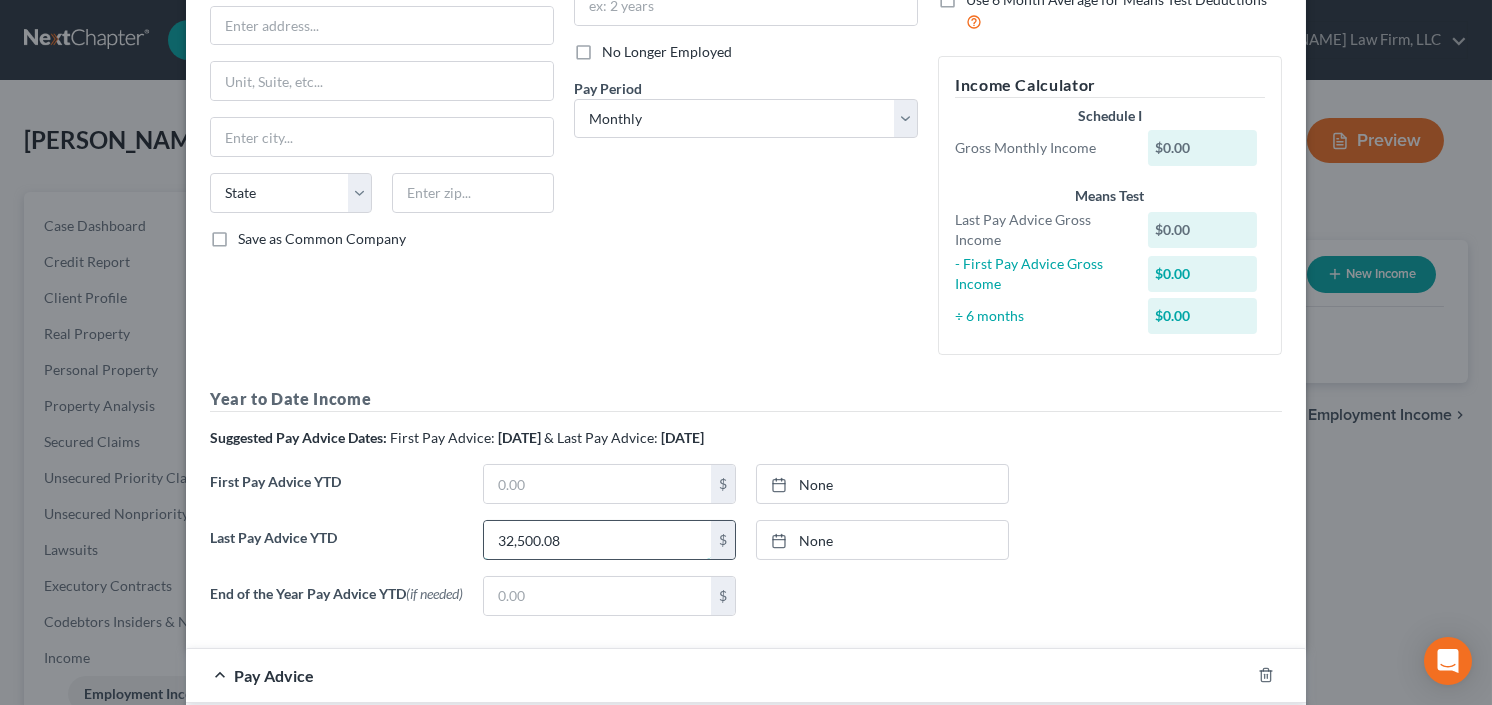 type on "32,500.08" 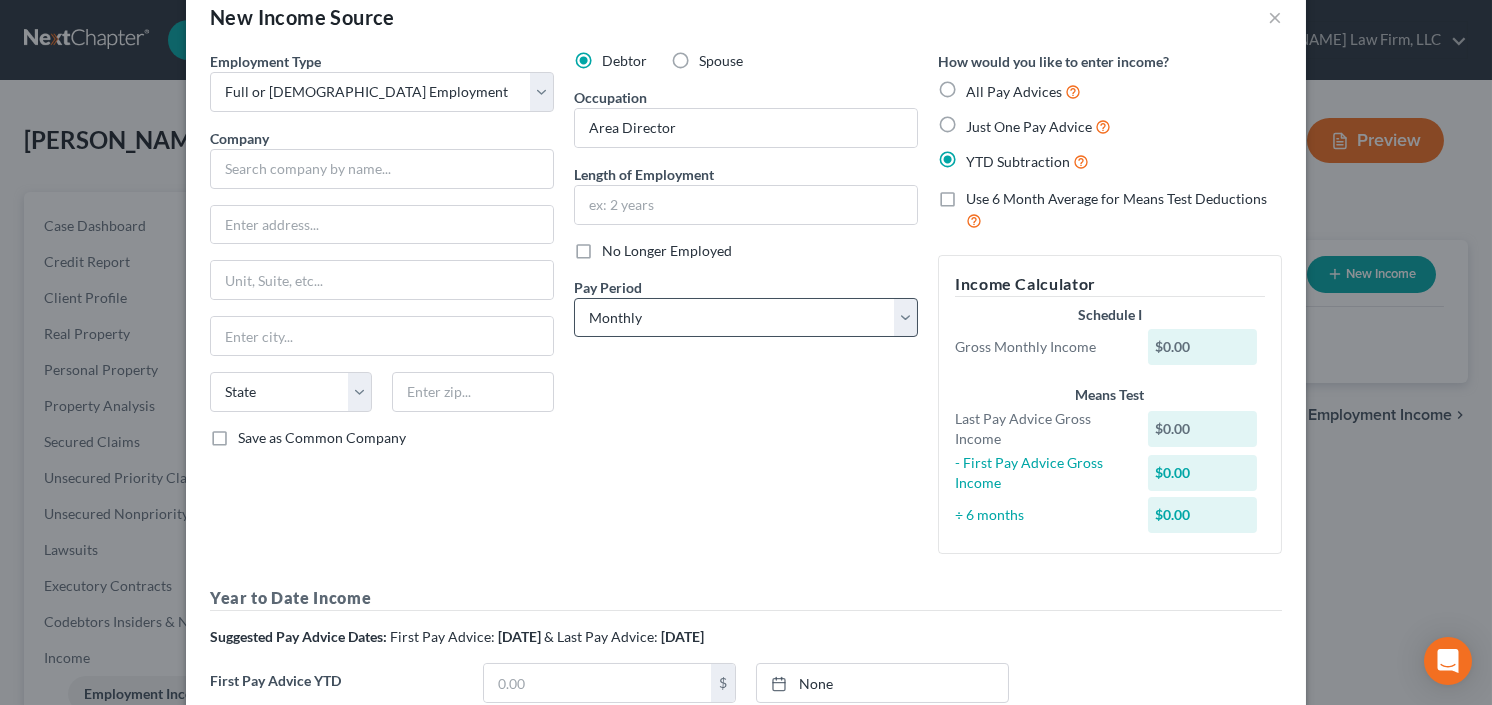 scroll, scrollTop: 0, scrollLeft: 0, axis: both 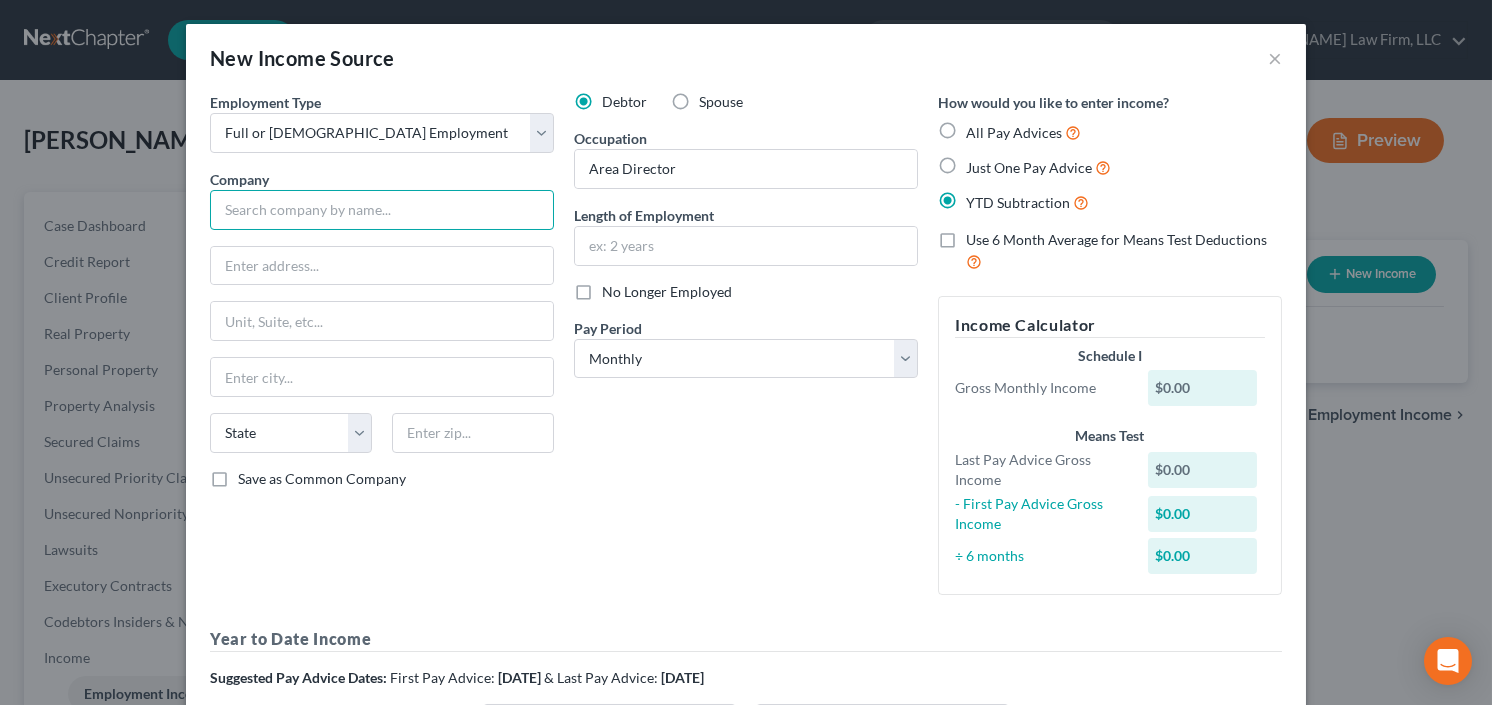 click at bounding box center (382, 210) 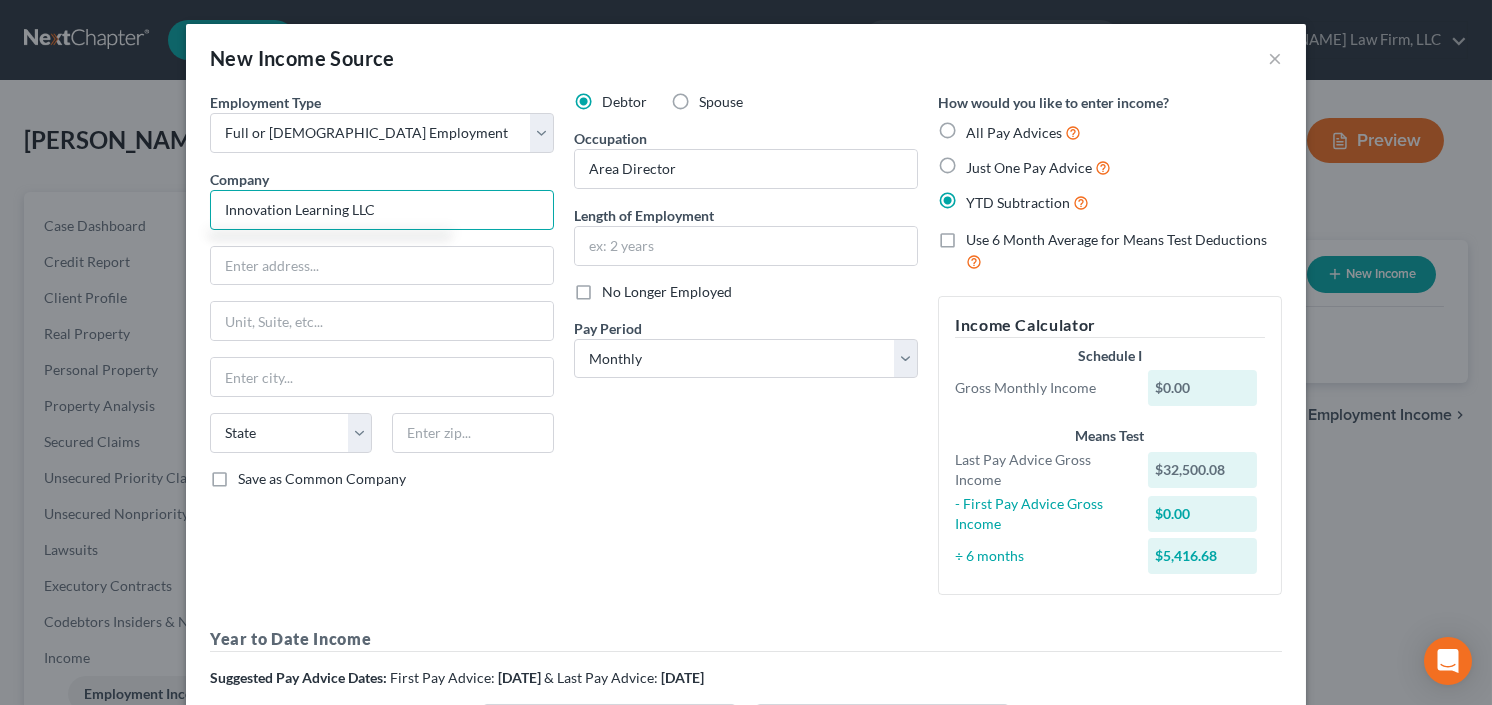 type on "Innovation Learning LLC" 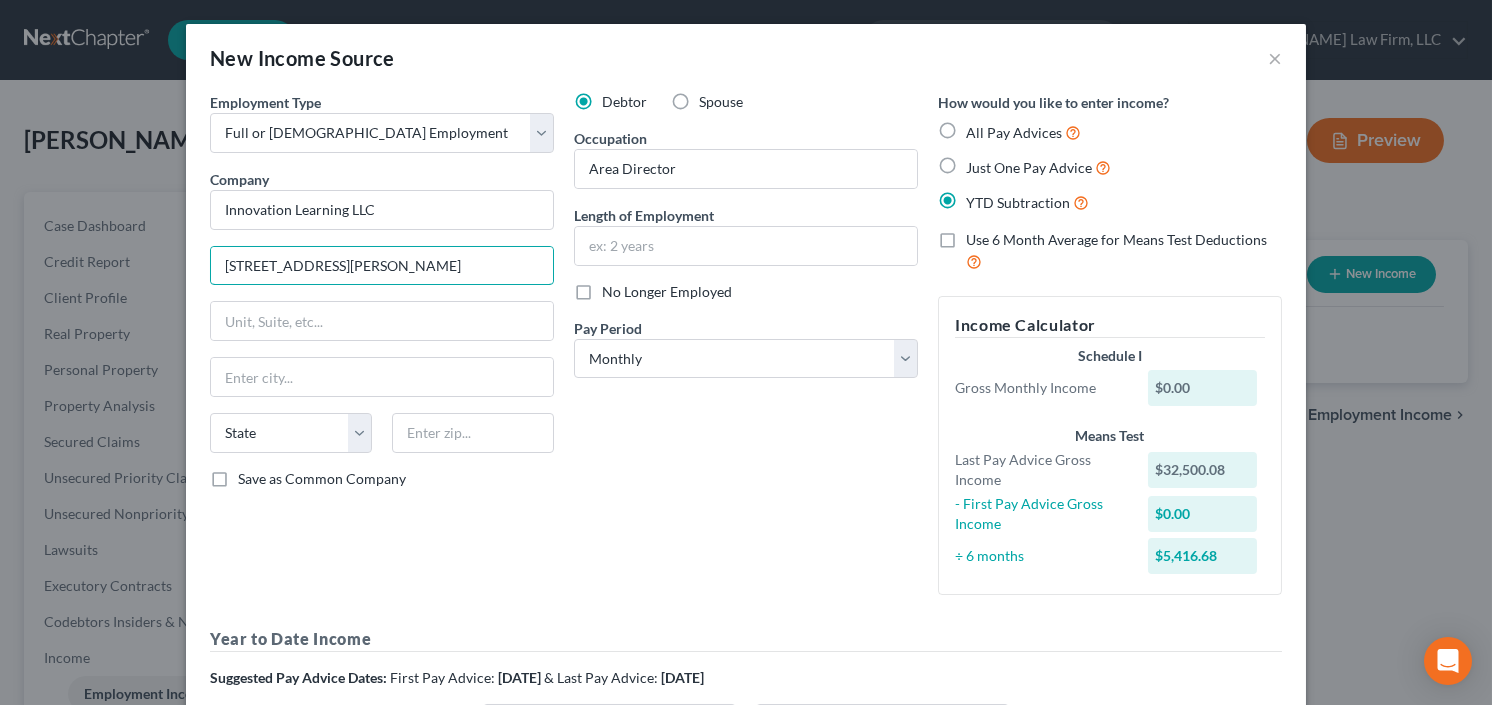 type on "7332 S Alton Way" 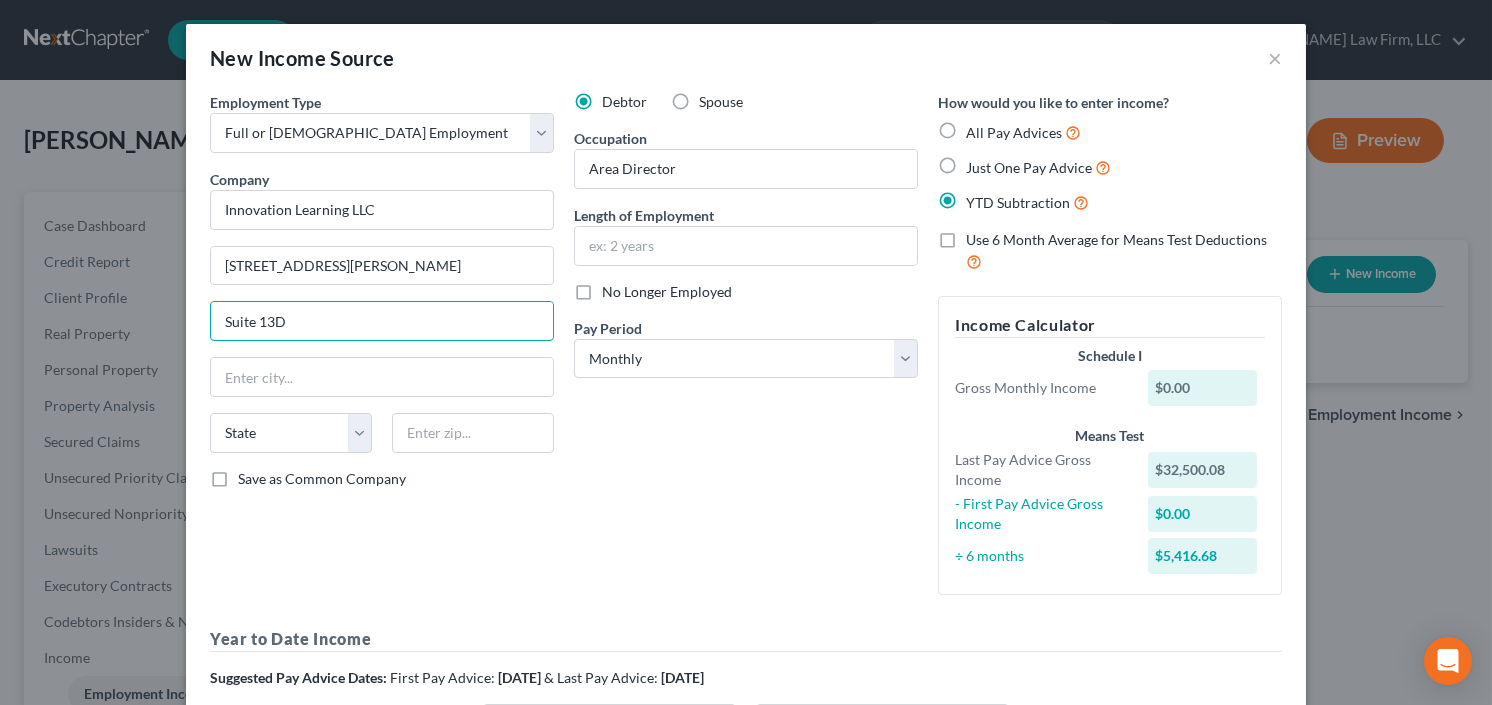 type on "Suite 13D" 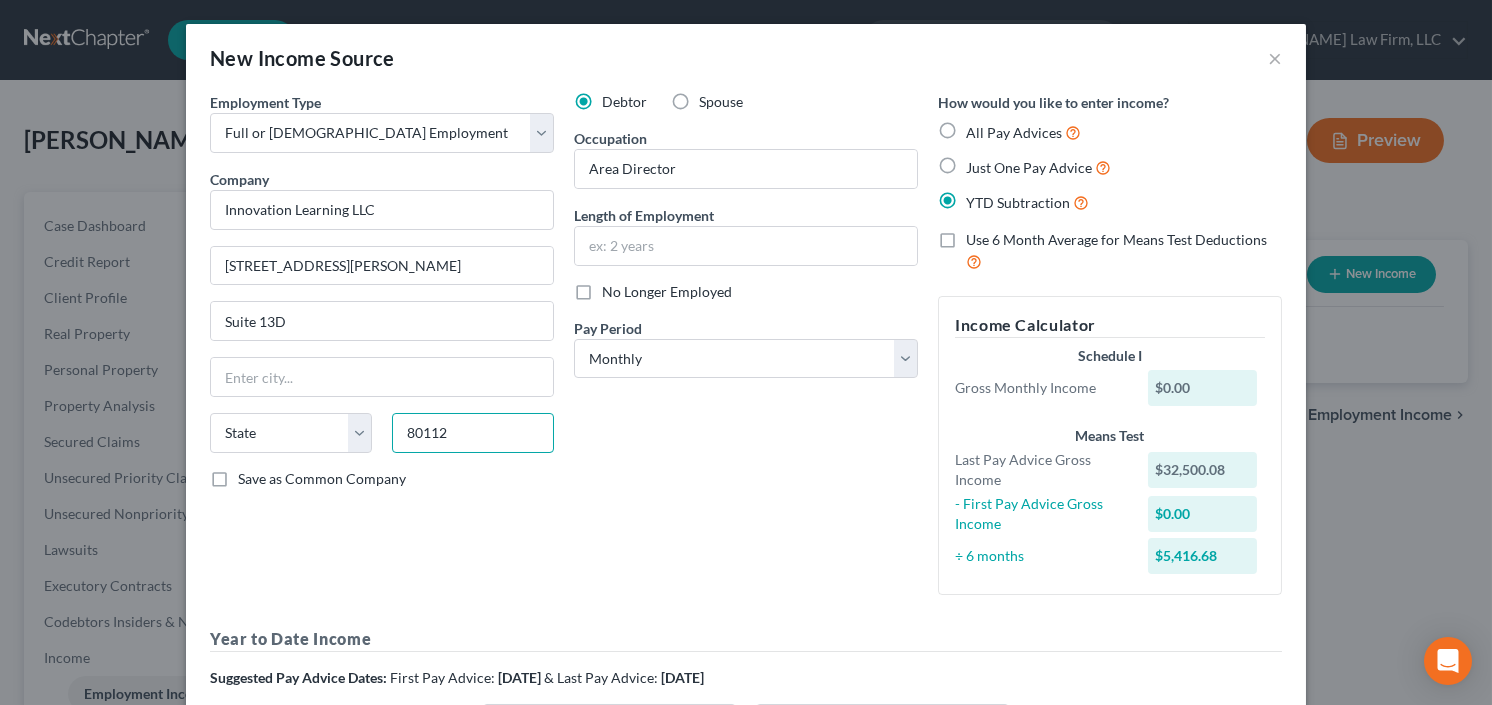 type on "80112" 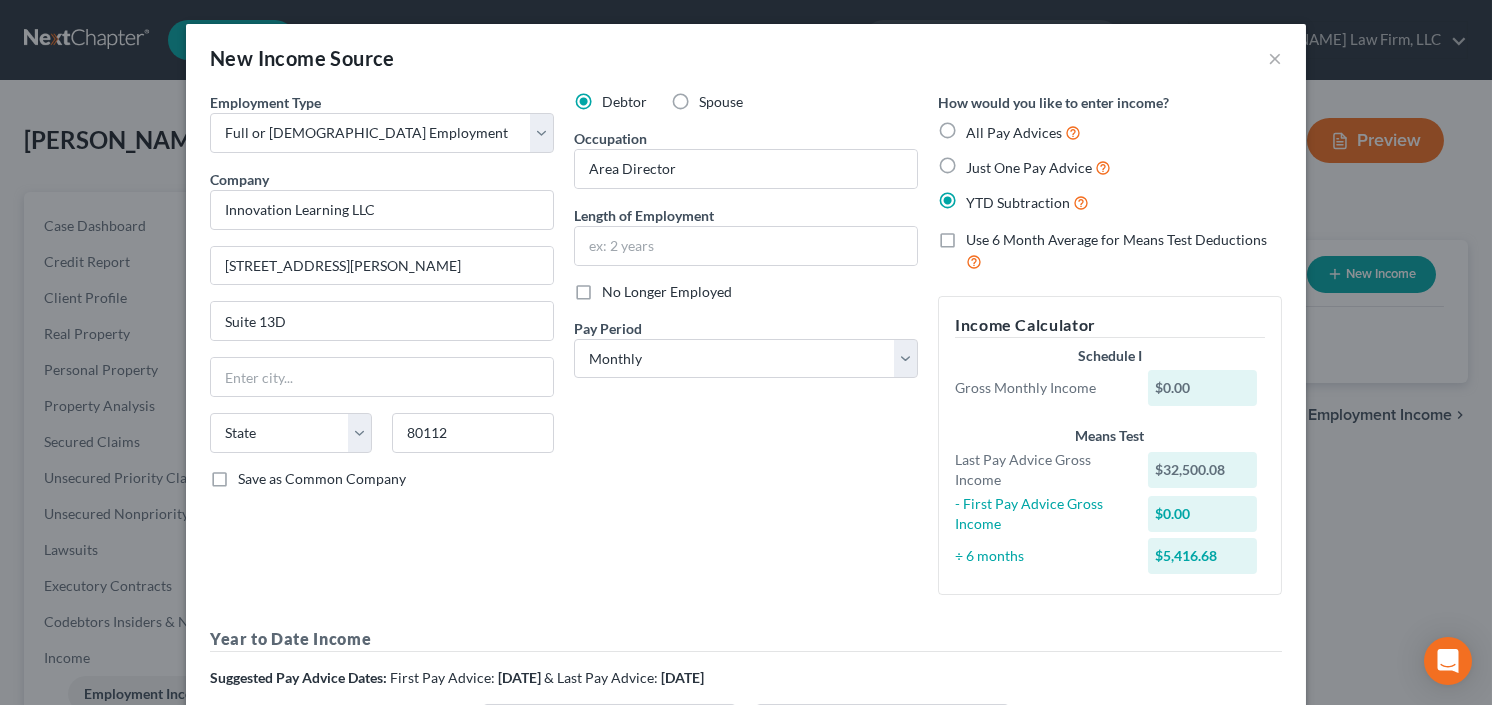 type on "Englewood" 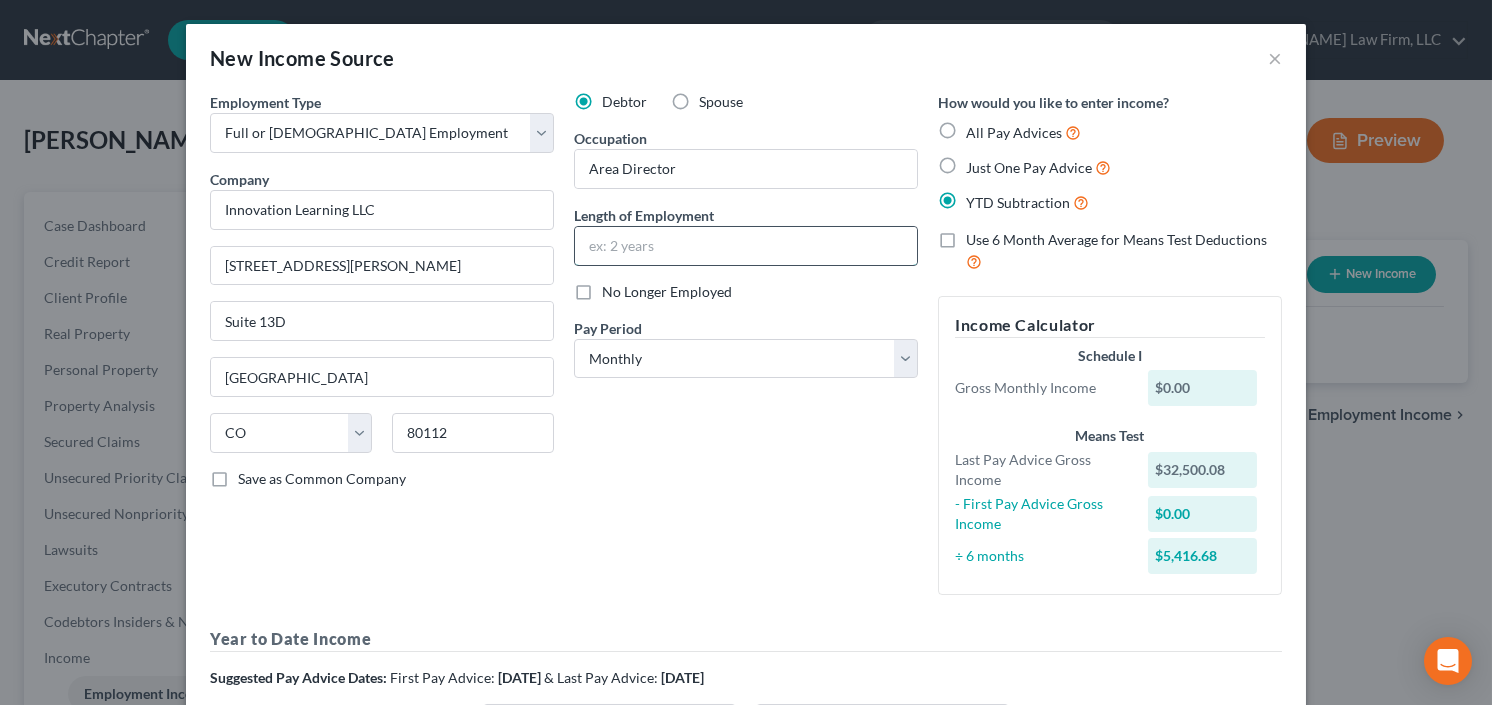click at bounding box center (746, 246) 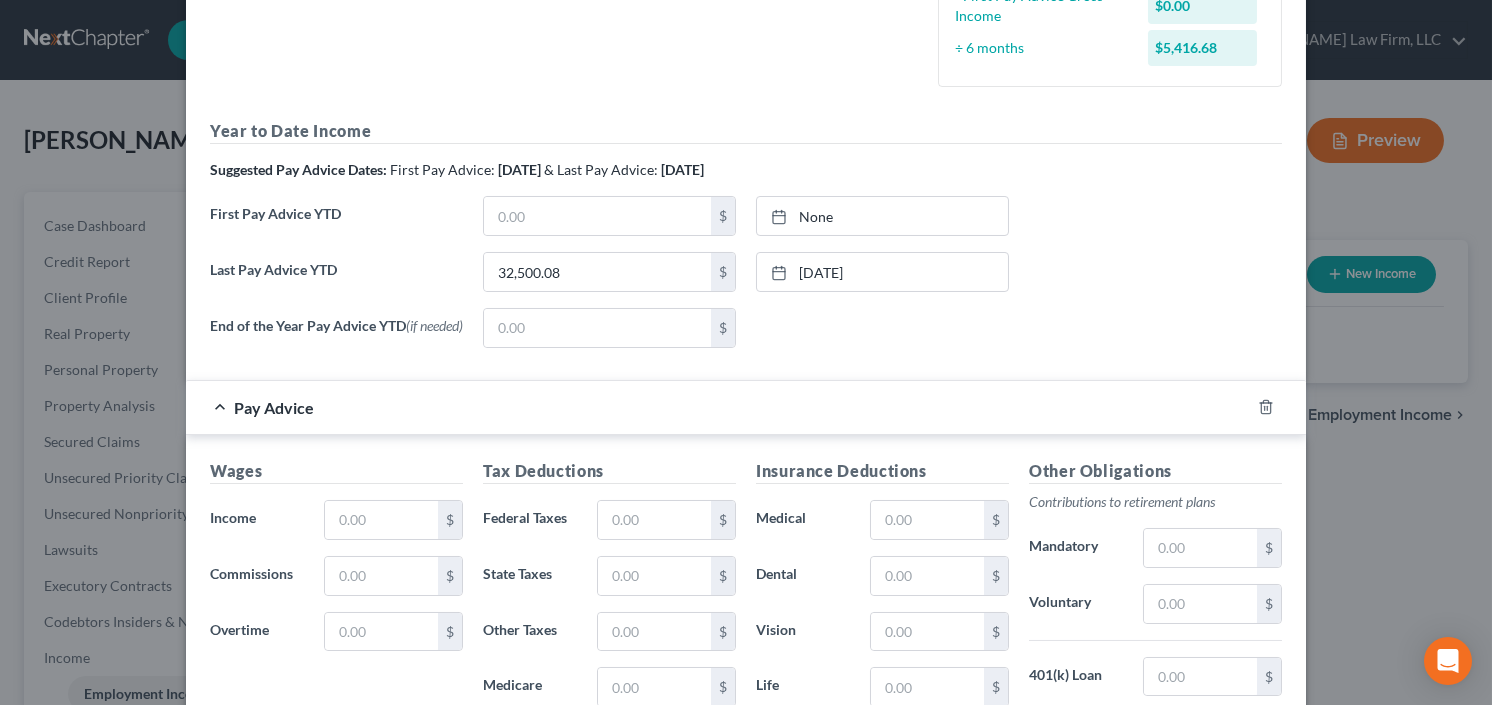 scroll, scrollTop: 560, scrollLeft: 0, axis: vertical 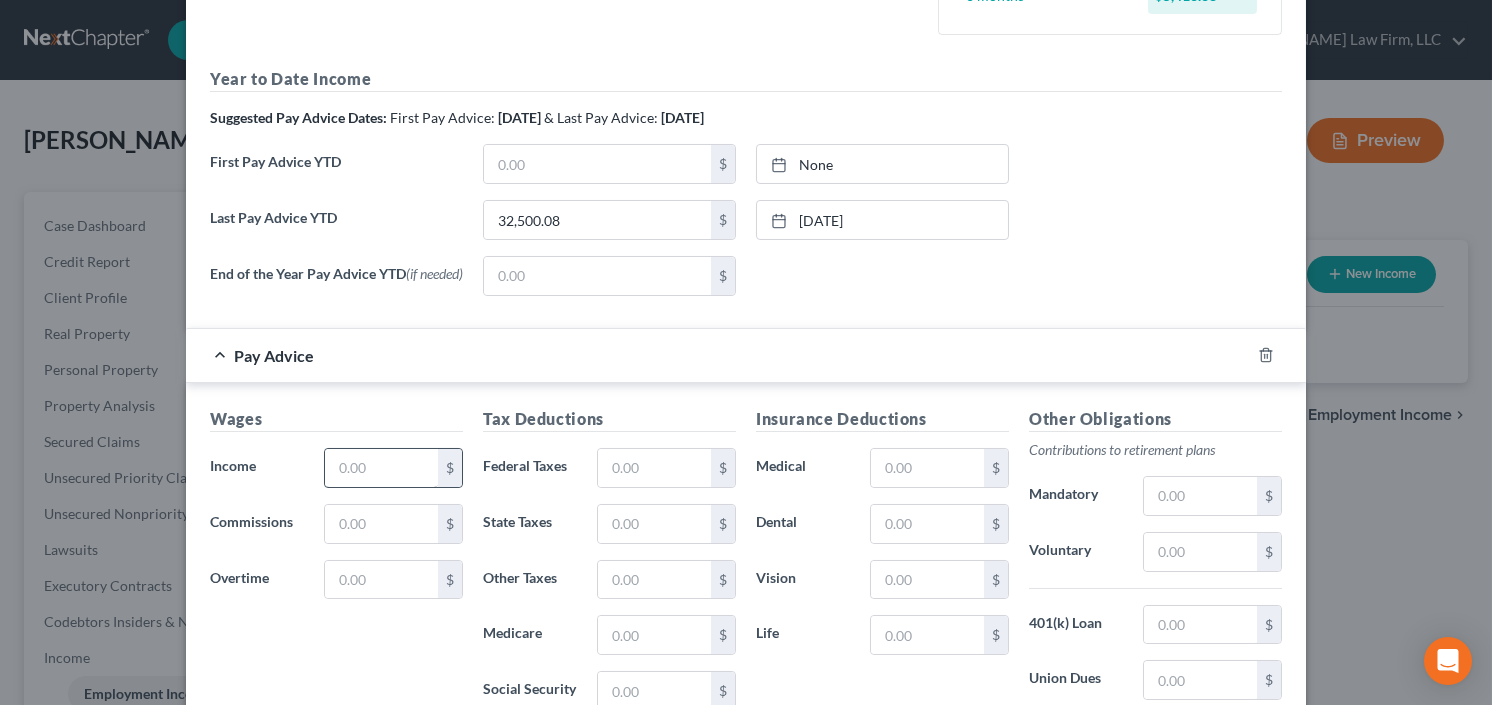 type on "1 year" 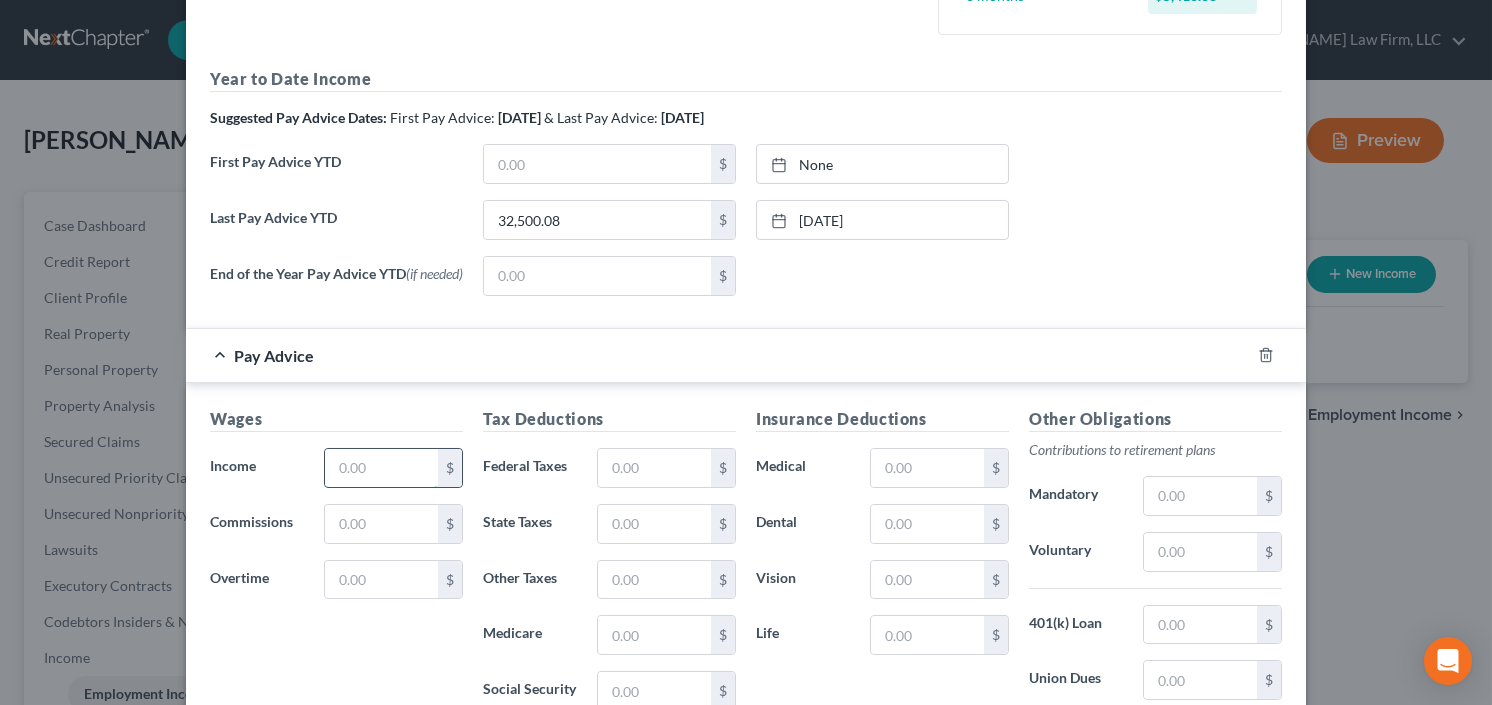 click at bounding box center (381, 468) 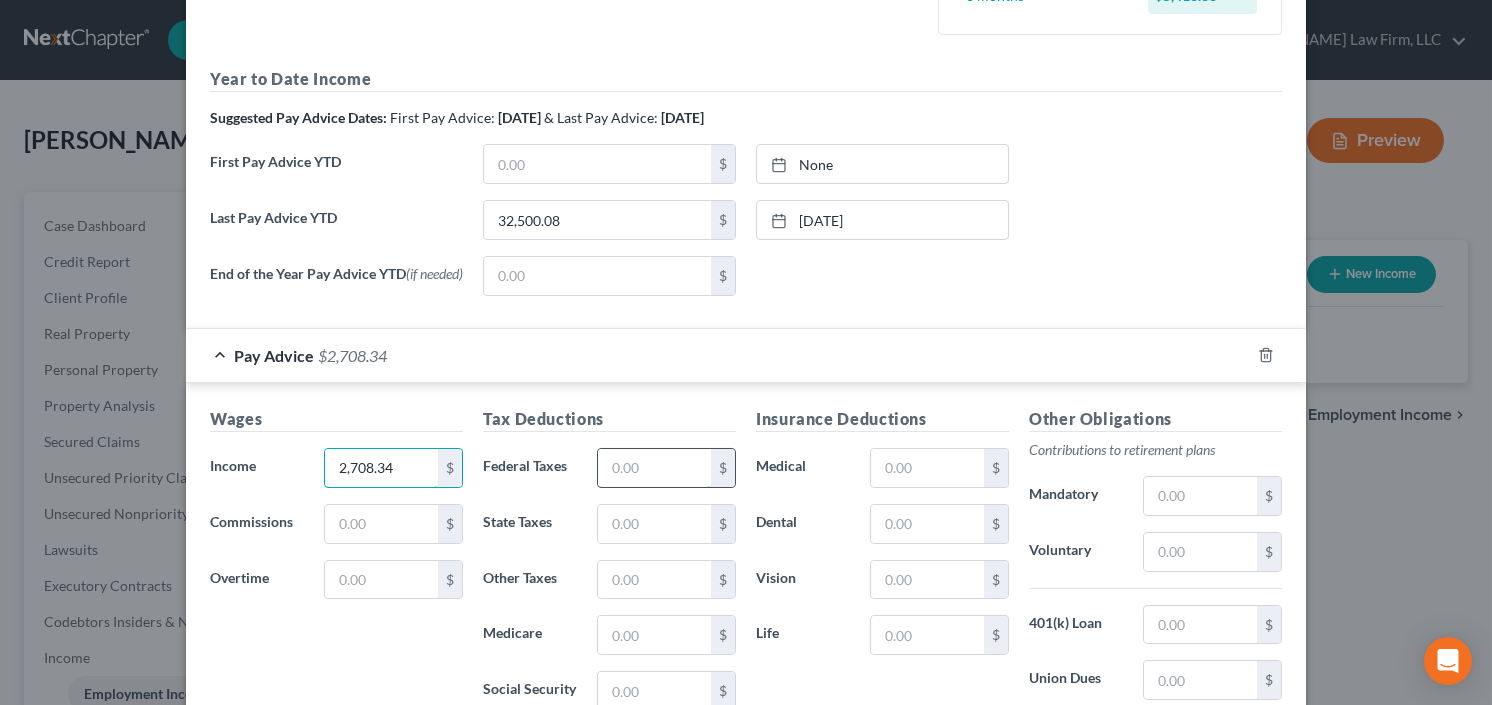 type on "2,708.34" 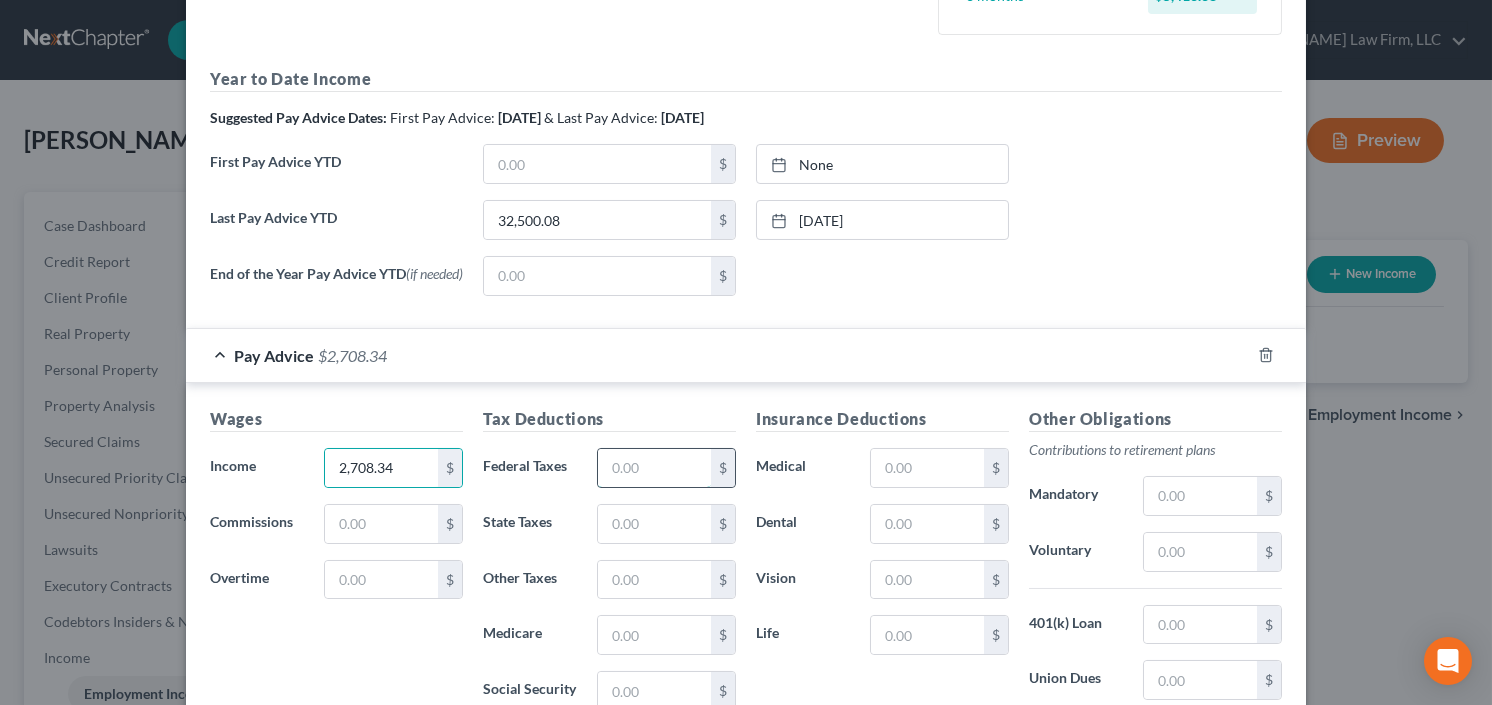 click at bounding box center (654, 468) 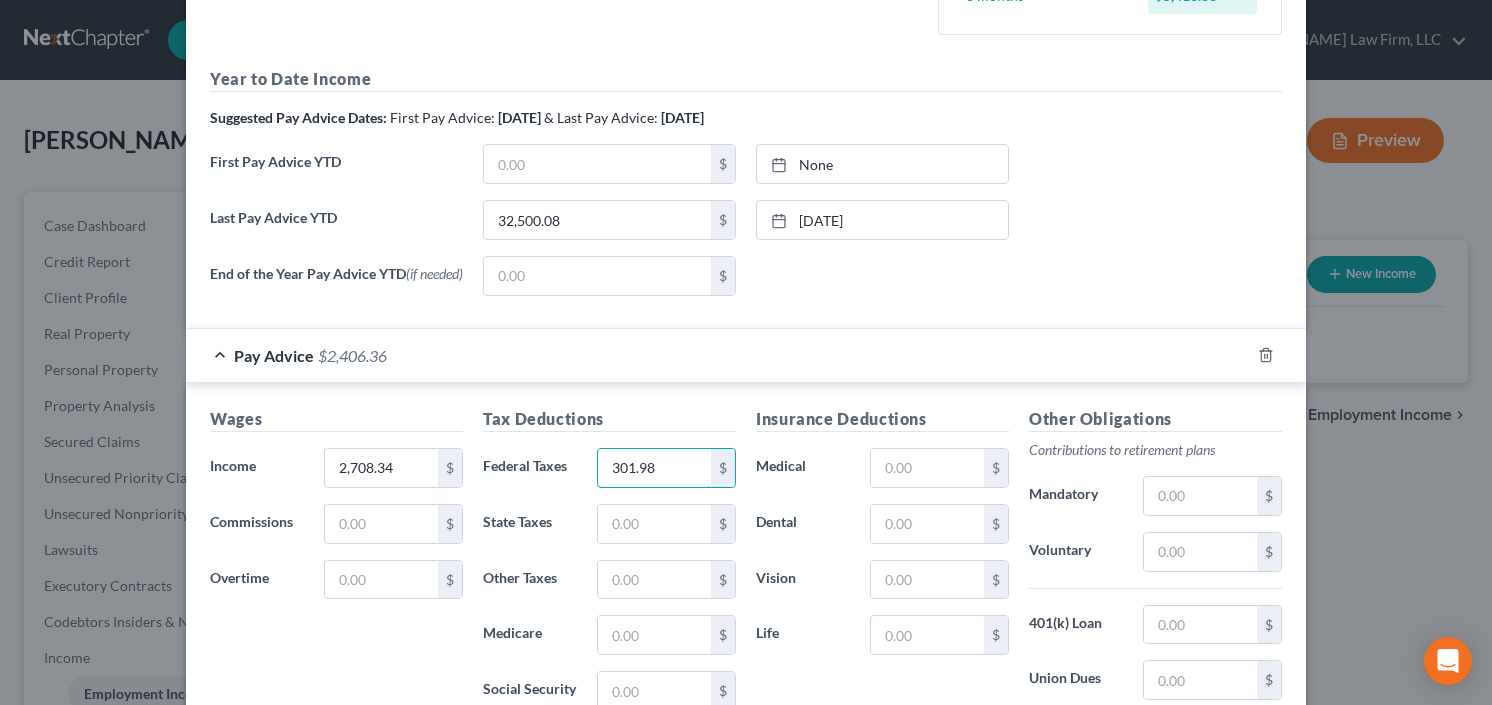 type on "301.98" 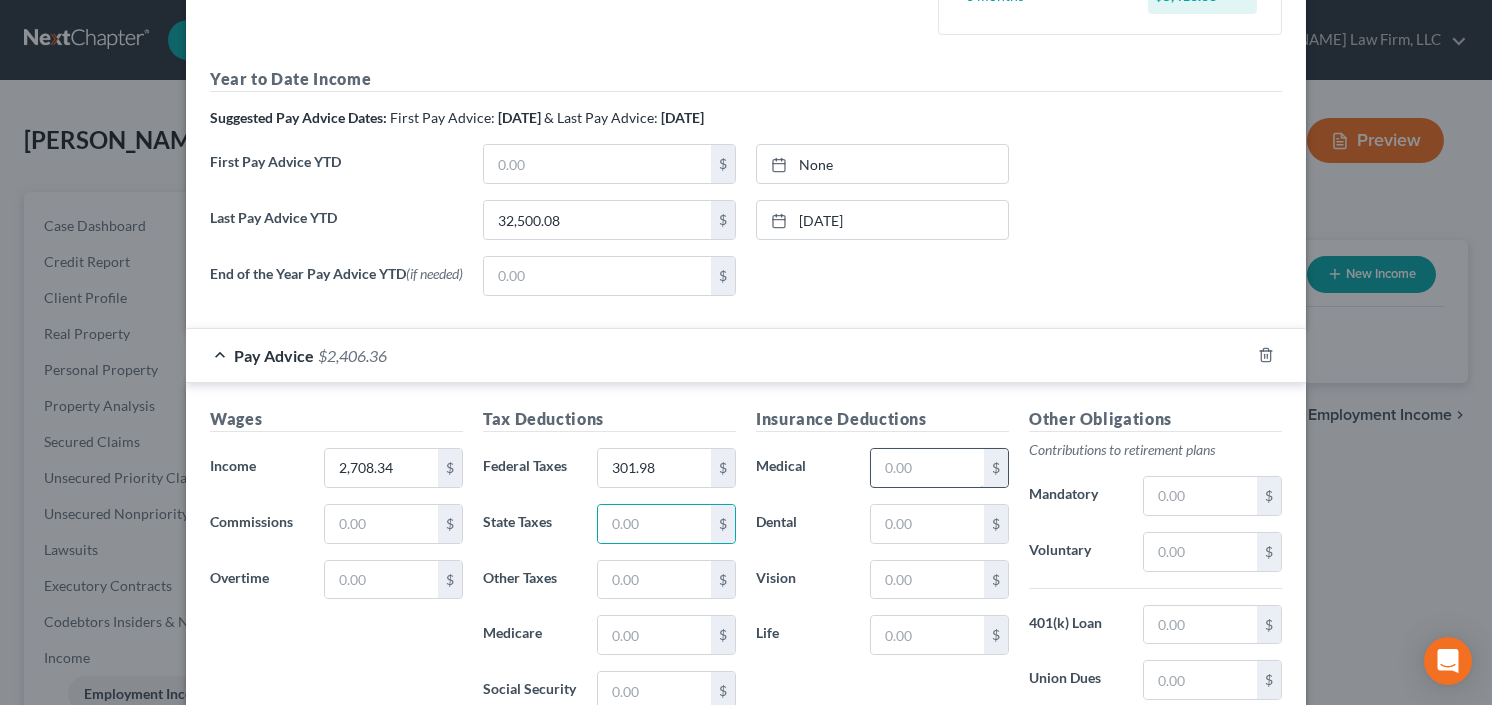 click at bounding box center (927, 468) 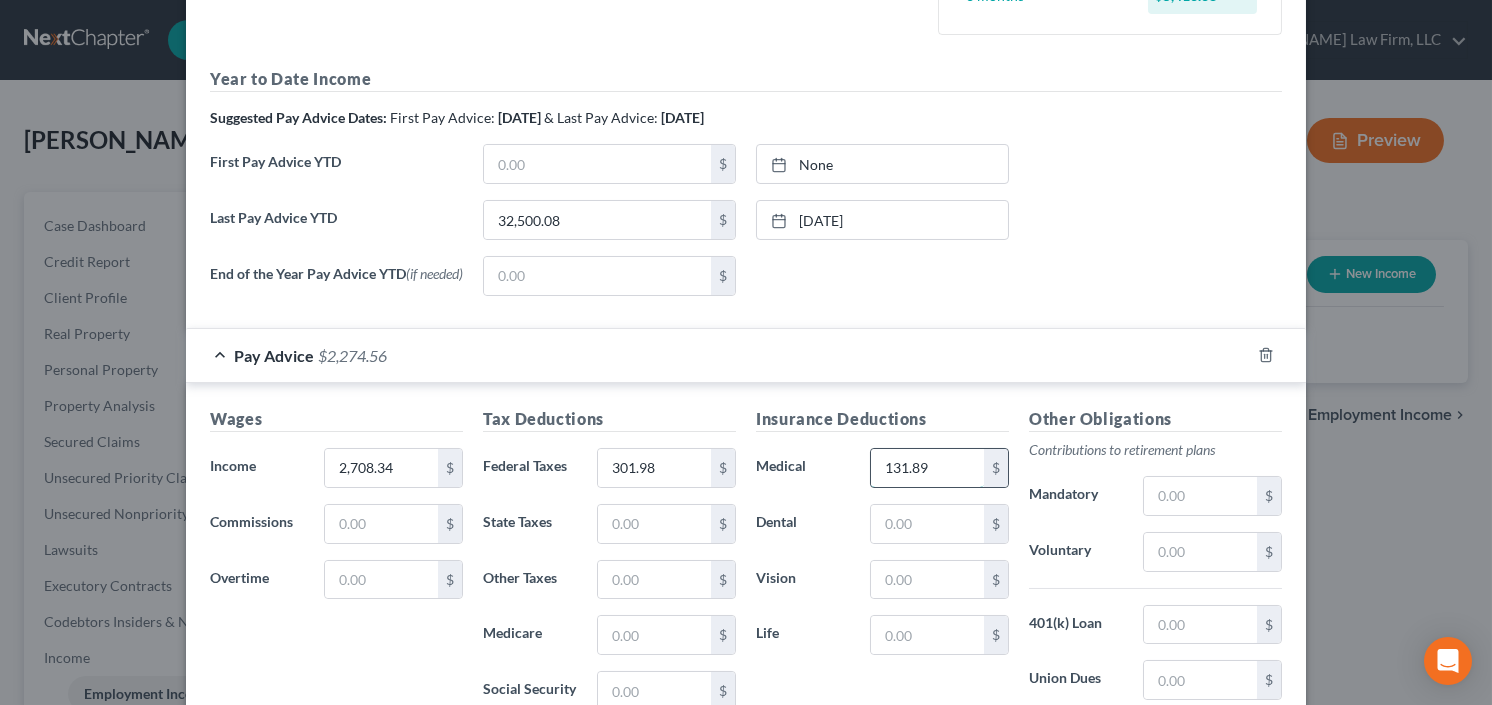 type on "131.89" 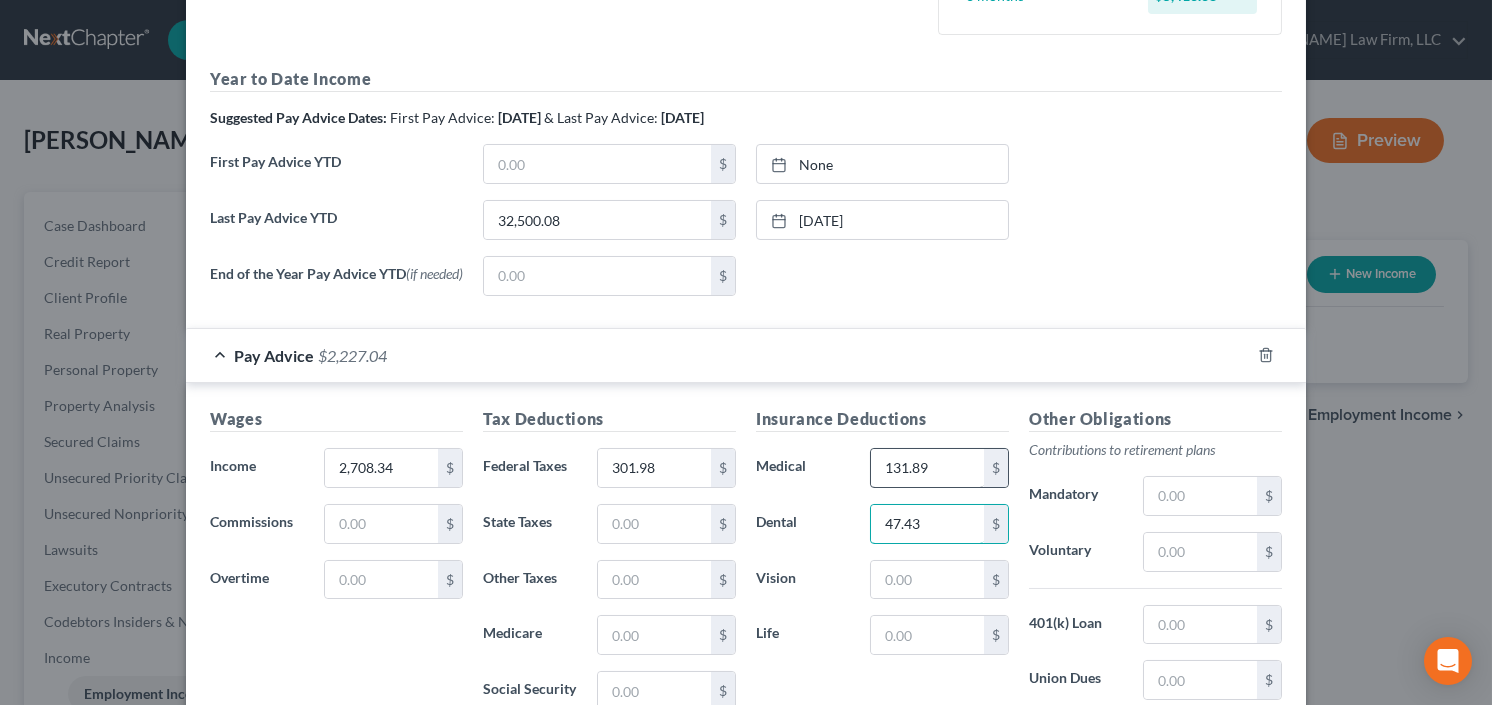 type on "47.43" 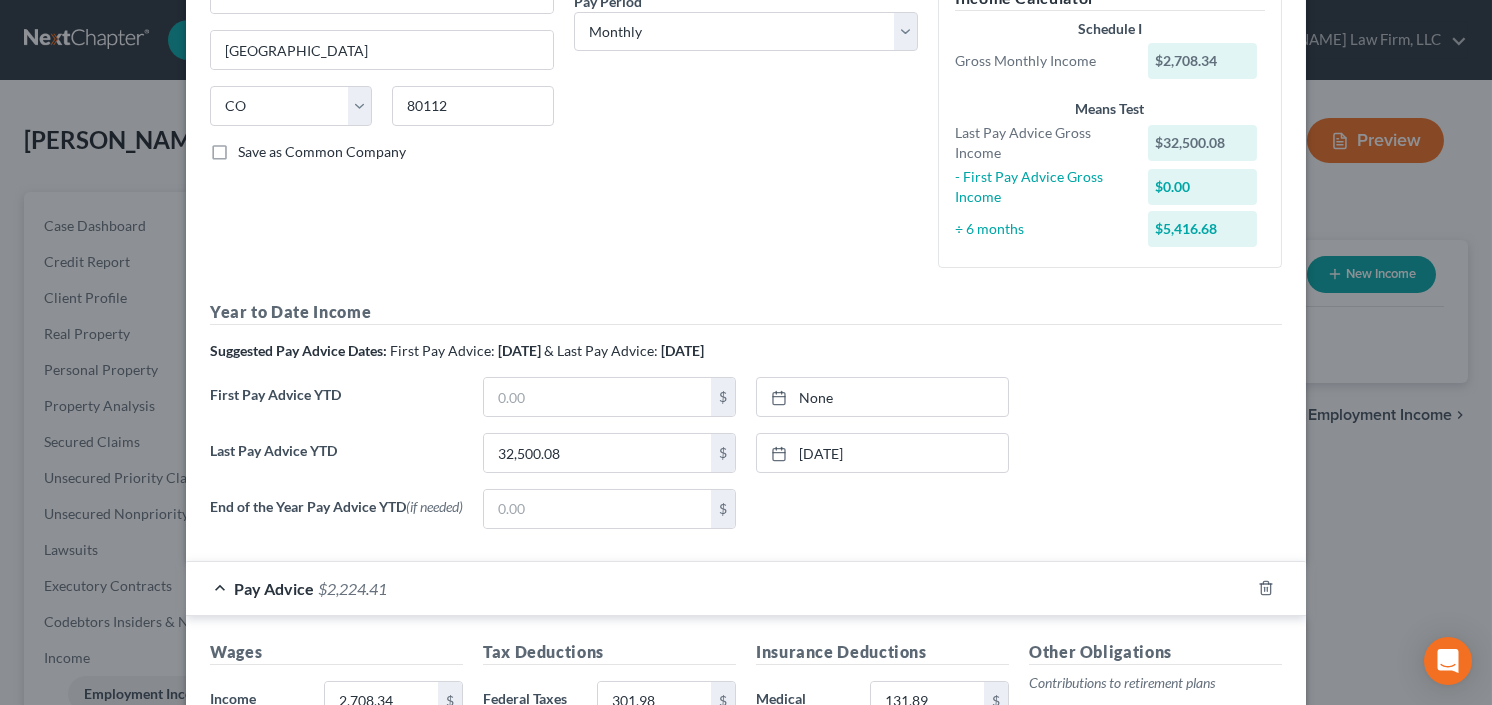 scroll, scrollTop: 160, scrollLeft: 0, axis: vertical 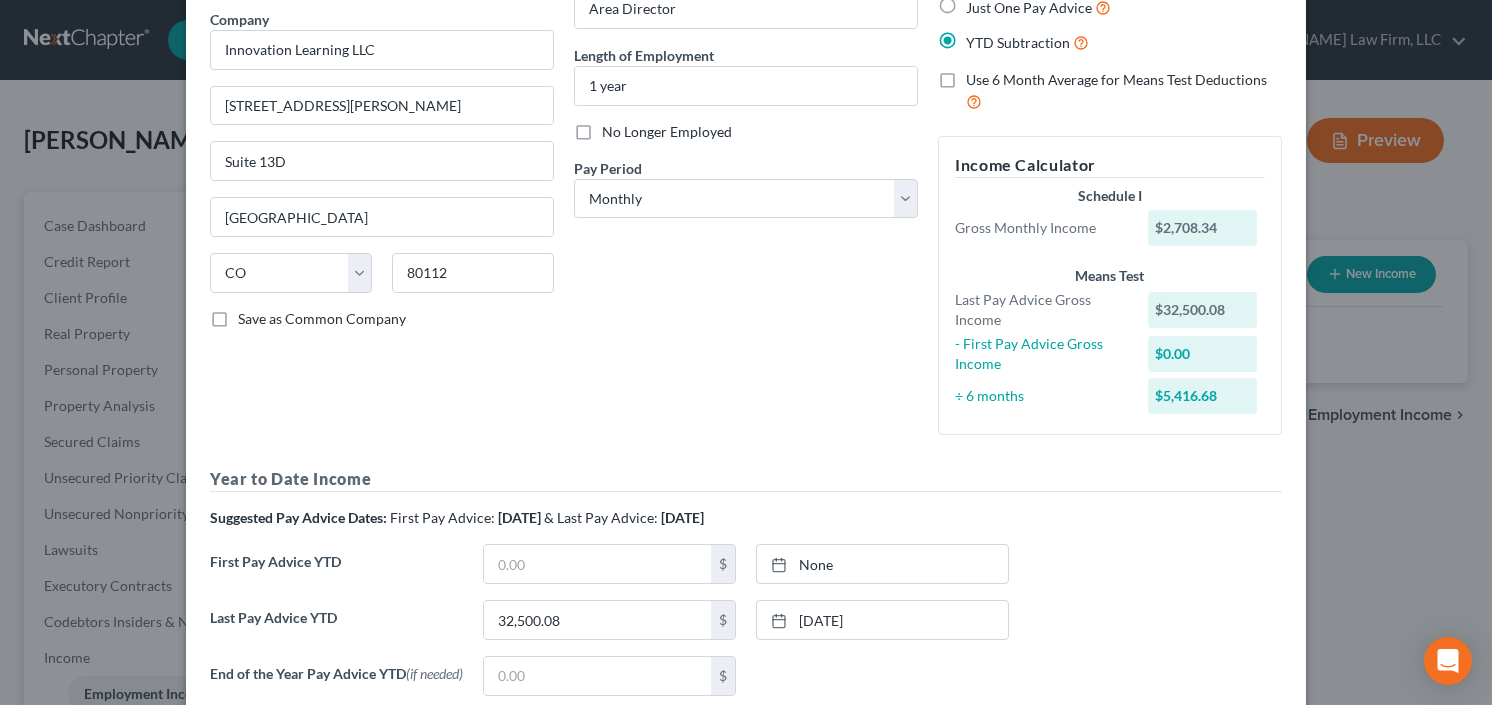 type on "2.63" 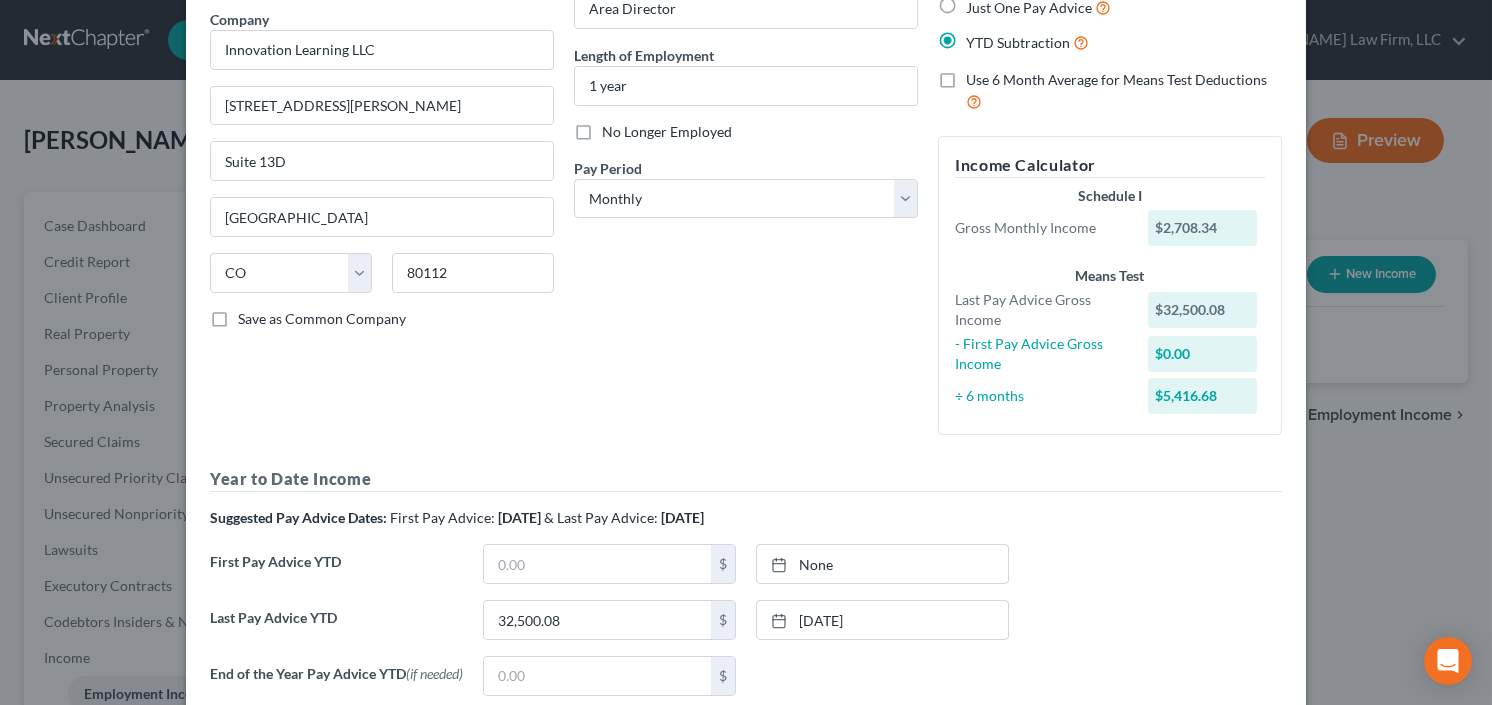 click on "Debtor Spouse Occupation Area Director Length of Employment 1 year No Longer Employed
Pay Period
*
Select Monthly Twice Monthly Every Other Week Weekly" at bounding box center [746, 191] 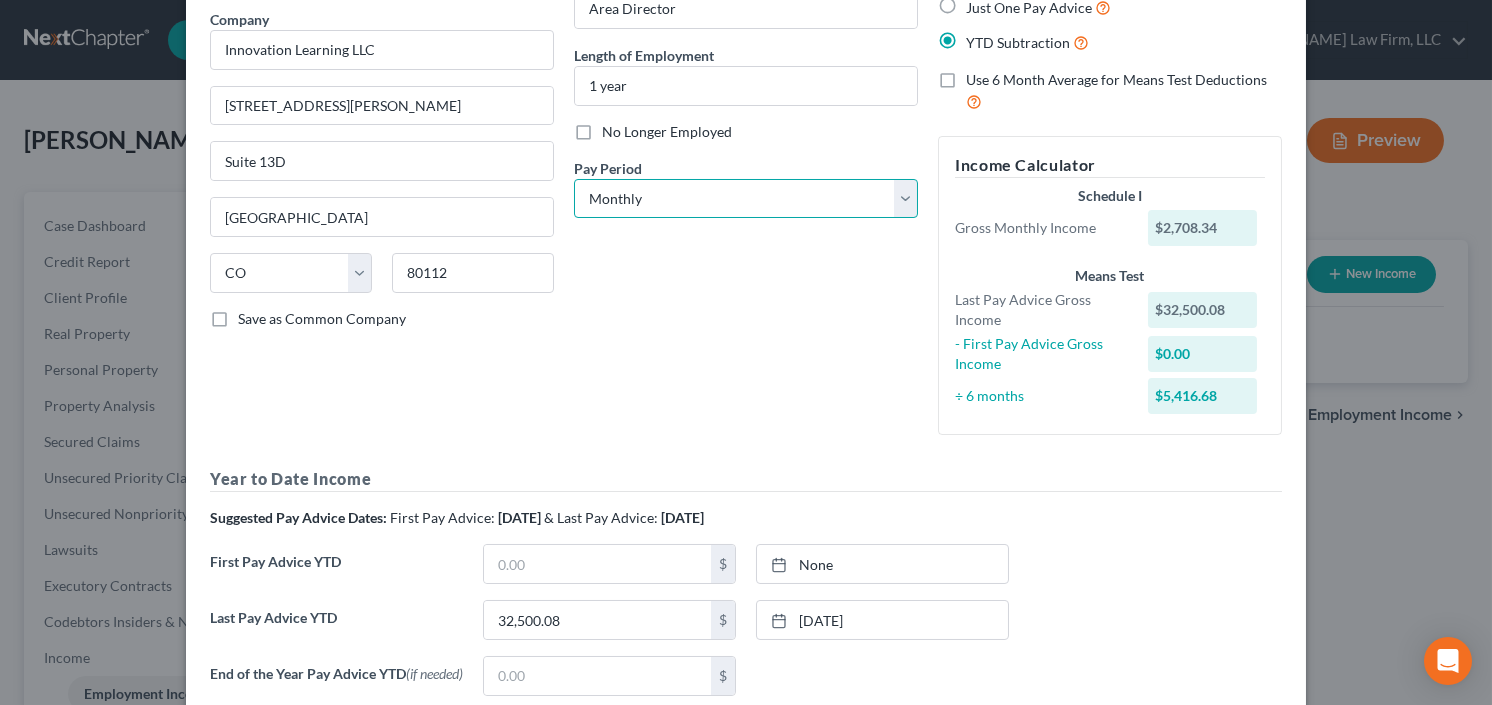 click on "Select Monthly Twice Monthly Every Other Week Weekly" at bounding box center [746, 199] 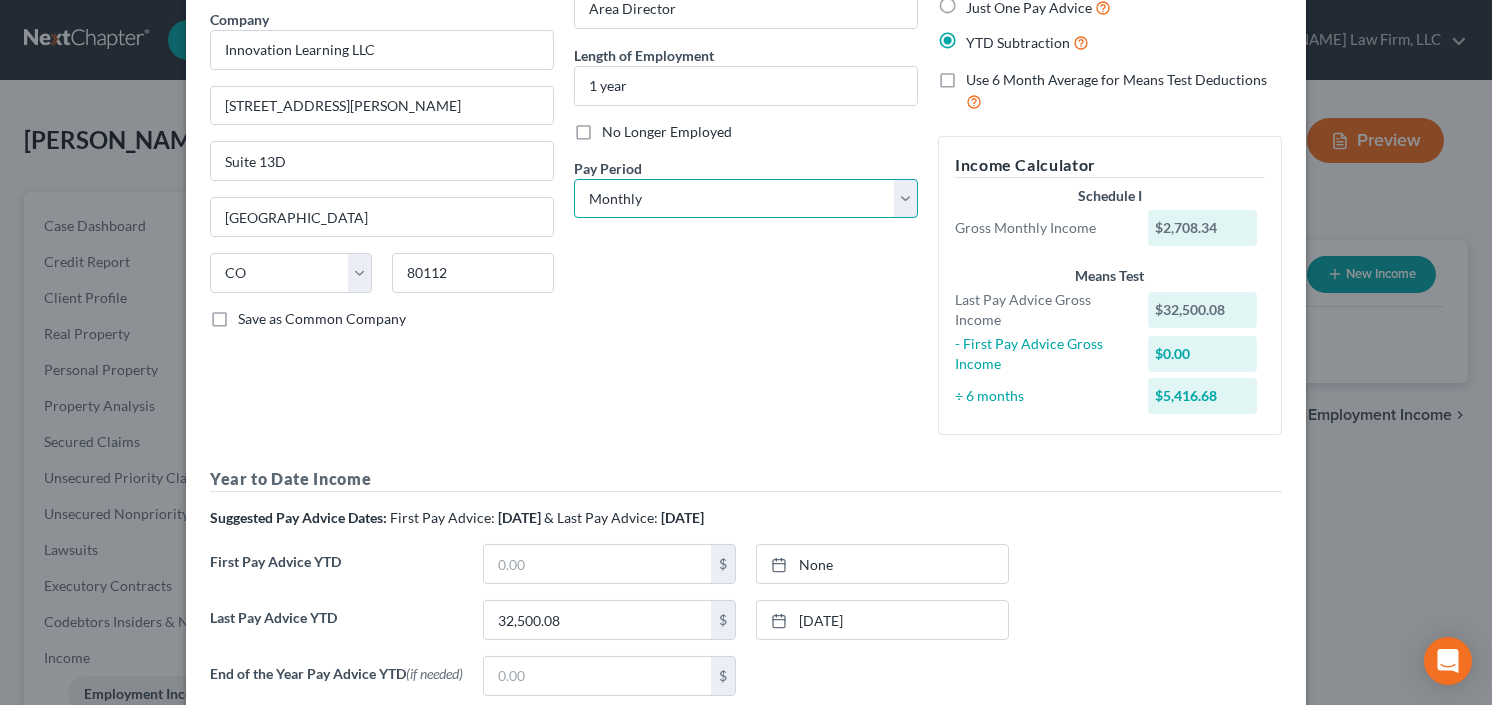 select on "1" 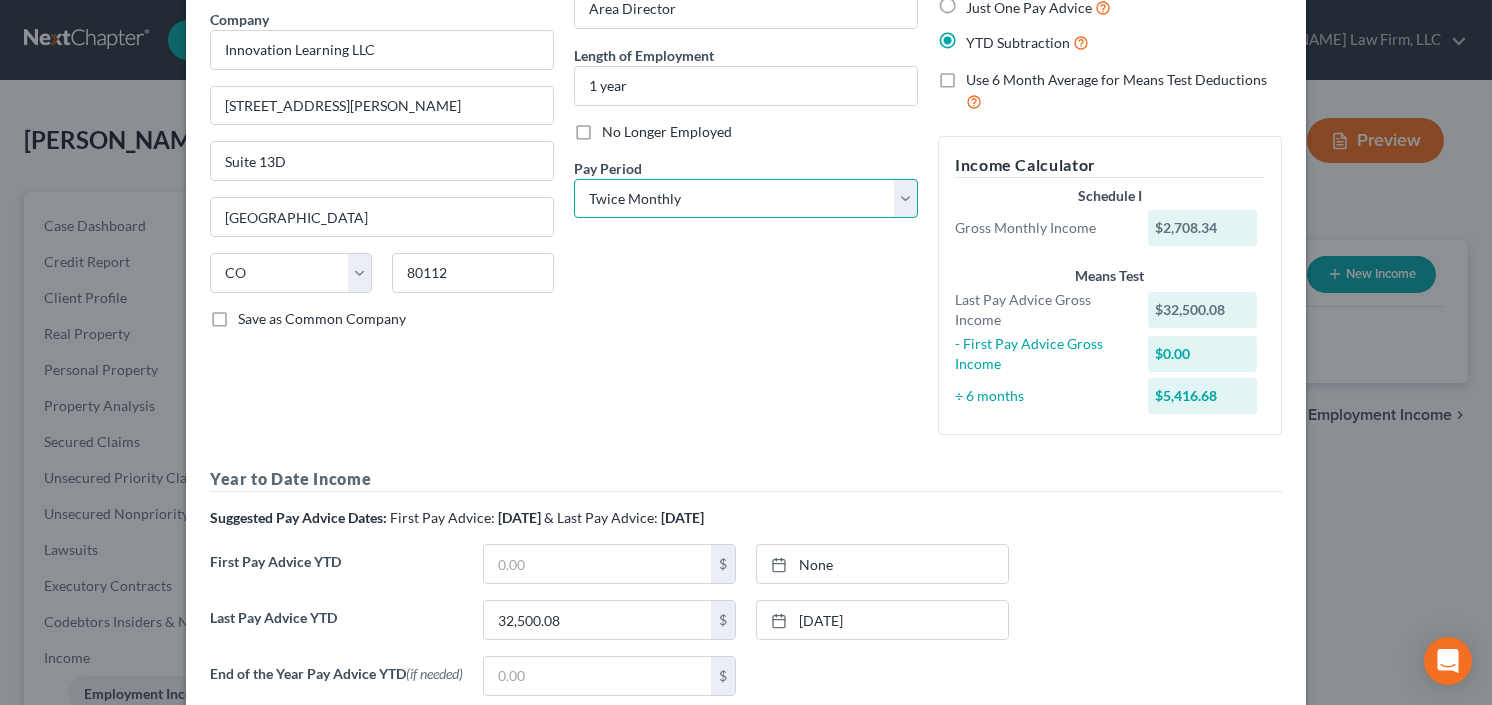 click on "Select Monthly Twice Monthly Every Other Week Weekly" at bounding box center [746, 199] 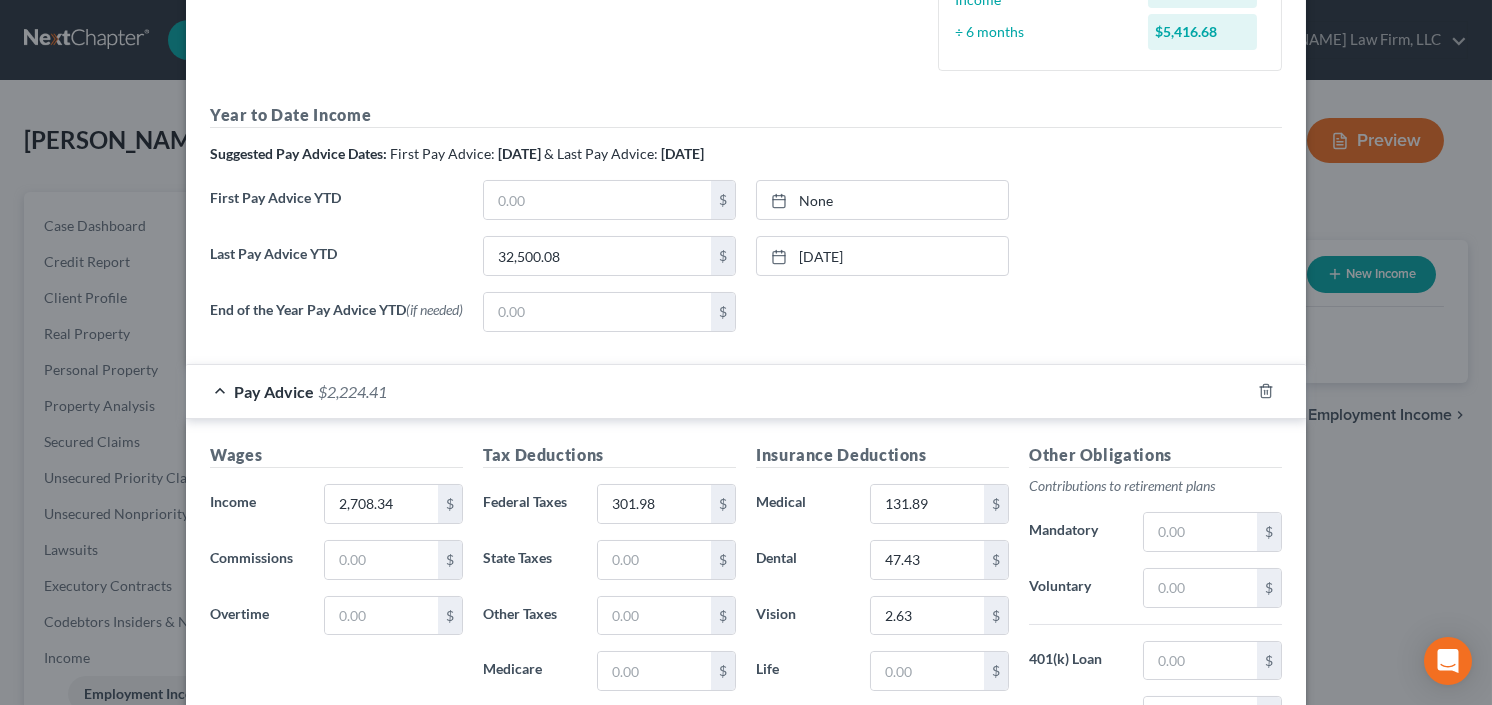scroll, scrollTop: 834, scrollLeft: 0, axis: vertical 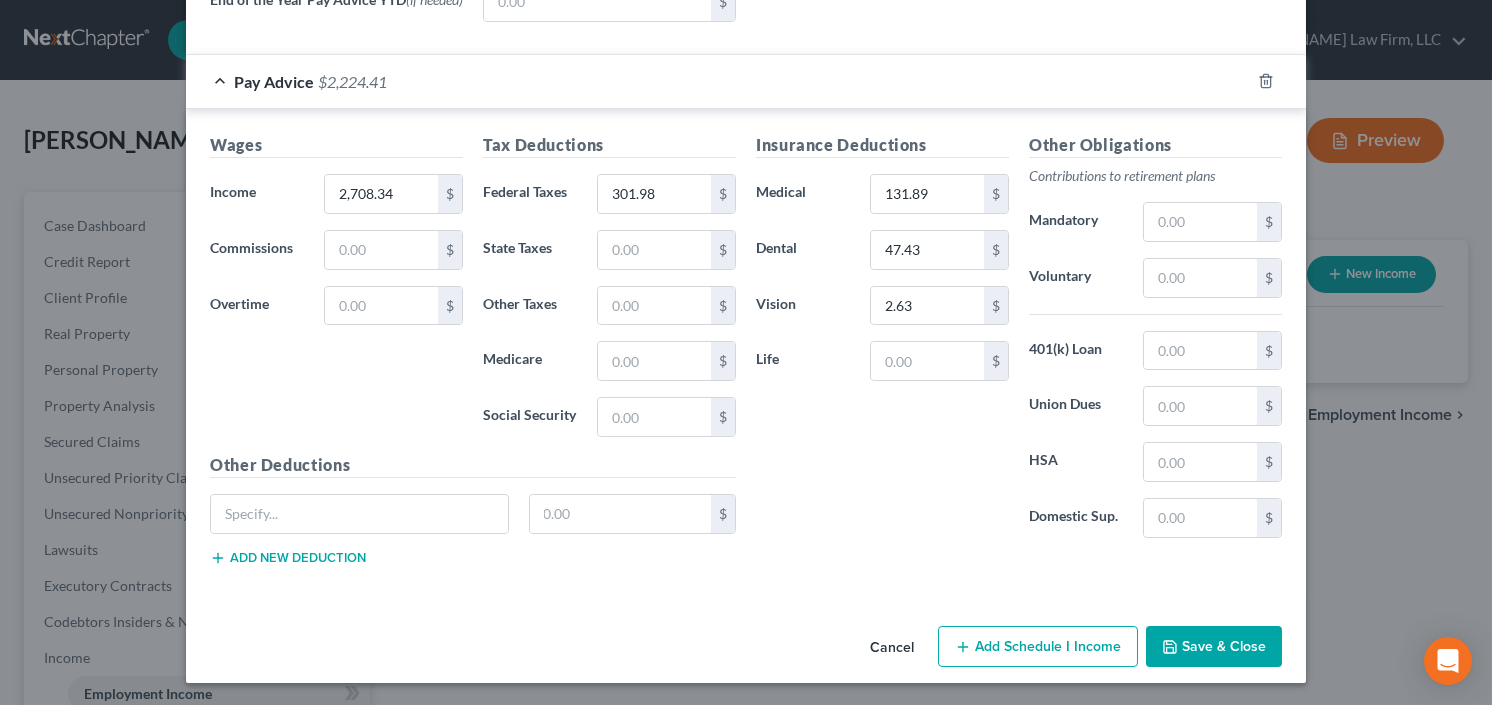 click on "Cancel Add Schedule I Income Save & Close" at bounding box center (746, 651) 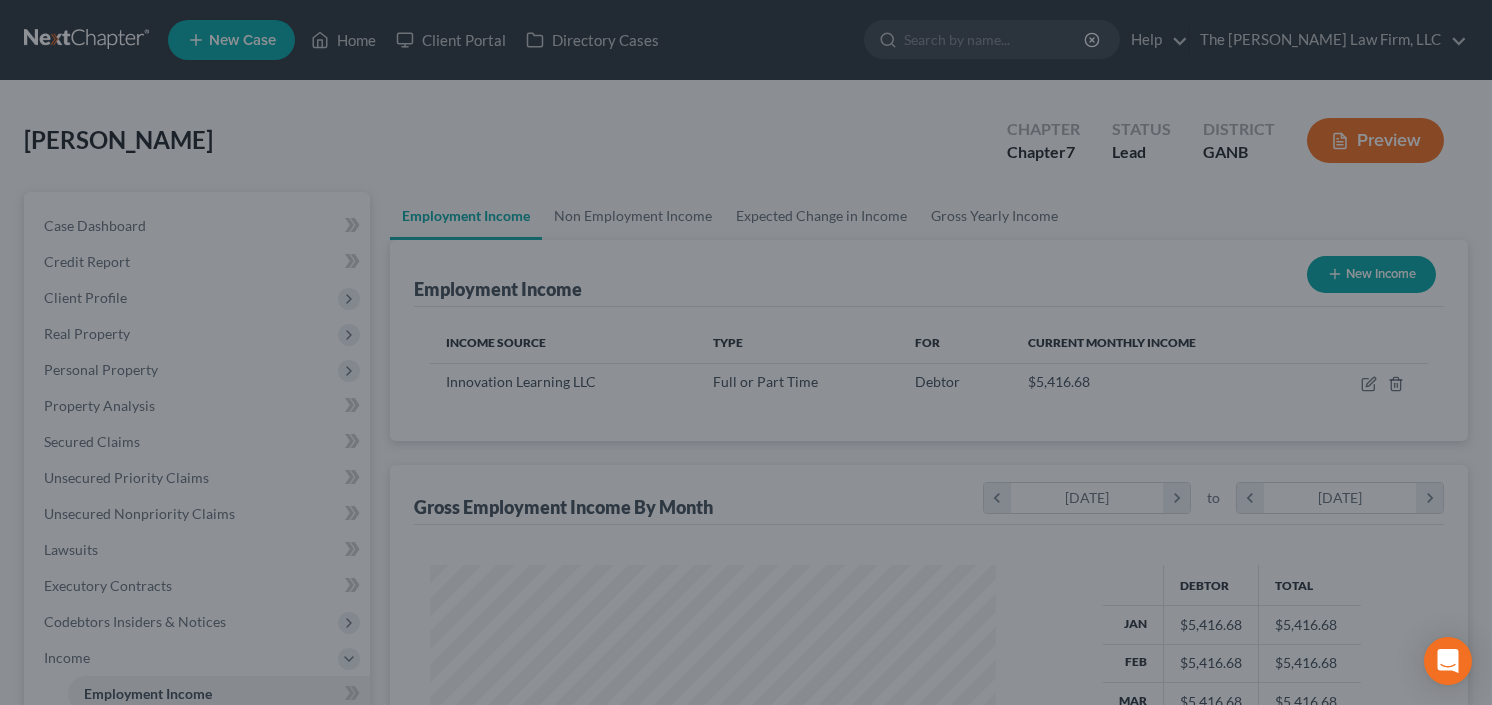 scroll, scrollTop: 999643, scrollLeft: 999394, axis: both 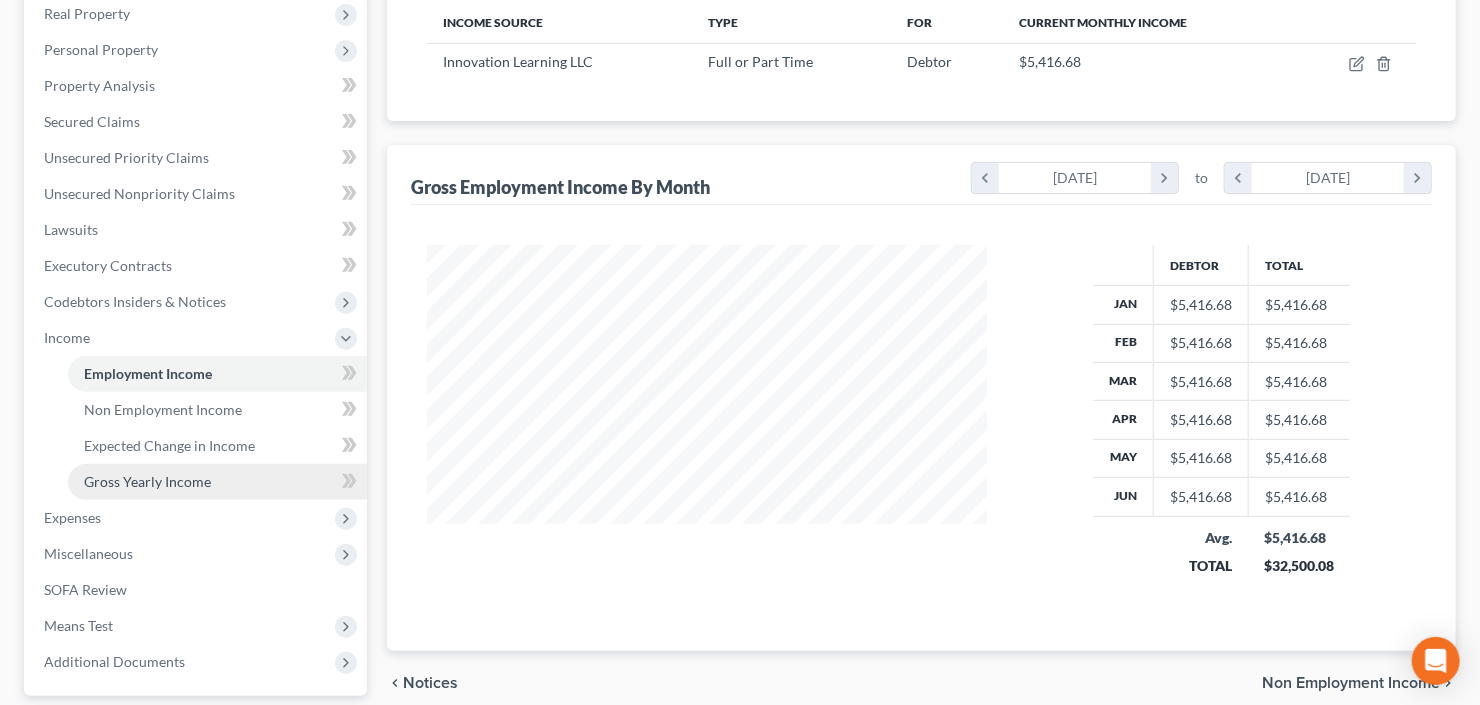click on "Gross Yearly Income" at bounding box center (147, 481) 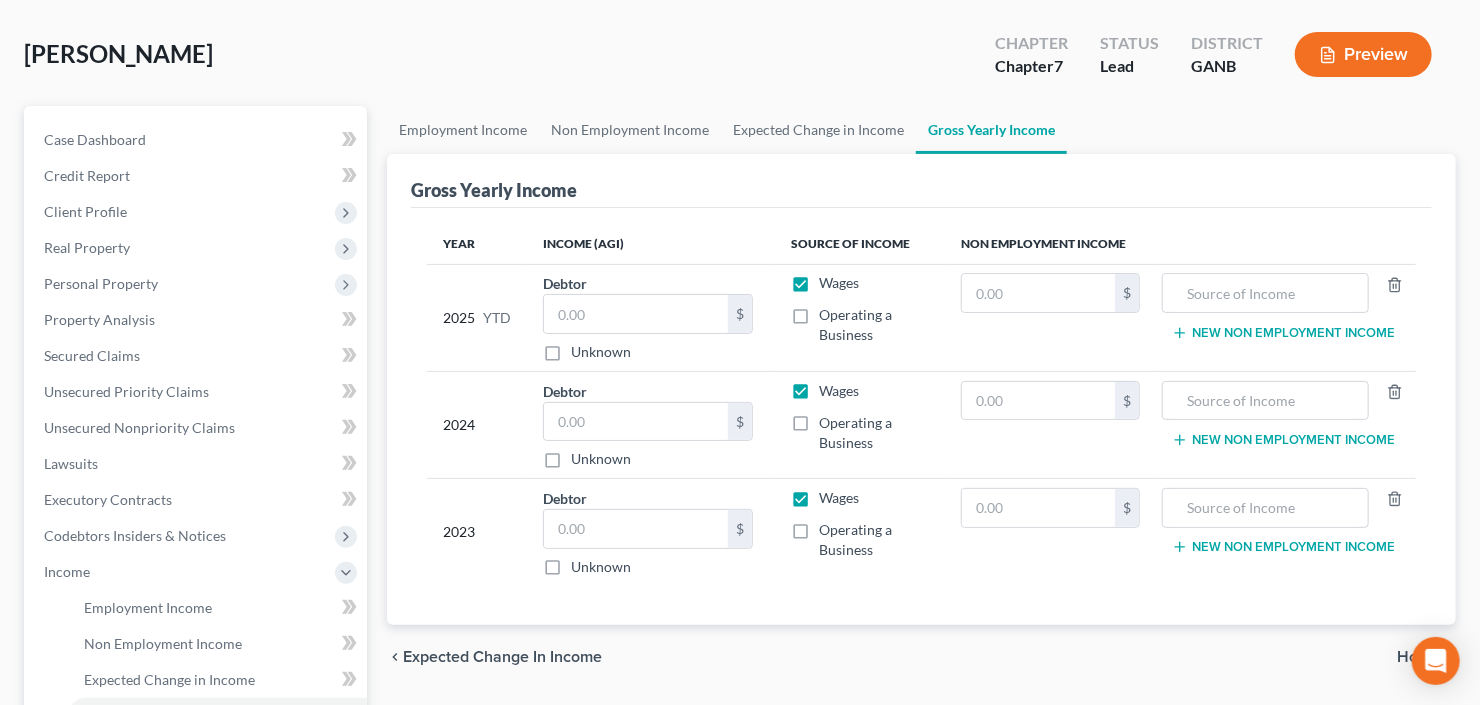 scroll, scrollTop: 0, scrollLeft: 0, axis: both 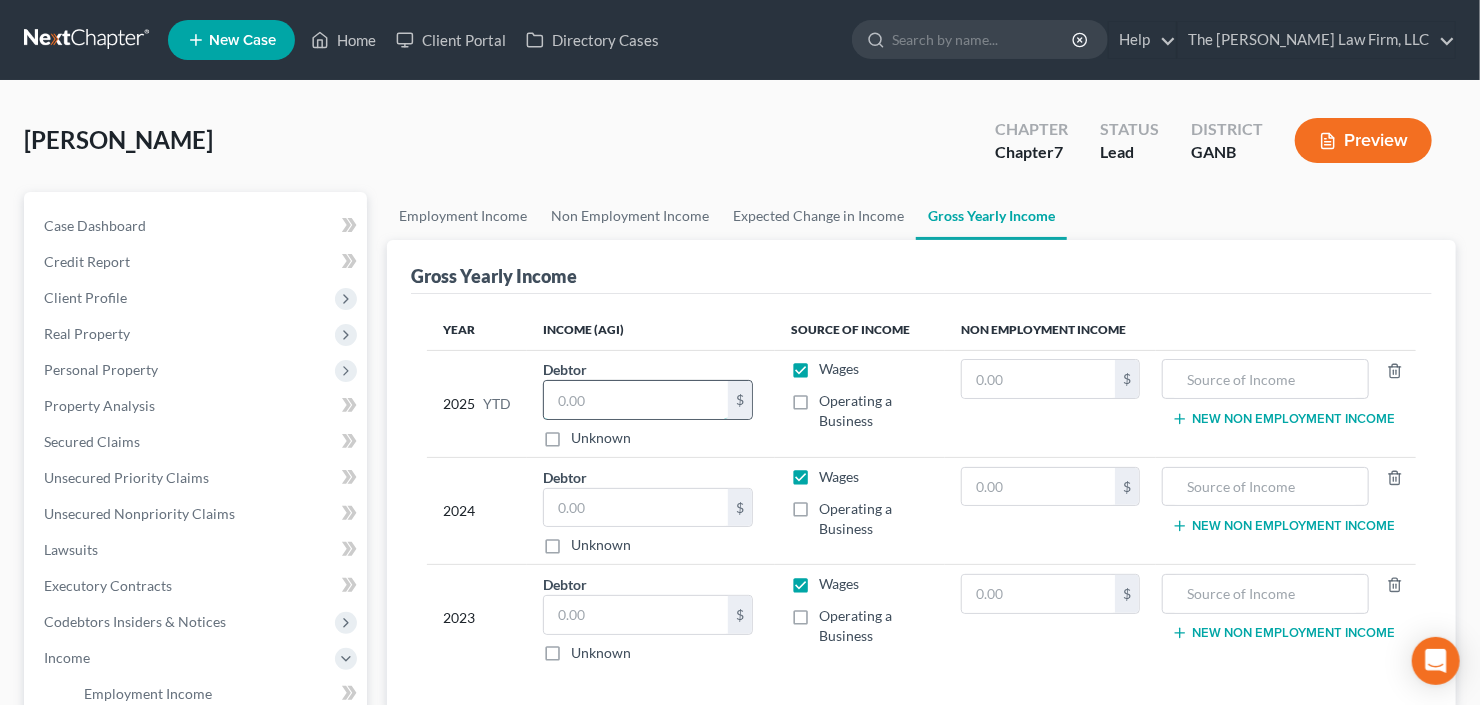 click at bounding box center (636, 400) 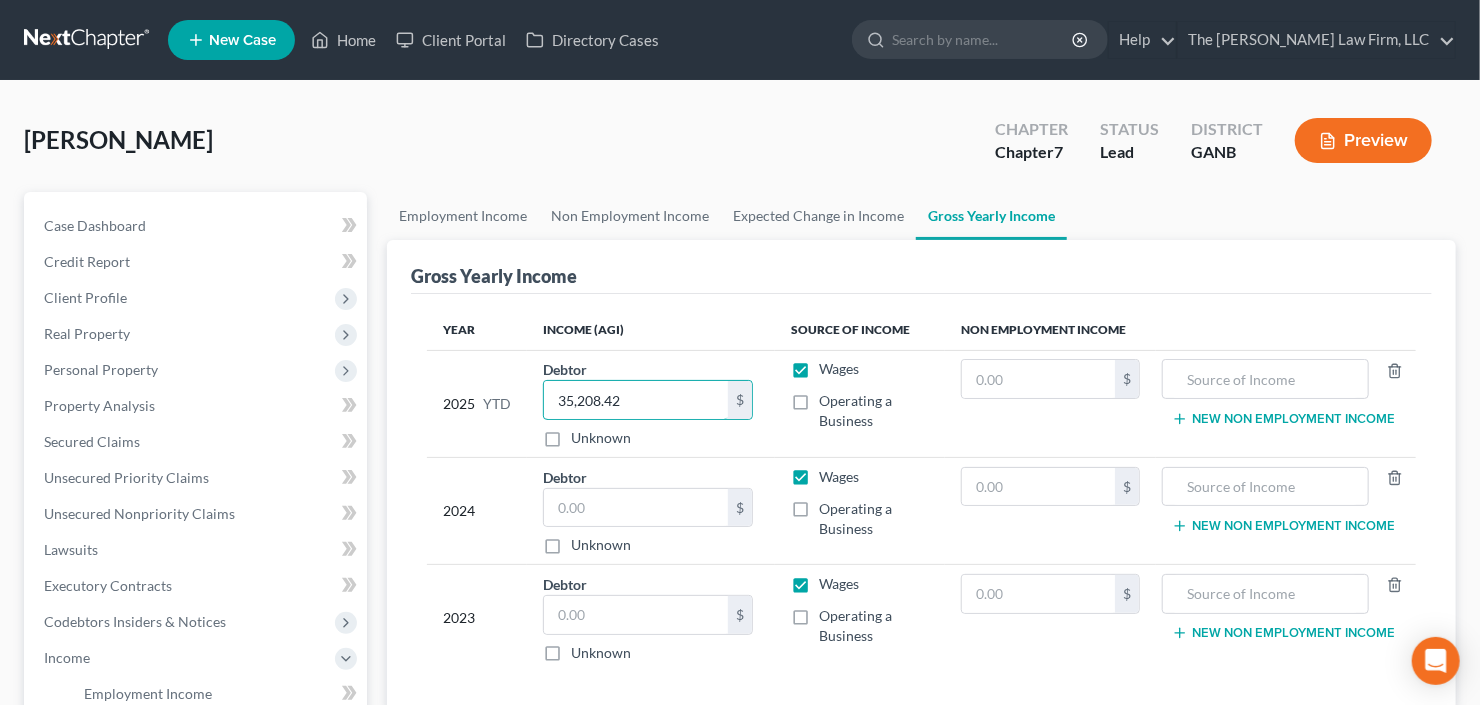 type on "35,208.42" 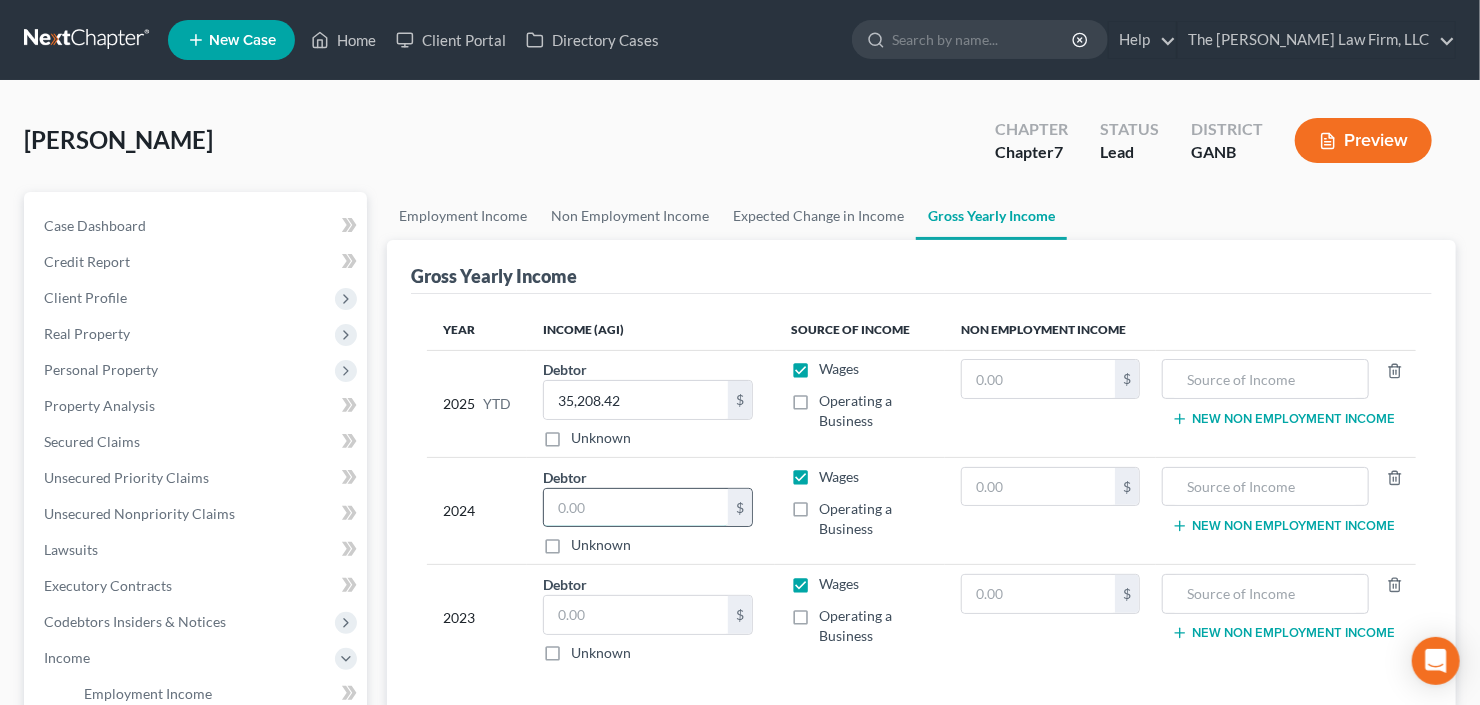 click at bounding box center [636, 508] 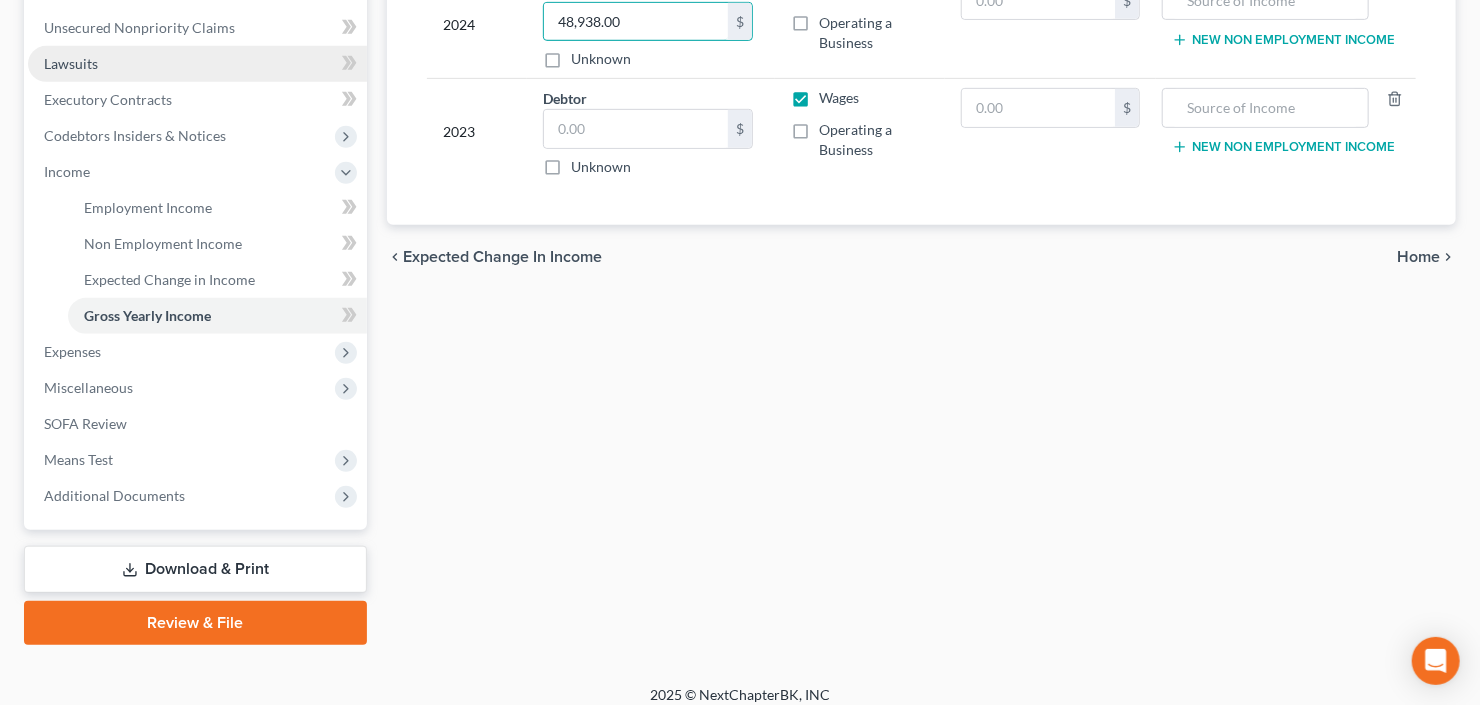 scroll, scrollTop: 498, scrollLeft: 0, axis: vertical 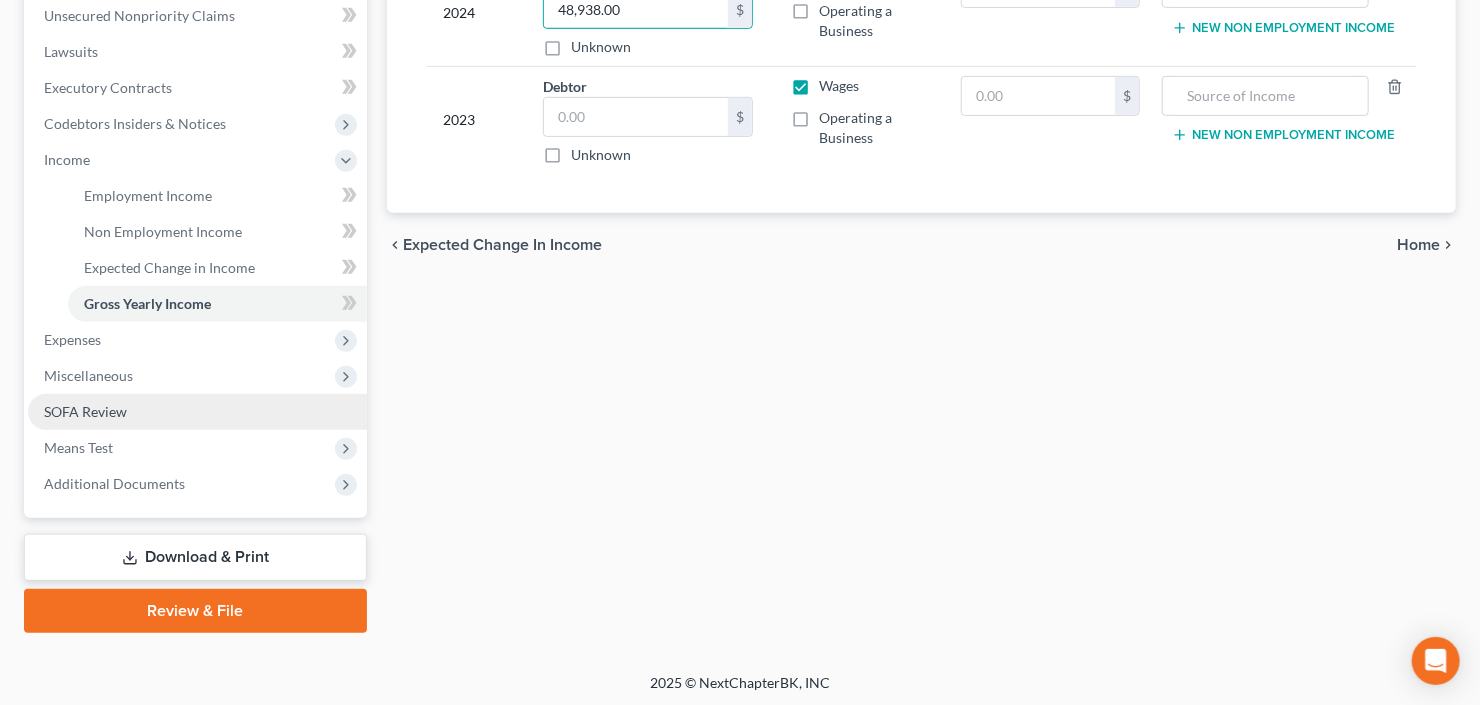 type on "48,938.00" 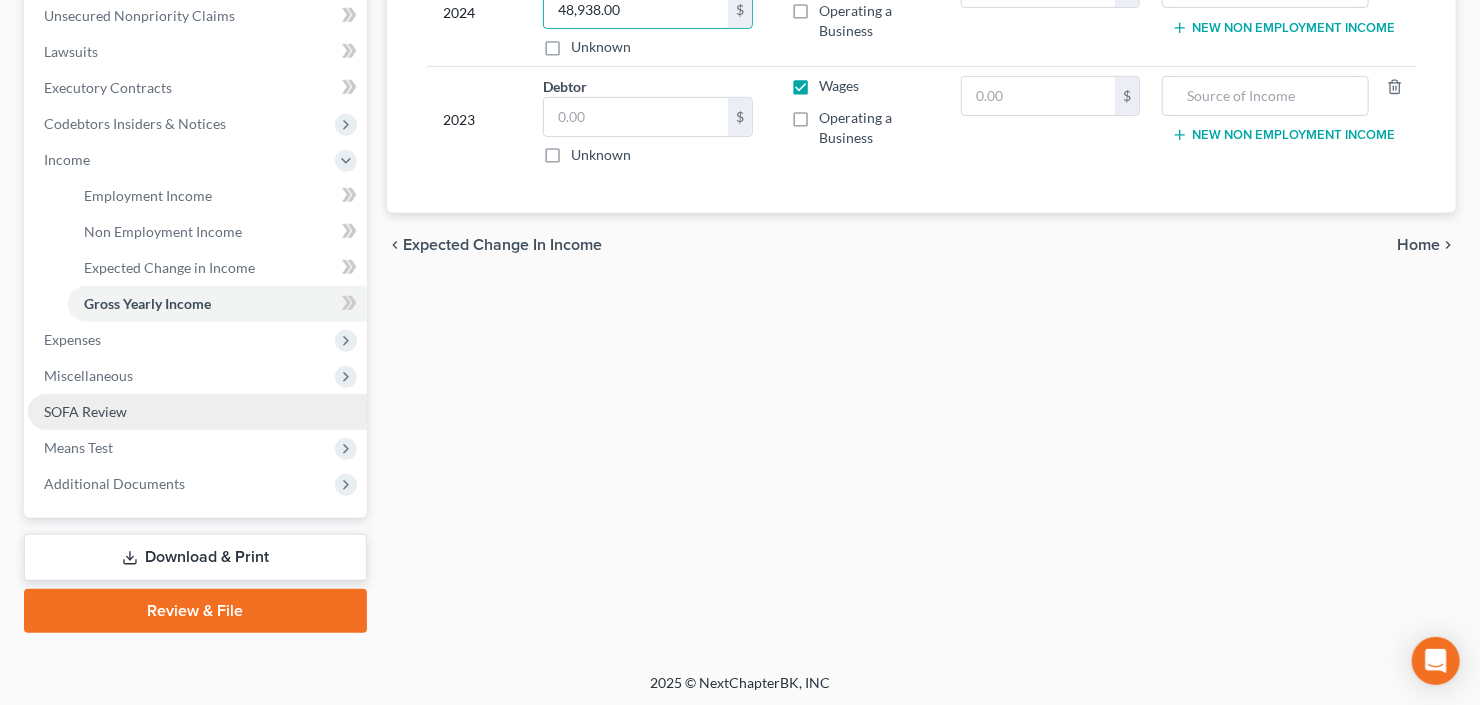click on "SOFA Review" at bounding box center (85, 411) 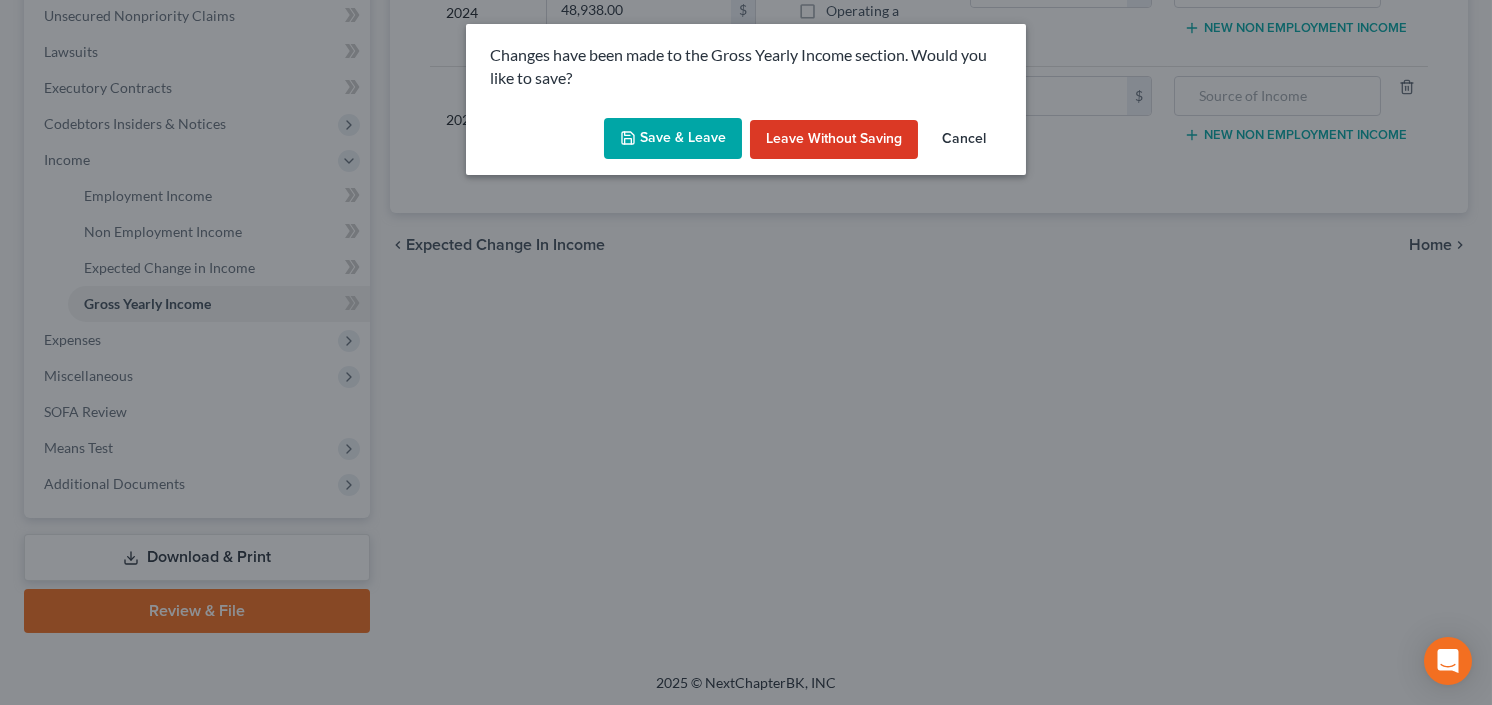 click on "Save & Leave" at bounding box center (673, 139) 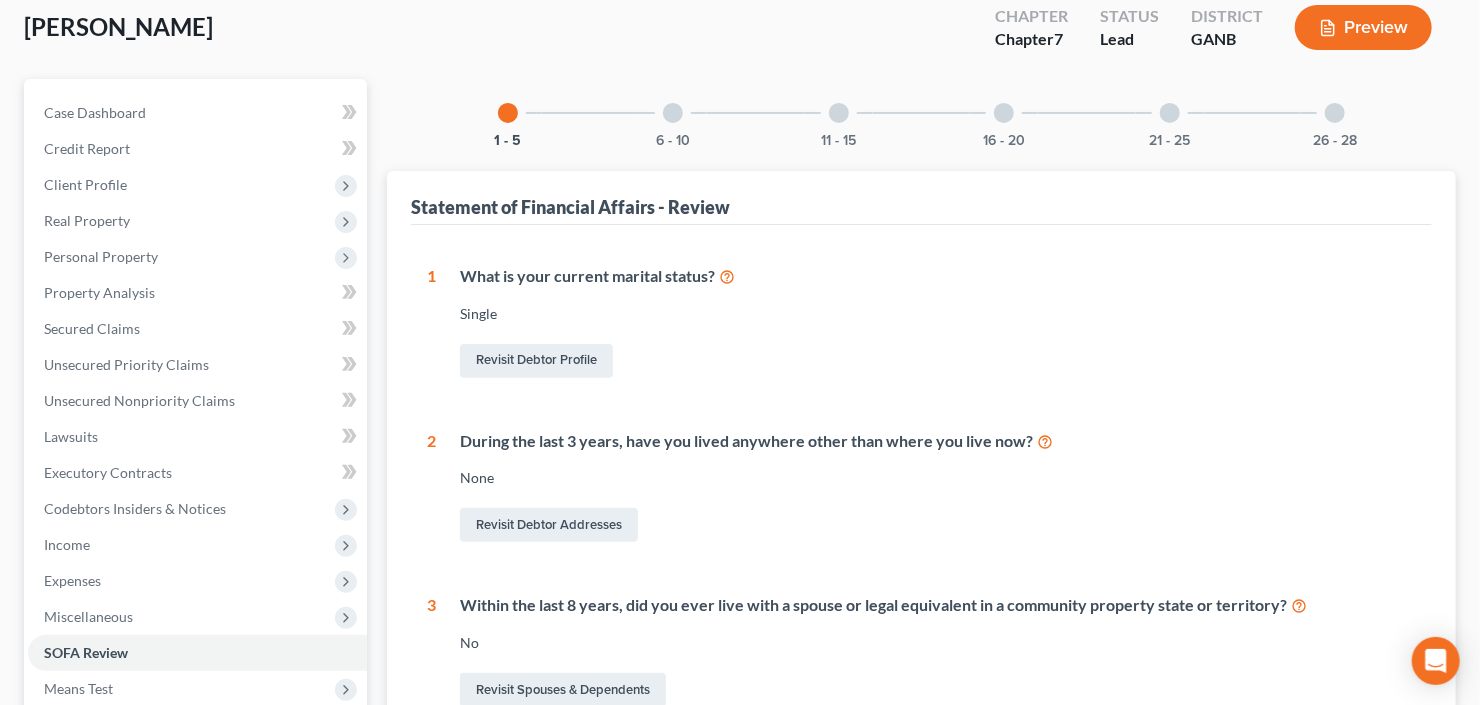 scroll, scrollTop: 0, scrollLeft: 0, axis: both 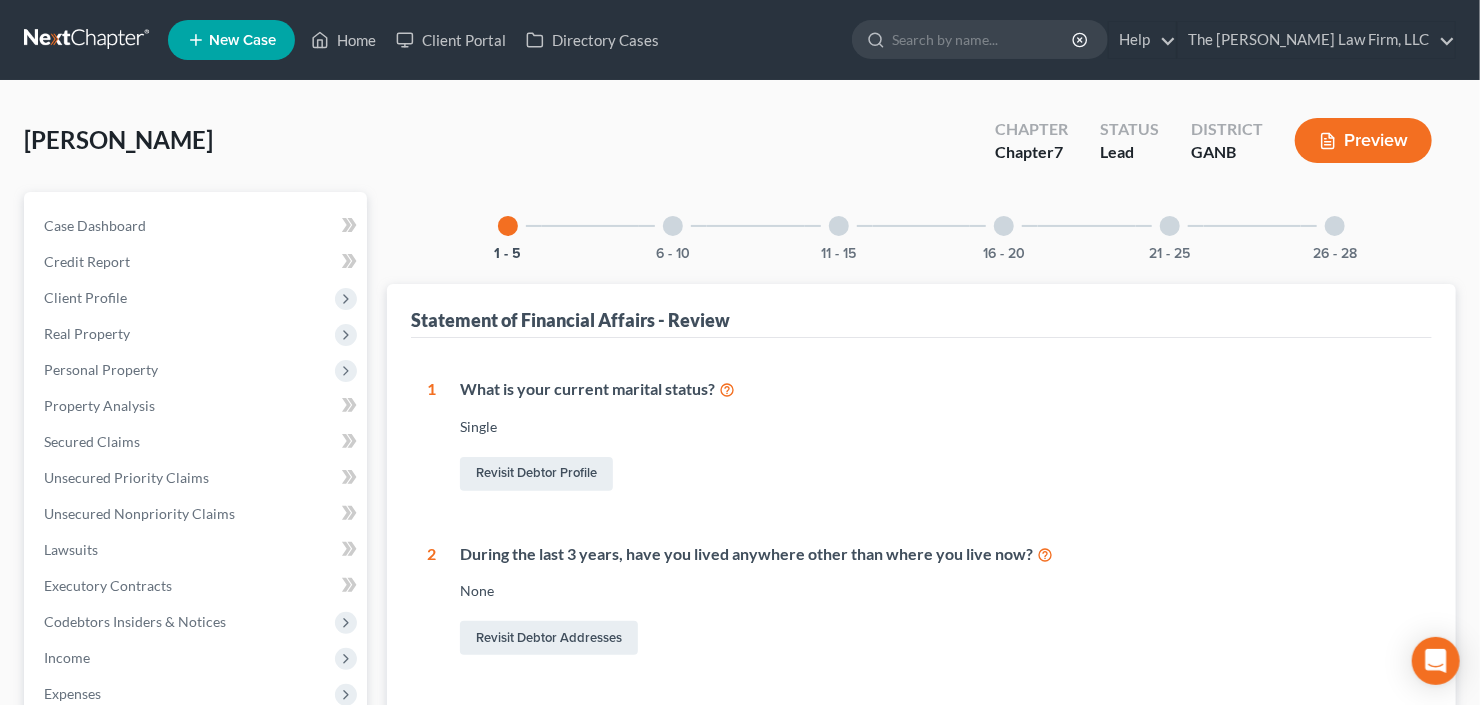 click at bounding box center [1335, 226] 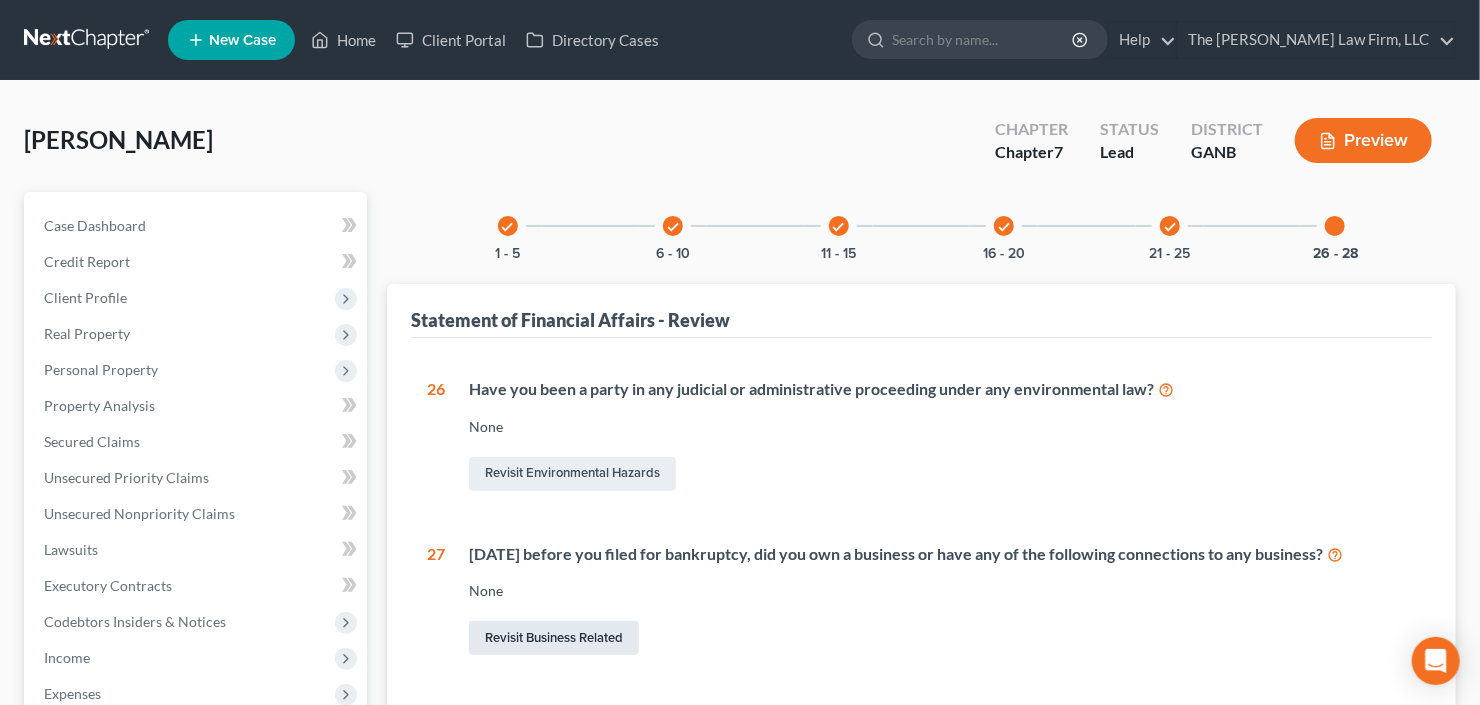 click on "Revisit Business Related" at bounding box center [554, 638] 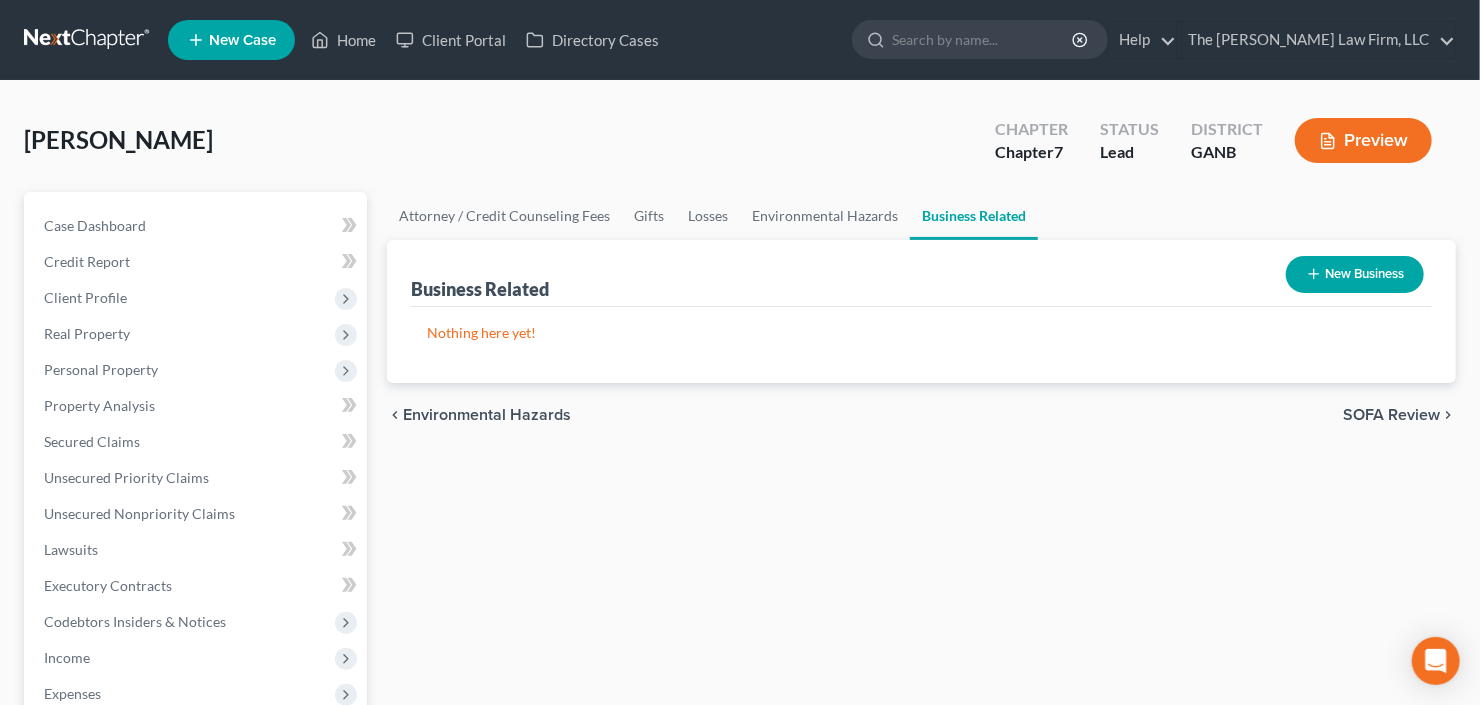 click on "New Business" at bounding box center [1355, 274] 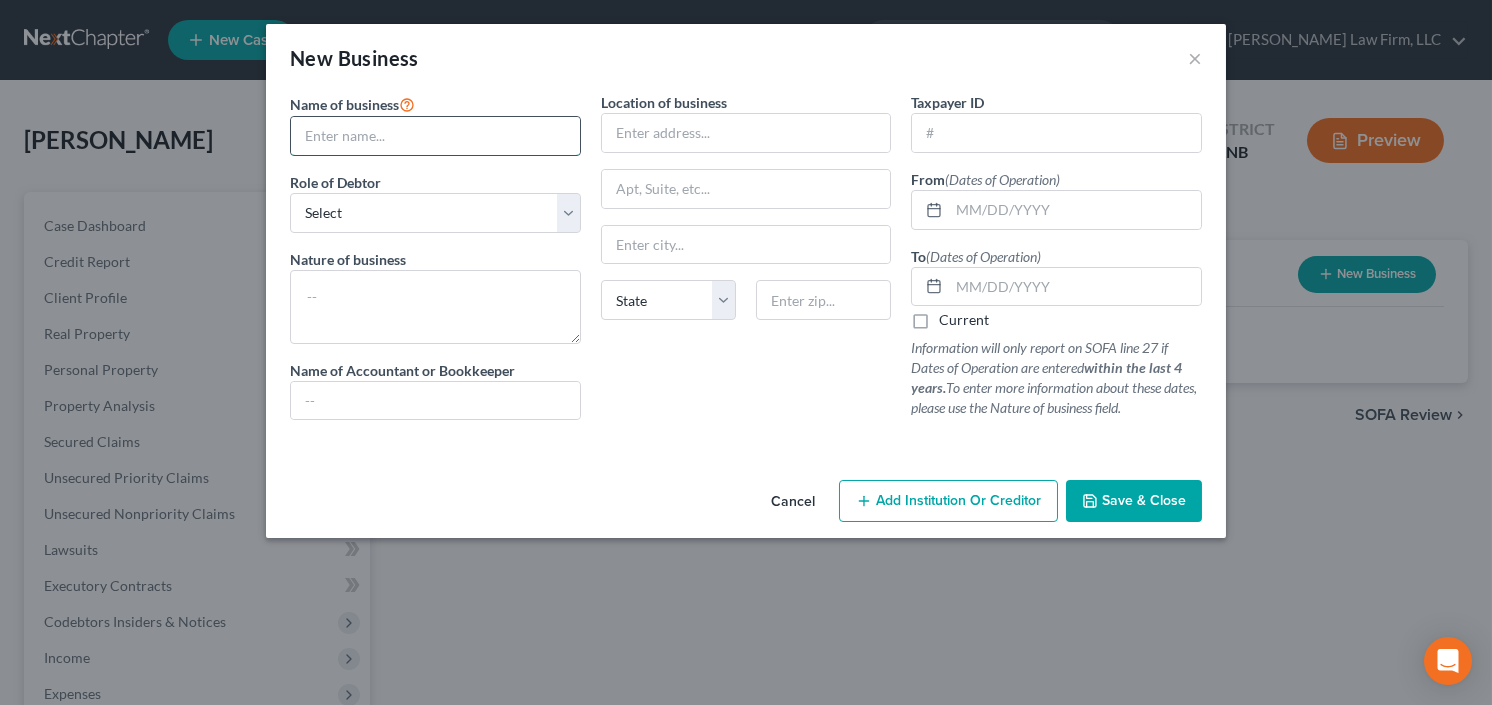 click at bounding box center (435, 136) 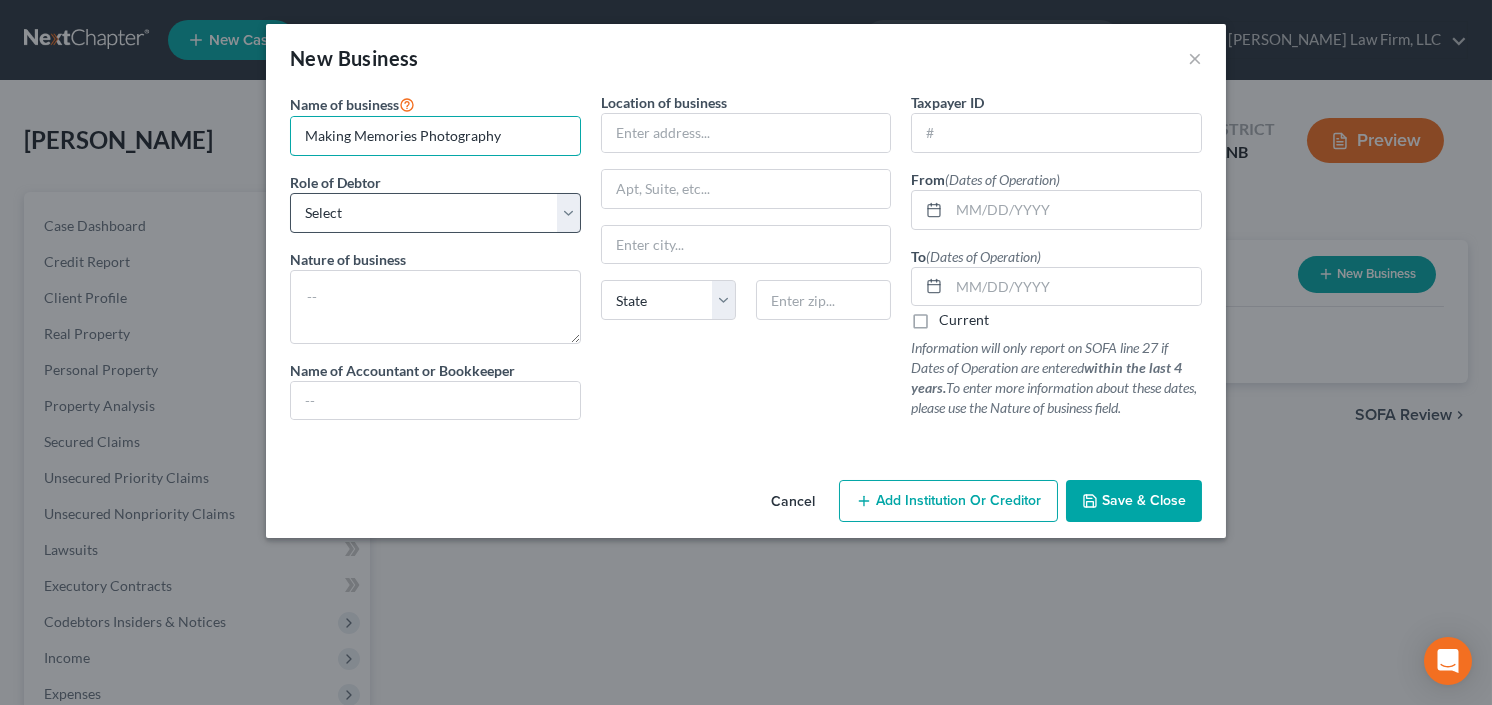 type on "Making Memories Photography" 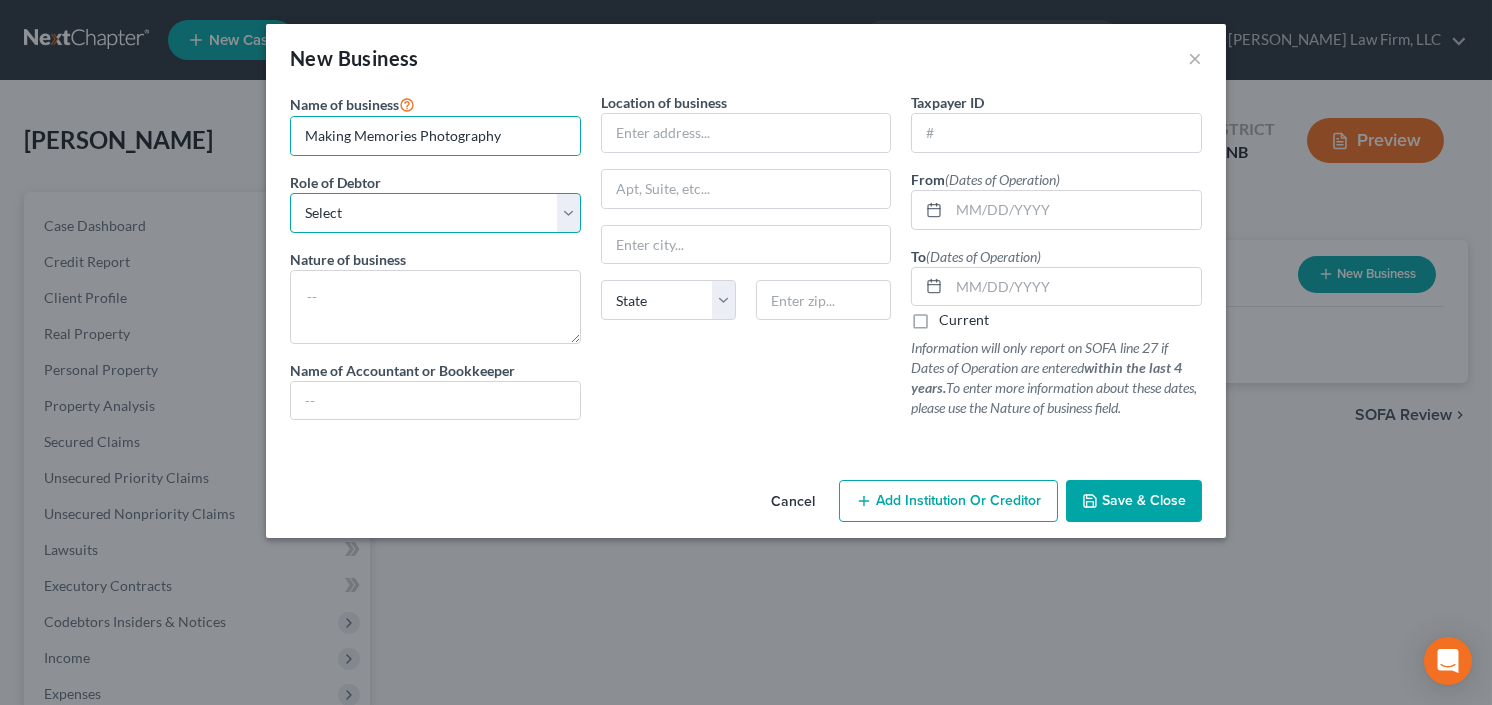 click on "Select A member of a limited liability company (LLC) or limited liability partnership (LLP) An officer, director, or managing executive of a corporation An owner of at least 5% of the voting or equity securities of a corporation A partner in a partnership A sole proprietor or self-employed in a trade, profession, or other activity, either full-time or part-time" at bounding box center [435, 213] 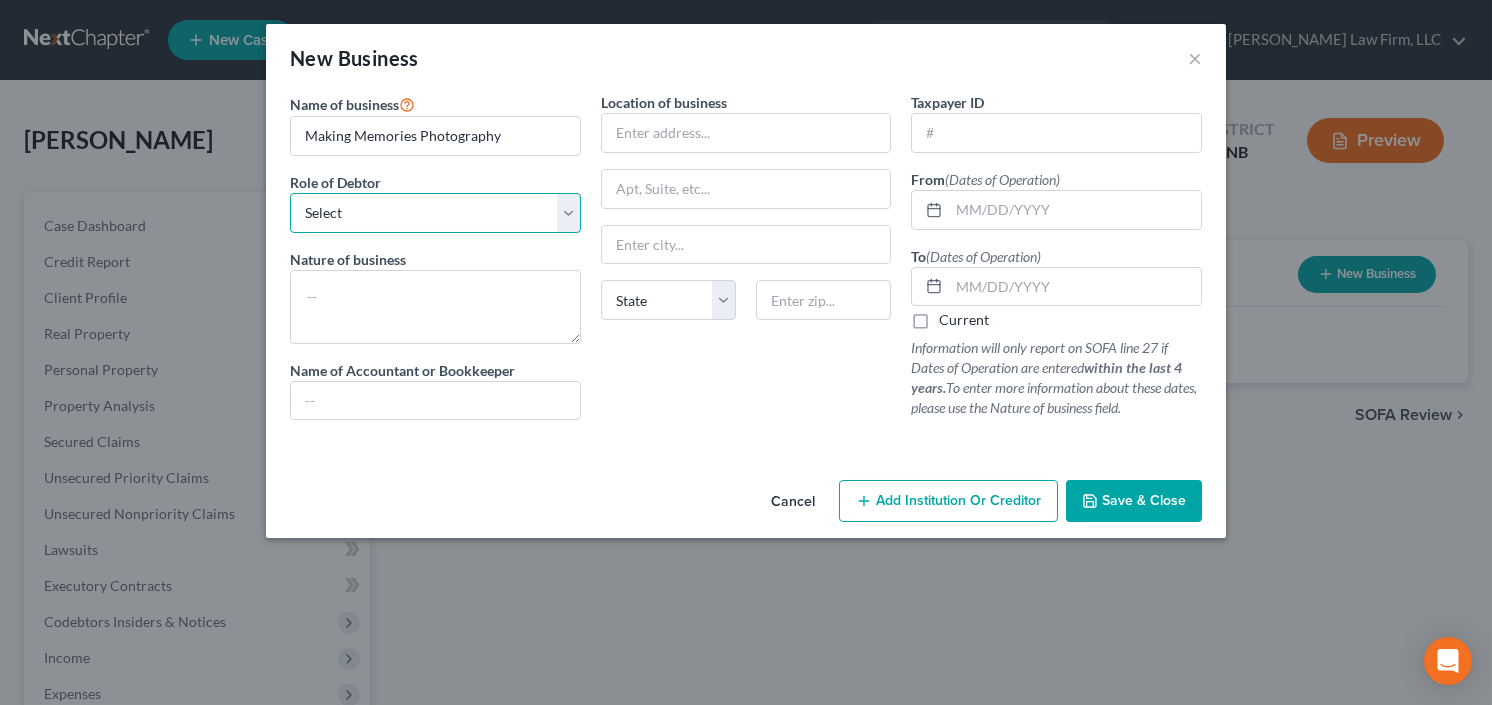 select on "sole_proprietor" 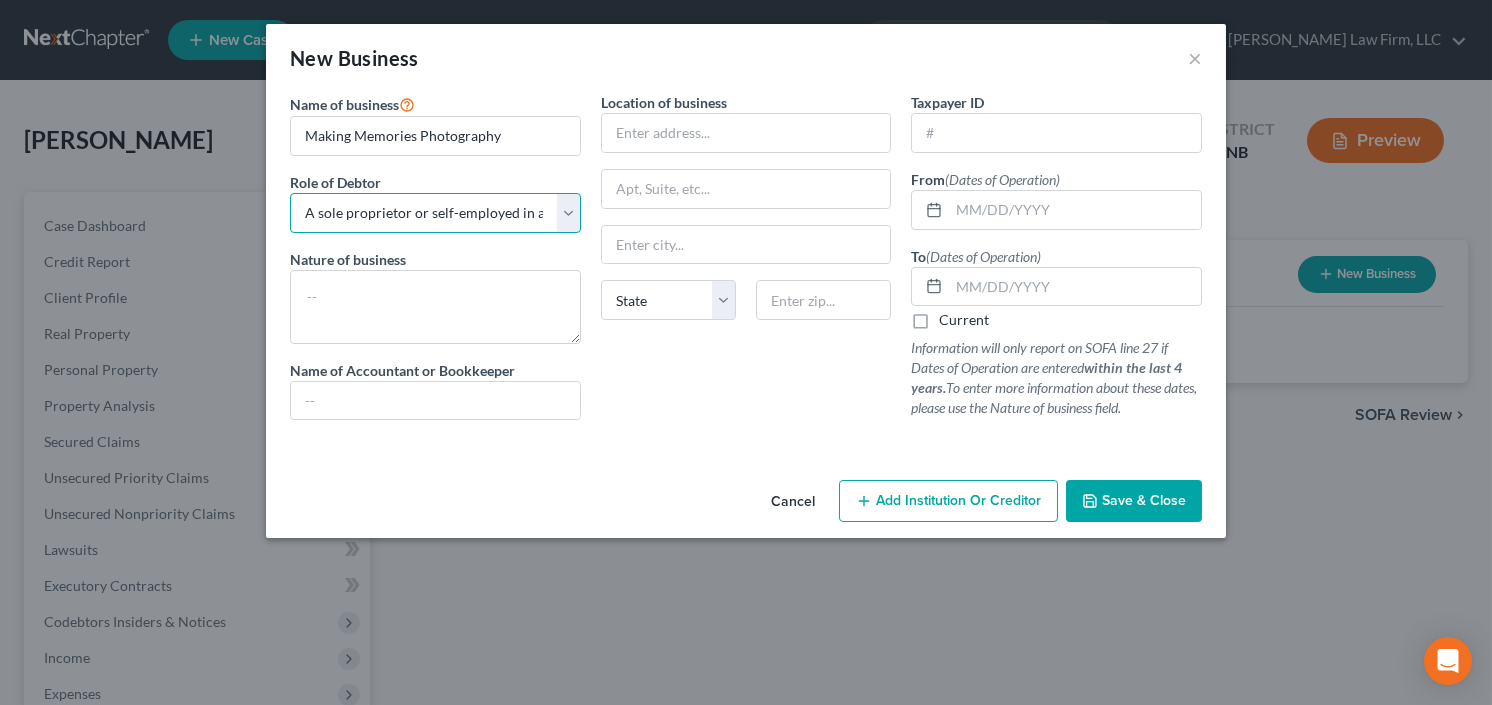 click on "Select A member of a limited liability company (LLC) or limited liability partnership (LLP) An officer, director, or managing executive of a corporation An owner of at least 5% of the voting or equity securities of a corporation A partner in a partnership A sole proprietor or self-employed in a trade, profession, or other activity, either full-time or part-time" at bounding box center [435, 213] 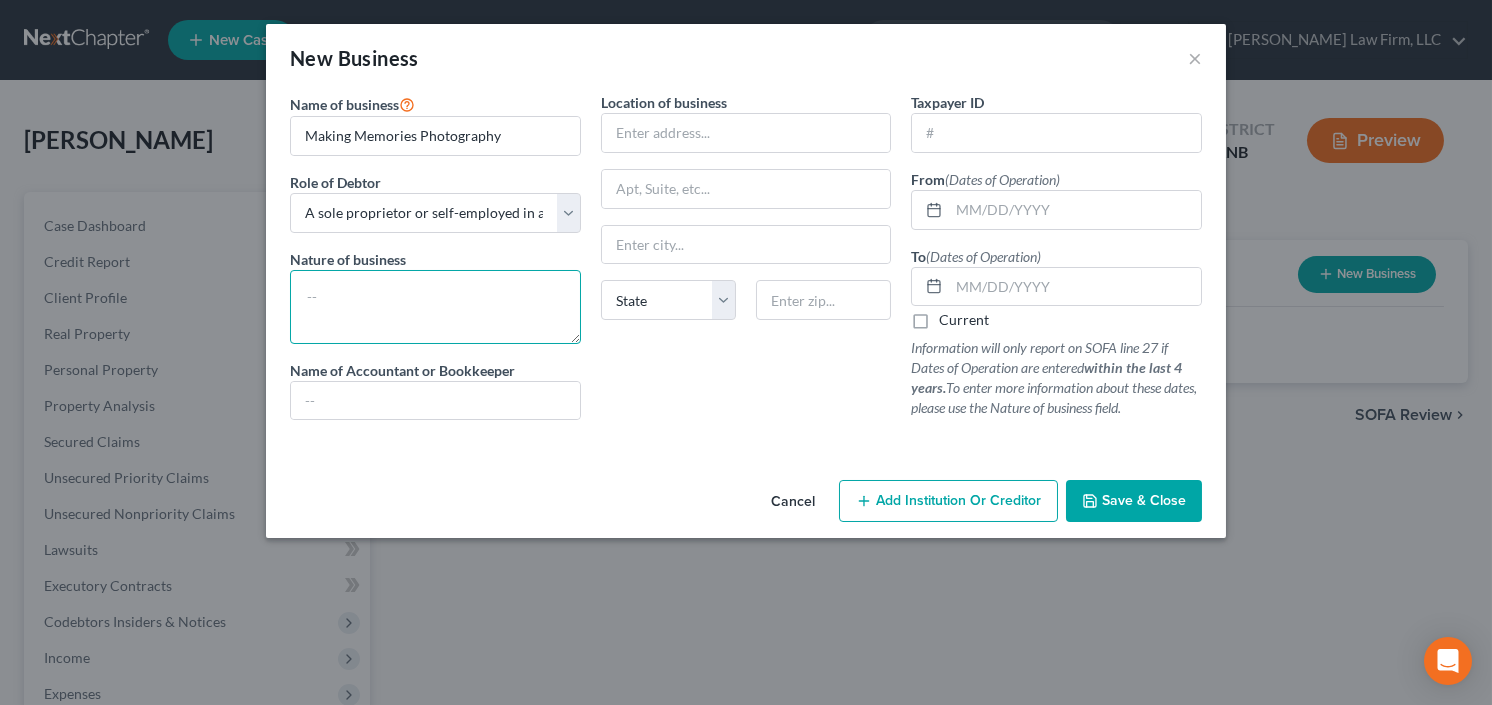 click at bounding box center (435, 307) 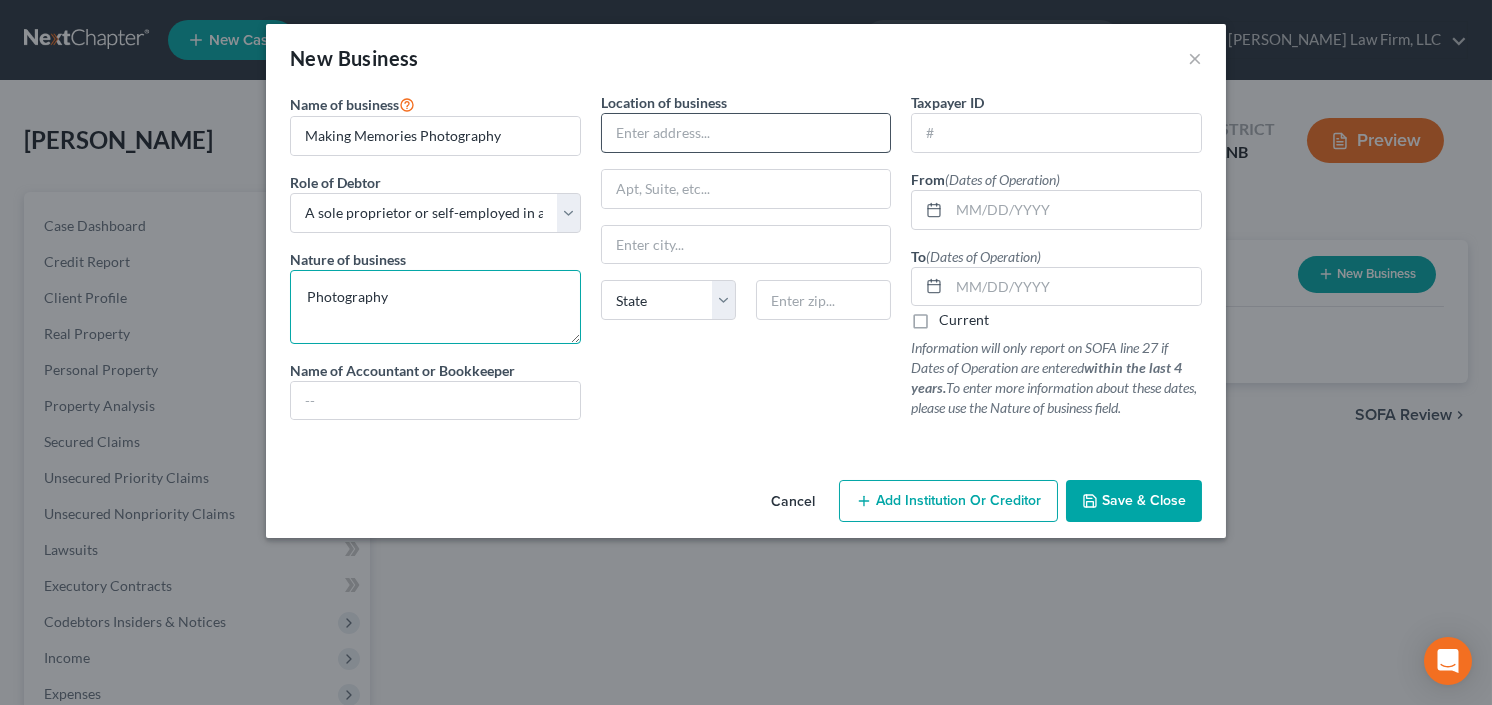 type on "Photography" 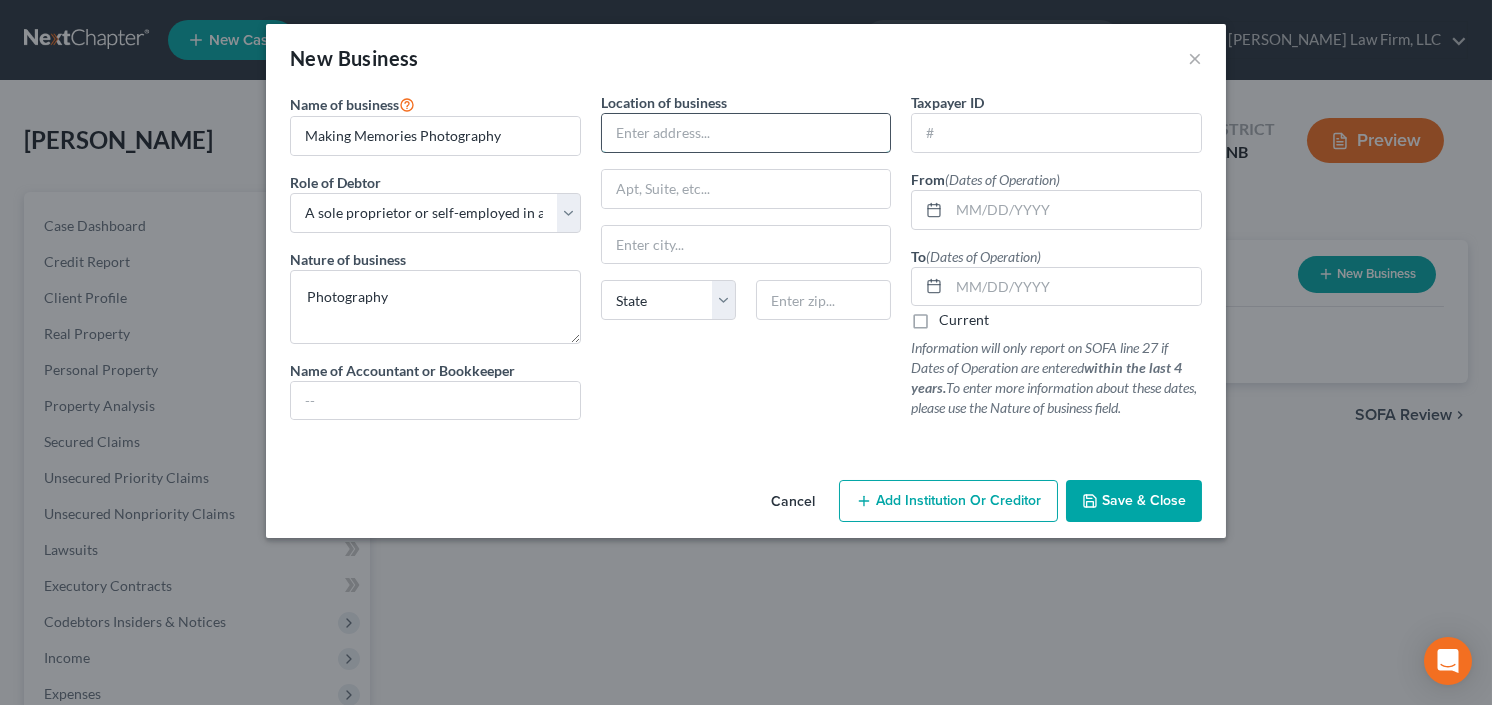 click at bounding box center [746, 133] 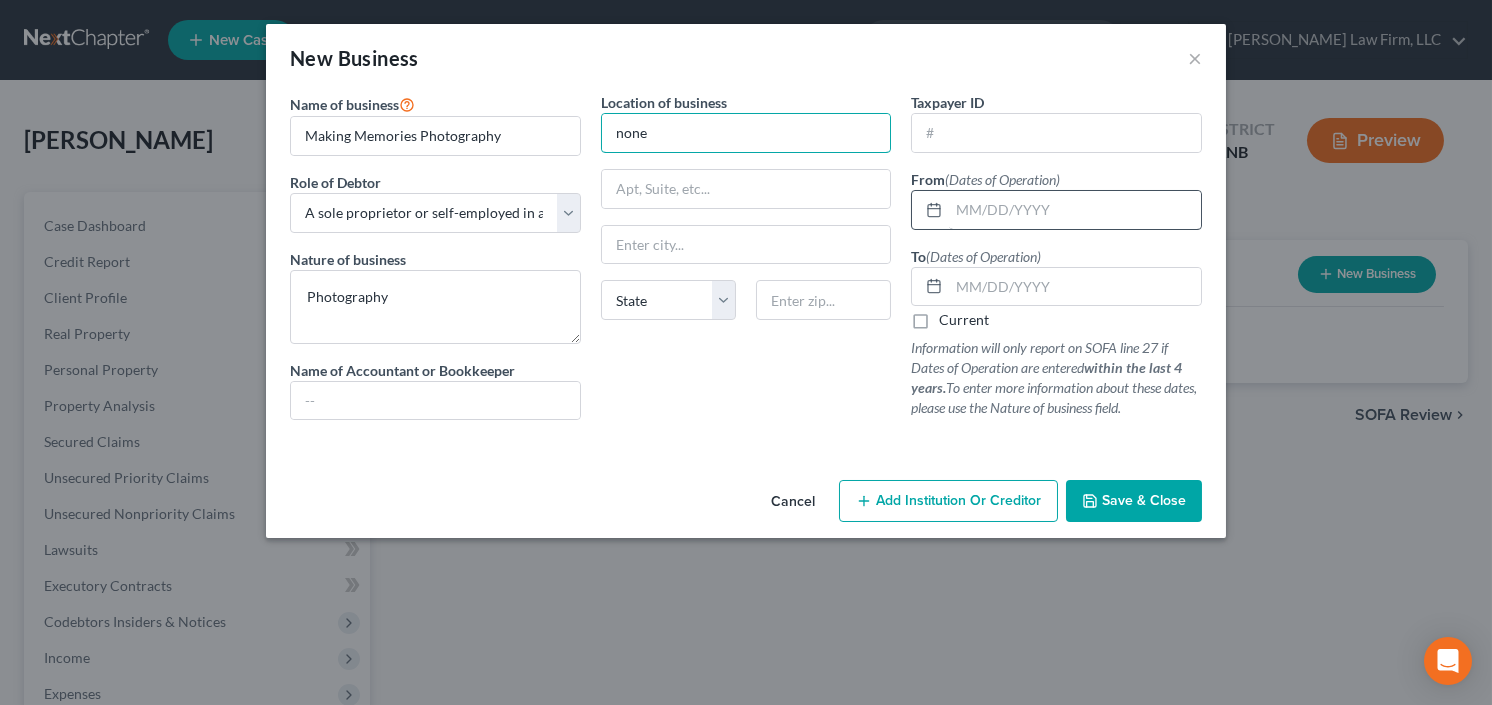 type on "none" 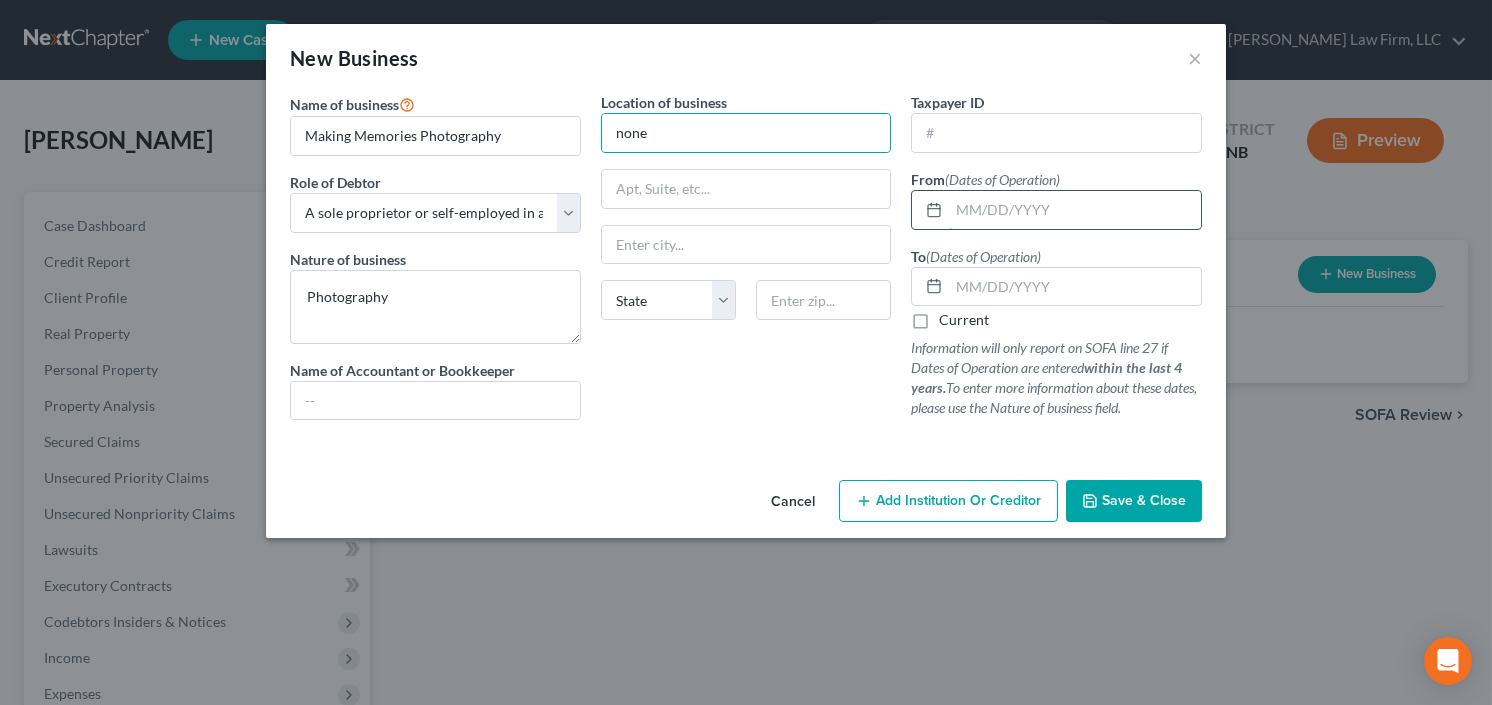 click at bounding box center [1075, 210] 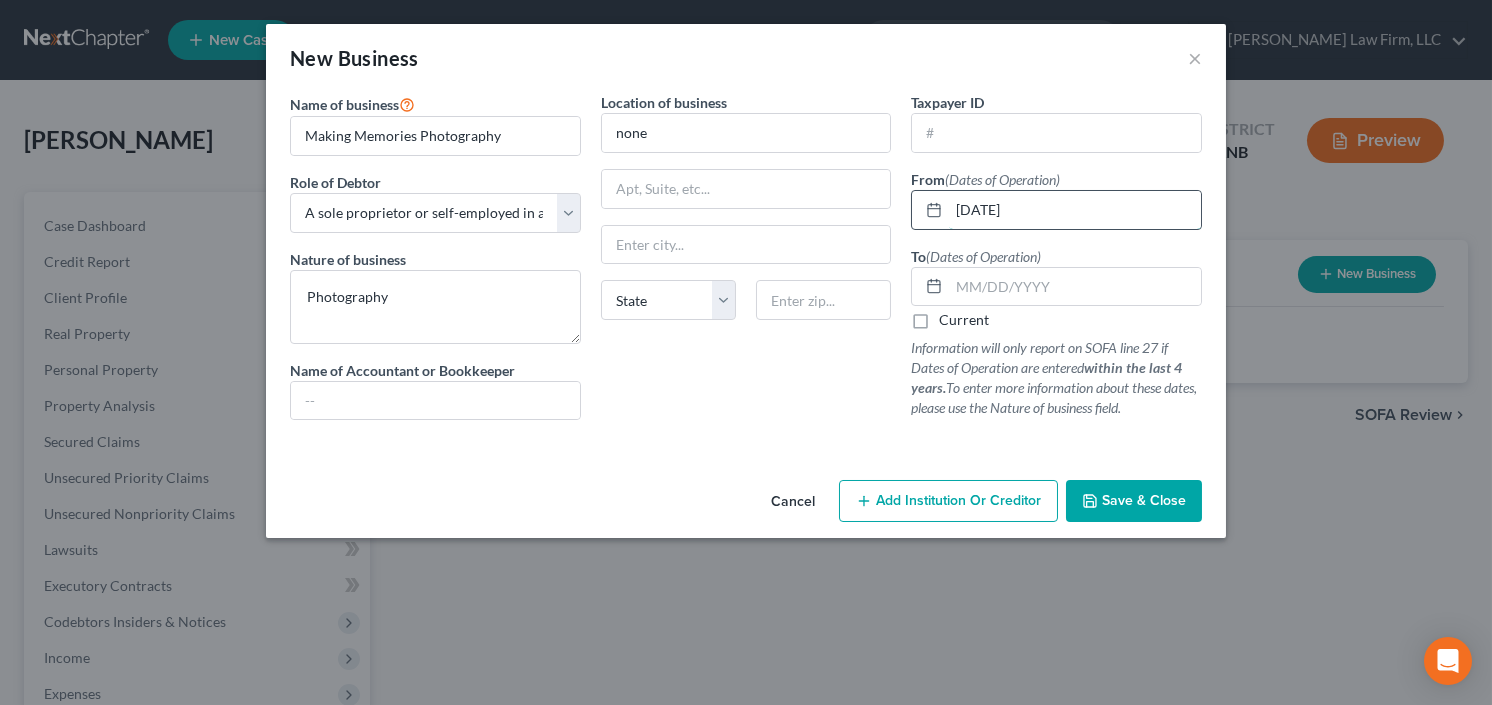 click on "01/01/2022" at bounding box center [1075, 210] 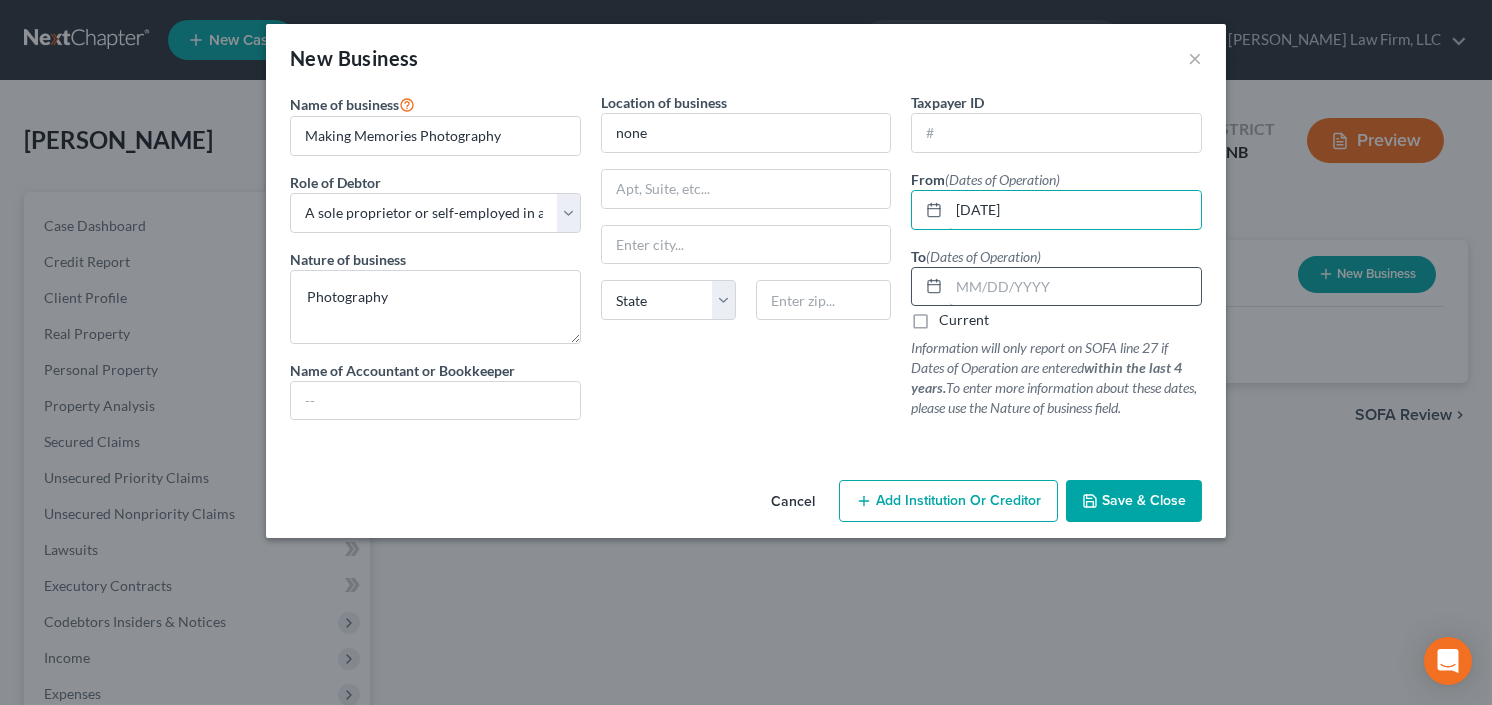 type on "01/01/2023" 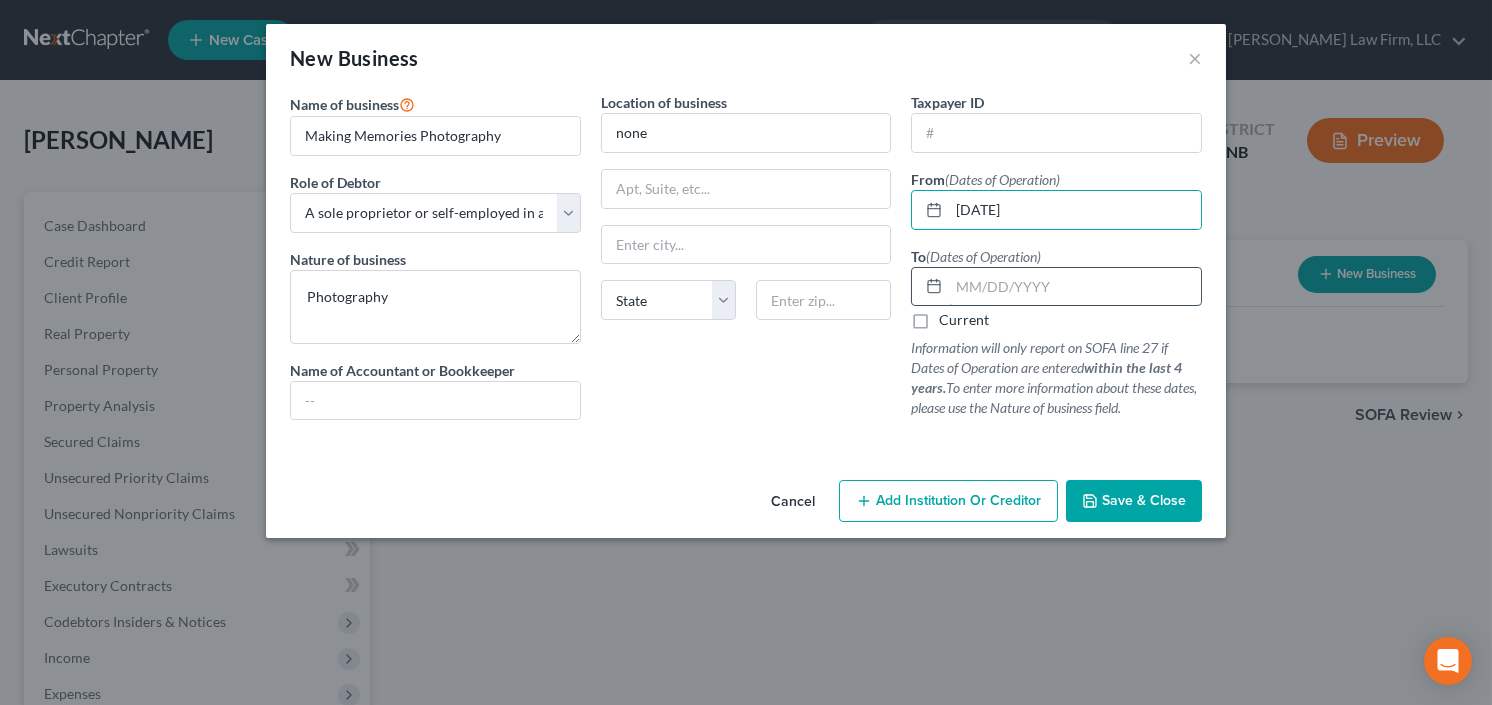 click at bounding box center [1075, 287] 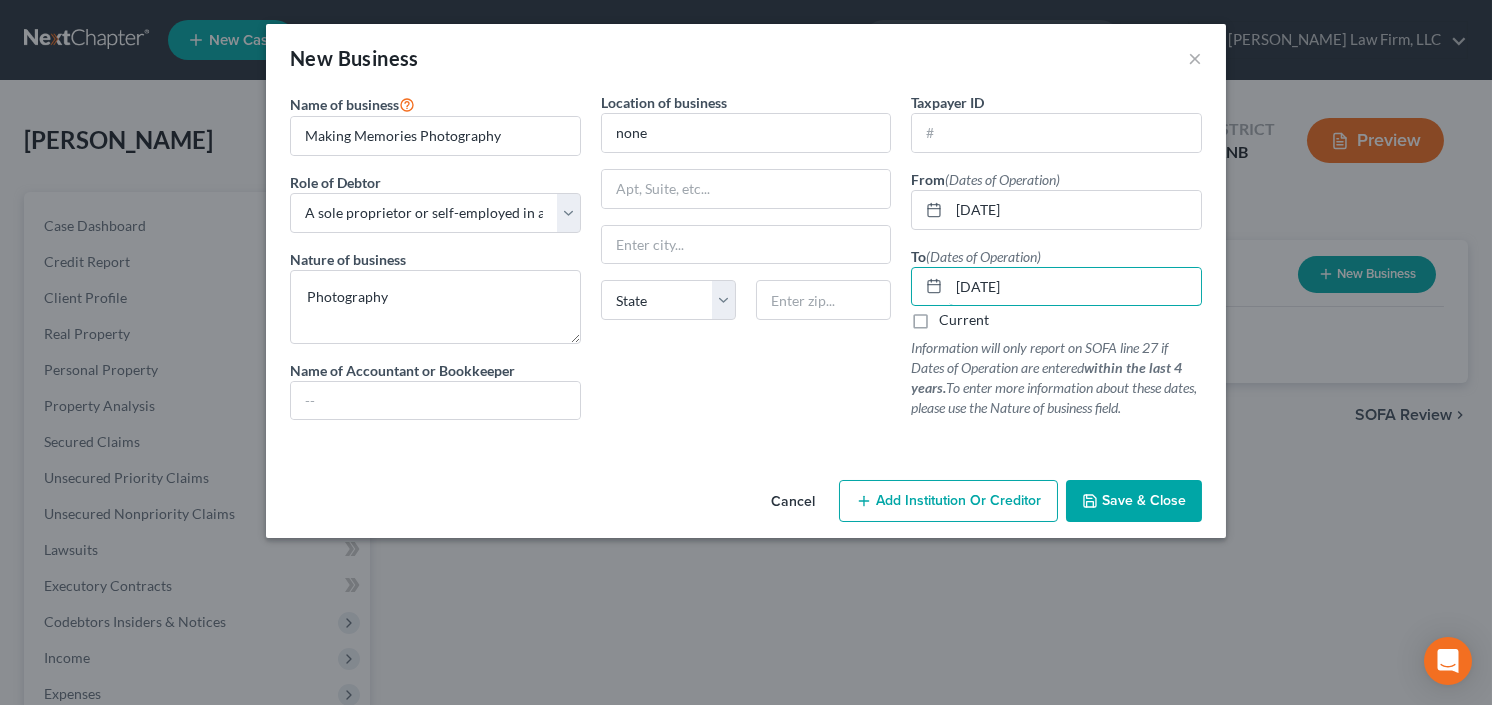 type on "12/31/2024" 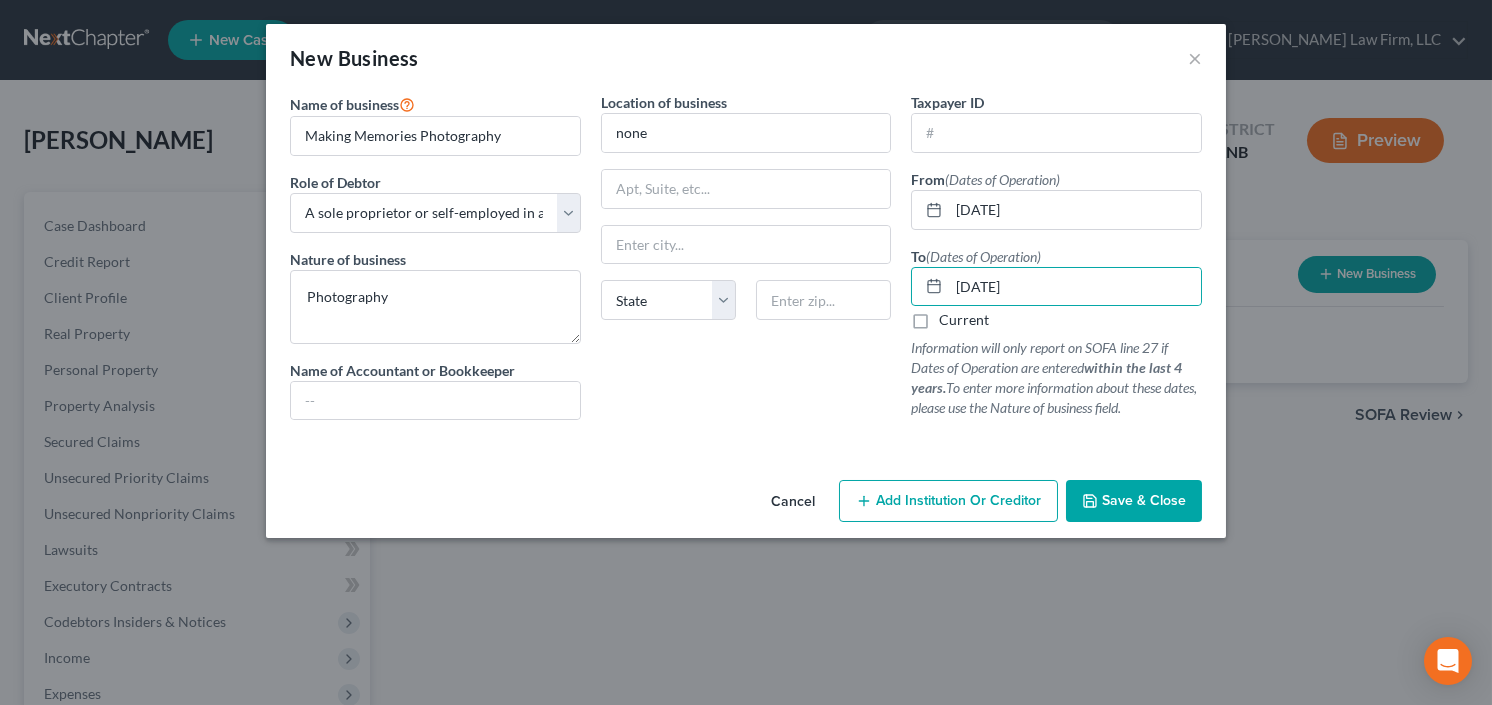 click on "Save & Close" at bounding box center [1144, 500] 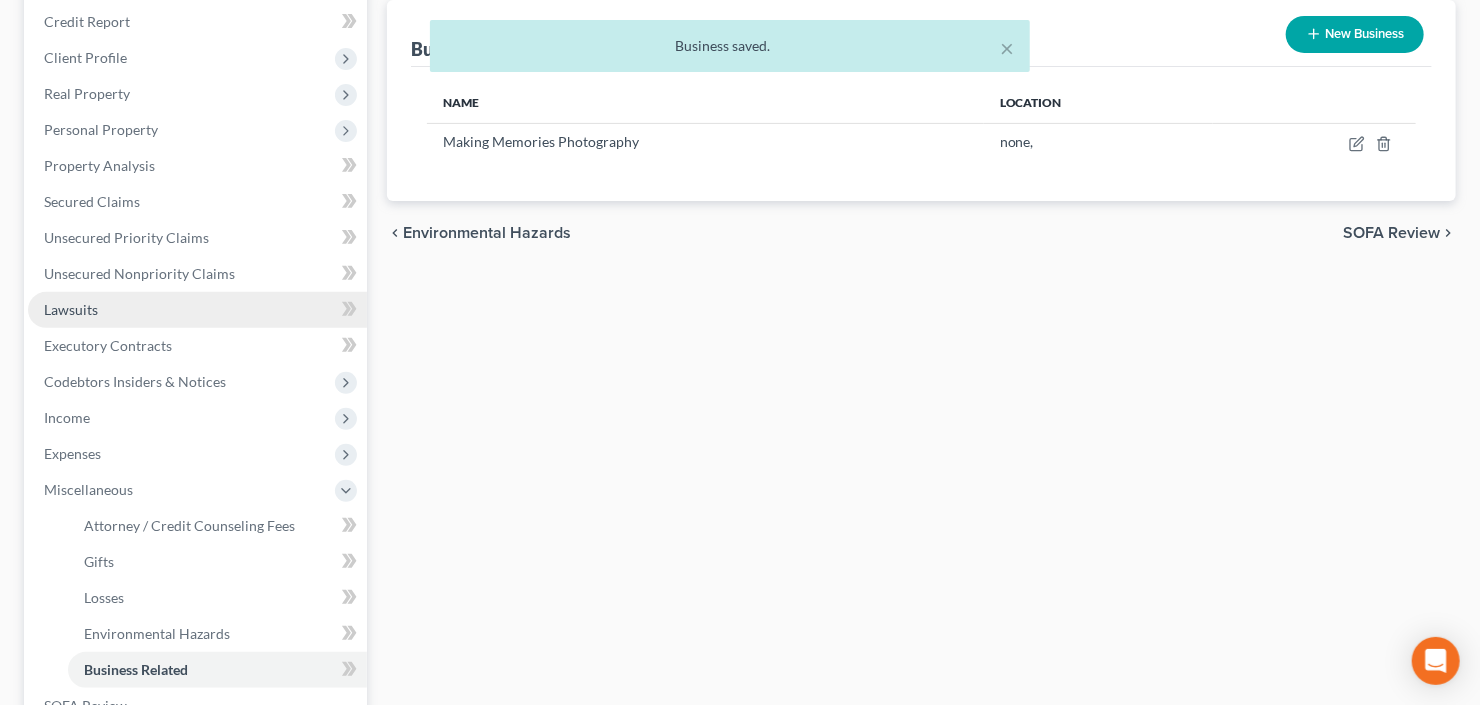 click on "Lawsuits" at bounding box center [71, 309] 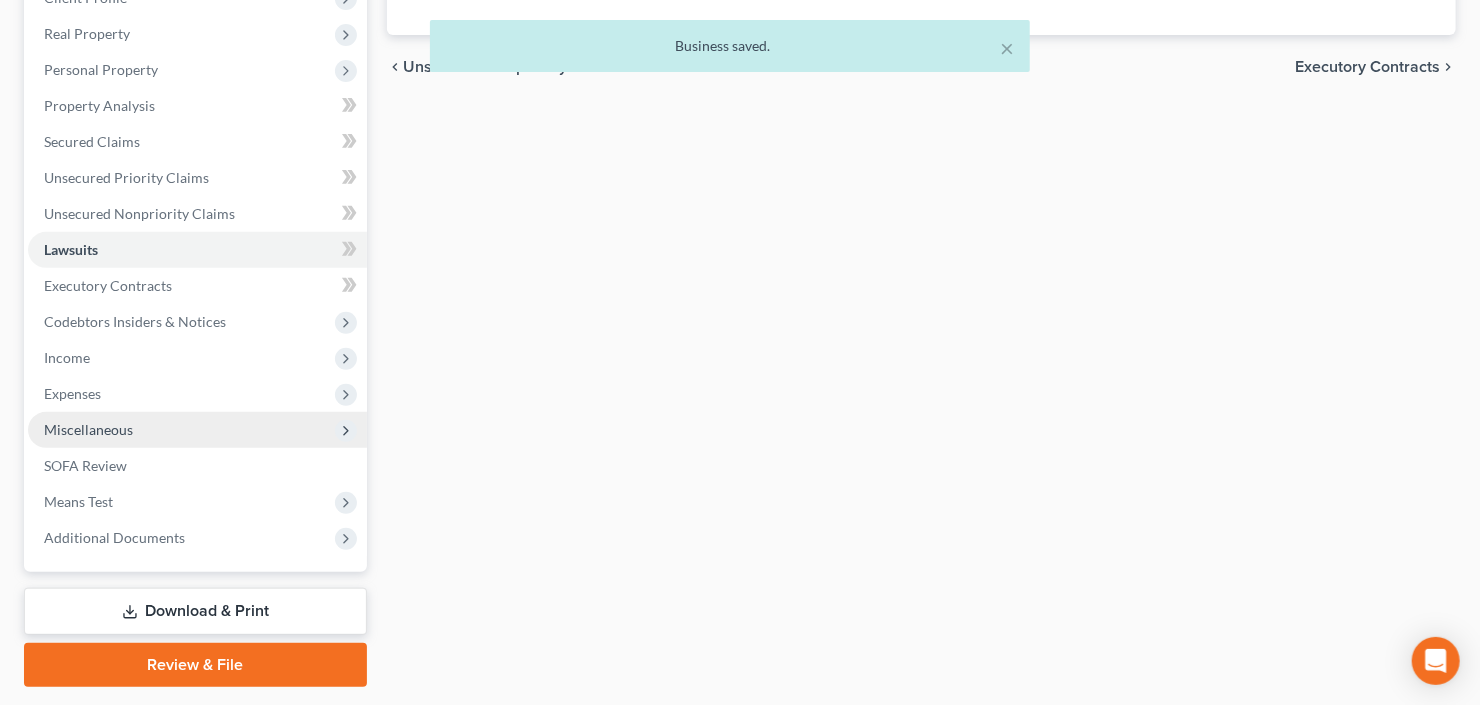 scroll, scrollTop: 354, scrollLeft: 0, axis: vertical 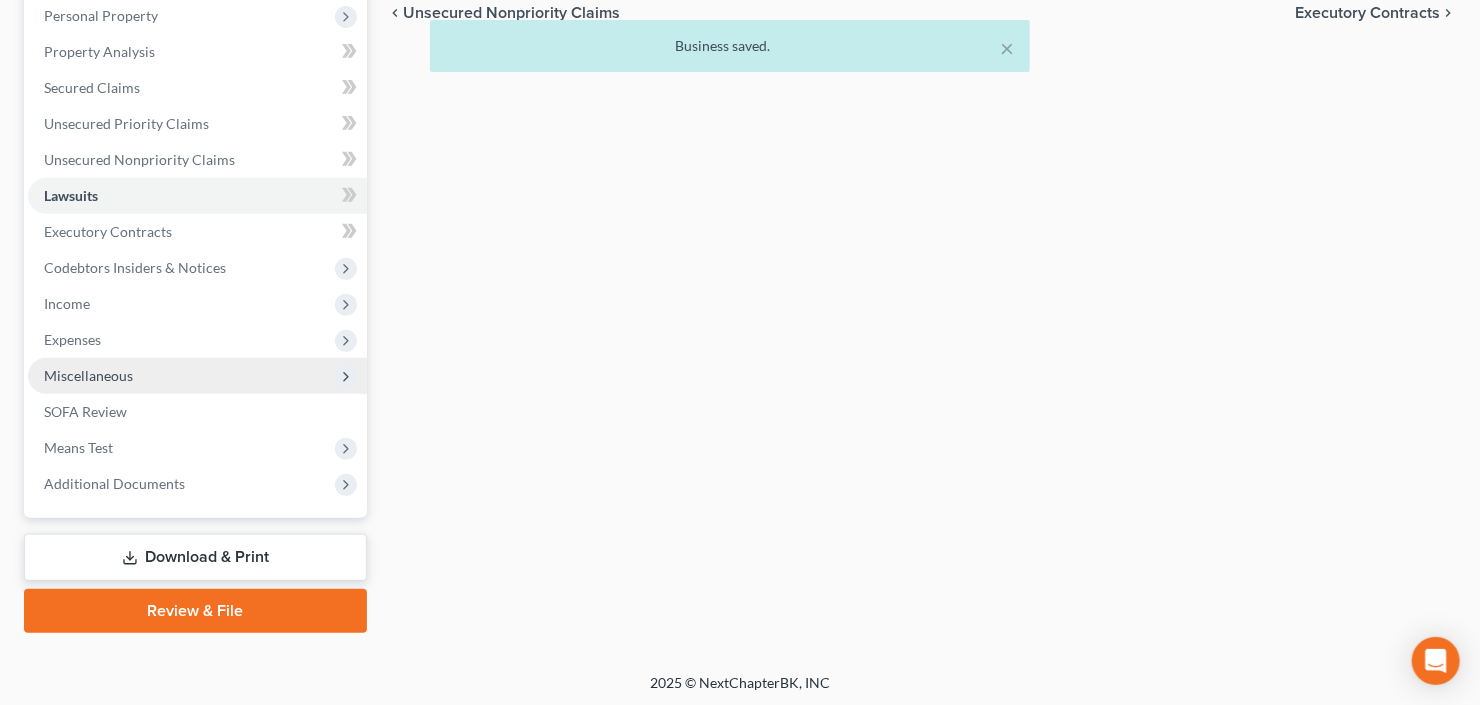 click on "Miscellaneous" at bounding box center (197, 376) 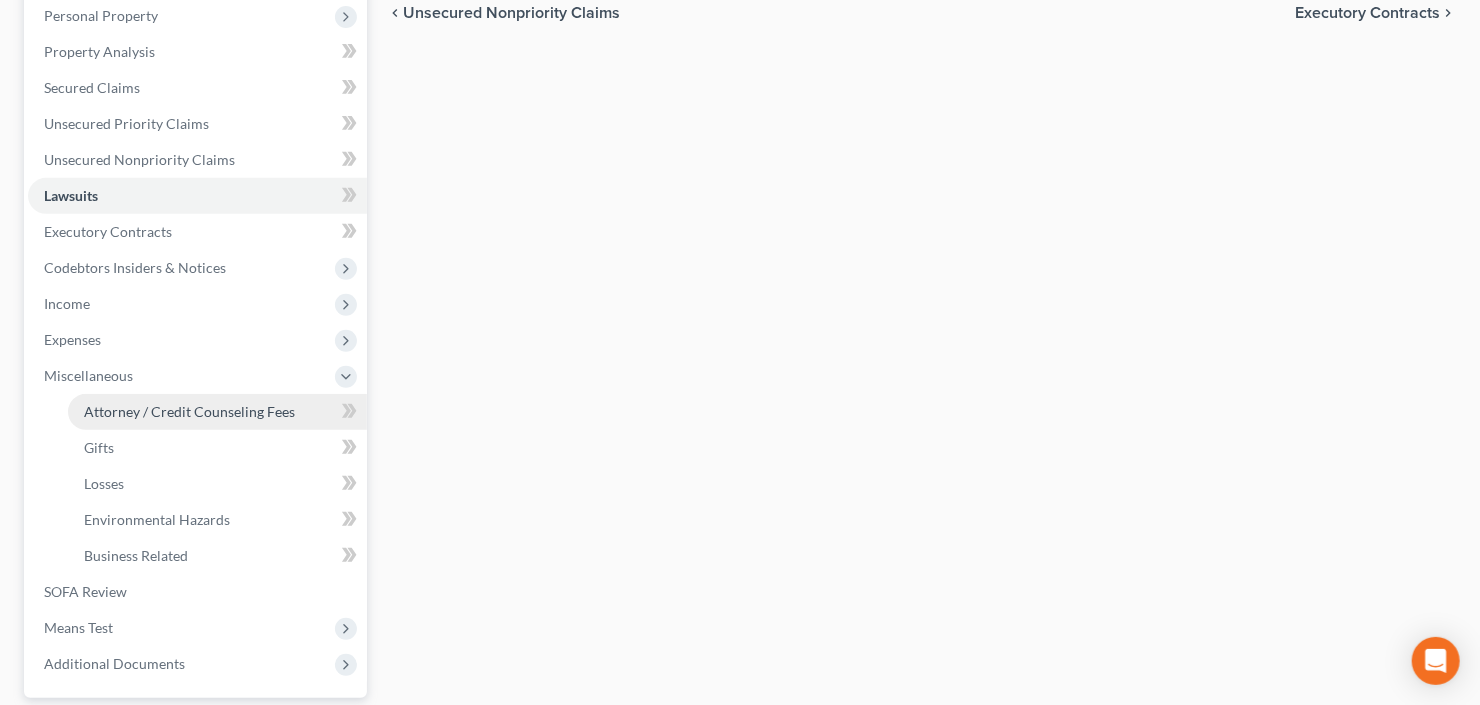 click on "Attorney / Credit Counseling Fees" at bounding box center [189, 411] 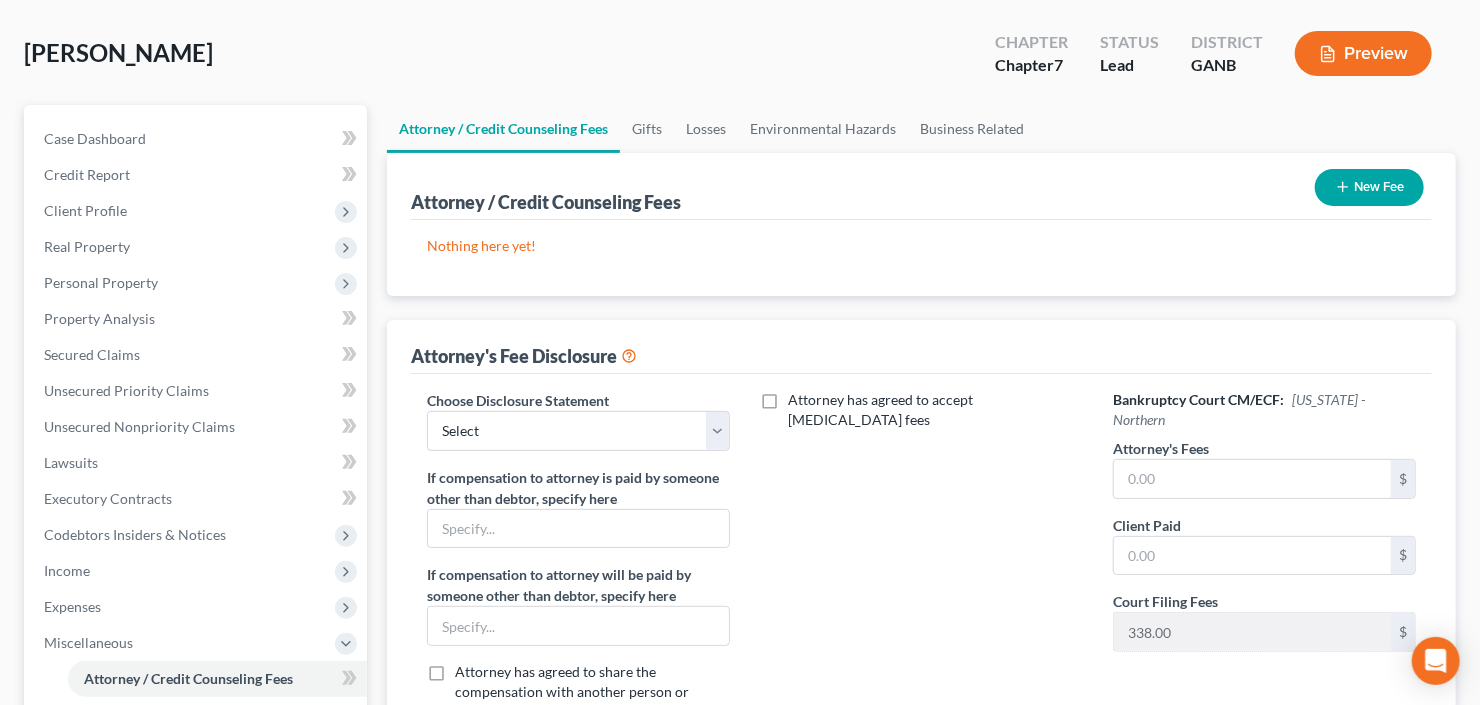 scroll, scrollTop: 0, scrollLeft: 0, axis: both 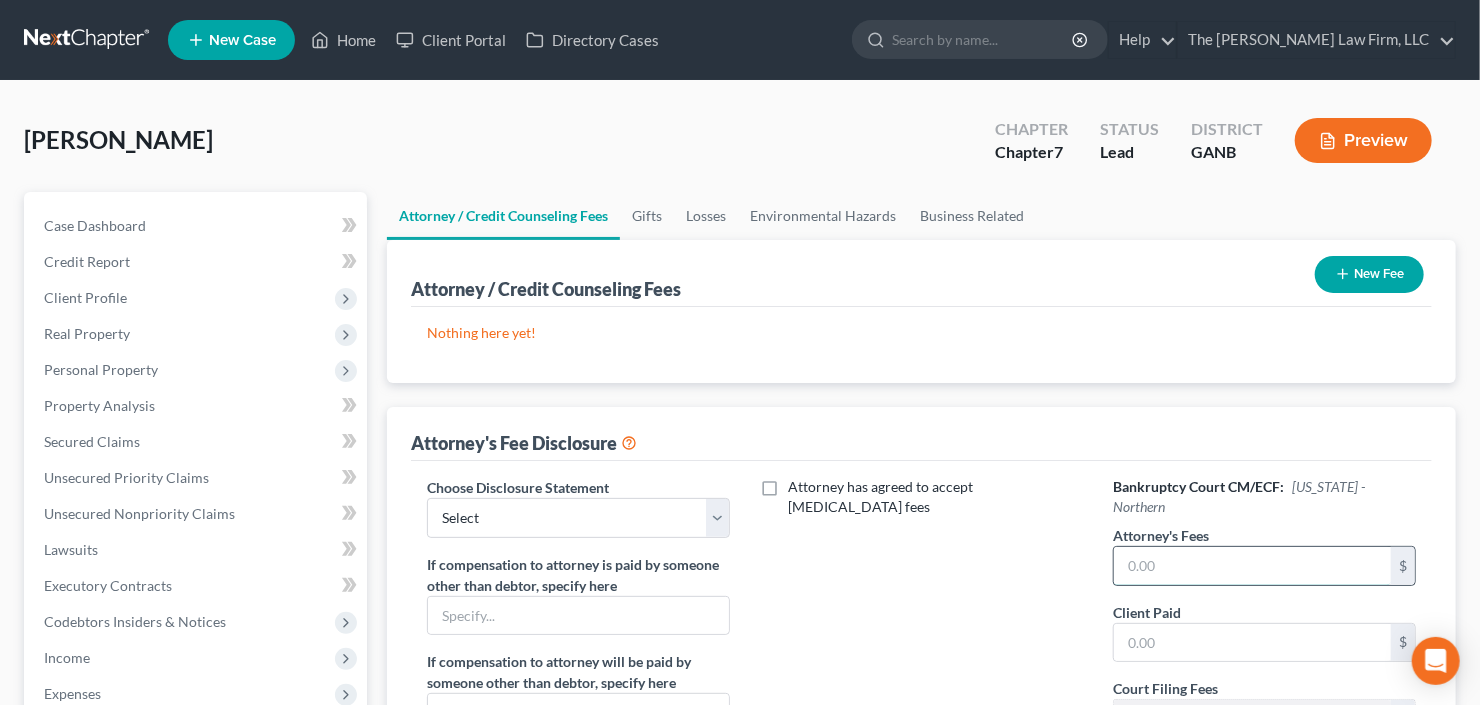 click at bounding box center (1252, 566) 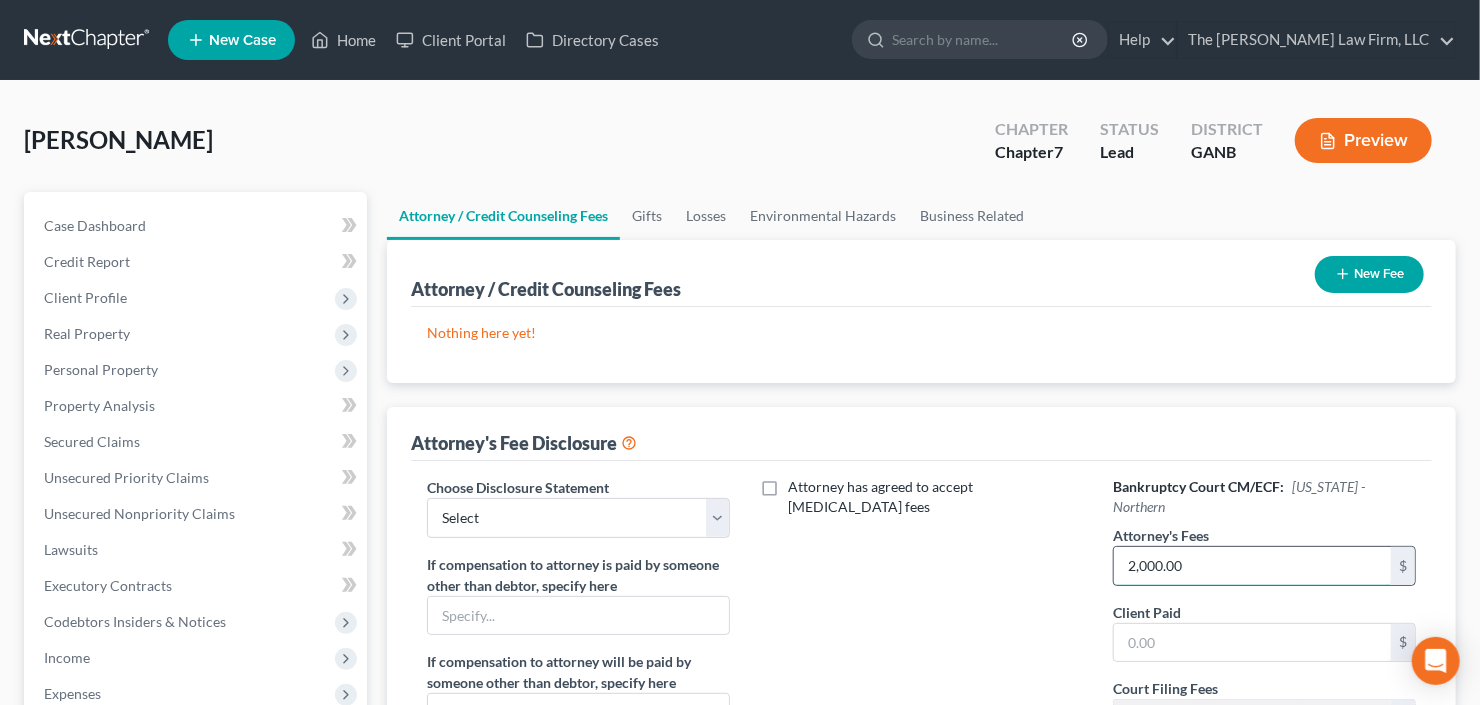 type on "2,000.00" 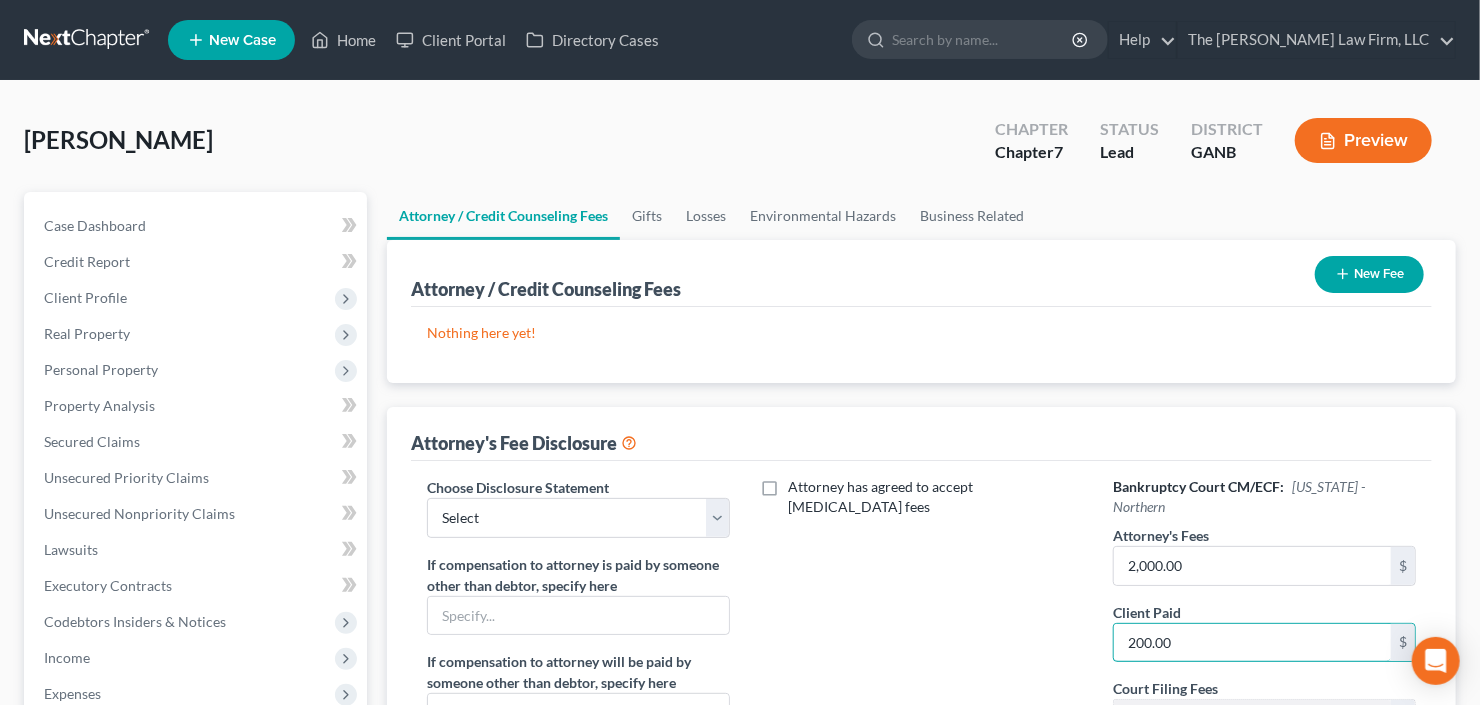 type on "200.00" 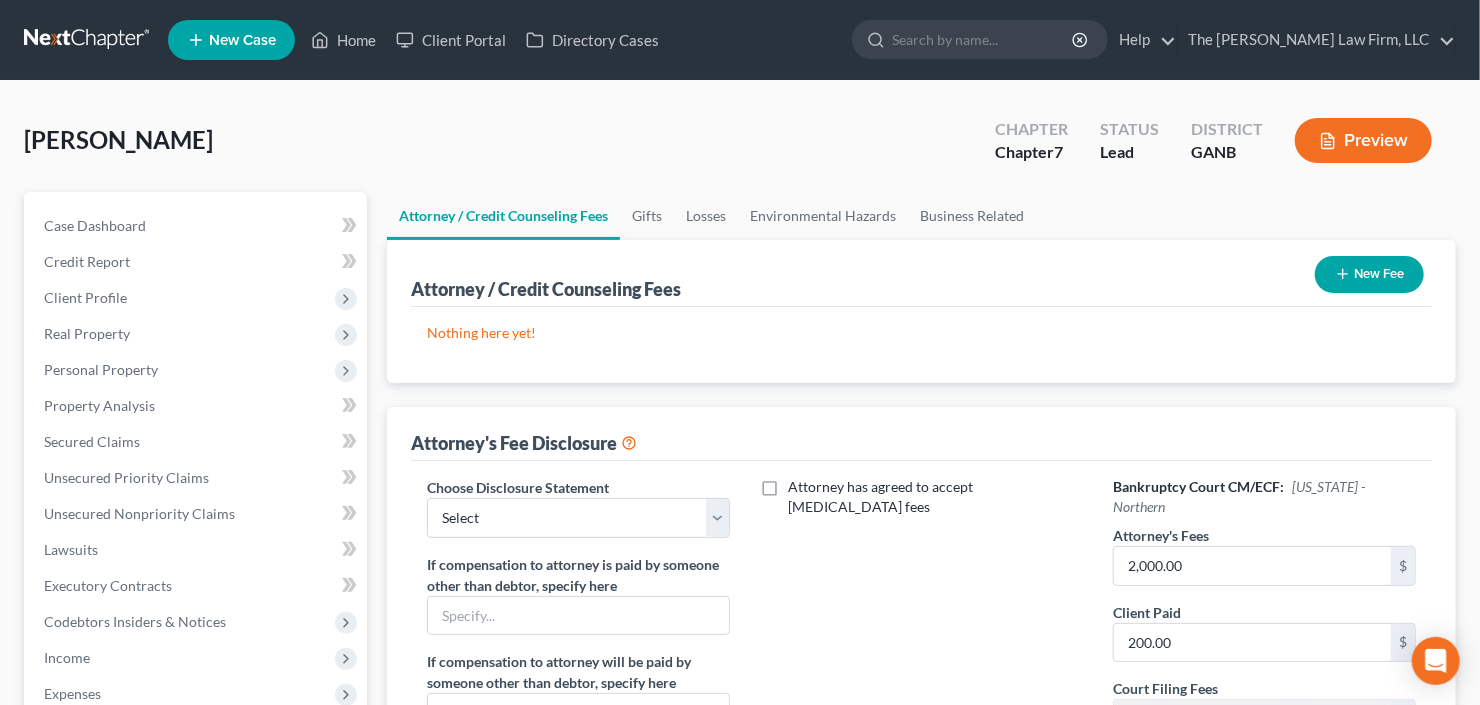 click on "Choose Disclosure Statement Select Advanced Fee 13 Joint Hourly fee agreement Chapter 13  Advance Fee Ch 7 Standard If compensation to attorney is paid by someone other than debtor, specify here If compensation to attorney will be paid by someone other than debtor, specify here Attorney has agreed to share the compensation with another person or persons who are not members of their law firm." at bounding box center (578, 662) 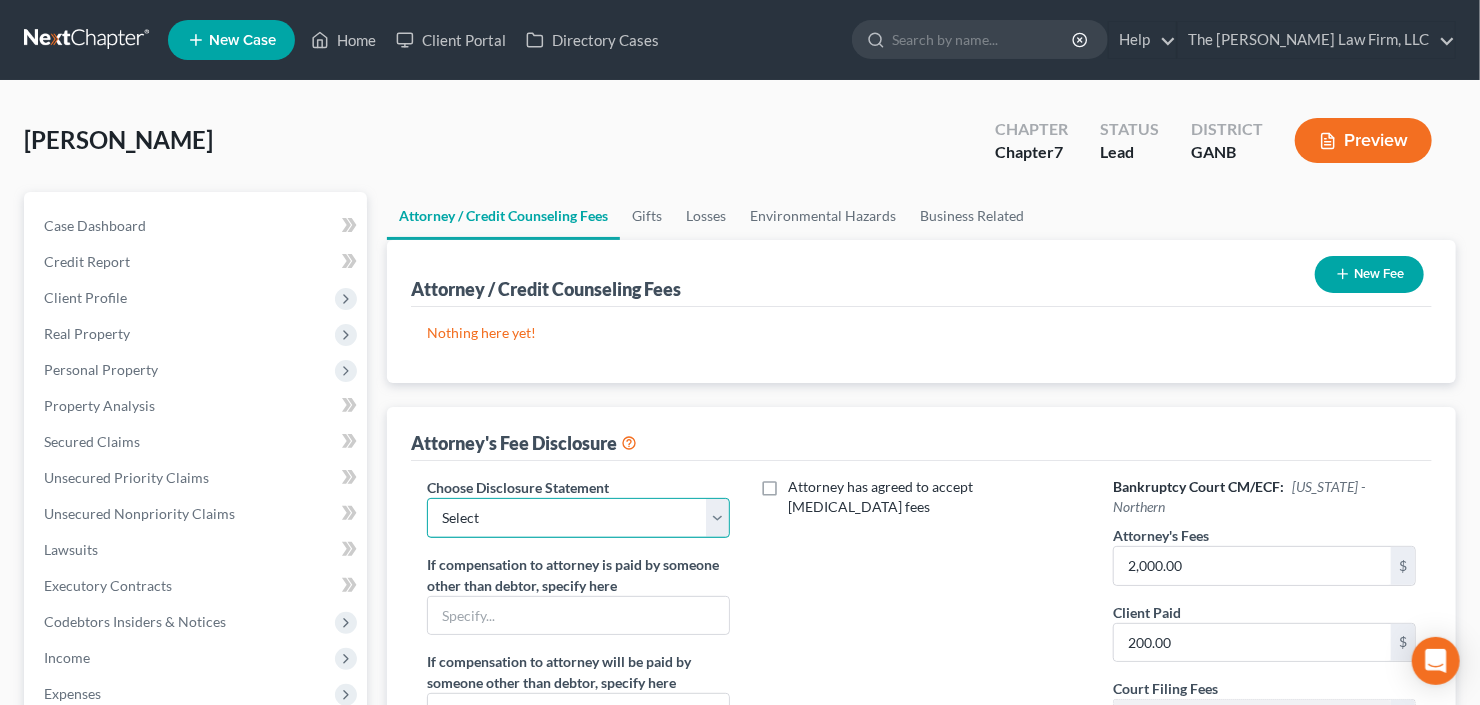 click on "Select Advanced Fee 13 Joint Hourly fee agreement Chapter 13  Advance Fee Ch 7 Standard" at bounding box center (578, 518) 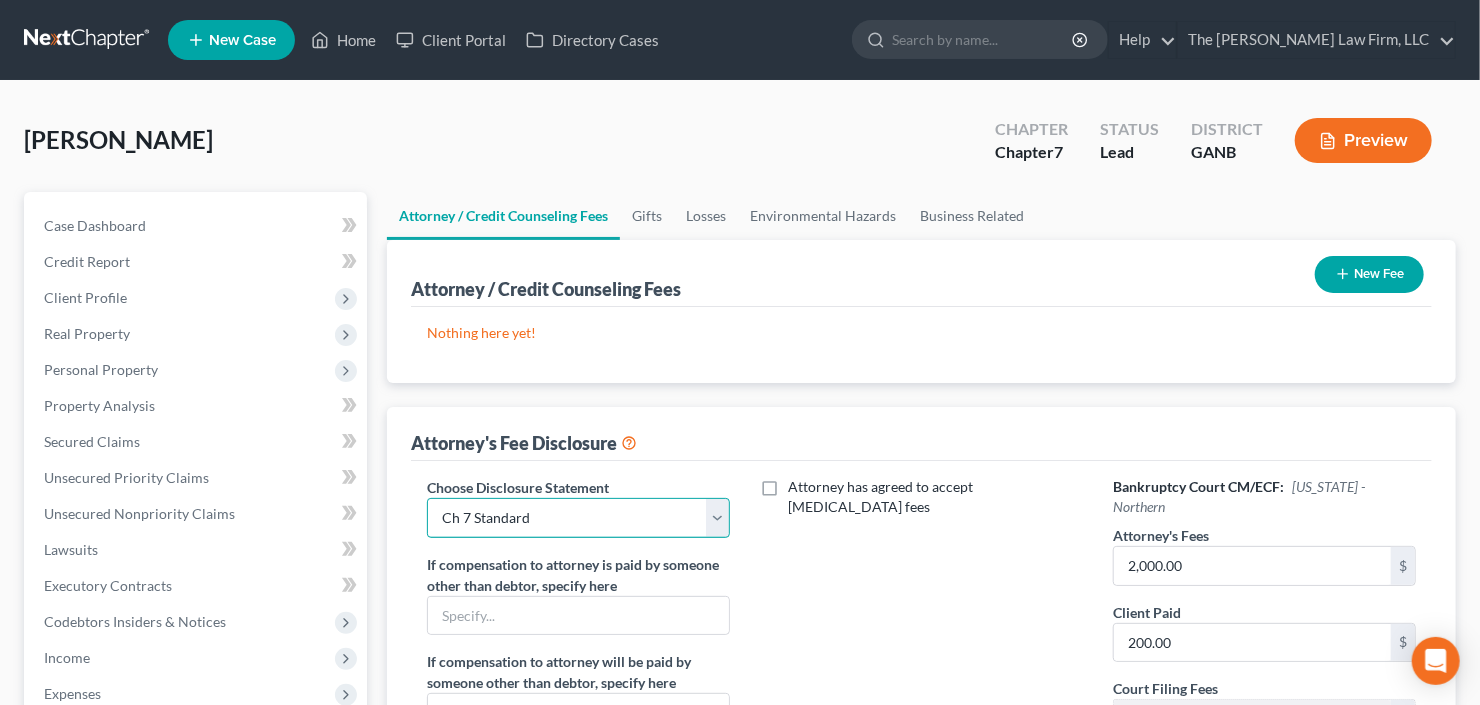 click on "Select Advanced Fee 13 Joint Hourly fee agreement Chapter 13  Advance Fee Ch 7 Standard" at bounding box center (578, 518) 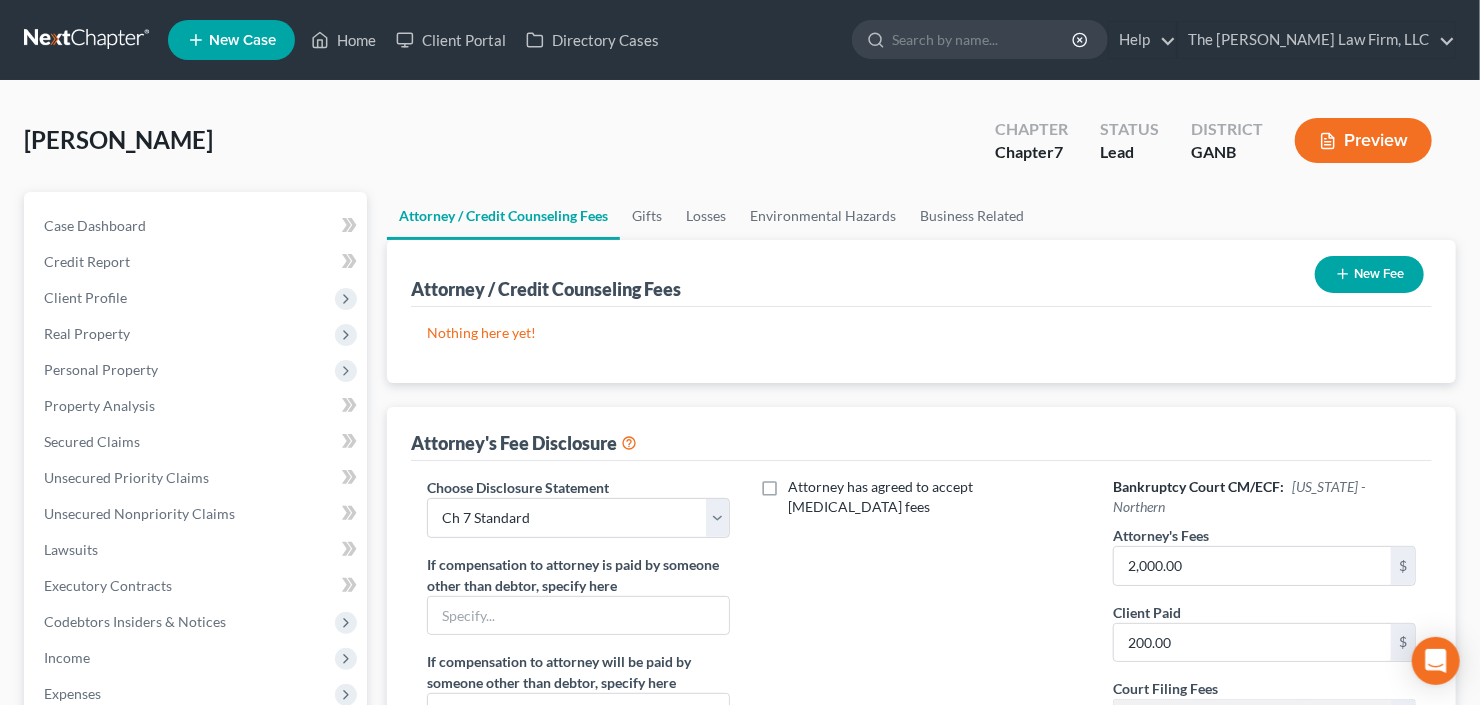 click on "New Fee" at bounding box center [1369, 274] 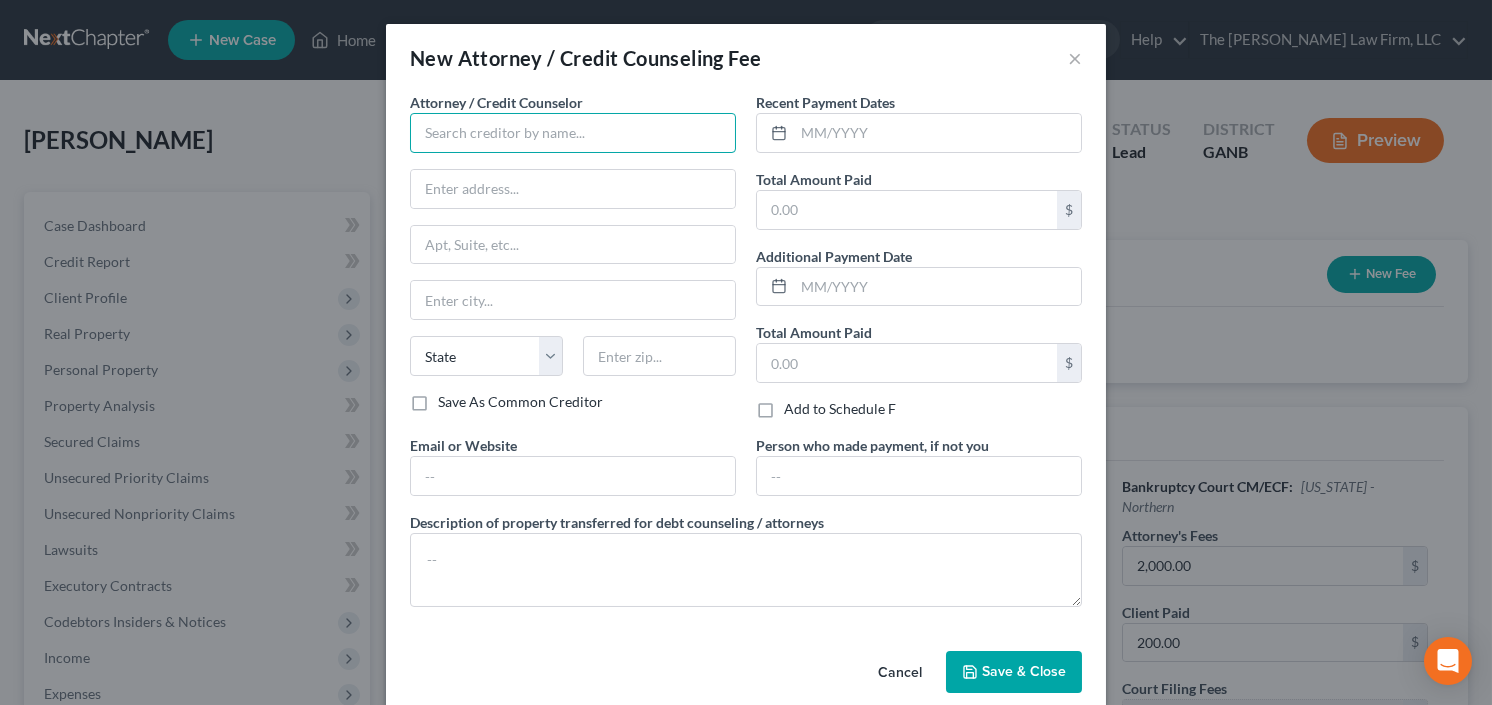 click at bounding box center (573, 133) 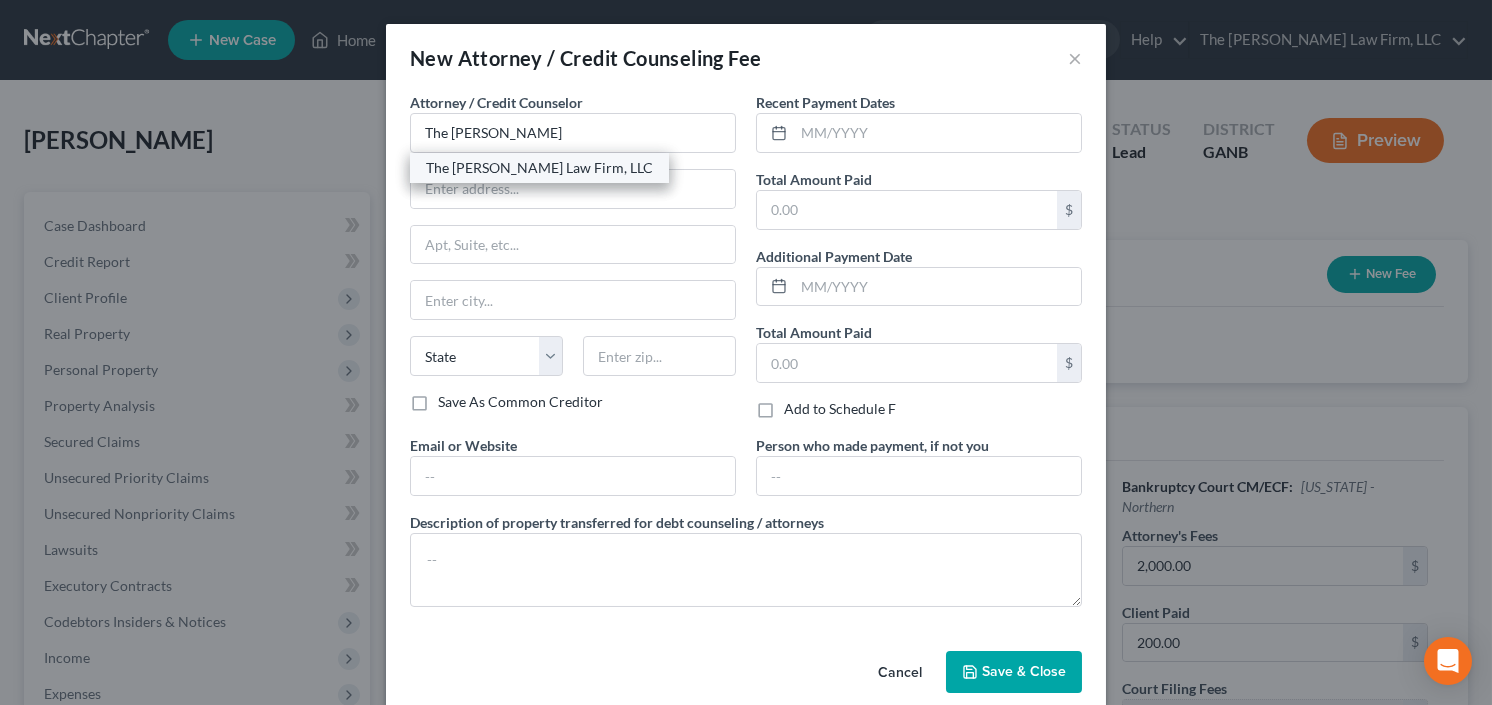 click on "The [PERSON_NAME] Law Firm, LLC" at bounding box center (539, 168) 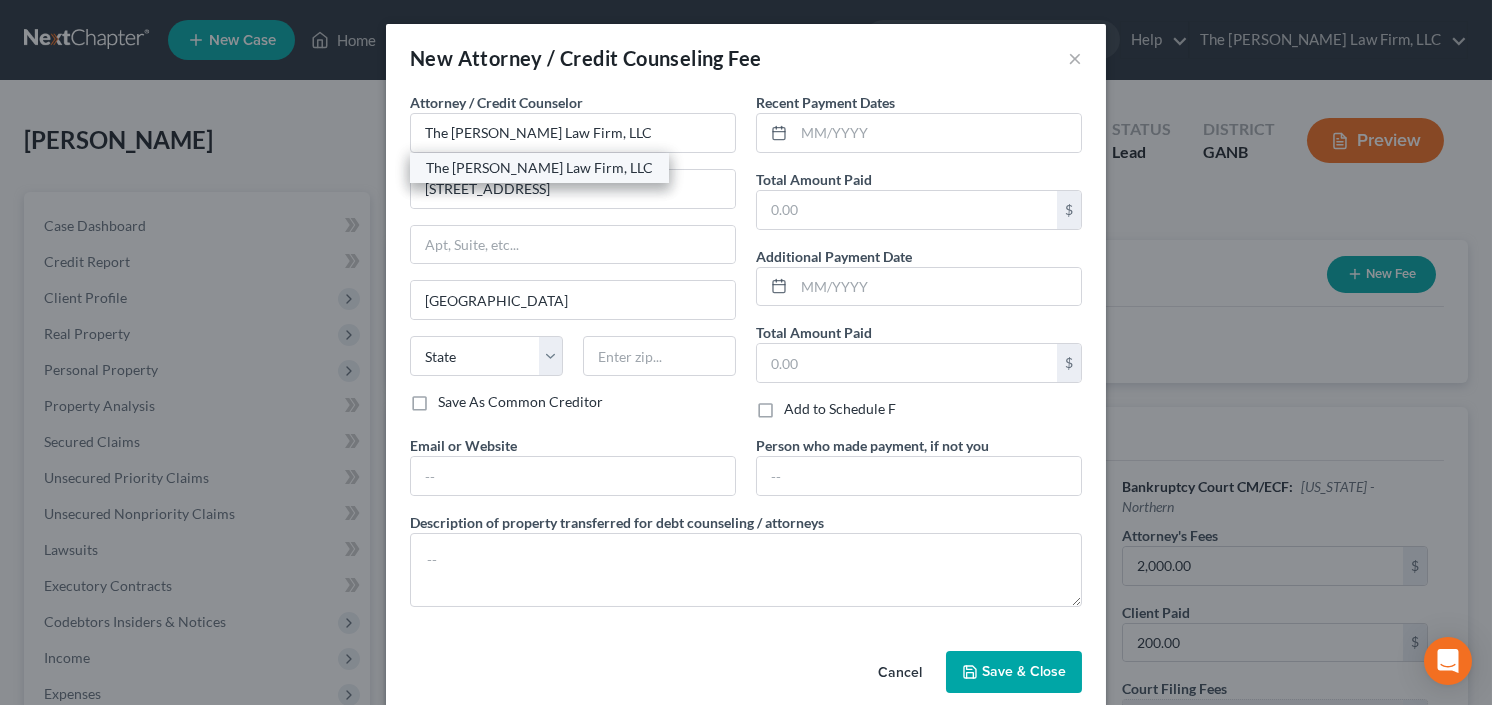 select on "10" 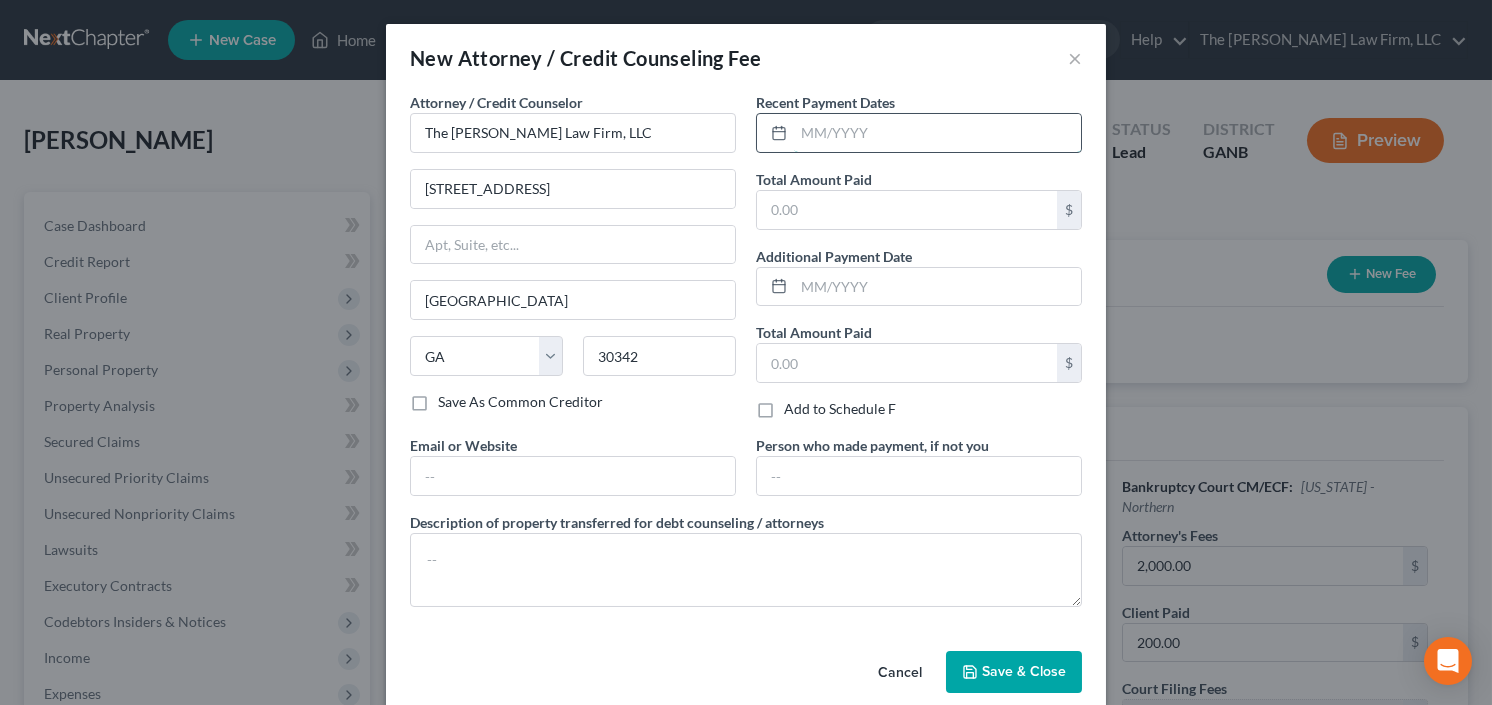 click at bounding box center (937, 133) 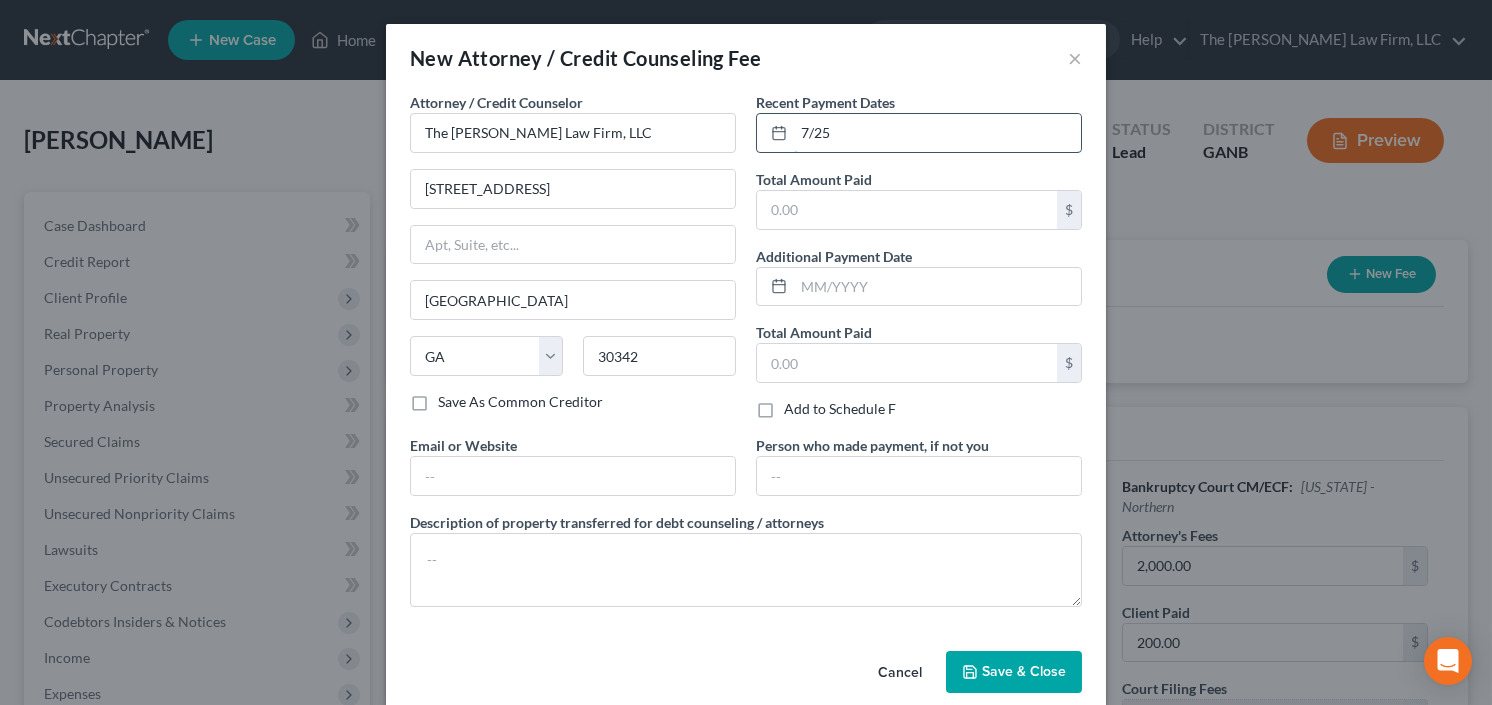 type on "7/25" 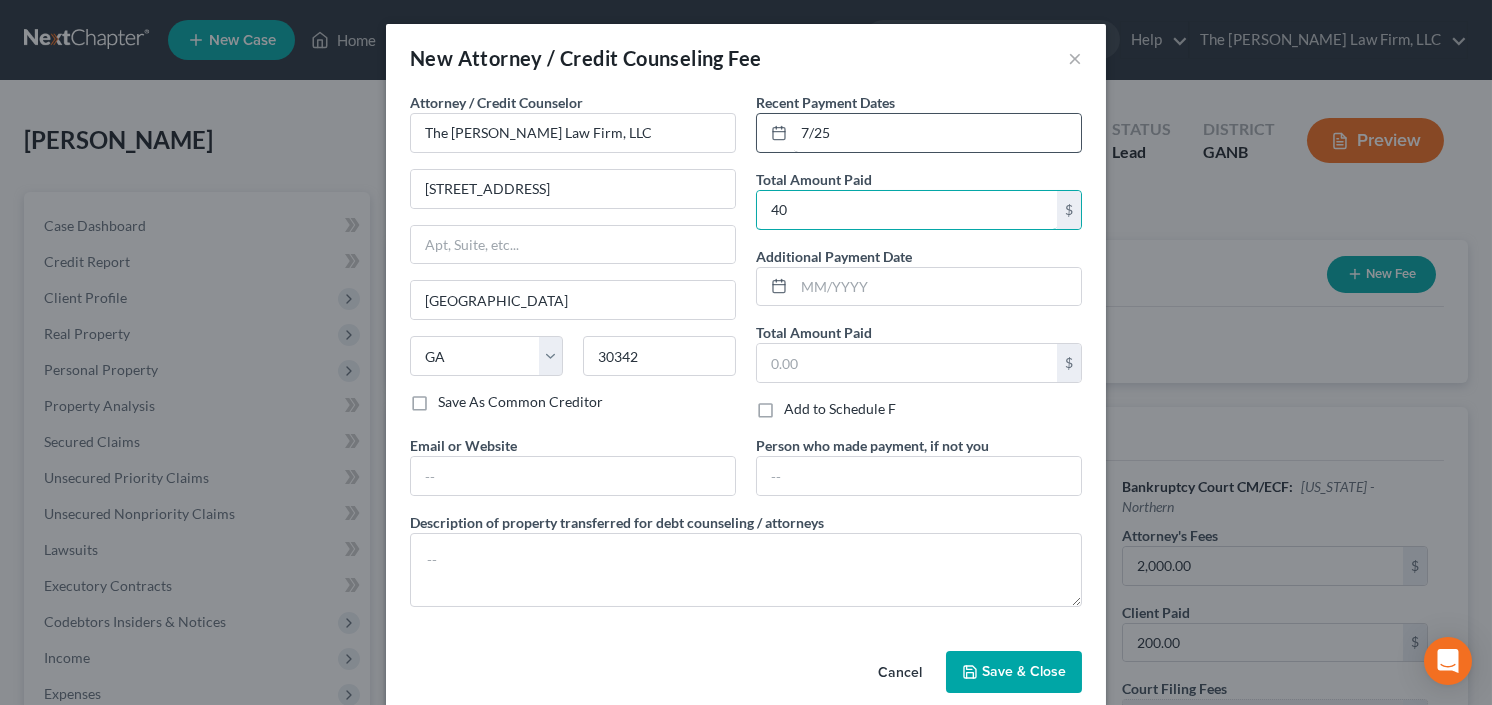 type on "4" 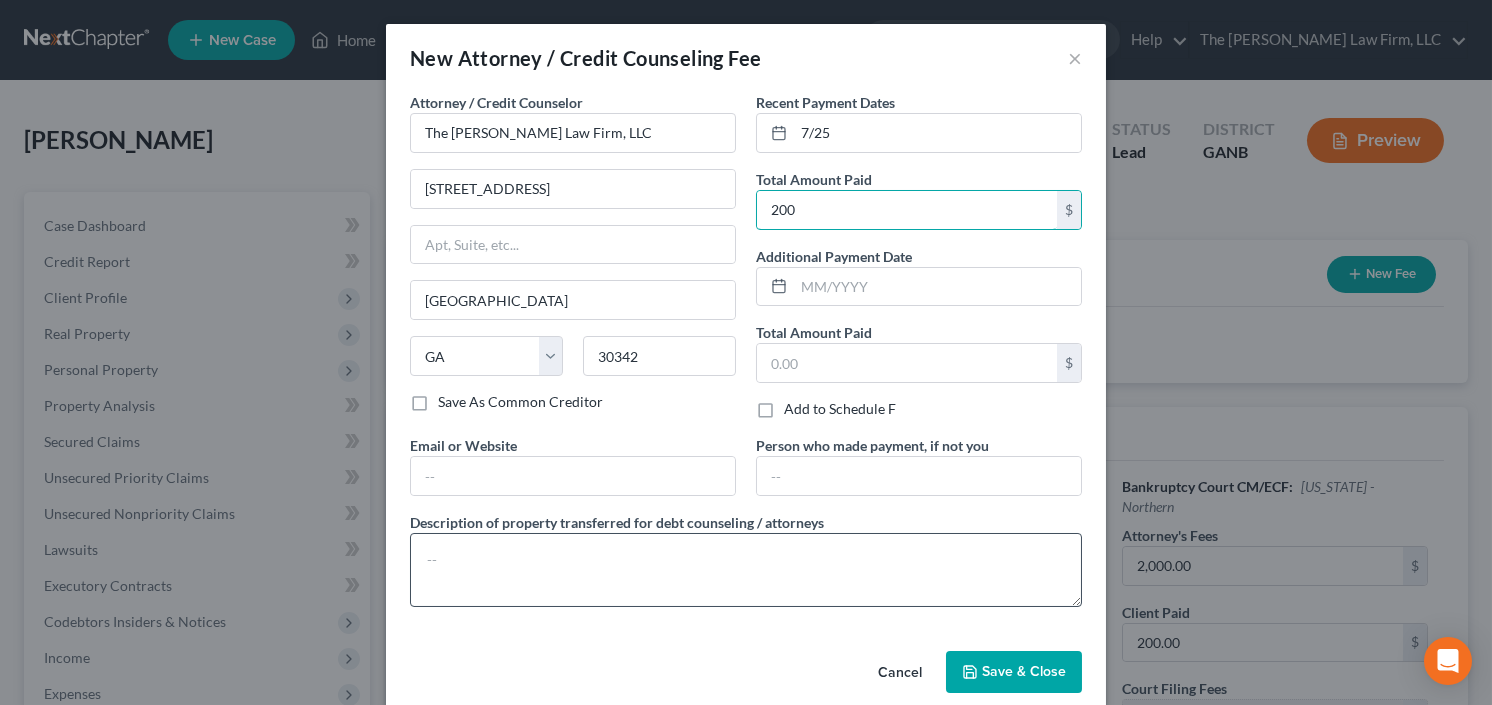 type on "200" 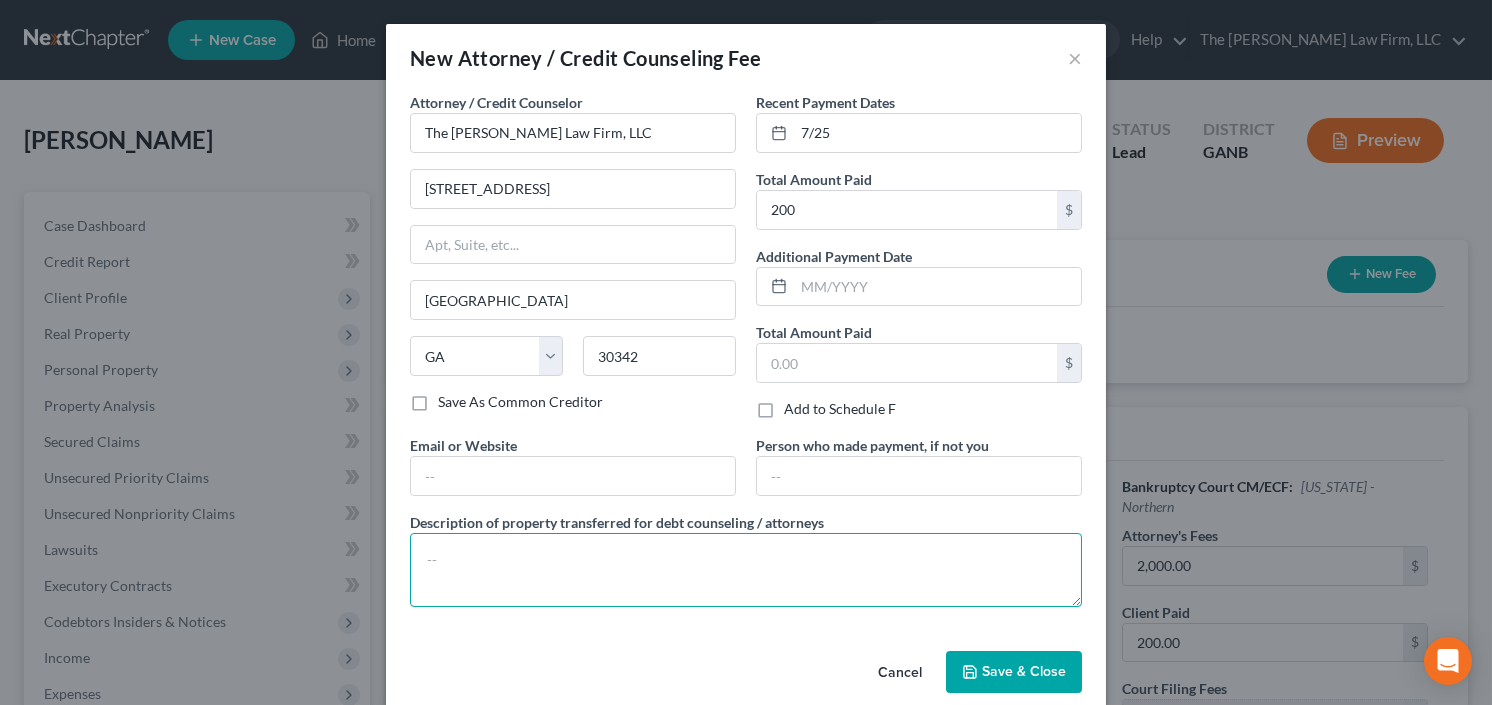 click at bounding box center [746, 570] 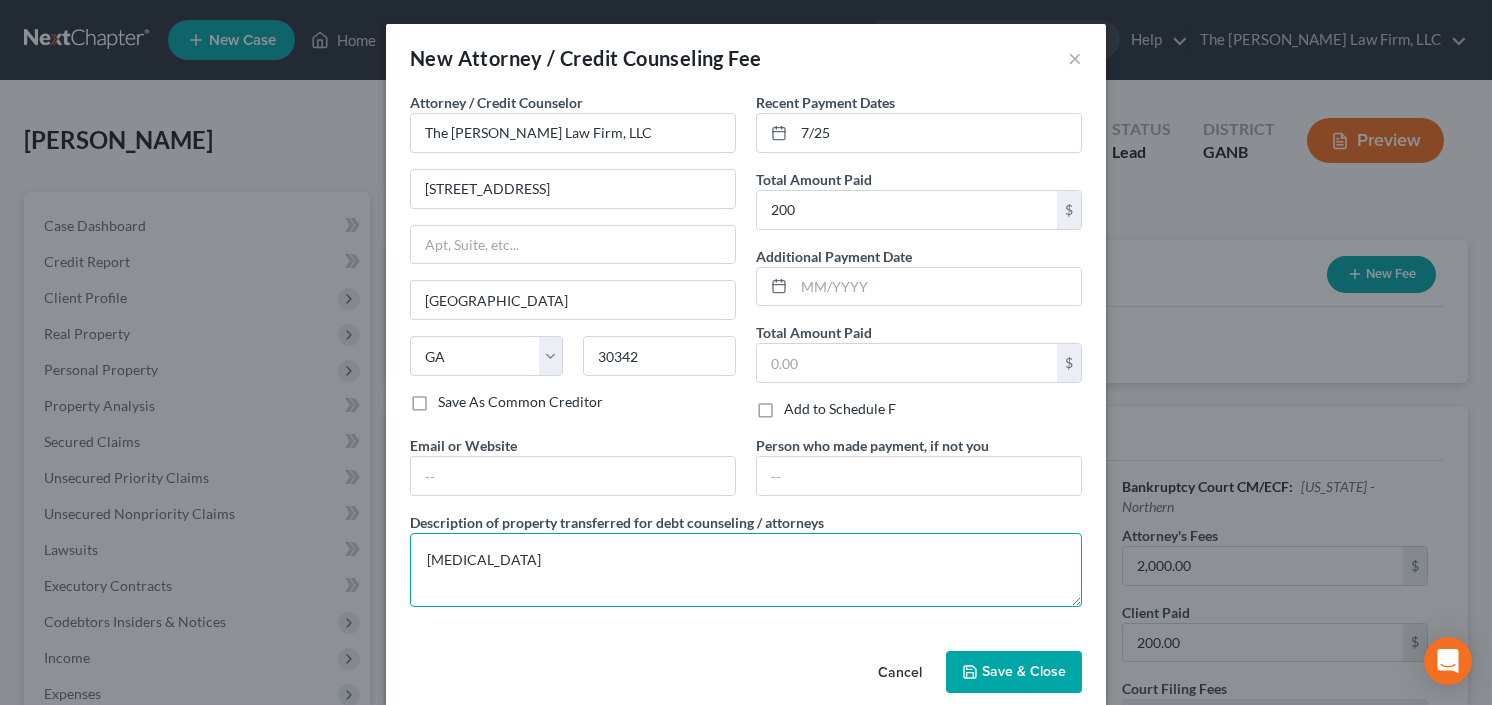 type on "retainer" 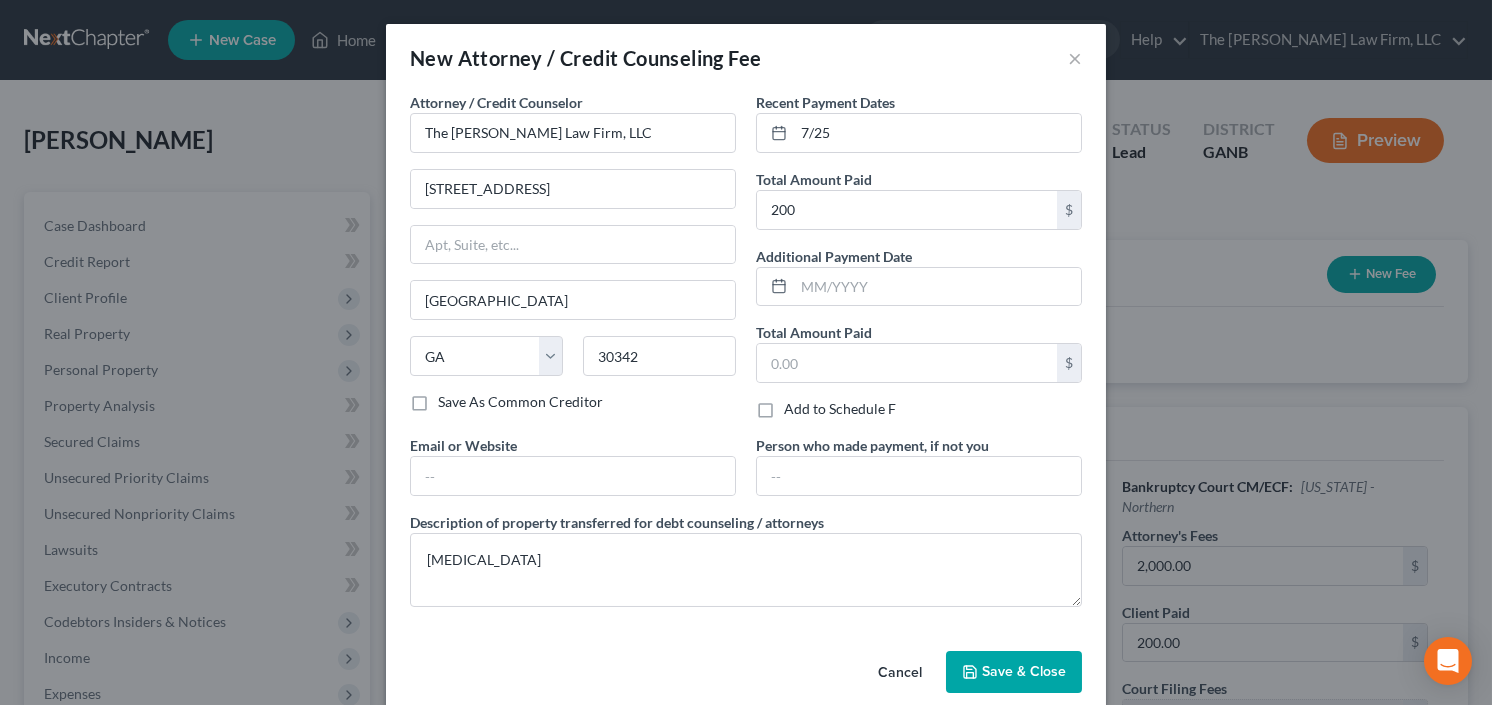 click on "Save & Close" at bounding box center (1014, 672) 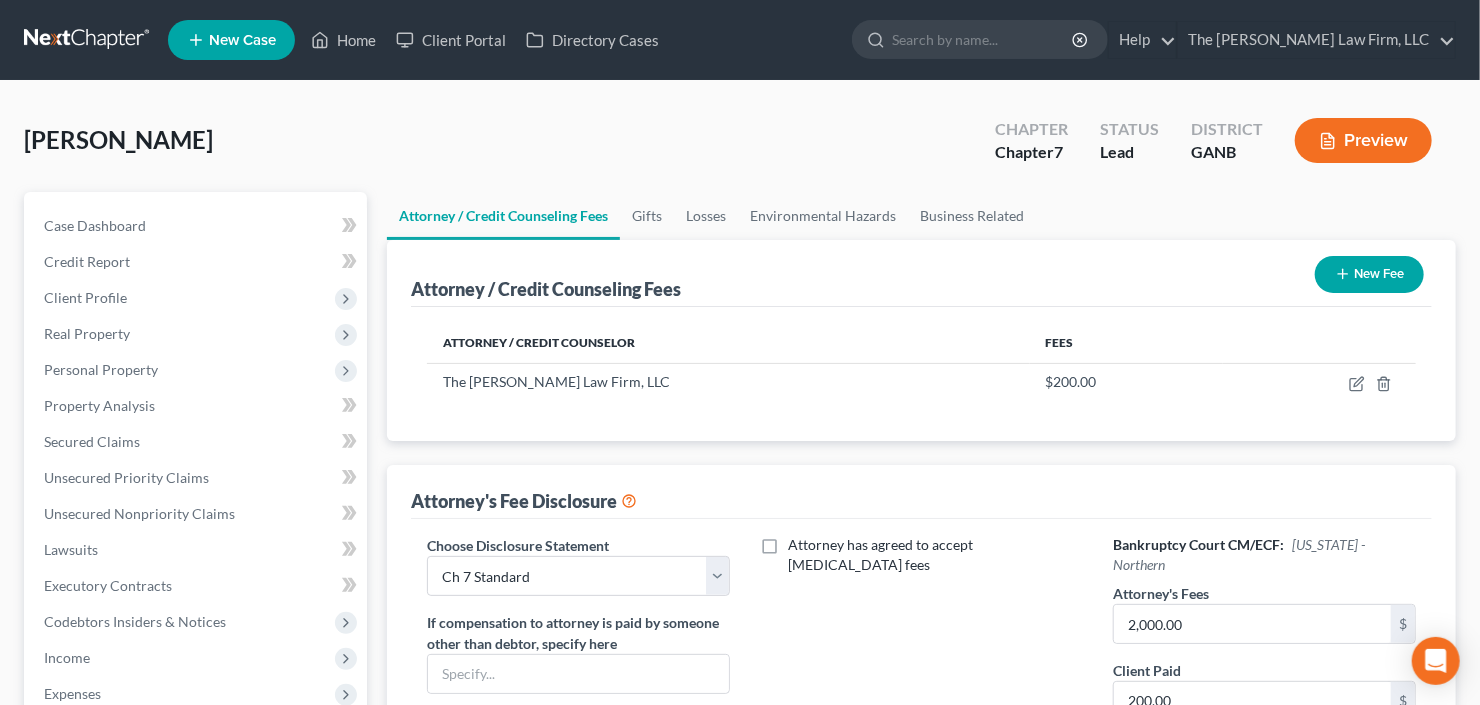 click on "New Fee" at bounding box center [1369, 274] 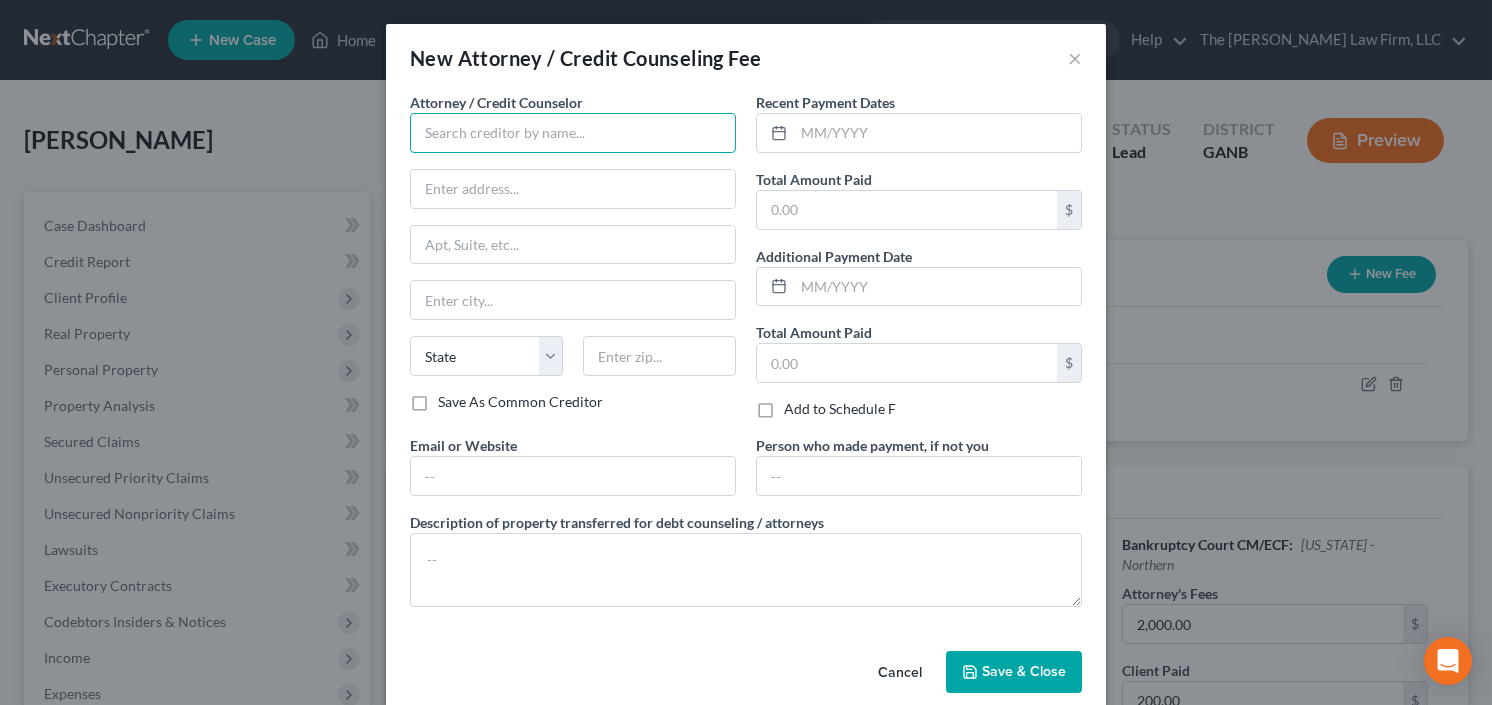 click at bounding box center [573, 133] 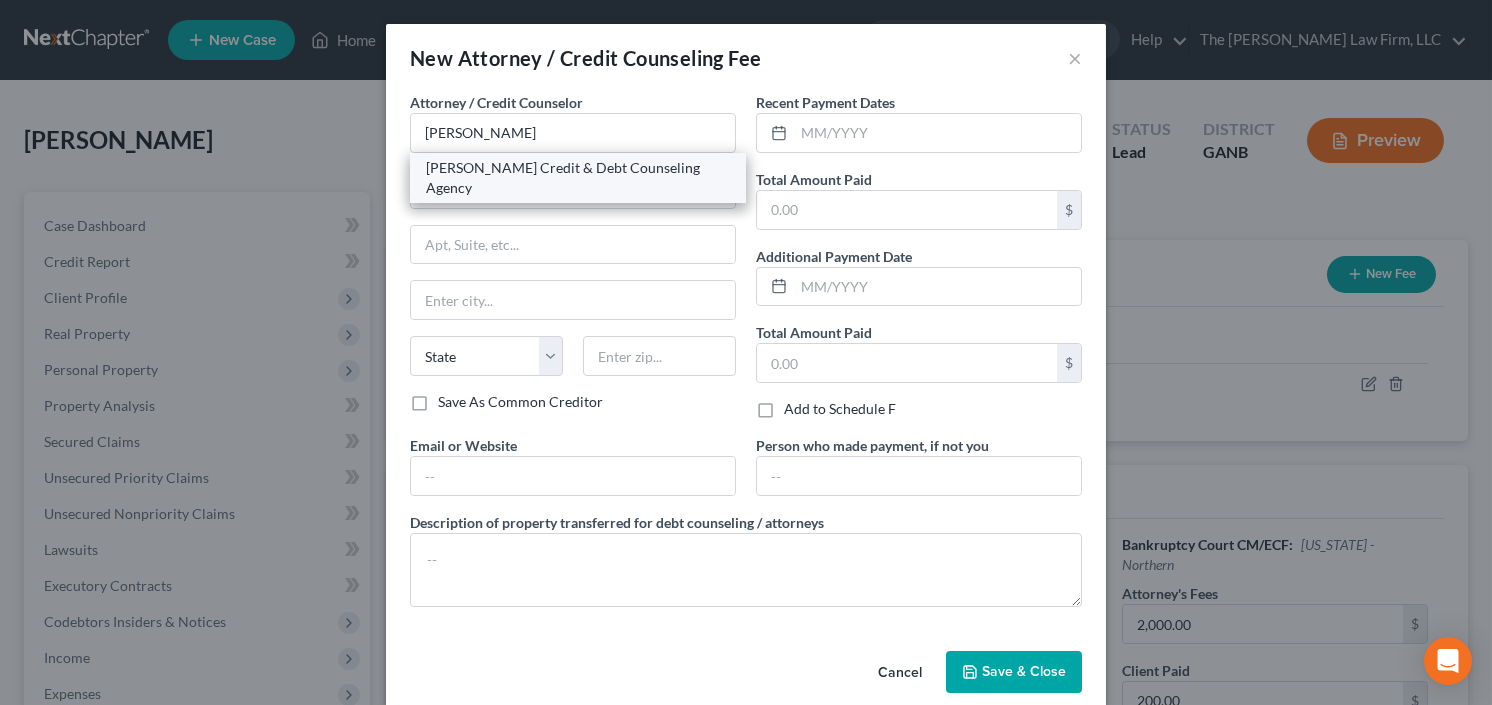 click on "Allen Credit & Debt Counseling Agency" at bounding box center [578, 178] 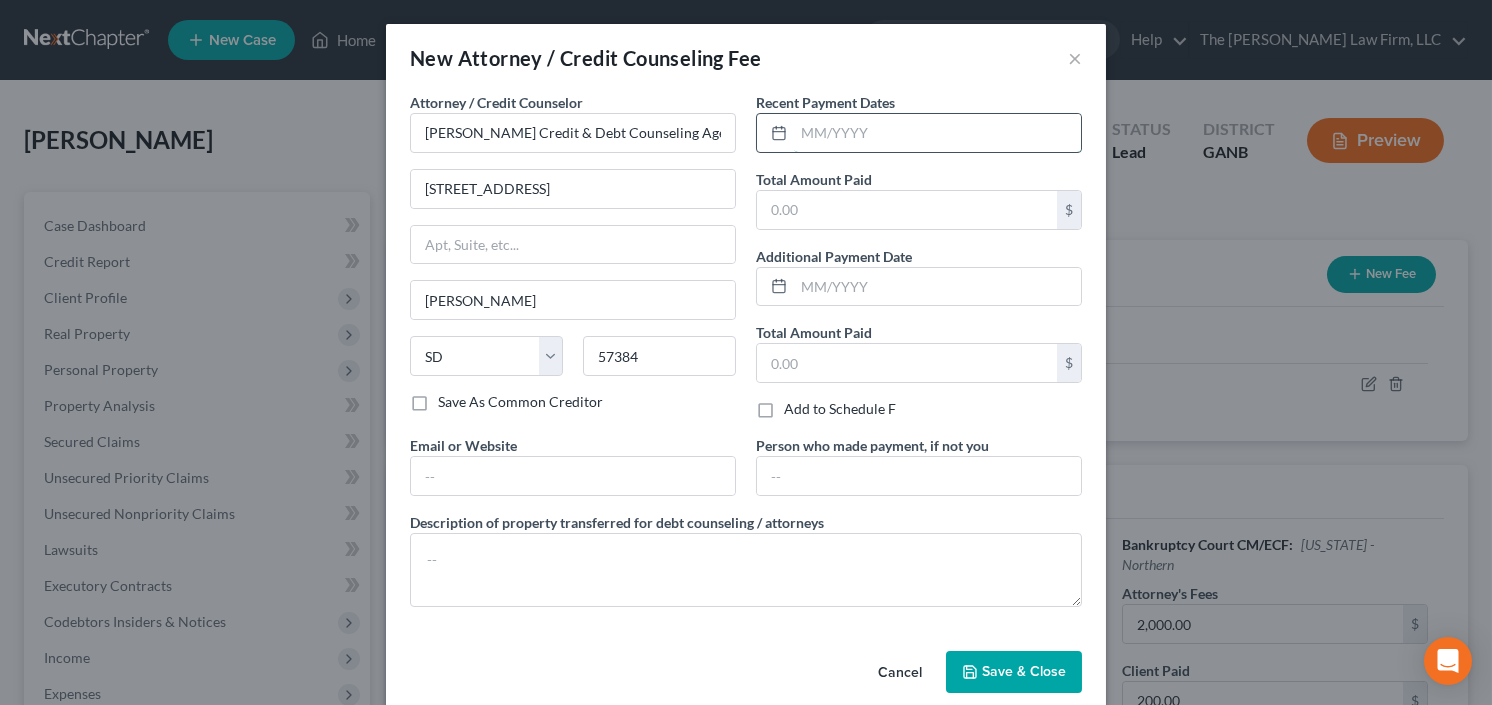 click at bounding box center (937, 133) 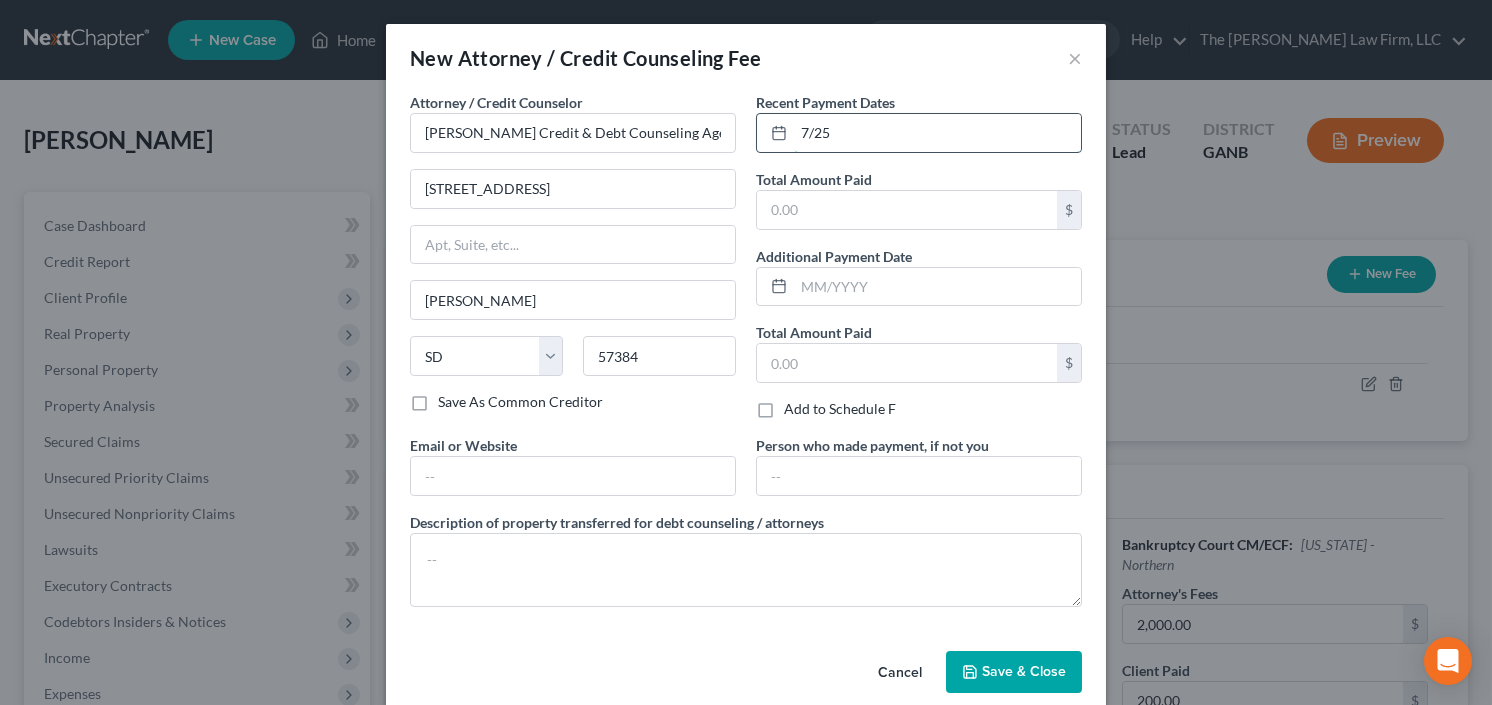 type on "7/25" 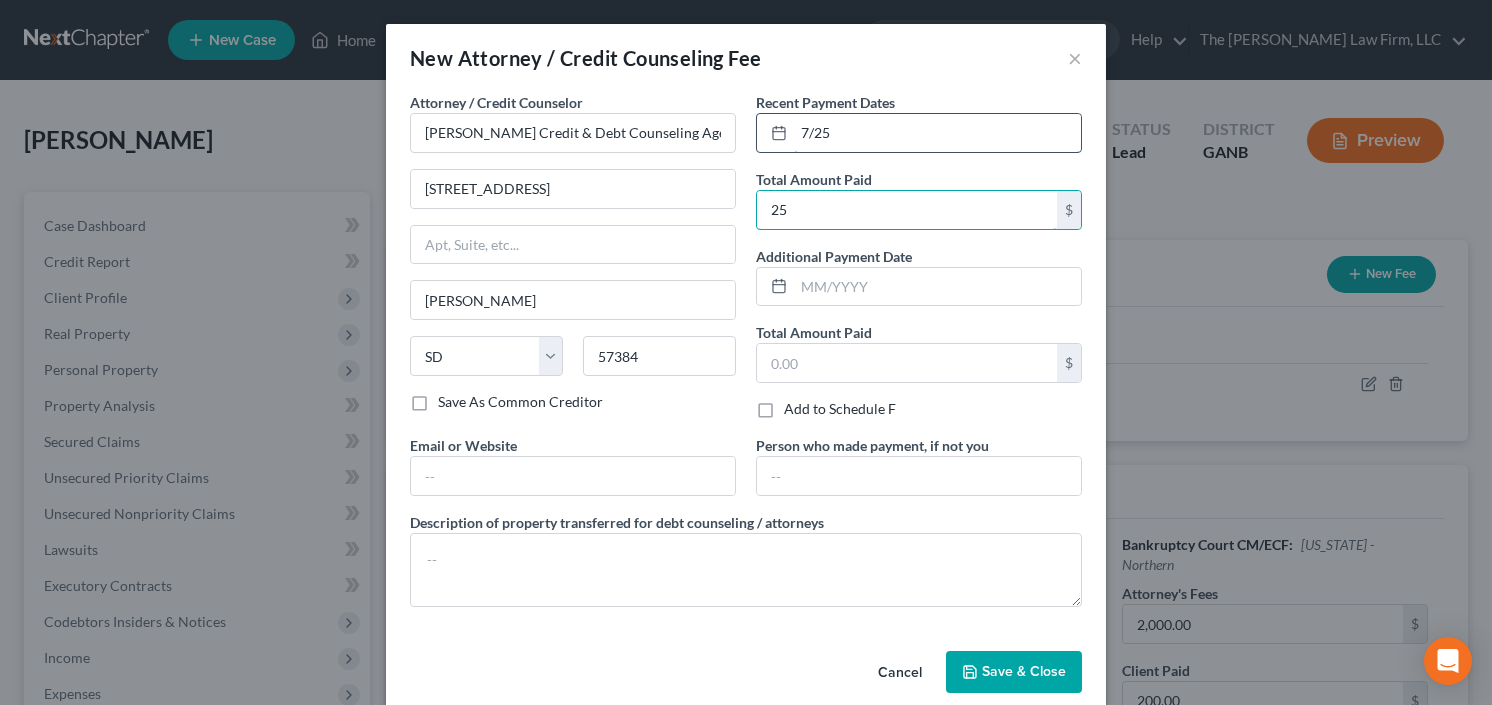 type on "25" 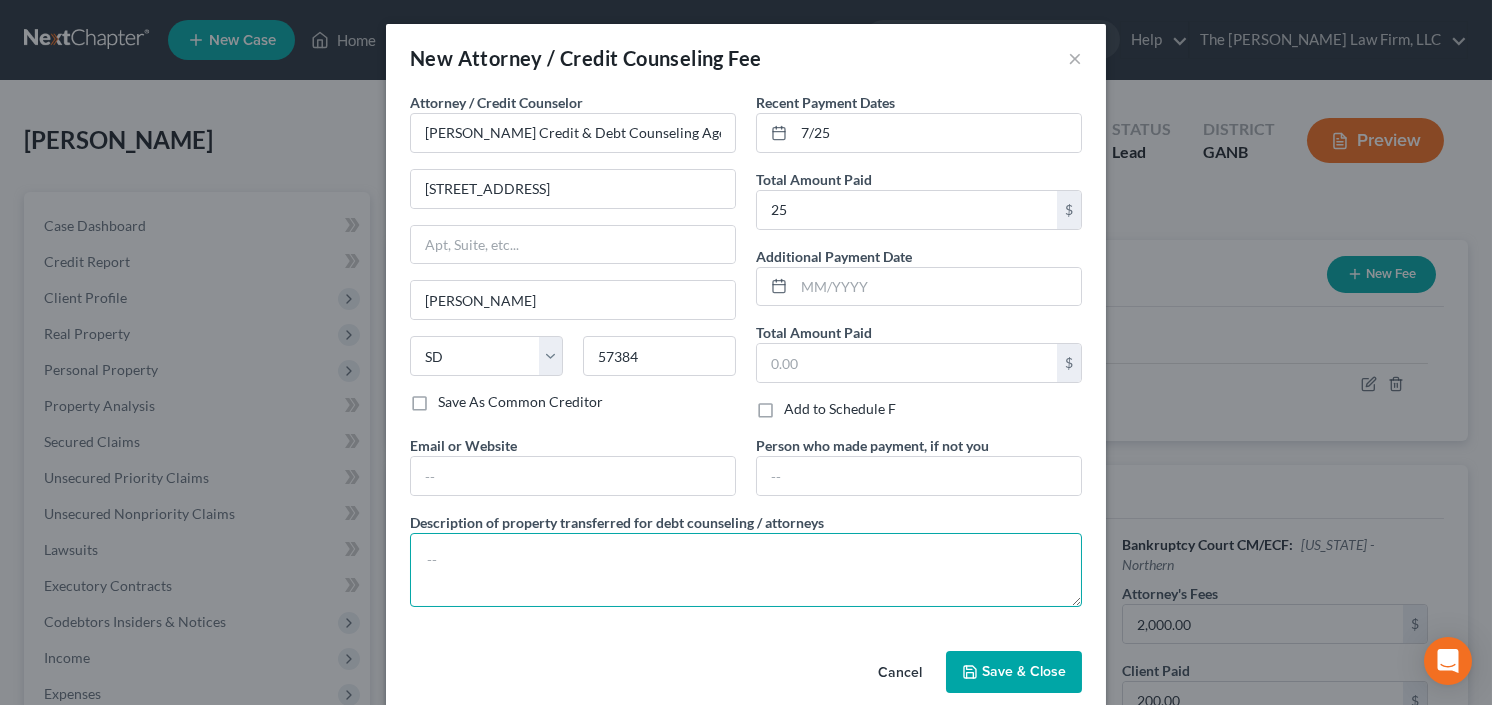 click at bounding box center [746, 570] 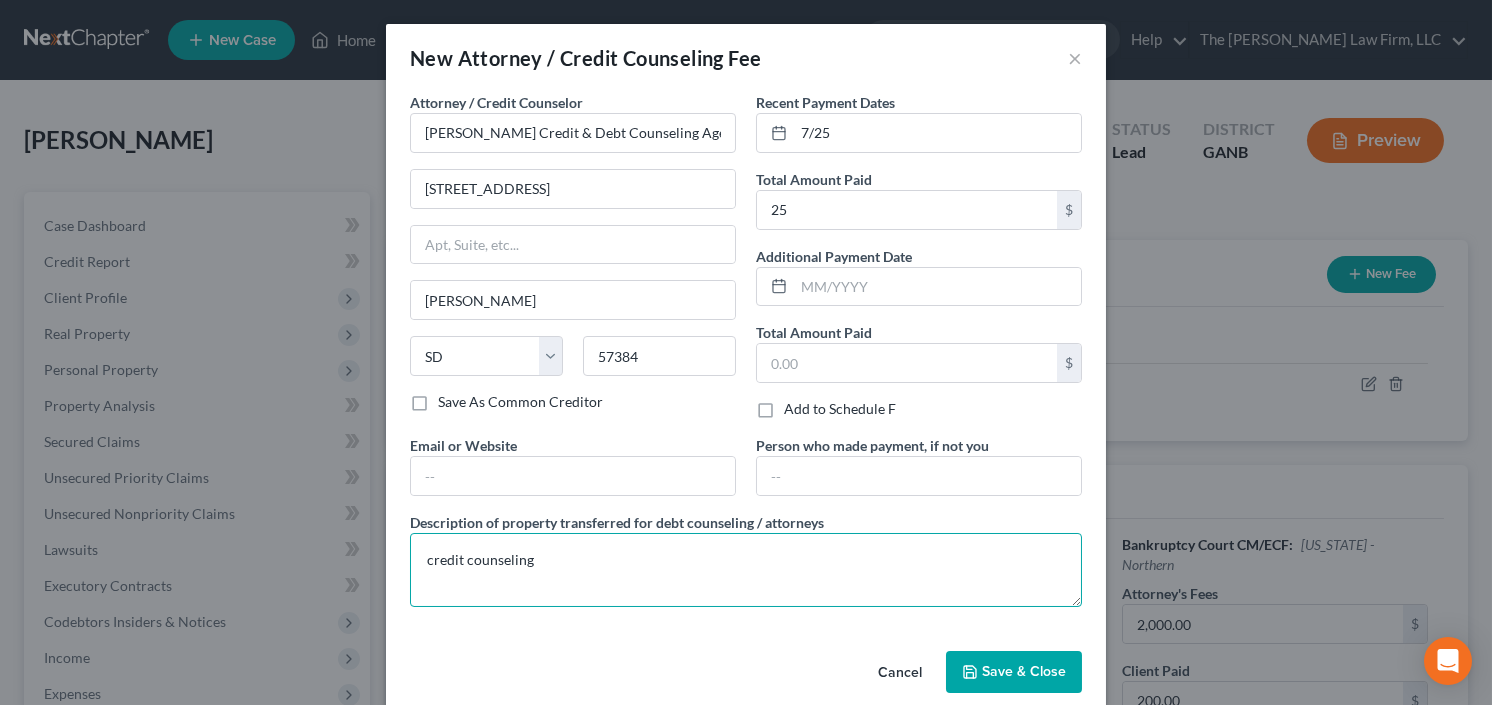 type on "credit counseling" 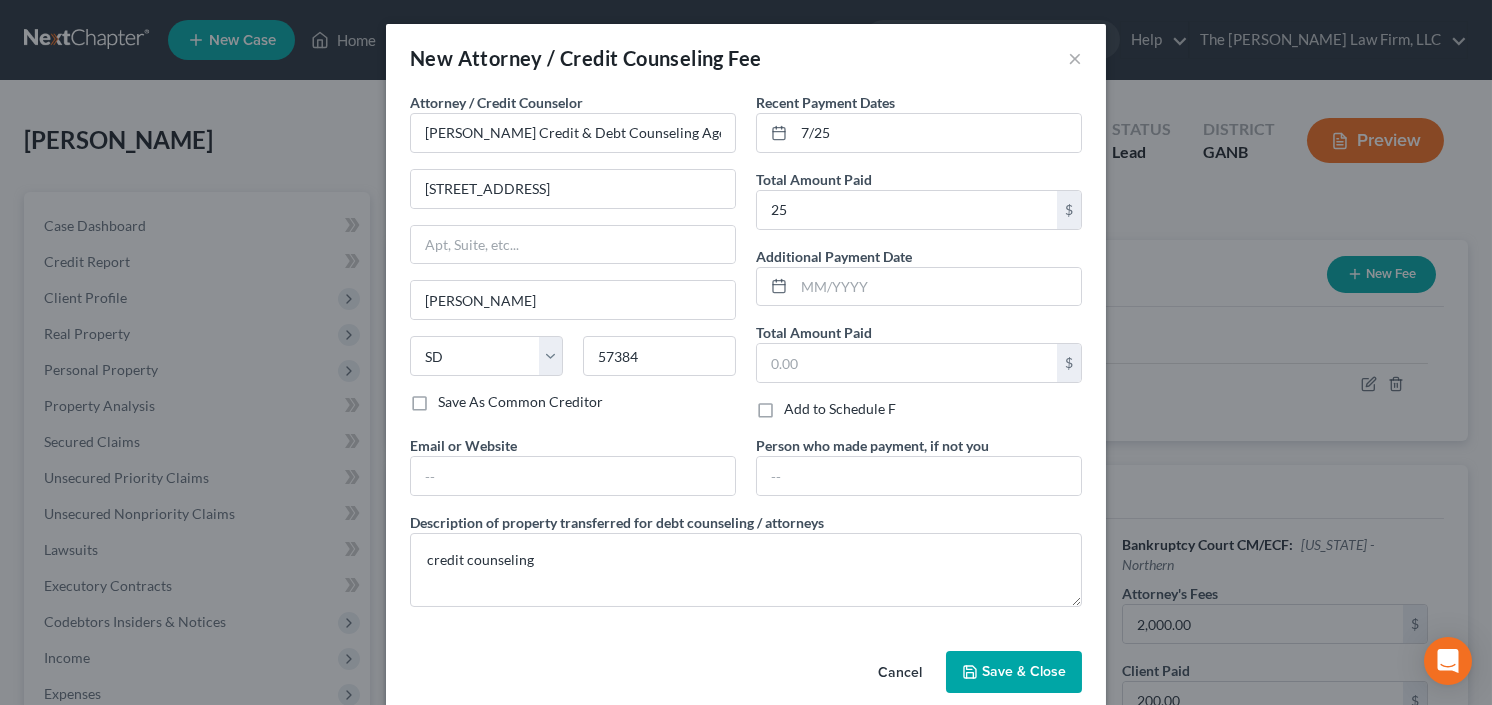 click on "Save & Close" at bounding box center [1014, 672] 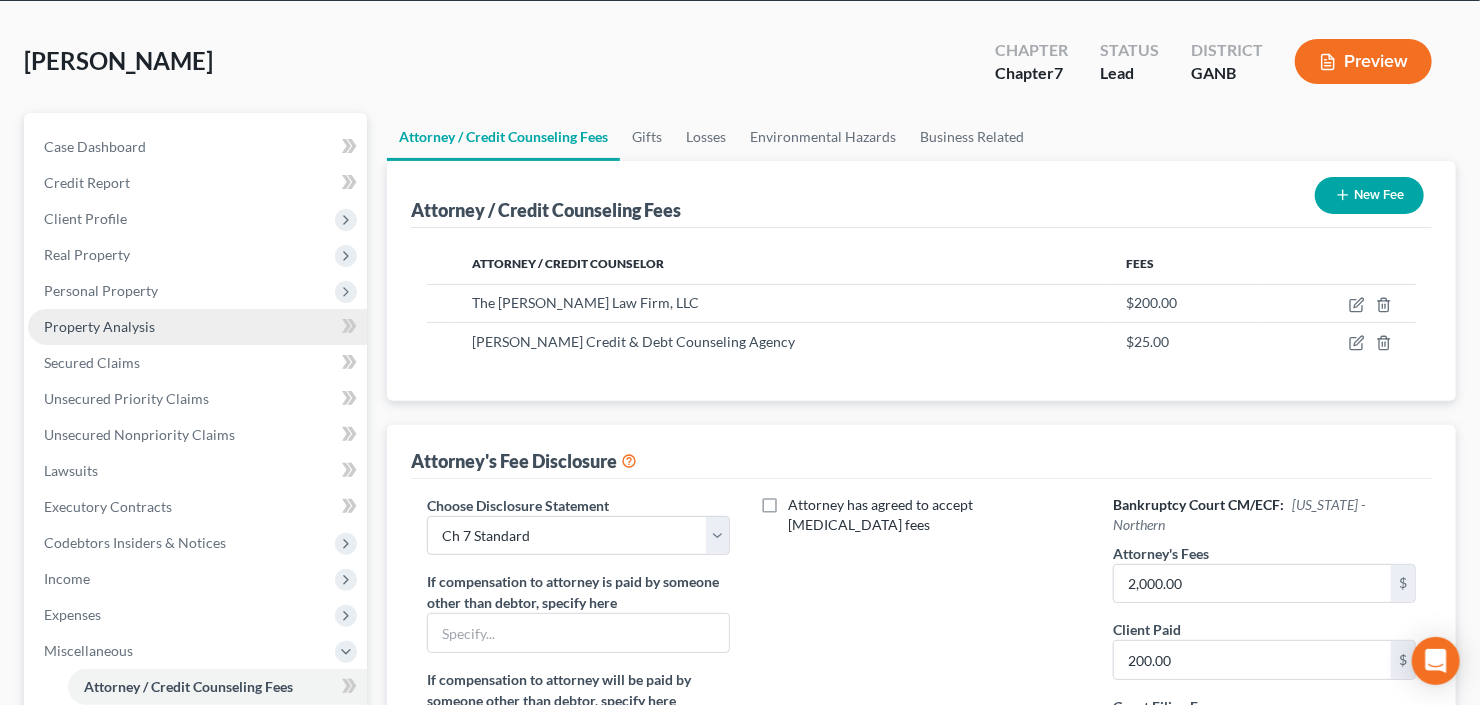 scroll, scrollTop: 80, scrollLeft: 0, axis: vertical 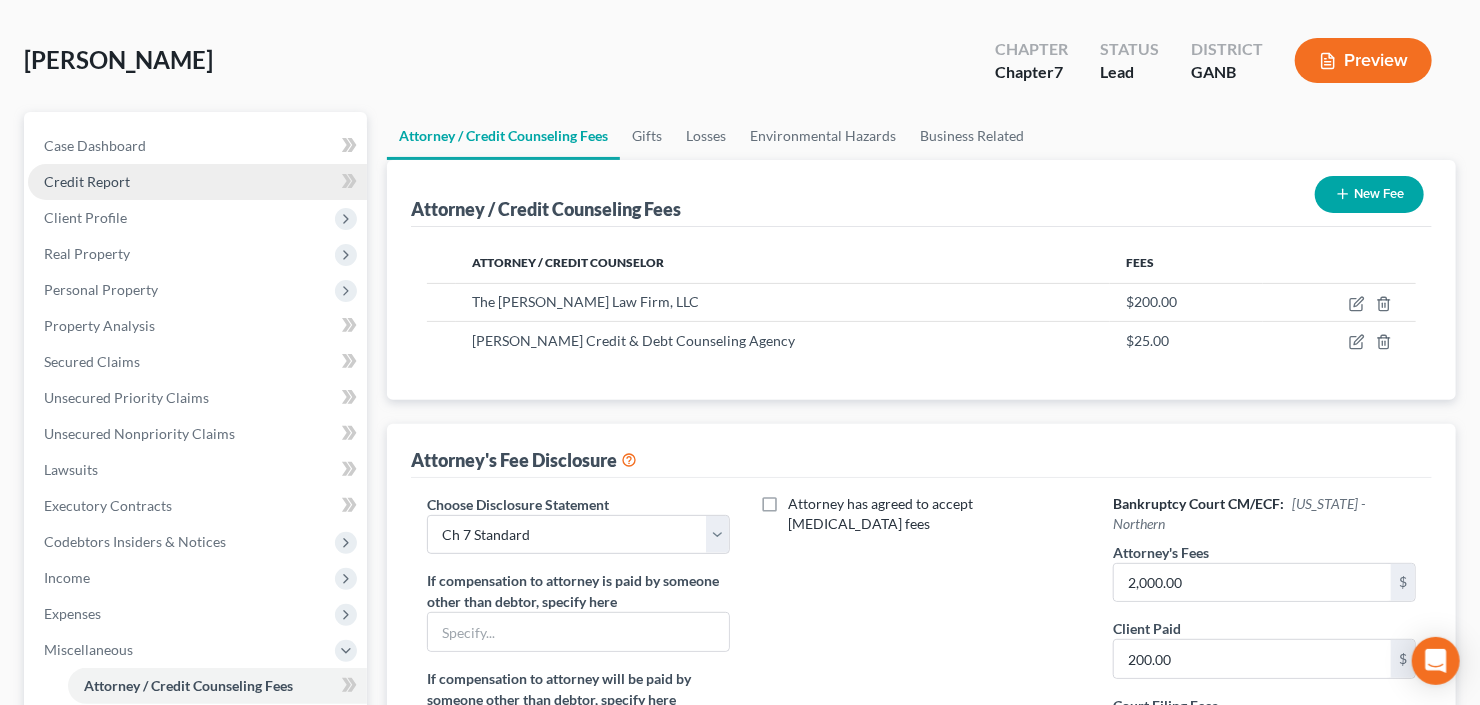 click on "Credit Report" at bounding box center [197, 182] 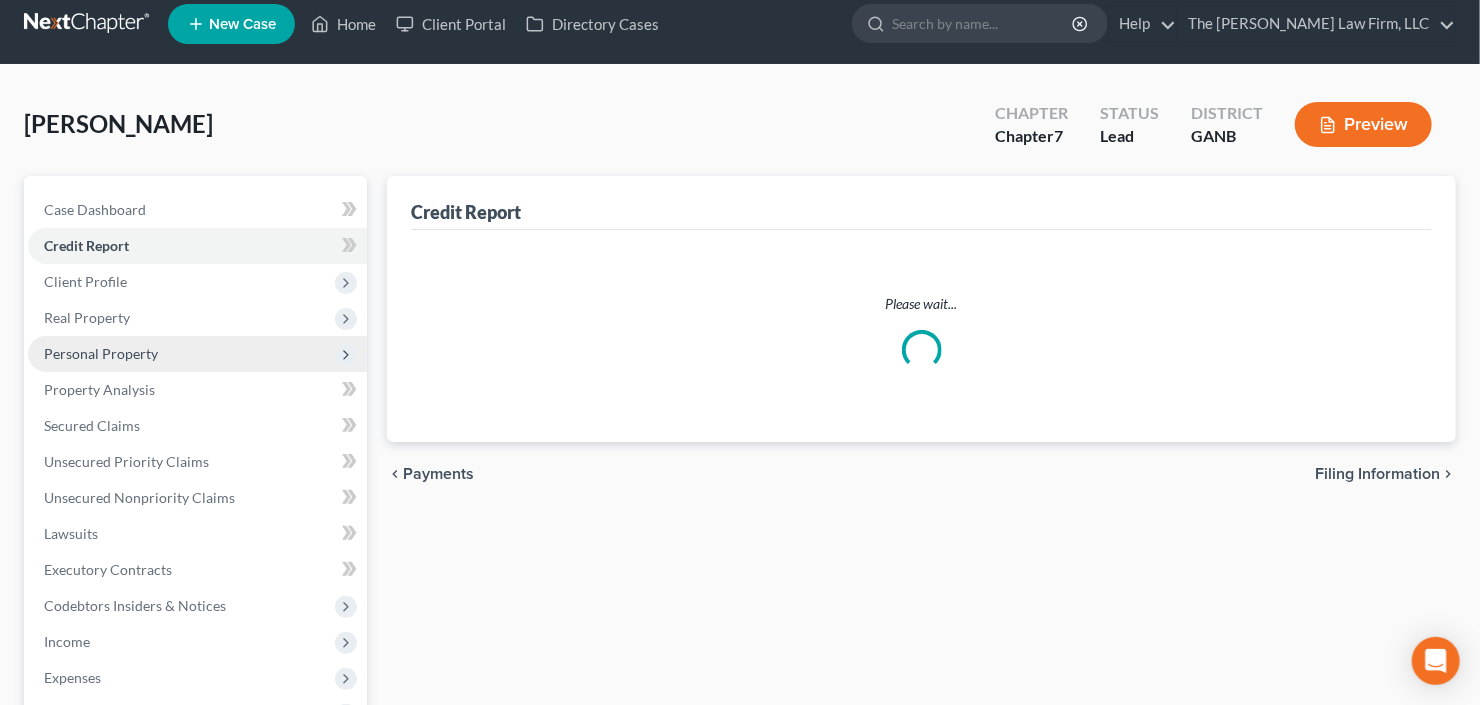 scroll, scrollTop: 0, scrollLeft: 0, axis: both 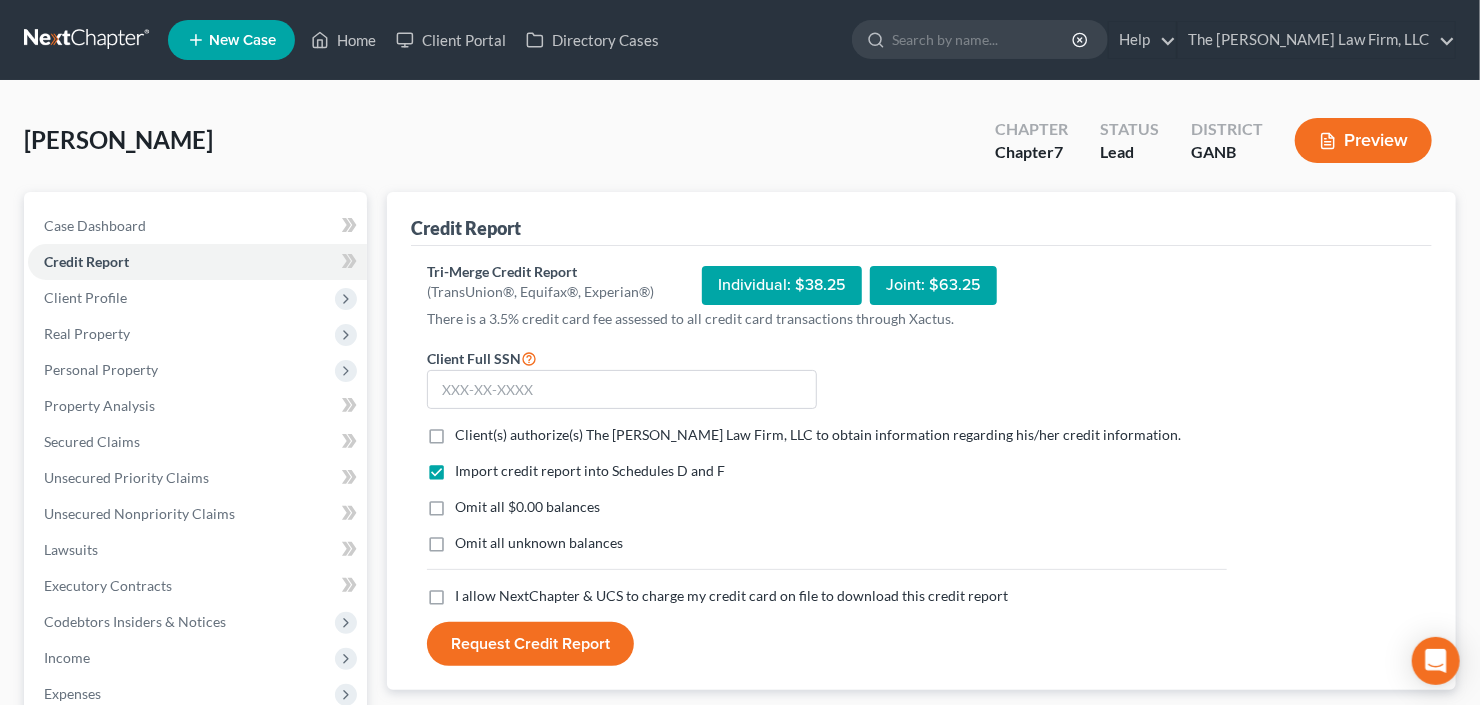 click on "Client(s) authorize(s) The Craig Black Law Firm, LLC to obtain information regarding his/her credit information.
*" at bounding box center (818, 435) 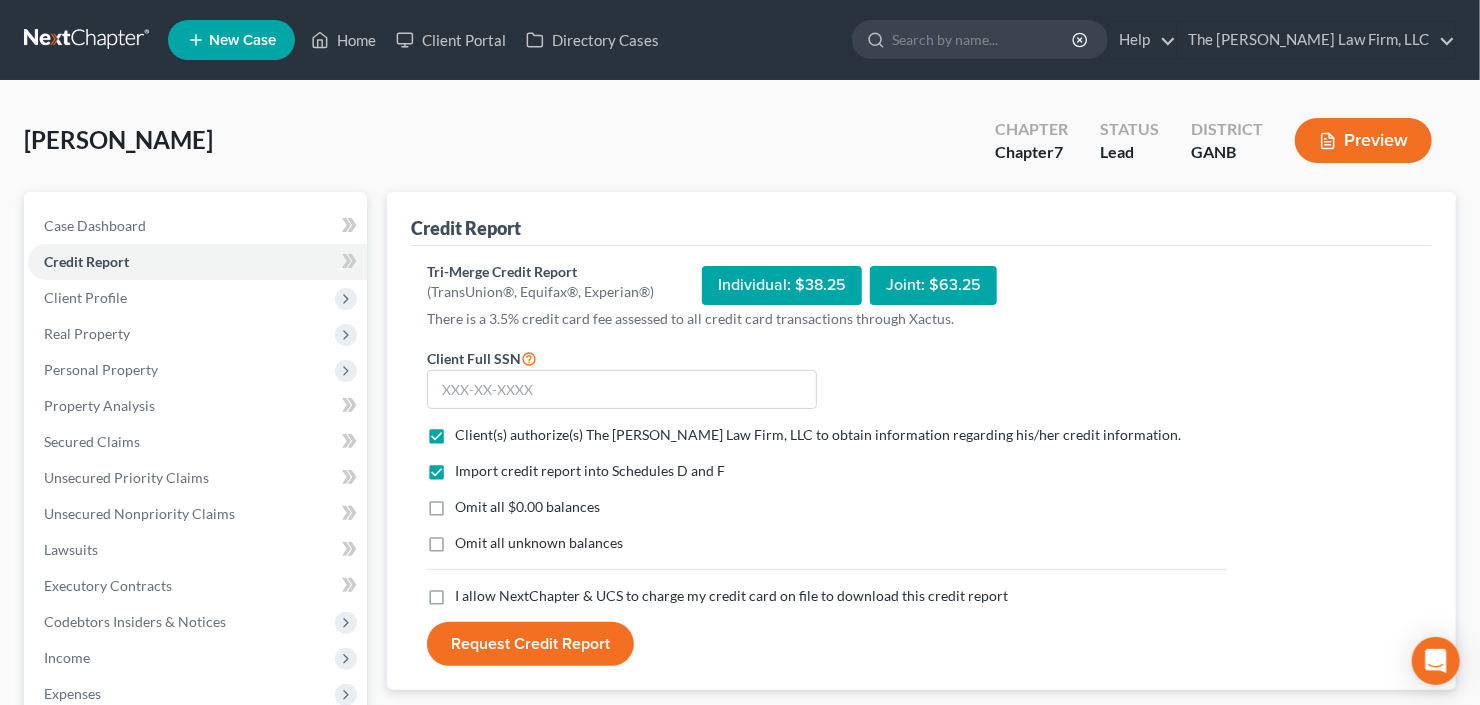 click on "I allow NextChapter & UCS to charge my credit card on file to download this credit report
*" at bounding box center (731, 596) 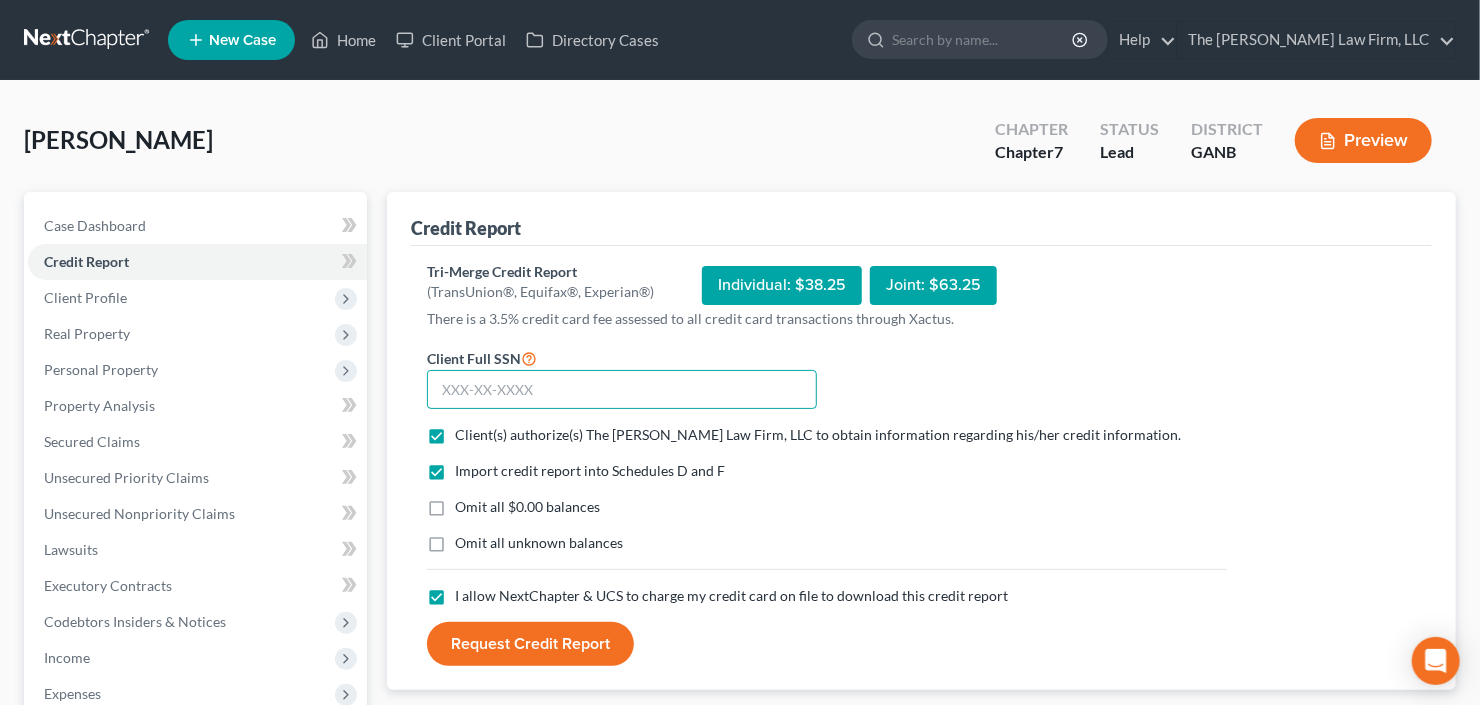 click at bounding box center [622, 390] 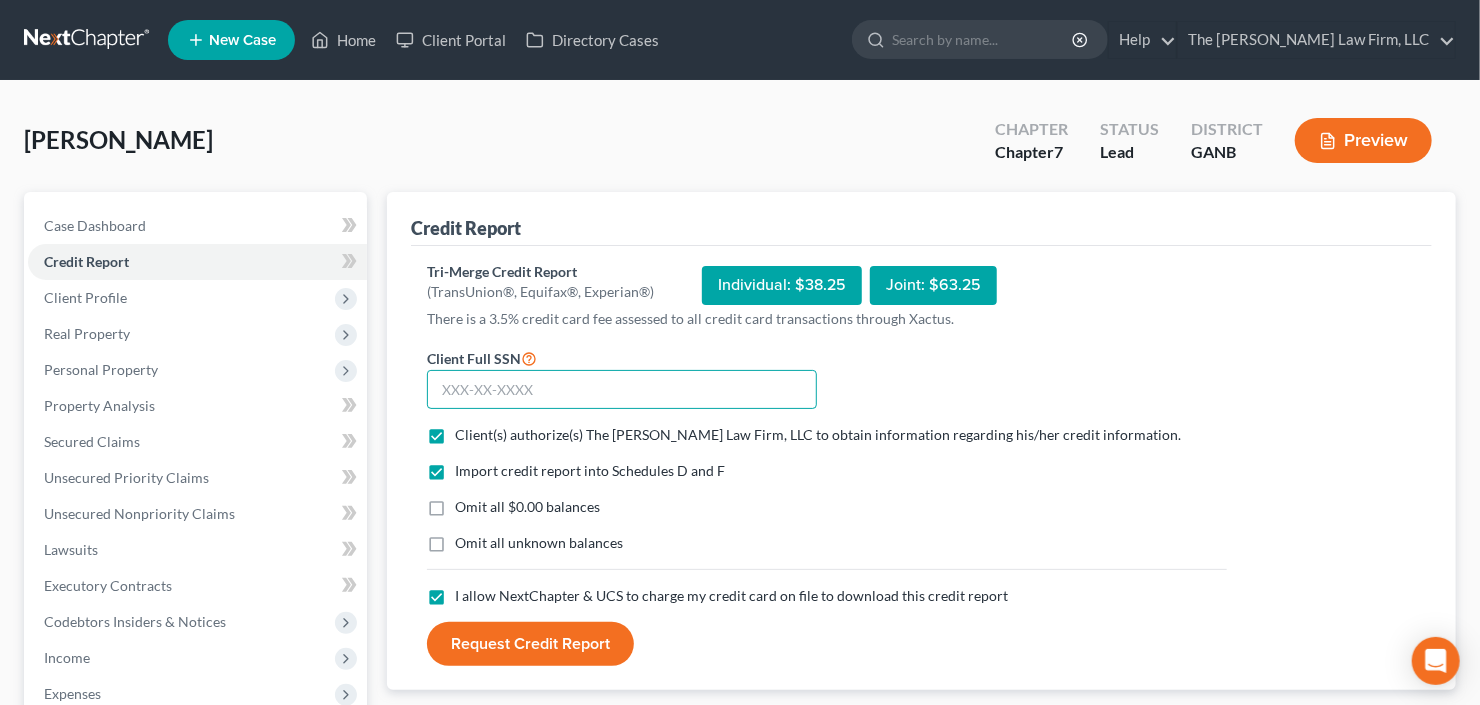 click at bounding box center [622, 390] 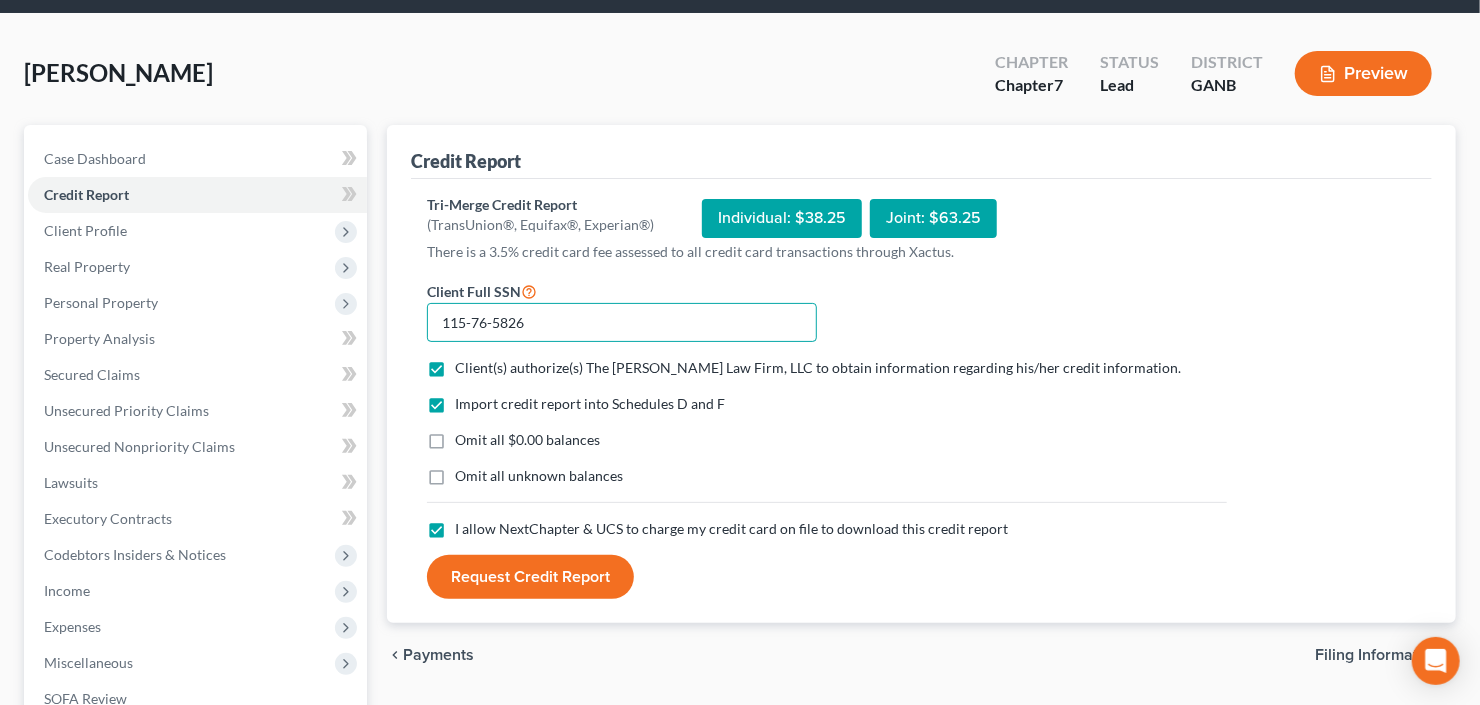 scroll, scrollTop: 160, scrollLeft: 0, axis: vertical 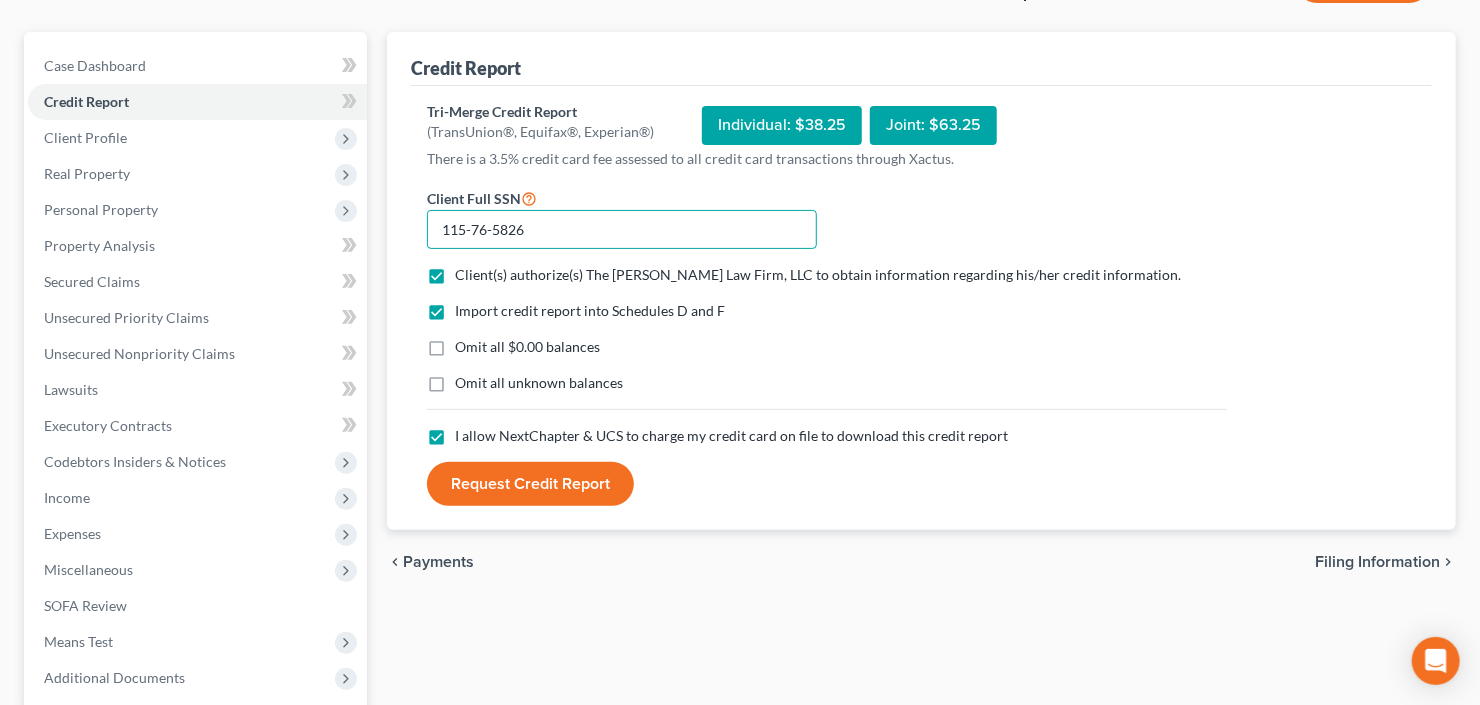 type on "115-76-5826" 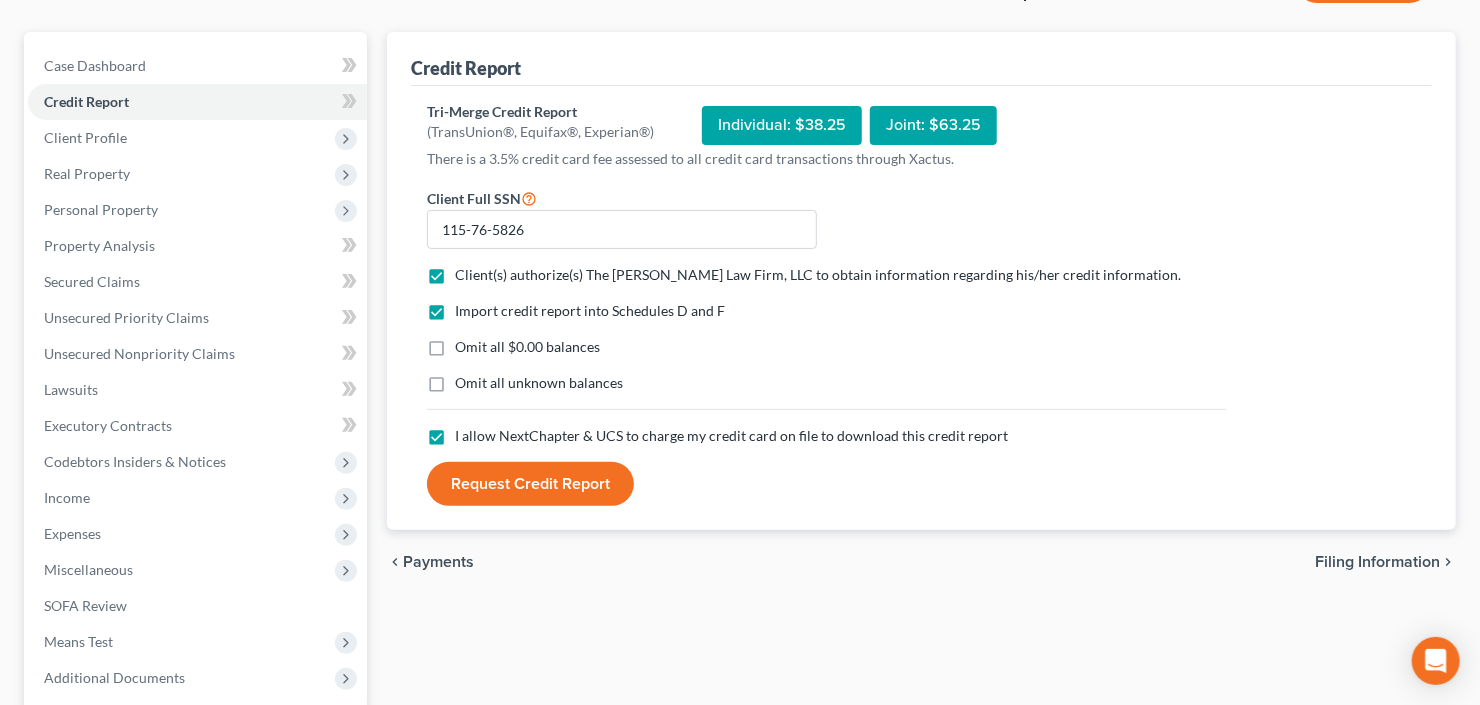 click on "Request Credit Report" at bounding box center (530, 484) 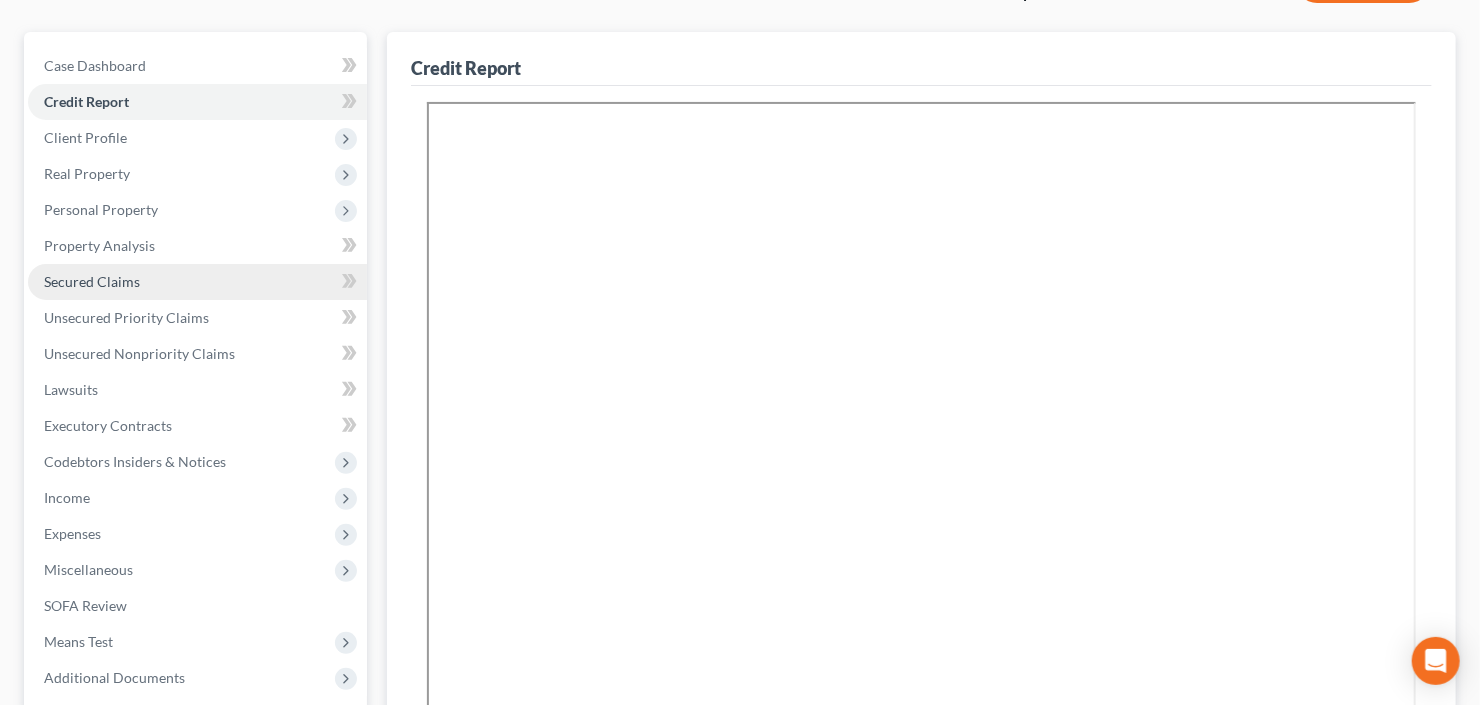 click on "Secured Claims" at bounding box center (197, 282) 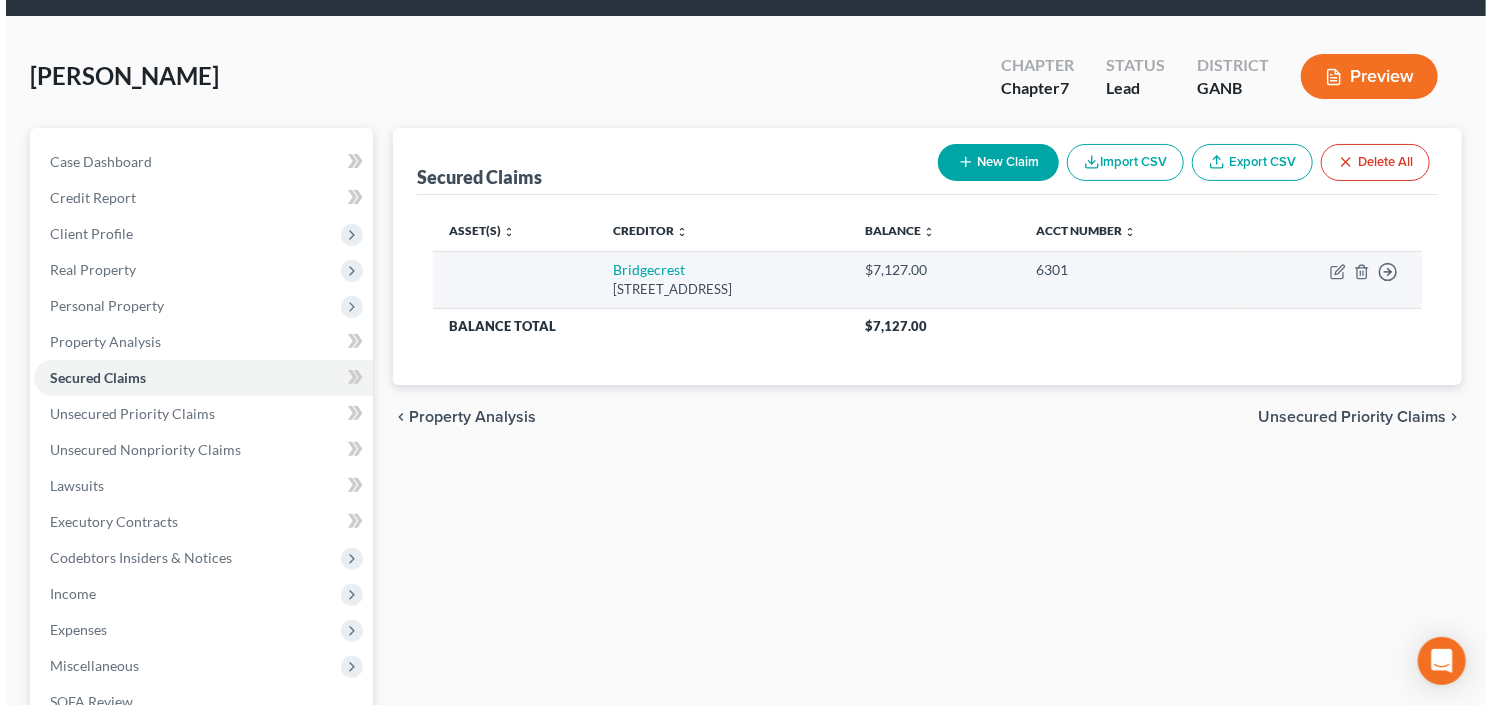 scroll, scrollTop: 0, scrollLeft: 0, axis: both 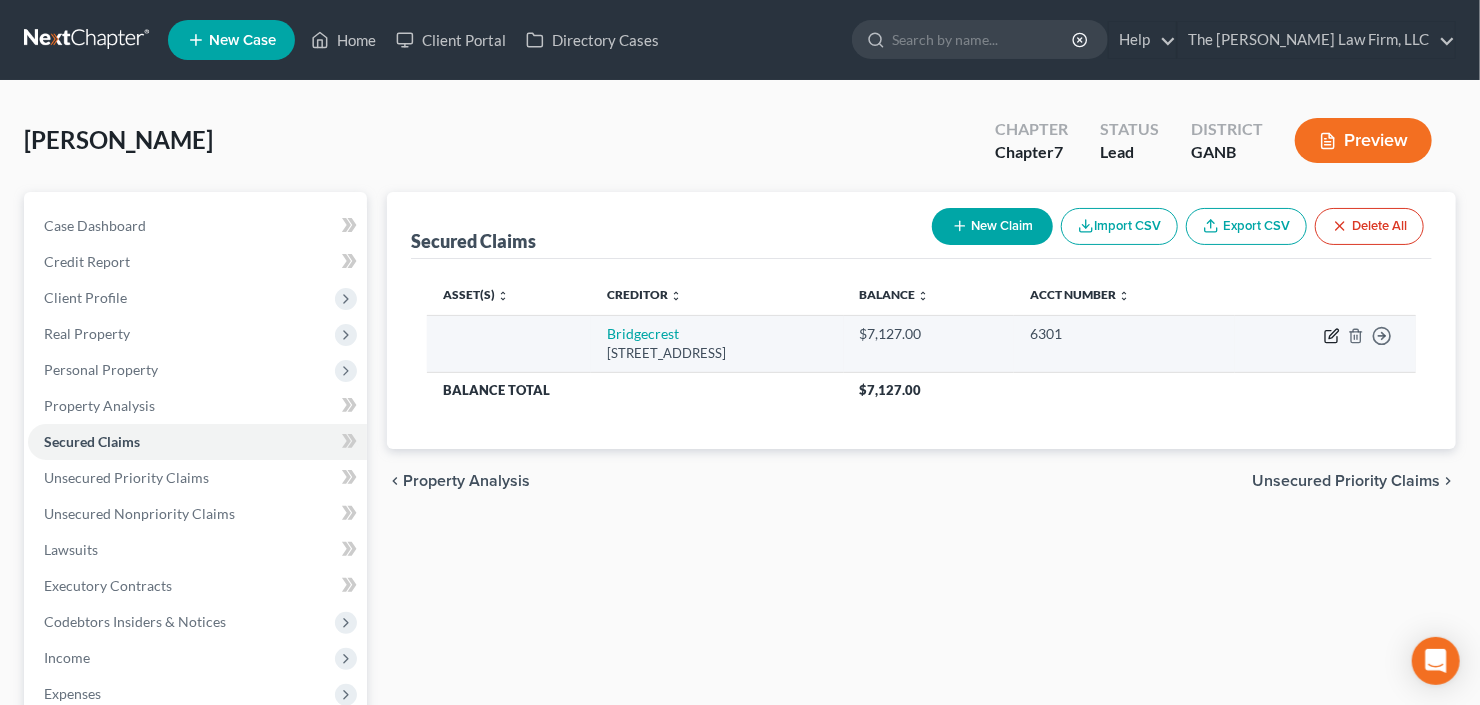 click 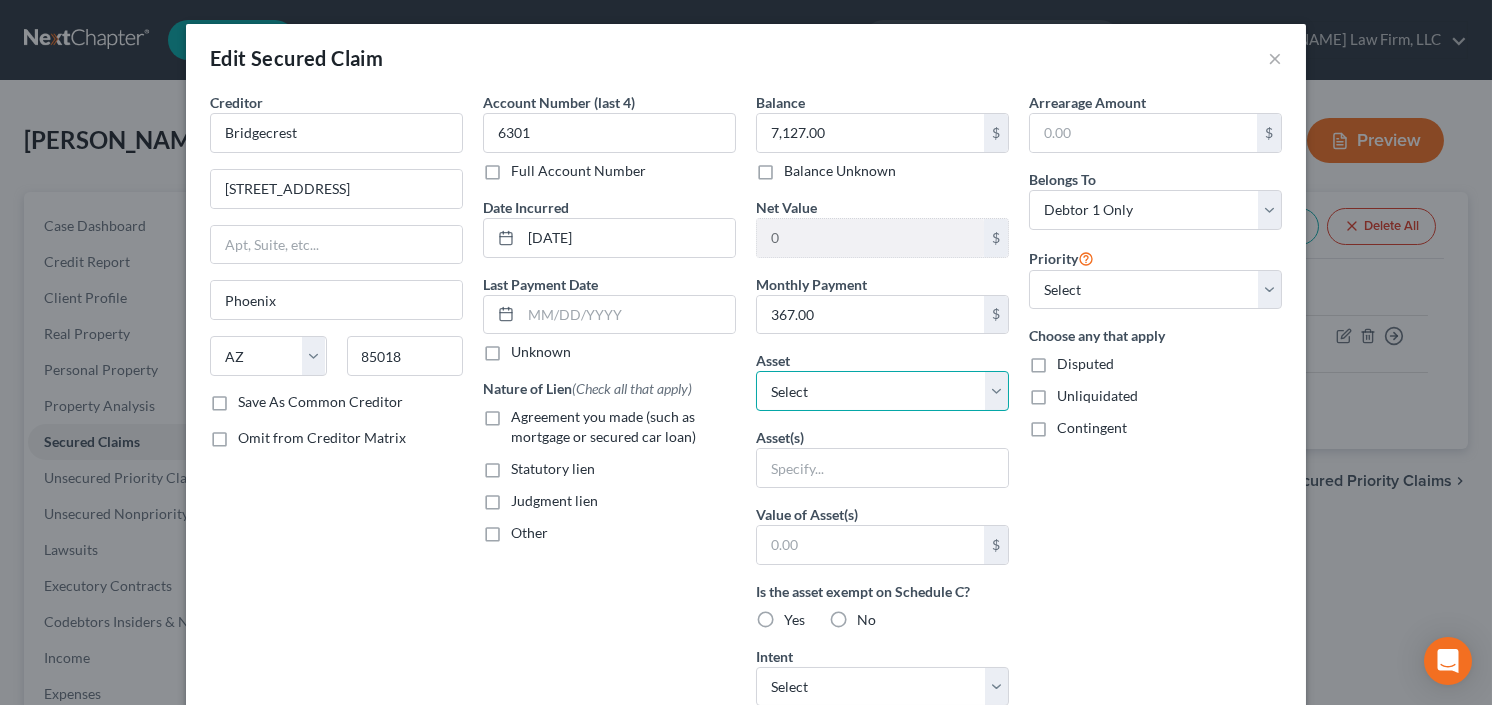 click on "Select Other Multiple Assets Bank of America (Checking Account) - $300.0 2017 Ford Fusion - $15000.0 PNC (Checking Account) - $0.0 PNC (Savings Account) - $0.0 401k - $5.0" at bounding box center [882, 391] 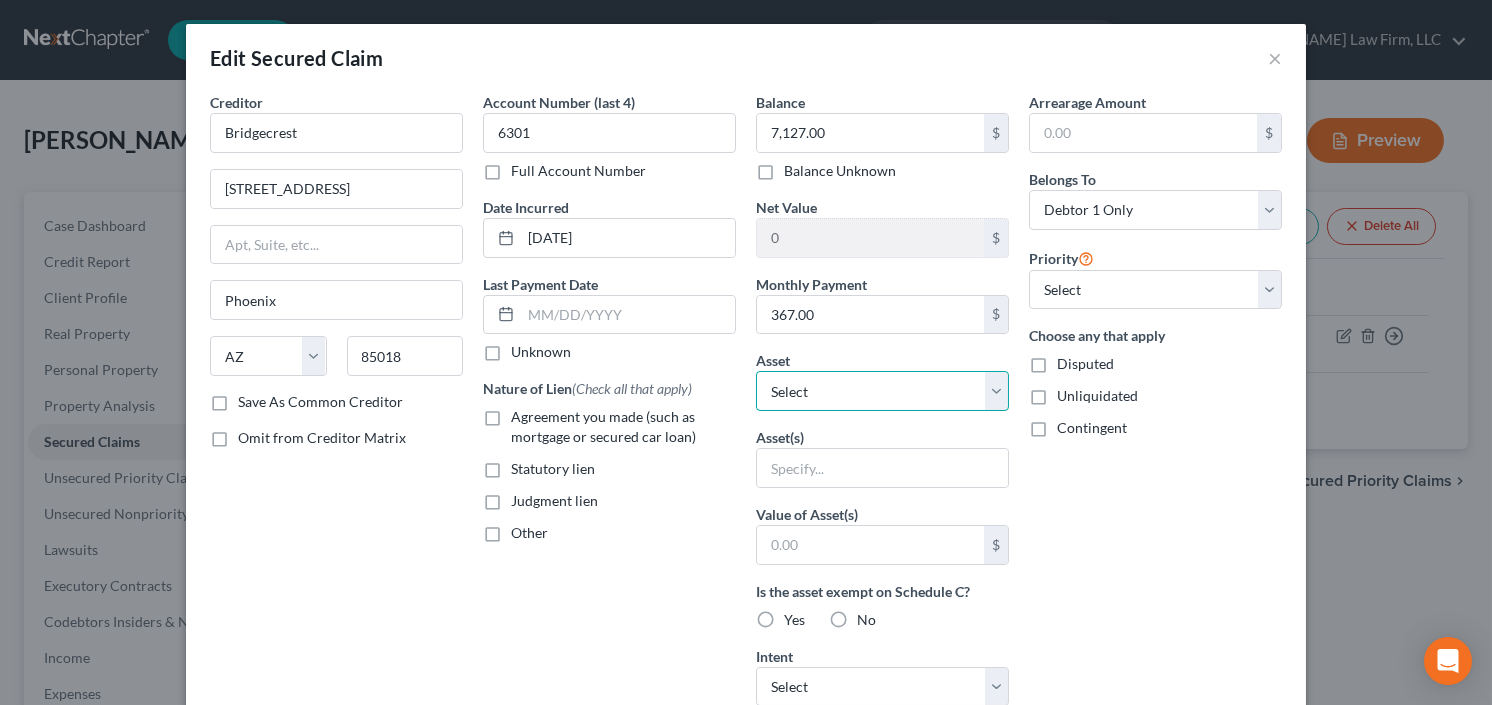 select on "3" 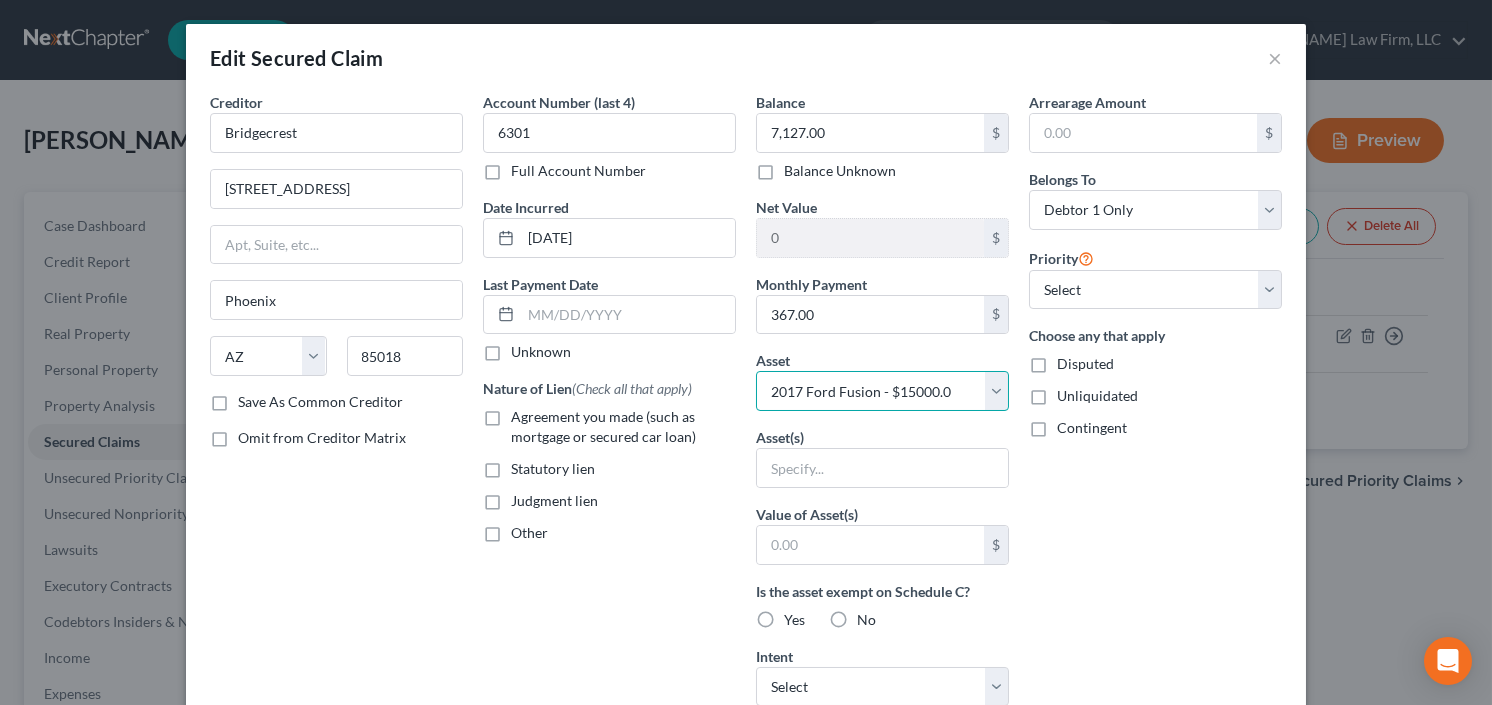 click on "Select Other Multiple Assets Bank of America (Checking Account) - $300.0 2017 Ford Fusion - $15000.0 PNC (Checking Account) - $0.0 PNC (Savings Account) - $0.0 401k - $5.0" at bounding box center [882, 391] 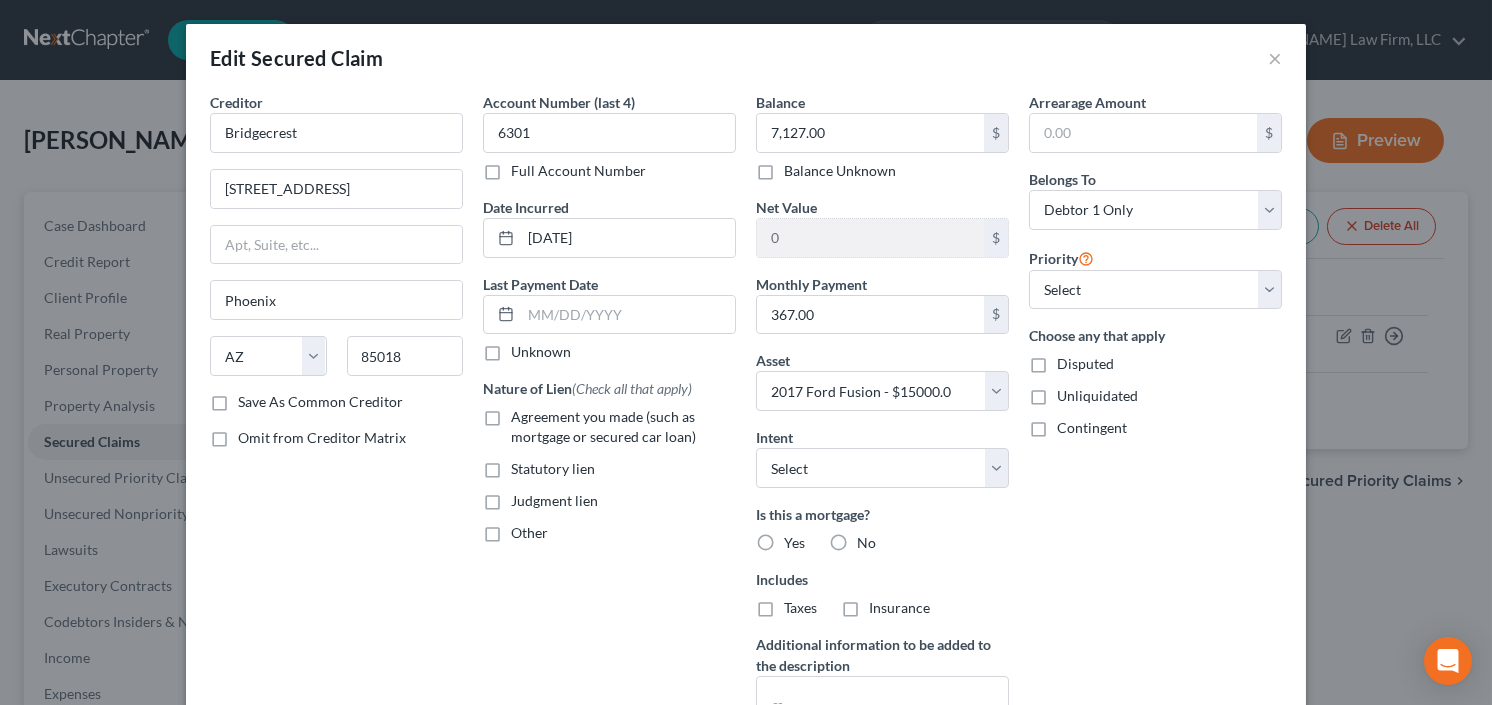 click on "Agreement you made (such as mortgage or secured car loan)" at bounding box center [623, 427] 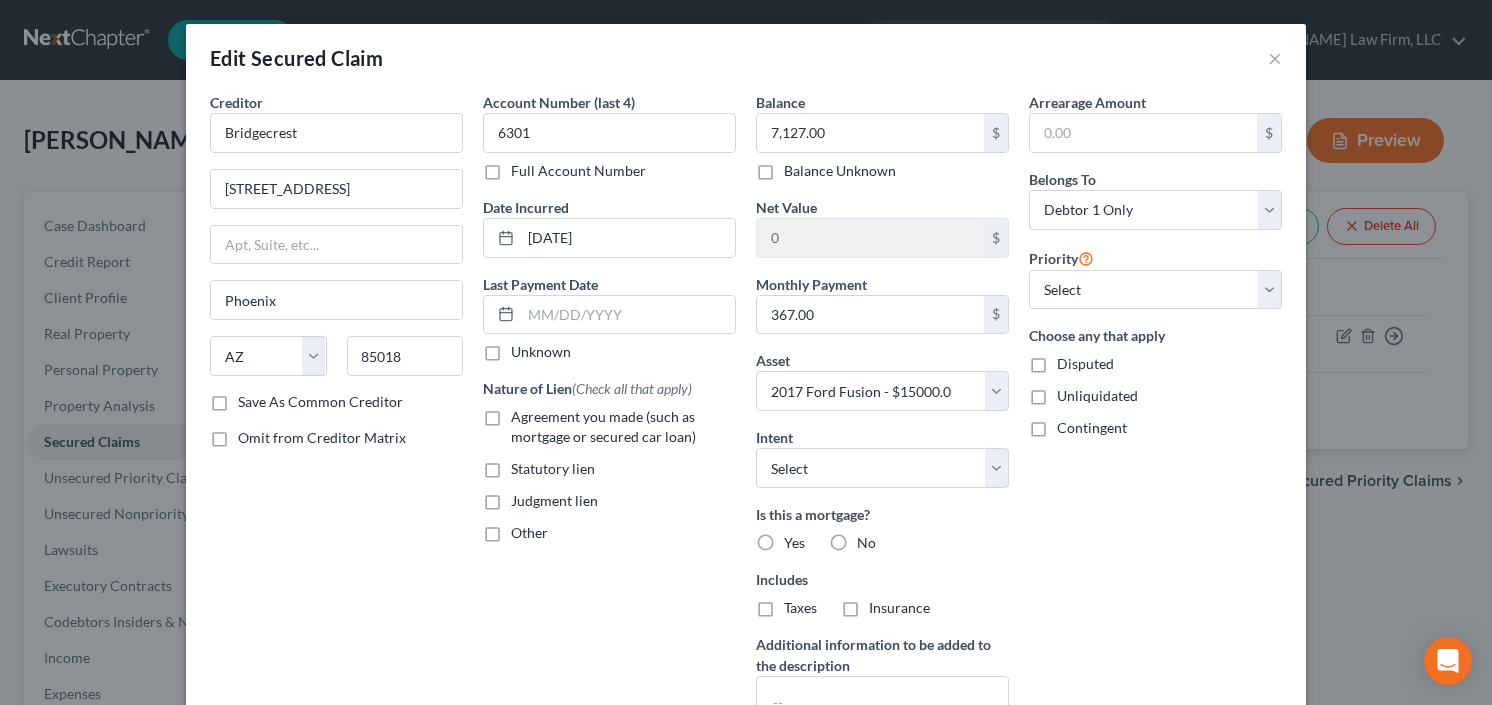 click on "Agreement you made (such as mortgage or secured car loan)" at bounding box center (525, 413) 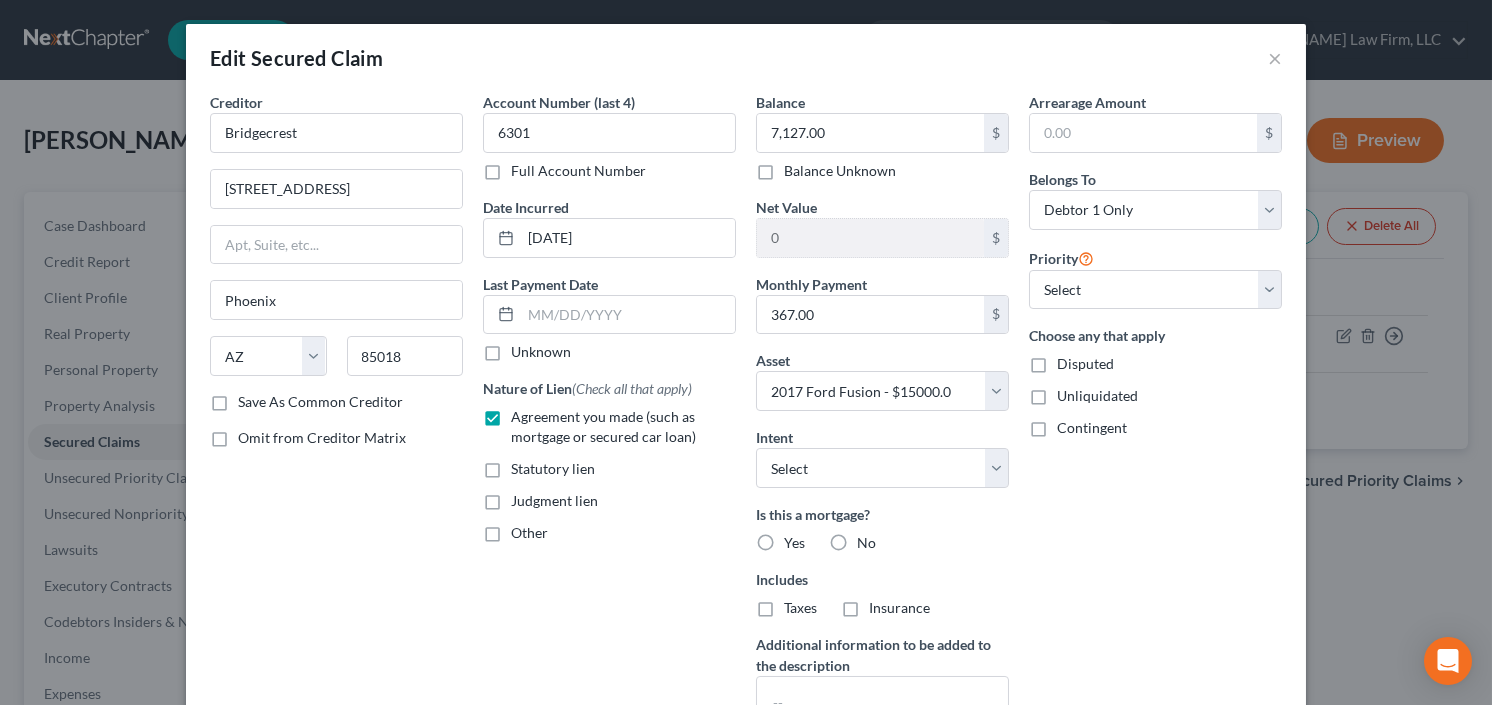 click on "No" at bounding box center [866, 543] 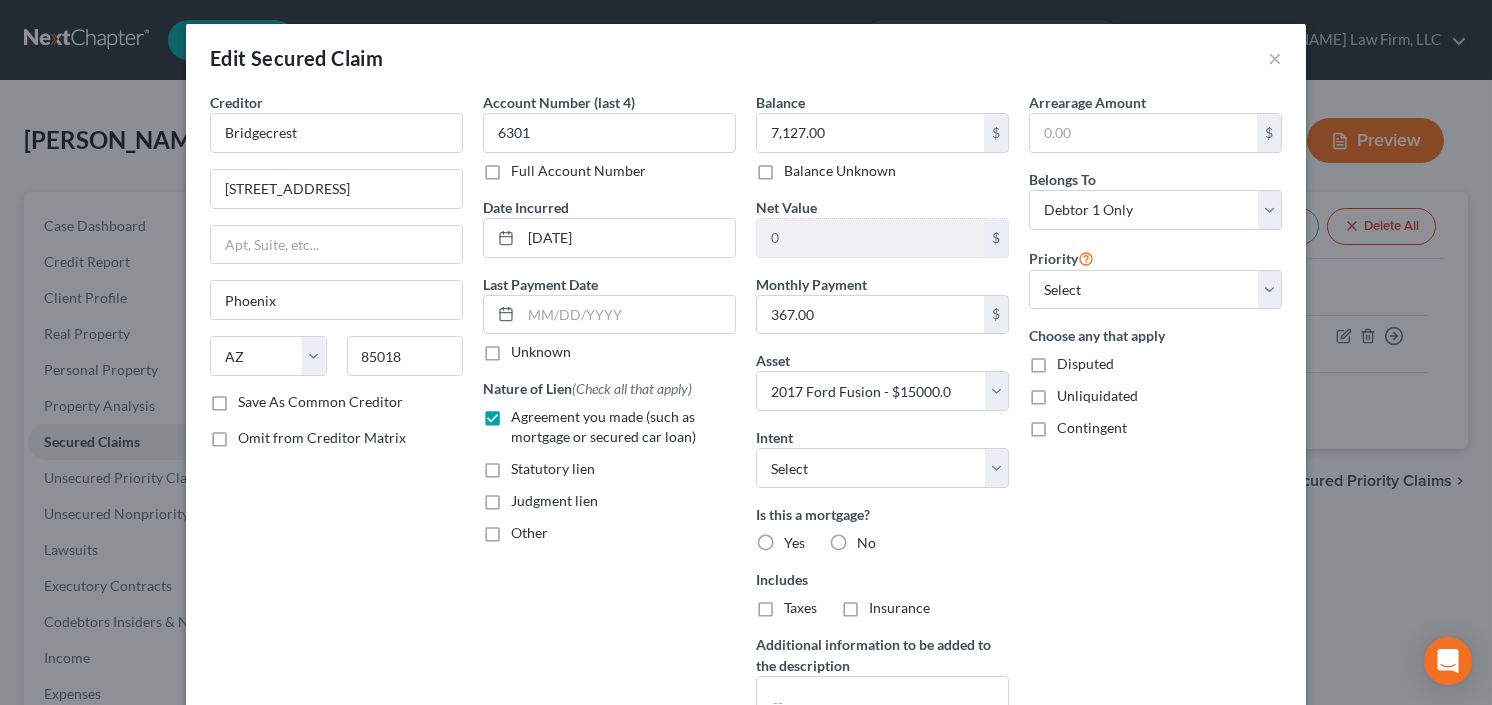 click on "No" at bounding box center (871, 539) 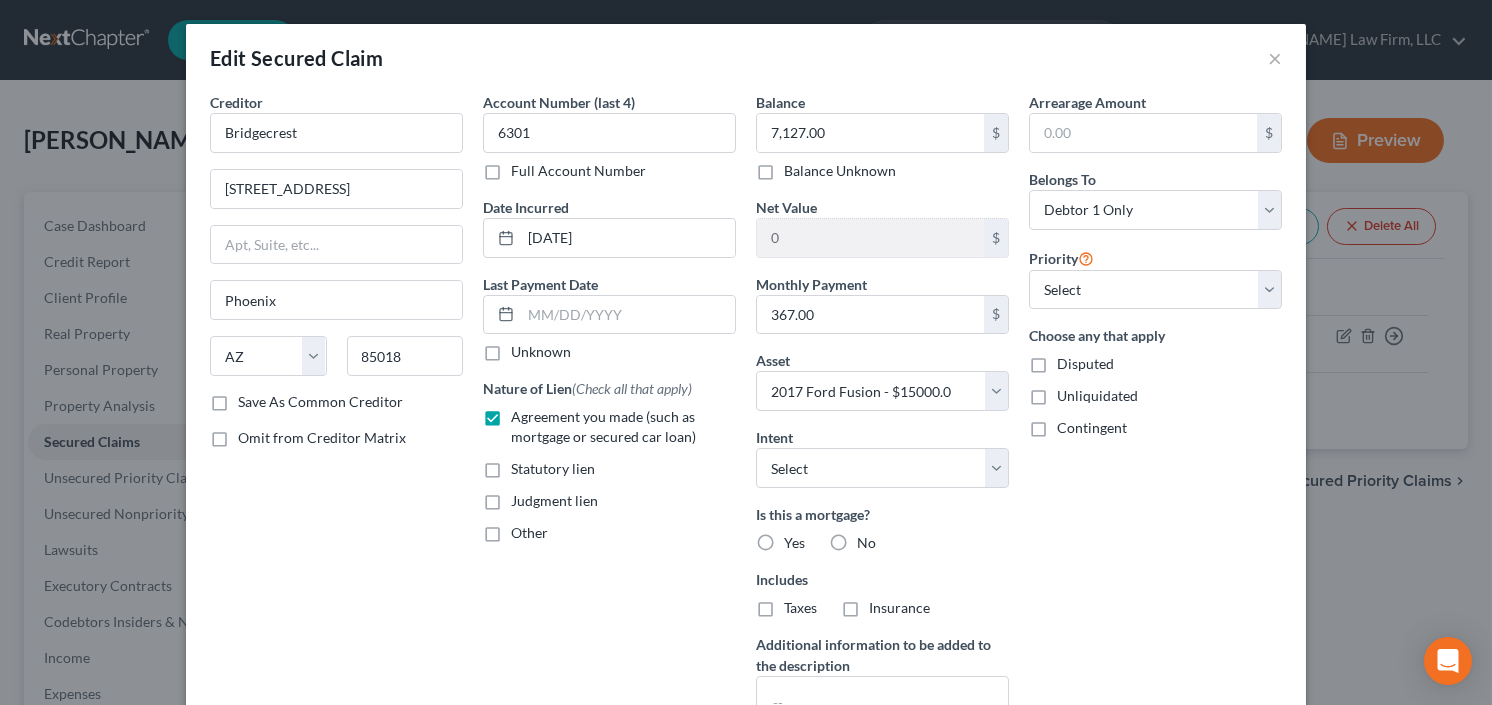 radio on "true" 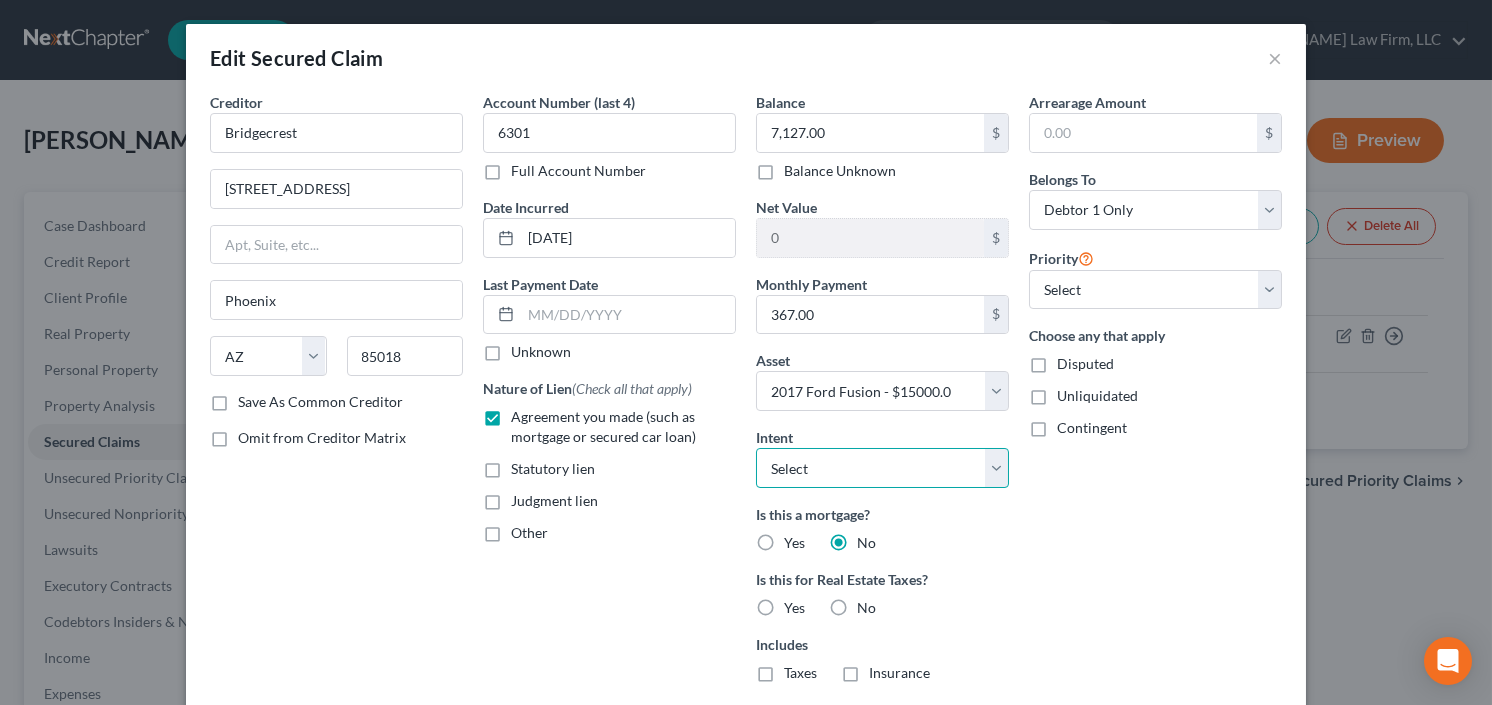 click on "Select Surrender Redeem Reaffirm Avoid Other" at bounding box center (882, 468) 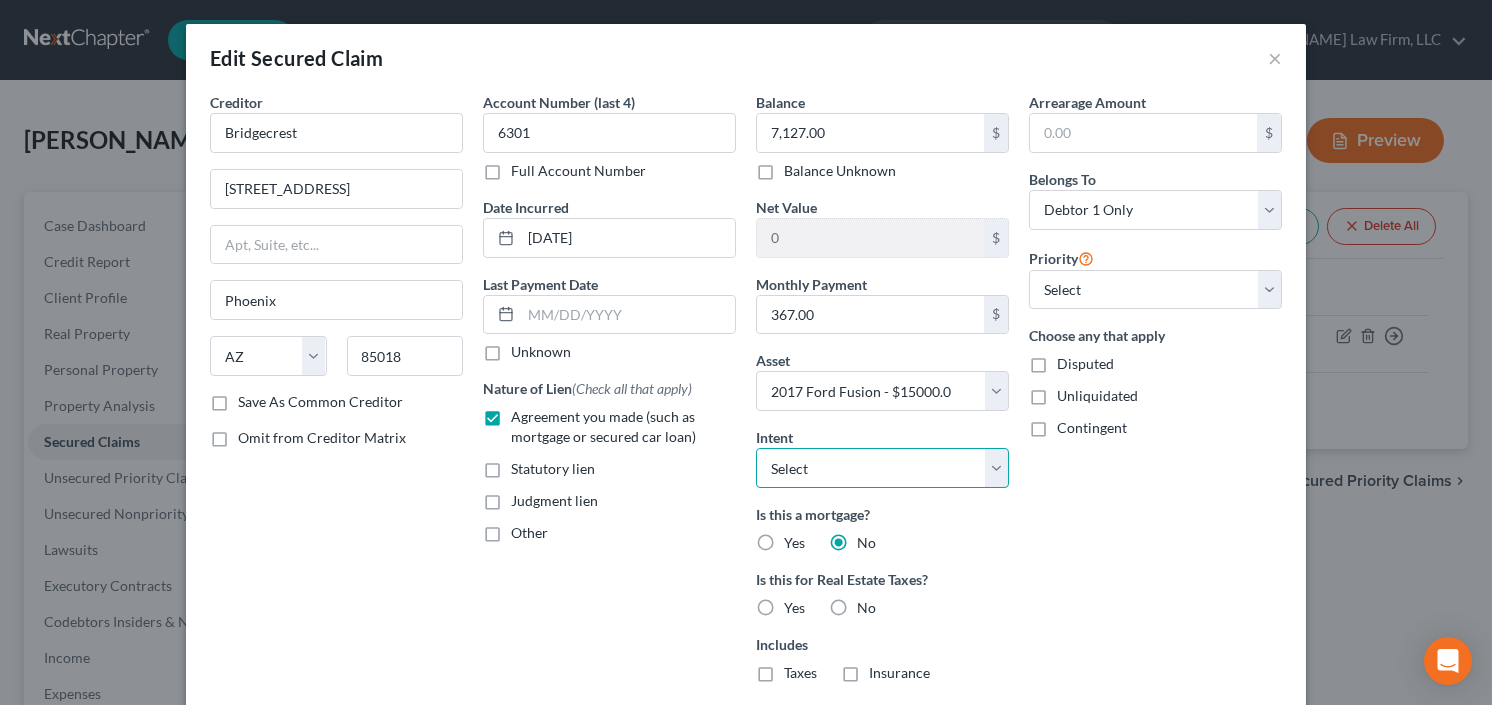 select on "2" 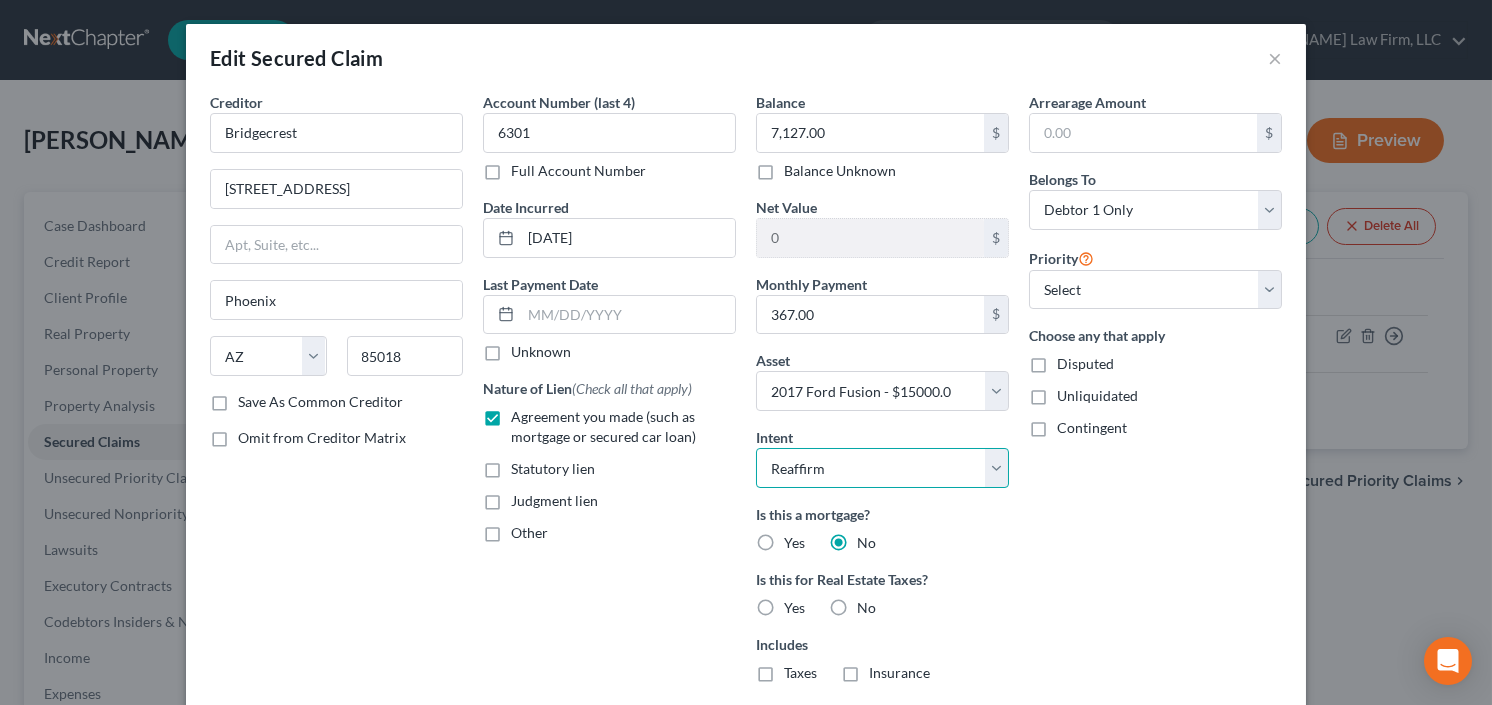 click on "Select Surrender Redeem Reaffirm Avoid Other" at bounding box center [882, 468] 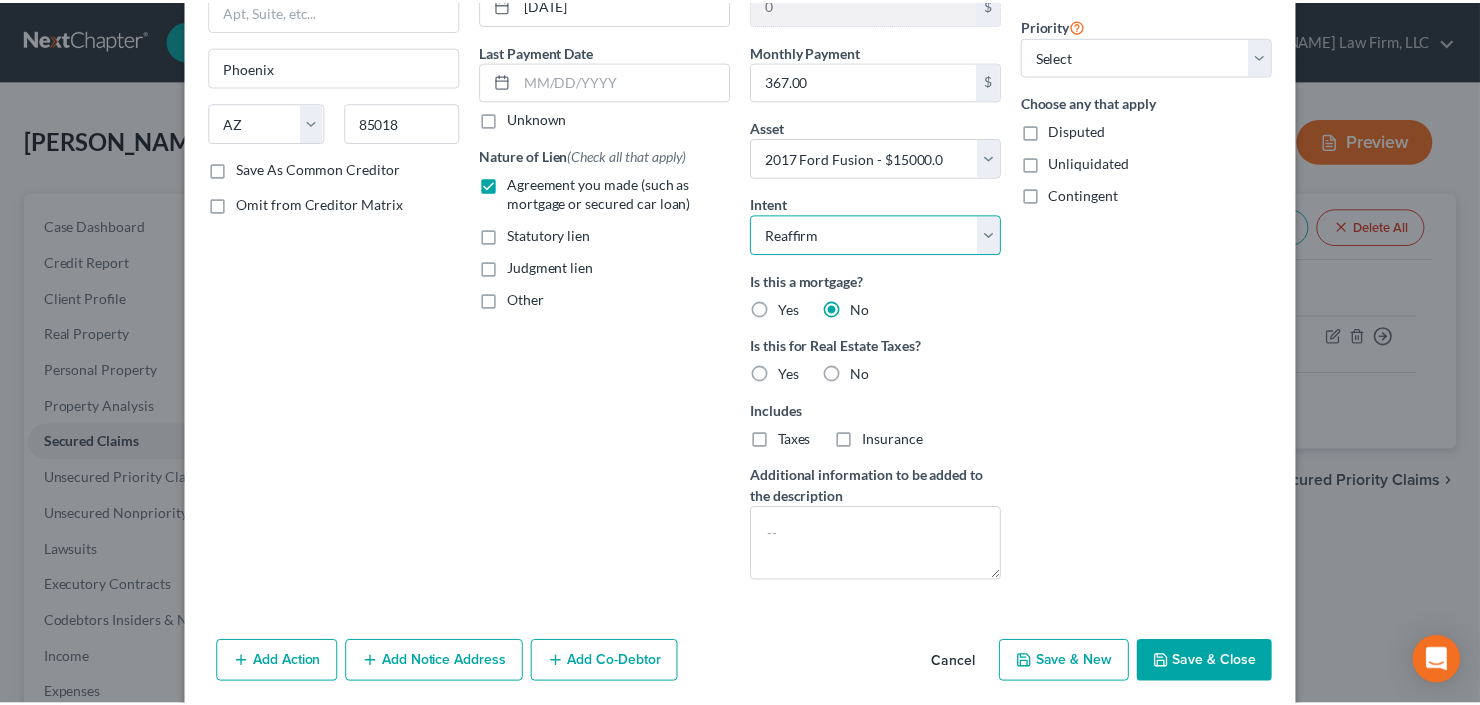scroll, scrollTop: 264, scrollLeft: 0, axis: vertical 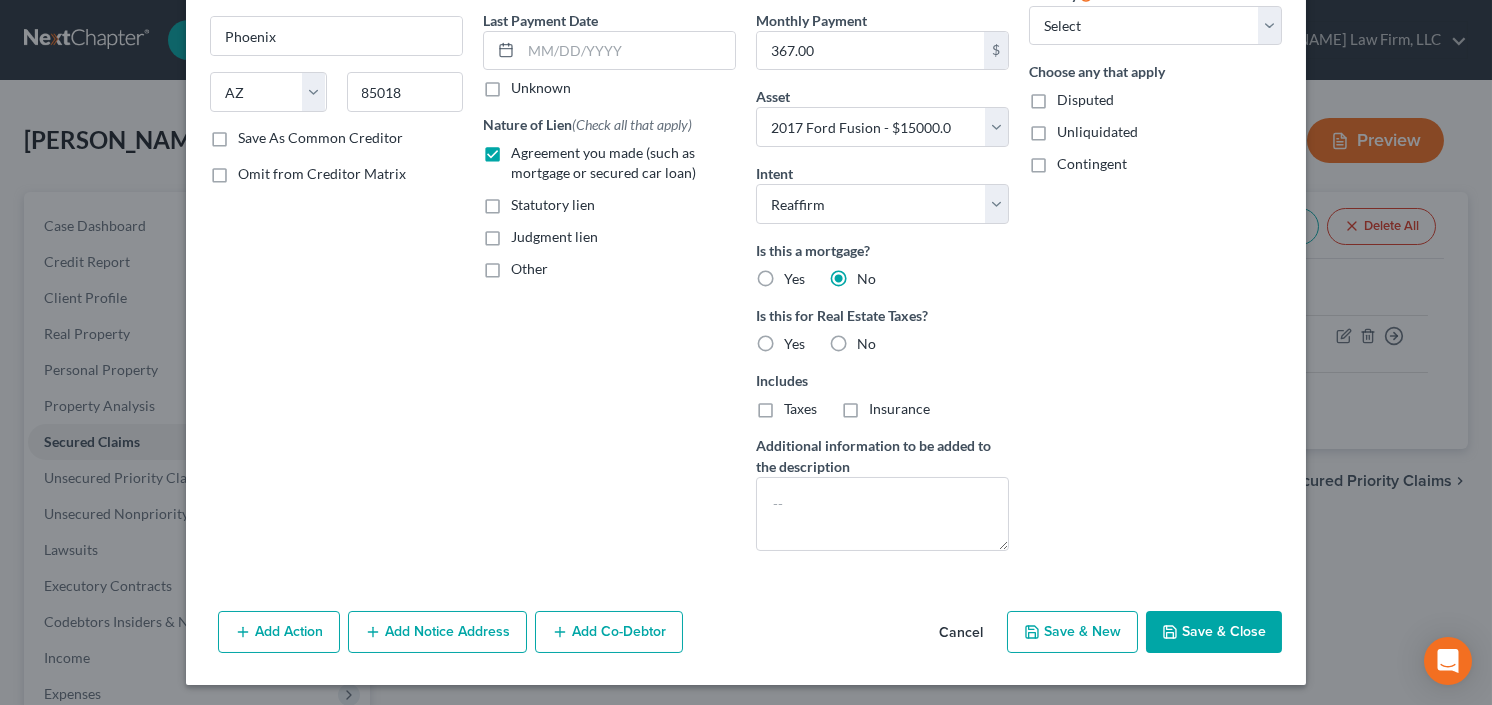click on "Save & Close" at bounding box center (1214, 632) 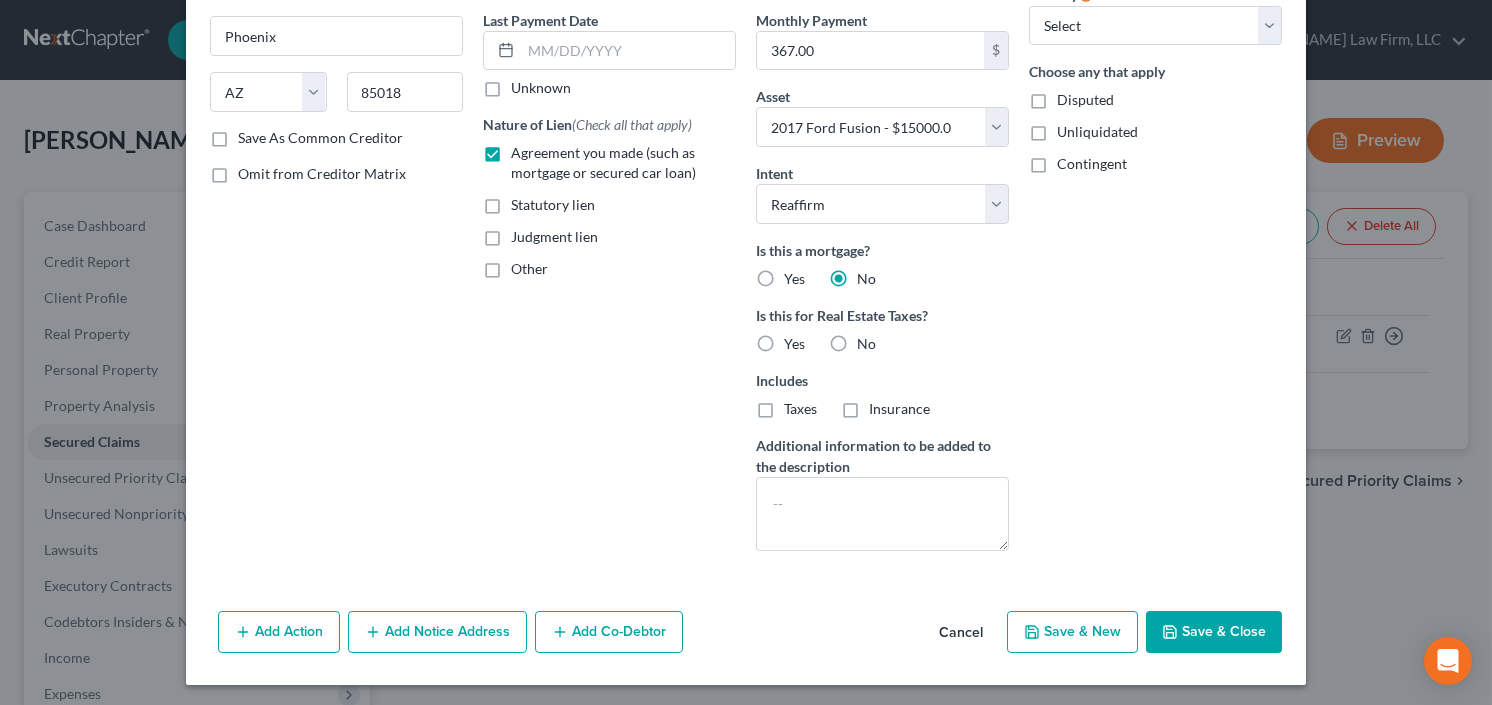 select 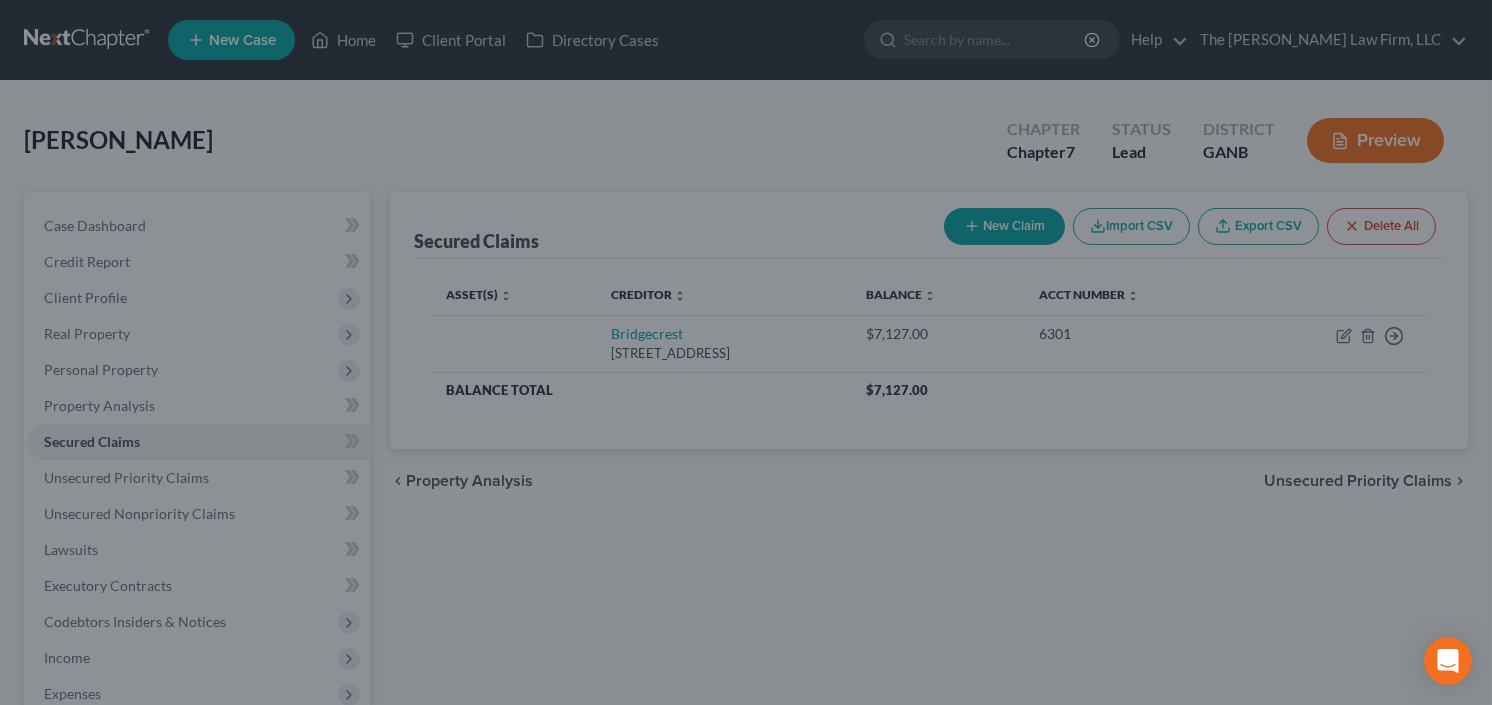 type on "7,873.00" 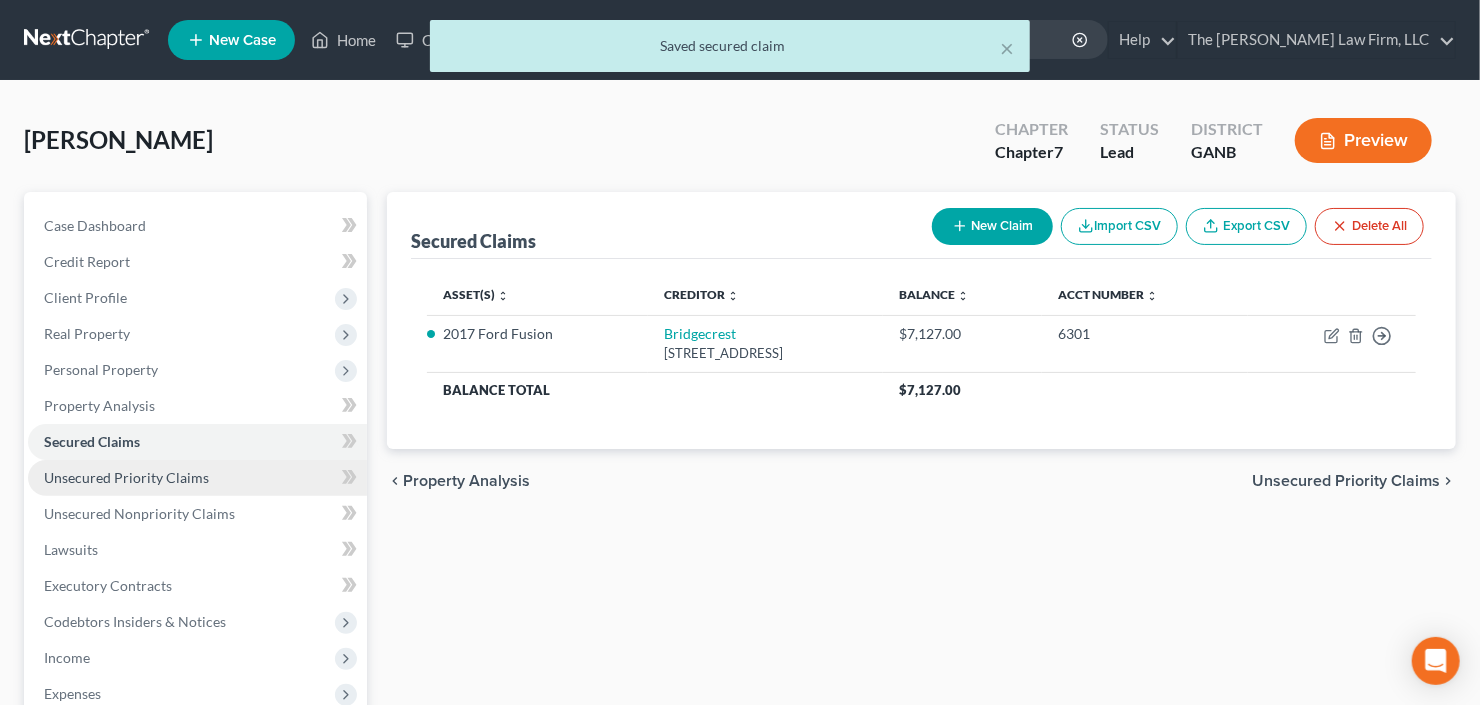click on "Unsecured Priority Claims" at bounding box center [126, 477] 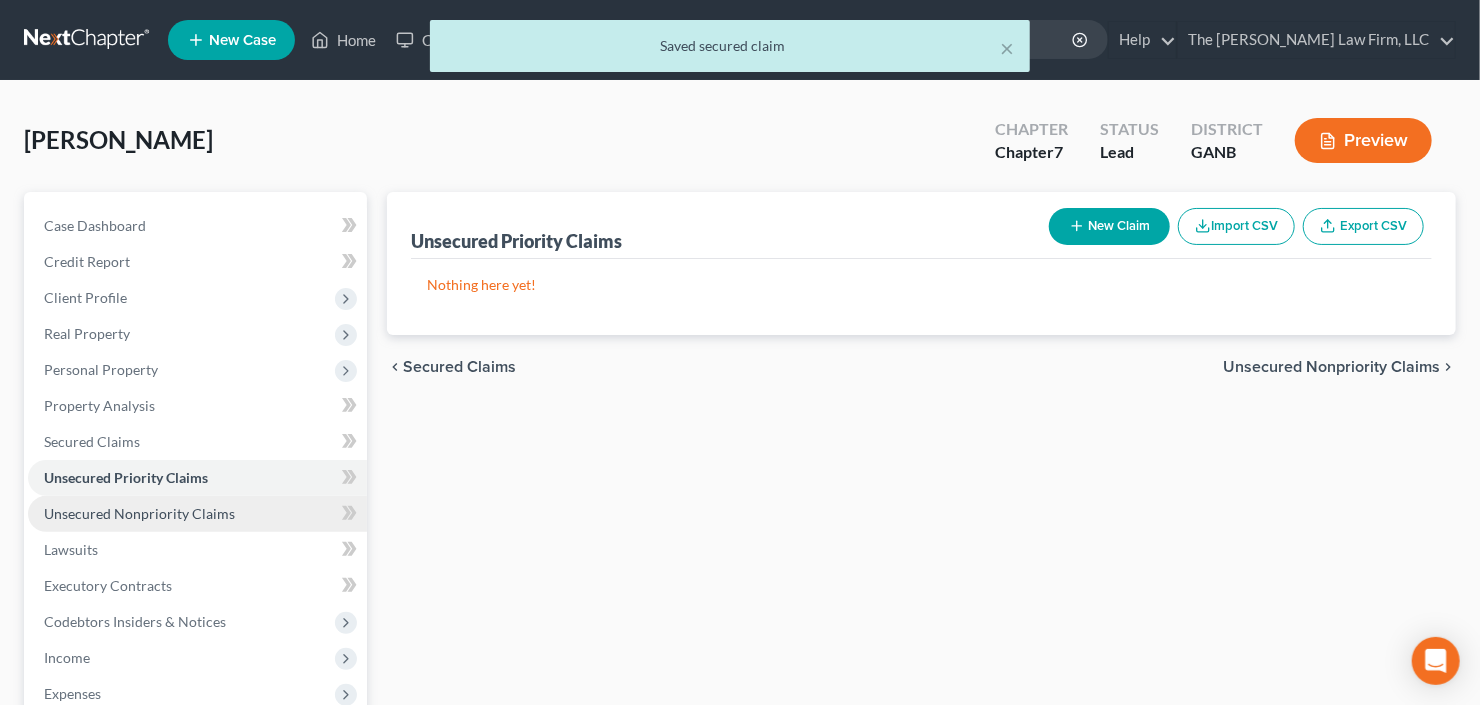 click on "Unsecured Nonpriority Claims" at bounding box center (197, 514) 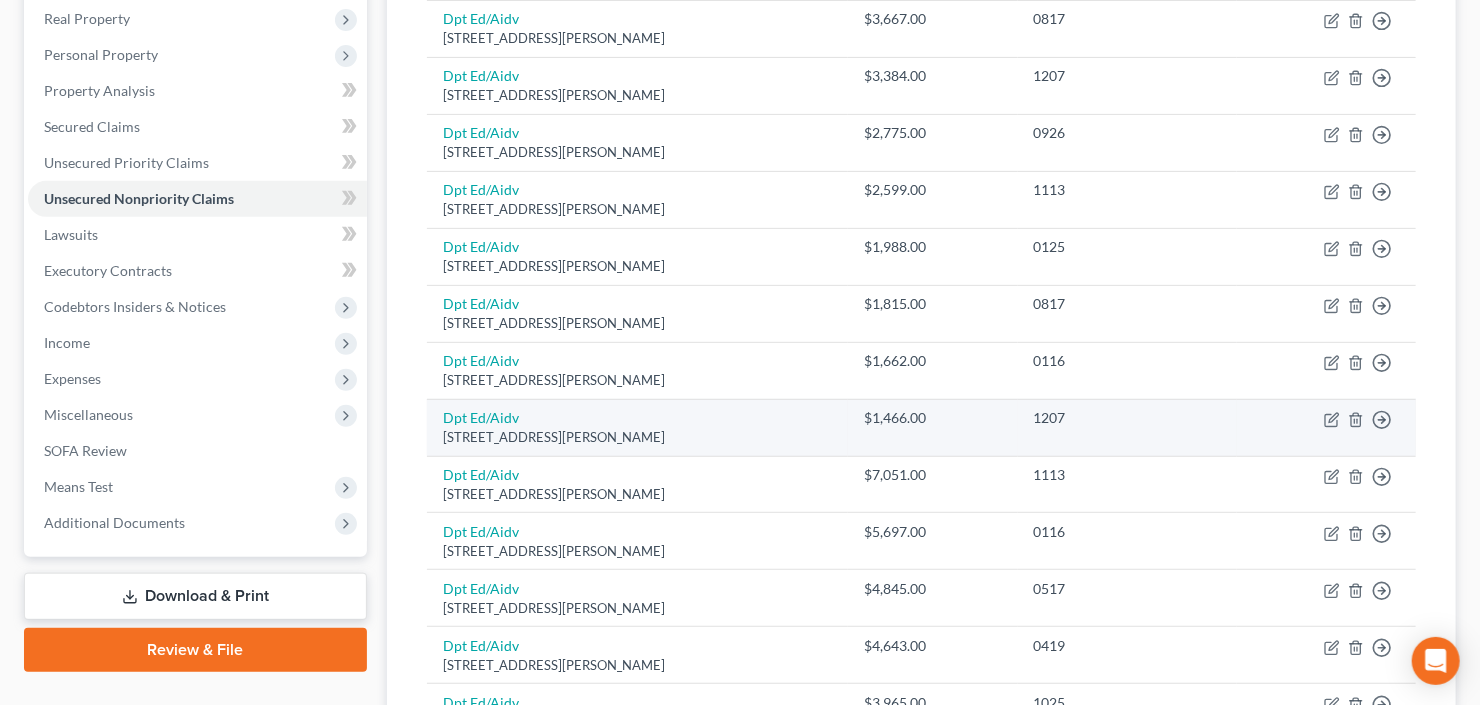 scroll, scrollTop: 0, scrollLeft: 0, axis: both 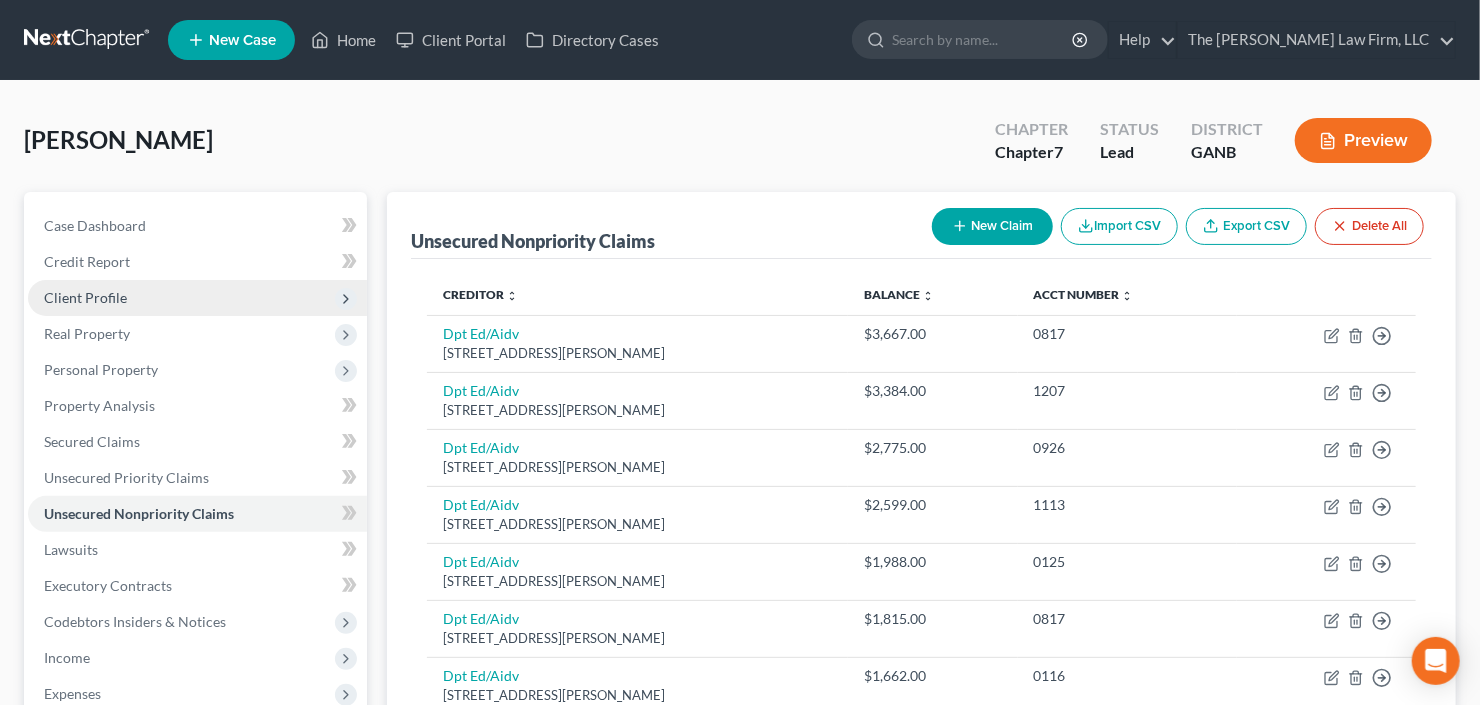click on "Client Profile" at bounding box center (197, 298) 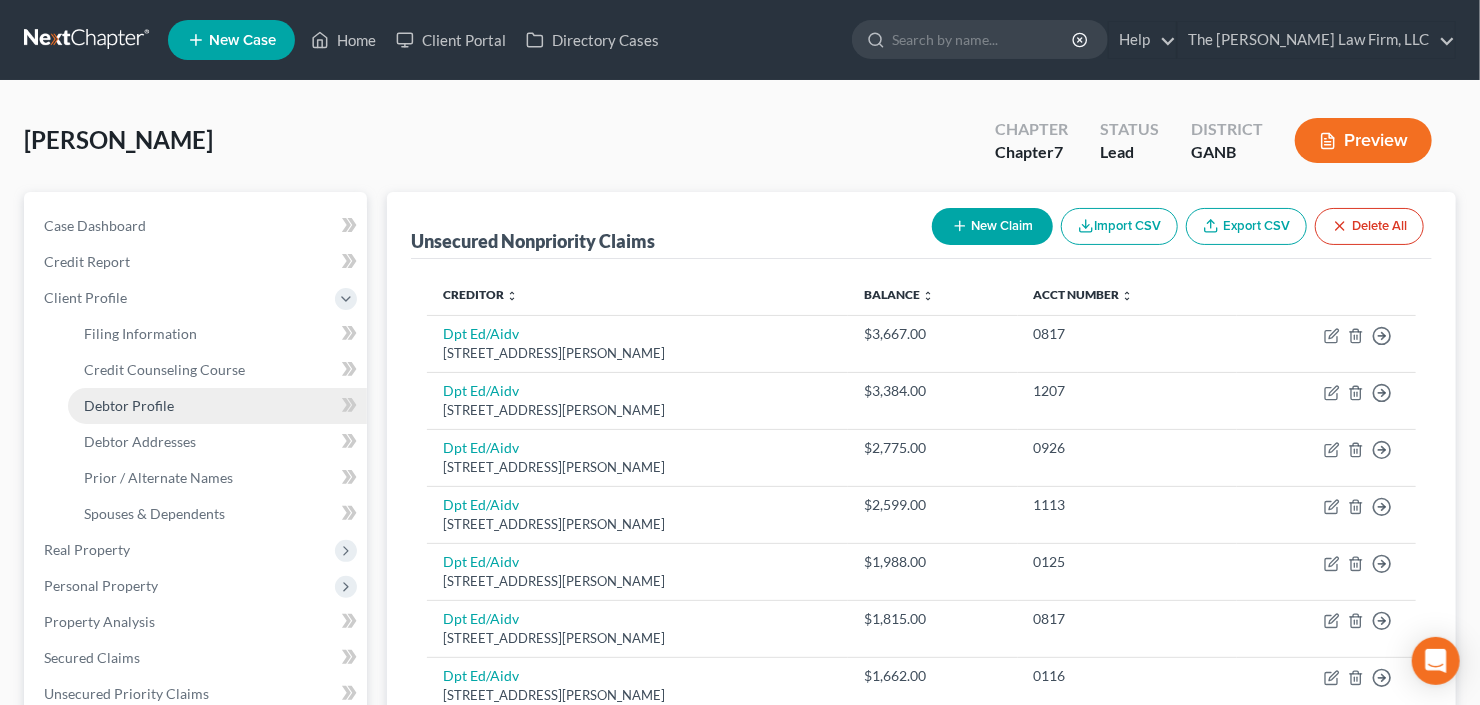 click on "Debtor Profile" at bounding box center [129, 405] 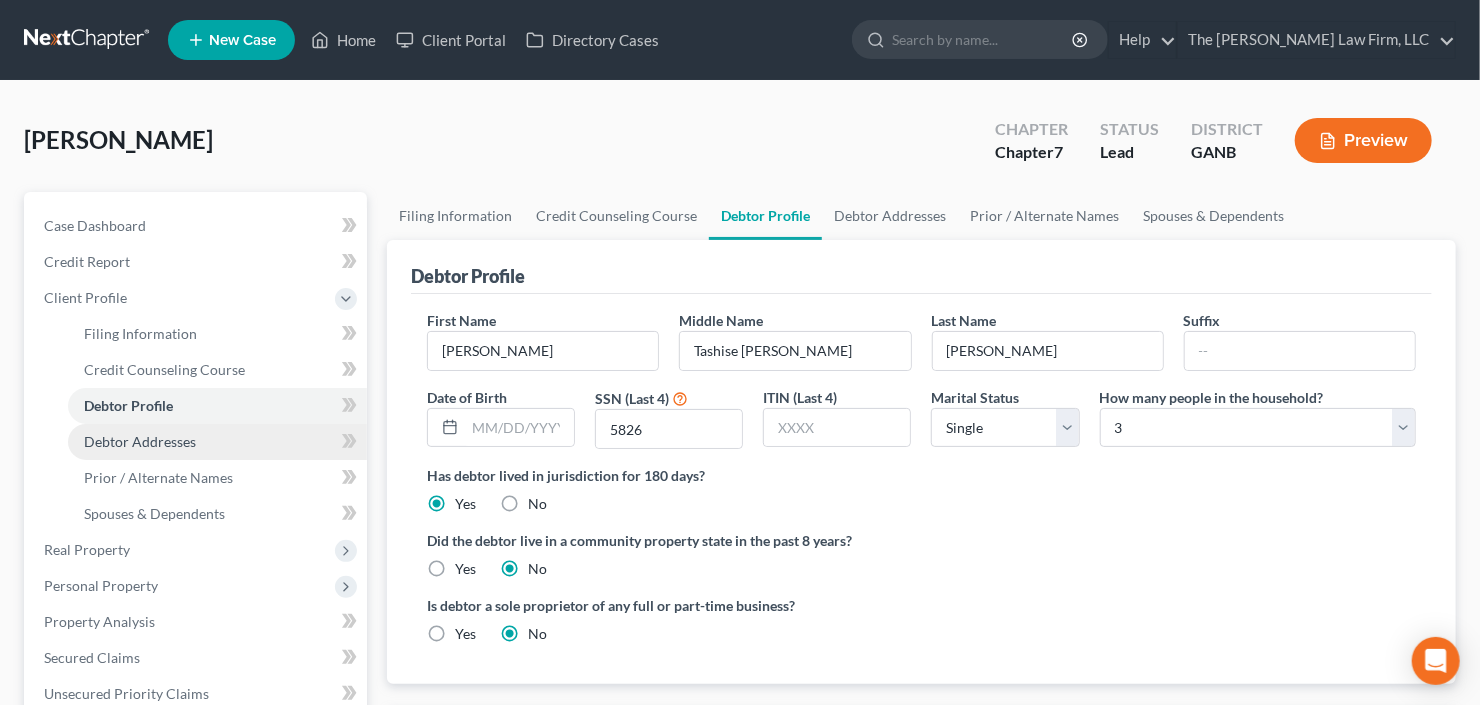 click on "Debtor Addresses" at bounding box center [140, 441] 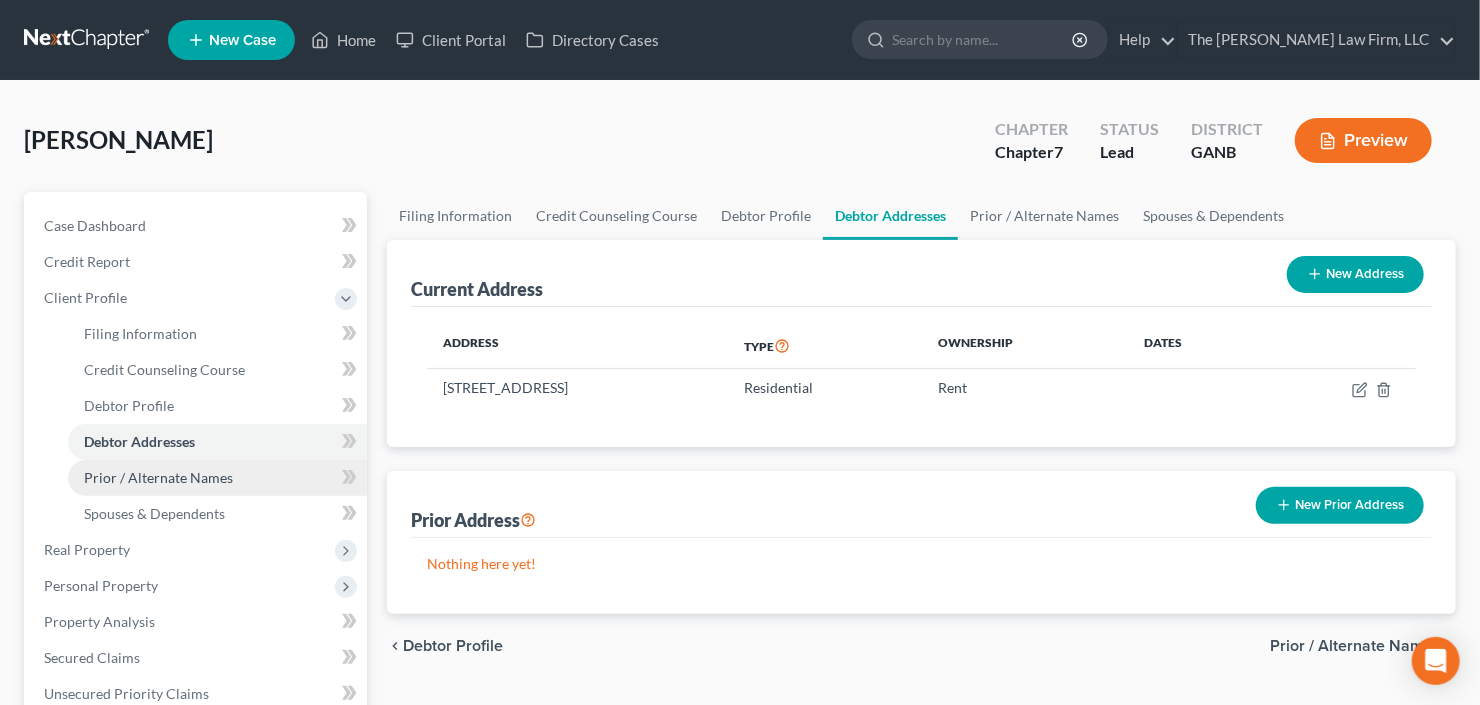 click on "Prior / Alternate Names" at bounding box center [158, 477] 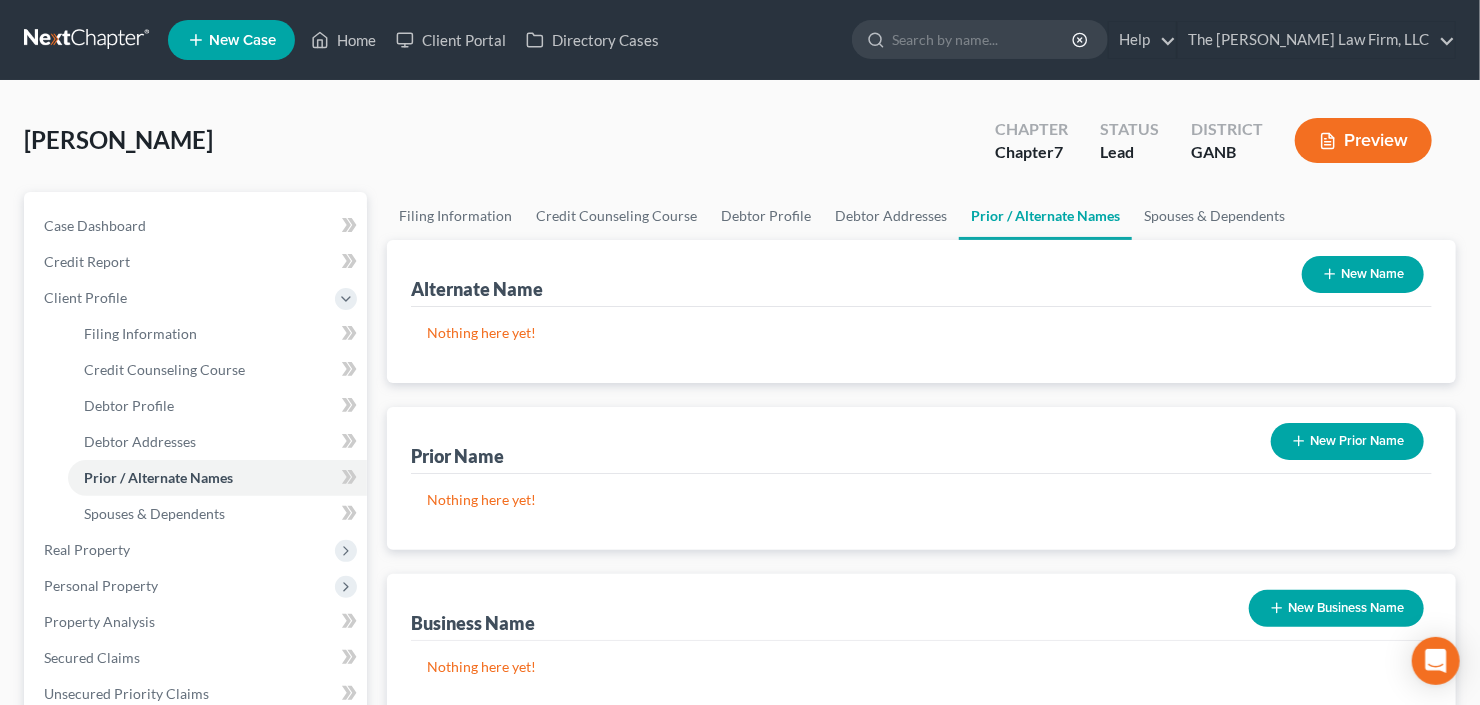 click on "New Name" at bounding box center (1363, 274) 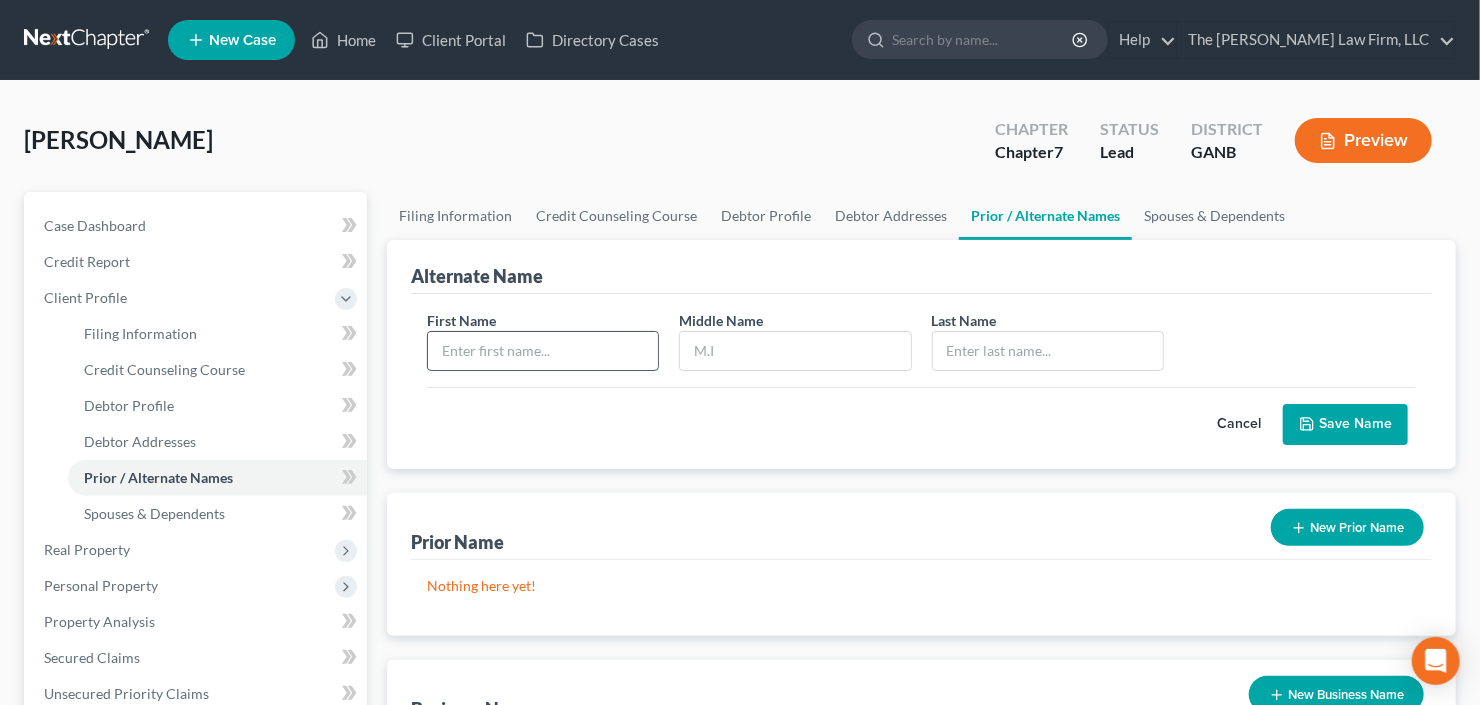 click at bounding box center (543, 351) 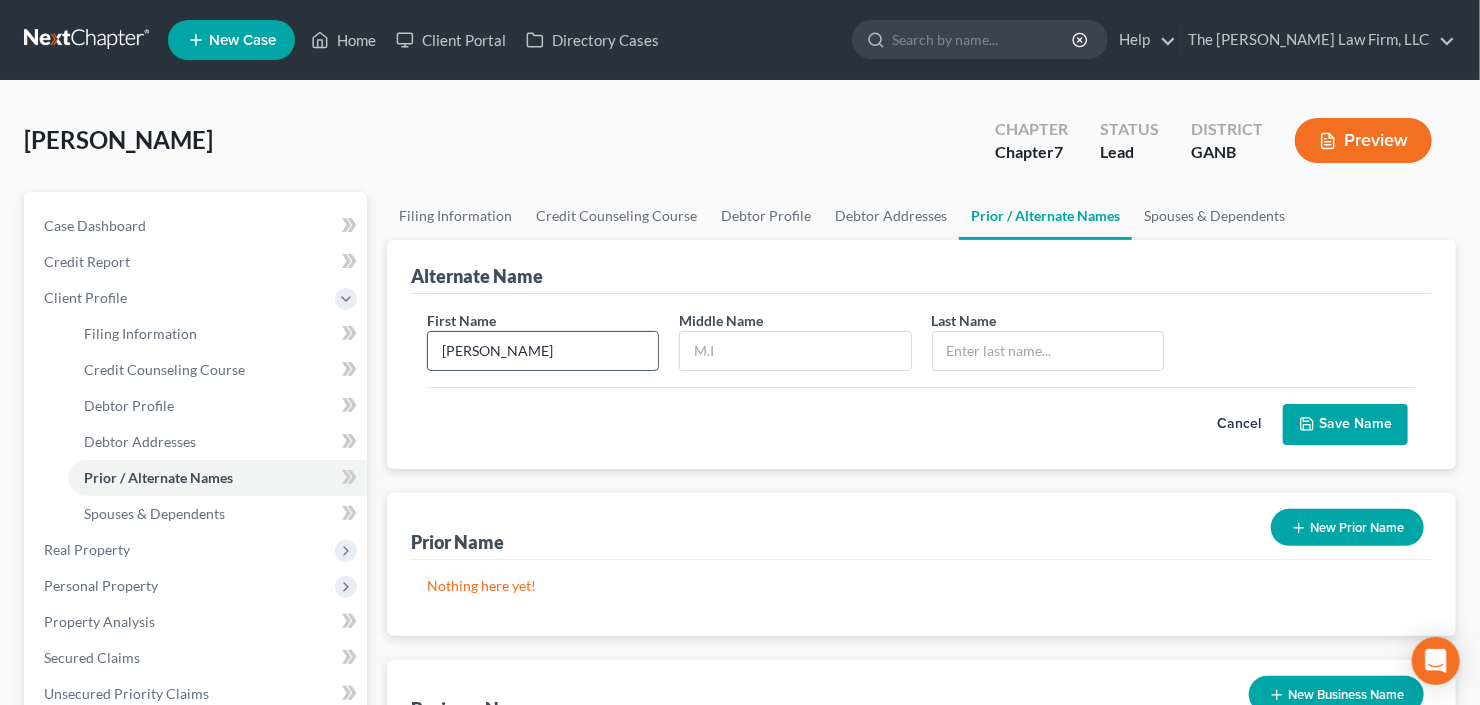type on "Kandice" 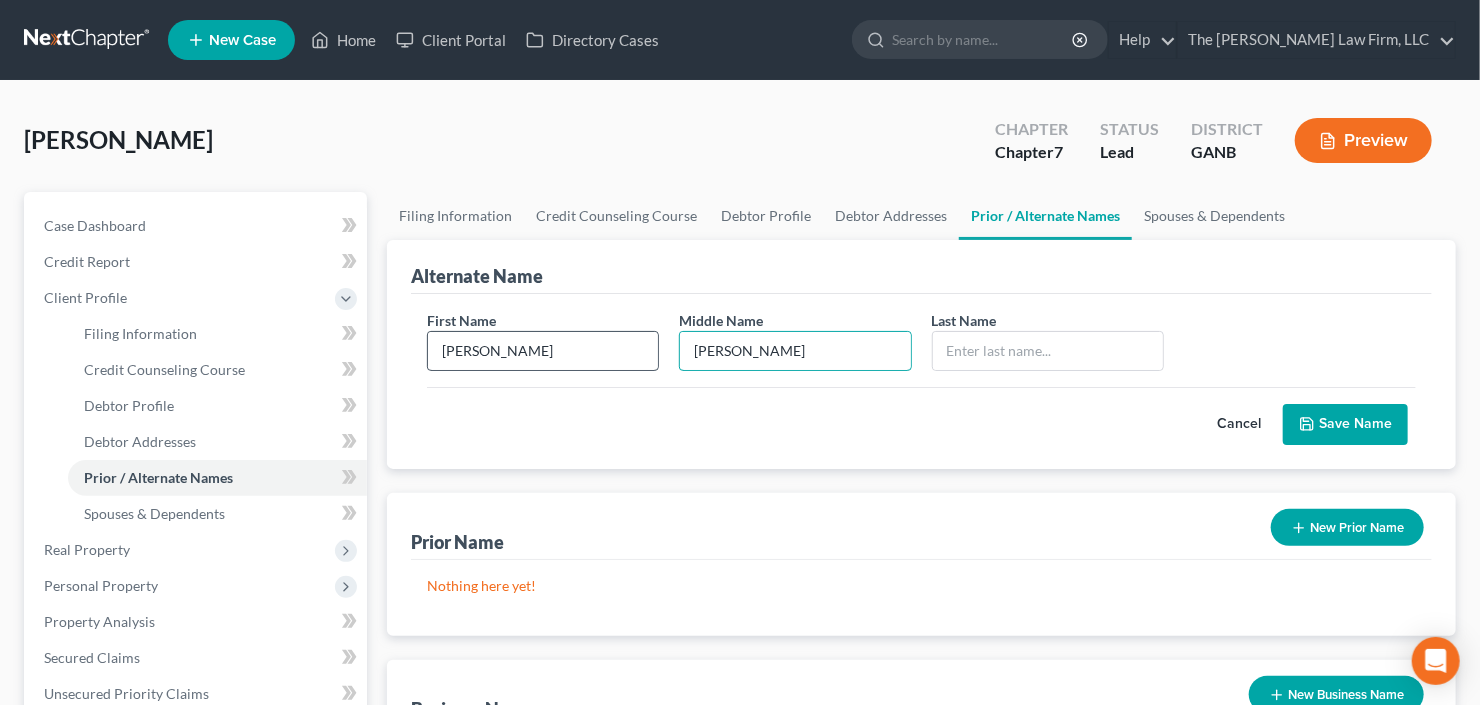 type on "Tashie Colleen" 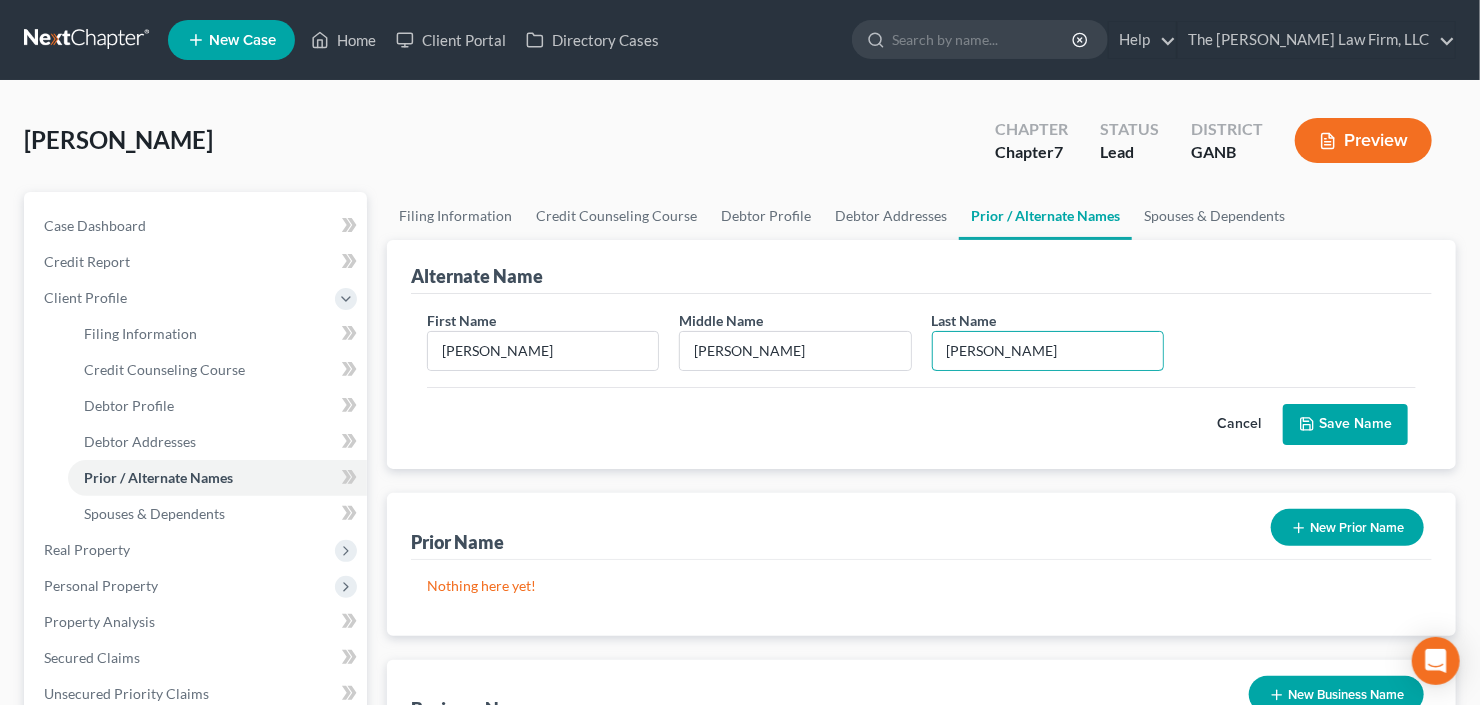 type on "Turner" 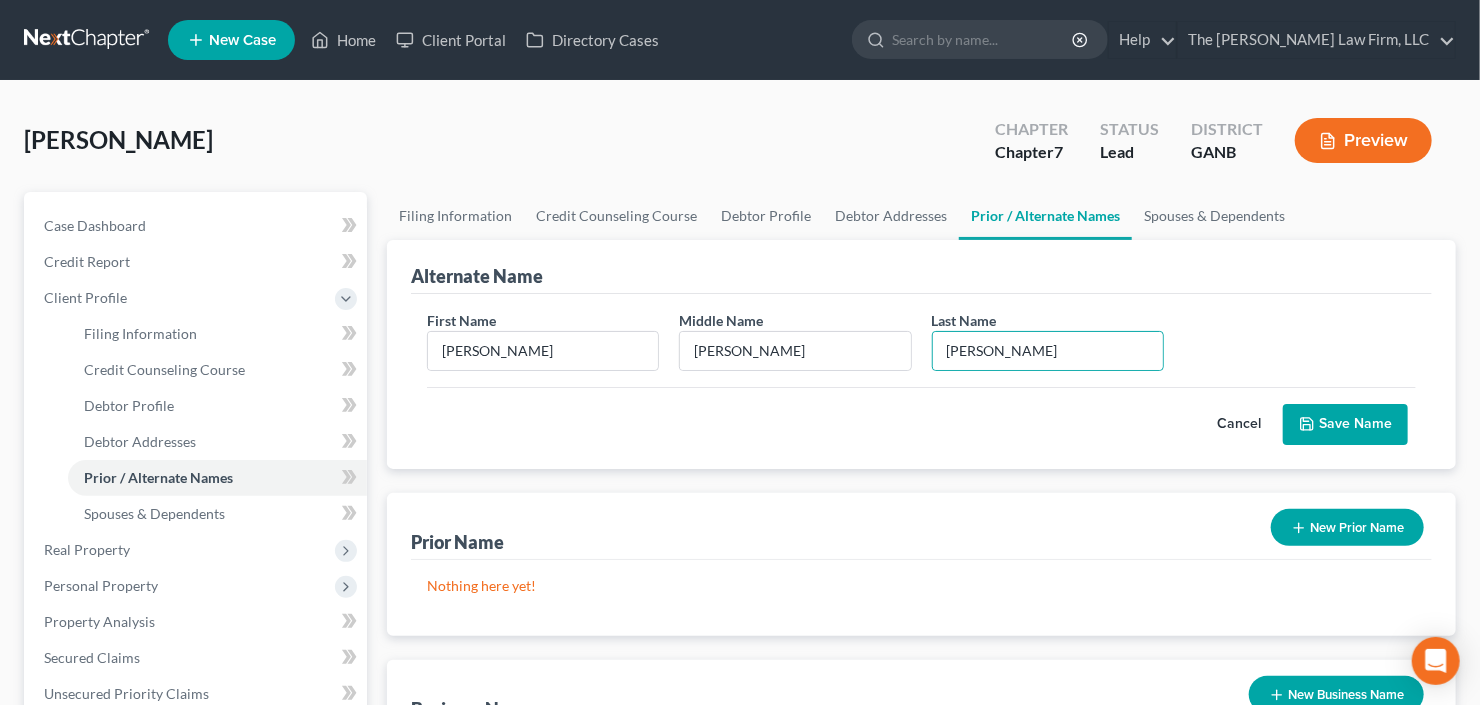 click on "Save Name" at bounding box center (1345, 425) 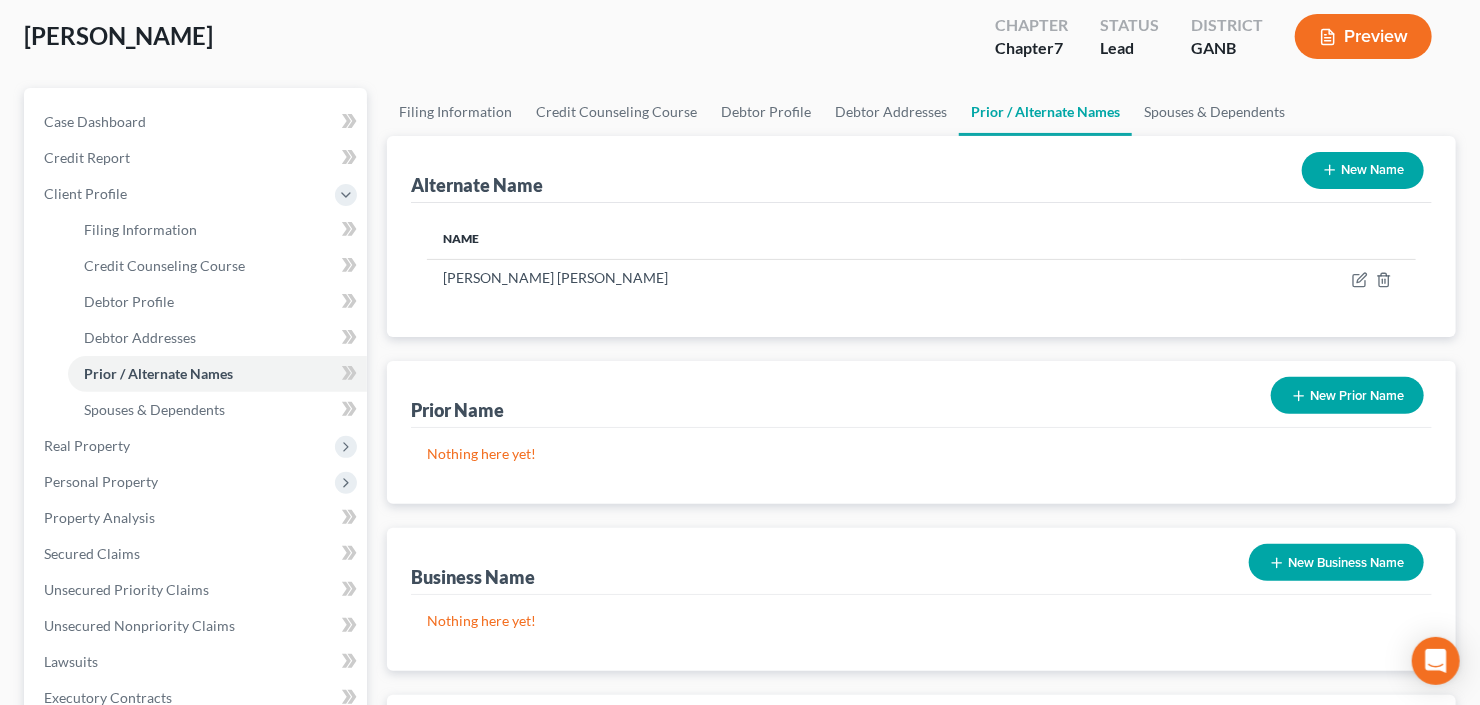 scroll, scrollTop: 160, scrollLeft: 0, axis: vertical 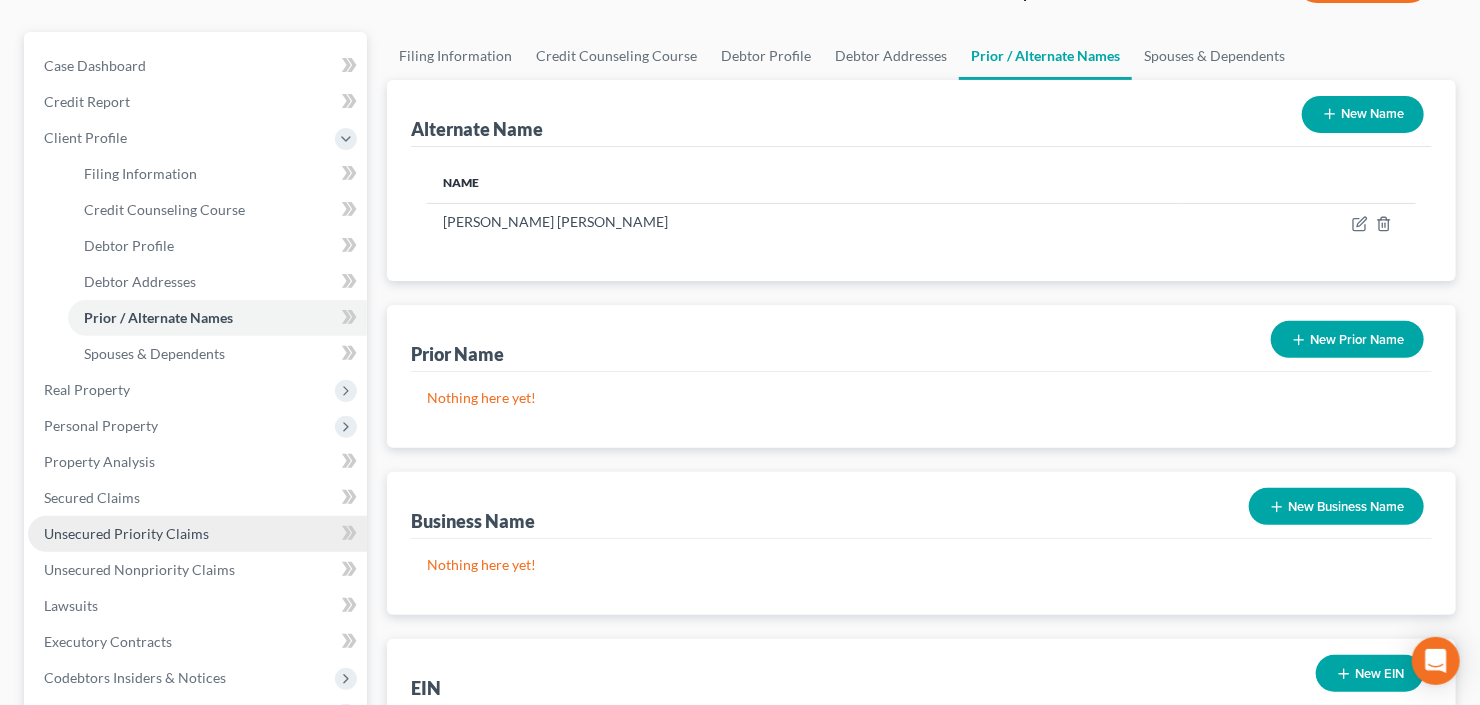 drag, startPoint x: 101, startPoint y: 527, endPoint x: 217, endPoint y: 521, distance: 116.15507 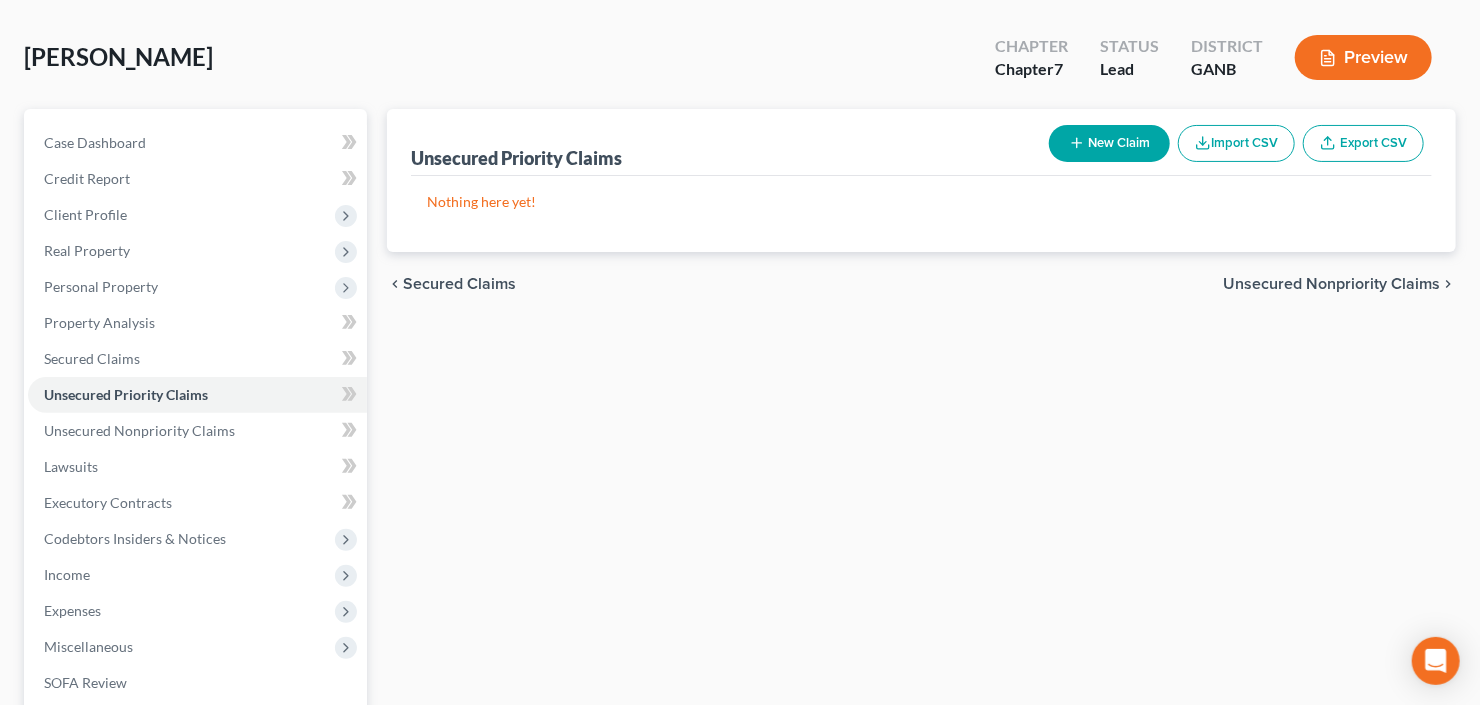 scroll, scrollTop: 0, scrollLeft: 0, axis: both 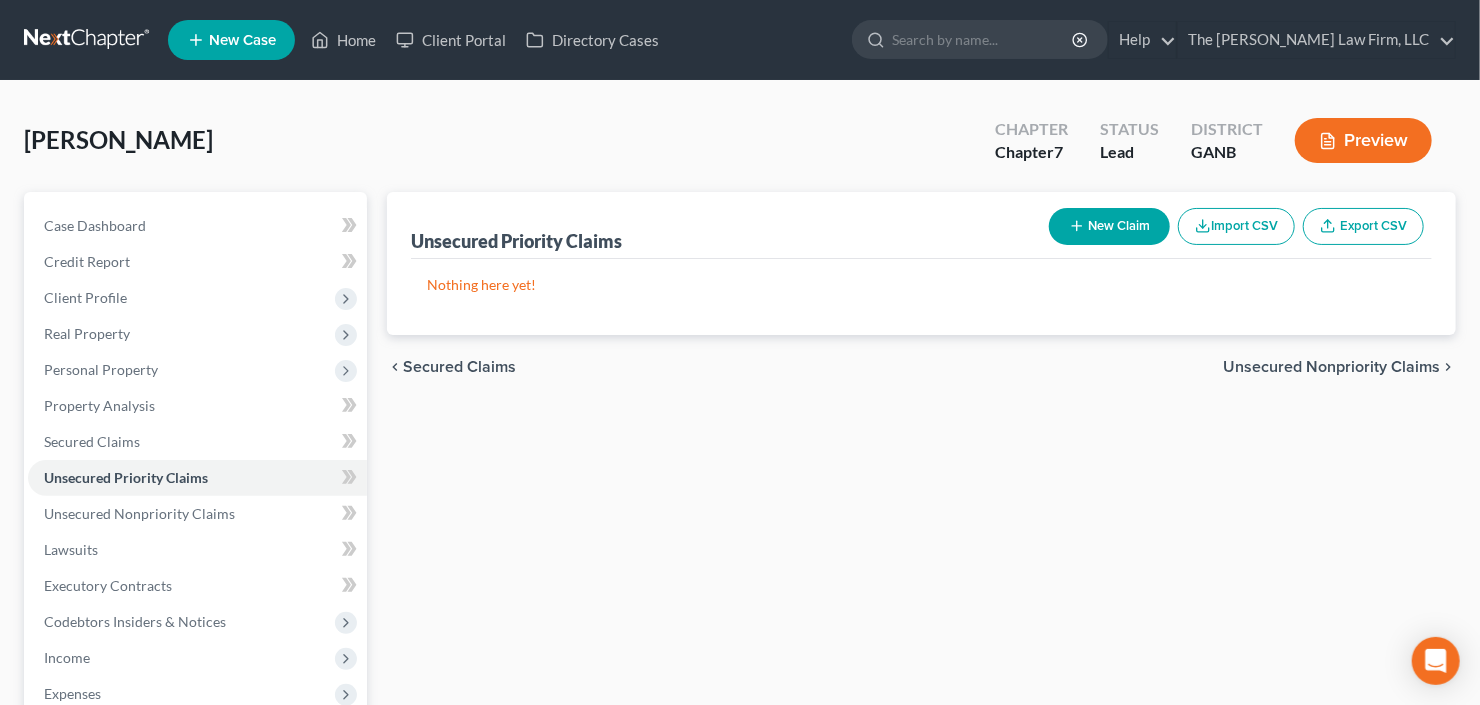 click on "New Claim" at bounding box center [1109, 226] 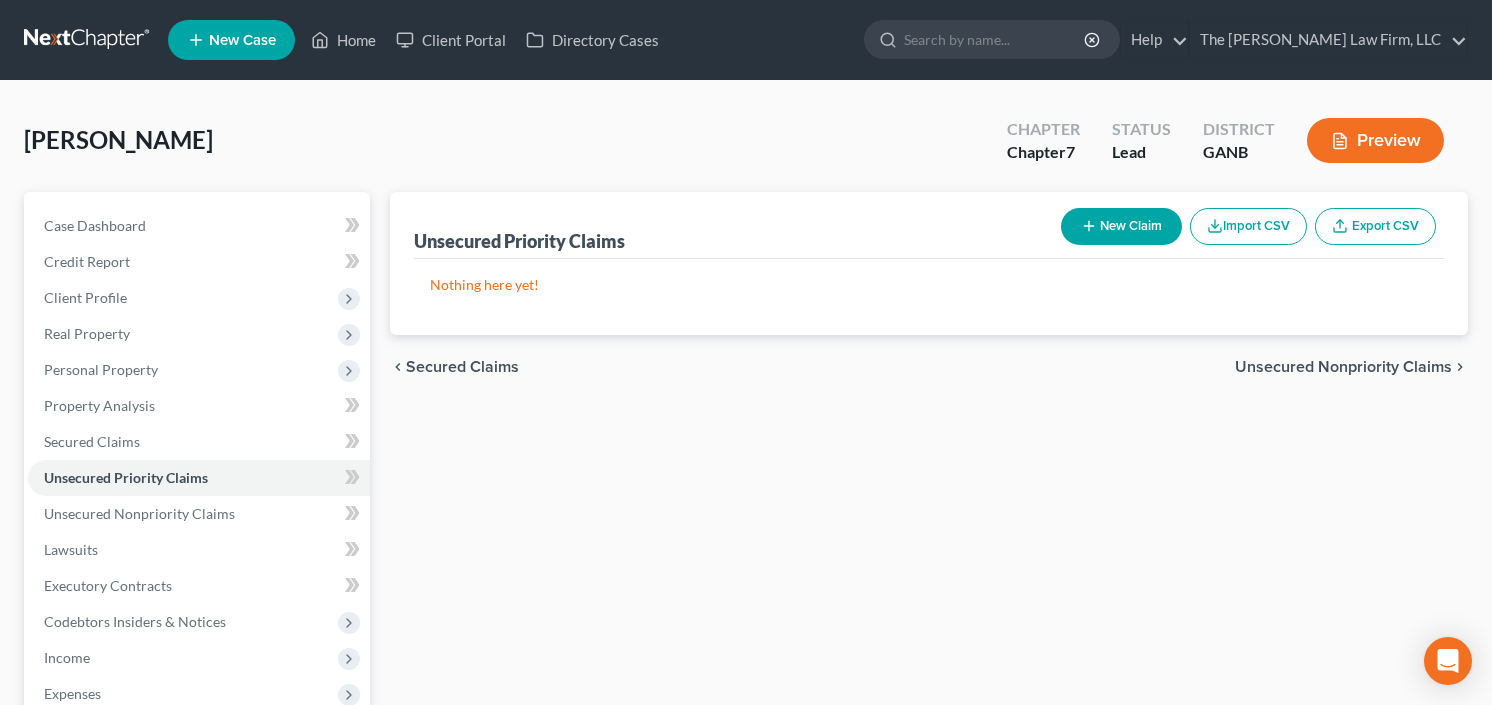 select on "0" 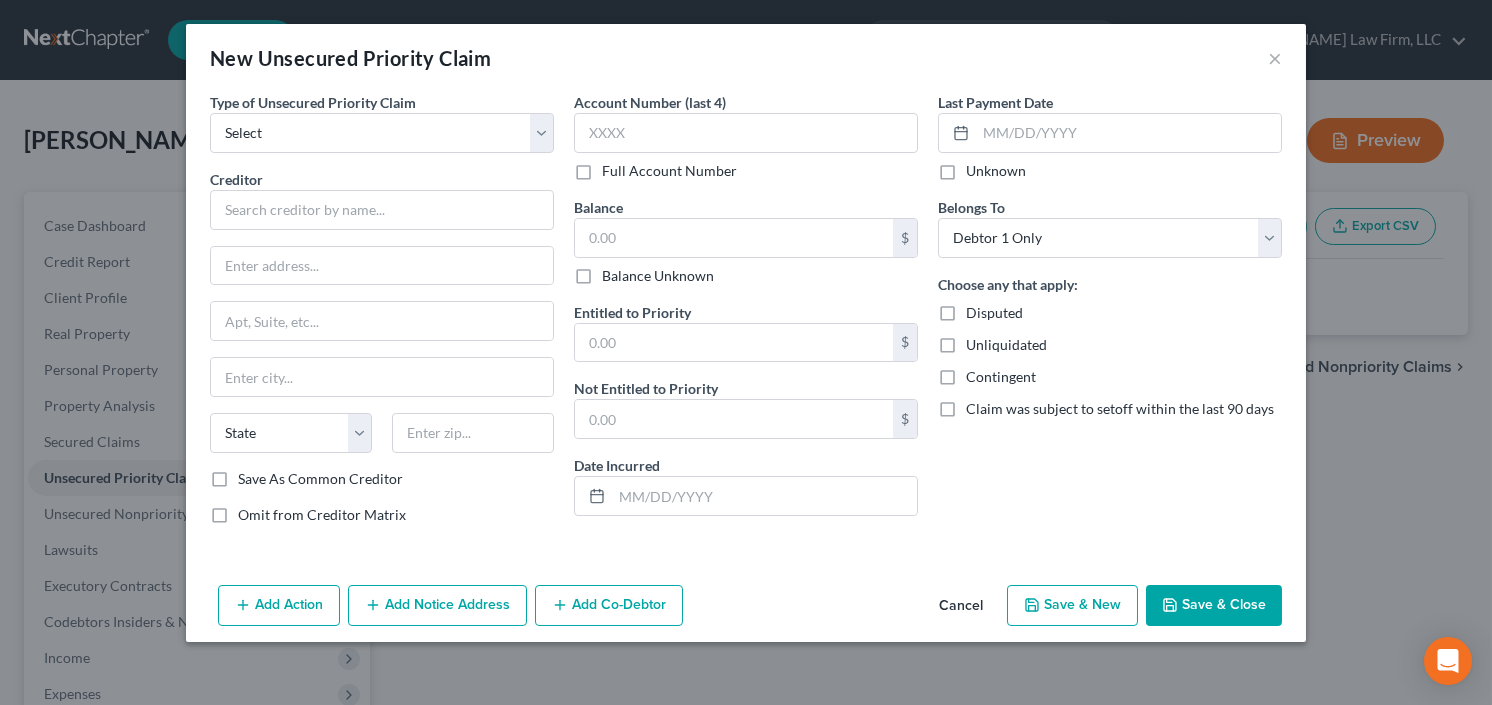 click on "New Unsecured Priority Claim  ×" at bounding box center [746, 58] 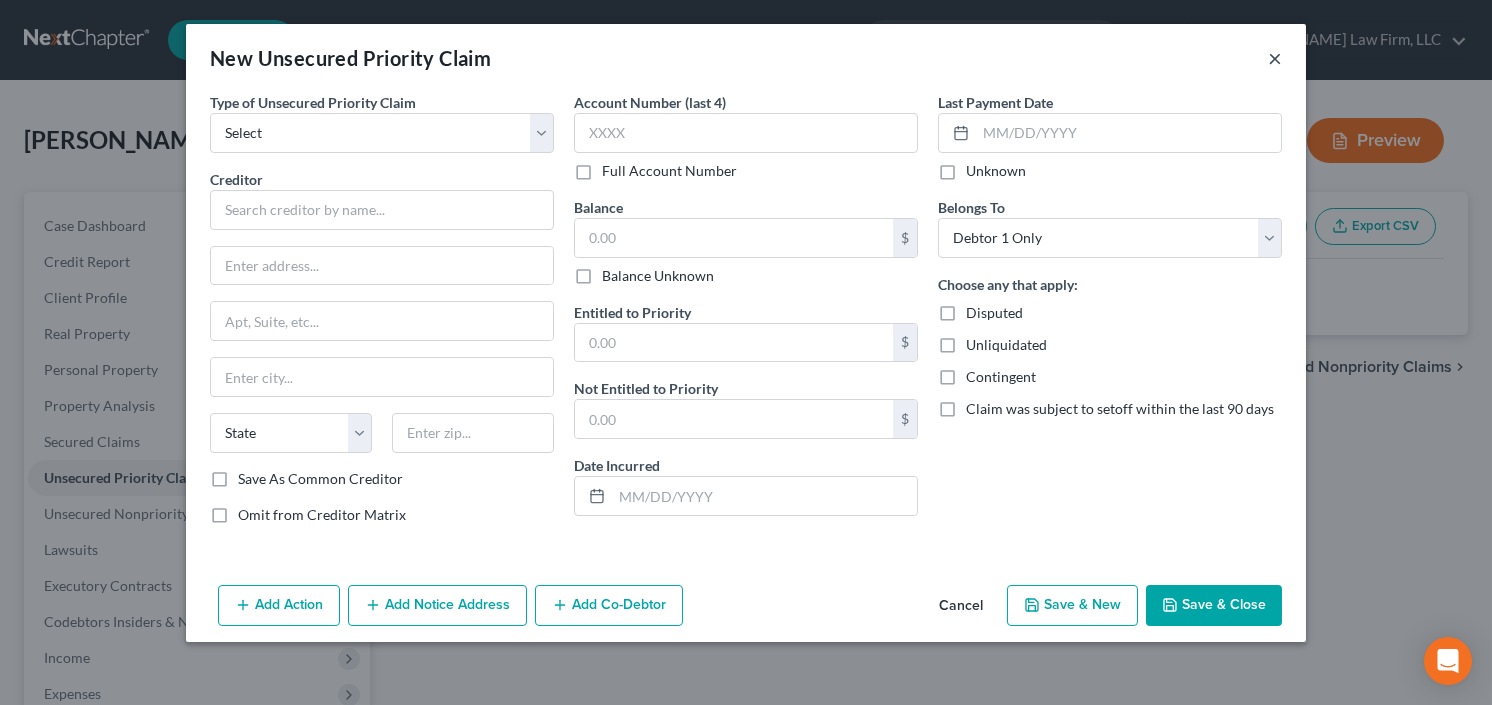 click on "×" at bounding box center (1275, 58) 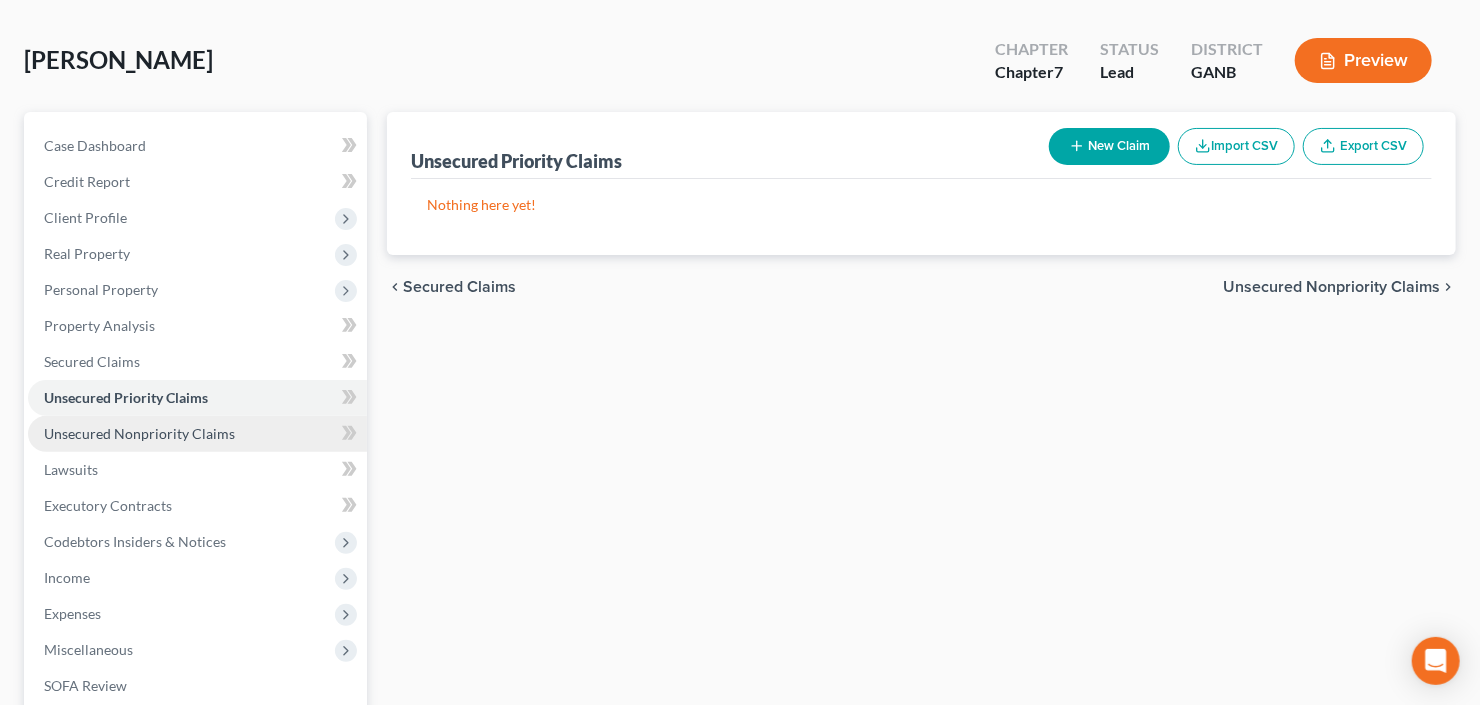 click on "Unsecured Nonpriority Claims" at bounding box center (197, 434) 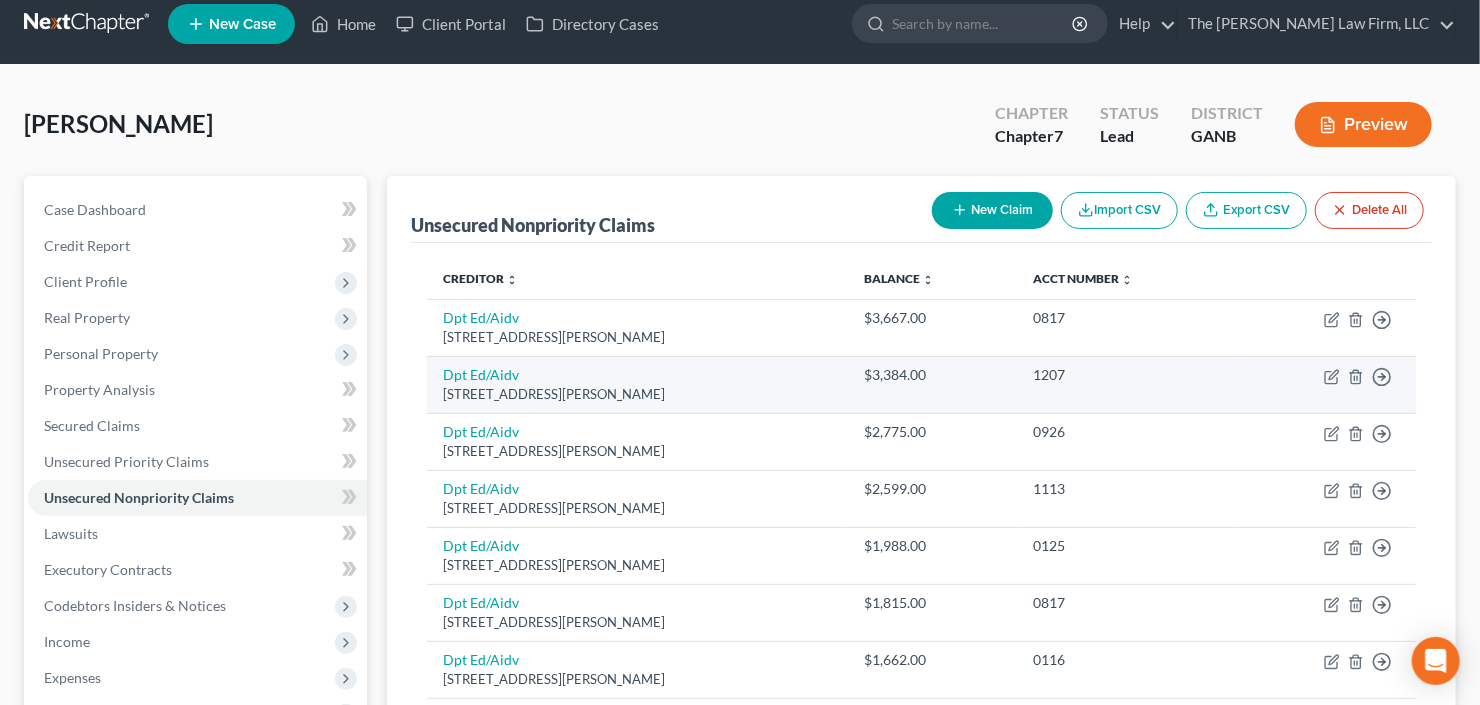 scroll, scrollTop: 0, scrollLeft: 0, axis: both 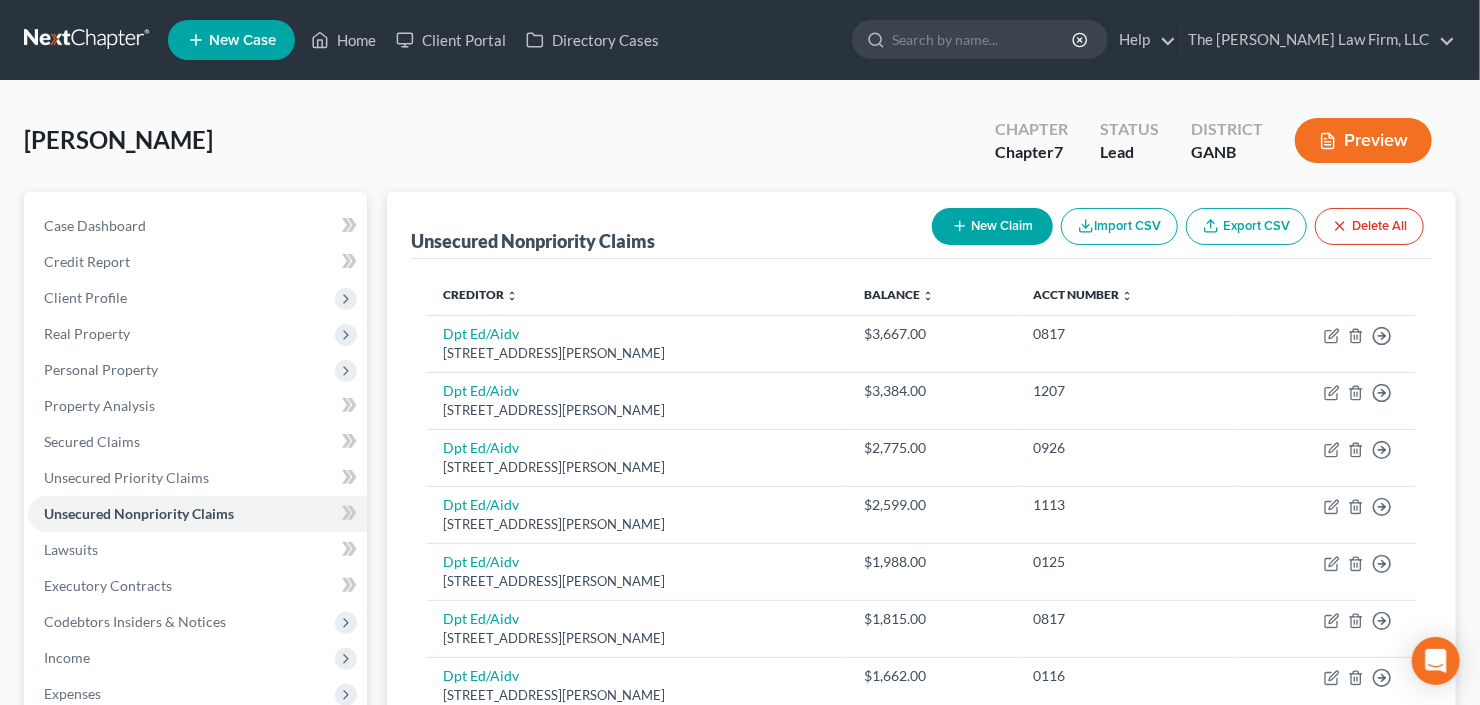 click on "New Claim" at bounding box center [992, 226] 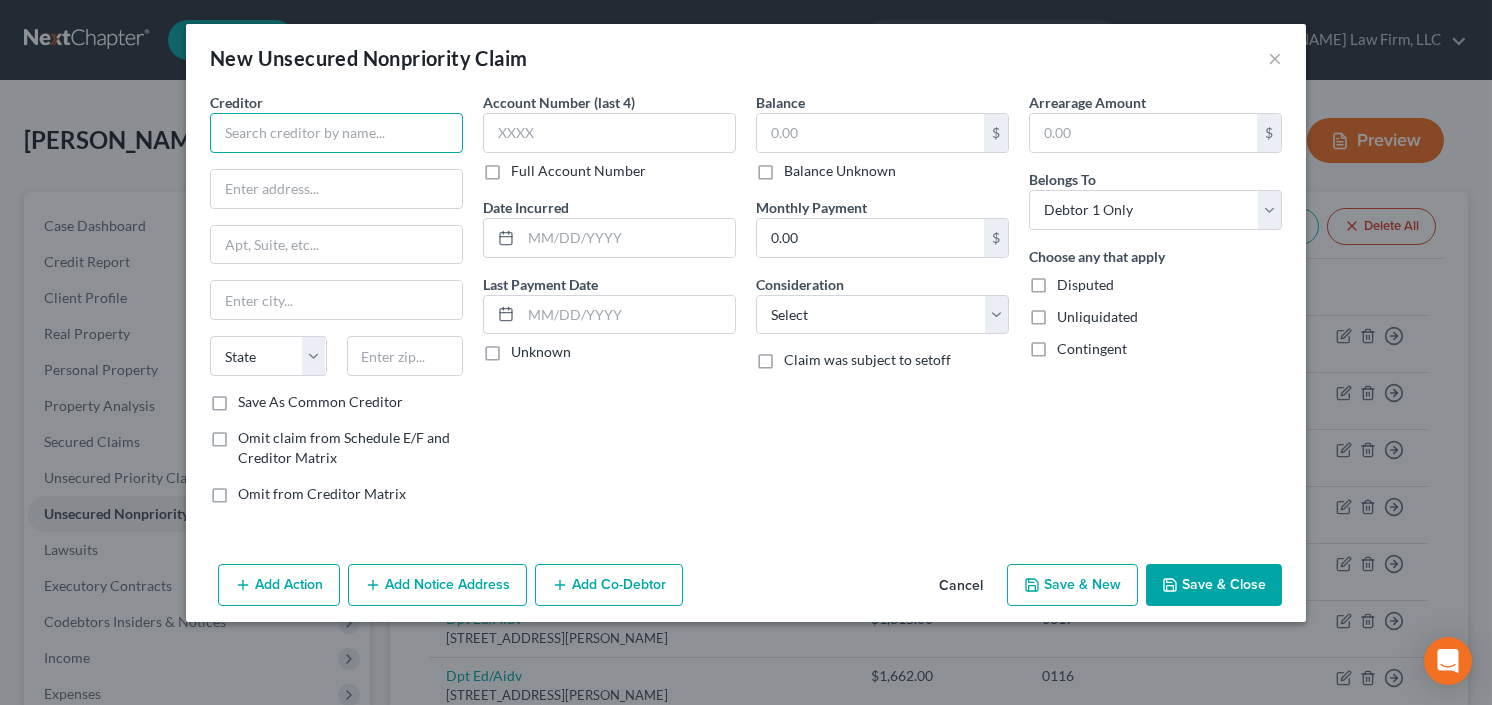 click at bounding box center [336, 133] 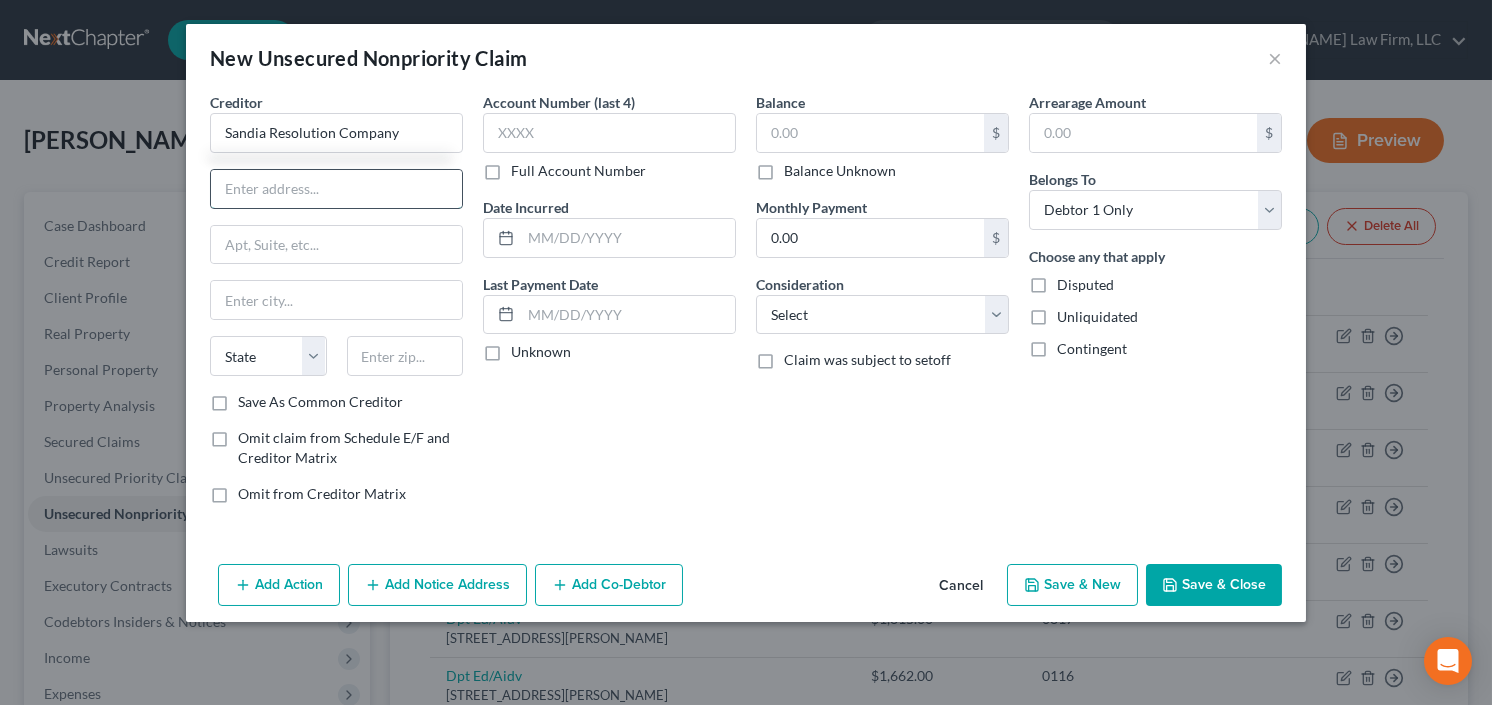 click at bounding box center (336, 189) 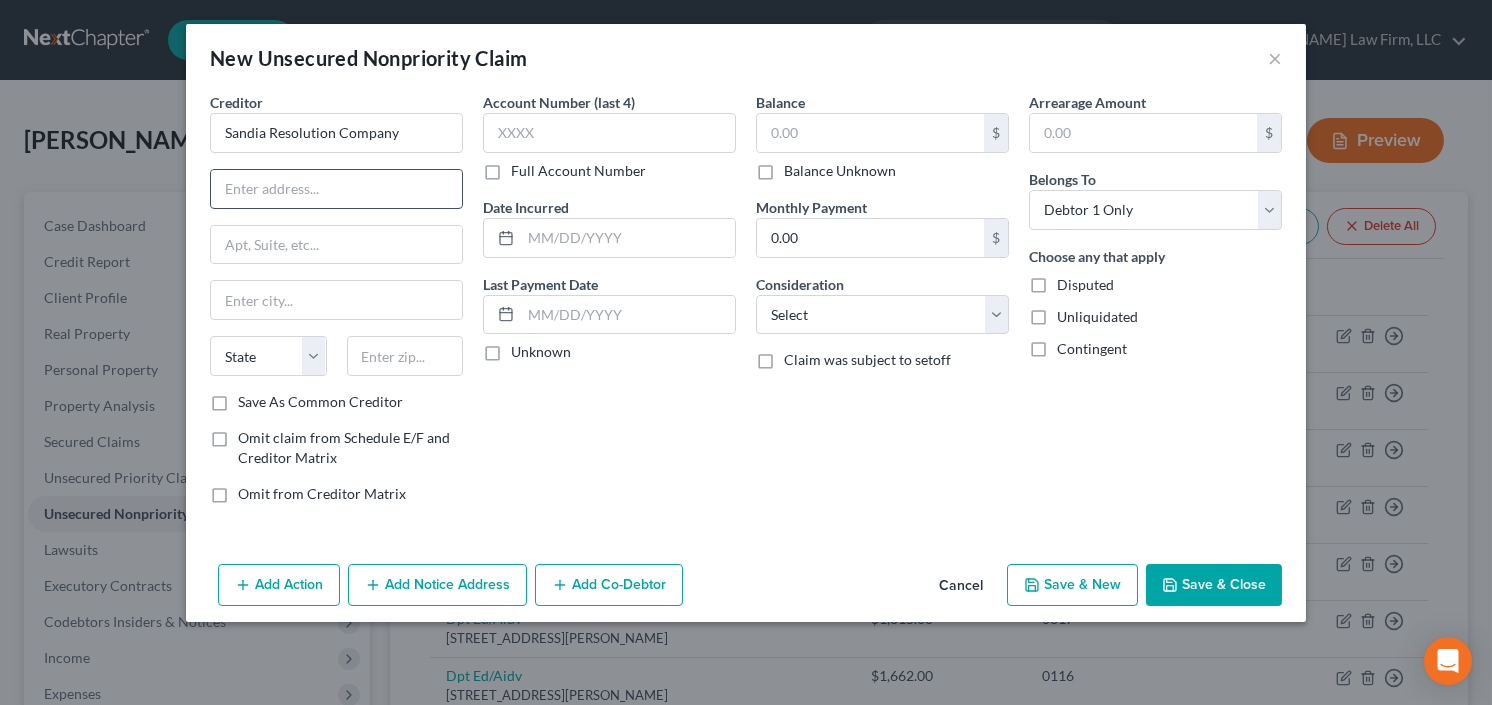 type on "Sandia Resolution Company" 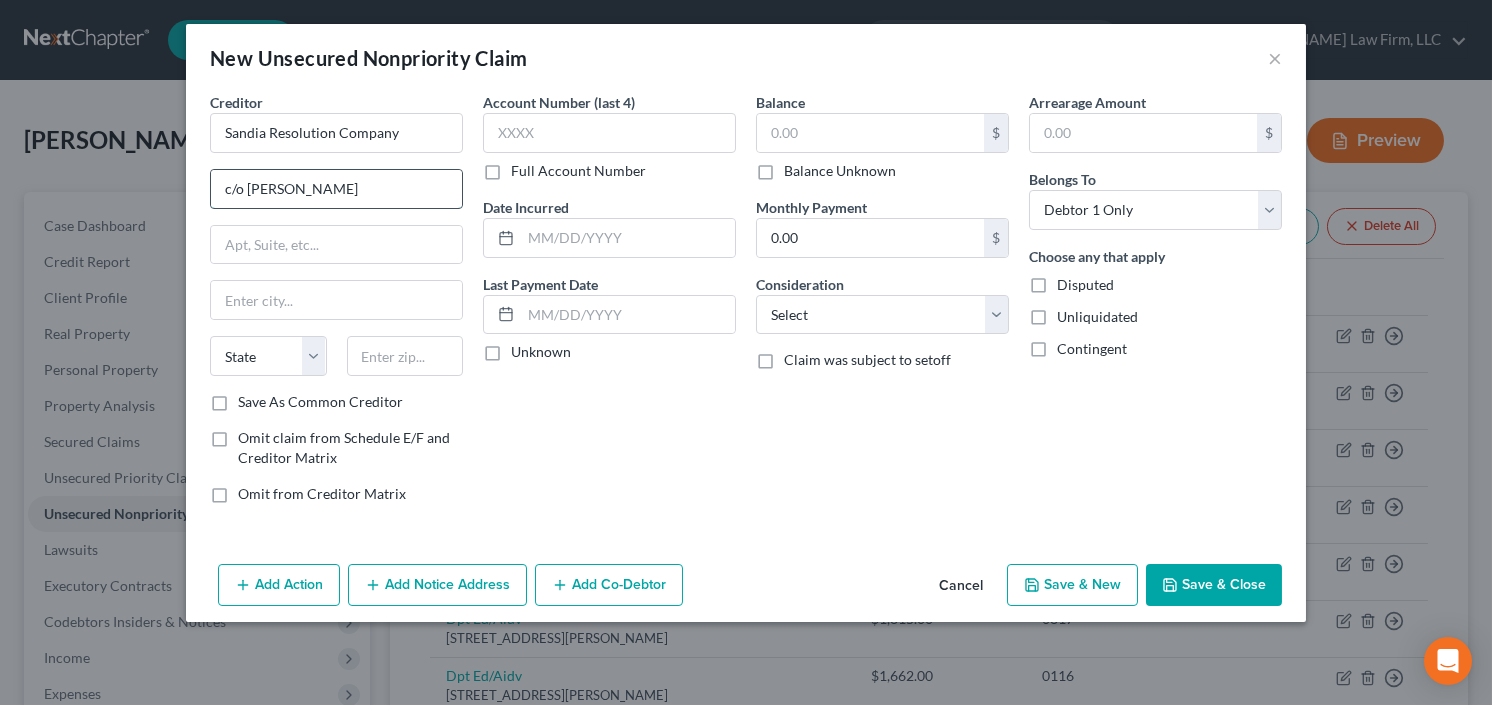 type on "c/o Brian Cloud" 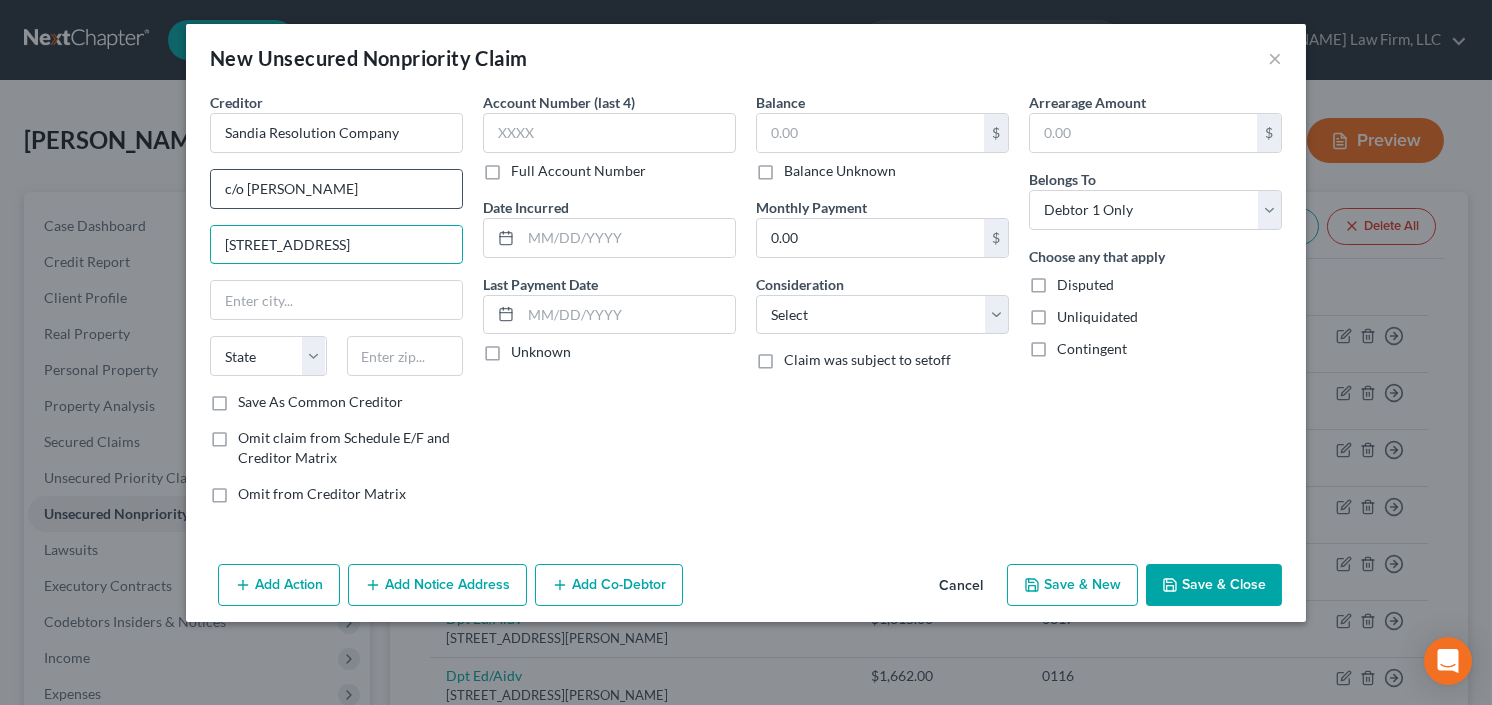 type on "3928 Montclair Rd Suite 227" 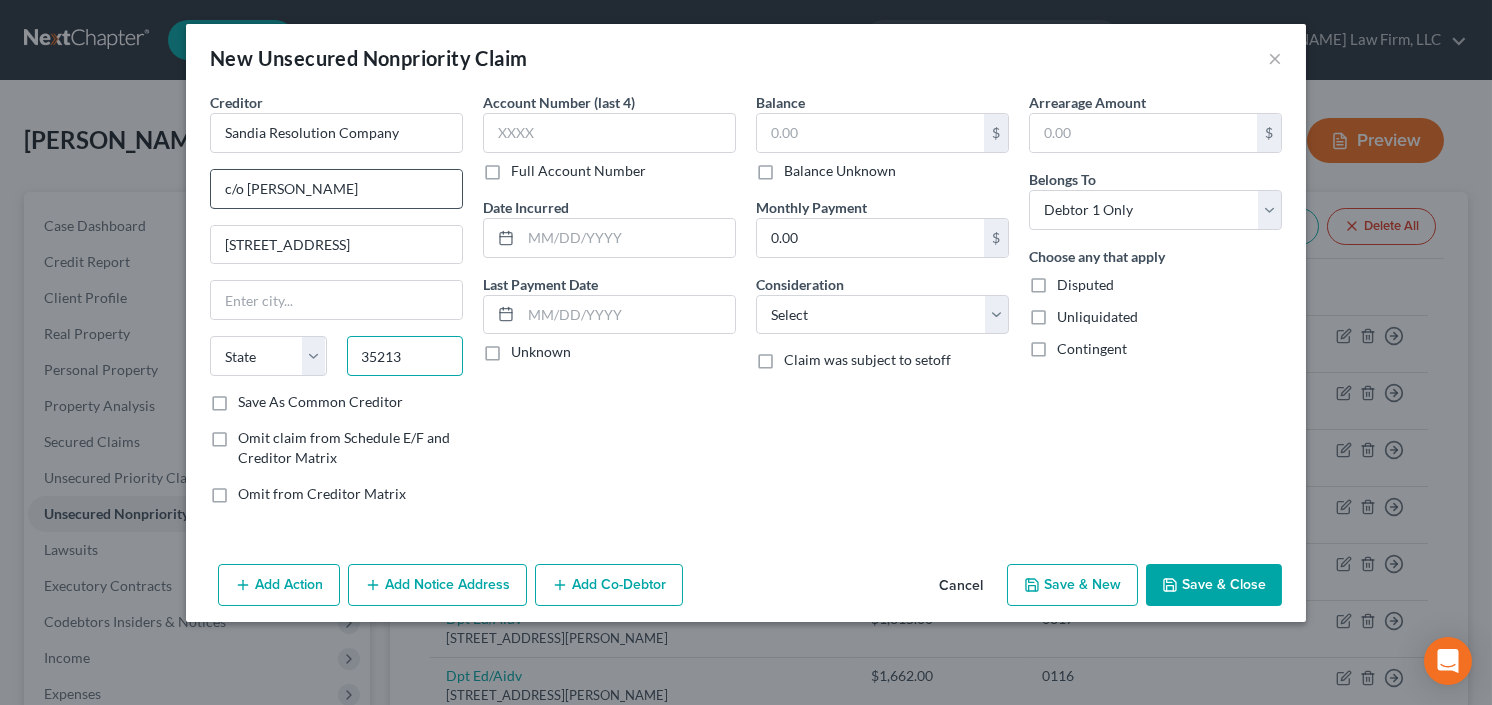 type on "35213" 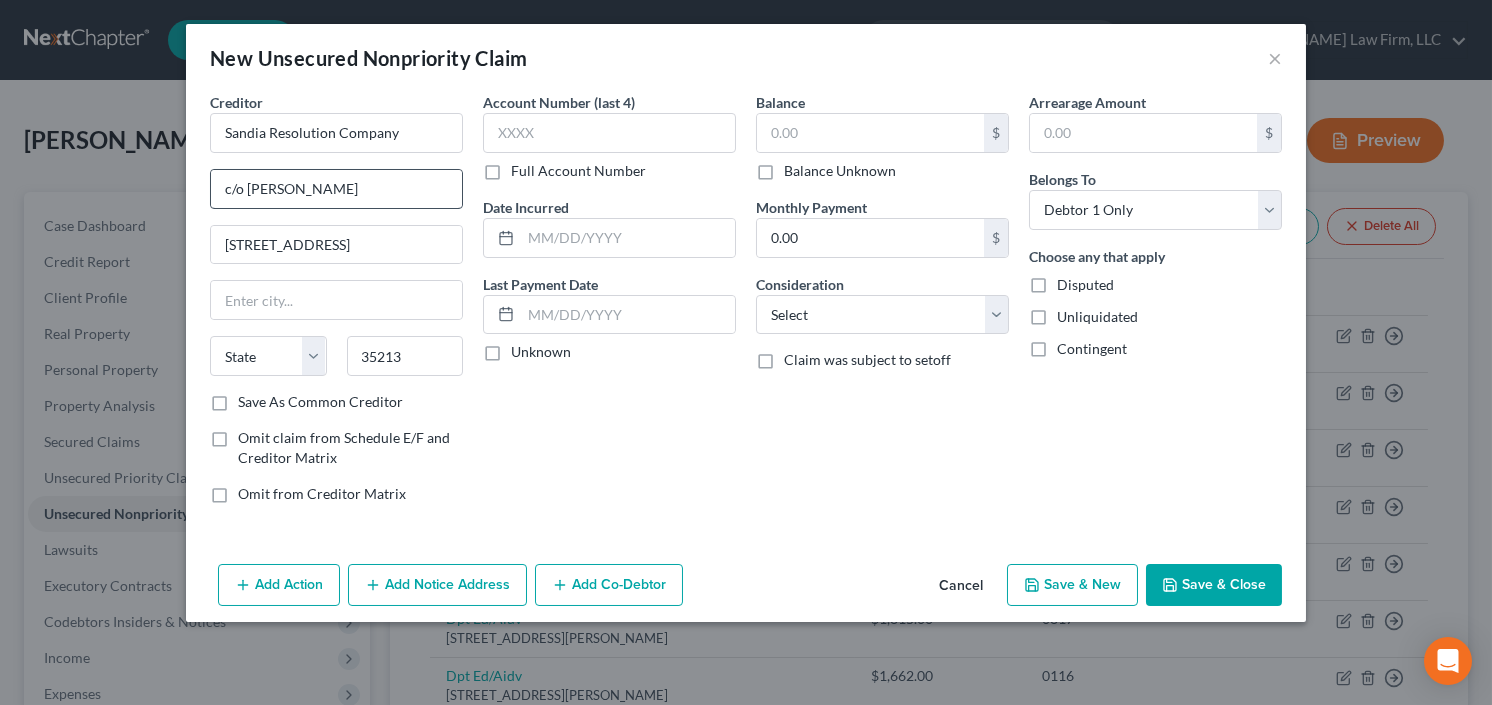 type on "Birmingham" 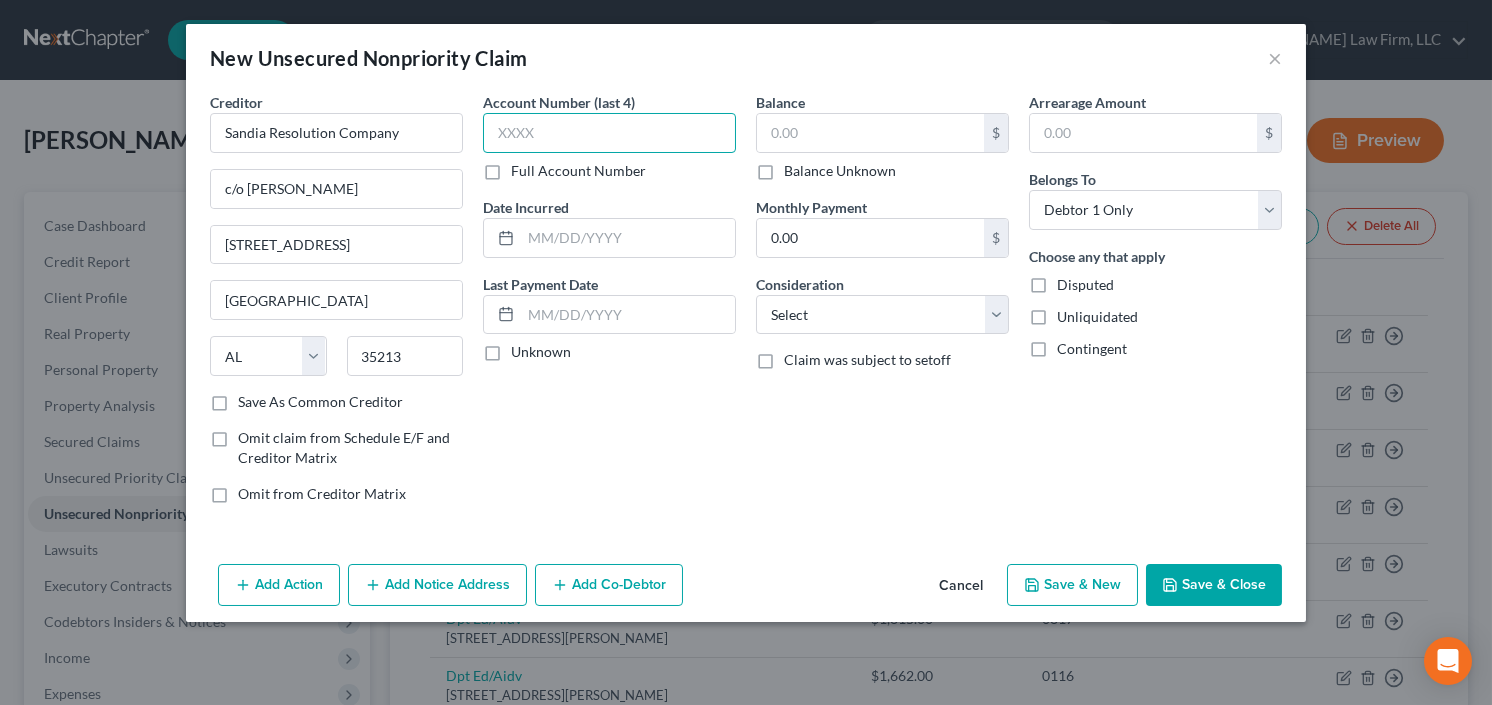 click at bounding box center (609, 133) 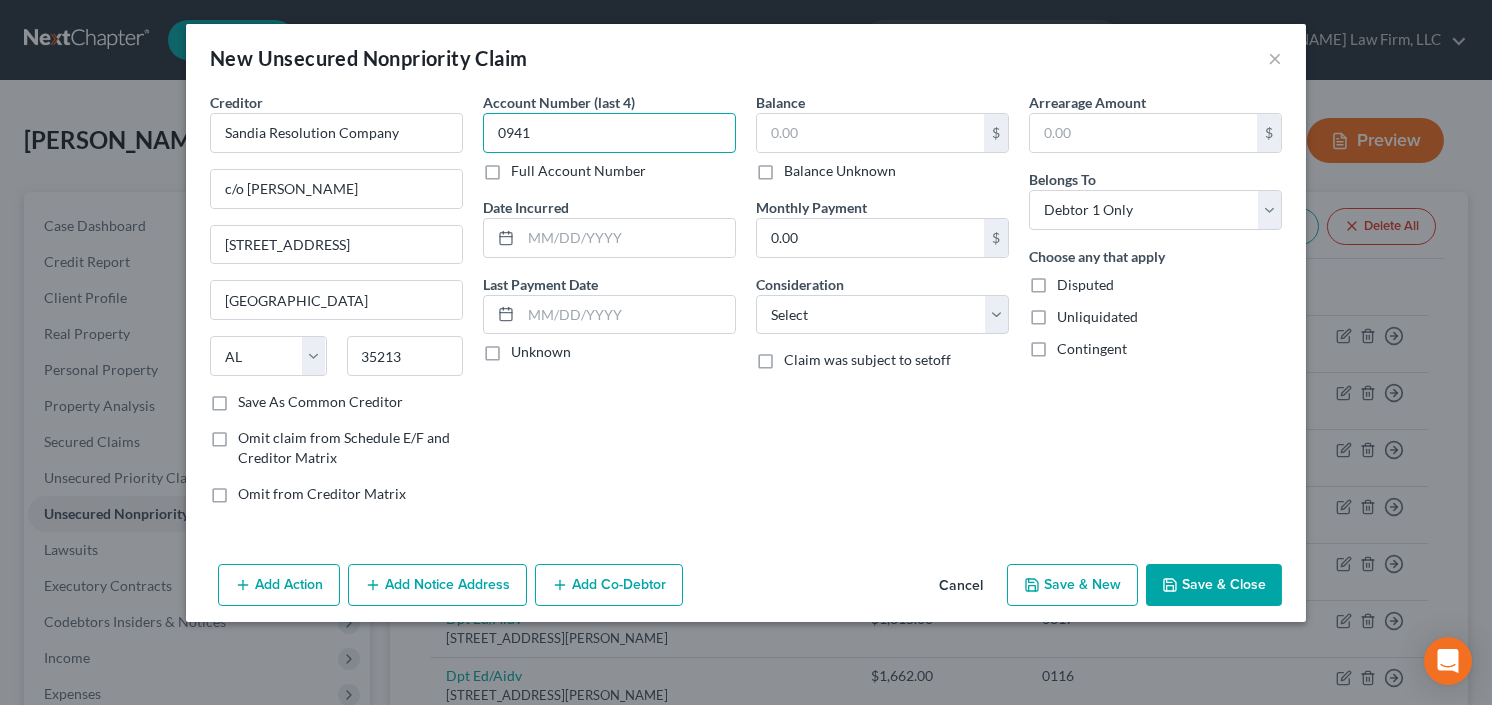 type on "0941" 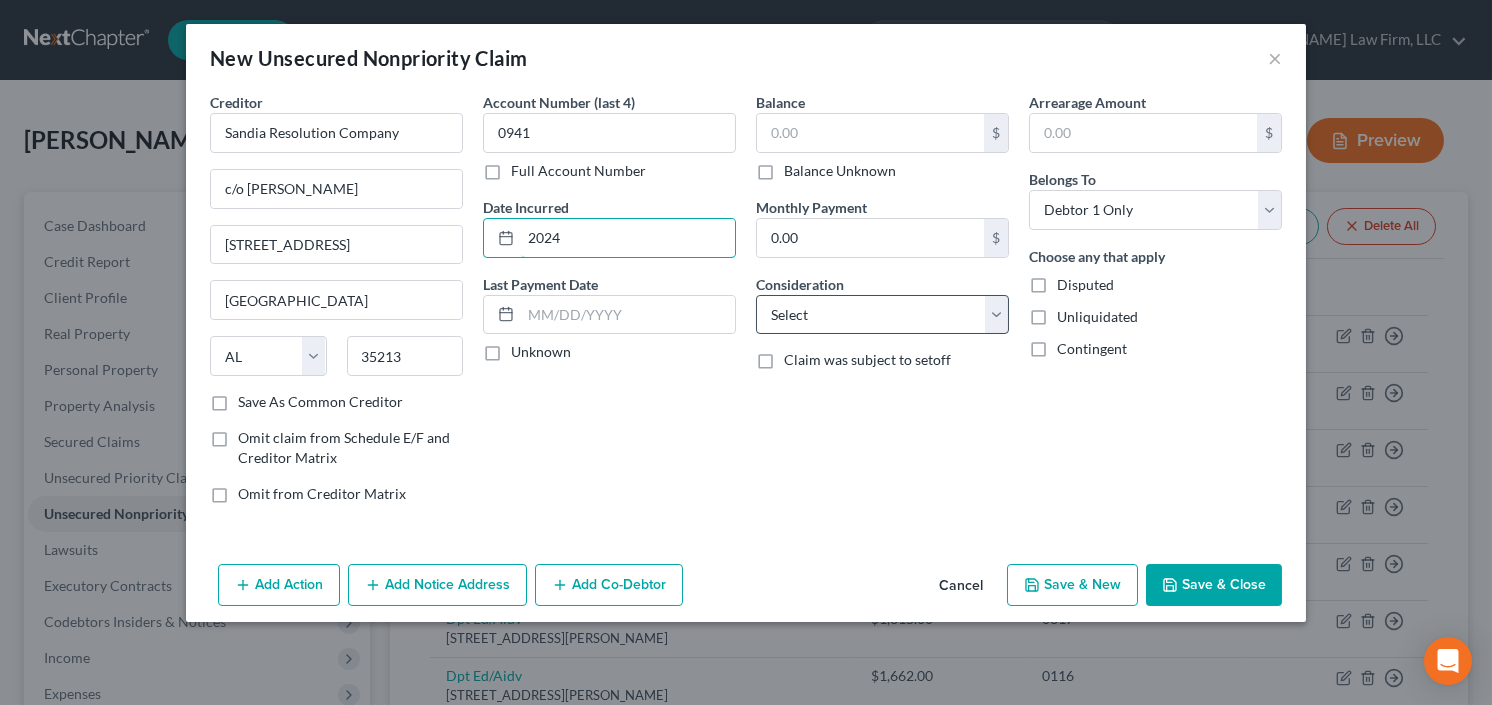 type on "2024" 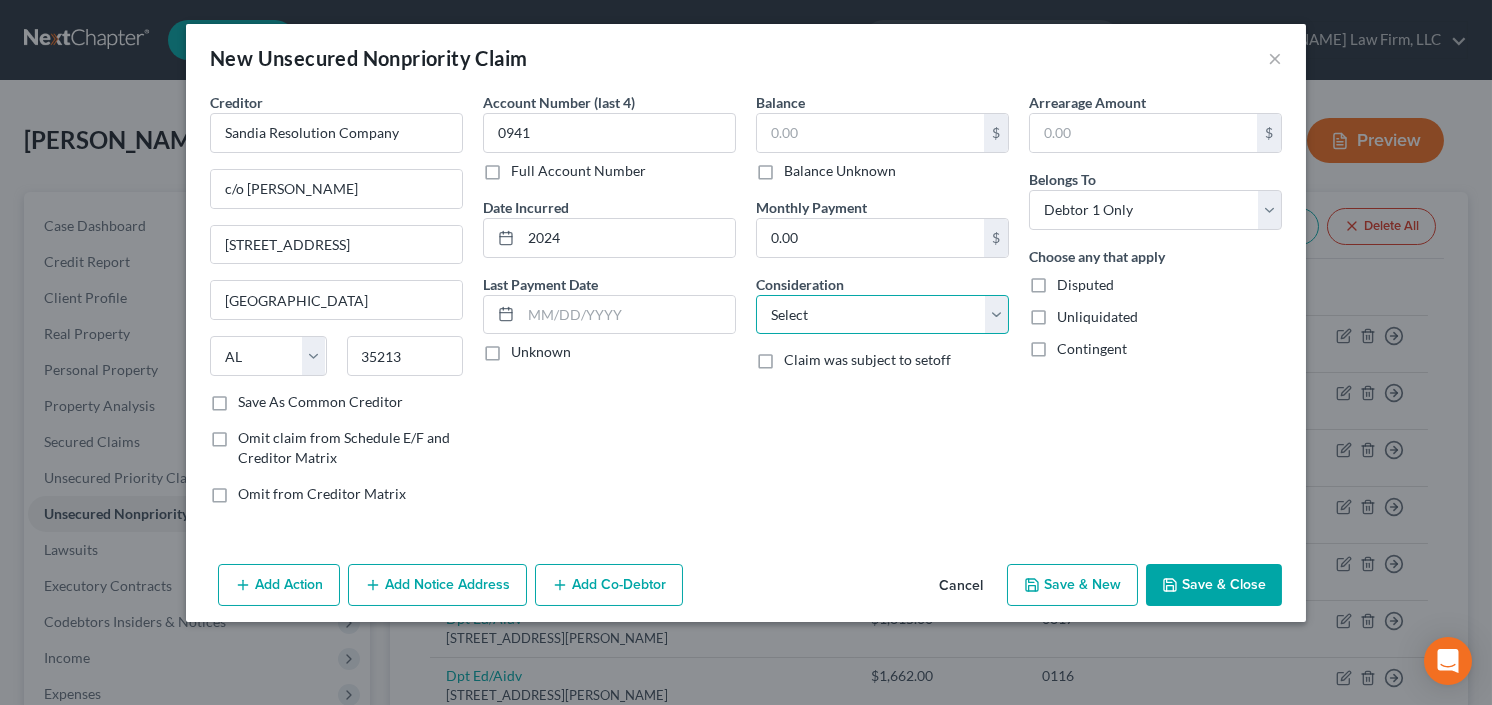 click on "Select Cable / Satellite Services Collection Agency Credit Card Debt Debt Counseling / Attorneys Deficiency Balance Domestic Support Obligations Home / Car Repairs Income Taxes Judgment Liens Medical Services Monies Loaned / Advanced Mortgage Obligation From Divorce Or Separation Obligation To Pensions Other Overdrawn Bank Account Promised To Help Pay Creditors Student Loans Suppliers And Vendors Telephone / Internet Services Utility Services" at bounding box center [882, 315] 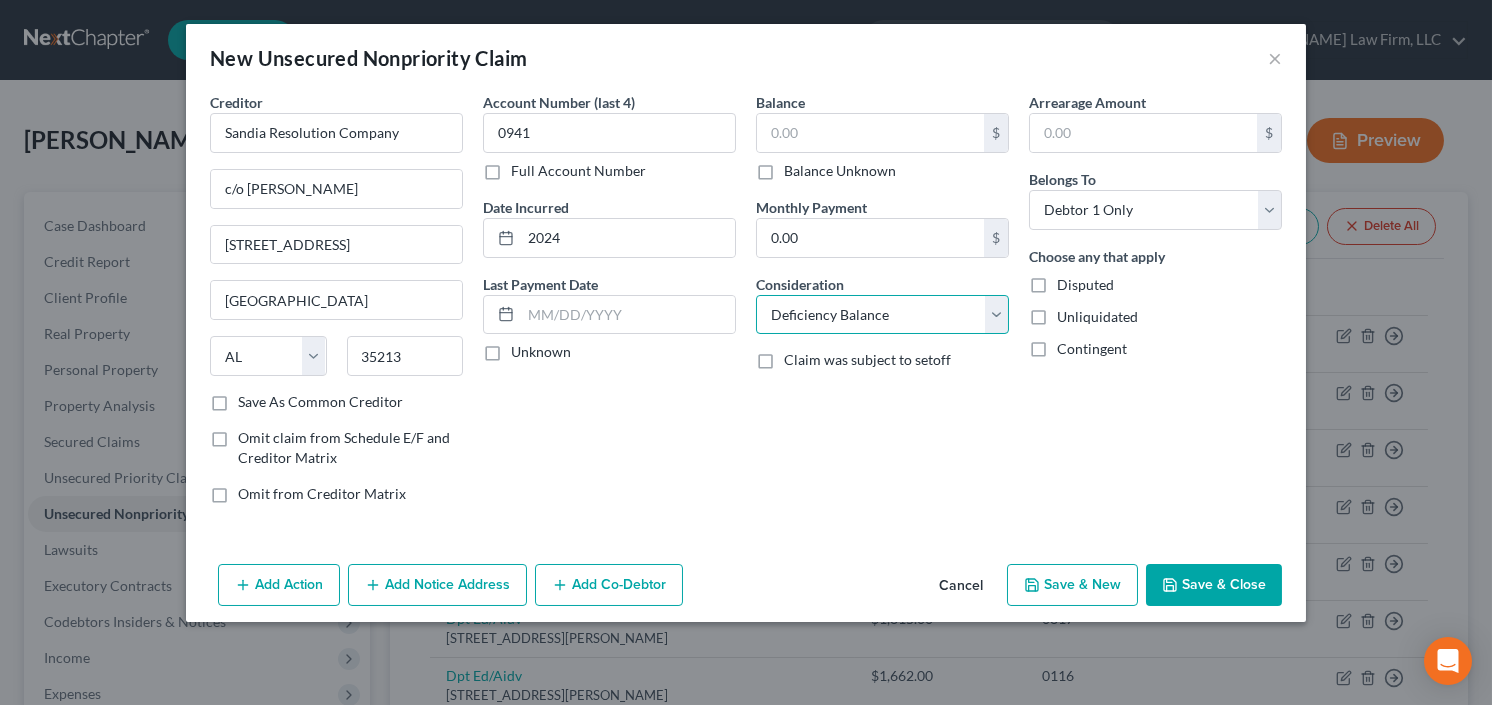 click on "Select Cable / Satellite Services Collection Agency Credit Card Debt Debt Counseling / Attorneys Deficiency Balance Domestic Support Obligations Home / Car Repairs Income Taxes Judgment Liens Medical Services Monies Loaned / Advanced Mortgage Obligation From Divorce Or Separation Obligation To Pensions Other Overdrawn Bank Account Promised To Help Pay Creditors Student Loans Suppliers And Vendors Telephone / Internet Services Utility Services" at bounding box center [882, 315] 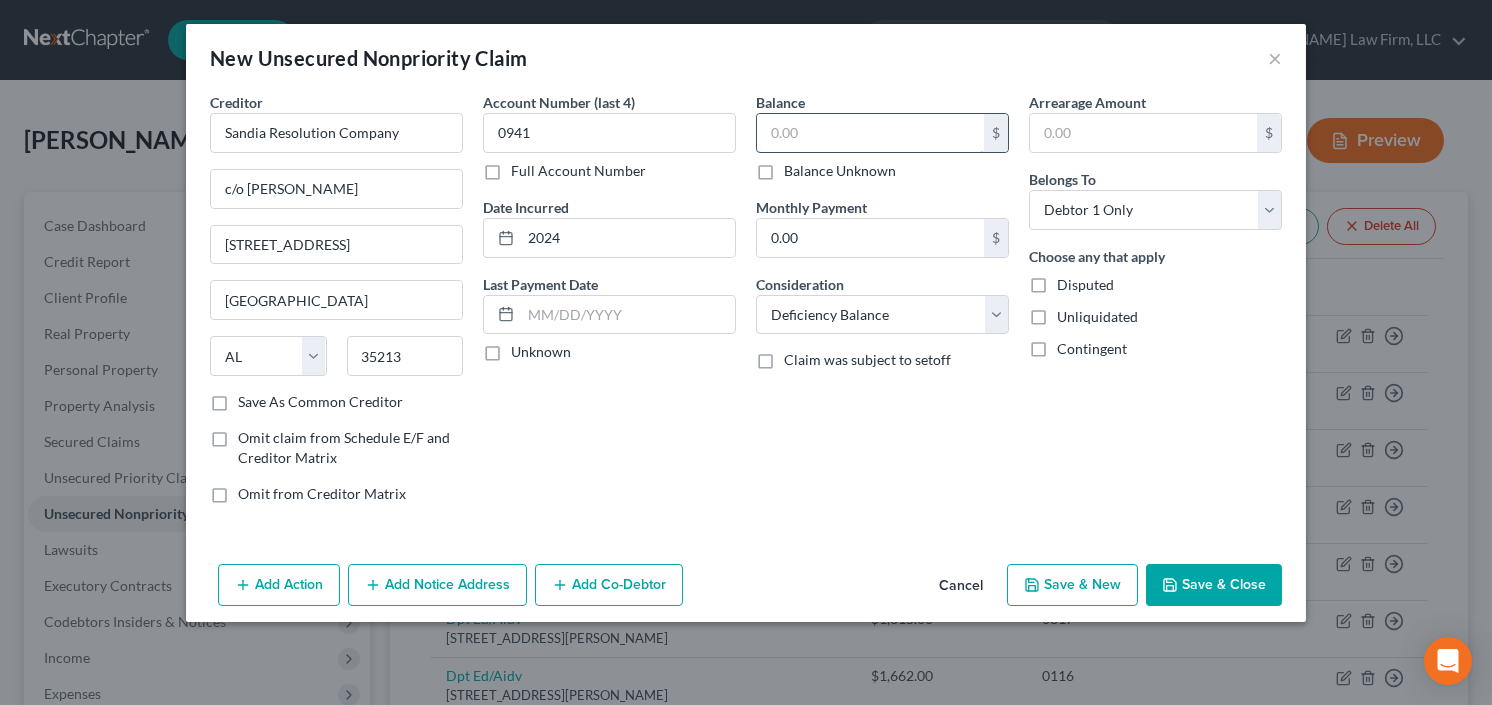 click at bounding box center (870, 133) 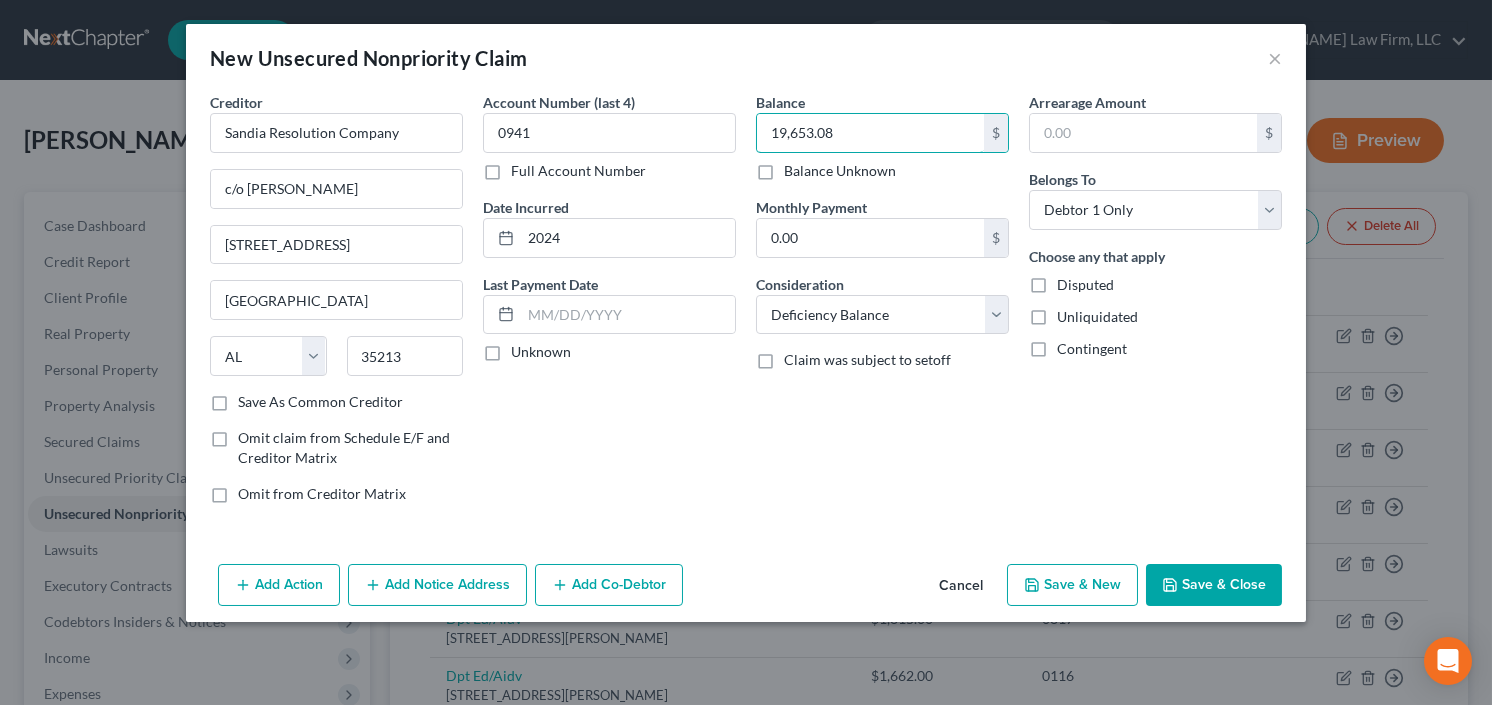 type on "19,653.08" 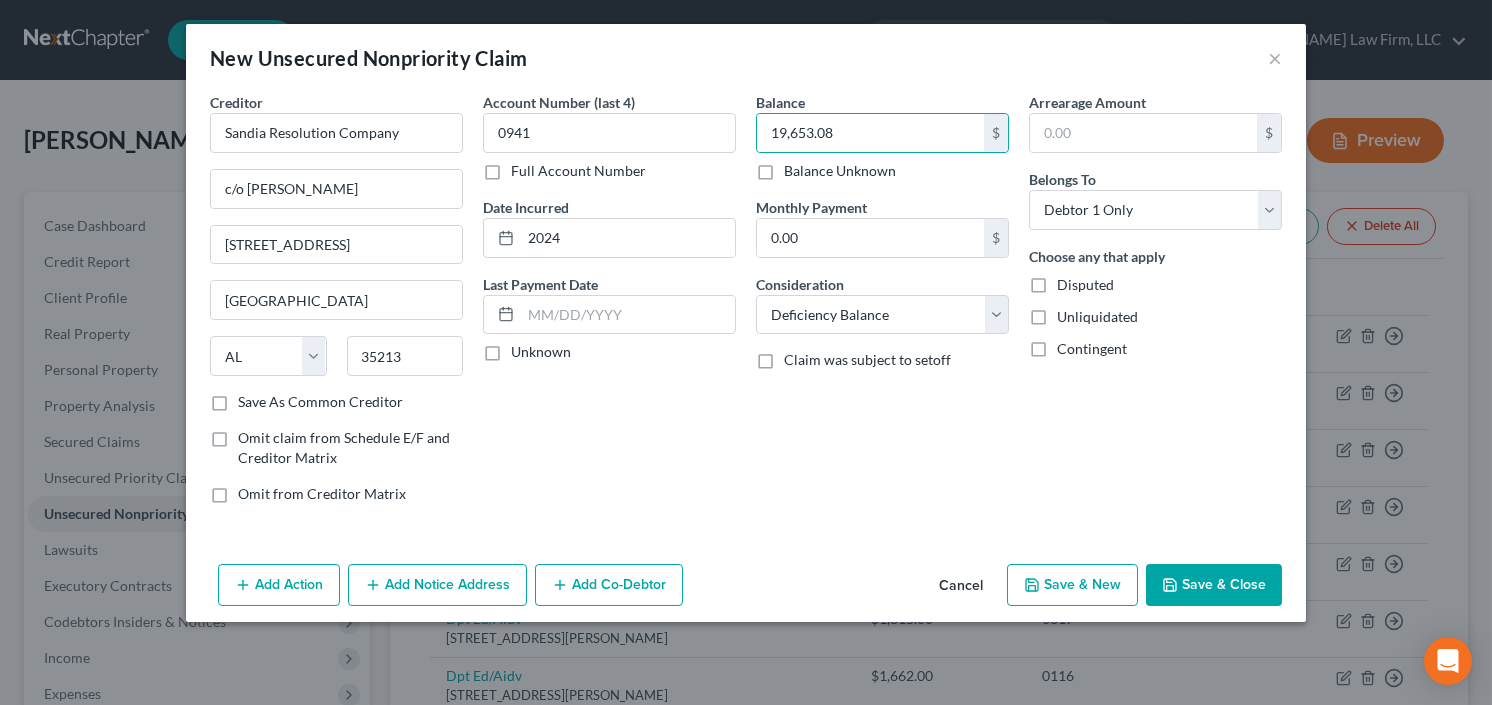 click on "Add Action Add Notice Address Add Co-Debtor Cancel Save & New Save & Close" at bounding box center (746, 589) 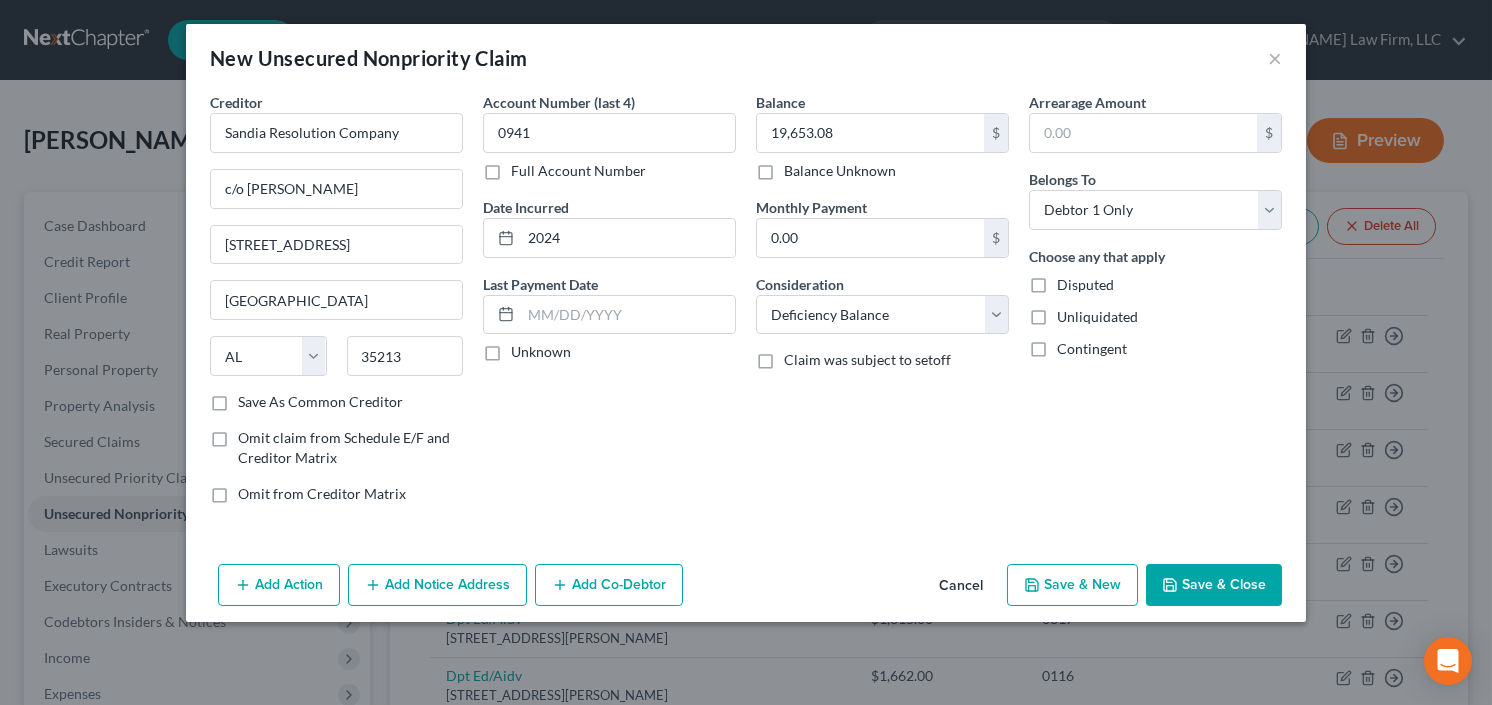 click on "Save & Close" at bounding box center (1214, 585) 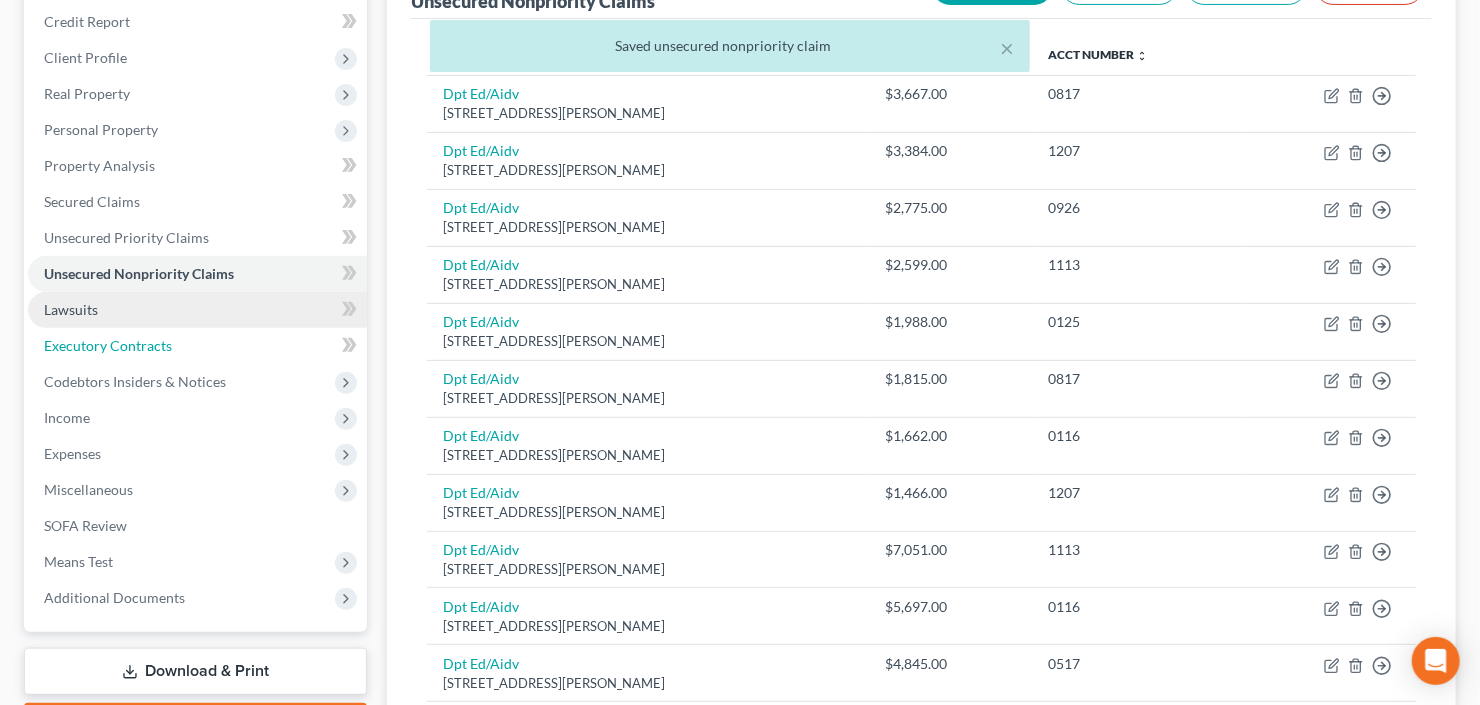 click on "Executory Contracts" at bounding box center (197, 346) 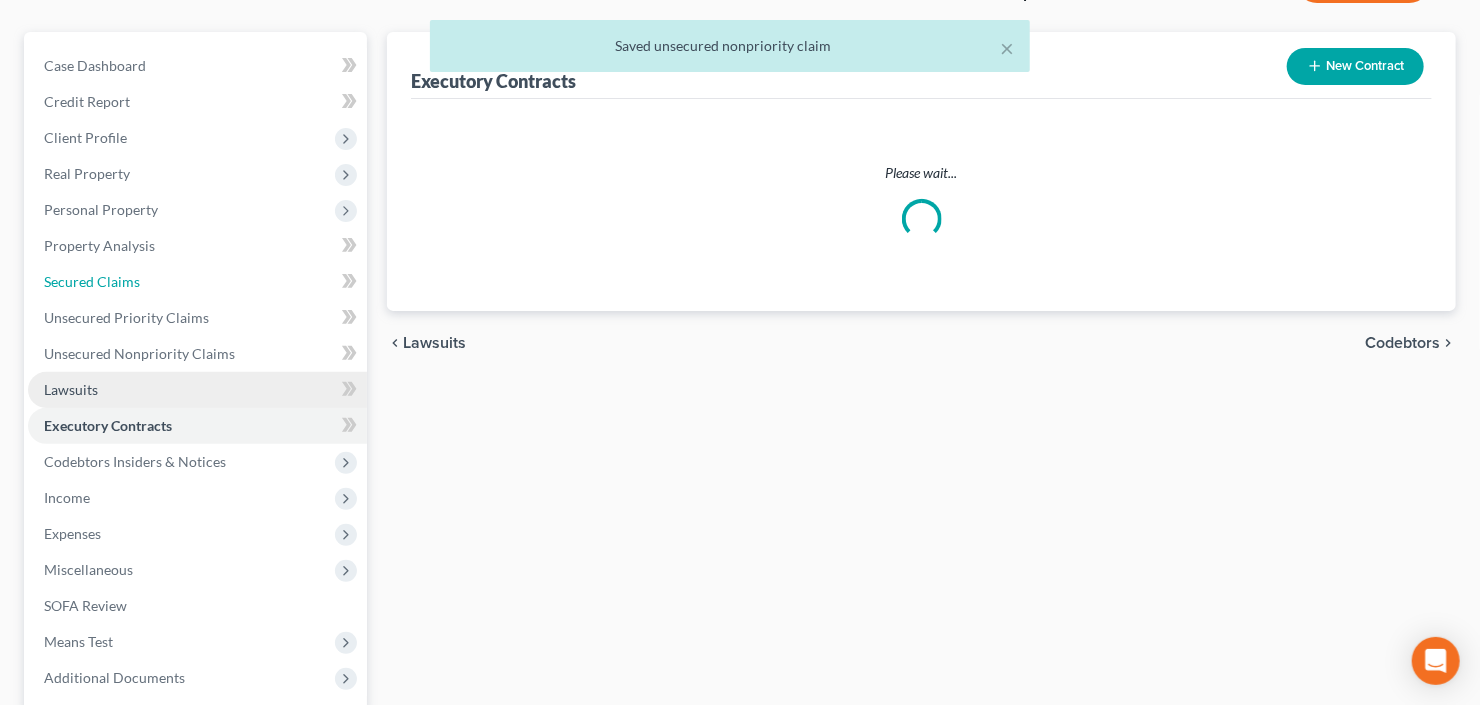 click on "Case Dashboard
Payments
Invoices
Payments
Payments
Credit Report
Client Profile" at bounding box center (197, 372) 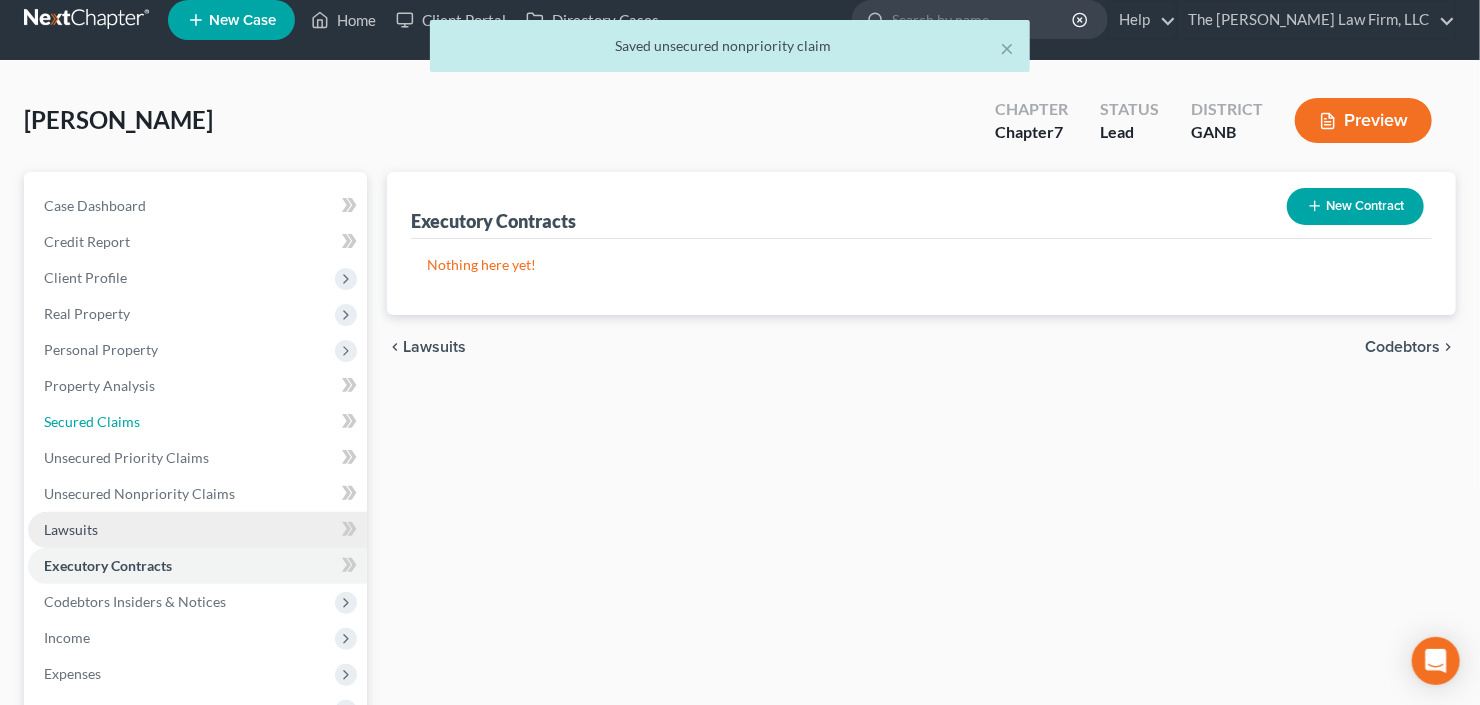 scroll, scrollTop: 0, scrollLeft: 0, axis: both 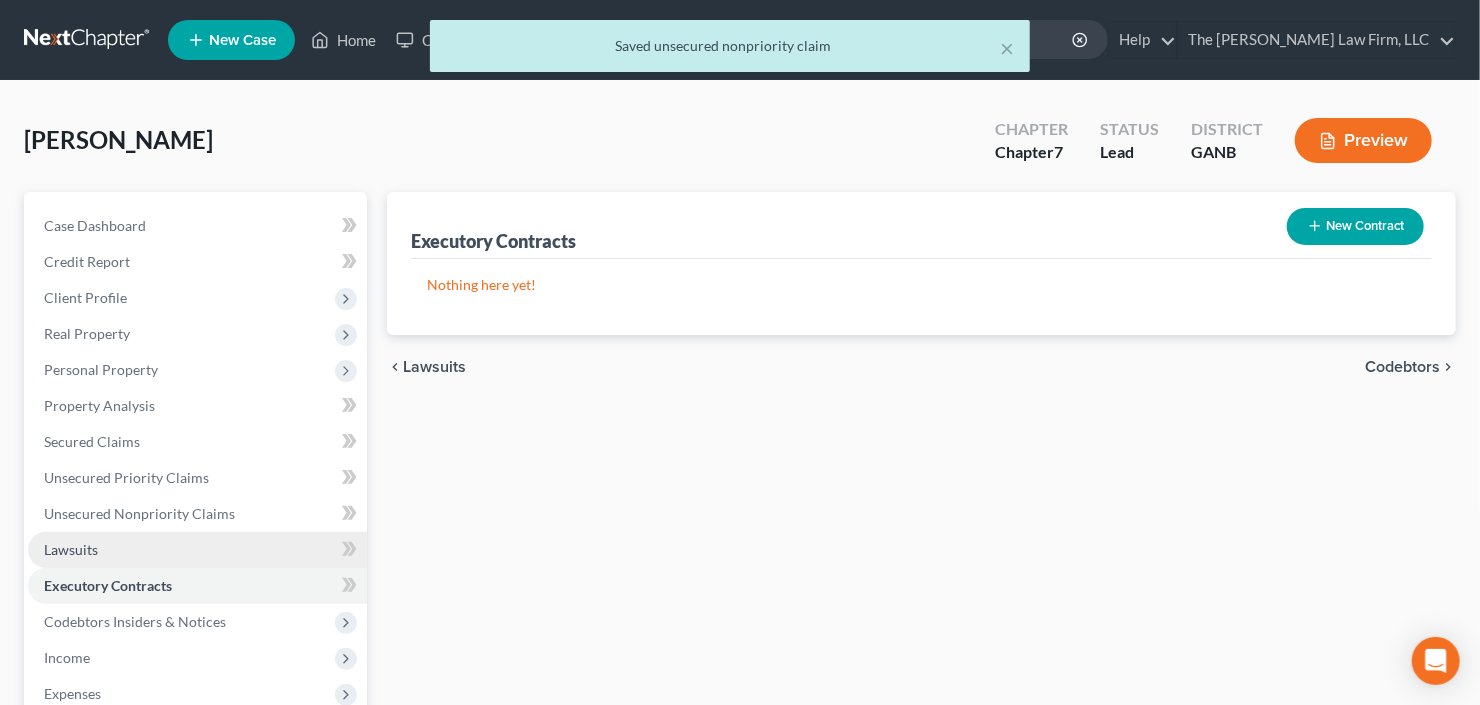 click on "Lawsuits" at bounding box center [71, 549] 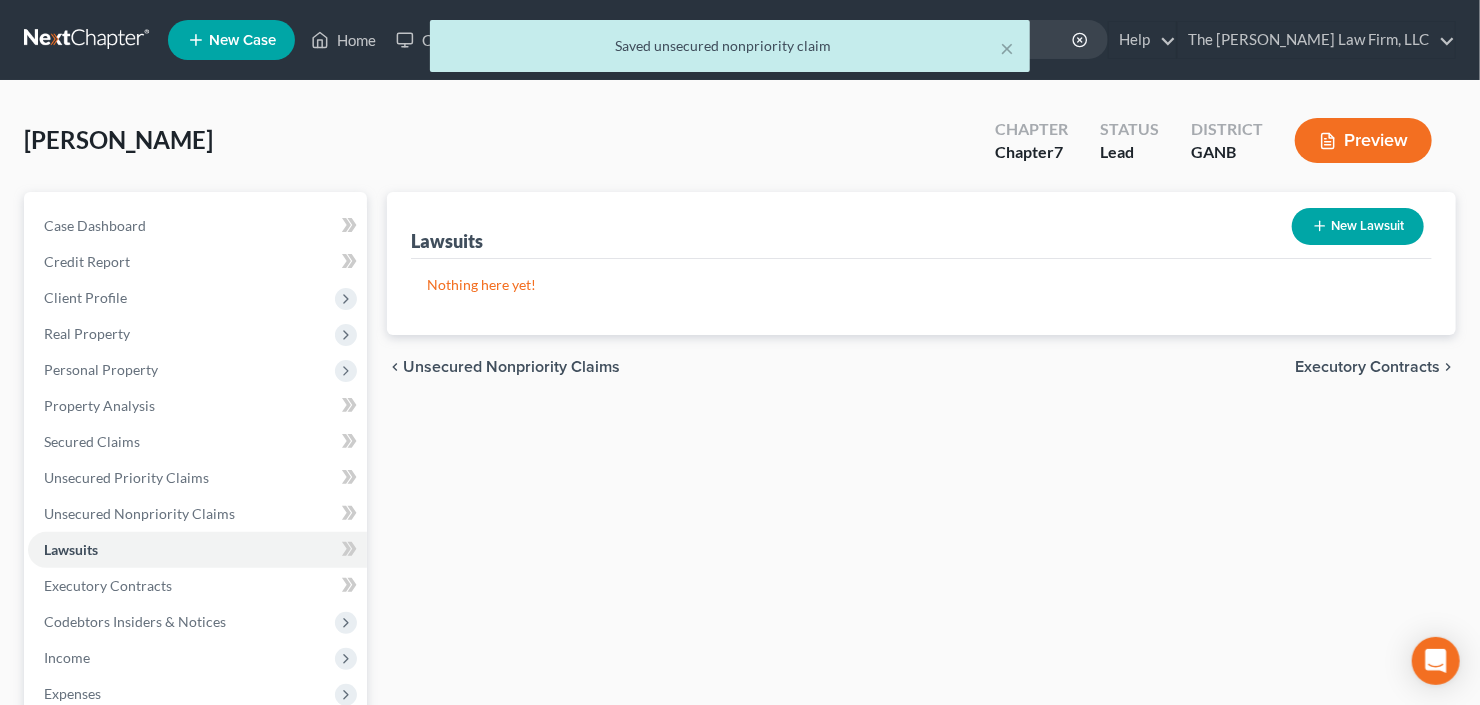 click on "New Lawsuit" at bounding box center (1358, 226) 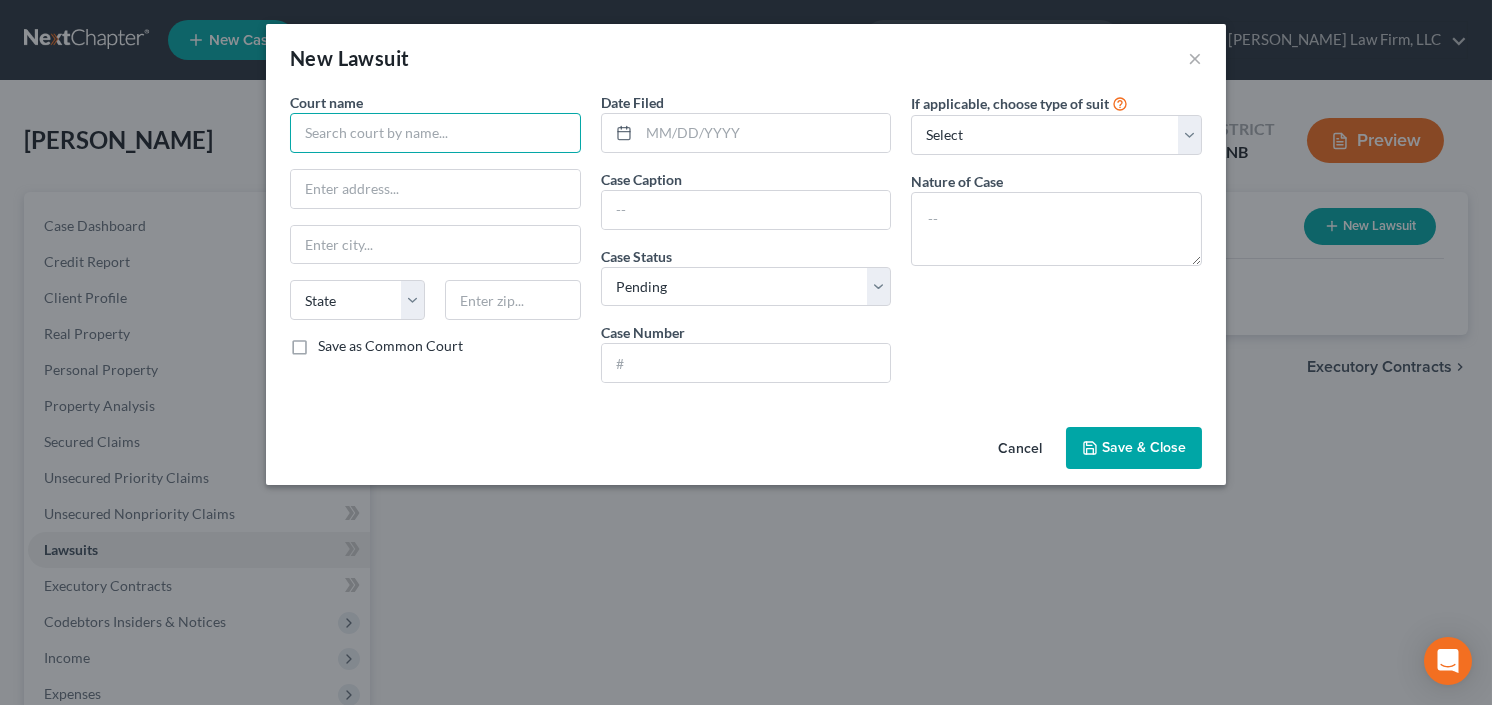 click at bounding box center [435, 133] 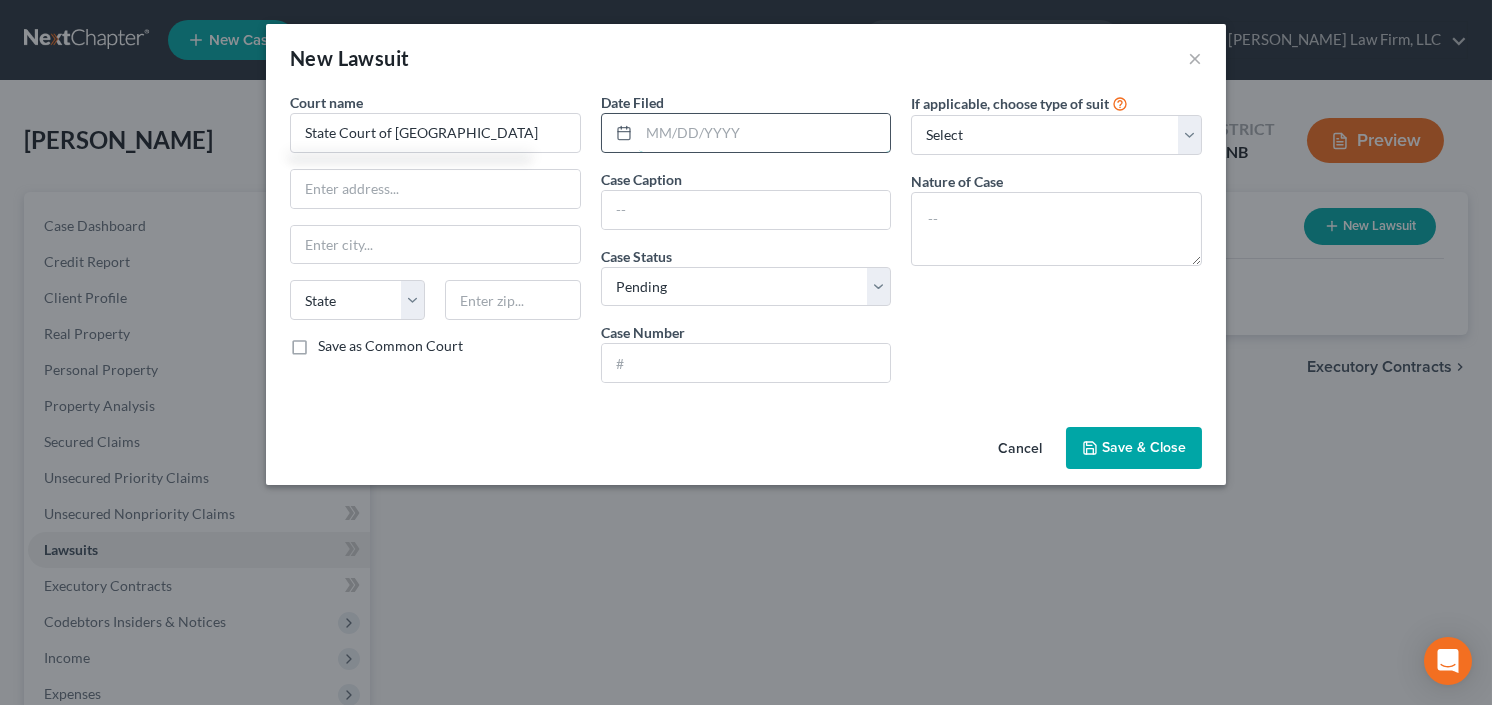 click at bounding box center [765, 133] 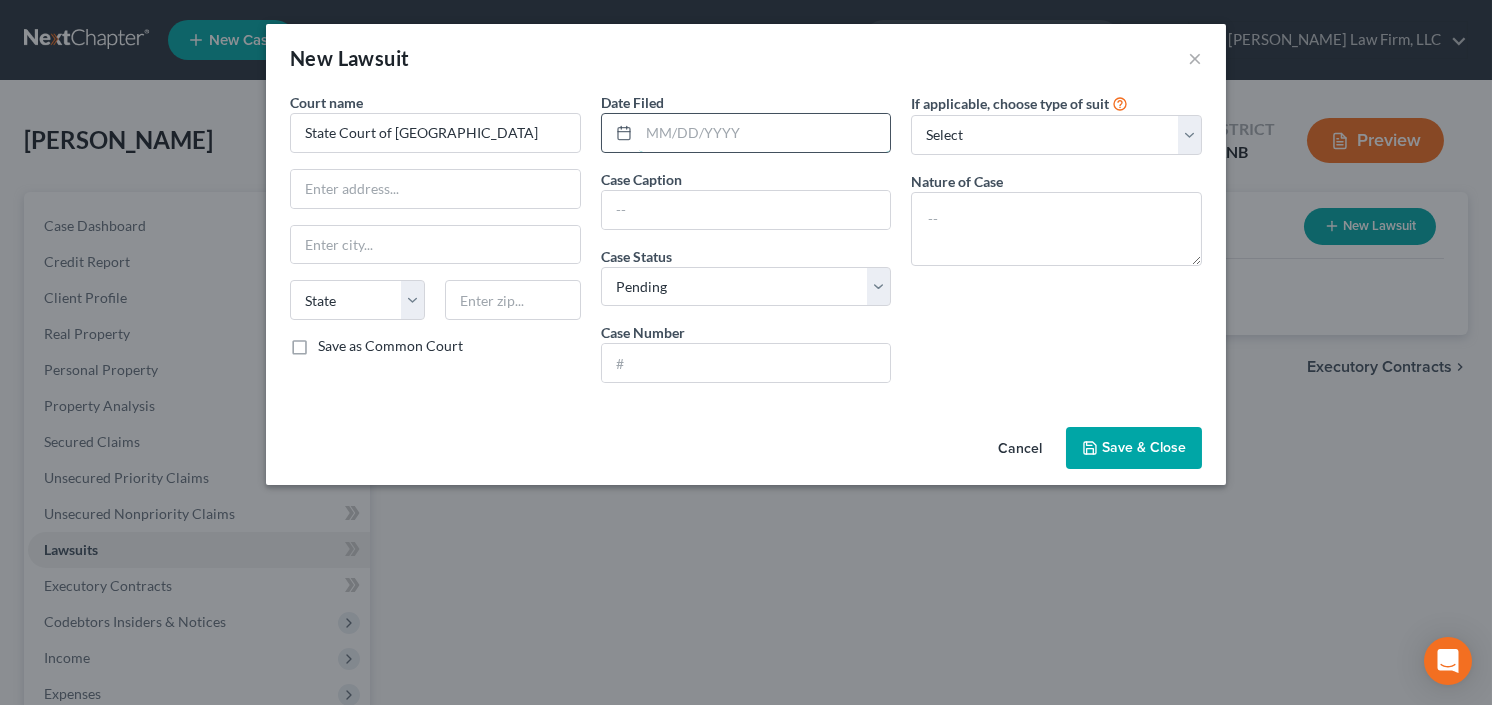type on "State Court of Gwinnett County" 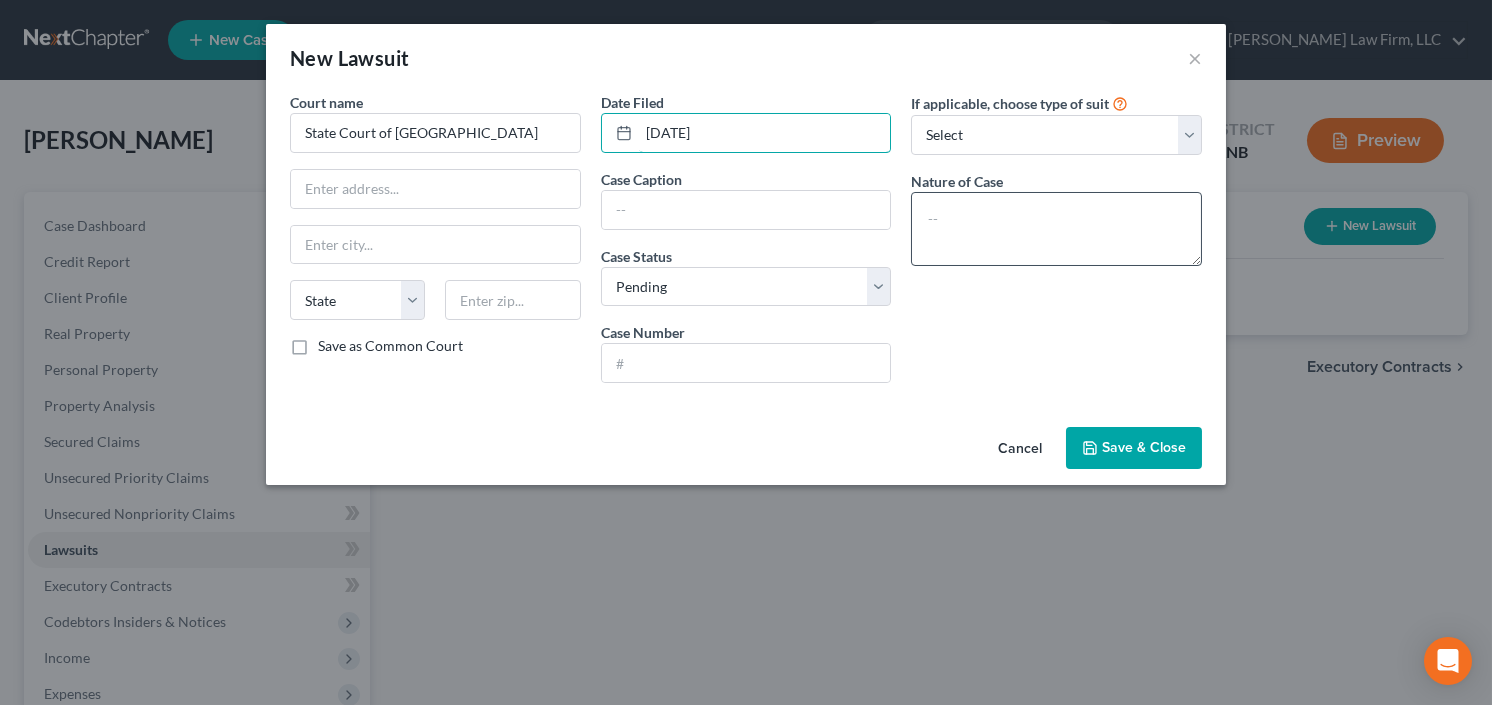 type on "02/21/2025" 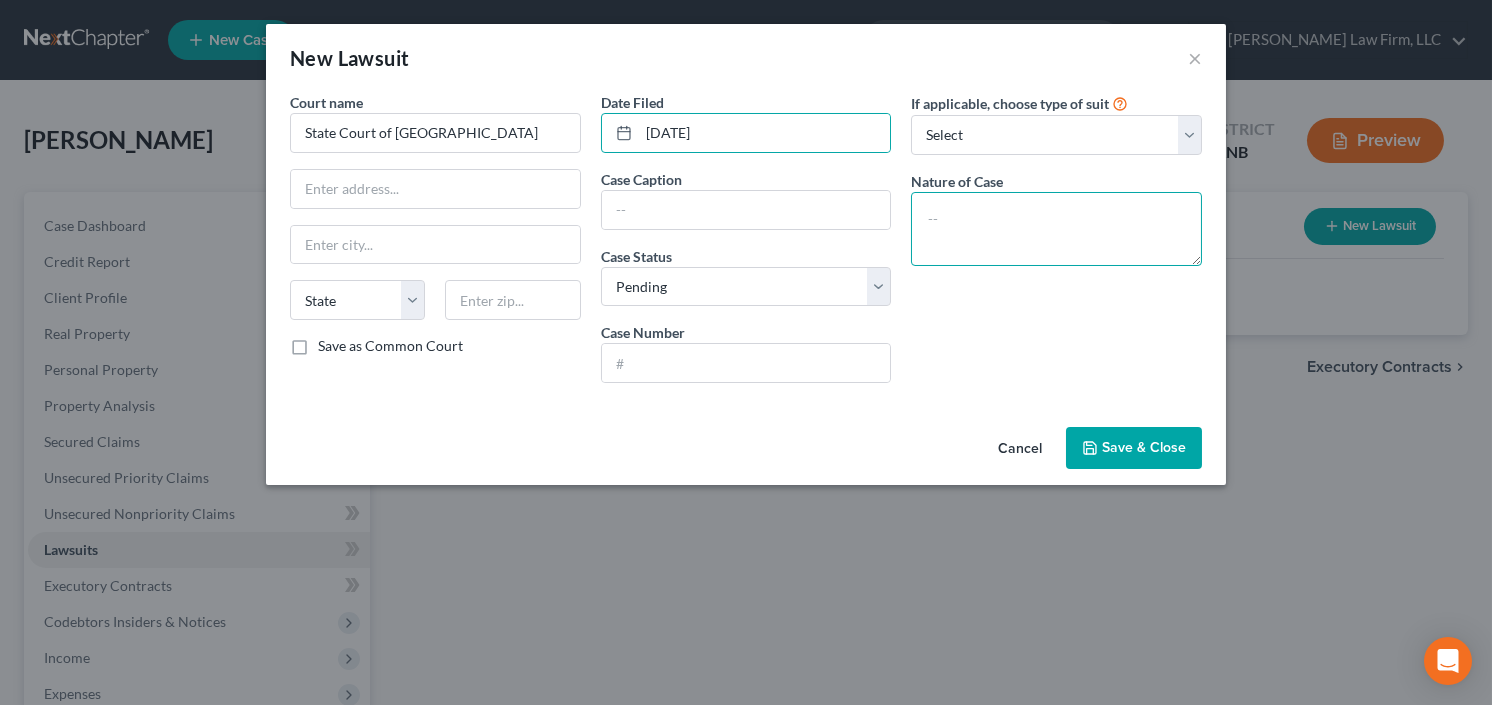 click at bounding box center [1056, 229] 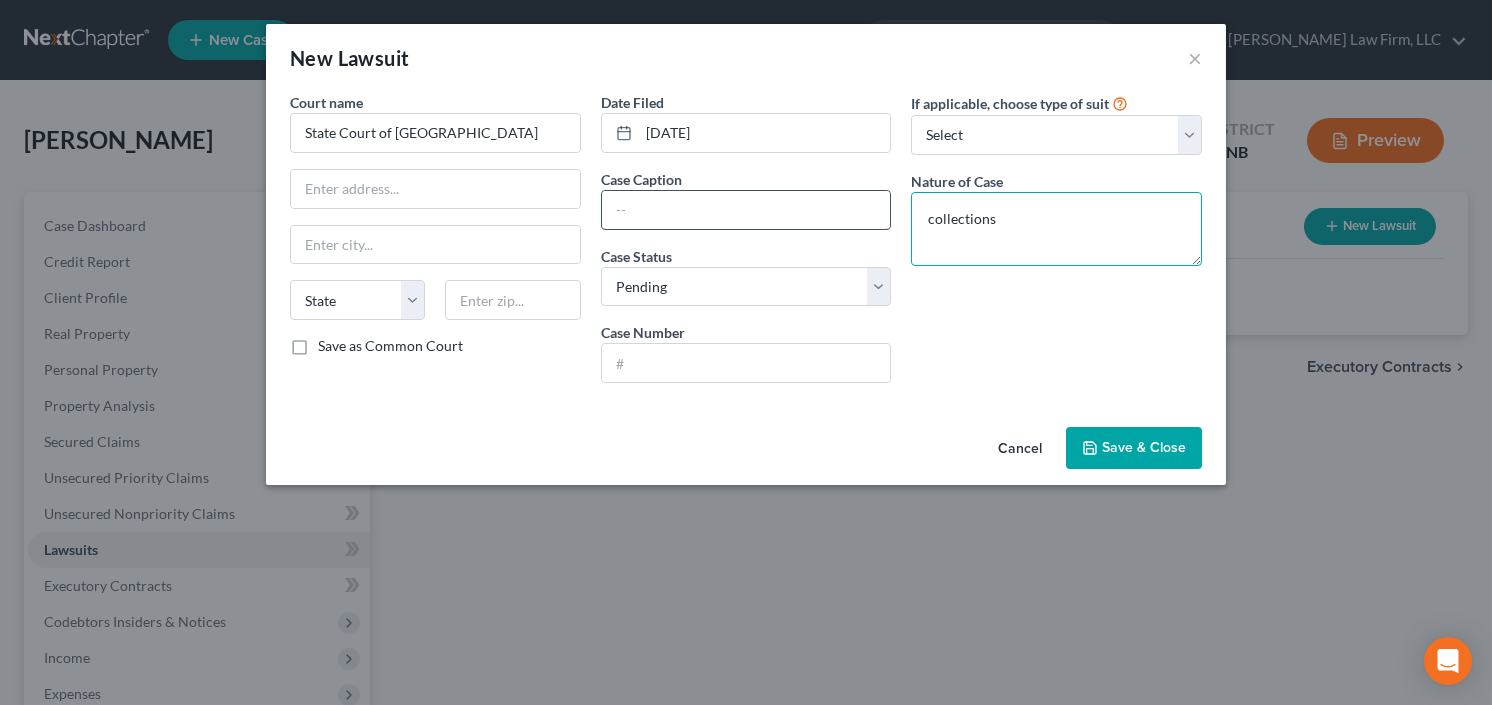 type on "collections" 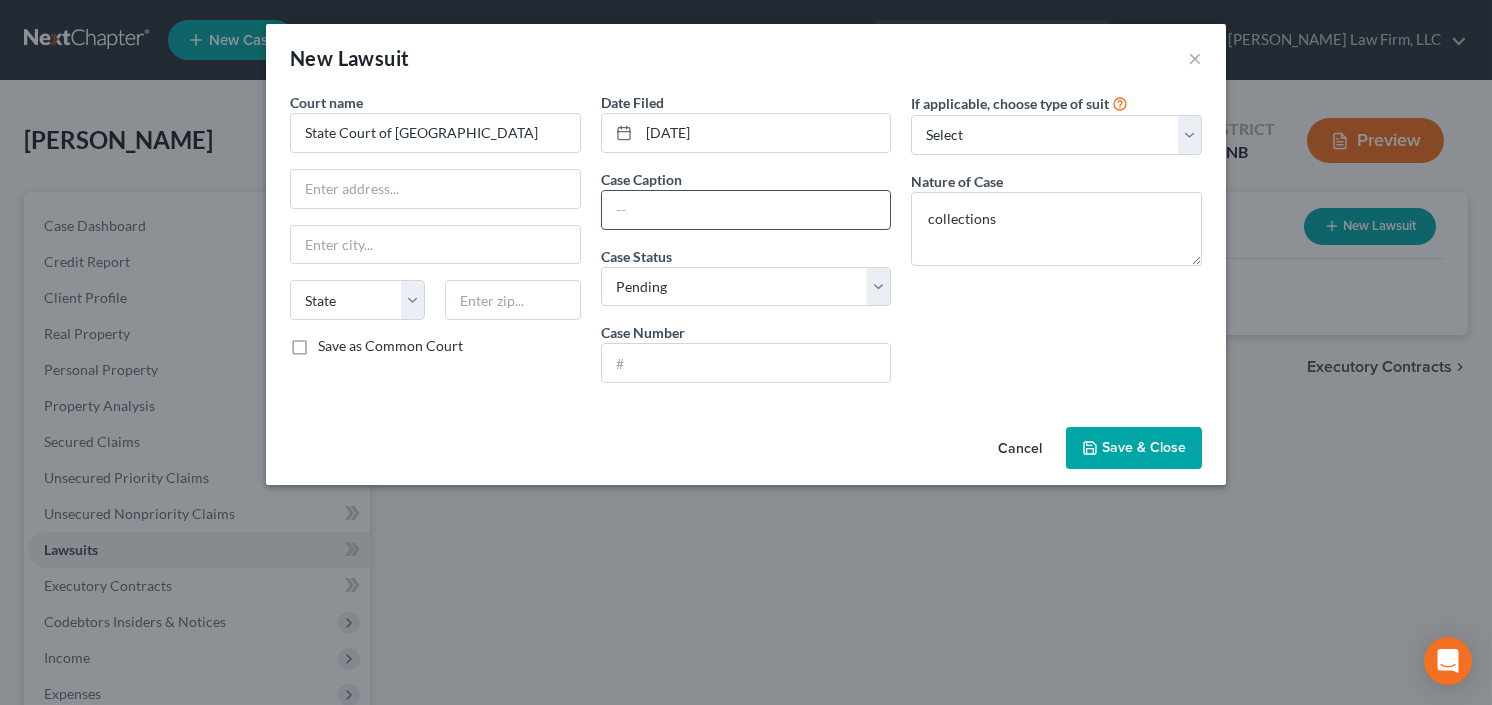 click at bounding box center [746, 210] 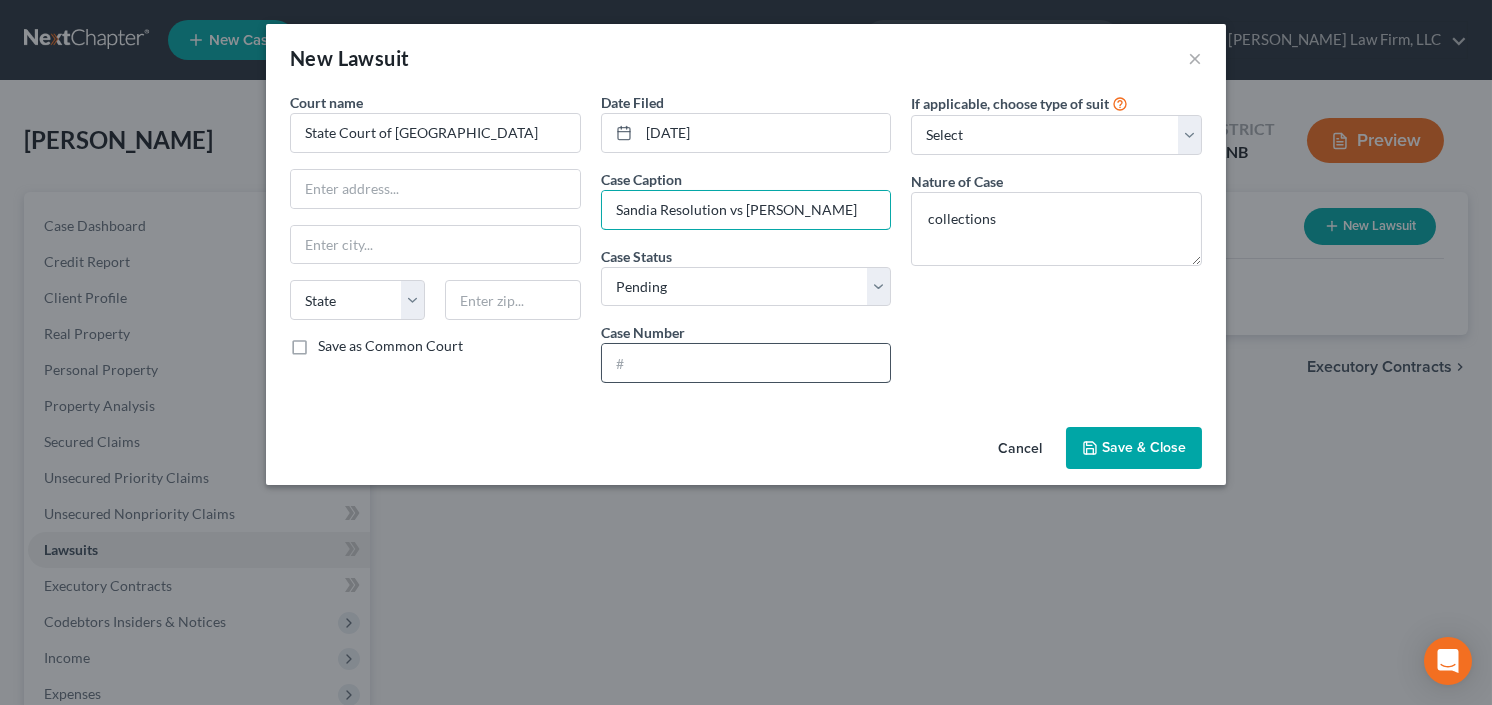 type on "Sandia Resolution vs Turner" 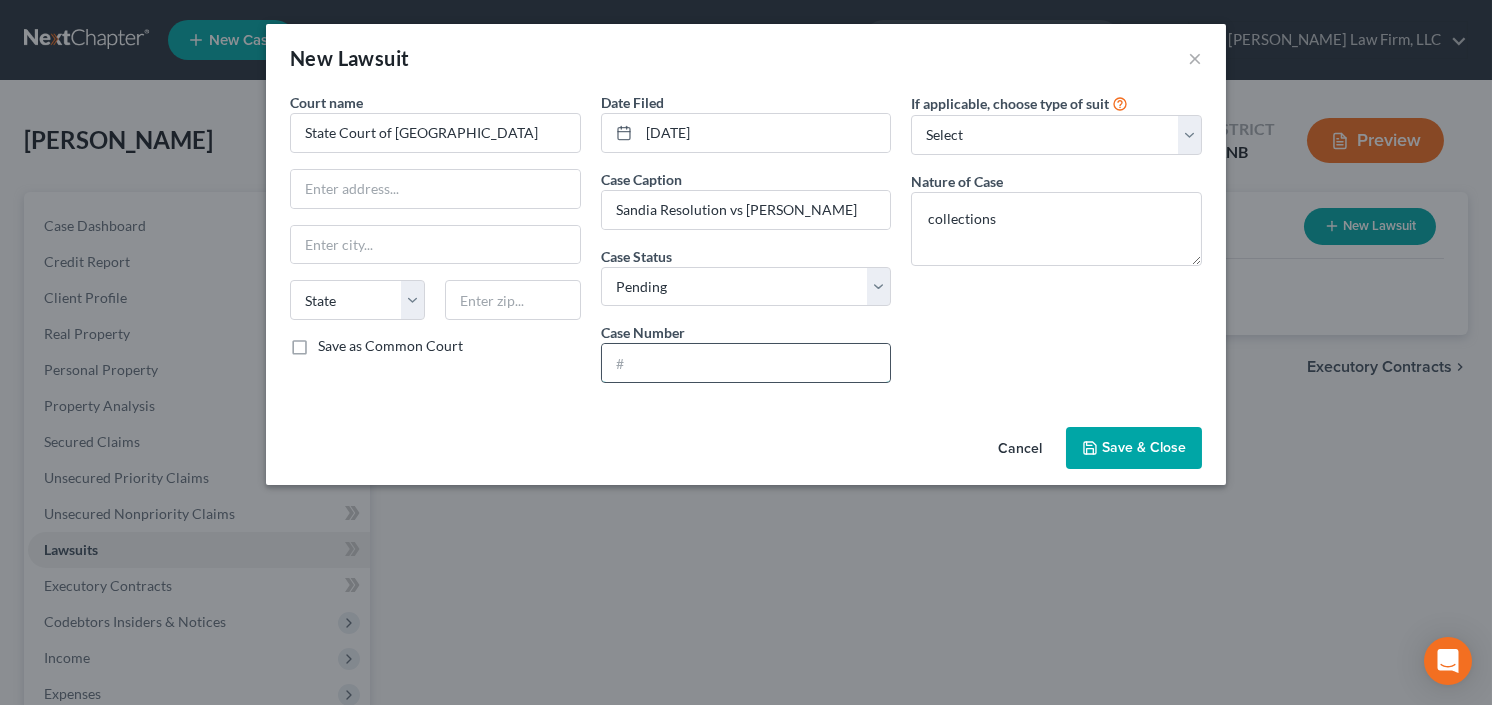 drag, startPoint x: 688, startPoint y: 366, endPoint x: 682, endPoint y: 351, distance: 16.155495 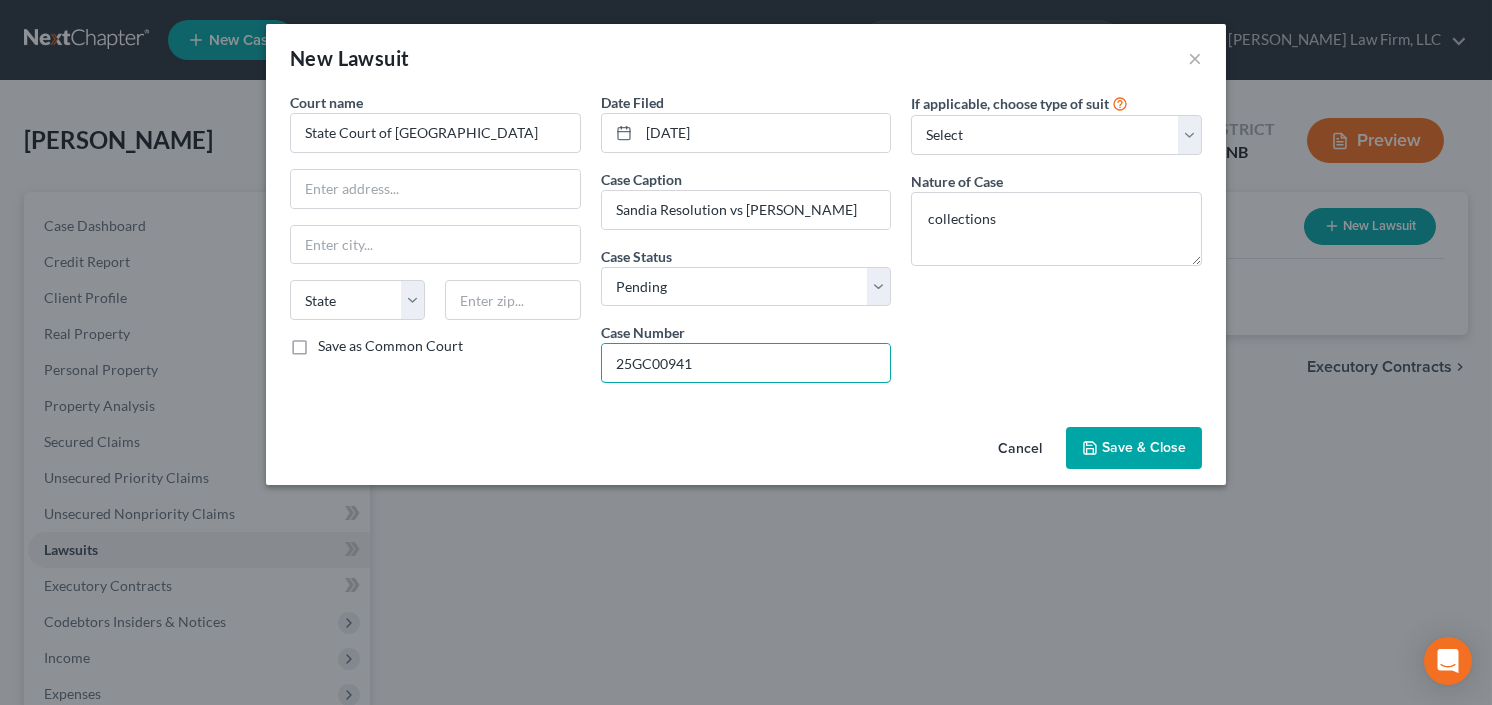 type on "25GC00941" 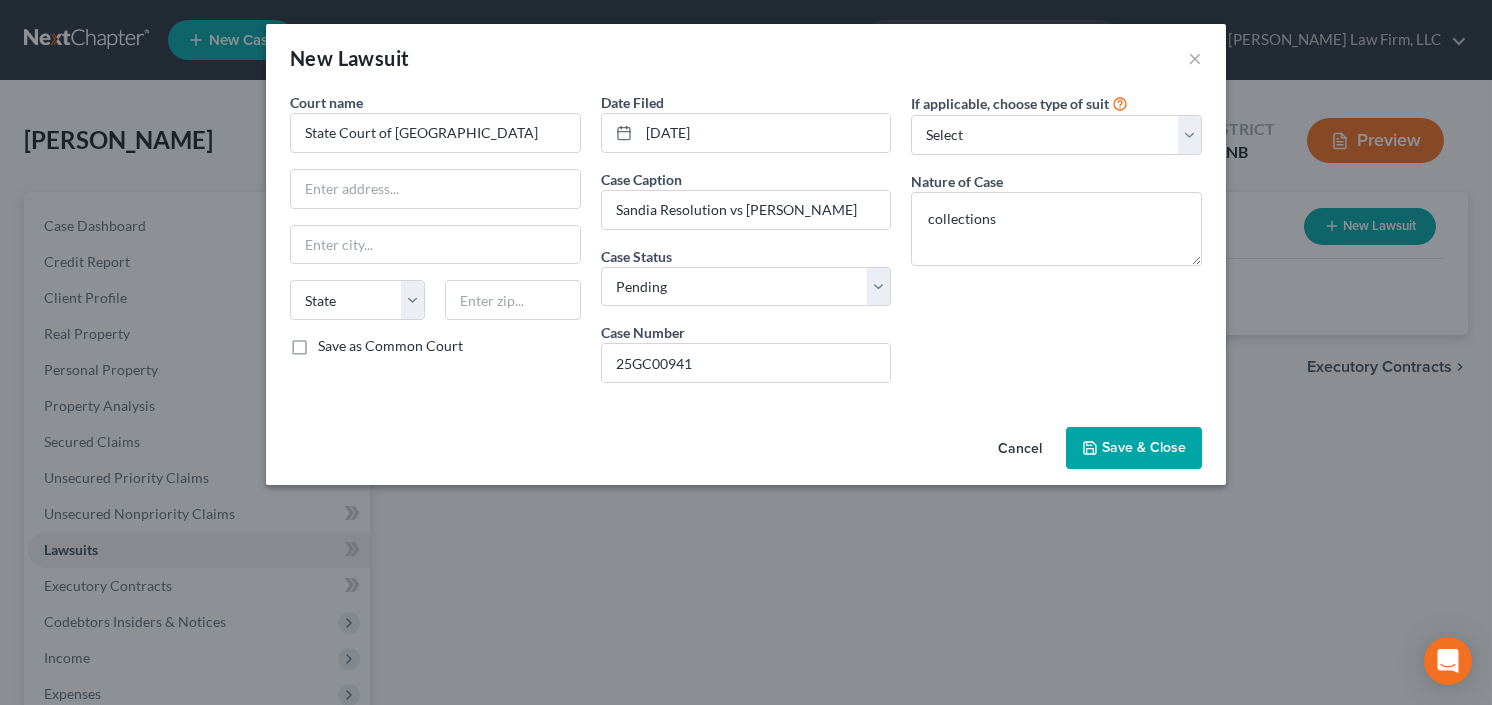 click on "Save & Close" at bounding box center (1144, 447) 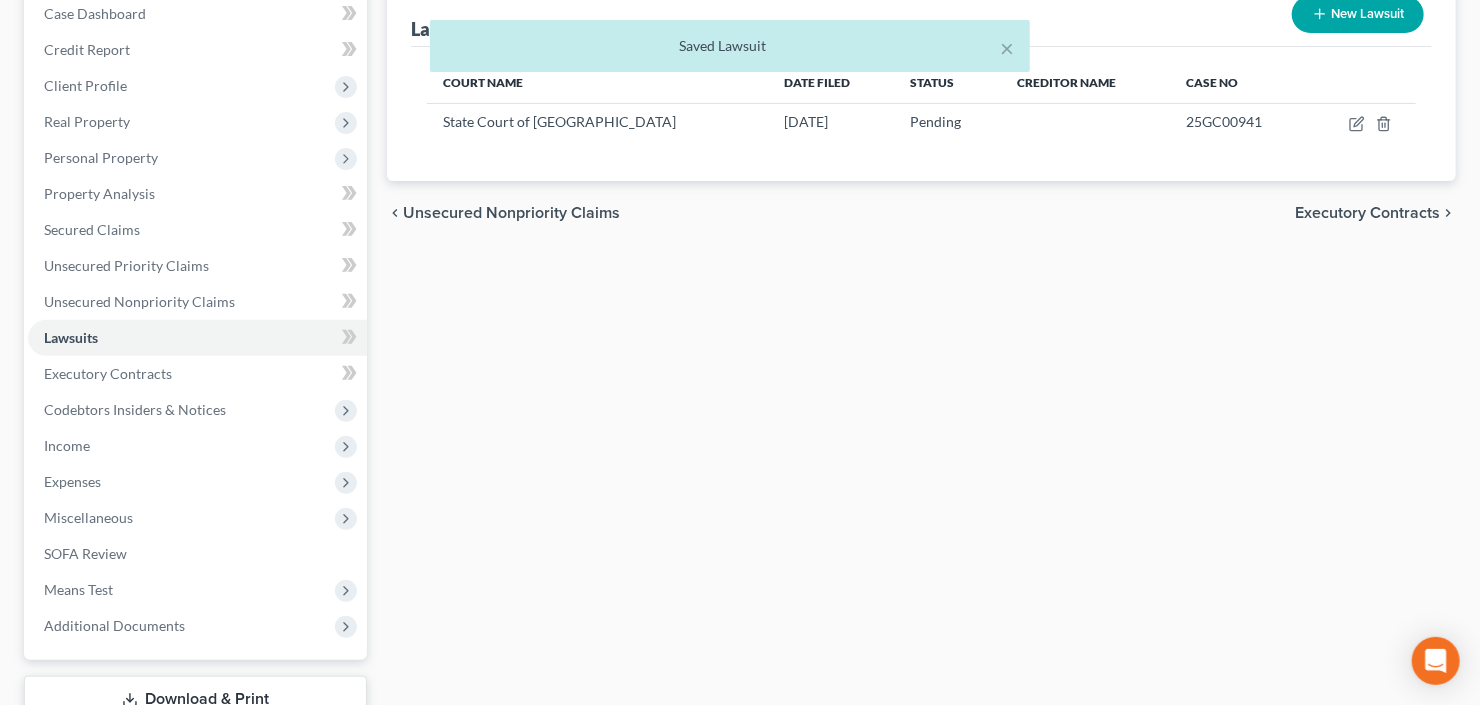 scroll, scrollTop: 240, scrollLeft: 0, axis: vertical 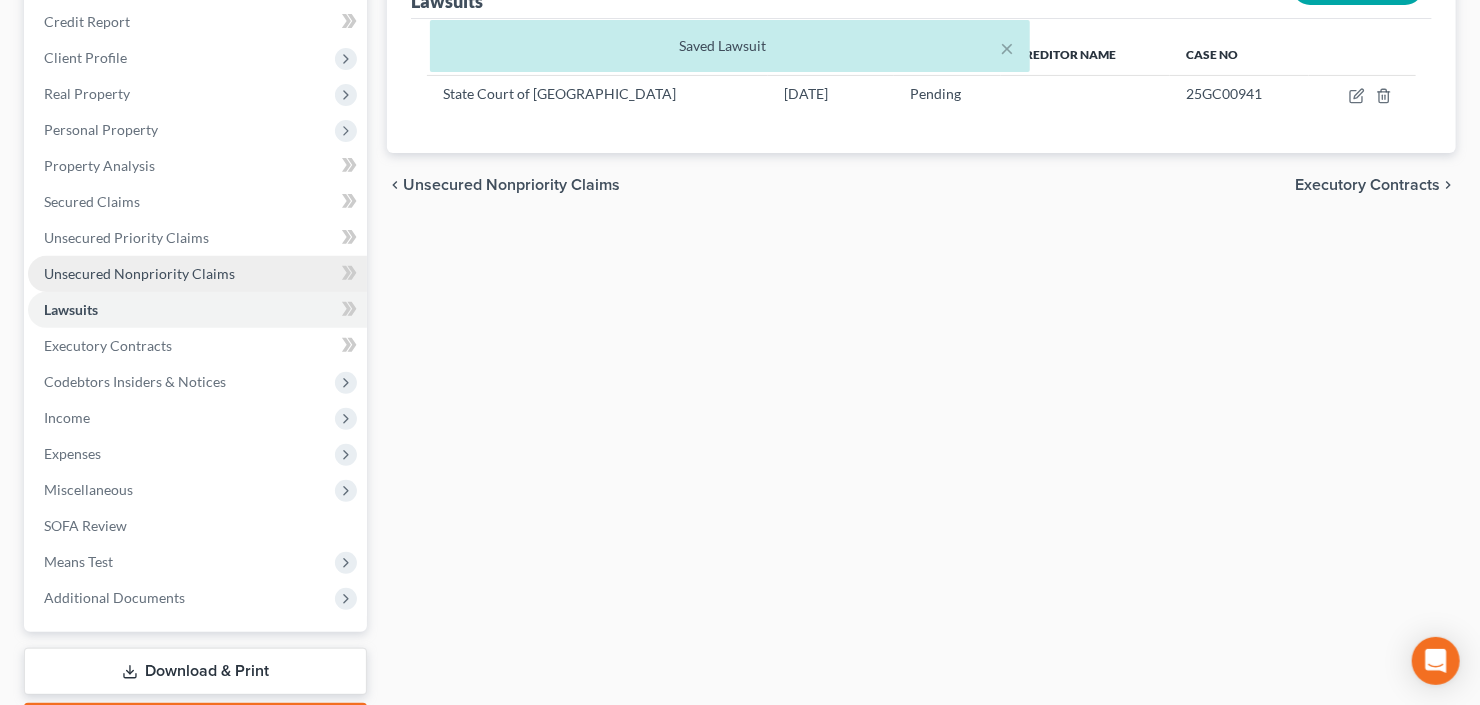 click on "Unsecured Nonpriority Claims" at bounding box center [139, 273] 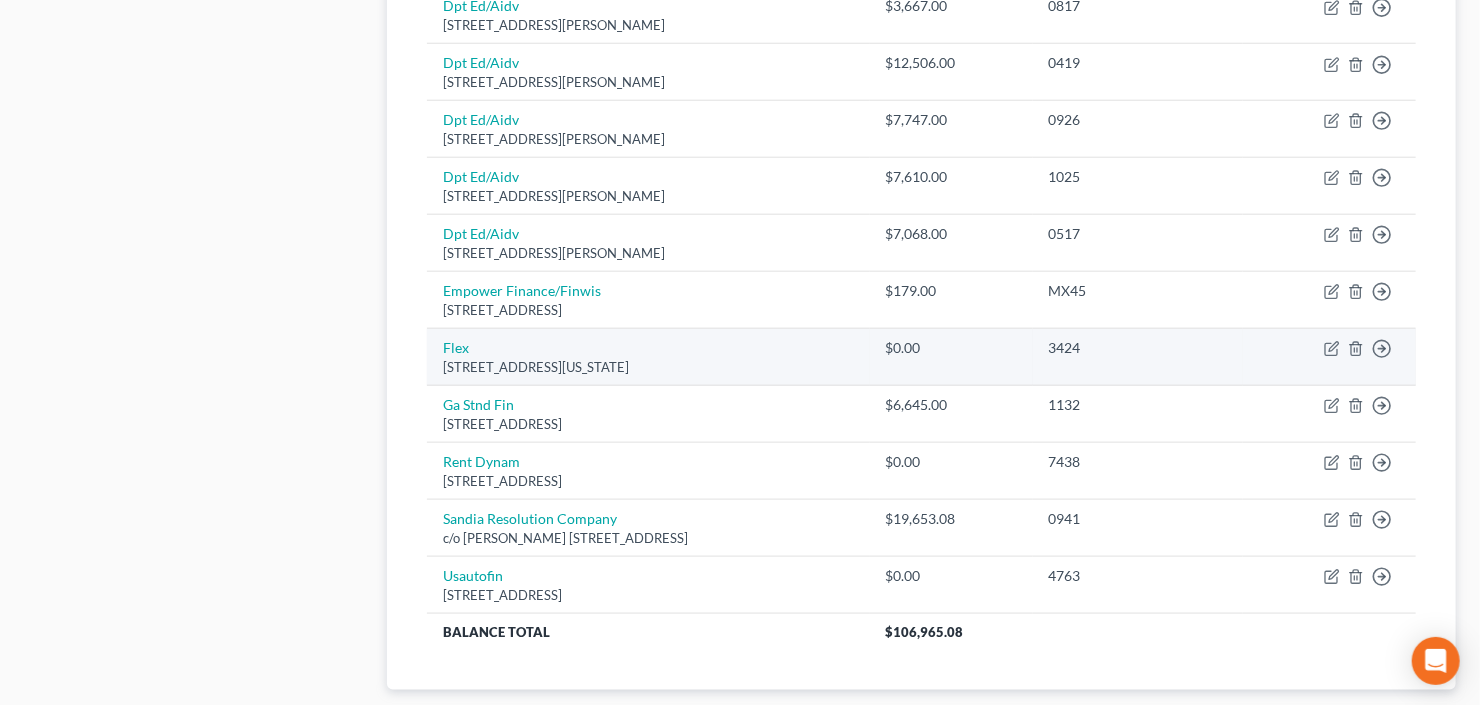 scroll, scrollTop: 1040, scrollLeft: 0, axis: vertical 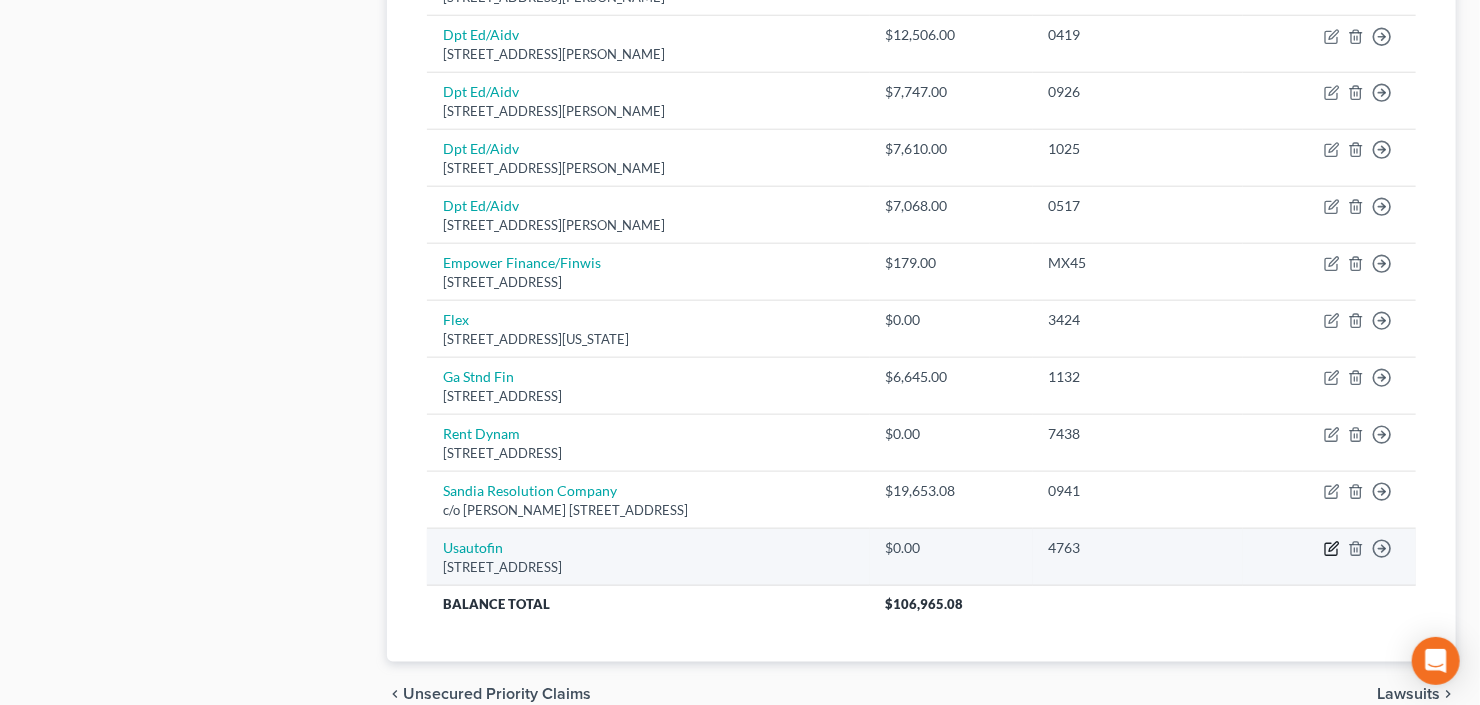click 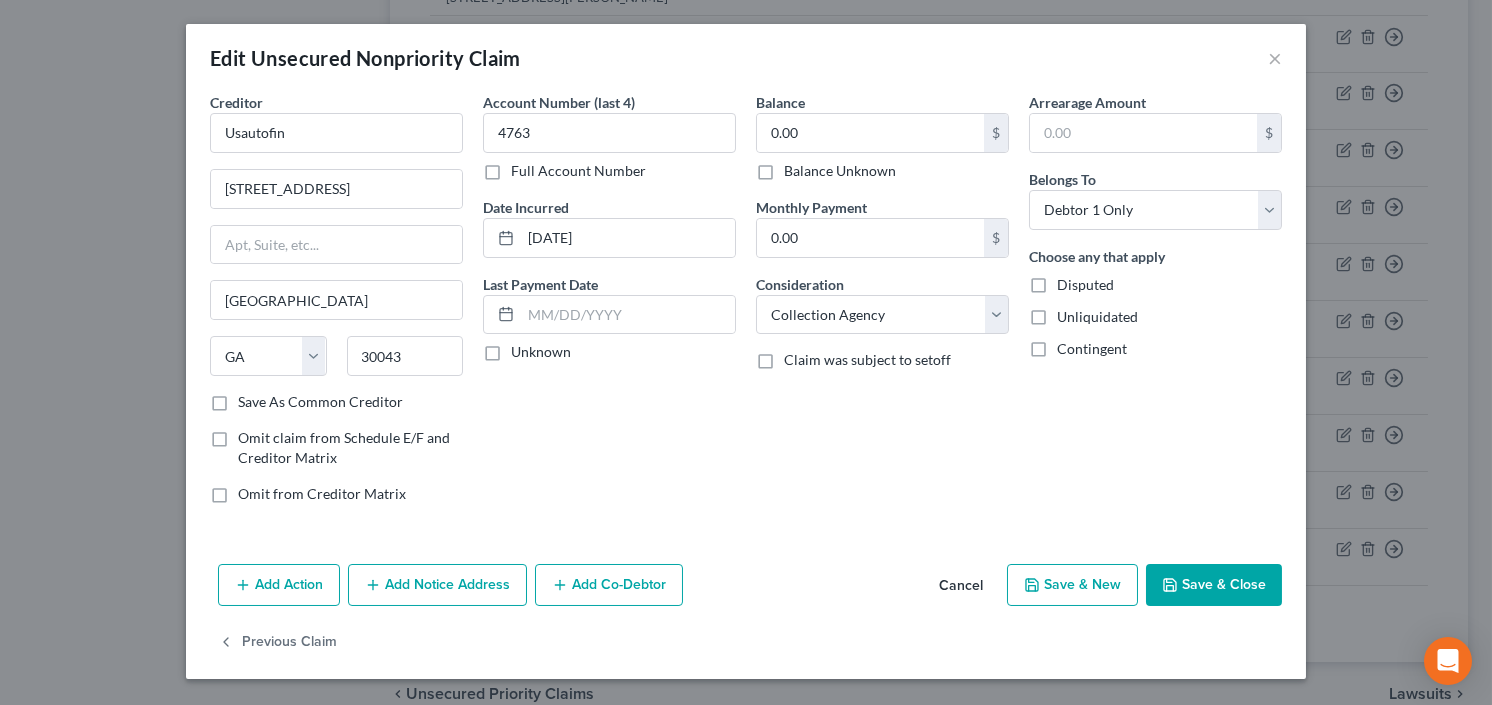 click on "Save & Close" at bounding box center (1214, 585) 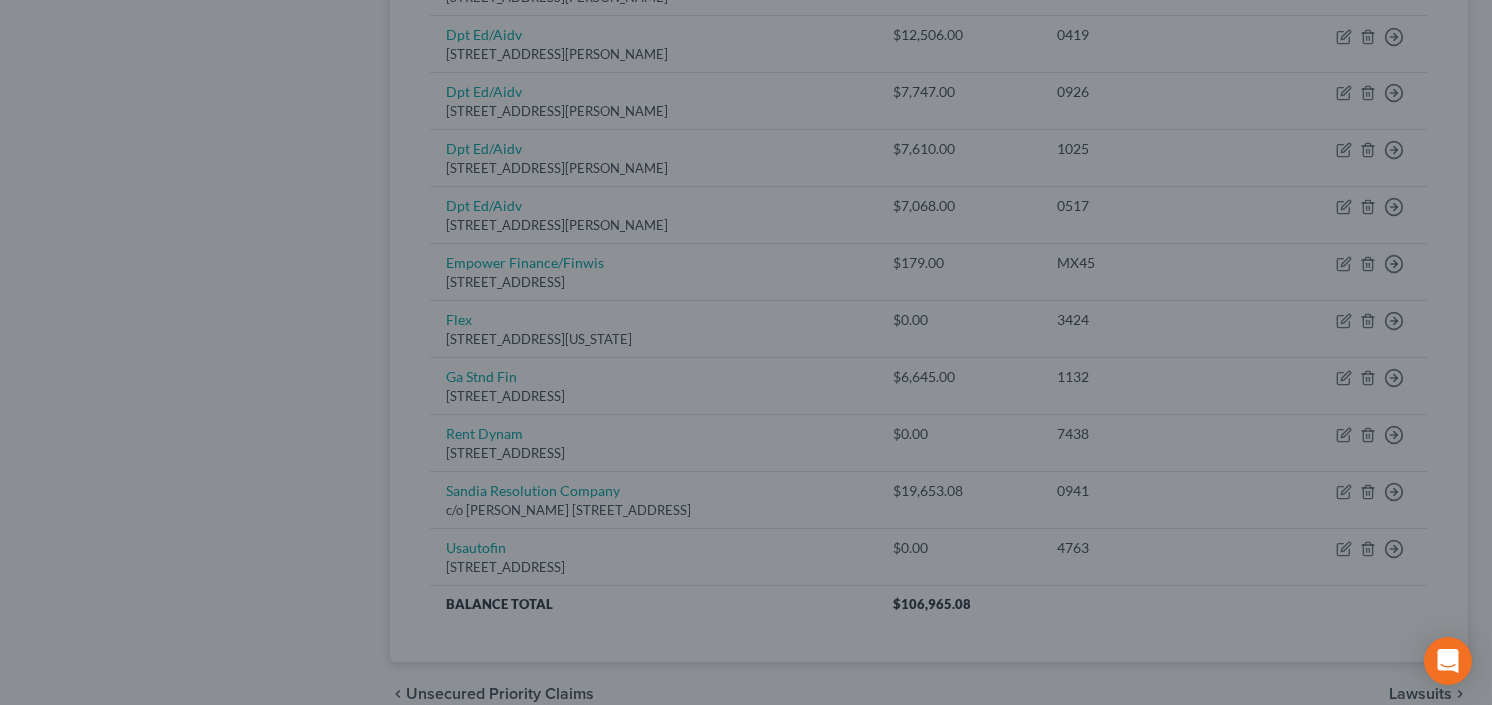 type on "0" 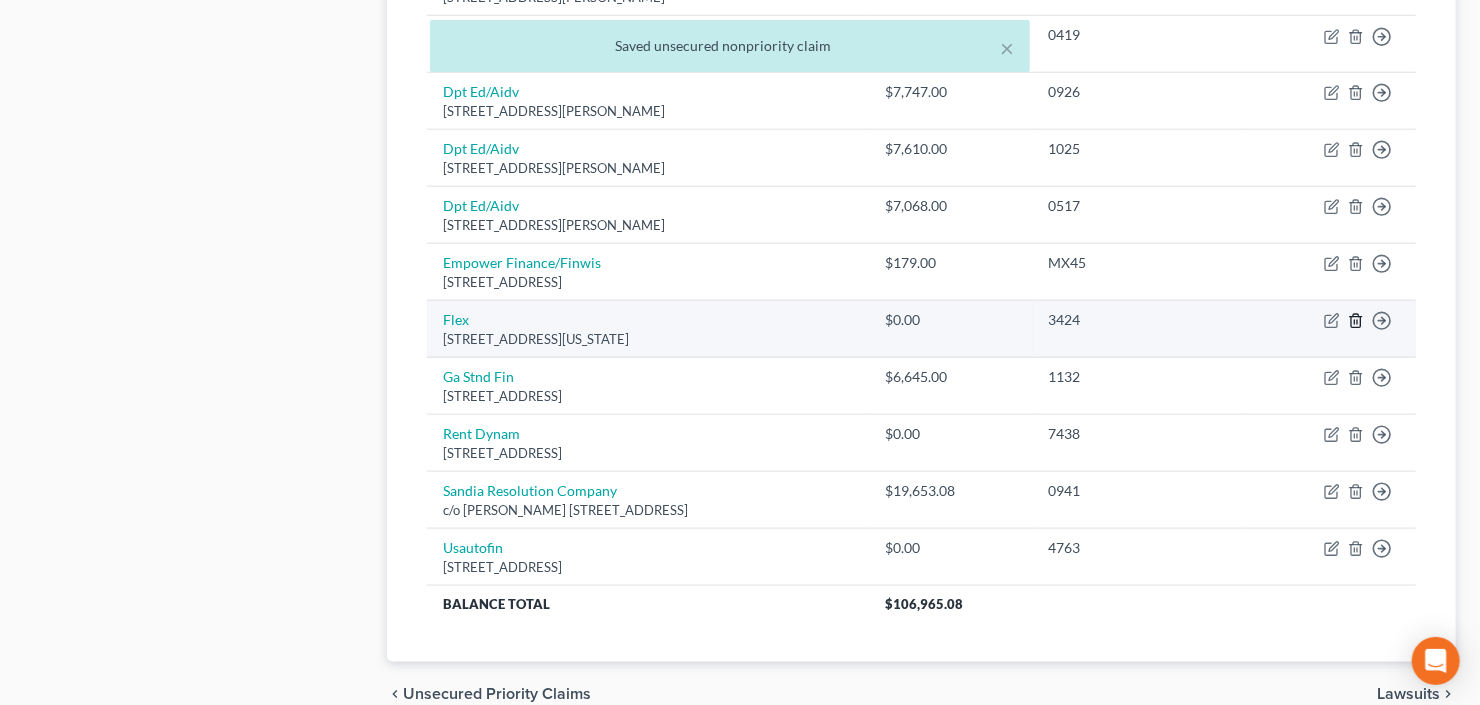 click 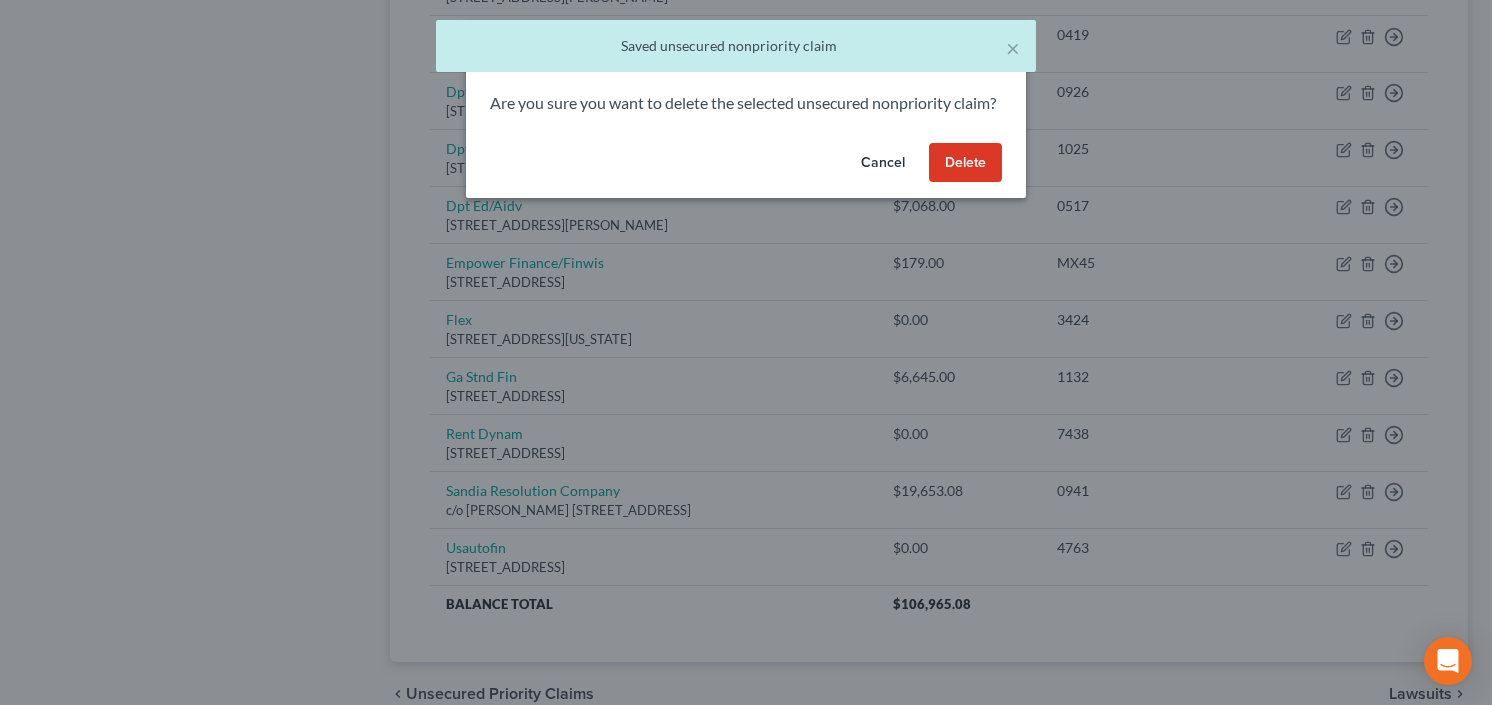 click on "Delete" at bounding box center (965, 163) 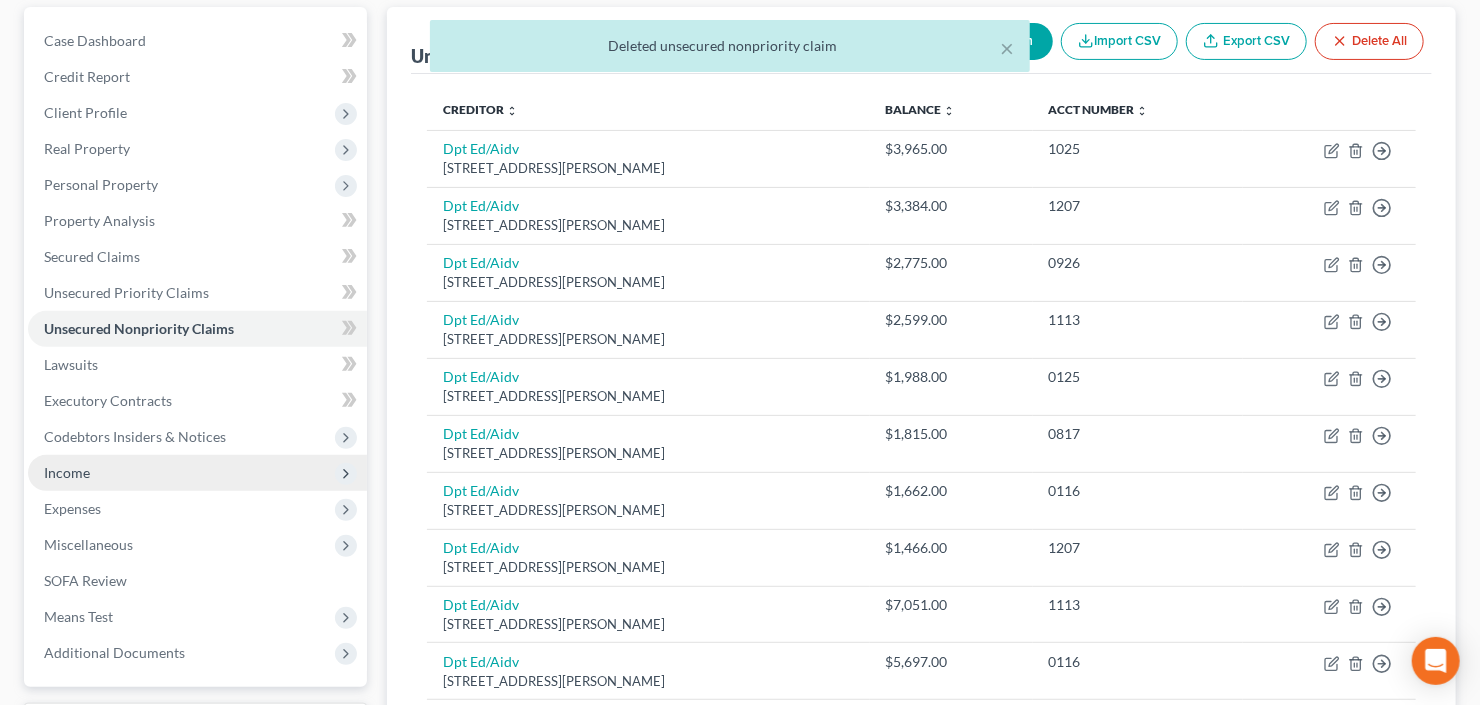 scroll, scrollTop: 240, scrollLeft: 0, axis: vertical 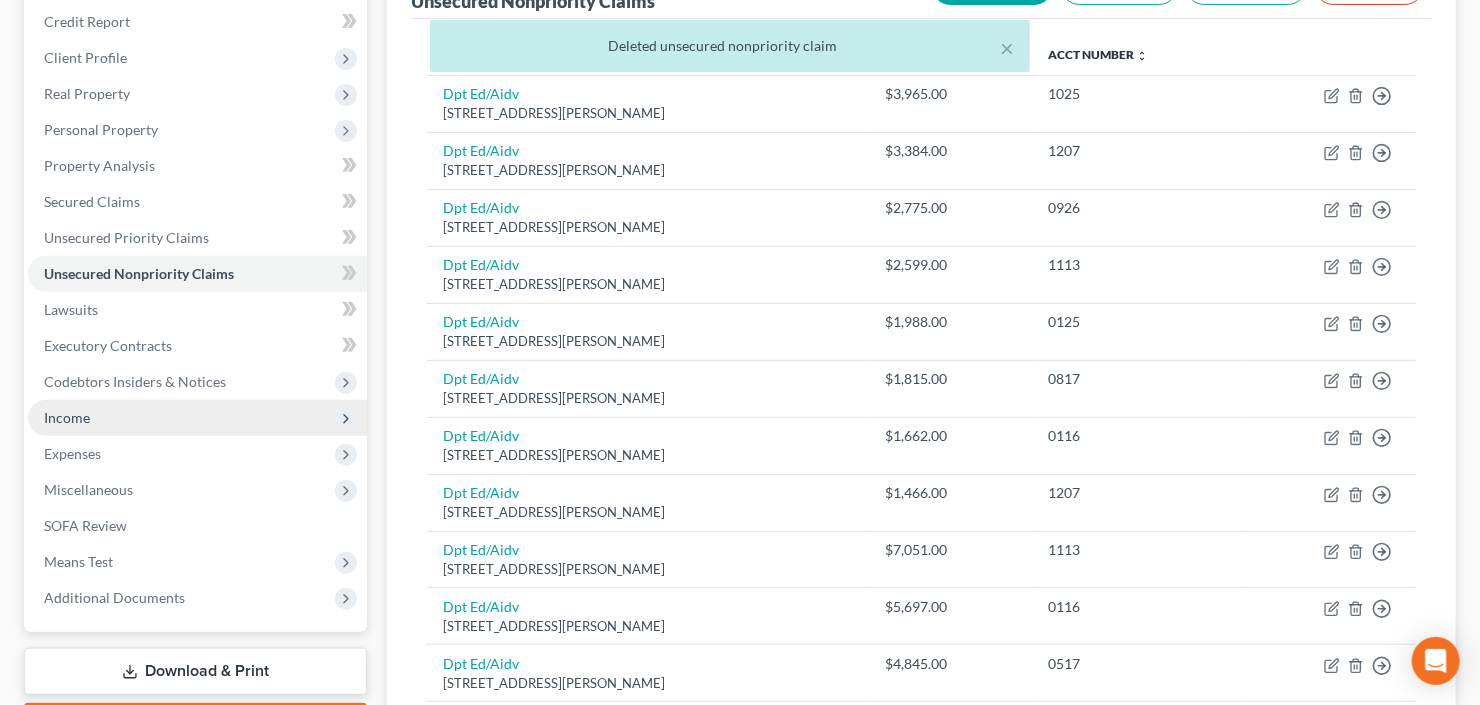 click on "Income" at bounding box center (197, 418) 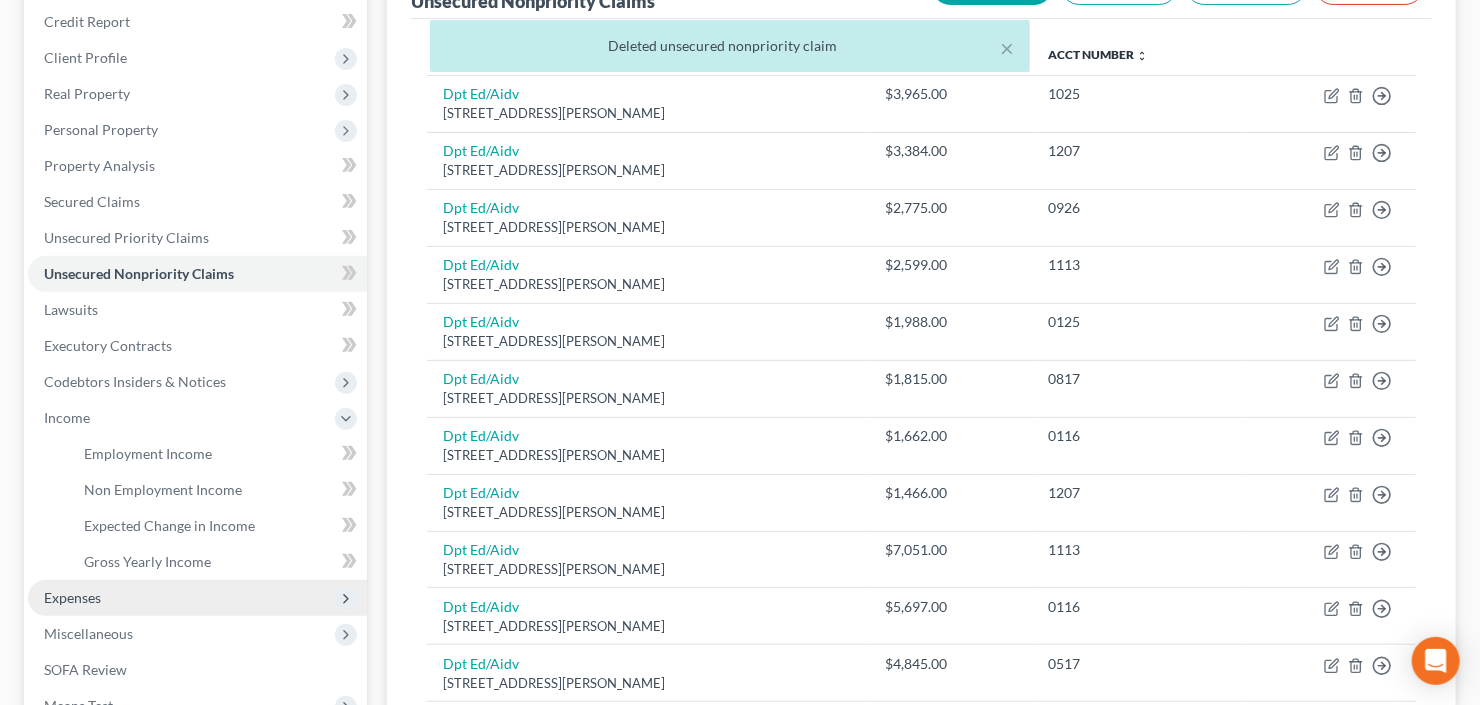 click on "Expenses" at bounding box center (197, 598) 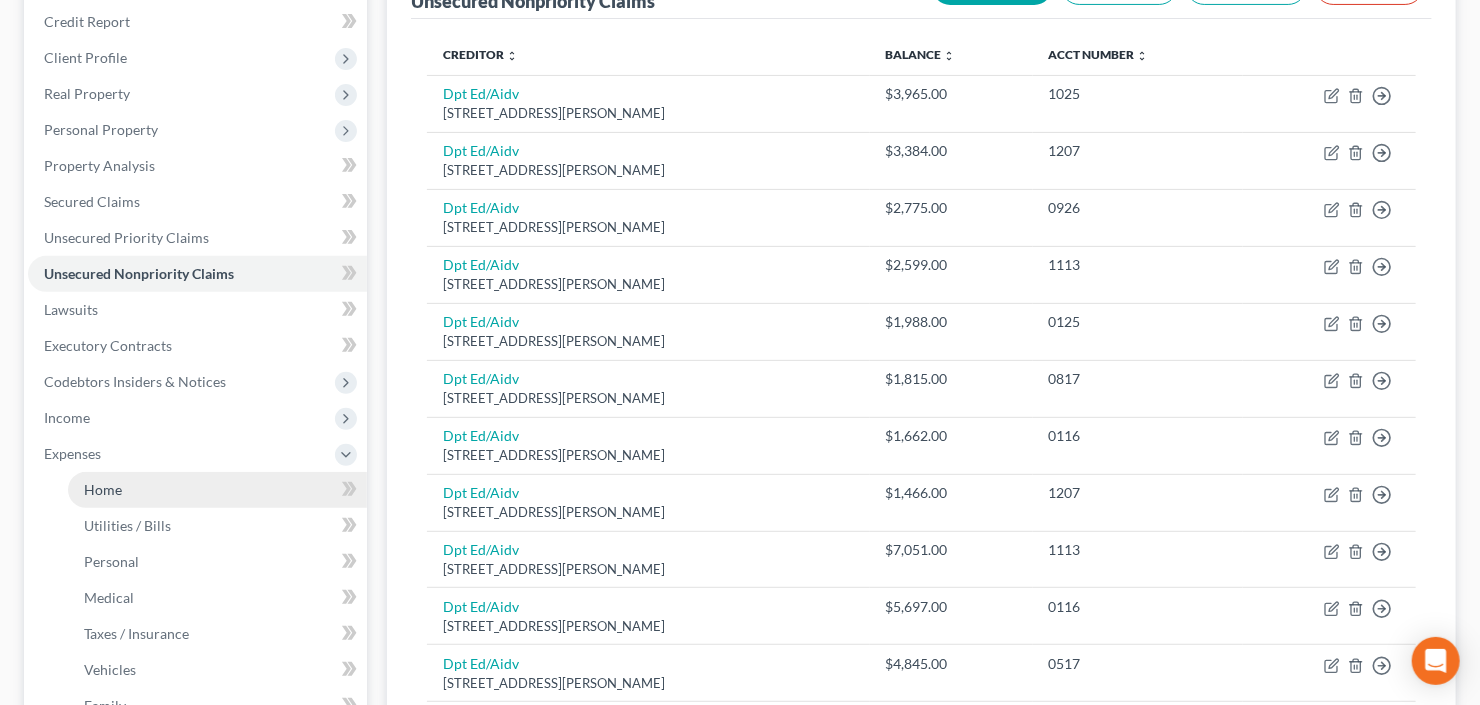 click on "Home" at bounding box center [217, 490] 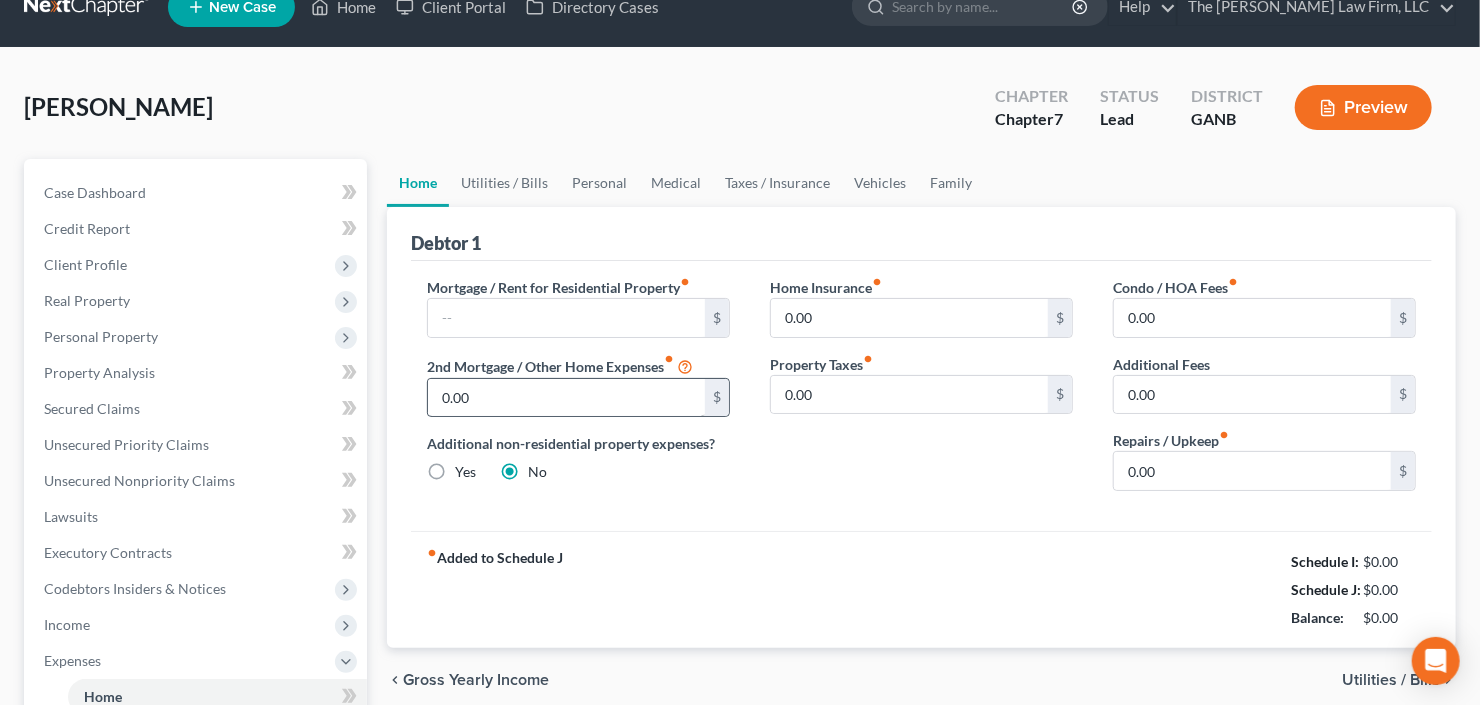 scroll, scrollTop: 0, scrollLeft: 0, axis: both 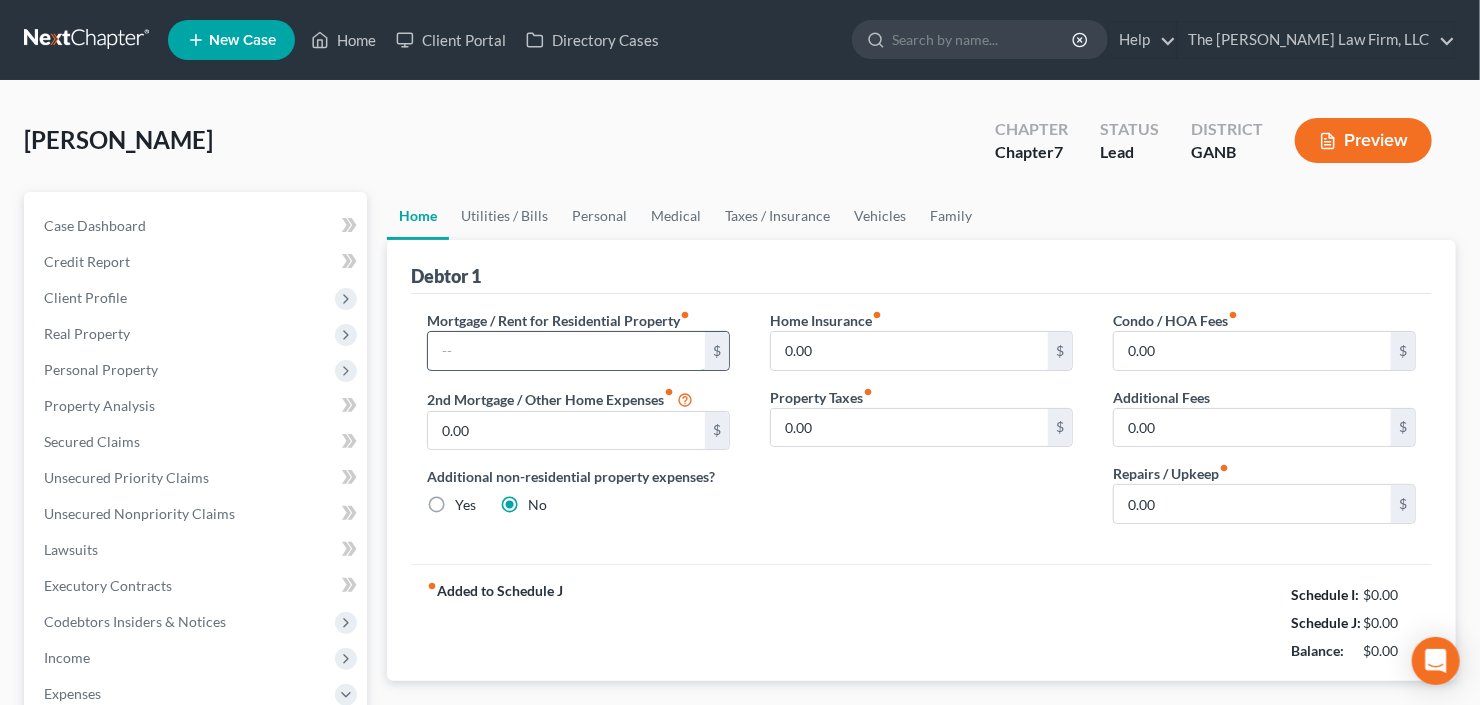 click at bounding box center (566, 351) 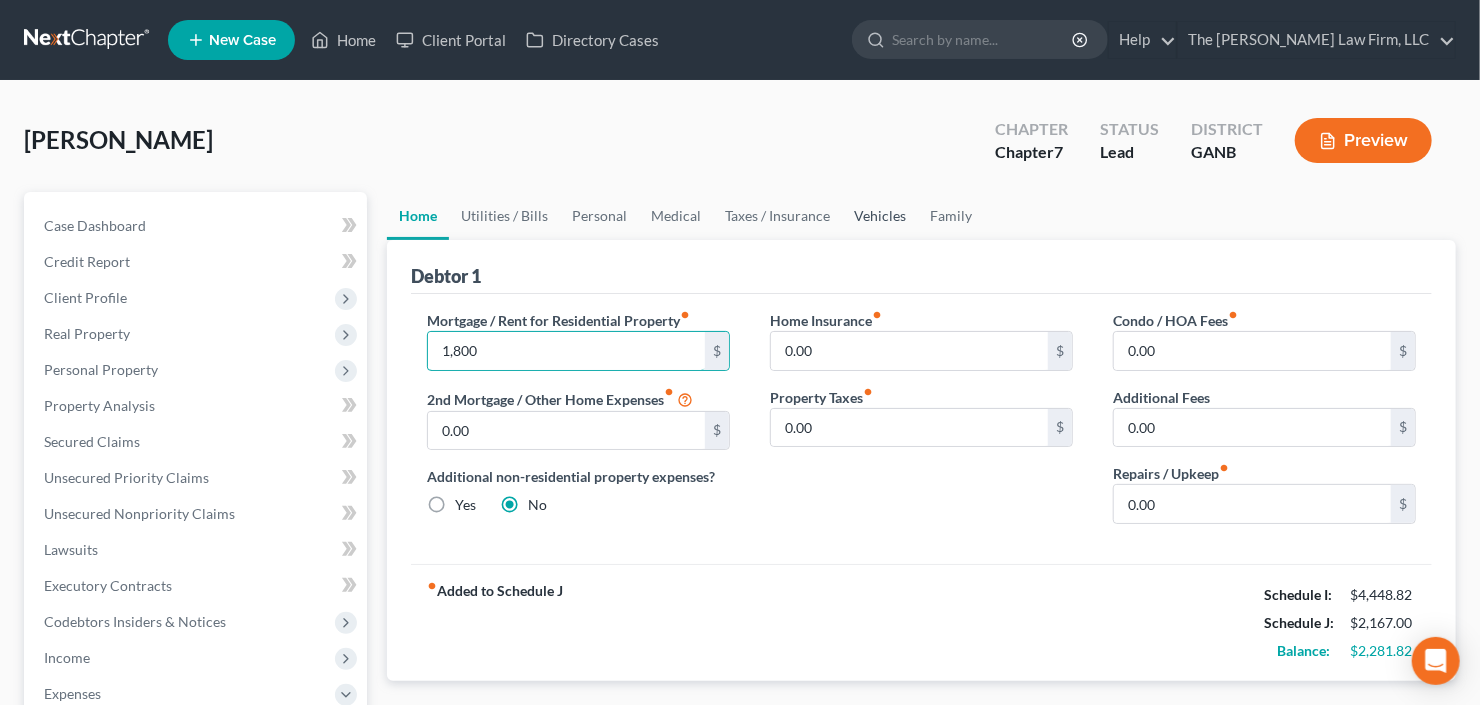 type on "1,800" 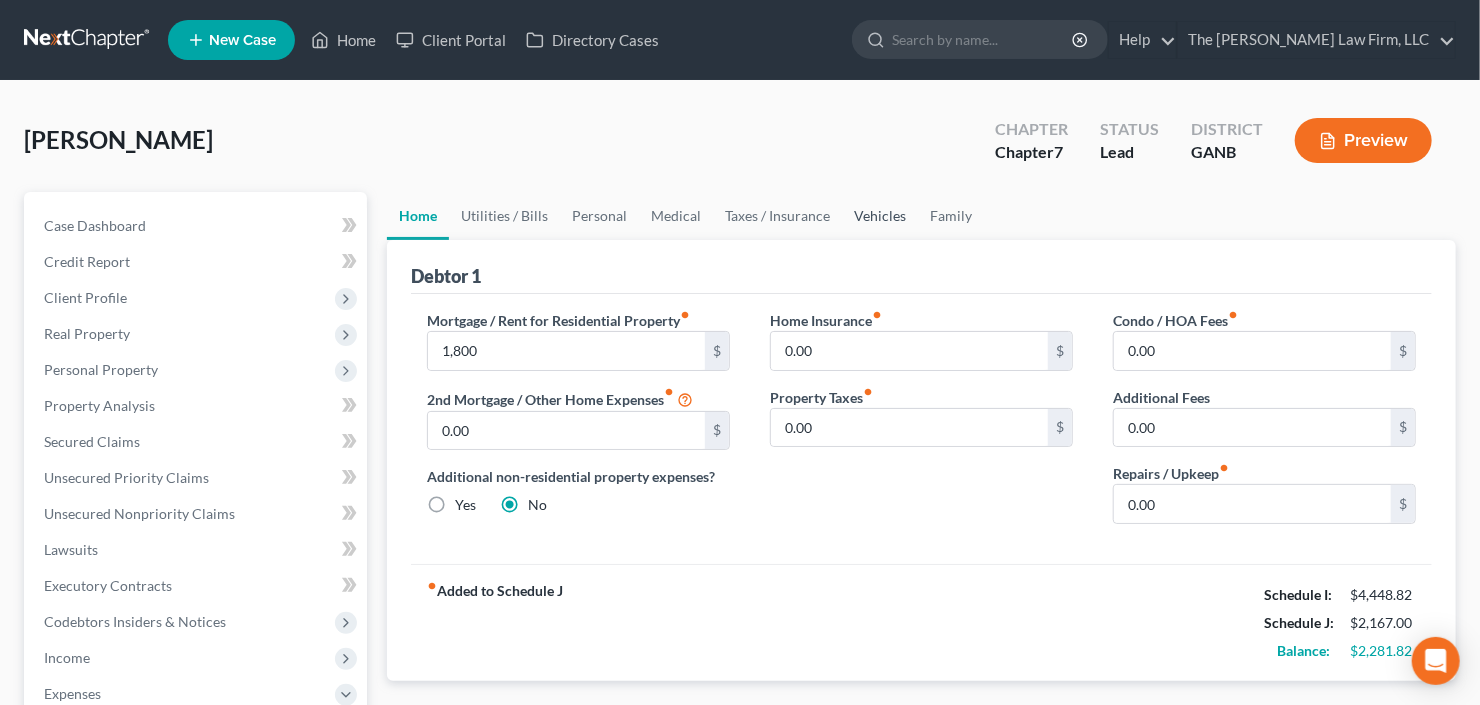 click on "Vehicles" at bounding box center (880, 216) 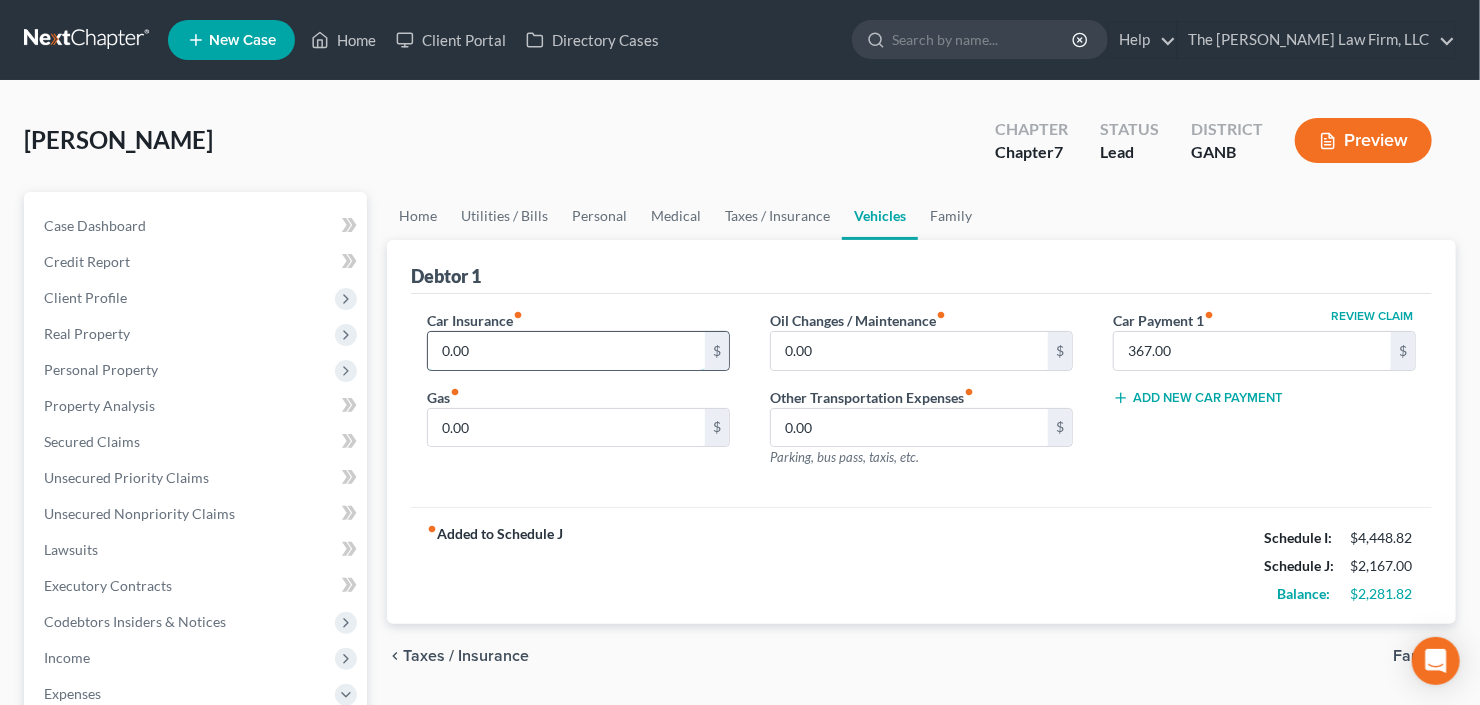 click on "0.00" at bounding box center (566, 351) 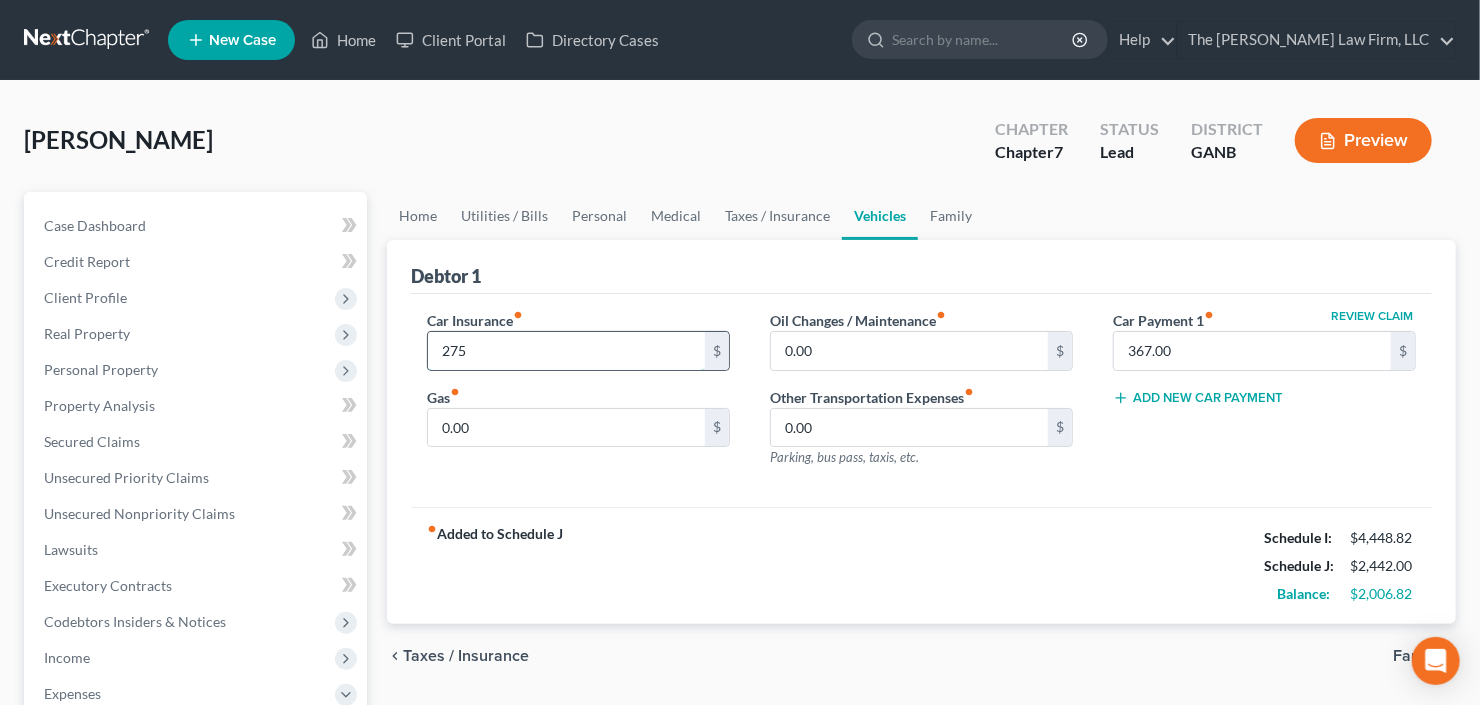 type on "275" 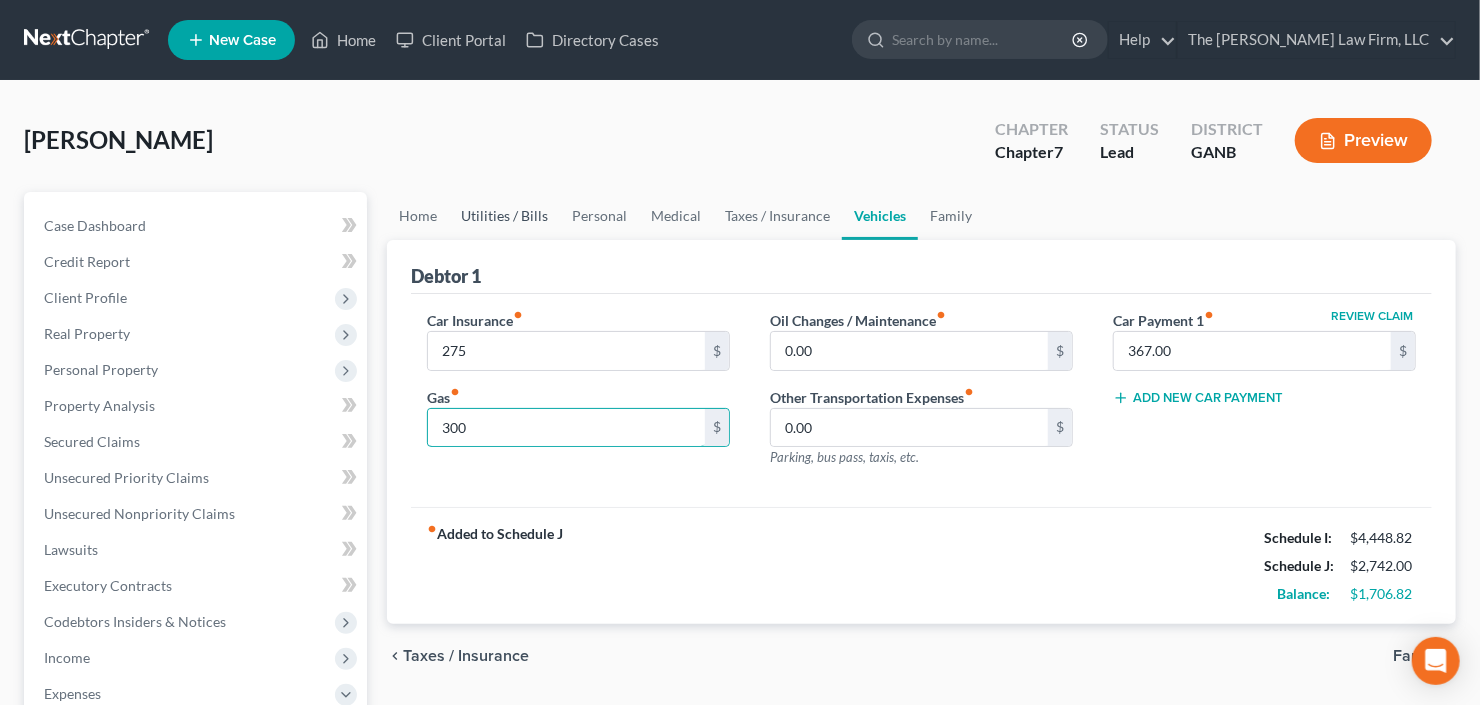 type on "300" 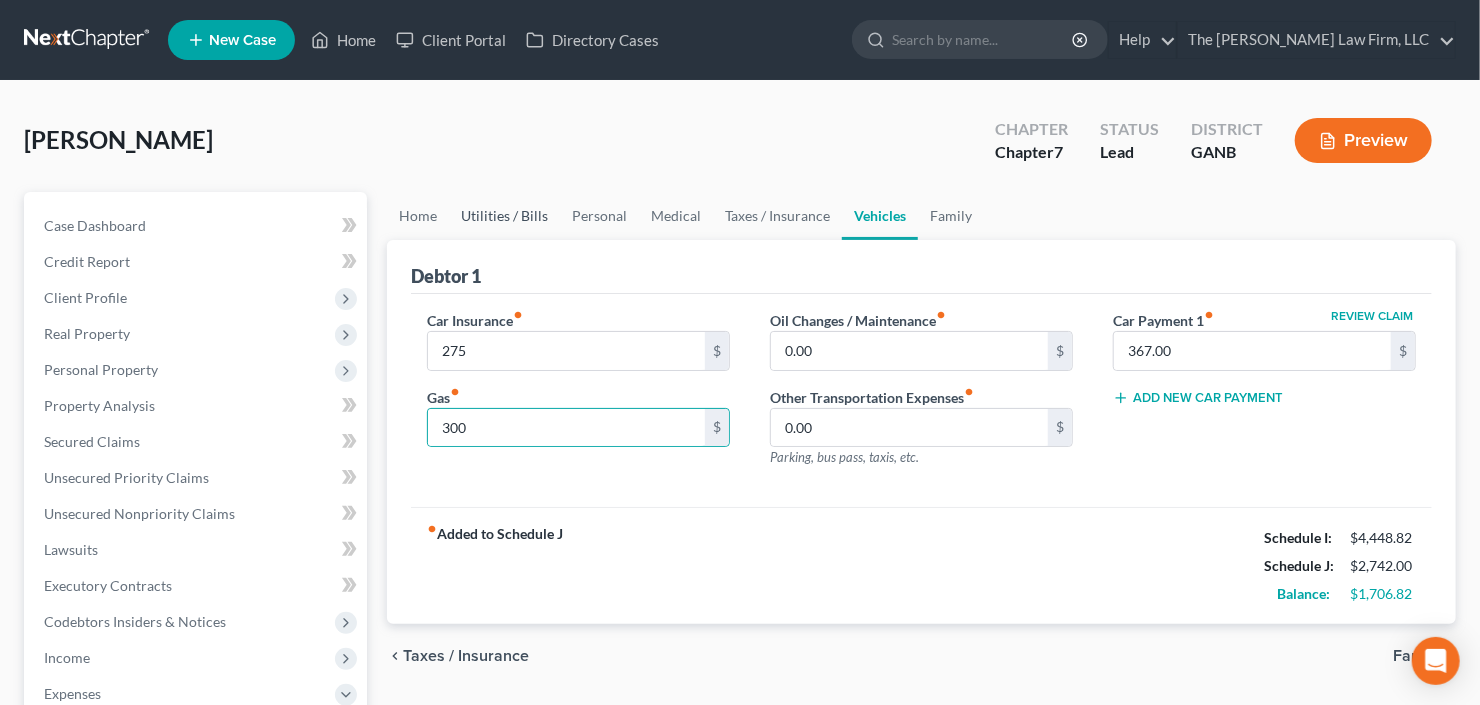 click on "Utilities / Bills" at bounding box center [504, 216] 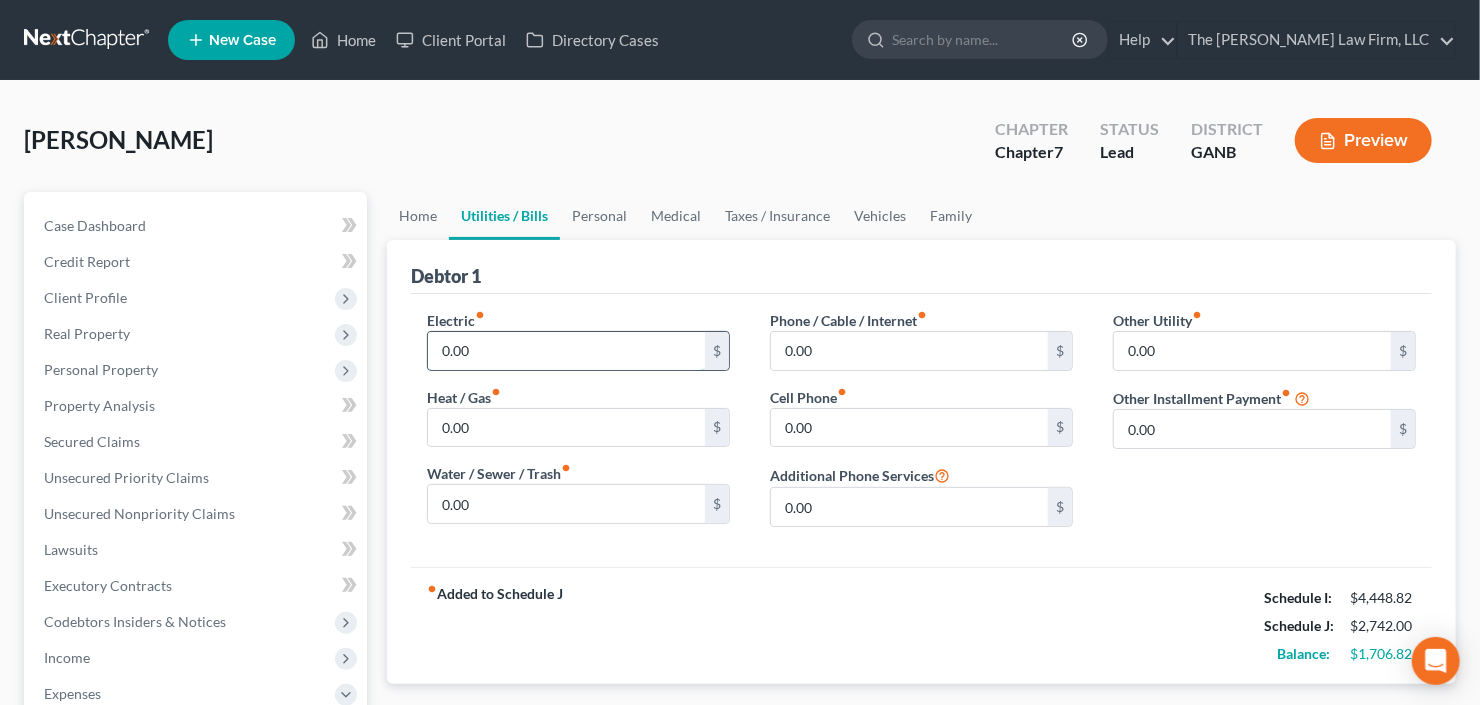 click on "0.00" at bounding box center [566, 351] 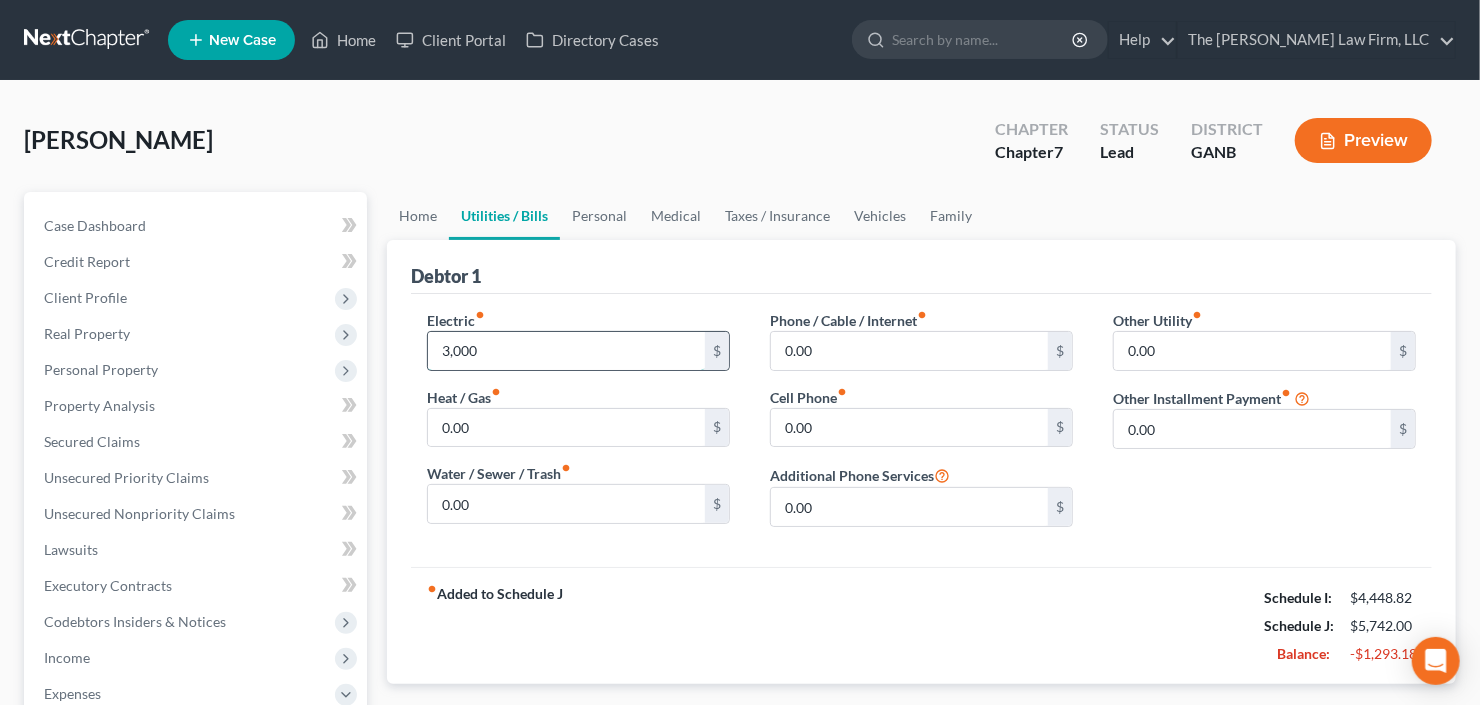 click on "3,000" at bounding box center (566, 351) 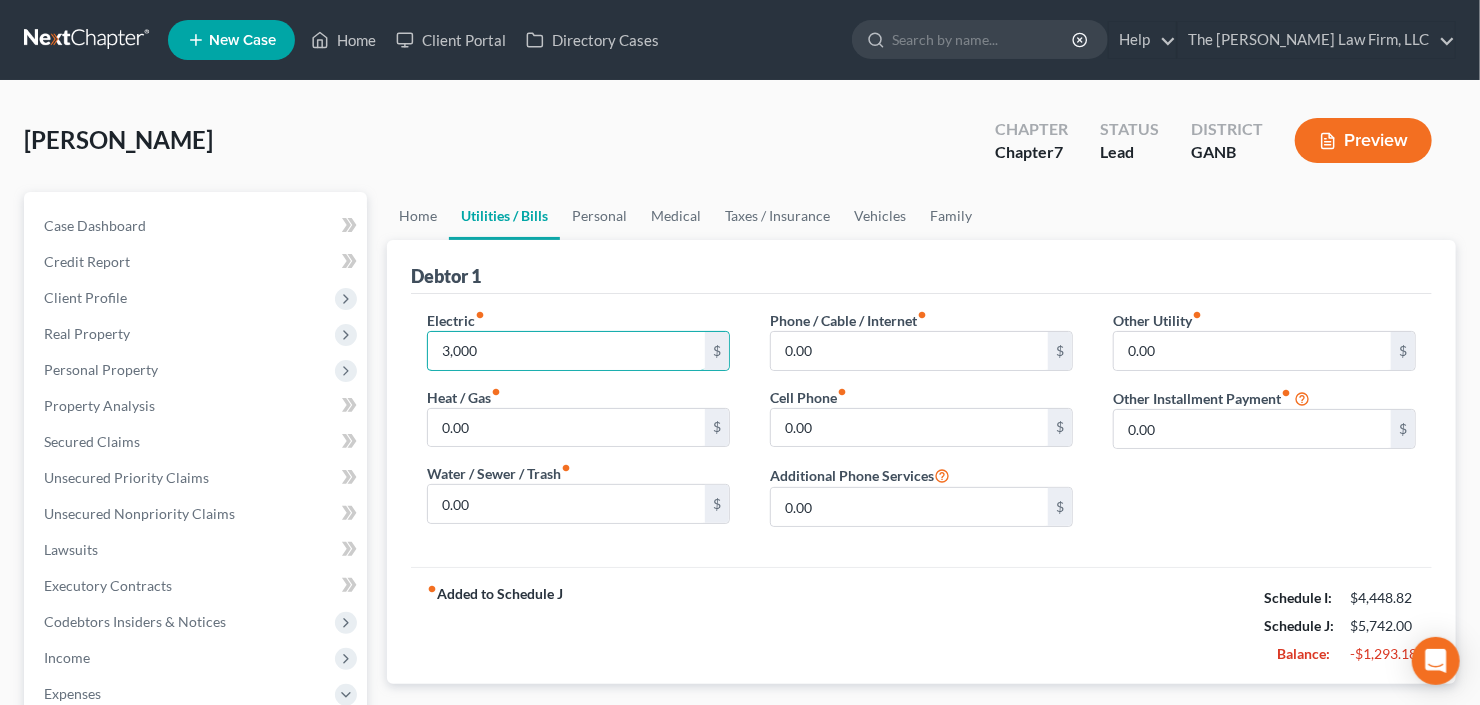 drag, startPoint x: 503, startPoint y: 352, endPoint x: 416, endPoint y: 352, distance: 87 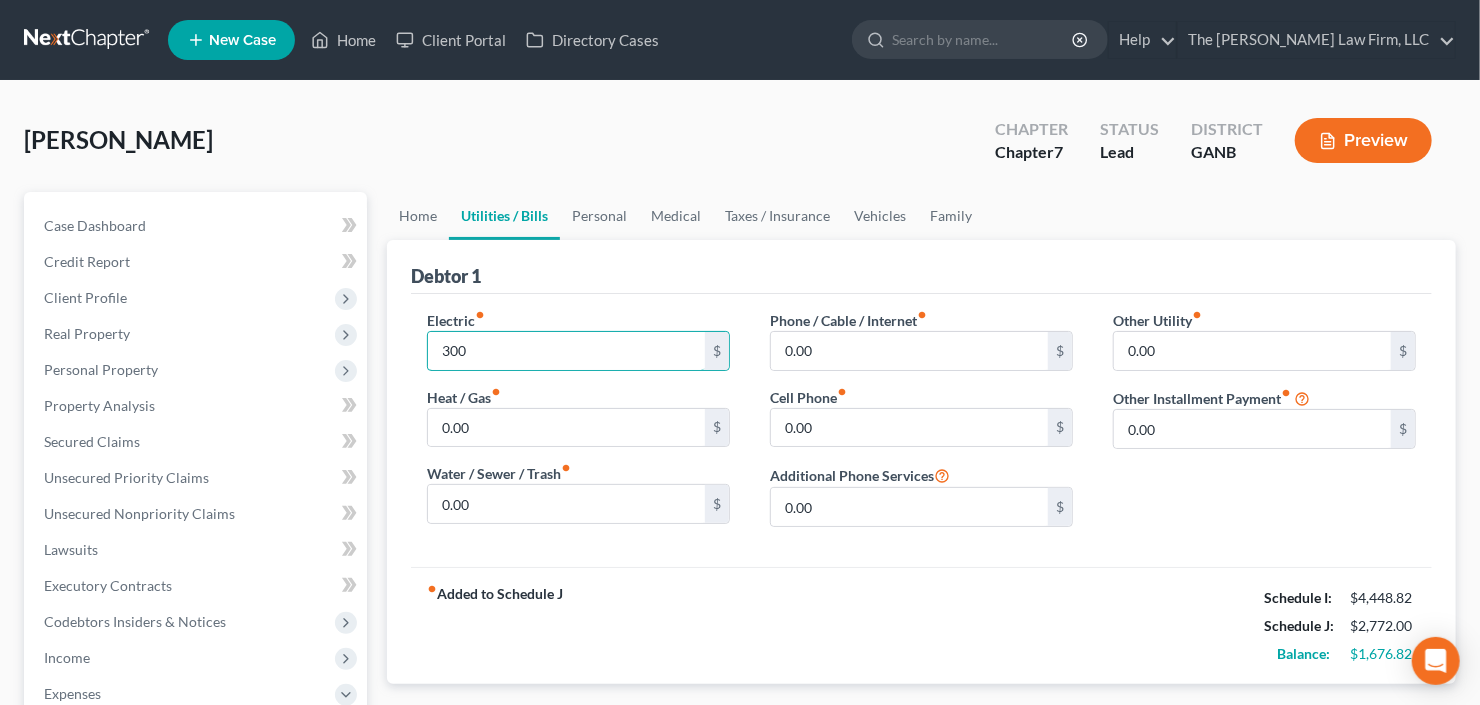 type on "300" 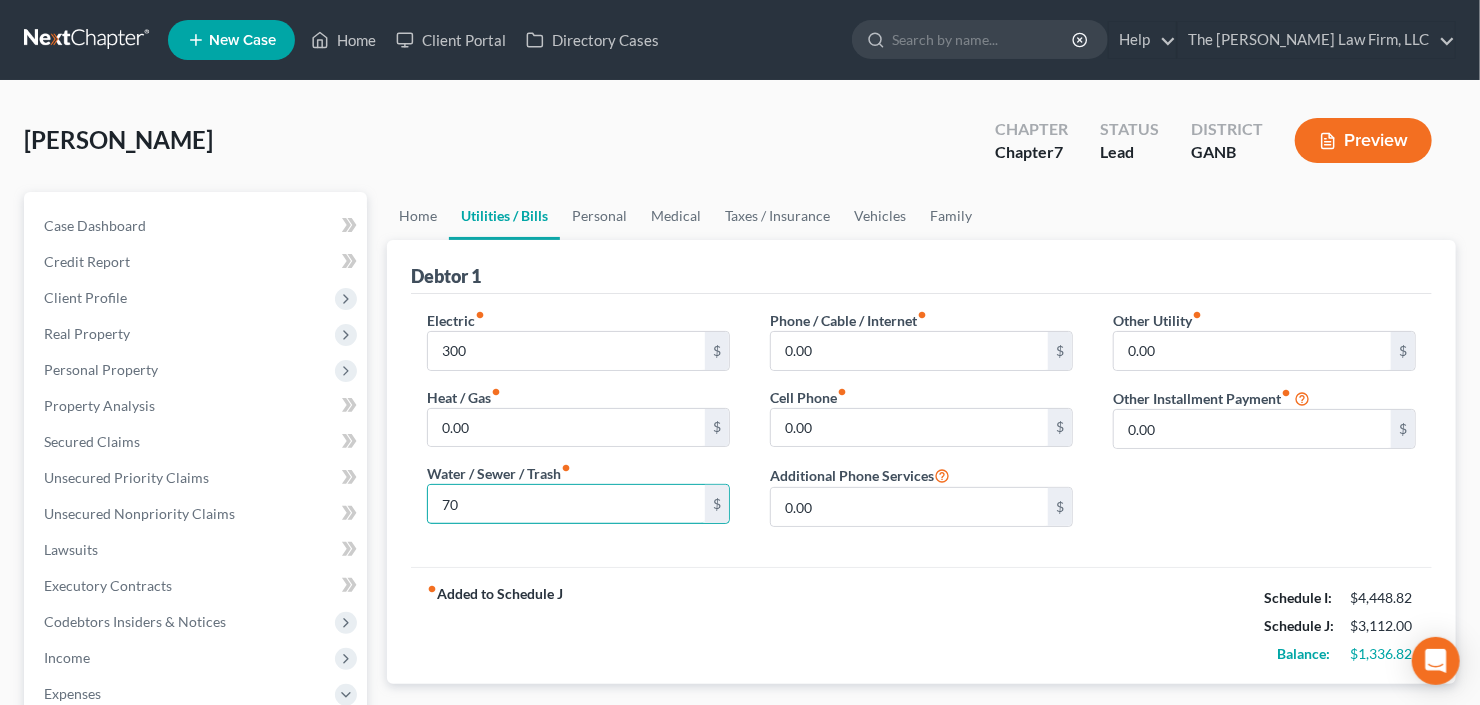 type on "70" 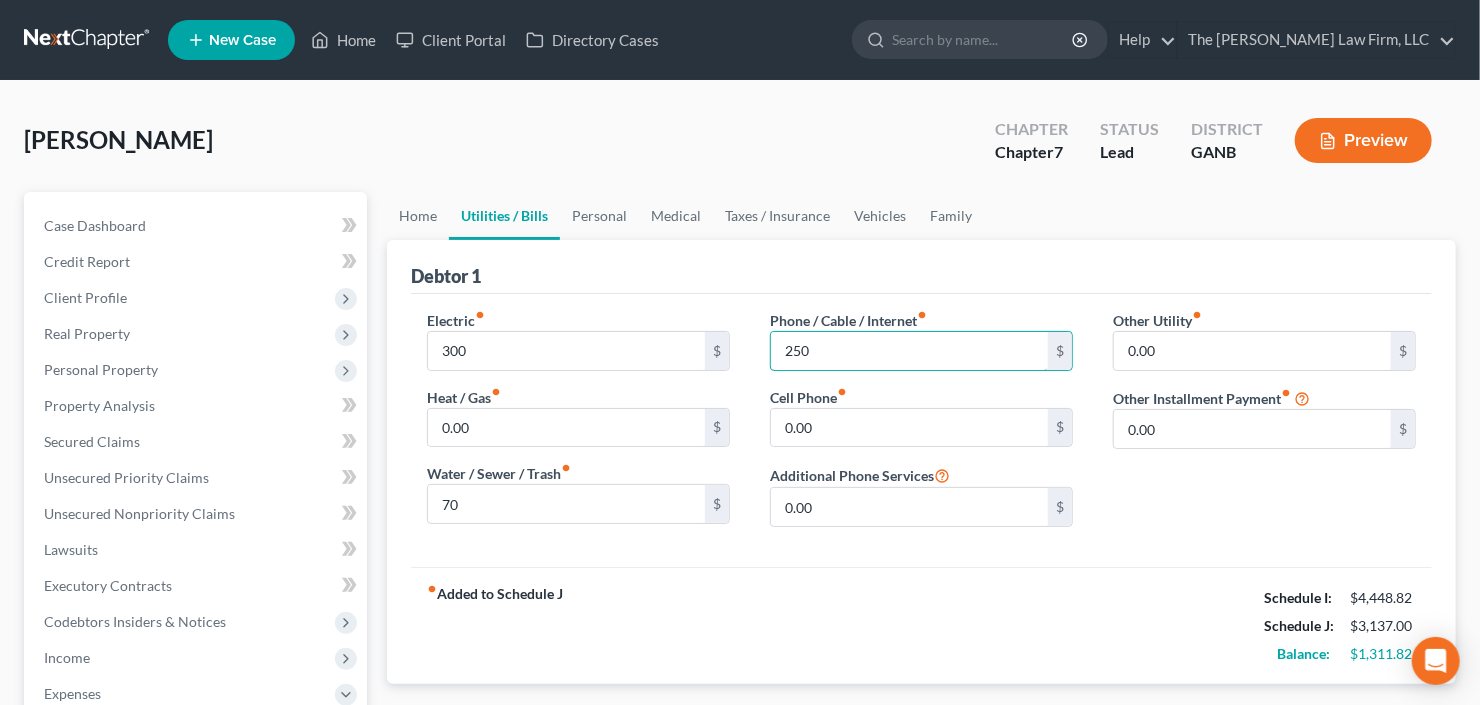 type on "250" 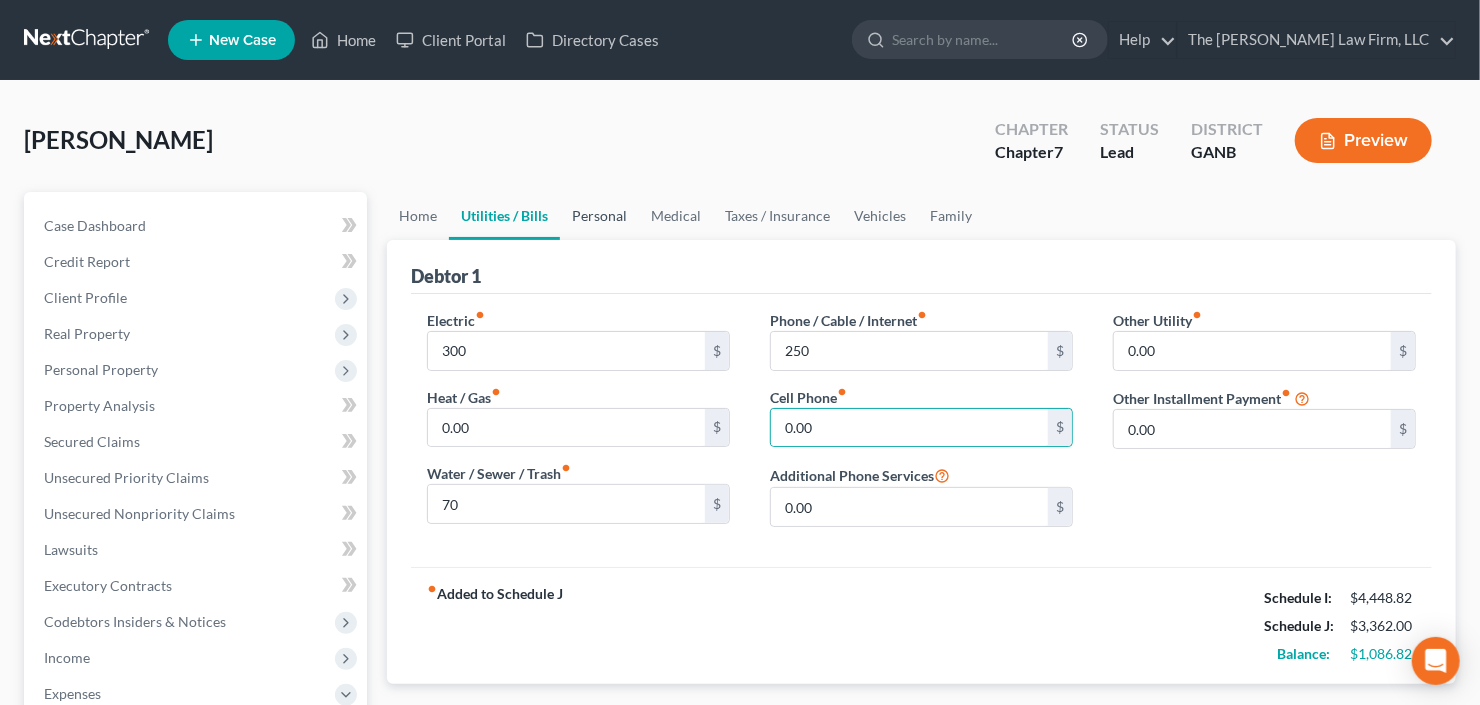 click on "Personal" at bounding box center (599, 216) 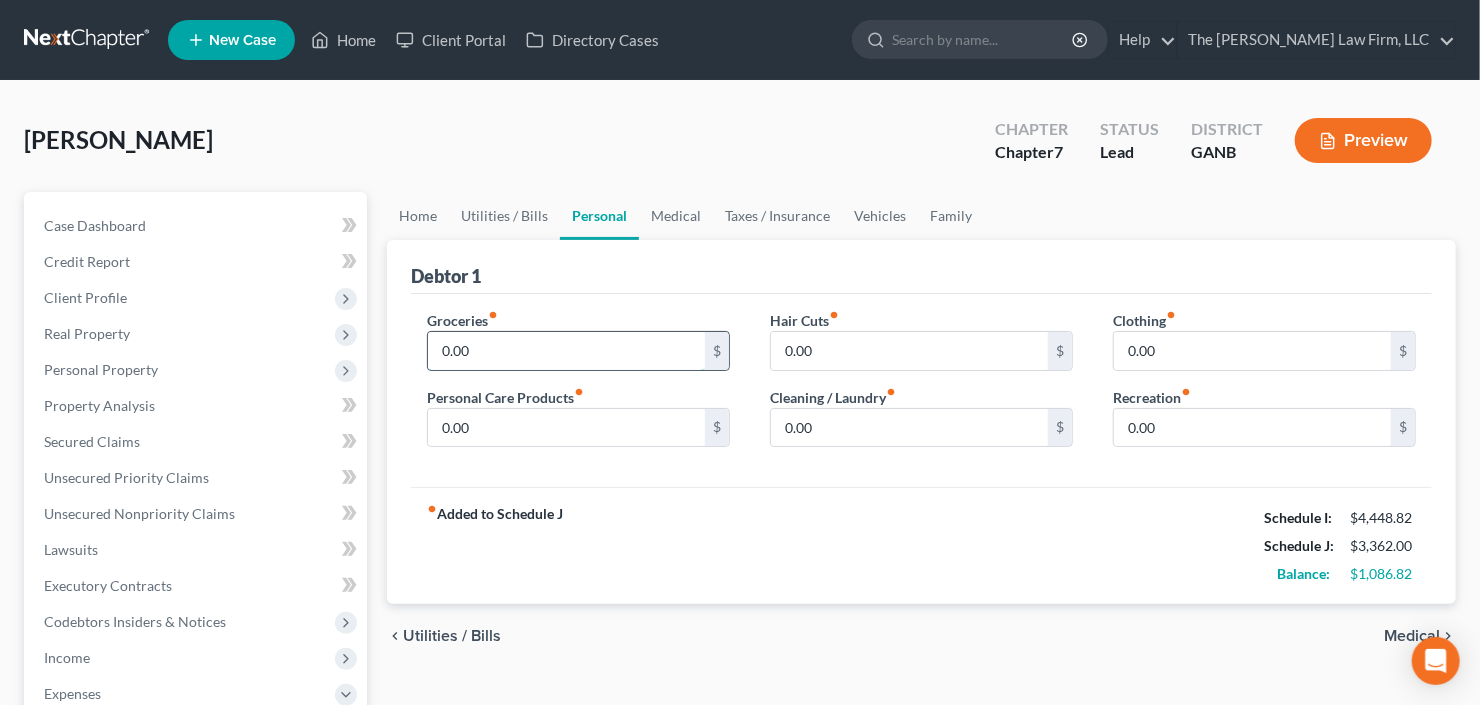 click on "0.00" at bounding box center (566, 351) 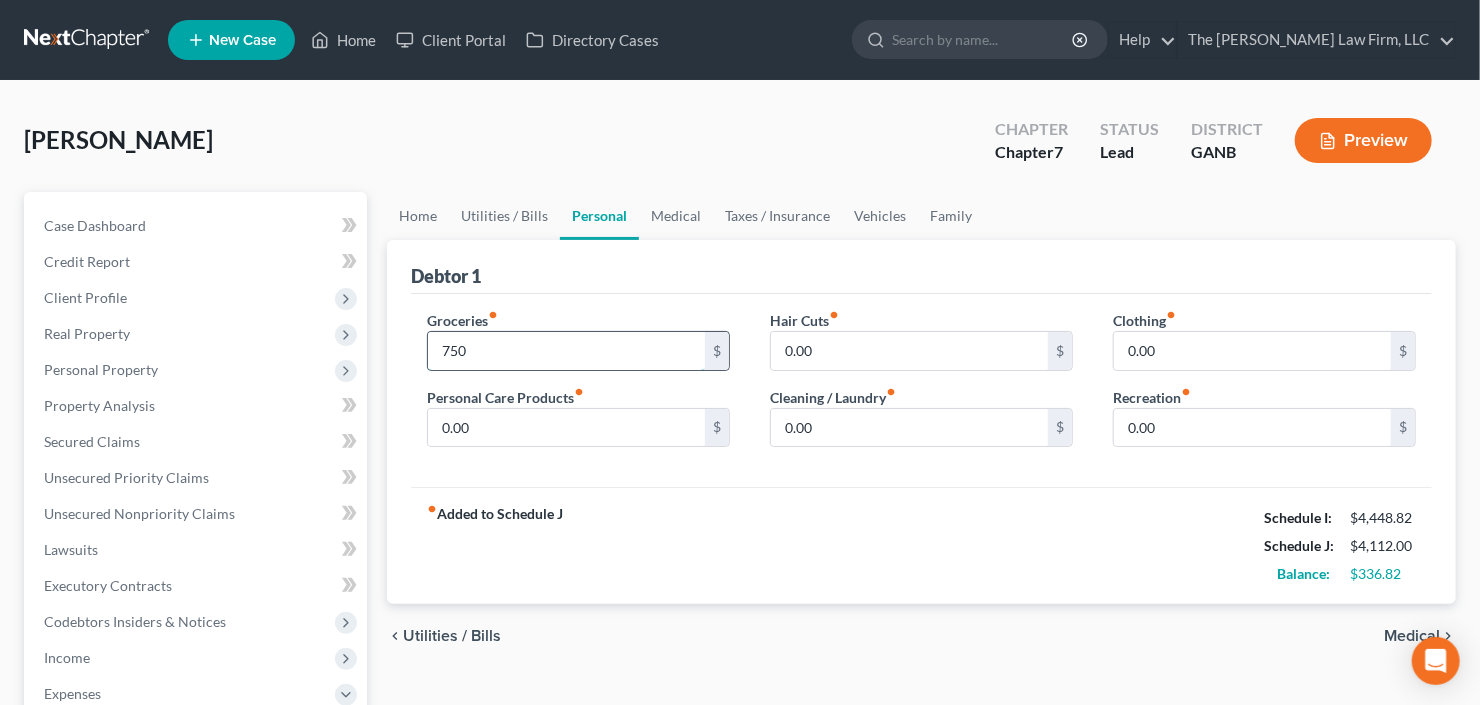 type on "750" 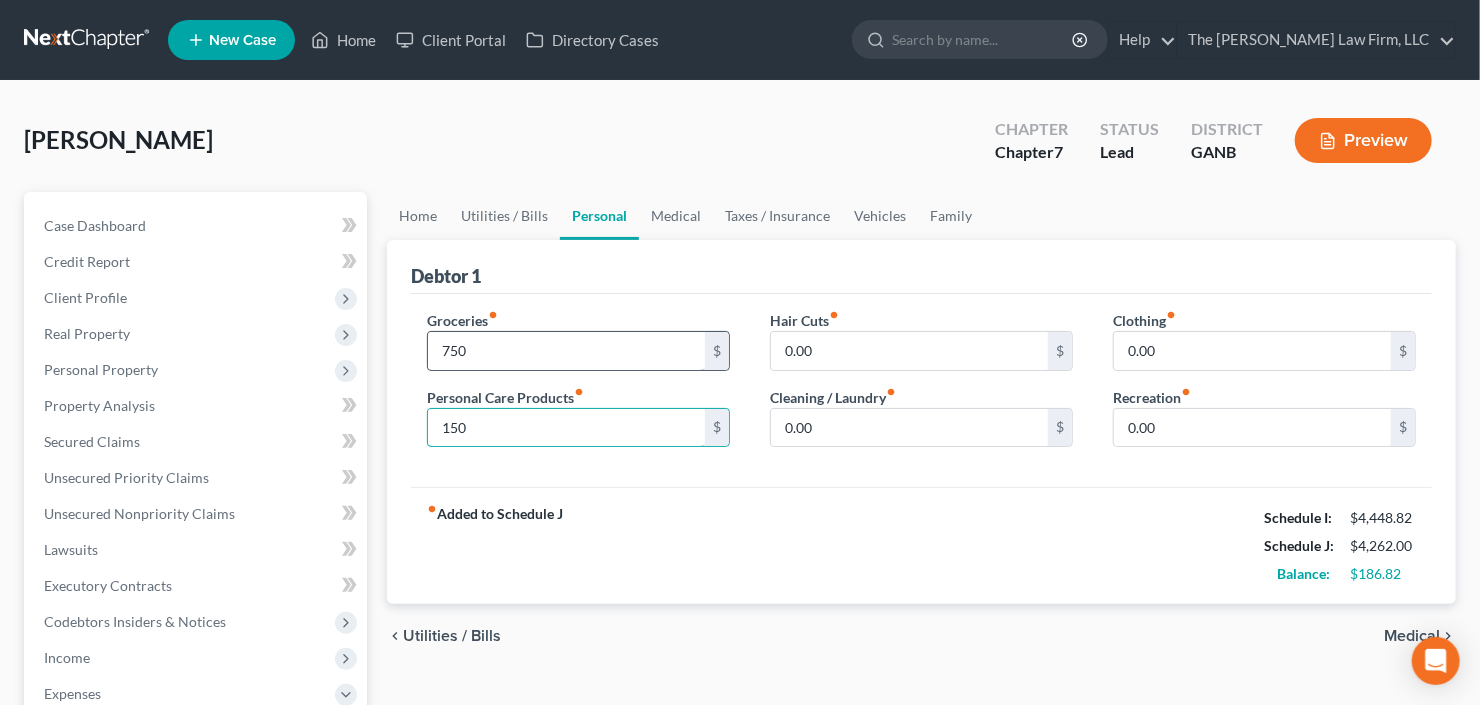 type on "150" 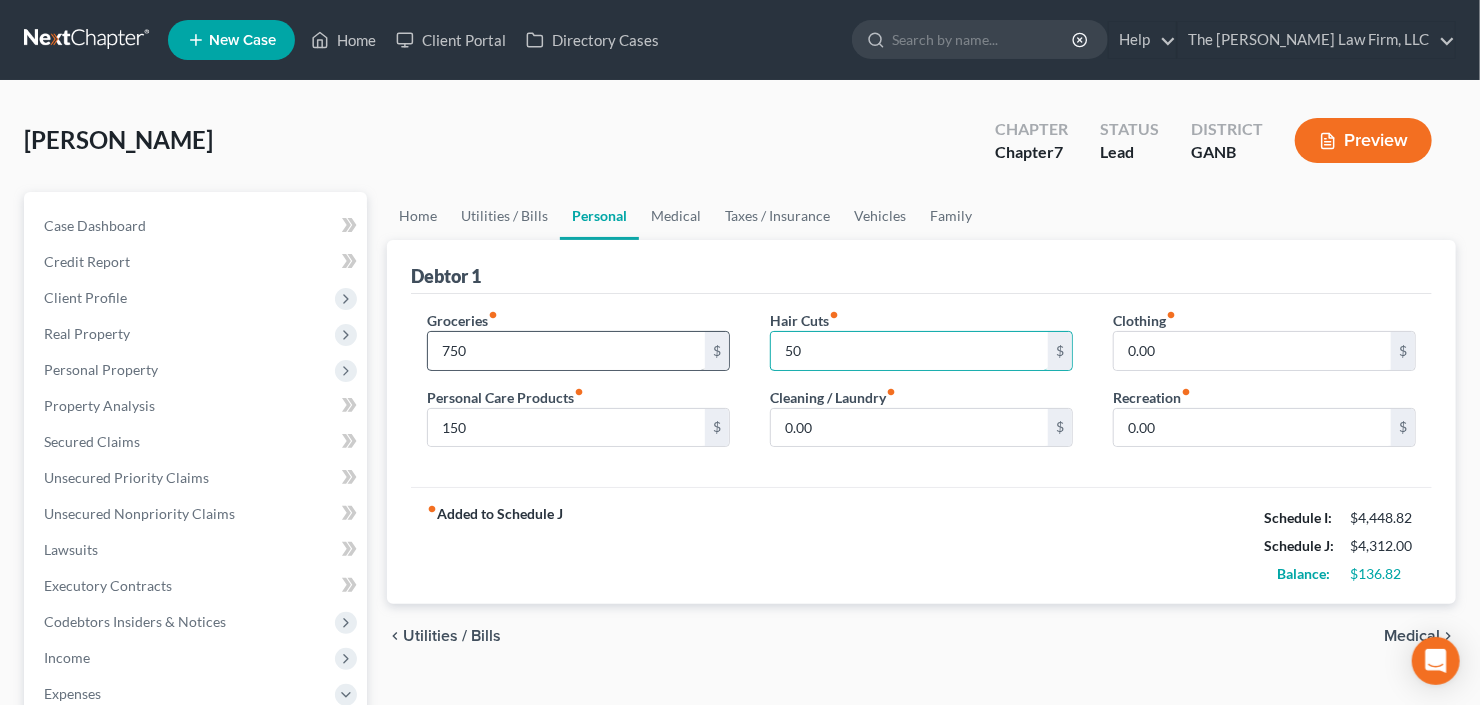 type on "50" 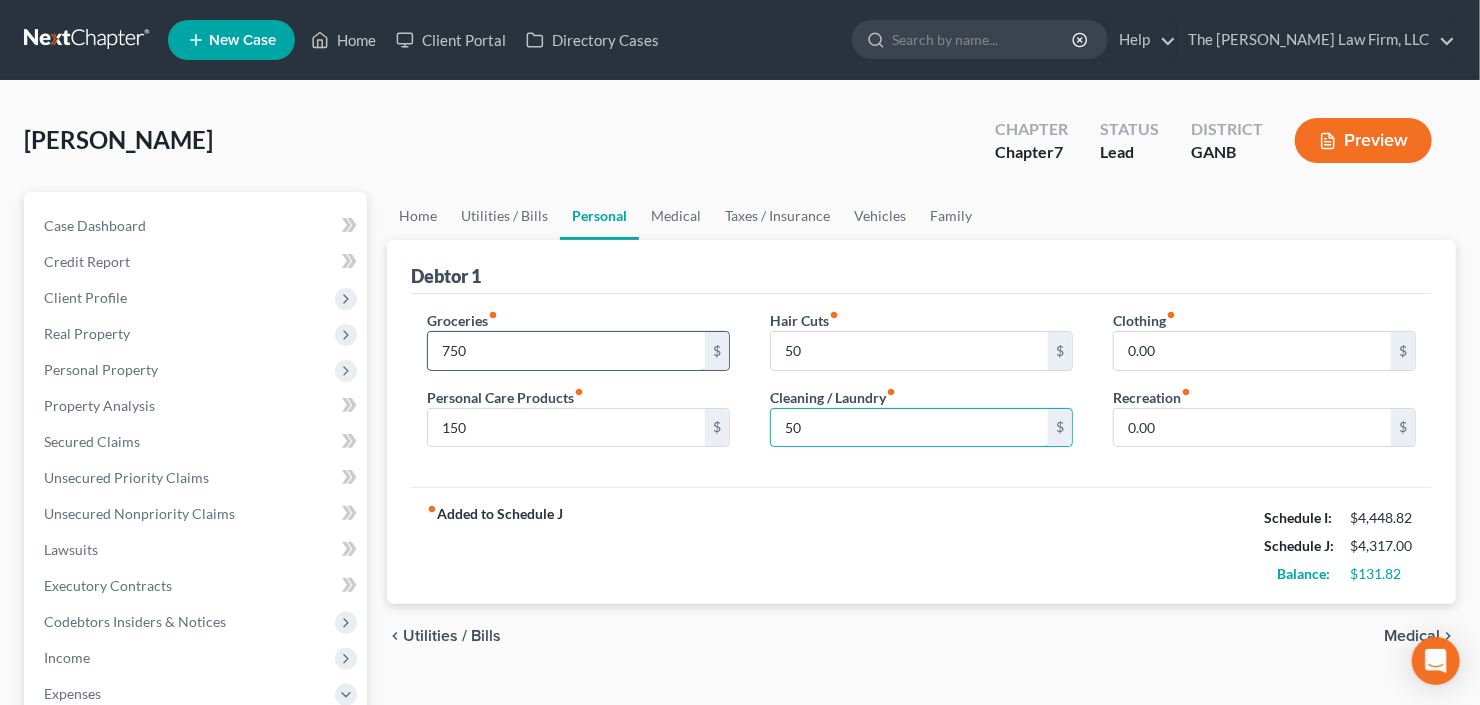 type on "50" 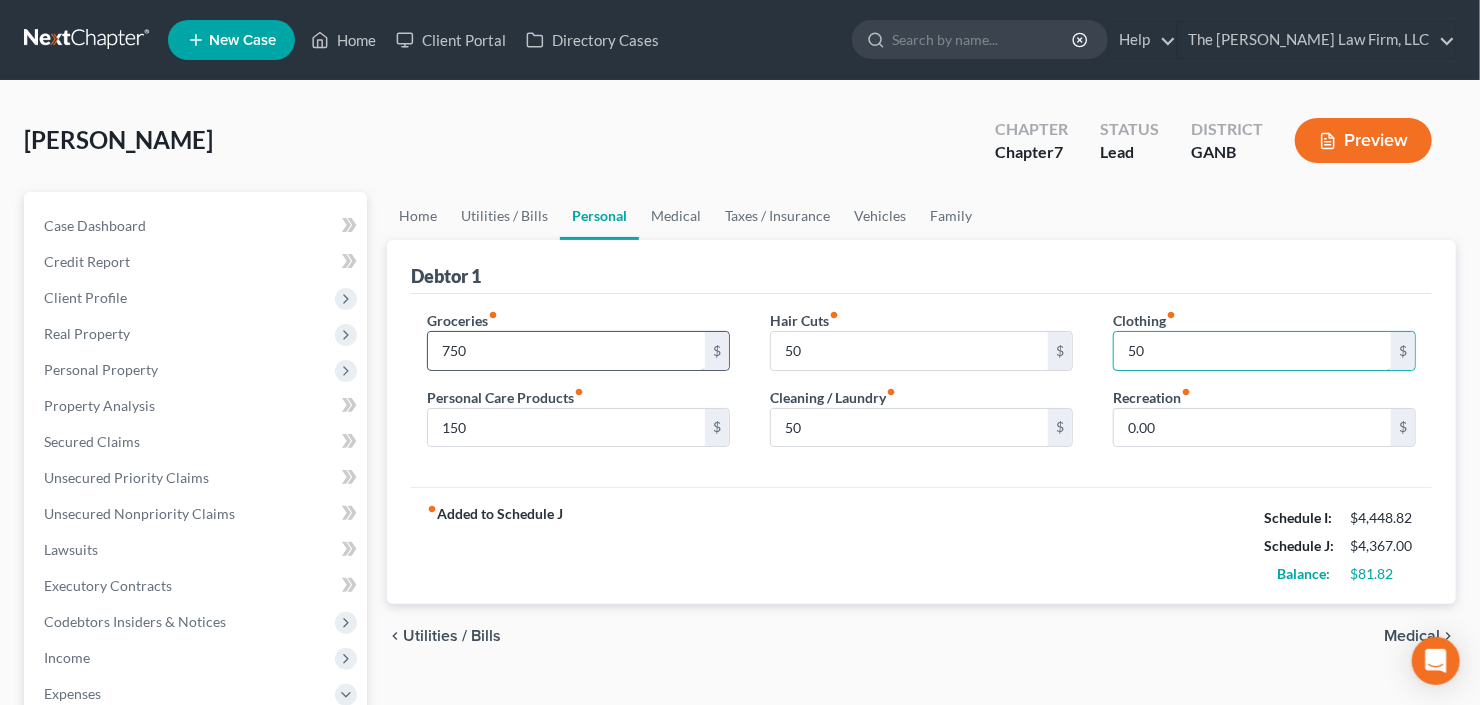 type on "50" 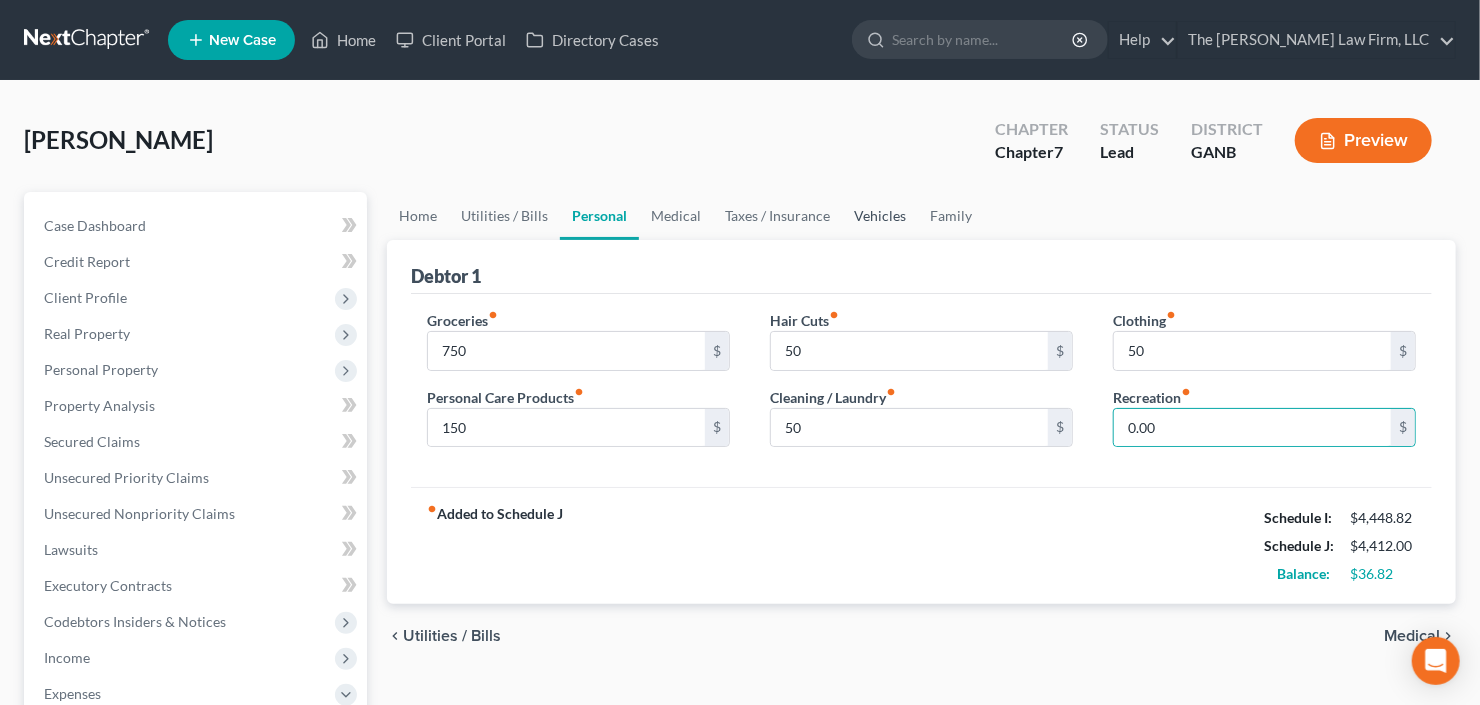 click on "Vehicles" at bounding box center (880, 216) 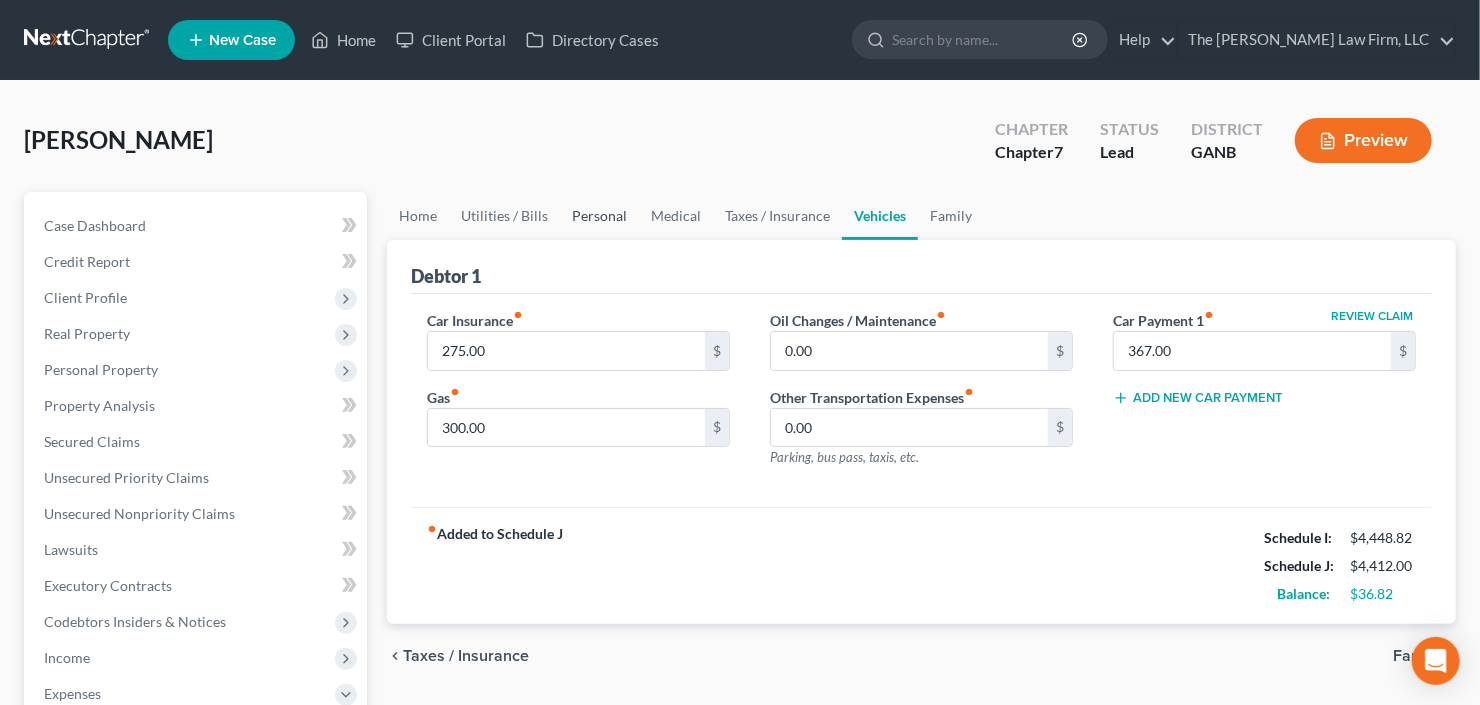 click on "Personal" at bounding box center (599, 216) 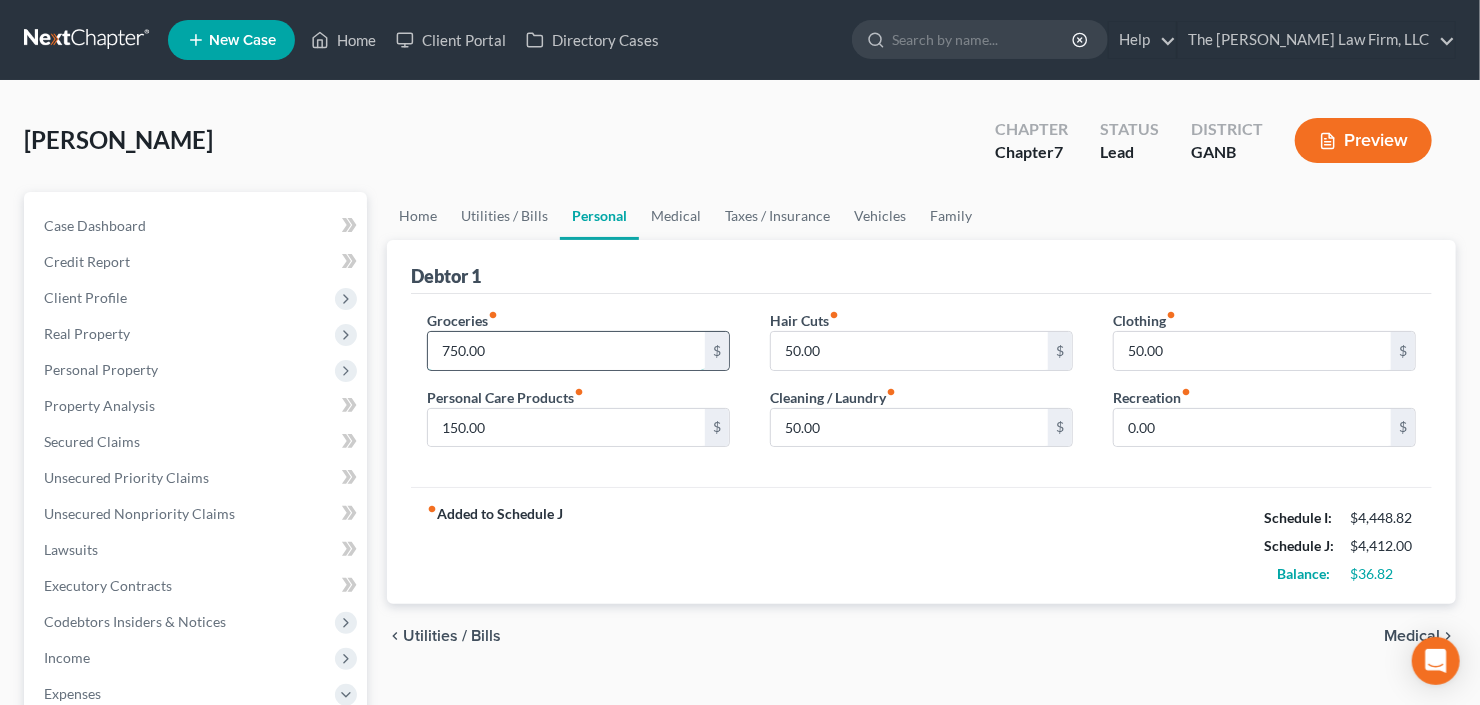 click on "750.00" at bounding box center [566, 351] 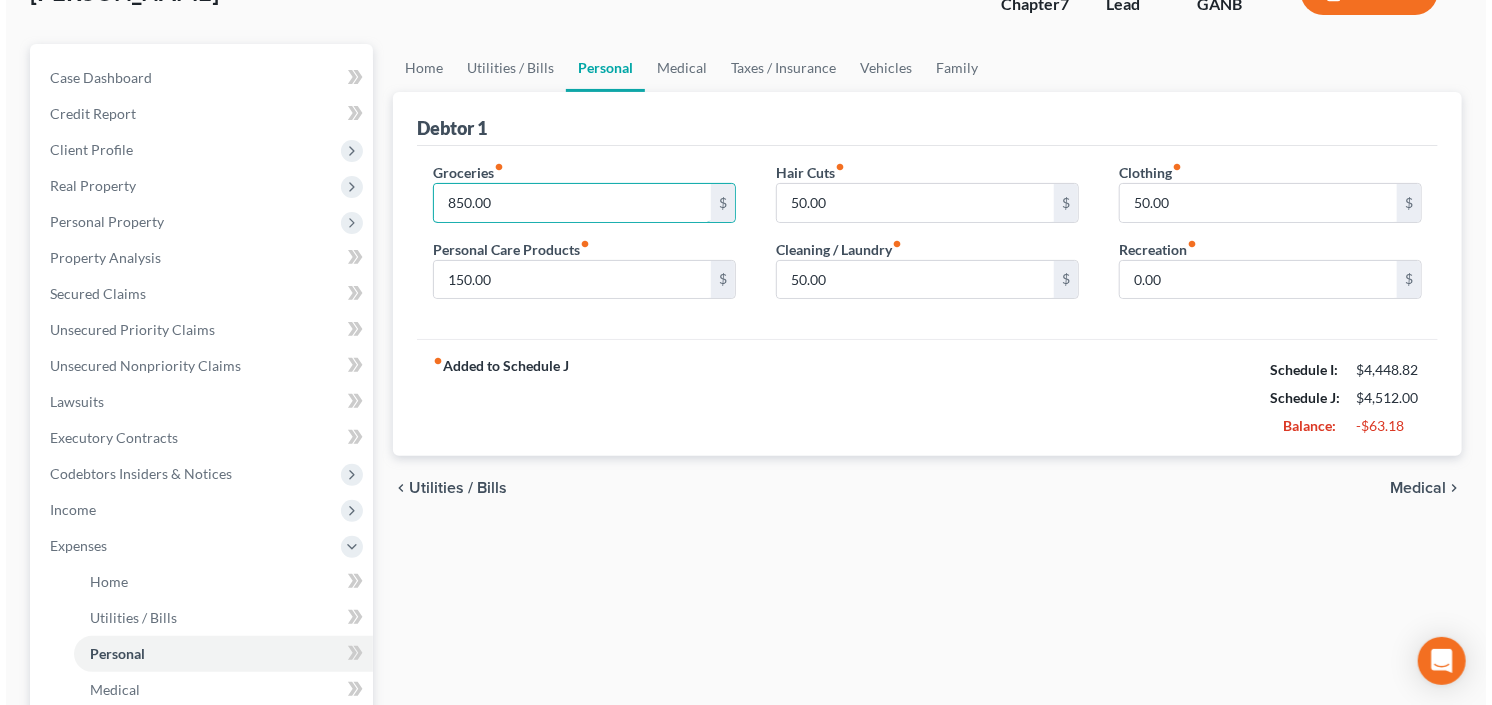 scroll, scrollTop: 240, scrollLeft: 0, axis: vertical 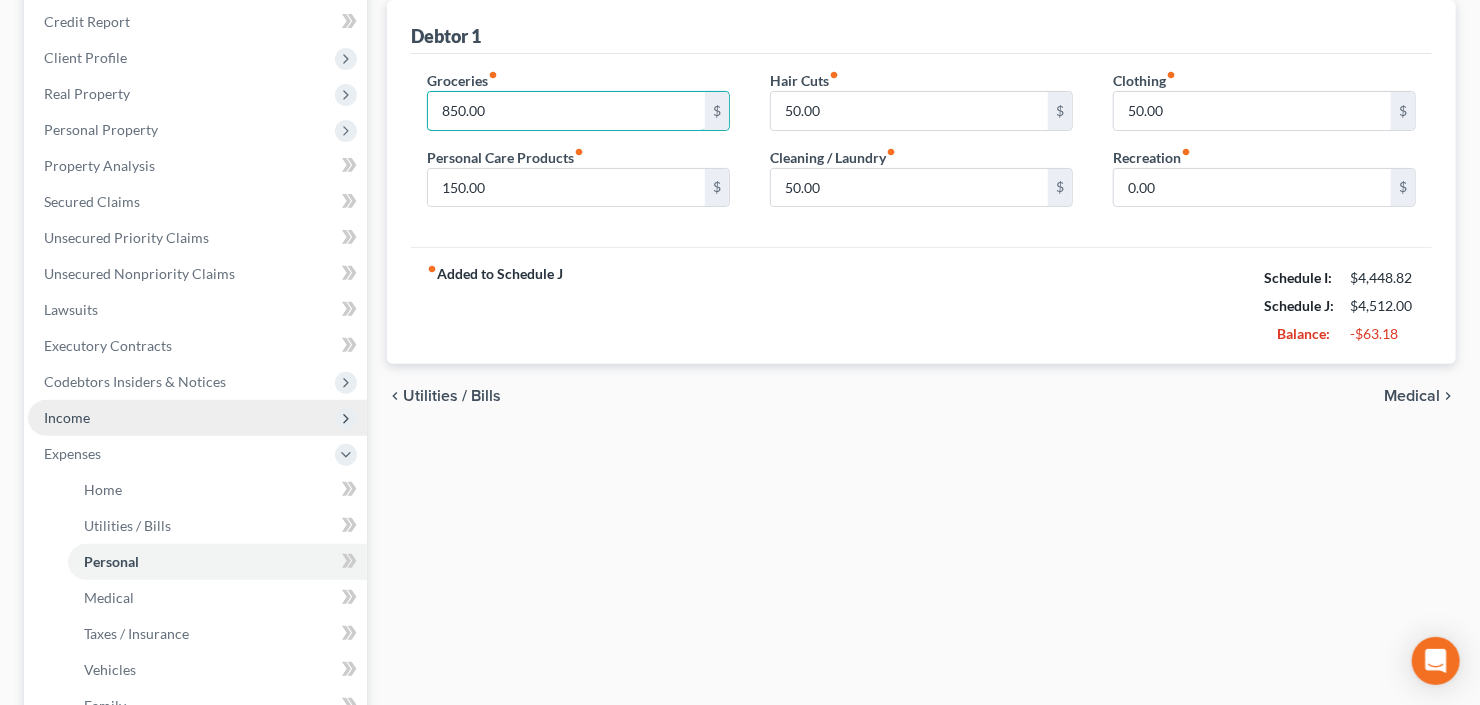 type on "850.00" 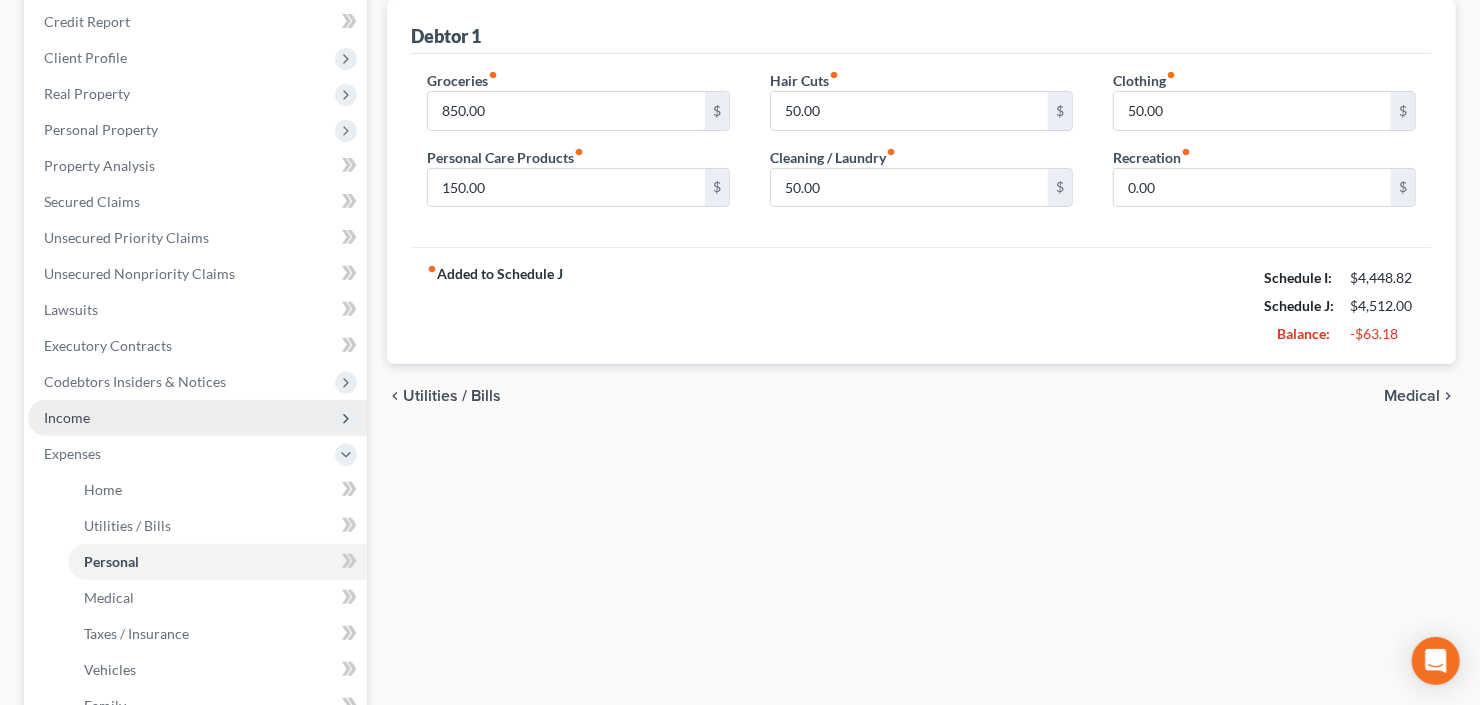 click on "Income" at bounding box center [197, 418] 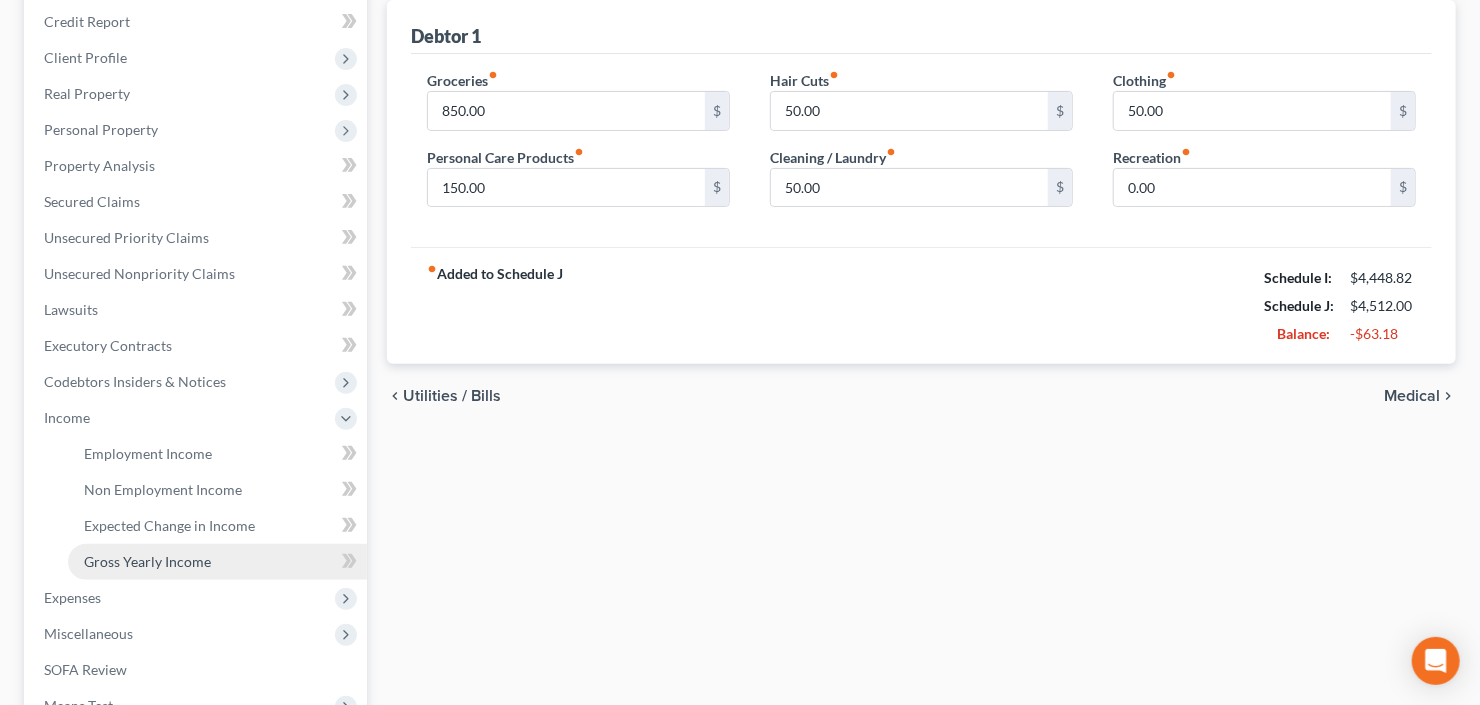 click on "Gross Yearly Income" at bounding box center [147, 561] 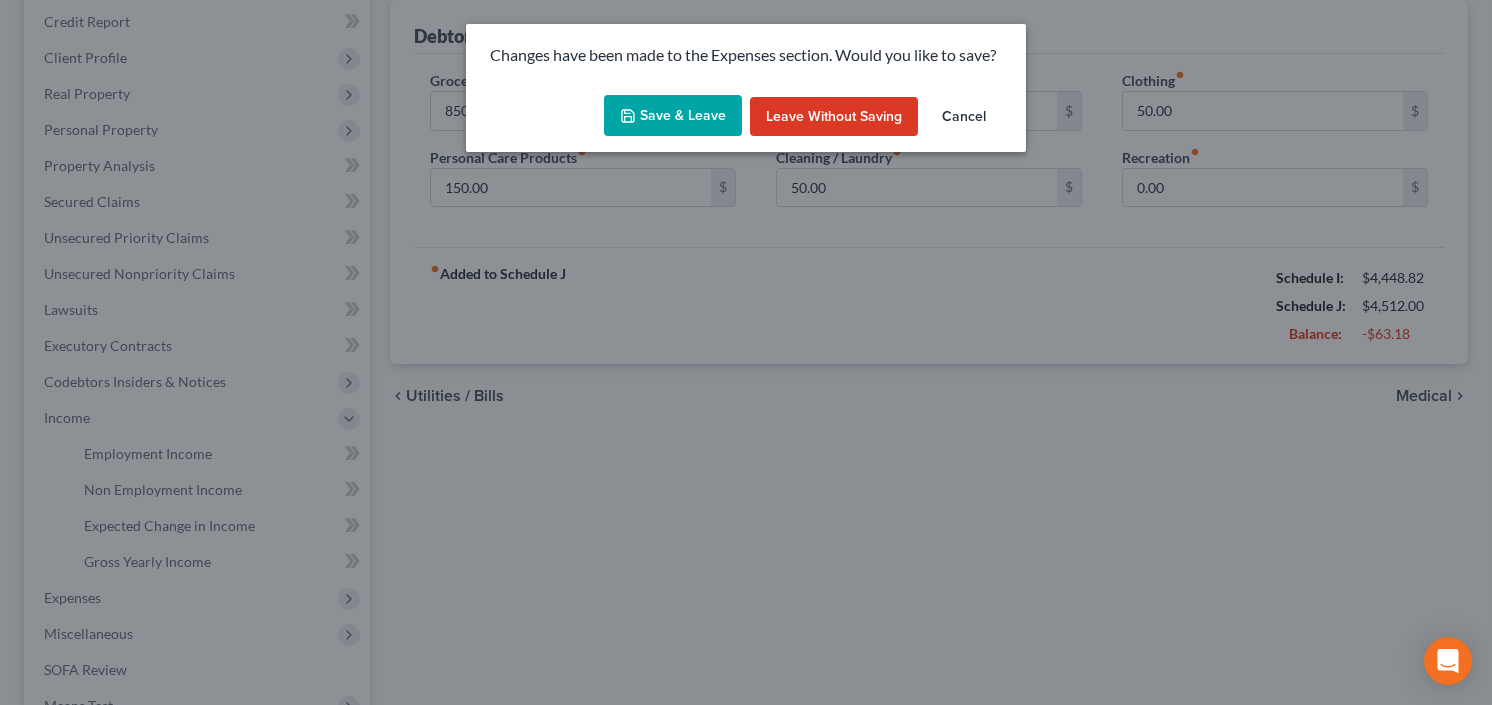 drag, startPoint x: 670, startPoint y: 116, endPoint x: 713, endPoint y: 185, distance: 81.3019 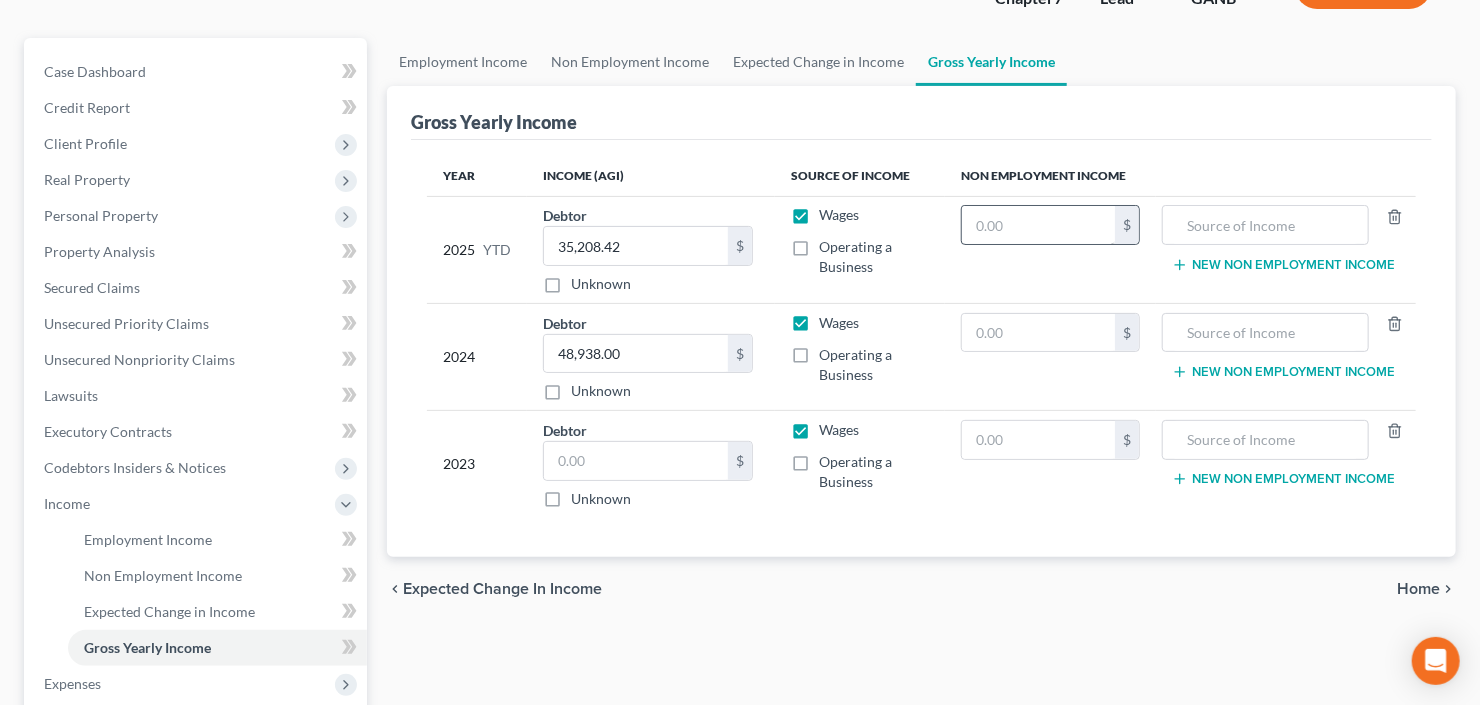 scroll, scrollTop: 160, scrollLeft: 0, axis: vertical 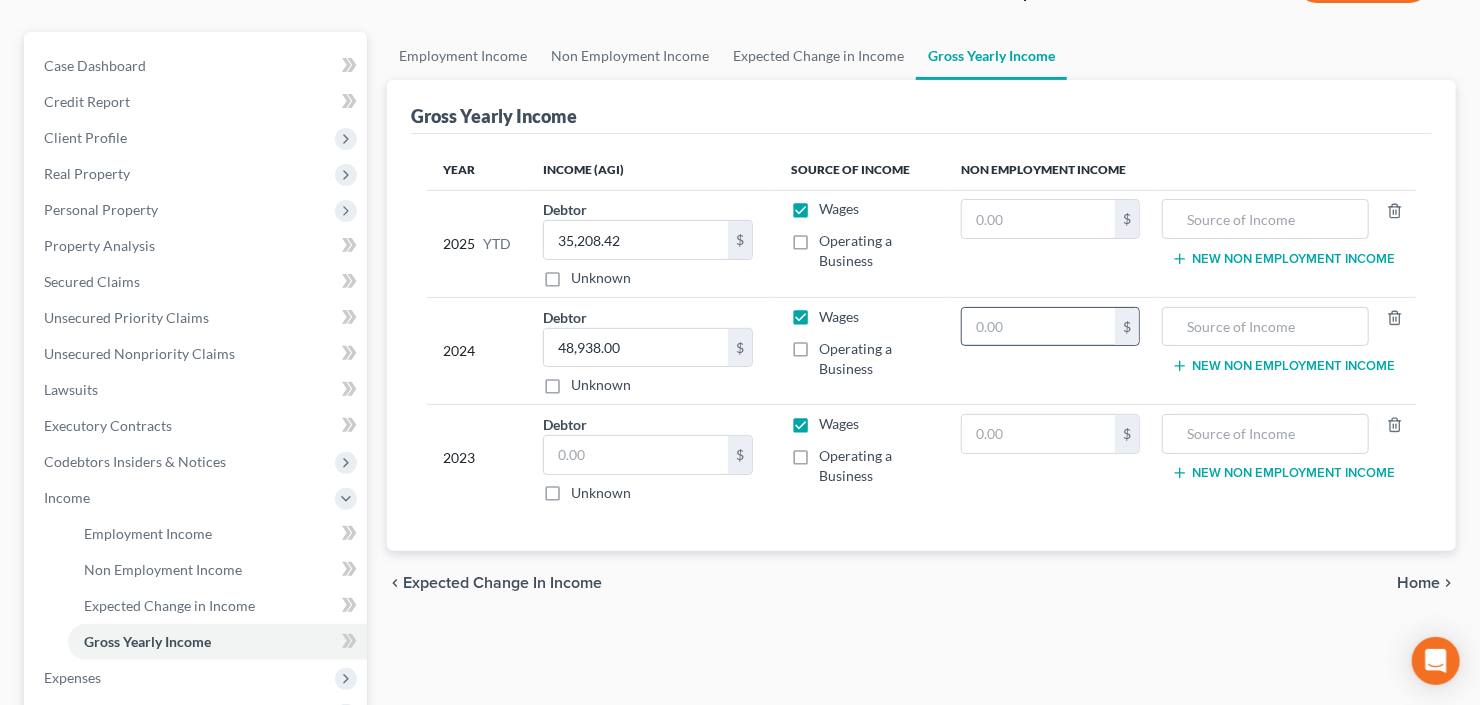 click at bounding box center [1038, 327] 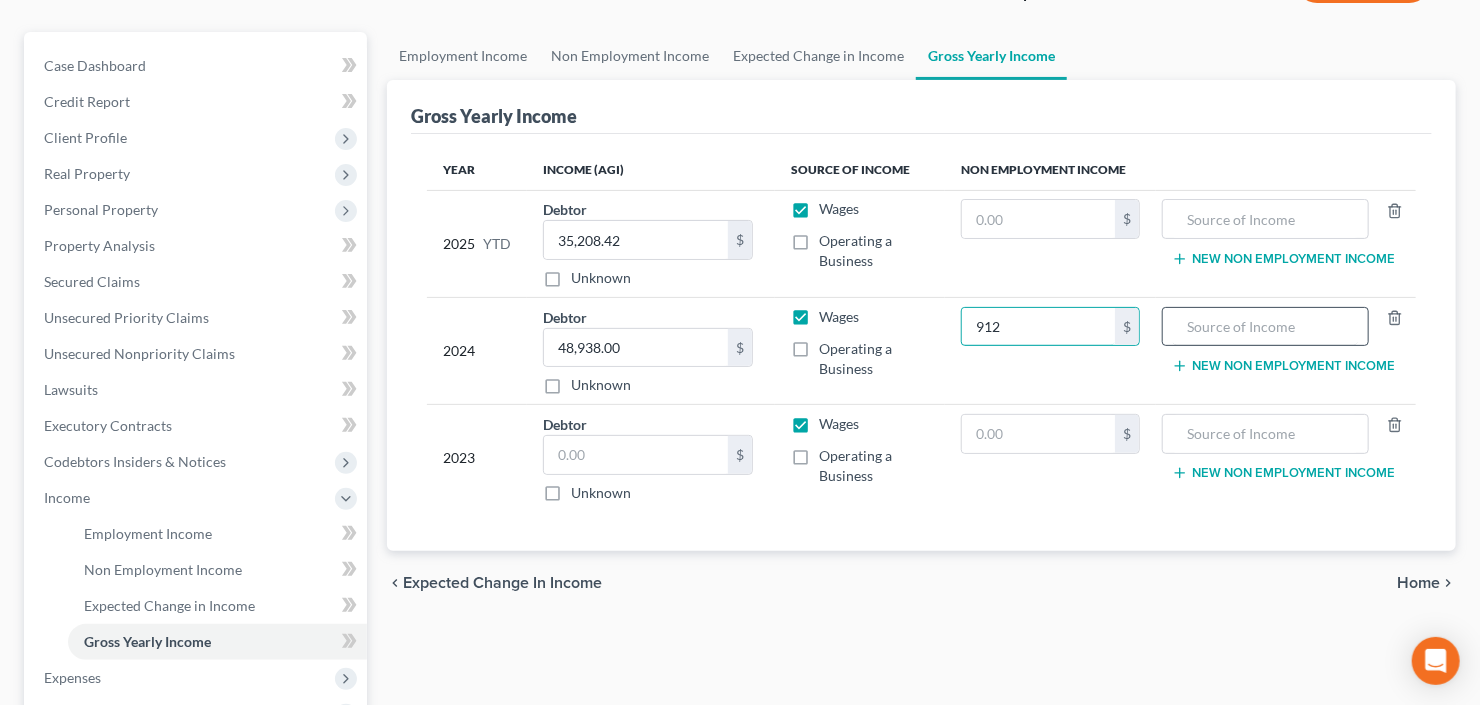 type on "912" 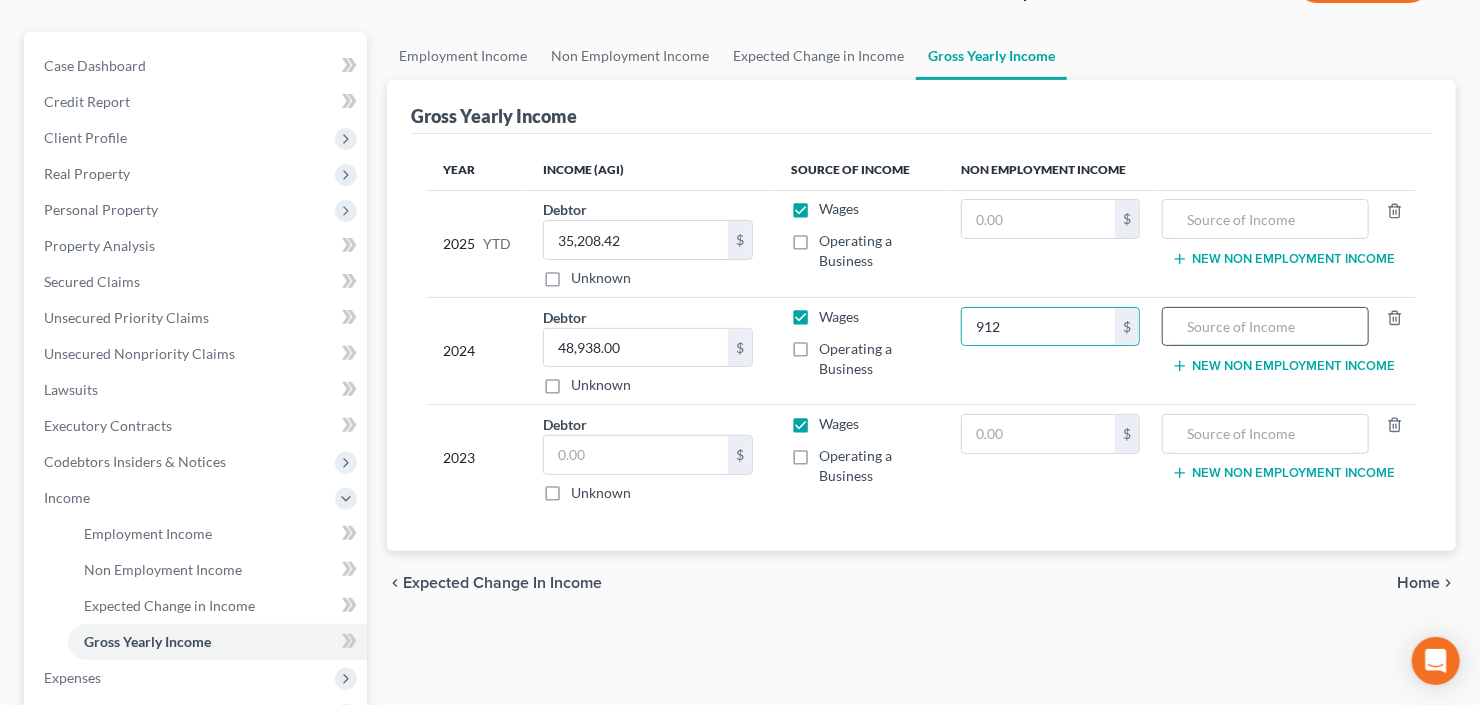 click at bounding box center (1265, 327) 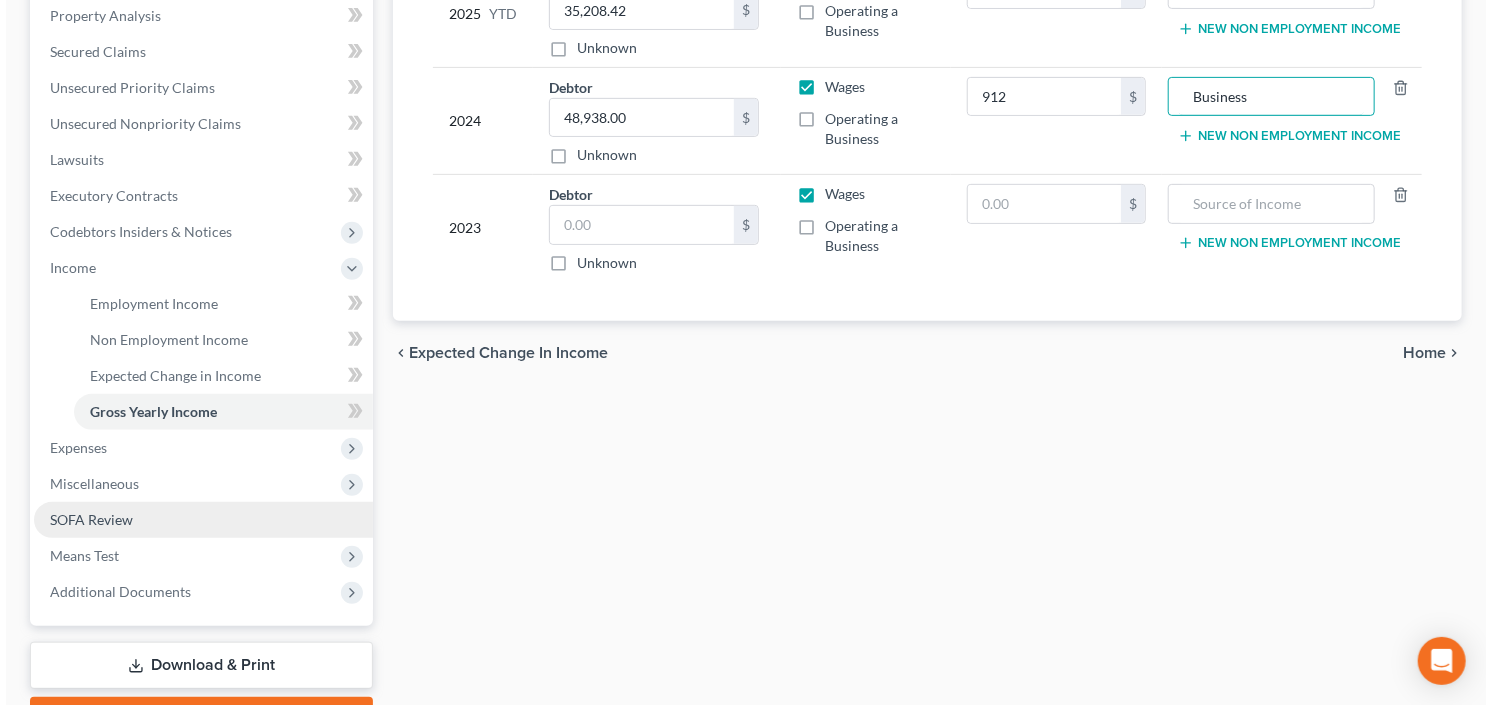 scroll, scrollTop: 498, scrollLeft: 0, axis: vertical 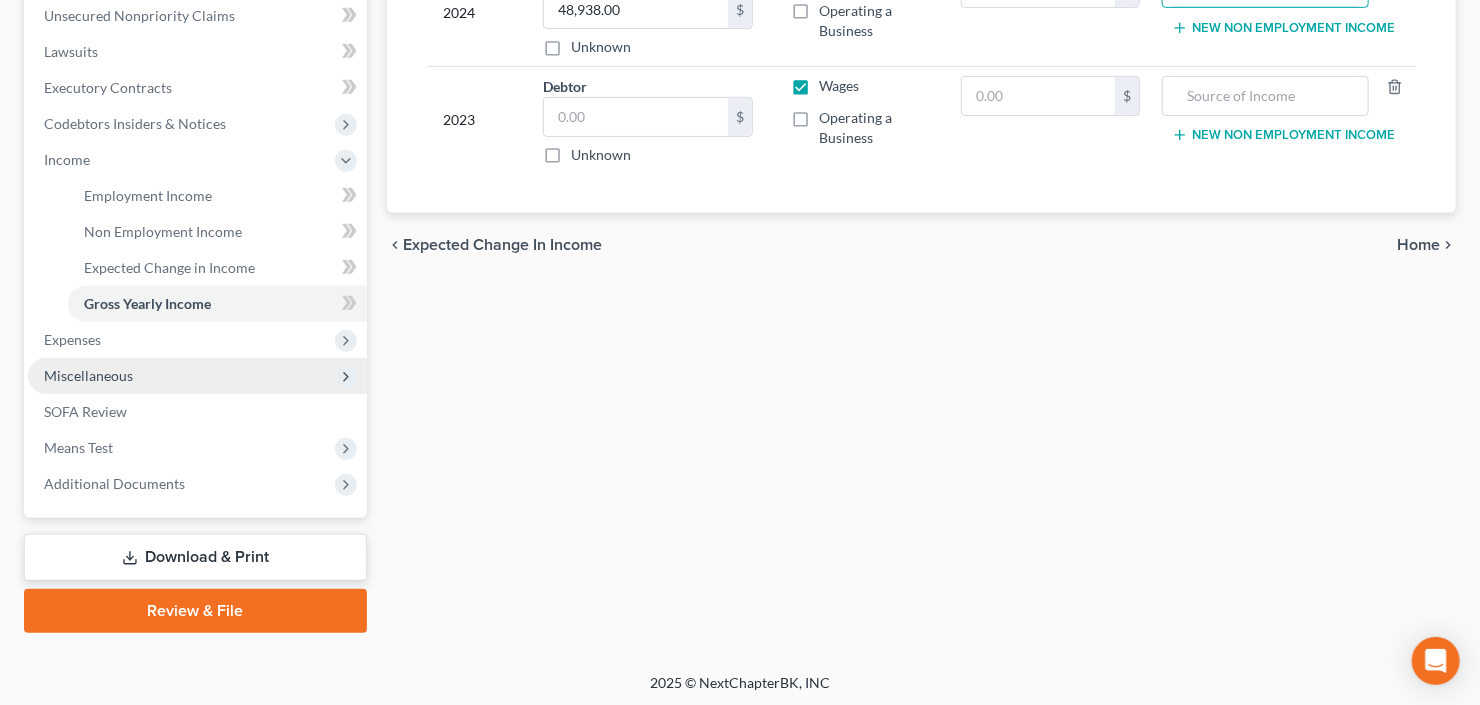 type on "Business" 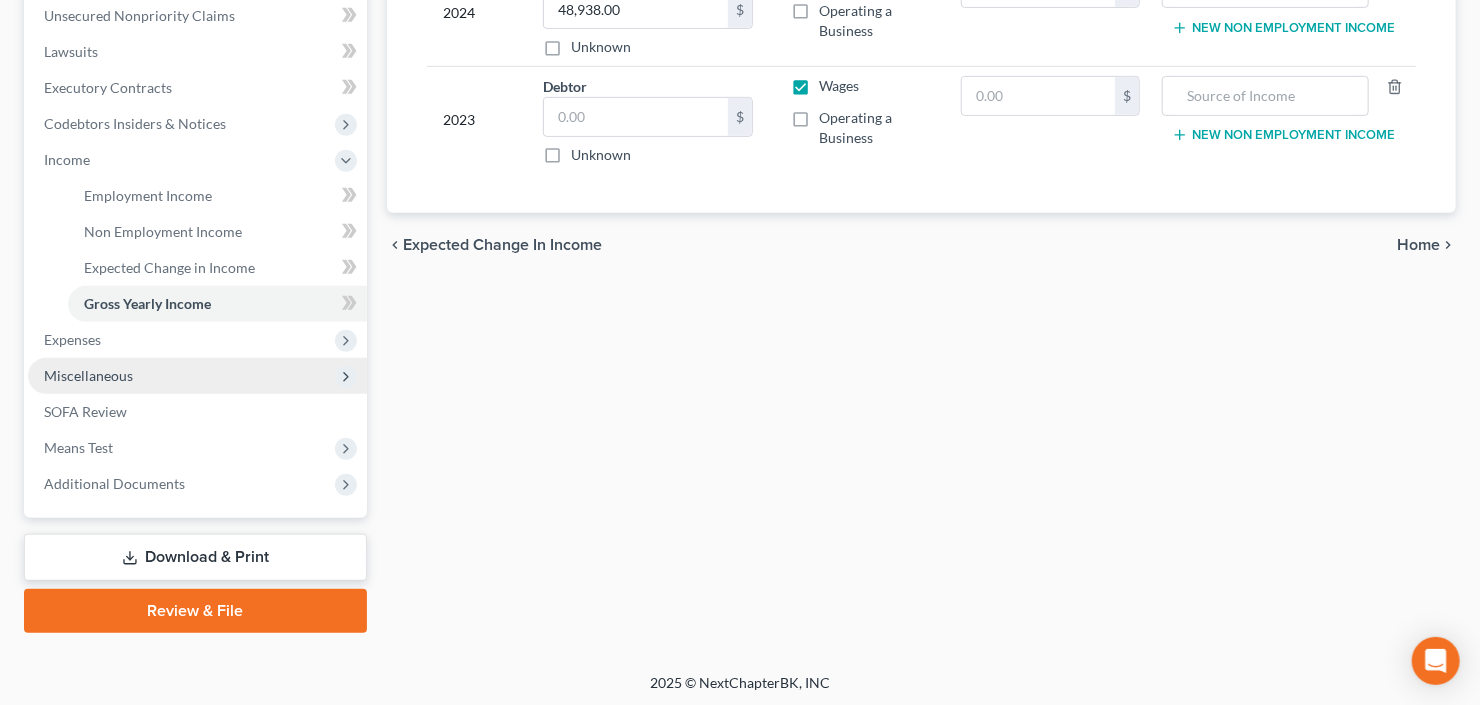 click on "Miscellaneous" at bounding box center (197, 376) 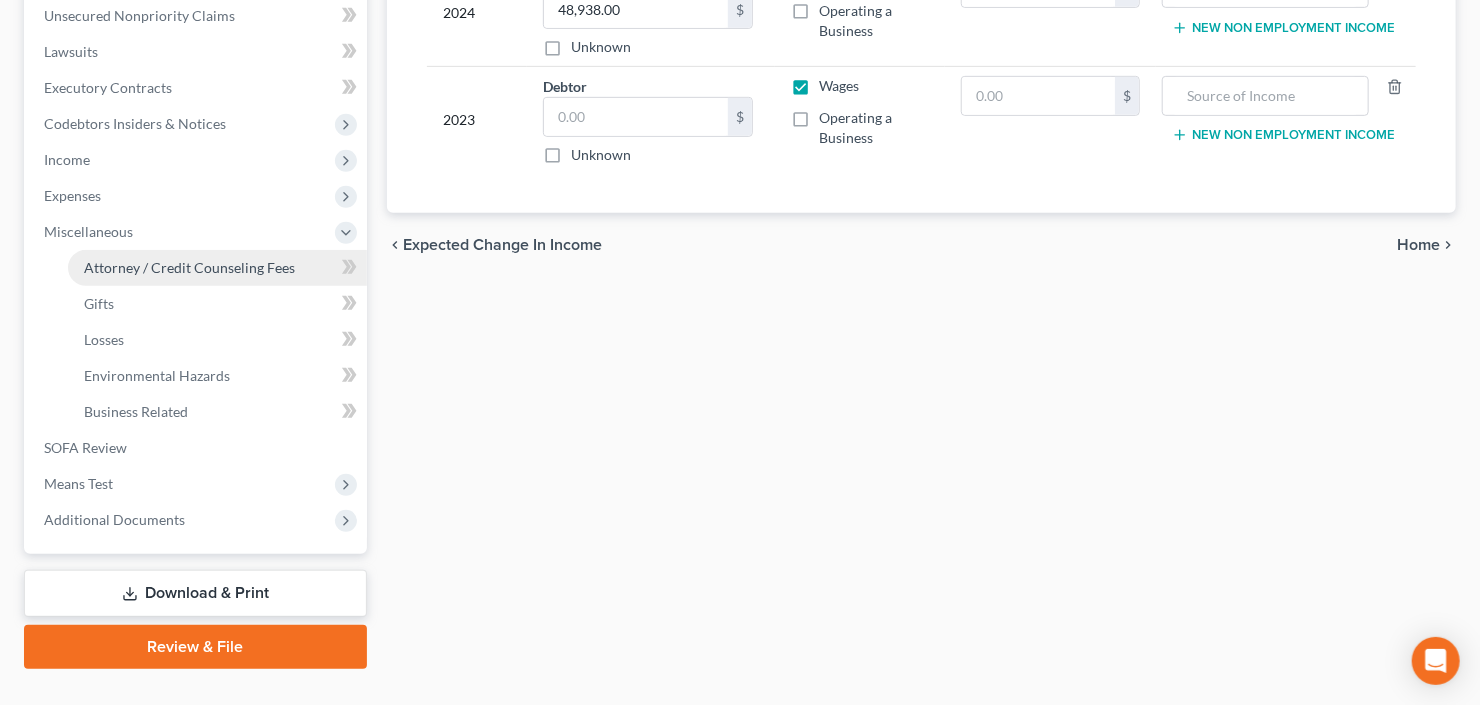 click on "Attorney / Credit Counseling Fees" at bounding box center [217, 268] 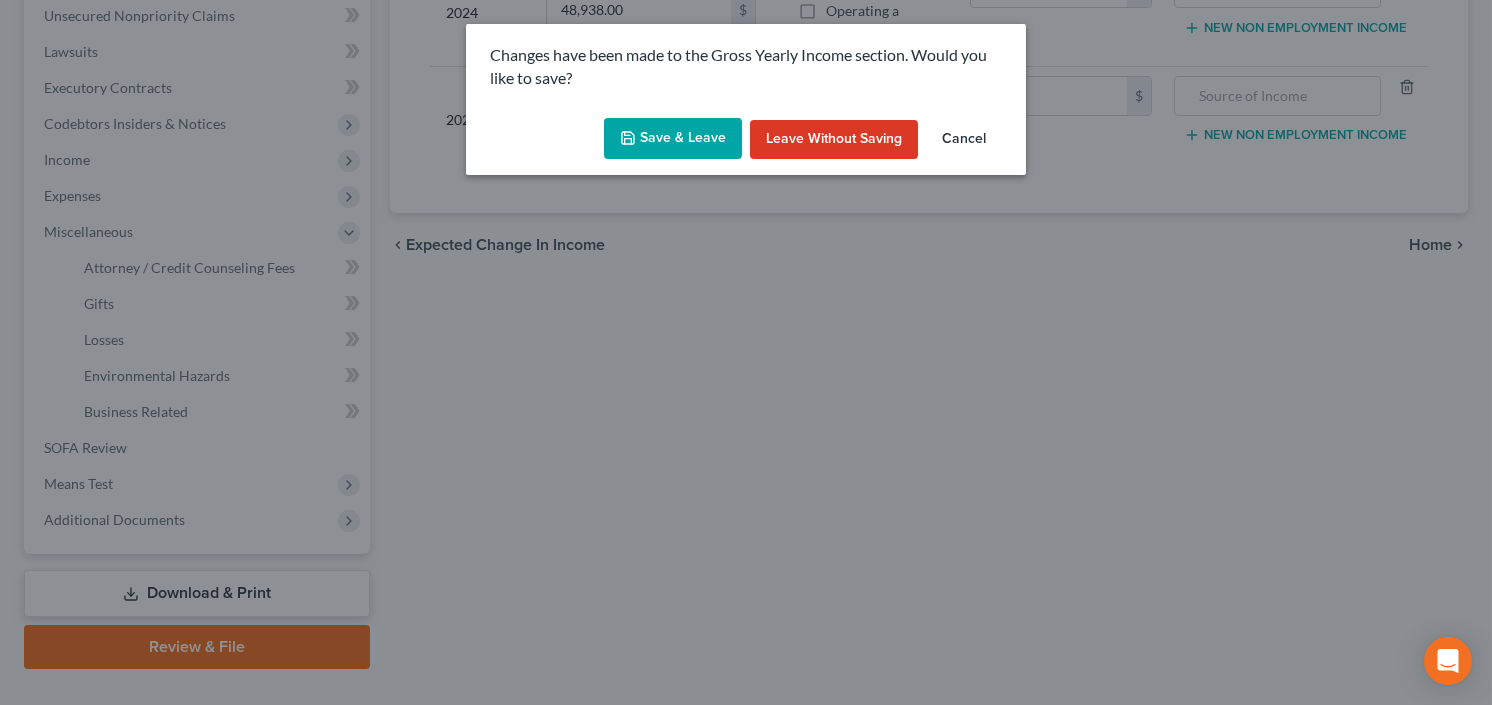 click on "Save & Leave" at bounding box center [673, 139] 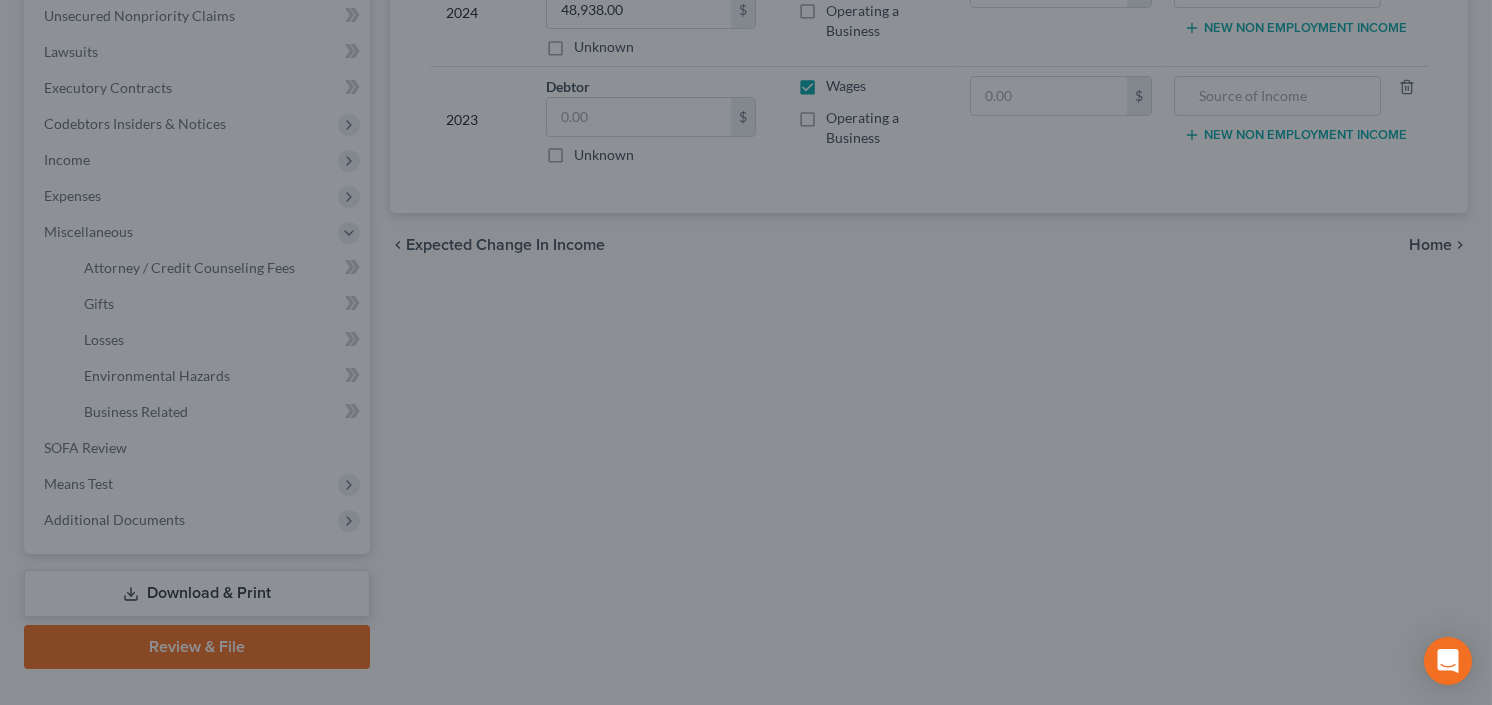 select on "3" 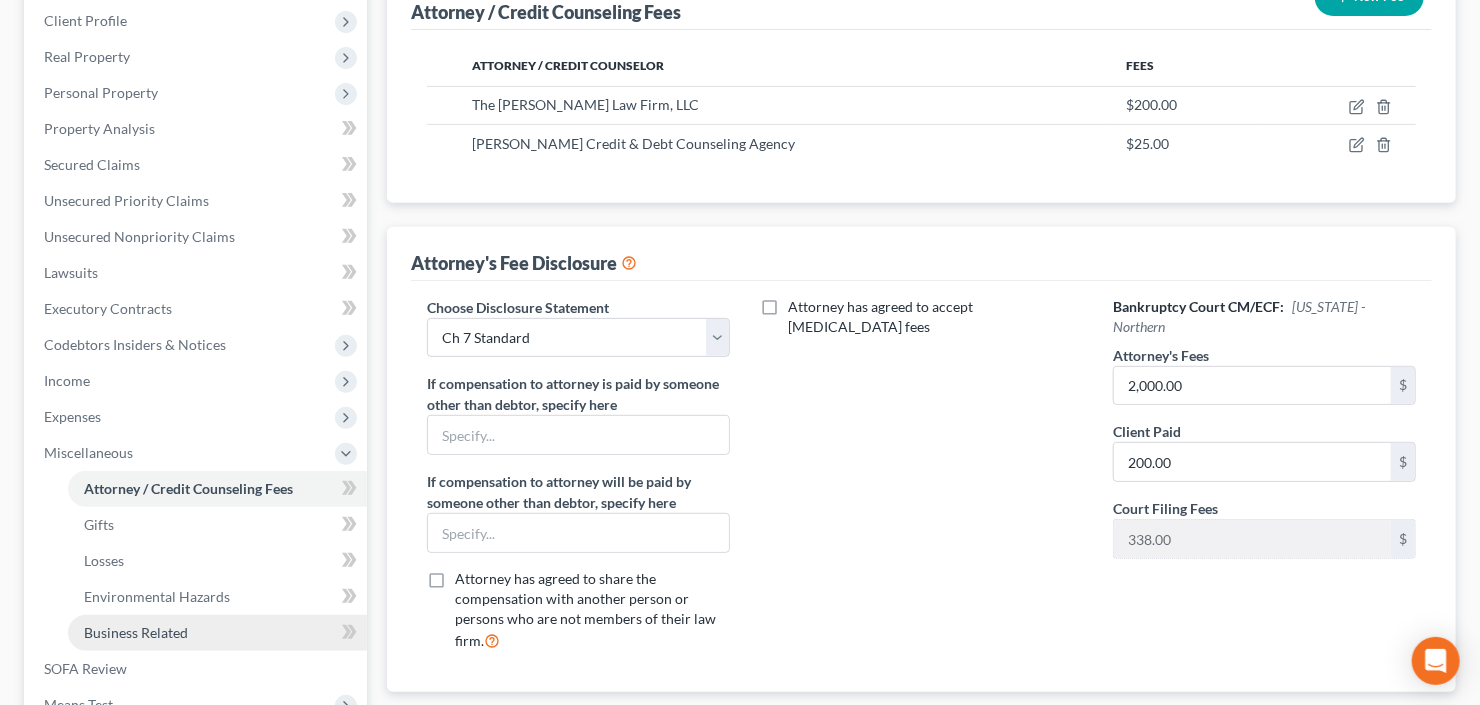 scroll, scrollTop: 480, scrollLeft: 0, axis: vertical 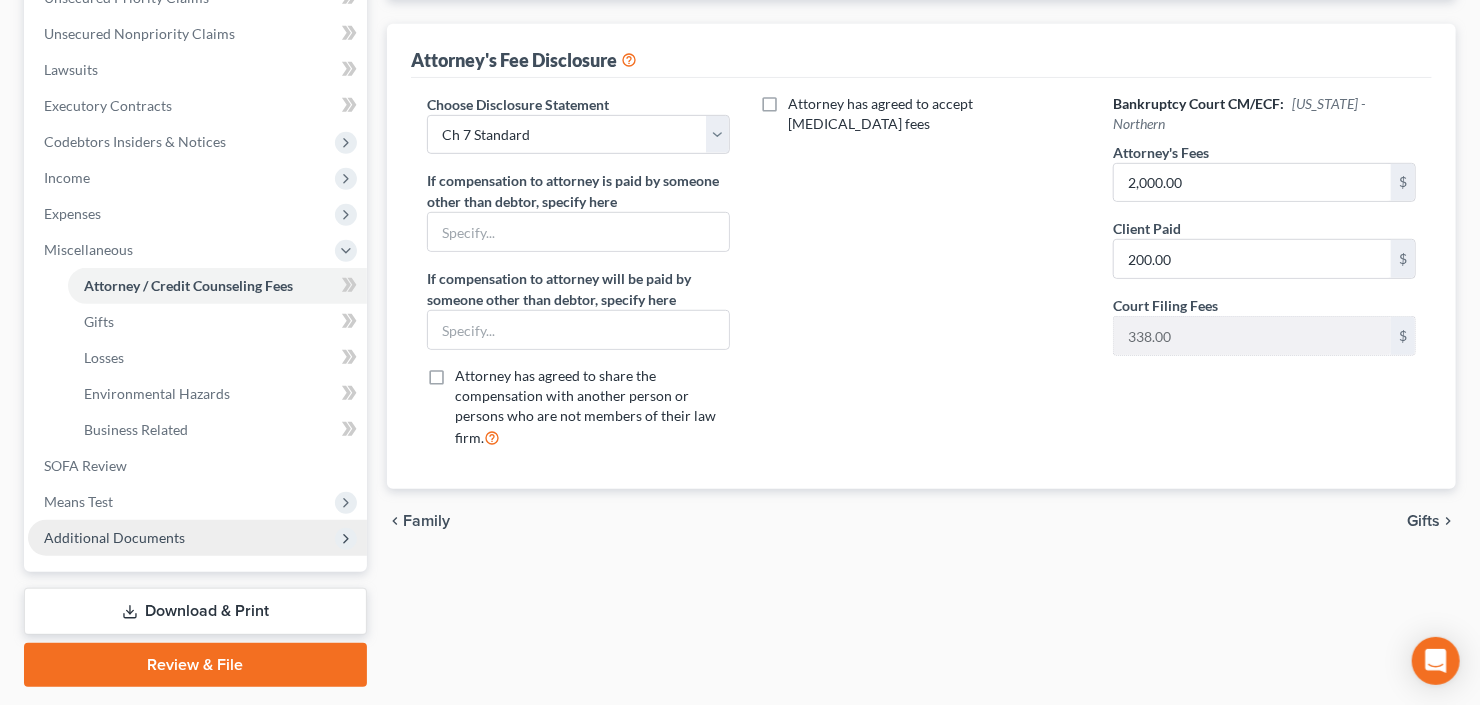 click on "Additional Documents" at bounding box center (114, 537) 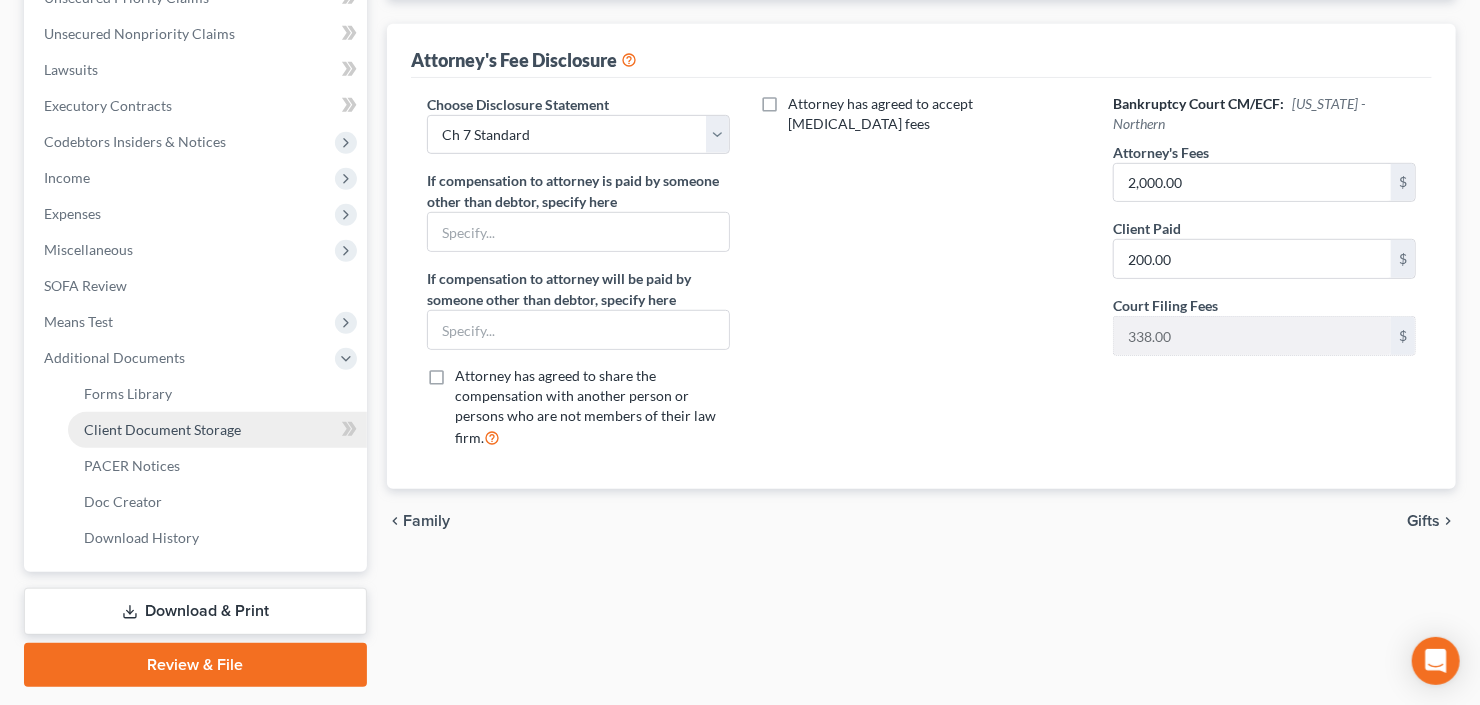 click on "Client Document Storage" at bounding box center (162, 429) 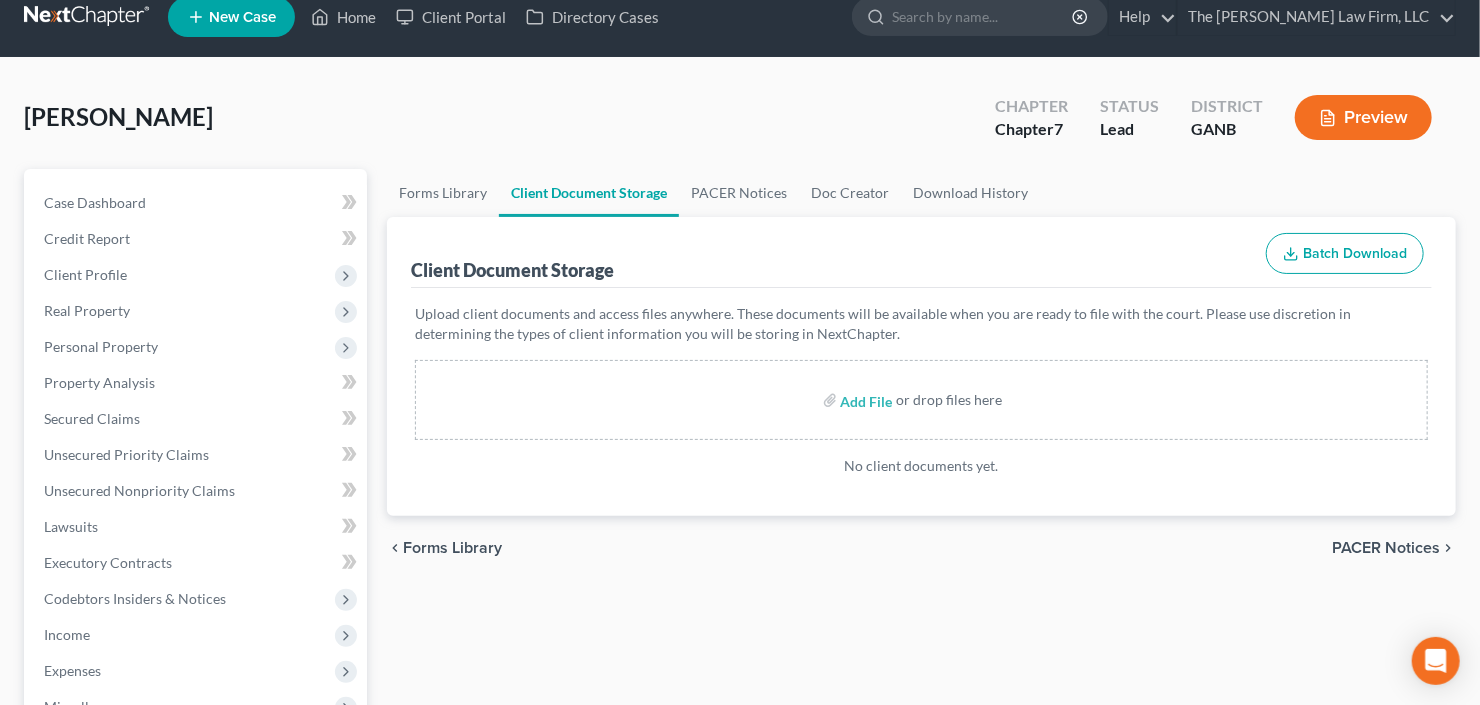 scroll, scrollTop: 0, scrollLeft: 0, axis: both 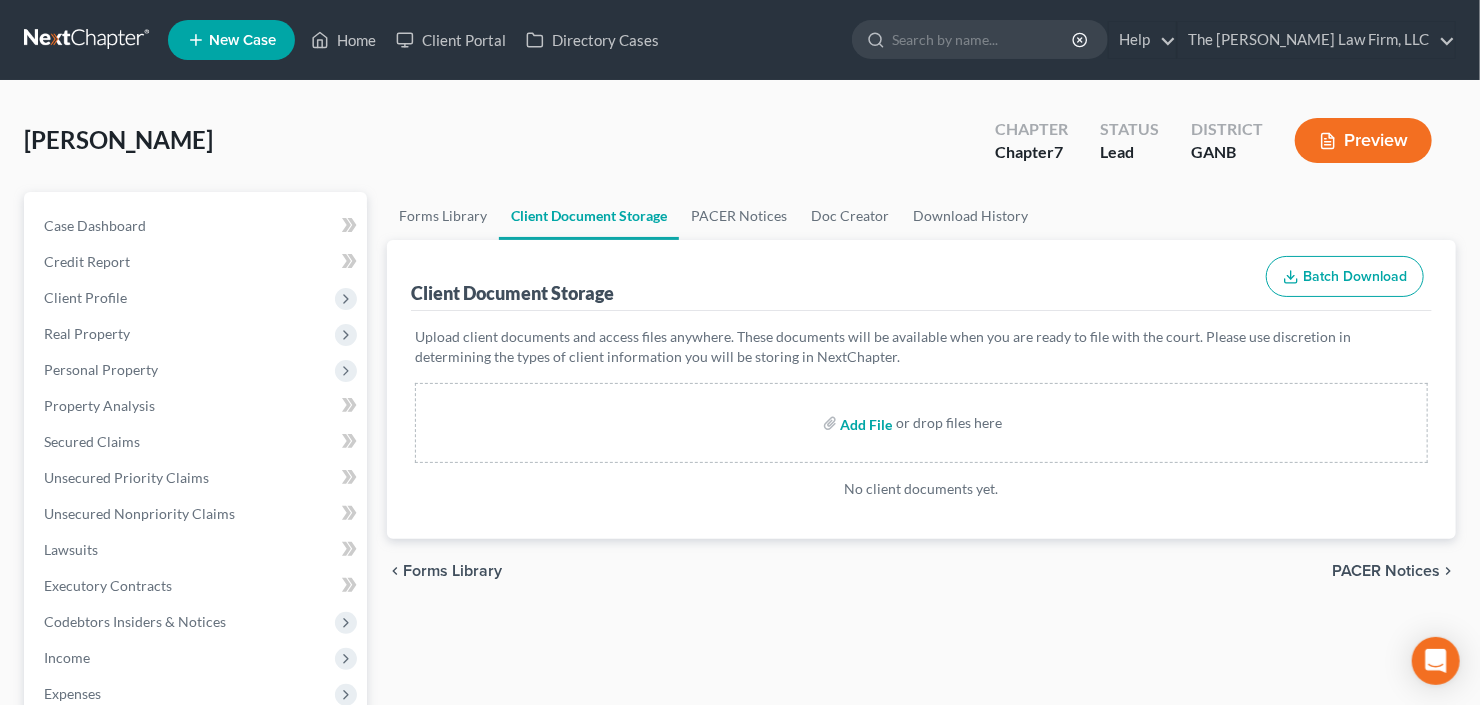 click at bounding box center [865, 423] 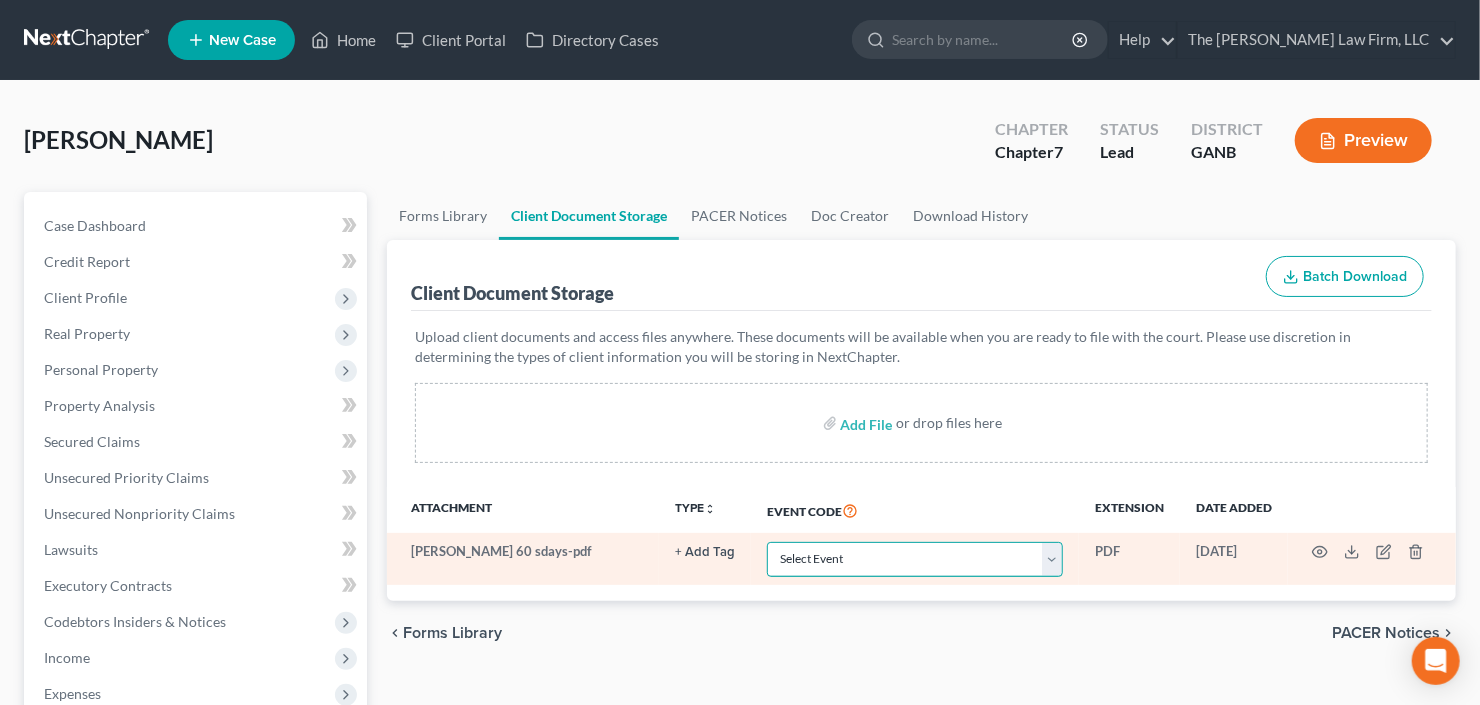 click on "Select Event 01 - Chapter 13 Plan - Initial Plan 02-Application to Pay Filing Fee in Installments Application for Waiver of Chapter 7 Filing Fee (103B) Certification of Financial Management Course for Debtor Corporate Ownership Statement Credit Counseling Service Certificate Exhibits Federal Tax Return Operating Report P-Amended List of Creditors (FEE) P-Amendment to Schedules D, E, F and/or E/F (FEE) P-Amendment to Voluntary Petition P-Attorney Disclosure Statement P-Chapter 11 Statement of Monthly Income (Form 122B) P-Chapter 13 Monthly Income Statement/Calculation of Disposable Income Document(s) - (122C-1/122C-2) P-Chapter 7 Statement of Monthly Income/Means Test Document(s) - (Forms 122A-1, 122A-1Supp, 122A-2) P-Corporate Resolution P-Declaration of Debtor P-Equity Security Holders P-Initial Statement About an Eviction Judgment Against You--Form 101A P-Schedule A/B P-Schedule C P-Schedule D P-Schedule E/F P-Schedule G P-Schedule H P-Schedule I P-Schedule J P-Statement of Financial Affairs Payment Advices" at bounding box center [915, 559] 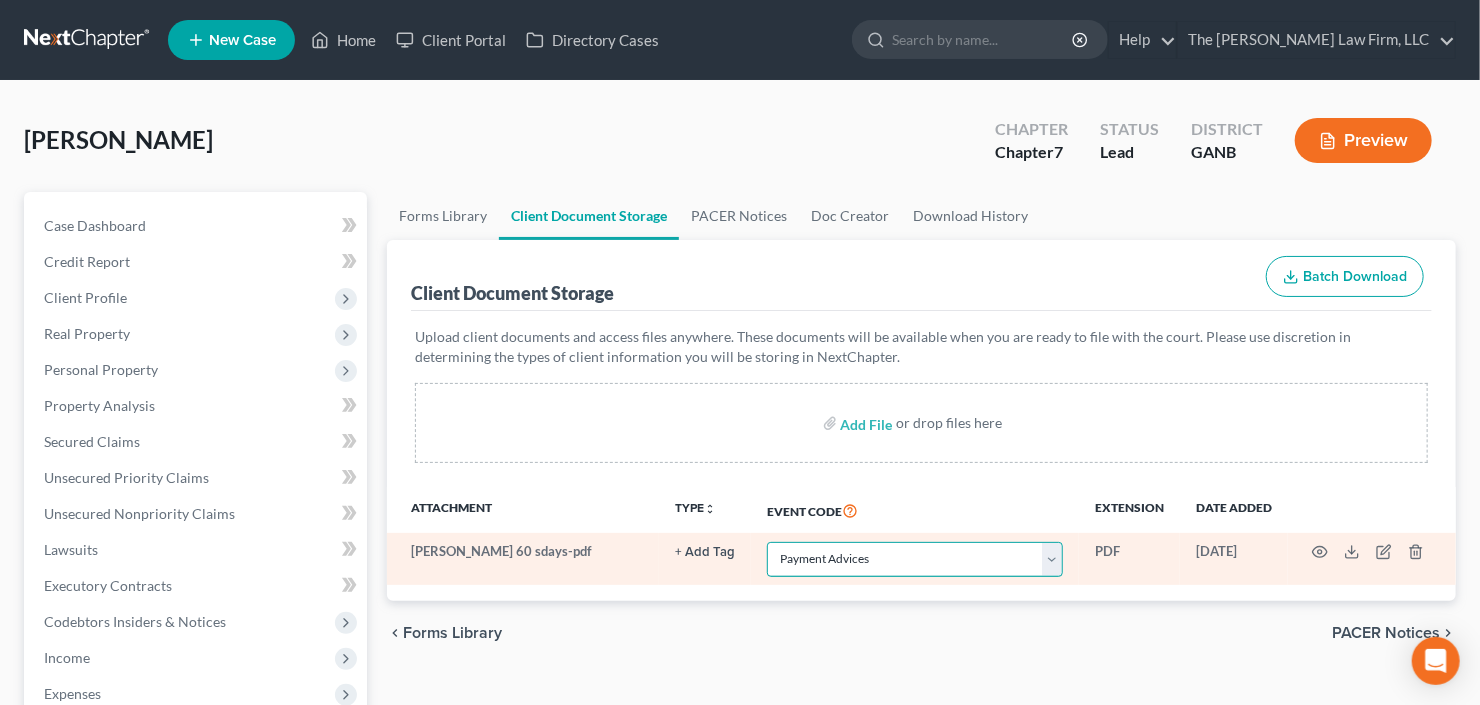 click on "Select Event 01 - Chapter 13 Plan - Initial Plan 02-Application to Pay Filing Fee in Installments Application for Waiver of Chapter 7 Filing Fee (103B) Certification of Financial Management Course for Debtor Corporate Ownership Statement Credit Counseling Service Certificate Exhibits Federal Tax Return Operating Report P-Amended List of Creditors (FEE) P-Amendment to Schedules D, E, F and/or E/F (FEE) P-Amendment to Voluntary Petition P-Attorney Disclosure Statement P-Chapter 11 Statement of Monthly Income (Form 122B) P-Chapter 13 Monthly Income Statement/Calculation of Disposable Income Document(s) - (122C-1/122C-2) P-Chapter 7 Statement of Monthly Income/Means Test Document(s) - (Forms 122A-1, 122A-1Supp, 122A-2) P-Corporate Resolution P-Declaration of Debtor P-Equity Security Holders P-Initial Statement About an Eviction Judgment Against You--Form 101A P-Schedule A/B P-Schedule C P-Schedule D P-Schedule E/F P-Schedule G P-Schedule H P-Schedule I P-Schedule J P-Statement of Financial Affairs Payment Advices" at bounding box center [915, 559] 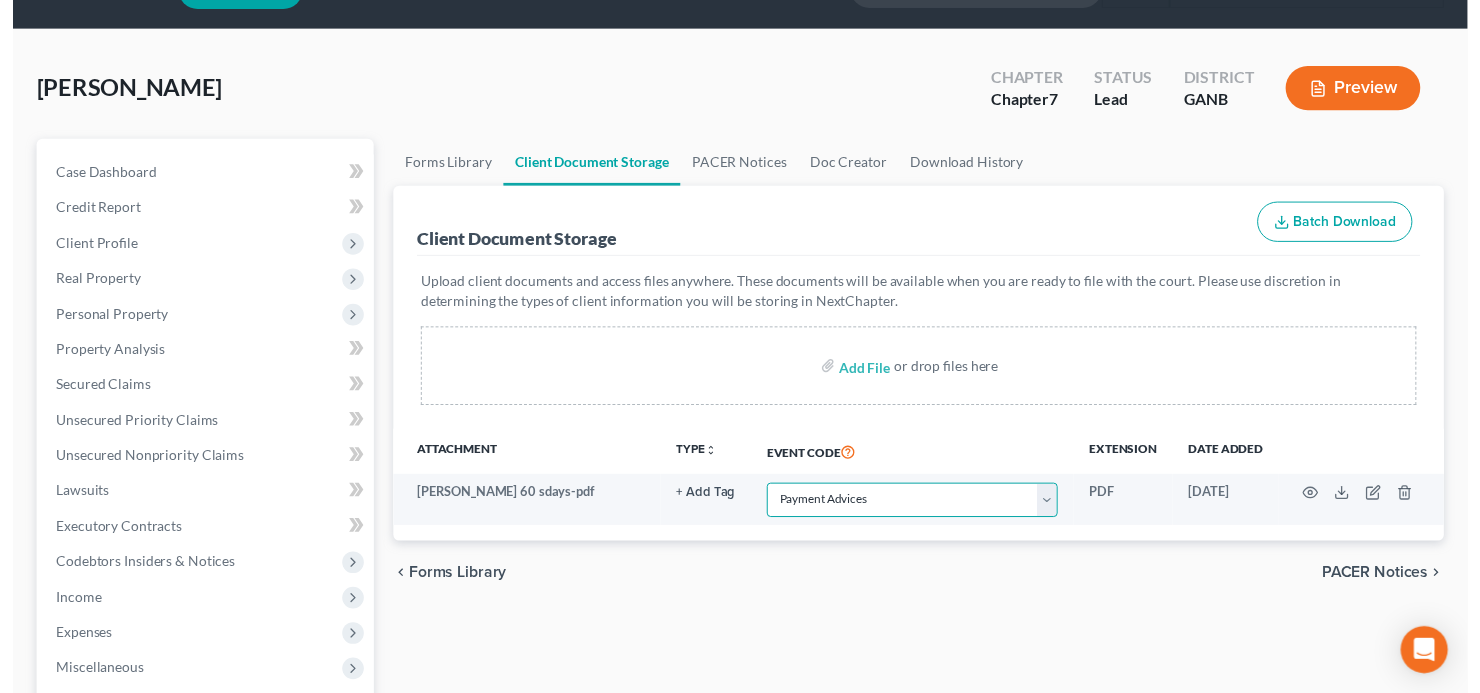 scroll, scrollTop: 80, scrollLeft: 0, axis: vertical 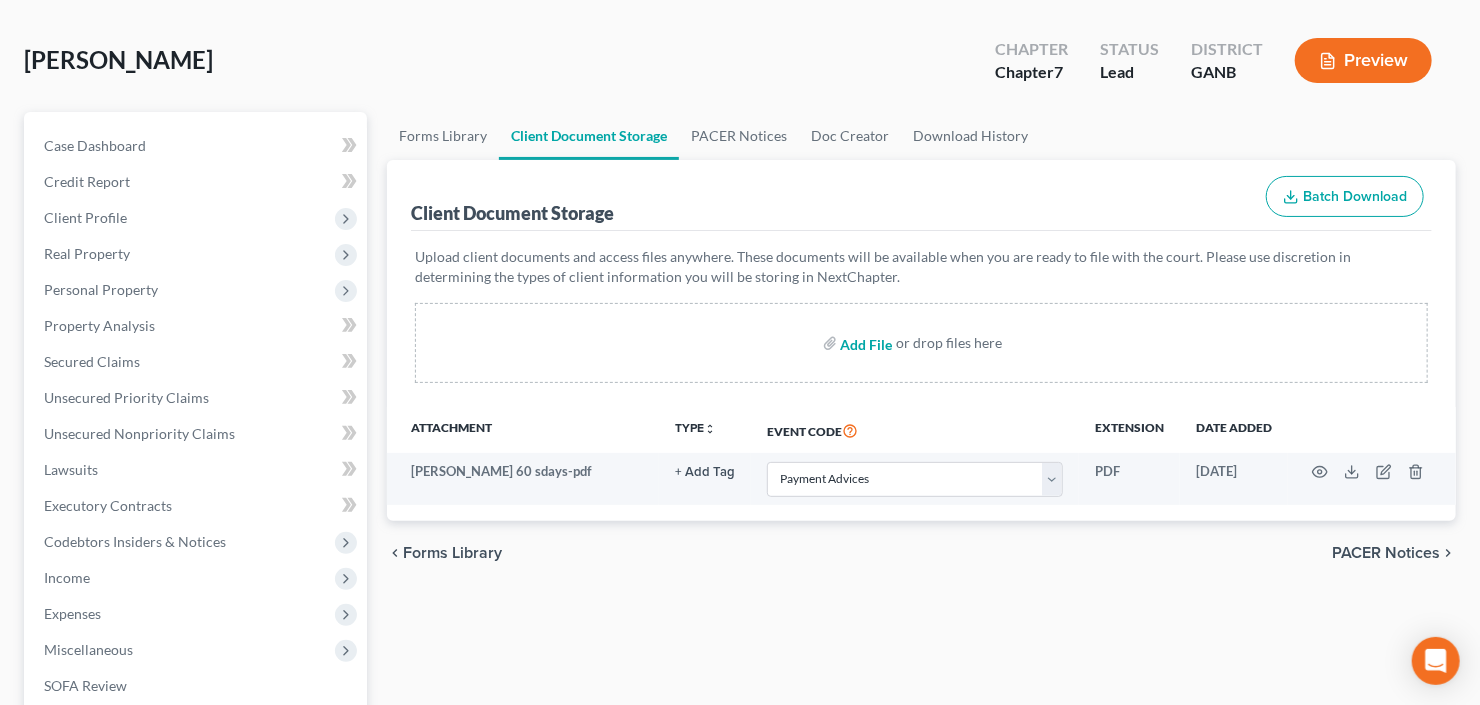 click at bounding box center (865, 343) 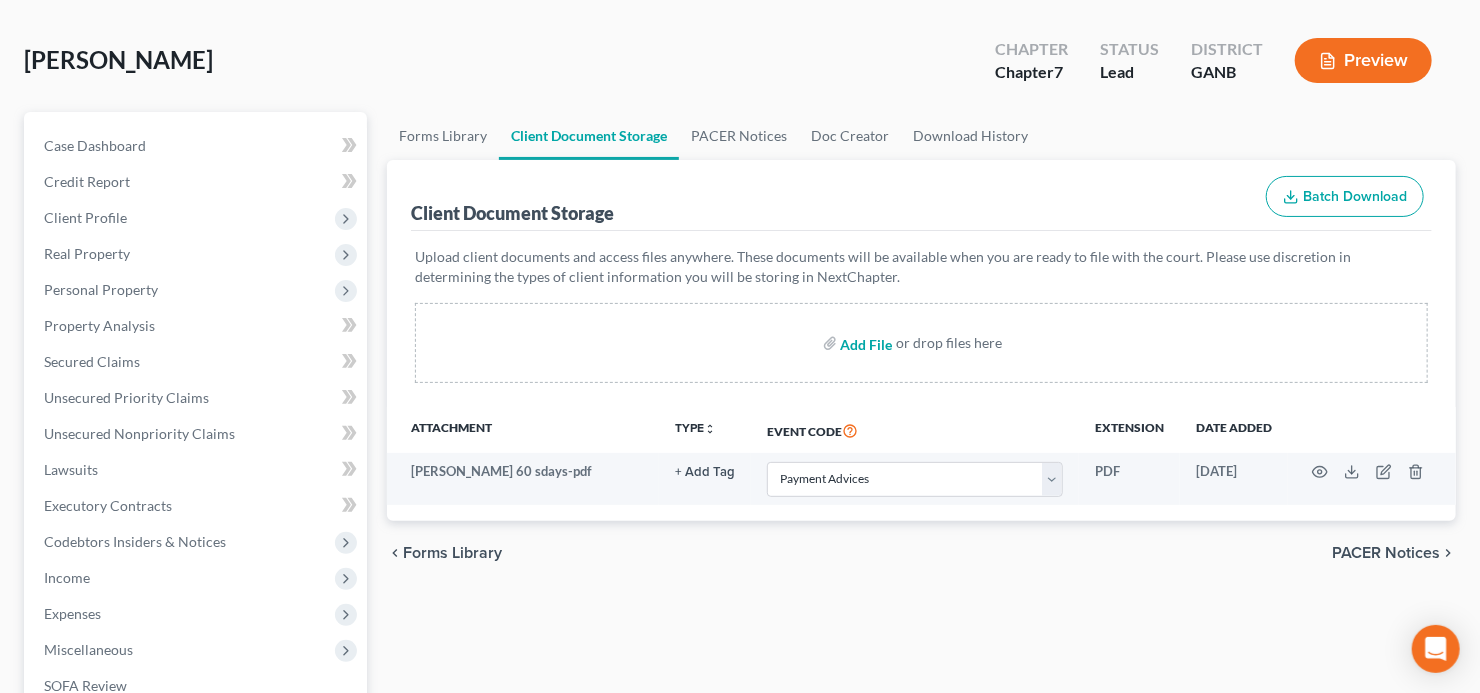 select on "35" 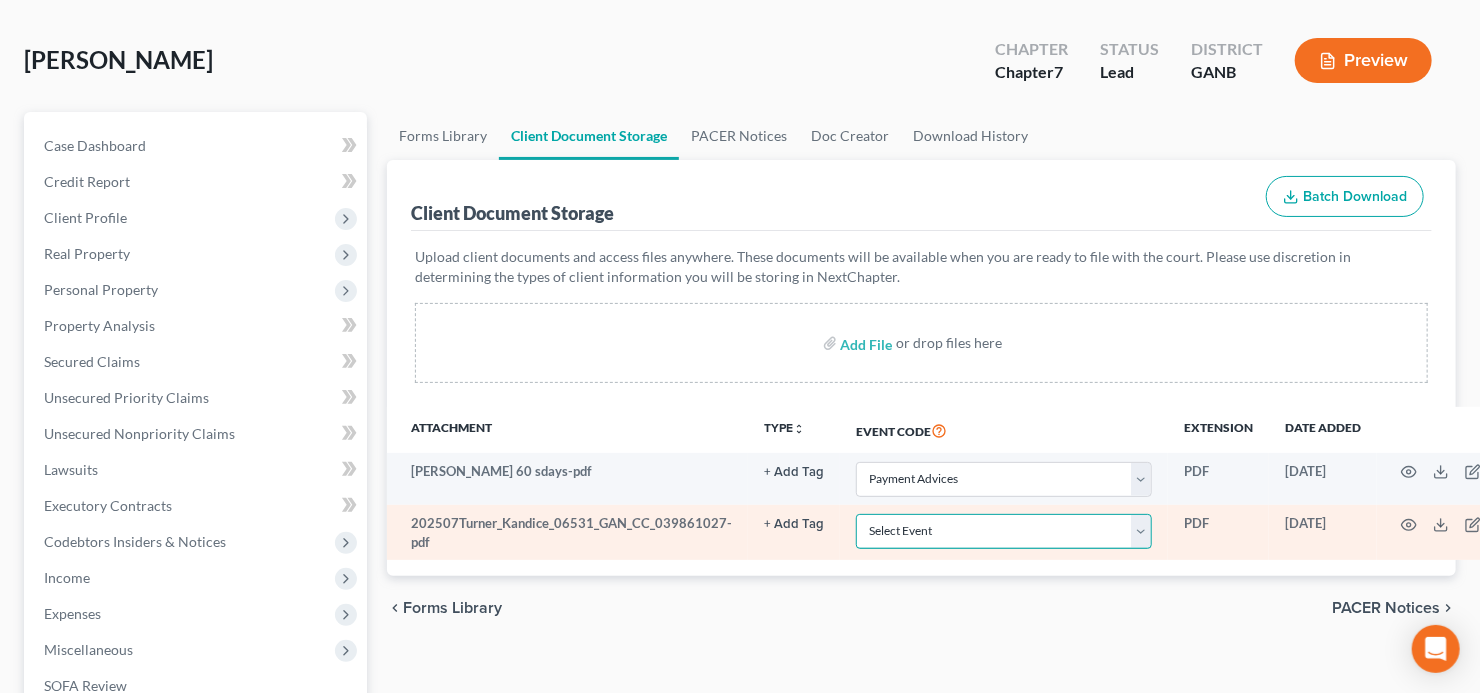 click on "Select Event 01 - Chapter 13 Plan - Initial Plan 02-Application to Pay Filing Fee in Installments Application for Waiver of Chapter 7 Filing Fee (103B) Certification of Financial Management Course for Debtor Corporate Ownership Statement Credit Counseling Service Certificate Exhibits Federal Tax Return Operating Report P-Amended List of Creditors (FEE) P-Amendment to Schedules D, E, F and/or E/F (FEE) P-Amendment to Voluntary Petition P-Attorney Disclosure Statement P-Chapter 11 Statement of Monthly Income (Form 122B) P-Chapter 13 Monthly Income Statement/Calculation of Disposable Income Document(s) - (122C-1/122C-2) P-Chapter 7 Statement of Monthly Income/Means Test Document(s) - (Forms 122A-1, 122A-1Supp, 122A-2) P-Corporate Resolution P-Declaration of Debtor P-Equity Security Holders P-Initial Statement About an Eviction Judgment Against You--Form 101A P-Schedule A/B P-Schedule C P-Schedule D P-Schedule E/F P-Schedule G P-Schedule H P-Schedule I P-Schedule J P-Statement of Financial Affairs Payment Advices" at bounding box center (1004, 531) 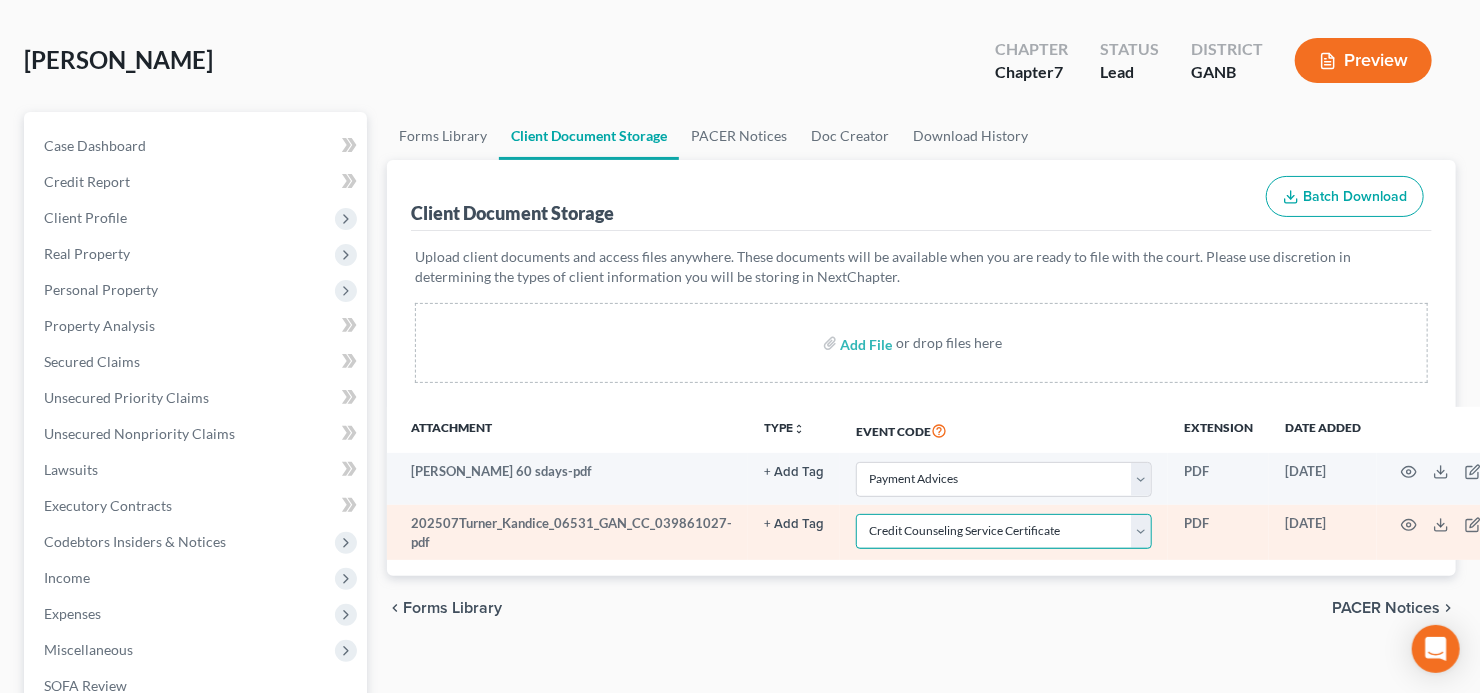 click on "Select Event 01 - Chapter 13 Plan - Initial Plan 02-Application to Pay Filing Fee in Installments Application for Waiver of Chapter 7 Filing Fee (103B) Certification of Financial Management Course for Debtor Corporate Ownership Statement Credit Counseling Service Certificate Exhibits Federal Tax Return Operating Report P-Amended List of Creditors (FEE) P-Amendment to Schedules D, E, F and/or E/F (FEE) P-Amendment to Voluntary Petition P-Attorney Disclosure Statement P-Chapter 11 Statement of Monthly Income (Form 122B) P-Chapter 13 Monthly Income Statement/Calculation of Disposable Income Document(s) - (122C-1/122C-2) P-Chapter 7 Statement of Monthly Income/Means Test Document(s) - (Forms 122A-1, 122A-1Supp, 122A-2) P-Corporate Resolution P-Declaration of Debtor P-Equity Security Holders P-Initial Statement About an Eviction Judgment Against You--Form 101A P-Schedule A/B P-Schedule C P-Schedule D P-Schedule E/F P-Schedule G P-Schedule H P-Schedule I P-Schedule J P-Statement of Financial Affairs Payment Advices" at bounding box center [1004, 531] 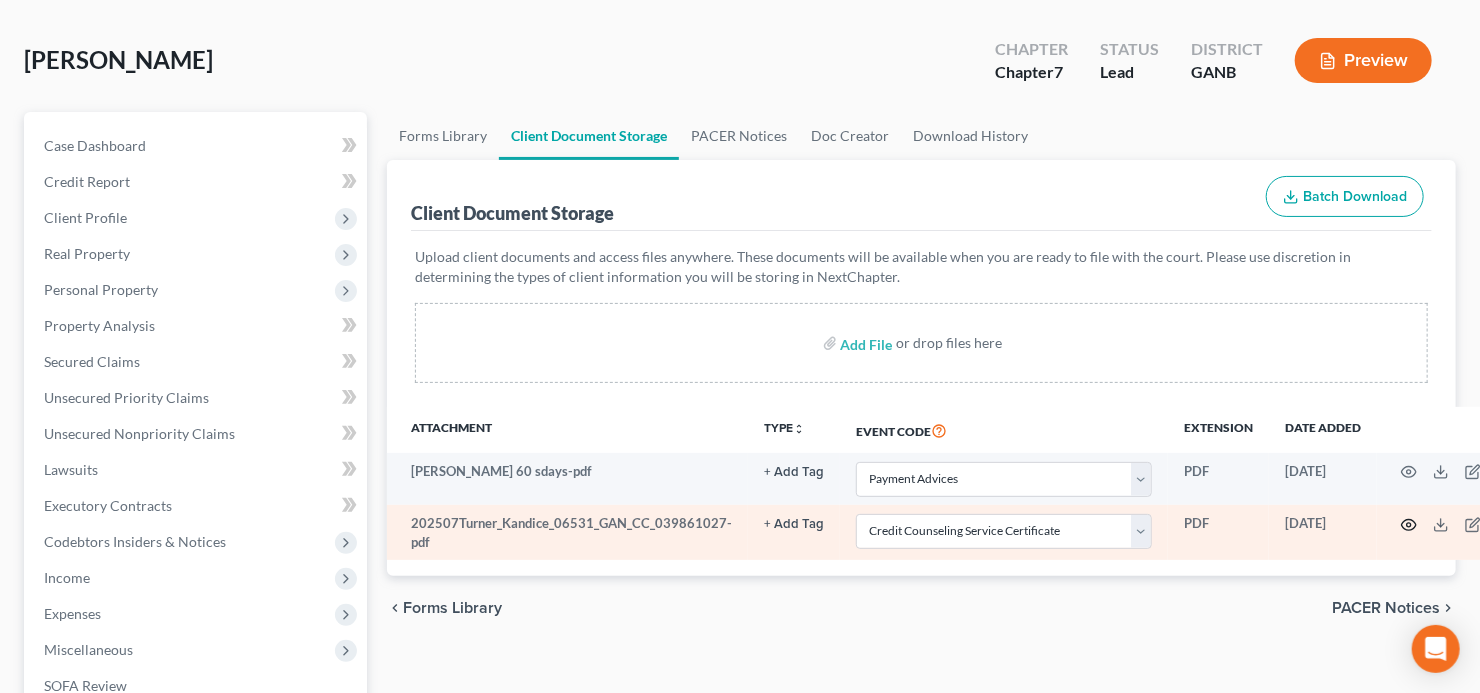 click 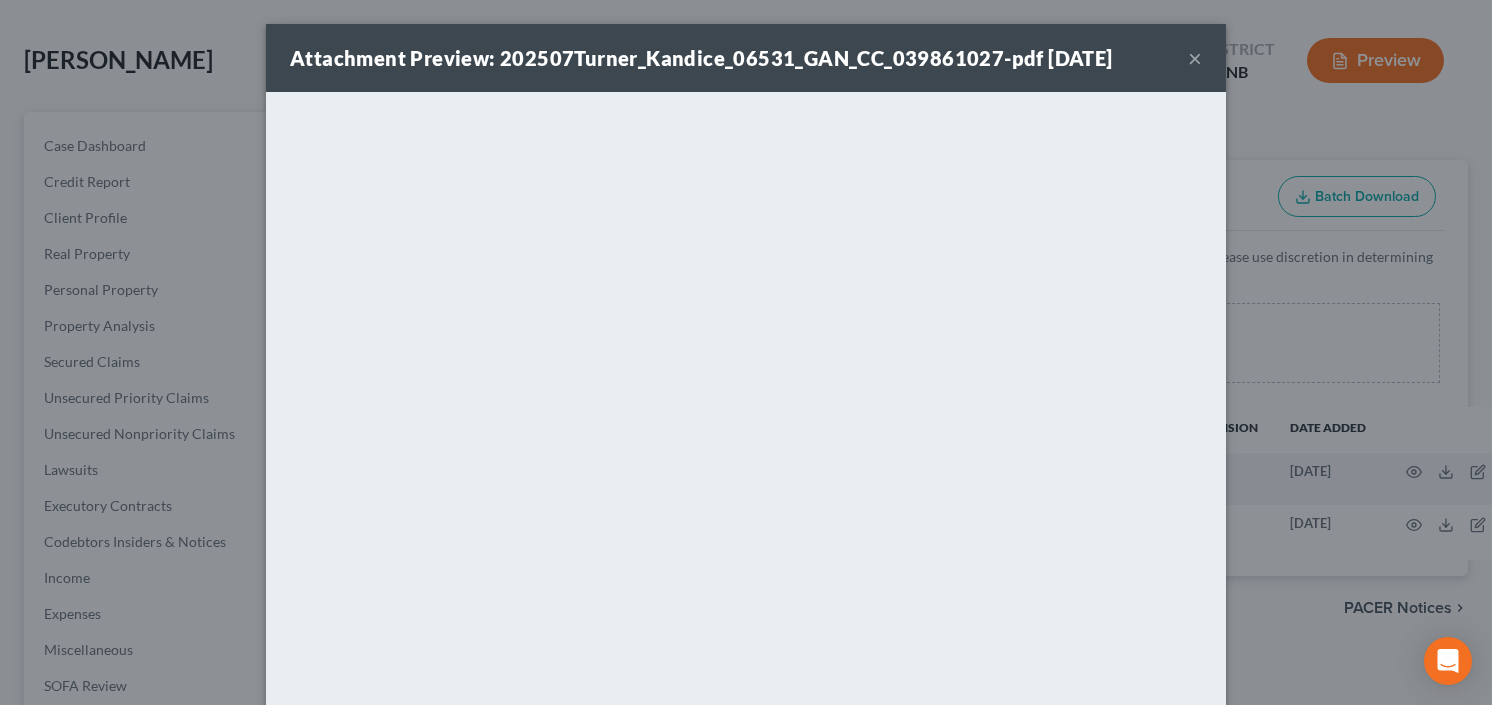click on "×" at bounding box center (1195, 58) 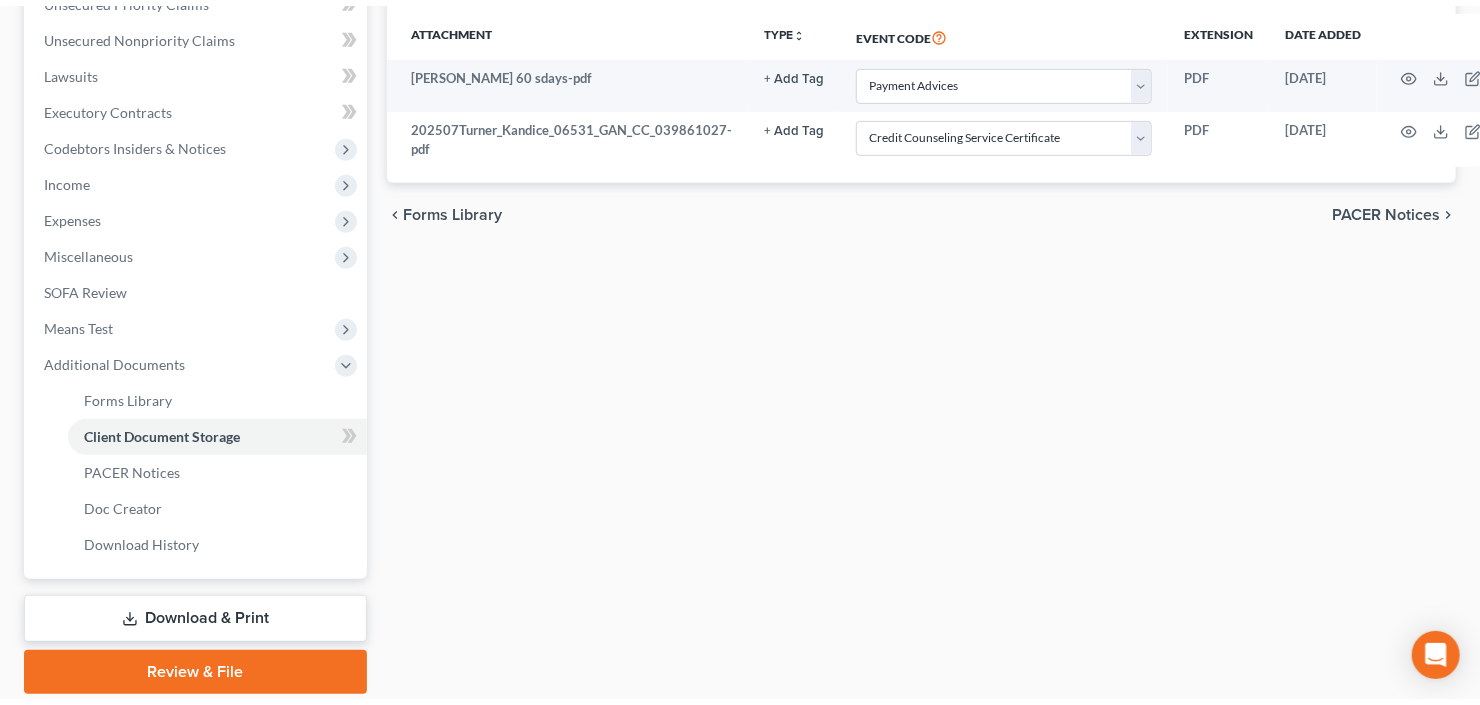 scroll, scrollTop: 480, scrollLeft: 0, axis: vertical 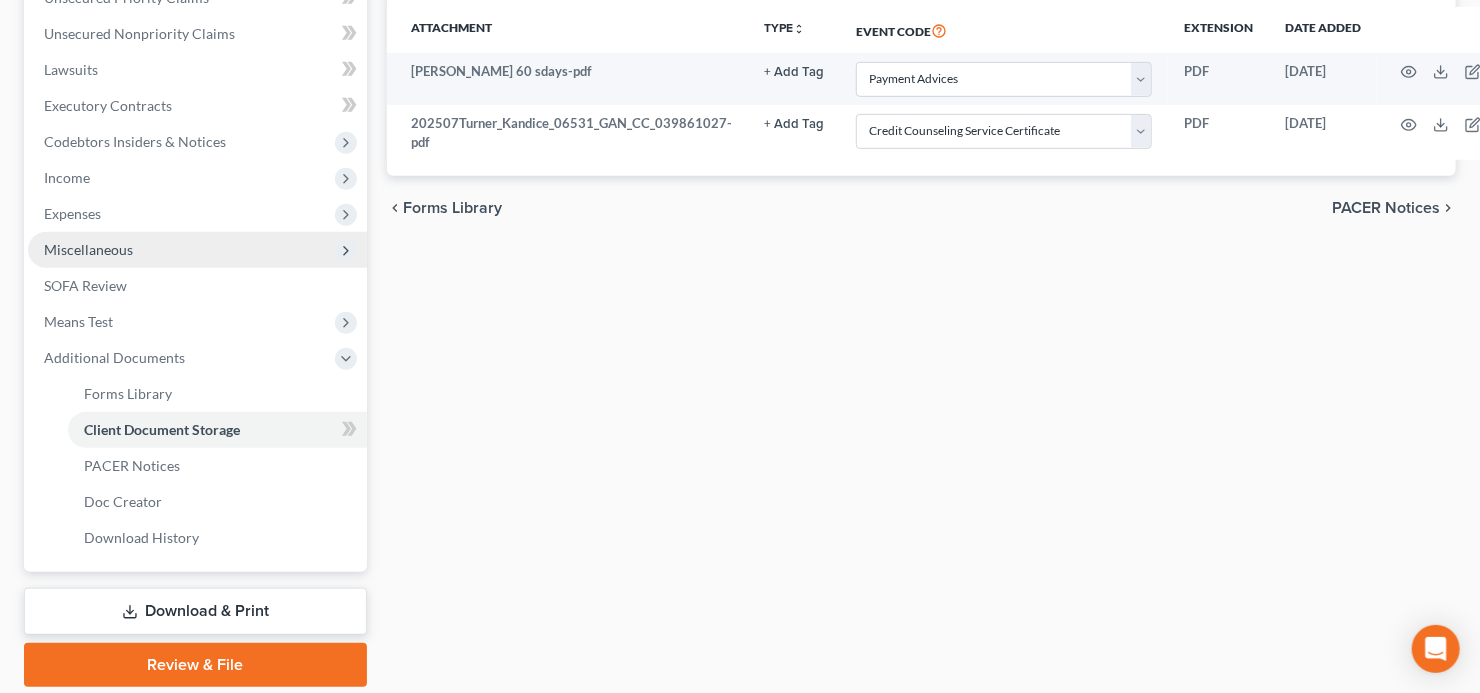 click on "Miscellaneous" at bounding box center (197, 250) 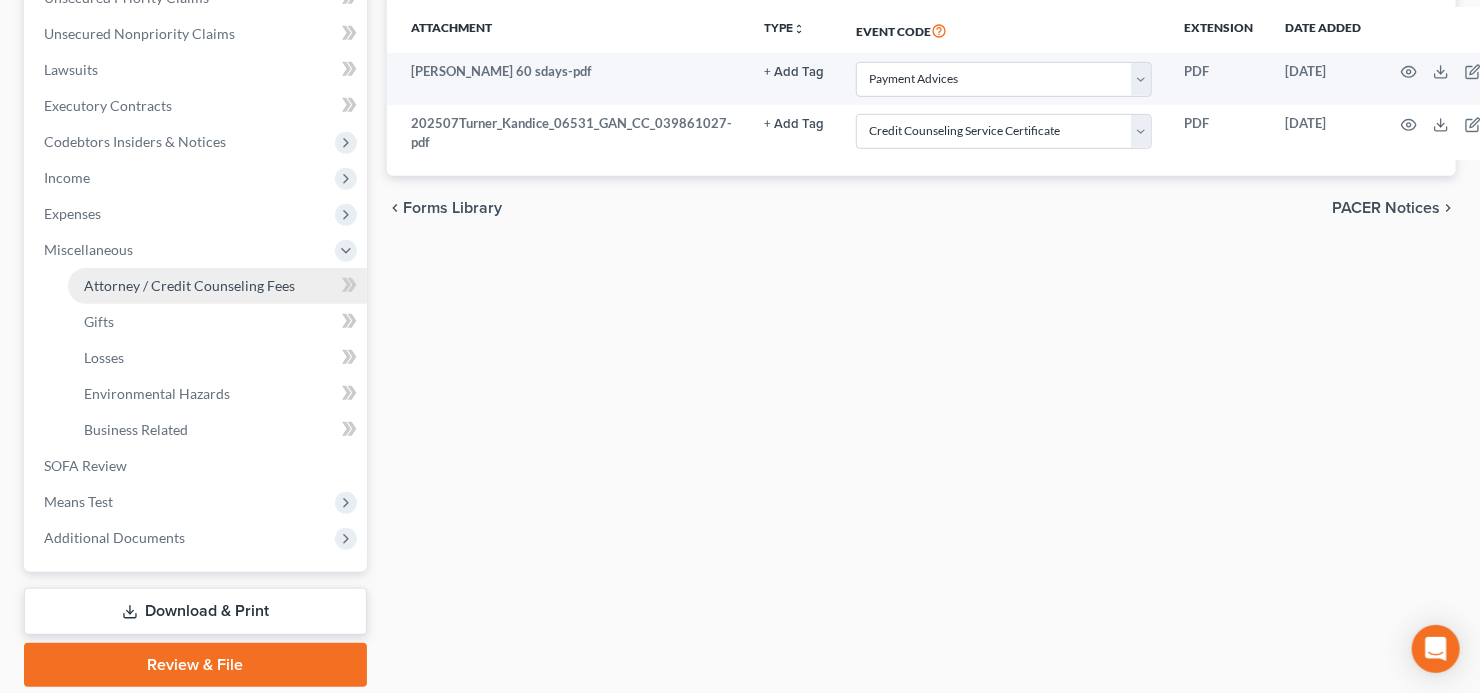 click on "Attorney / Credit Counseling Fees" at bounding box center (189, 285) 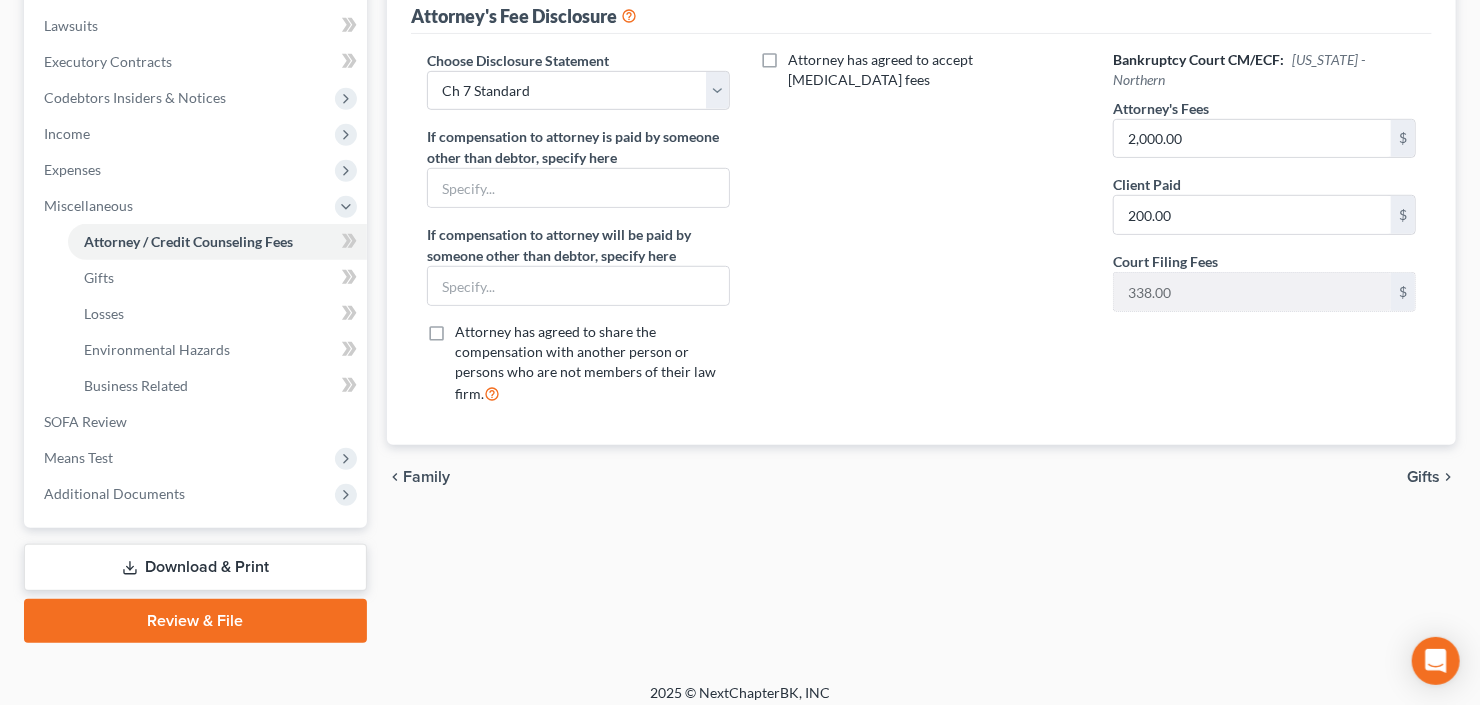 scroll, scrollTop: 535, scrollLeft: 0, axis: vertical 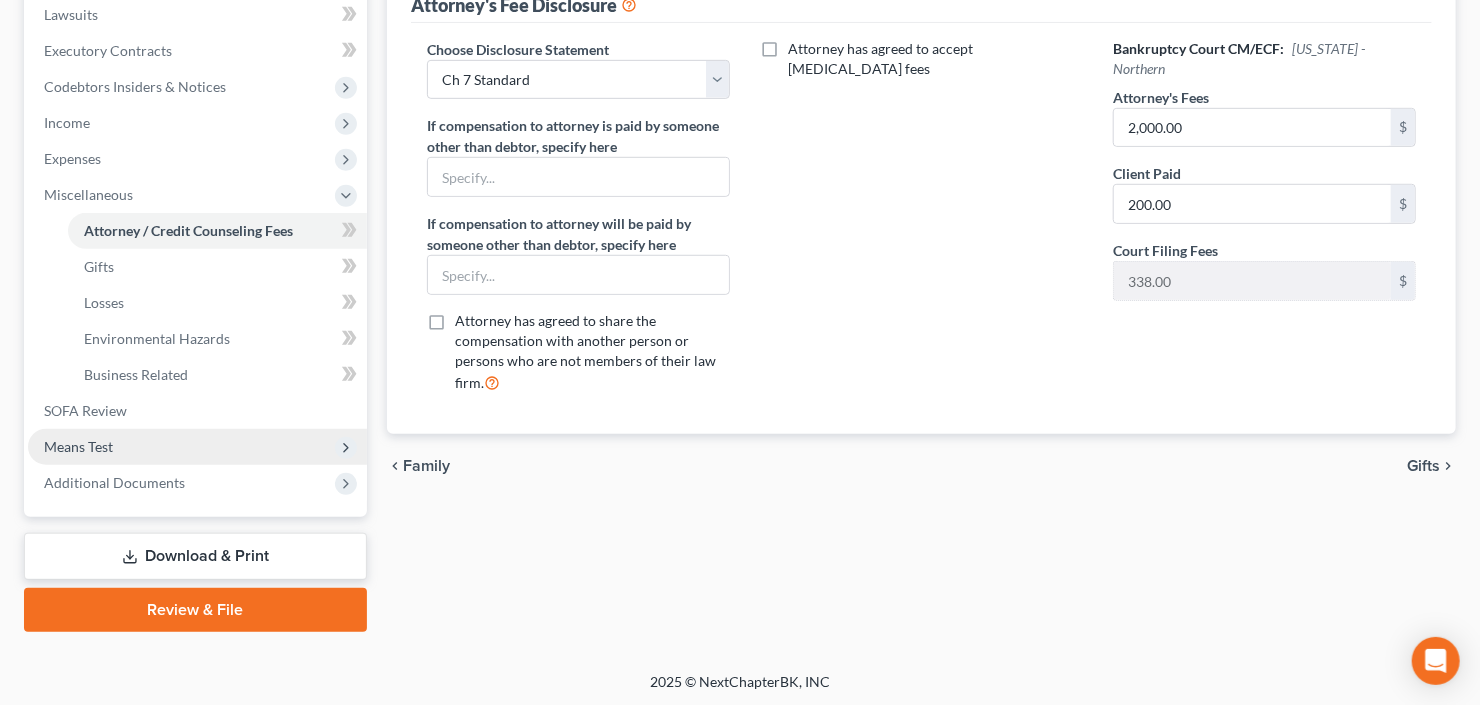 click on "Means Test" at bounding box center [197, 447] 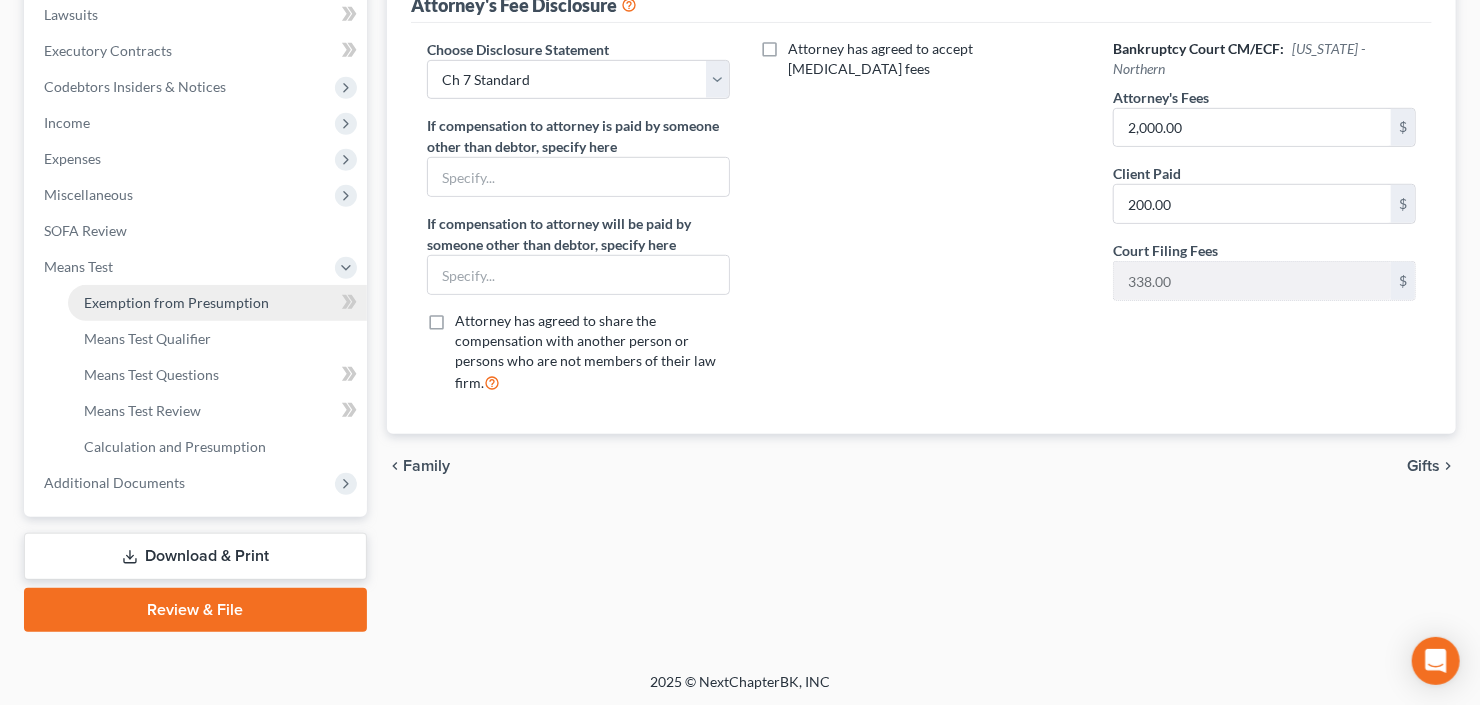 click on "Exemption from Presumption" at bounding box center [176, 302] 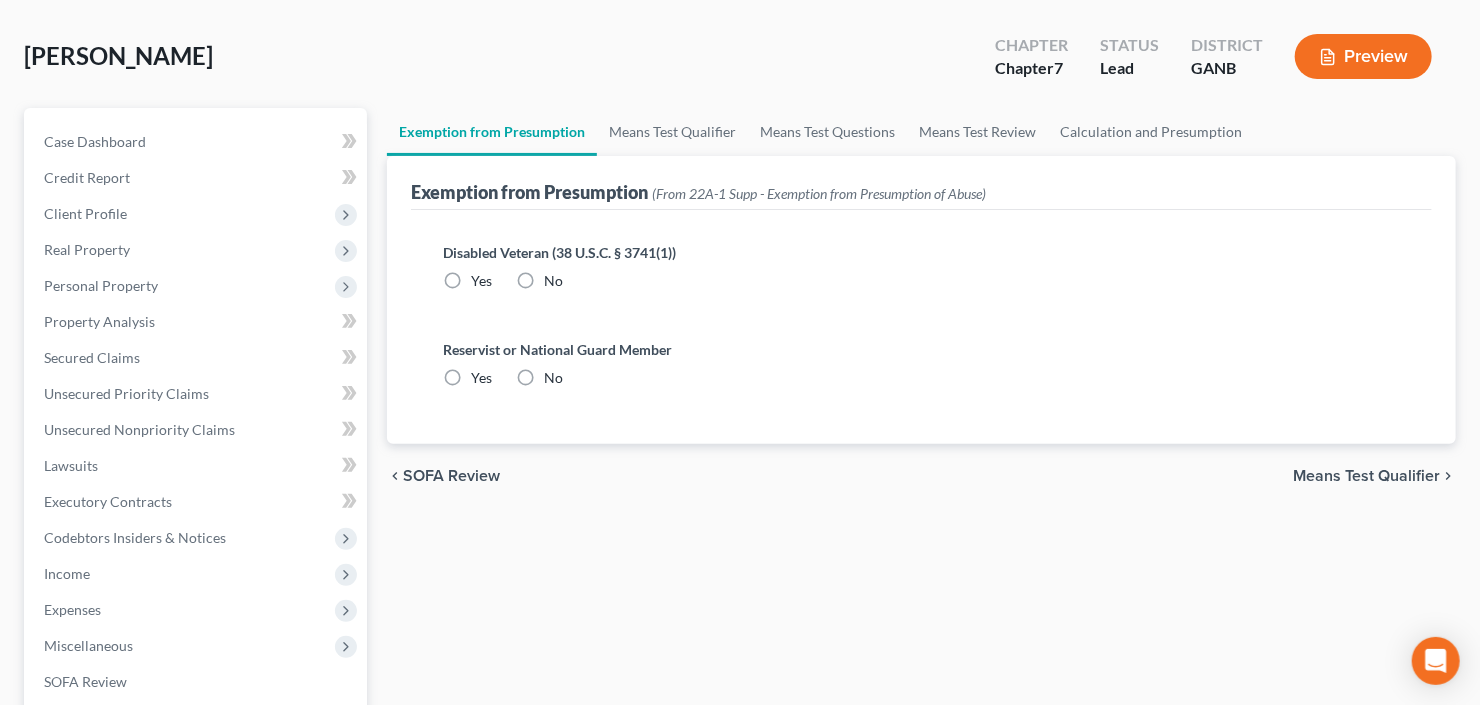 scroll, scrollTop: 0, scrollLeft: 0, axis: both 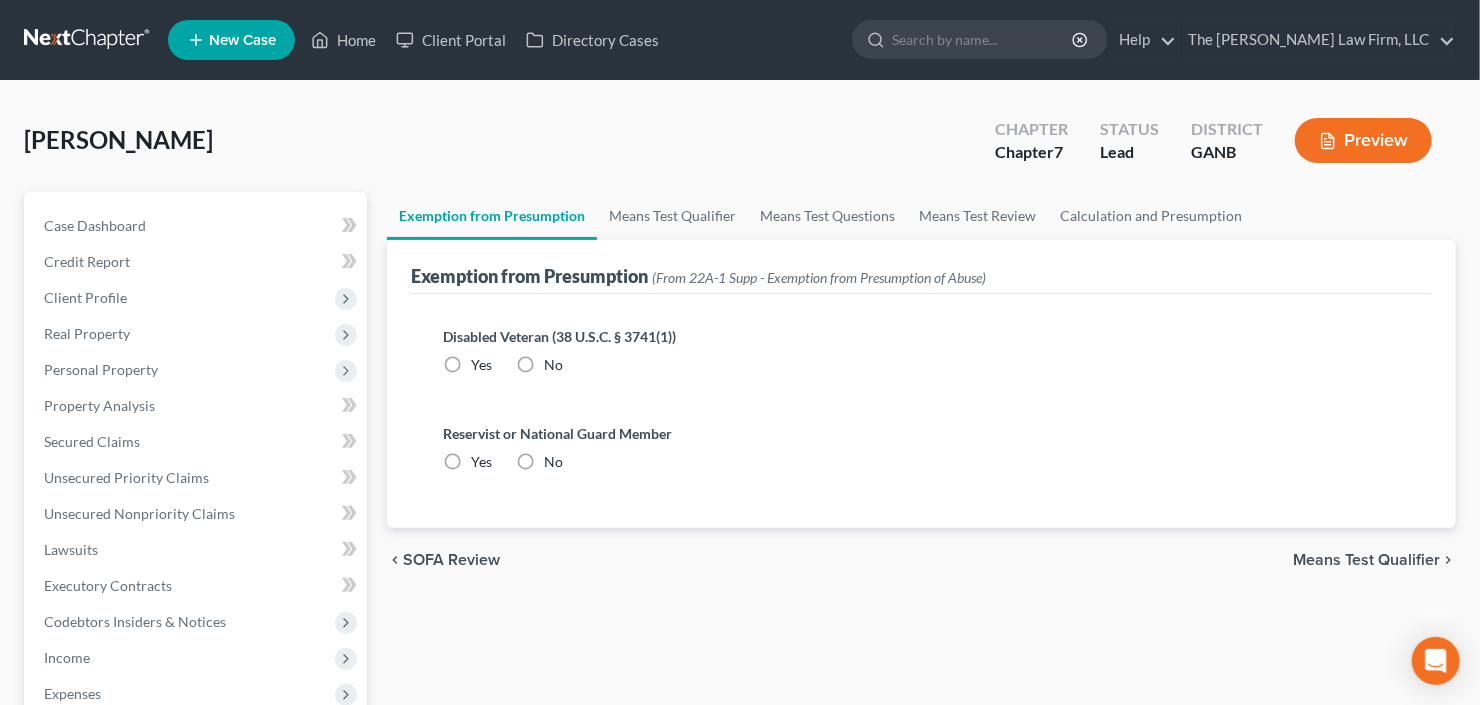 click on "No" at bounding box center (553, 365) 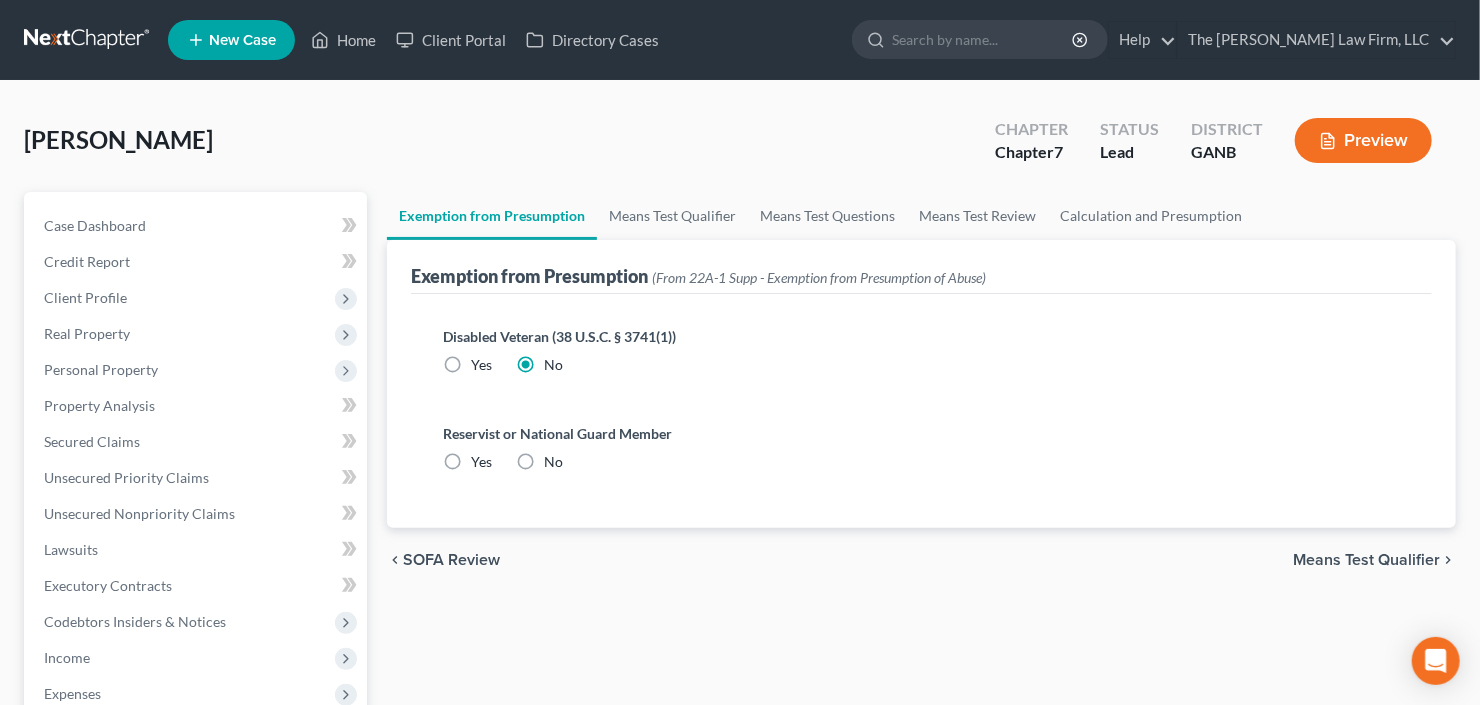 click on "No" at bounding box center (553, 462) 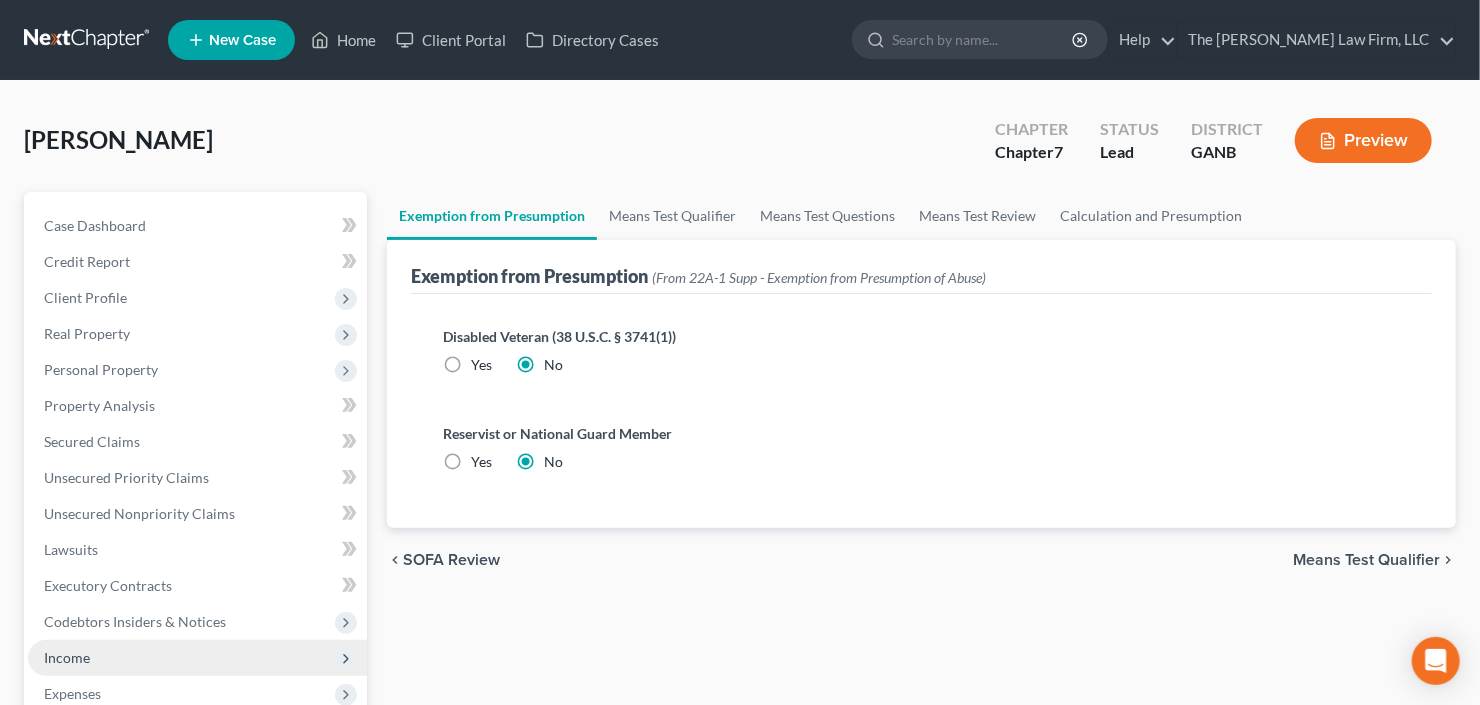 scroll, scrollTop: 535, scrollLeft: 0, axis: vertical 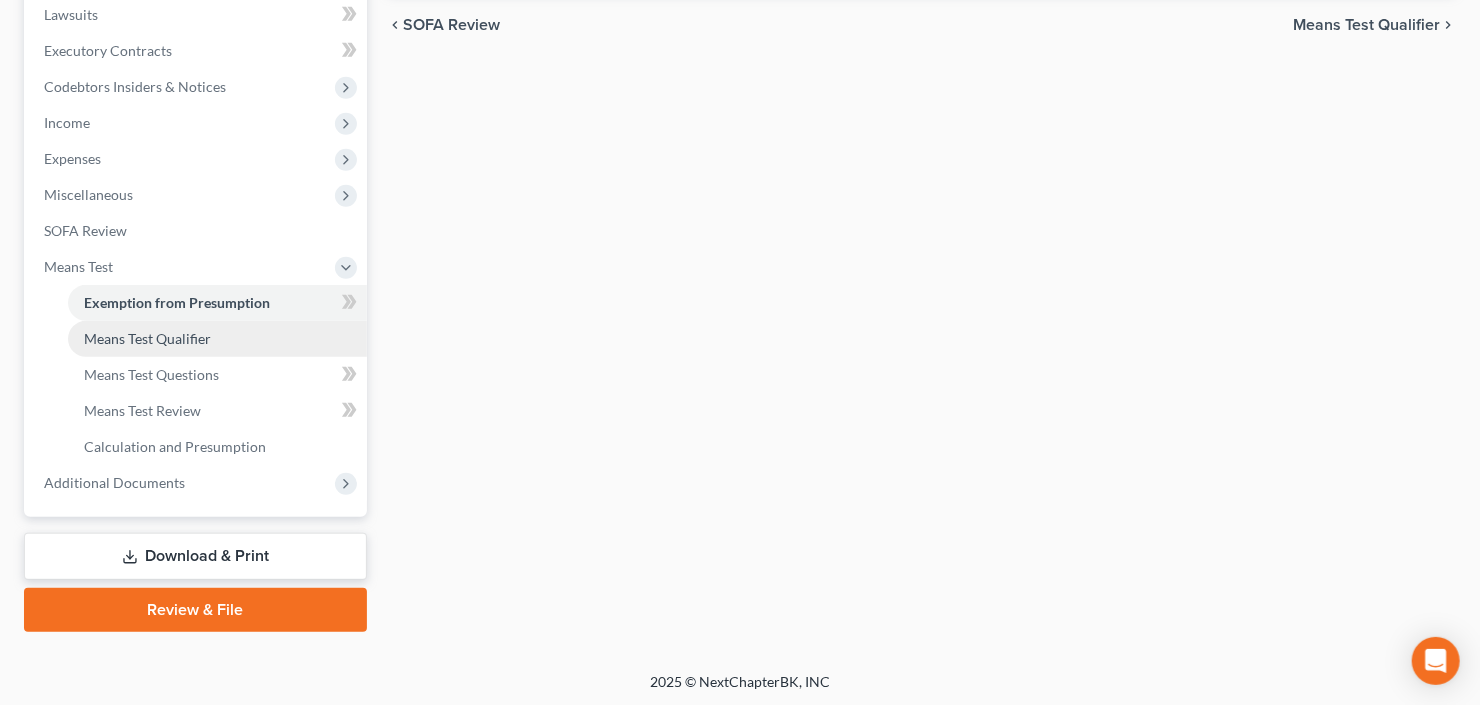 click on "Means Test Qualifier" at bounding box center [217, 339] 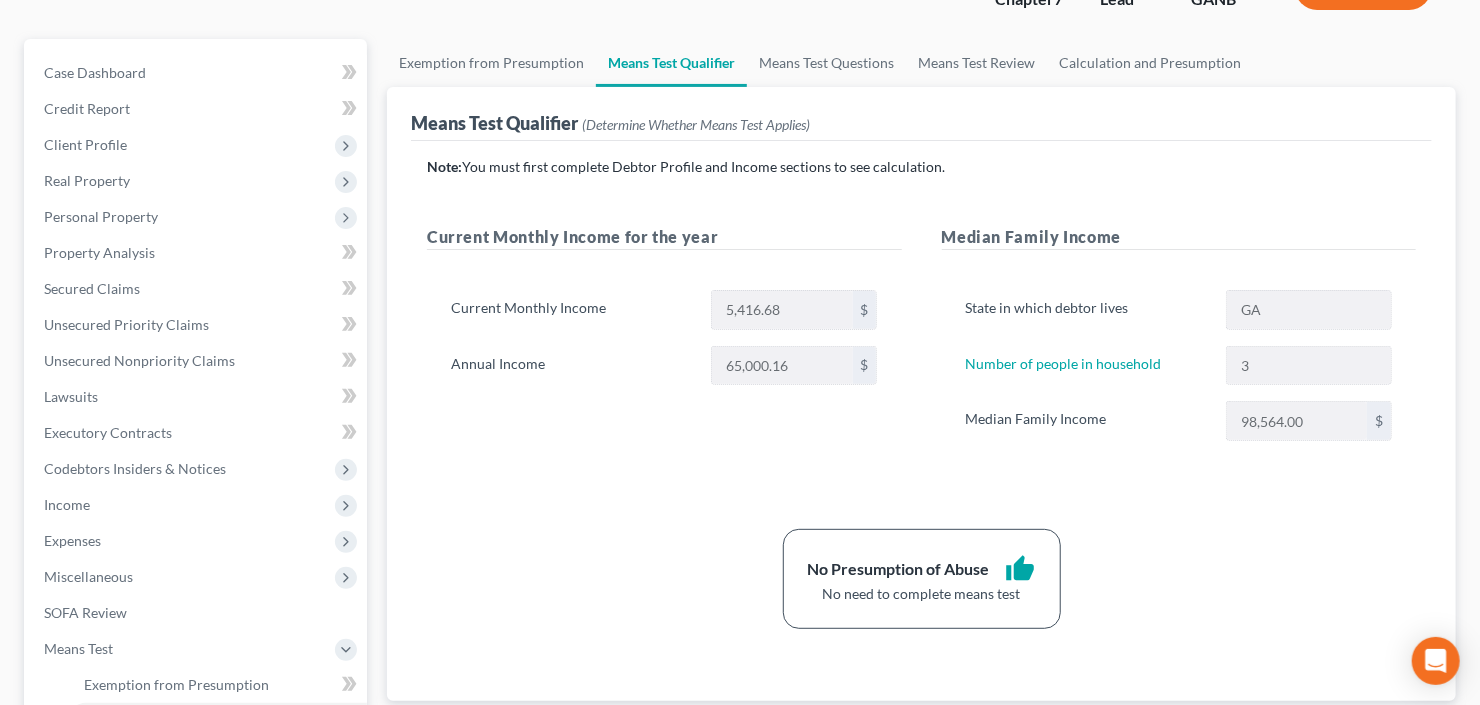 scroll, scrollTop: 160, scrollLeft: 0, axis: vertical 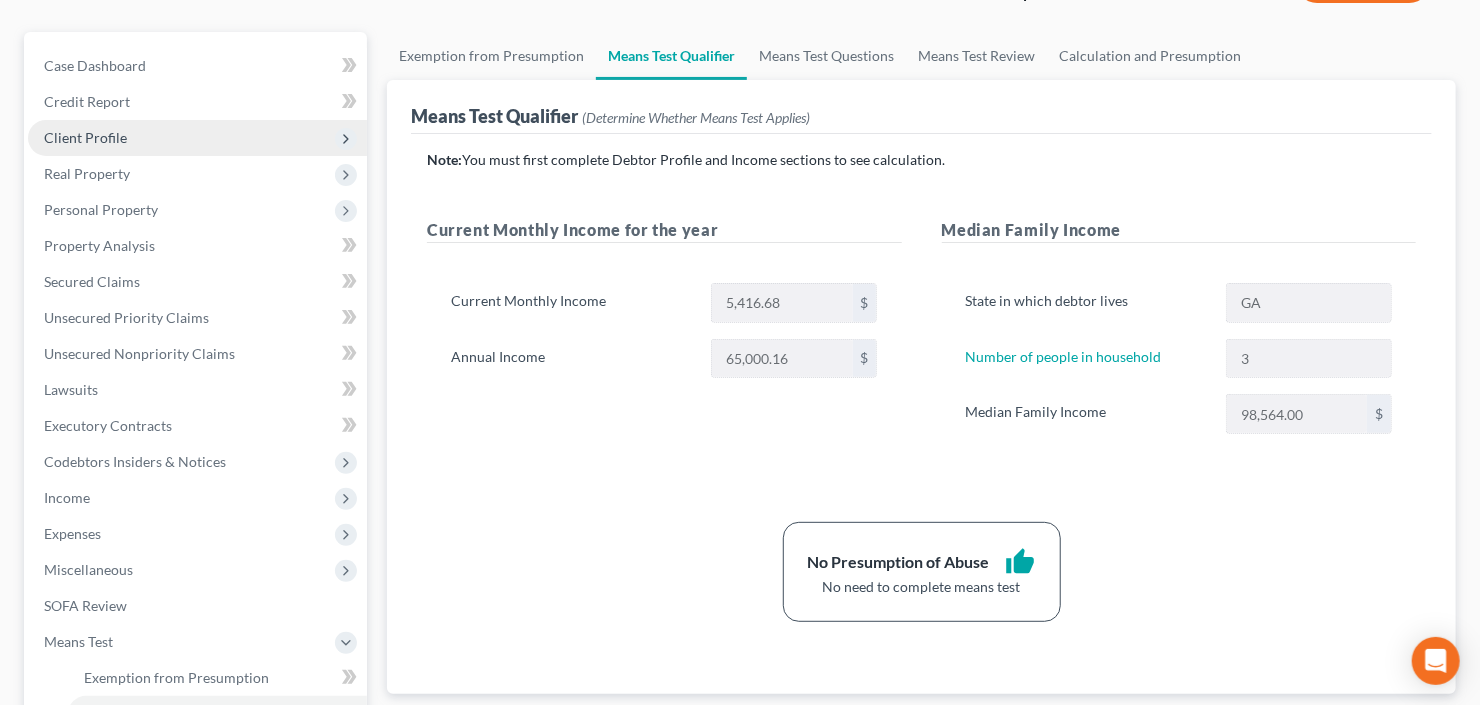 click on "Client Profile" at bounding box center [85, 137] 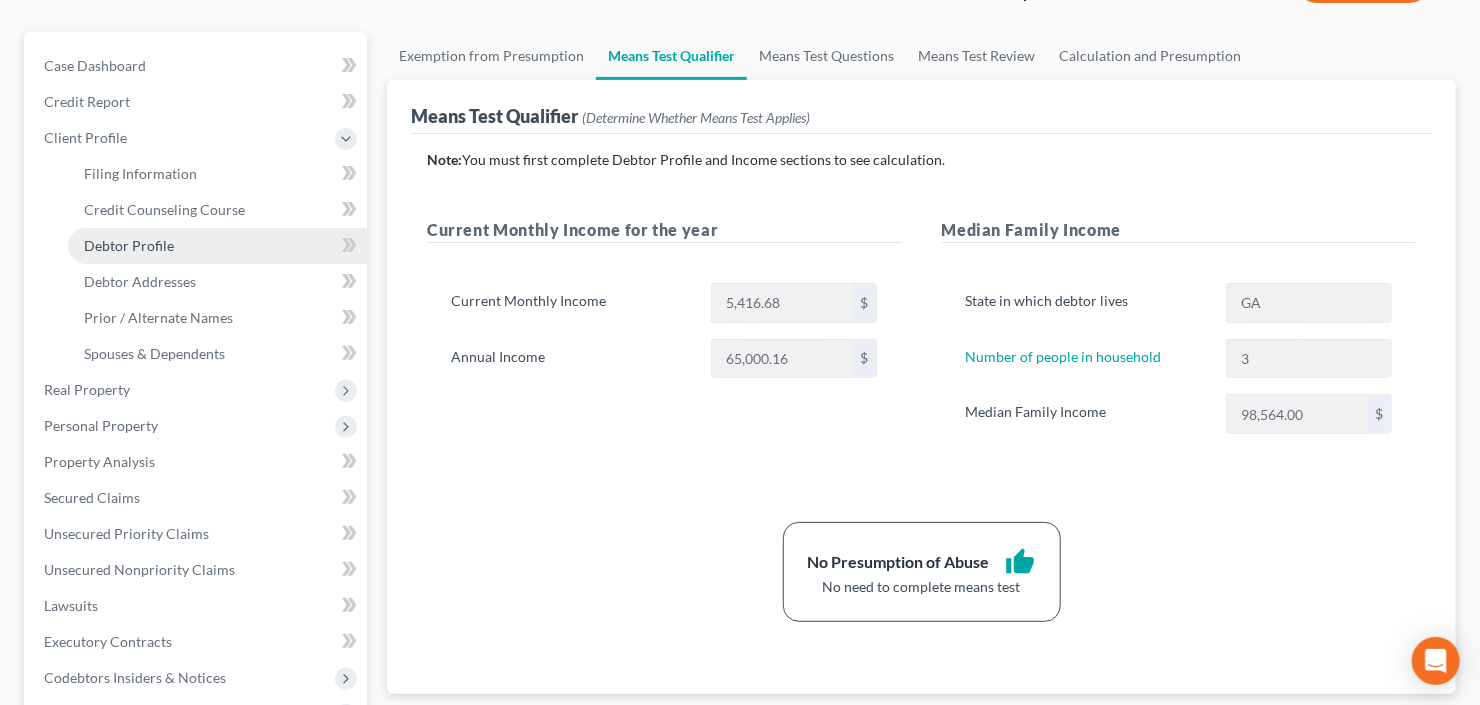 click on "Debtor Profile" at bounding box center (129, 245) 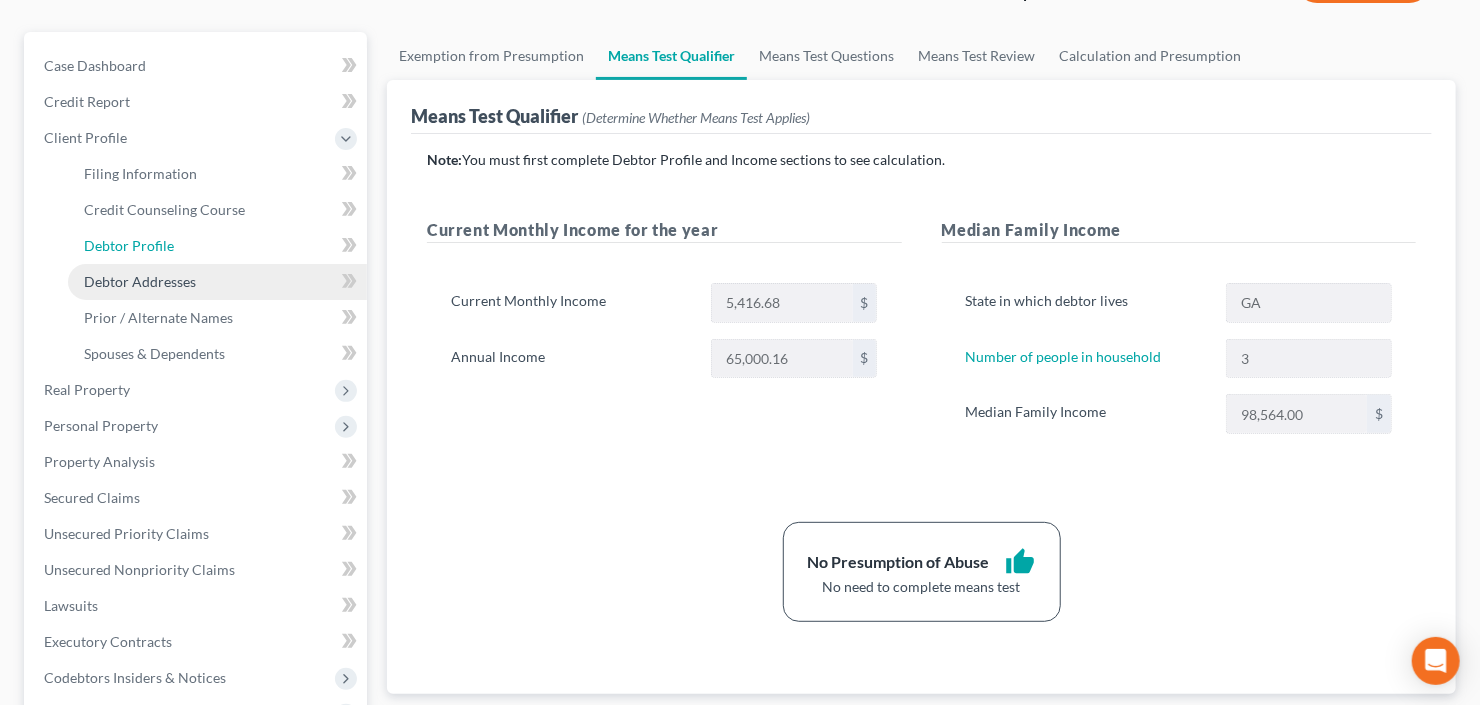 select on "0" 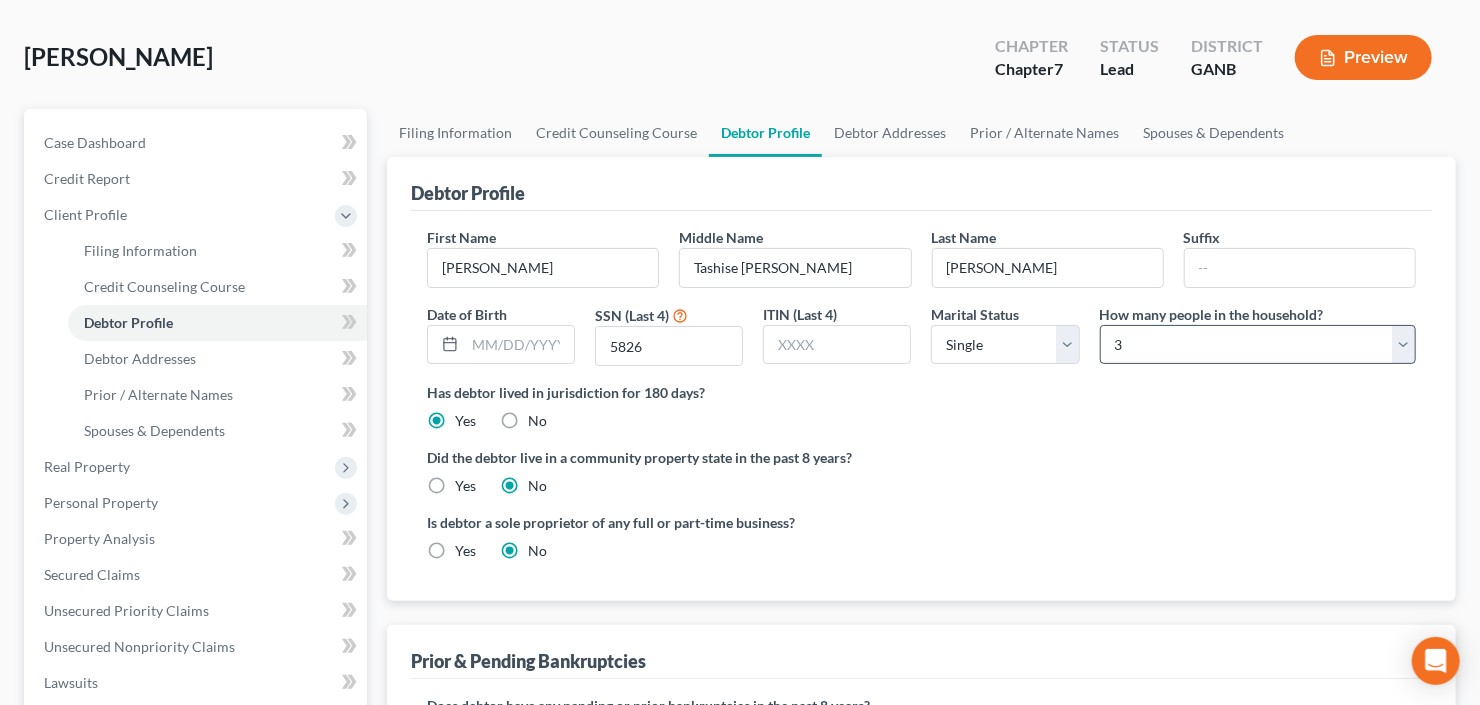 scroll, scrollTop: 0, scrollLeft: 0, axis: both 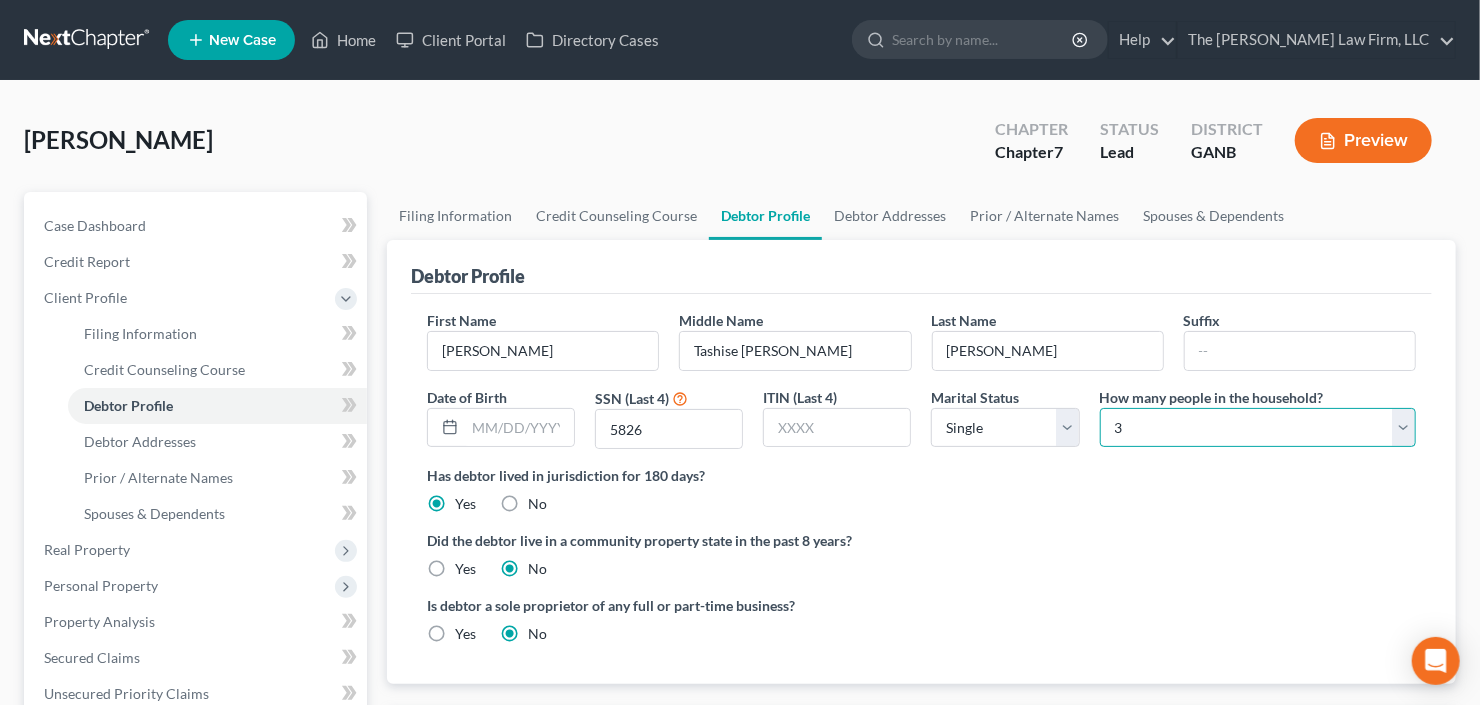 click on "Select 1 2 3 4 5 6 7 8 9 10 11 12 13 14 15 16 17 18 19 20" at bounding box center (1258, 428) 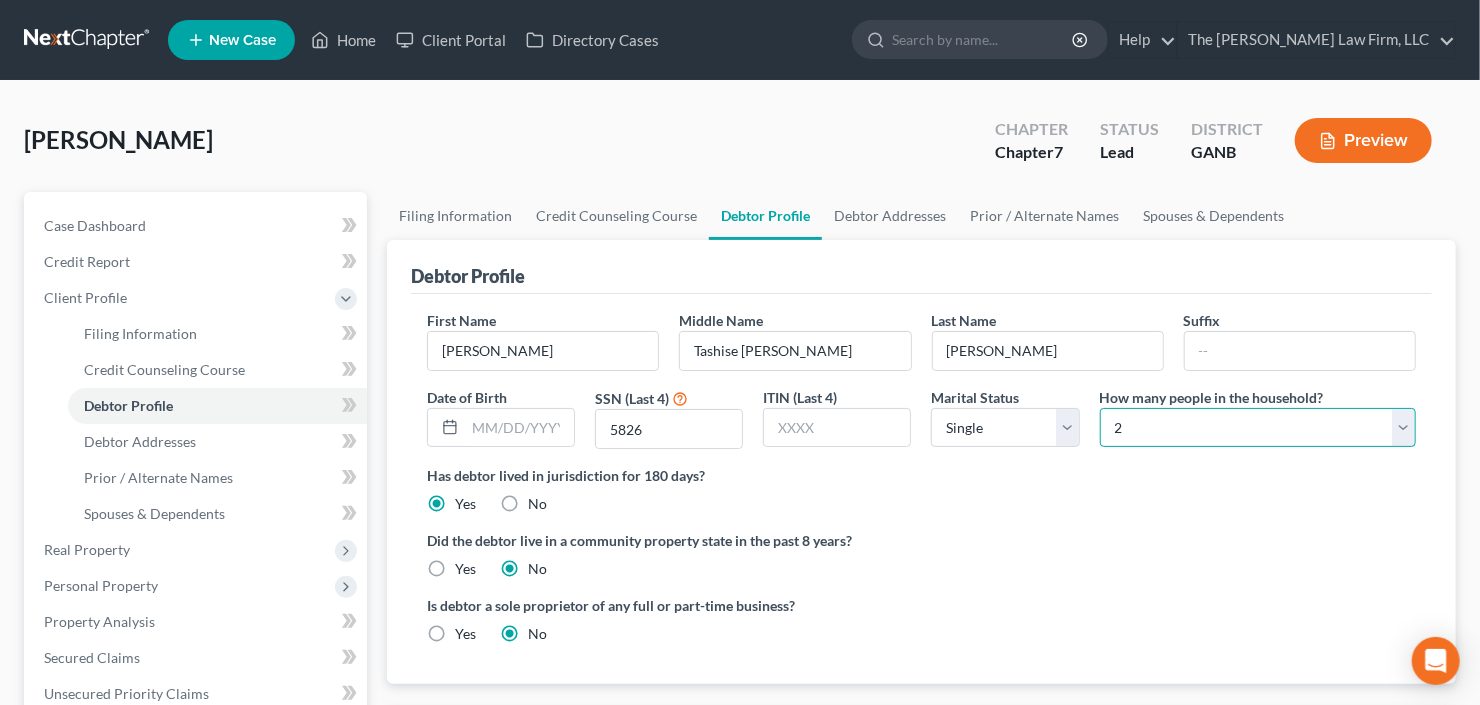click on "Select 1 2 3 4 5 6 7 8 9 10 11 12 13 14 15 16 17 18 19 20" at bounding box center (1258, 428) 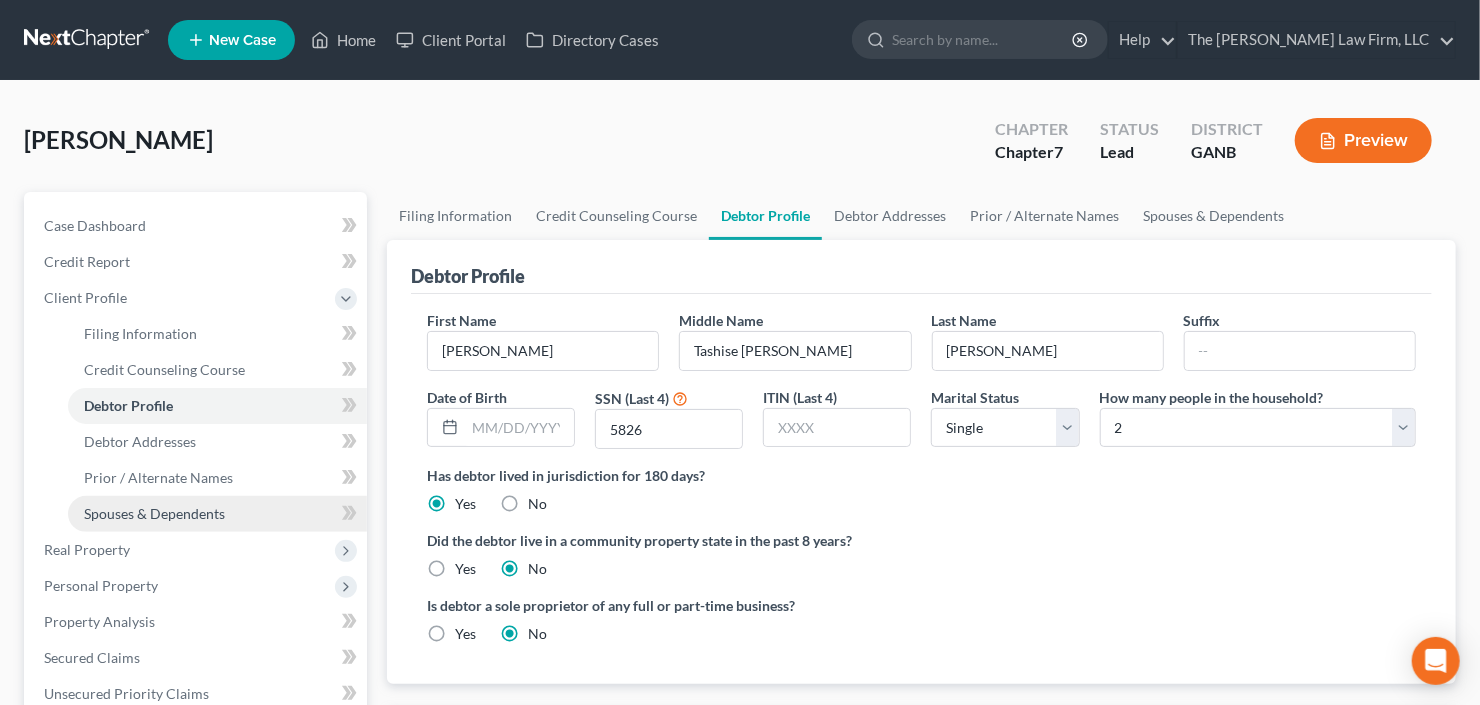 click on "Spouses & Dependents" at bounding box center [154, 513] 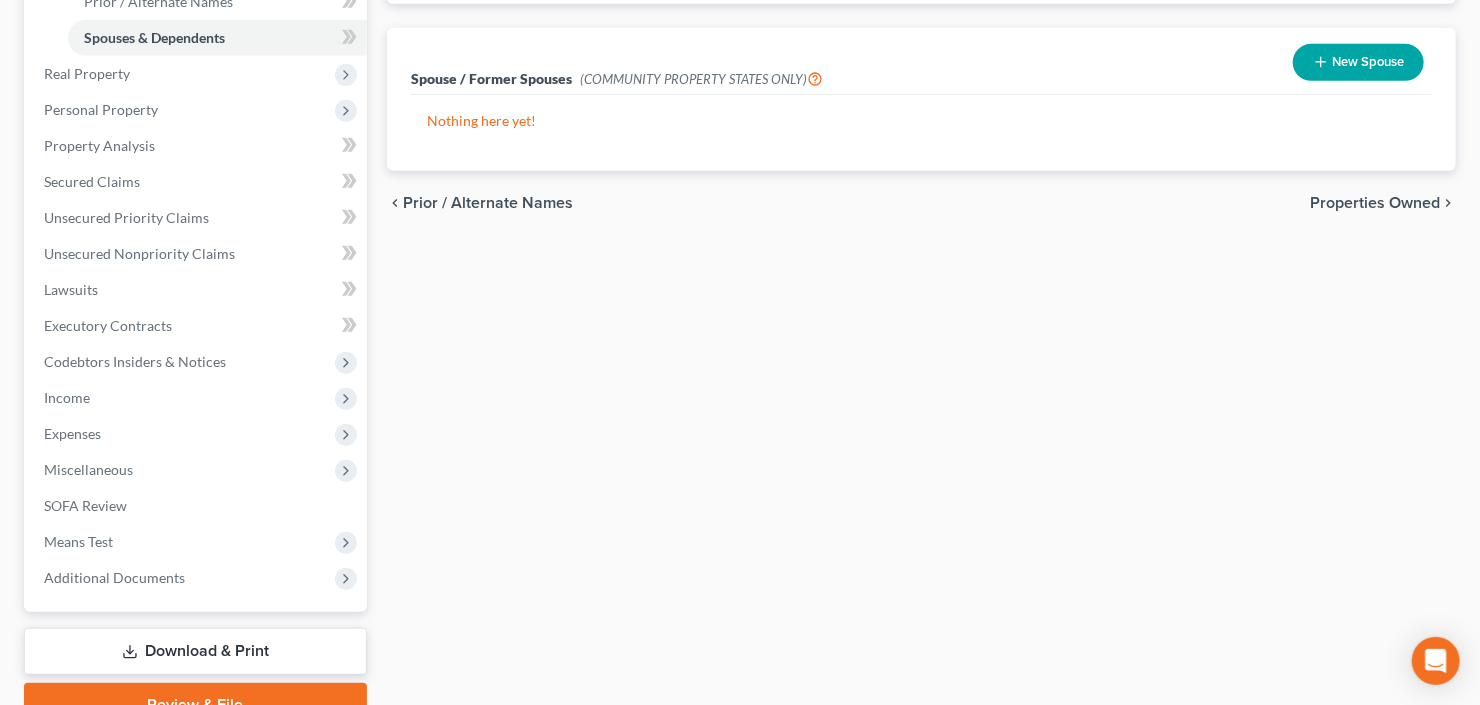 scroll, scrollTop: 480, scrollLeft: 0, axis: vertical 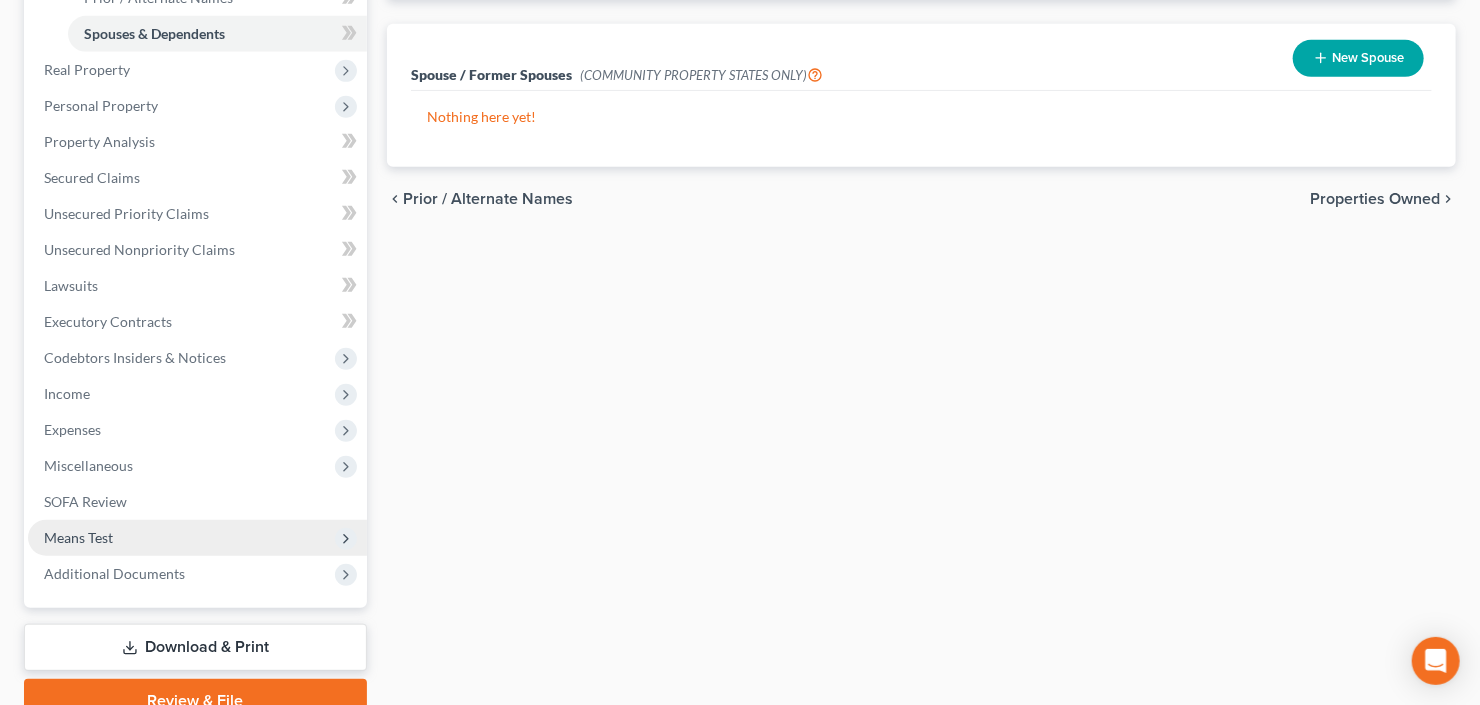click on "Means Test" at bounding box center [197, 538] 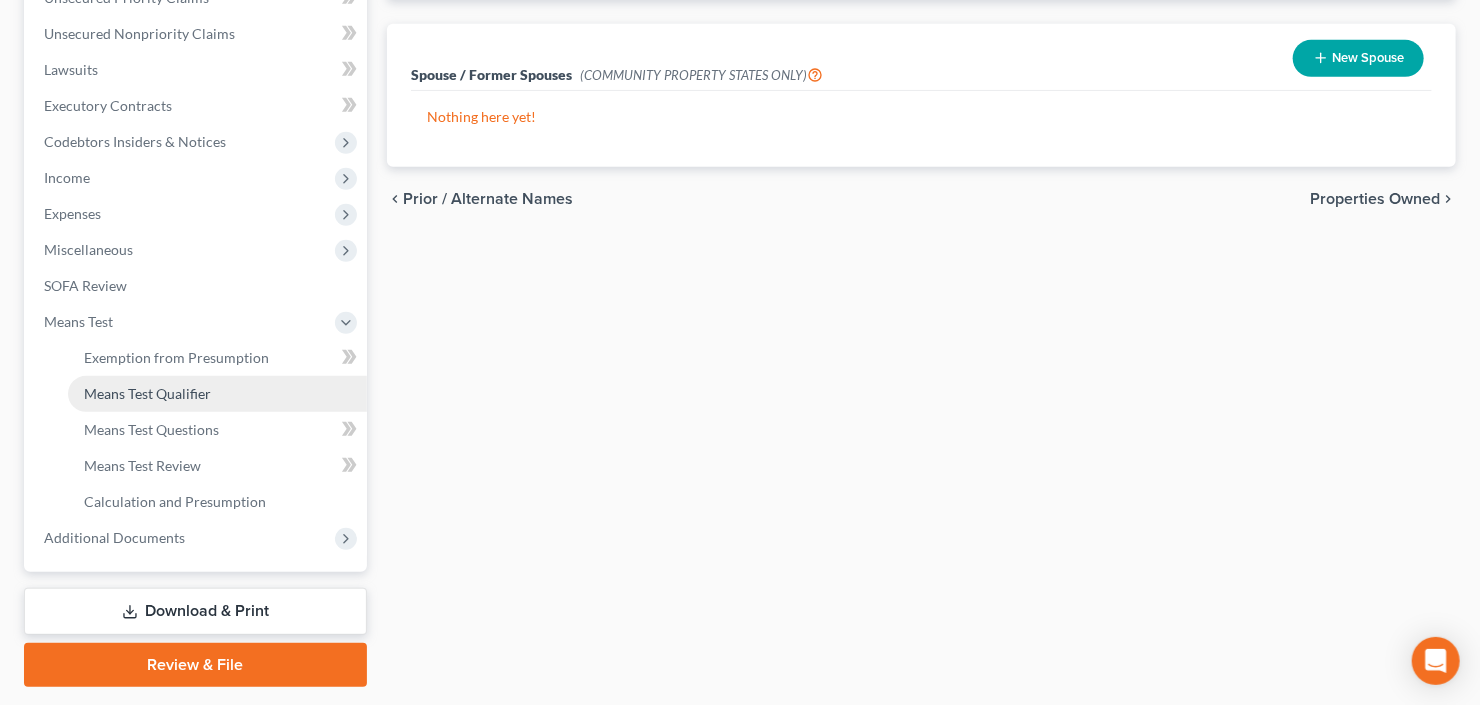 click on "Means Test Qualifier" at bounding box center [147, 393] 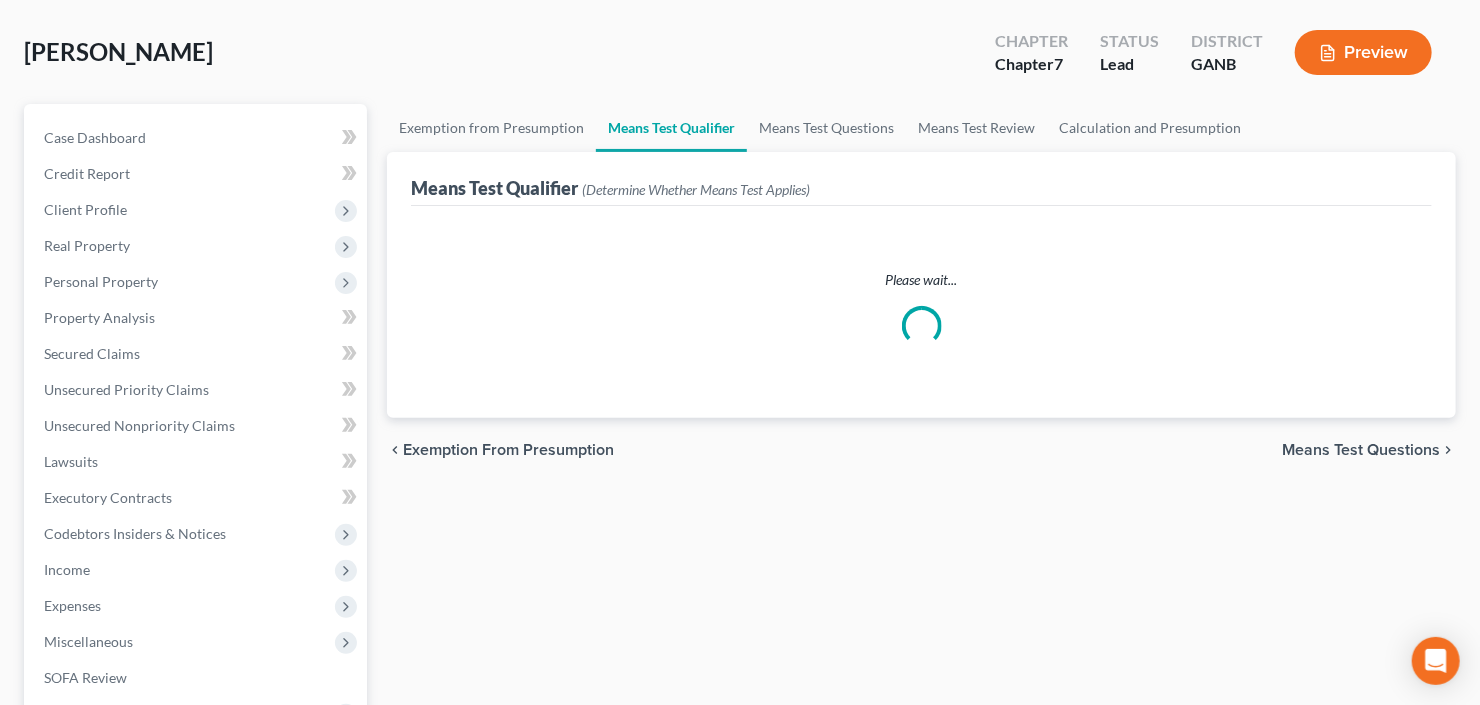 scroll, scrollTop: 160, scrollLeft: 0, axis: vertical 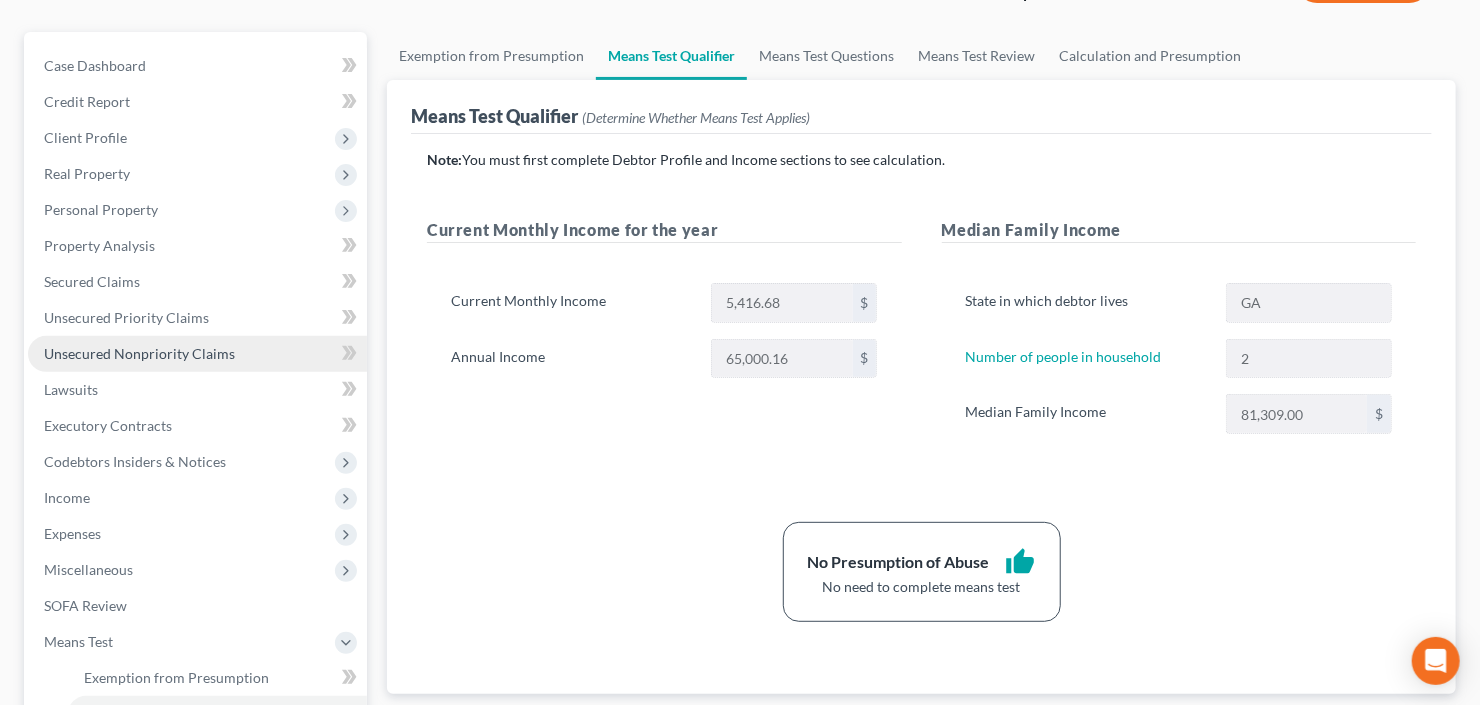 click on "Unsecured Nonpriority Claims" at bounding box center (139, 353) 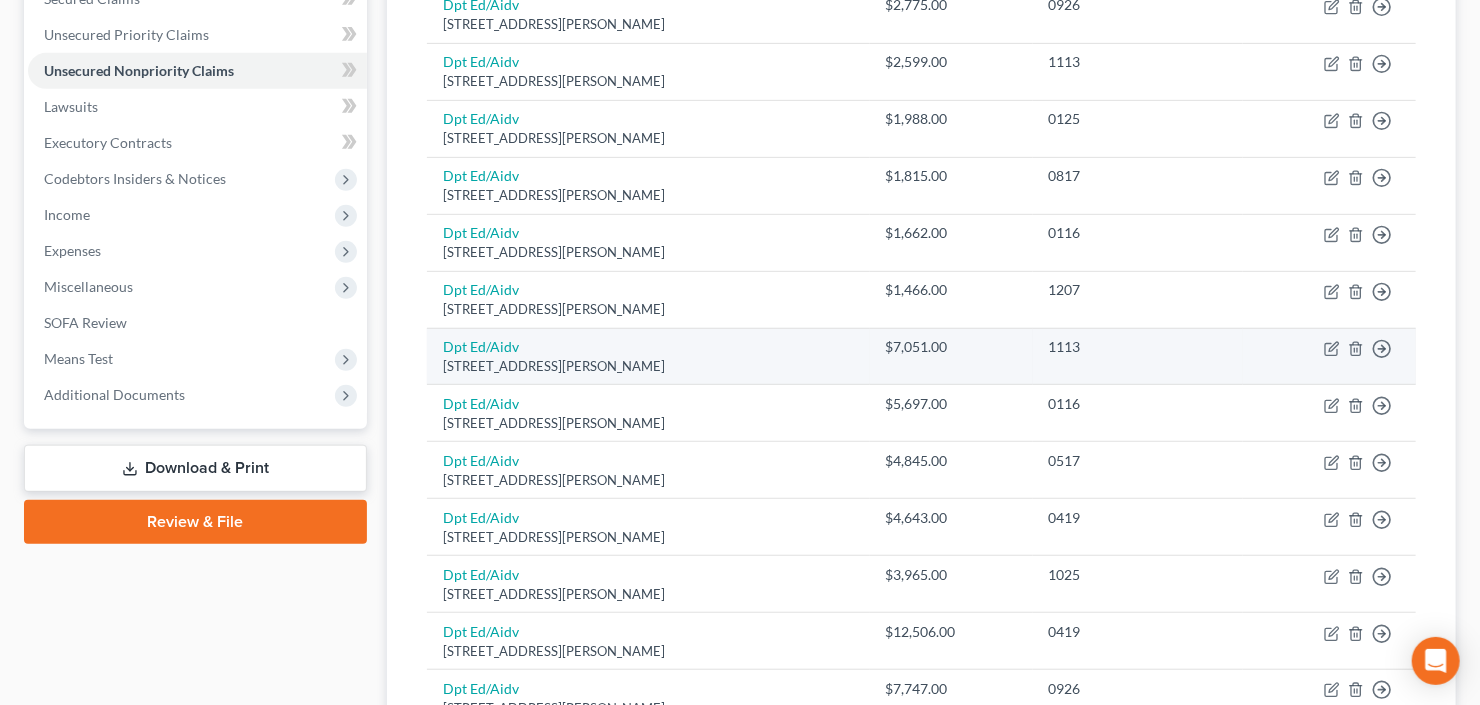 scroll, scrollTop: 480, scrollLeft: 0, axis: vertical 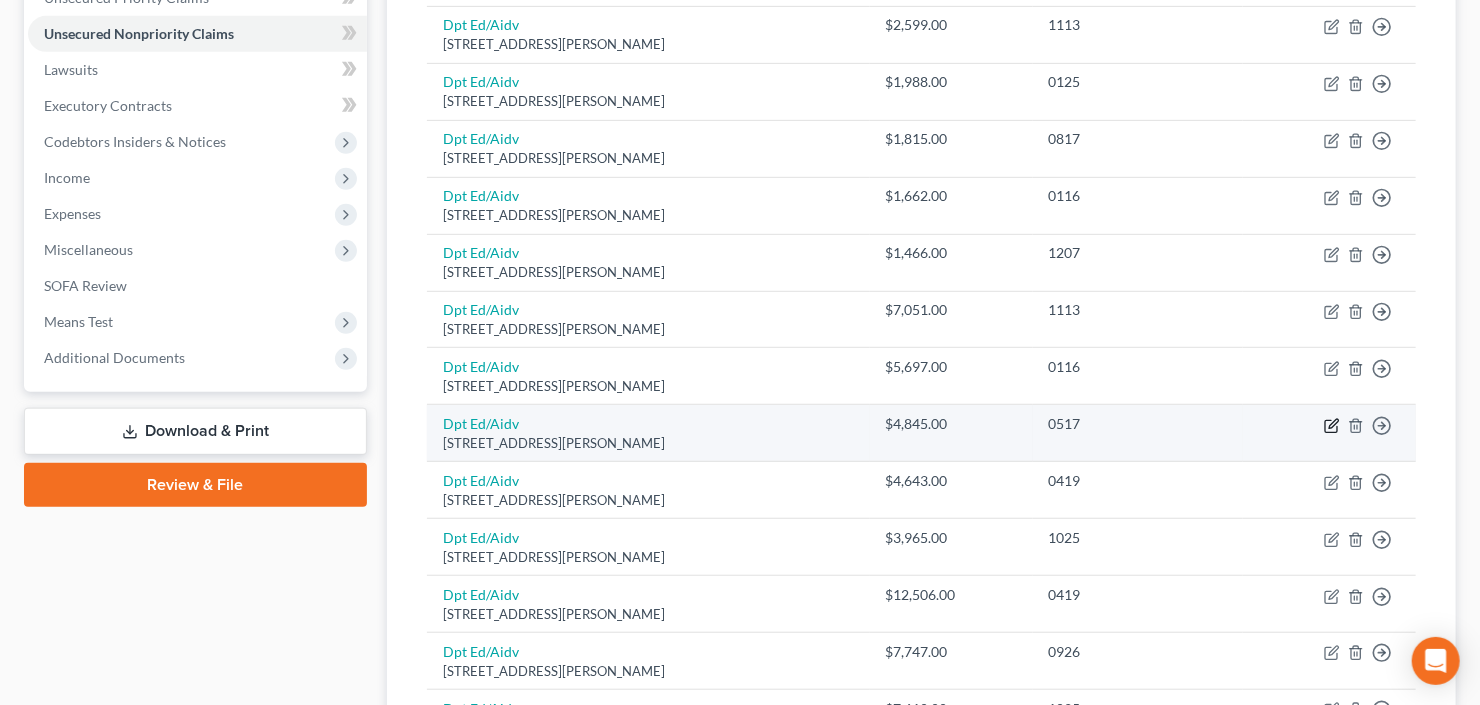 click 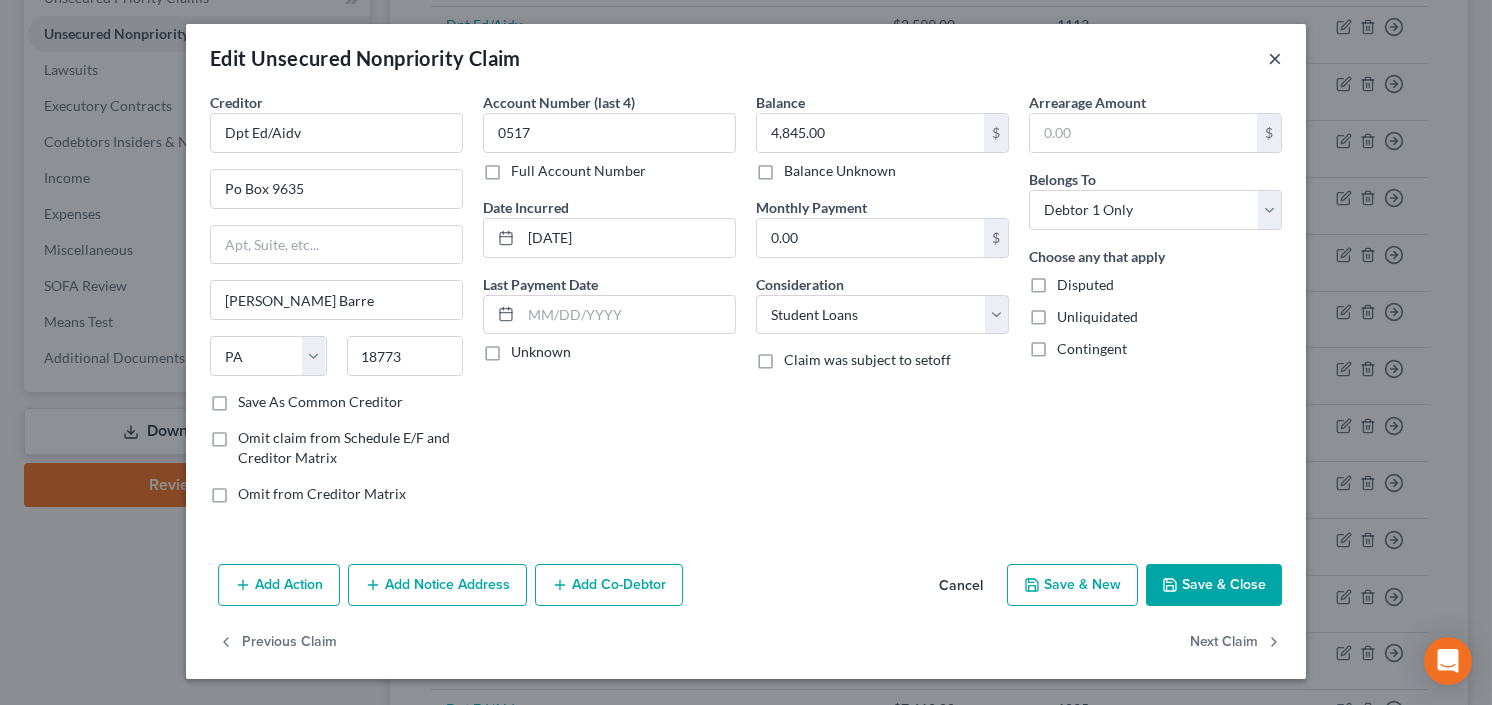 click on "×" at bounding box center [1275, 58] 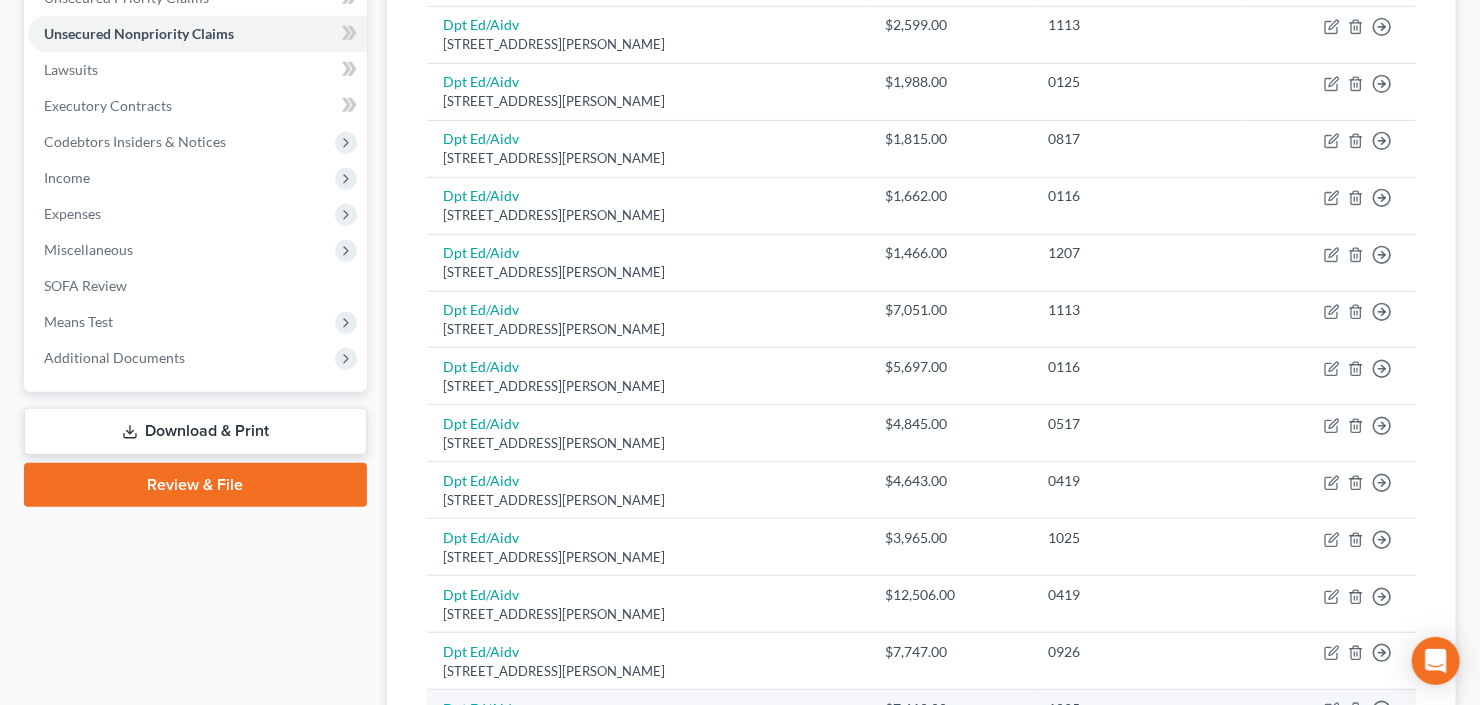scroll, scrollTop: 240, scrollLeft: 0, axis: vertical 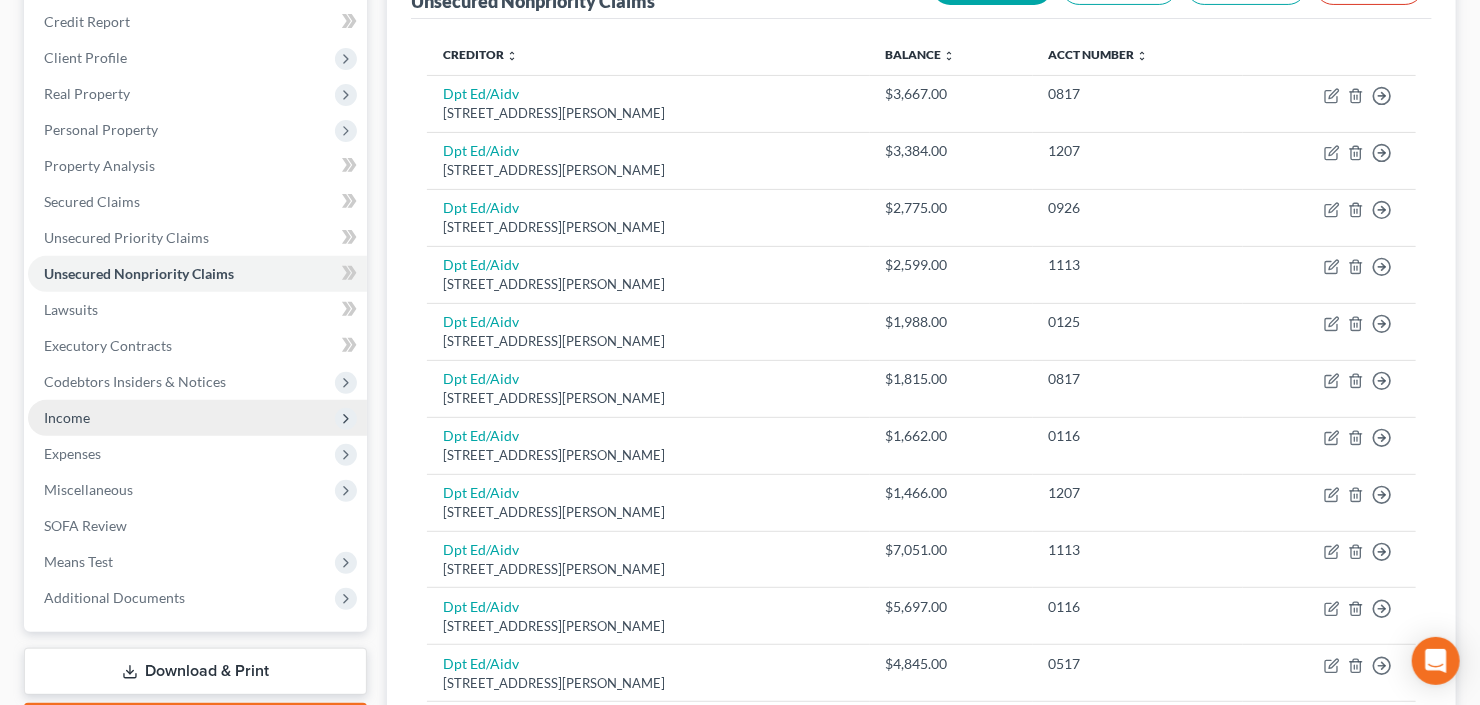 click on "Income" at bounding box center [197, 418] 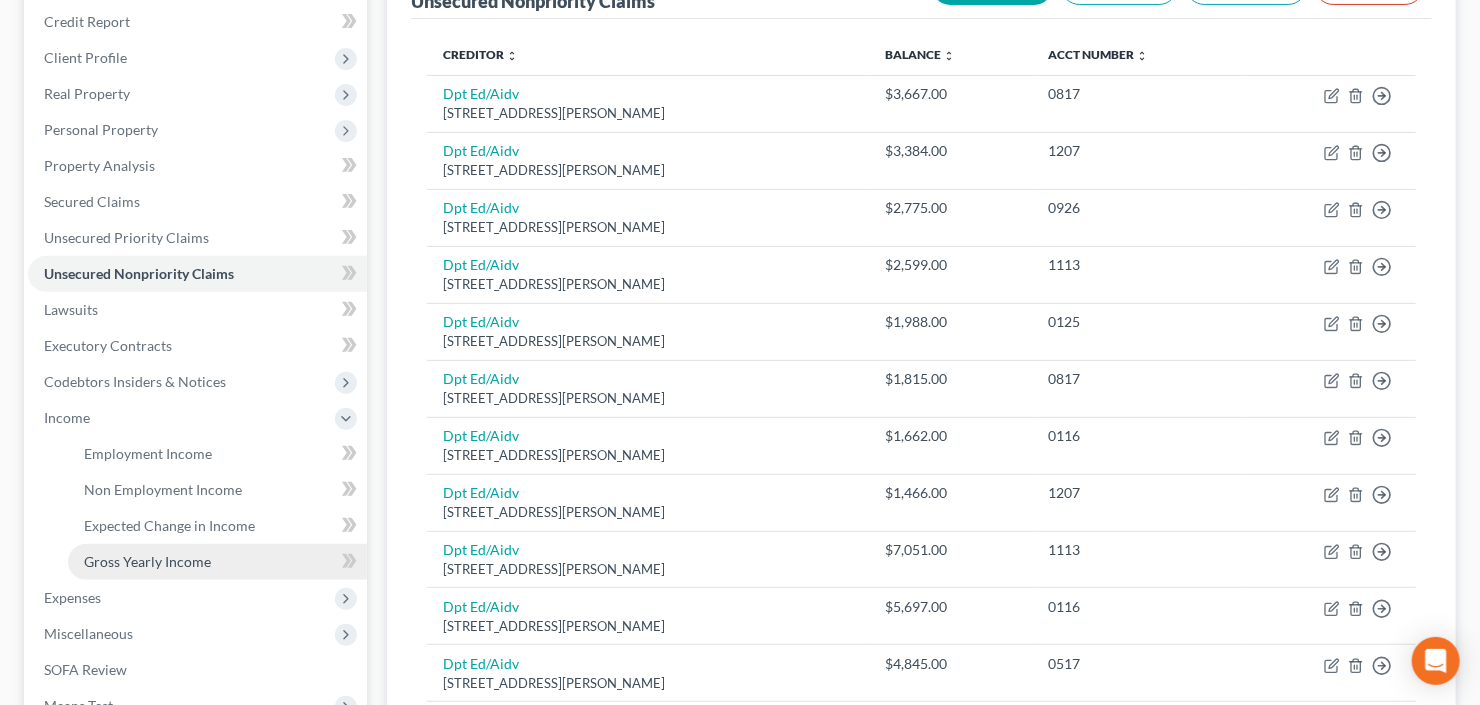 click on "Gross Yearly Income" at bounding box center [147, 561] 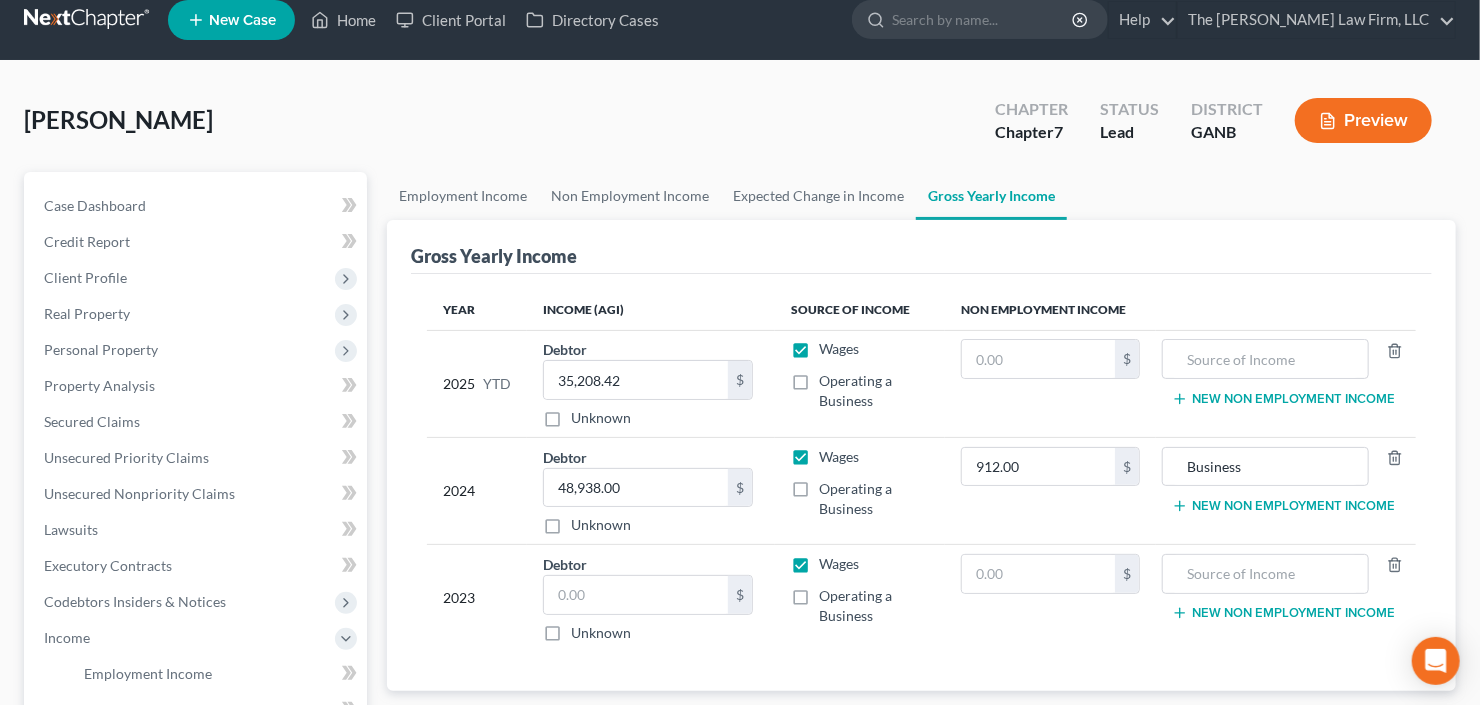 scroll, scrollTop: 0, scrollLeft: 0, axis: both 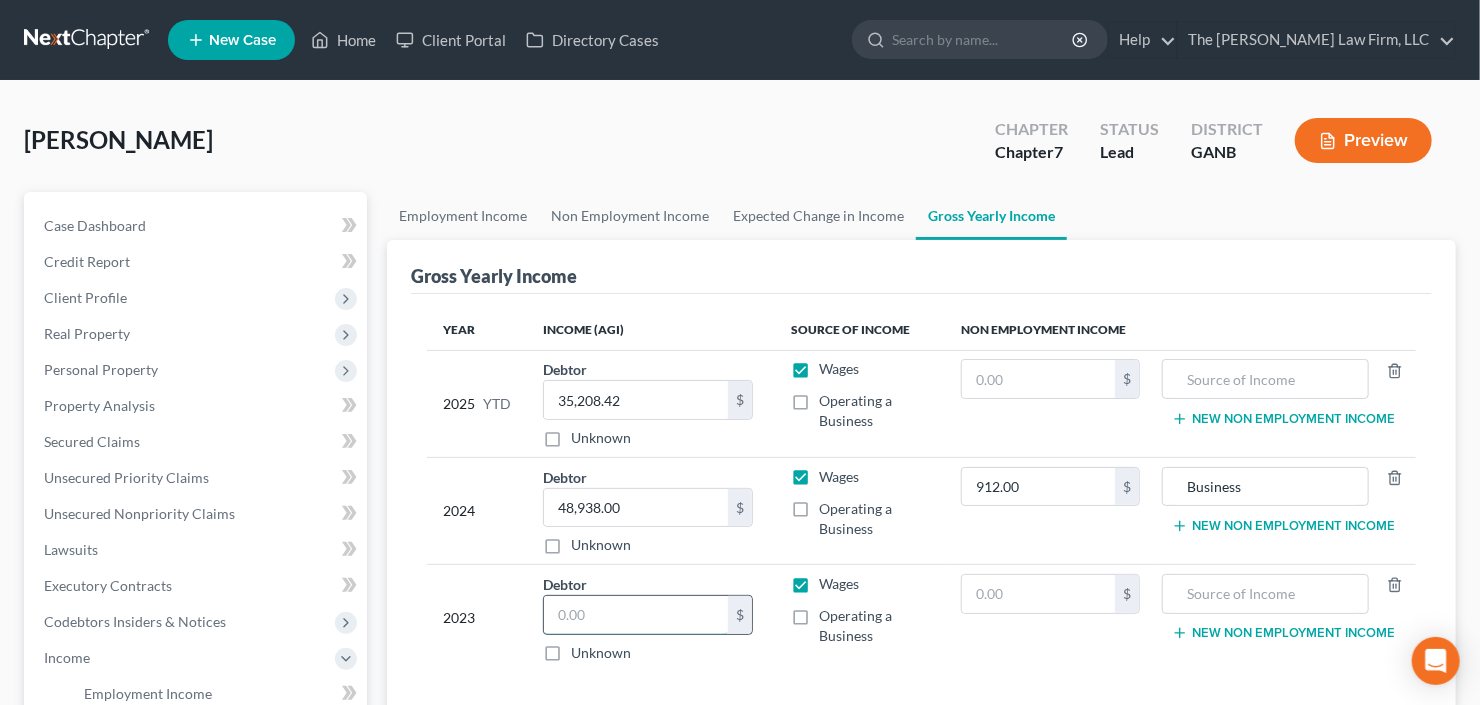 click at bounding box center [636, 615] 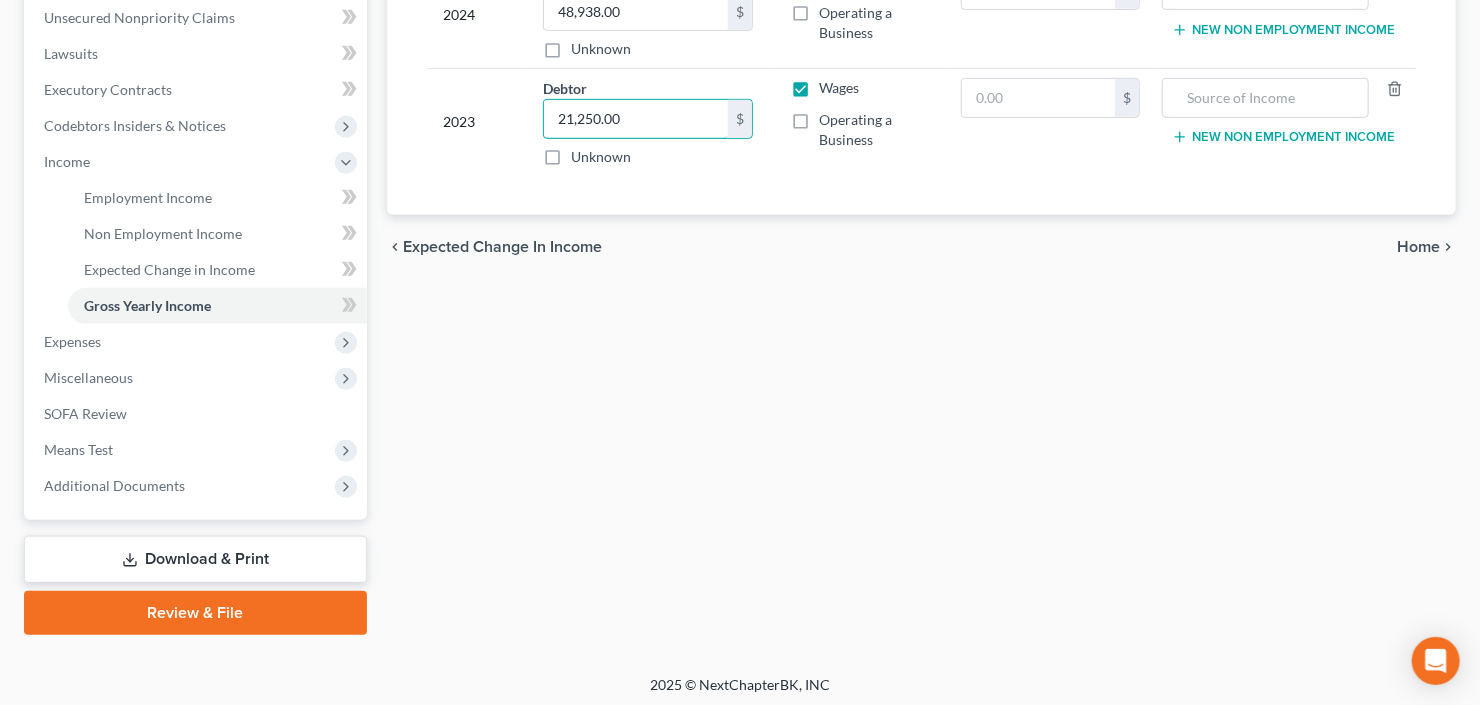 scroll, scrollTop: 498, scrollLeft: 0, axis: vertical 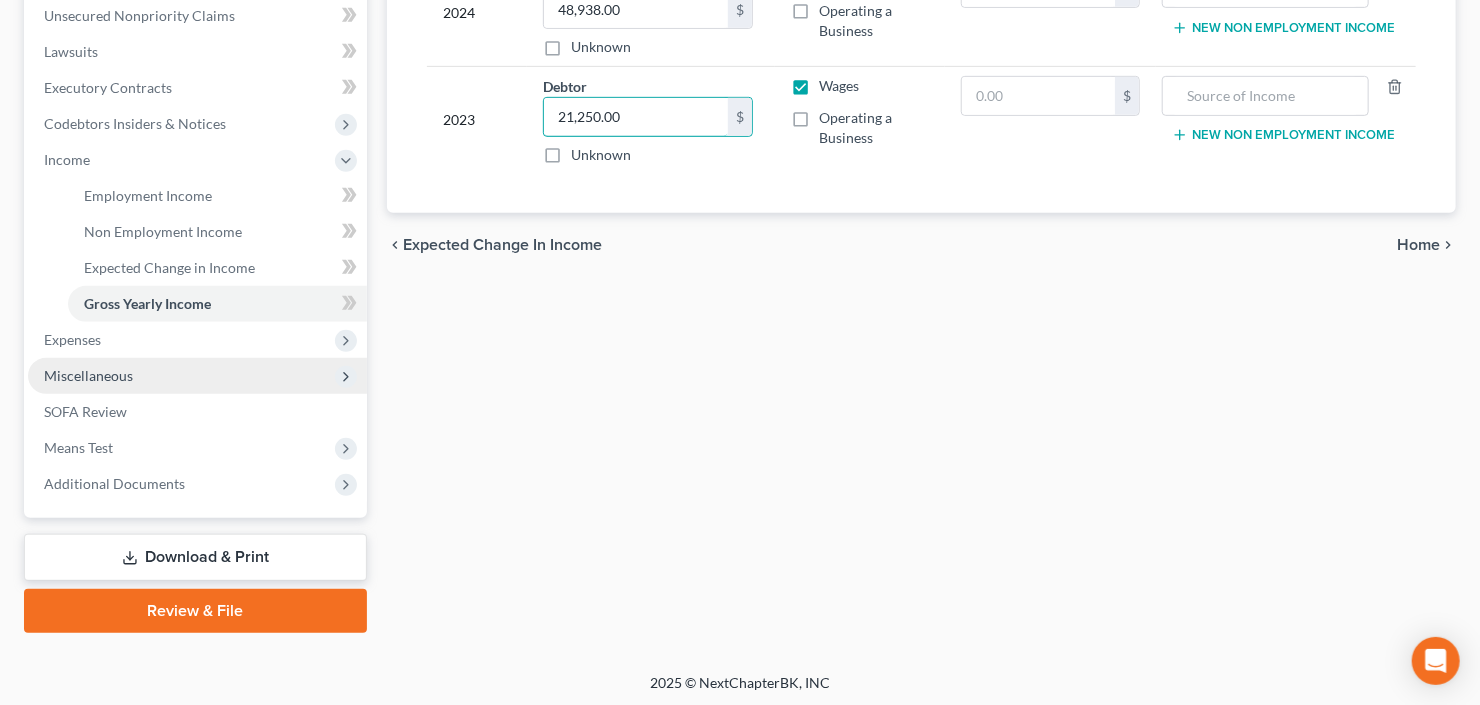 type on "21,250.00" 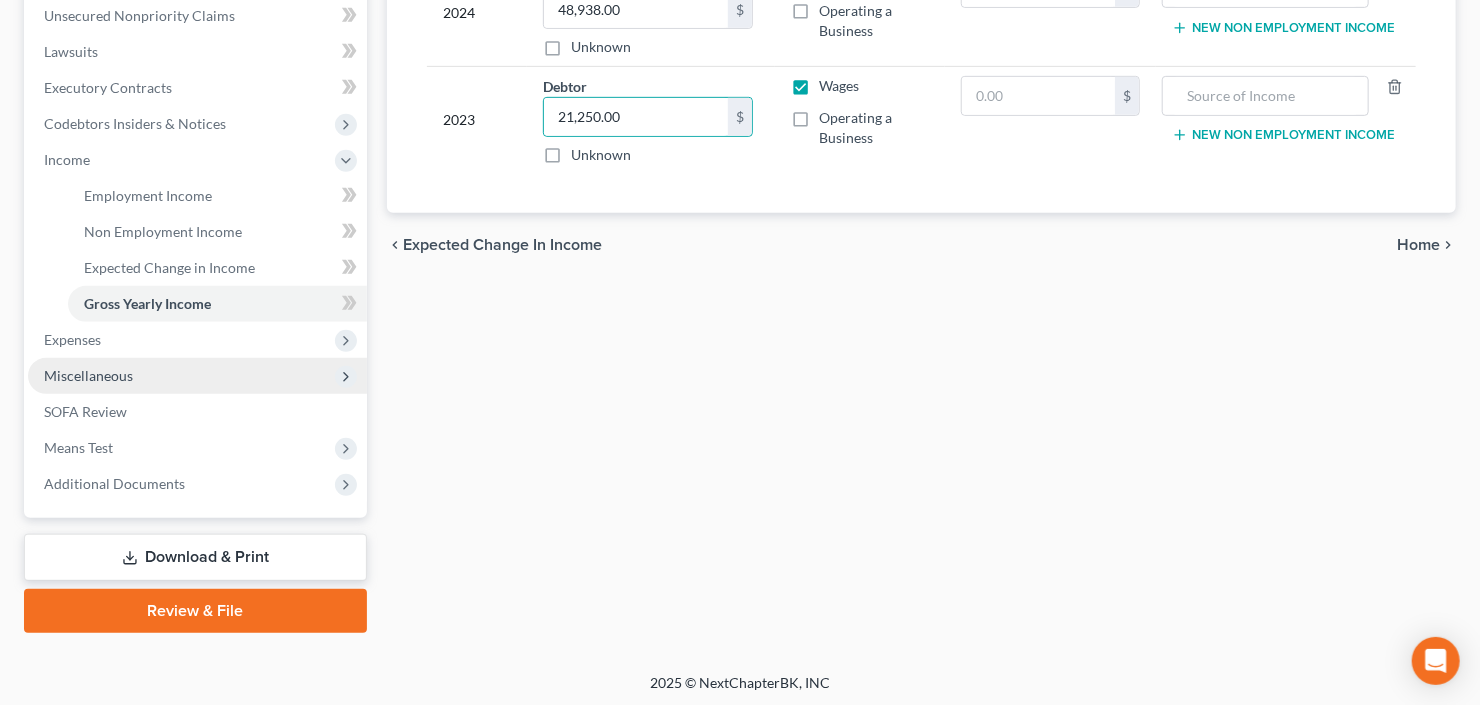 click on "Miscellaneous" at bounding box center [88, 375] 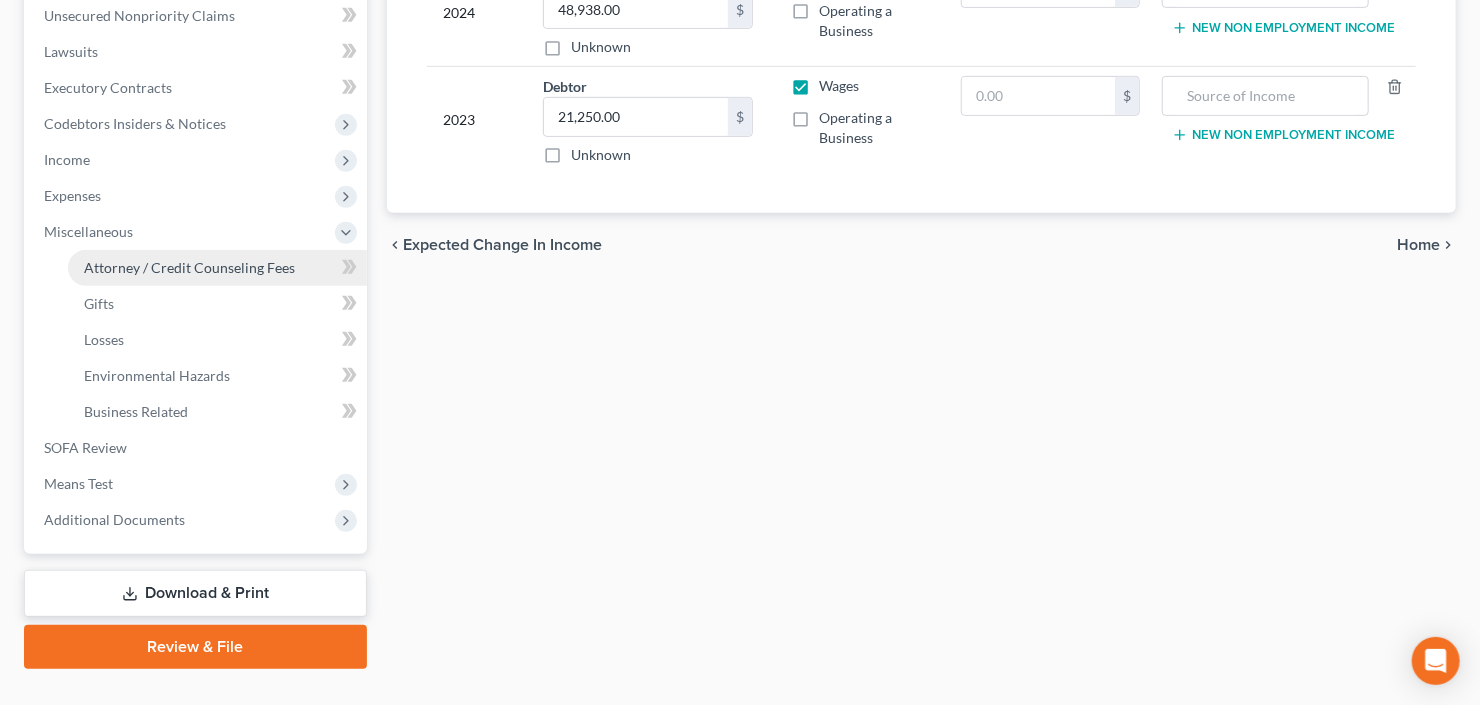 click on "Attorney / Credit Counseling Fees" at bounding box center [189, 267] 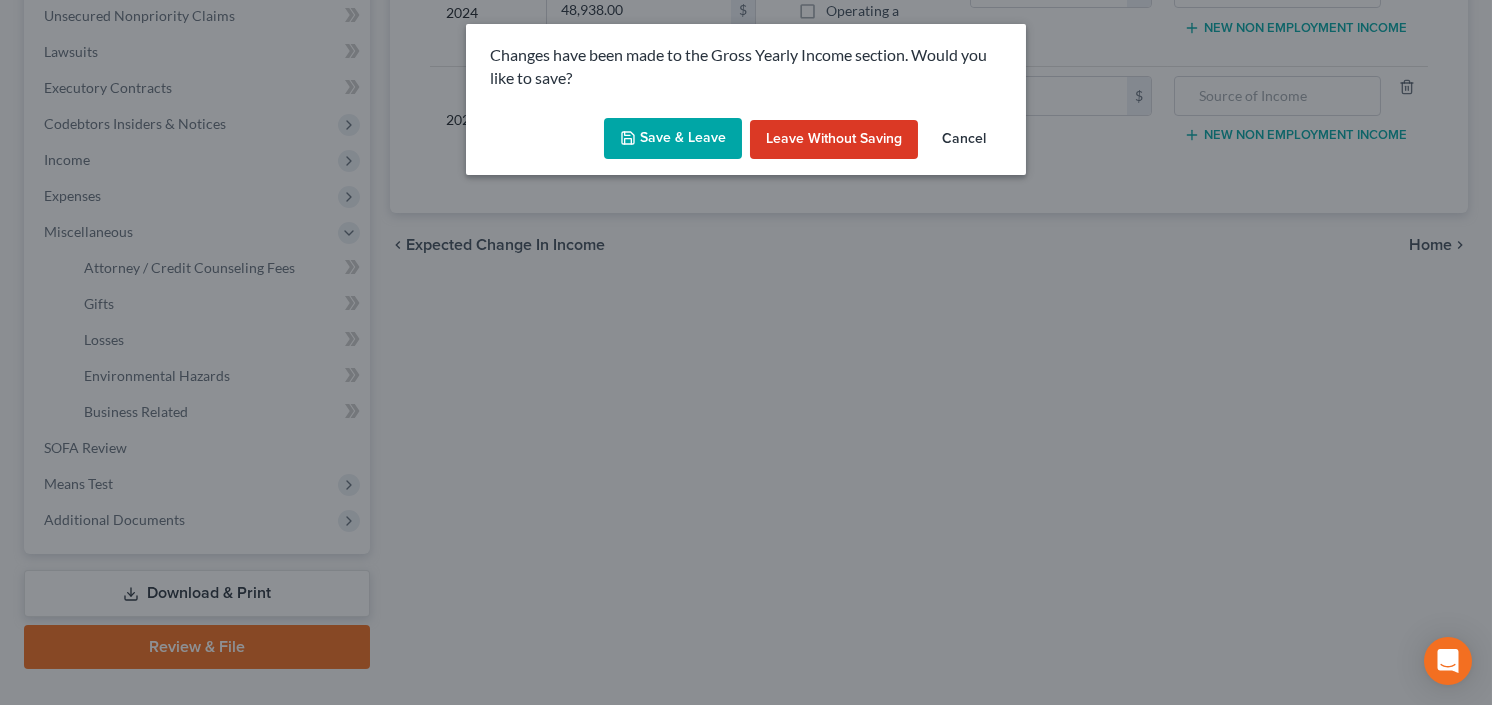 click on "Save & Leave" at bounding box center [673, 139] 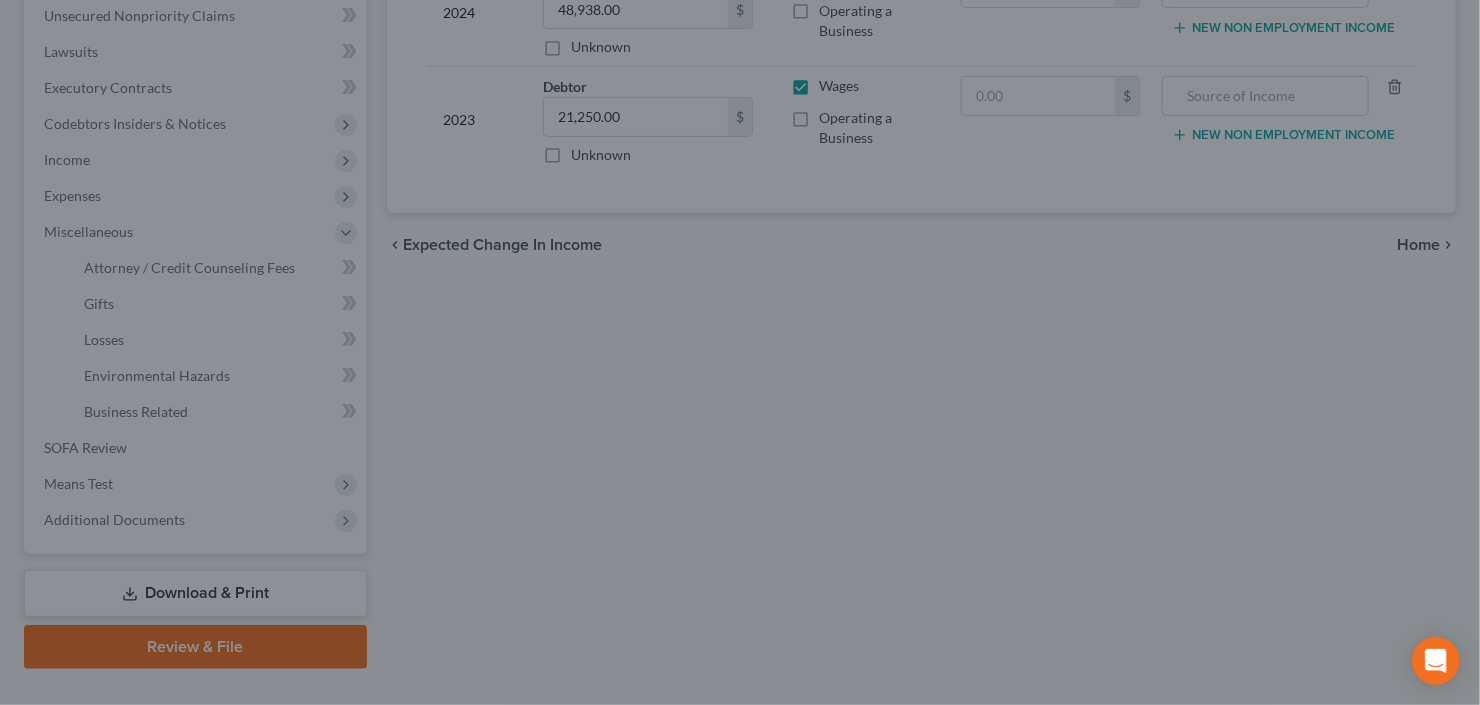 select on "3" 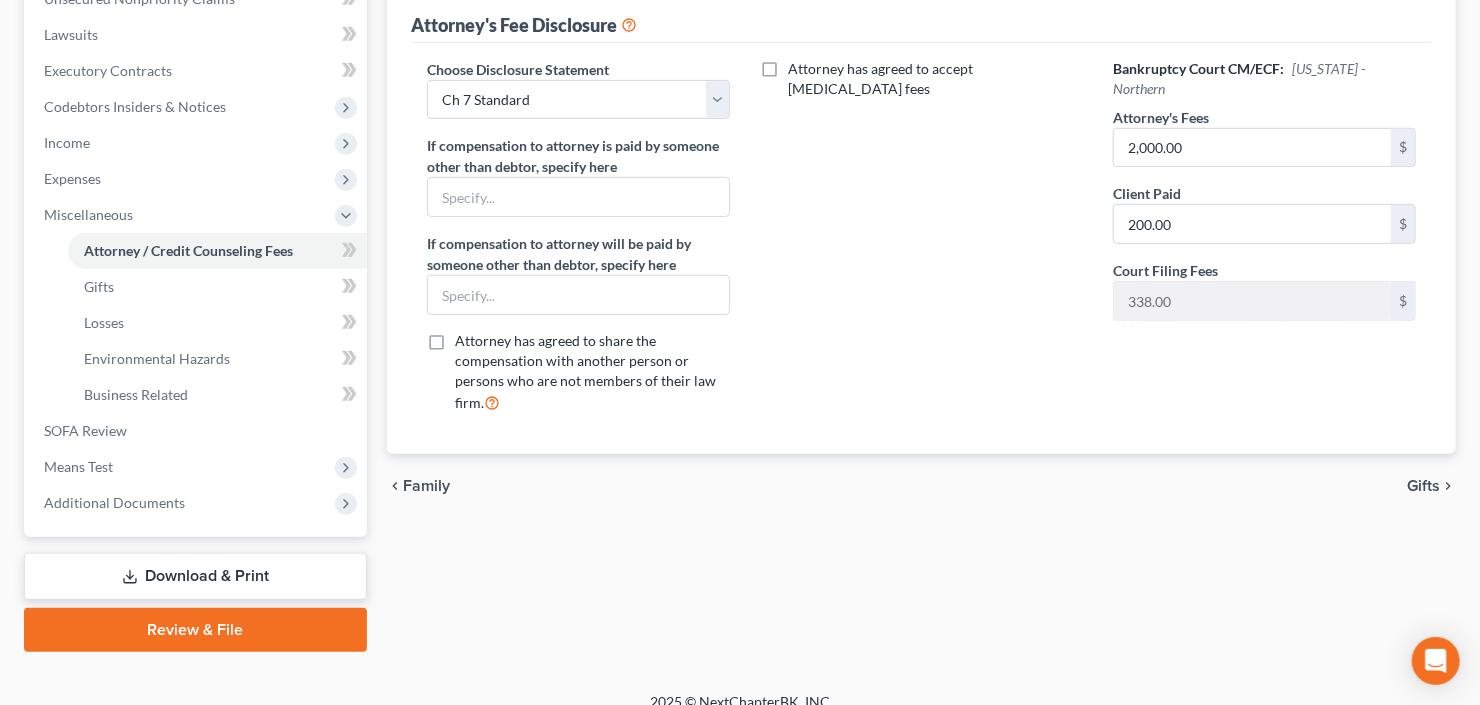scroll, scrollTop: 535, scrollLeft: 0, axis: vertical 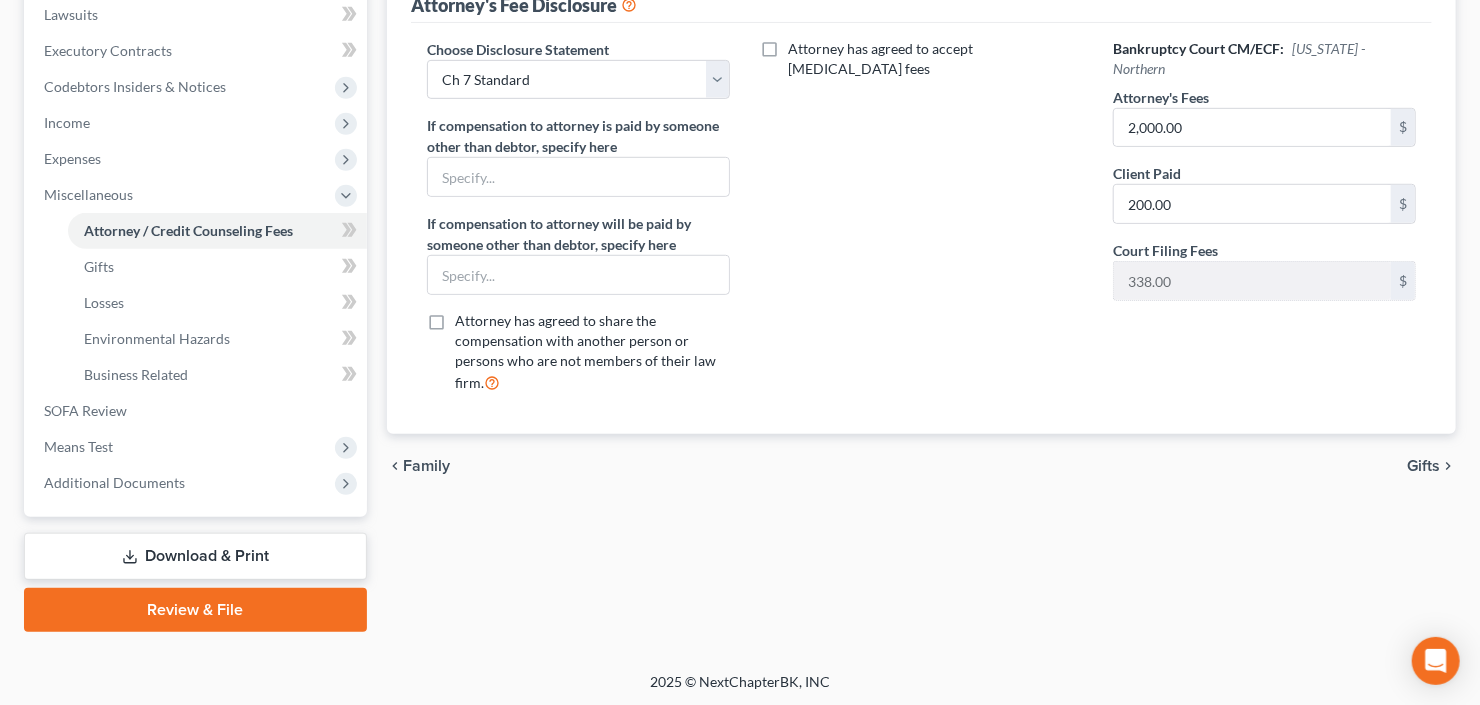 click on "Download & Print" at bounding box center (195, 556) 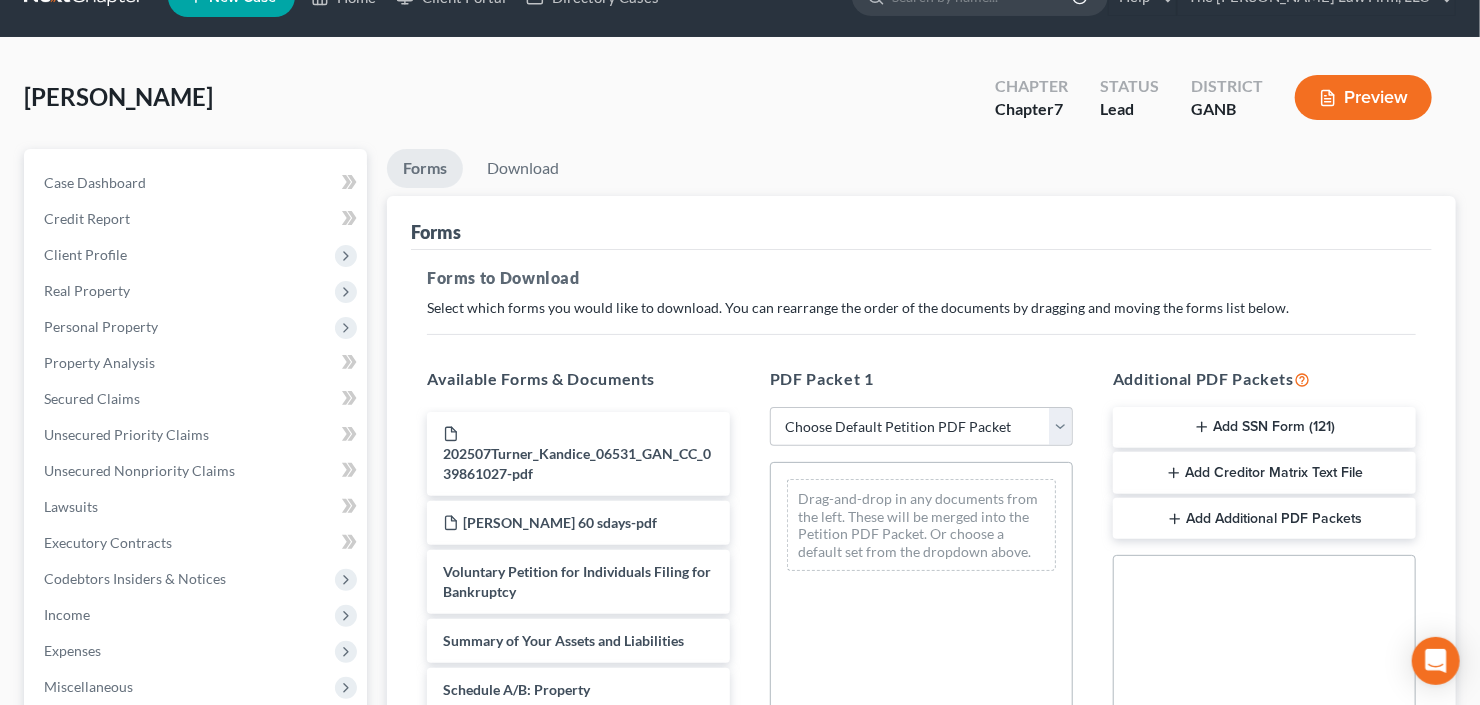 scroll, scrollTop: 0, scrollLeft: 0, axis: both 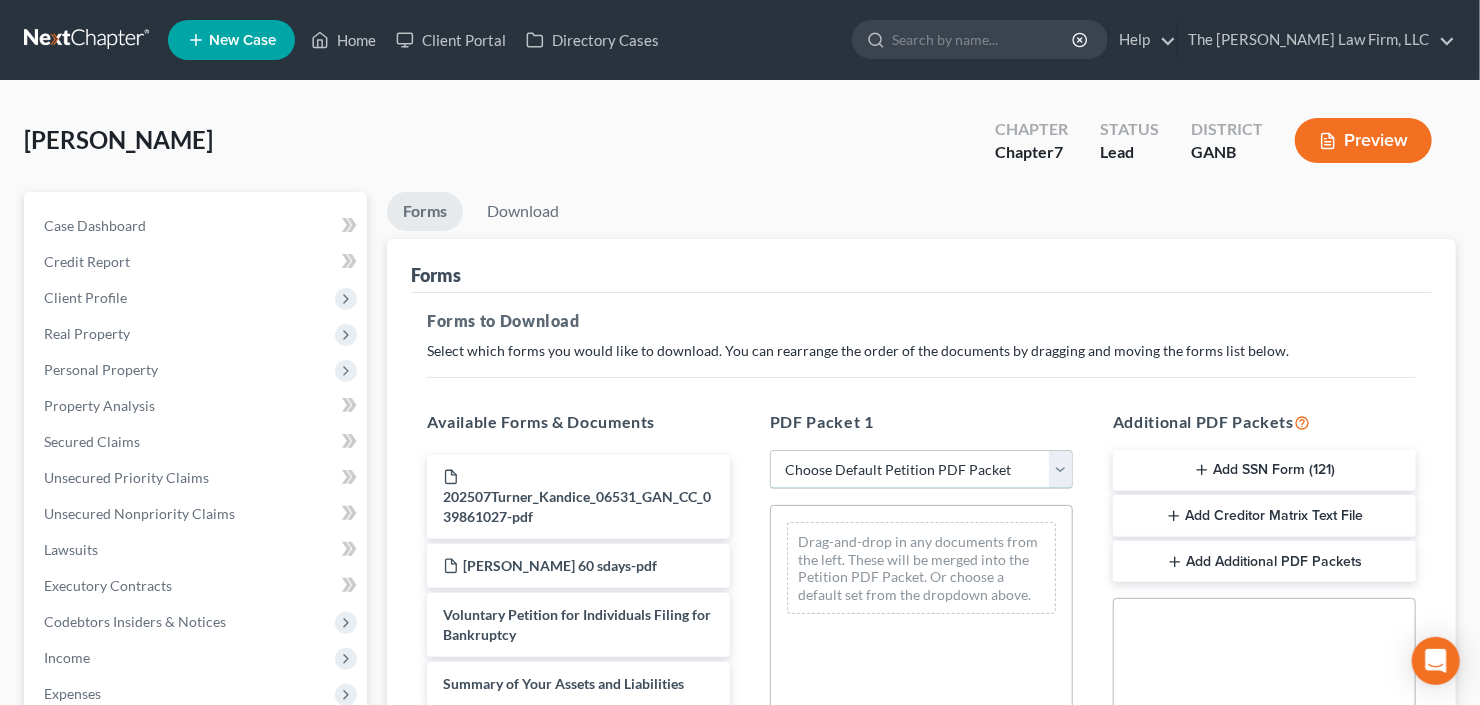click on "Choose Default Petition PDF Packet Complete Bankruptcy Petition (all forms and schedules) Emergency Filing Forms (Petition and Creditor List Only) Amended Forms Signature Pages Only" at bounding box center [921, 470] 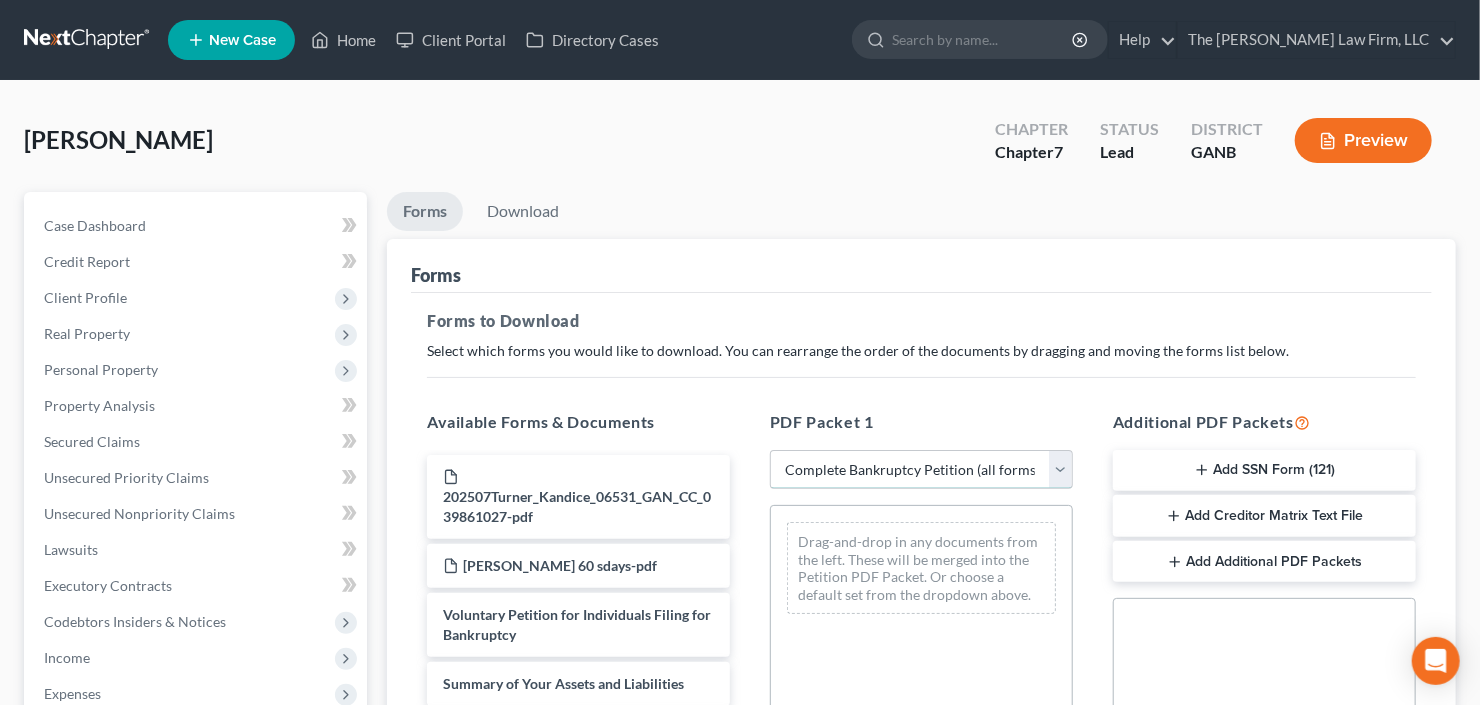 click on "Choose Default Petition PDF Packet Complete Bankruptcy Petition (all forms and schedules) Emergency Filing Forms (Petition and Creditor List Only) Amended Forms Signature Pages Only" at bounding box center [921, 470] 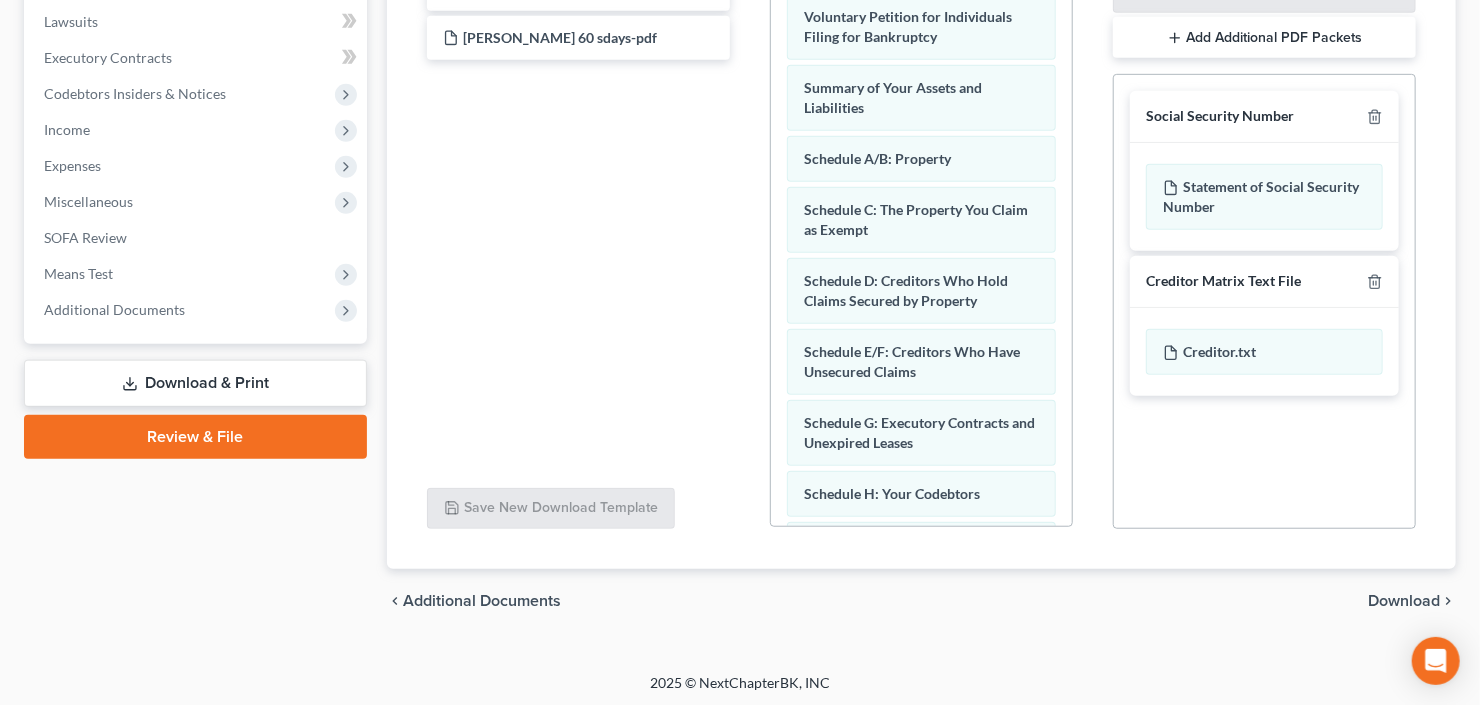 click on "Download" at bounding box center (1404, 601) 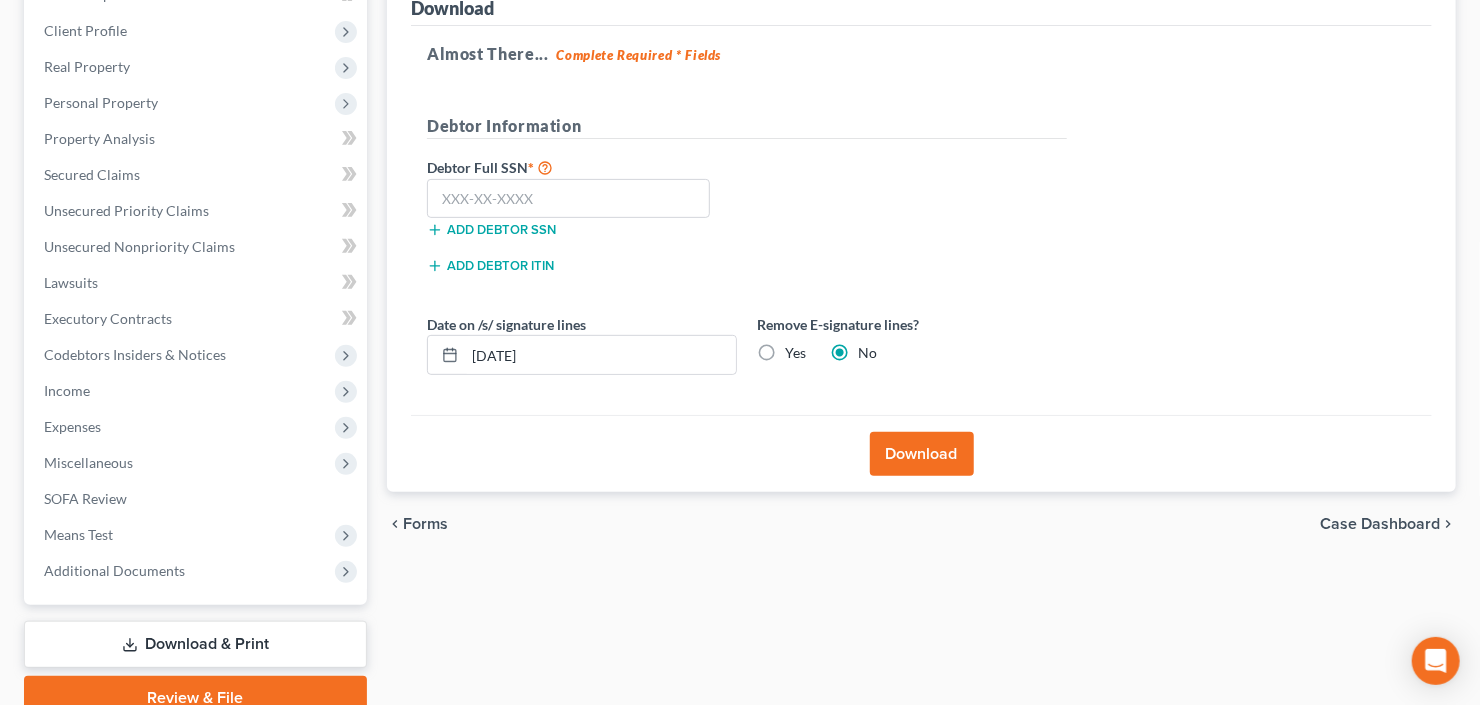scroll, scrollTop: 114, scrollLeft: 0, axis: vertical 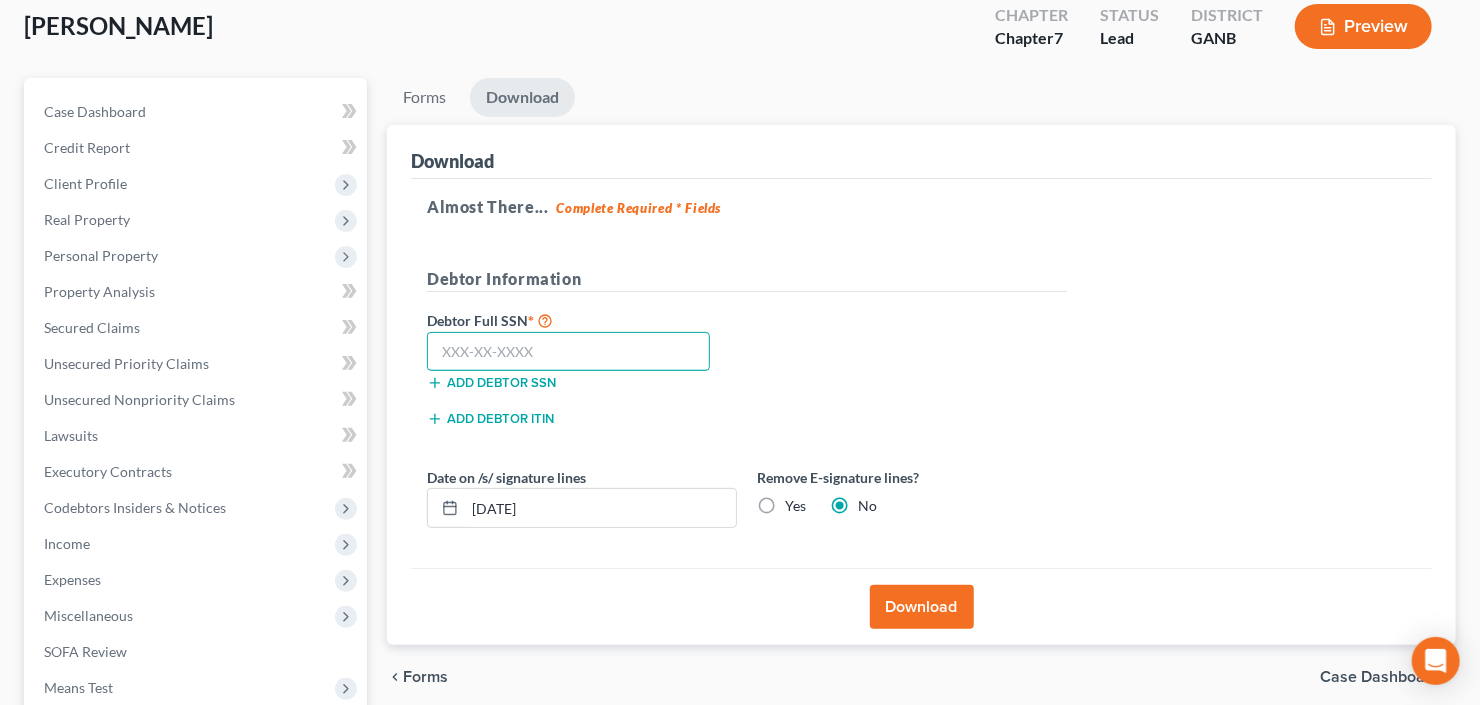 click at bounding box center (568, 352) 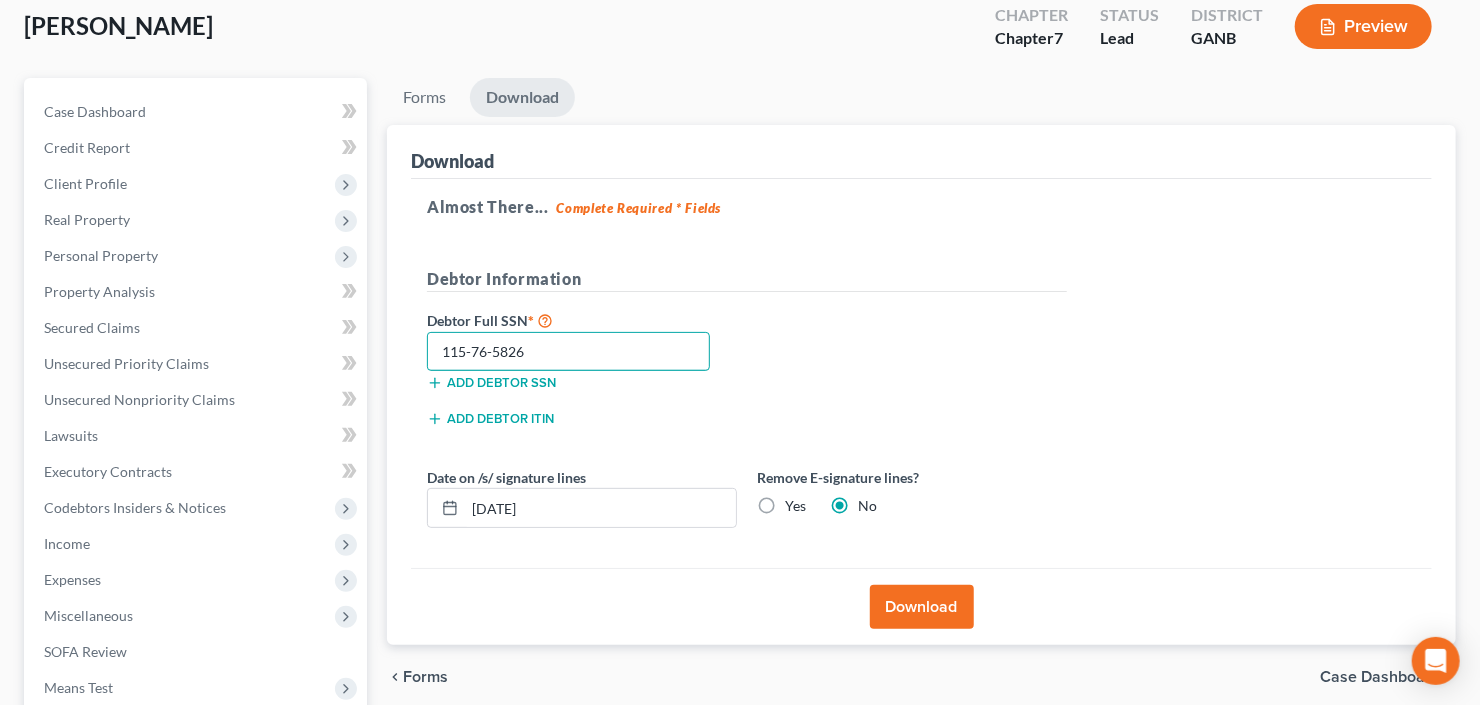 type on "115-76-5826" 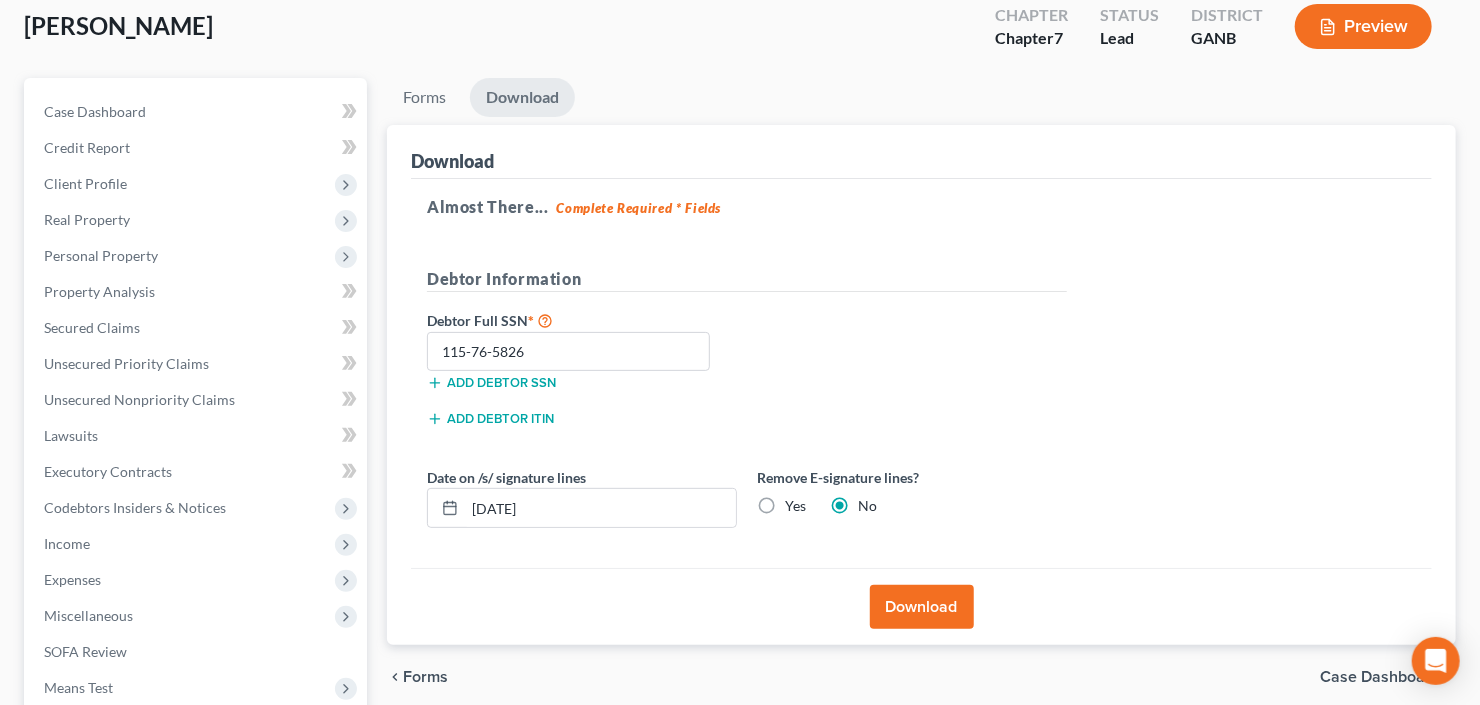 click on "Download" at bounding box center [922, 607] 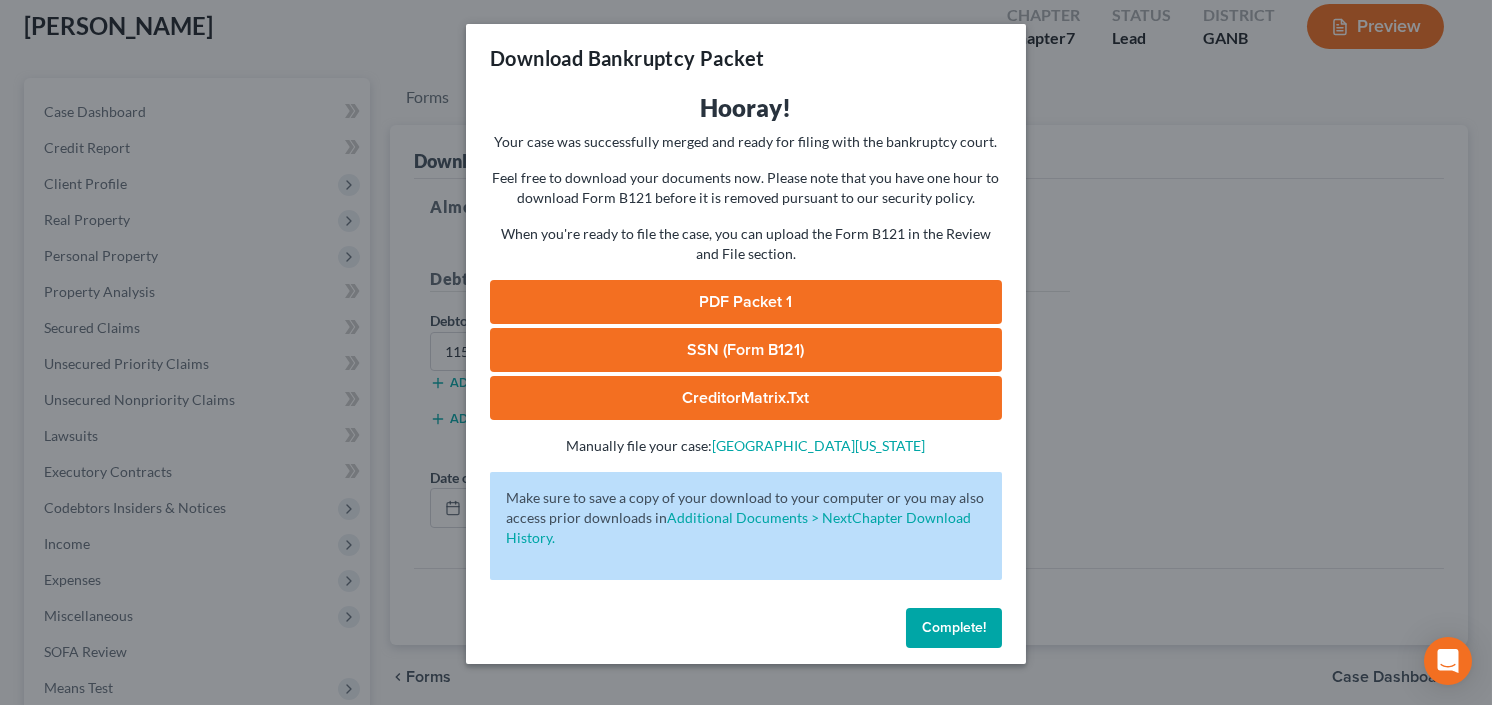 click on "SSN (Form B121)" at bounding box center (746, 350) 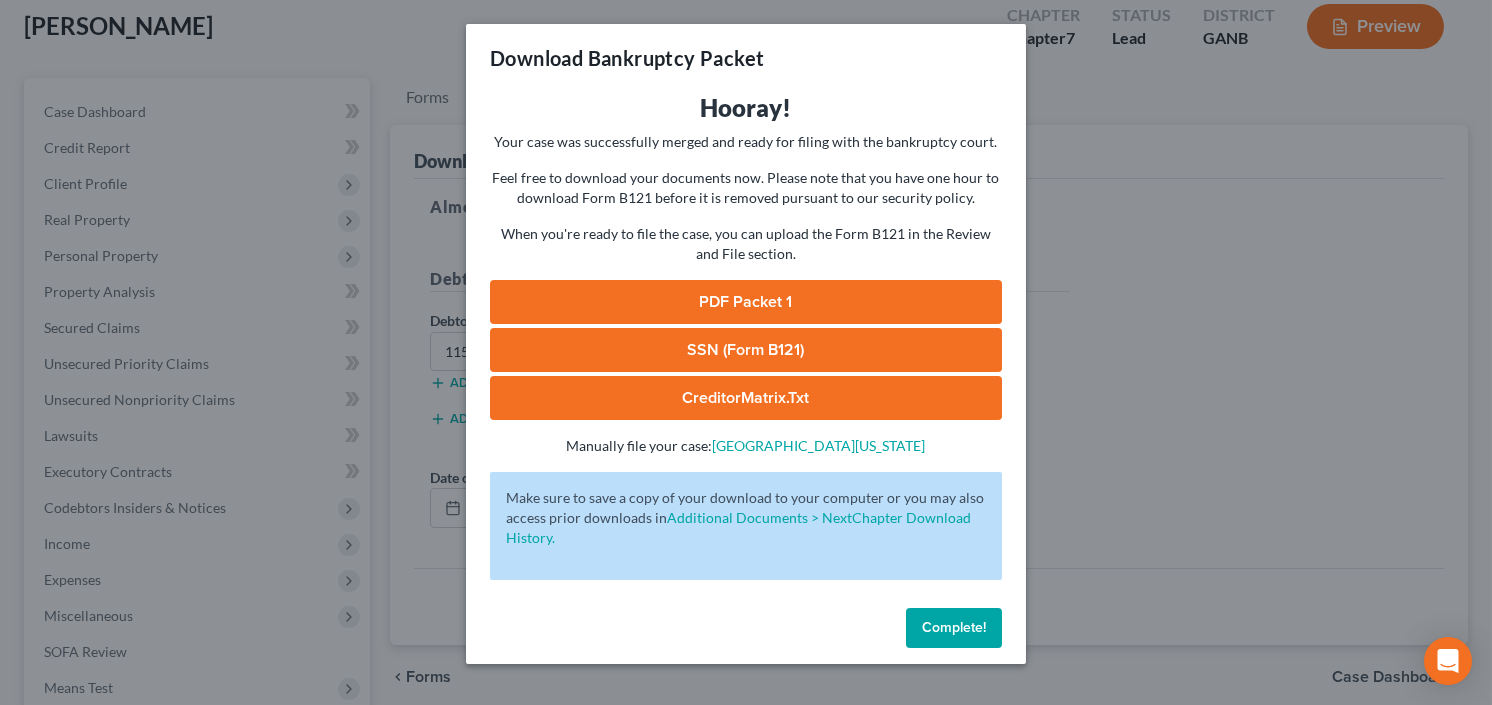 click on "PDF Packet 1" at bounding box center [746, 302] 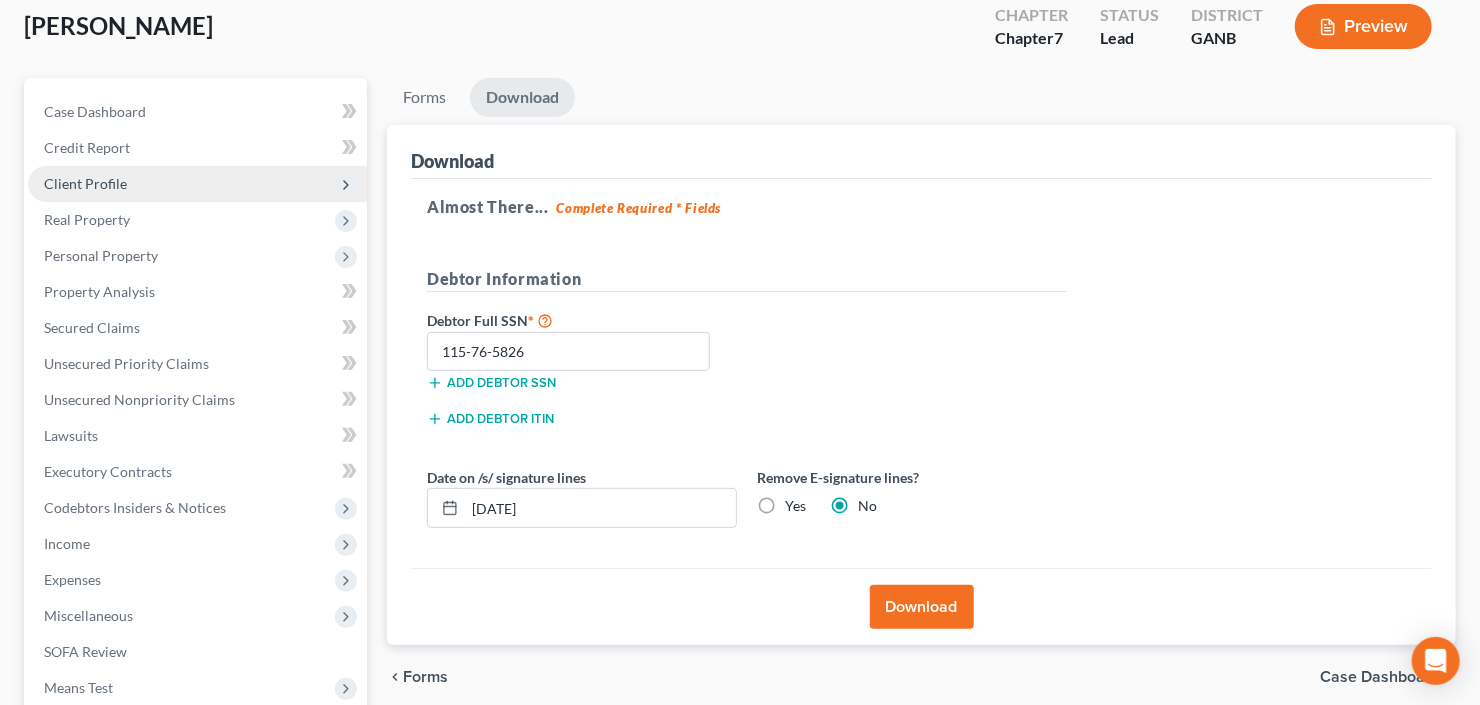 click on "Client Profile" at bounding box center [197, 184] 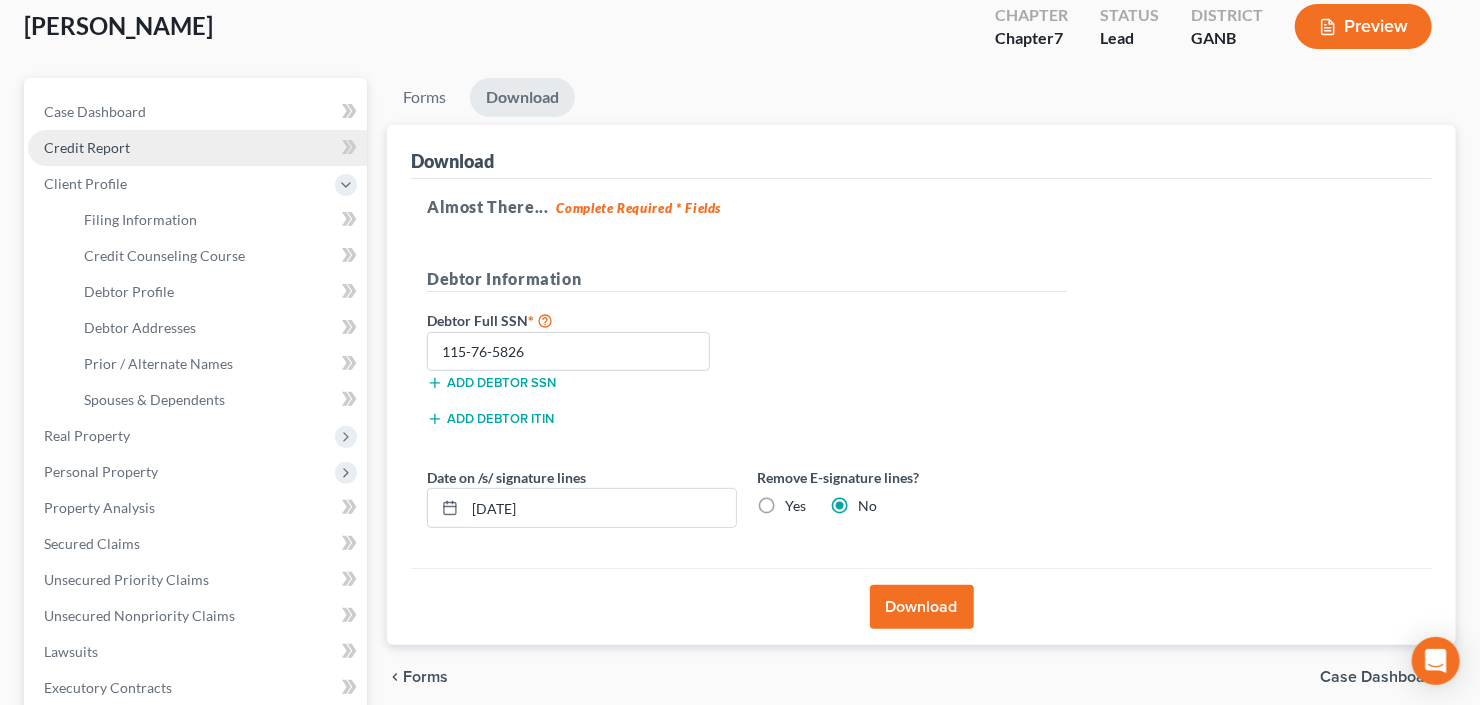 click on "Credit Report" at bounding box center (197, 148) 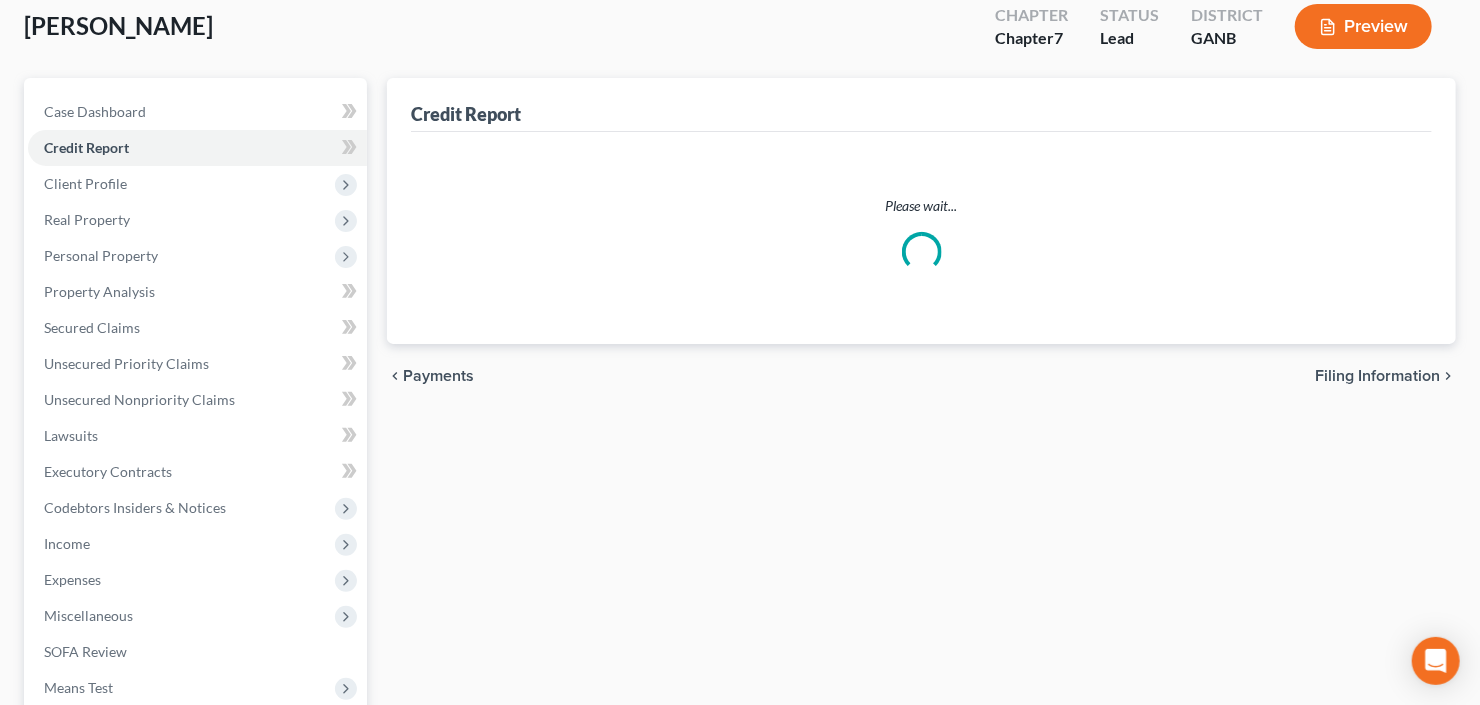 scroll, scrollTop: 0, scrollLeft: 0, axis: both 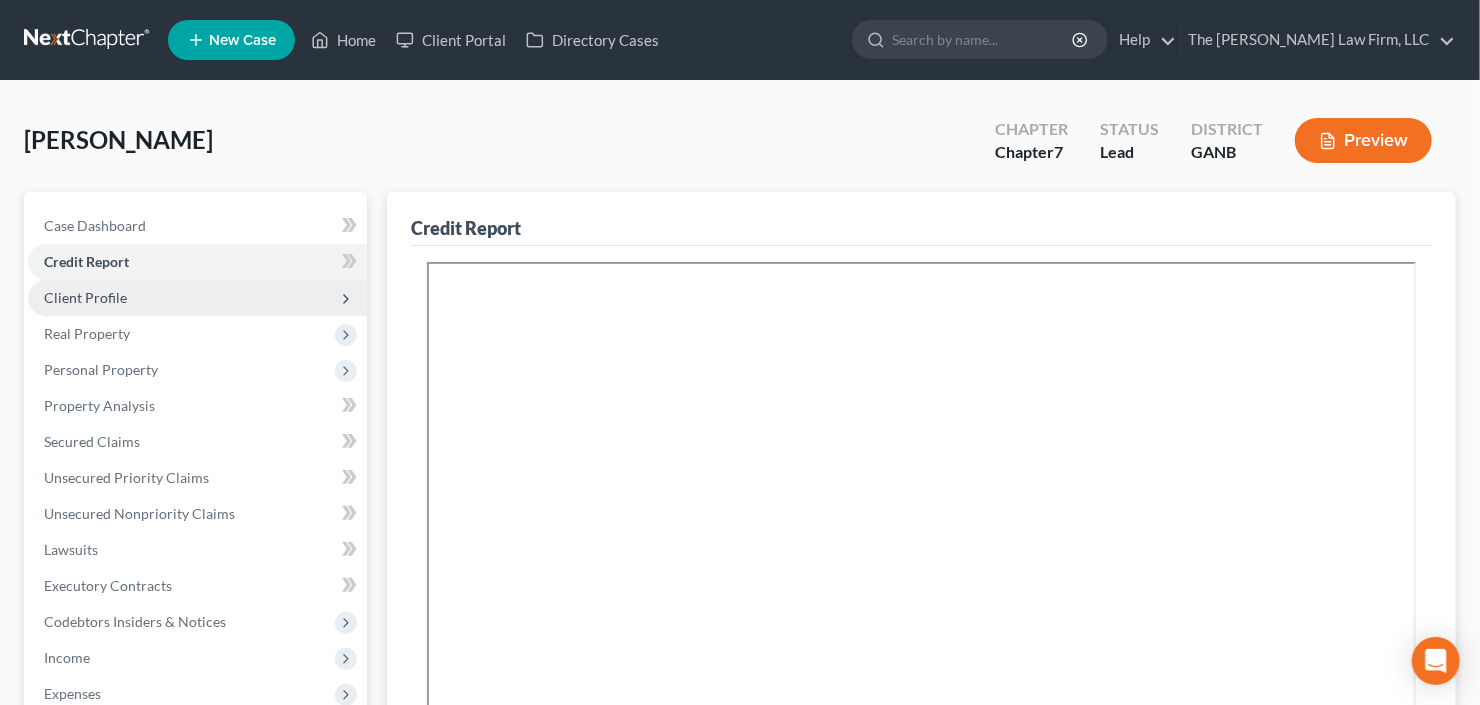 click on "Client Profile" at bounding box center (85, 297) 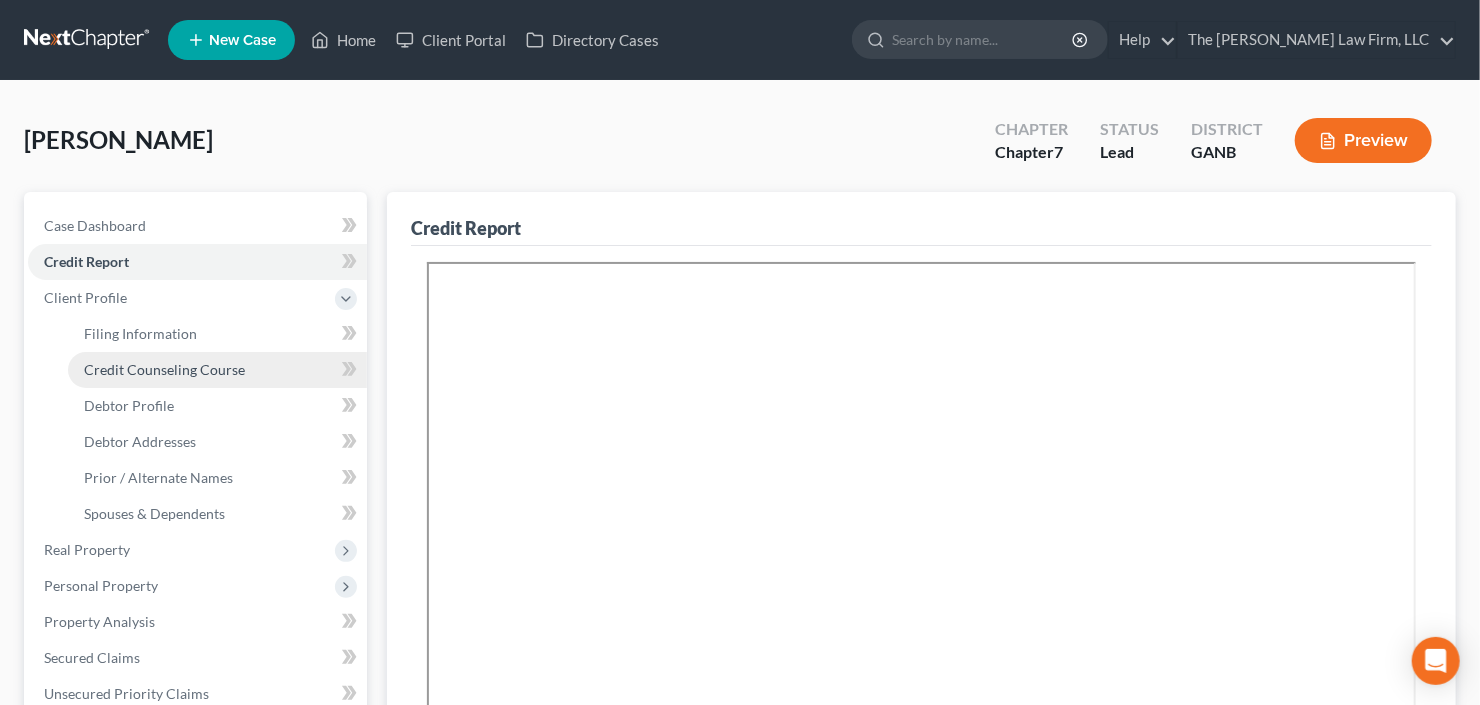 click on "Credit Counseling Course" at bounding box center [164, 369] 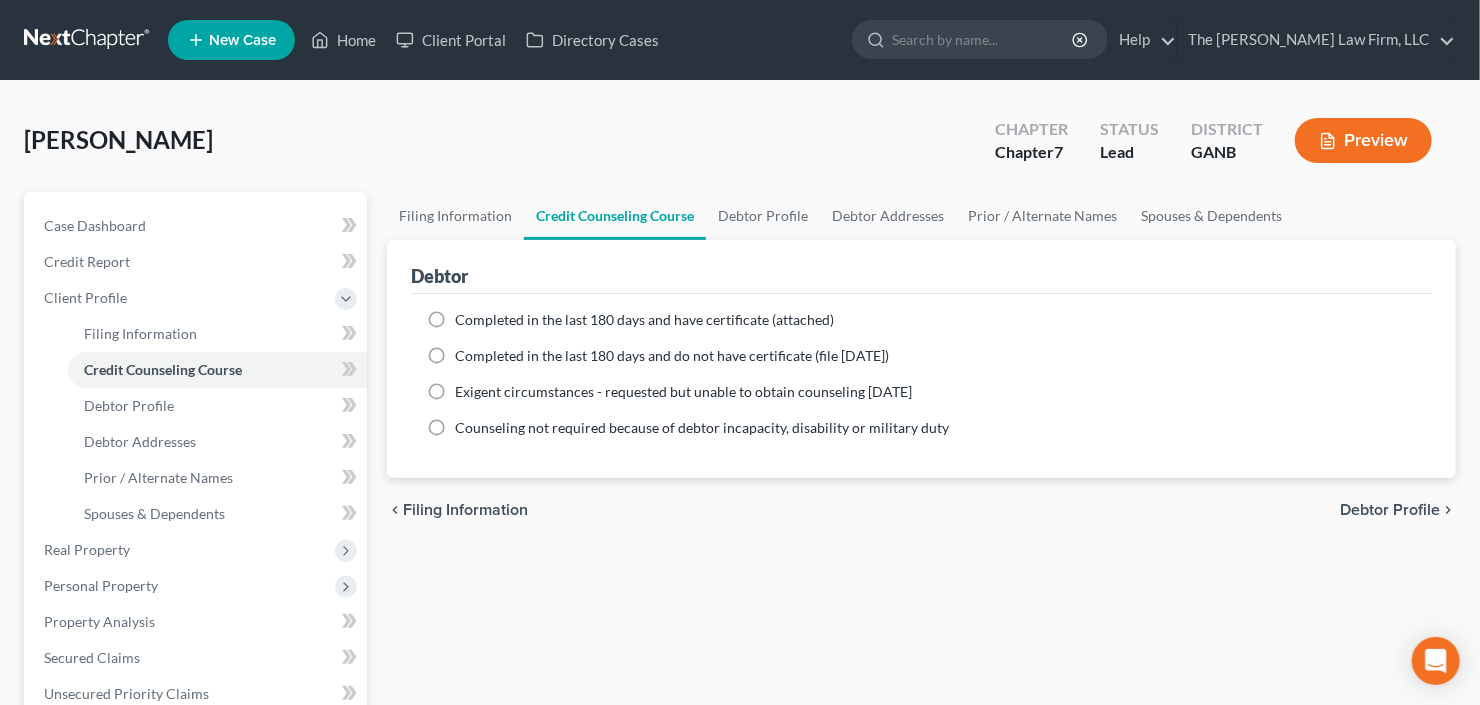 click on "Completed in the last 180 days and have certificate (attached) Date Completed
None
close
Date
Time
chevron_left
July 2025
chevron_right
Su M Tu W Th F Sa
29 30 1 2 3 4 5
6 7 8 9 10 11 12
13 14 15 16 17 18 19
20 21 22 23 24 25 26
27 28 29 30 31 1 2
Clear
Completed in the last 180 days and do not have certificate (file within 14 days) Date Completed
None
close
Date
Time
chevron_left
July 2025
chevron_right
Su M Tu W Th F Sa
29 30 1 2 3 4 5" at bounding box center (921, 386) 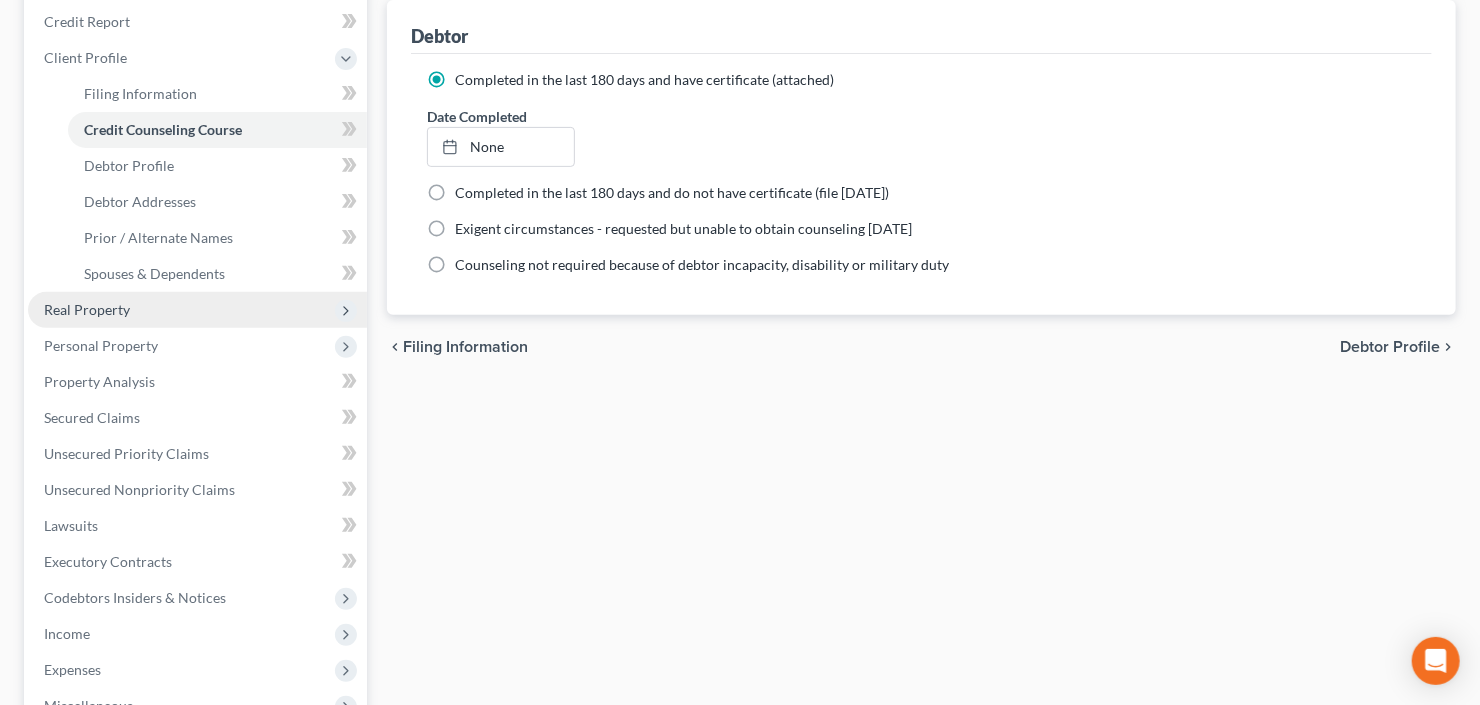 scroll, scrollTop: 320, scrollLeft: 0, axis: vertical 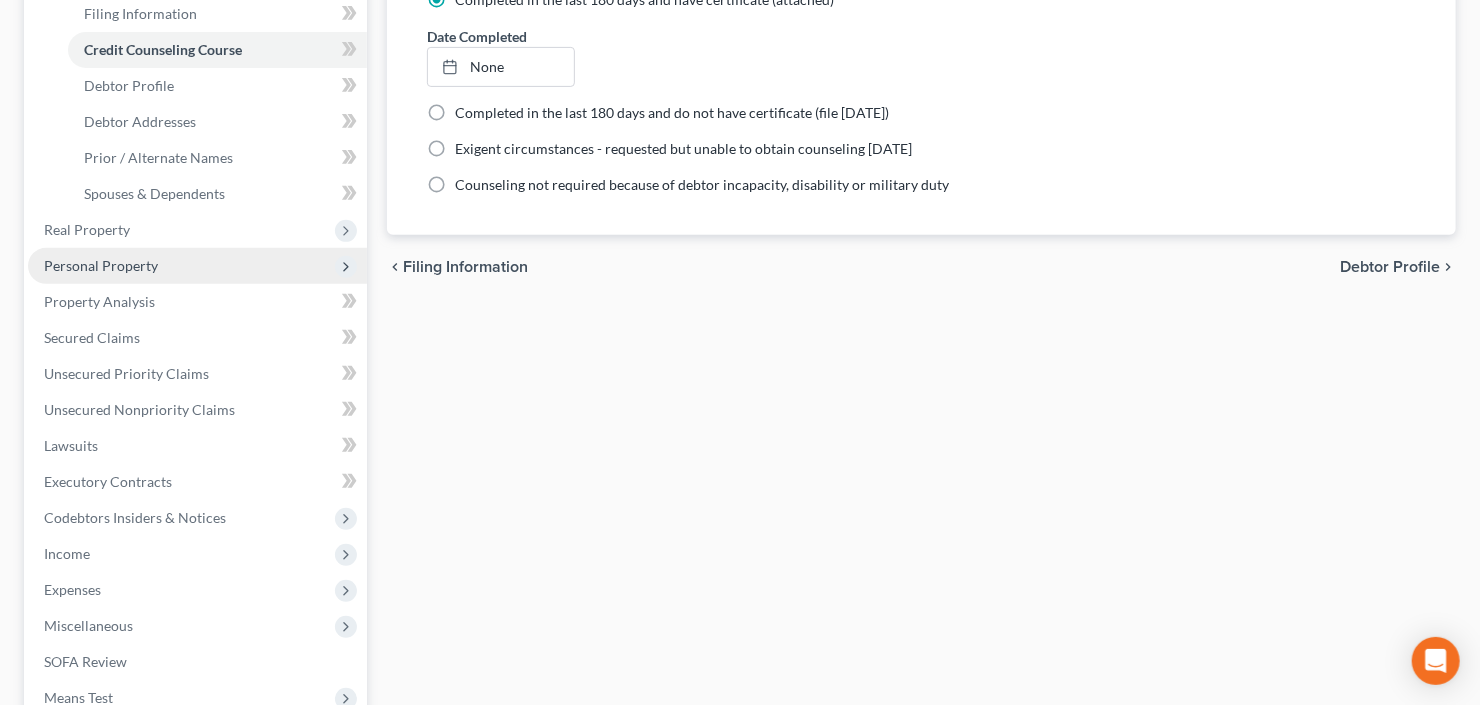 click on "Personal Property" at bounding box center [101, 265] 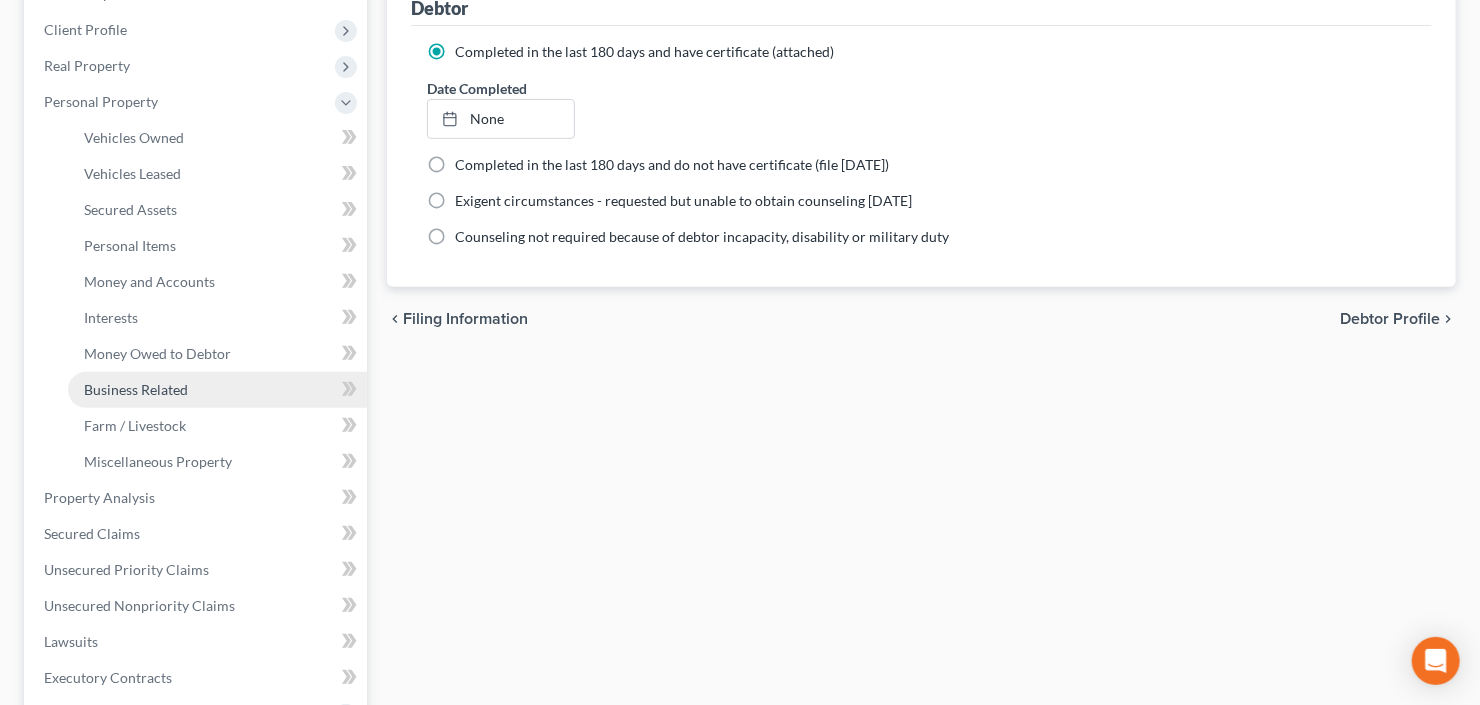 scroll, scrollTop: 240, scrollLeft: 0, axis: vertical 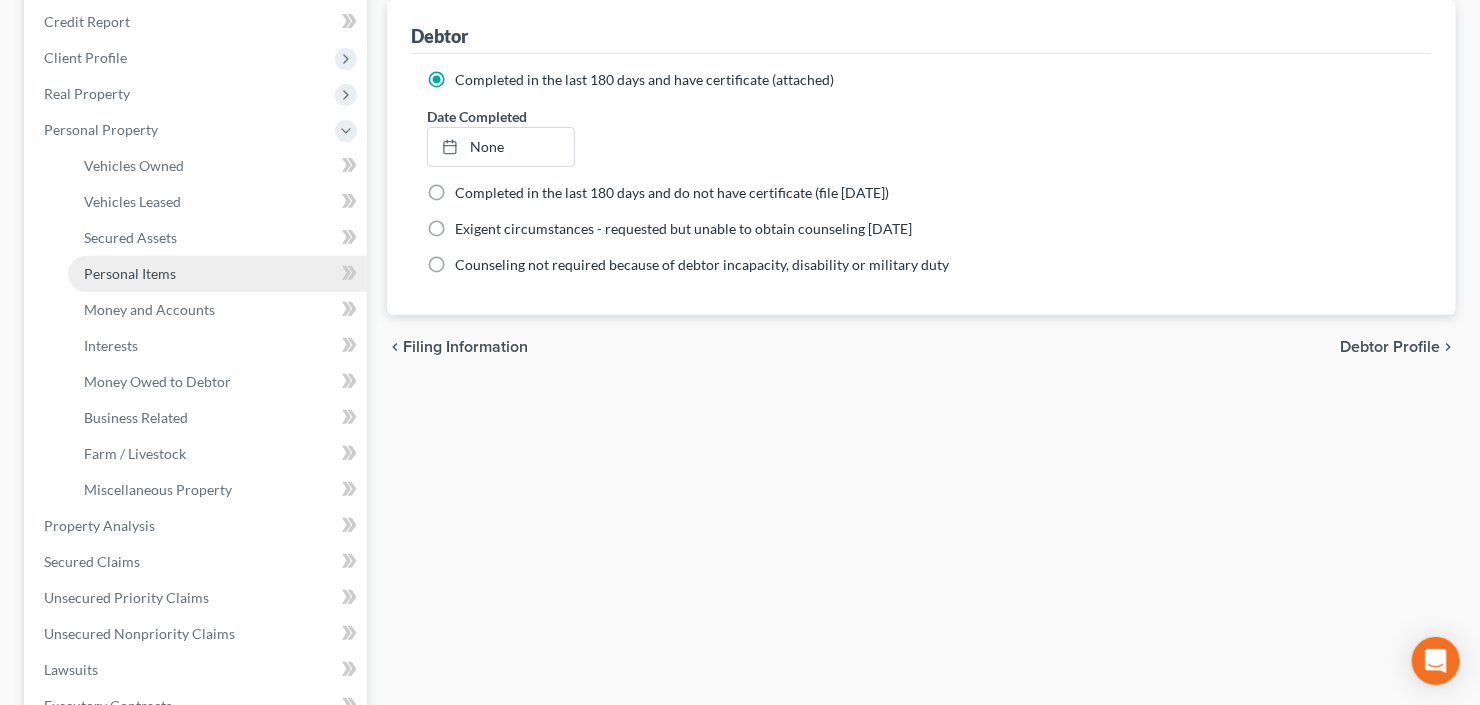 click on "Personal Items" at bounding box center (130, 273) 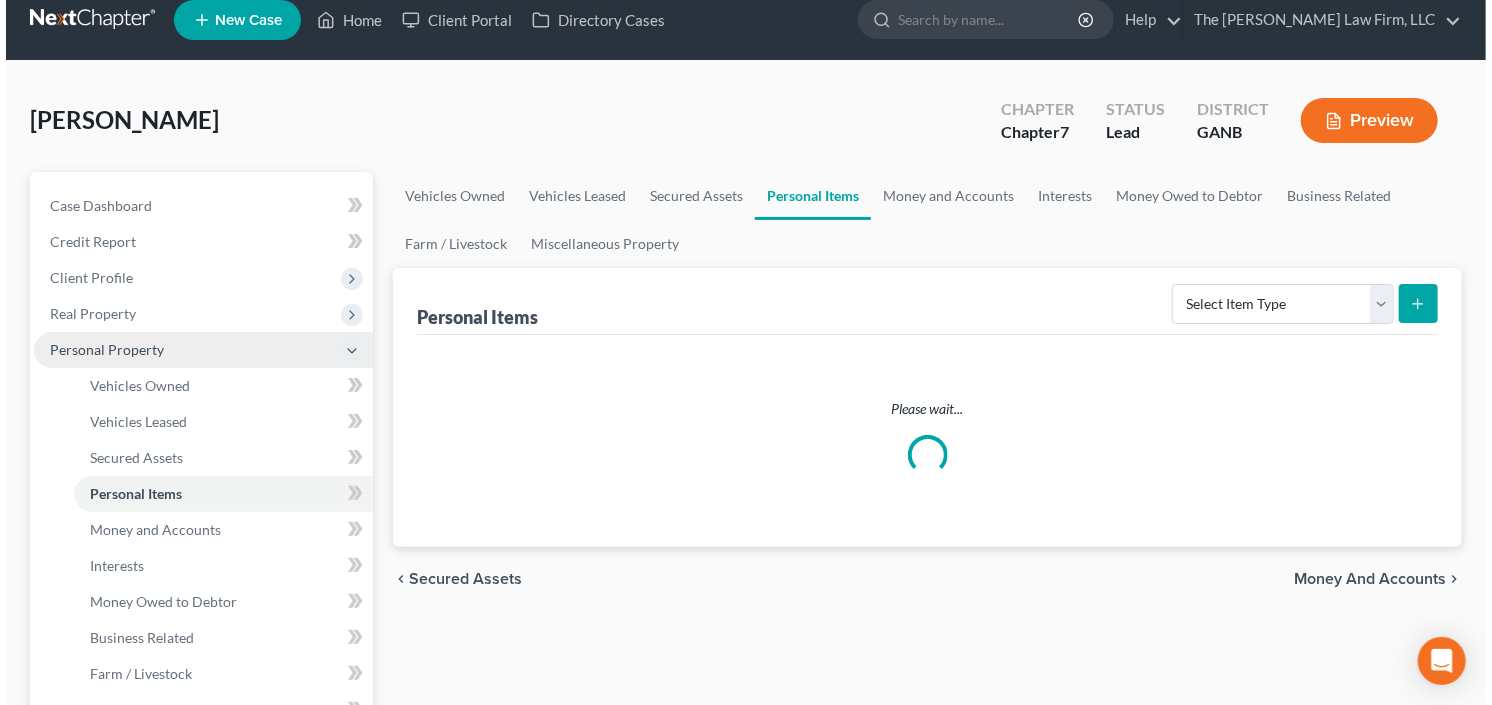 scroll, scrollTop: 0, scrollLeft: 0, axis: both 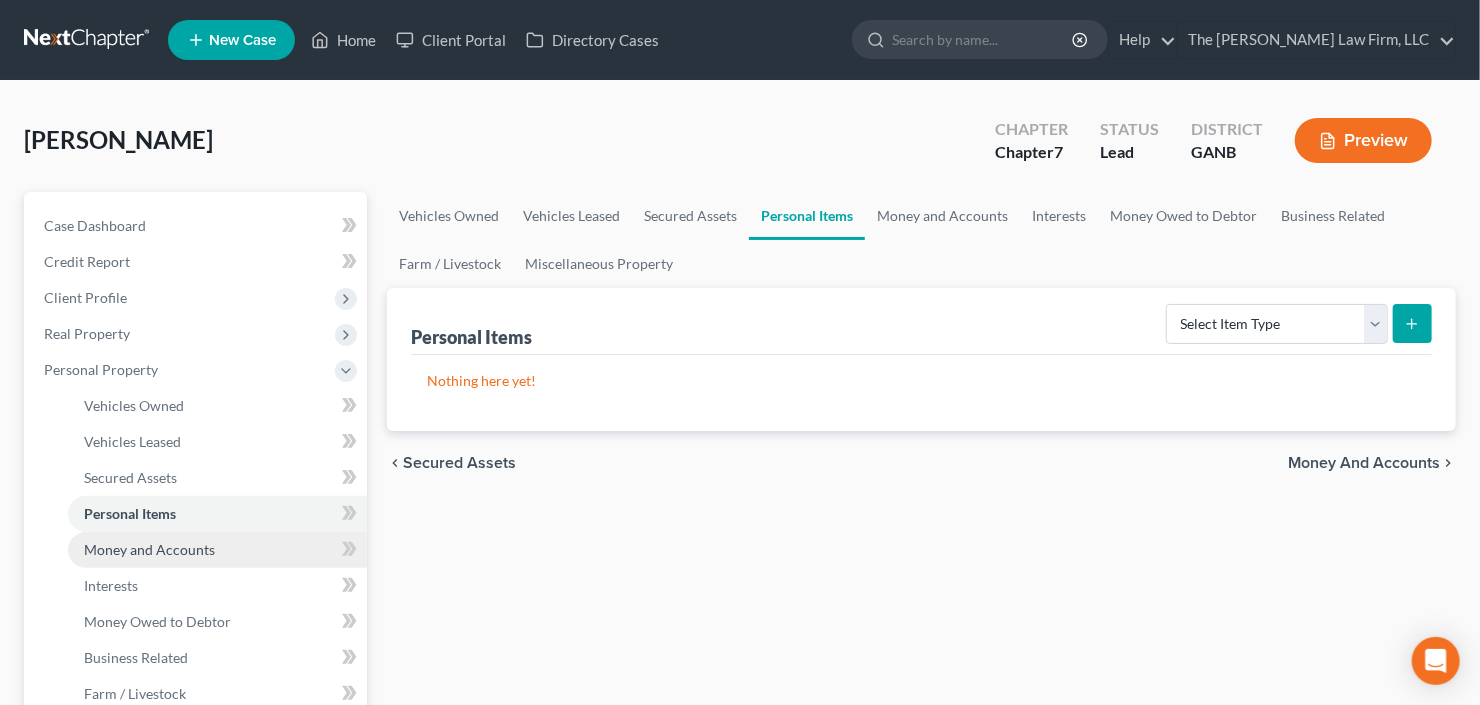 click on "Money and Accounts" at bounding box center (217, 550) 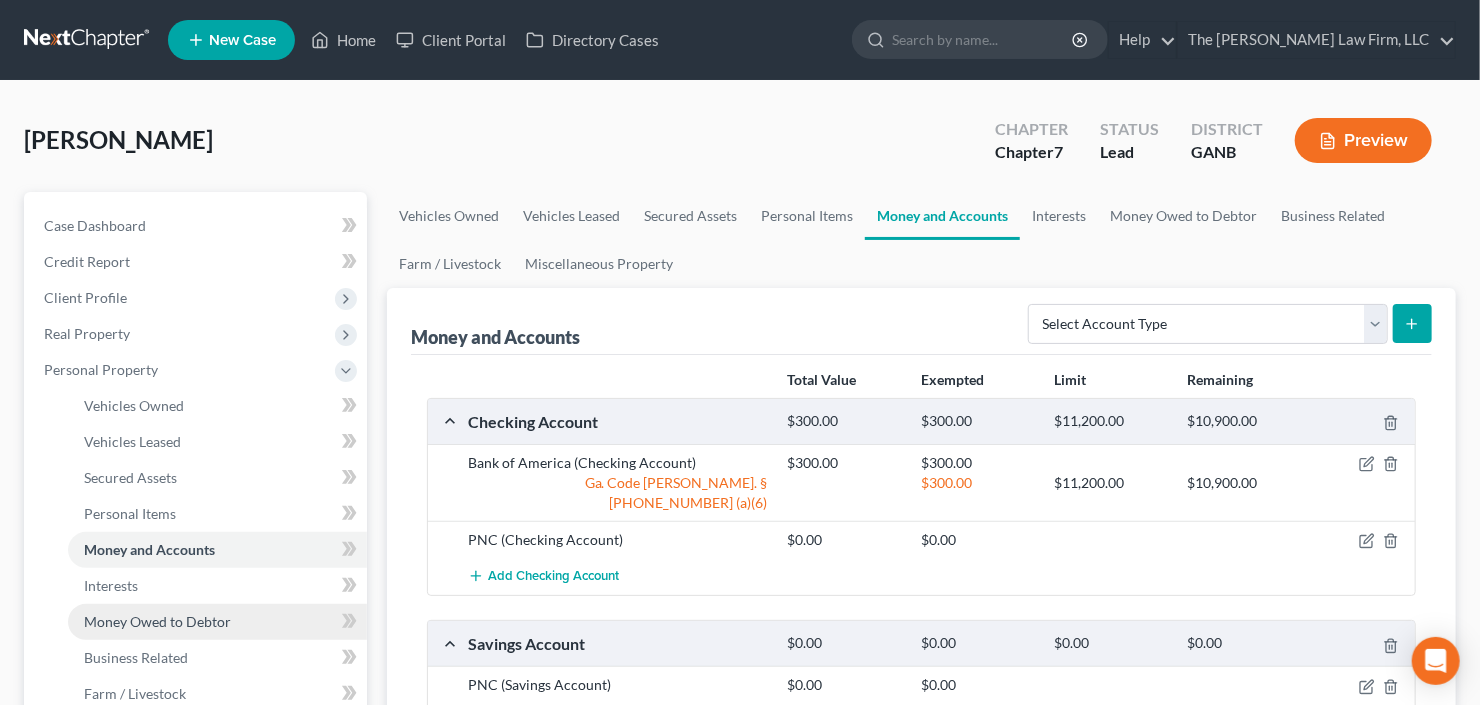 click on "Money Owed to Debtor" at bounding box center (157, 621) 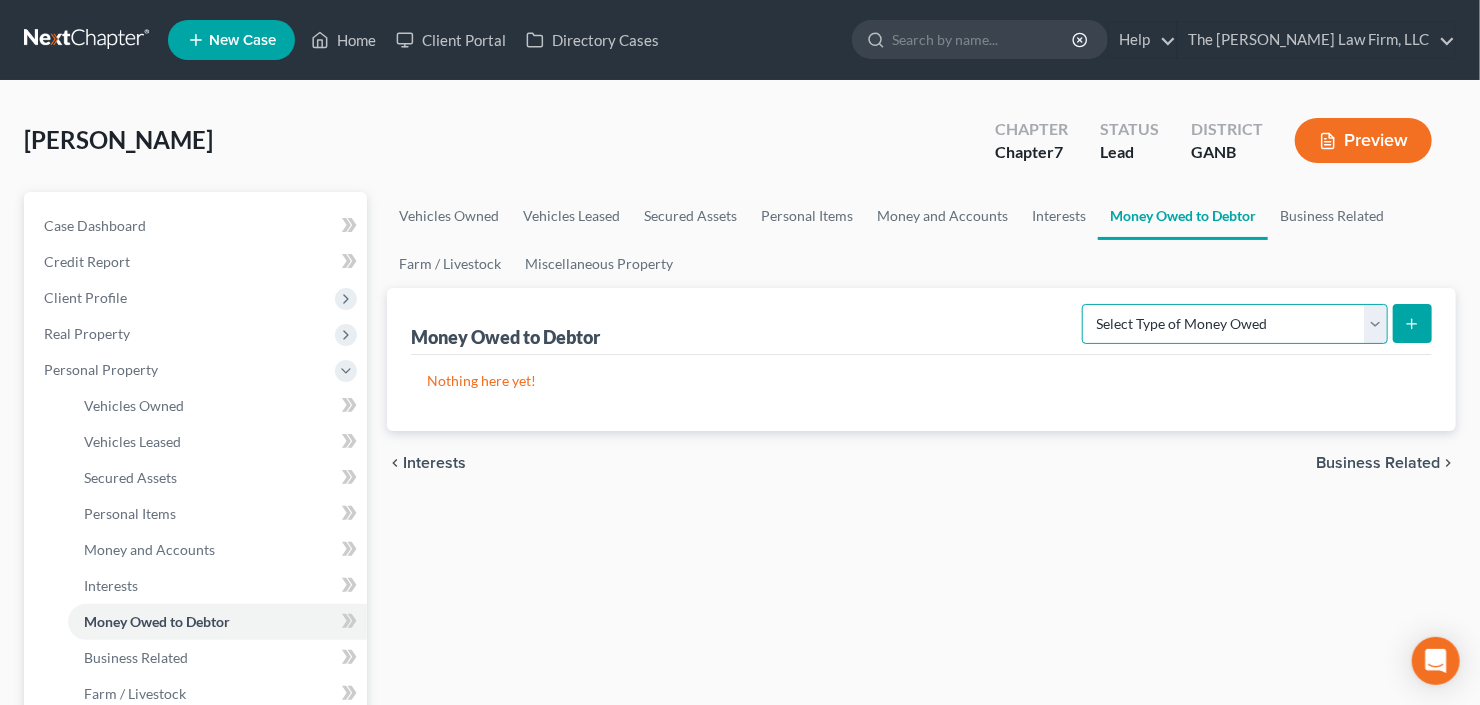 click on "Select Type of Money Owed Accounts Receivable Alimony Child Support Claims Against Third Parties Disability Benefits Disability Insurance Payments Divorce Settlements Equitable or Future Interests Expected Tax Refund and Unused NOLs Financial Assets Not Yet Listed Life Estate of Descendants Maintenance Other Contingent & Unliquidated Claims Property Settlements Sick or Vacation Pay Social Security Benefits Trusts Unpaid Loans Unpaid Wages Workers Compensation" at bounding box center [1235, 324] 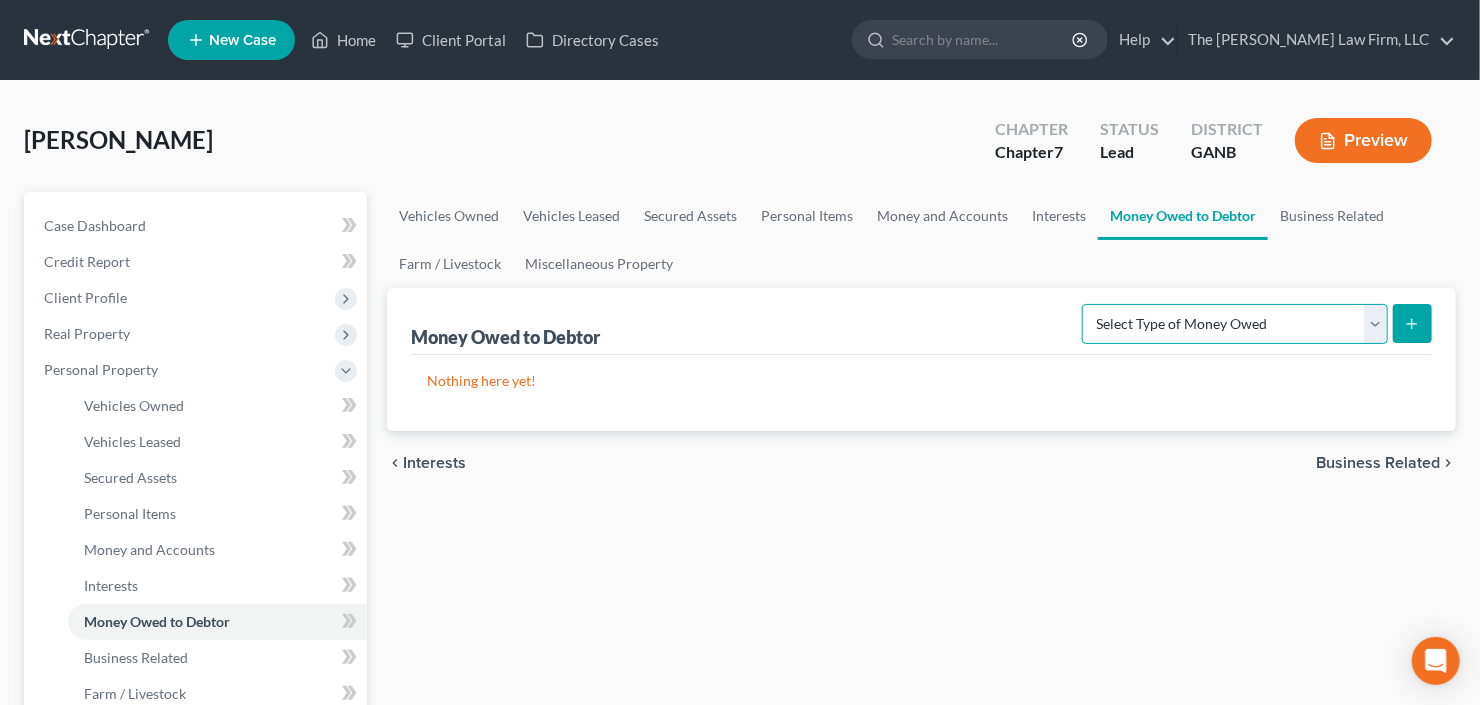 select on "claims_against_third_parties" 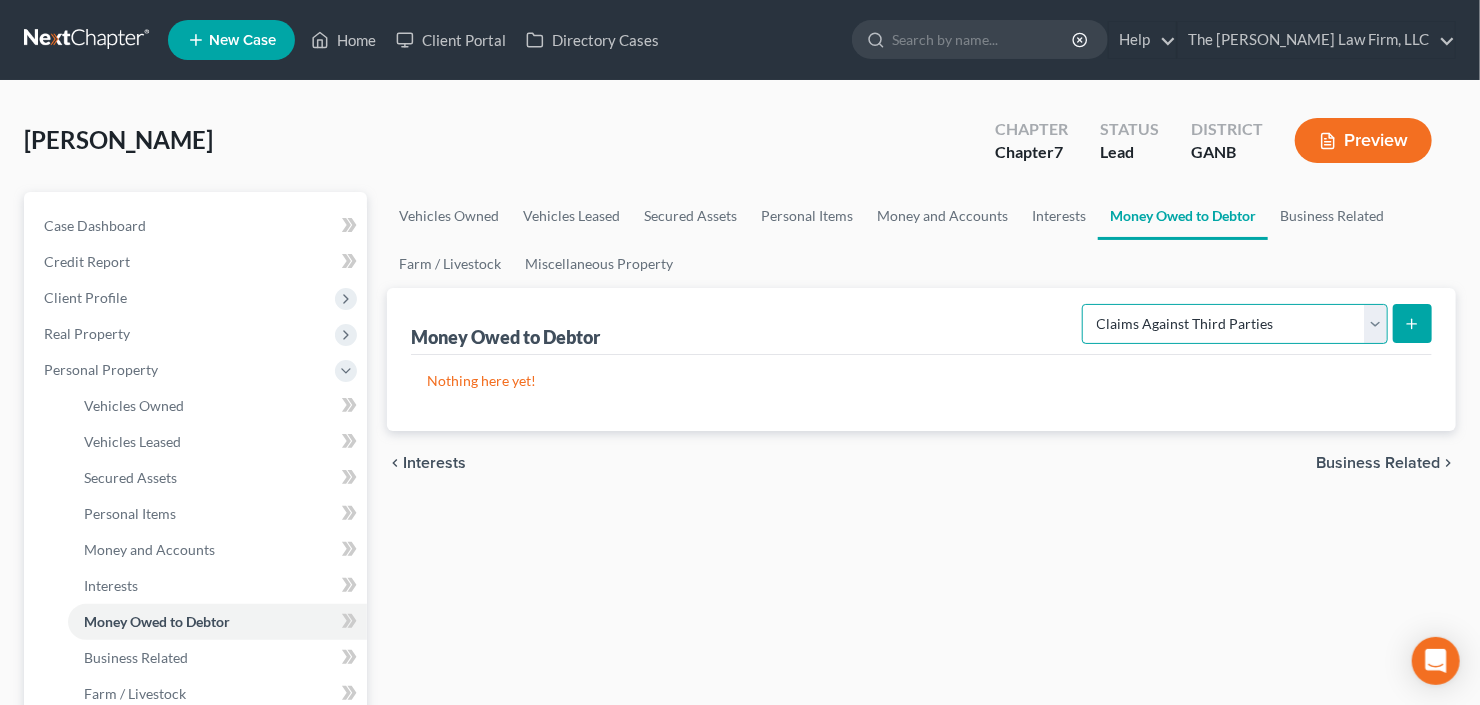 click on "Select Type of Money Owed Accounts Receivable Alimony Child Support Claims Against Third Parties Disability Benefits Disability Insurance Payments Divorce Settlements Equitable or Future Interests Expected Tax Refund and Unused NOLs Financial Assets Not Yet Listed Life Estate of Descendants Maintenance Other Contingent & Unliquidated Claims Property Settlements Sick or Vacation Pay Social Security Benefits Trusts Unpaid Loans Unpaid Wages Workers Compensation" at bounding box center [1235, 324] 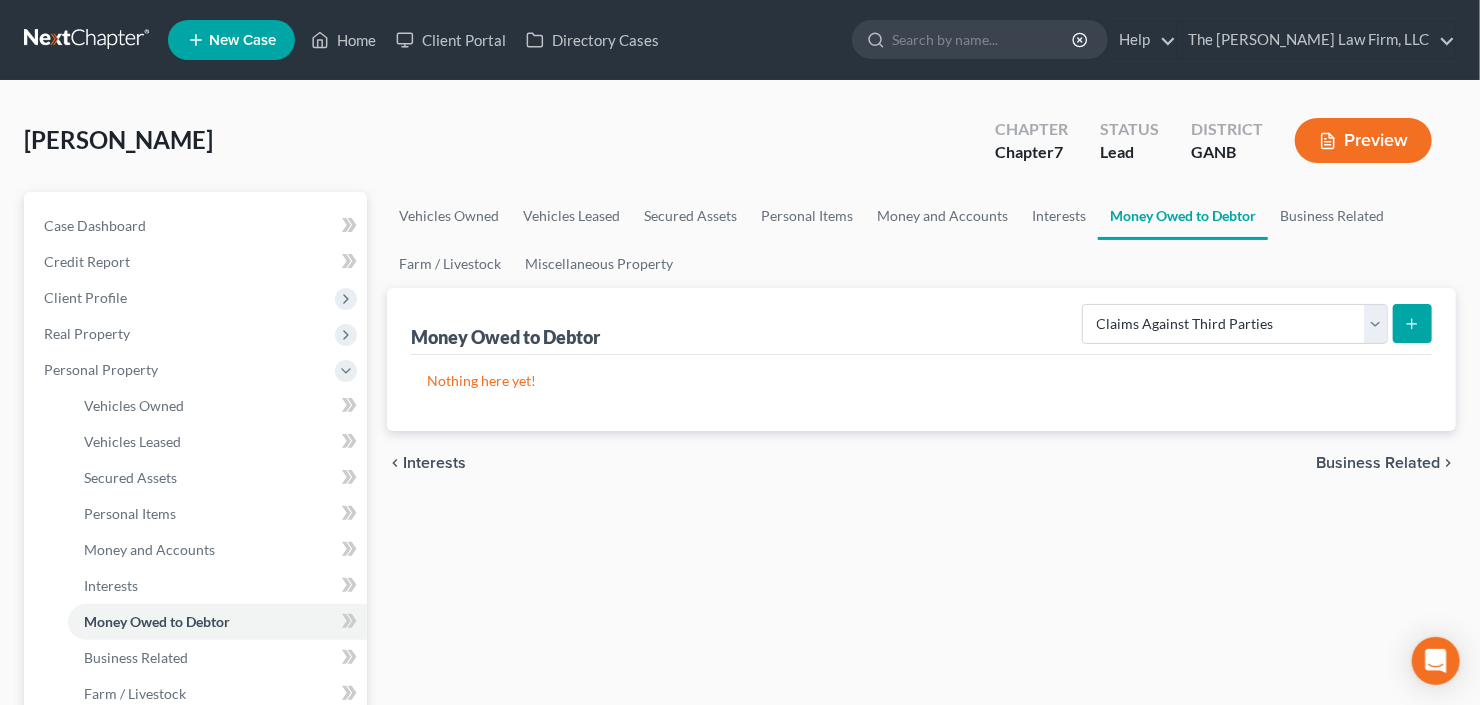 click at bounding box center (1412, 323) 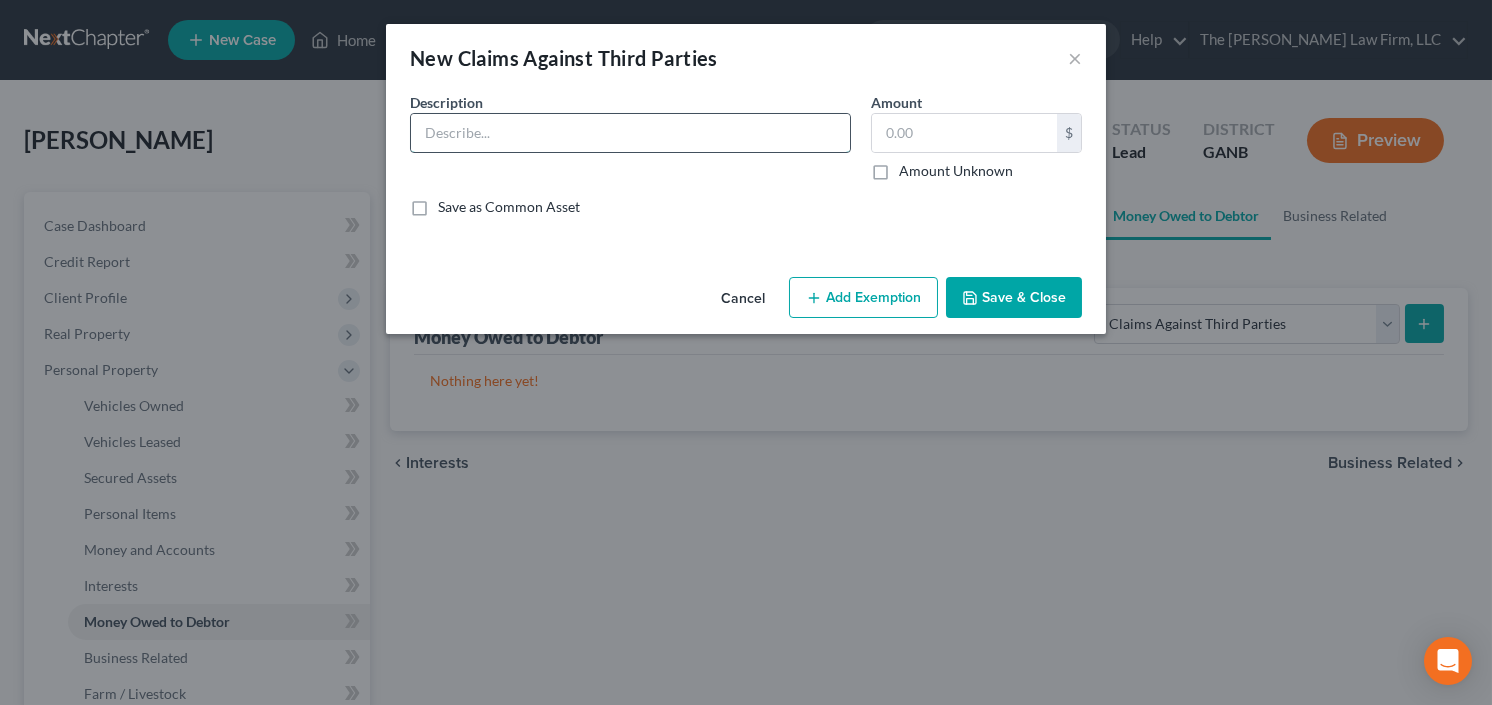 click at bounding box center (630, 133) 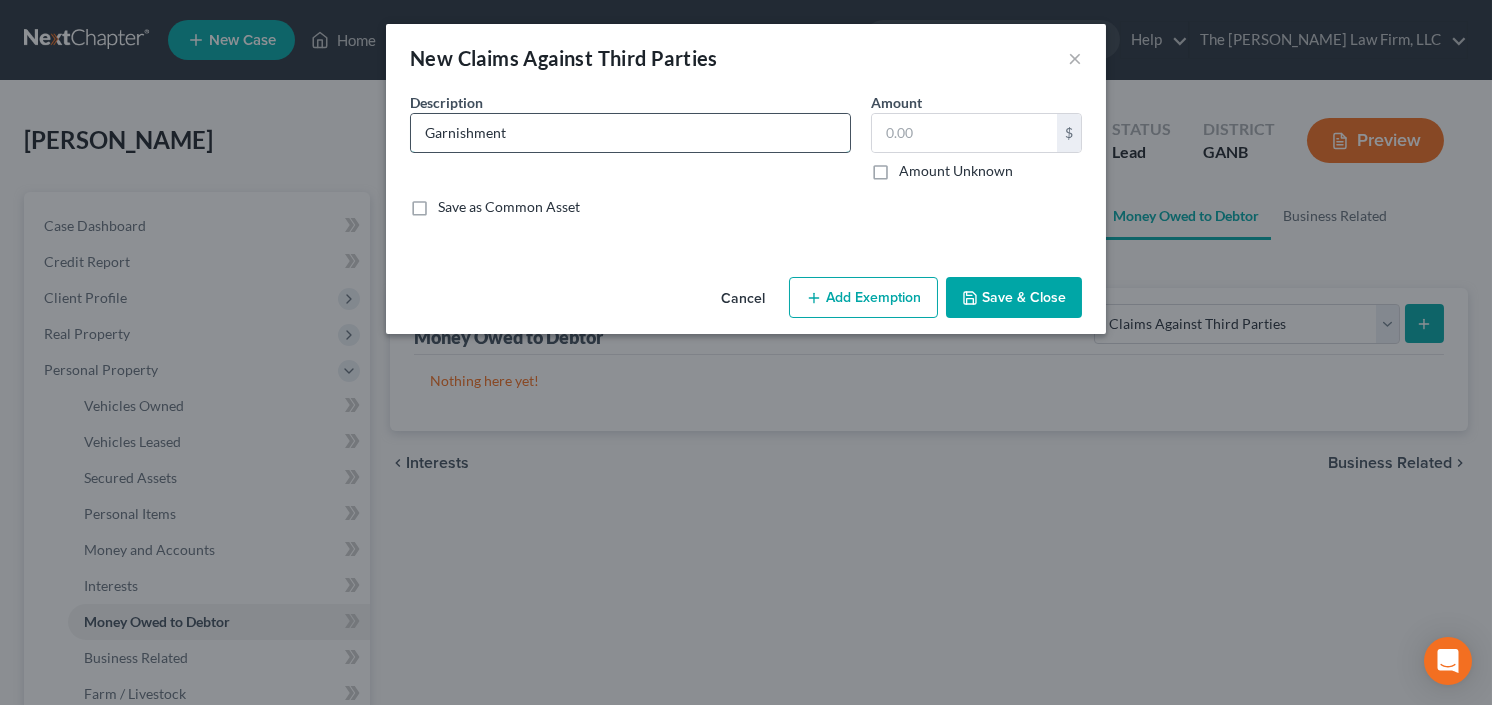 type on "Garnishment" 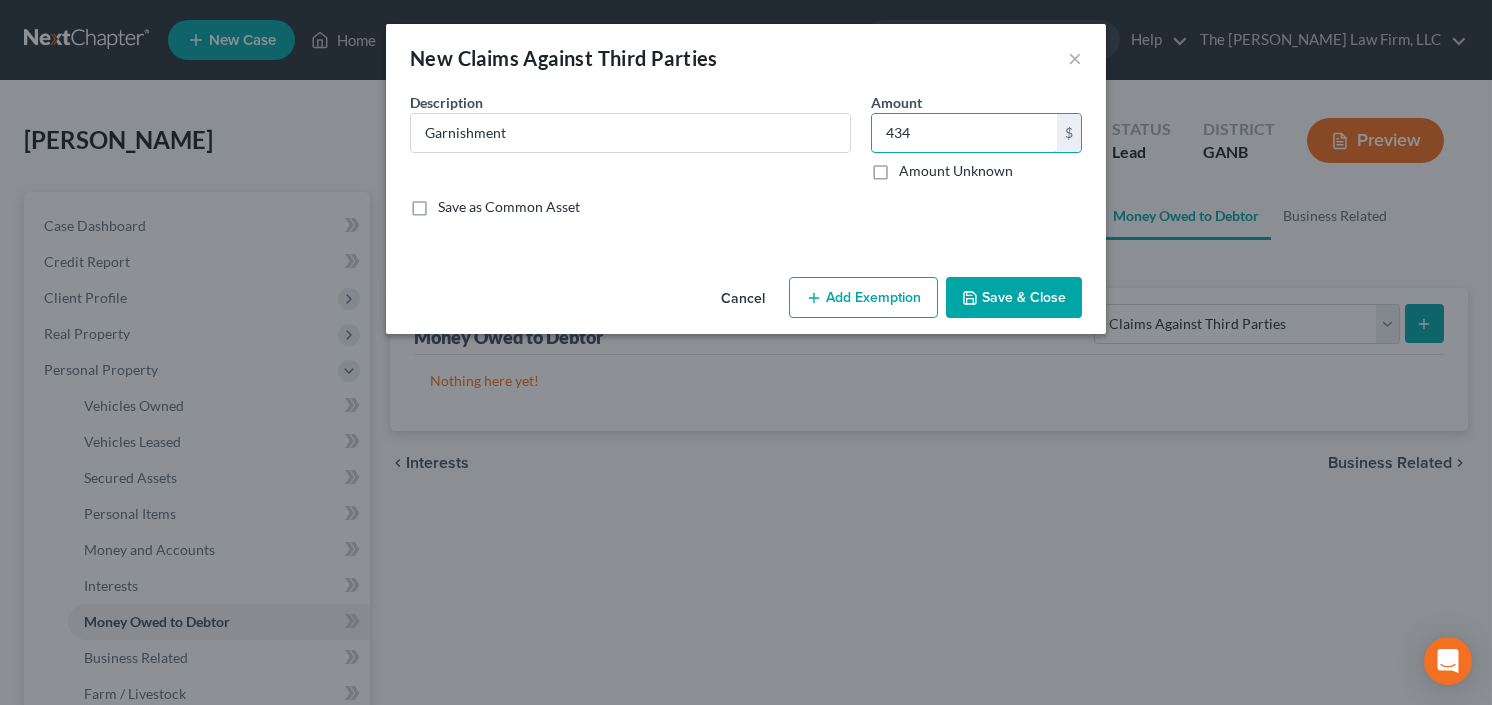type on "434" 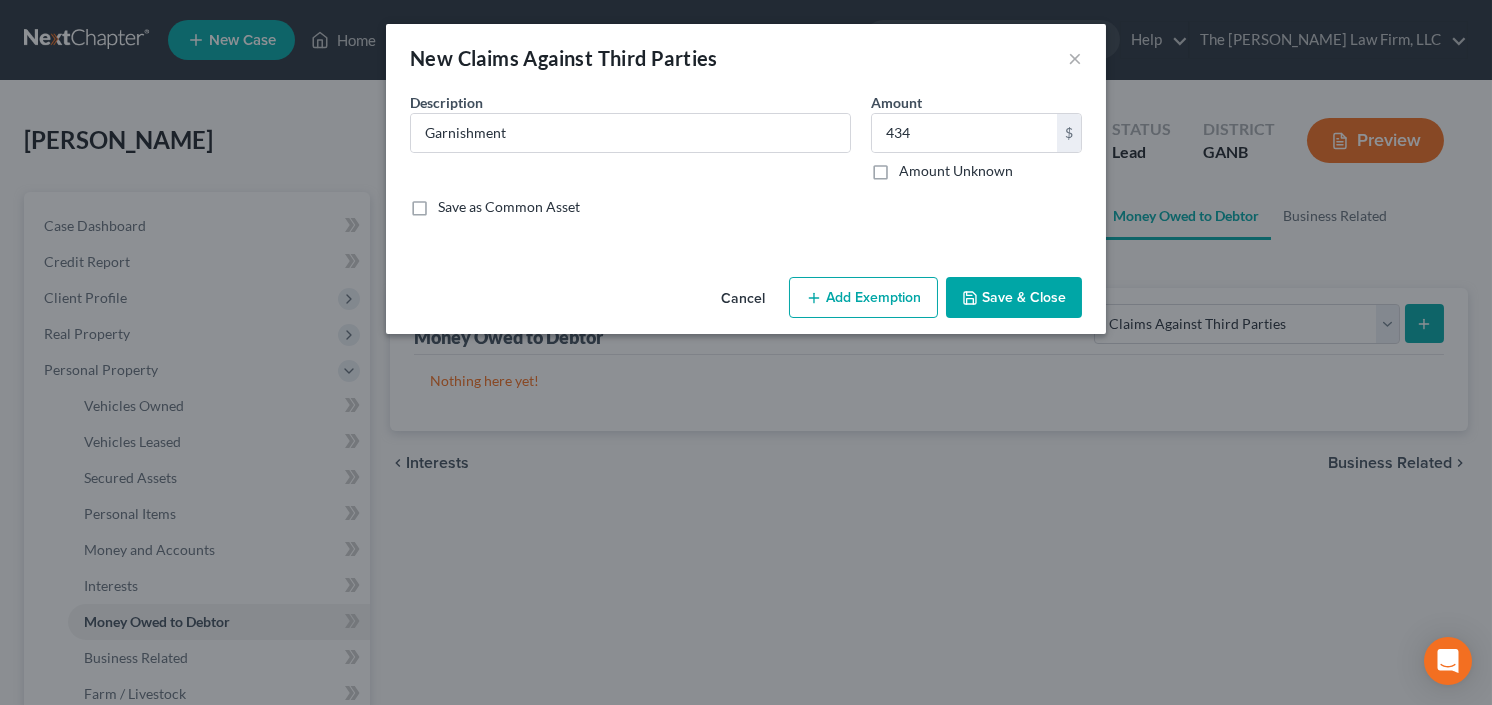 click on "Add Exemption" at bounding box center [863, 298] 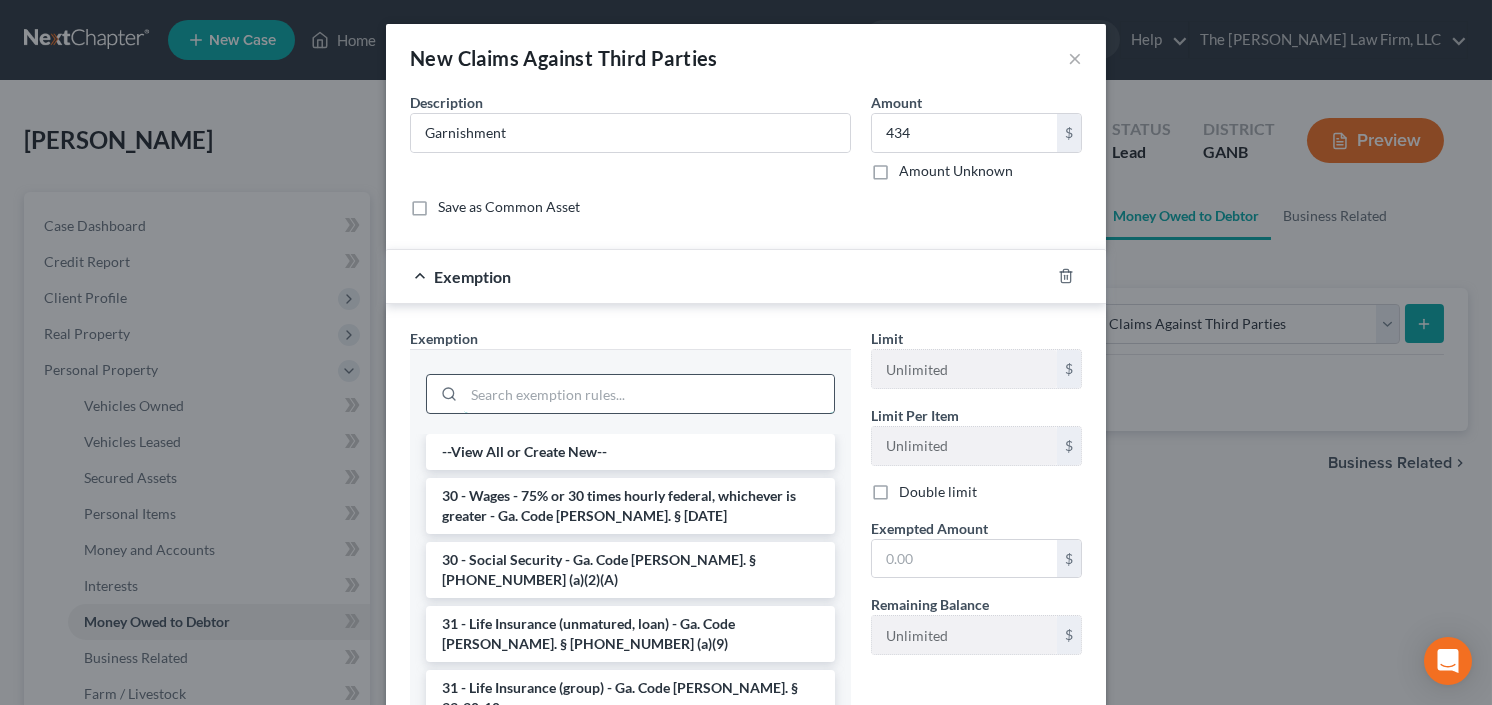 click at bounding box center [649, 394] 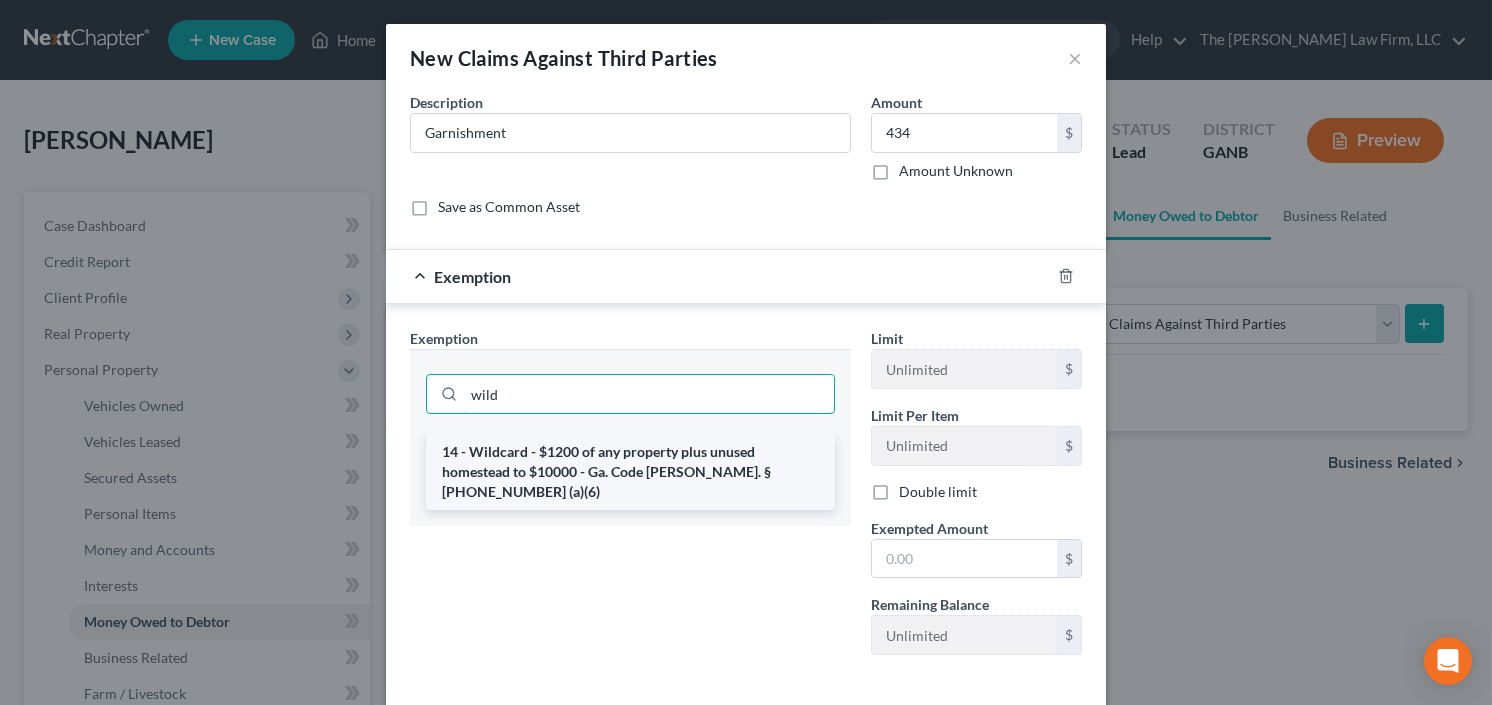 type on "wild" 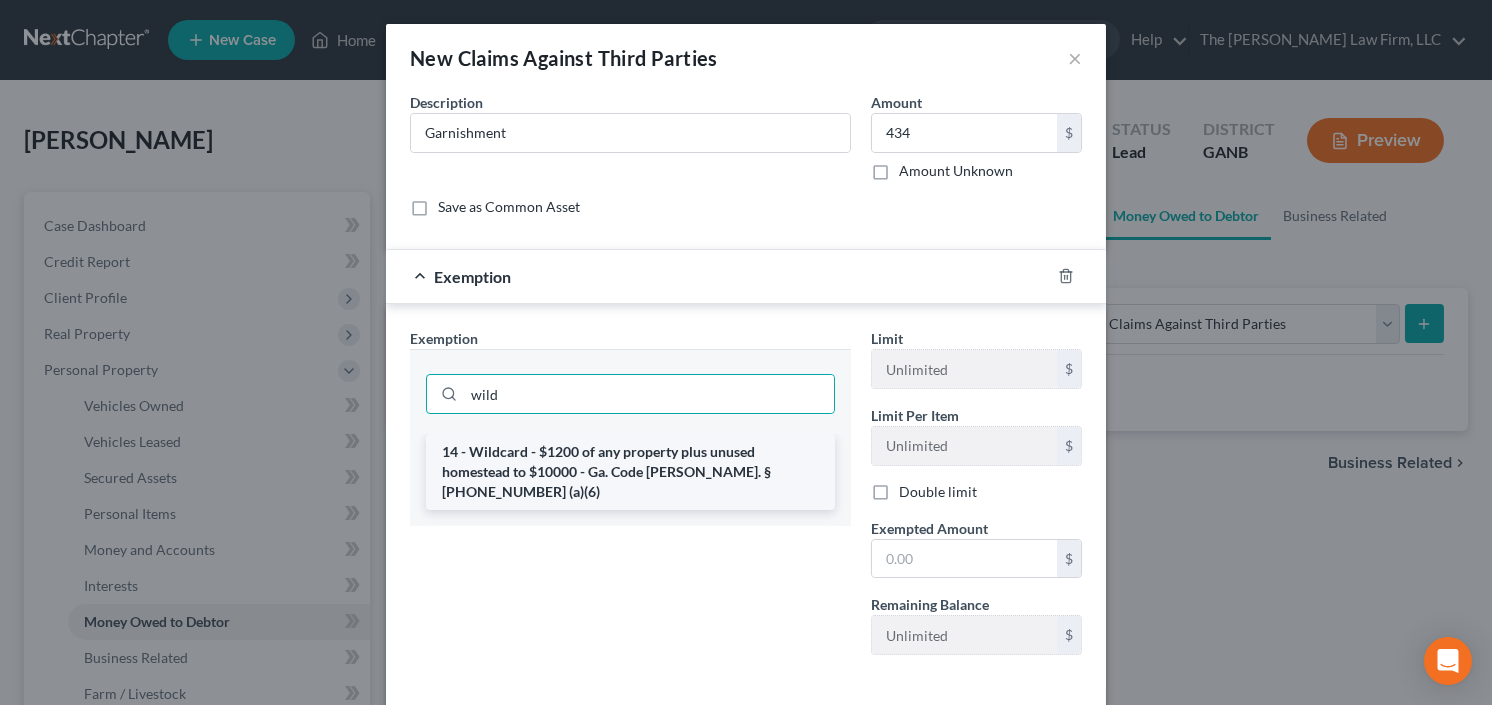 click on "14 - Wildcard -  $1200 of any property plus unused homestead to $10000 - Ga. Code Ann. § 44-13-100 (a)(6)" at bounding box center (630, 472) 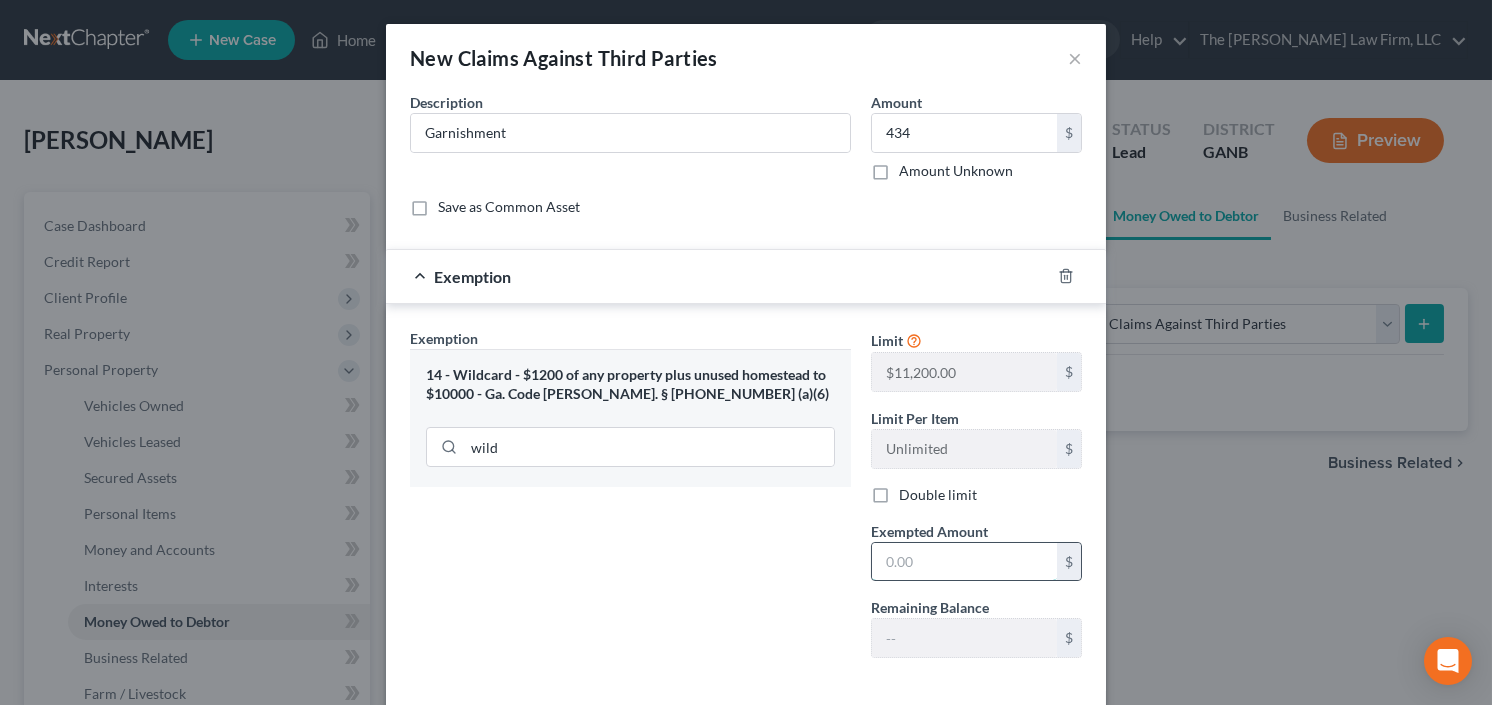 click at bounding box center (964, 562) 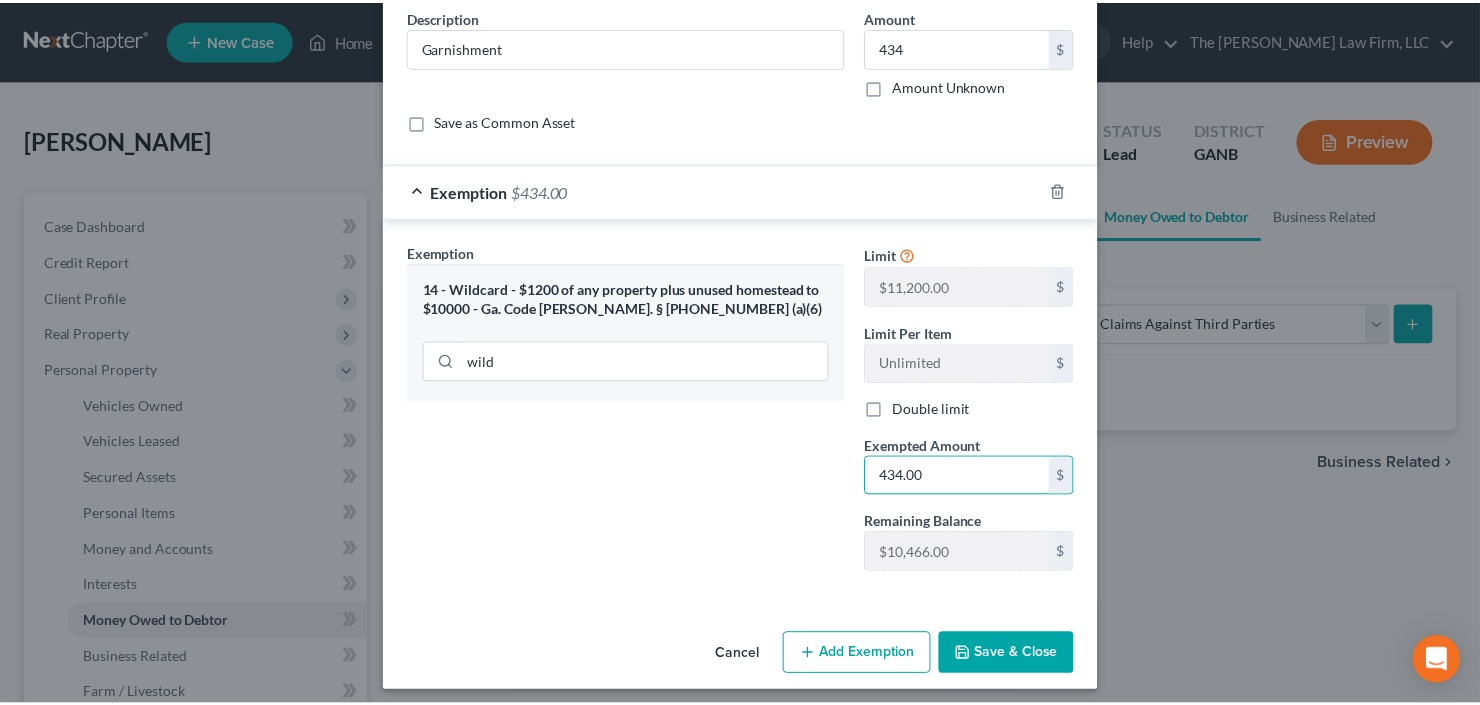 scroll, scrollTop: 92, scrollLeft: 0, axis: vertical 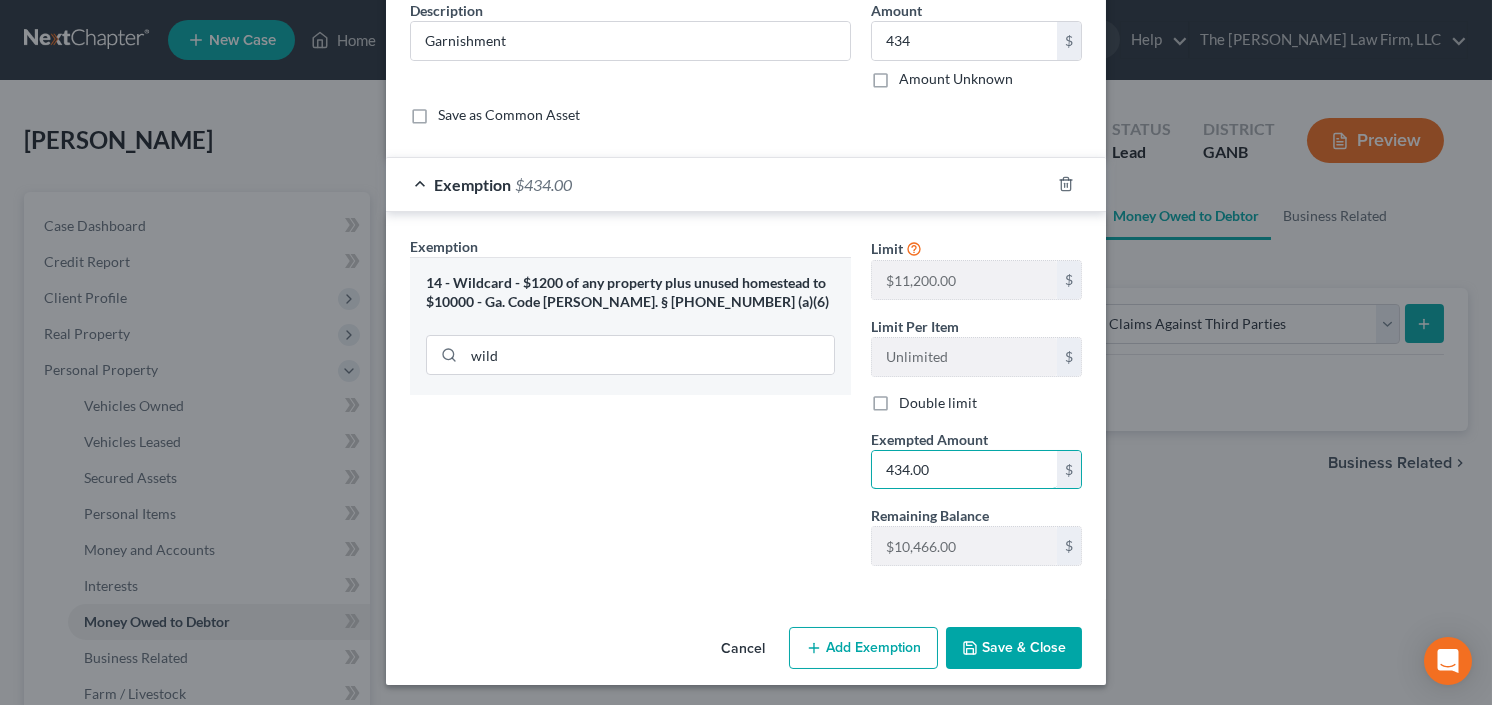 type on "434.00" 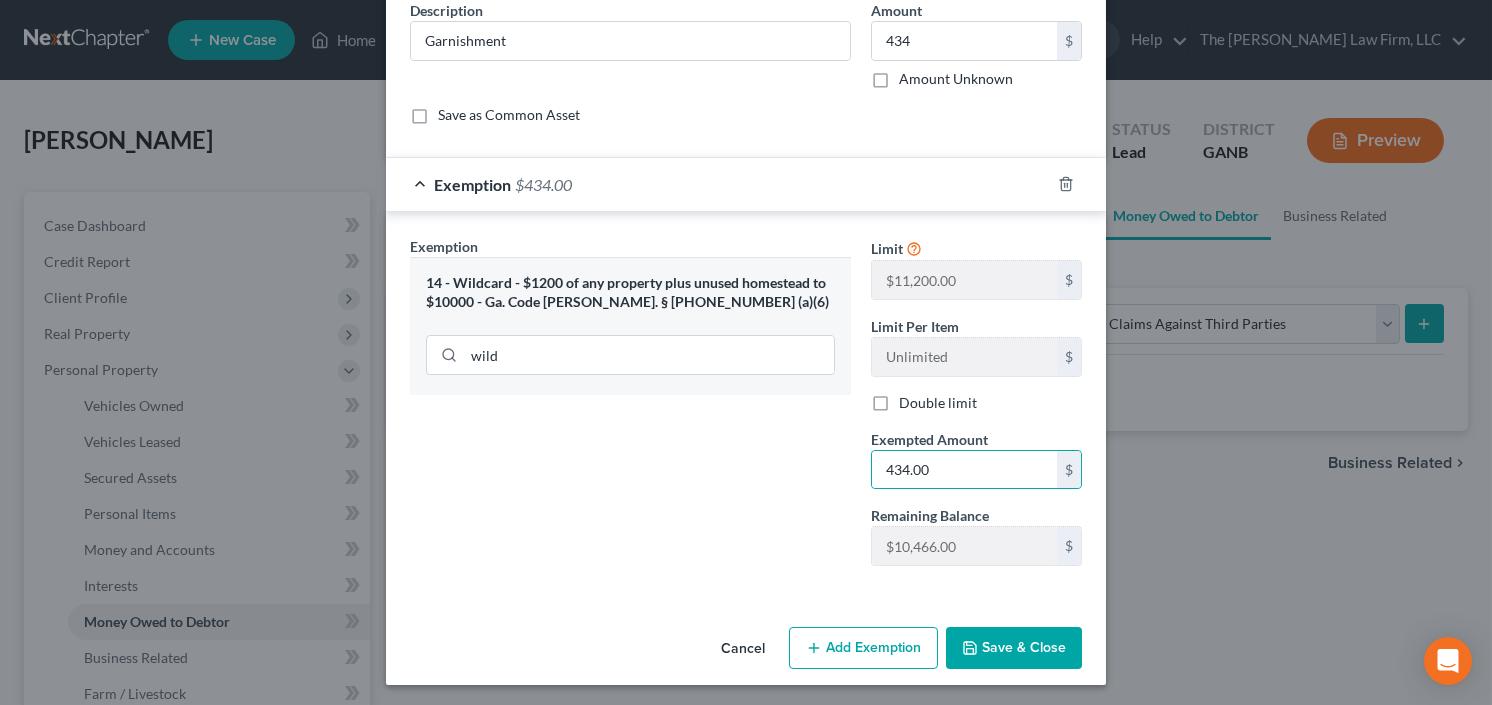 click on "Save & Close" at bounding box center (1014, 648) 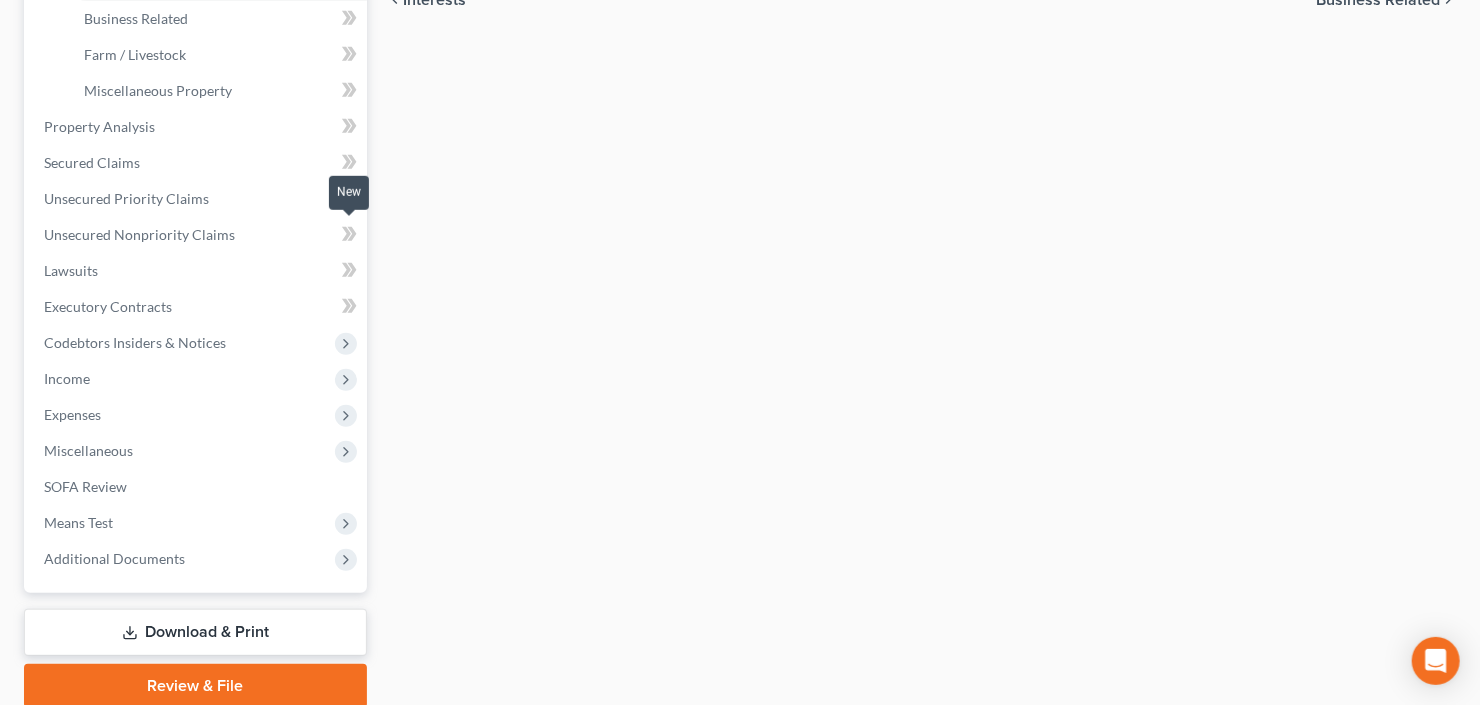scroll, scrollTop: 715, scrollLeft: 0, axis: vertical 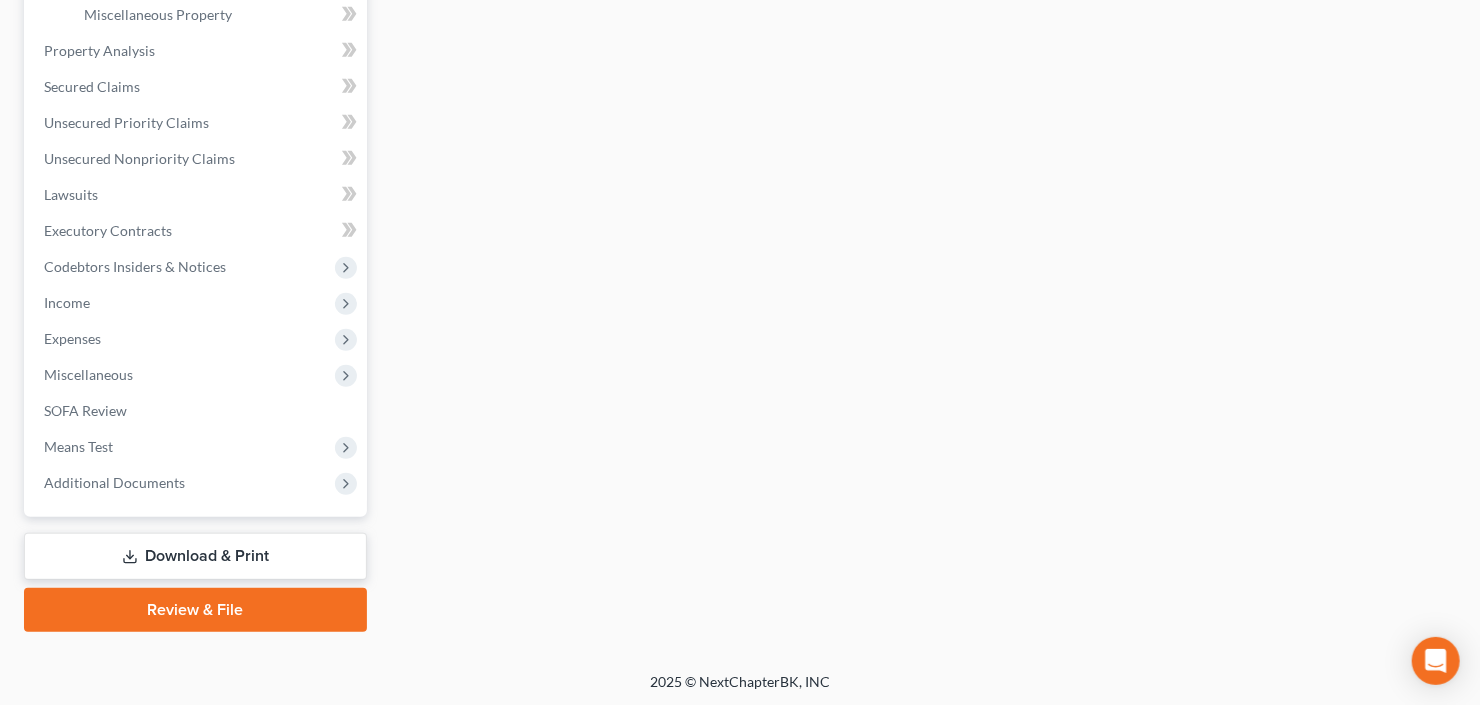 click on "Download & Print" at bounding box center [195, 556] 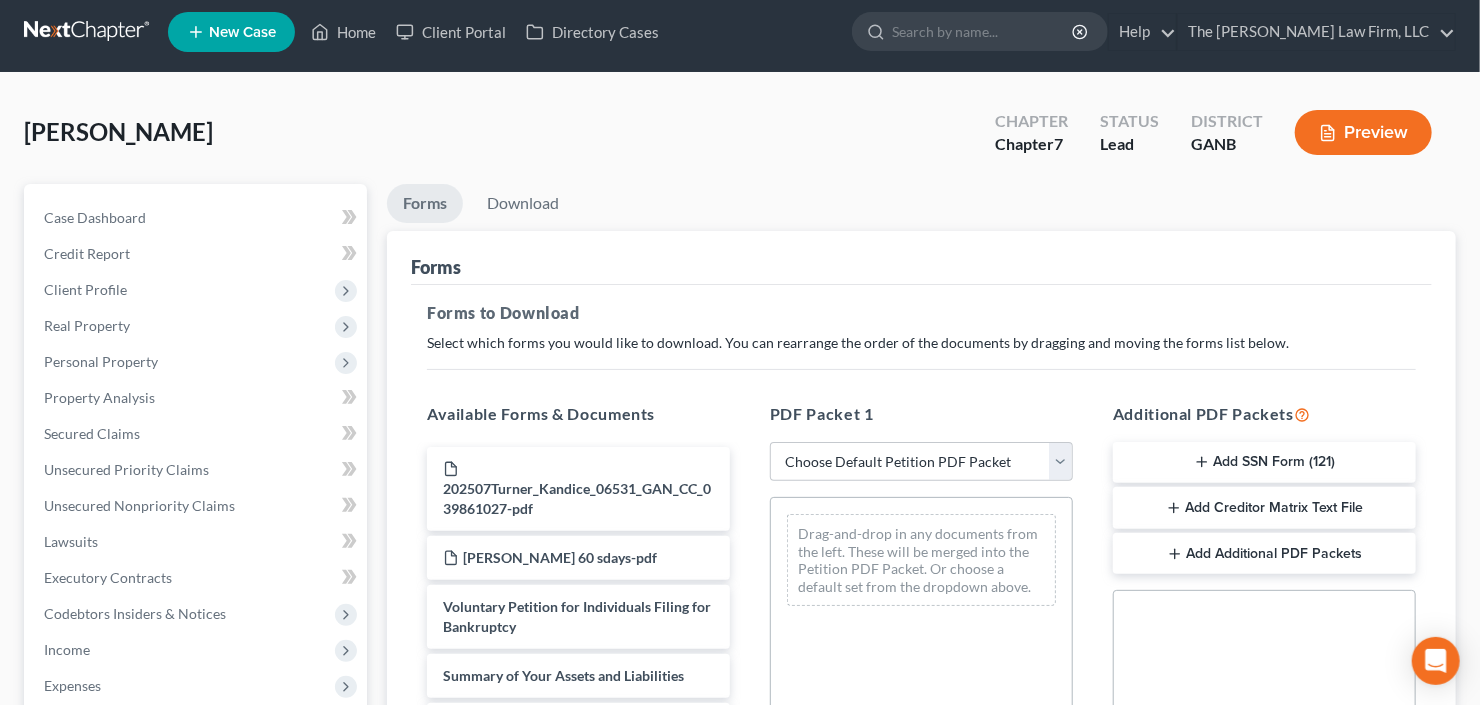 scroll, scrollTop: 0, scrollLeft: 0, axis: both 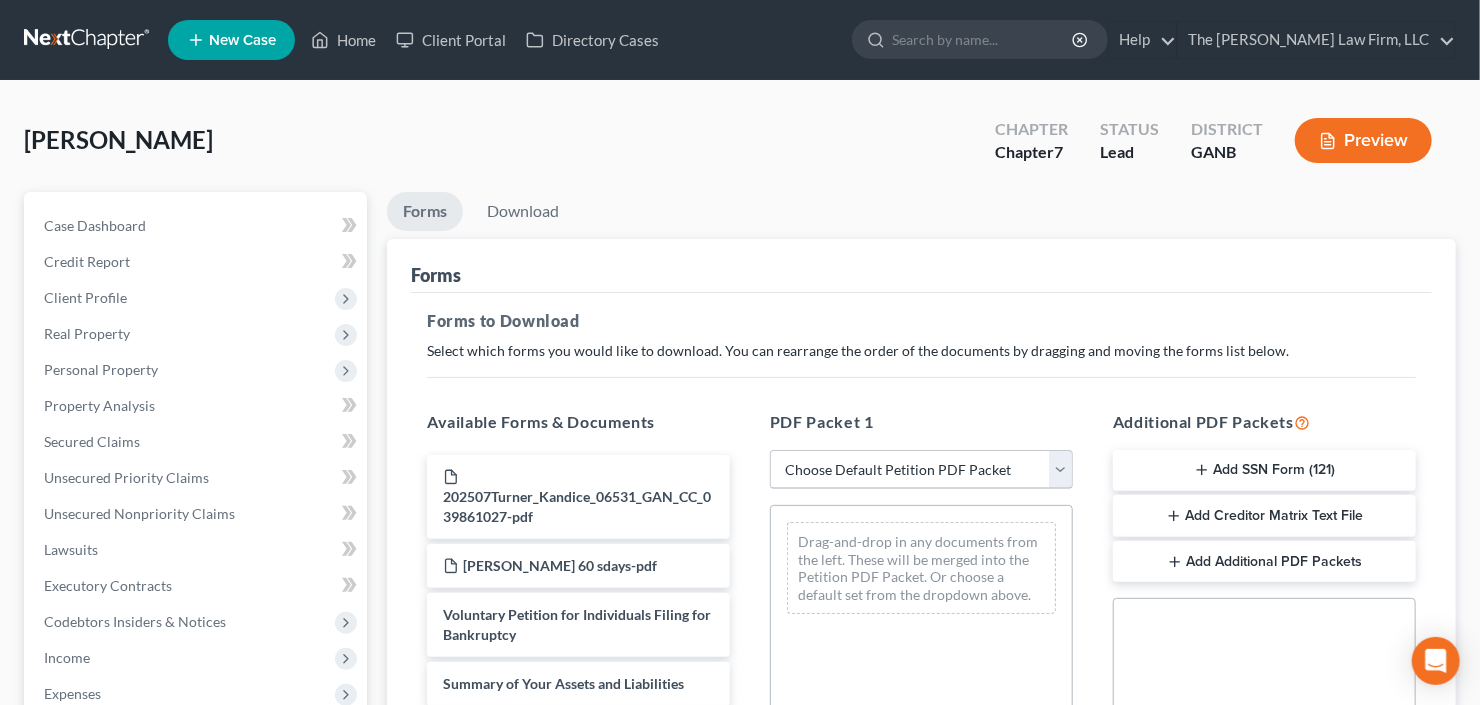 click on "Choose Default Petition PDF Packet Complete Bankruptcy Petition (all forms and schedules) Emergency Filing Forms (Petition and Creditor List Only) Amended Forms Signature Pages Only" at bounding box center (921, 470) 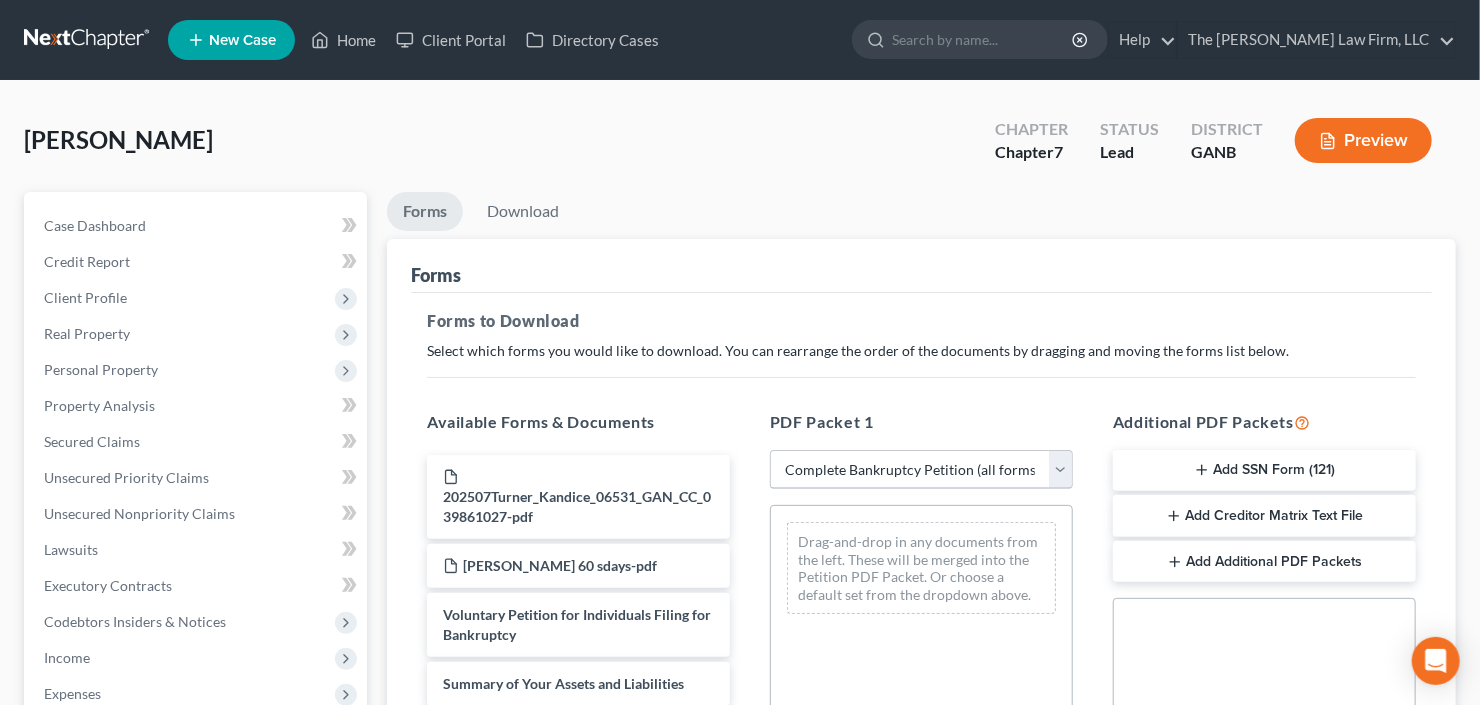 click on "Choose Default Petition PDF Packet Complete Bankruptcy Petition (all forms and schedules) Emergency Filing Forms (Petition and Creditor List Only) Amended Forms Signature Pages Only" at bounding box center (921, 470) 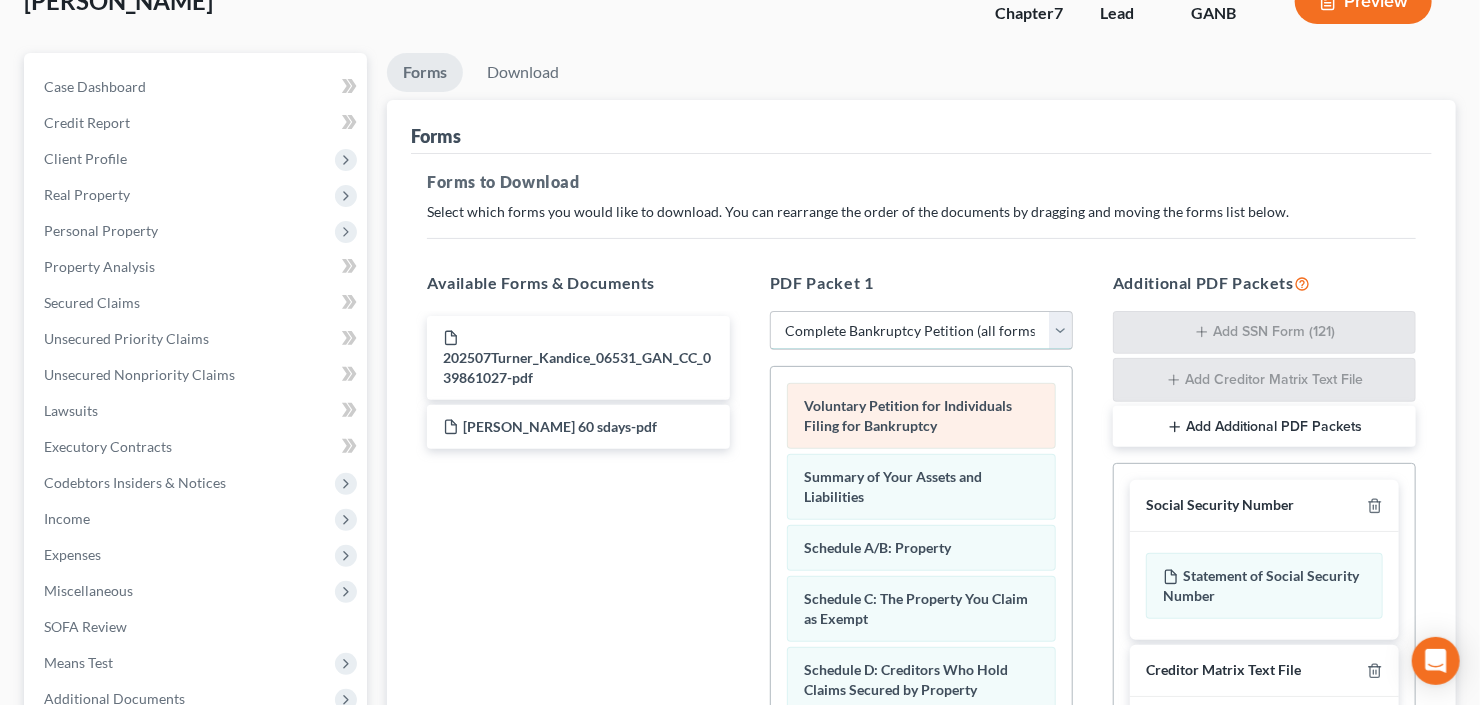 scroll, scrollTop: 160, scrollLeft: 0, axis: vertical 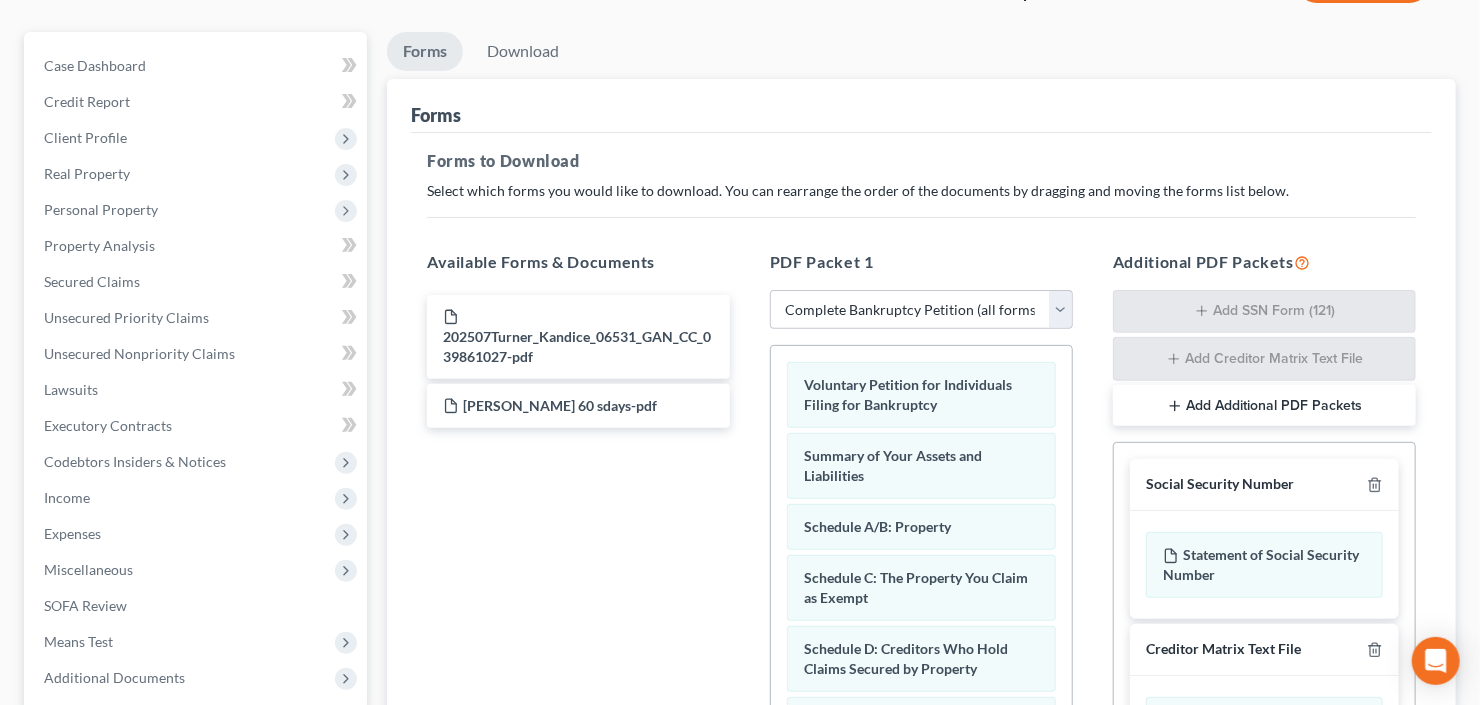 click at bounding box center [1371, 484] 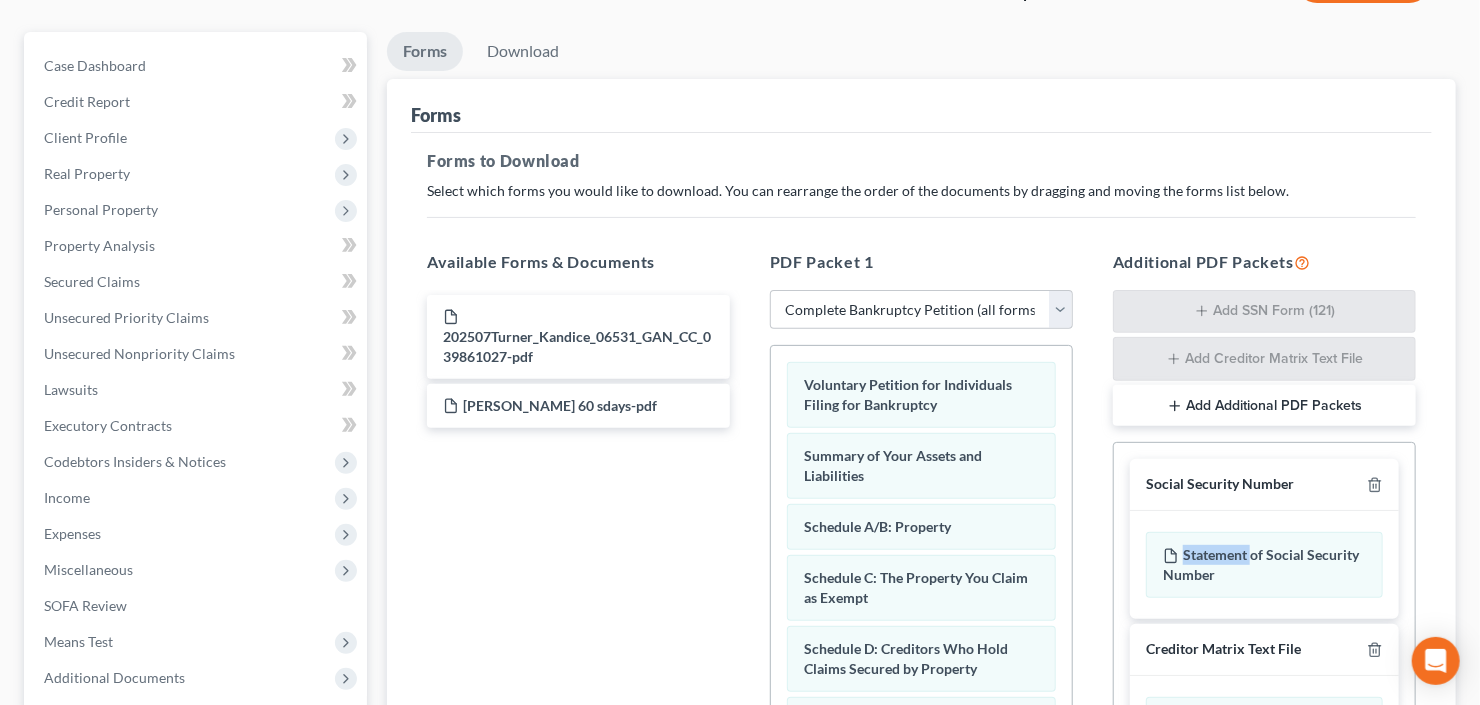 click at bounding box center [1371, 484] 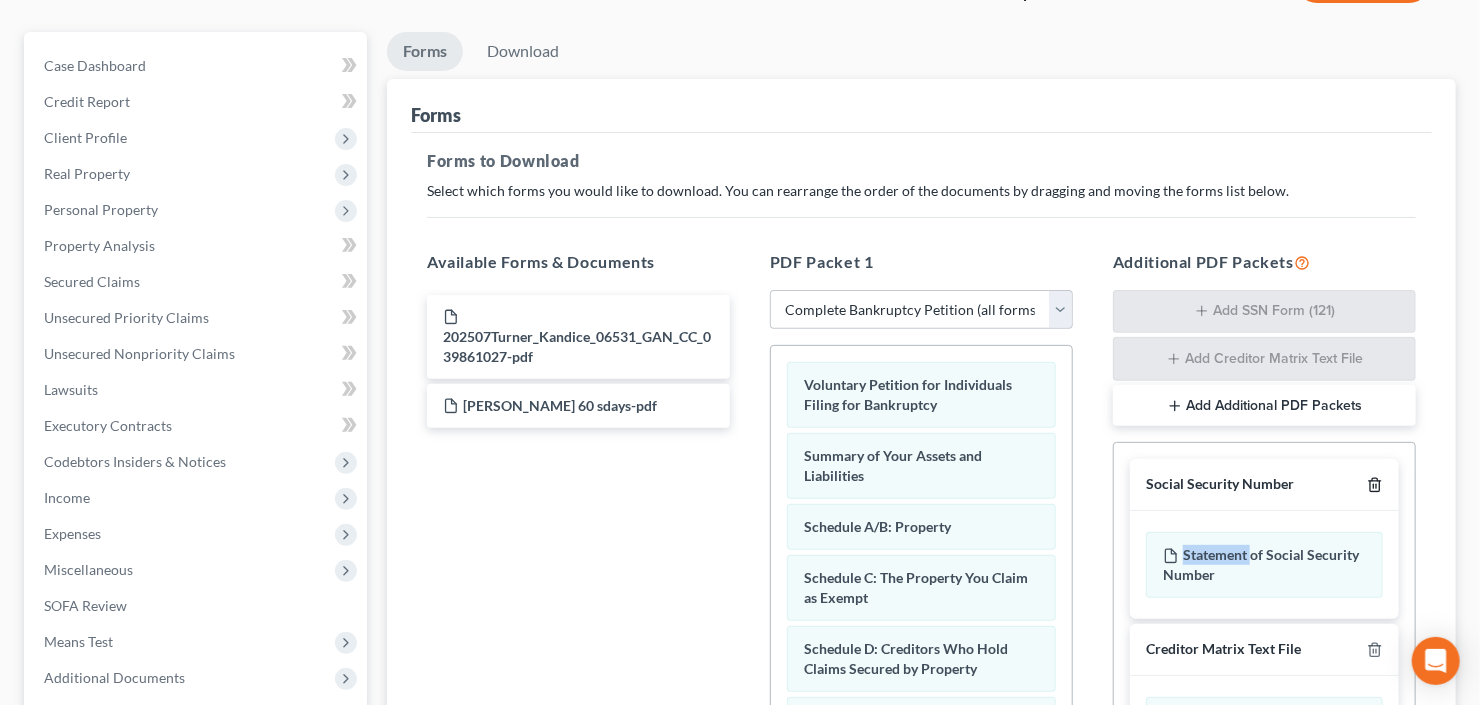 click 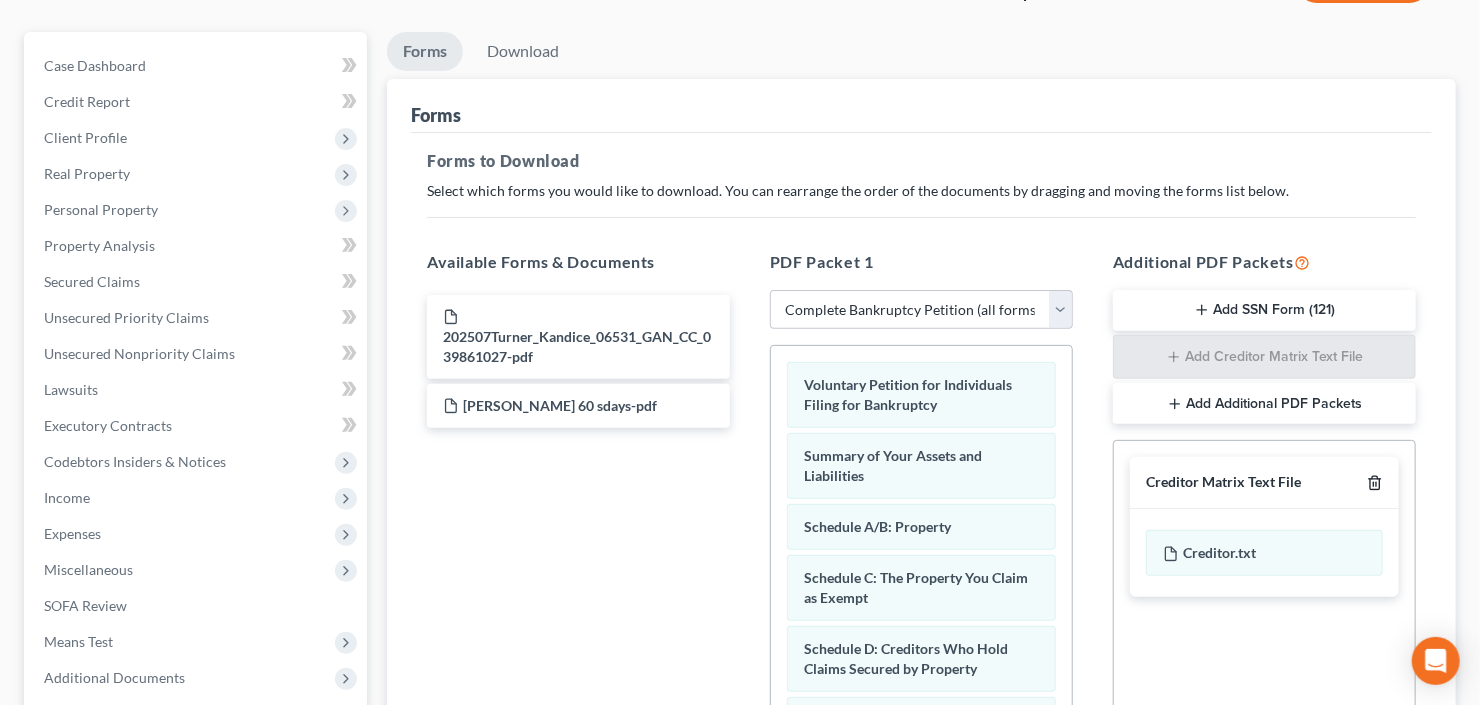 click 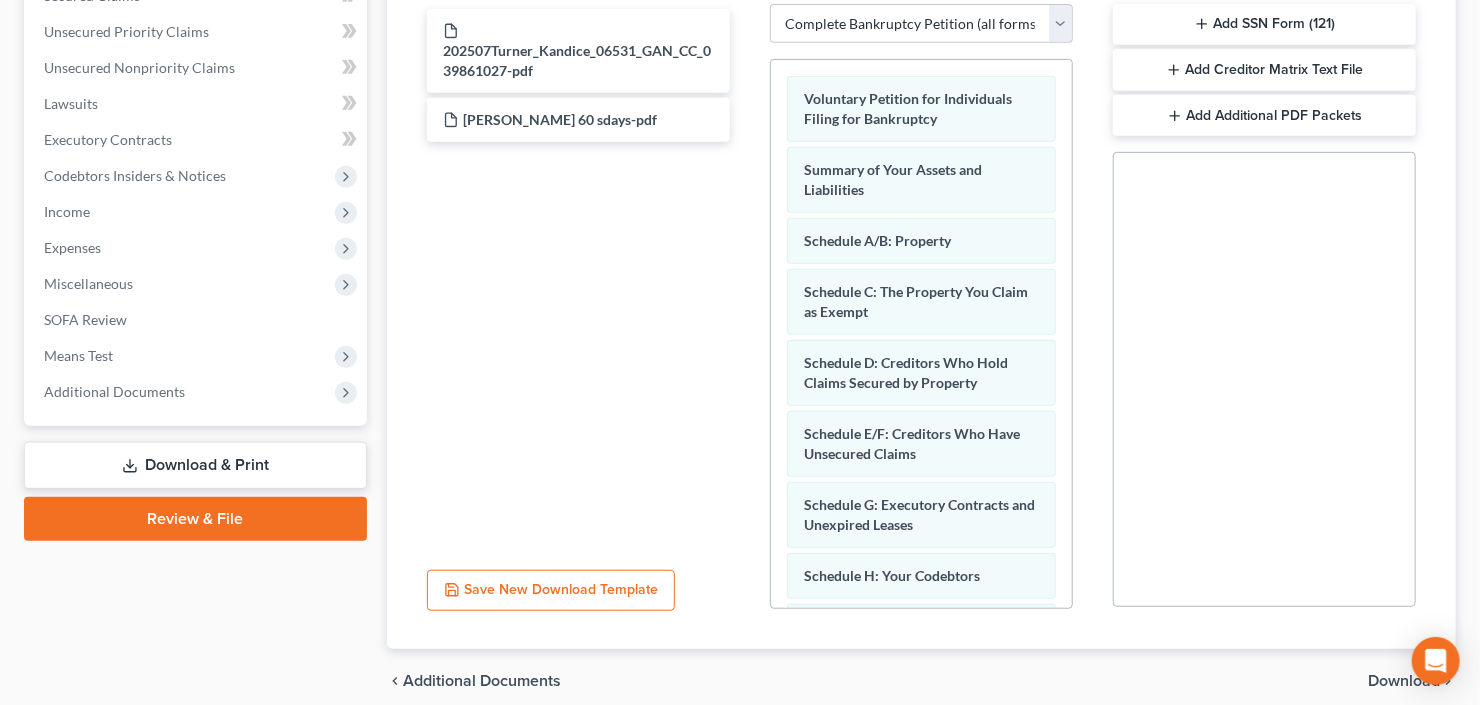scroll, scrollTop: 528, scrollLeft: 0, axis: vertical 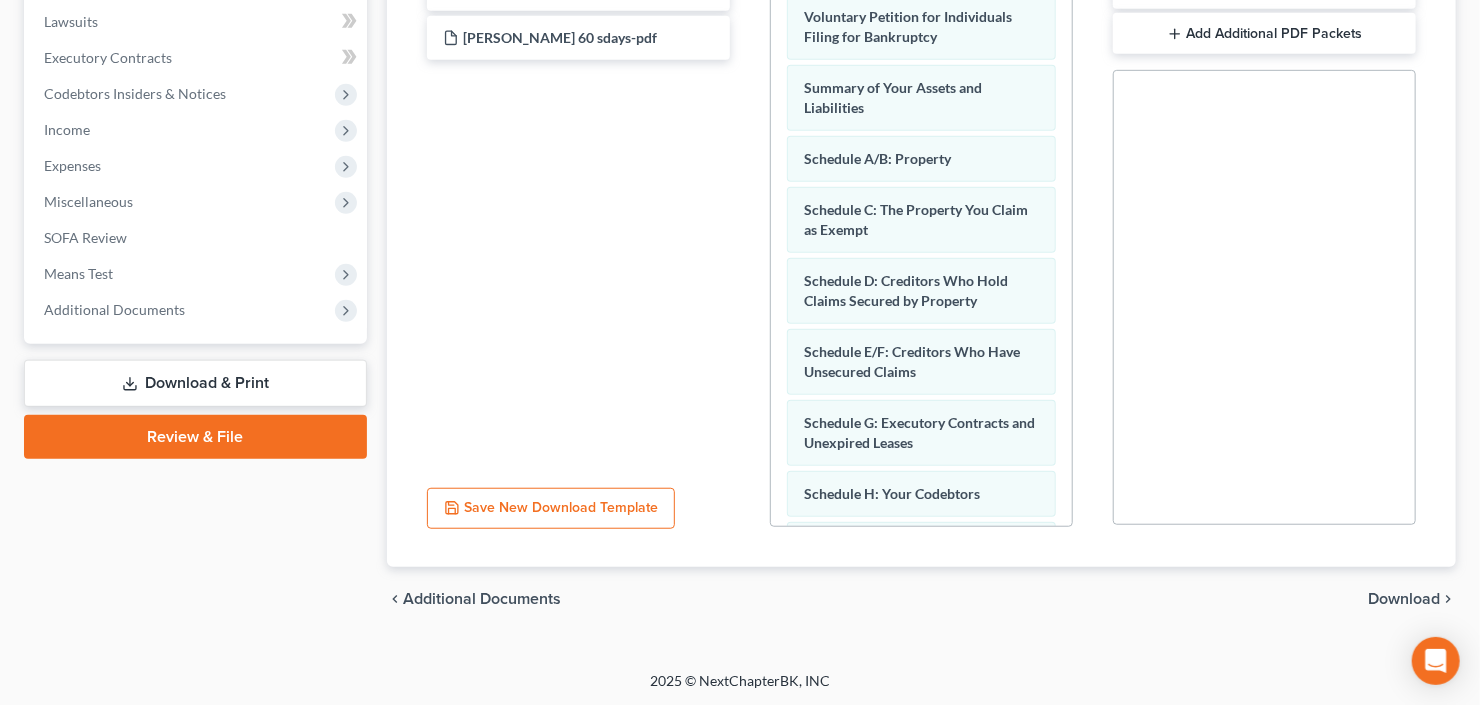 click on "chevron_left   Additional Documents Download   chevron_right" at bounding box center (921, 599) 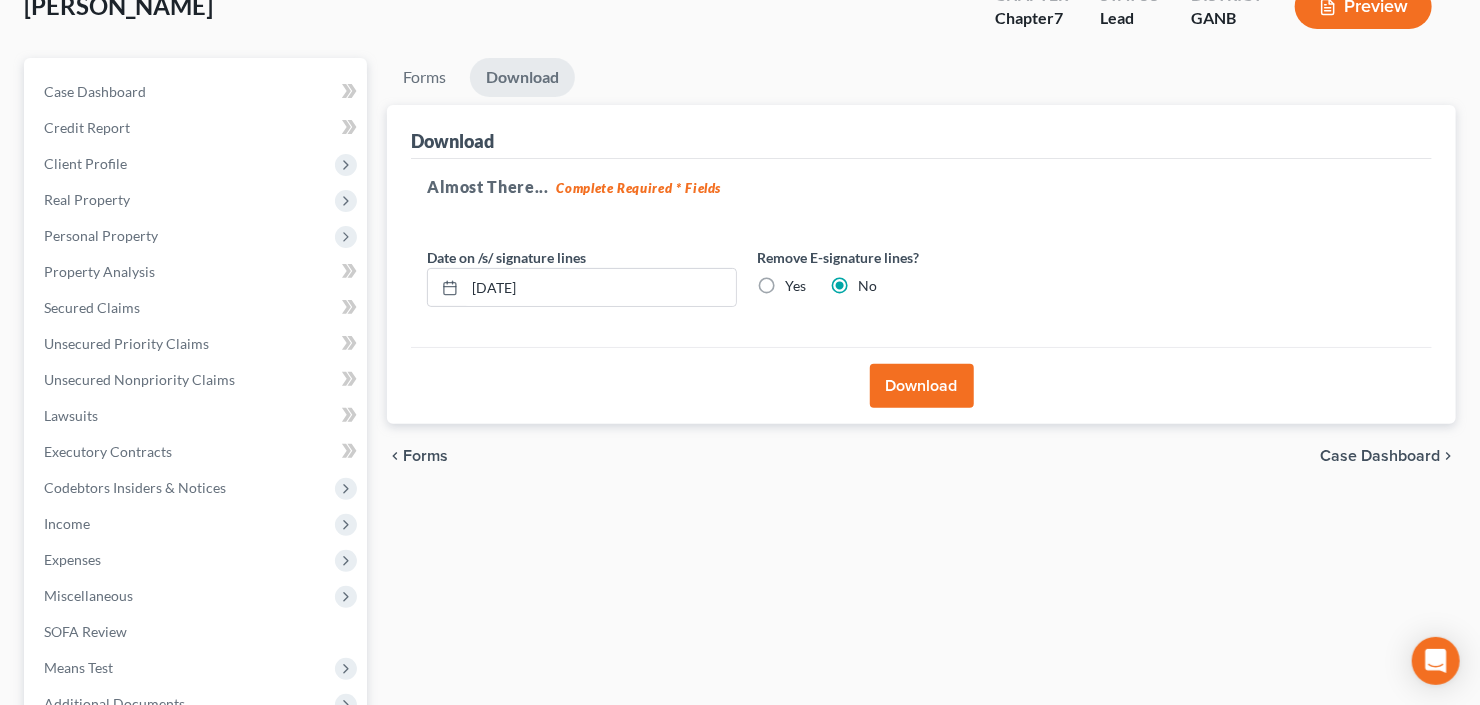 scroll, scrollTop: 114, scrollLeft: 0, axis: vertical 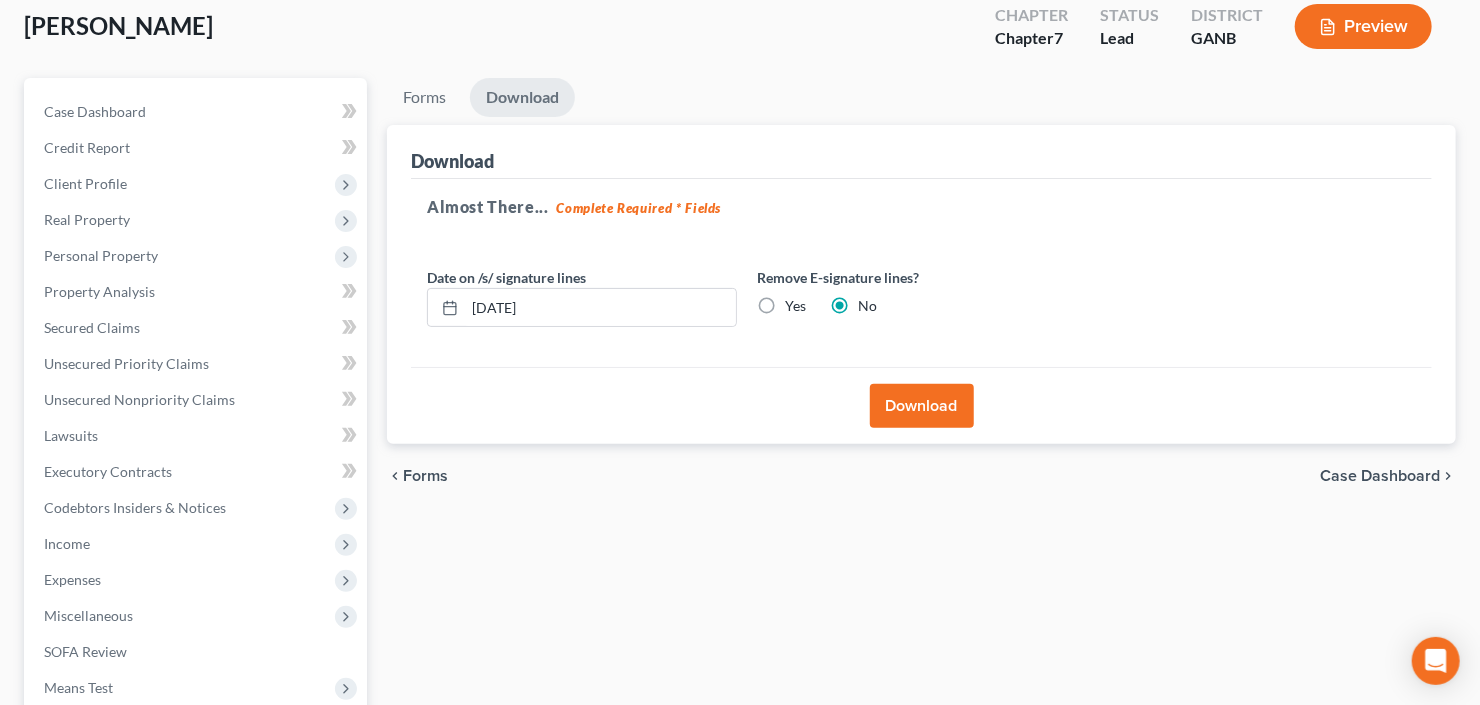 click on "Download" at bounding box center (921, 405) 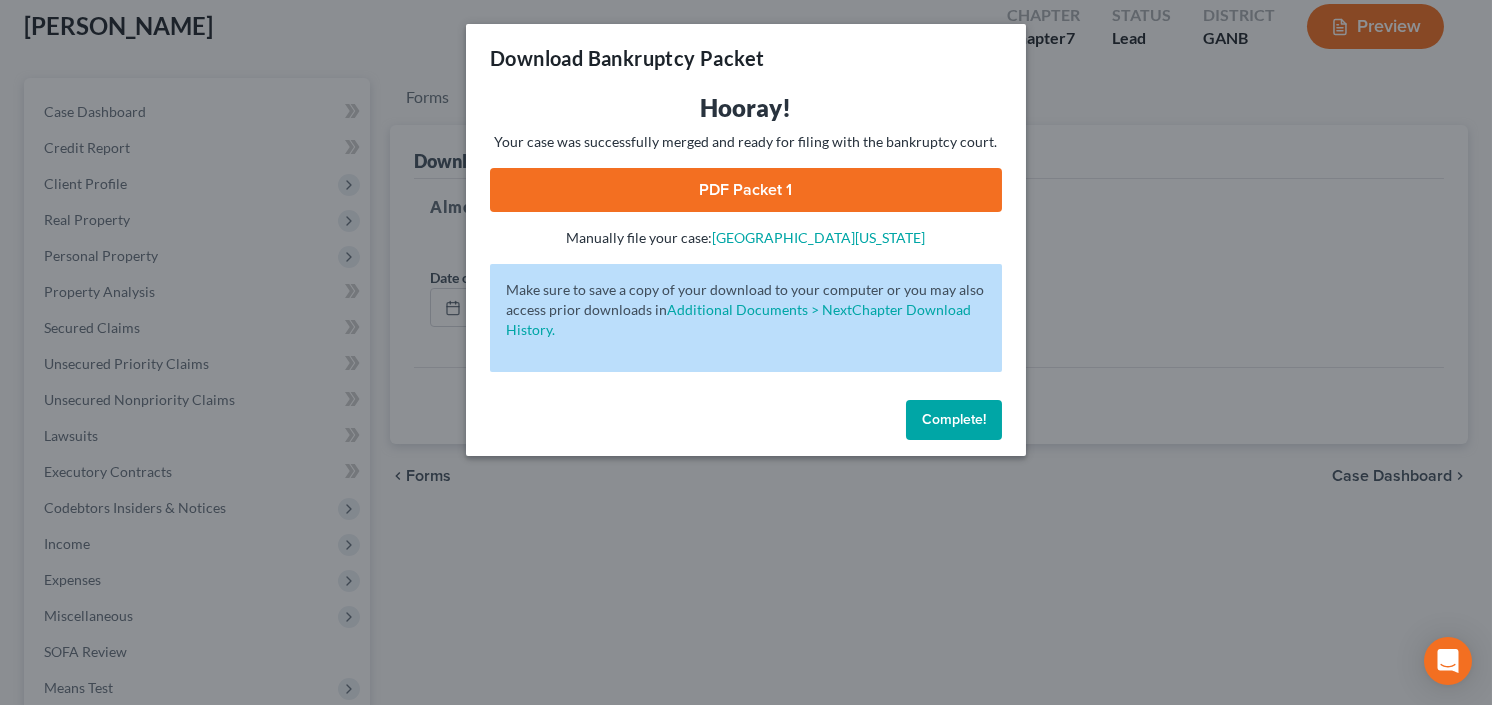 click on "PDF Packet 1" at bounding box center (746, 190) 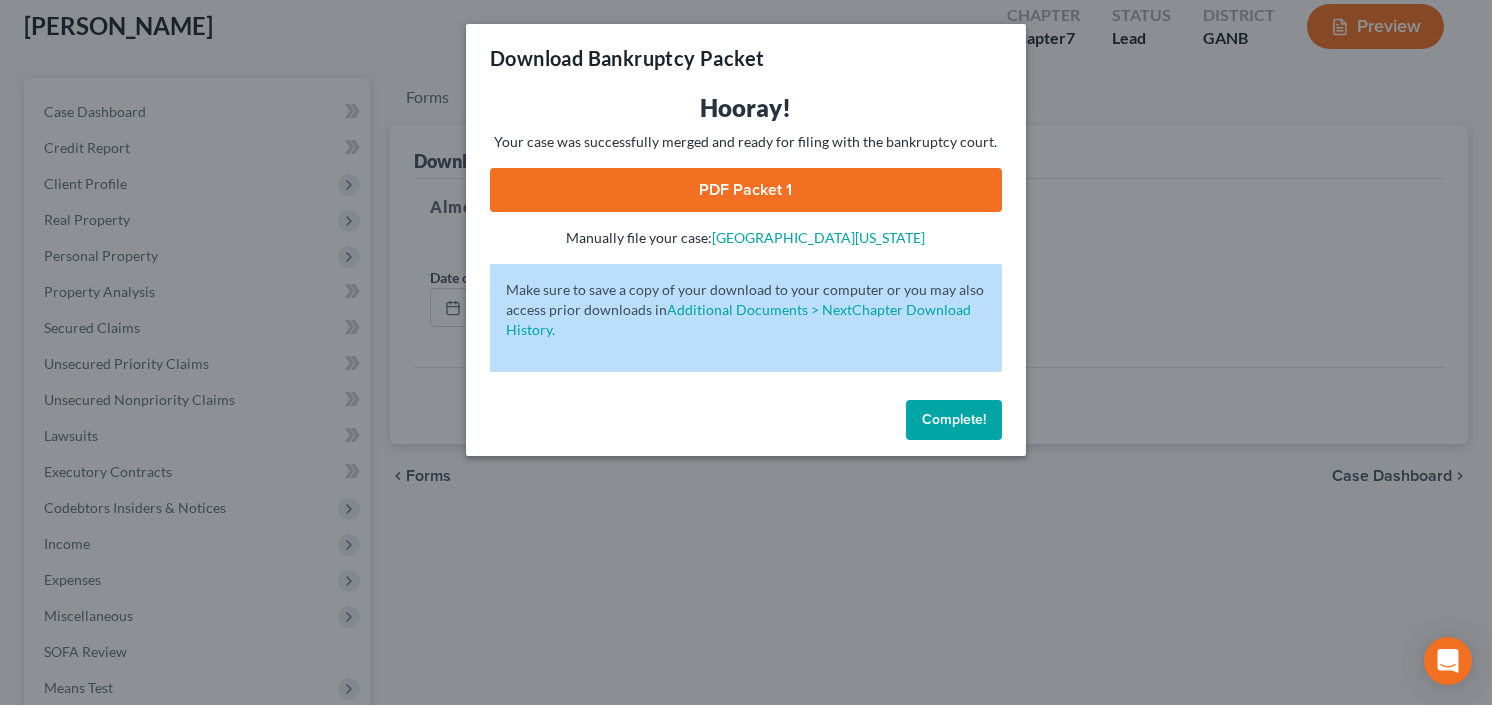 click on "Complete!" at bounding box center (954, 419) 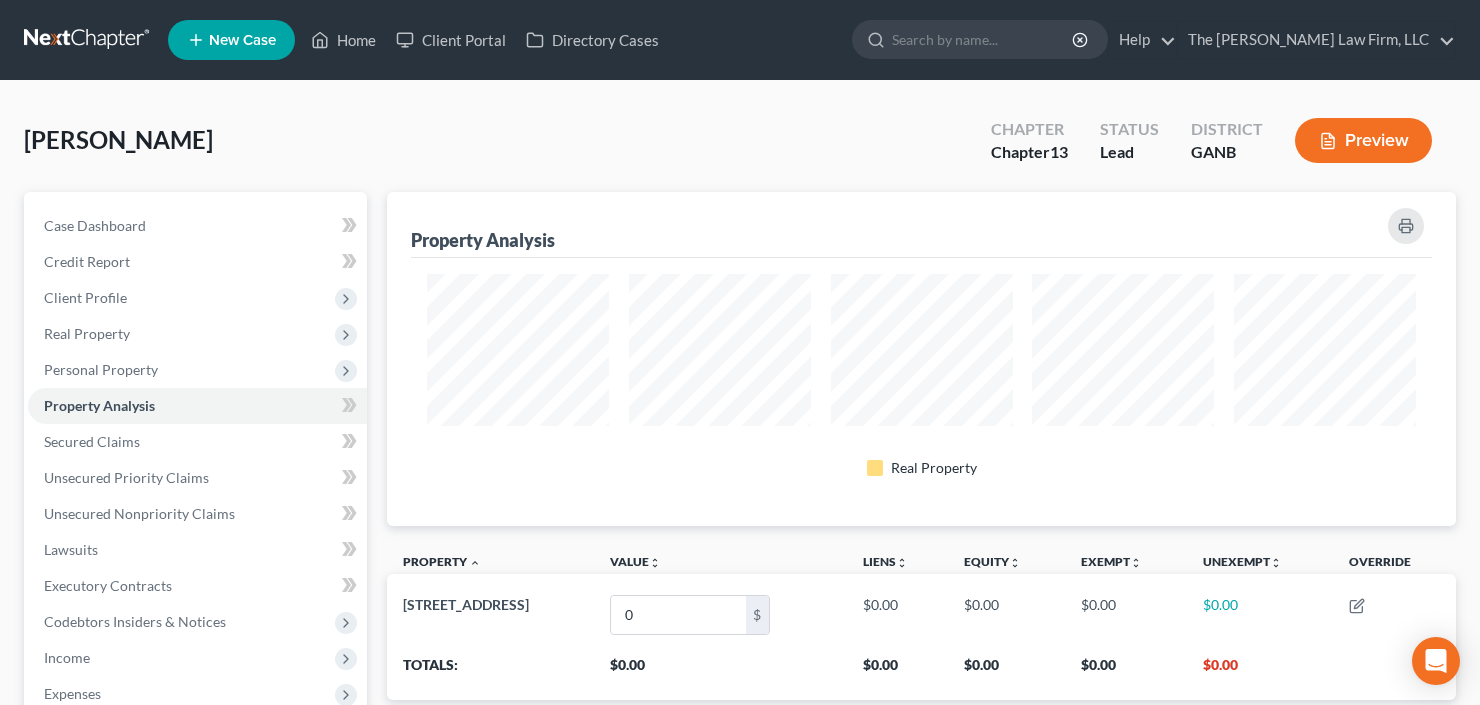 scroll, scrollTop: 0, scrollLeft: 0, axis: both 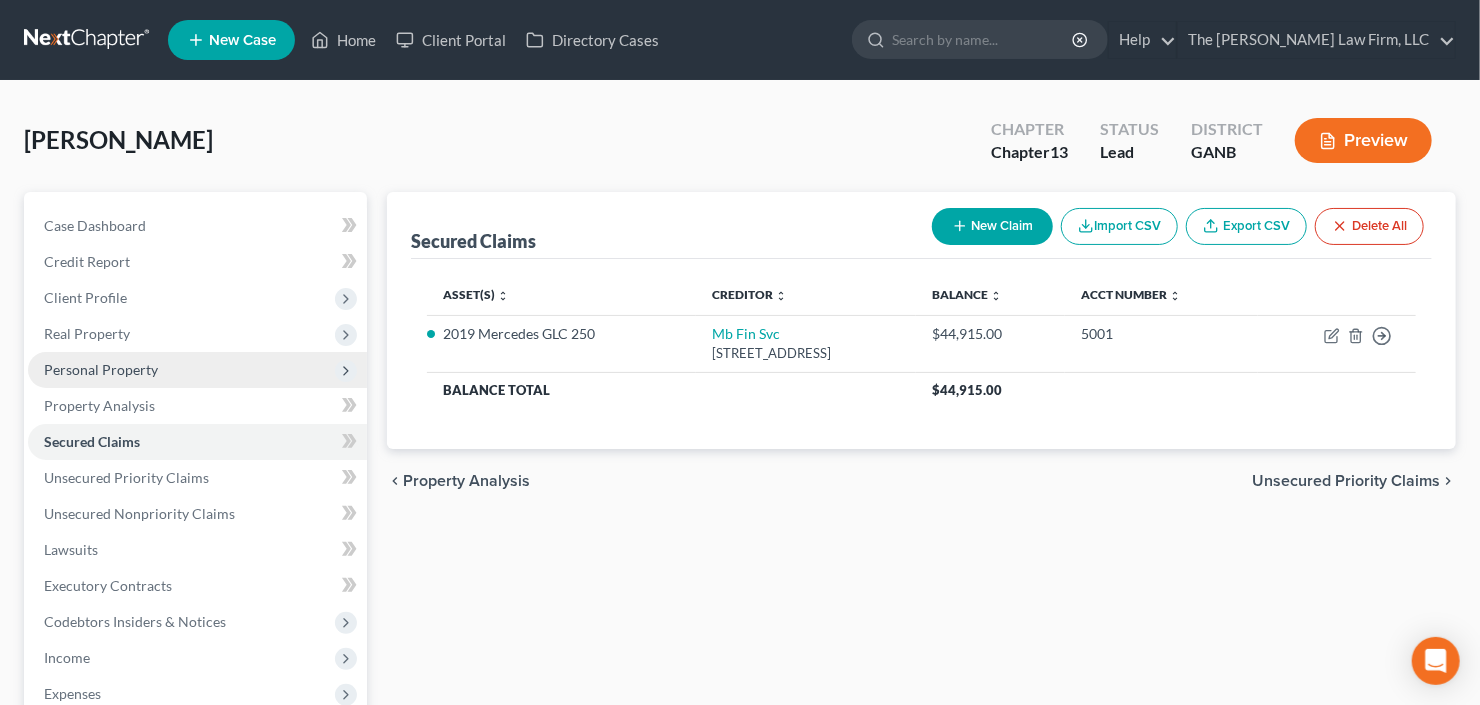 click on "Personal Property" at bounding box center (197, 370) 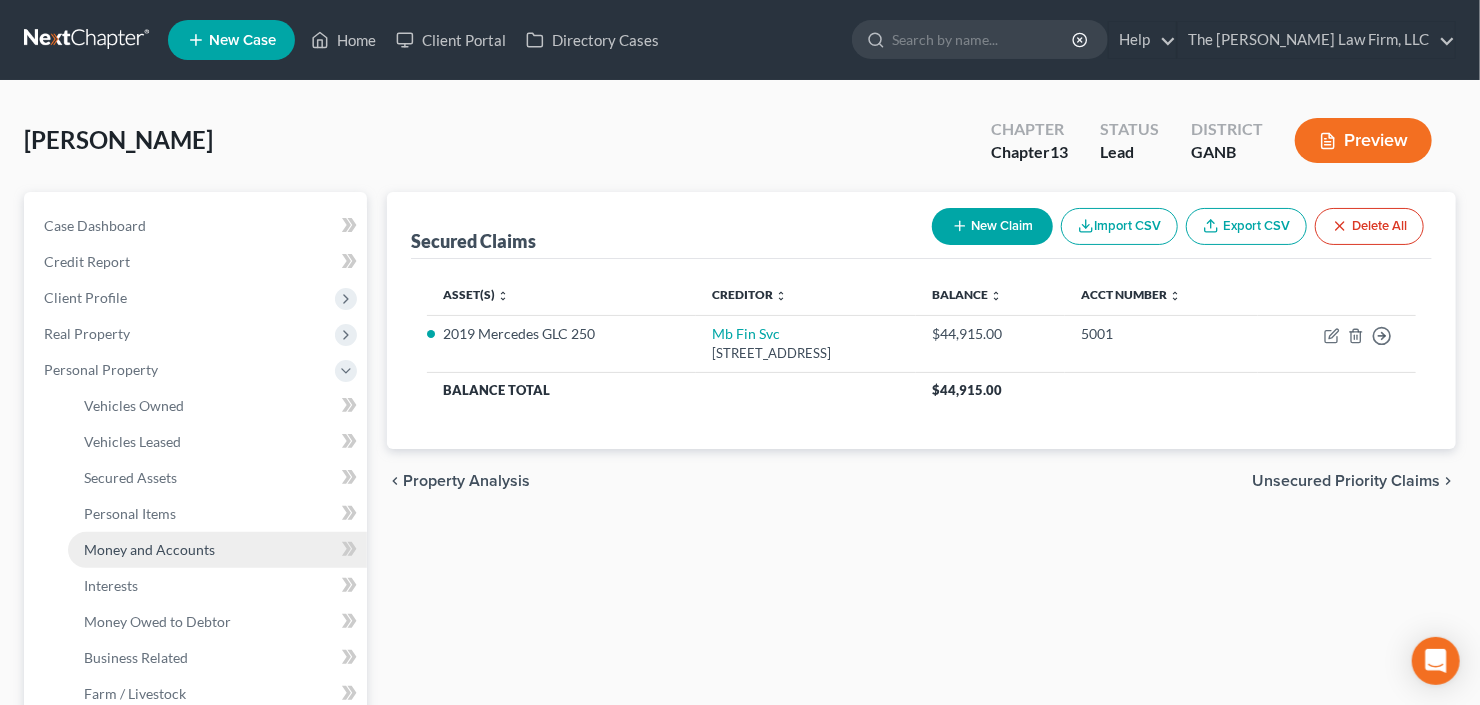 click on "Money and Accounts" at bounding box center (217, 550) 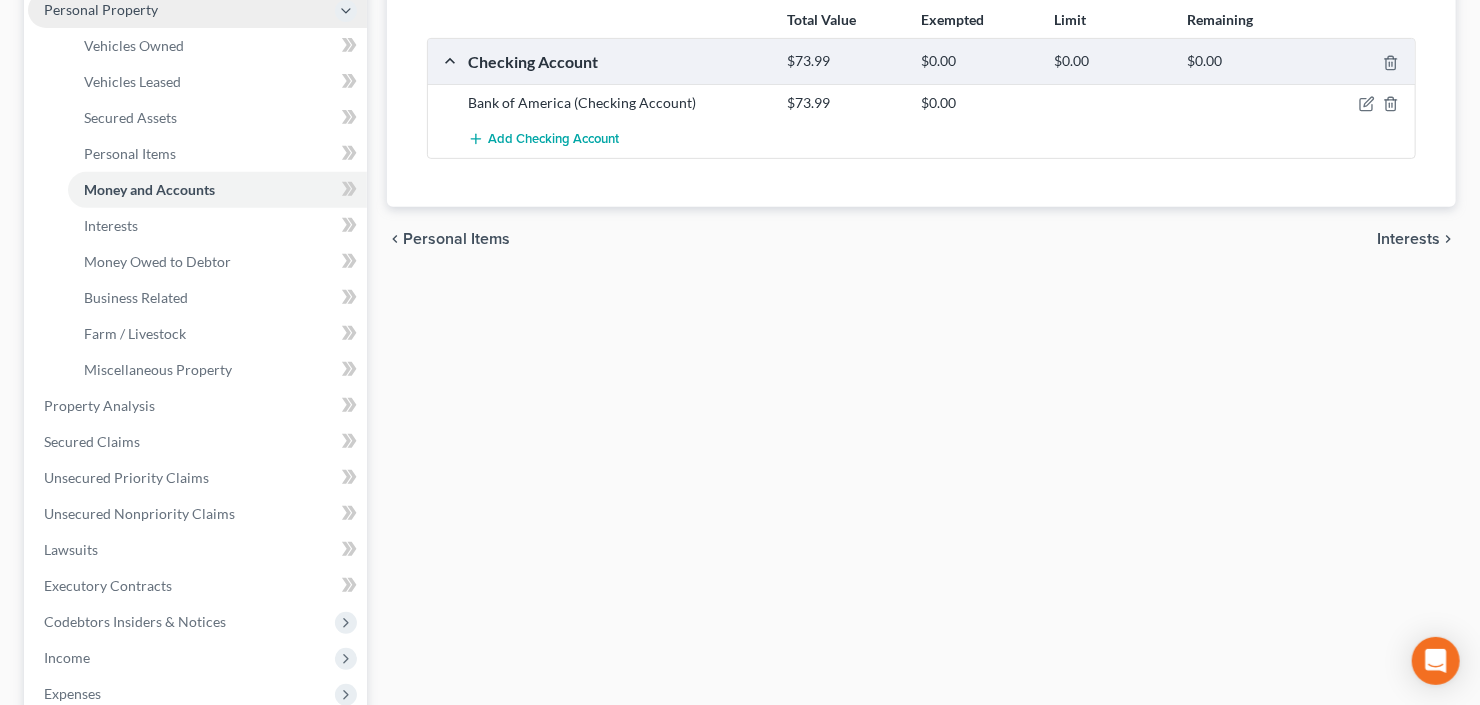 scroll, scrollTop: 400, scrollLeft: 0, axis: vertical 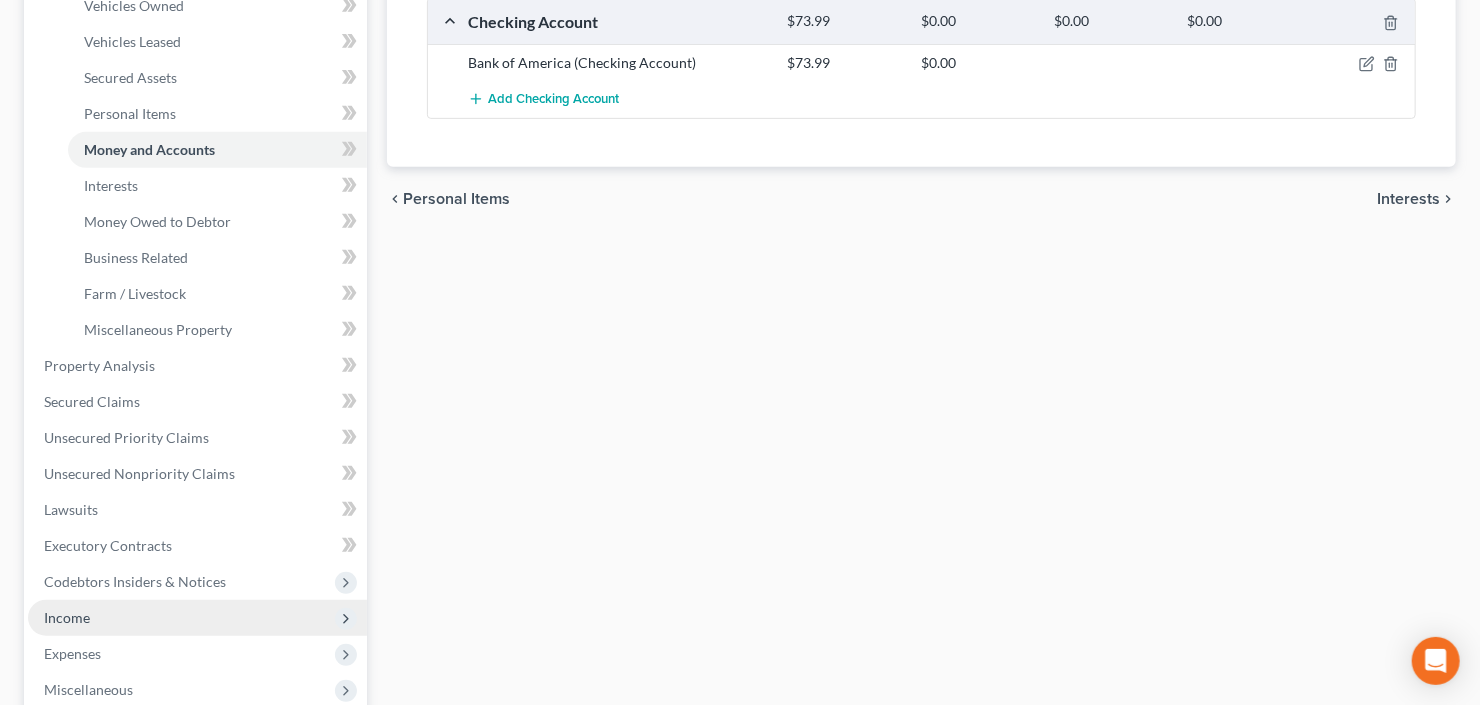 click on "Income" at bounding box center (197, 618) 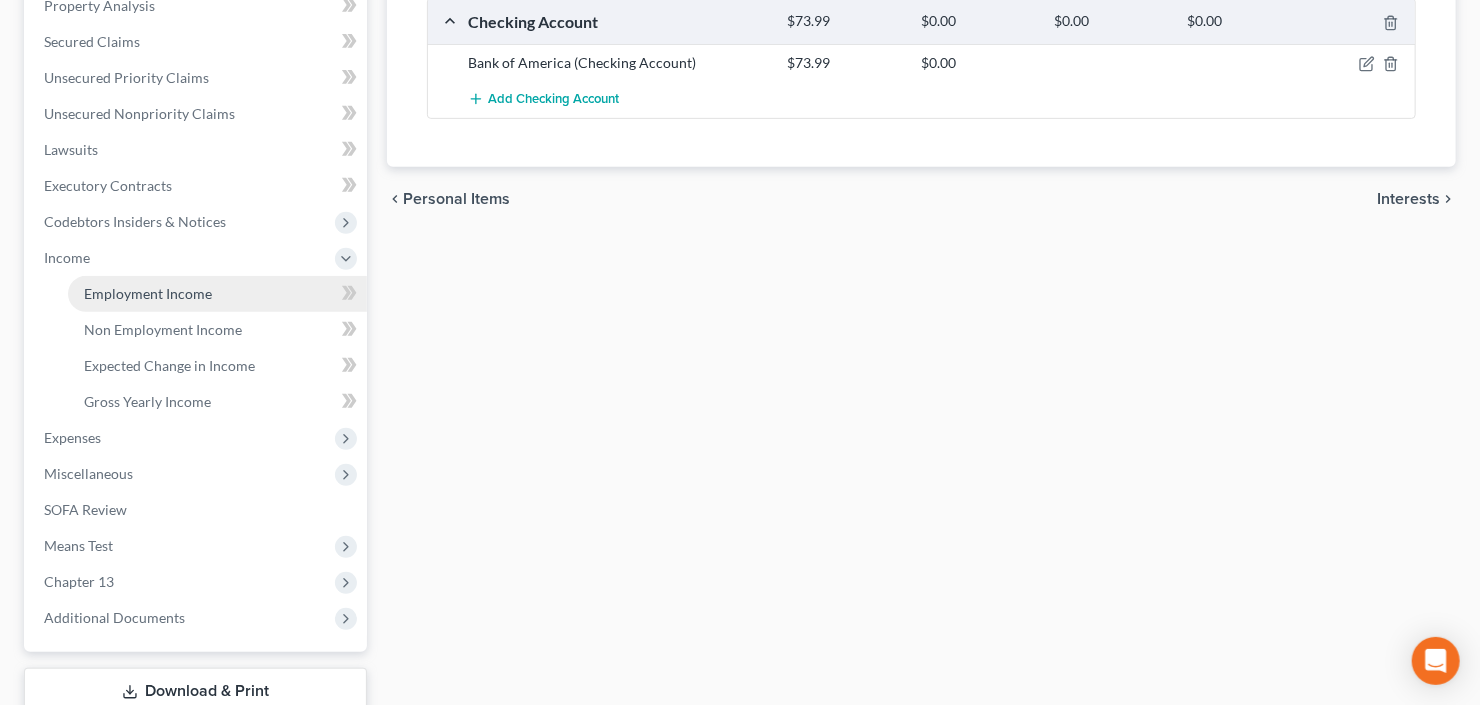 click on "Employment Income" at bounding box center (148, 293) 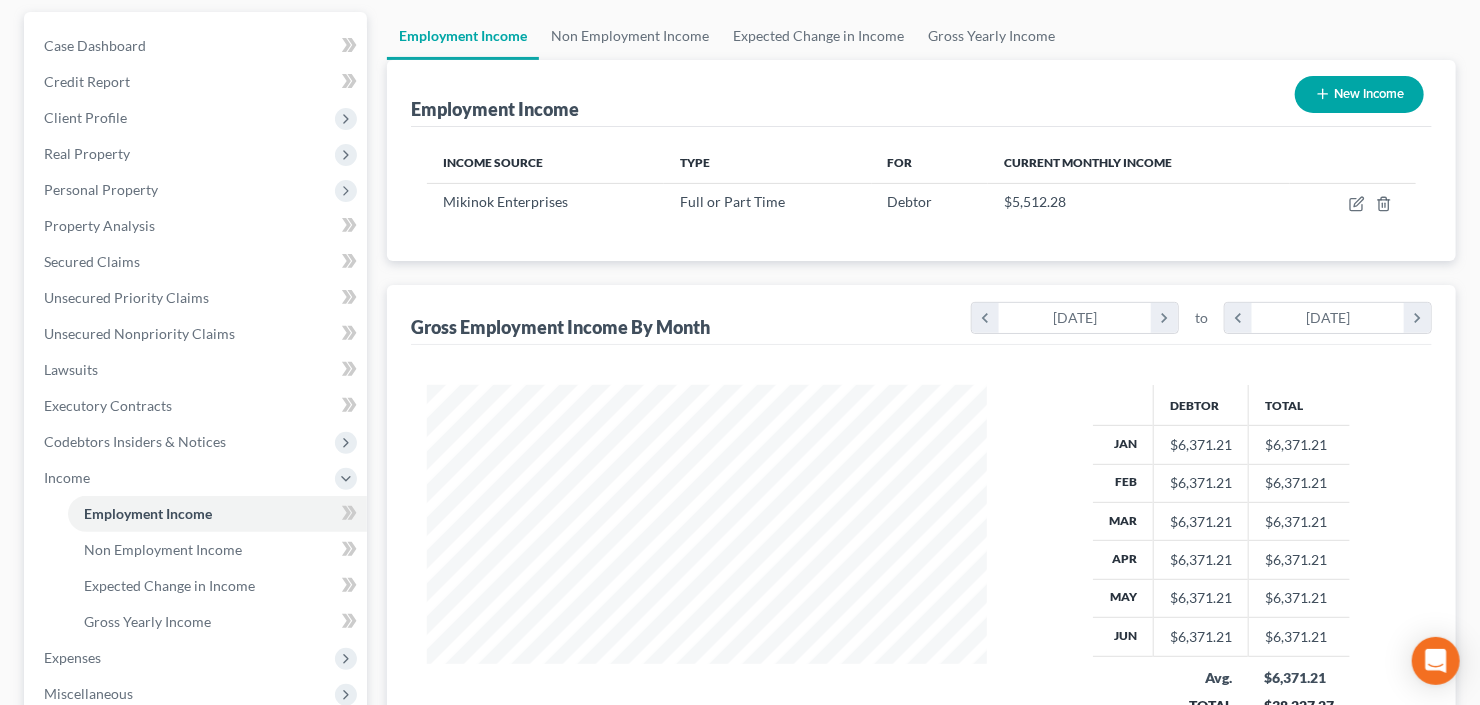 scroll, scrollTop: 10, scrollLeft: 0, axis: vertical 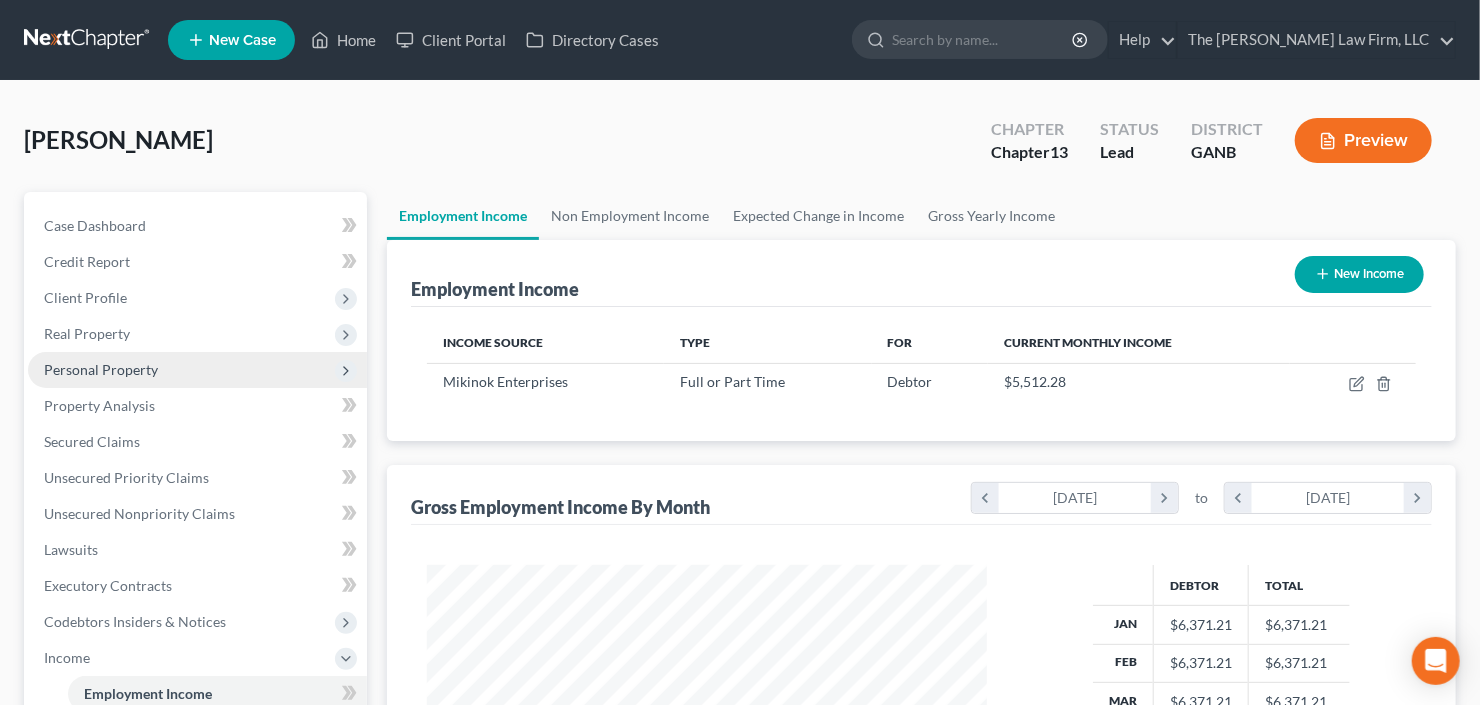 click on "Personal Property" at bounding box center [101, 369] 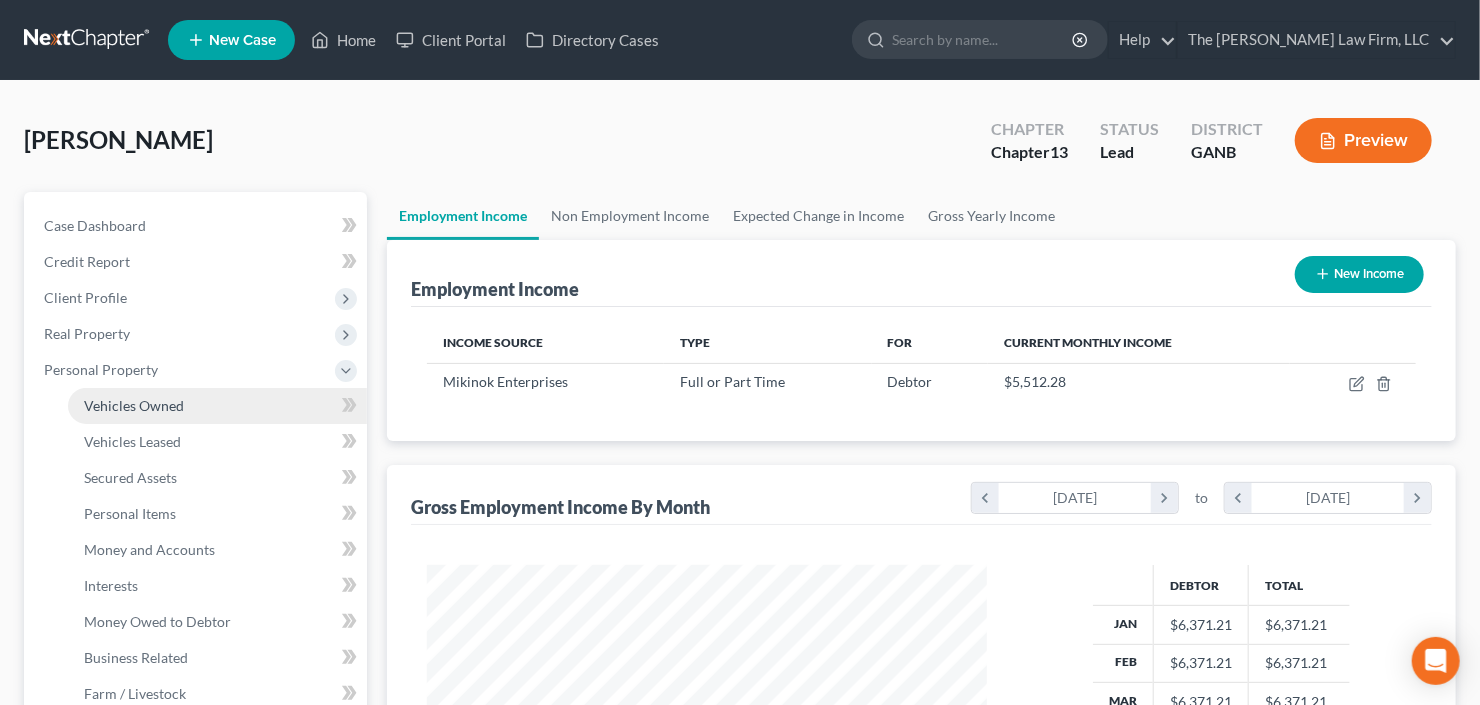 click on "Vehicles Owned" at bounding box center (134, 405) 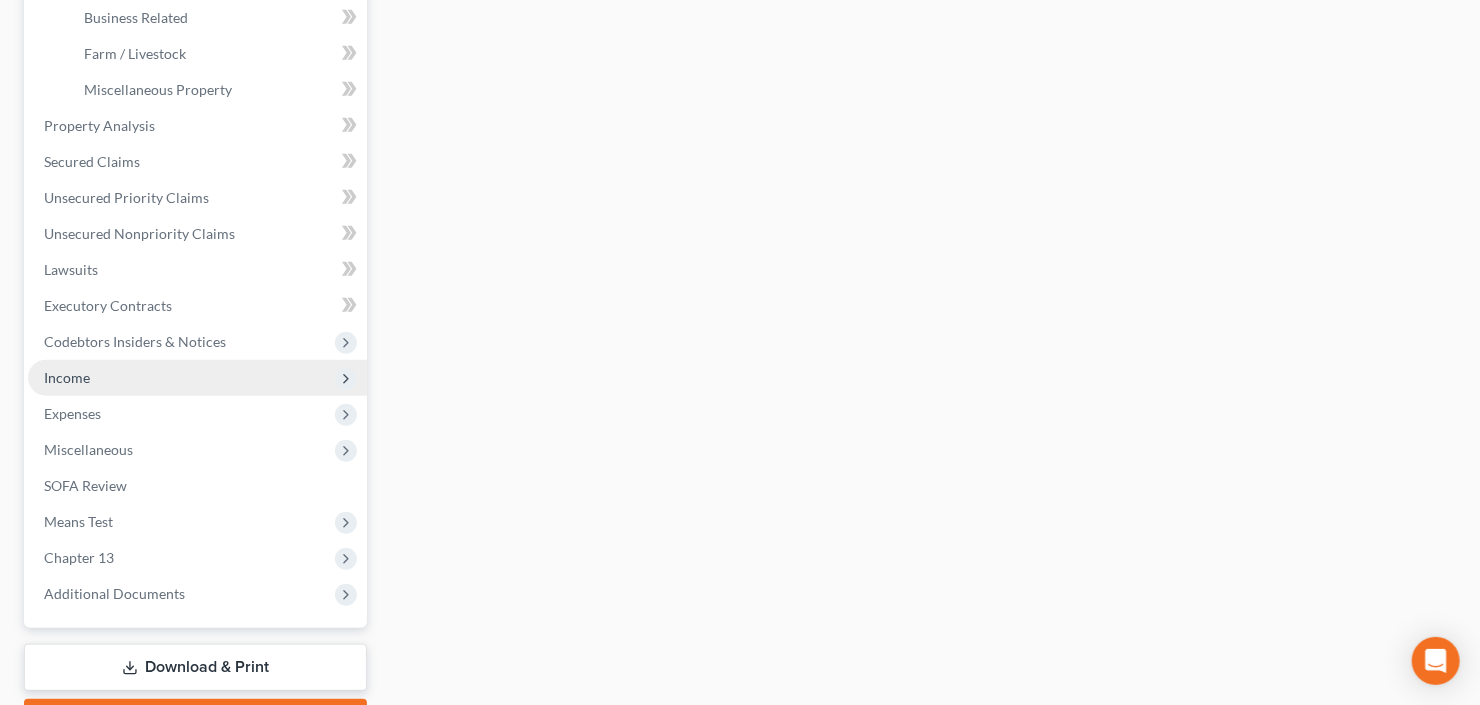 click on "Income" at bounding box center (197, 378) 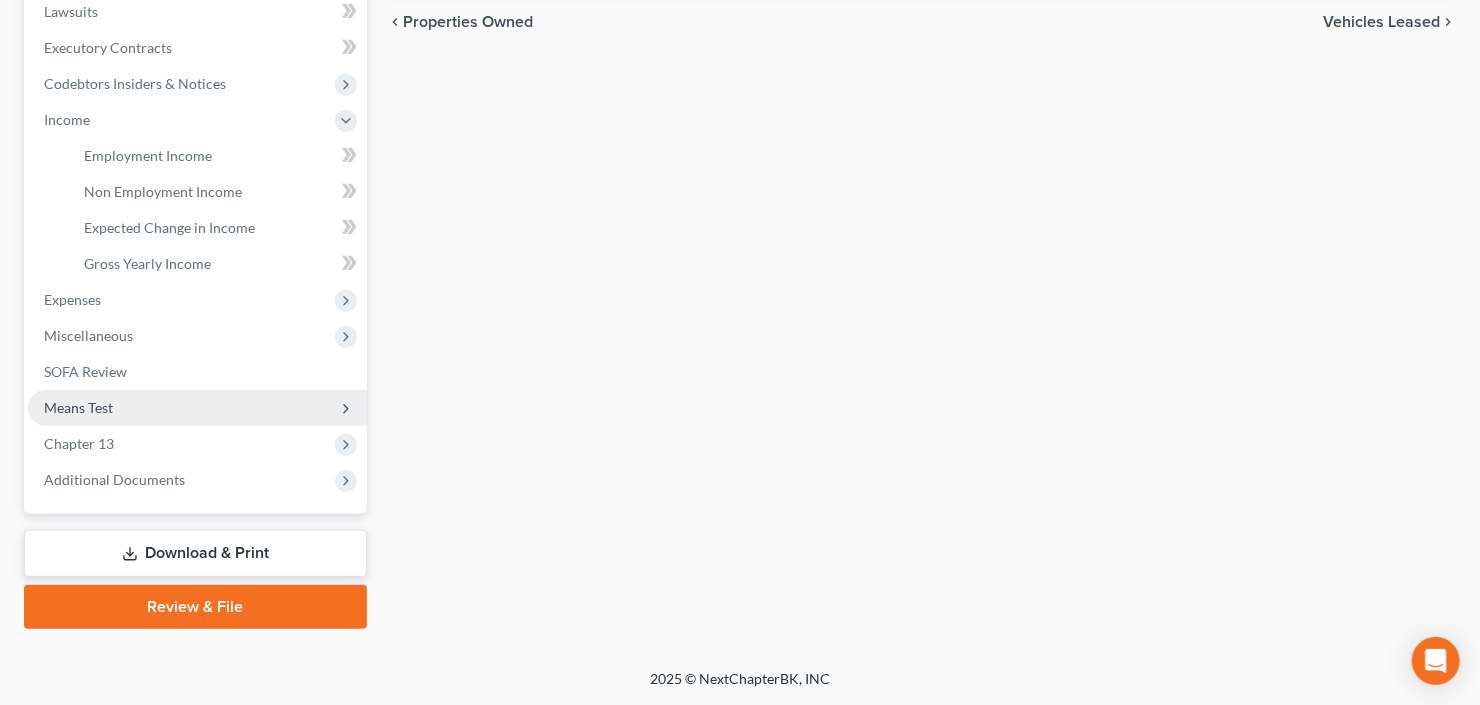 scroll, scrollTop: 534, scrollLeft: 0, axis: vertical 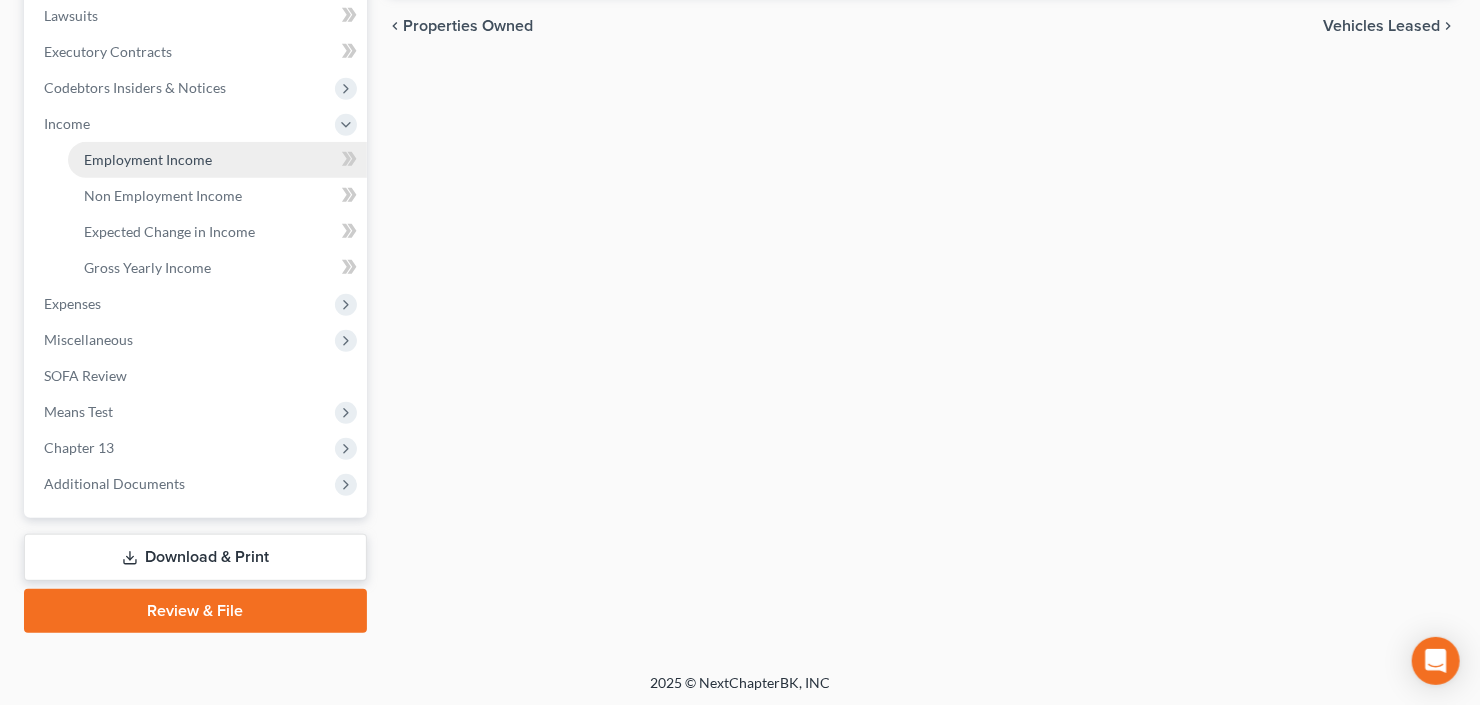 click on "Employment Income" at bounding box center (148, 159) 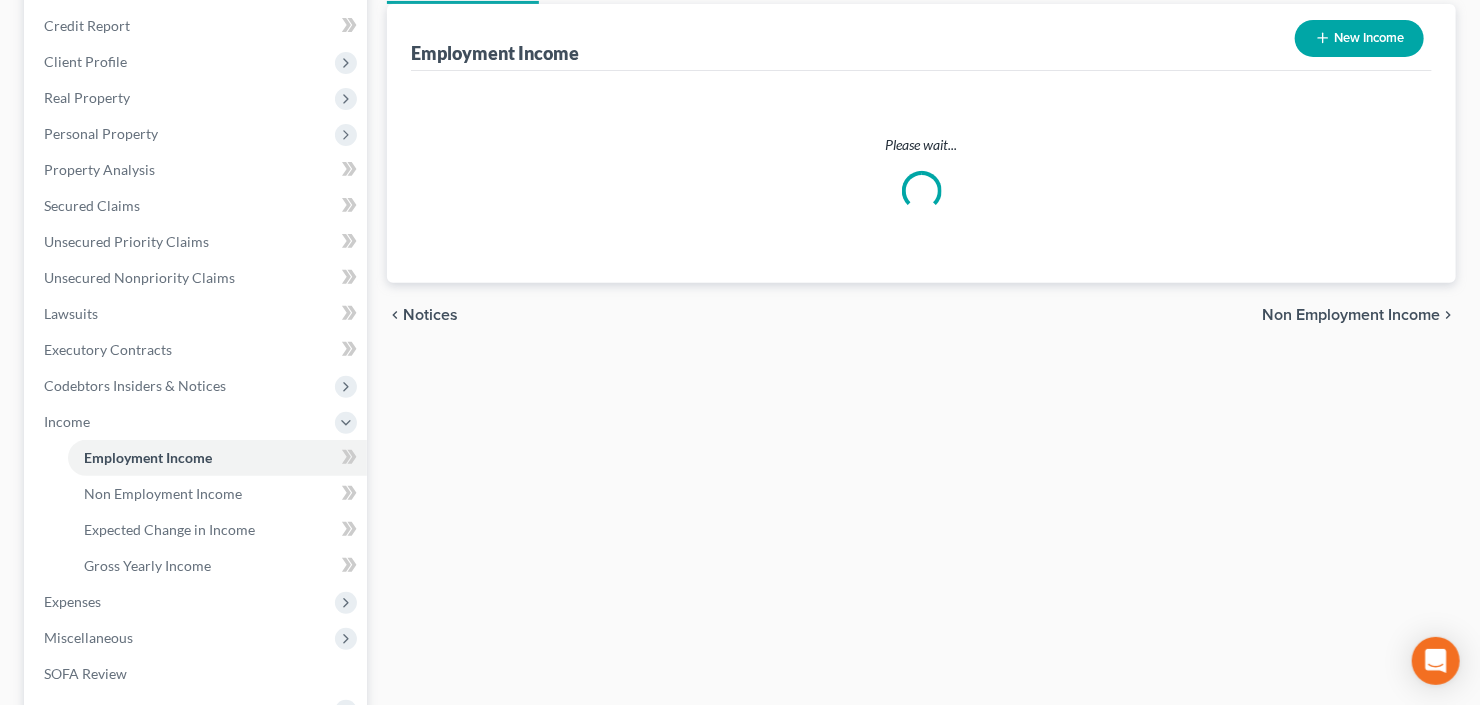scroll, scrollTop: 0, scrollLeft: 0, axis: both 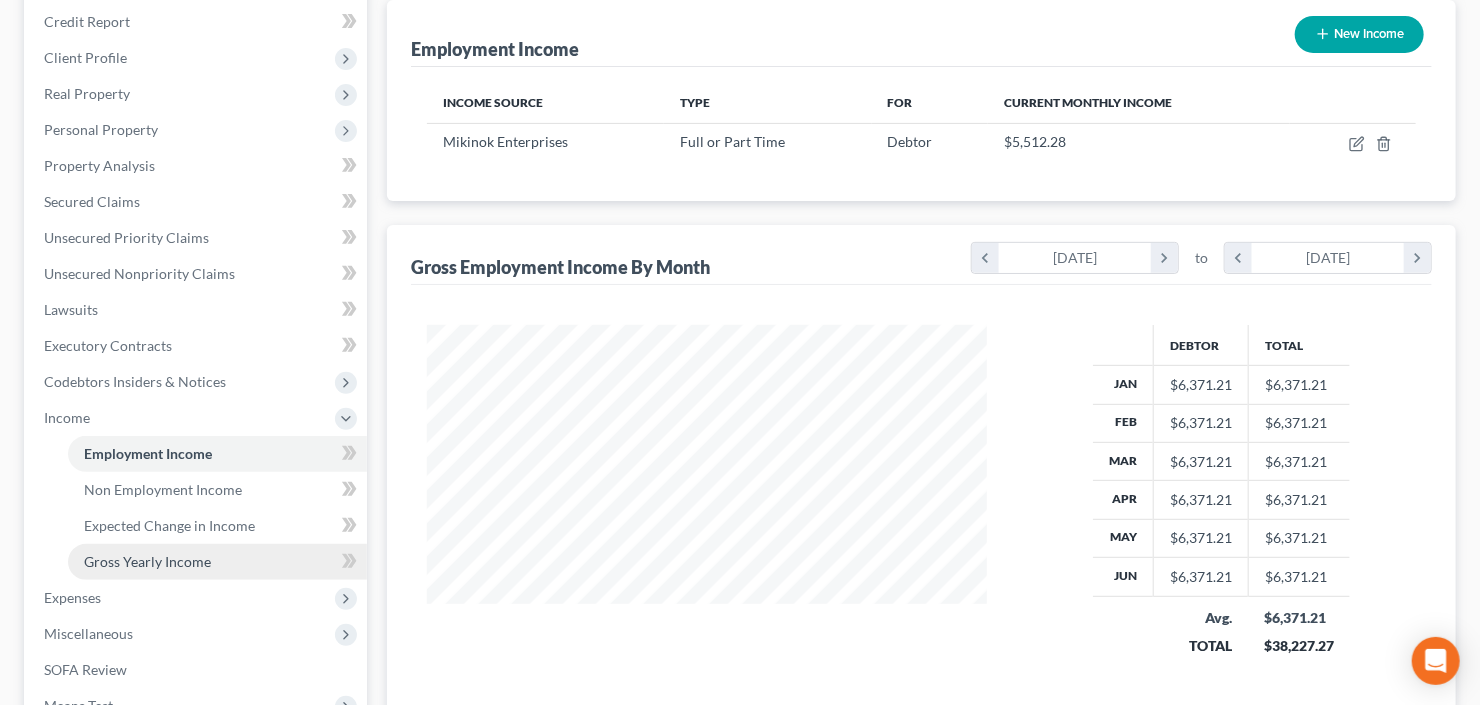 click on "Gross Yearly Income" at bounding box center [147, 561] 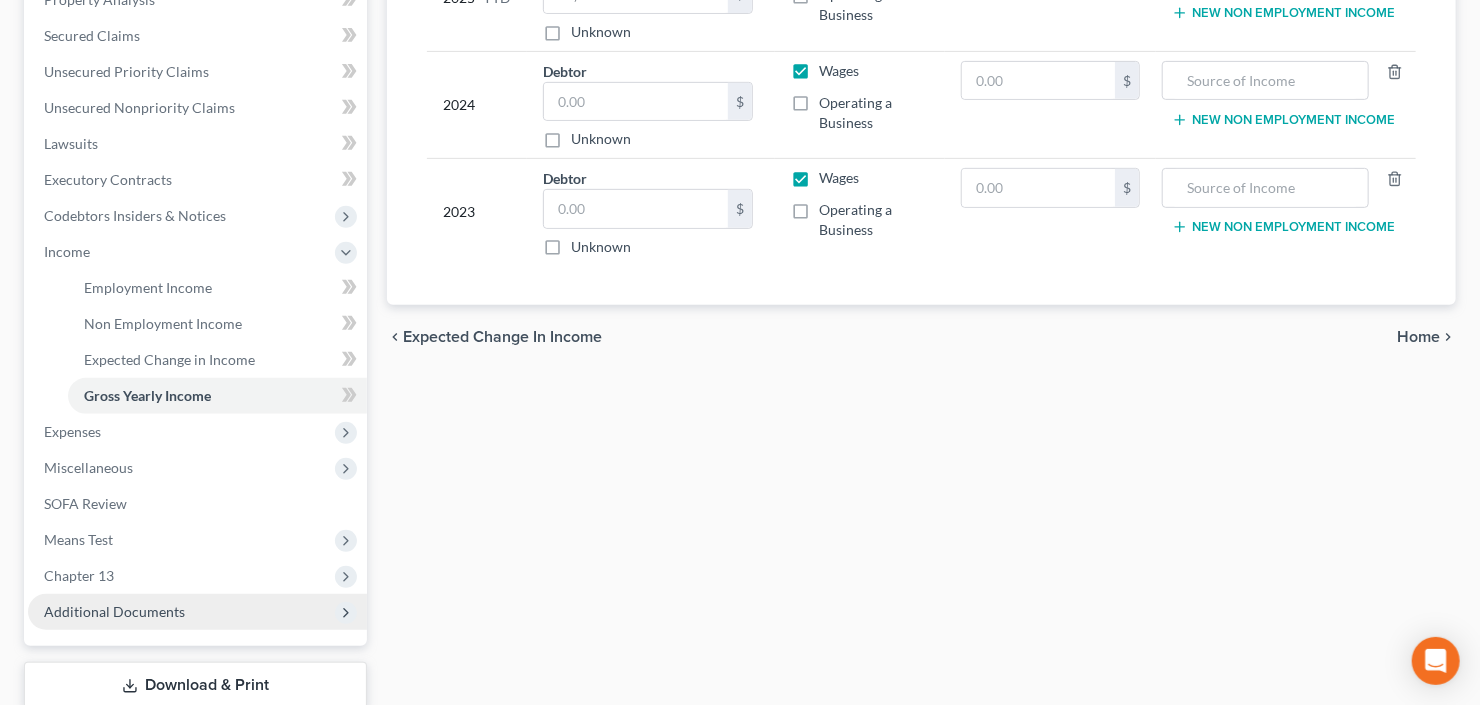scroll, scrollTop: 535, scrollLeft: 0, axis: vertical 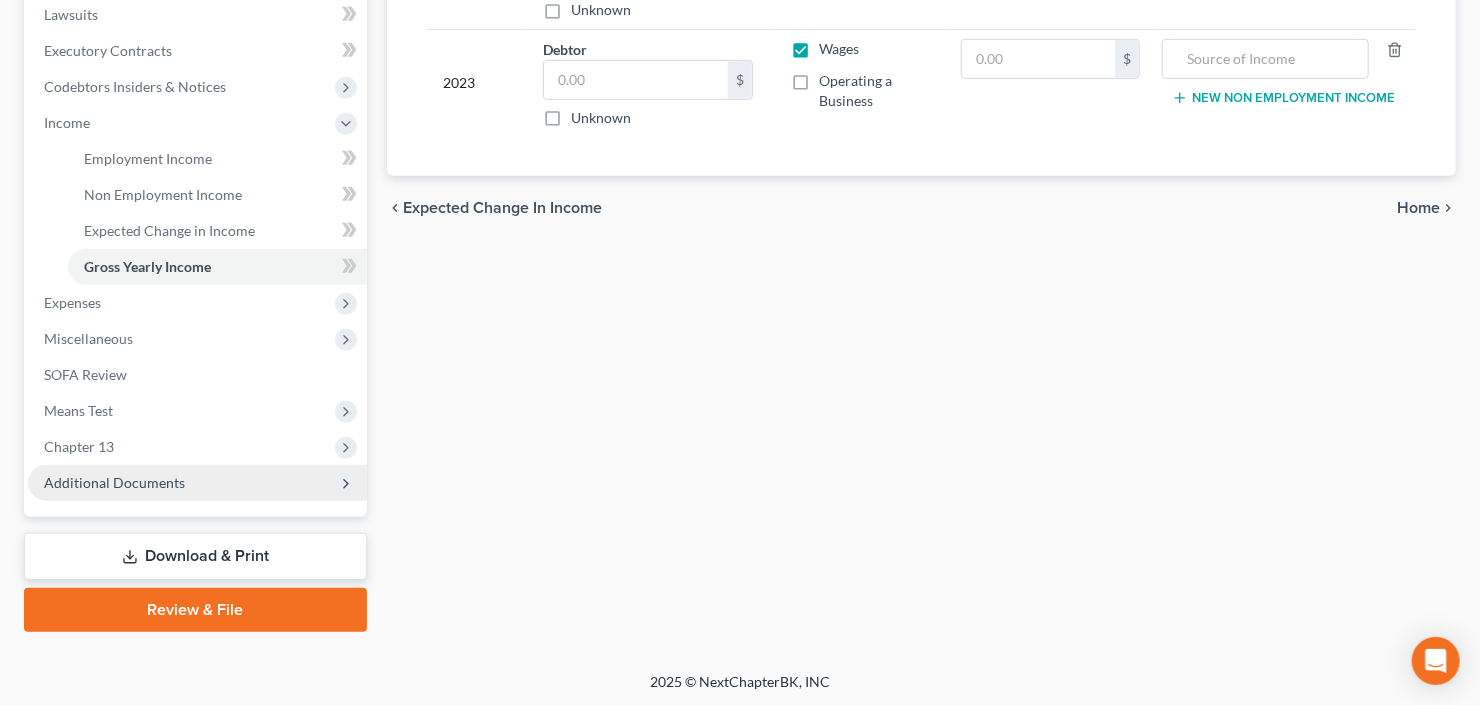 click on "Additional Documents" at bounding box center [114, 482] 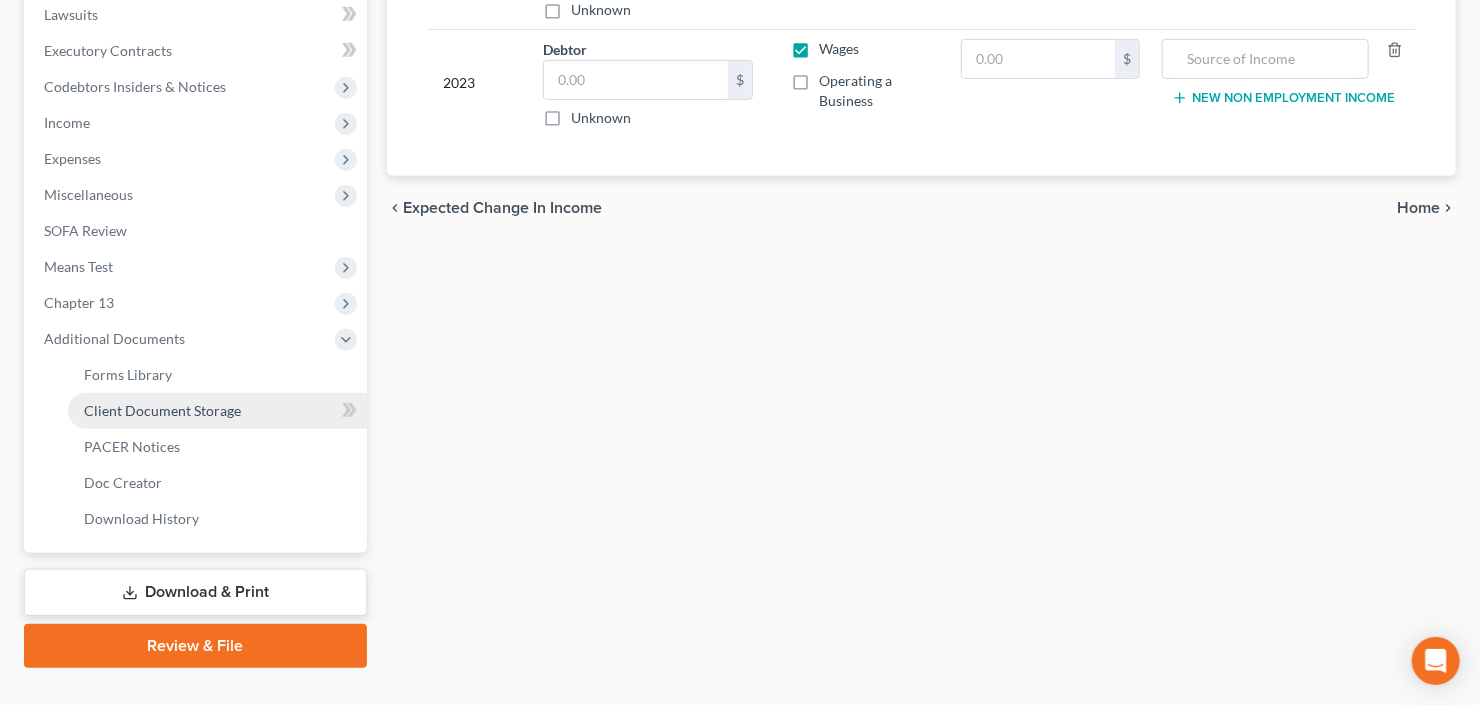 click on "Client Document Storage" at bounding box center (162, 410) 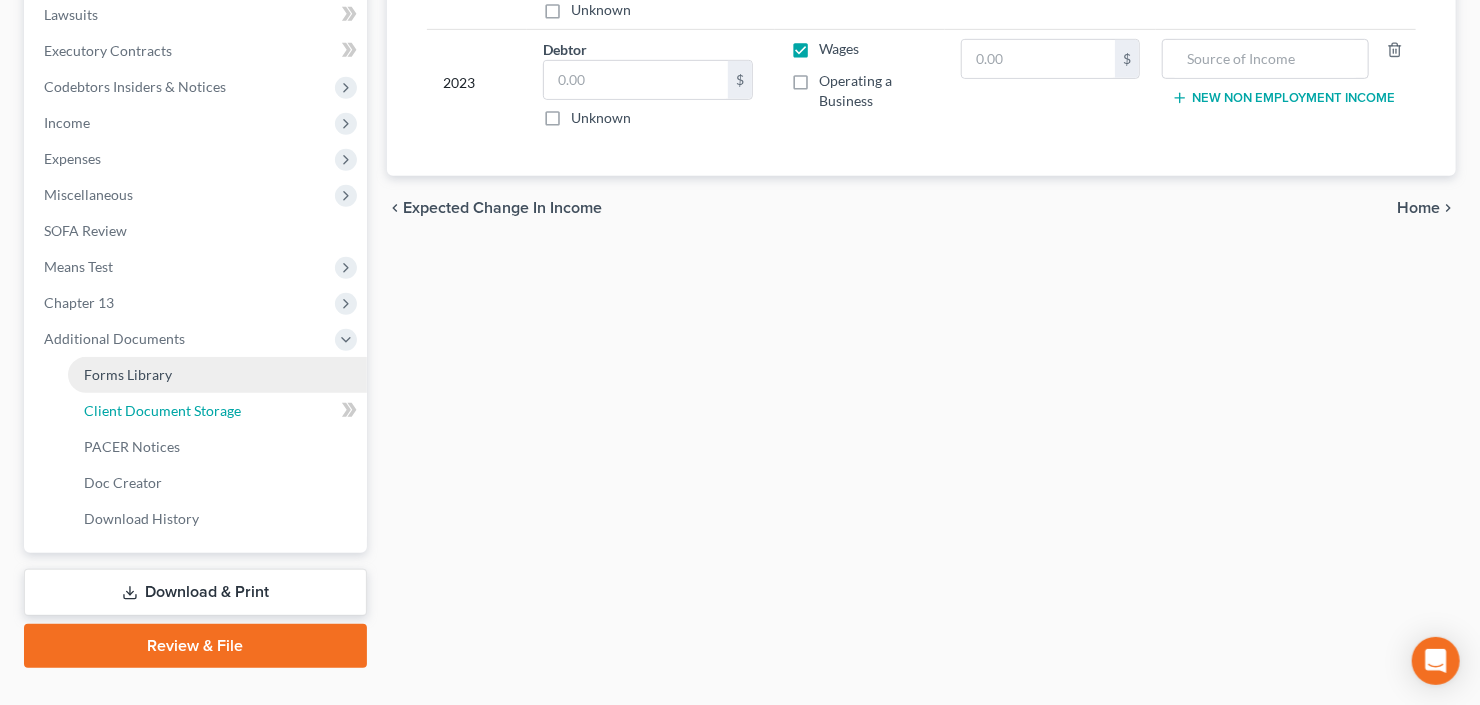 select on "5" 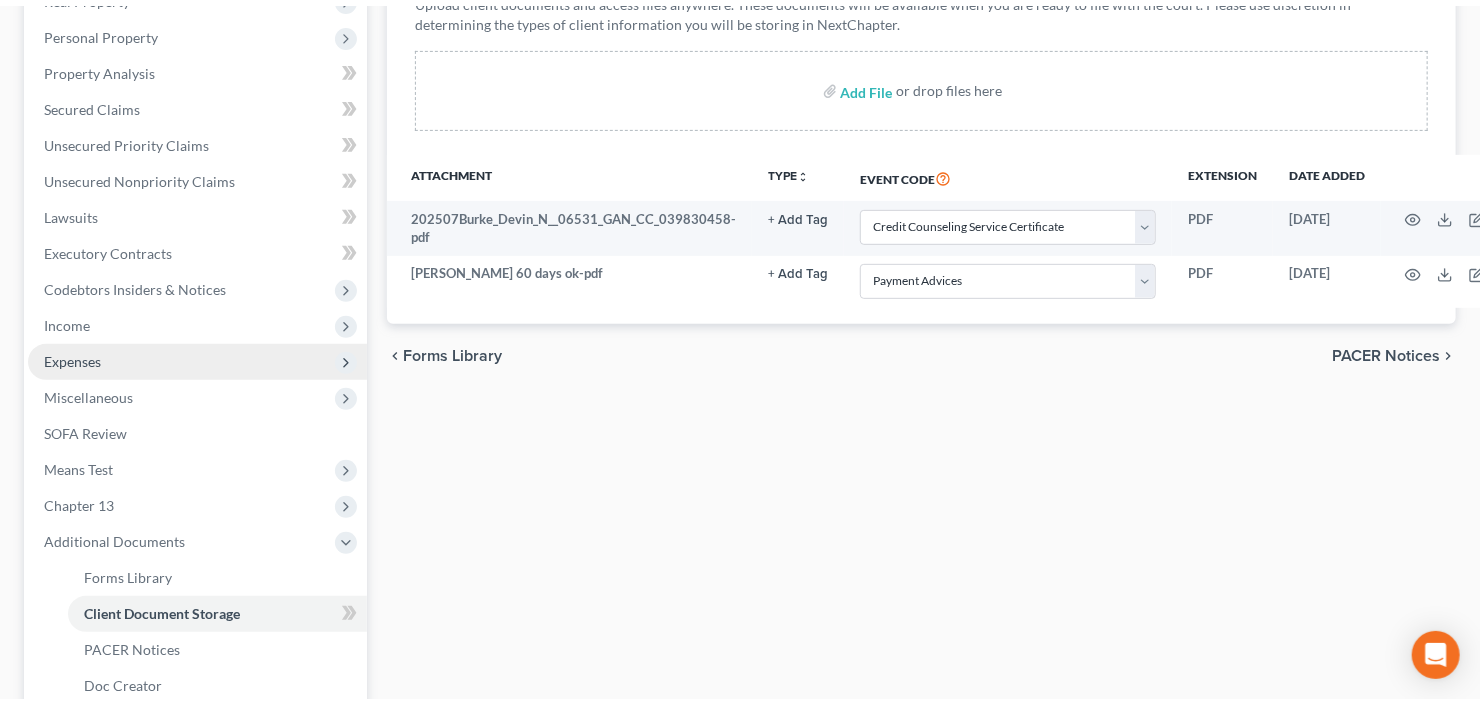 scroll, scrollTop: 400, scrollLeft: 0, axis: vertical 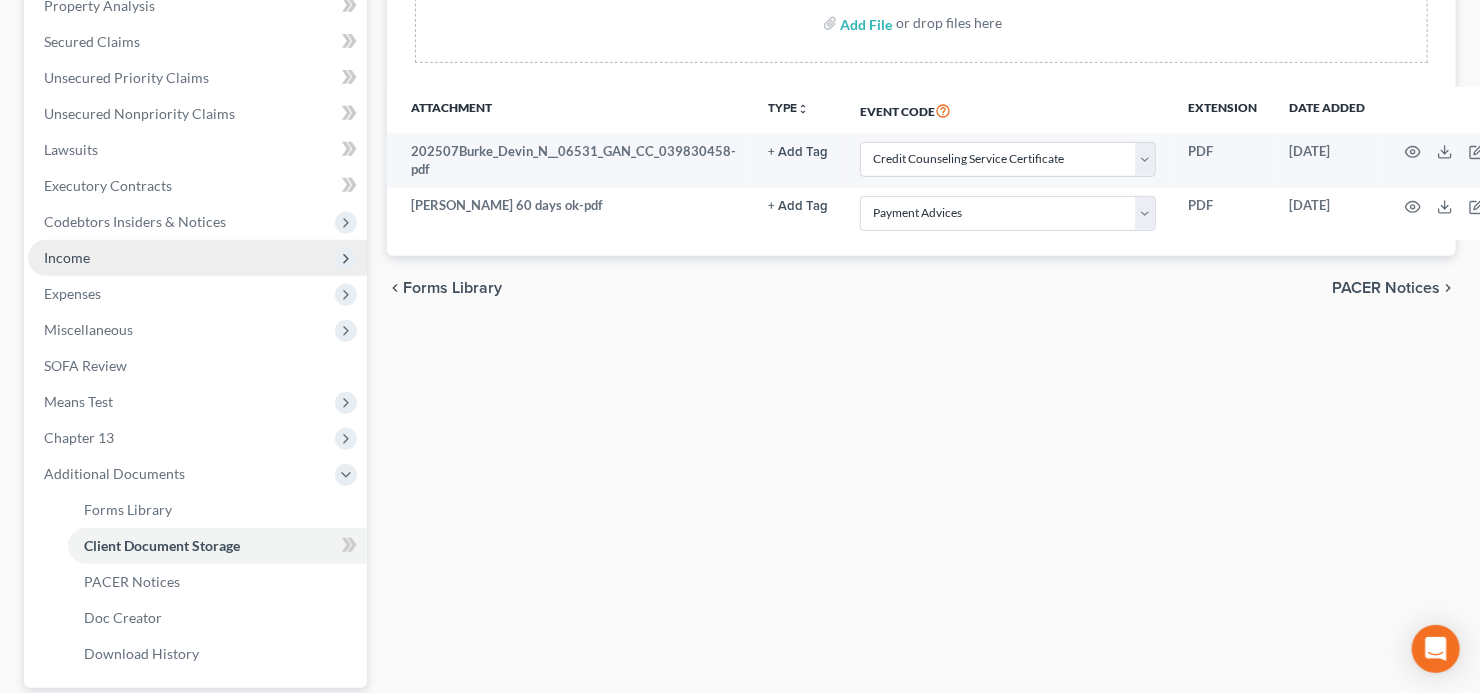 click on "Income" at bounding box center (197, 258) 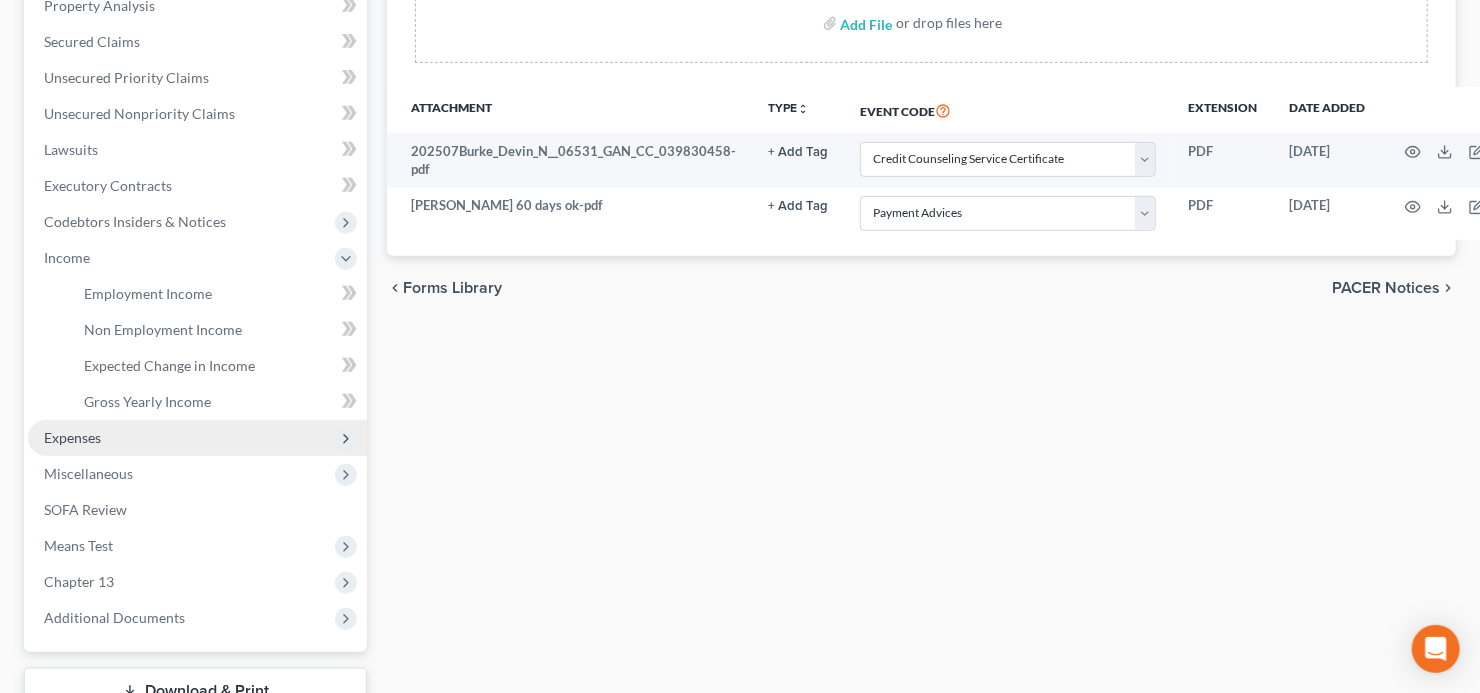 click on "Expenses" at bounding box center (197, 438) 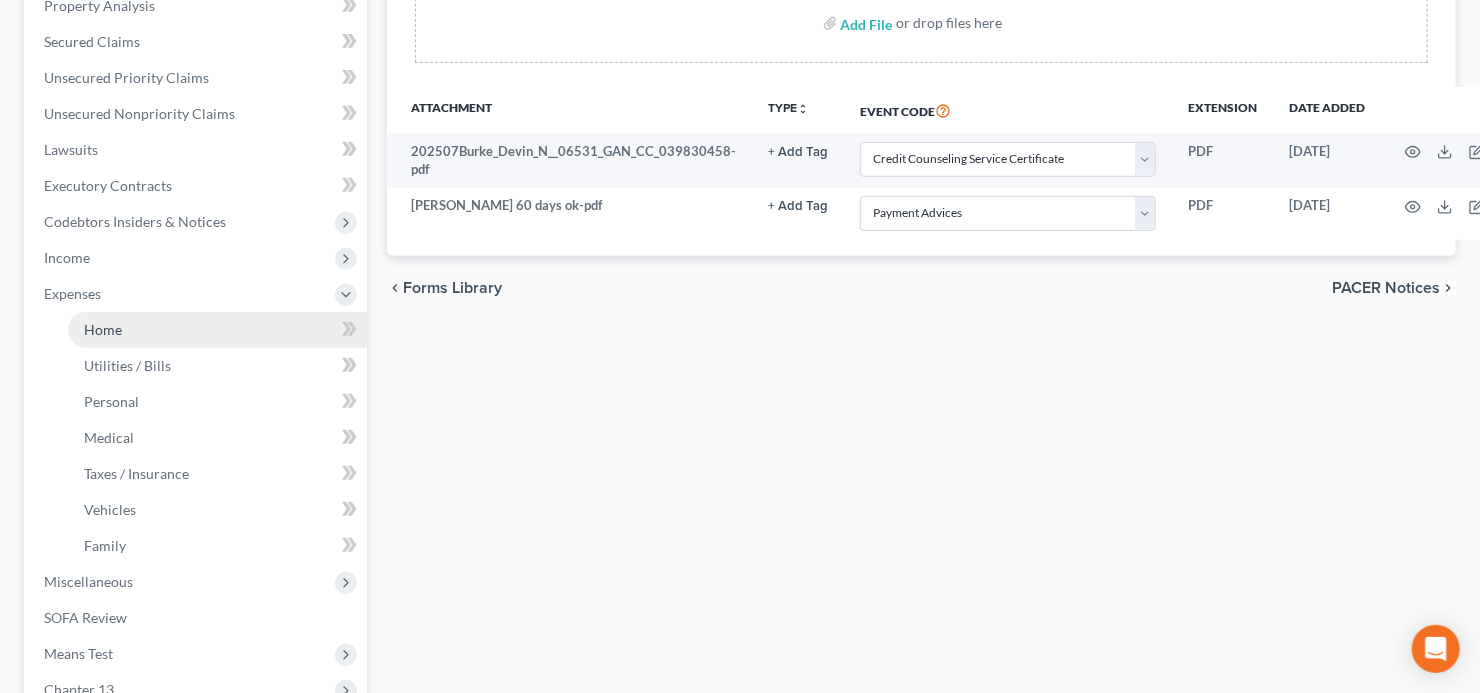 click on "Home" at bounding box center (217, 330) 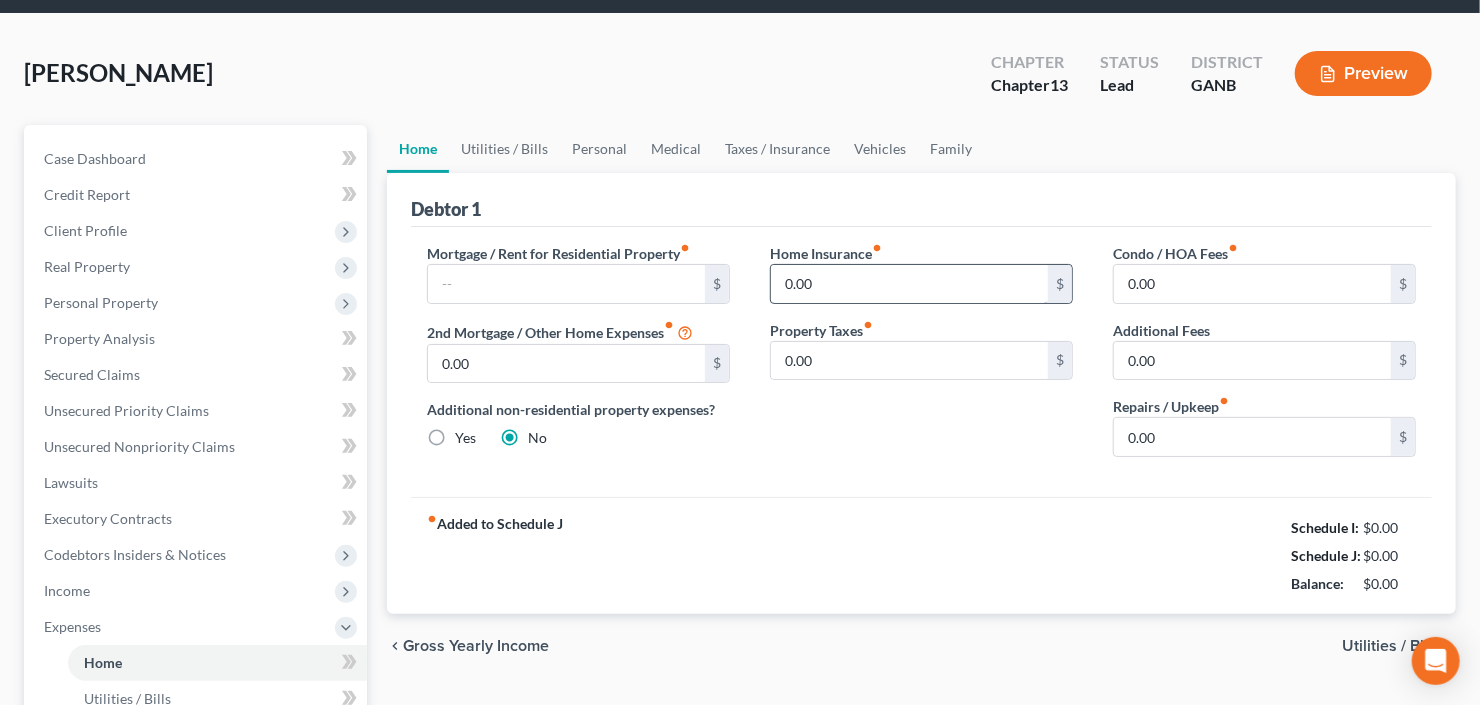 scroll, scrollTop: 160, scrollLeft: 0, axis: vertical 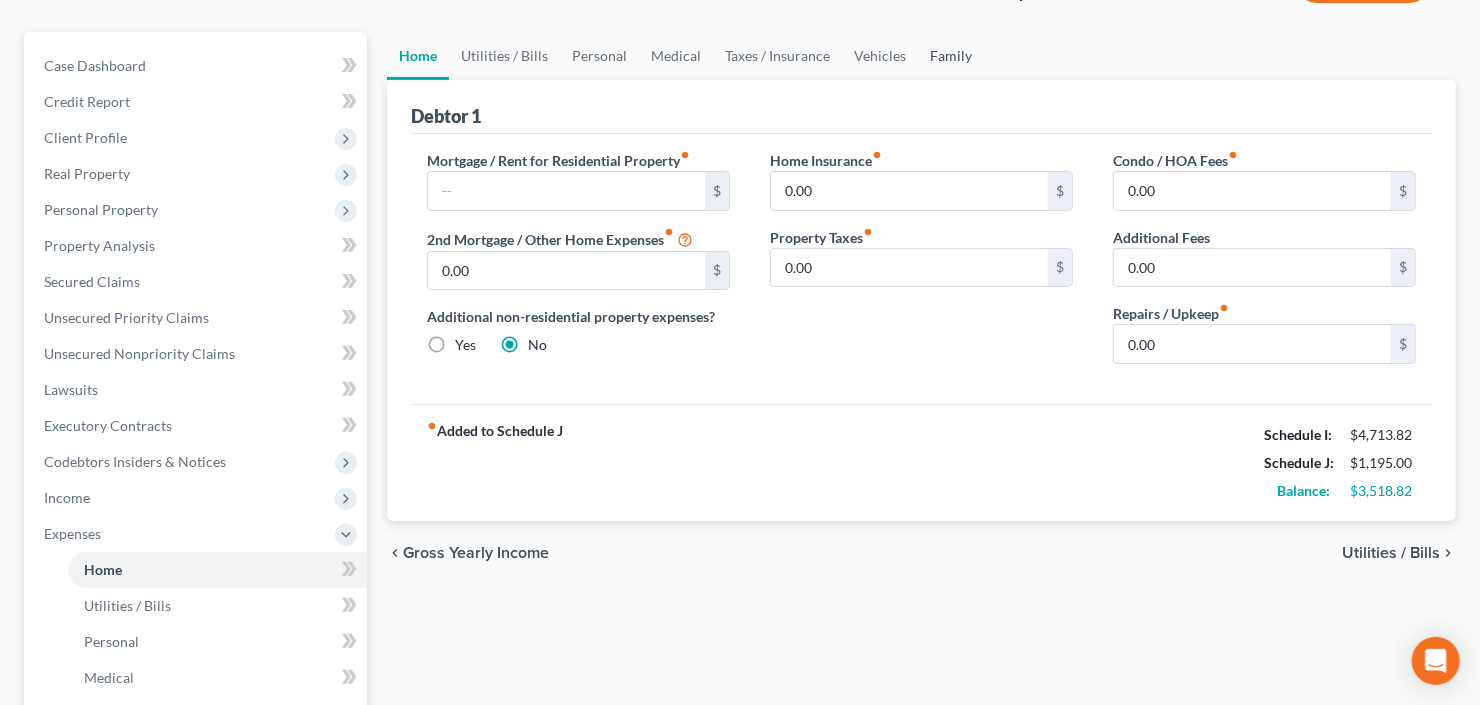 click on "Family" at bounding box center [951, 56] 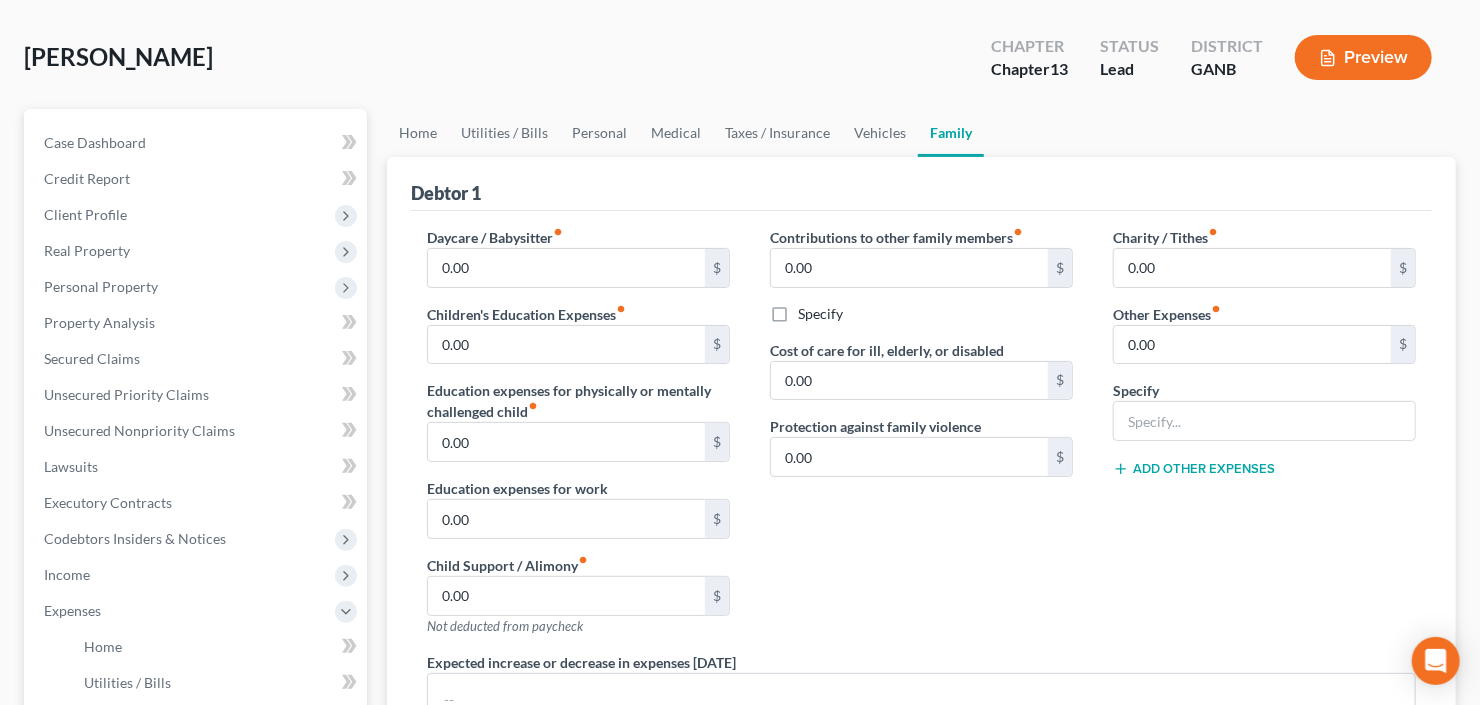 scroll, scrollTop: 0, scrollLeft: 0, axis: both 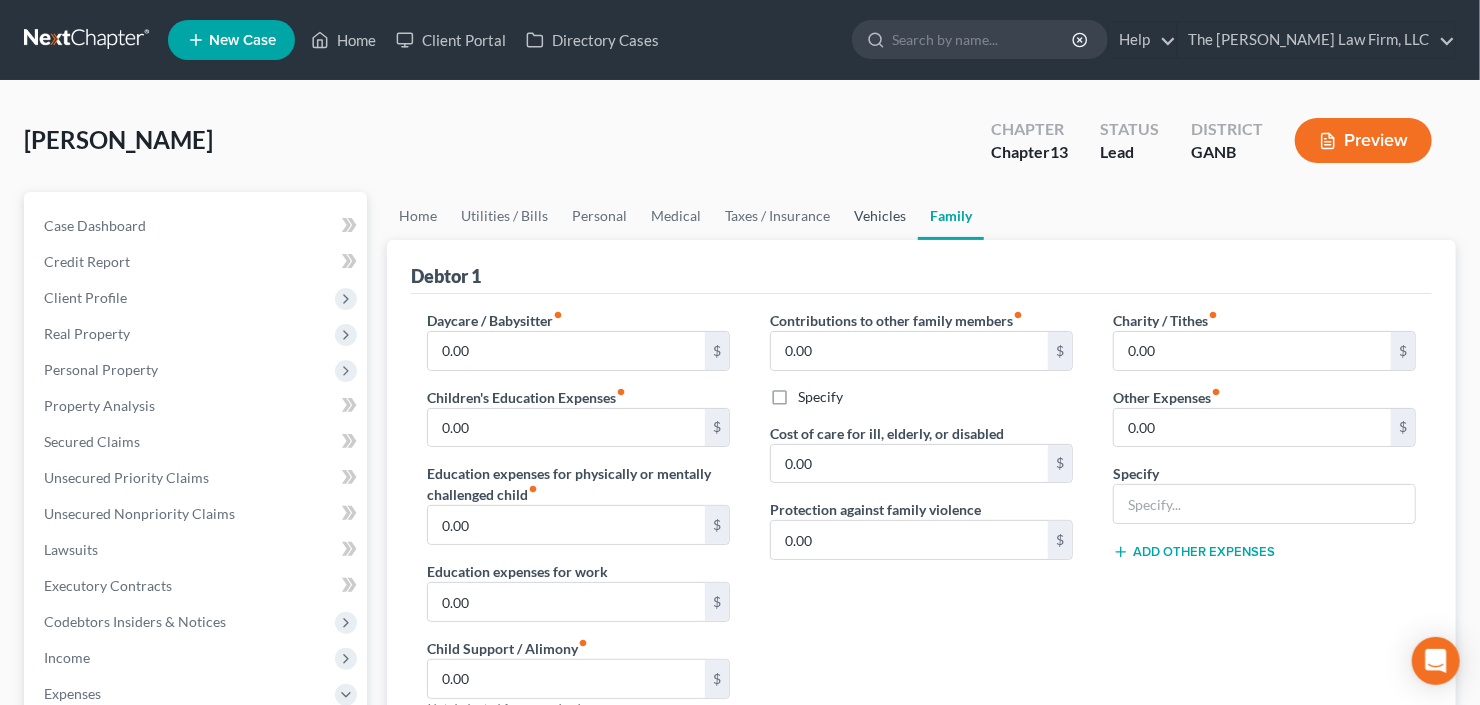 click on "Vehicles" at bounding box center (880, 216) 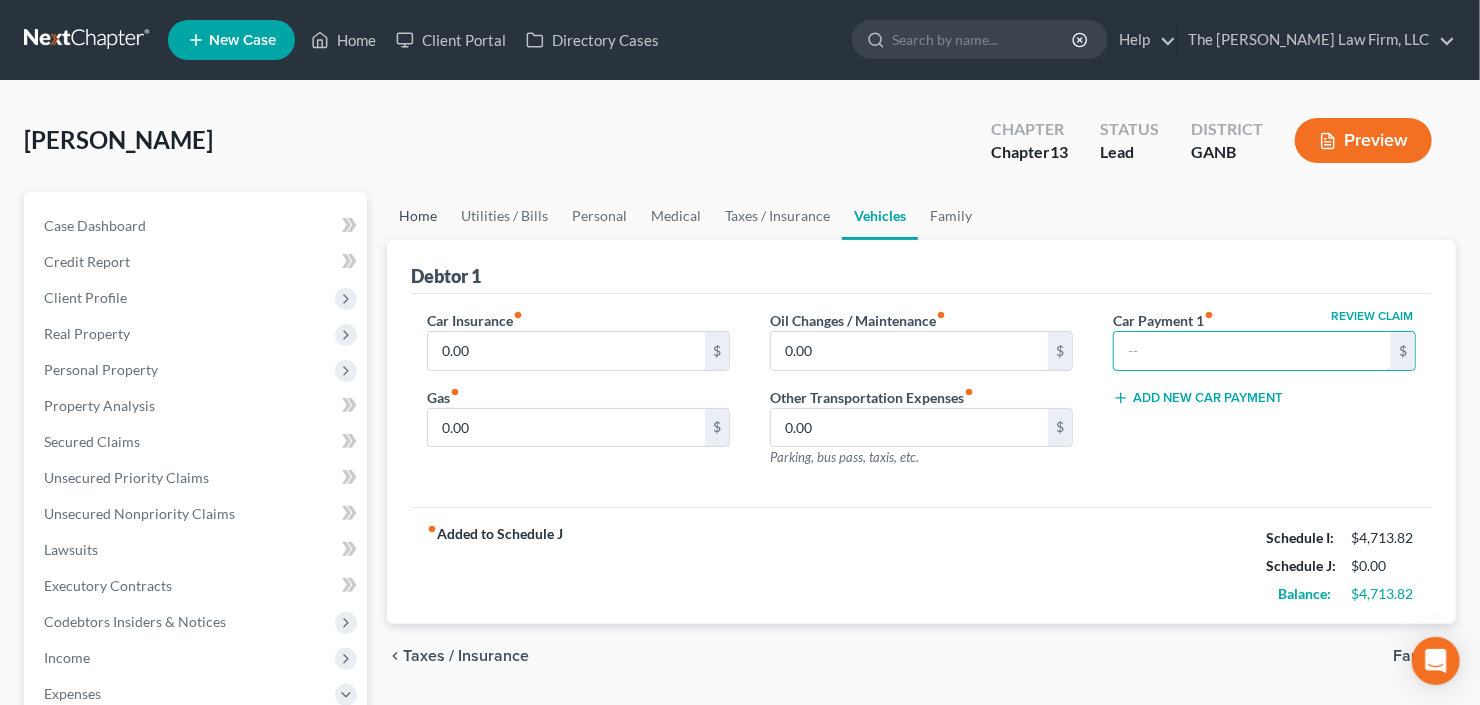 type 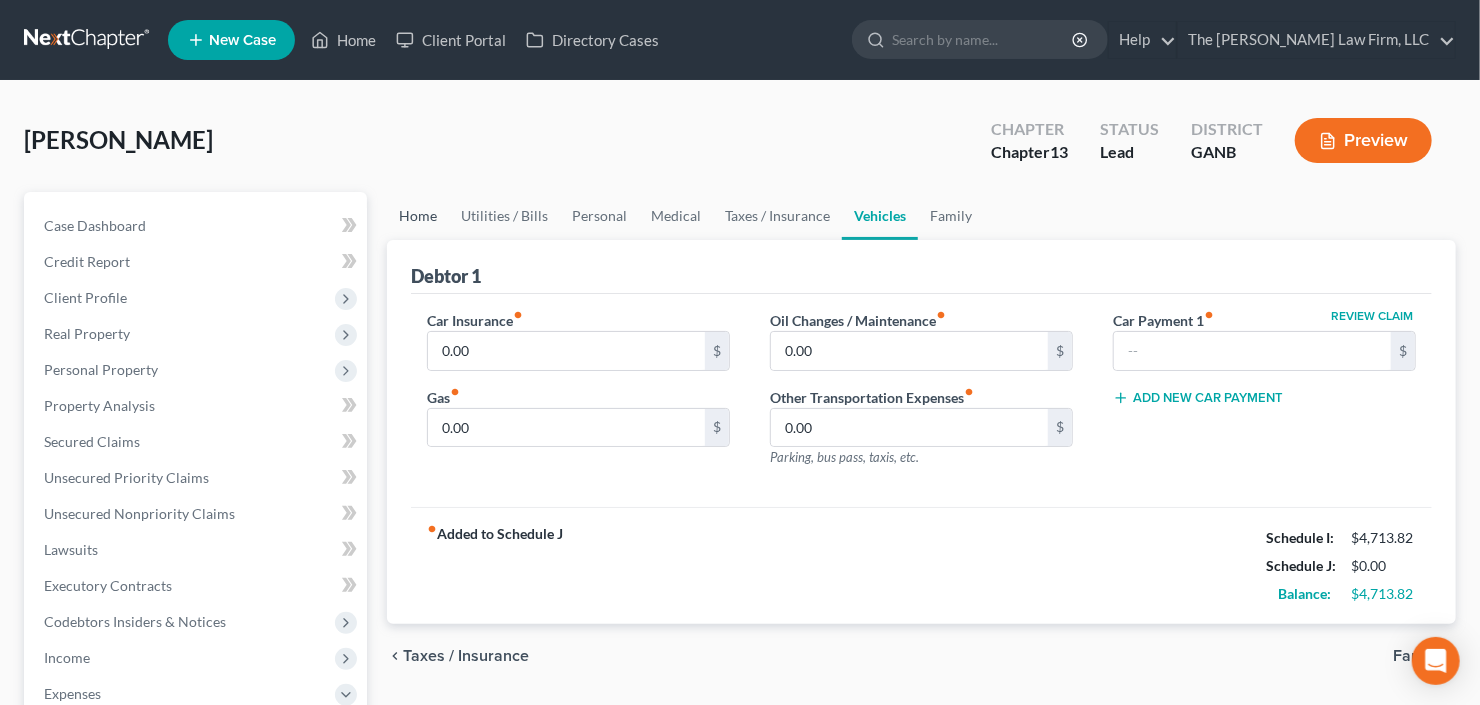 click on "Home" at bounding box center [418, 216] 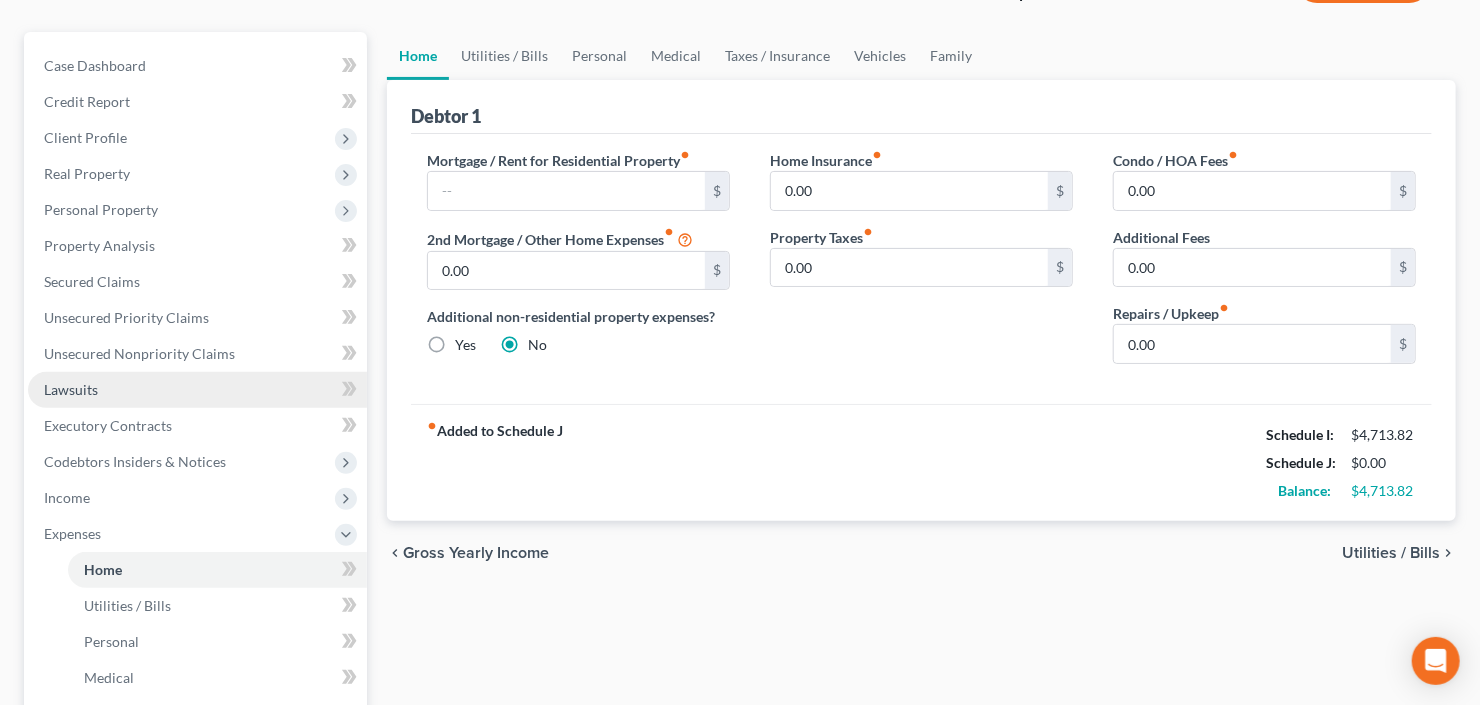 click on "Lawsuits" at bounding box center (197, 390) 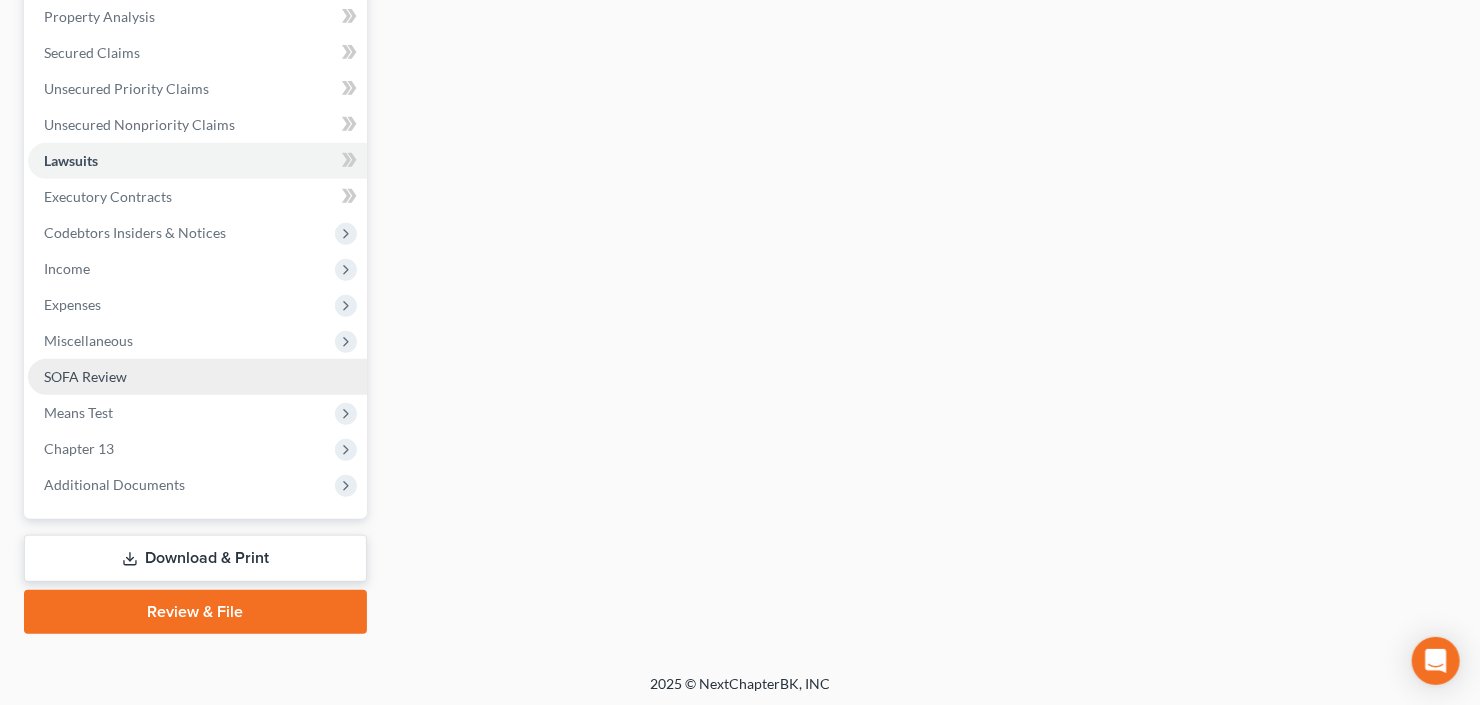 scroll, scrollTop: 390, scrollLeft: 0, axis: vertical 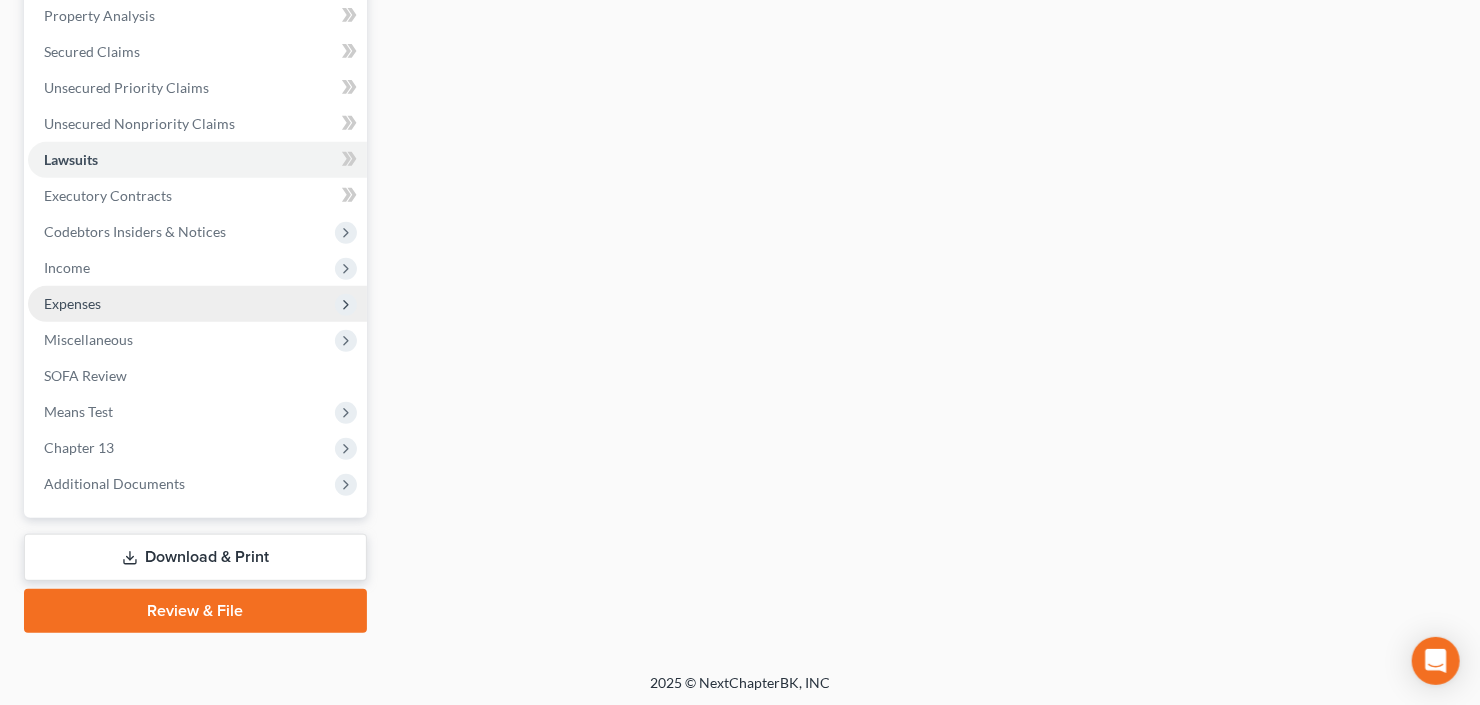 click on "Expenses" at bounding box center (72, 303) 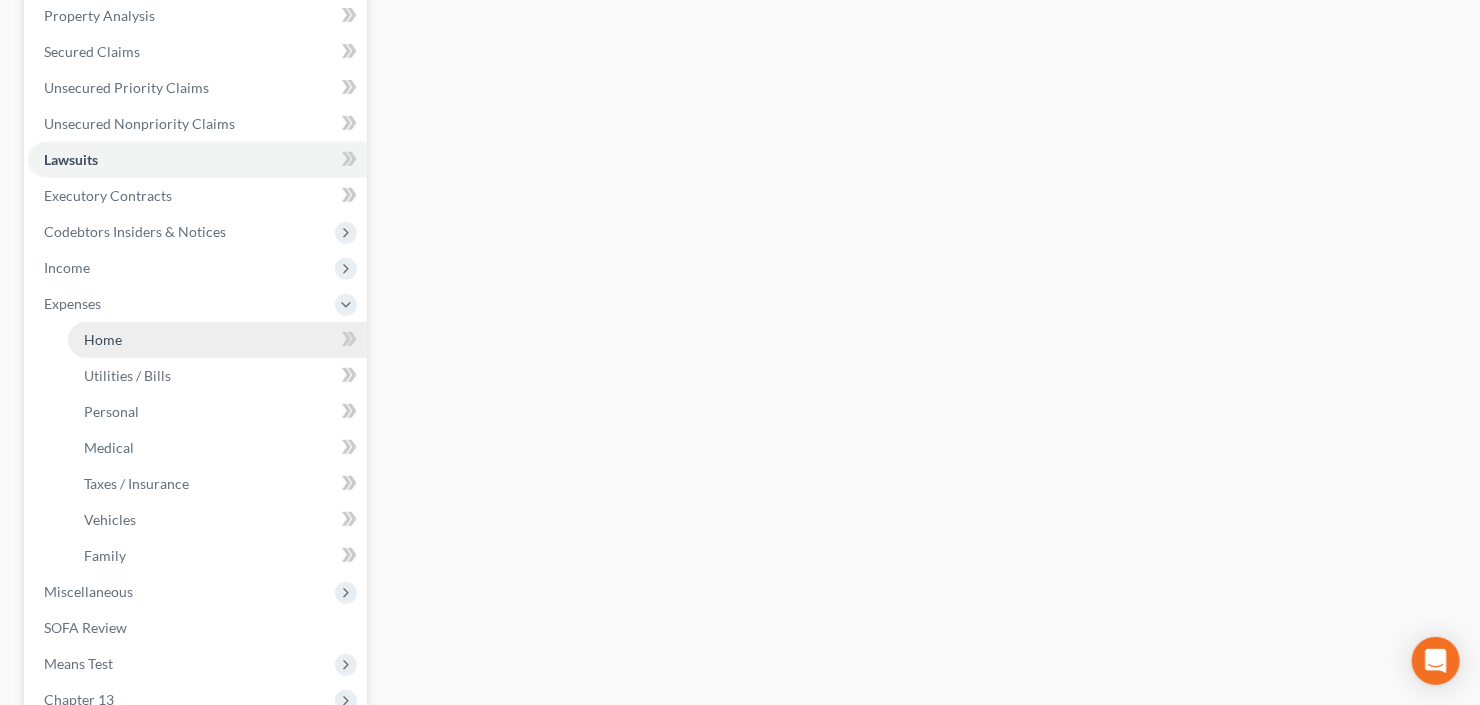 click on "Home" at bounding box center (217, 340) 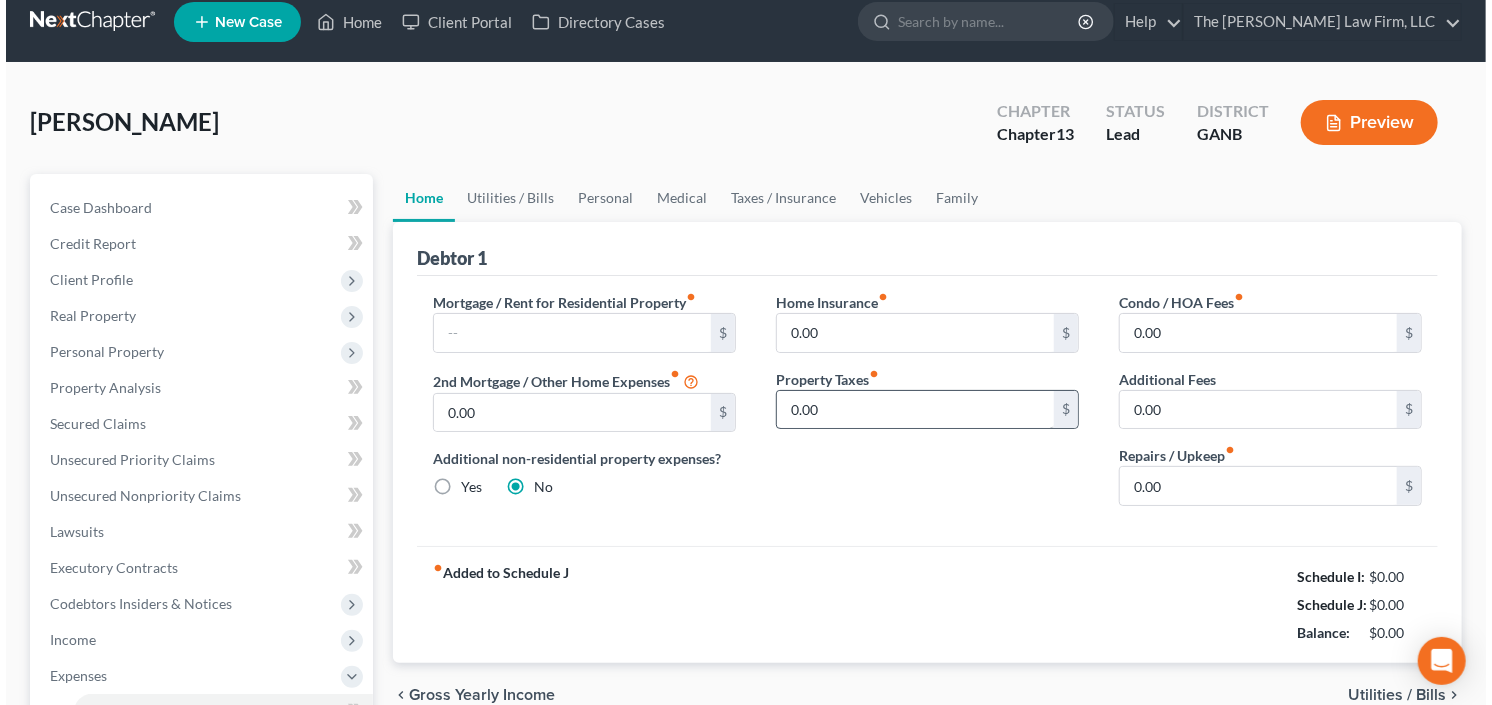 scroll, scrollTop: 0, scrollLeft: 0, axis: both 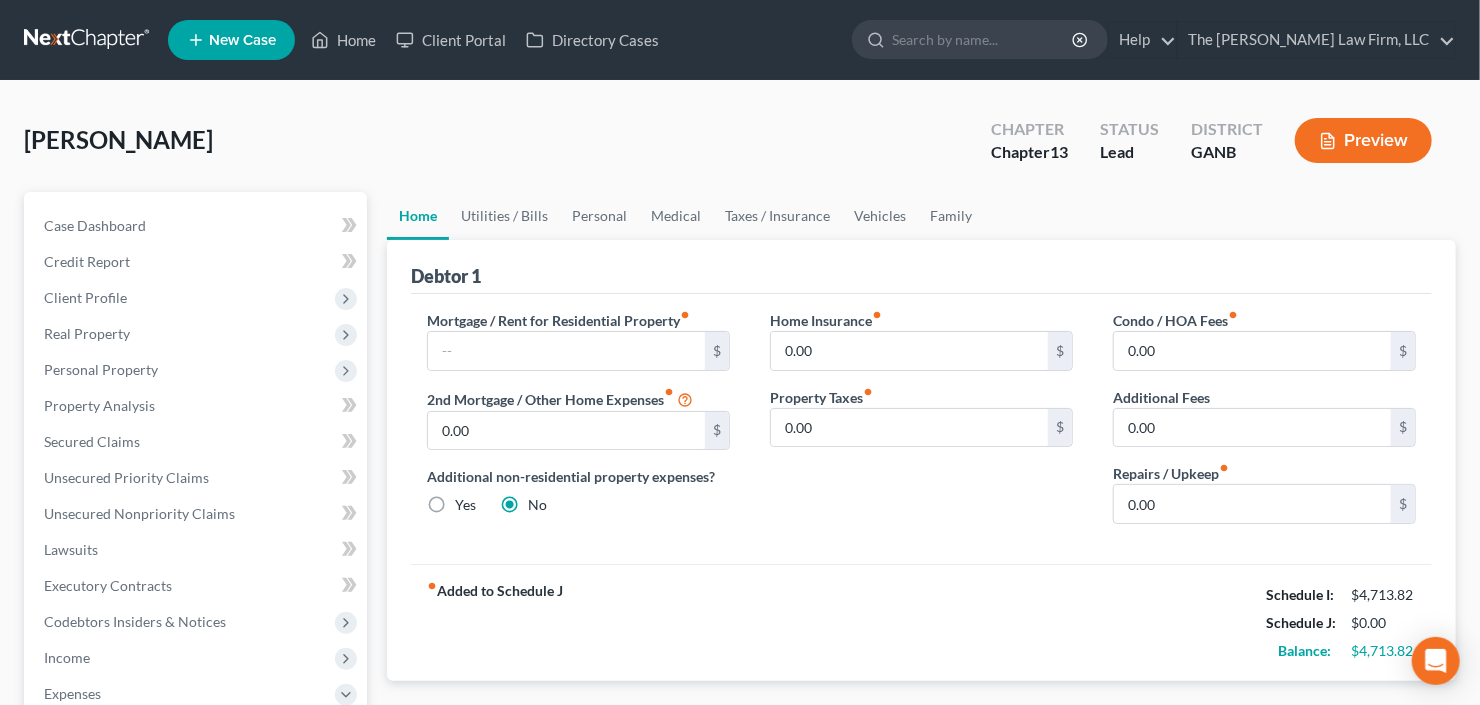 click on "Preview" at bounding box center [1363, 140] 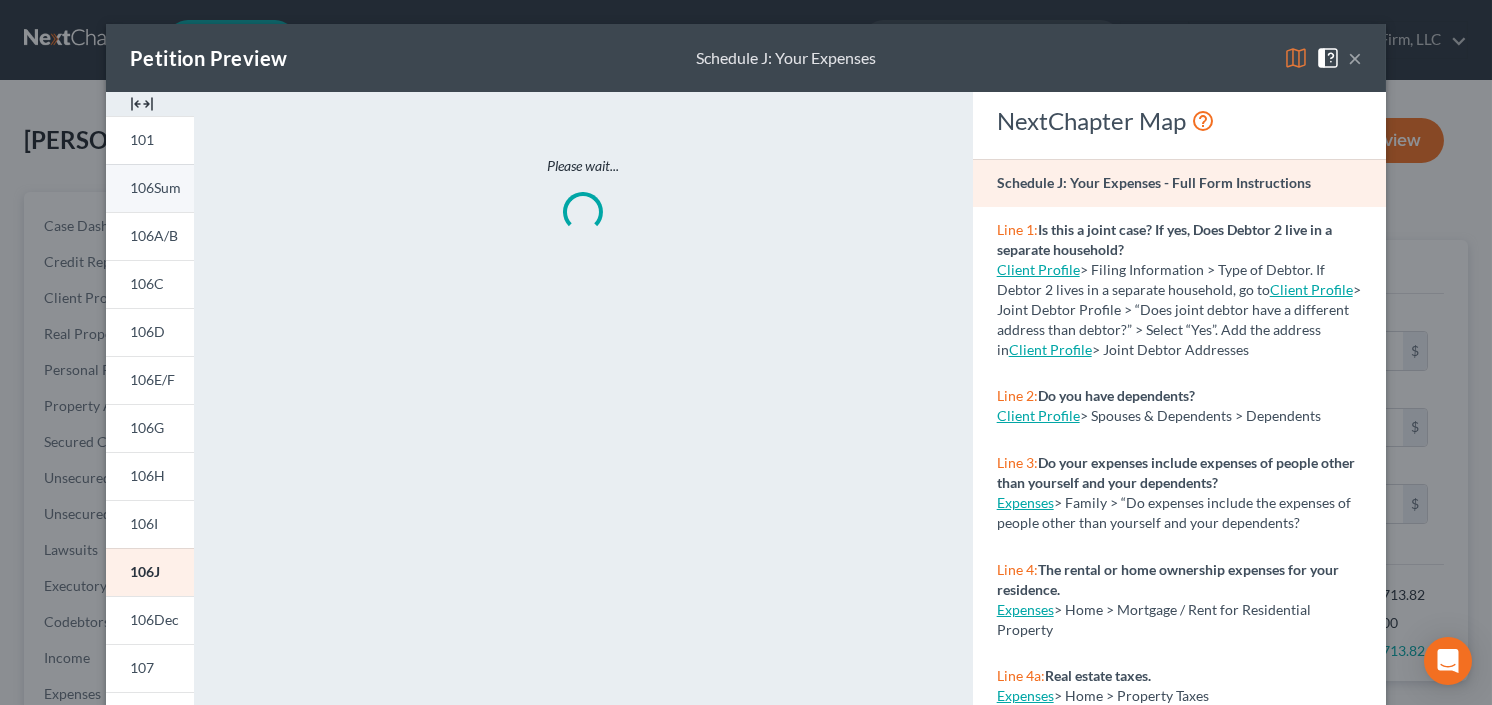 click on "106Sum" at bounding box center [155, 187] 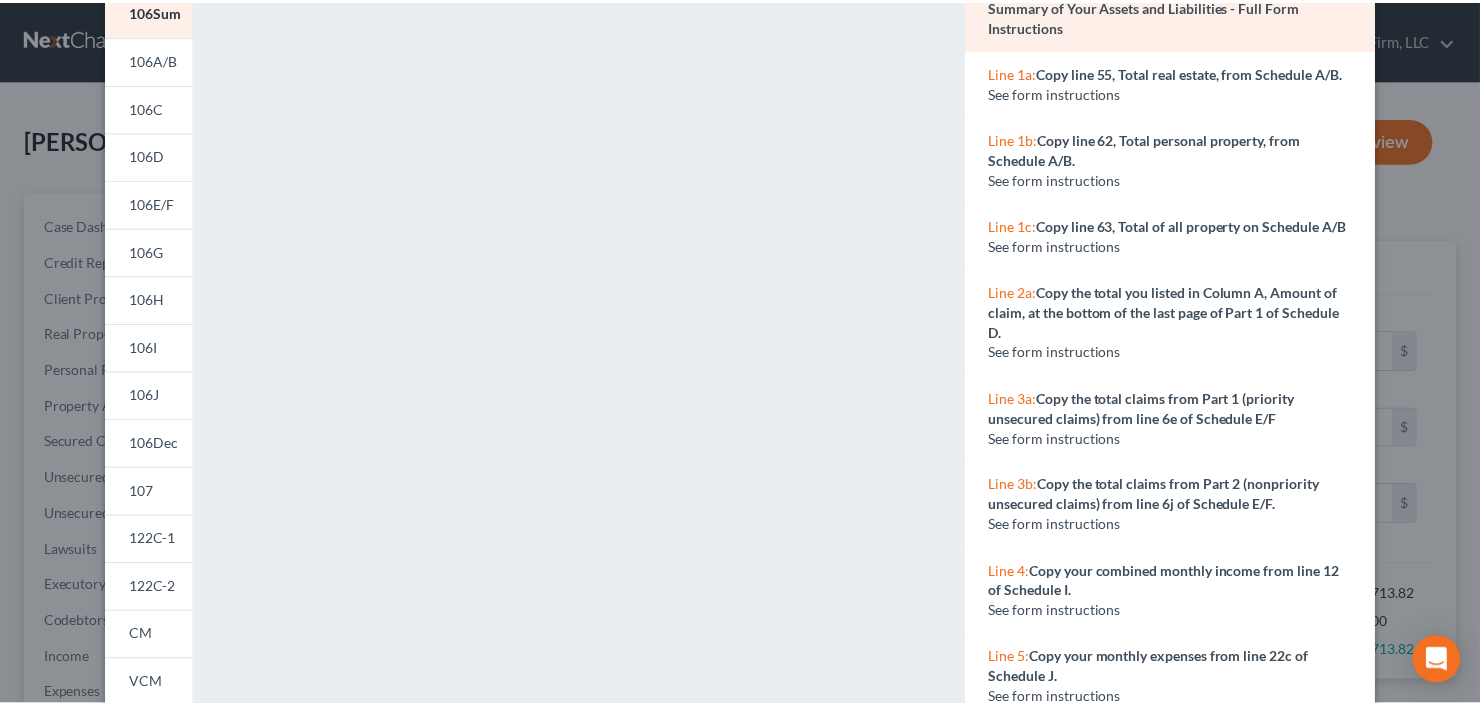 scroll, scrollTop: 153, scrollLeft: 0, axis: vertical 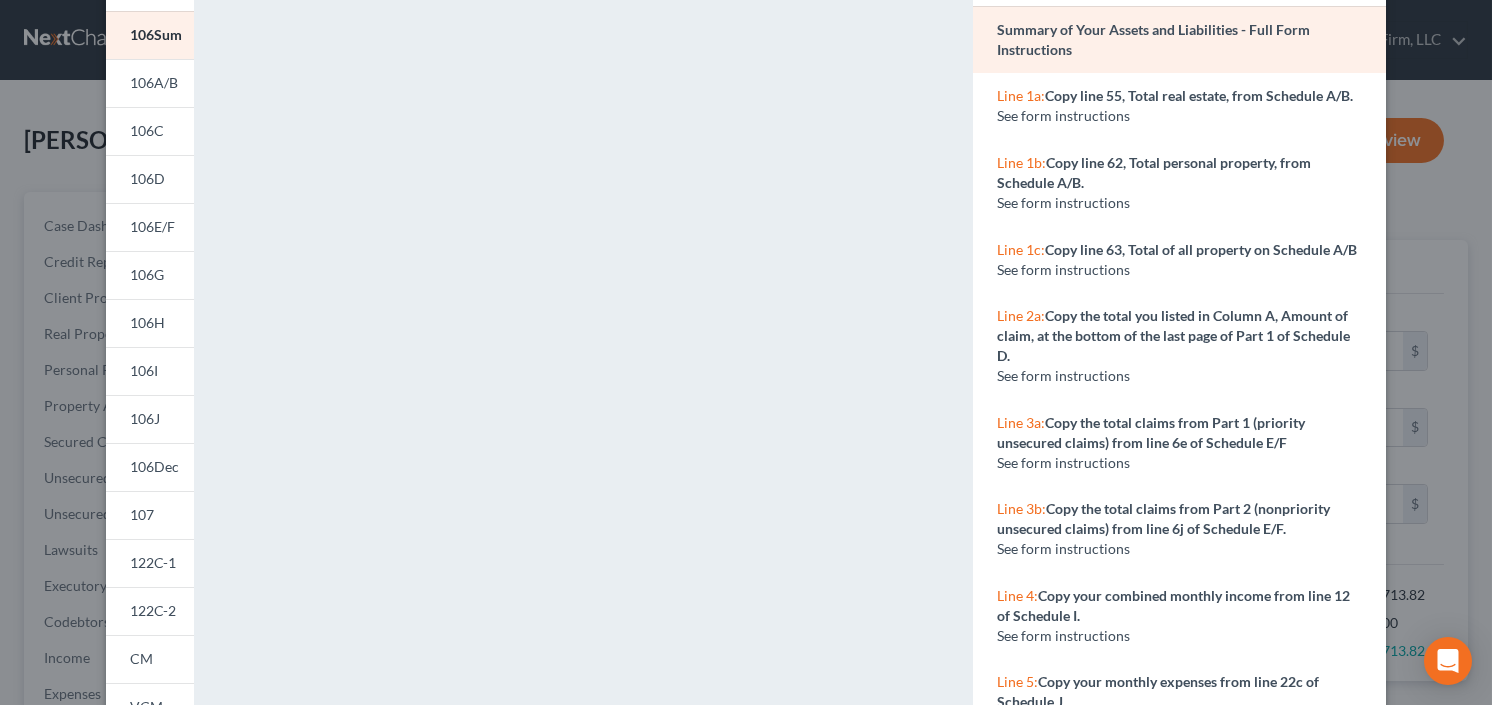click on "Petition Preview Summary of Your Assets and Liabilities × 101 106Sum 106A/B 106C 106D 106E/F 106G 106H 106I 106J 106Dec 107 122C-1 122C-2 CM VCM 2010 Atty Disc Download Draft
<object ng-attr-data='https://nextchapter-prod.s3.amazonaws.com/pdfs/fbc0c99f-4163-4473-86ba-904cc73f60b8.pdf' type='application/pdf' width='100%' height='975px'></object>
<p><a href='https://nextchapter-prod.s3.amazonaws.com/pdfs/fbc0c99f-4163-4473-86ba-904cc73f60b8.pdf' target='_blank'>Click here</a> to open in a new window.</p>
NextChapter Map   Summary of Your Assets and Liabilities - Full Form Instructions  Line 1a:  Copy line 55, Total real estate, from Schedule A/B.
See form instructions
Line 1b:  Copy line 62, Total personal property, from Schedule A/B.
See form instructions
Line 1c:  Copy line 63, Total of all property on Schedule A/B
See form instructions
Line 2a:
See form instructions
Line 3a:
See form instructions
Line 3b:
Line 4:" at bounding box center (746, 352) 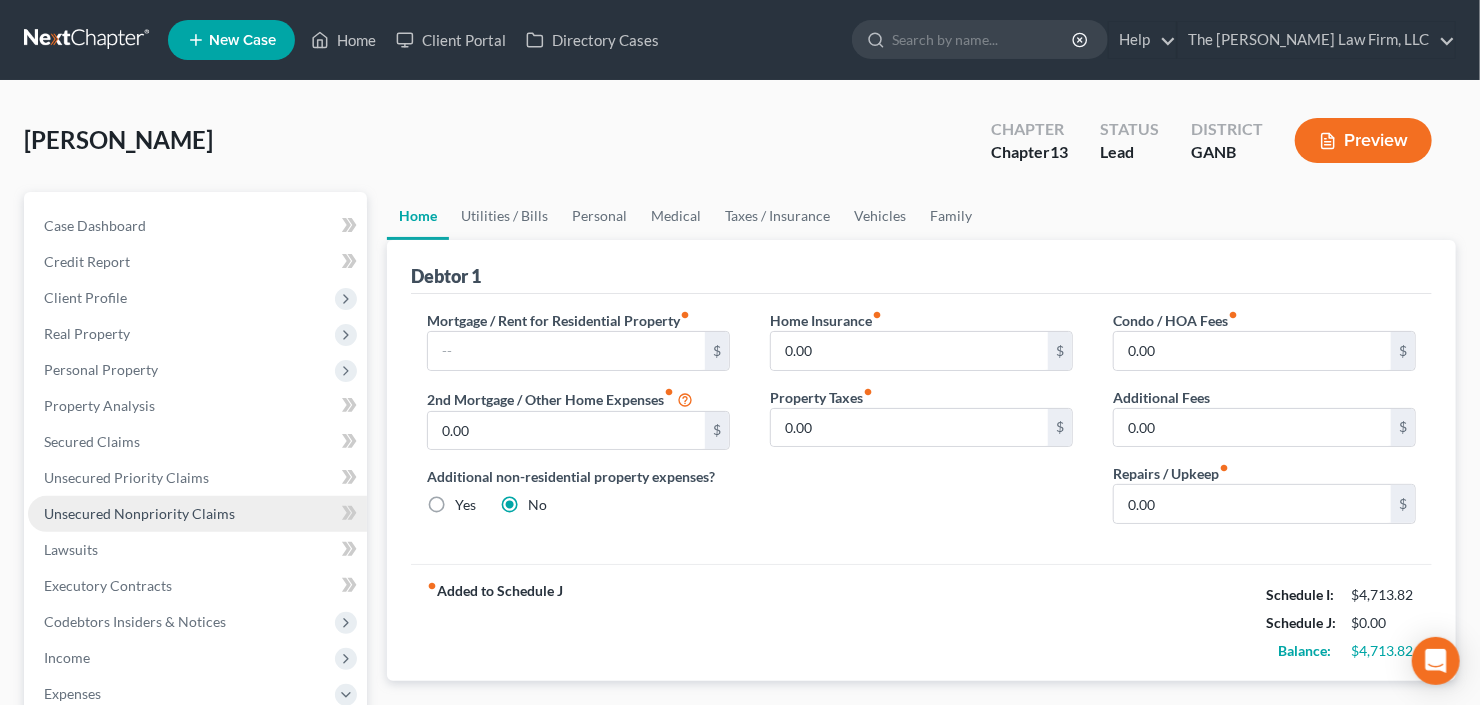 click on "Unsecured Nonpriority Claims" at bounding box center [139, 513] 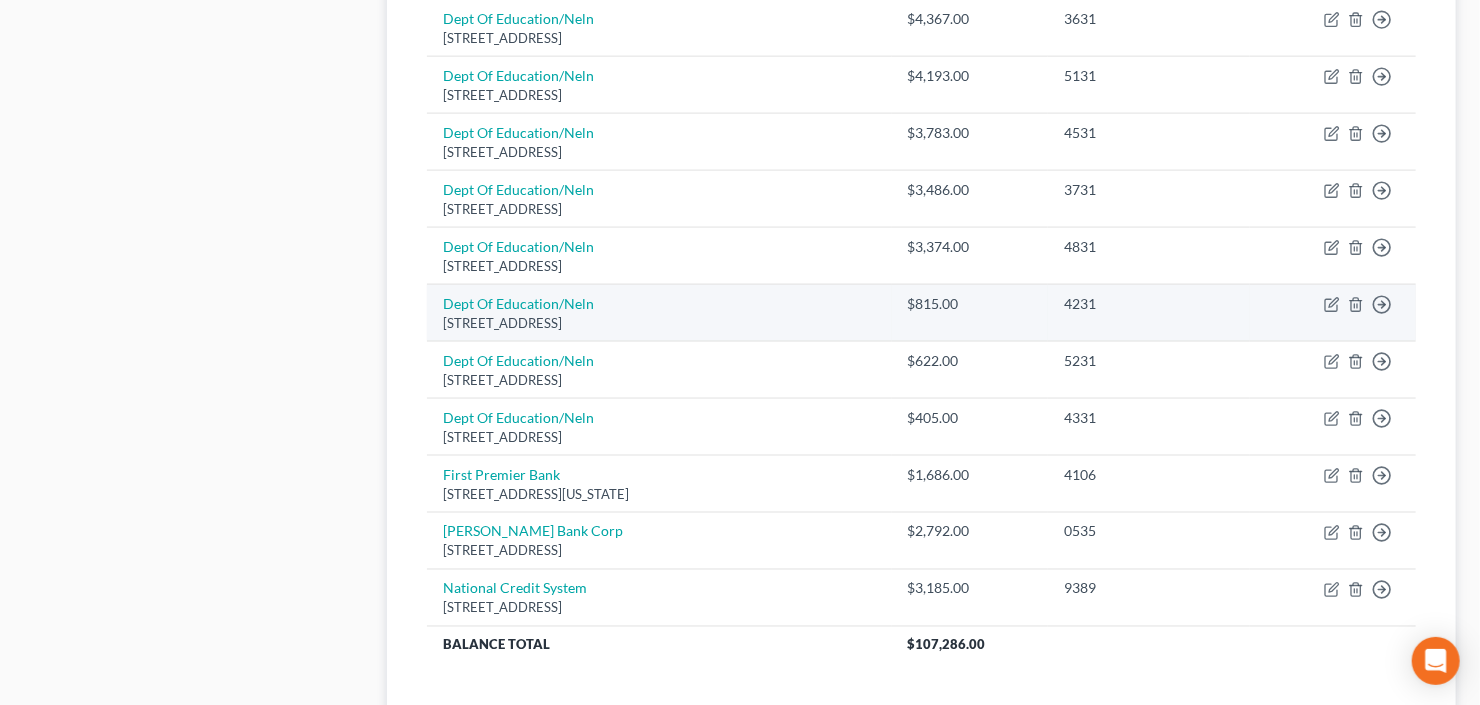 scroll, scrollTop: 1276, scrollLeft: 0, axis: vertical 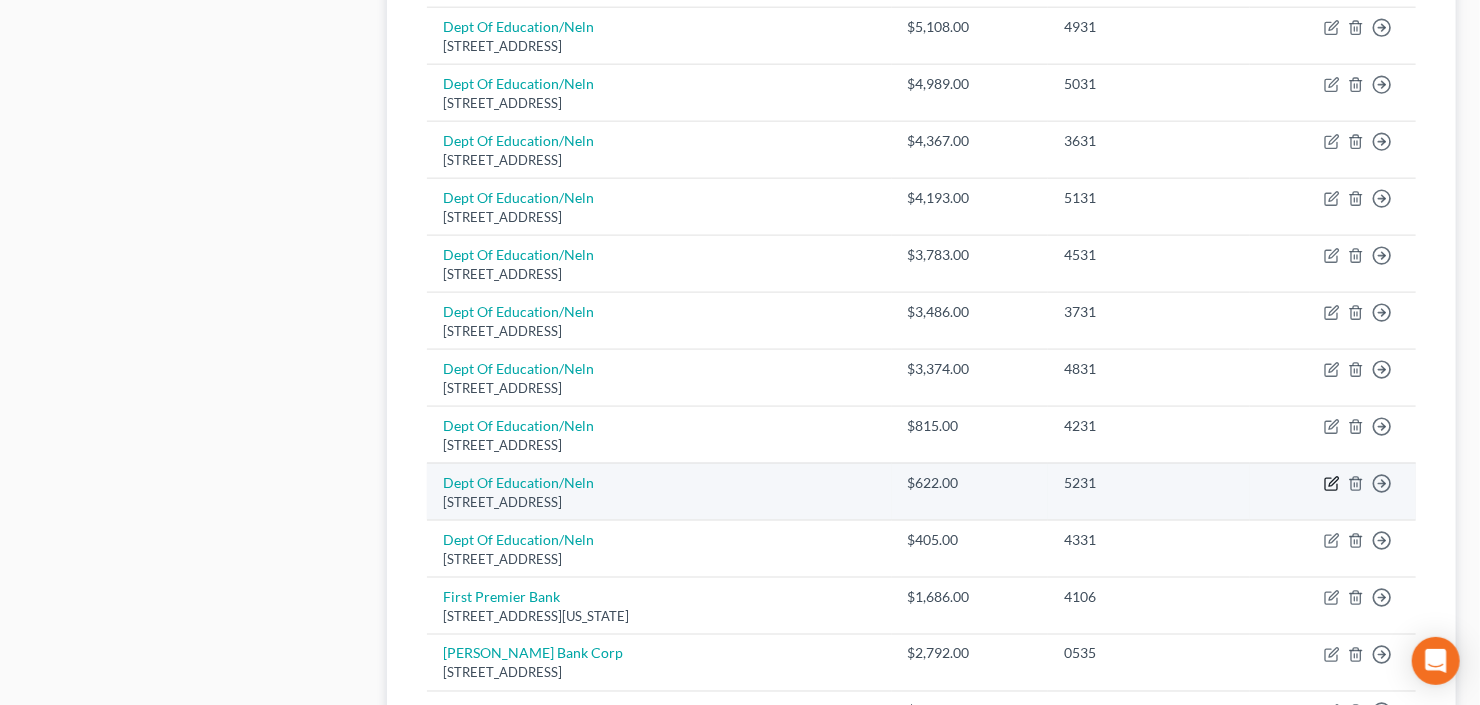 click 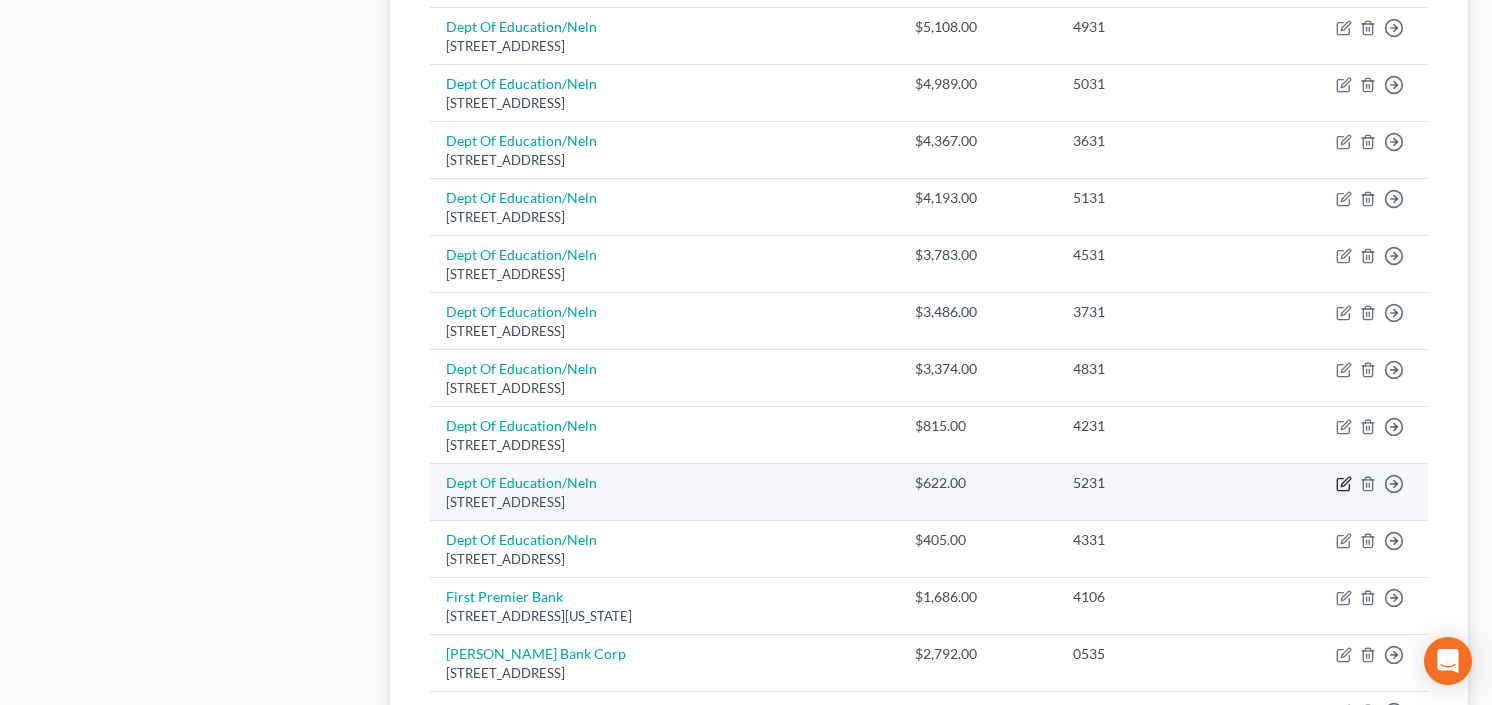 select on "30" 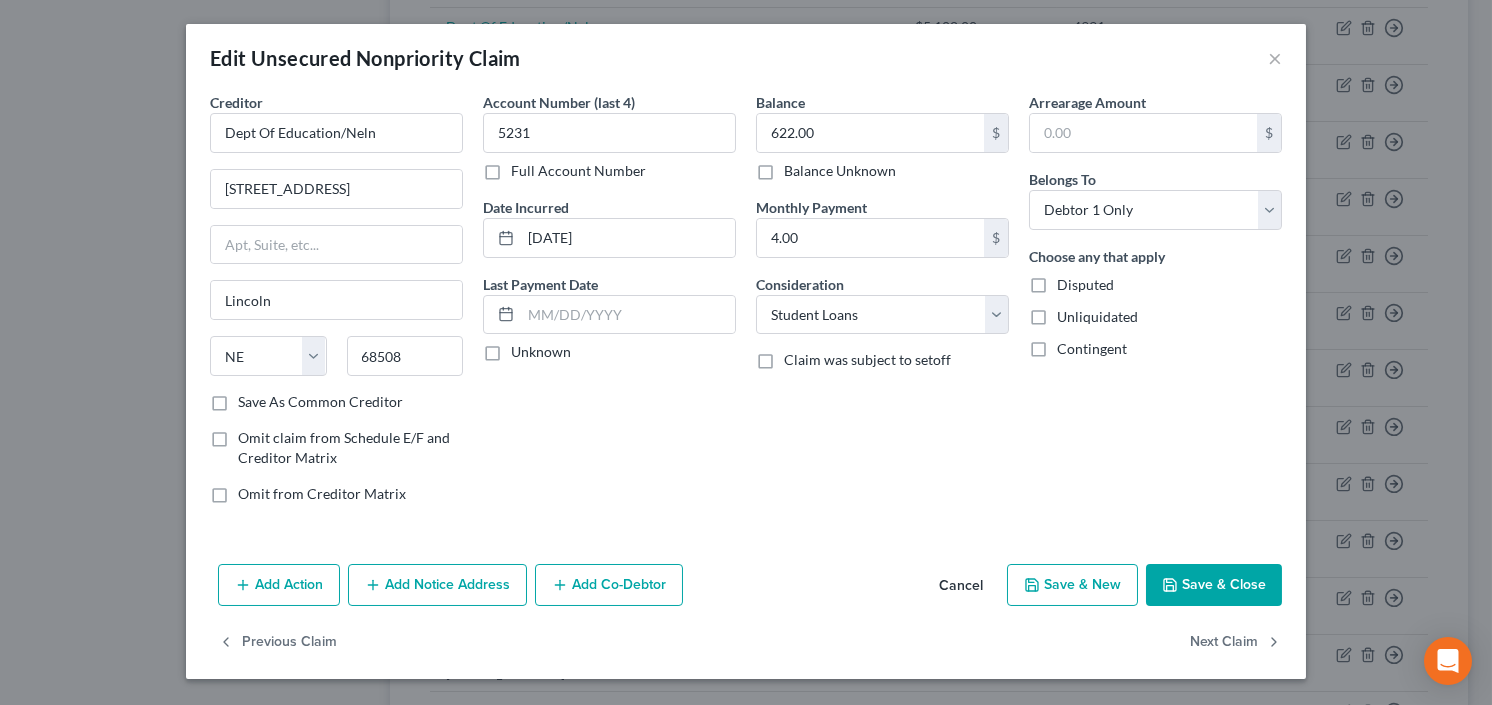 click on "Save & Close" at bounding box center [1214, 585] 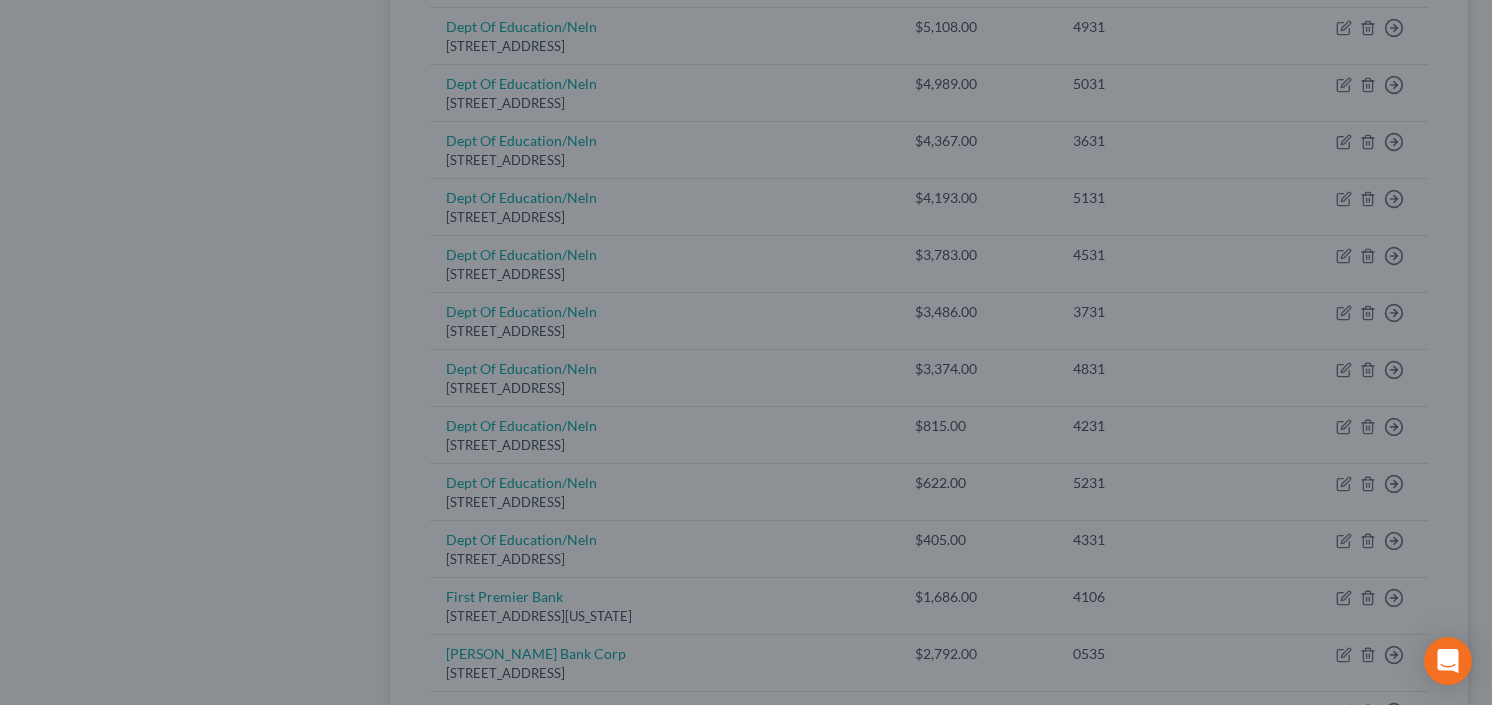 type on "0" 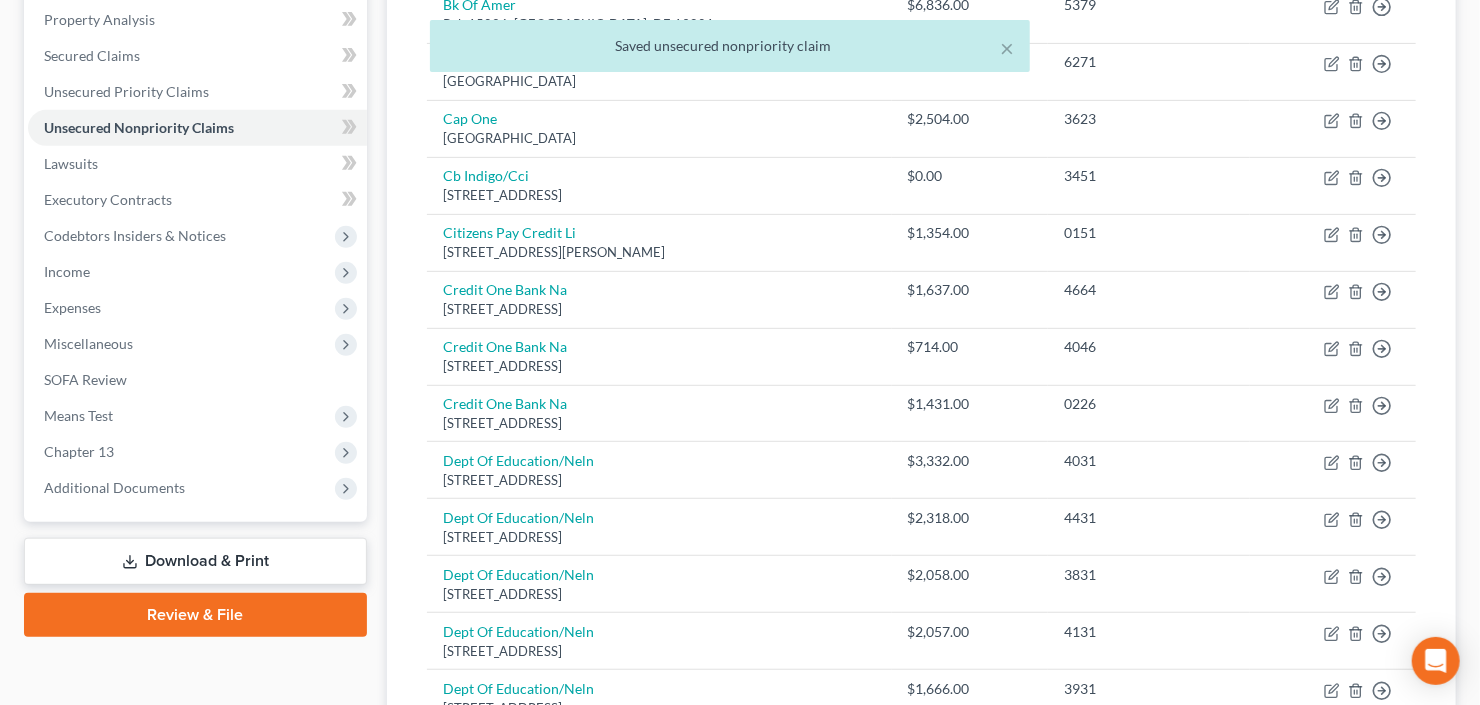 scroll, scrollTop: 156, scrollLeft: 0, axis: vertical 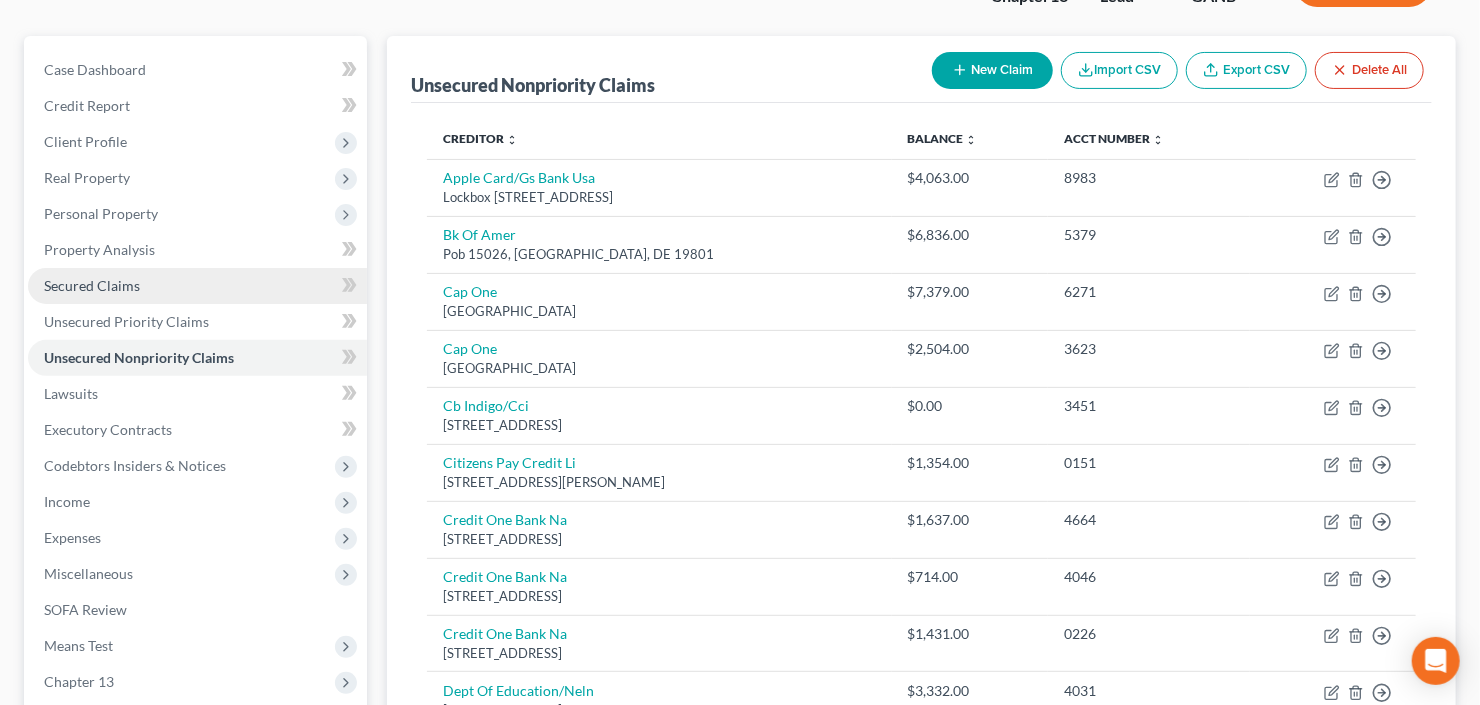 click on "Secured Claims" at bounding box center [92, 285] 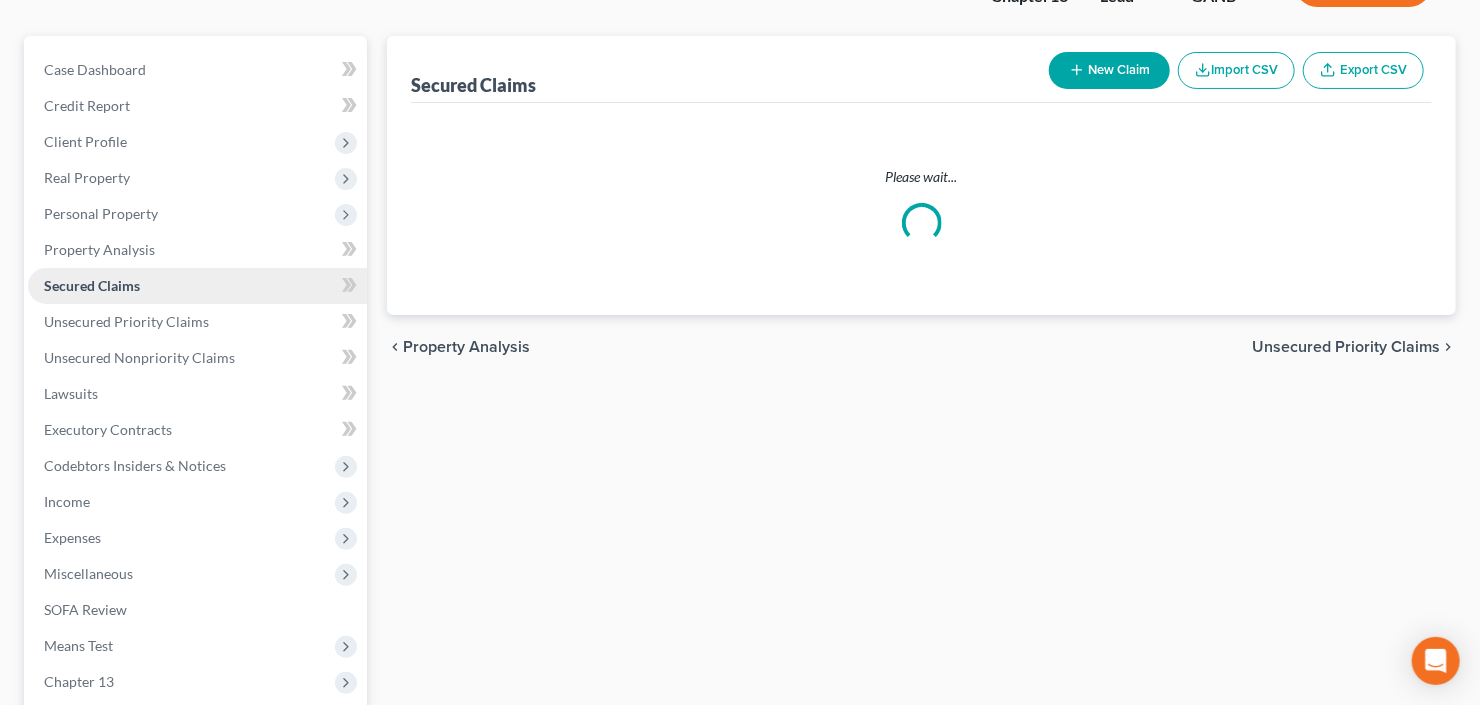 scroll, scrollTop: 0, scrollLeft: 0, axis: both 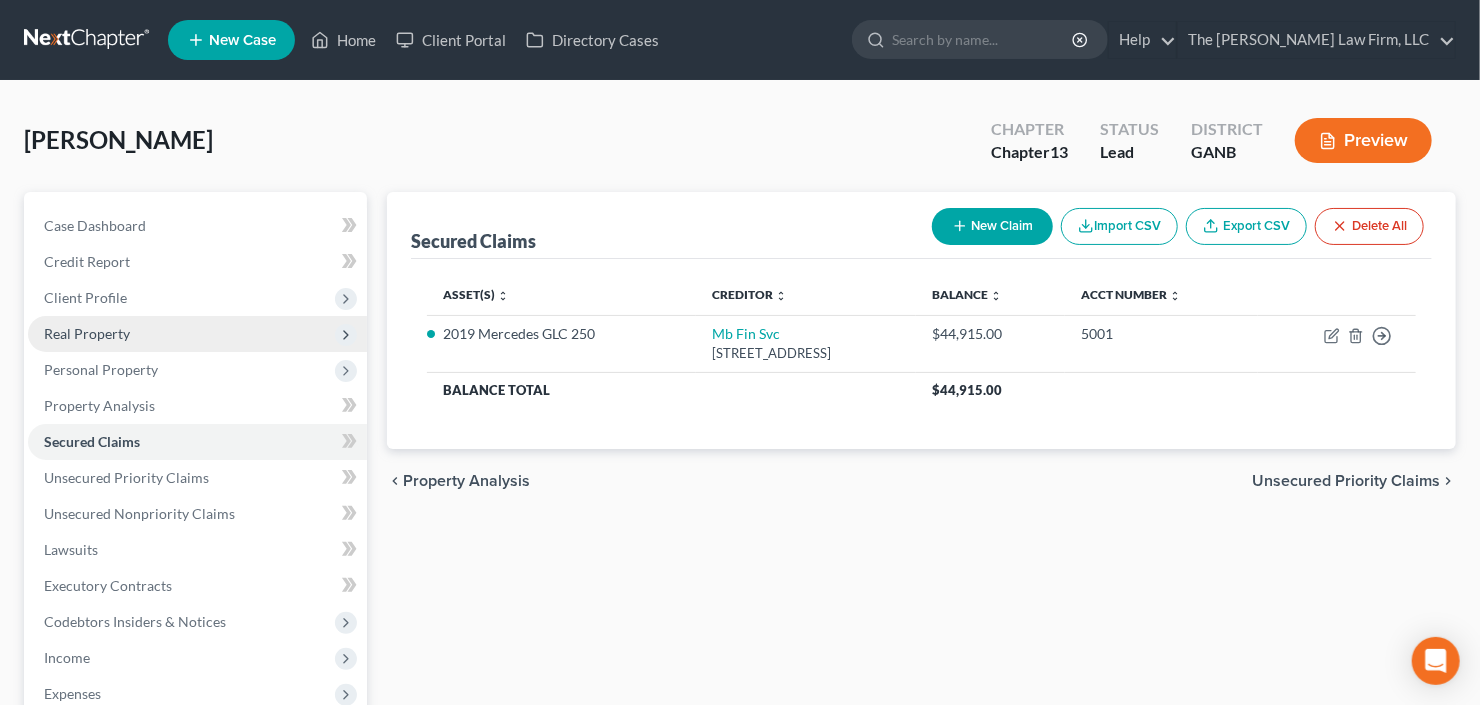 click on "Real Property" at bounding box center (87, 333) 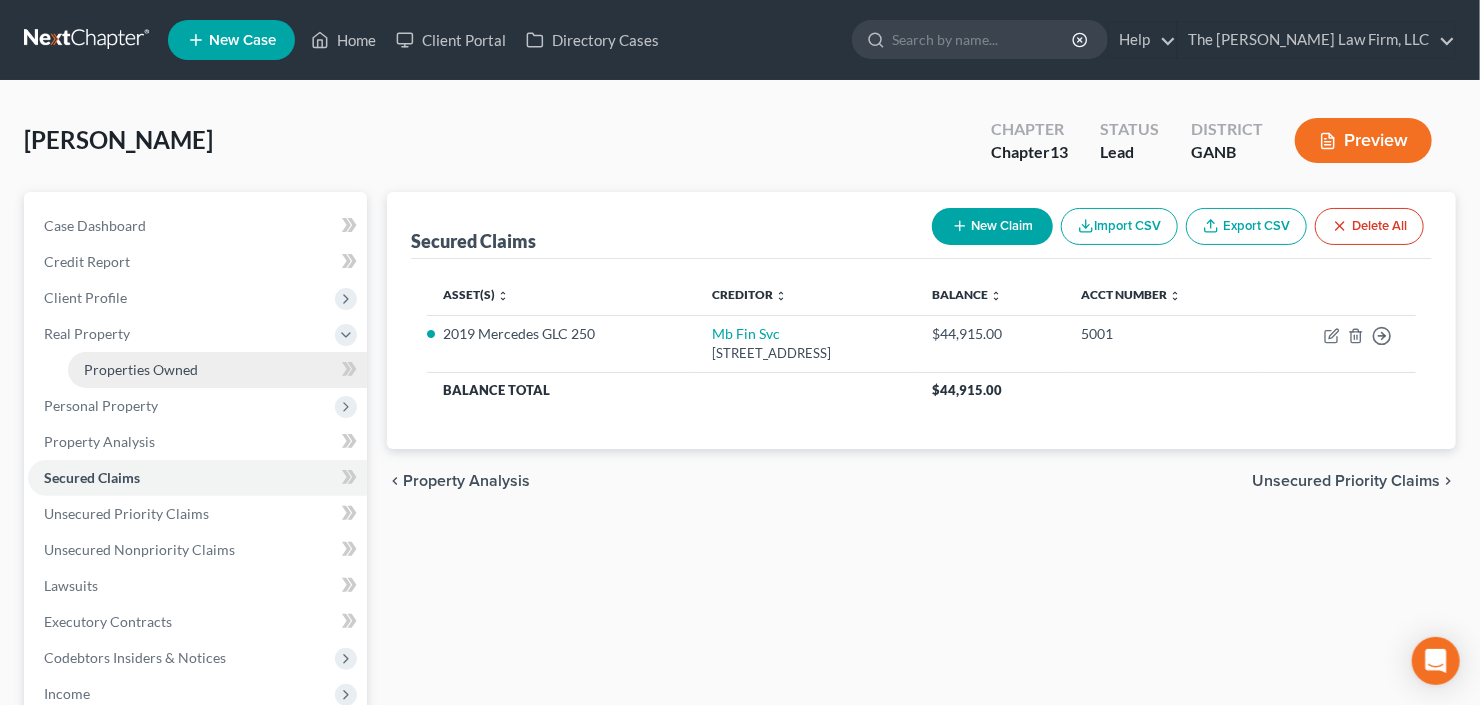 click on "Properties Owned" at bounding box center [141, 369] 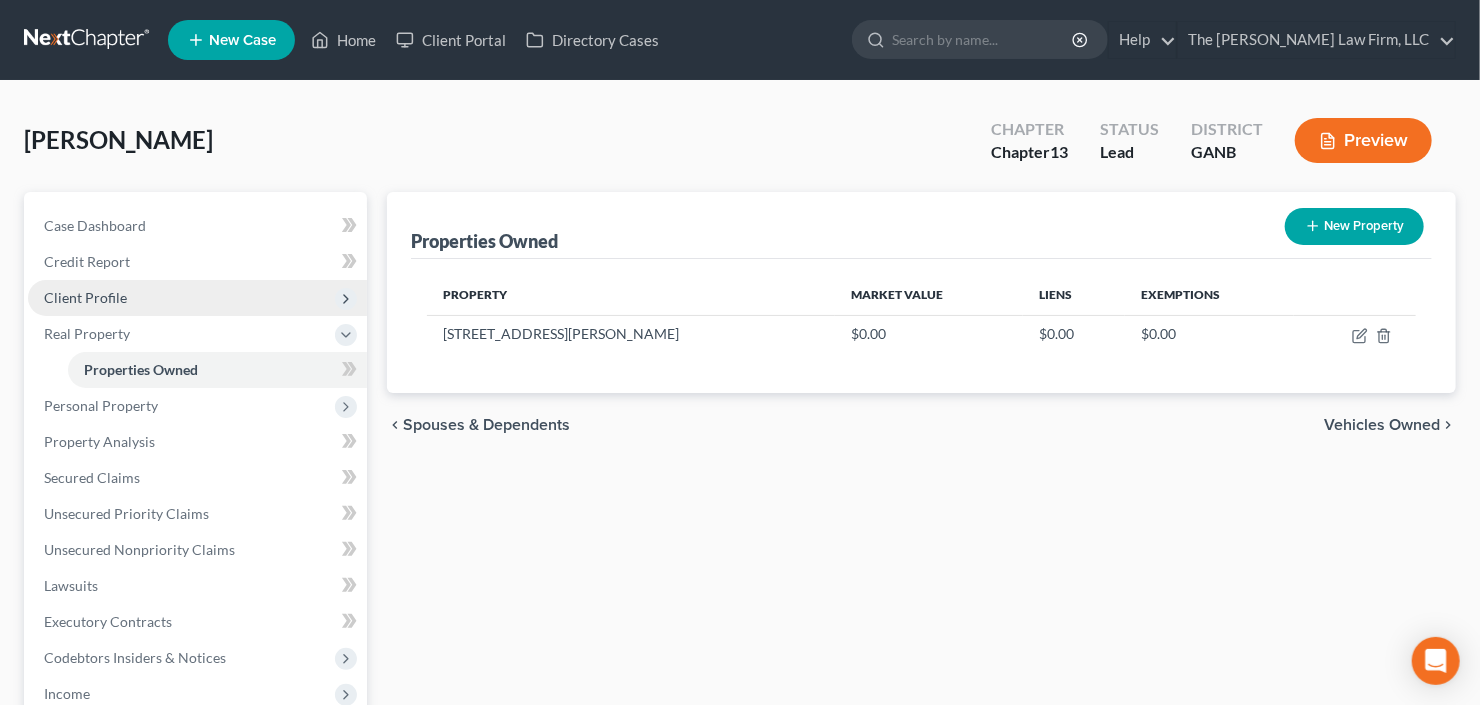 click on "Client Profile" at bounding box center (85, 297) 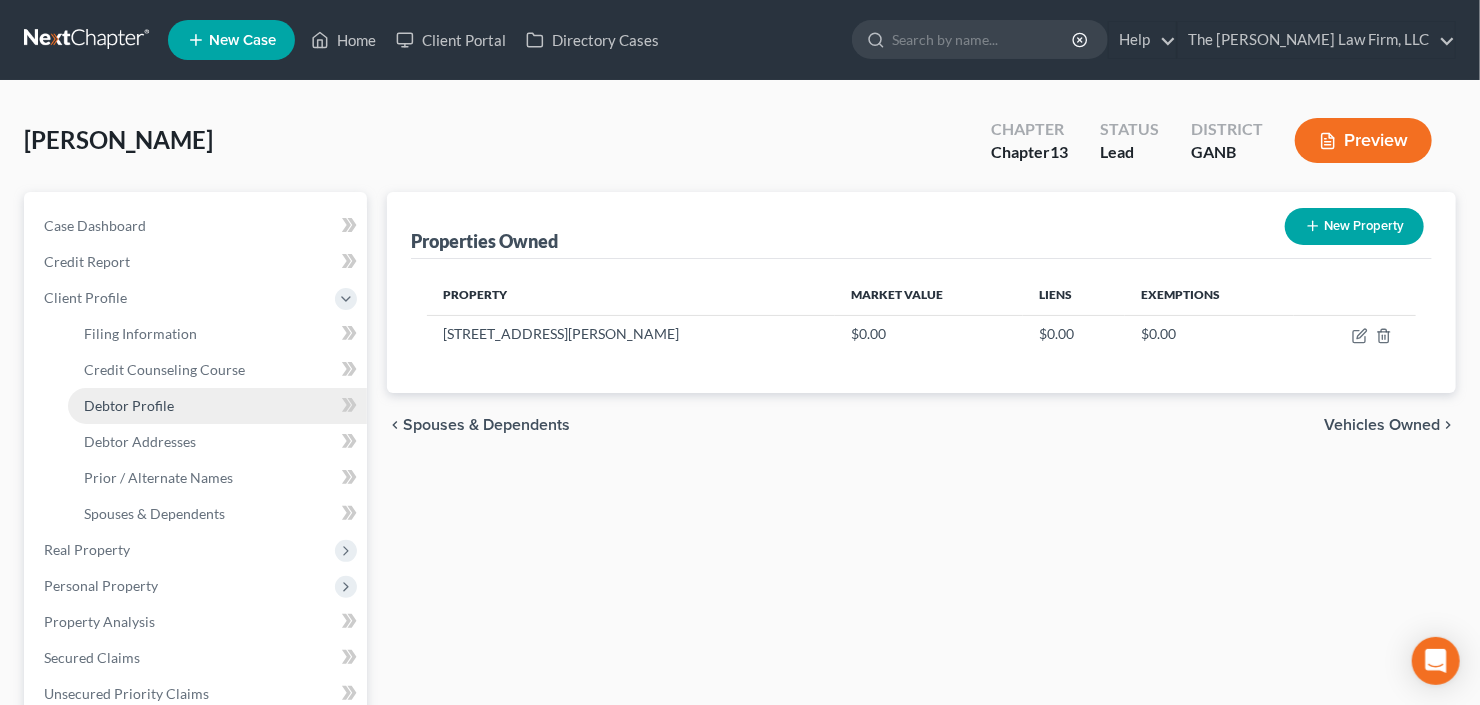 click on "Debtor Profile" at bounding box center (129, 405) 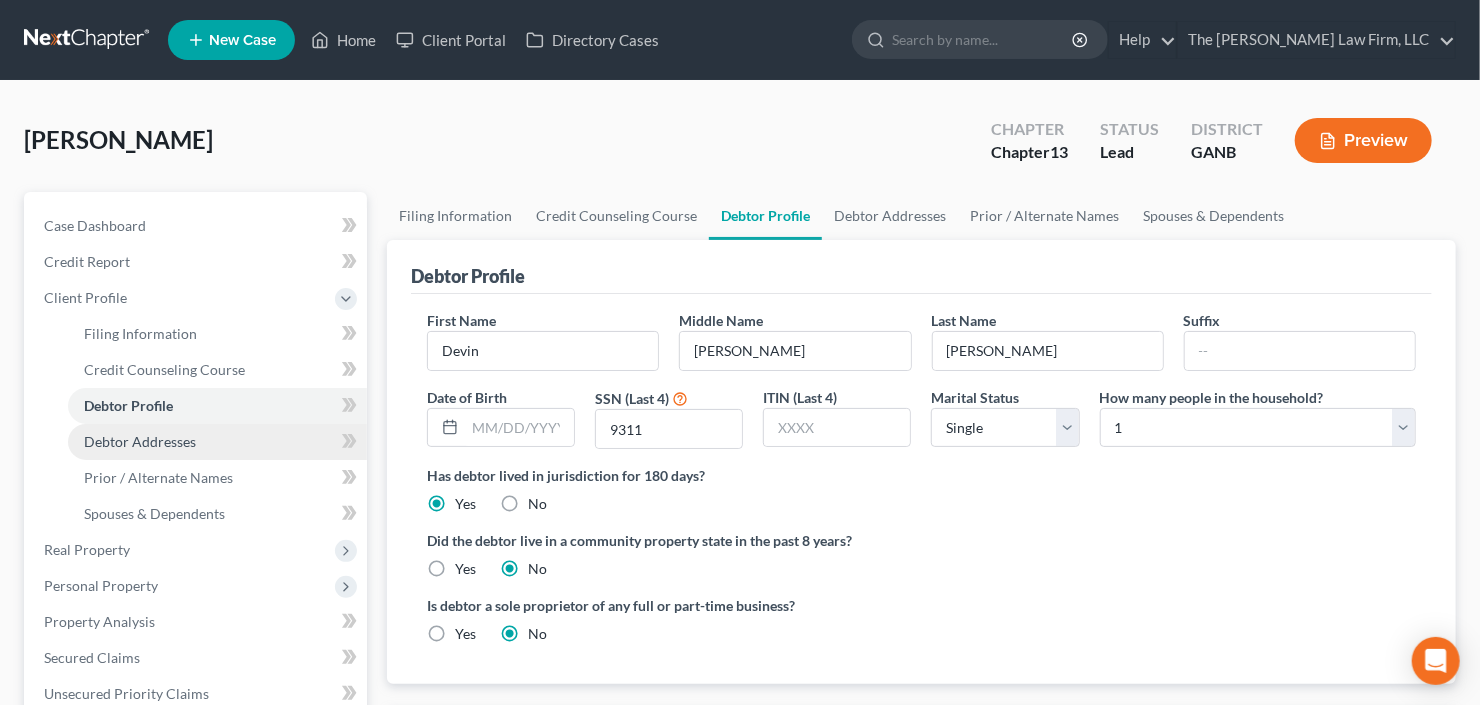 click on "Debtor Addresses" at bounding box center [217, 442] 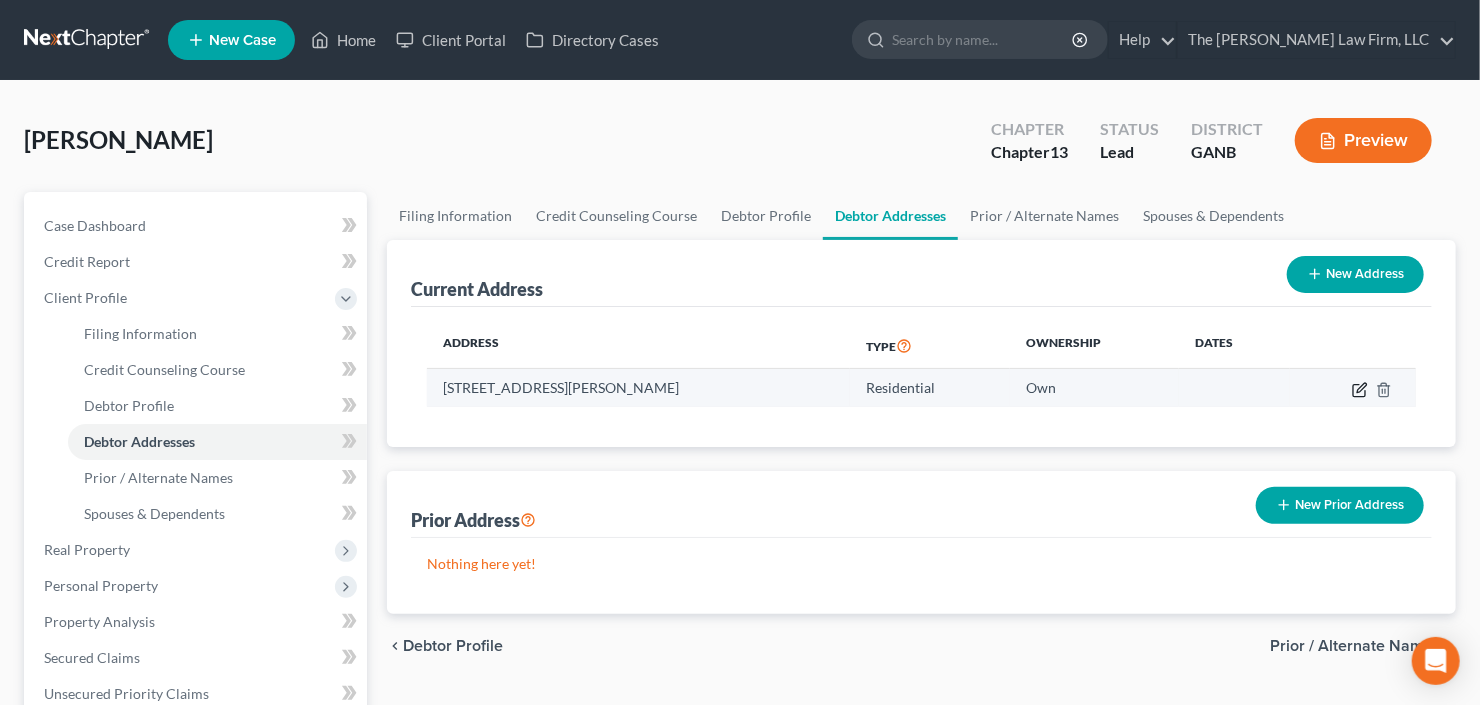 click 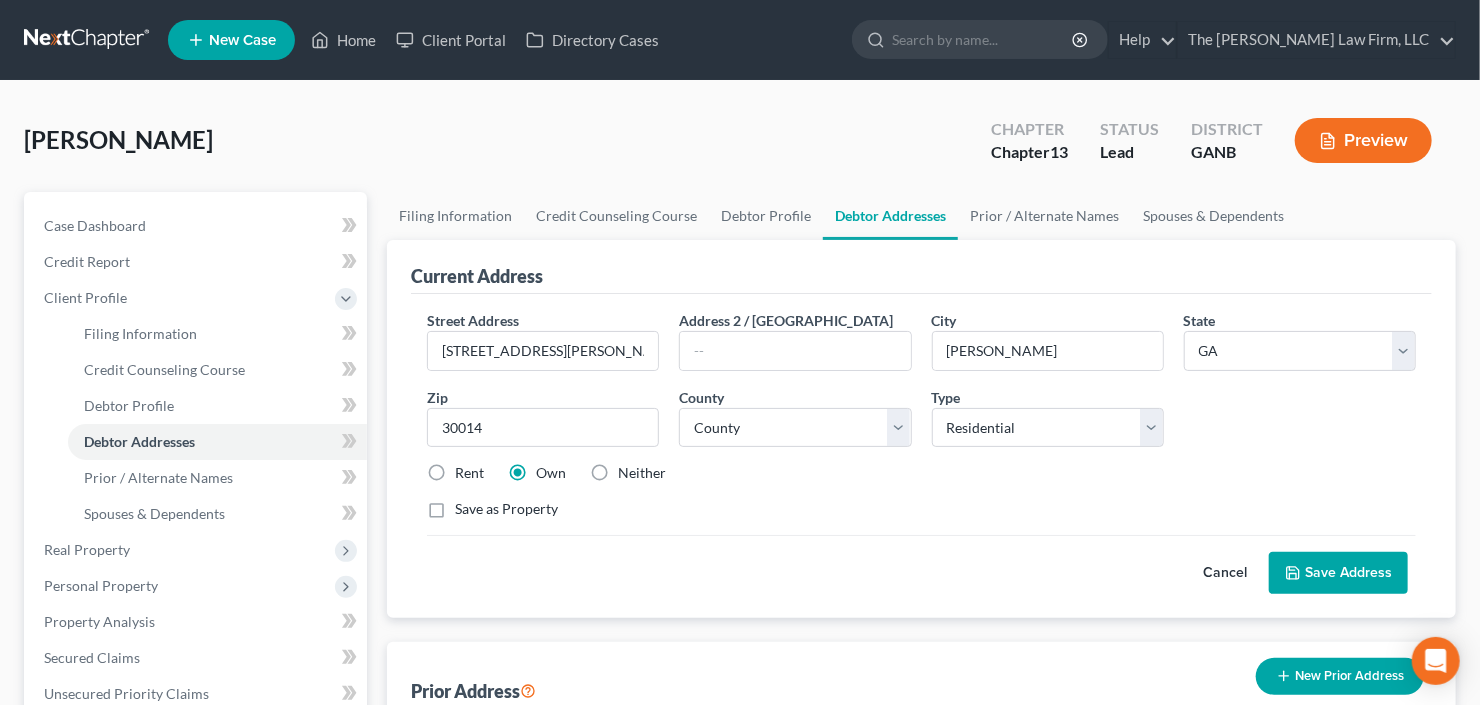 click on "Rent" at bounding box center (469, 473) 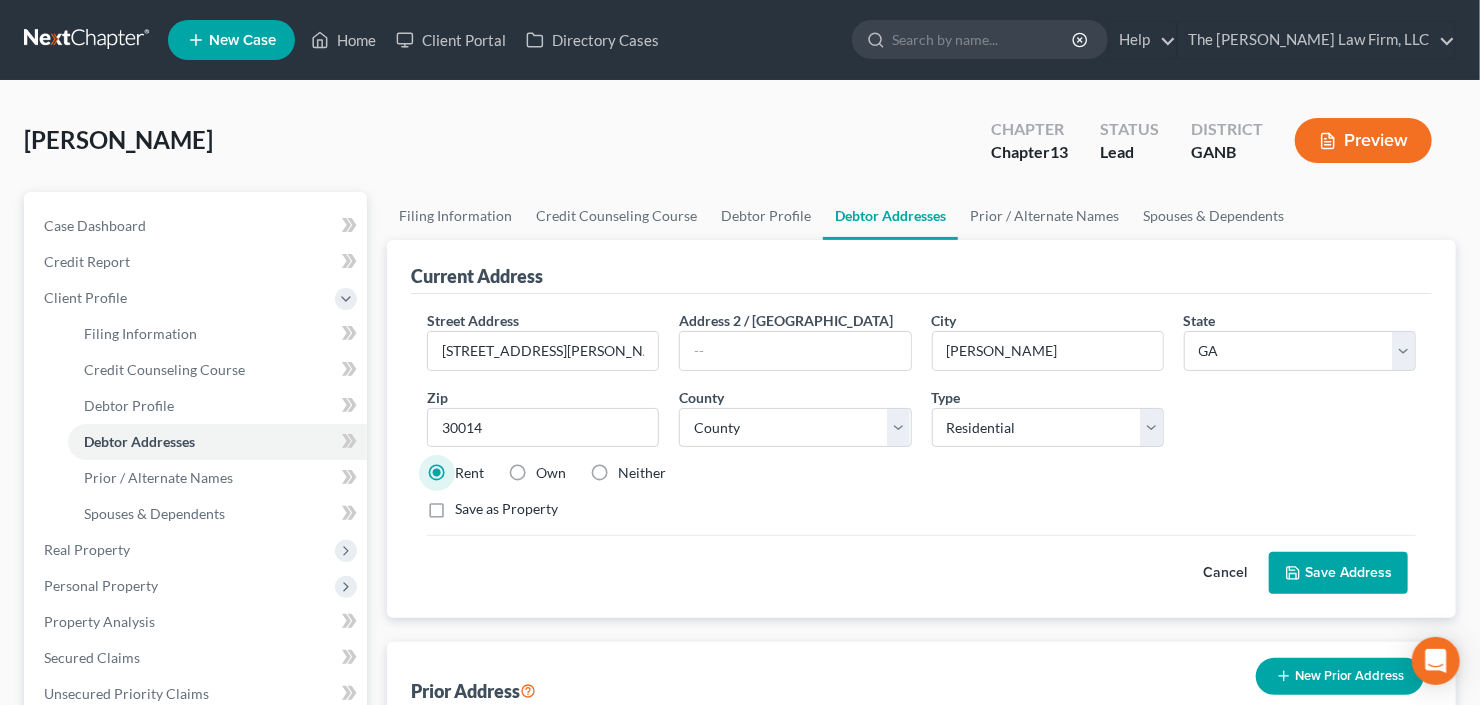 click on "Save Address" at bounding box center (1338, 573) 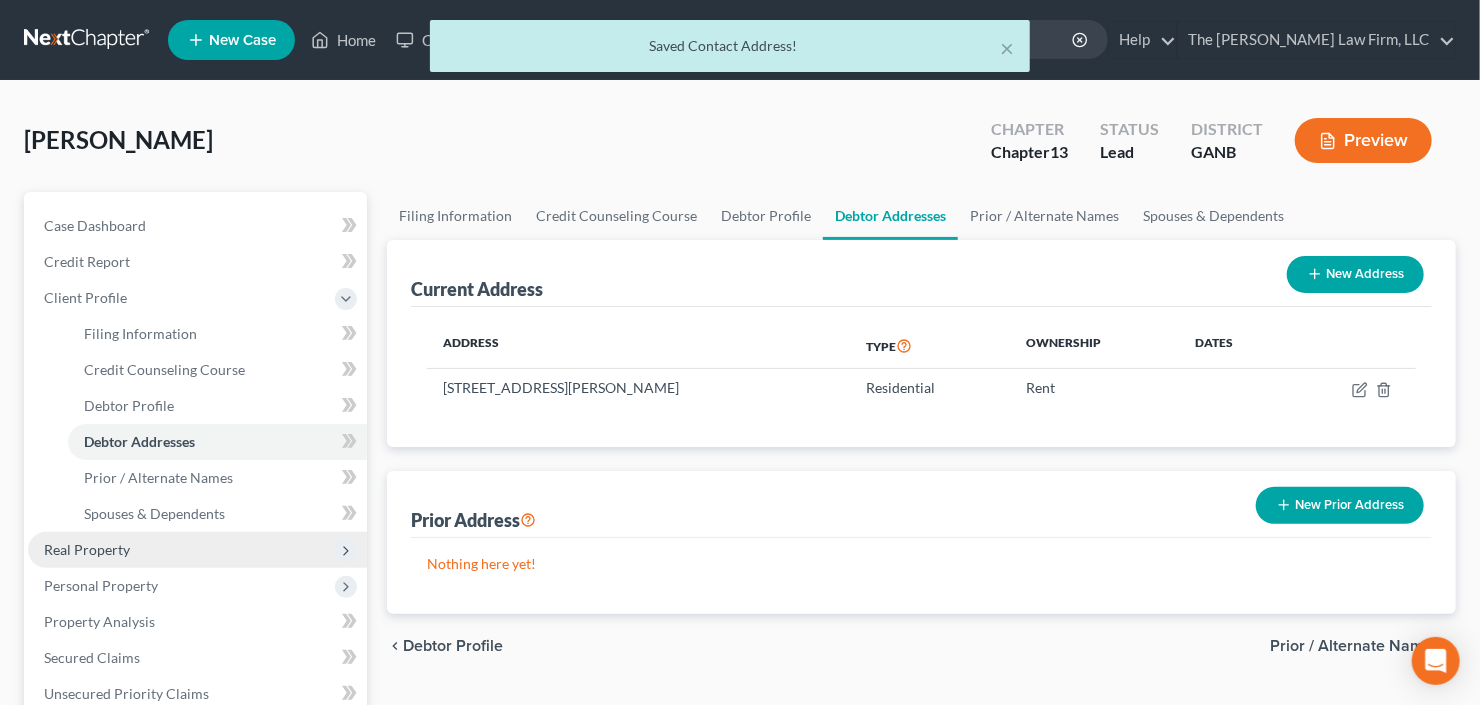 click on "Real Property" at bounding box center [87, 549] 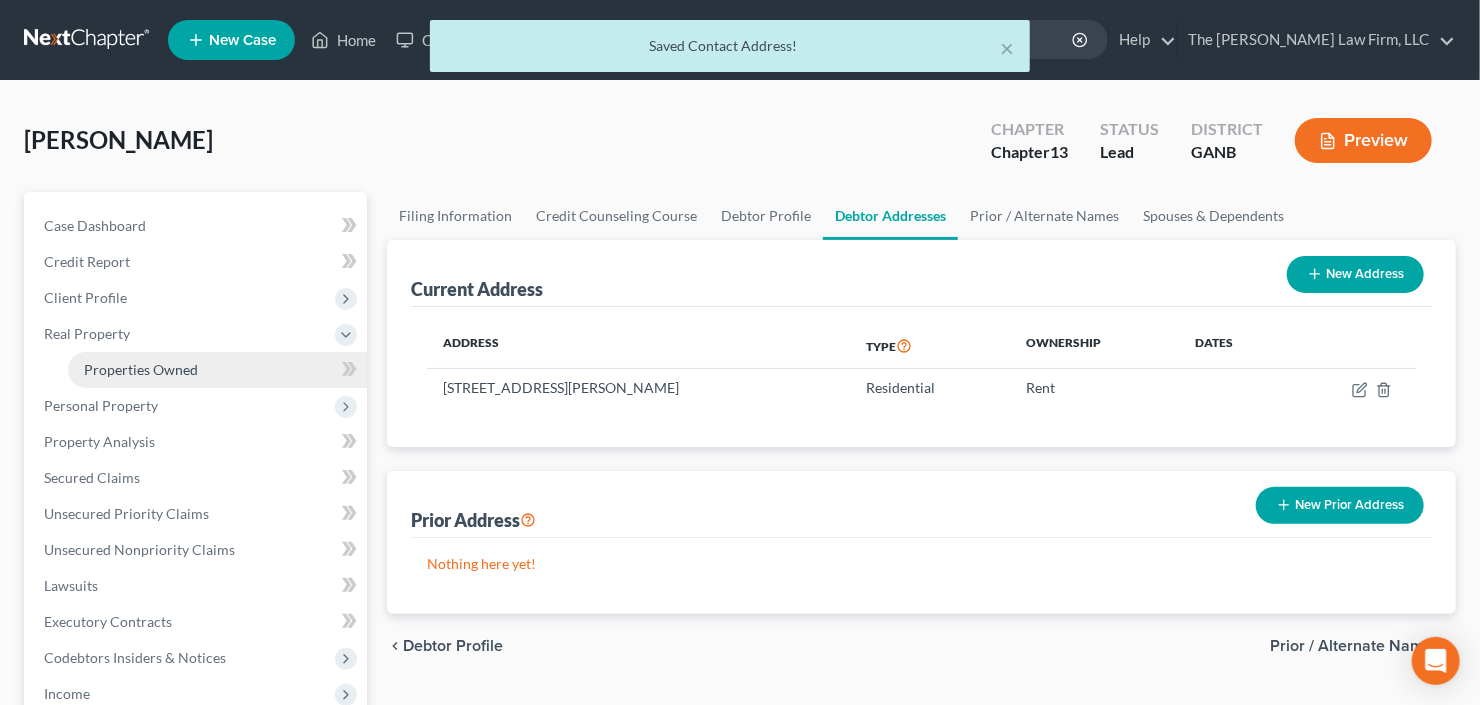click on "Properties Owned" at bounding box center [141, 369] 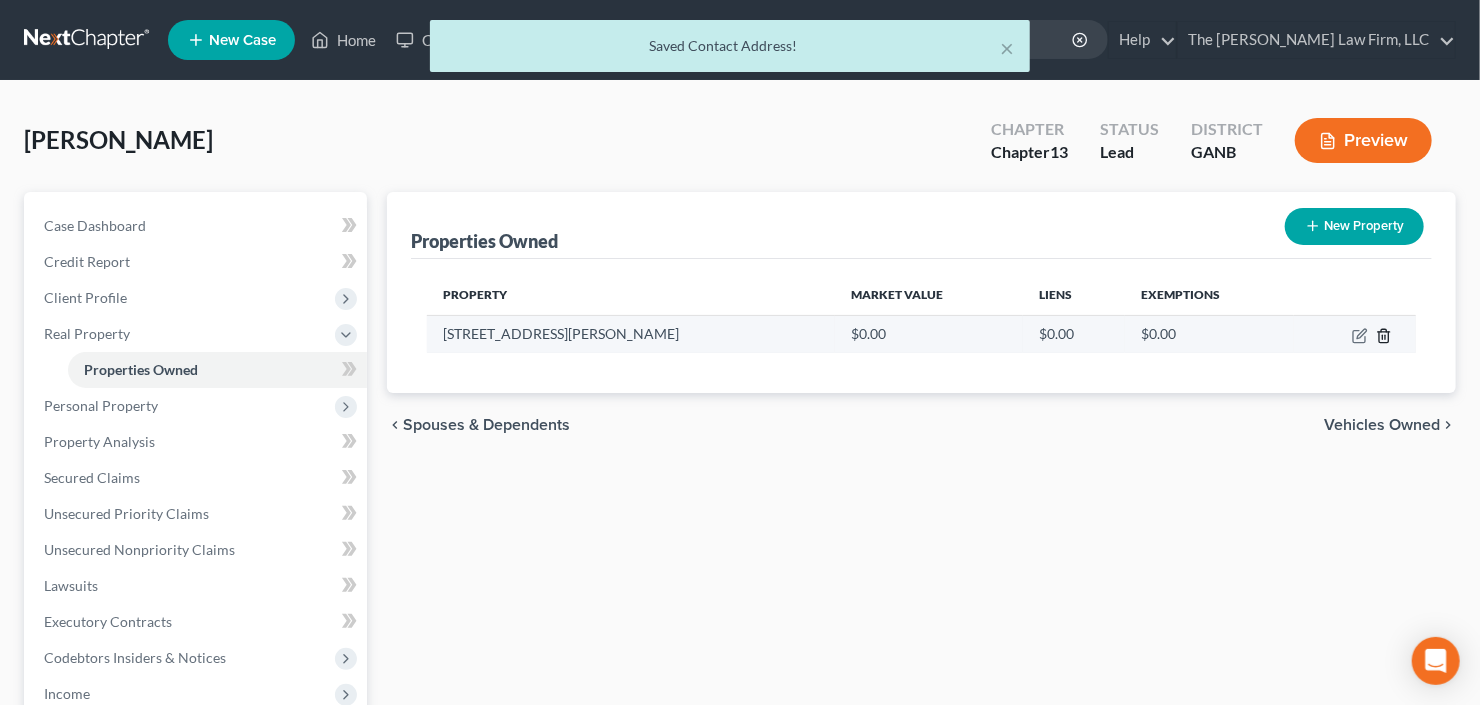 click 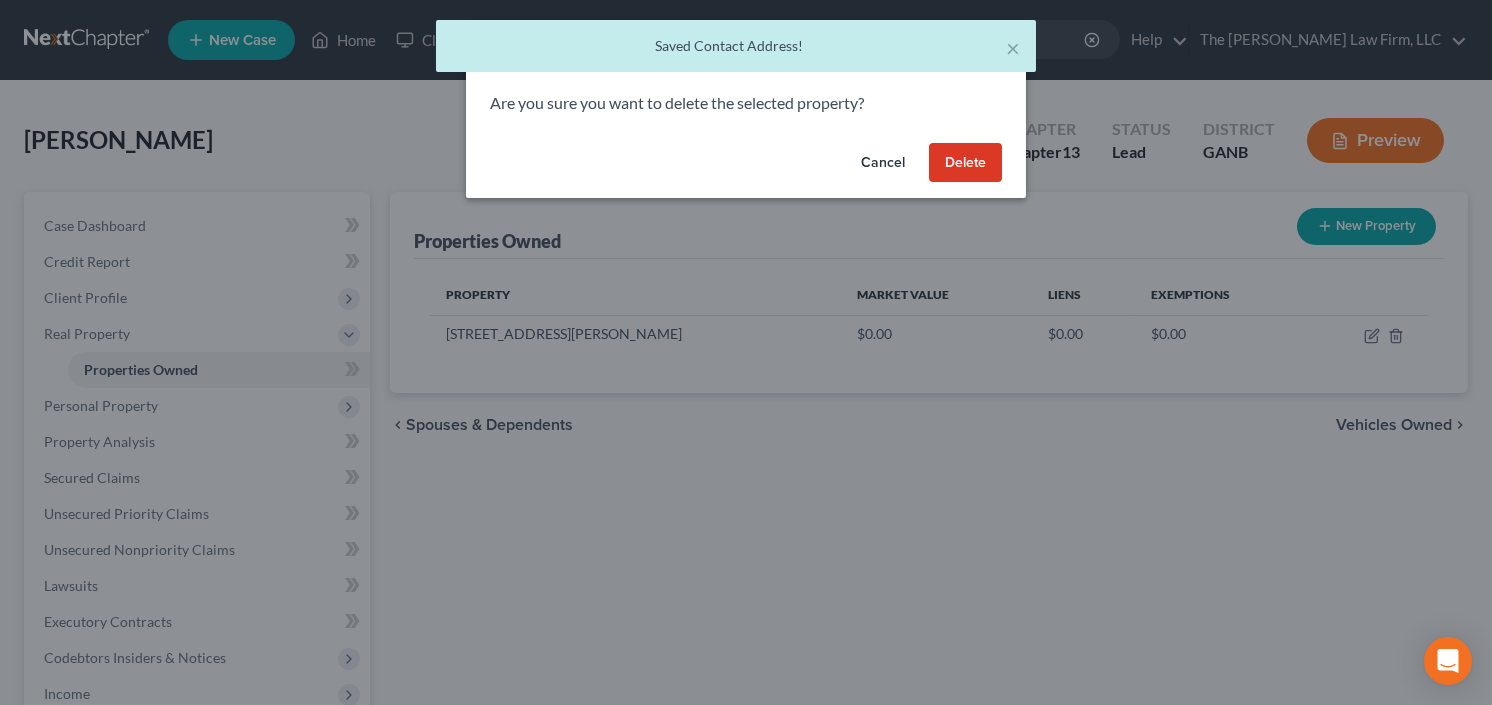 click on "Delete" at bounding box center [965, 163] 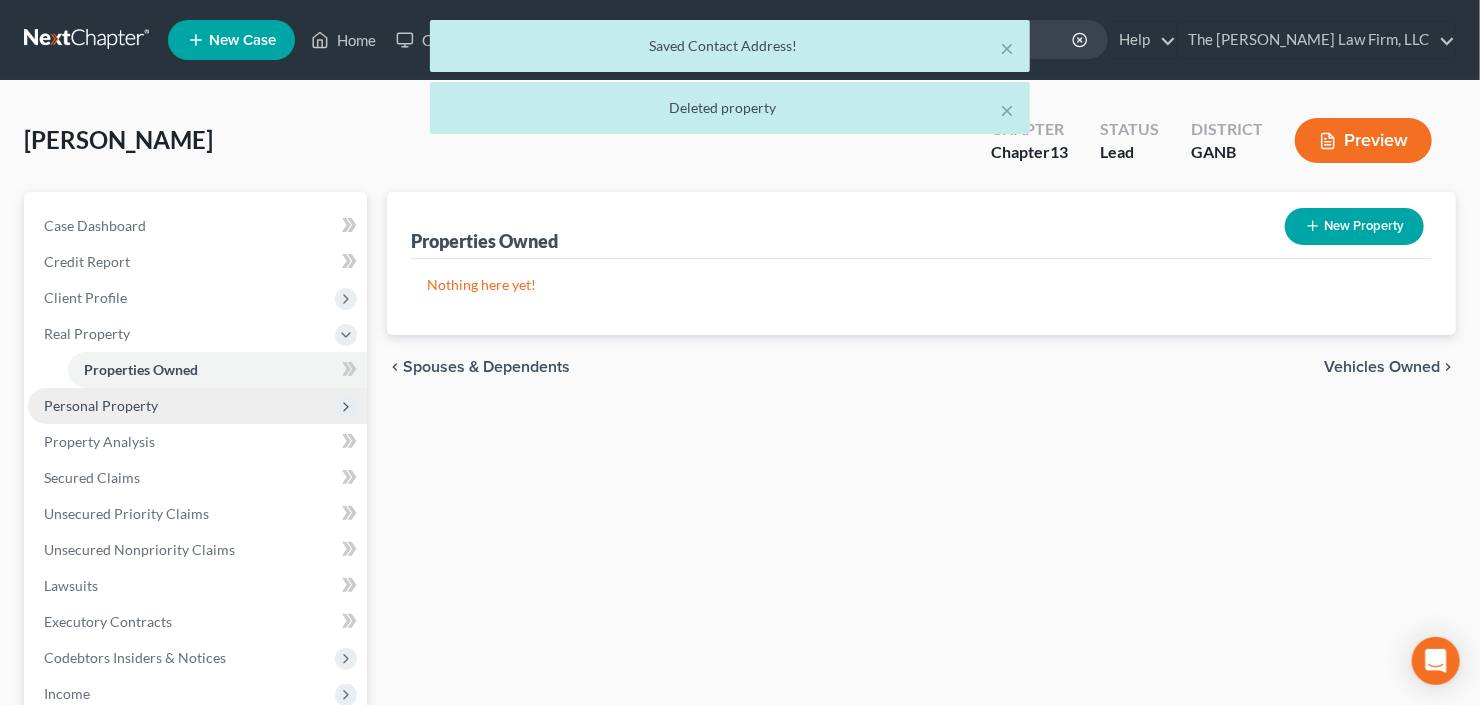 click on "Personal Property" at bounding box center [101, 405] 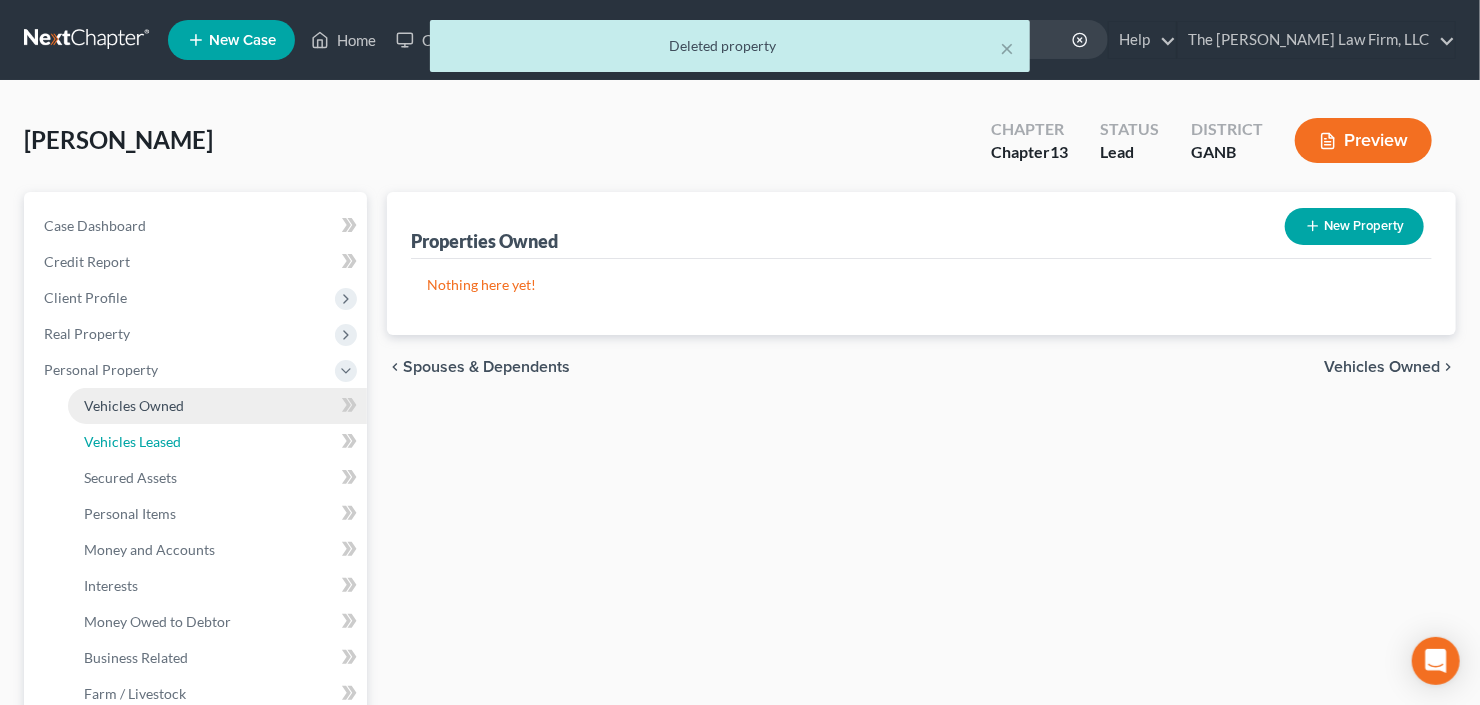 click on "Vehicles Leased" at bounding box center [217, 442] 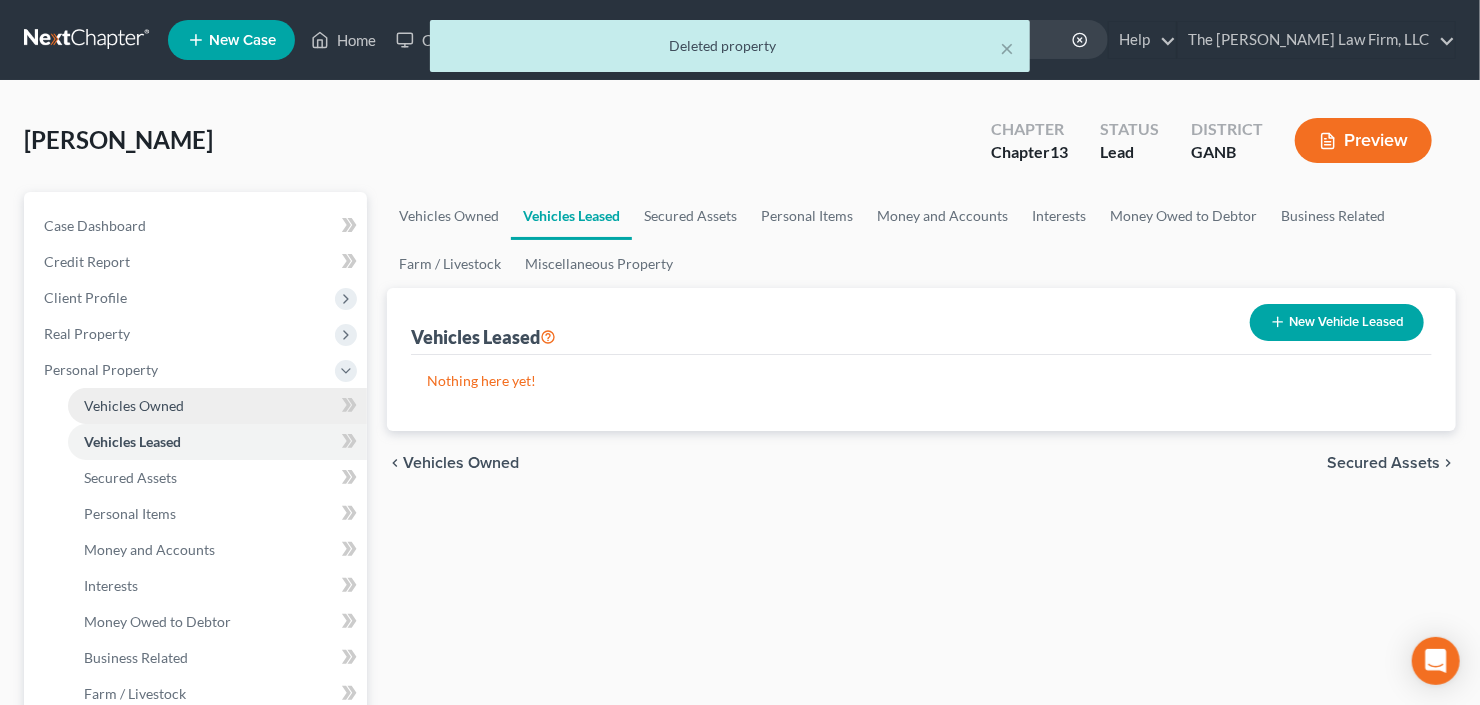 click on "Vehicles Owned" at bounding box center (134, 405) 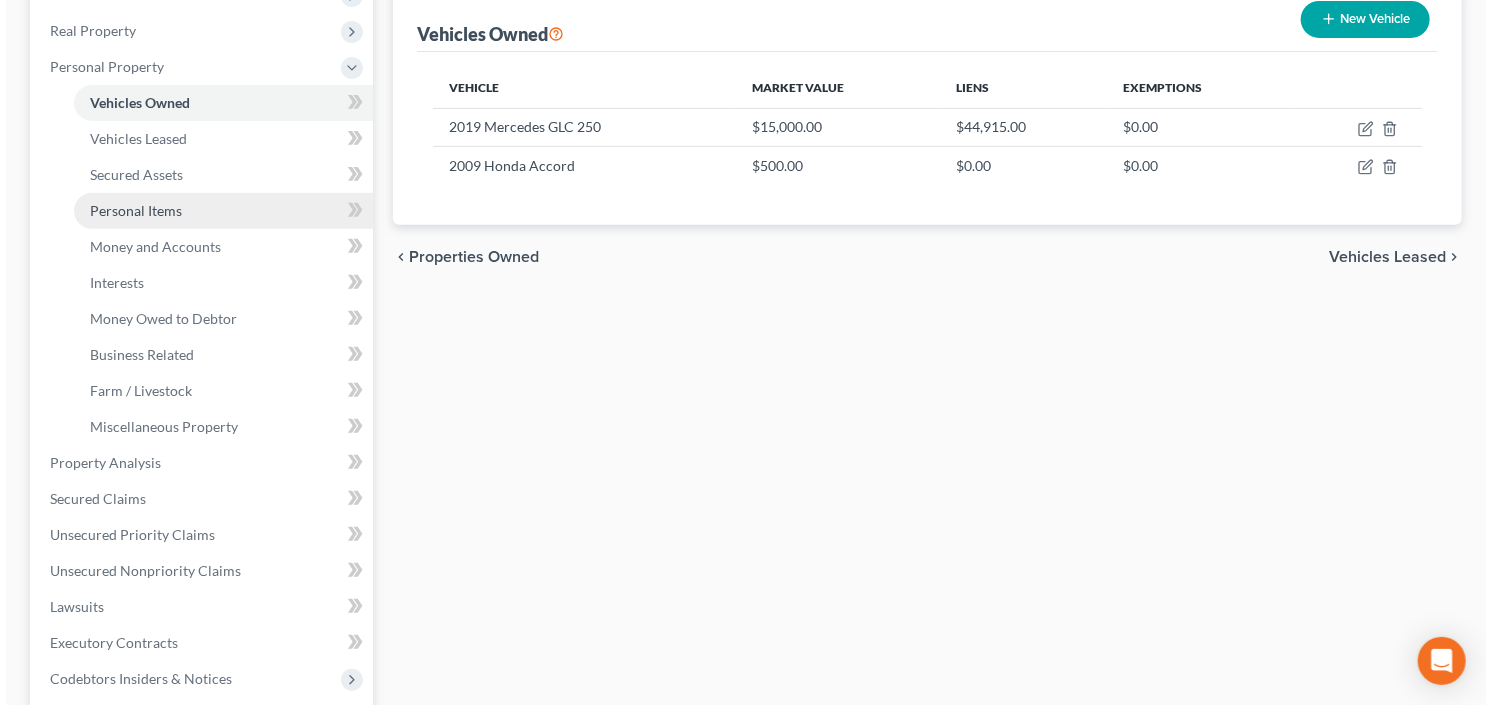 scroll, scrollTop: 320, scrollLeft: 0, axis: vertical 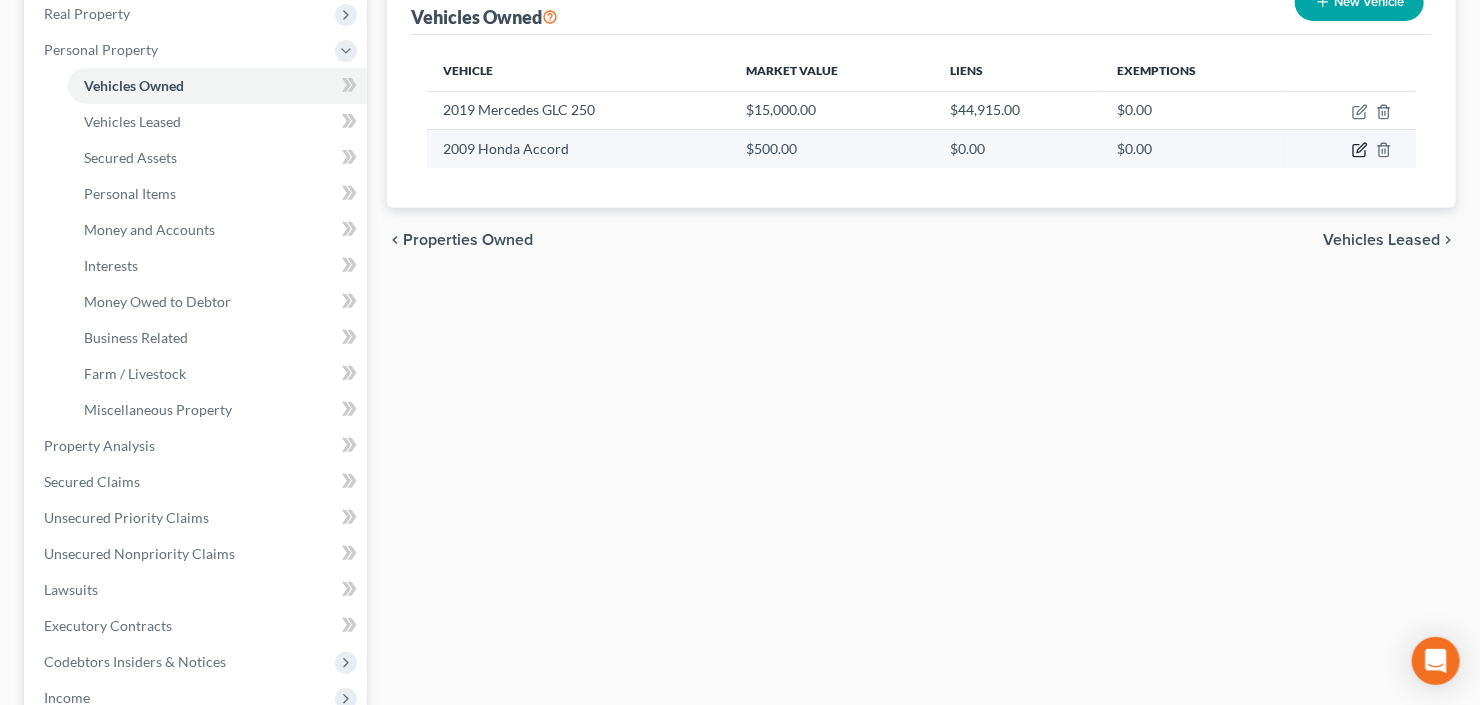 click 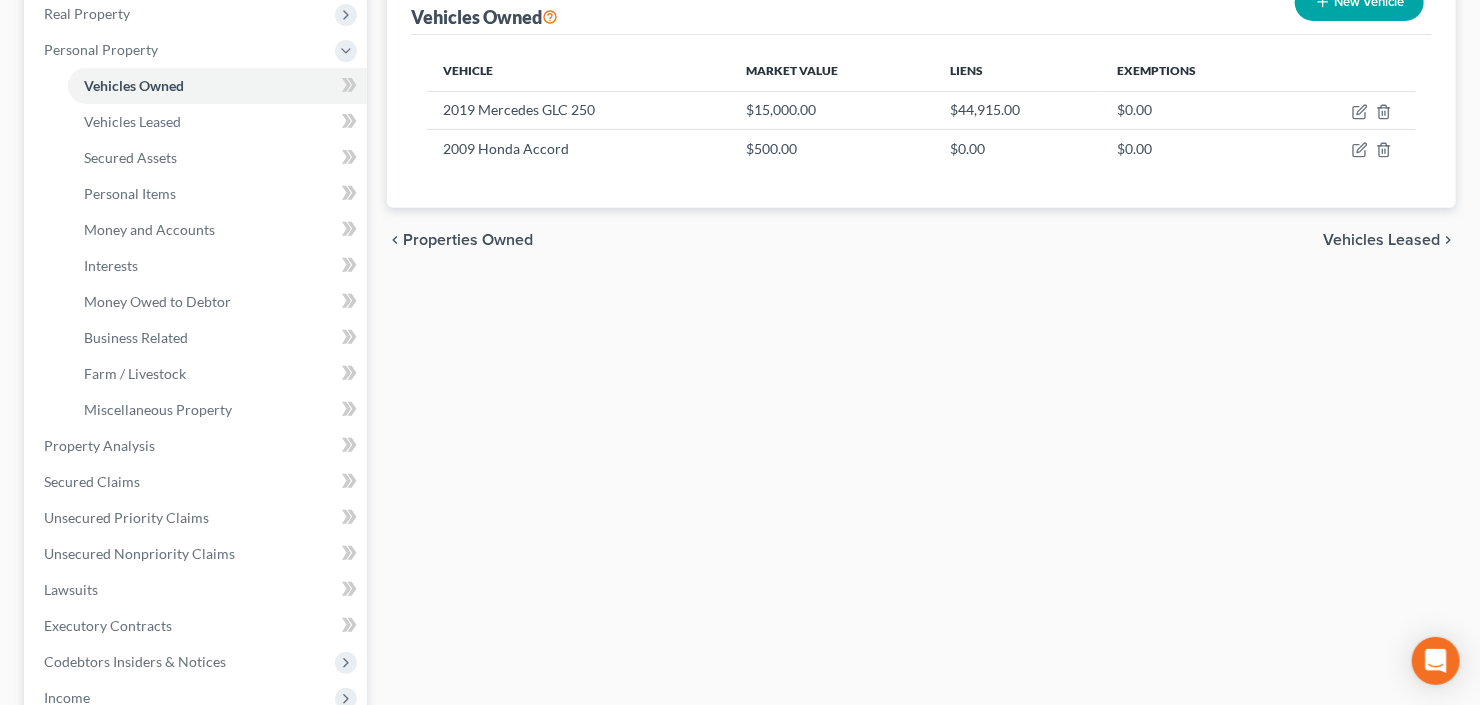 select on "0" 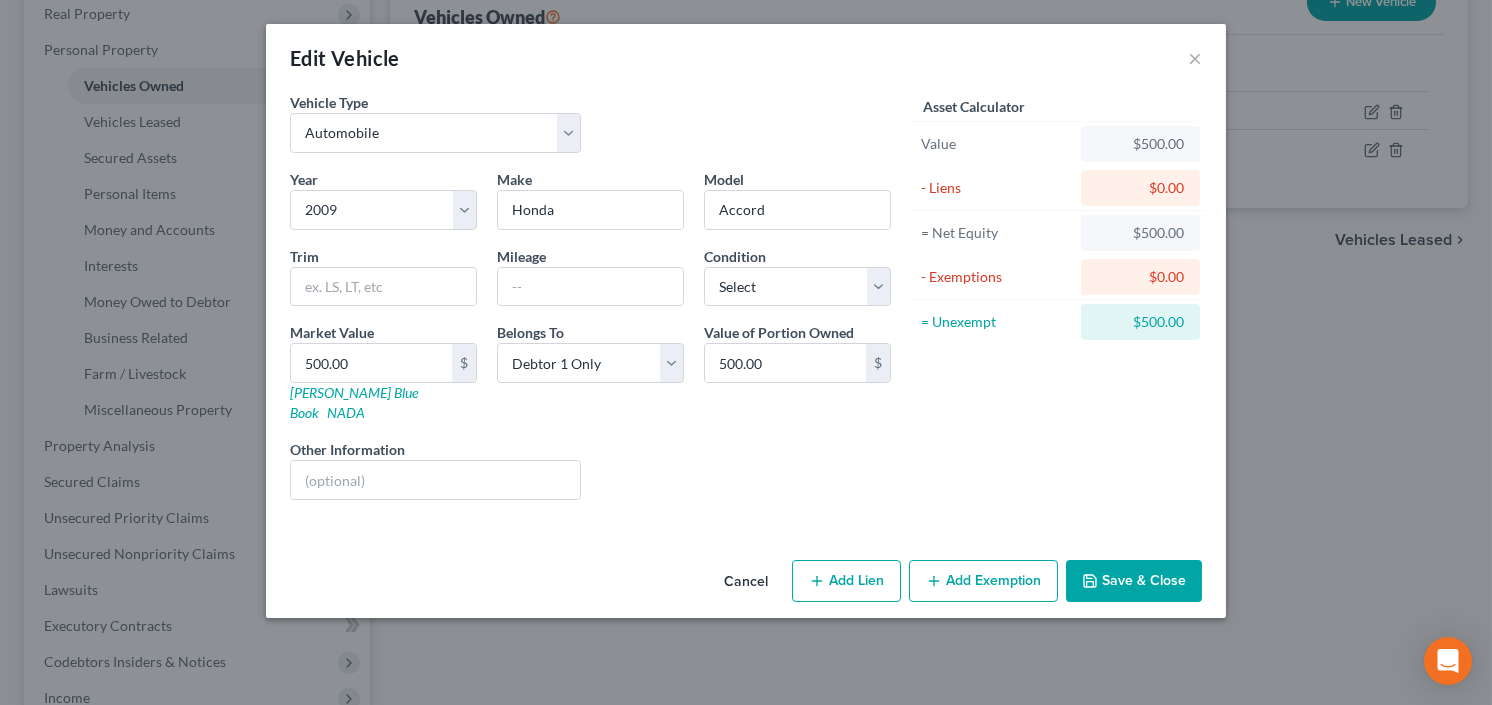 click on "Add Exemption" at bounding box center (983, 581) 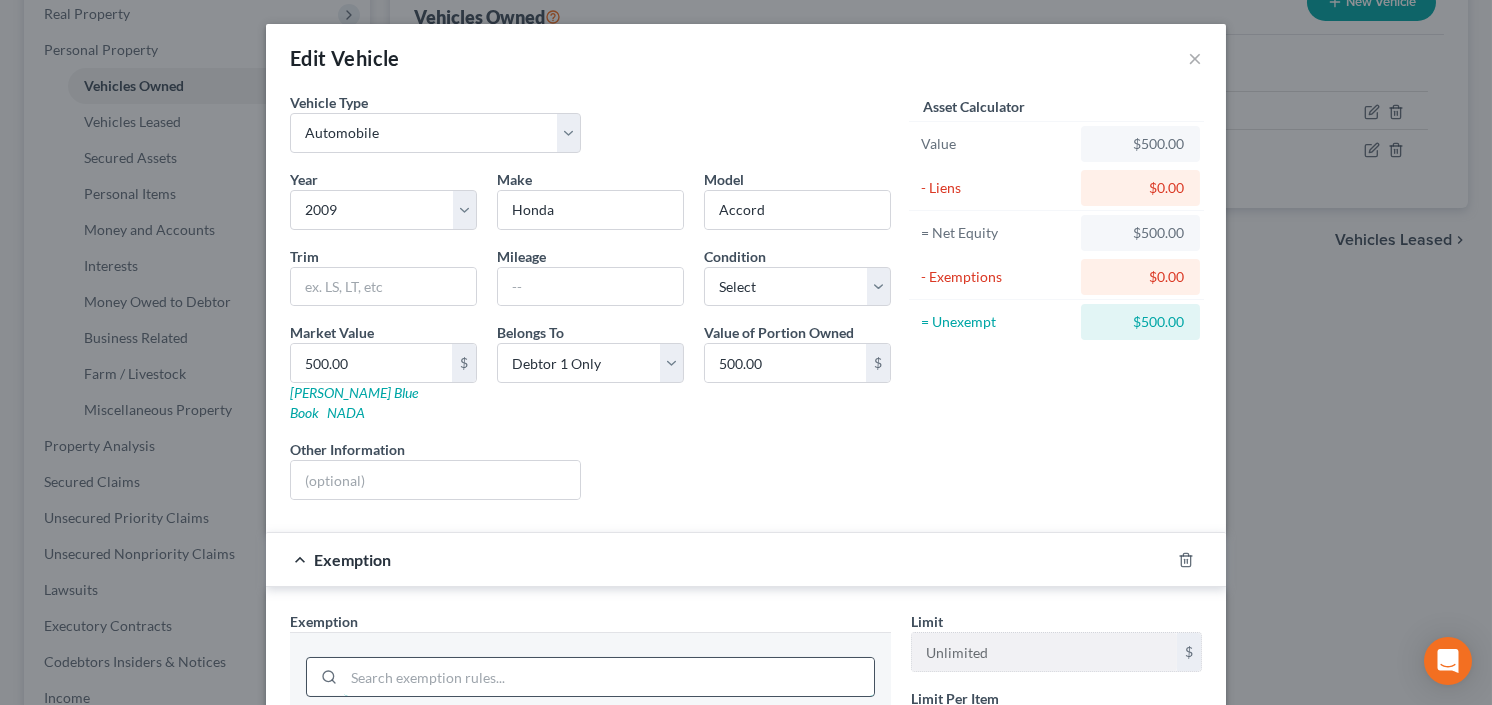 click at bounding box center [609, 677] 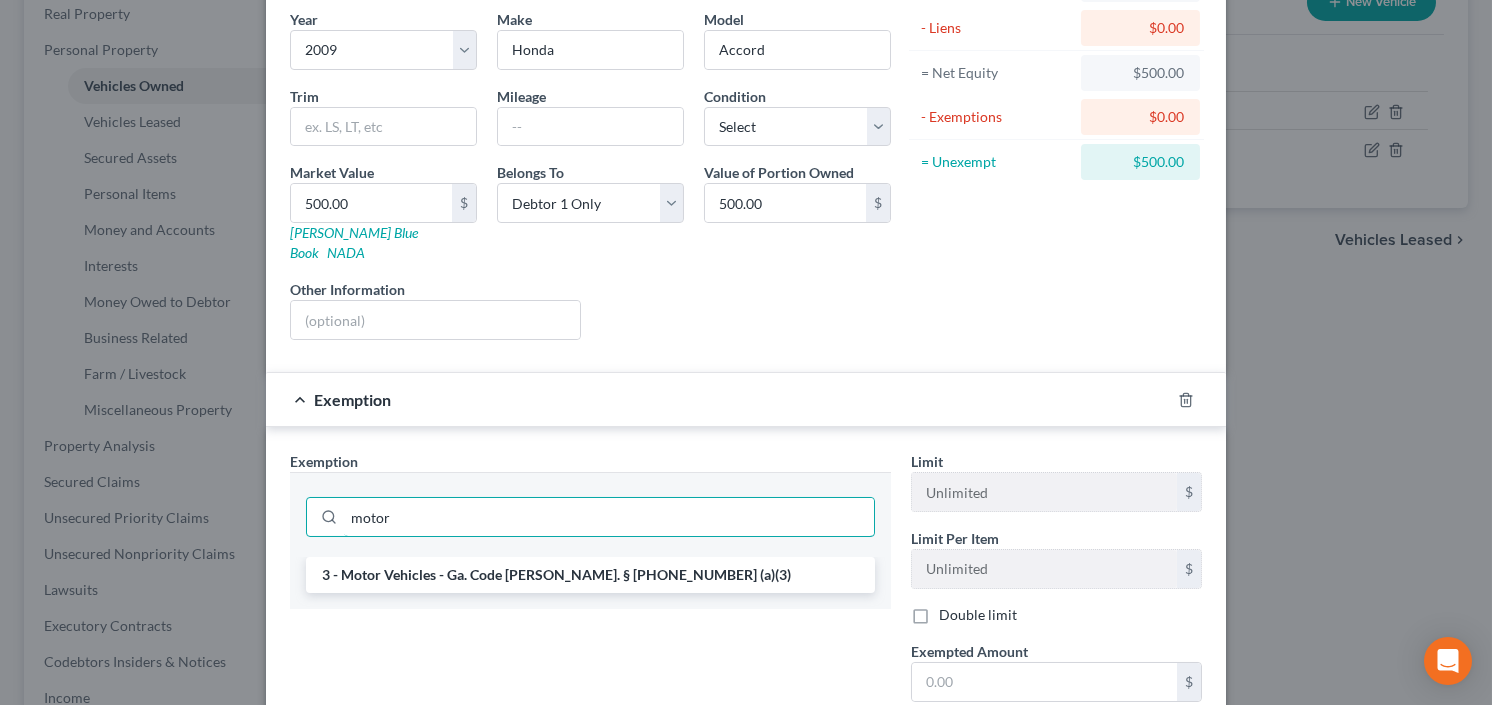 scroll, scrollTop: 240, scrollLeft: 0, axis: vertical 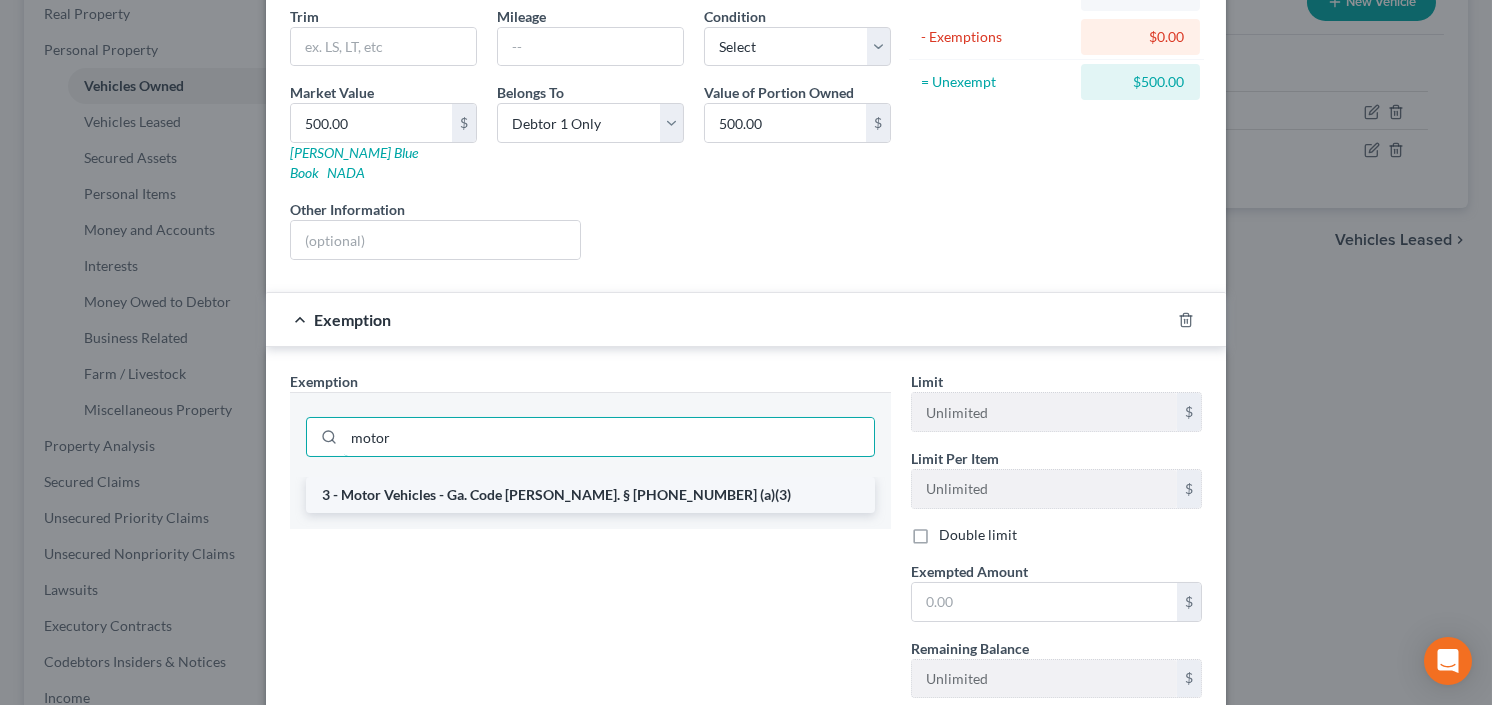 type on "motor" 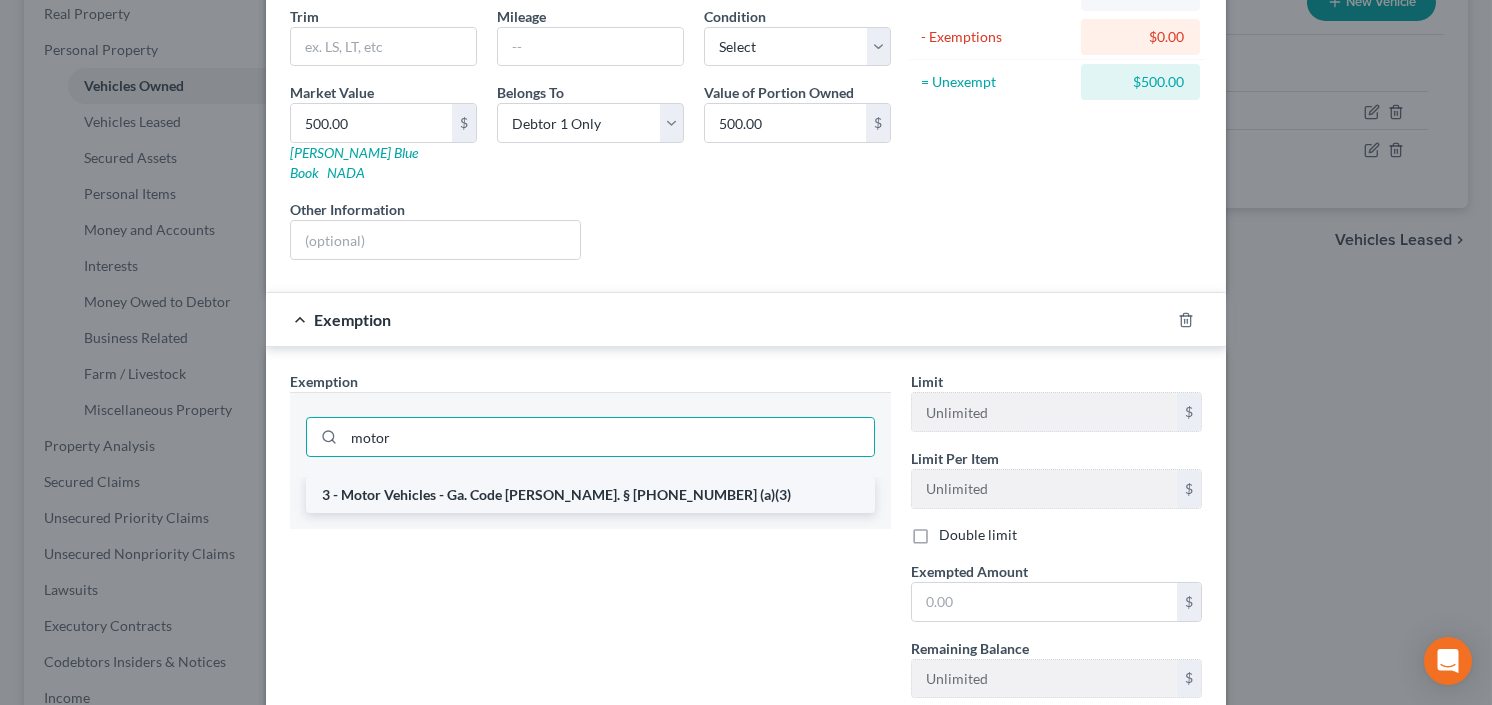 click on "3 - Motor Vehicles - Ga. Code Ann. § 44-13-100 (a)(3)" at bounding box center [590, 495] 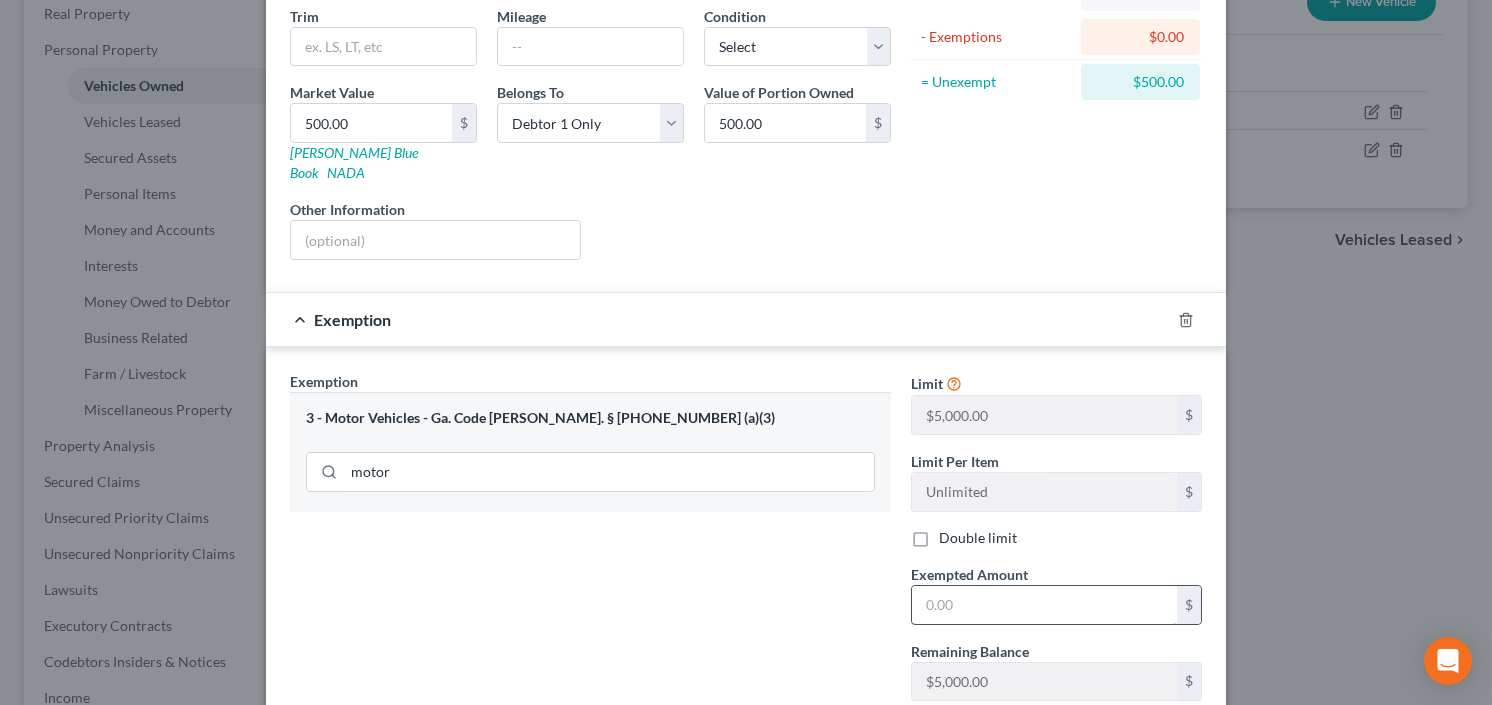 click at bounding box center [1044, 605] 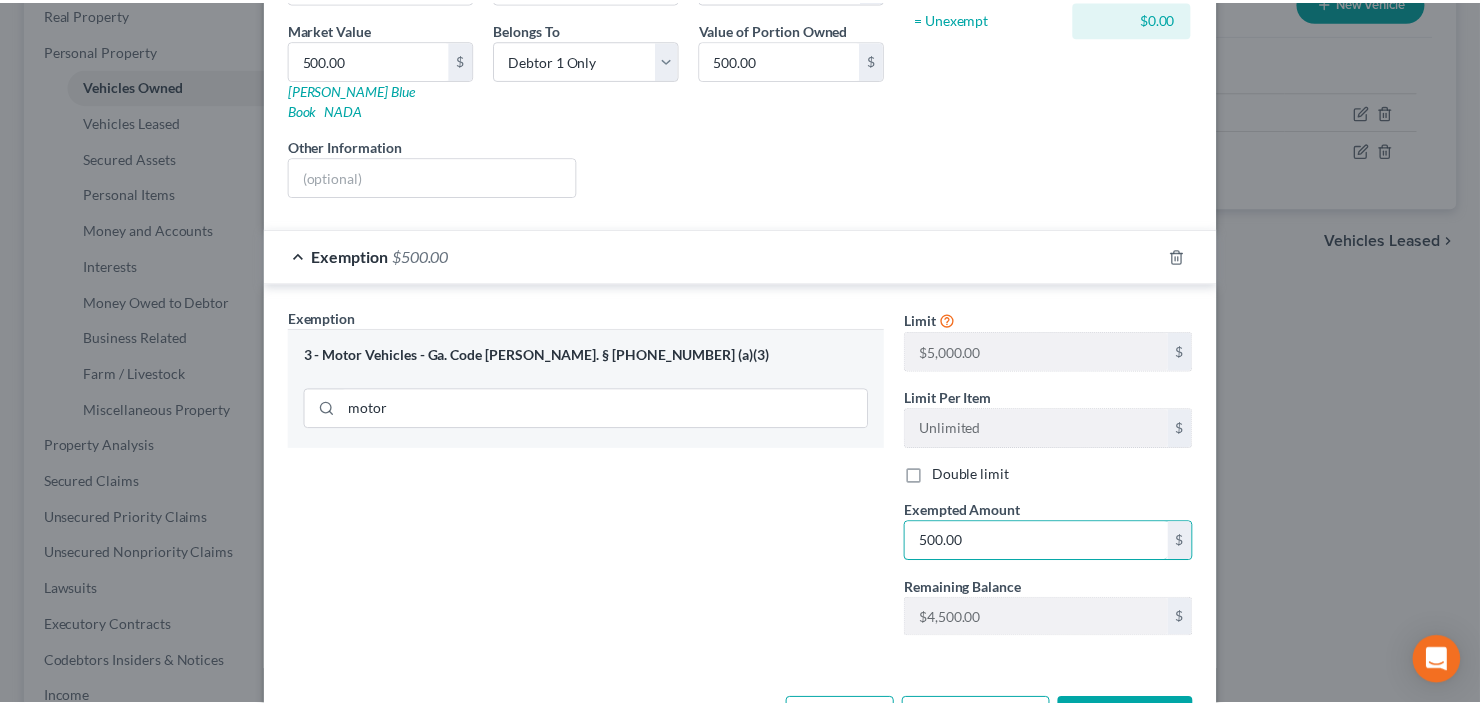 scroll, scrollTop: 354, scrollLeft: 0, axis: vertical 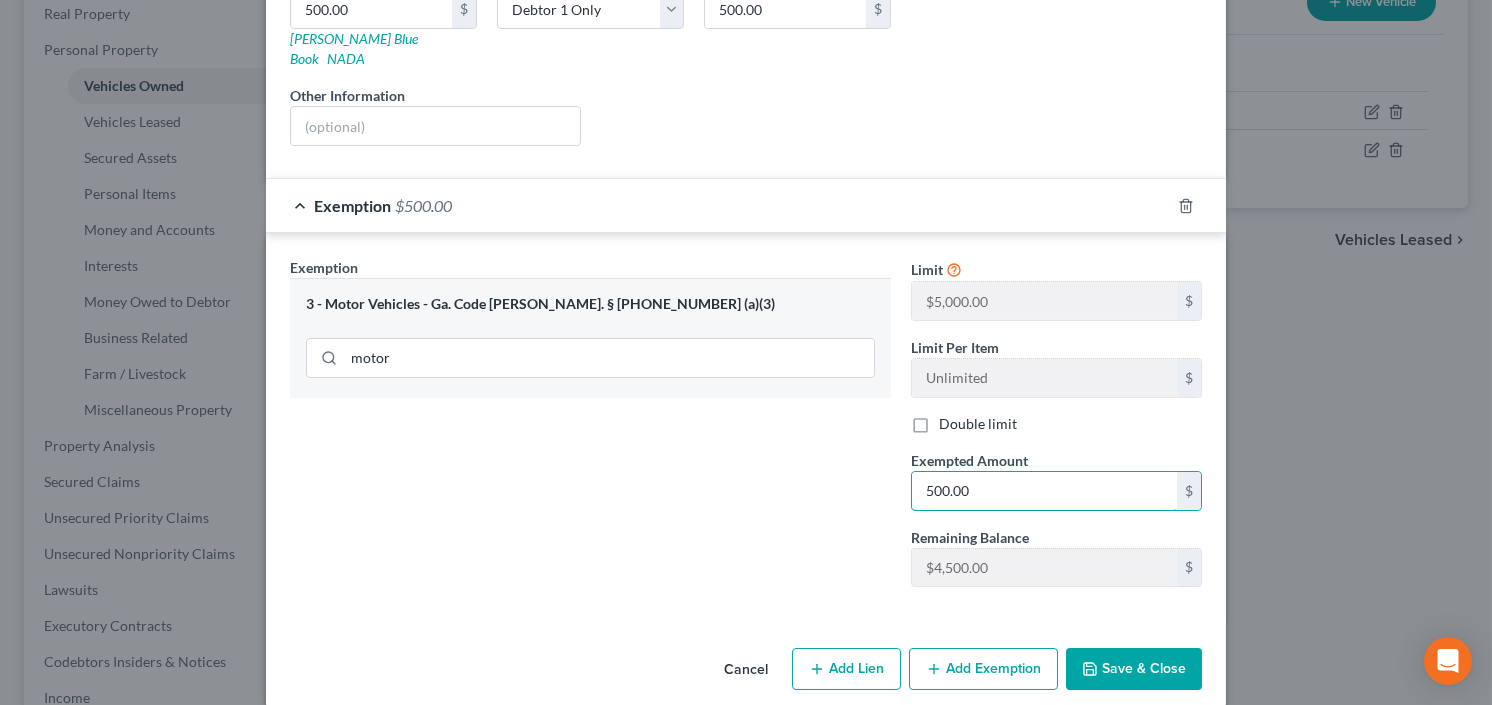 type on "500.00" 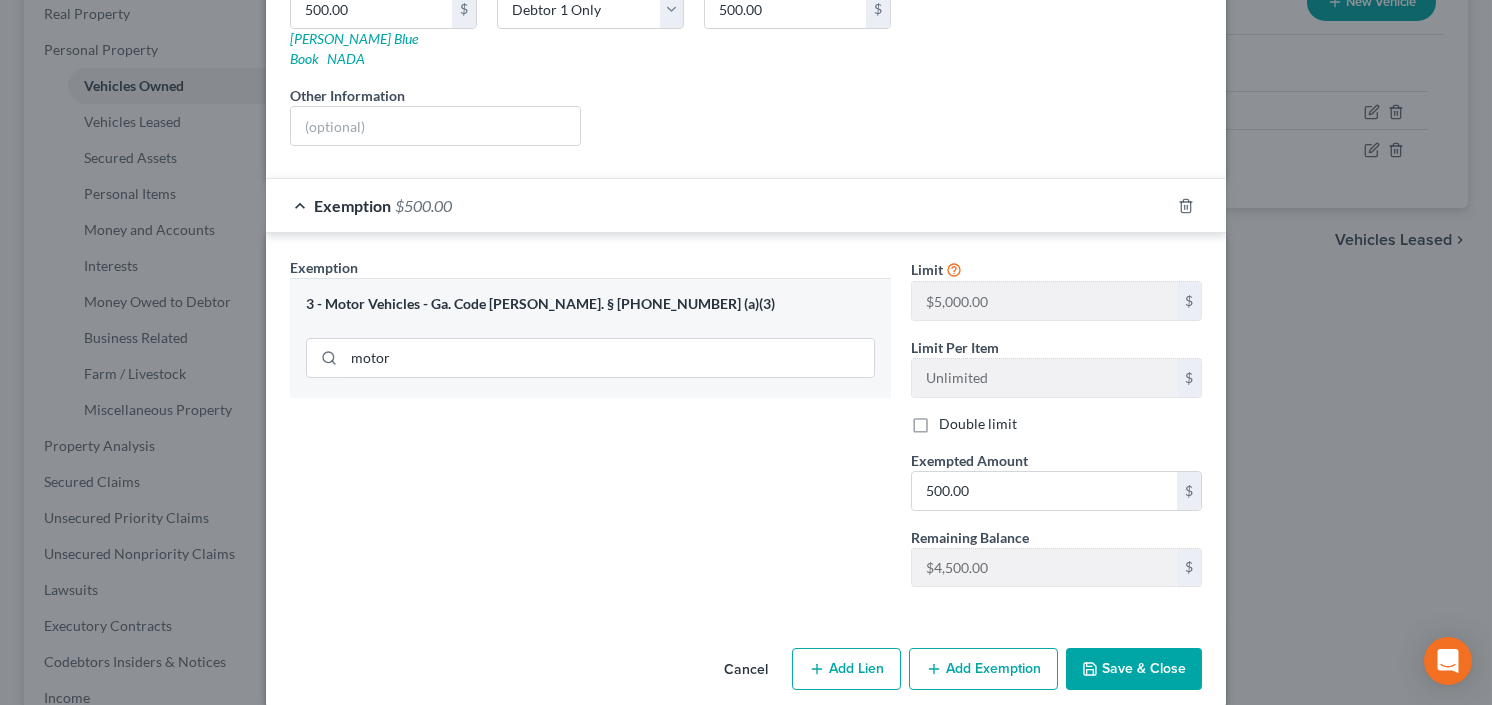 click on "Save & Close" at bounding box center (1134, 669) 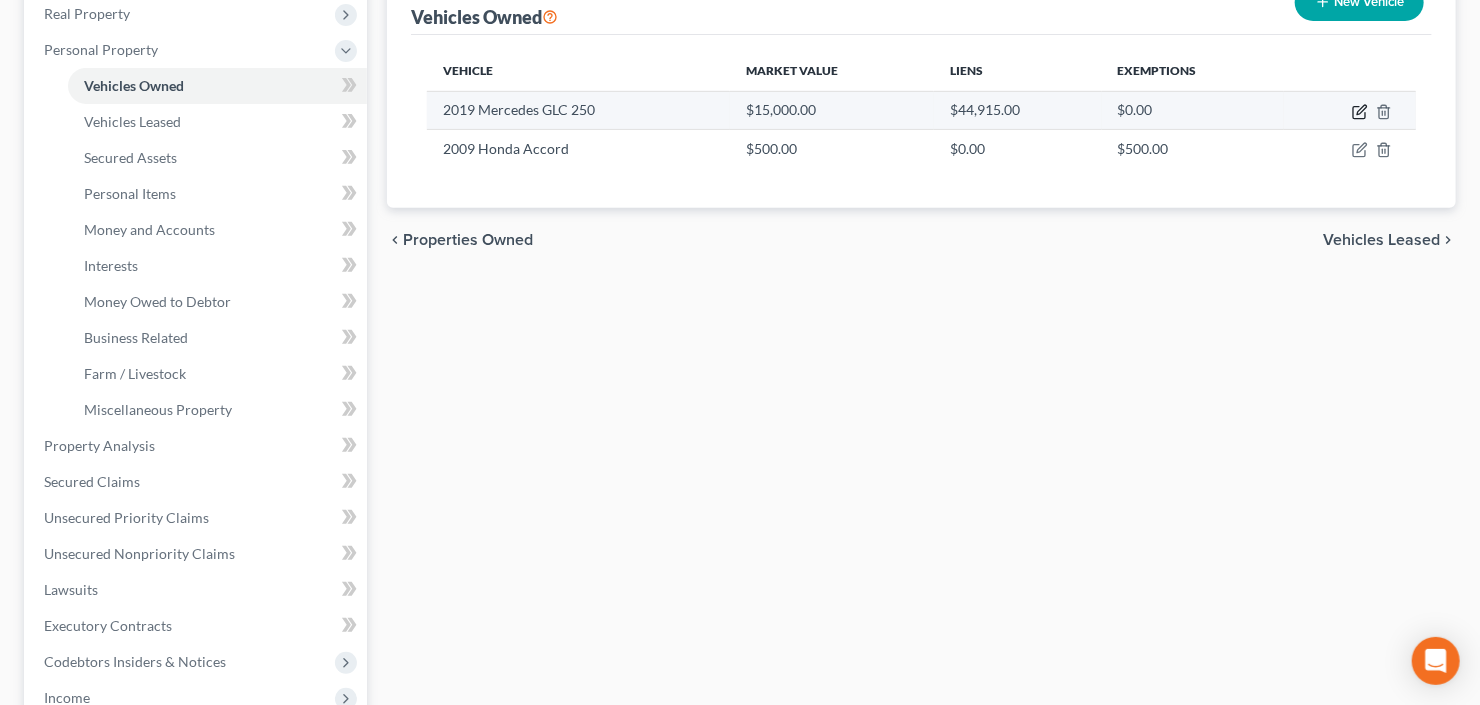 click 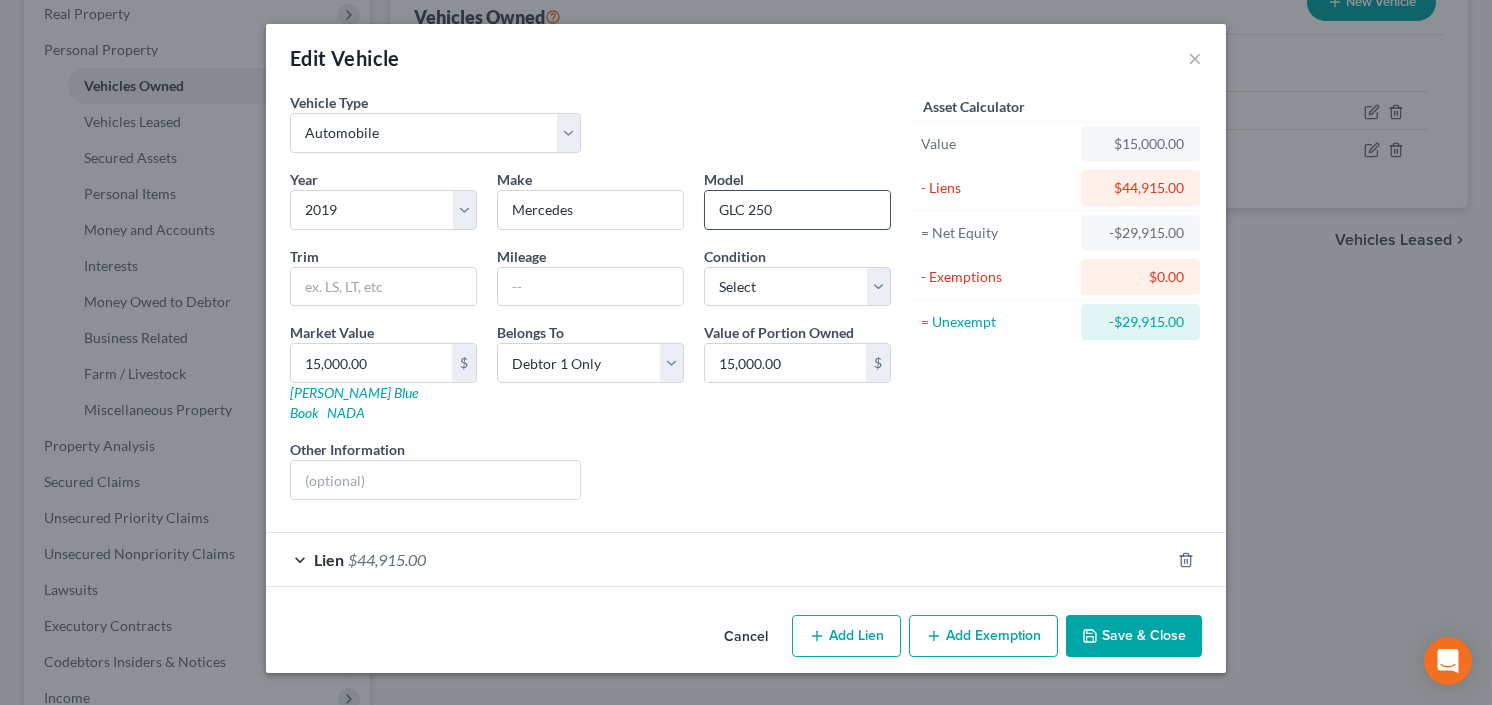 drag, startPoint x: 752, startPoint y: 215, endPoint x: 862, endPoint y: 221, distance: 110.16351 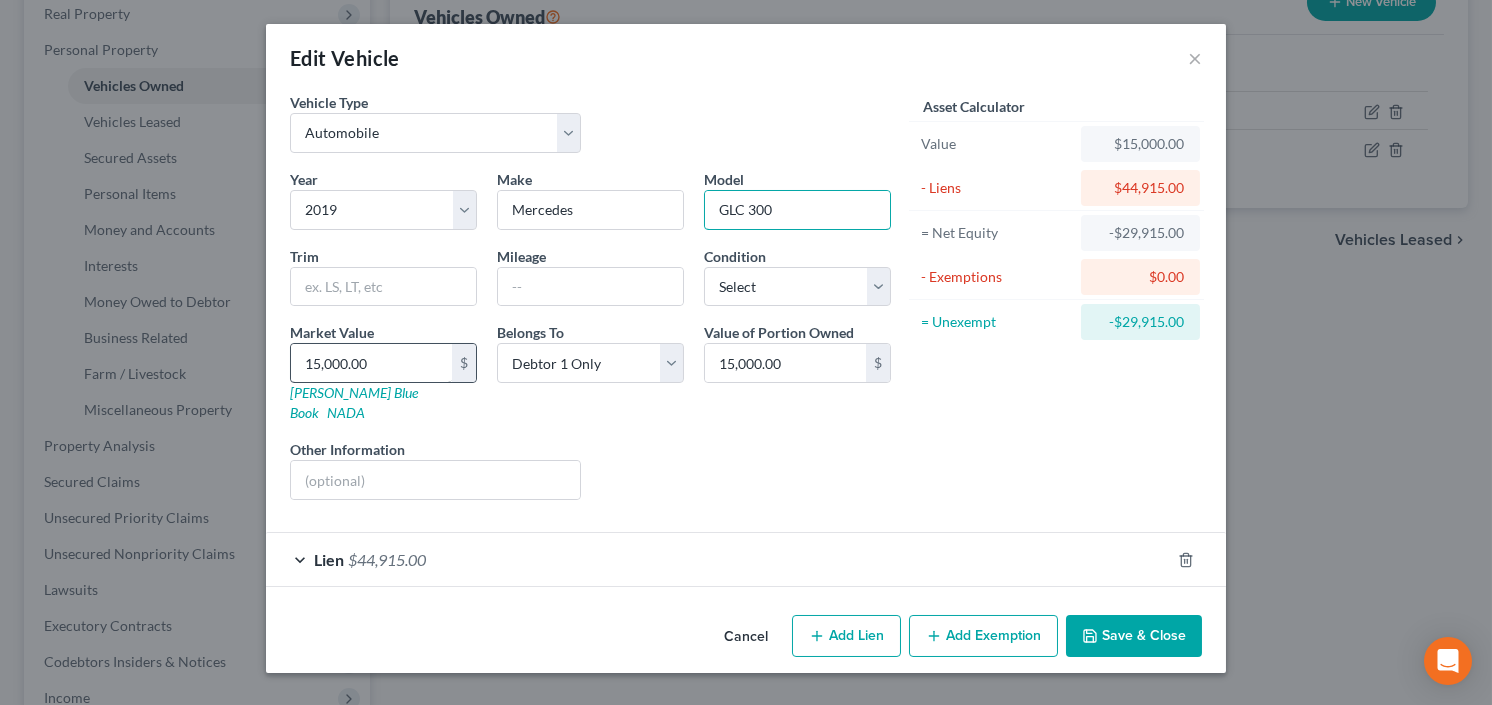 type on "GLC 300" 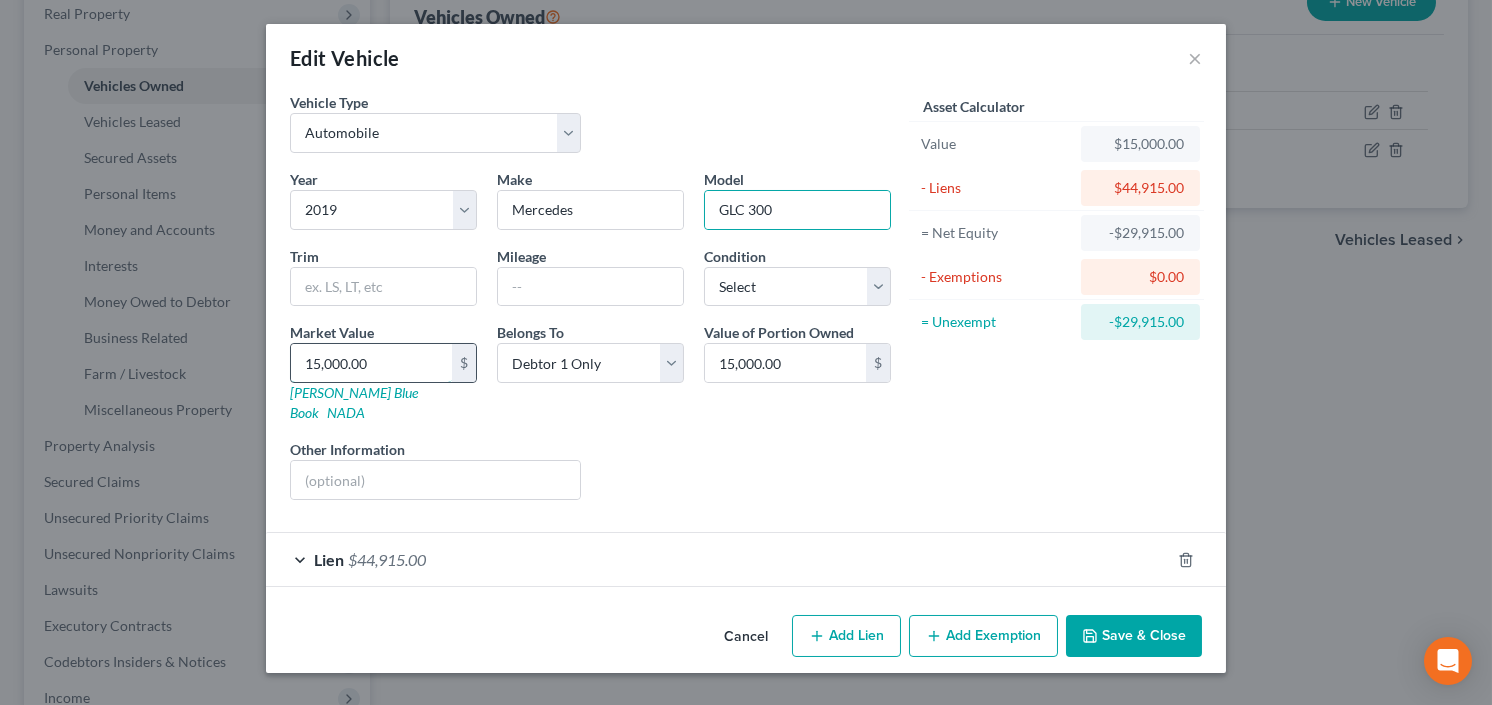 click on "15,000.00" at bounding box center (371, 363) 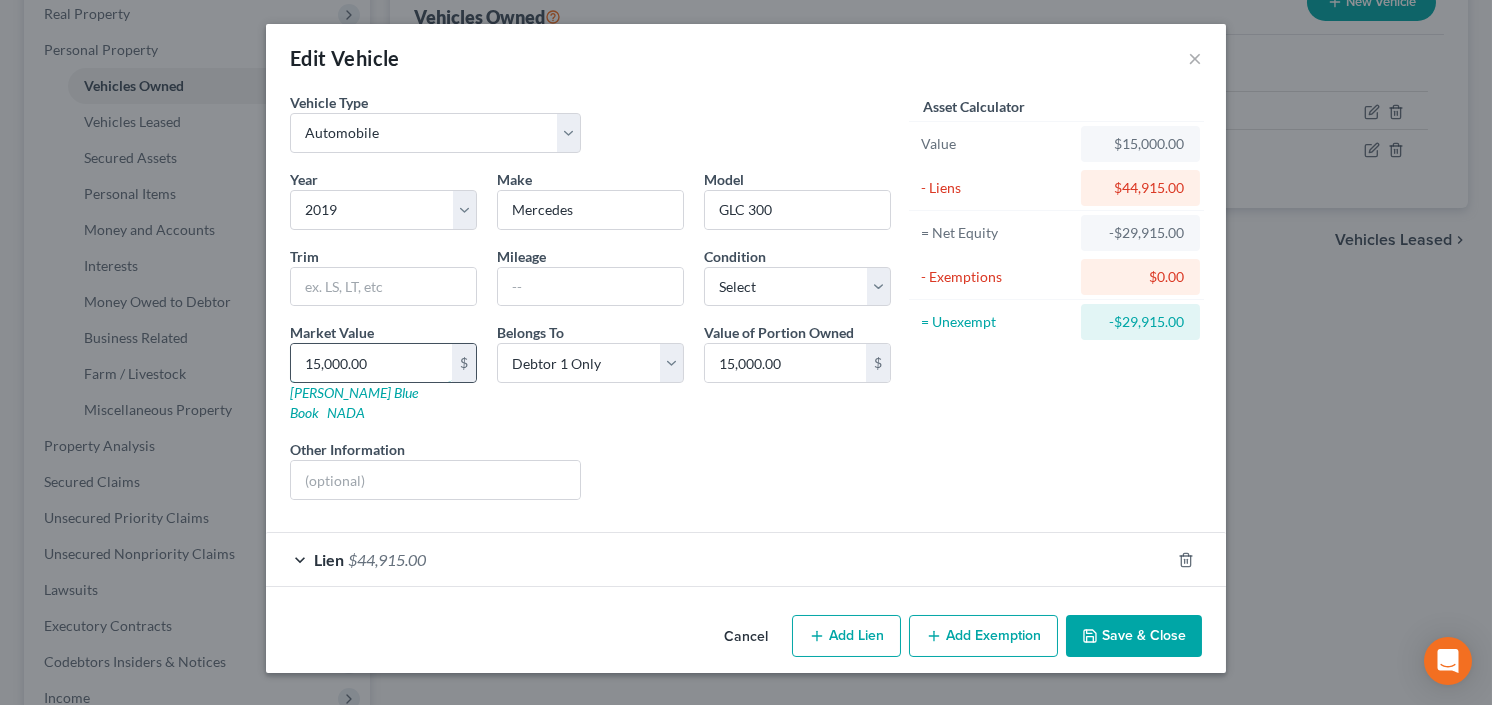 type on "2" 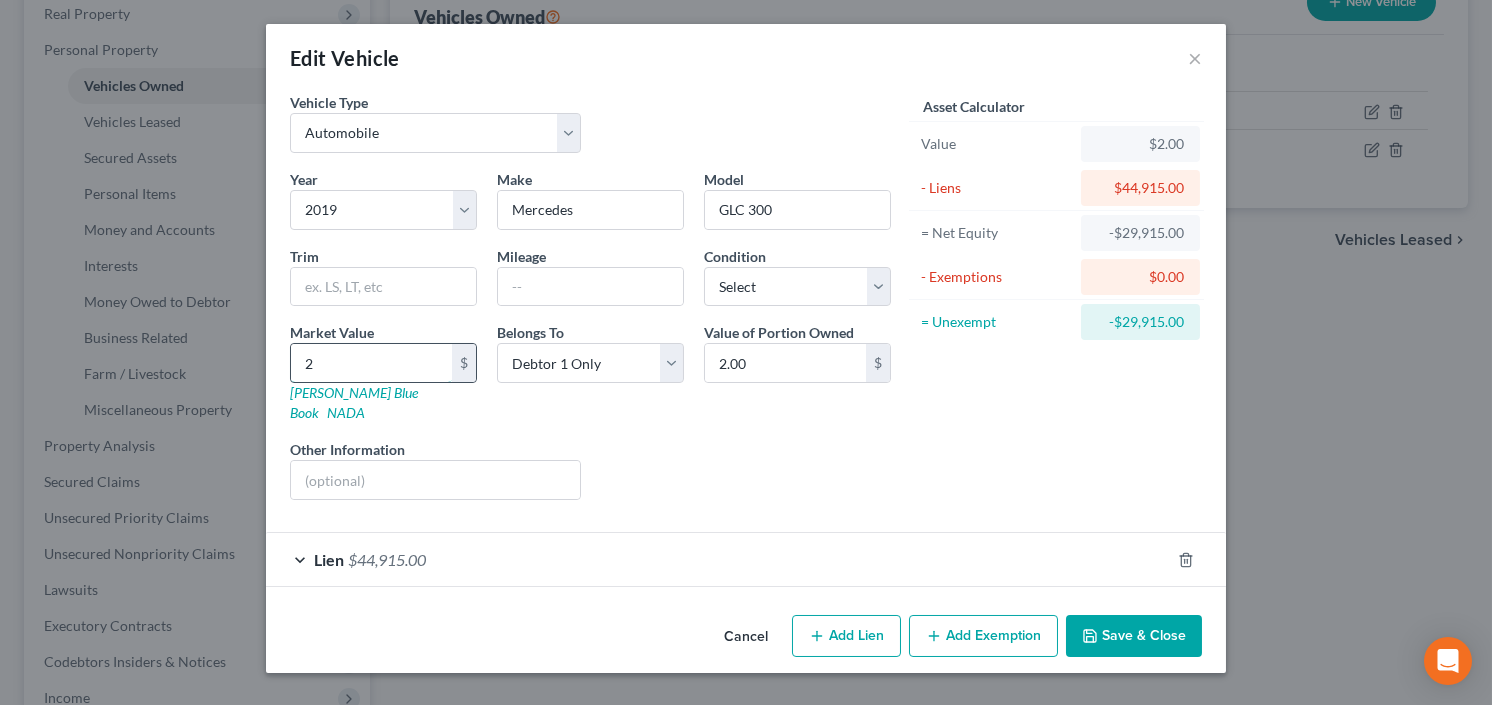 type on "22" 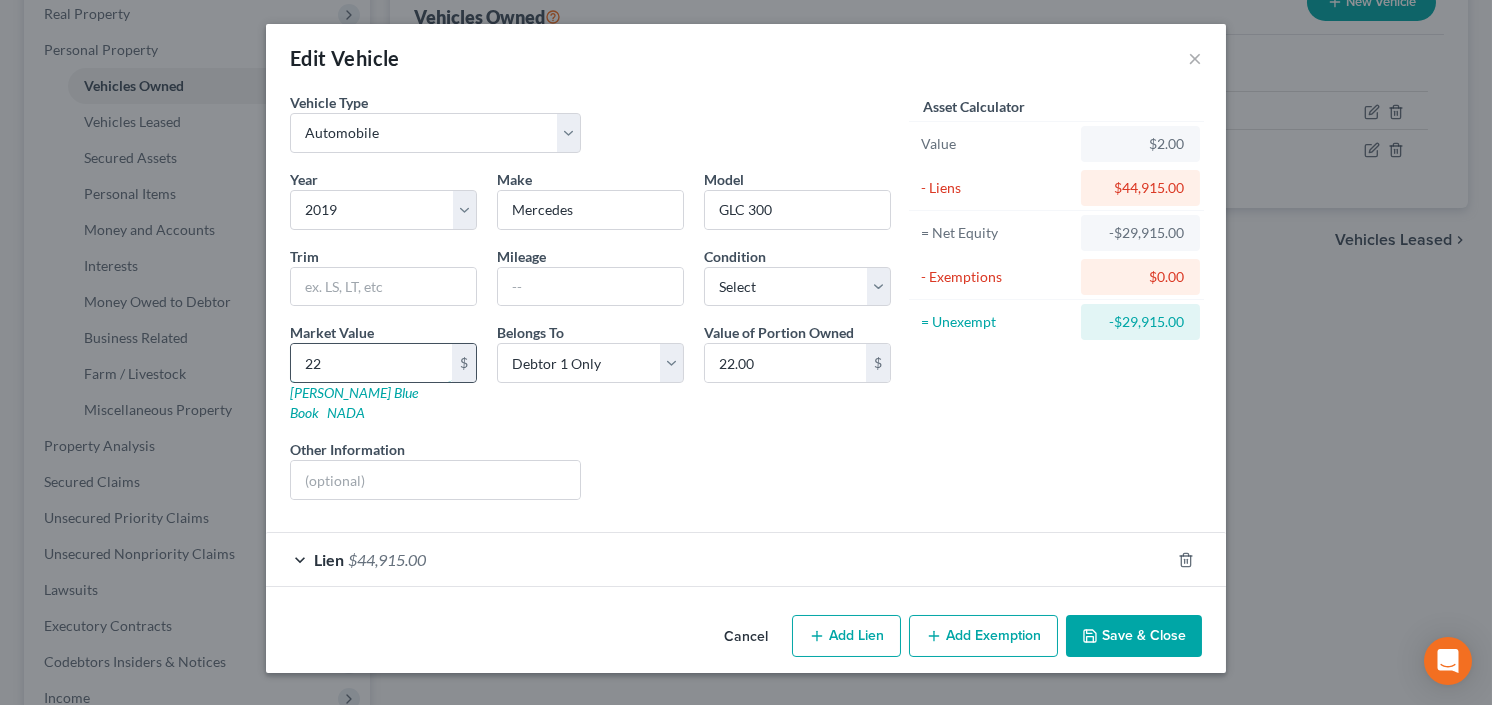 type on "225" 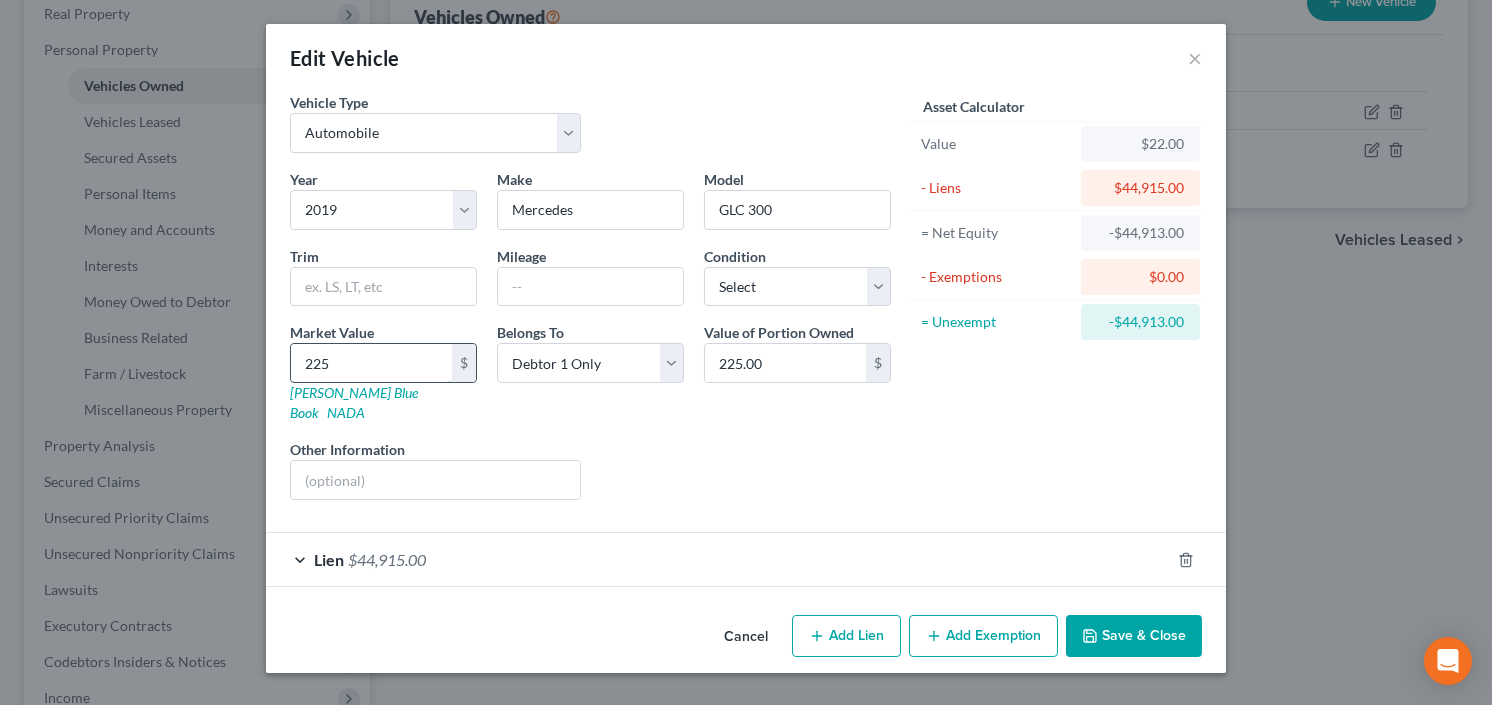 type on "2250" 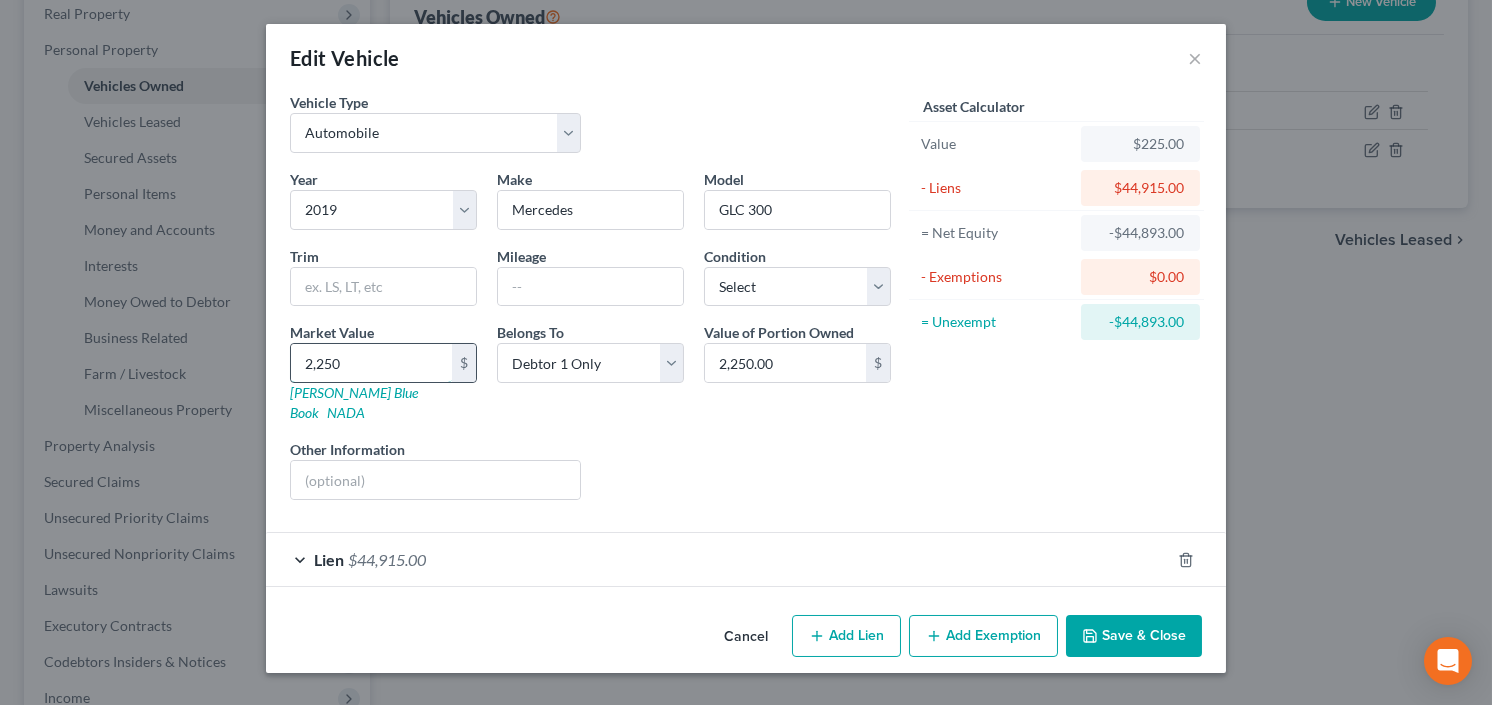 type on "2,2500" 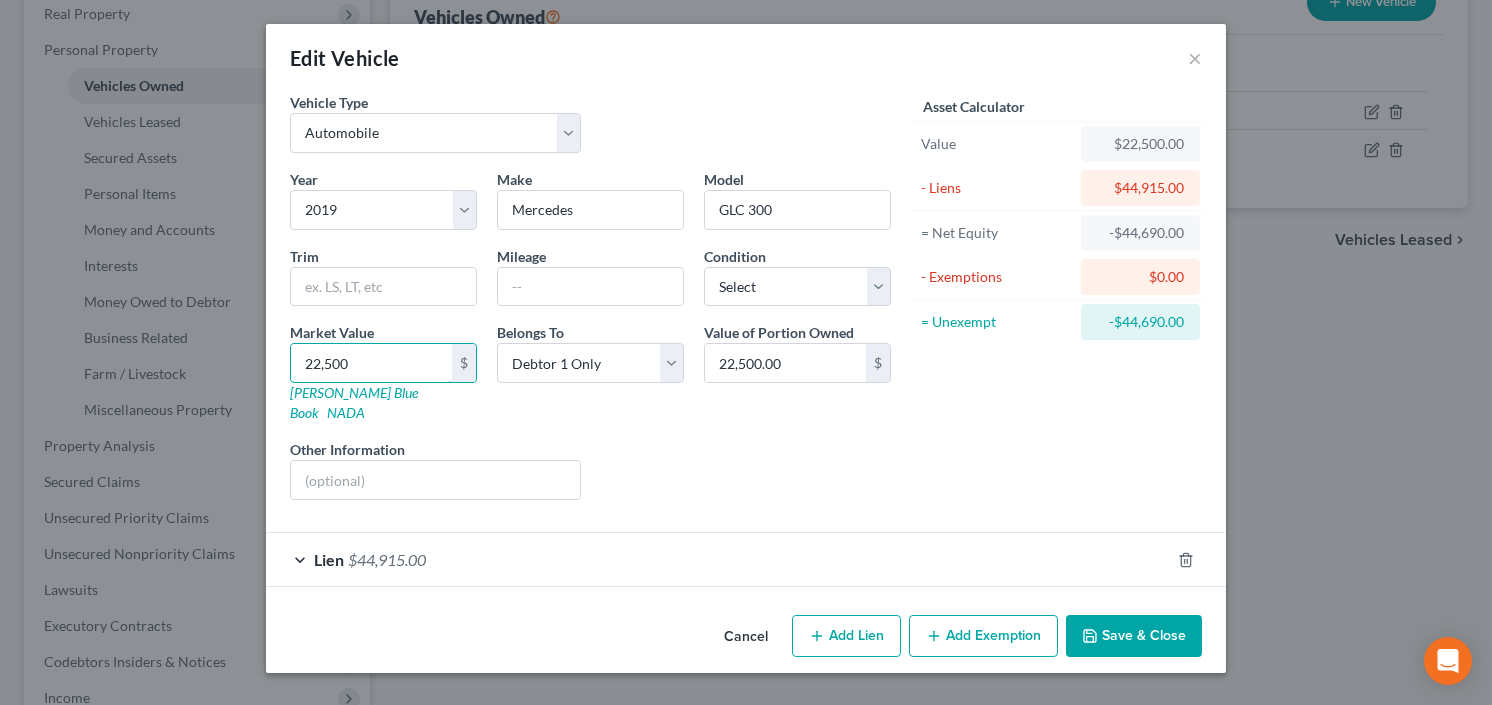 type on "22,500" 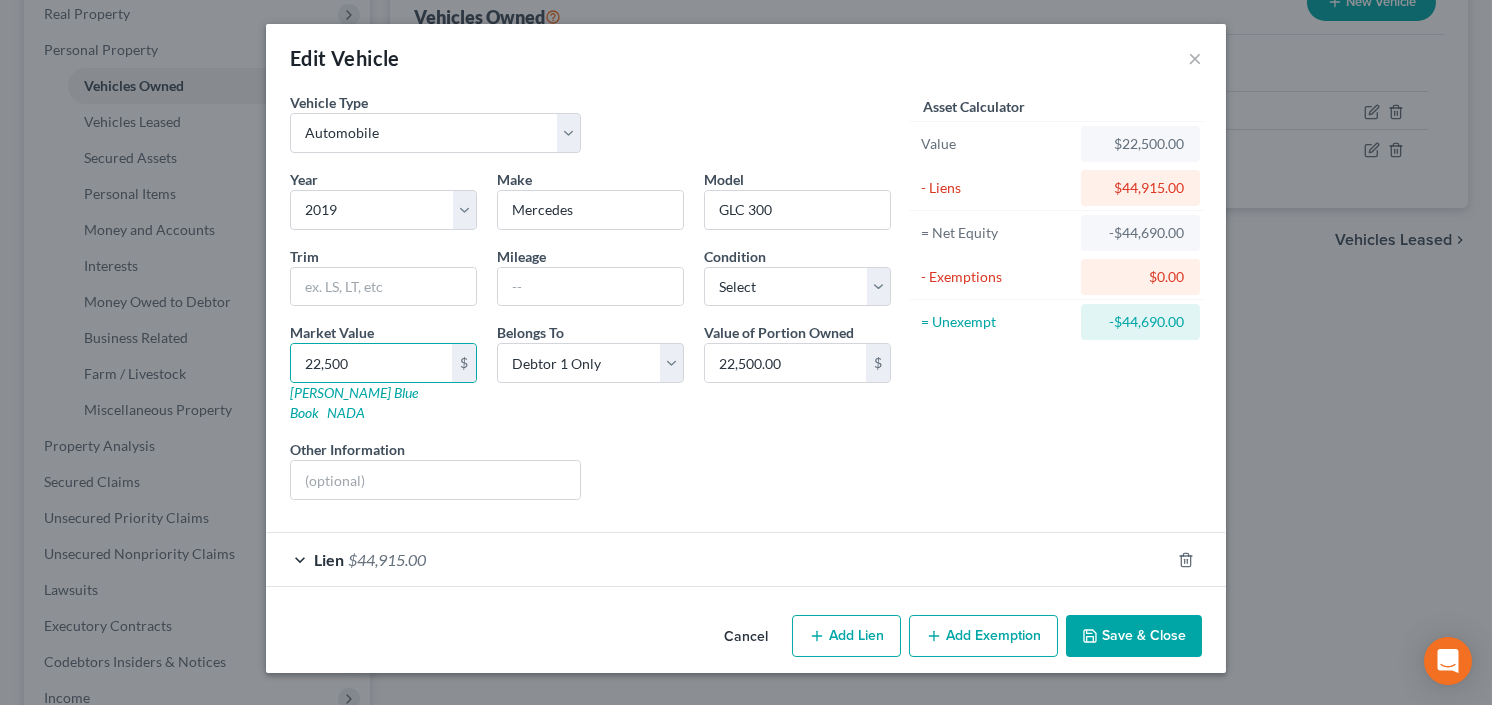 click on "Save & Close" at bounding box center [1134, 636] 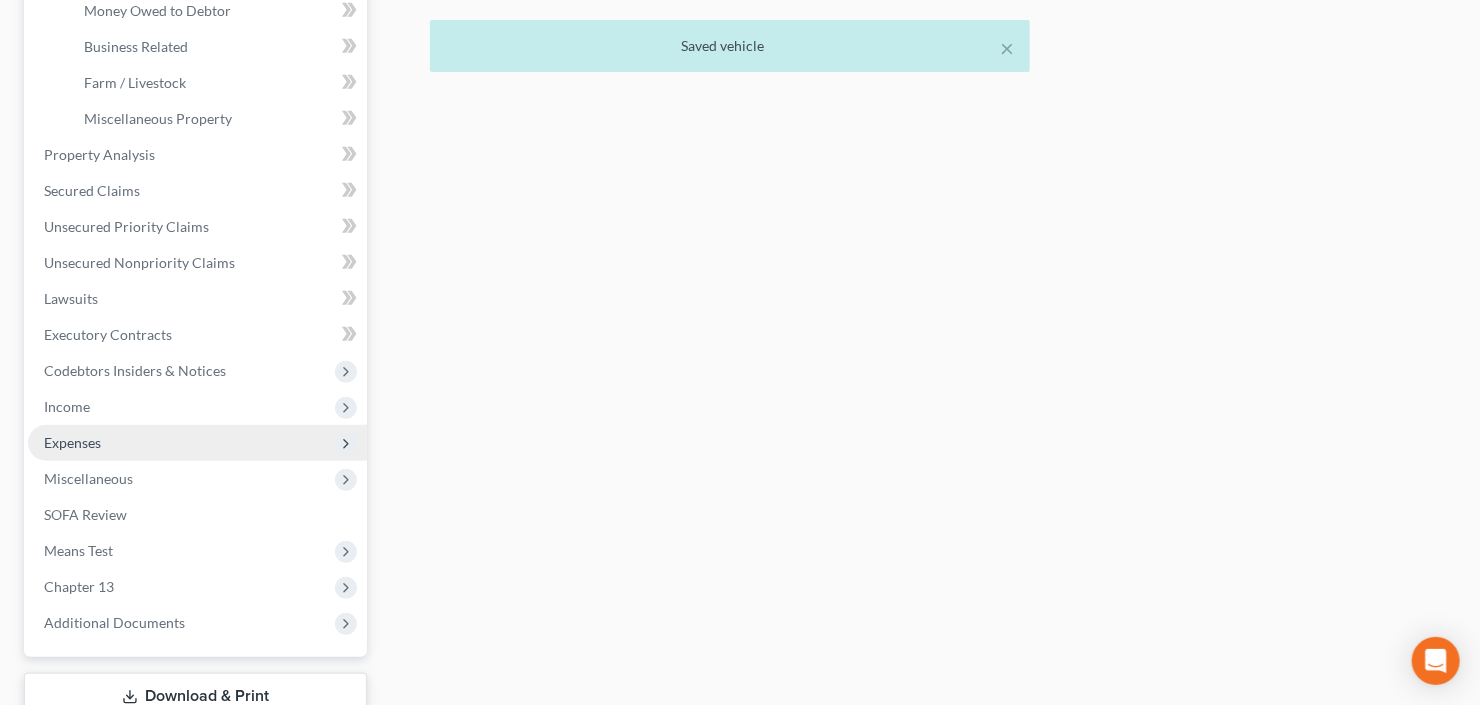 scroll, scrollTop: 640, scrollLeft: 0, axis: vertical 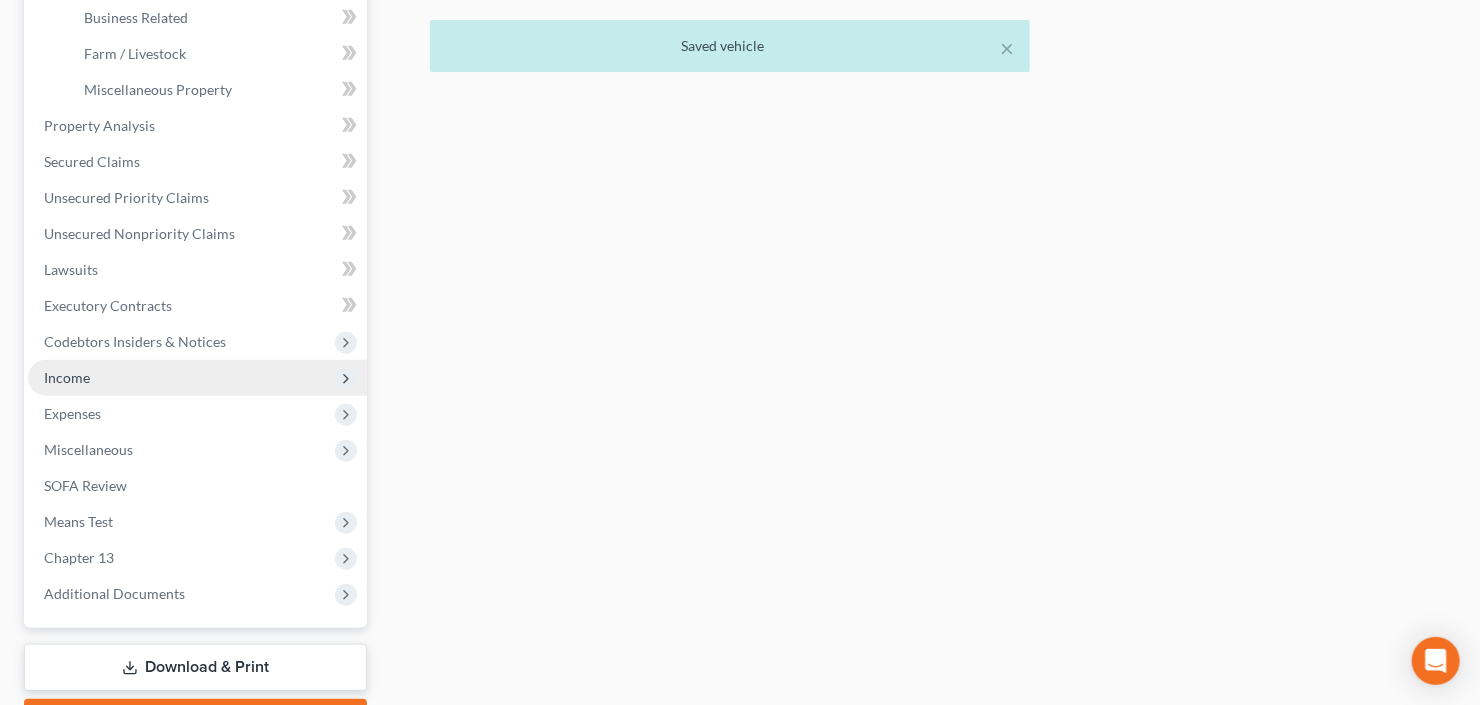 click on "Income" at bounding box center [197, 378] 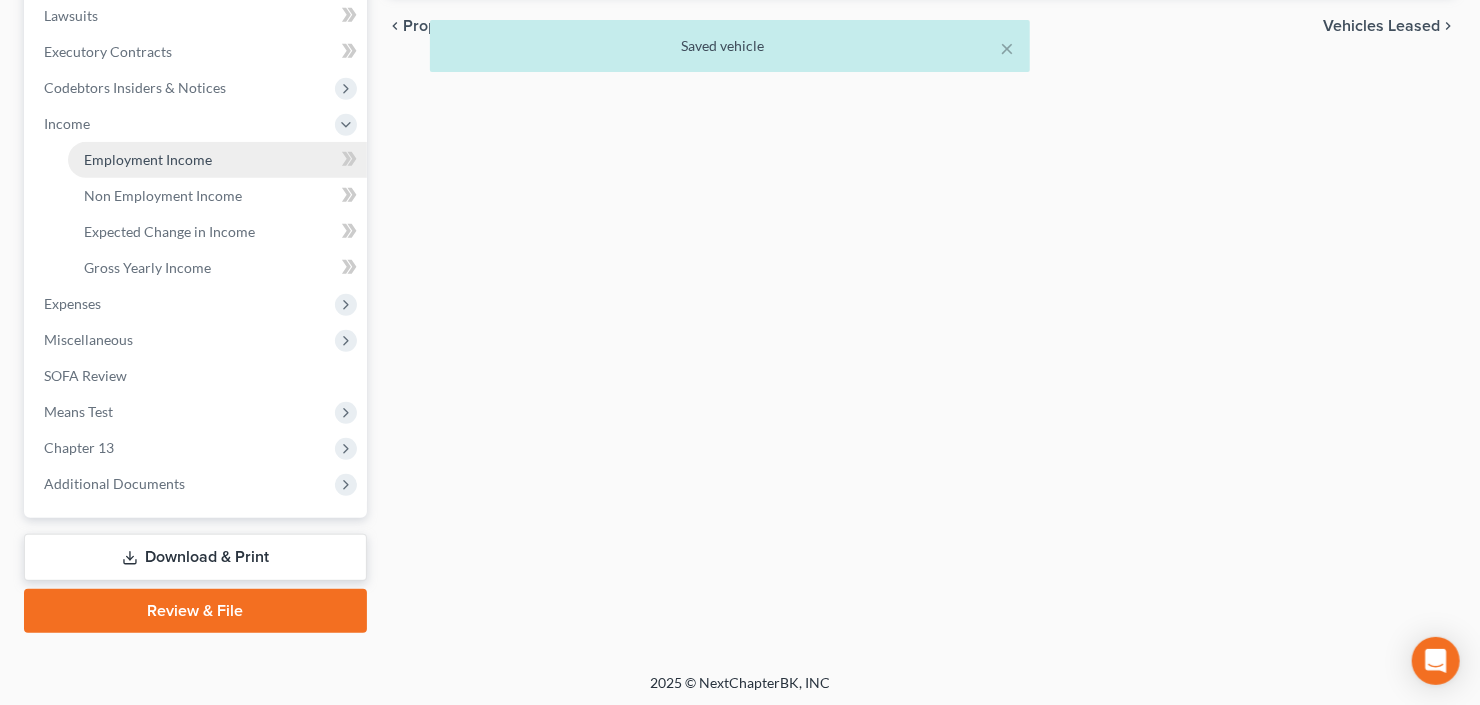 click on "Employment Income" at bounding box center (148, 159) 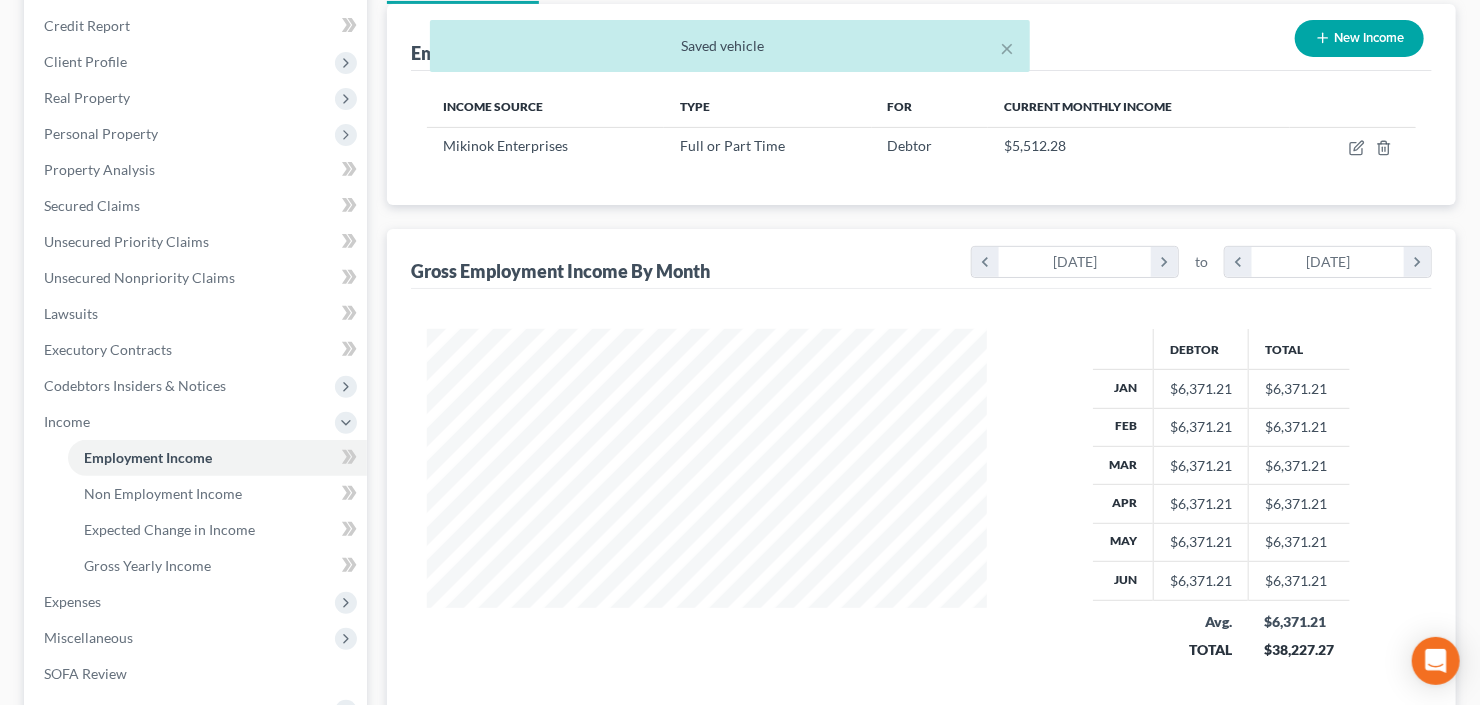 scroll, scrollTop: 43, scrollLeft: 0, axis: vertical 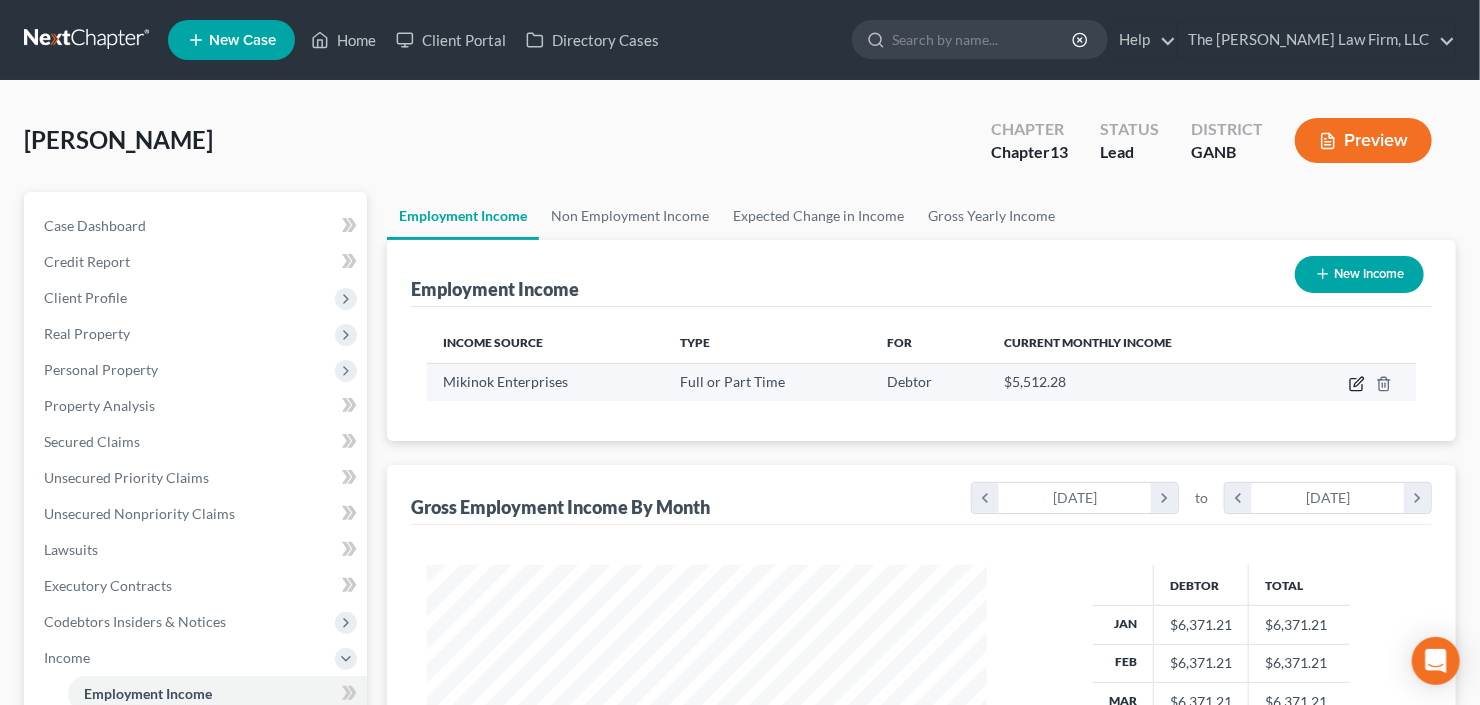 click 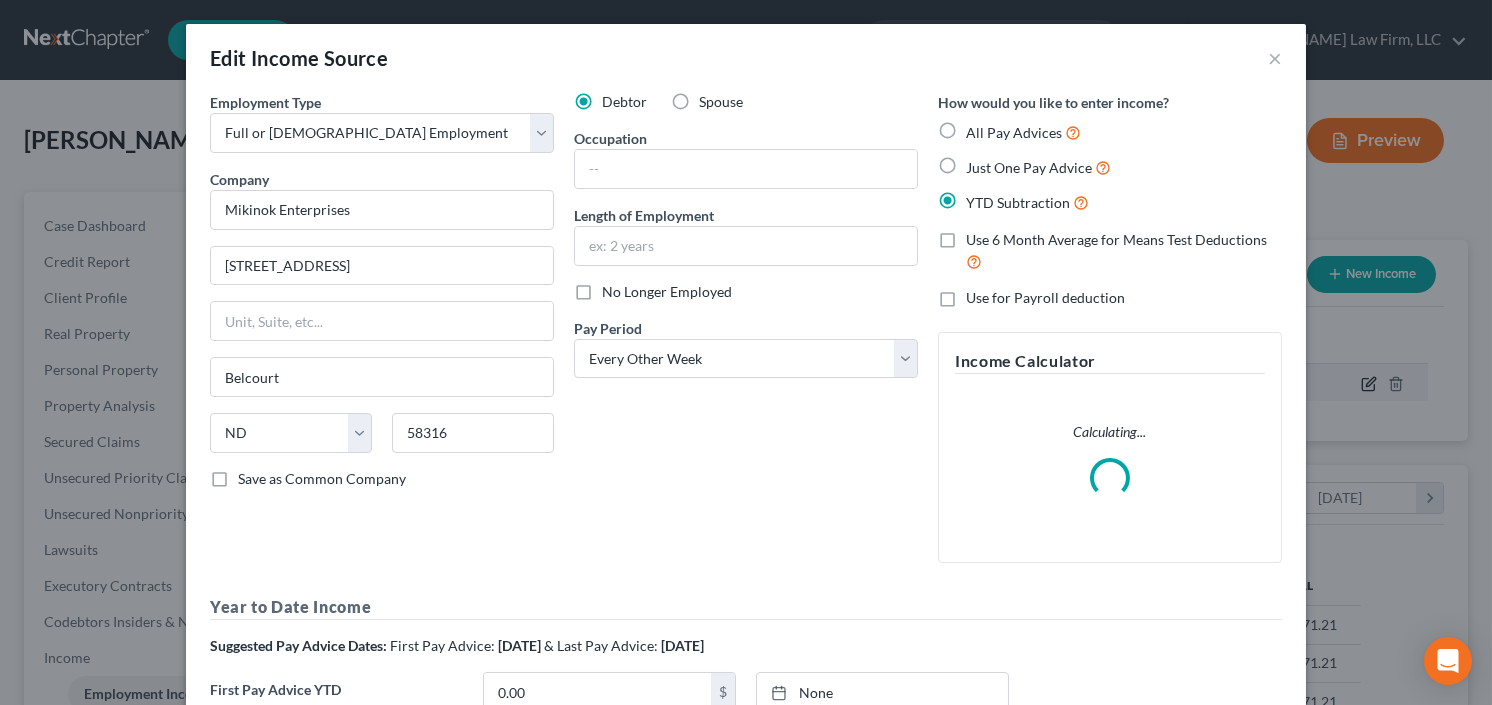 scroll, scrollTop: 999643, scrollLeft: 999394, axis: both 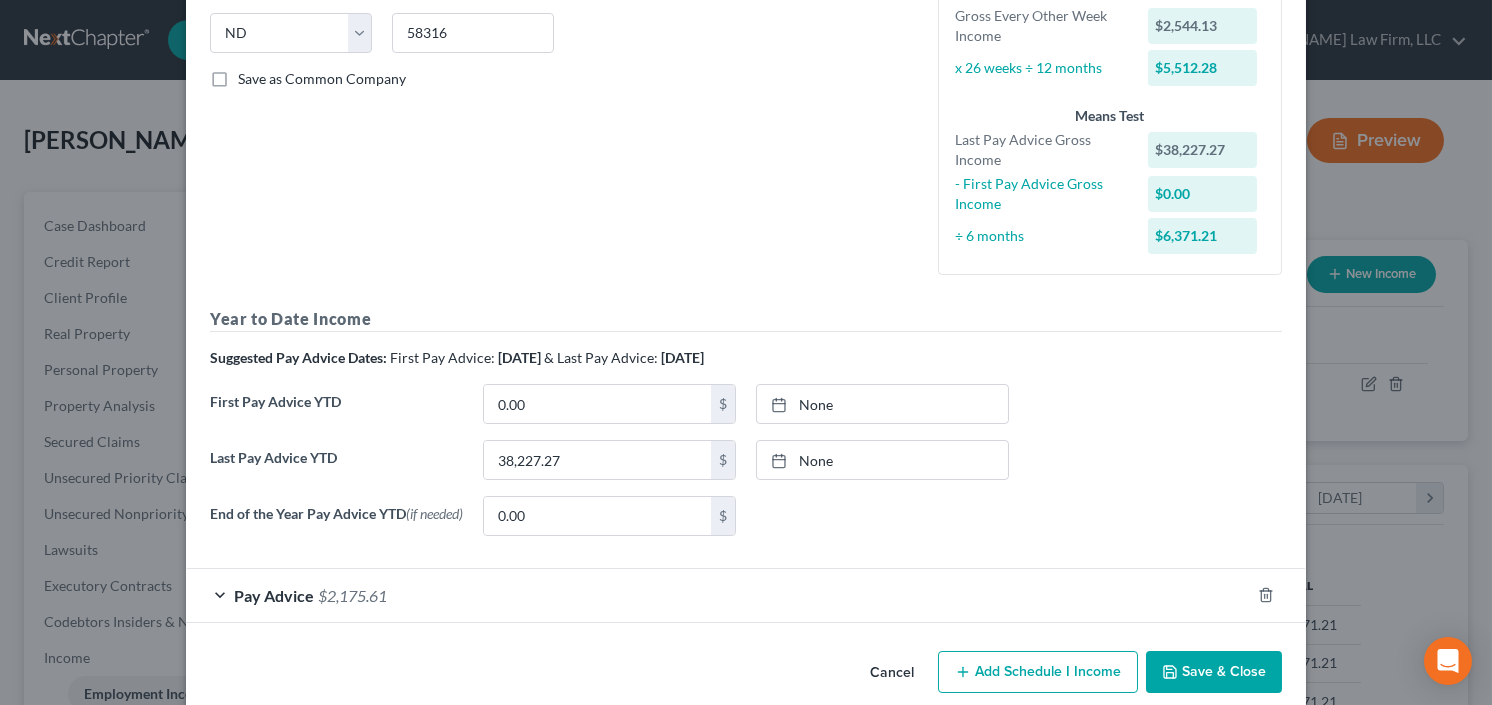 click on "Save & Close" at bounding box center [1214, 672] 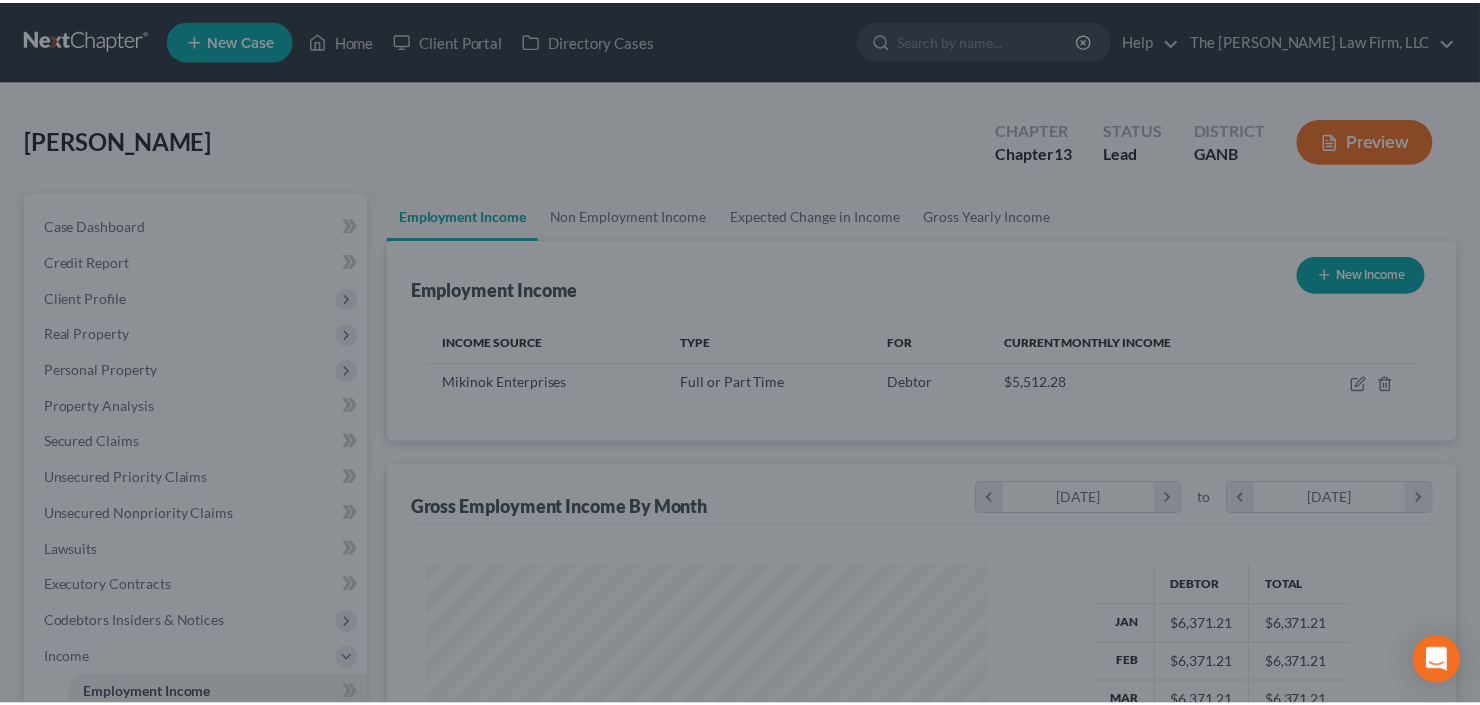 scroll, scrollTop: 357, scrollLeft: 600, axis: both 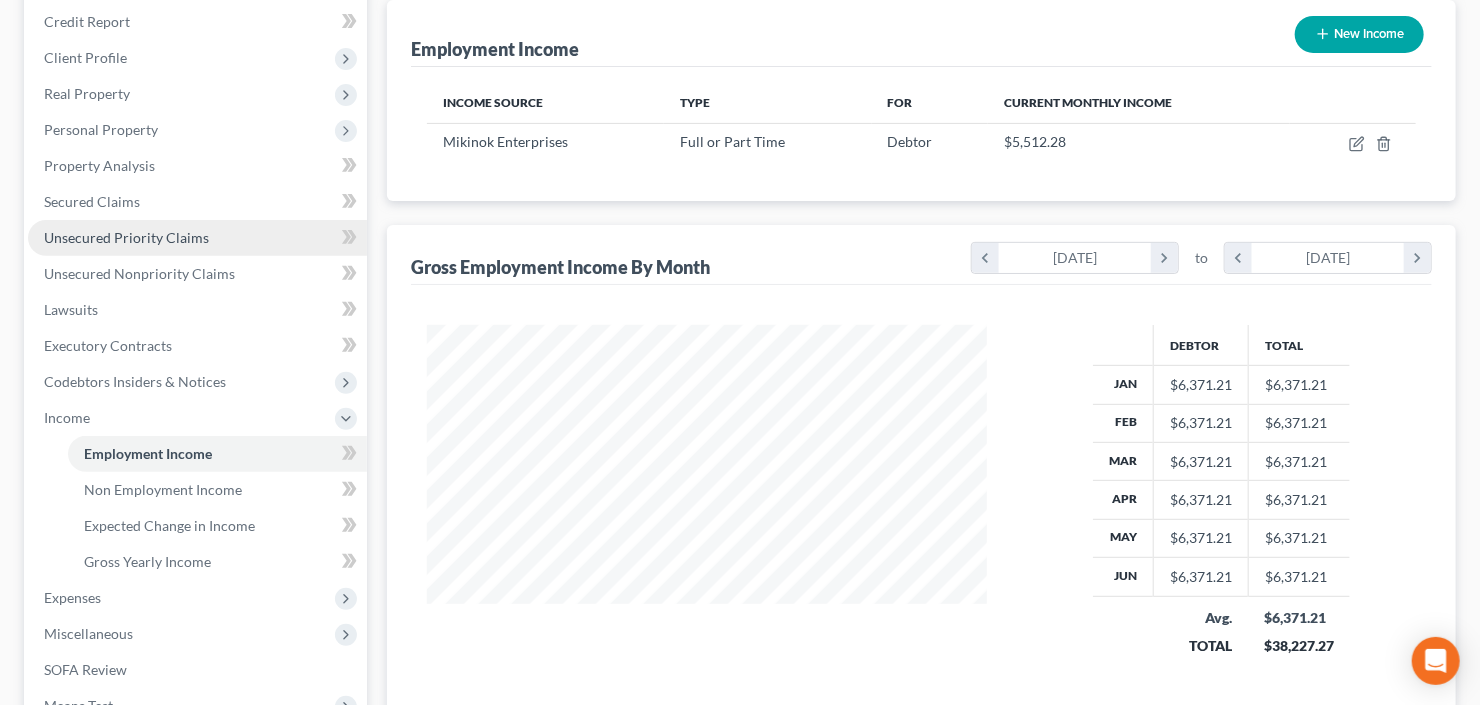 click on "Unsecured Priority Claims" at bounding box center (126, 237) 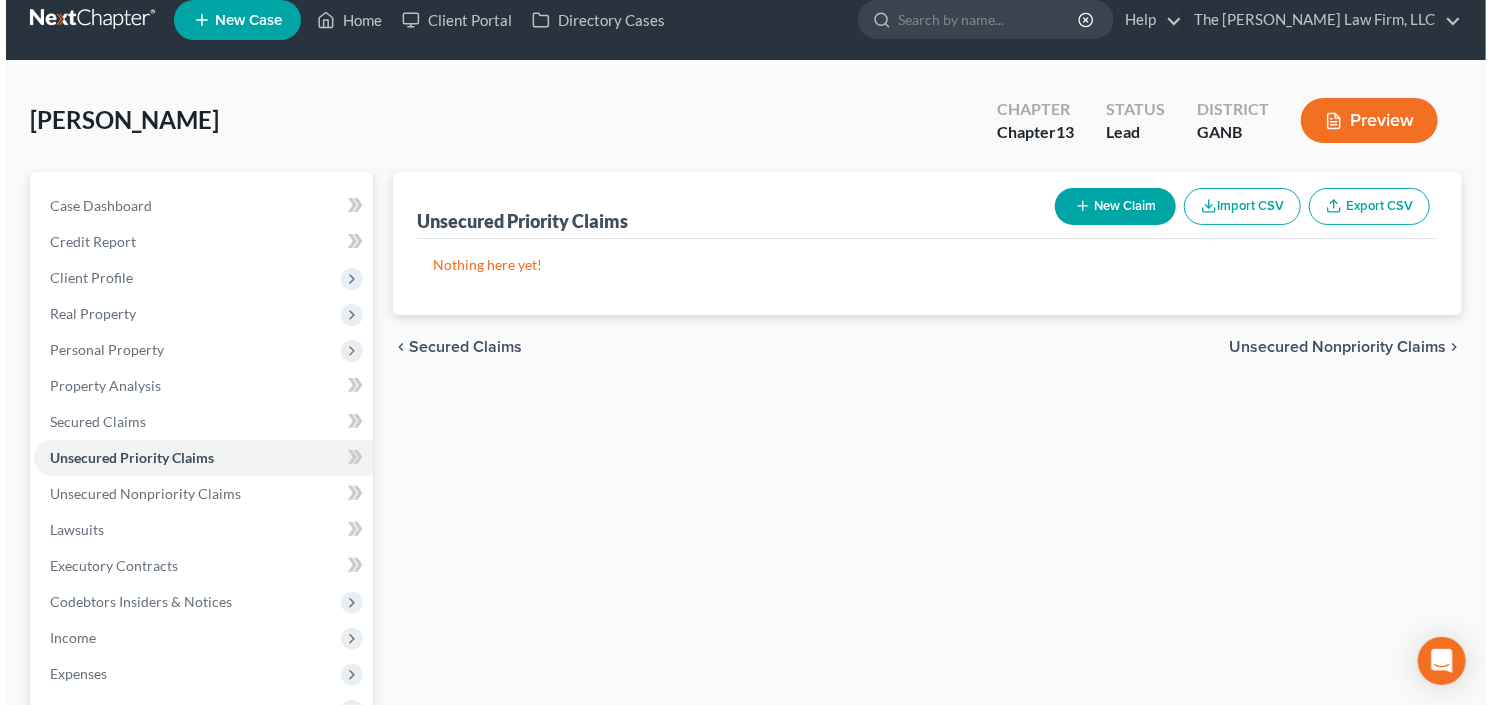 scroll, scrollTop: 0, scrollLeft: 0, axis: both 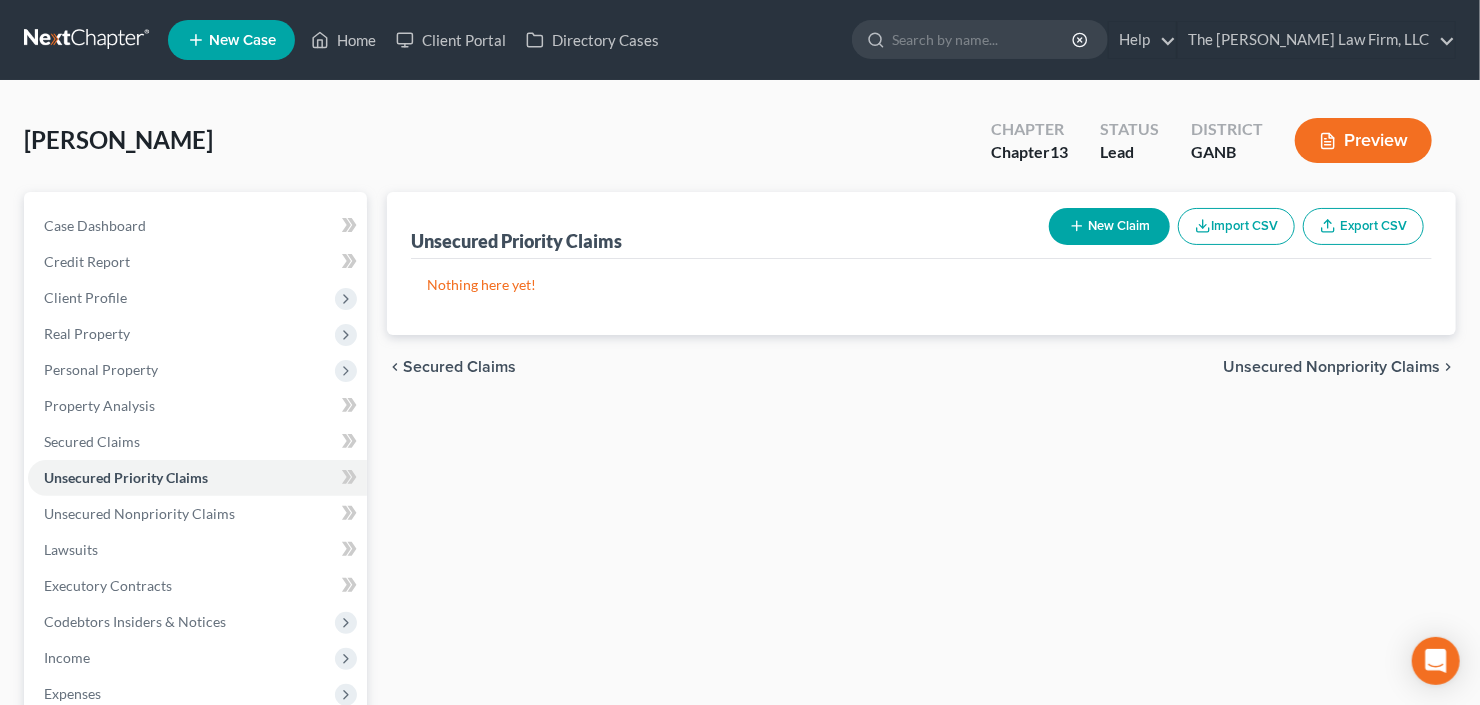 click on "New Claim" at bounding box center [1109, 226] 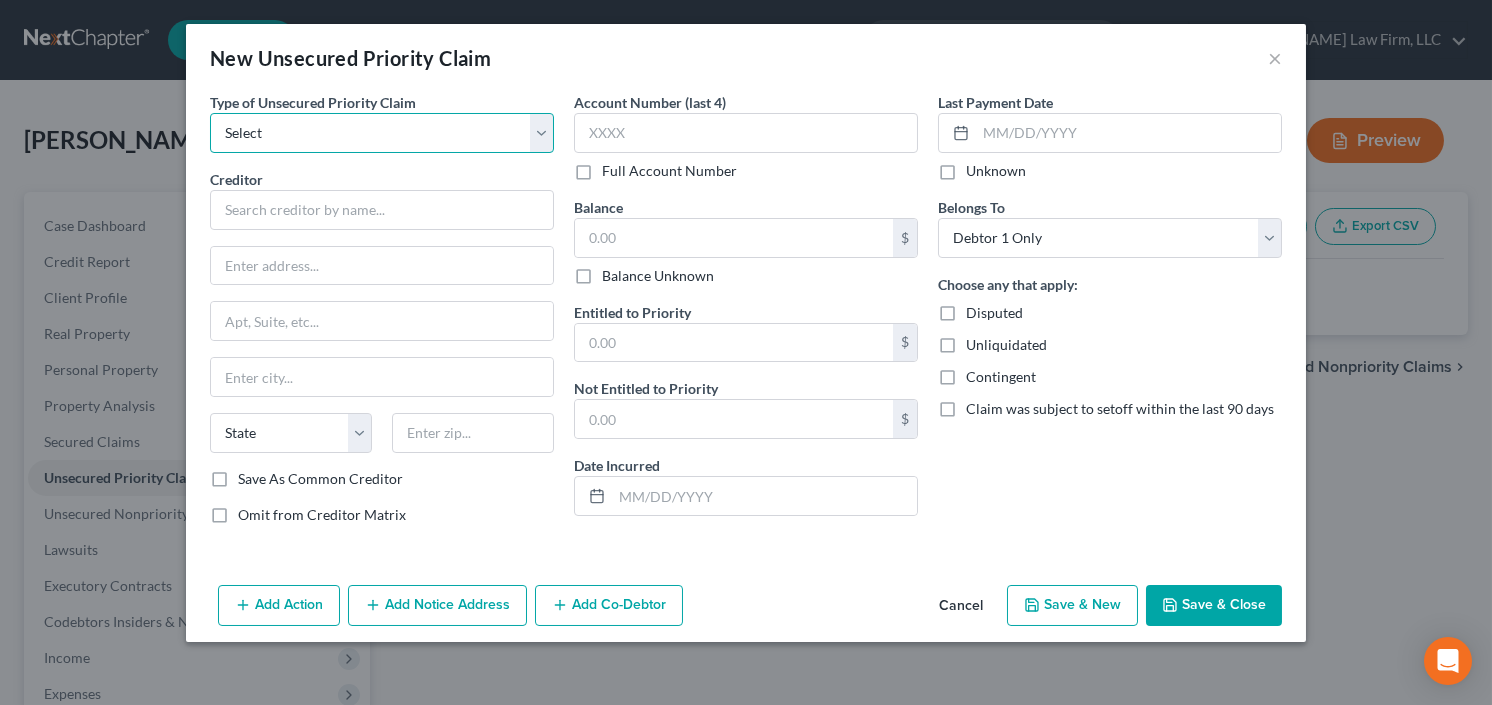 click on "Select Taxes & Other Government Units Domestic Support Obligations Extensions of credit in an involuntary case Wages, Salaries, Commissions Contributions to employee benefits Certain farmers and fisherman Deposits by individuals Commitments to maintain capitals Claims for death or injury while intoxicated Other" at bounding box center [382, 133] 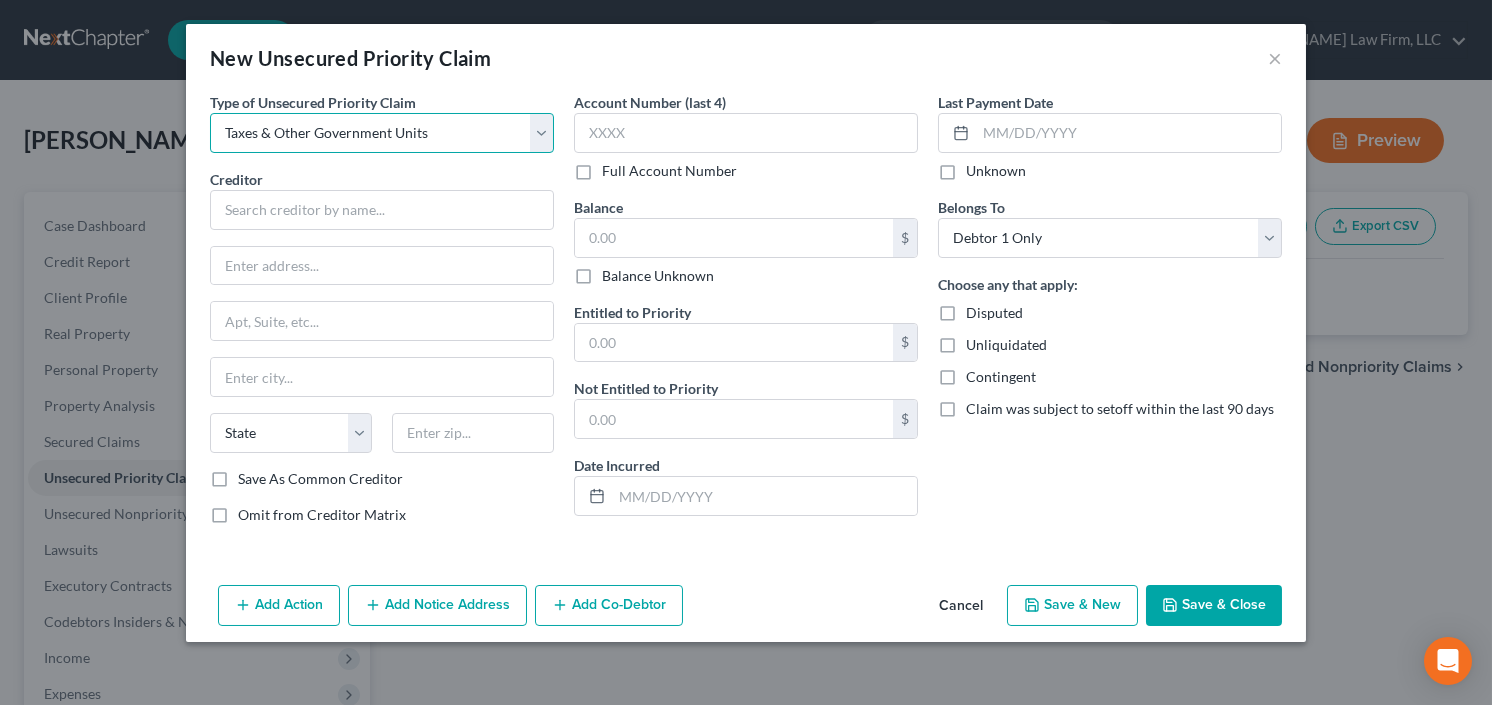 click on "Select Taxes & Other Government Units Domestic Support Obligations Extensions of credit in an involuntary case Wages, Salaries, Commissions Contributions to employee benefits Certain farmers and fisherman Deposits by individuals Commitments to maintain capitals Claims for death or injury while intoxicated Other" at bounding box center [382, 133] 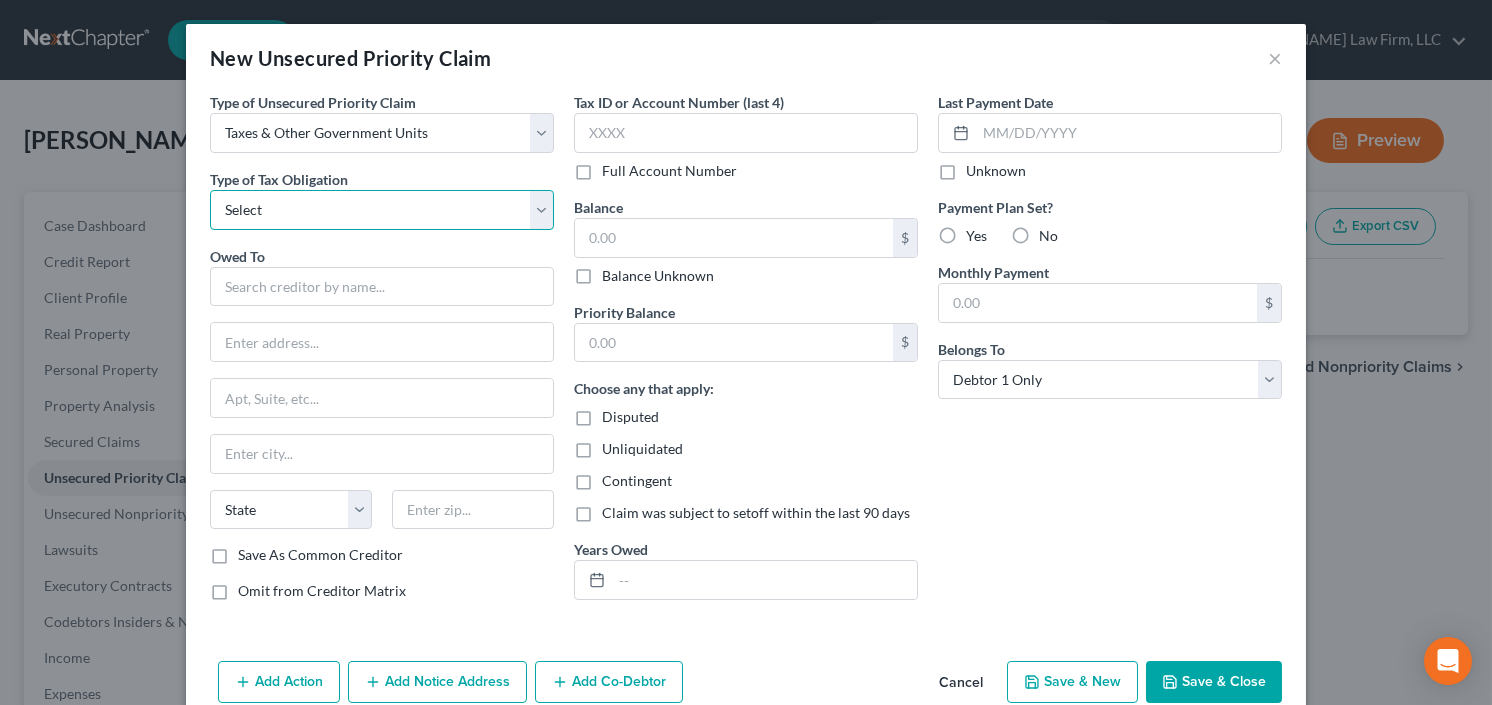 click on "Select Federal City State Franchise Tax Board Other" at bounding box center (382, 210) 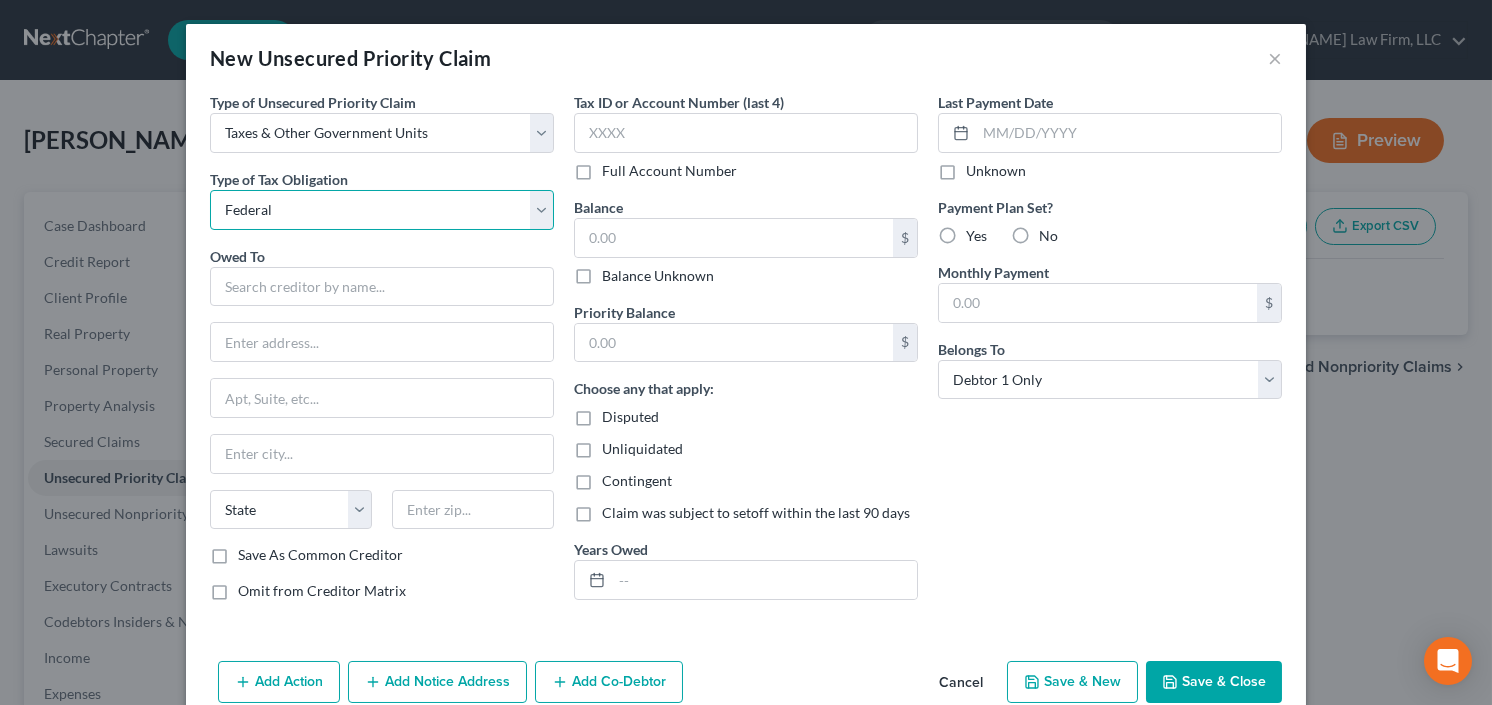 click on "Select Federal City State Franchise Tax Board Other" at bounding box center (382, 210) 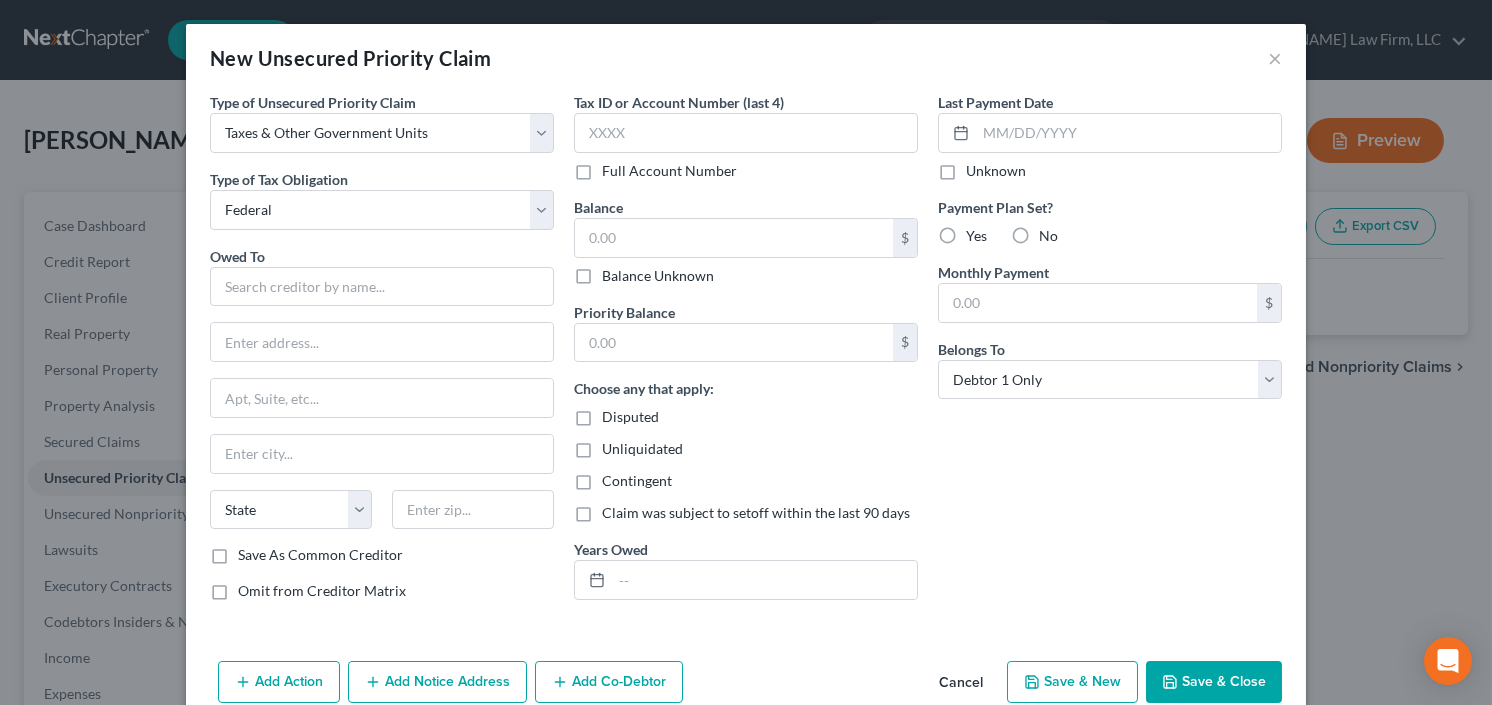 drag, startPoint x: 314, startPoint y: 261, endPoint x: 313, endPoint y: 282, distance: 21.023796 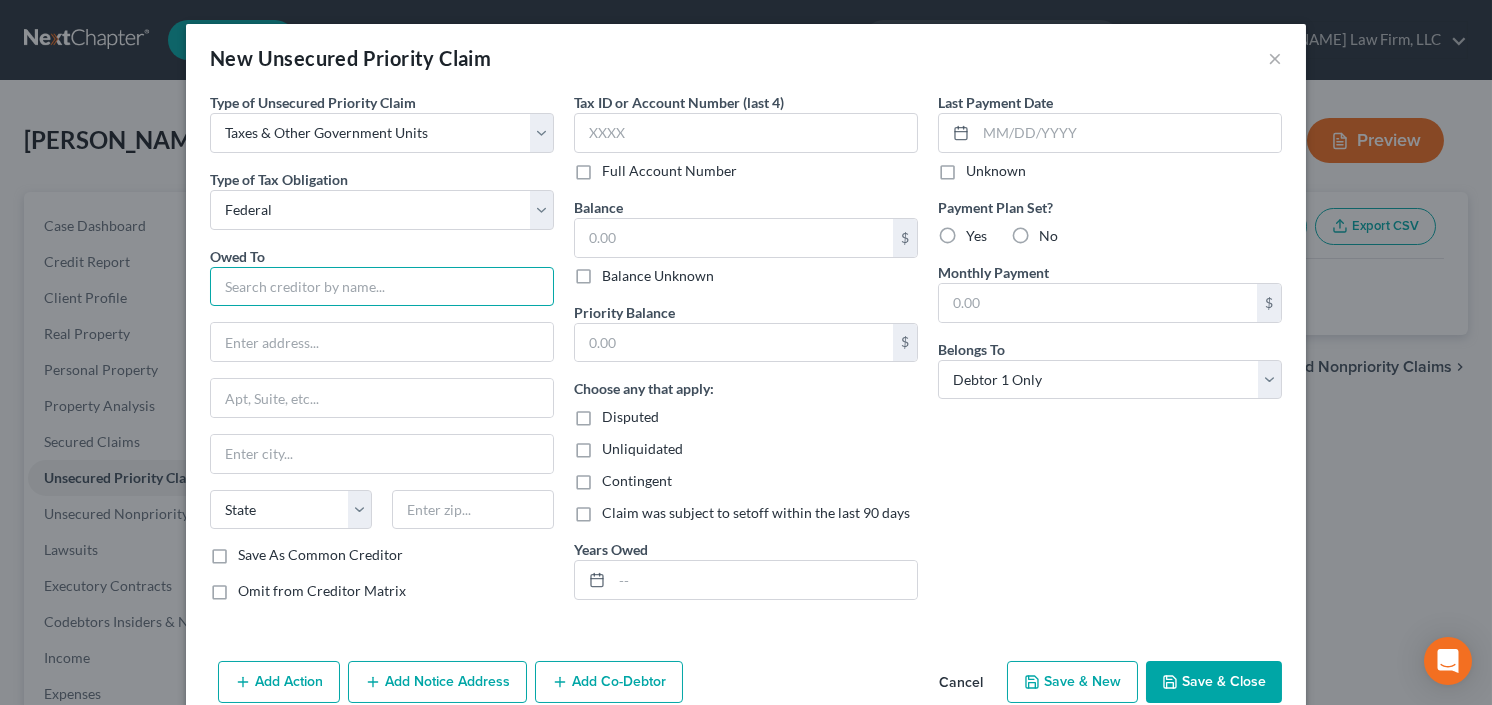 click at bounding box center [382, 287] 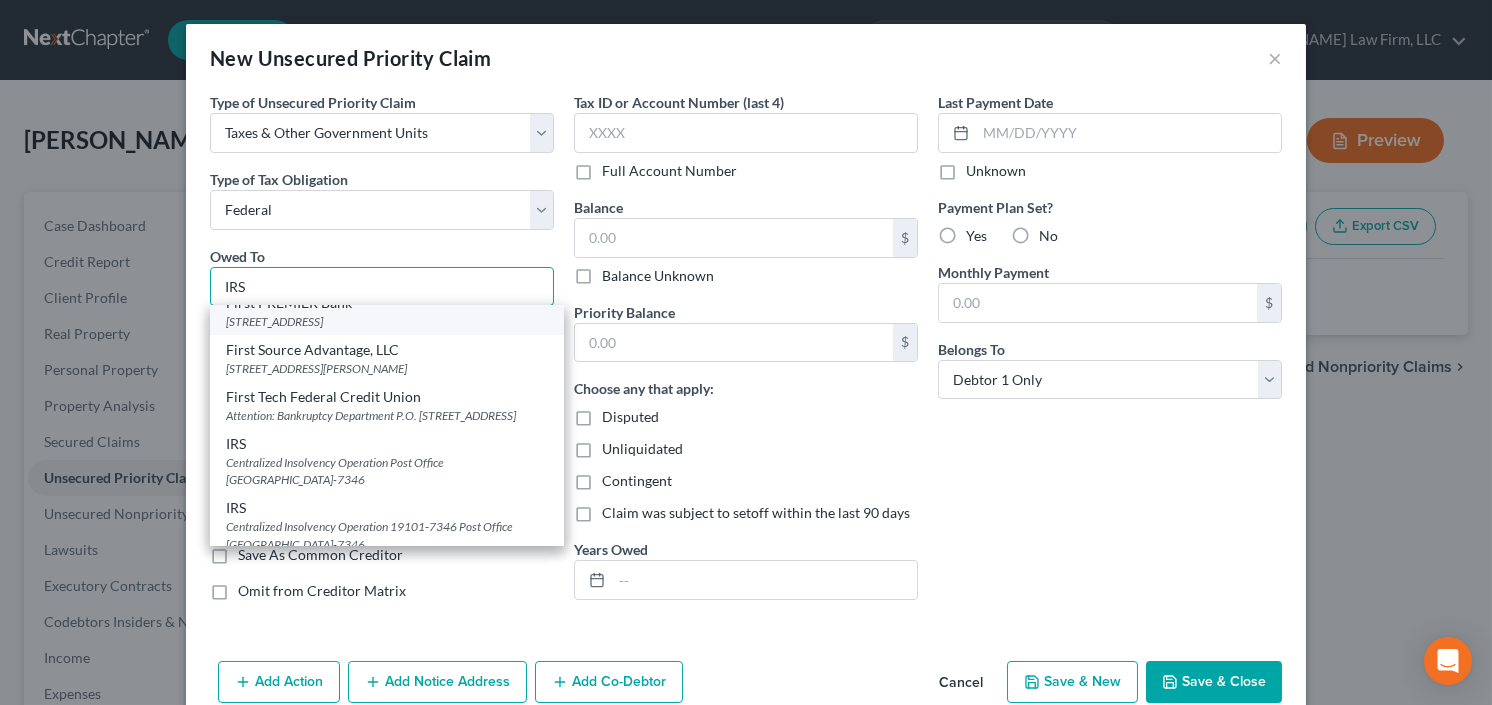 scroll, scrollTop: 240, scrollLeft: 0, axis: vertical 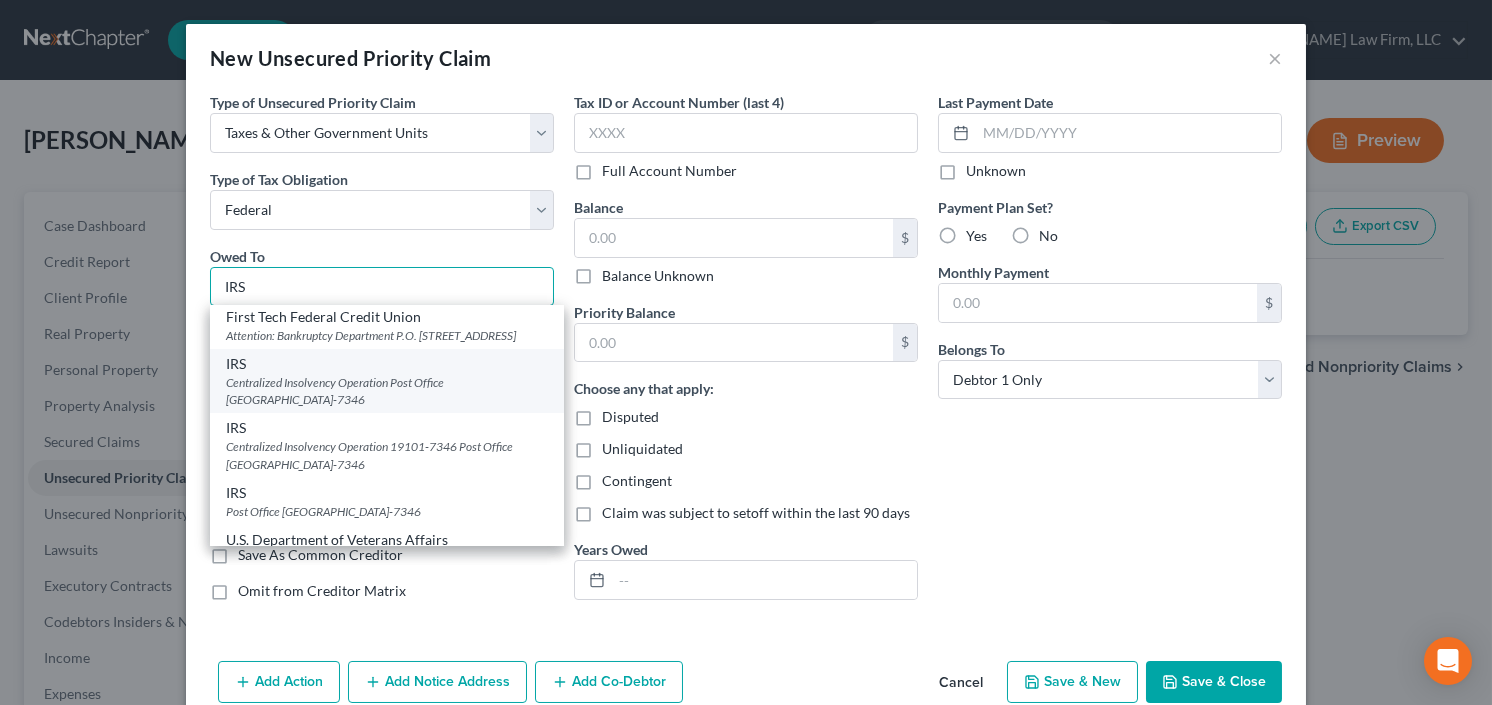type on "IRS" 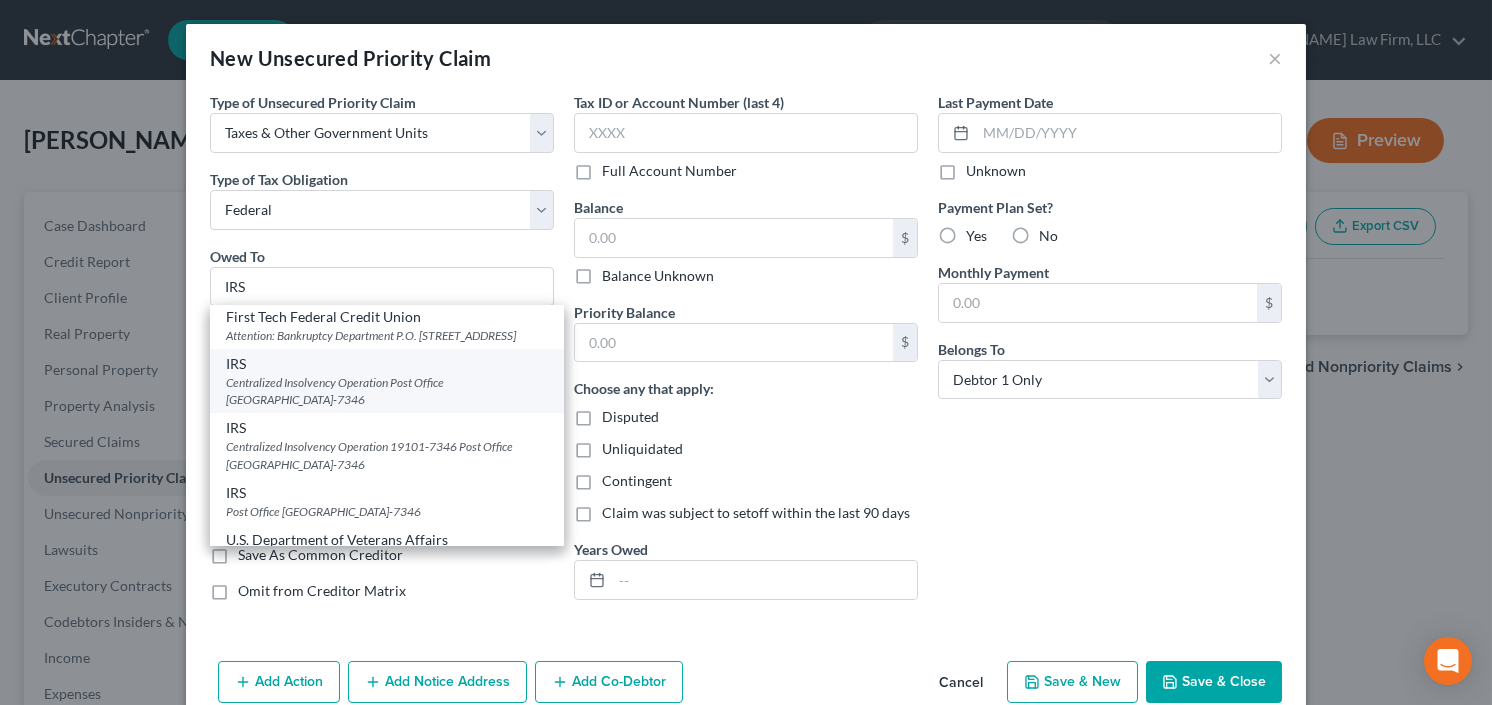 click on "Centralized Insolvency Operation Post Office [GEOGRAPHIC_DATA]-7346" at bounding box center [387, 391] 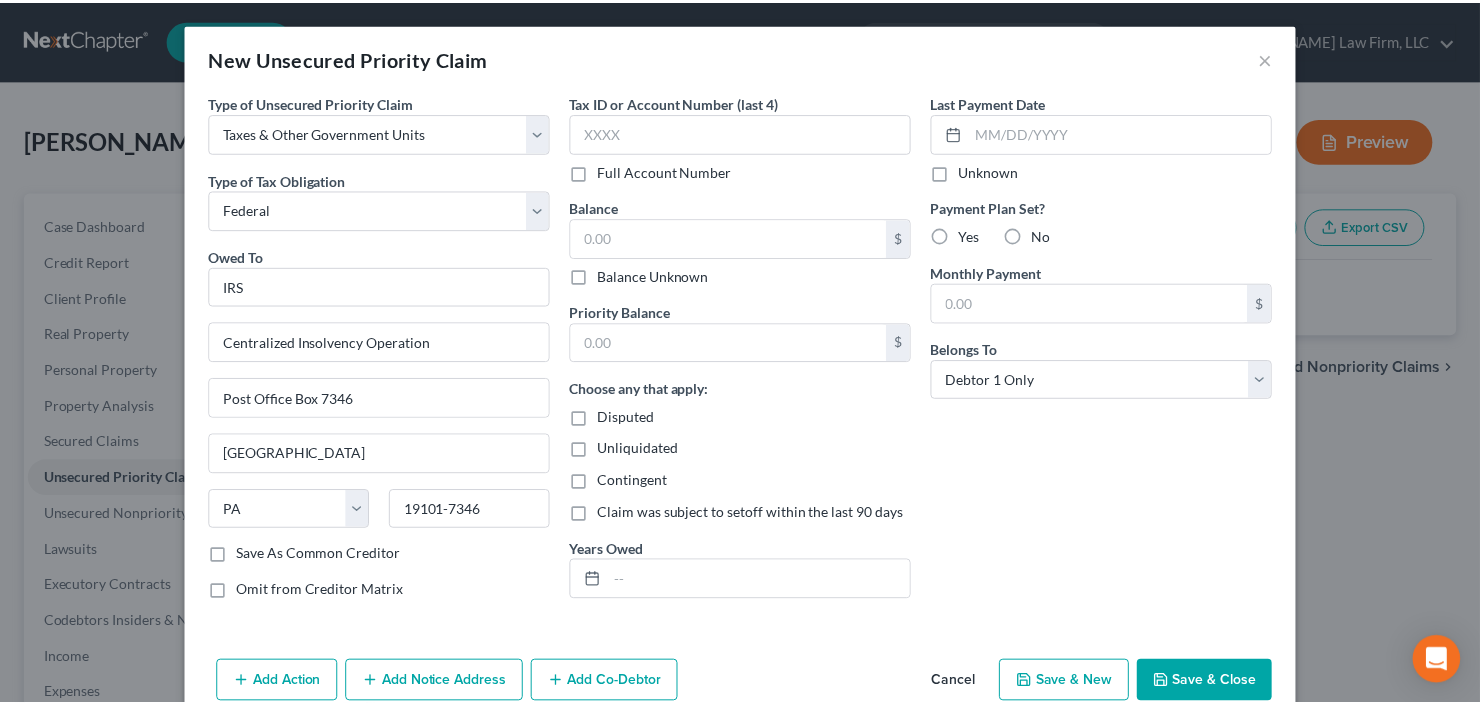 scroll, scrollTop: 0, scrollLeft: 0, axis: both 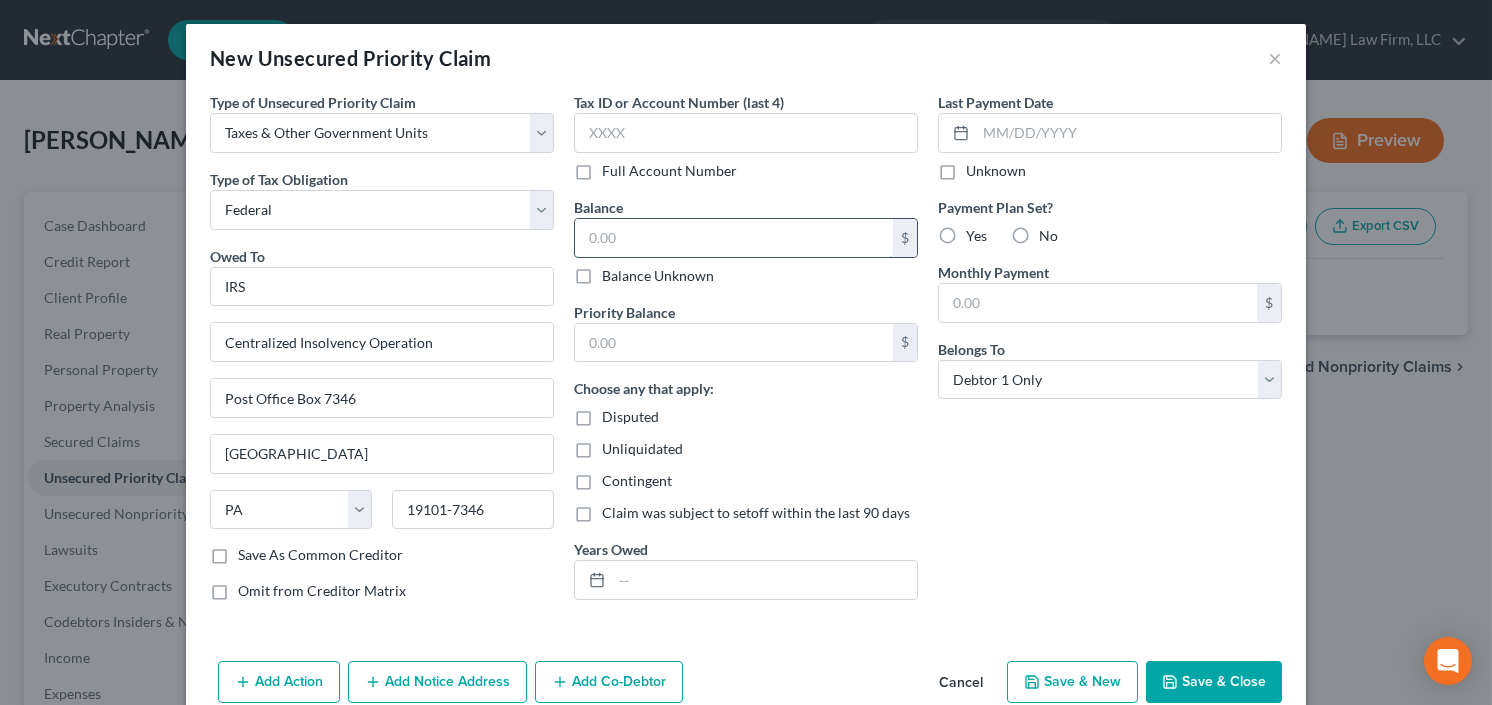 click at bounding box center (734, 238) 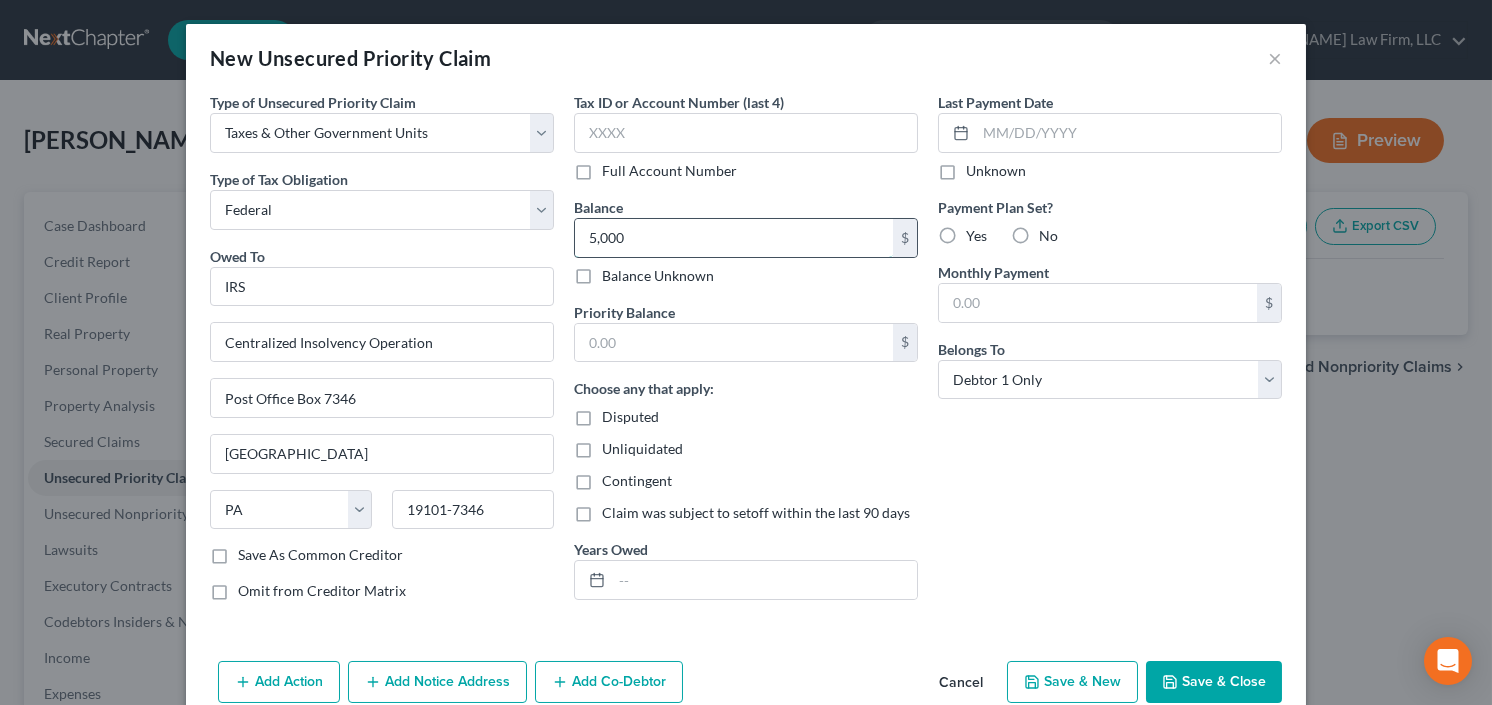 type on "5,000" 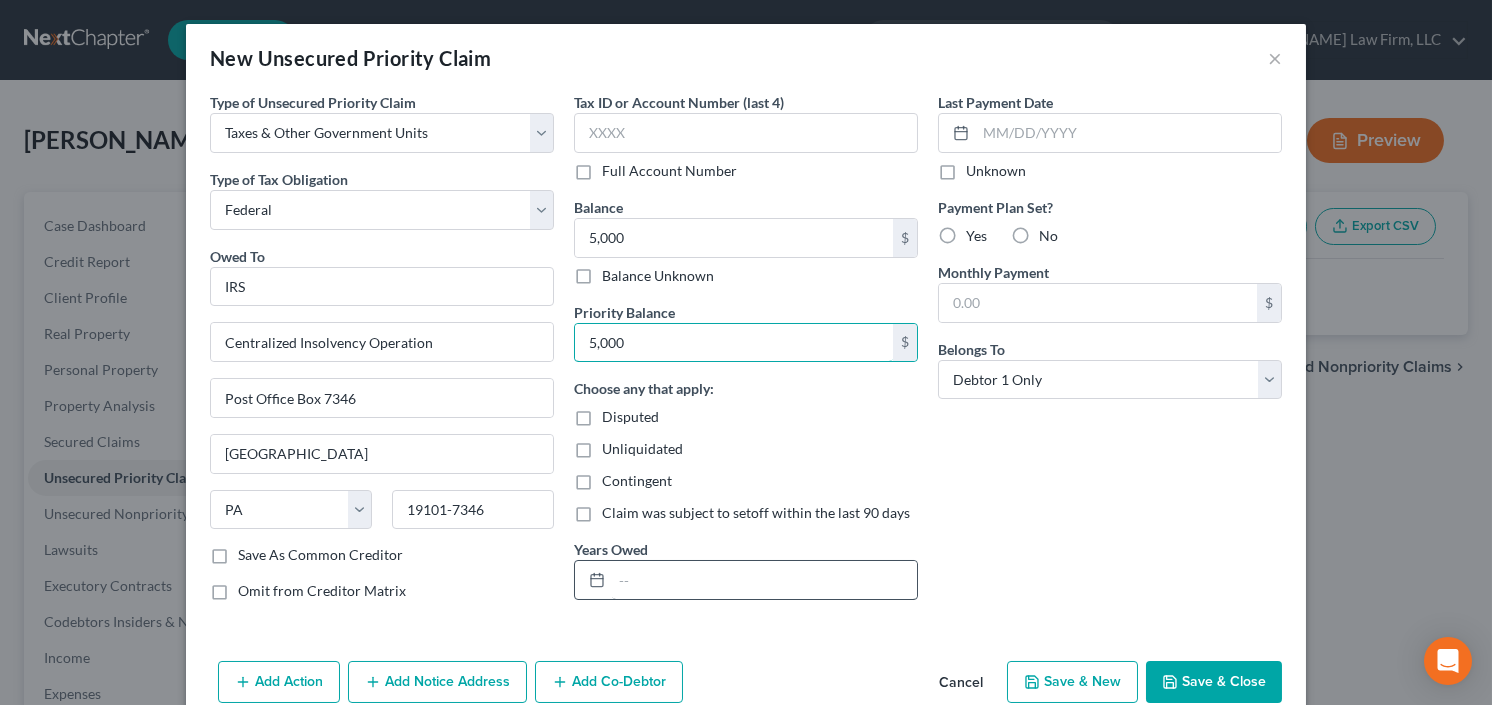 type on "5,000" 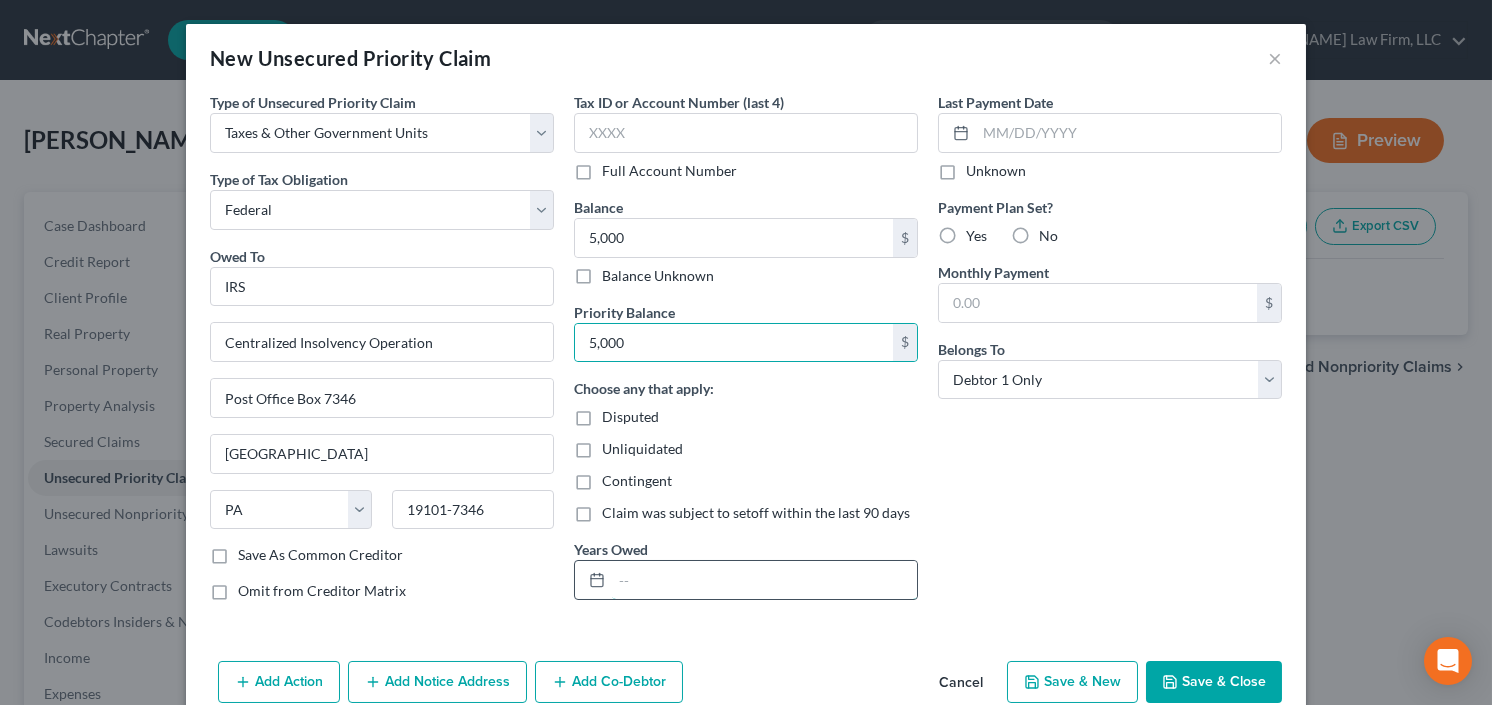 click at bounding box center [764, 580] 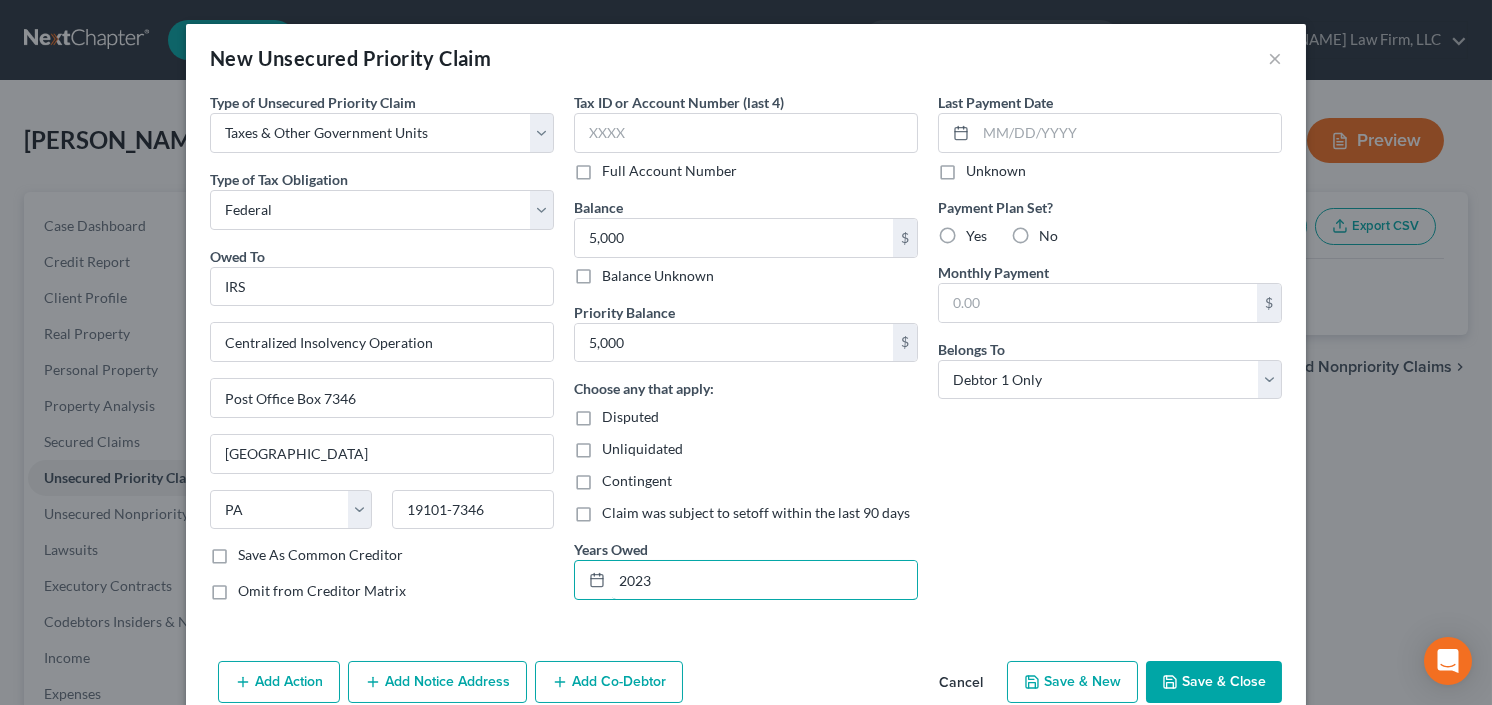 type on "2023" 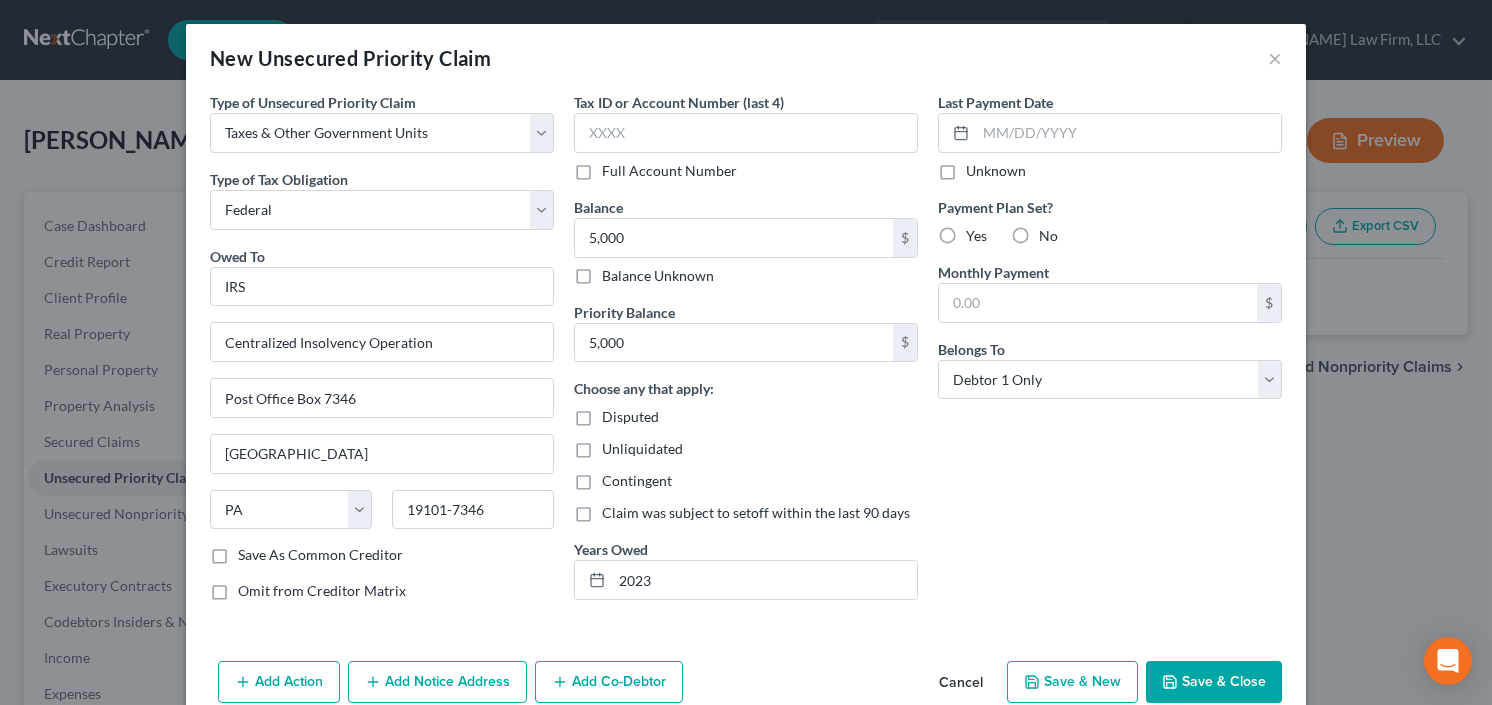 click on "Save & Close" at bounding box center (1214, 682) 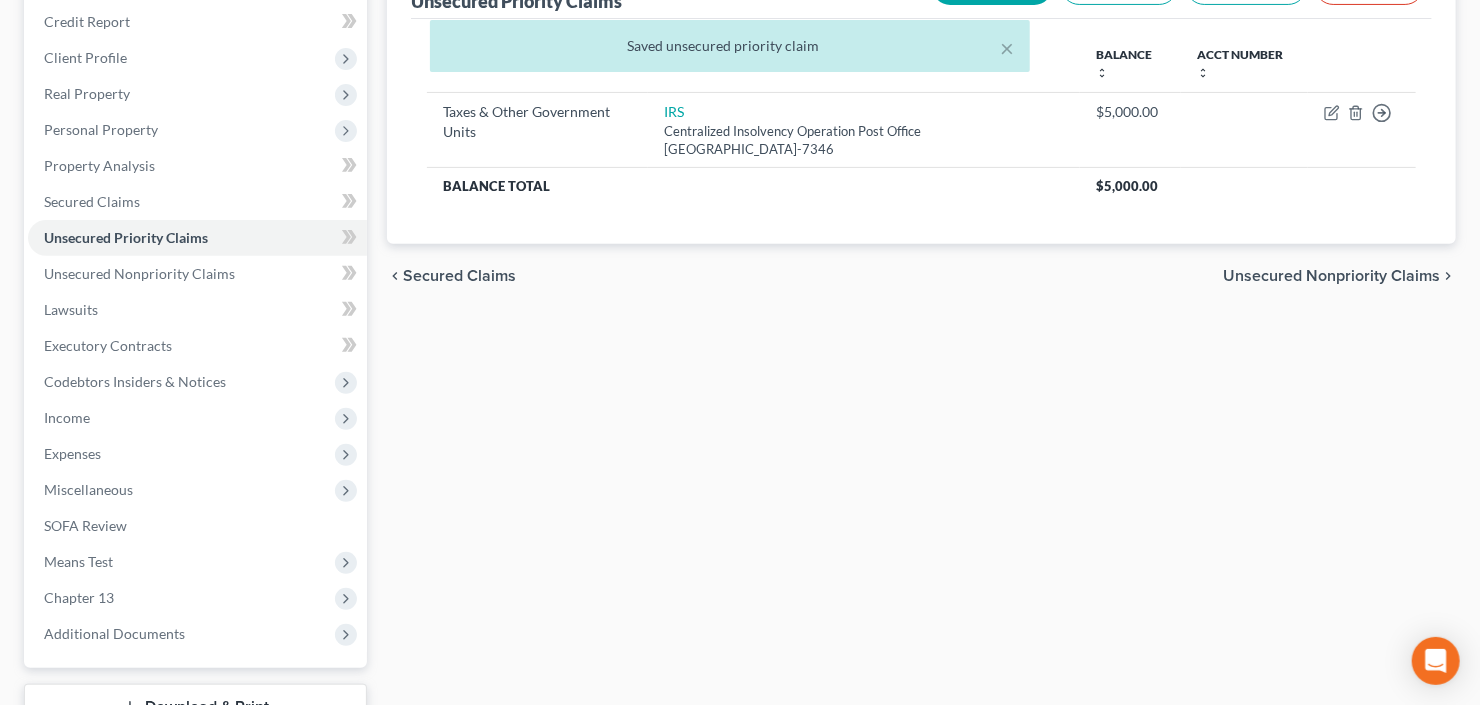 scroll, scrollTop: 320, scrollLeft: 0, axis: vertical 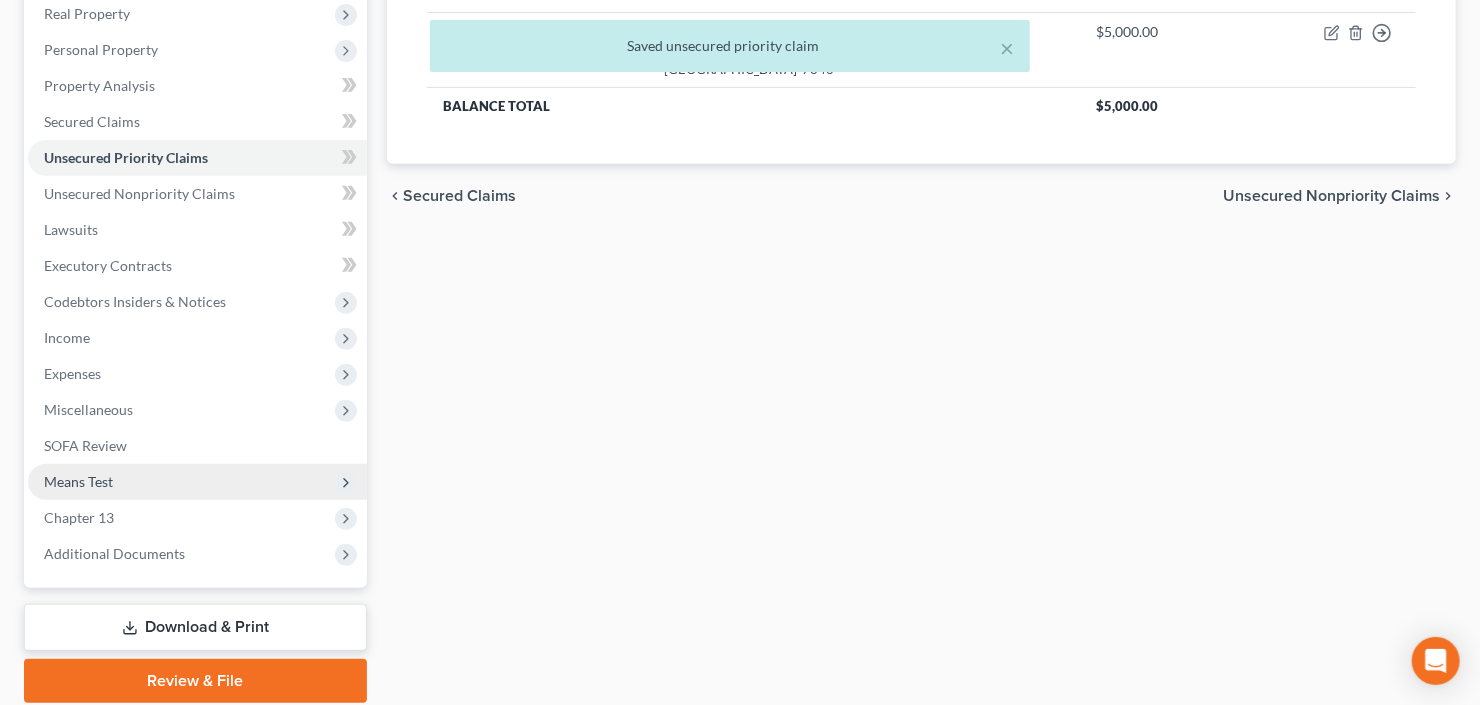 click on "Means Test" at bounding box center (197, 482) 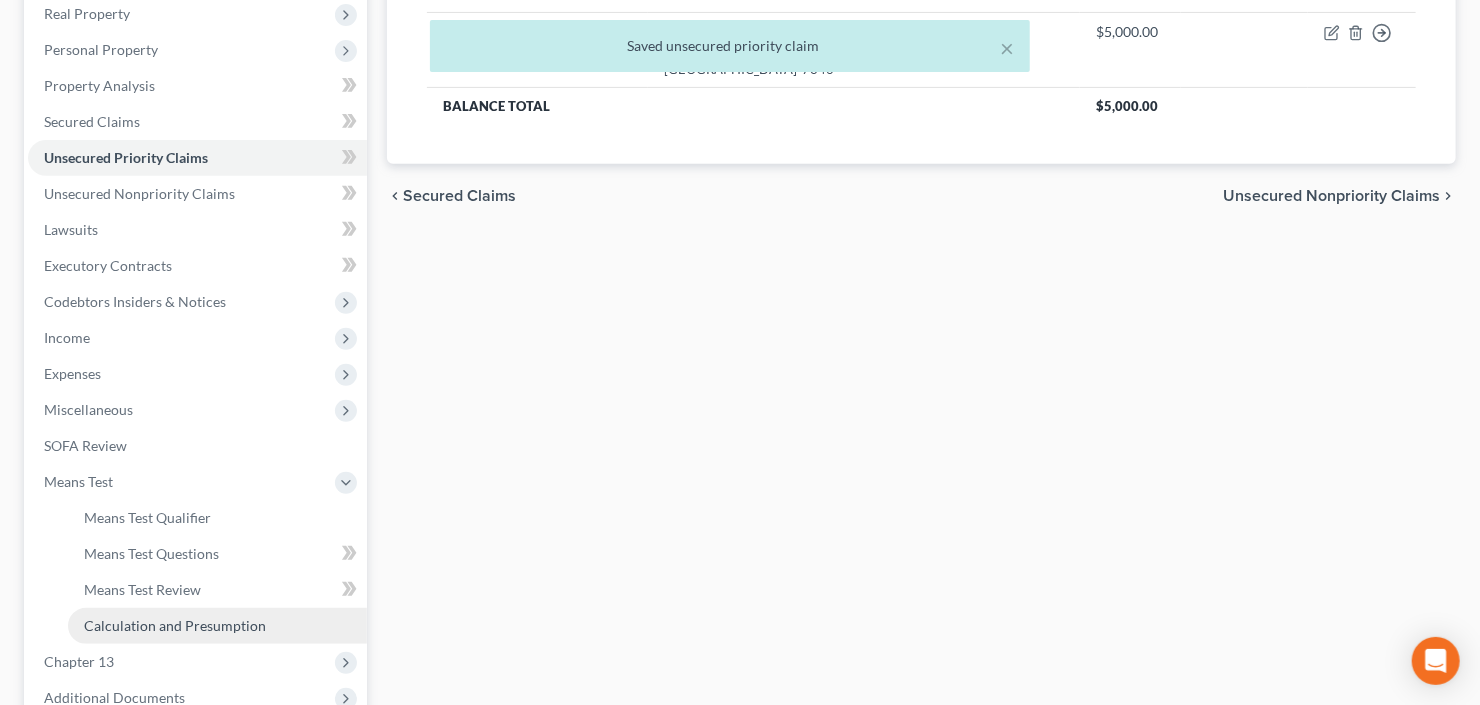 click on "Calculation and Presumption" at bounding box center [175, 625] 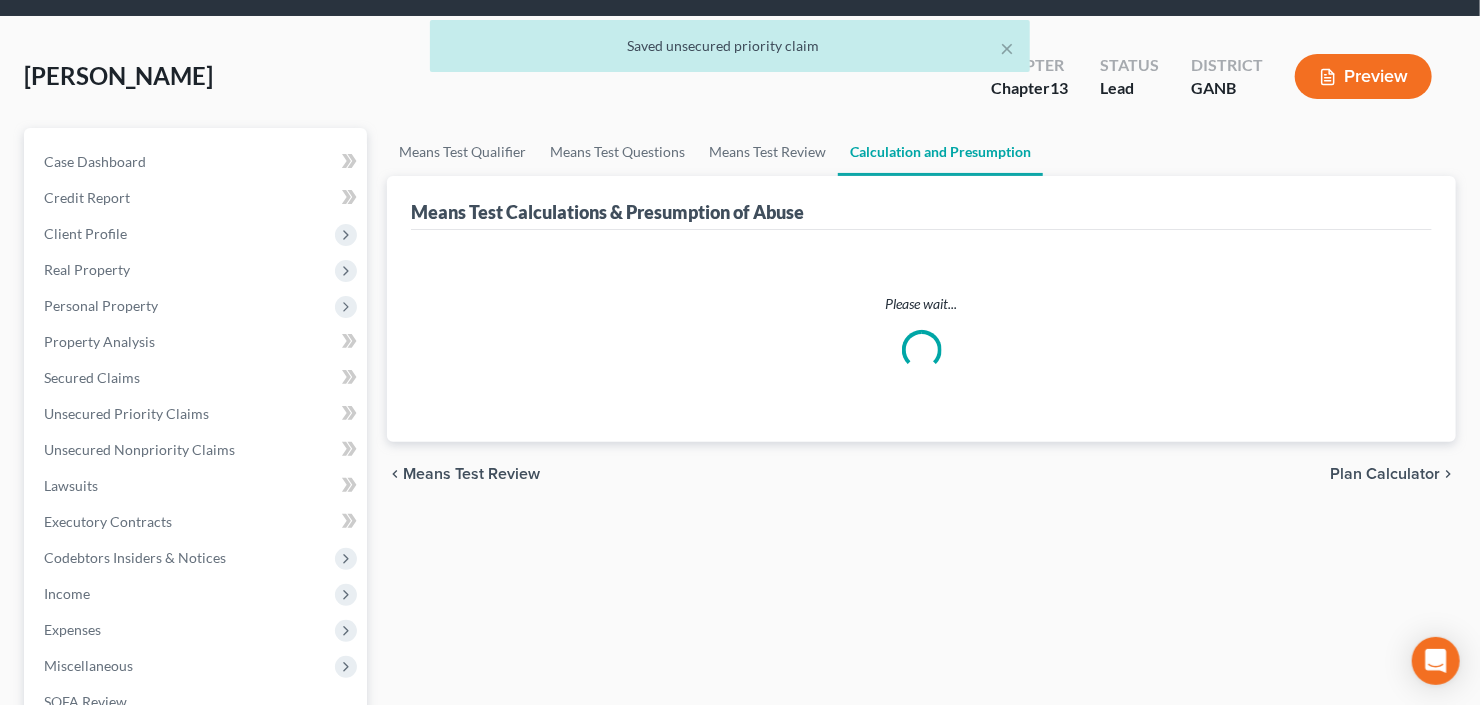 scroll, scrollTop: 0, scrollLeft: 0, axis: both 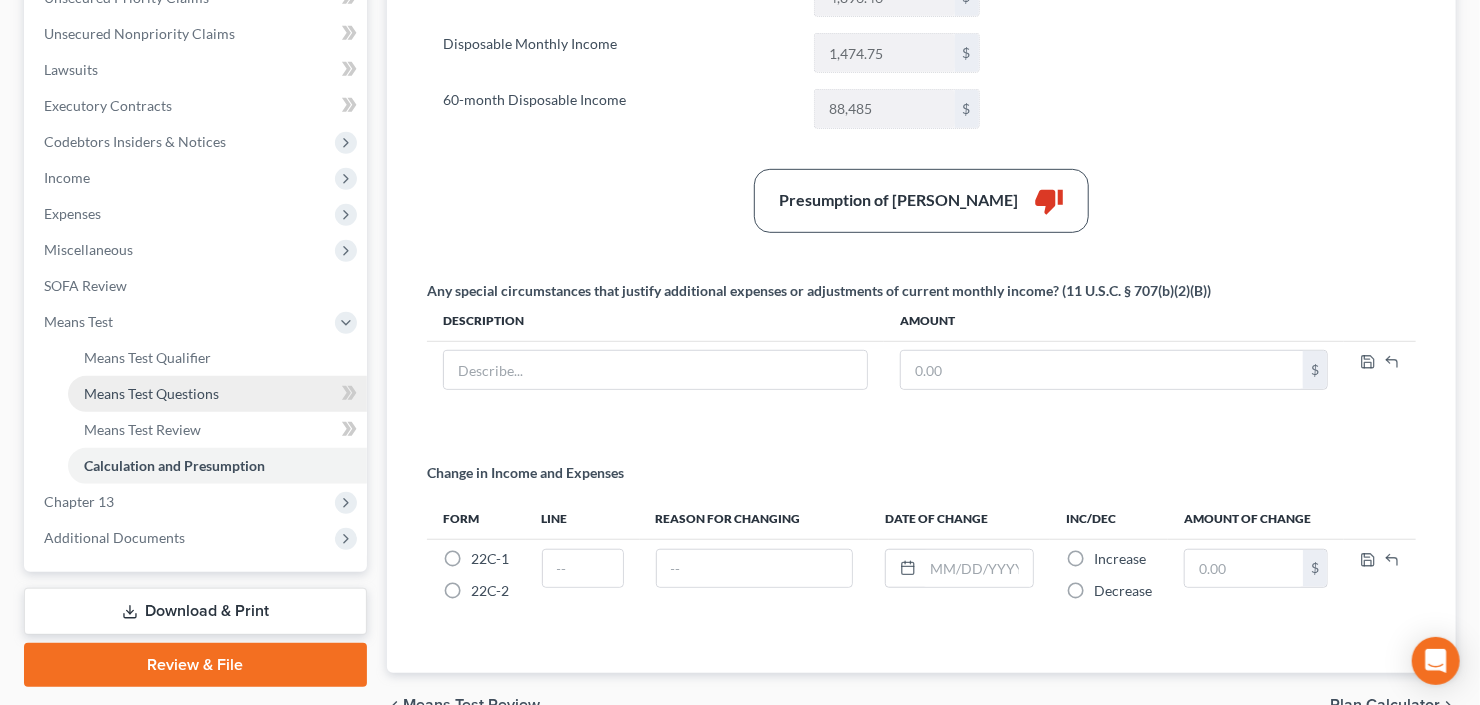click on "Means Test Questions" at bounding box center [151, 393] 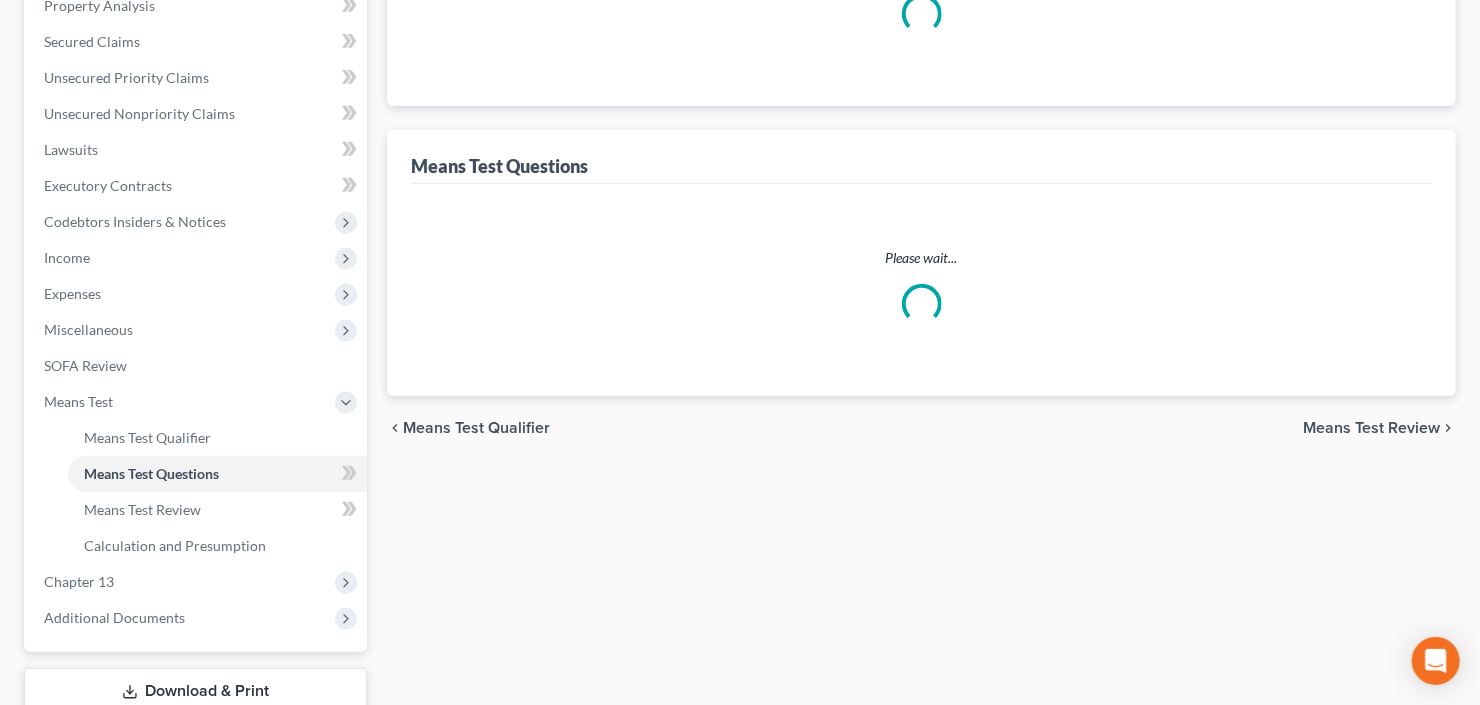 select on "1" 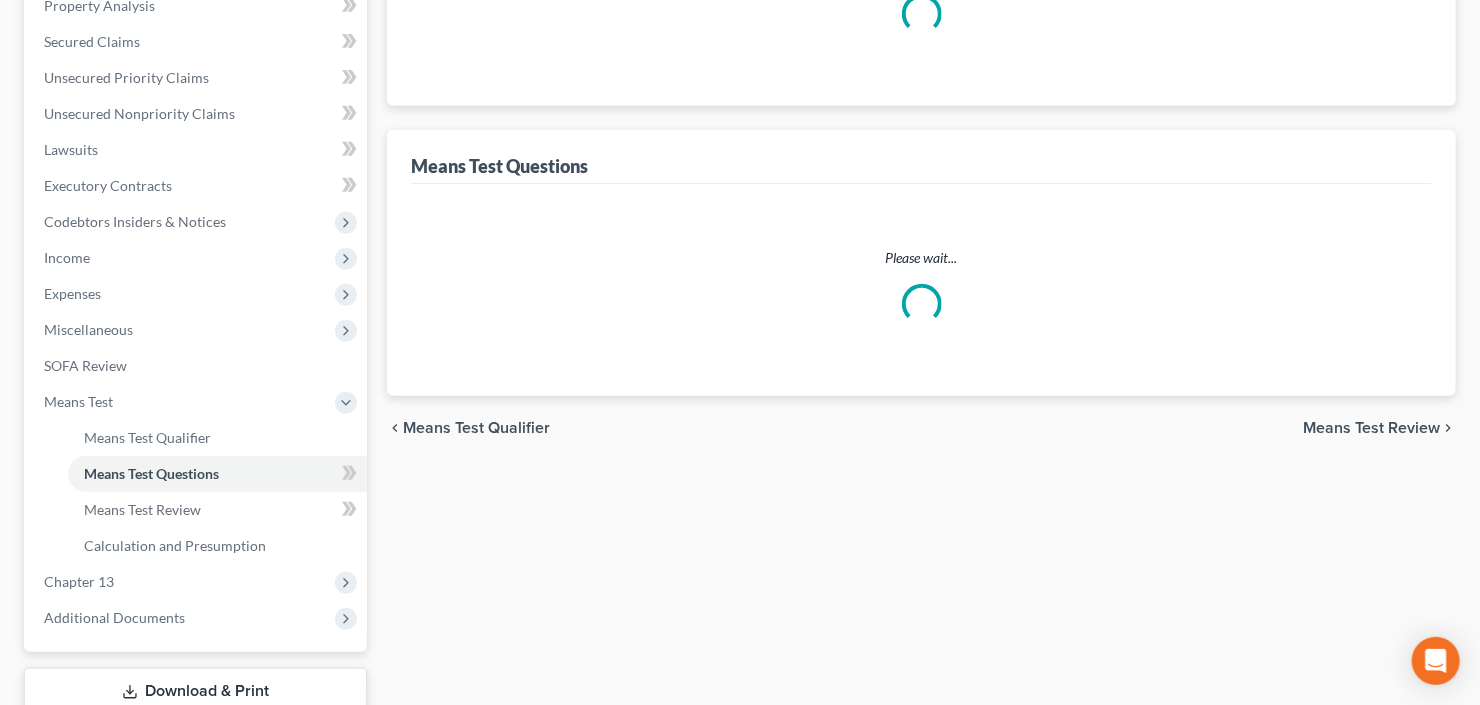 select on "60" 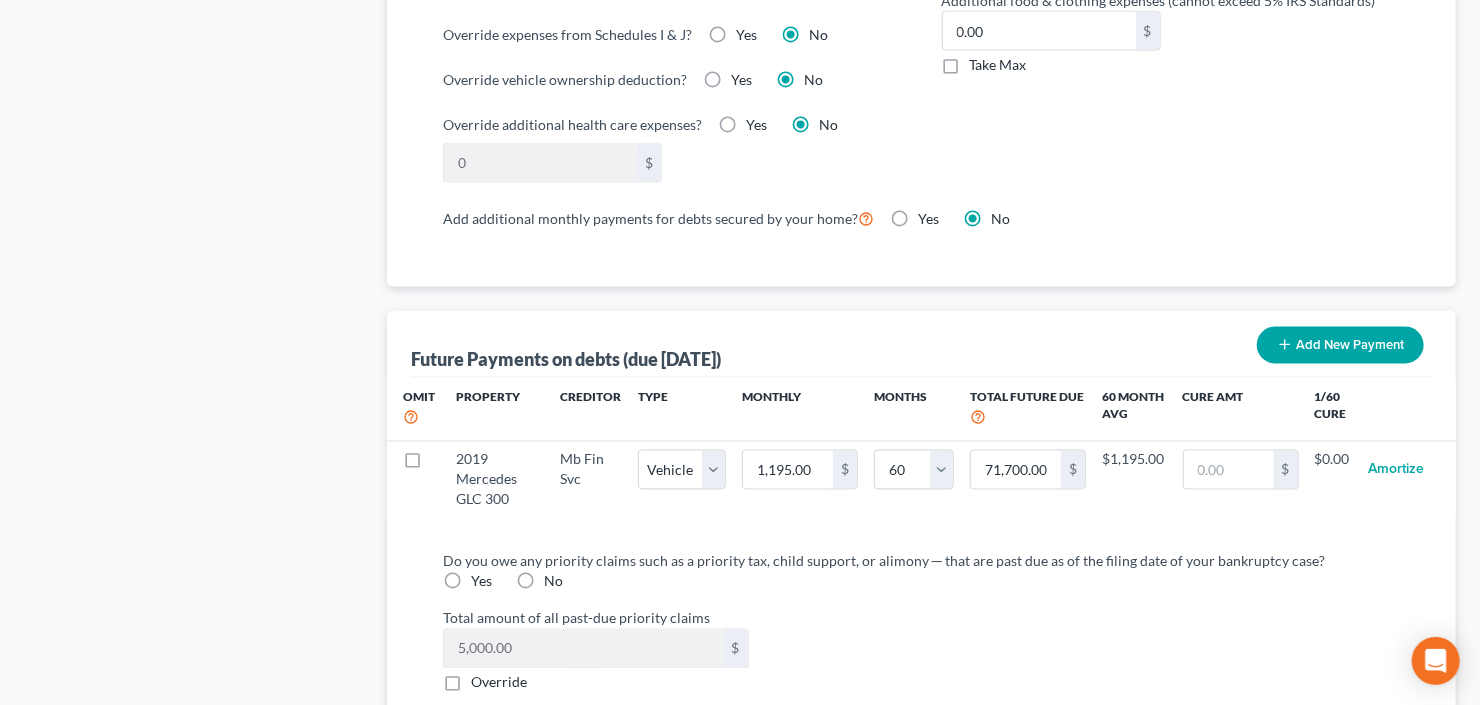 scroll, scrollTop: 1760, scrollLeft: 0, axis: vertical 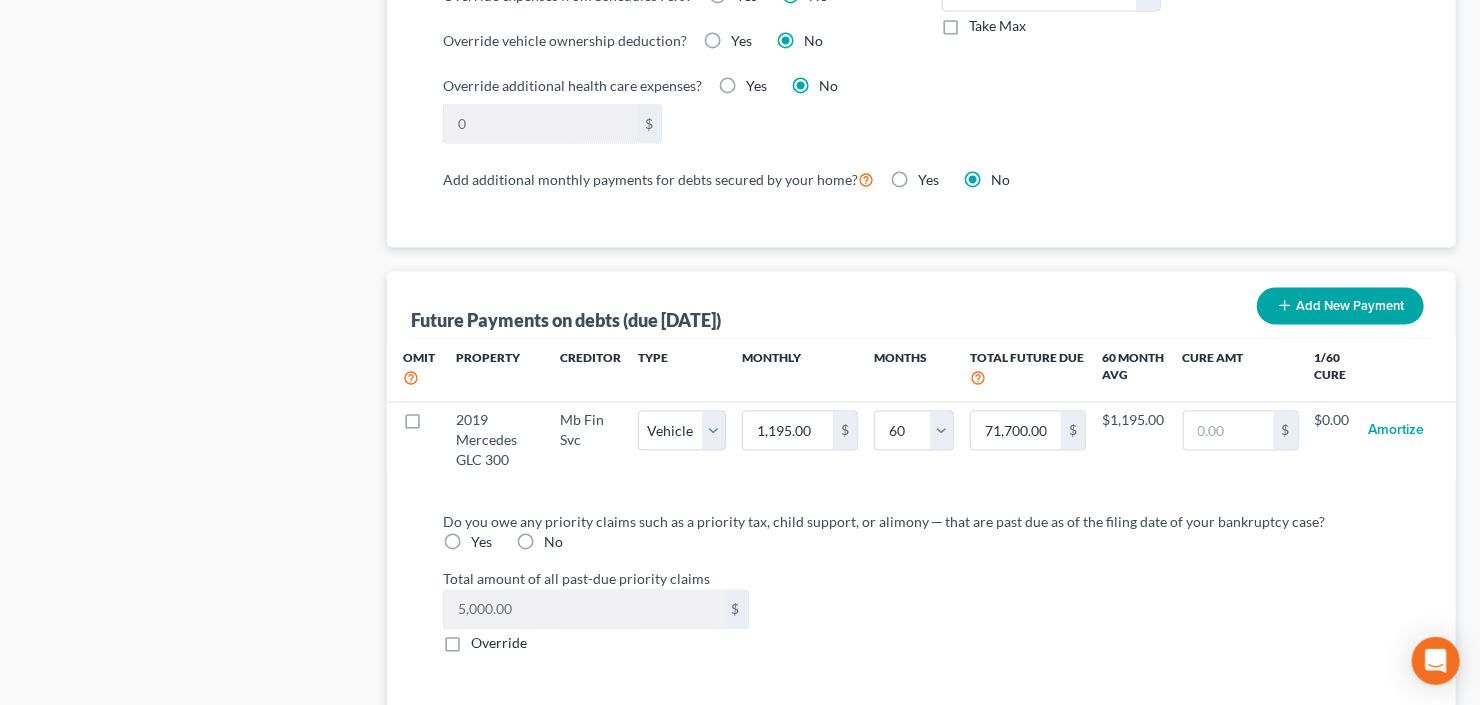 click on "Yes" at bounding box center (481, 543) 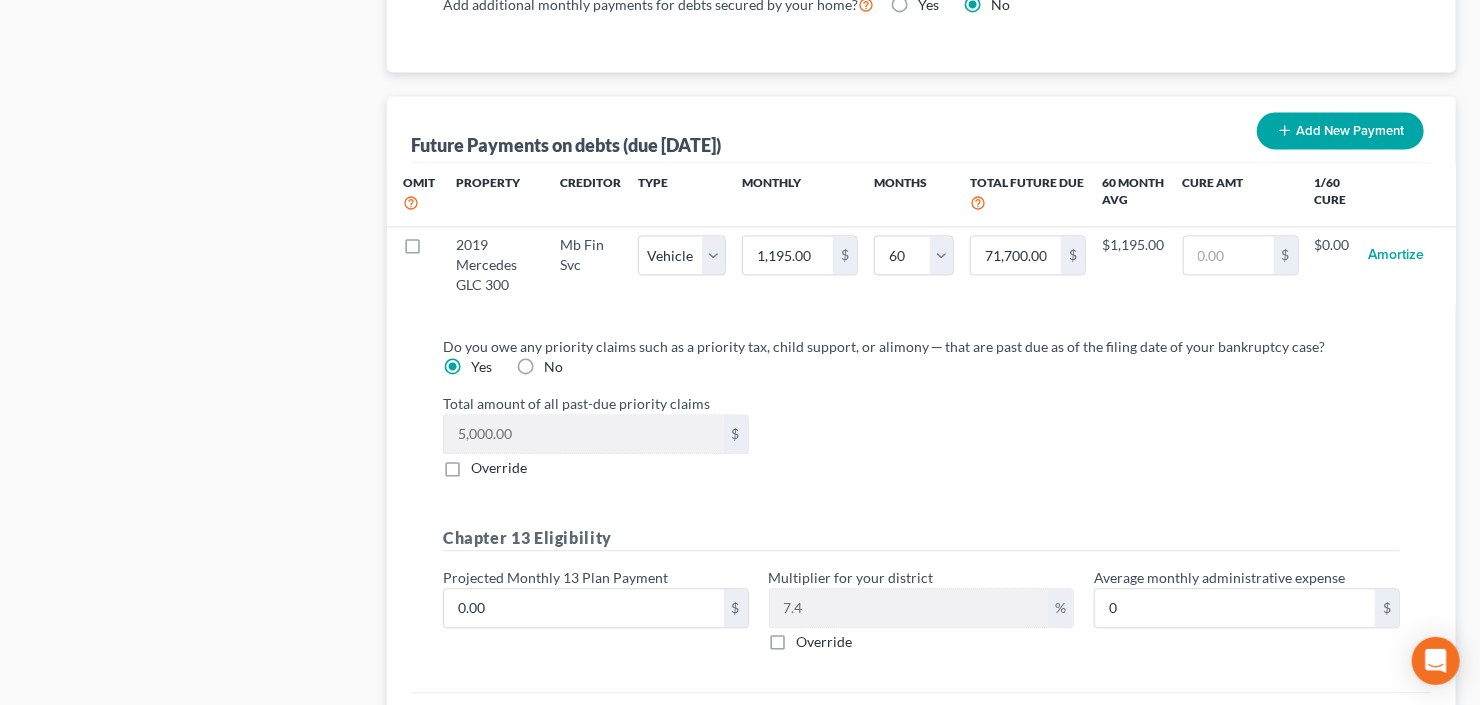 scroll, scrollTop: 2000, scrollLeft: 0, axis: vertical 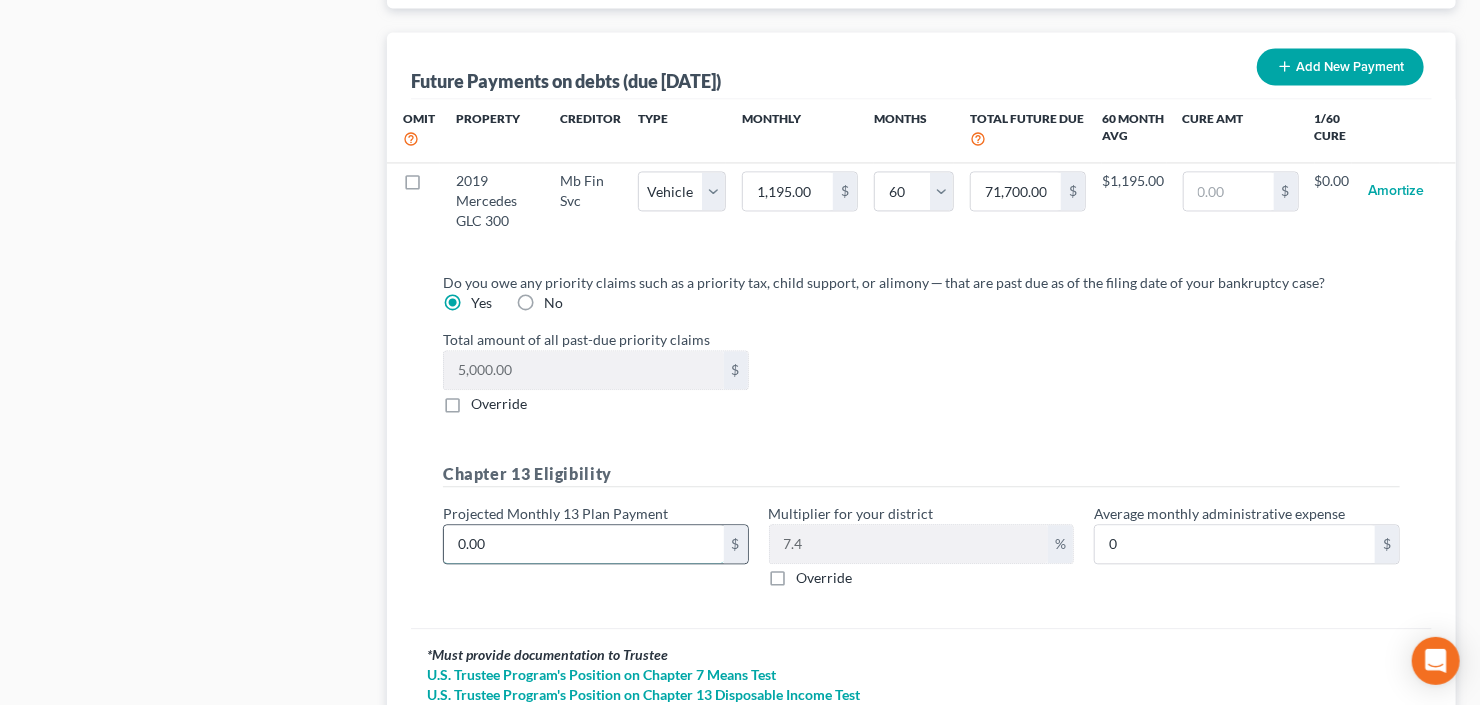 click on "0.00" at bounding box center (584, 544) 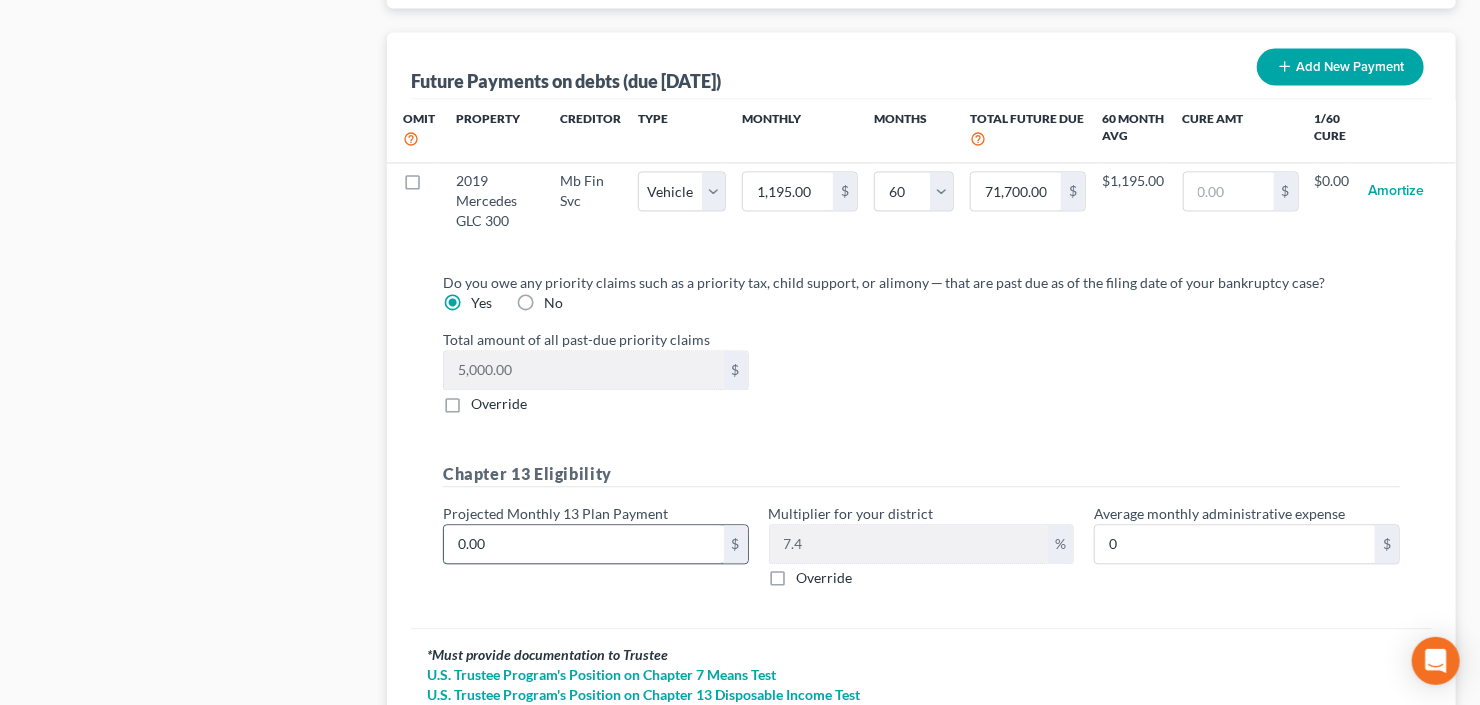 type on "1" 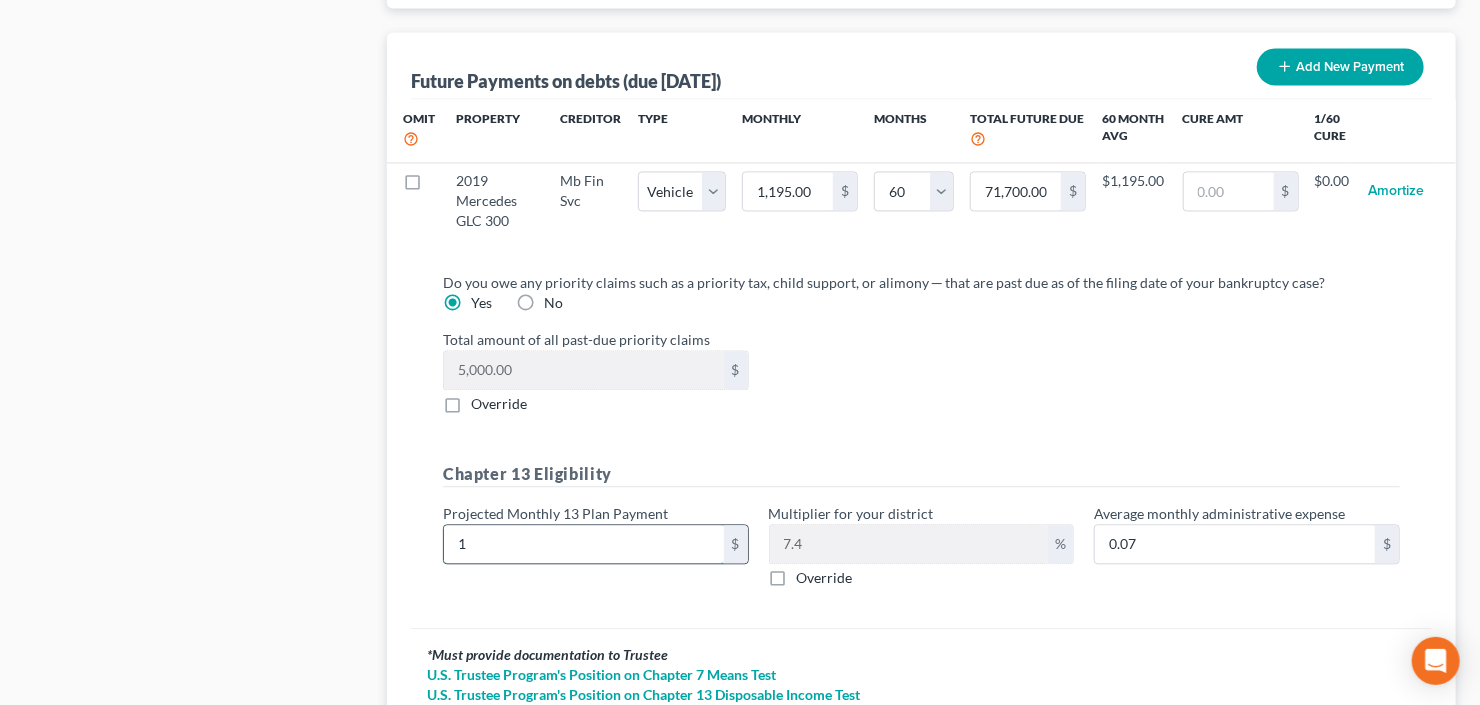 type on "17" 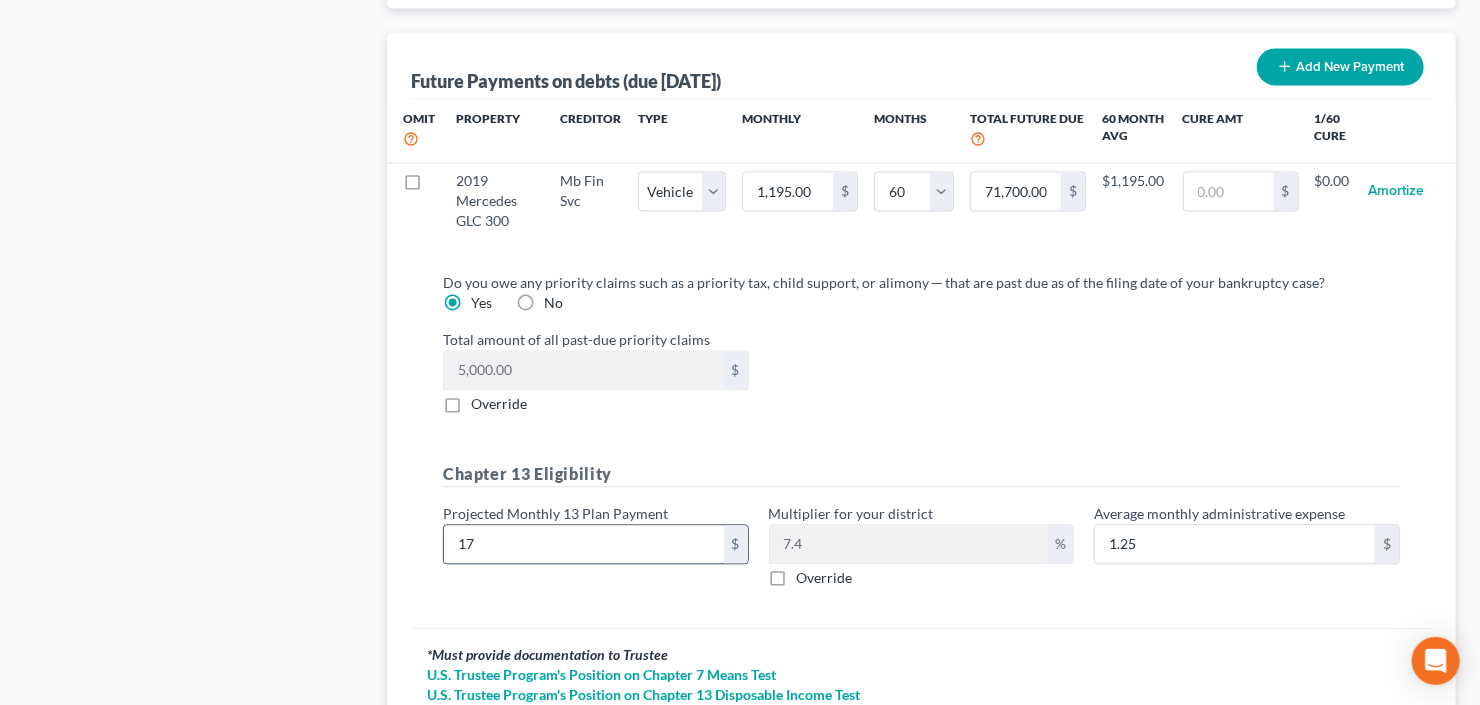 type on "170" 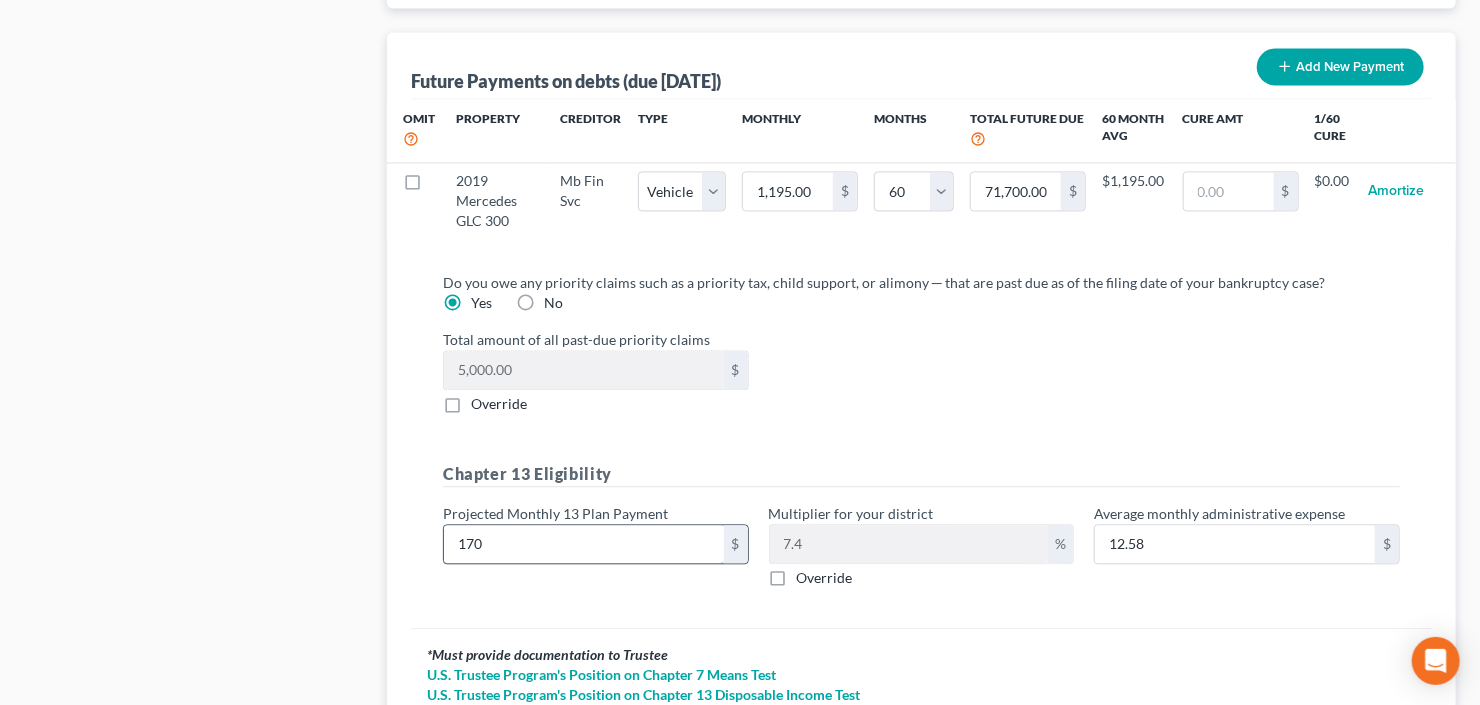 type on "1700" 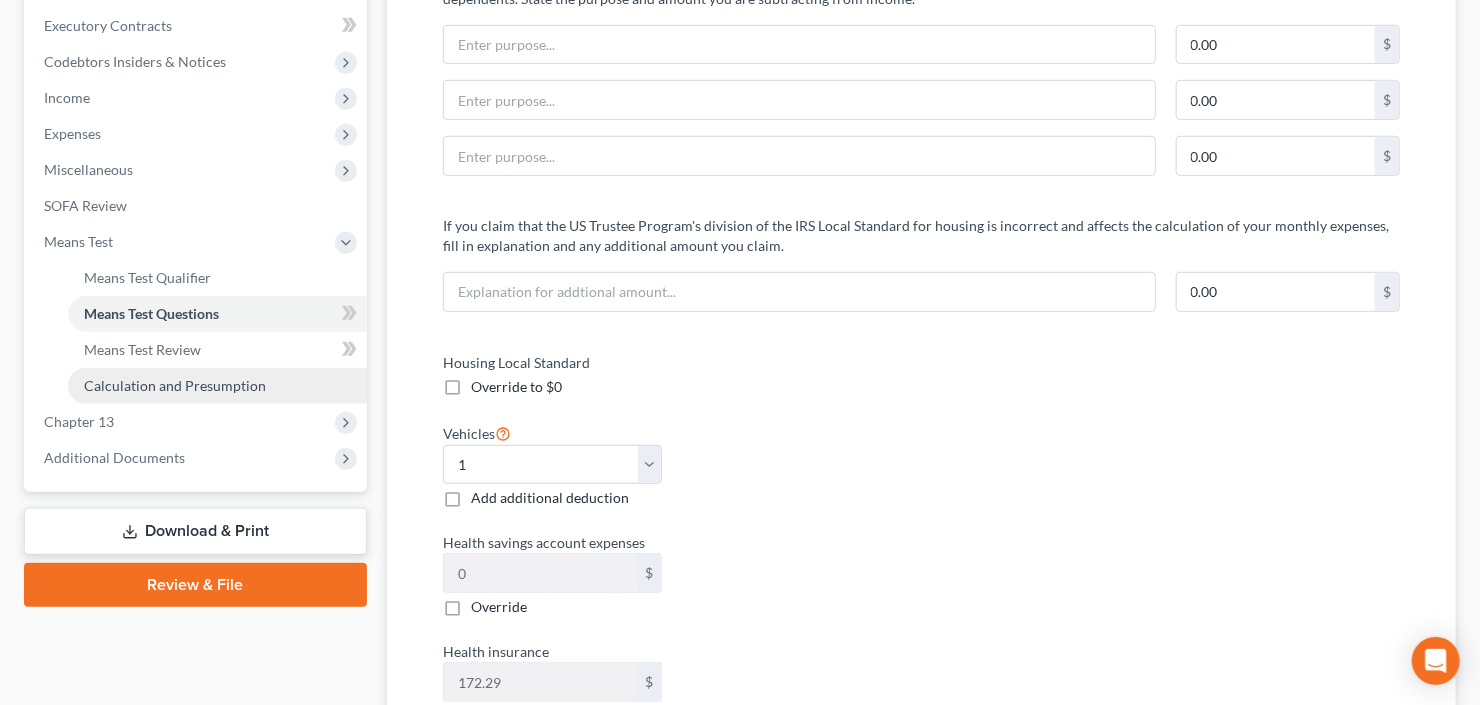 type on "1,700.00" 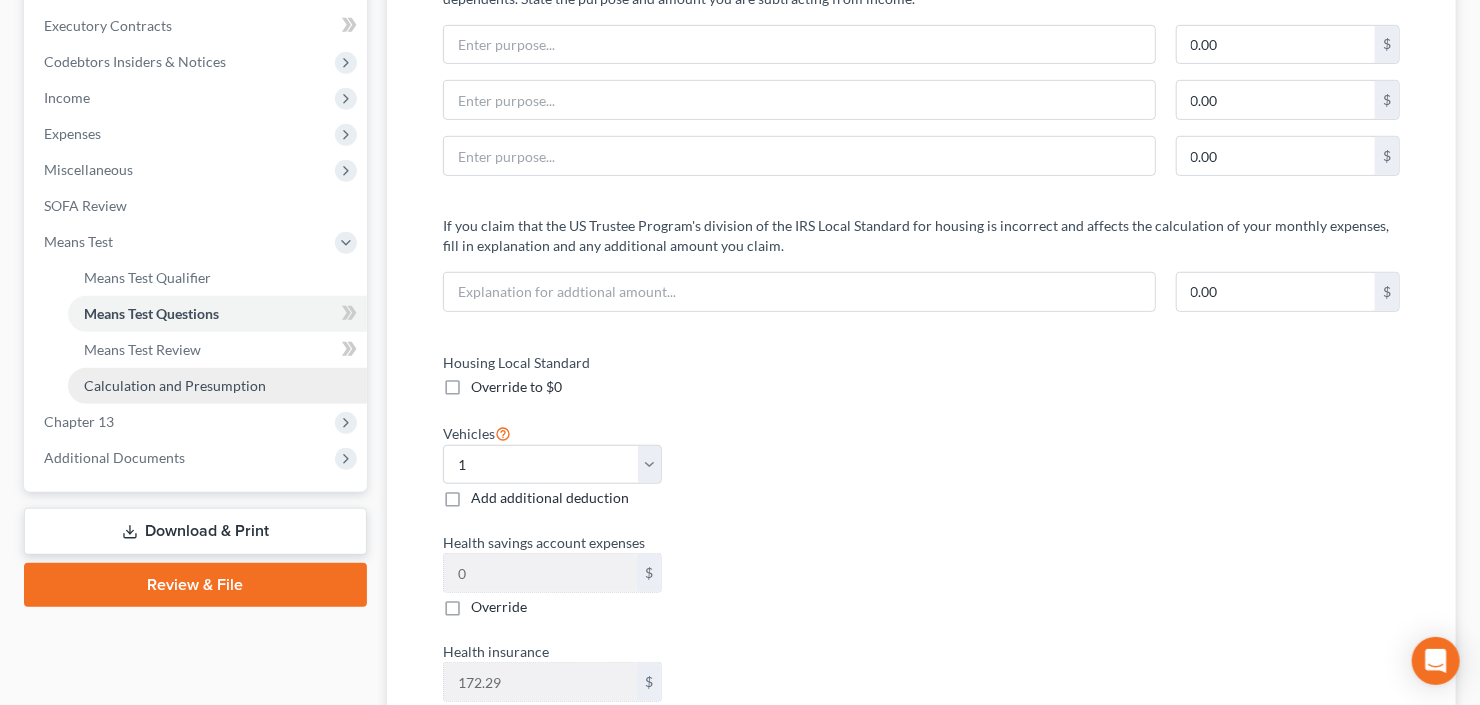 click on "Calculation and Presumption" at bounding box center [175, 385] 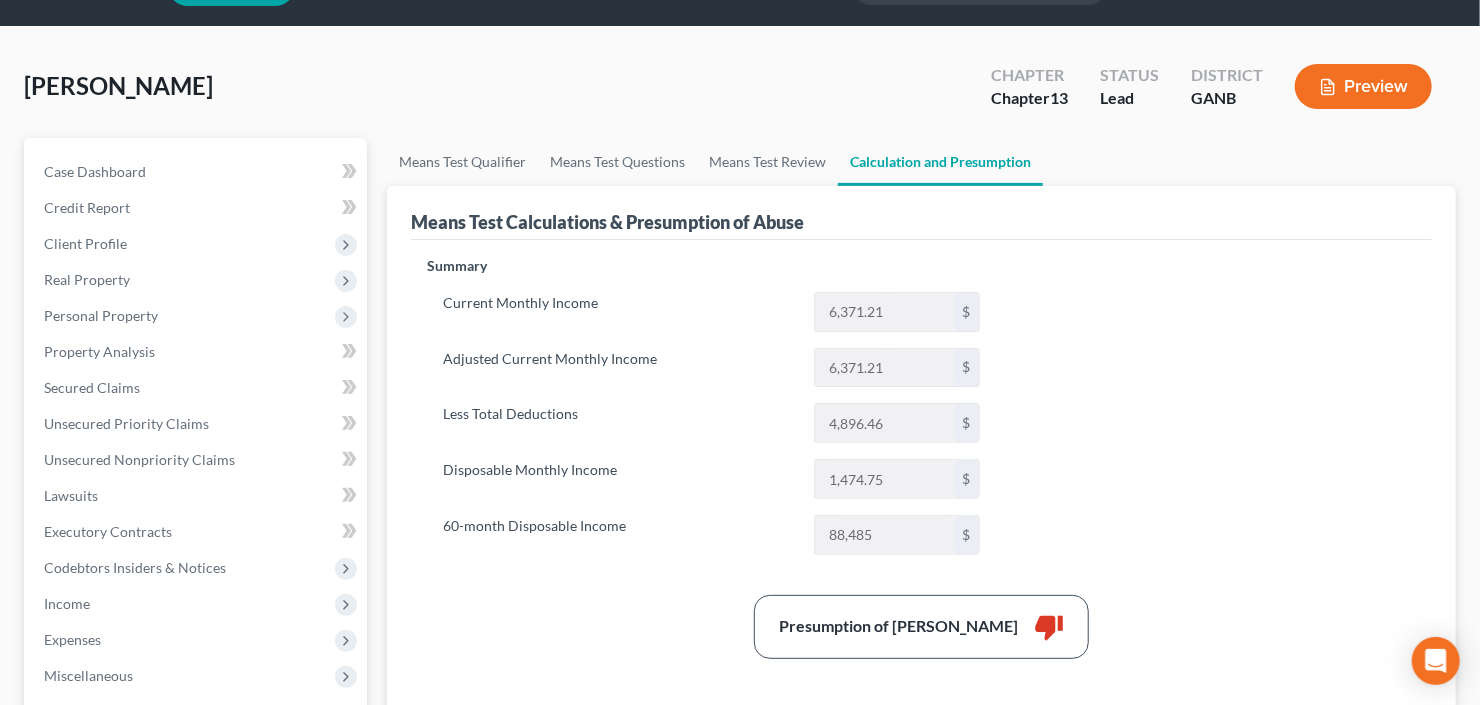 scroll, scrollTop: 0, scrollLeft: 0, axis: both 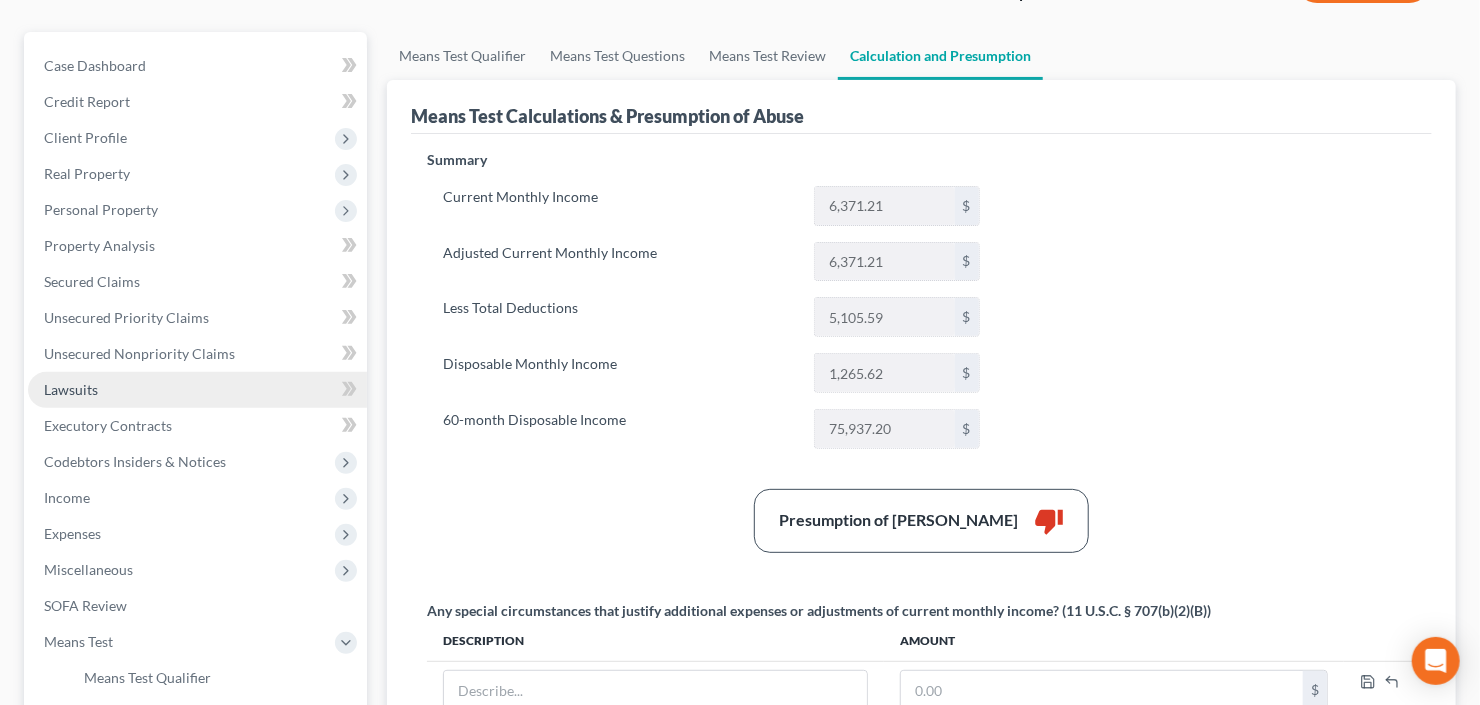 click on "Lawsuits" at bounding box center [197, 390] 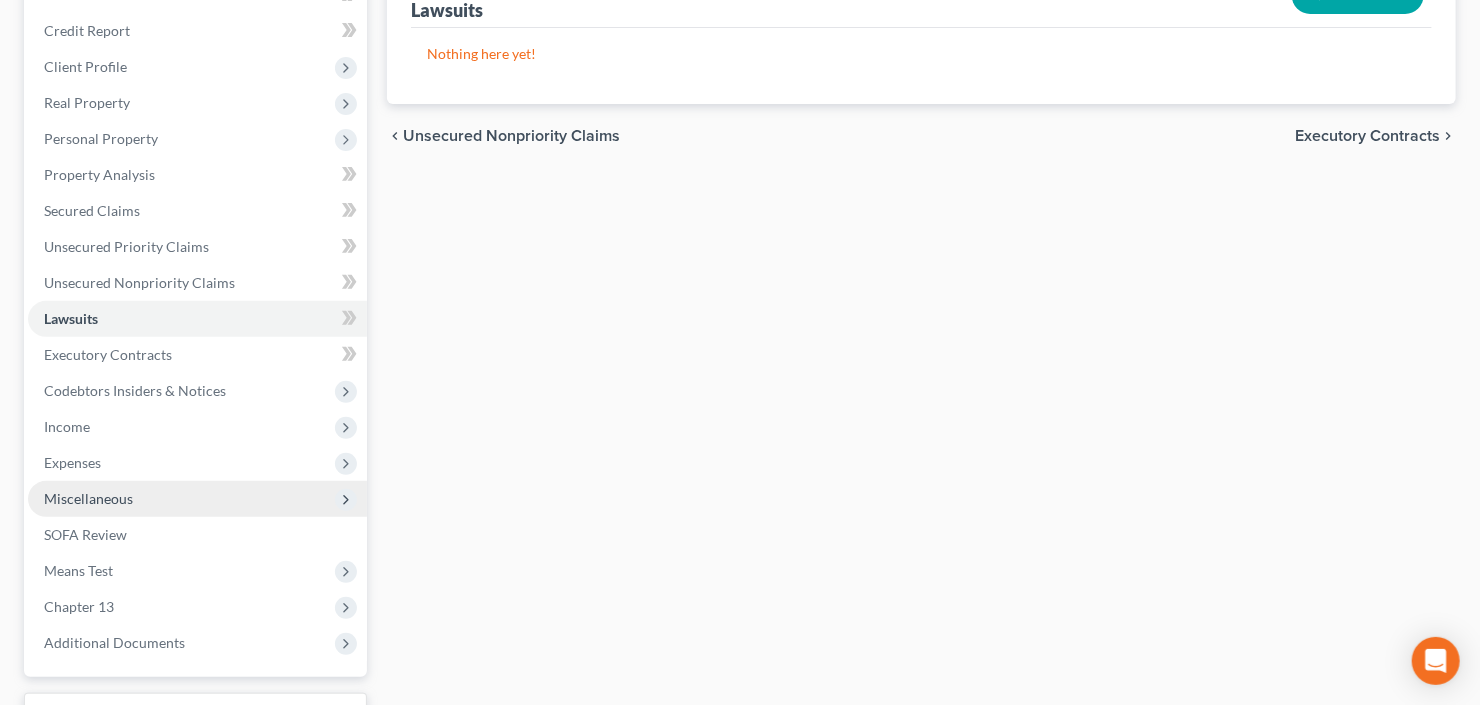 scroll, scrollTop: 320, scrollLeft: 0, axis: vertical 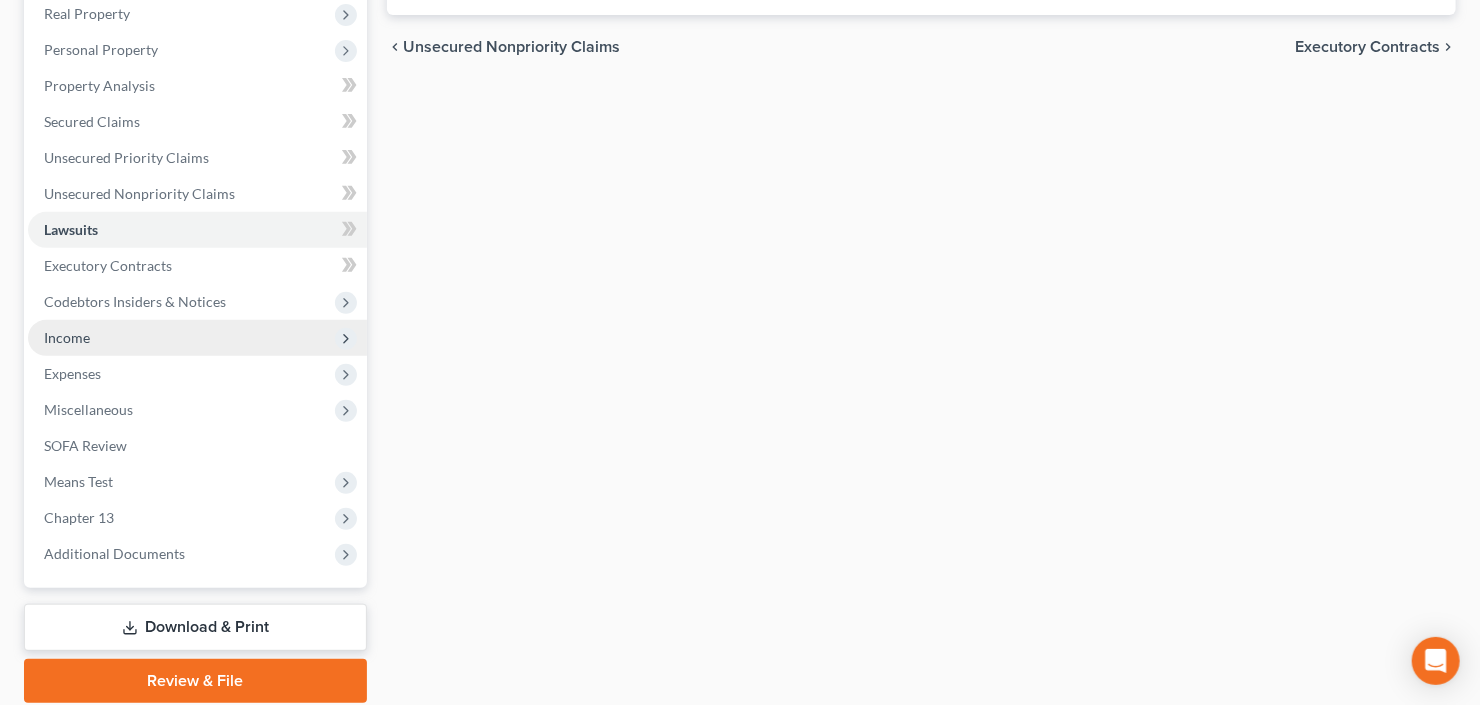 click on "Income" at bounding box center (197, 338) 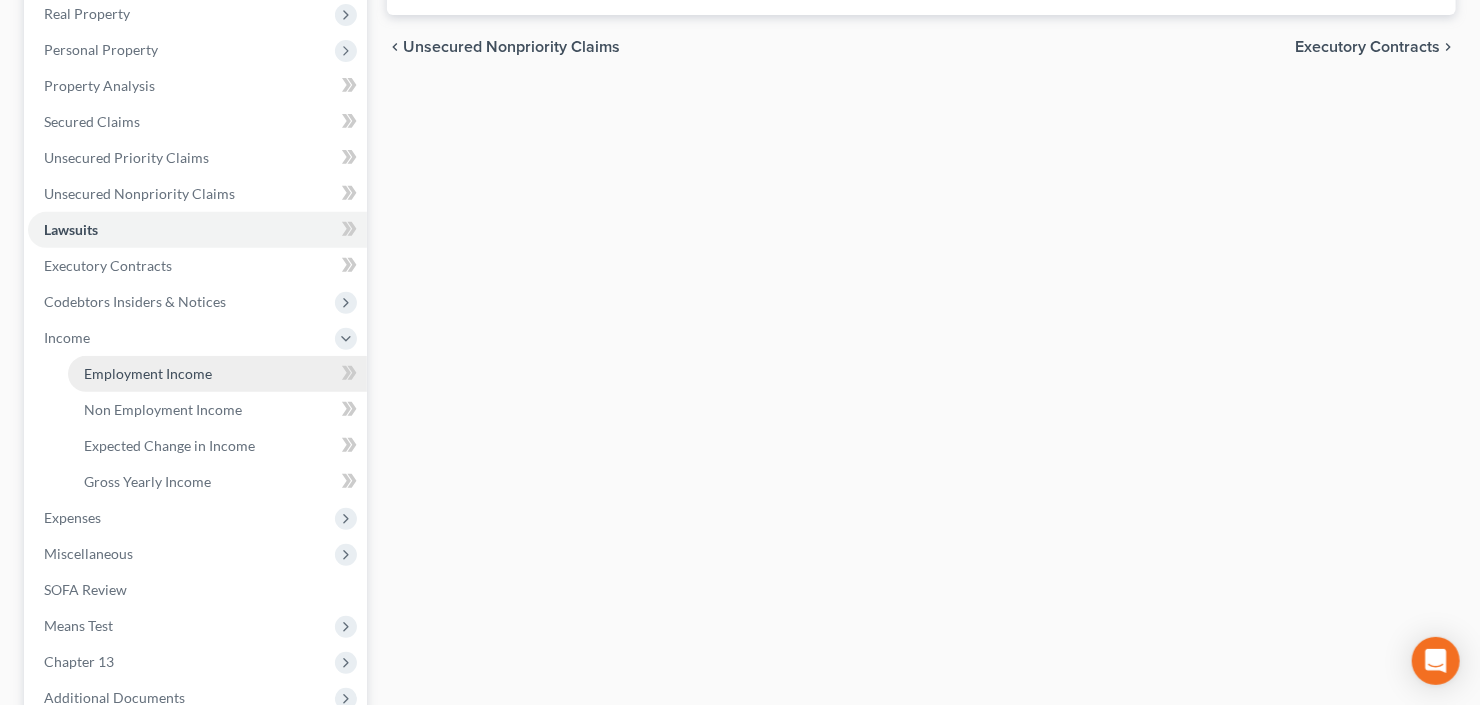 click on "Employment Income" at bounding box center [148, 373] 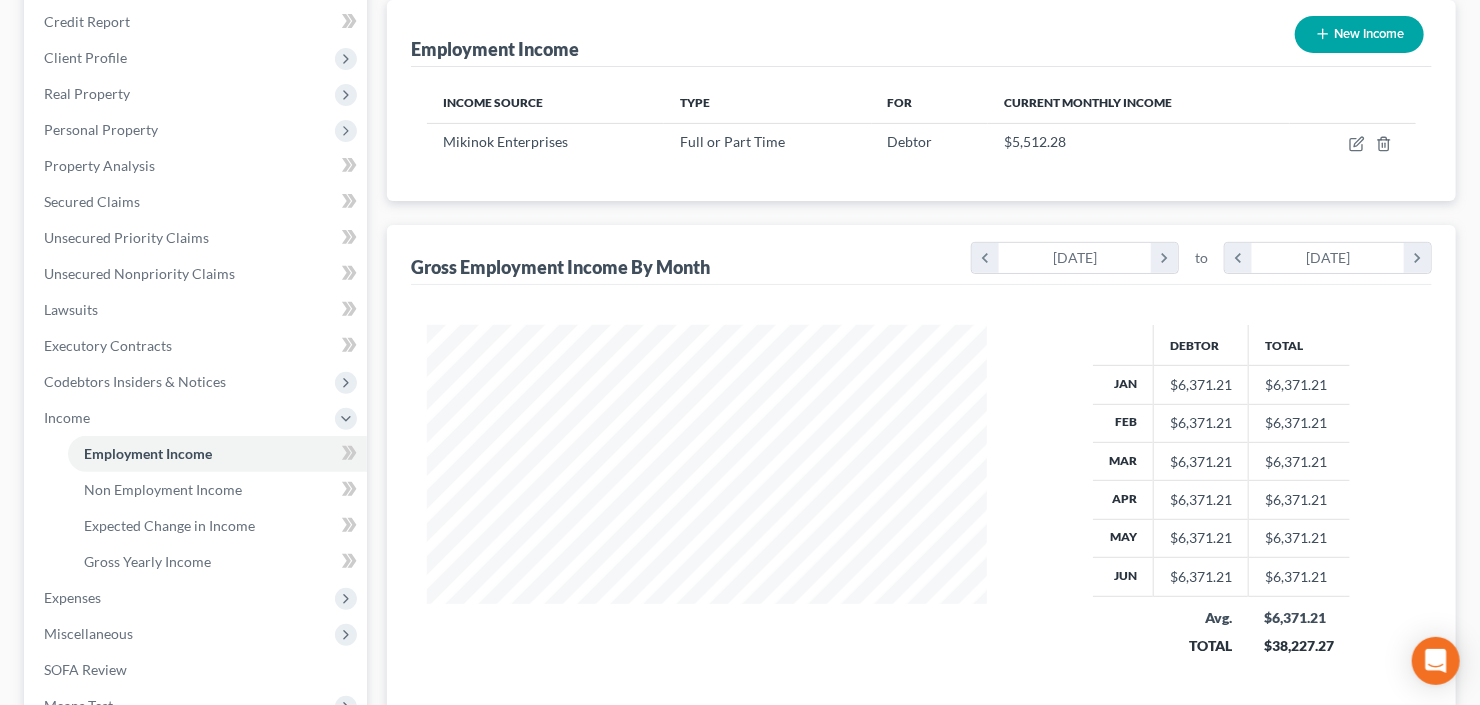scroll, scrollTop: 0, scrollLeft: 0, axis: both 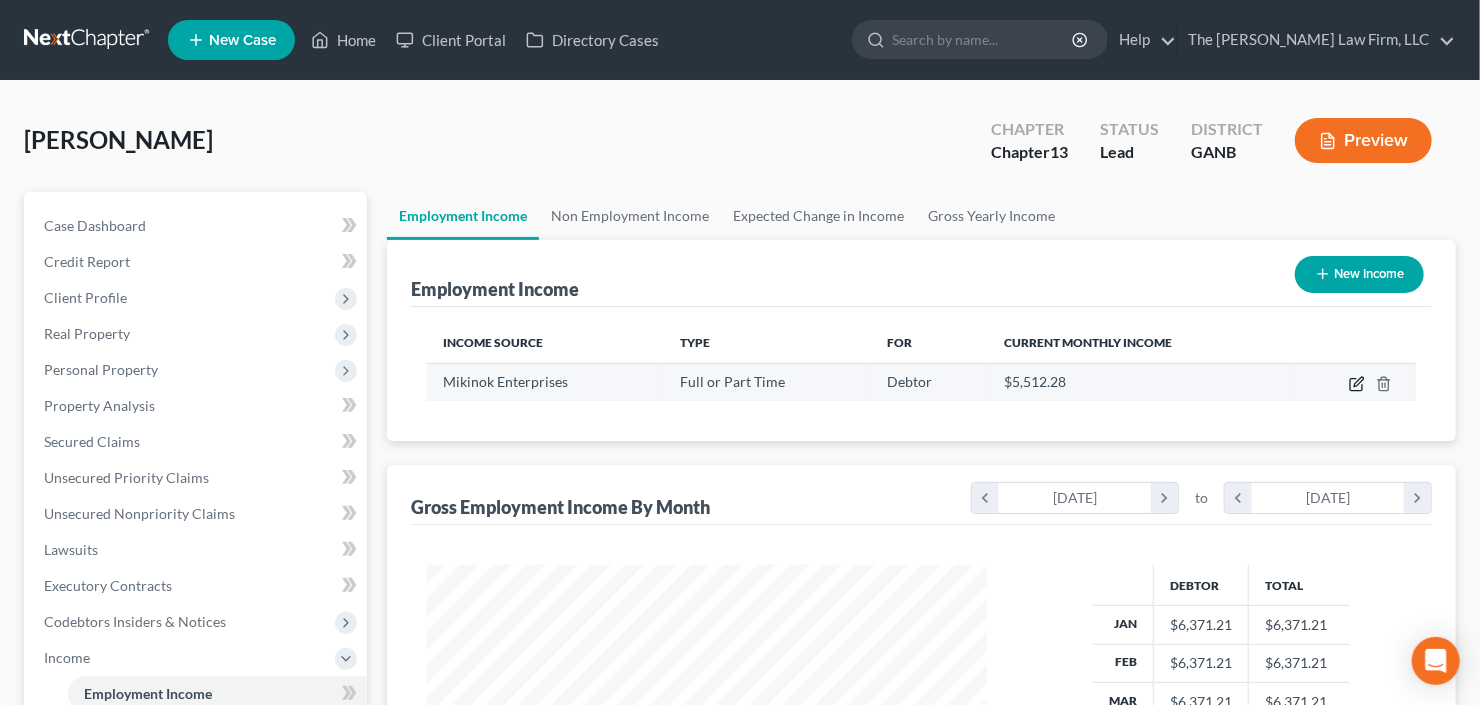 click 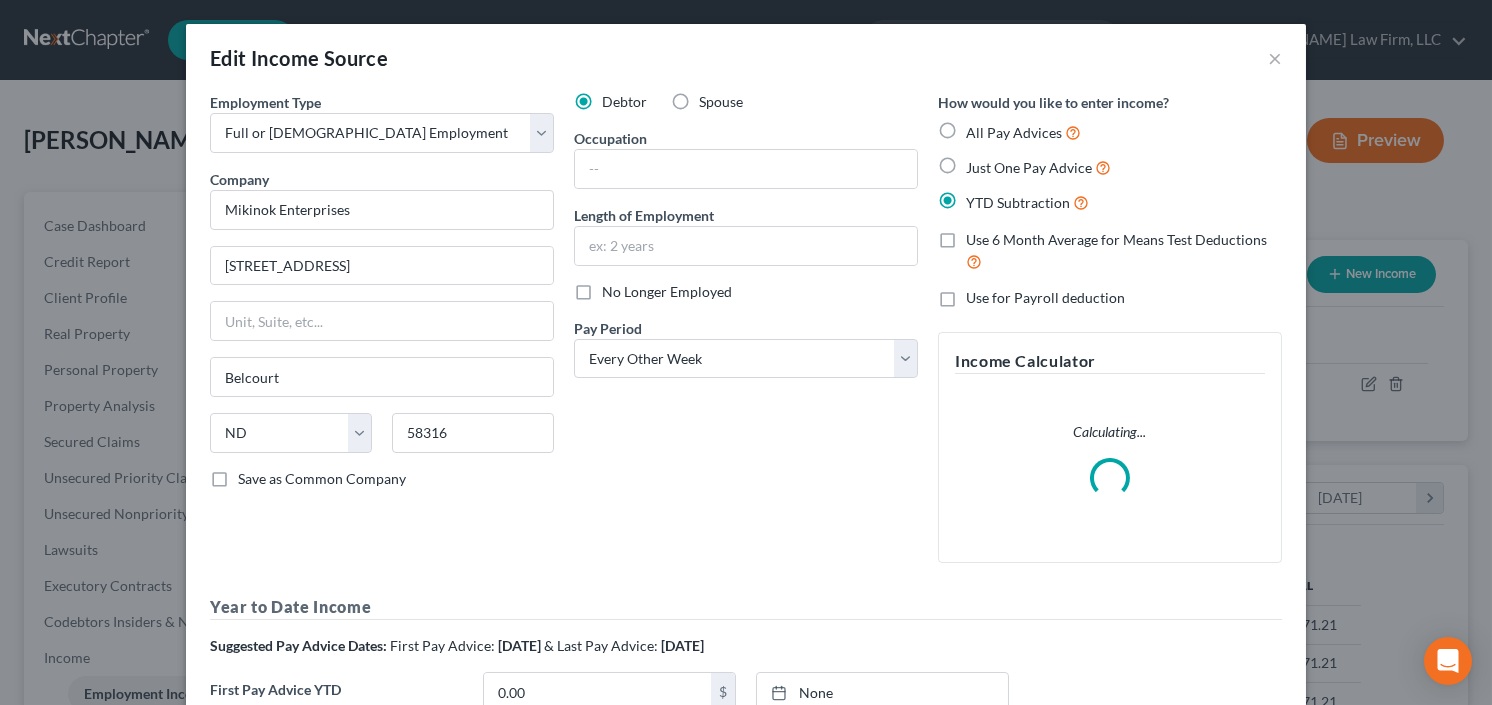 scroll, scrollTop: 999643, scrollLeft: 999394, axis: both 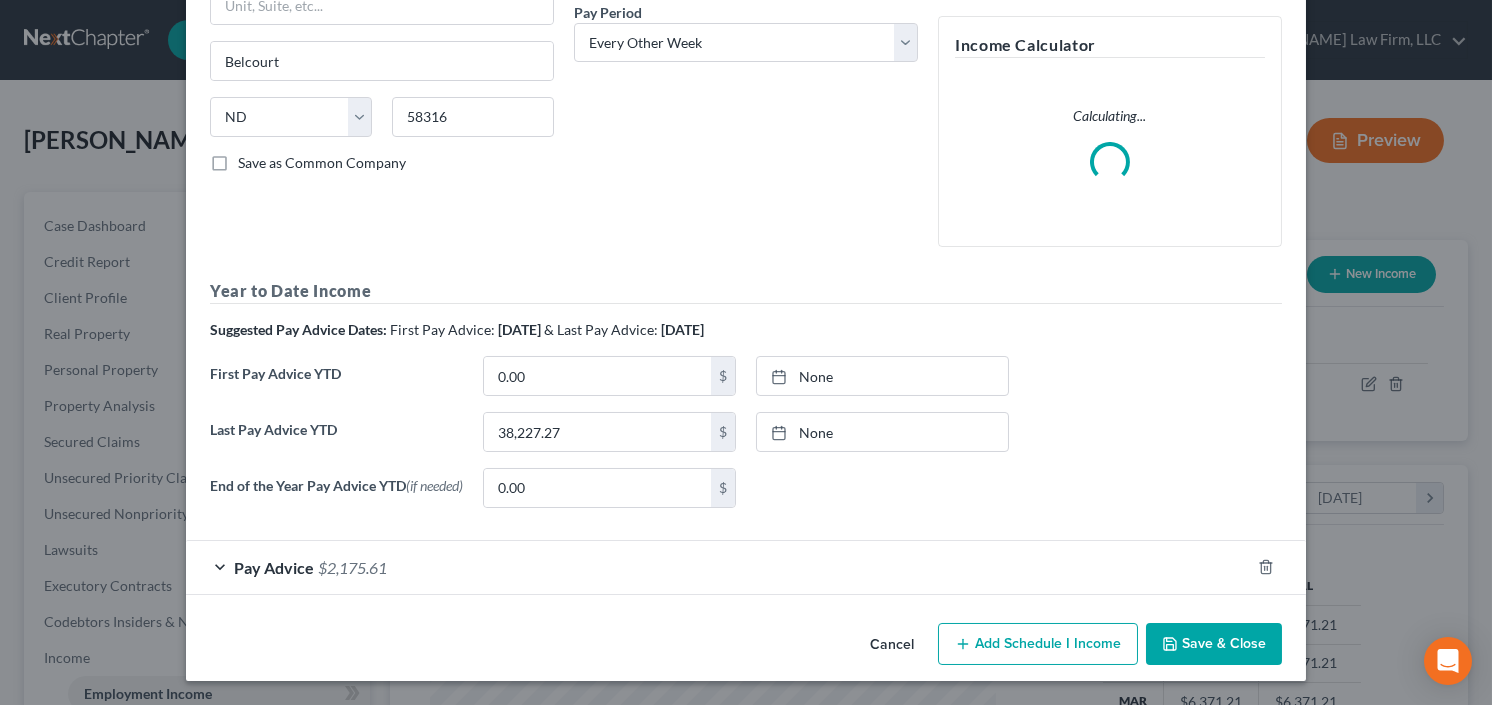click on "$2,175.61" at bounding box center (352, 567) 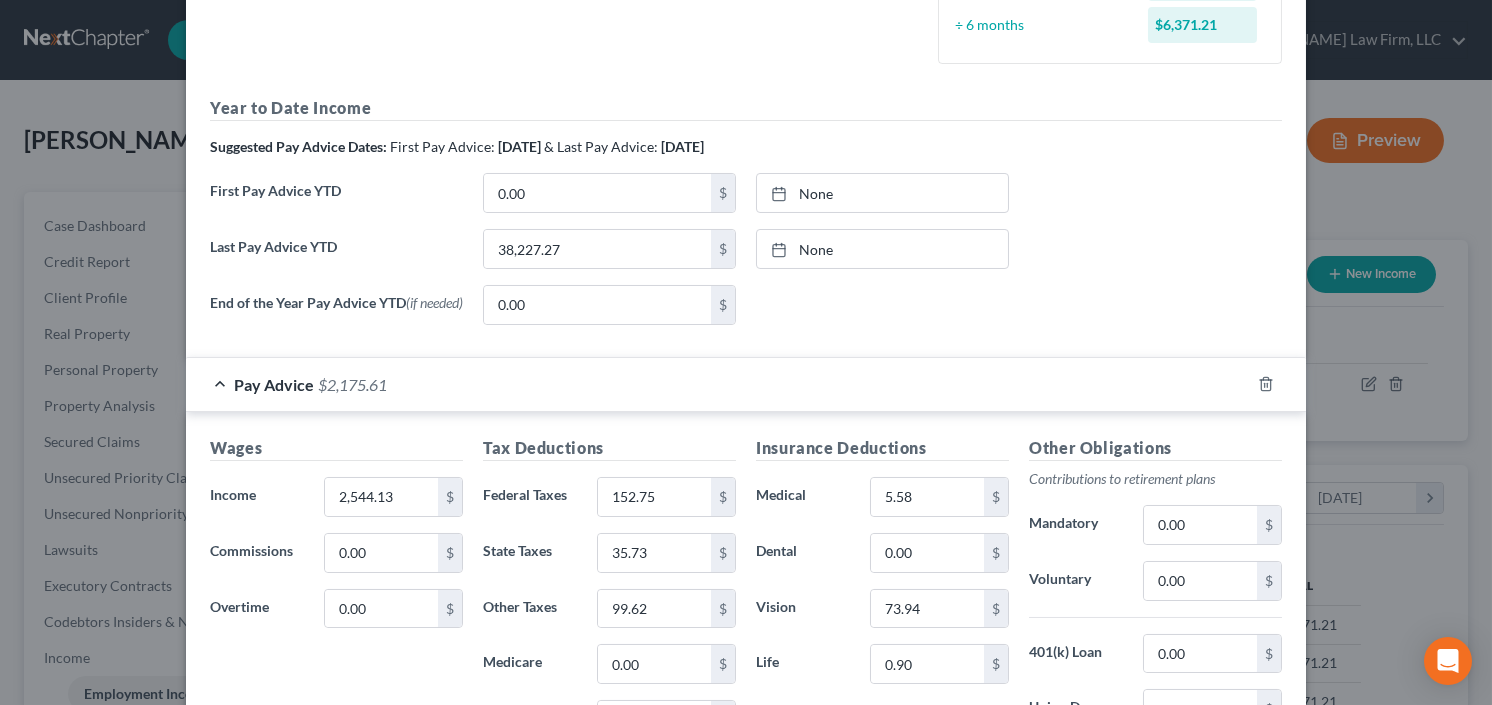 scroll, scrollTop: 716, scrollLeft: 0, axis: vertical 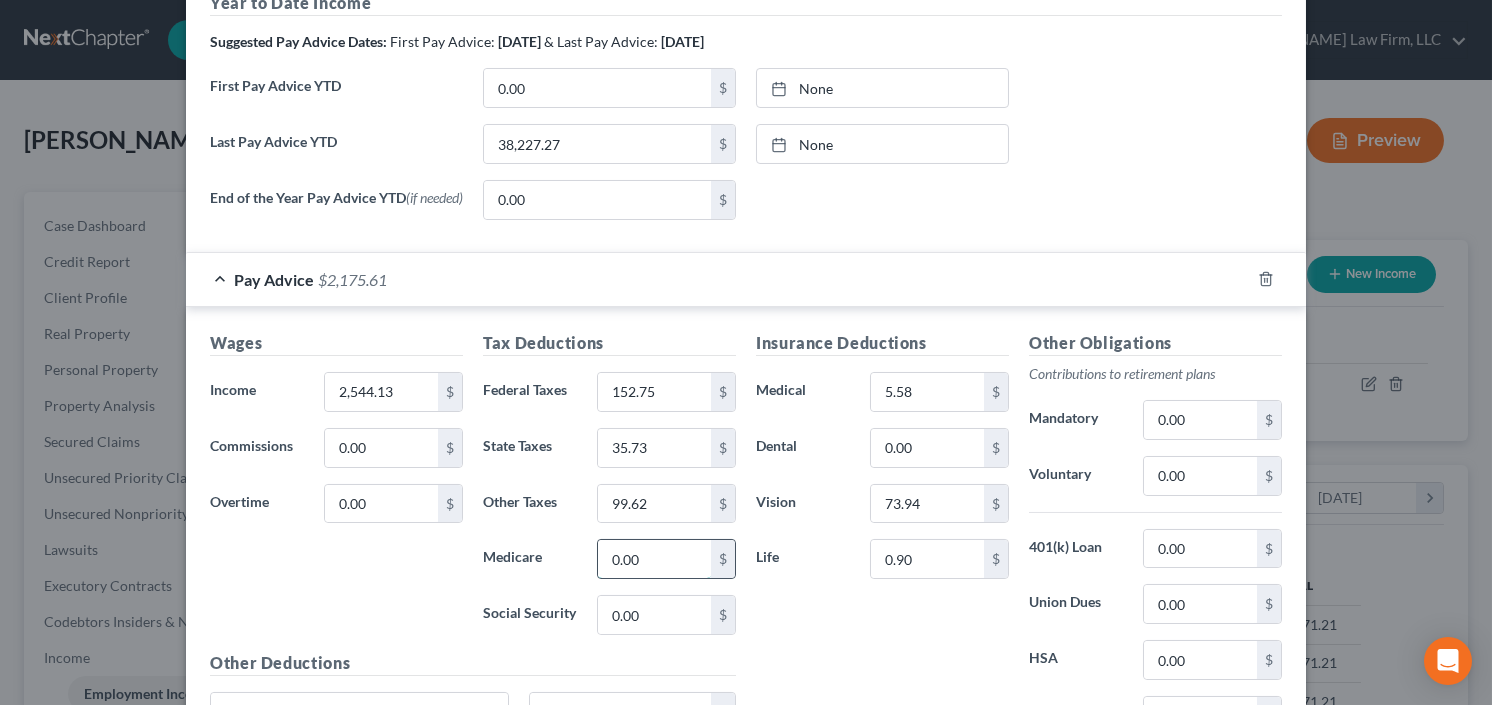 click on "0.00" at bounding box center (654, 559) 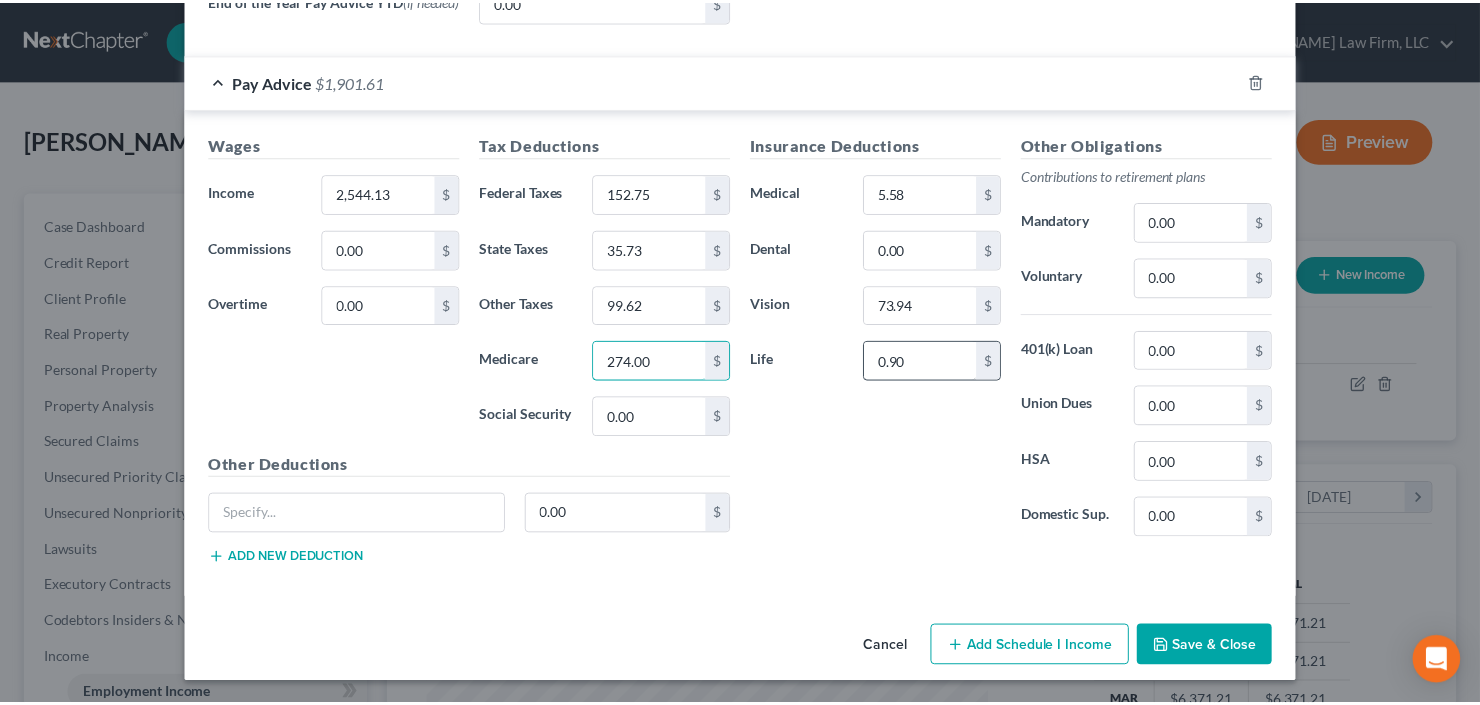 scroll, scrollTop: 914, scrollLeft: 0, axis: vertical 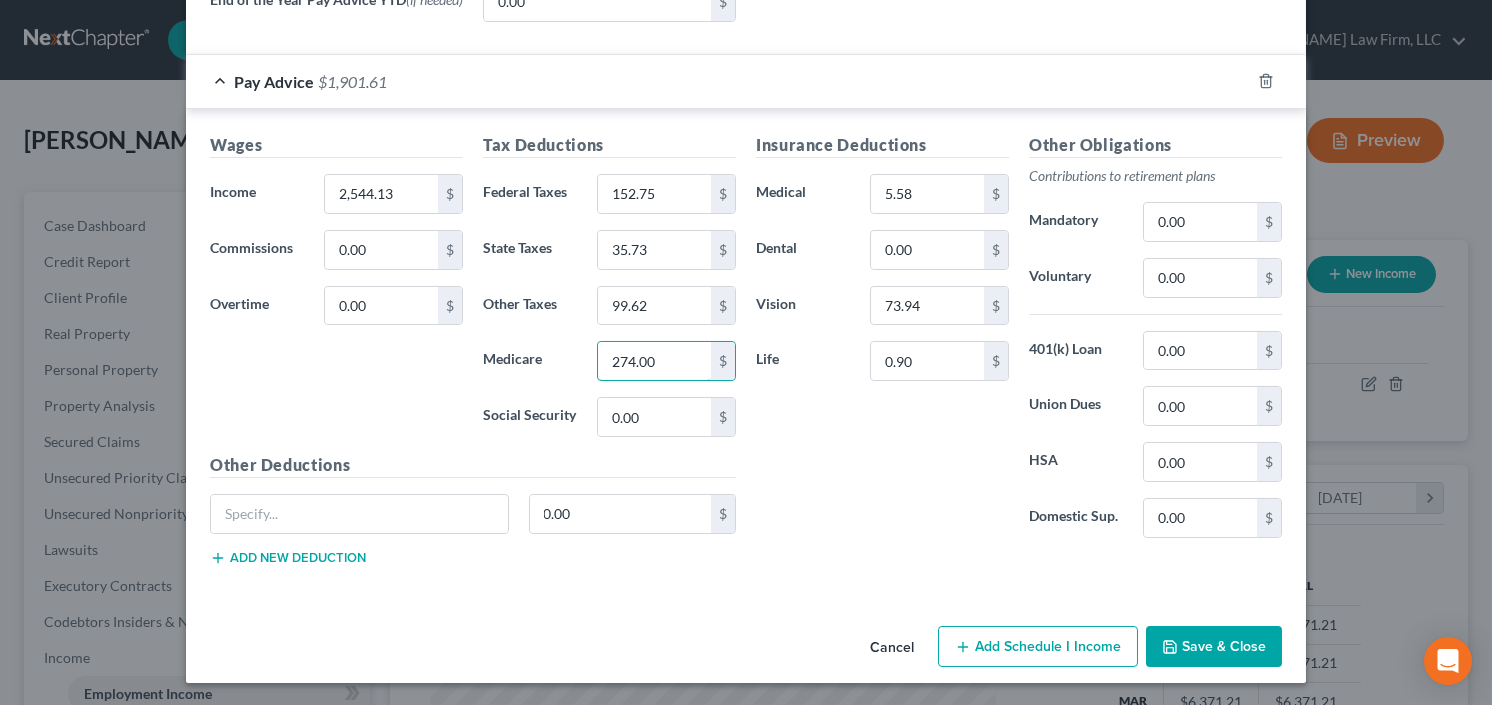 type on "274.00" 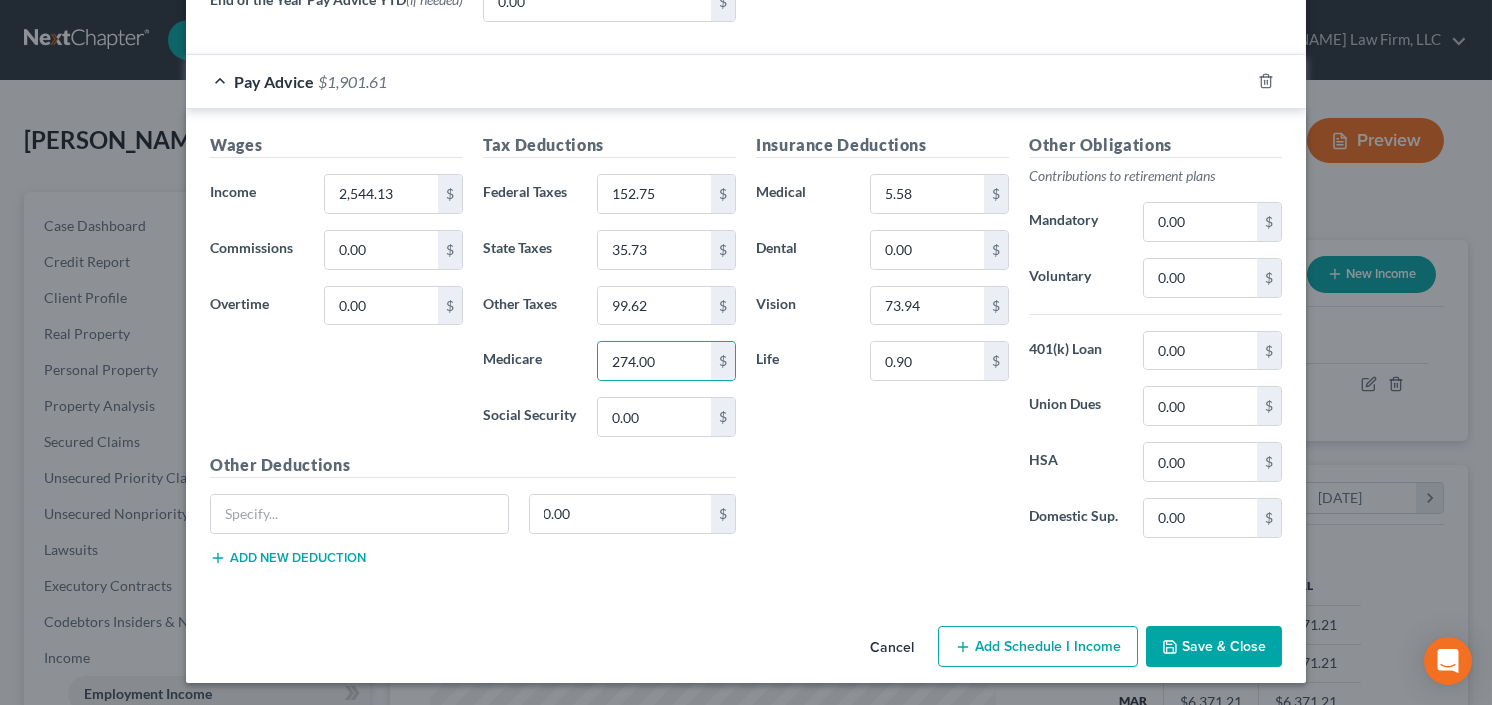 click on "Save & Close" at bounding box center [1214, 647] 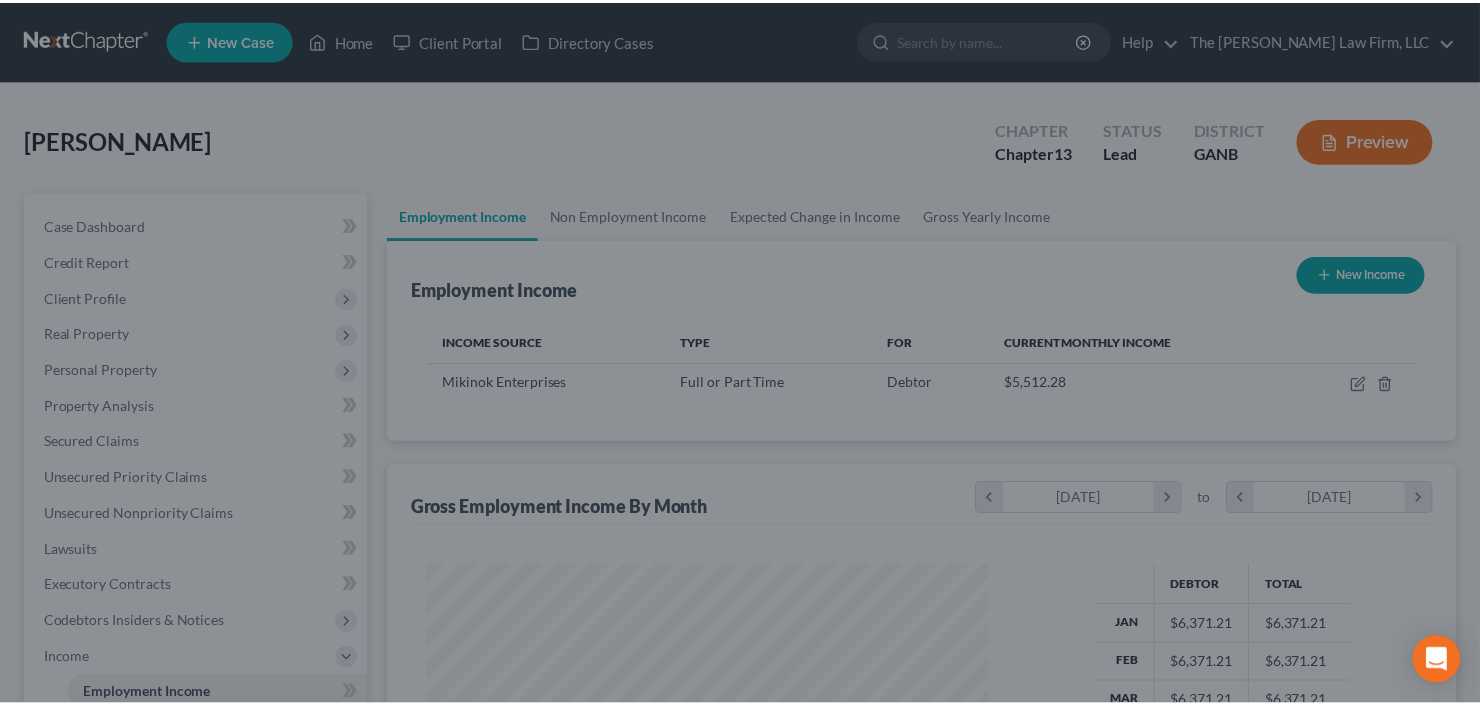 scroll, scrollTop: 357, scrollLeft: 600, axis: both 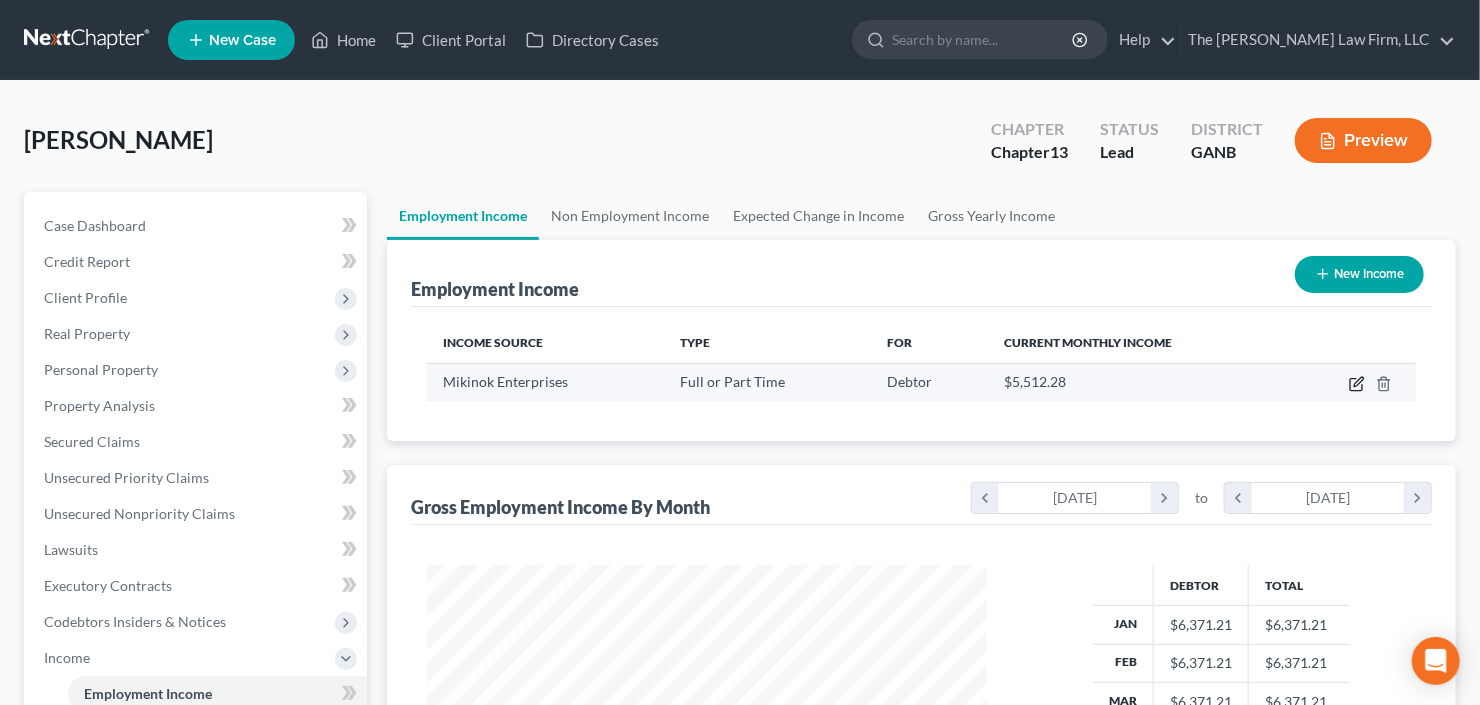 click 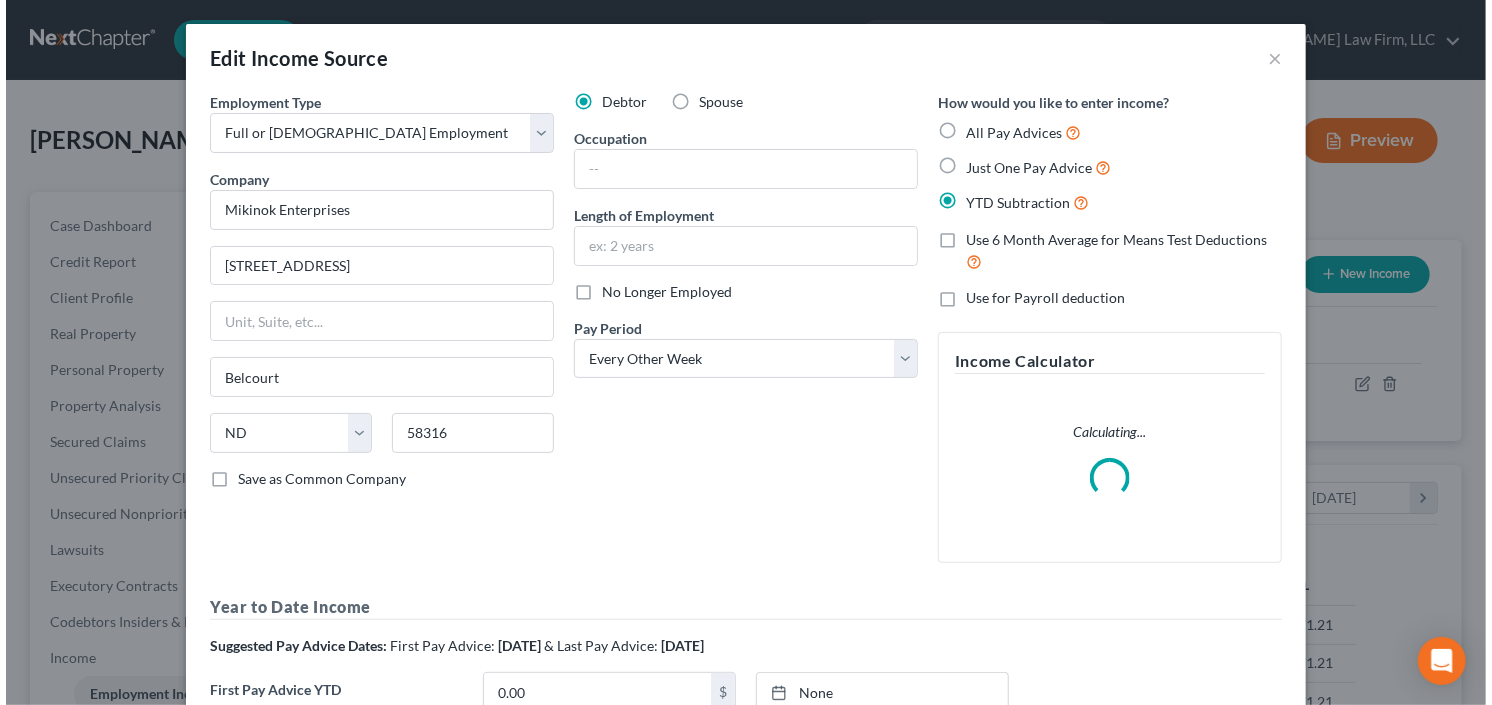 scroll, scrollTop: 999643, scrollLeft: 999394, axis: both 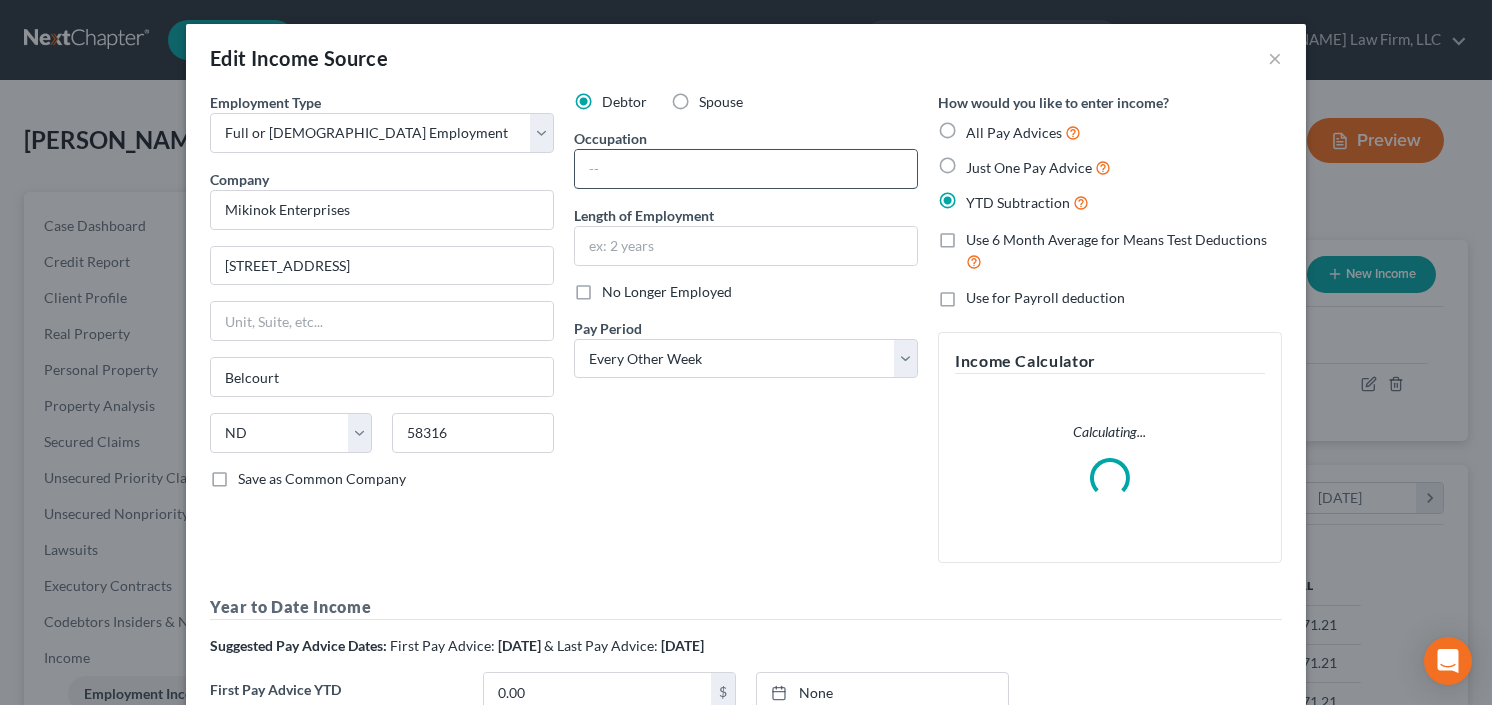 click at bounding box center [746, 169] 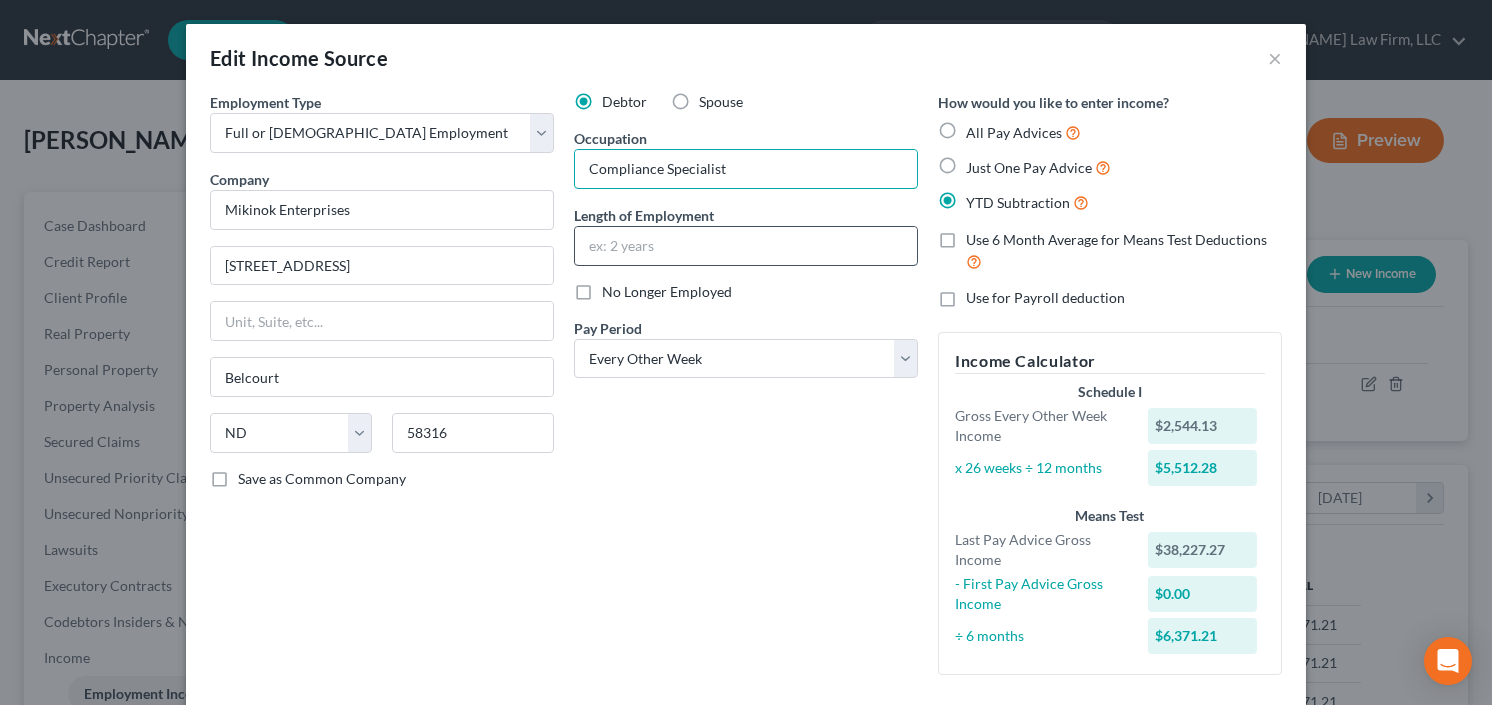 type on "Compliance Specialist" 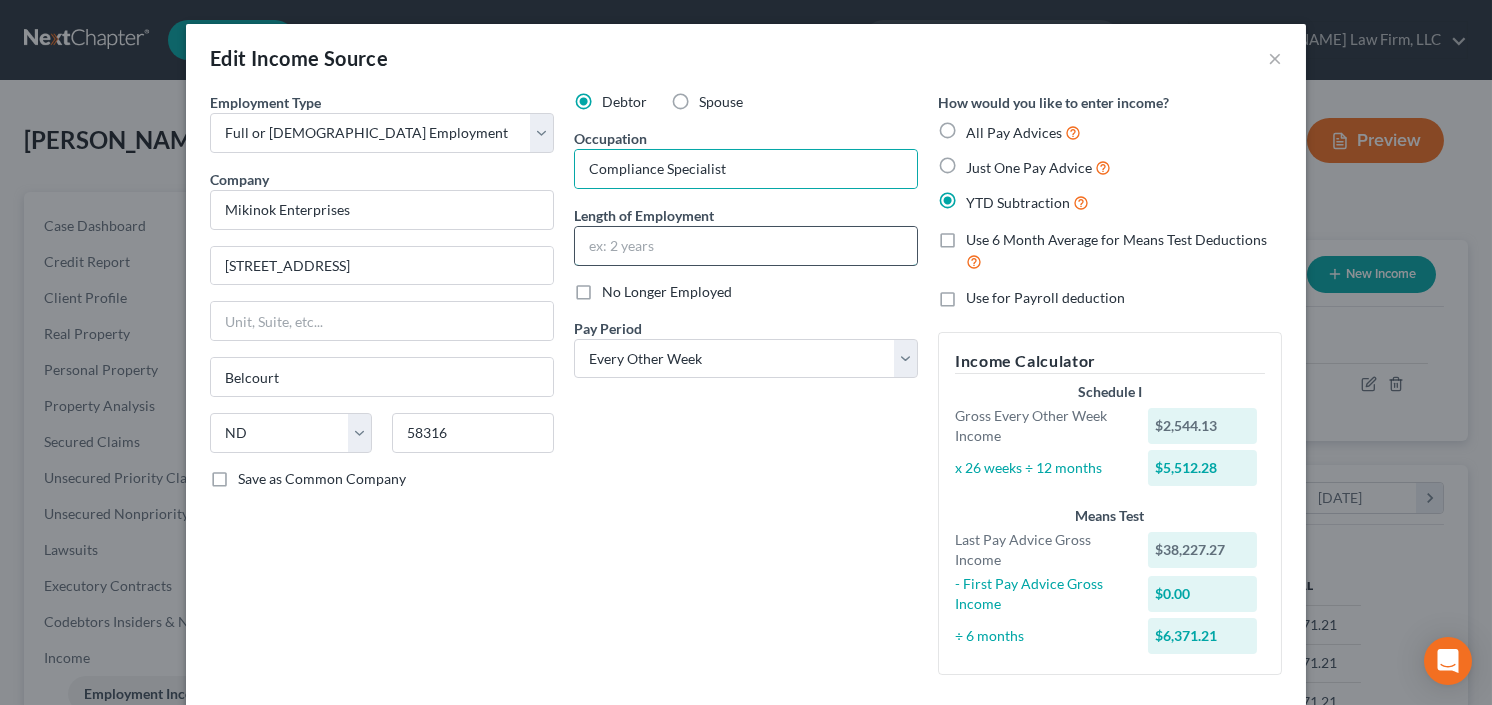 click at bounding box center (746, 246) 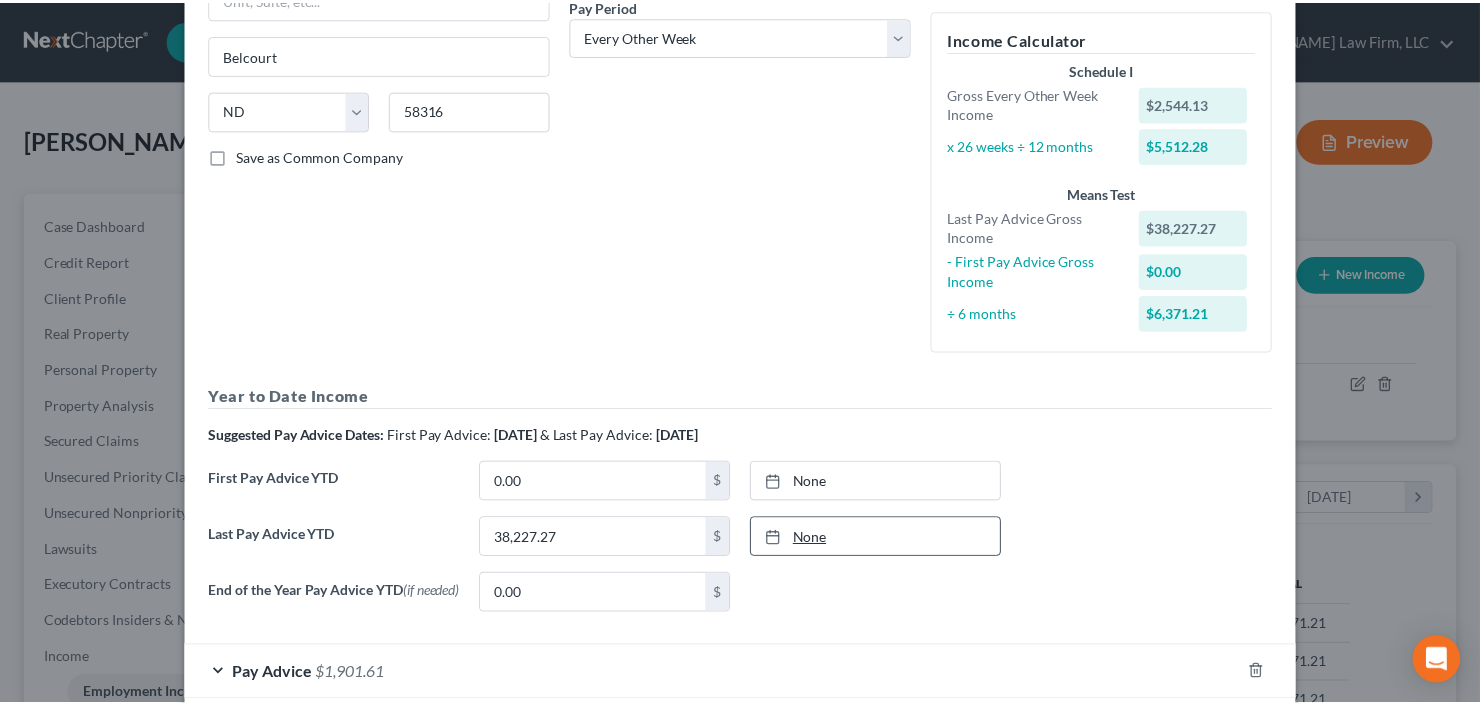 scroll, scrollTop: 429, scrollLeft: 0, axis: vertical 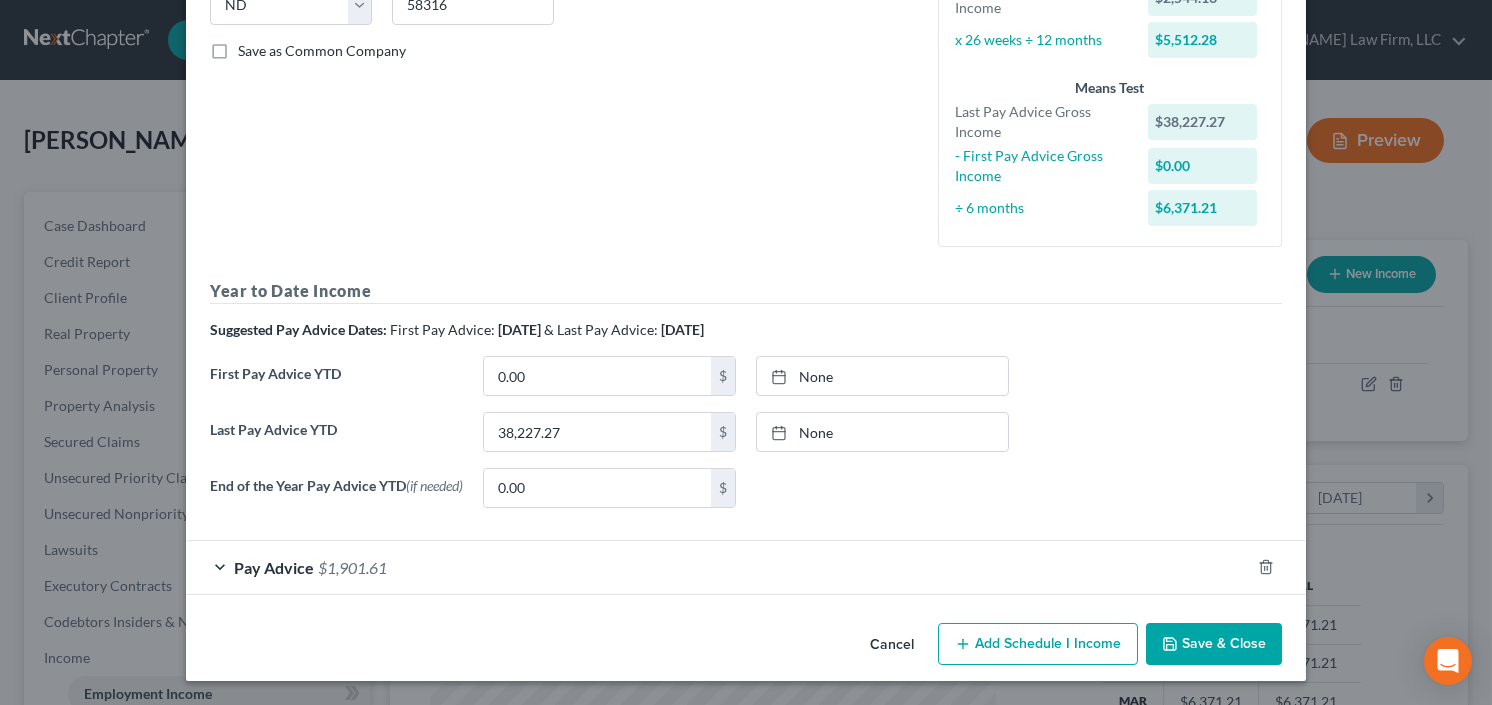 type on "Since [DATE]" 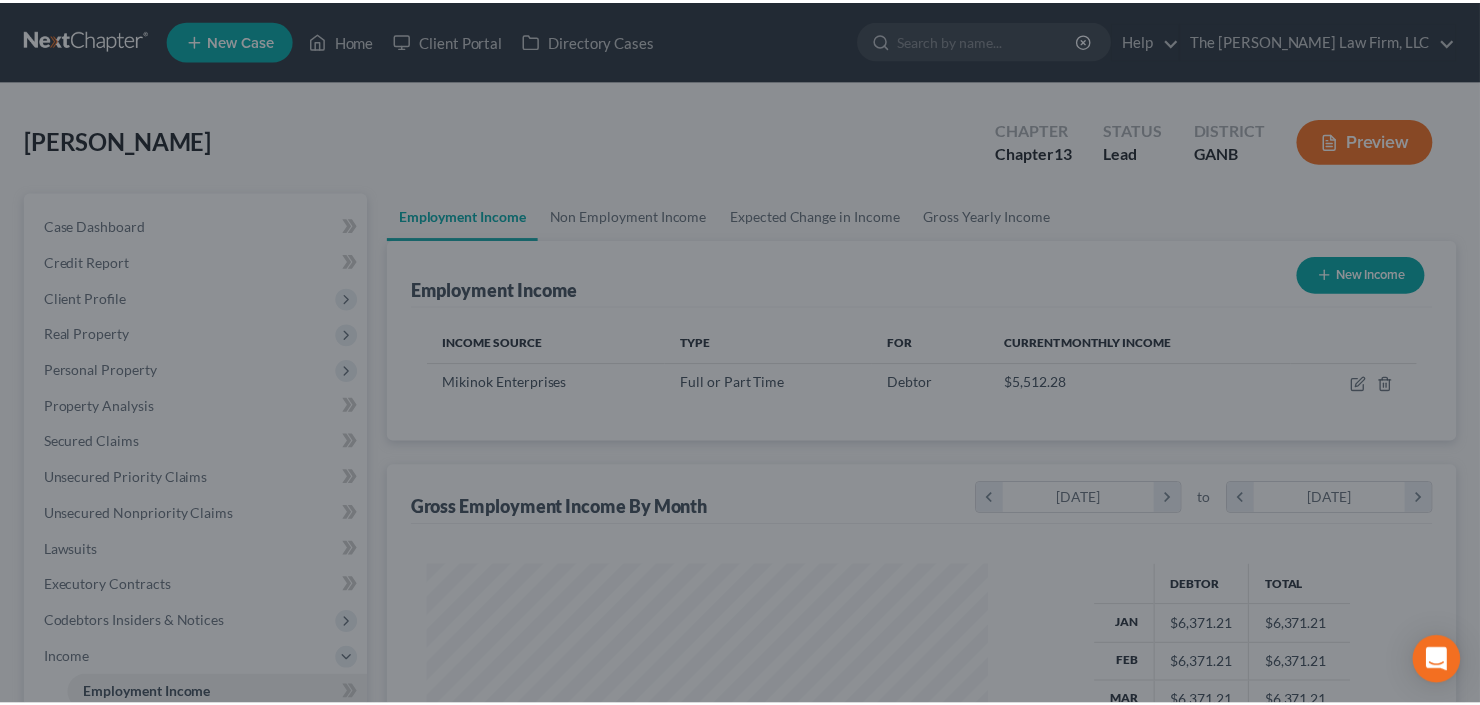 scroll, scrollTop: 357, scrollLeft: 600, axis: both 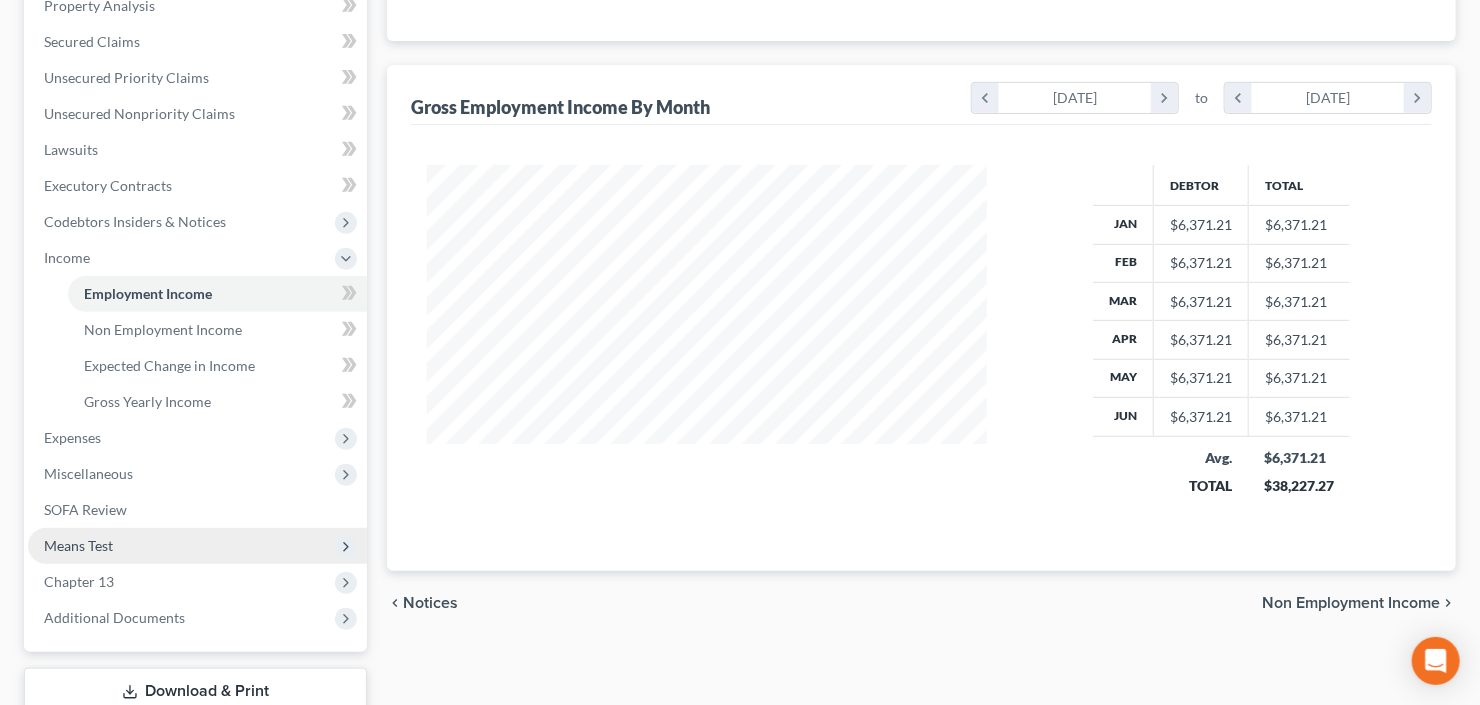 click on "Means Test" at bounding box center (197, 546) 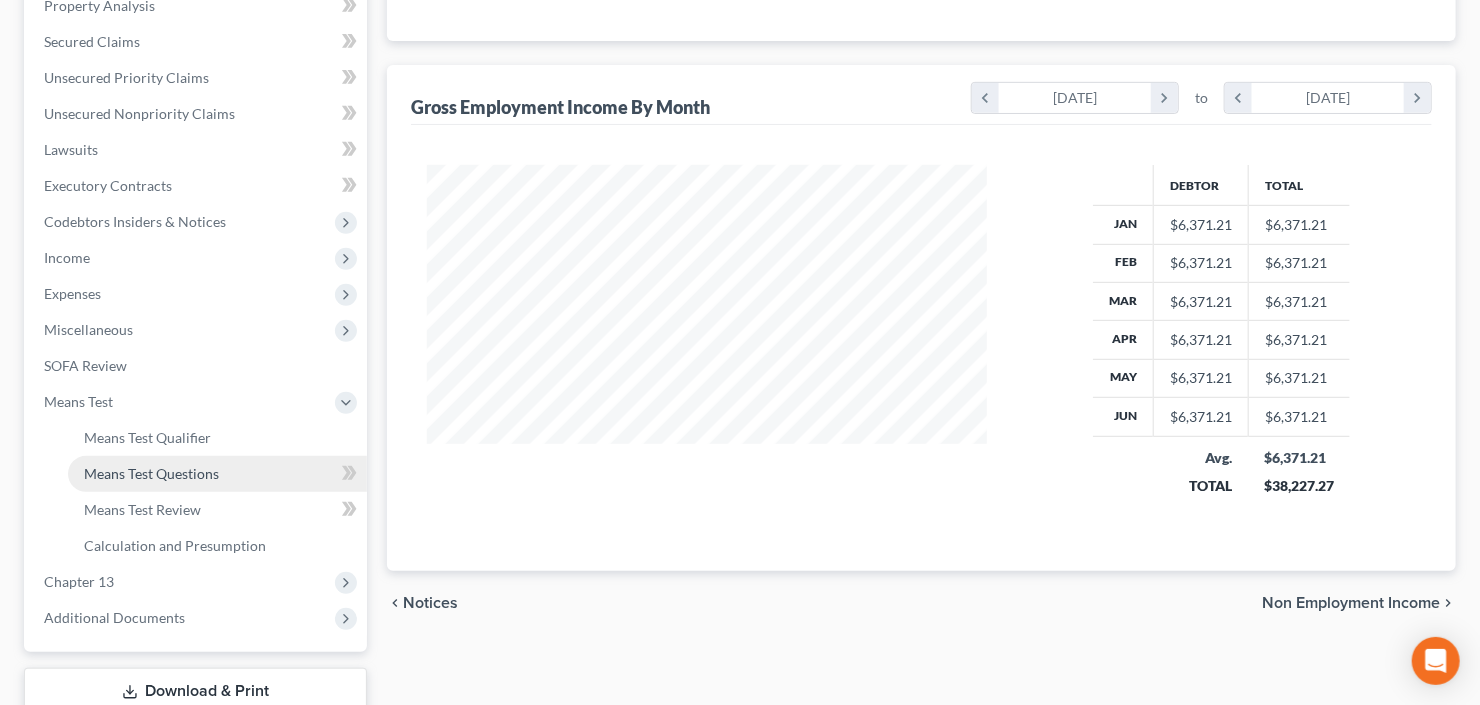 click on "Means Test Questions" at bounding box center [151, 473] 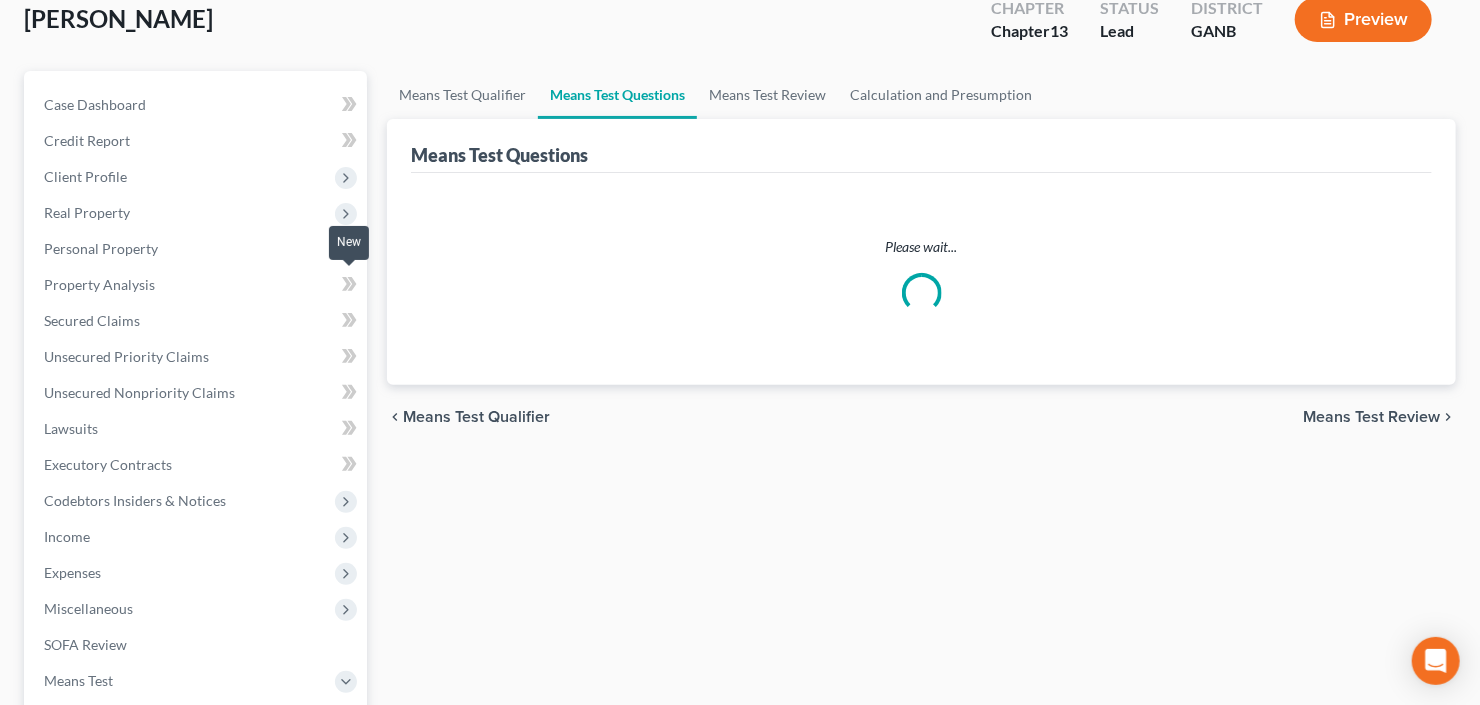 scroll, scrollTop: 0, scrollLeft: 0, axis: both 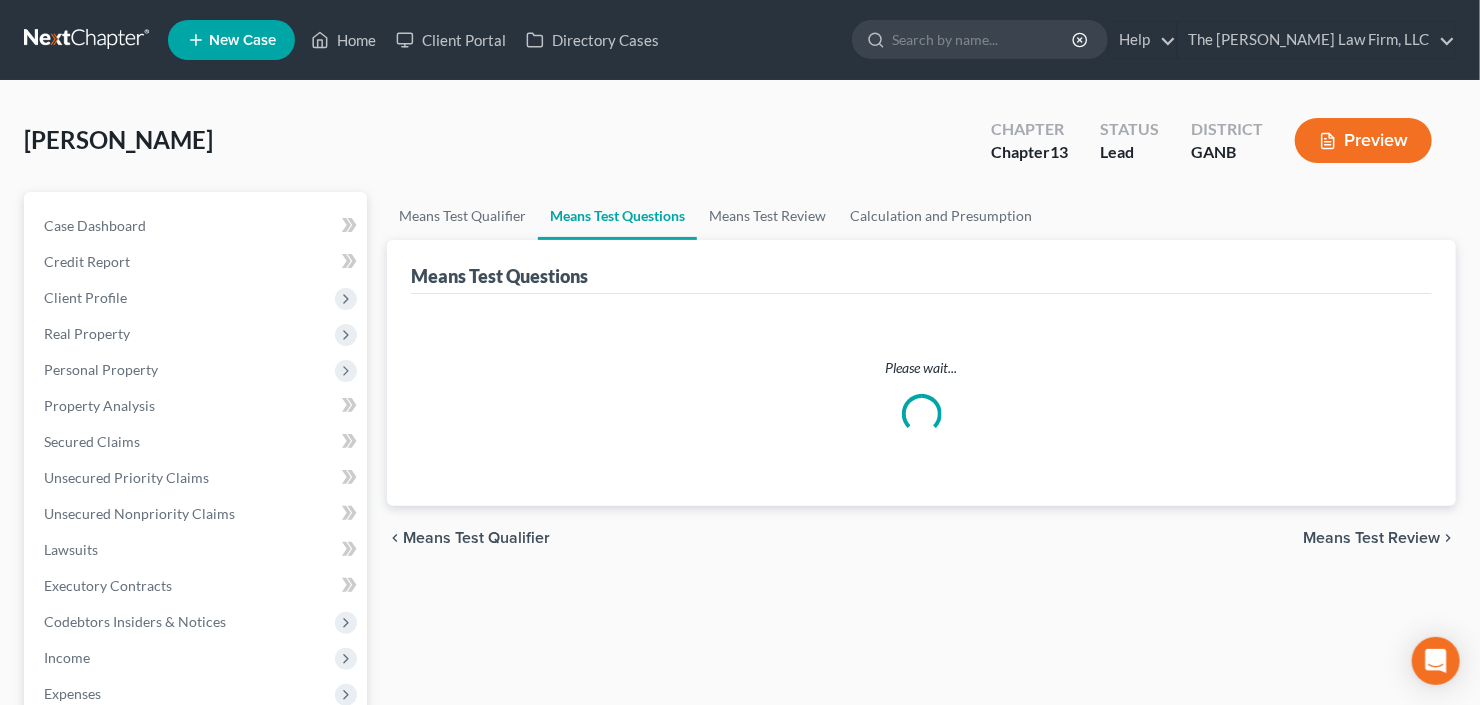 select on "1" 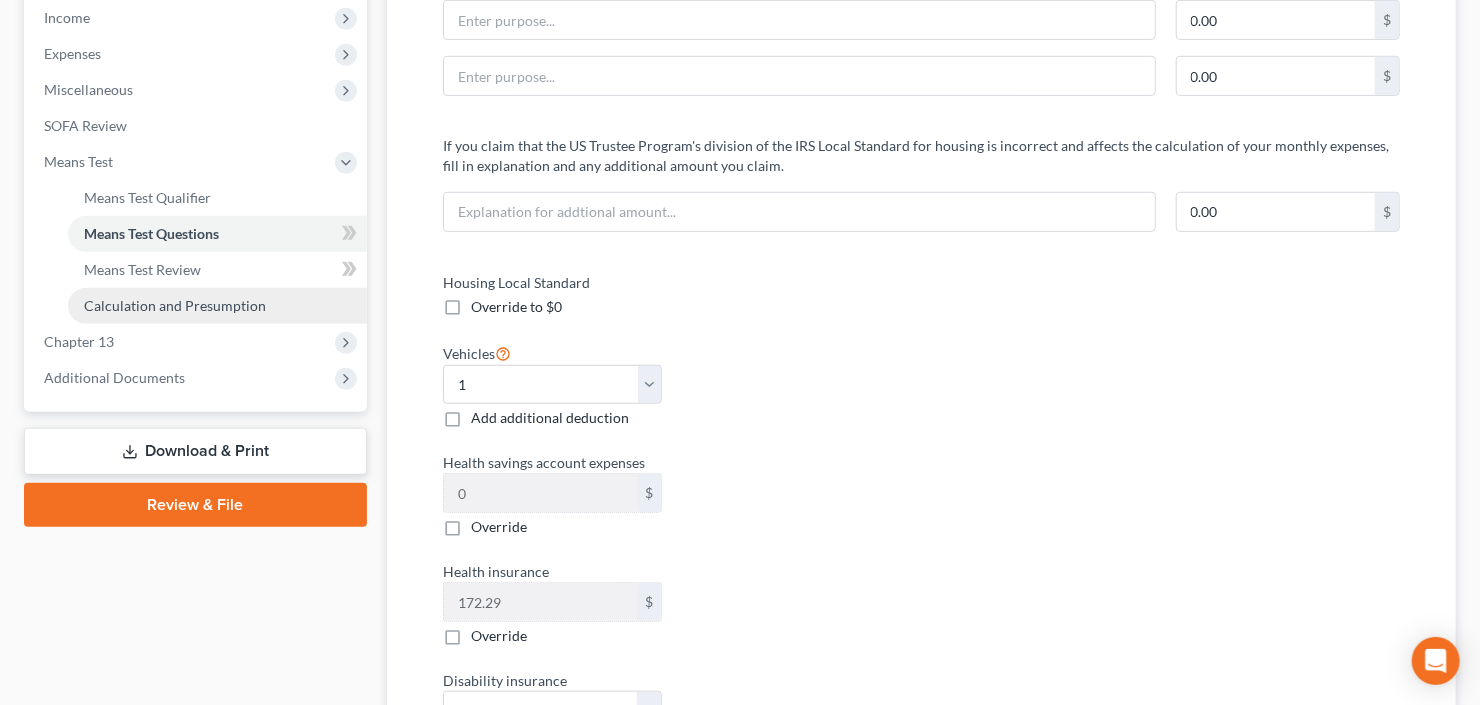 click on "Calculation and Presumption" at bounding box center (175, 305) 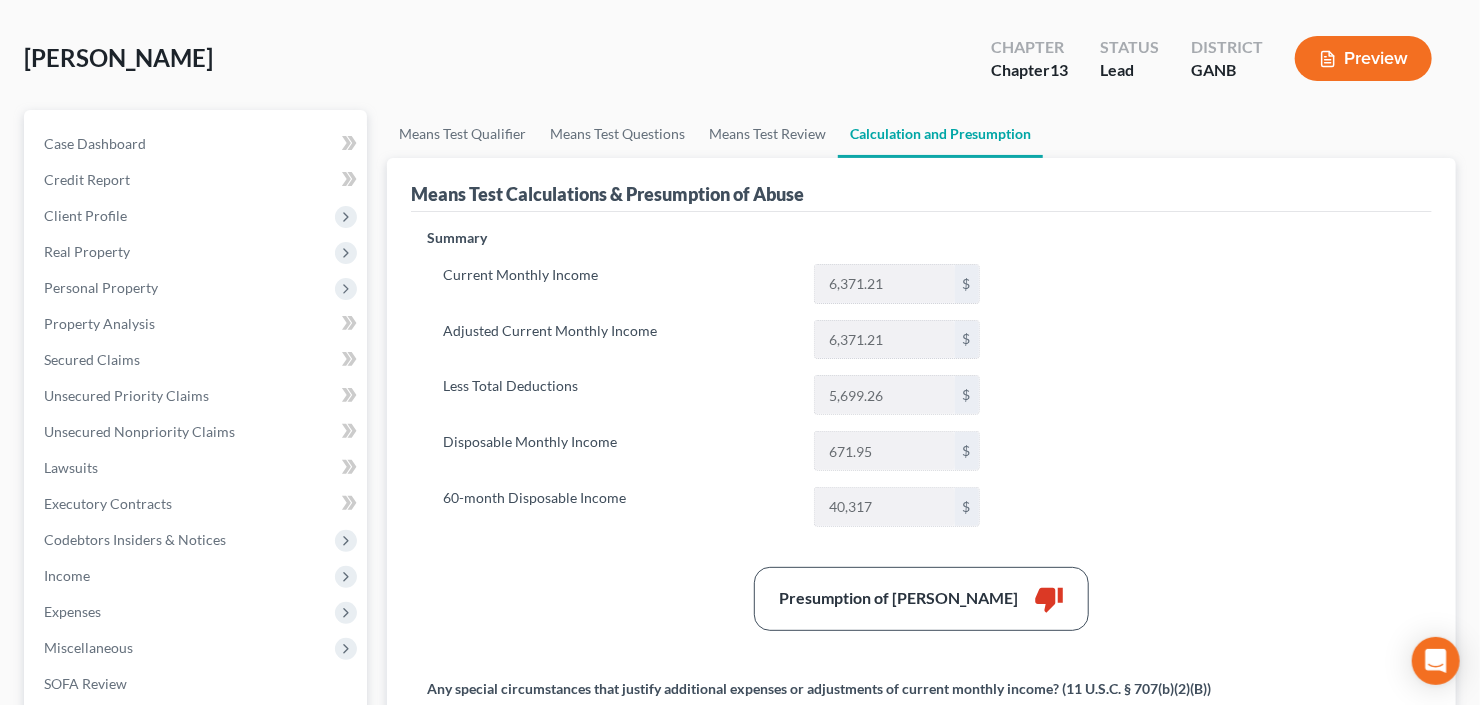 scroll, scrollTop: 160, scrollLeft: 0, axis: vertical 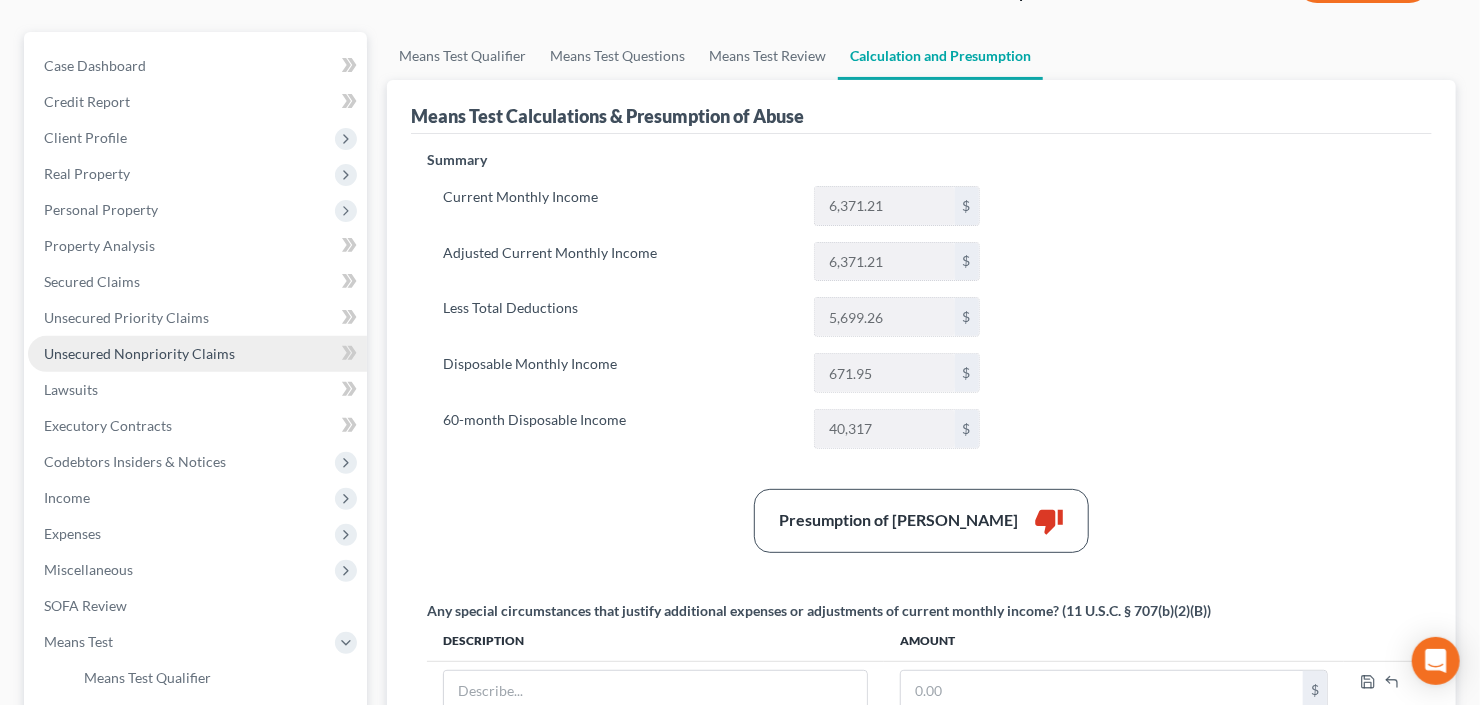 click on "Unsecured Nonpriority Claims" at bounding box center (139, 353) 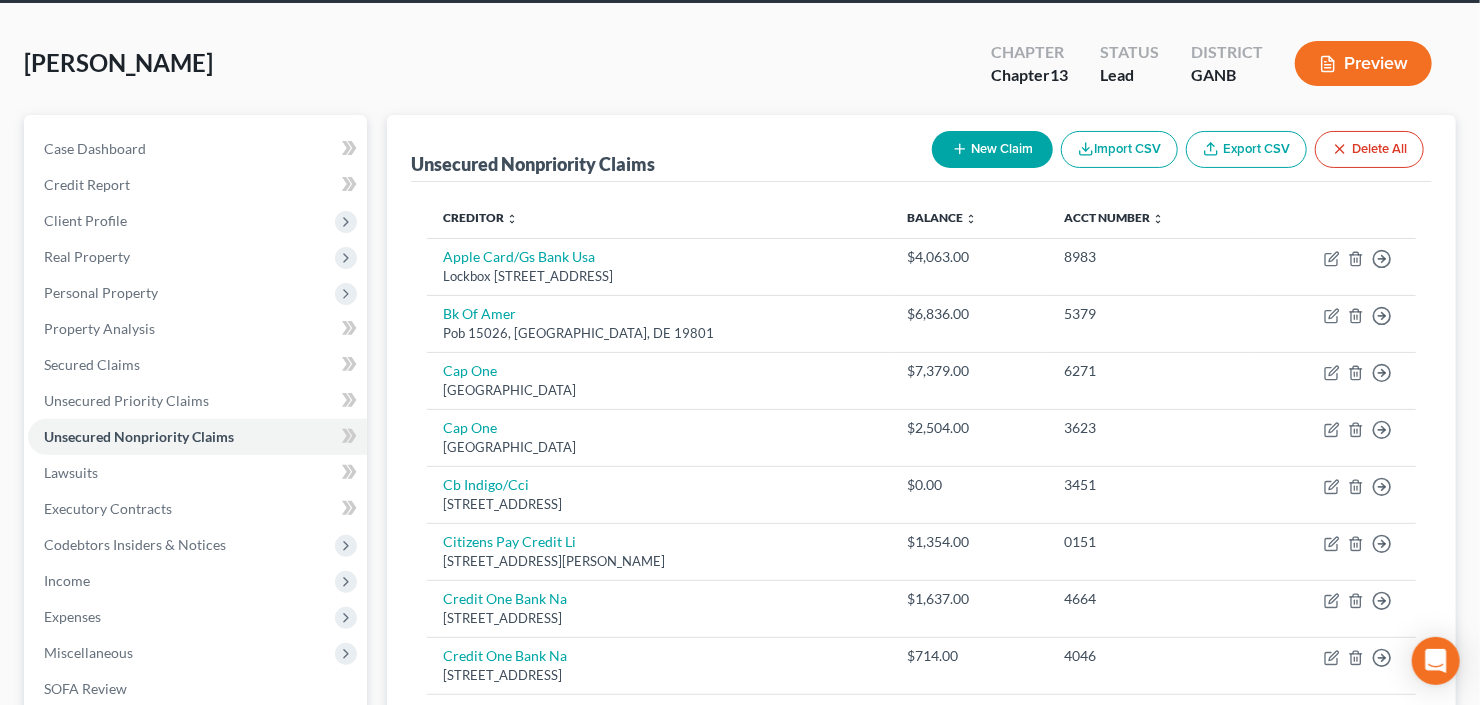 scroll, scrollTop: 76, scrollLeft: 0, axis: vertical 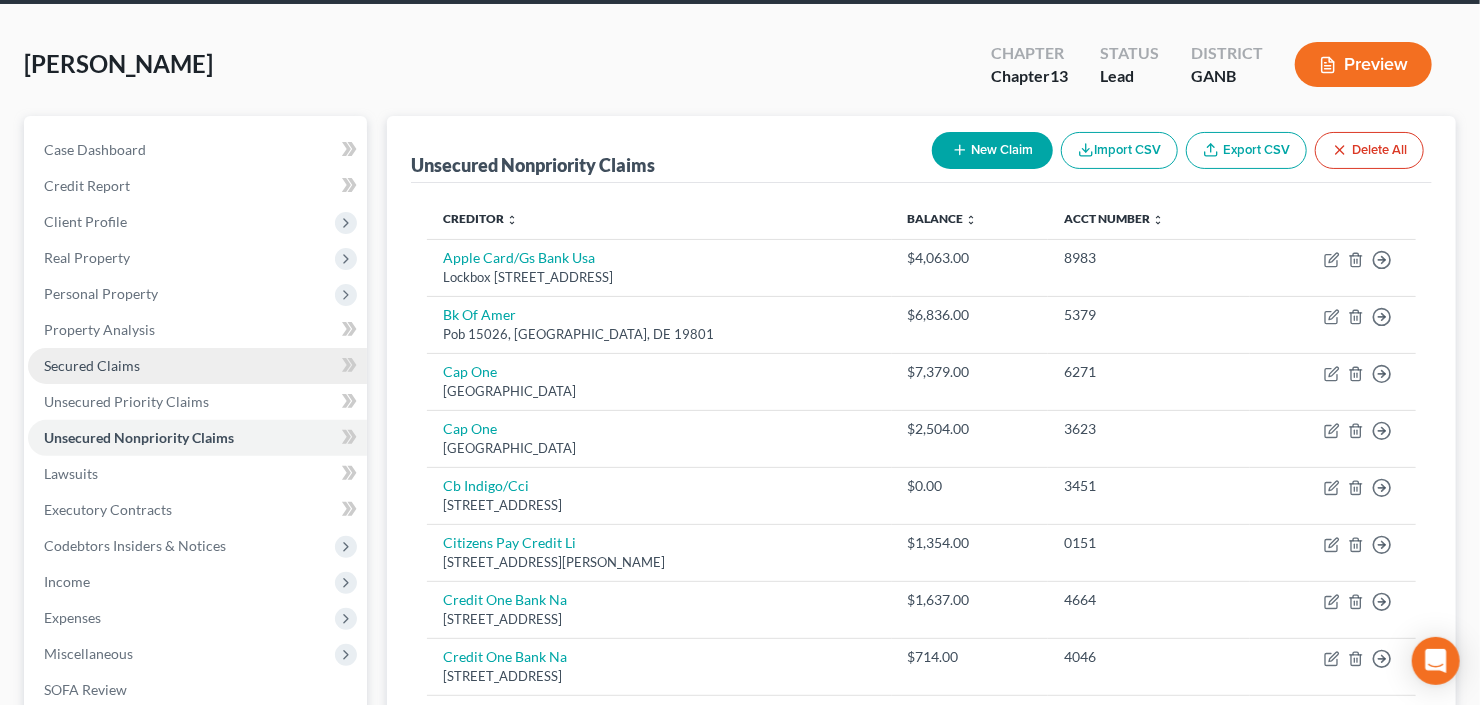click on "Secured Claims" at bounding box center (92, 365) 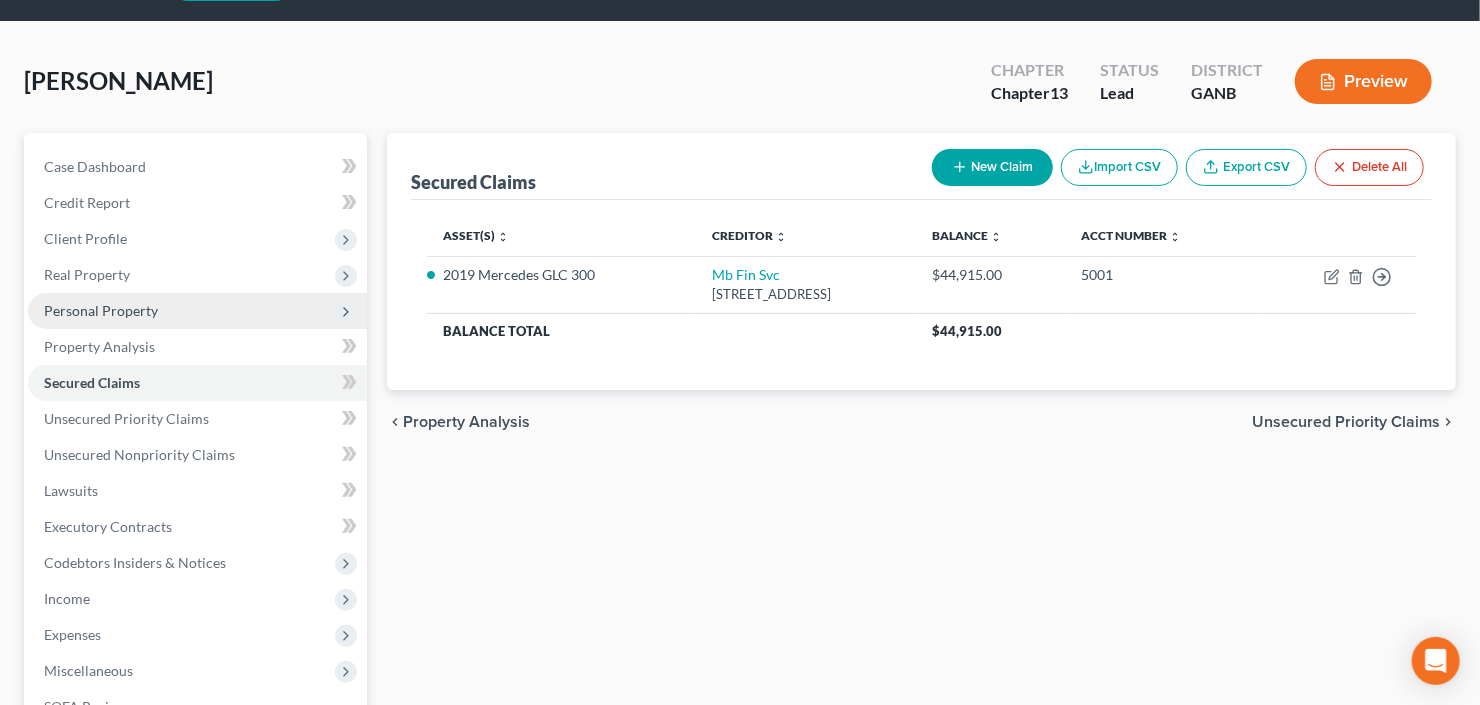 scroll, scrollTop: 240, scrollLeft: 0, axis: vertical 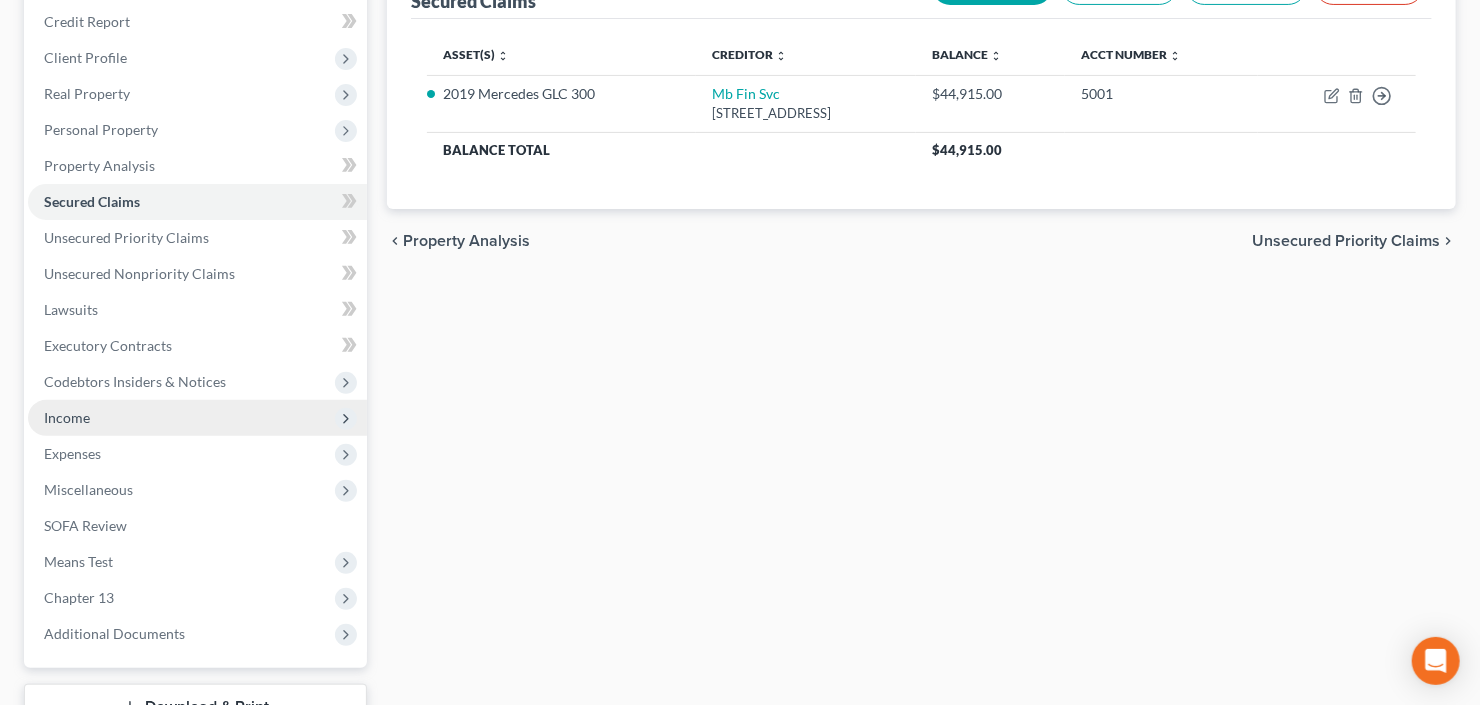 click on "Income" at bounding box center [67, 417] 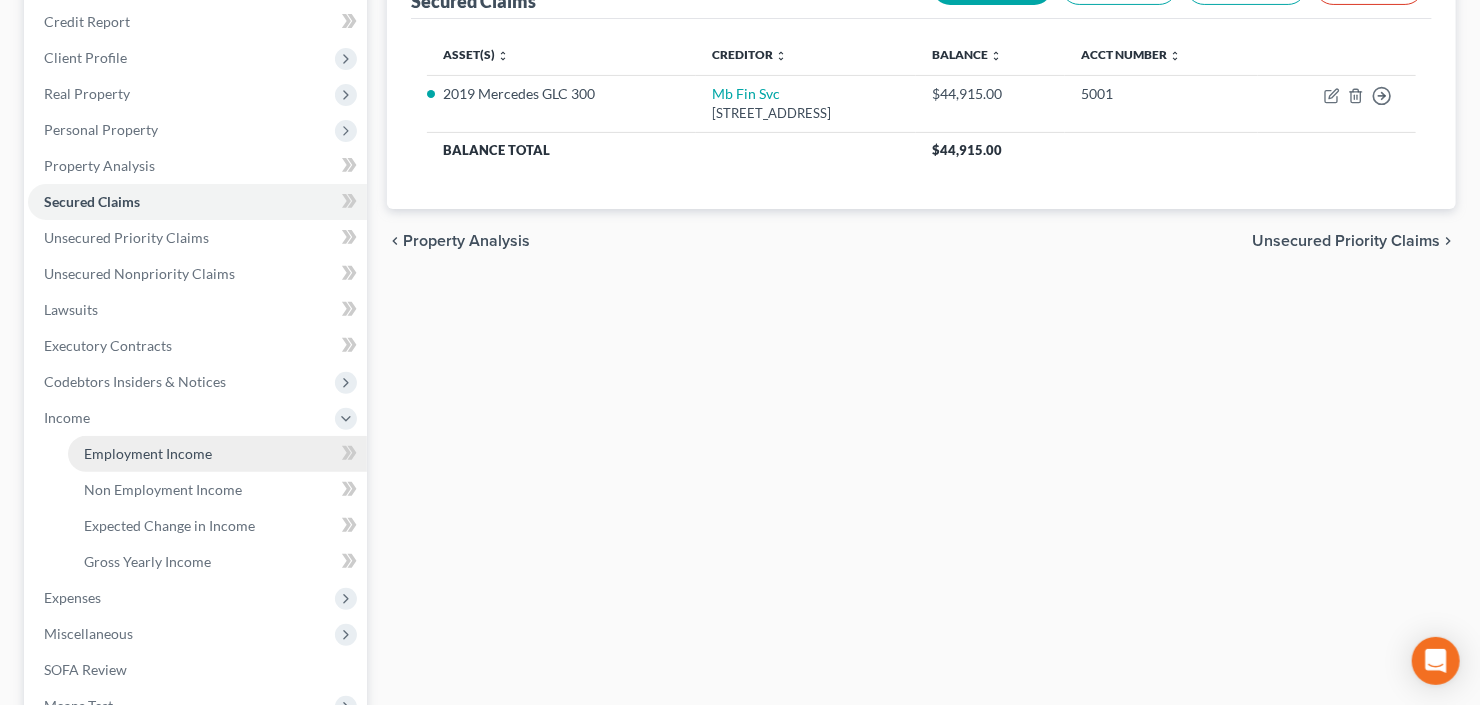 click on "Employment Income" at bounding box center (148, 453) 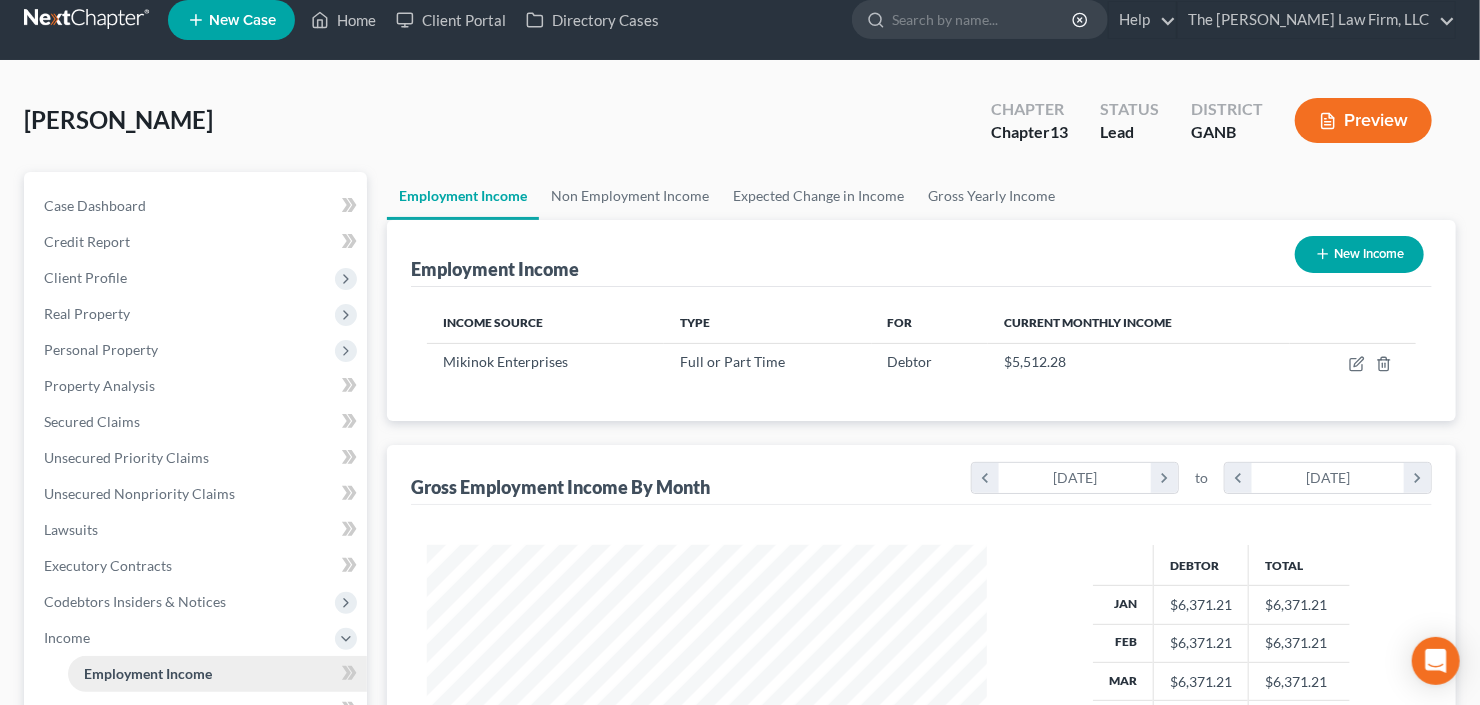 scroll, scrollTop: 0, scrollLeft: 0, axis: both 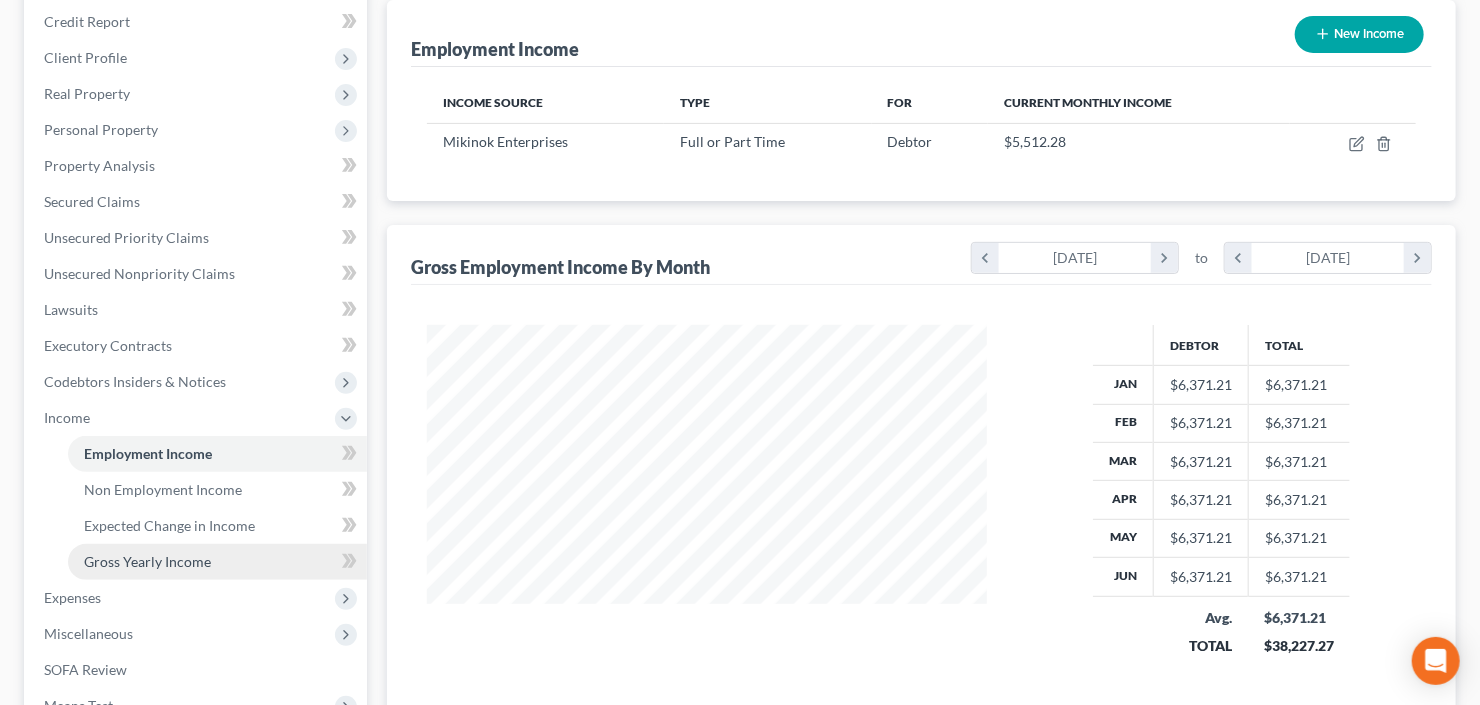 click on "Gross Yearly Income" at bounding box center (147, 561) 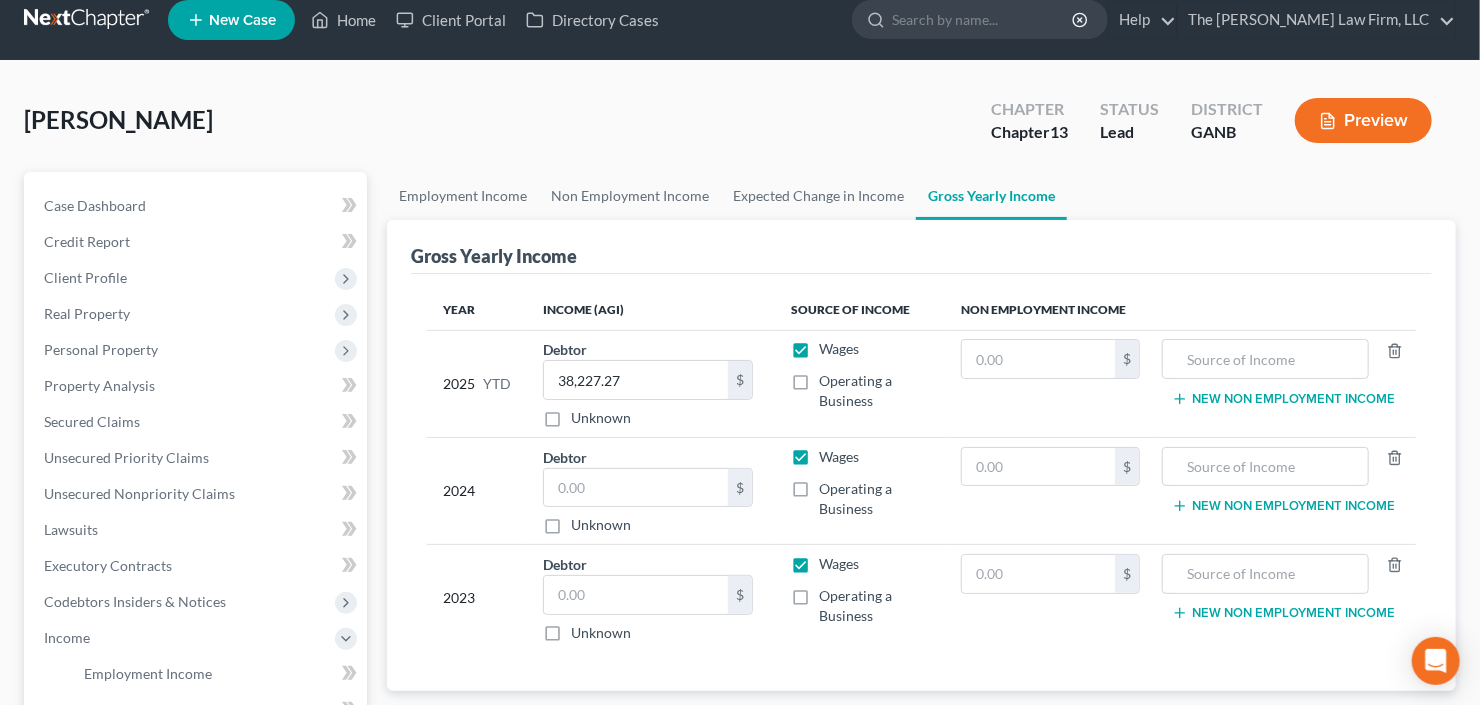 scroll, scrollTop: 0, scrollLeft: 0, axis: both 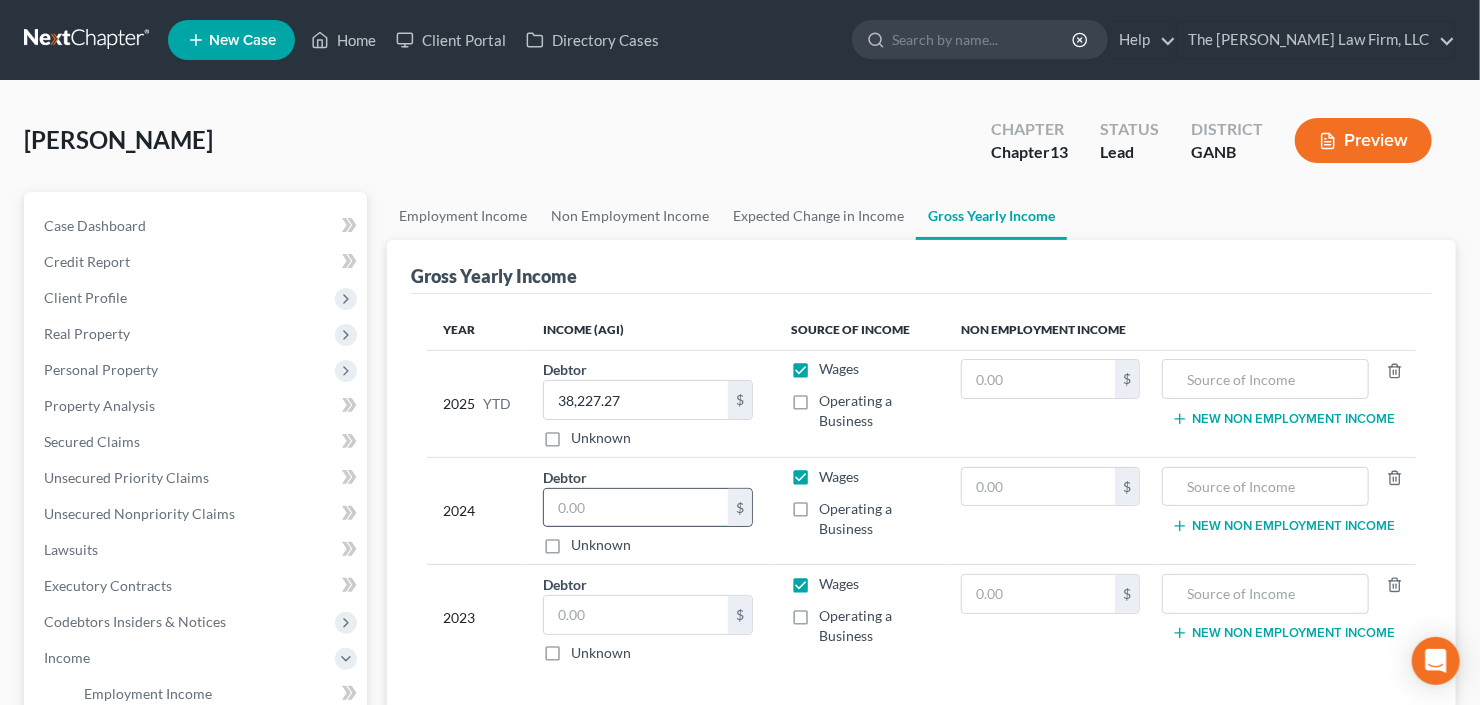 click at bounding box center (636, 508) 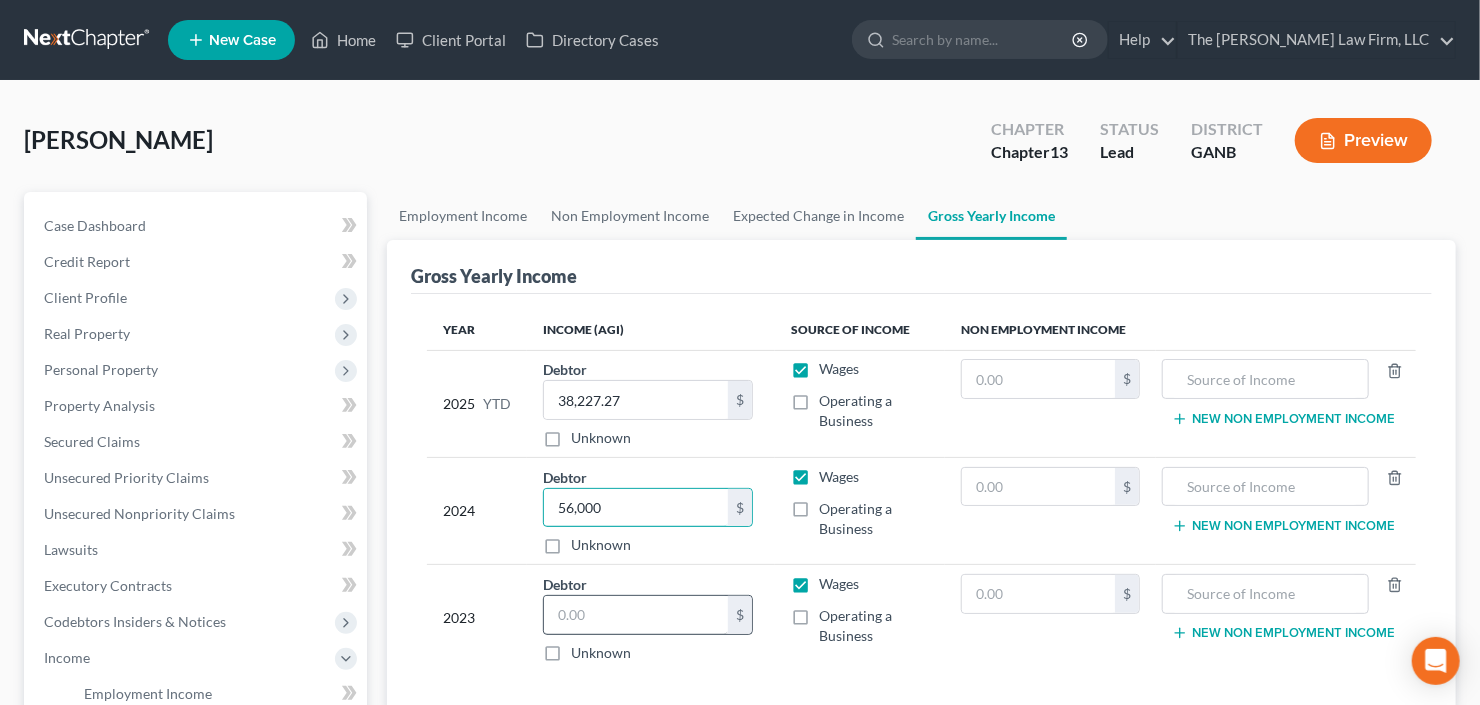 type on "56,000" 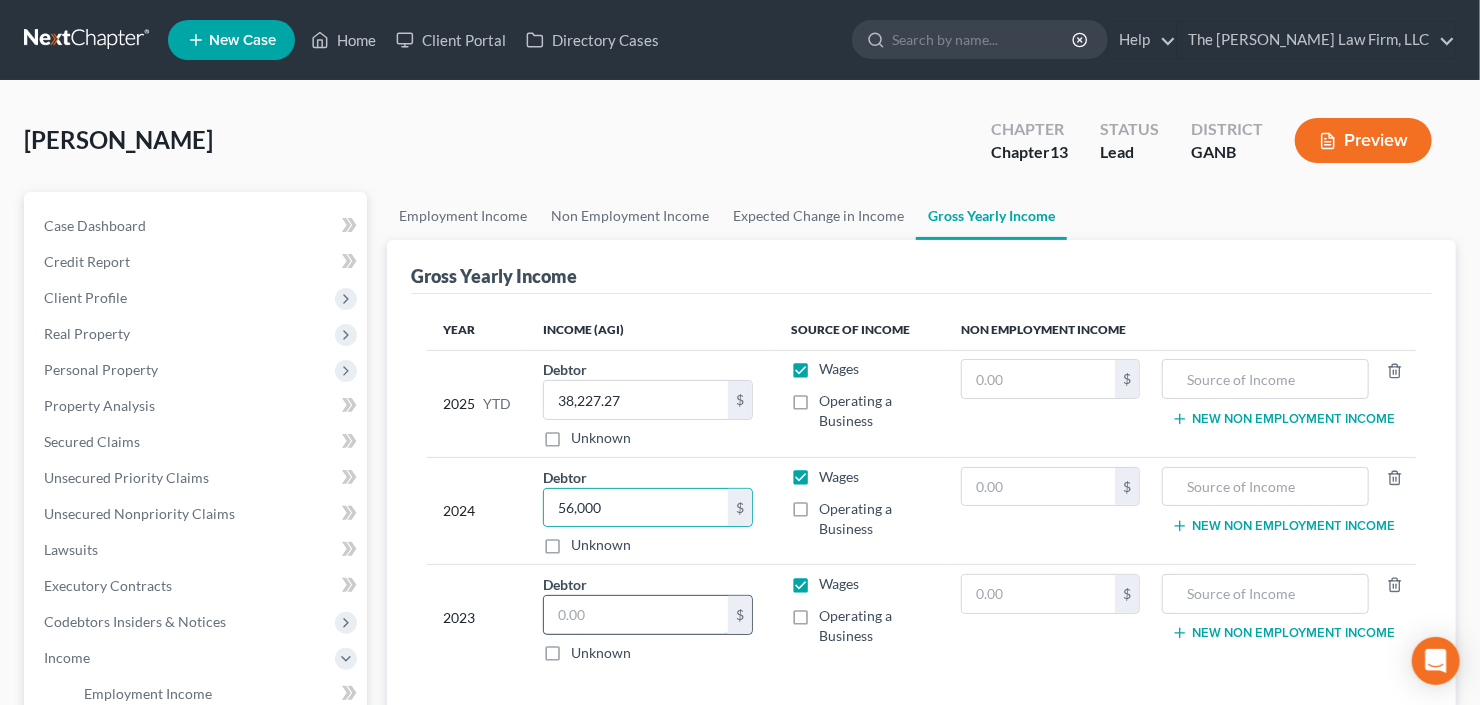 click at bounding box center (636, 615) 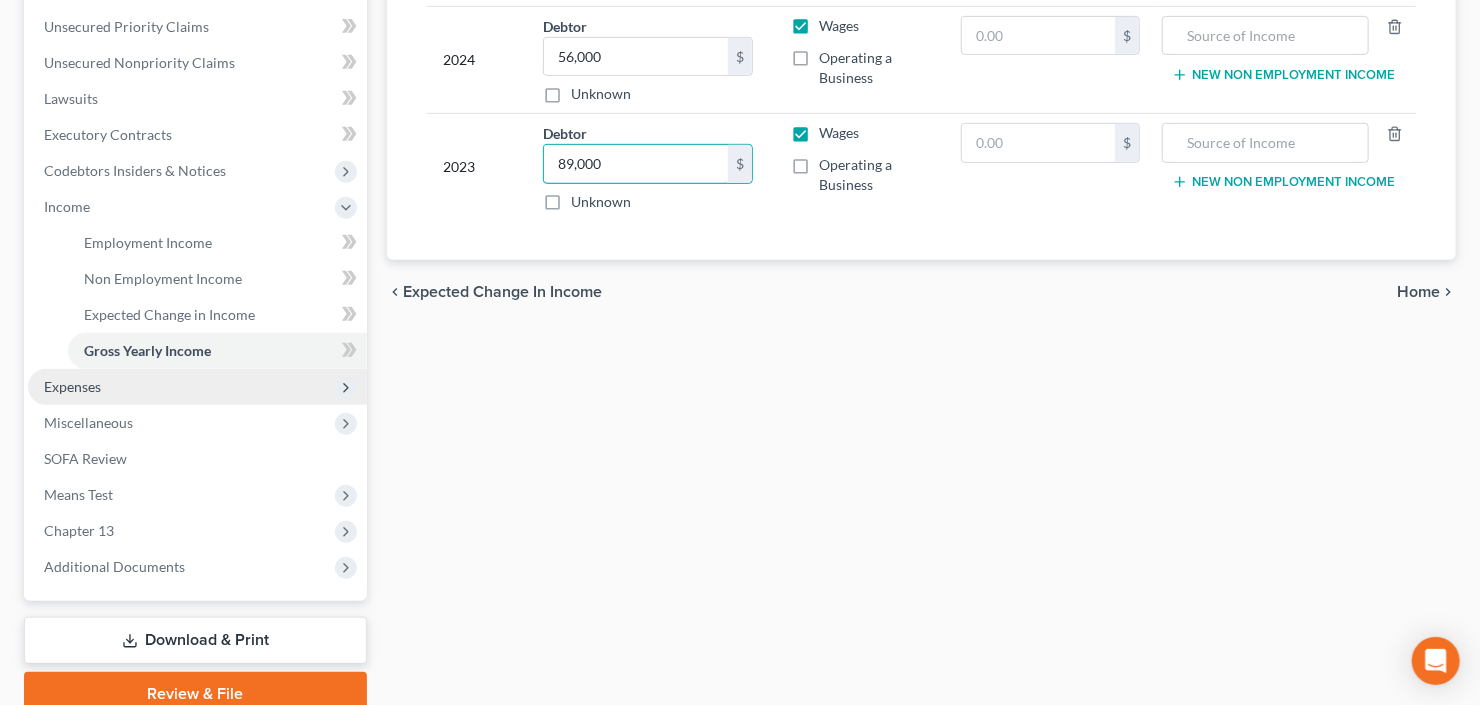 scroll, scrollTop: 480, scrollLeft: 0, axis: vertical 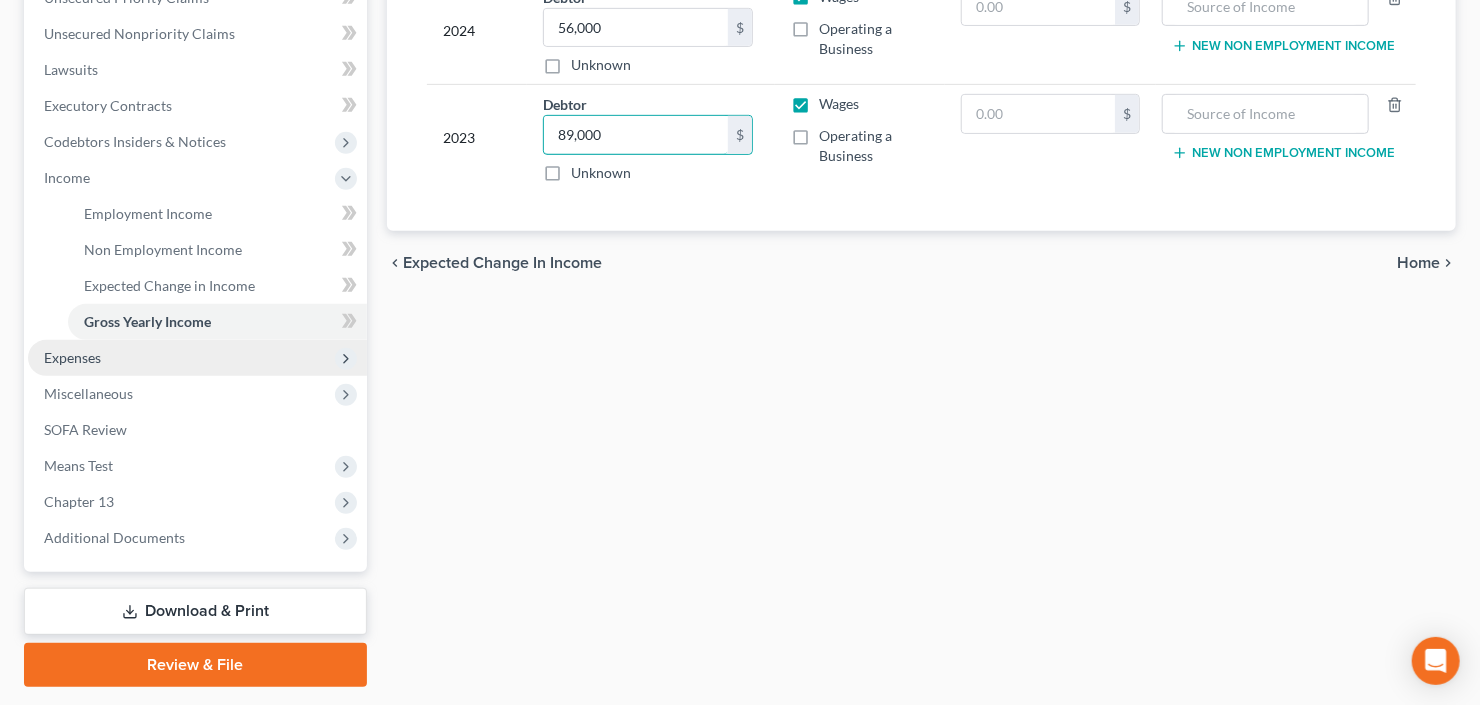 type on "89,000" 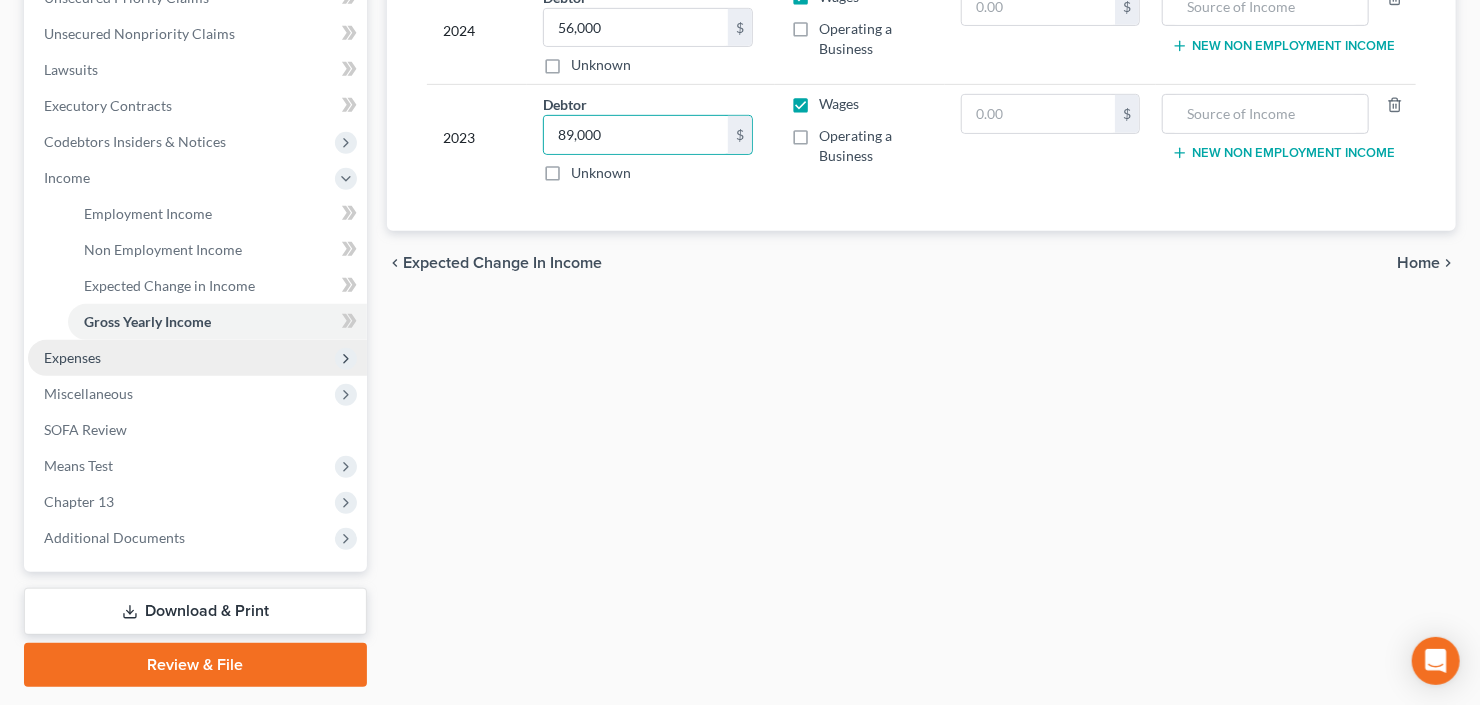 click on "Expenses" at bounding box center [197, 358] 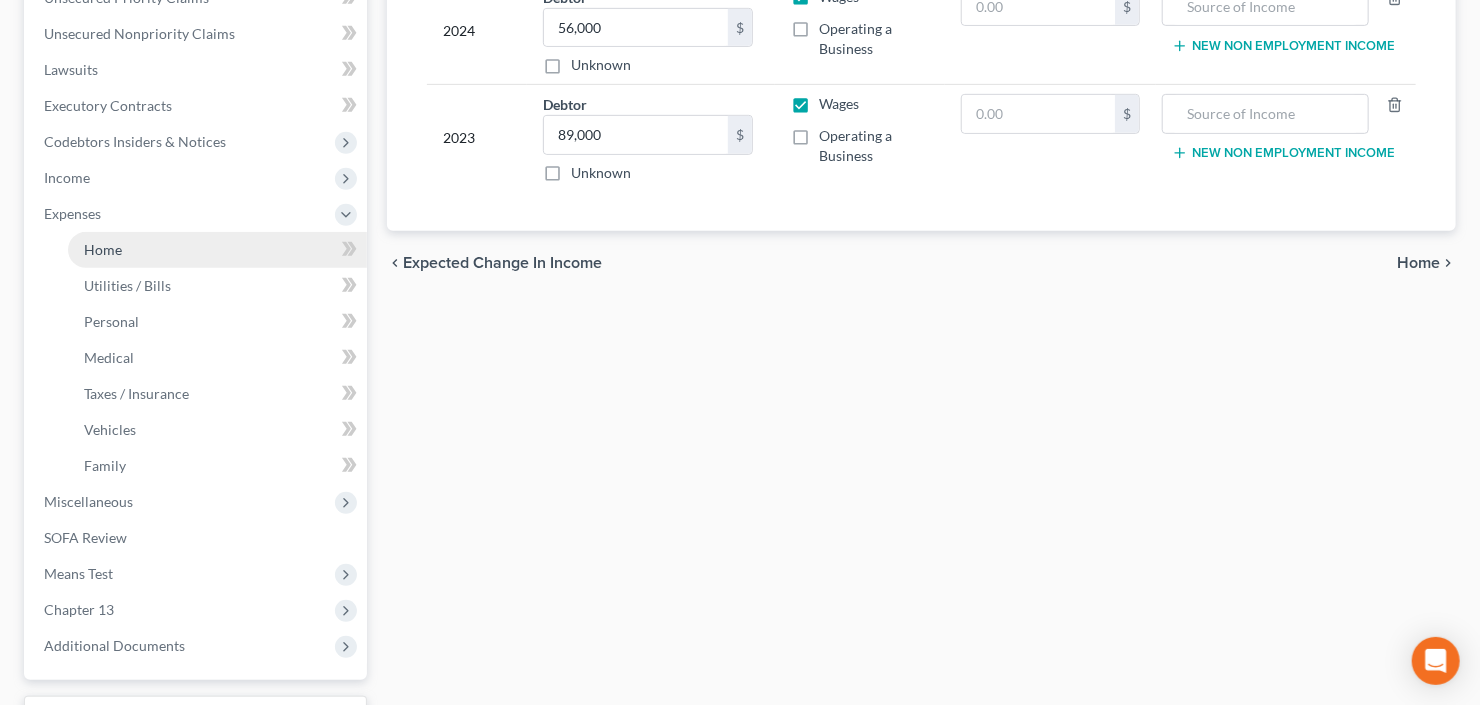 click on "Home" at bounding box center (217, 250) 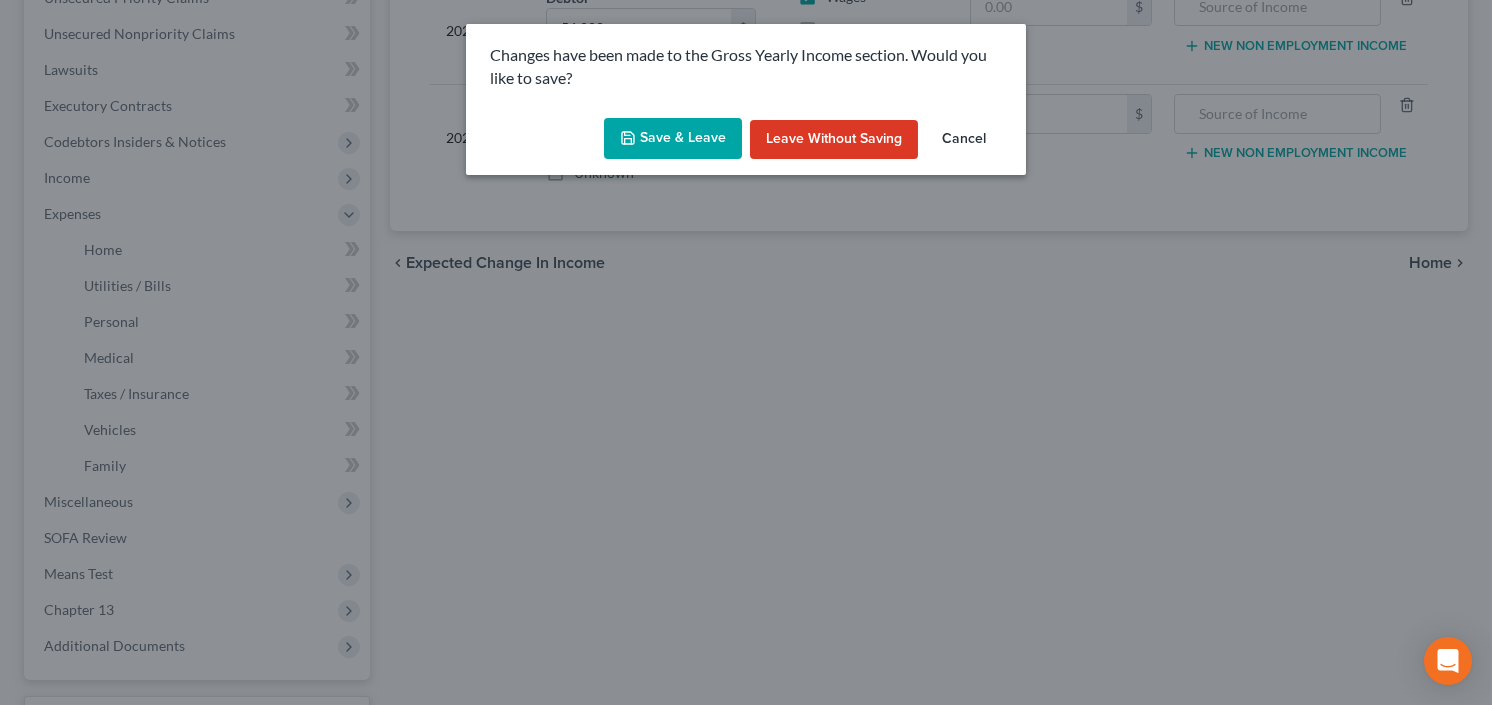 click 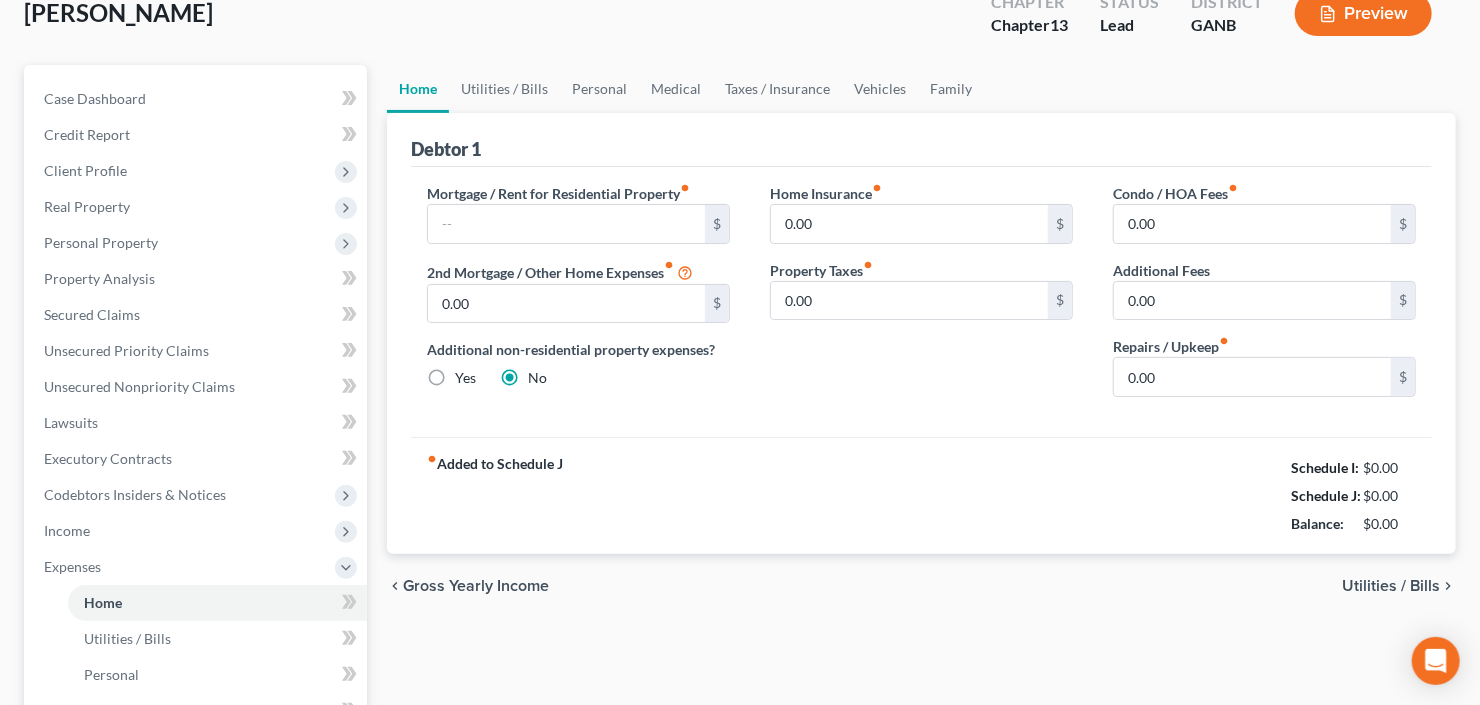 scroll, scrollTop: 0, scrollLeft: 0, axis: both 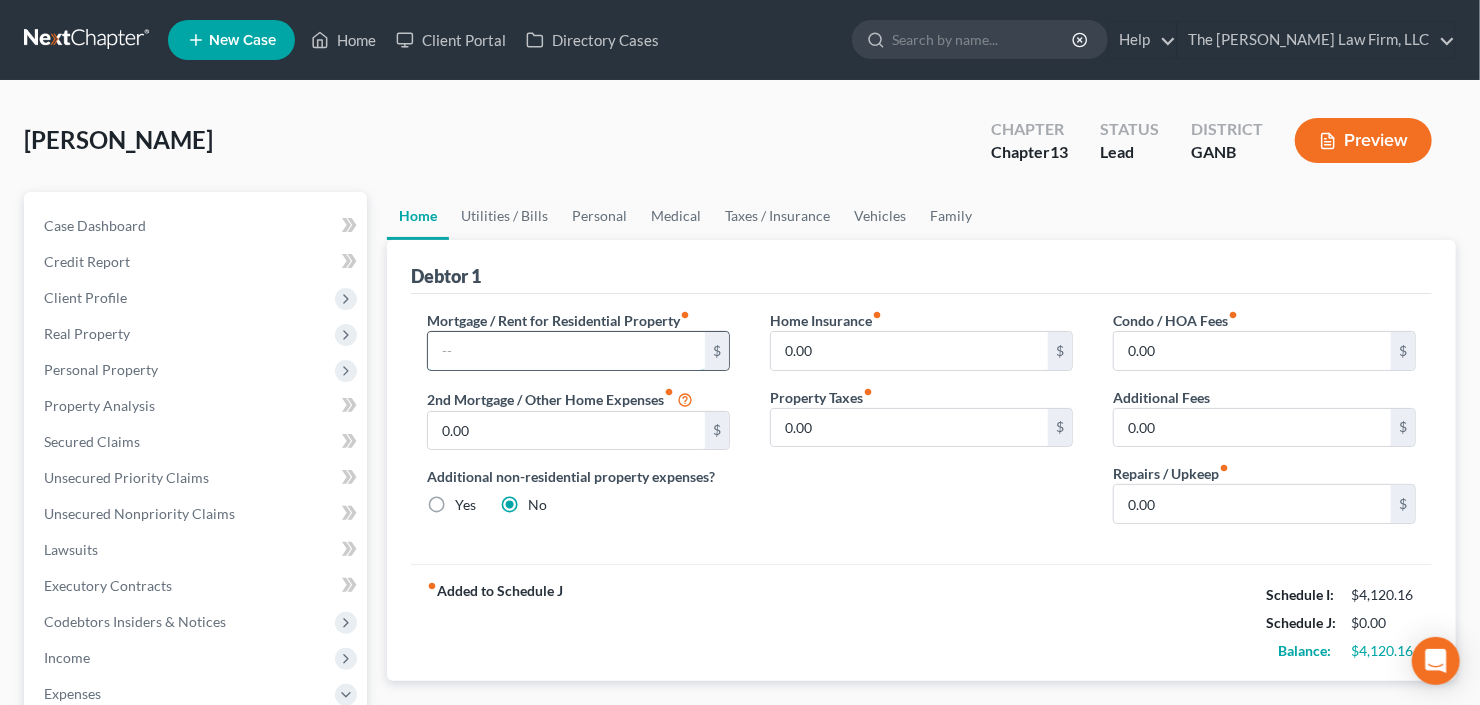 click at bounding box center (566, 351) 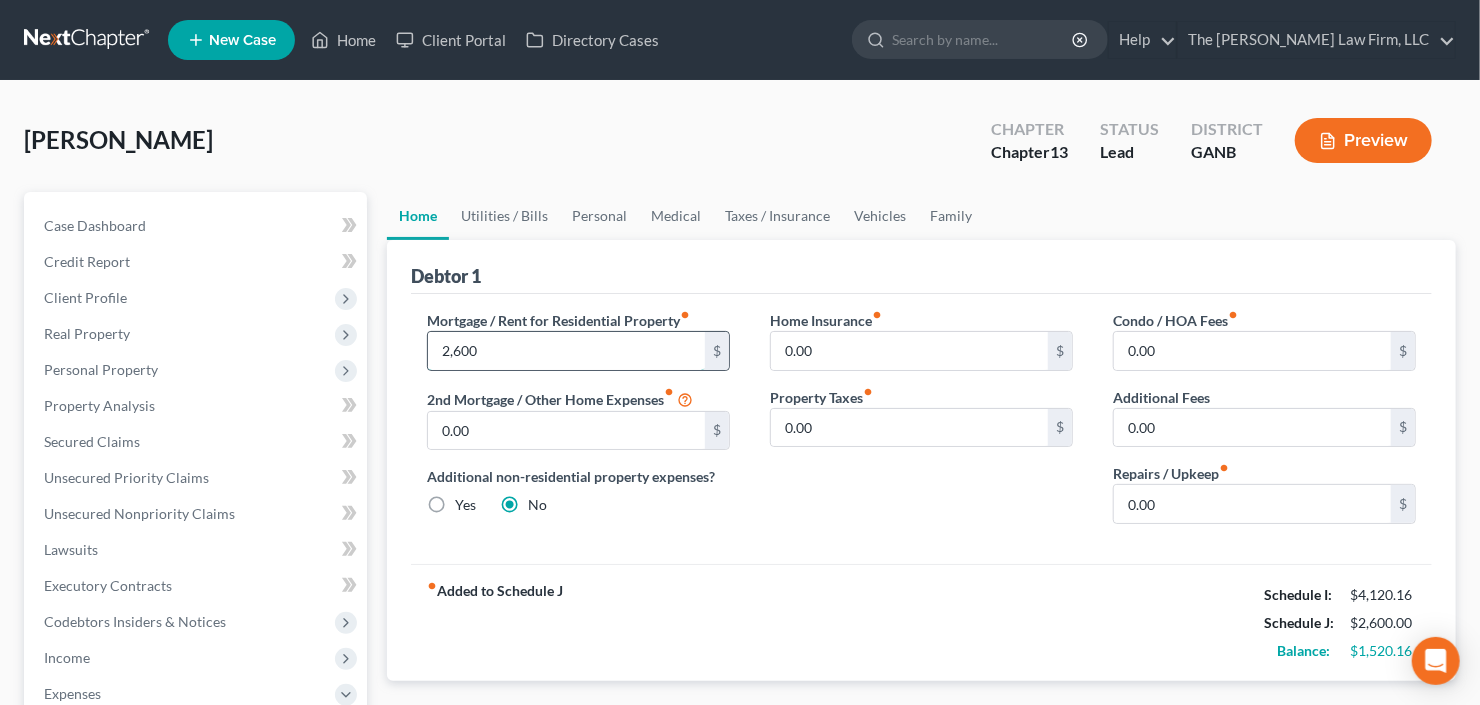 click on "2,600" at bounding box center [566, 351] 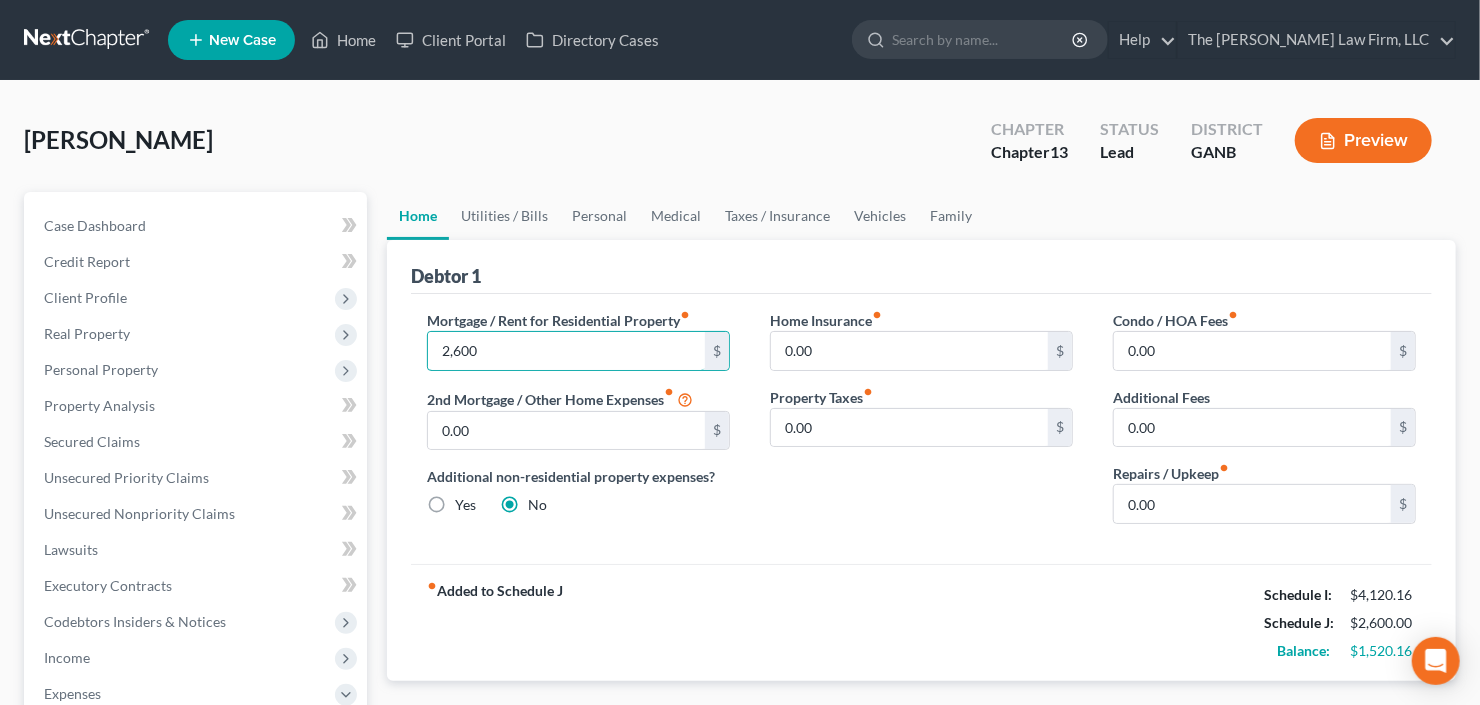 drag, startPoint x: 473, startPoint y: 354, endPoint x: 403, endPoint y: 356, distance: 70.028564 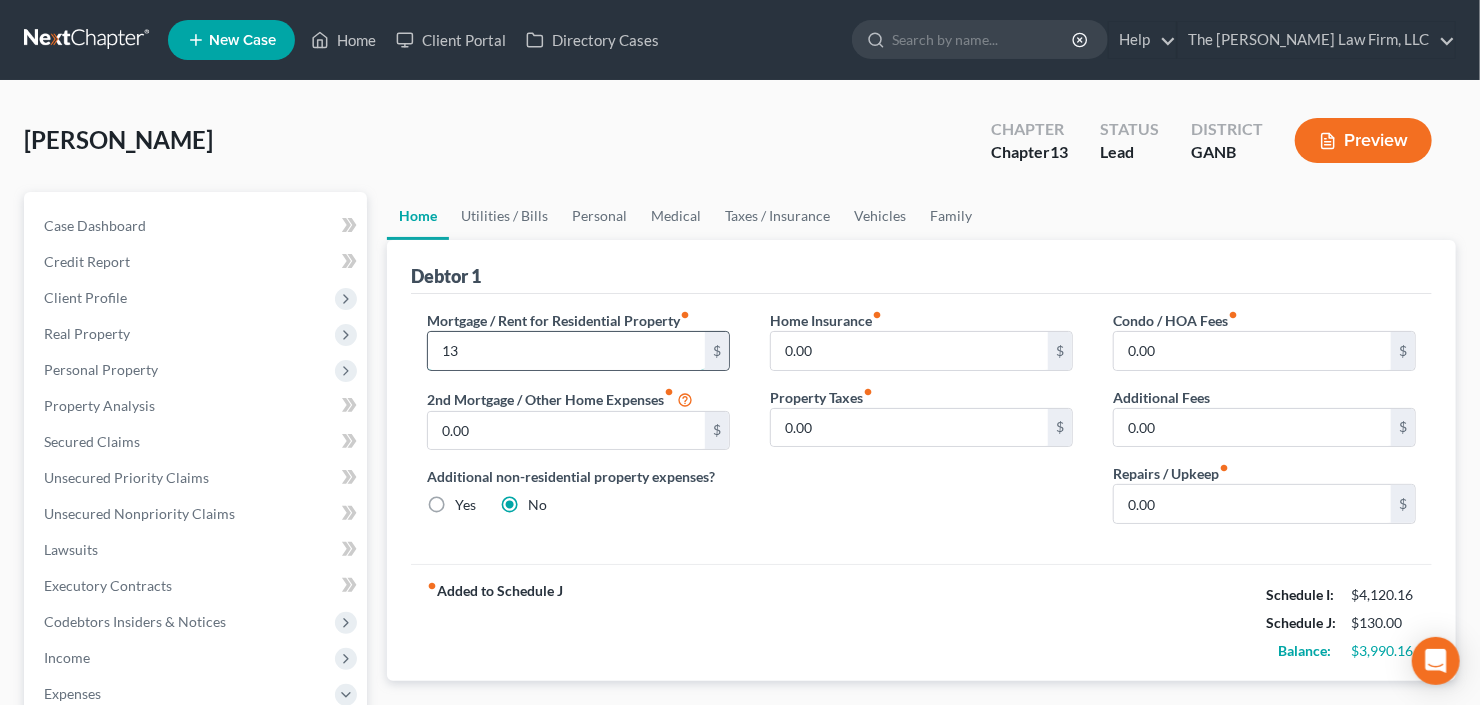 type on "1" 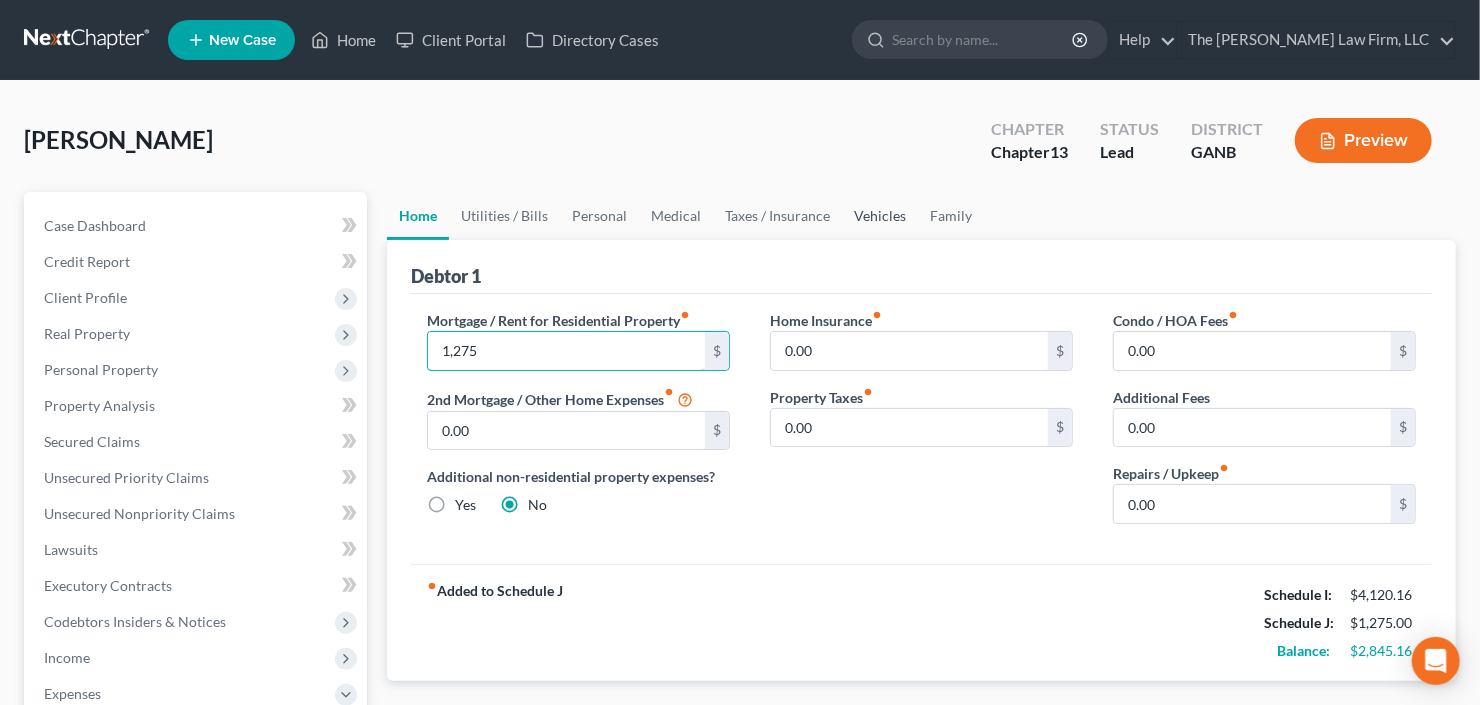 type on "1,275" 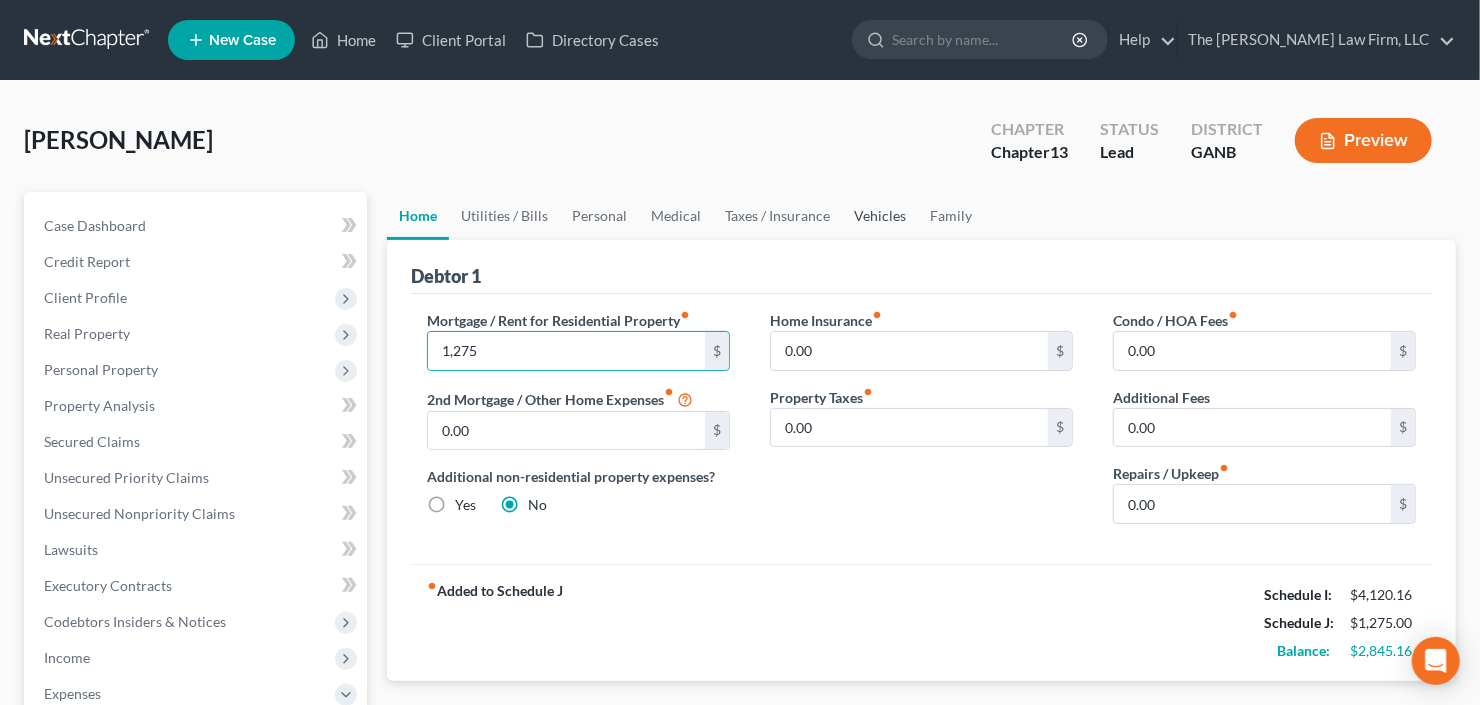 click on "Vehicles" at bounding box center [880, 216] 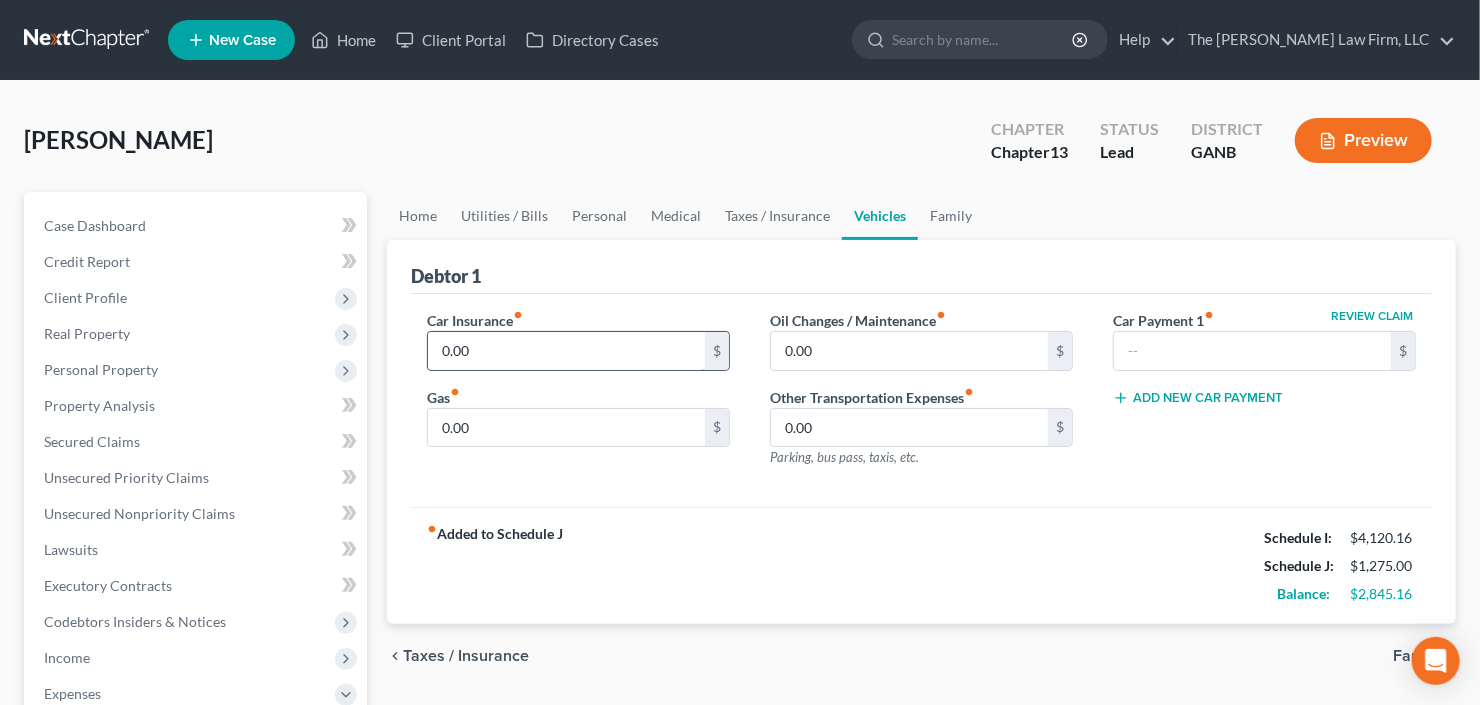 click on "0.00" at bounding box center (566, 351) 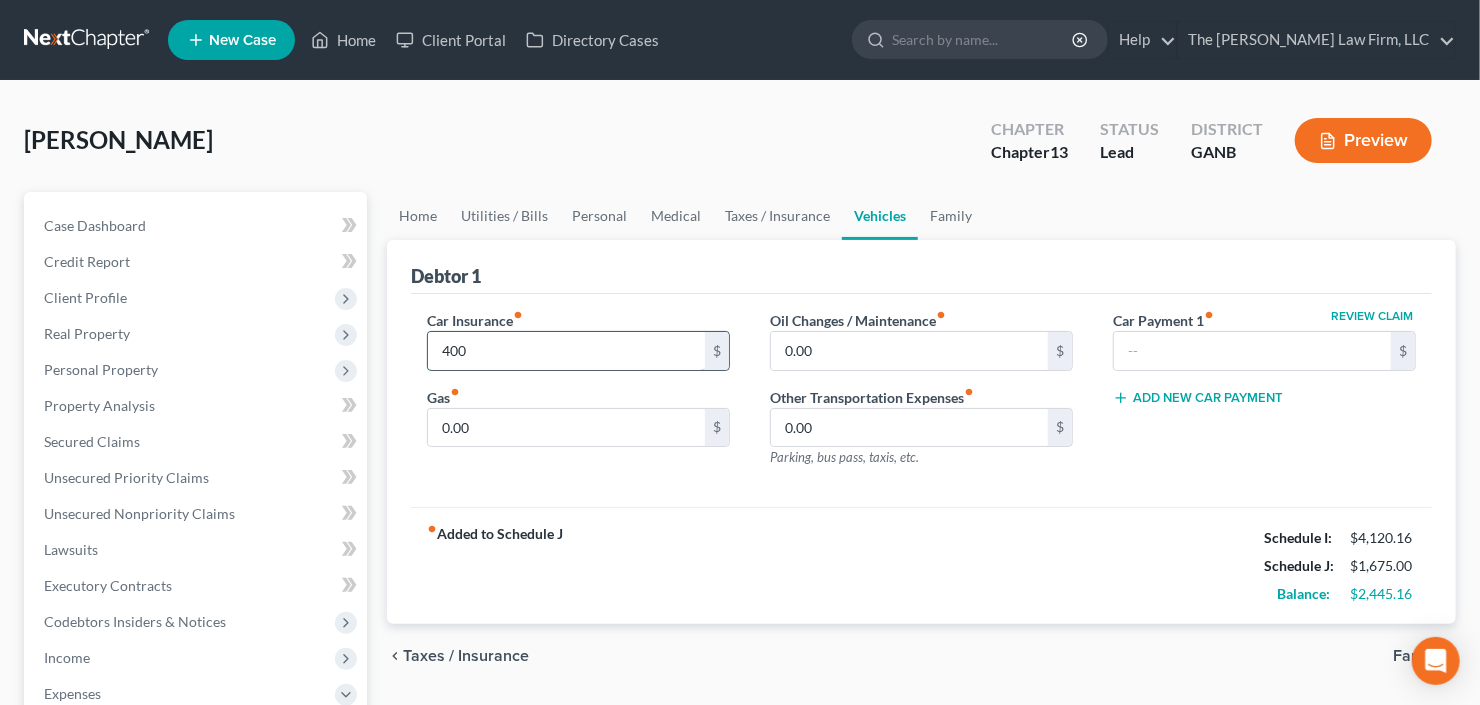 type on "400" 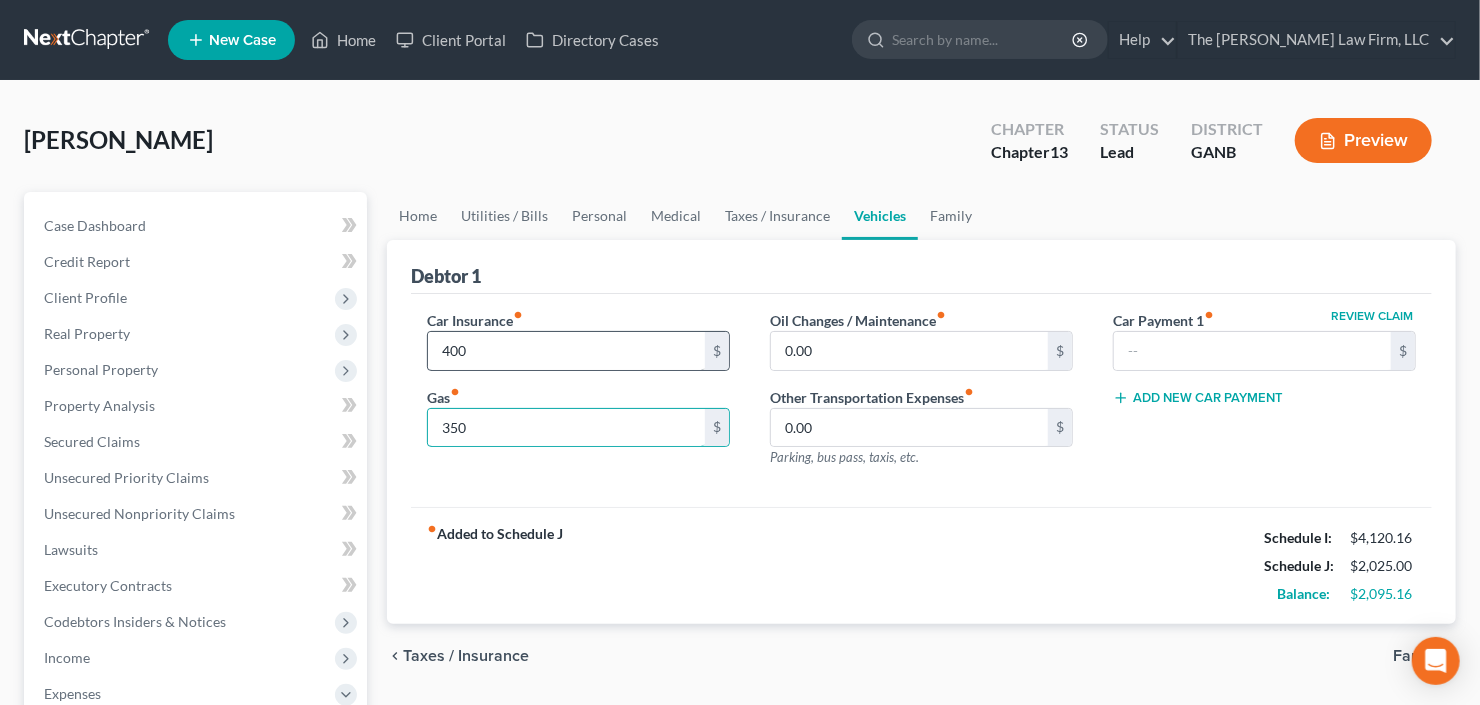type on "350" 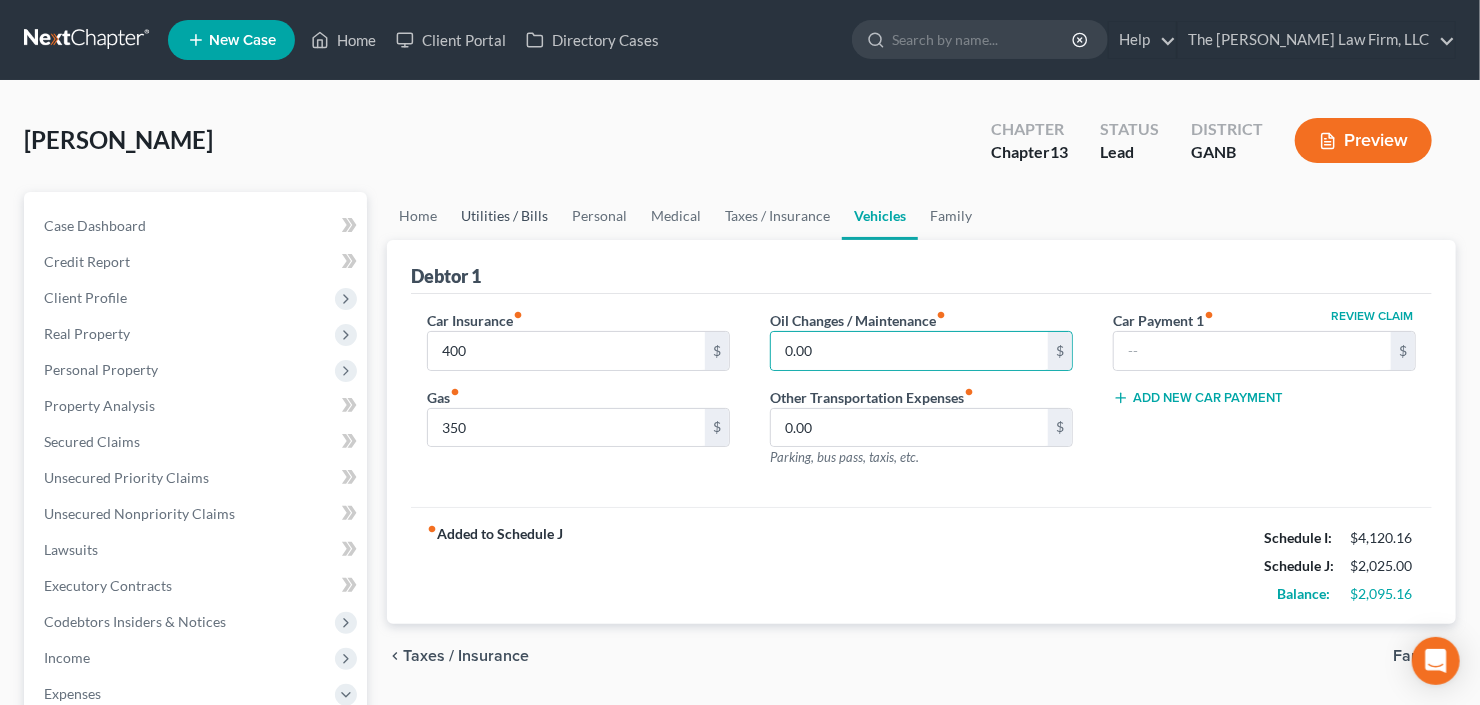 click on "Utilities / Bills" at bounding box center [504, 216] 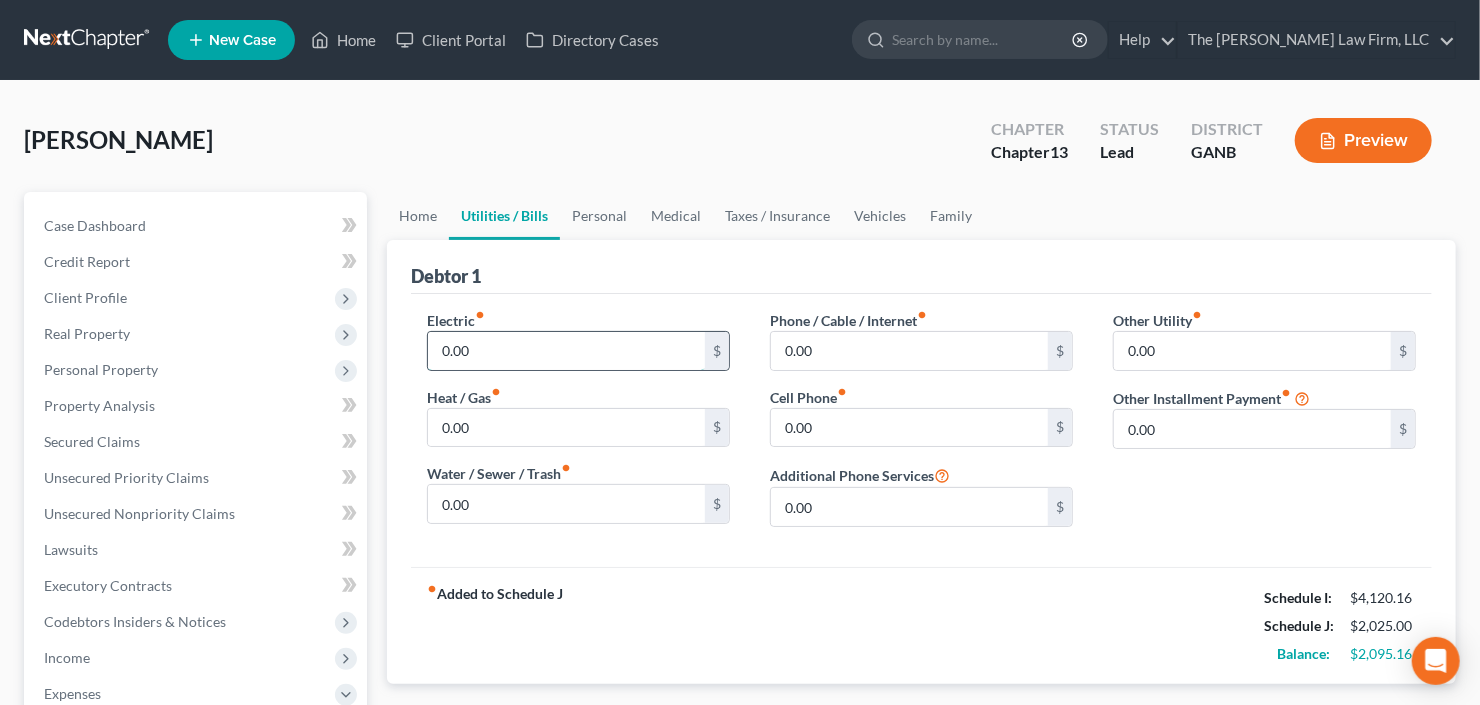 click on "0.00" at bounding box center (566, 351) 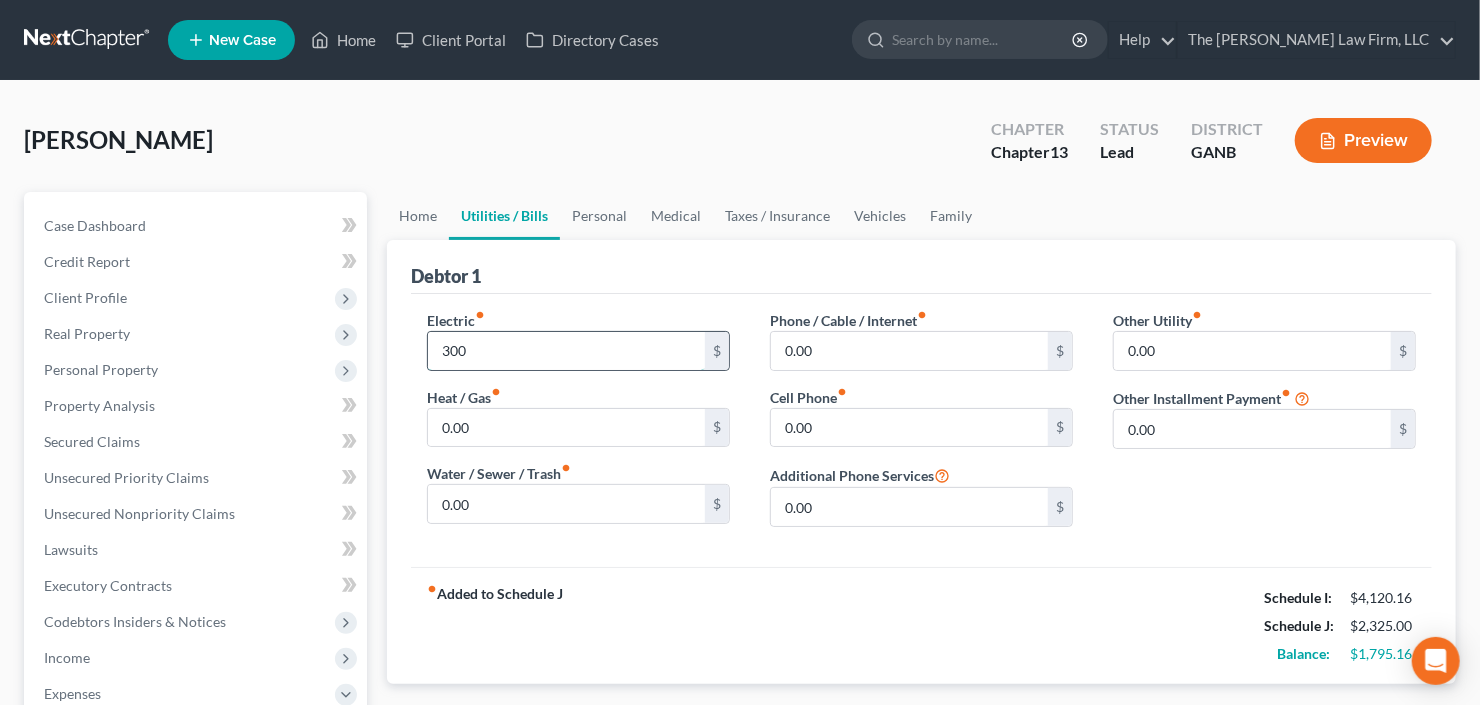 type on "300" 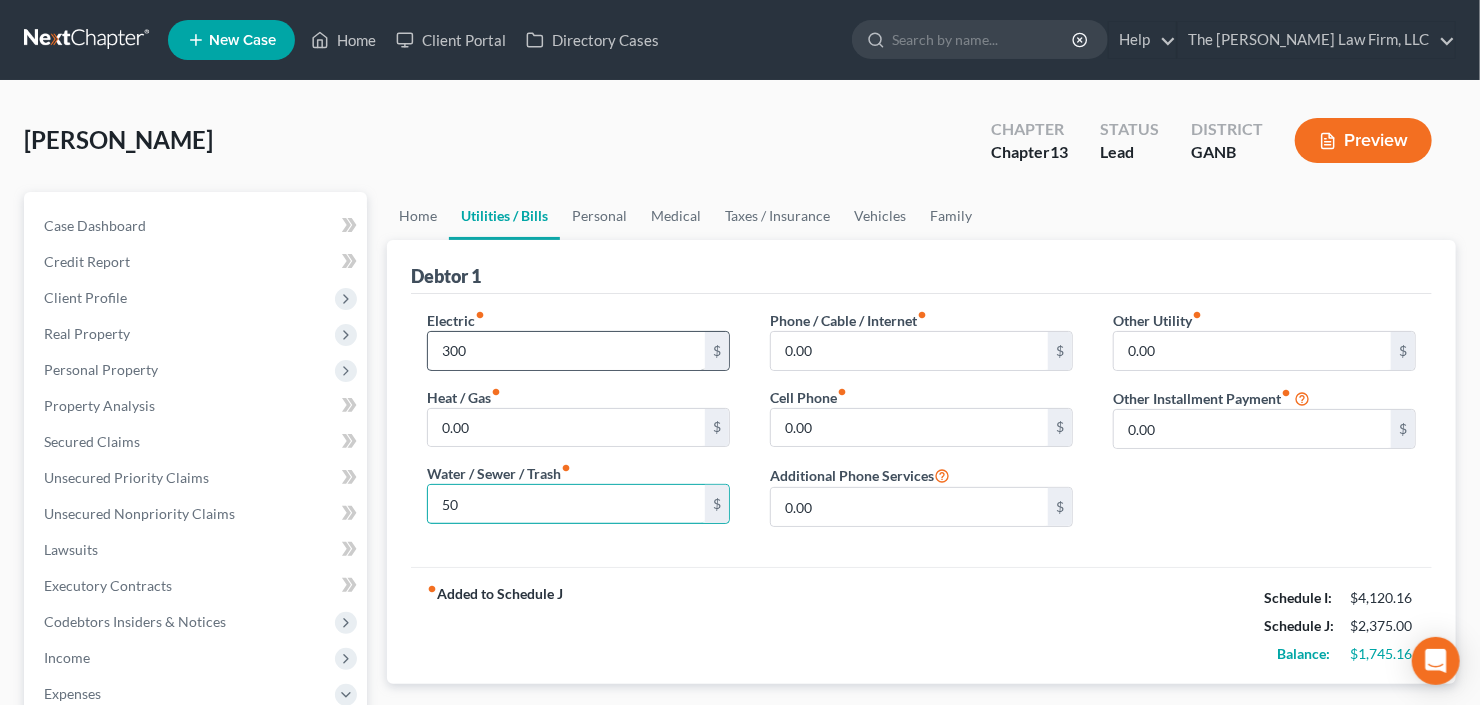 type on "50" 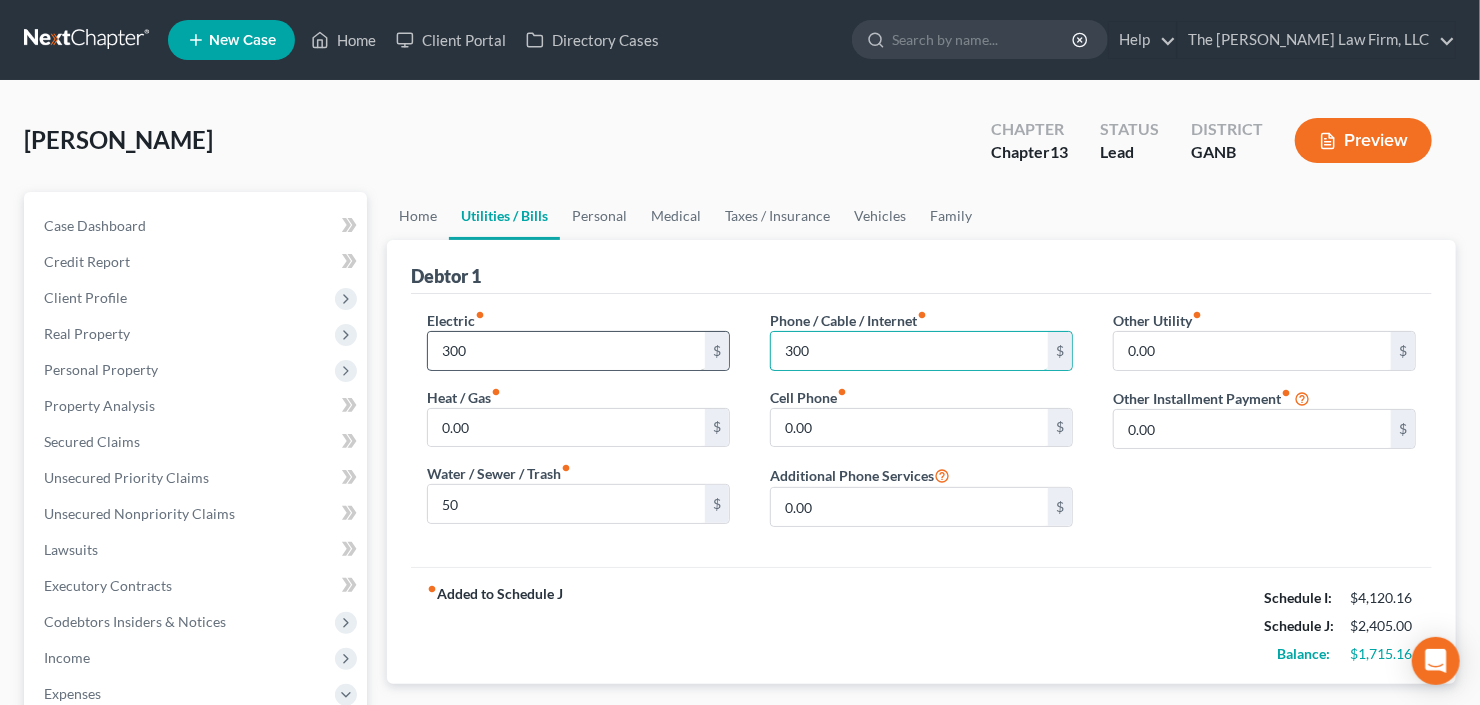 type on "300" 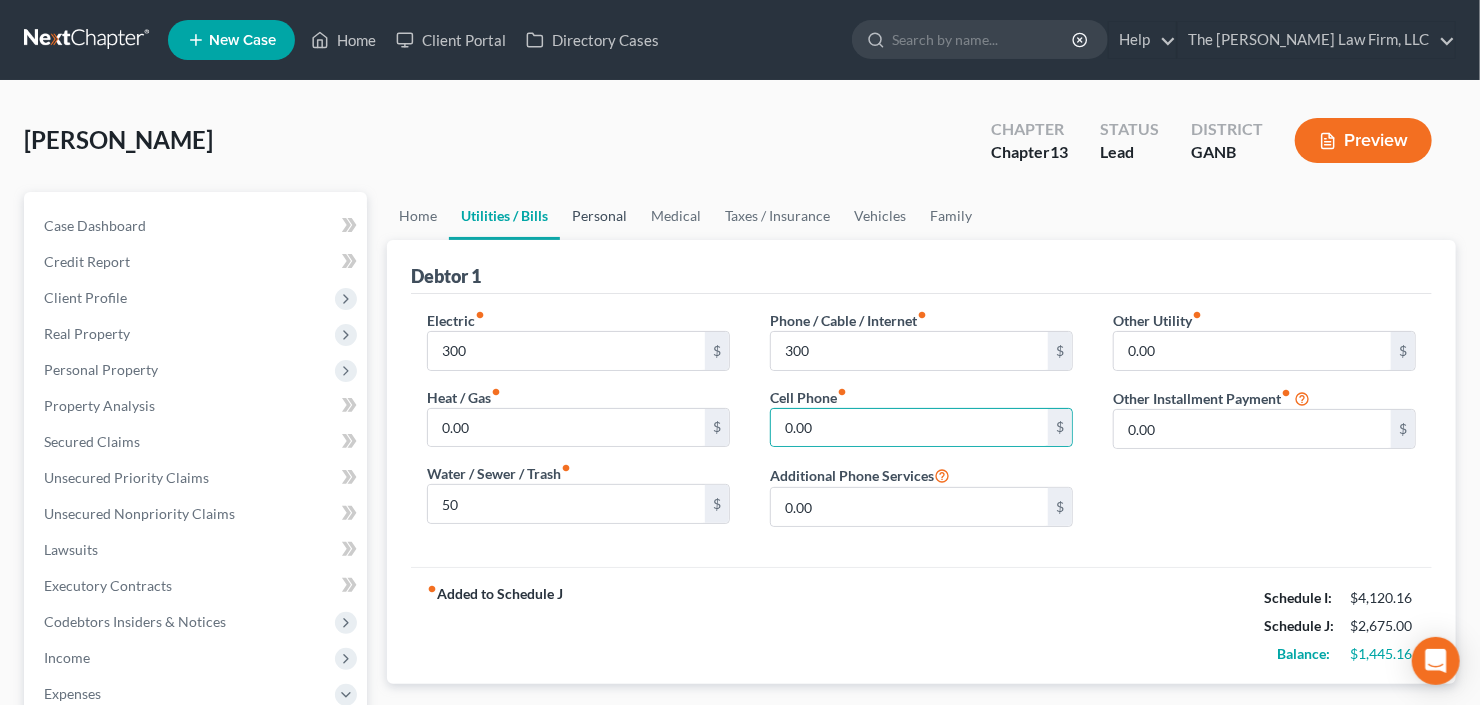 click on "Personal" at bounding box center (599, 216) 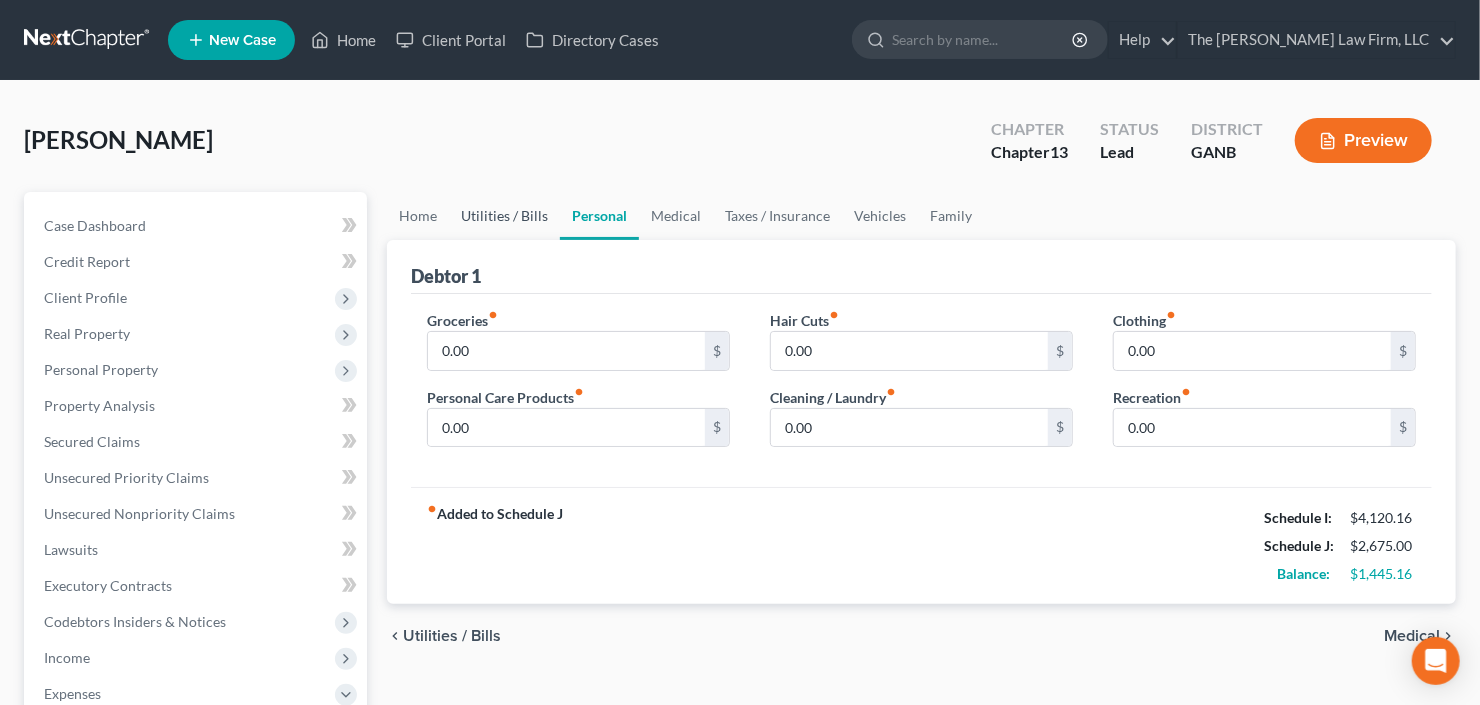 click on "Utilities / Bills" at bounding box center (504, 216) 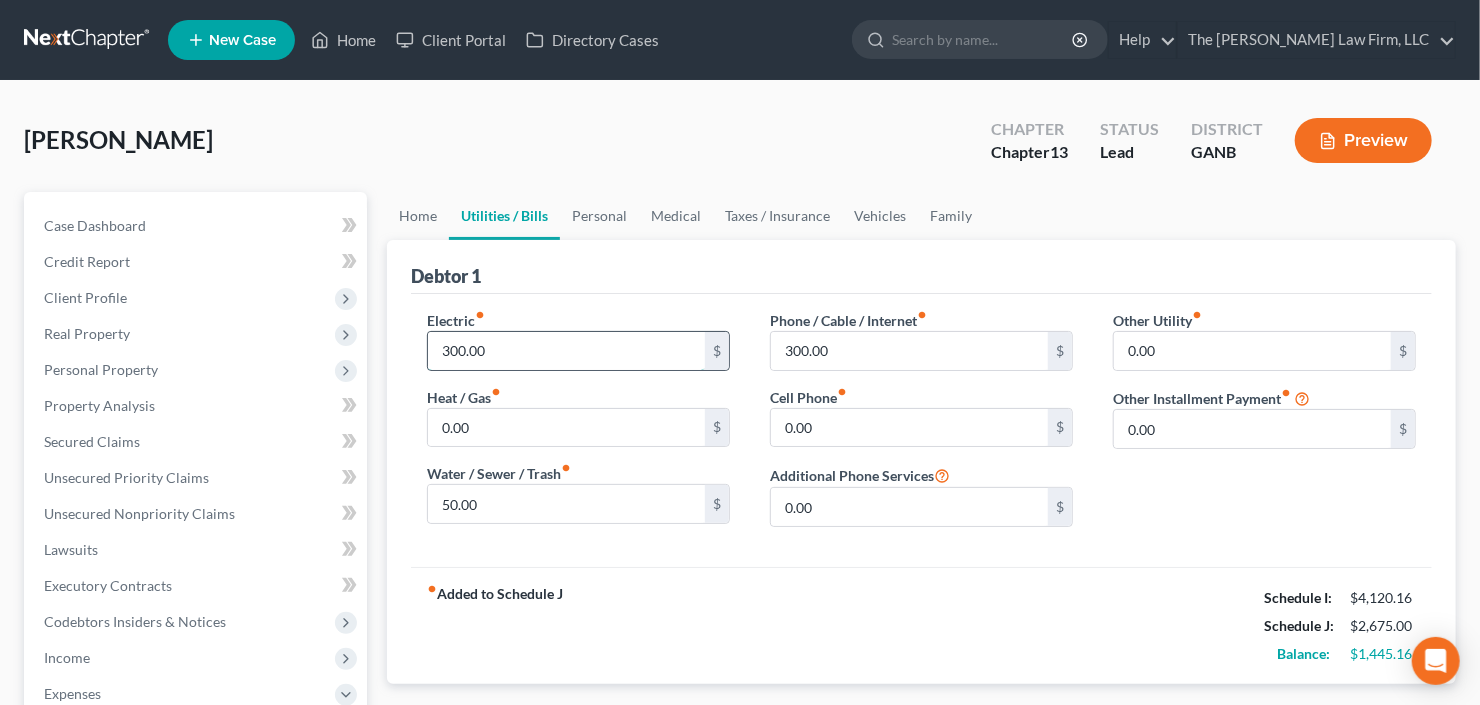 click on "300.00" at bounding box center (566, 351) 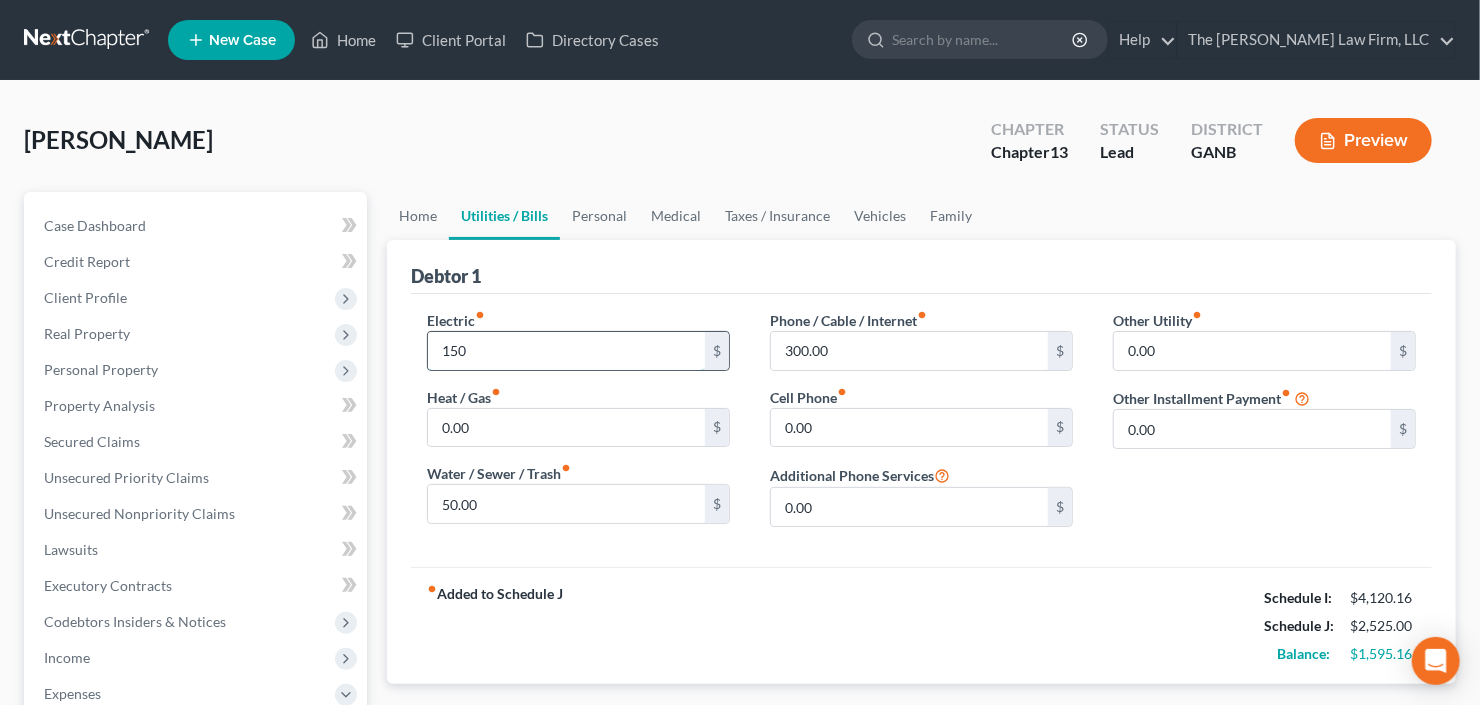 type on "150" 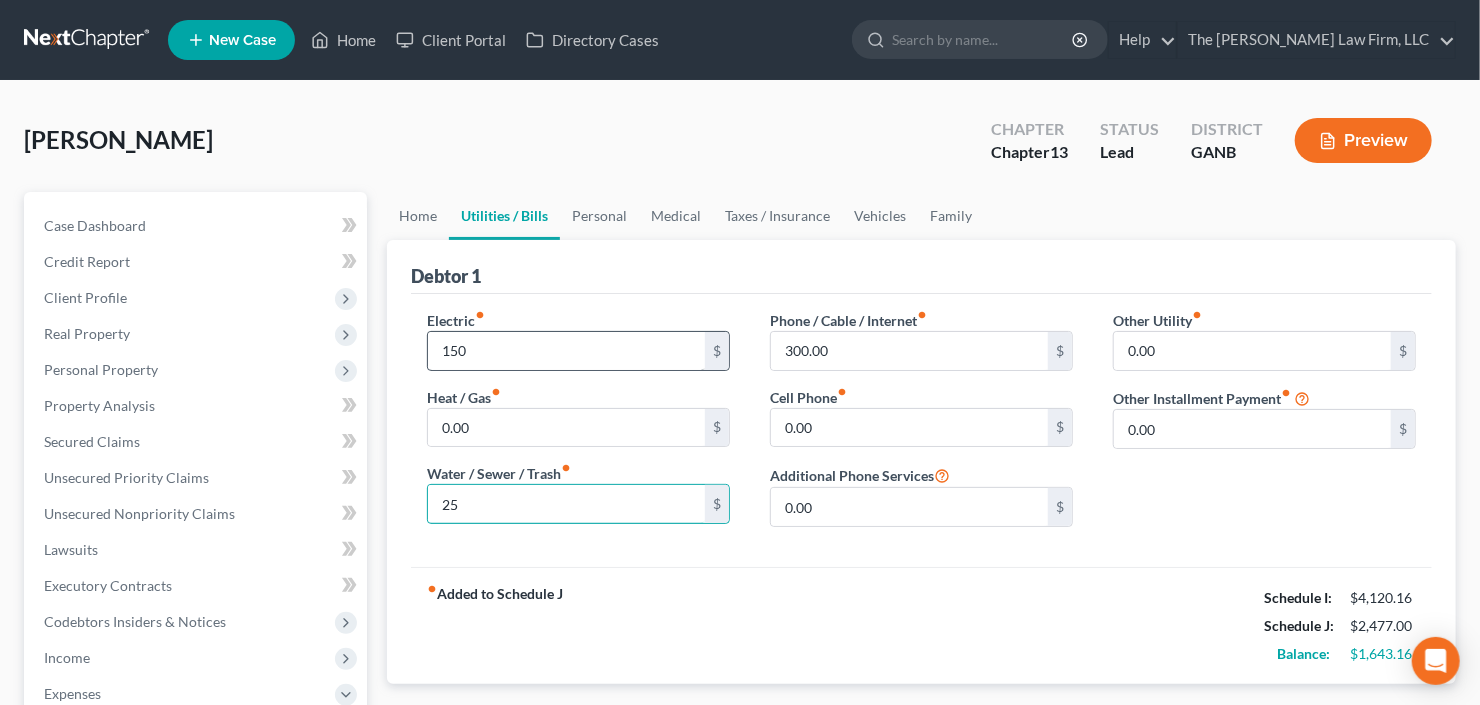 type on "25" 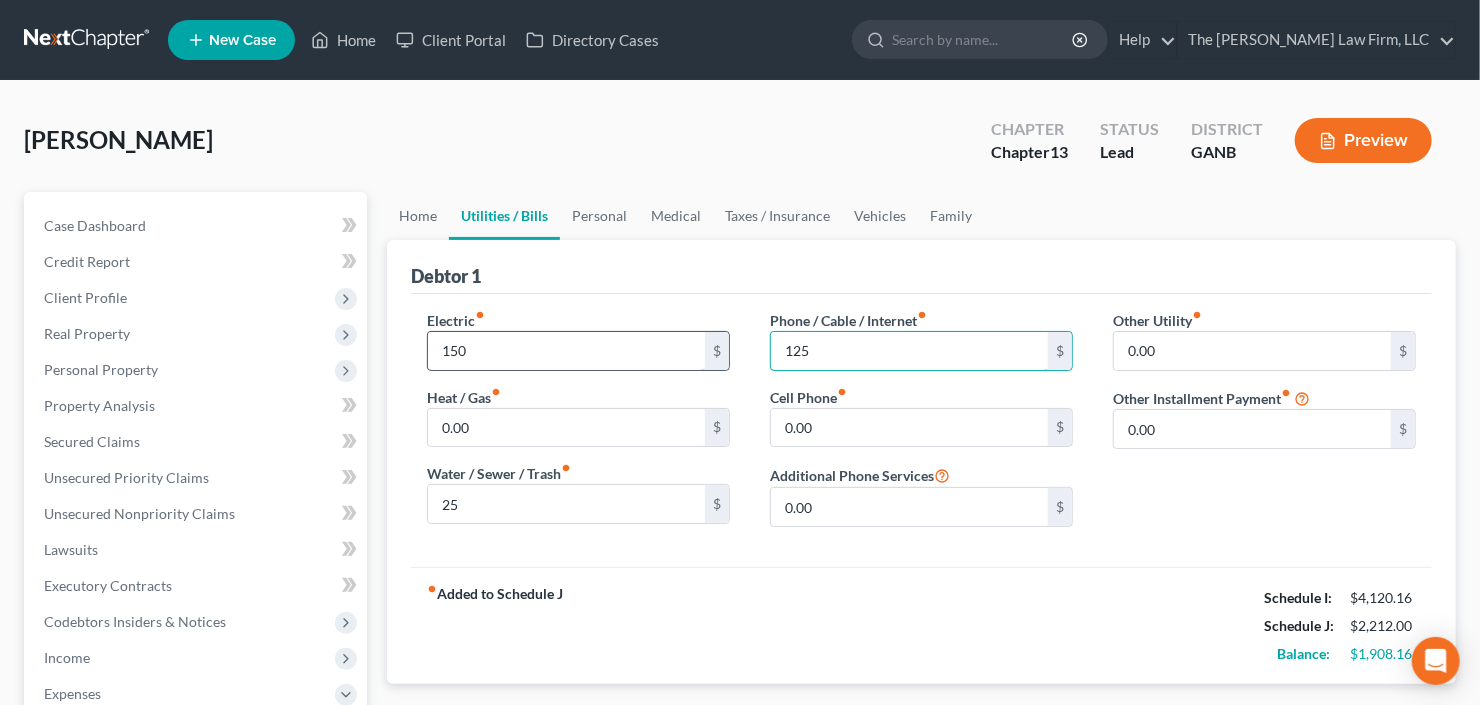 type on "125" 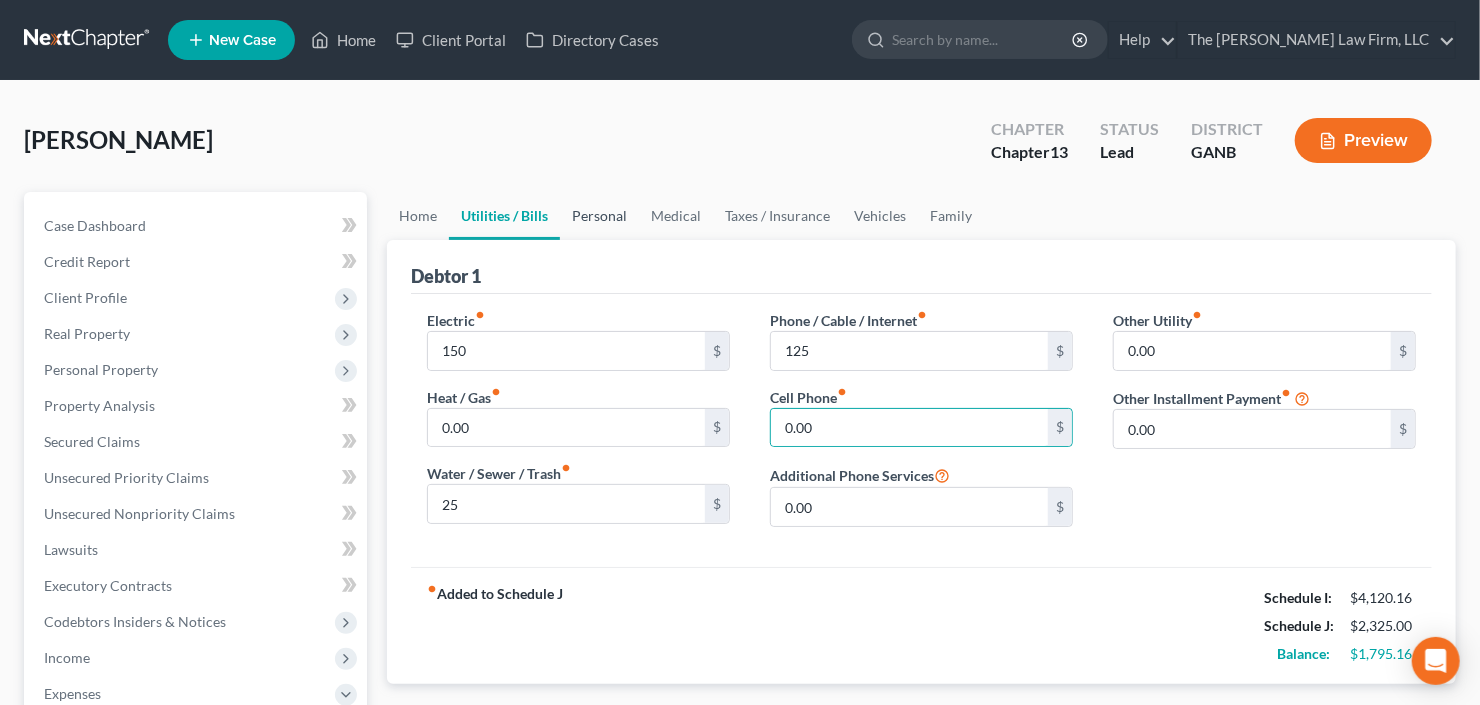click on "Personal" at bounding box center (599, 216) 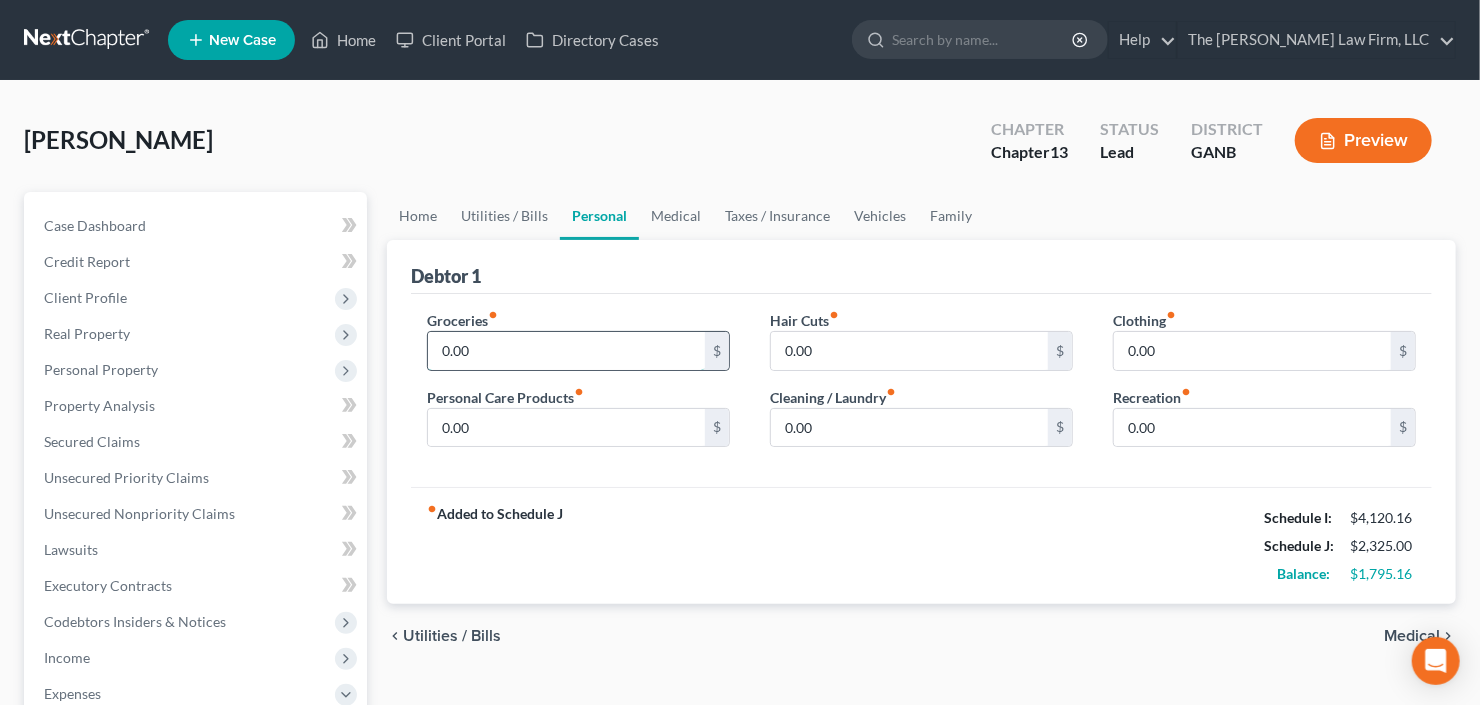 click on "0.00" at bounding box center [566, 351] 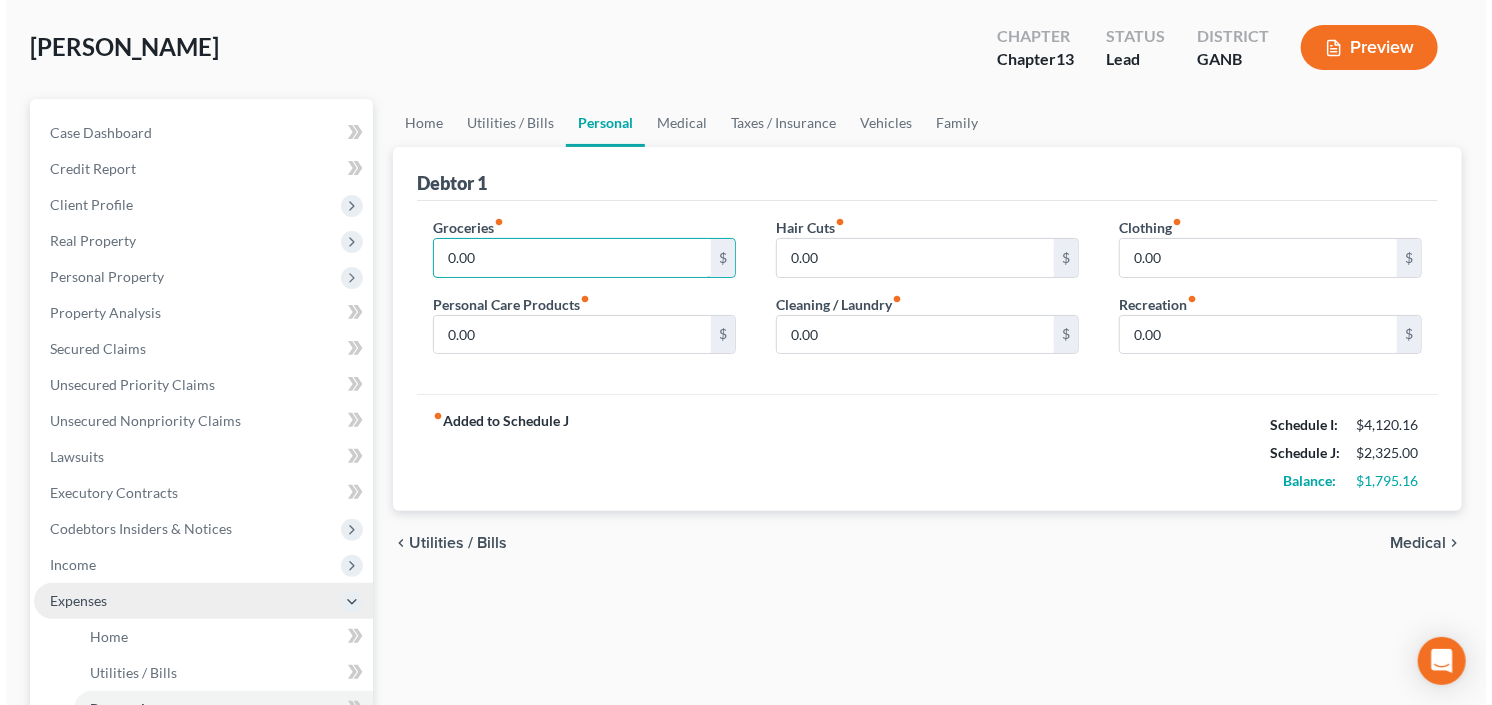scroll, scrollTop: 240, scrollLeft: 0, axis: vertical 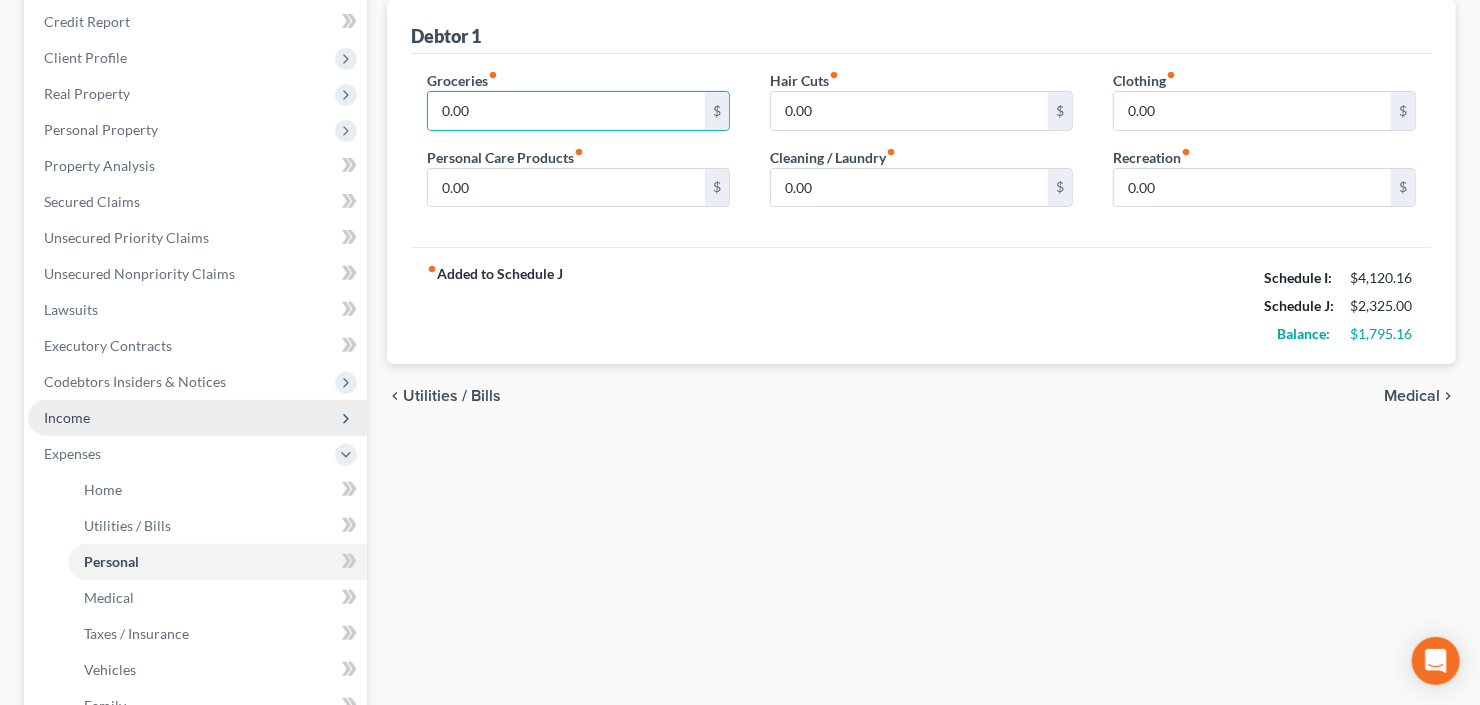 click on "Income" at bounding box center (197, 418) 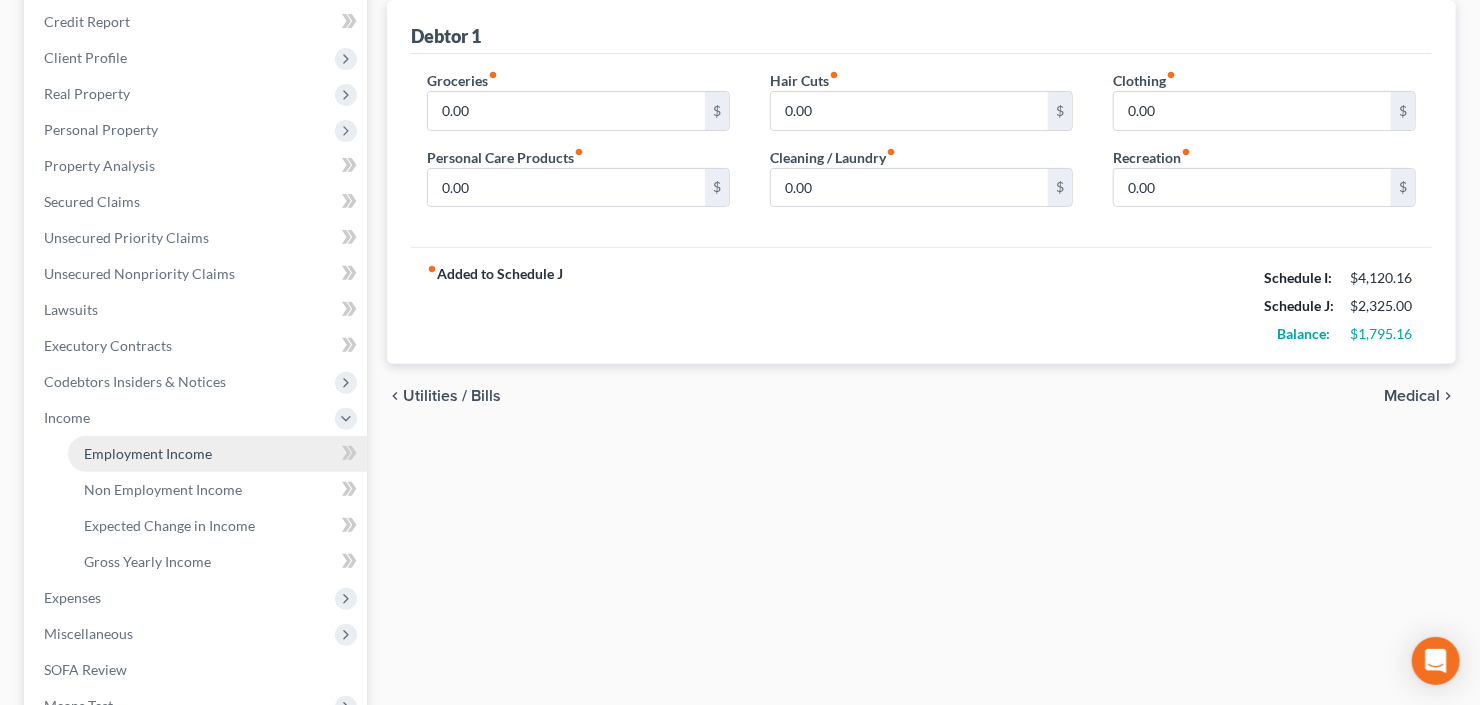 click on "Employment Income" at bounding box center [148, 453] 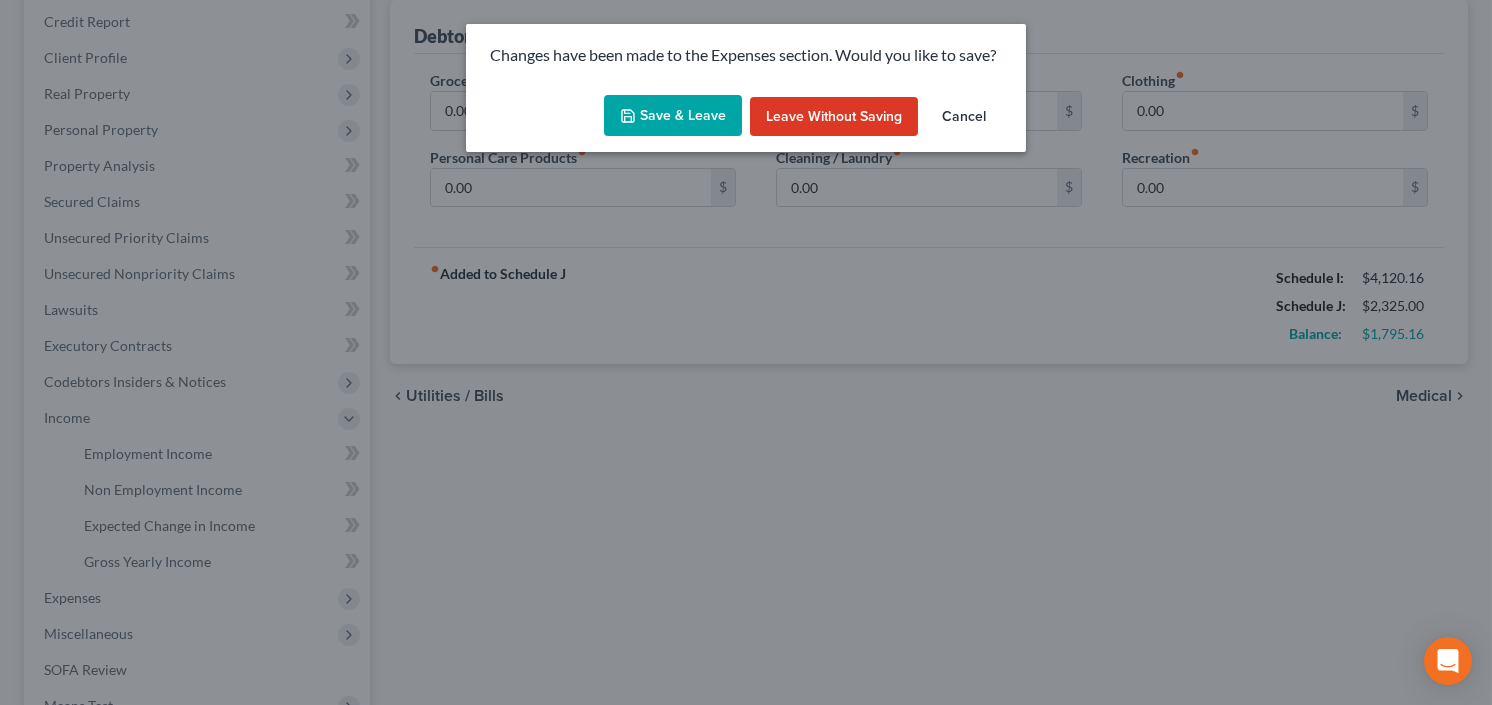 click on "Save & Leave" at bounding box center [673, 116] 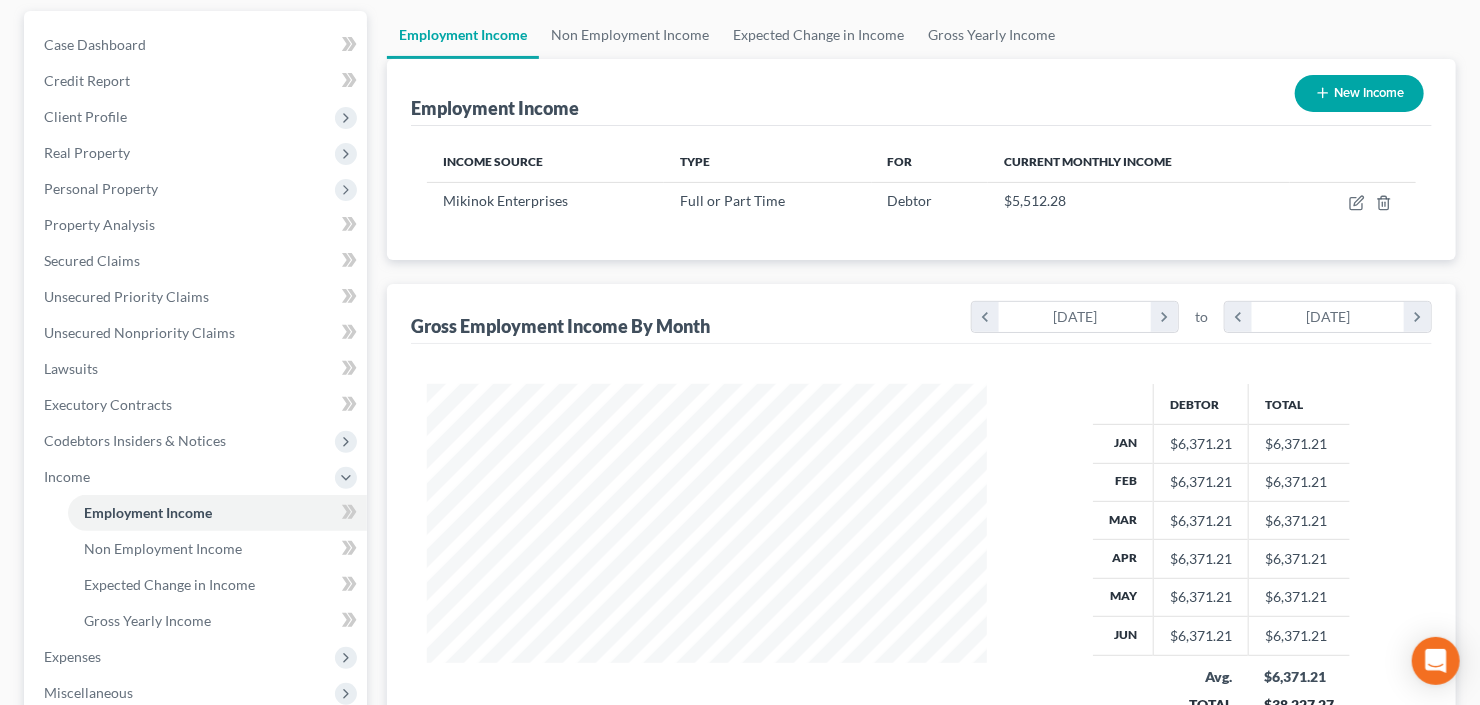 scroll, scrollTop: 69, scrollLeft: 0, axis: vertical 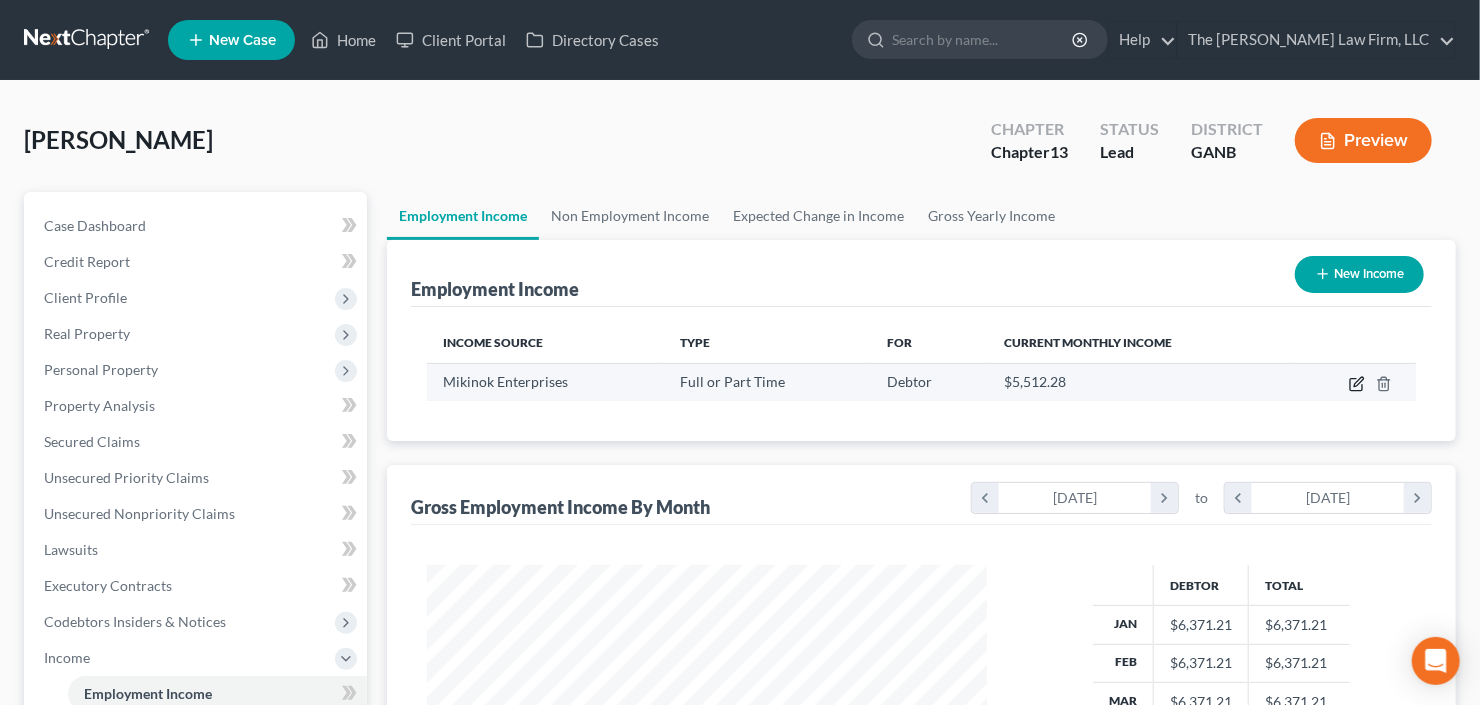 click 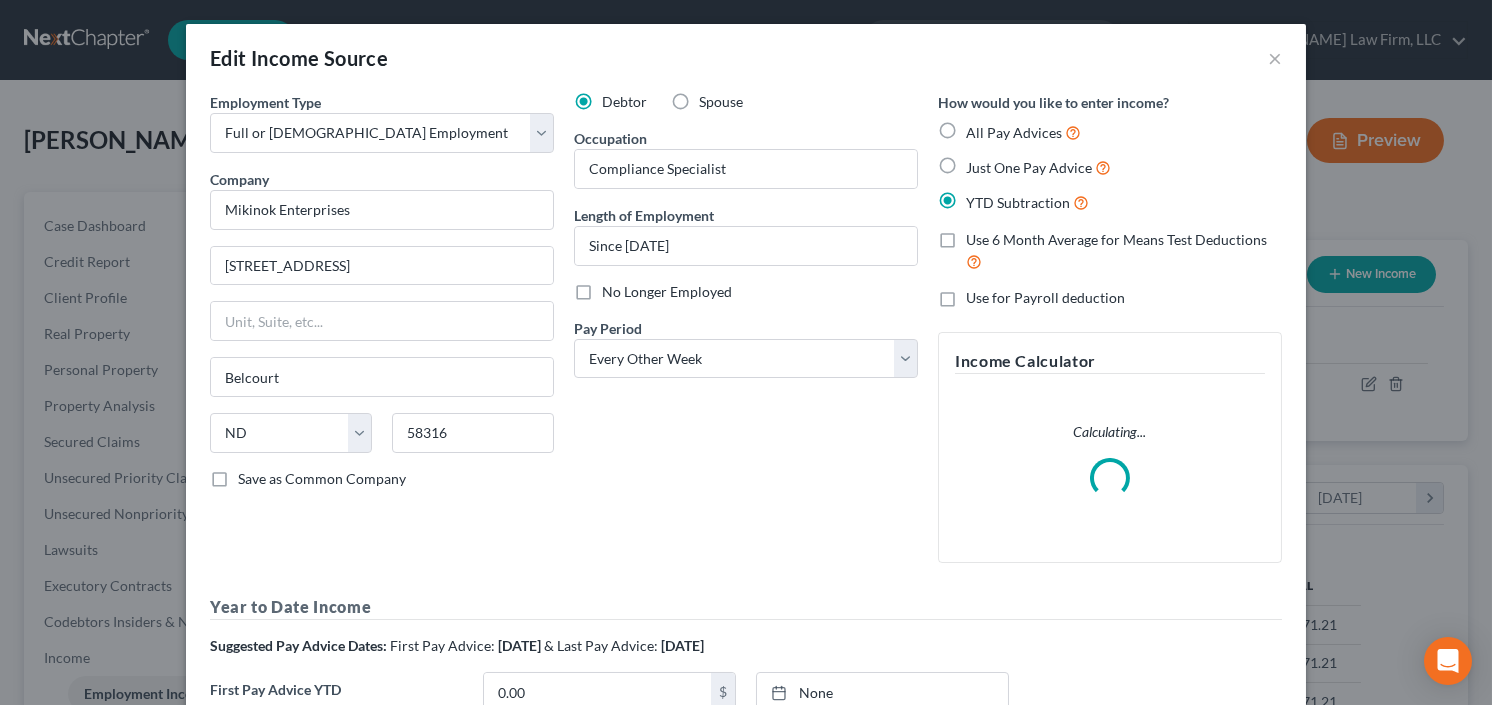 scroll, scrollTop: 999643, scrollLeft: 999394, axis: both 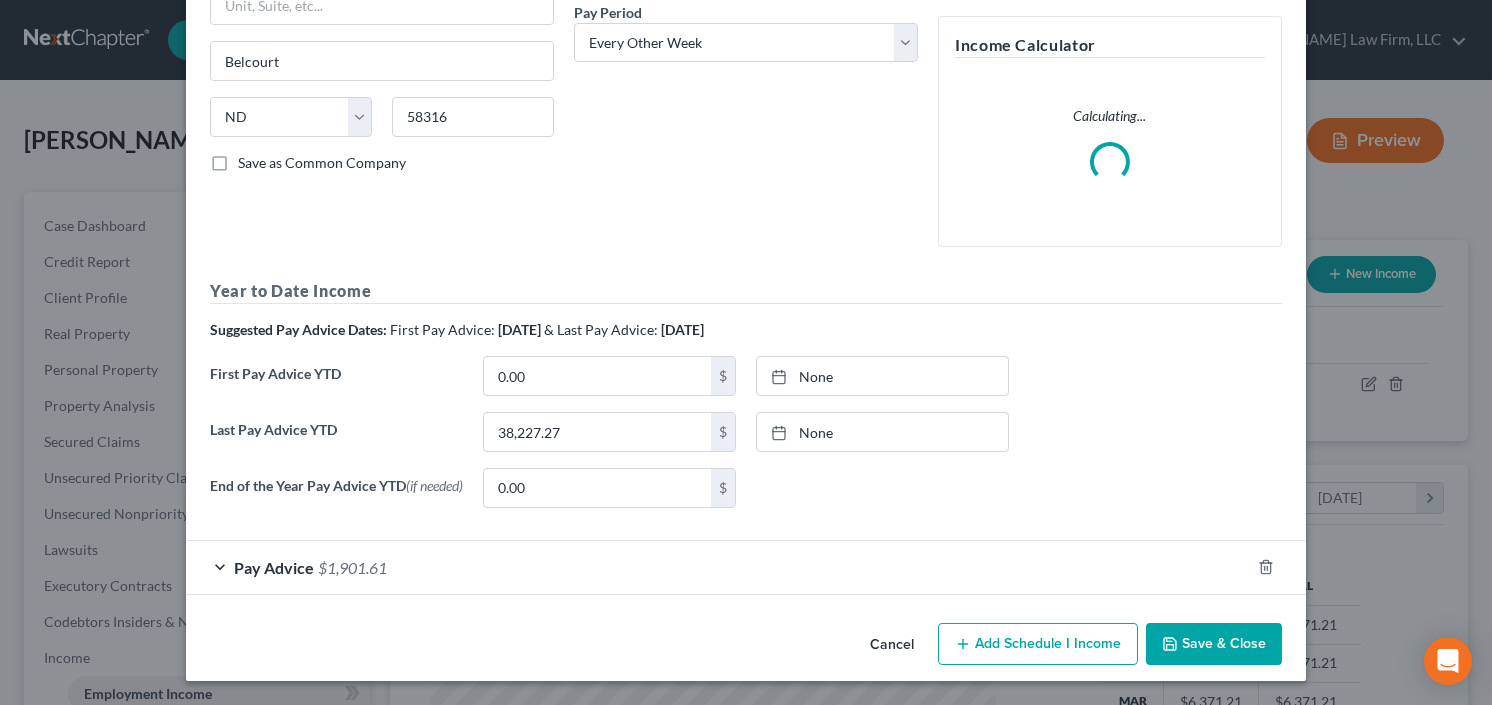 click on "Pay Advice" at bounding box center [274, 567] 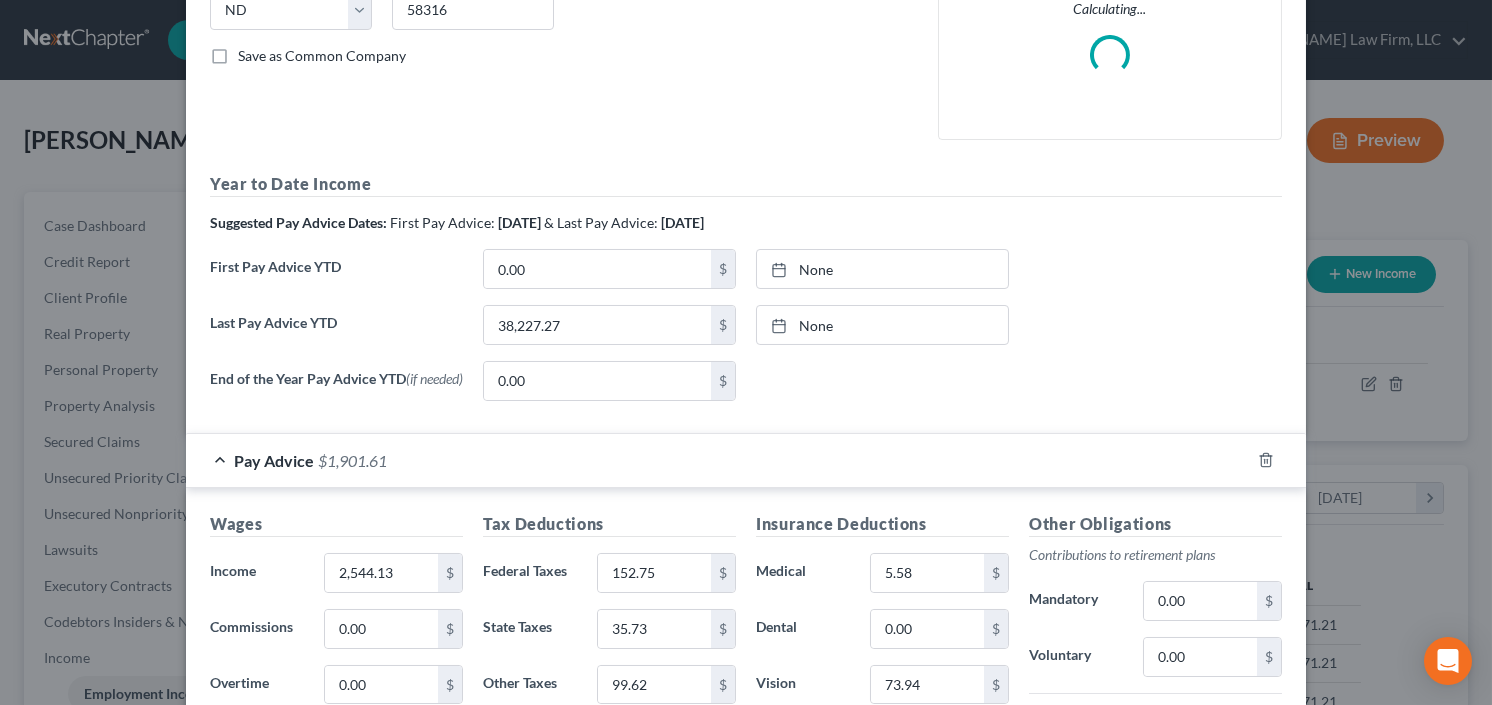scroll, scrollTop: 556, scrollLeft: 0, axis: vertical 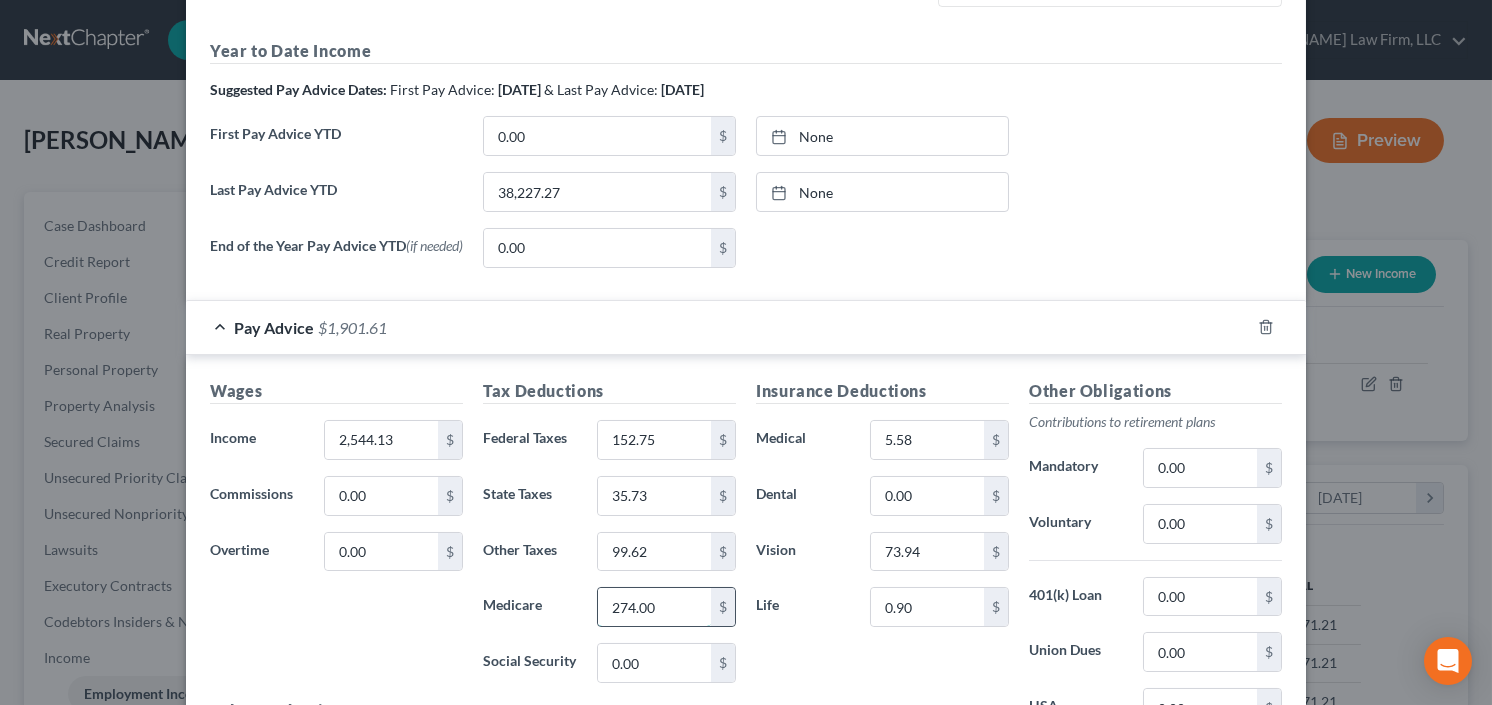 click on "274.00" at bounding box center [654, 607] 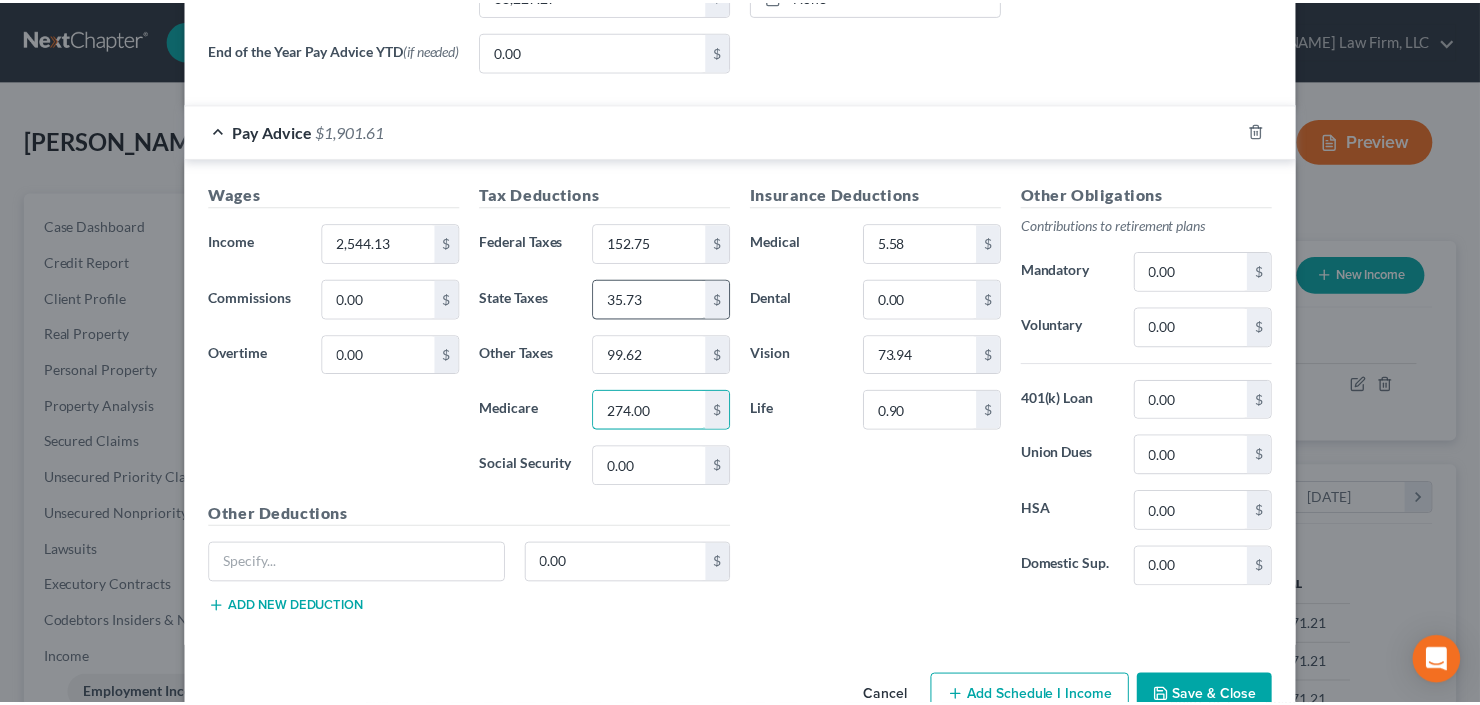 scroll, scrollTop: 876, scrollLeft: 0, axis: vertical 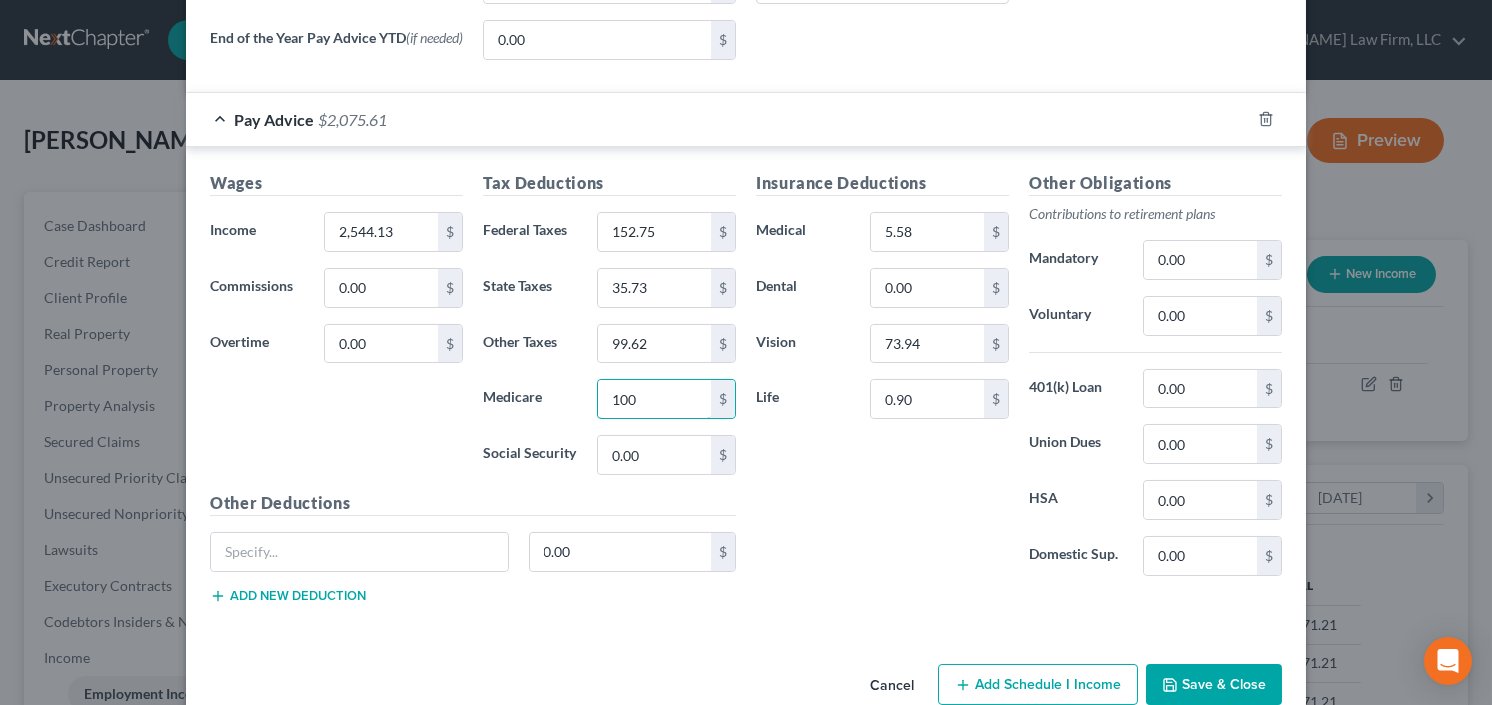 type on "100" 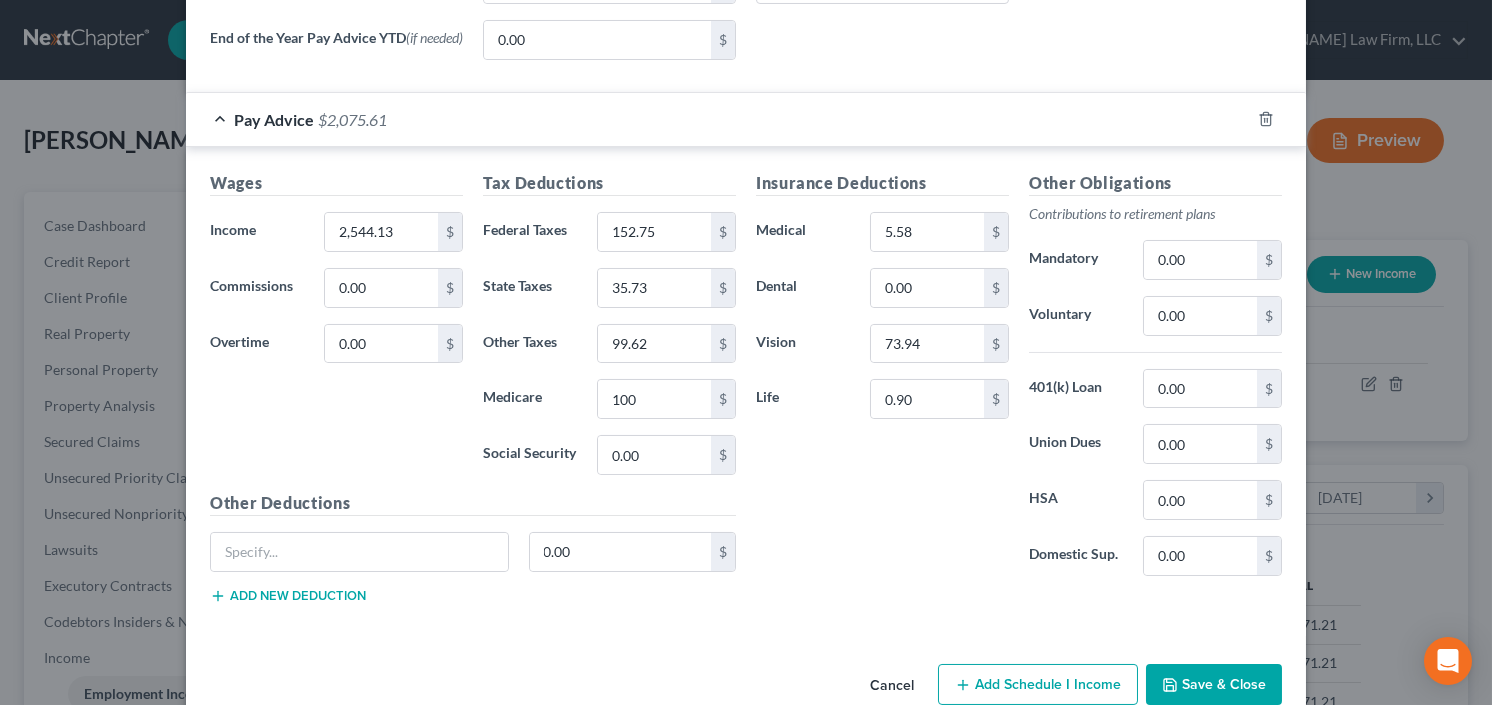 click on "Save & Close" at bounding box center (1214, 685) 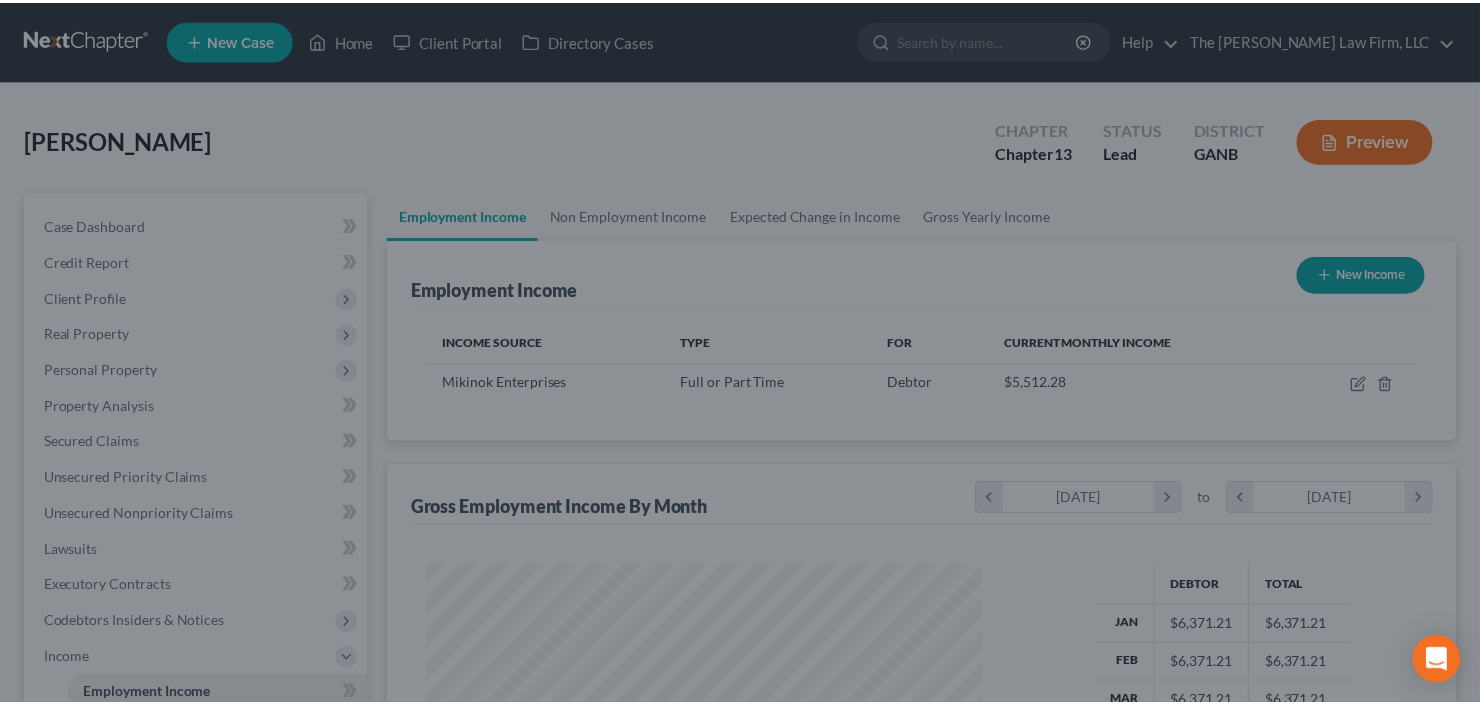 scroll, scrollTop: 357, scrollLeft: 600, axis: both 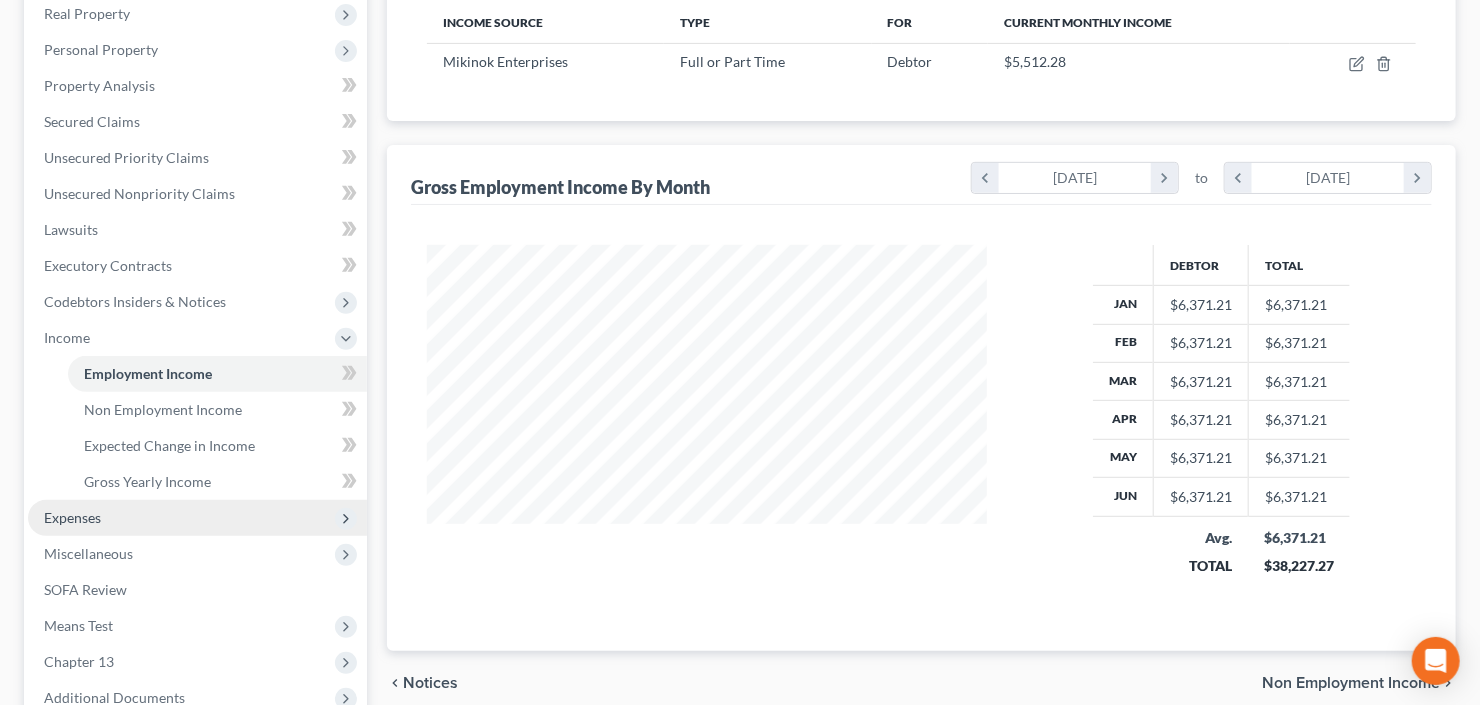 click on "Expenses" at bounding box center (197, 518) 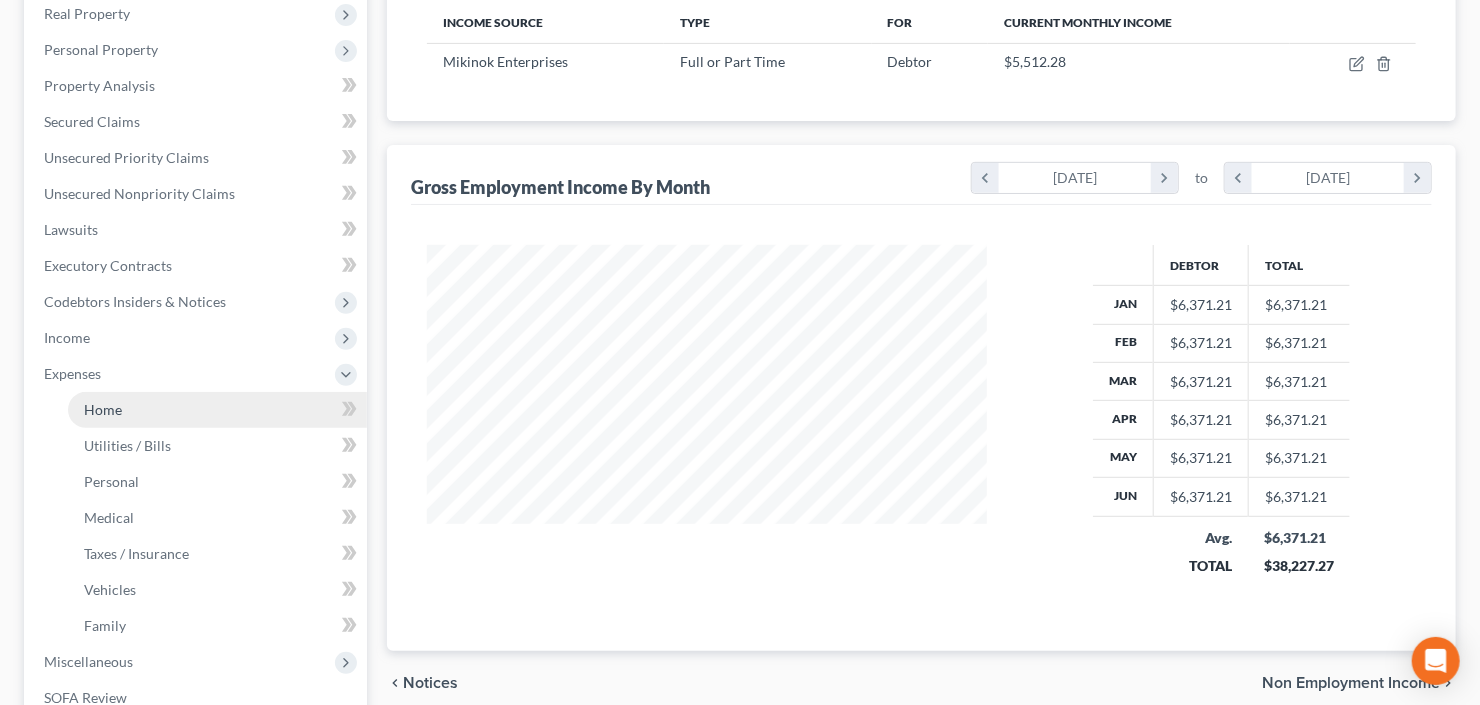 click on "Home" at bounding box center (217, 410) 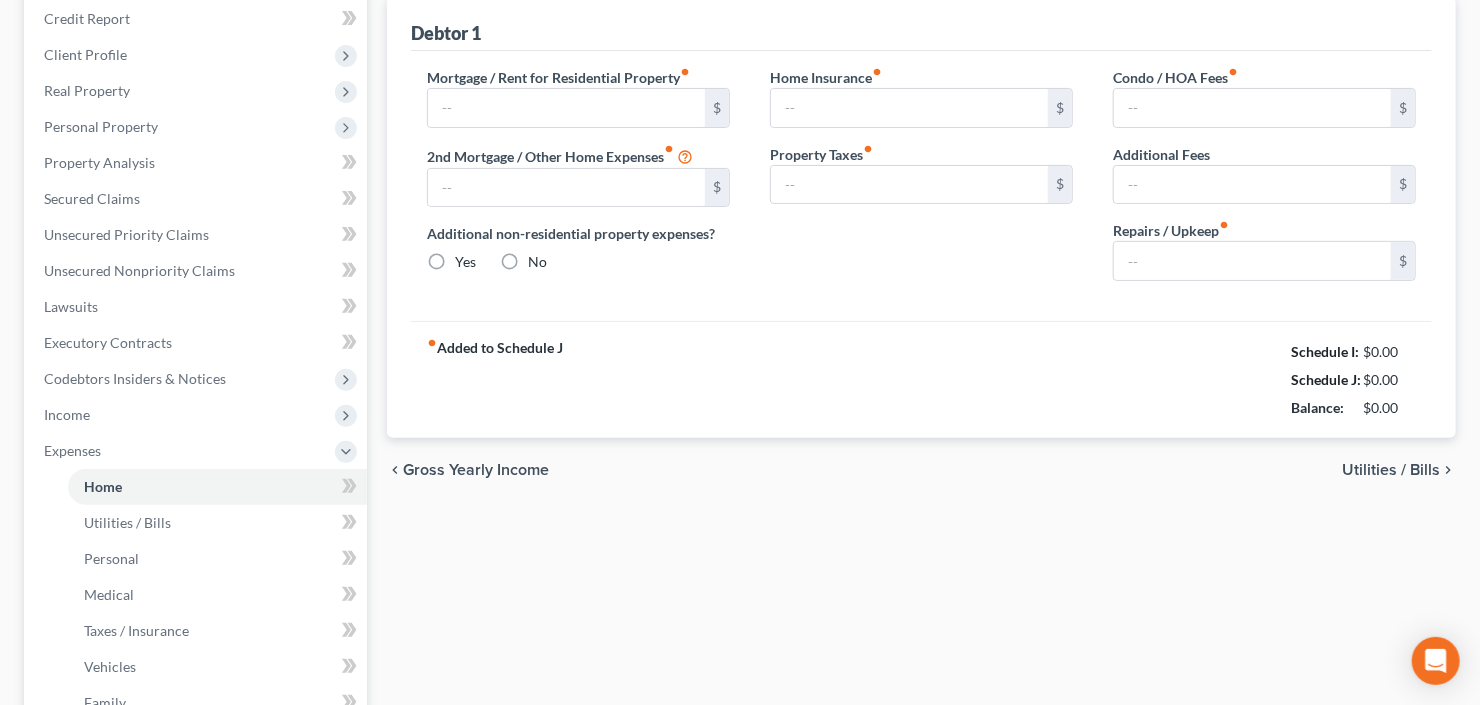 type on "1,275.00" 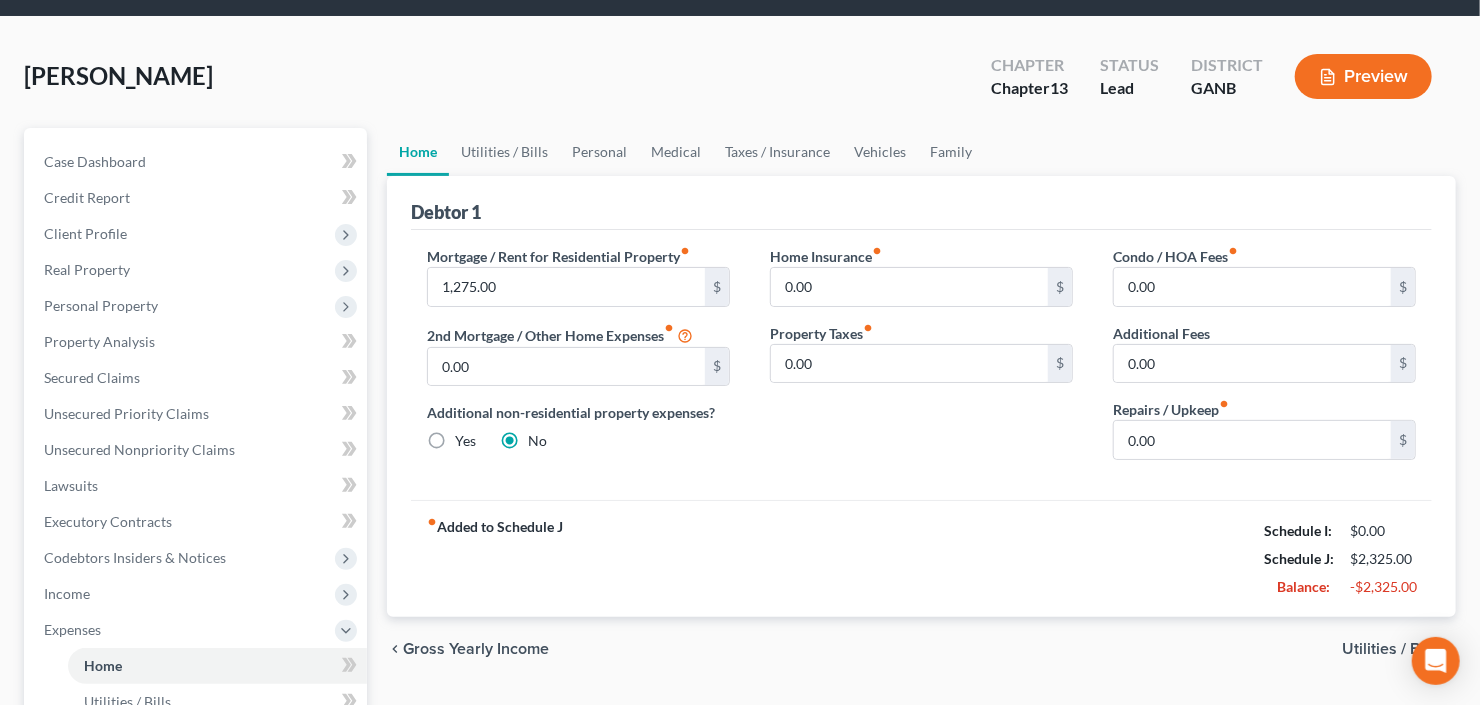 scroll, scrollTop: 0, scrollLeft: 0, axis: both 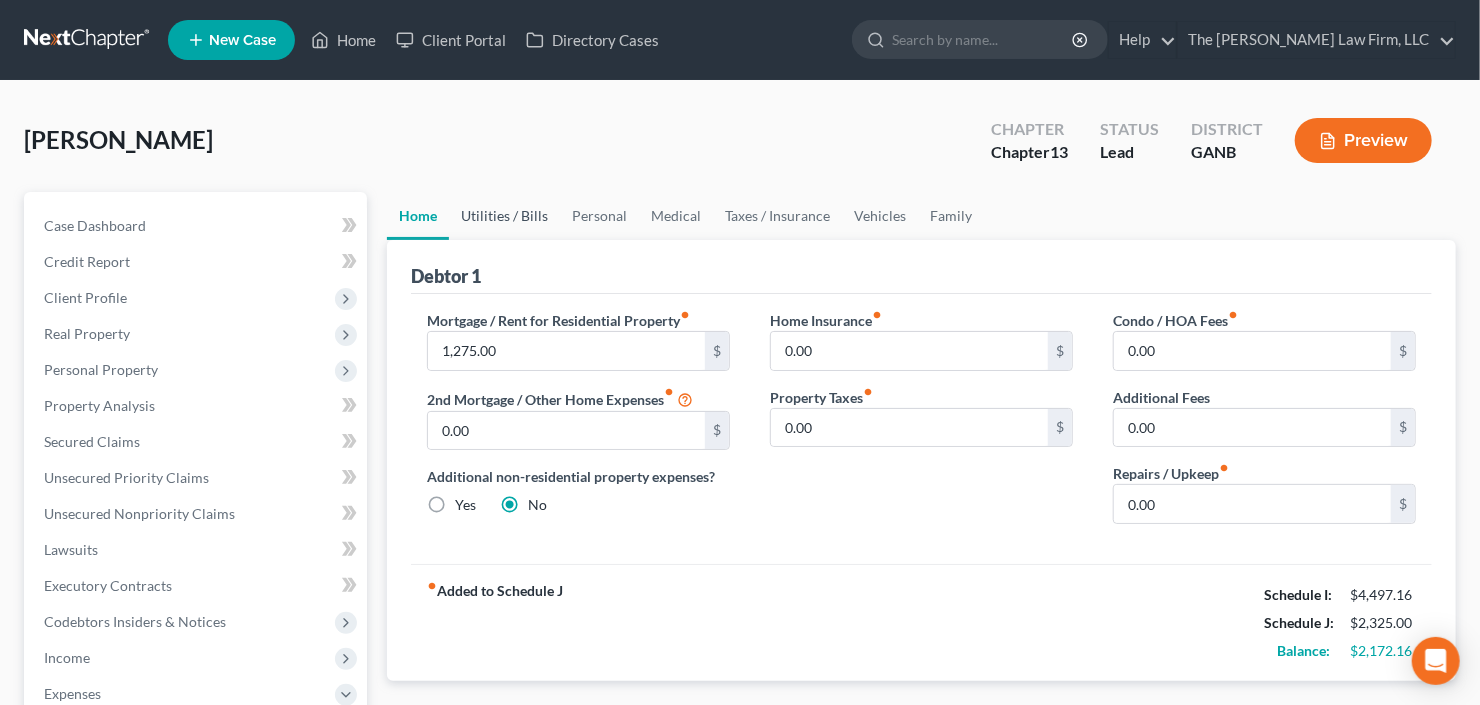click on "Utilities / Bills" at bounding box center (504, 216) 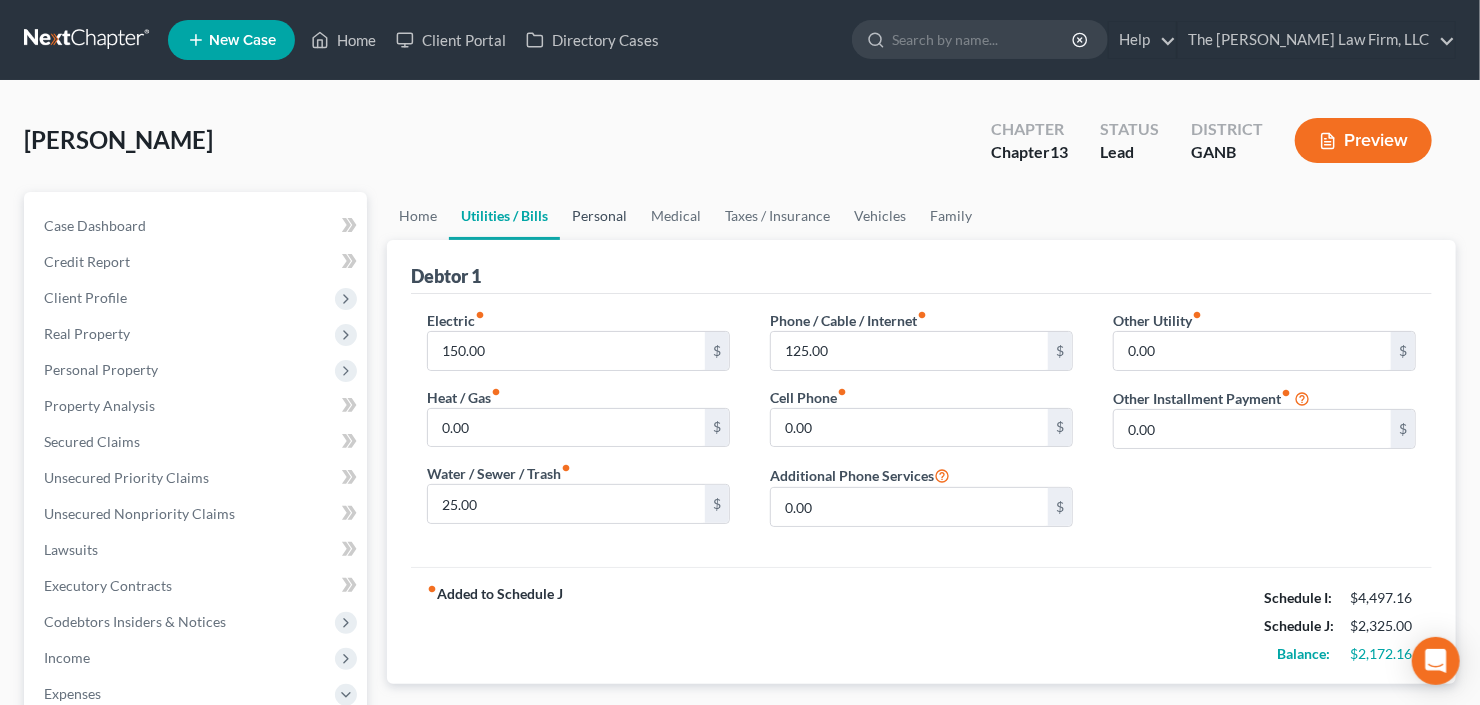 click on "Personal" at bounding box center (599, 216) 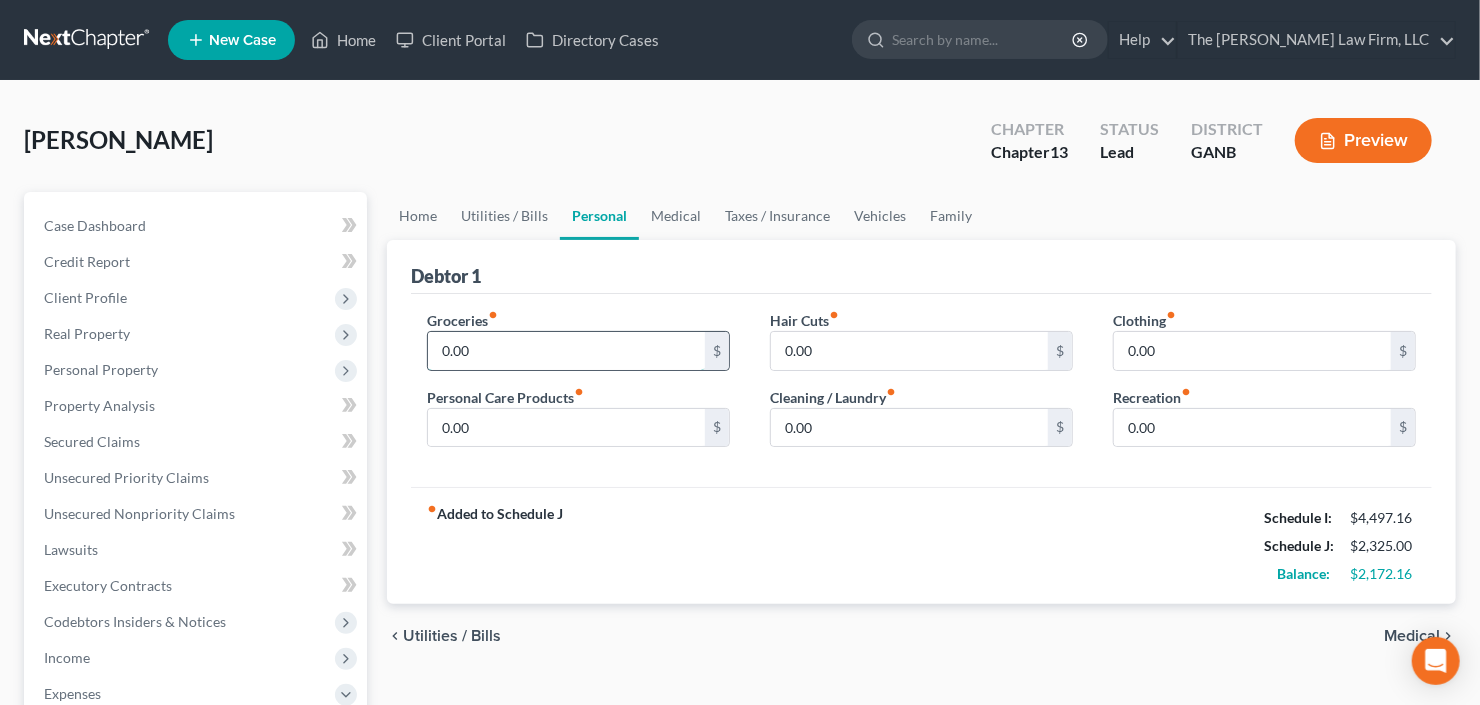 click on "0.00" at bounding box center [566, 351] 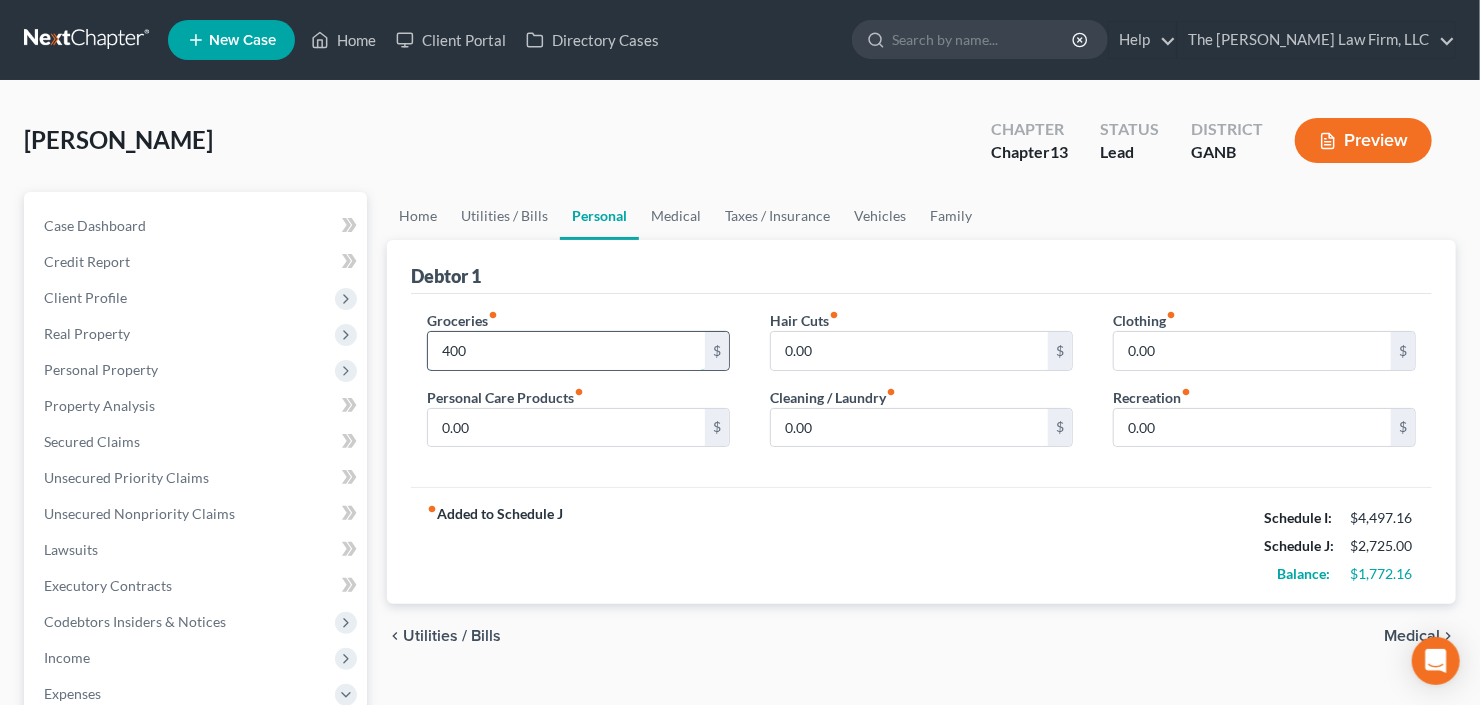 type on "400" 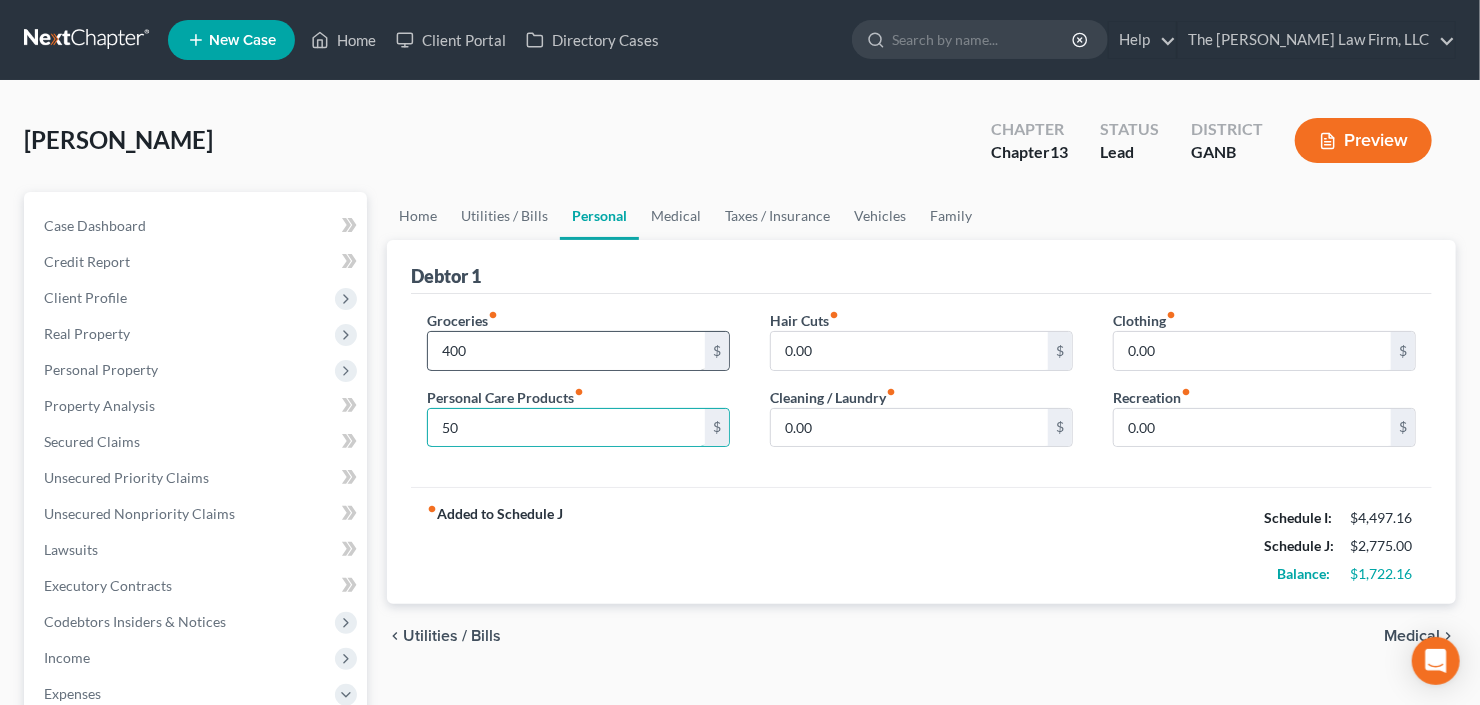 type on "50" 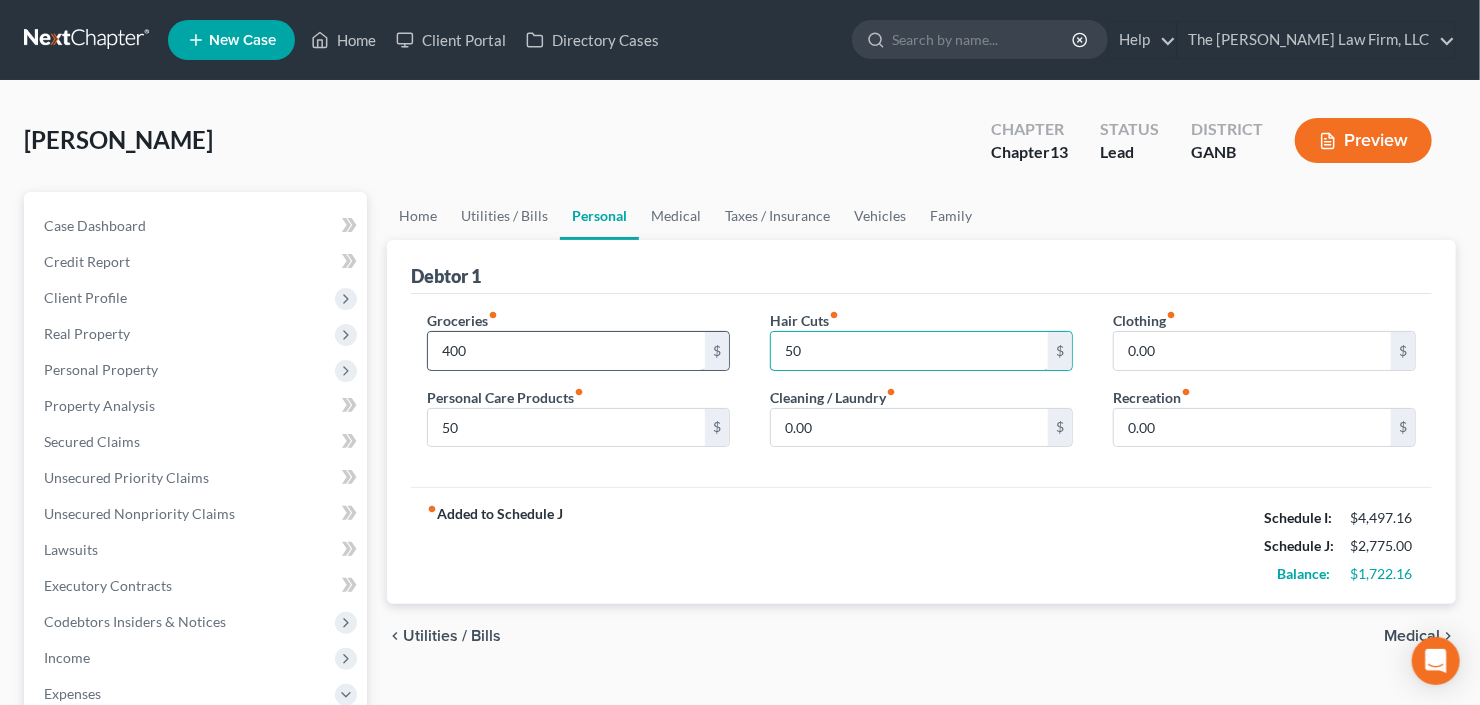 type on "50" 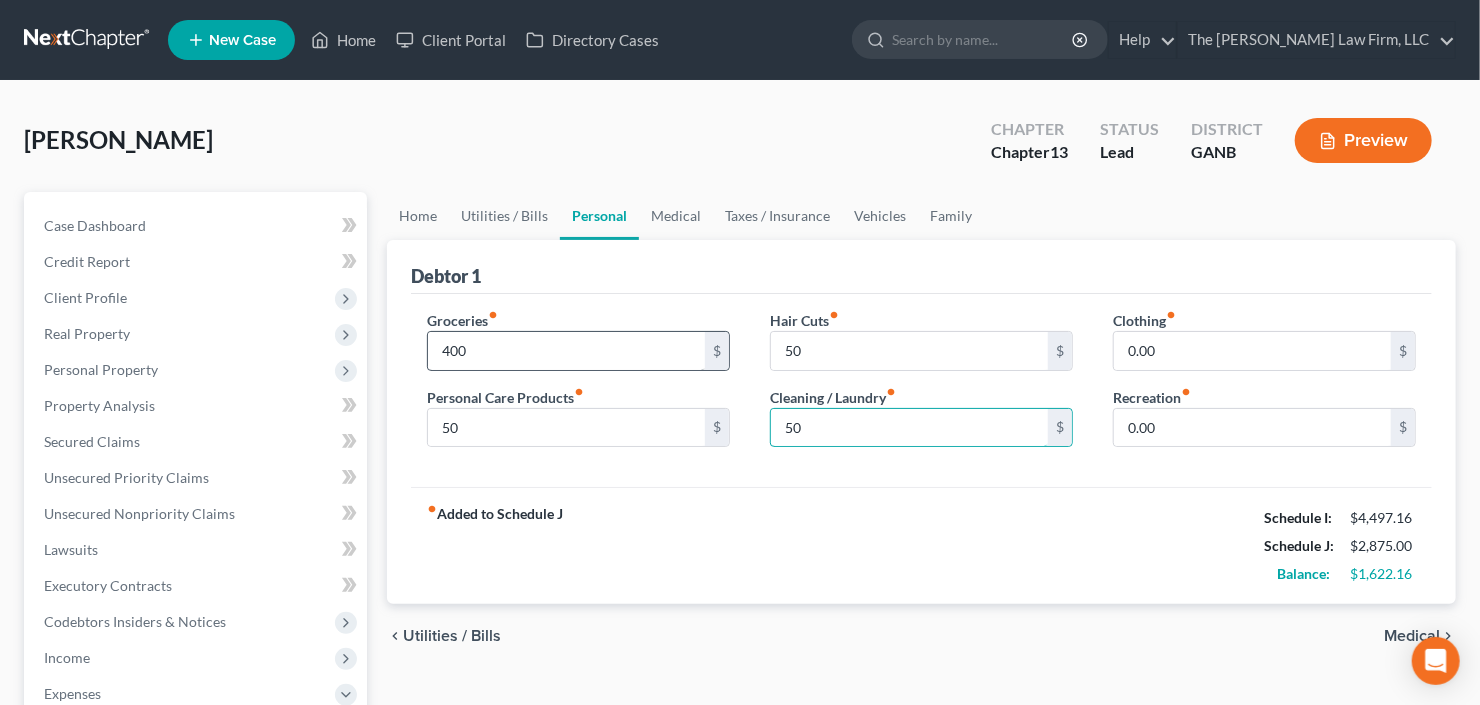 type on "50" 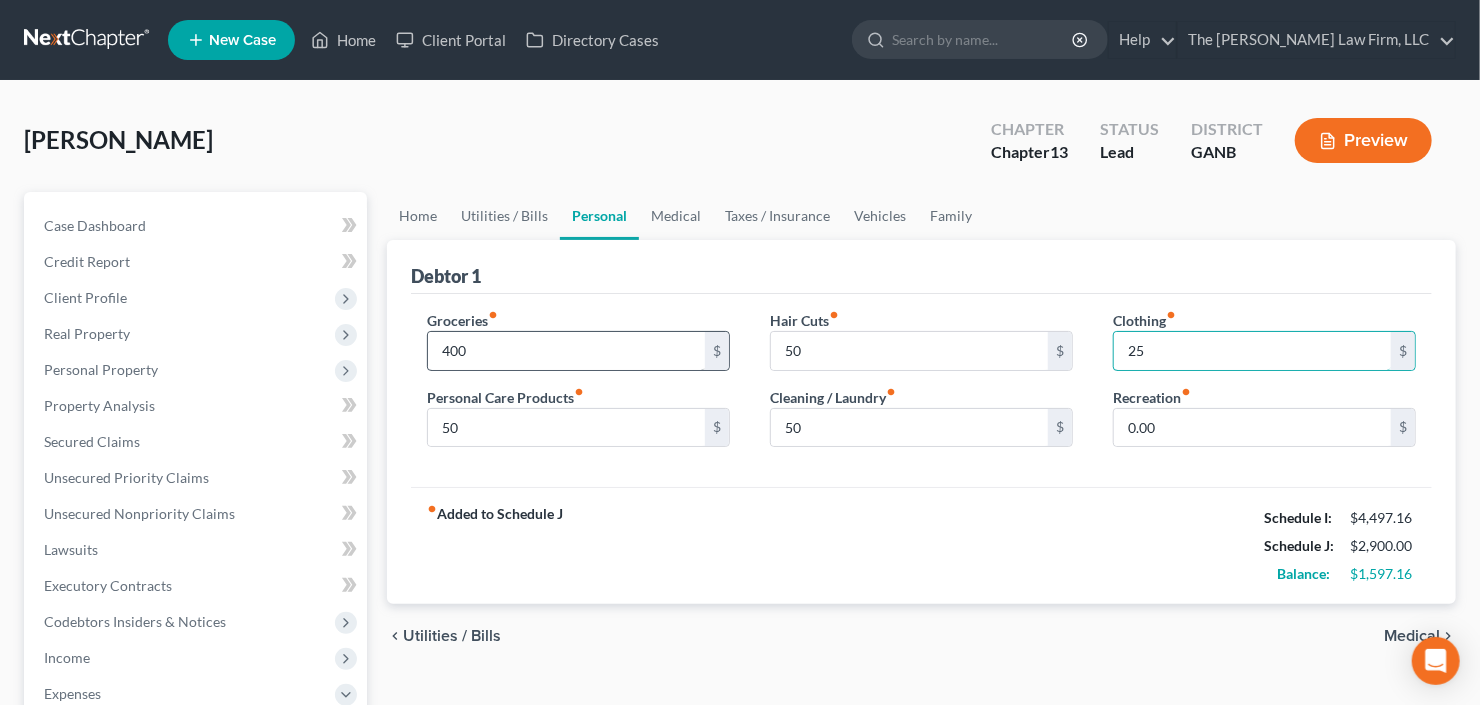 type on "25" 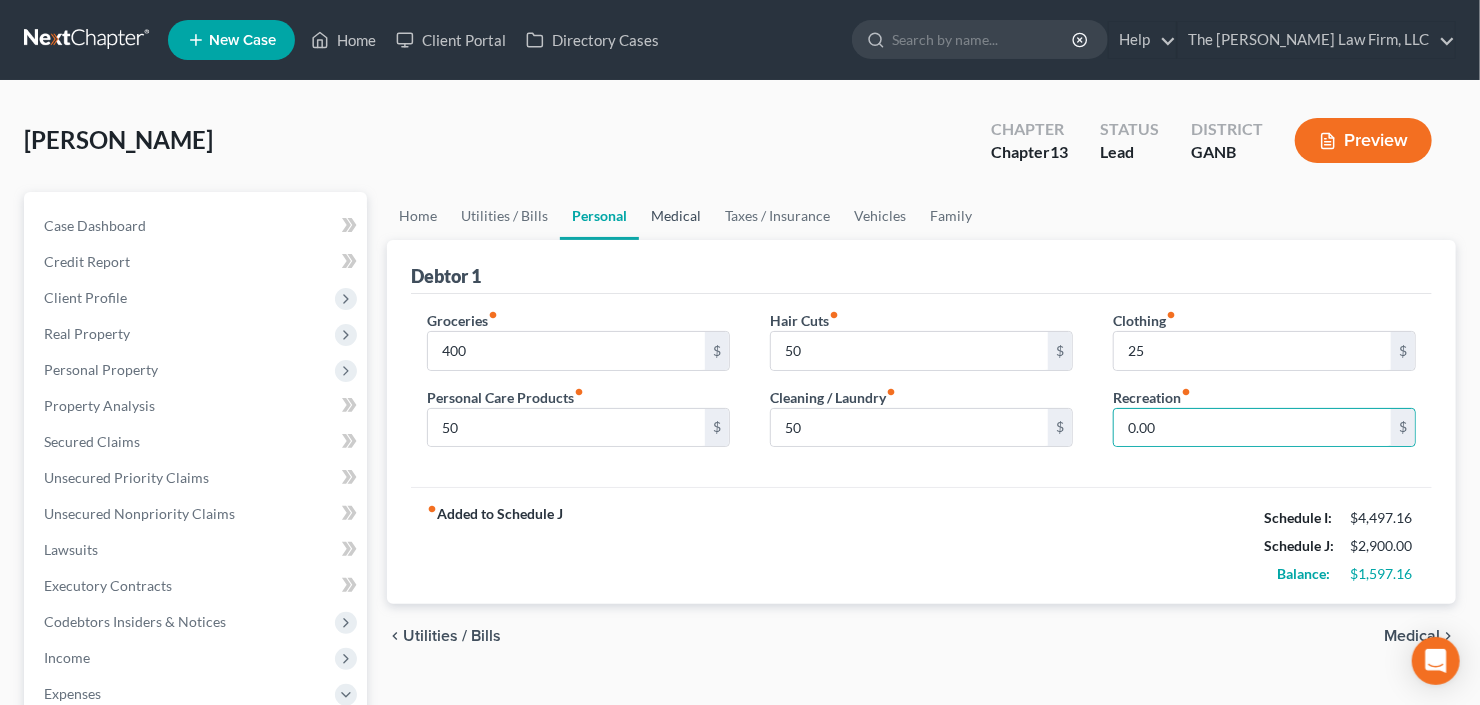 click on "Medical" at bounding box center [676, 216] 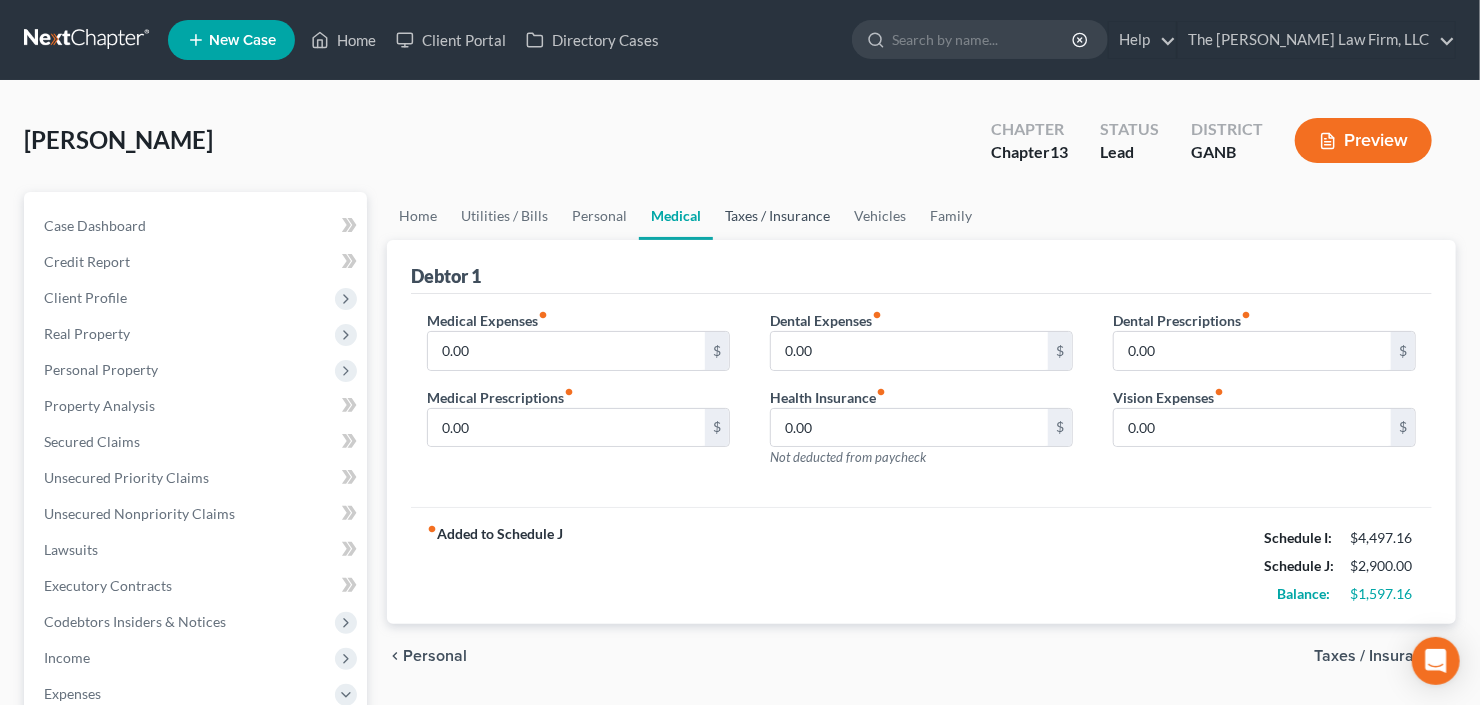 click on "Taxes / Insurance" at bounding box center (777, 216) 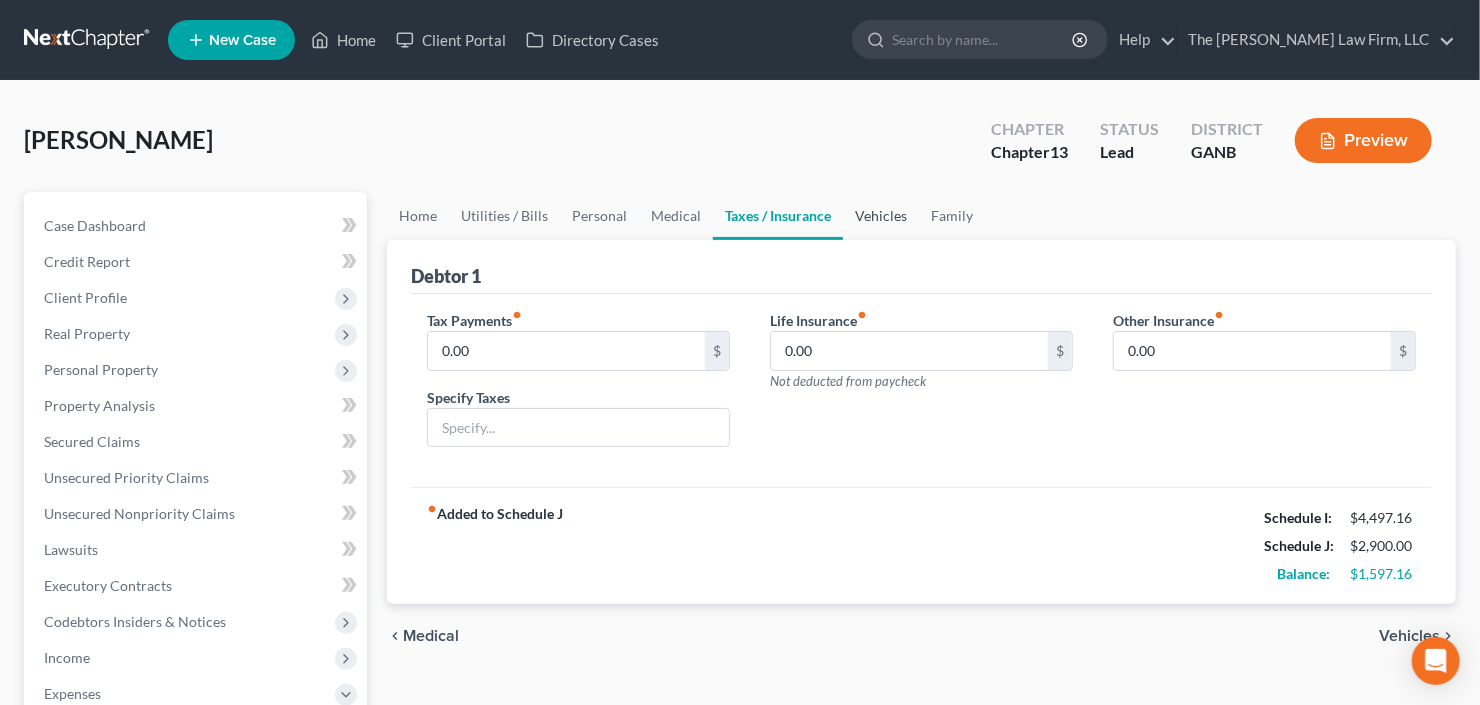 click on "Vehicles" at bounding box center (881, 216) 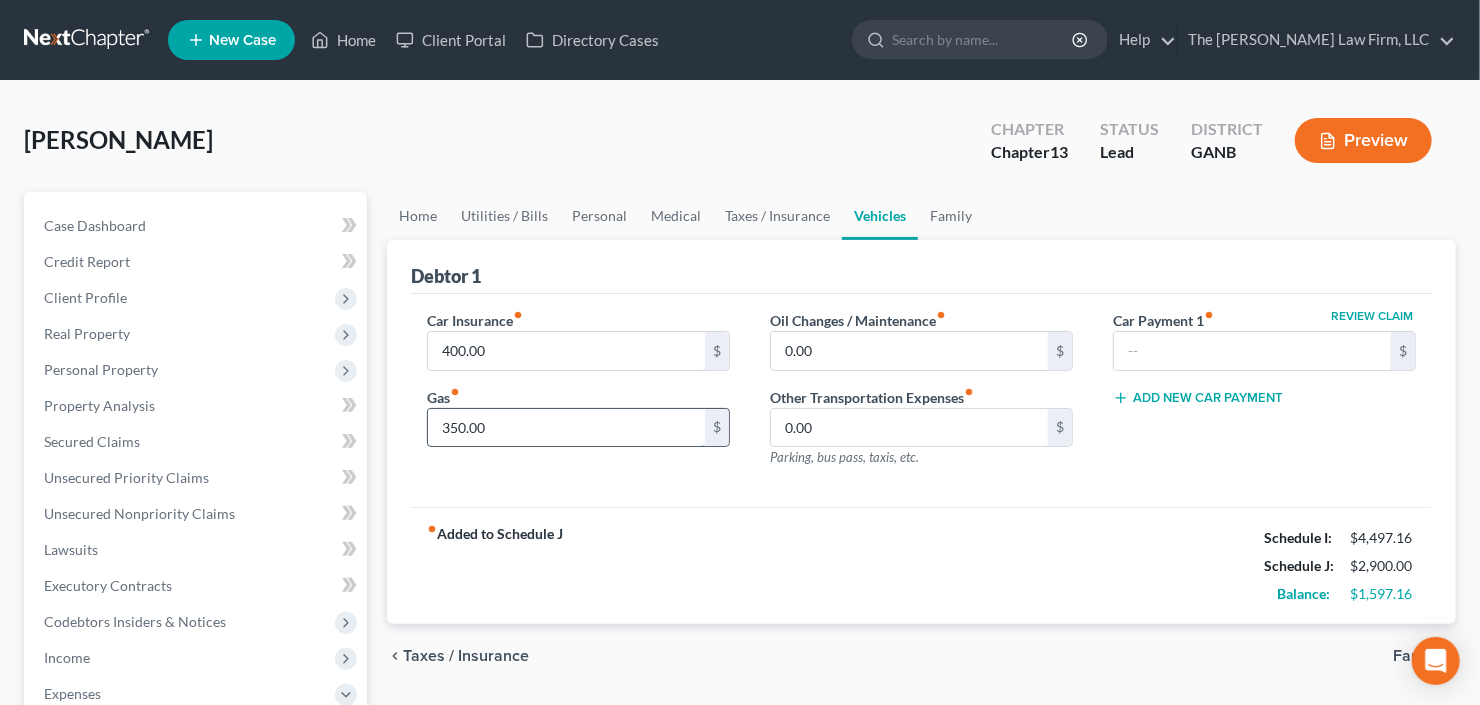 click on "350.00" at bounding box center (566, 428) 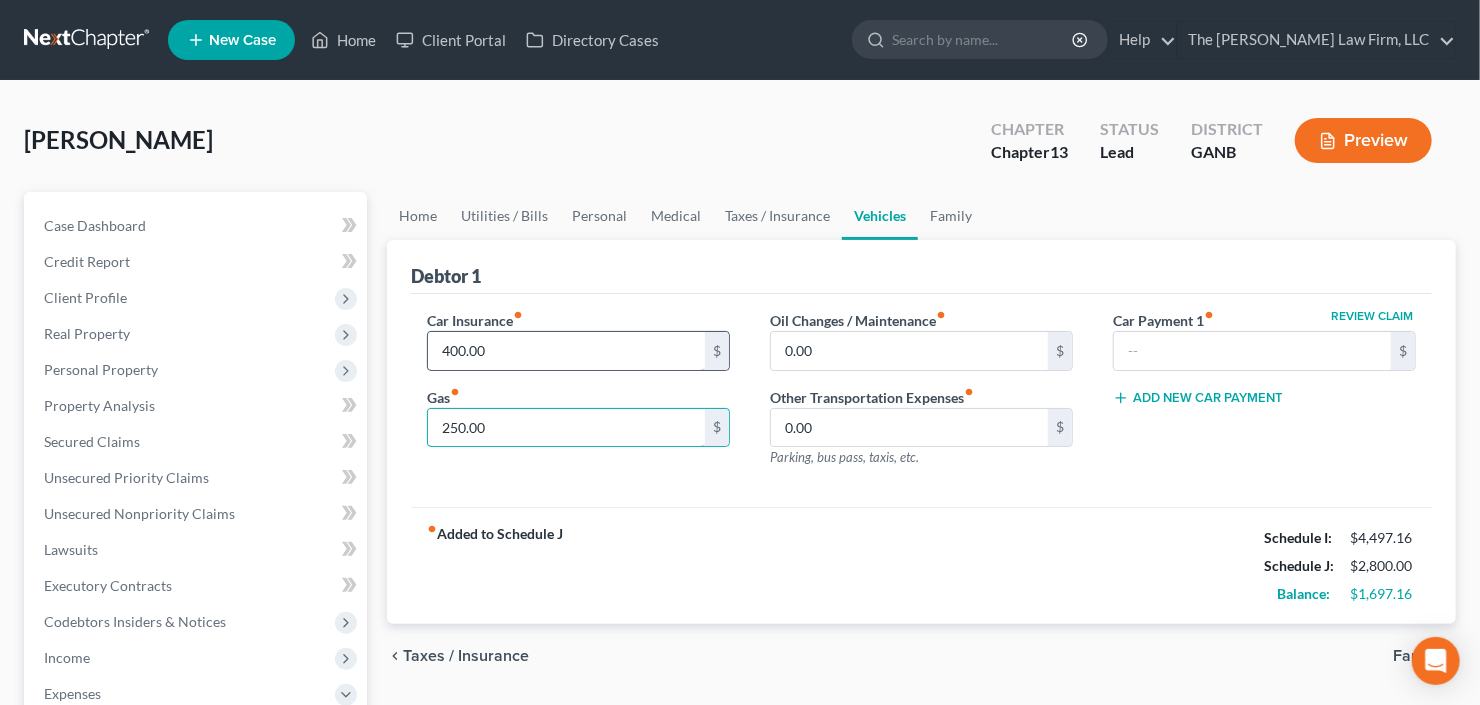 type on "250.00" 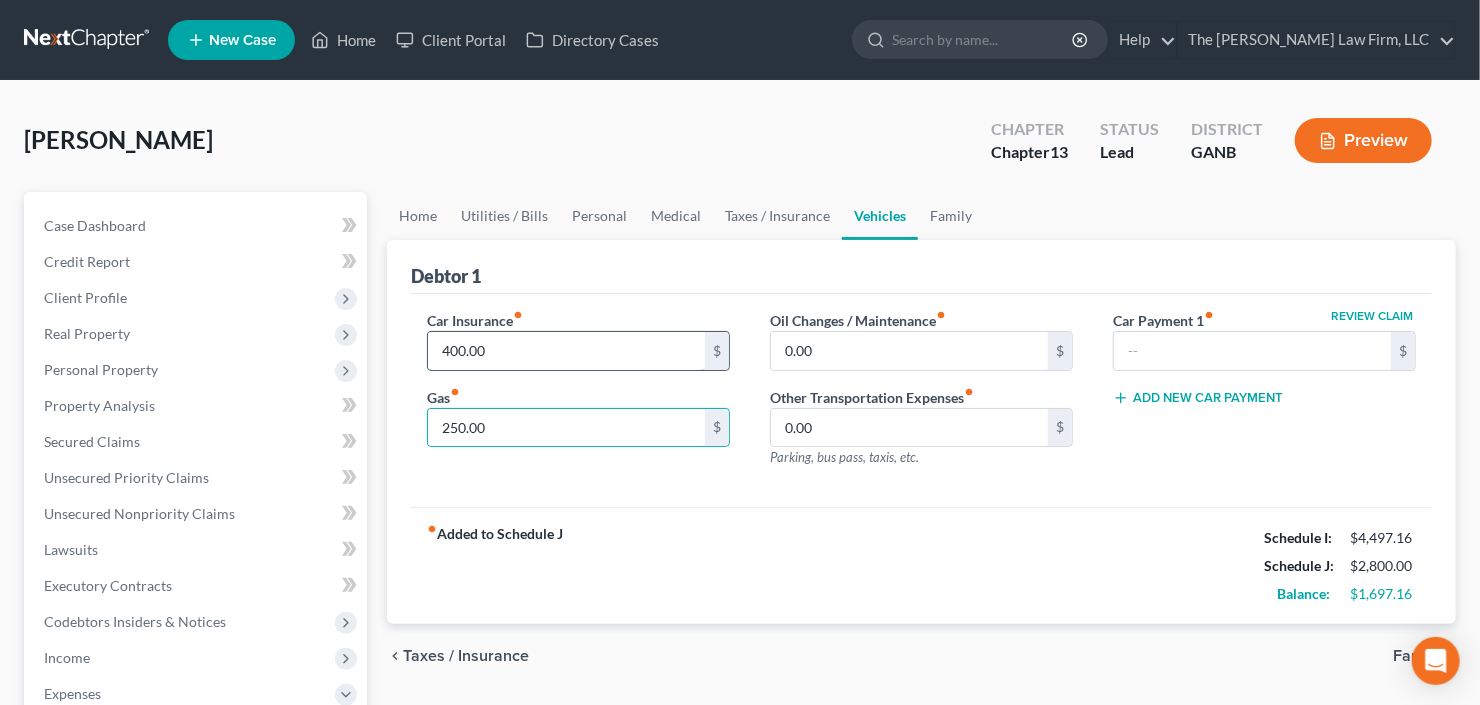 click on "400.00" at bounding box center (566, 351) 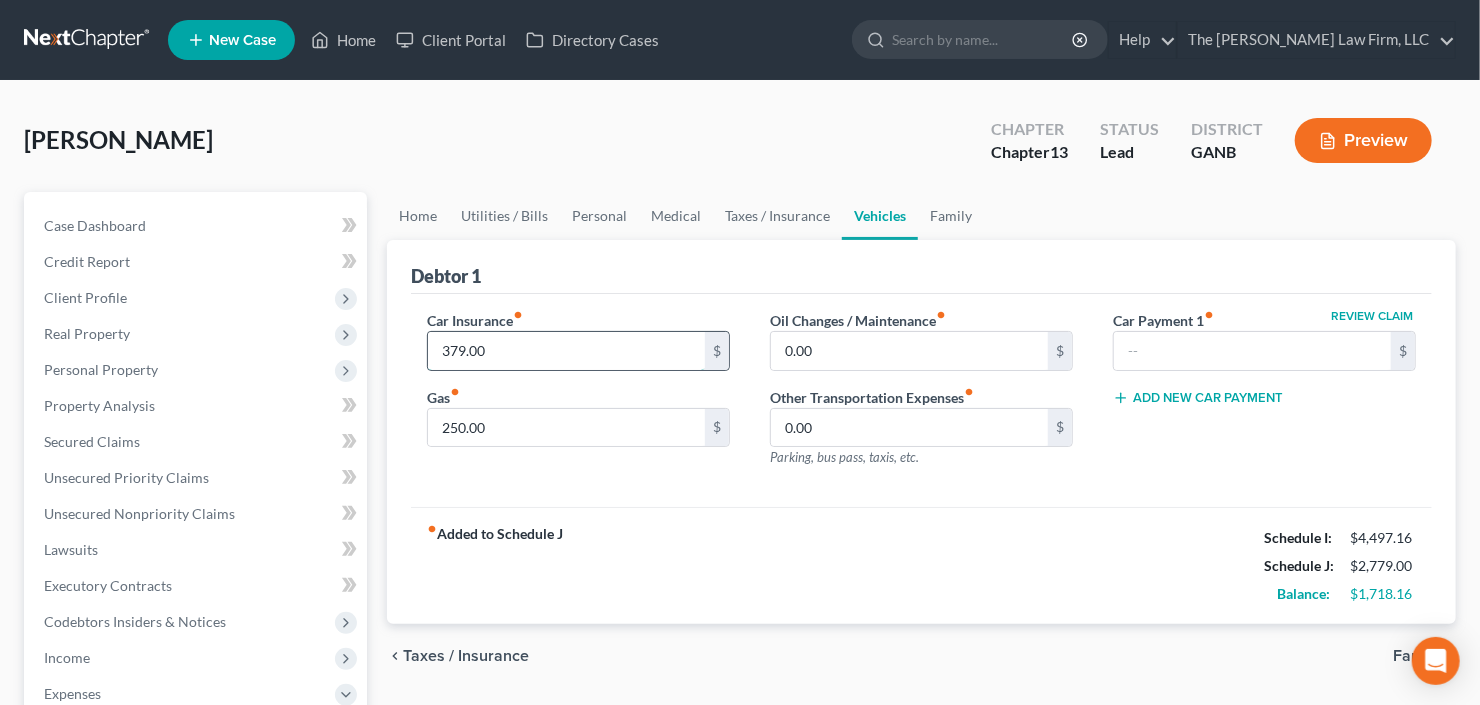 type on "379.00" 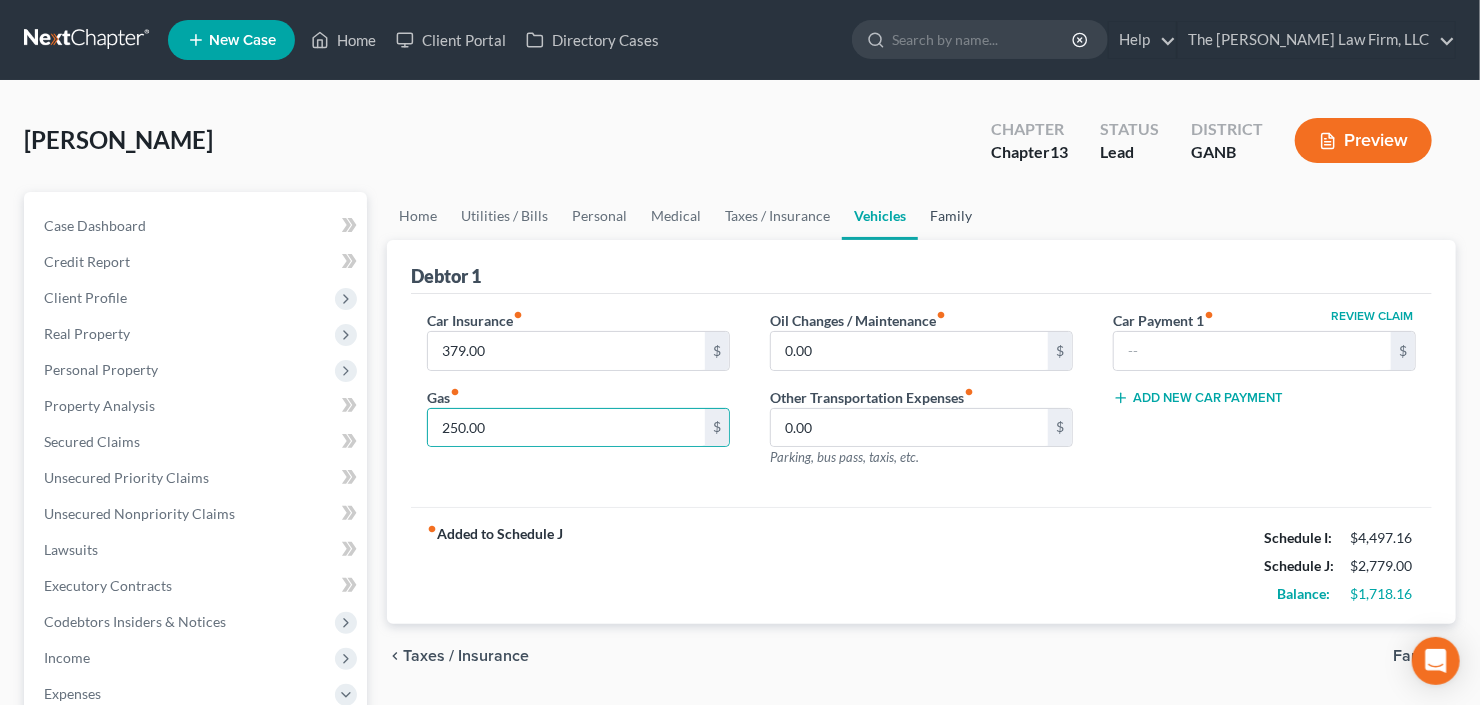 click on "Family" at bounding box center (951, 216) 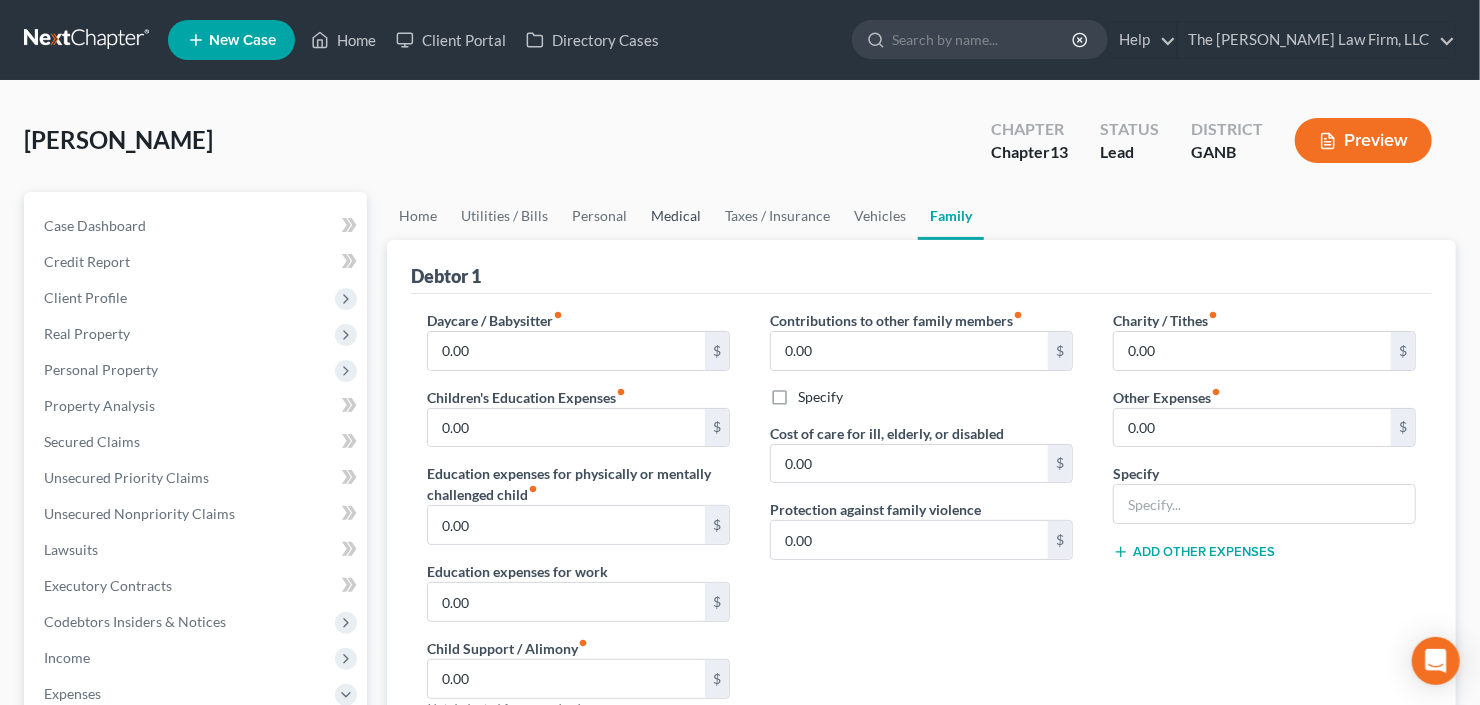 click on "Medical" at bounding box center (676, 216) 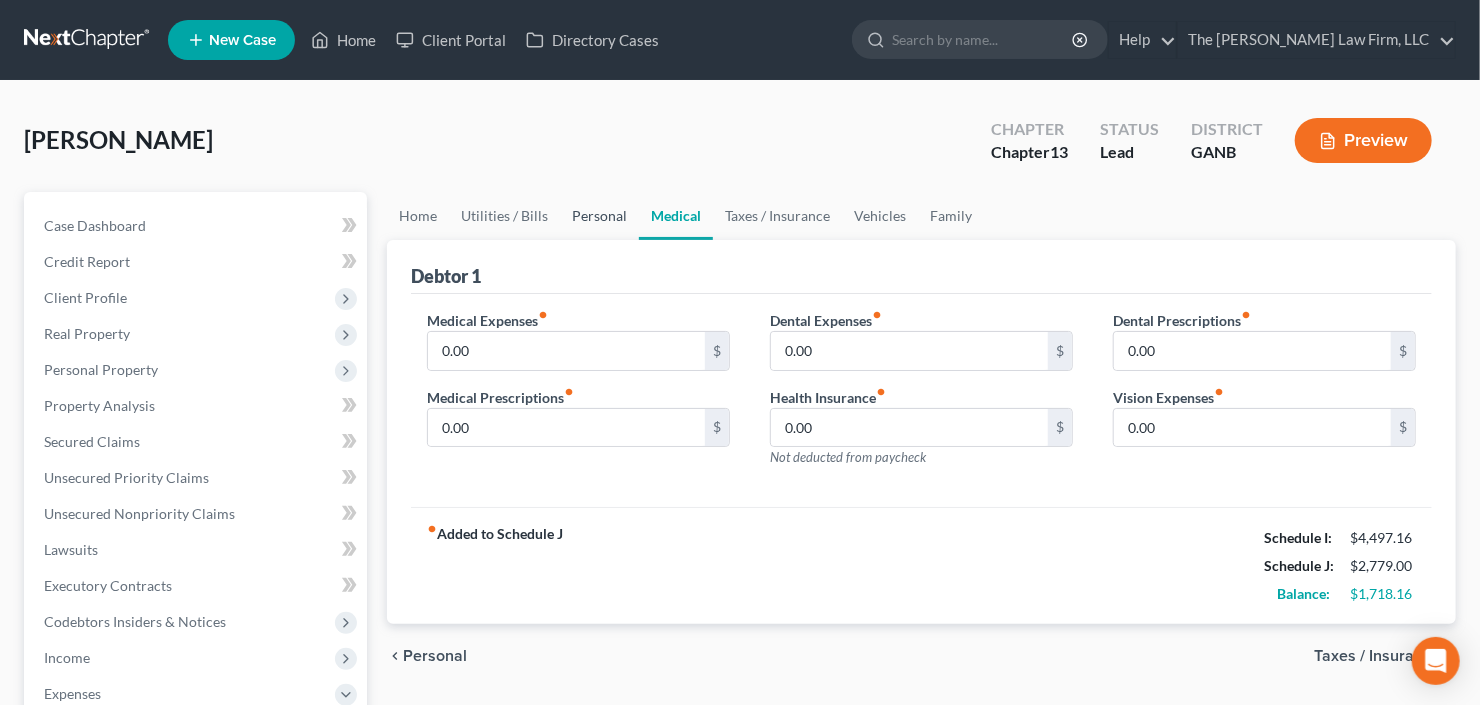 click on "Personal" at bounding box center (599, 216) 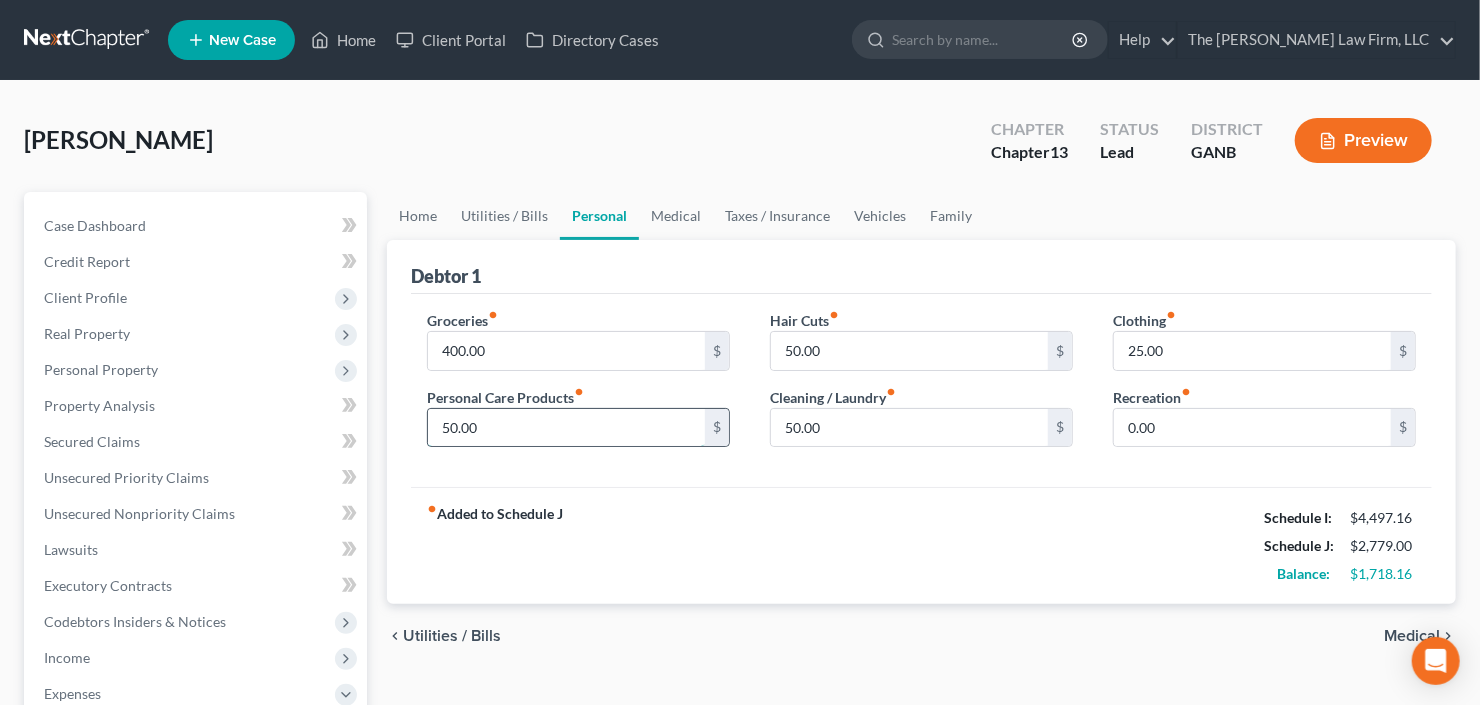 click on "50.00" at bounding box center (566, 428) 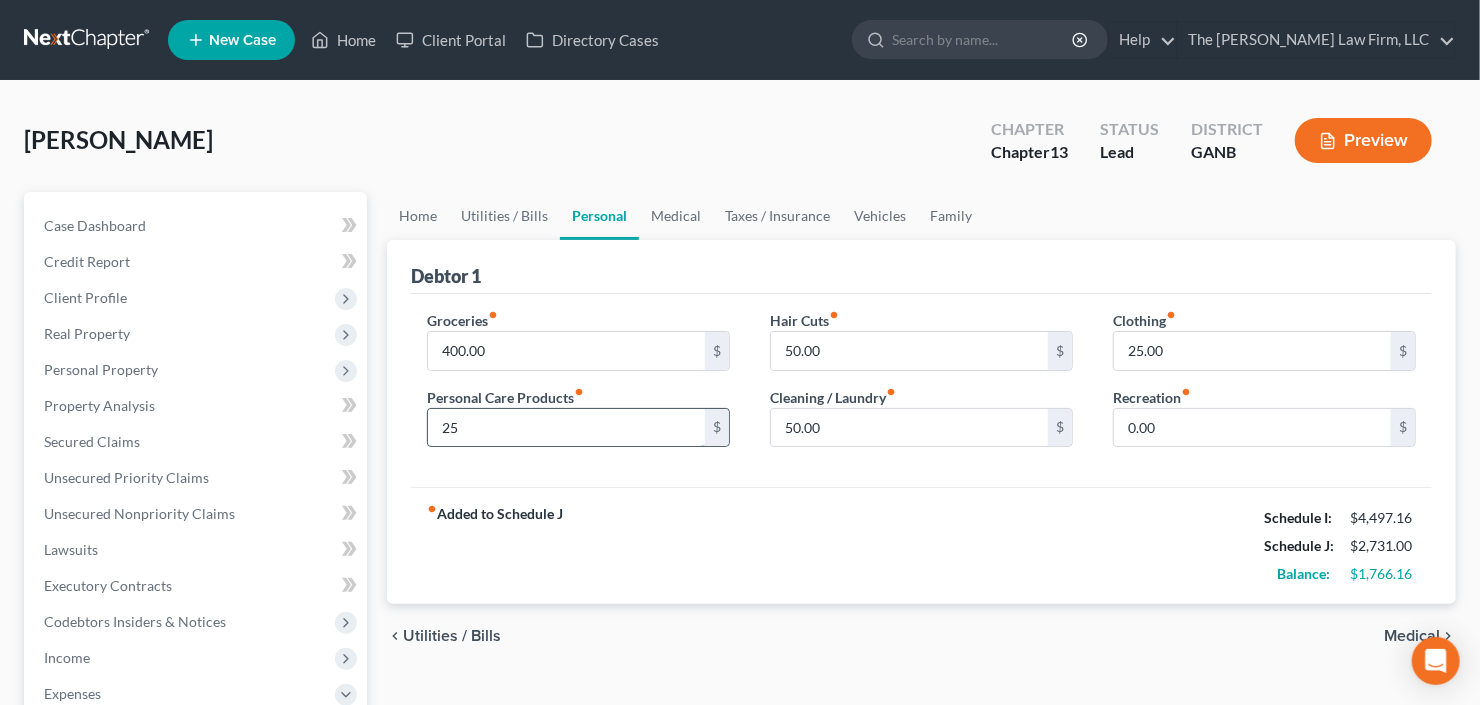 type on "25" 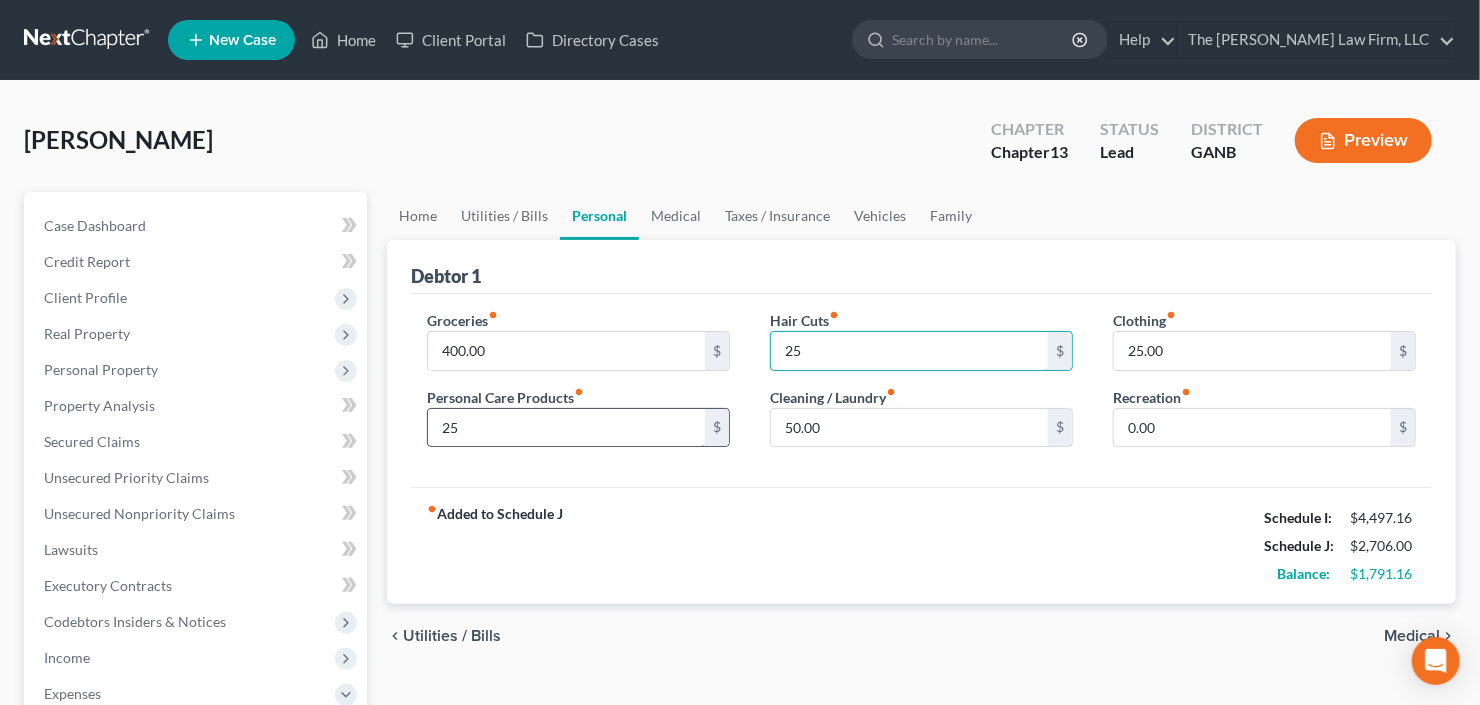 type on "25" 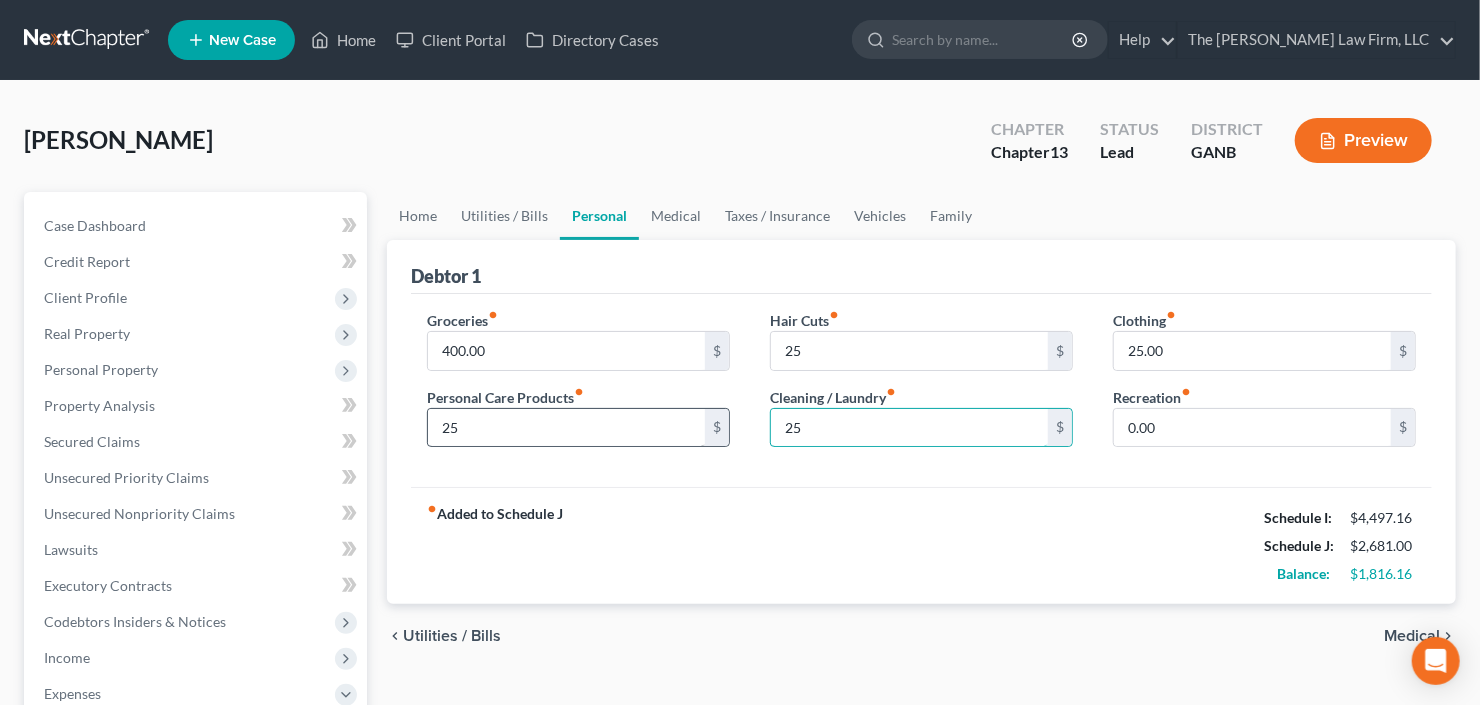 type on "25" 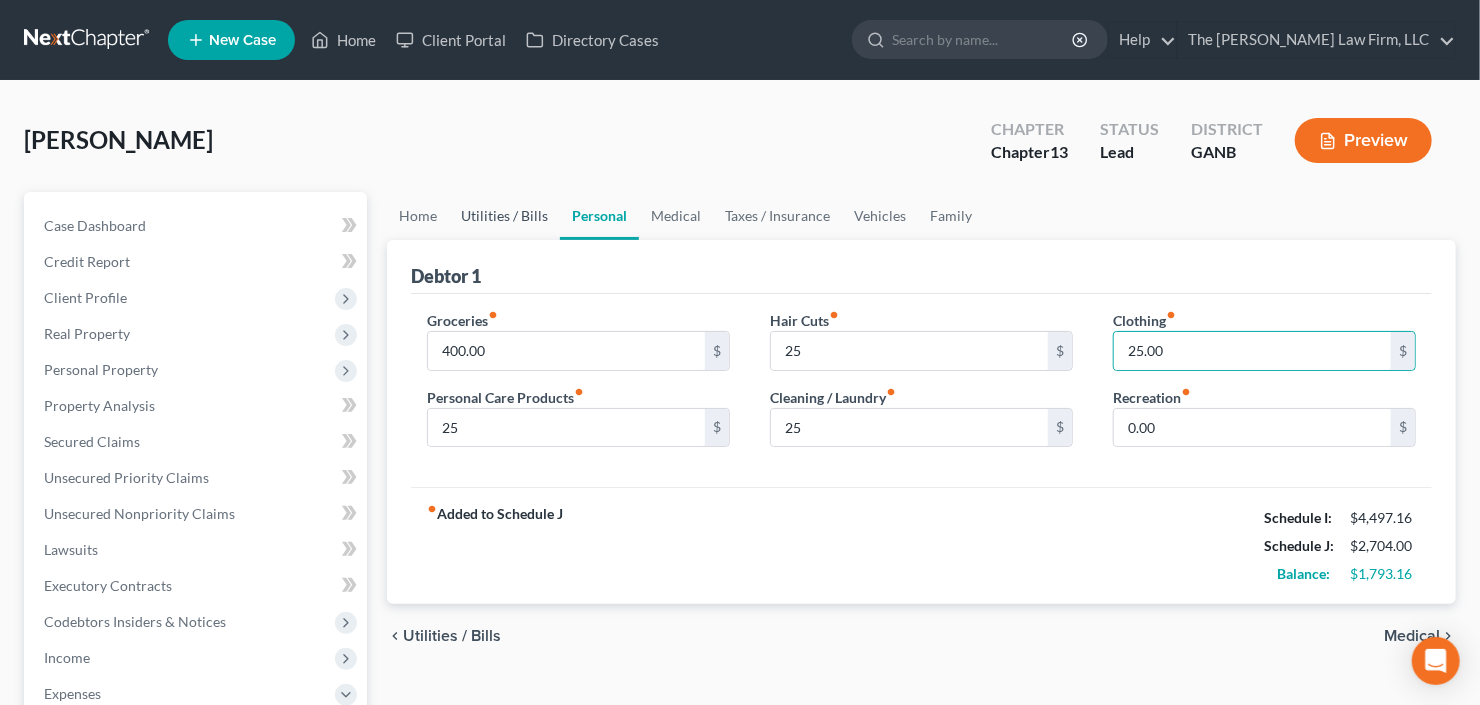 click on "Utilities / Bills" at bounding box center [504, 216] 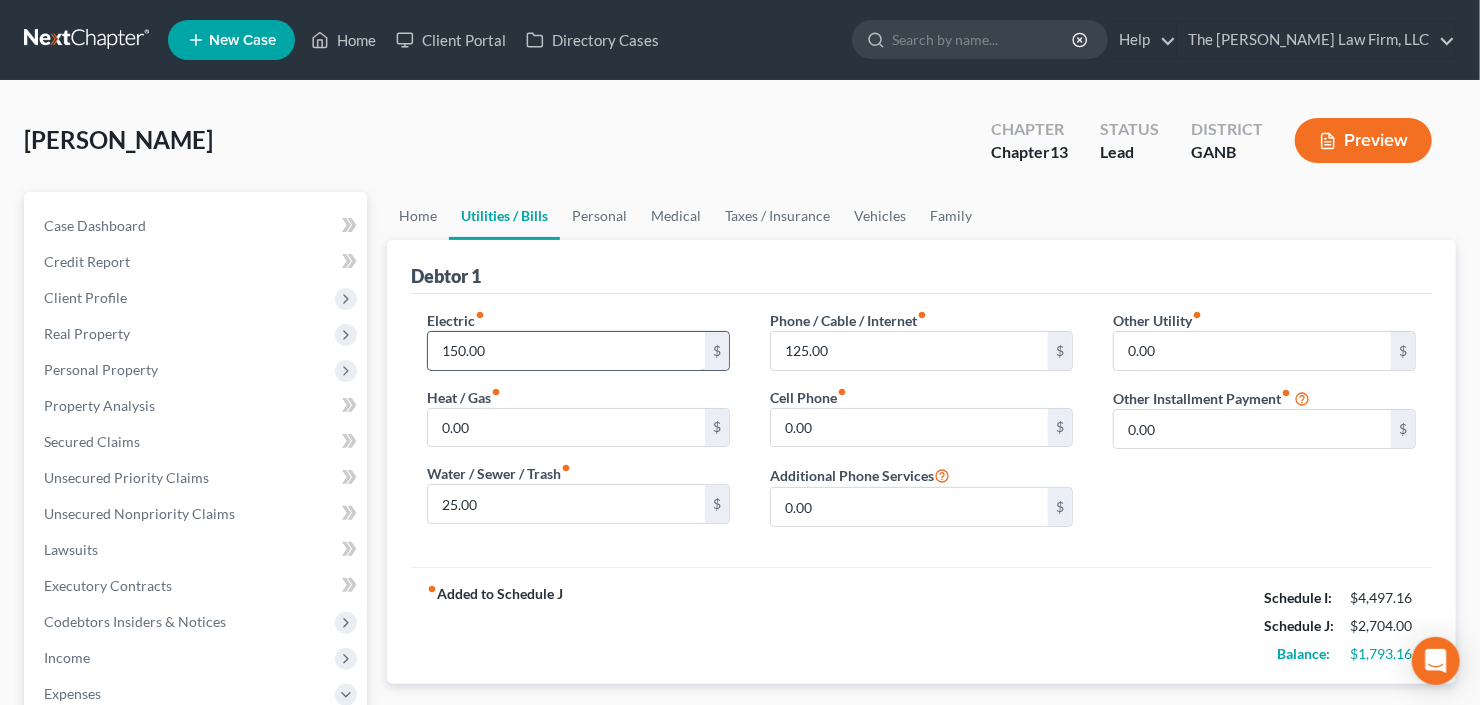 click on "150.00" at bounding box center [566, 351] 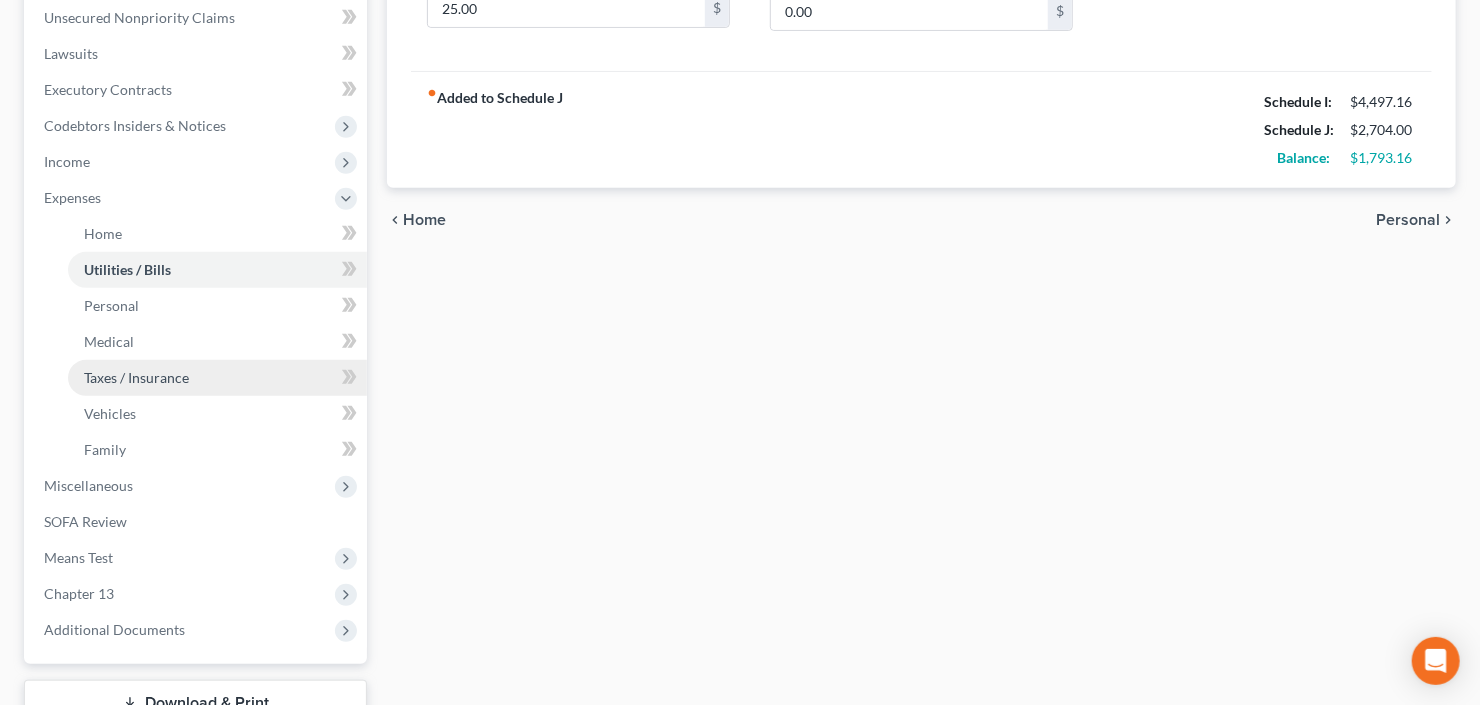 scroll, scrollTop: 403, scrollLeft: 0, axis: vertical 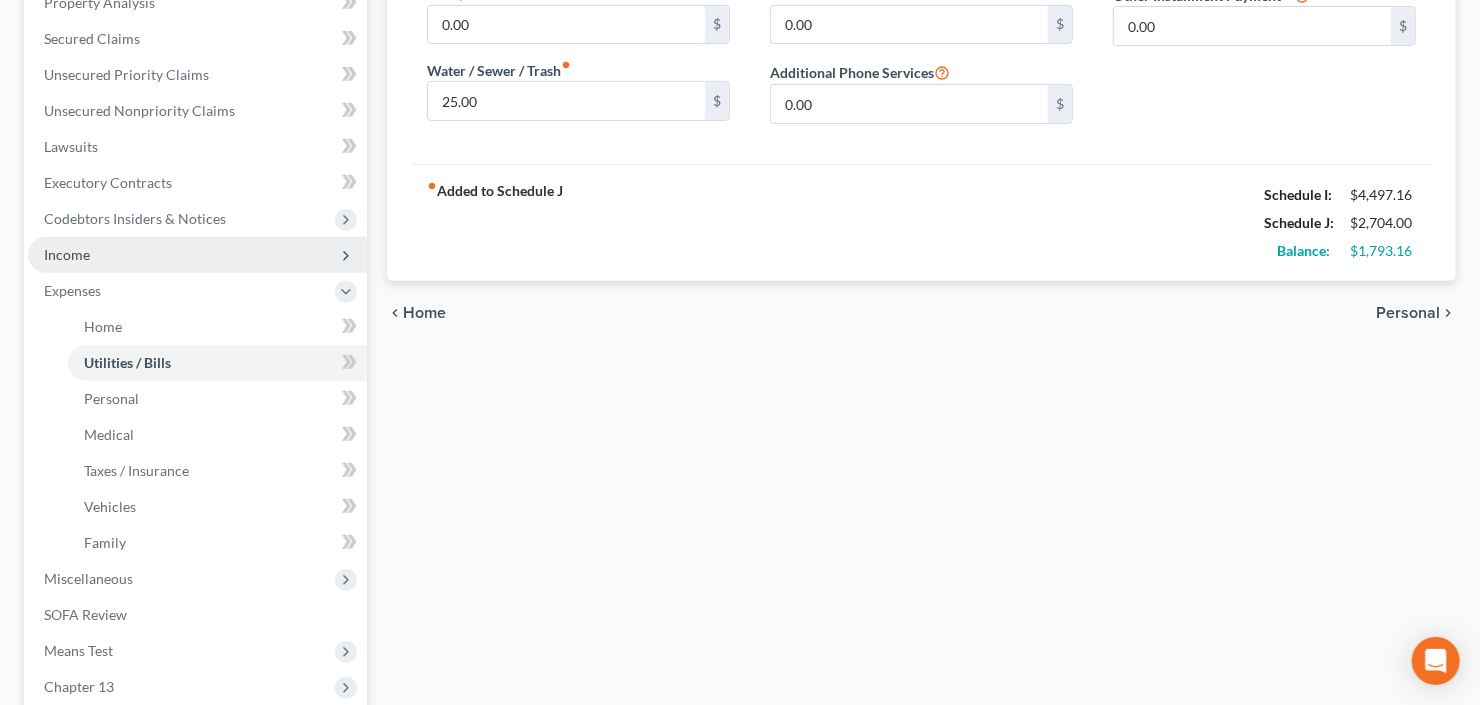 click on "Income" at bounding box center [197, 255] 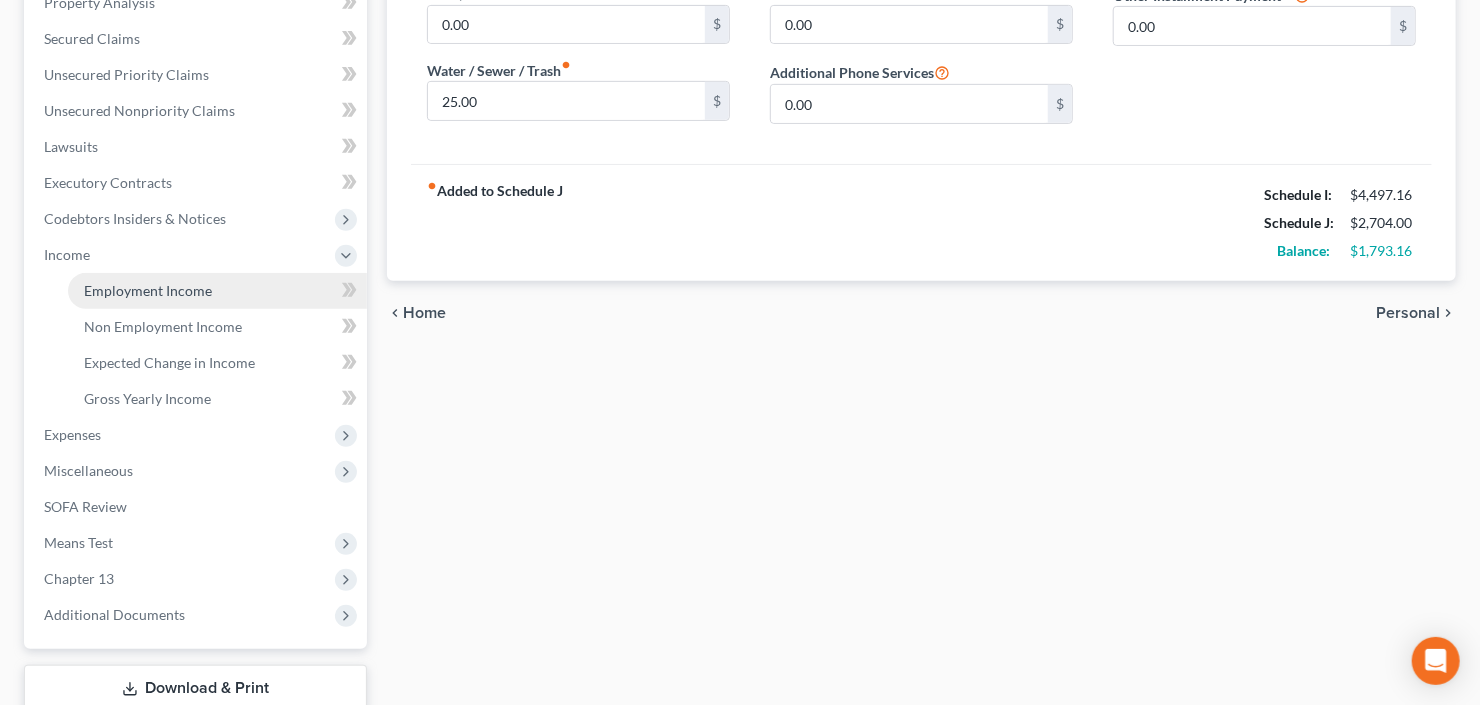 click on "Employment Income" at bounding box center [148, 290] 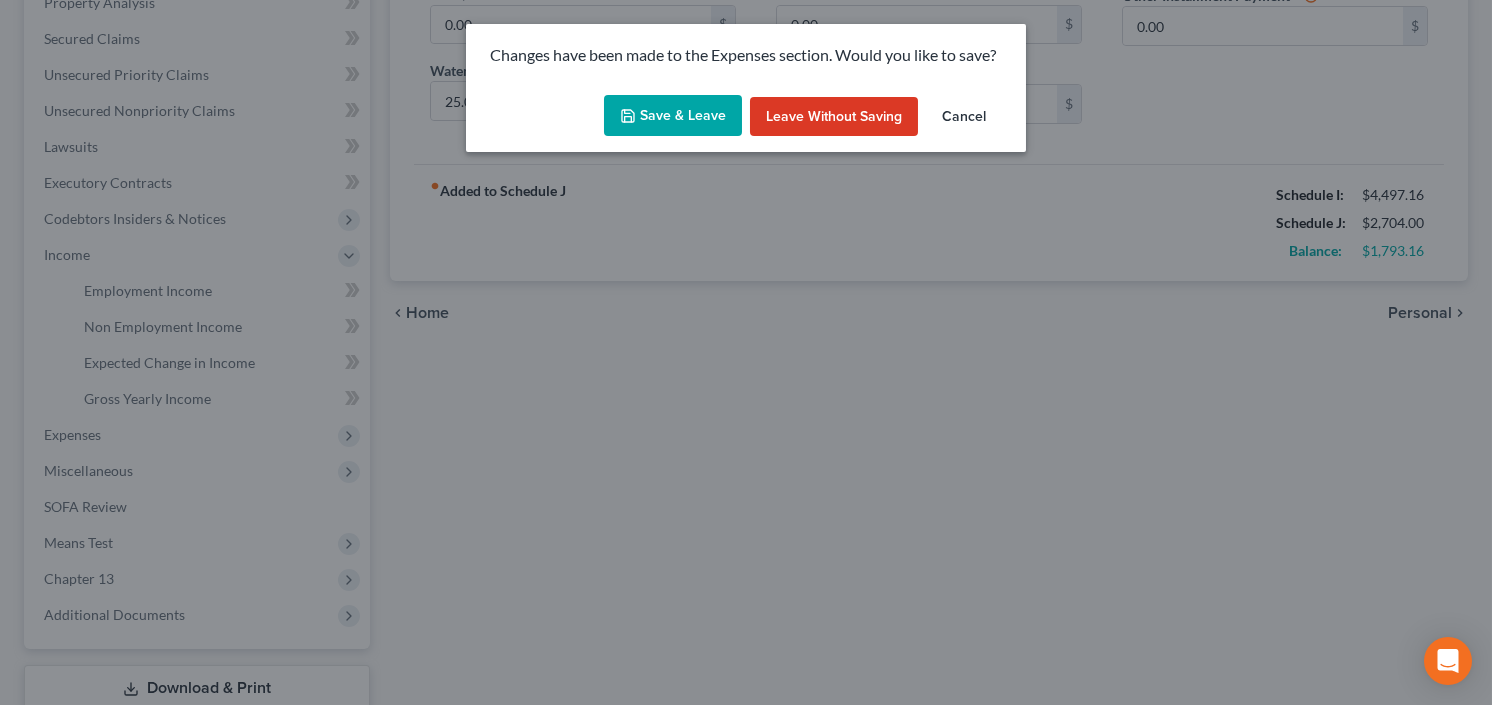 click on "Save & Leave" at bounding box center (673, 116) 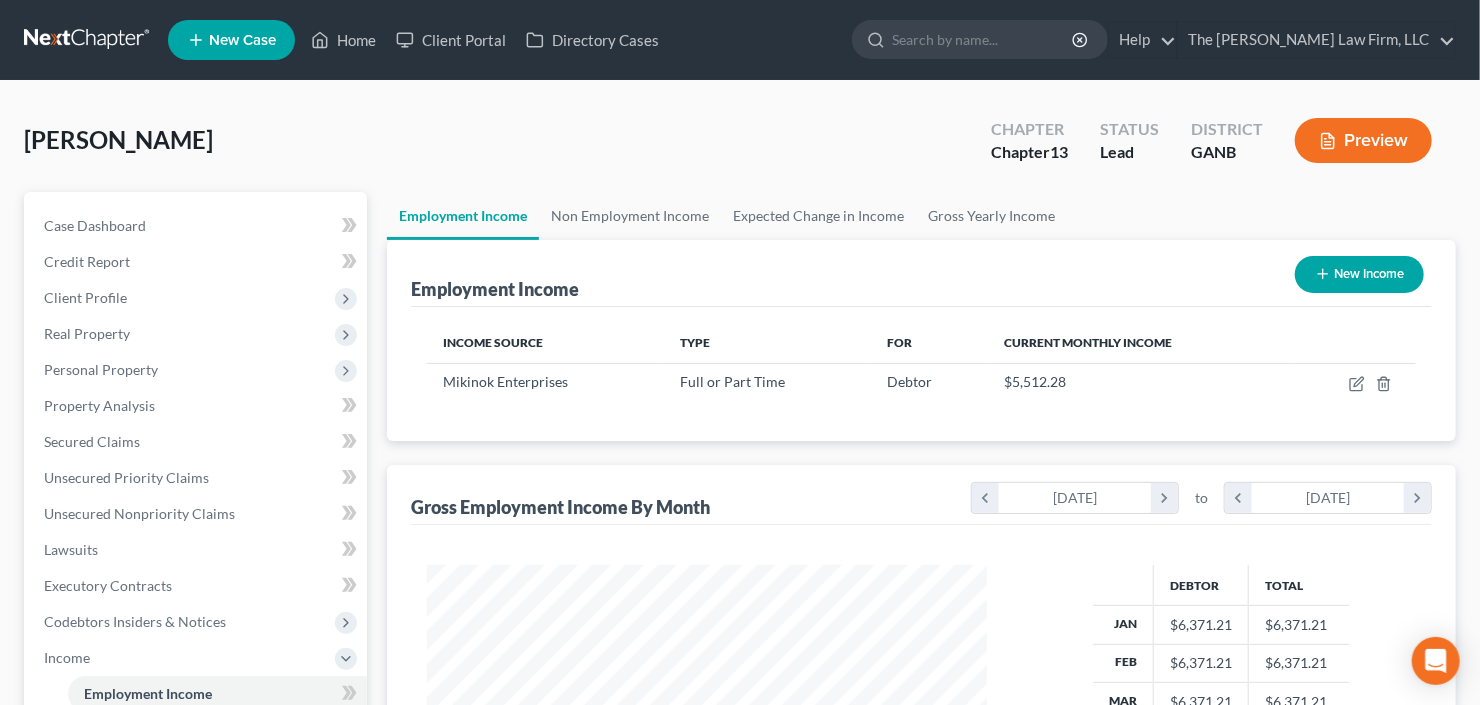 scroll, scrollTop: 0, scrollLeft: 0, axis: both 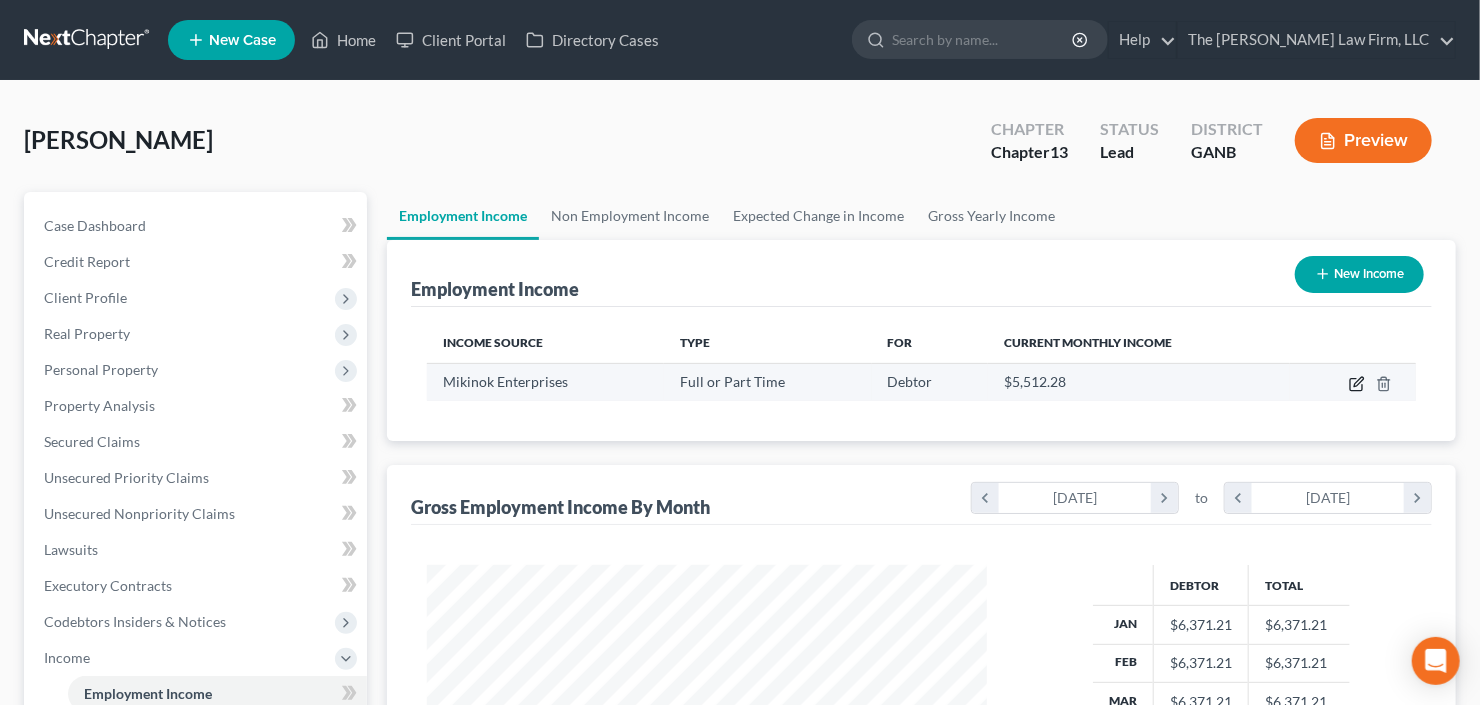 click 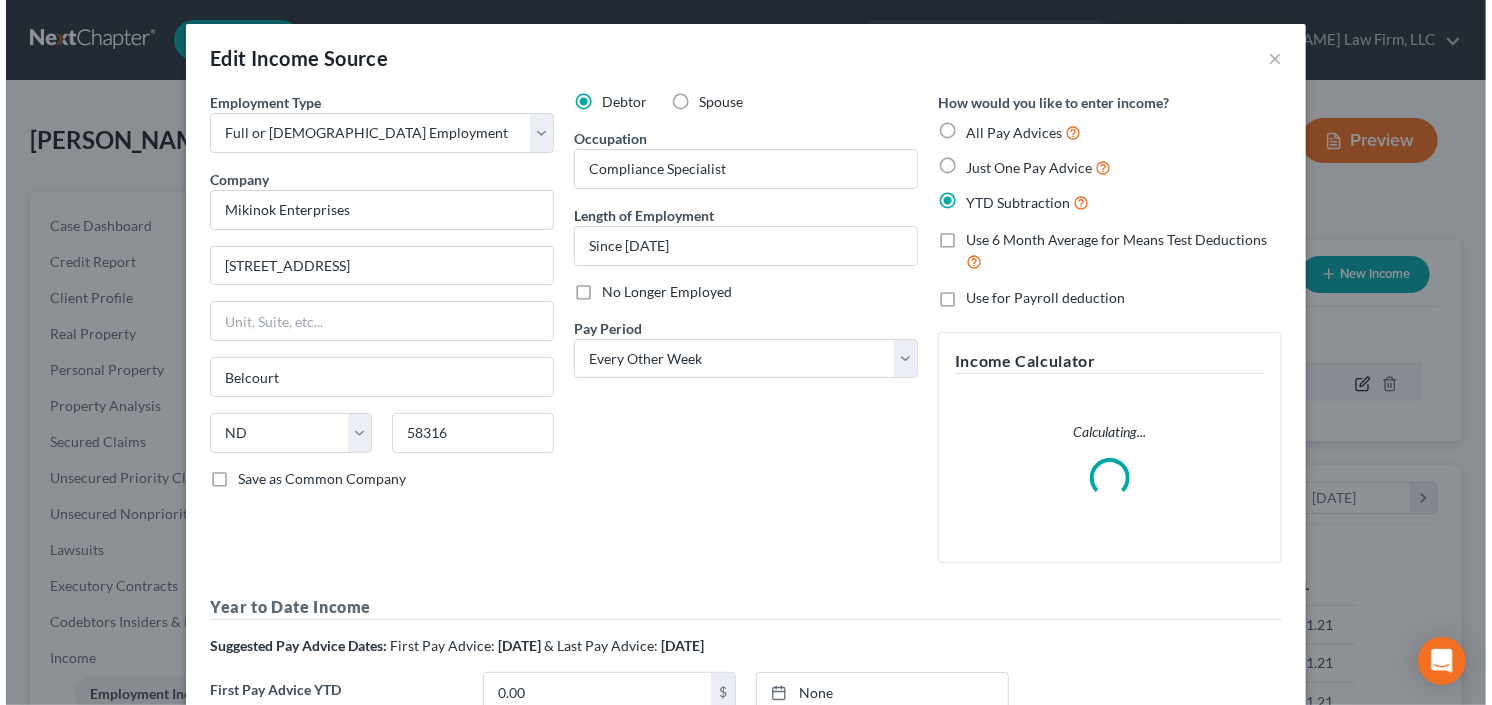 scroll, scrollTop: 999643, scrollLeft: 999394, axis: both 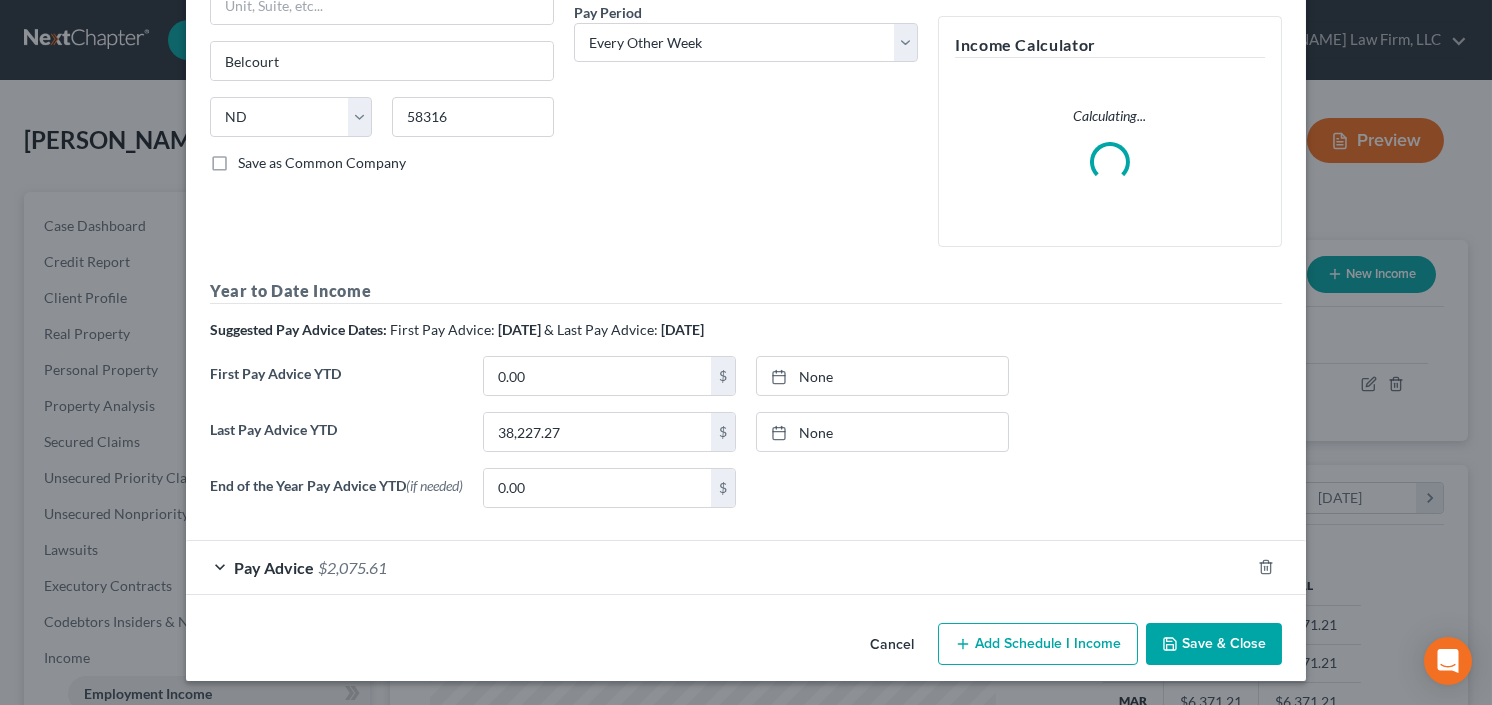 click on "$2,075.61" at bounding box center (352, 567) 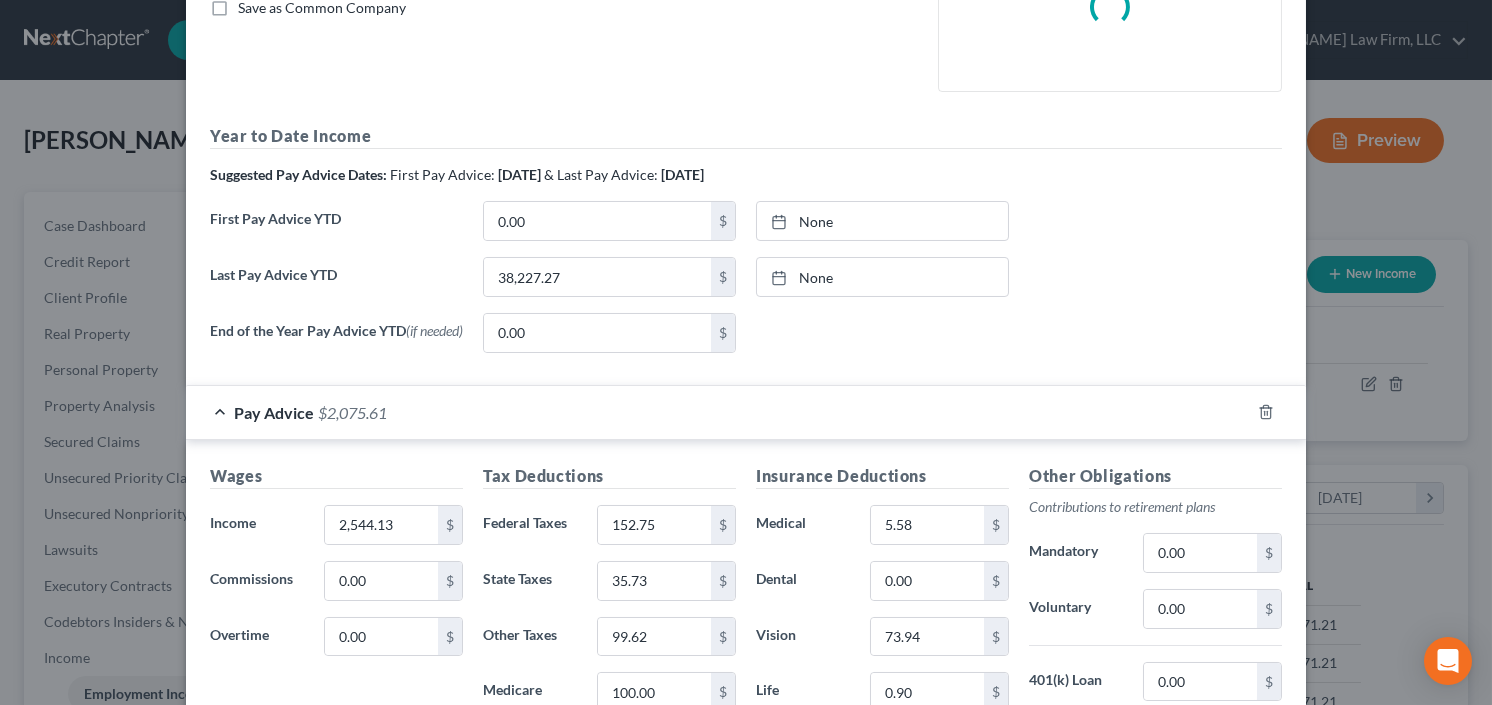 scroll, scrollTop: 636, scrollLeft: 0, axis: vertical 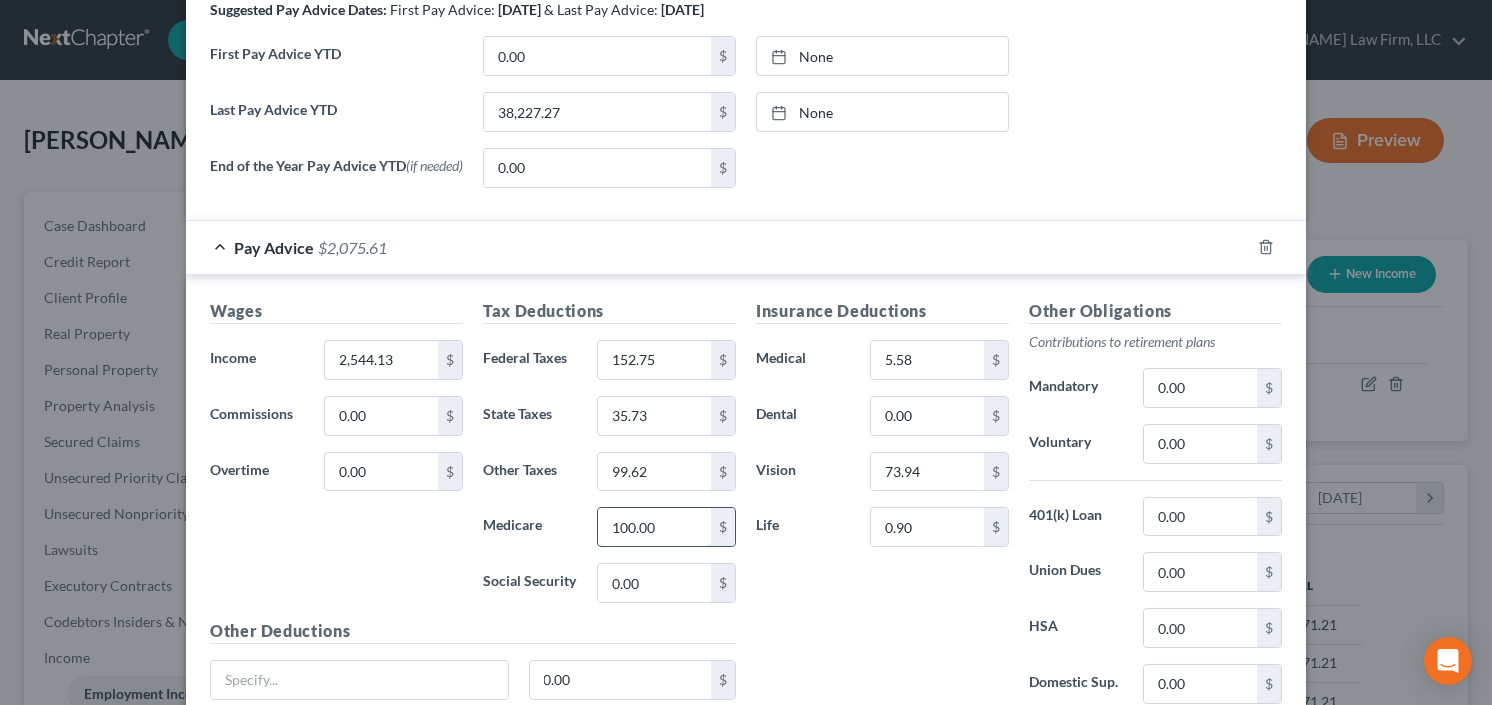 click on "100.00" at bounding box center (654, 527) 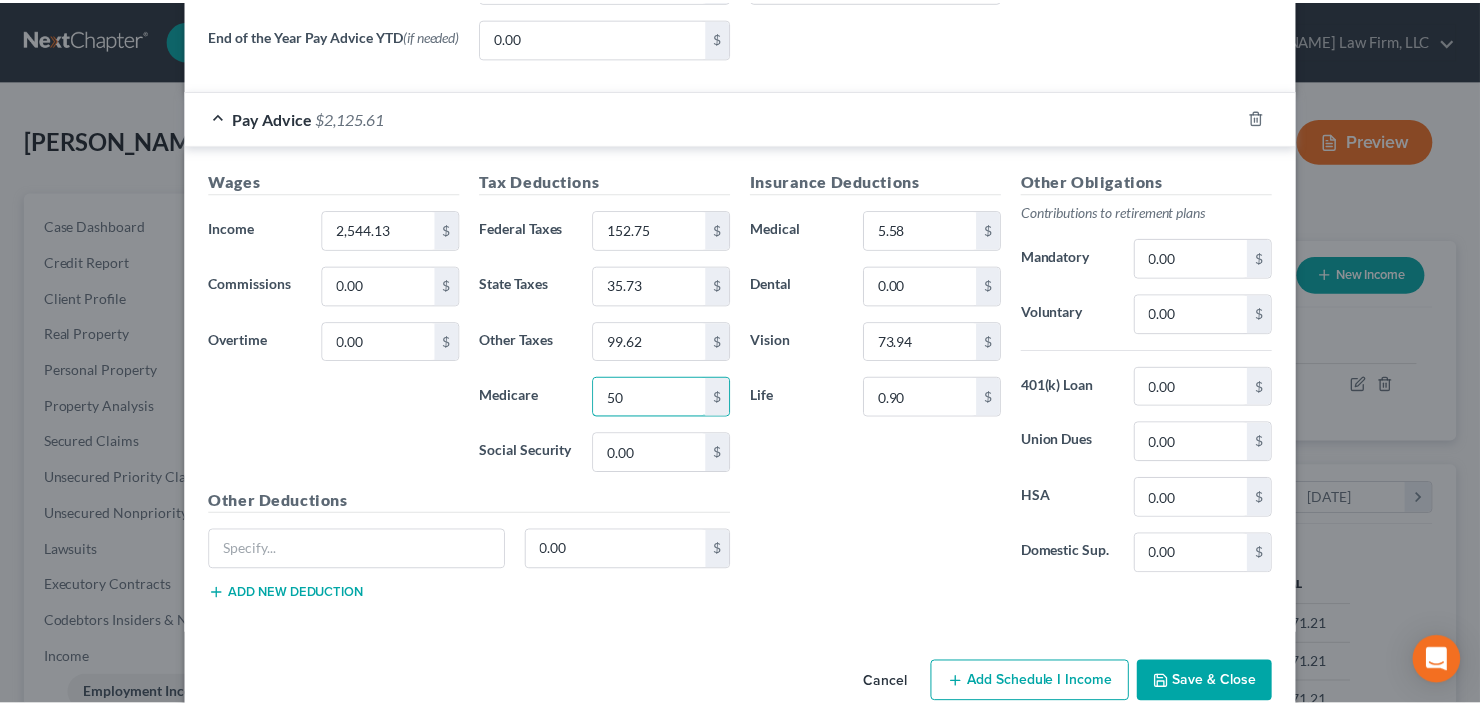 scroll, scrollTop: 802, scrollLeft: 0, axis: vertical 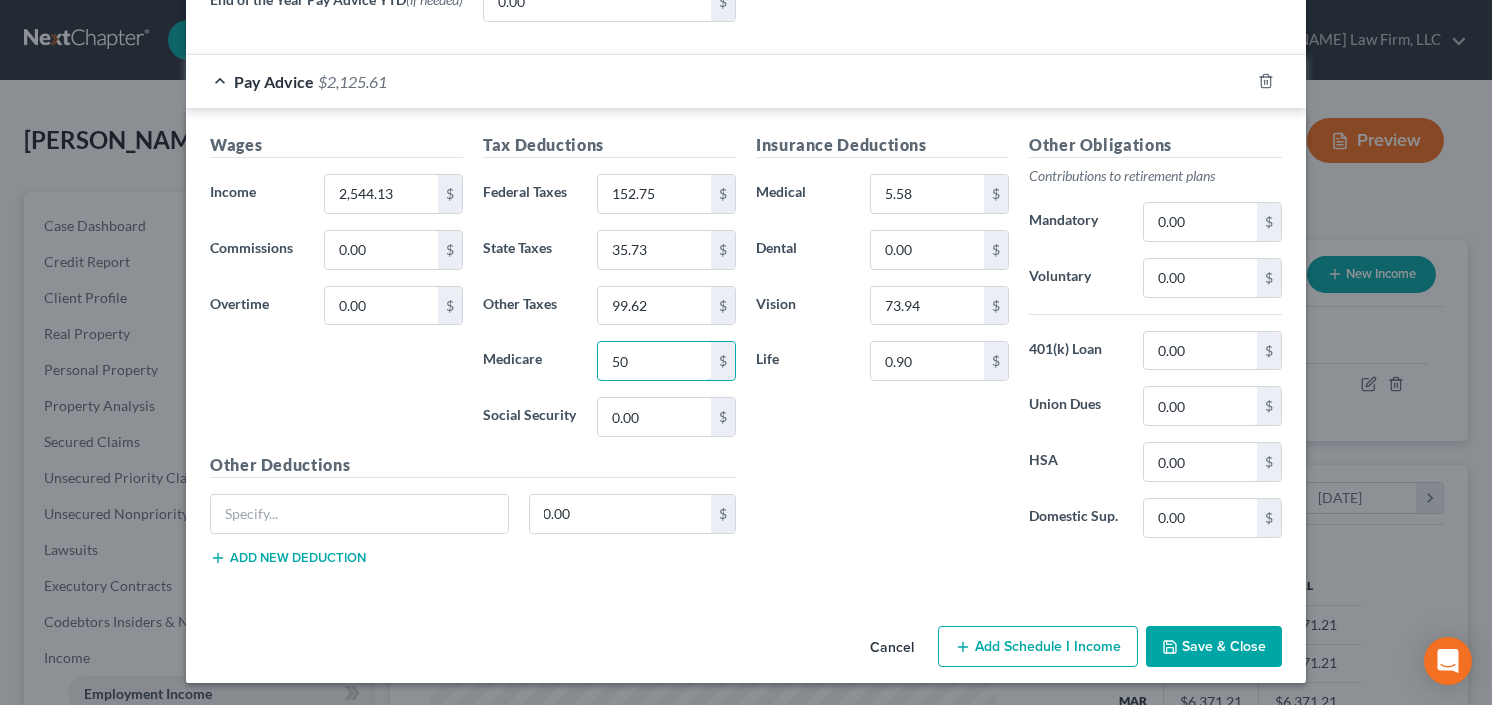 type on "50" 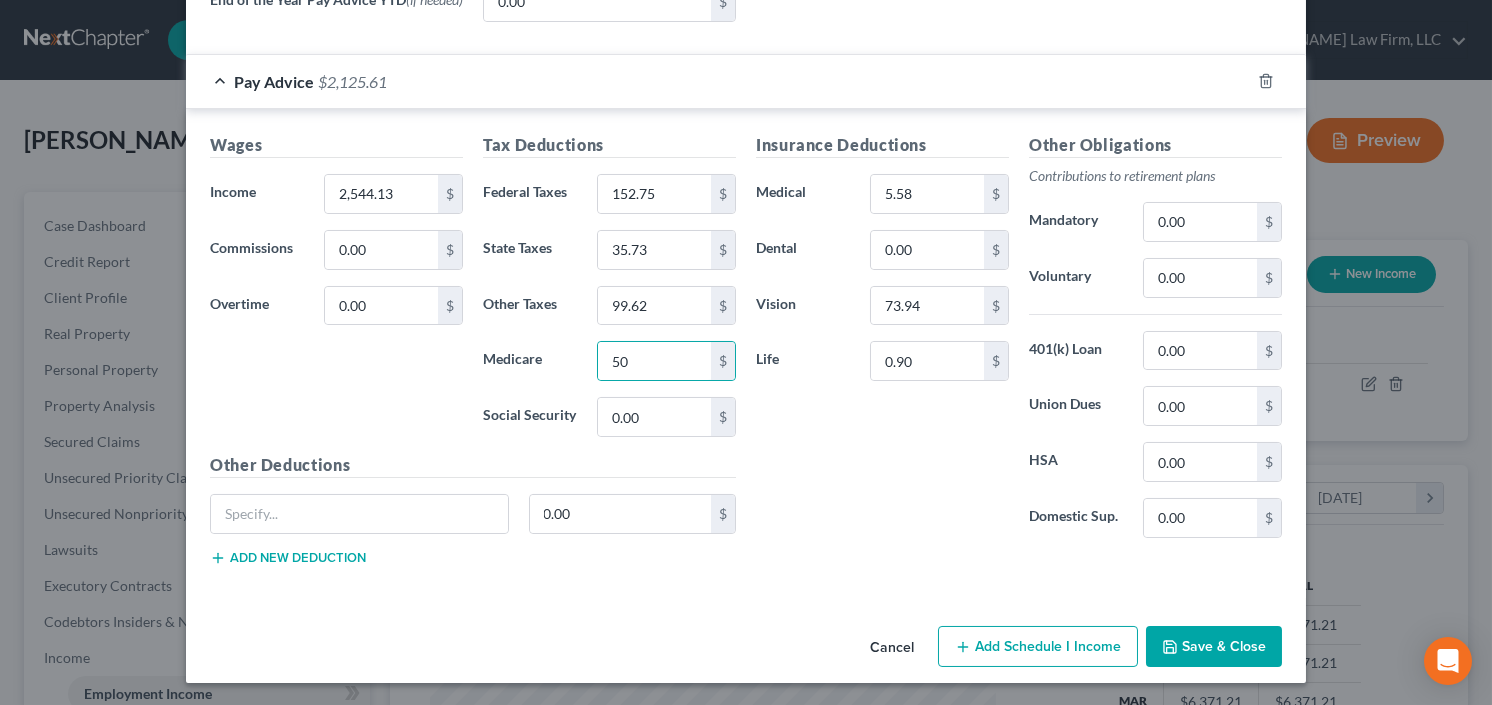 click on "Save & Close" at bounding box center [1214, 647] 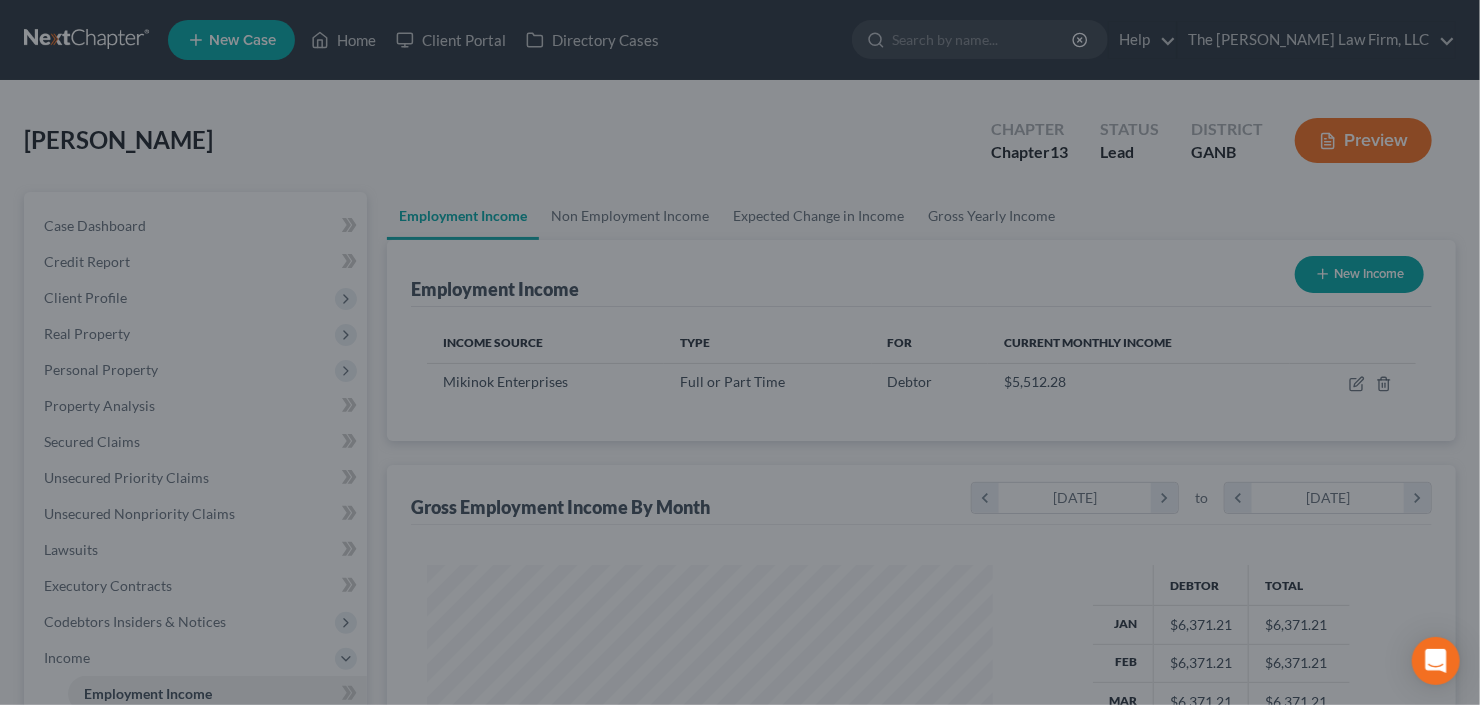 scroll, scrollTop: 357, scrollLeft: 600, axis: both 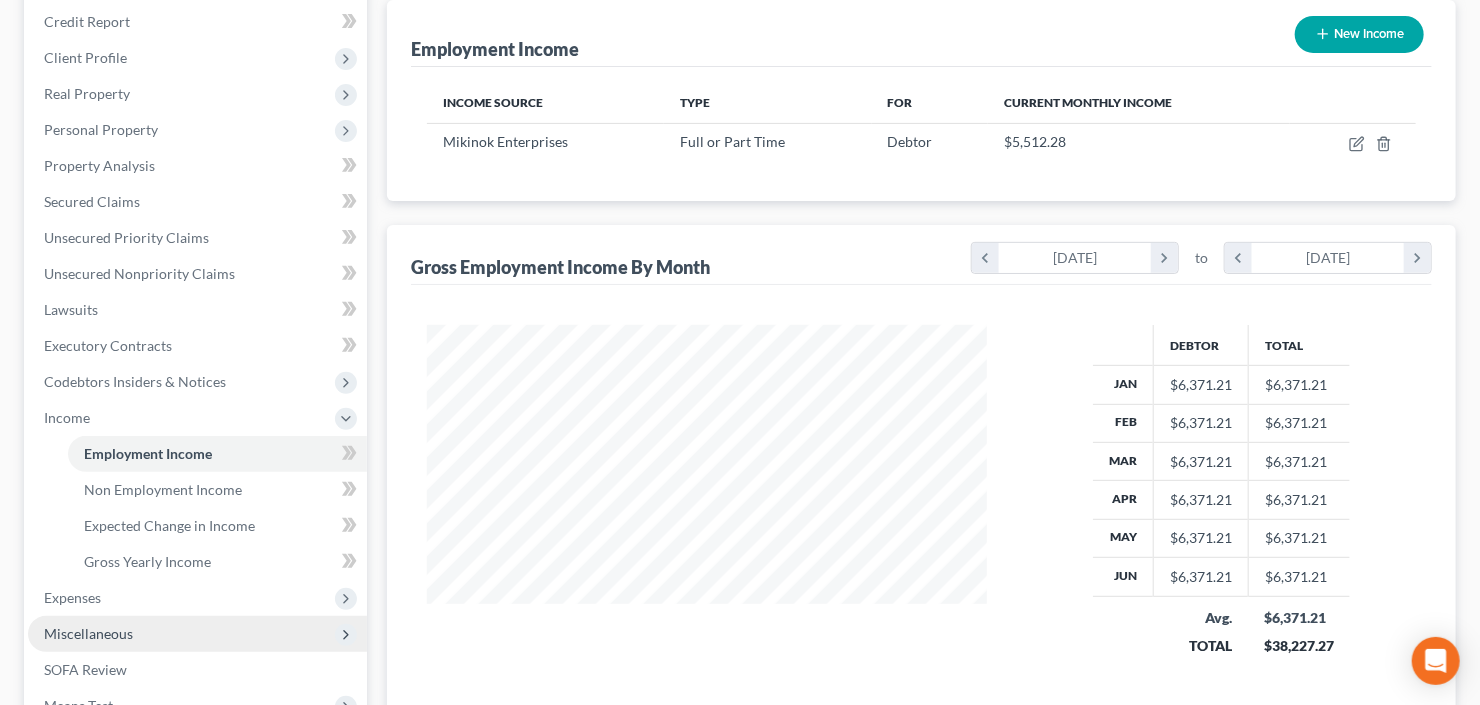 click on "Miscellaneous" at bounding box center (197, 634) 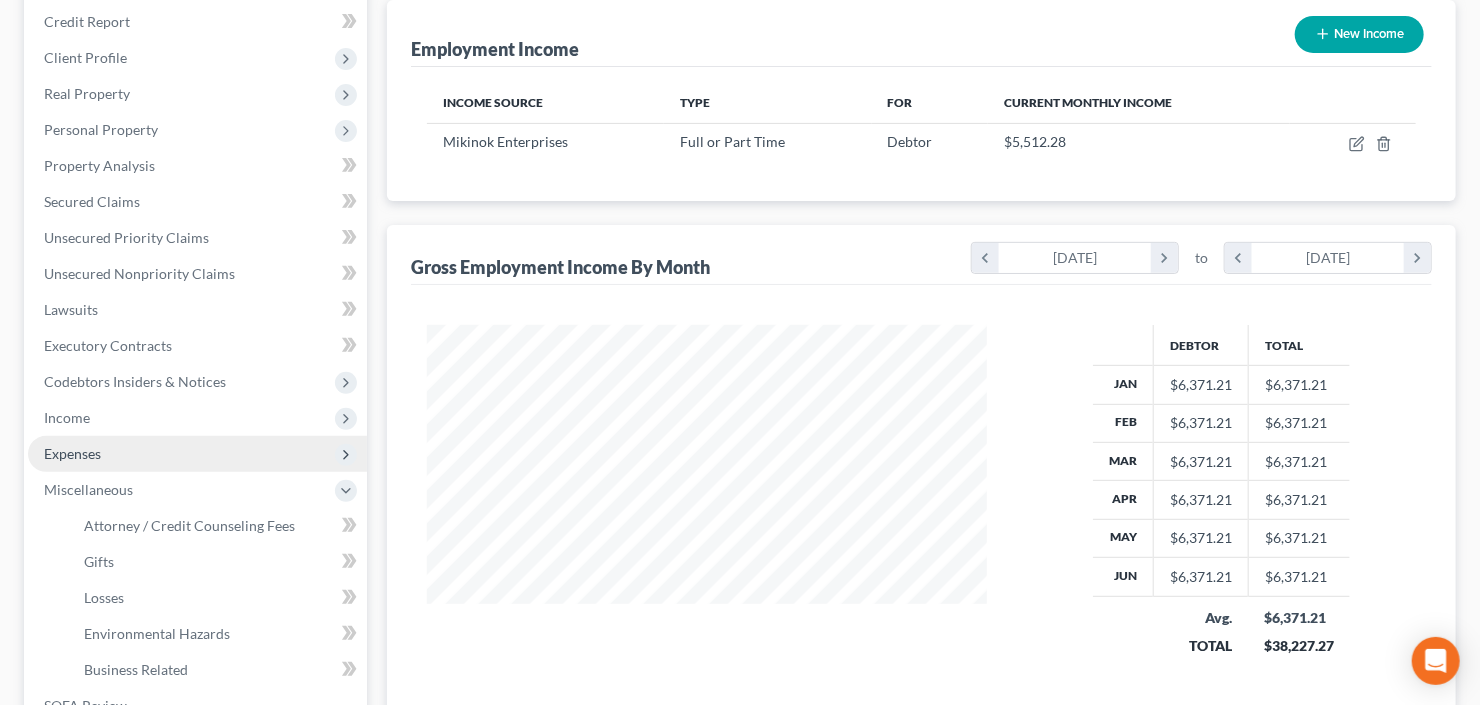 click on "Expenses" at bounding box center [197, 454] 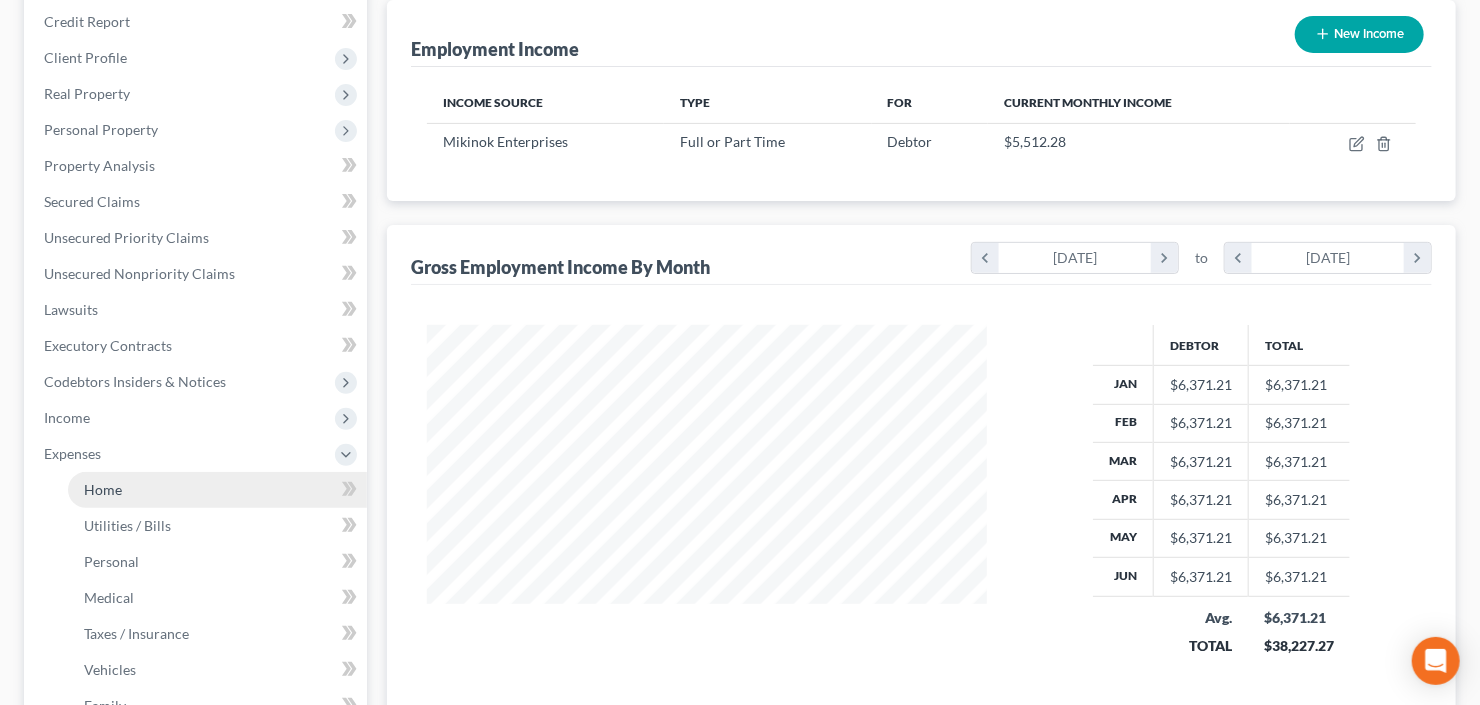 click on "Home" at bounding box center (217, 490) 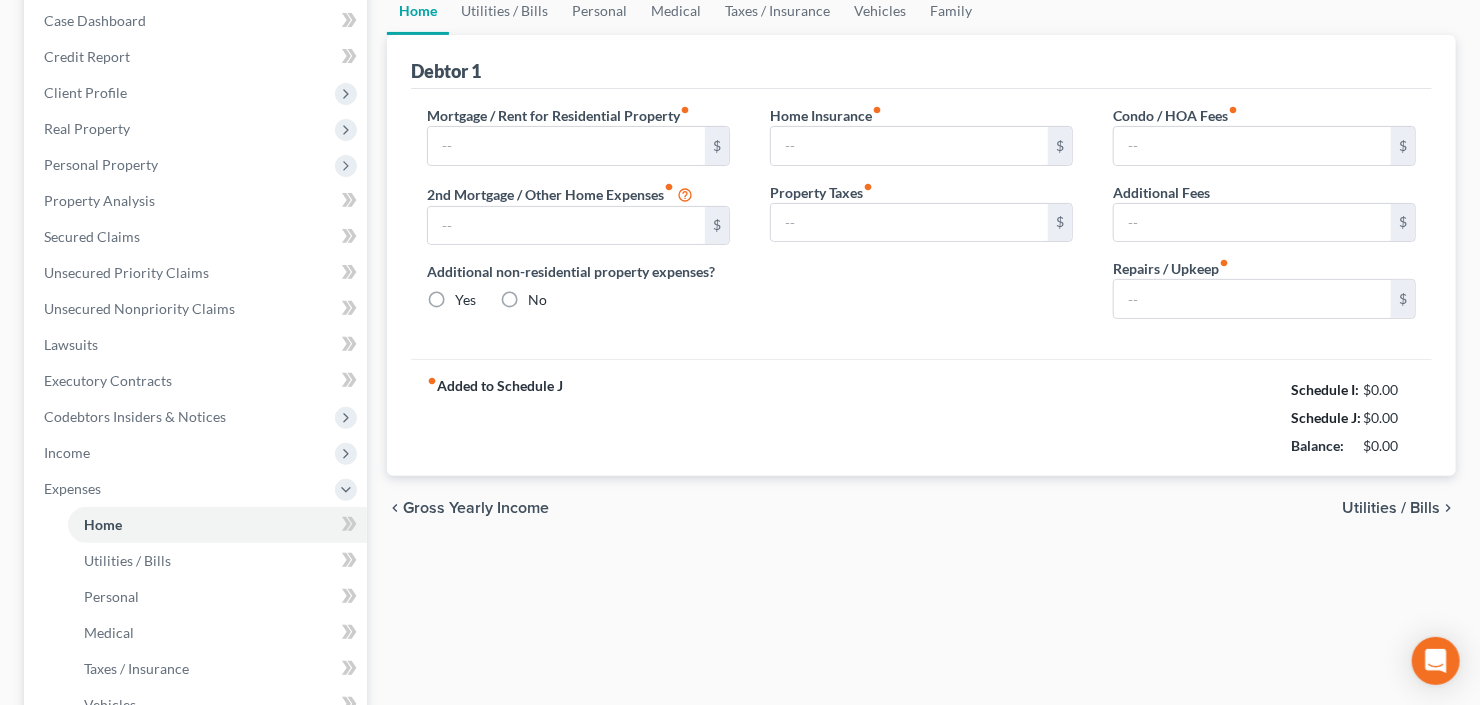 type on "1,275.00" 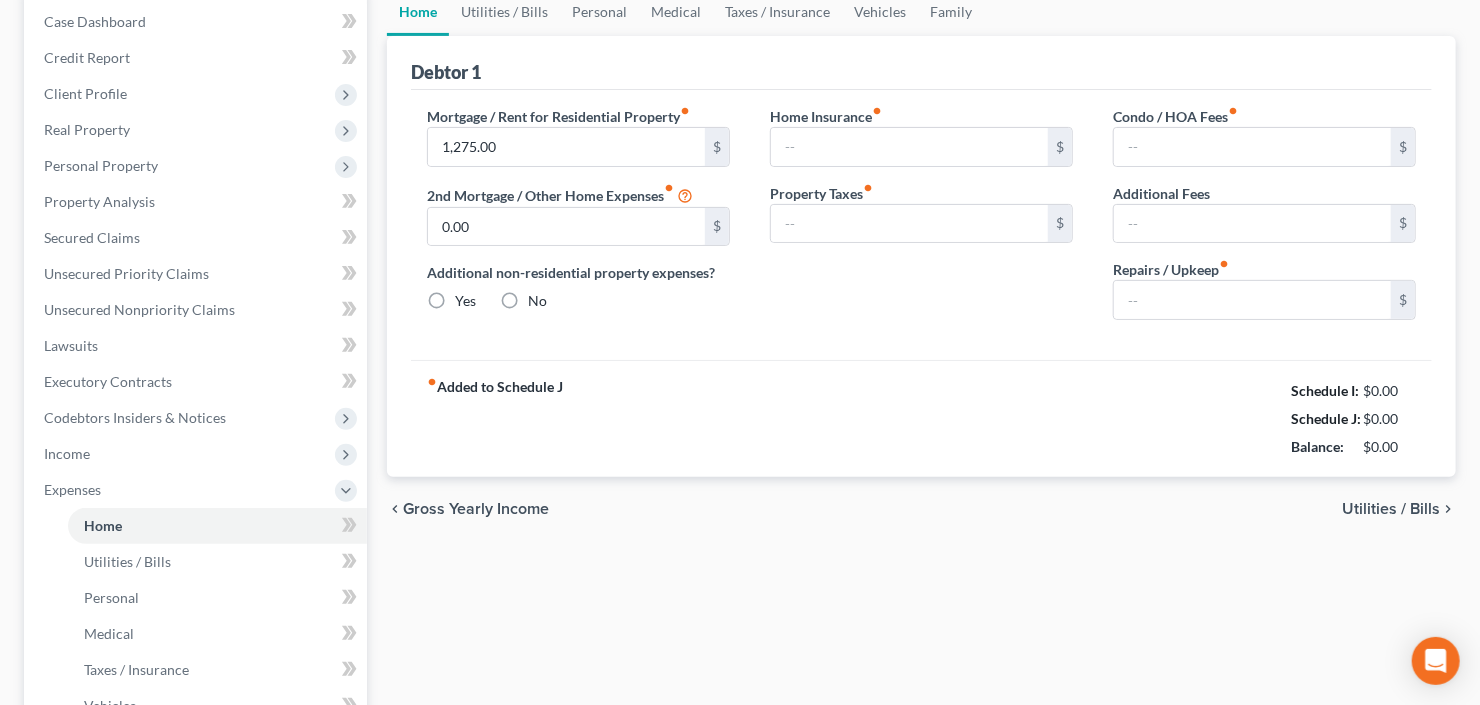 radio on "true" 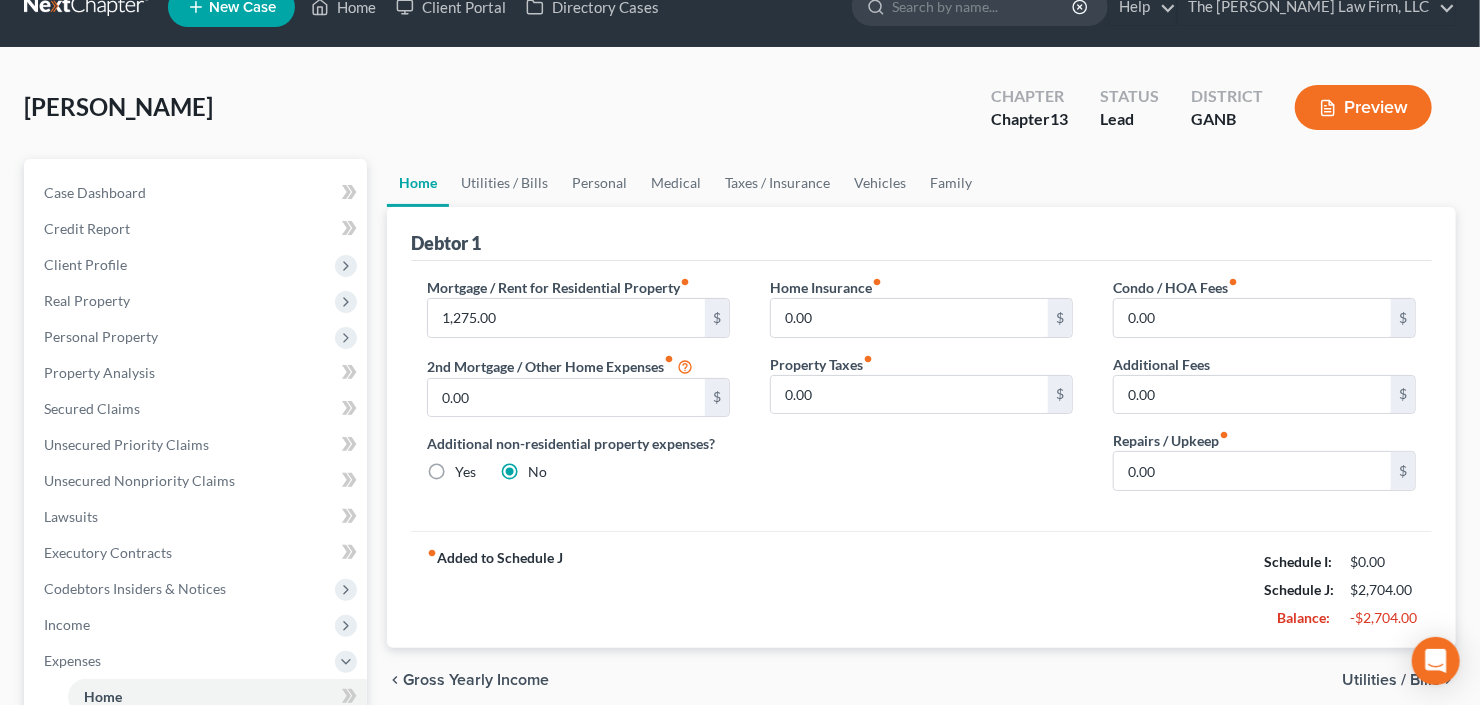 scroll, scrollTop: 0, scrollLeft: 0, axis: both 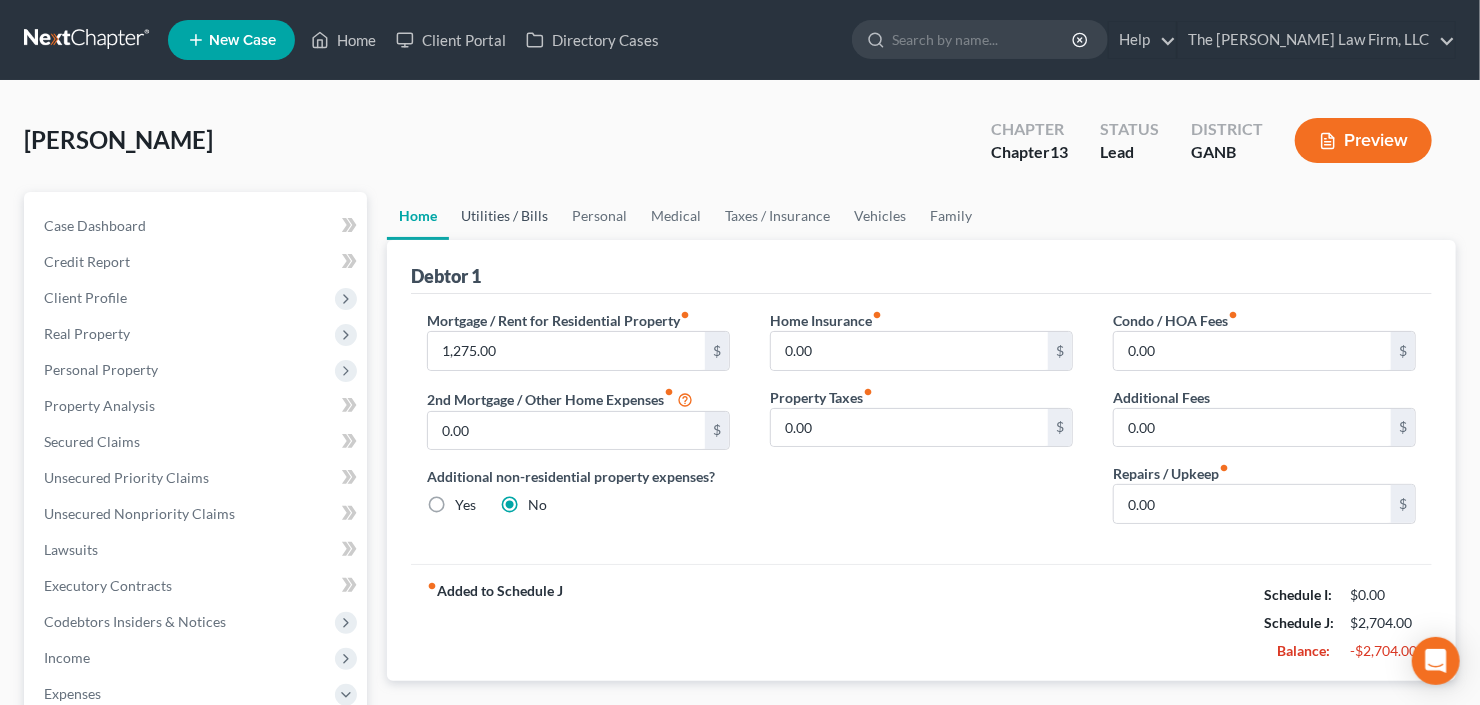 click on "Utilities / Bills" at bounding box center [504, 216] 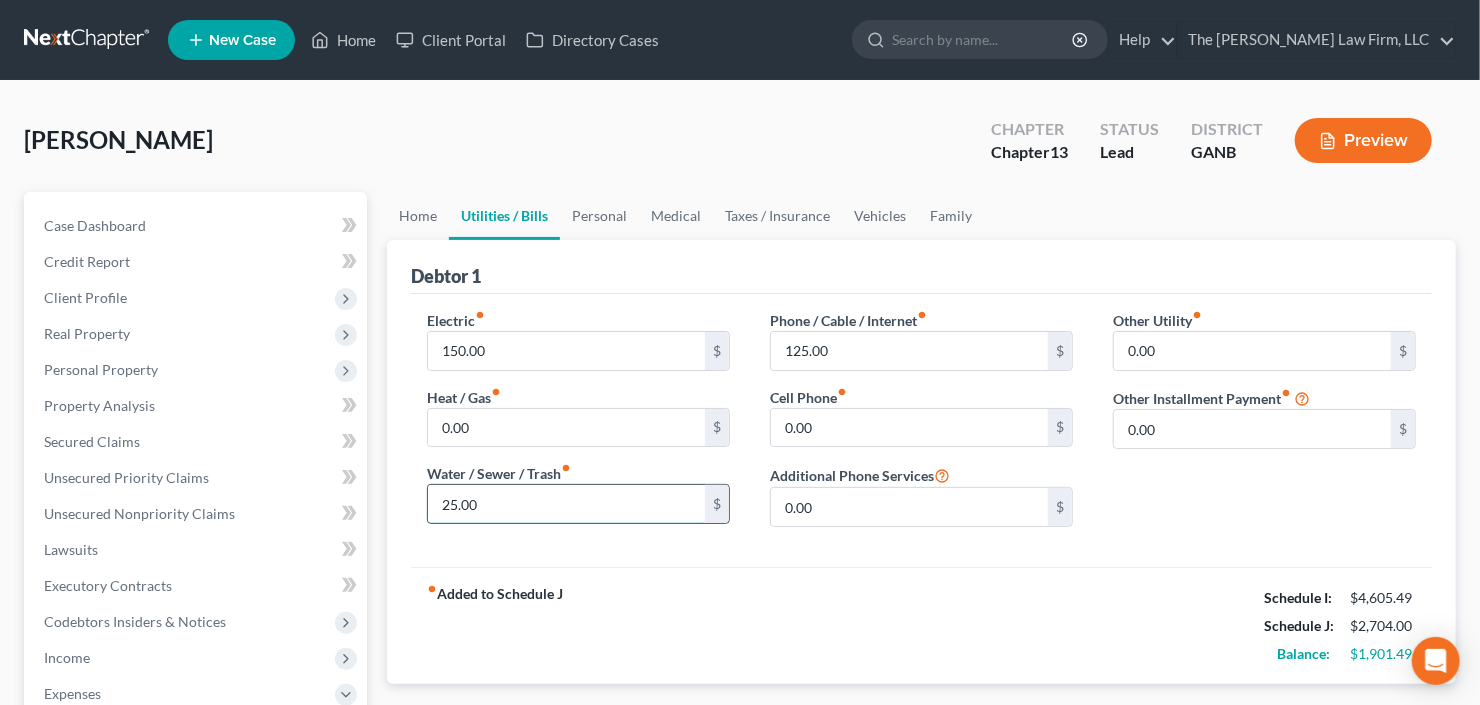 click on "25.00" at bounding box center [566, 504] 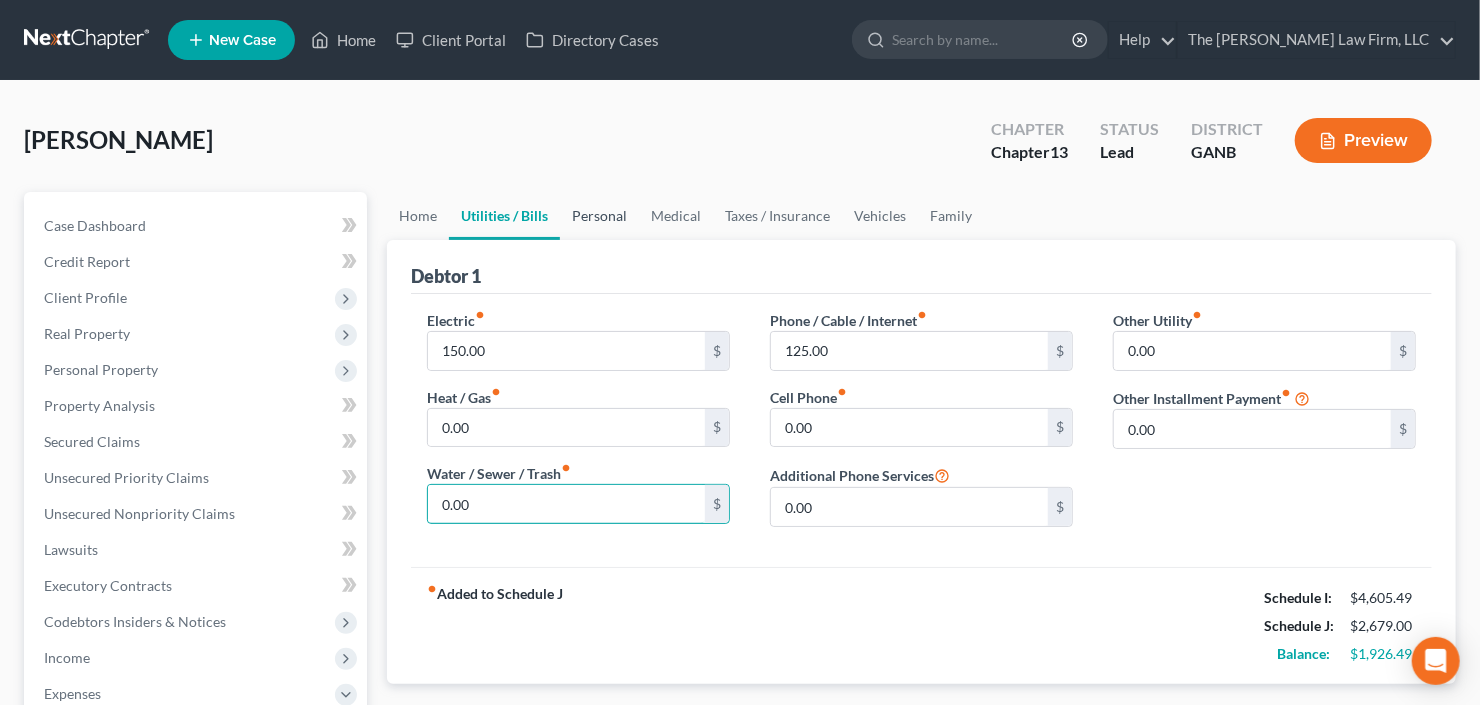type on "0.00" 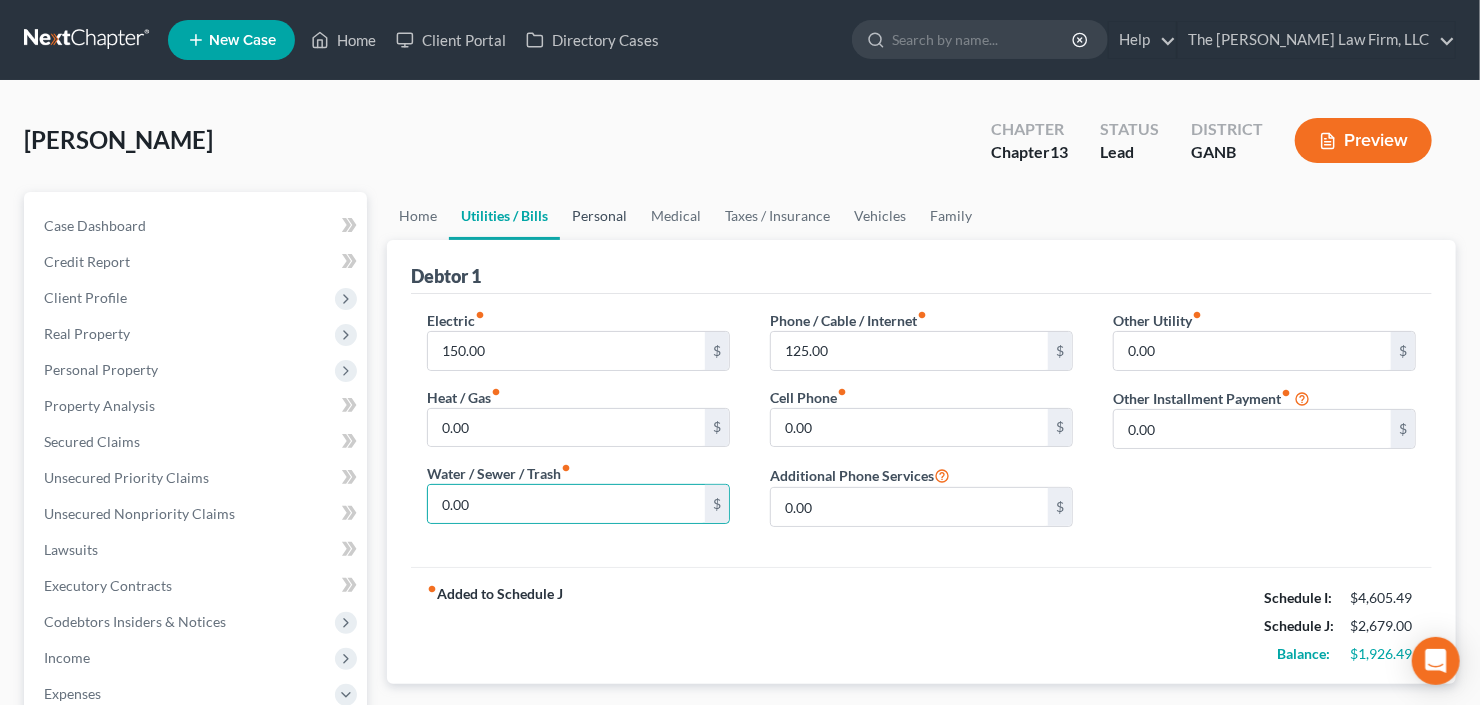 click on "Personal" at bounding box center (599, 216) 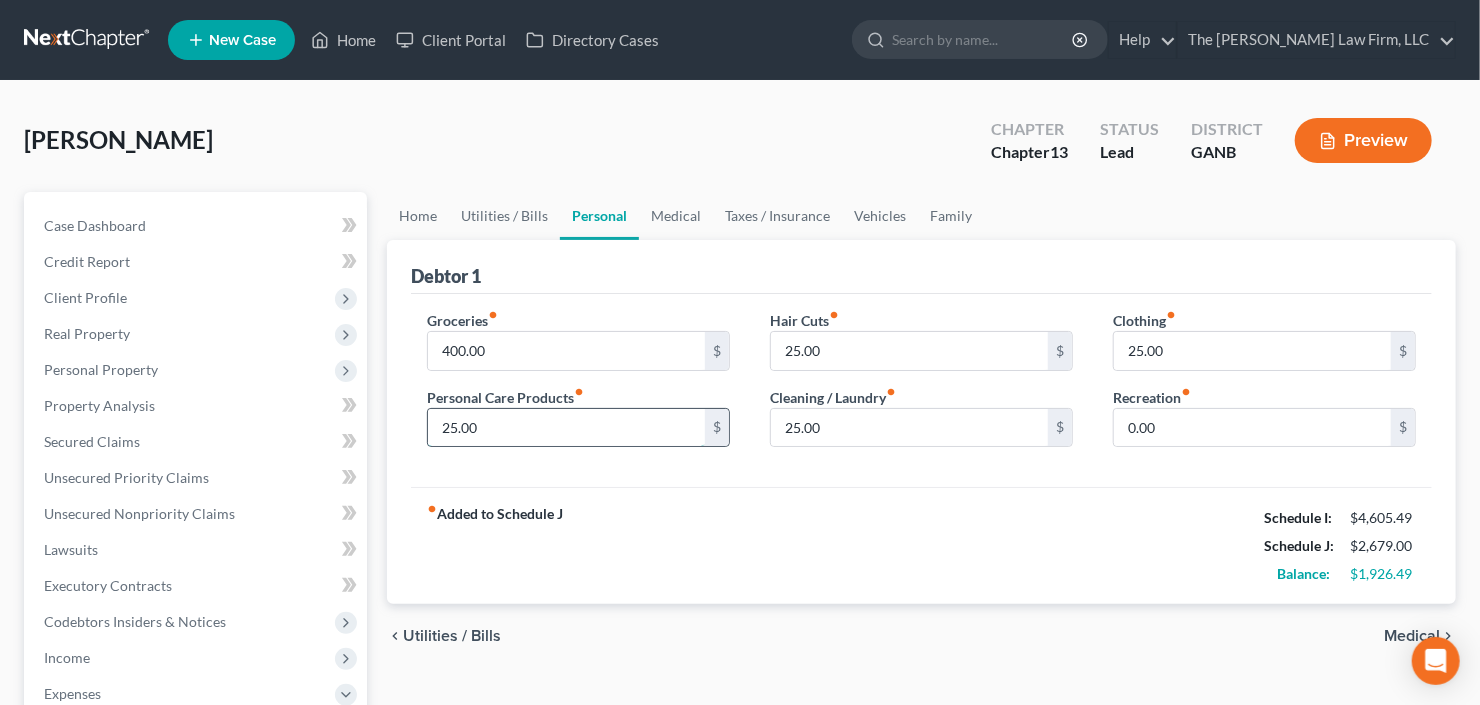 click on "25.00" at bounding box center [566, 428] 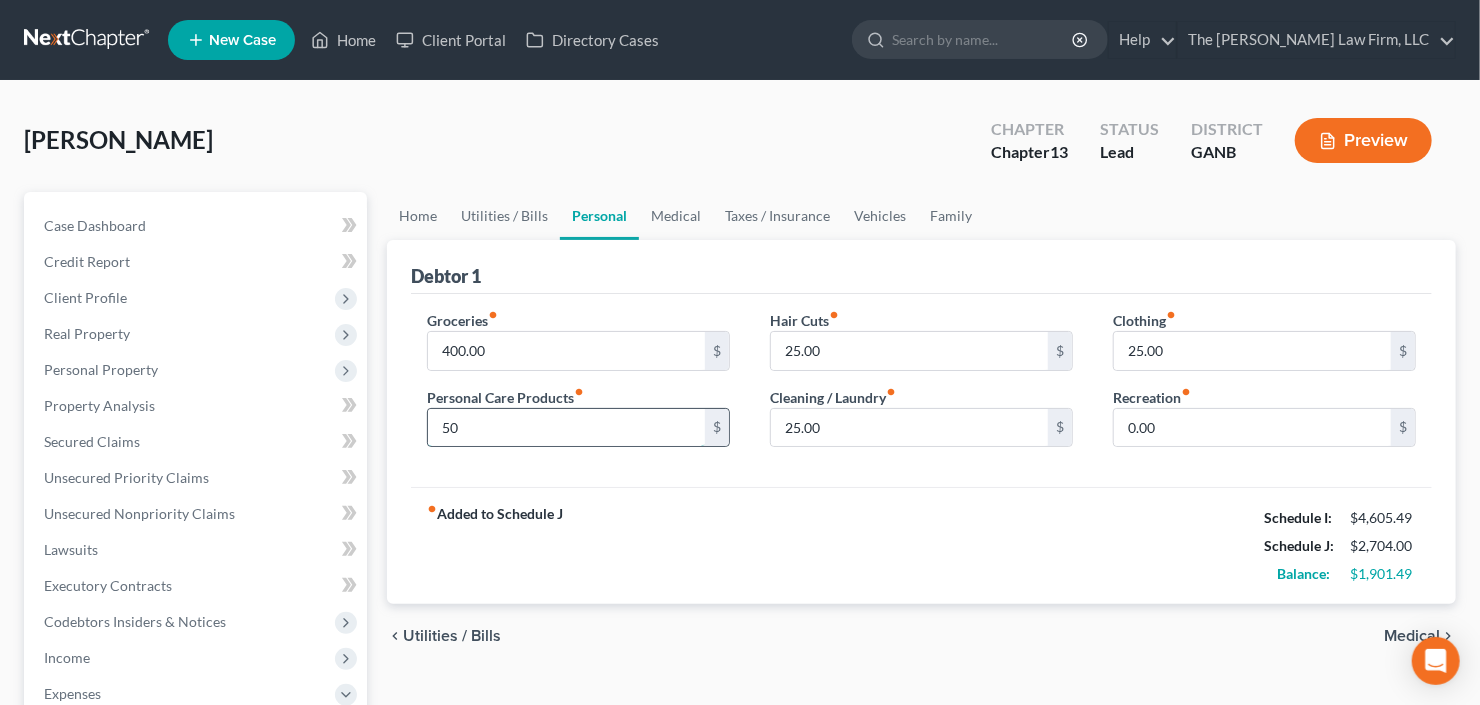 type on "50" 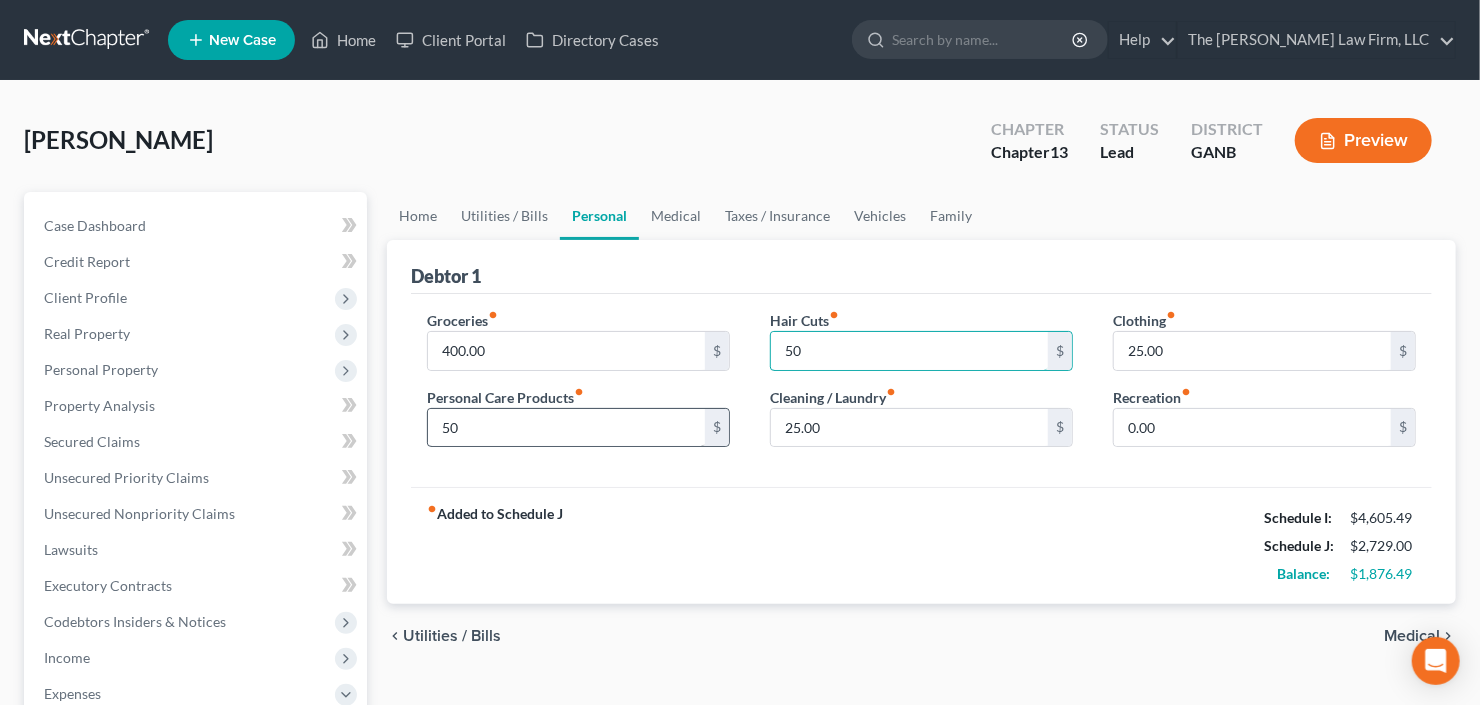 type on "50" 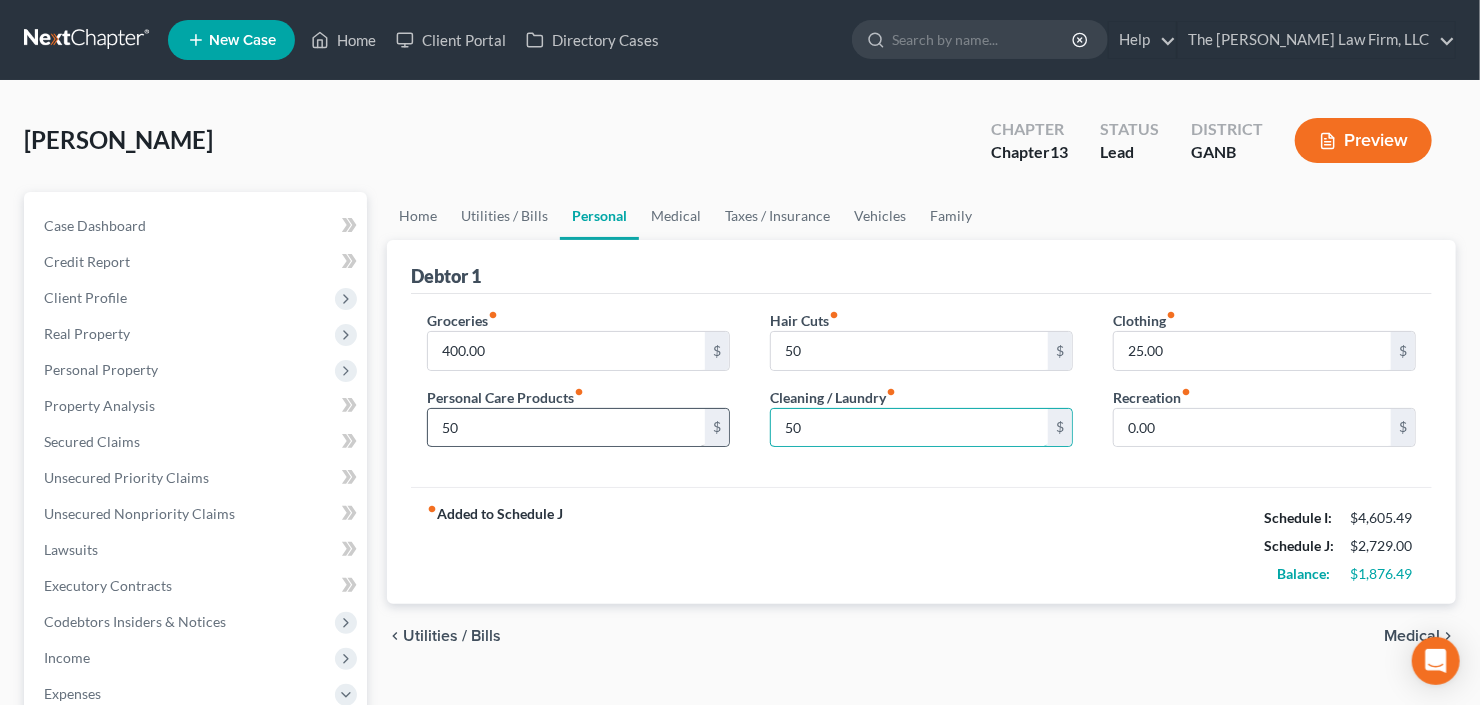 type on "50" 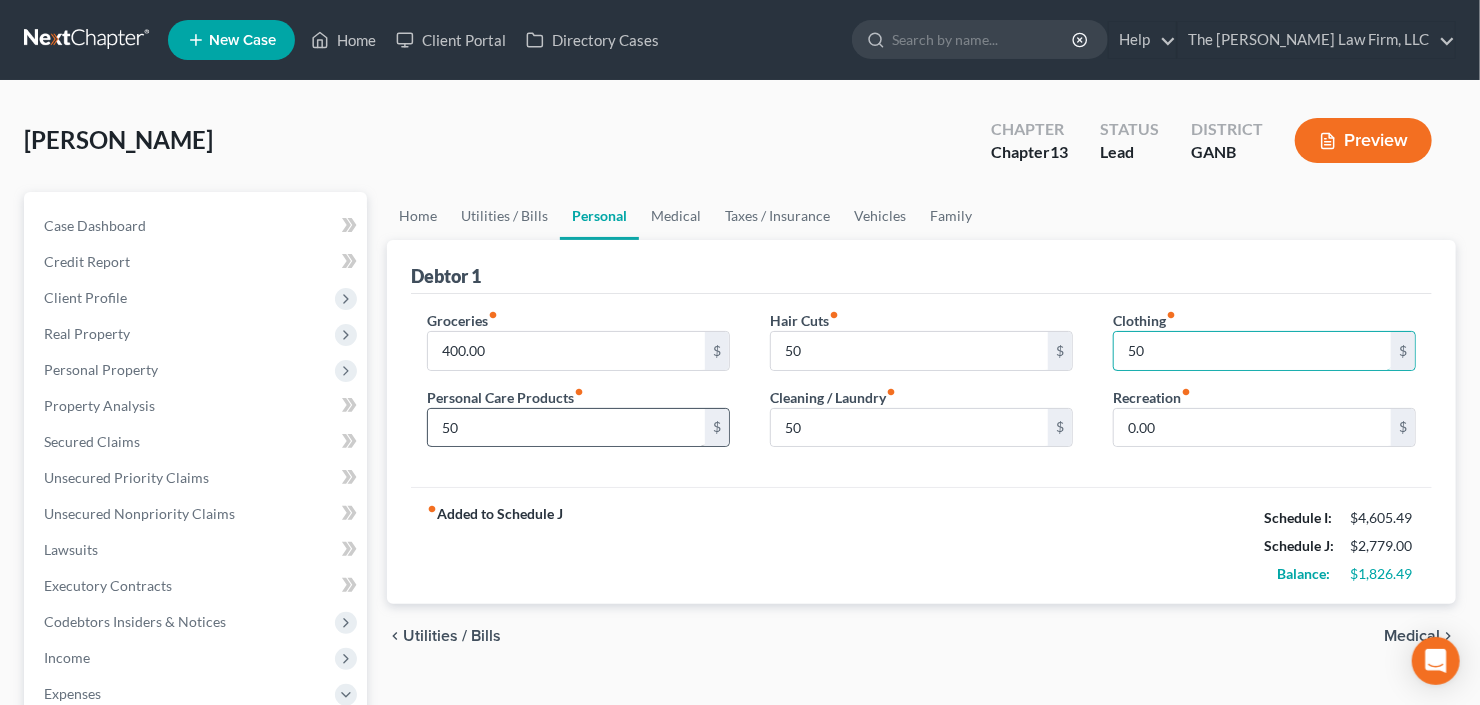 type on "50" 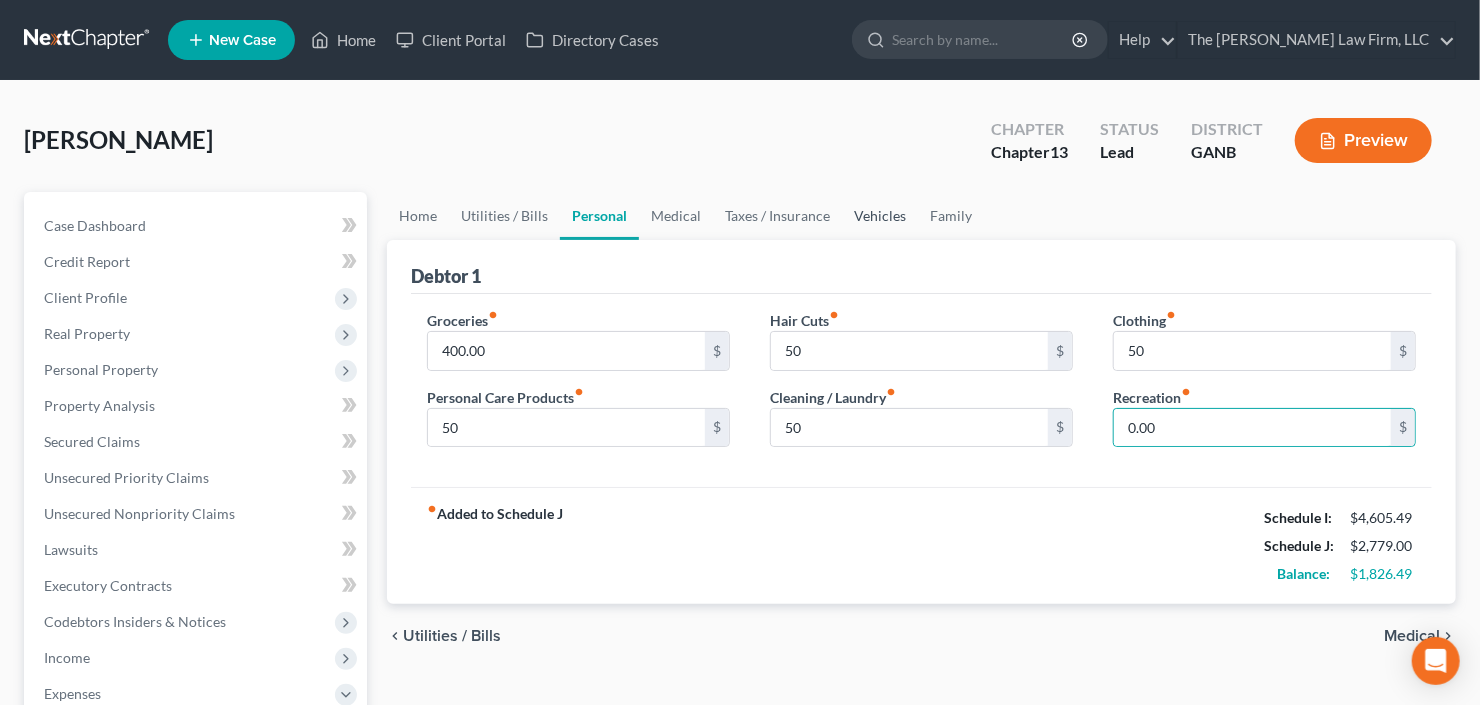click on "Vehicles" at bounding box center [880, 216] 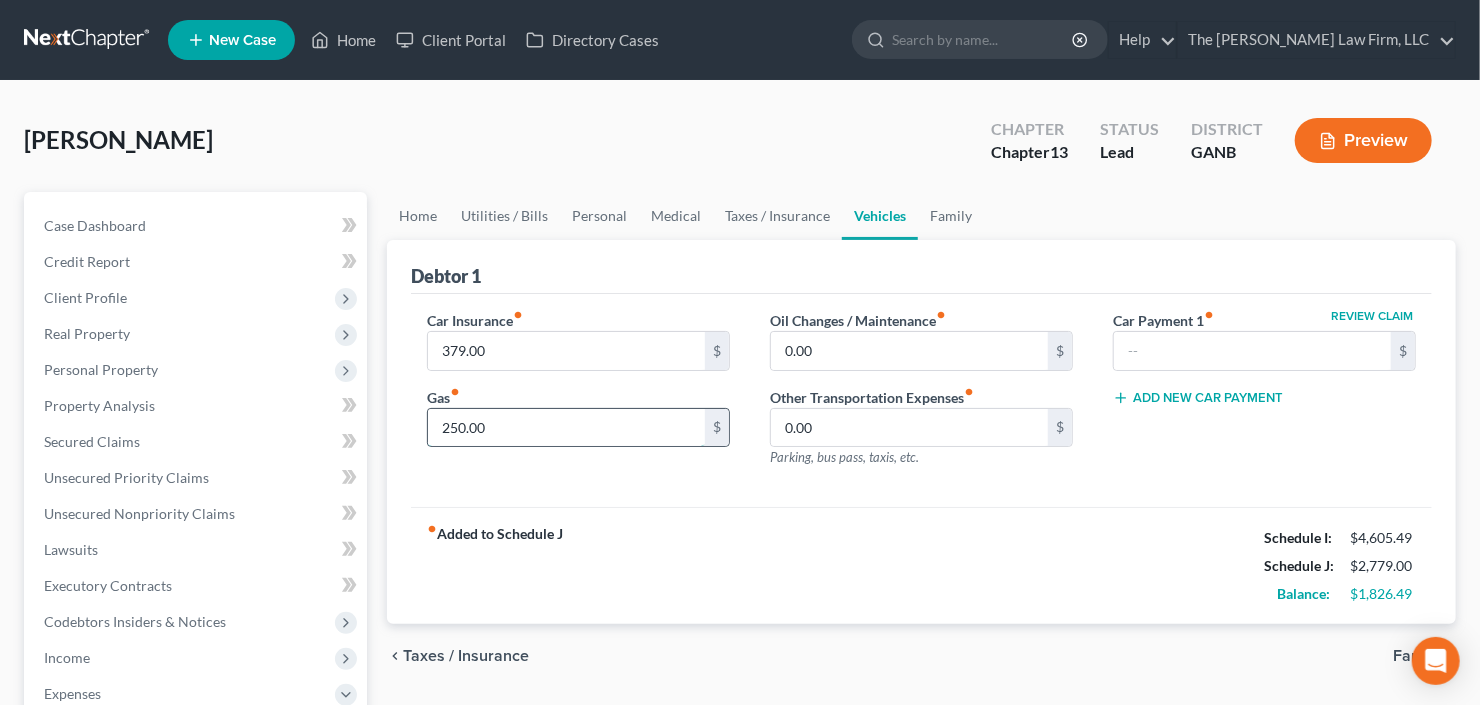 click on "250.00" at bounding box center (566, 428) 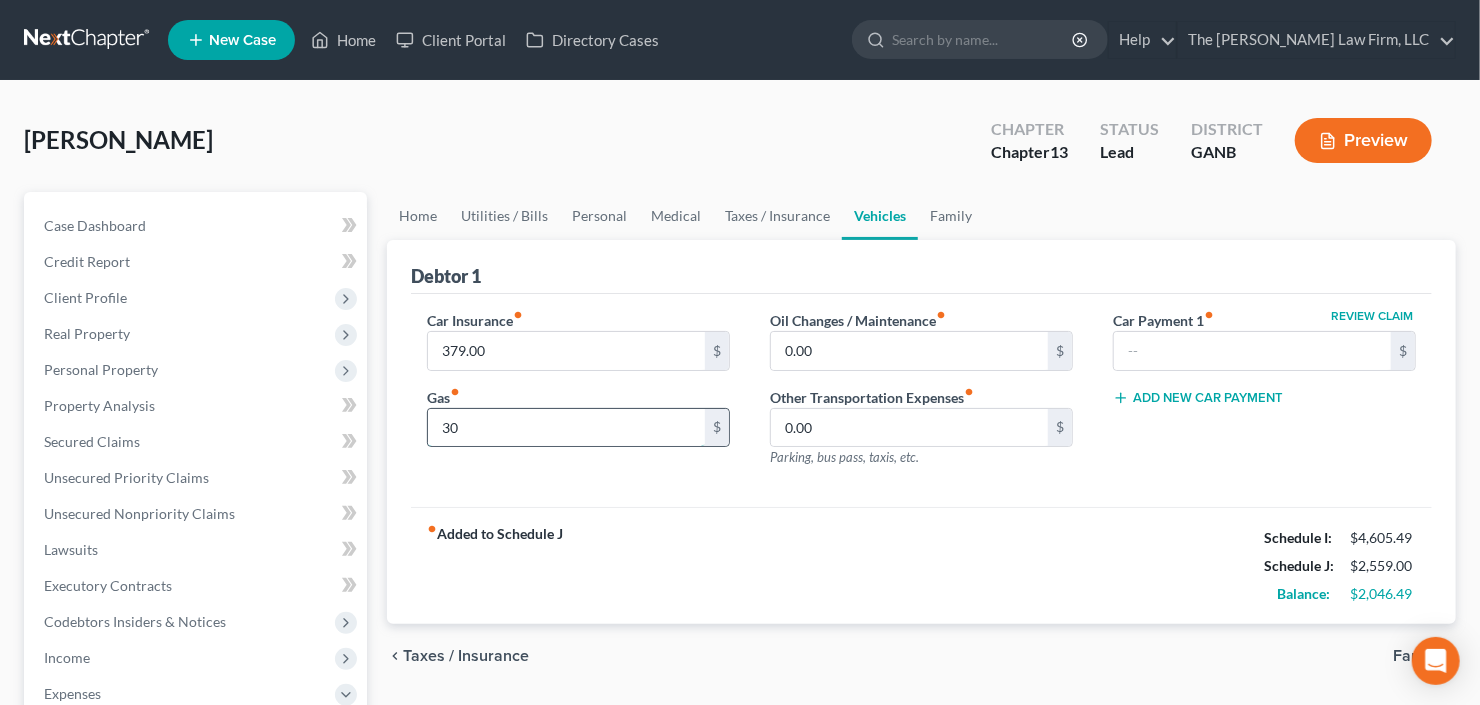 type on "3" 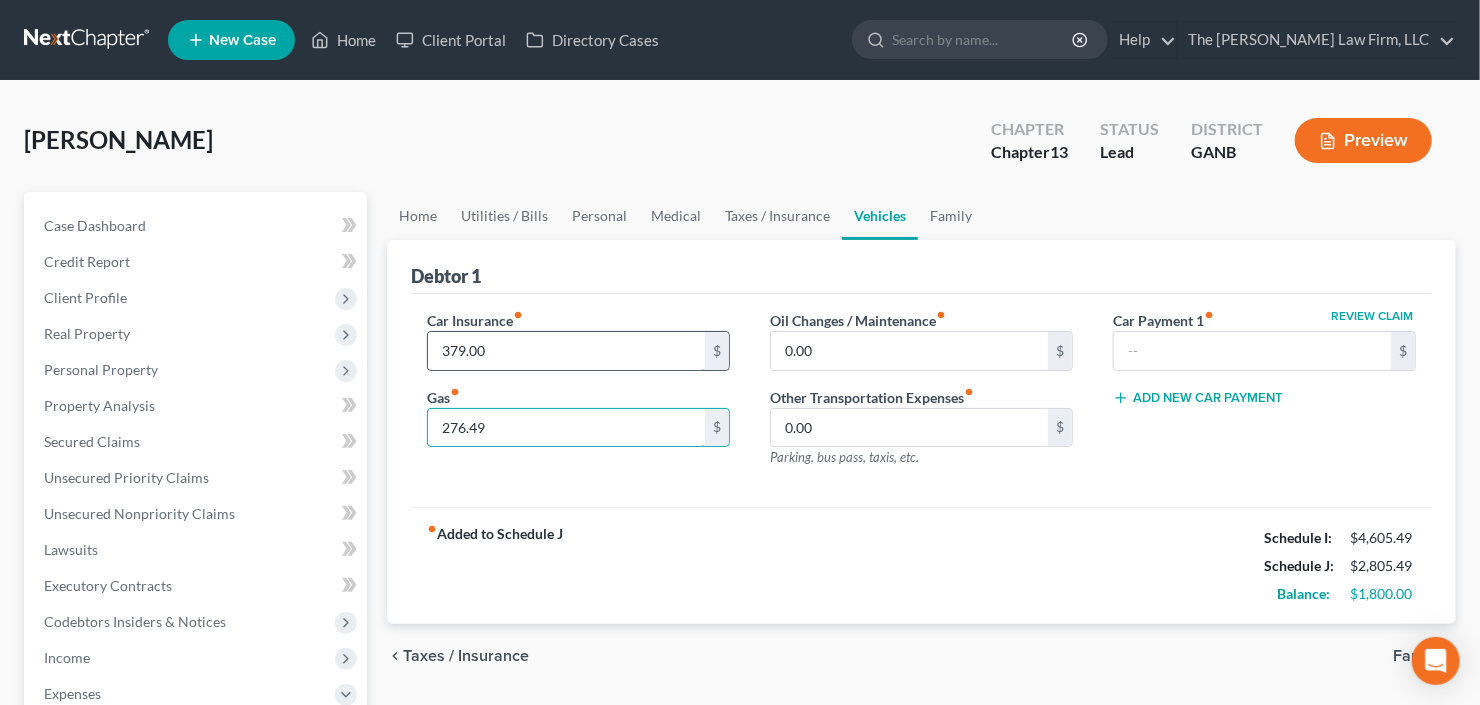type on "276.49" 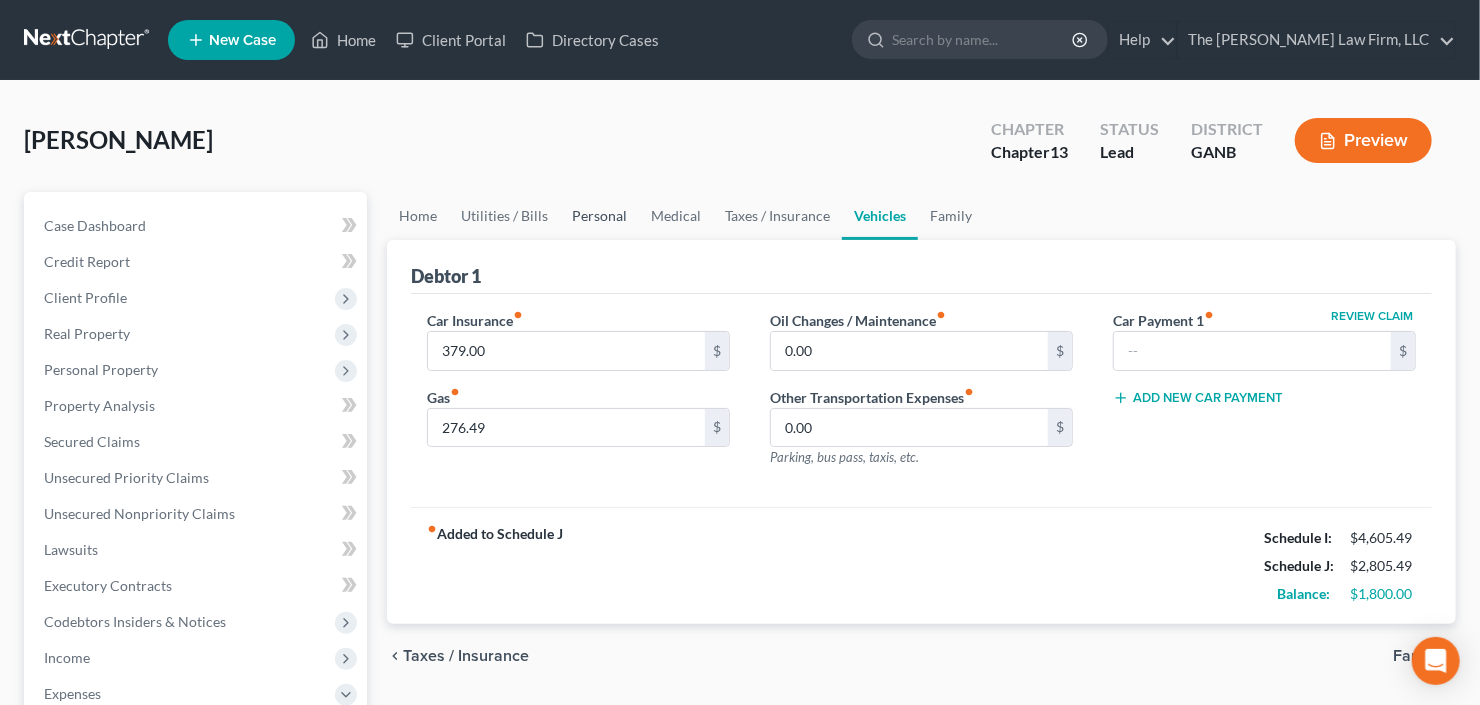 click on "Personal" at bounding box center (599, 216) 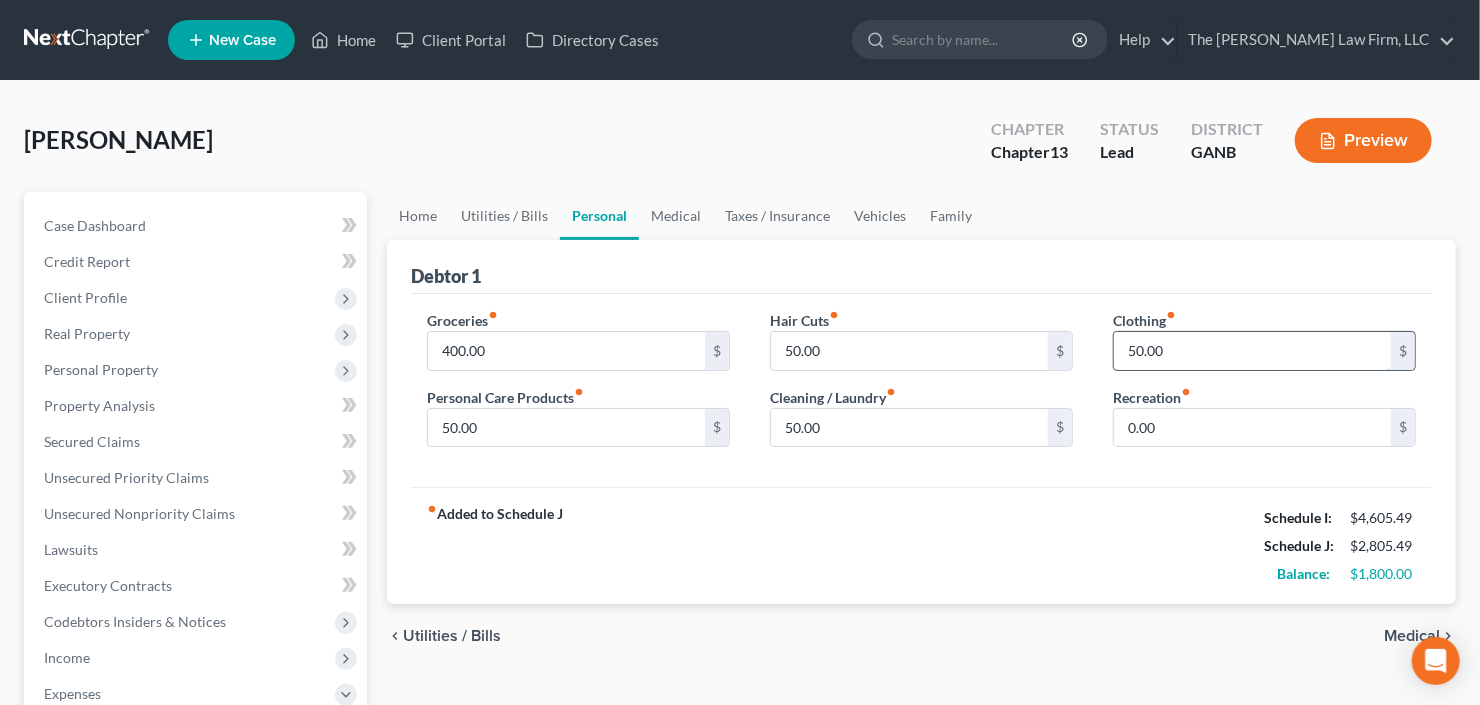 click on "50.00" at bounding box center (1252, 351) 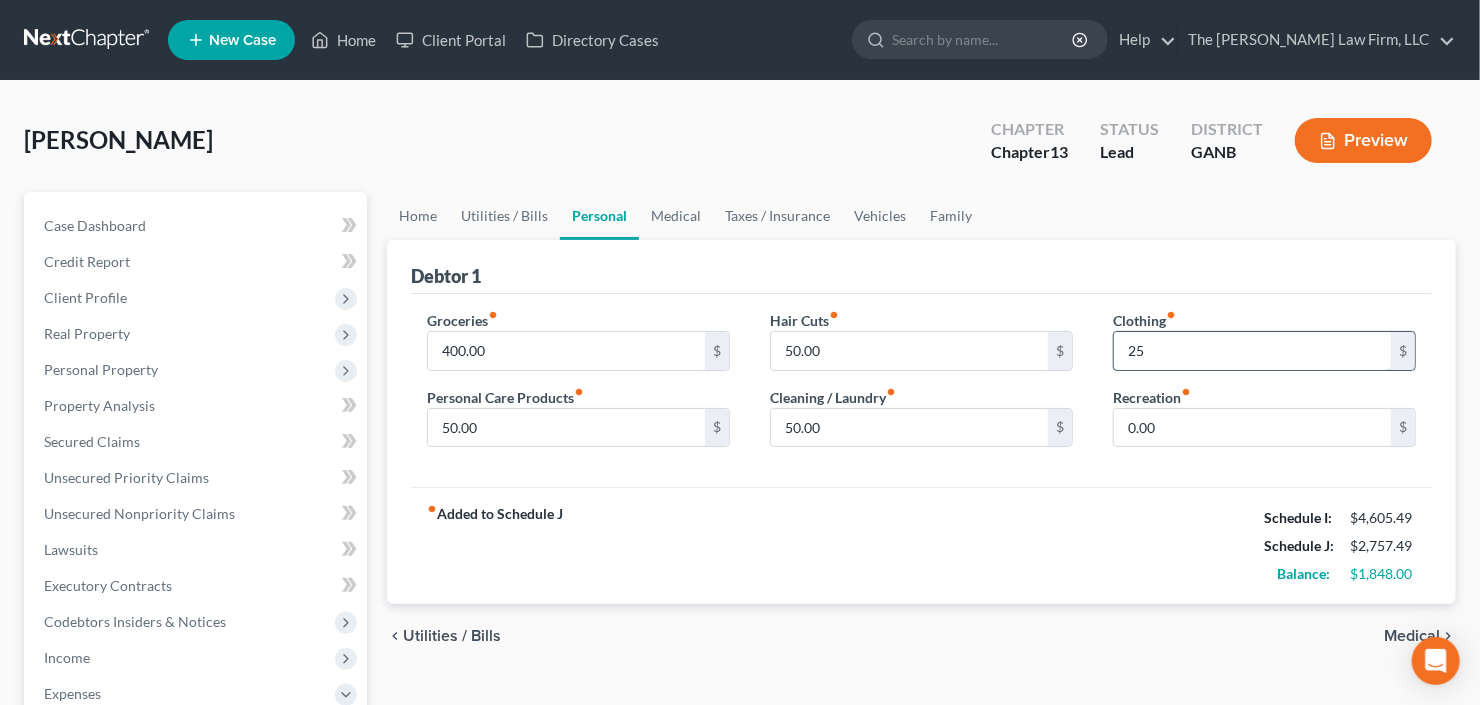 type on "25" 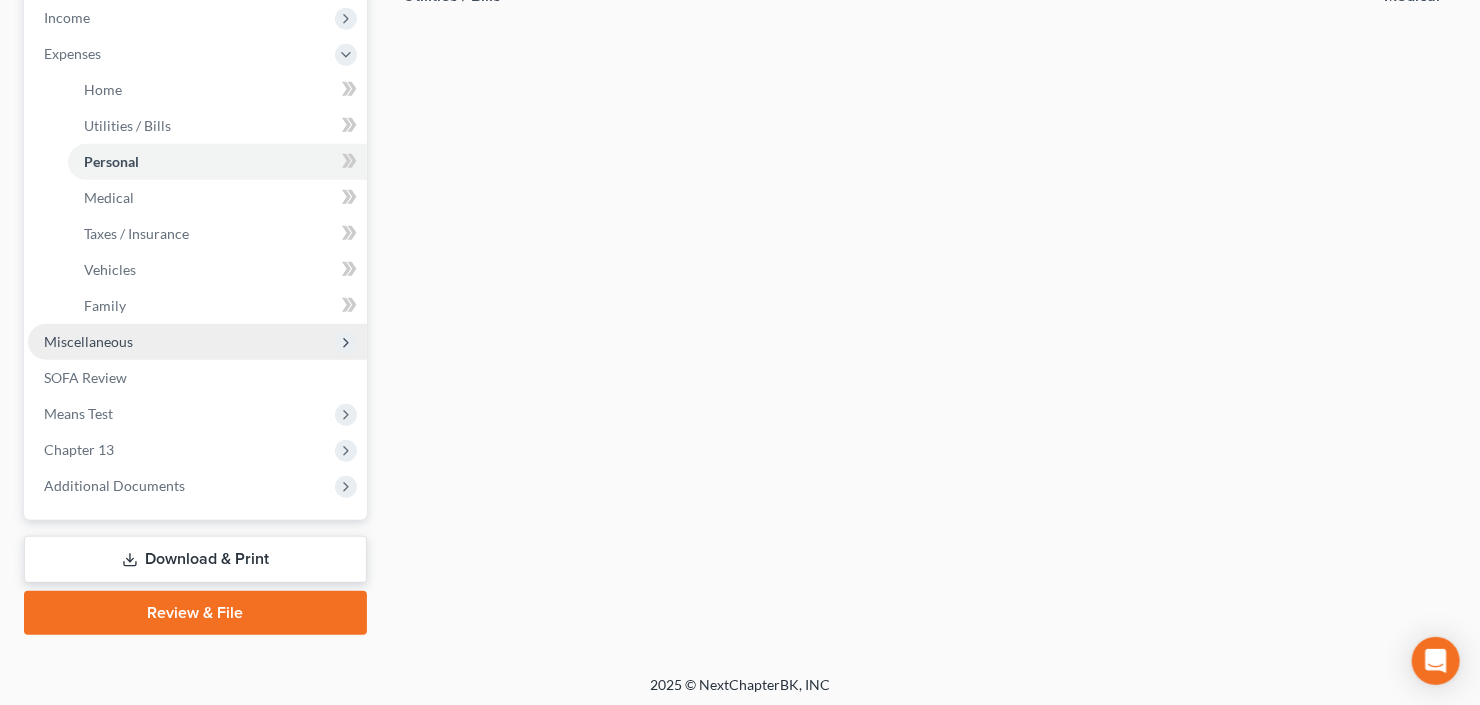 click on "Miscellaneous" at bounding box center (197, 342) 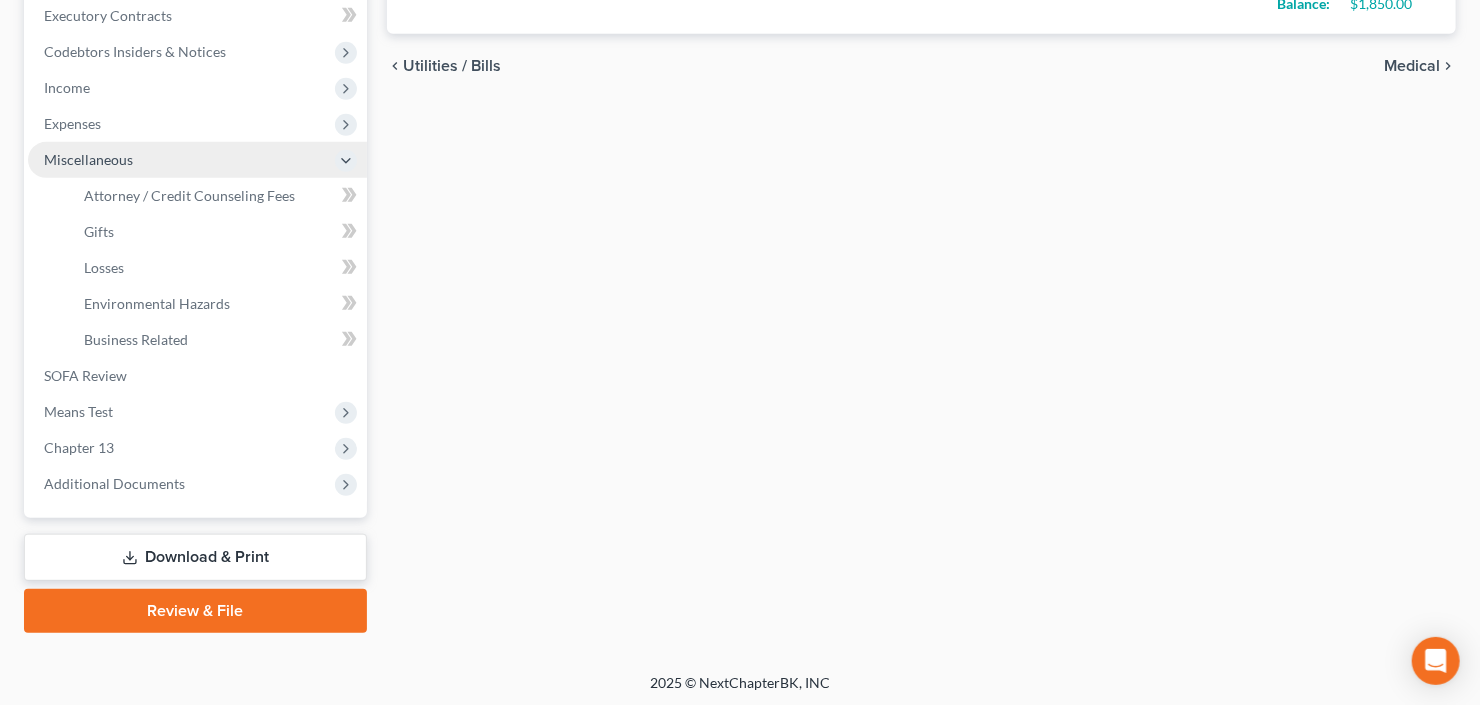 click on "Miscellaneous" at bounding box center (197, 160) 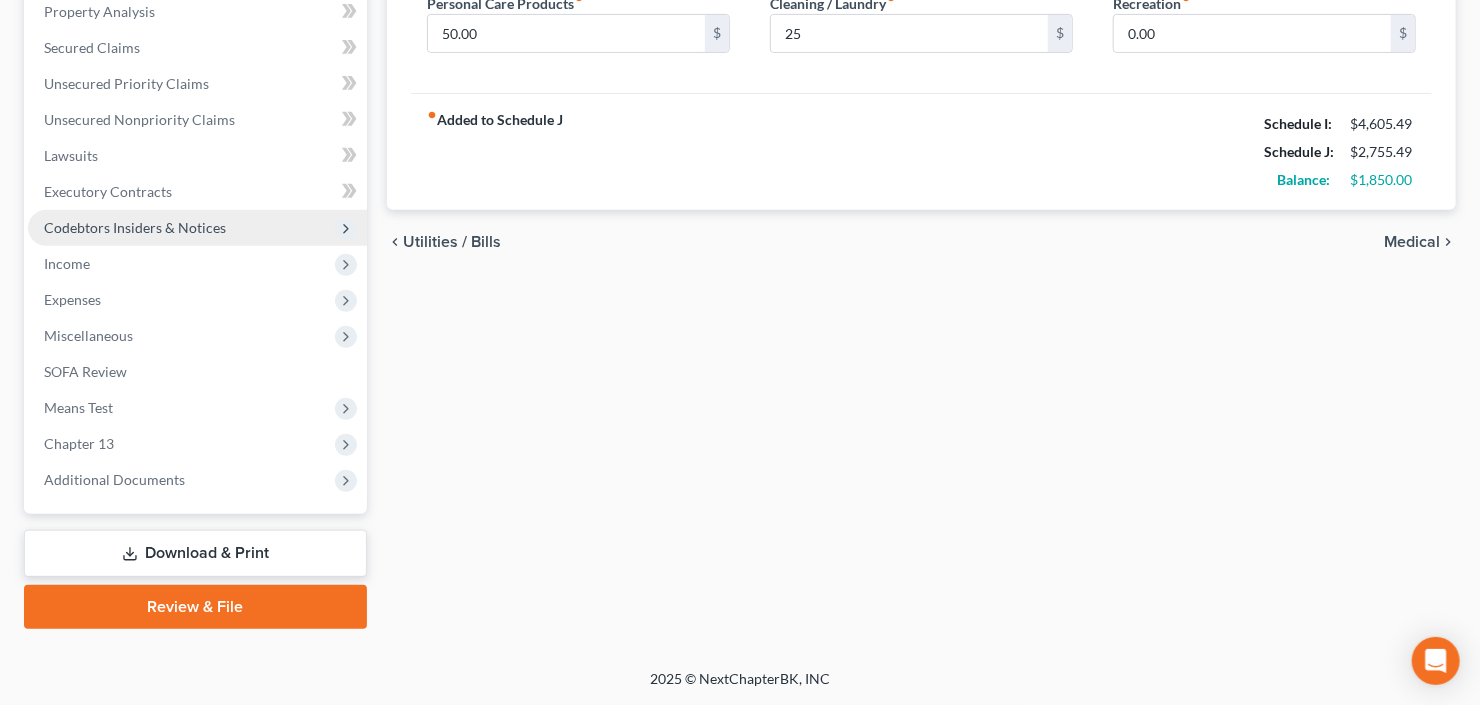 scroll, scrollTop: 390, scrollLeft: 0, axis: vertical 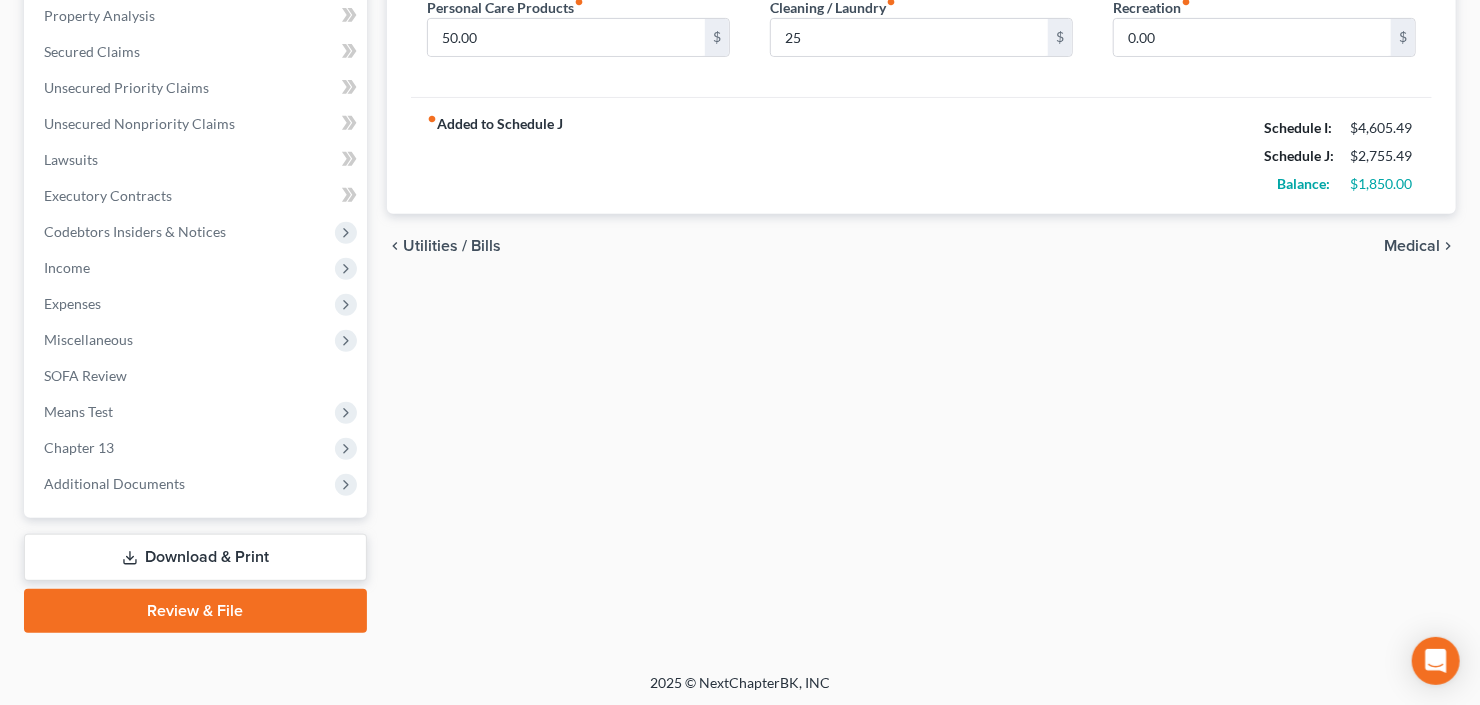 click on "Miscellaneous" at bounding box center (88, 339) 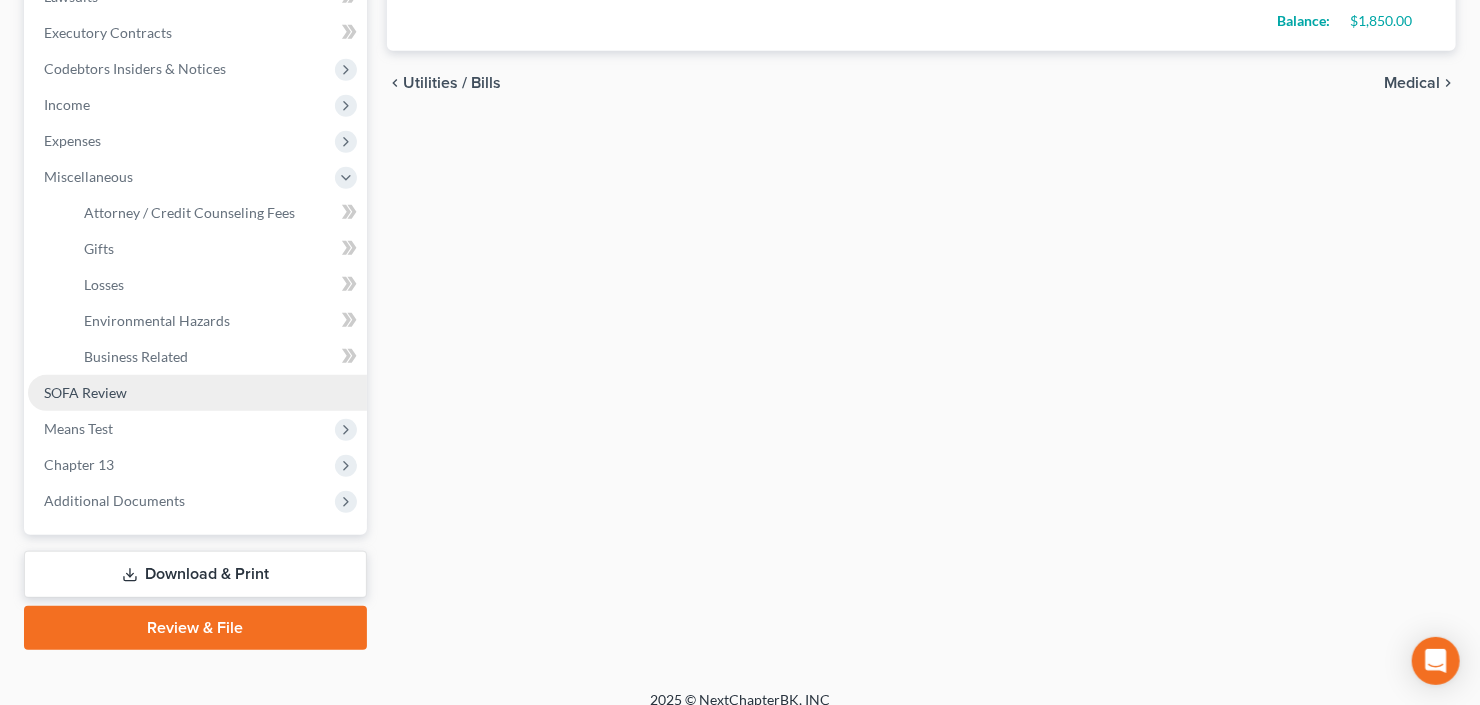 scroll, scrollTop: 570, scrollLeft: 0, axis: vertical 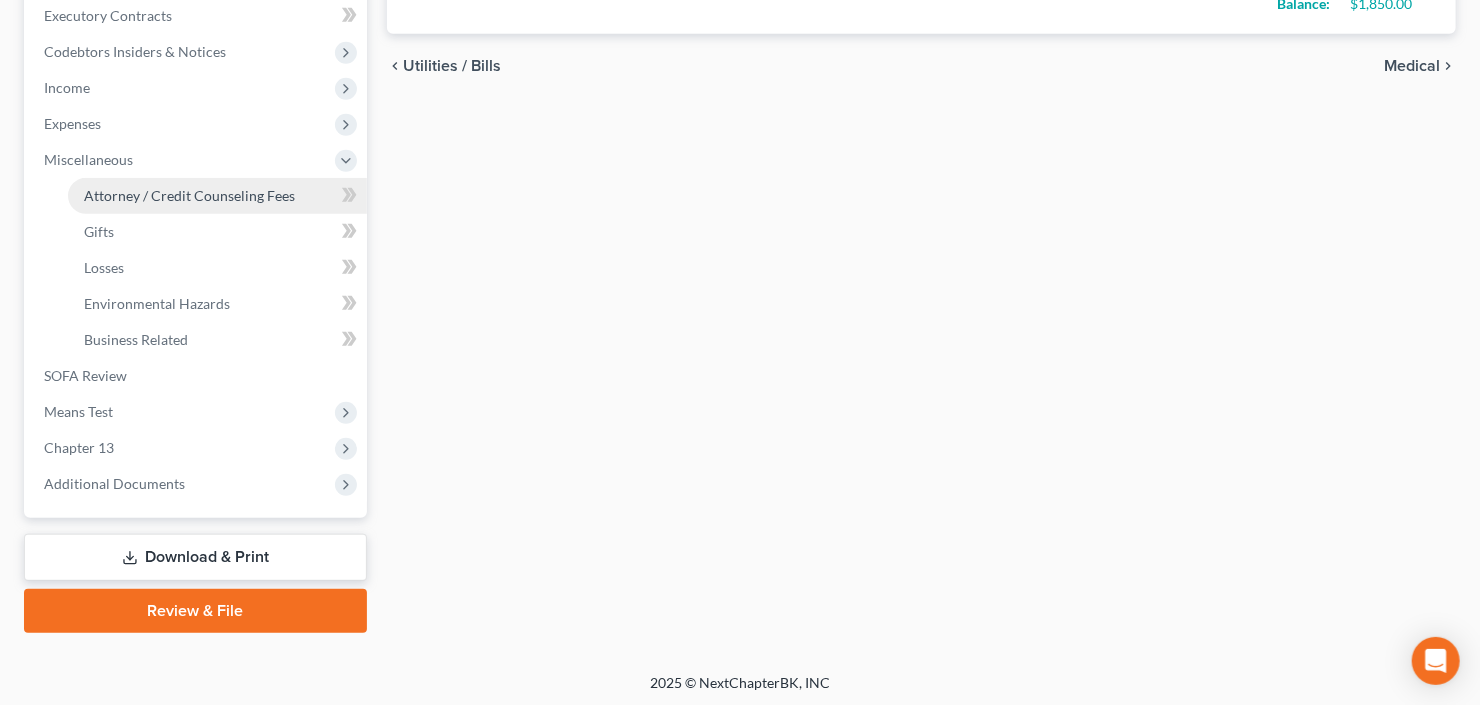 click on "Attorney / Credit Counseling Fees" at bounding box center (189, 195) 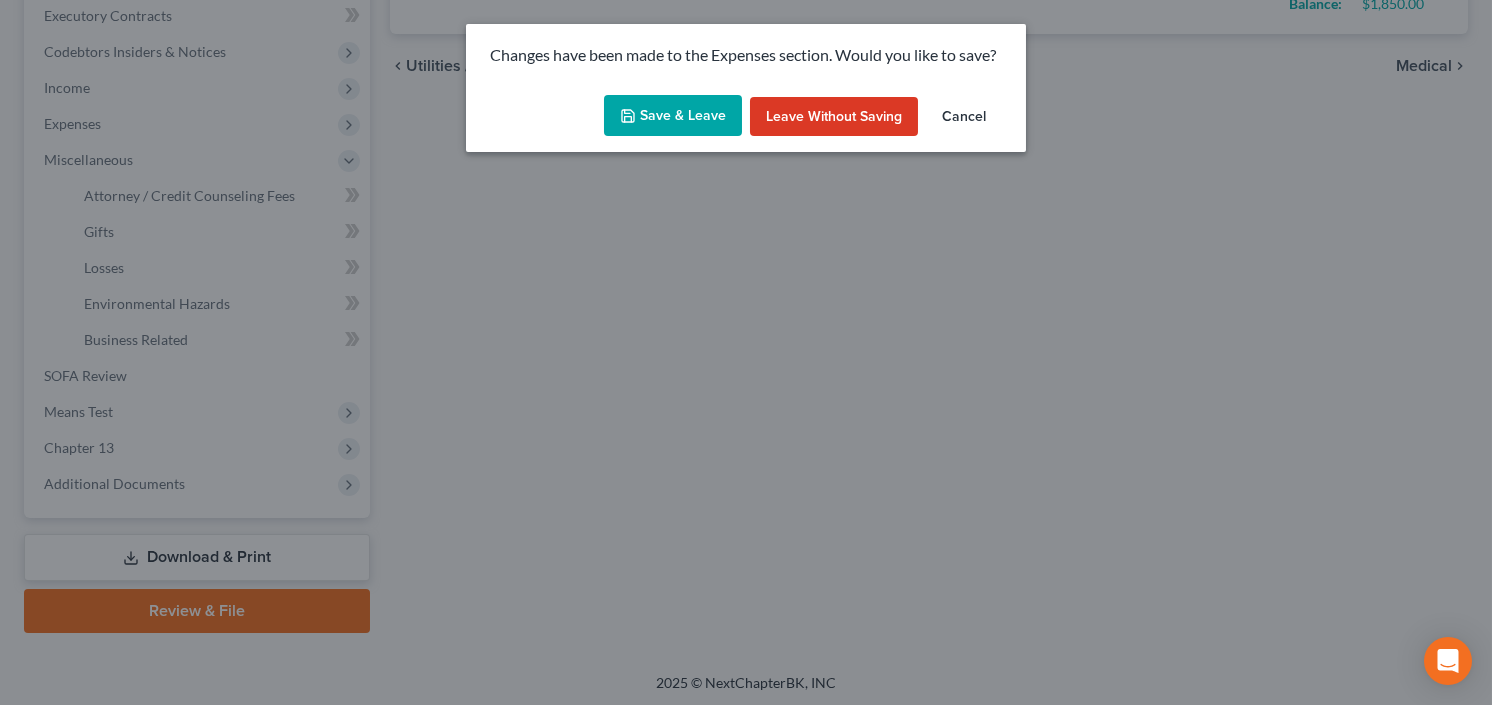 click on "Save & Leave" at bounding box center [673, 116] 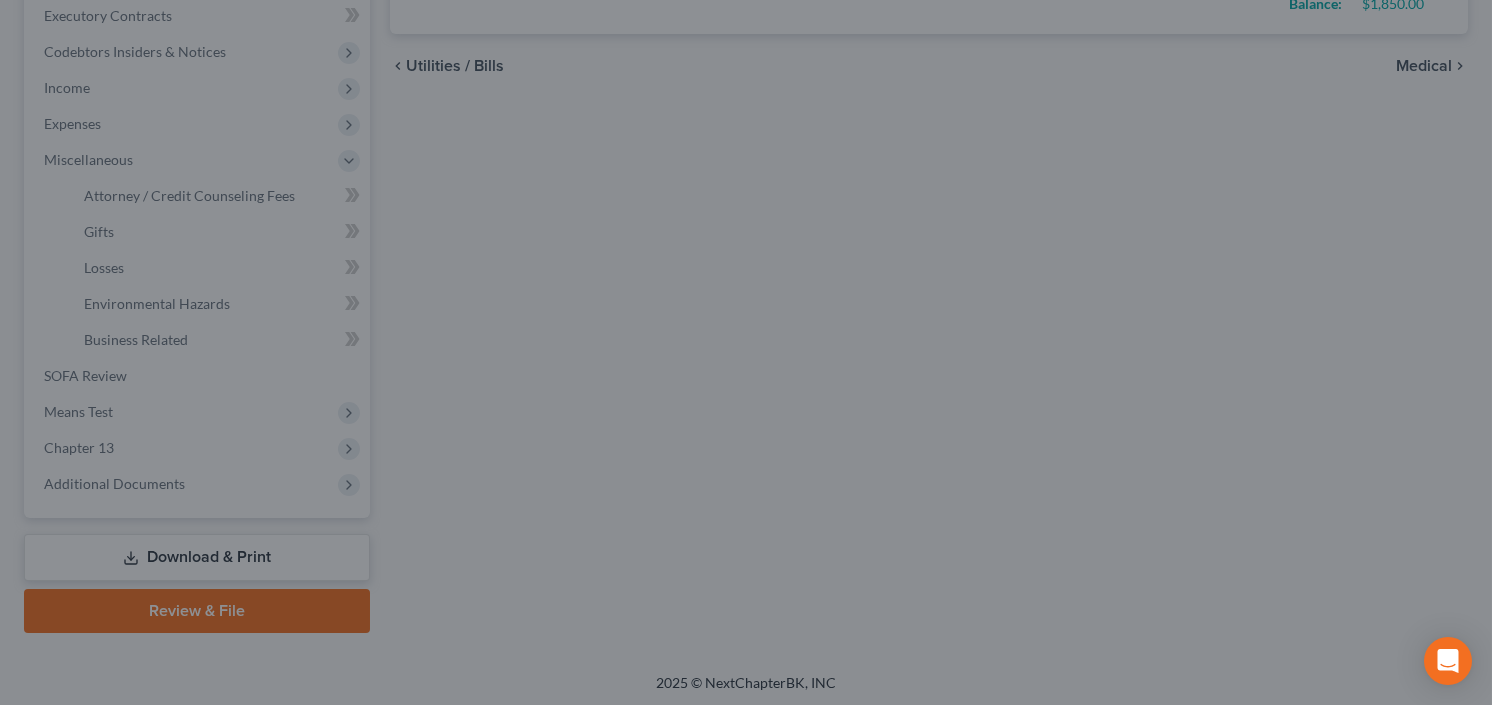 type on "25.00" 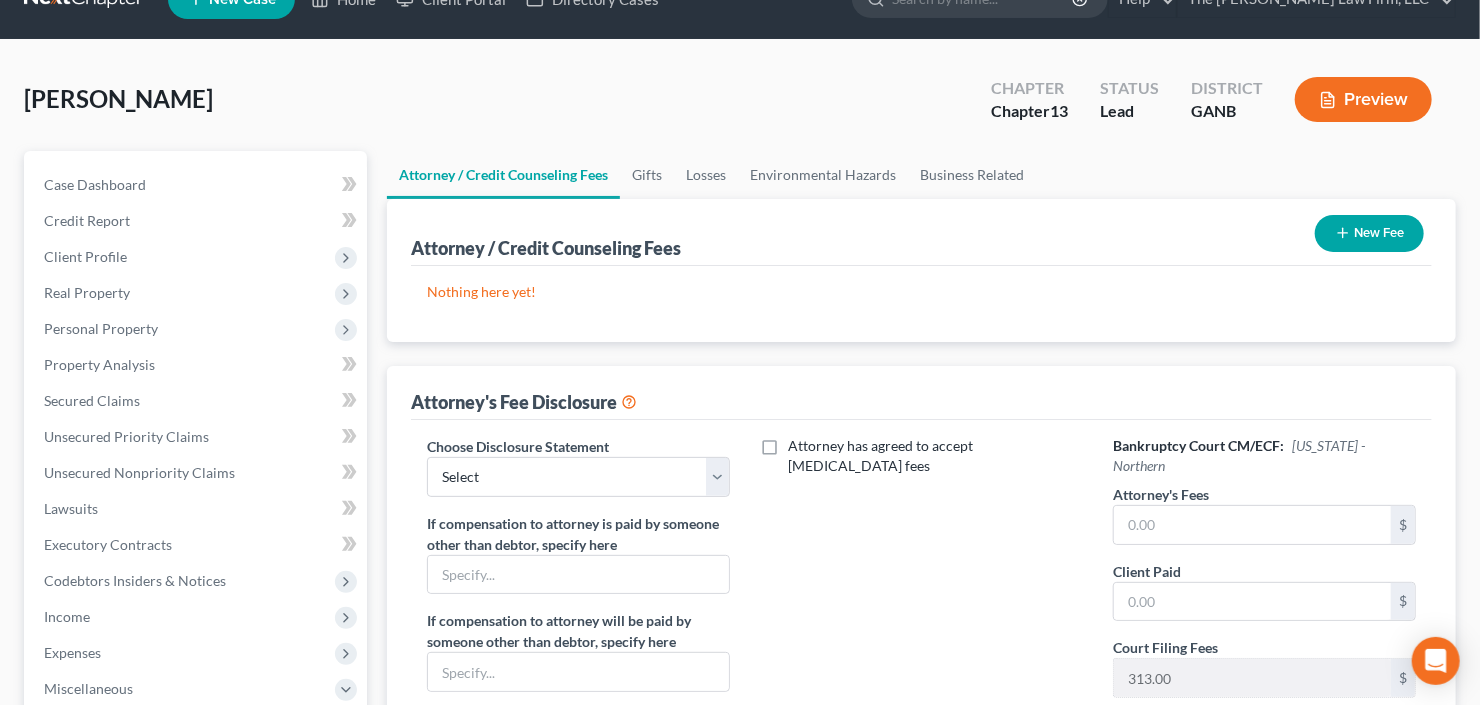scroll, scrollTop: 0, scrollLeft: 0, axis: both 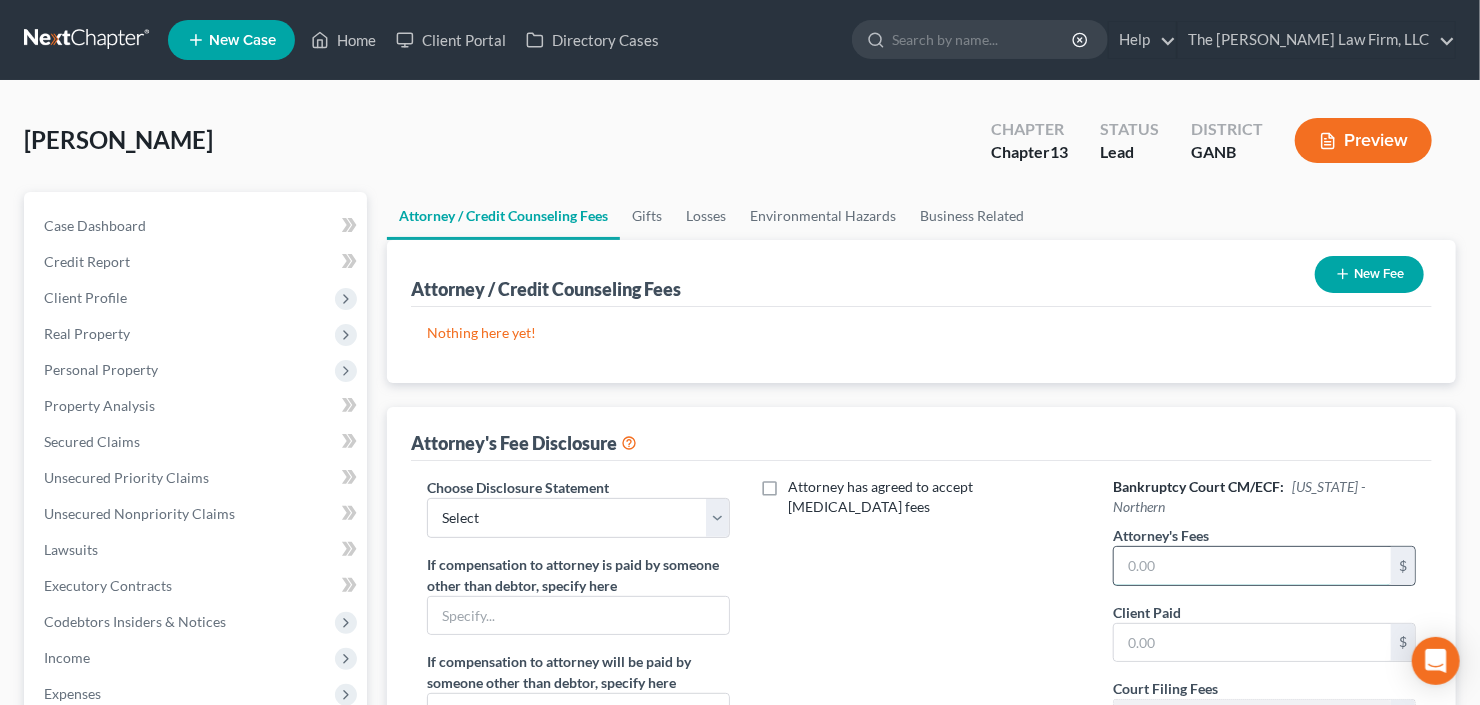 click at bounding box center (1252, 566) 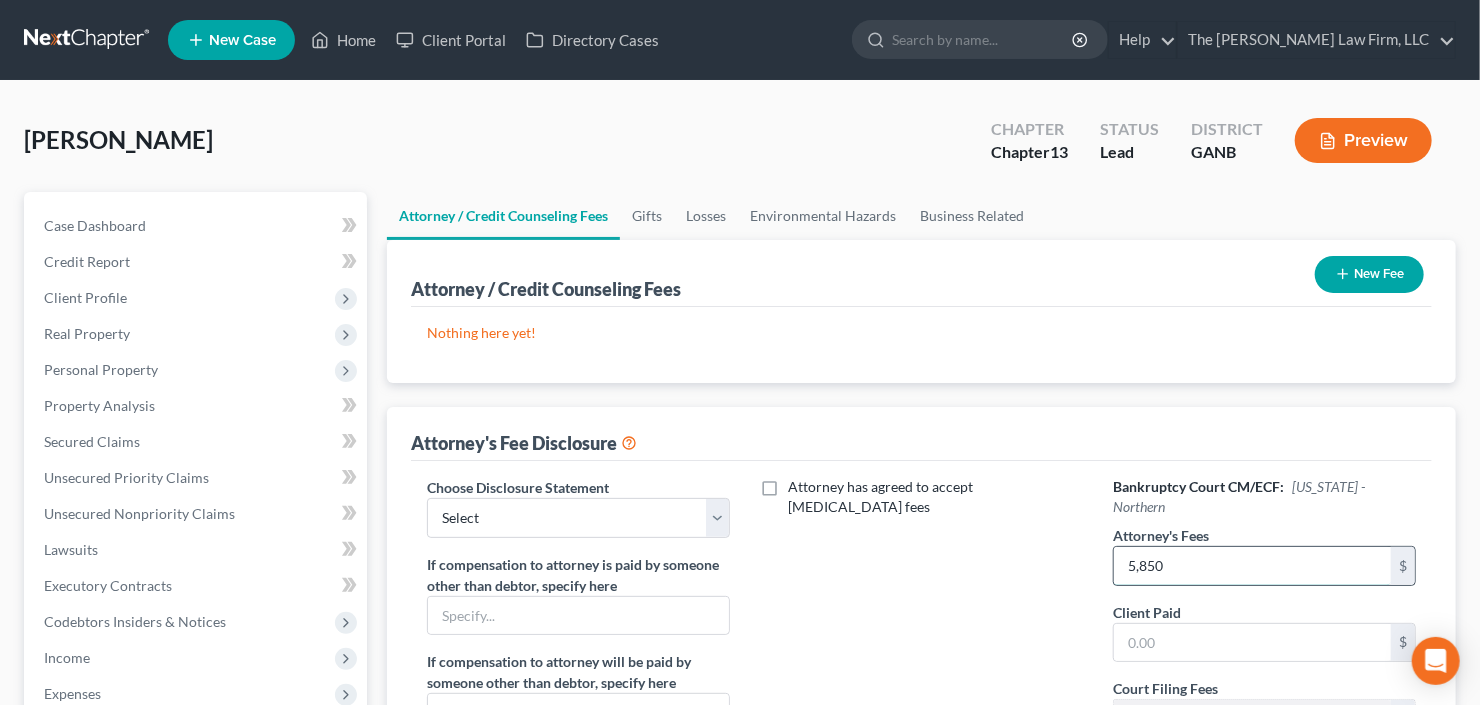 type on "5,850" 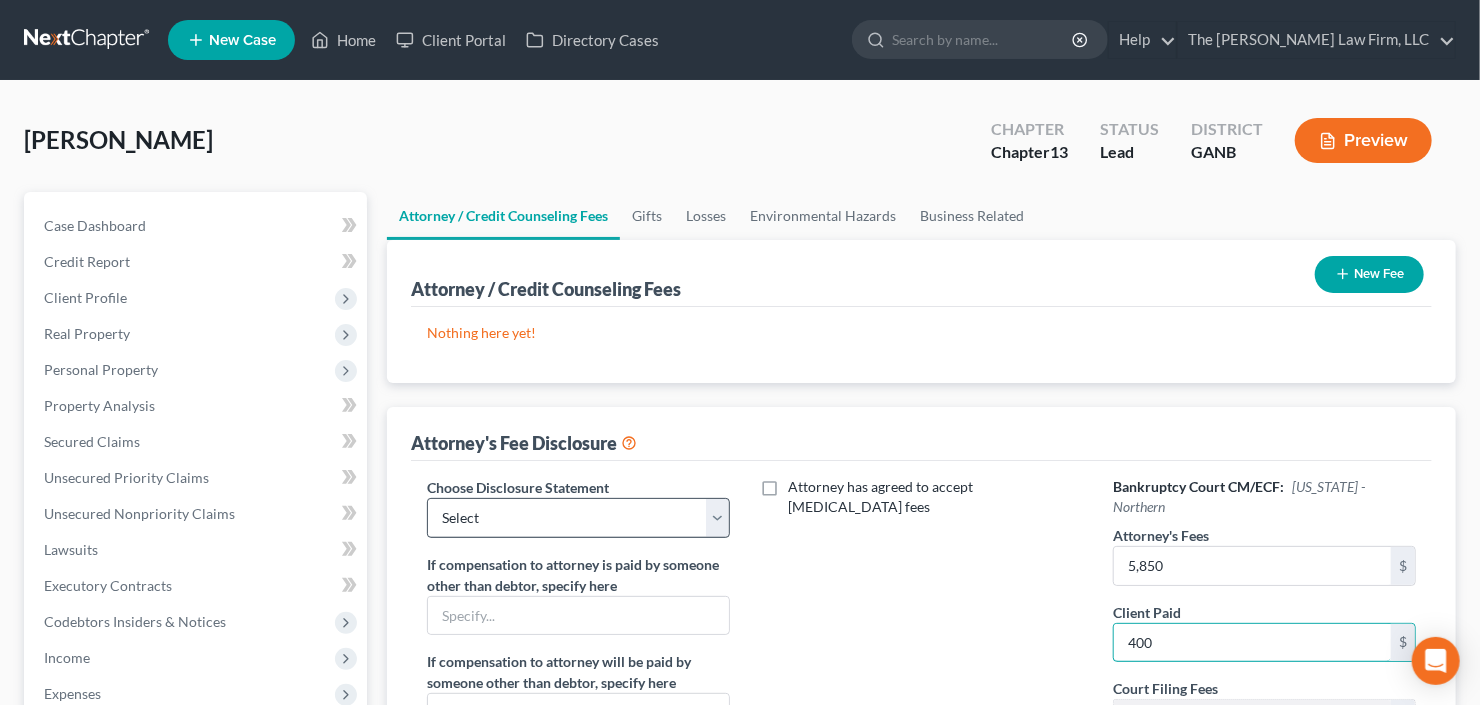 type on "400" 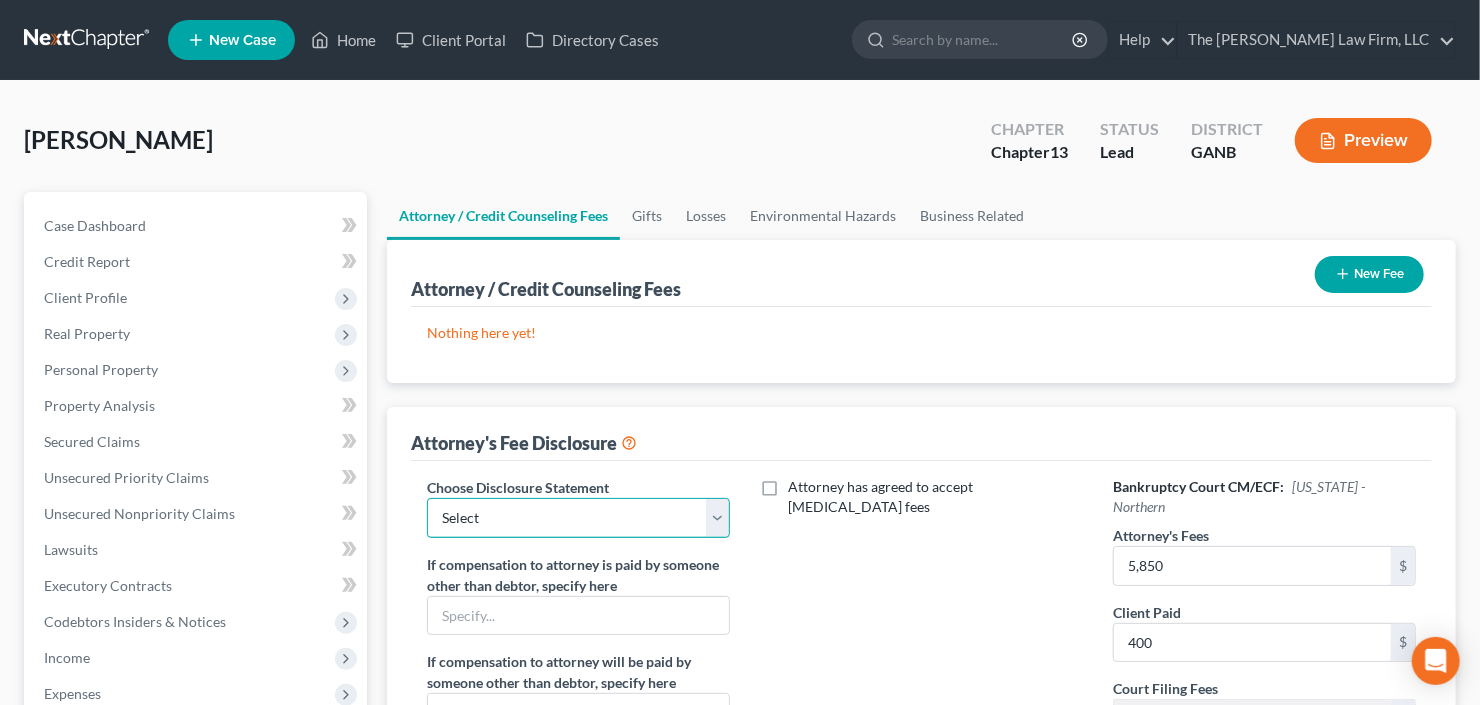 click on "Select Advanced Fee 13 Joint Hourly fee agreement Chapter 13  Advance Fee Ch 7 Standard" at bounding box center [578, 518] 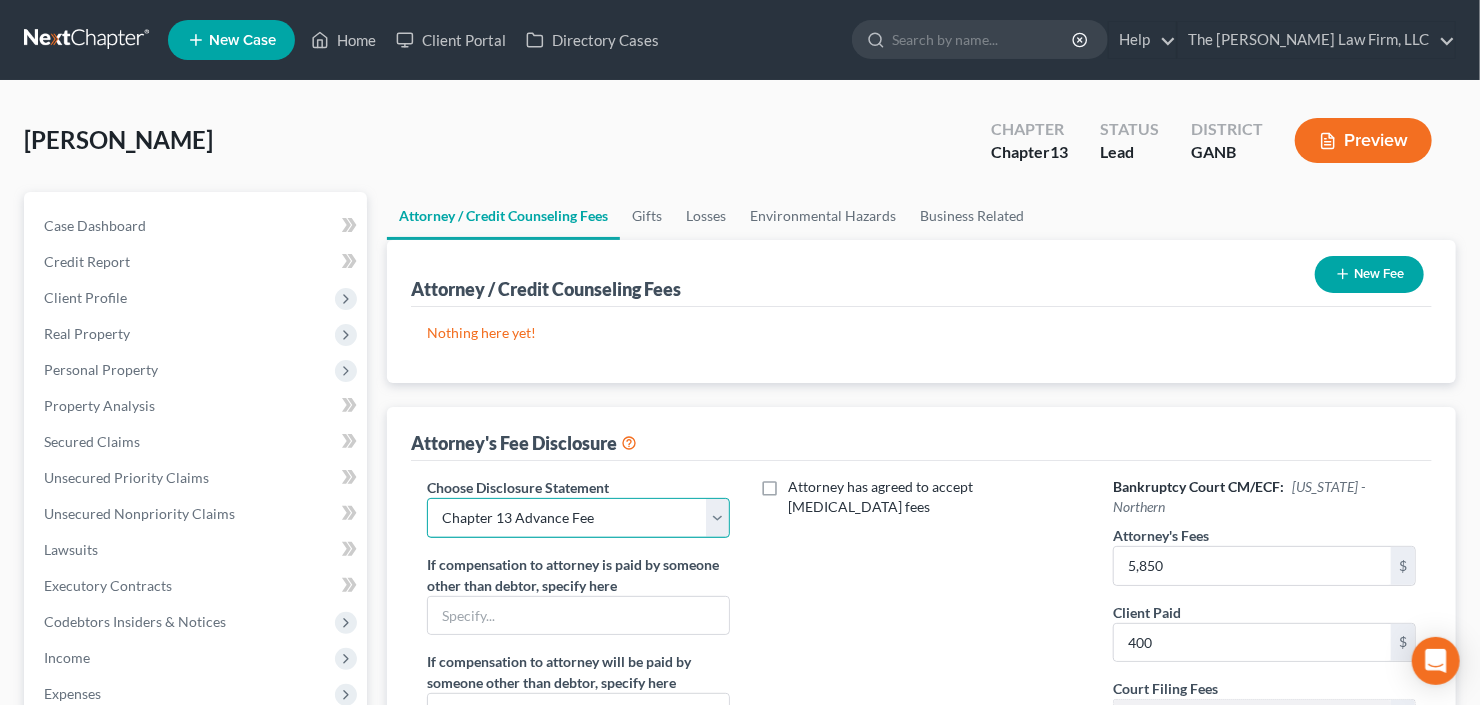 click on "Select Advanced Fee 13 Joint Hourly fee agreement Chapter 13  Advance Fee Ch 7 Standard" at bounding box center [578, 518] 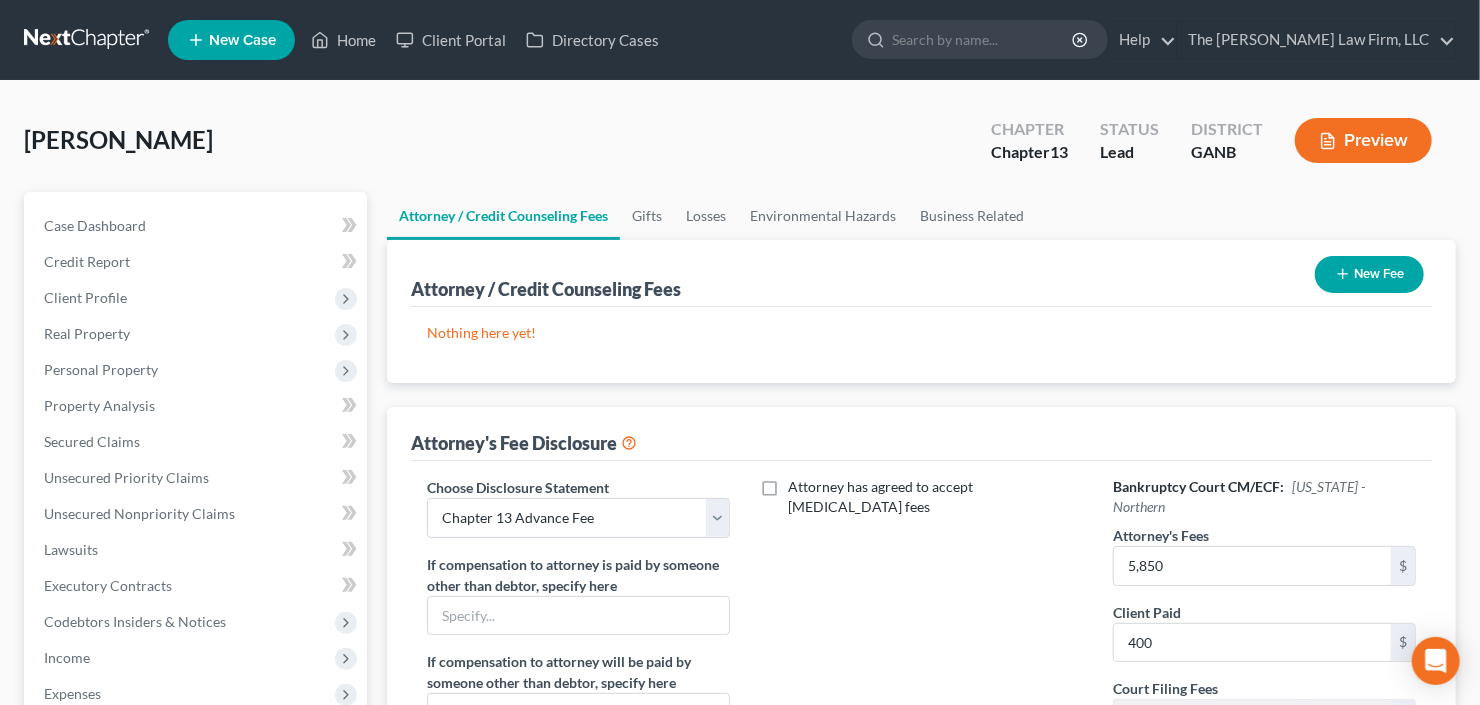 click on "New Fee" at bounding box center [1369, 274] 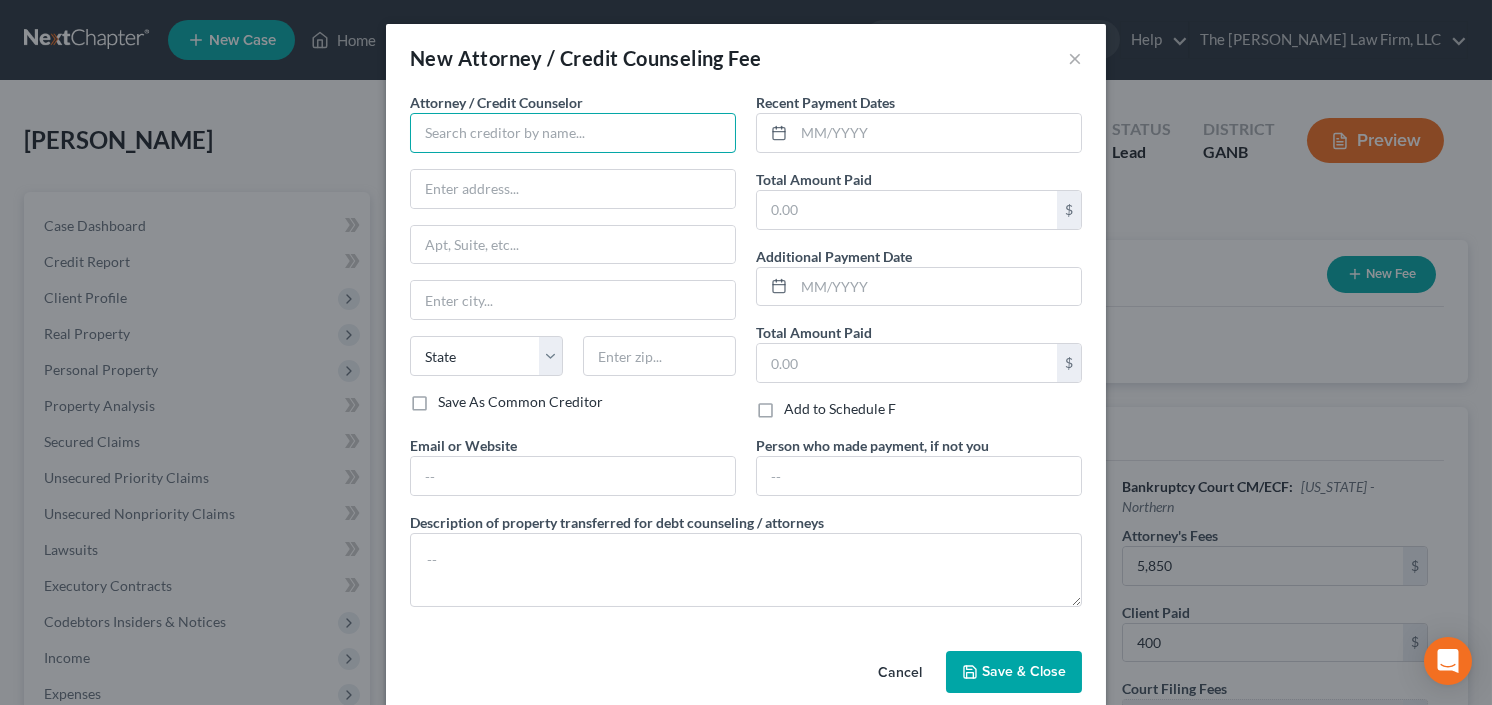 click at bounding box center (573, 133) 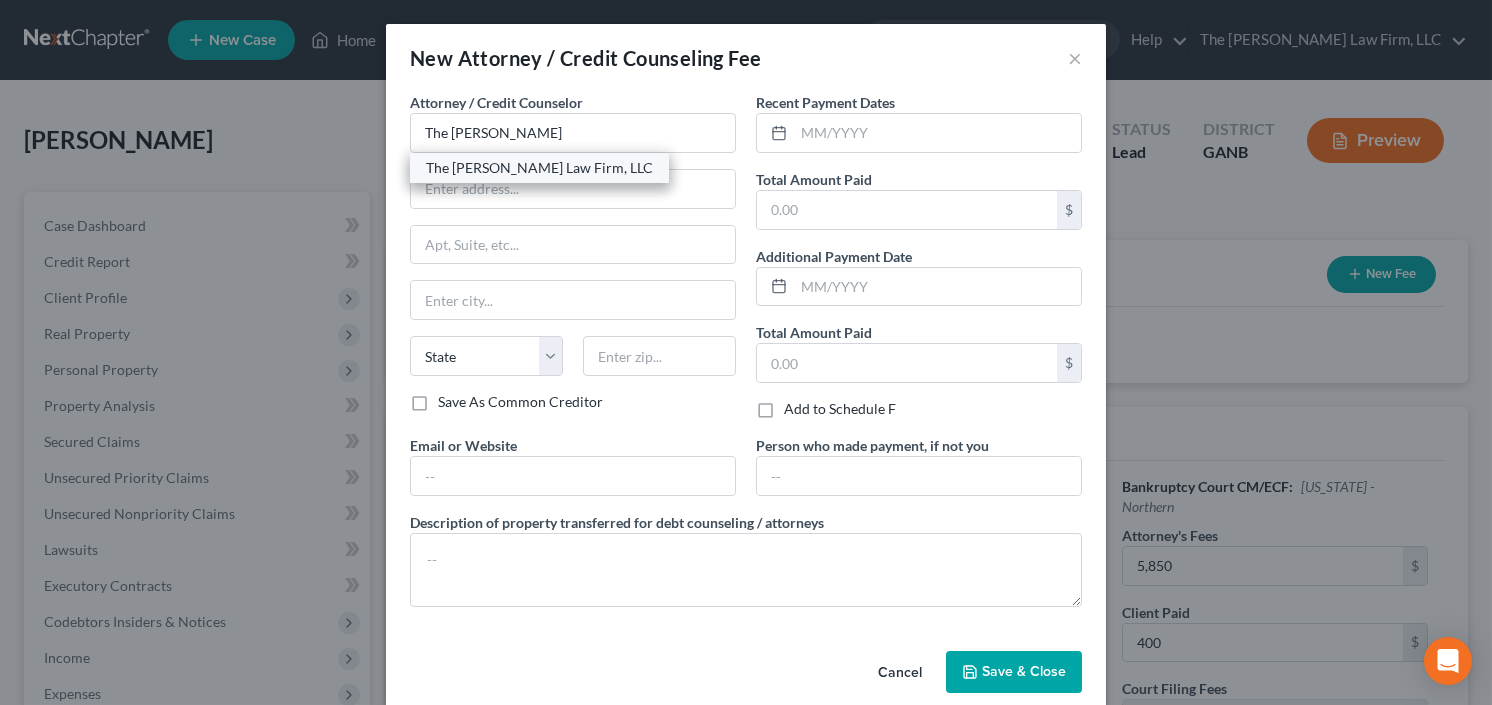 click on "The [PERSON_NAME] Law Firm, LLC" at bounding box center [539, 168] 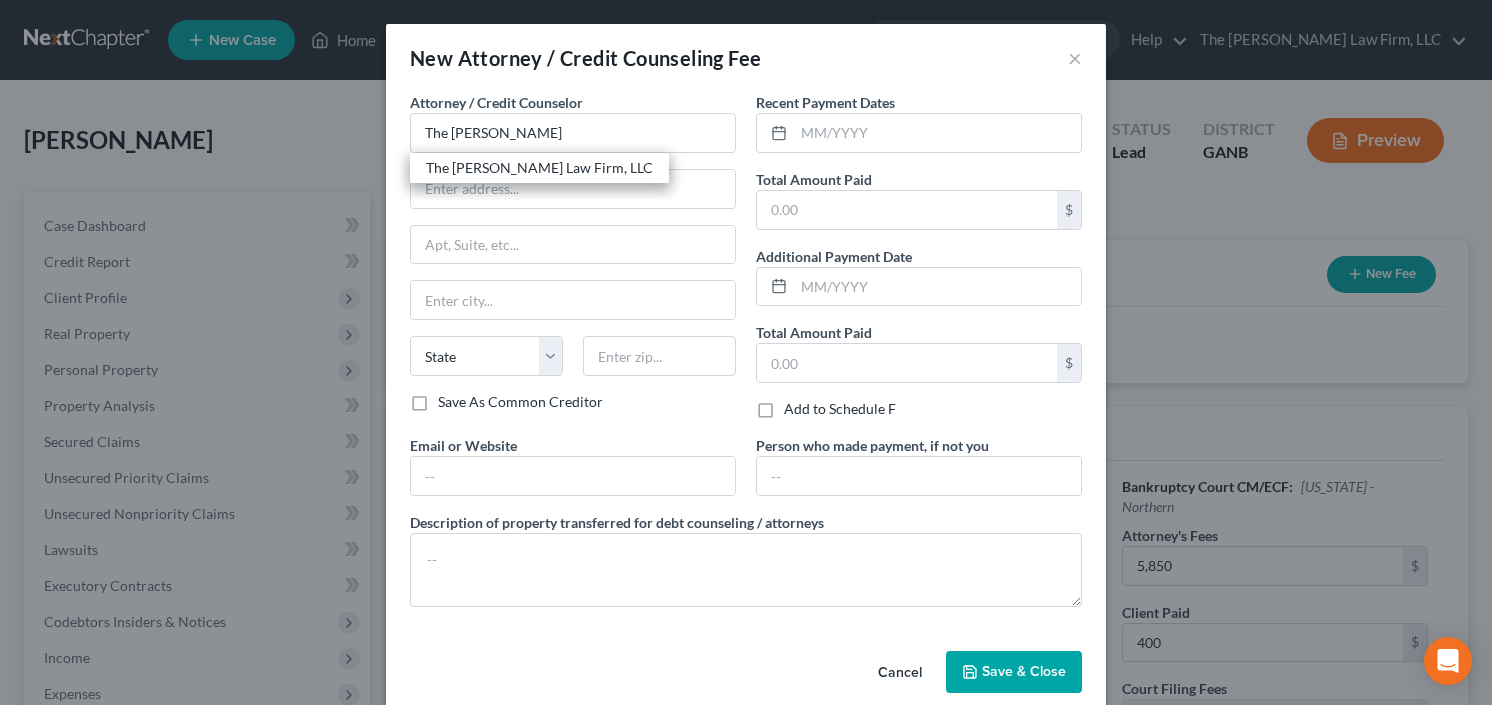type on "The [PERSON_NAME] Law Firm, LLC" 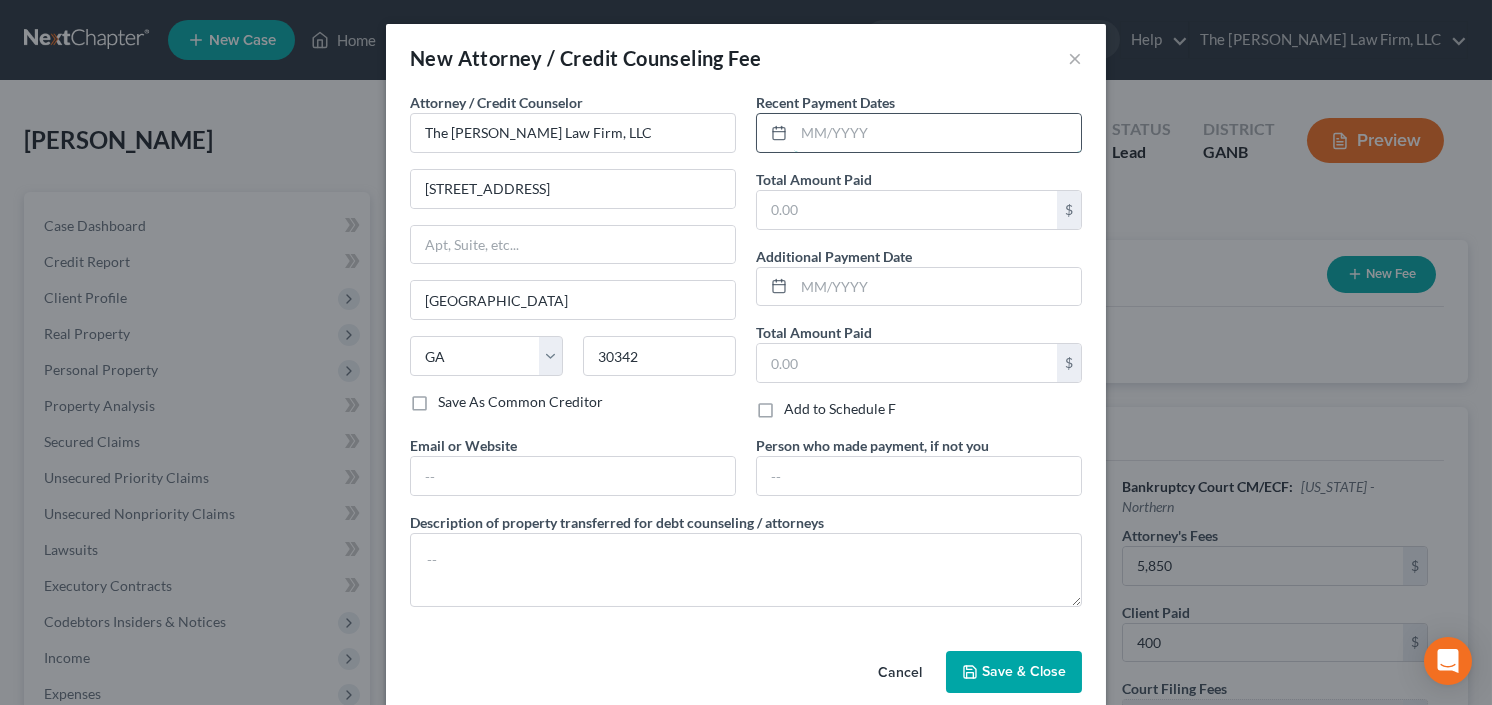 click at bounding box center (937, 133) 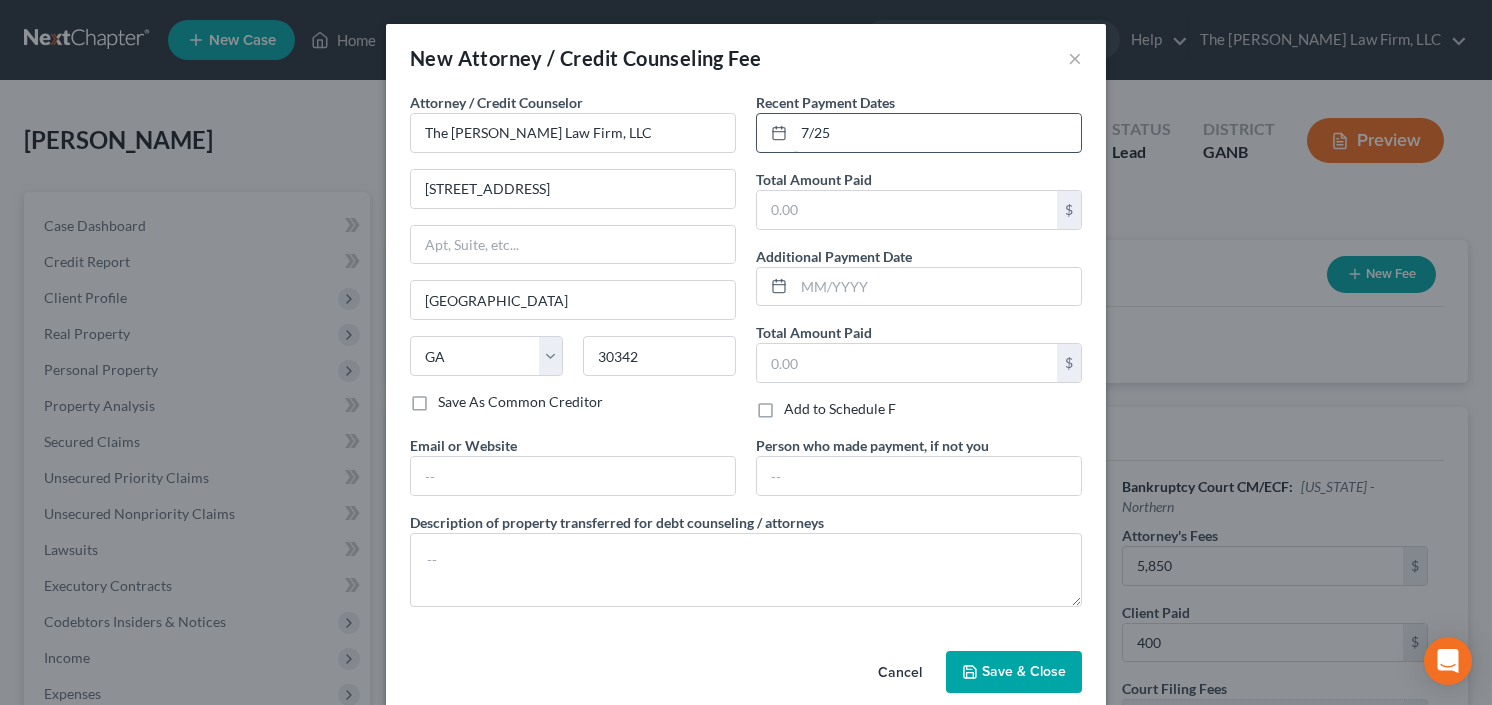 type on "7/25" 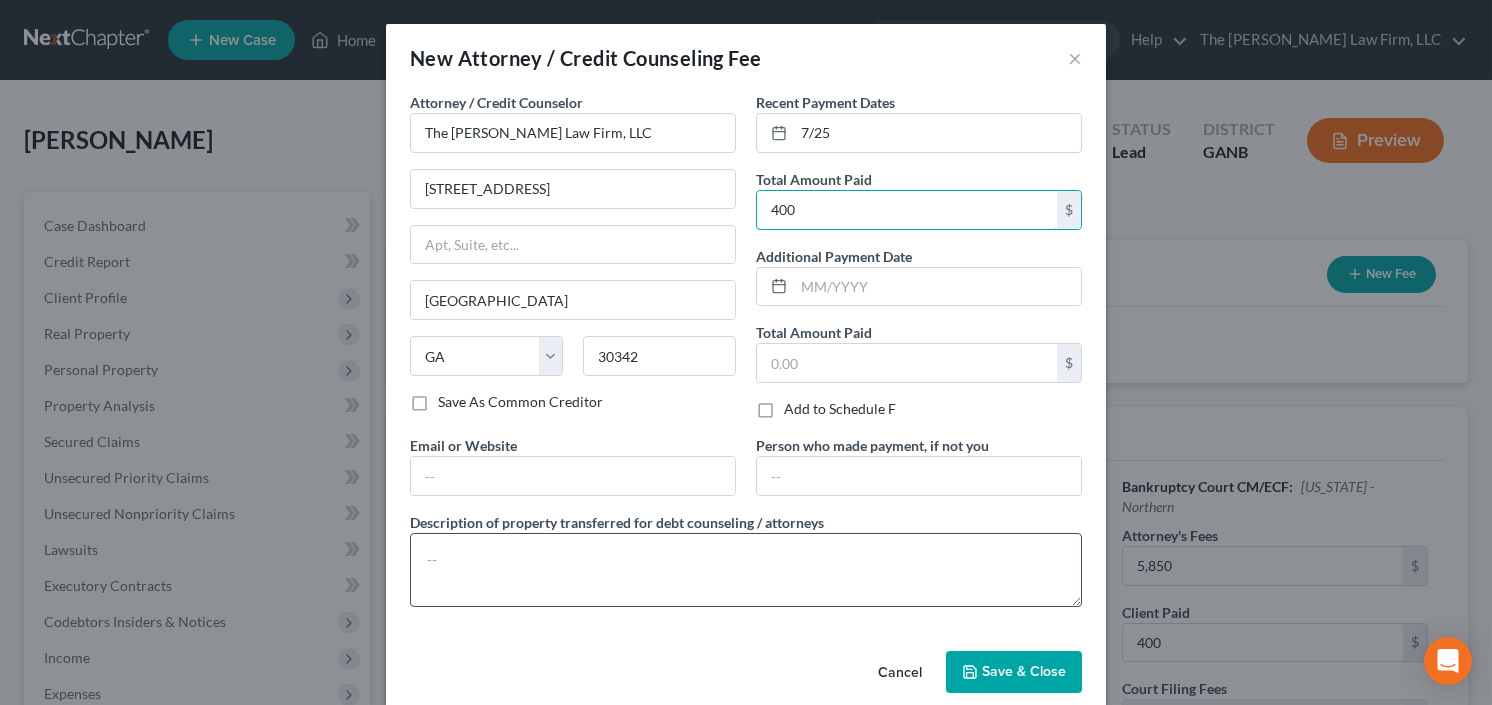 type on "400" 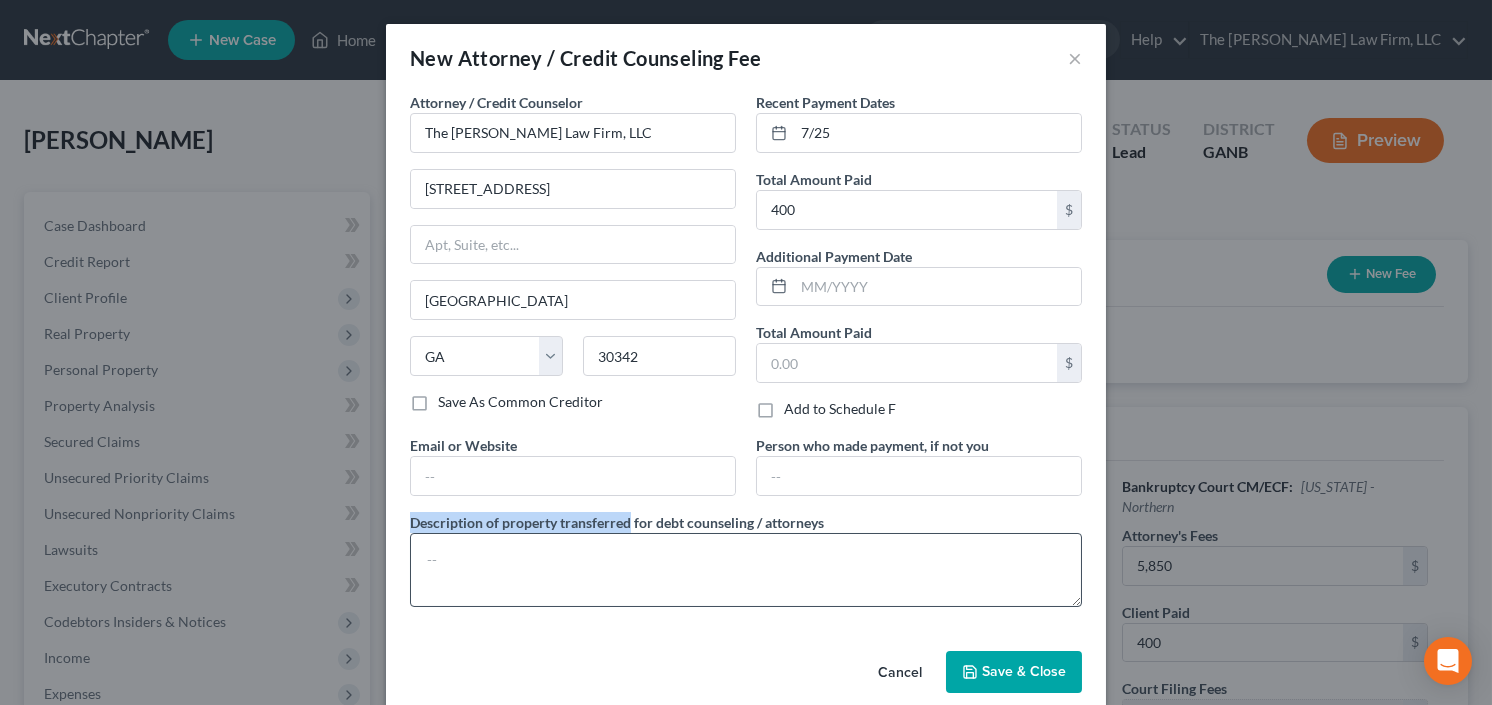 drag, startPoint x: 601, startPoint y: 535, endPoint x: 591, endPoint y: 547, distance: 15.6205 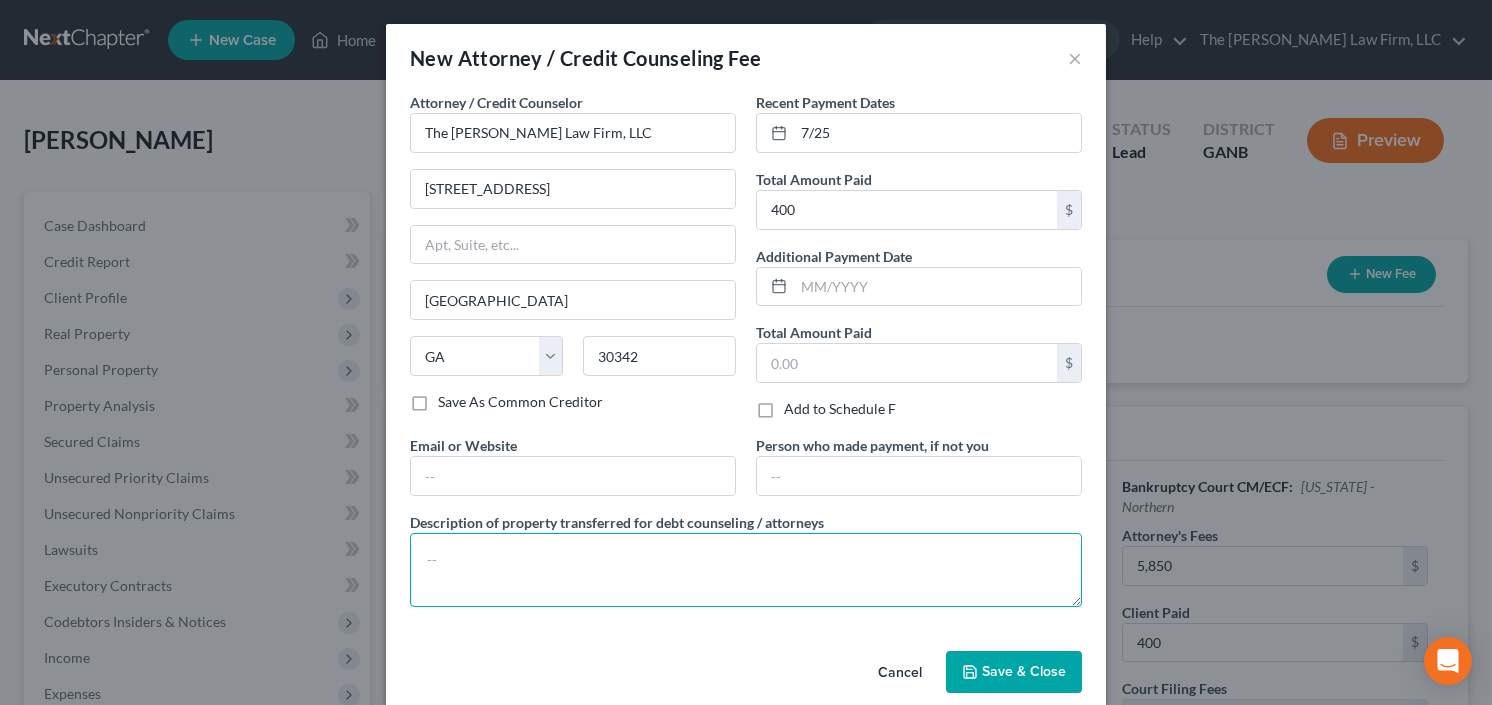 click at bounding box center (746, 570) 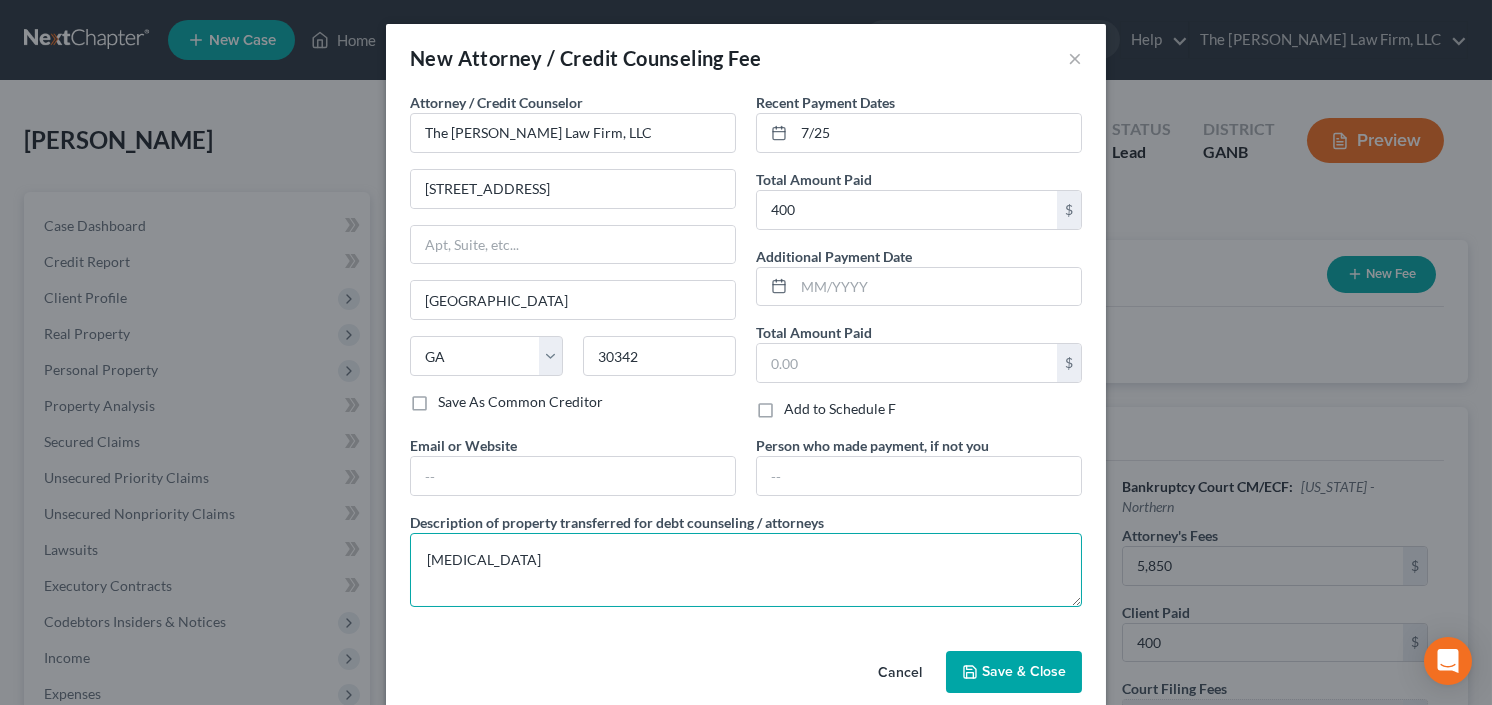 type on "retainer" 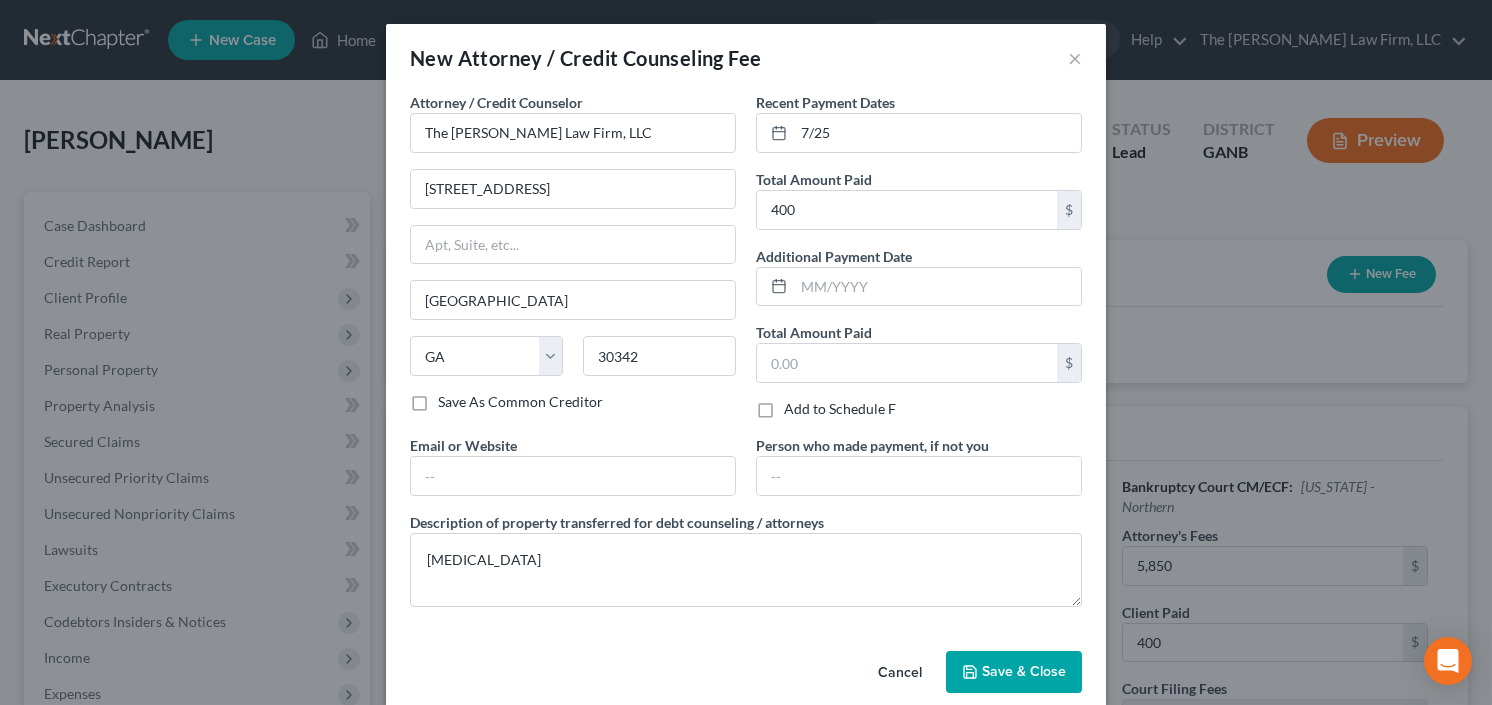 click on "Save & Close" at bounding box center [1024, 671] 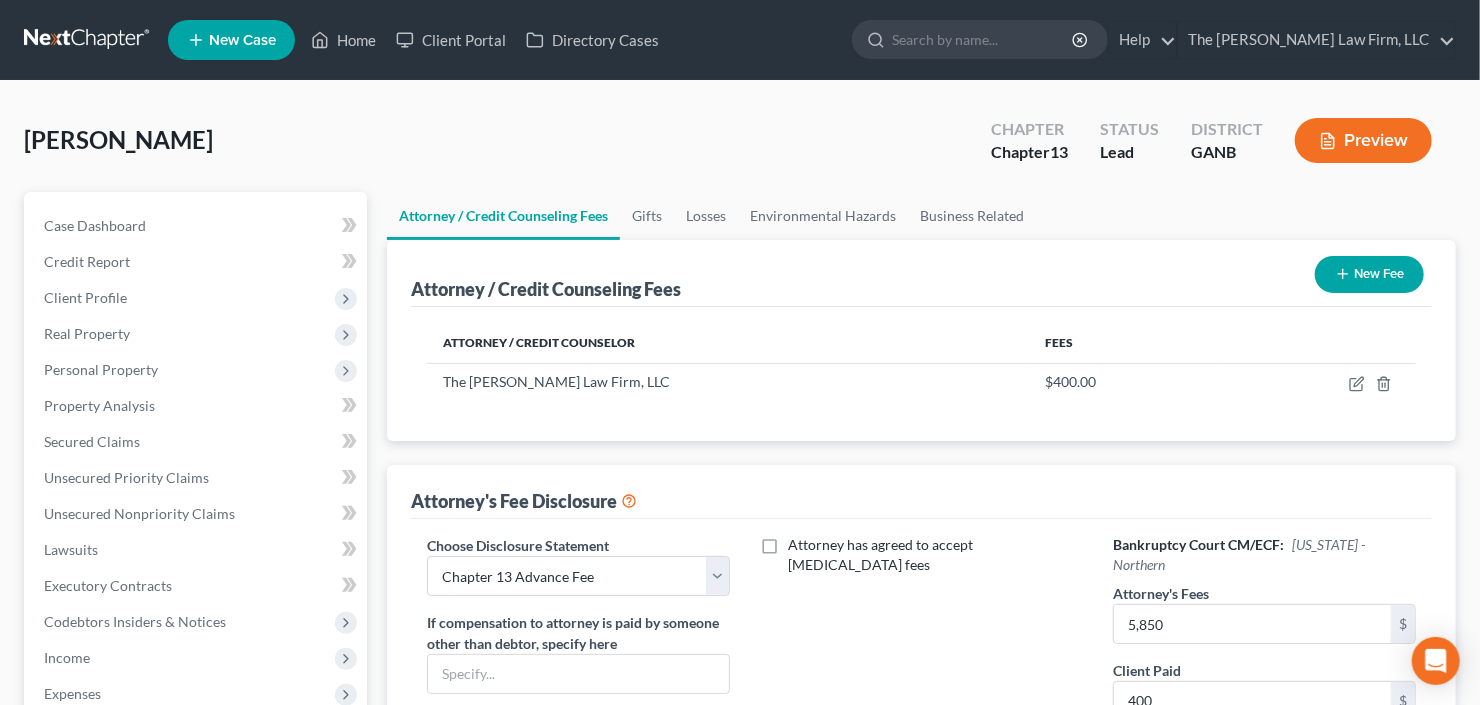 click on "New Fee" at bounding box center [1369, 274] 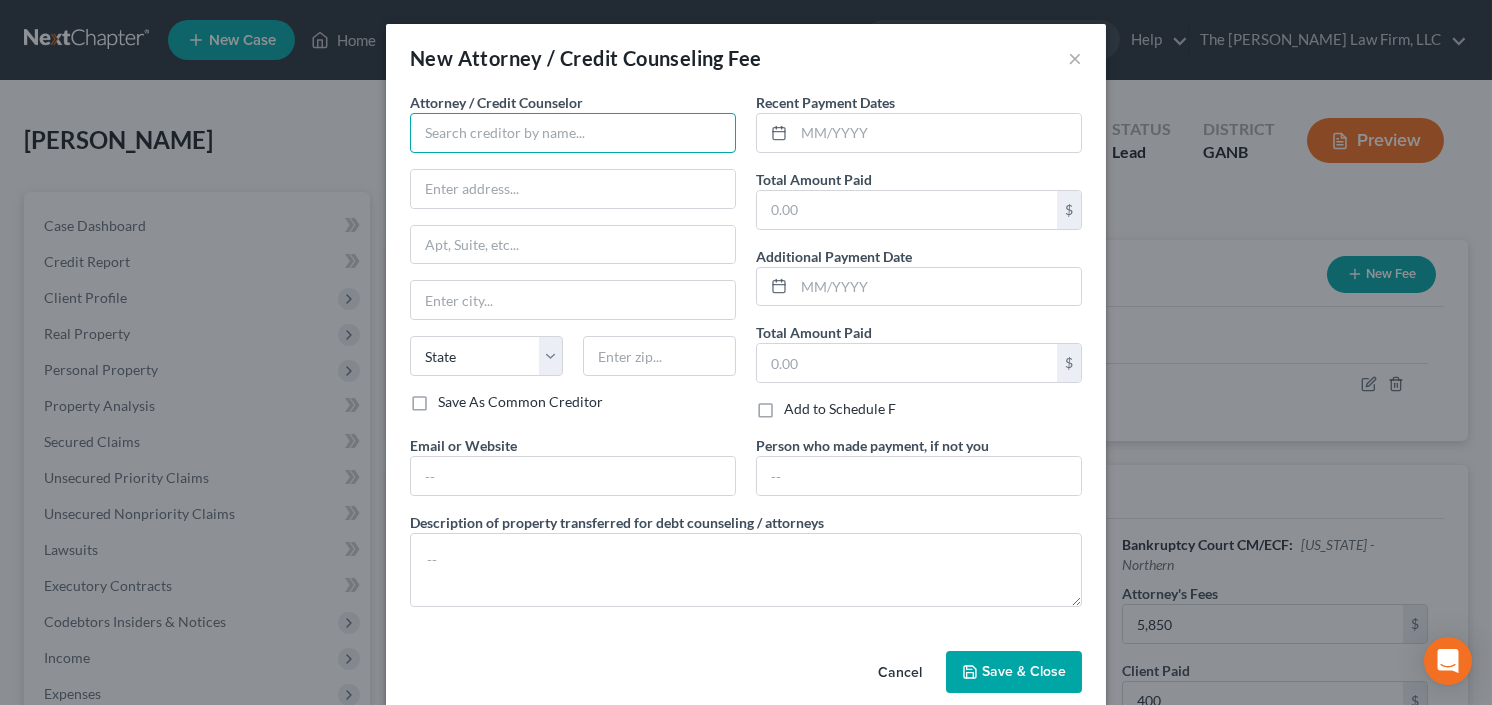 click at bounding box center (573, 133) 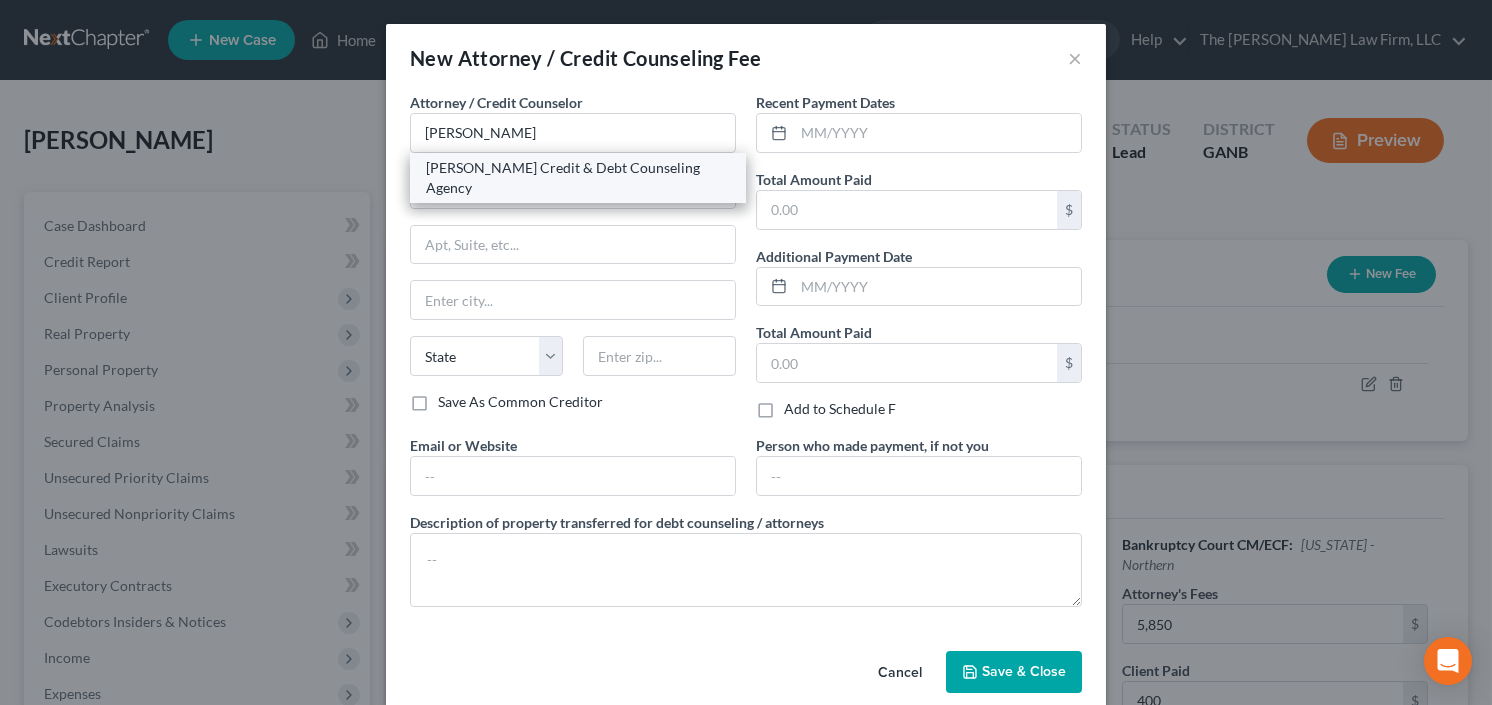 click on "Allen Credit & Debt Counseling Agency" at bounding box center (578, 178) 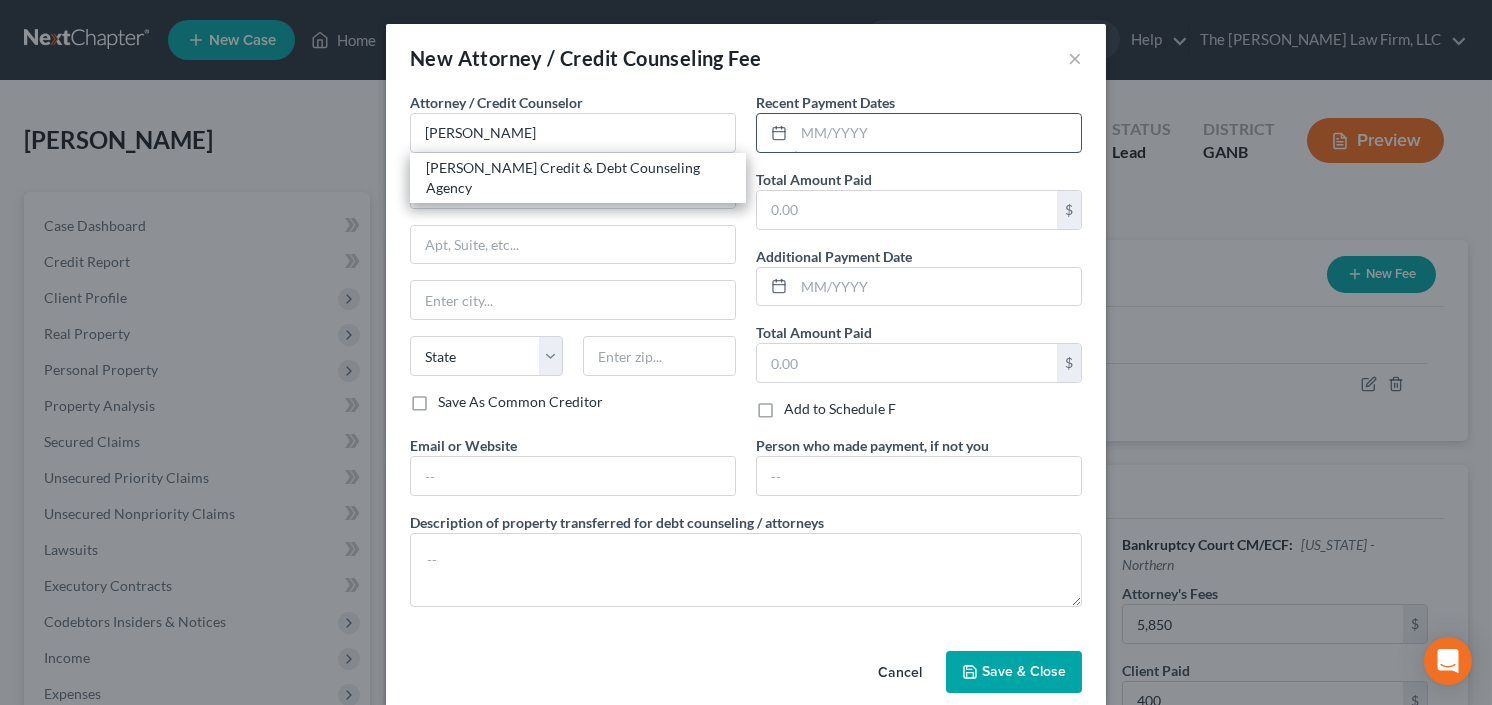 type on "Allen Credit & Debt Counseling Agency" 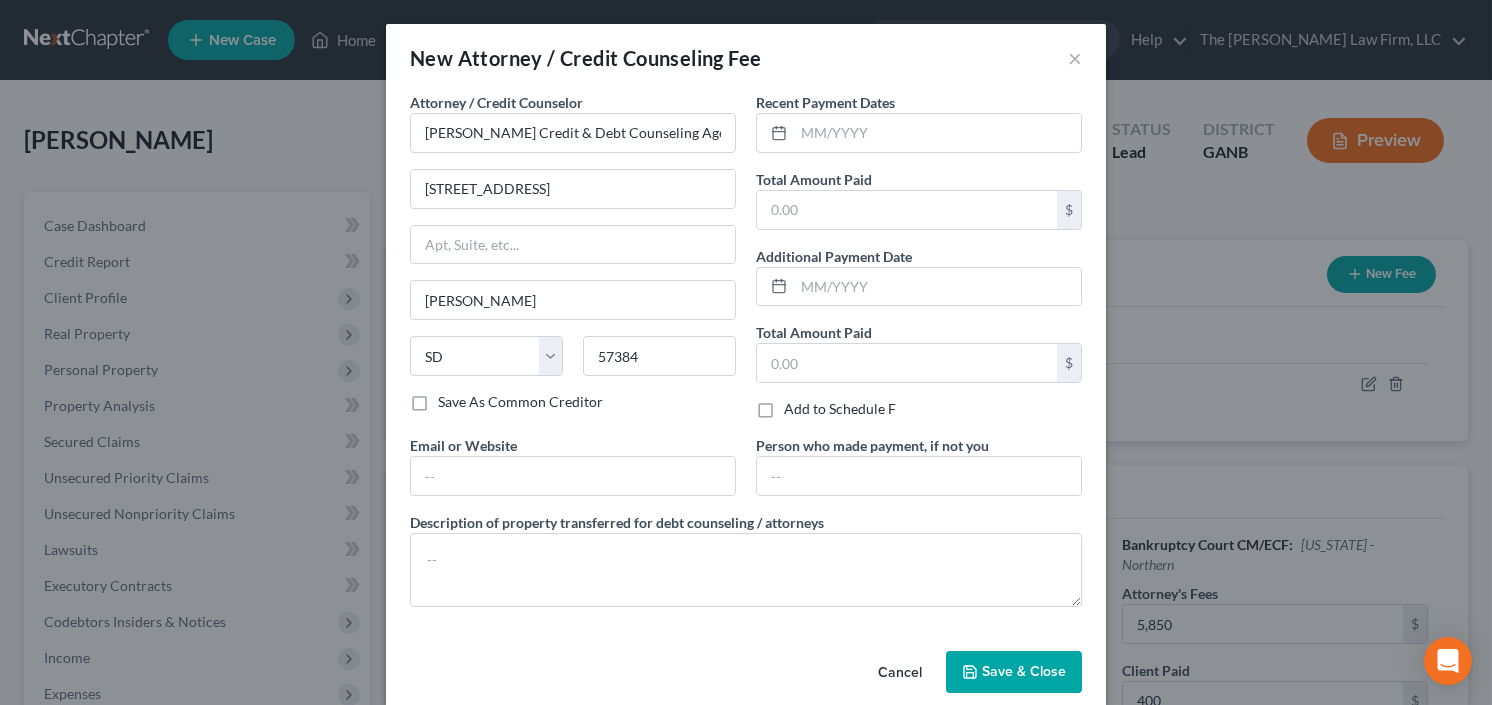 click on "Recent Payment Dates" at bounding box center (919, 122) 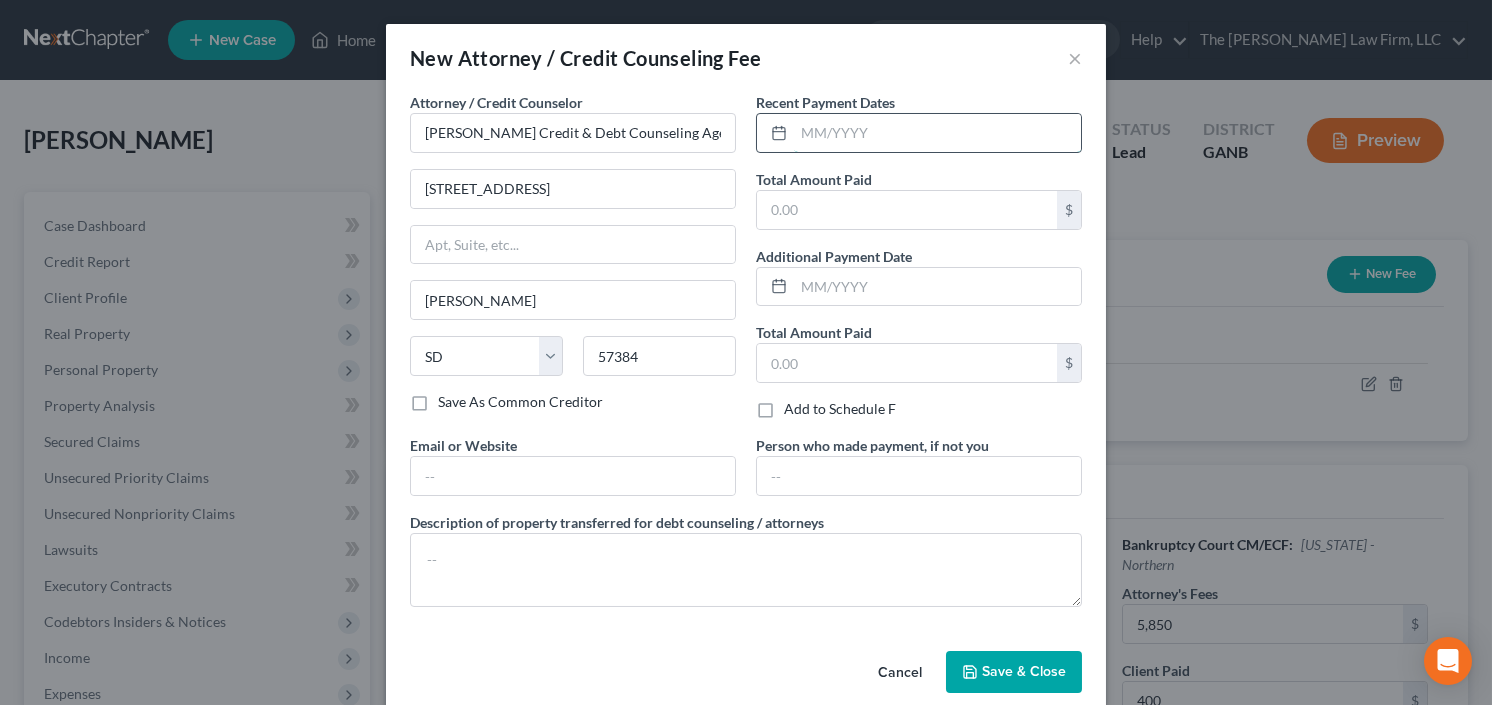 click at bounding box center (937, 133) 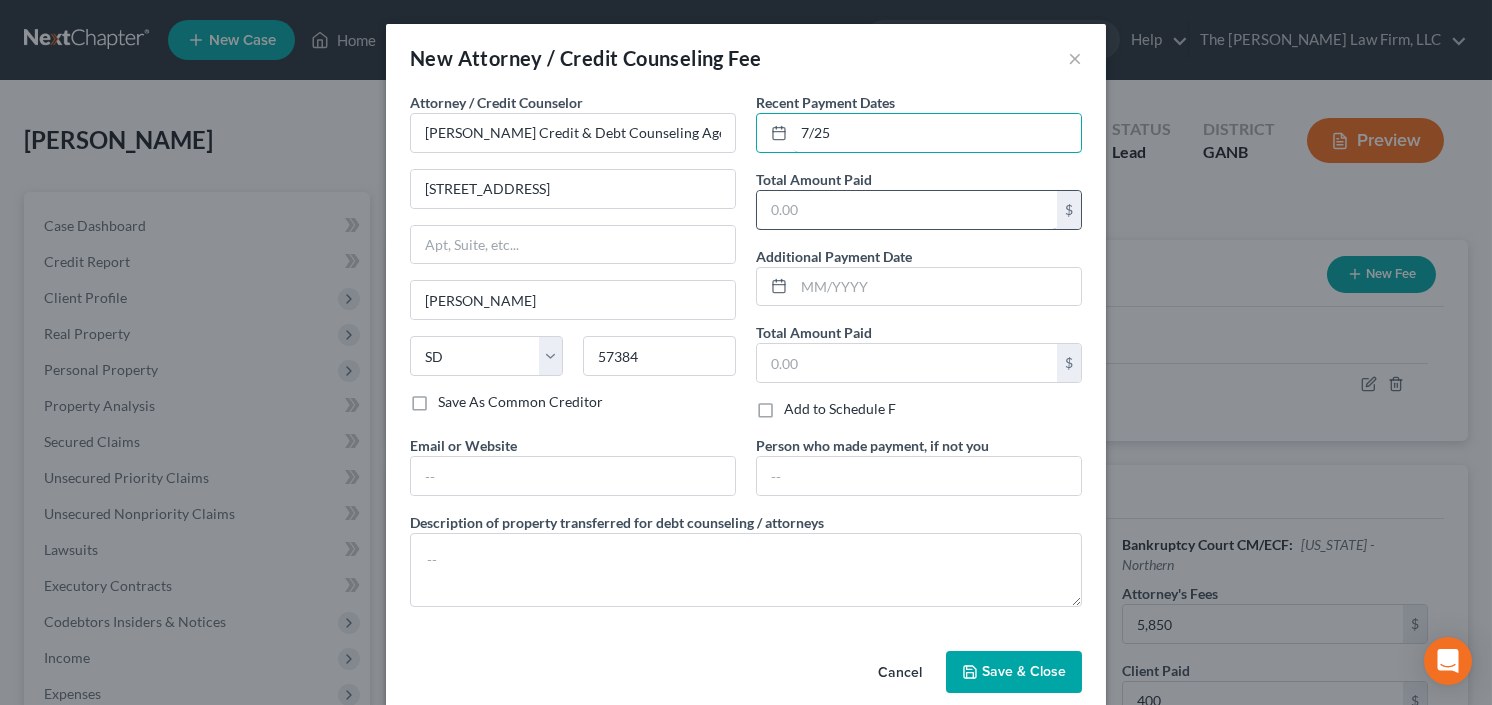 type on "7/25" 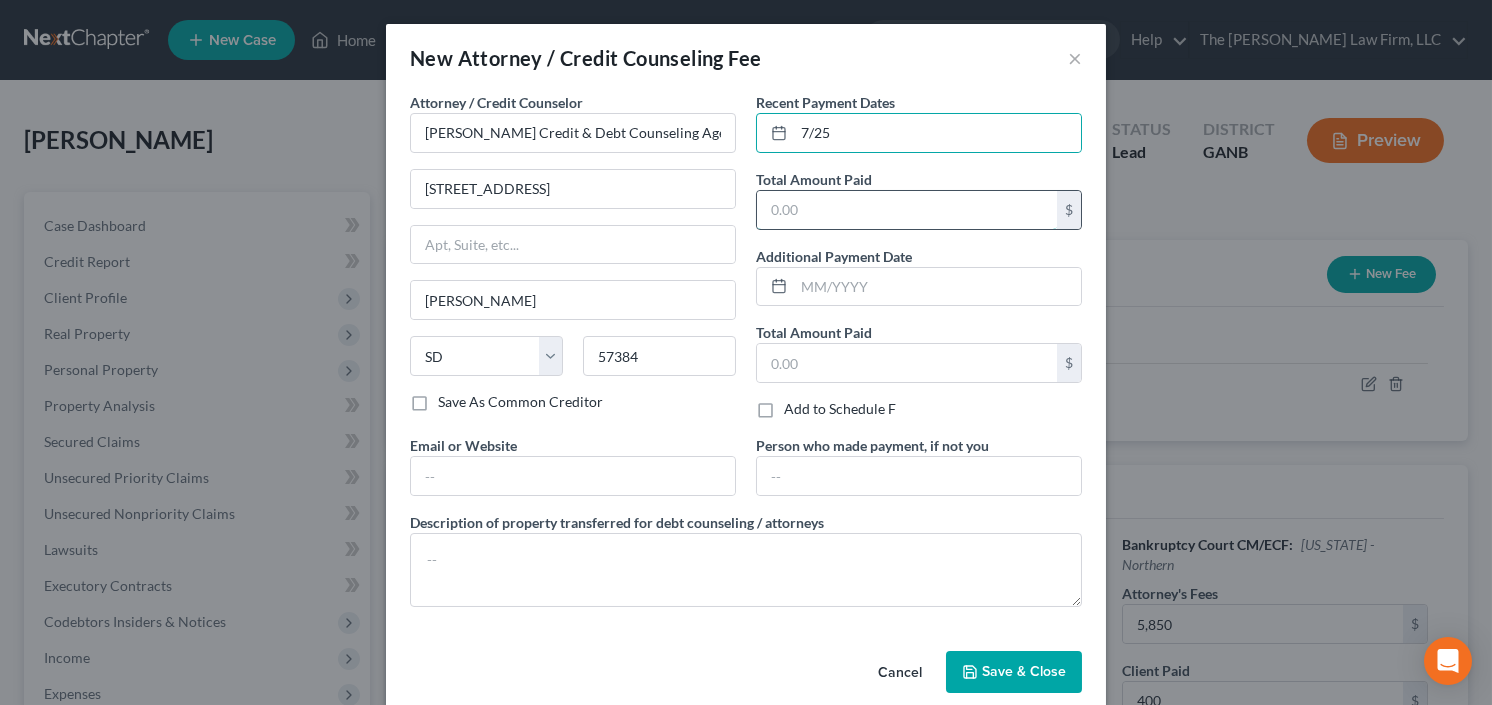 click at bounding box center [907, 210] 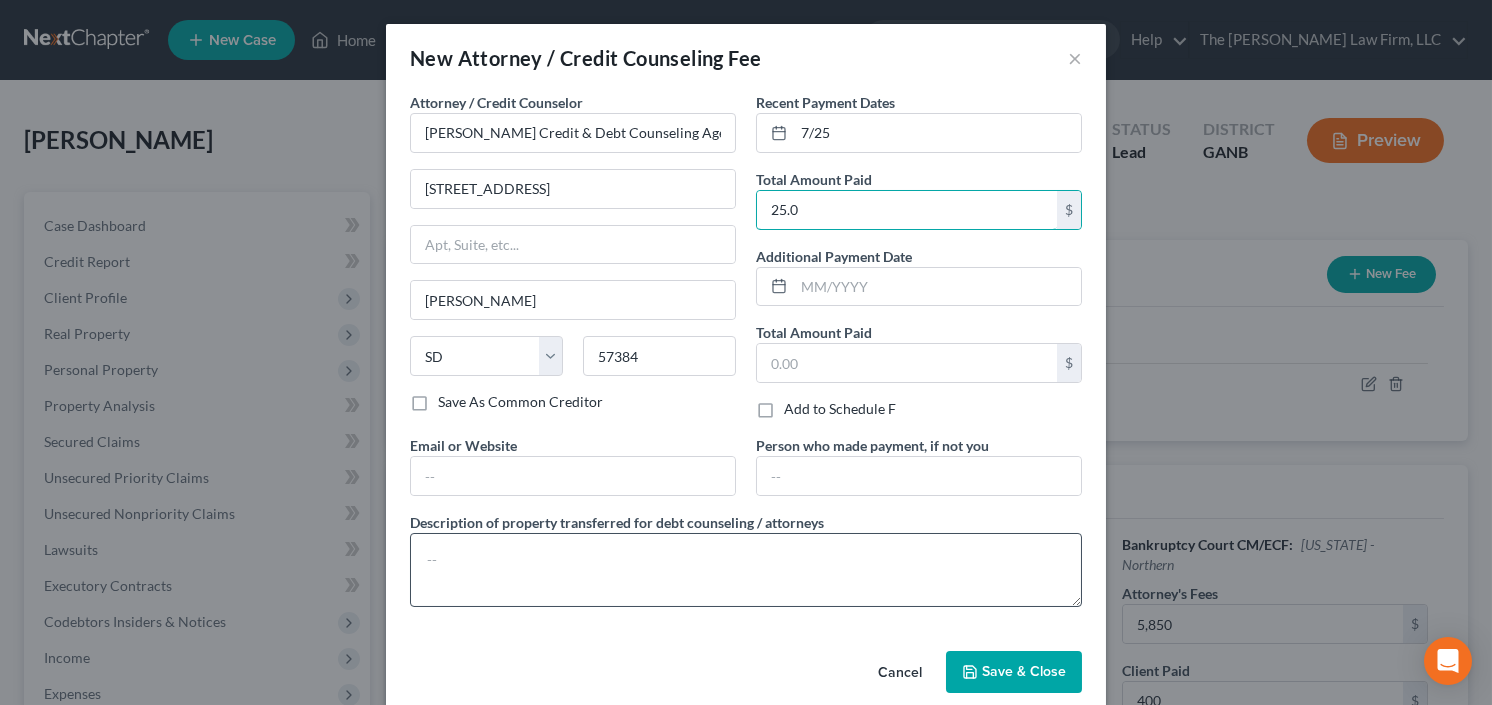 type on "25.0" 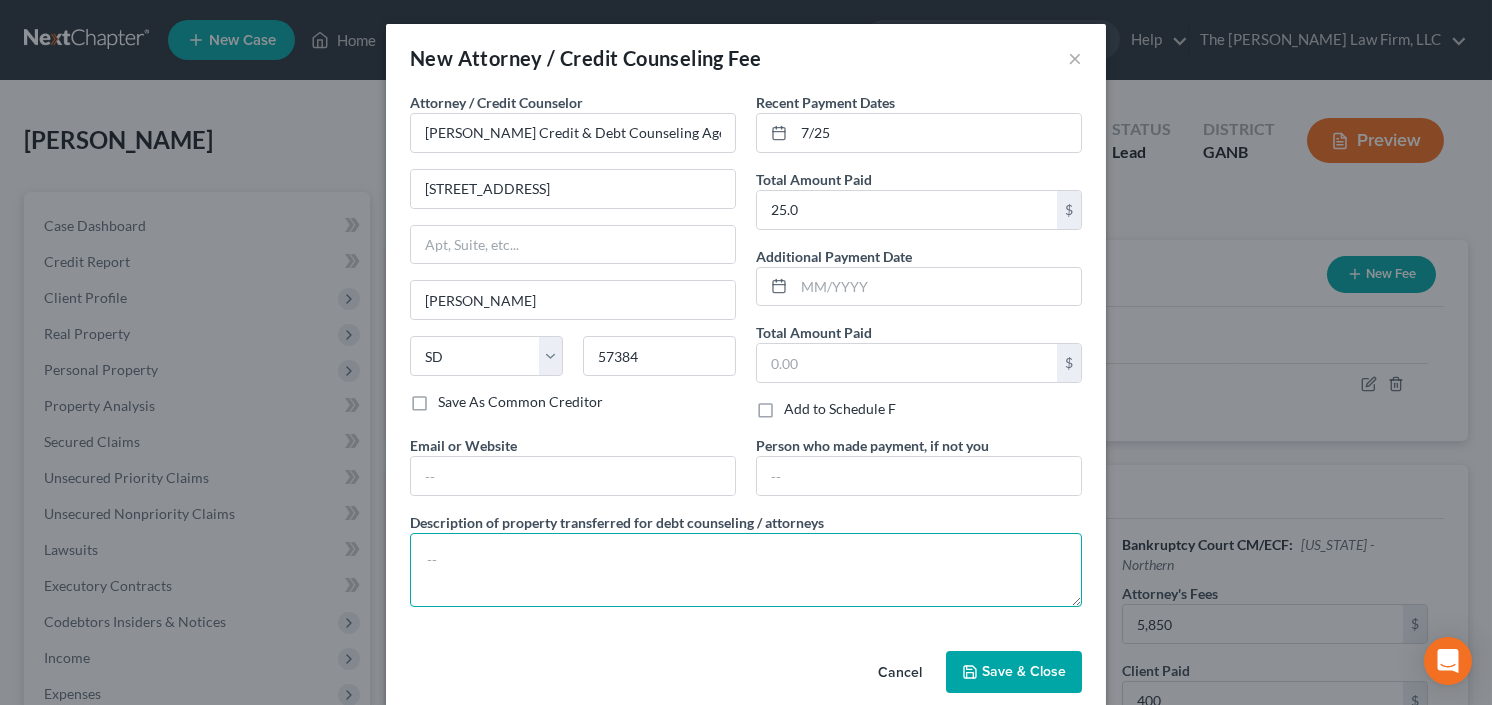 click at bounding box center (746, 570) 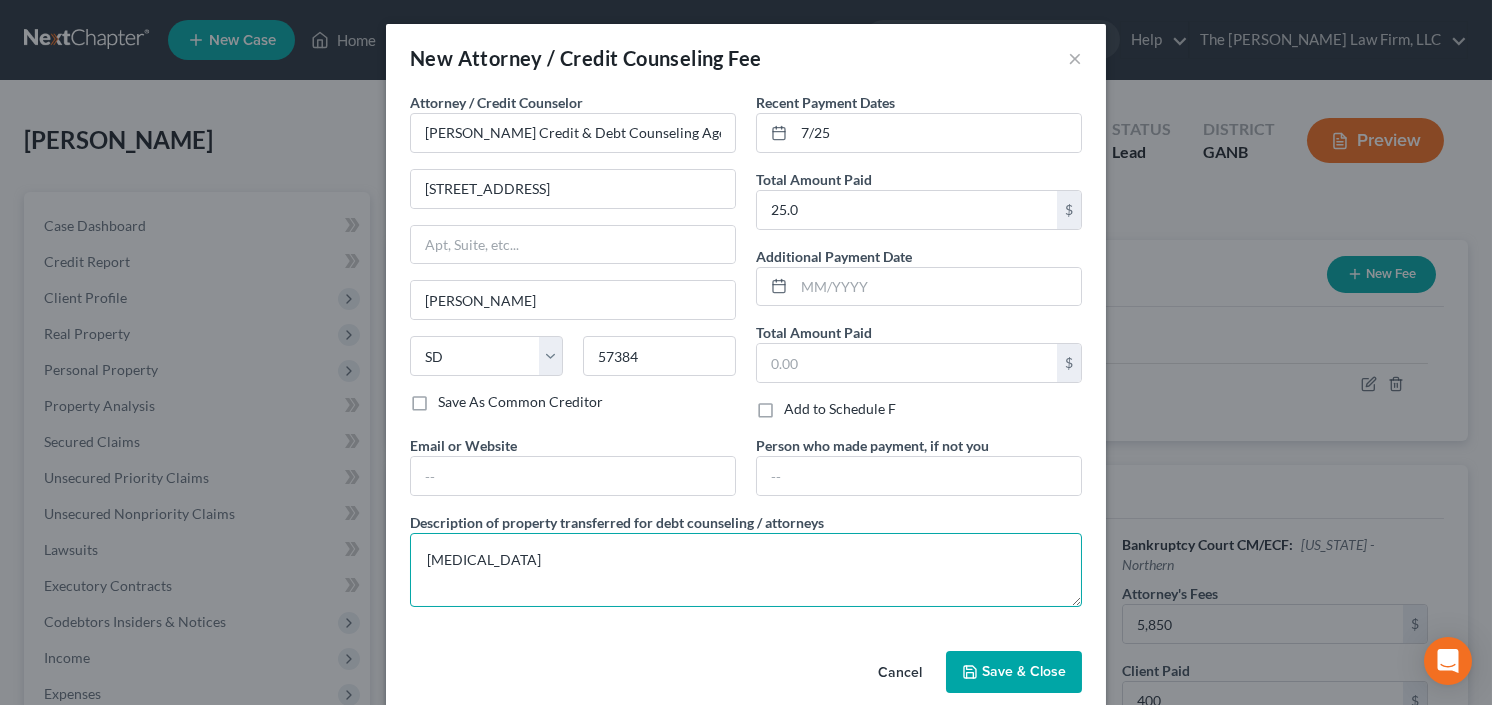 type on "retainer" 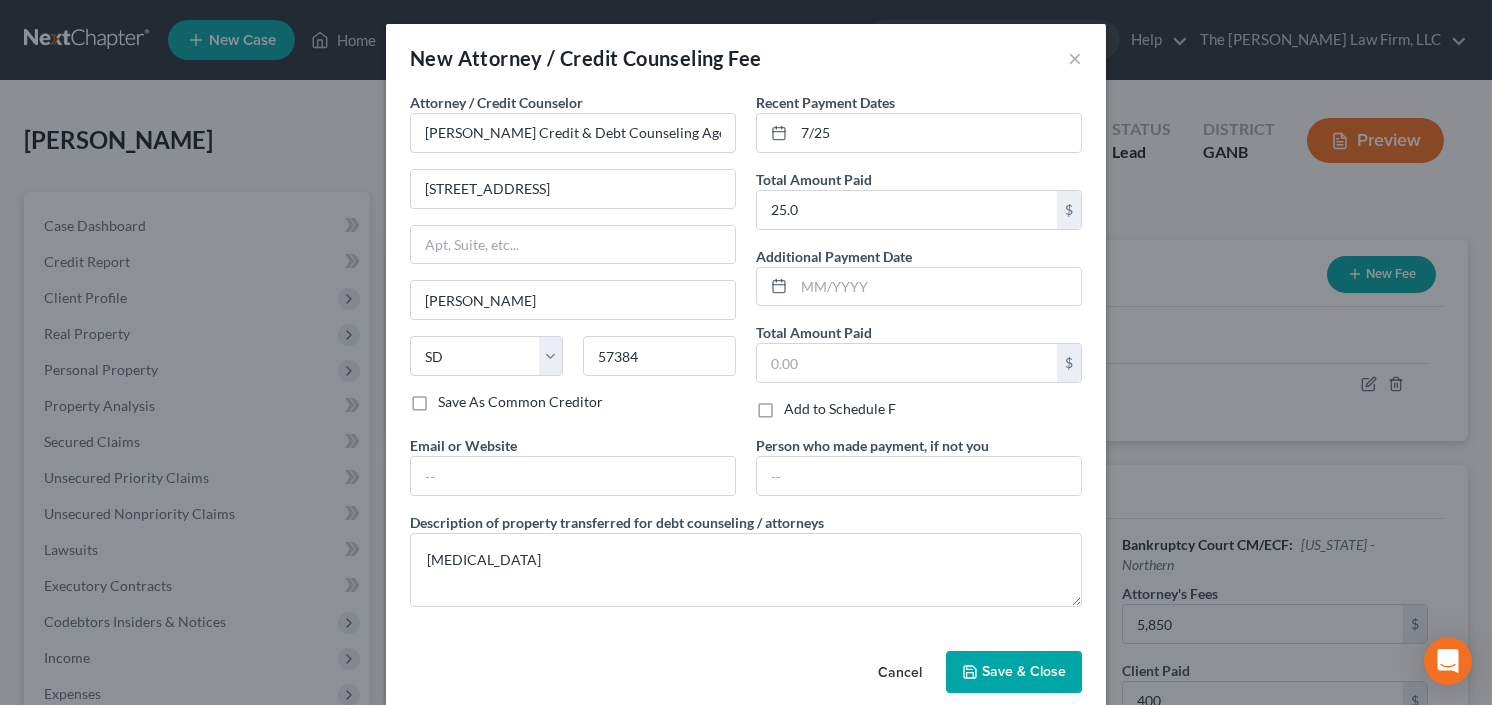 click 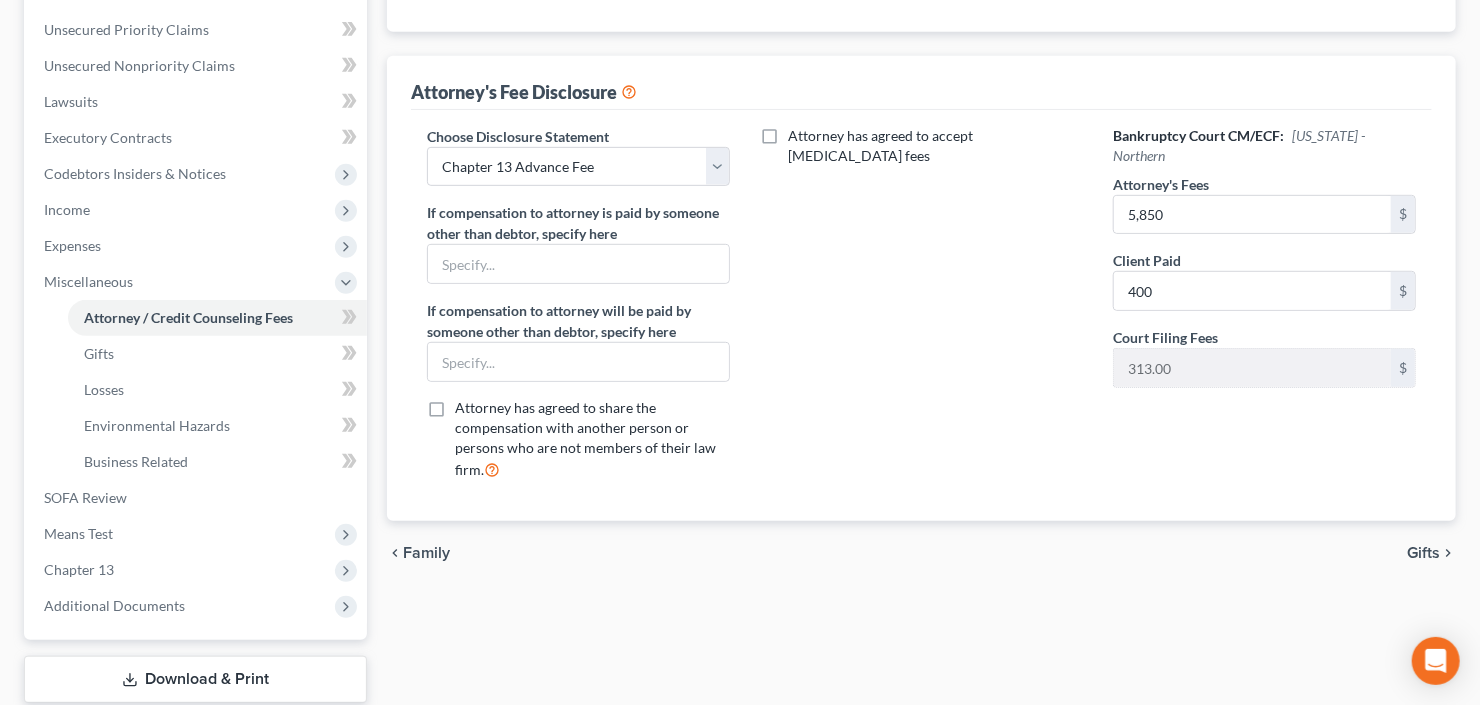 scroll, scrollTop: 560, scrollLeft: 0, axis: vertical 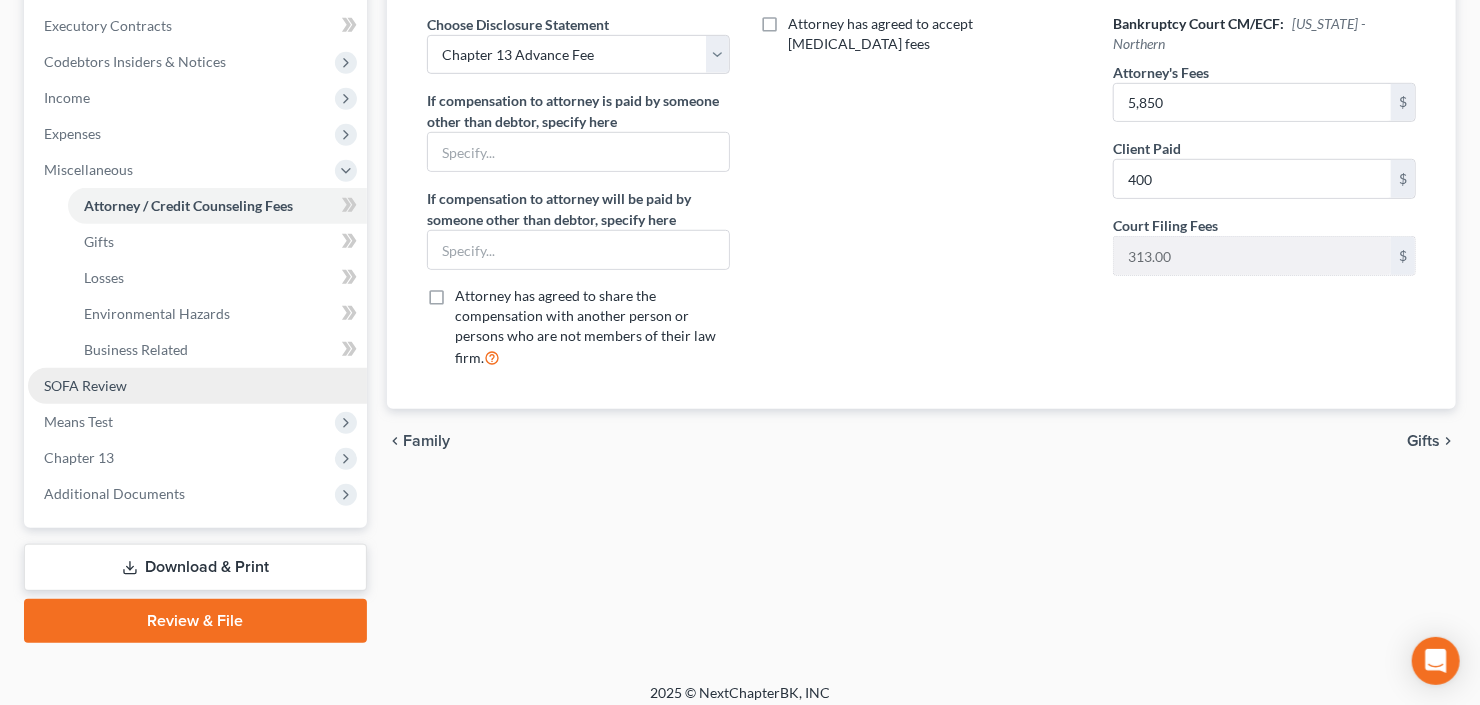 click on "SOFA Review" at bounding box center (197, 386) 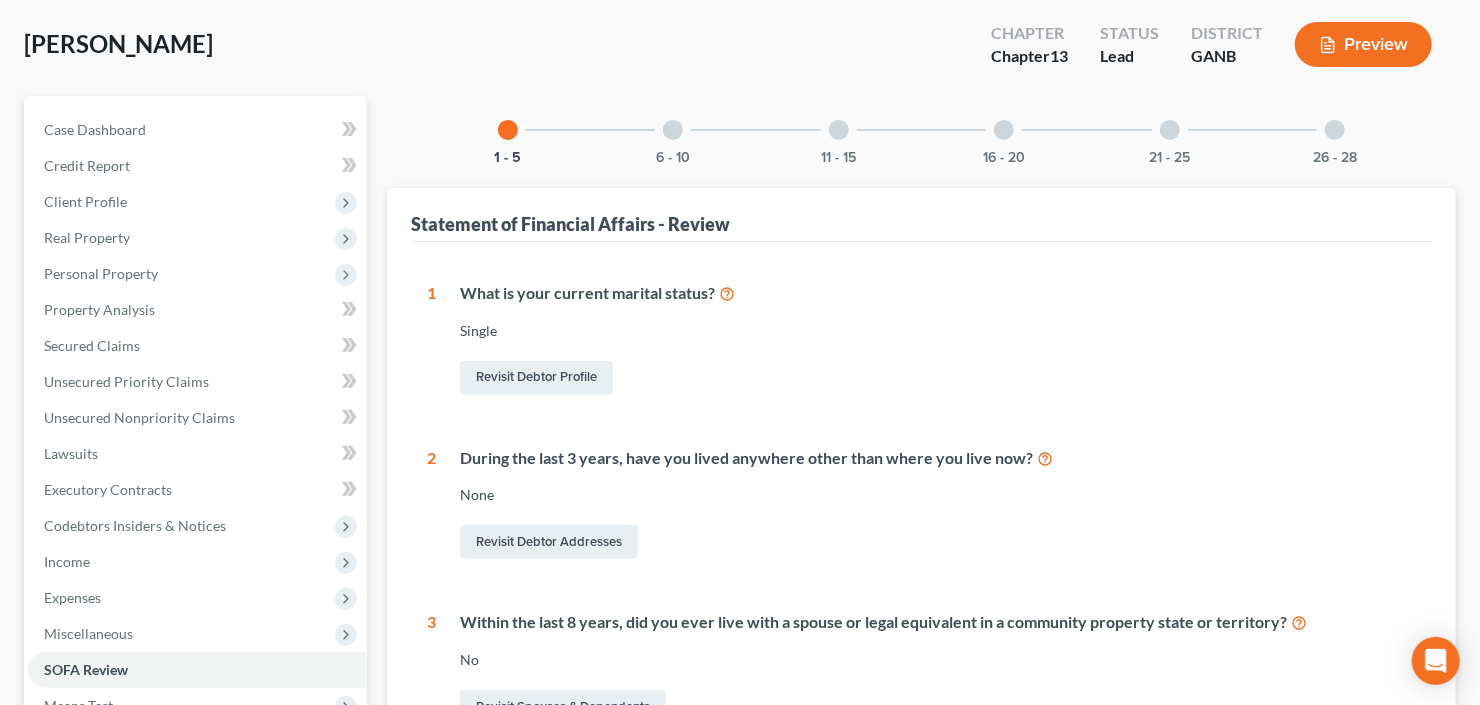 scroll, scrollTop: 80, scrollLeft: 0, axis: vertical 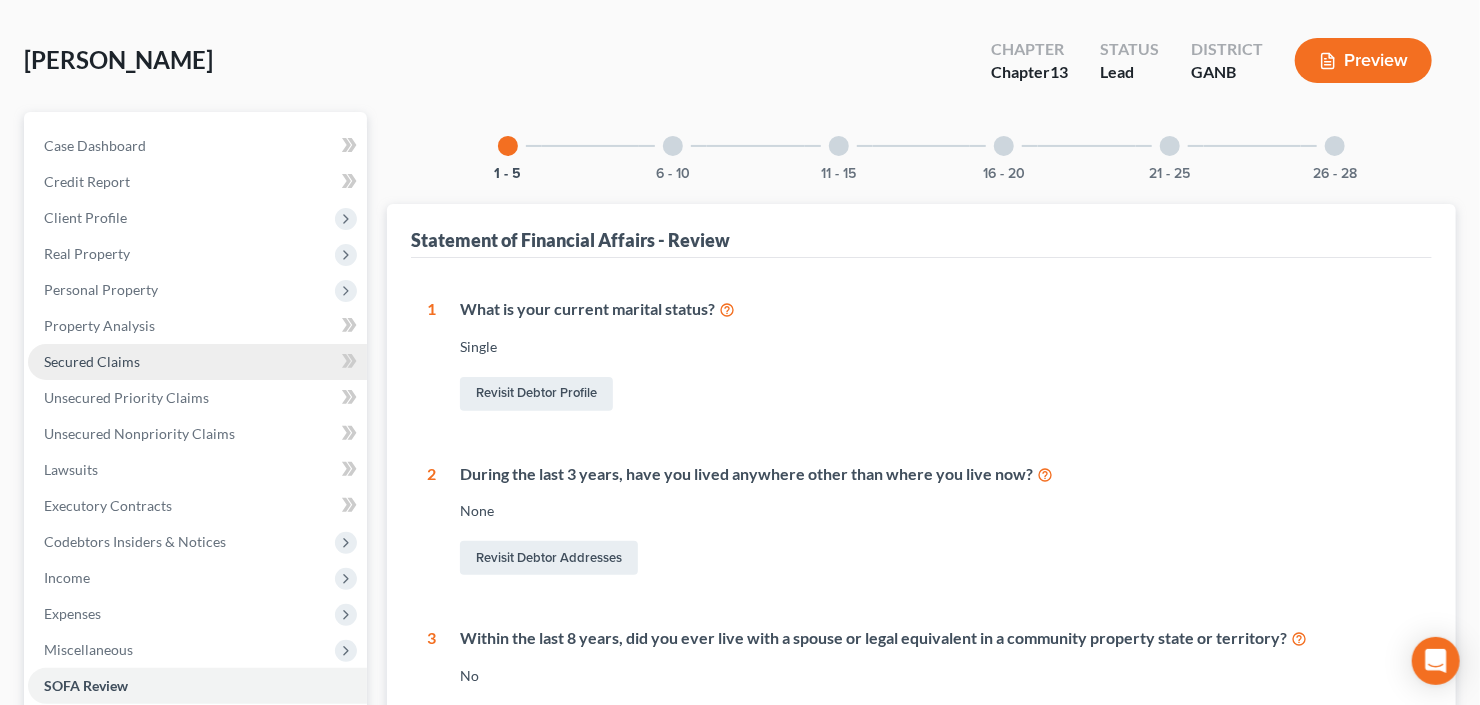 click on "Secured Claims" at bounding box center (92, 361) 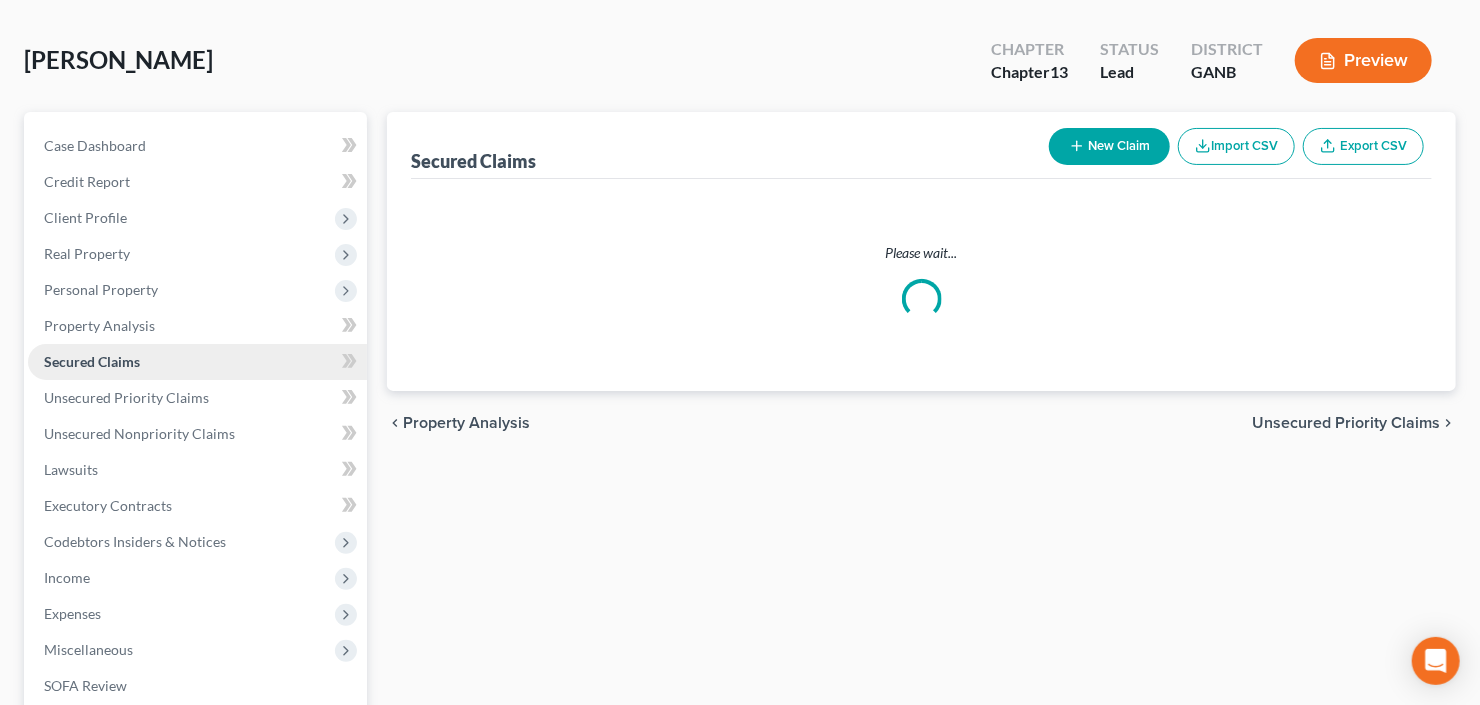 scroll, scrollTop: 0, scrollLeft: 0, axis: both 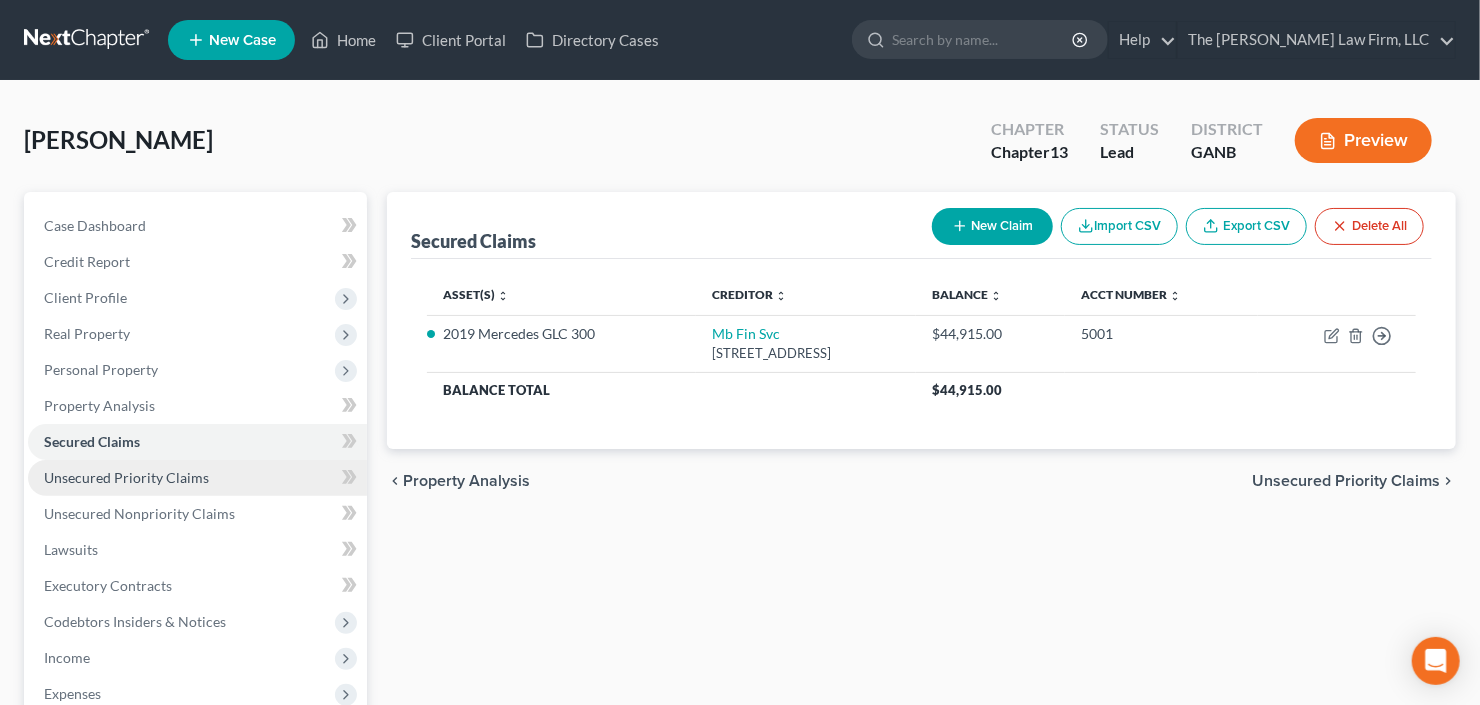 click on "Unsecured Priority Claims" at bounding box center (126, 477) 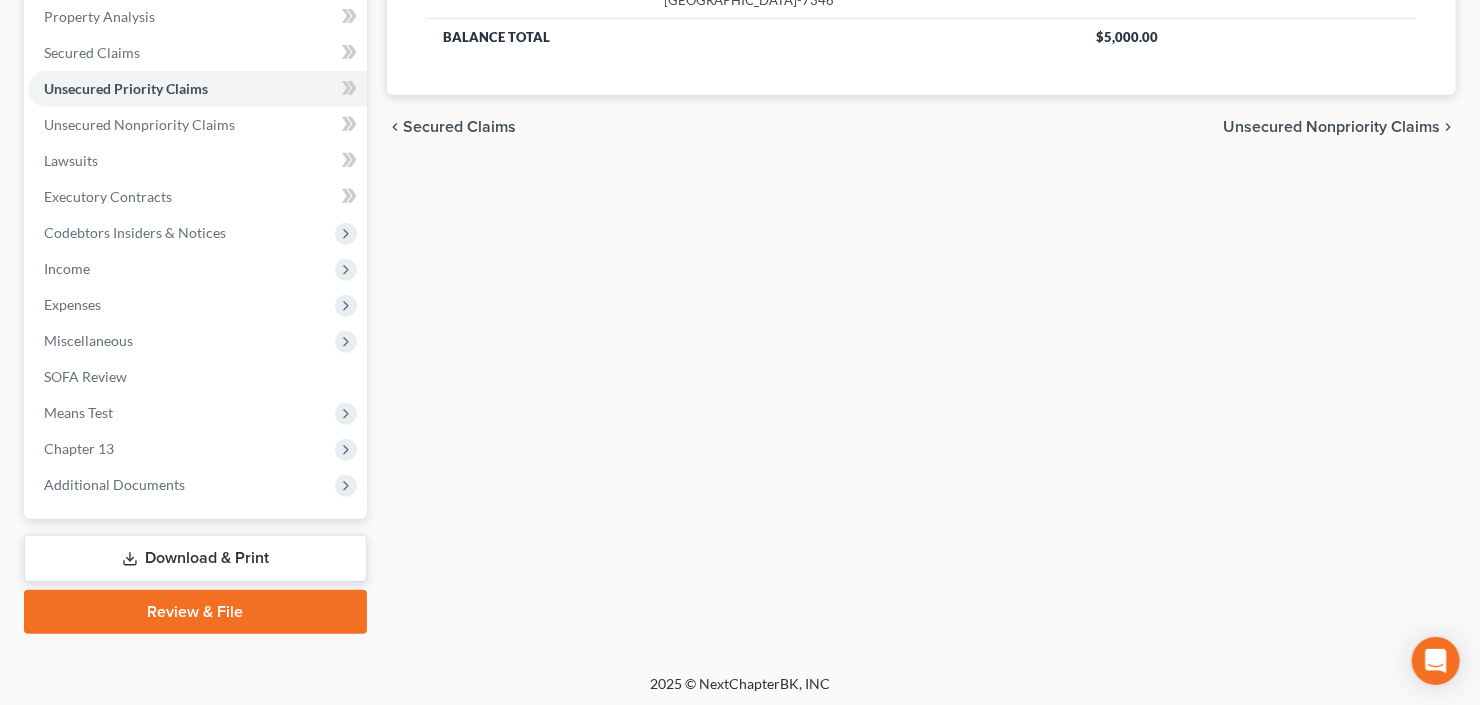 scroll, scrollTop: 390, scrollLeft: 0, axis: vertical 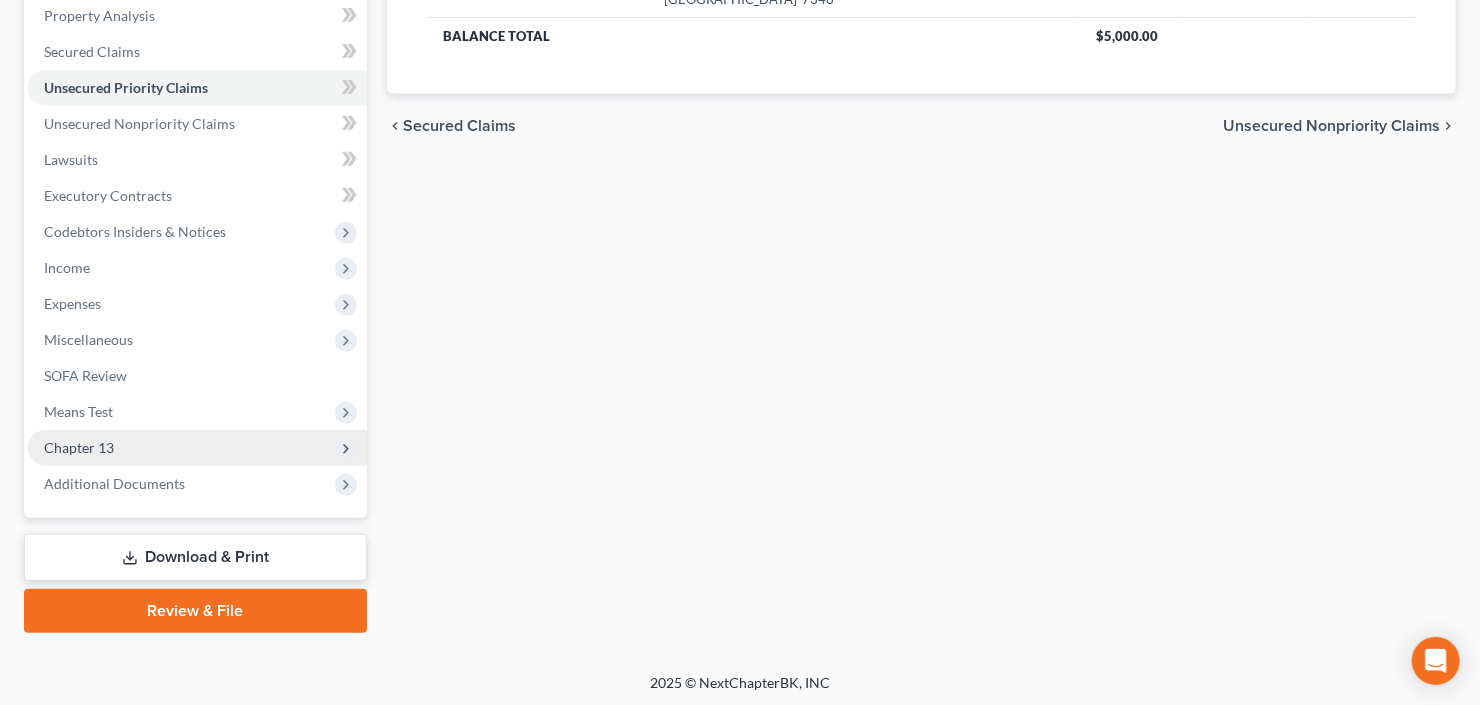 click on "Chapter 13" at bounding box center [197, 448] 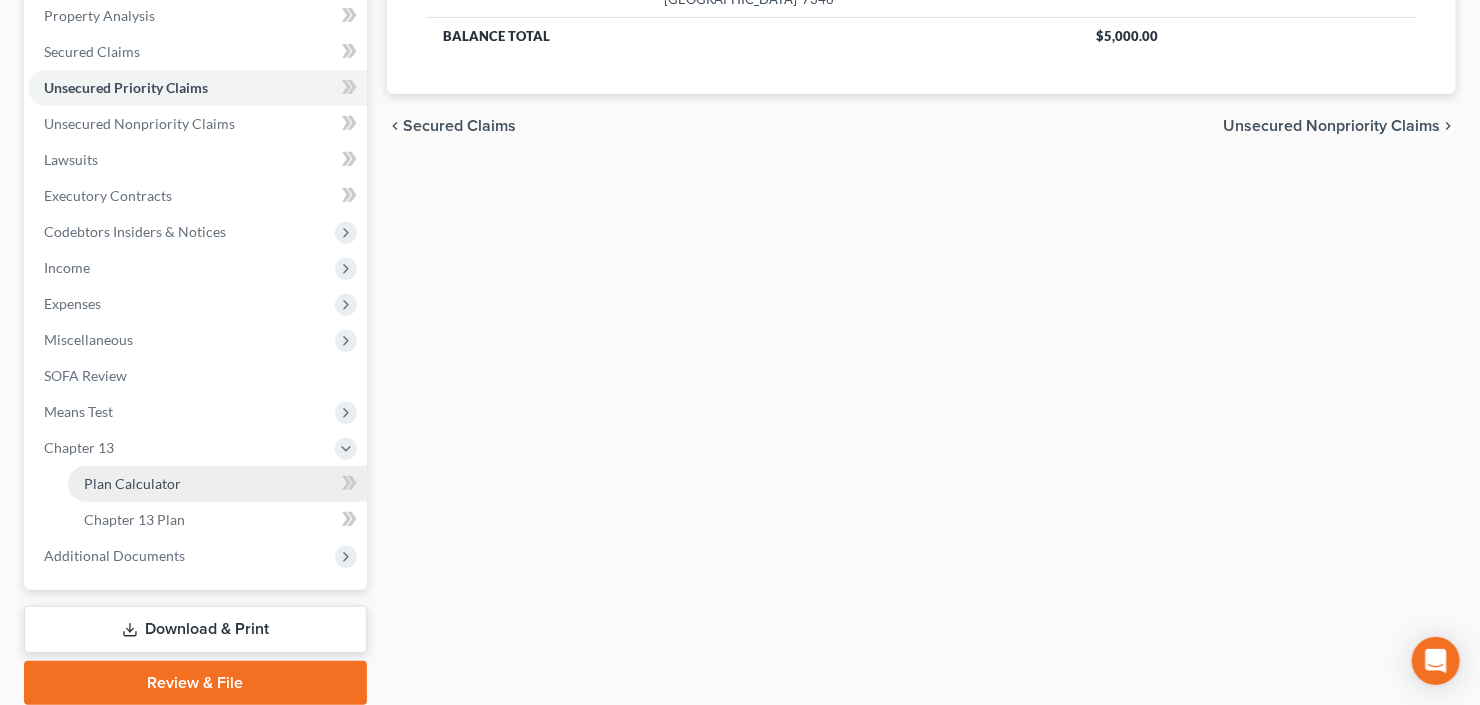 click on "Plan Calculator" at bounding box center [132, 483] 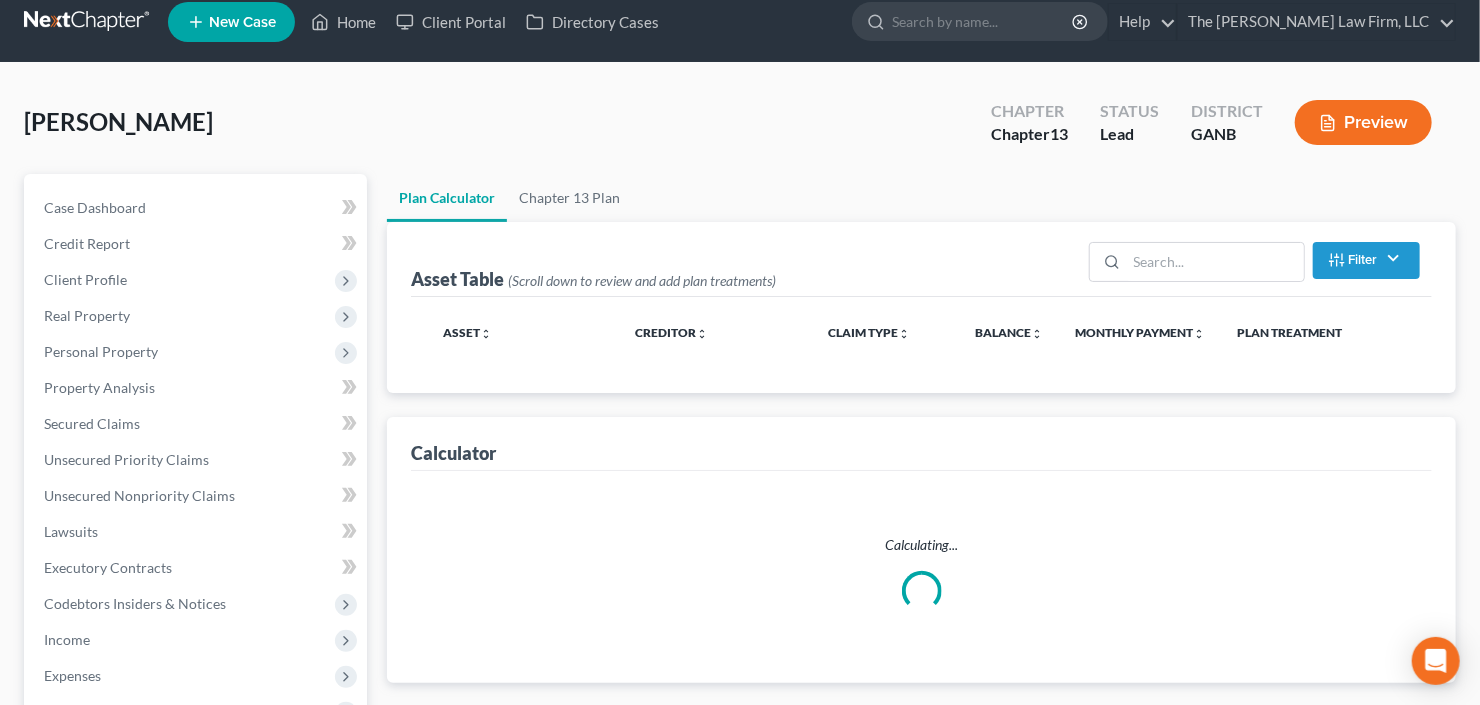 scroll, scrollTop: 0, scrollLeft: 0, axis: both 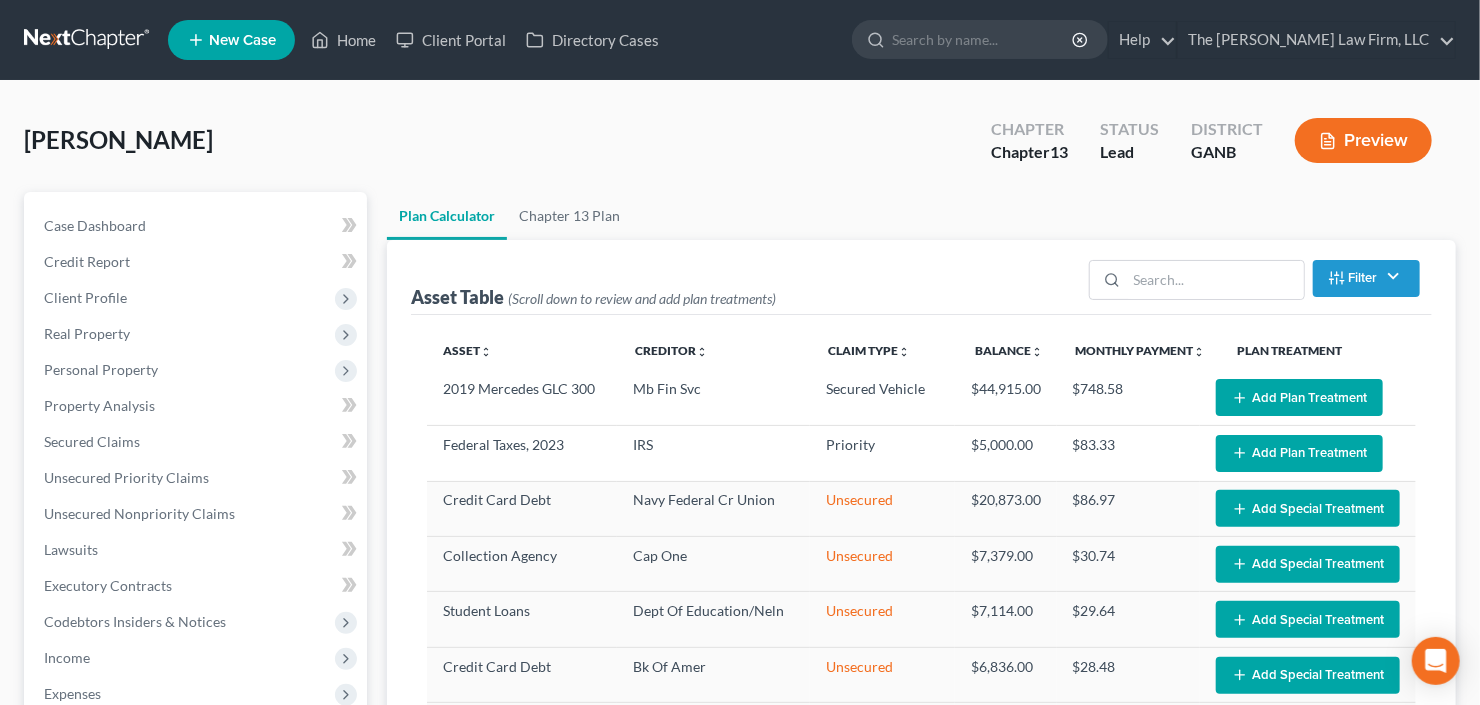 select on "59" 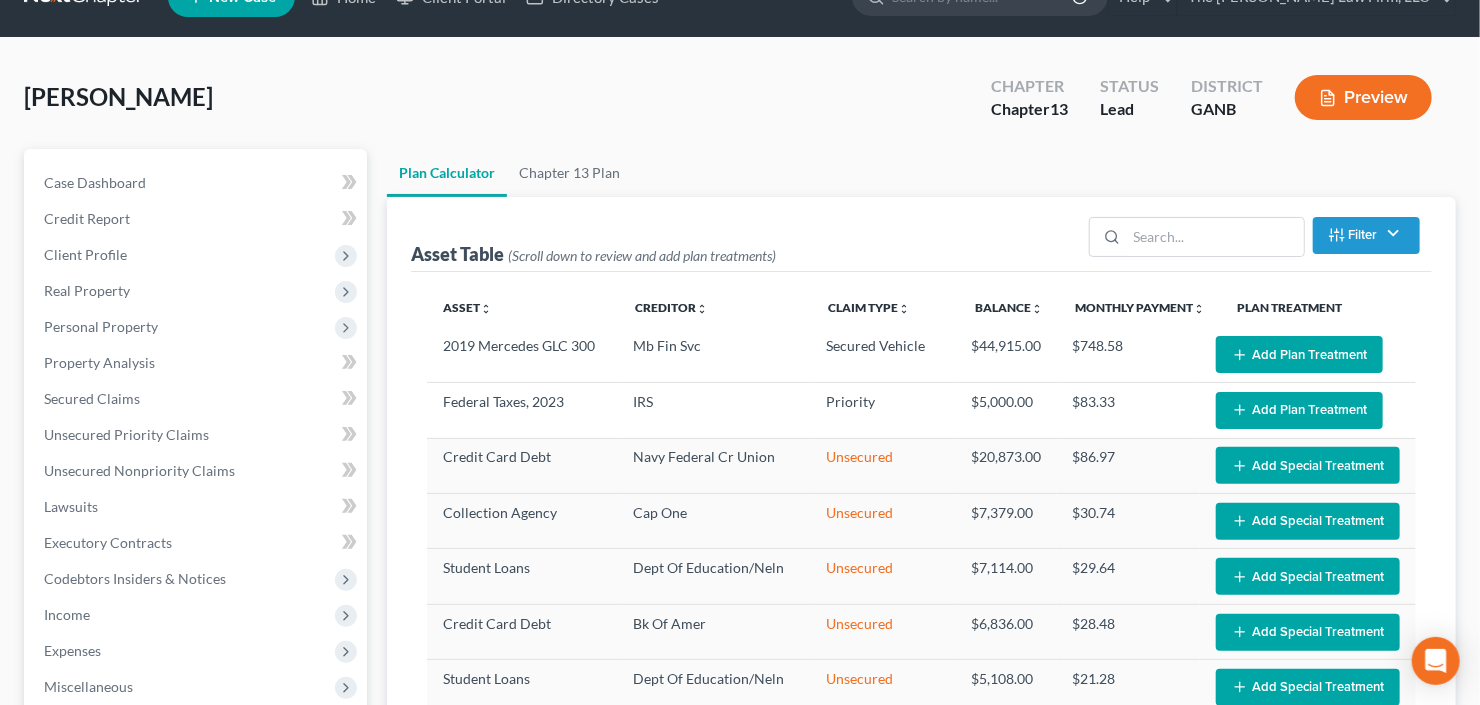 scroll, scrollTop: 80, scrollLeft: 0, axis: vertical 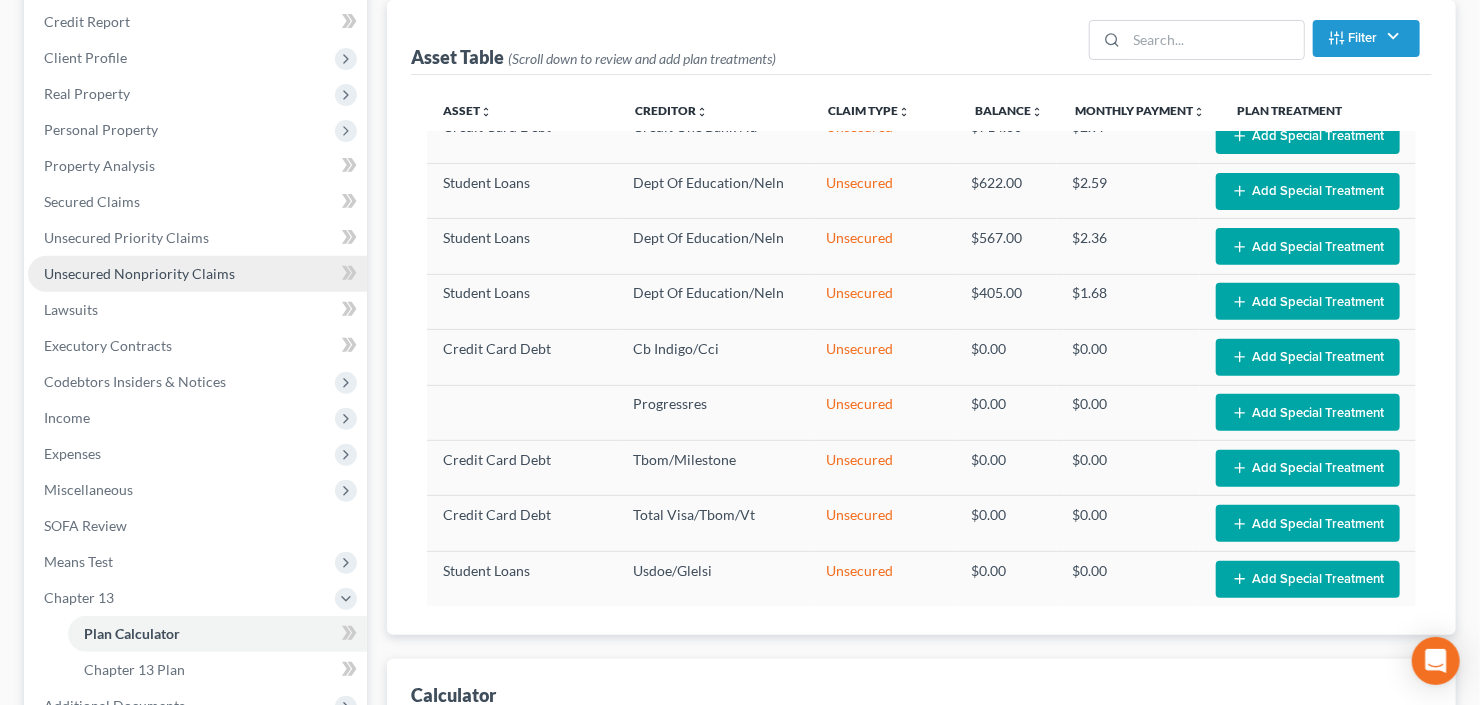 click on "Unsecured Nonpriority Claims" at bounding box center (197, 274) 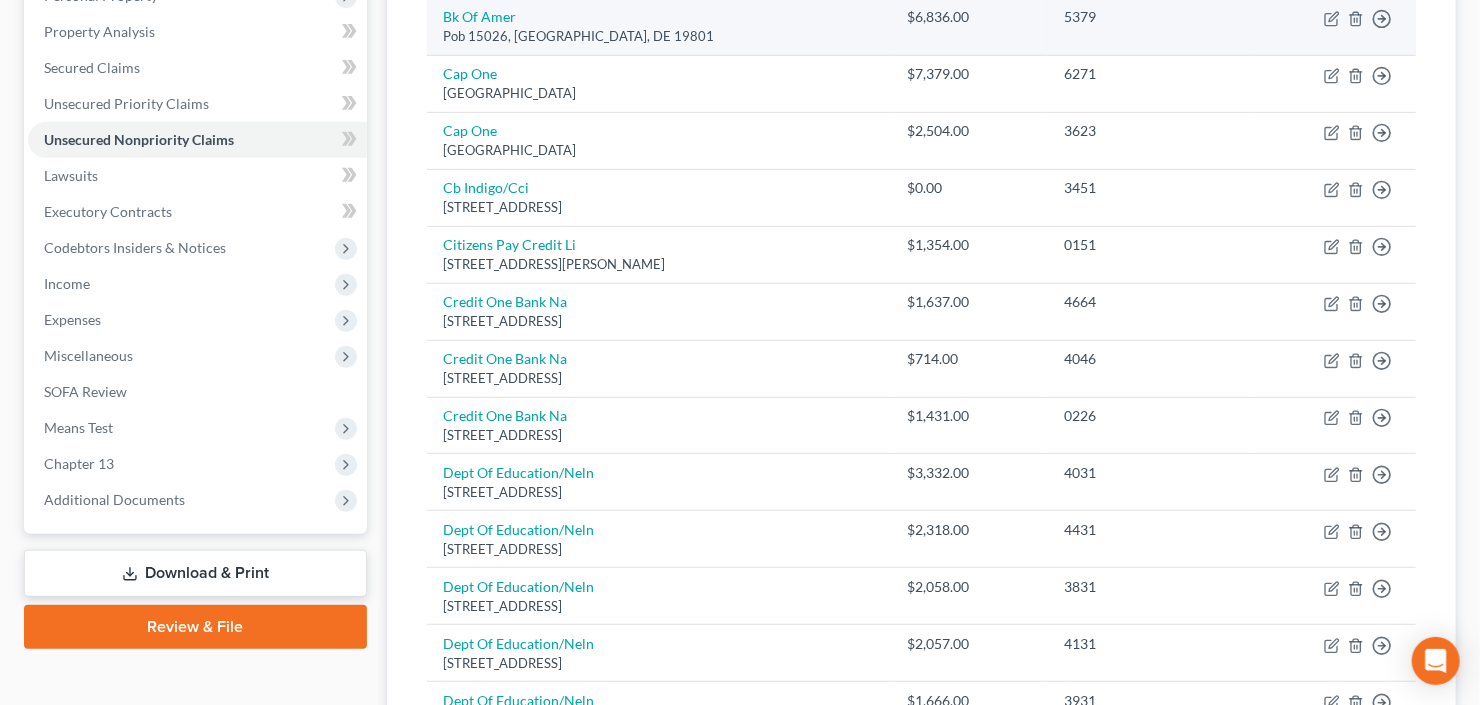 scroll, scrollTop: 400, scrollLeft: 0, axis: vertical 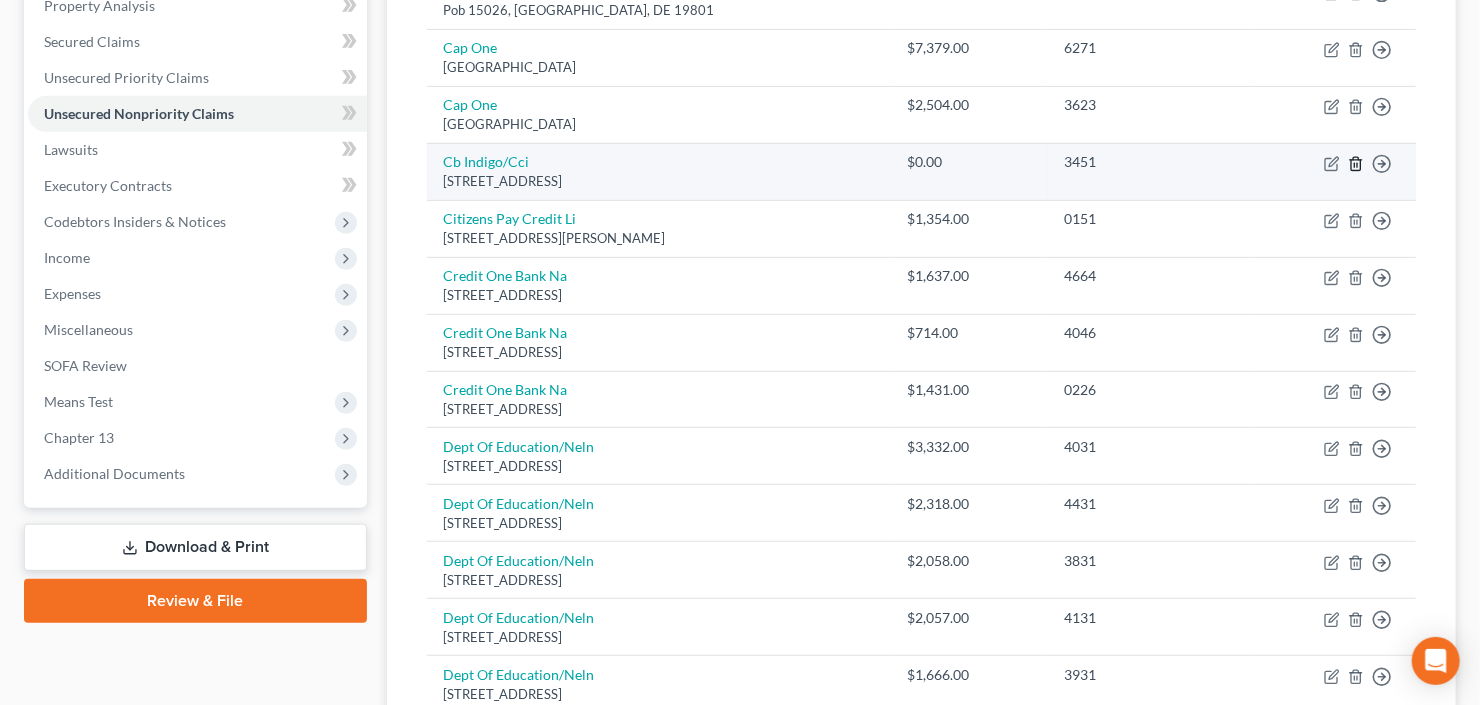 click 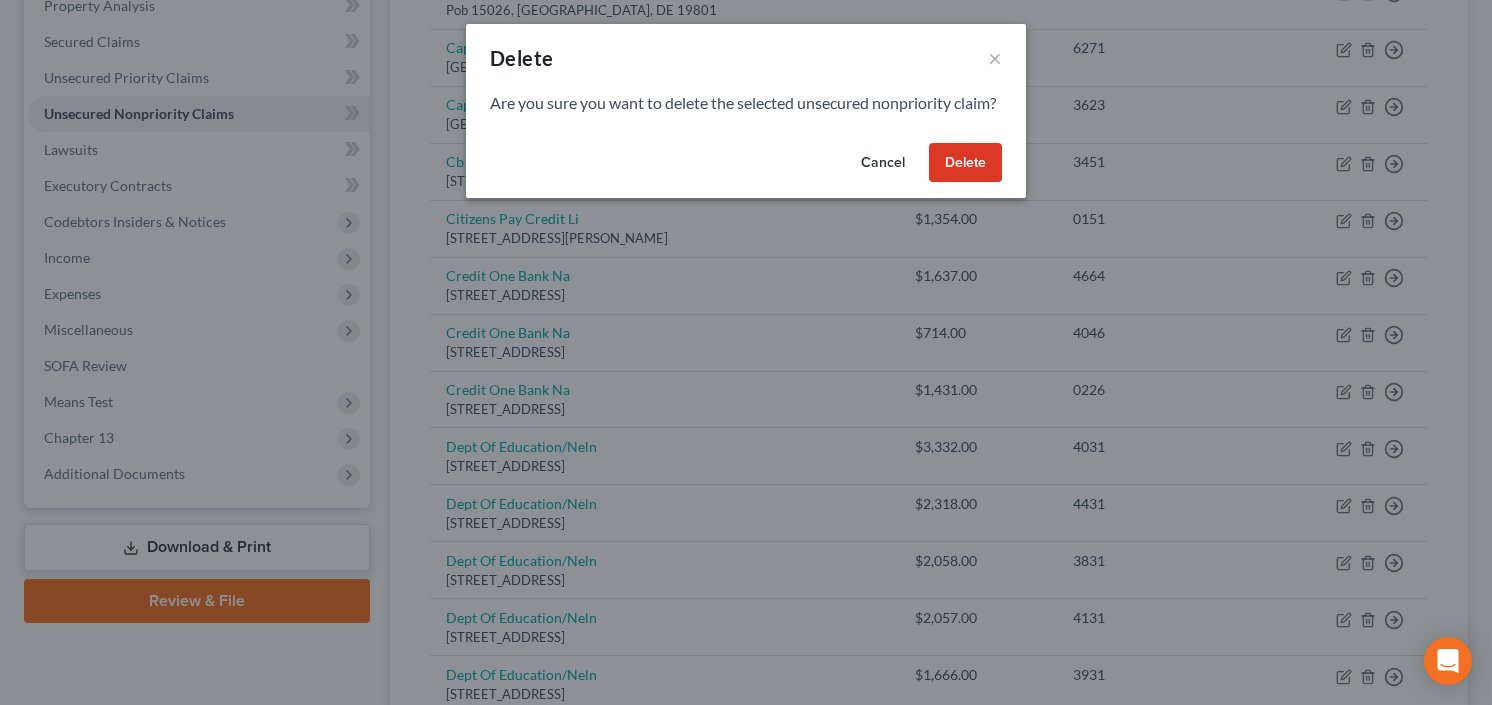 click on "Delete" at bounding box center (965, 163) 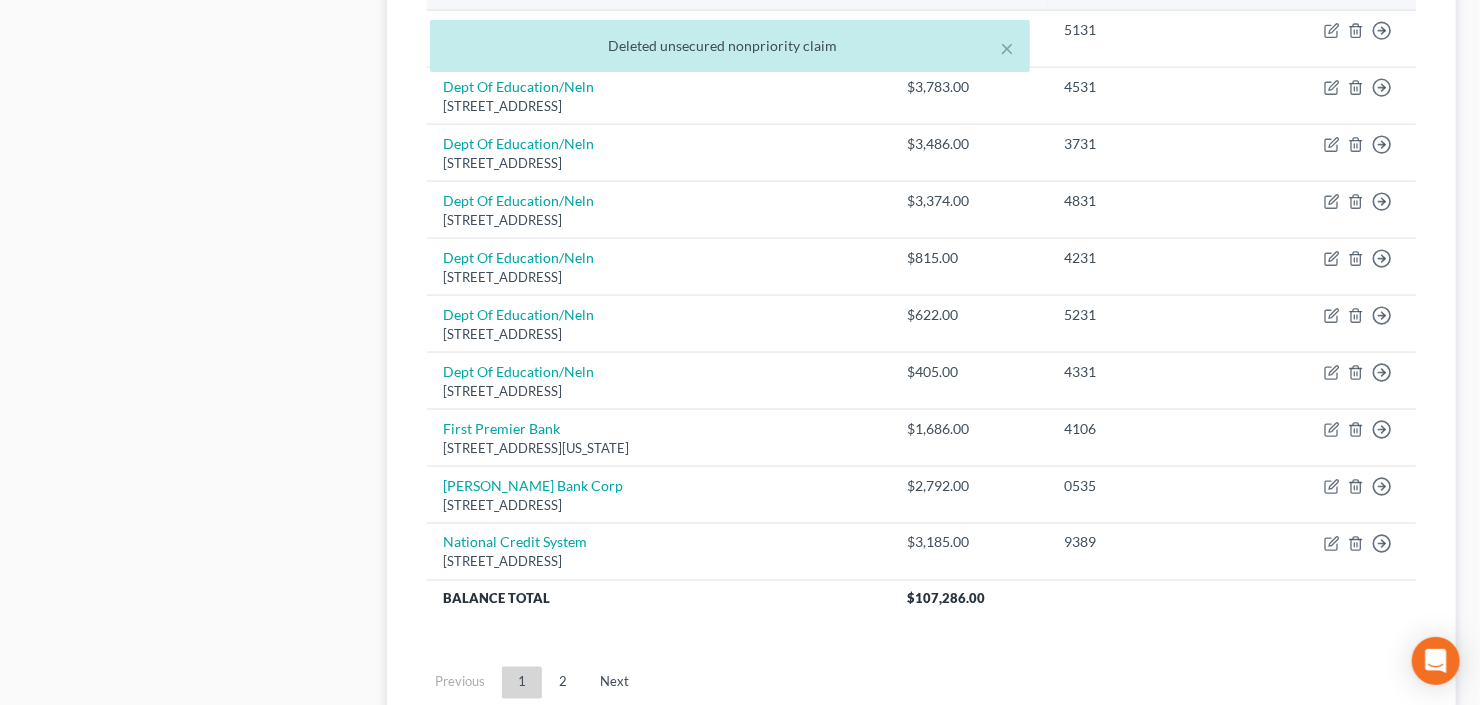 scroll, scrollTop: 1520, scrollLeft: 0, axis: vertical 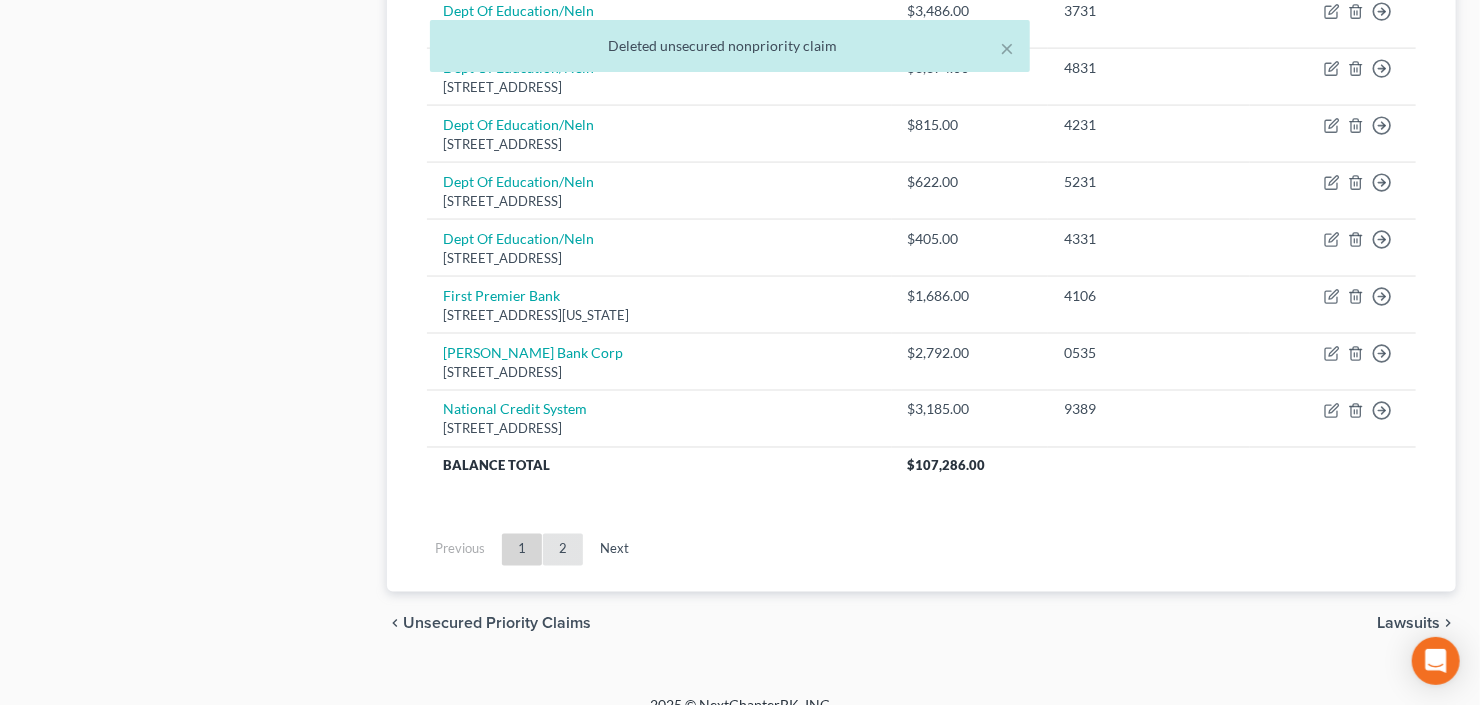 click on "2" at bounding box center (563, 550) 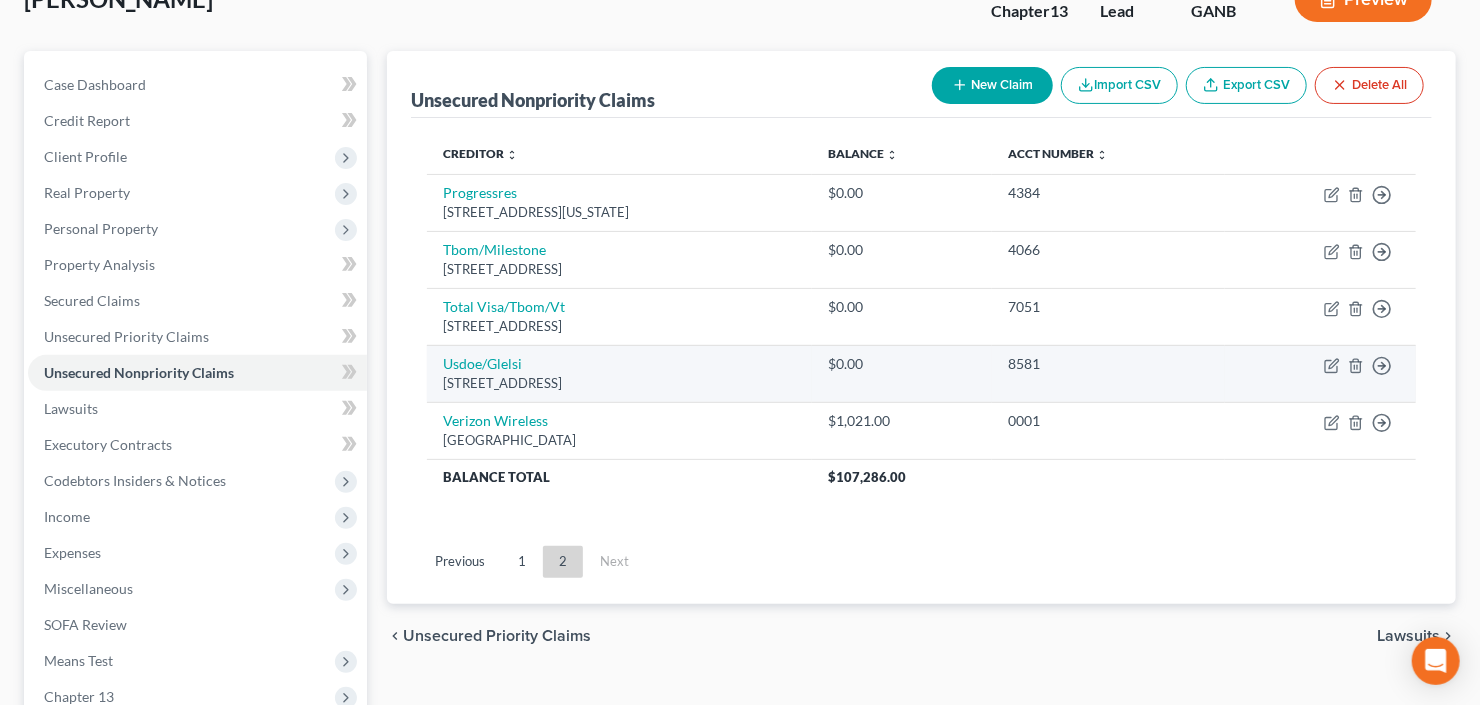 scroll, scrollTop: 70, scrollLeft: 0, axis: vertical 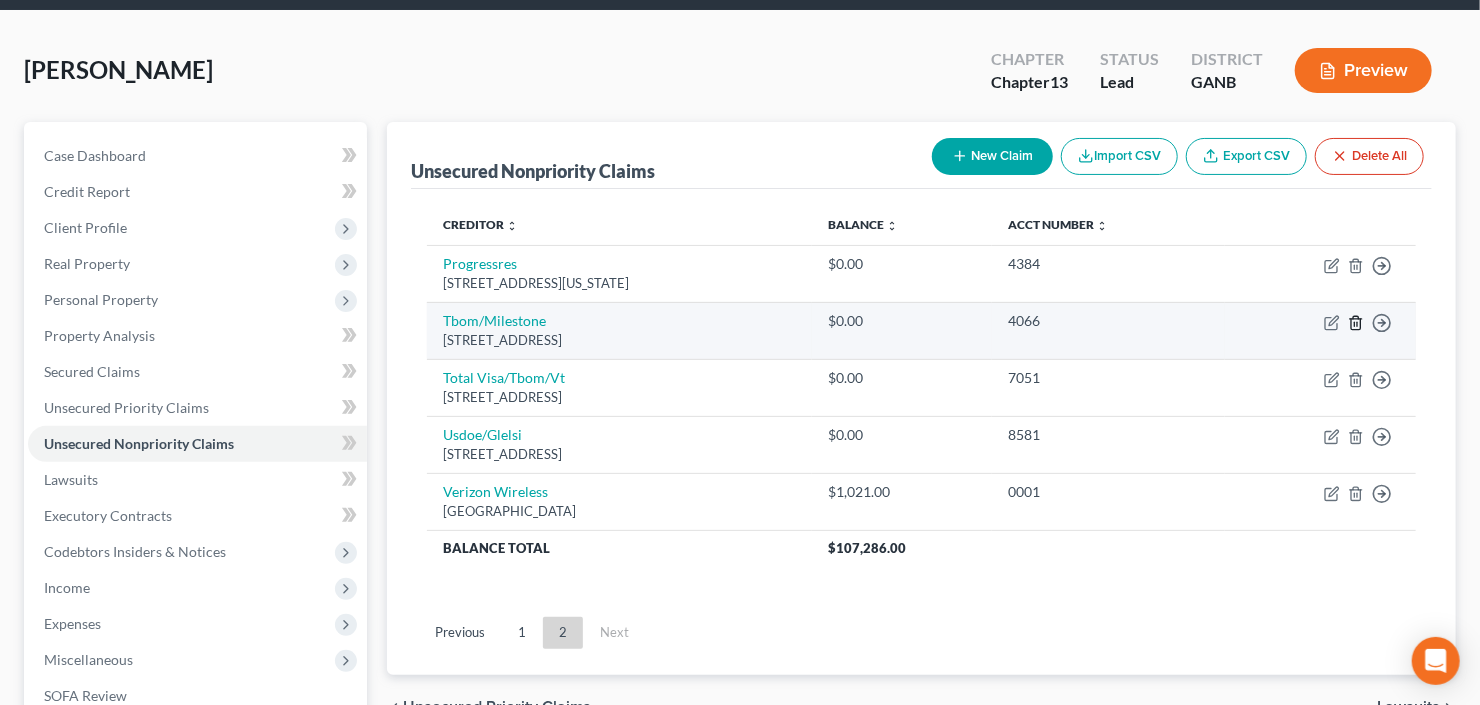 click 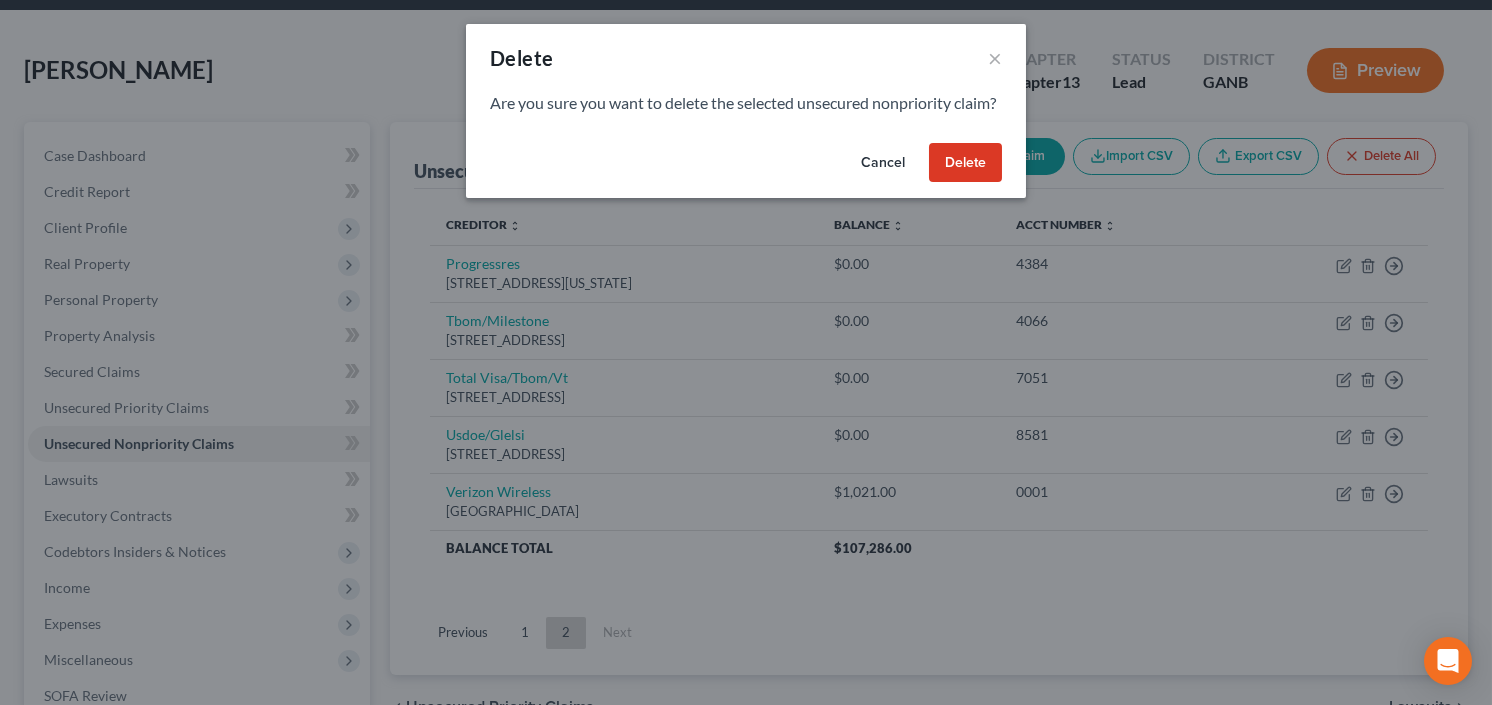 click on "Delete" at bounding box center [965, 163] 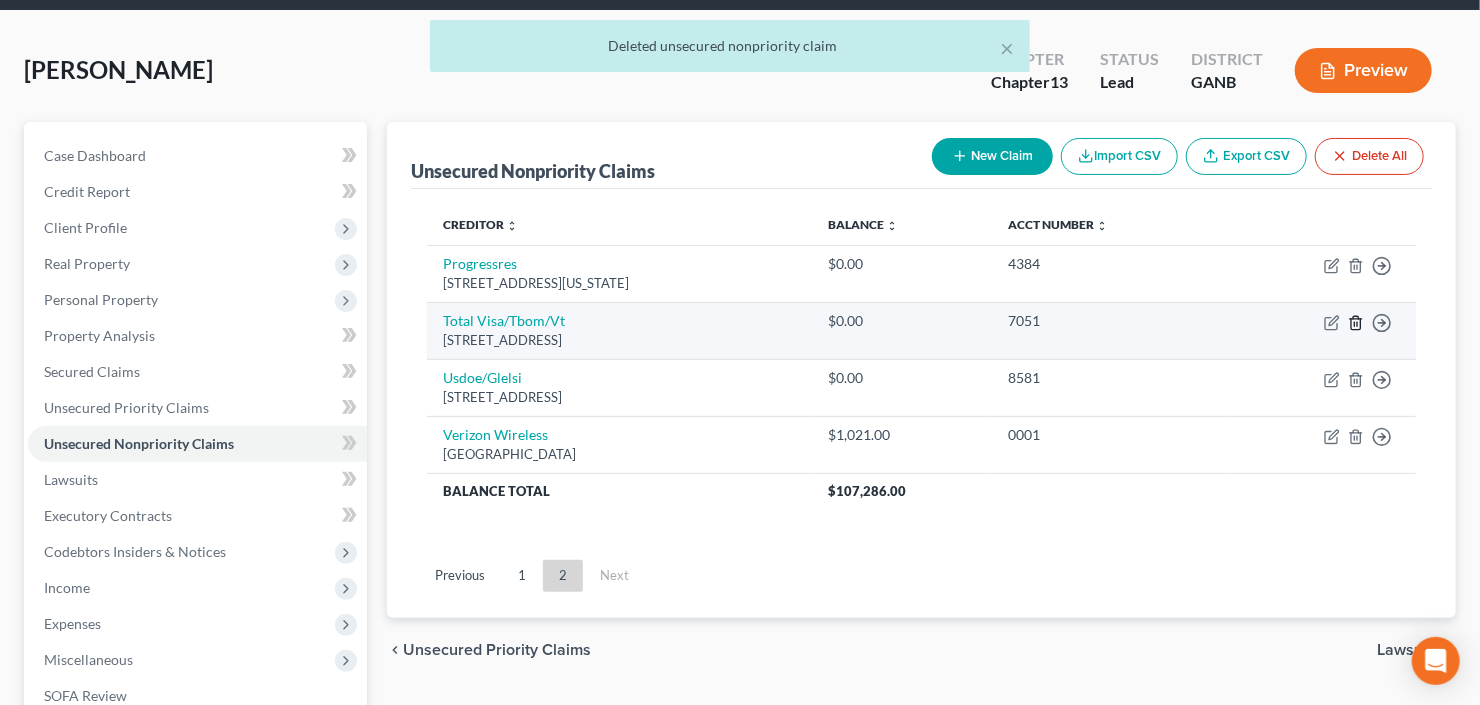 click 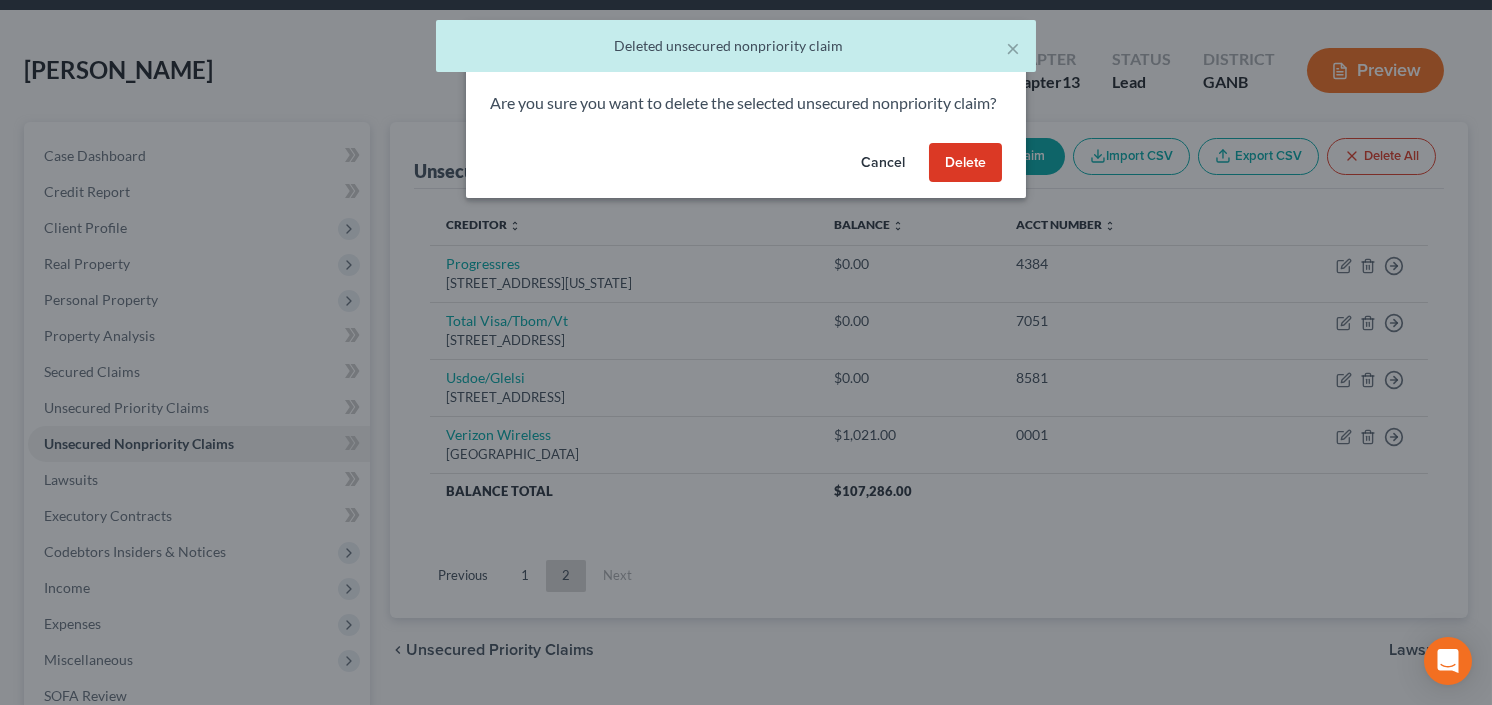 click on "Delete" at bounding box center [965, 163] 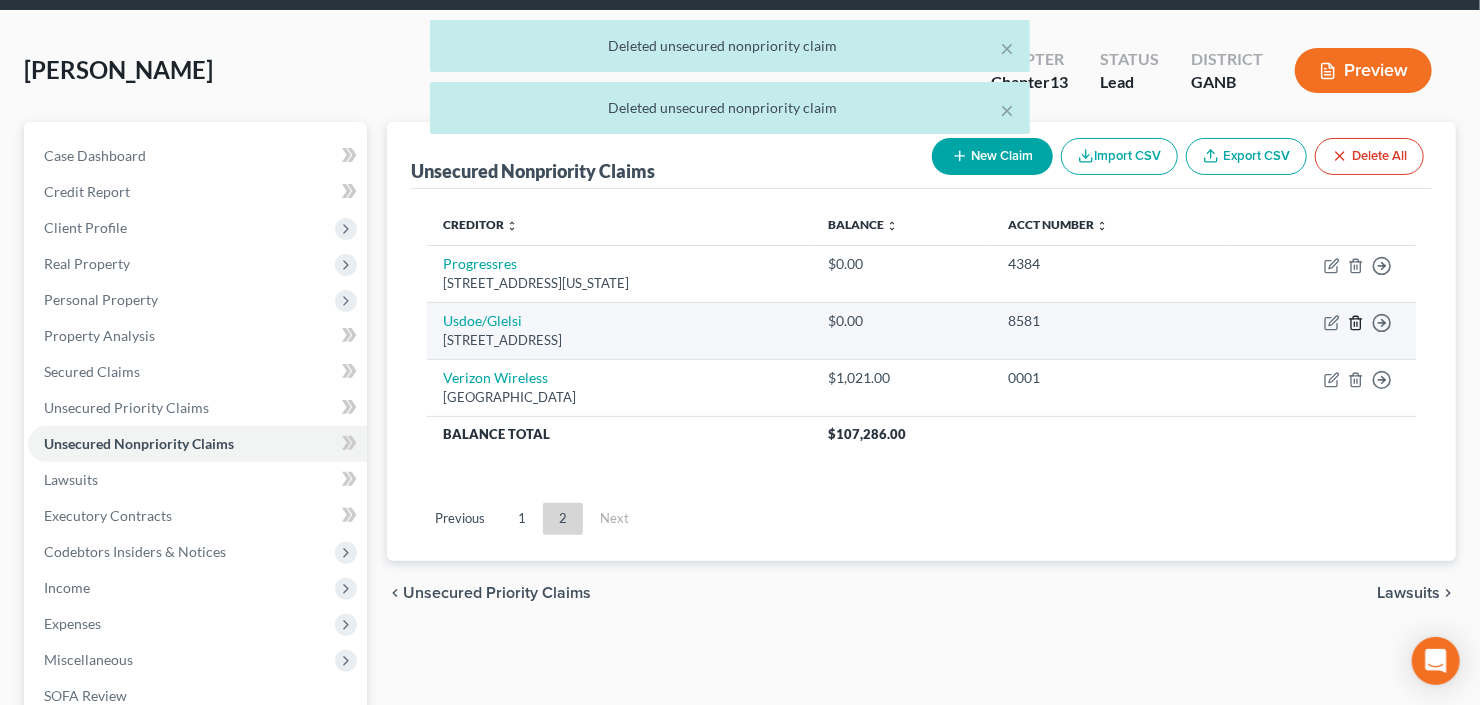 click 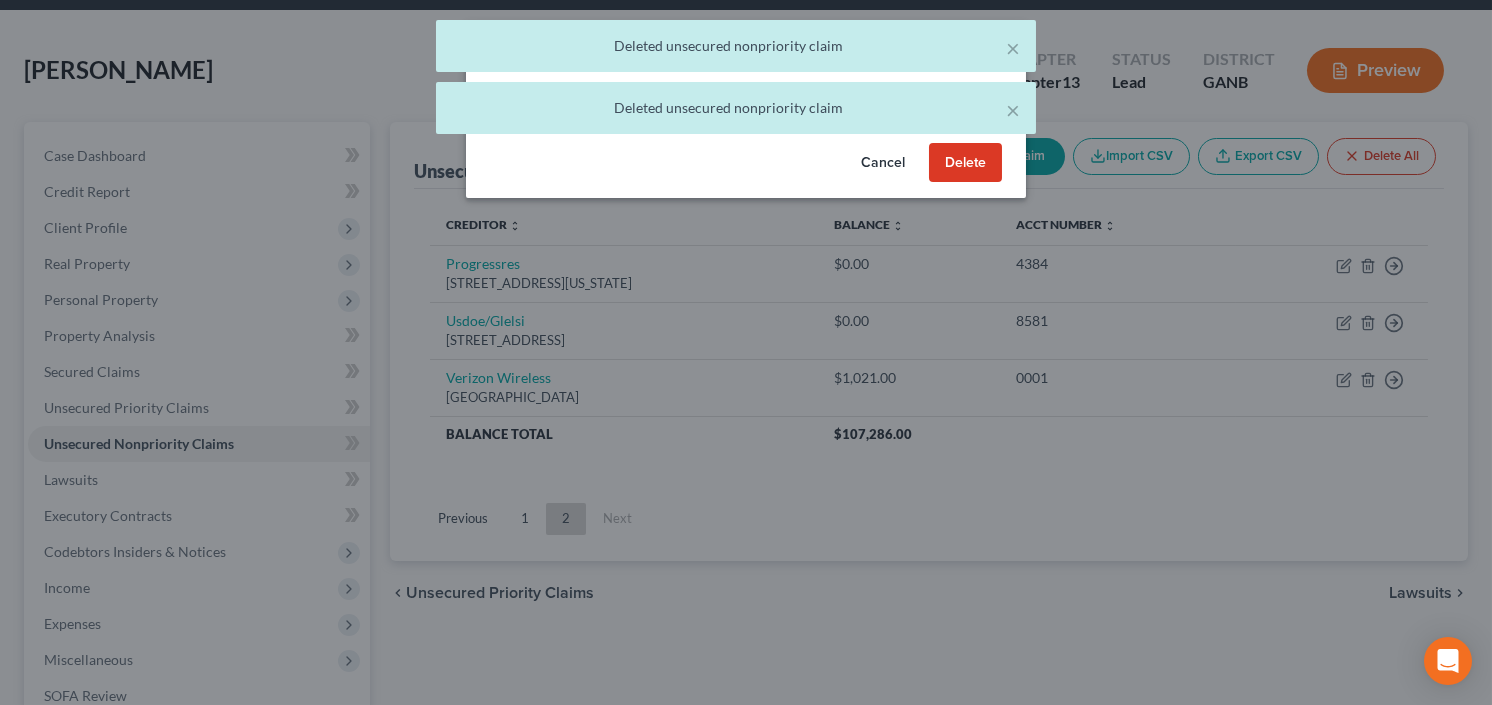 click on "Delete" at bounding box center (965, 163) 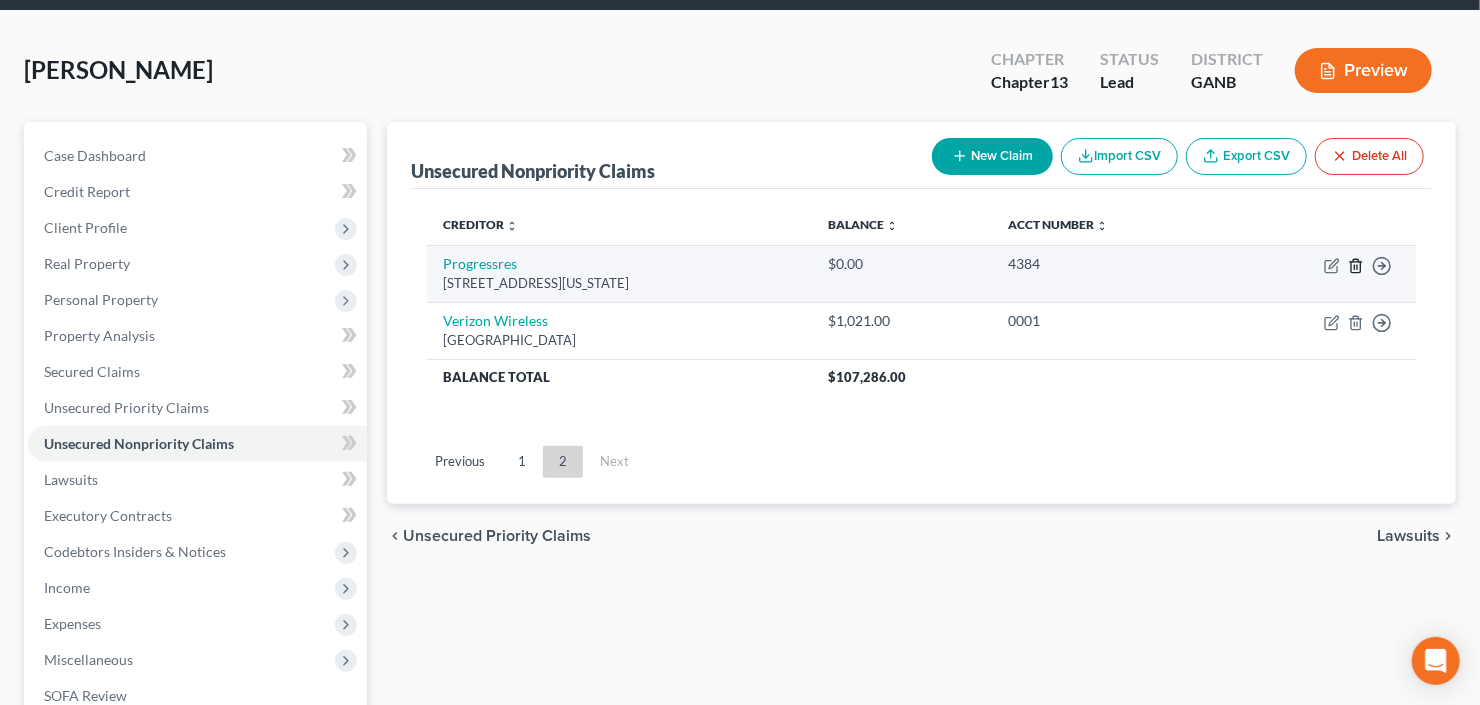 click 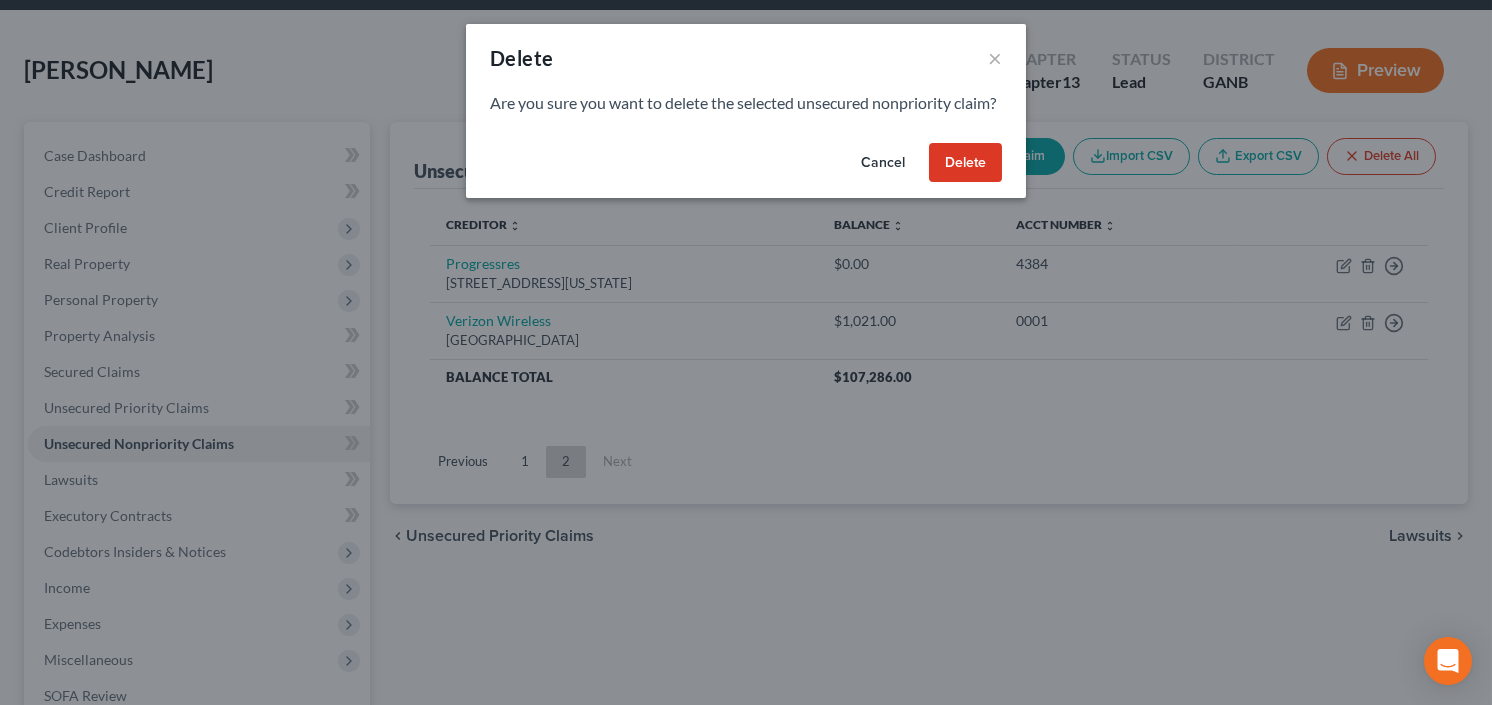 click on "Delete" at bounding box center [965, 163] 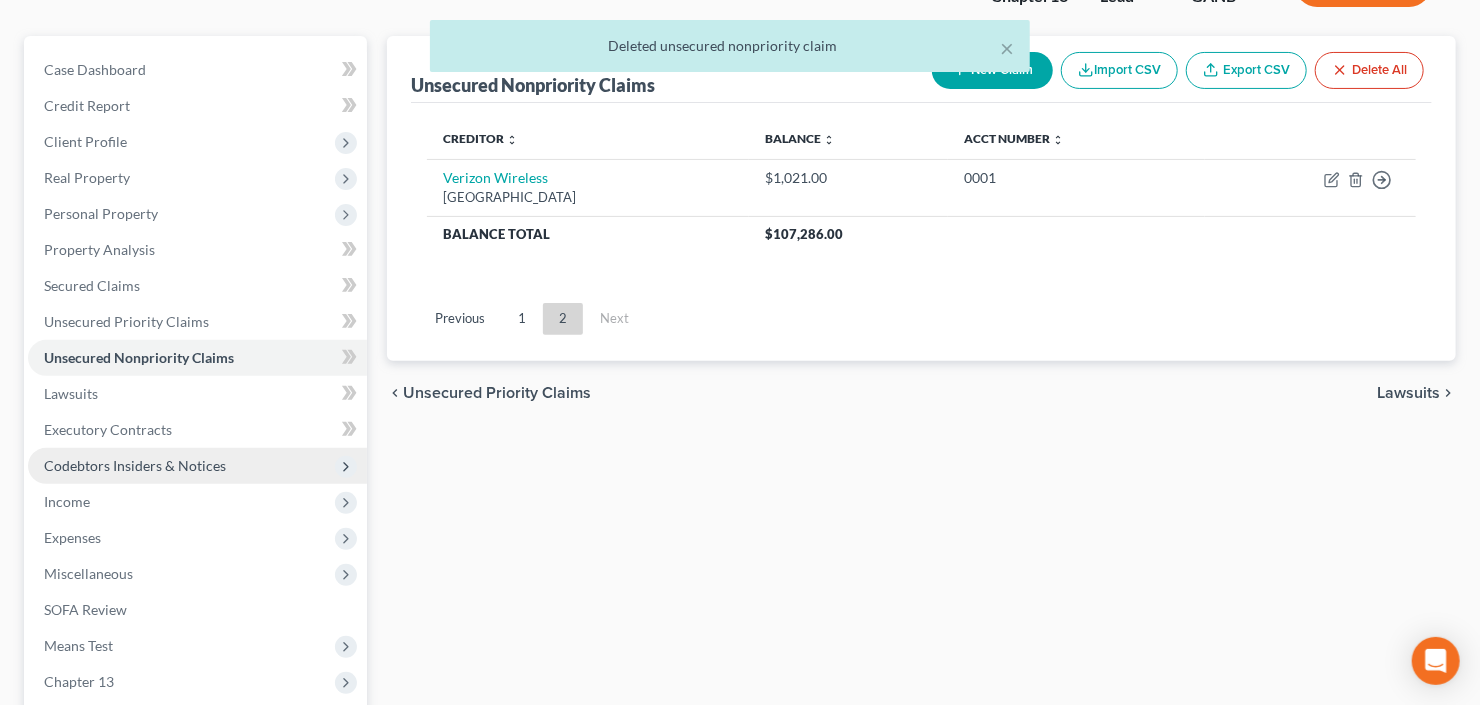 scroll, scrollTop: 230, scrollLeft: 0, axis: vertical 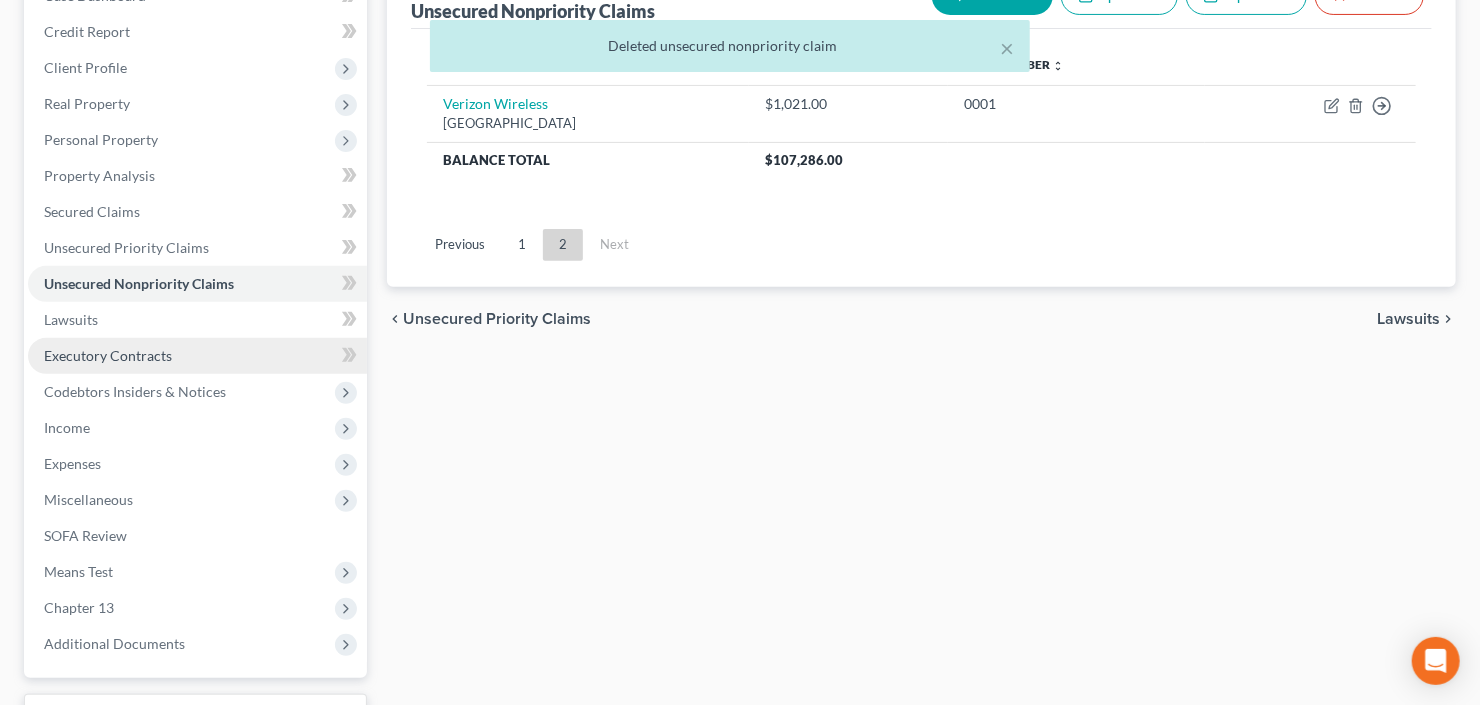 click on "Executory Contracts" at bounding box center [108, 355] 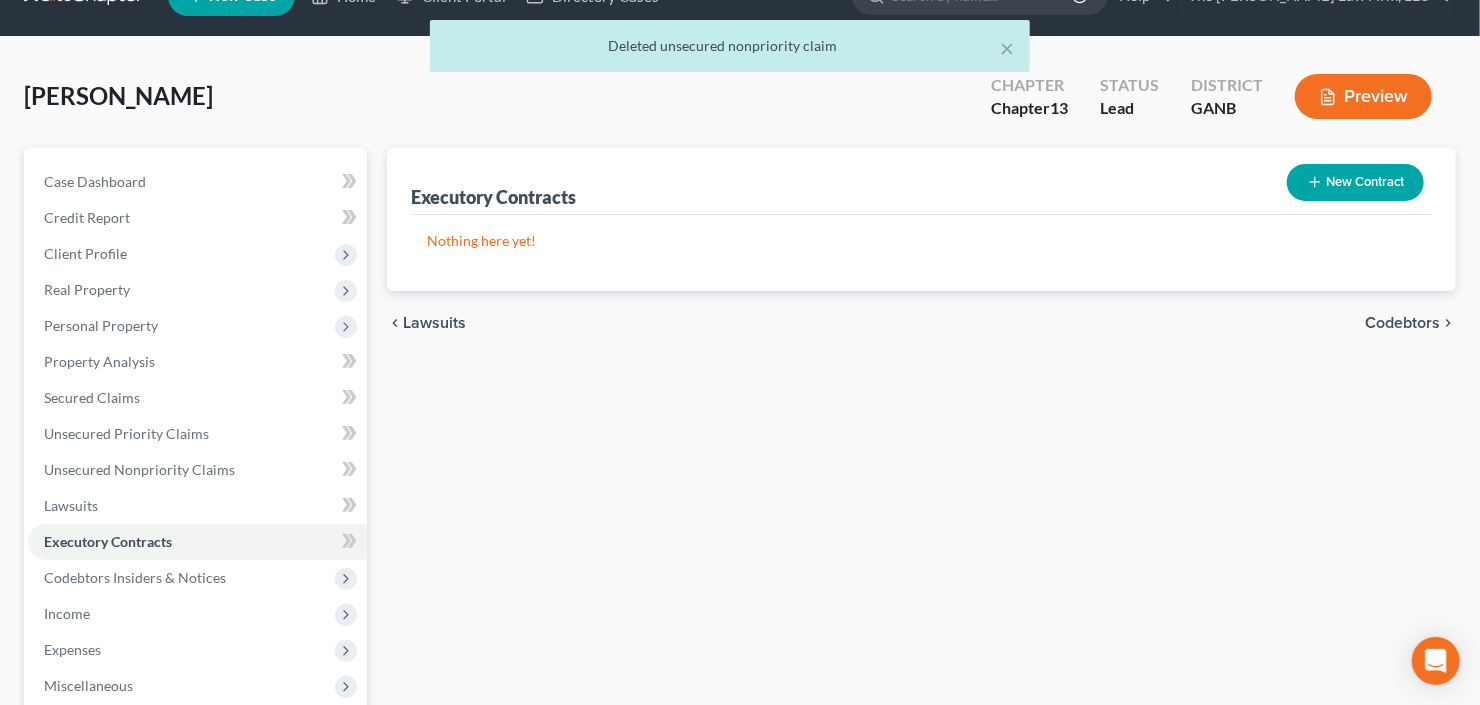 scroll, scrollTop: 0, scrollLeft: 0, axis: both 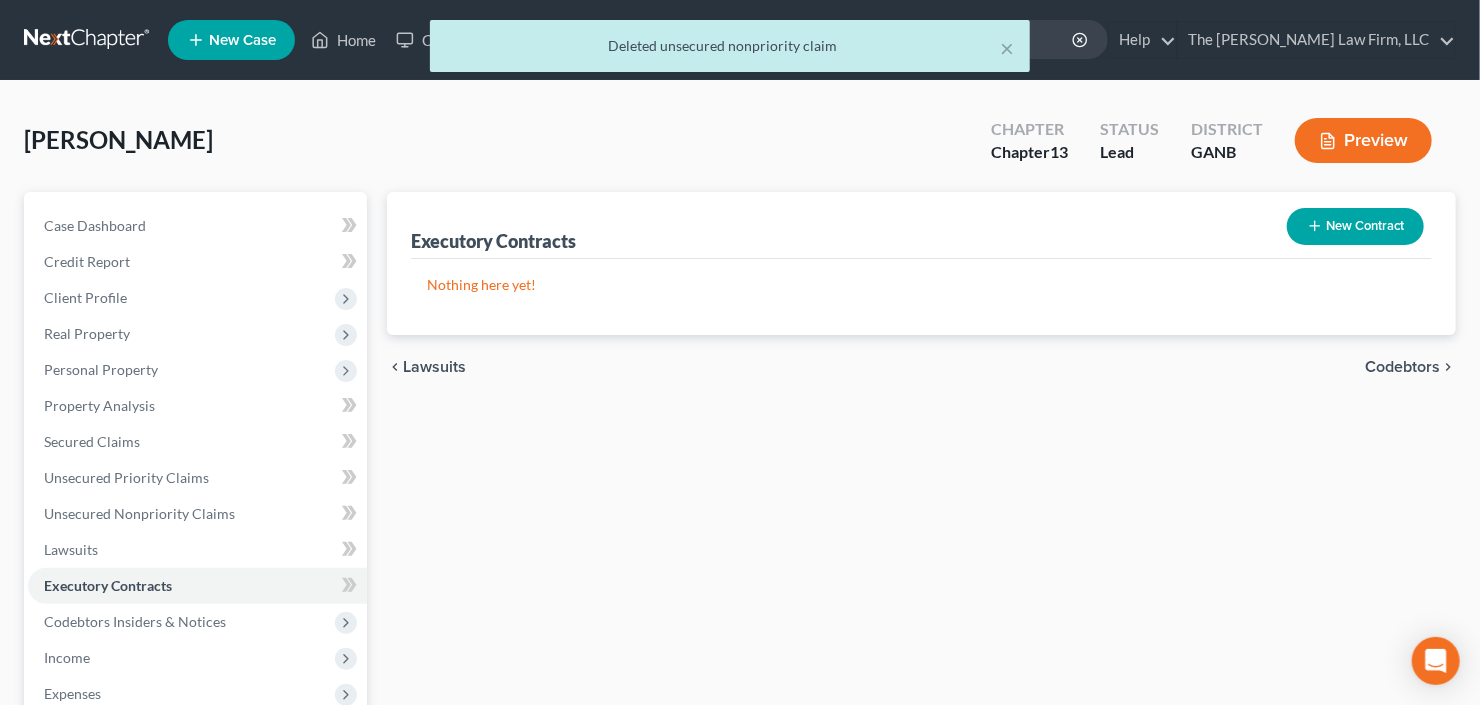 click on "New Contract" at bounding box center [1355, 226] 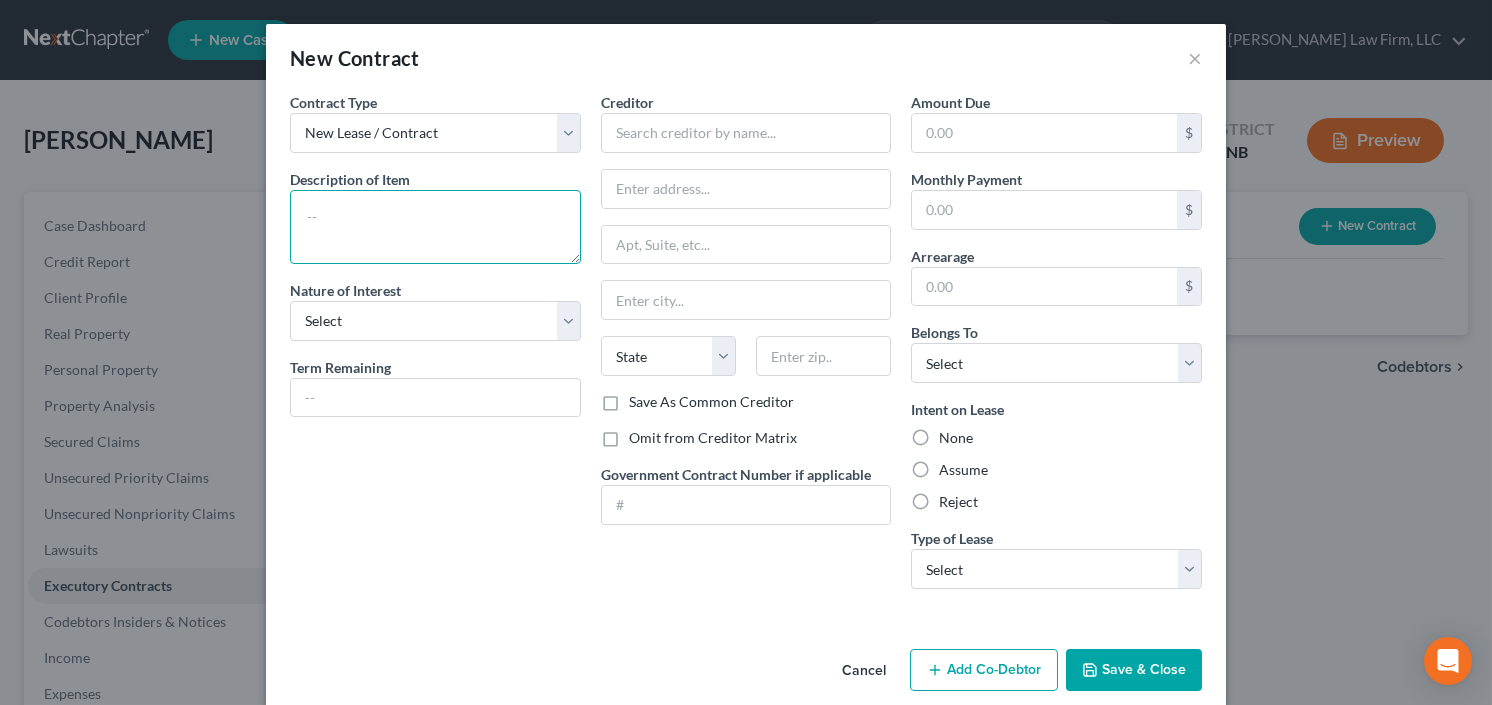 click at bounding box center [435, 227] 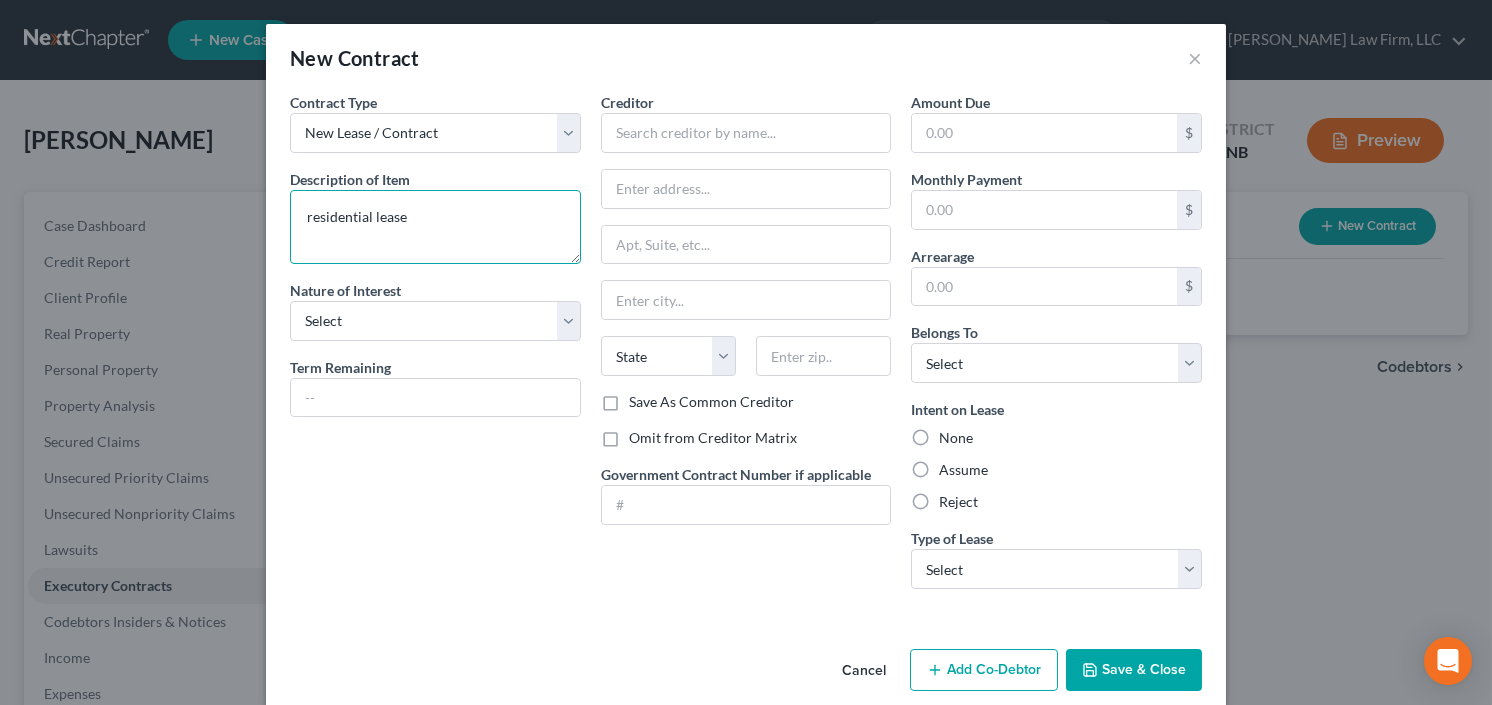 type on "residential lease" 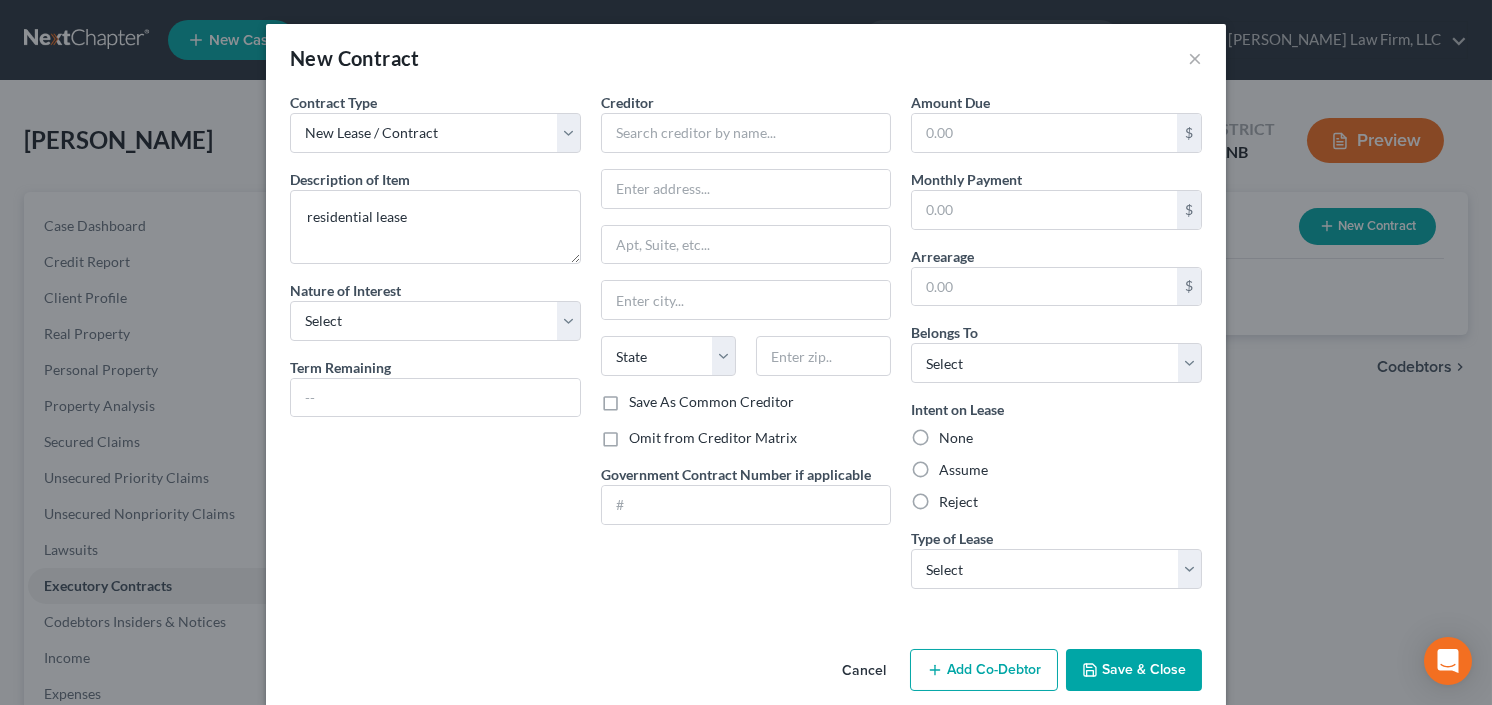 click on "Assume" at bounding box center [963, 470] 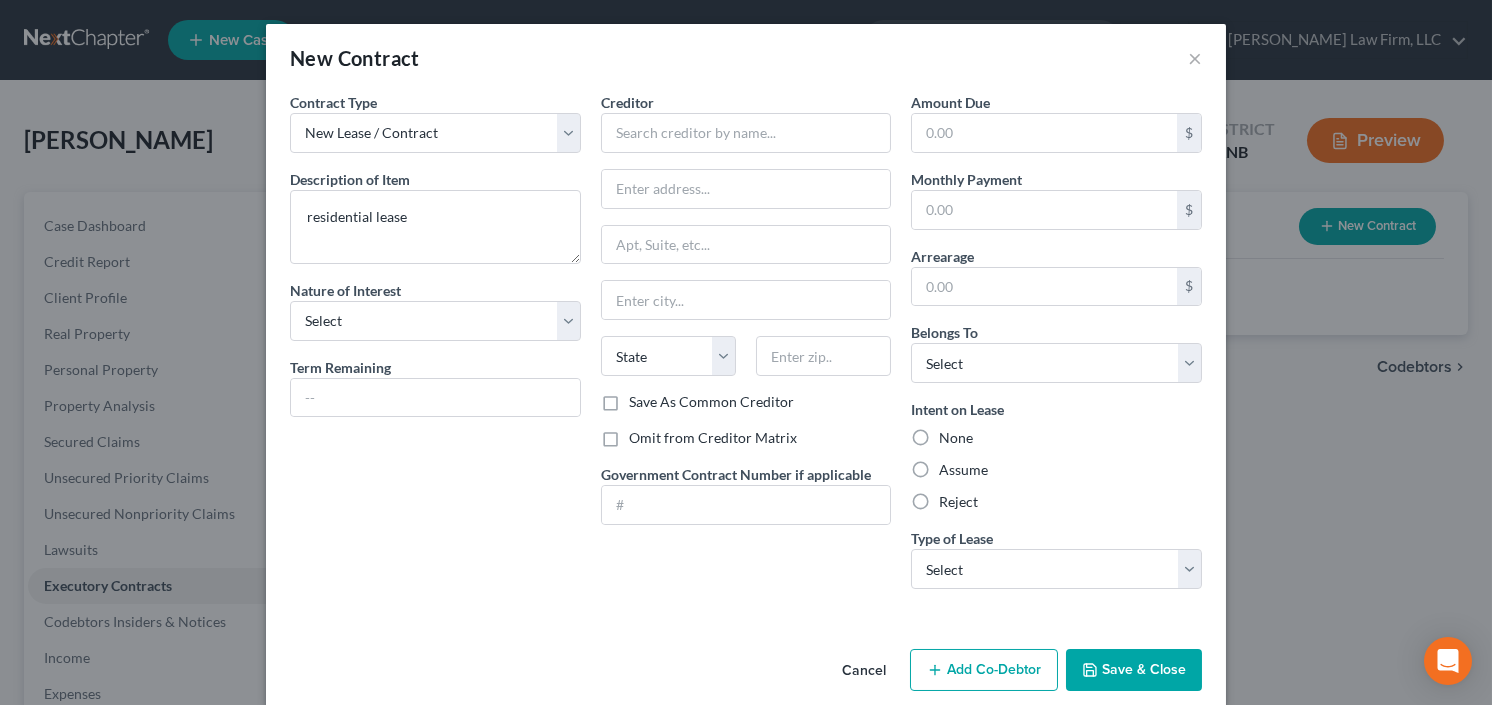 click on "Assume" at bounding box center (953, 466) 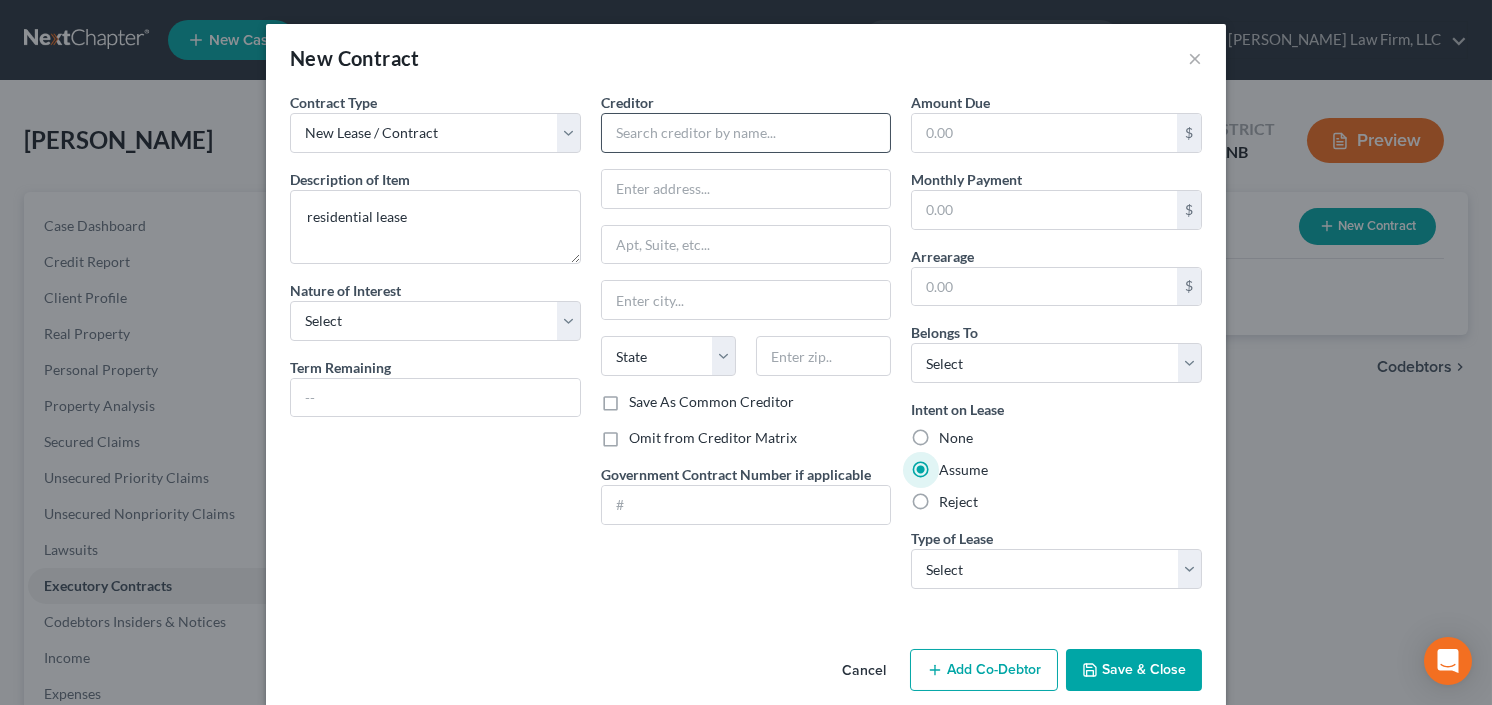 click on "Creditor *                         State AL AK AR AZ CA CO CT DE DC FL GA GU HI ID IL IN IA KS KY LA ME MD MA MI MN MS MO MT NC ND NE NV NH NJ NM NY OH OK OR PA PR RI SC SD TN TX UT VI VA VT WA WV WI WY" at bounding box center (746, 242) 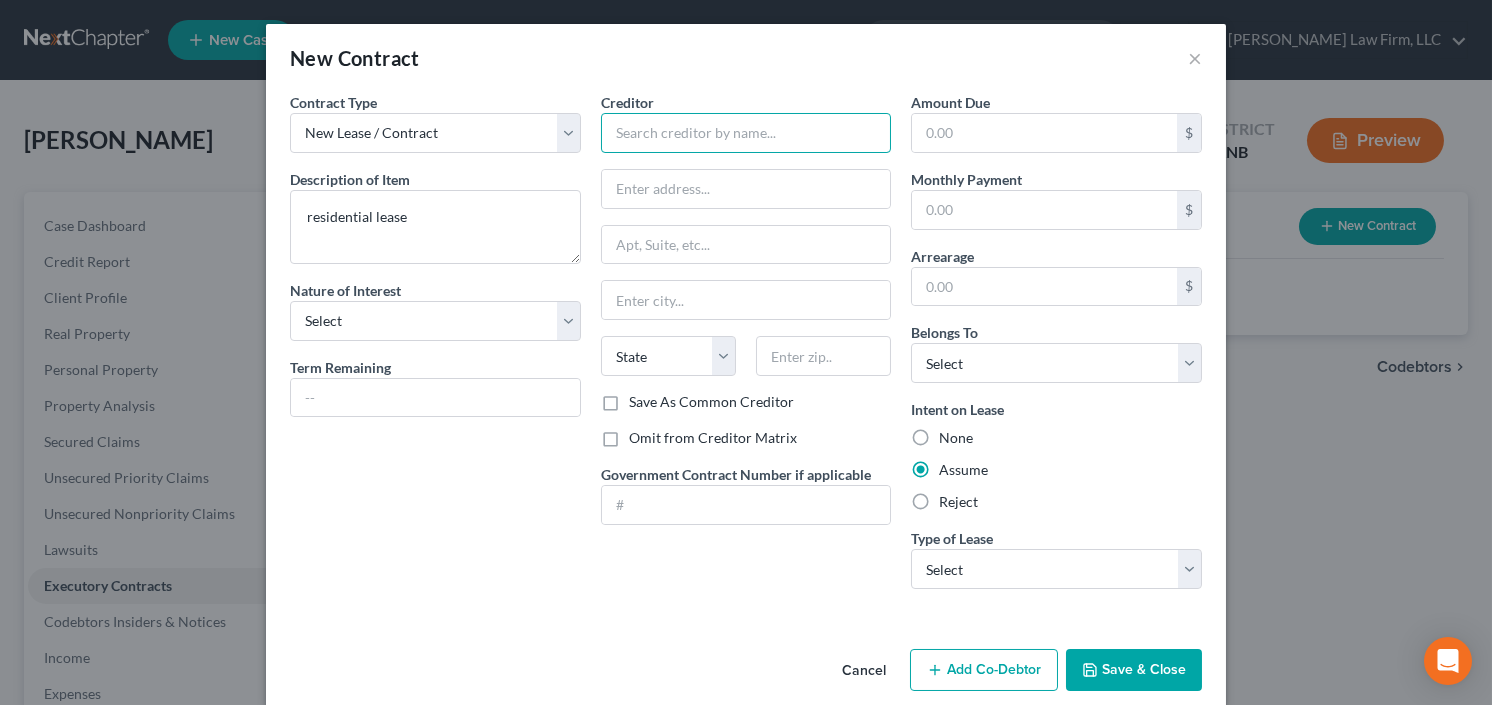click at bounding box center (746, 133) 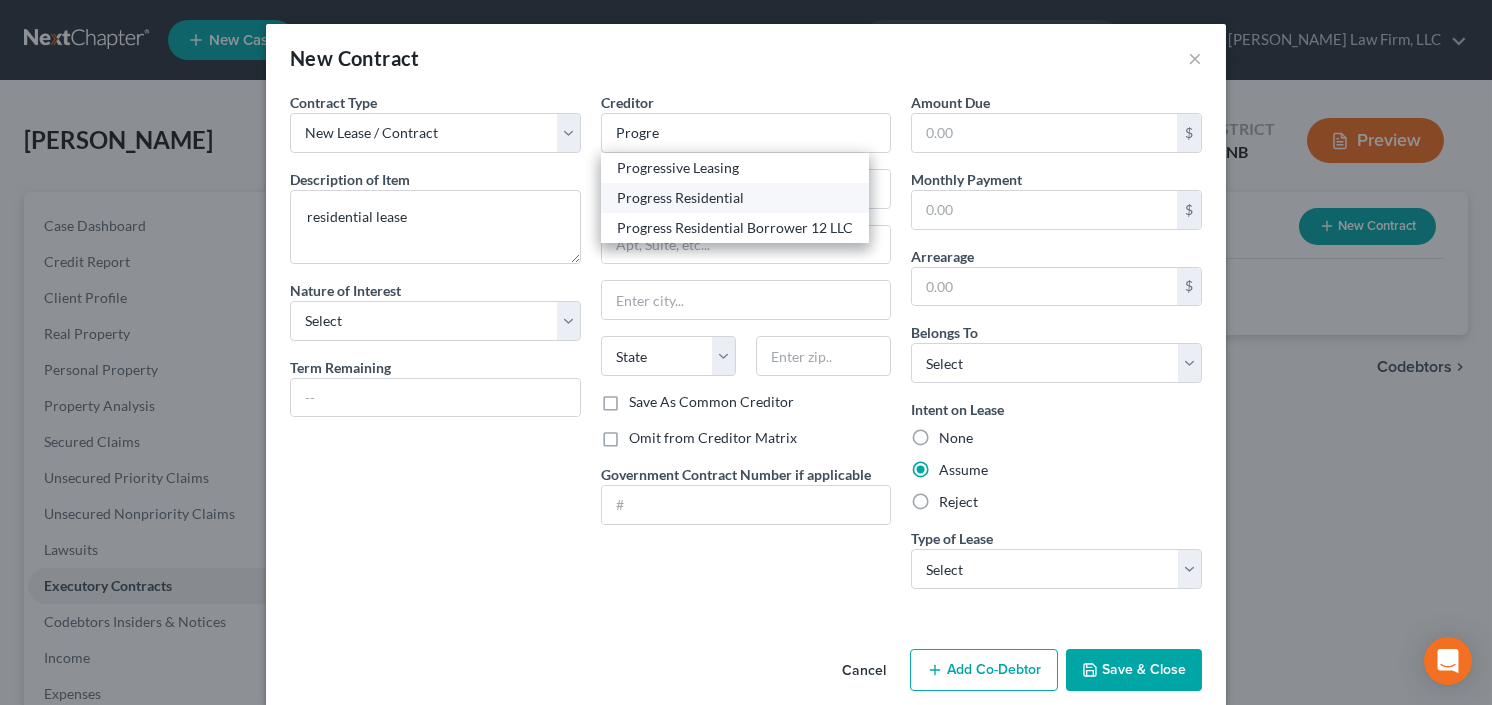 click on "Progress Residential" at bounding box center (735, 198) 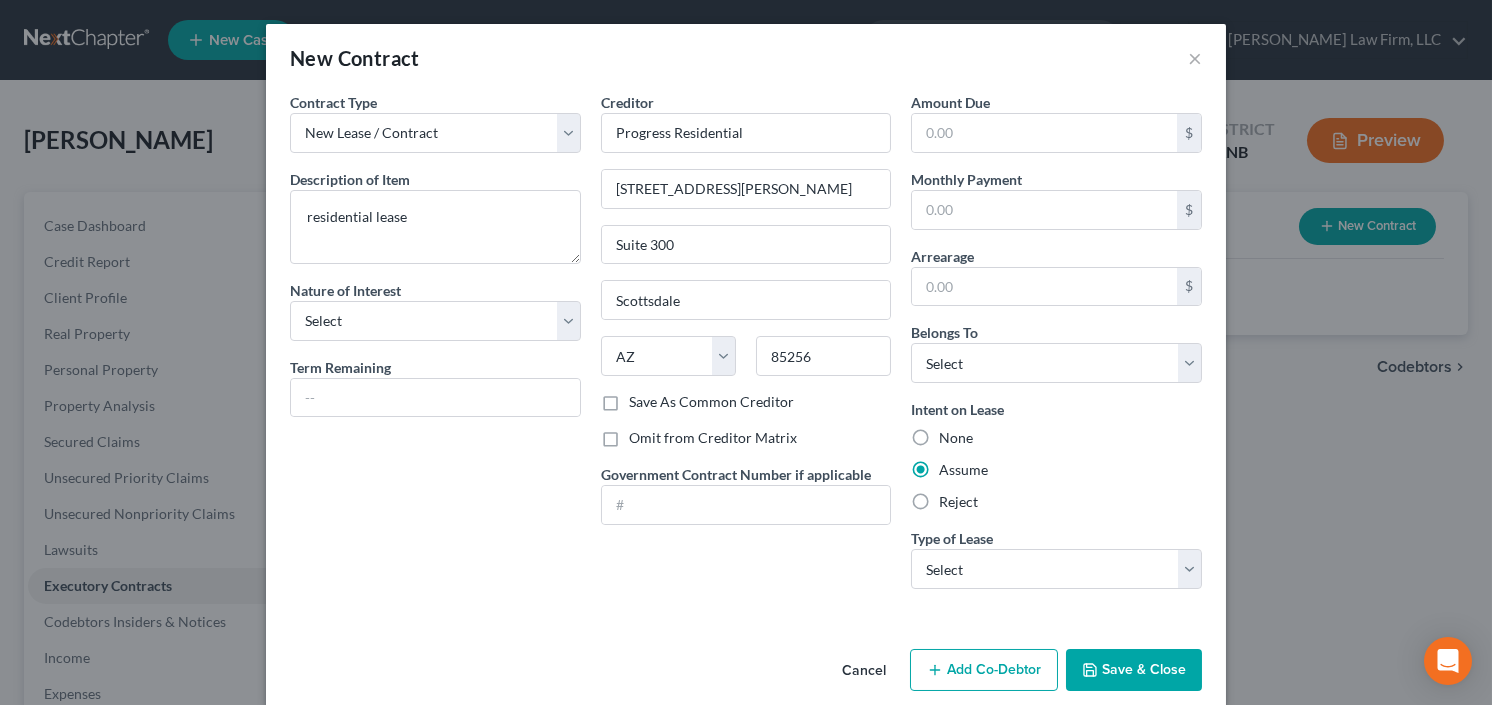 click on "Save & Close" at bounding box center (1134, 670) 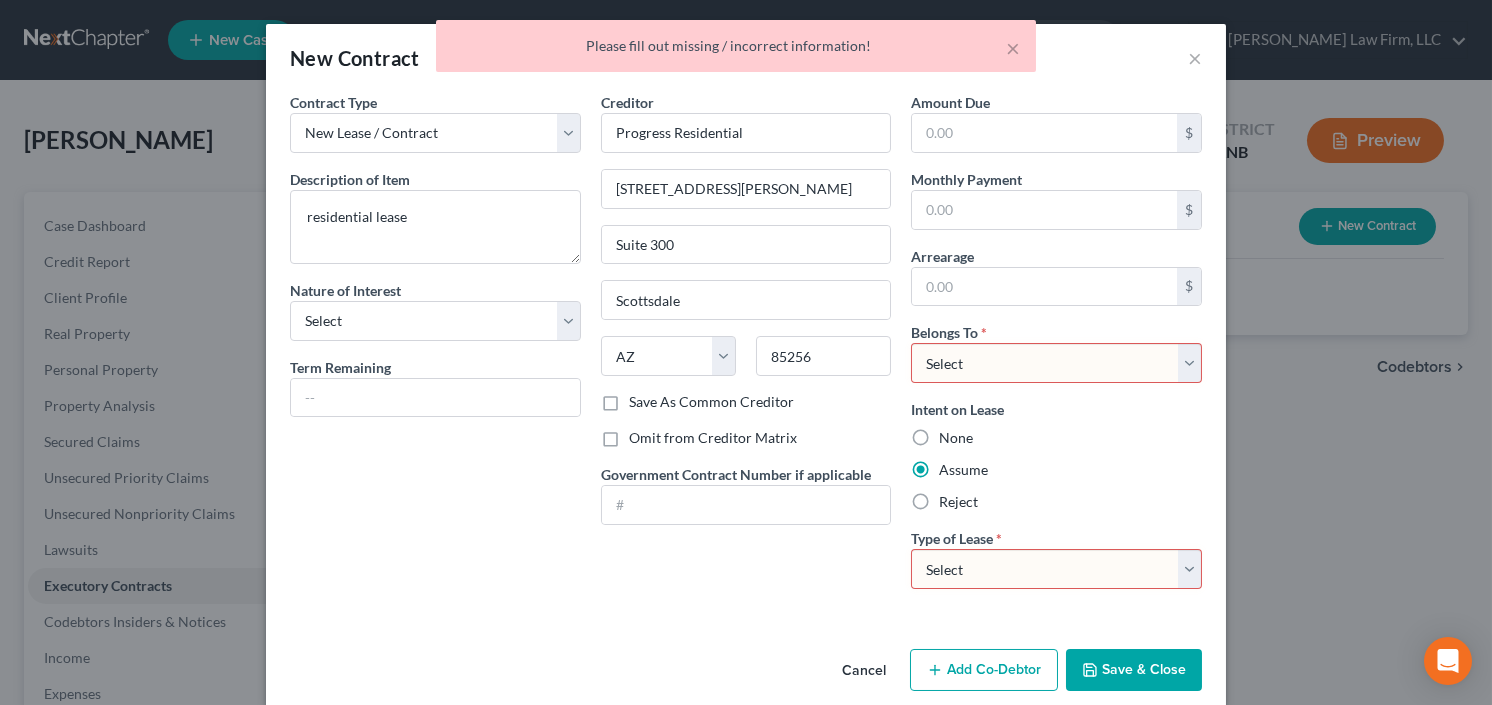 click on "Select Debtor 1 Only Debtor 2 Only Debtor 1 And Debtor 2 Only At Least One Of The Debtors And Another Community Property" at bounding box center (1056, 363) 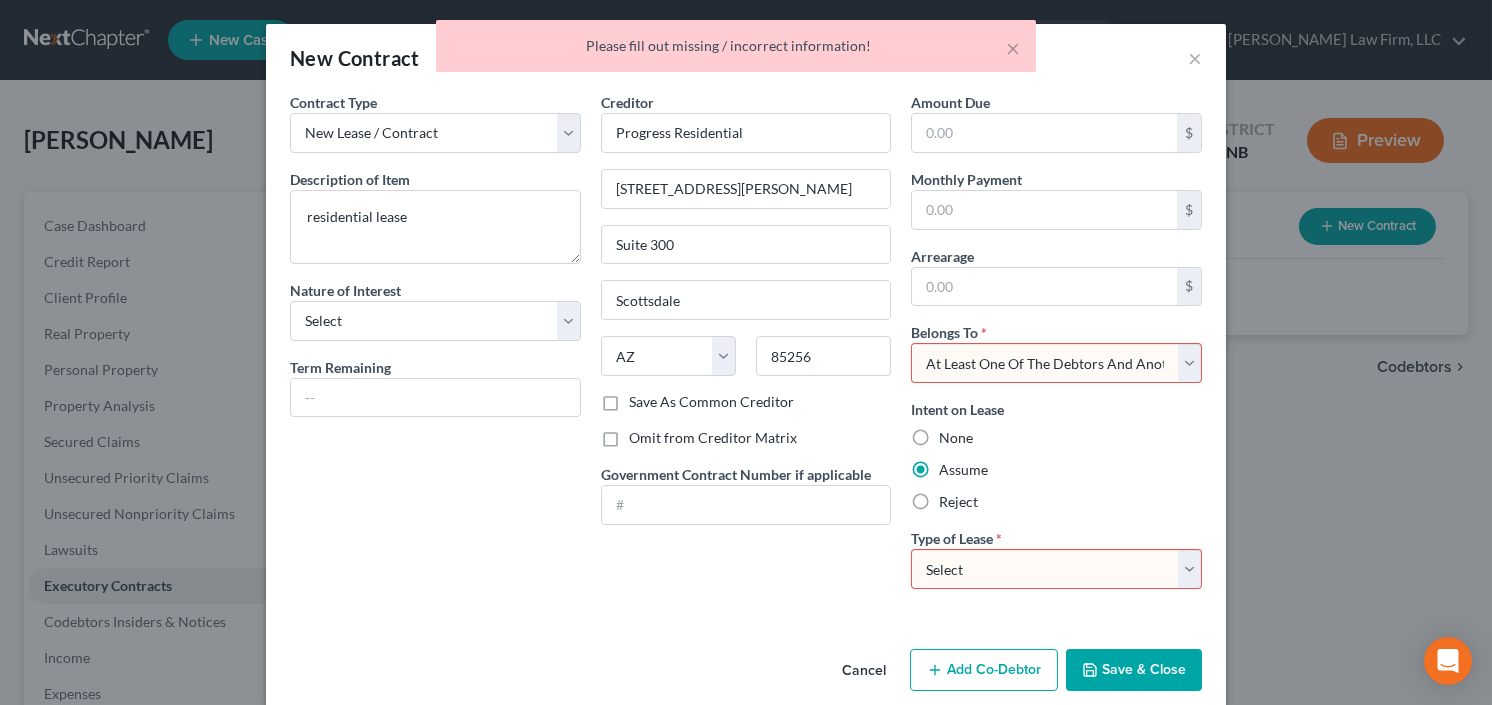 click on "Select Debtor 1 Only Debtor 2 Only Debtor 1 And Debtor 2 Only At Least One Of The Debtors And Another Community Property" at bounding box center (1056, 363) 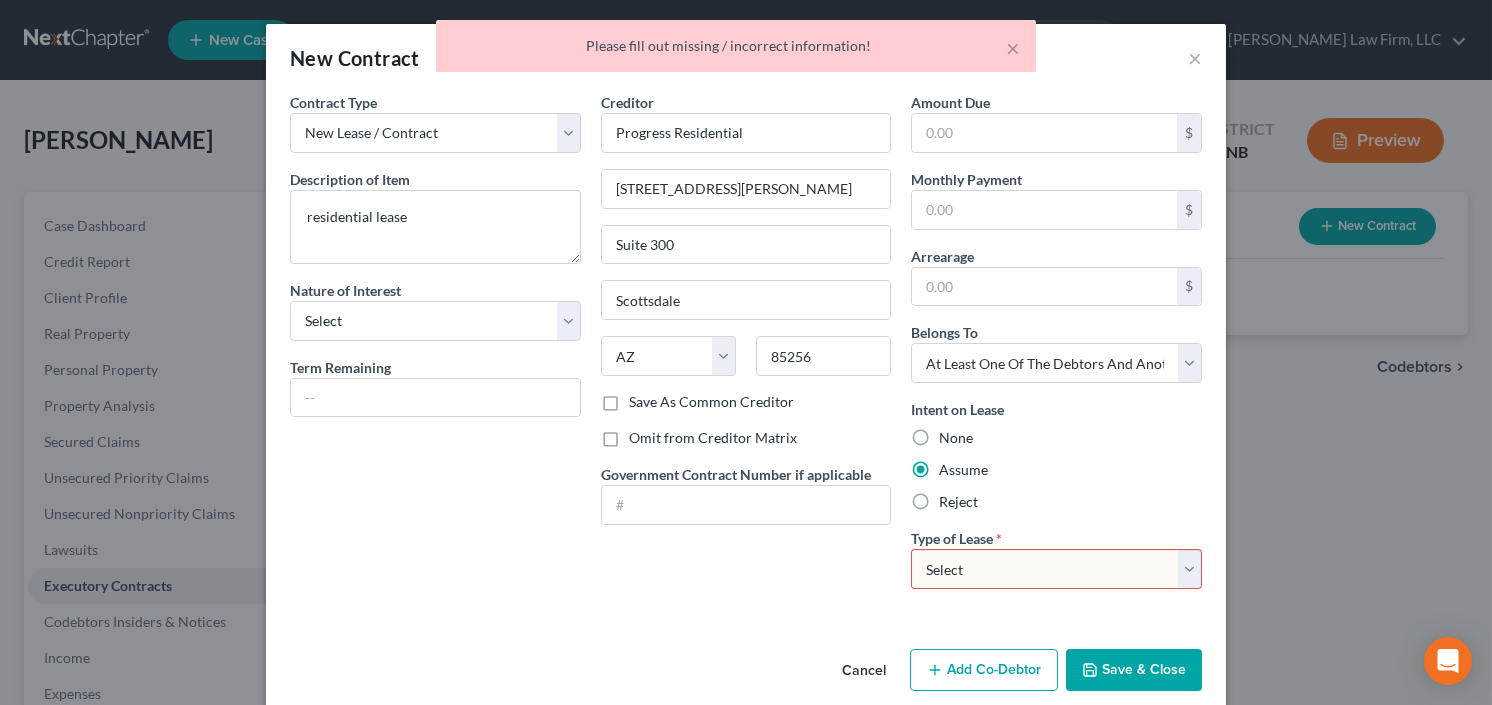 click on "Type of Lease
*
Select Real Estate Car Other" at bounding box center (1056, 558) 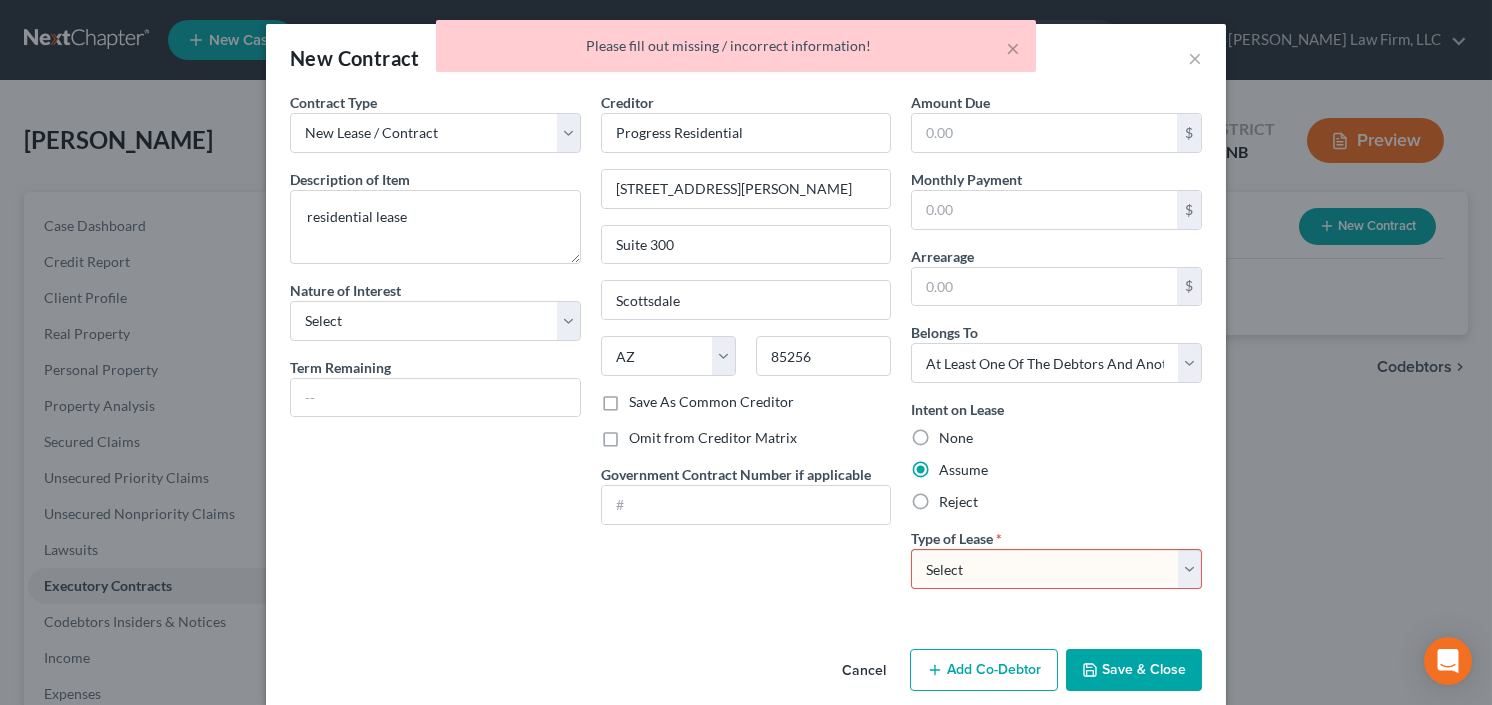 click on "Select Real Estate Car Other" at bounding box center [1056, 569] 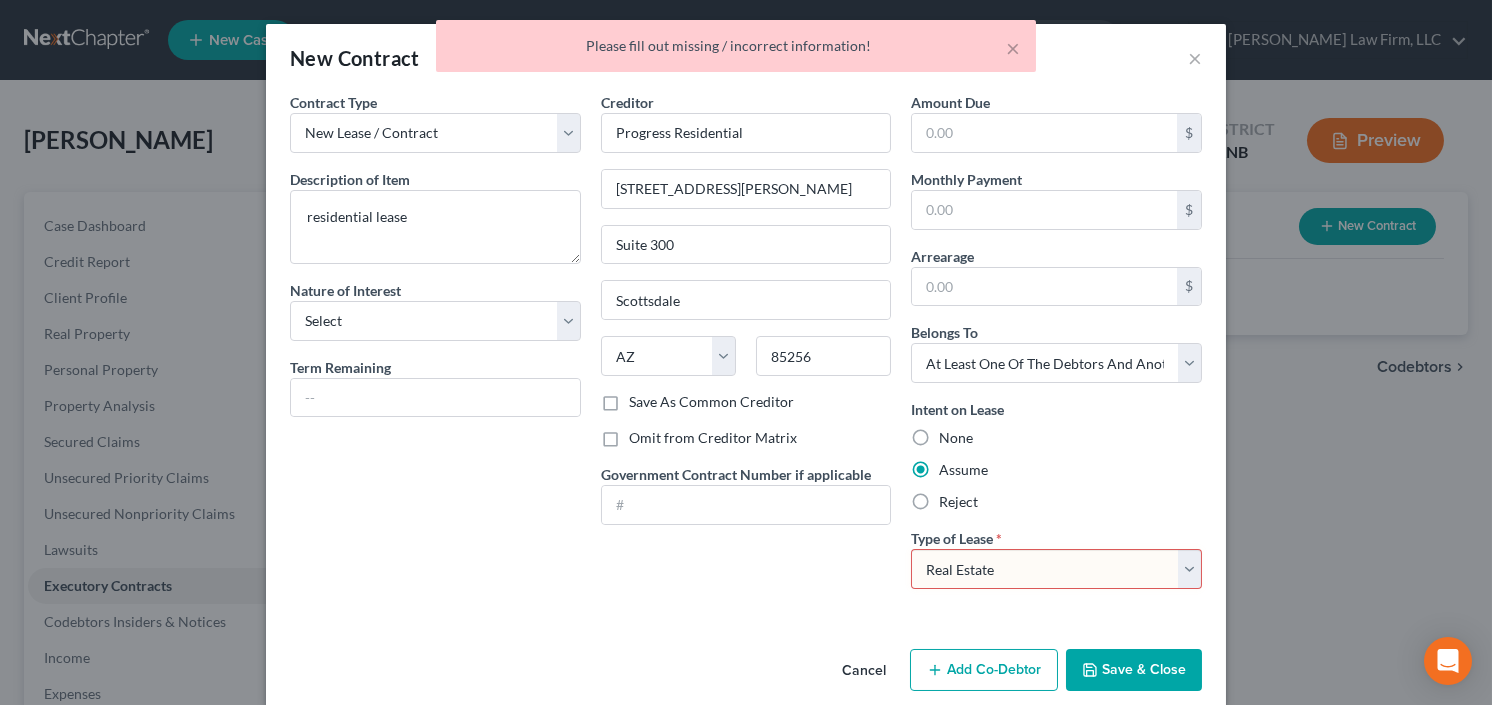 click on "Select Real Estate Car Other" at bounding box center (1056, 569) 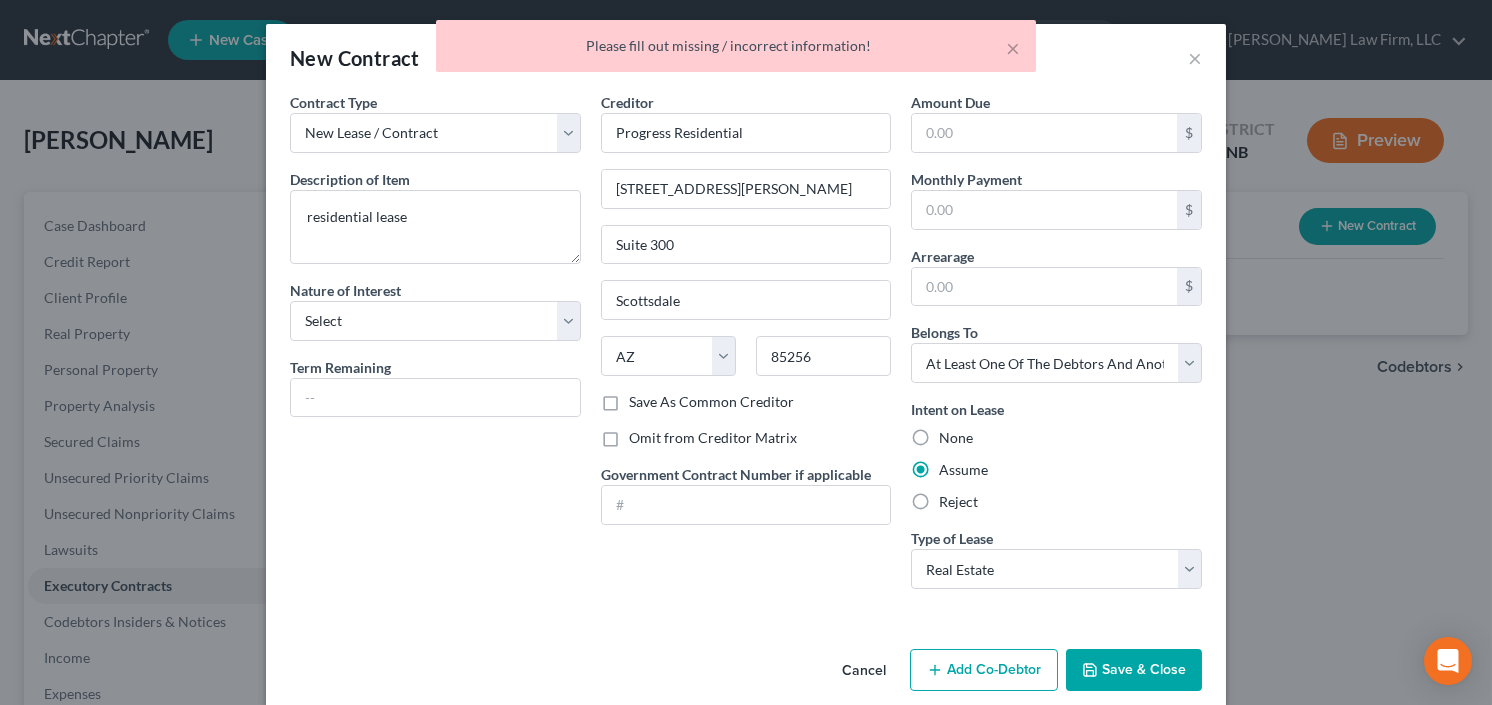 click on "Save & Close" at bounding box center [1134, 670] 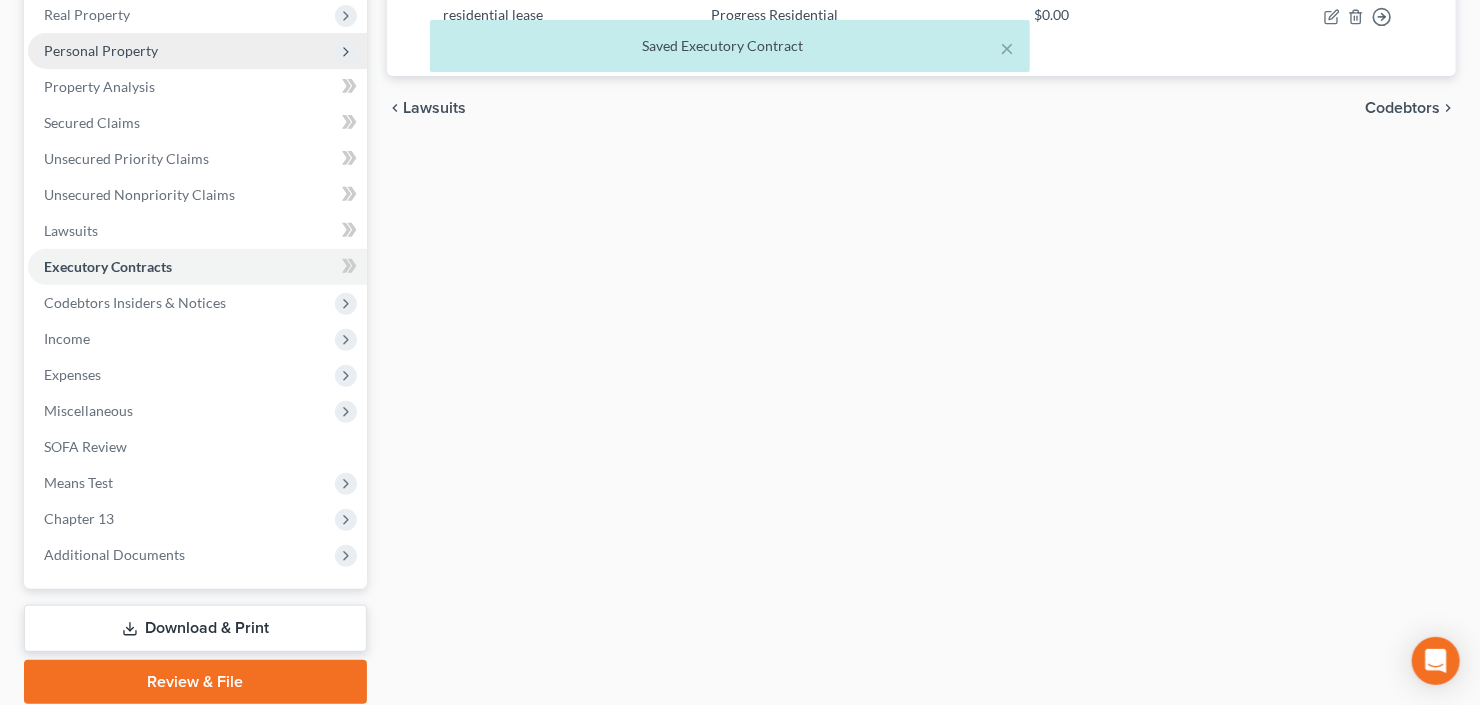 scroll, scrollTop: 390, scrollLeft: 0, axis: vertical 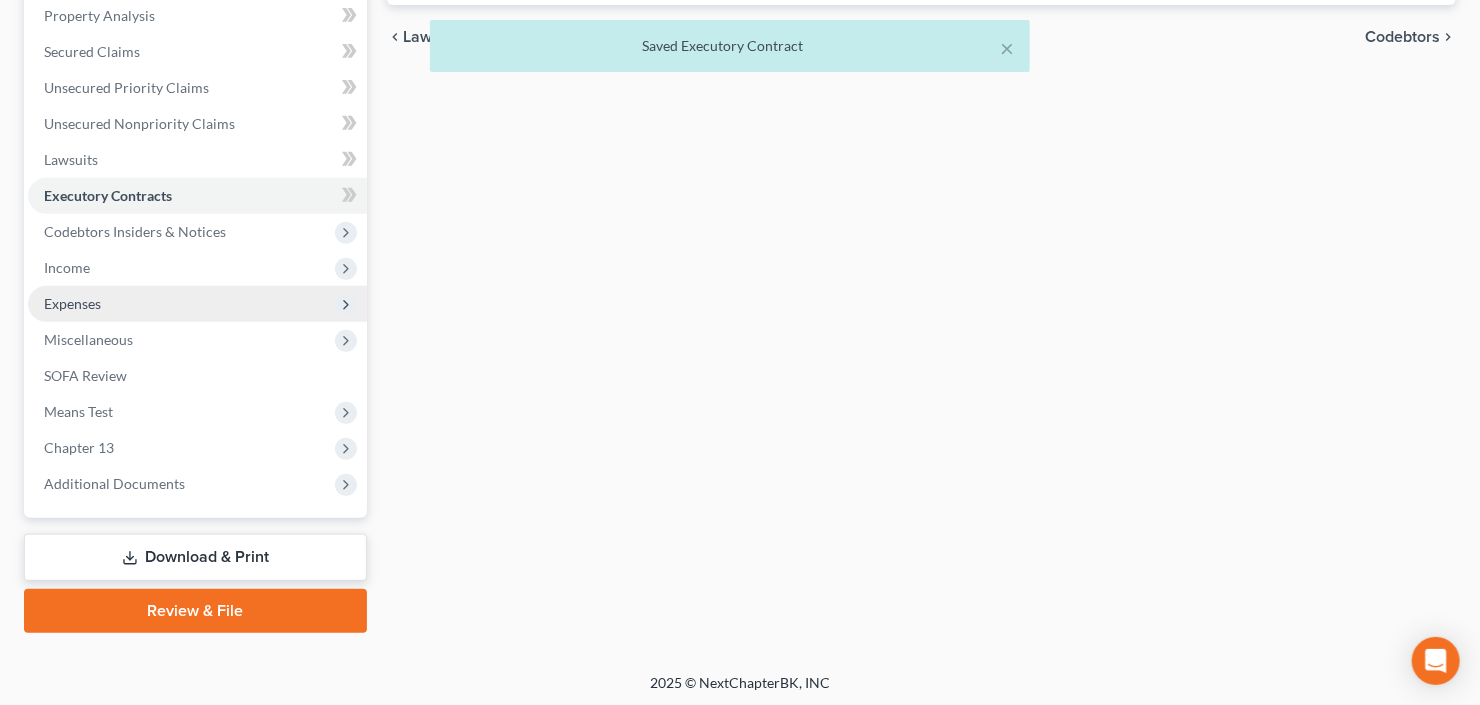 click on "Expenses" at bounding box center (197, 304) 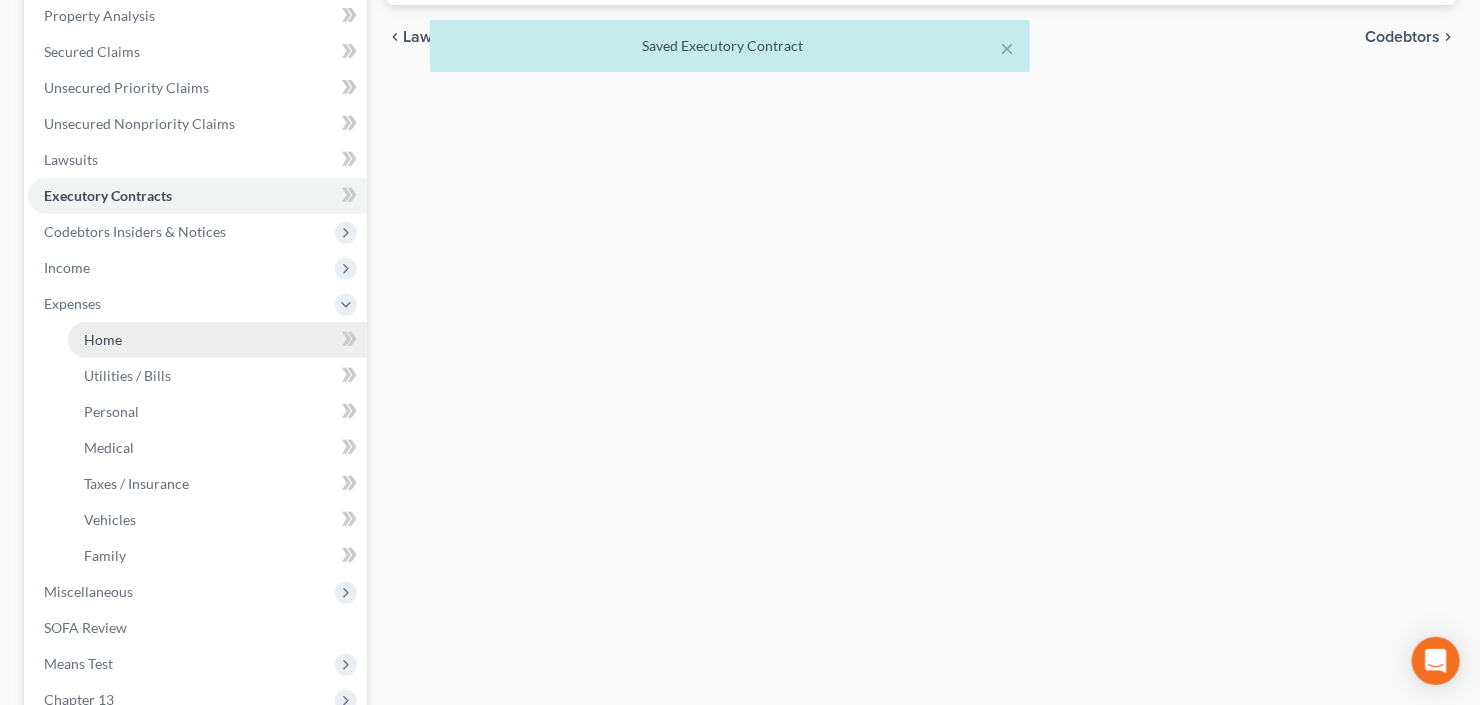 click on "Home" at bounding box center (217, 340) 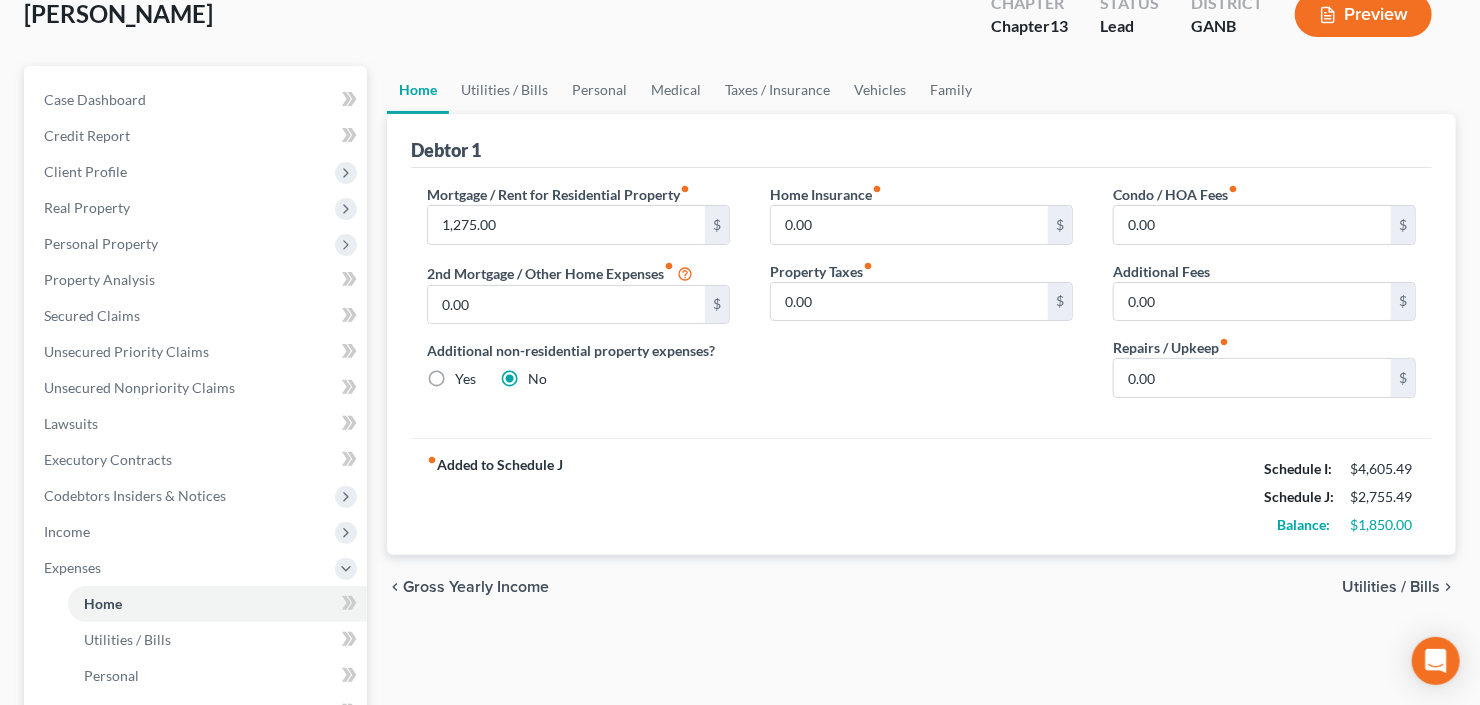 scroll, scrollTop: 0, scrollLeft: 0, axis: both 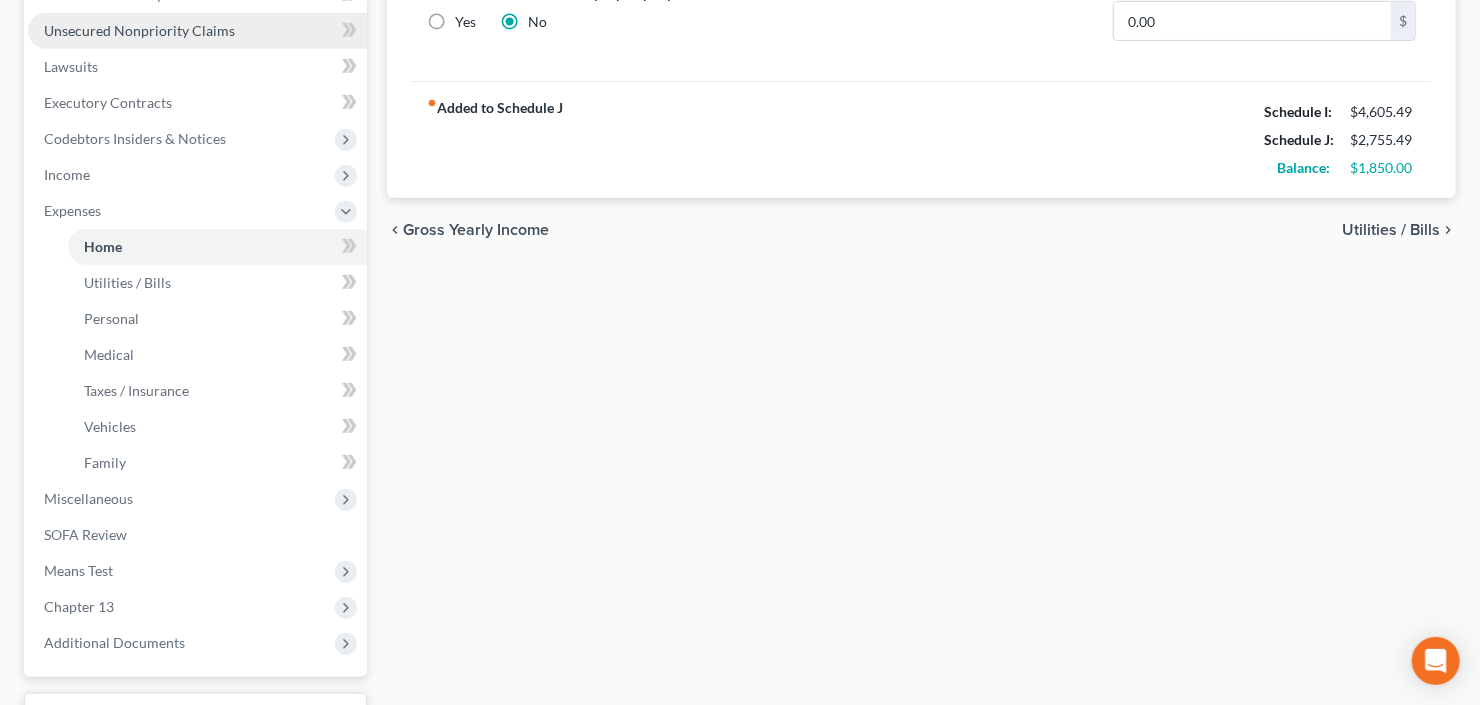 click on "Unsecured Nonpriority Claims" at bounding box center [139, 30] 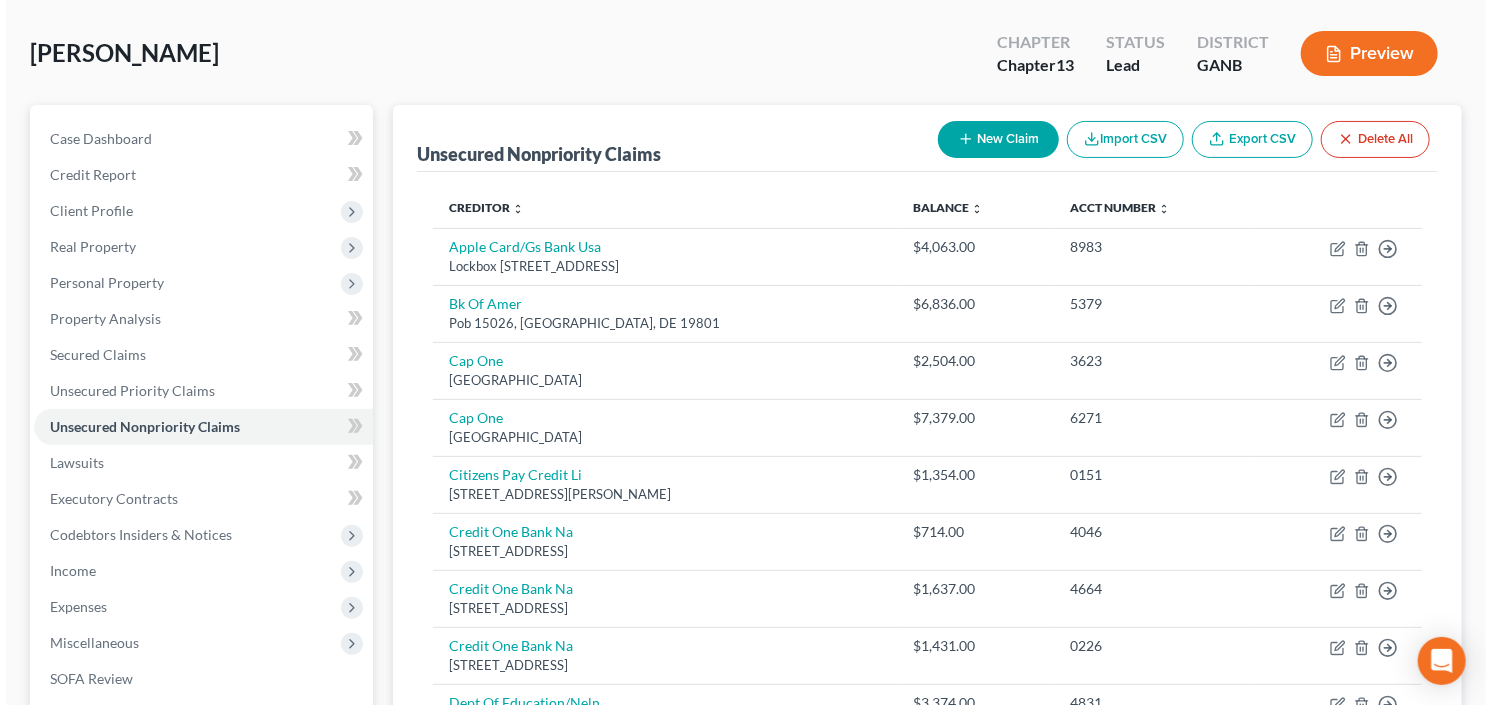 scroll, scrollTop: 0, scrollLeft: 0, axis: both 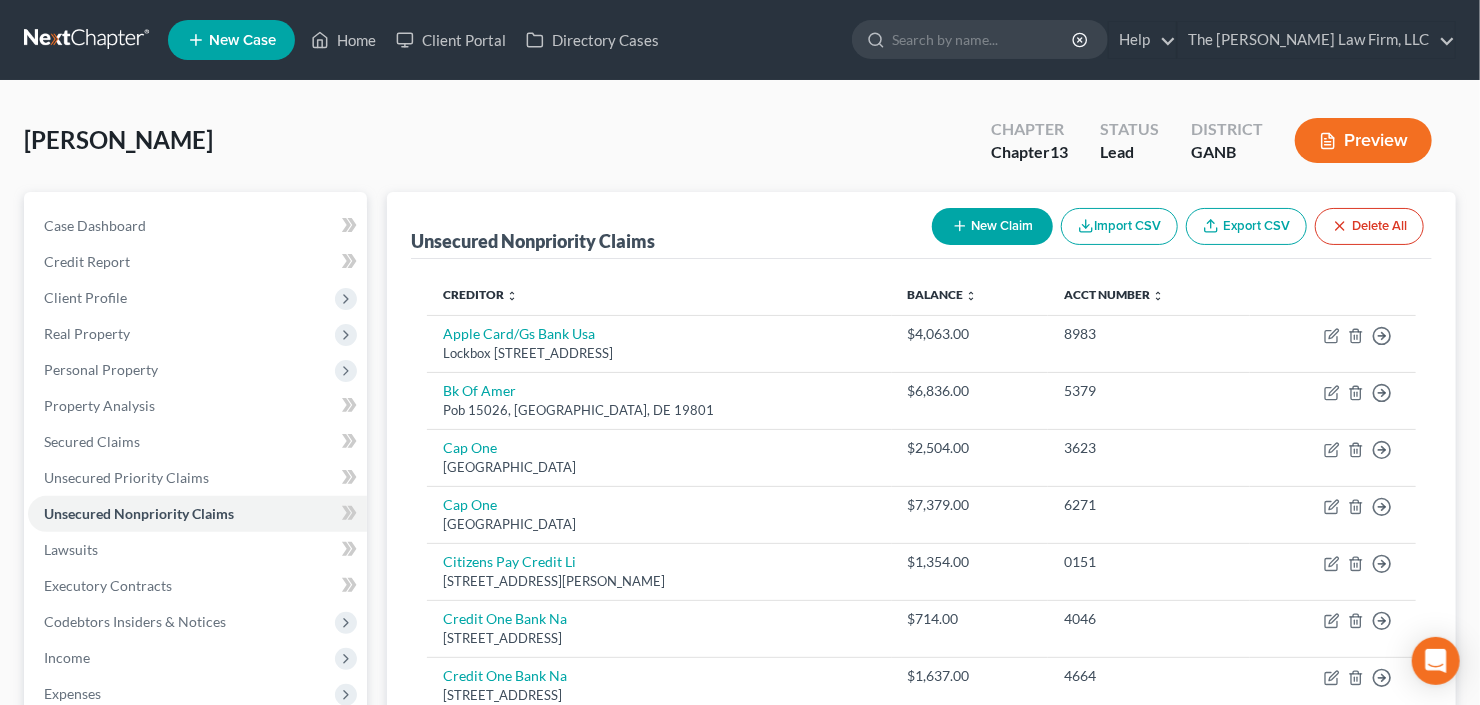 click on "Chapter Chapter  13 Status Lead District GANB Preview" at bounding box center [1211, 140] 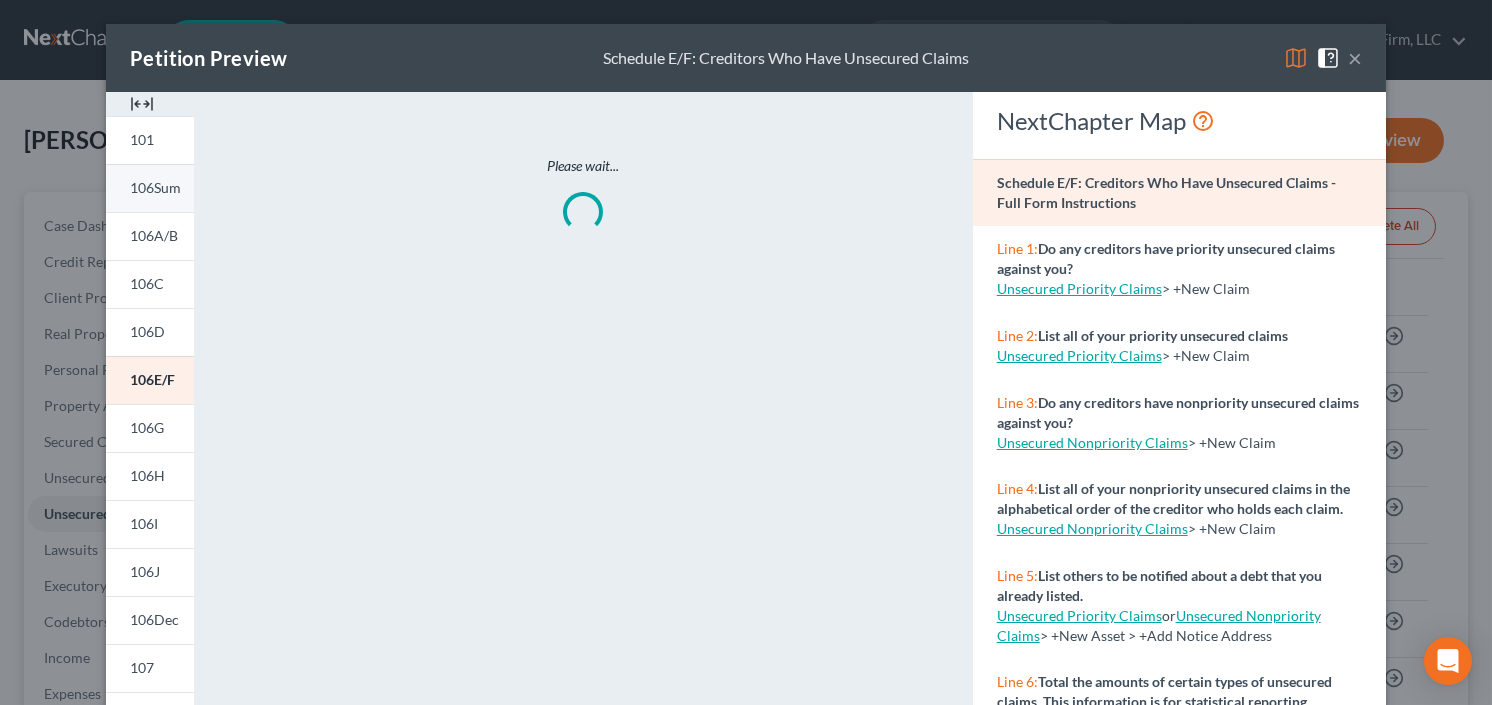 click on "106Sum" at bounding box center (150, 188) 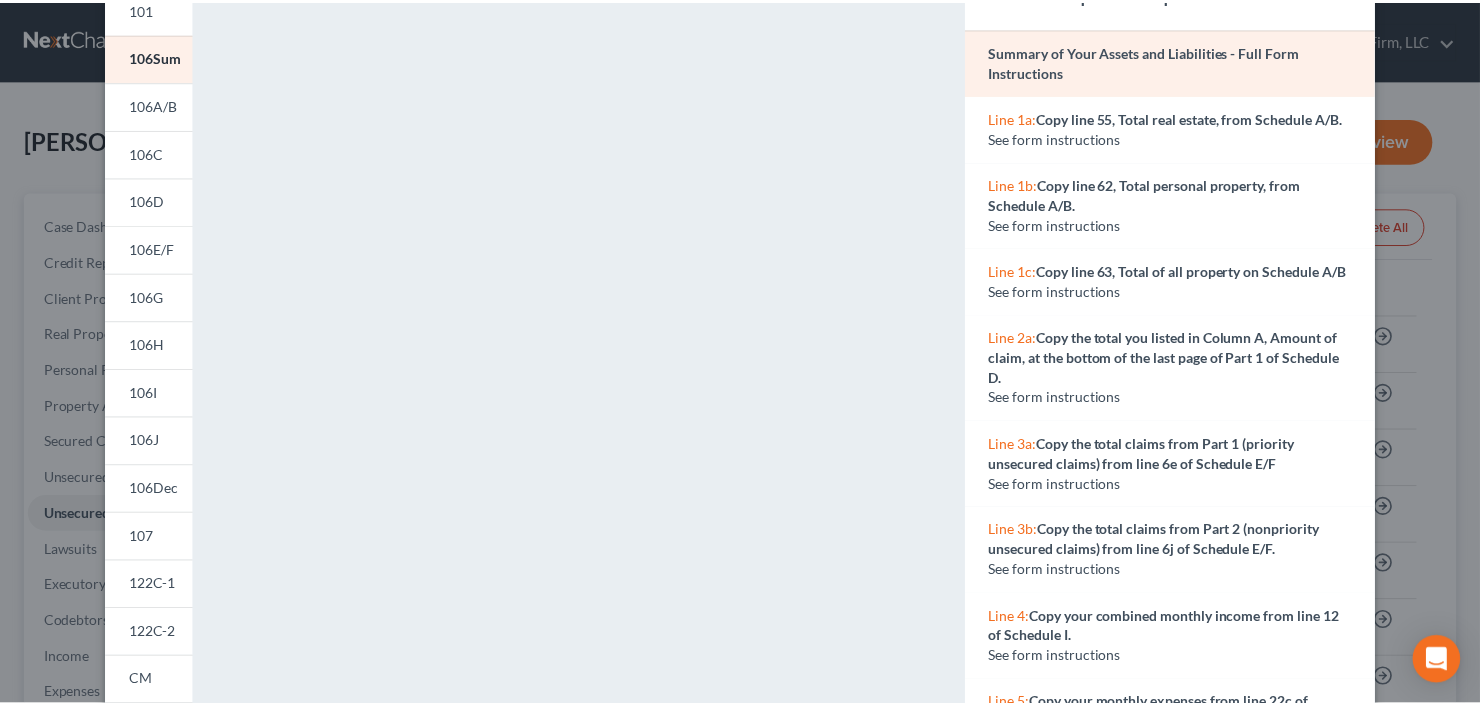 scroll, scrollTop: 0, scrollLeft: 0, axis: both 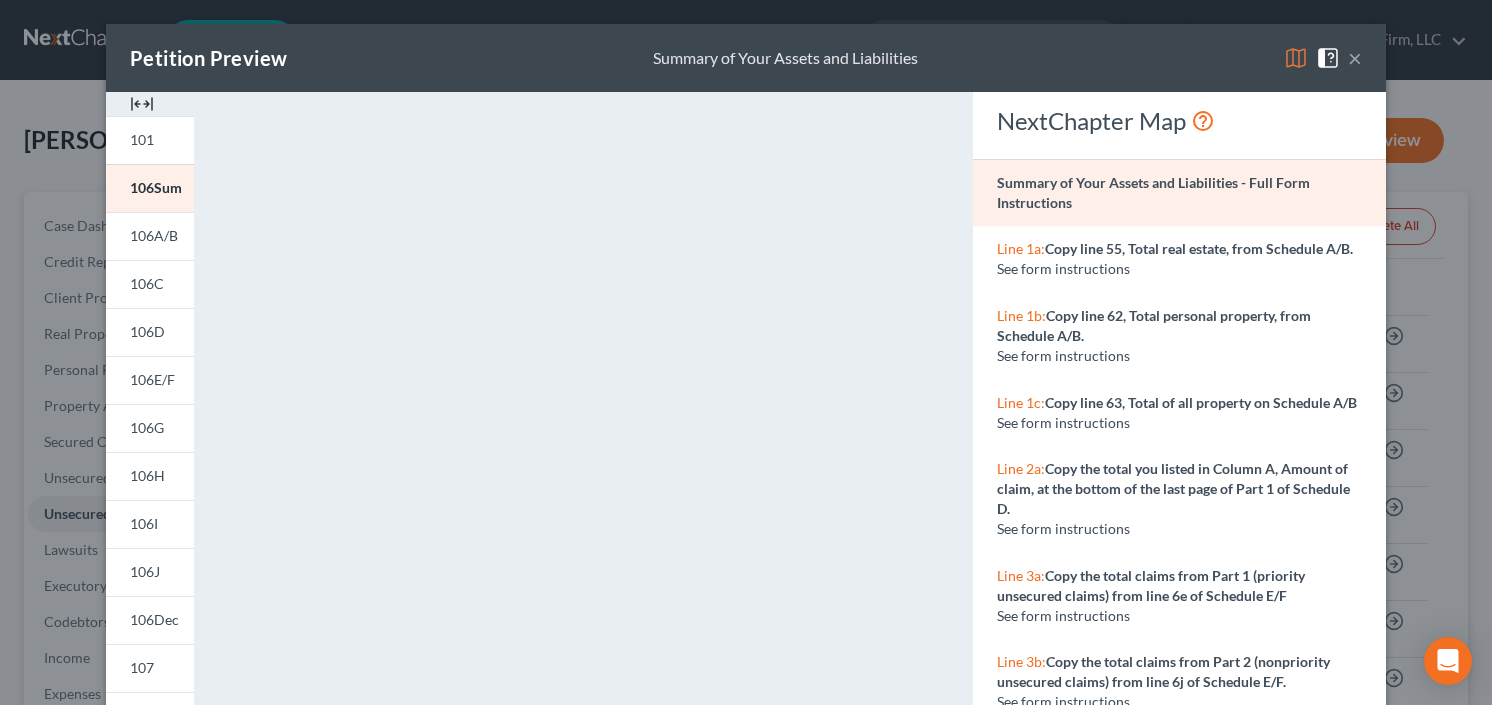 click on "×" at bounding box center [1355, 58] 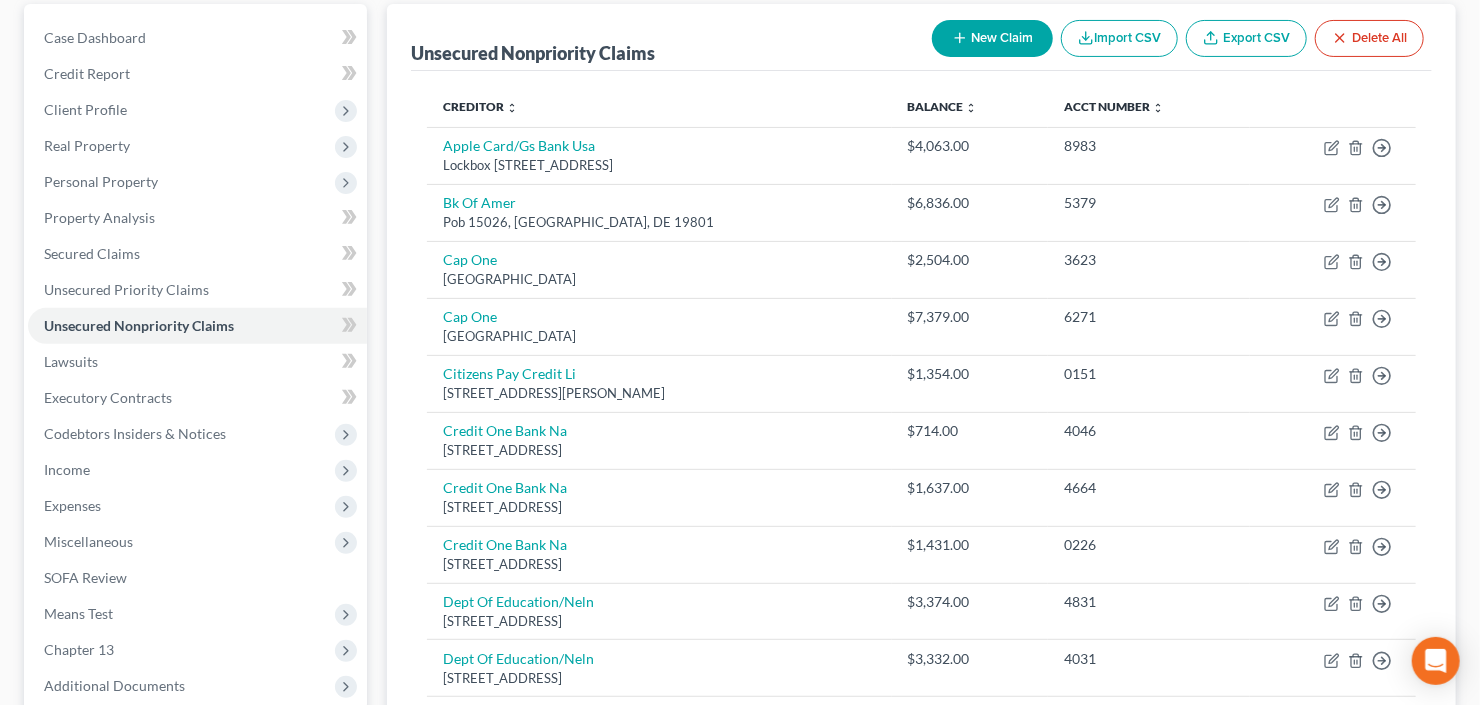 scroll, scrollTop: 76, scrollLeft: 0, axis: vertical 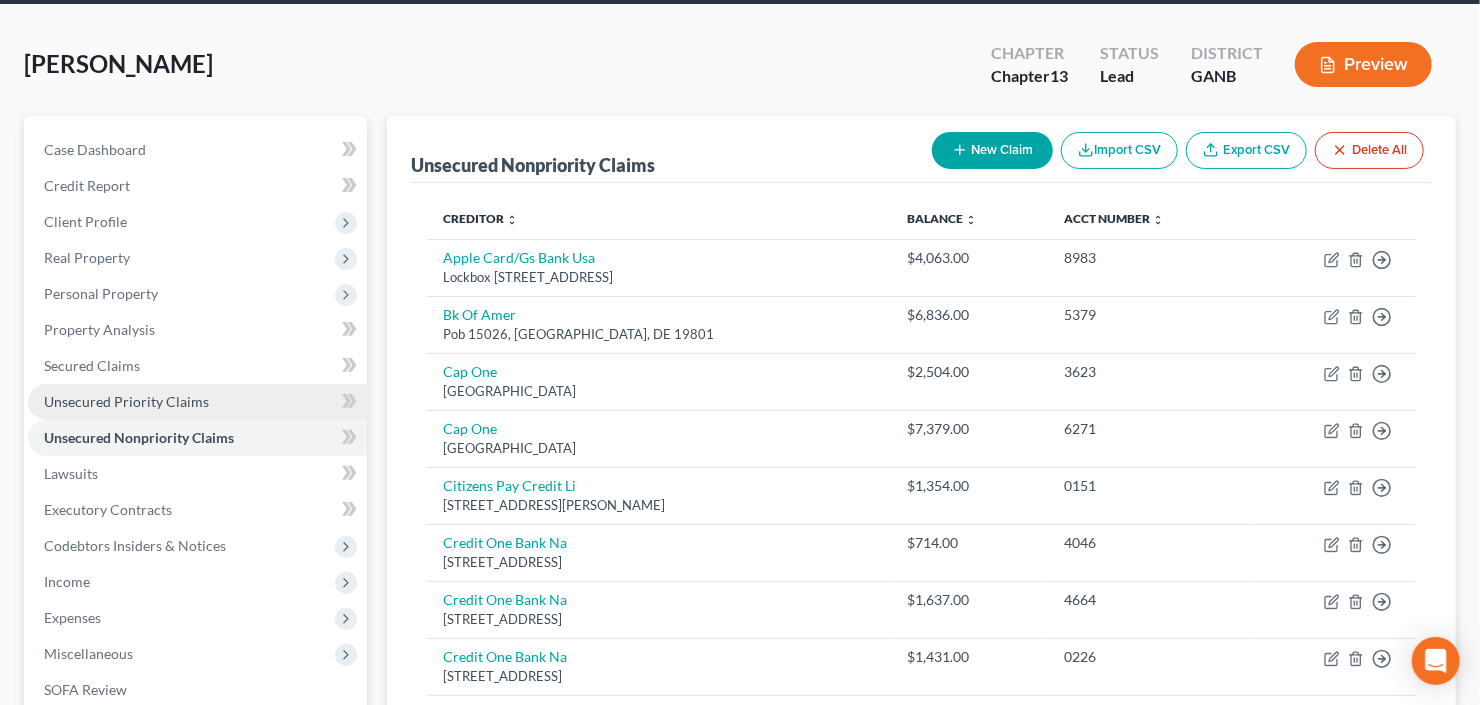 click on "Unsecured Priority Claims" at bounding box center [126, 401] 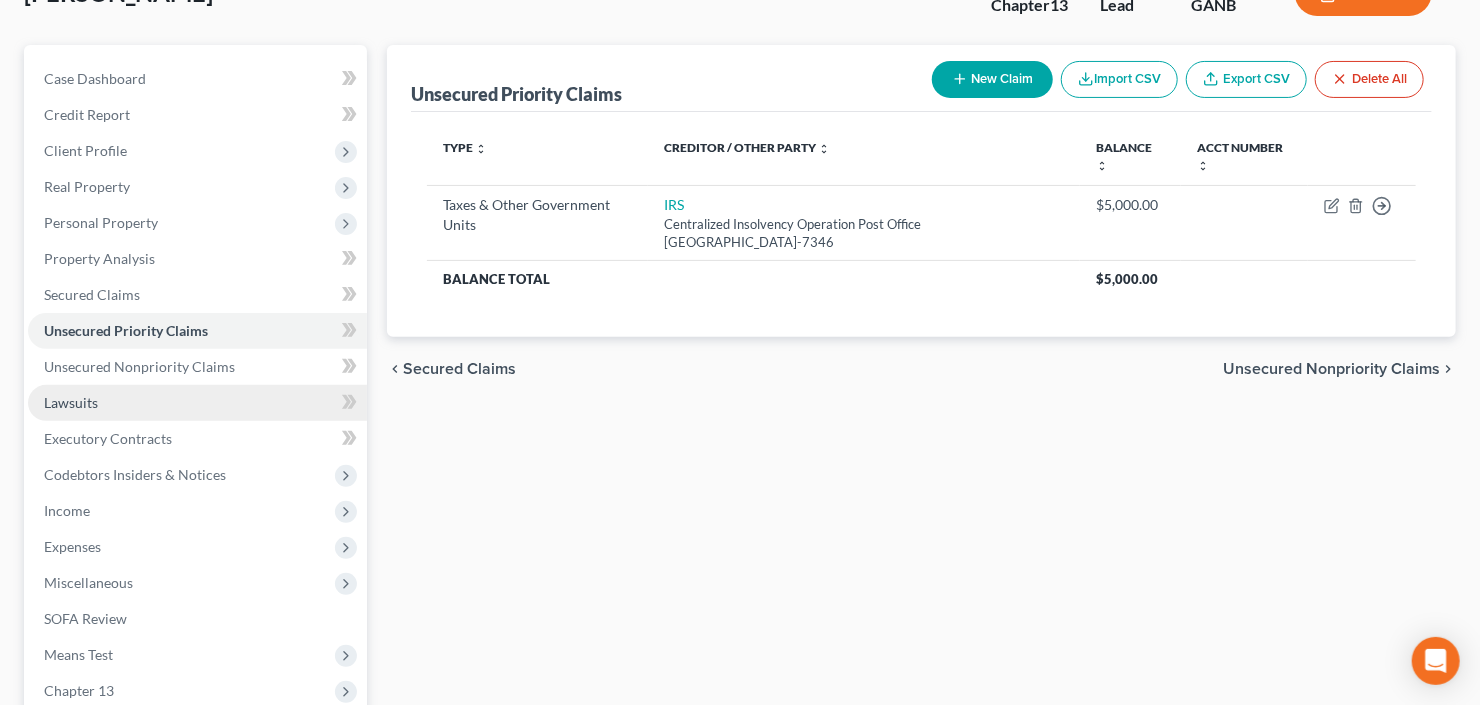scroll, scrollTop: 160, scrollLeft: 0, axis: vertical 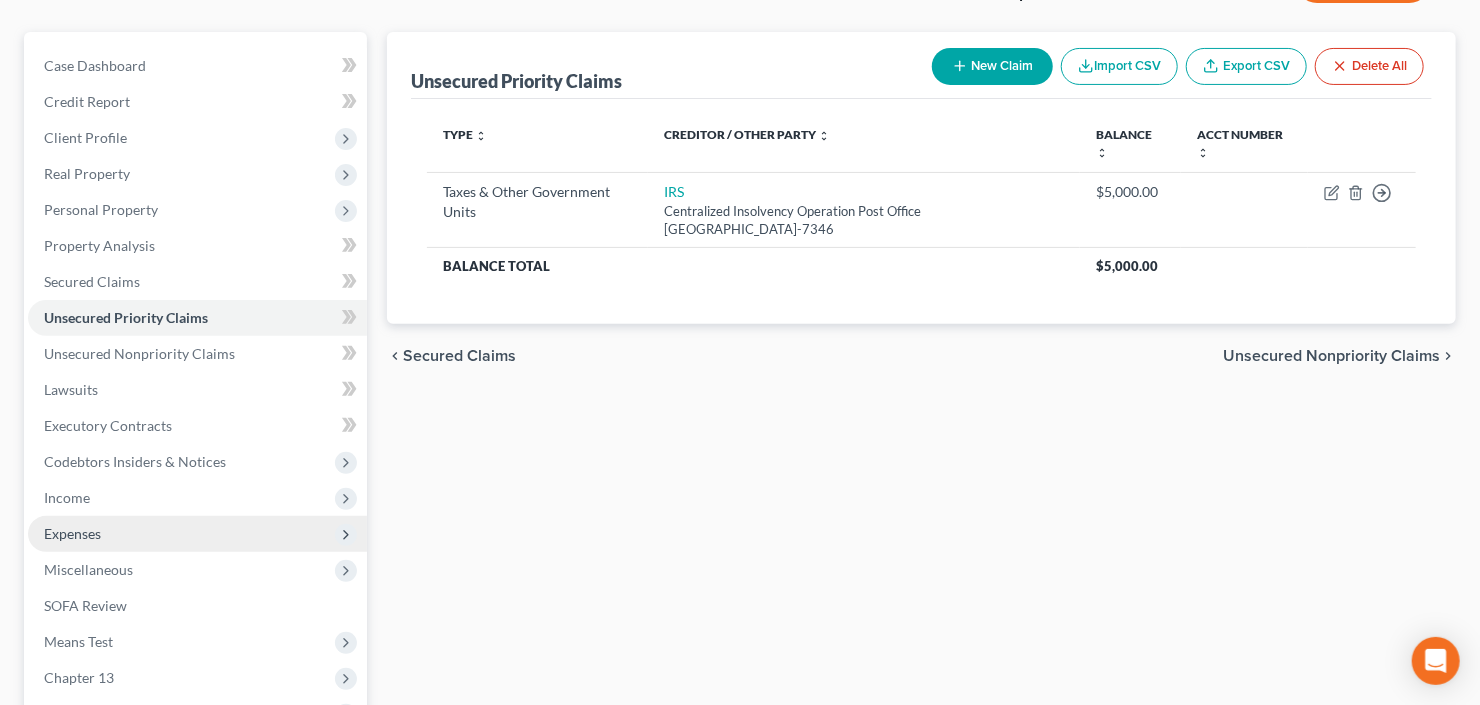 click on "Expenses" at bounding box center [197, 534] 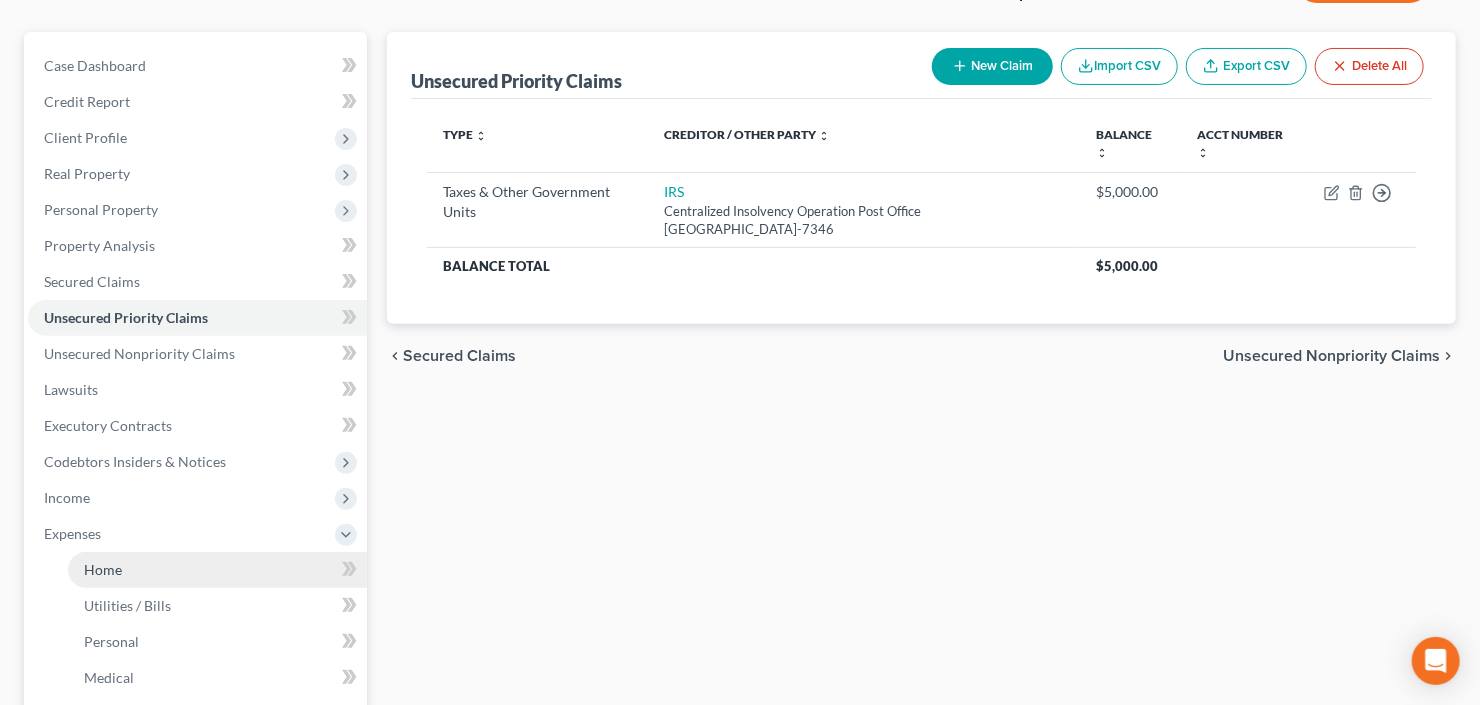 click on "Home" at bounding box center (103, 569) 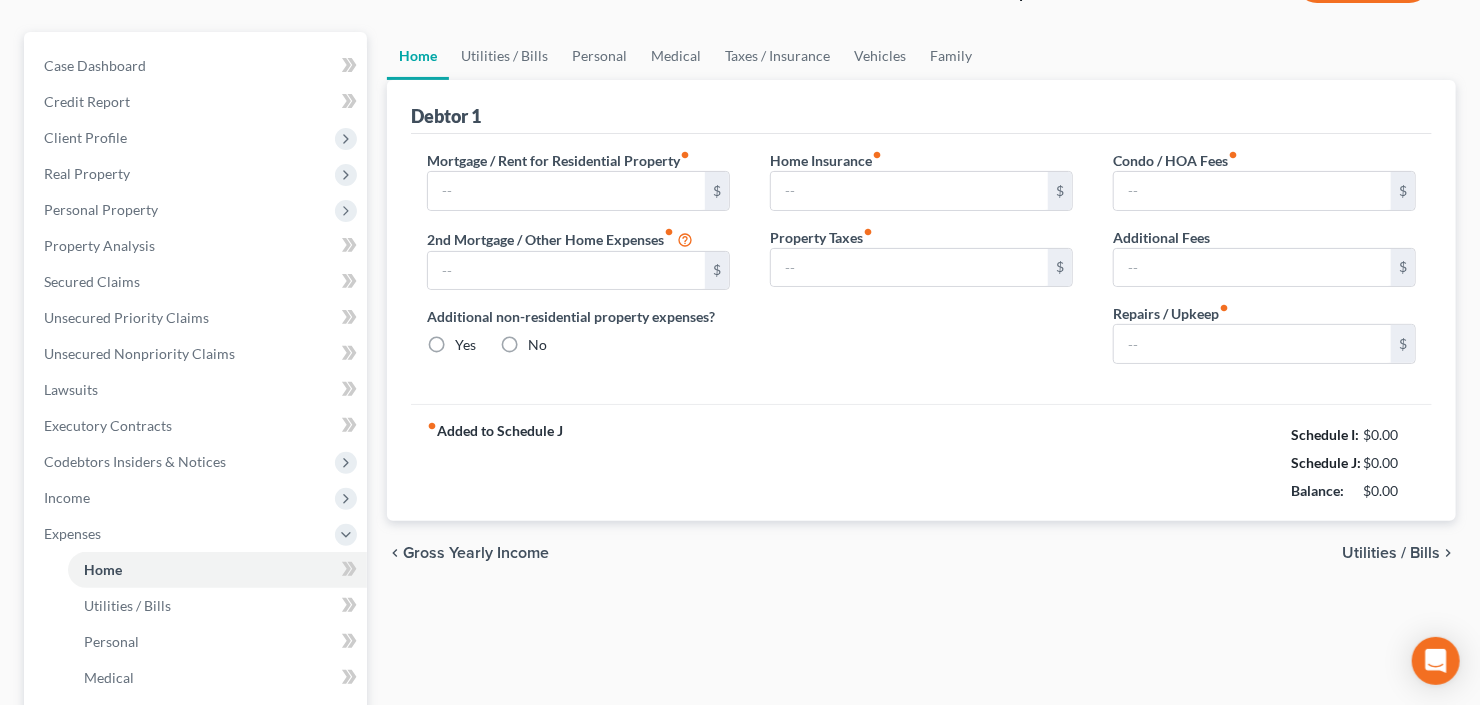 scroll, scrollTop: 83, scrollLeft: 0, axis: vertical 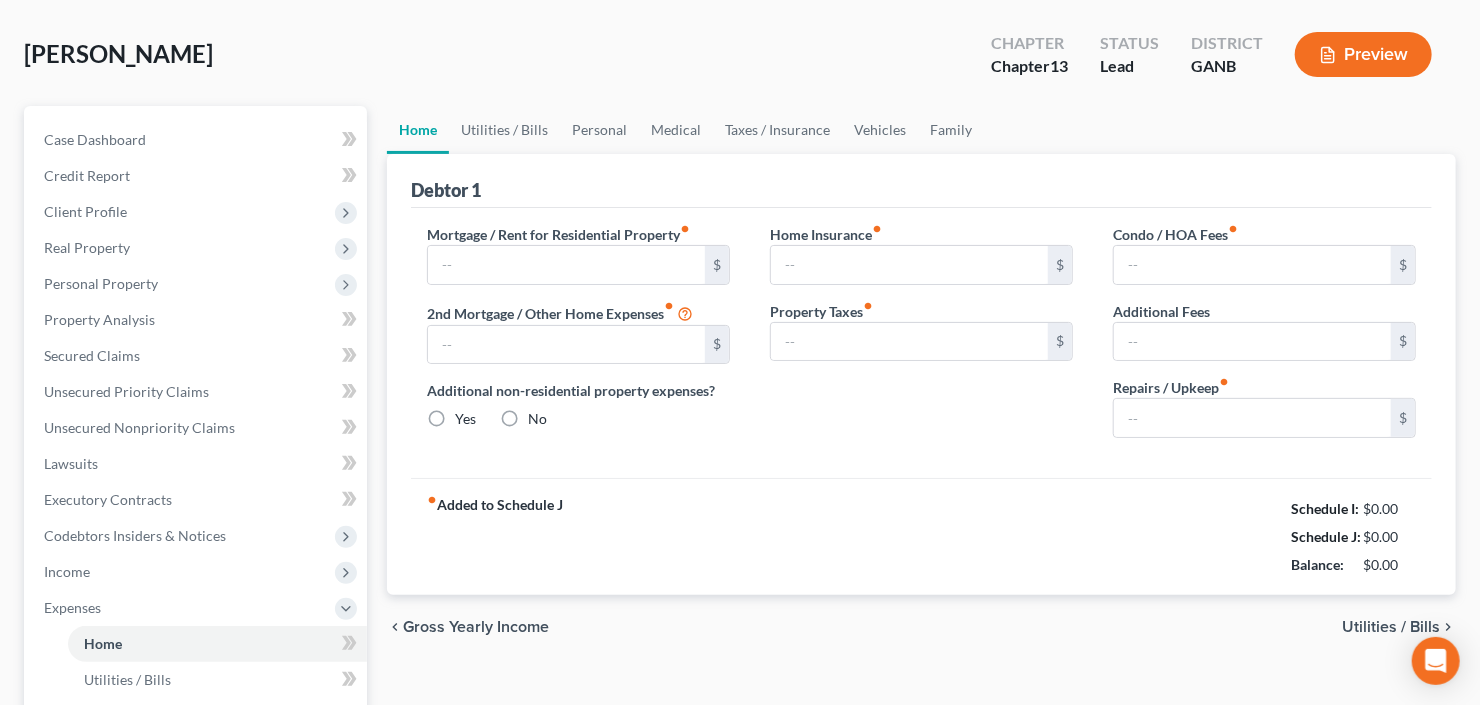 type on "1,275.00" 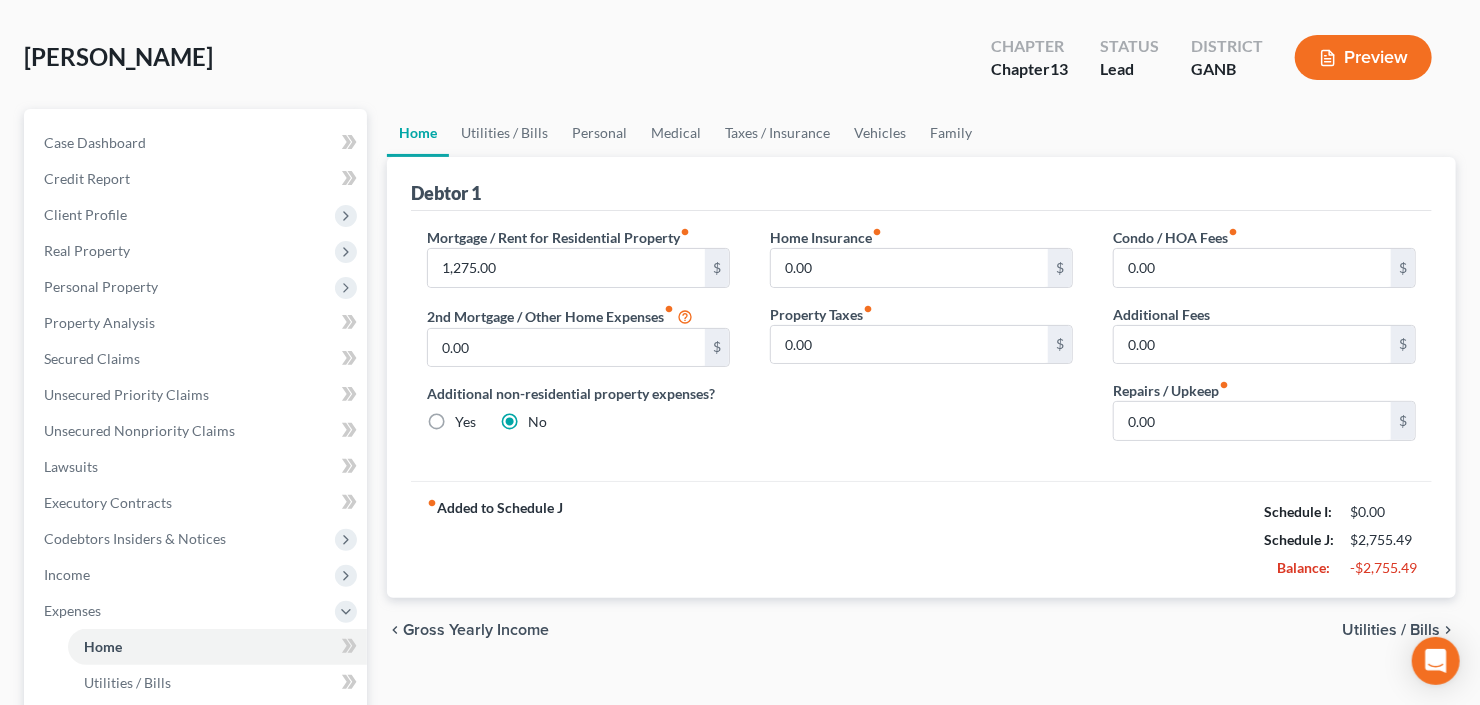 scroll, scrollTop: 0, scrollLeft: 0, axis: both 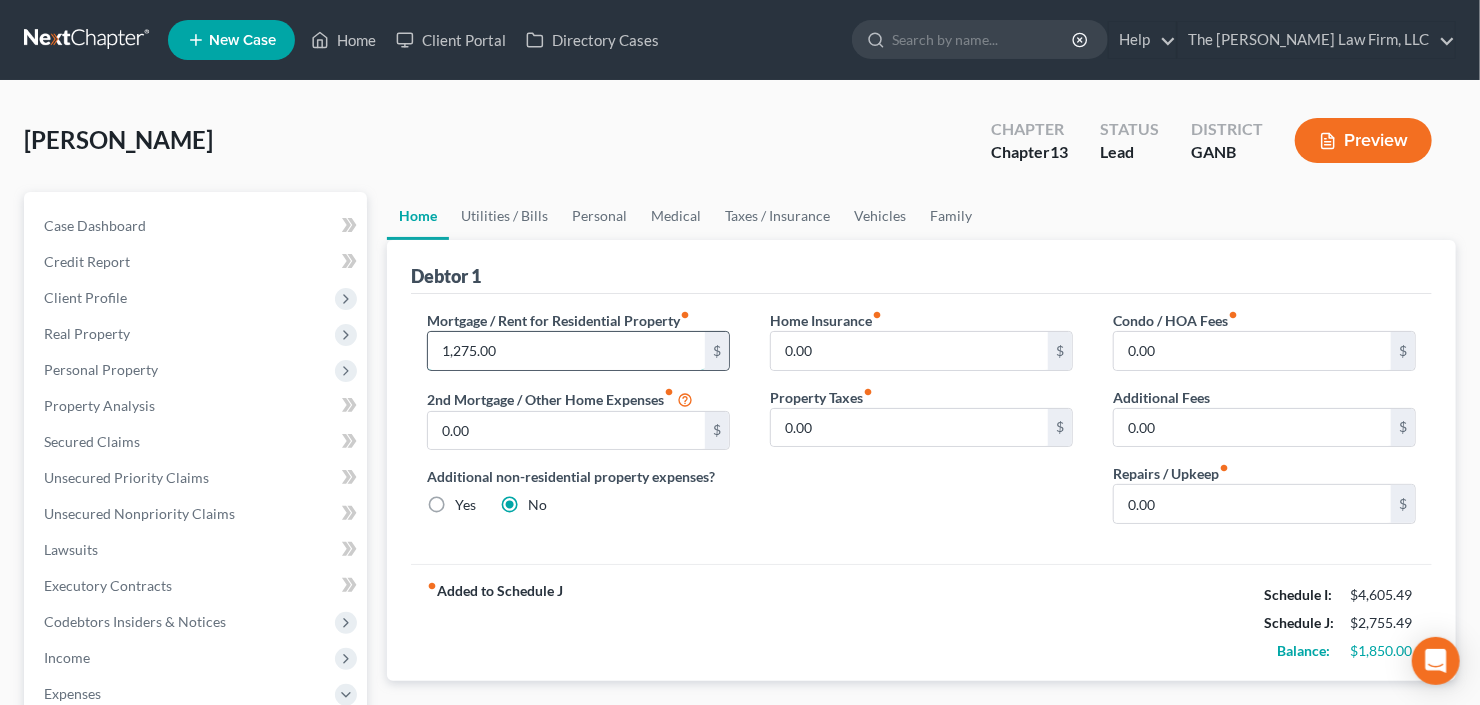 click on "1,275.00" at bounding box center [566, 351] 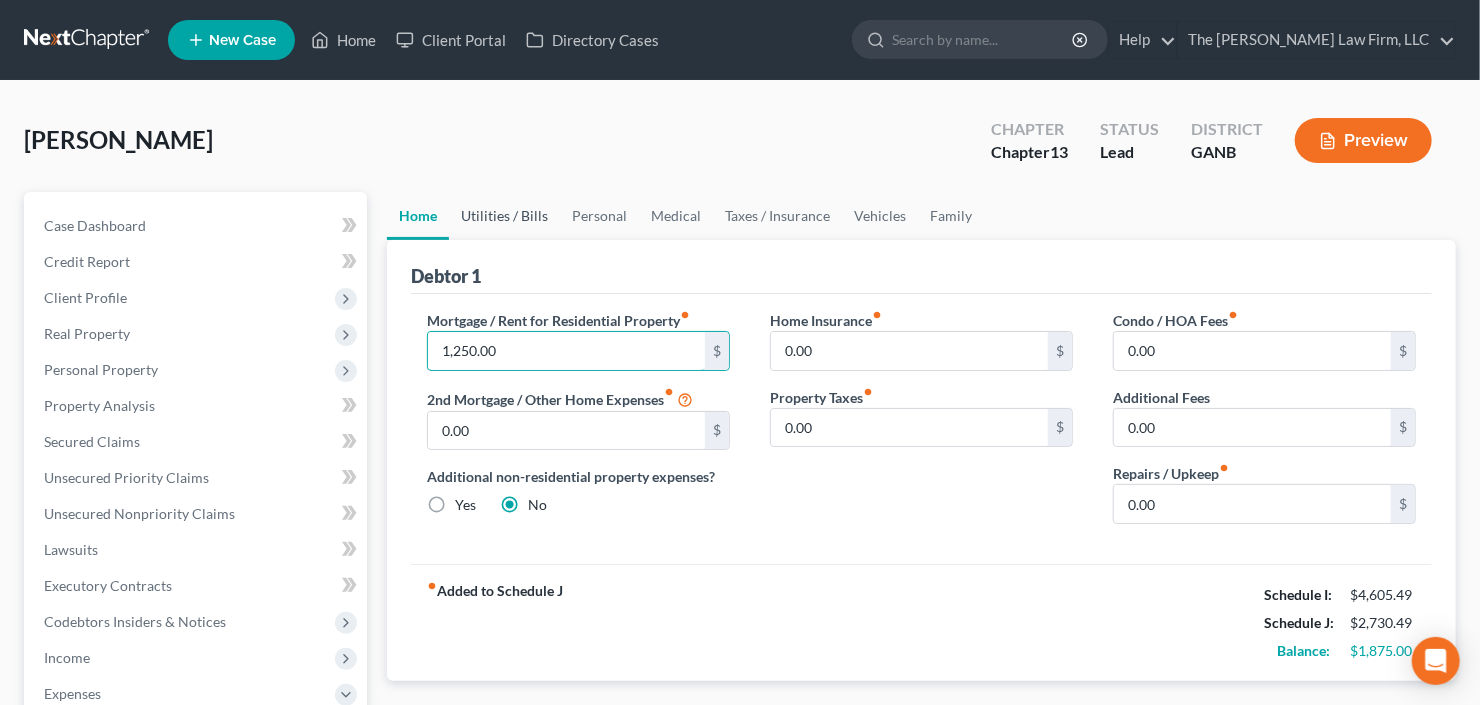 type on "1,250.00" 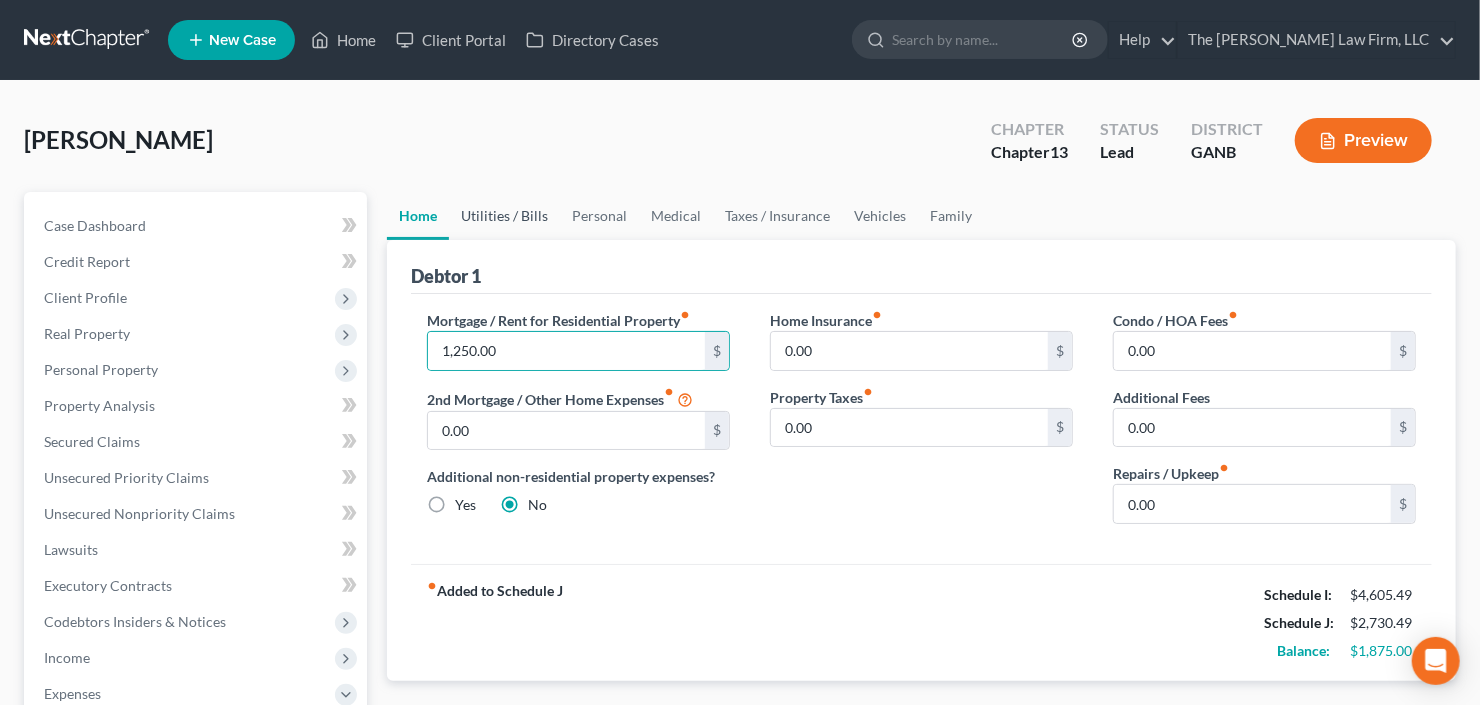 click on "Utilities / Bills" at bounding box center [504, 216] 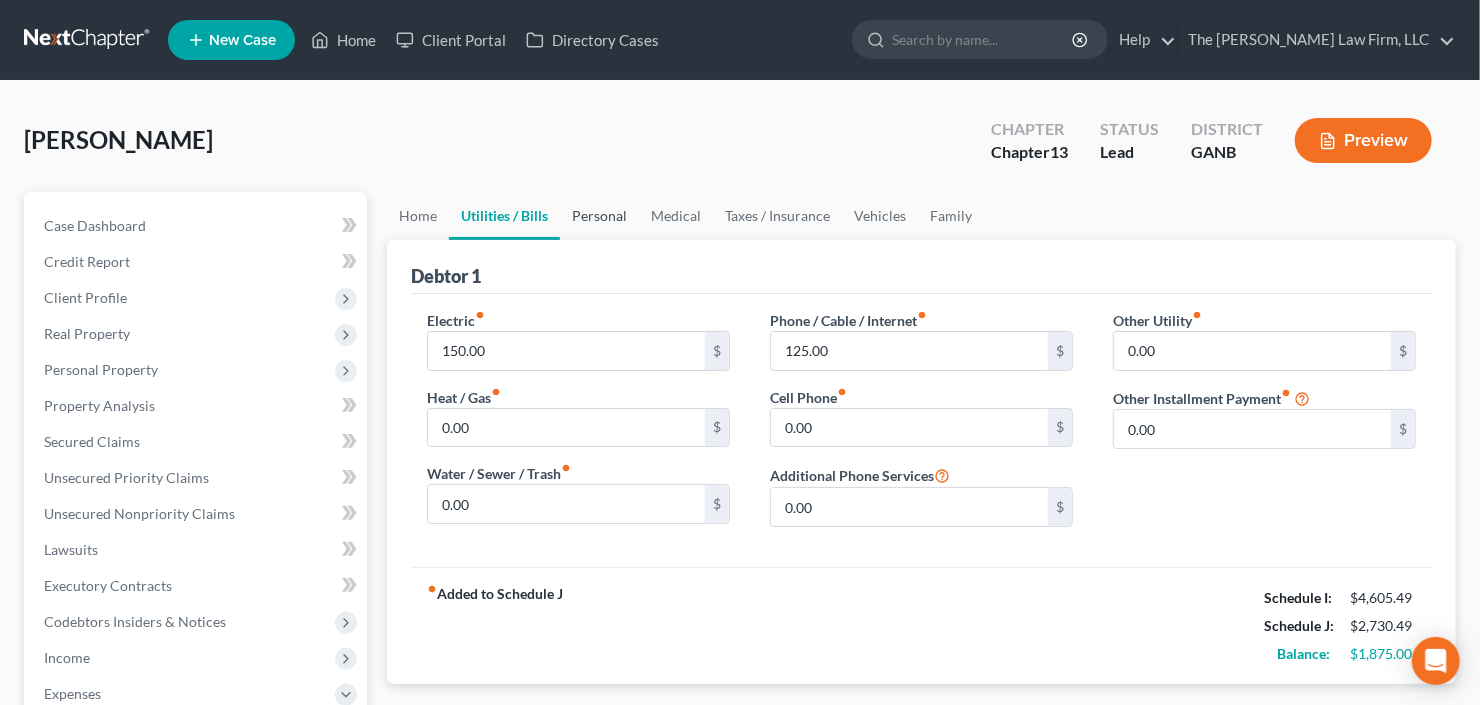 click on "Personal" at bounding box center [599, 216] 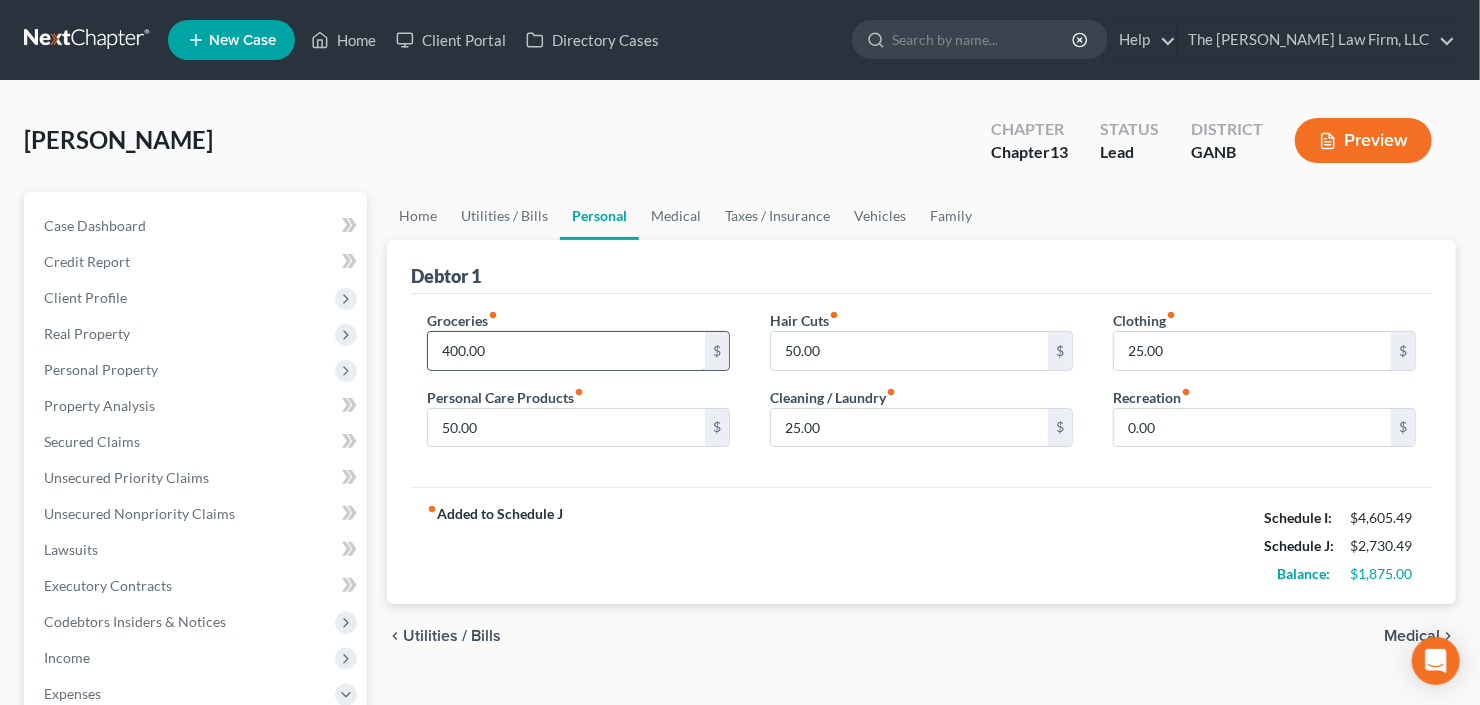 click on "400.00" at bounding box center (566, 351) 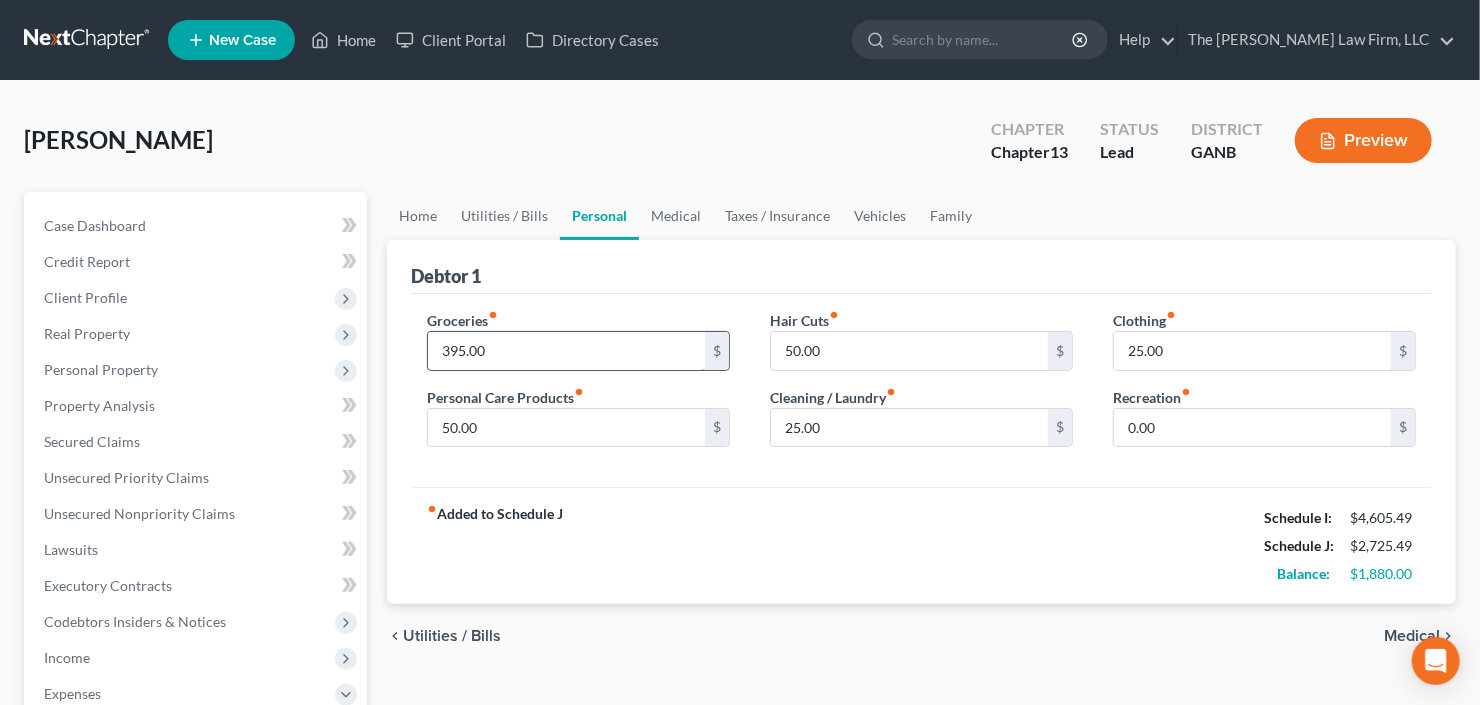 type on "395.00" 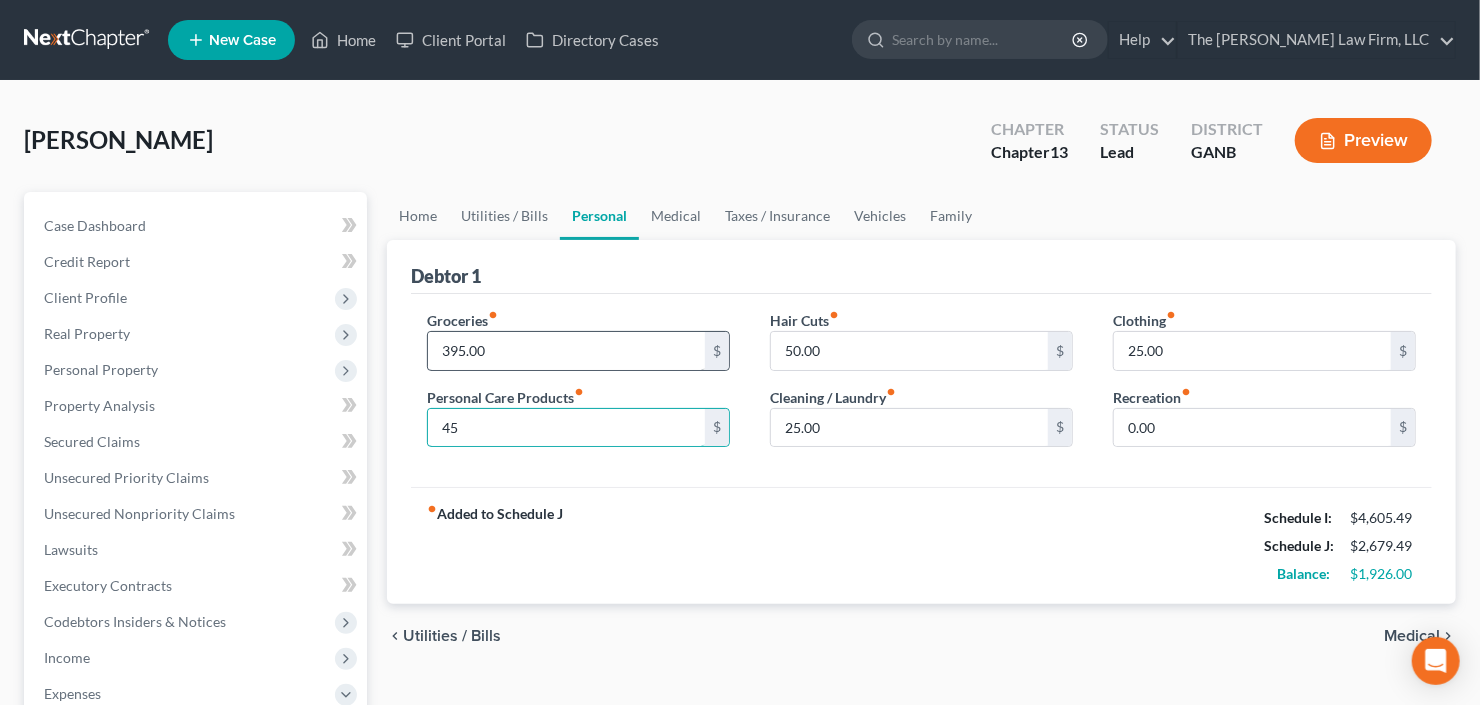 type on "45" 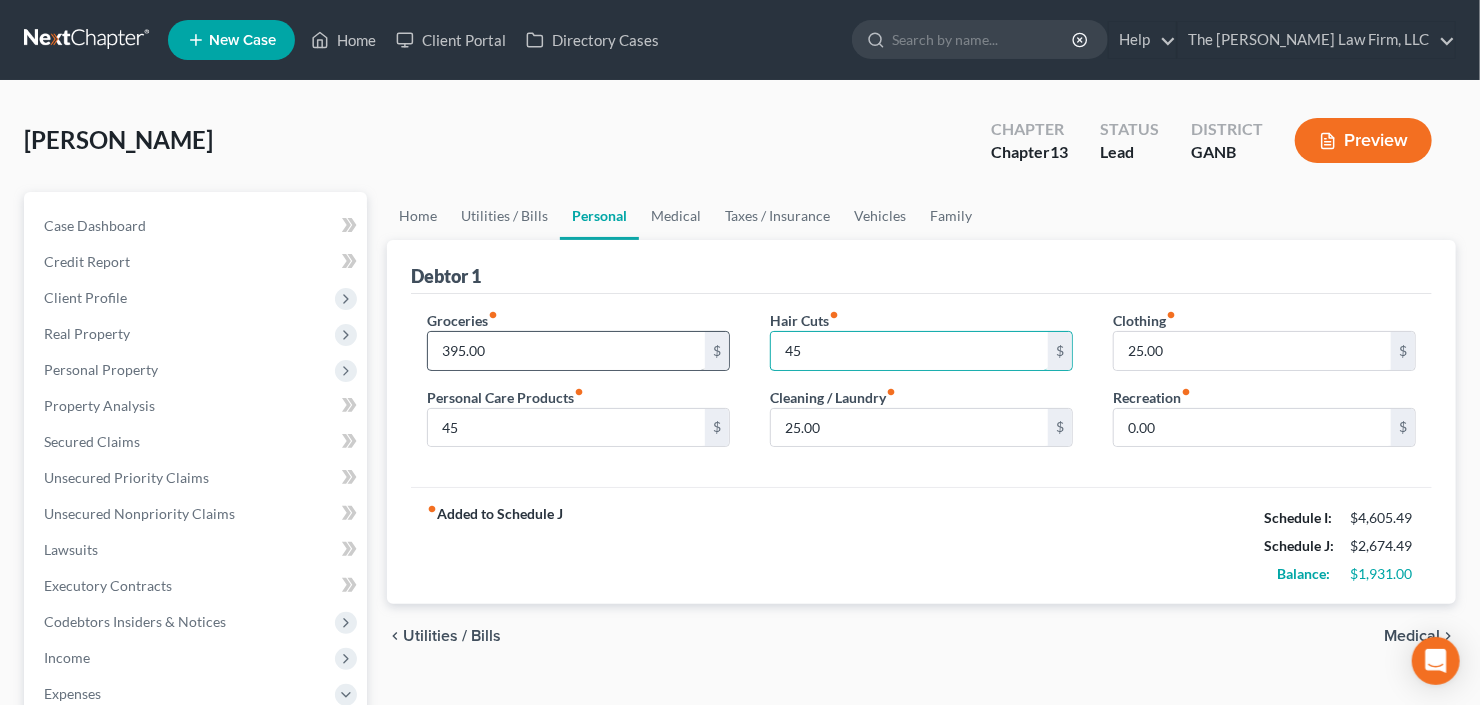 type on "45" 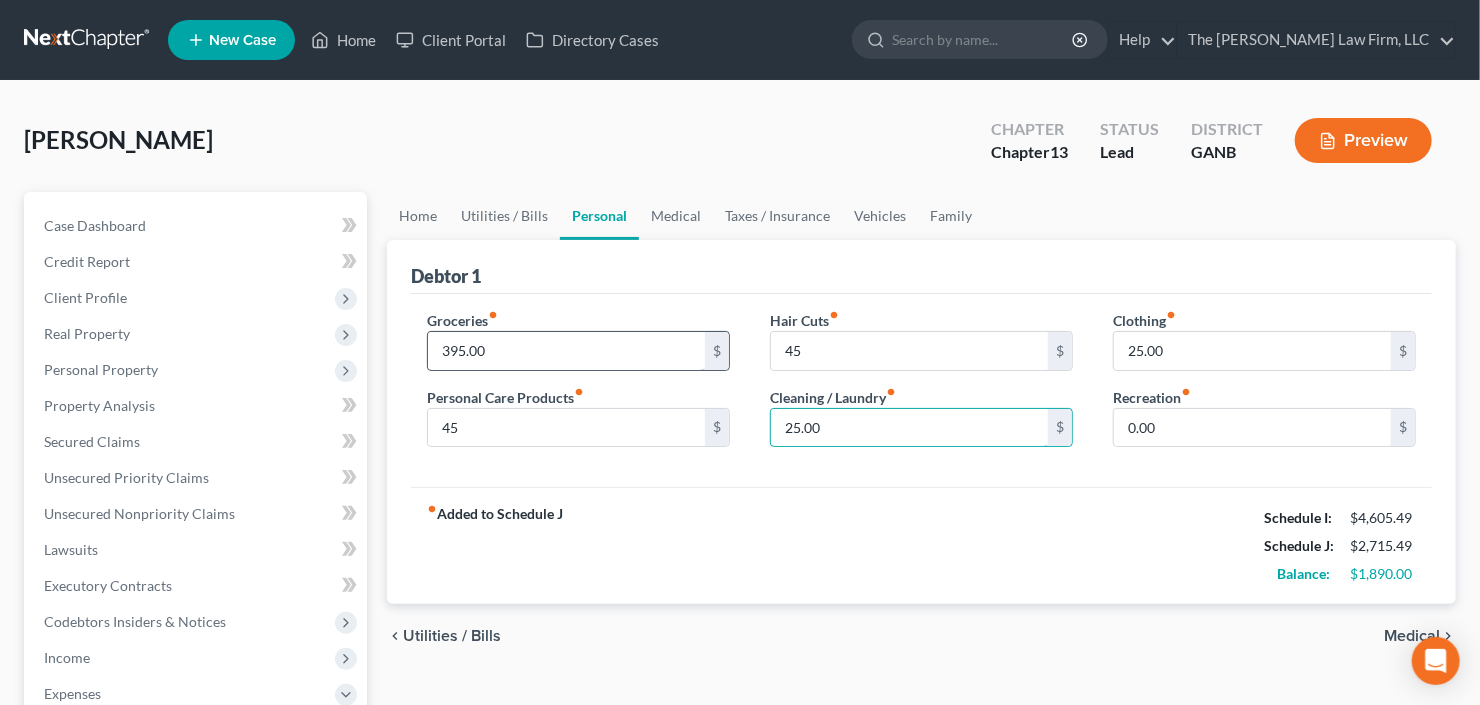 type on "4" 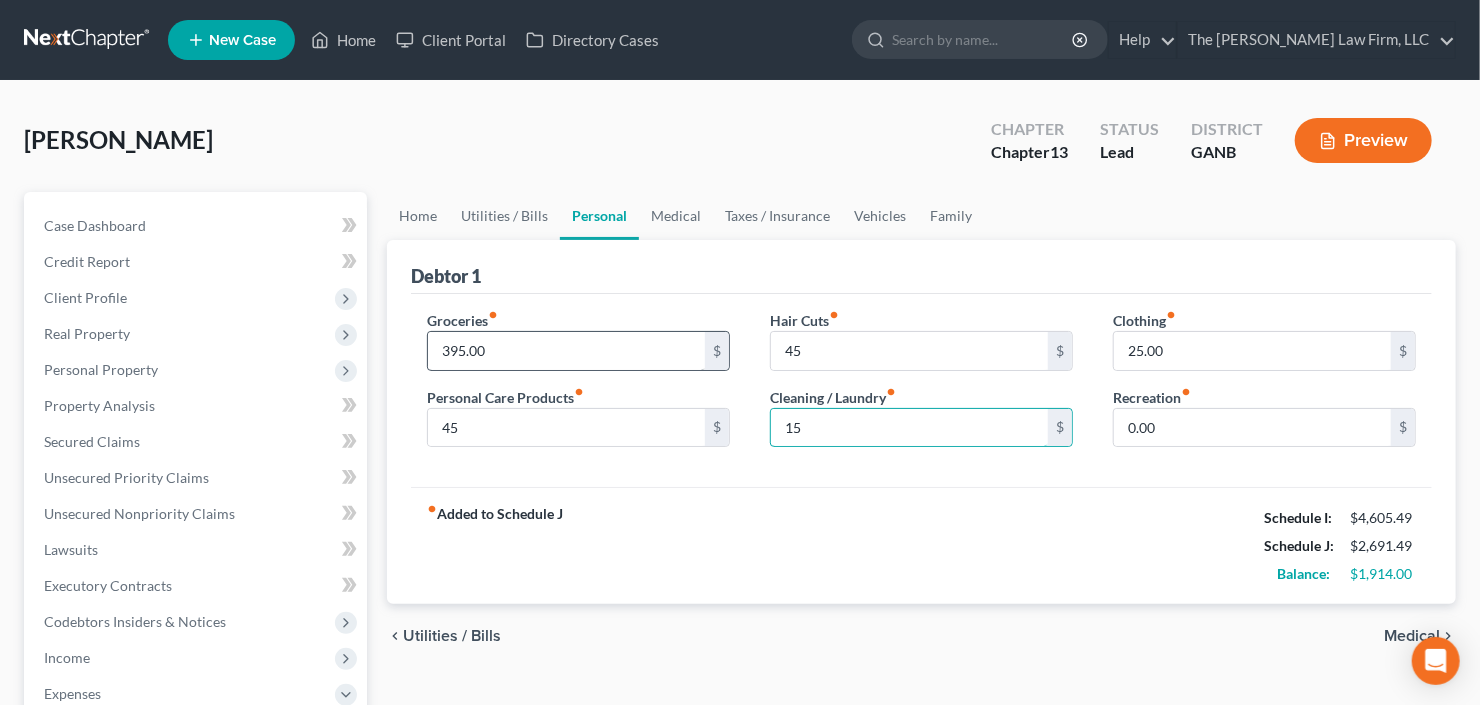 type on "15" 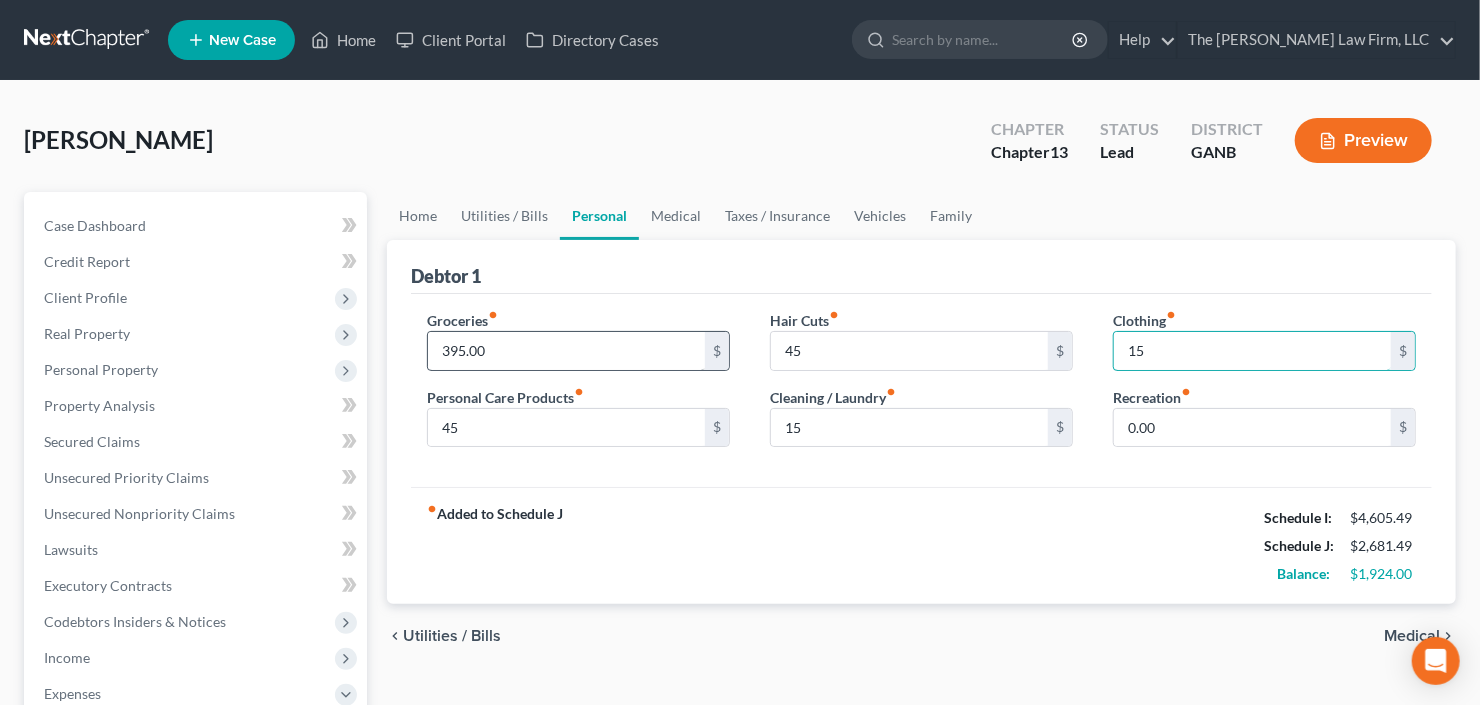 type on "15" 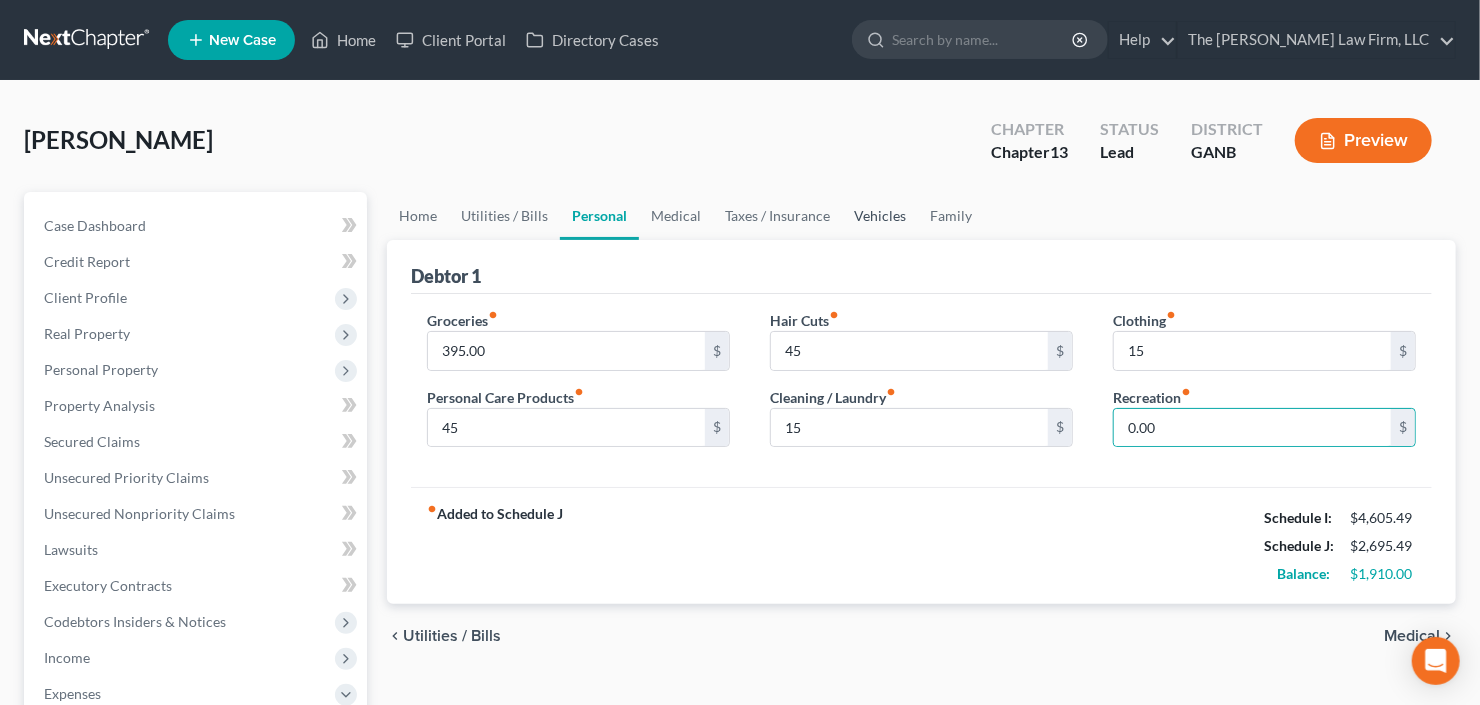 click on "Vehicles" at bounding box center (880, 216) 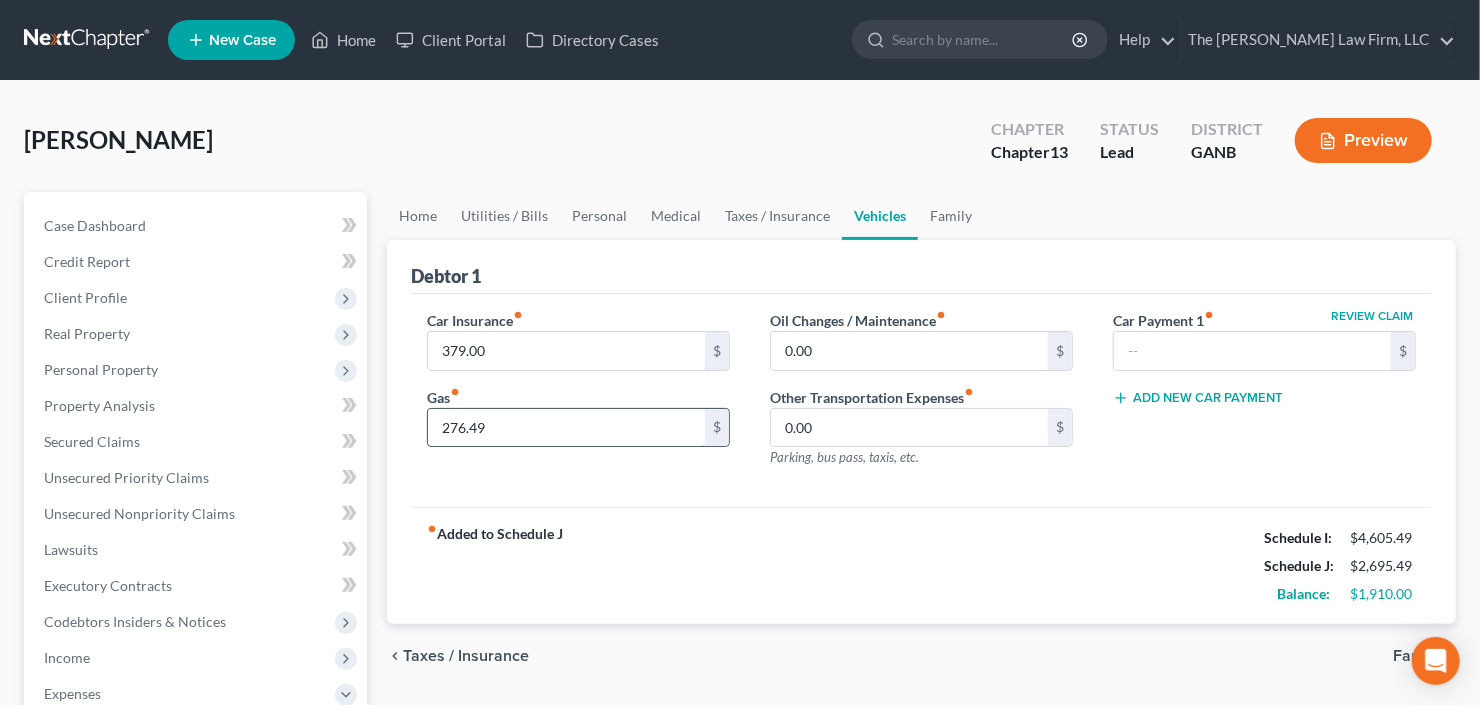 click on "276.49" at bounding box center (566, 428) 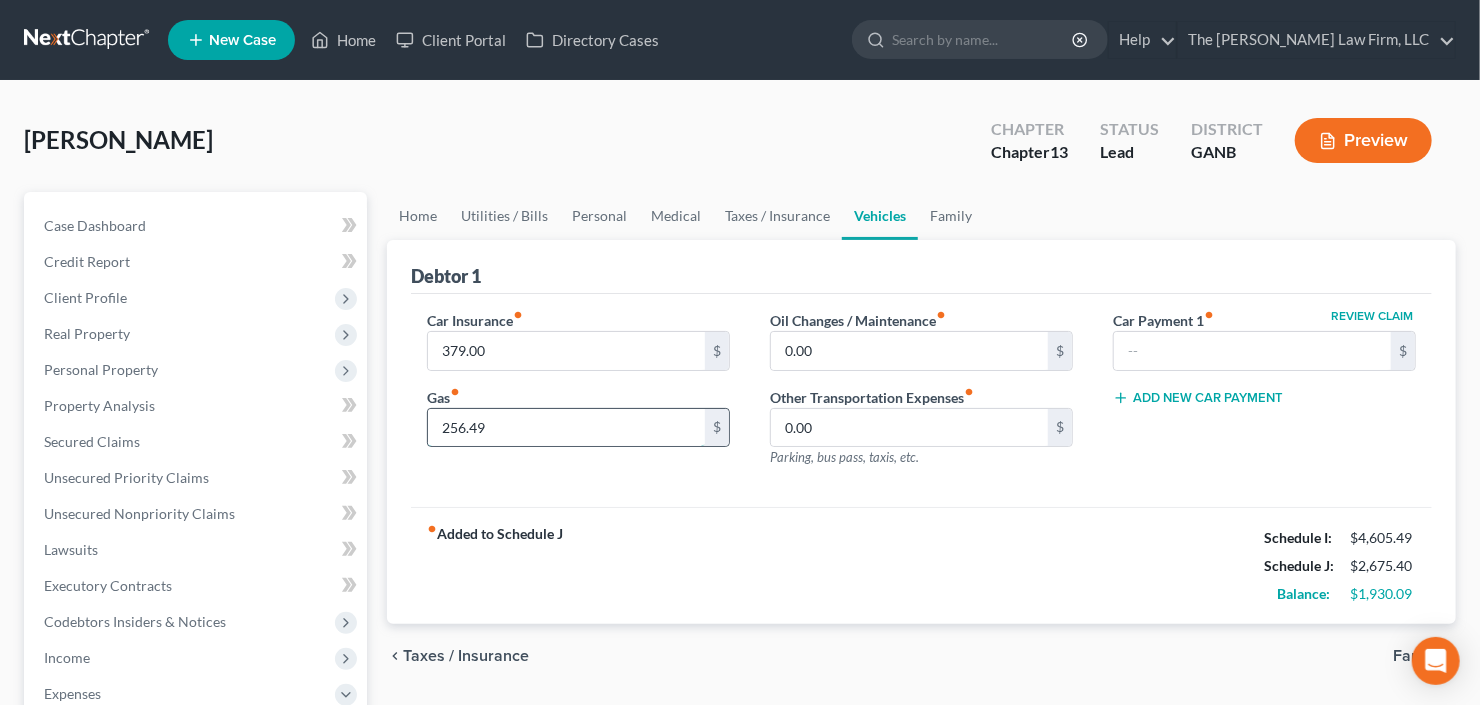 type on "256.49" 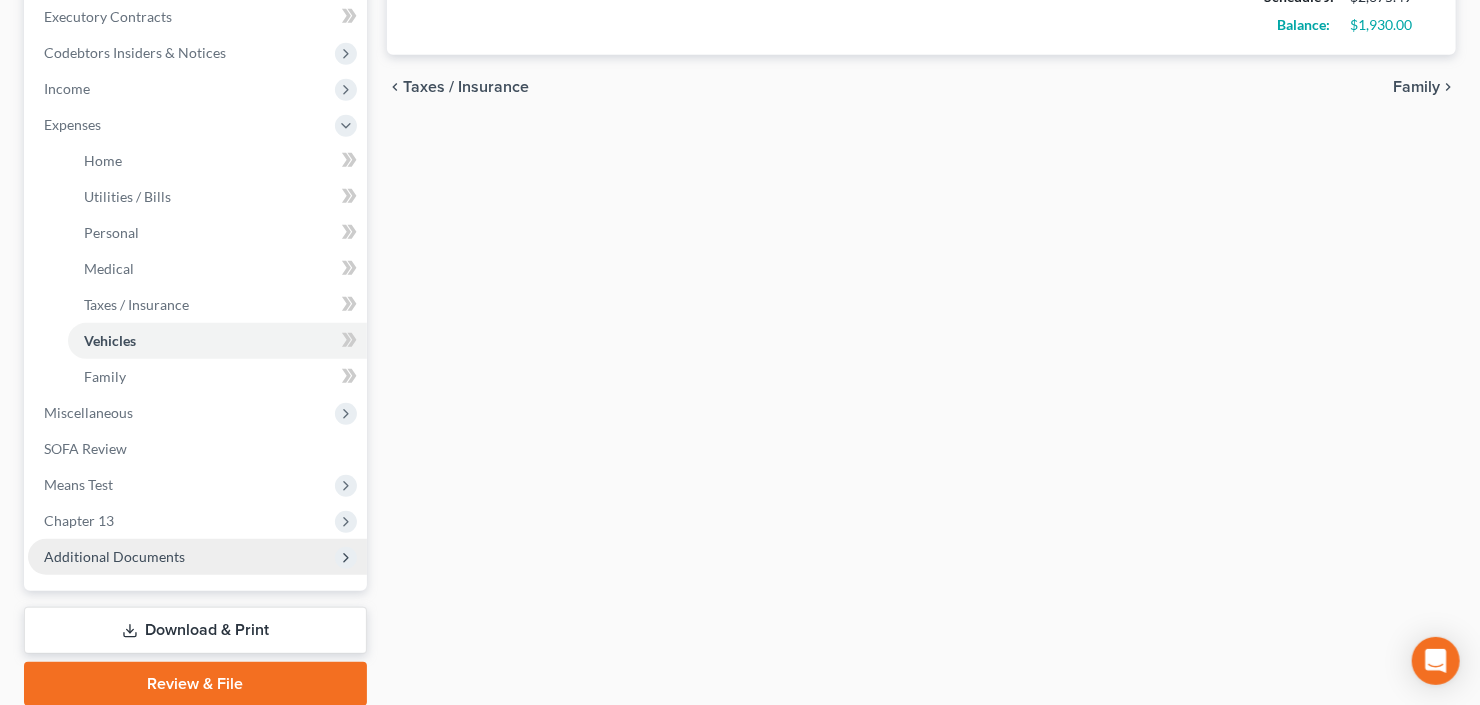 scroll, scrollTop: 643, scrollLeft: 0, axis: vertical 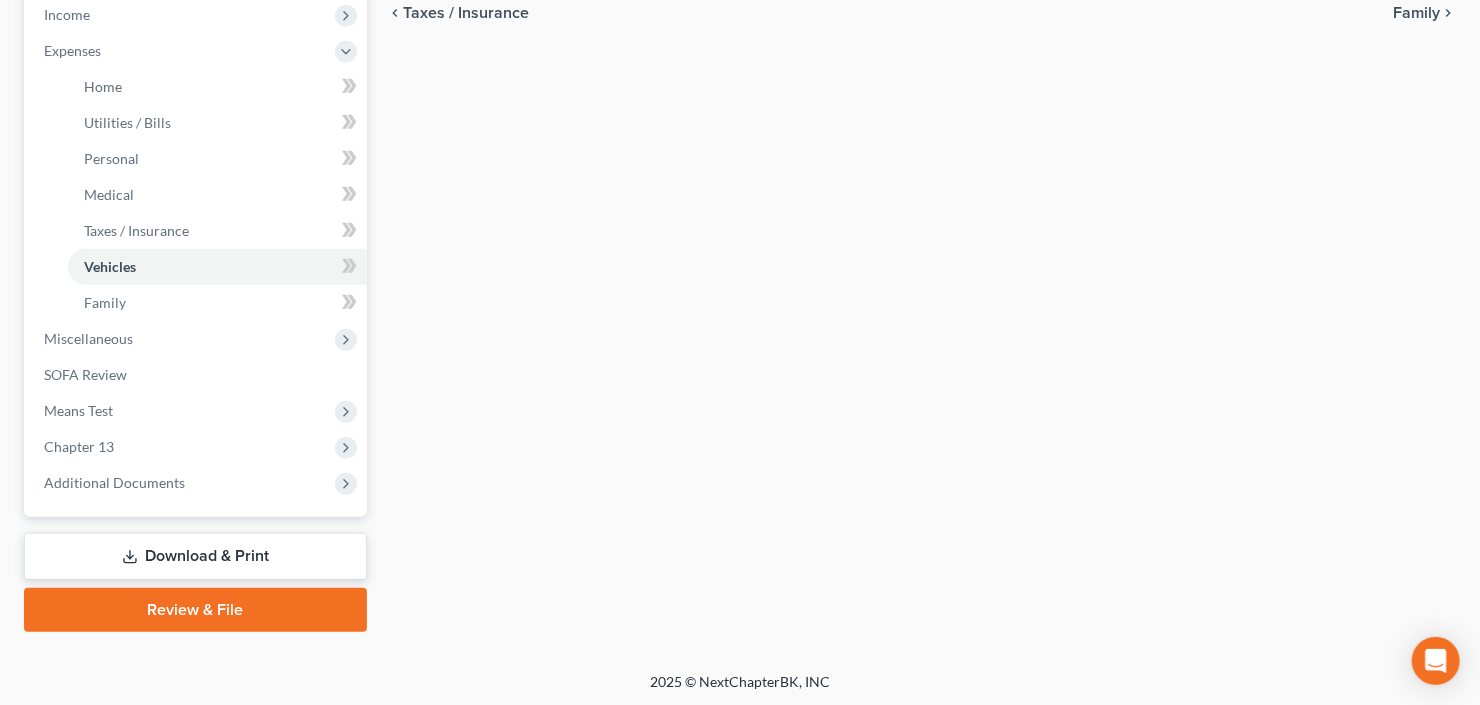 click on "Review & File" at bounding box center (195, 610) 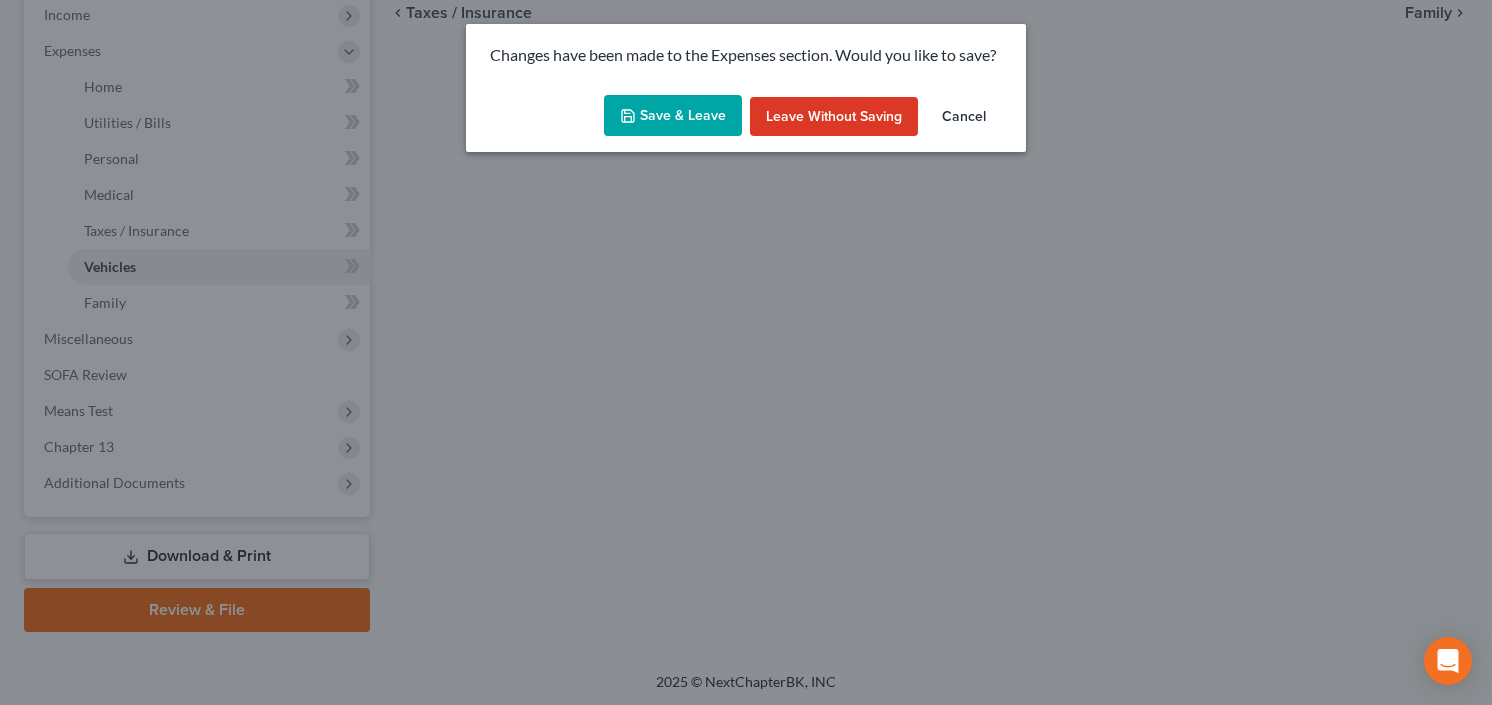 click on "Save & Leave" at bounding box center (673, 116) 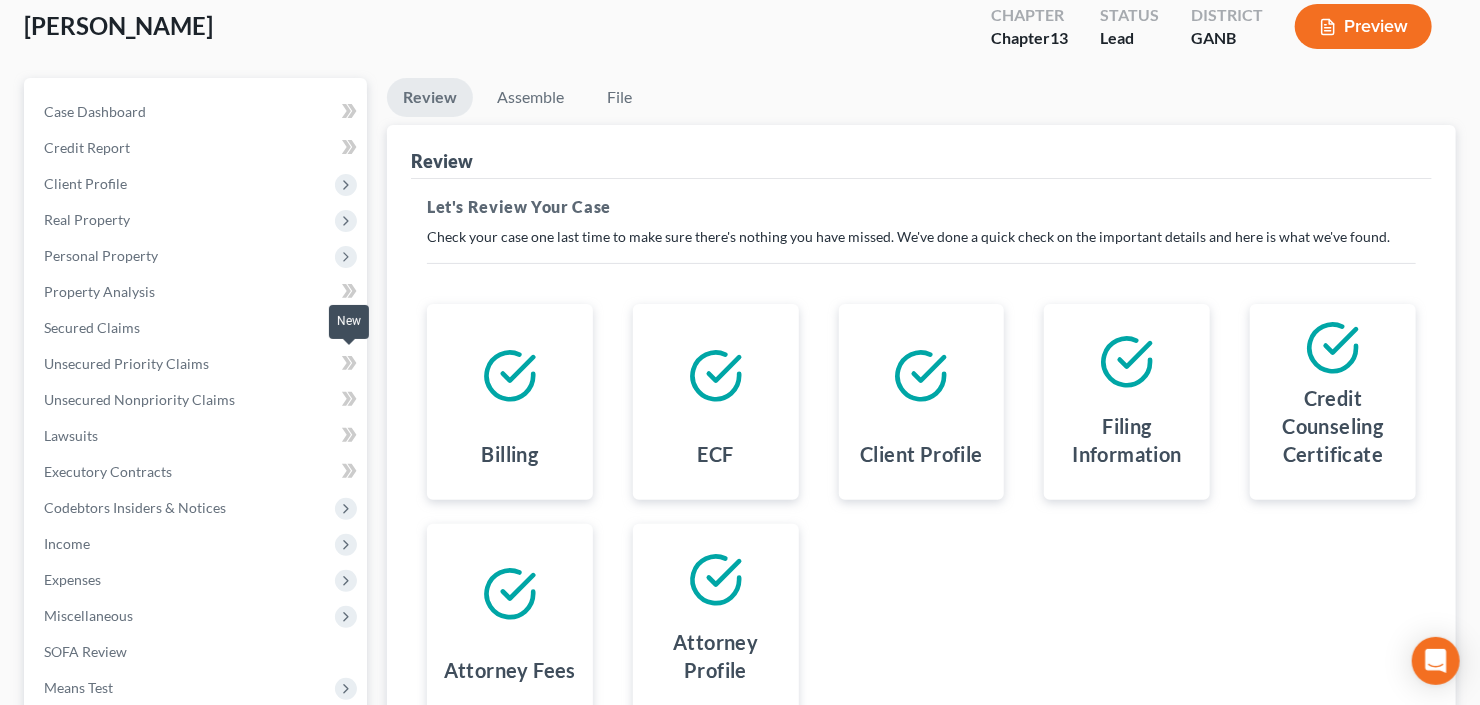 scroll, scrollTop: 0, scrollLeft: 0, axis: both 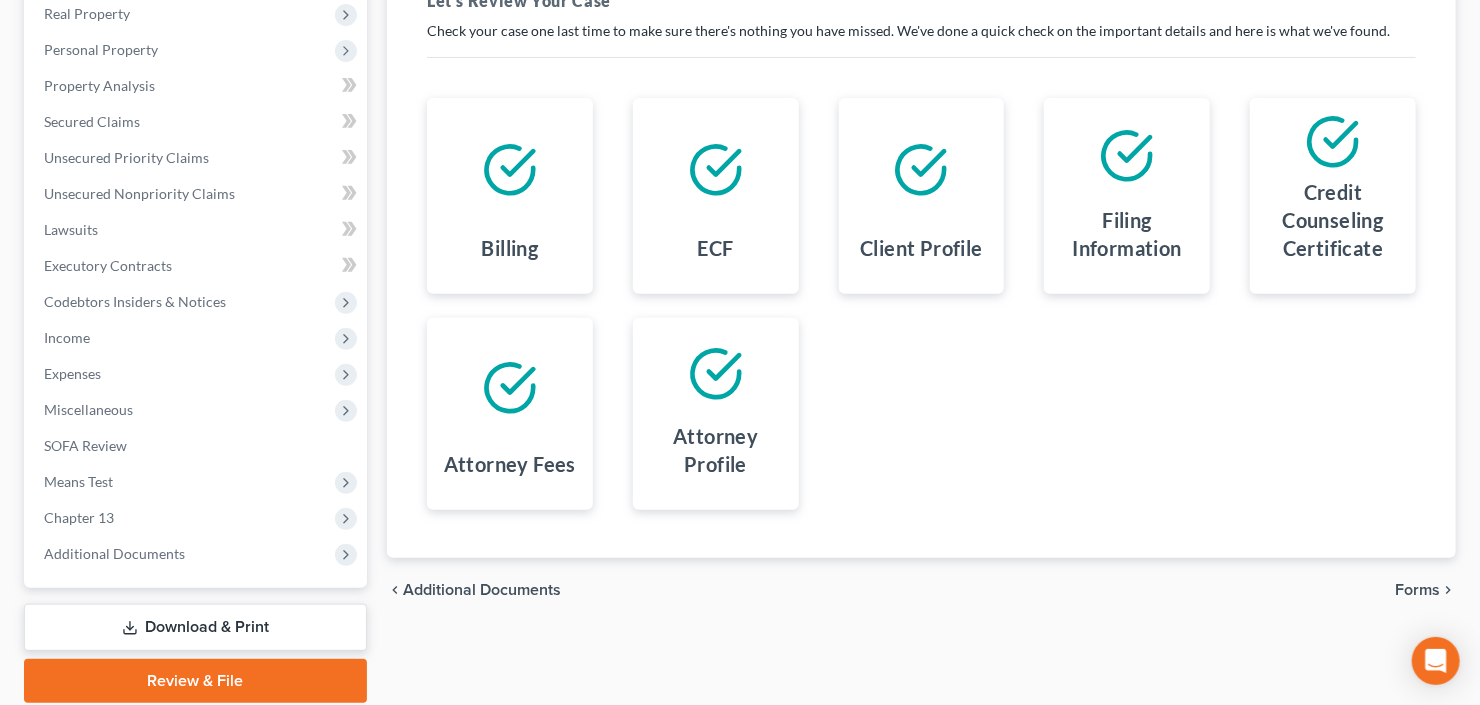 click on "Download & Print" at bounding box center (195, 627) 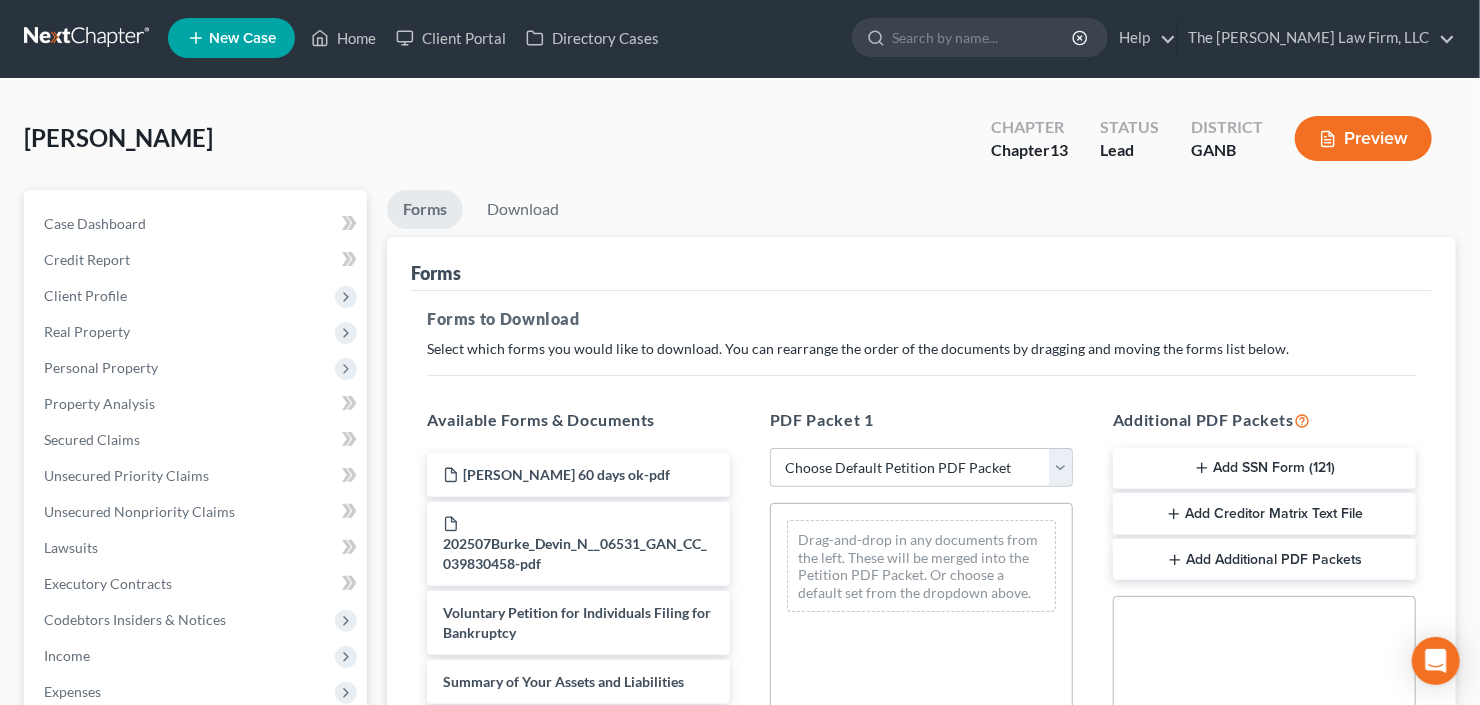 scroll, scrollTop: 0, scrollLeft: 0, axis: both 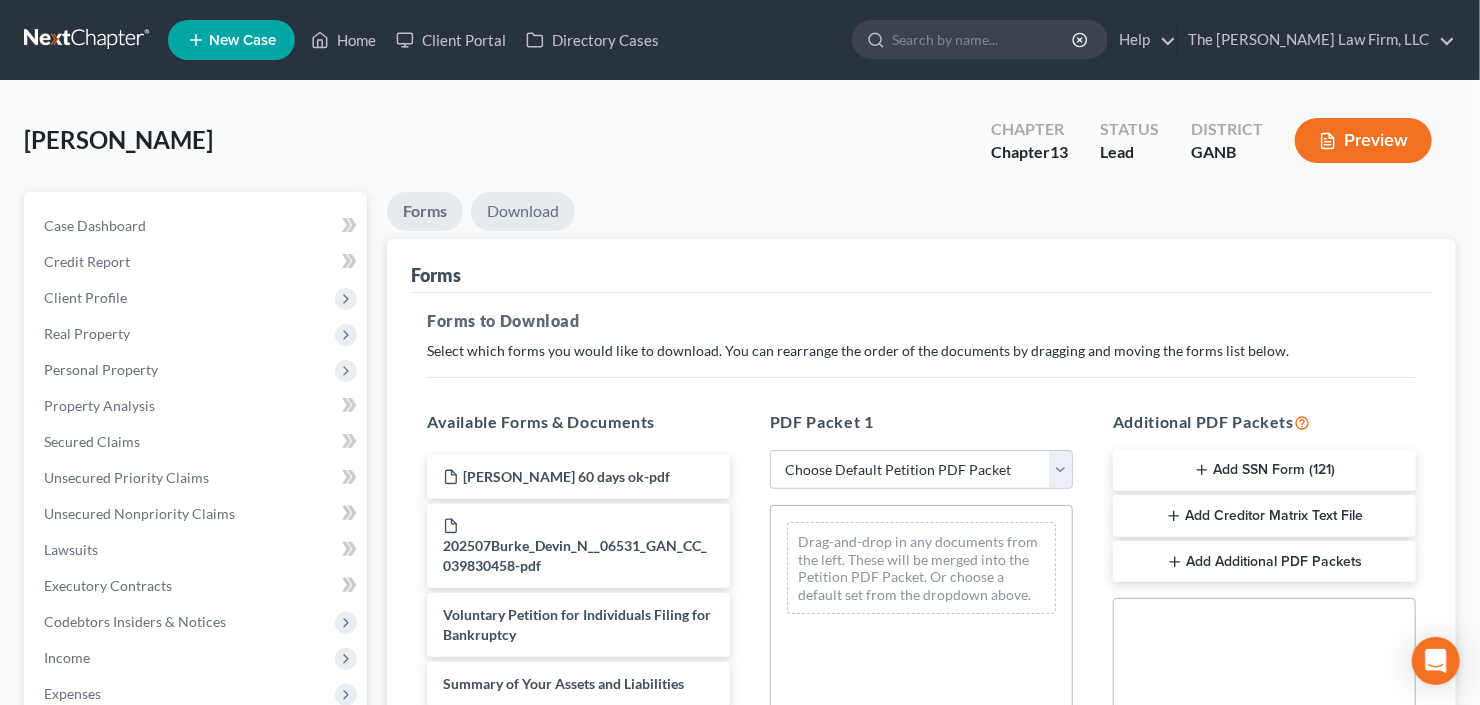 click on "Download" at bounding box center (523, 211) 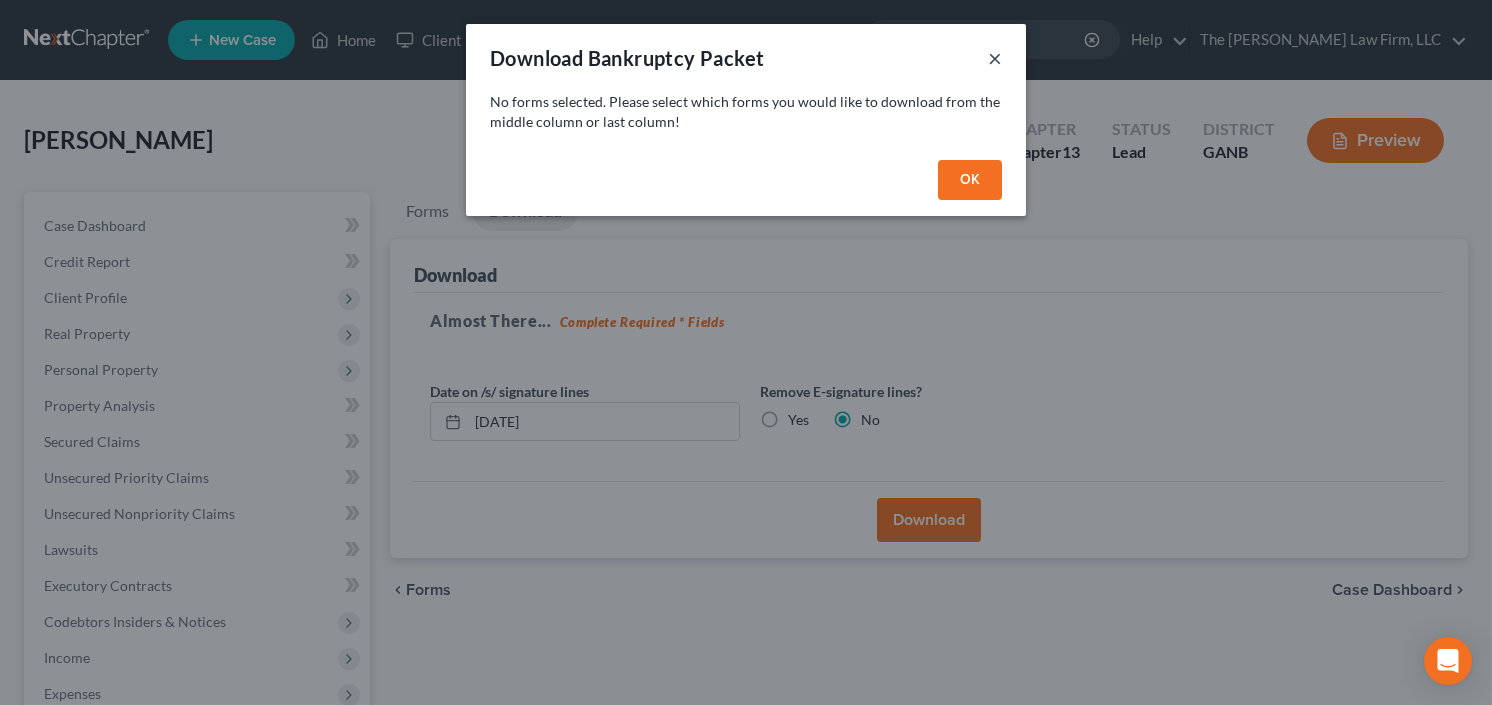 click on "×" at bounding box center (995, 58) 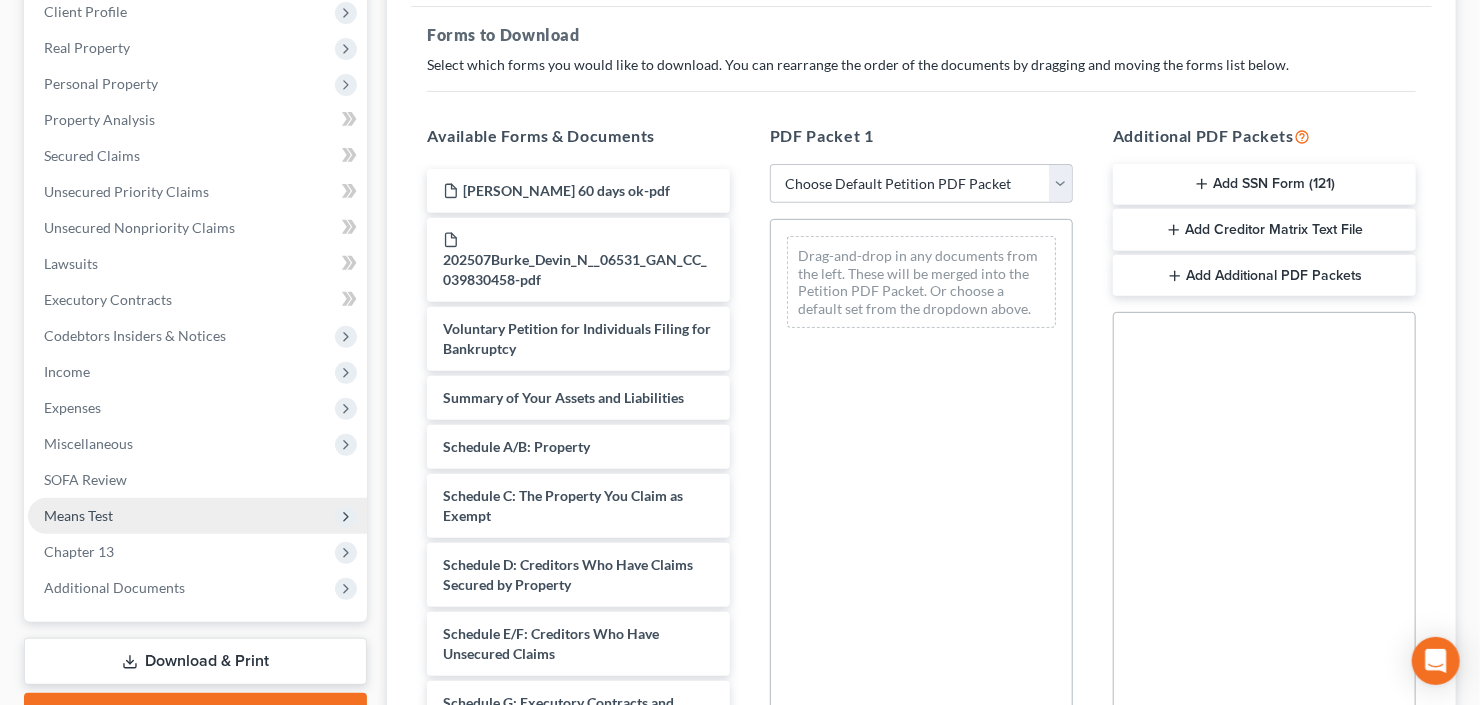 scroll, scrollTop: 400, scrollLeft: 0, axis: vertical 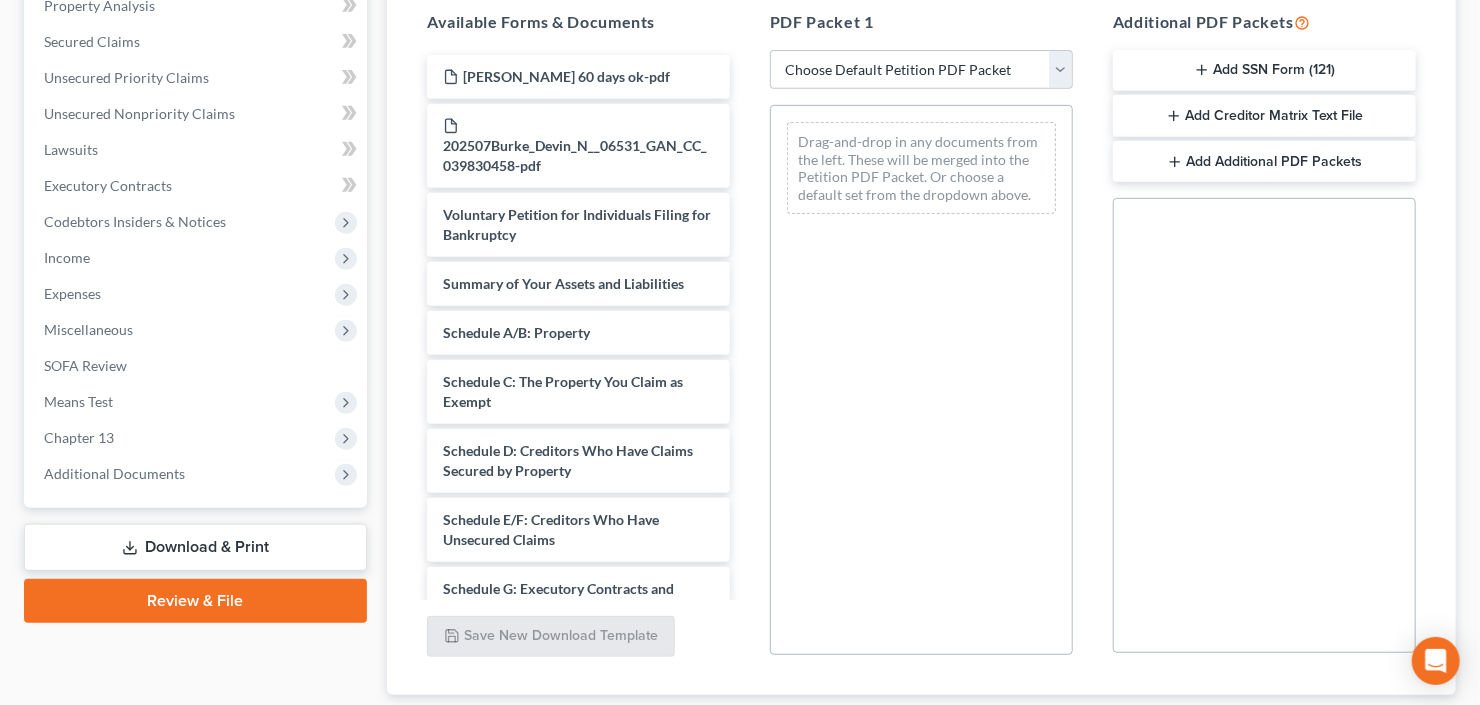 click on "Download & Print" at bounding box center [195, 547] 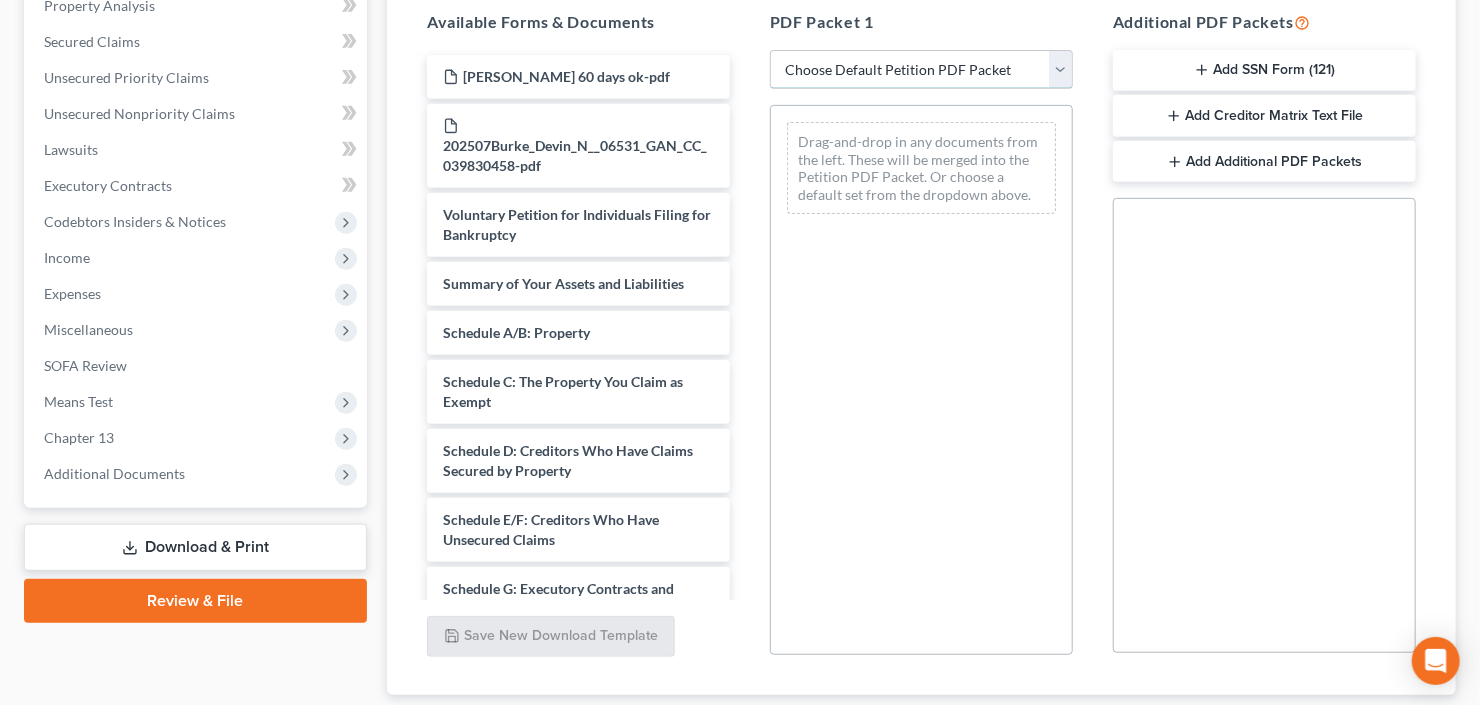 click on "Choose Default Petition PDF Packet Complete Bankruptcy Petition (all forms and schedules) Emergency Filing Forms (Petition and Creditor List Only) Amended Forms Signature Pages Only Supplemental Post Petition (Sch. I & J) Supplemental Post Petition (Sch. I) Supplemental Post Petition (Sch. J)" at bounding box center (921, 70) 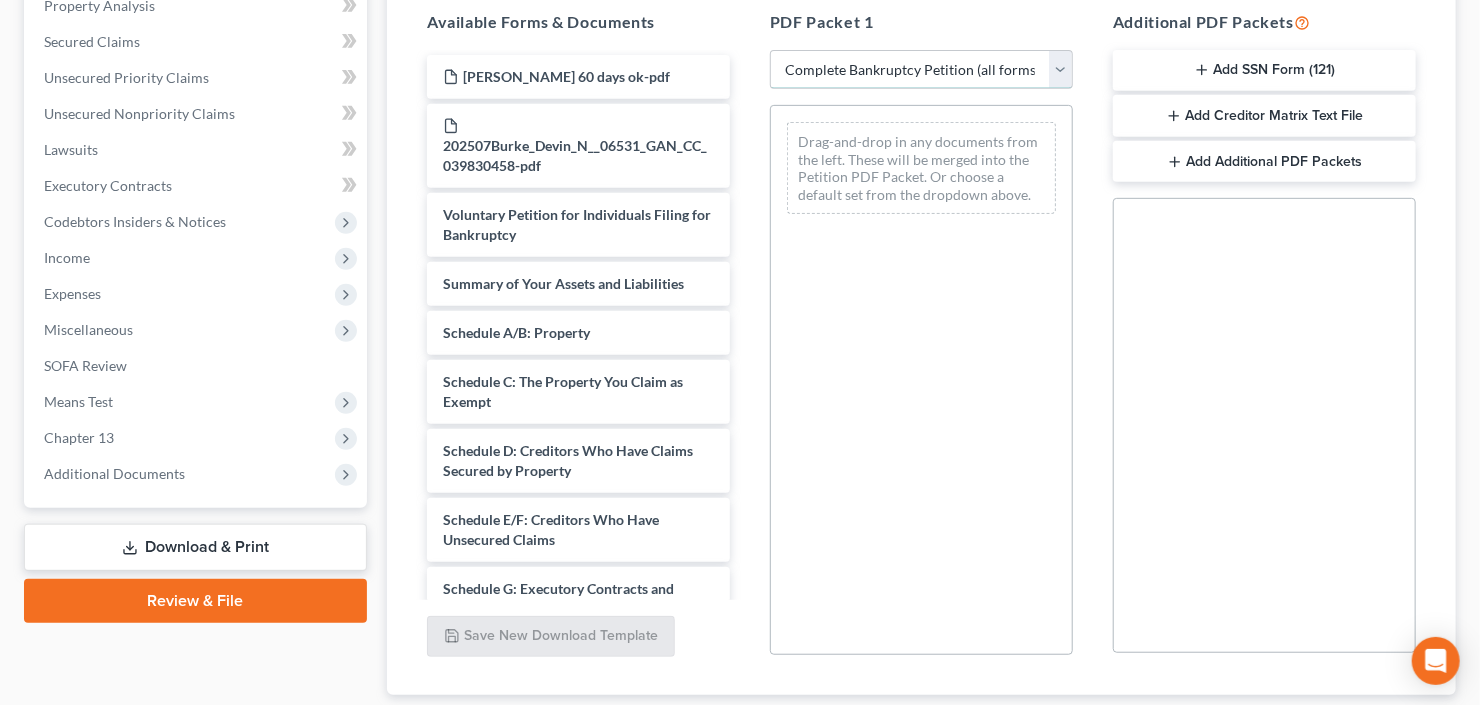 click on "Choose Default Petition PDF Packet Complete Bankruptcy Petition (all forms and schedules) Emergency Filing Forms (Petition and Creditor List Only) Amended Forms Signature Pages Only Supplemental Post Petition (Sch. I & J) Supplemental Post Petition (Sch. I) Supplemental Post Petition (Sch. J)" at bounding box center [921, 70] 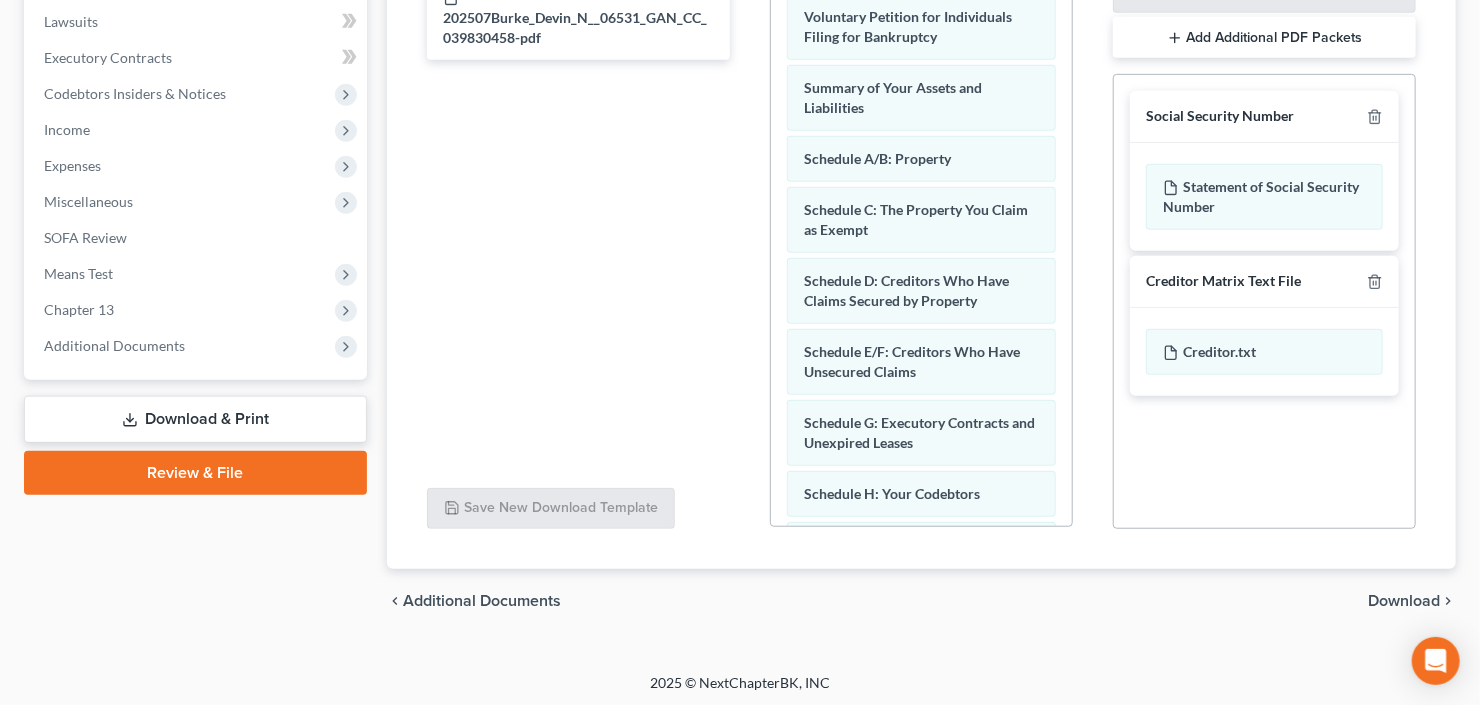 click on "Download" at bounding box center (1404, 601) 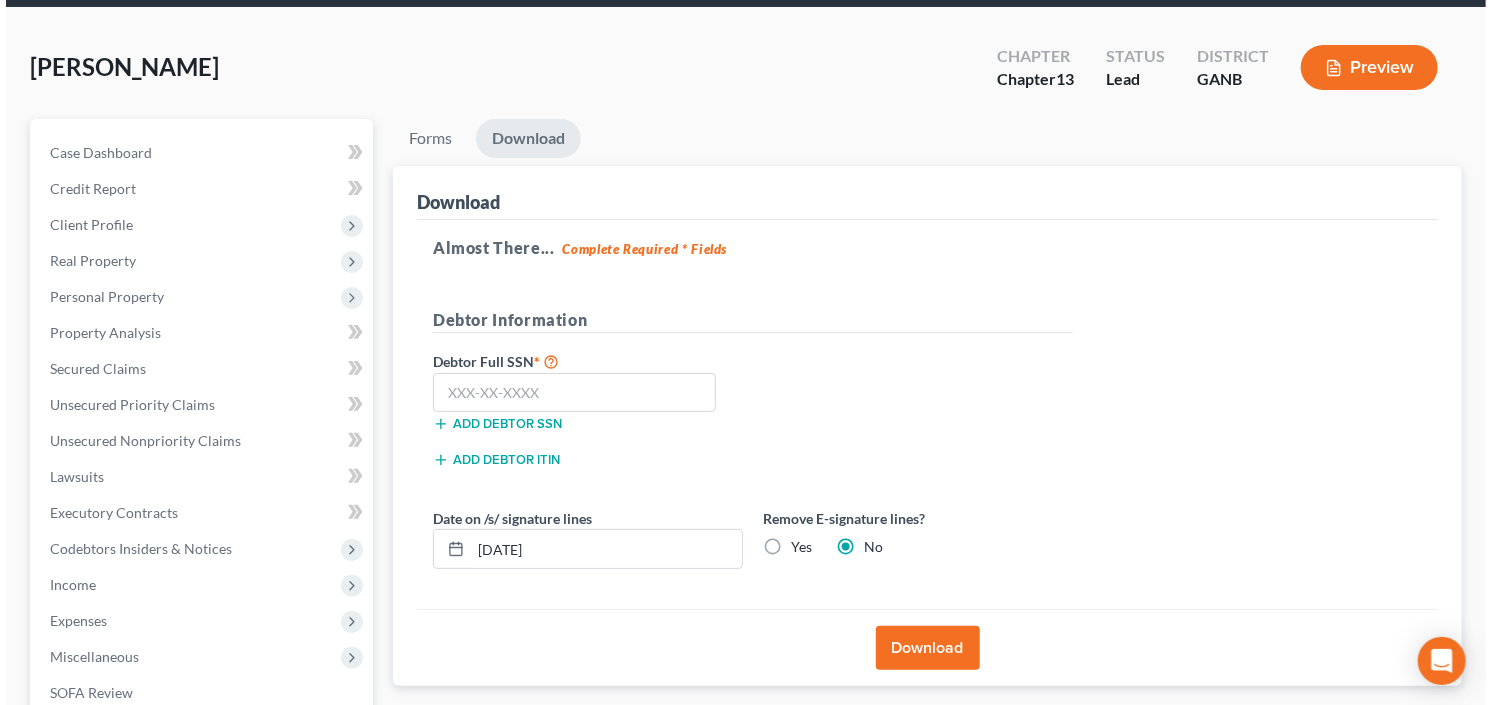 scroll, scrollTop: 70, scrollLeft: 0, axis: vertical 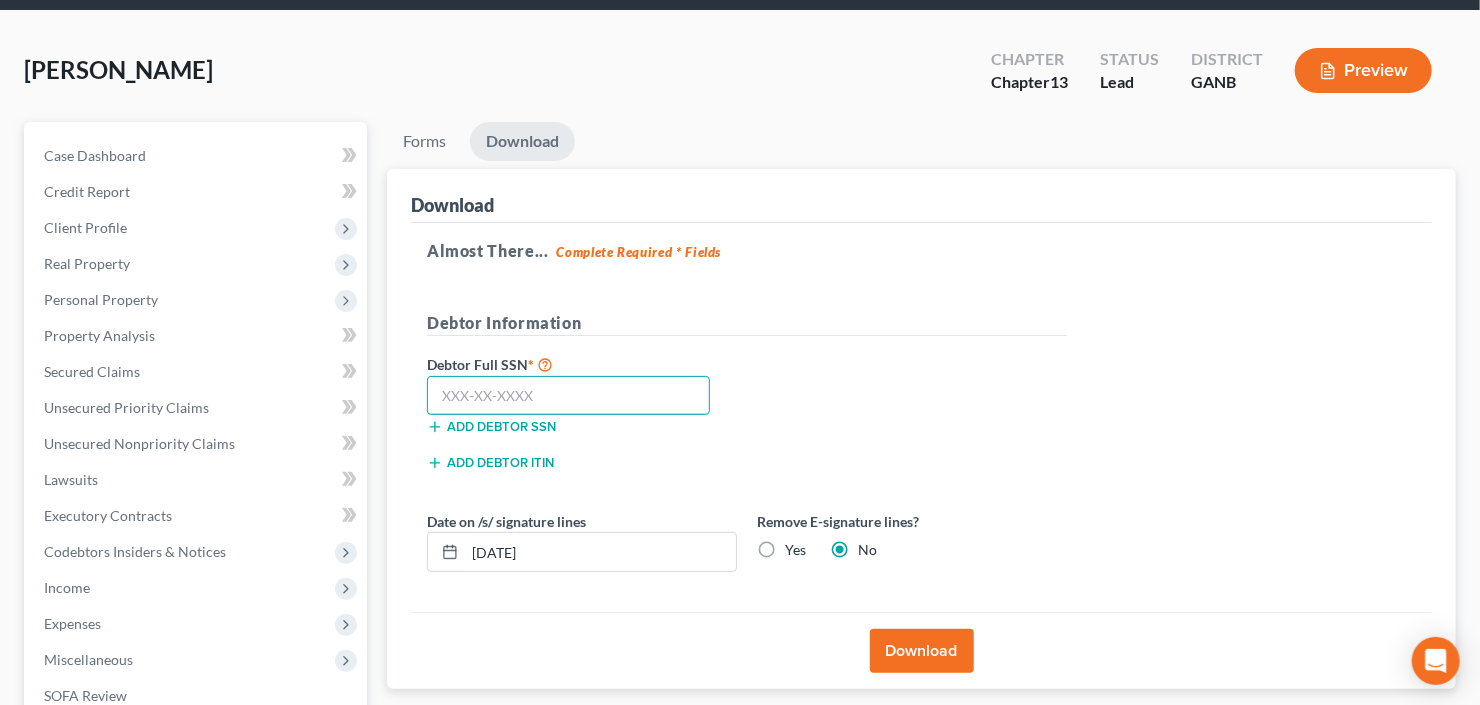 click at bounding box center [568, 396] 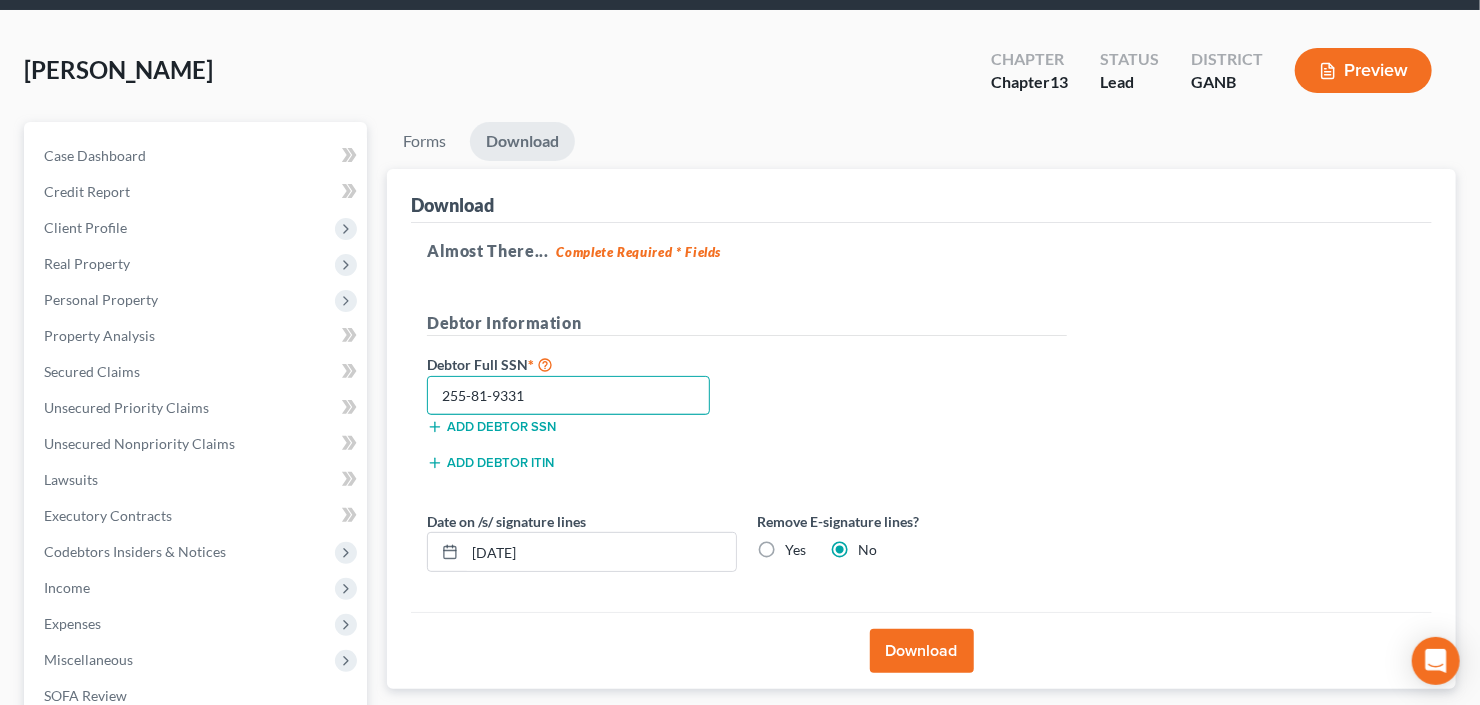 type on "255-81-9331" 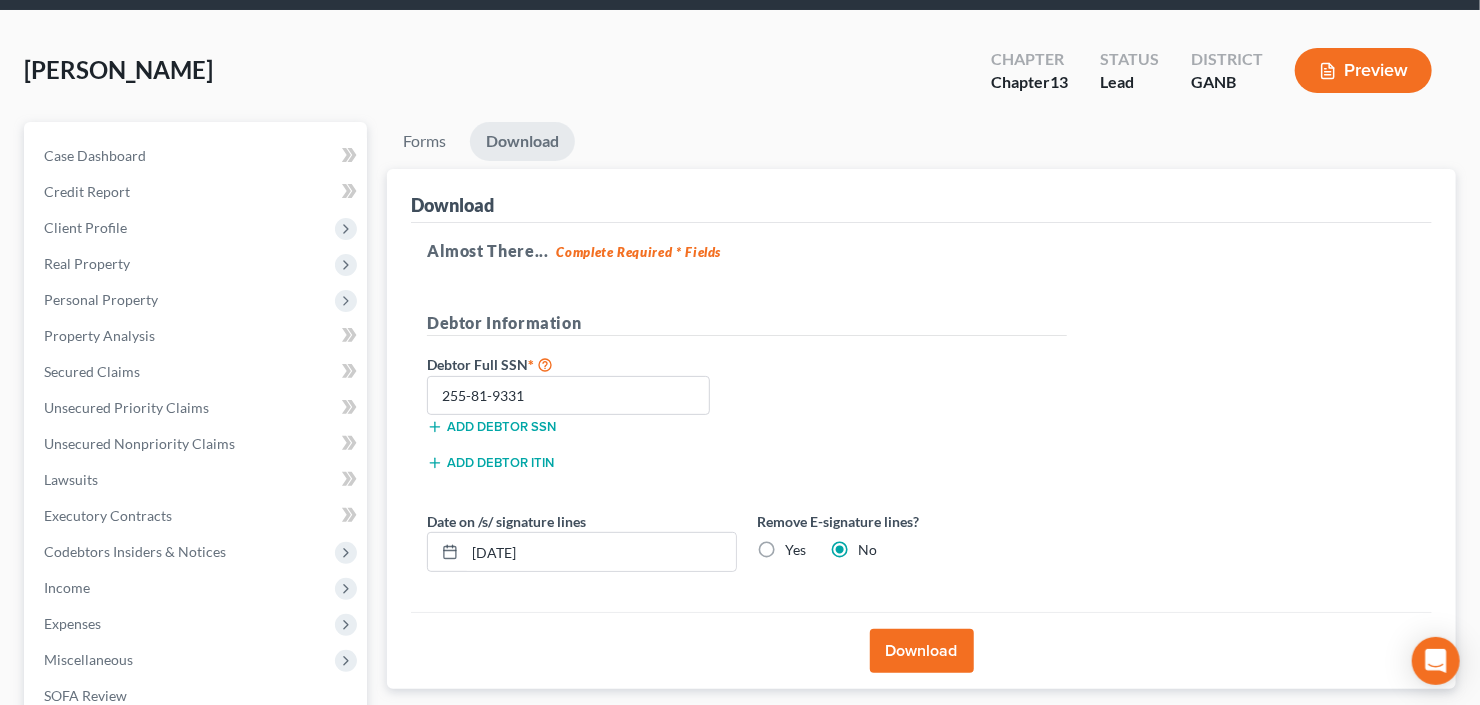 click on "Download" at bounding box center [922, 651] 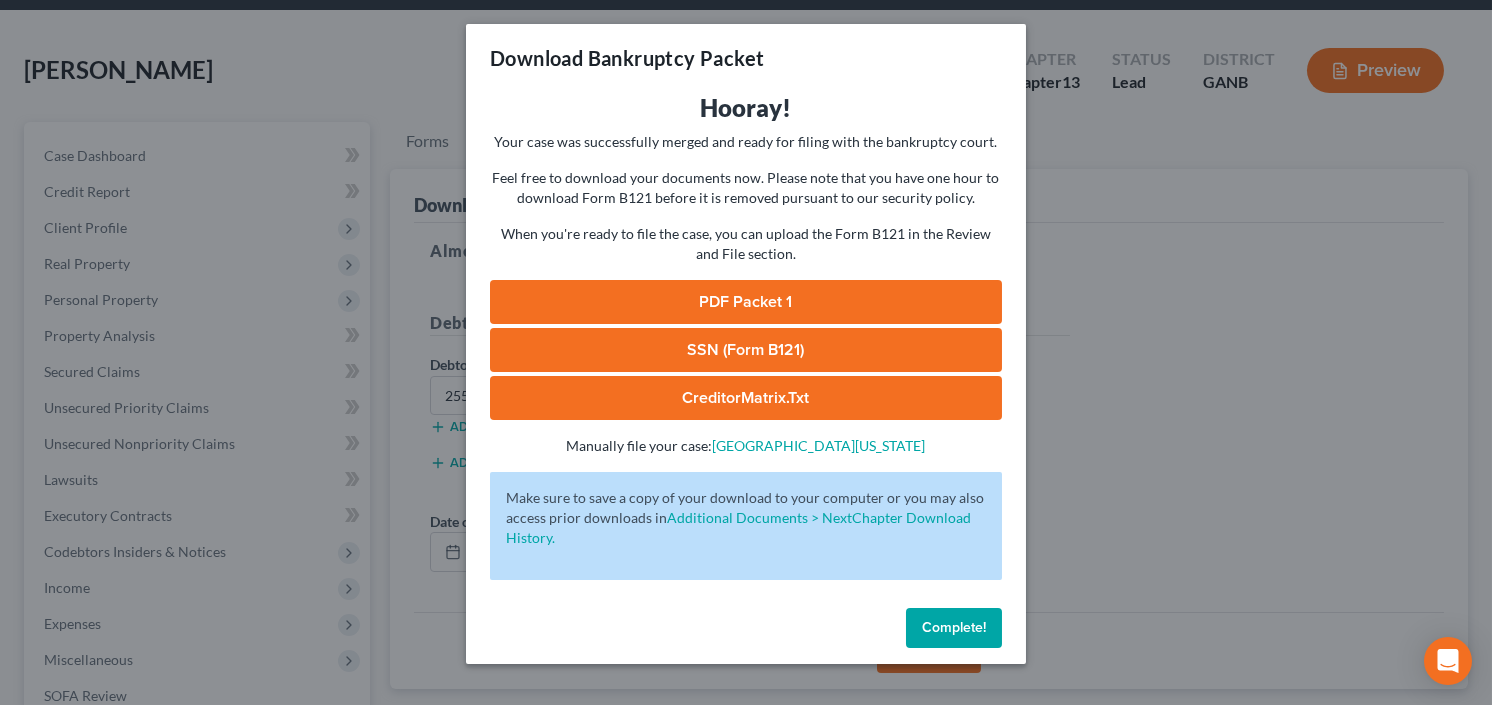 click on "SSN (Form B121)" at bounding box center (746, 350) 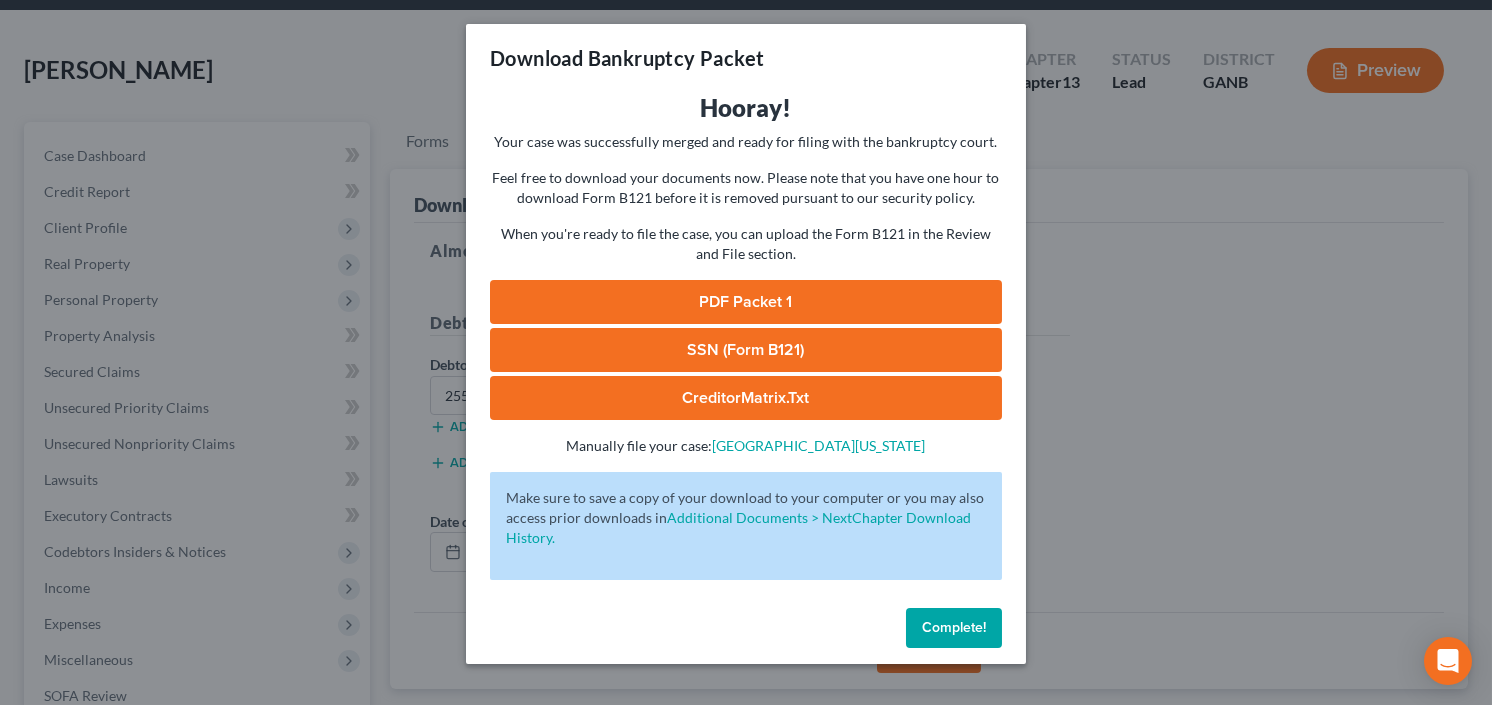 click on "PDF Packet 1" at bounding box center (746, 302) 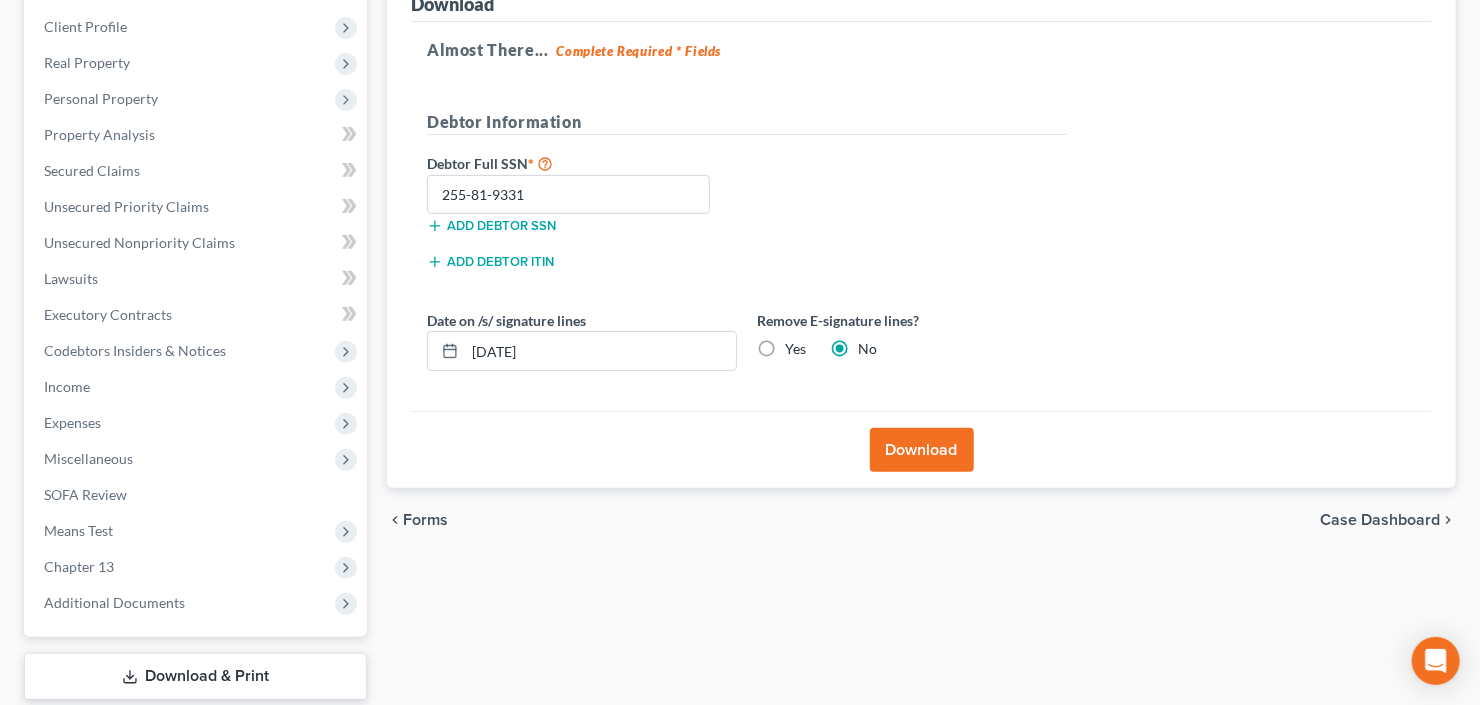 scroll, scrollTop: 390, scrollLeft: 0, axis: vertical 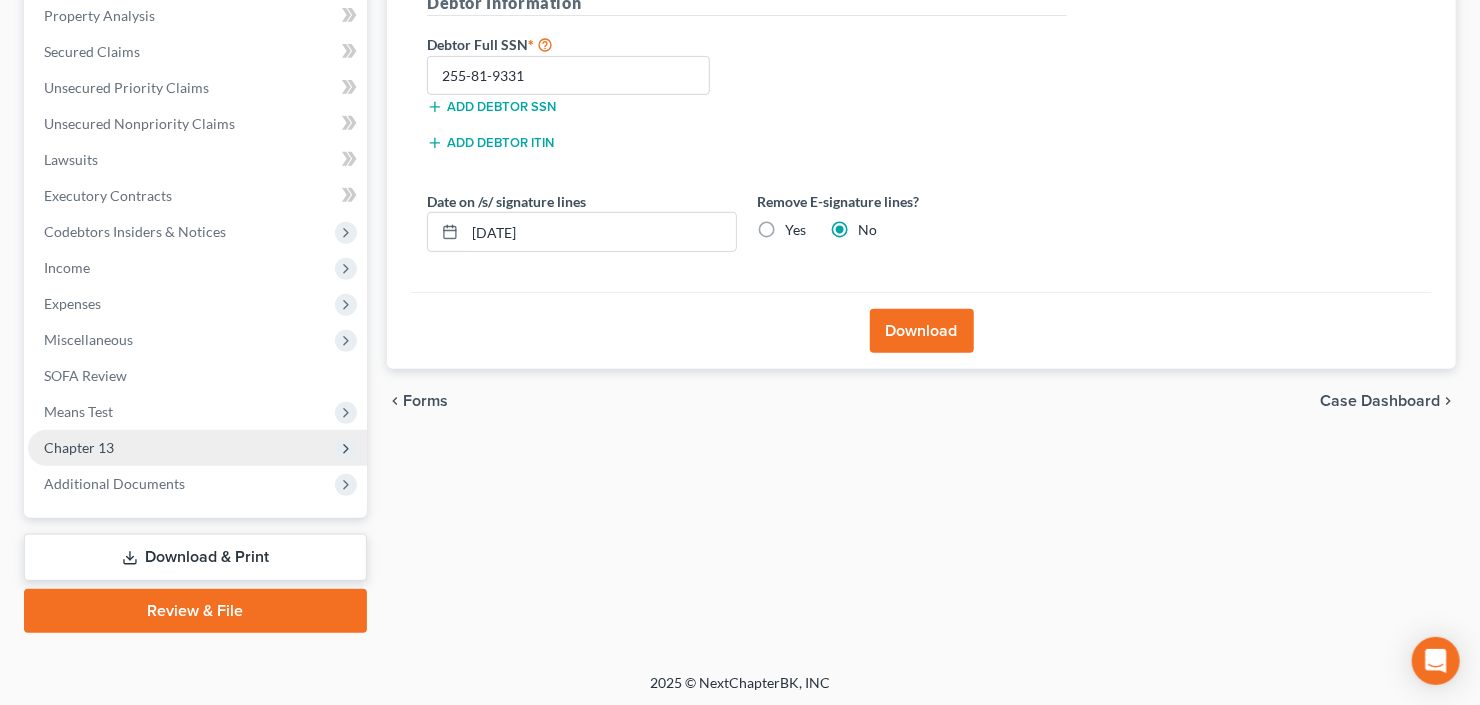 click on "Chapter 13" at bounding box center (79, 447) 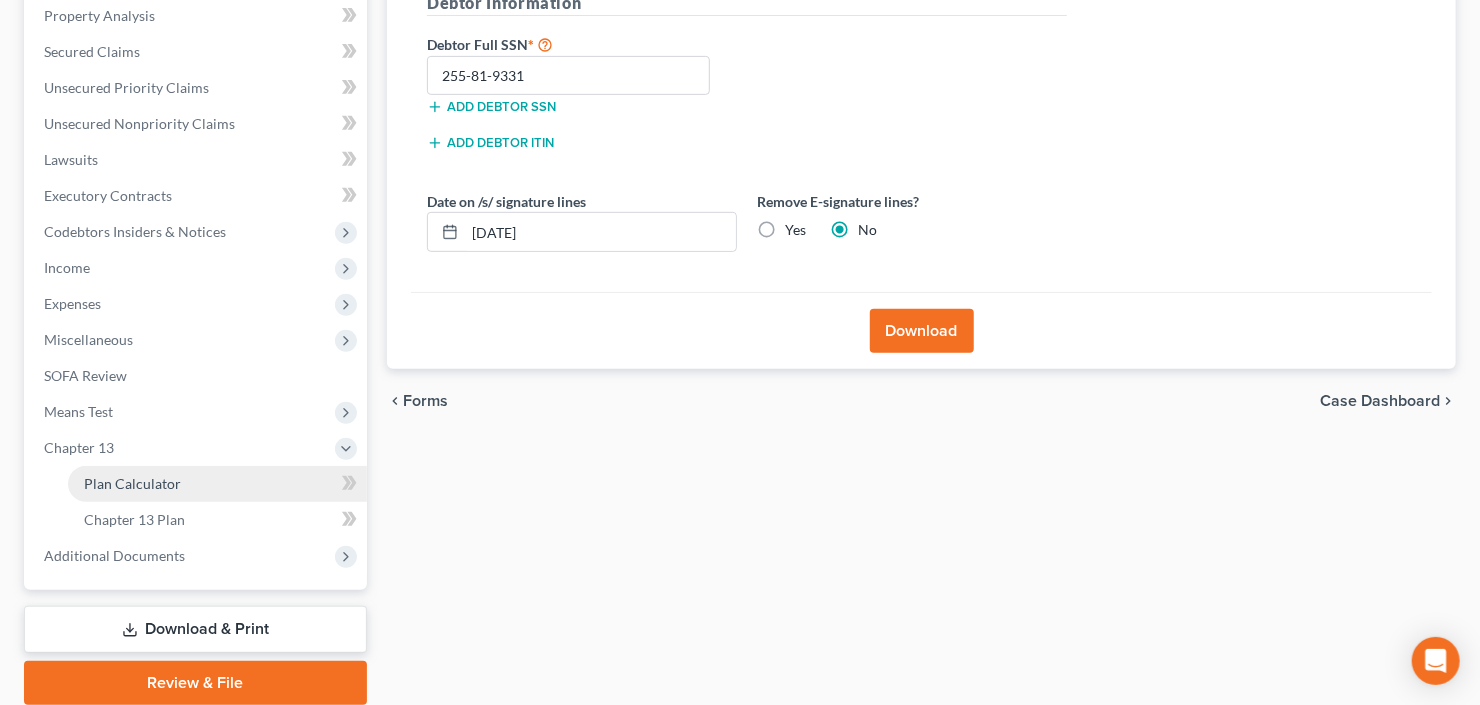 drag, startPoint x: 175, startPoint y: 482, endPoint x: 302, endPoint y: 491, distance: 127.3185 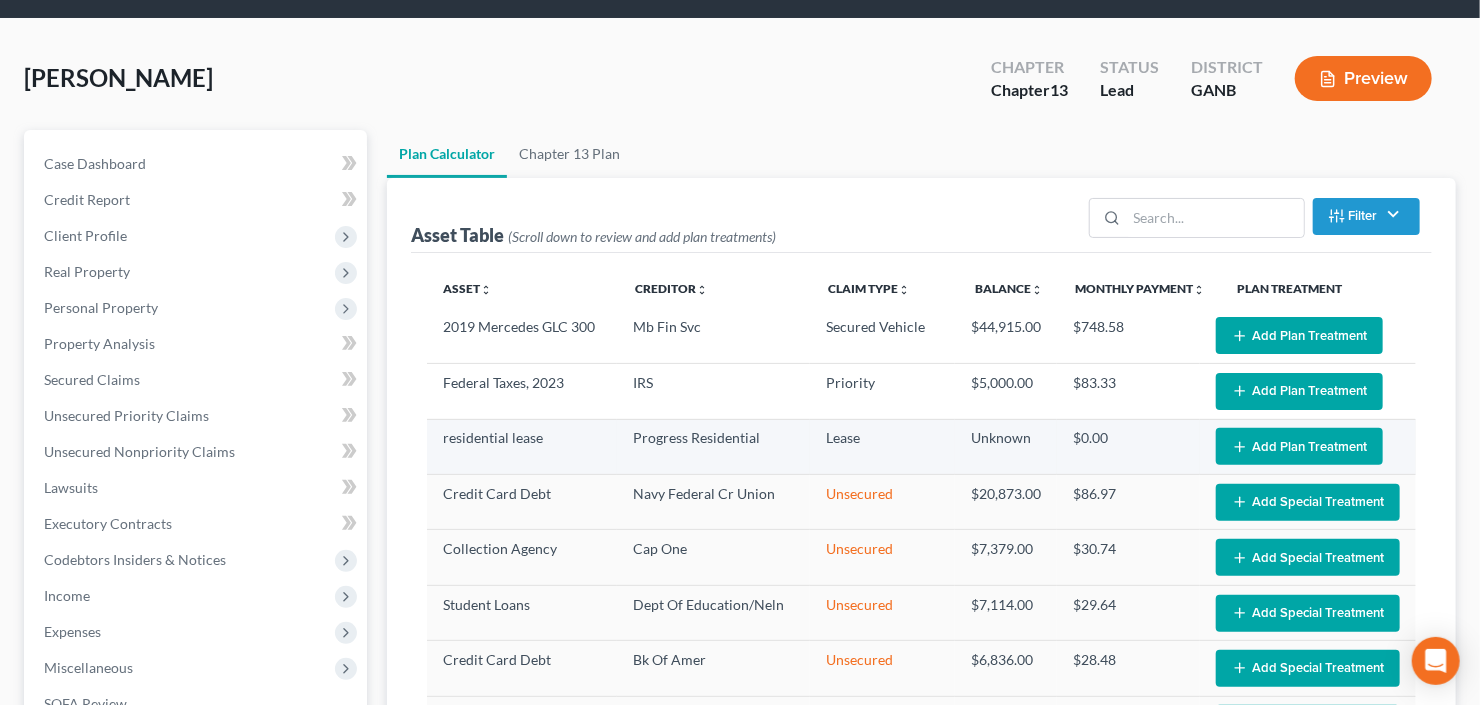 scroll, scrollTop: 80, scrollLeft: 0, axis: vertical 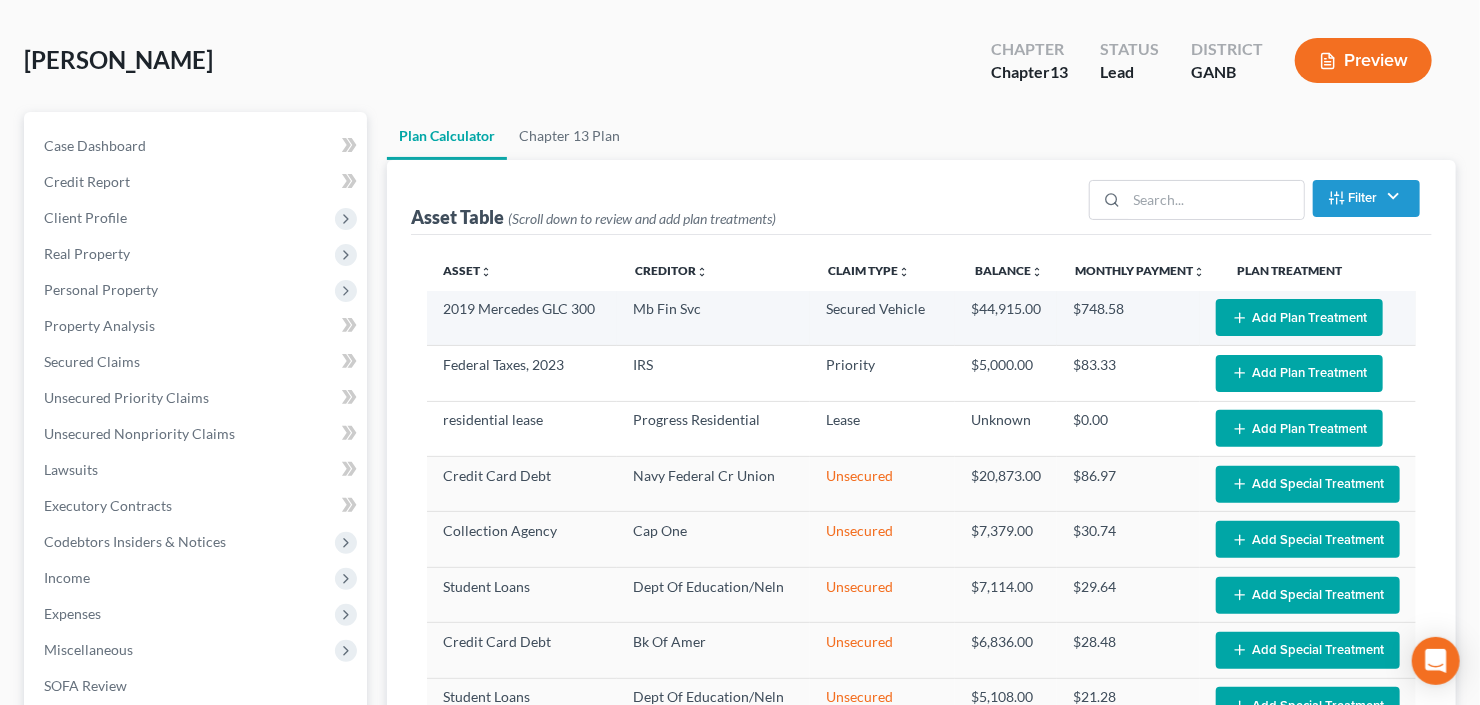 select on "59" 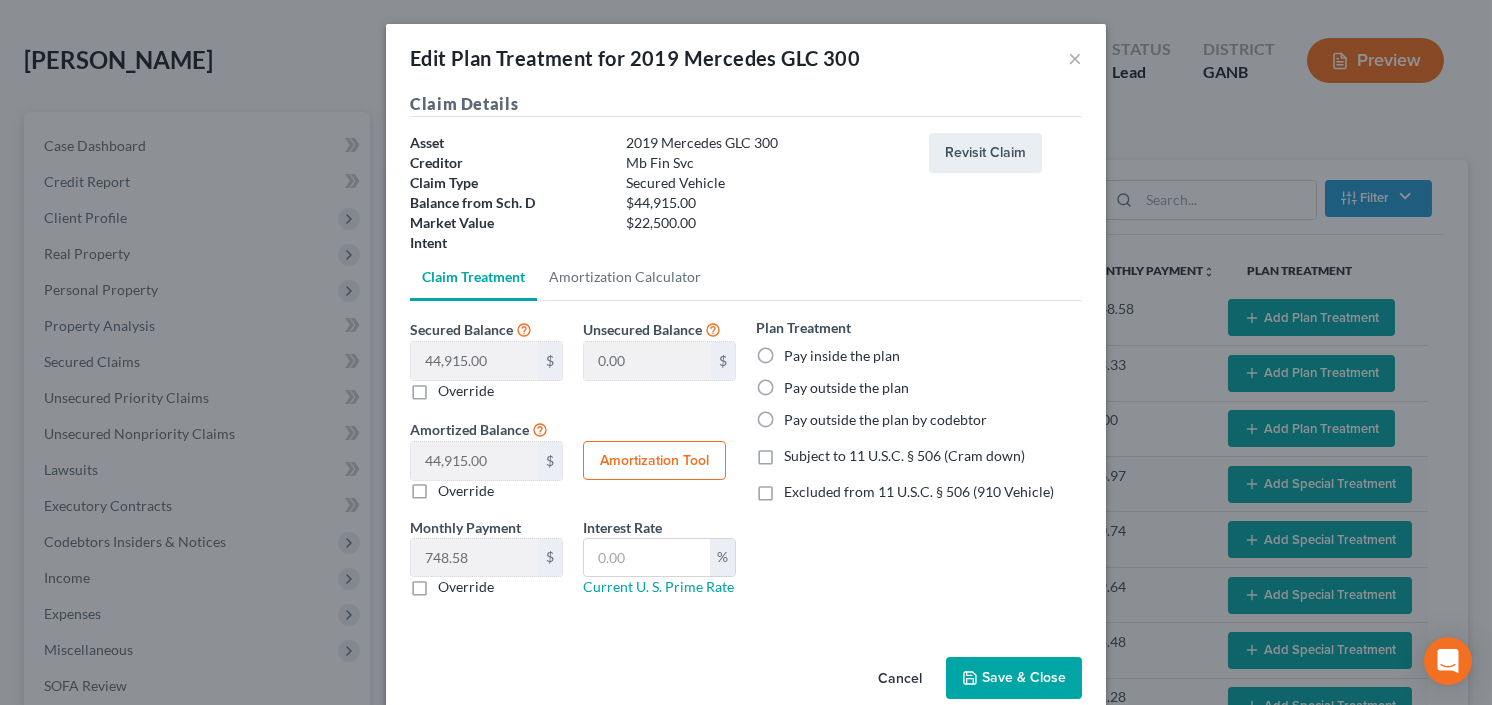 click on "Pay inside the plan" at bounding box center (842, 356) 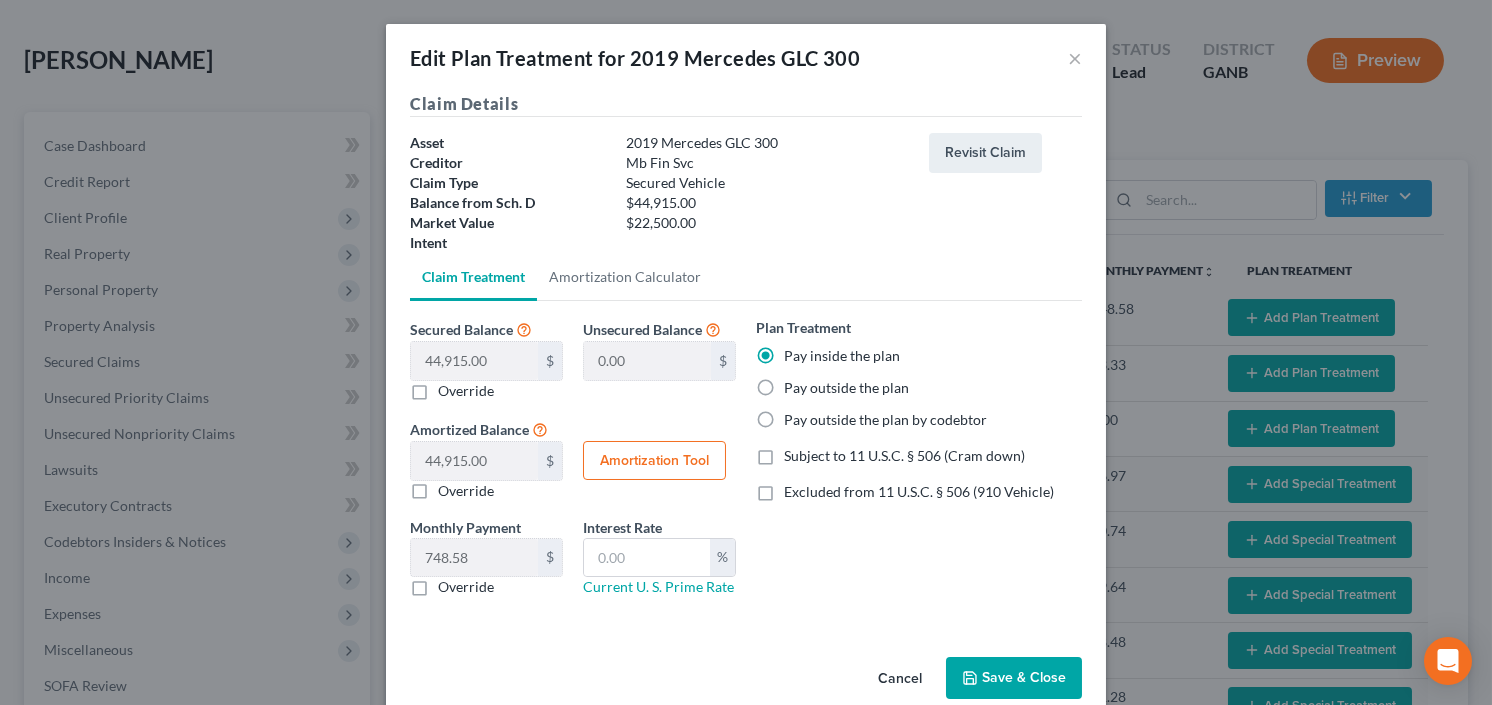 click on "Subject to 11 U.S.C. § 506 (Cram down)" at bounding box center (904, 456) 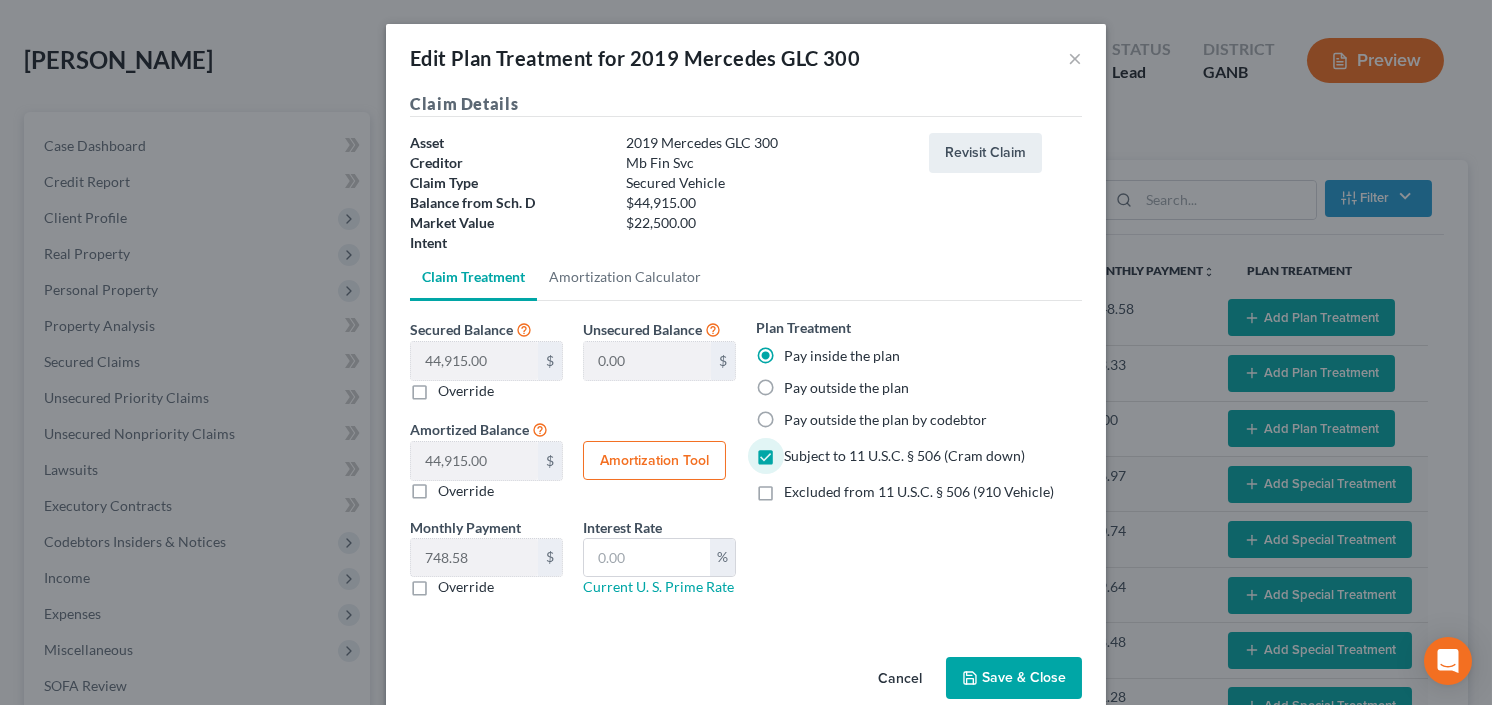 click on "Override" at bounding box center [466, 391] 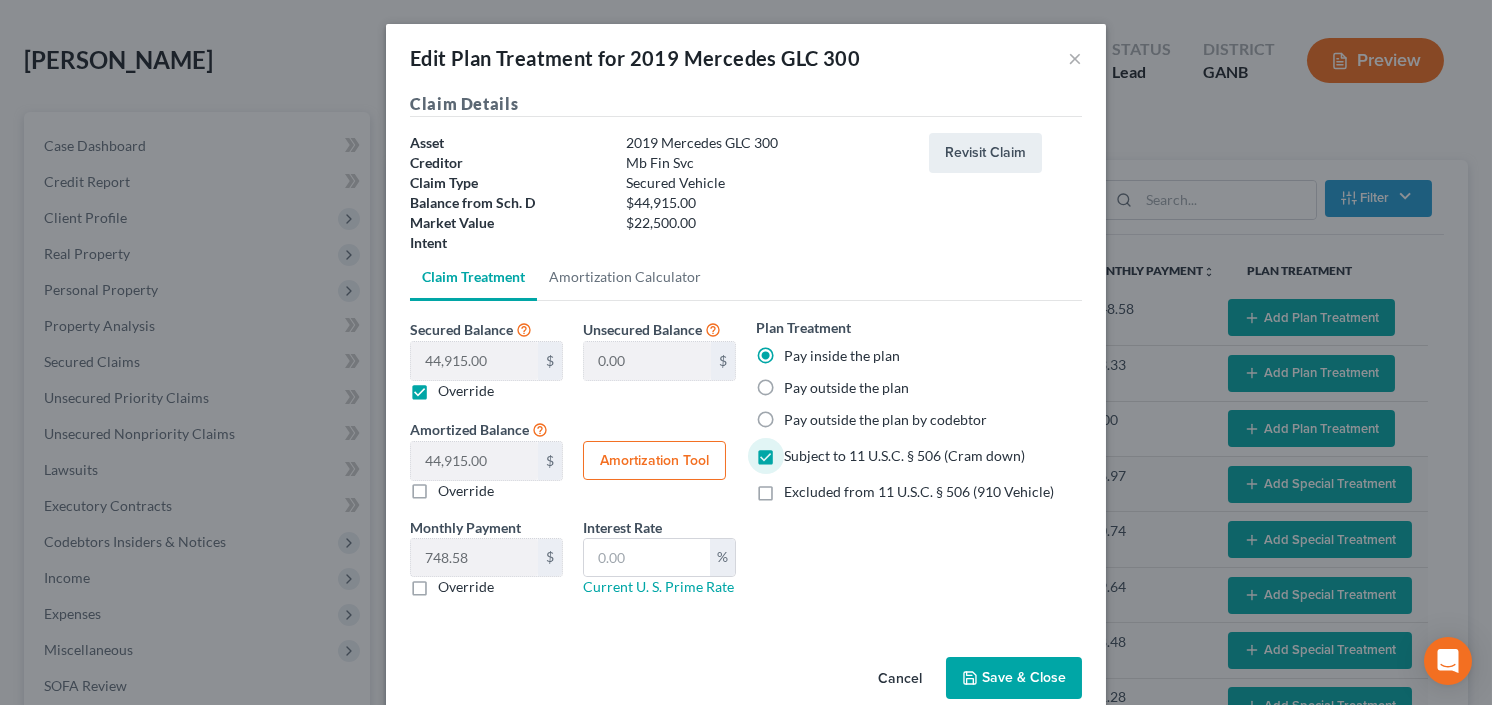 type 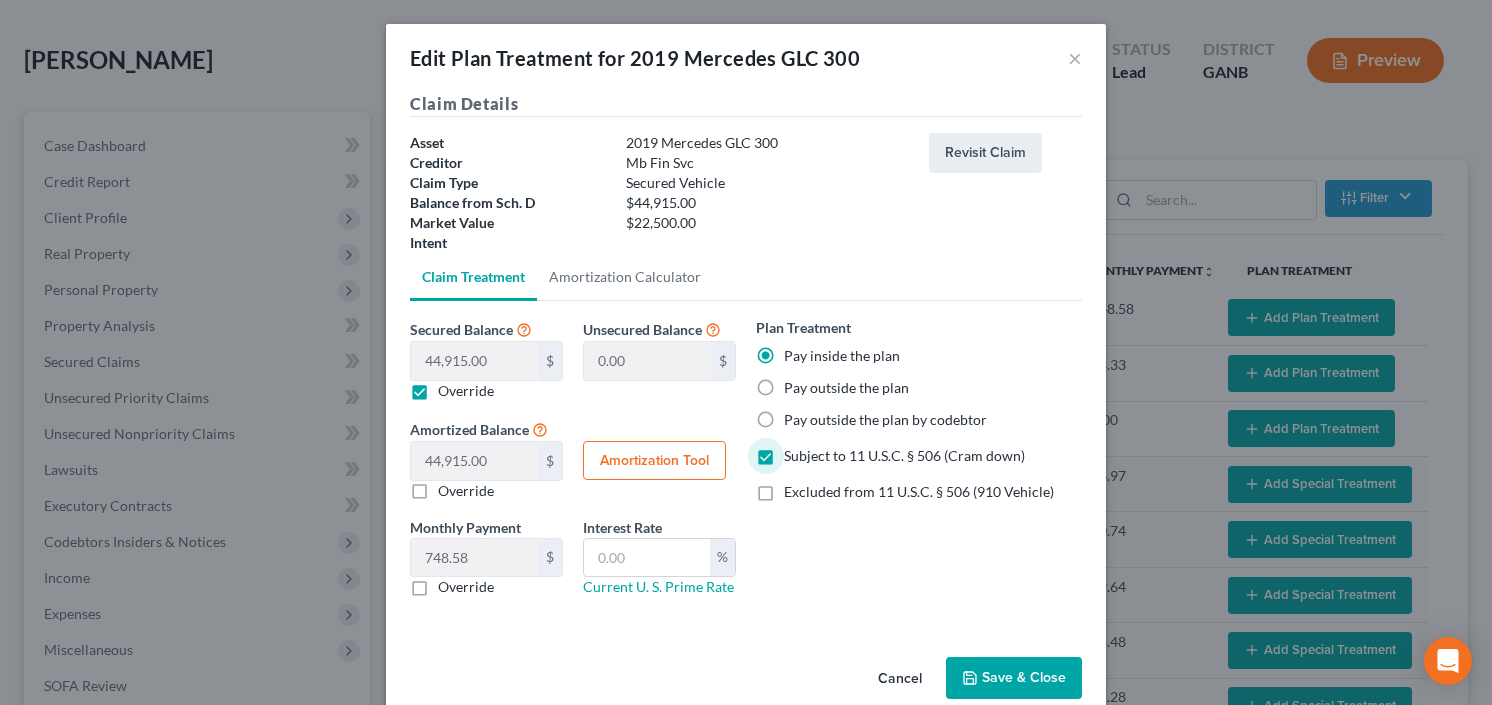 type 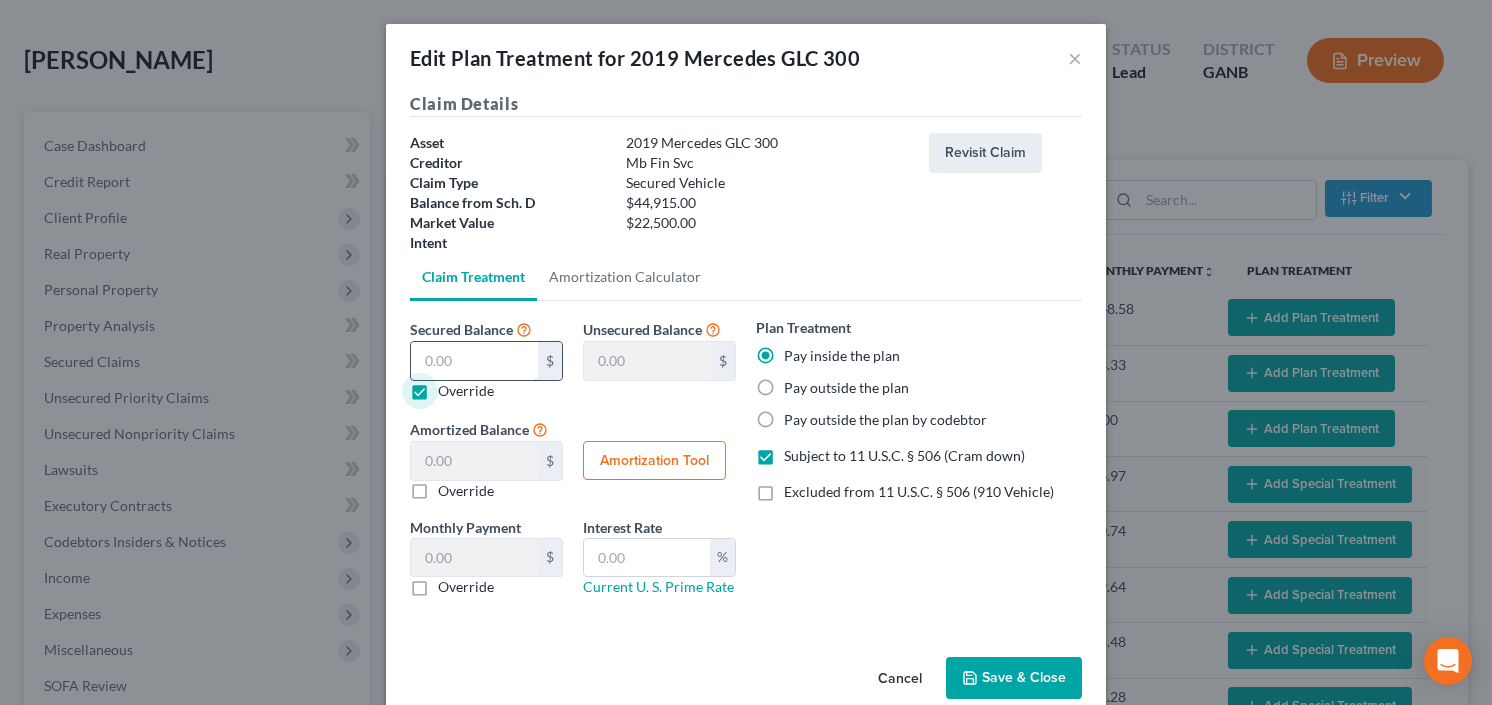 click at bounding box center [474, 361] 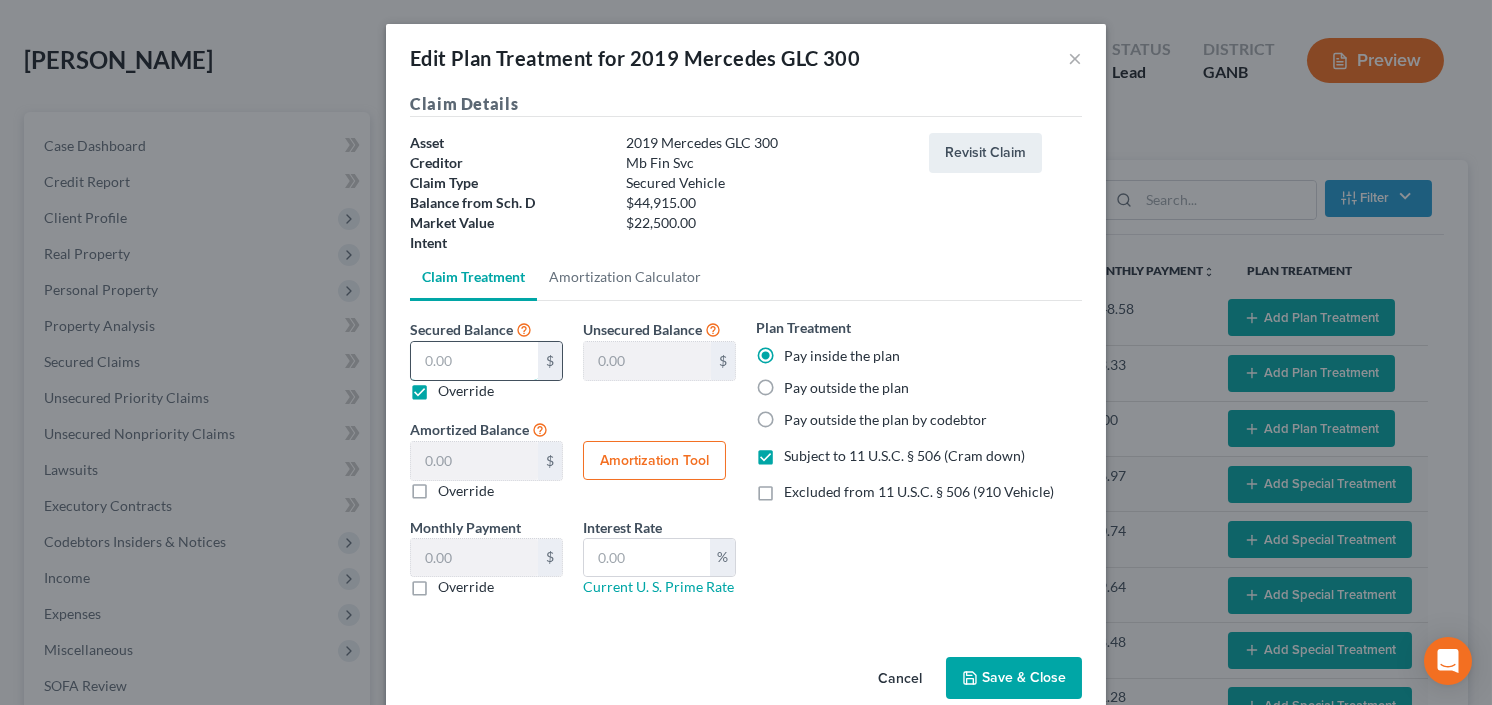 type on "2" 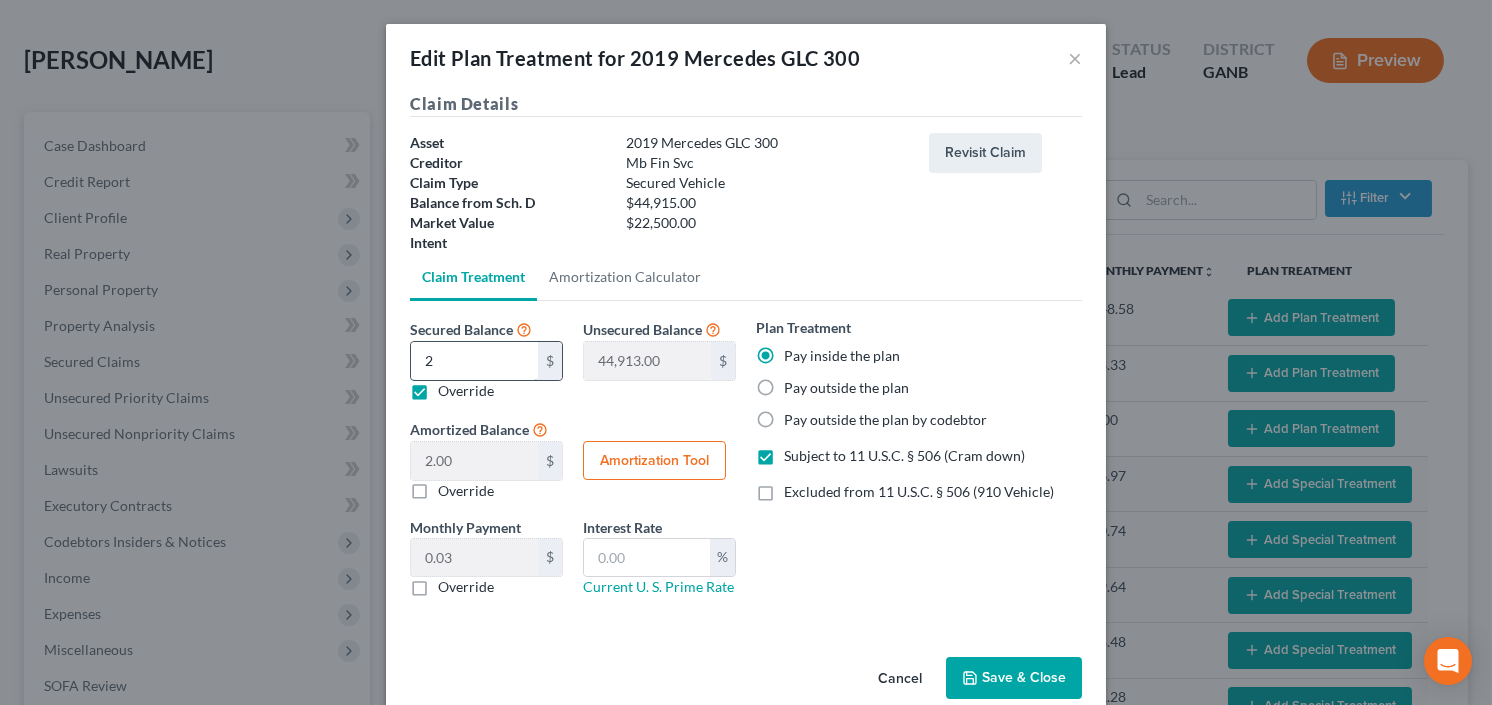 type on "23" 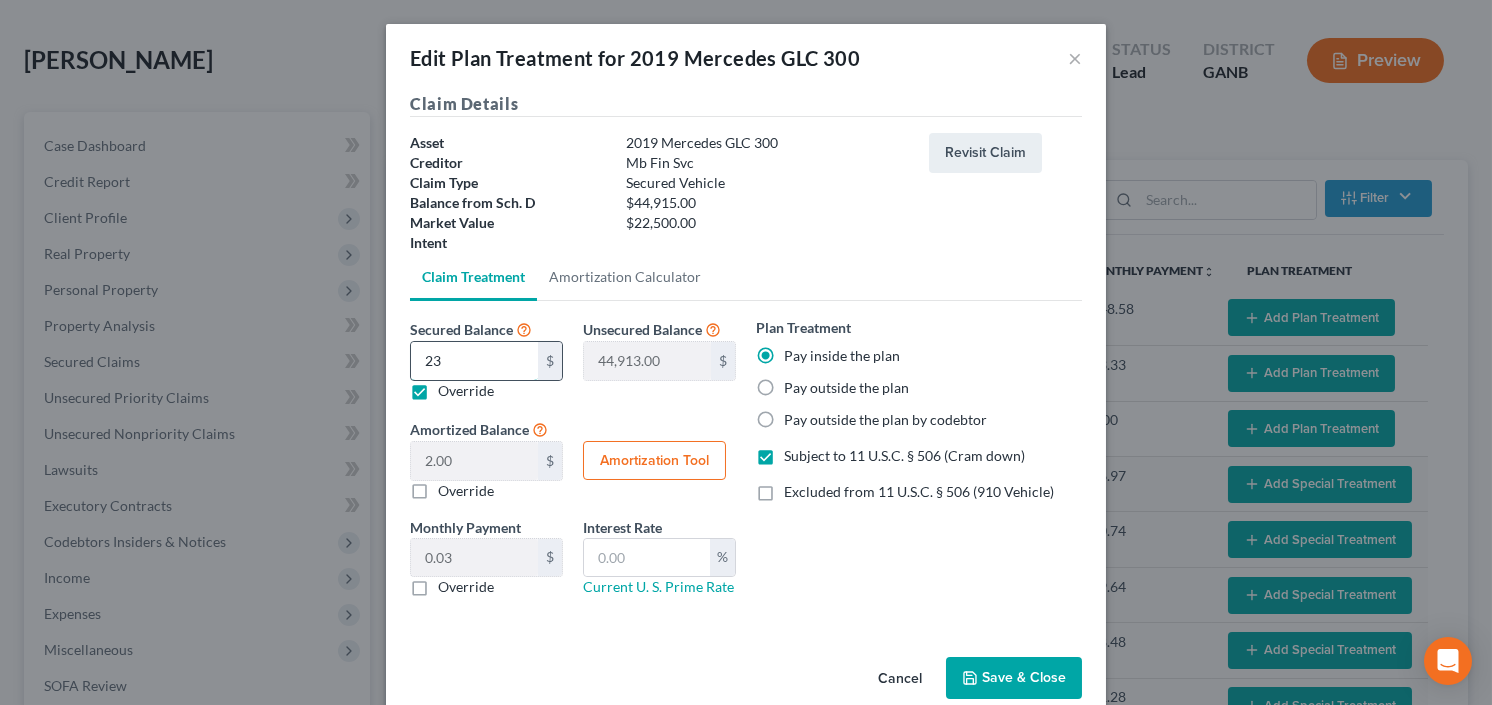 type on "44,892.00" 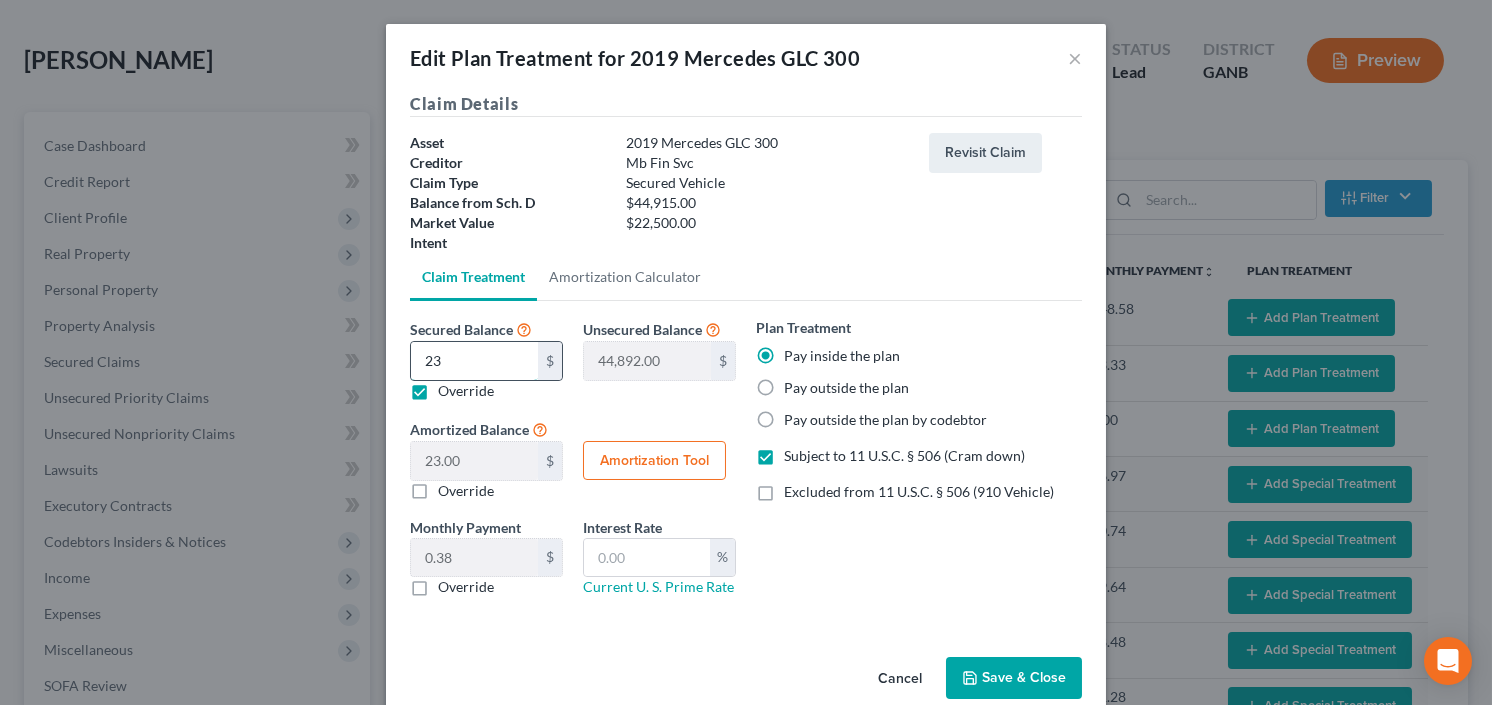 type on "235" 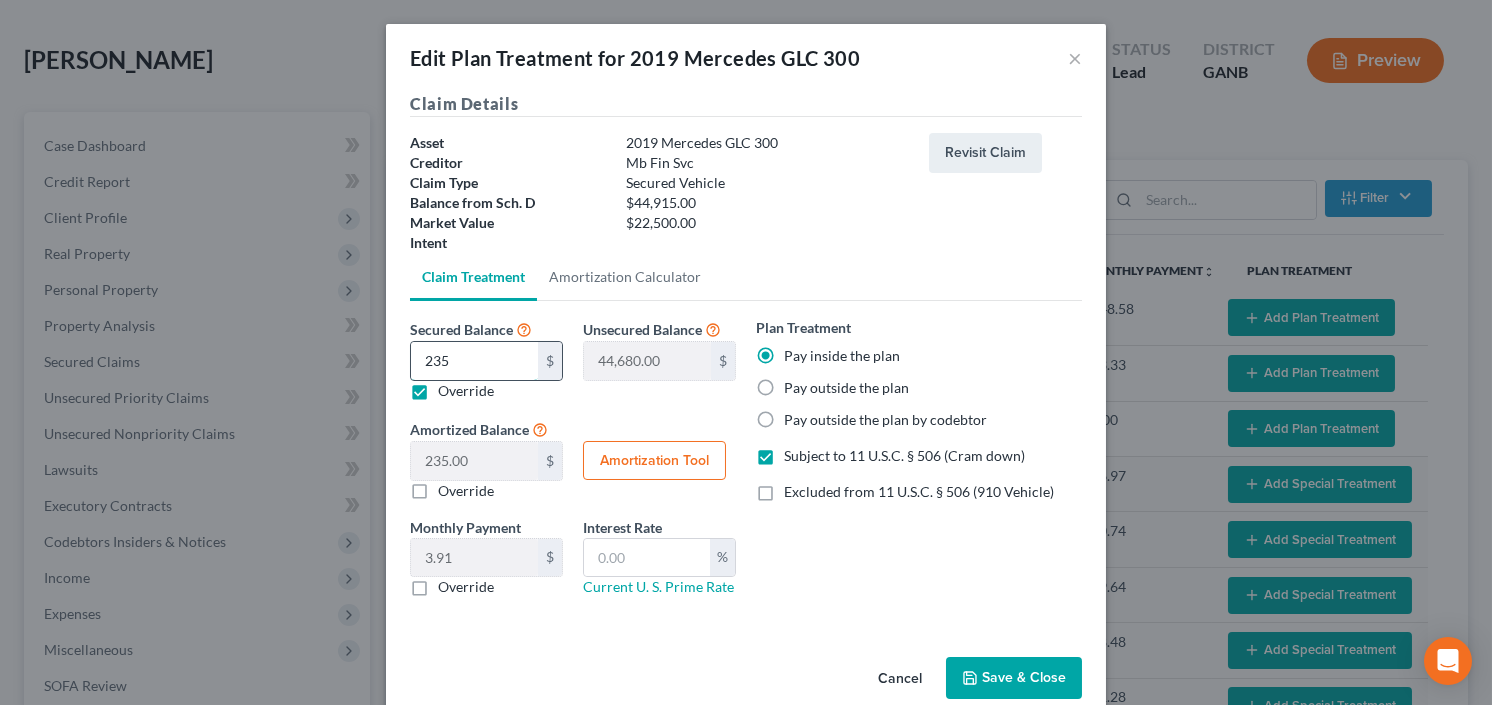 type on "2350" 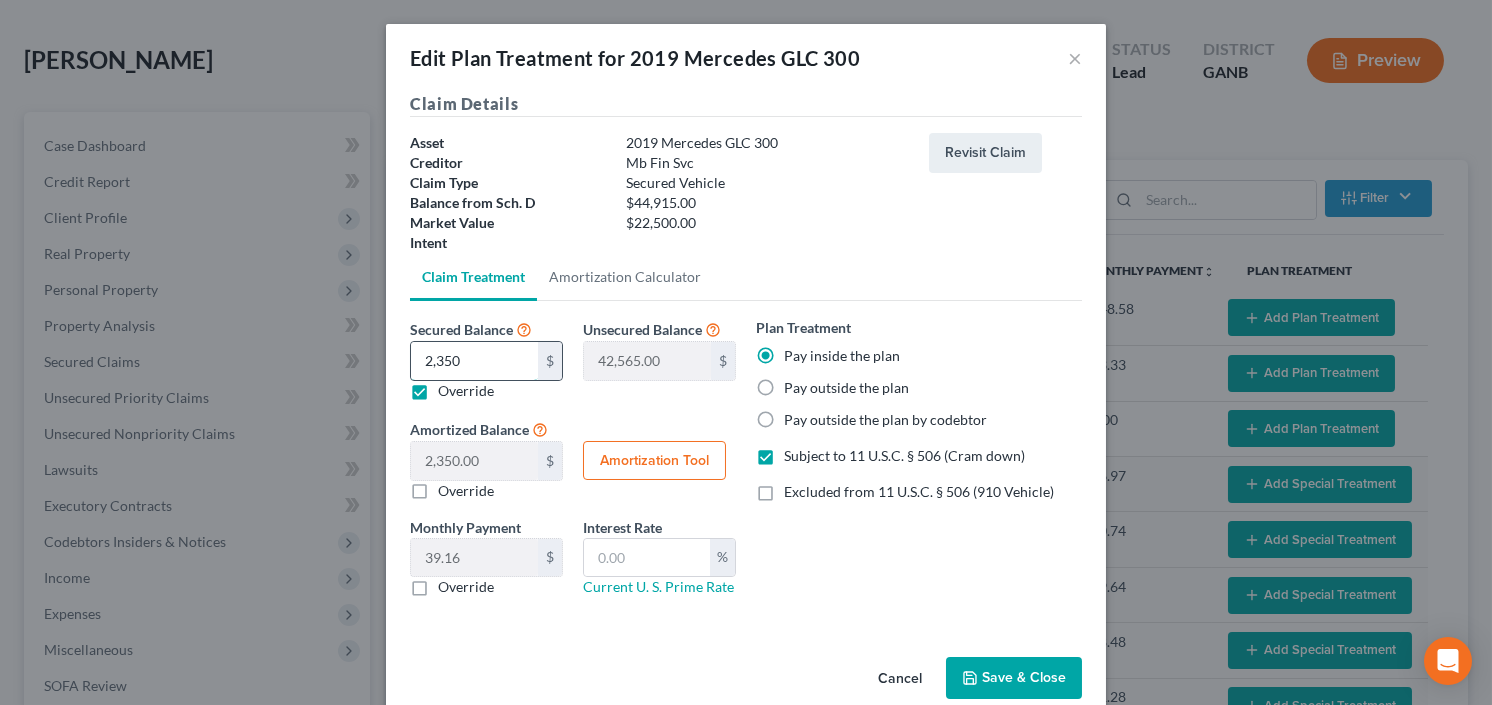 type on "2,3500" 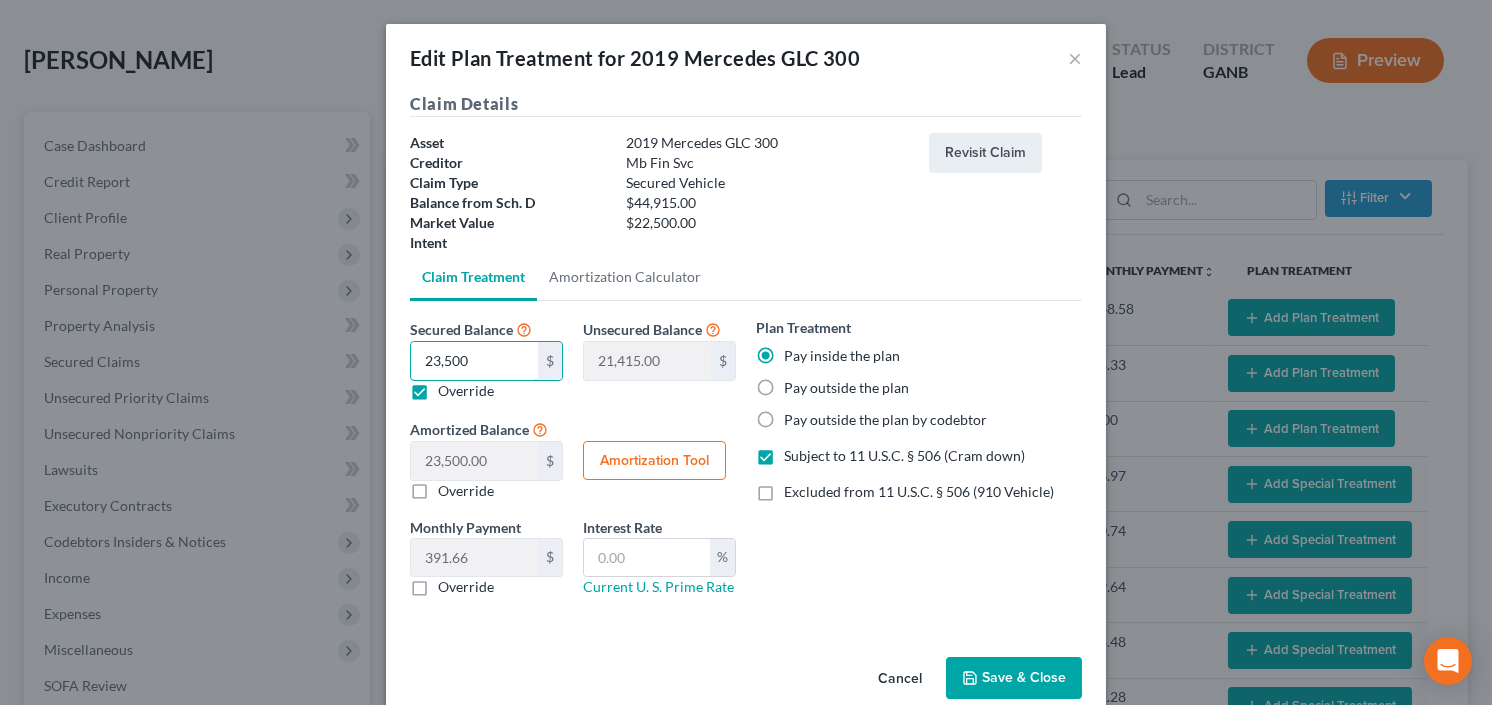 type on "23,500" 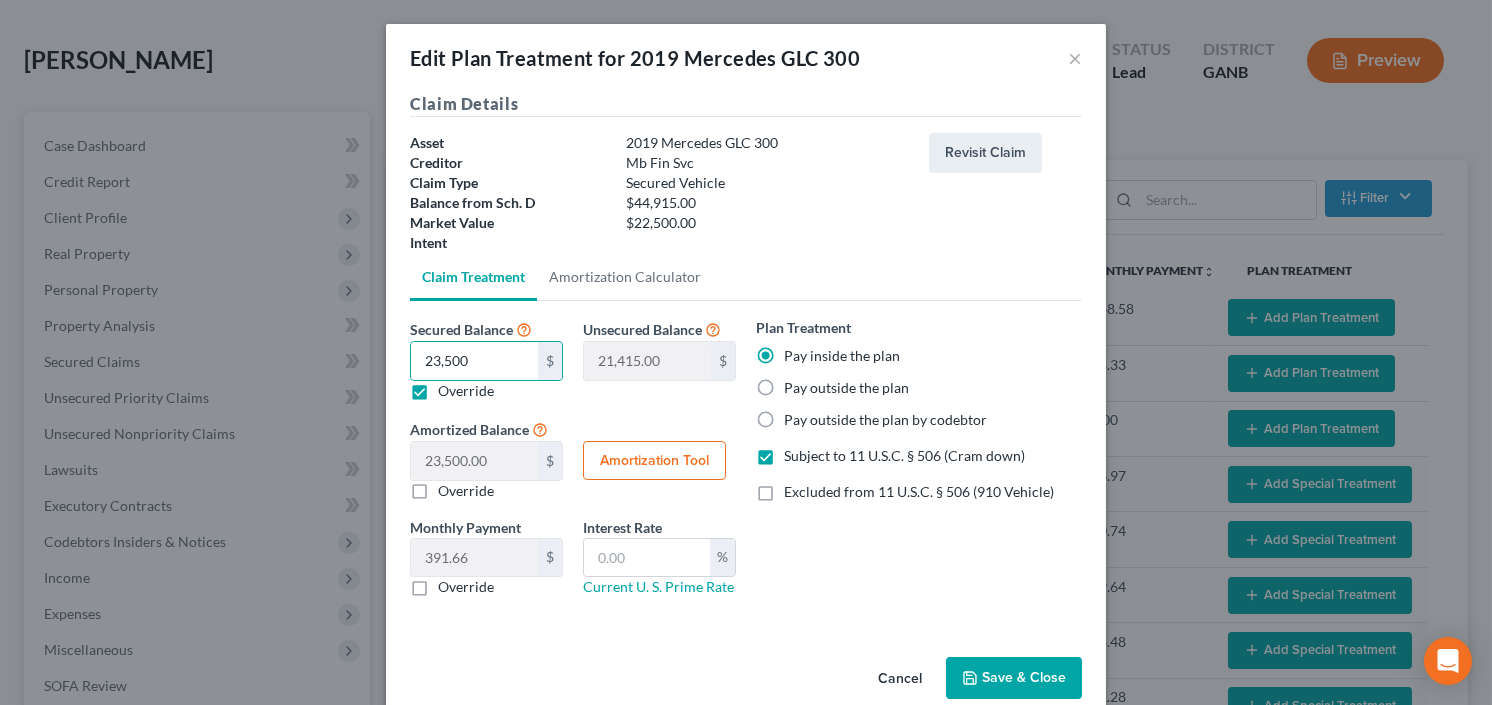 click on "Amortization Tool" at bounding box center [654, 461] 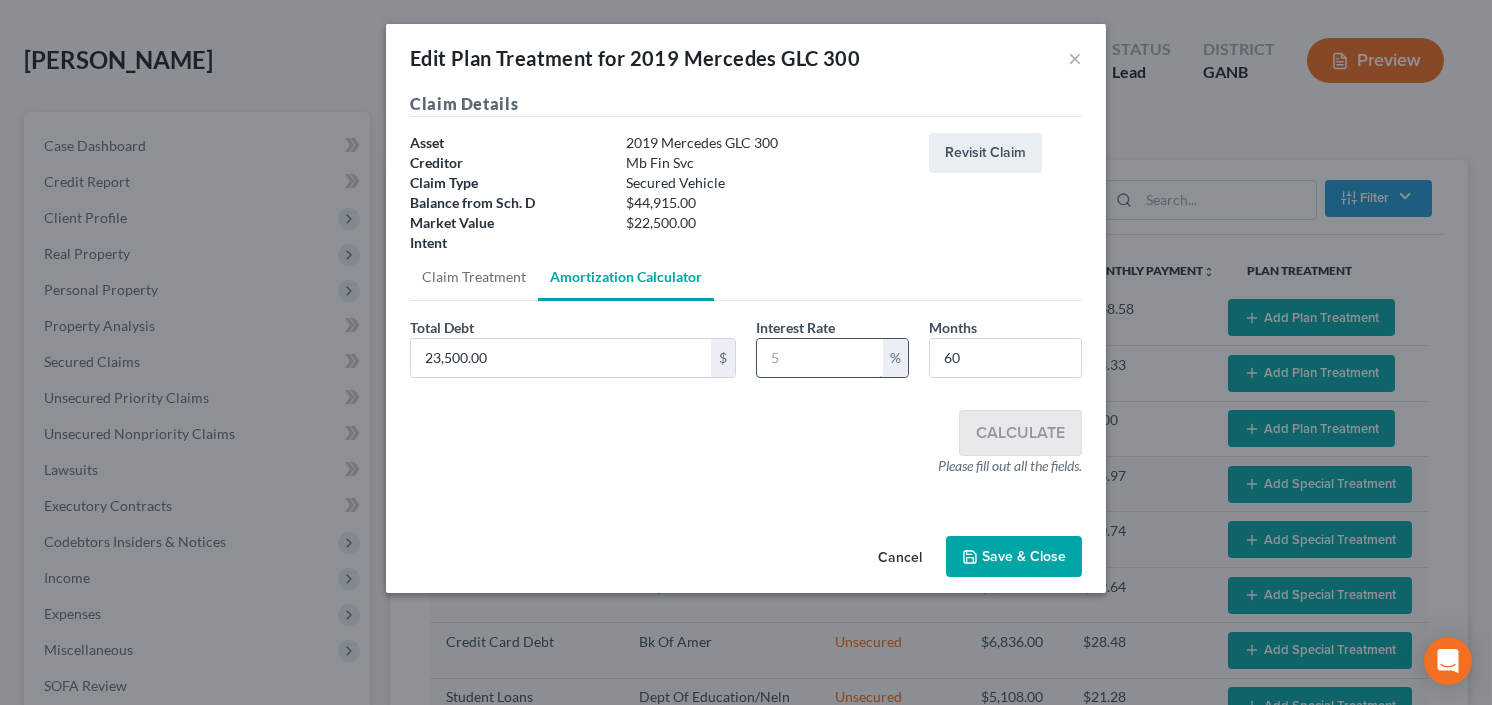 click at bounding box center (820, 358) 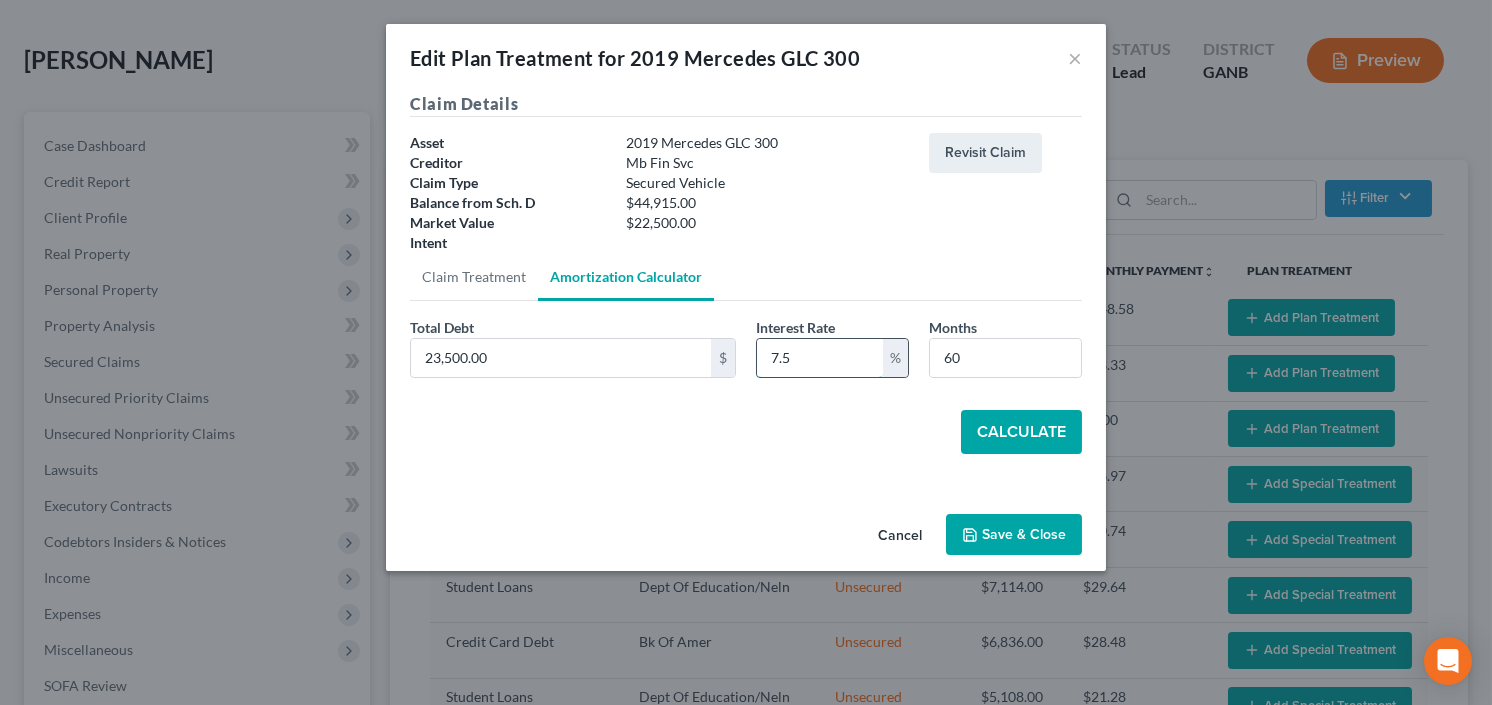 type on "7.5" 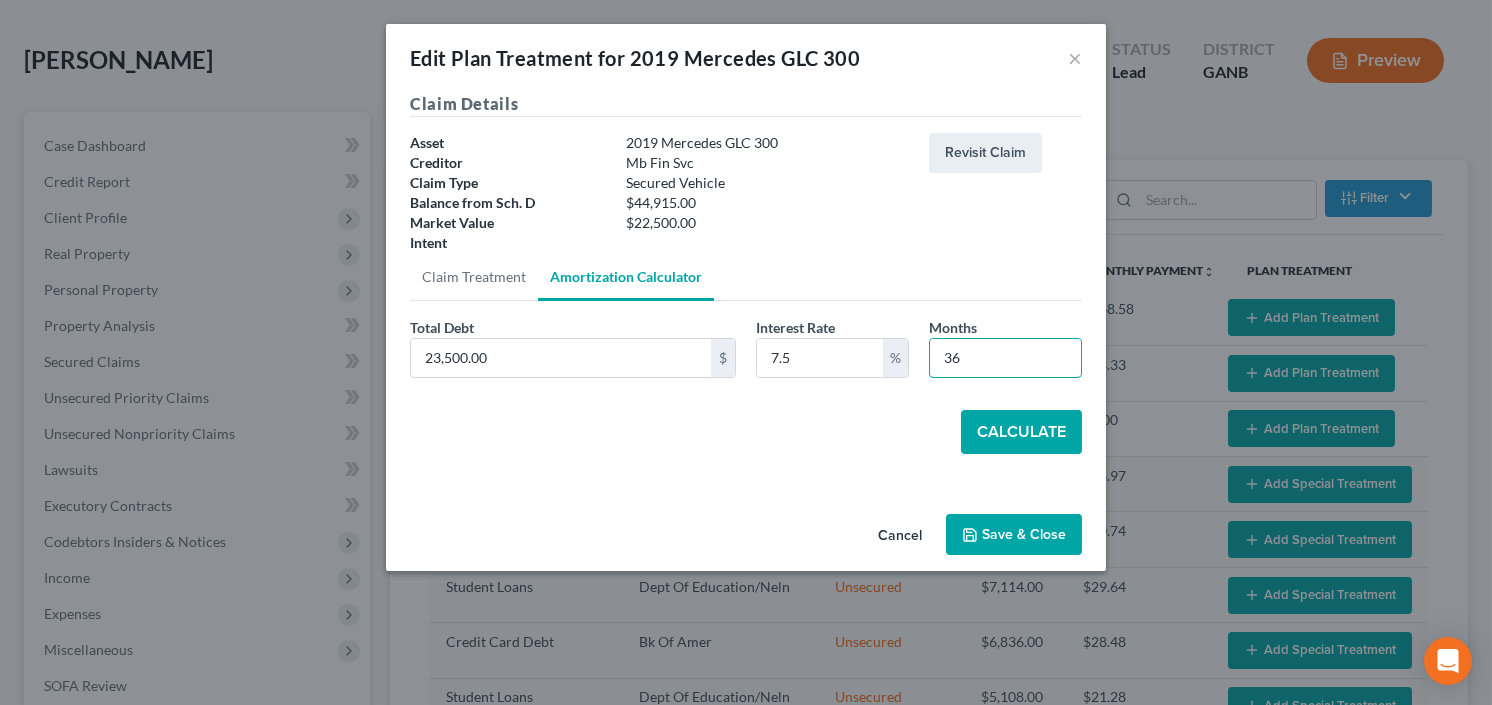 type on "36" 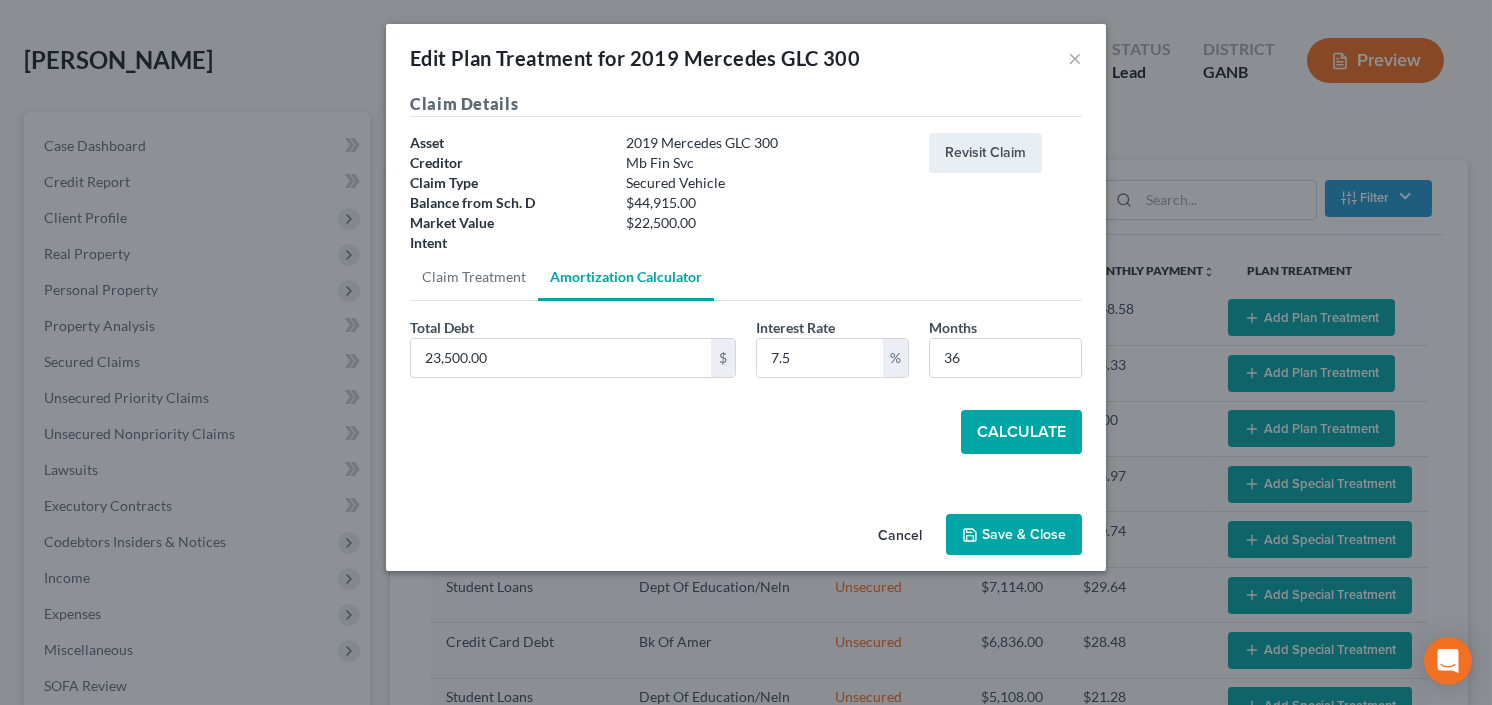 click on "Calculate" at bounding box center (1021, 432) 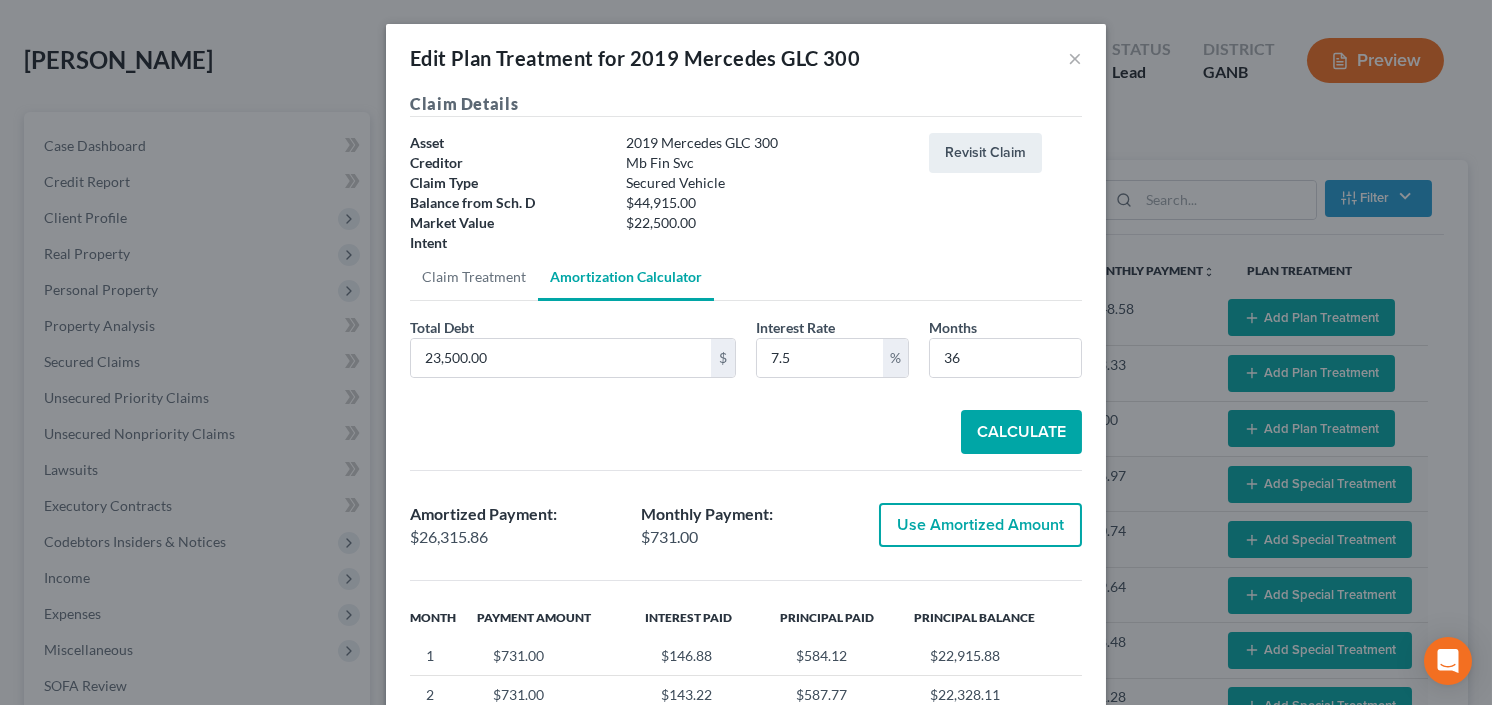 click on "Use Amortized Amount" at bounding box center [980, 525] 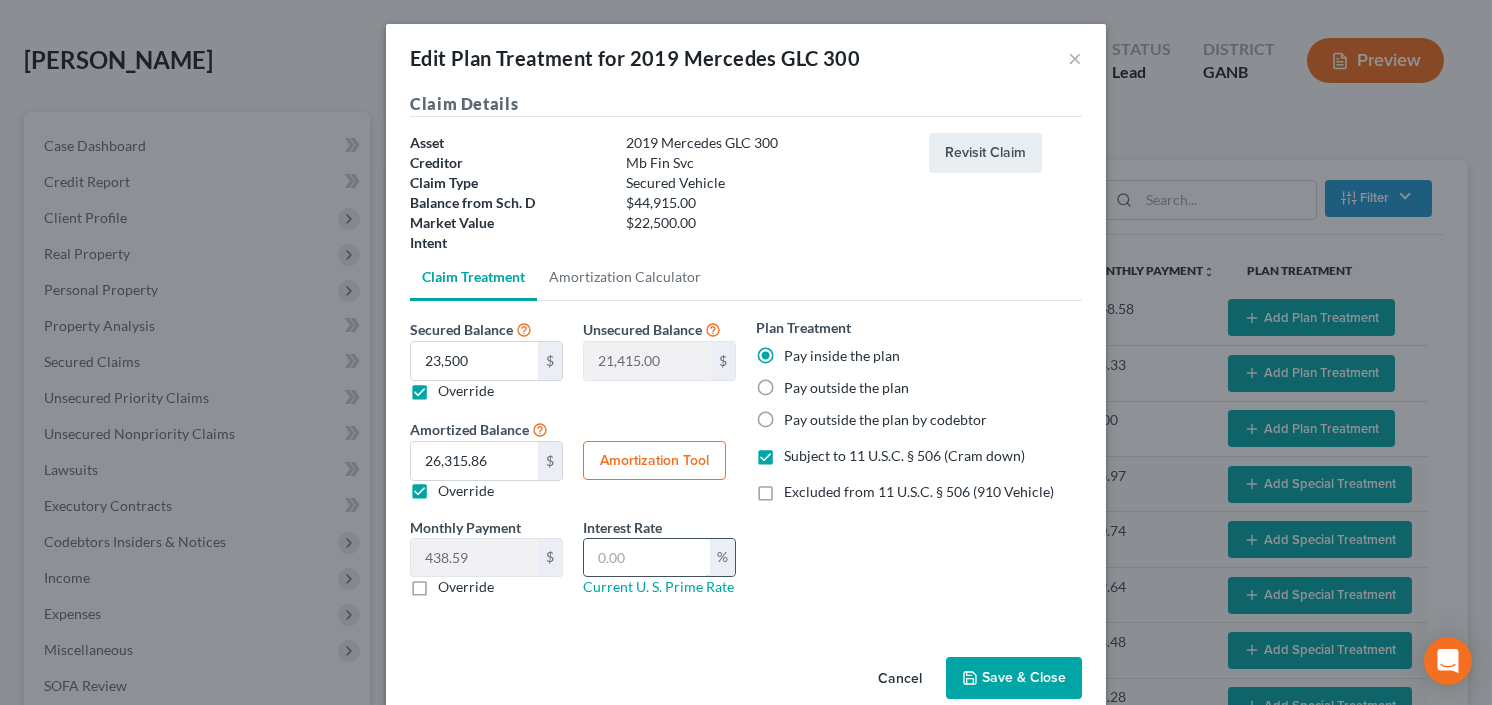click at bounding box center [647, 558] 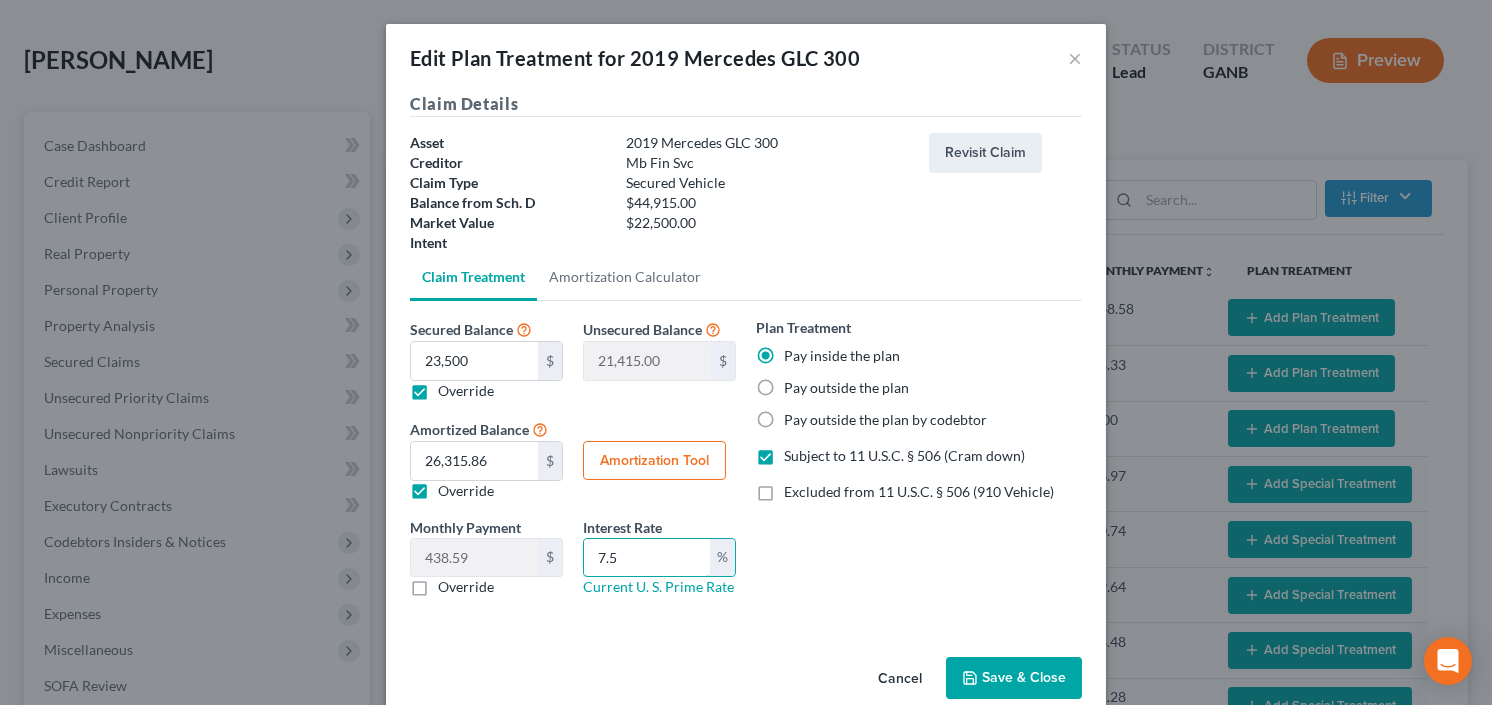 type on "7.5" 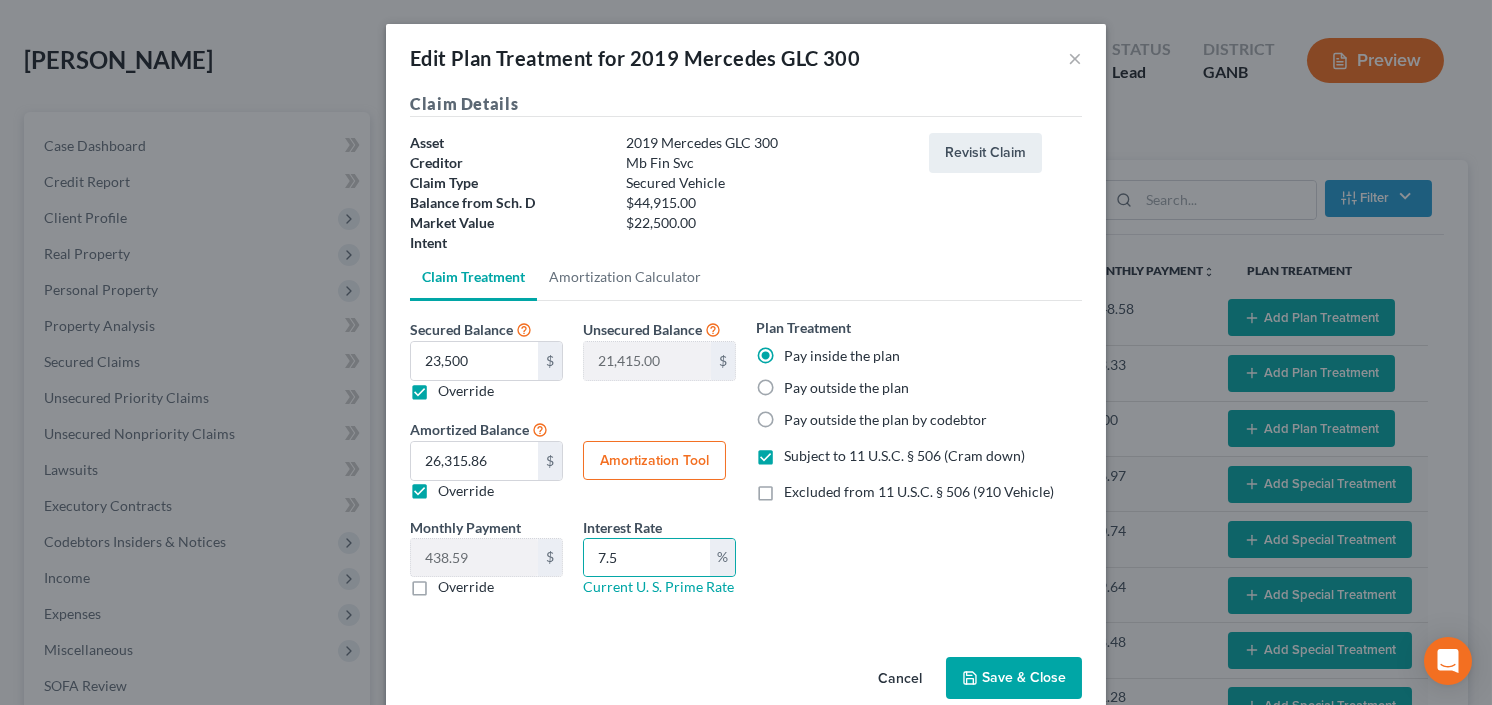 click on "Save & Close" at bounding box center (1014, 678) 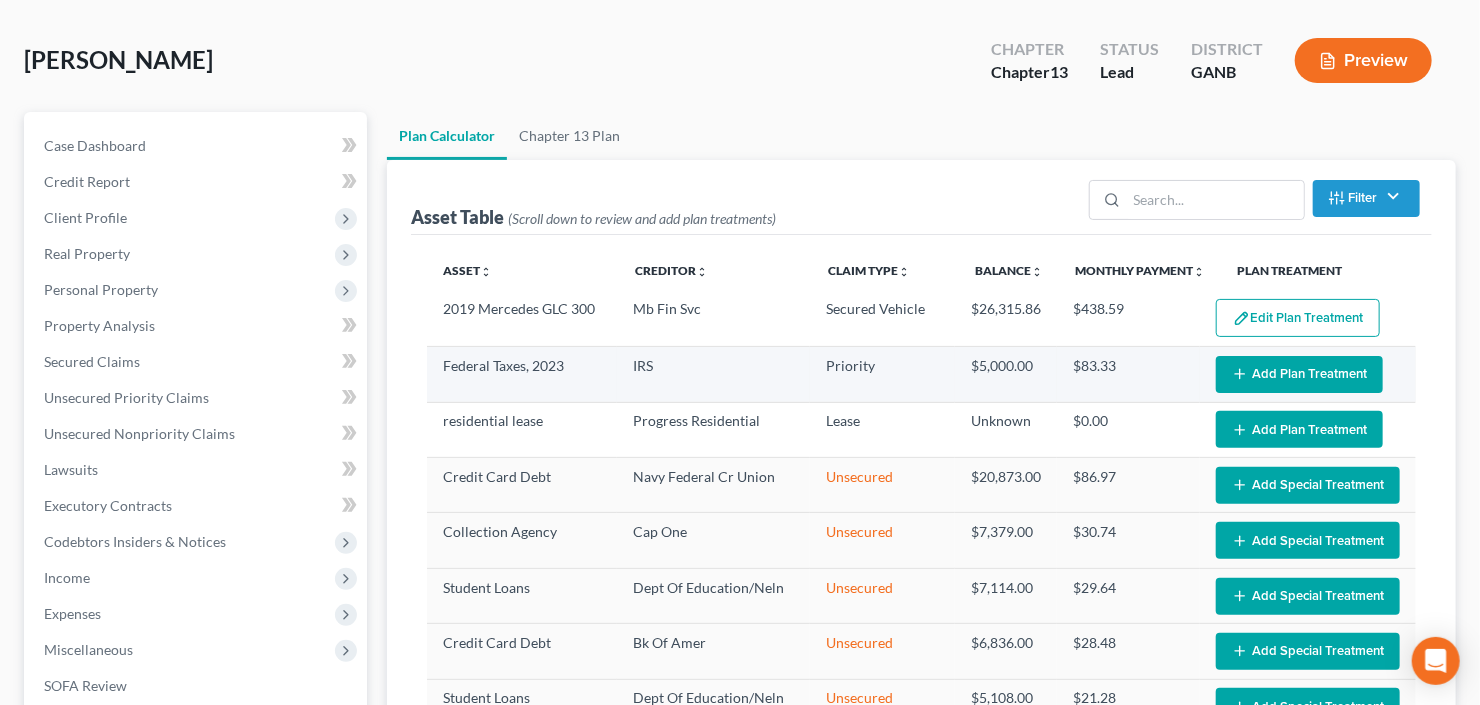 click on "Add Plan Treatment" at bounding box center (1299, 374) 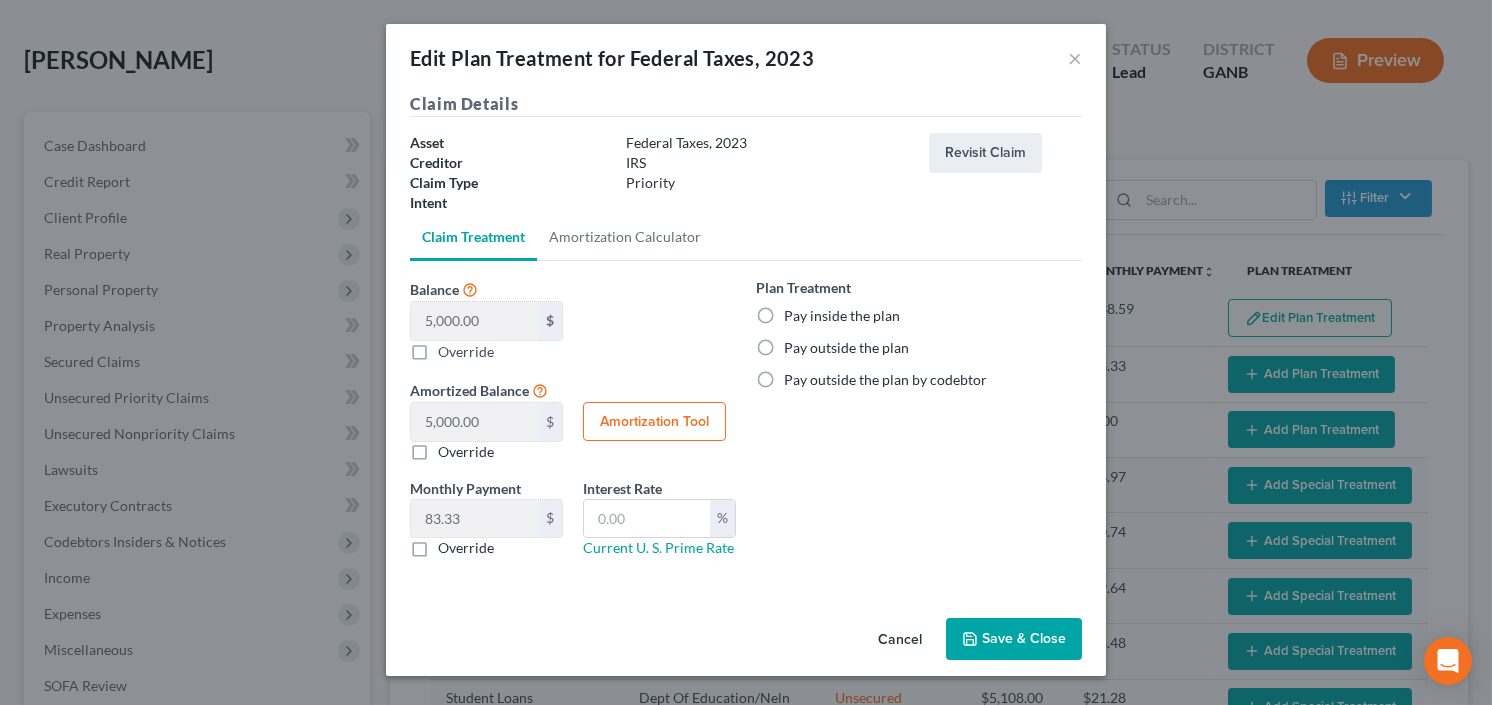 select on "59" 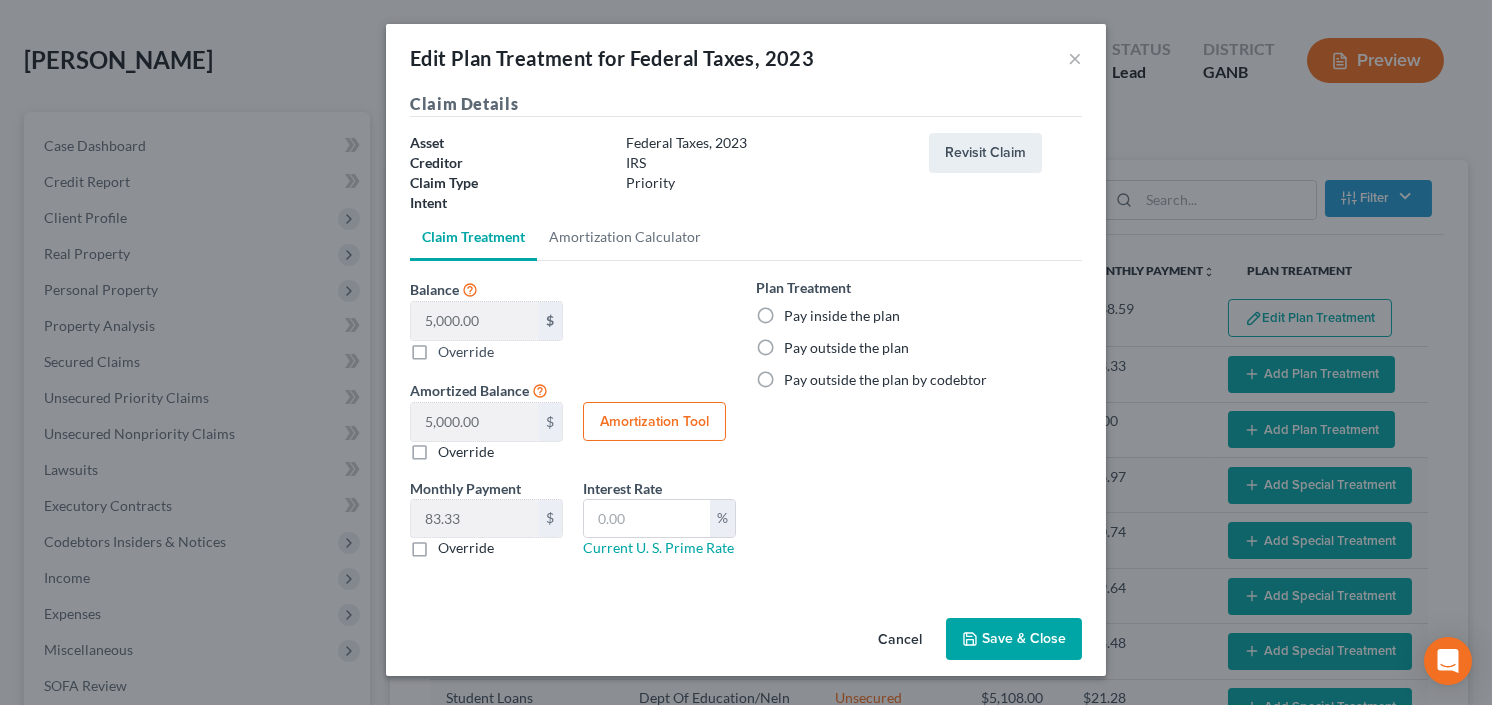 select on "59" 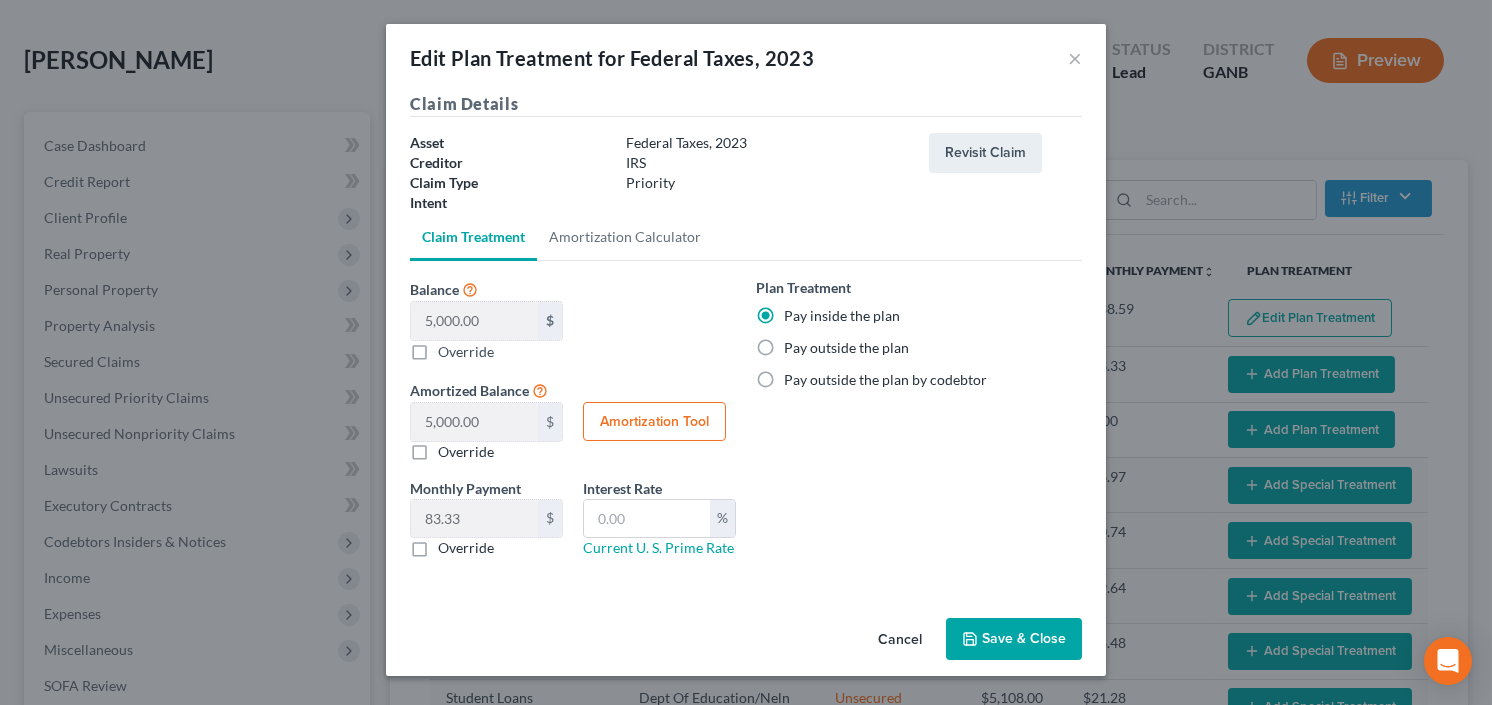 click on "Save & Close" at bounding box center [1014, 639] 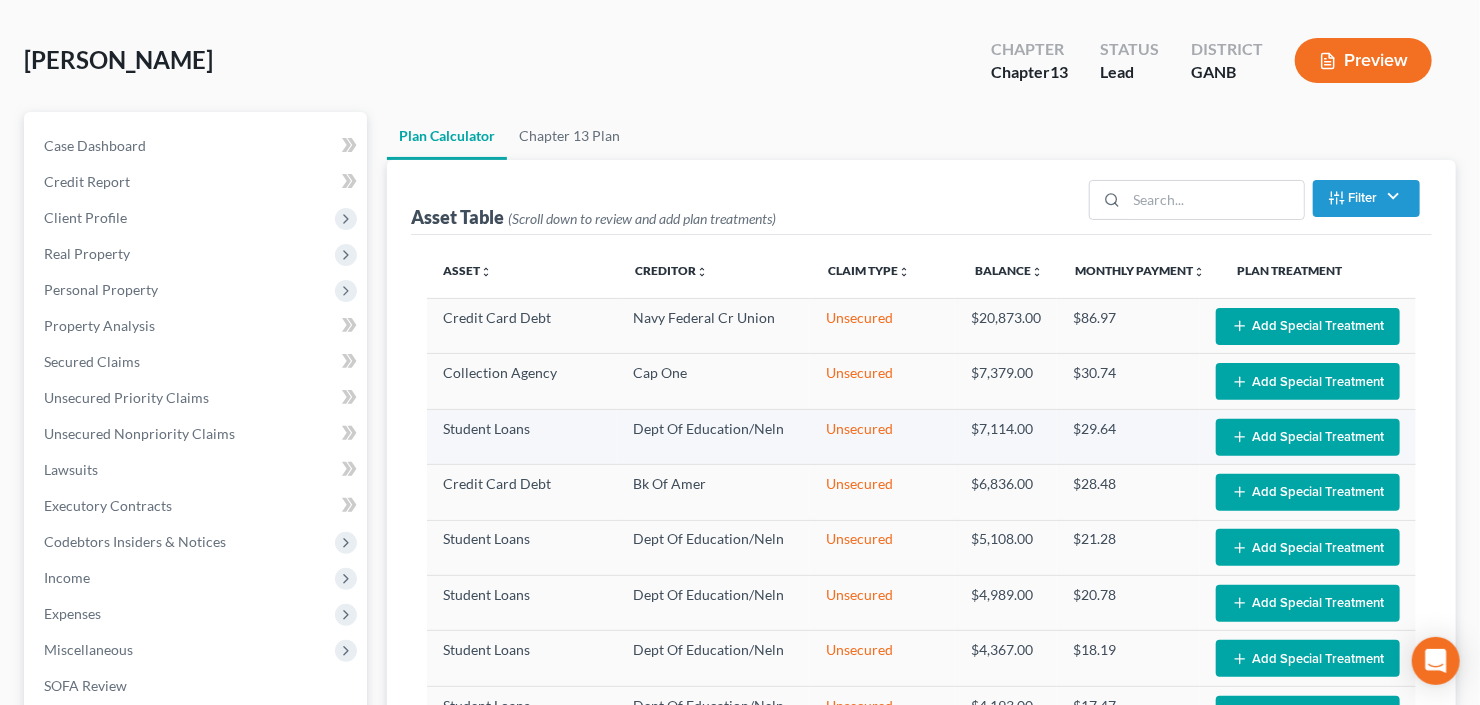 select on "59" 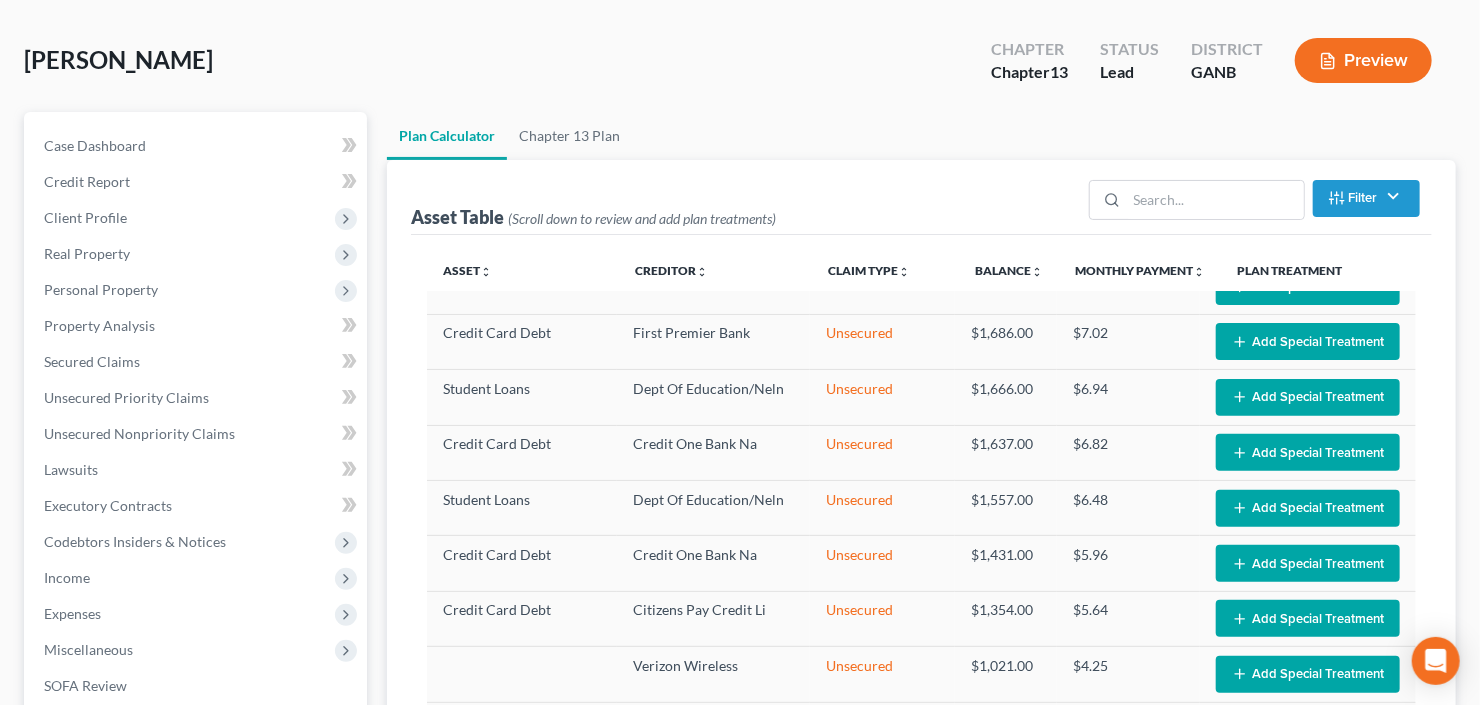 scroll, scrollTop: 1467, scrollLeft: 0, axis: vertical 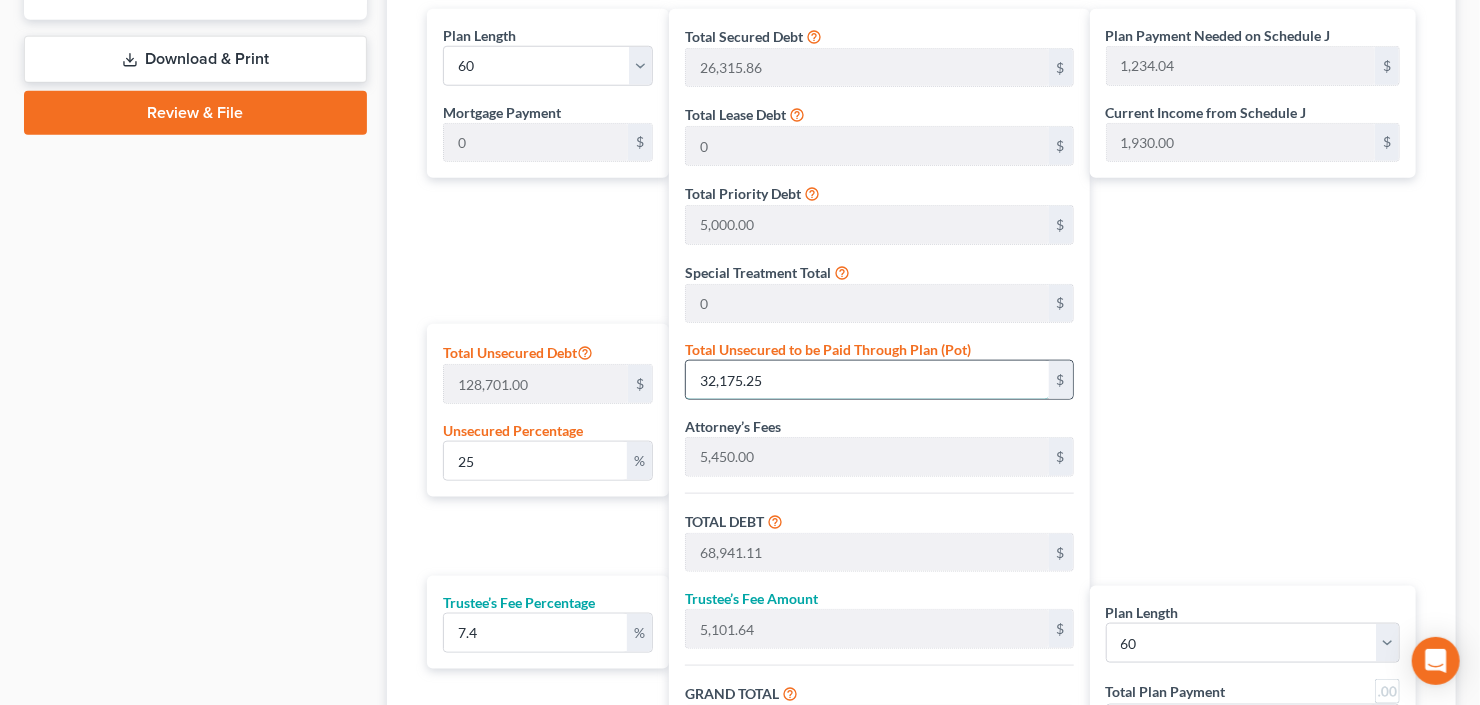 click on "32,175.25" at bounding box center (867, 380) 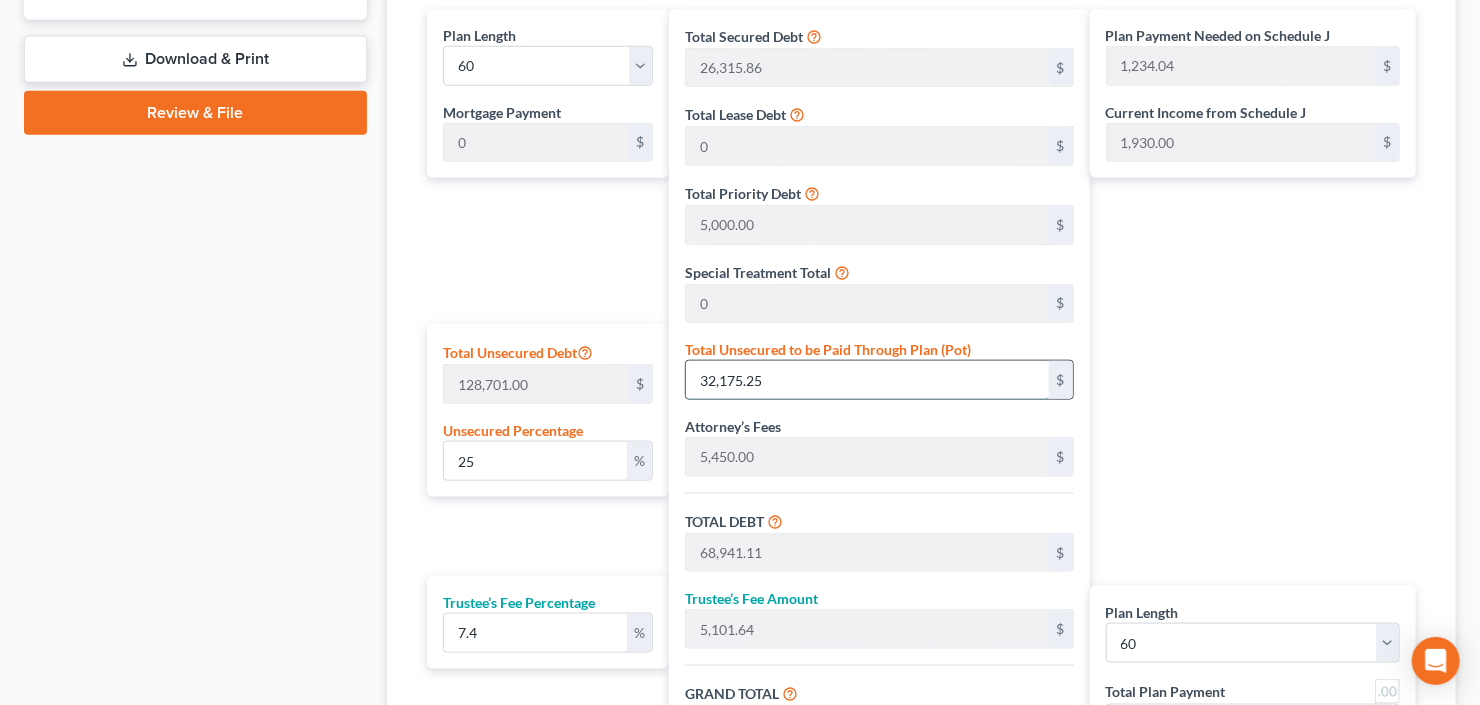 click on "32,175.25" at bounding box center (867, 380) 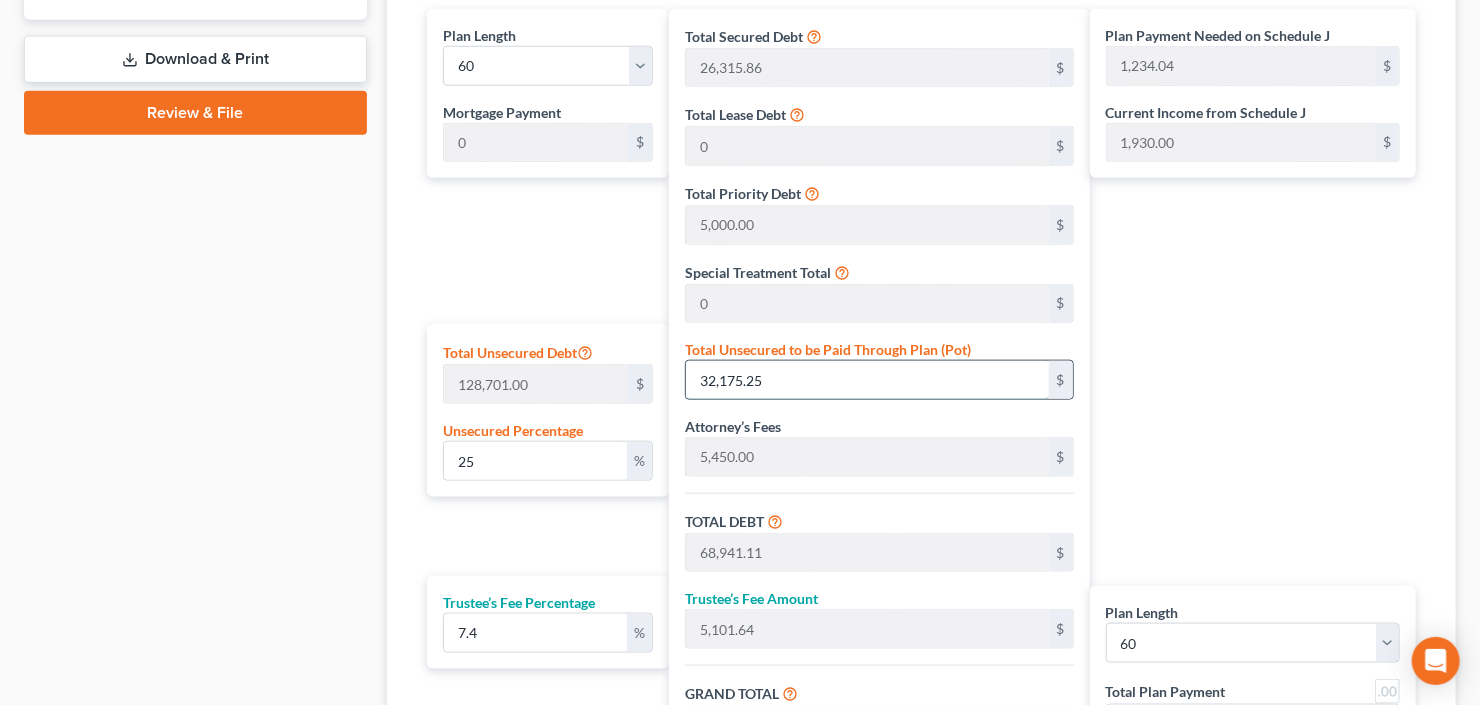click on "32,175.25" at bounding box center (867, 380) 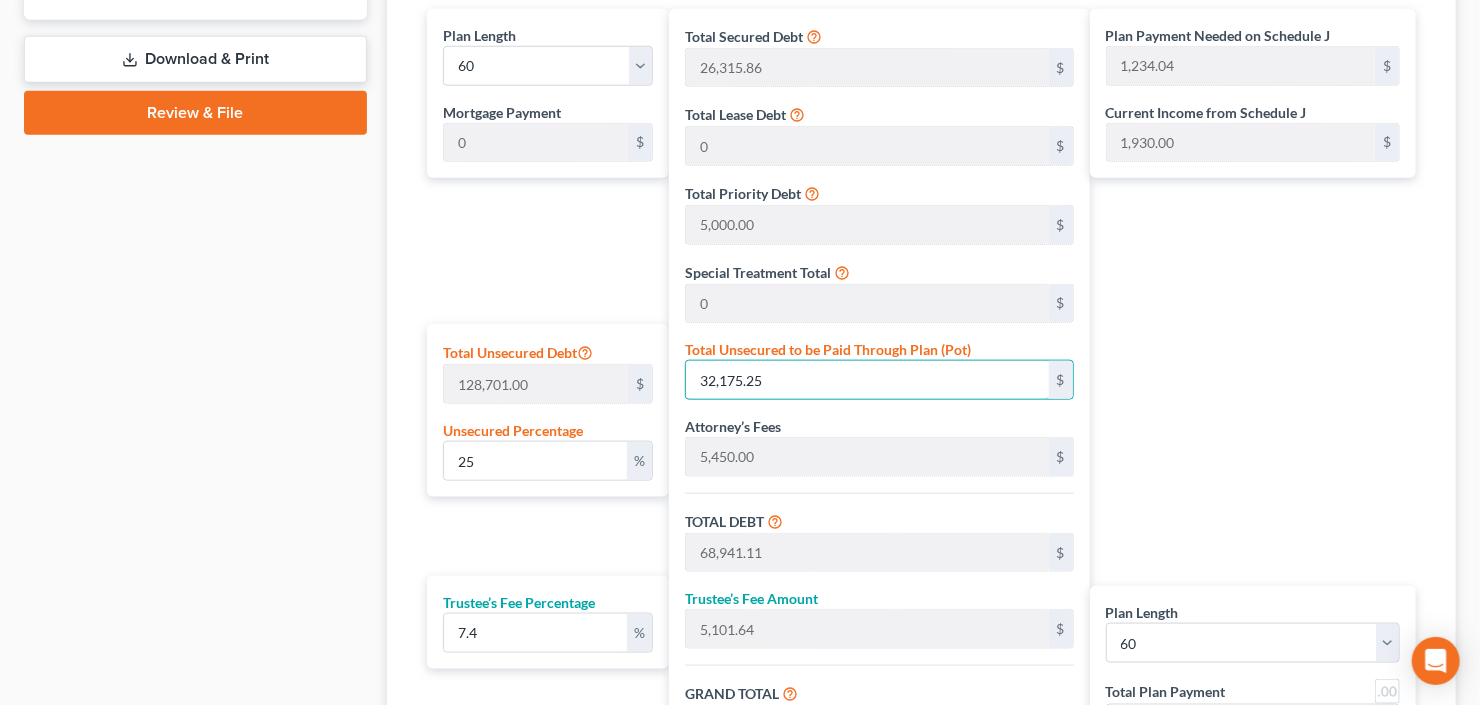 drag, startPoint x: 794, startPoint y: 380, endPoint x: 654, endPoint y: 390, distance: 140.35669 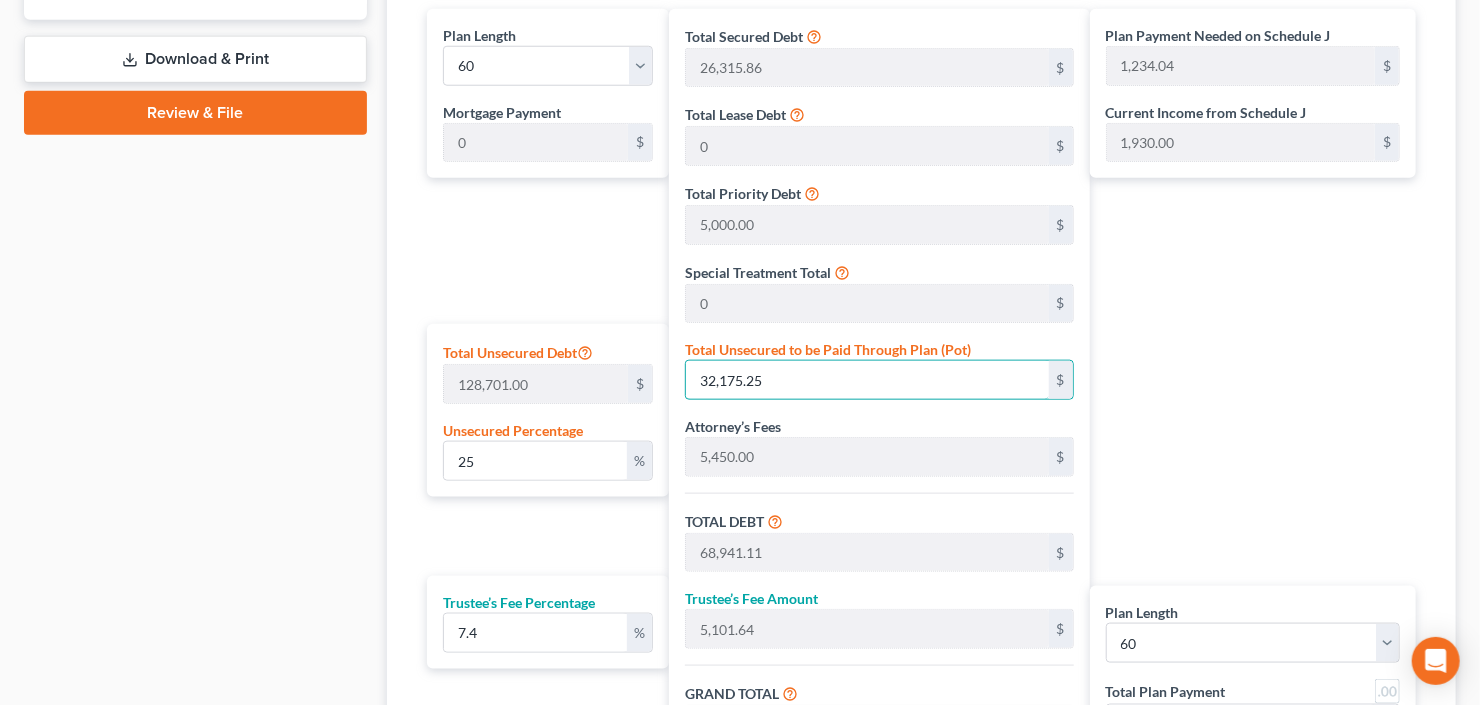 click on "Total Secured Debt   26,315.86 $ Total Lease Debt   0 $ Total Priority Debt   5,000.00 $ Special Treatment Total   0 $ Total Unsecured to be Paid Through Plan (Pot) 32,175.25 $ Attorney’s Fees 5,450.00 $ TOTAL DEBT   68,941.11 $ Trustee’s Fee Amount 5,101.64 $ GRAND TOTAL   74,042.75 $ Download Chapter 13 Receipt" at bounding box center [879, 415] 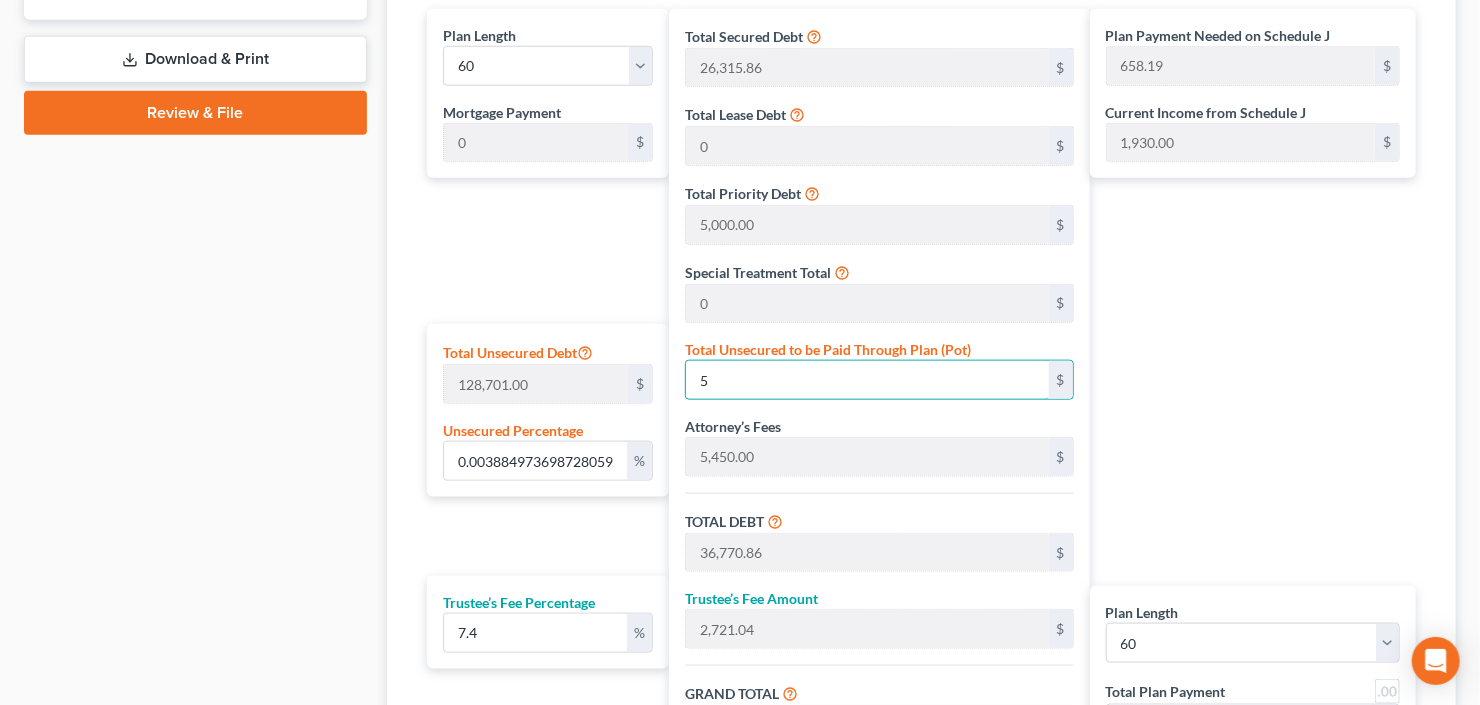 type on "0.042734710686008655" 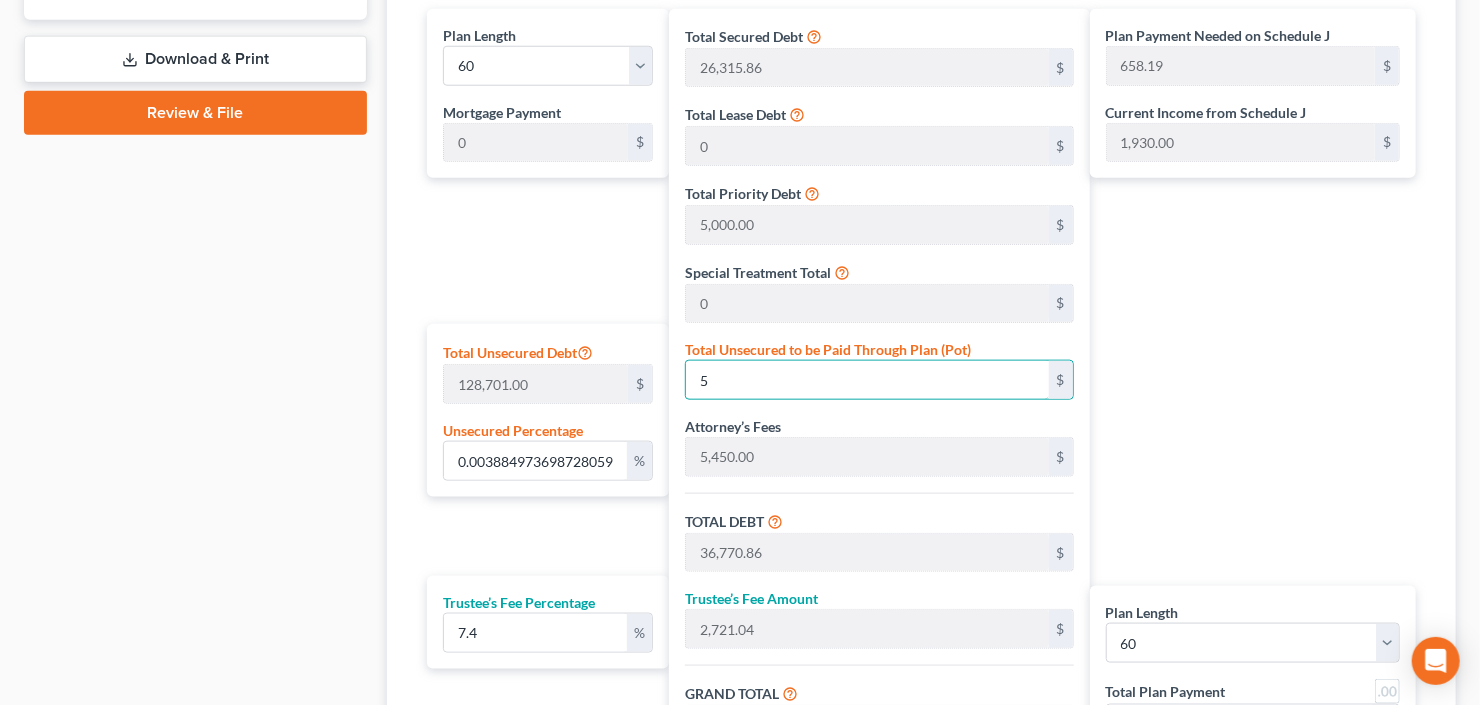 type on "36,820.86" 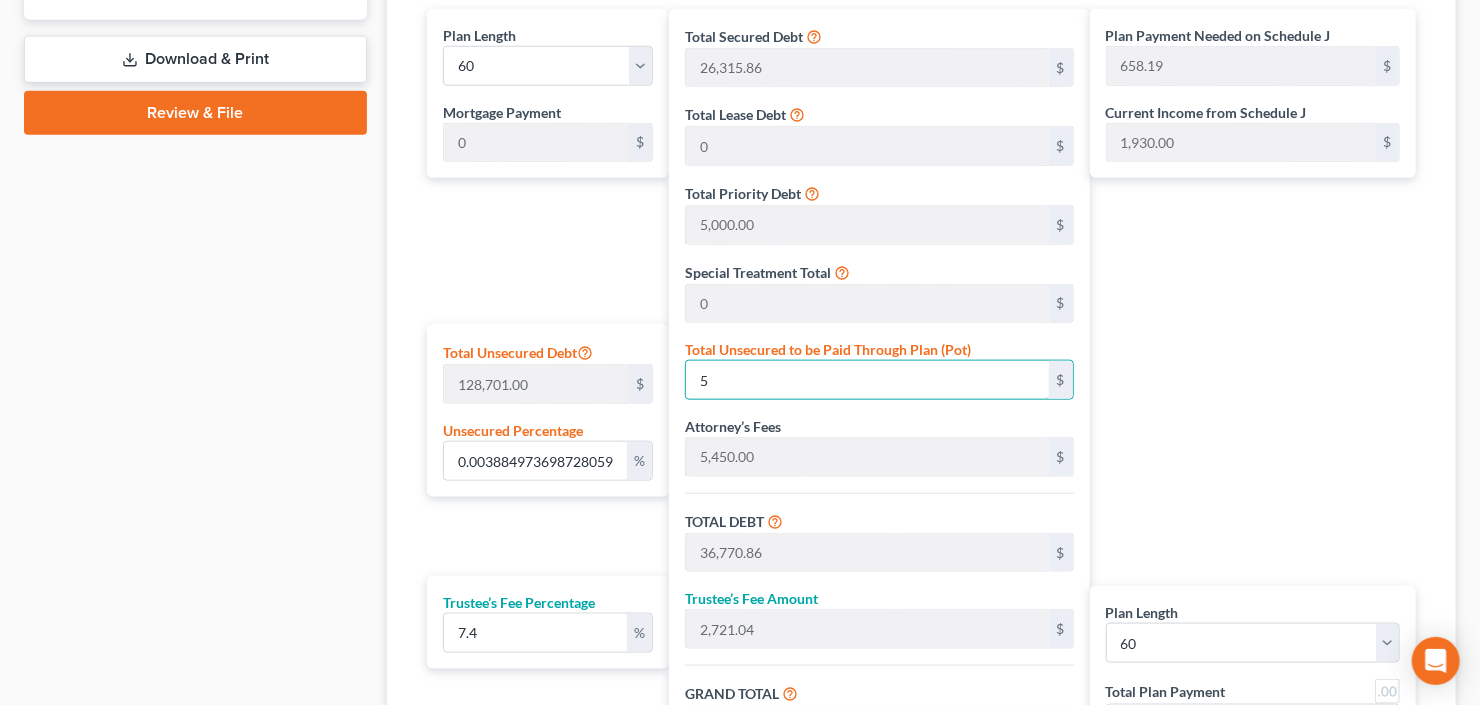 type on "2,724.74" 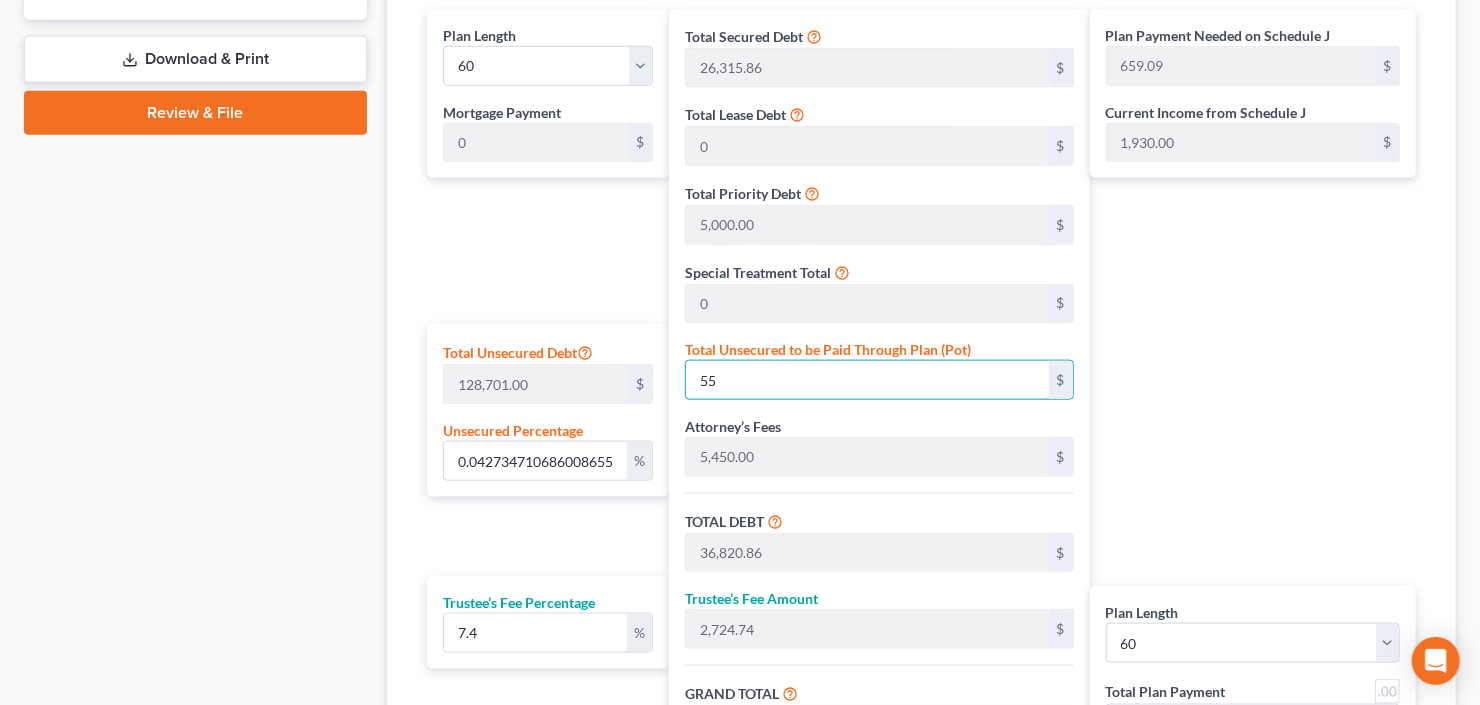type on "0.42734710686008653" 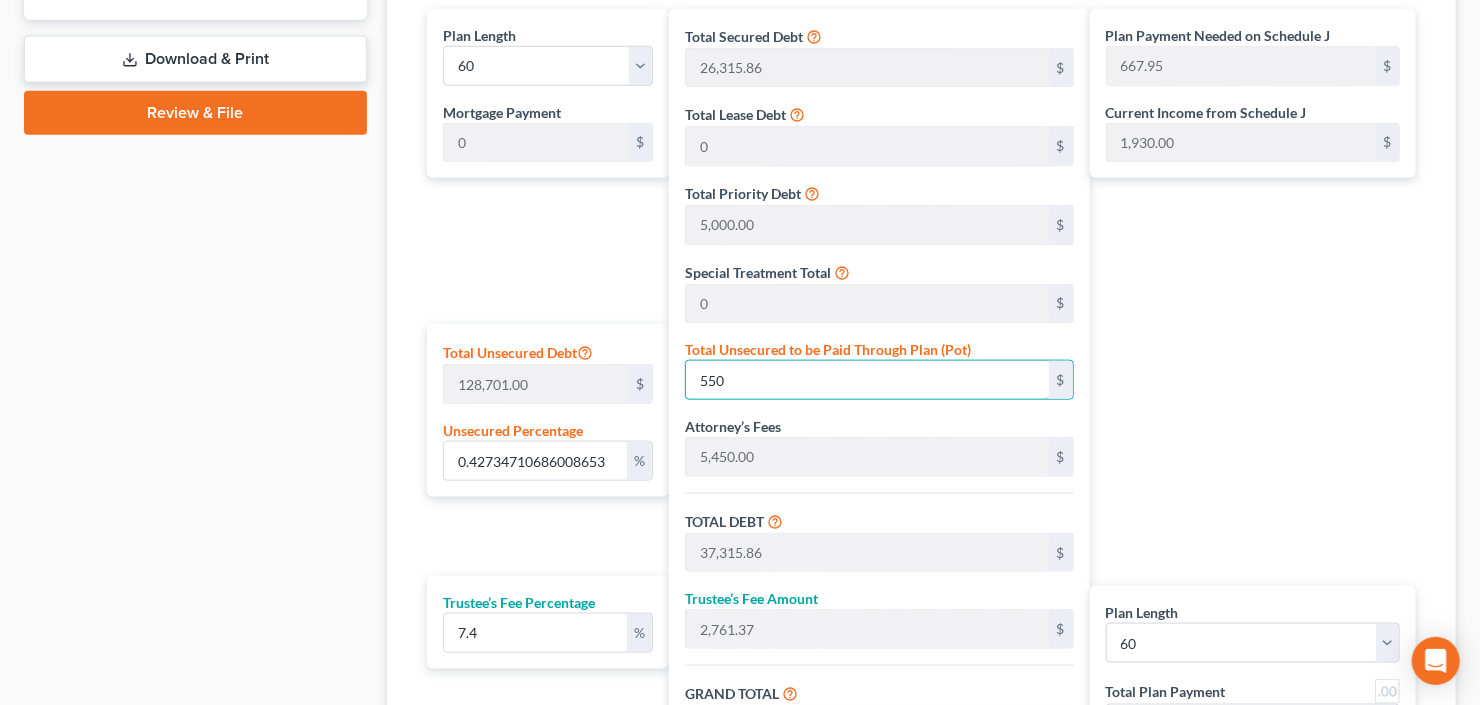 type on "4.273471068600865" 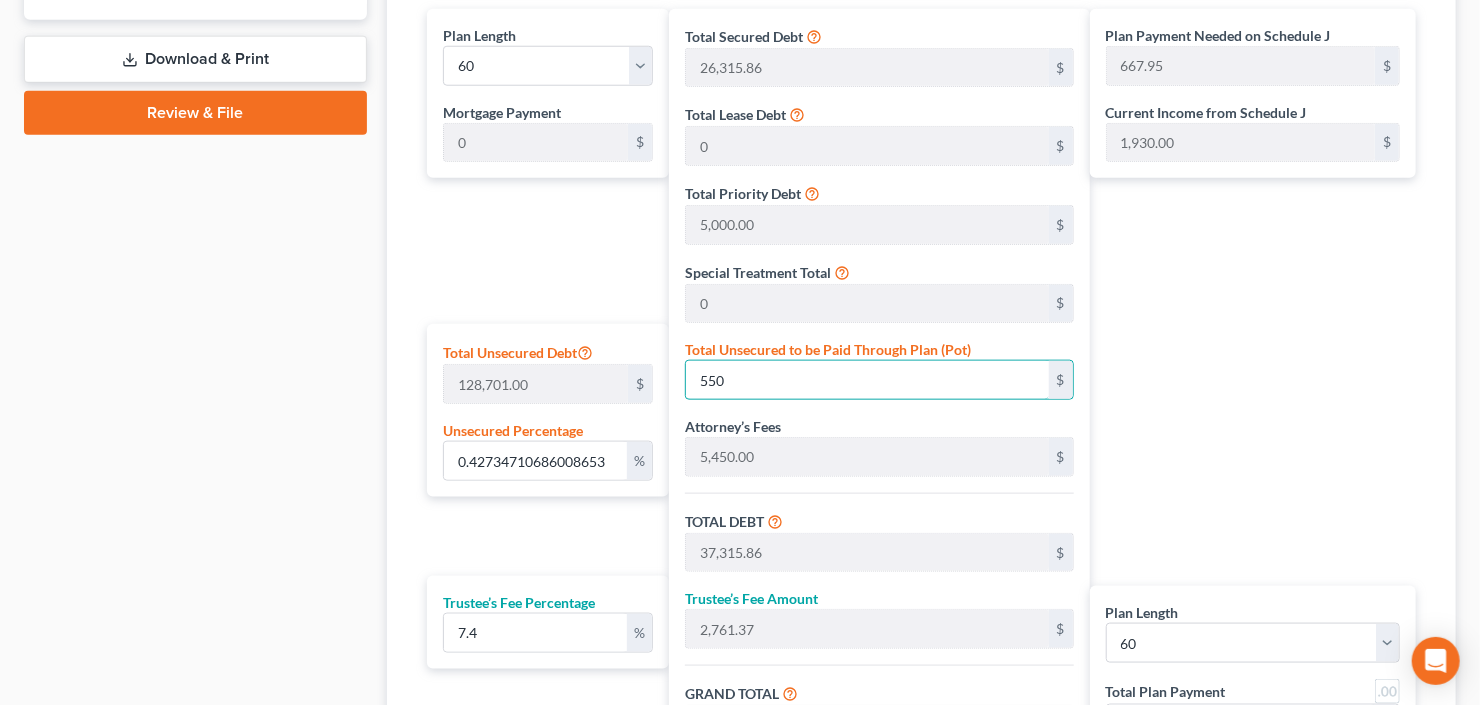 type on "5500" 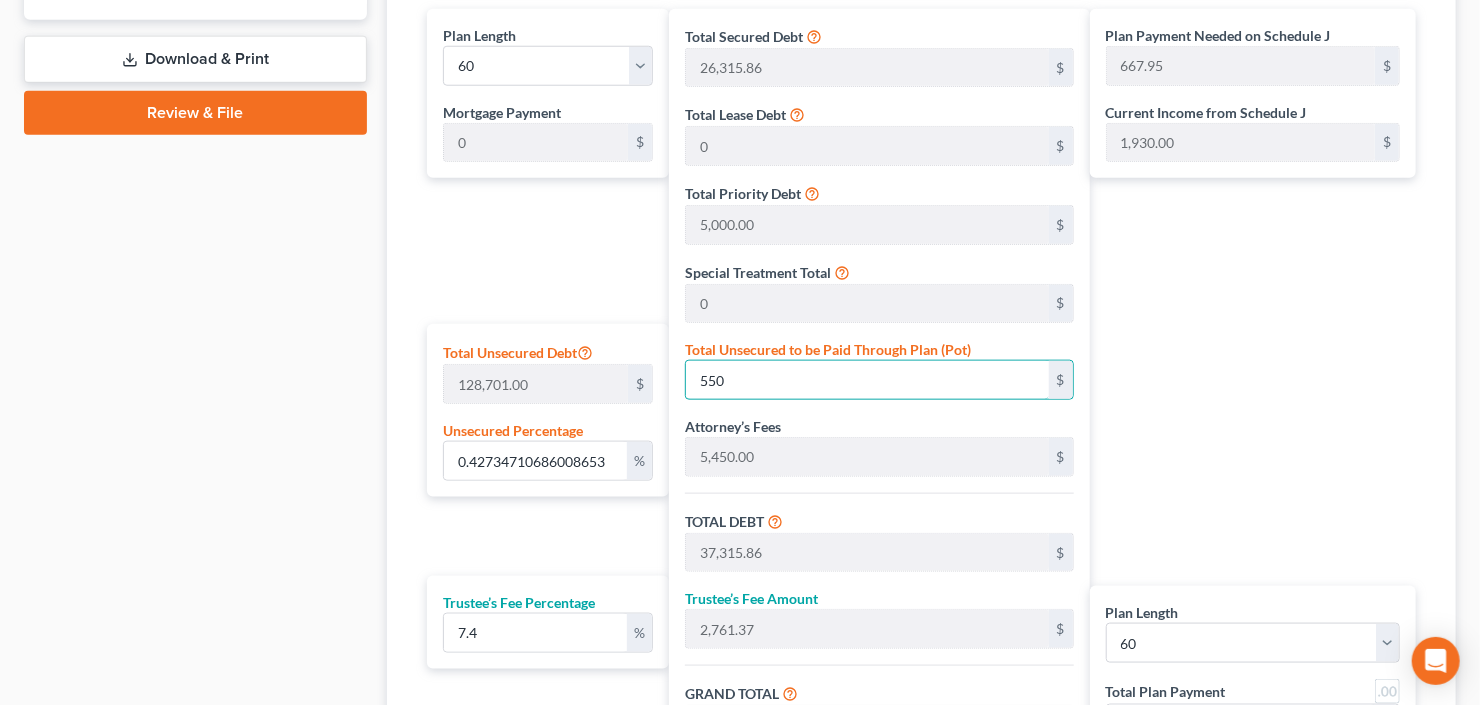 type on "42,265.86" 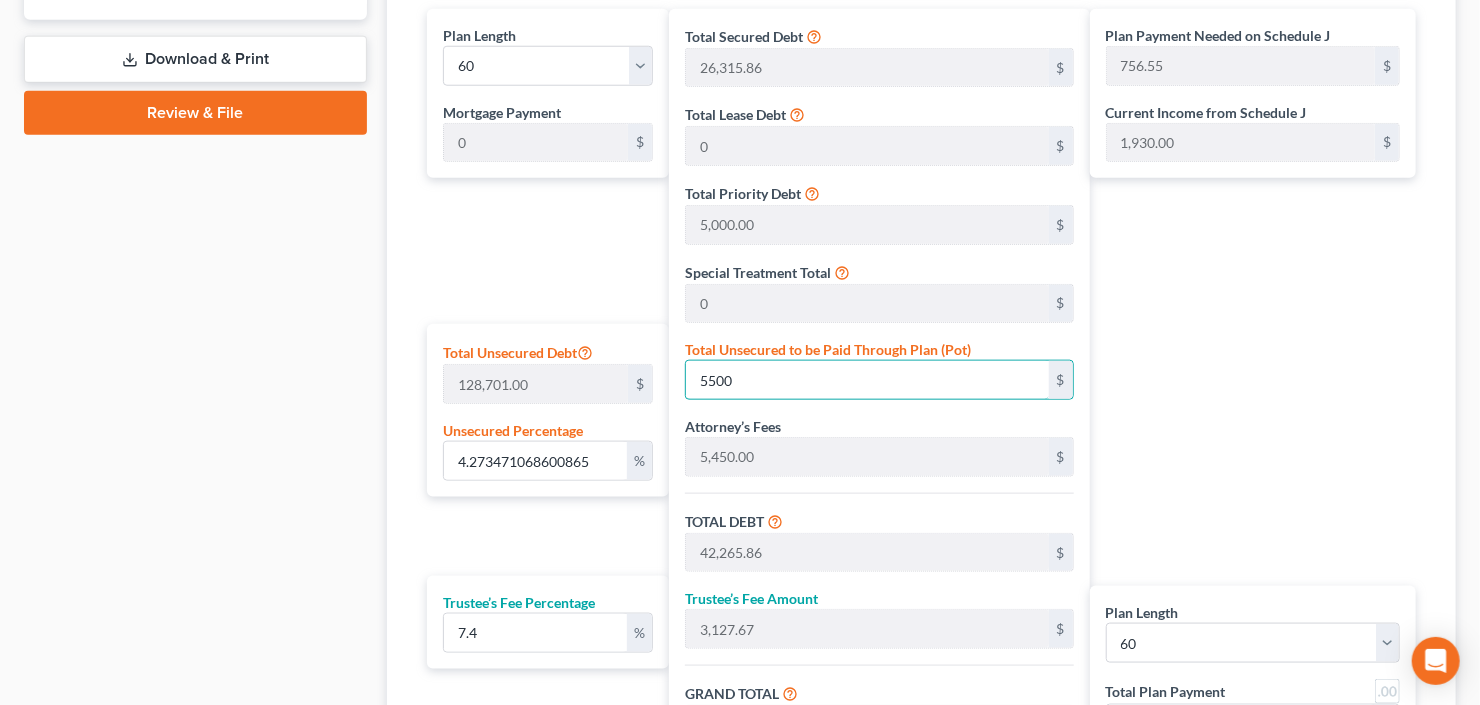 type on "5,500" 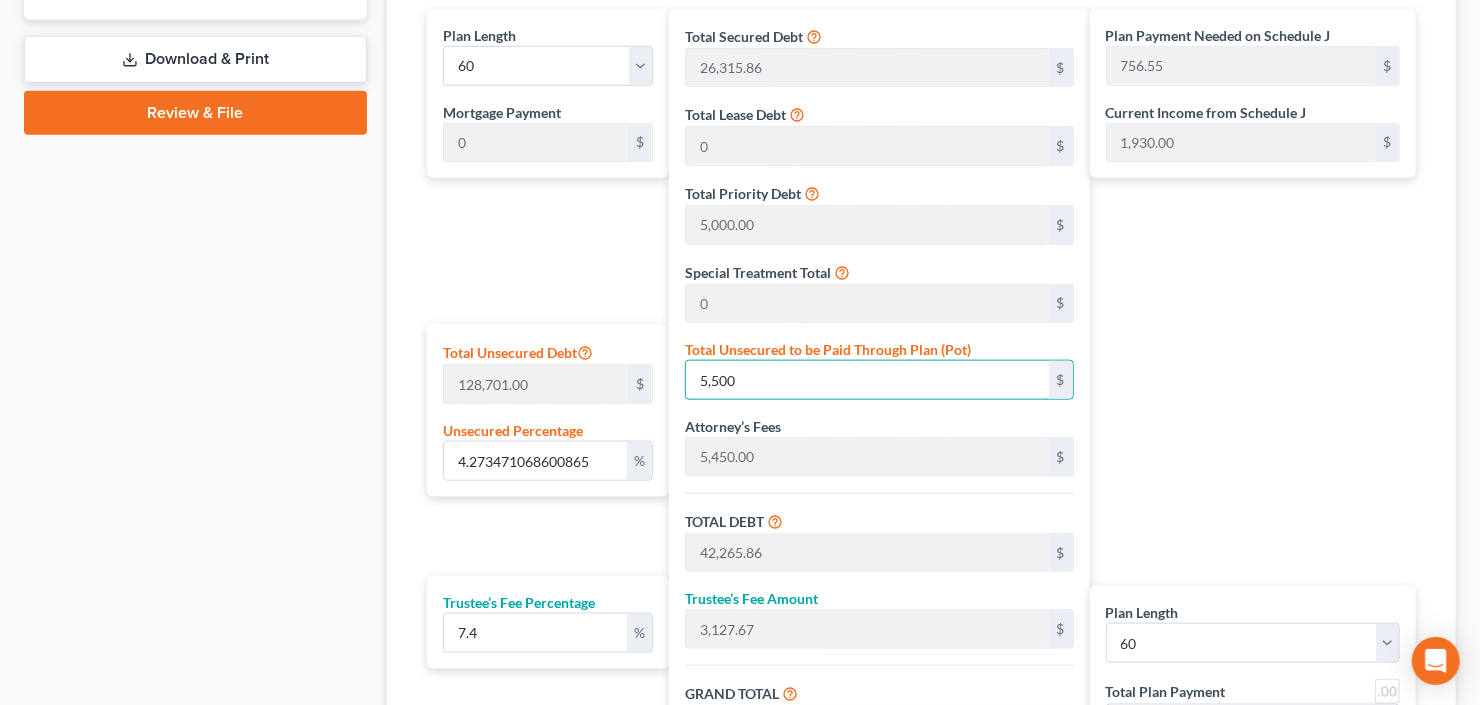 type on "42.734710686008654" 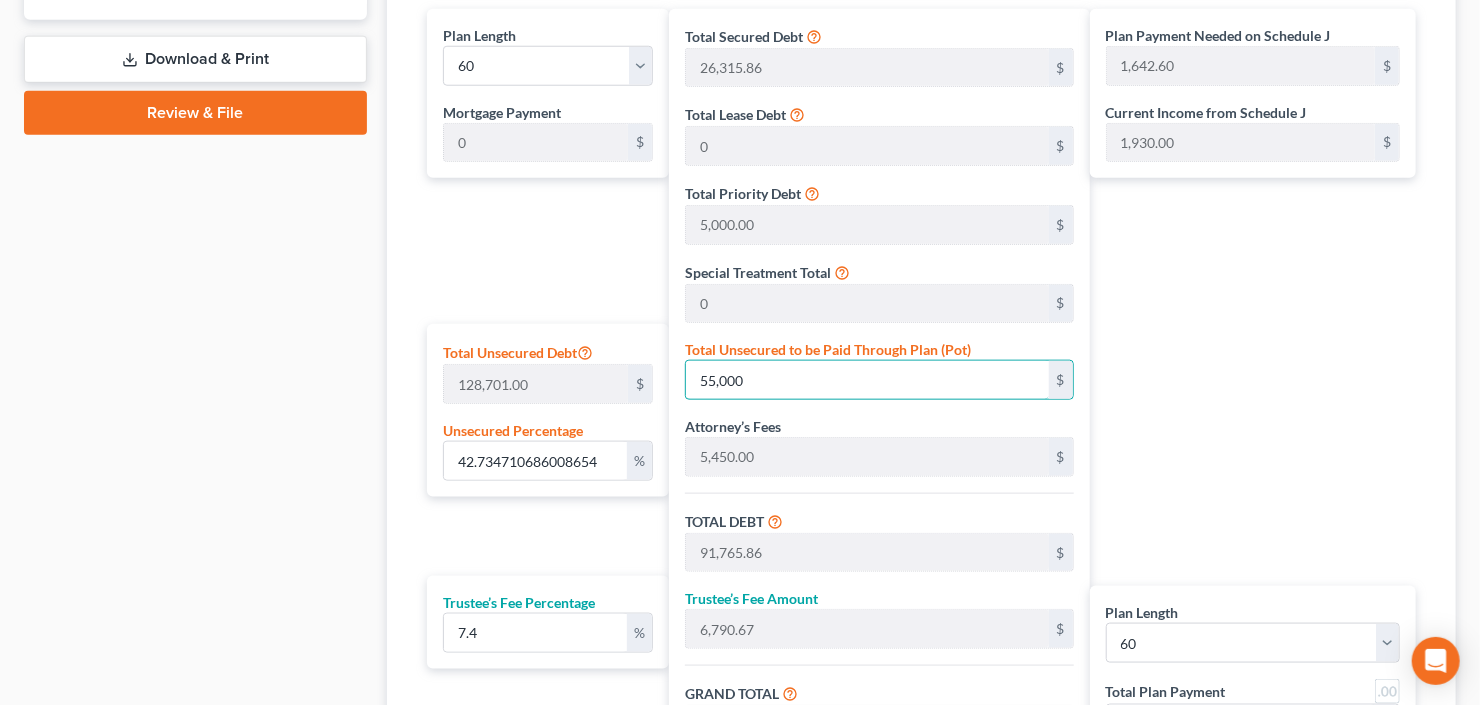 type on "55,000" 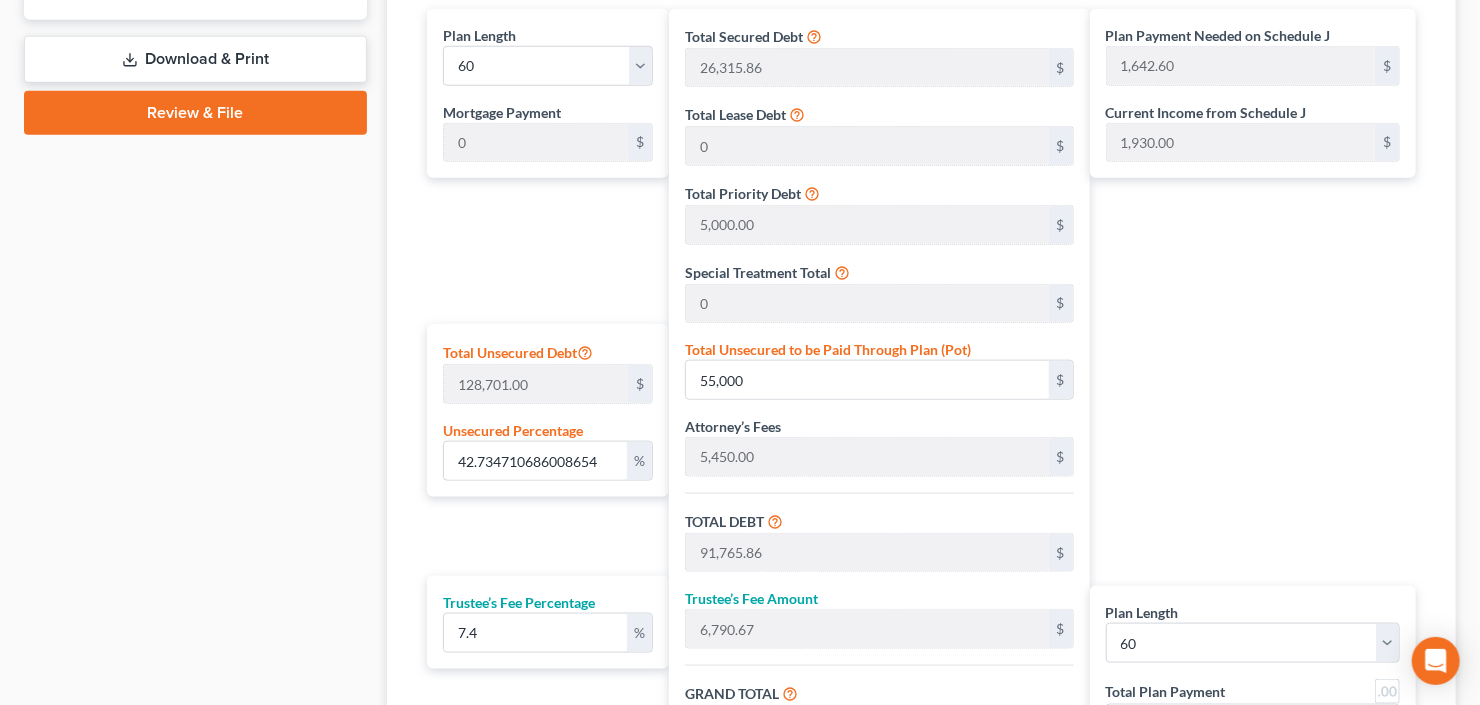 scroll, scrollTop: 1234, scrollLeft: 0, axis: vertical 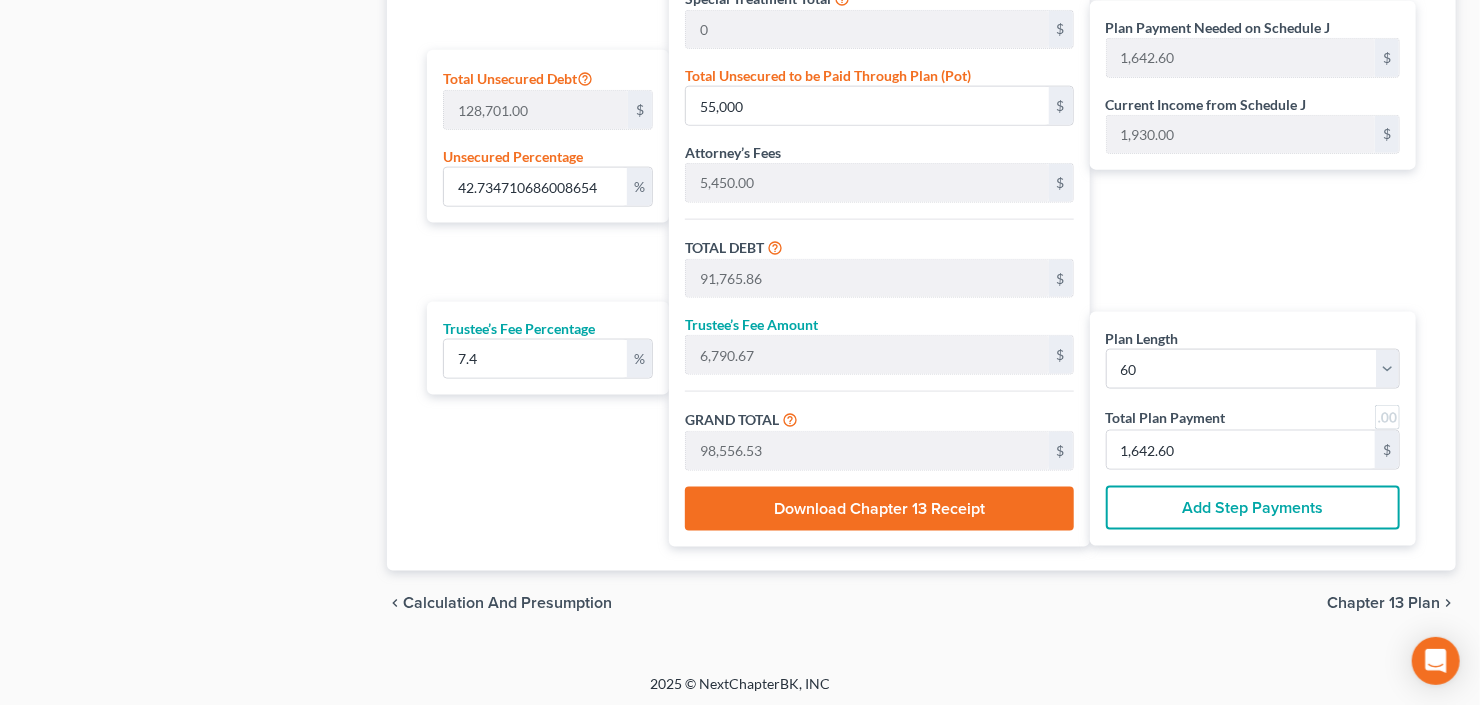 type 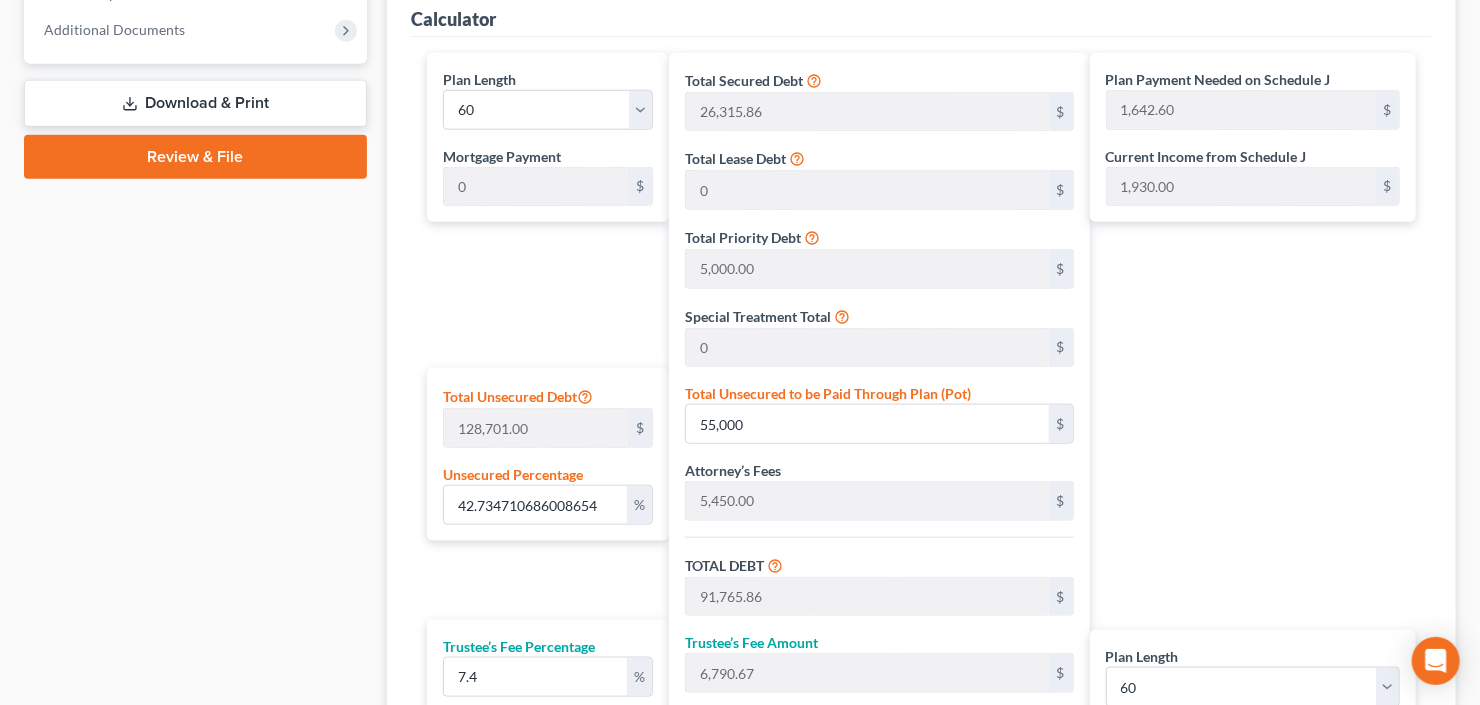 scroll, scrollTop: 914, scrollLeft: 0, axis: vertical 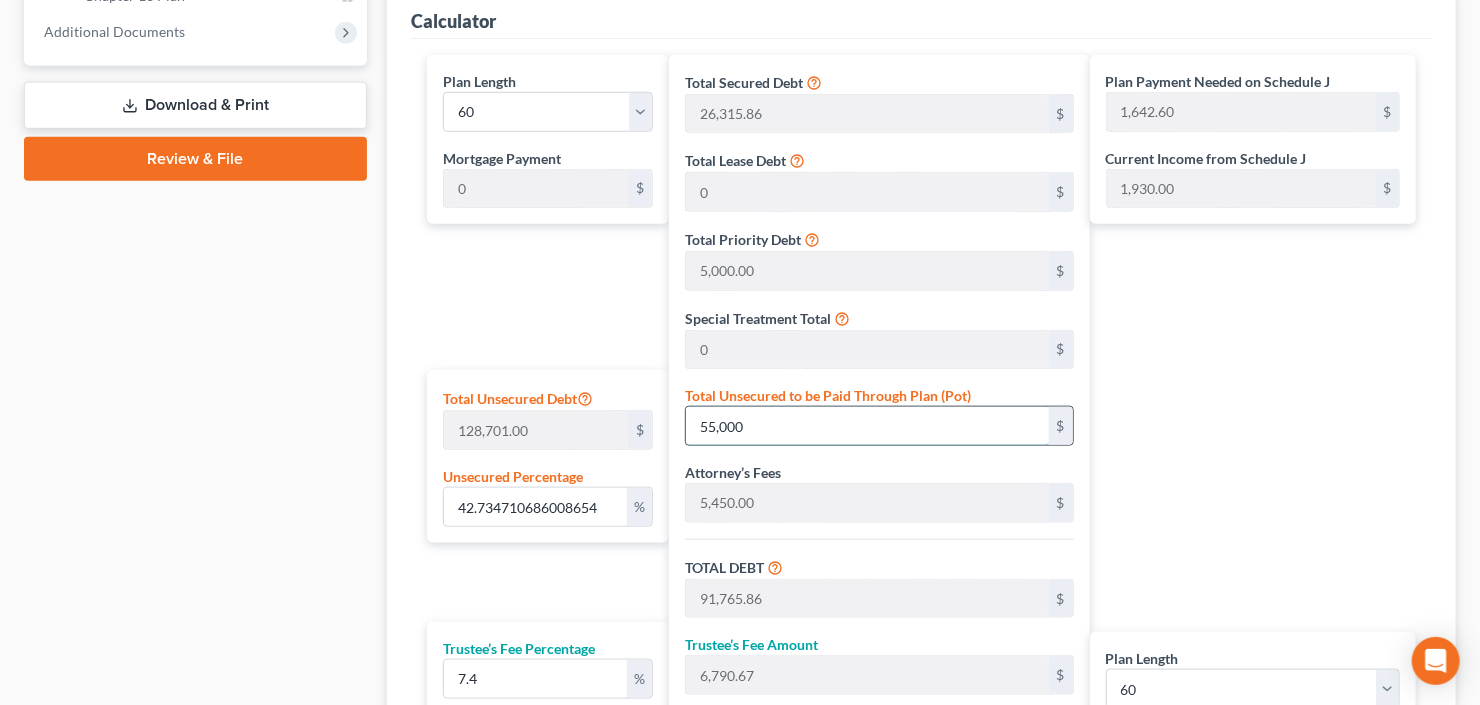 click on "55,000" at bounding box center (867, 426) 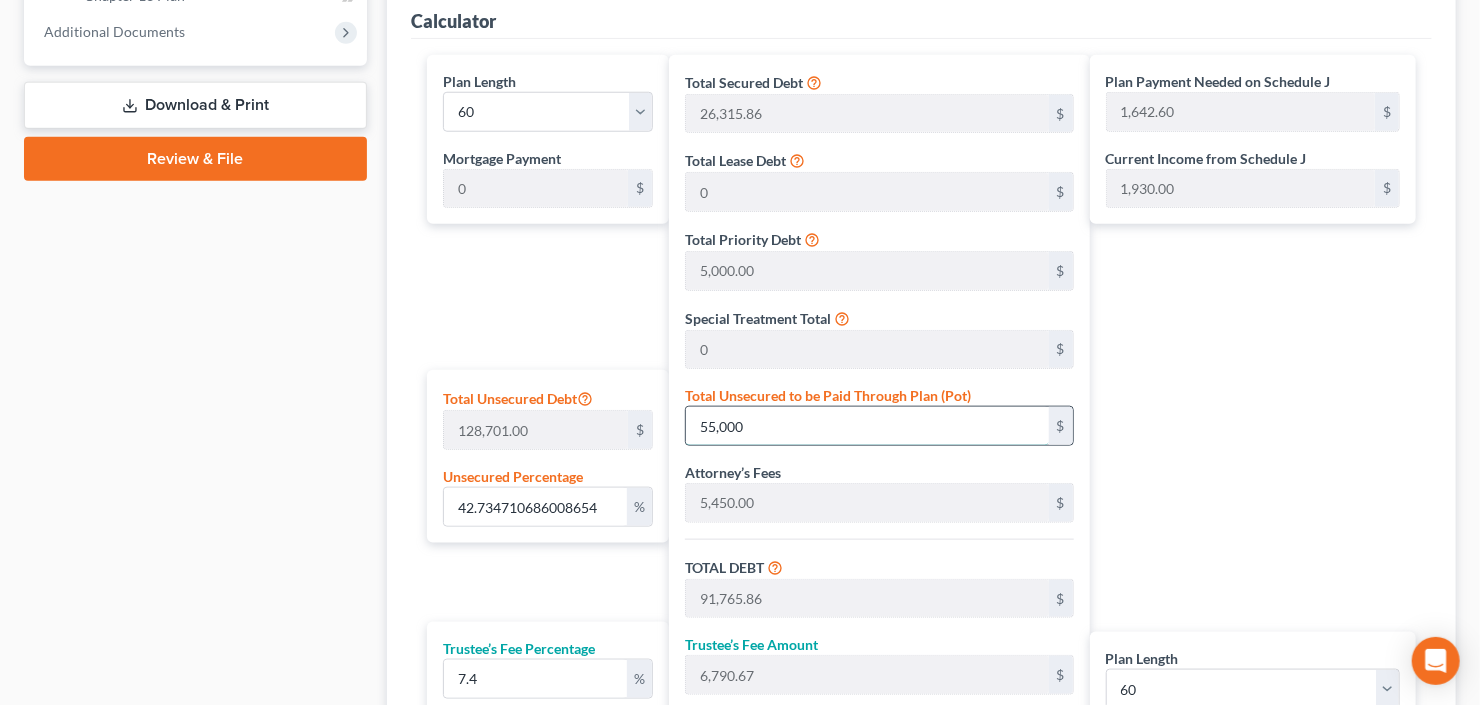 type on "0.005438963178219284" 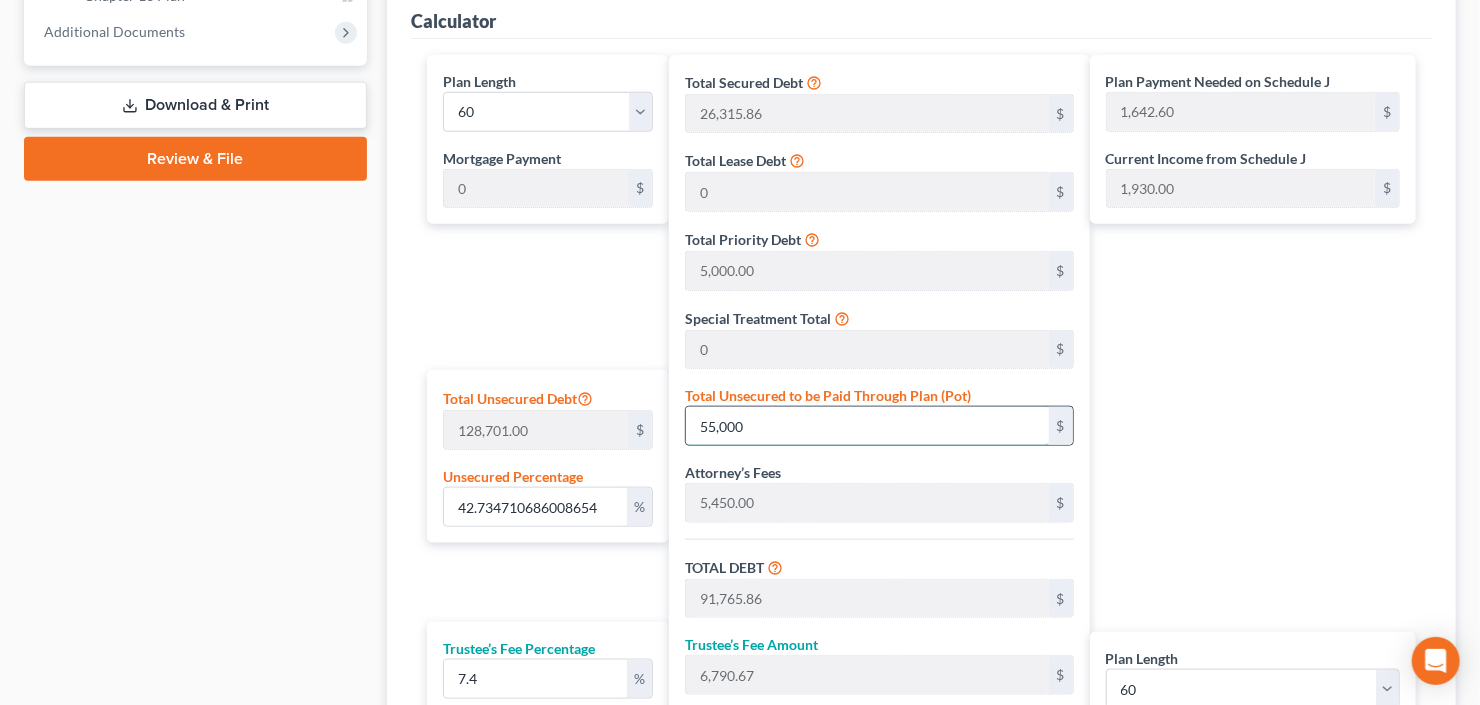 type on "7" 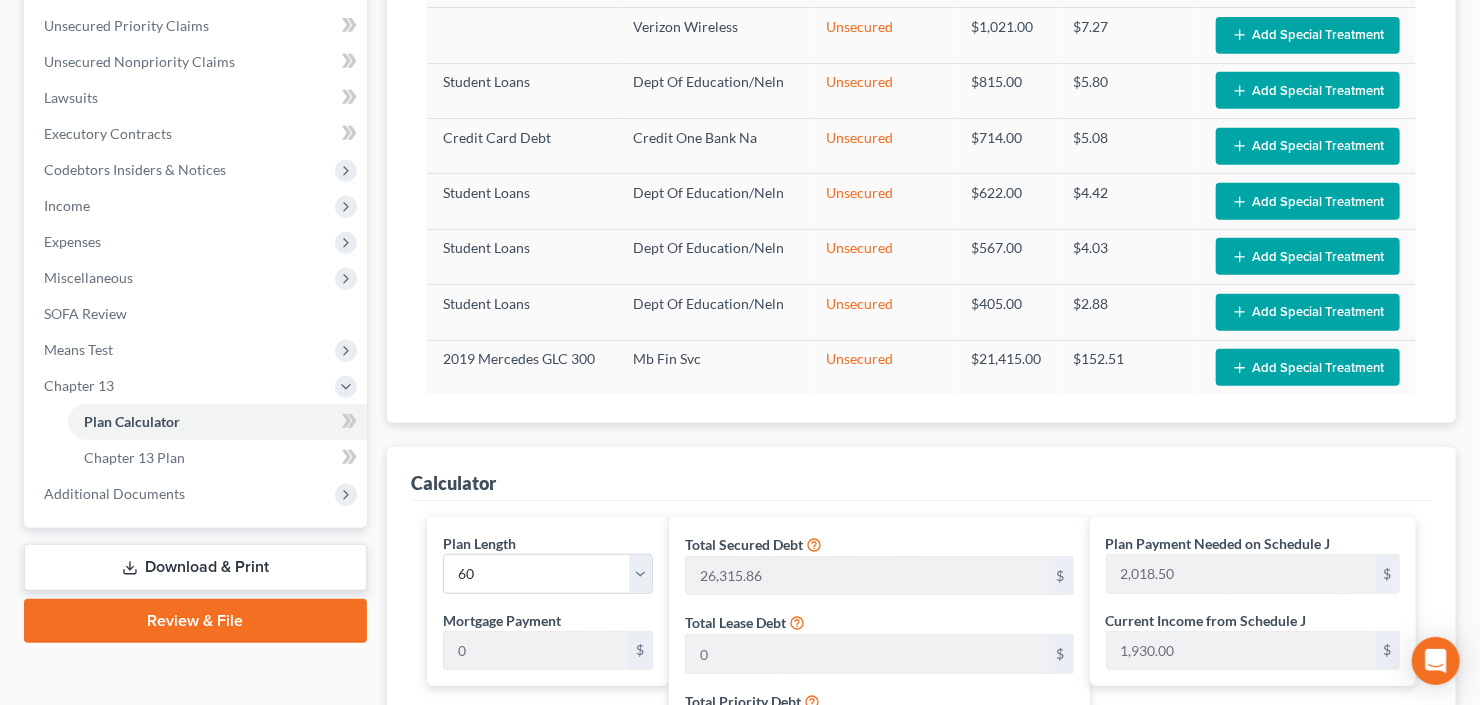 scroll, scrollTop: 354, scrollLeft: 0, axis: vertical 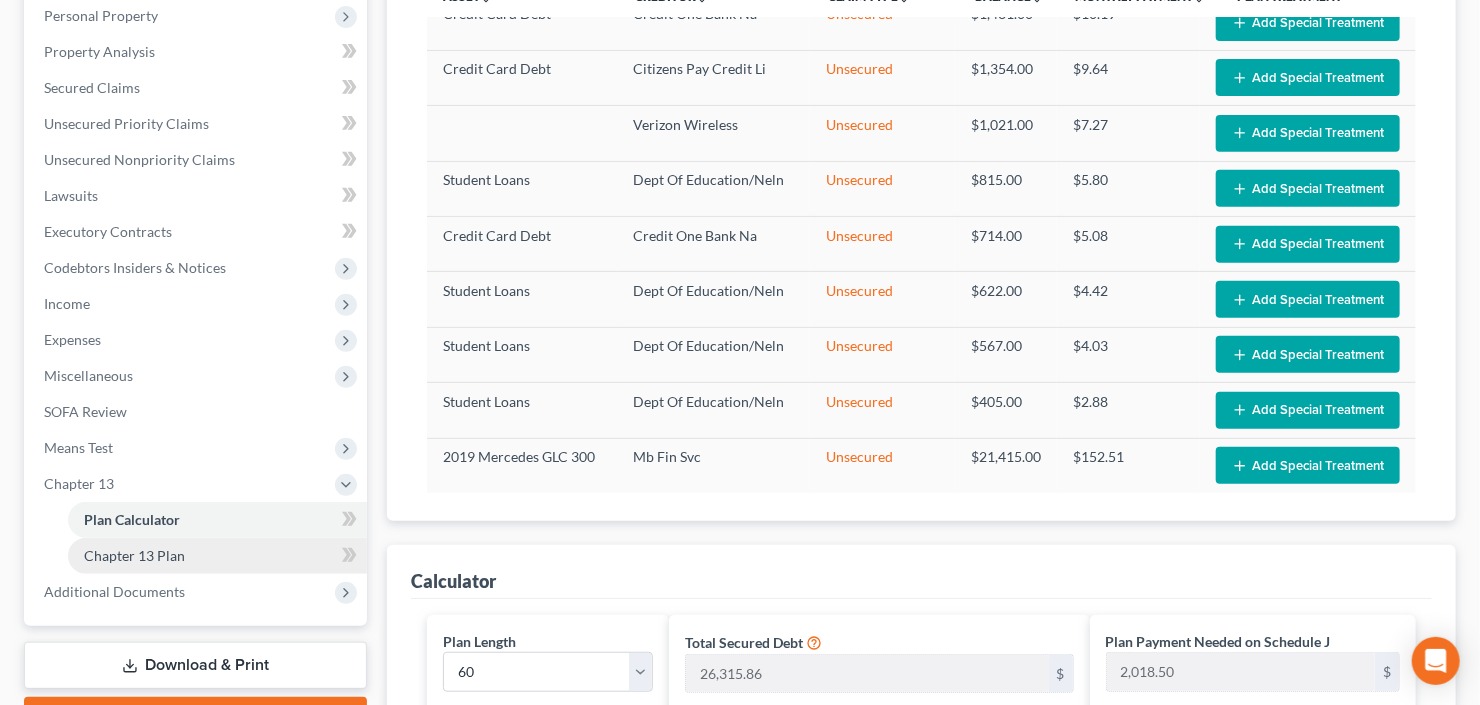 click on "Chapter 13 Plan" at bounding box center (134, 555) 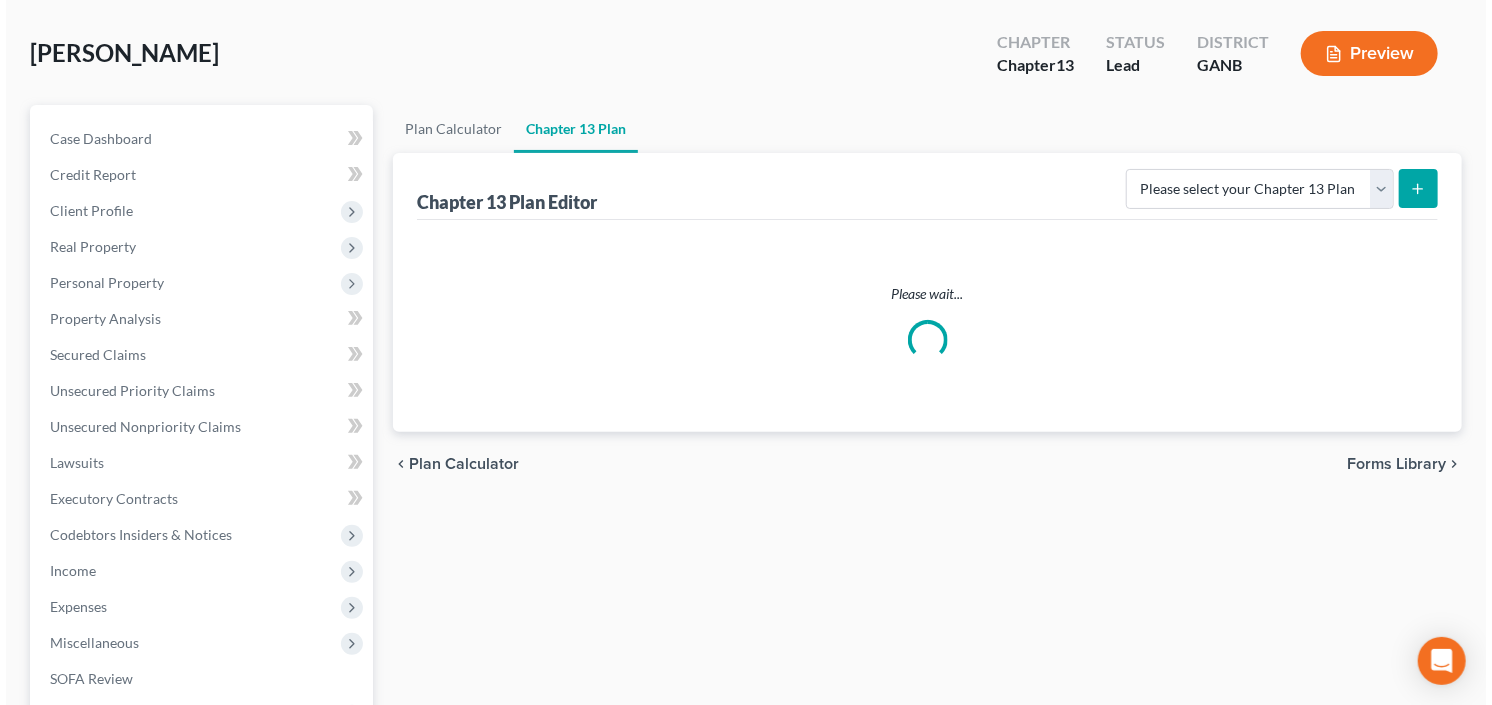 scroll, scrollTop: 0, scrollLeft: 0, axis: both 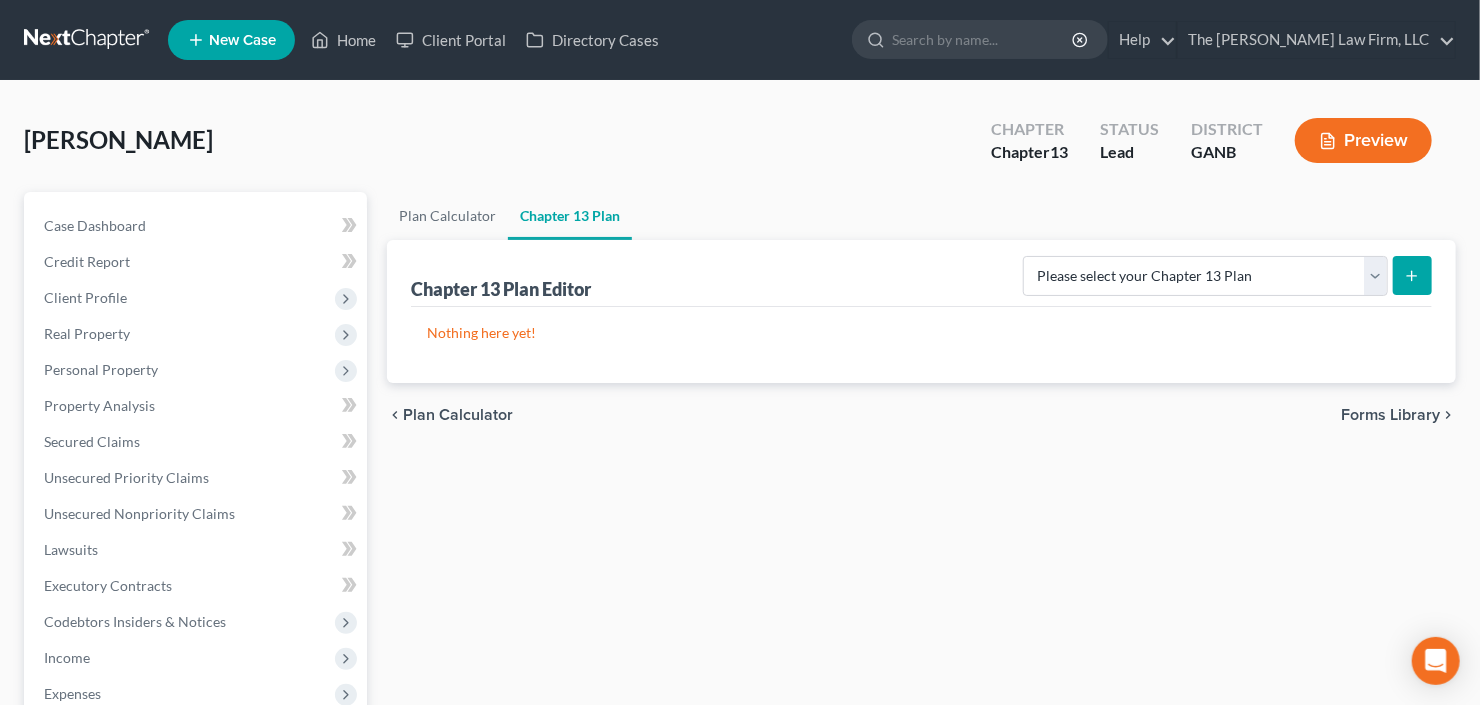 click on "Please select your Chapter 13 Plan National Form Plan - Official Form 113 Northern District of Georgia Northern District of Georgia - Effective 12/1/17 Northern District of Georgia - Effective 12/1/2020" at bounding box center [1223, 274] 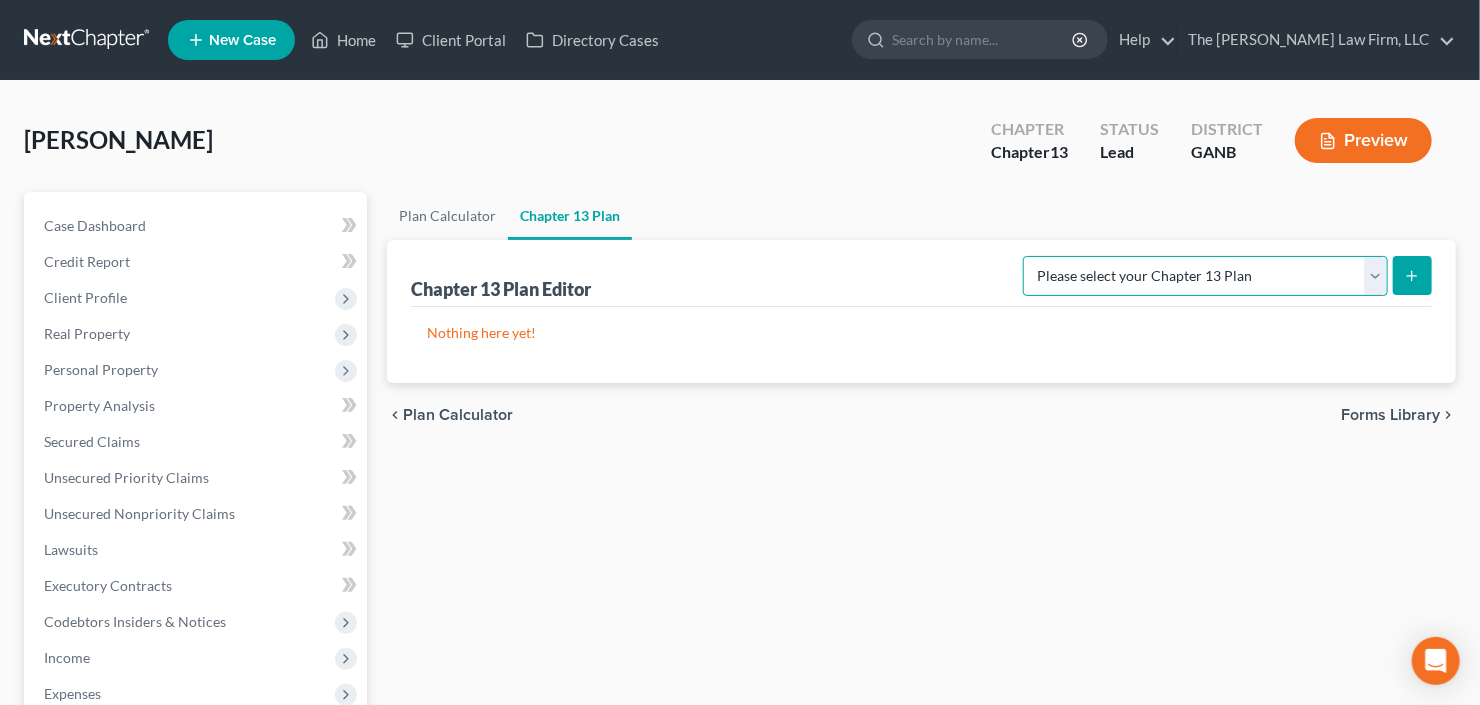 click on "Please select your Chapter 13 Plan National Form Plan - Official Form 113 Northern District of Georgia Northern District of Georgia - Effective 12/1/17 Northern District of Georgia - Effective 12/1/2020" at bounding box center (1205, 276) 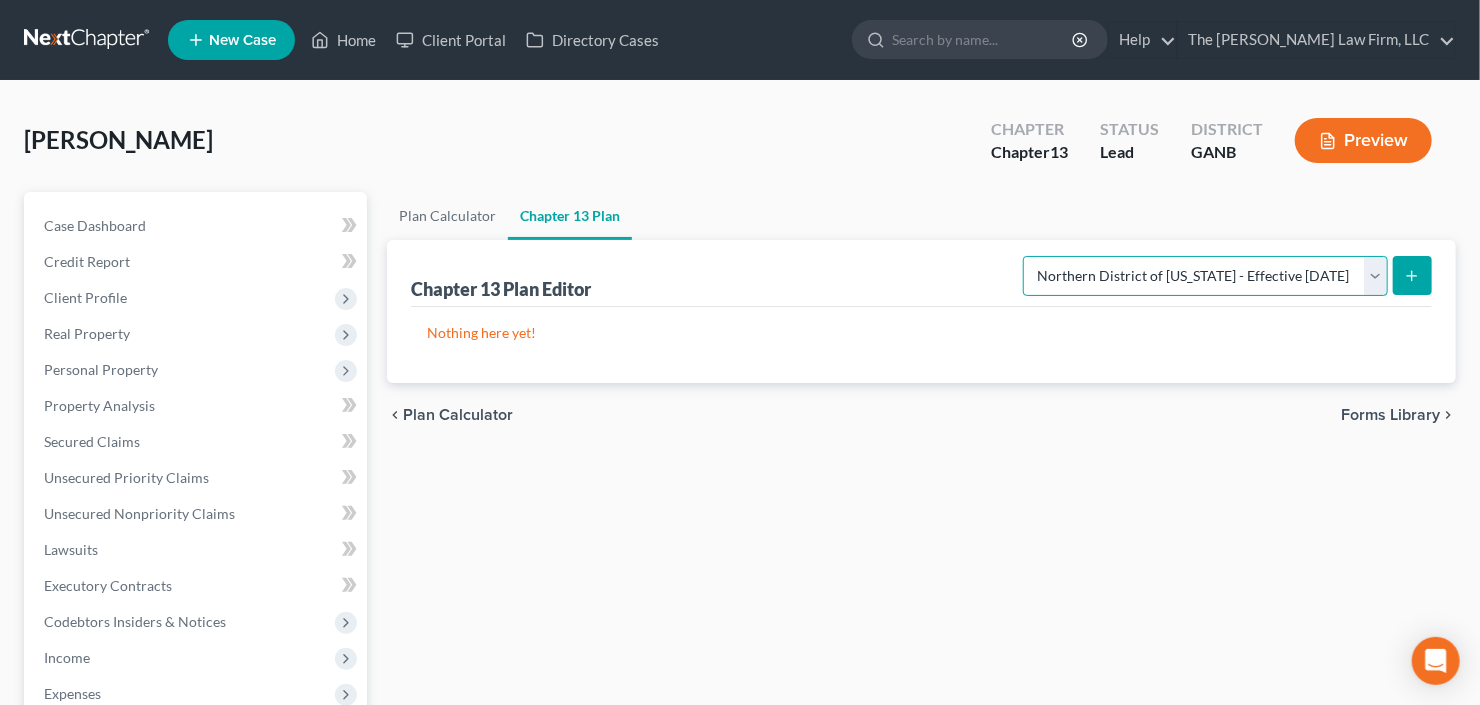 click on "Please select your Chapter 13 Plan National Form Plan - Official Form 113 Northern District of Georgia Northern District of Georgia - Effective 12/1/17 Northern District of Georgia - Effective 12/1/2020" at bounding box center (1205, 276) 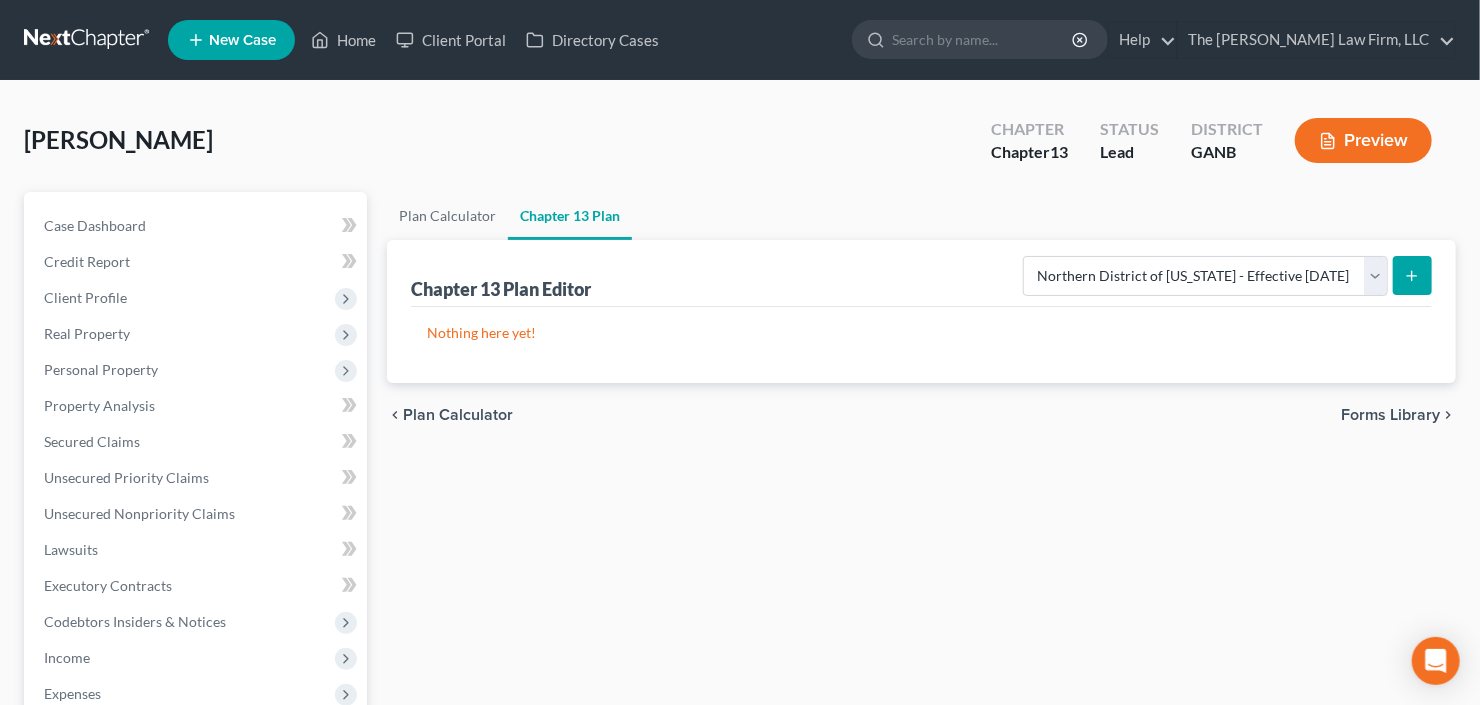 click at bounding box center [1412, 275] 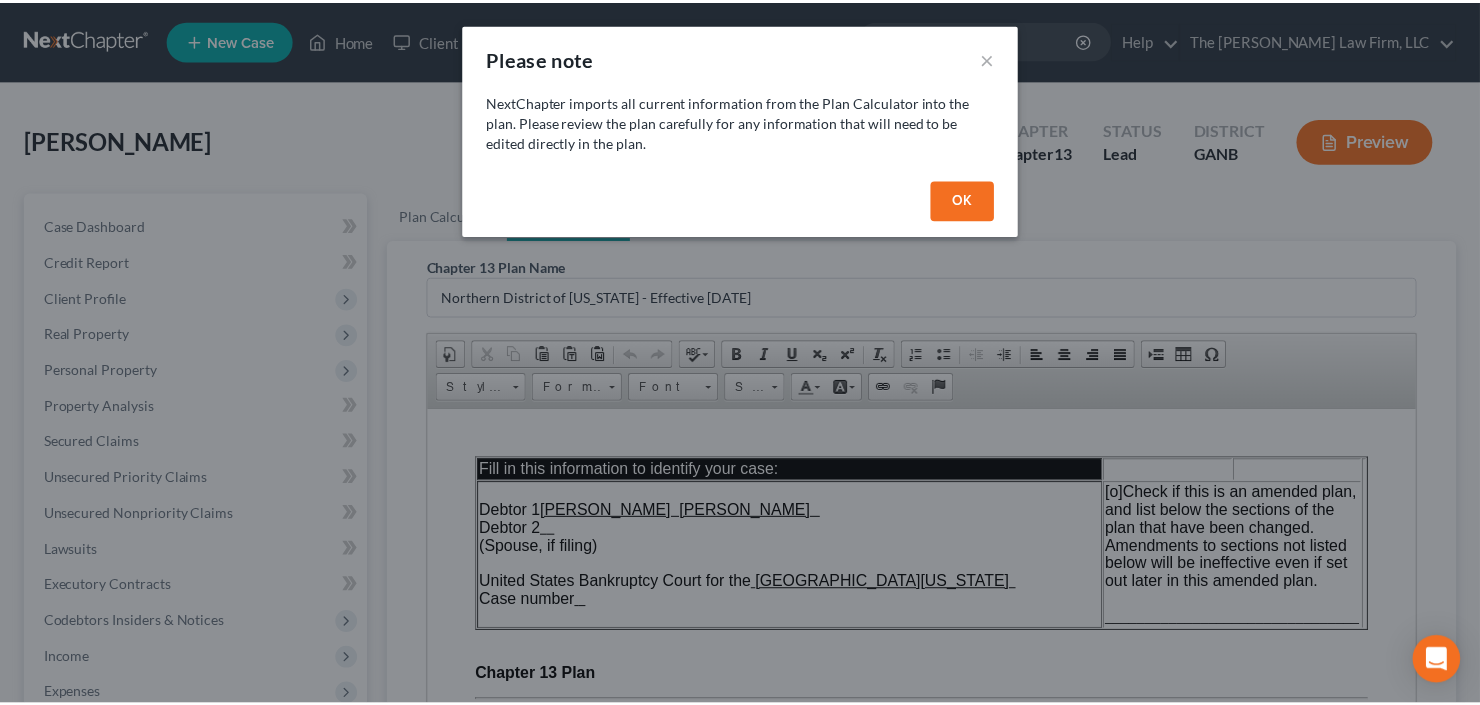 scroll, scrollTop: 0, scrollLeft: 0, axis: both 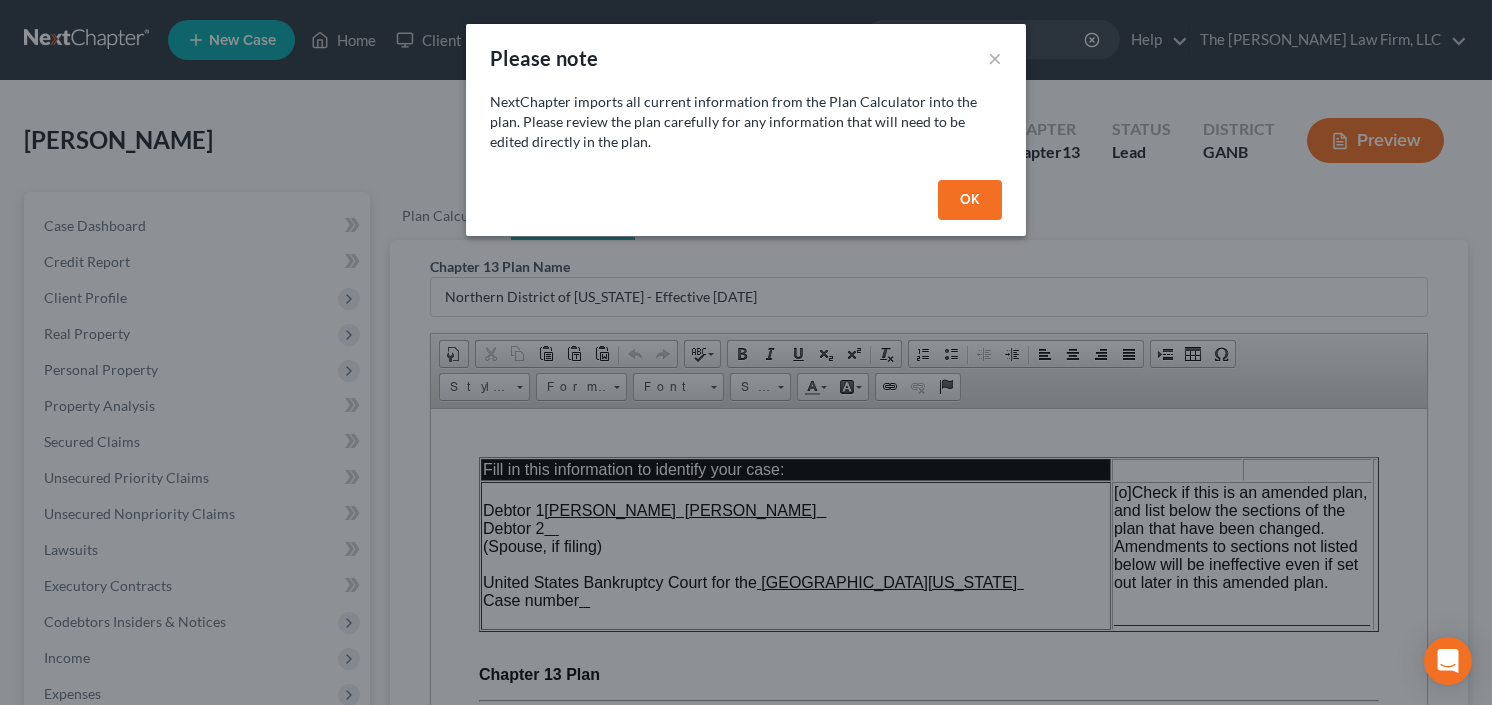click on "OK" at bounding box center [746, 204] 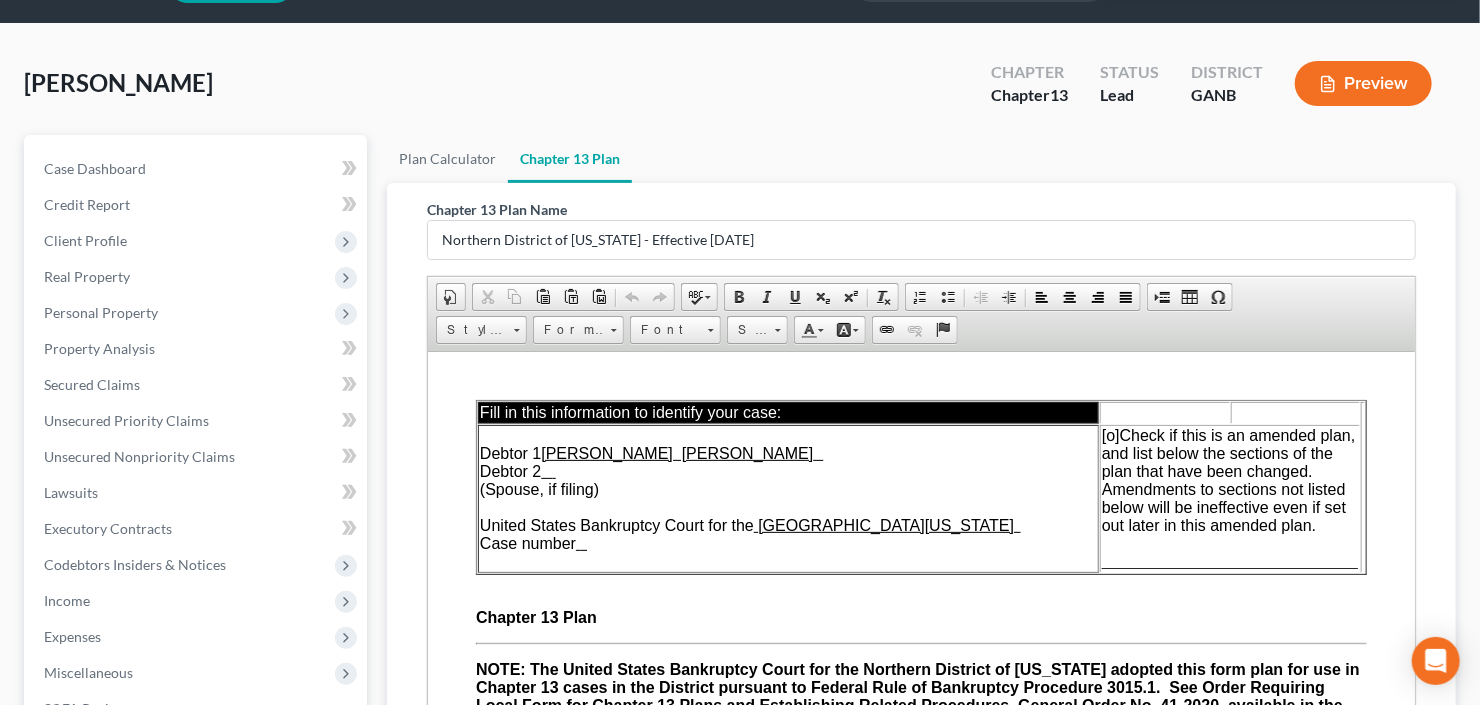 scroll, scrollTop: 240, scrollLeft: 0, axis: vertical 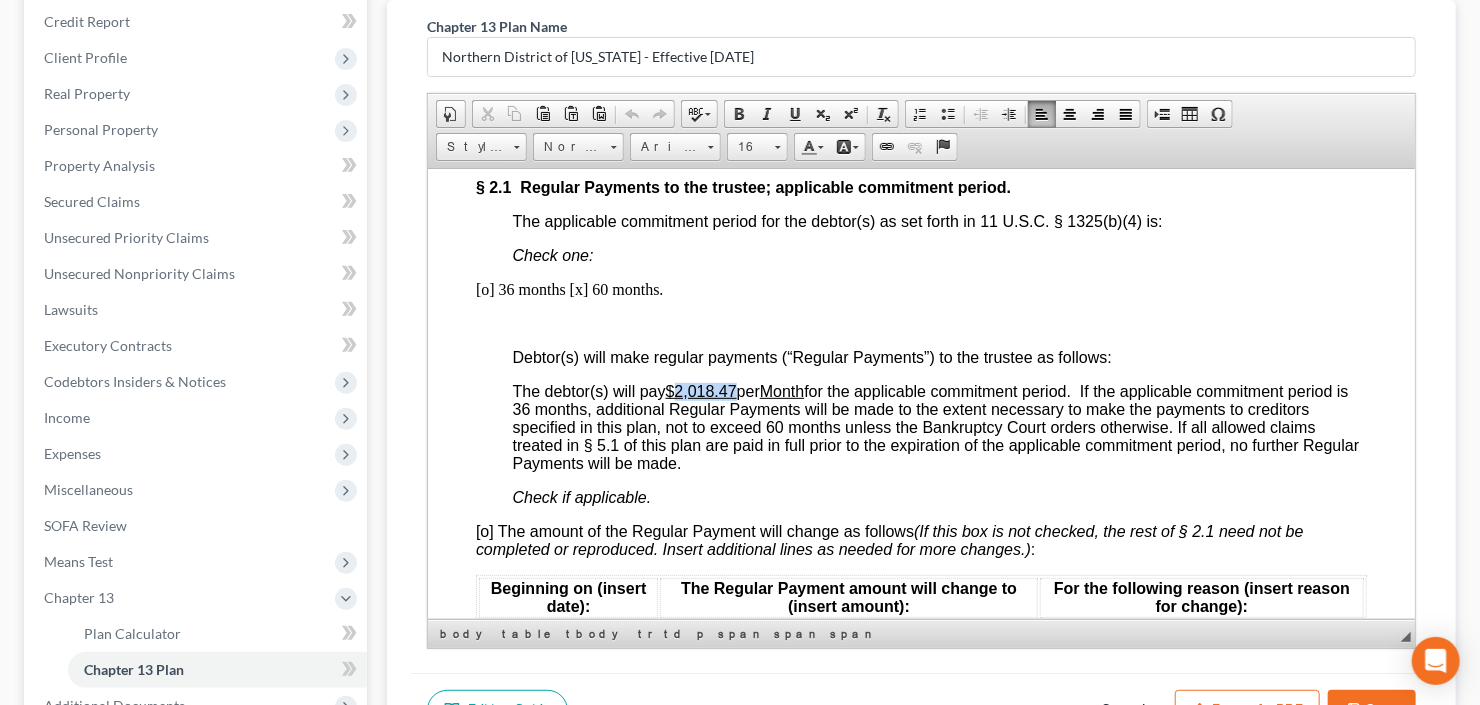 drag, startPoint x: 677, startPoint y: 394, endPoint x: 737, endPoint y: 392, distance: 60.033325 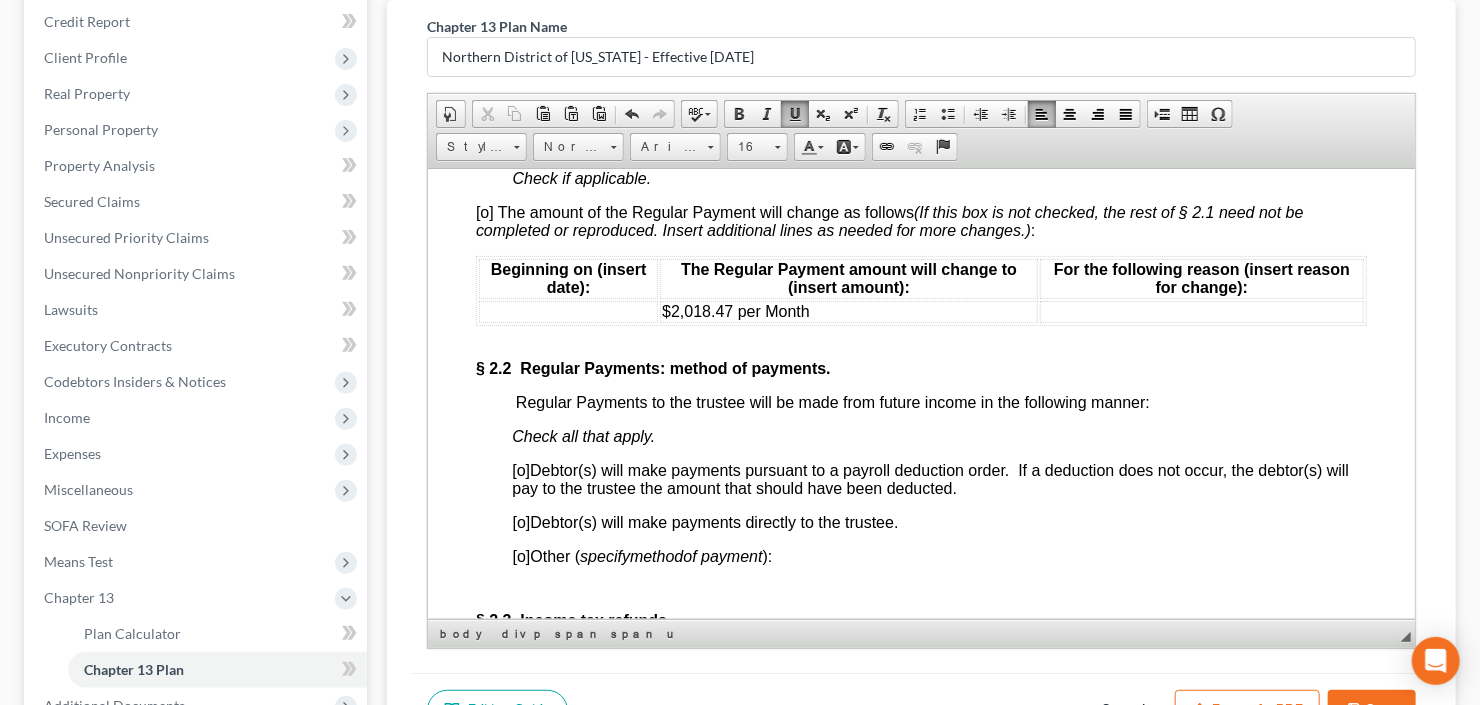 scroll, scrollTop: 1680, scrollLeft: 0, axis: vertical 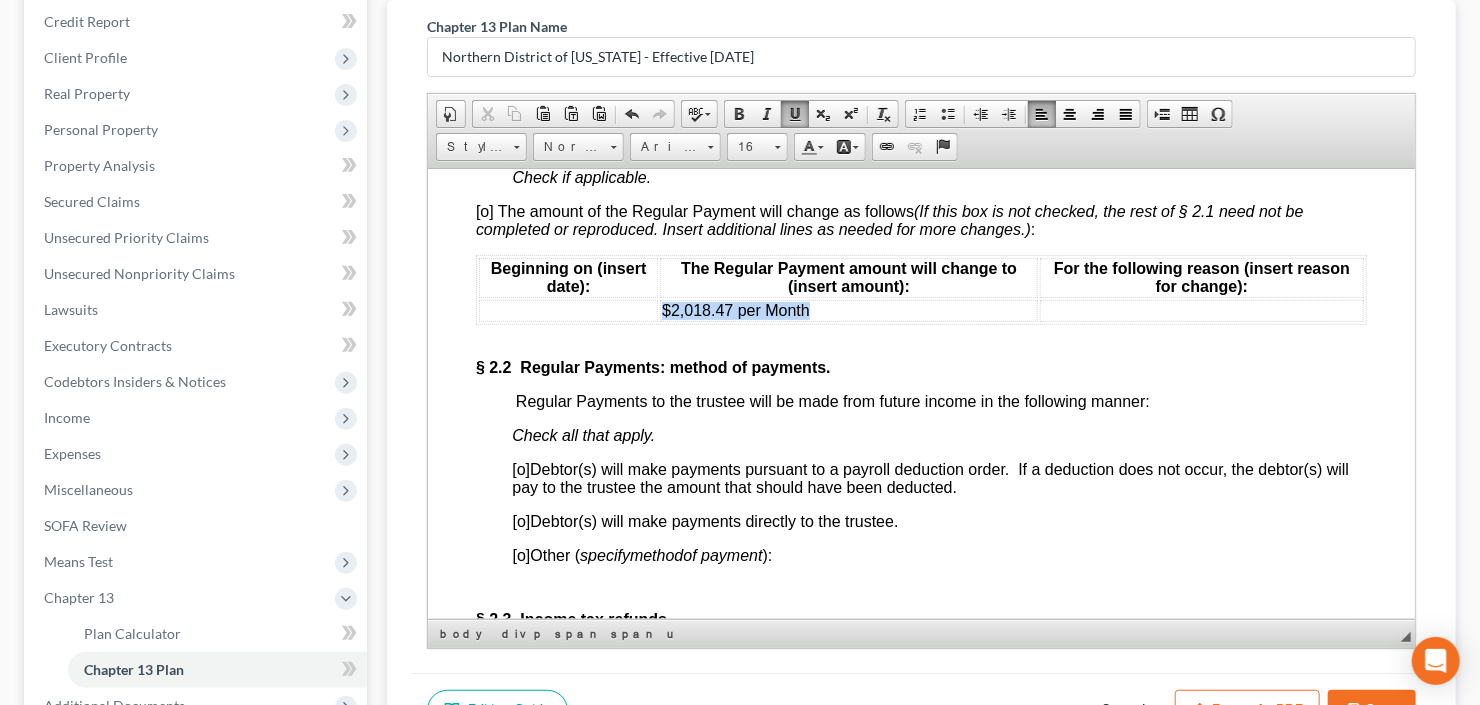 drag, startPoint x: 761, startPoint y: 323, endPoint x: 657, endPoint y: 325, distance: 104.019226 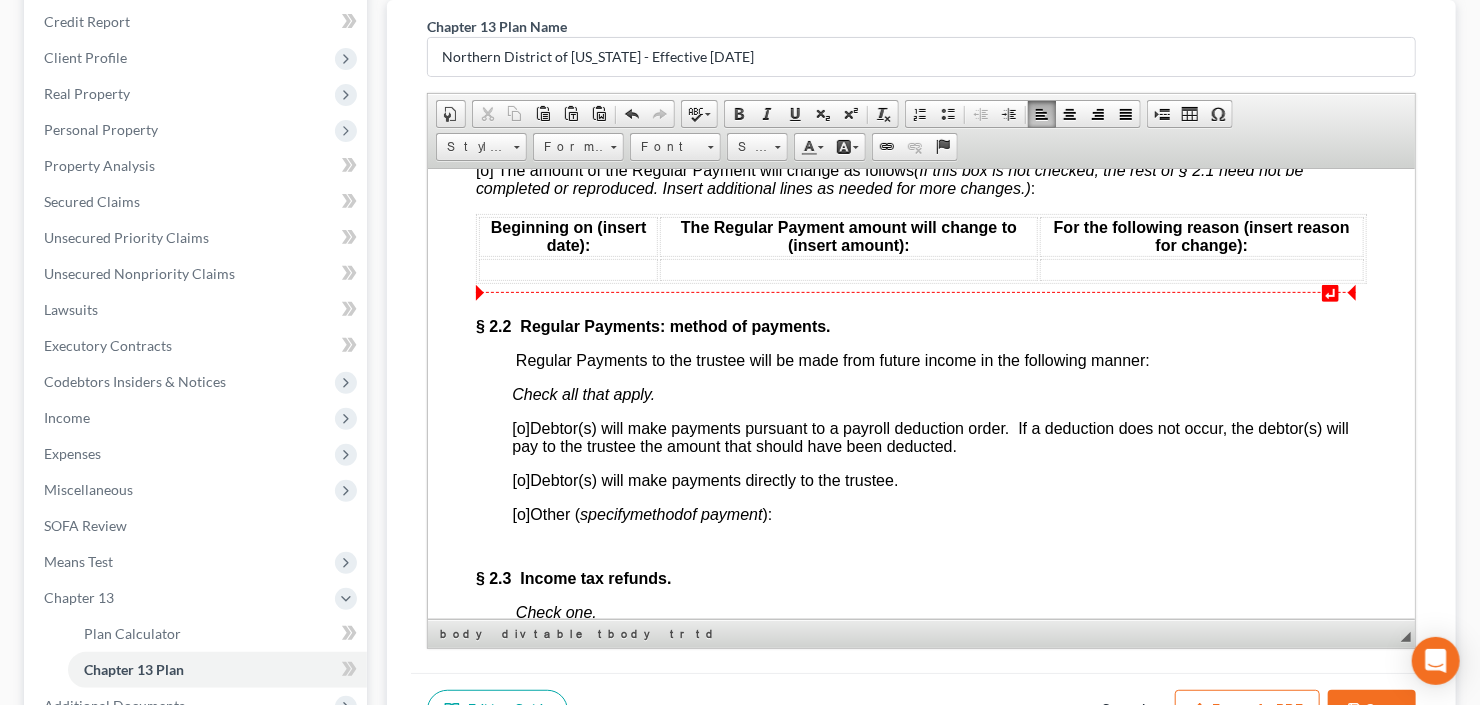scroll, scrollTop: 1760, scrollLeft: 0, axis: vertical 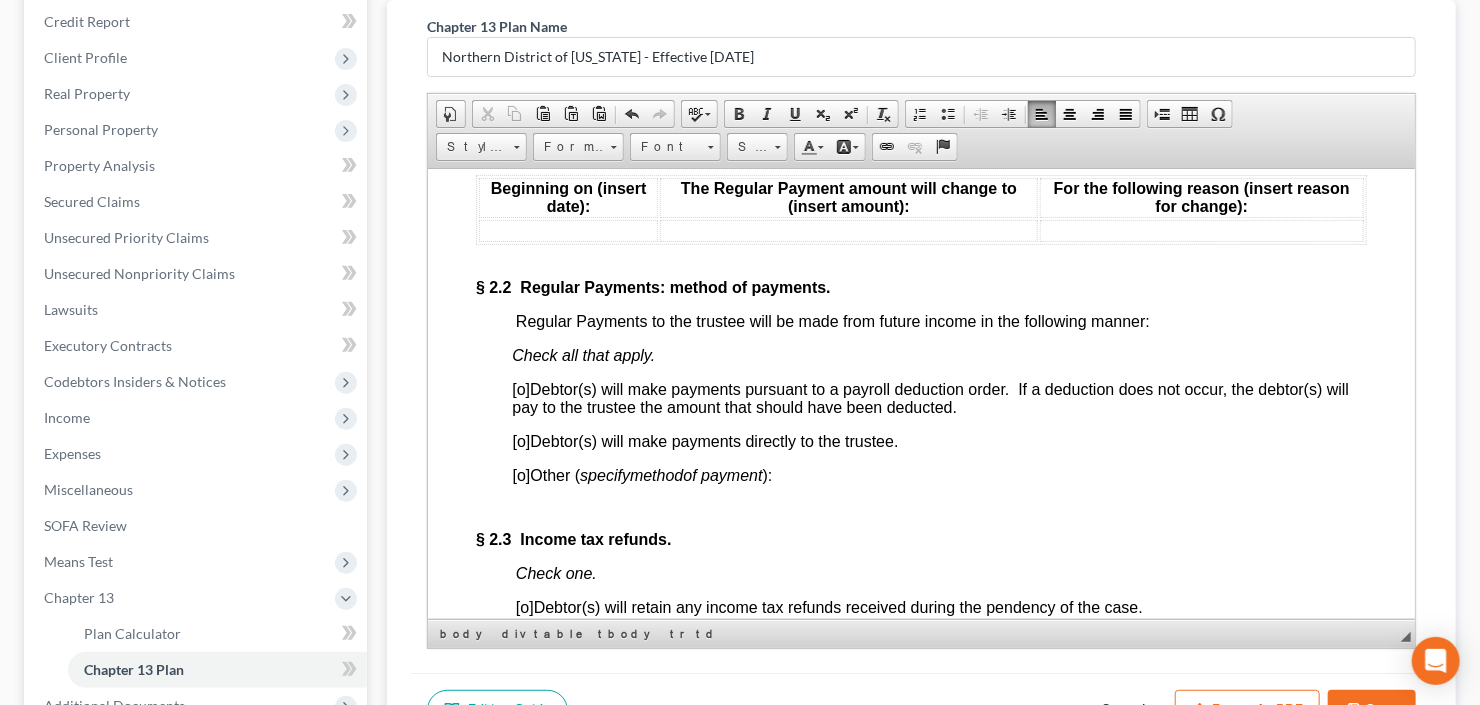 click on "[o]" at bounding box center [521, 440] 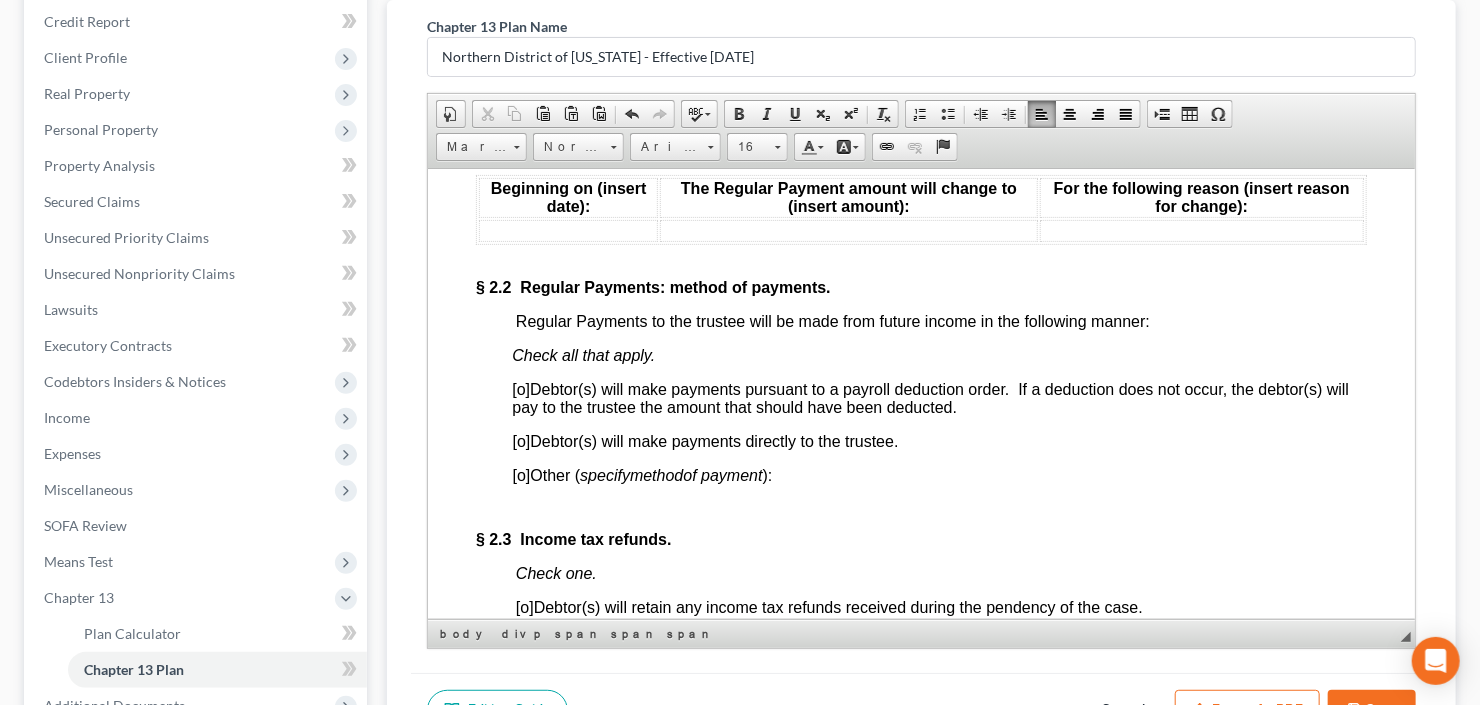 click on "[o]" at bounding box center (520, 388) 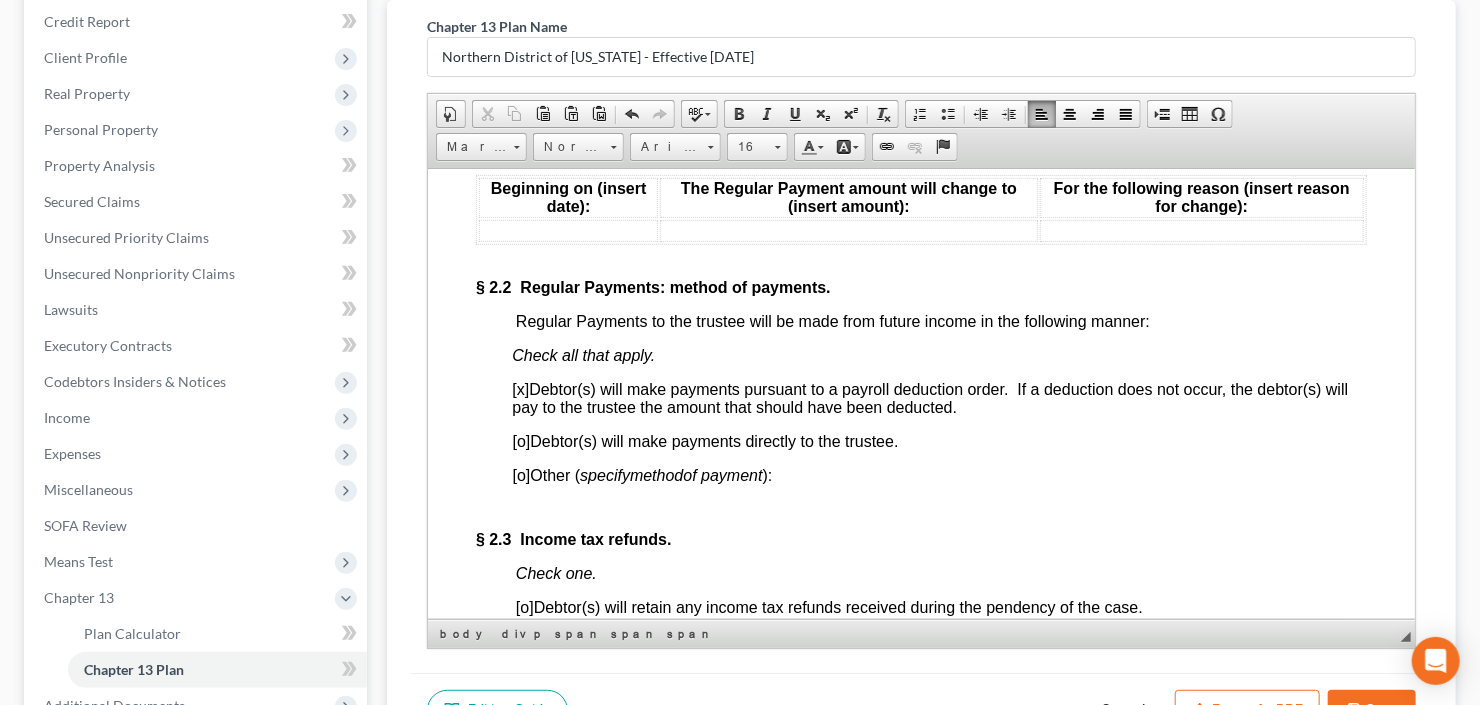 scroll, scrollTop: 1920, scrollLeft: 0, axis: vertical 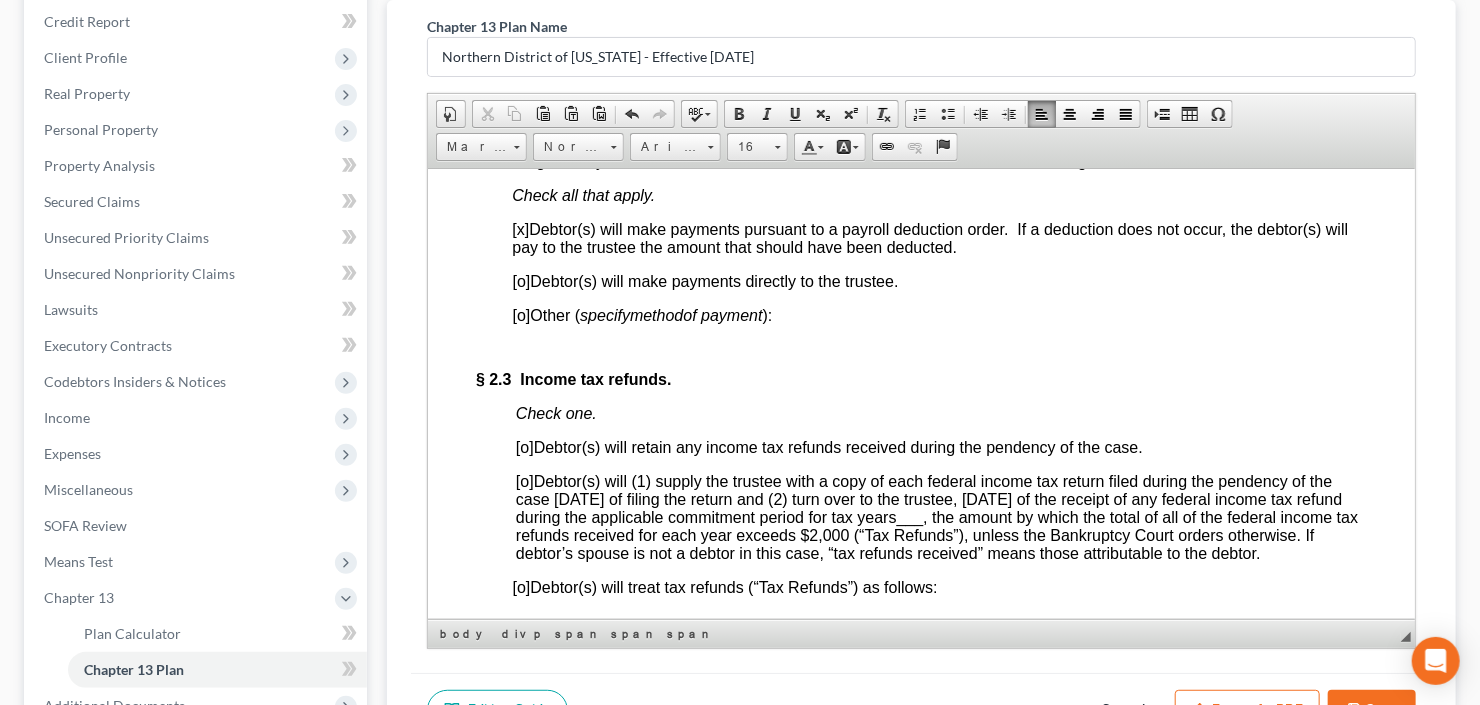 click on "[o]" at bounding box center (524, 446) 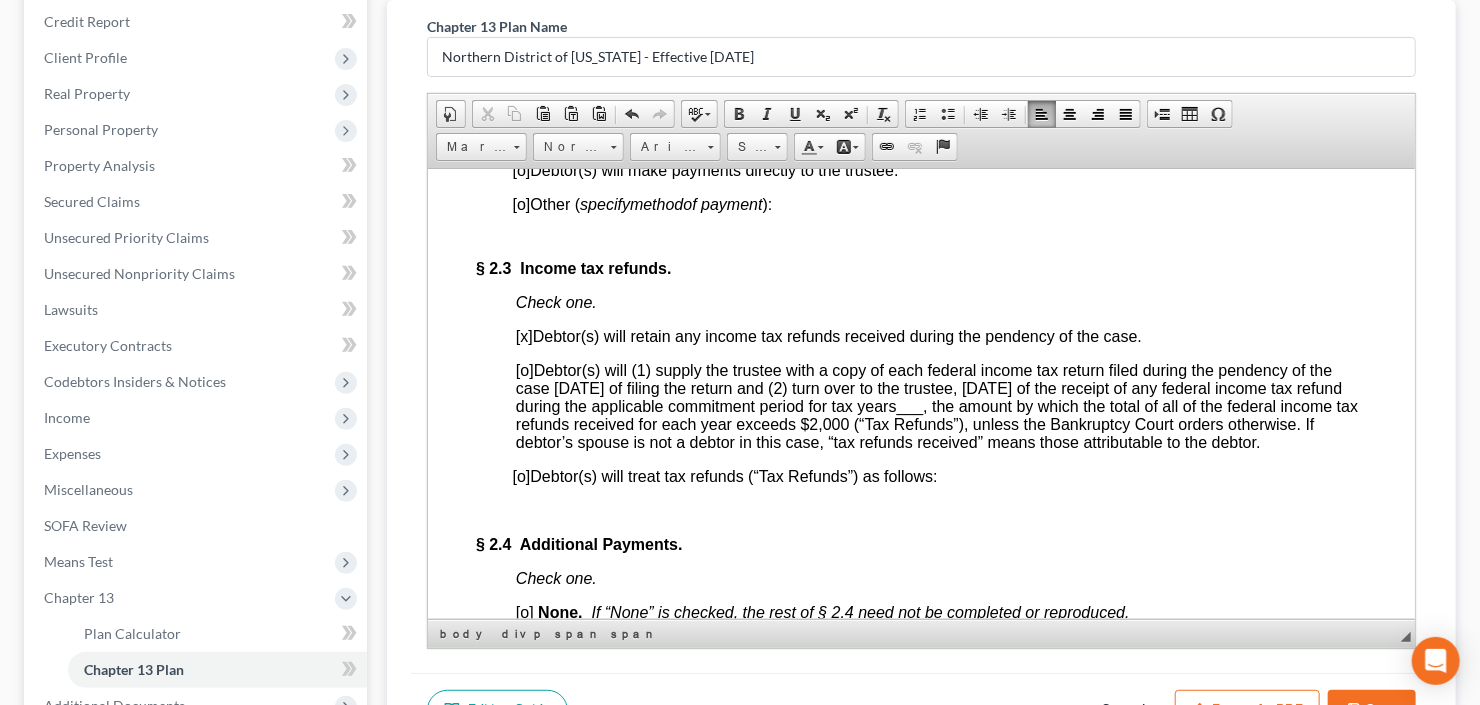 scroll, scrollTop: 2160, scrollLeft: 0, axis: vertical 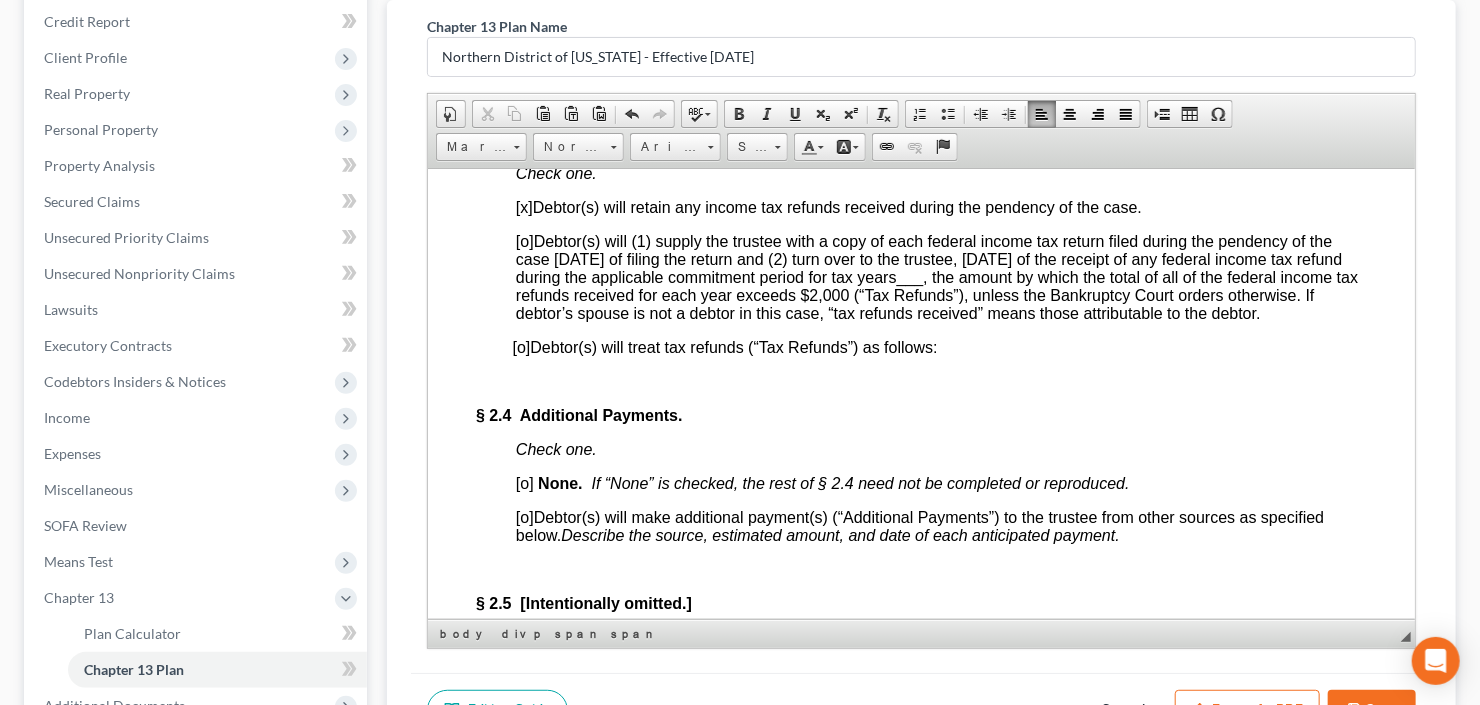 click on "[o]" at bounding box center [524, 482] 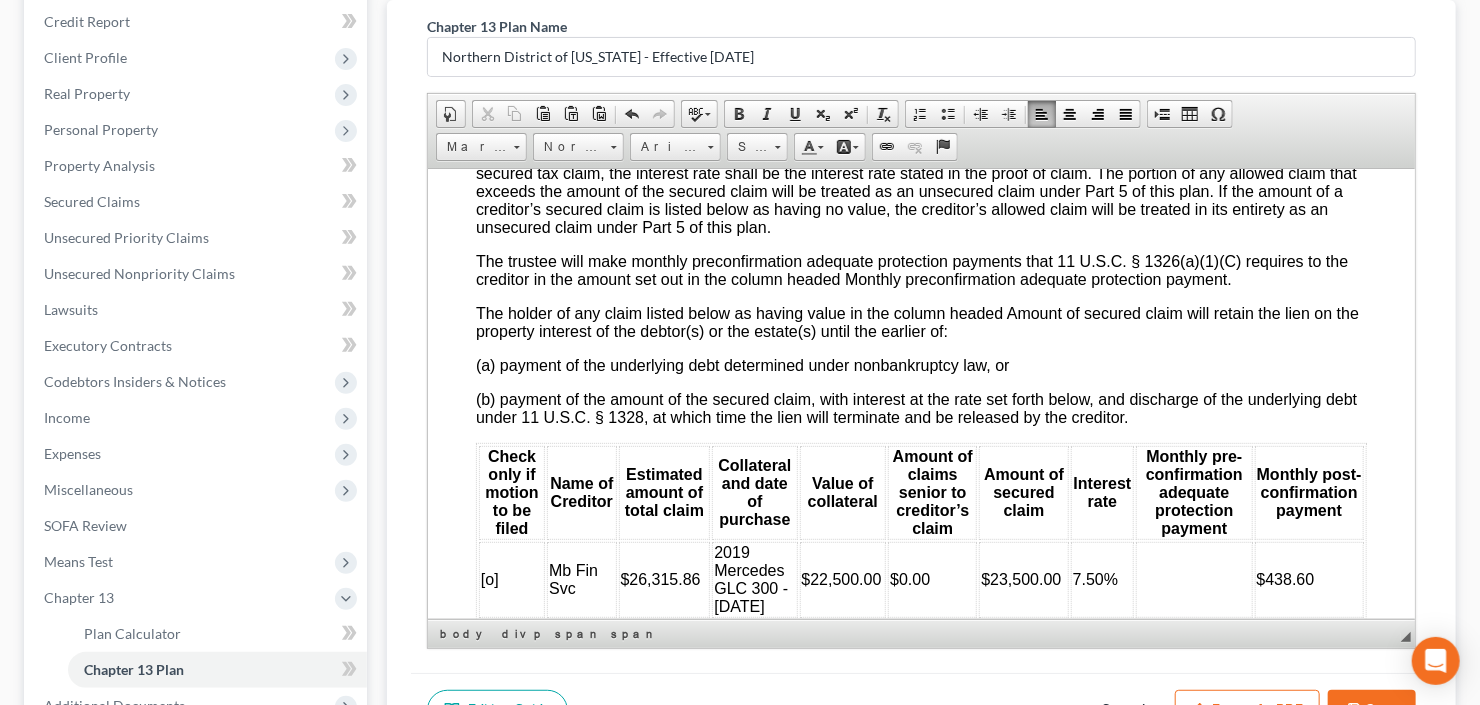 scroll, scrollTop: 3600, scrollLeft: 0, axis: vertical 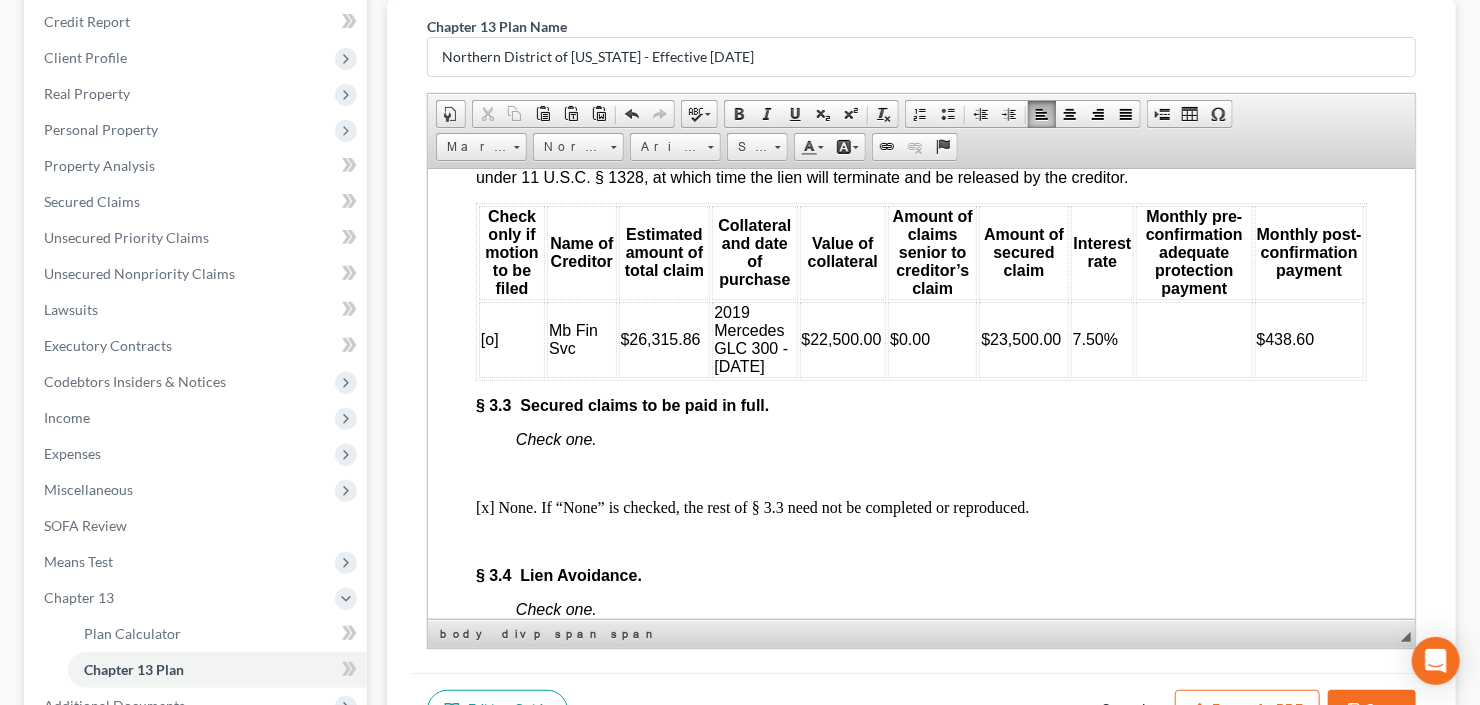 click at bounding box center (1193, 339) 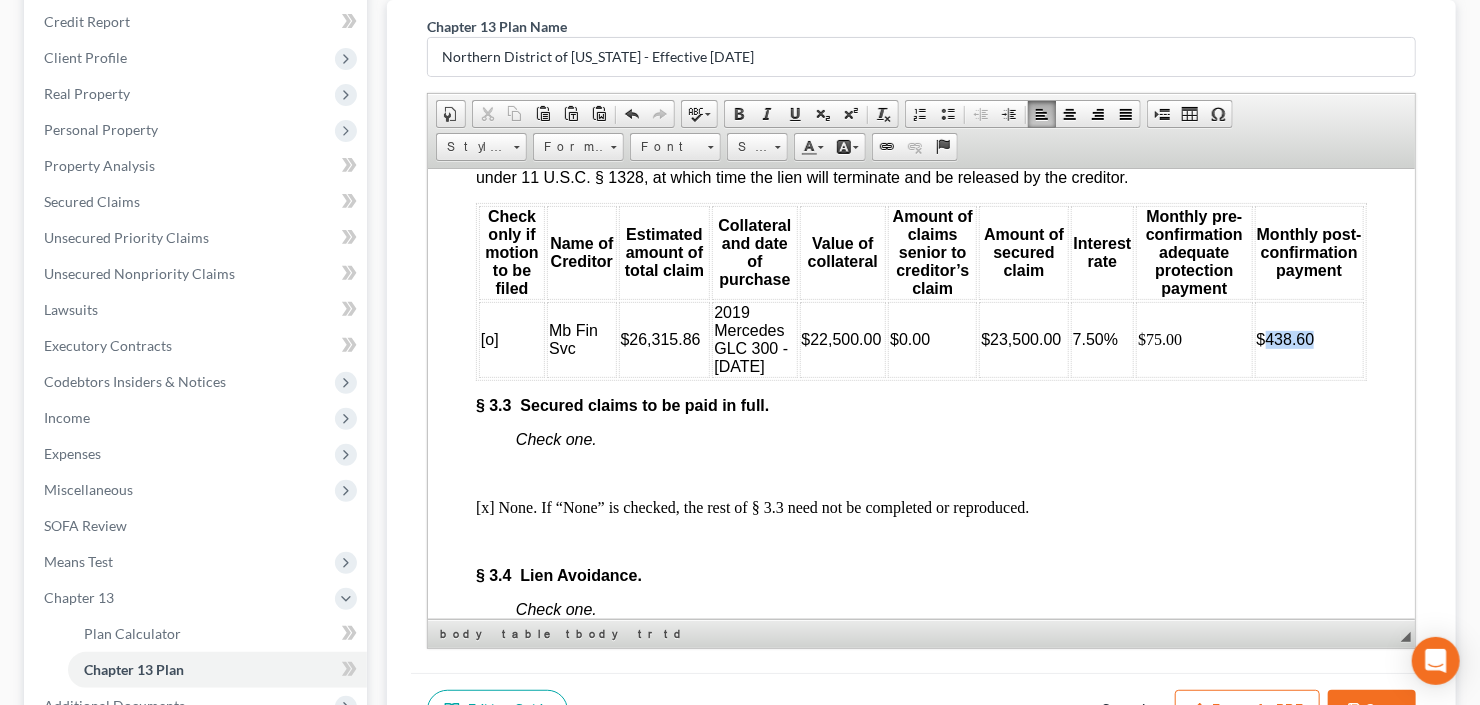drag, startPoint x: 1256, startPoint y: 439, endPoint x: 1314, endPoint y: 433, distance: 58.30952 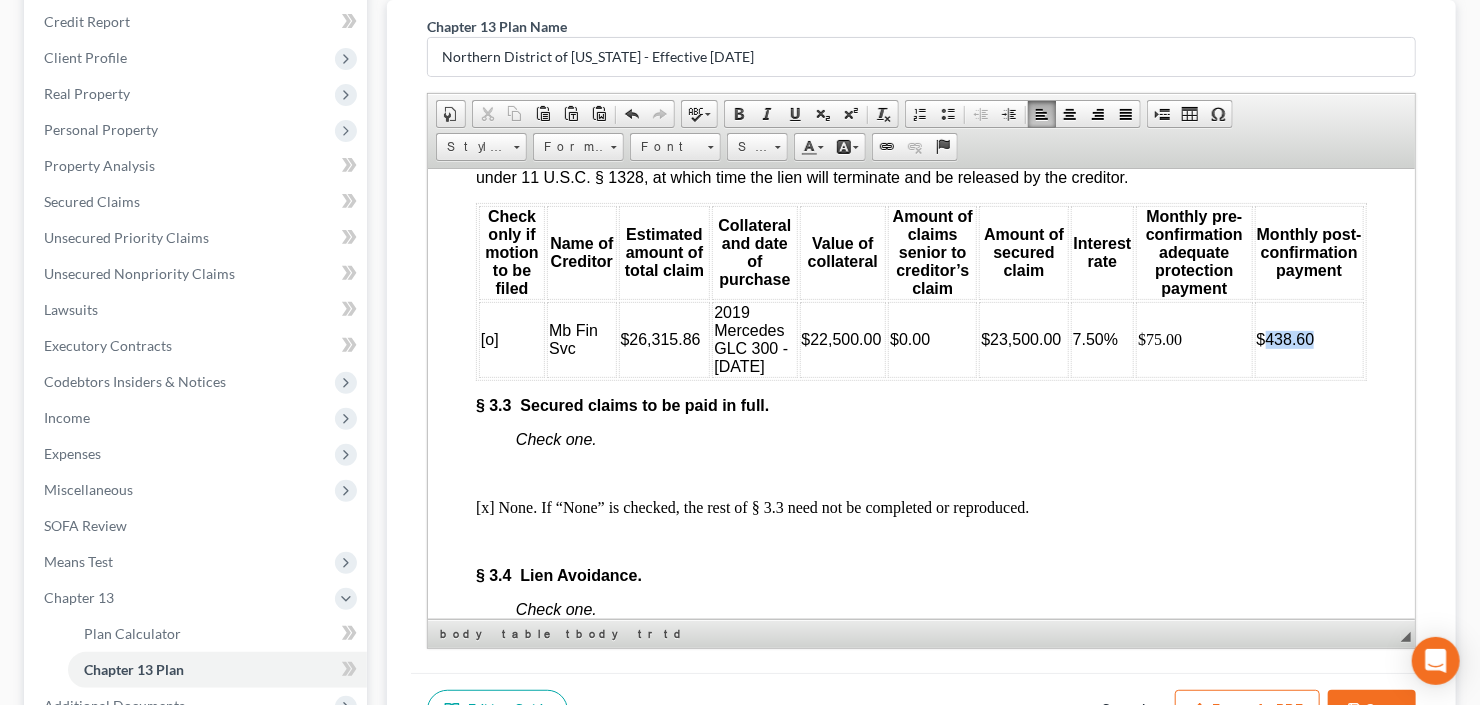 click on "$438.60" at bounding box center (1308, 339) 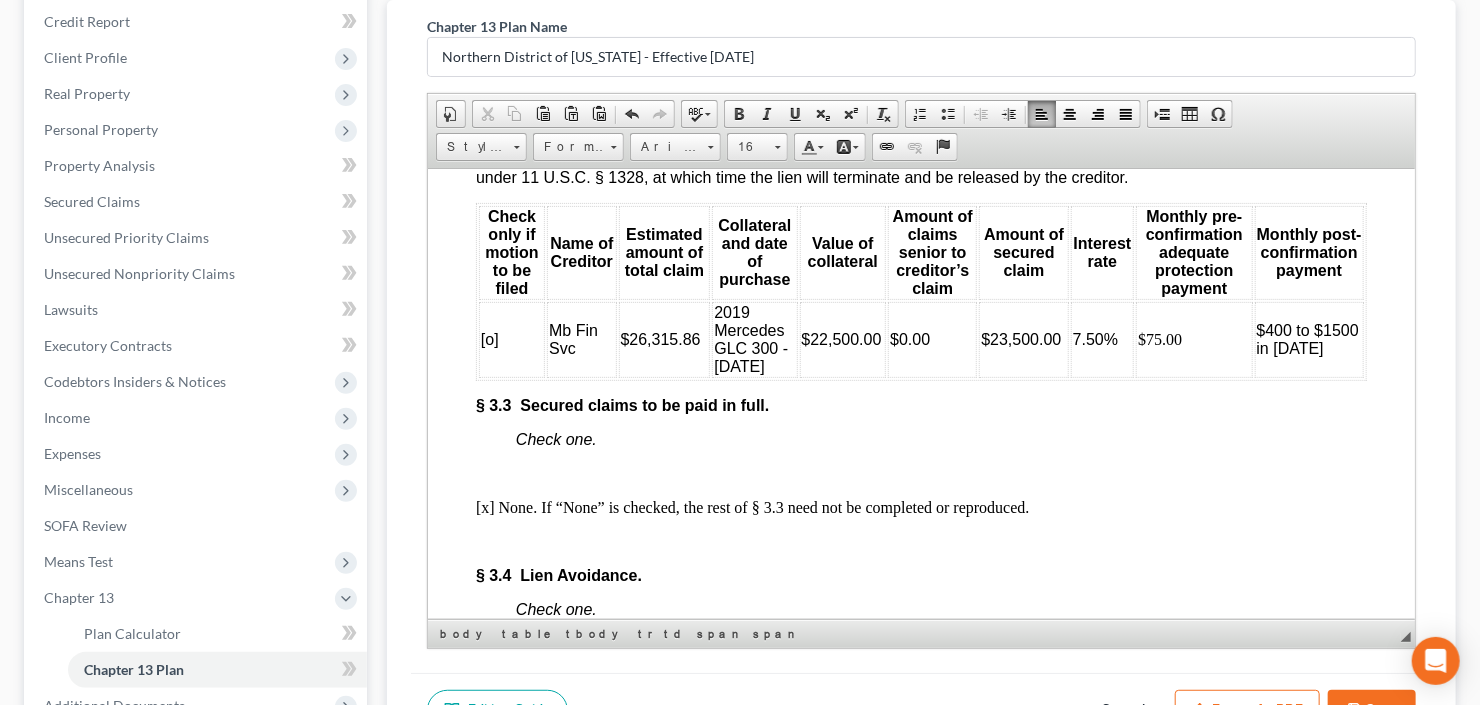 scroll, scrollTop: 3680, scrollLeft: 0, axis: vertical 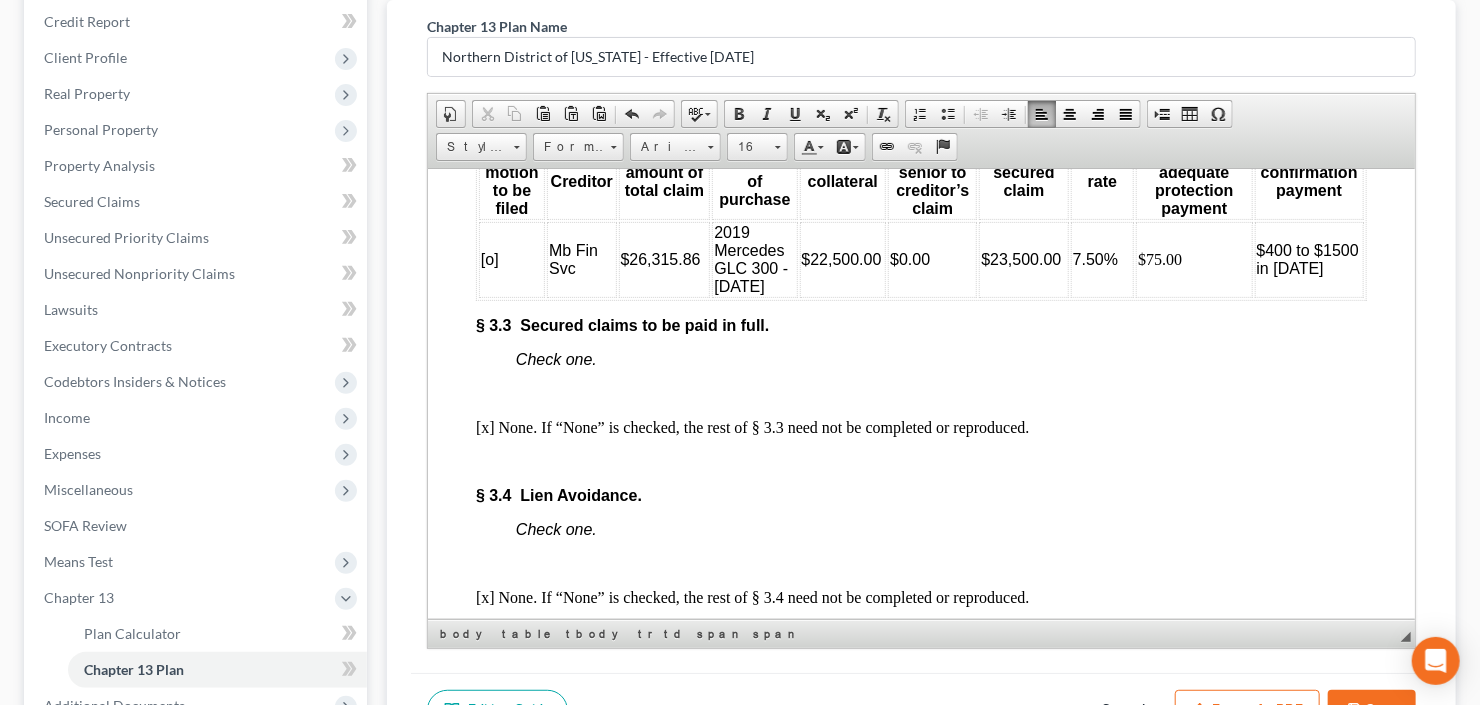 click on "$23,500.00" at bounding box center [1020, 258] 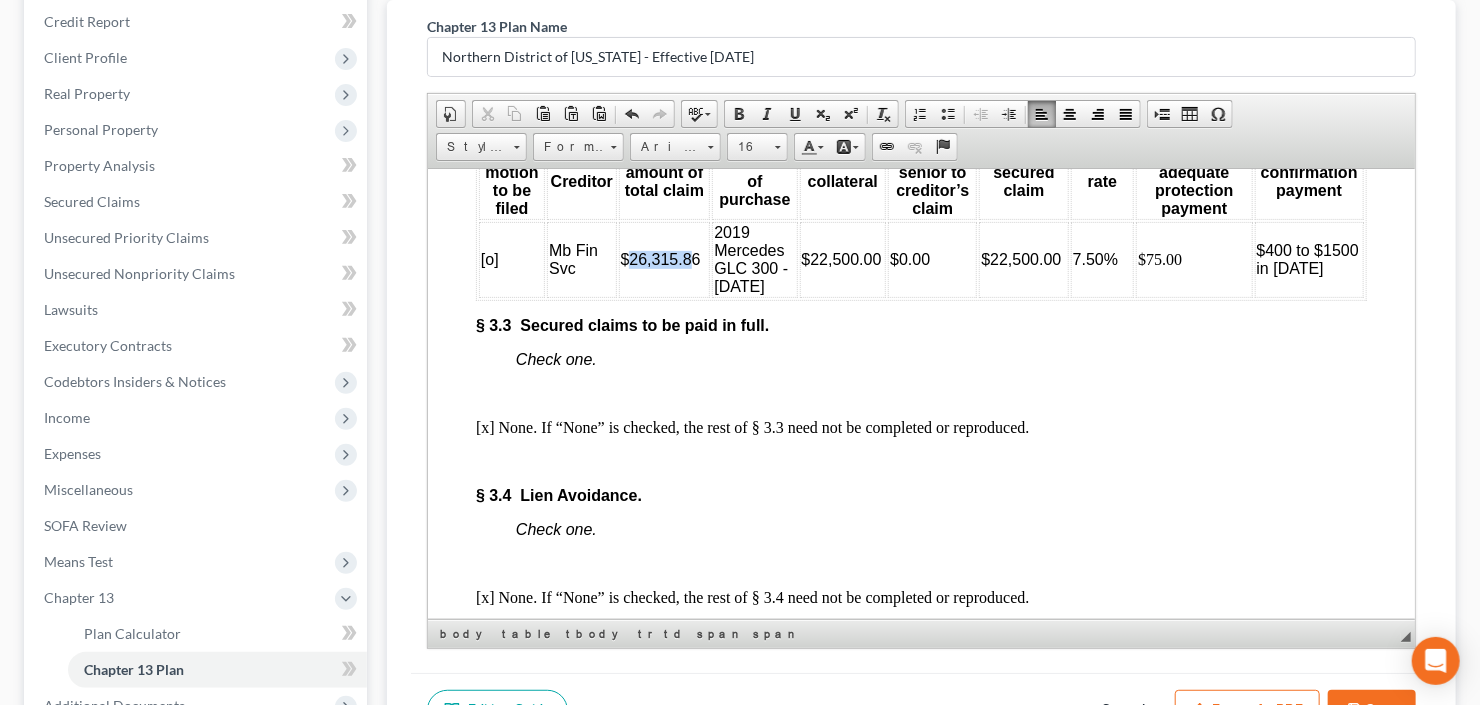 drag, startPoint x: 629, startPoint y: 360, endPoint x: 691, endPoint y: 361, distance: 62.008064 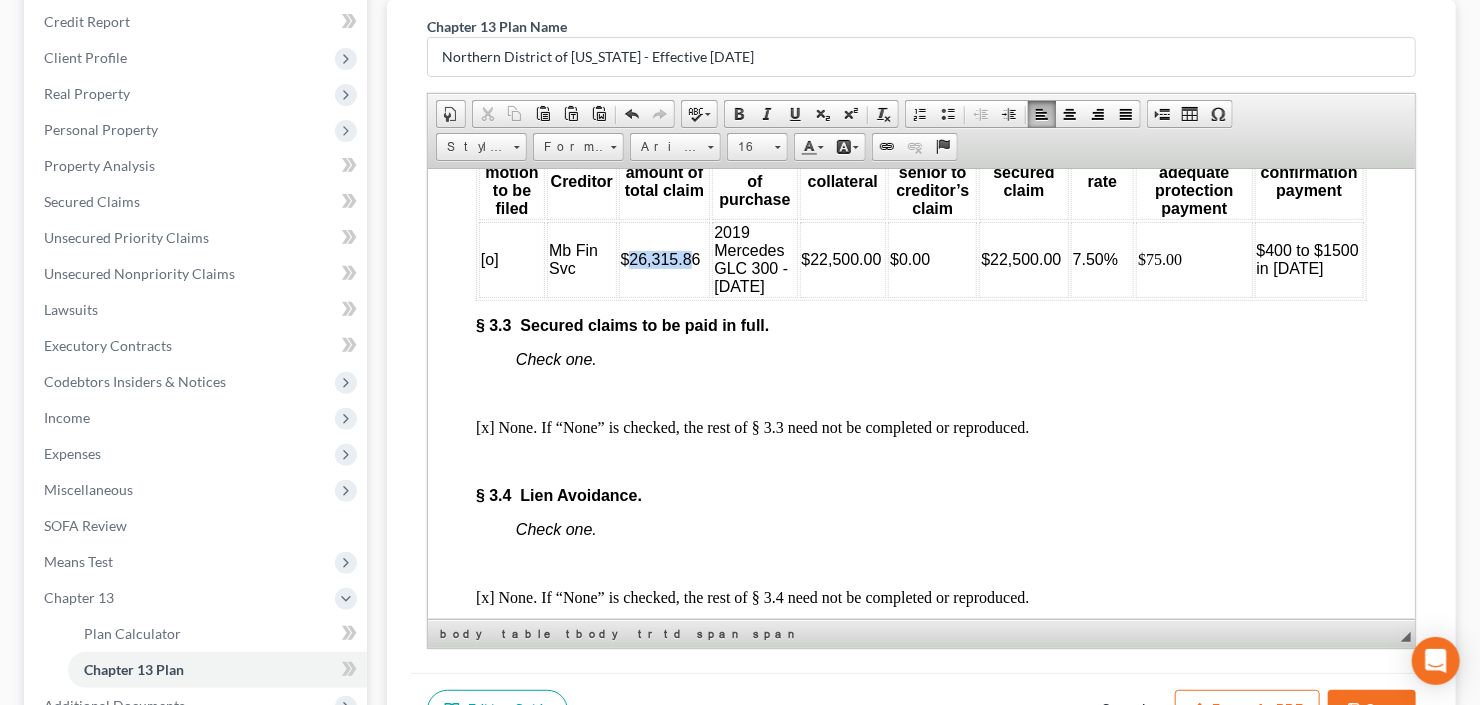 click on "$26,315.86" at bounding box center (660, 258) 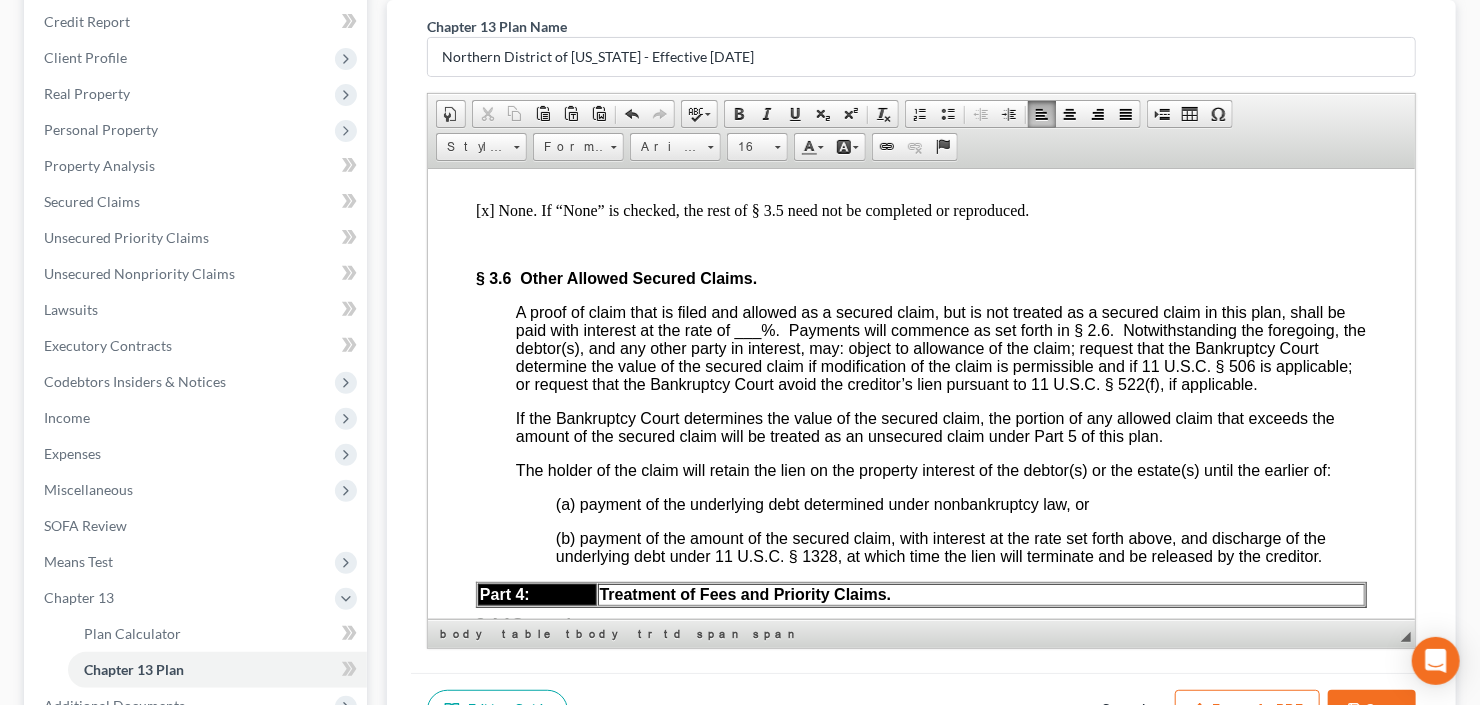scroll, scrollTop: 4240, scrollLeft: 0, axis: vertical 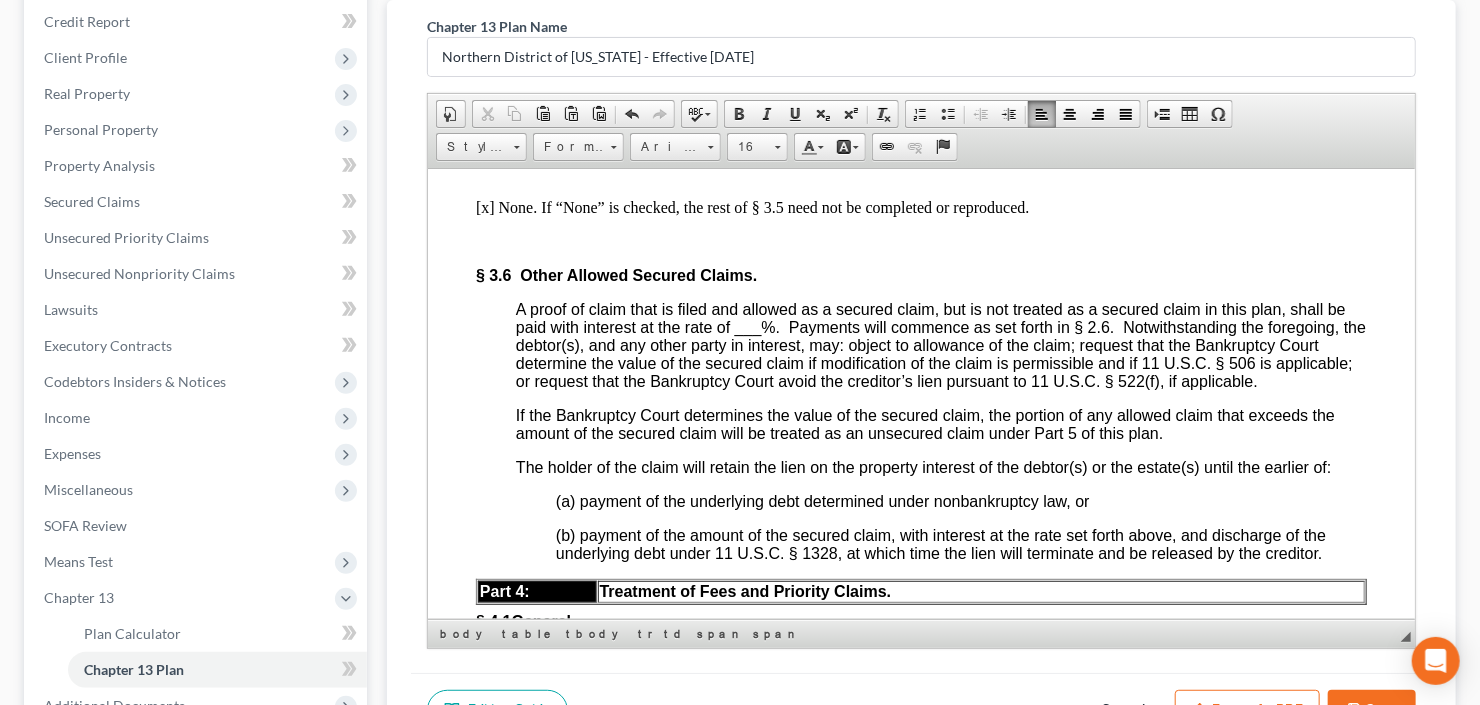click on "___" at bounding box center [747, 326] 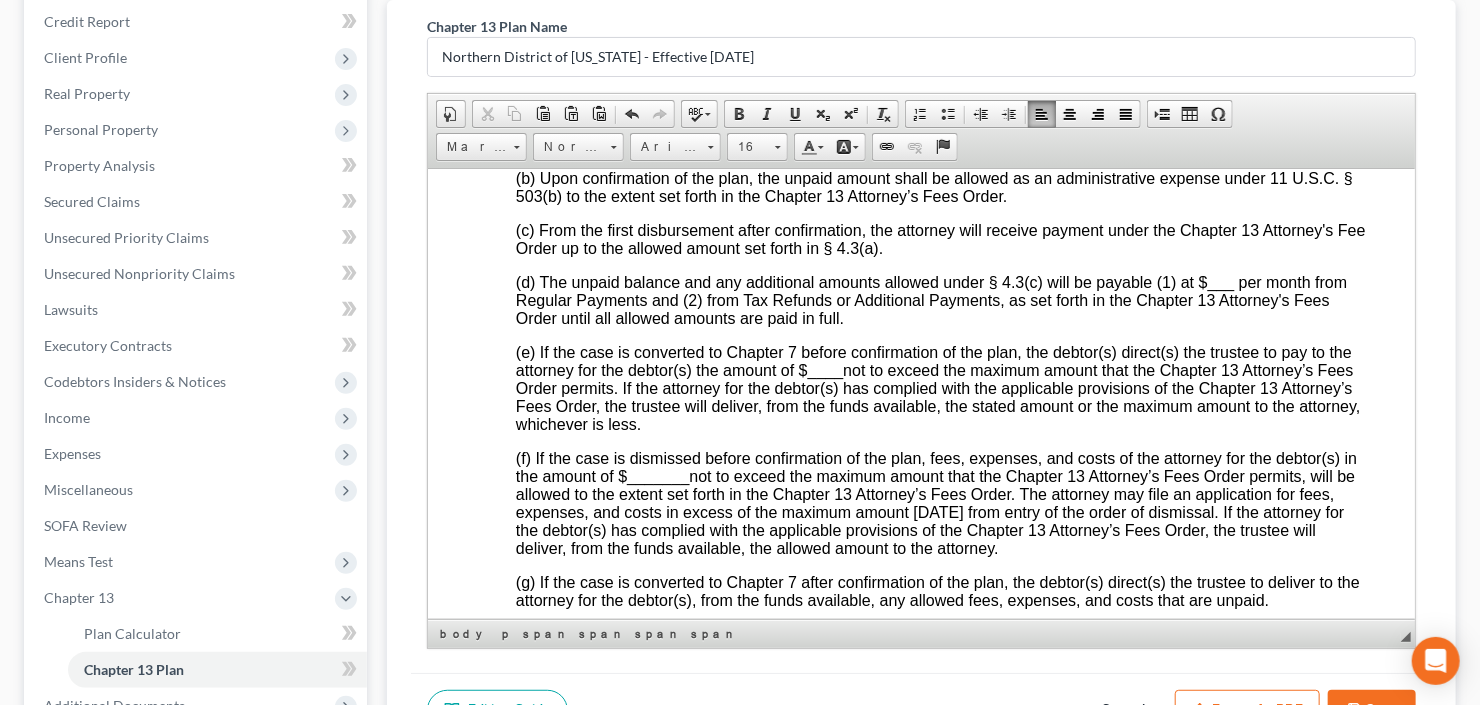 scroll, scrollTop: 5040, scrollLeft: 0, axis: vertical 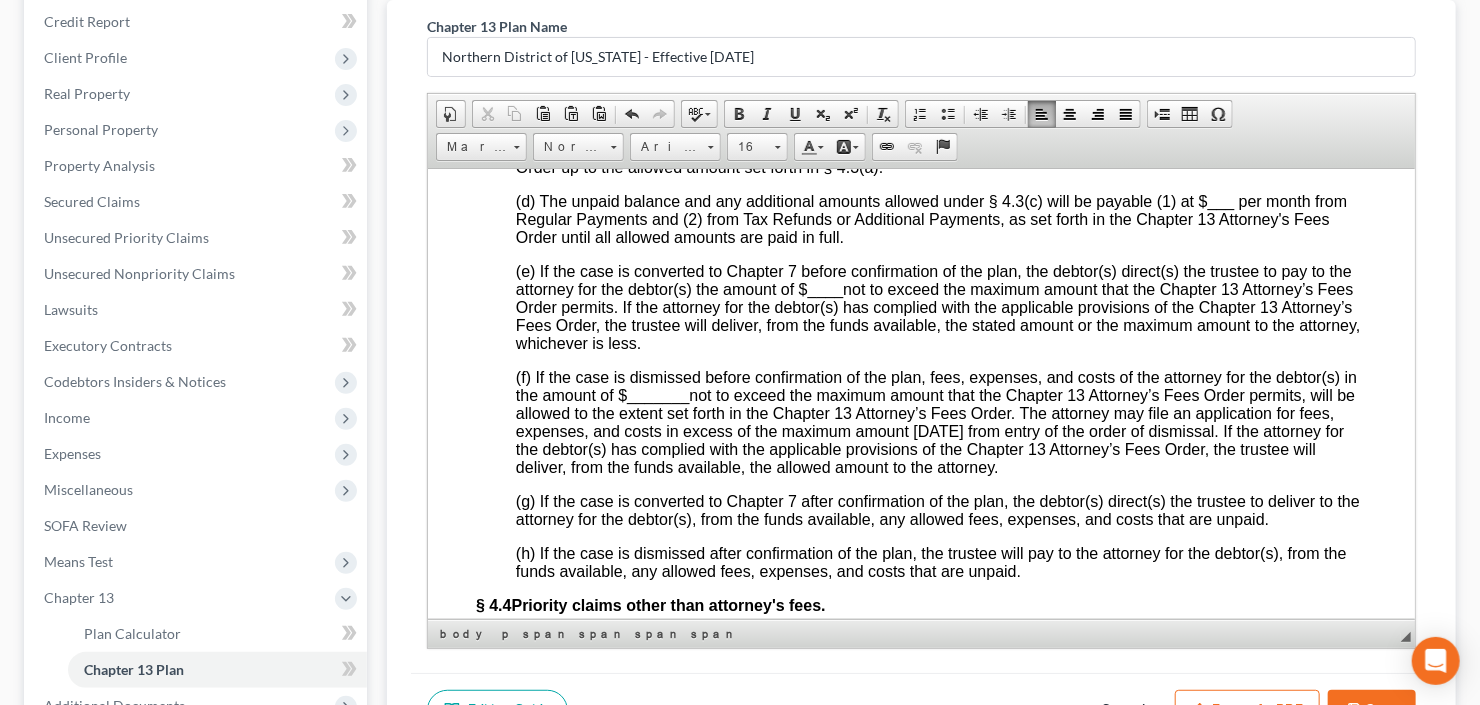 click on "___" at bounding box center (1220, 200) 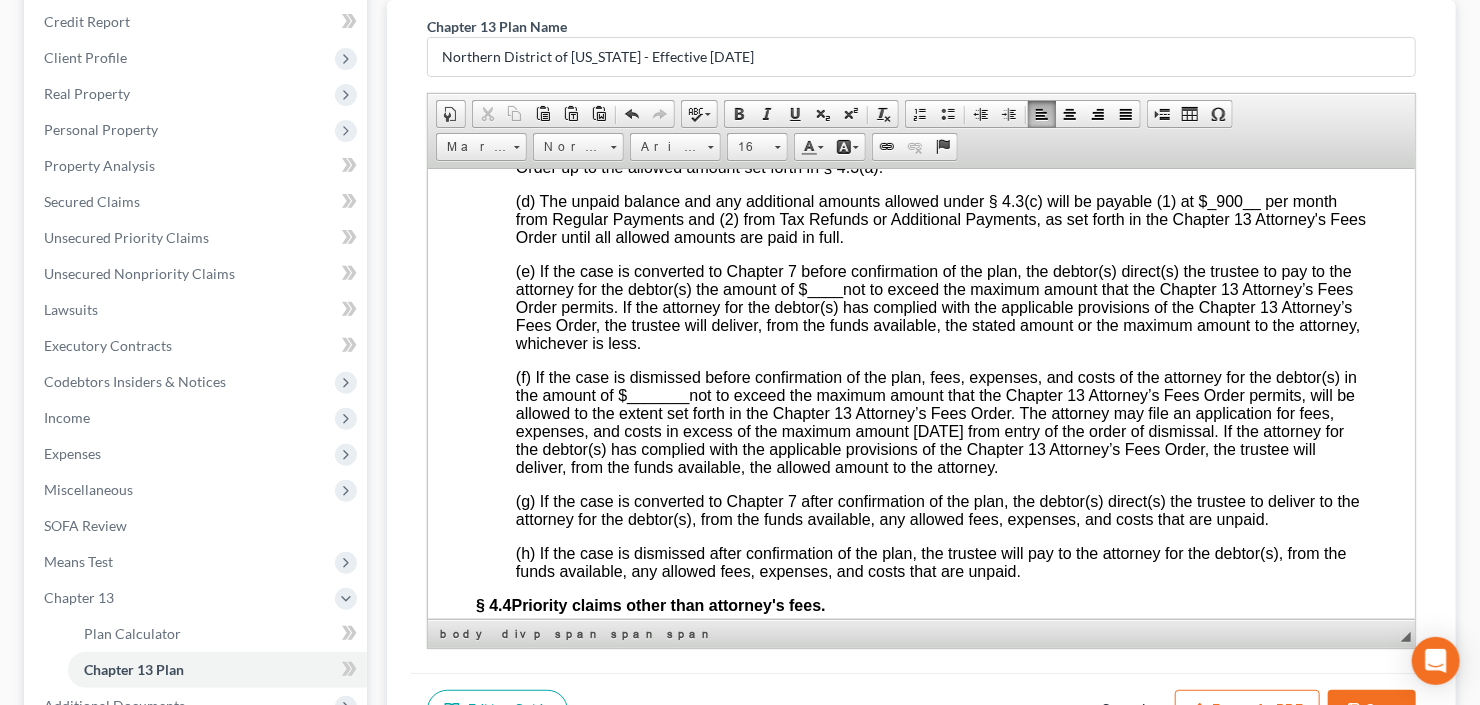 click on "____" at bounding box center [825, 288] 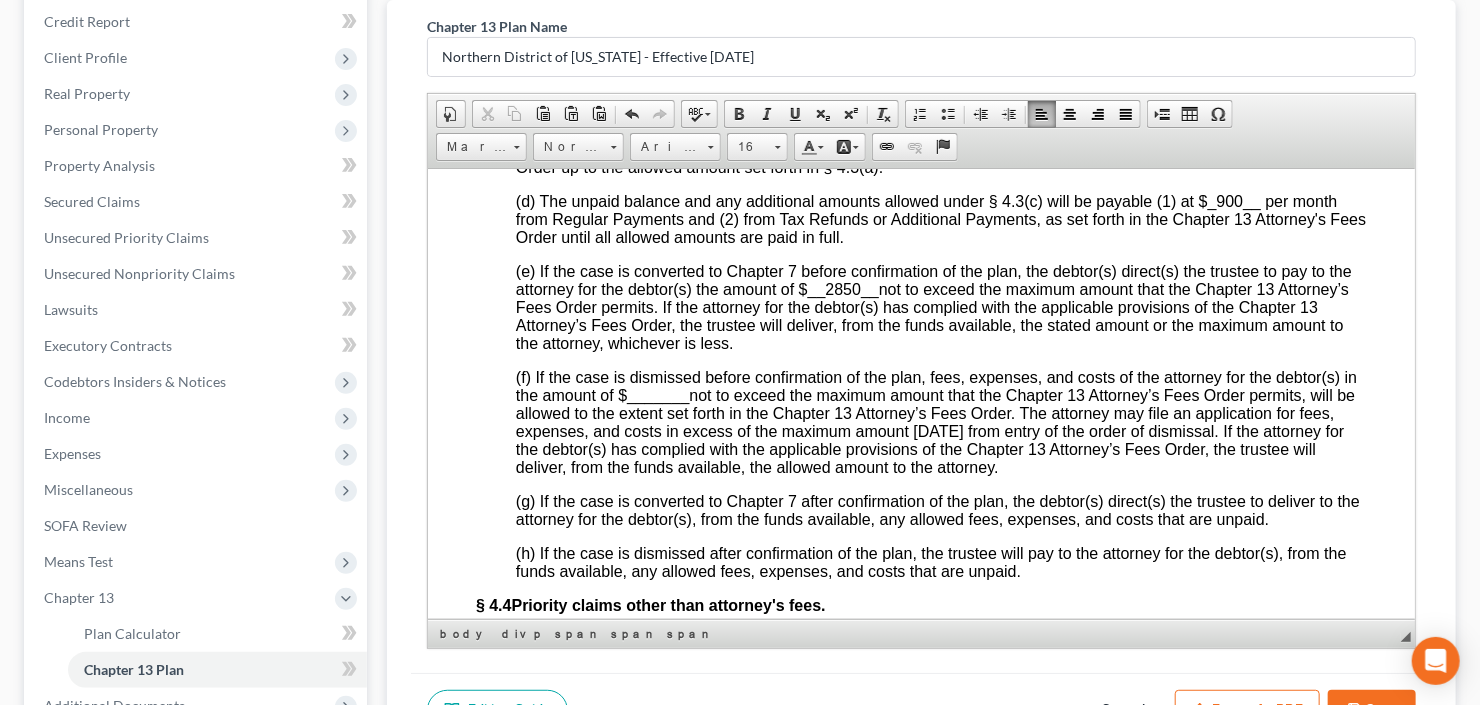 click on "_______" at bounding box center (657, 394) 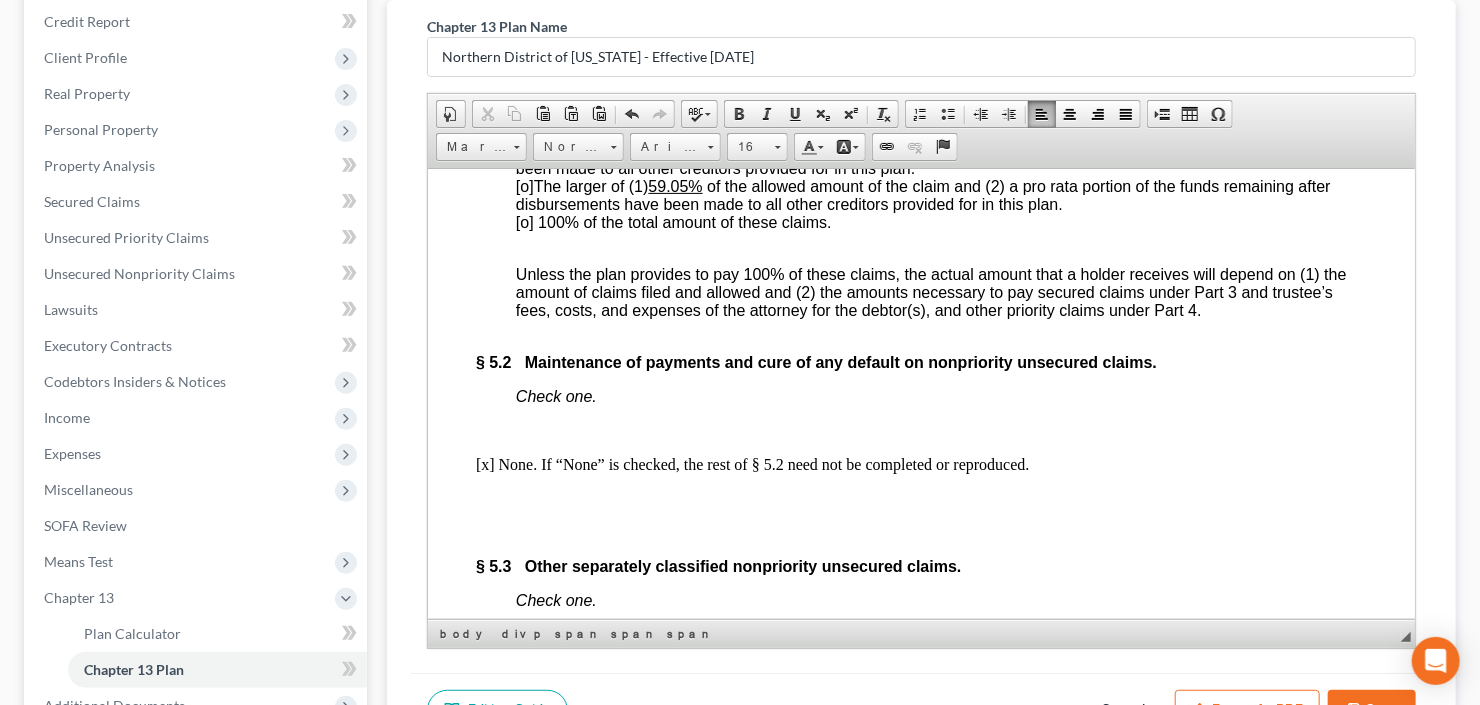 scroll, scrollTop: 5920, scrollLeft: 0, axis: vertical 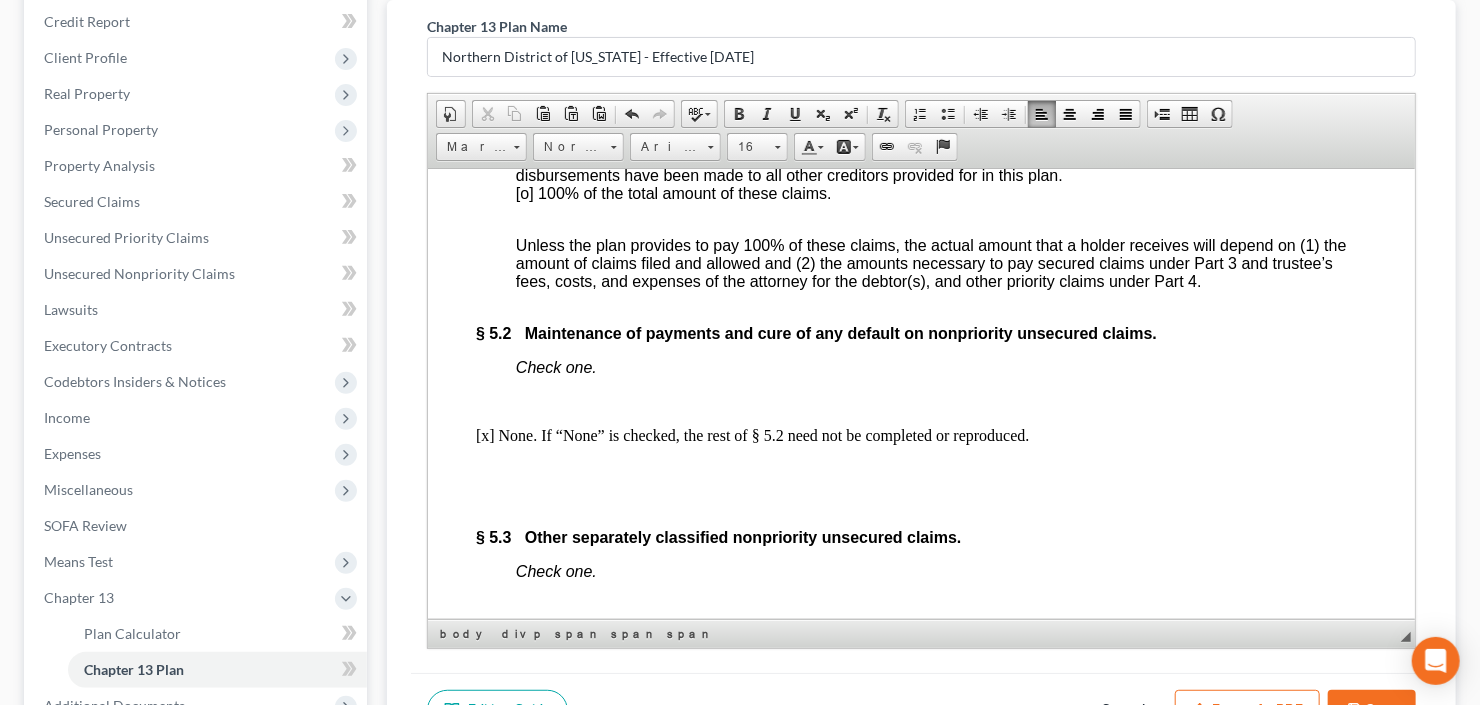click on "$75,997.94" at bounding box center [906, 120] 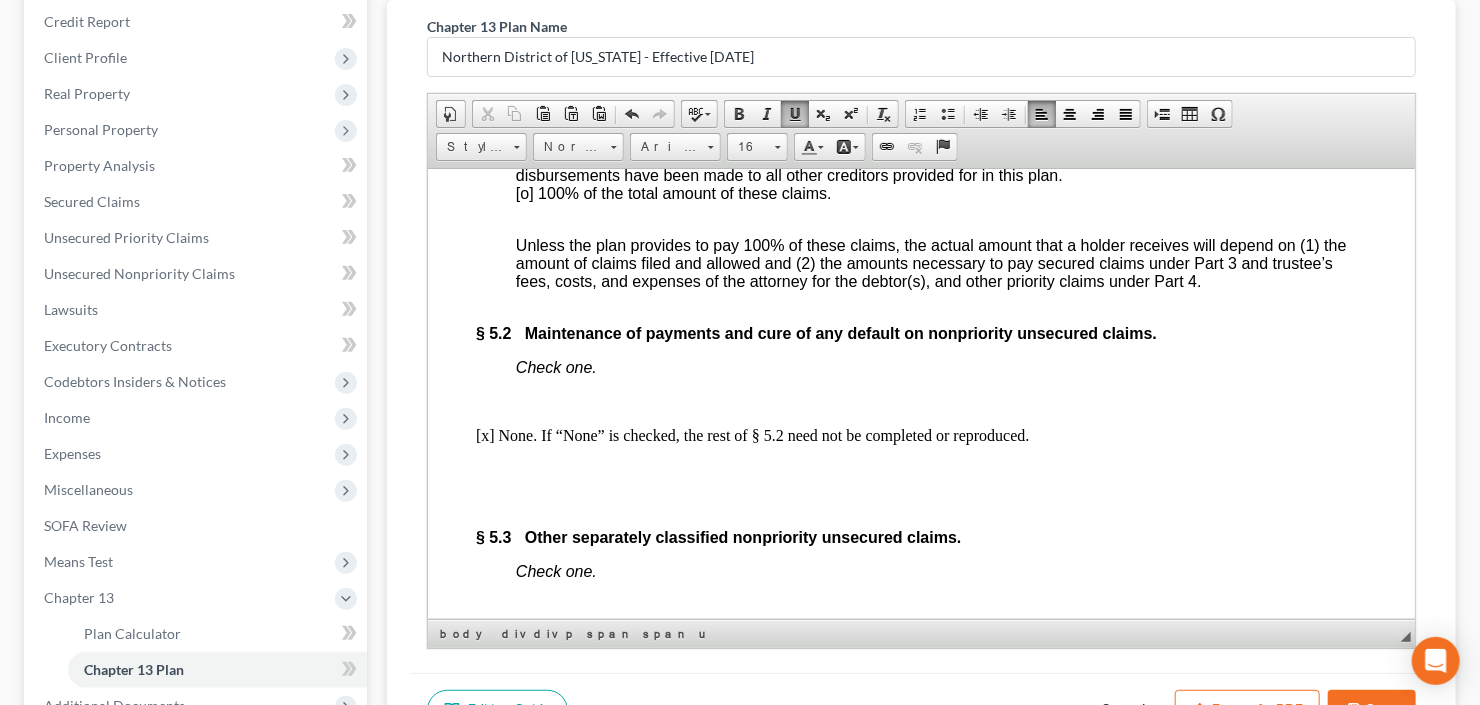 drag, startPoint x: 883, startPoint y: 287, endPoint x: 956, endPoint y: 286, distance: 73.00685 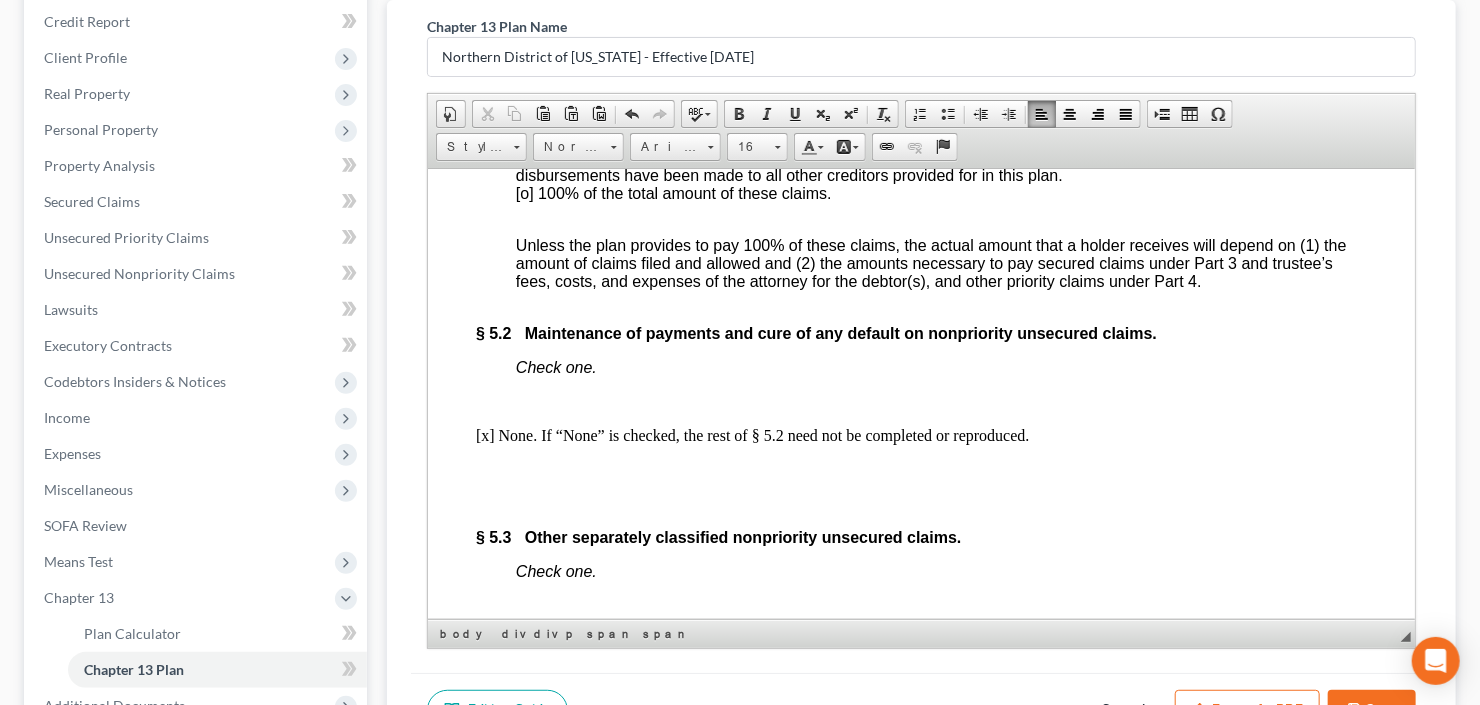 click on "[o]   100% of the total amount of these claims." at bounding box center [673, 192] 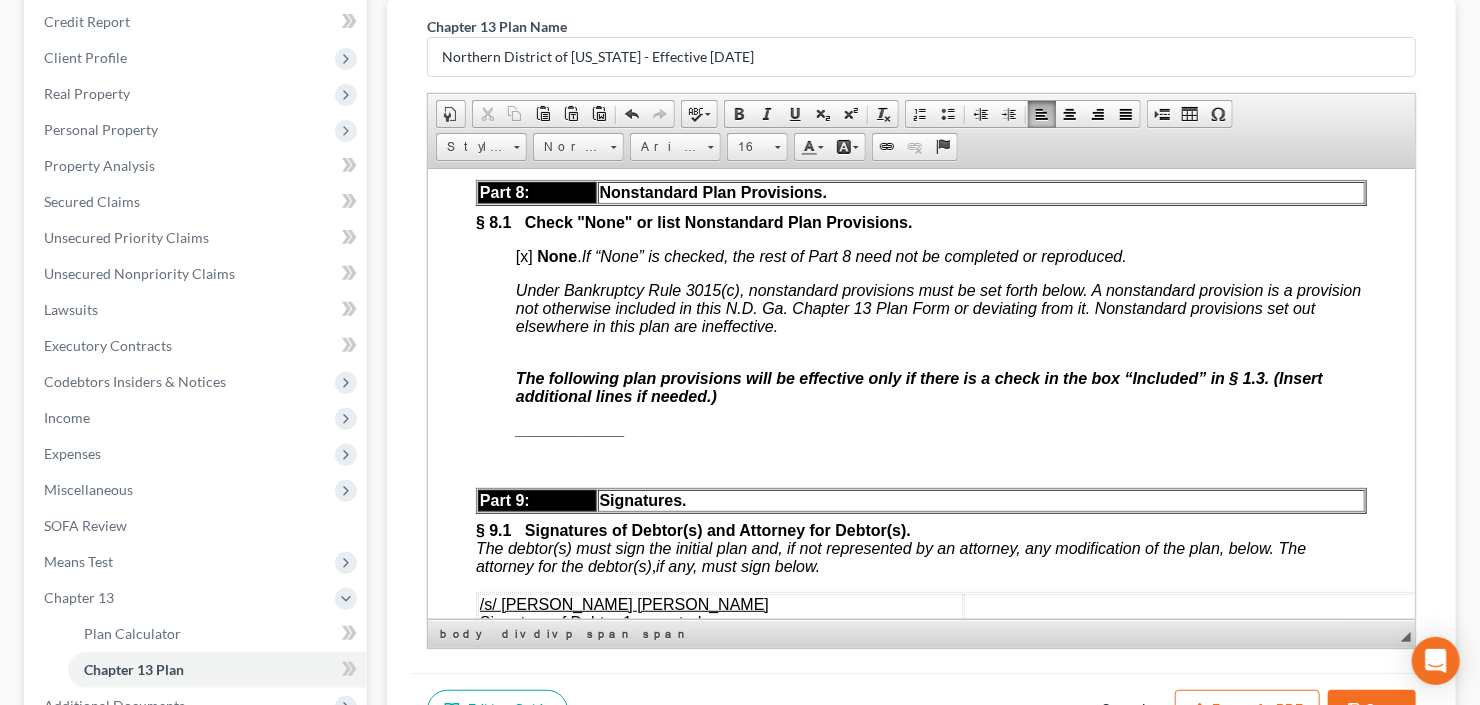 scroll, scrollTop: 6960, scrollLeft: 0, axis: vertical 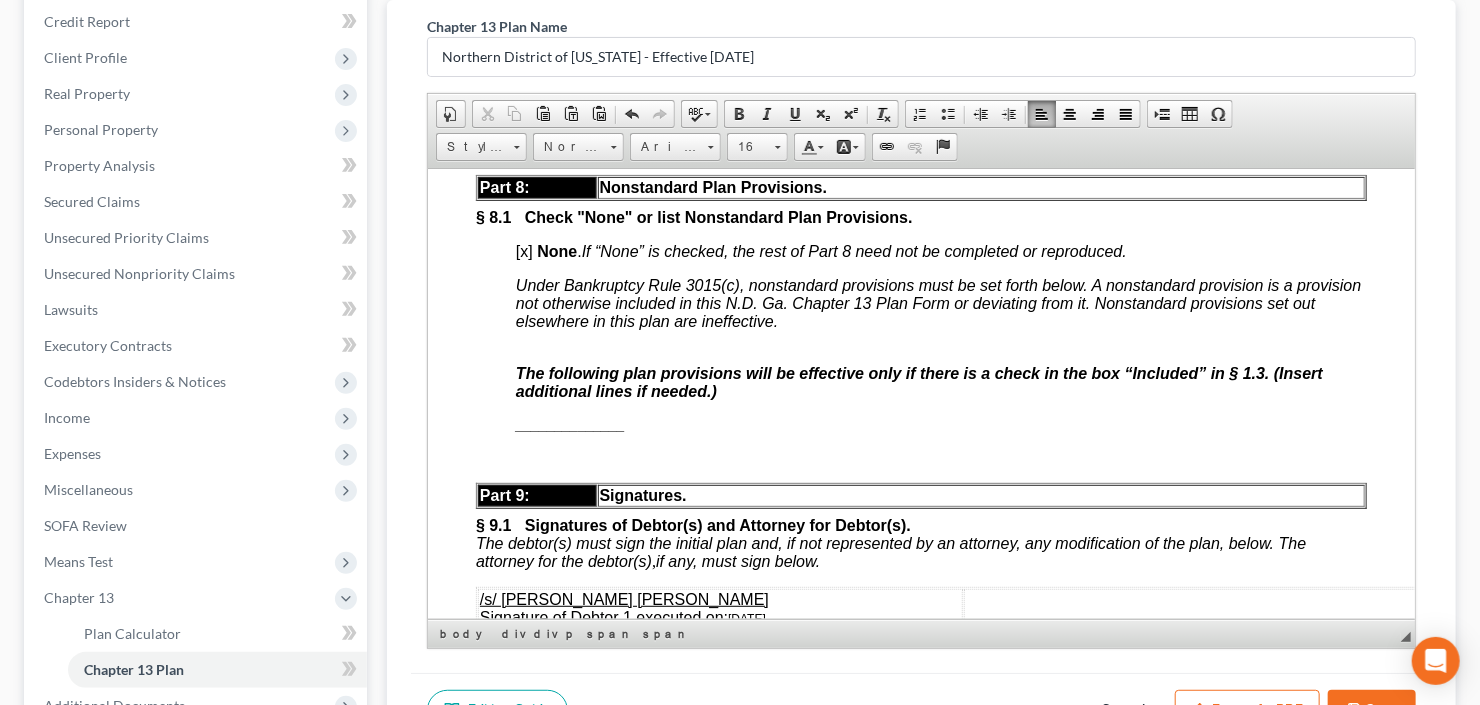 click on "[x]" at bounding box center [523, 250] 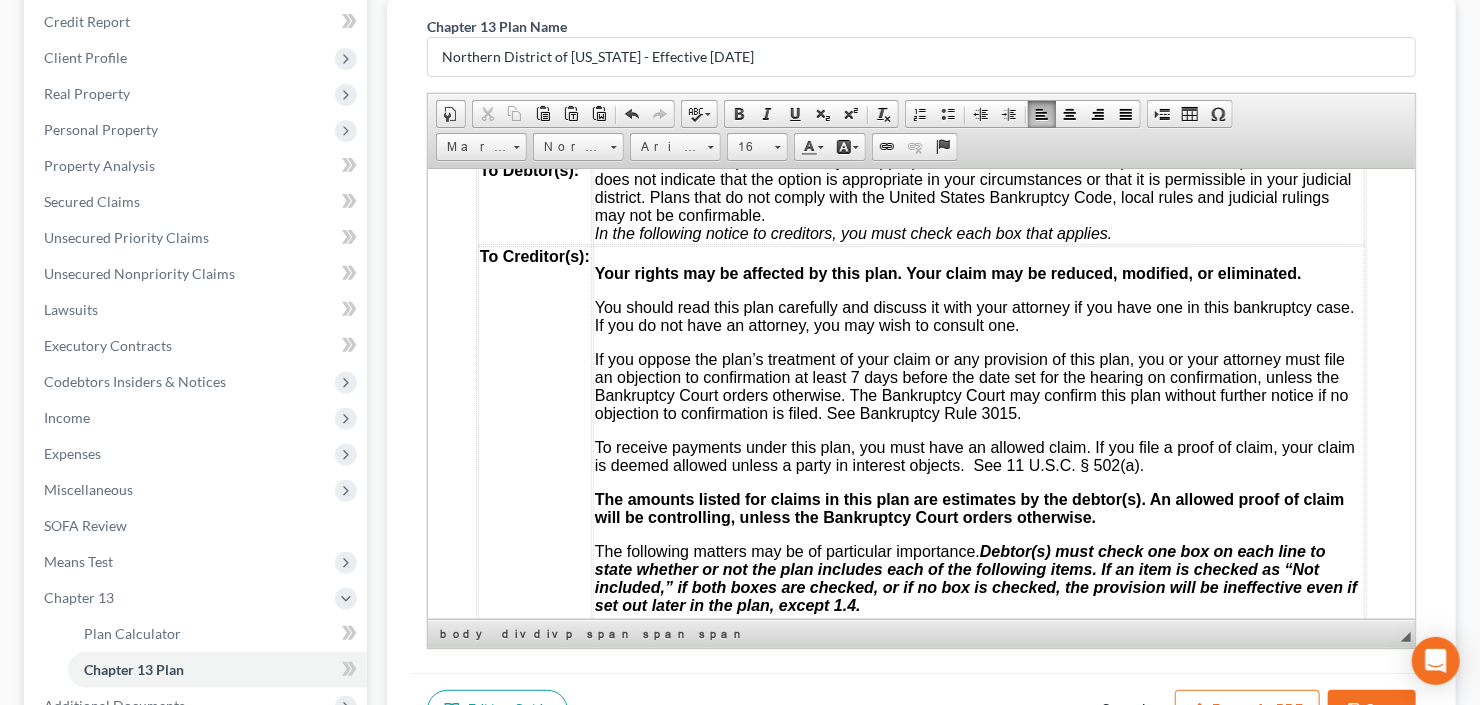 scroll, scrollTop: 800, scrollLeft: 0, axis: vertical 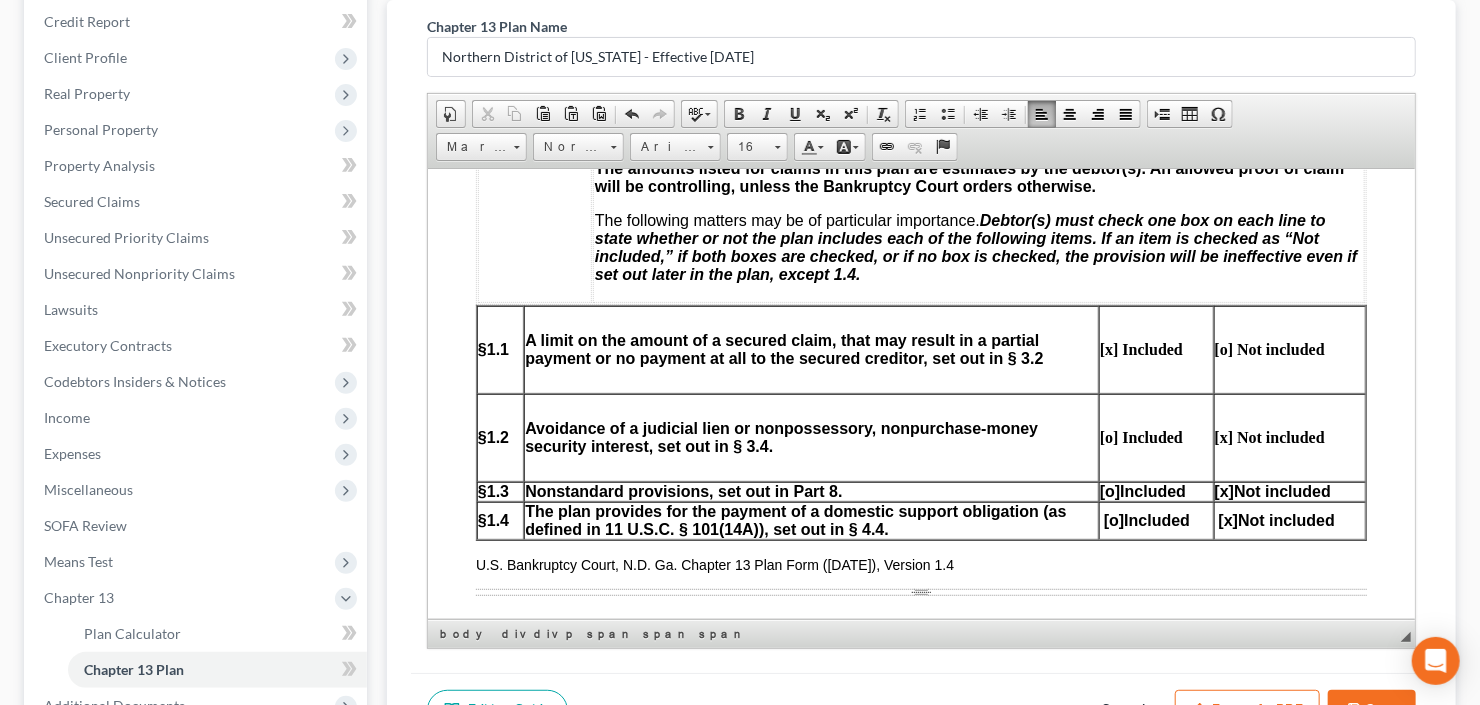 click on "[o]" at bounding box center (1109, 490) 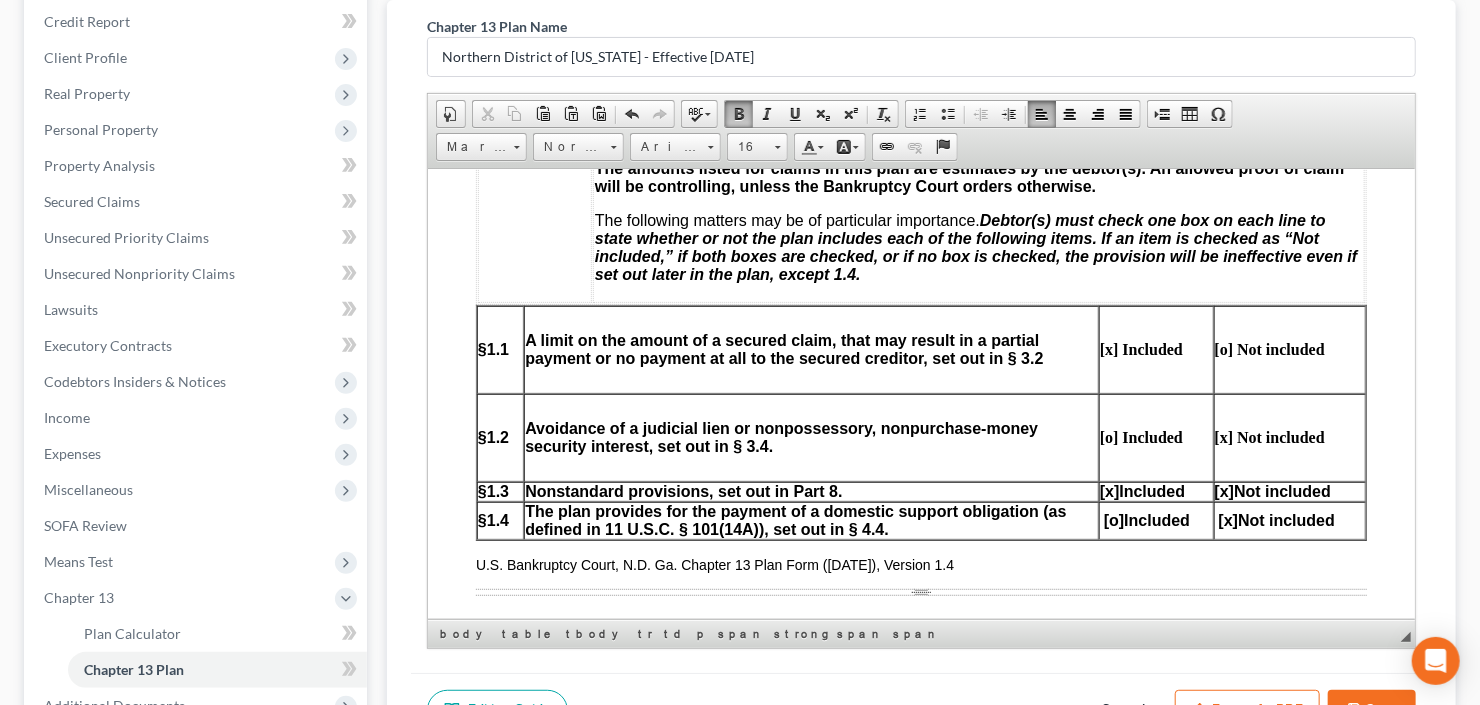 click on "[x]" at bounding box center [1224, 490] 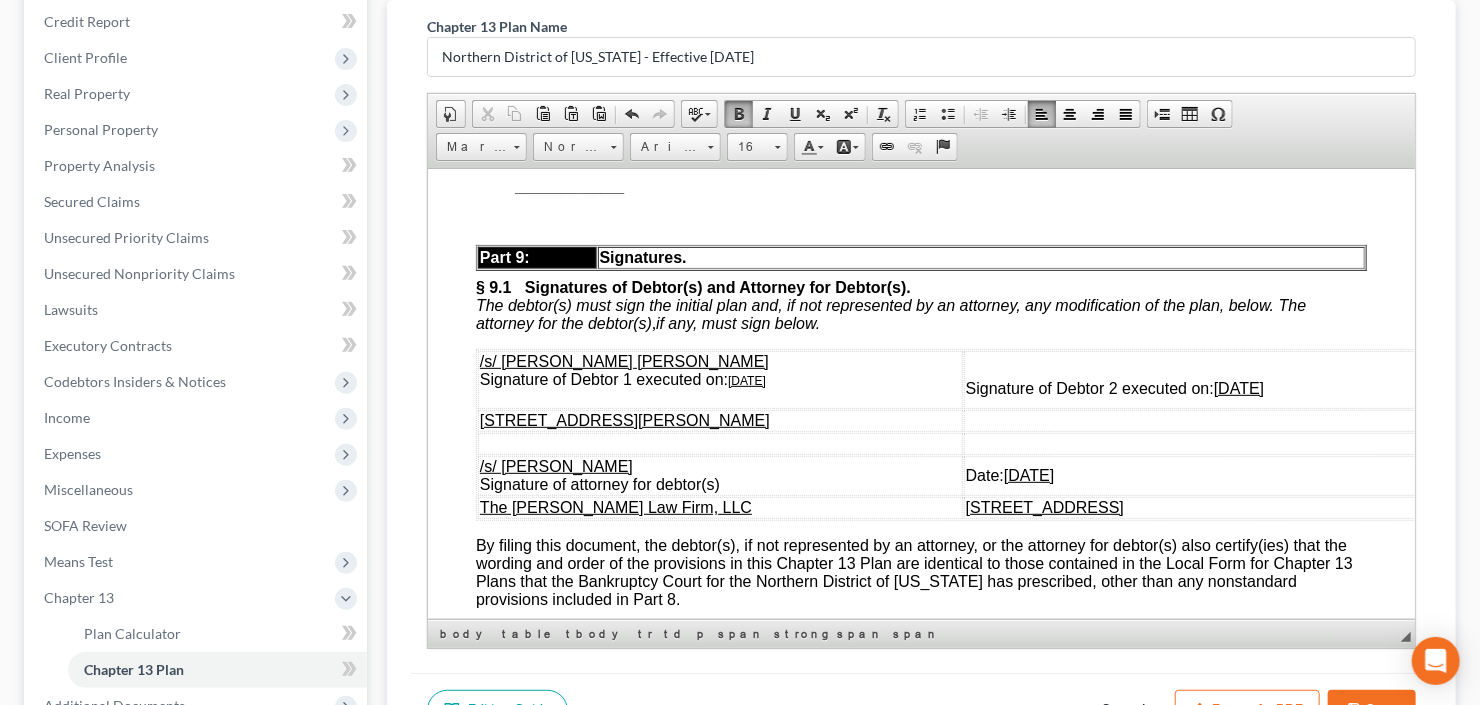 scroll, scrollTop: 7120, scrollLeft: 0, axis: vertical 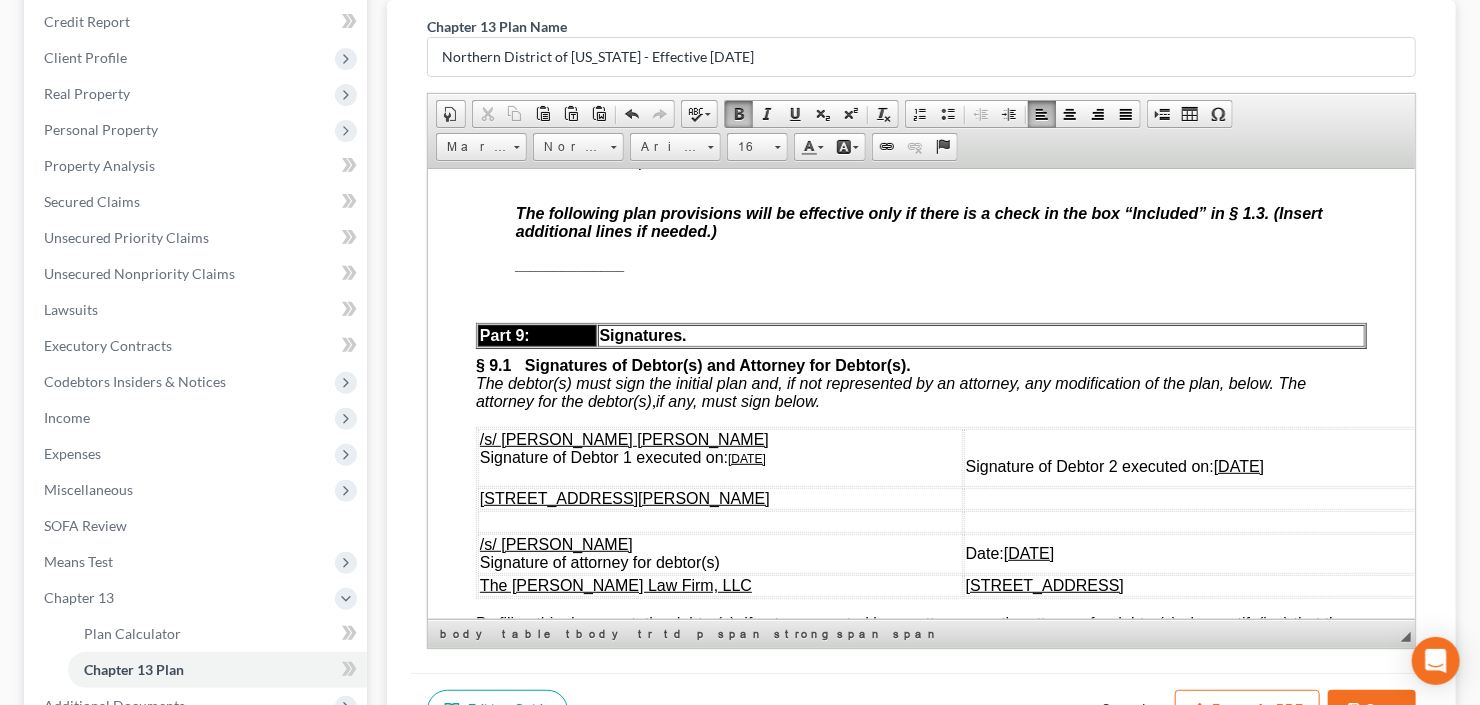click on "______________" at bounding box center [569, 264] 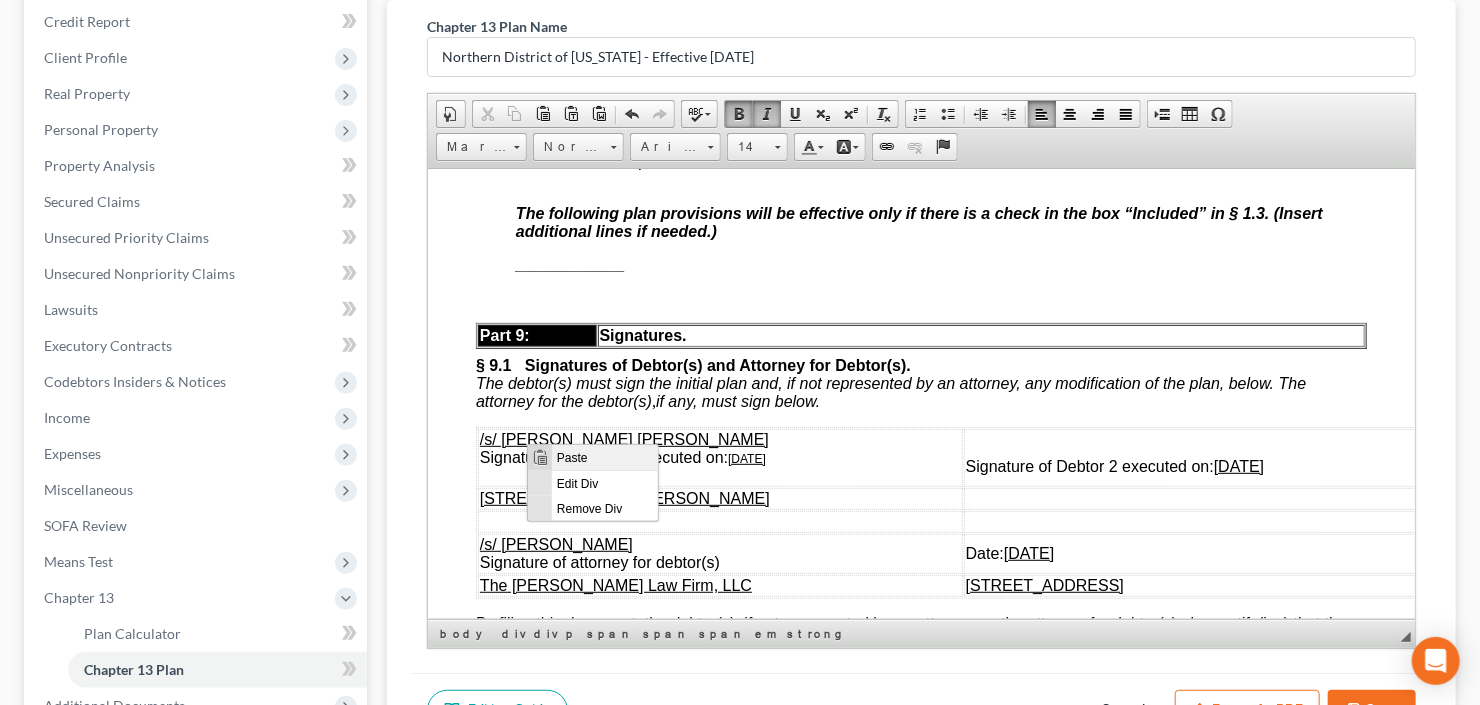 scroll, scrollTop: 0, scrollLeft: 0, axis: both 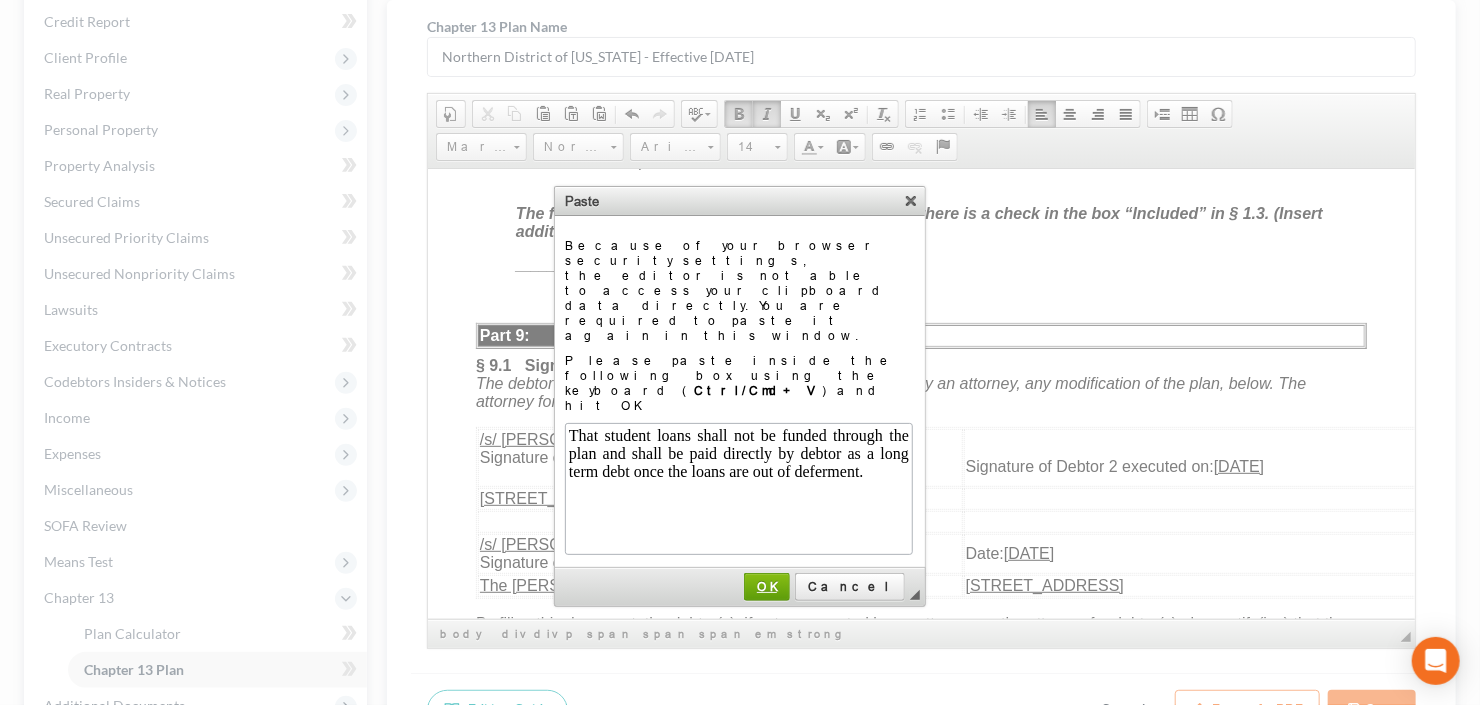 click on "OK" at bounding box center [767, 586] 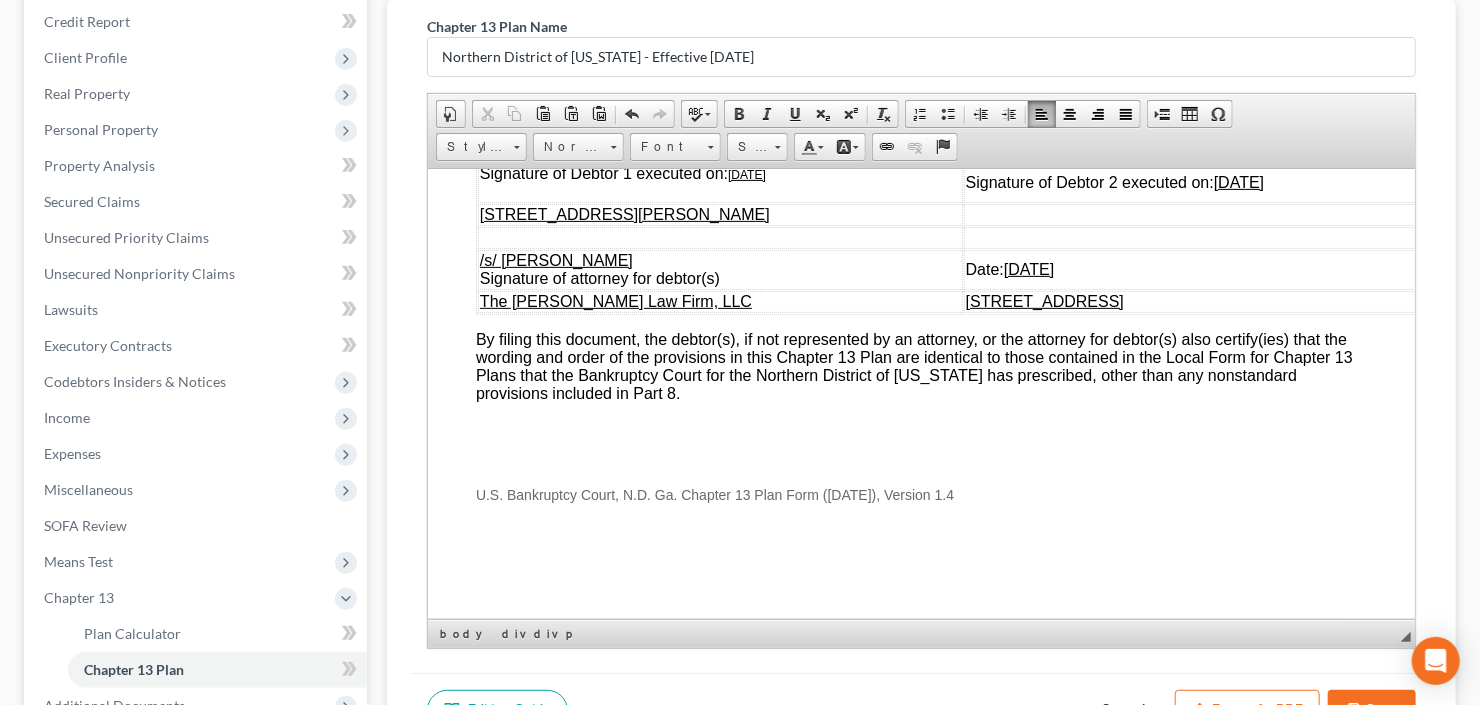 scroll, scrollTop: 7620, scrollLeft: 0, axis: vertical 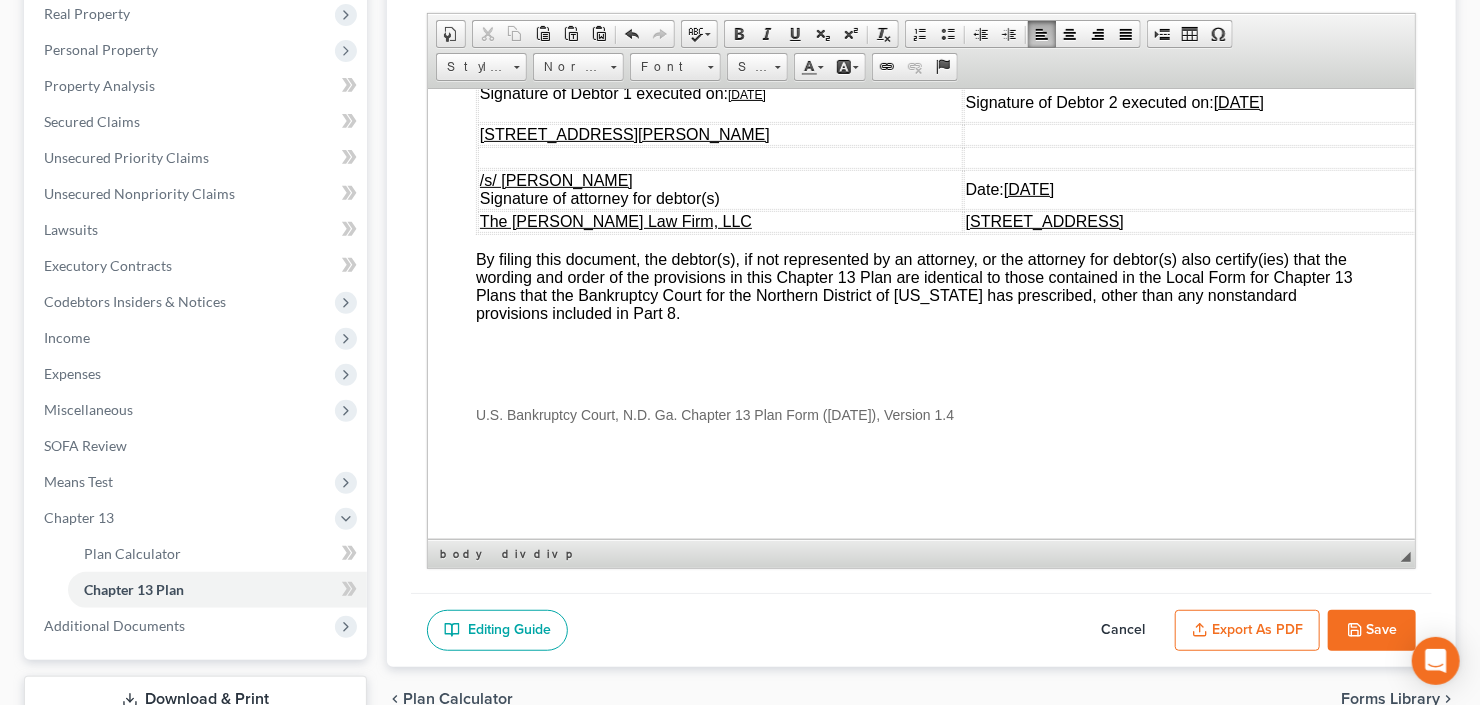 click on "Export as PDF" at bounding box center [1247, 631] 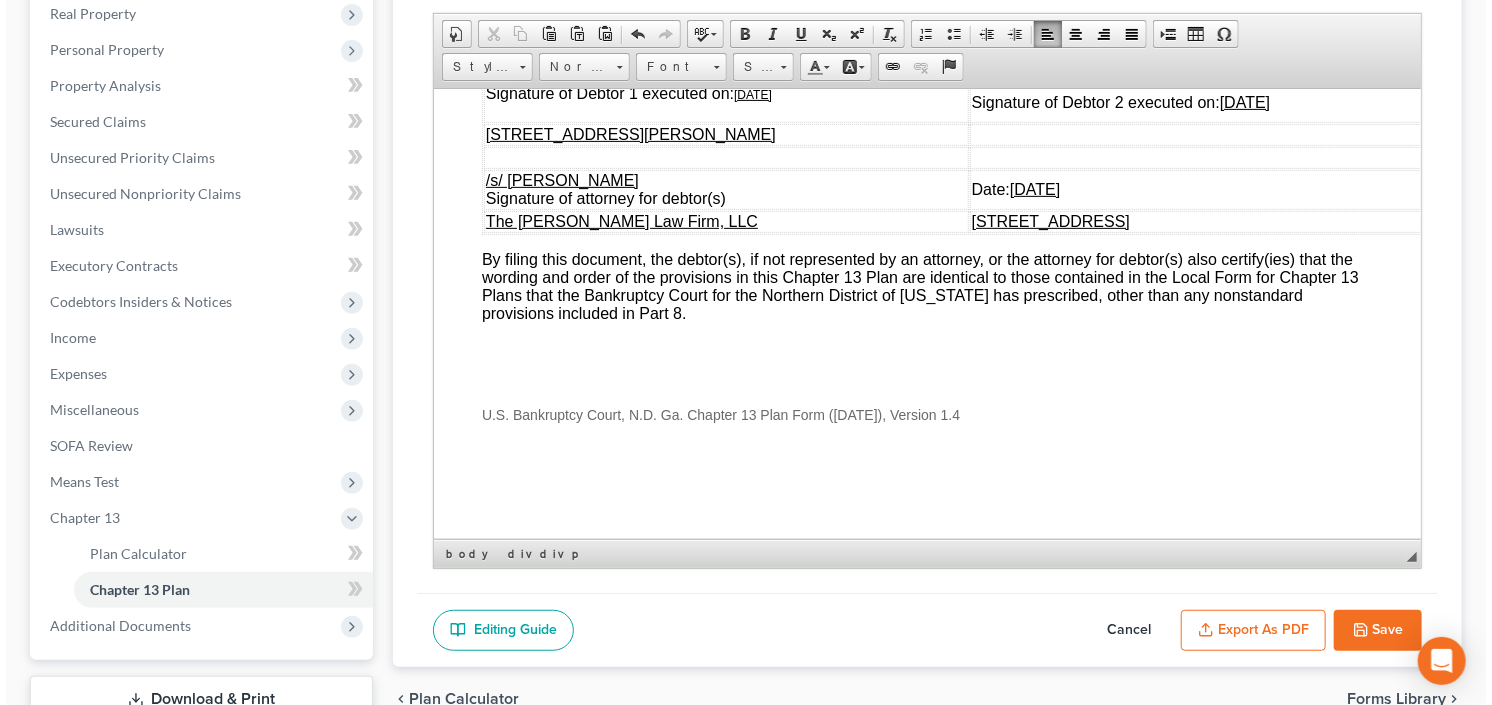 scroll, scrollTop: 7583, scrollLeft: 0, axis: vertical 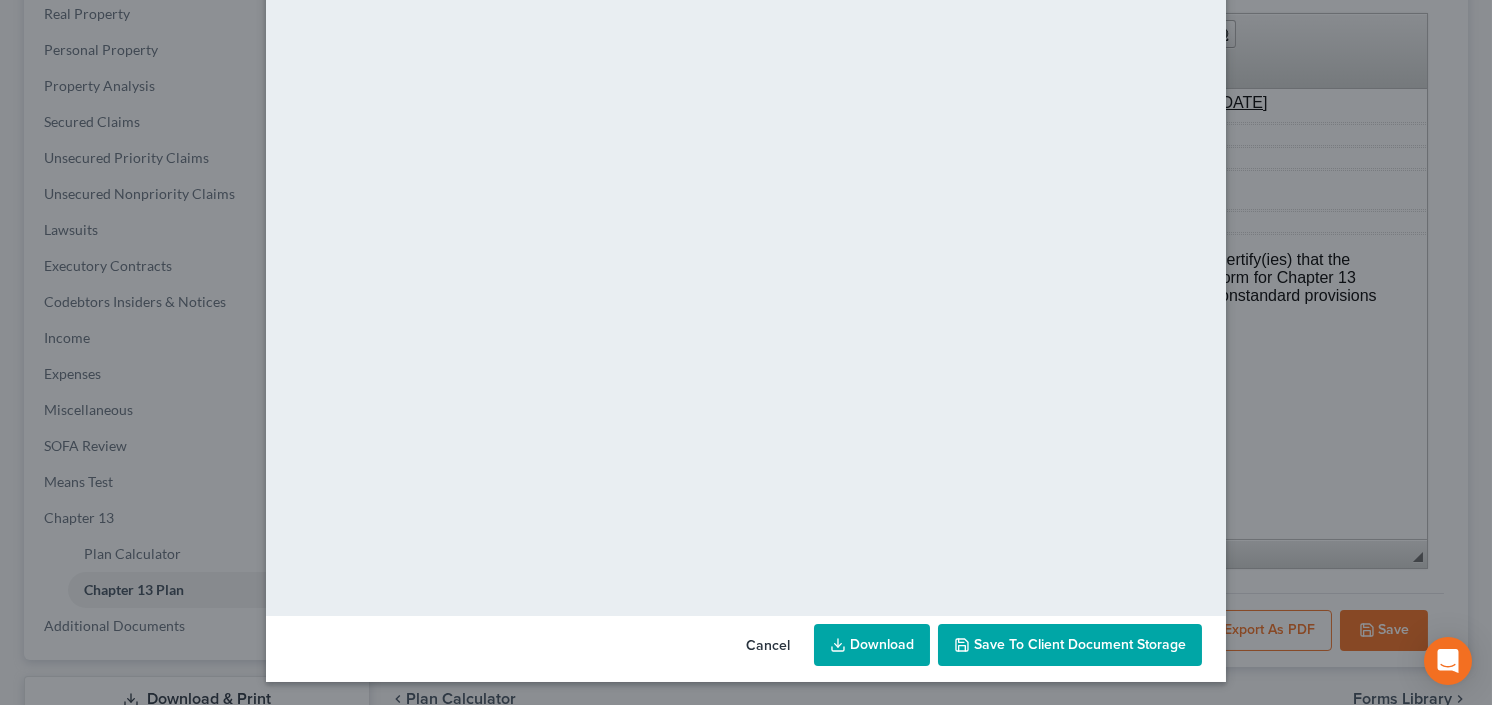 click on "Download" at bounding box center [872, 645] 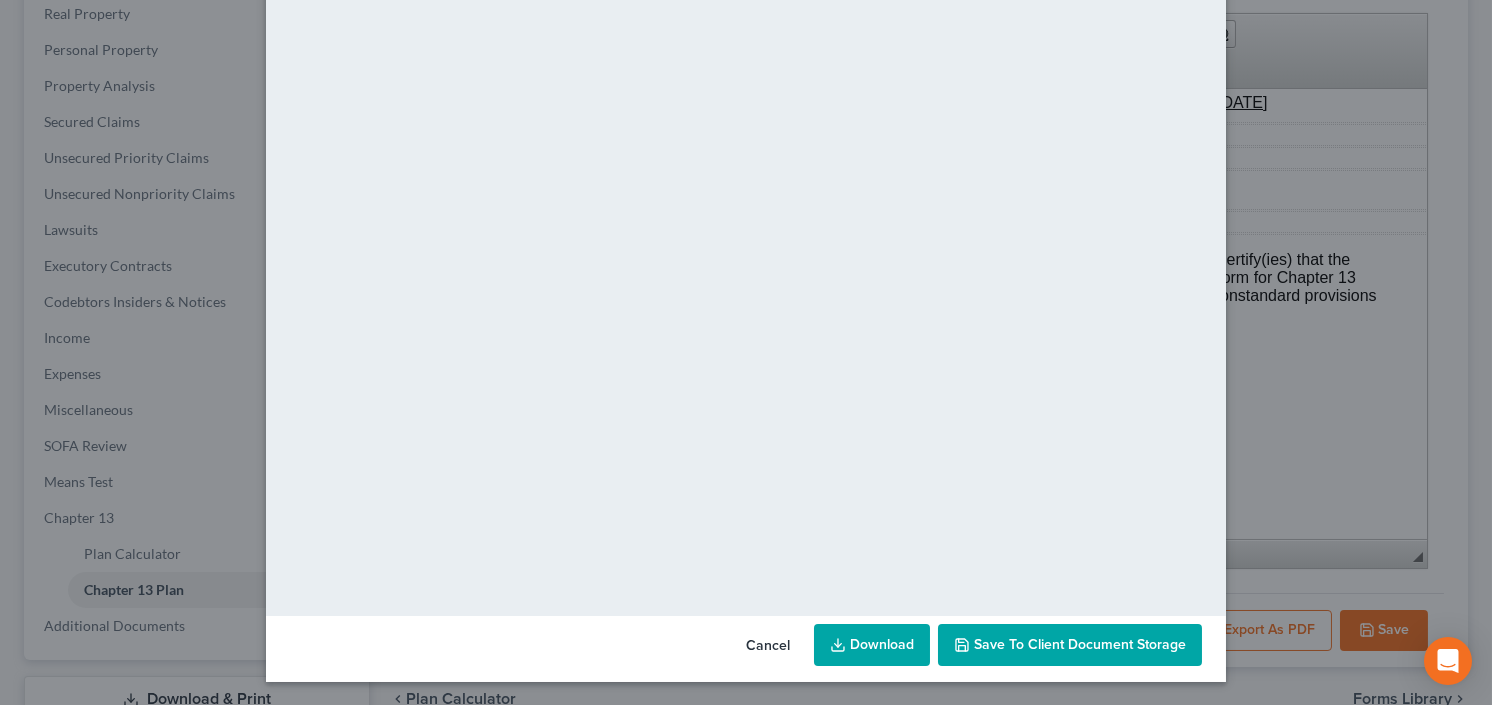 click on "Cancel" at bounding box center [768, 646] 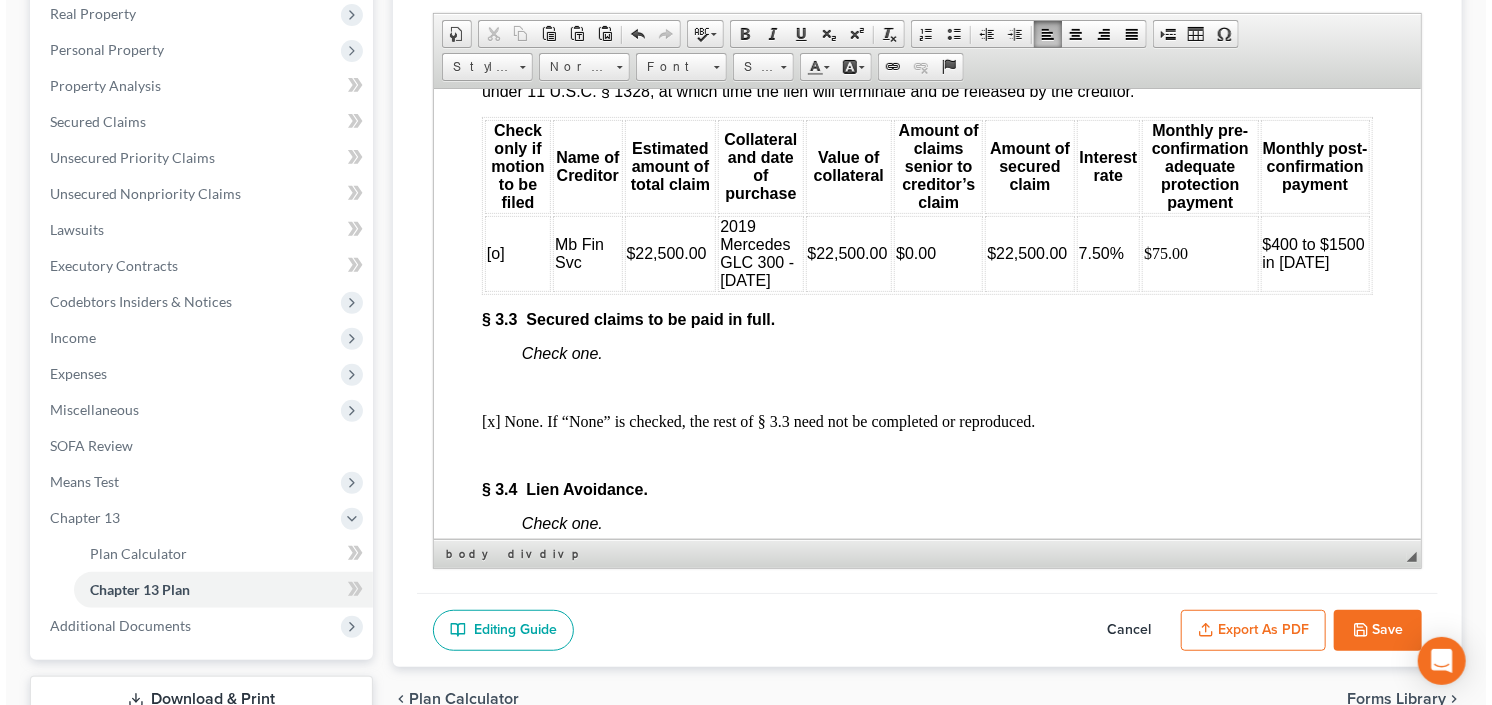 scroll, scrollTop: 3620, scrollLeft: 0, axis: vertical 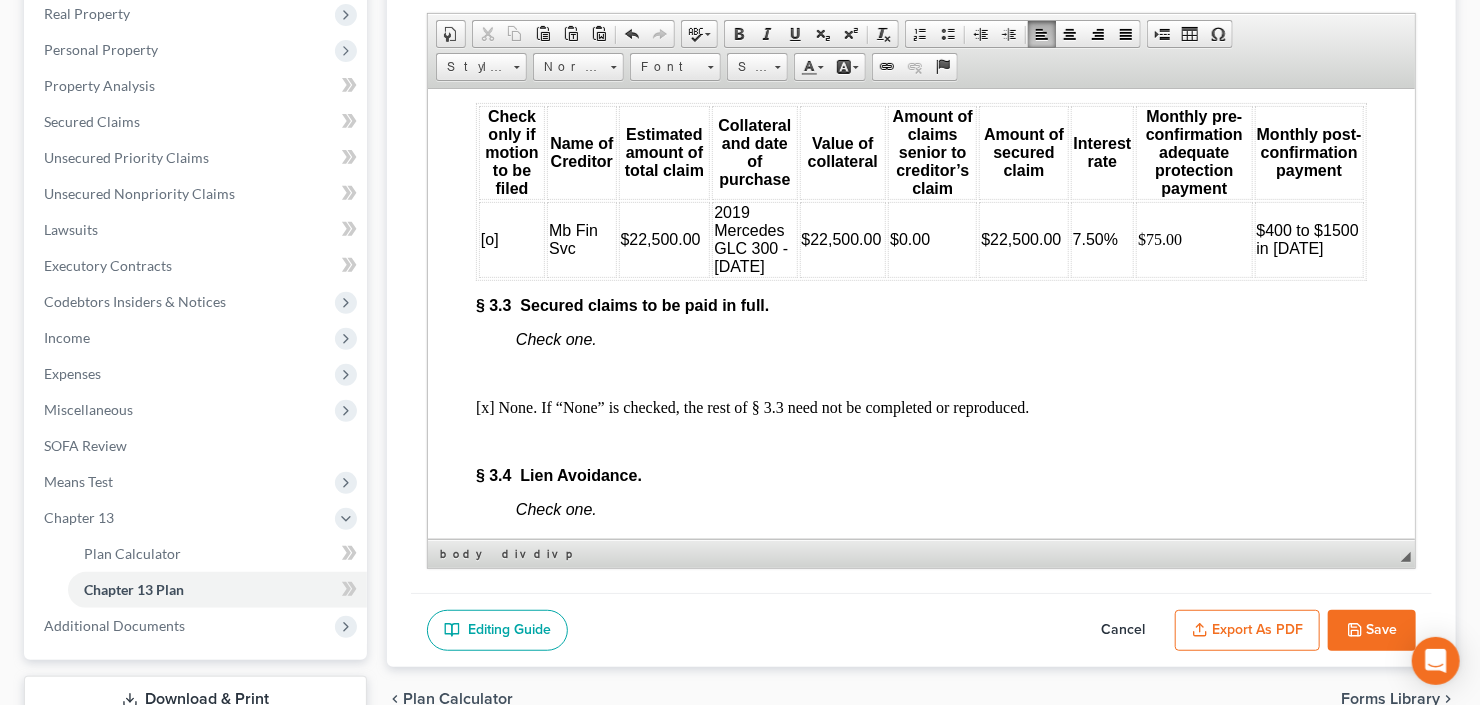 click on "$400 to $1500 in July 2025" at bounding box center (1307, 238) 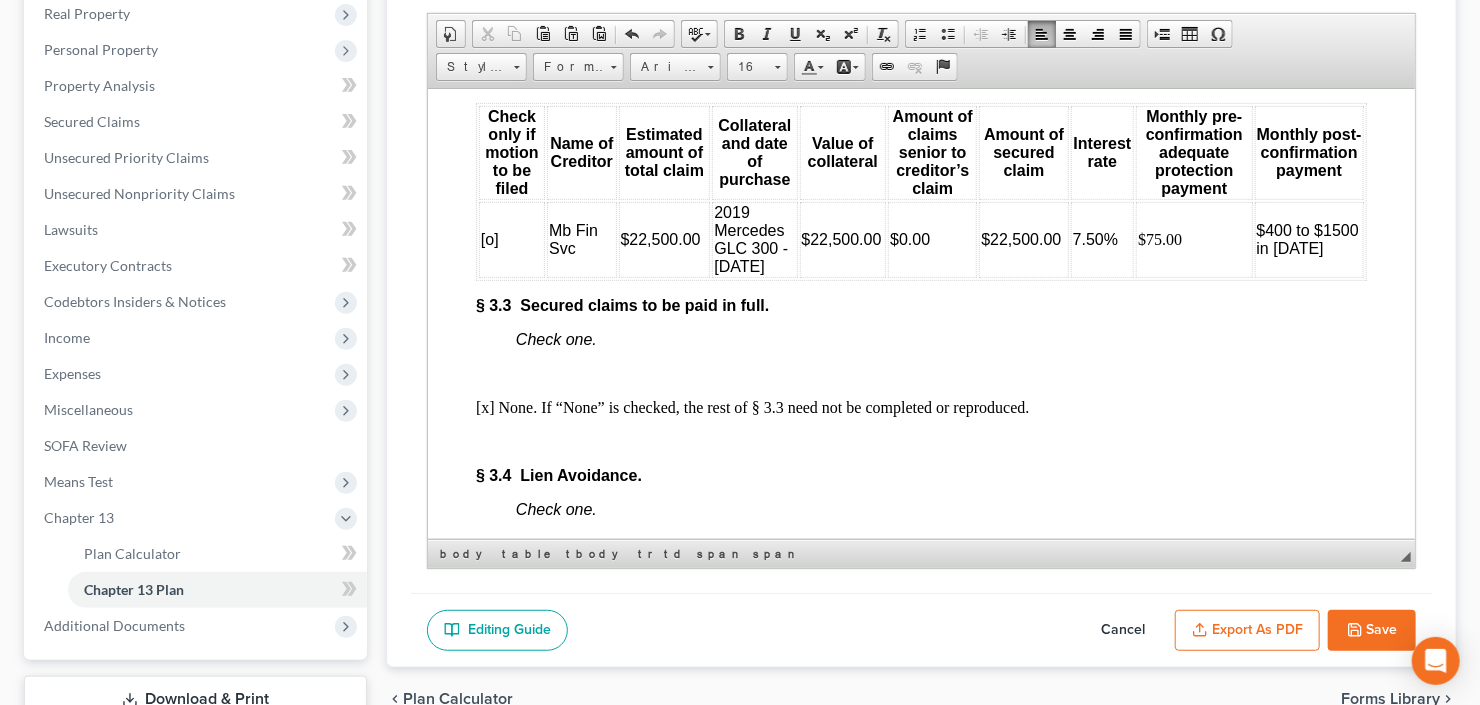 click on "Export as PDF" at bounding box center [1247, 631] 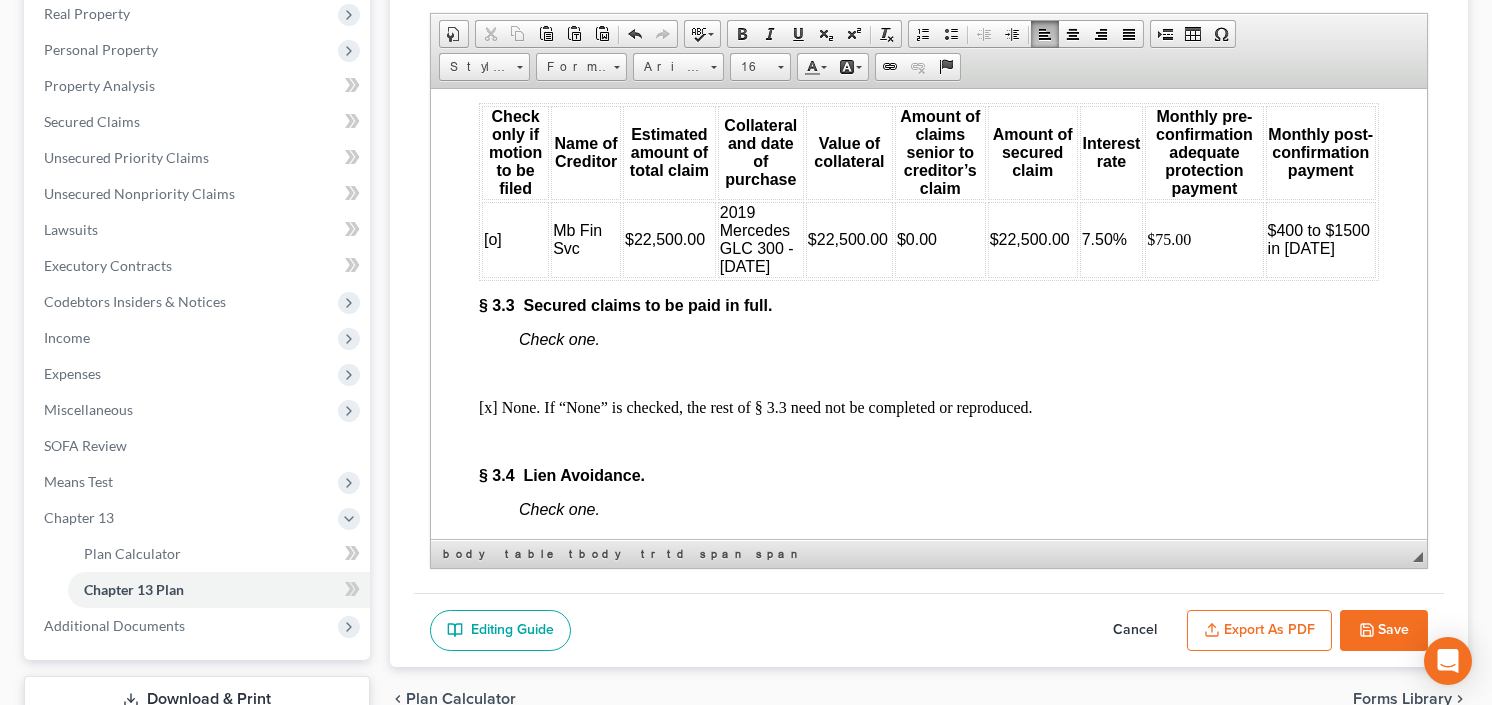scroll, scrollTop: 3602, scrollLeft: 0, axis: vertical 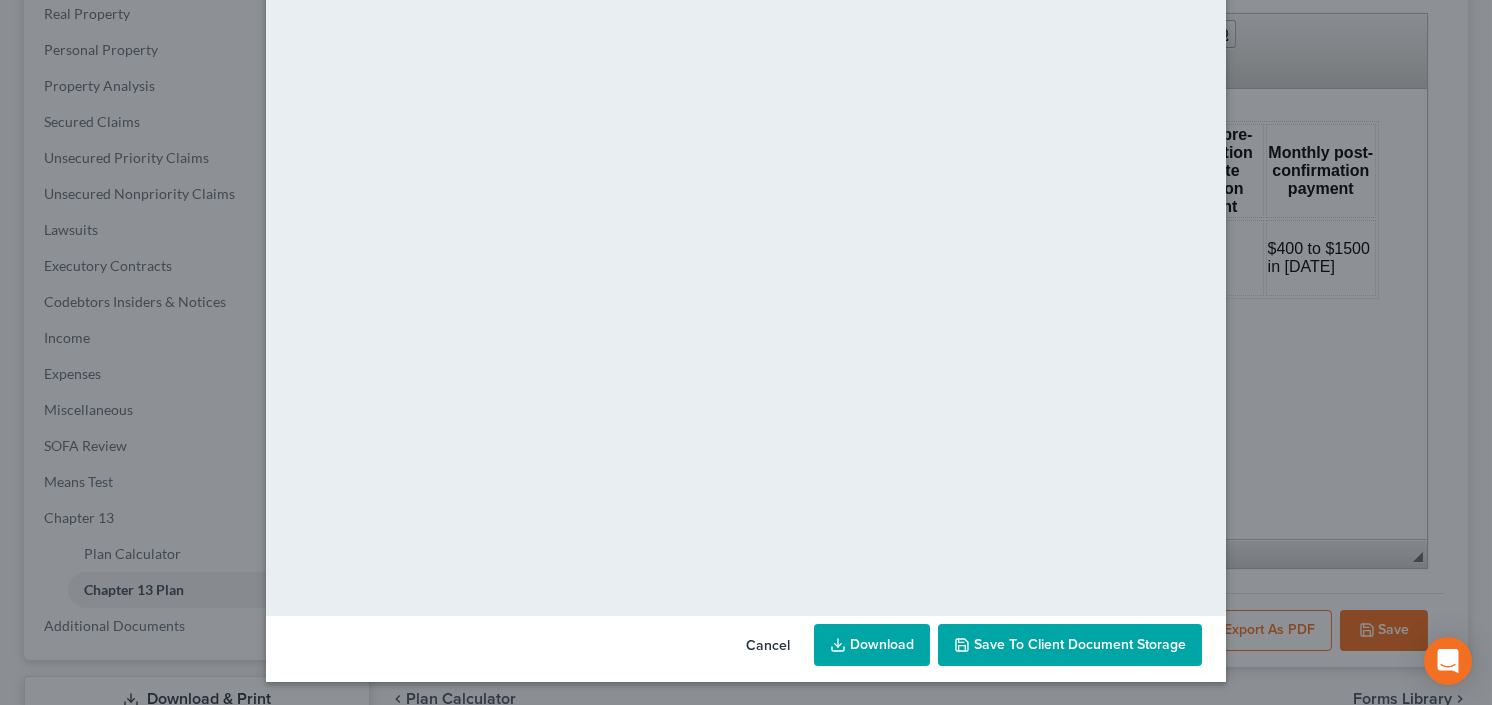 click on "Download" at bounding box center (872, 645) 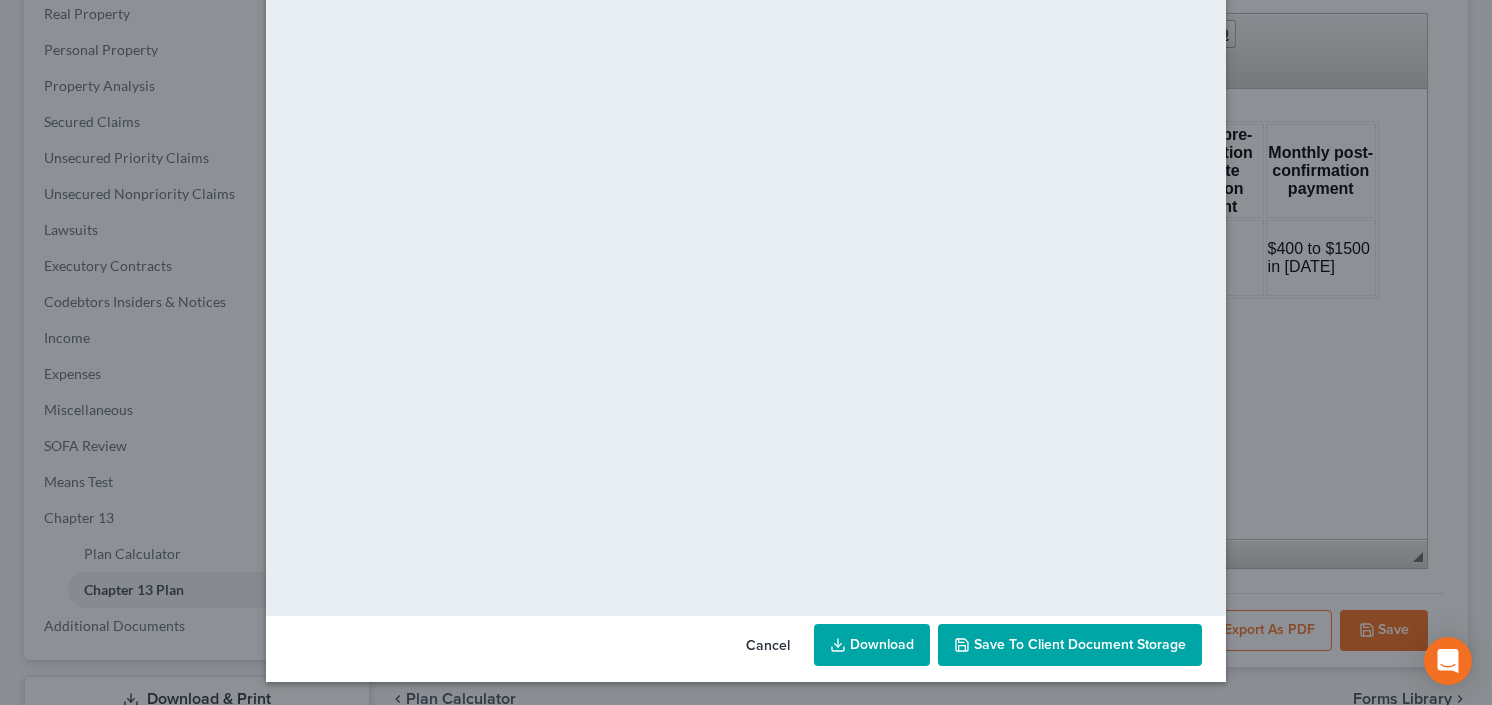 click on "Save to Client Document Storage" at bounding box center [1070, 645] 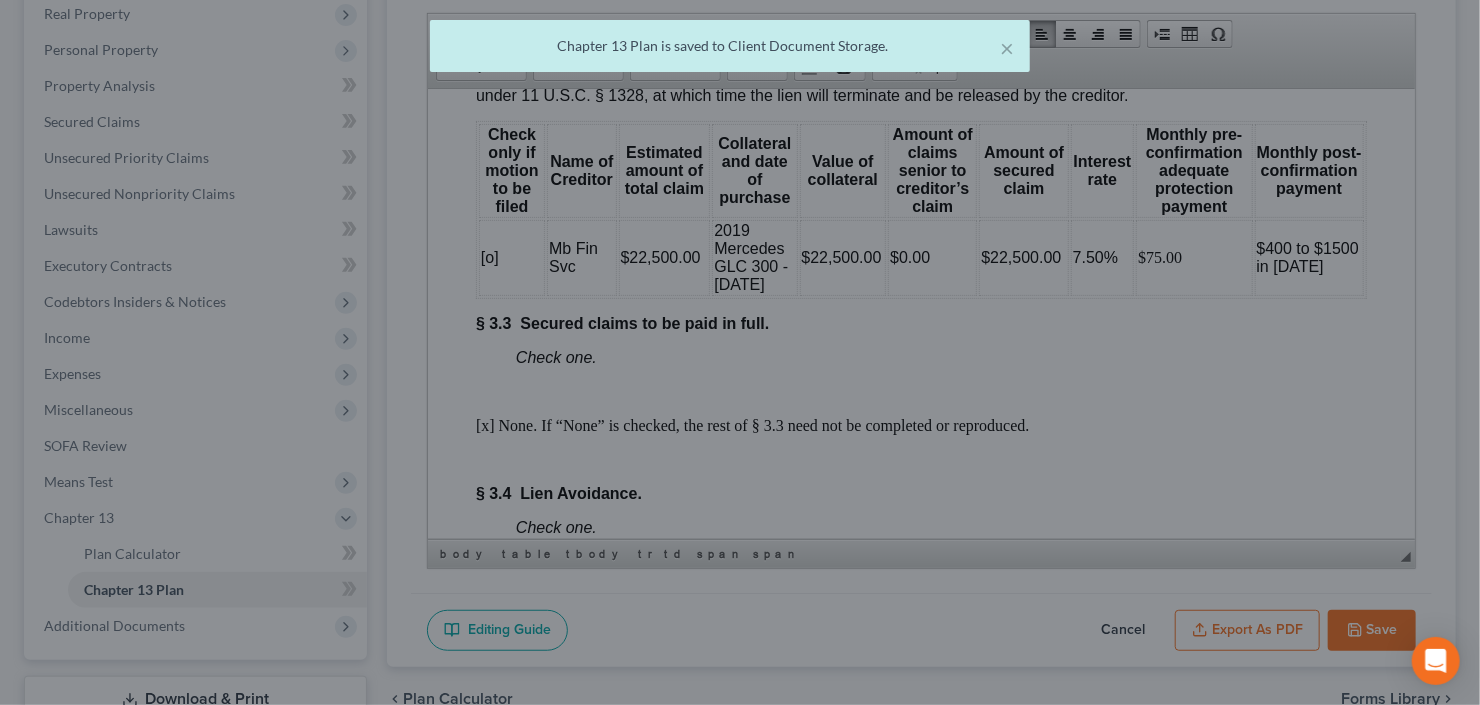 scroll, scrollTop: 3620, scrollLeft: 0, axis: vertical 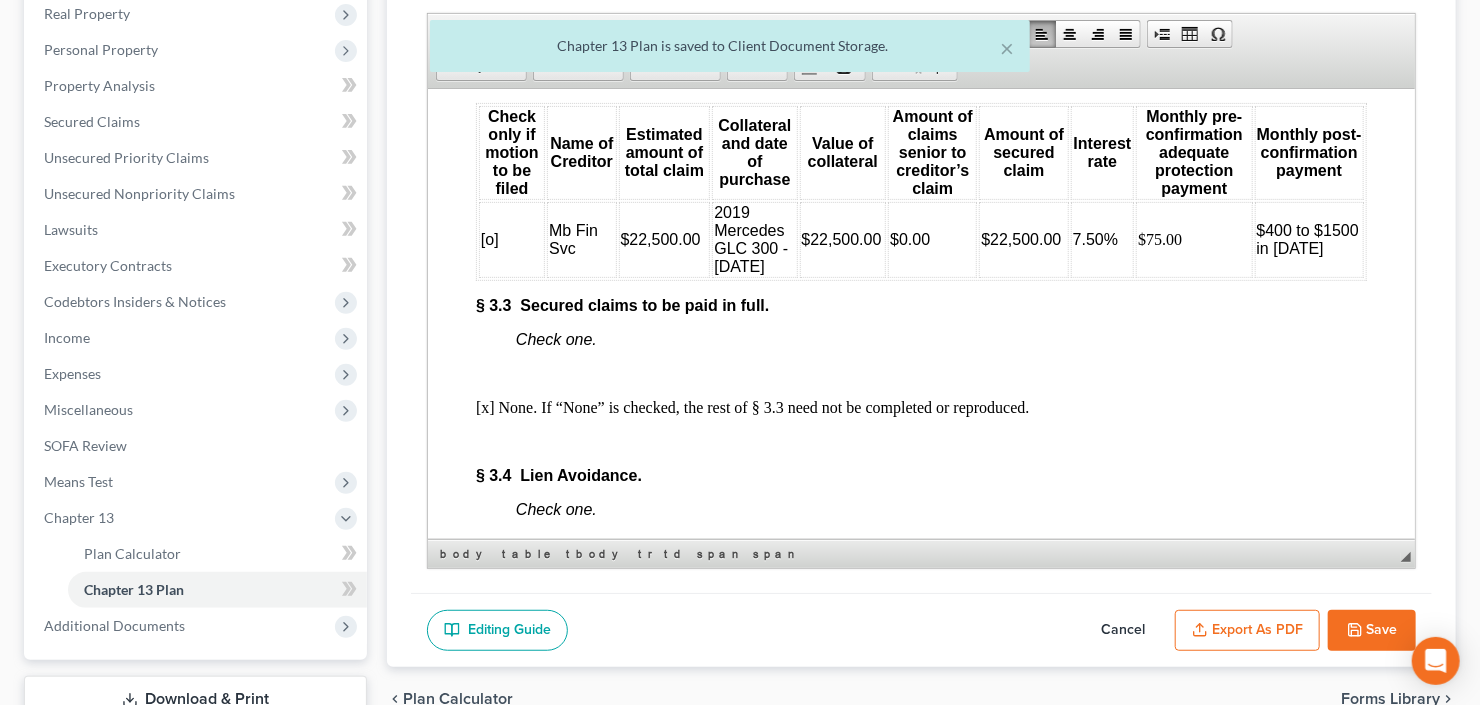 click 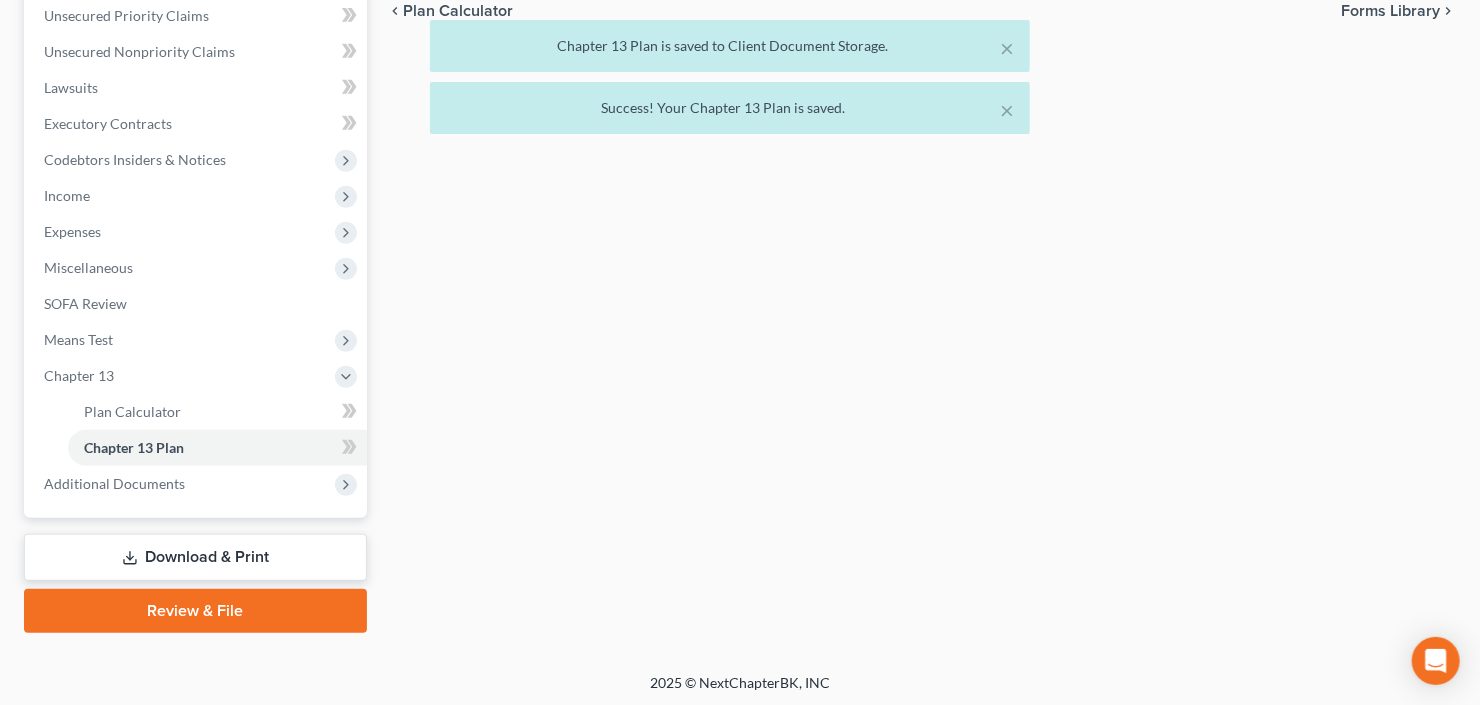 scroll, scrollTop: 462, scrollLeft: 0, axis: vertical 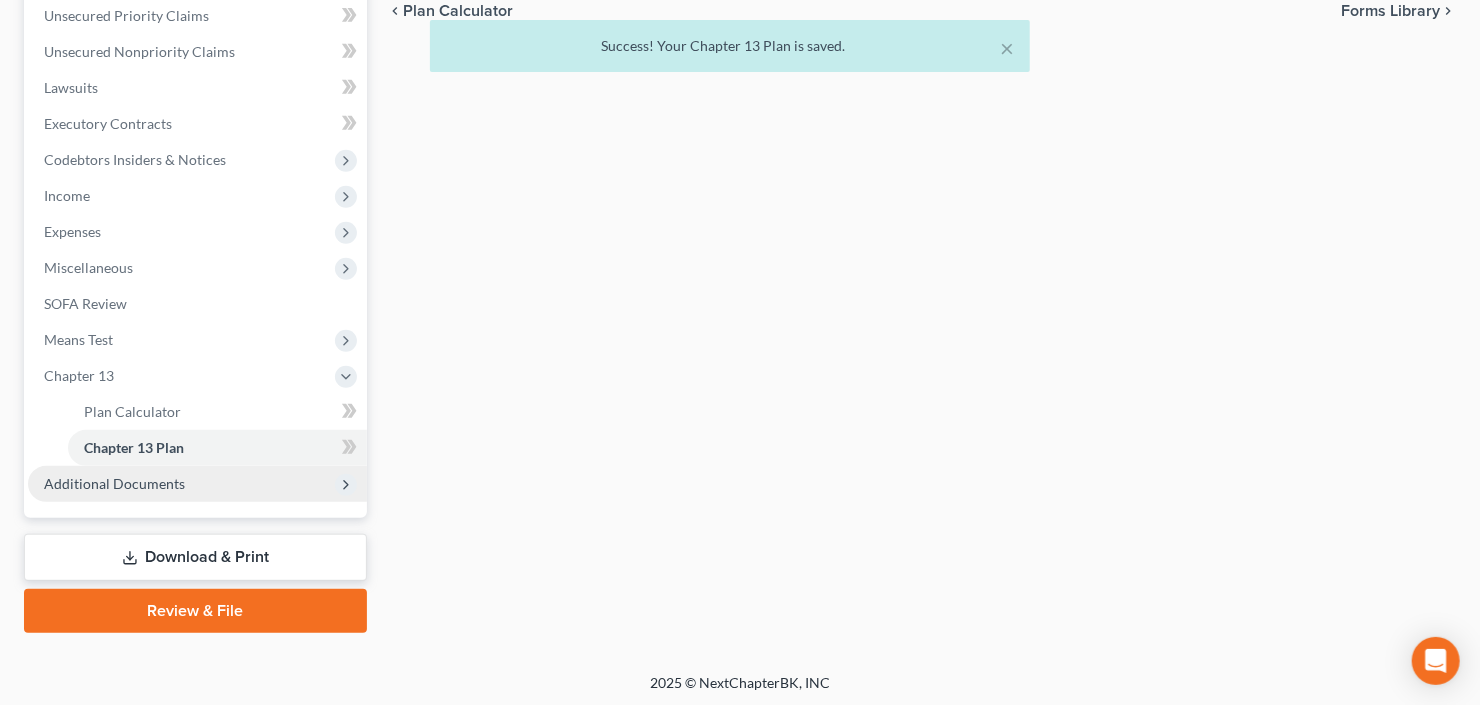 click on "Additional Documents" at bounding box center (114, 483) 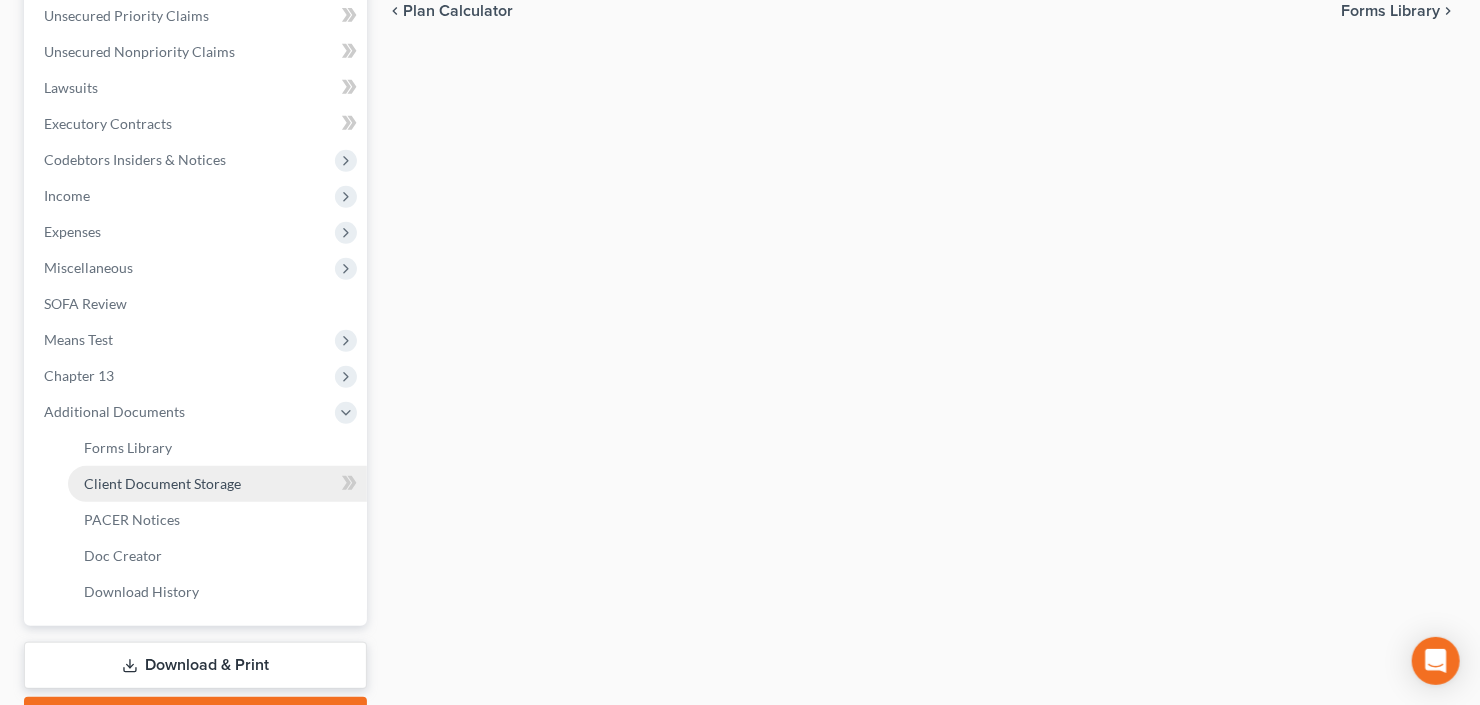 click on "Client Document Storage" at bounding box center [162, 483] 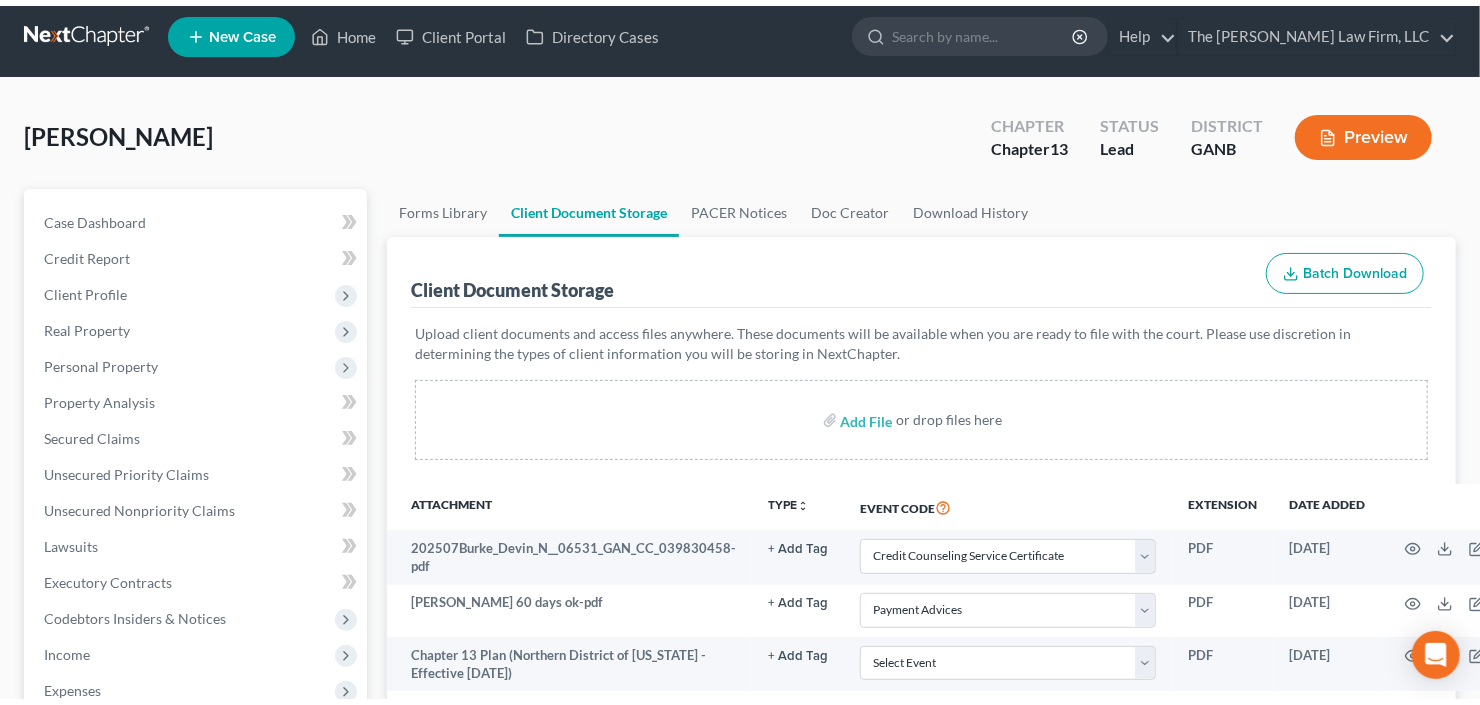 scroll, scrollTop: 0, scrollLeft: 0, axis: both 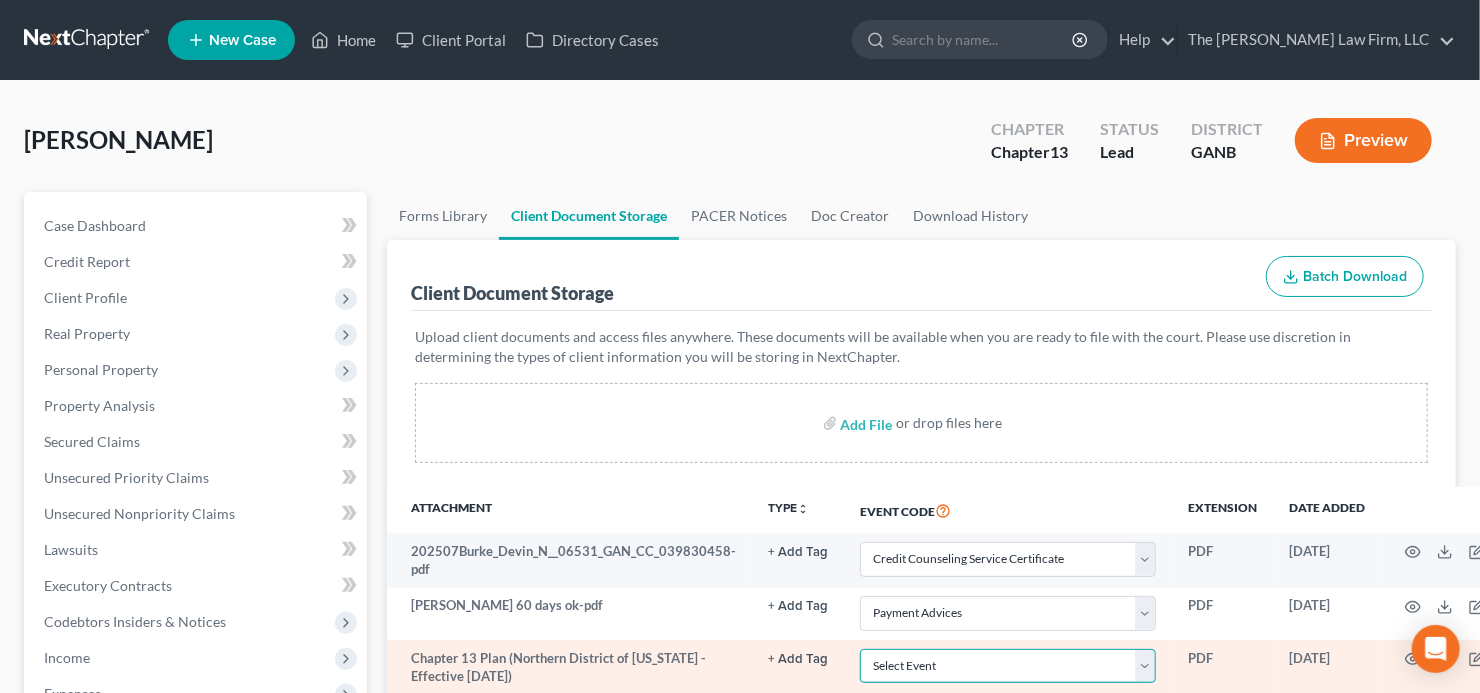 click on "Select Event 01 - Chapter 13 Plan - Initial Plan 02-Application to Pay Filing Fee in Installments Application for Waiver of Chapter 7 Filing Fee (103B) Certification of Financial Management Course for Debtor Corporate Ownership Statement Credit Counseling Service Certificate Exhibits Federal Tax Return Operating Report P-Amended List of Creditors (FEE) P-Amendment to Schedules D, E, F and/or E/F (FEE) P-Amendment to Voluntary Petition P-Attorney Disclosure Statement P-Chapter 11 Statement of Monthly Income (Form 122B) P-Chapter 13 Monthly Income Statement/Calculation of Disposable Income Document(s) - (122C-1/122C-2) P-Chapter 7 Statement of Monthly Income/Means Test Document(s) - (Forms 122A-1, 122A-1Supp, 122A-2) P-Corporate Resolution P-Declaration of Debtor P-Equity Security Holders P-Initial Statement About an Eviction Judgment Against You--Form 101A P-Schedule A/B P-Schedule C P-Schedule D P-Schedule E/F P-Schedule G P-Schedule H P-Schedule I P-Schedule J P-Statement of Financial Affairs Payment Advices" at bounding box center [1008, 666] 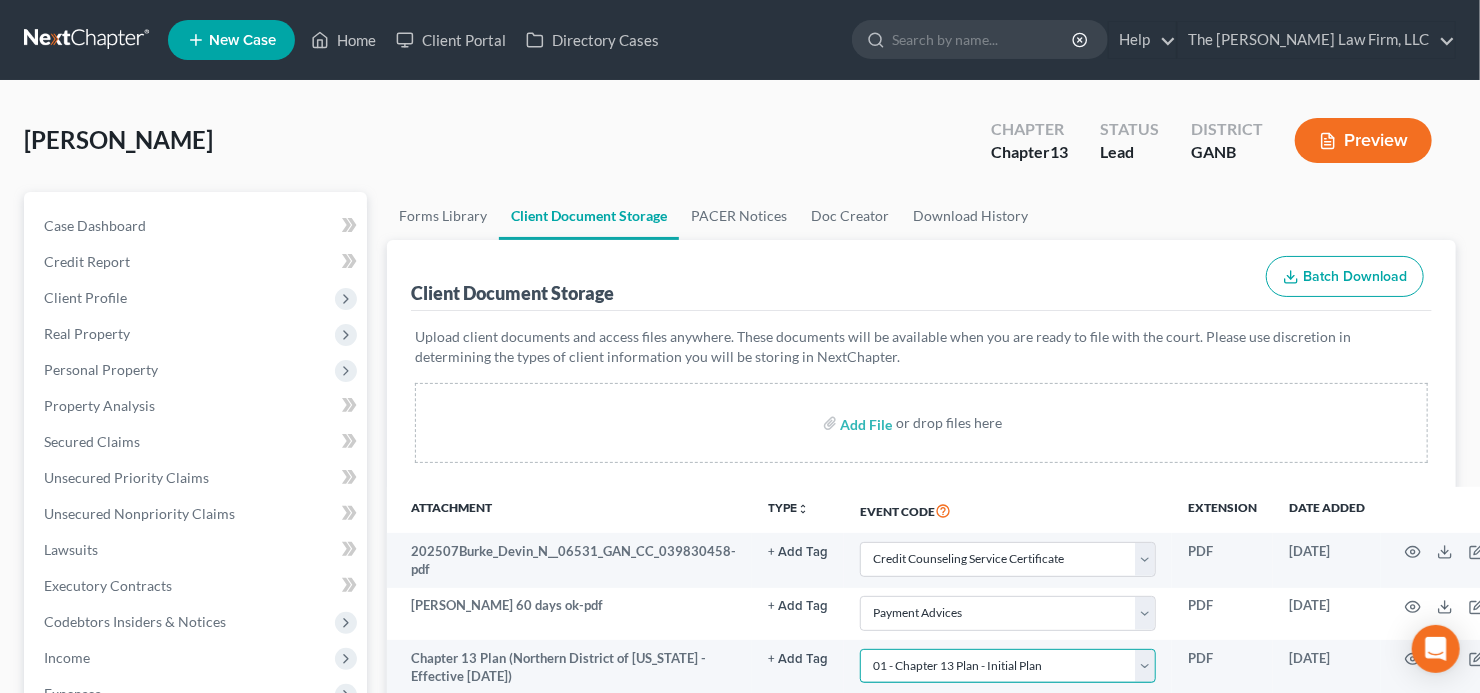 click on "Select Event 01 - Chapter 13 Plan - Initial Plan 02-Application to Pay Filing Fee in Installments Application for Waiver of Chapter 7 Filing Fee (103B) Certification of Financial Management Course for Debtor Corporate Ownership Statement Credit Counseling Service Certificate Exhibits Federal Tax Return Operating Report P-Amended List of Creditors (FEE) P-Amendment to Schedules D, E, F and/or E/F (FEE) P-Amendment to Voluntary Petition P-Attorney Disclosure Statement P-Chapter 11 Statement of Monthly Income (Form 122B) P-Chapter 13 Monthly Income Statement/Calculation of Disposable Income Document(s) - (122C-1/122C-2) P-Chapter 7 Statement of Monthly Income/Means Test Document(s) - (Forms 122A-1, 122A-1Supp, 122A-2) P-Corporate Resolution P-Declaration of Debtor P-Equity Security Holders P-Initial Statement About an Eviction Judgment Against You--Form 101A P-Schedule A/B P-Schedule C P-Schedule D P-Schedule E/F P-Schedule G P-Schedule H P-Schedule I P-Schedule J P-Statement of Financial Affairs Payment Advices" at bounding box center (1008, 666) 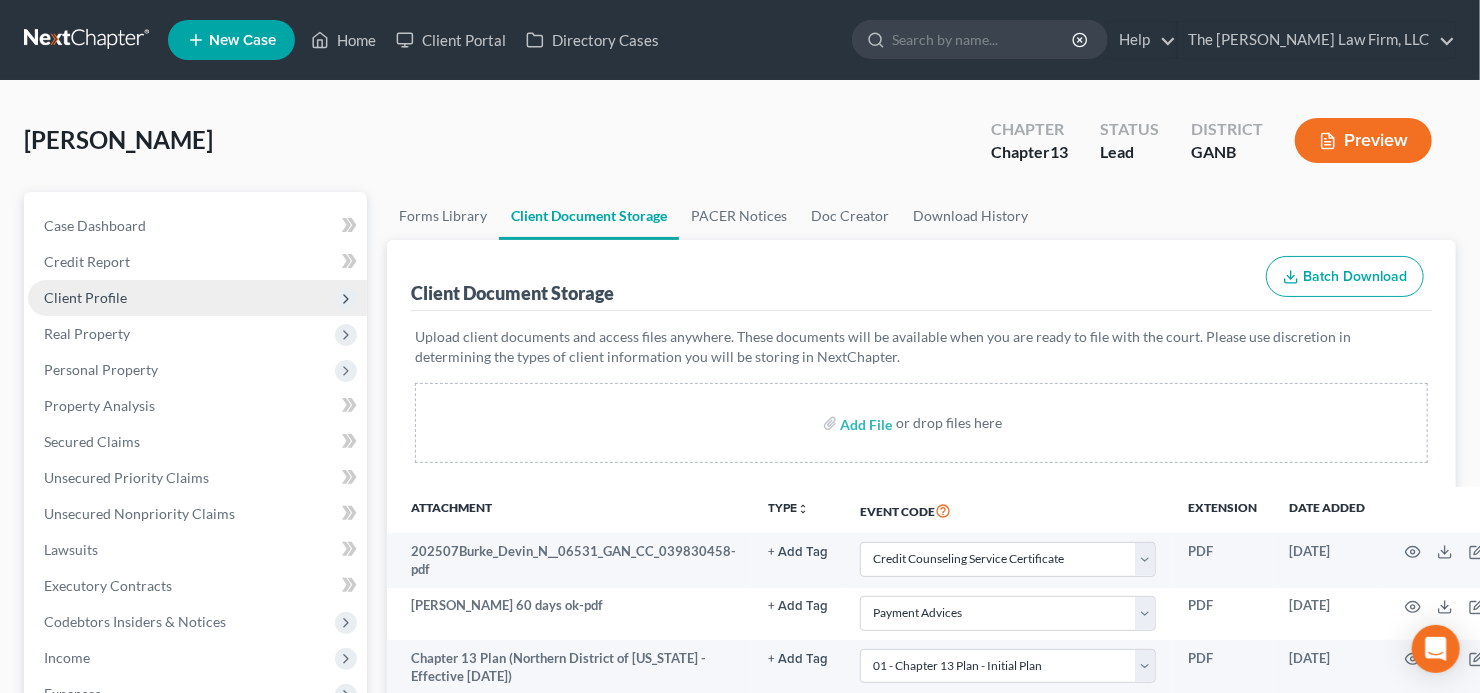 click on "Client Profile" at bounding box center (197, 298) 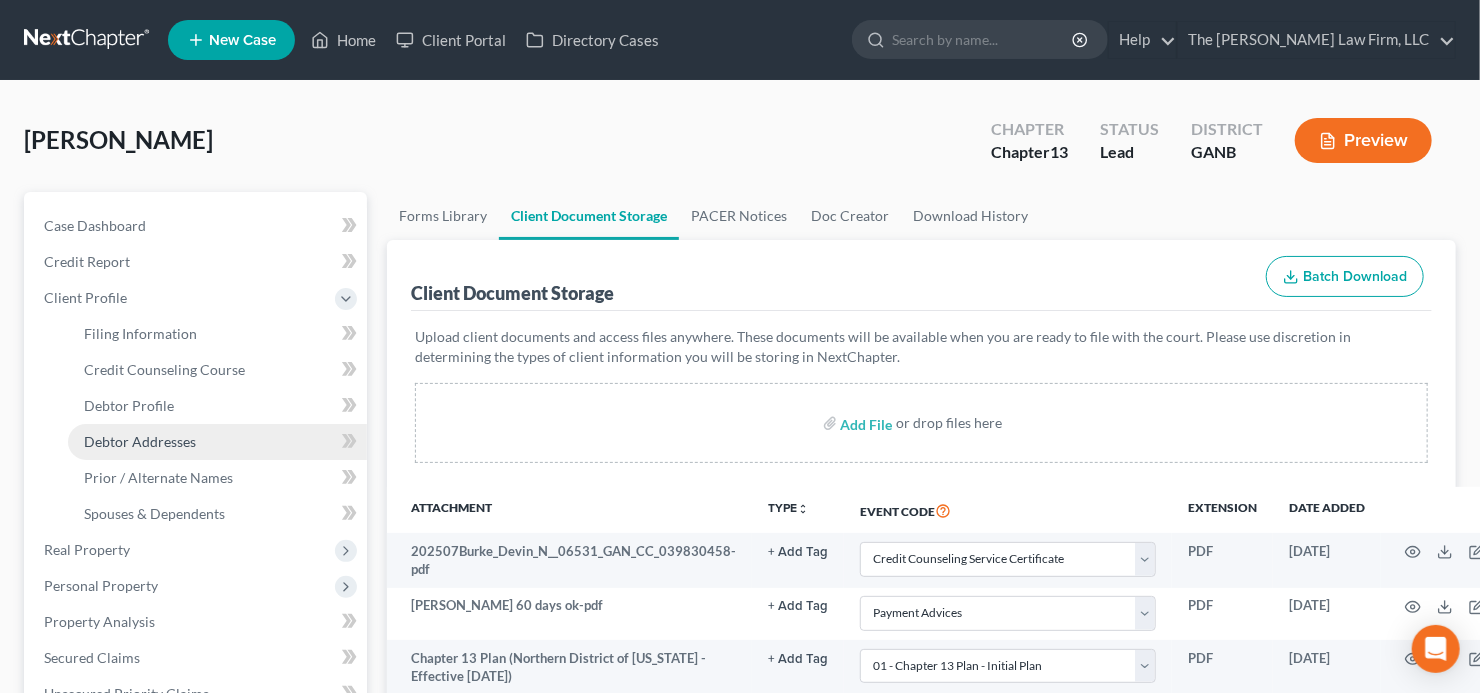 click on "Debtor Addresses" at bounding box center [140, 441] 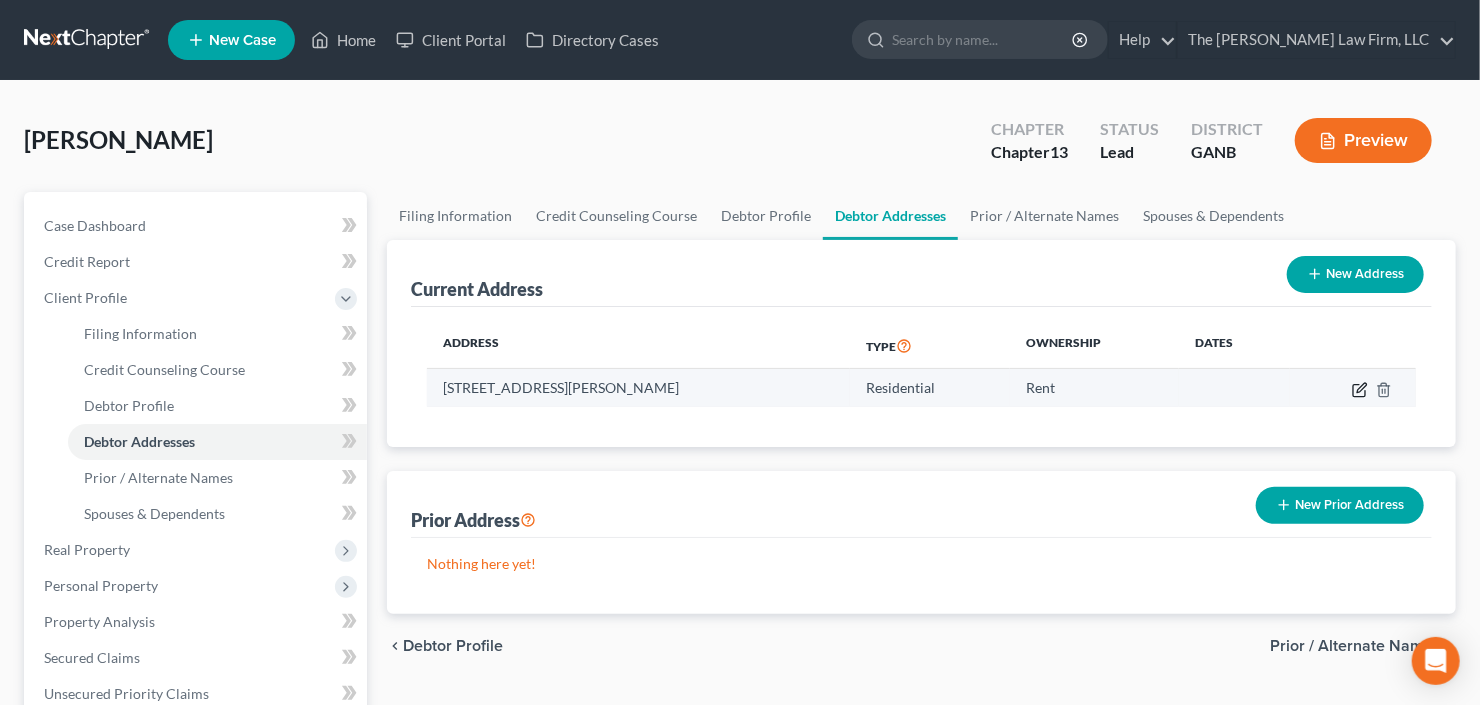click 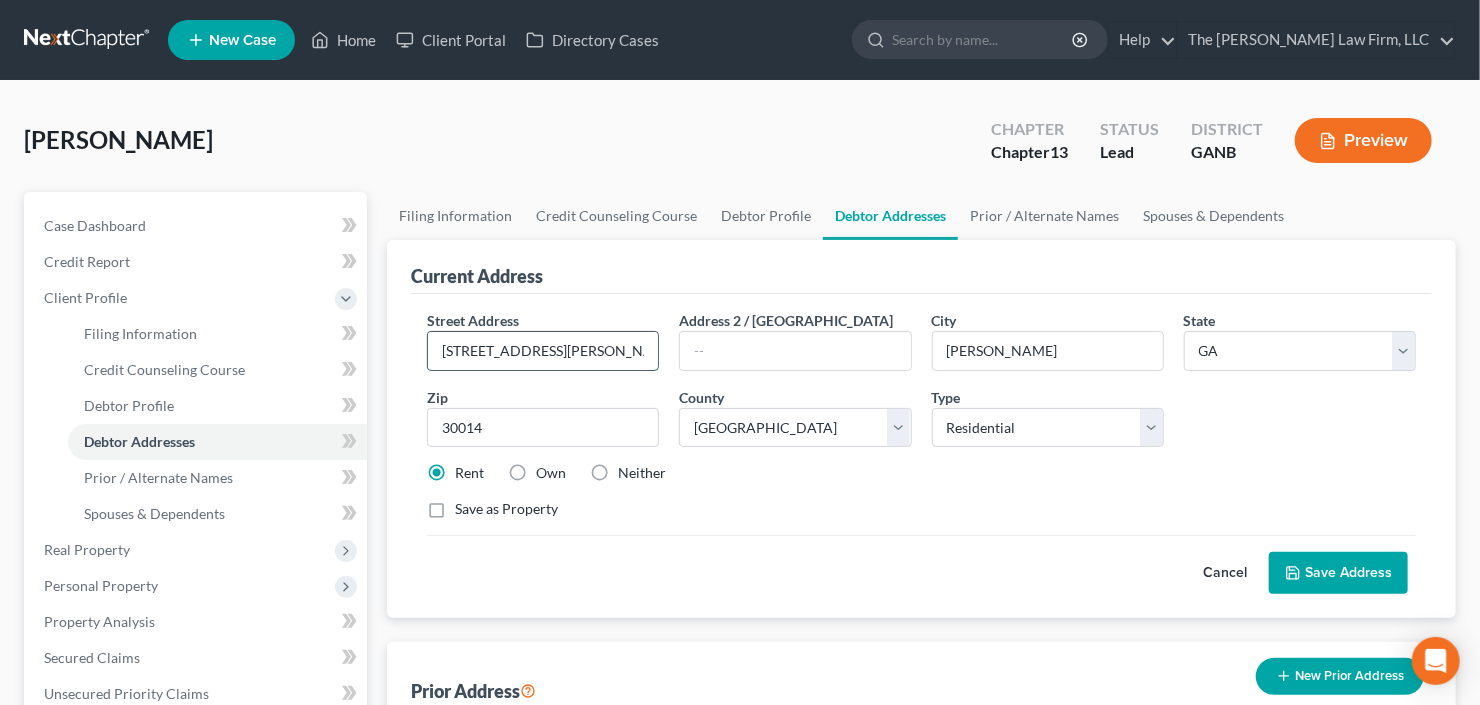 drag, startPoint x: 495, startPoint y: 352, endPoint x: 478, endPoint y: 356, distance: 17.464249 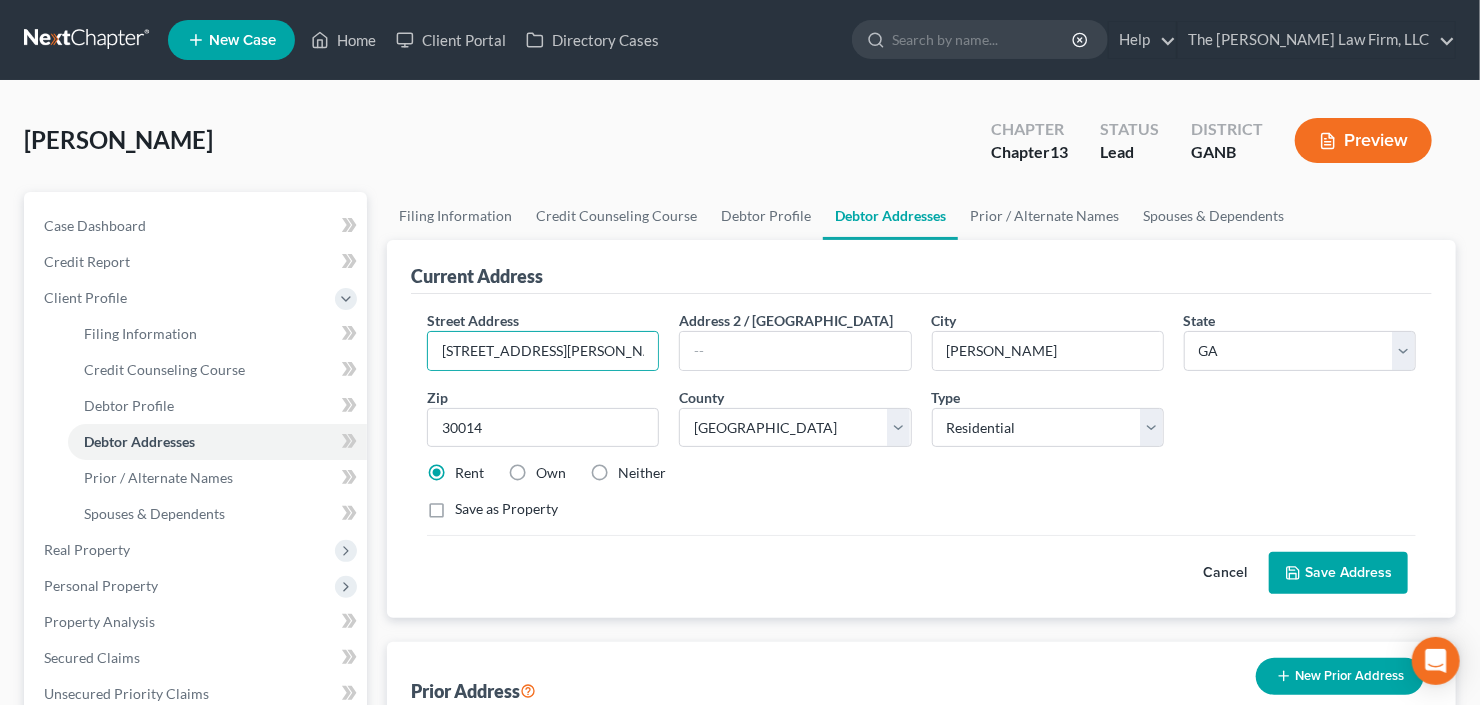 click on "Save Address" at bounding box center (1338, 573) 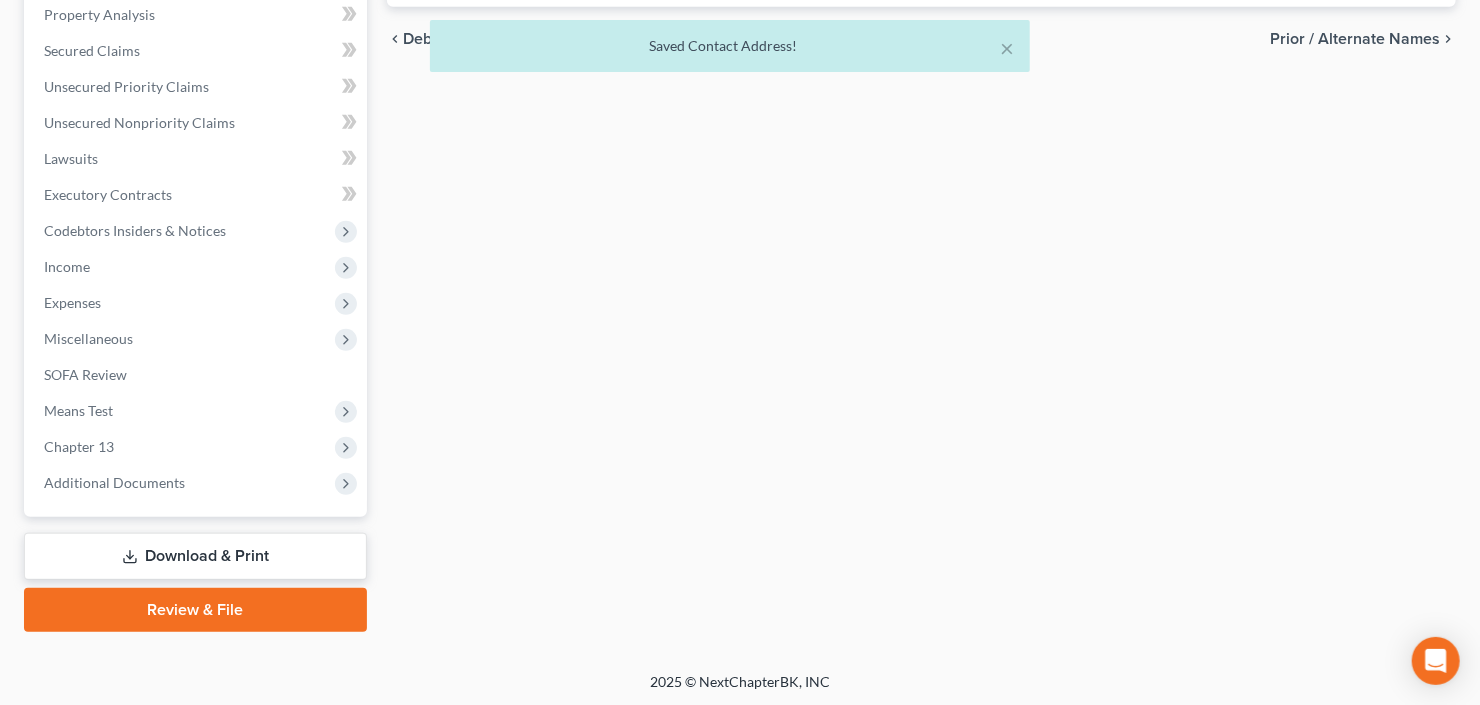 click on "Download & Print" at bounding box center (195, 556) 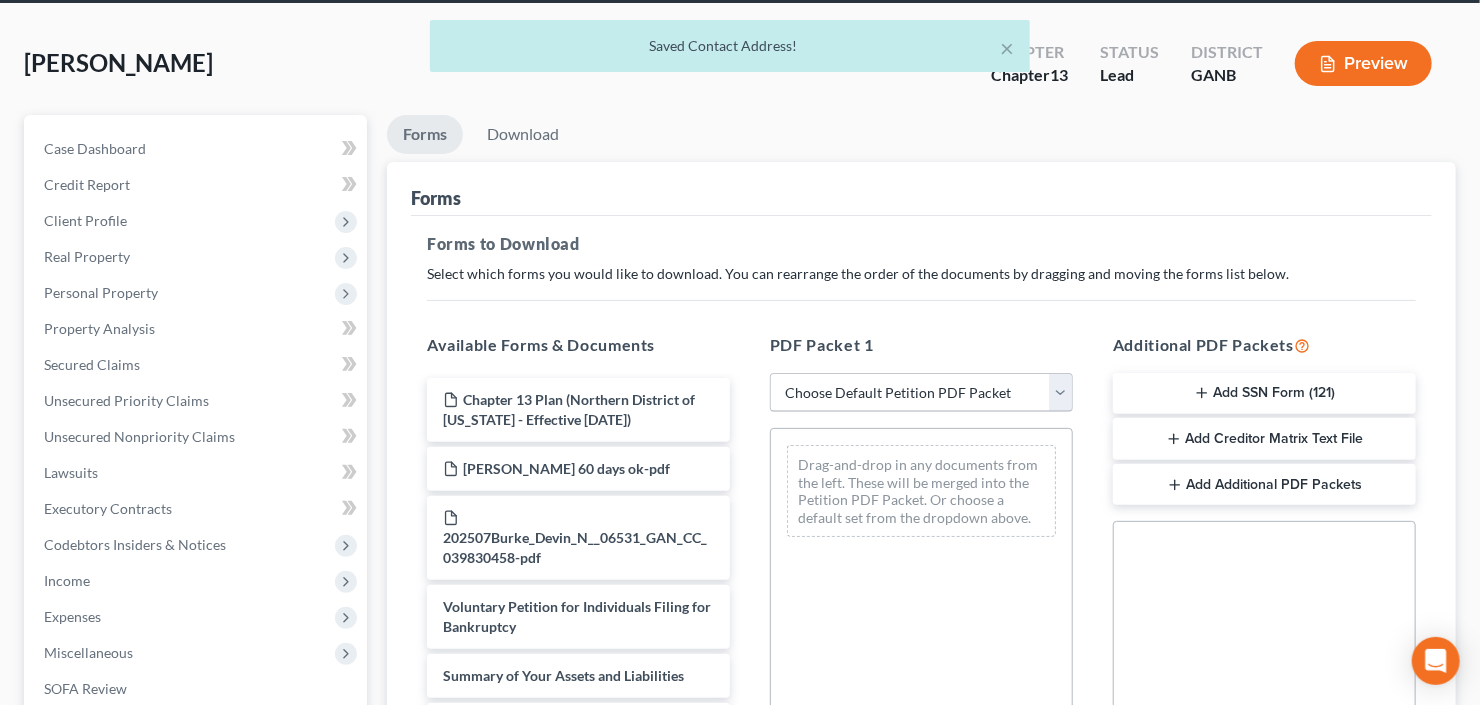 scroll, scrollTop: 0, scrollLeft: 0, axis: both 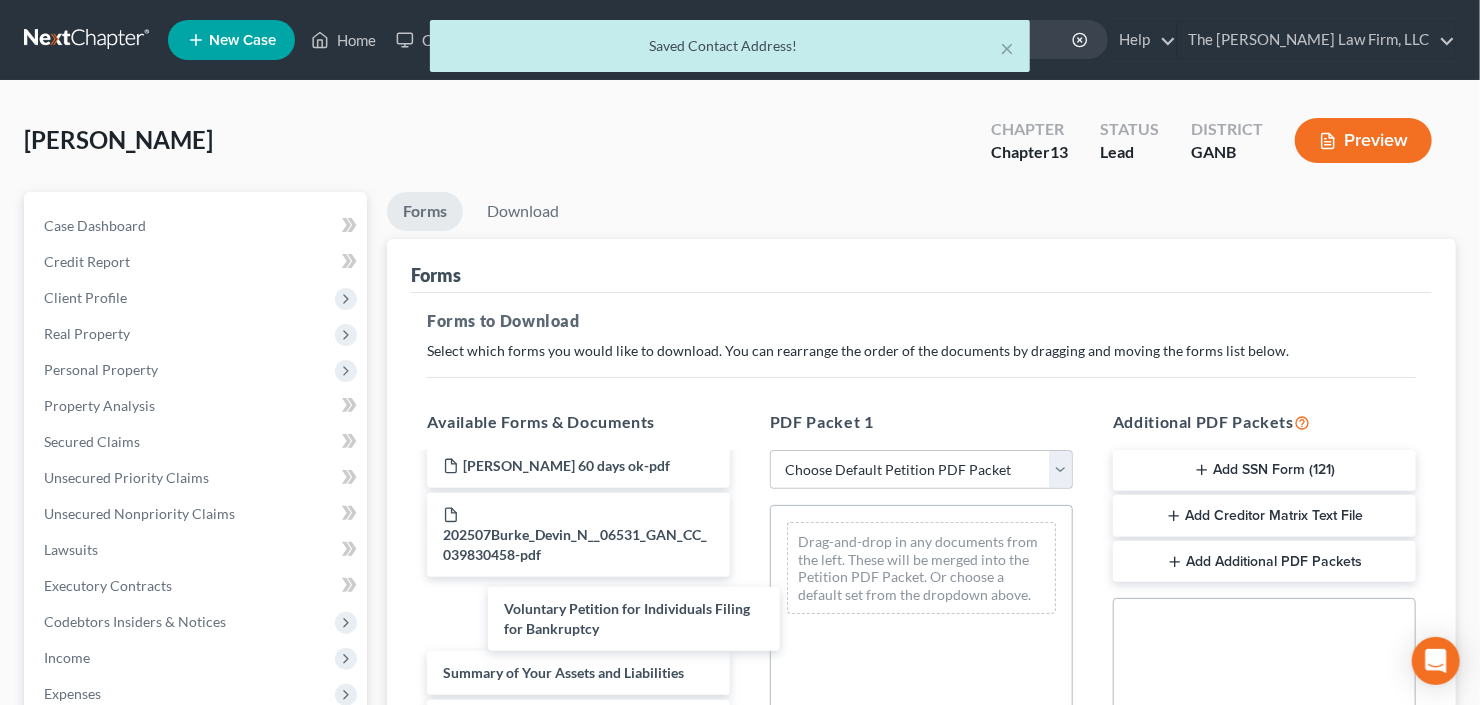 drag, startPoint x: 538, startPoint y: 598, endPoint x: 945, endPoint y: 488, distance: 421.6029 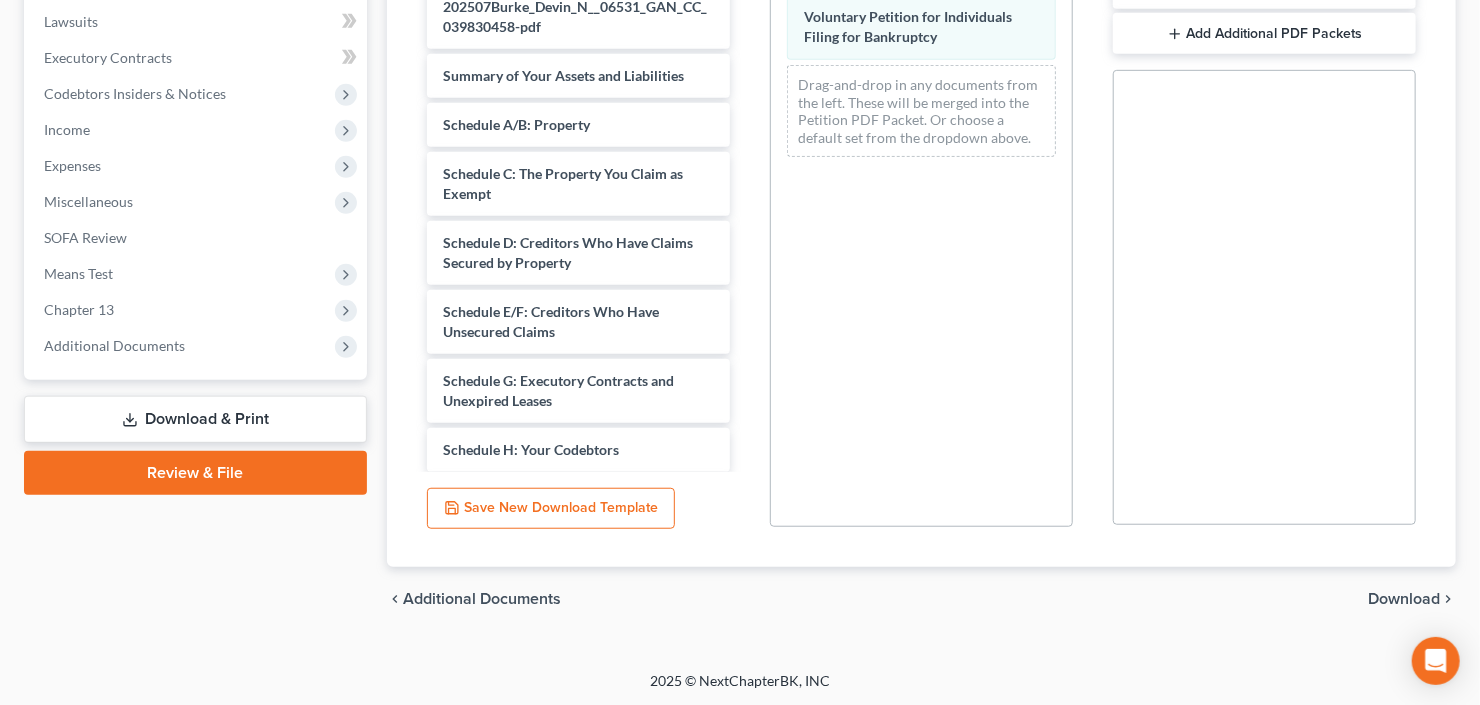 click on "Download" at bounding box center [1404, 599] 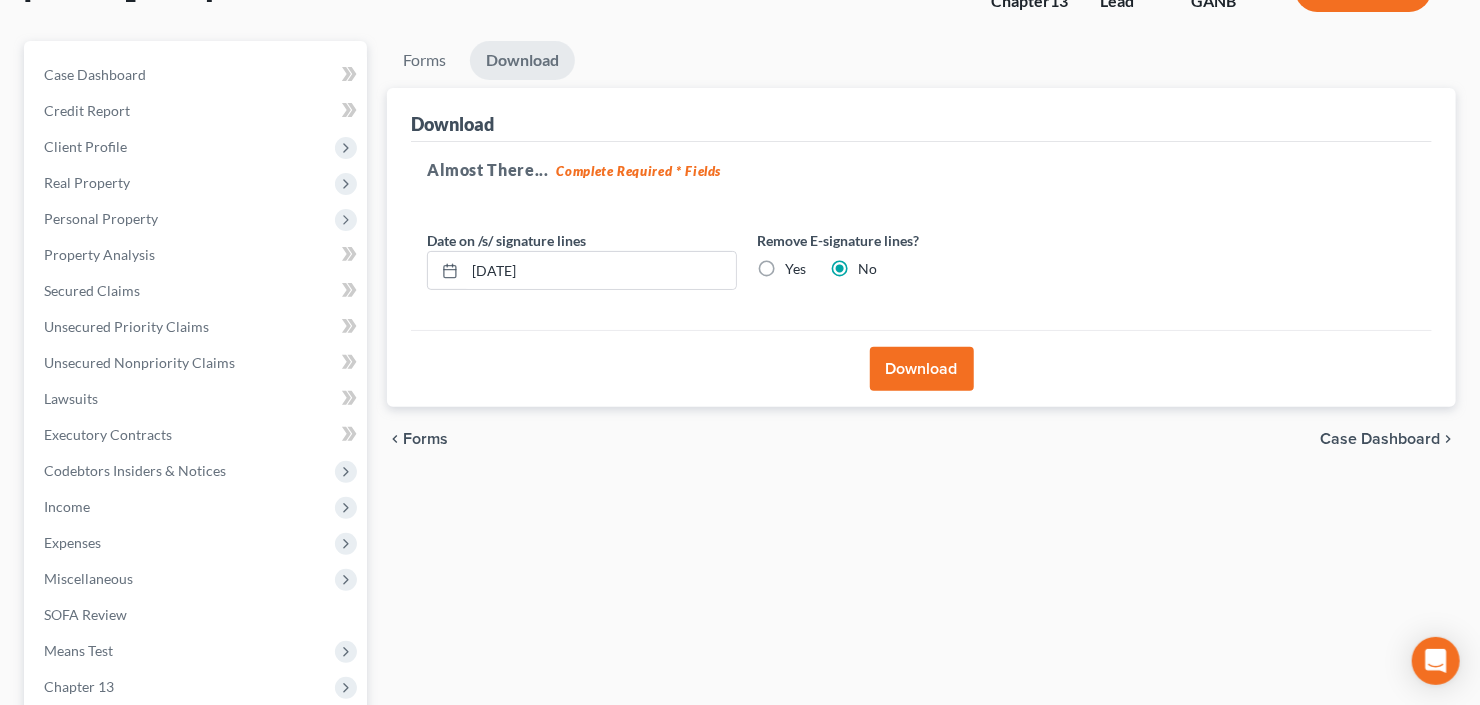scroll, scrollTop: 0, scrollLeft: 0, axis: both 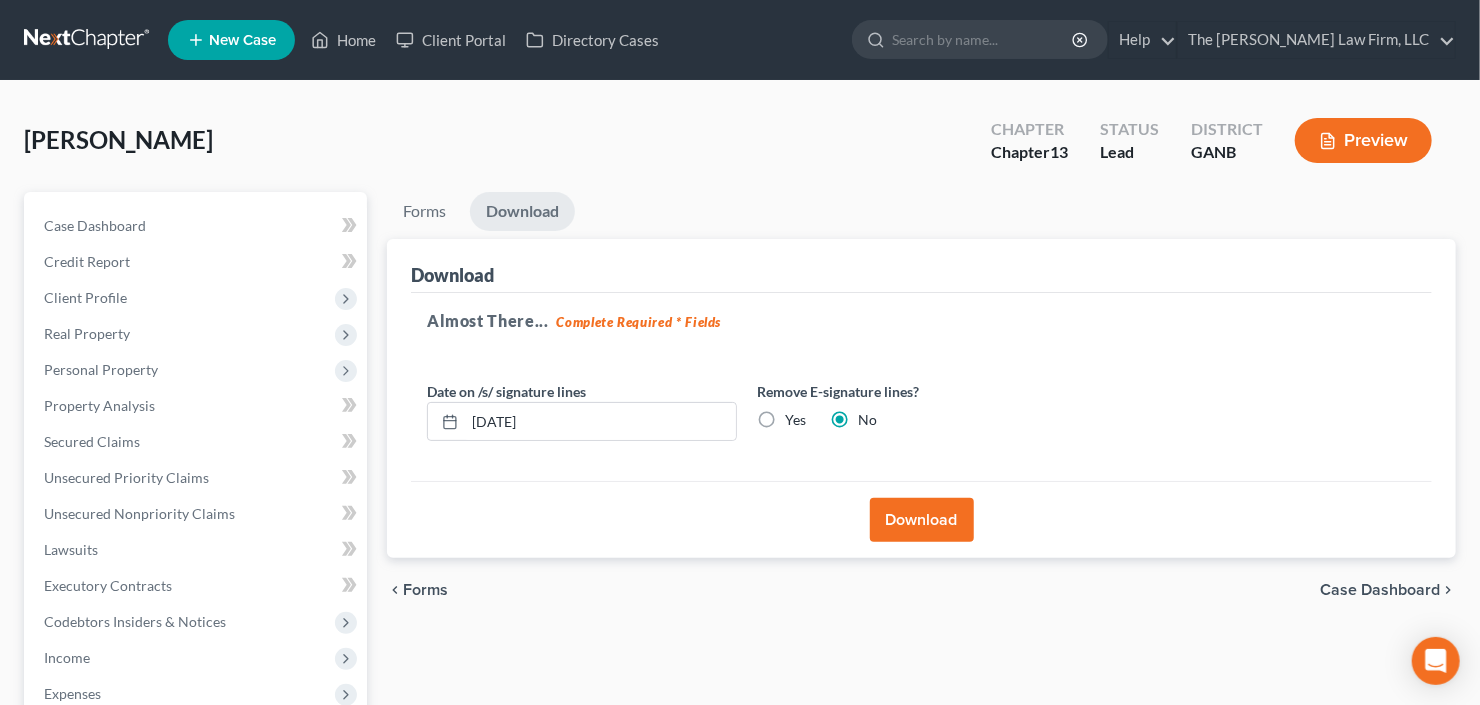 click on "Download" at bounding box center (922, 520) 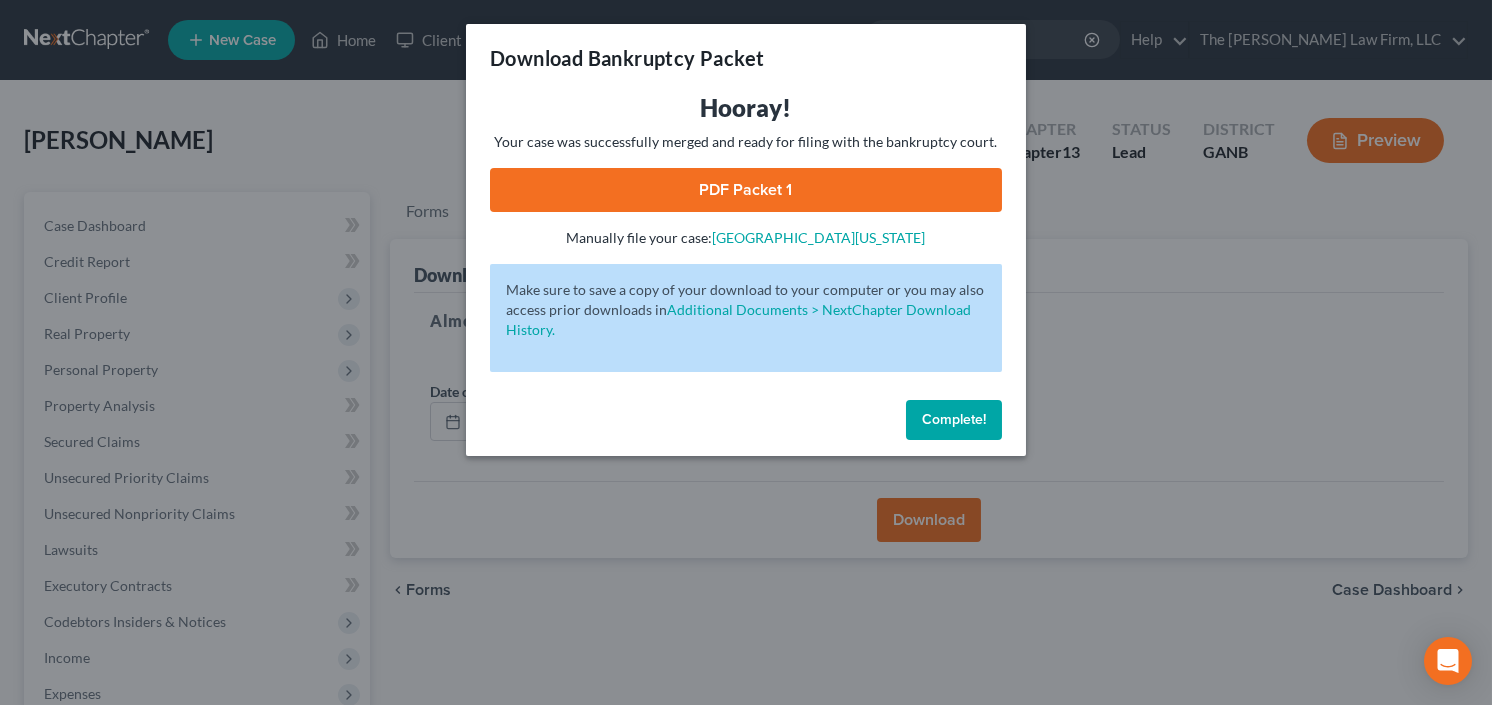 click on "PDF Packet 1" at bounding box center (746, 190) 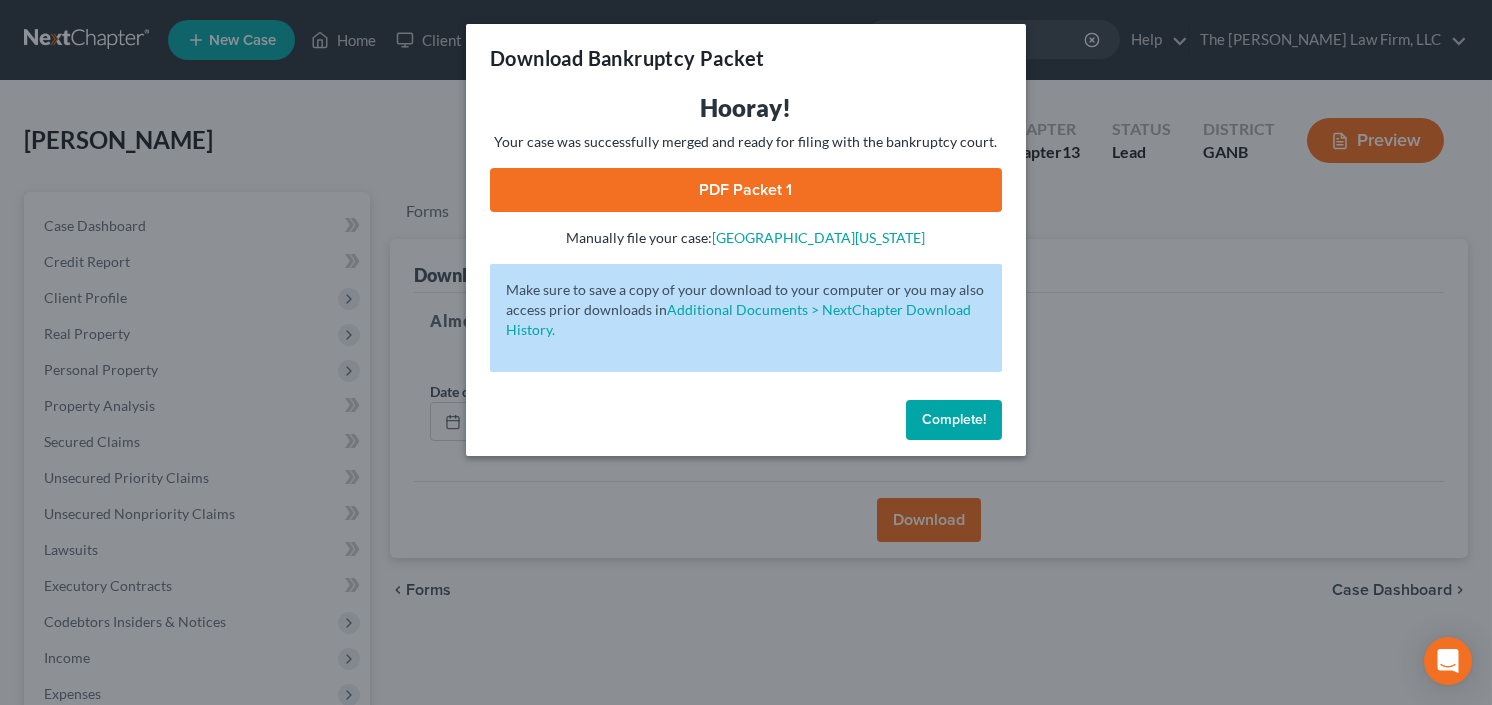 click on "PDF Packet 1" at bounding box center (746, 190) 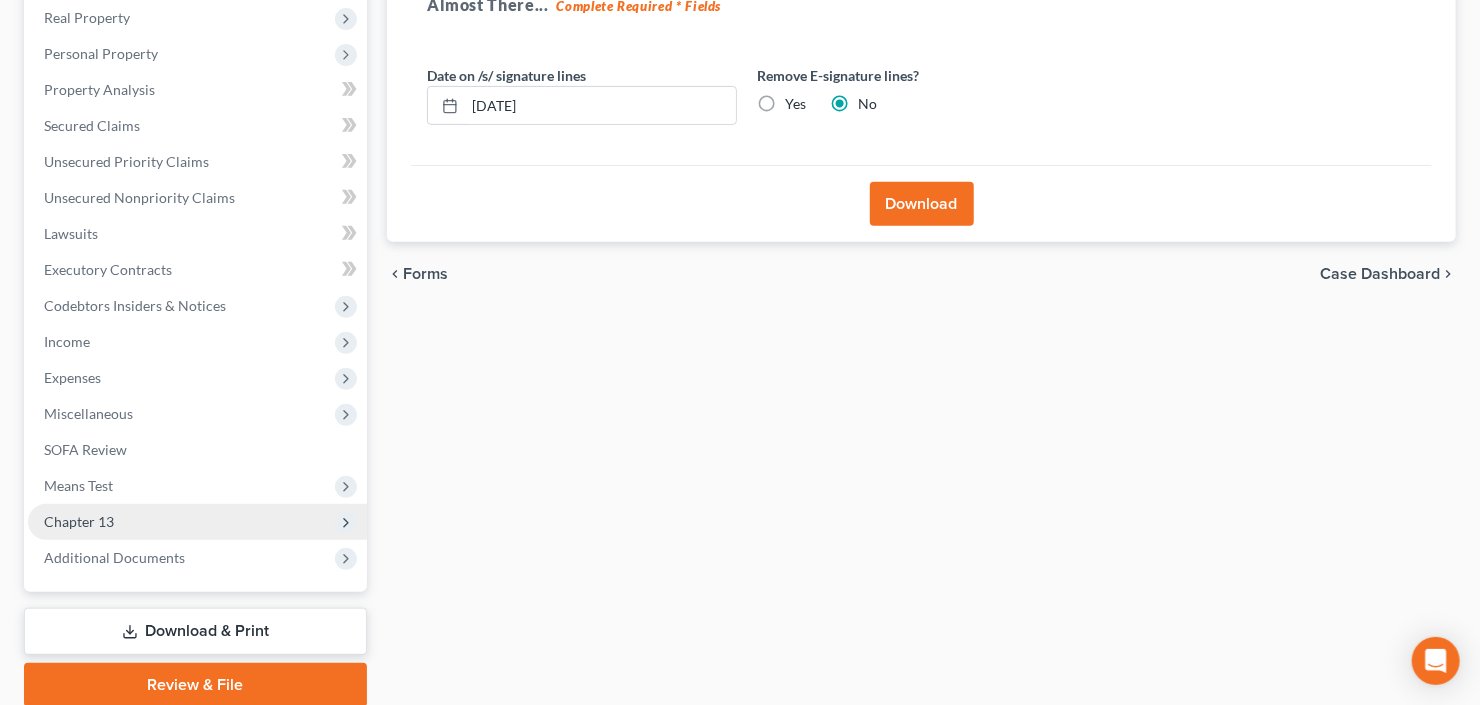 scroll, scrollTop: 390, scrollLeft: 0, axis: vertical 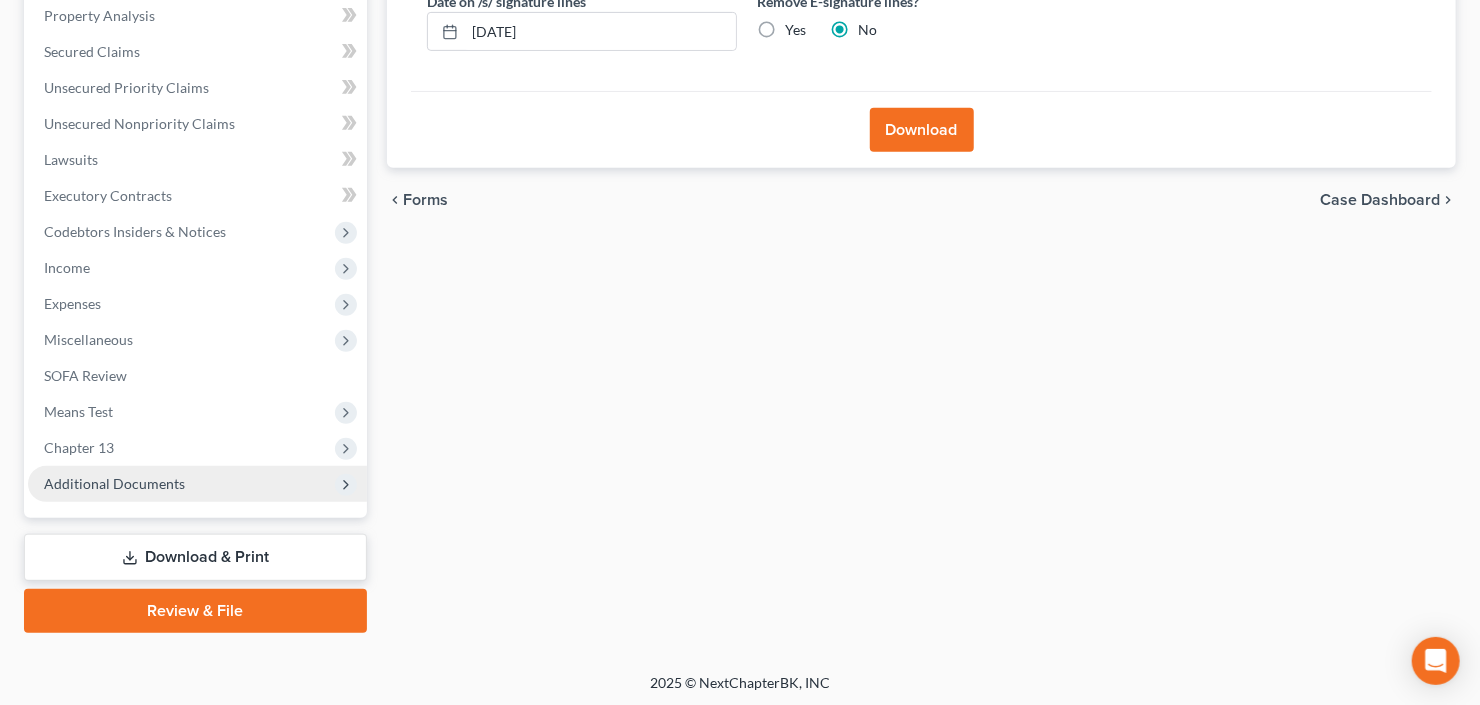 click on "Additional Documents" at bounding box center (114, 483) 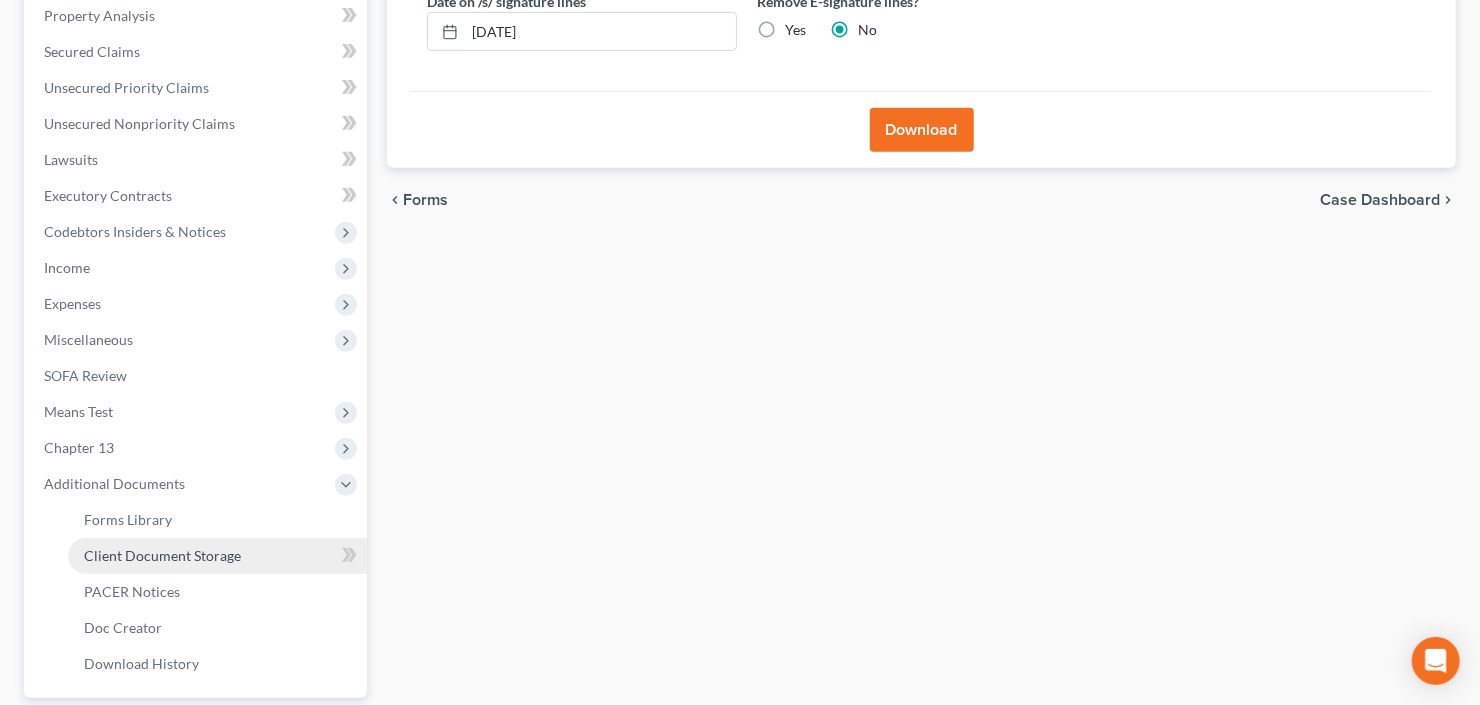 click on "Client Document Storage" at bounding box center [162, 555] 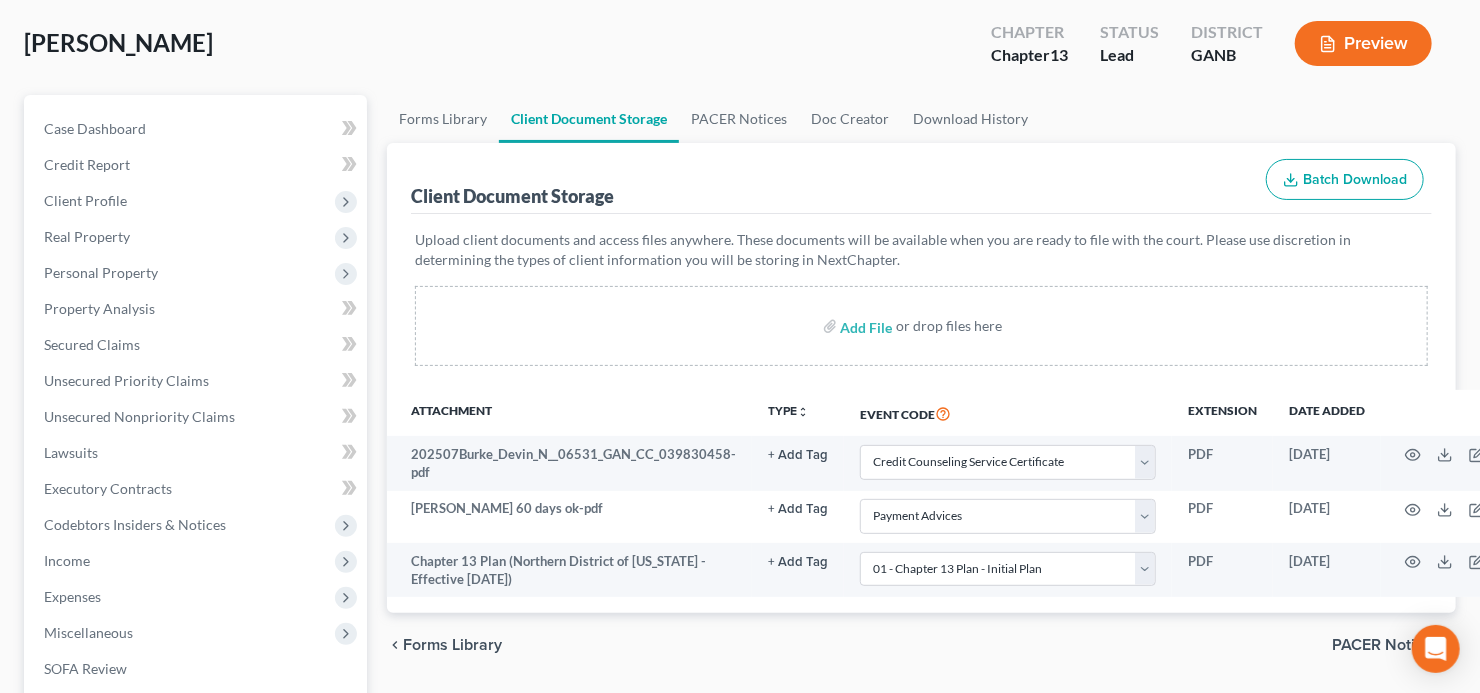 scroll, scrollTop: 0, scrollLeft: 0, axis: both 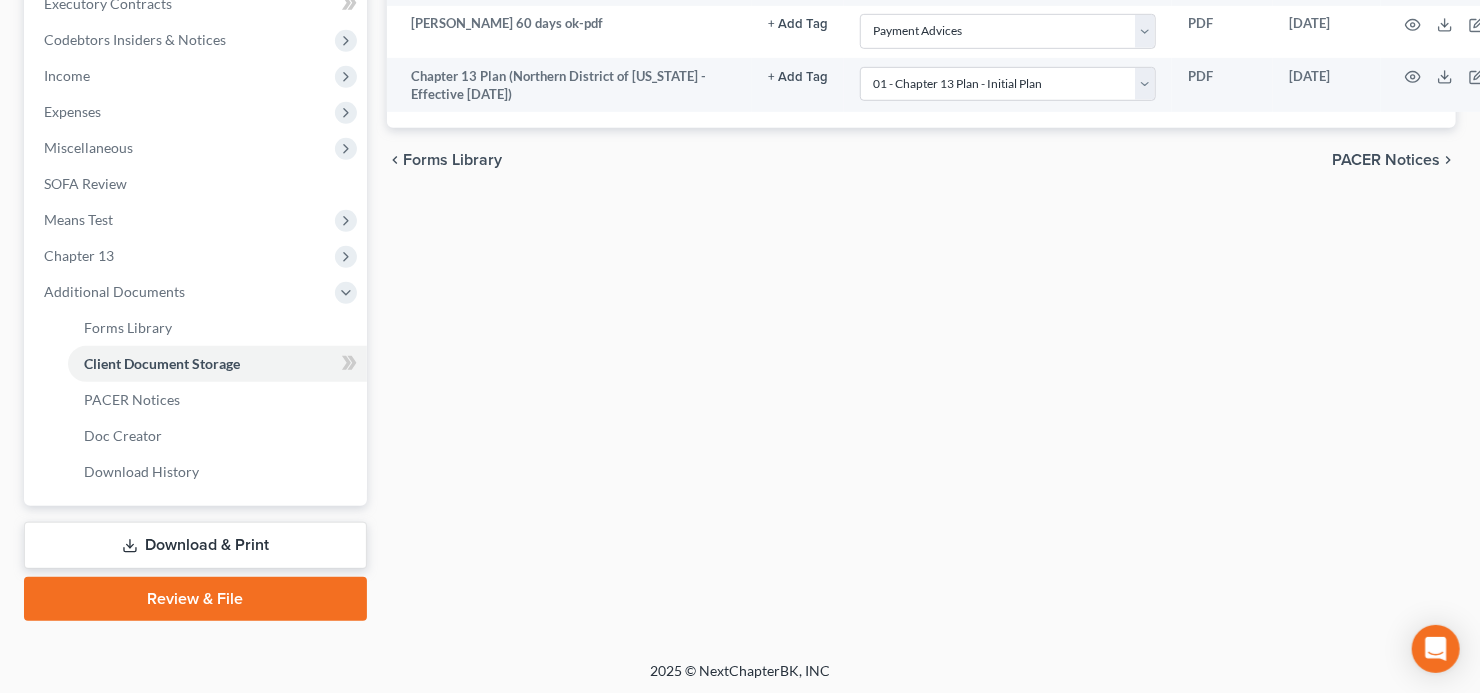 click on "Review & File" at bounding box center [195, 599] 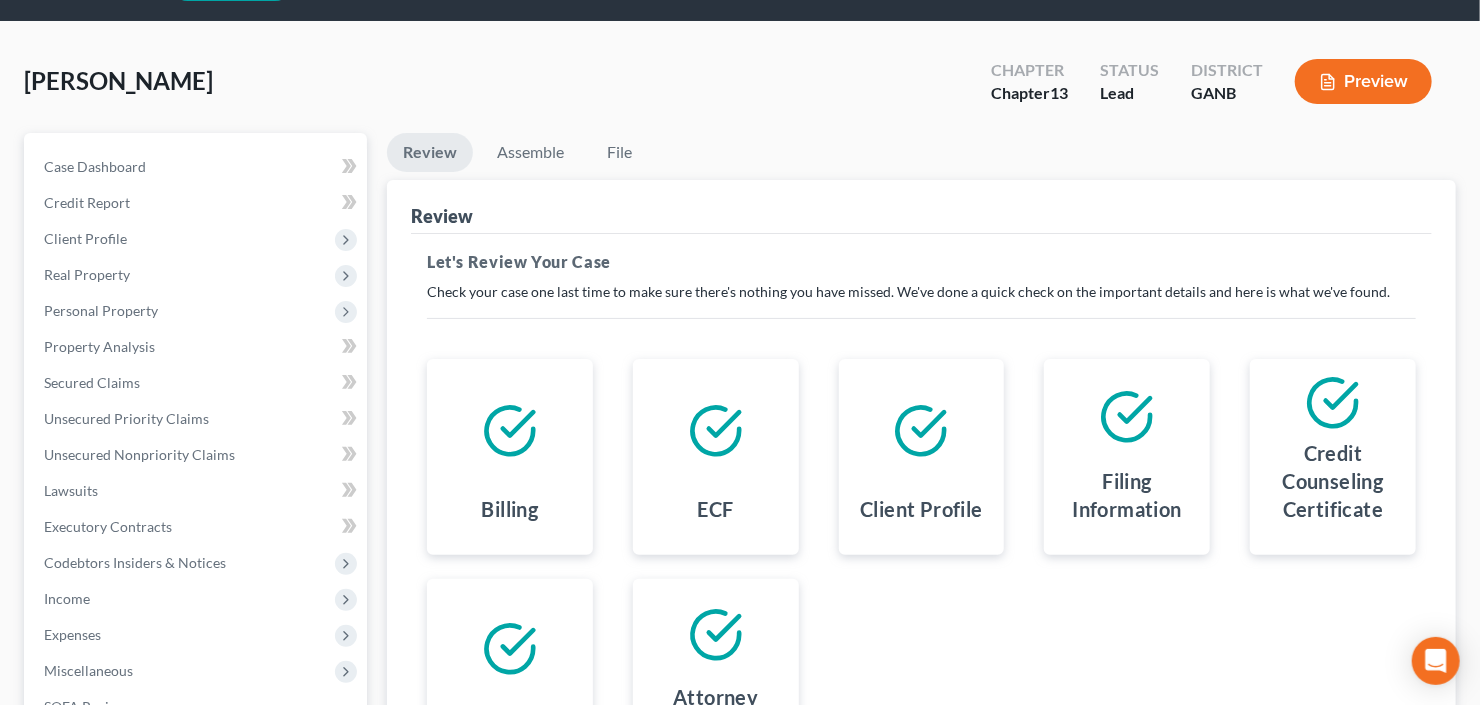 scroll, scrollTop: 0, scrollLeft: 0, axis: both 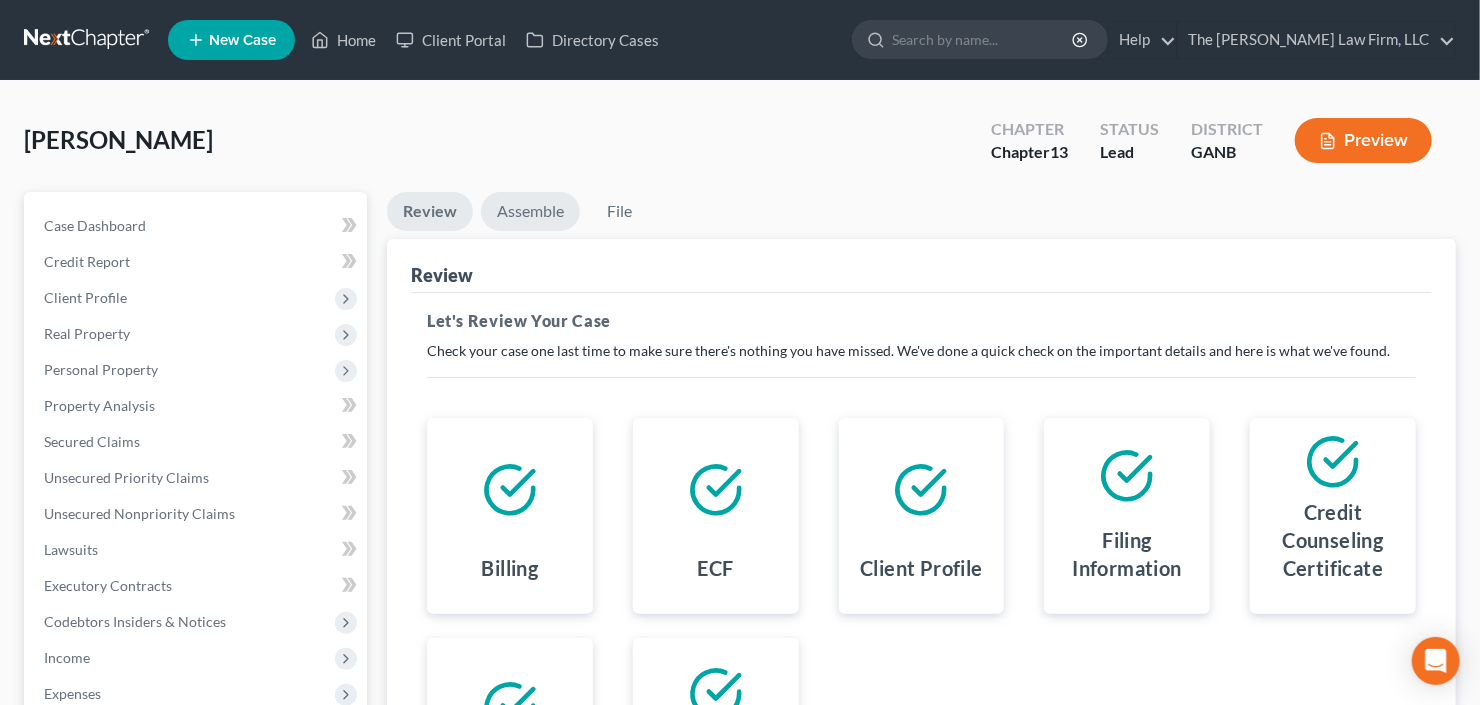click on "Assemble" at bounding box center [530, 211] 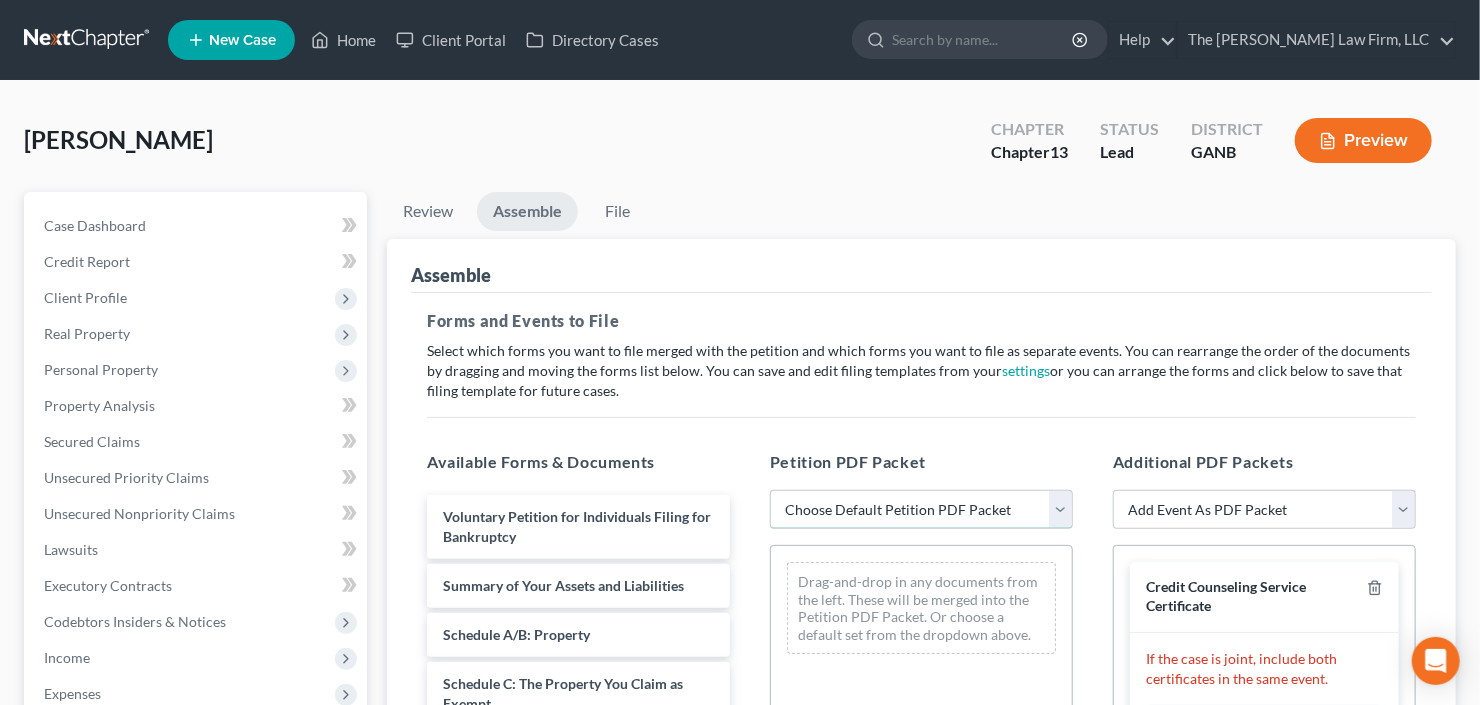 click on "Choose Default Petition PDF Packet Complete Bankruptcy Petition (all forms and schedules) Emergency Filing (Voluntary Petition and Creditor List Only)" at bounding box center (921, 510) 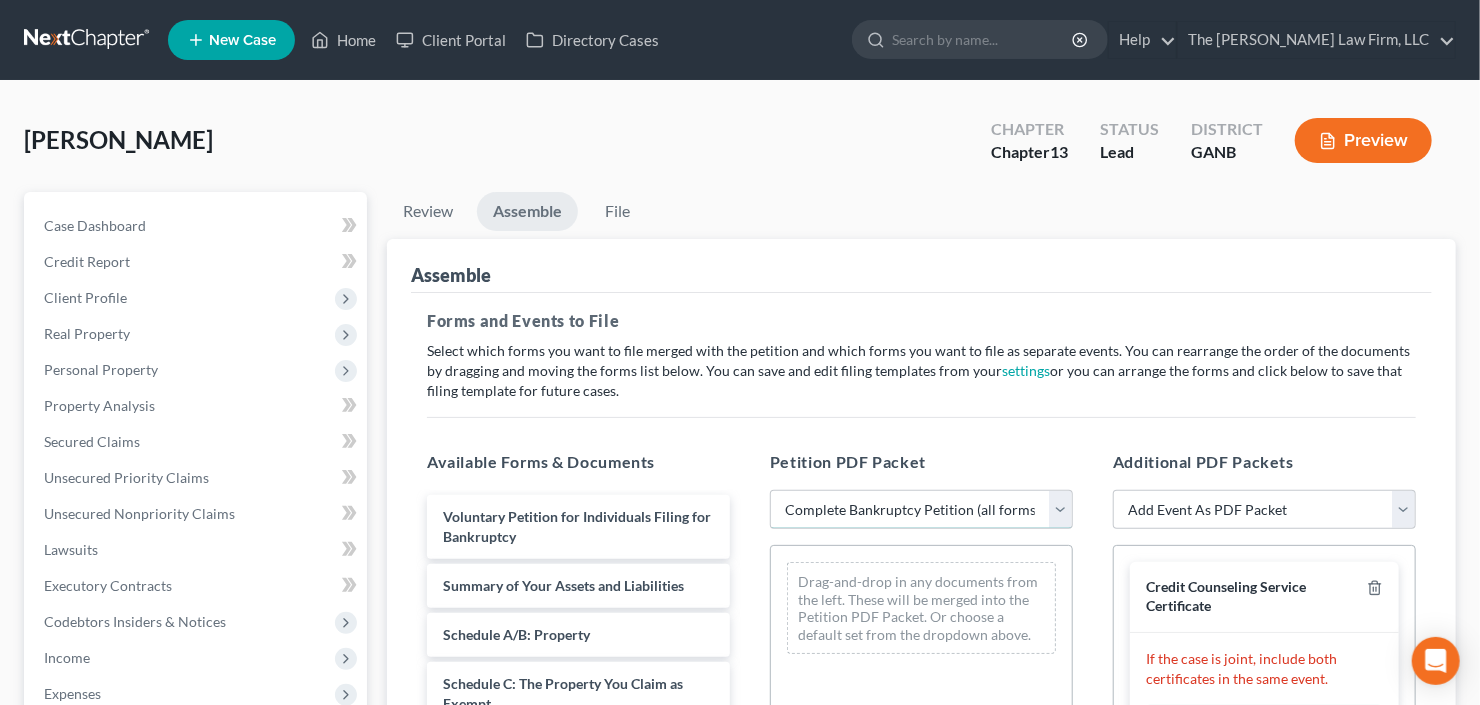 click on "Choose Default Petition PDF Packet Complete Bankruptcy Petition (all forms and schedules) Emergency Filing (Voluntary Petition and Creditor List Only)" at bounding box center (921, 510) 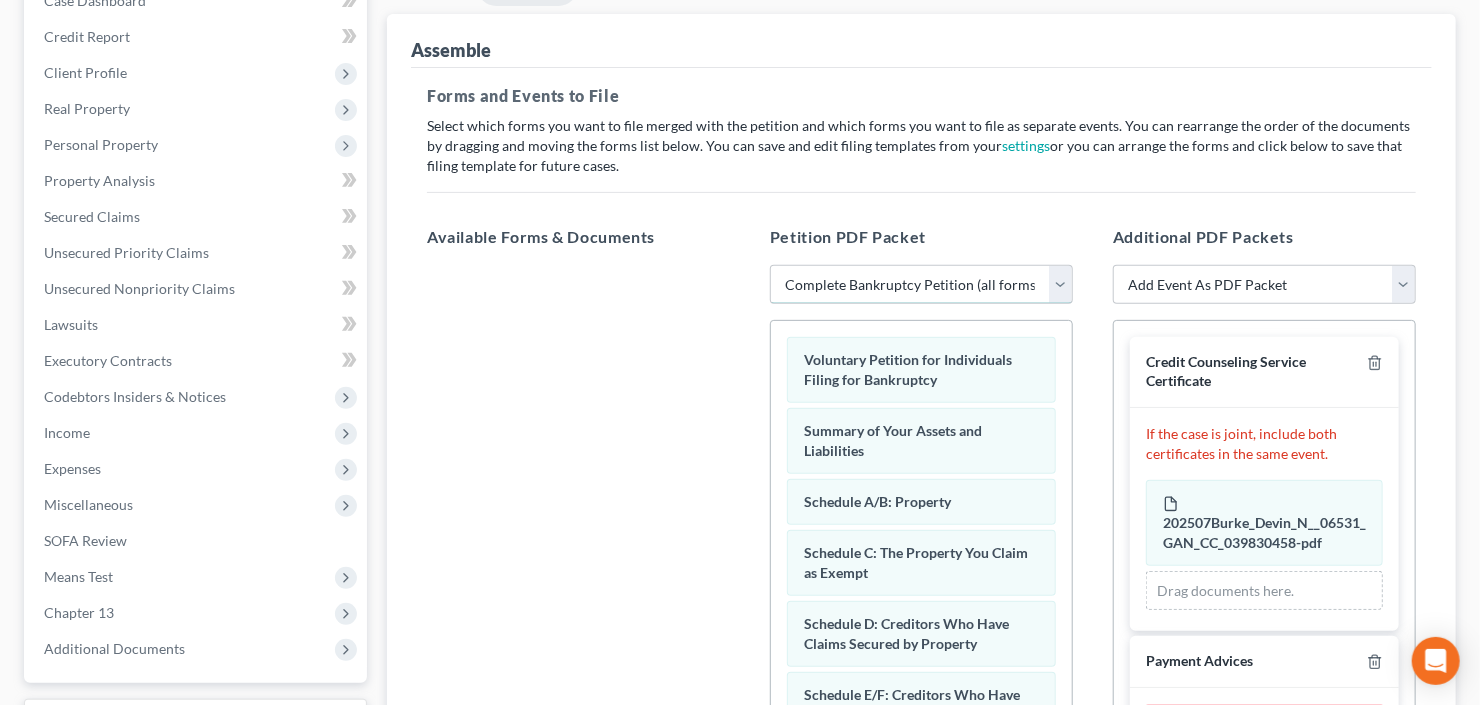 scroll, scrollTop: 567, scrollLeft: 0, axis: vertical 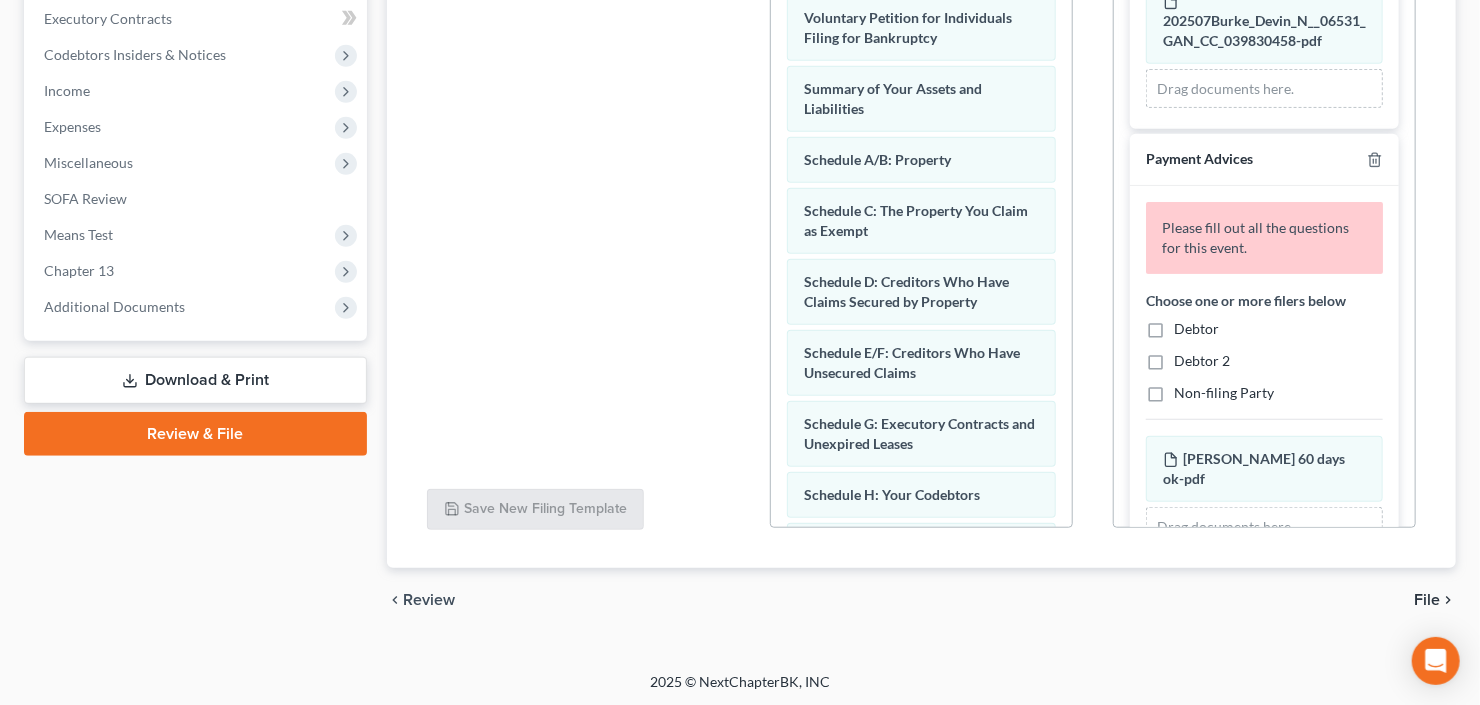 click on "Debtor" at bounding box center (1196, 329) 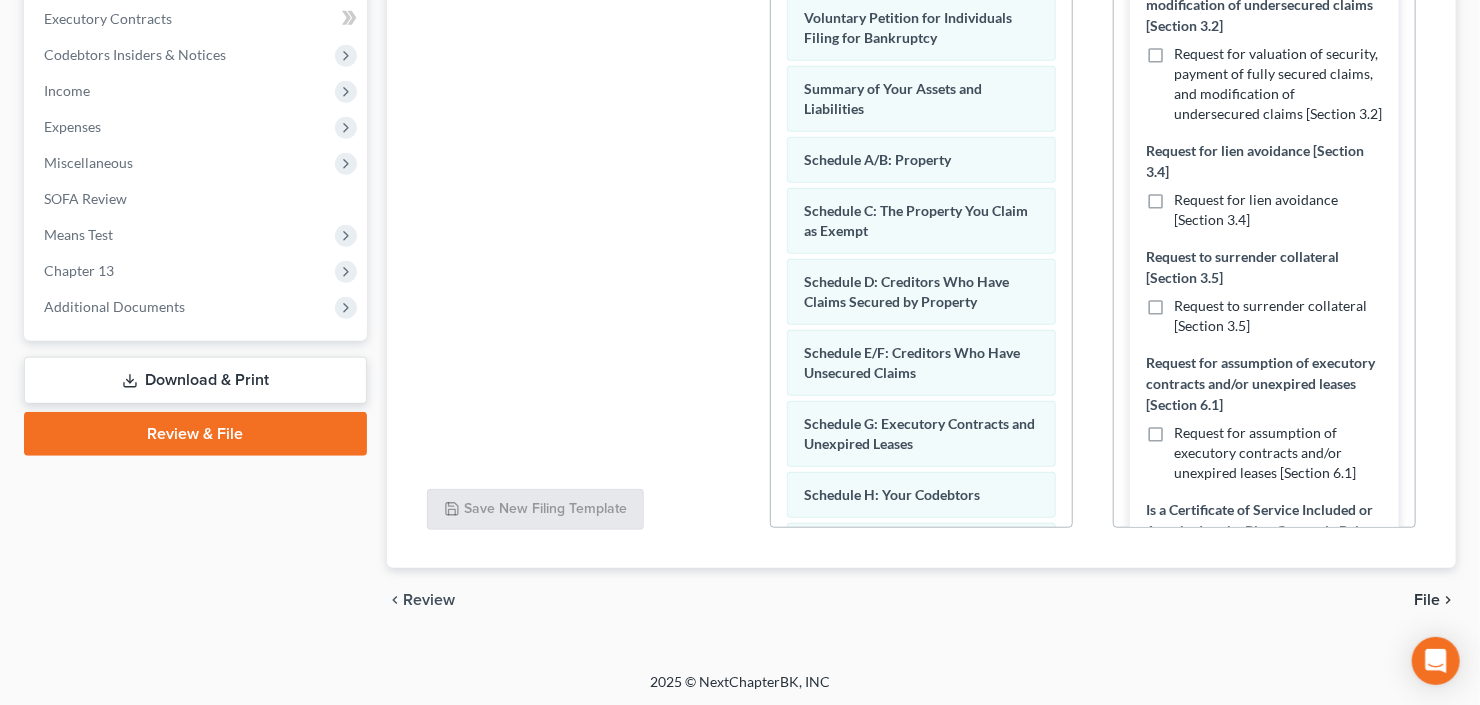 scroll, scrollTop: 960, scrollLeft: 0, axis: vertical 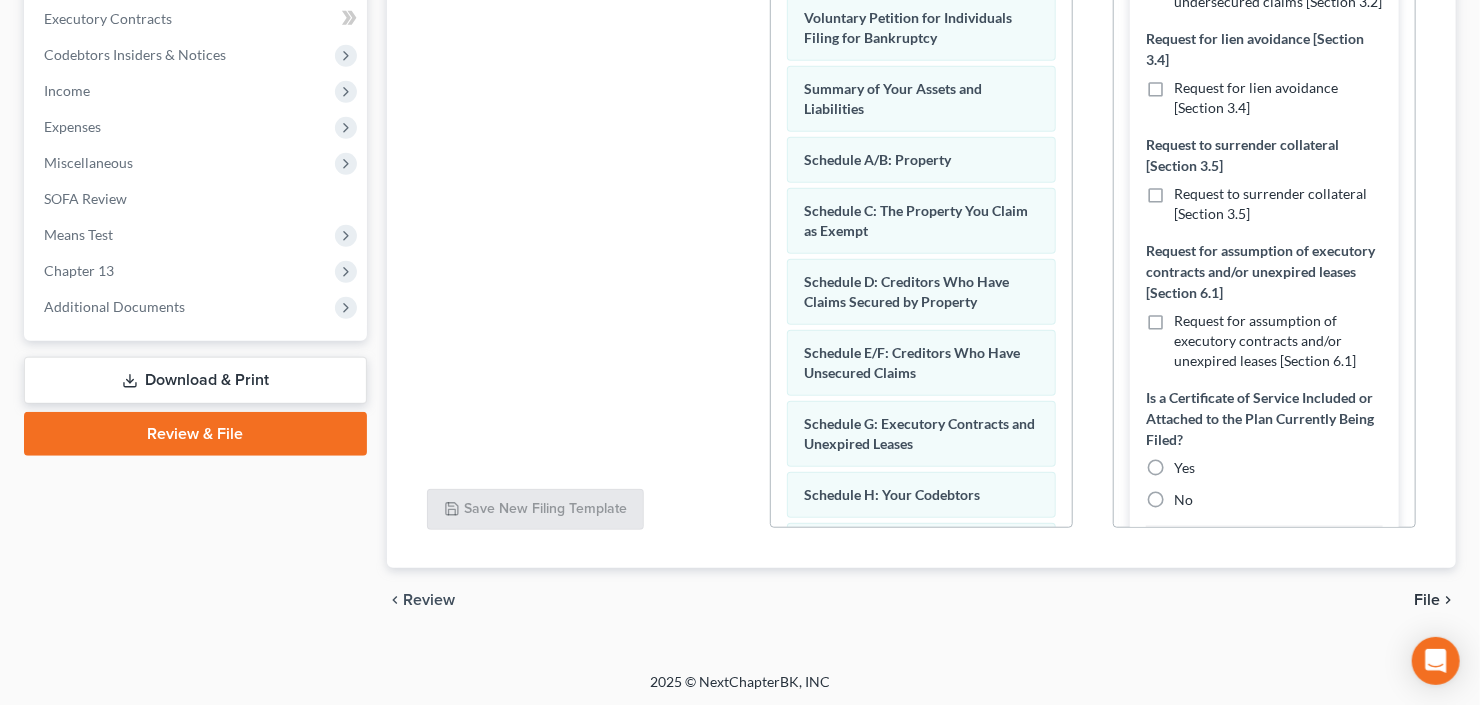 click on "Request for assumption of executory contracts and/or unexpired leases [Section 6.1]" at bounding box center (1278, 341) 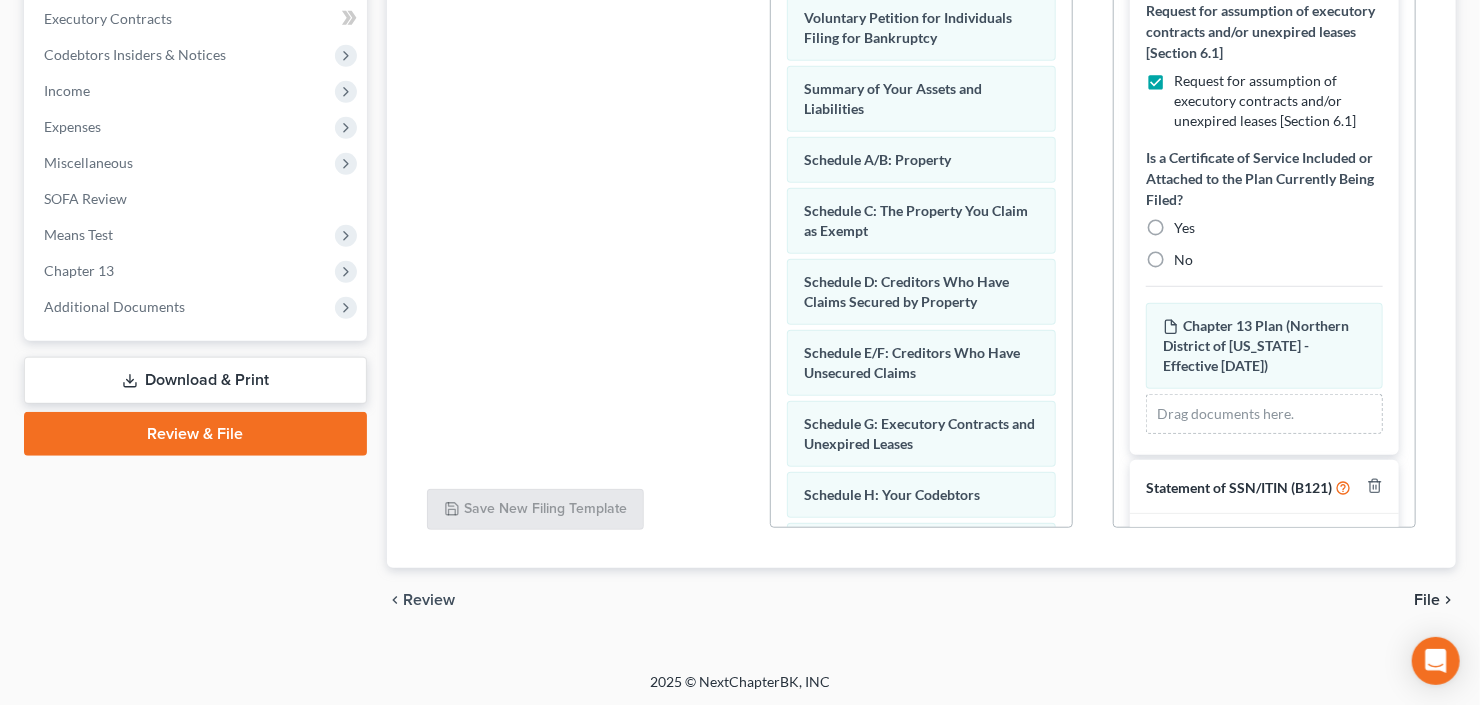 click on "No" at bounding box center (1183, 260) 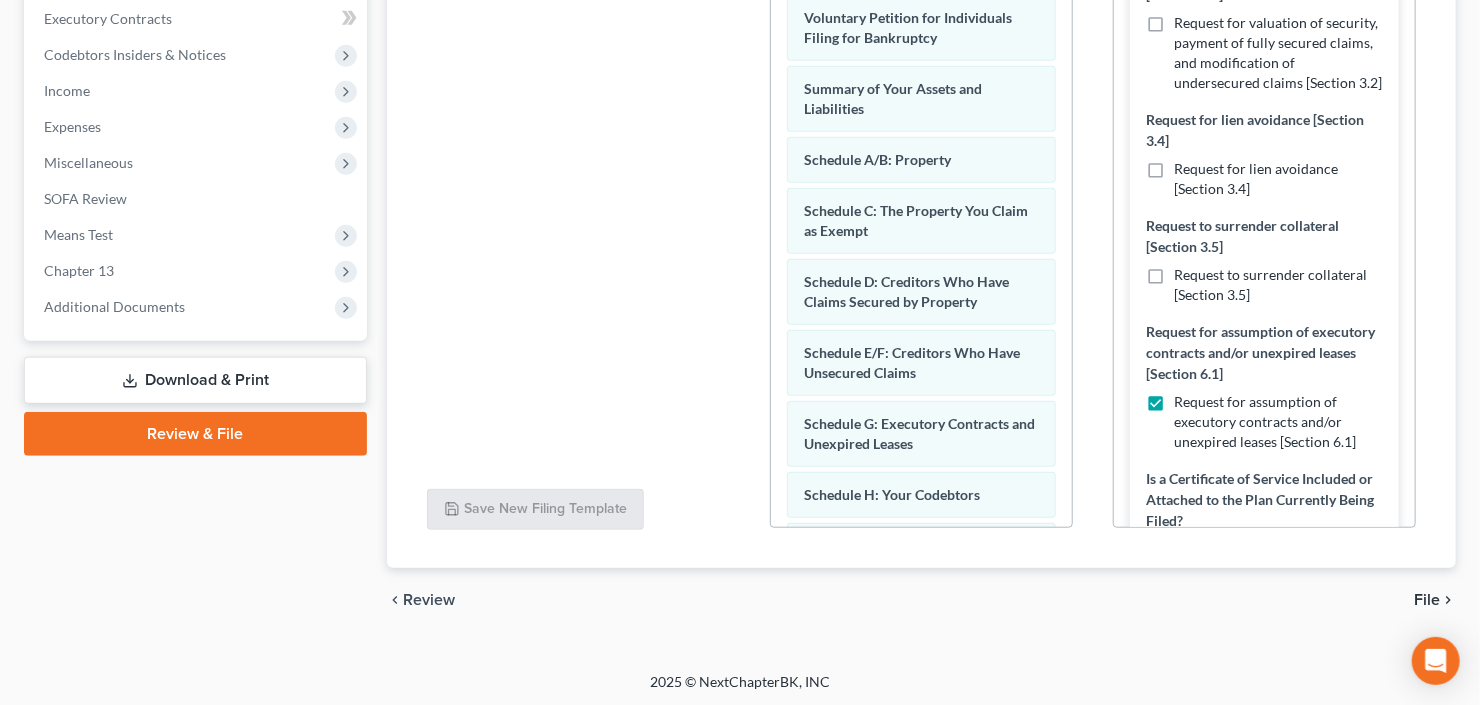 scroll, scrollTop: 551, scrollLeft: 0, axis: vertical 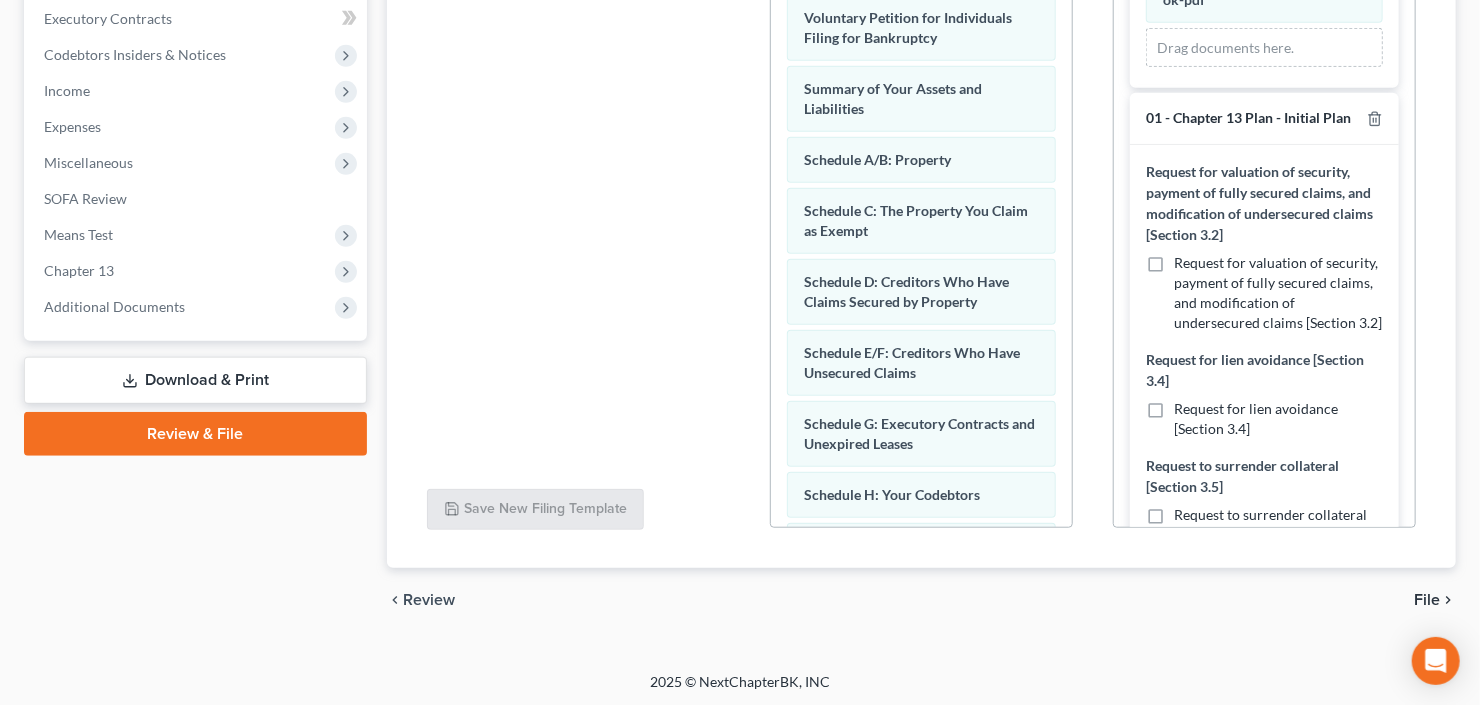 click on "Request for valuation of security, payment of fully secured claims, and modification of undersecured claims [Section 3.2]" at bounding box center (1278, 293) 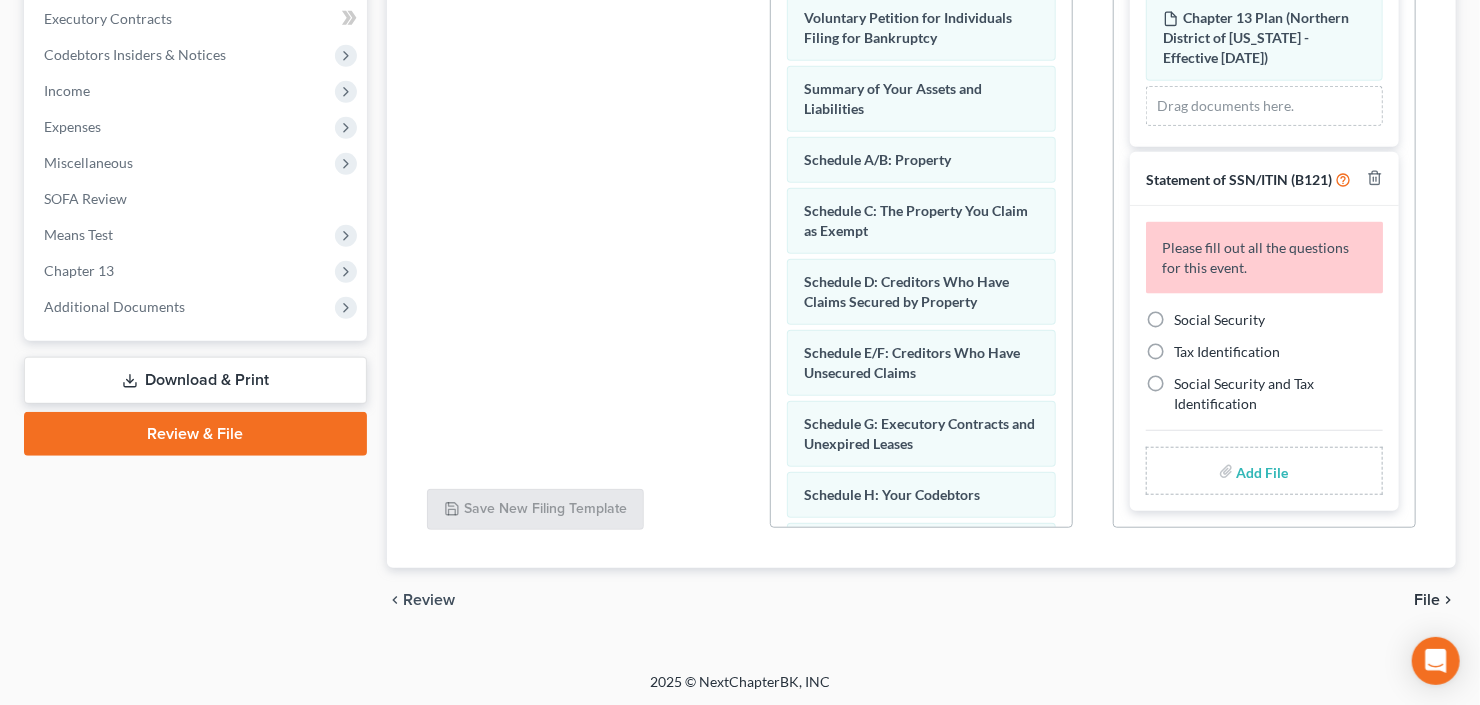 scroll, scrollTop: 1451, scrollLeft: 0, axis: vertical 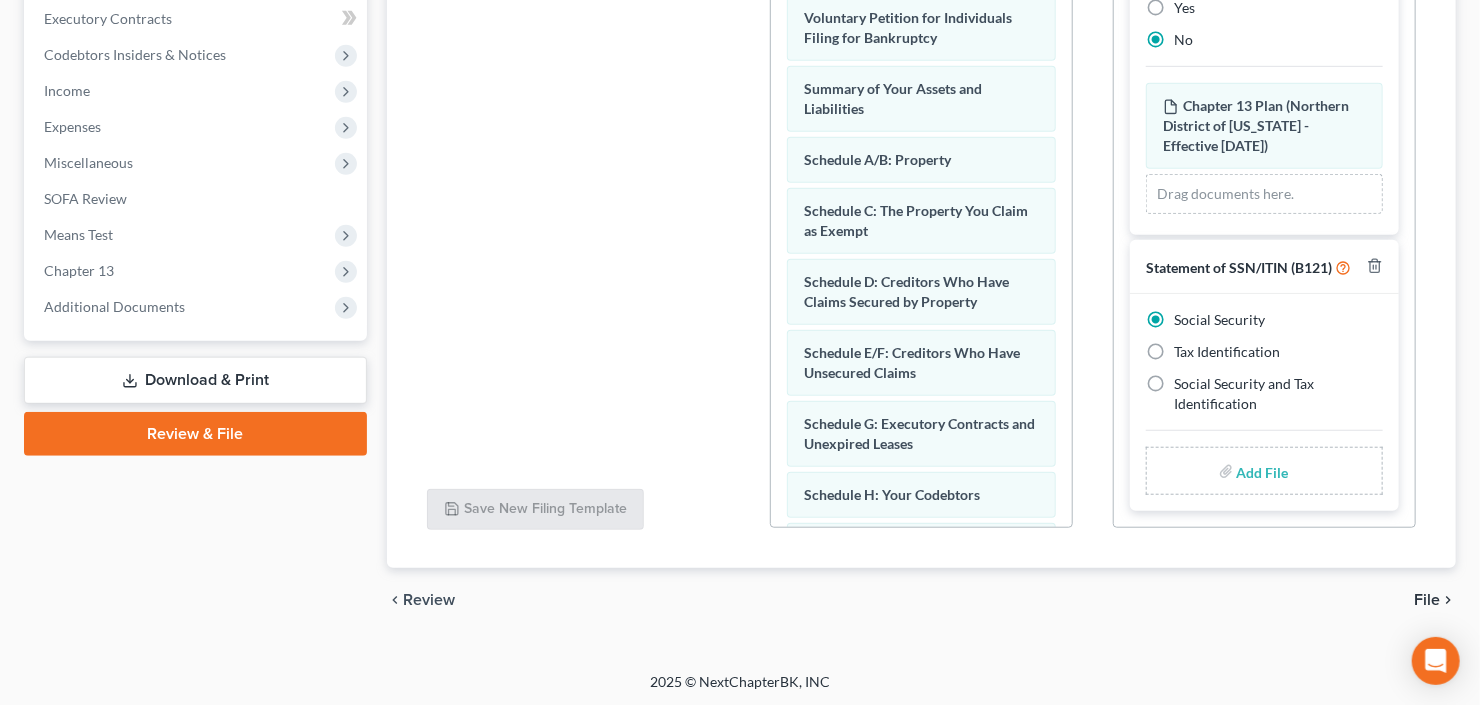click at bounding box center [1261, 471] 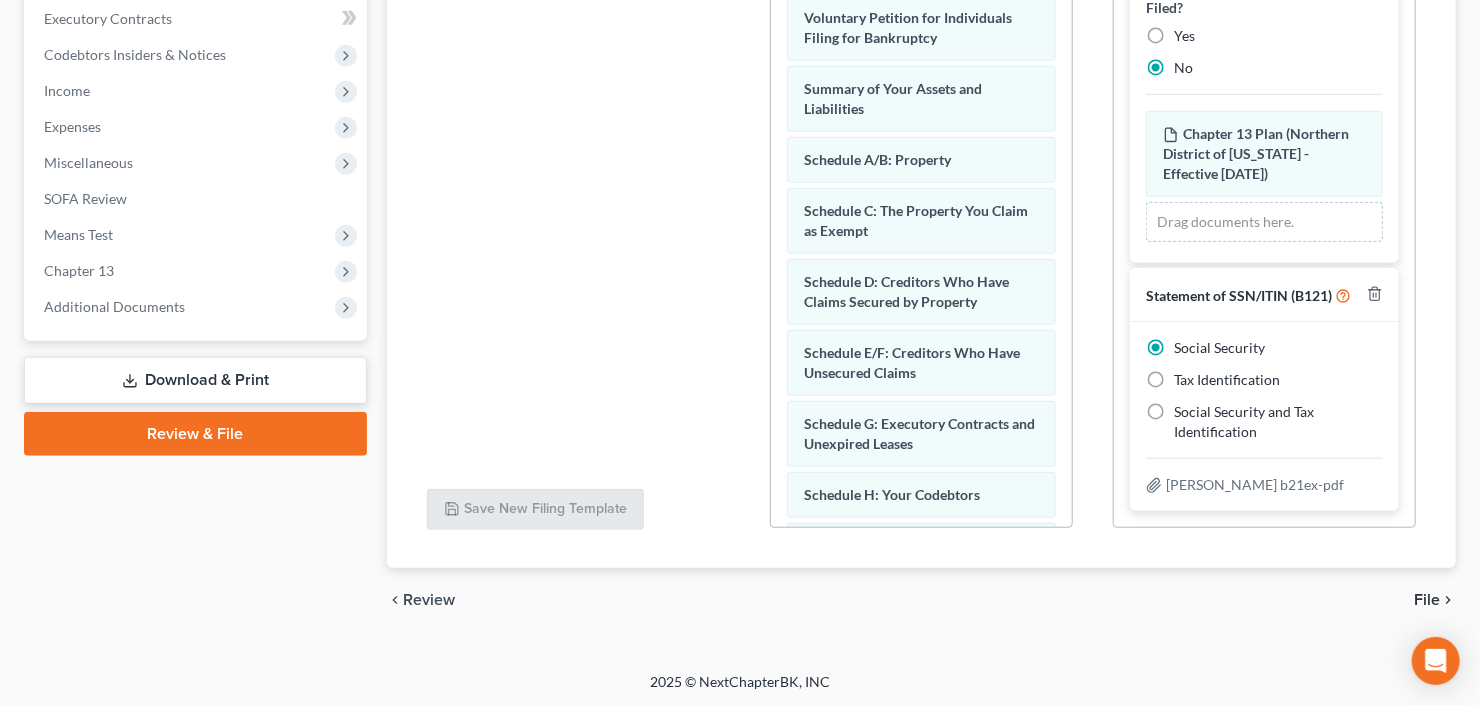 scroll, scrollTop: 1335, scrollLeft: 0, axis: vertical 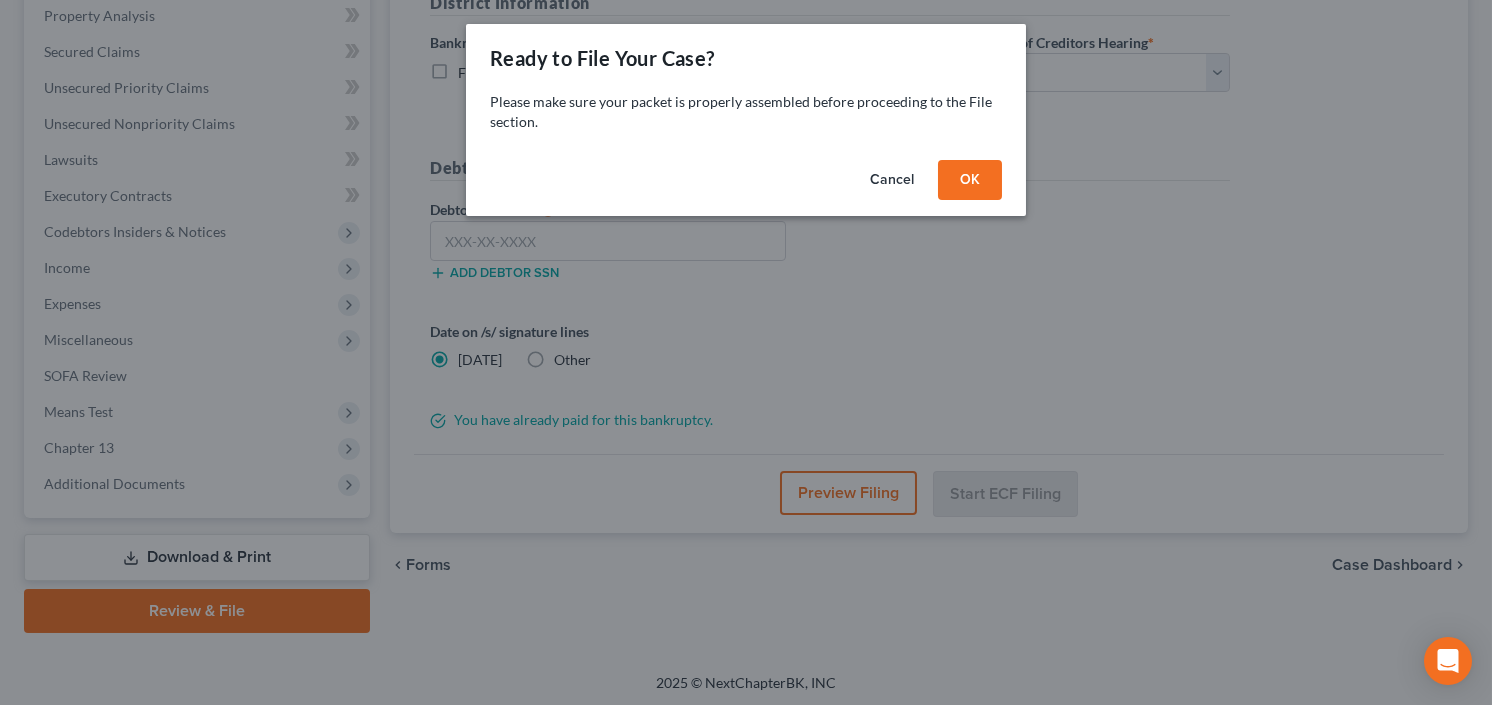 click on "OK" at bounding box center (970, 180) 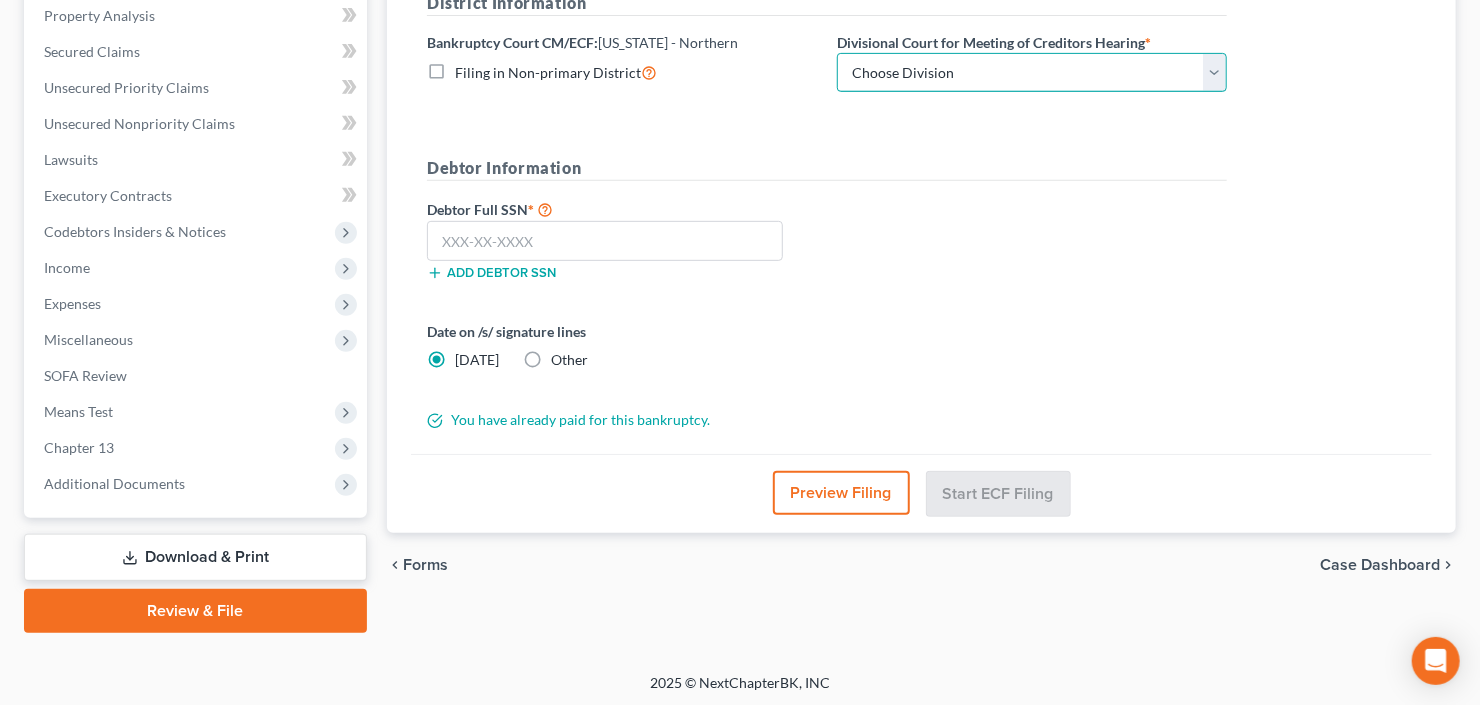 click on "Choose Division [GEOGRAPHIC_DATA] [GEOGRAPHIC_DATA] [GEOGRAPHIC_DATA] [GEOGRAPHIC_DATA]" at bounding box center (1032, 73) 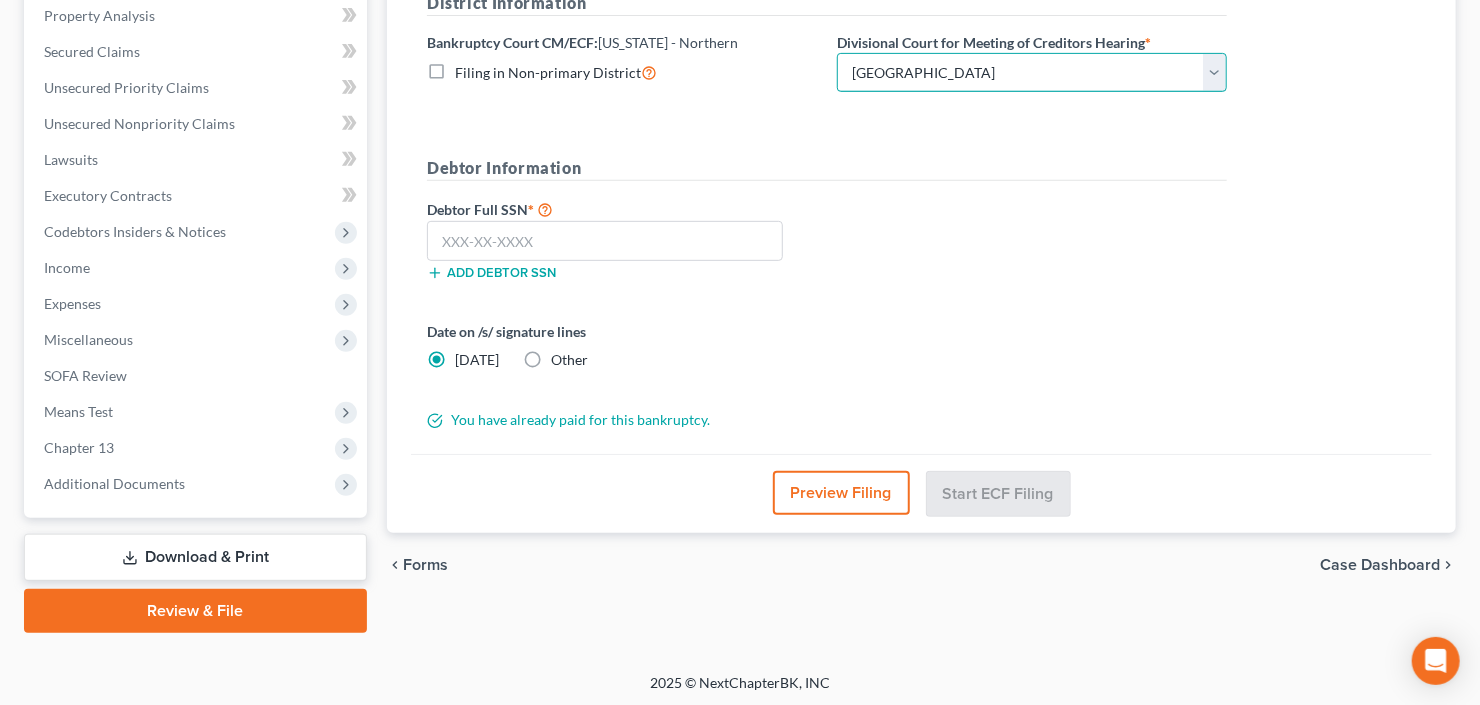 click on "Choose Division [GEOGRAPHIC_DATA] [GEOGRAPHIC_DATA] [GEOGRAPHIC_DATA] [GEOGRAPHIC_DATA]" at bounding box center [1032, 73] 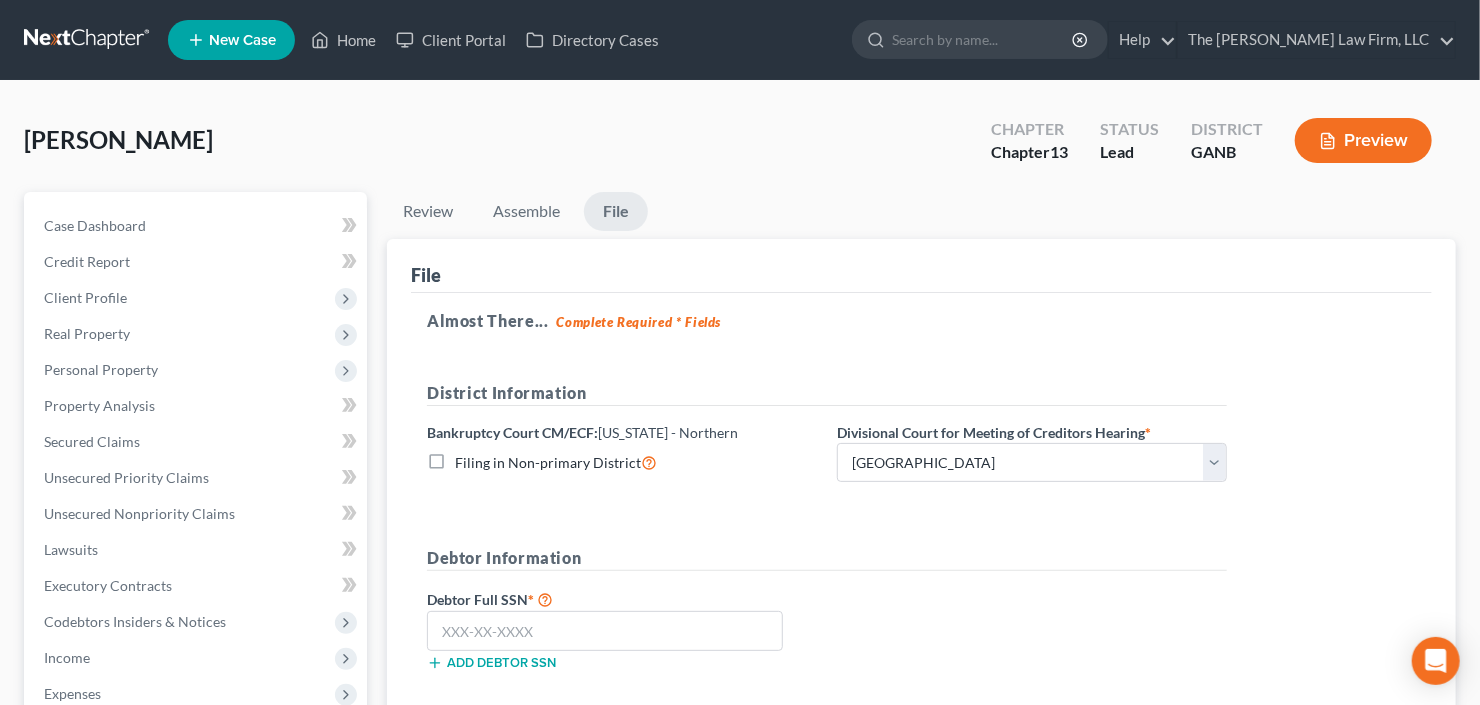 scroll, scrollTop: 320, scrollLeft: 0, axis: vertical 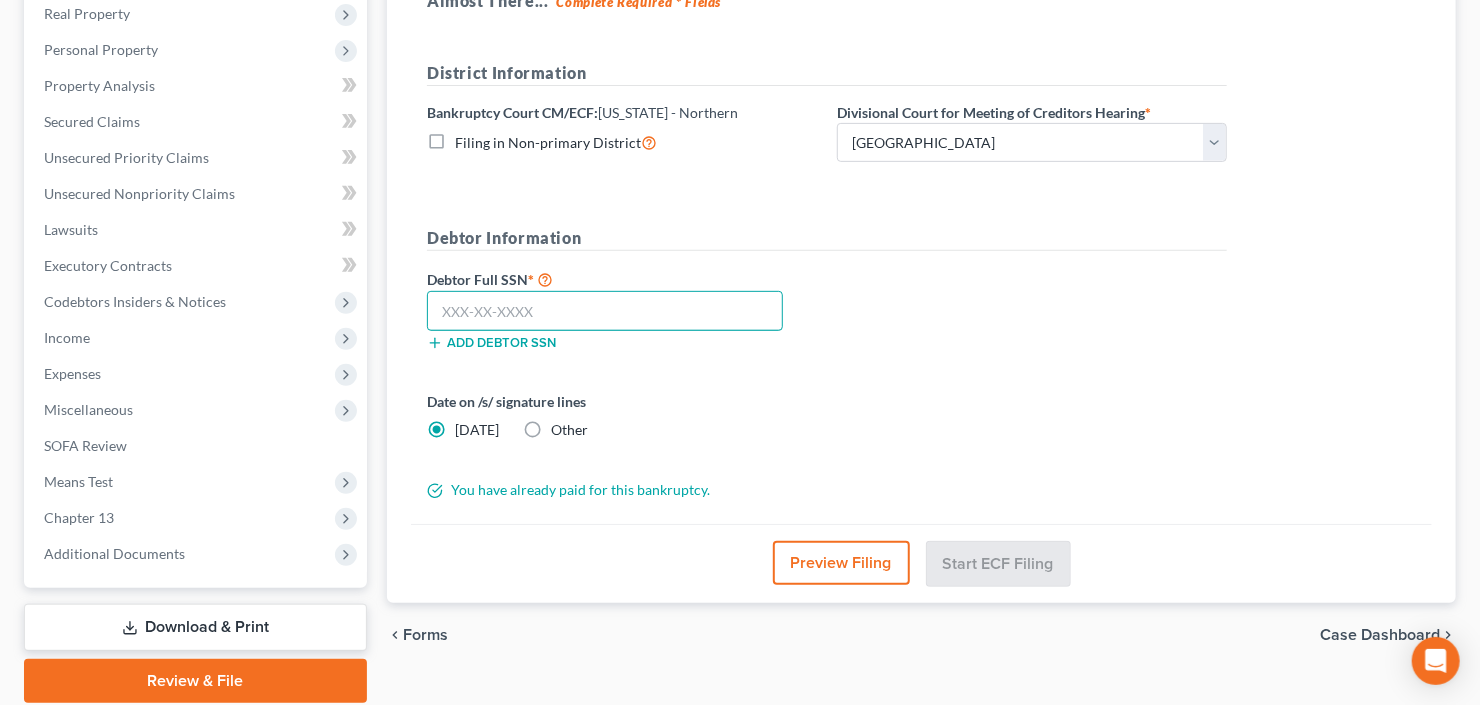 click at bounding box center (605, 311) 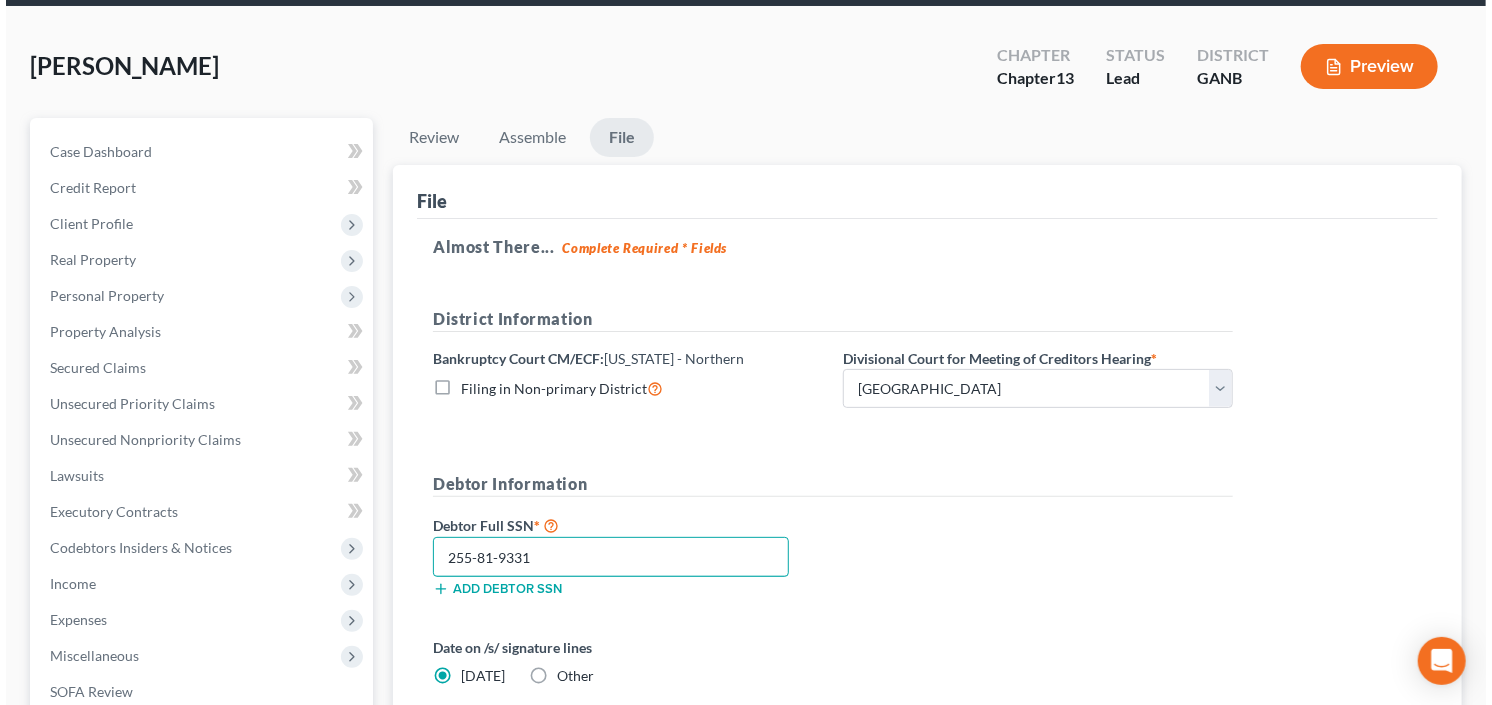 scroll, scrollTop: 240, scrollLeft: 0, axis: vertical 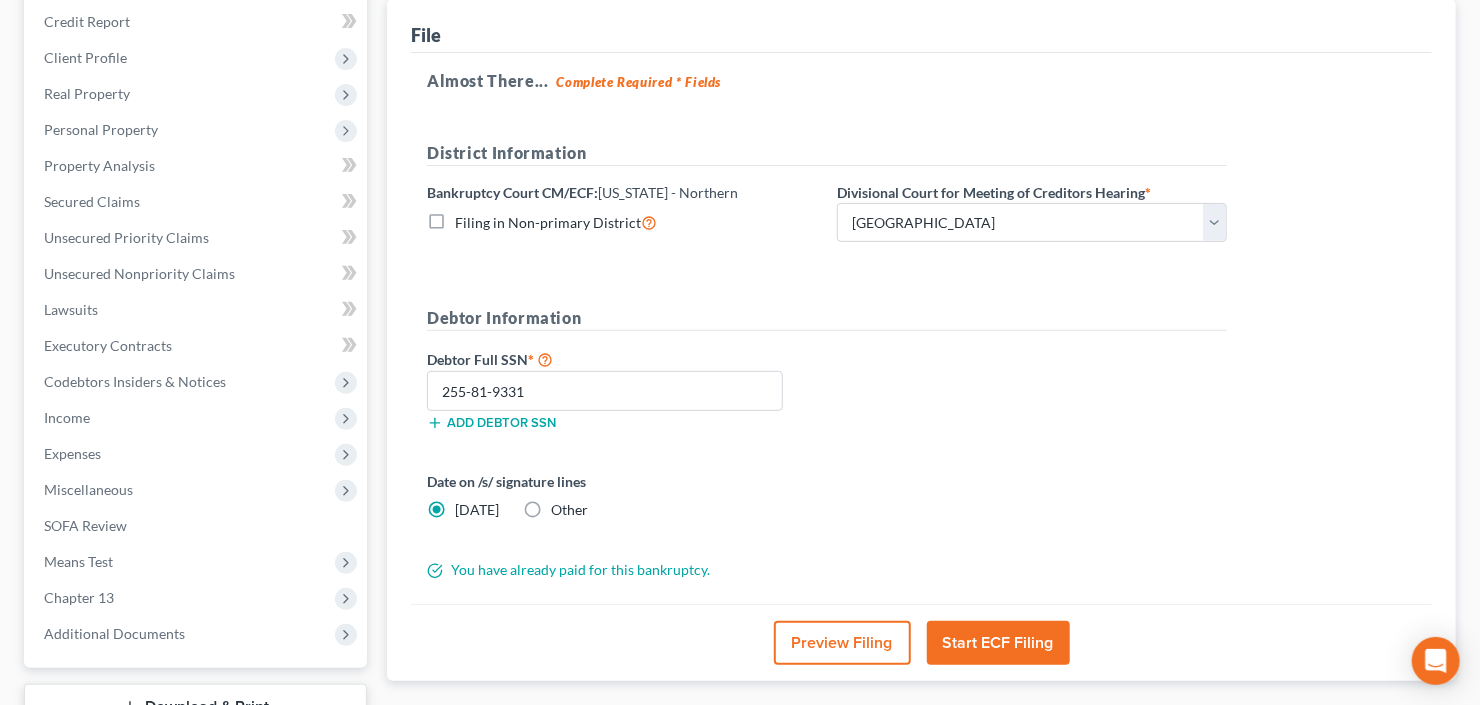 click on "Start ECF Filing" at bounding box center [998, 643] 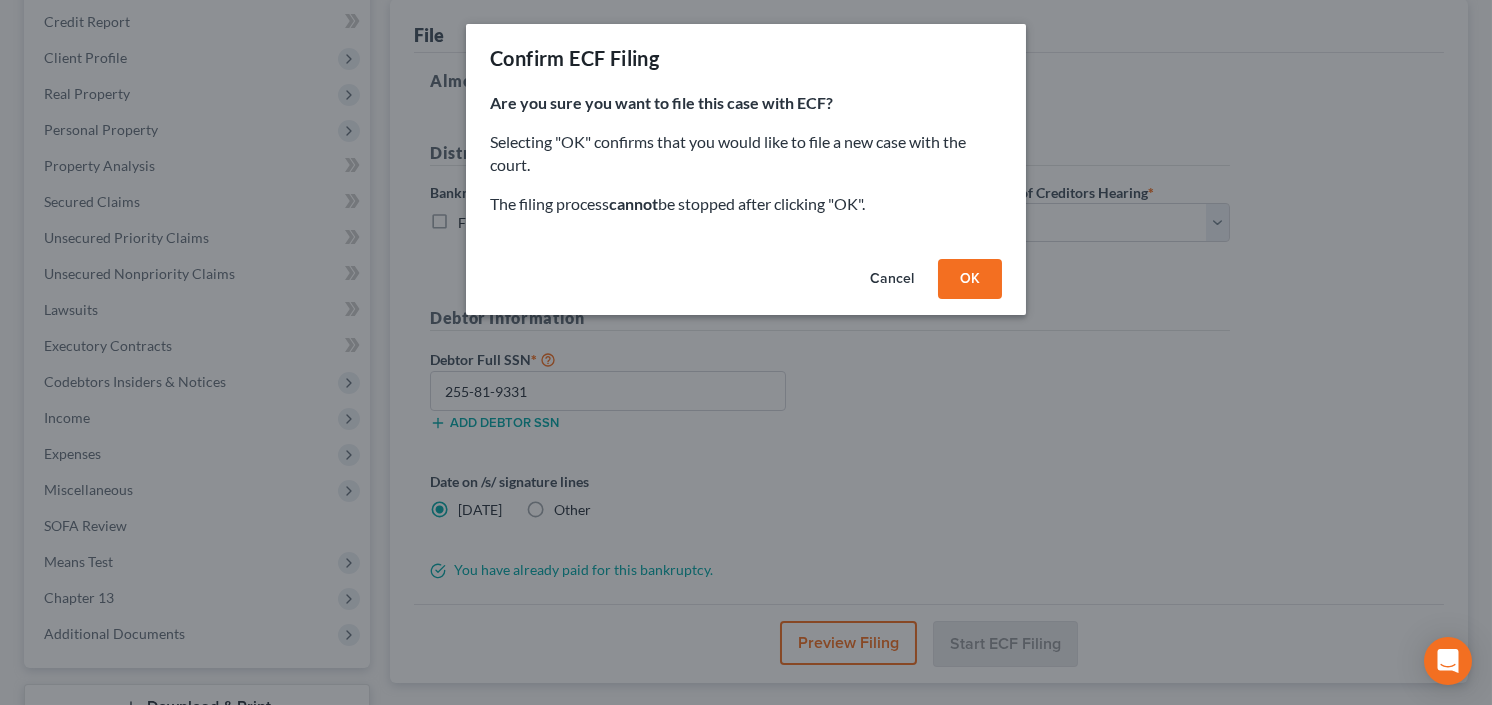 click on "OK" at bounding box center [970, 279] 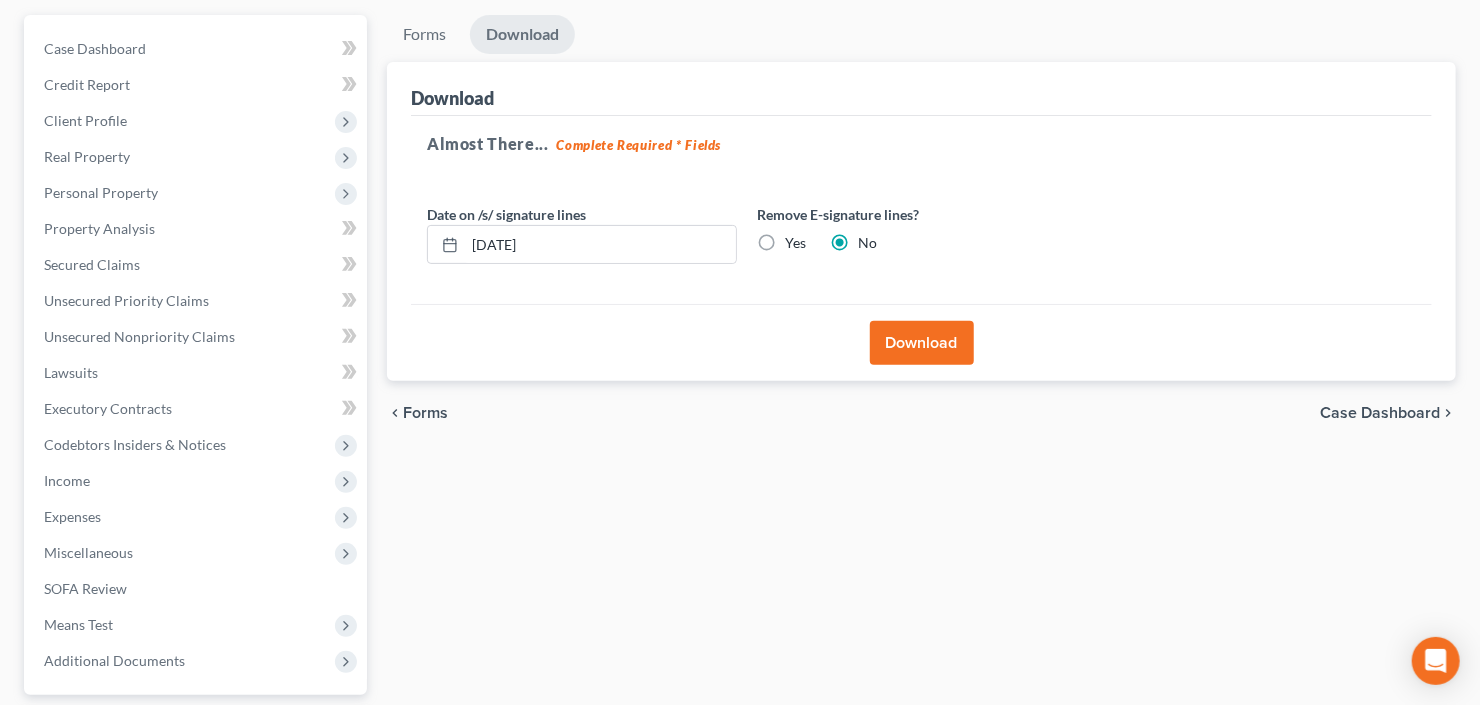 scroll, scrollTop: 354, scrollLeft: 0, axis: vertical 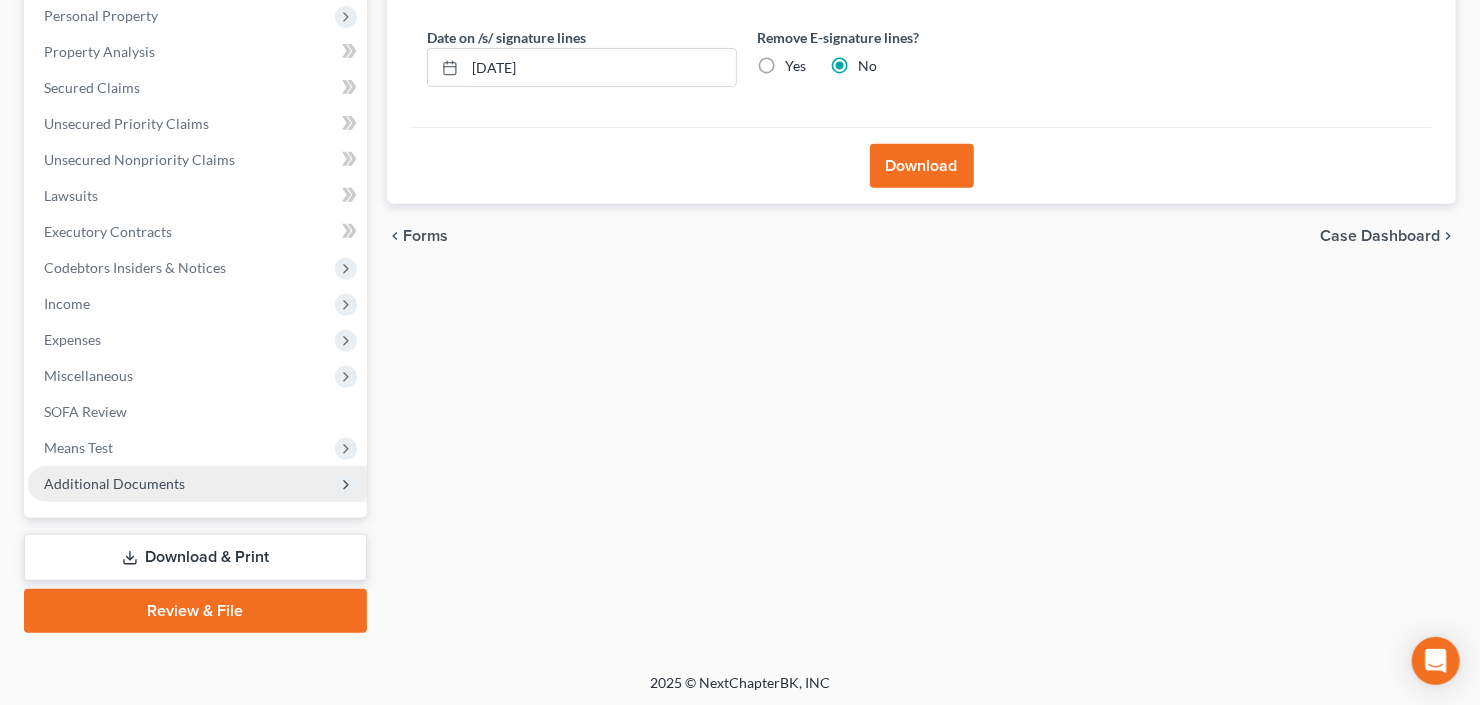 click on "Additional Documents" at bounding box center (114, 483) 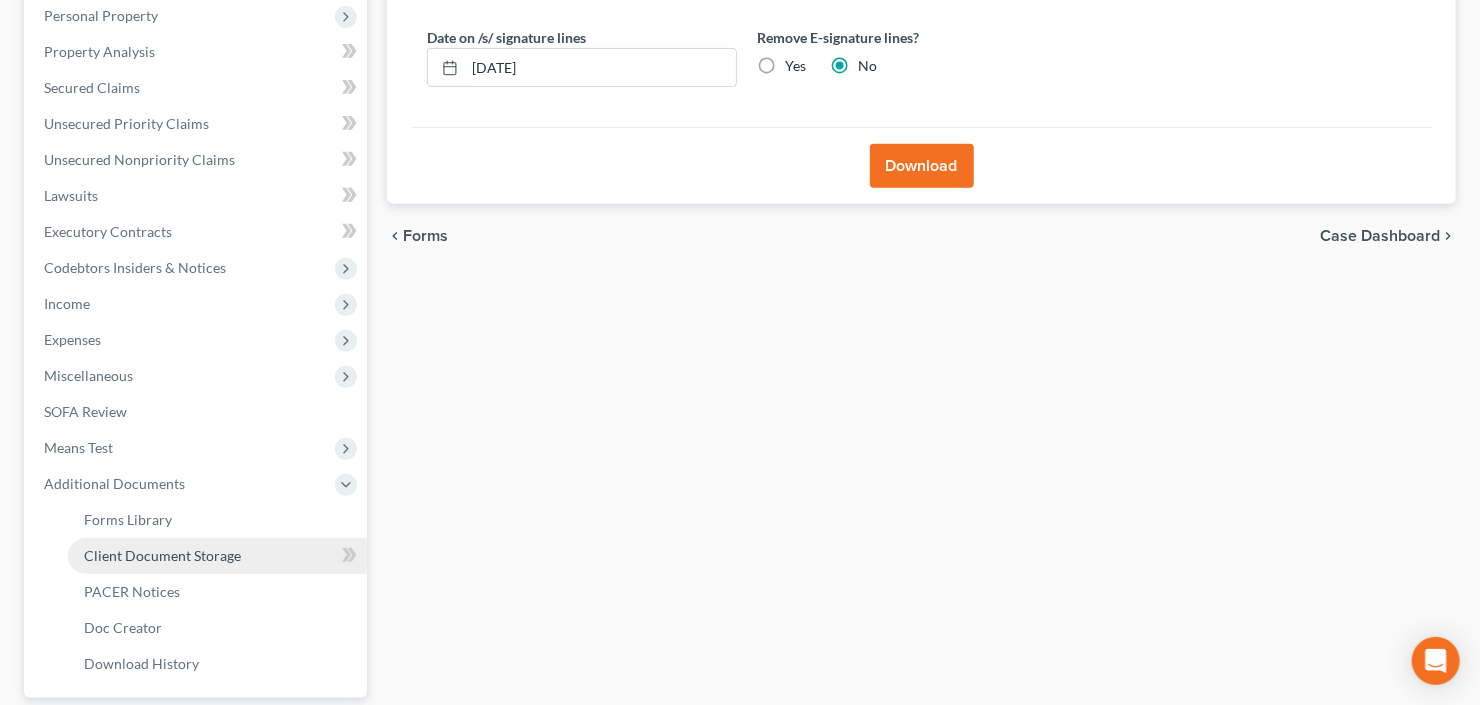 click on "Client Document Storage" at bounding box center [217, 556] 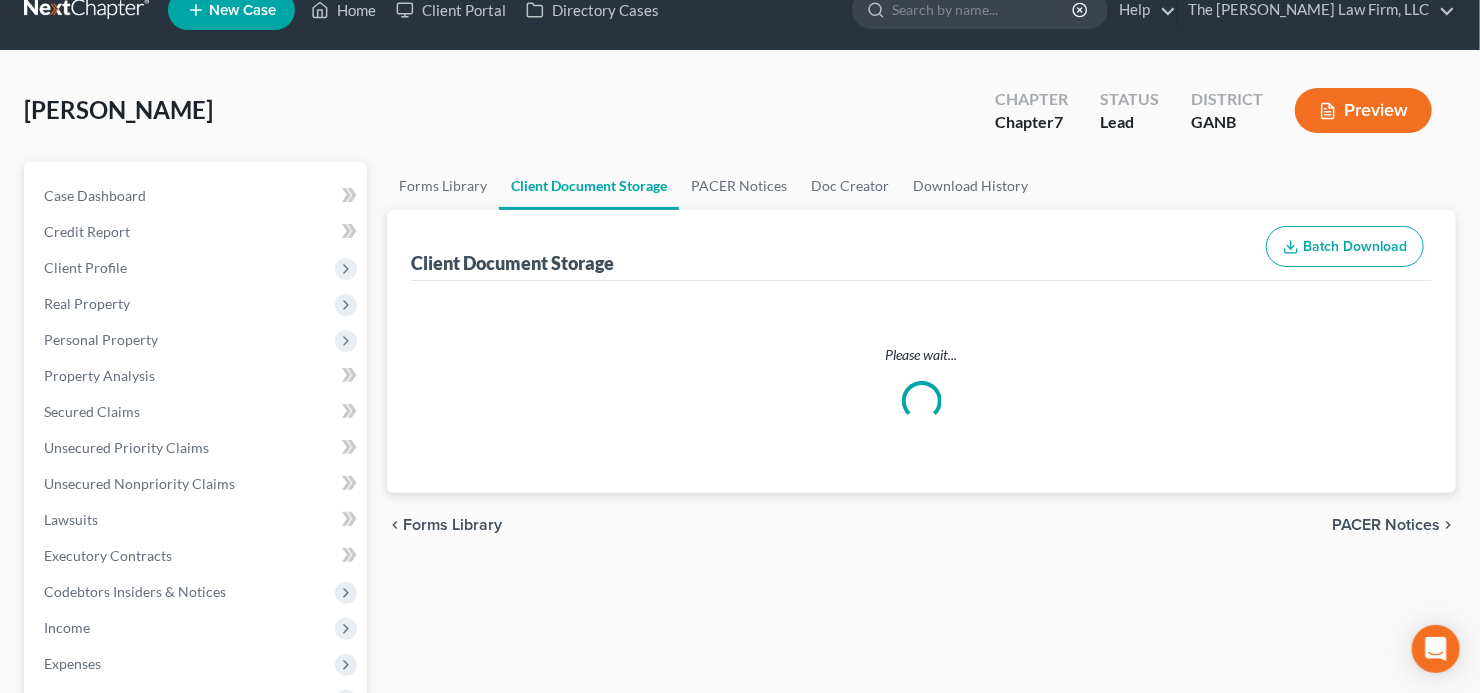 select on "35" 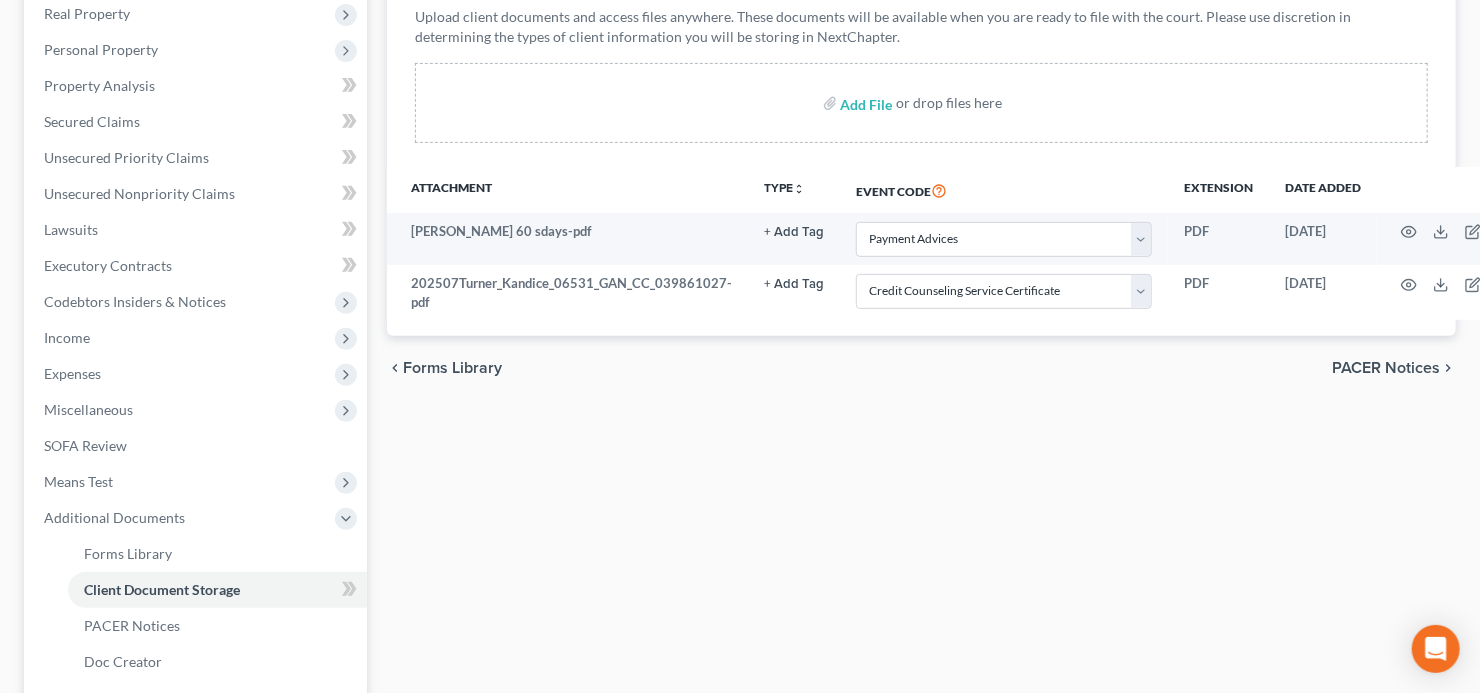 scroll, scrollTop: 546, scrollLeft: 0, axis: vertical 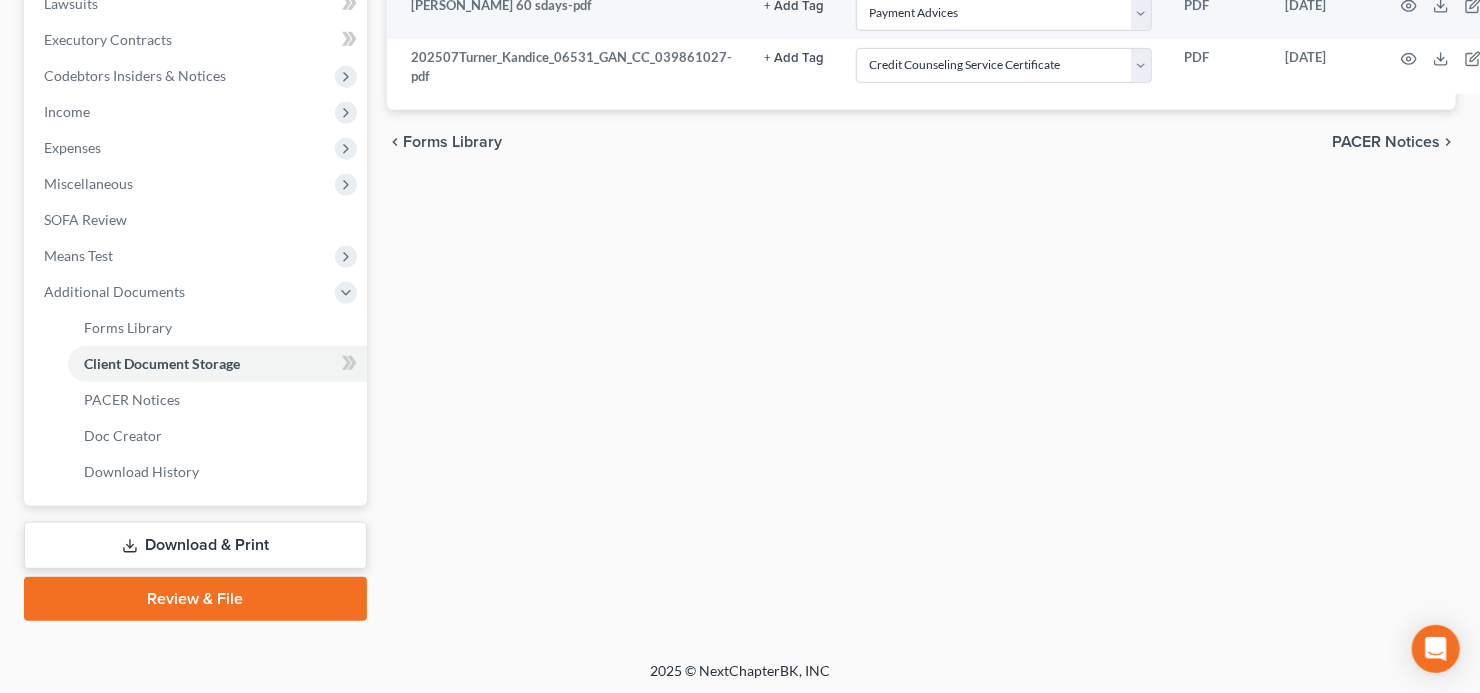 click on "Review & File" at bounding box center [195, 599] 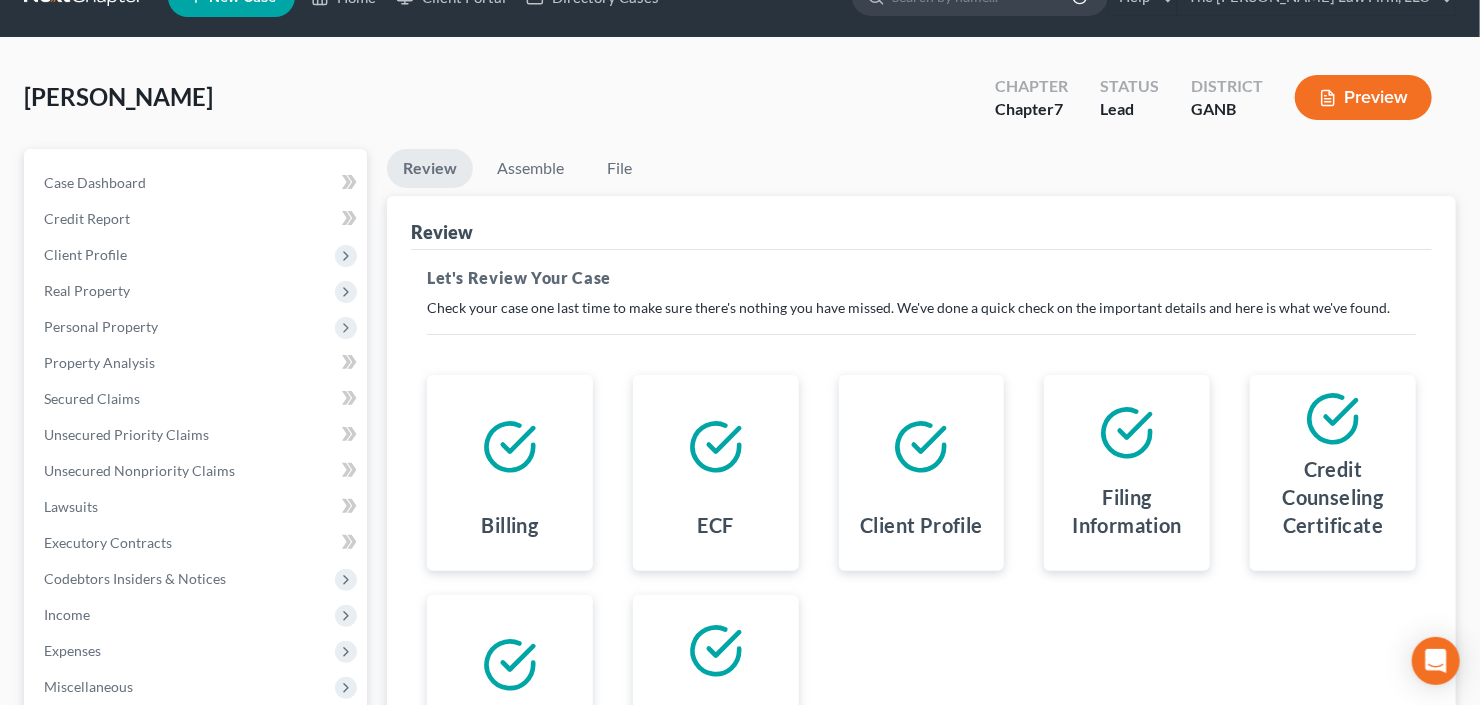 scroll, scrollTop: 0, scrollLeft: 0, axis: both 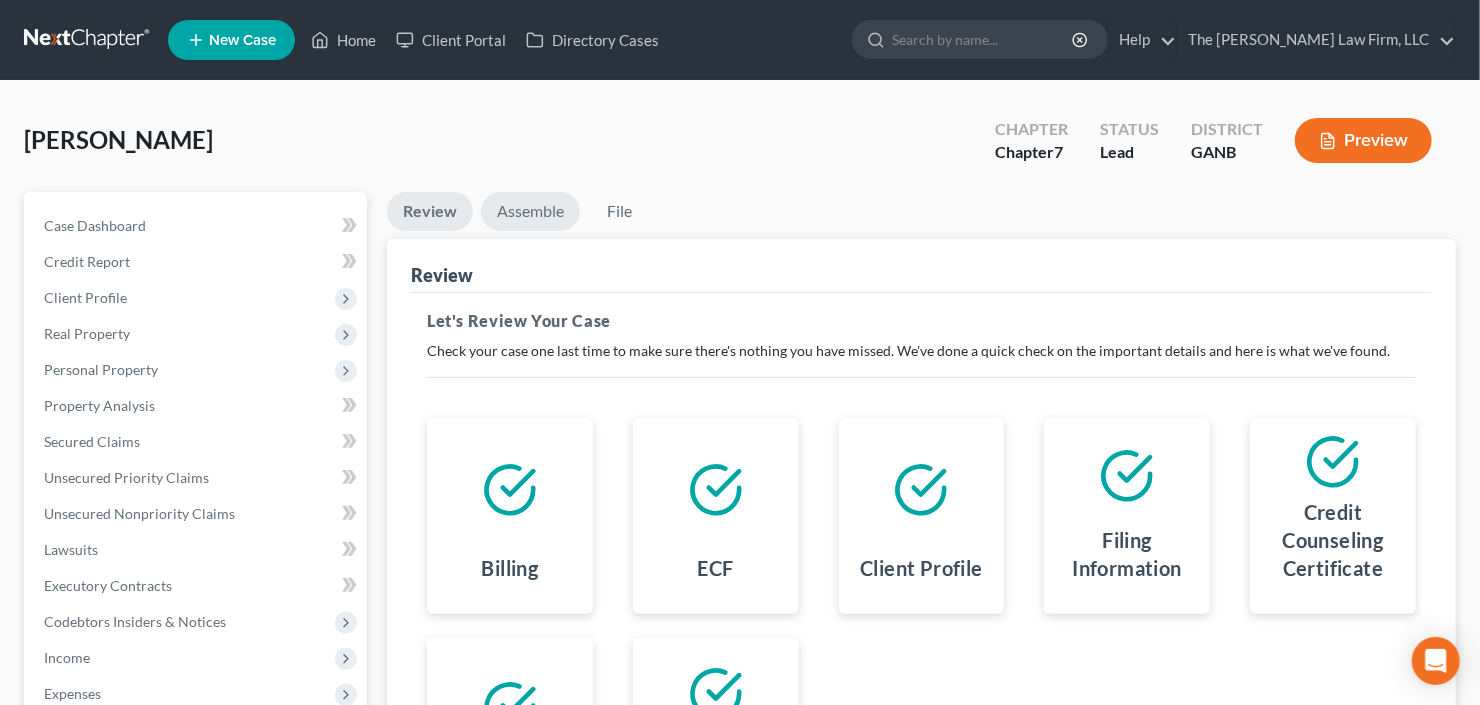 click on "Assemble" at bounding box center [530, 211] 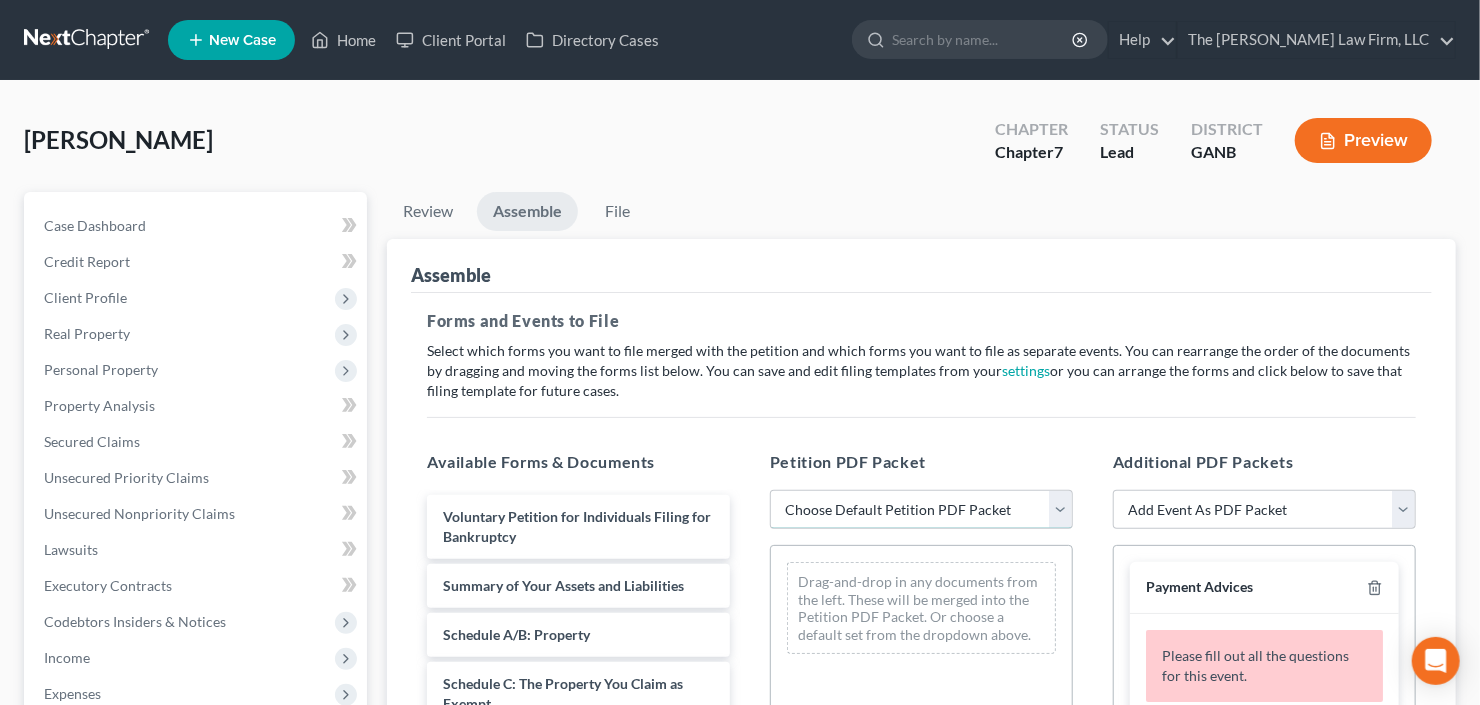 drag, startPoint x: 917, startPoint y: 498, endPoint x: 925, endPoint y: 521, distance: 24.351591 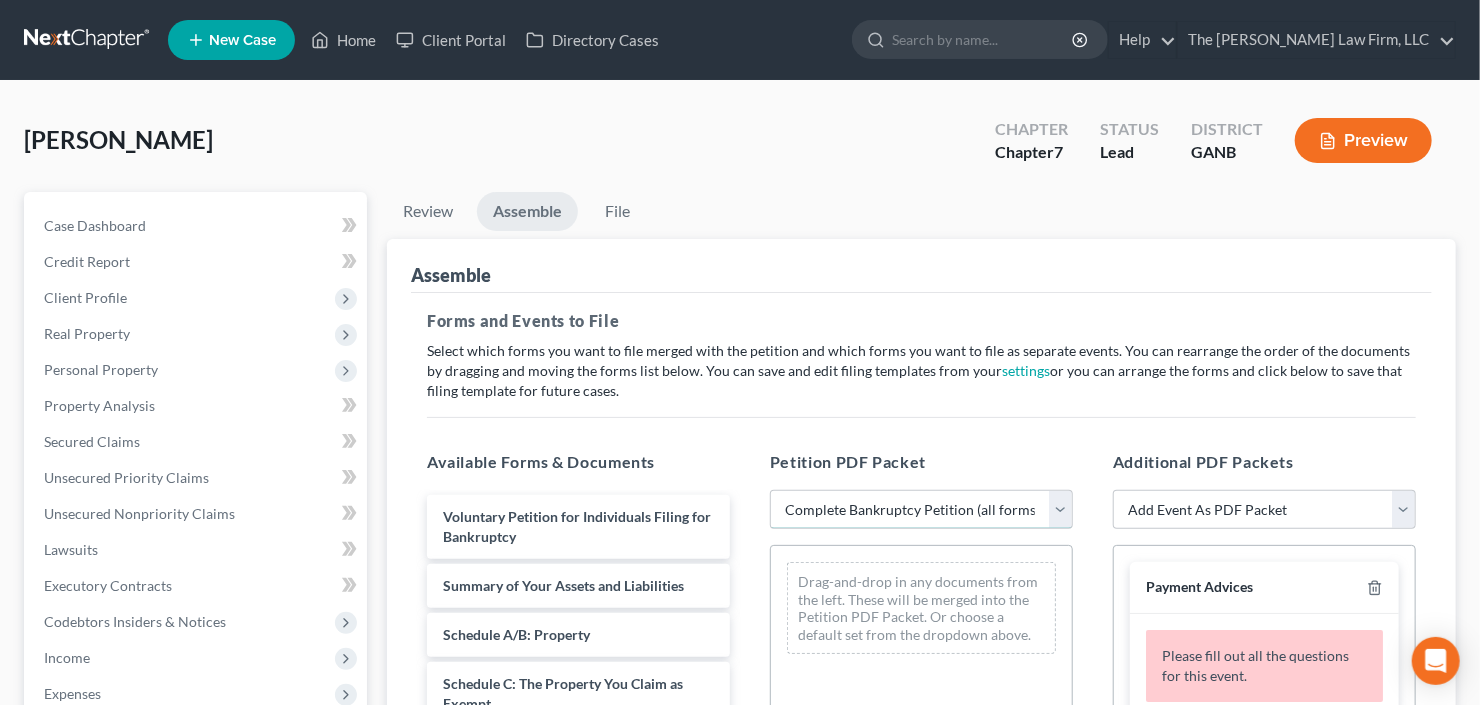 click on "Choose Default Petition PDF Packet Complete Bankruptcy Petition (all forms and schedules) Emergency Filing (Voluntary Petition and Creditor List Only)" at bounding box center (921, 510) 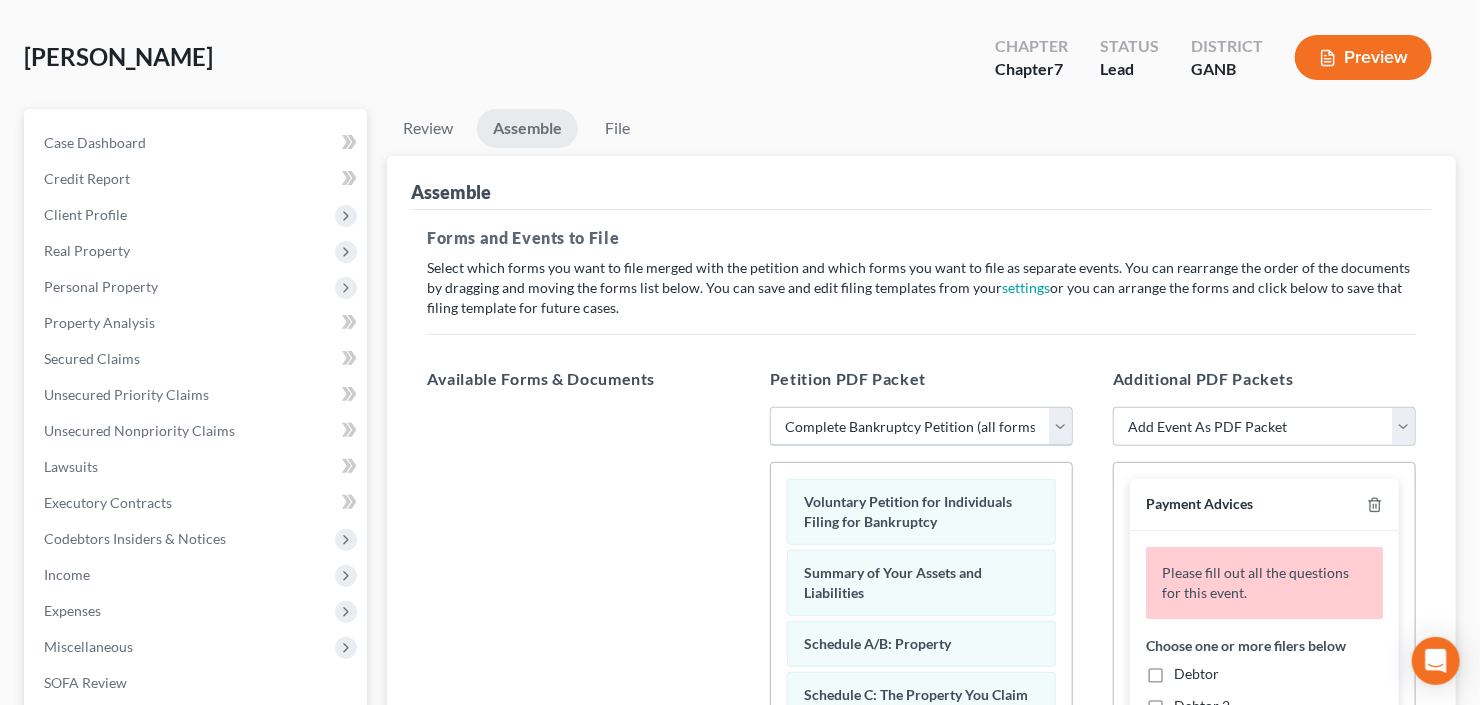 scroll, scrollTop: 240, scrollLeft: 0, axis: vertical 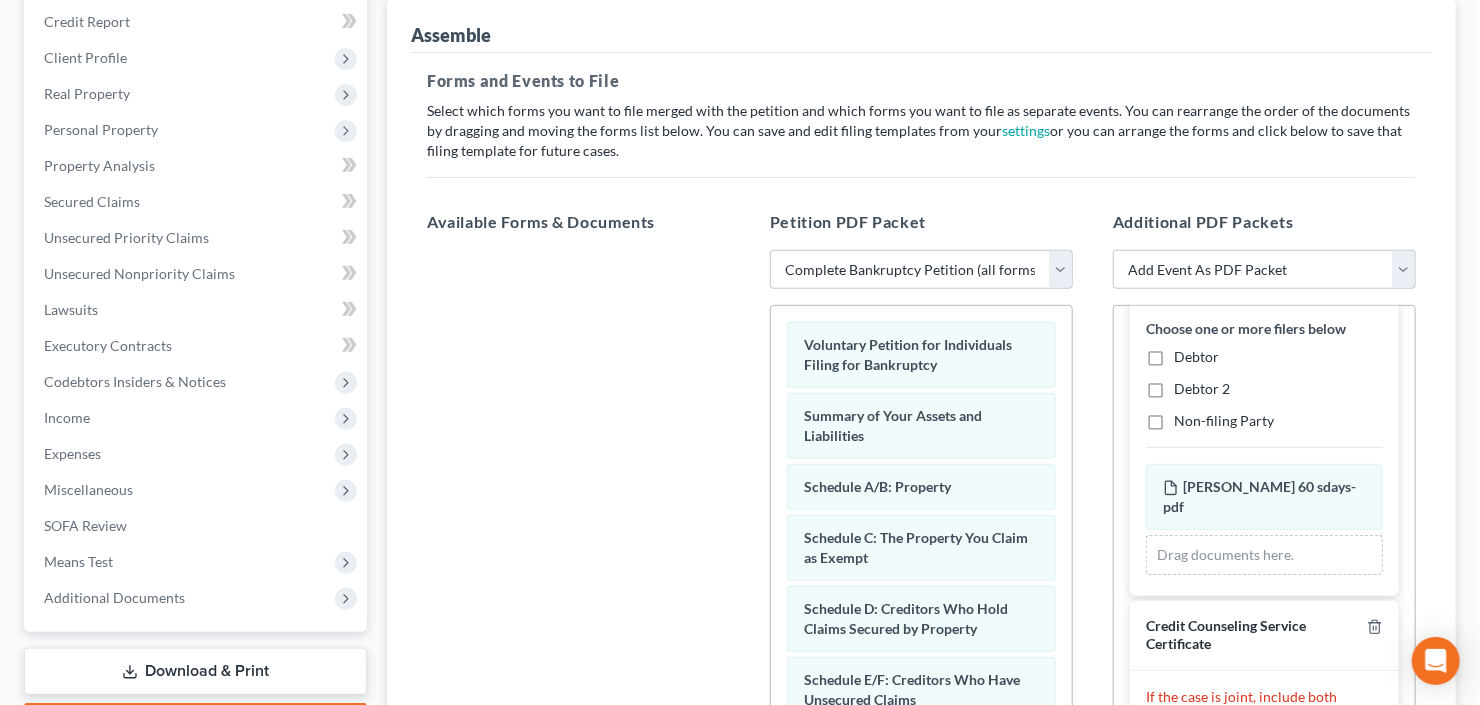 click on "Debtor" at bounding box center (1196, 357) 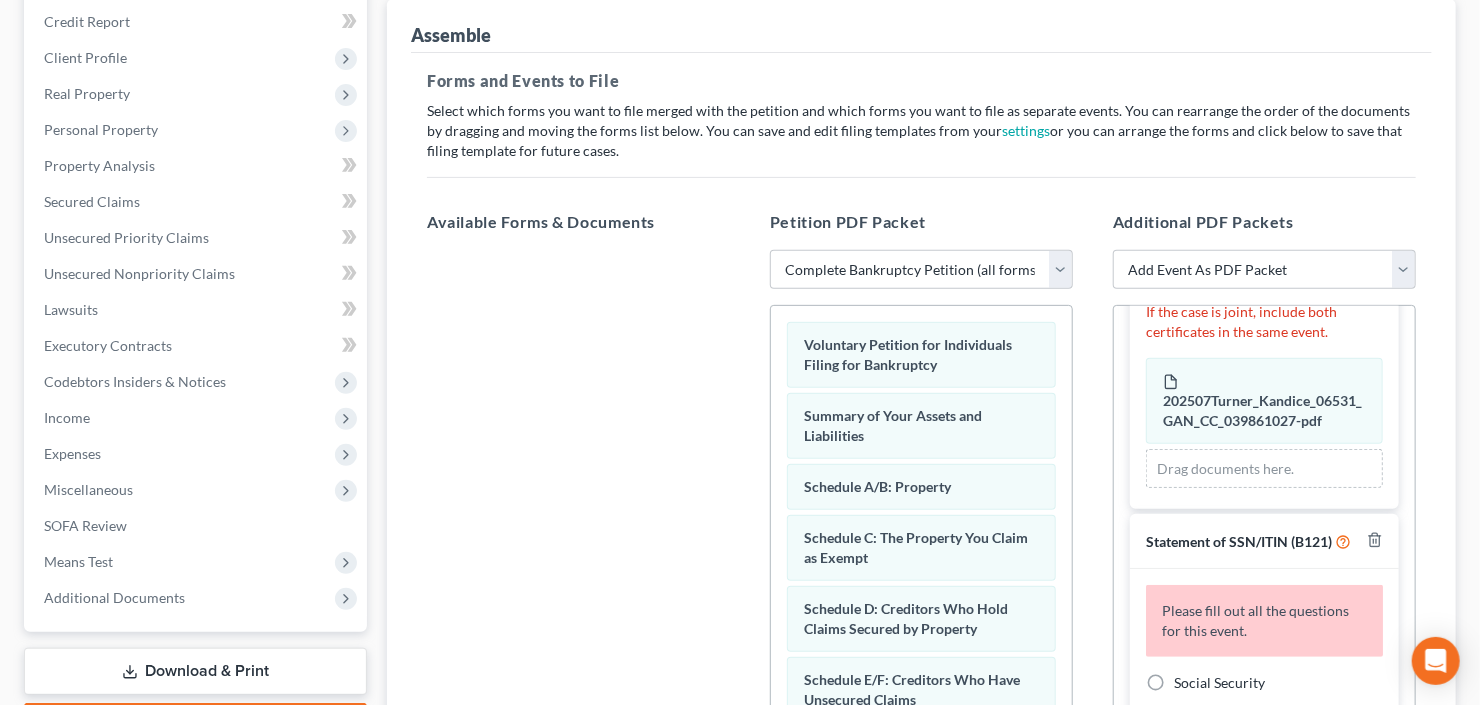 scroll, scrollTop: 507, scrollLeft: 0, axis: vertical 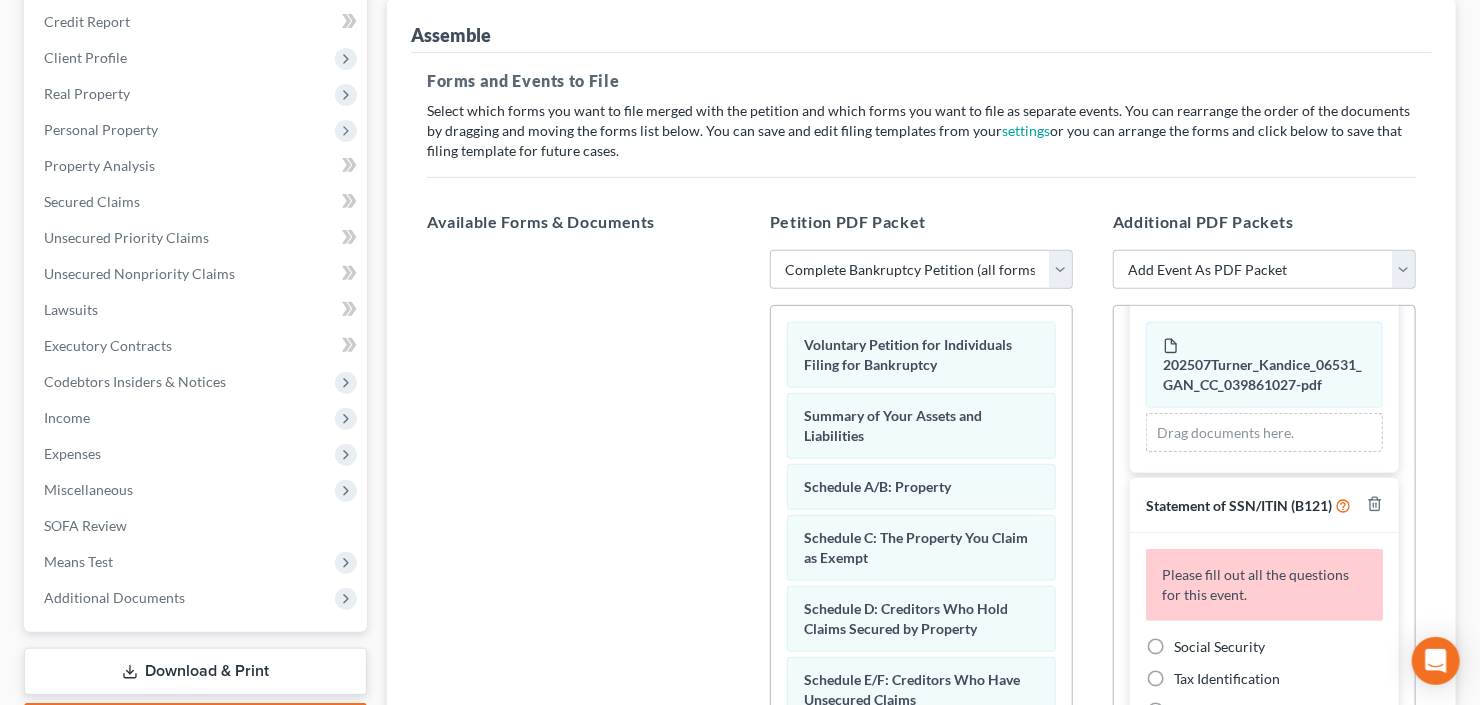 click on "Social Security" at bounding box center [1219, 647] 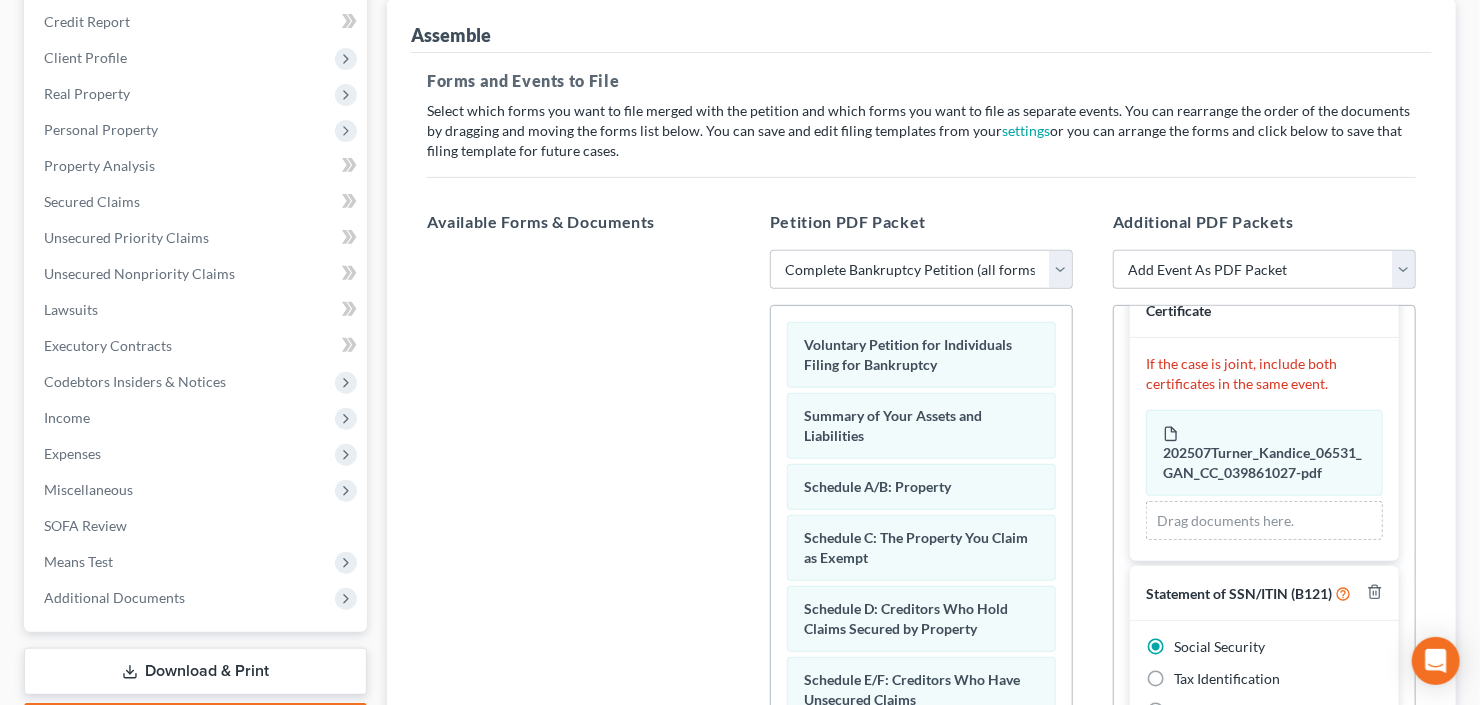 scroll, scrollTop: 419, scrollLeft: 0, axis: vertical 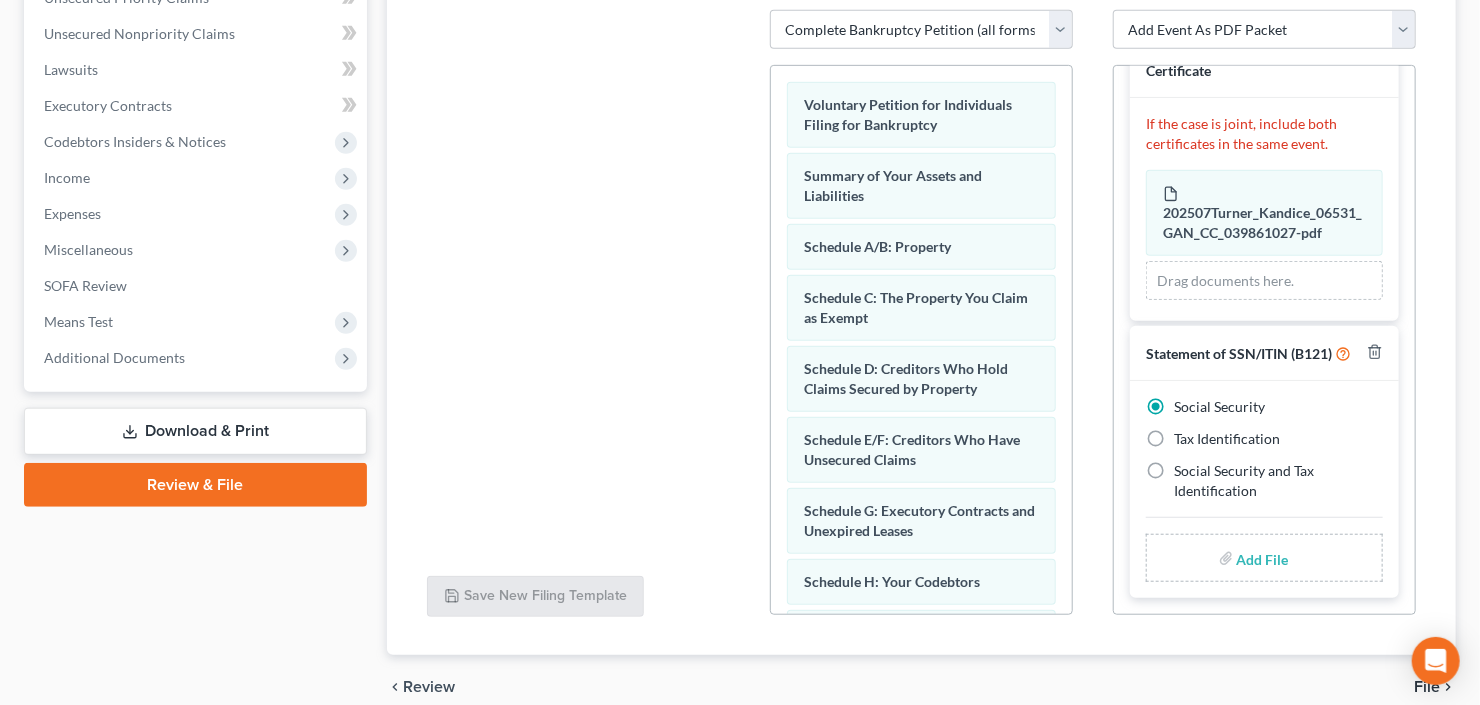 click at bounding box center [1261, 558] 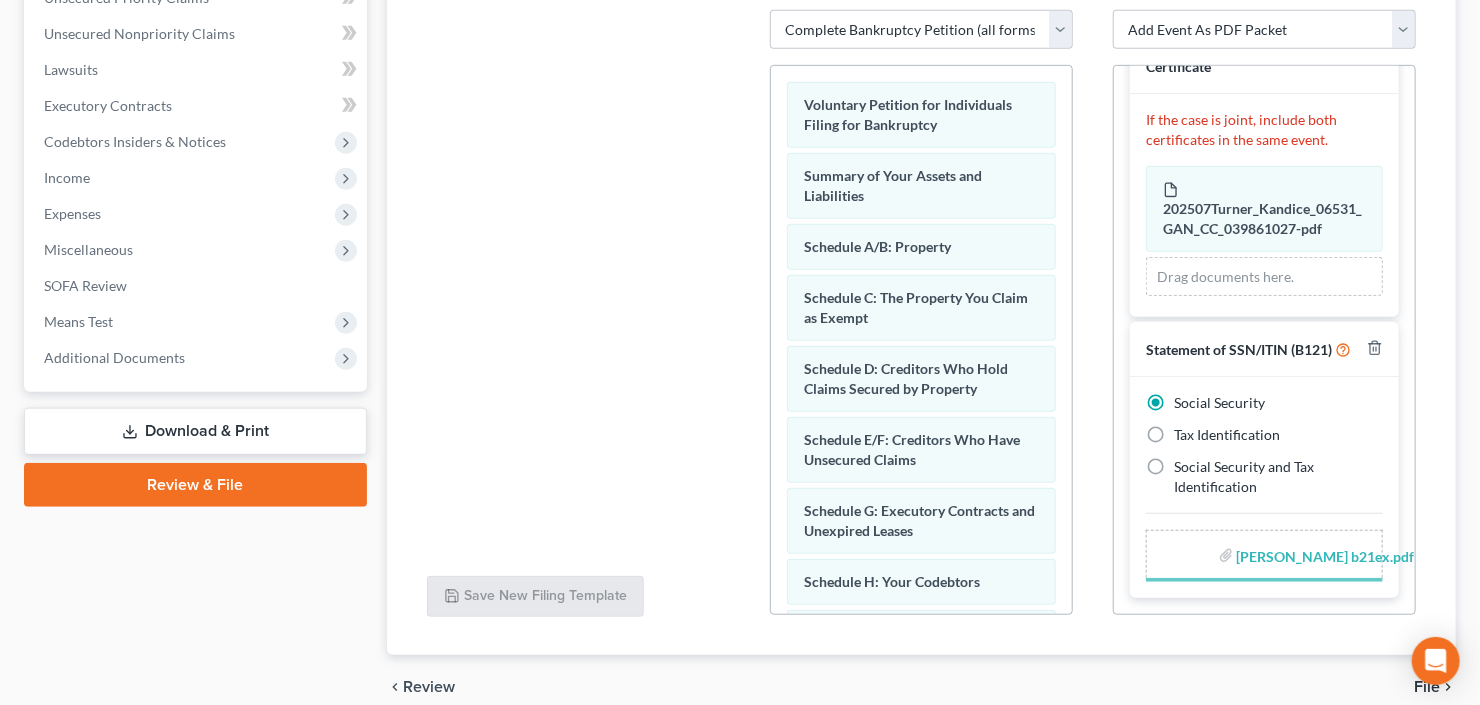 scroll, scrollTop: 391, scrollLeft: 0, axis: vertical 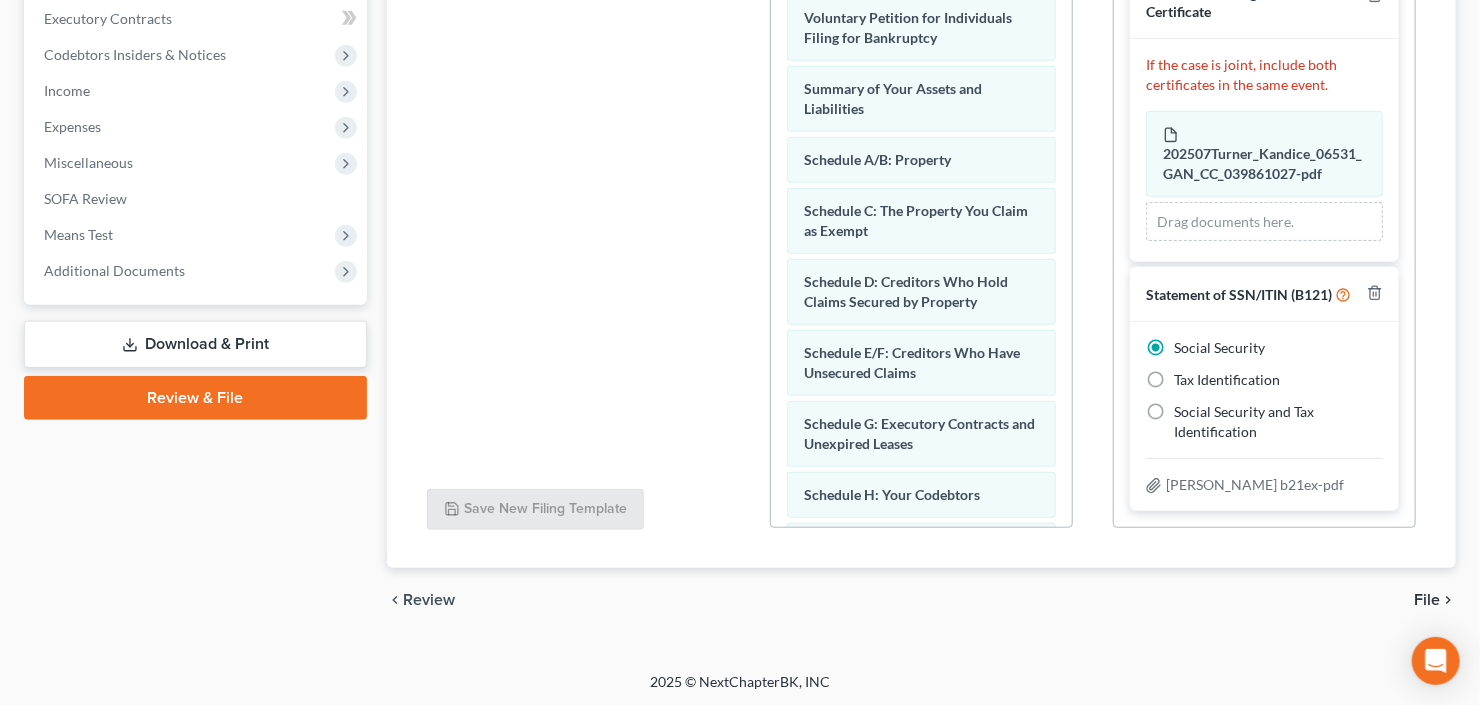 click on "File" at bounding box center (1427, 600) 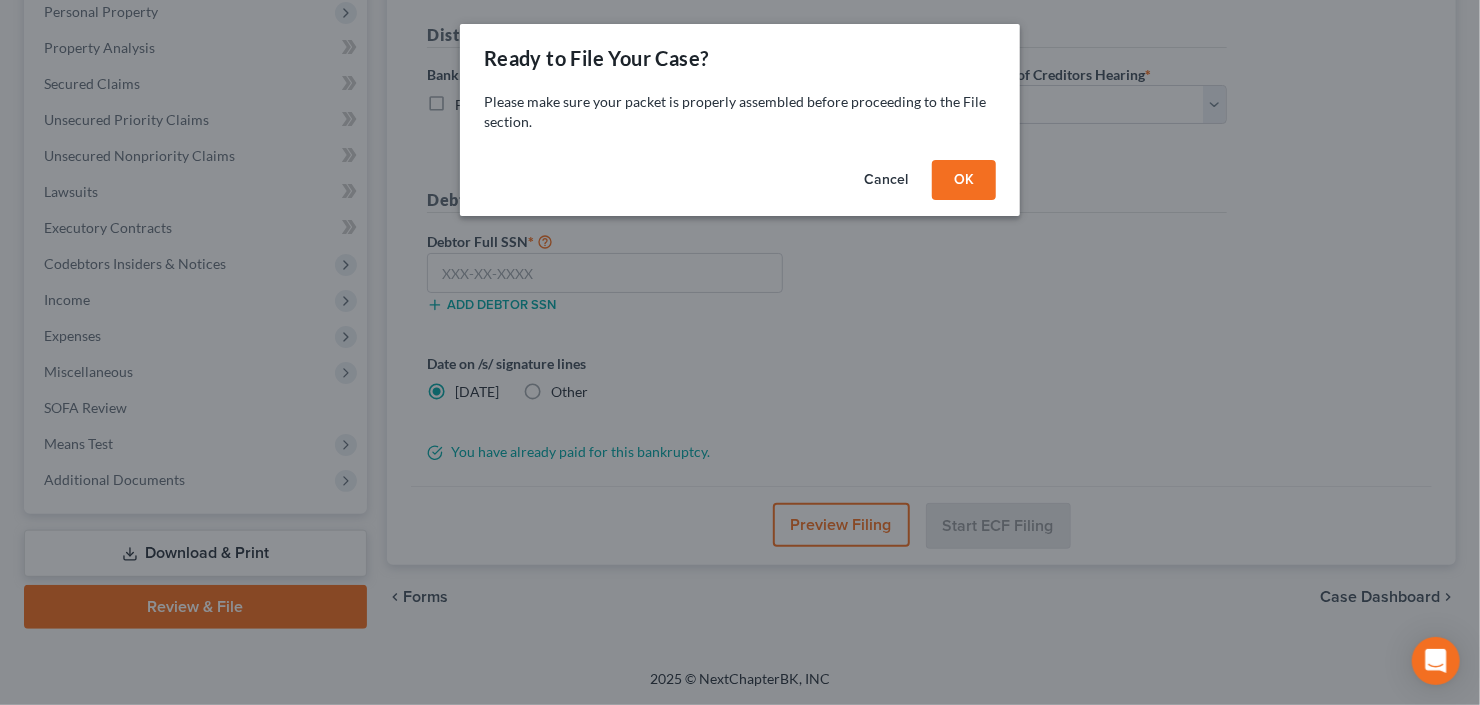 scroll, scrollTop: 354, scrollLeft: 0, axis: vertical 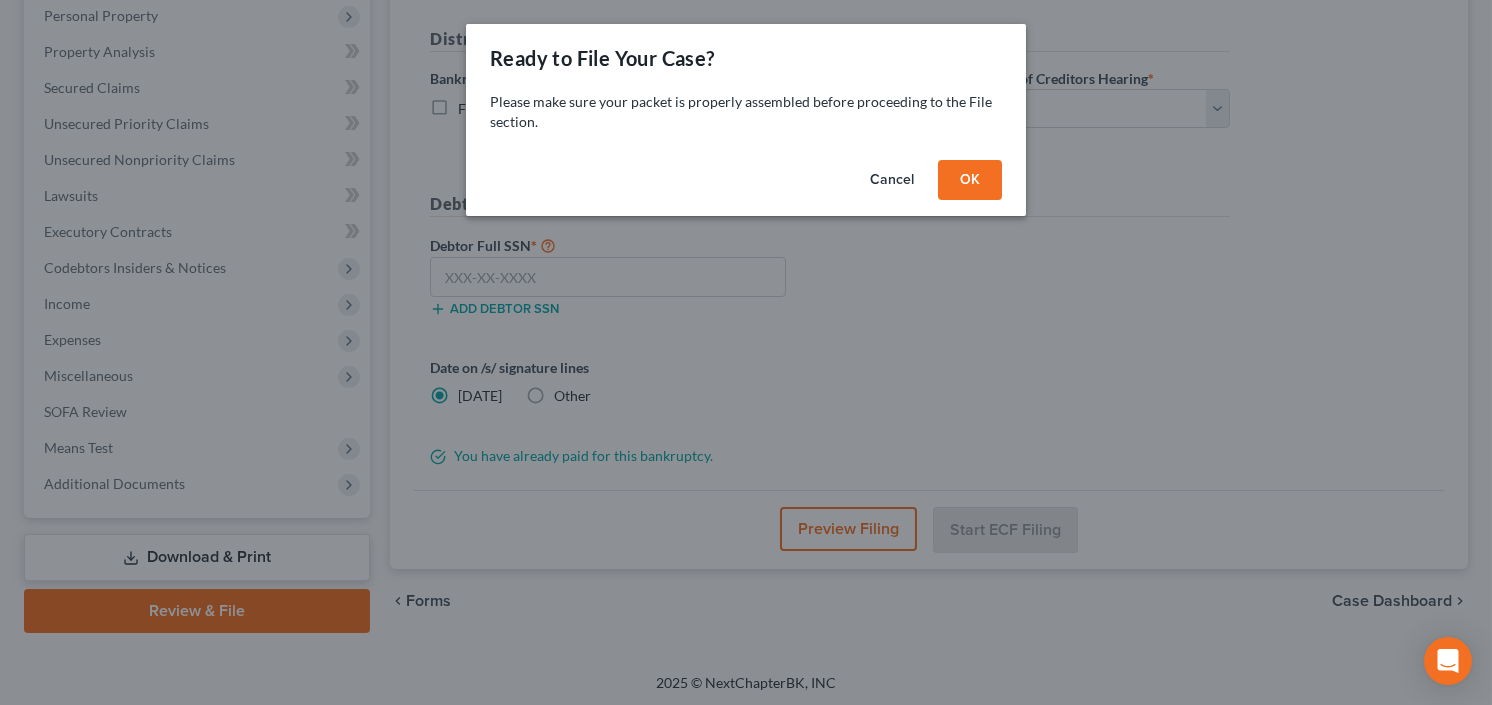 drag, startPoint x: 980, startPoint y: 185, endPoint x: 1014, endPoint y: 161, distance: 41.617306 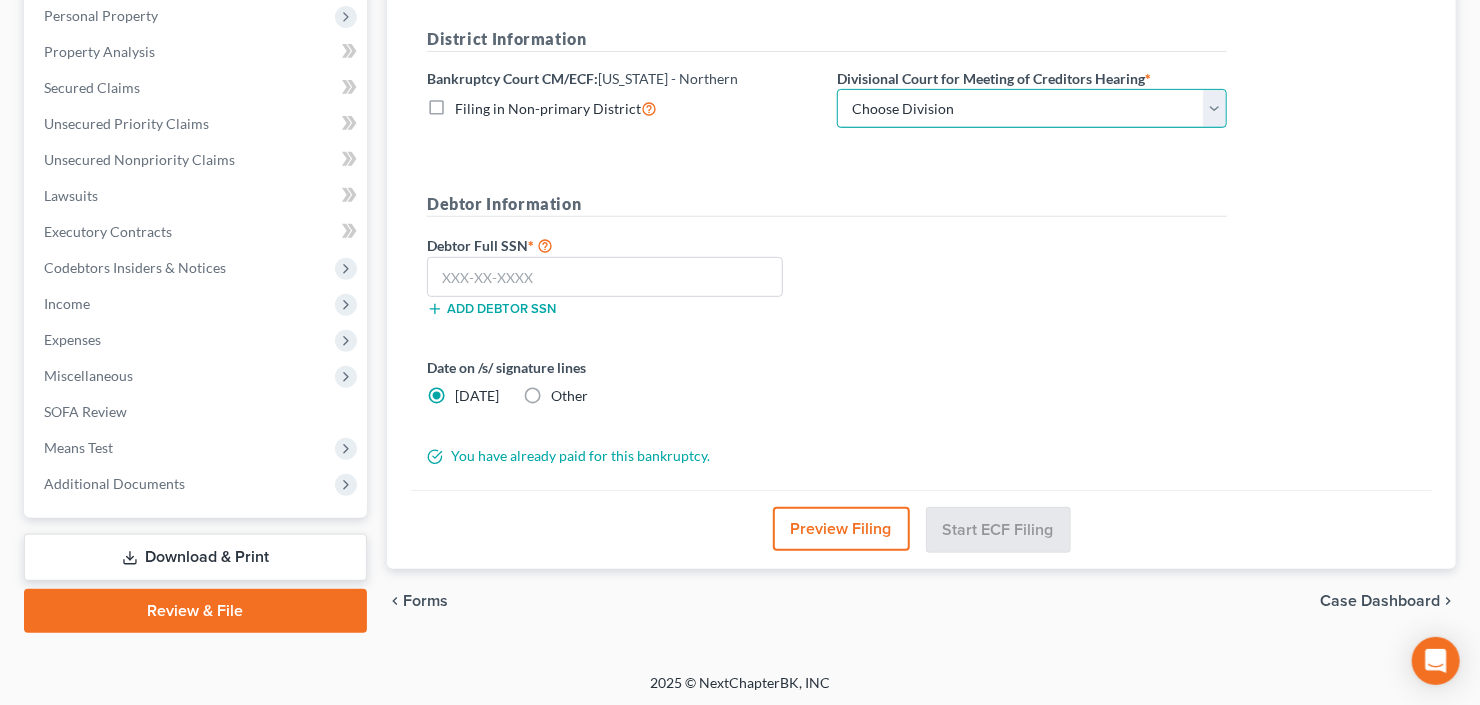 click on "Choose Division [GEOGRAPHIC_DATA] [GEOGRAPHIC_DATA] [GEOGRAPHIC_DATA] [GEOGRAPHIC_DATA]" at bounding box center (1032, 109) 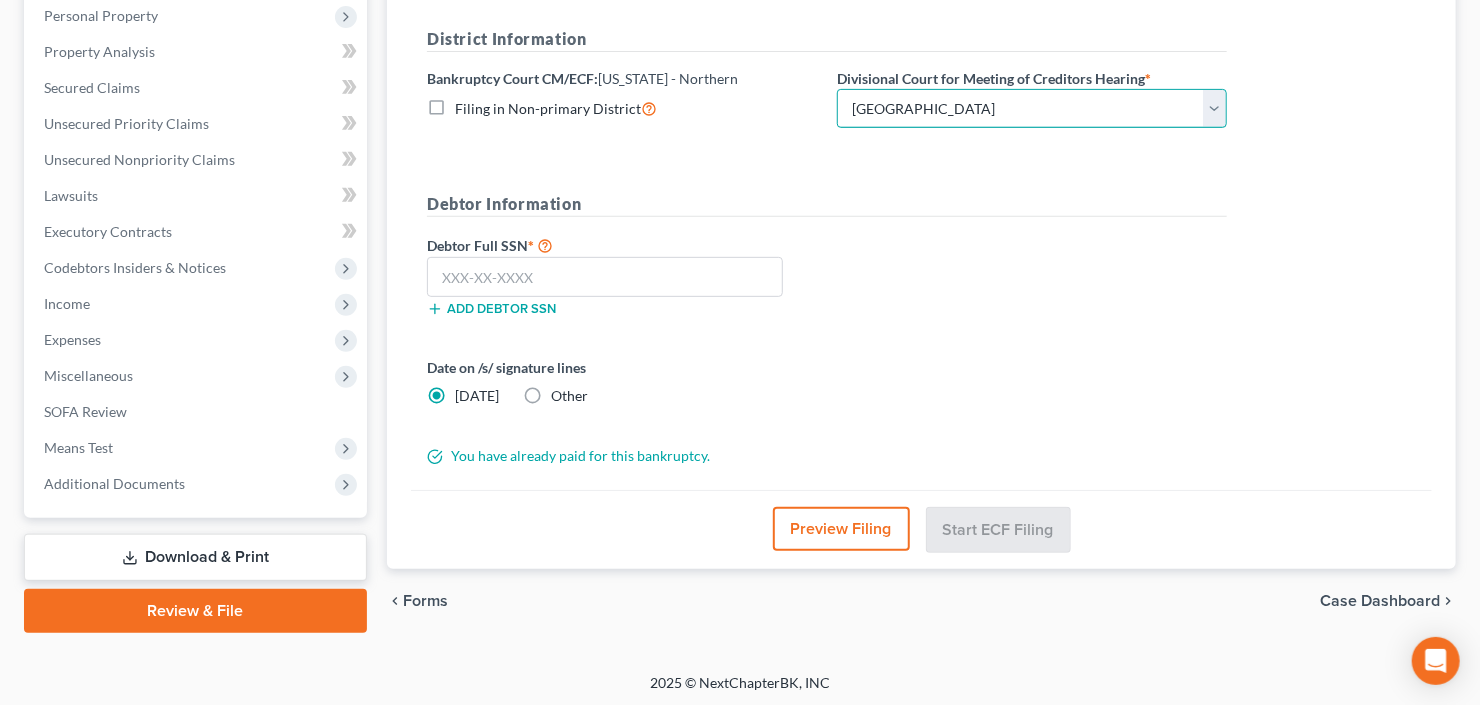 click on "Choose Division [GEOGRAPHIC_DATA] [GEOGRAPHIC_DATA] [GEOGRAPHIC_DATA] [GEOGRAPHIC_DATA]" at bounding box center [1032, 109] 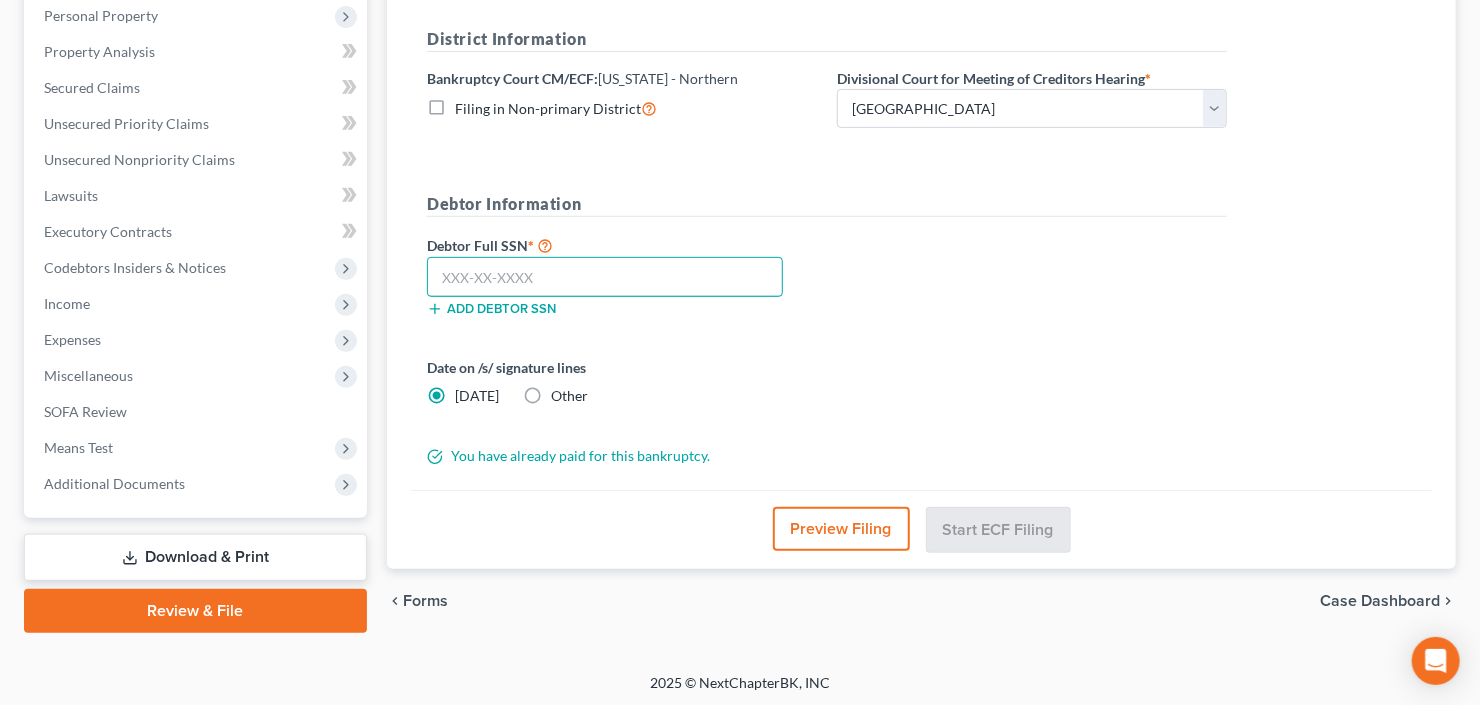 click at bounding box center (605, 277) 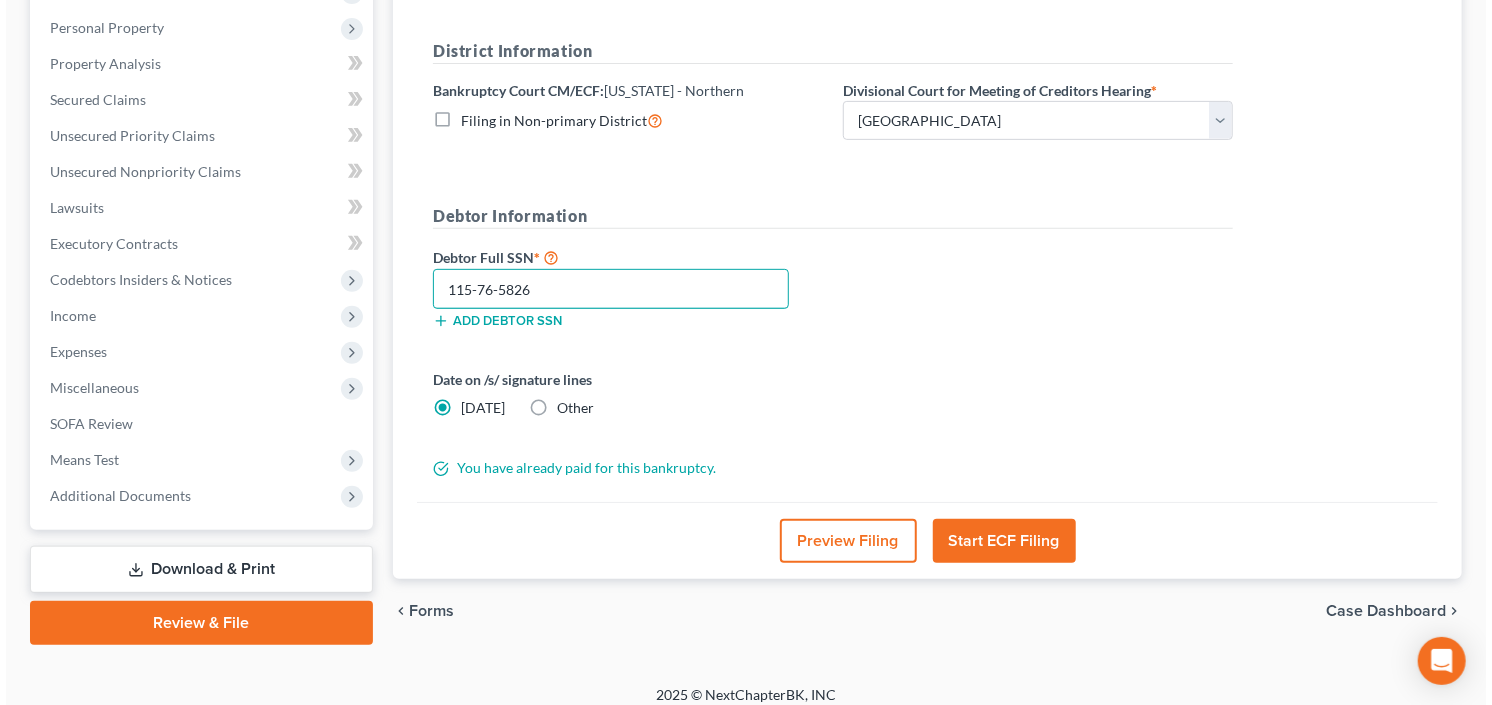 scroll, scrollTop: 354, scrollLeft: 0, axis: vertical 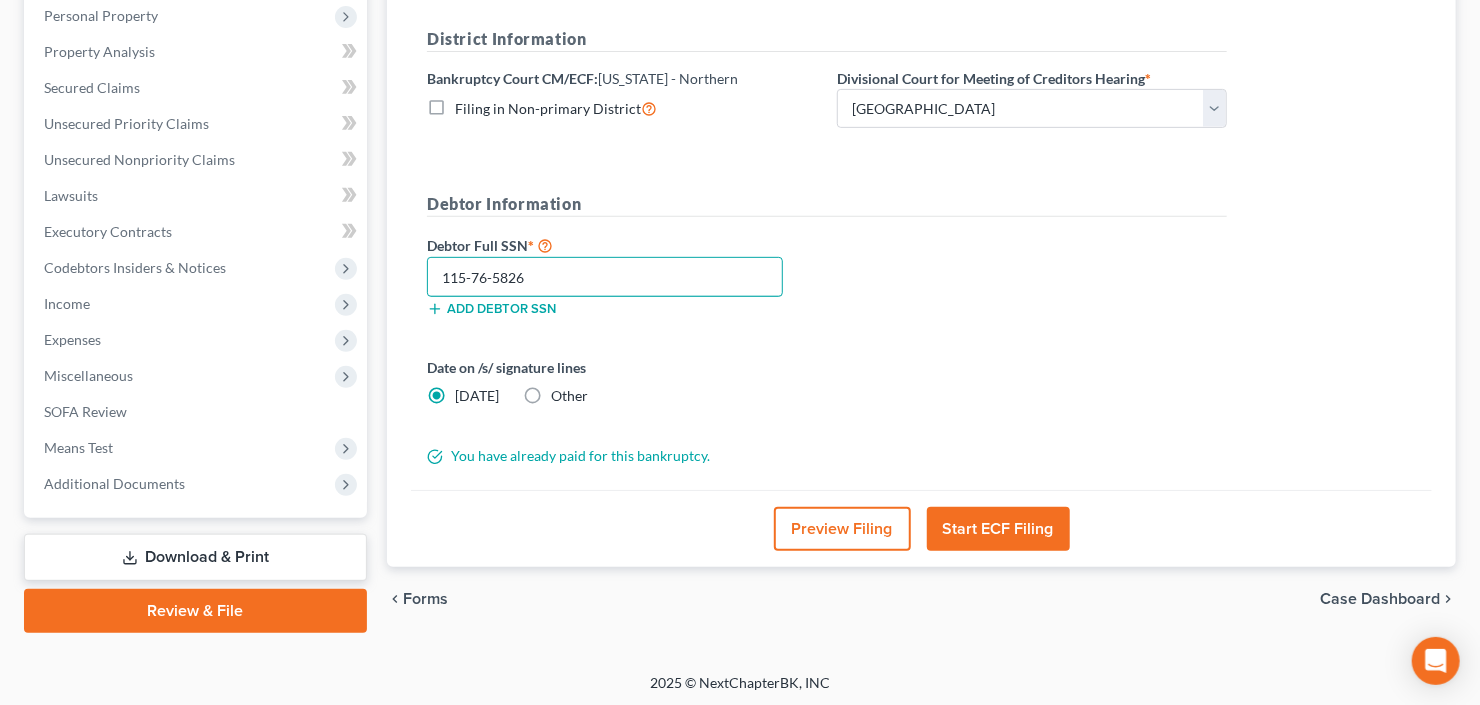 type on "115-76-5826" 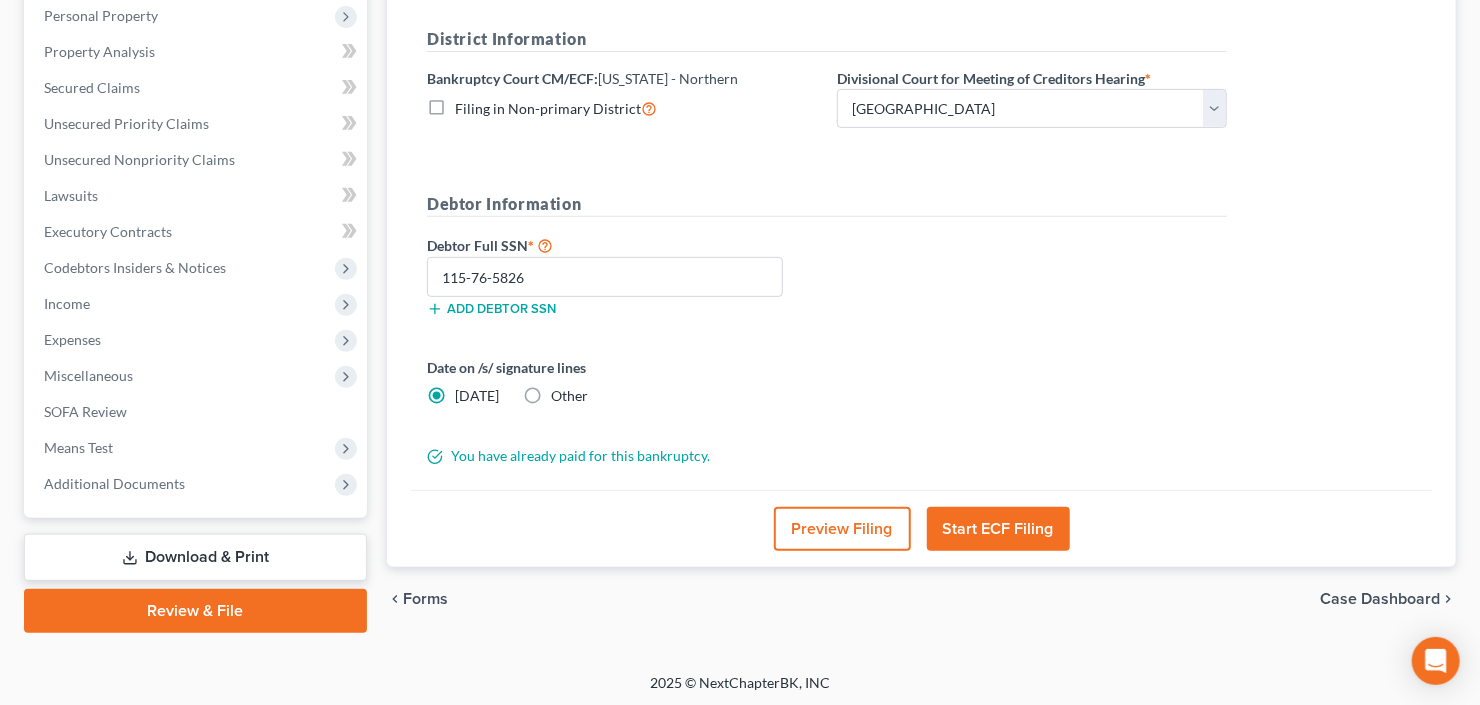 click on "Start ECF Filing" at bounding box center (998, 529) 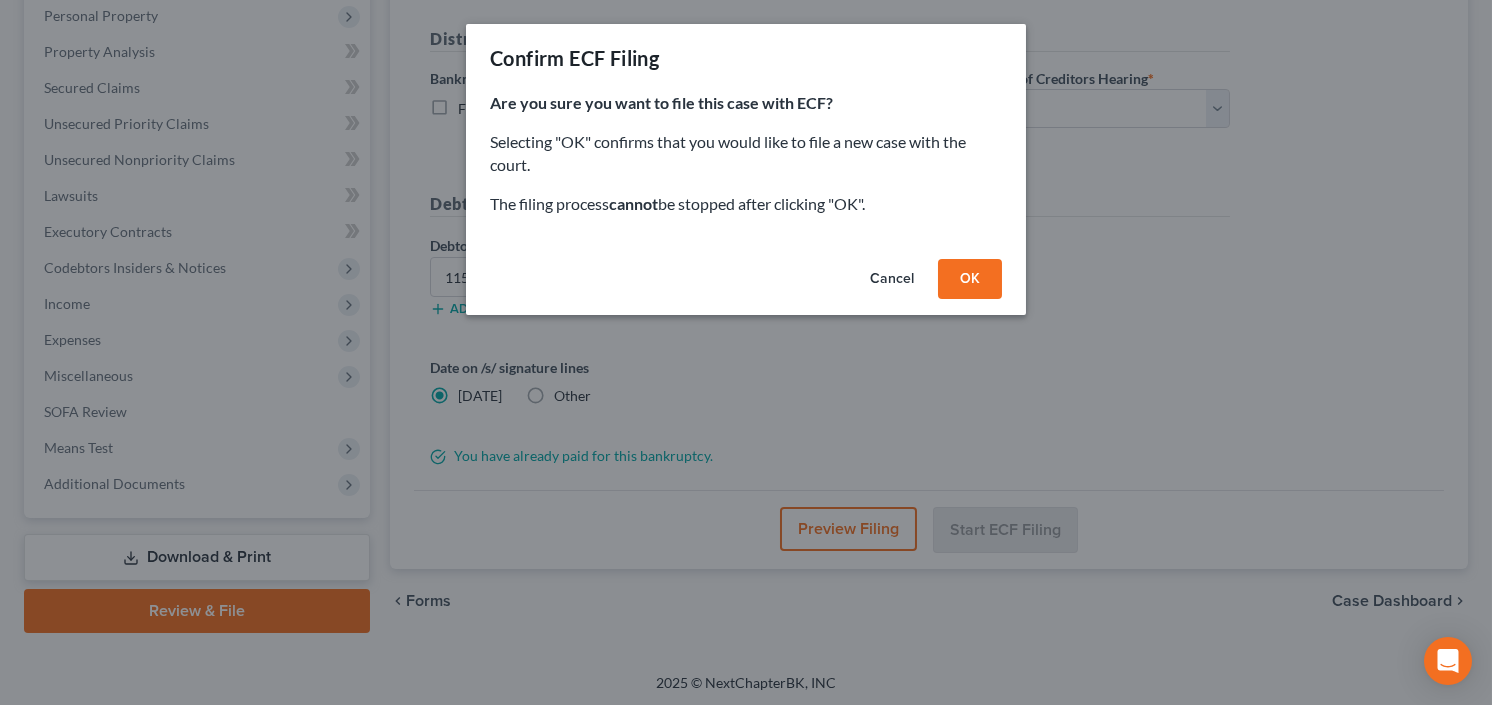 click on "OK" at bounding box center [970, 279] 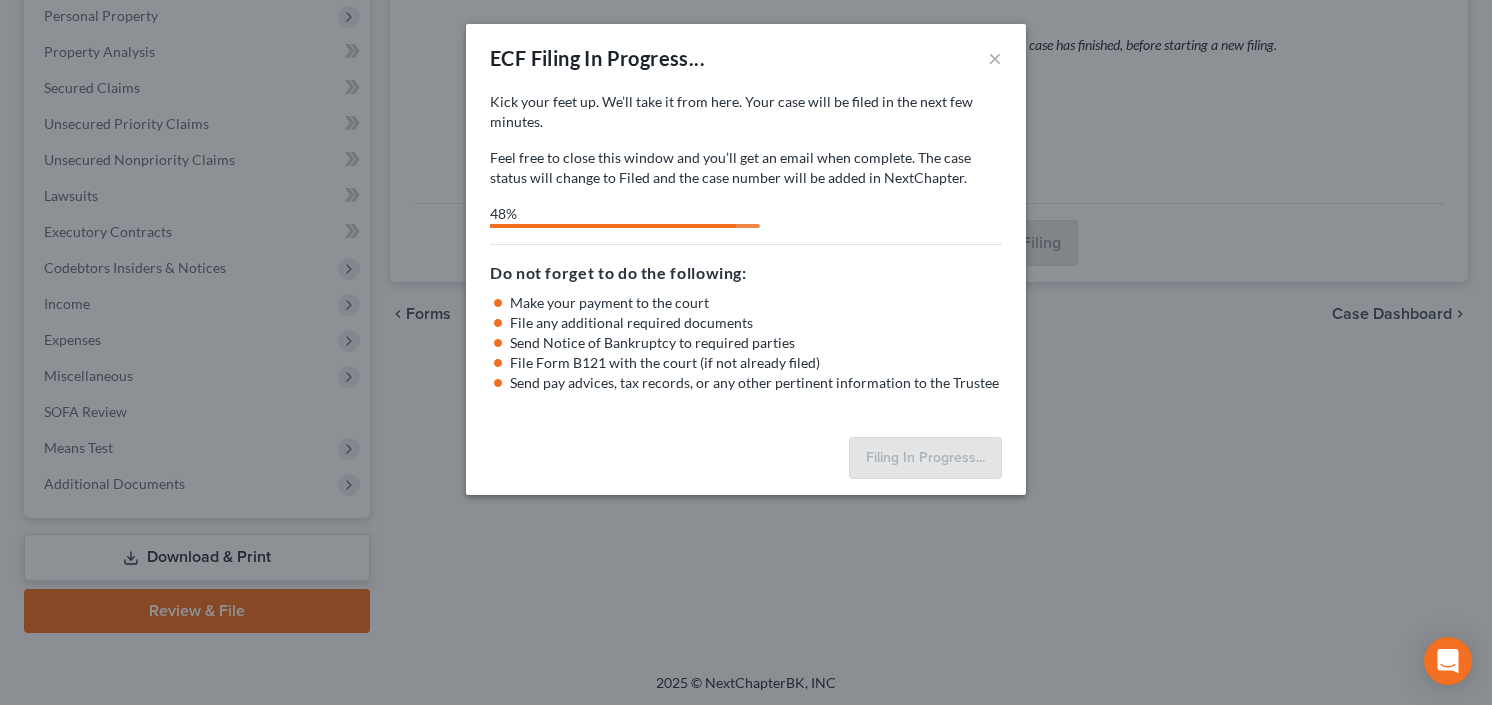 select on "0" 